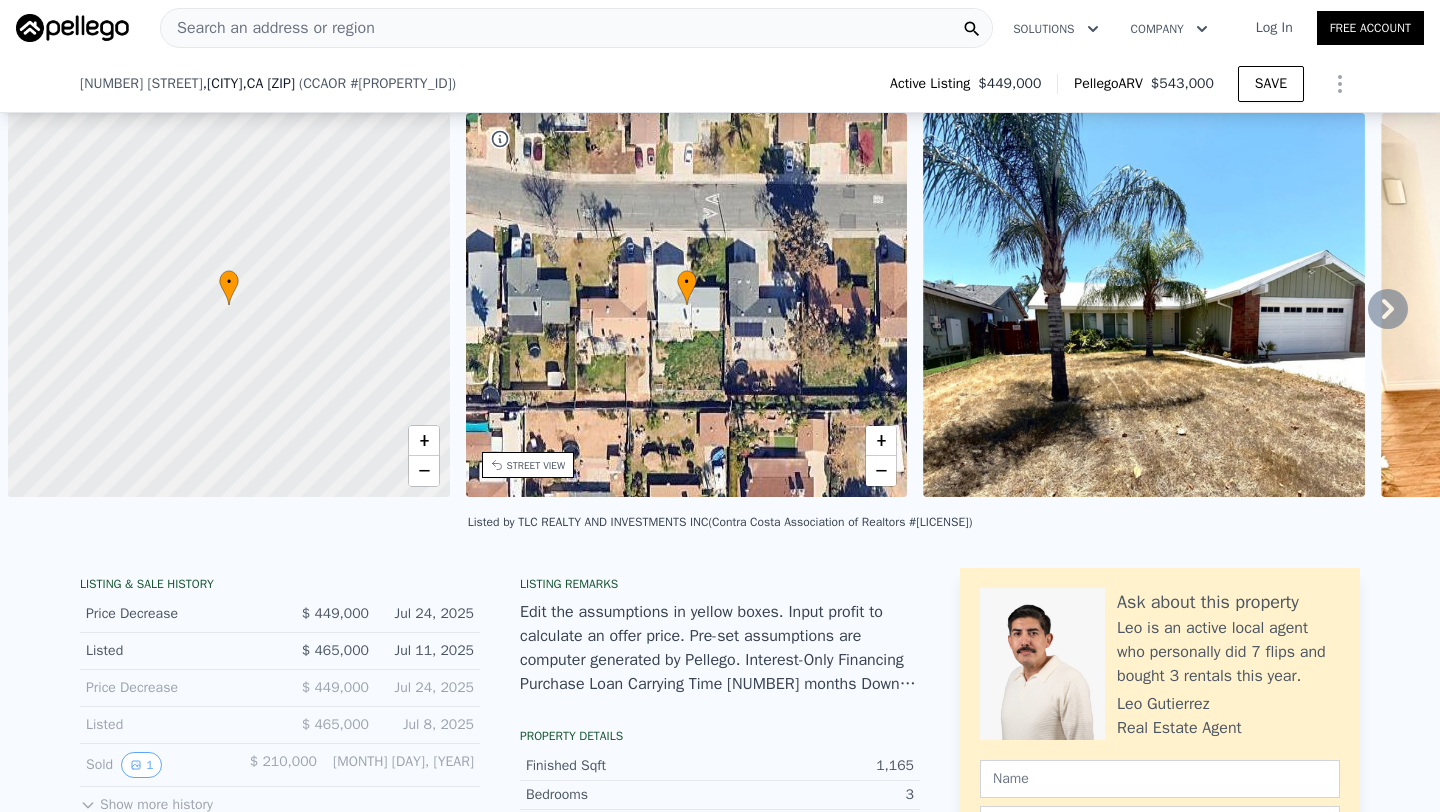 scroll, scrollTop: 0, scrollLeft: 0, axis: both 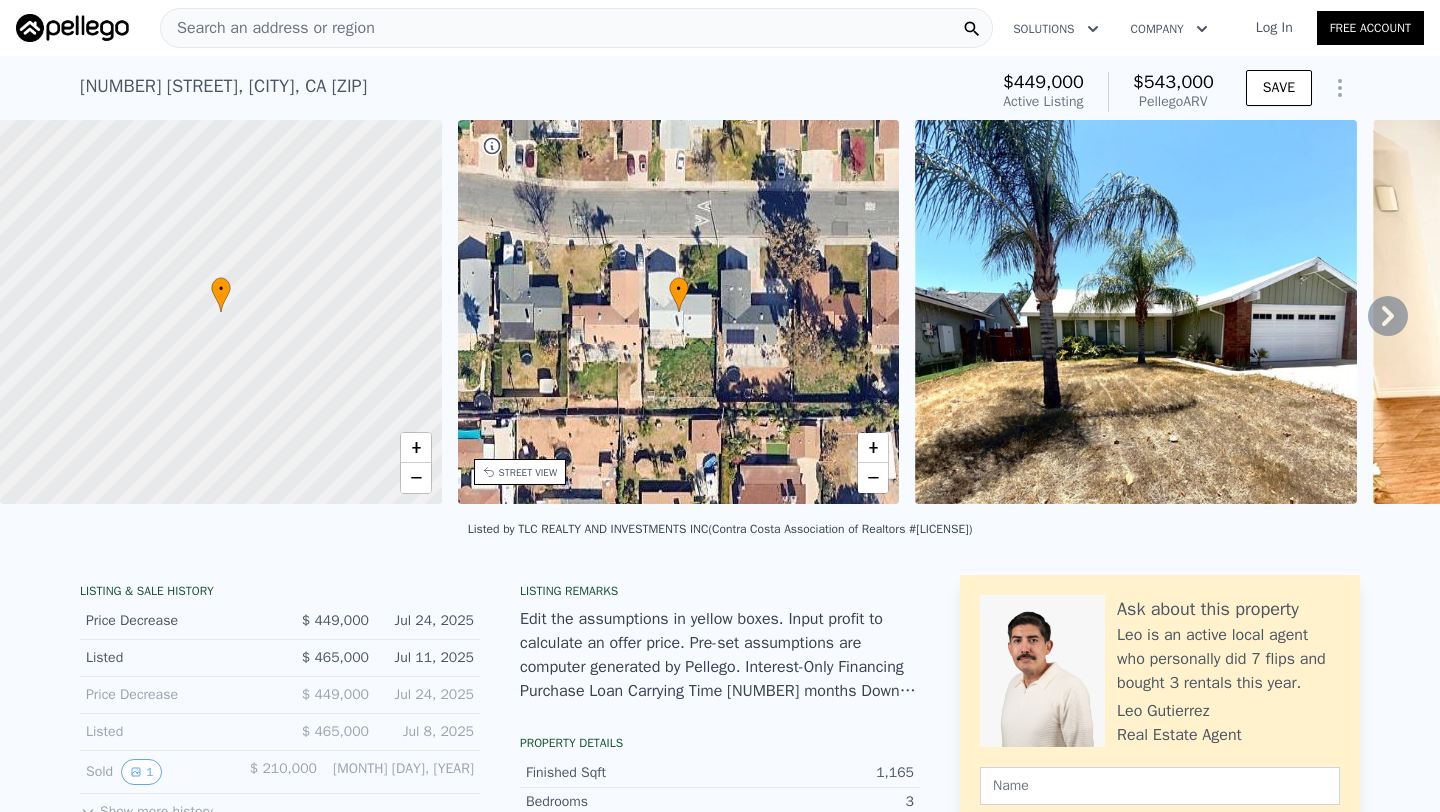 click on "Search an address or region" at bounding box center (268, 28) 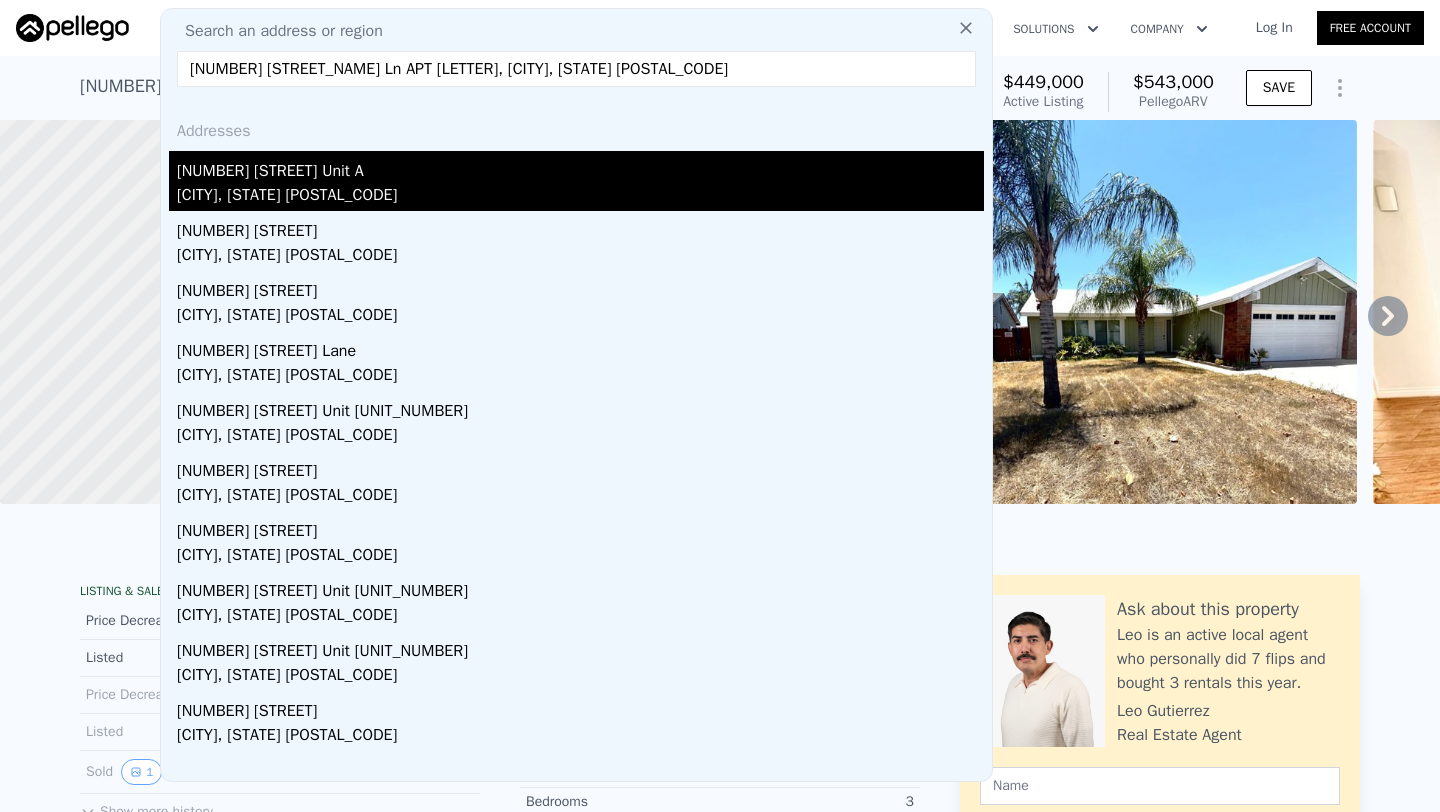 type on "12237 Orchid Ln APT A, Moreno Valley, CA 92557" 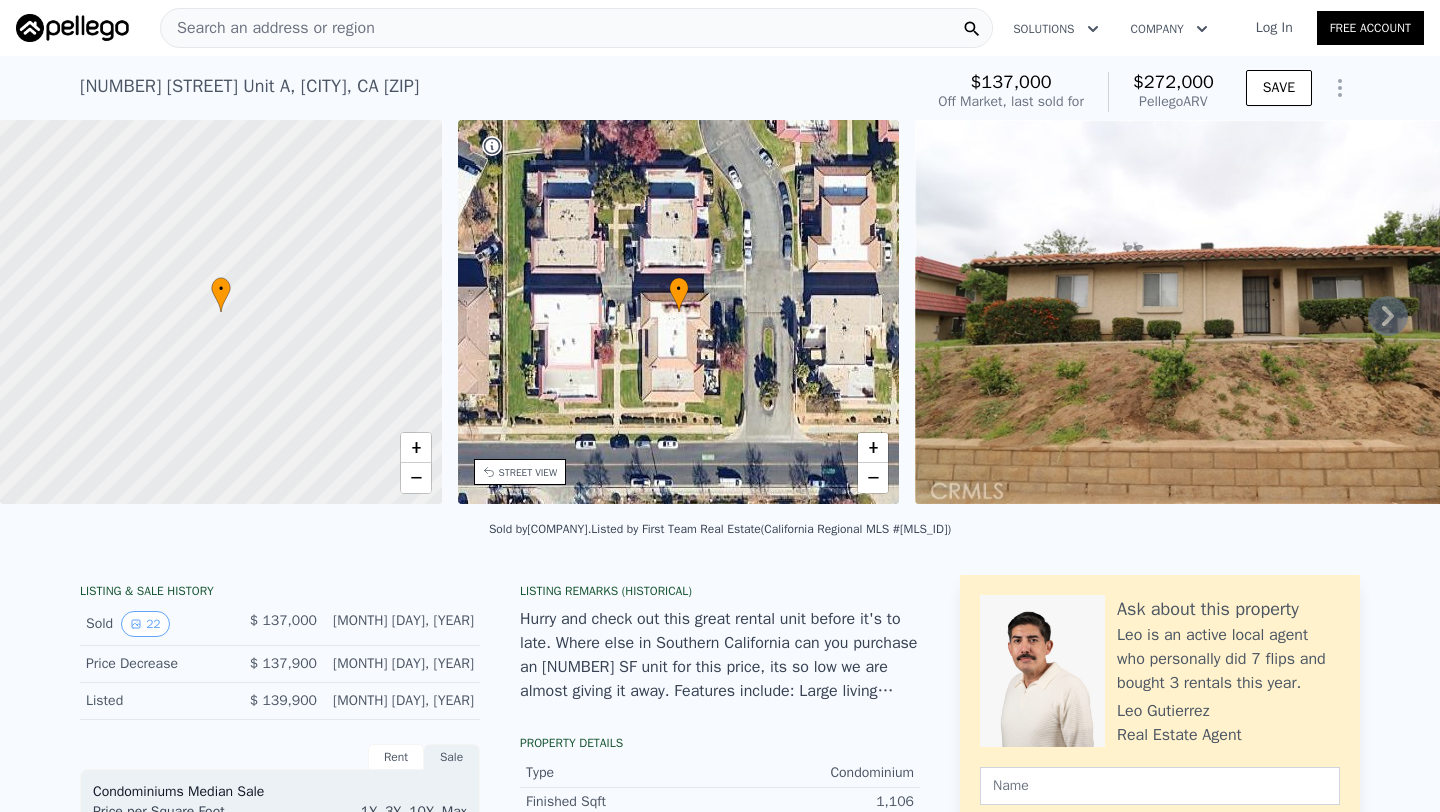 click on "Search an address or region" at bounding box center (268, 28) 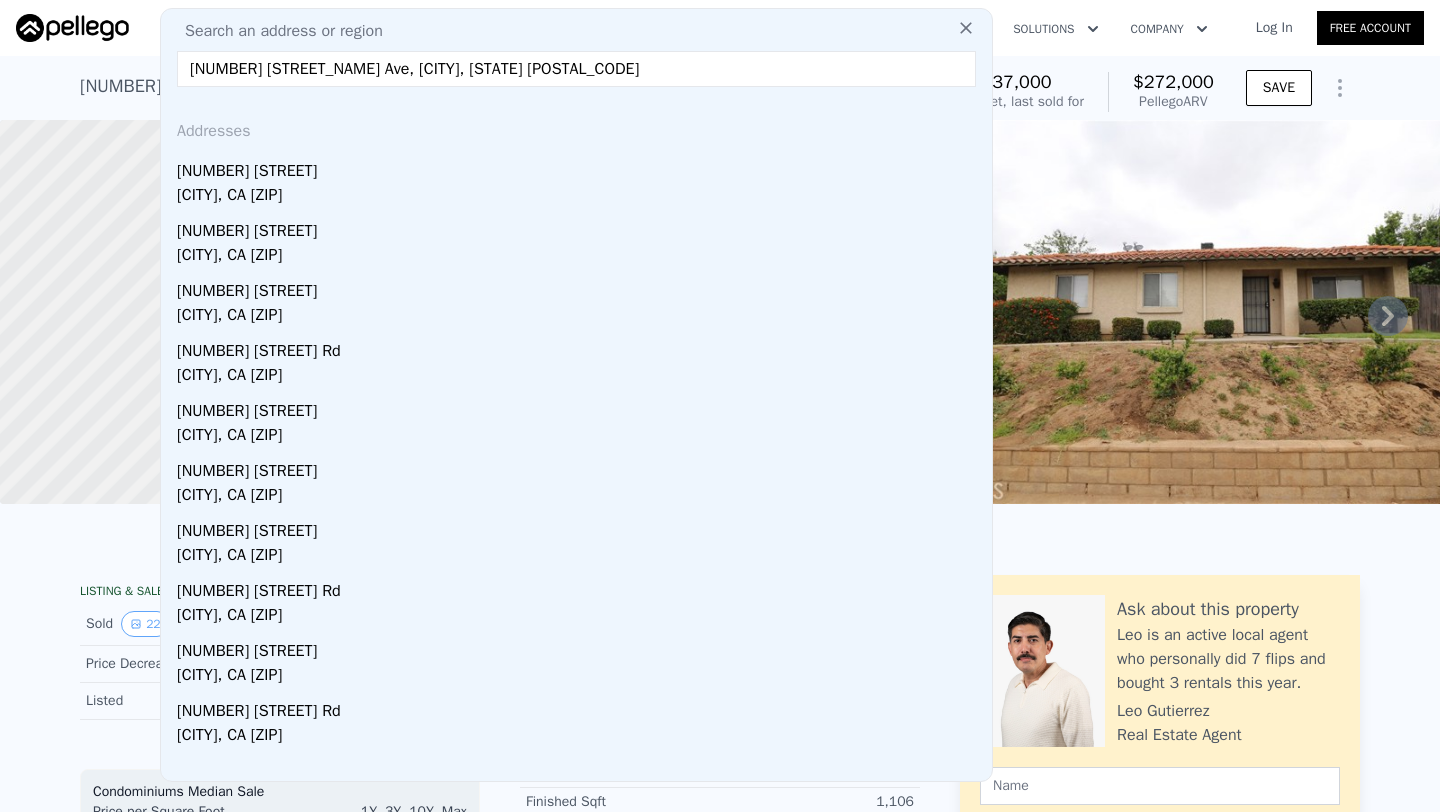 type on "15402 Caballo Rd, Moreno Valley, CA 92555" 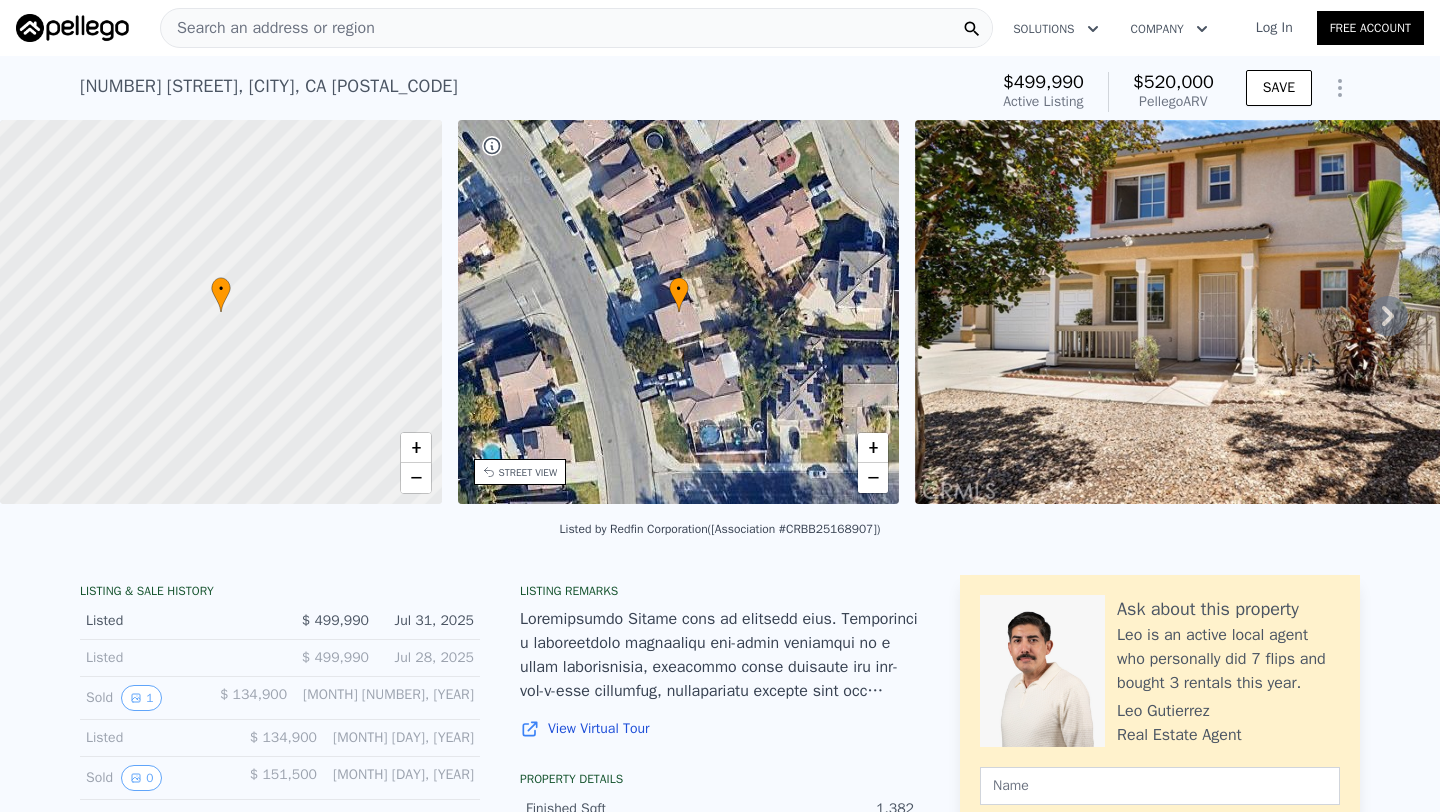 click on "Search an address or region" at bounding box center (268, 28) 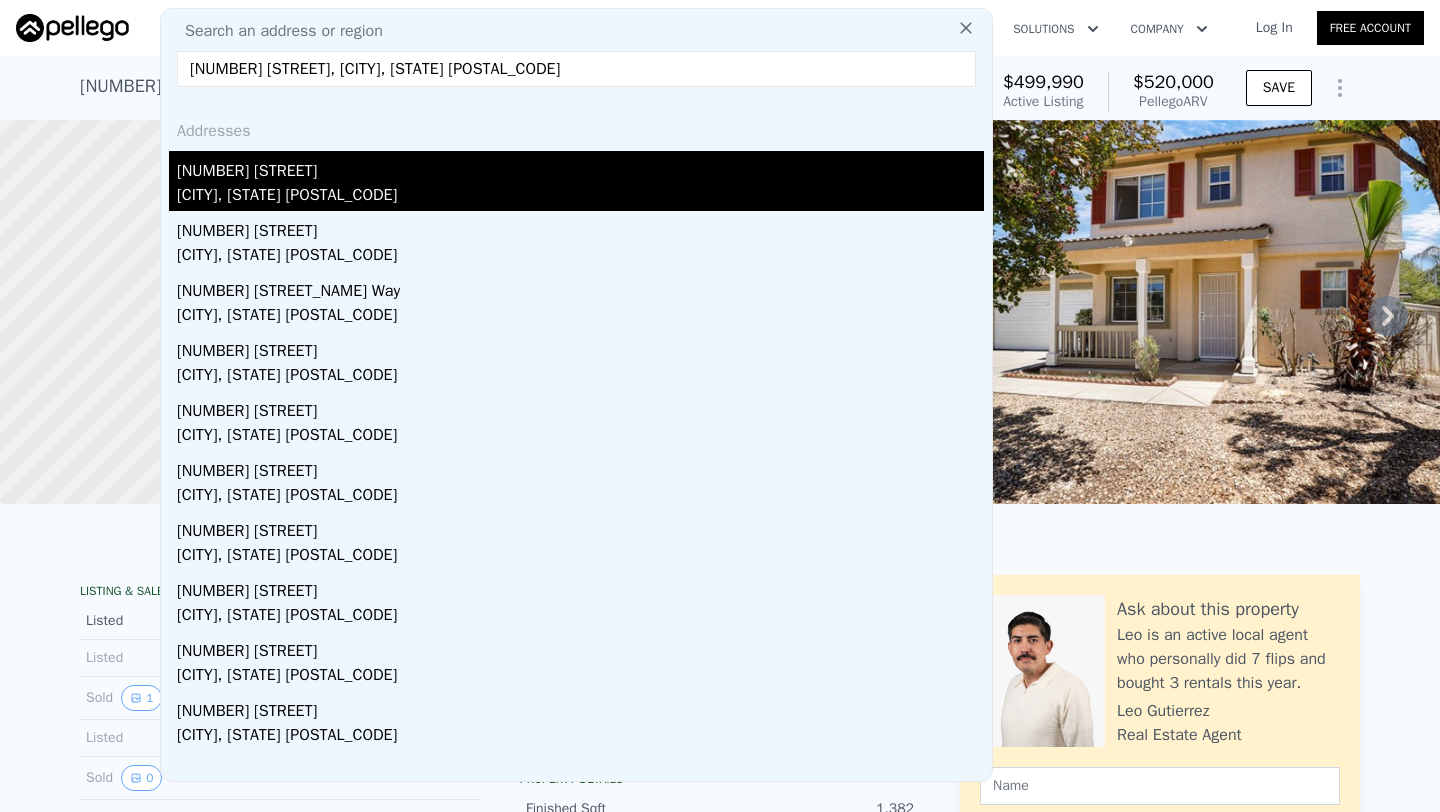 type on "14934 Curry St, Moreno Valley, CA 92553" 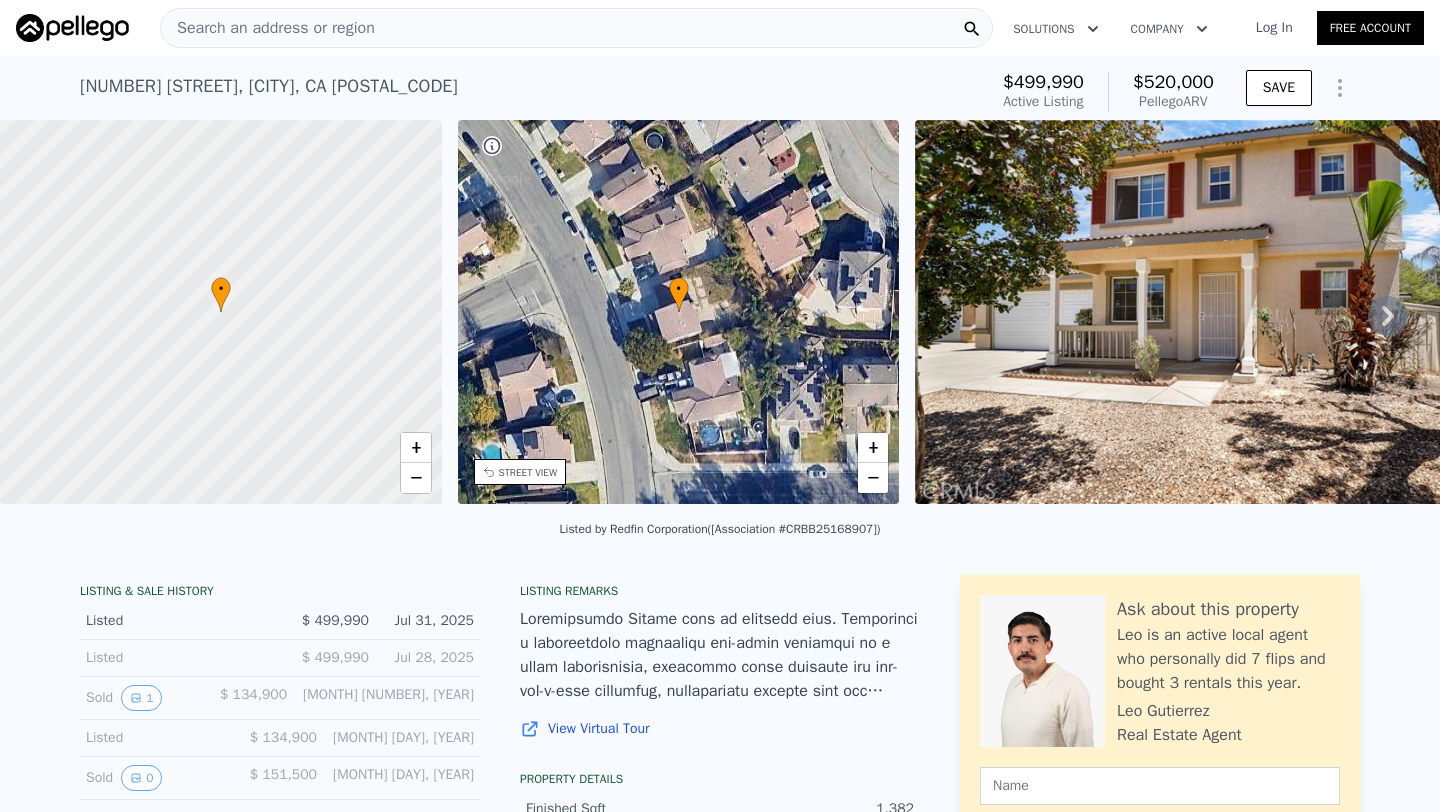 type on "4" 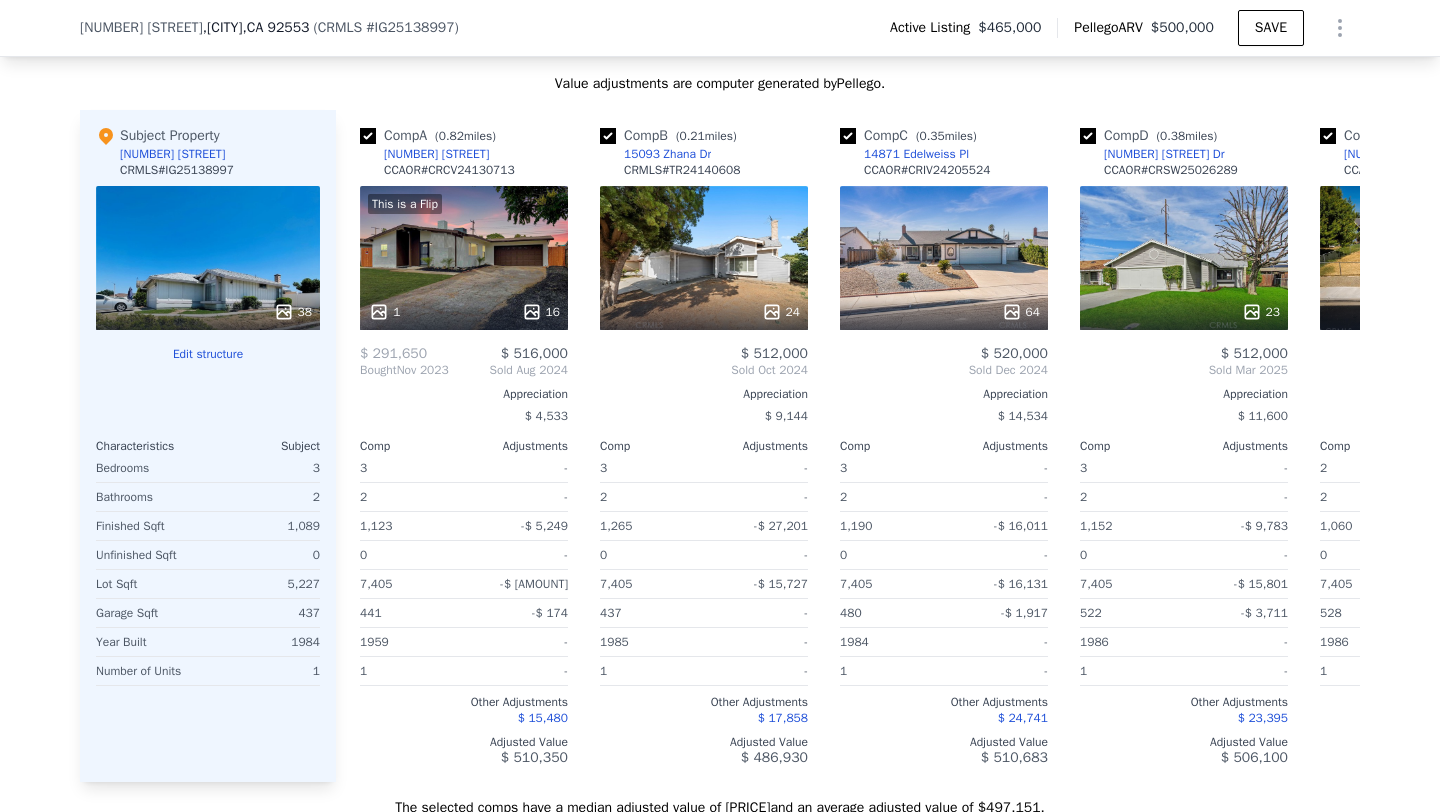 scroll, scrollTop: 2176, scrollLeft: 0, axis: vertical 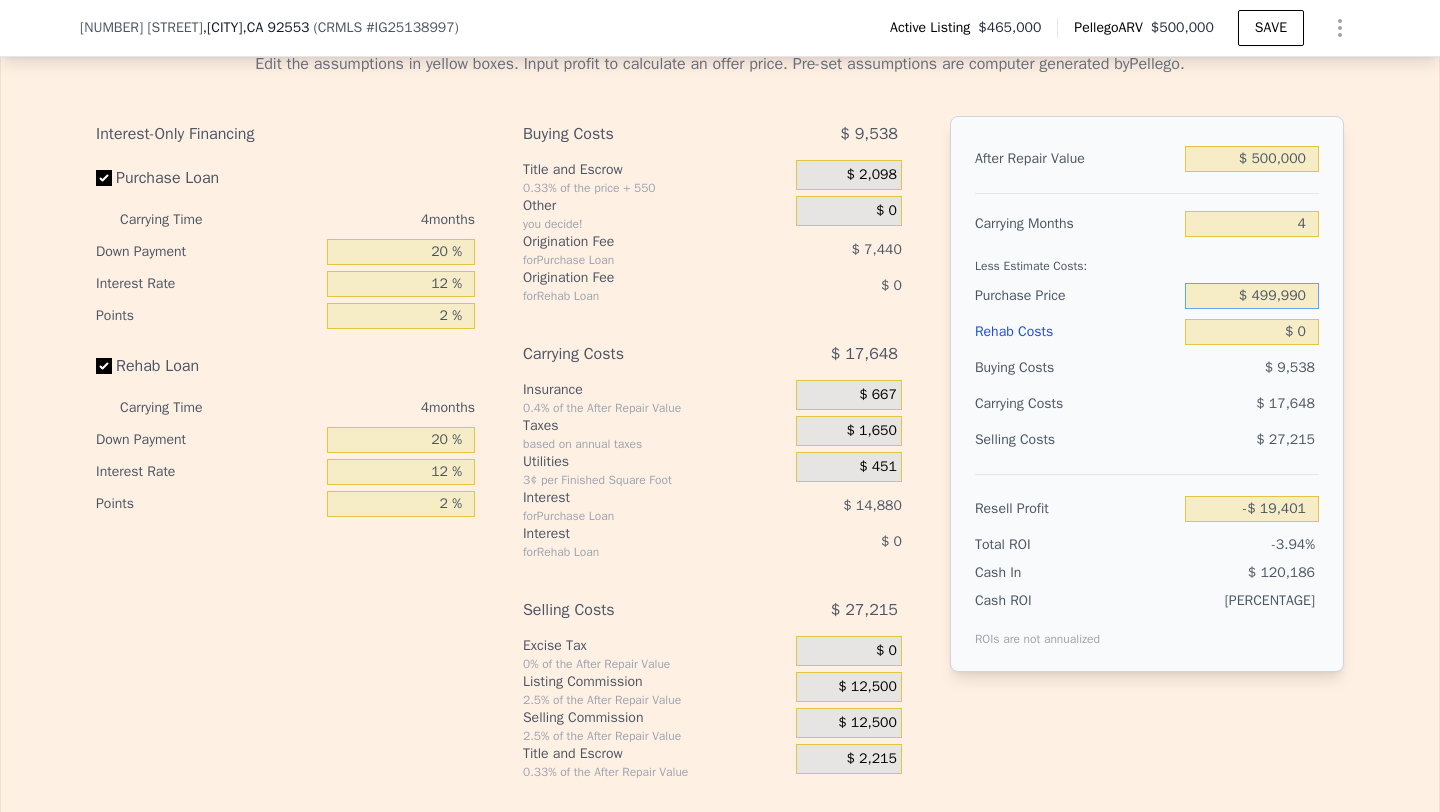 click on "$ 499,990" at bounding box center (1252, 296) 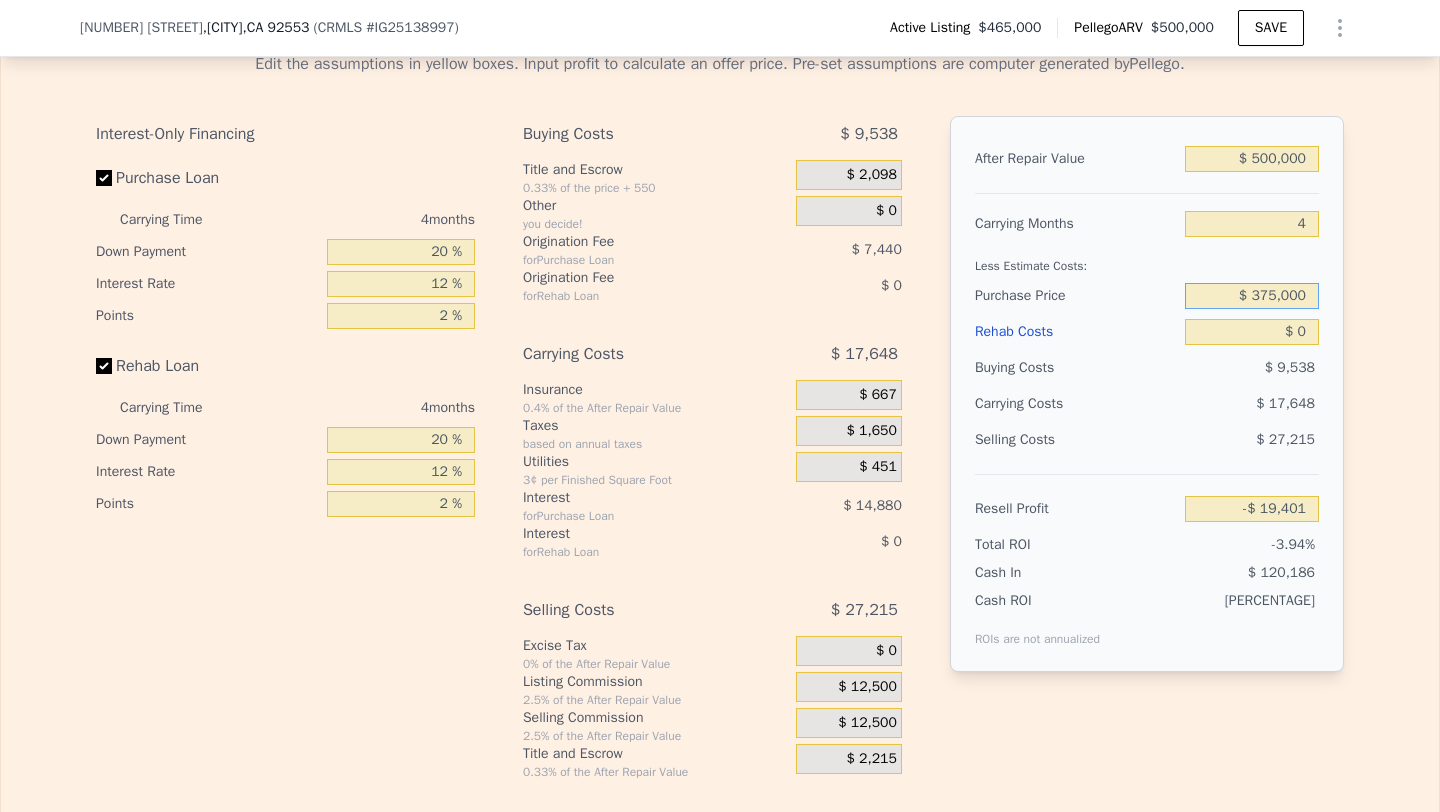 type on "$ 375,000" 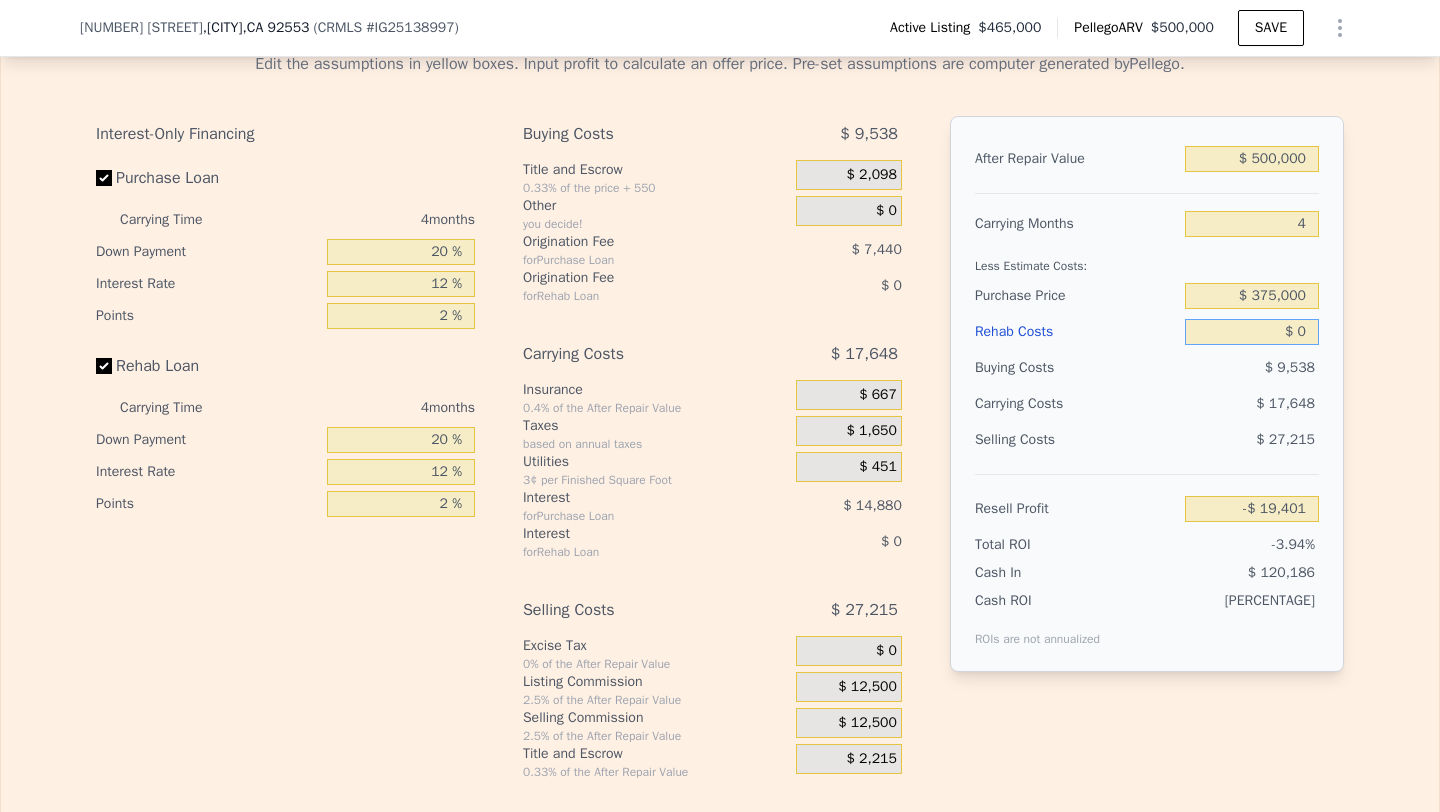 click on "$ 0" at bounding box center (1252, 332) 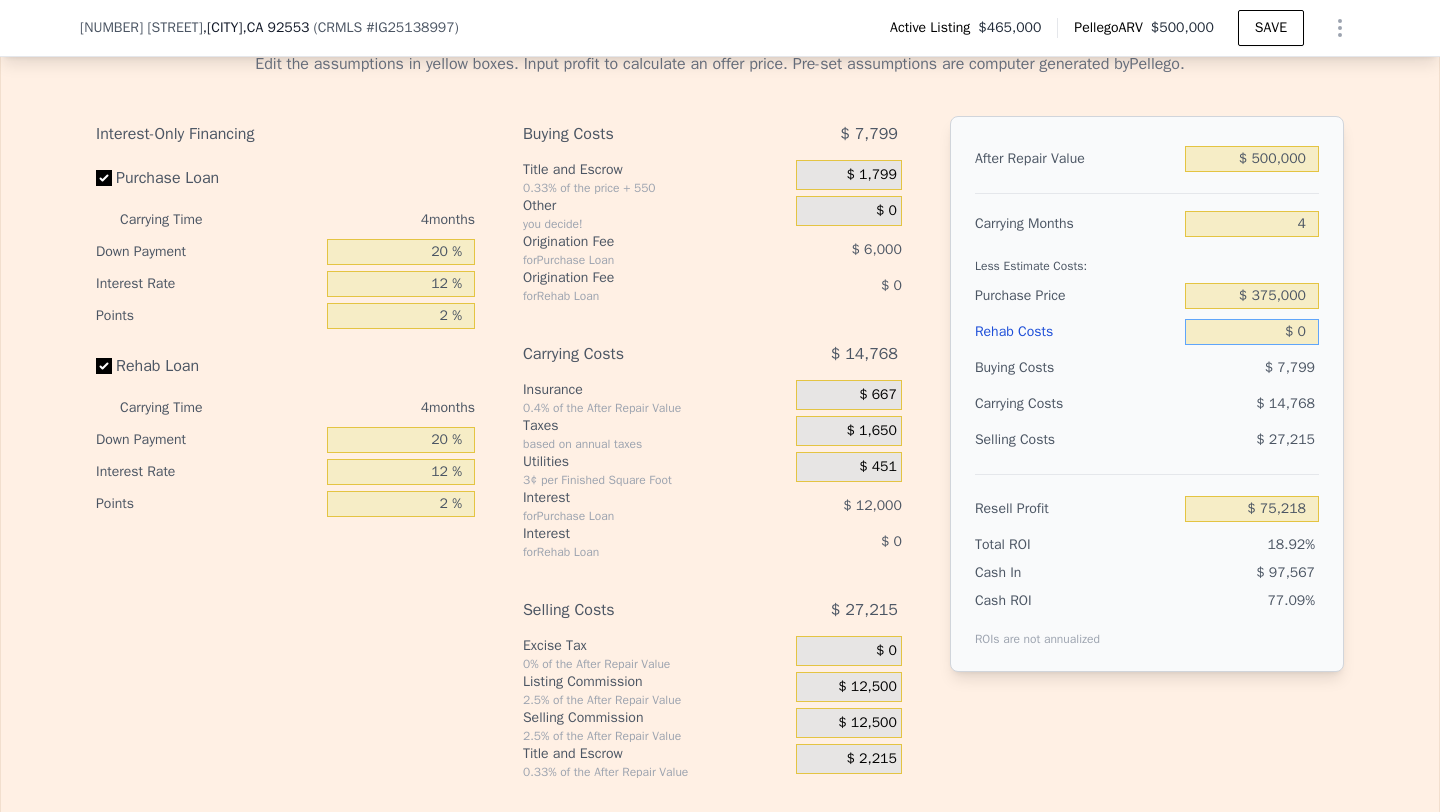 click on "$ 0" at bounding box center [1252, 332] 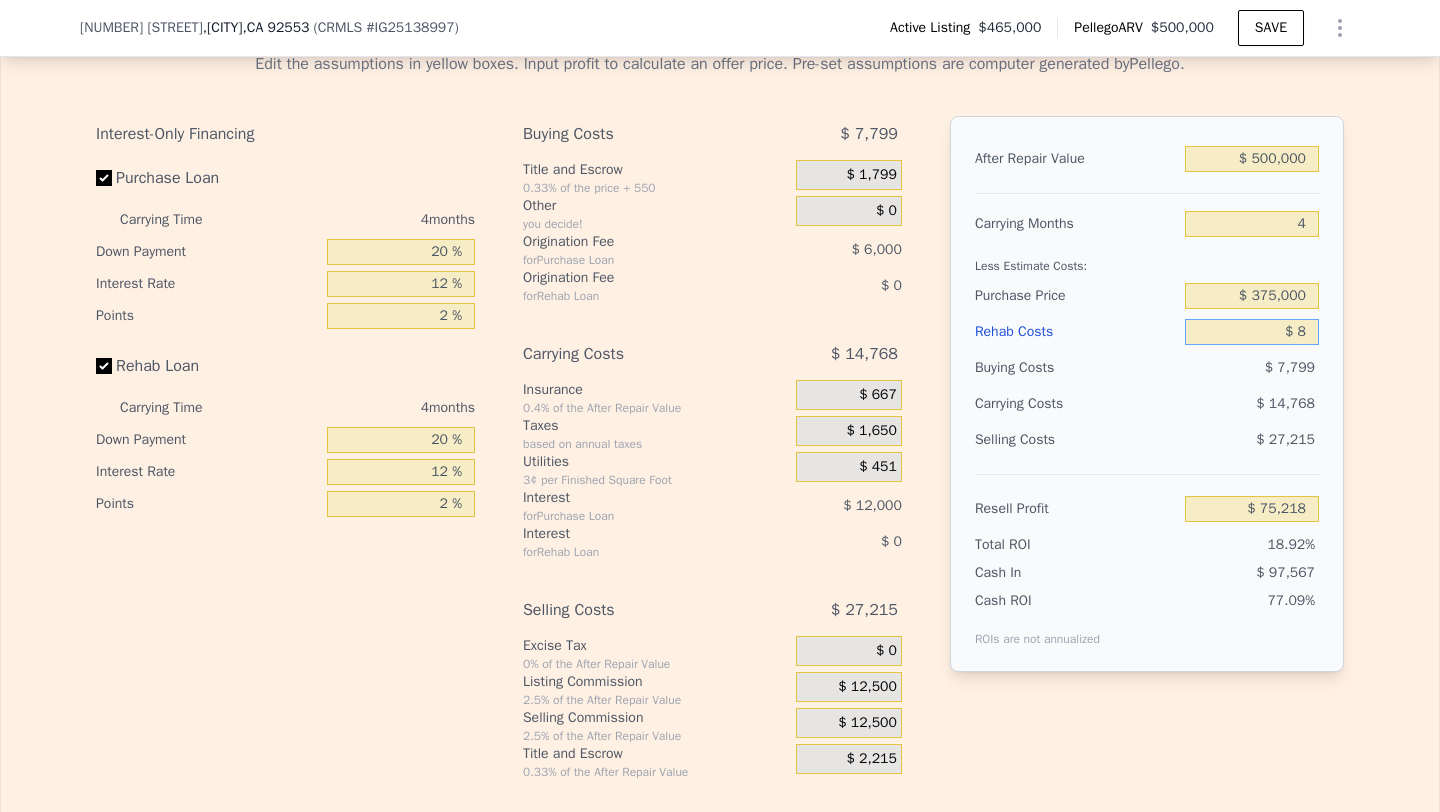 type on "$ 75,210" 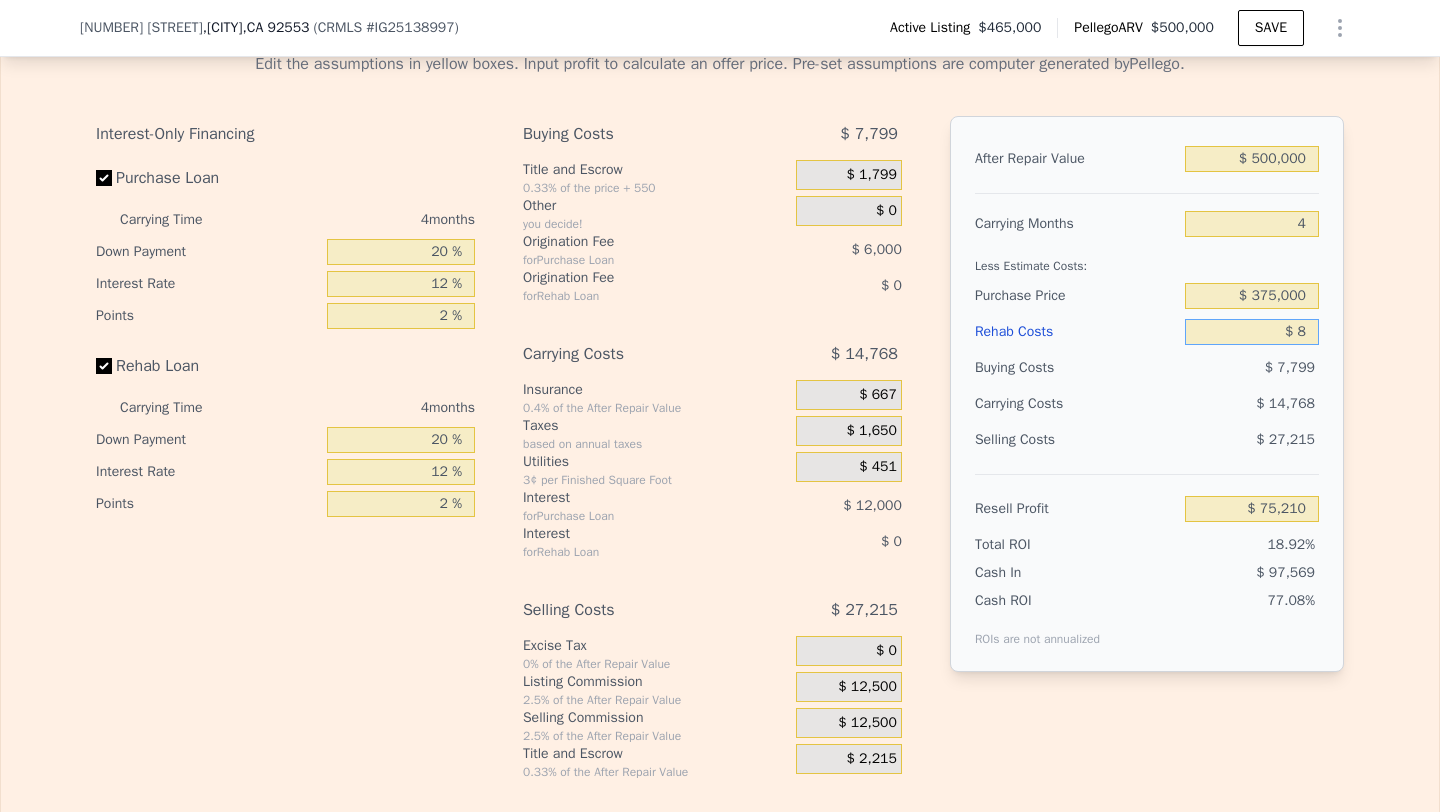 type on "$ 80" 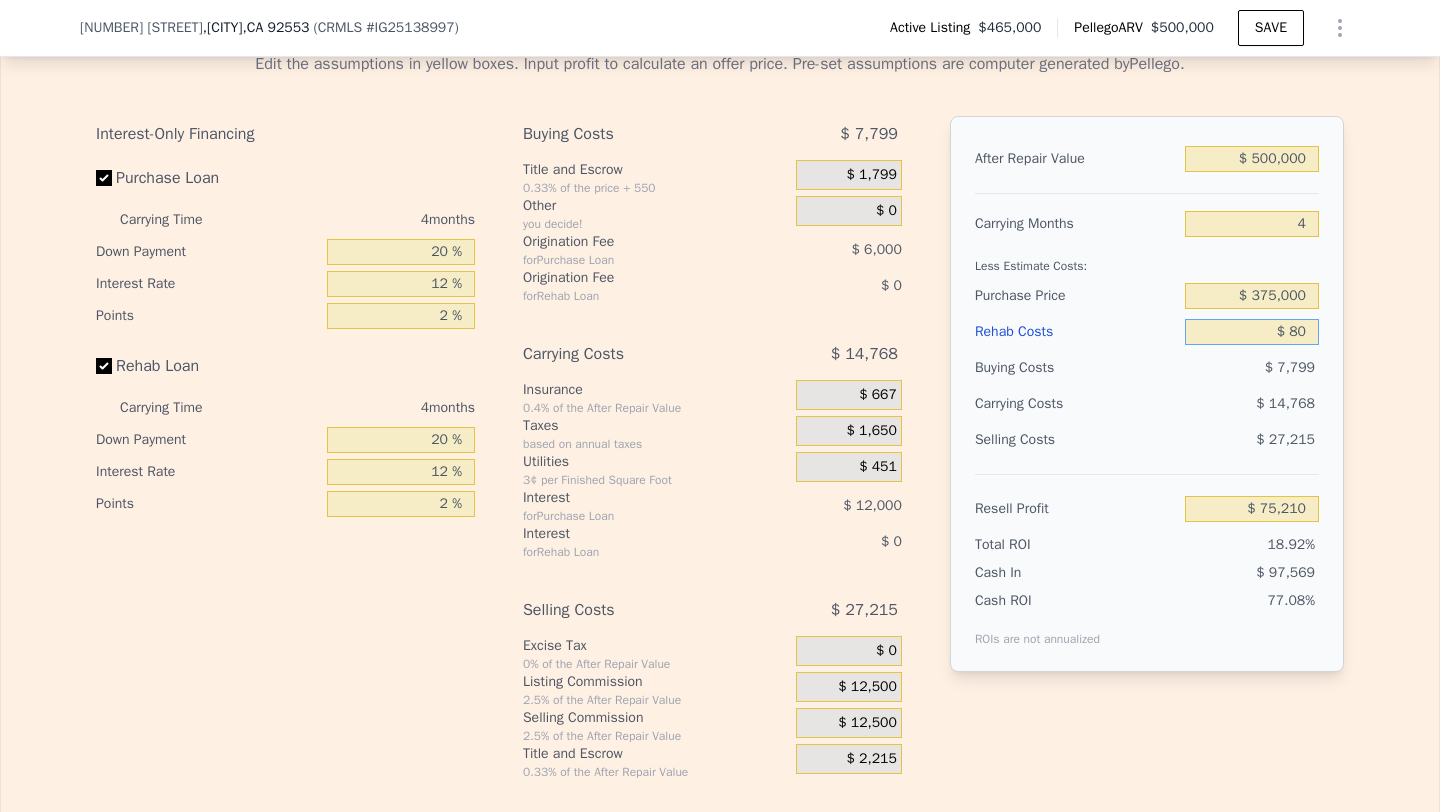 type on "$ 75,133" 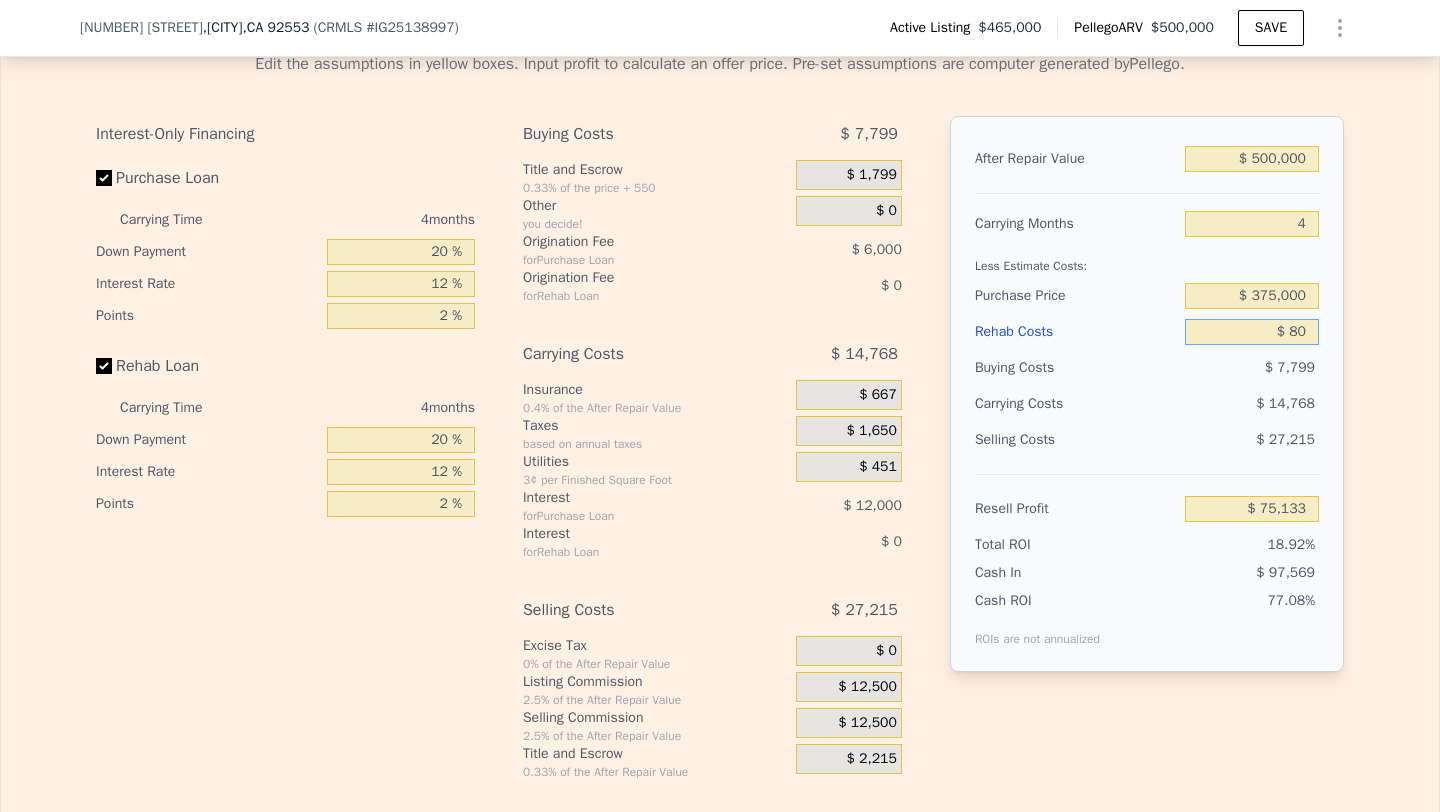 type on "$ 800" 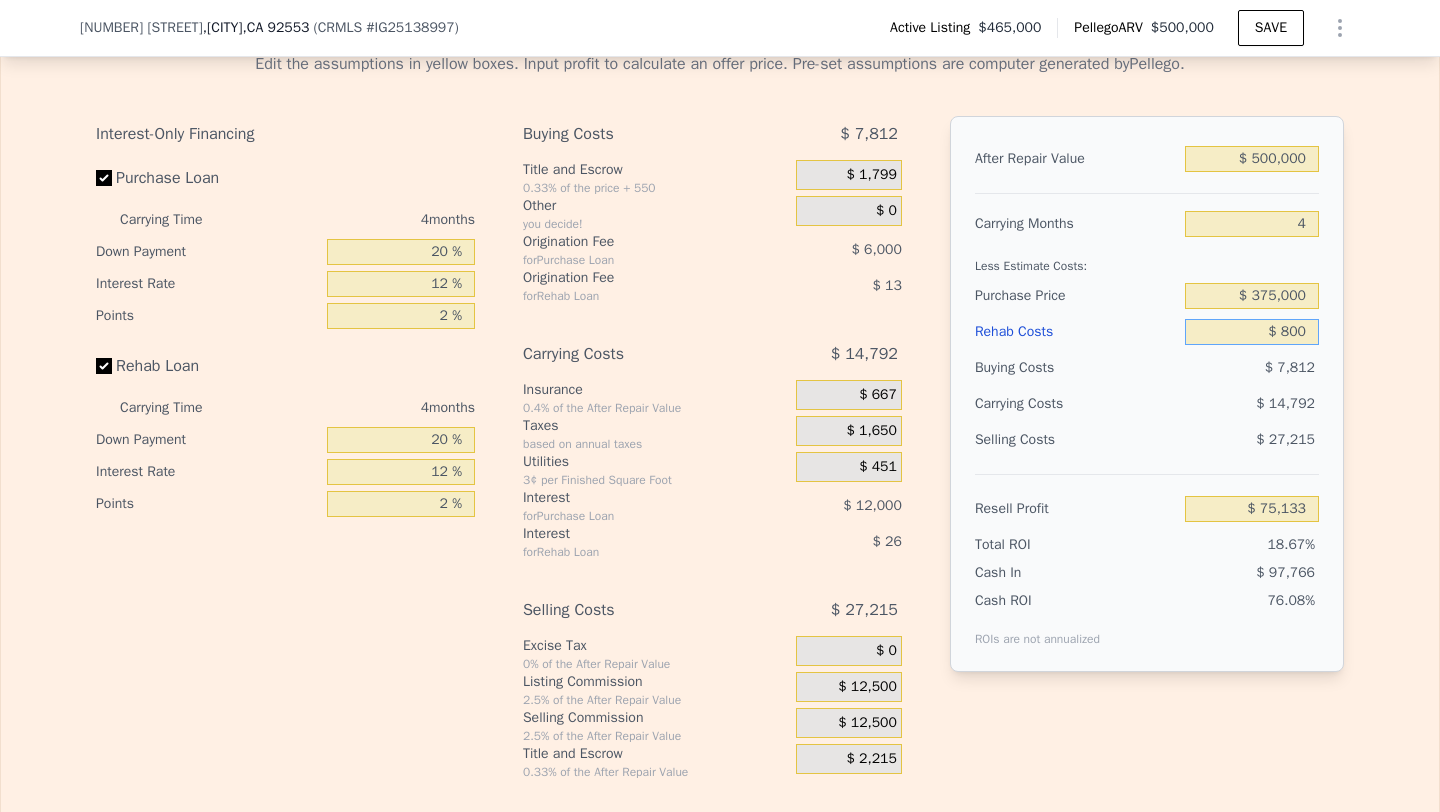 type on "$ 74,381" 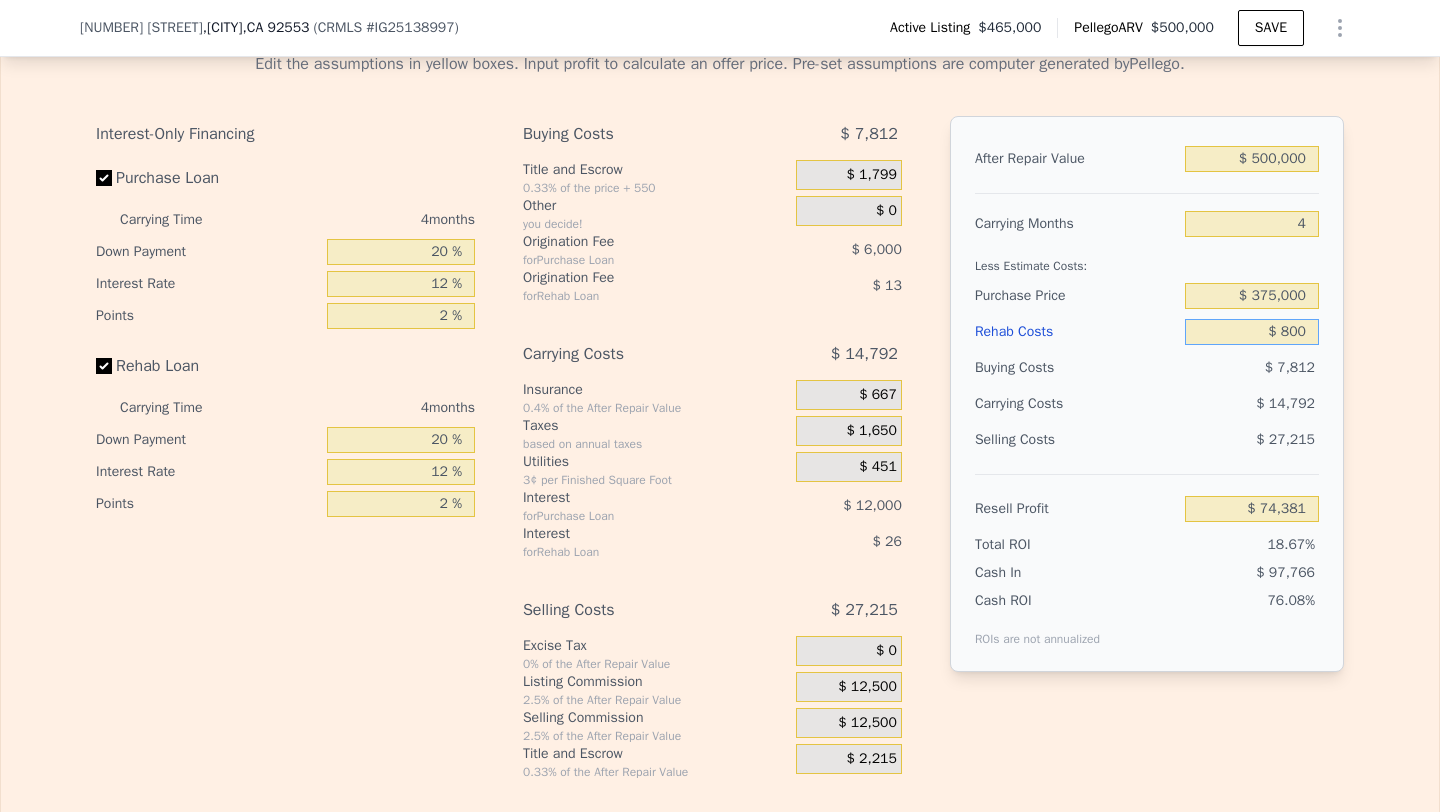 type on "$ 8,000" 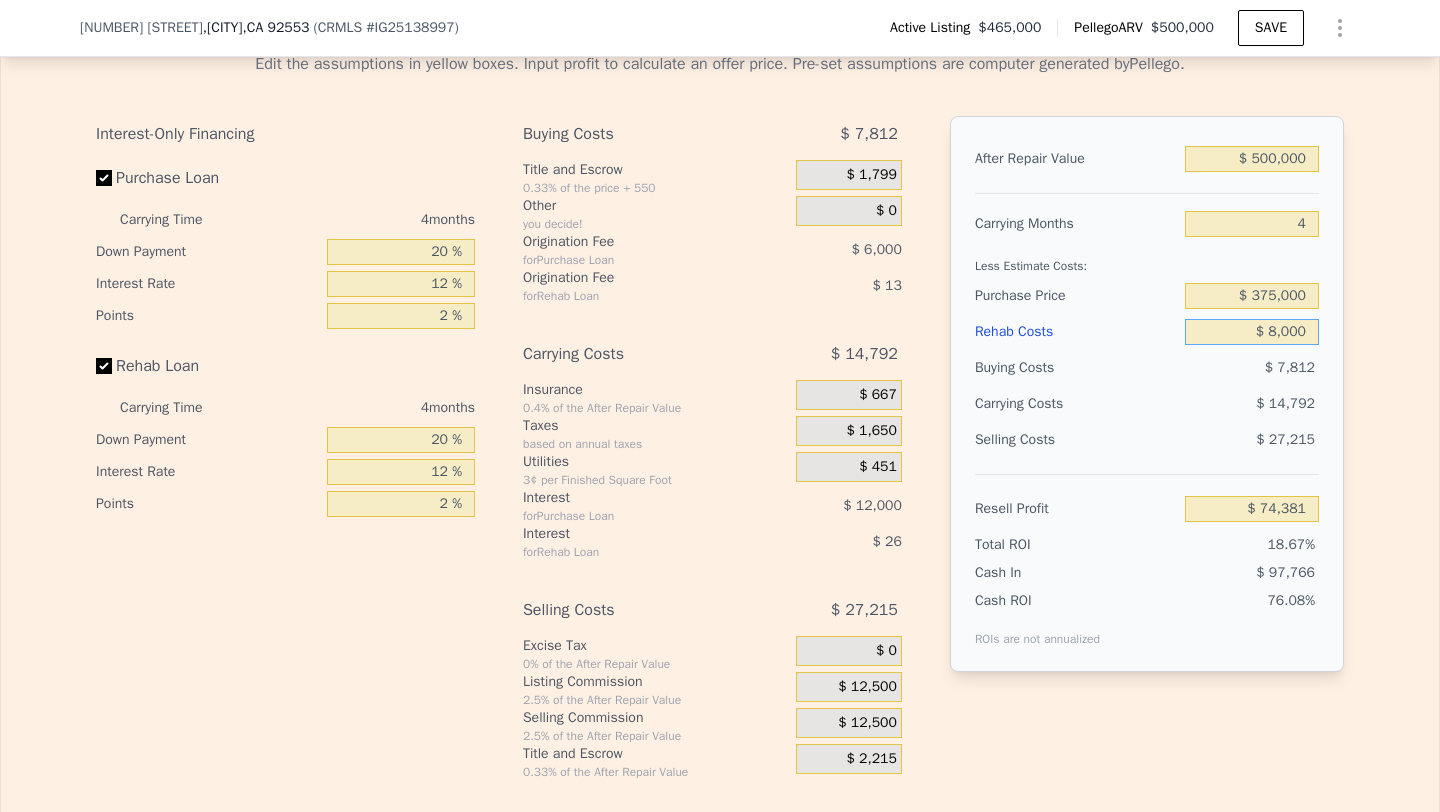 type on "$ 66,834" 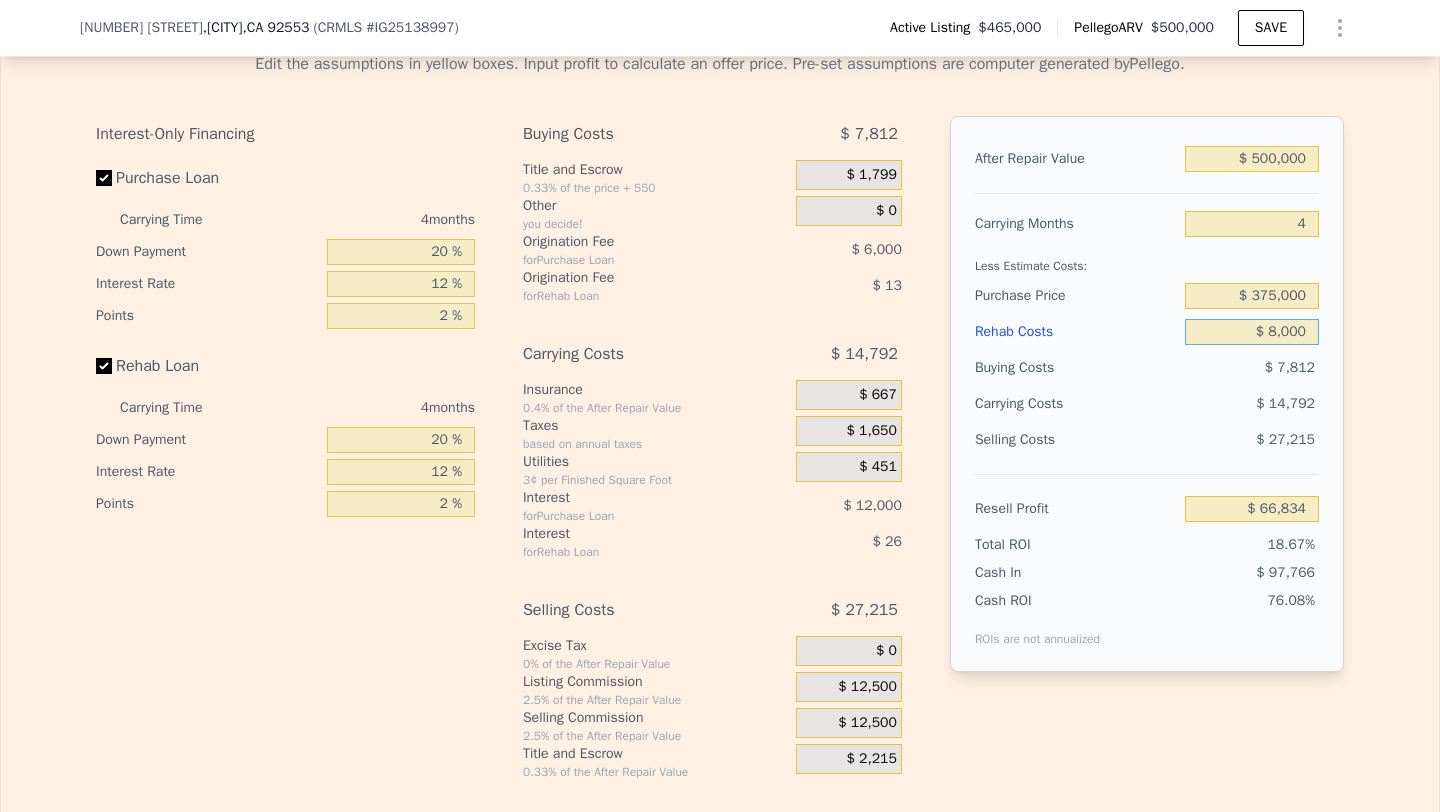 type on "$ 80,000" 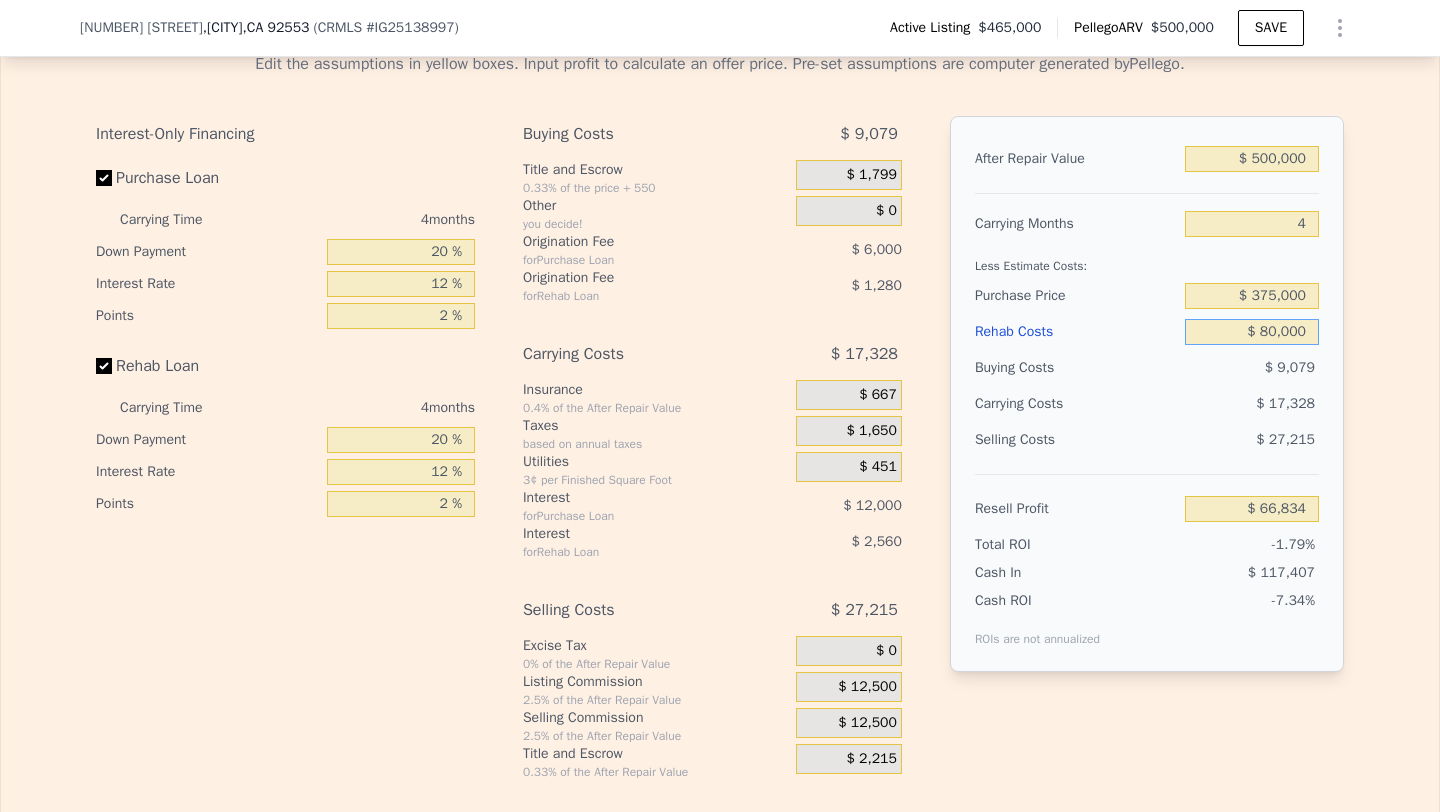 type on "-$ 8,622" 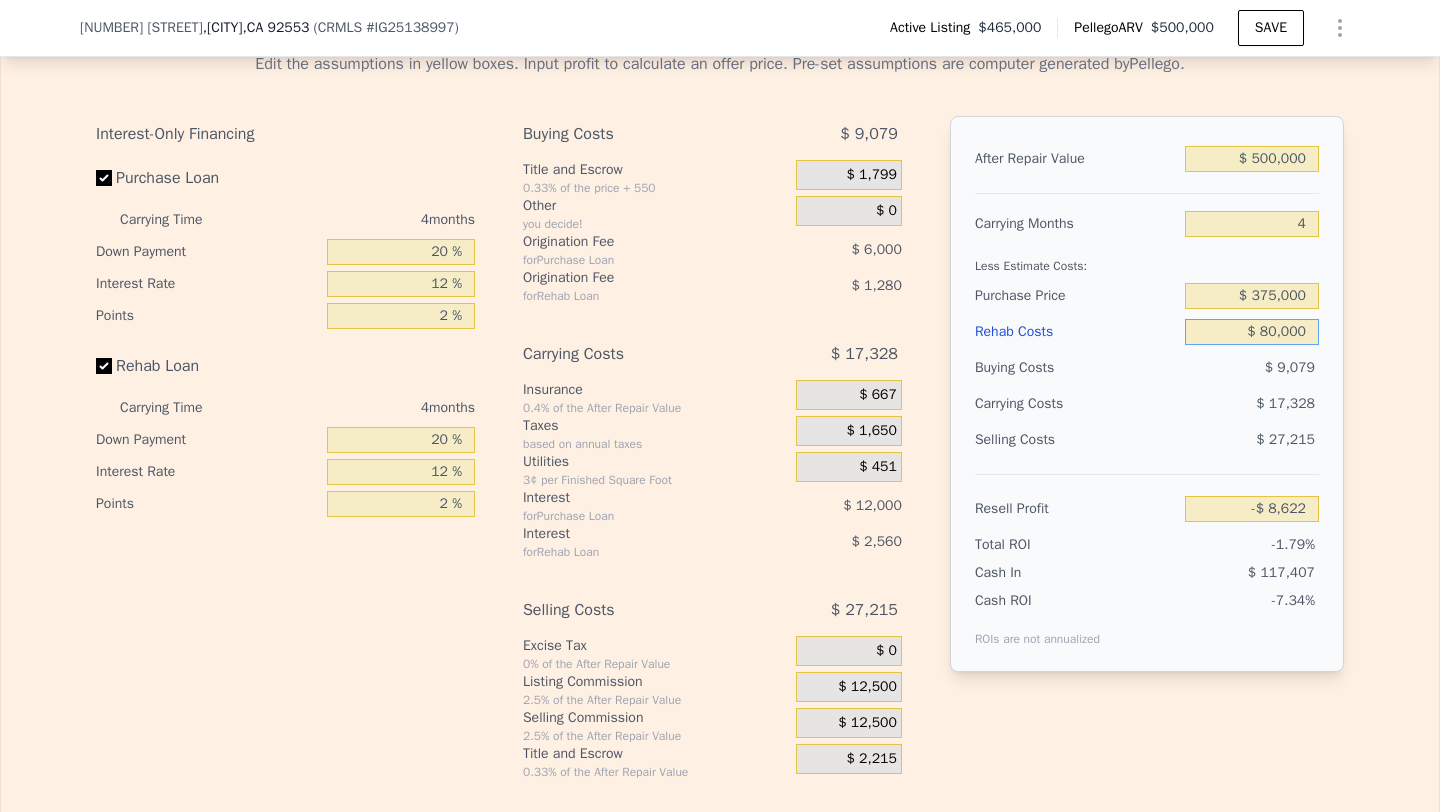 type on "$ 80,000" 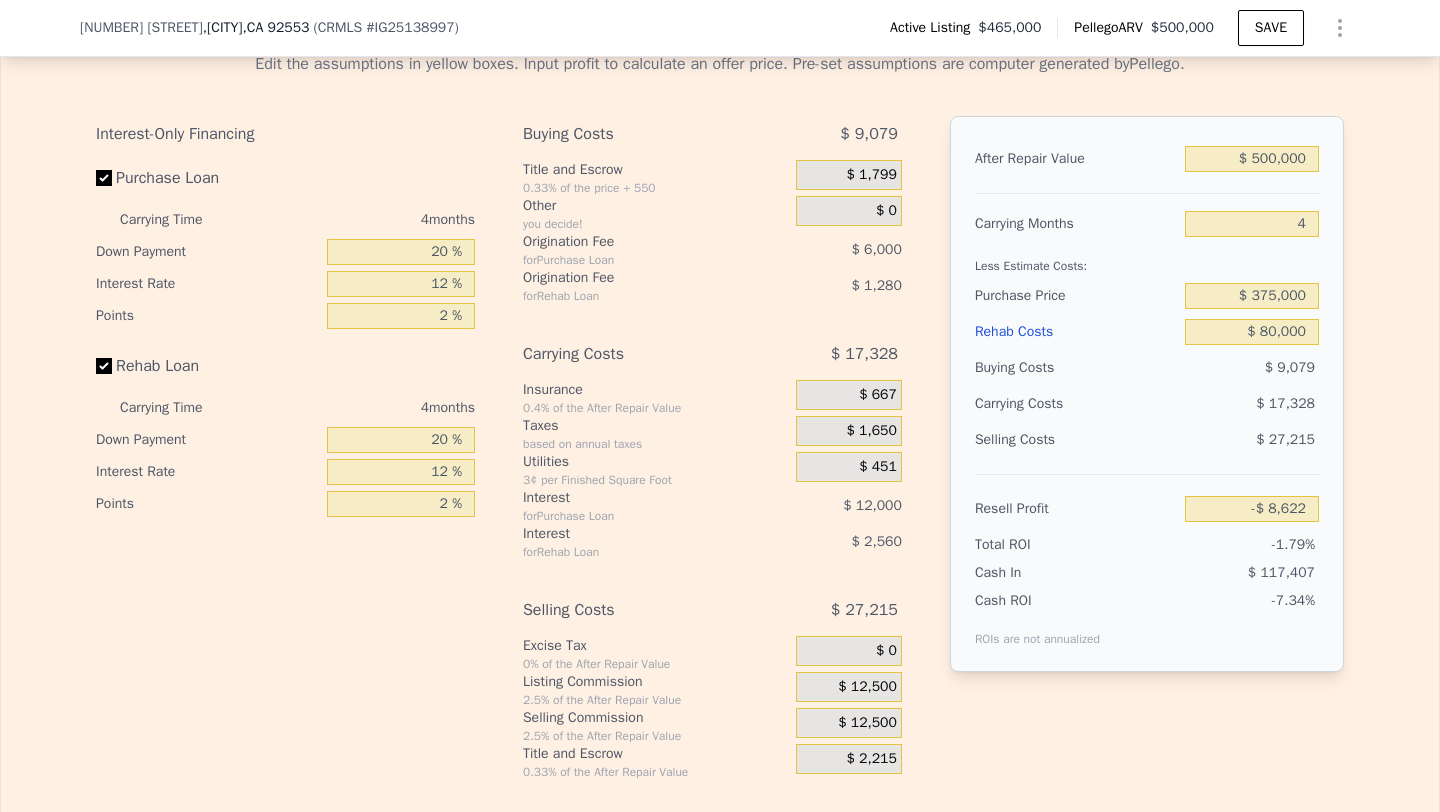 click on "$ 12,500" at bounding box center [867, 723] 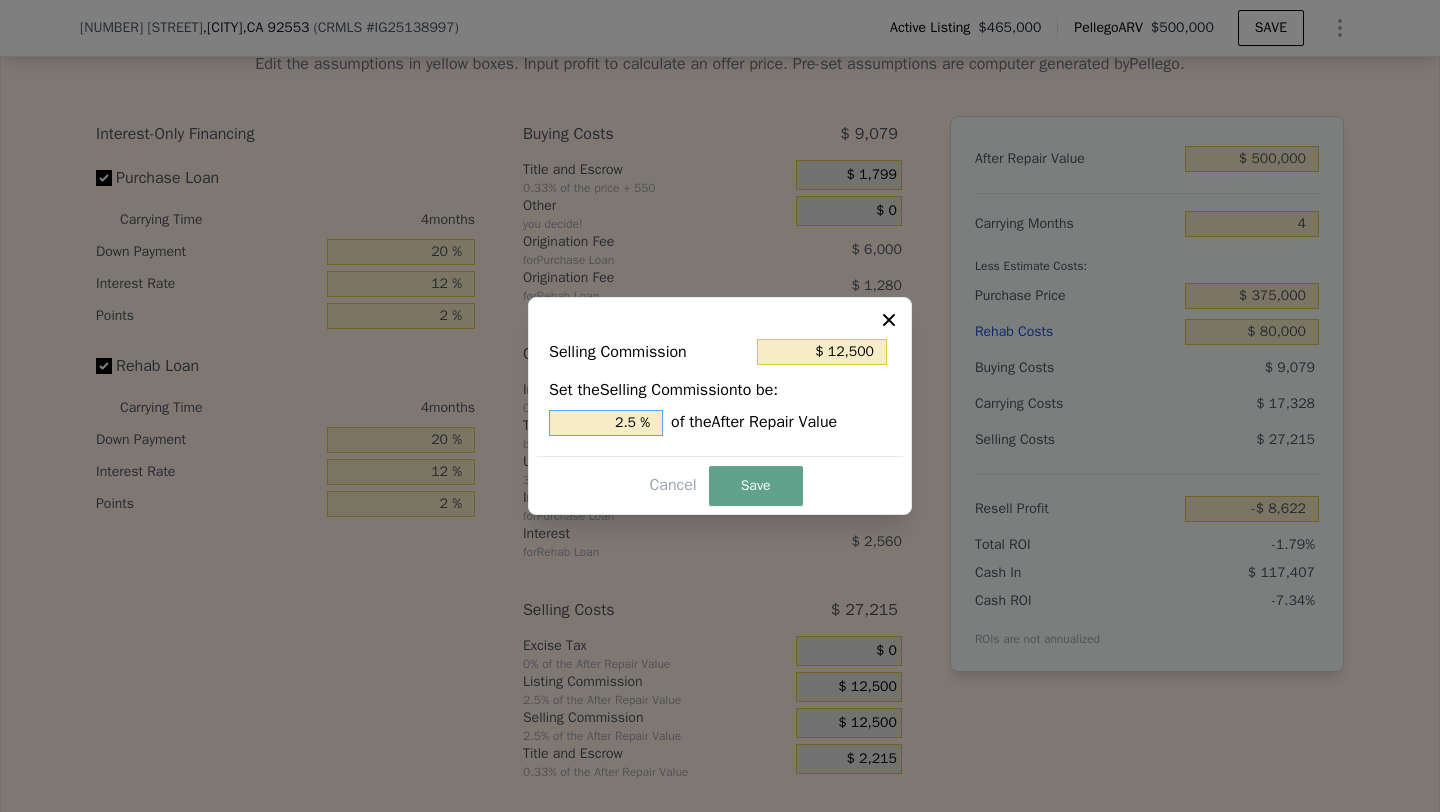 click on "2.5 %" at bounding box center [606, 423] 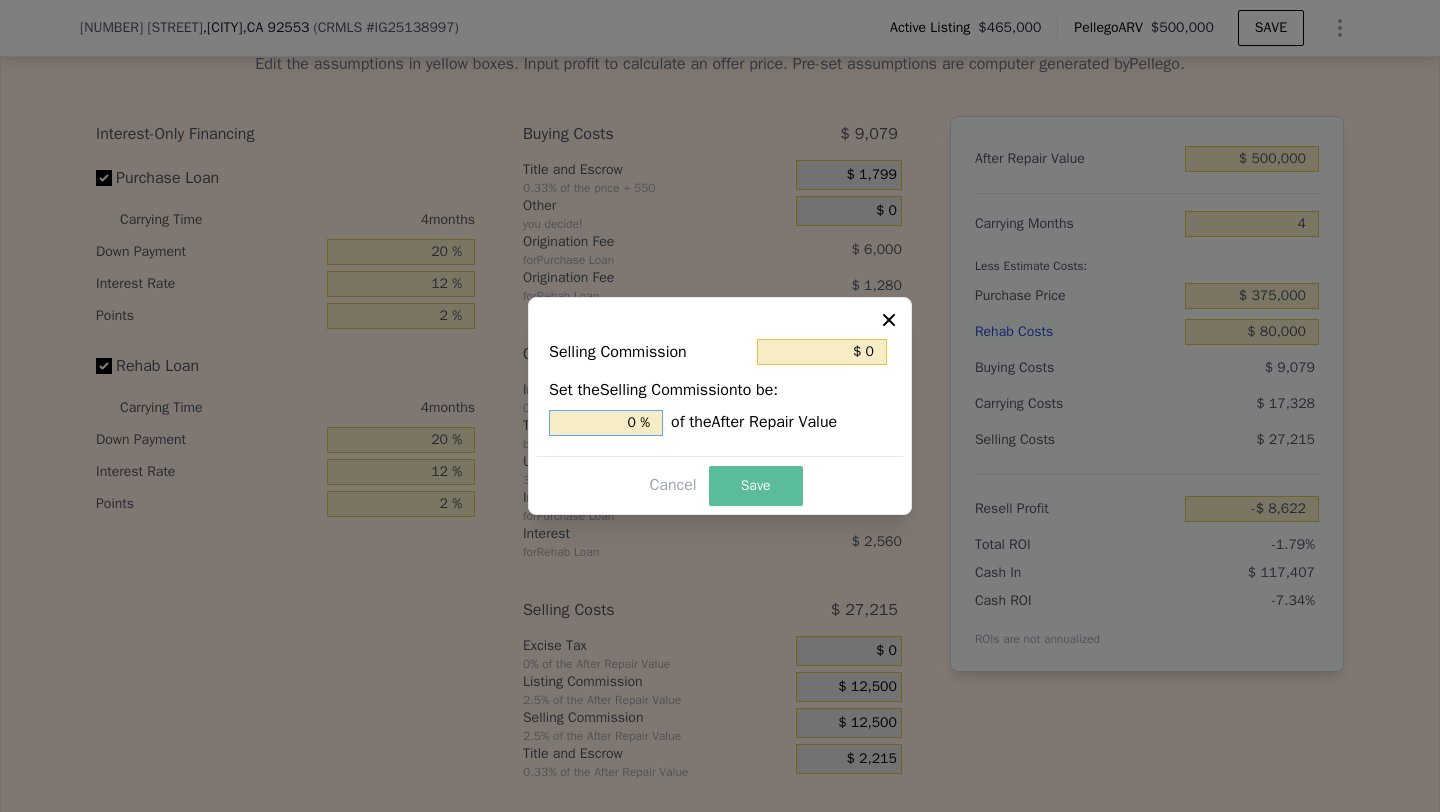 type on "0 %" 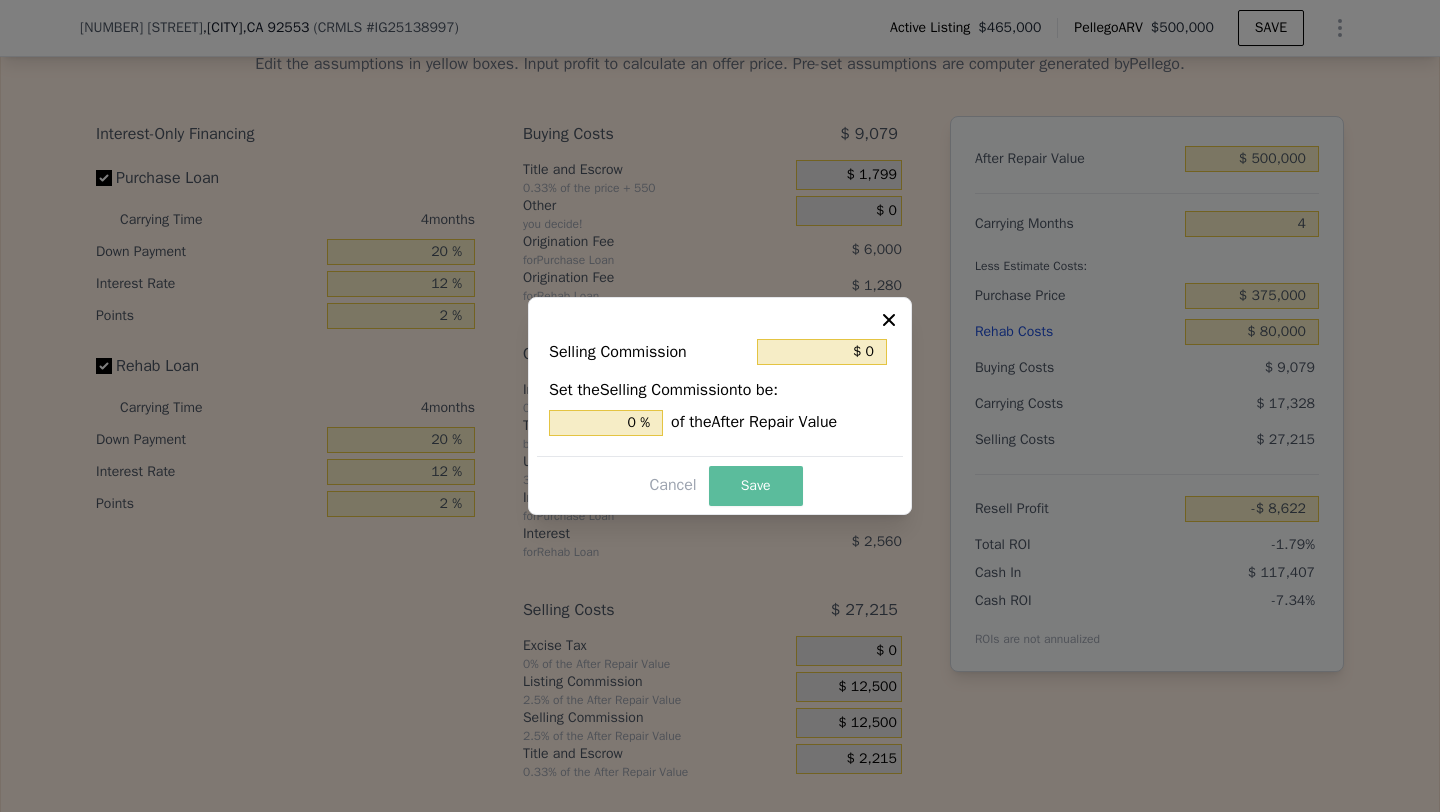 click on "Save" at bounding box center (756, 486) 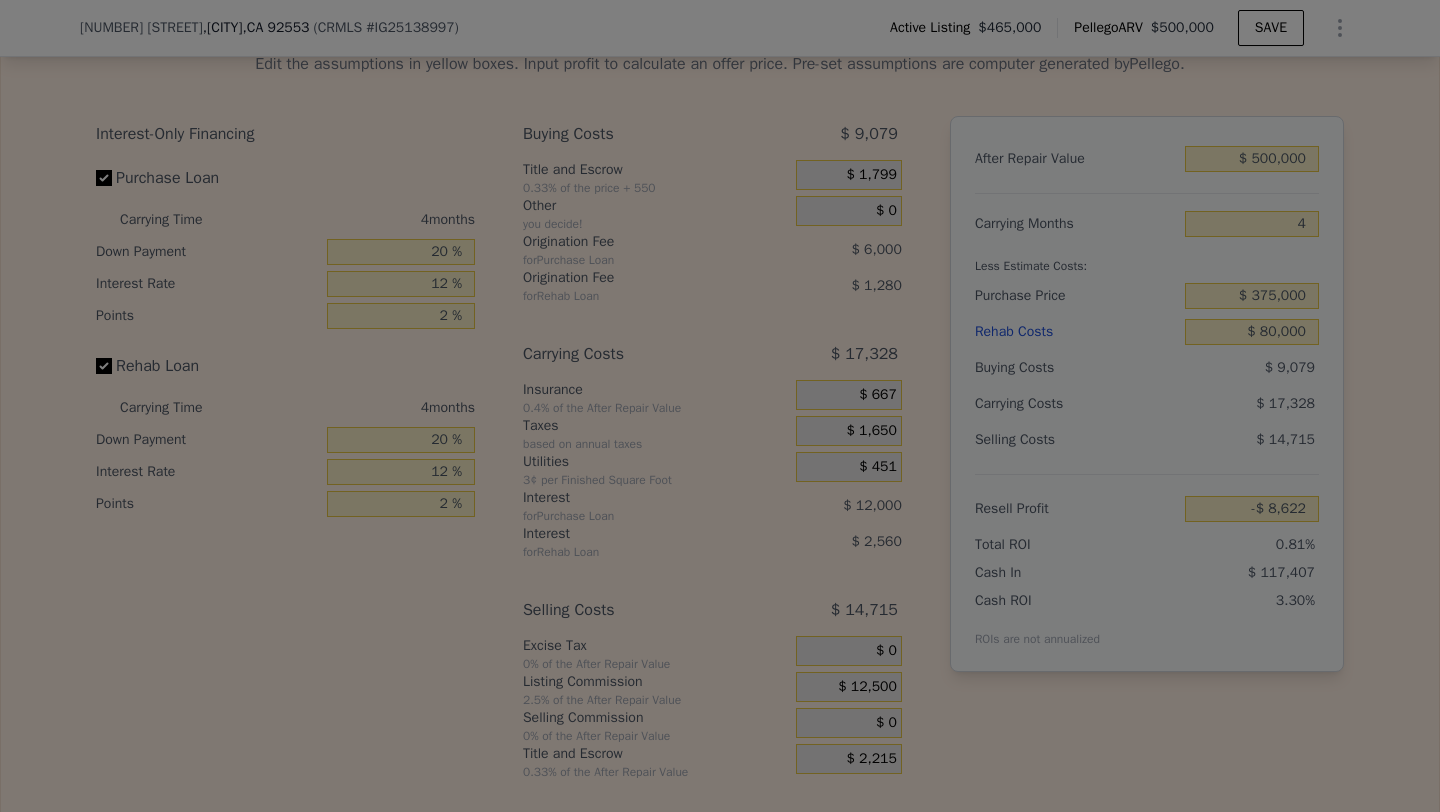 type on "$ 3,878" 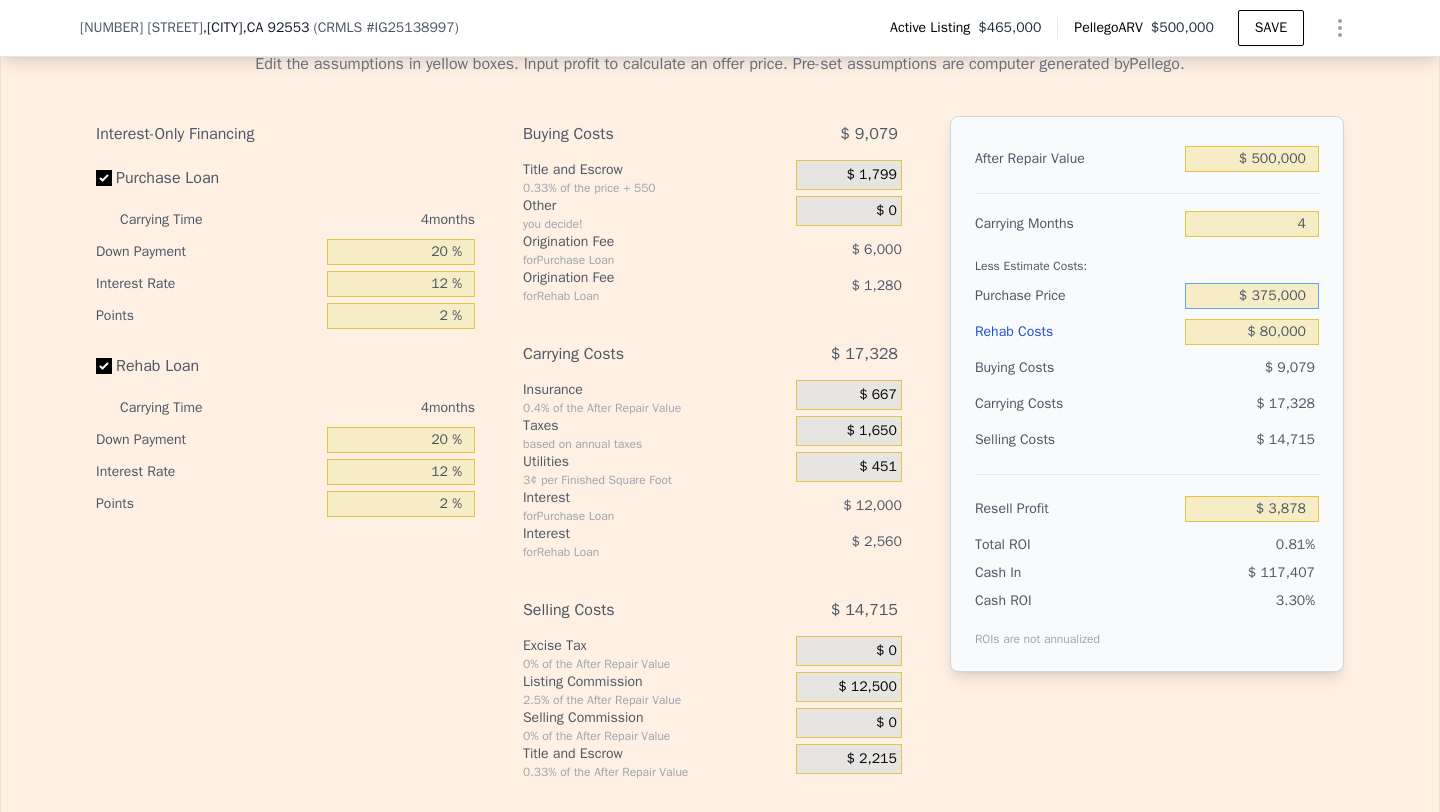 click on "$ 375,000" at bounding box center (1252, 296) 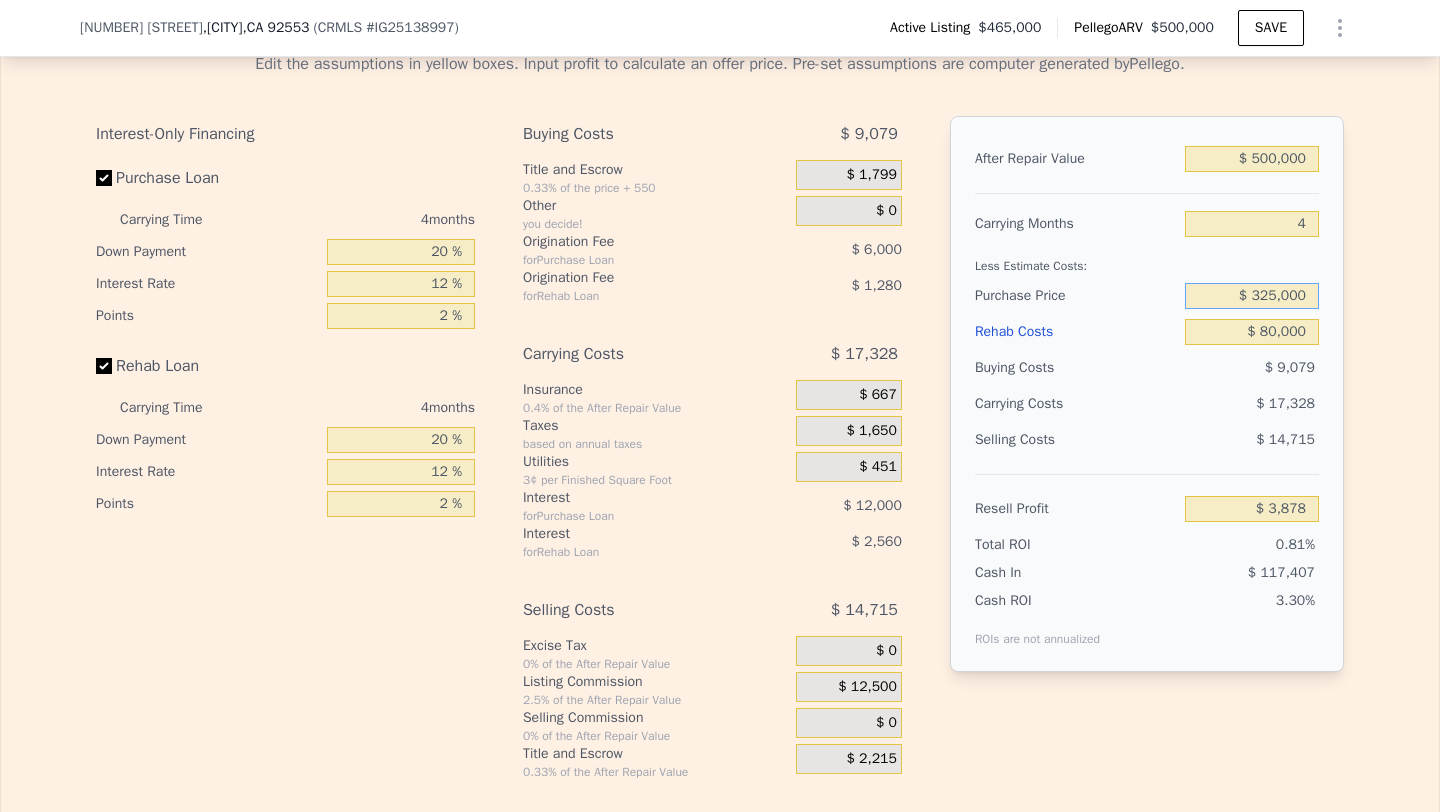 type on "$ 325,000" 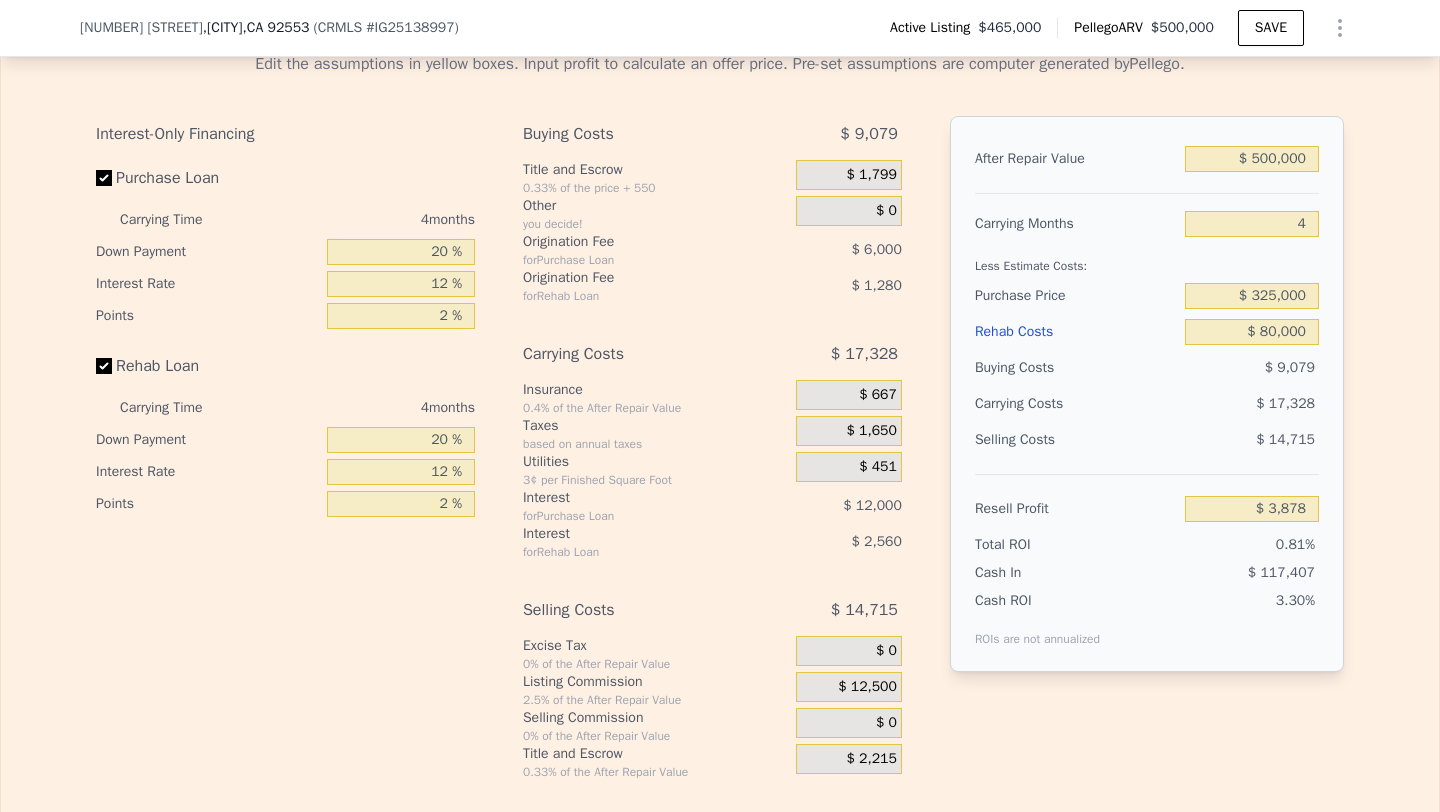 click on "Buying Costs" at bounding box center (1076, 368) 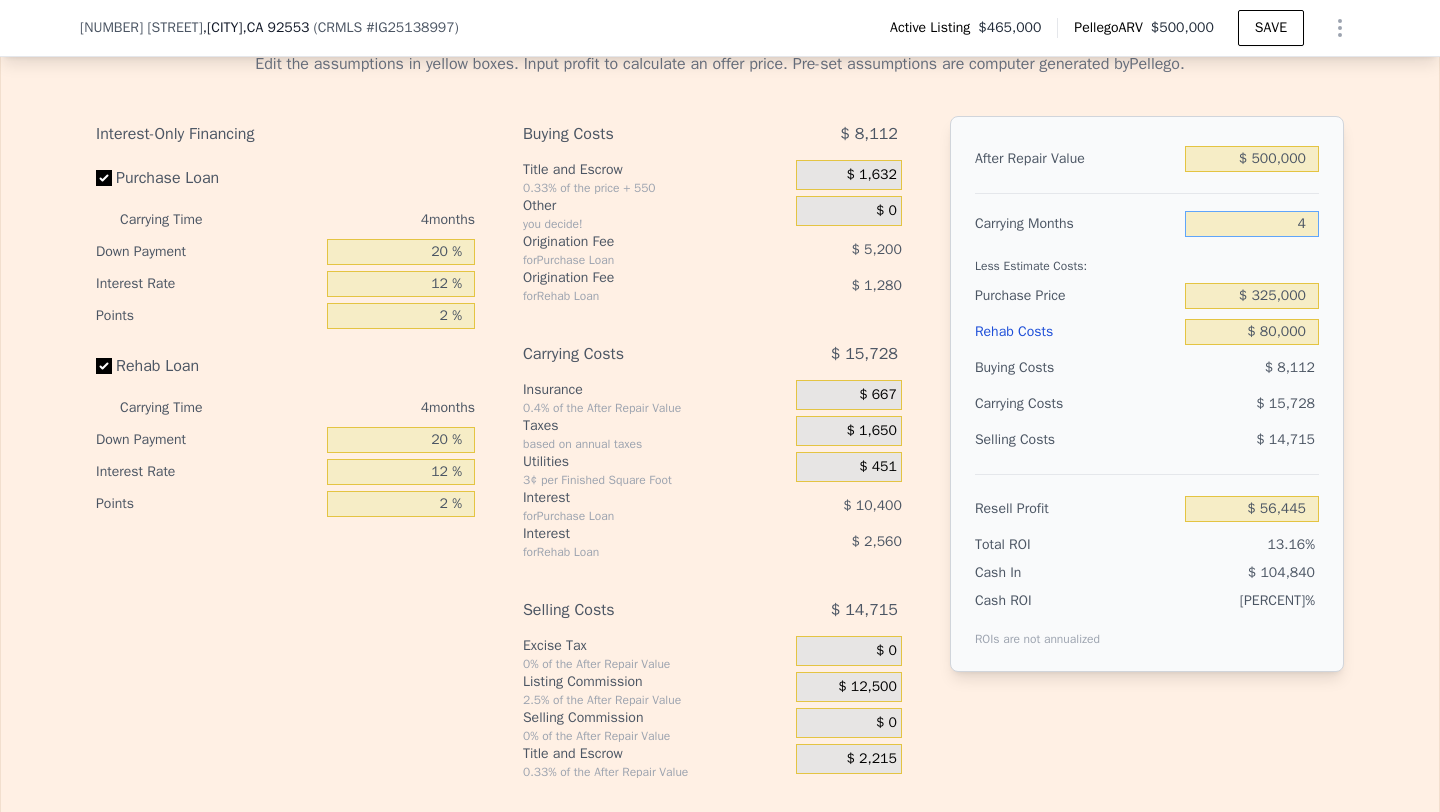 click on "4" at bounding box center [1252, 224] 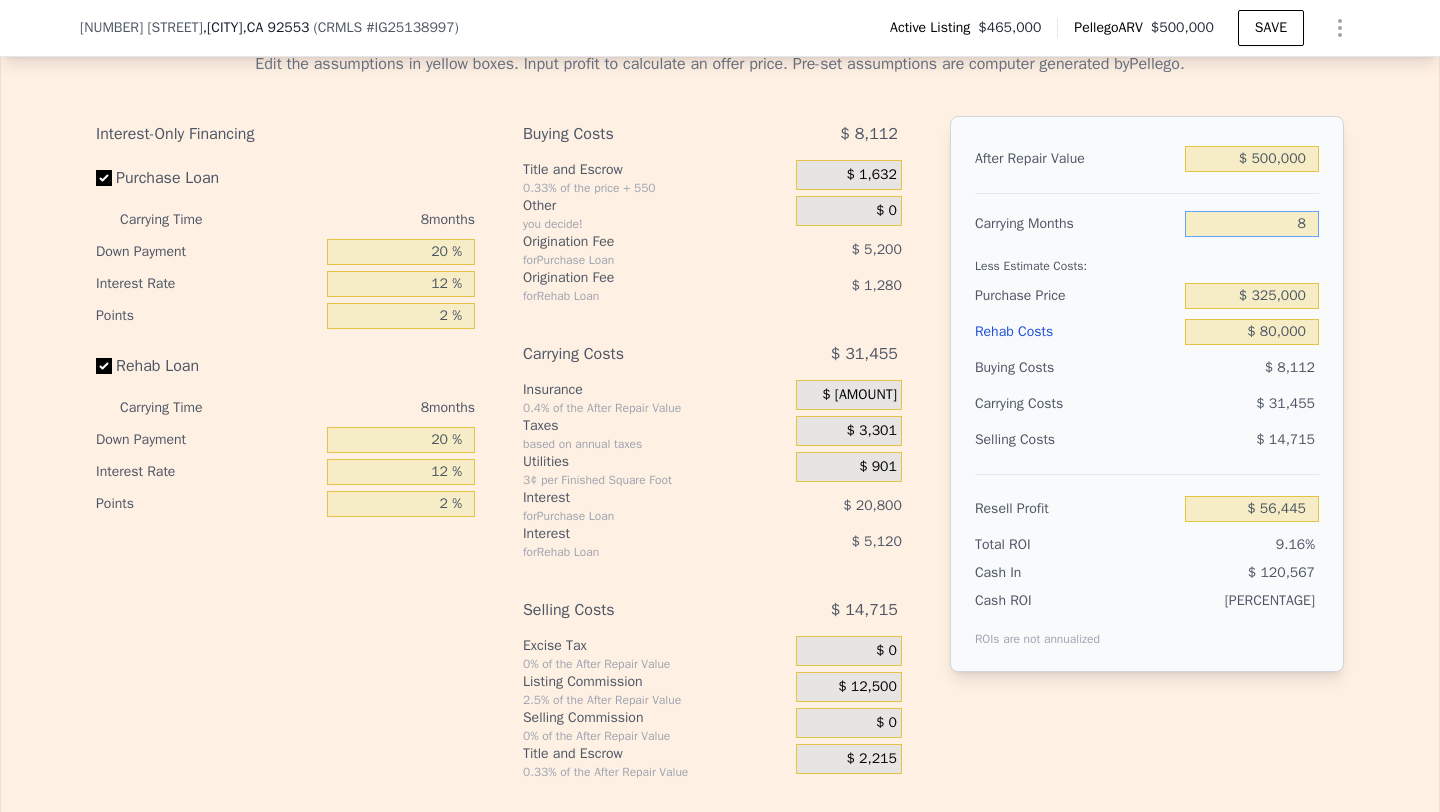 type on "$ 40,718" 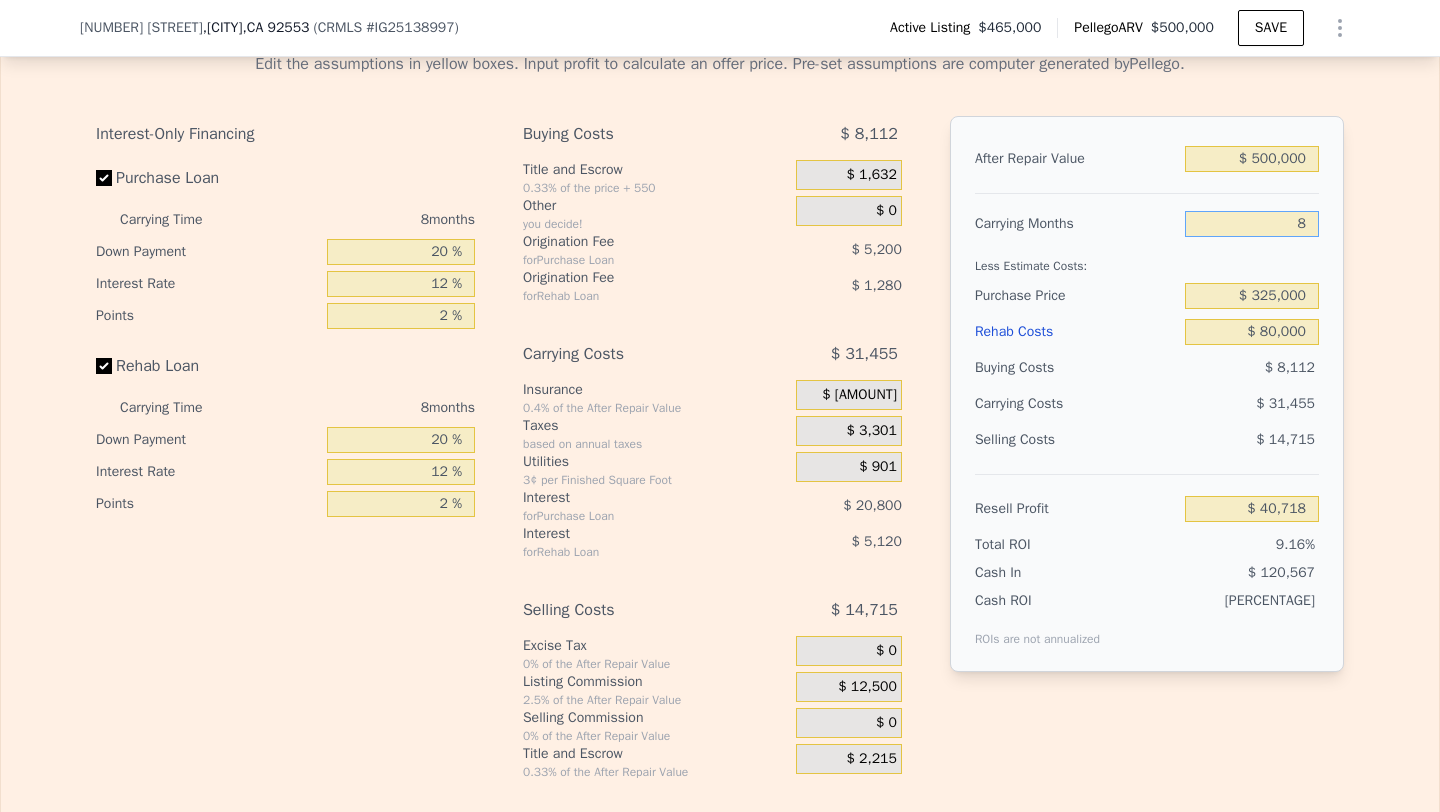 type on "8" 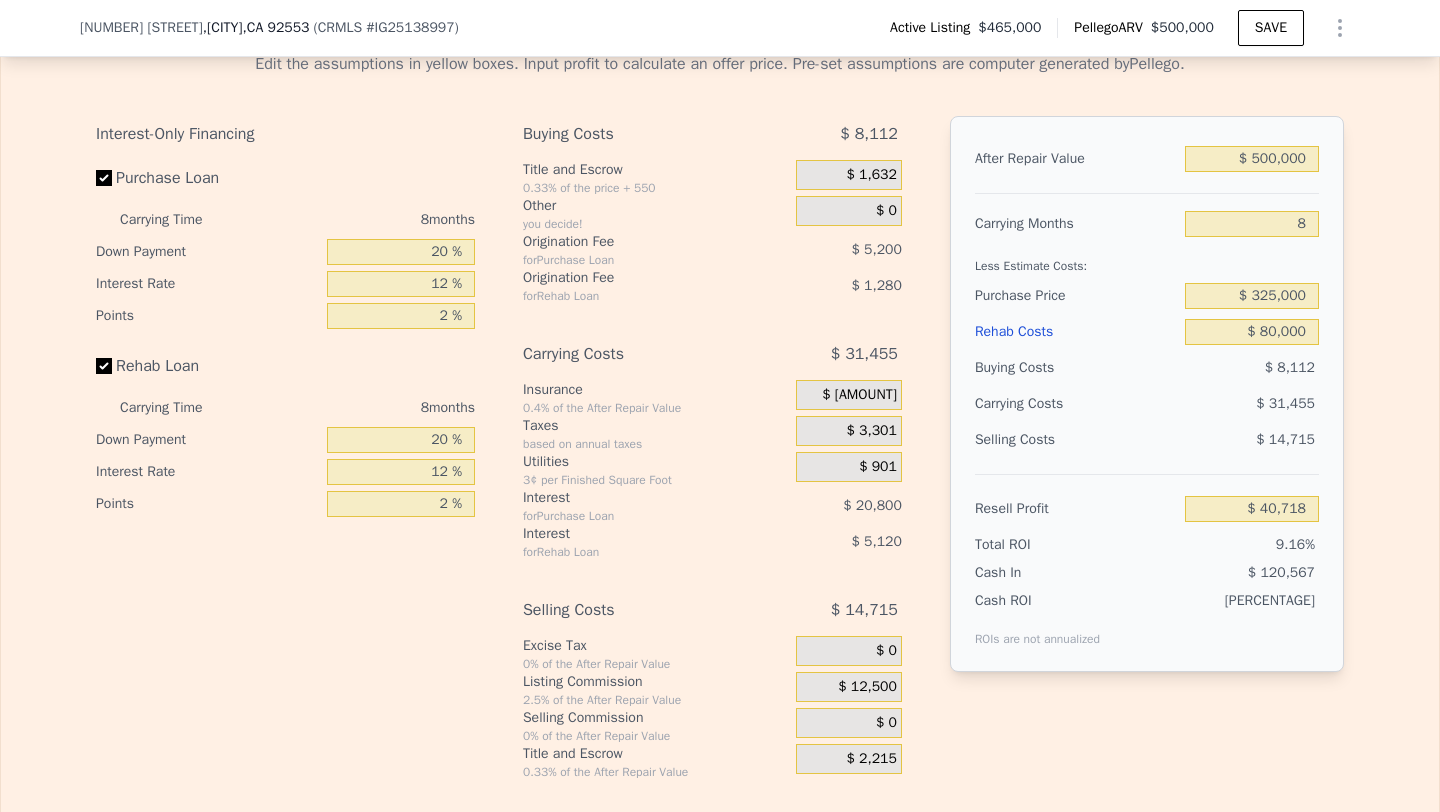 click on "Rehab Costs" at bounding box center (1076, 332) 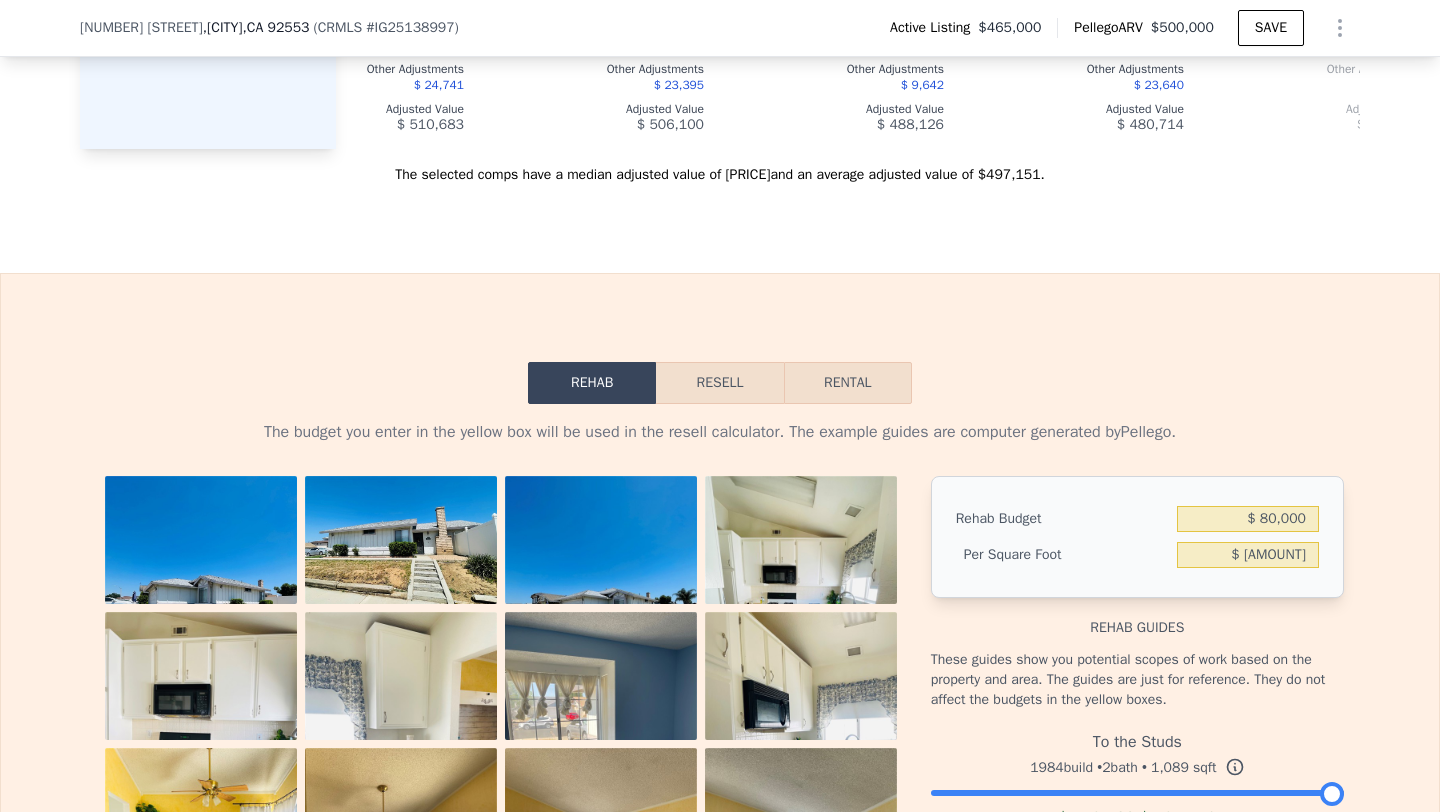 scroll, scrollTop: 2747, scrollLeft: 0, axis: vertical 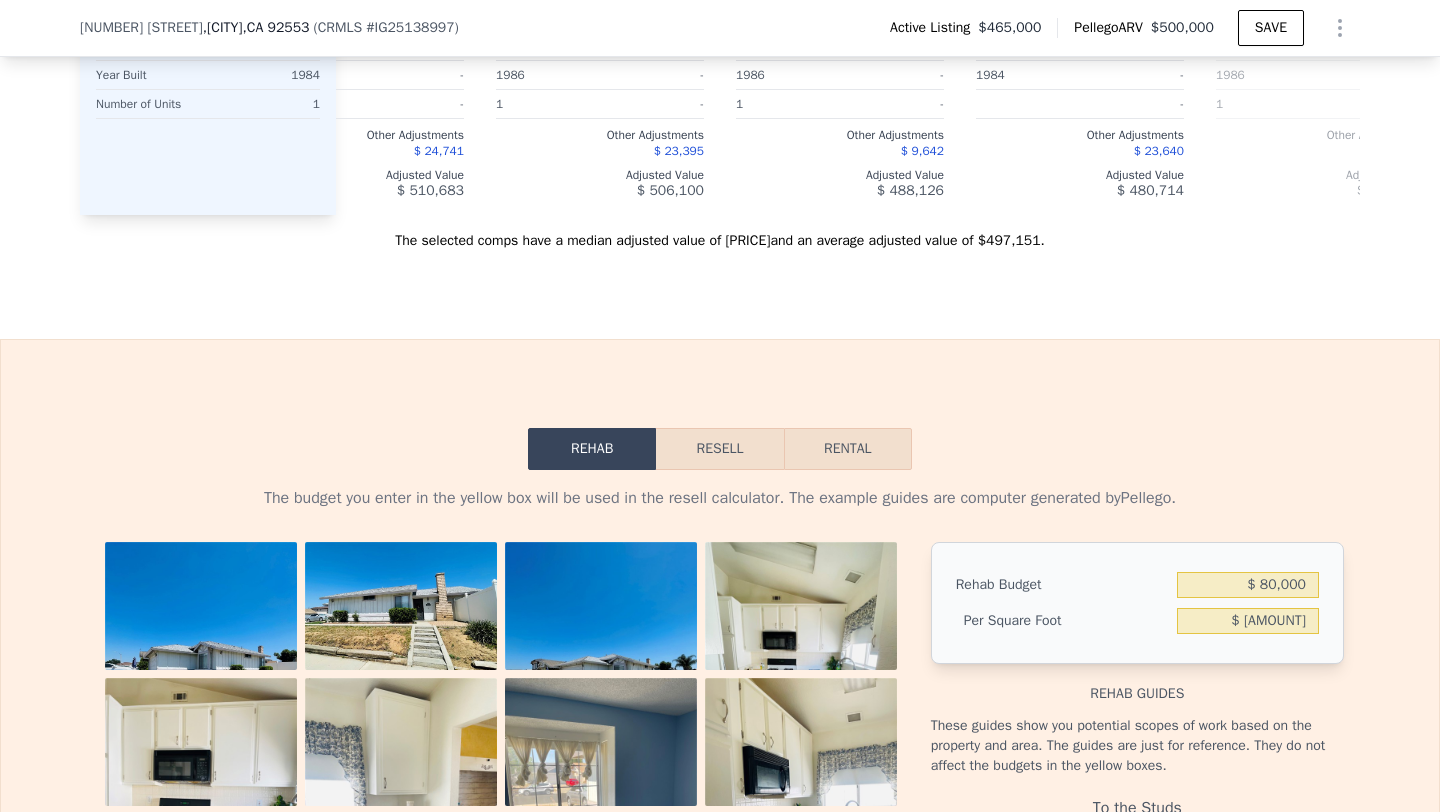 click on "Resell" at bounding box center [719, 449] 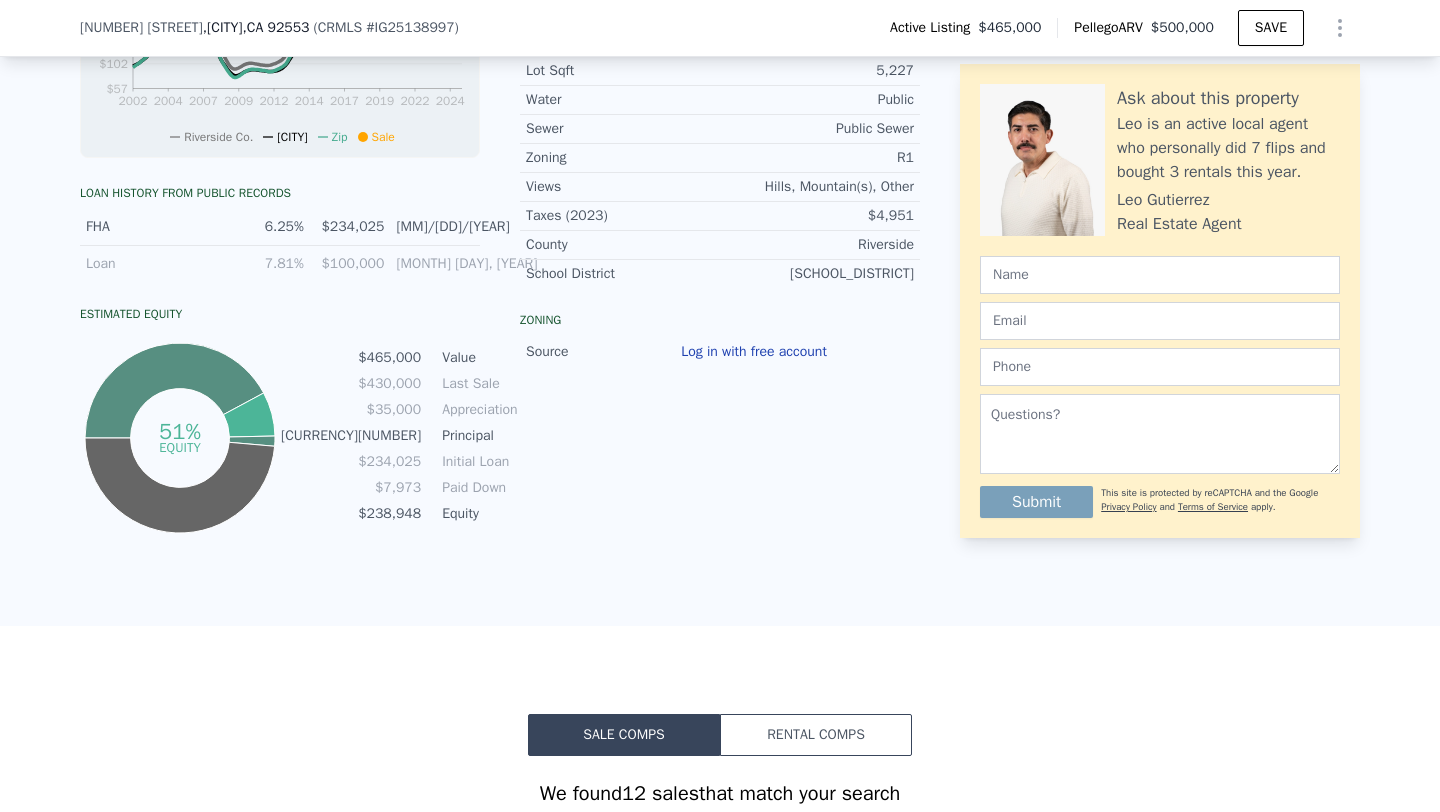 scroll, scrollTop: 1044, scrollLeft: 0, axis: vertical 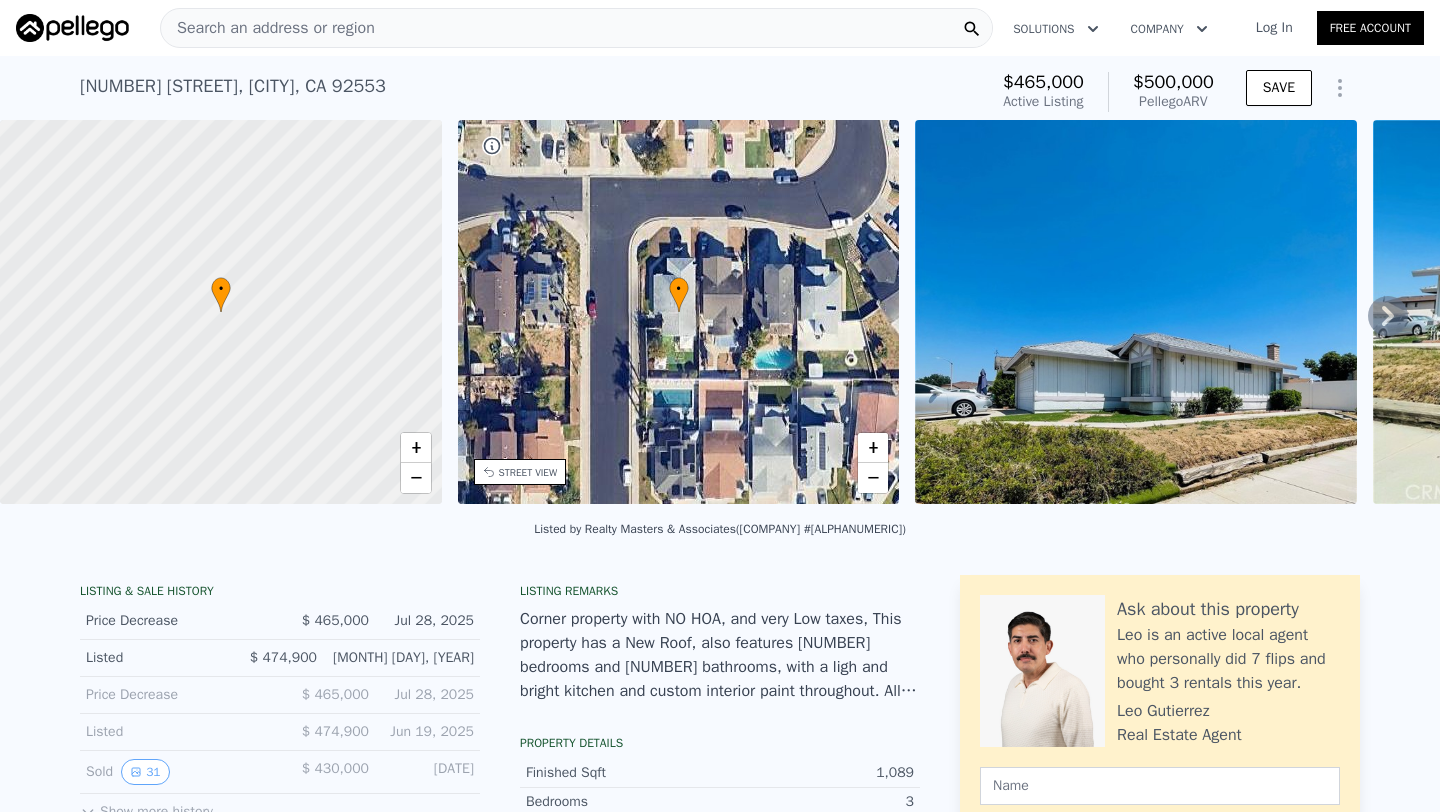 click on "Search an address or region" at bounding box center (268, 28) 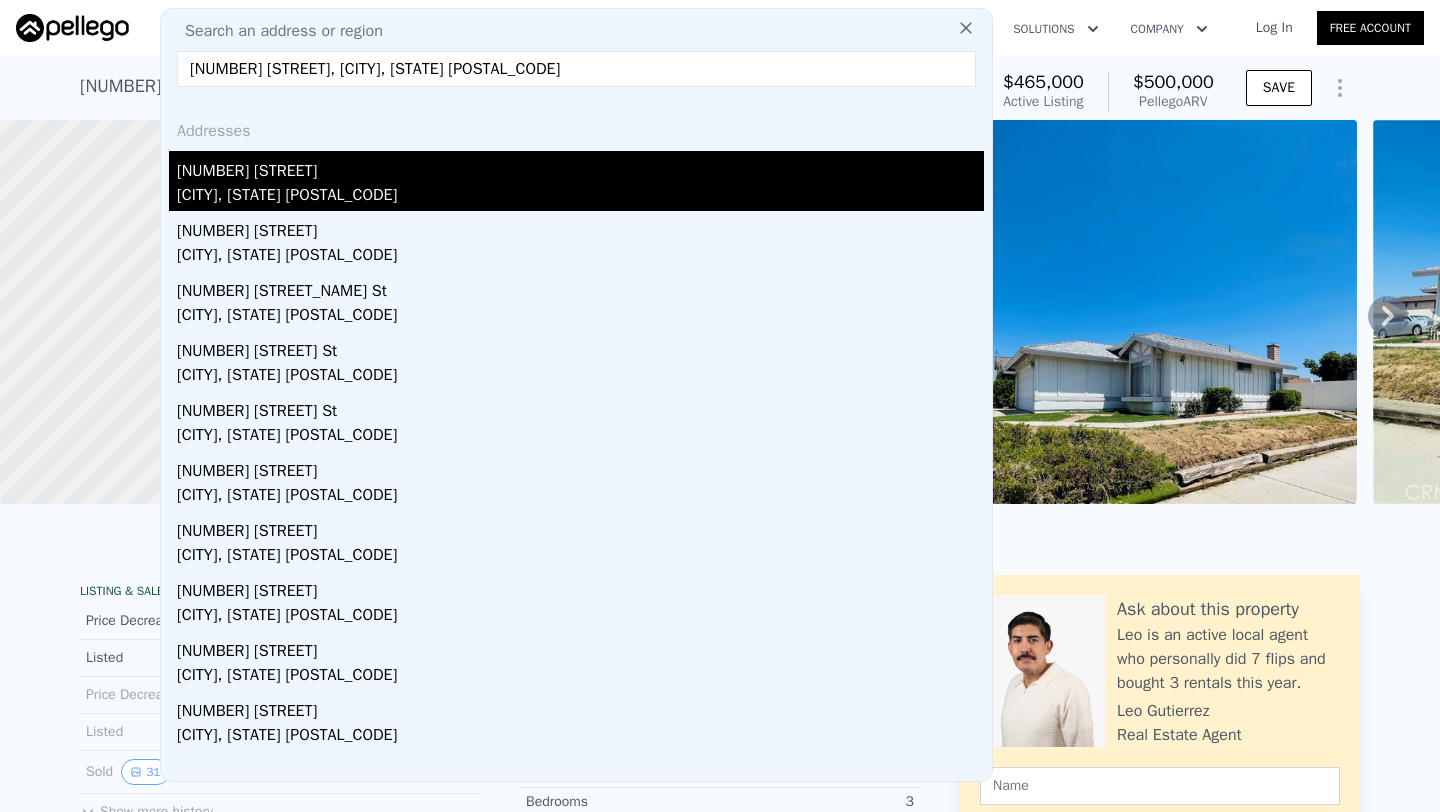 type on "13241 Oak Dell St, Moreno Valley, CA 92553" 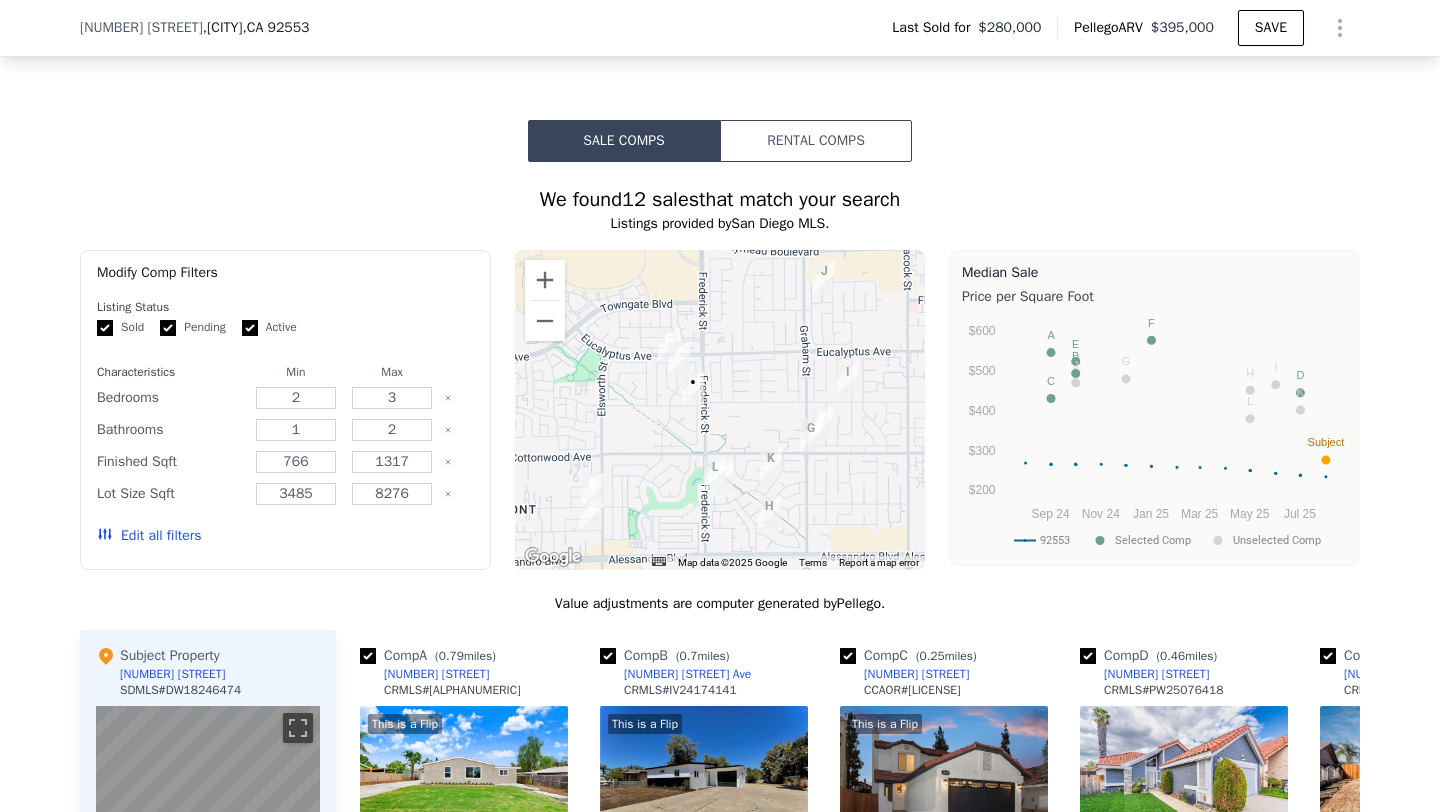 scroll, scrollTop: 1247, scrollLeft: 0, axis: vertical 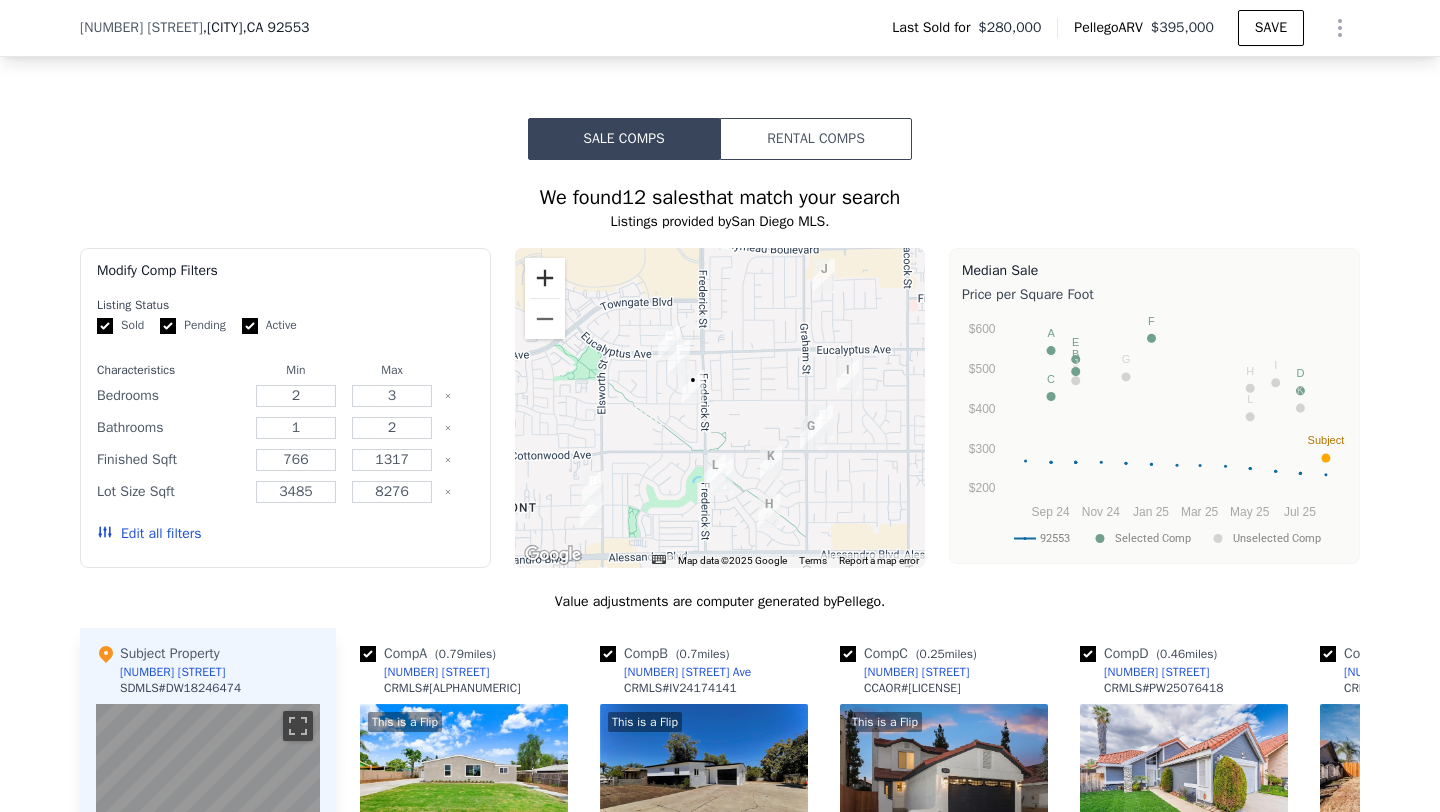 click at bounding box center (545, 278) 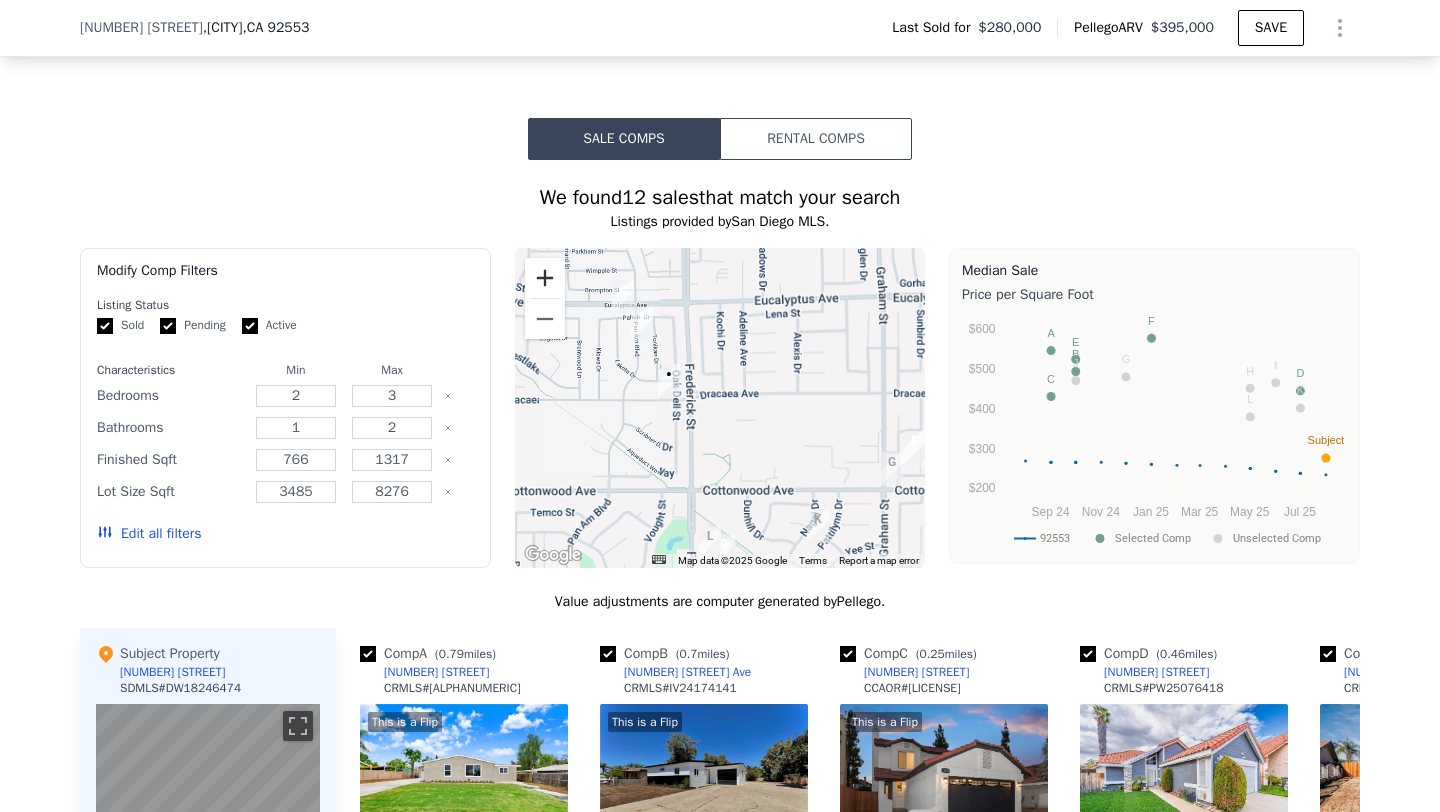 click at bounding box center [545, 278] 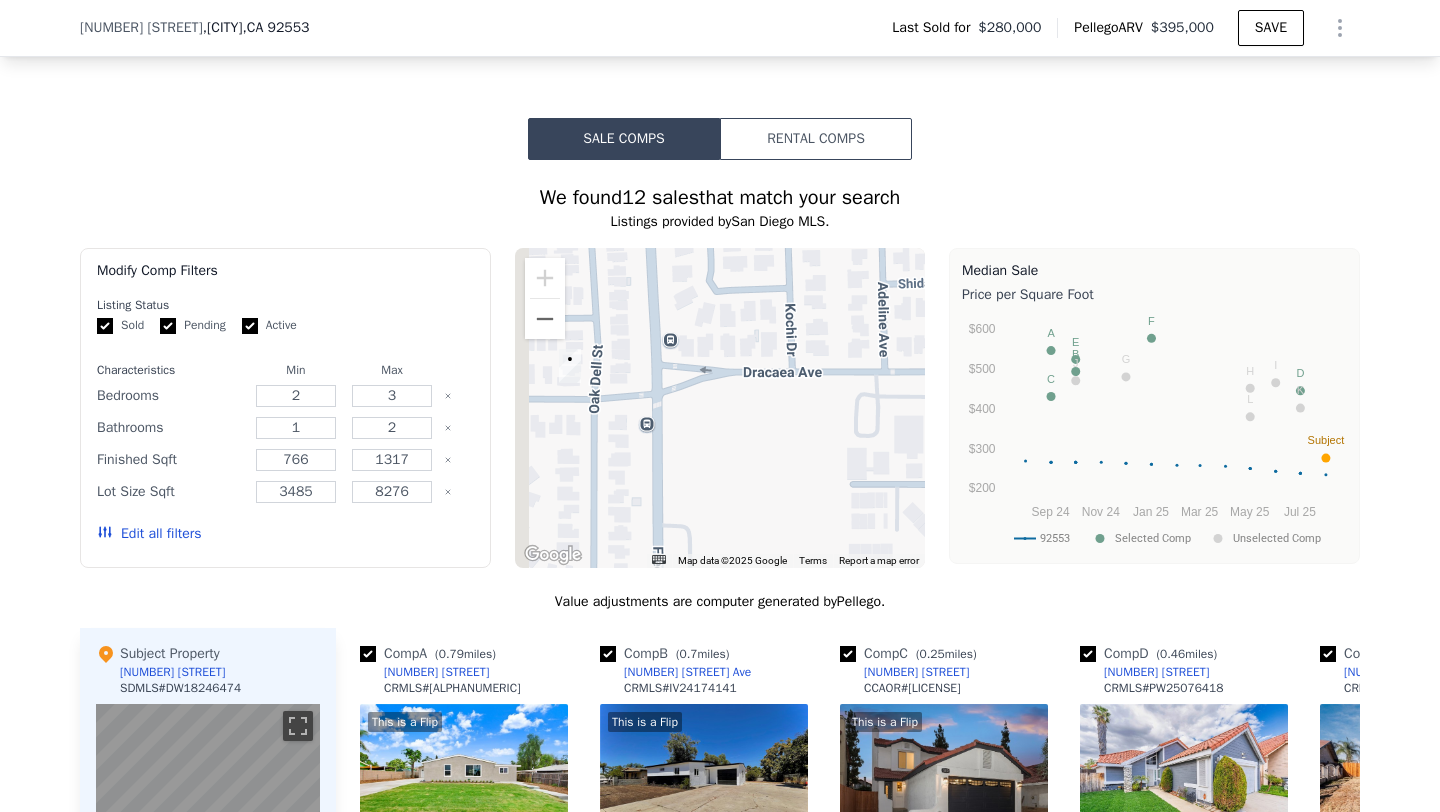 drag, startPoint x: 663, startPoint y: 371, endPoint x: 746, endPoint y: 407, distance: 90.47099 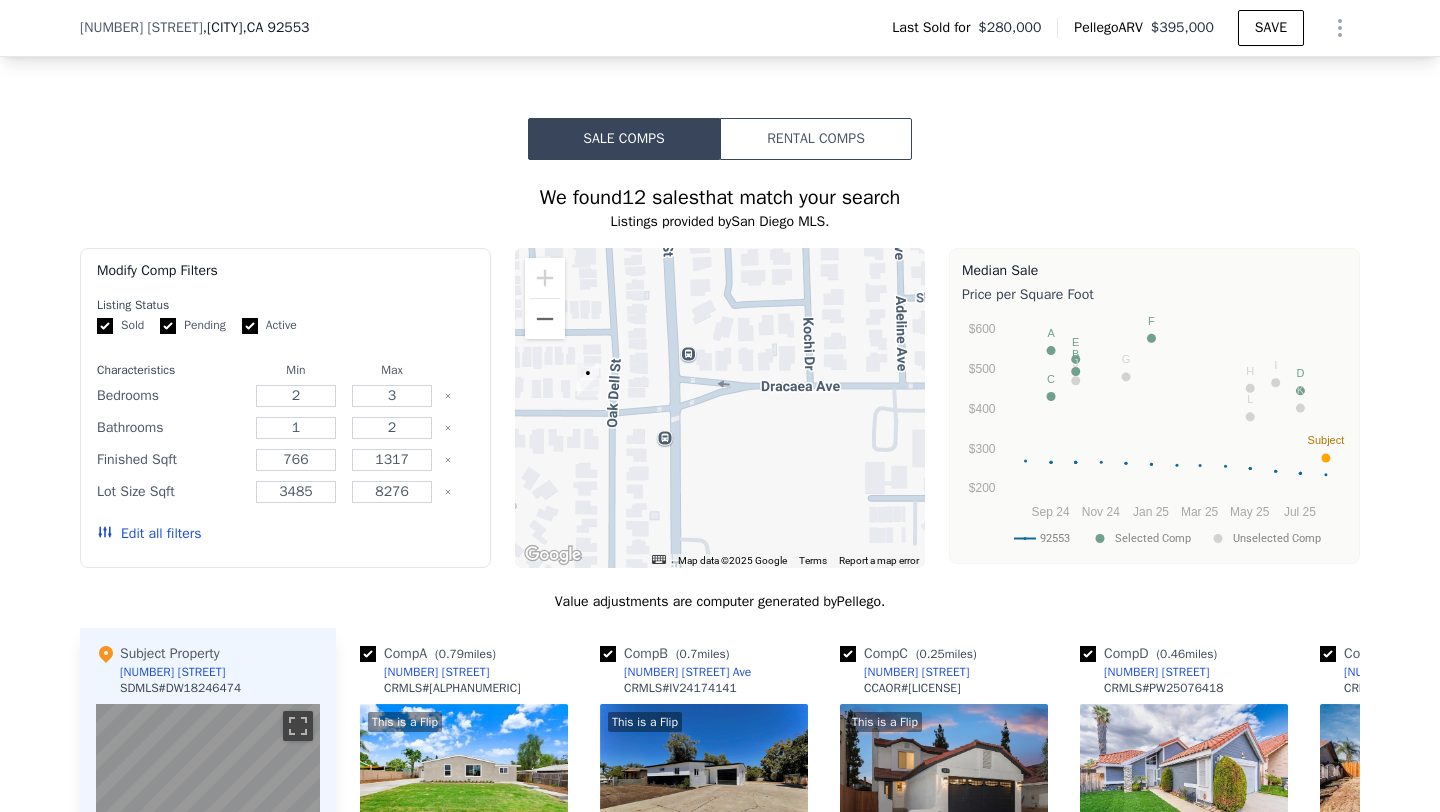 drag, startPoint x: 640, startPoint y: 354, endPoint x: 760, endPoint y: 391, distance: 125.57468 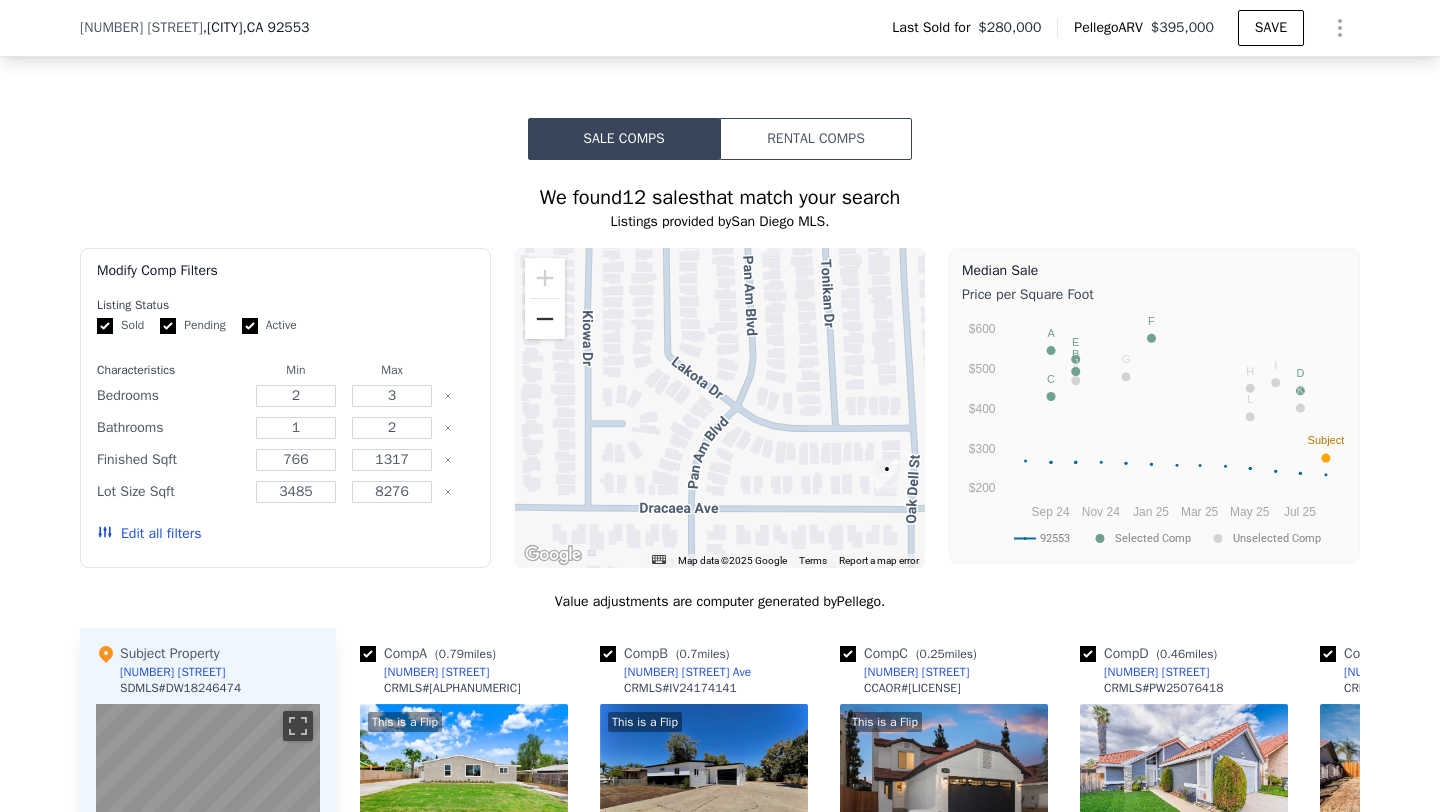 click at bounding box center (545, 319) 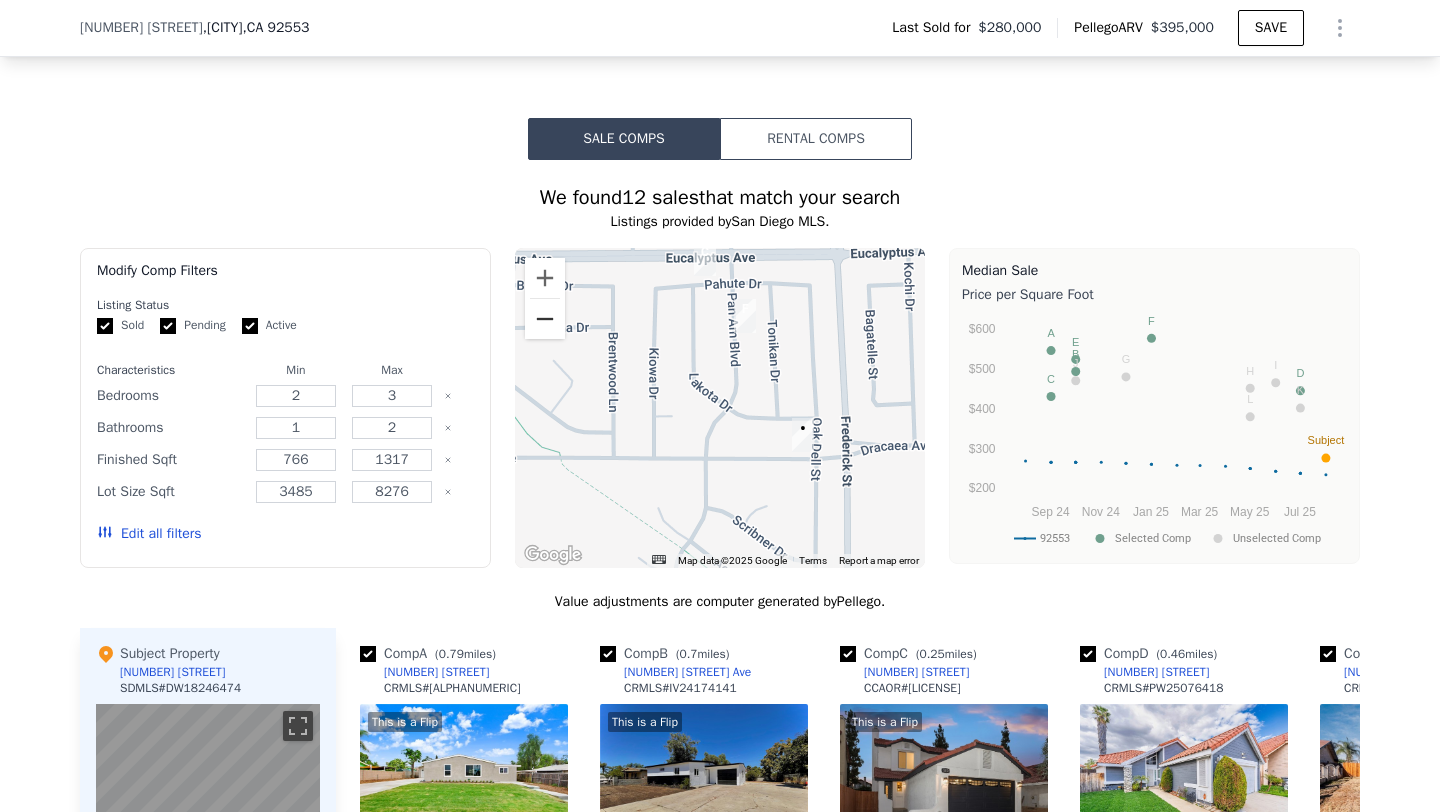 click at bounding box center [545, 319] 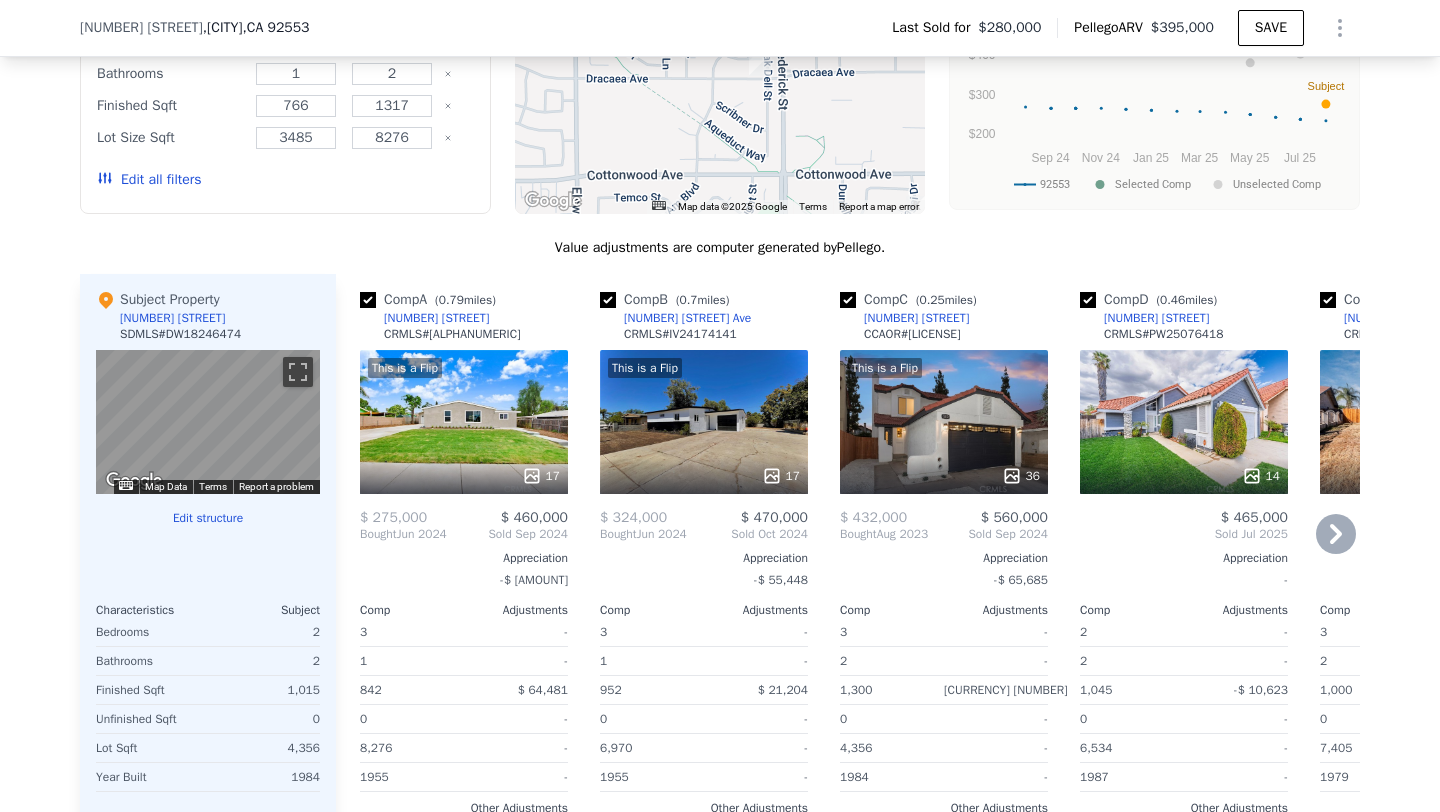 scroll, scrollTop: 1532, scrollLeft: 0, axis: vertical 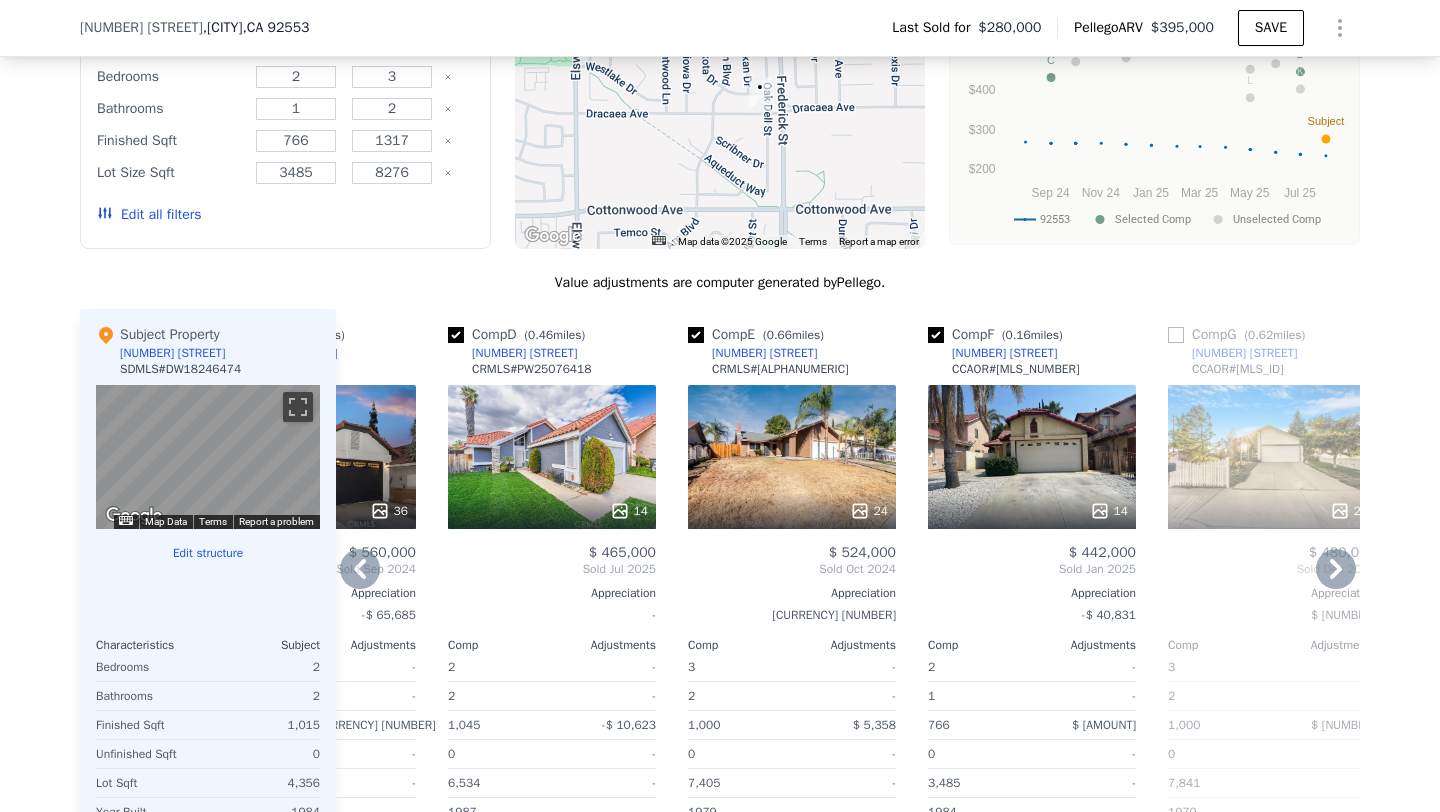 click on "14" at bounding box center (1032, 457) 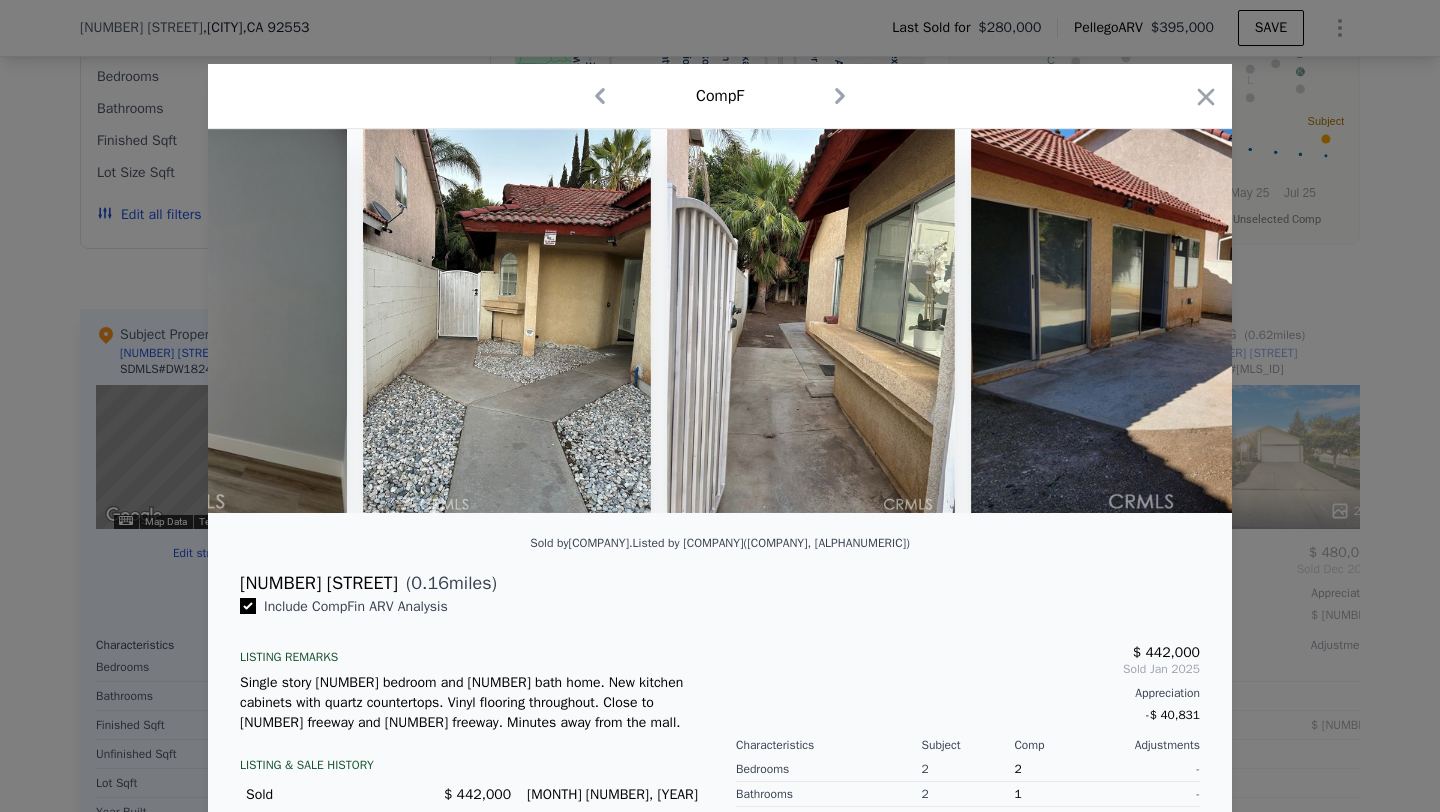 scroll, scrollTop: 0, scrollLeft: 4738, axis: horizontal 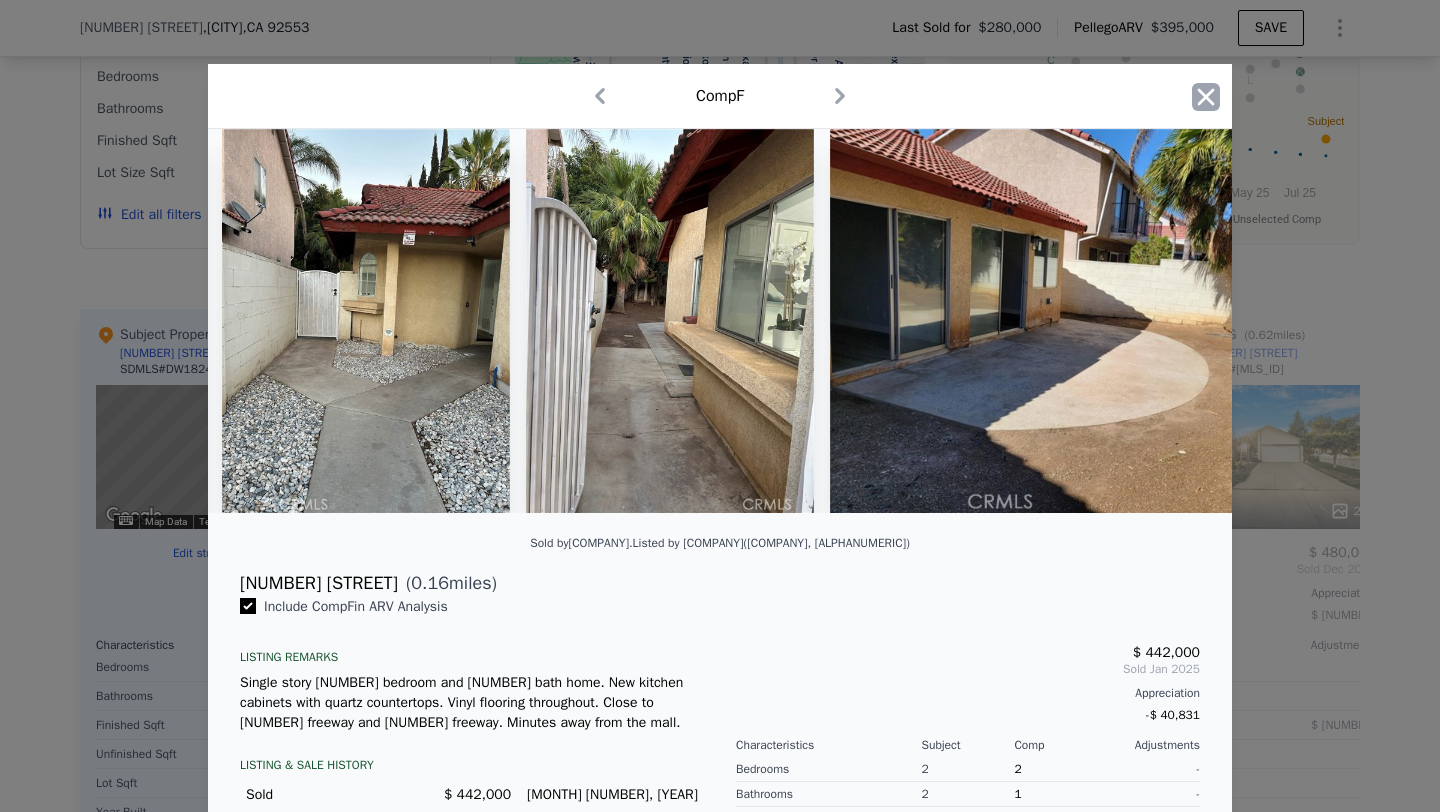 click 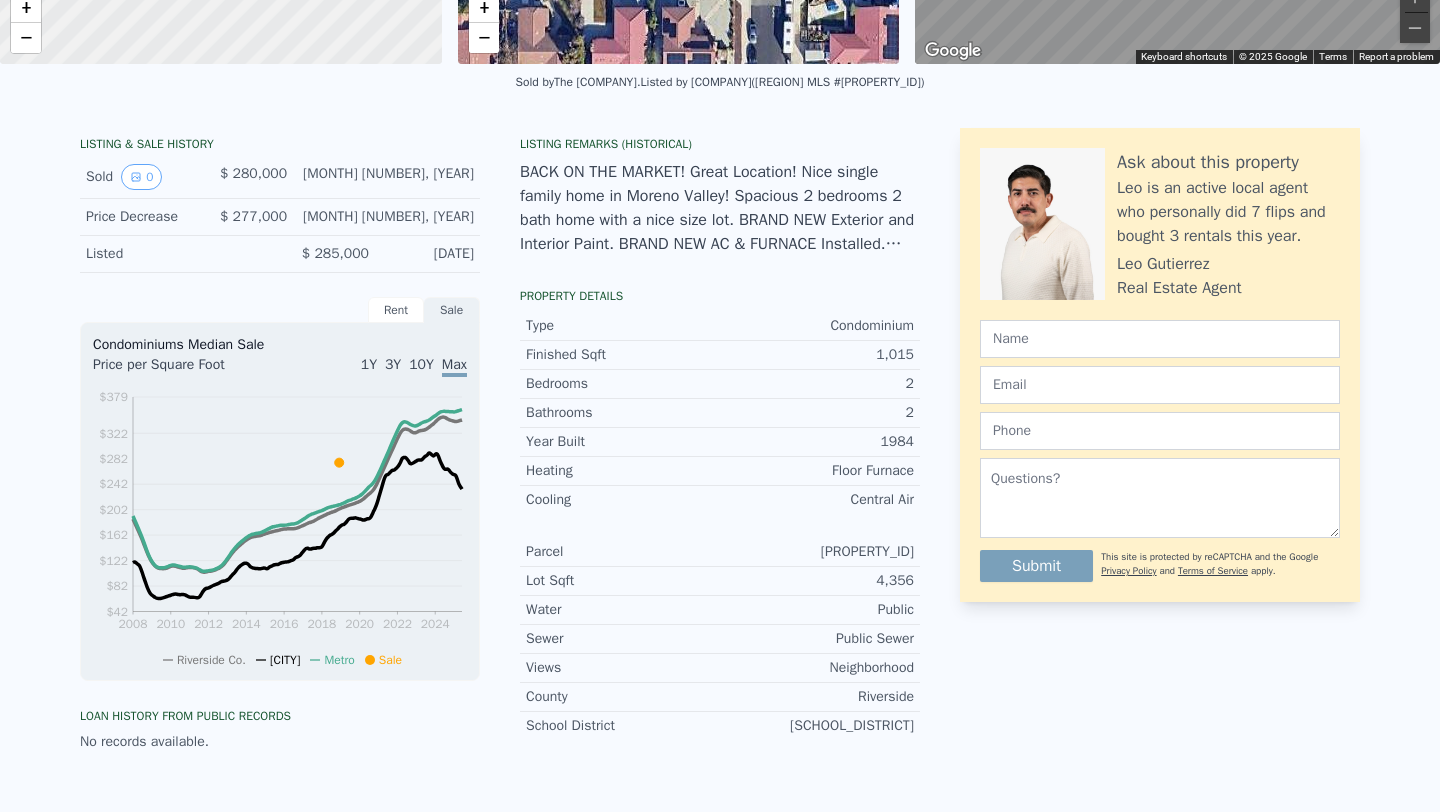 scroll, scrollTop: 0, scrollLeft: 0, axis: both 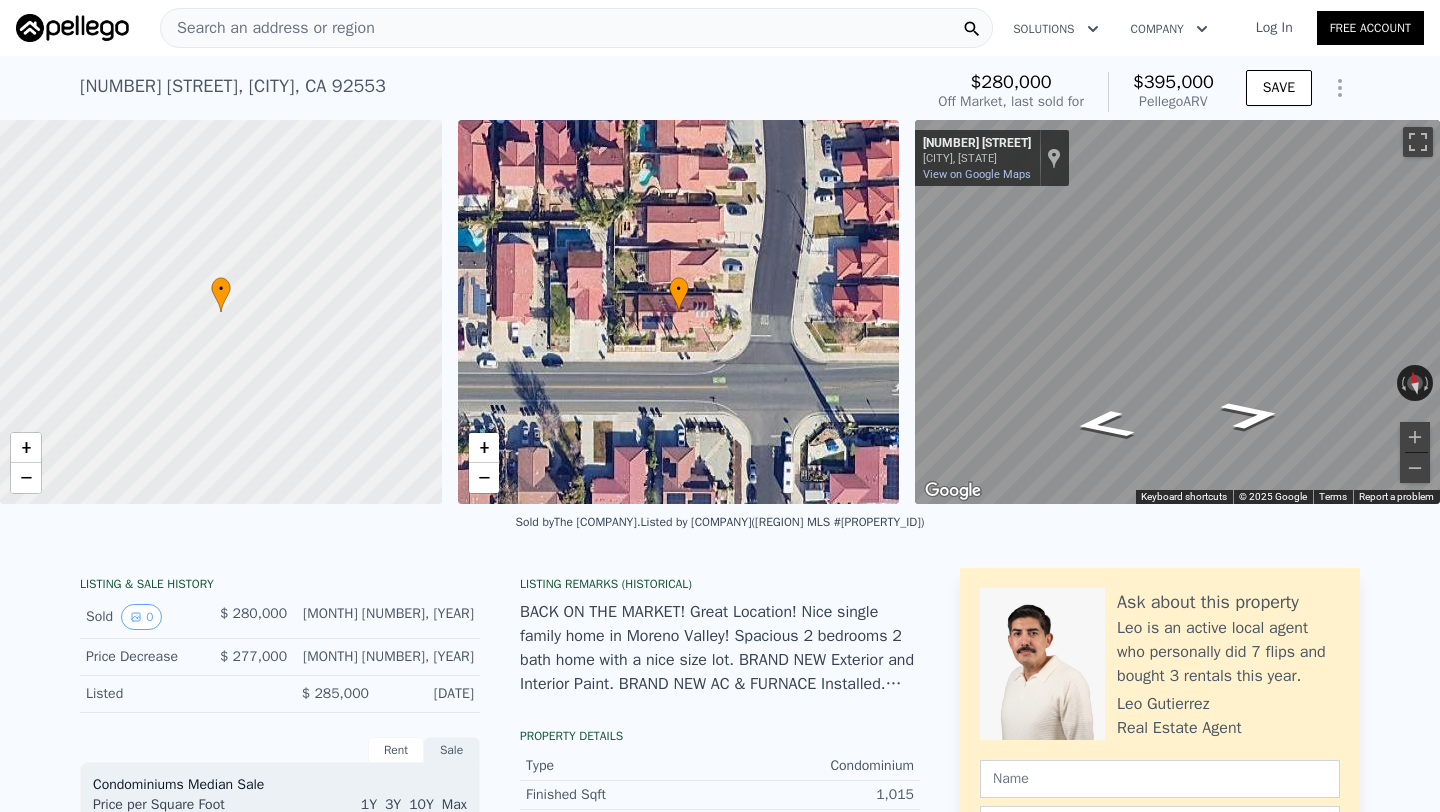 click on "Search an address or region" at bounding box center (268, 28) 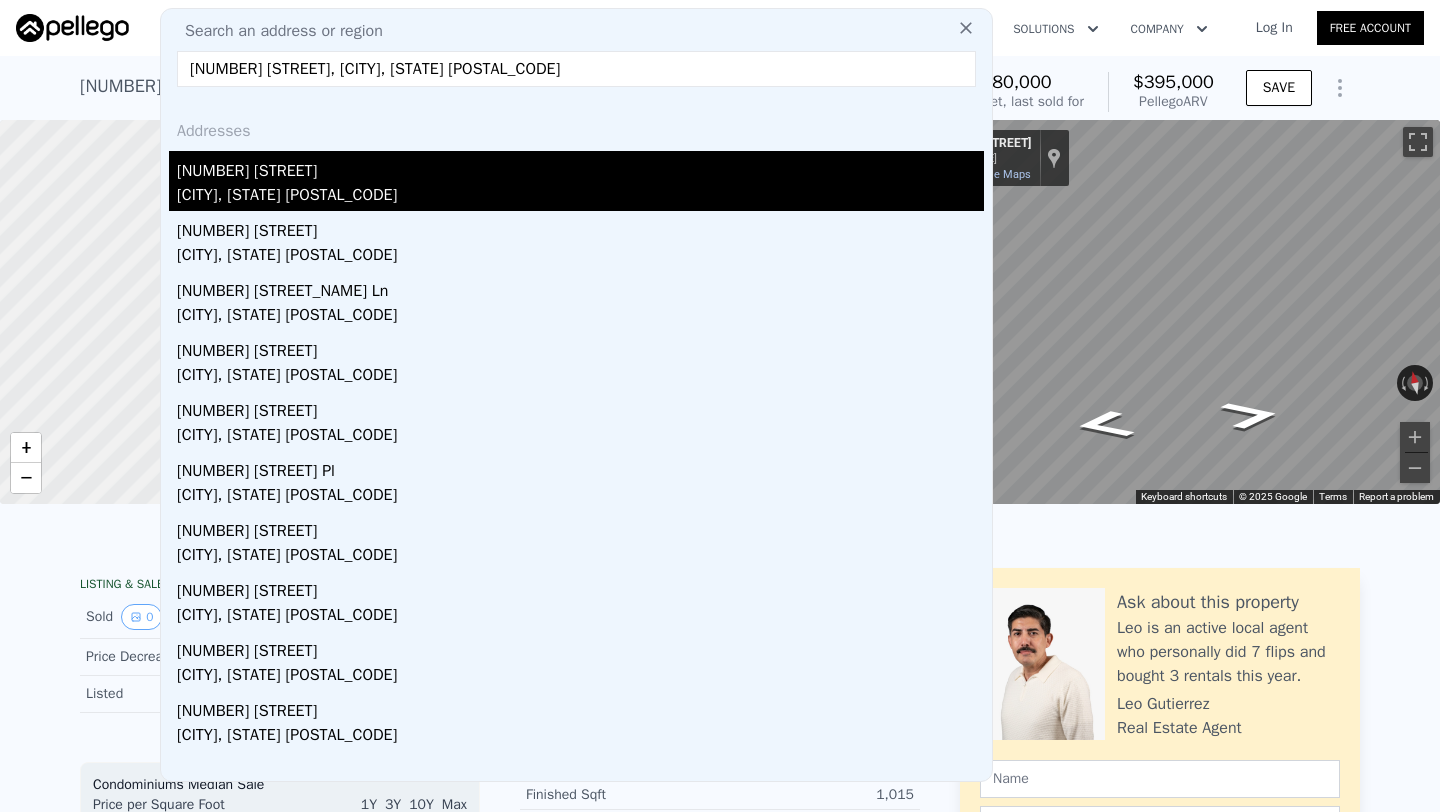 type on "11980 Indian St, Moreno Valley, CA 92557" 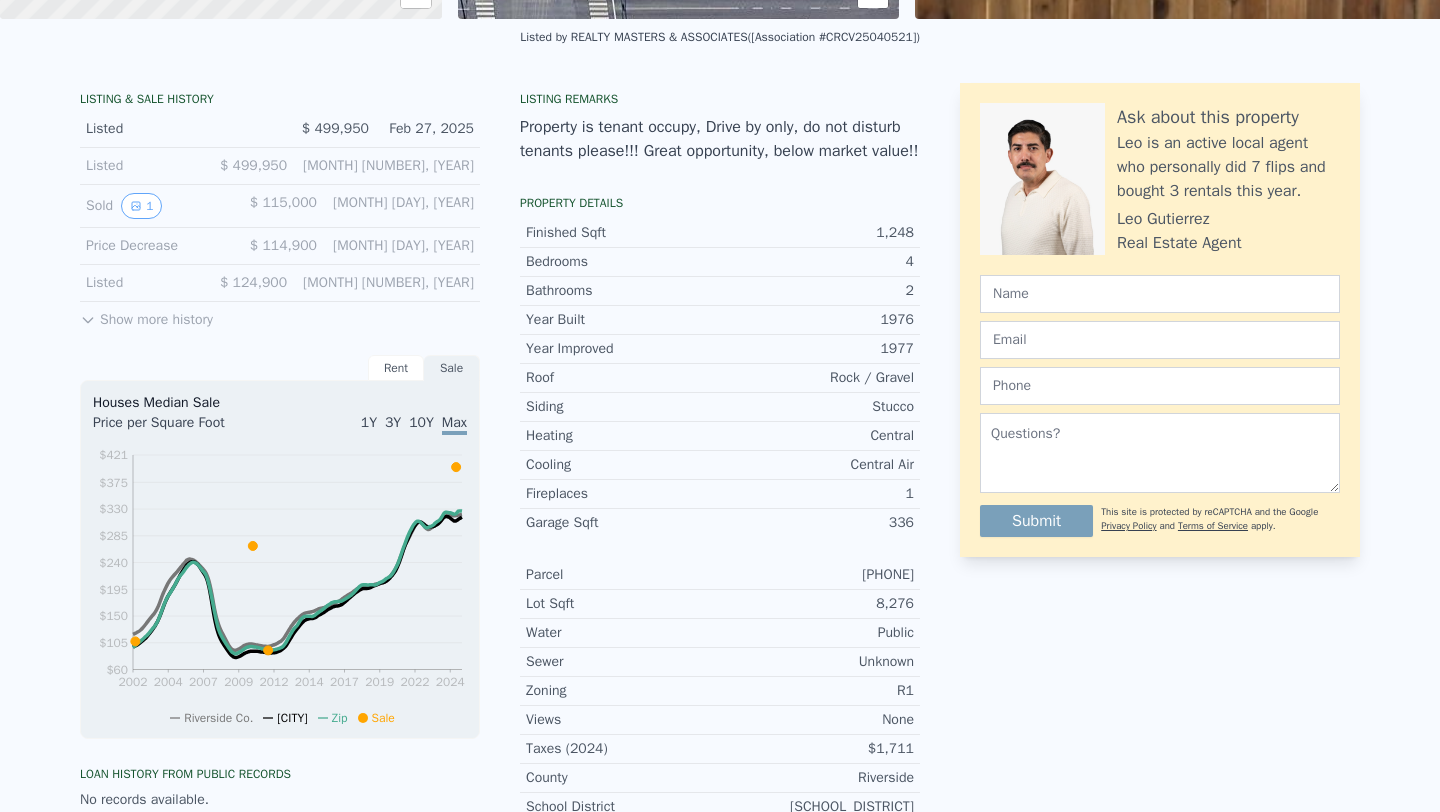scroll, scrollTop: 0, scrollLeft: 0, axis: both 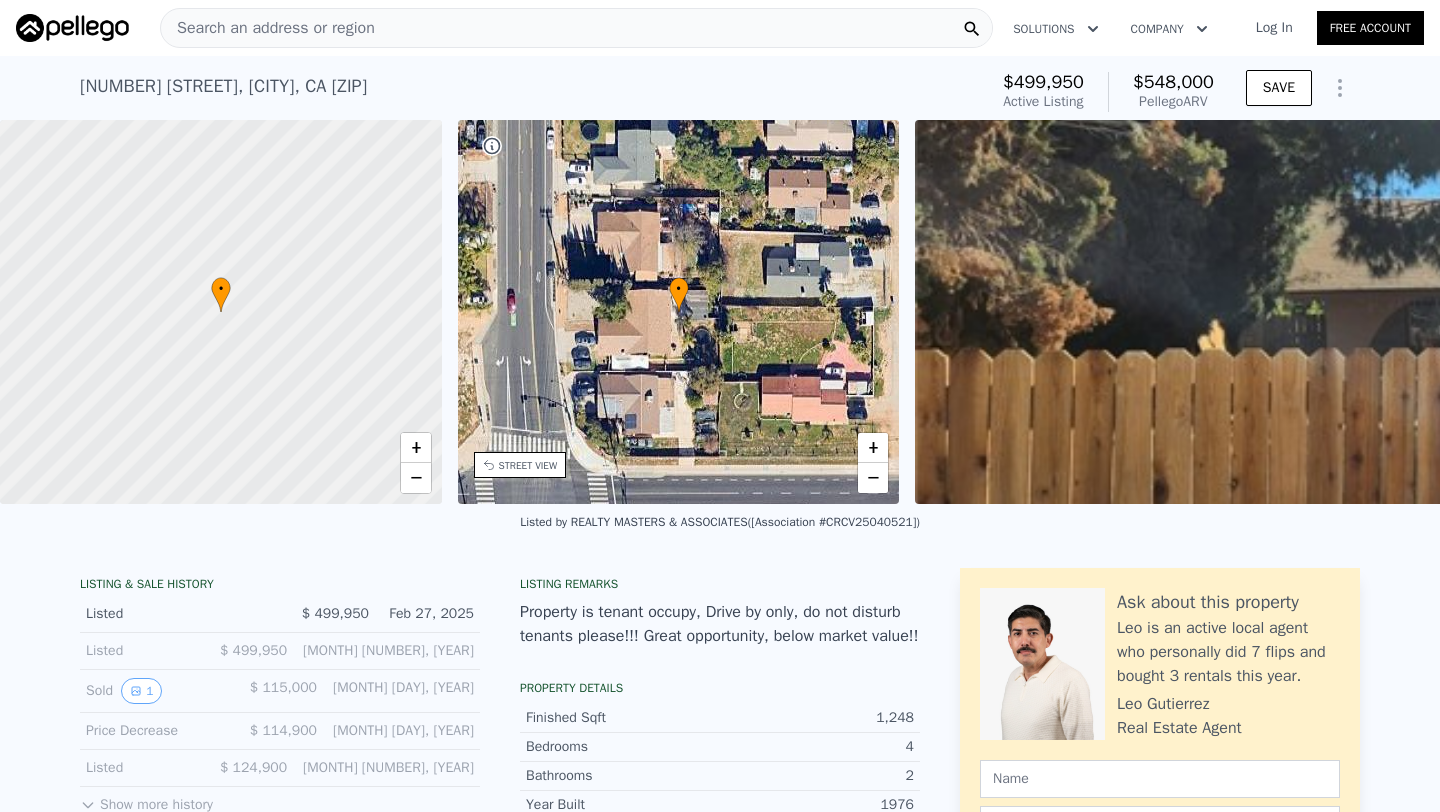 click on "Search an address or region" at bounding box center (268, 28) 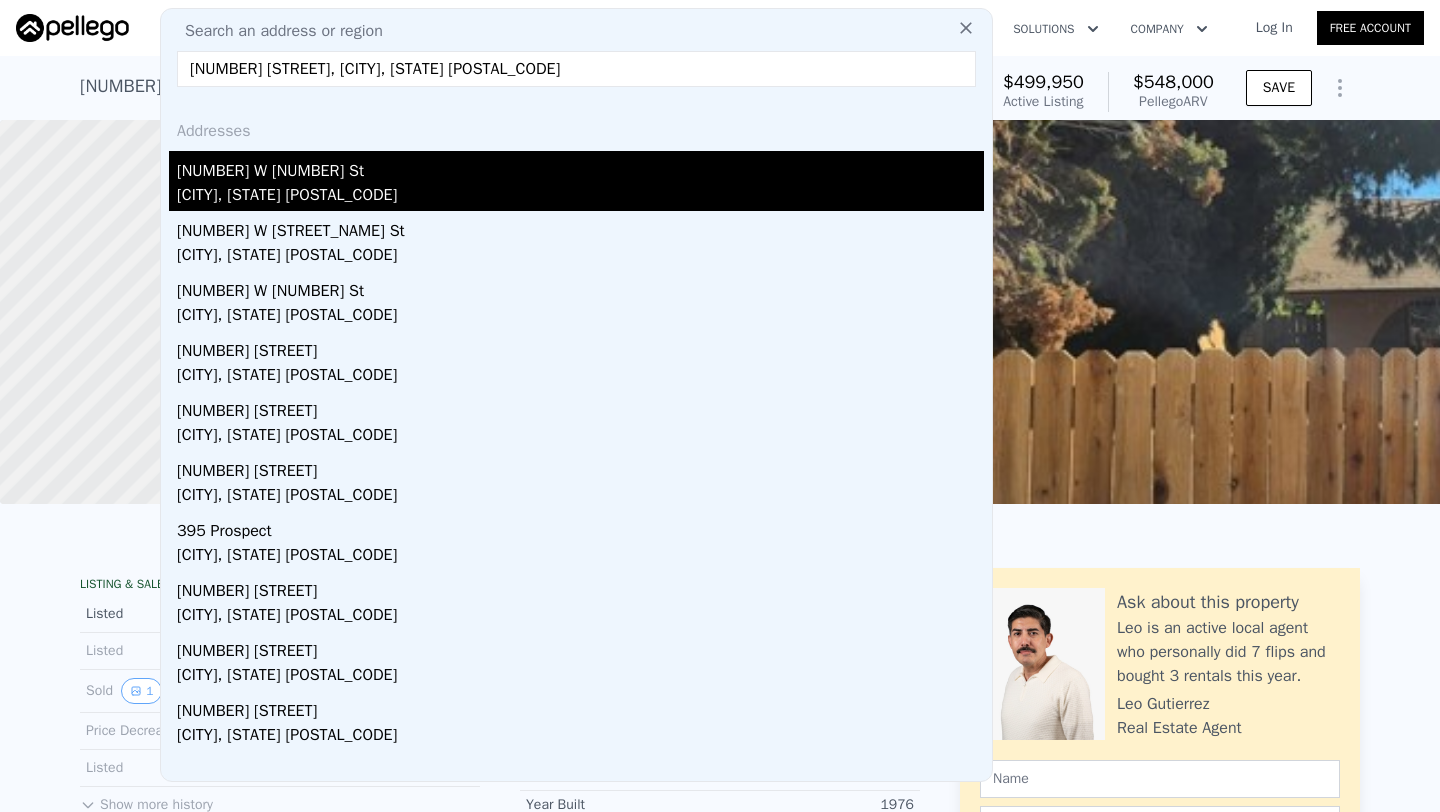 type on "395 W 4th St, Beaumont, CA 92223" 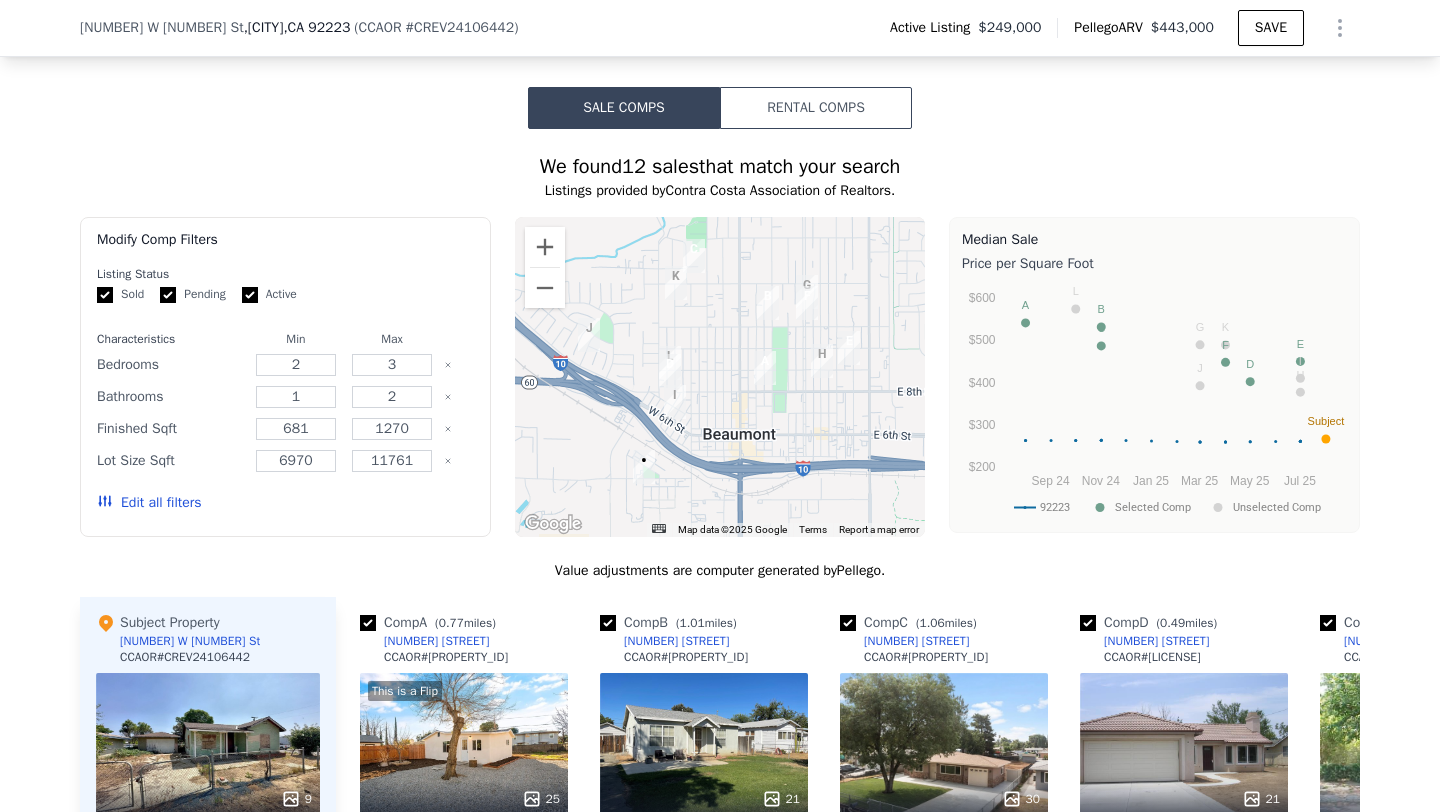 scroll, scrollTop: 1665, scrollLeft: 0, axis: vertical 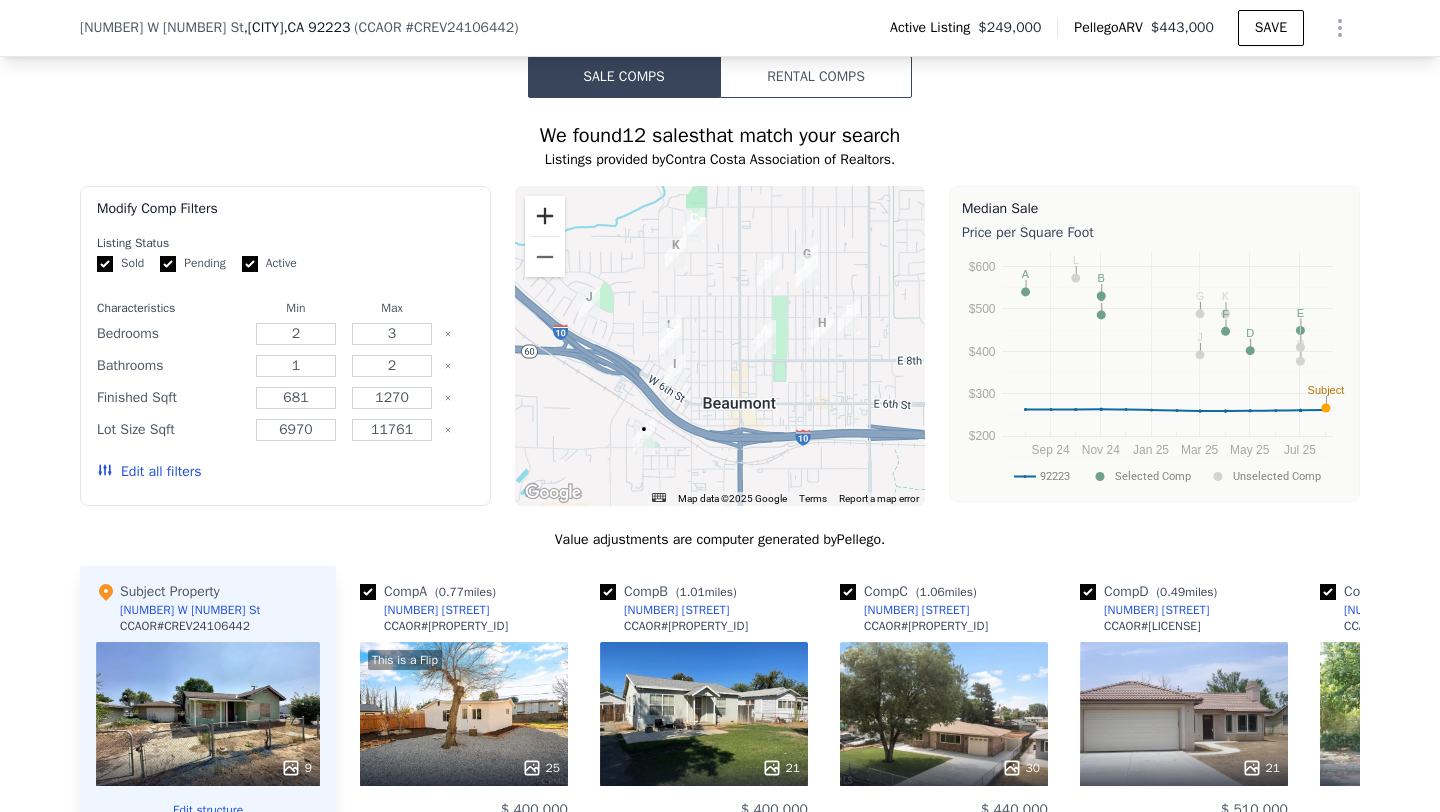 click at bounding box center (545, 216) 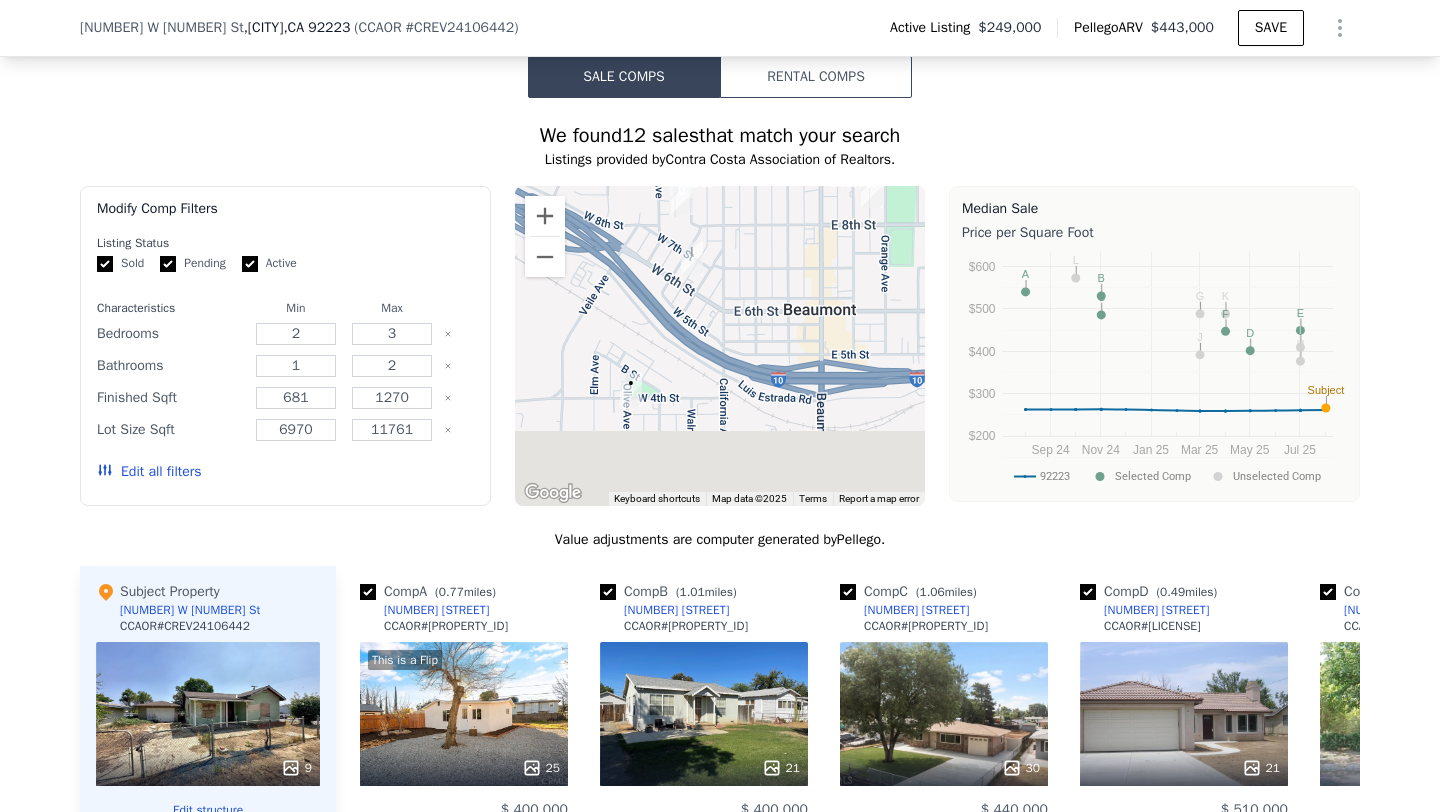 drag, startPoint x: 649, startPoint y: 355, endPoint x: 730, endPoint y: 155, distance: 215.77998 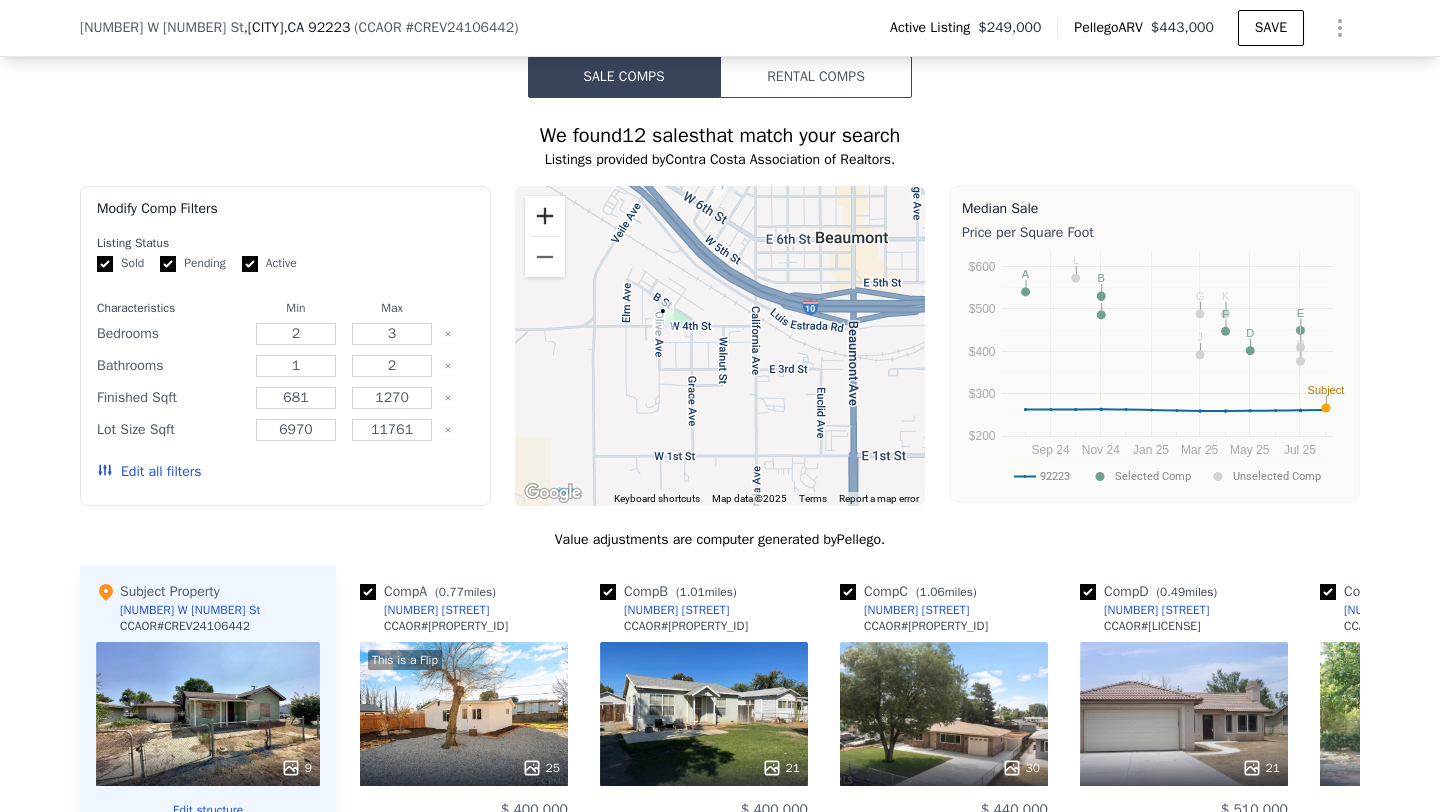 click at bounding box center (545, 216) 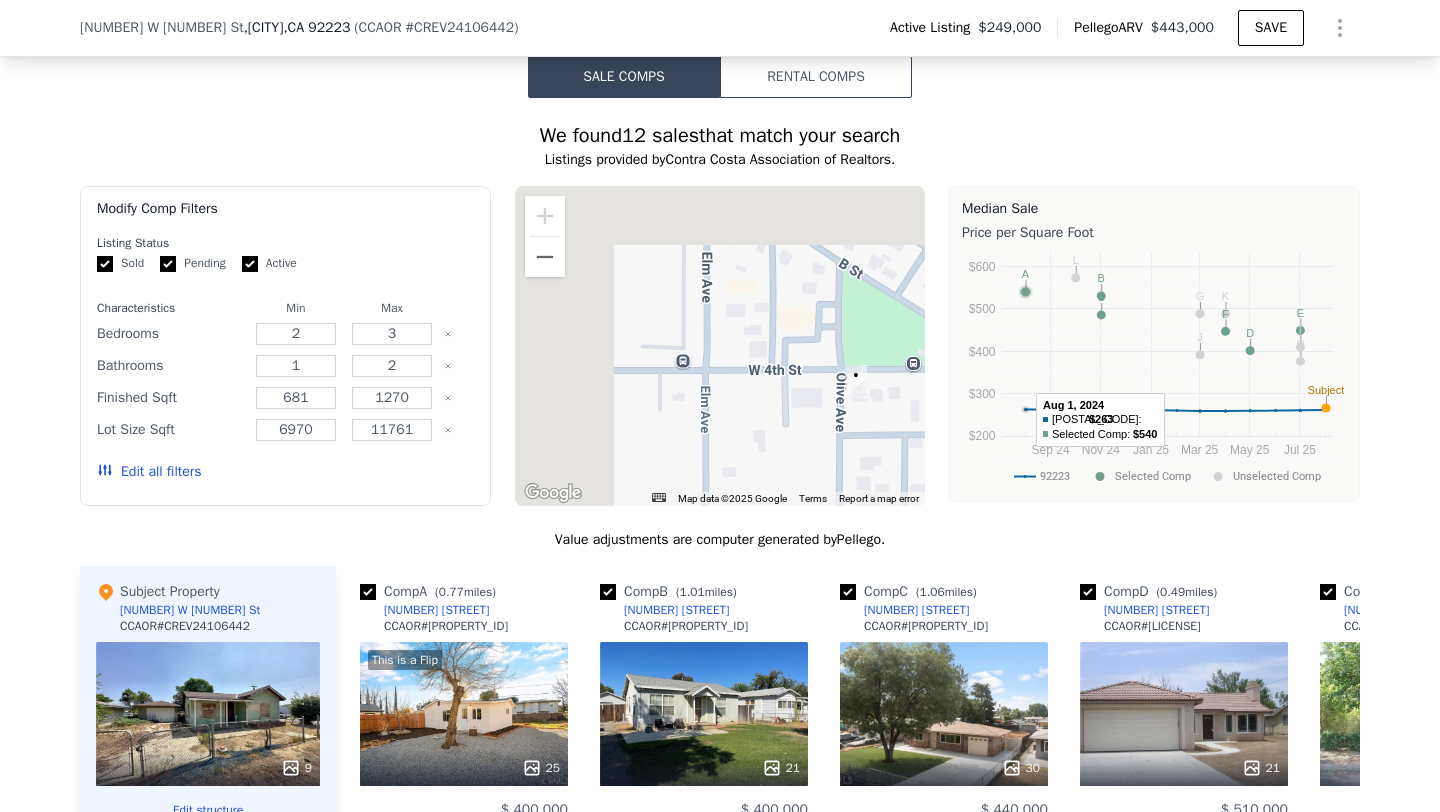 drag, startPoint x: 671, startPoint y: 282, endPoint x: 1036, endPoint y: 385, distance: 379.25455 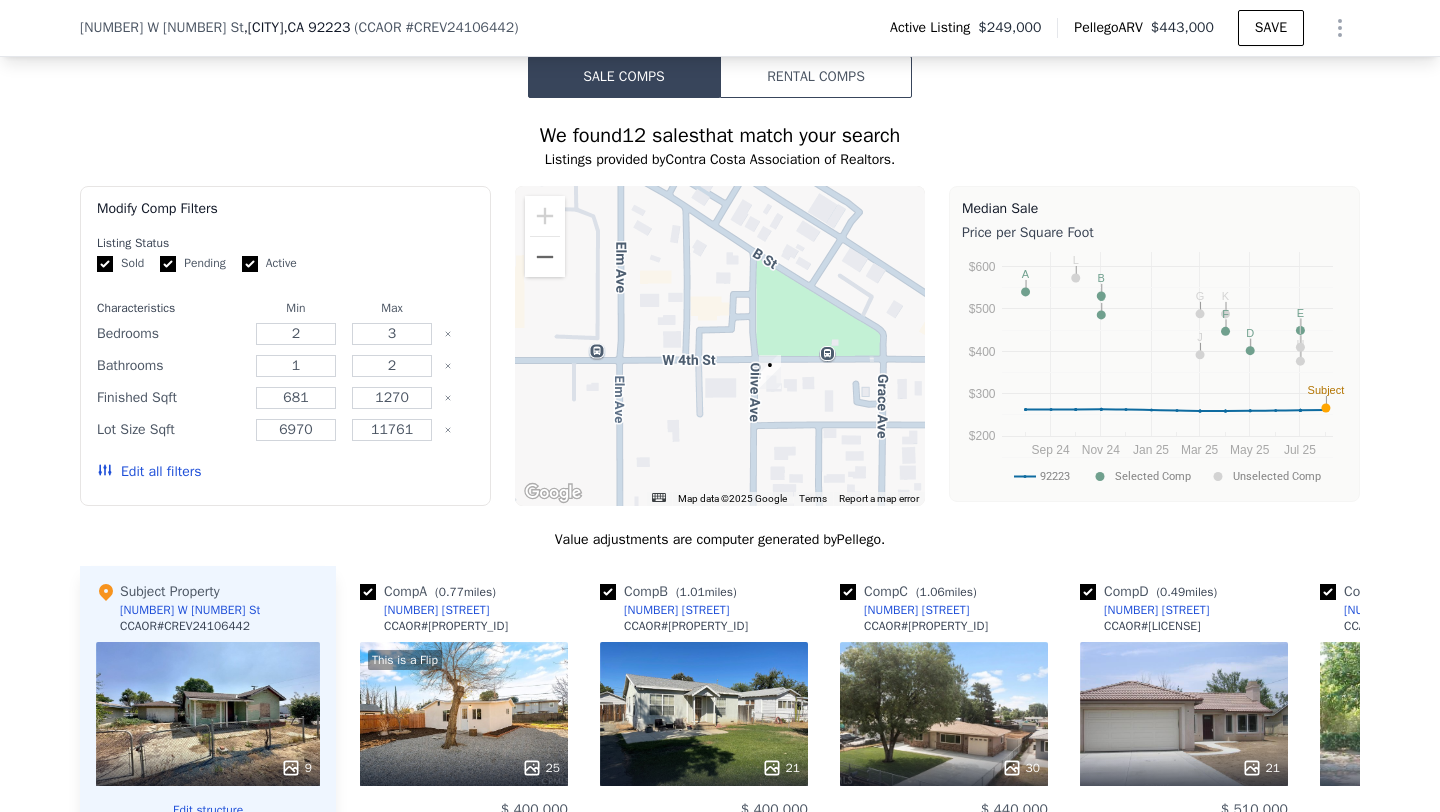 drag, startPoint x: 837, startPoint y: 319, endPoint x: 750, endPoint y: 309, distance: 87.57283 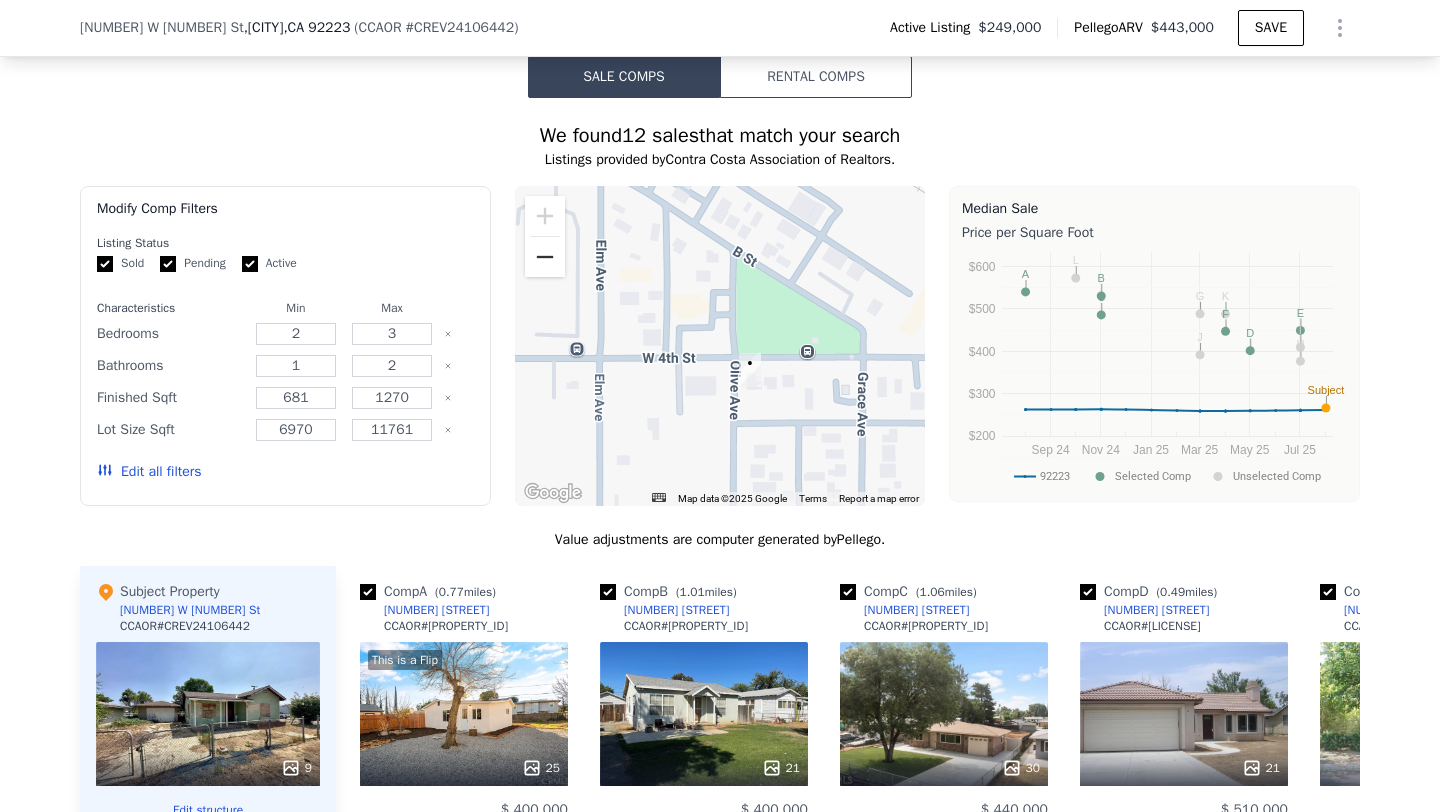 click at bounding box center (545, 257) 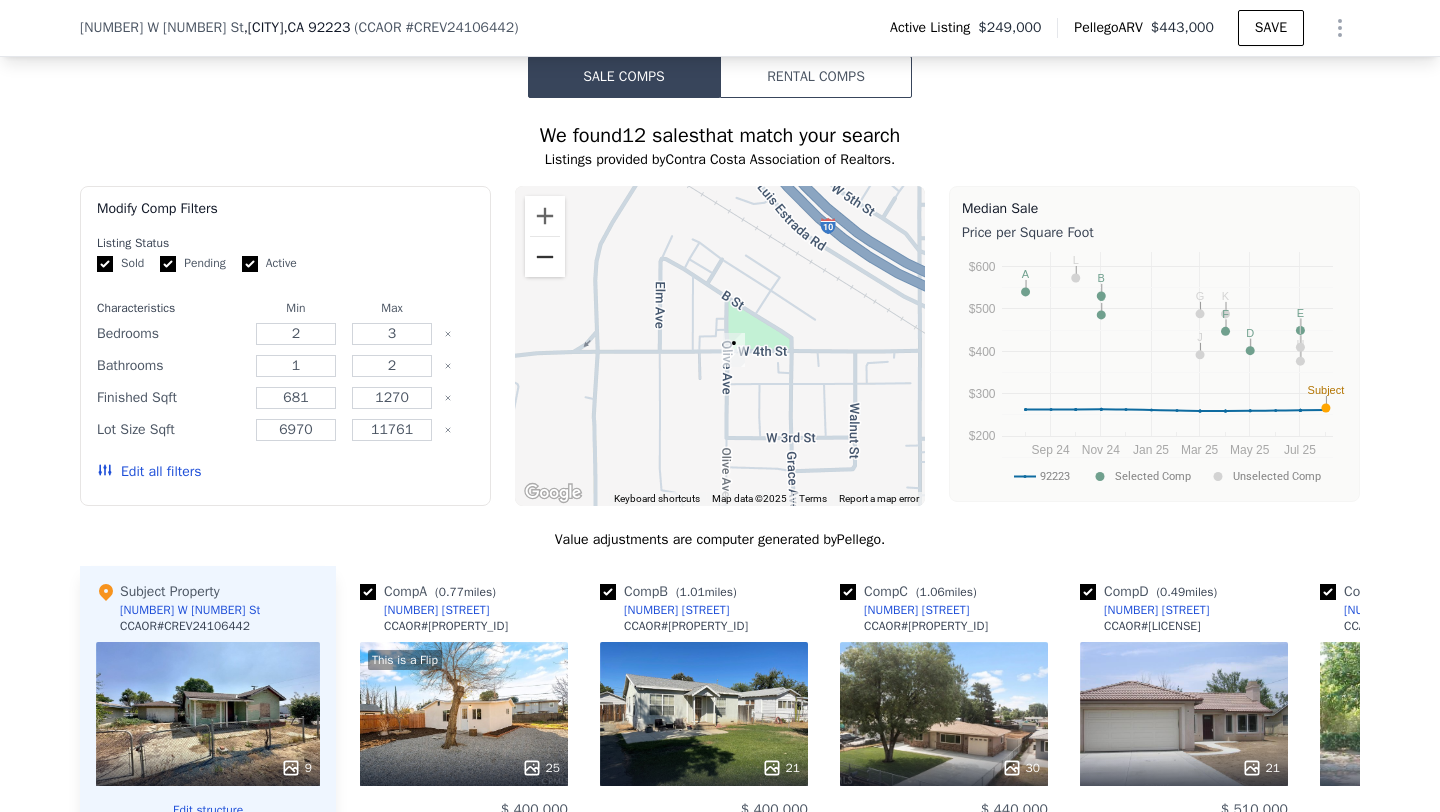 click at bounding box center (545, 257) 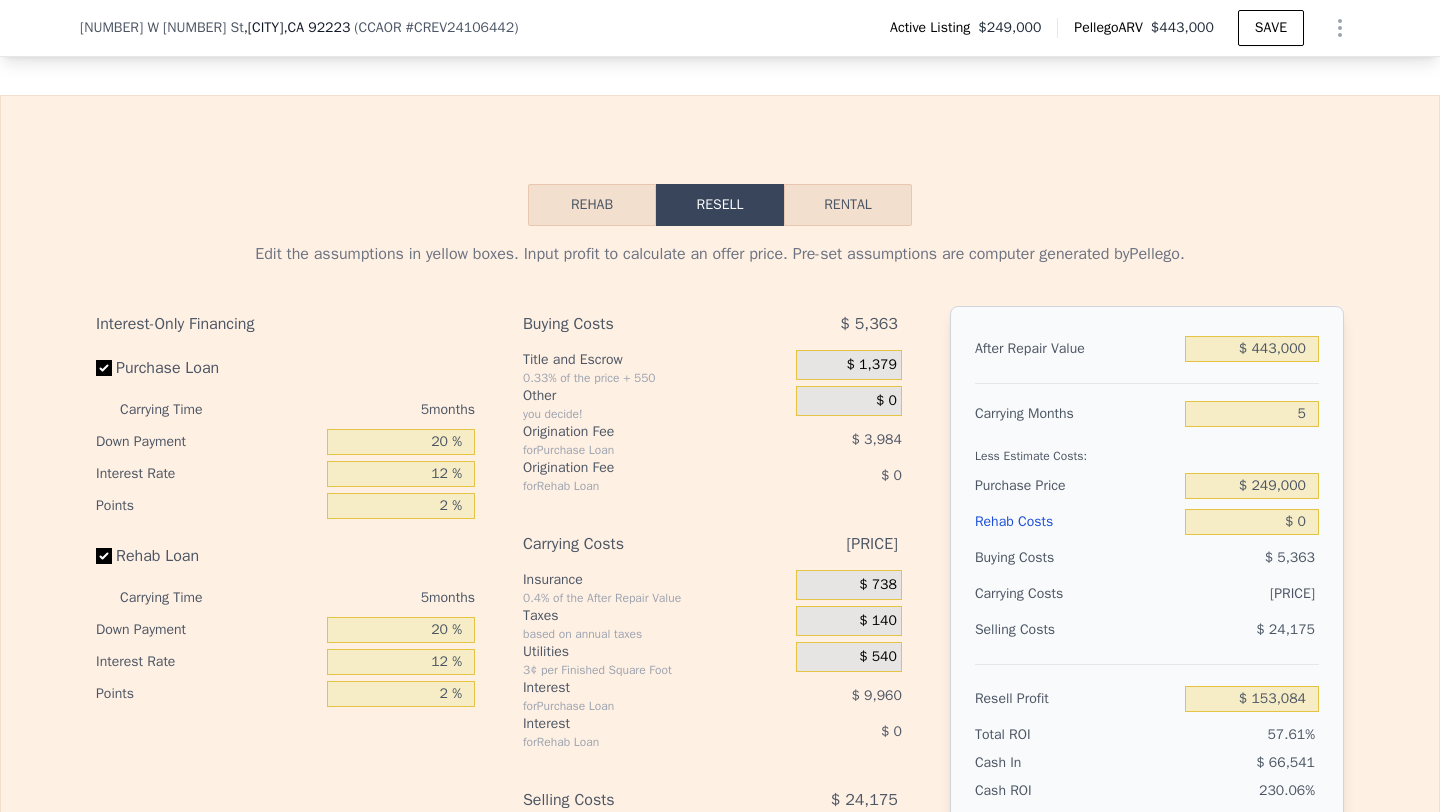 scroll, scrollTop: 2931, scrollLeft: 0, axis: vertical 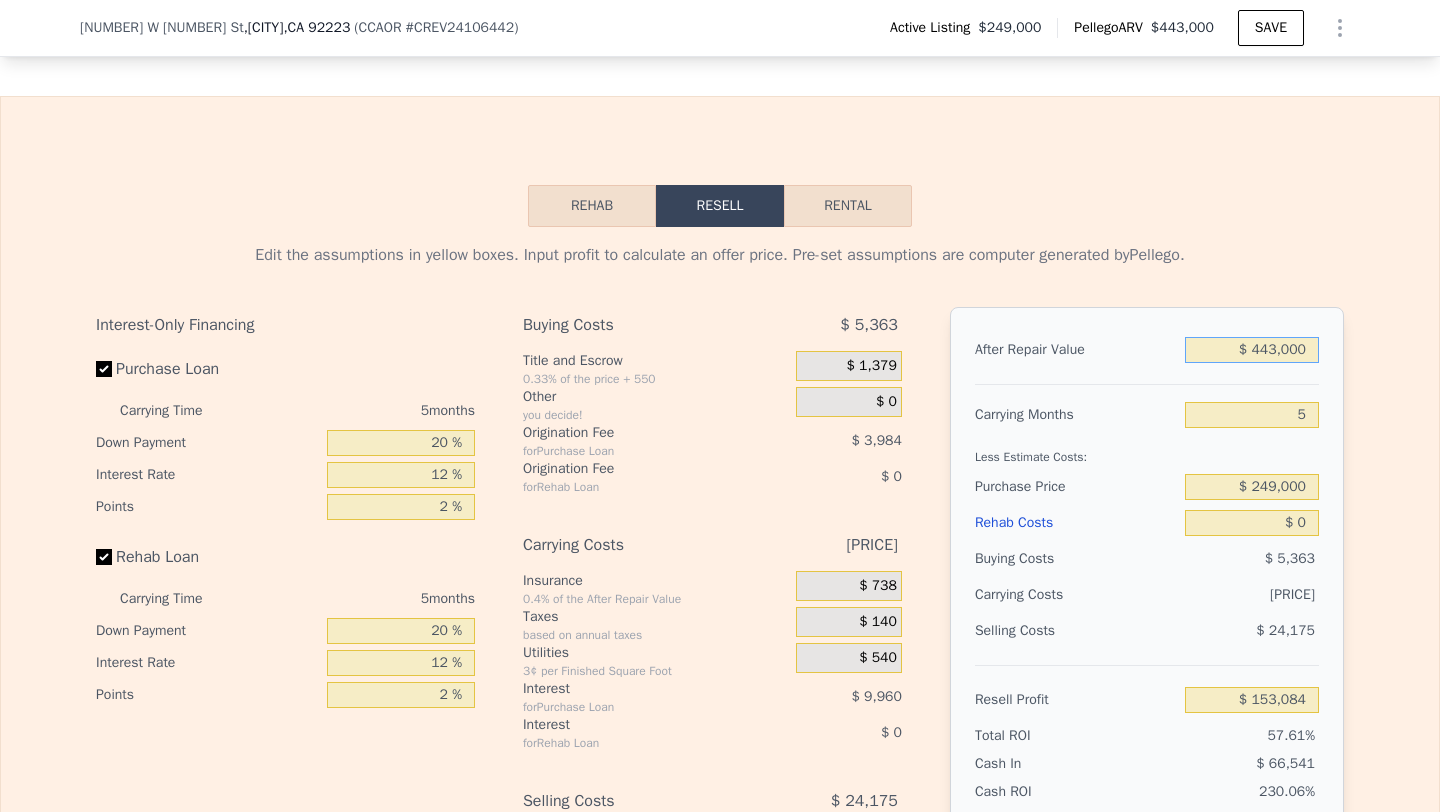 click on "$ 443,000" at bounding box center (1252, 350) 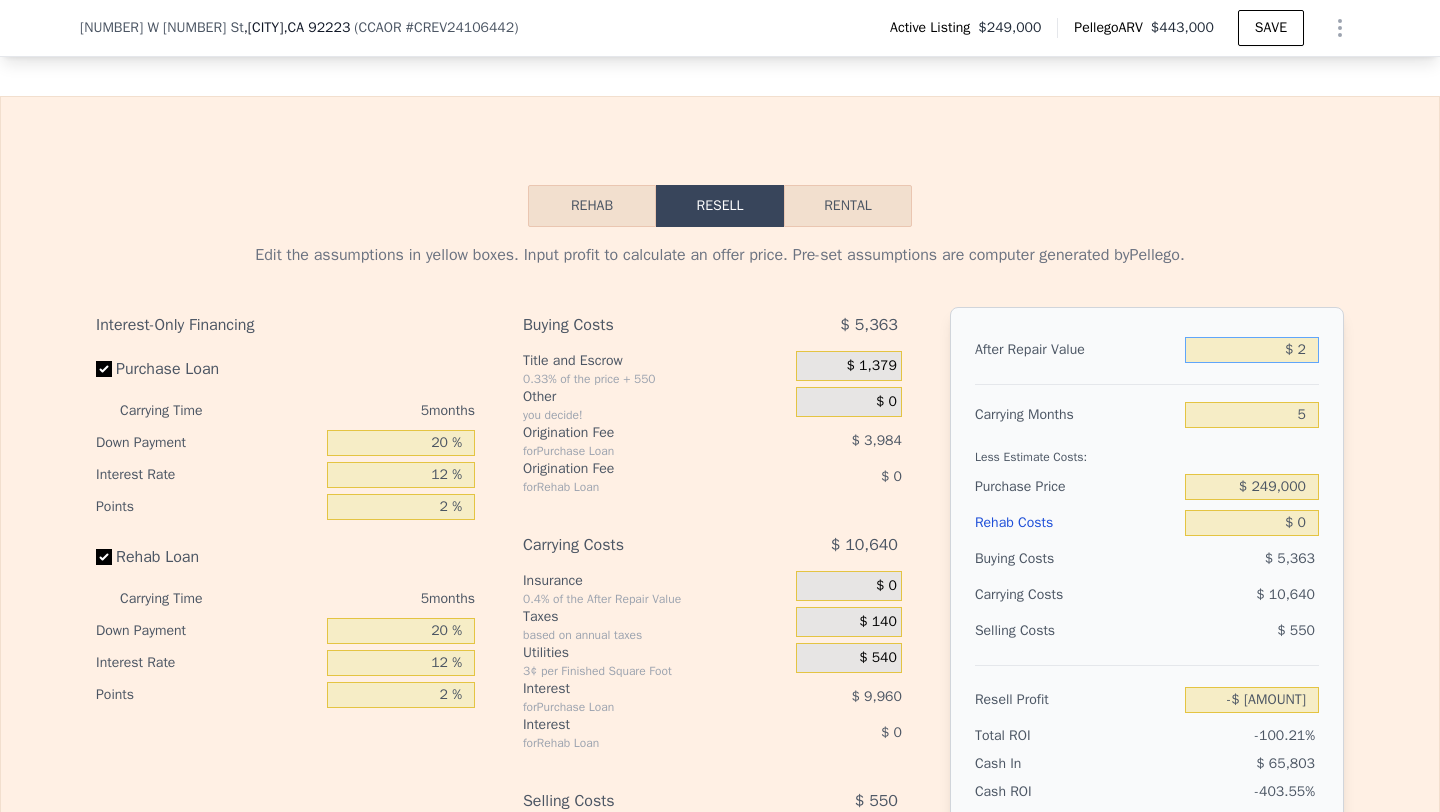 type on "-$ 265,551" 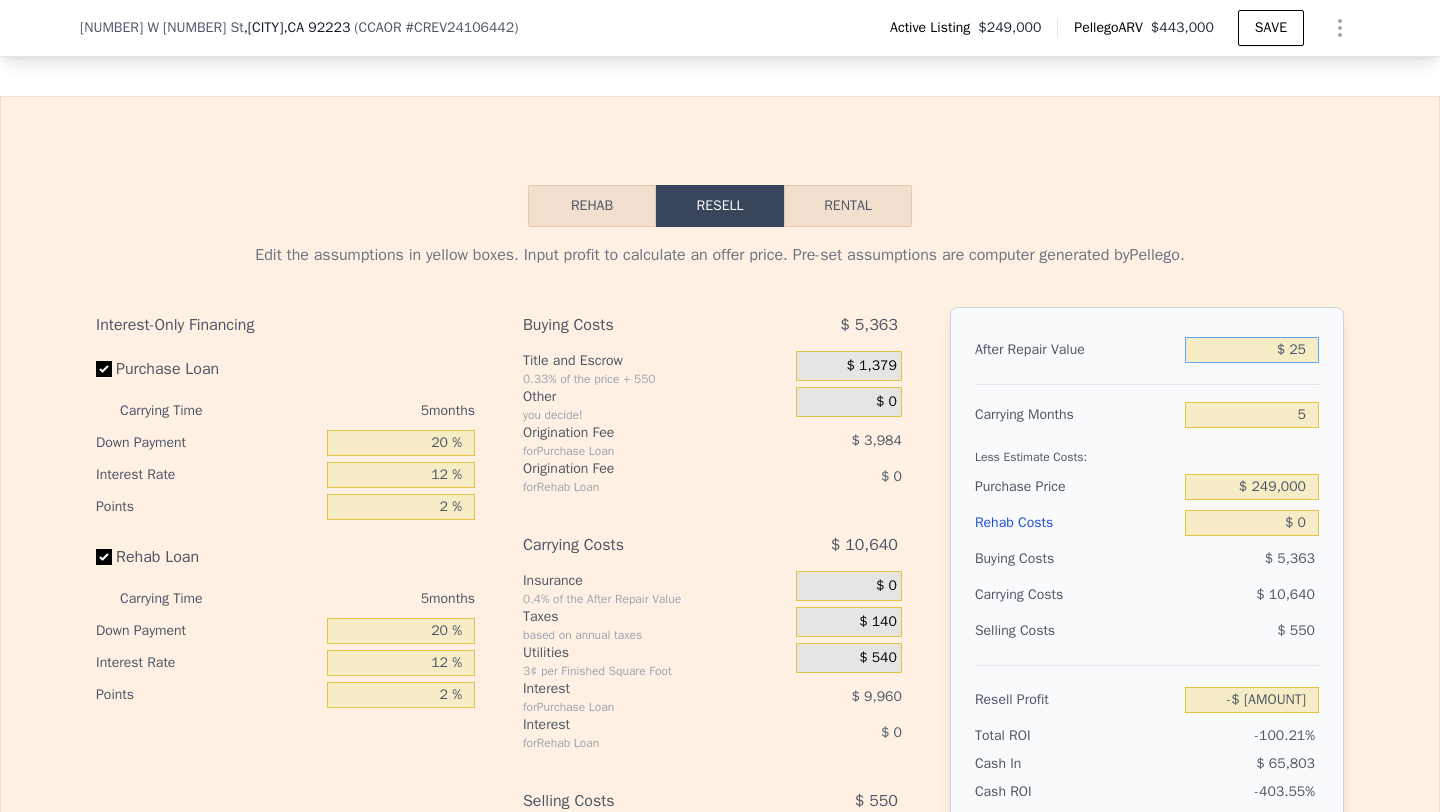 type on "-$ 265,530" 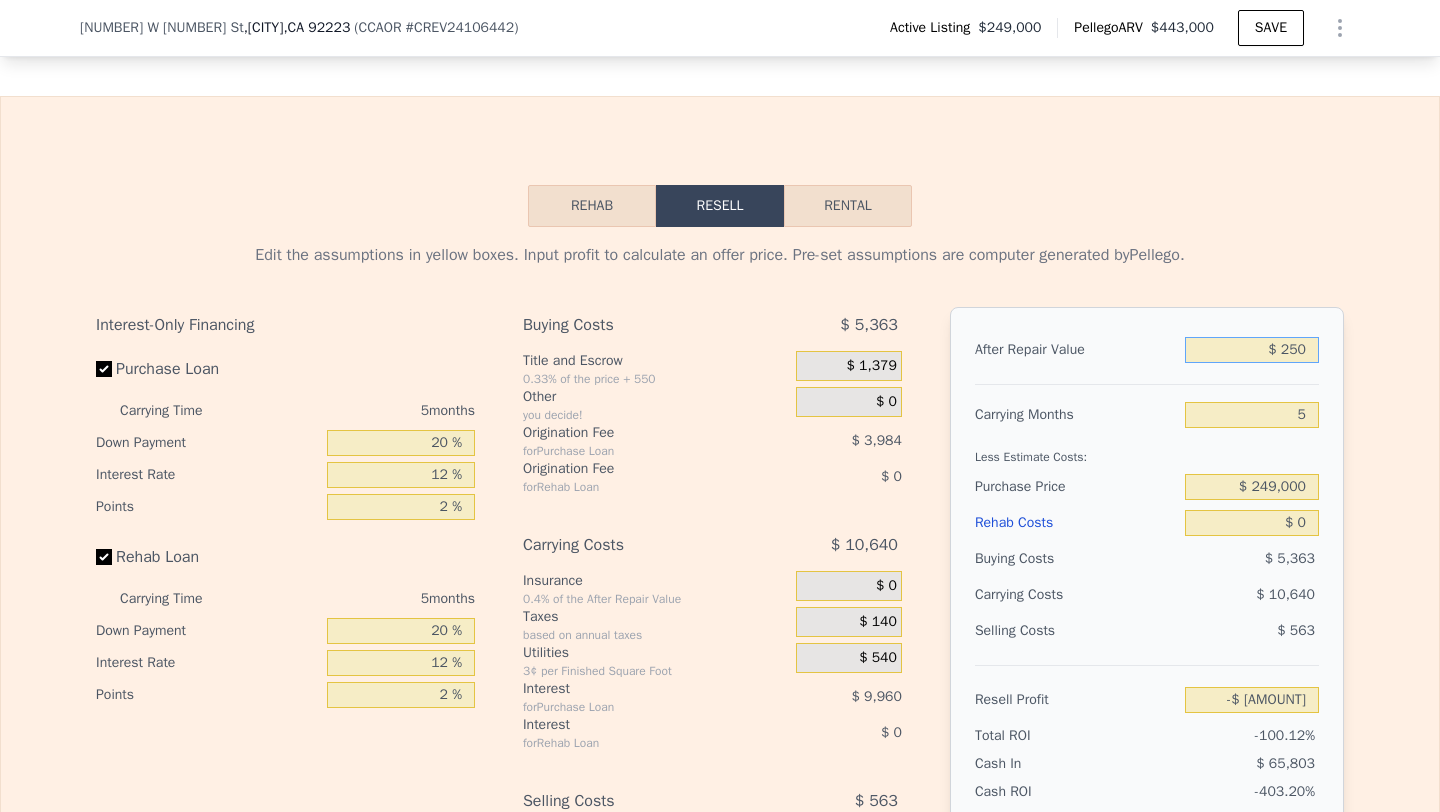 type on "-$ 265,316" 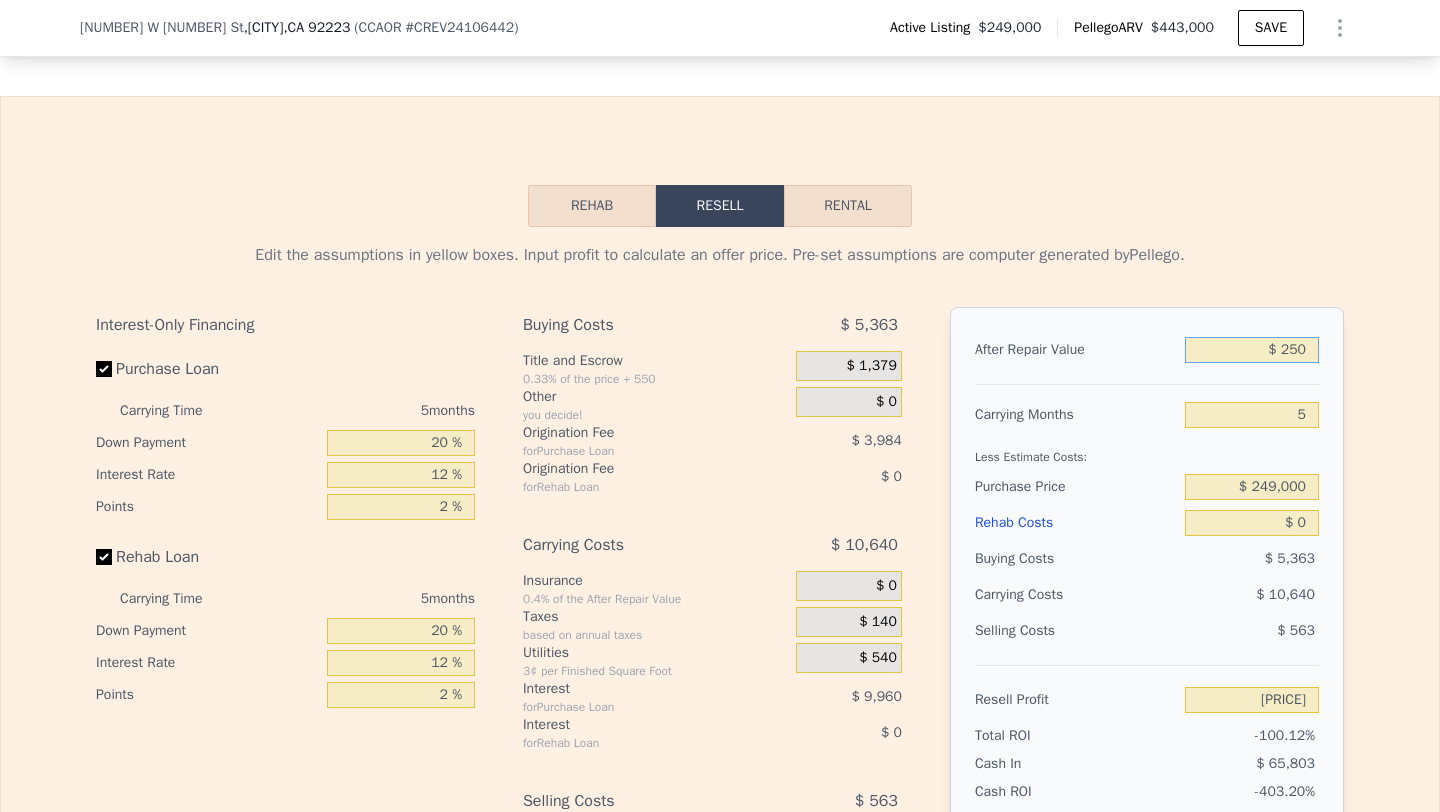 type on "$ 2,500" 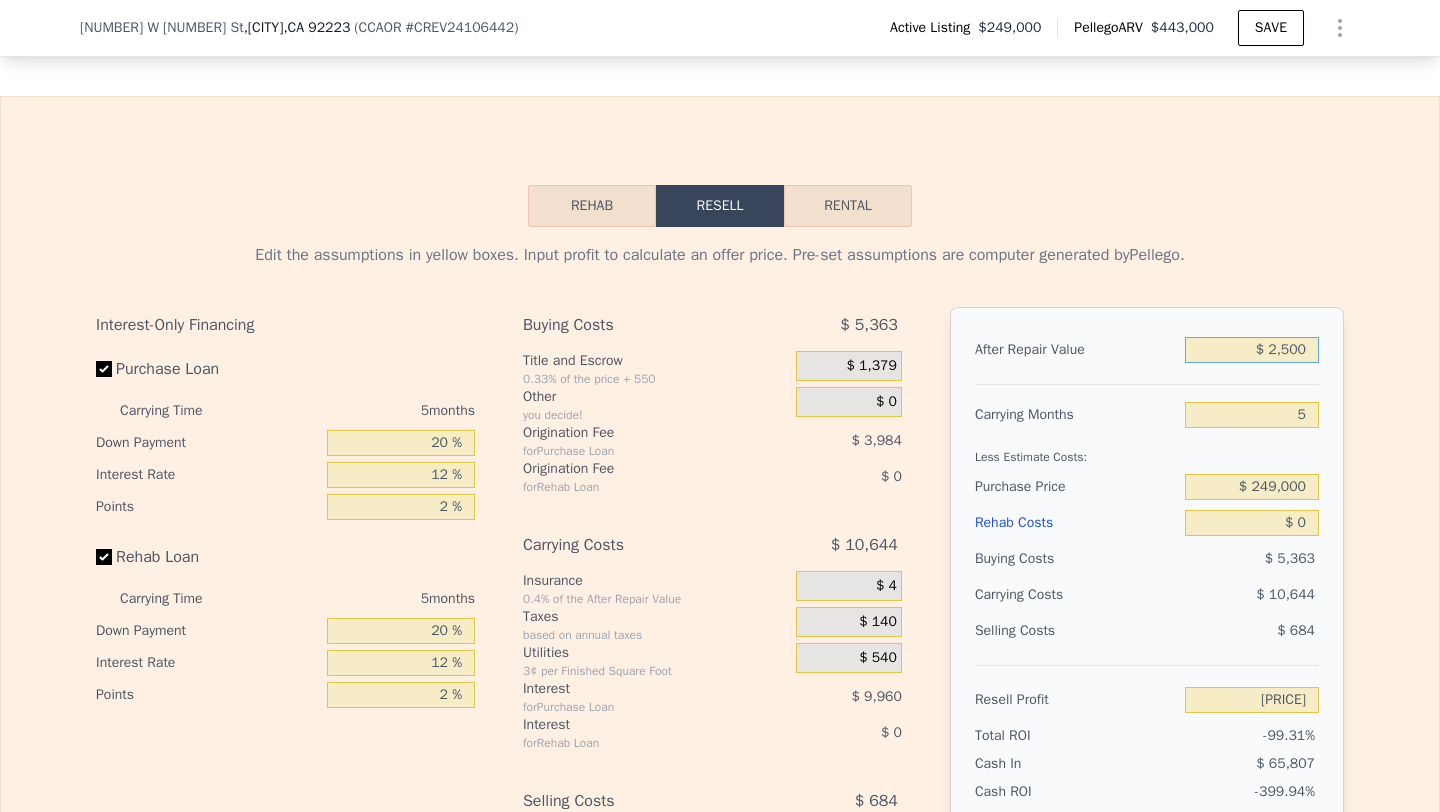 type on "-$ 263,191" 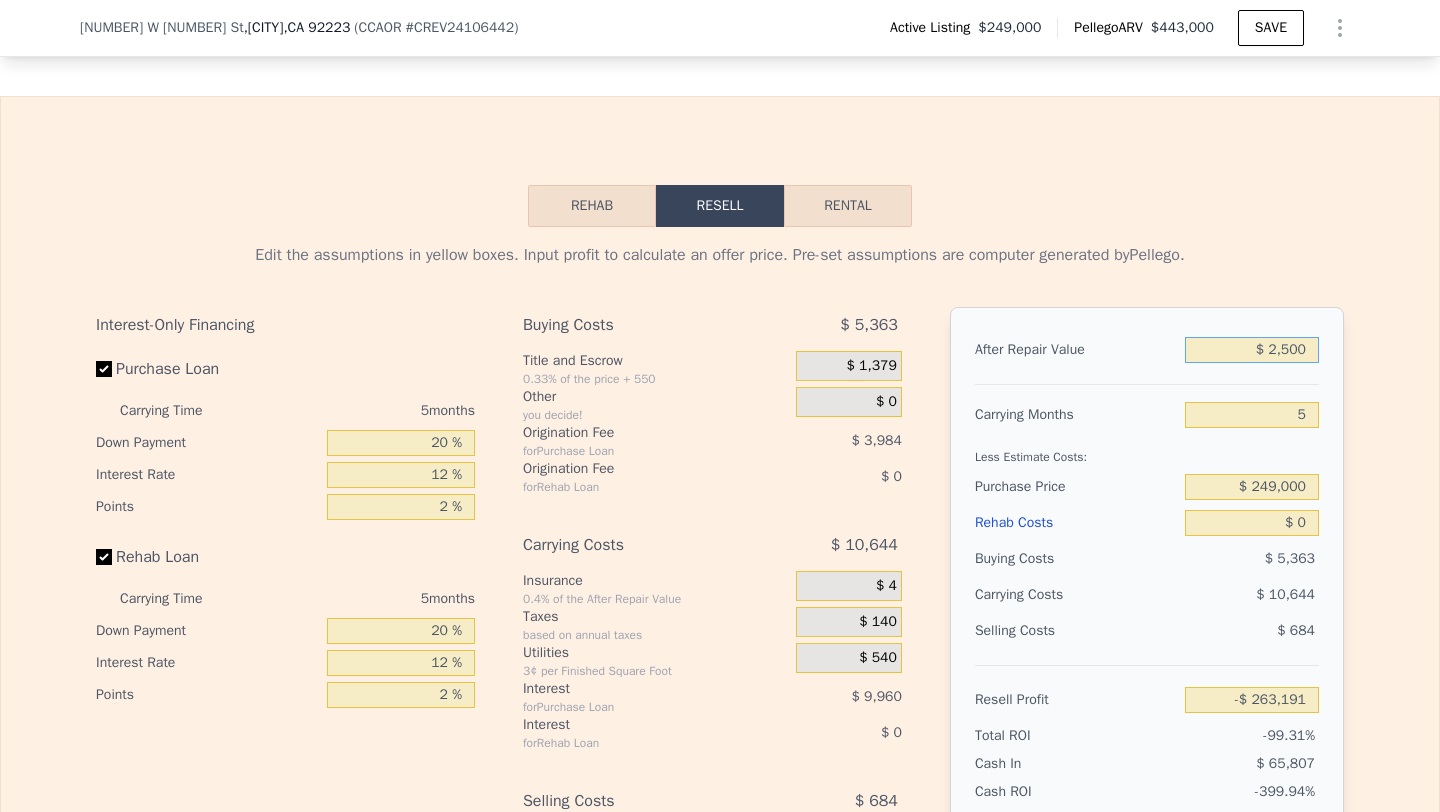 type on "$ 25,000" 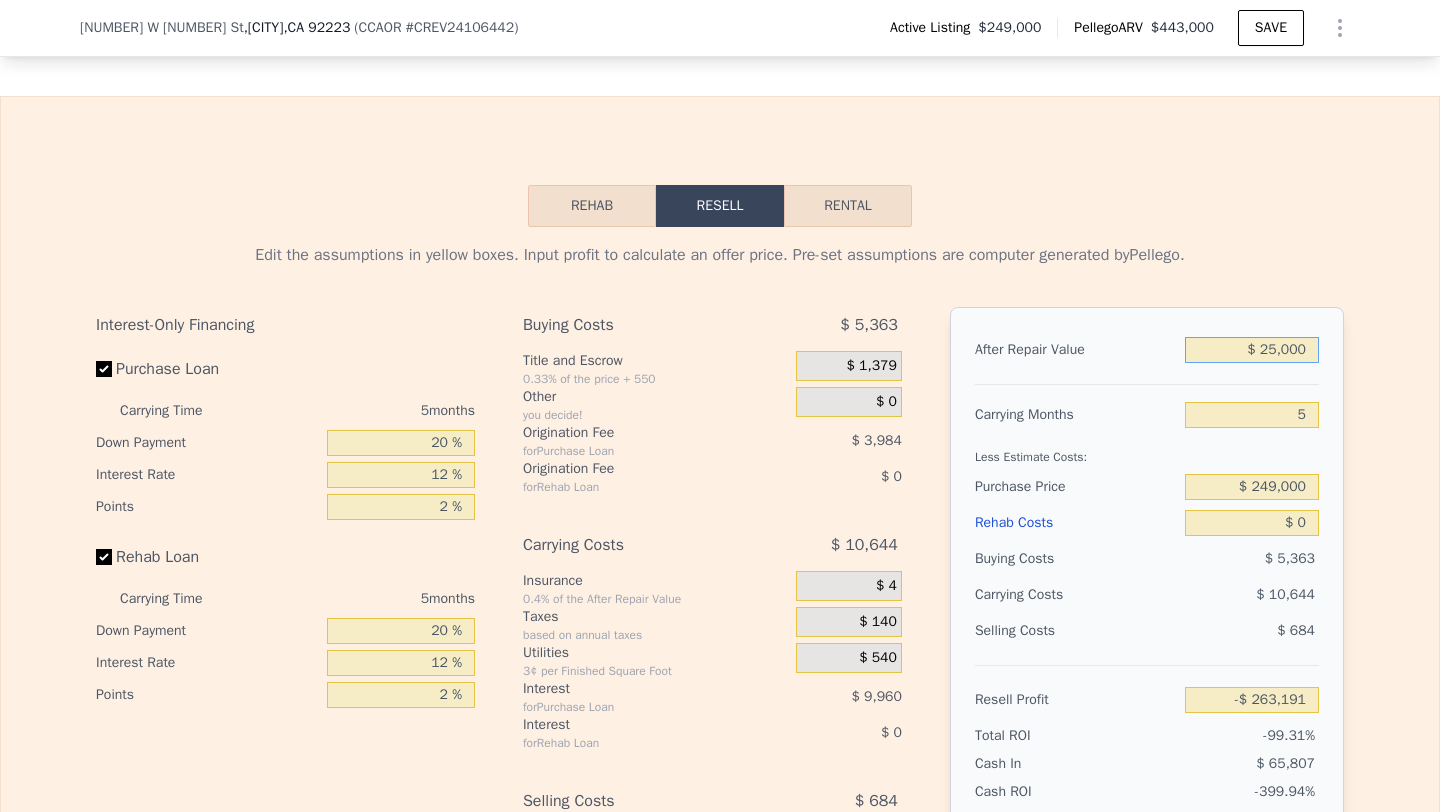 type on "-$ 241,928" 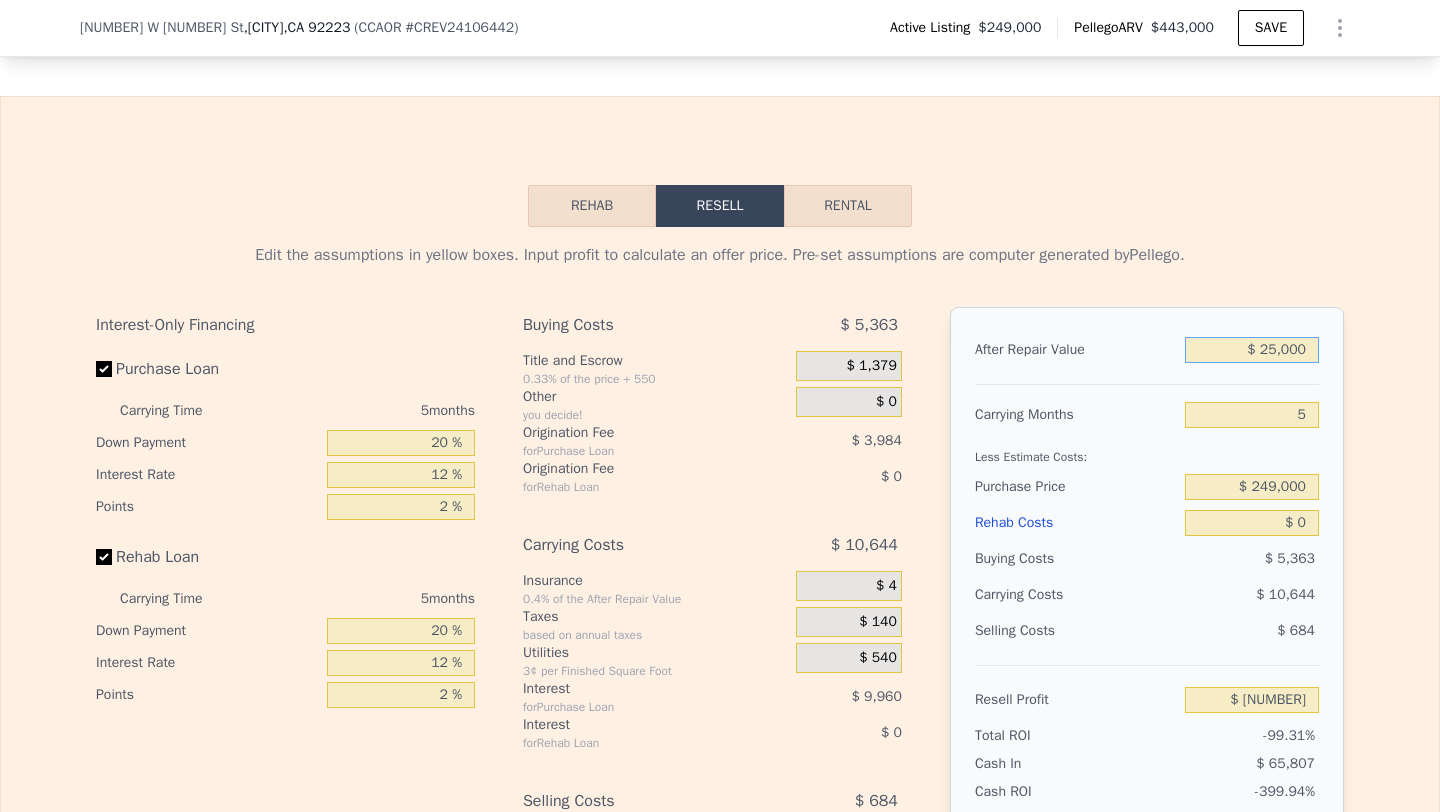 type on "$ 250,000" 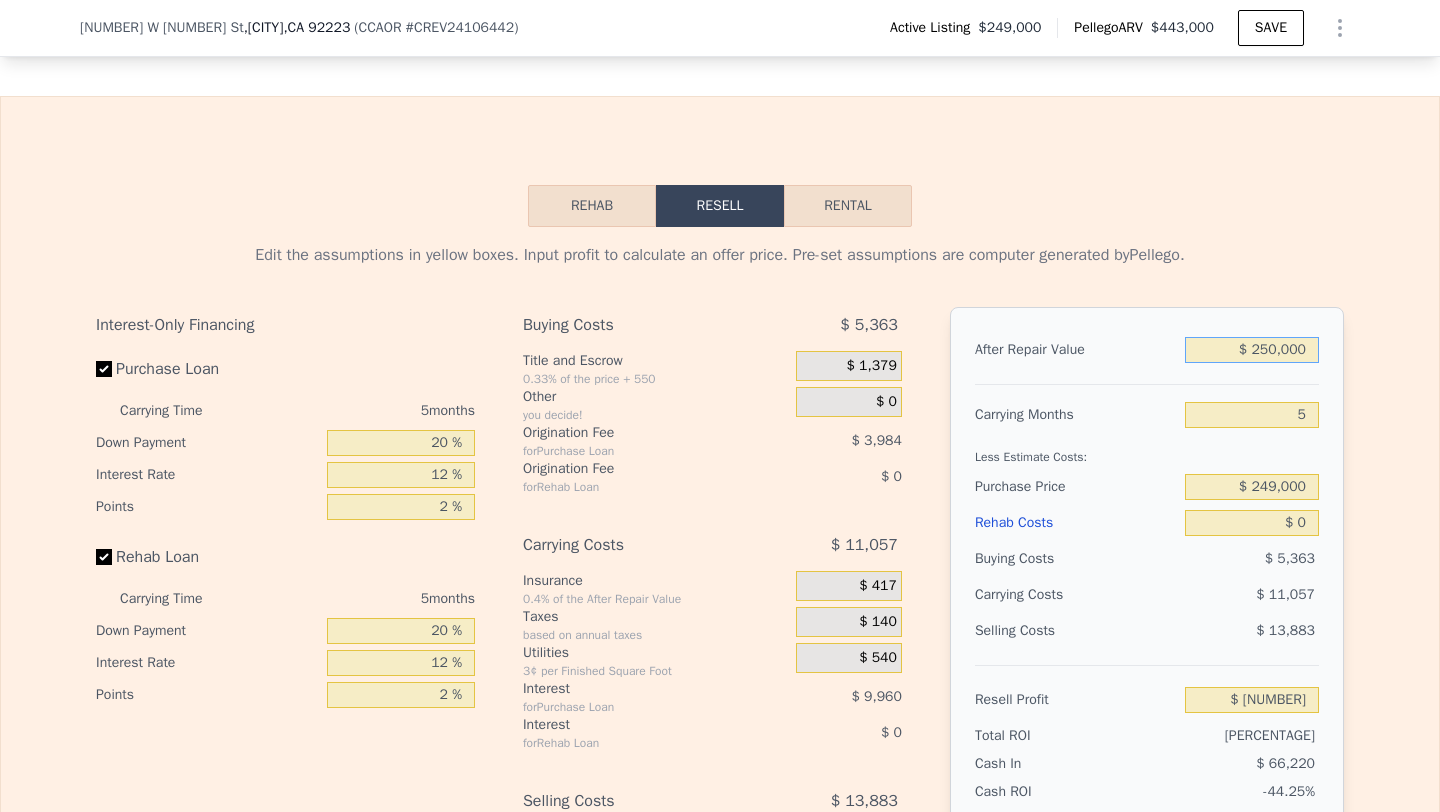 type on "-$ 29,303" 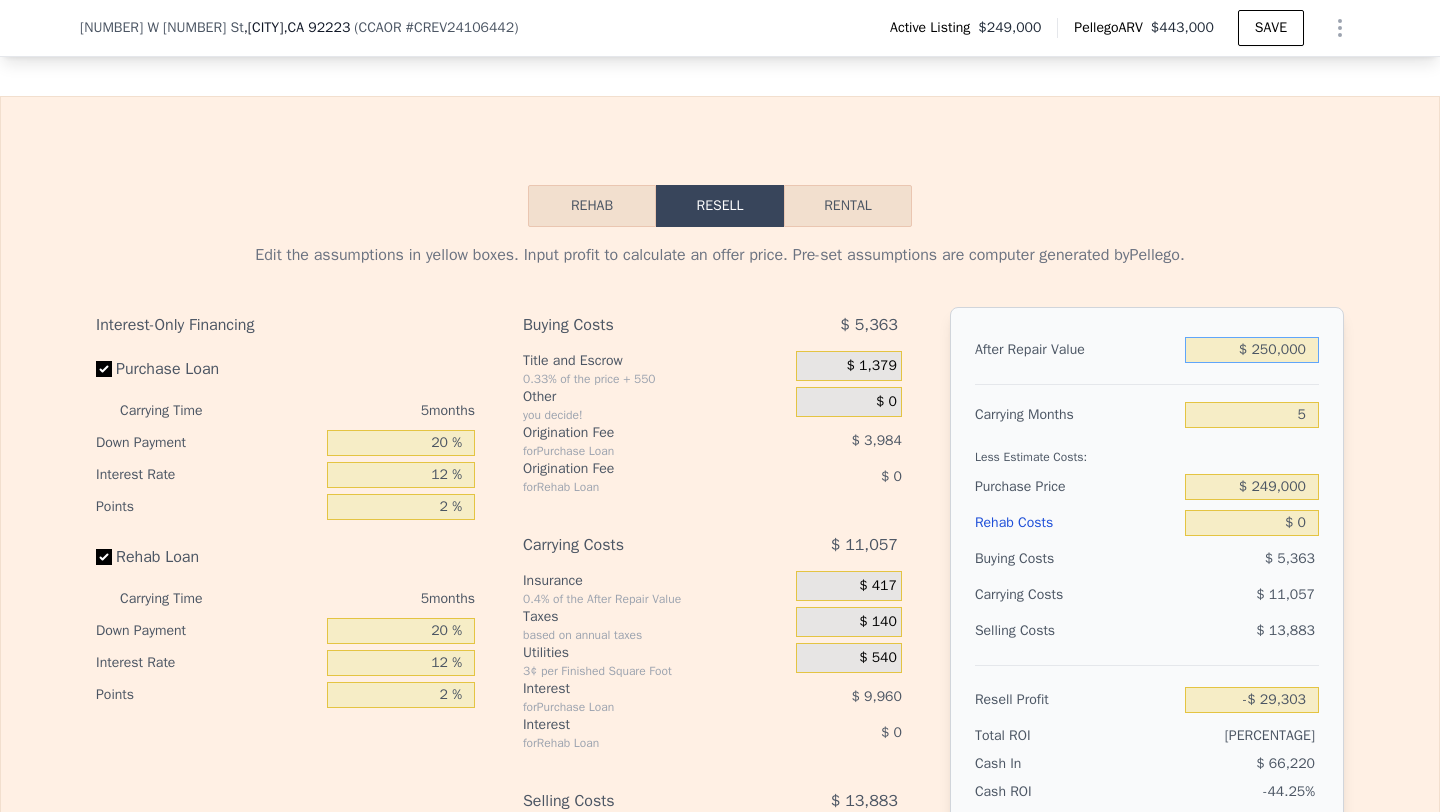 type on "$ 250,000" 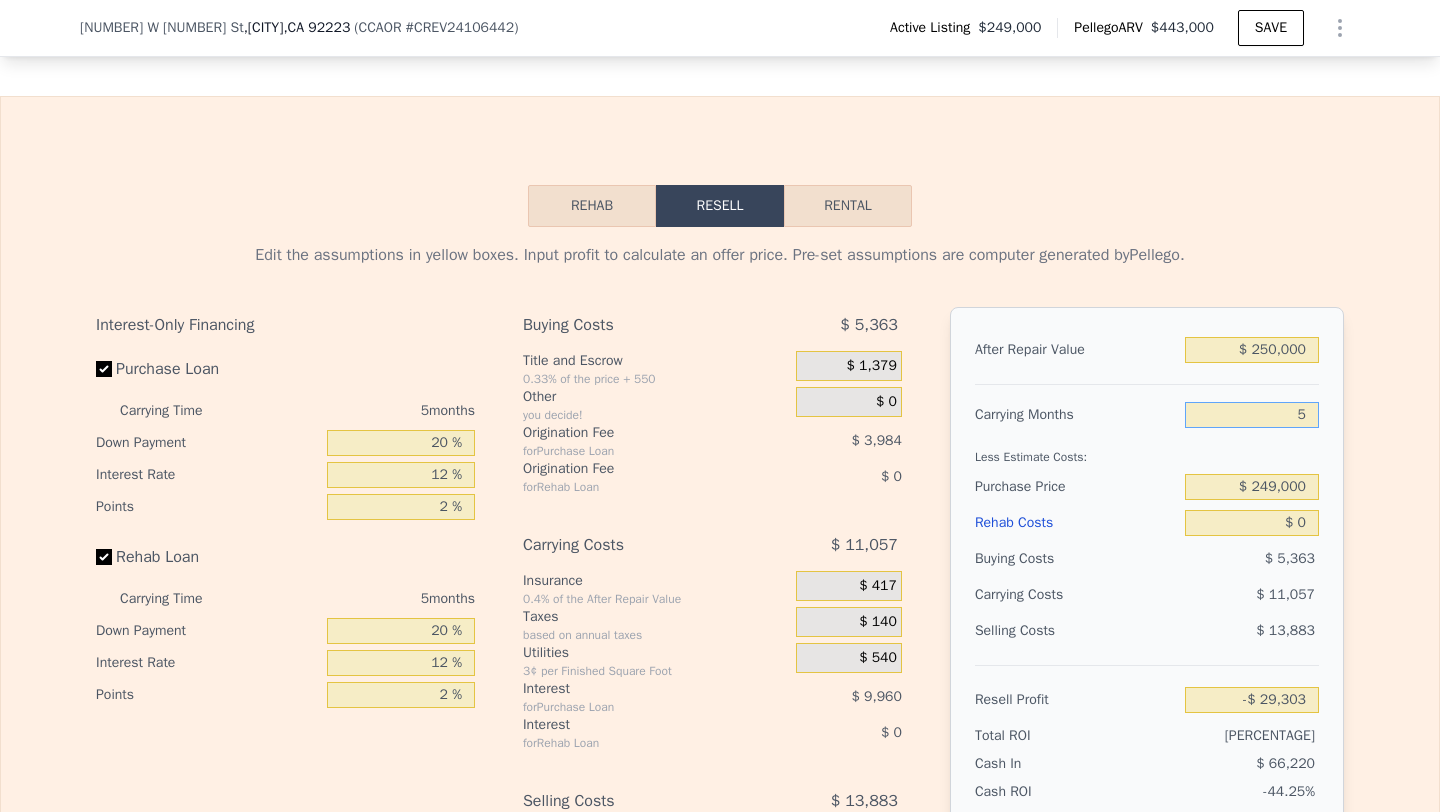 click on "5" at bounding box center (1252, 415) 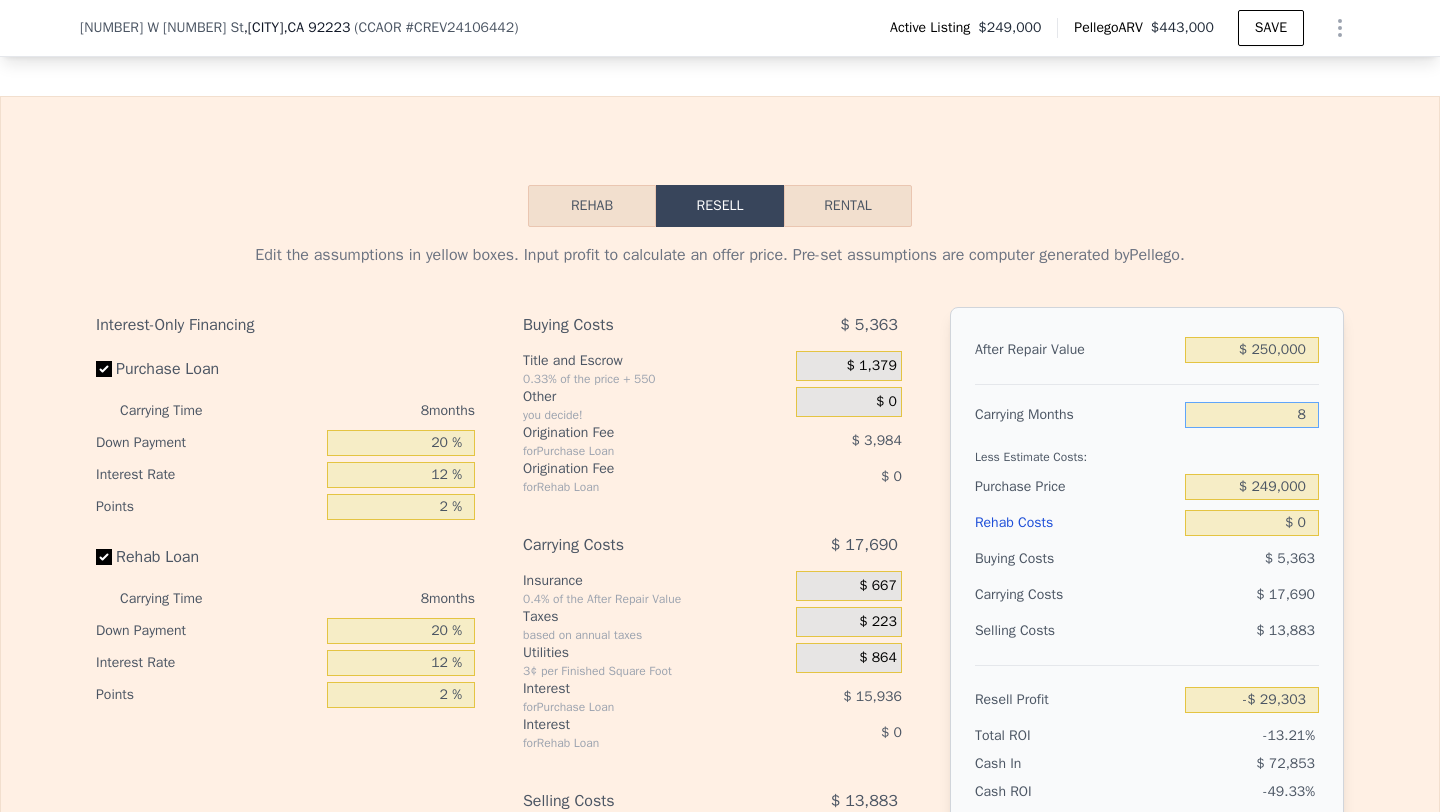 type on "-$ 35,936" 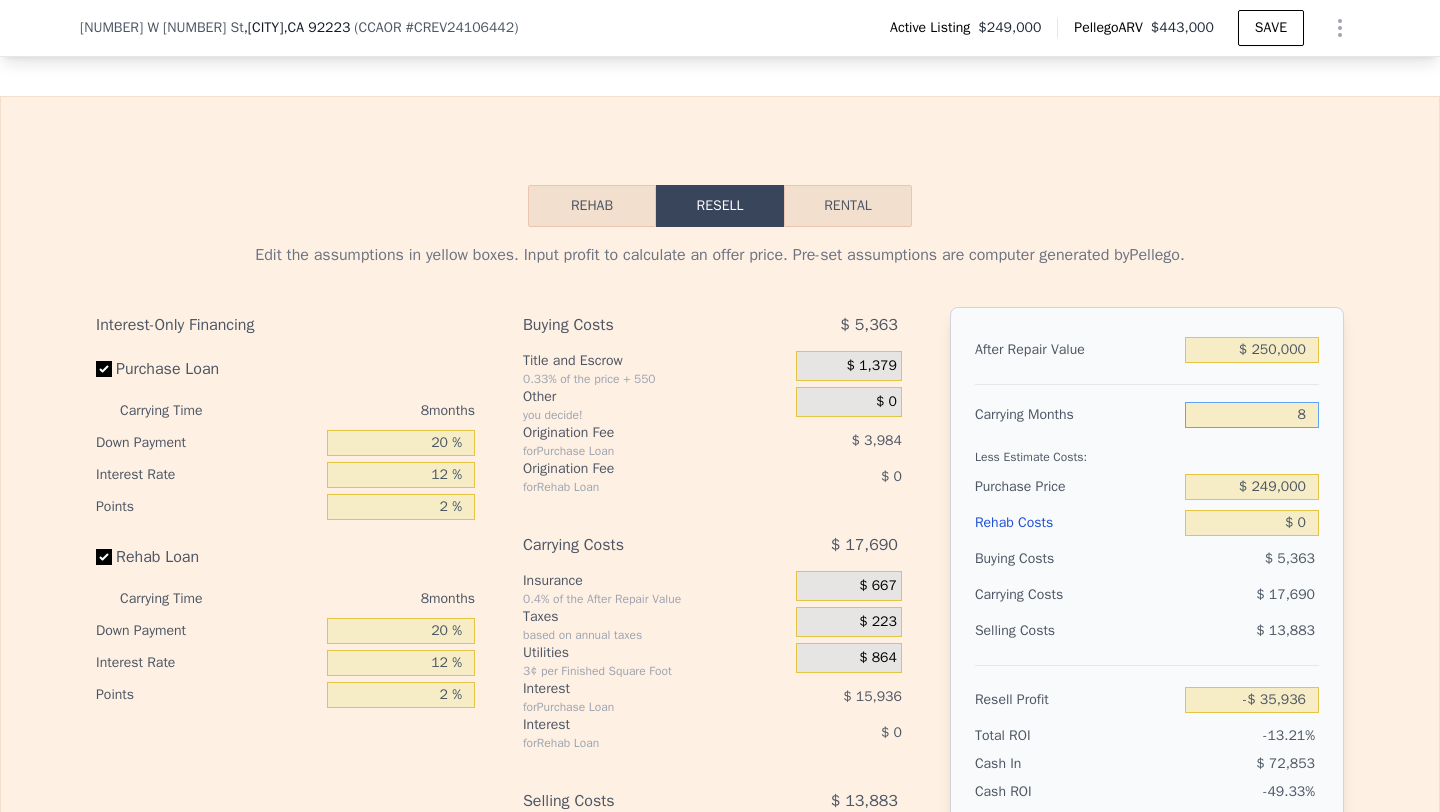 type on "8" 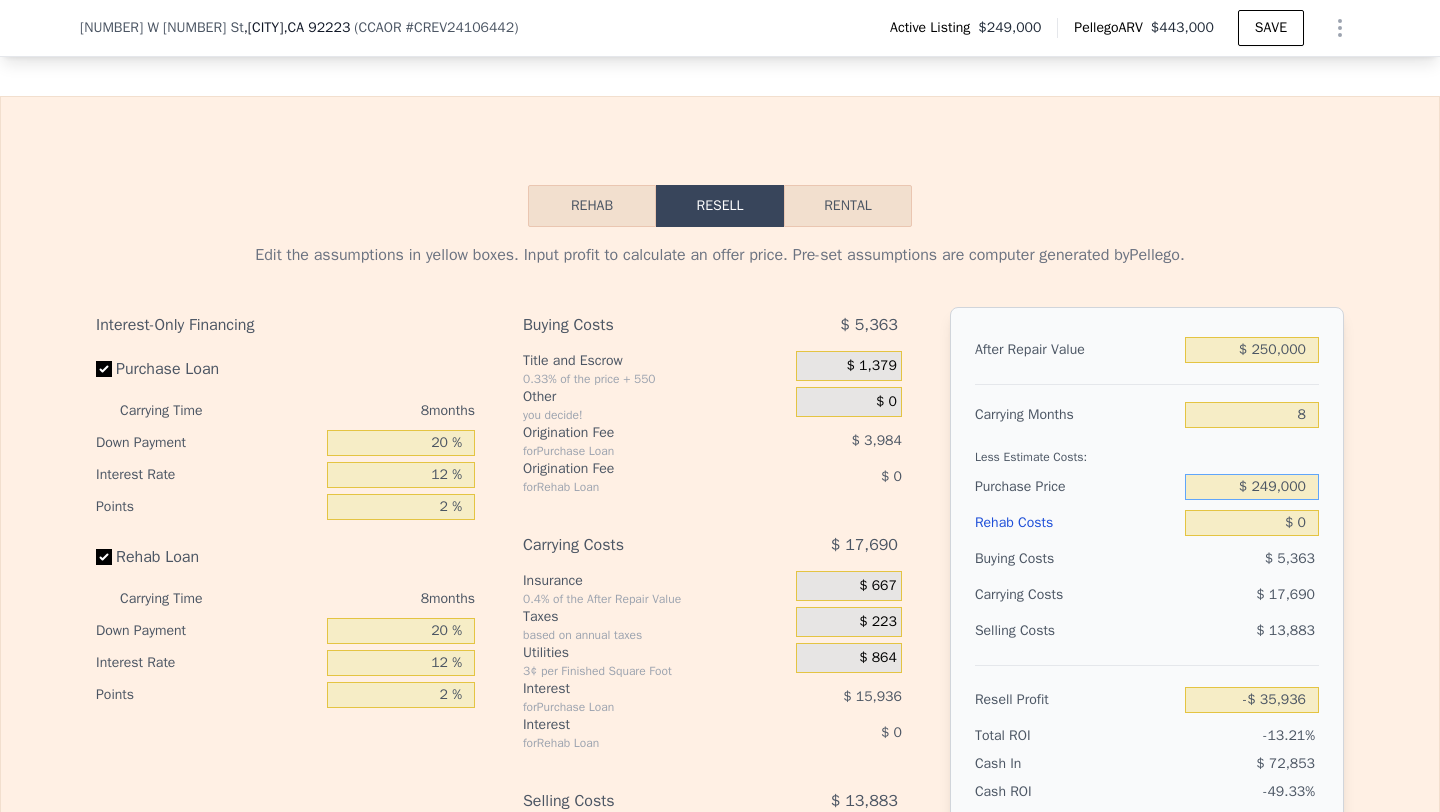 click on "$ 249,000" at bounding box center (1252, 487) 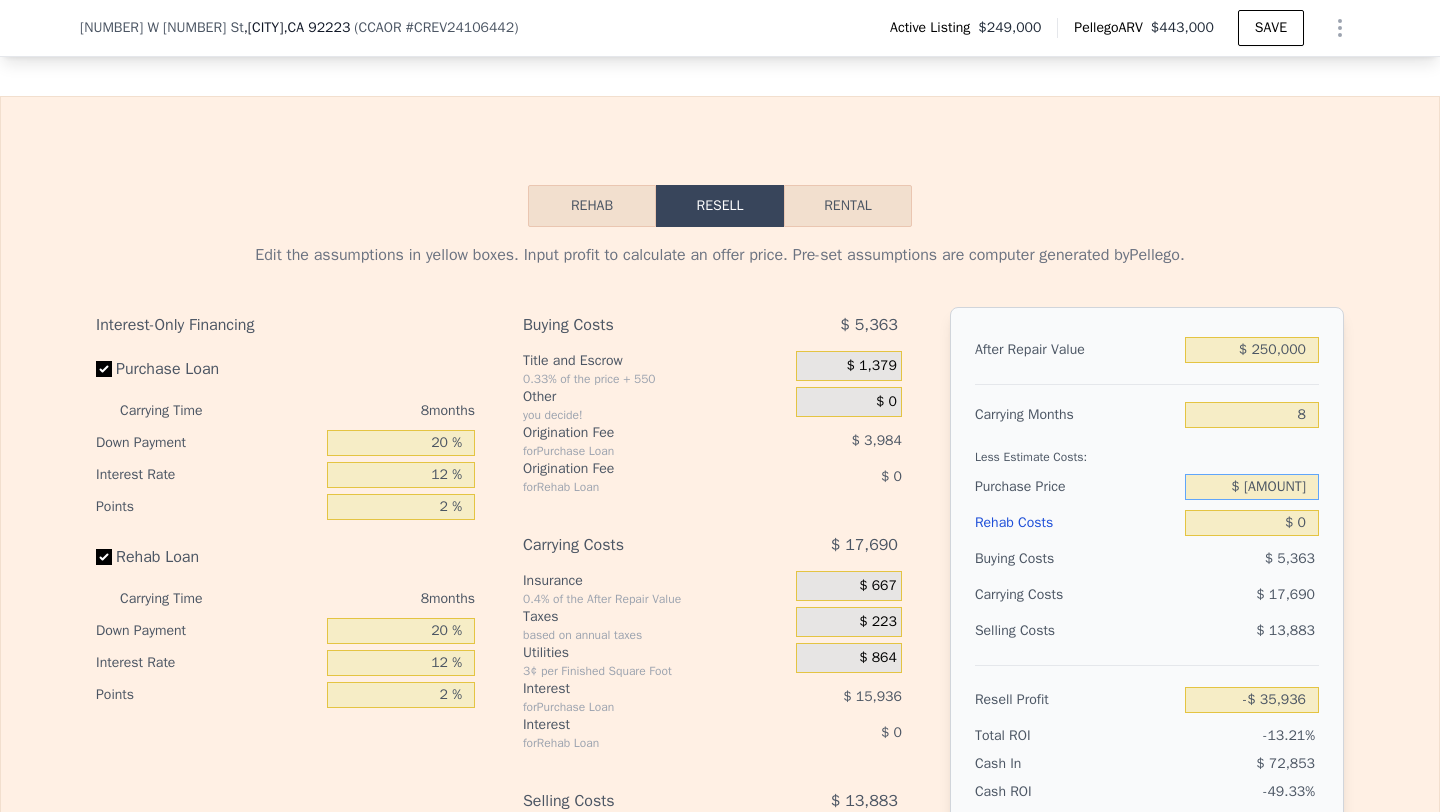 type on "$ [NUMBER]" 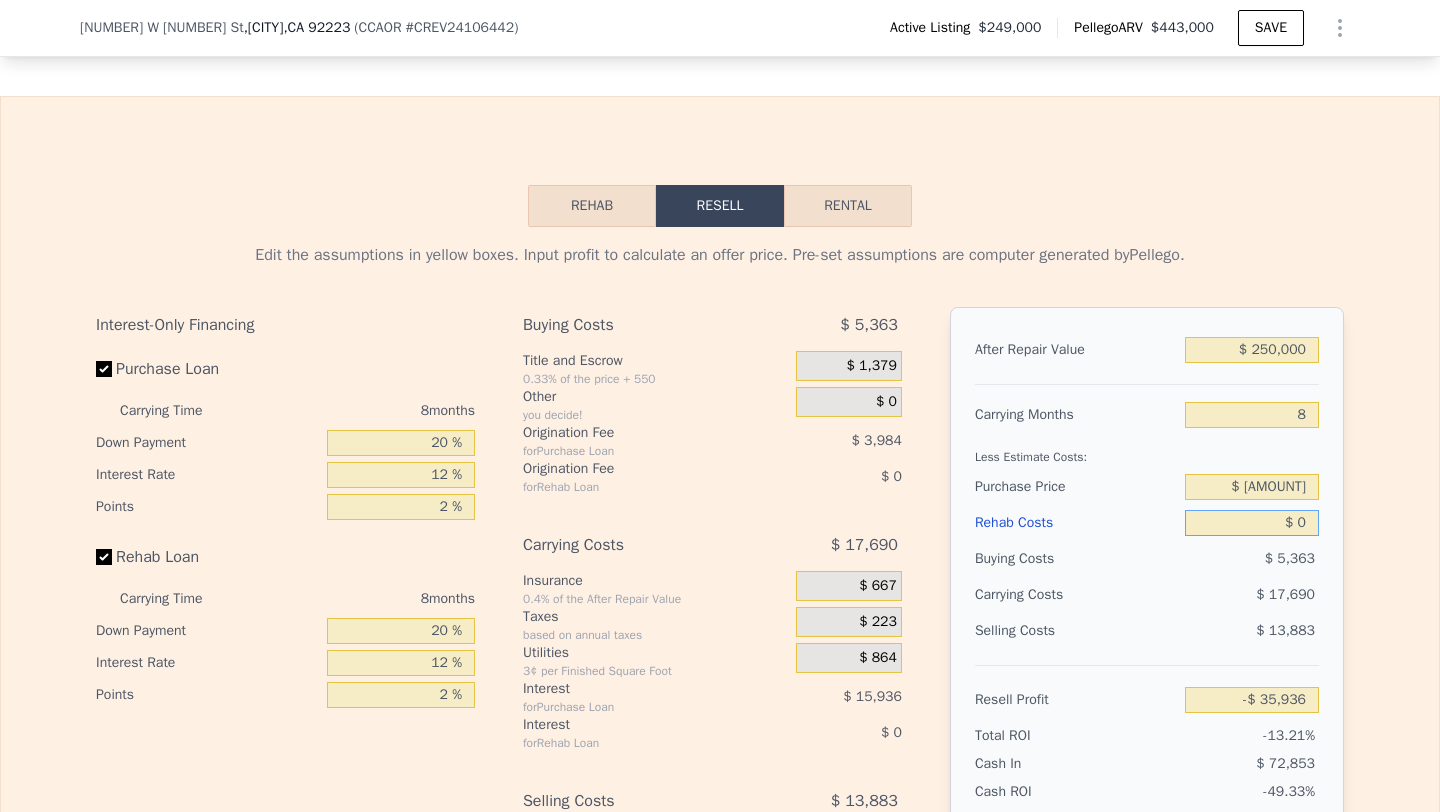 click on "$ 0" at bounding box center (1252, 523) 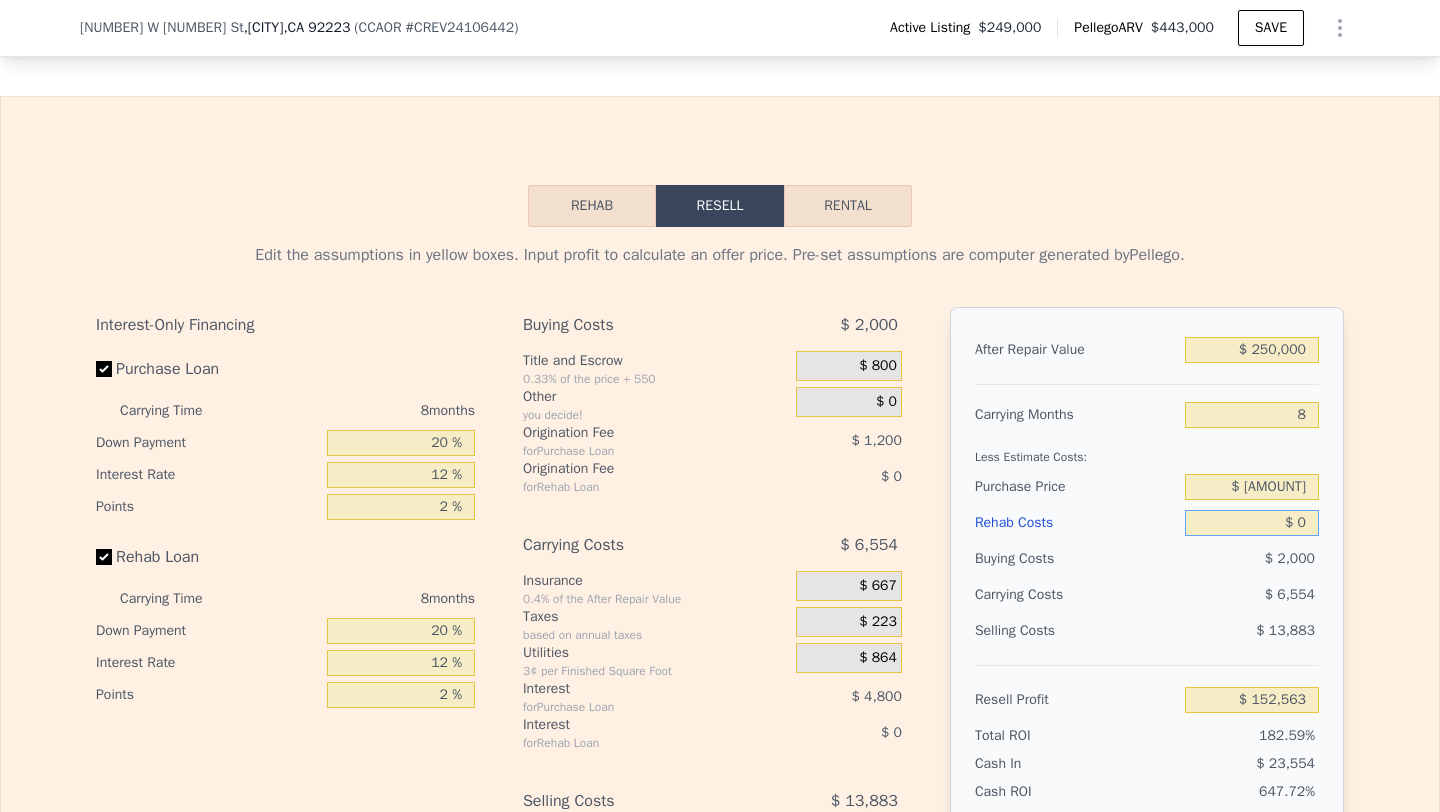 click on "$ 0" at bounding box center (1252, 523) 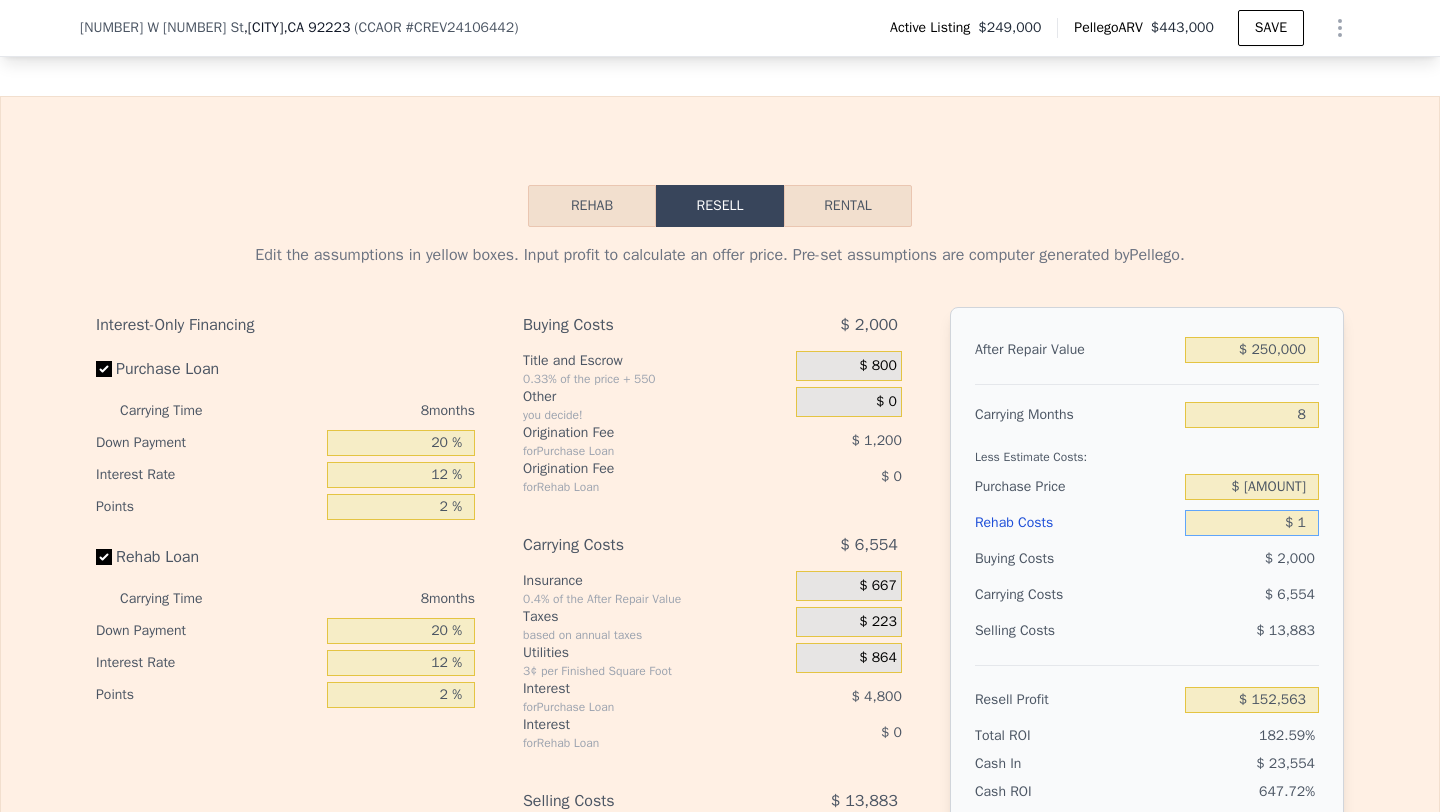 type on "$ 152,562" 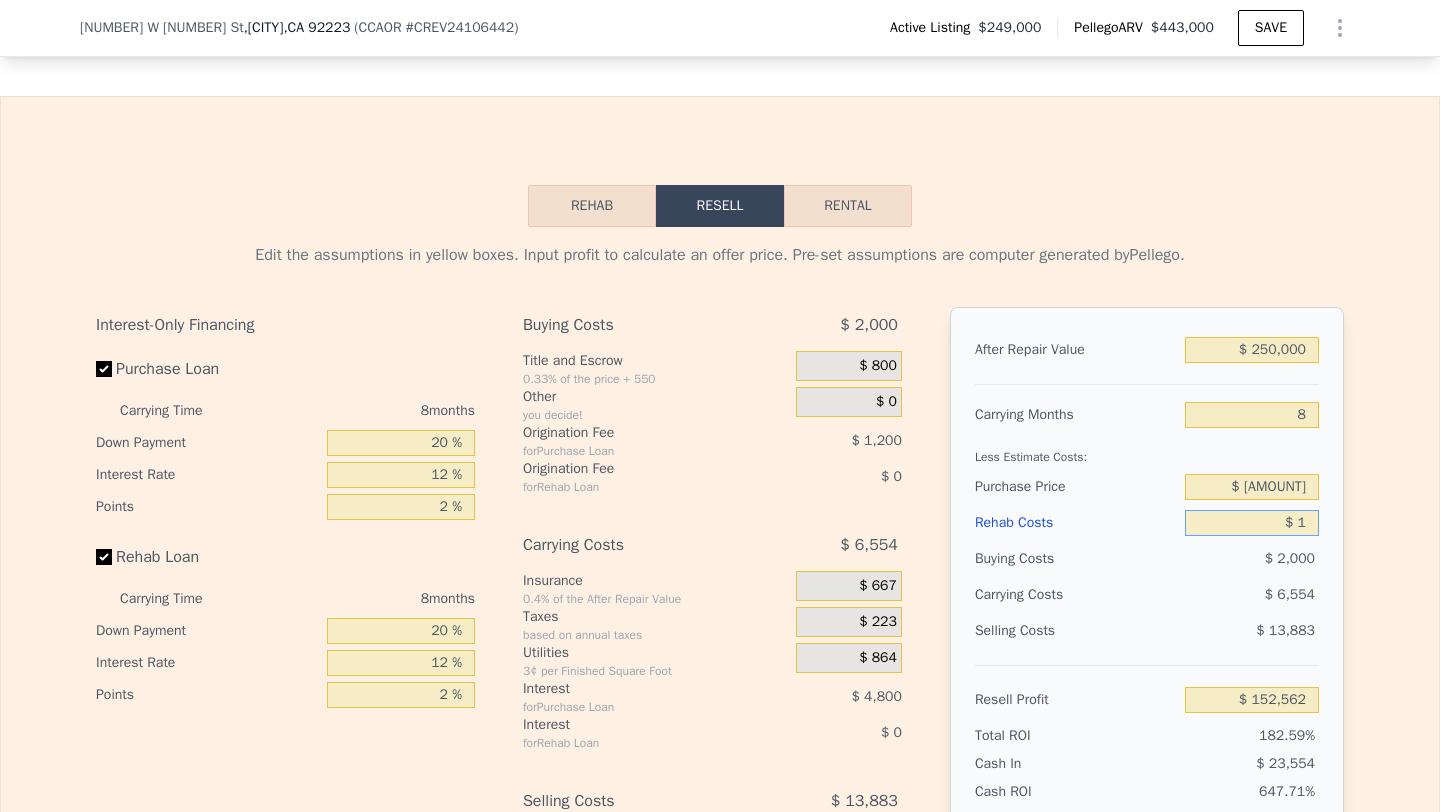 type on "$ 15" 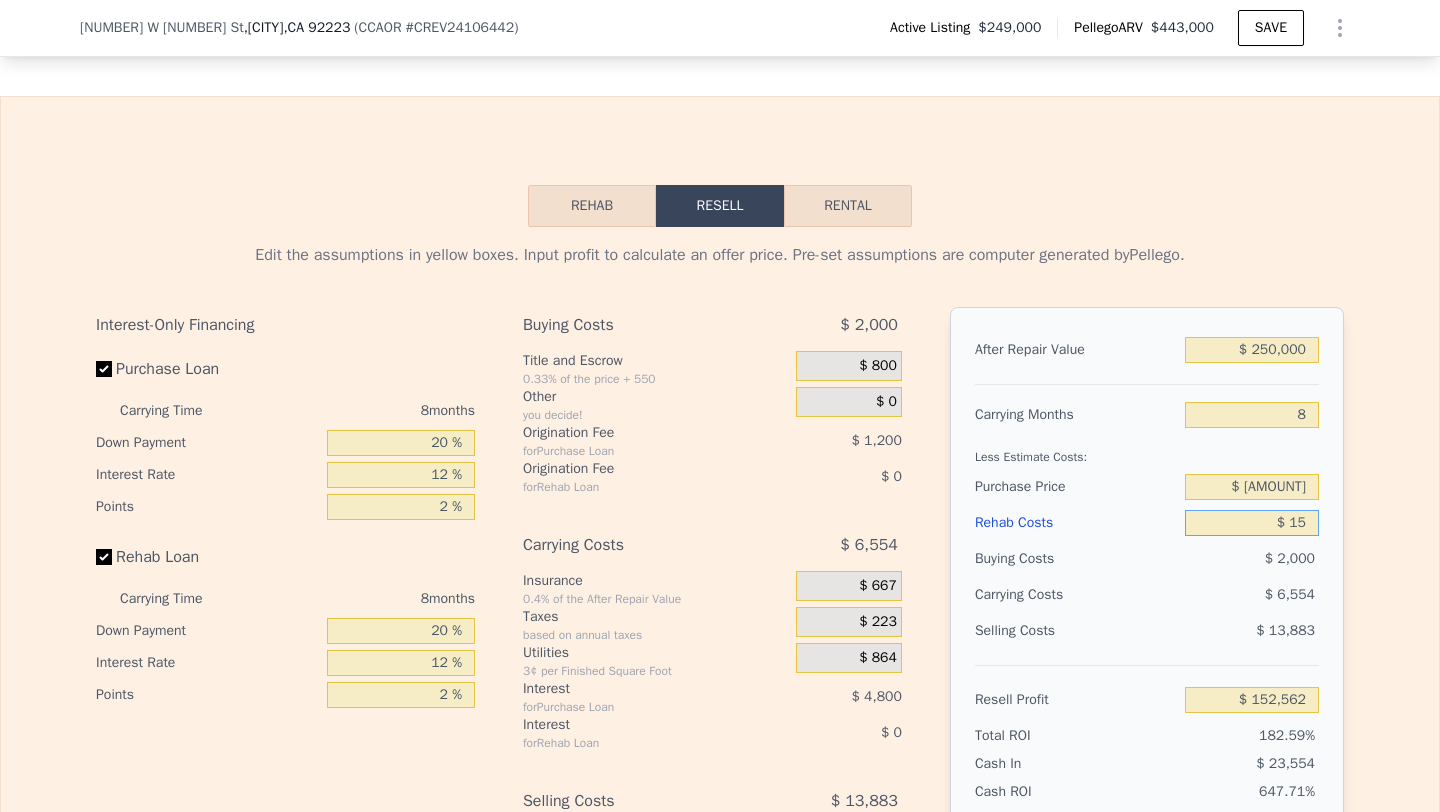 type on "$ 152,548" 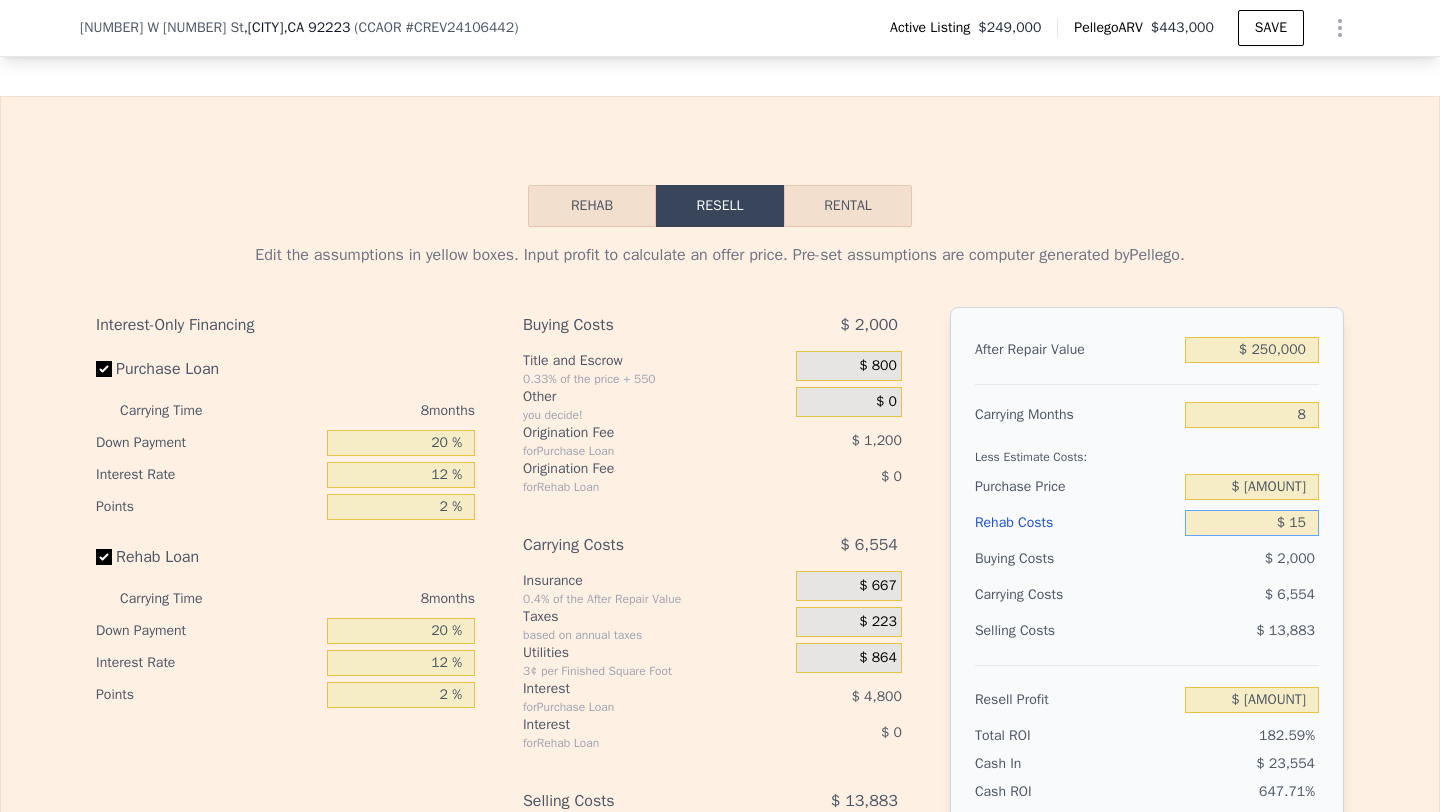 type on "$ 150" 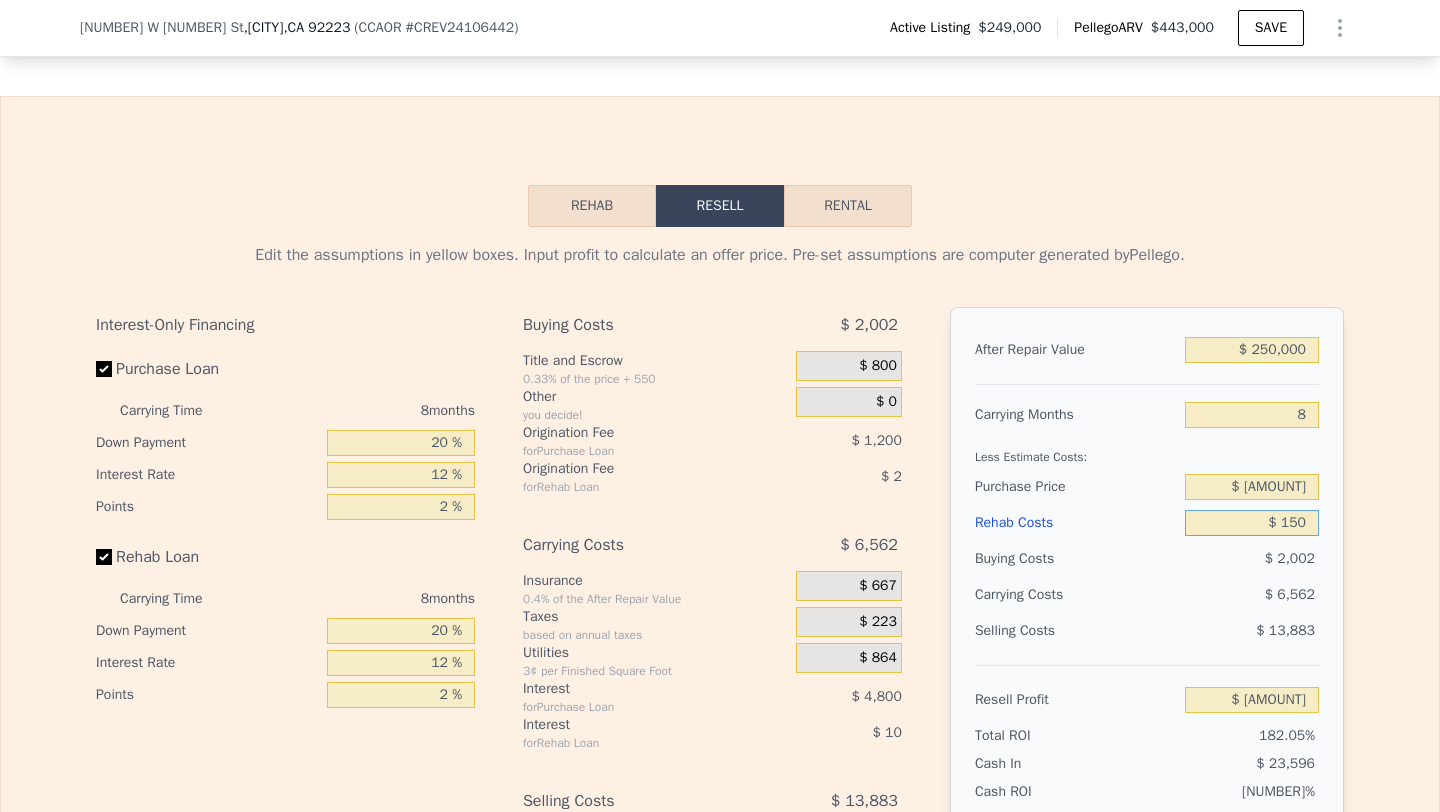 type on "$ 152,403" 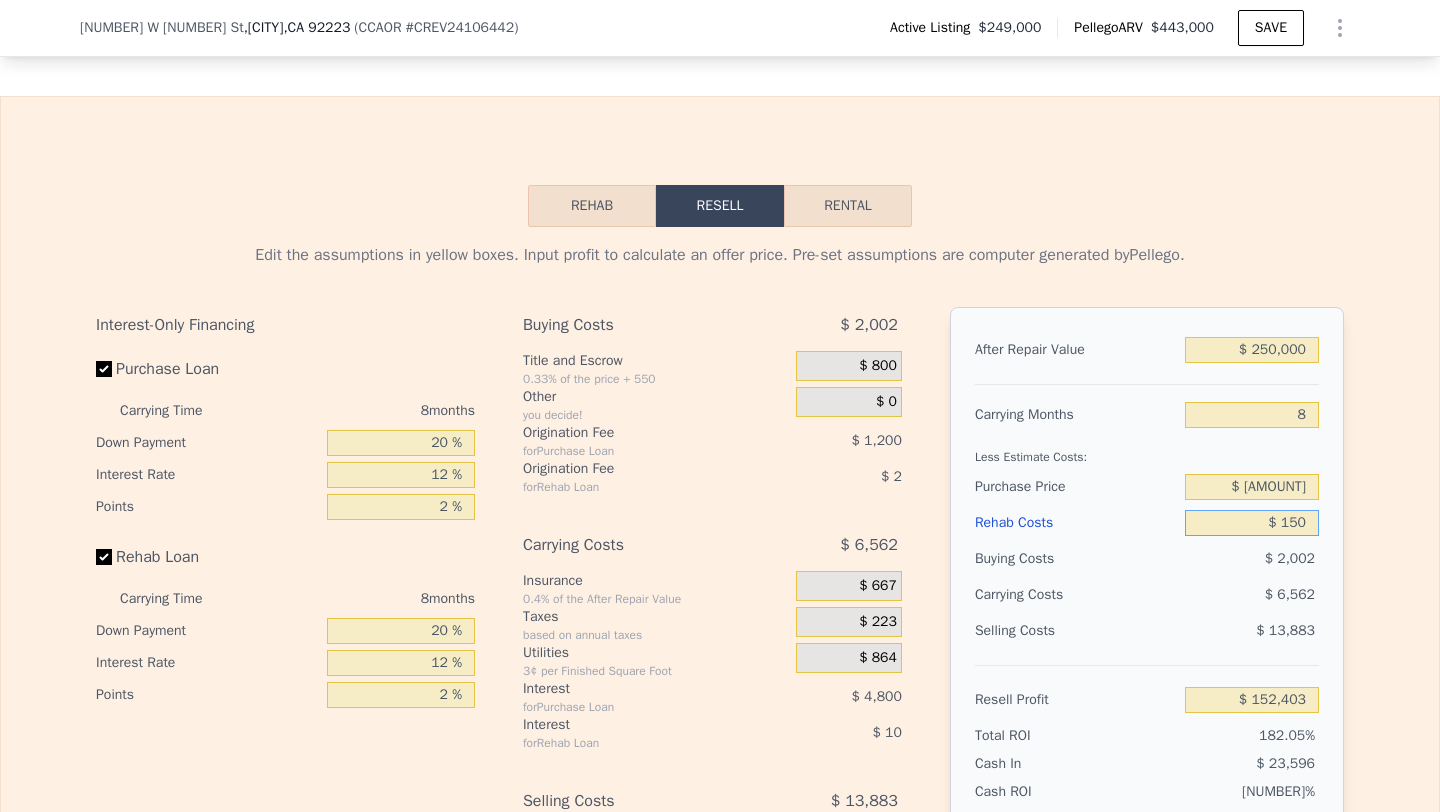 type on "$ 1,500" 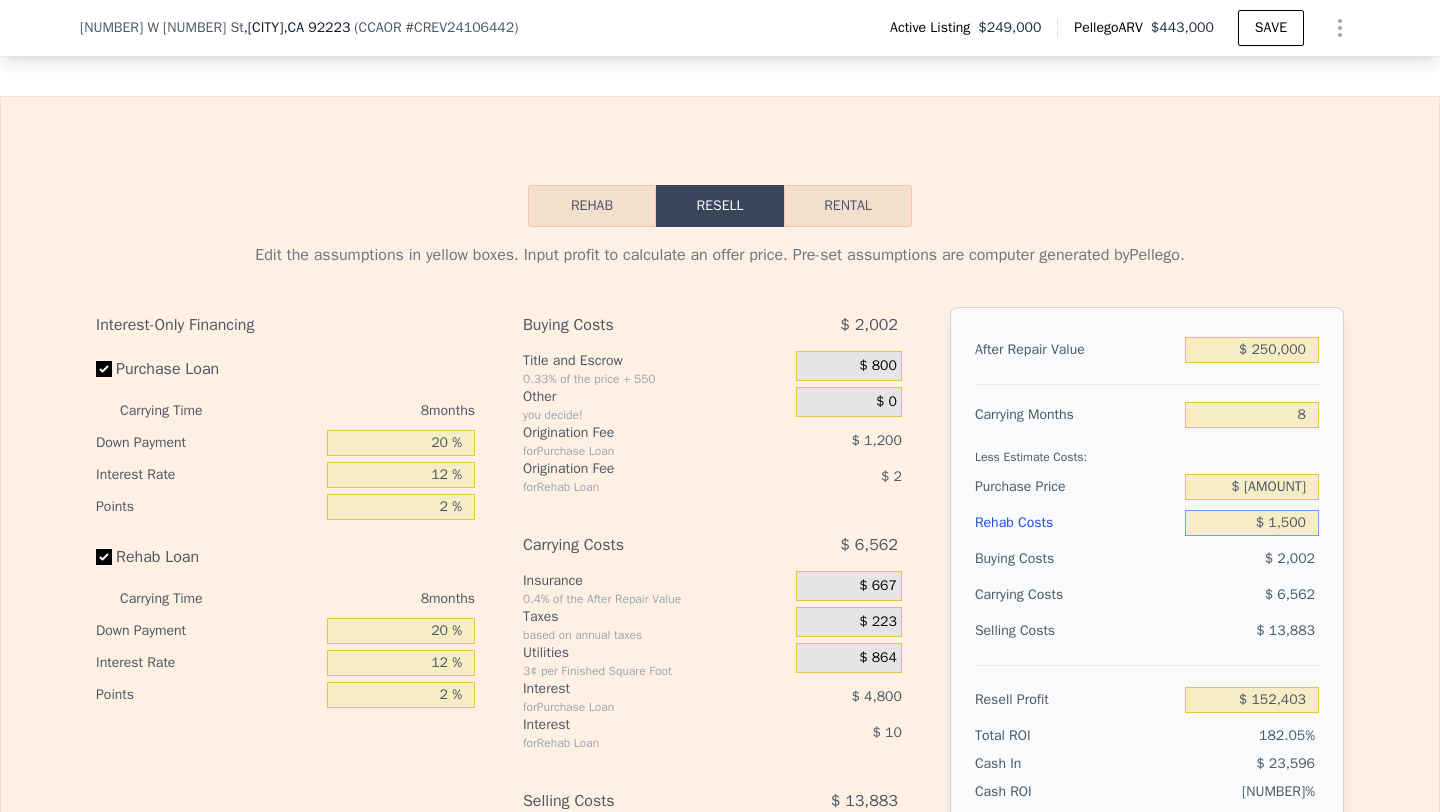 type on "$ 150,943" 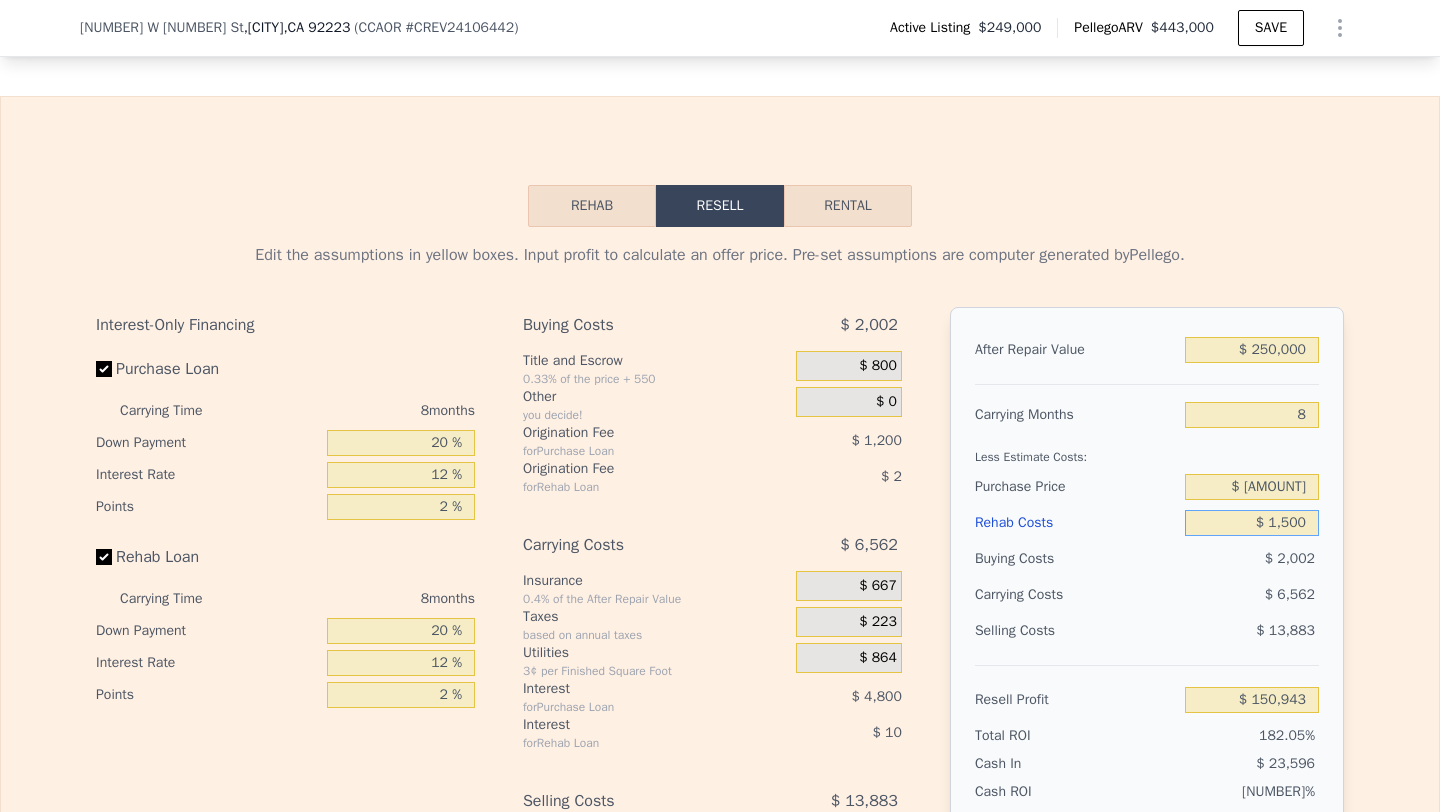 type on "$ 15,000" 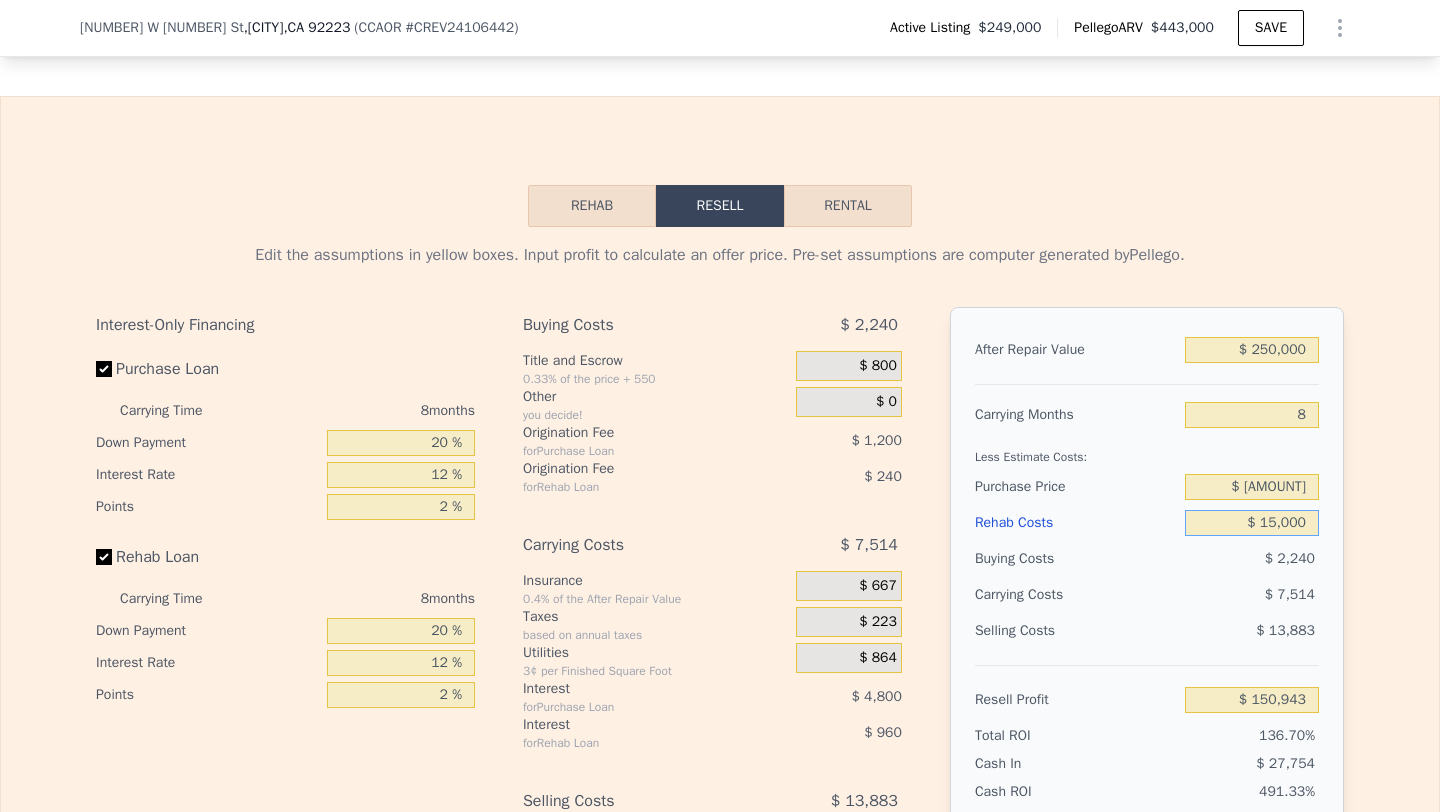 type on "$ 136,363" 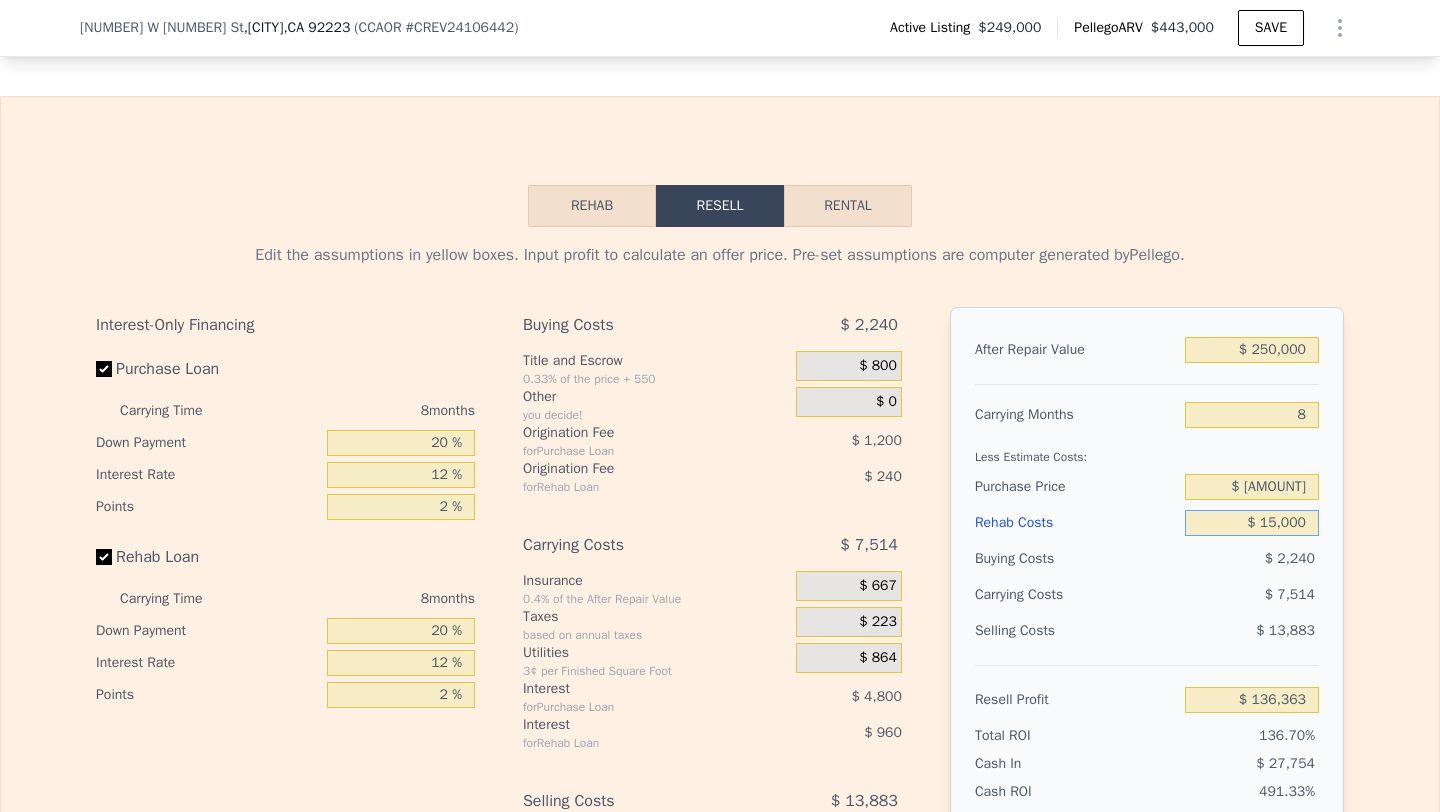 type on "$ 150,000" 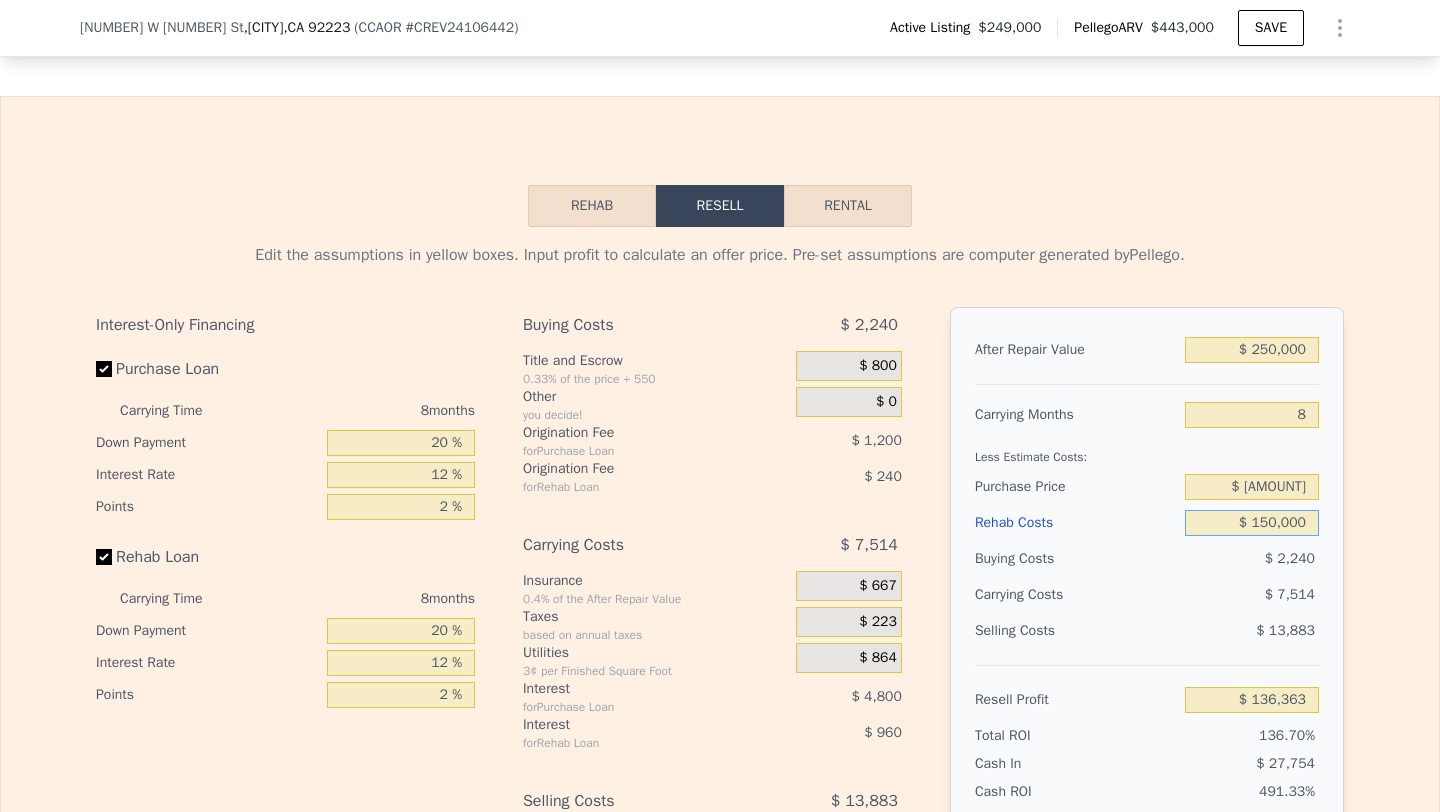 type on "-$ 9,437" 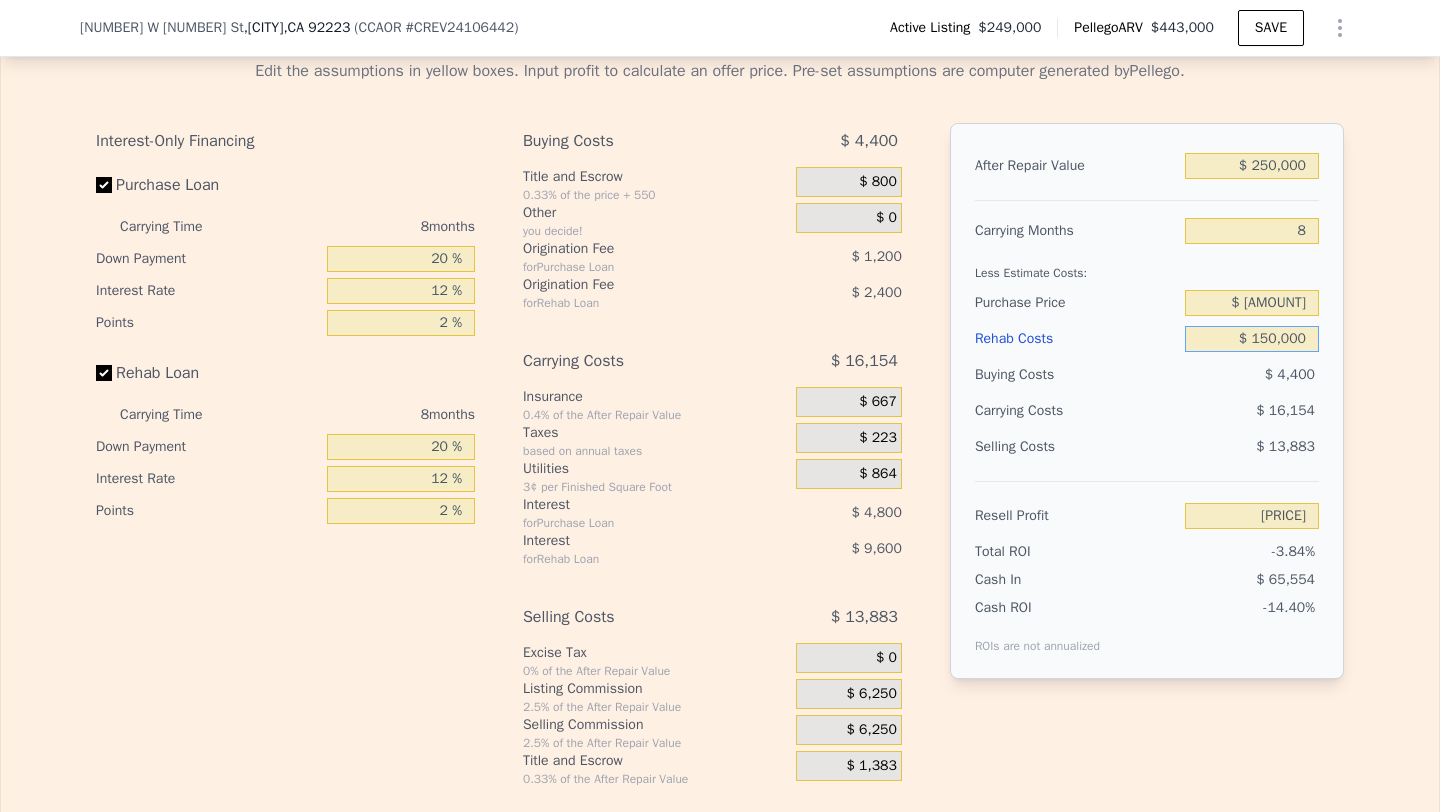 scroll, scrollTop: 3141, scrollLeft: 0, axis: vertical 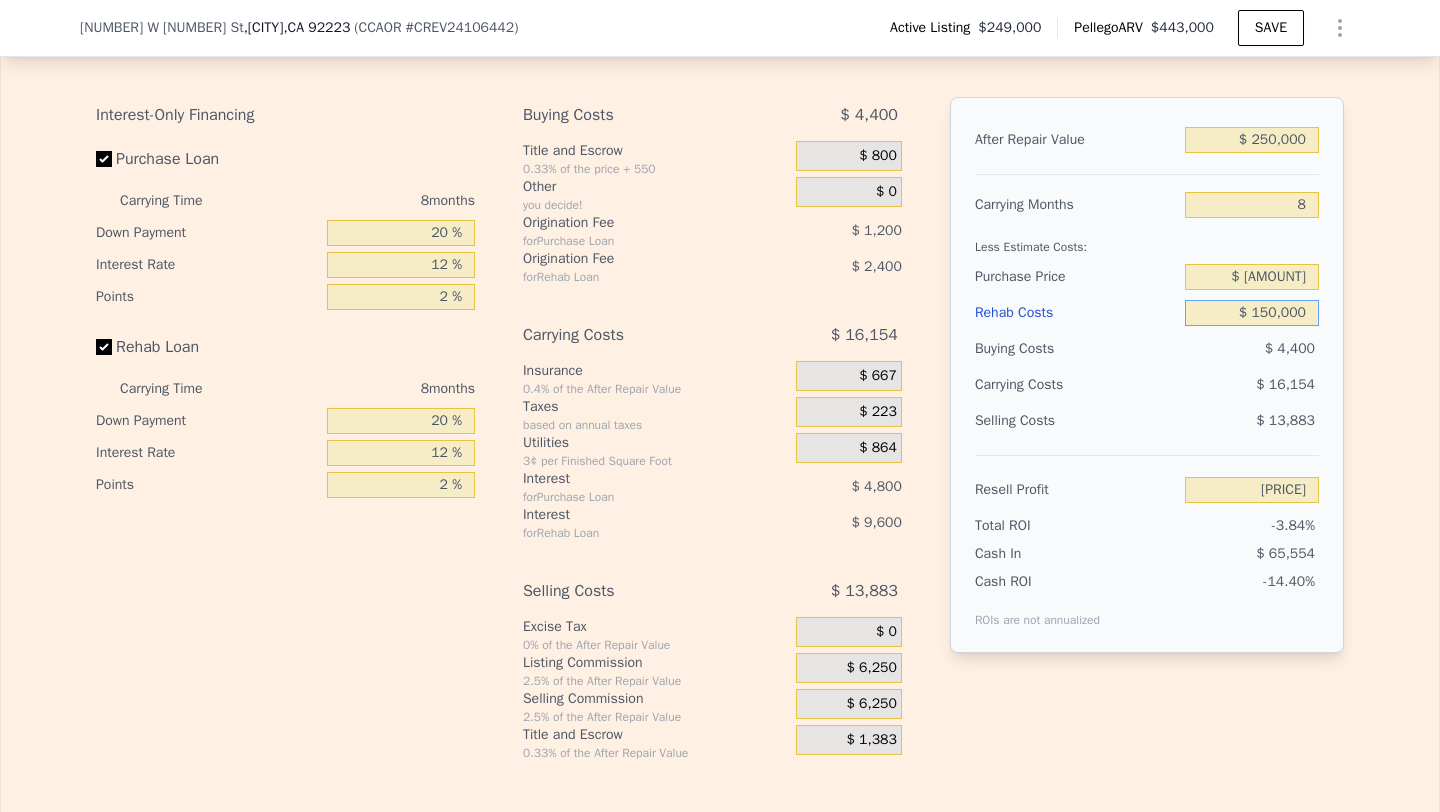 type on "$ 150,000" 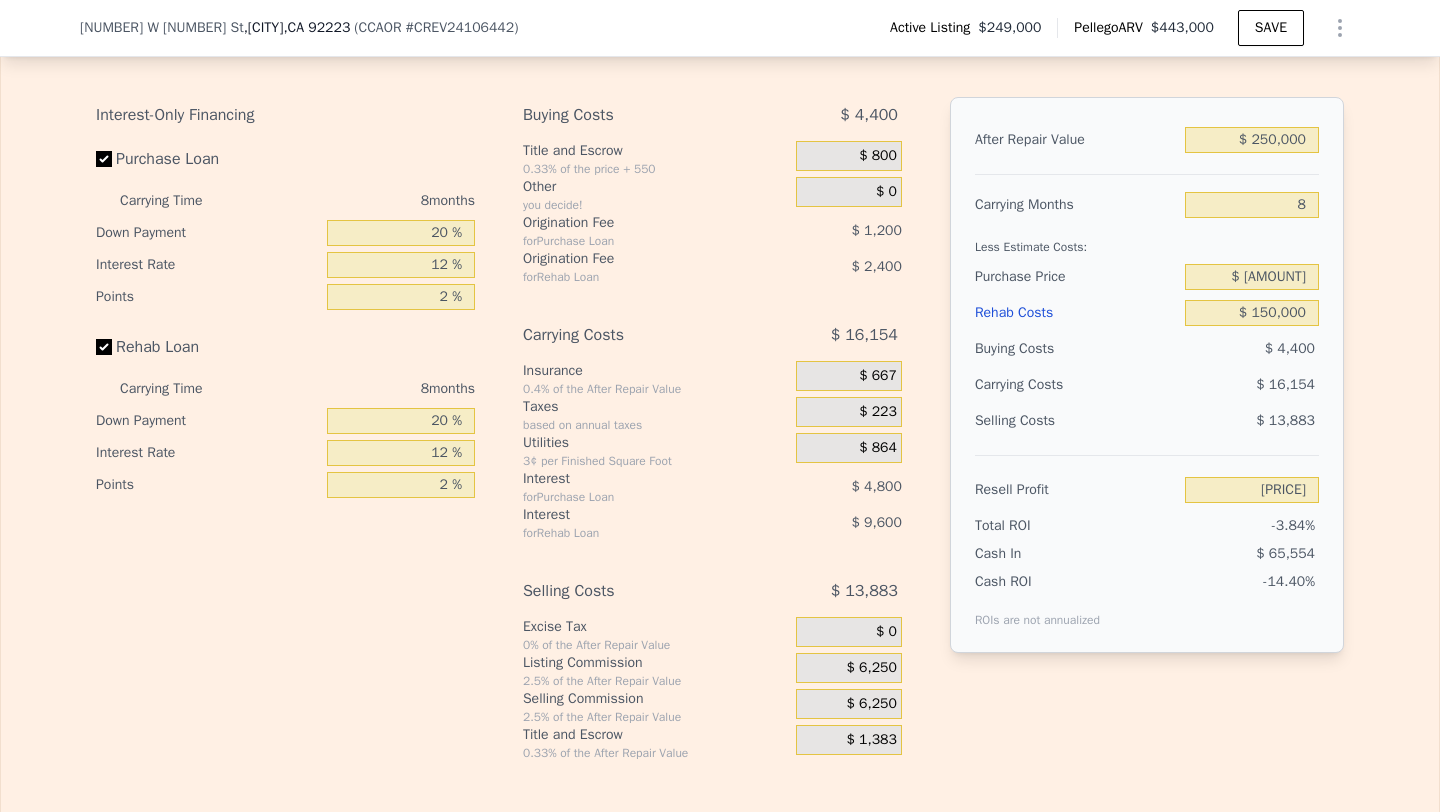 click on "$ 6,250" at bounding box center [872, 704] 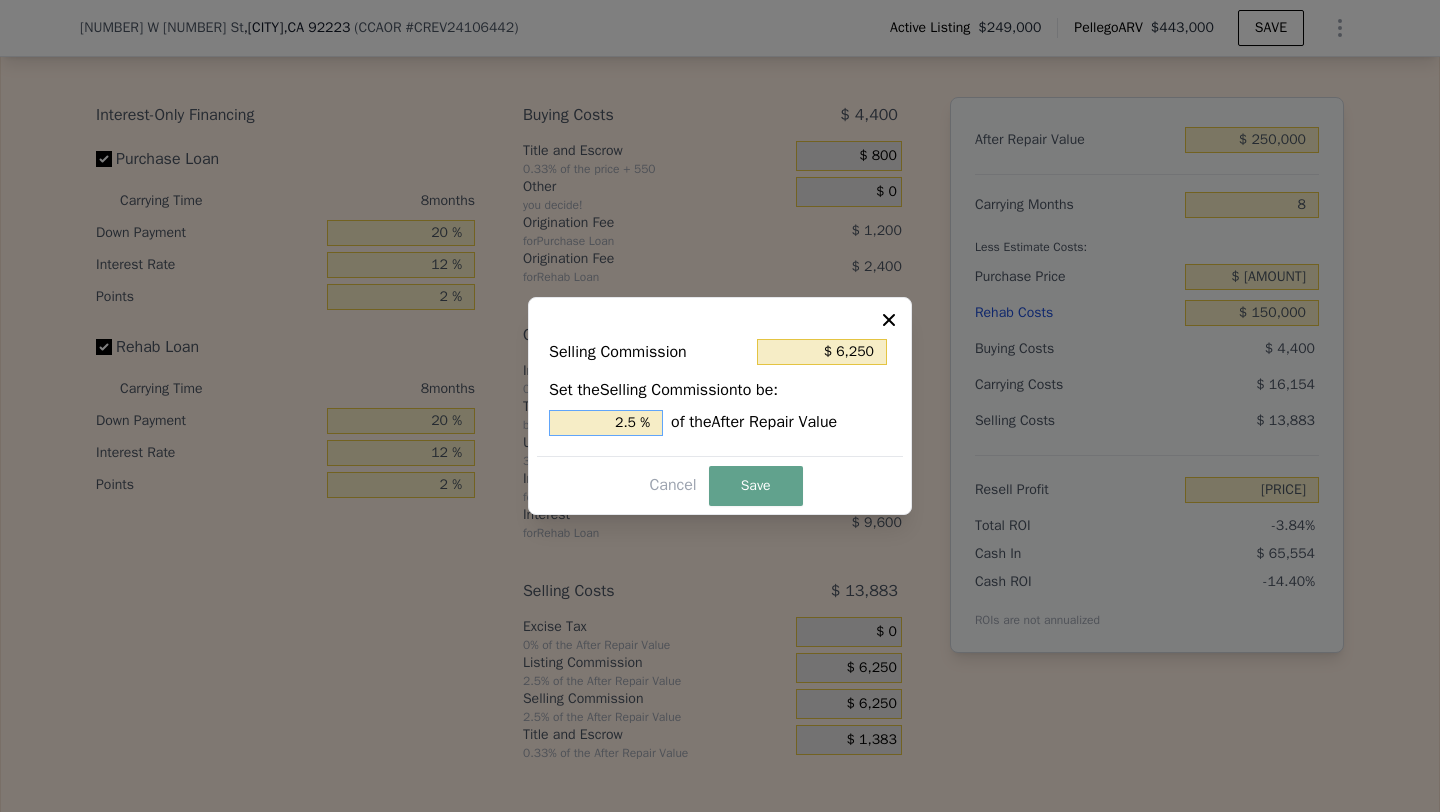 click on "2.5 %" at bounding box center (606, 423) 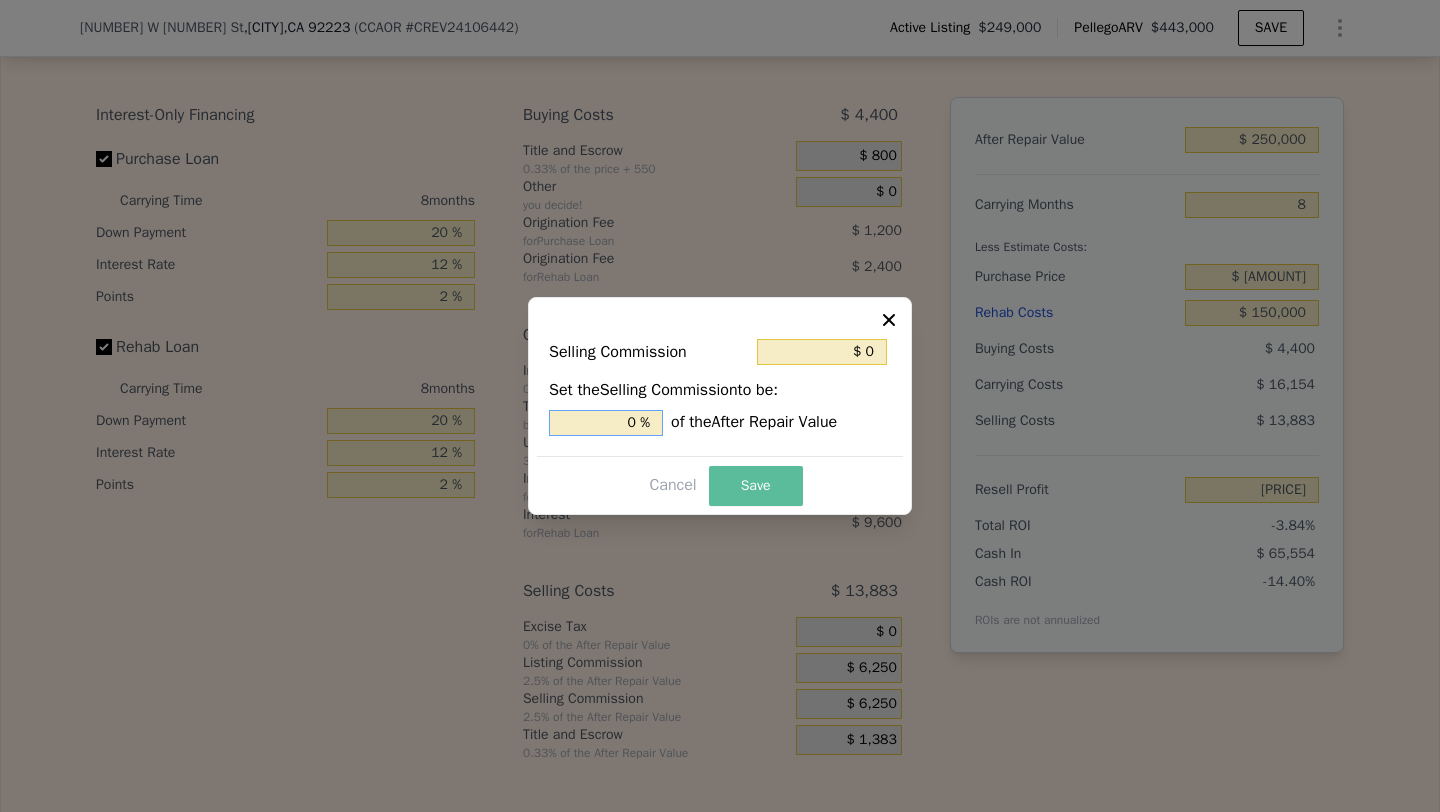 type on "0 %" 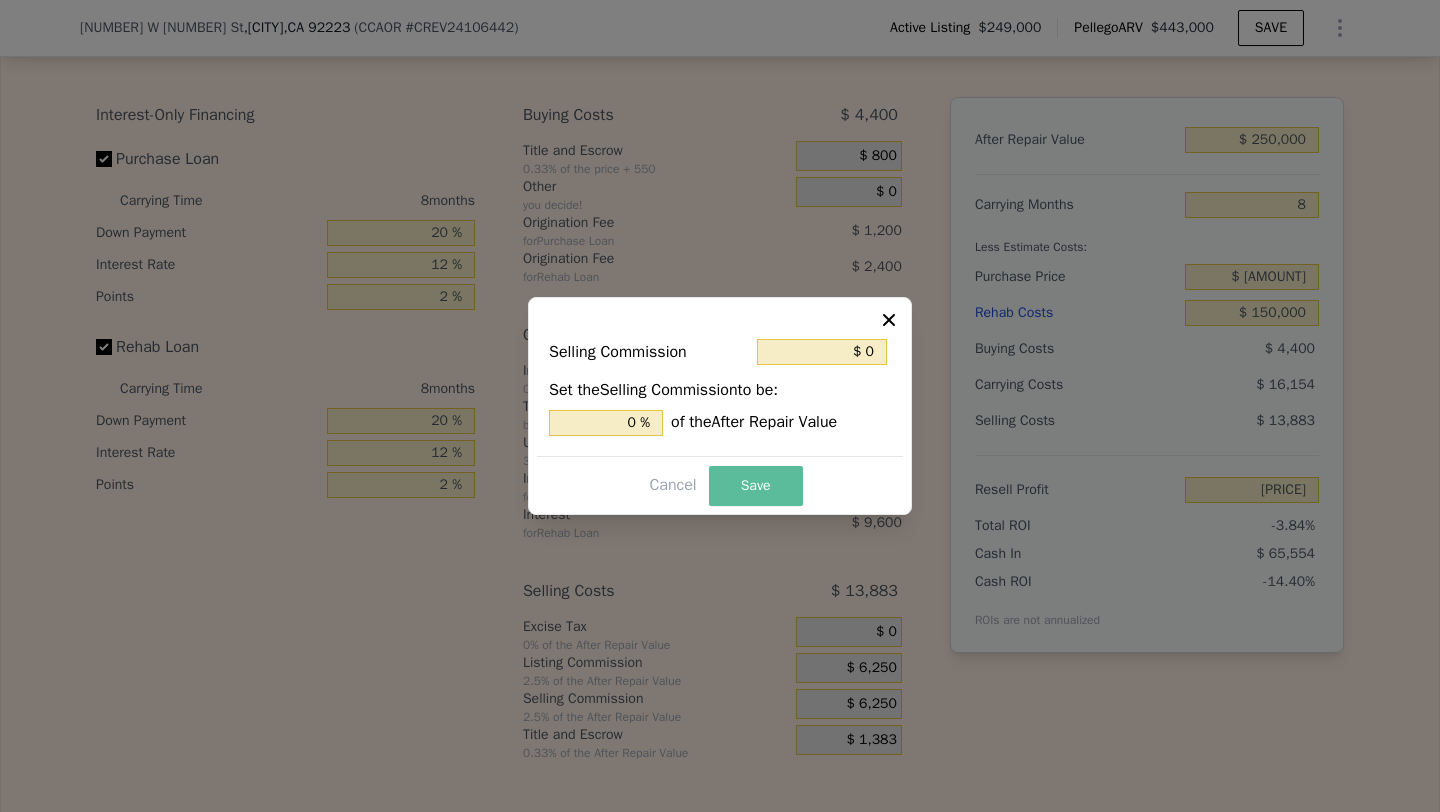 click on "Save" at bounding box center (756, 486) 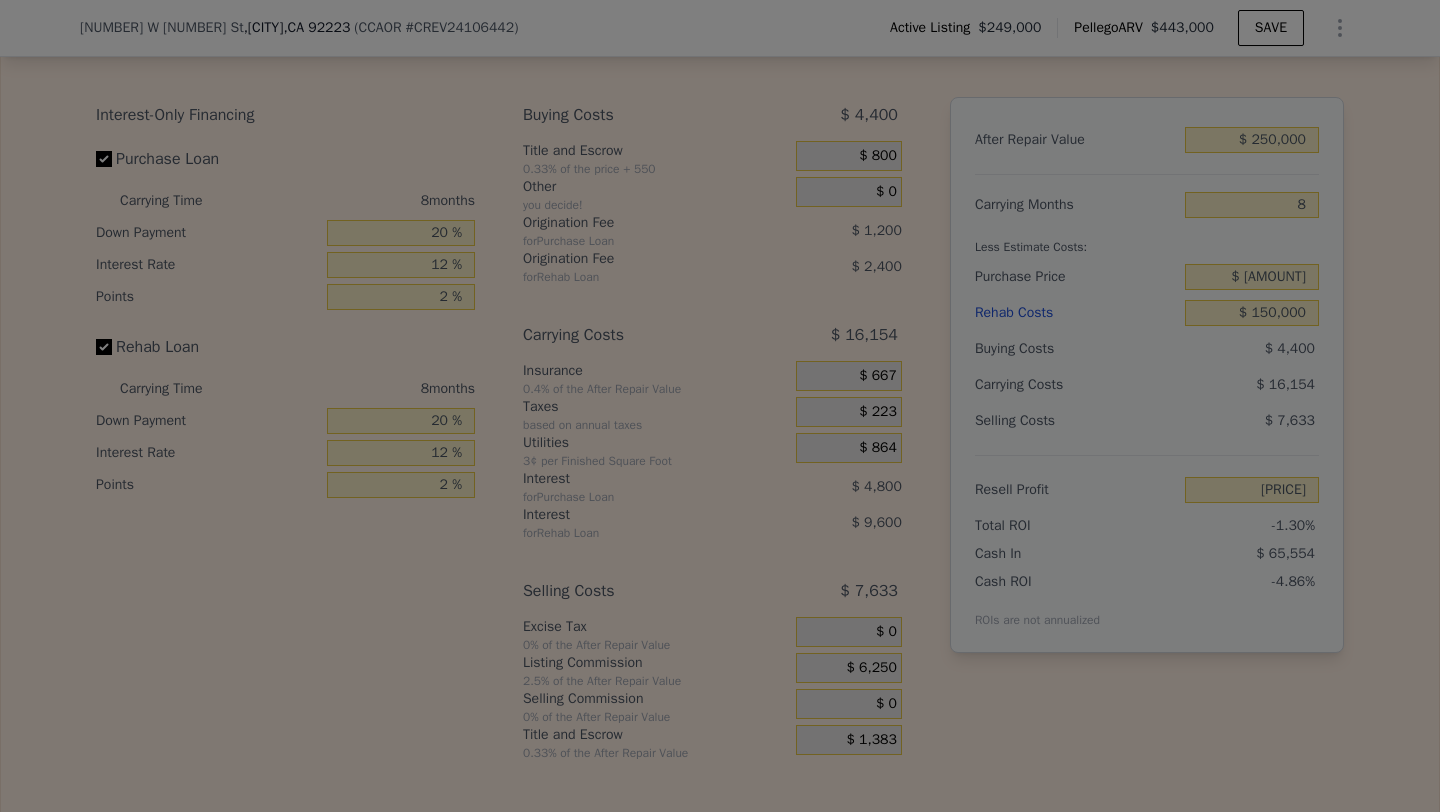 type on "-$ 3,187" 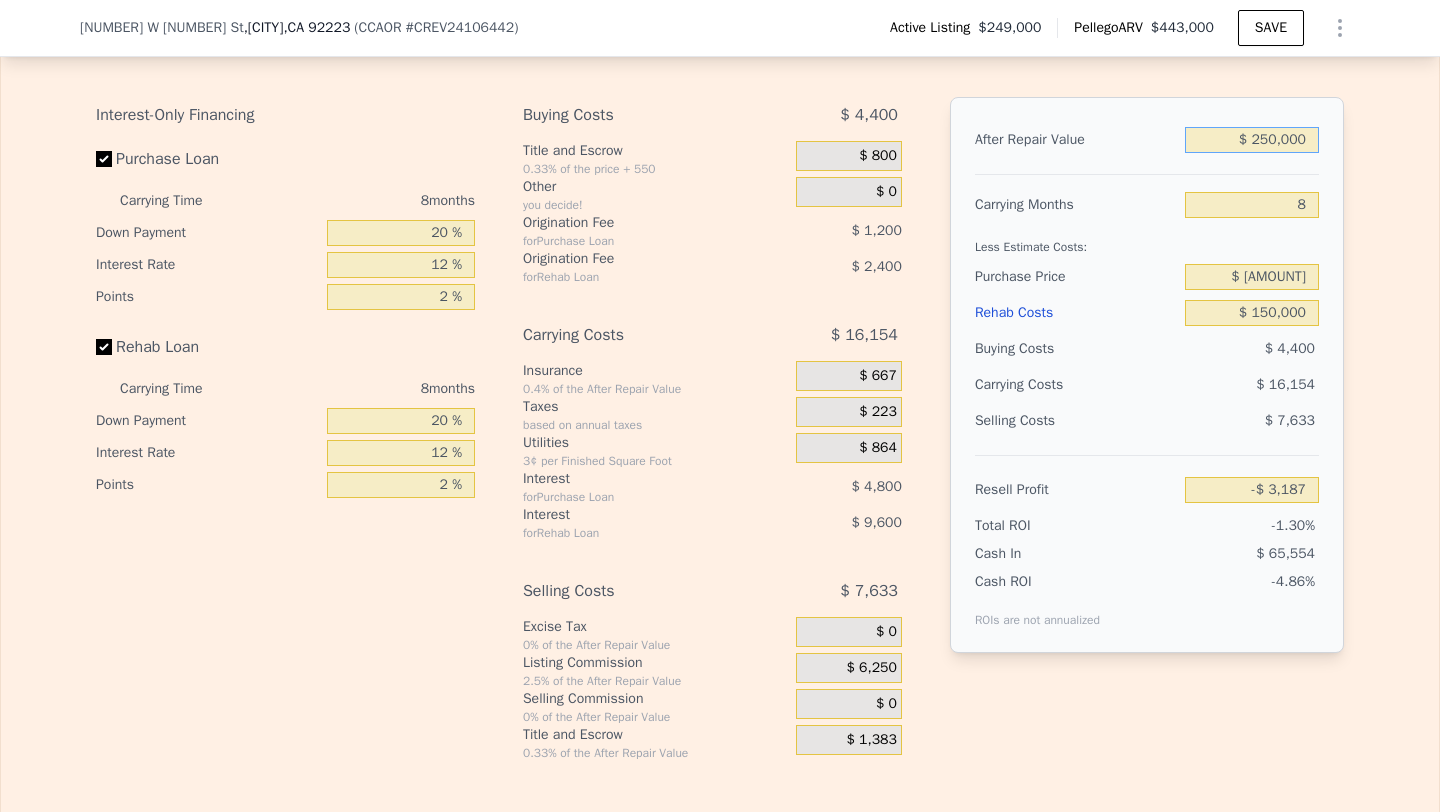 click on "$ 250,000" at bounding box center [1252, 140] 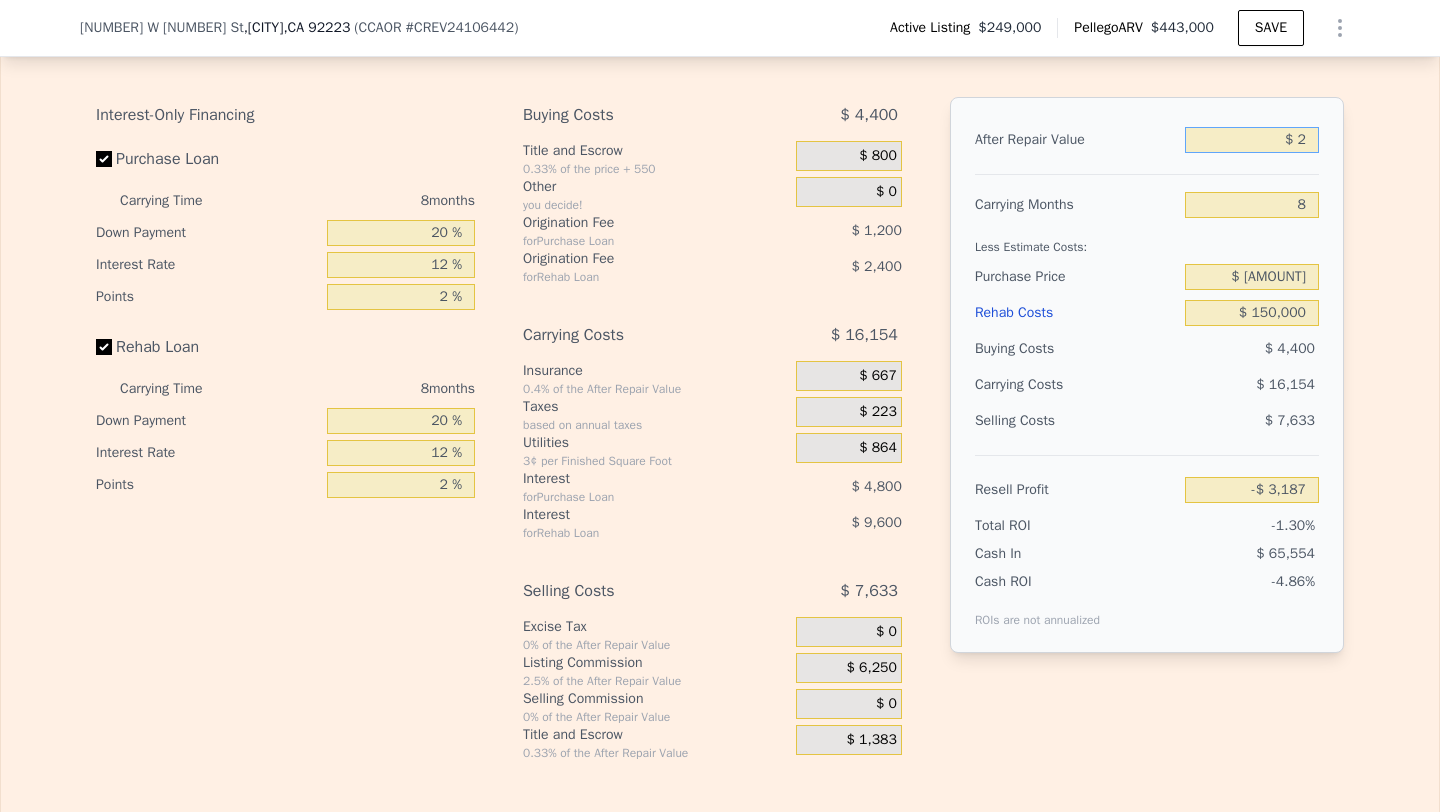 type on "-$ 245,435" 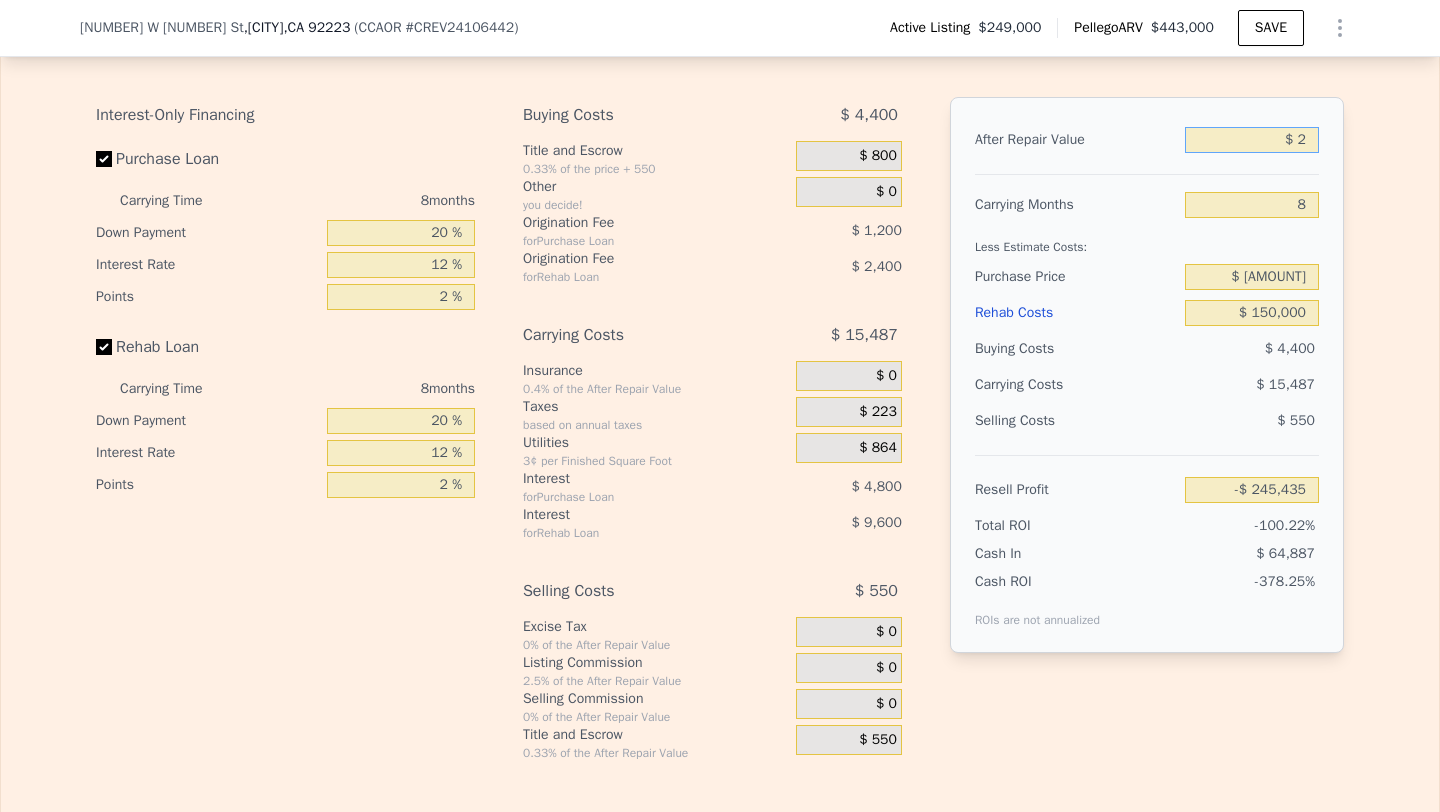 type on "$ 27" 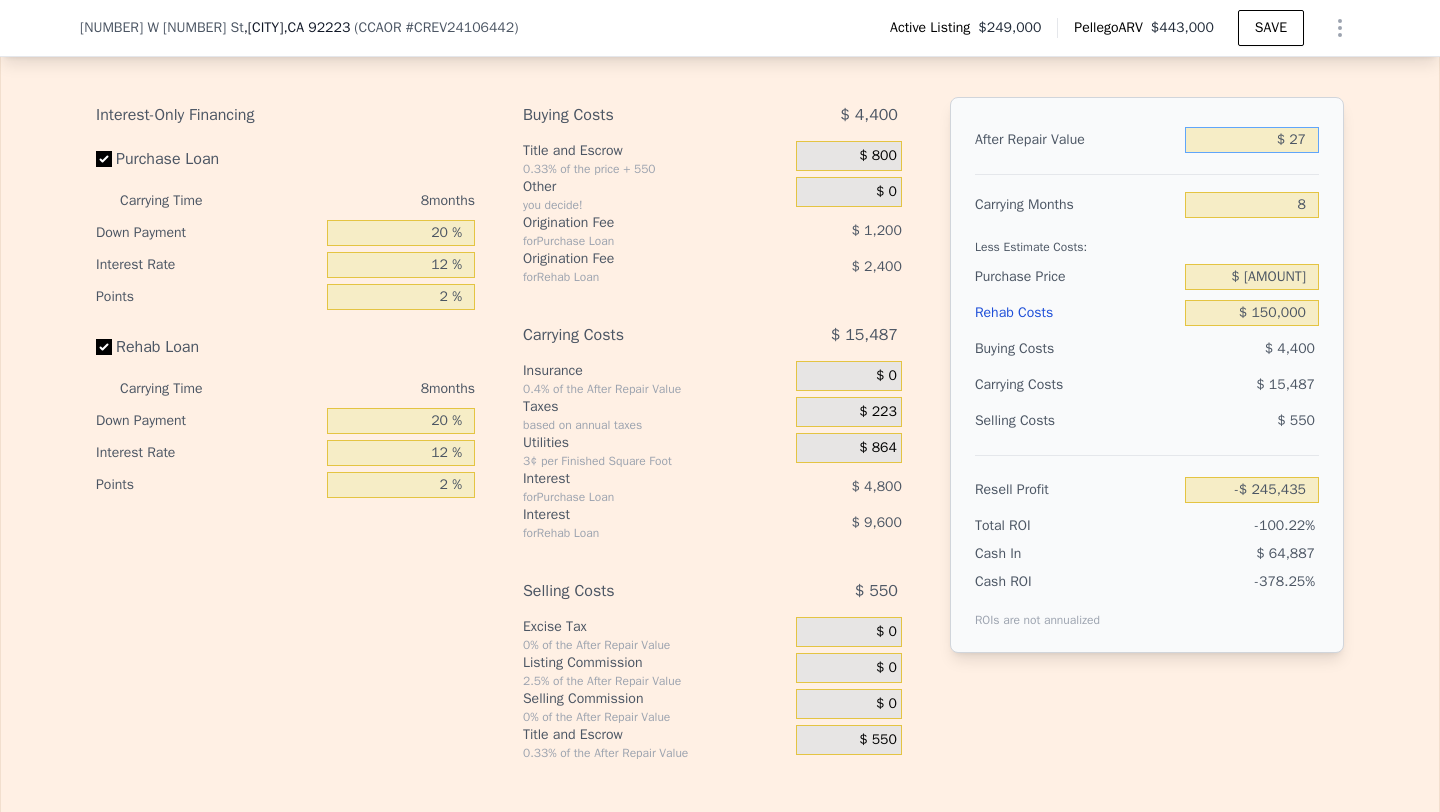 type on "-$ 245,411" 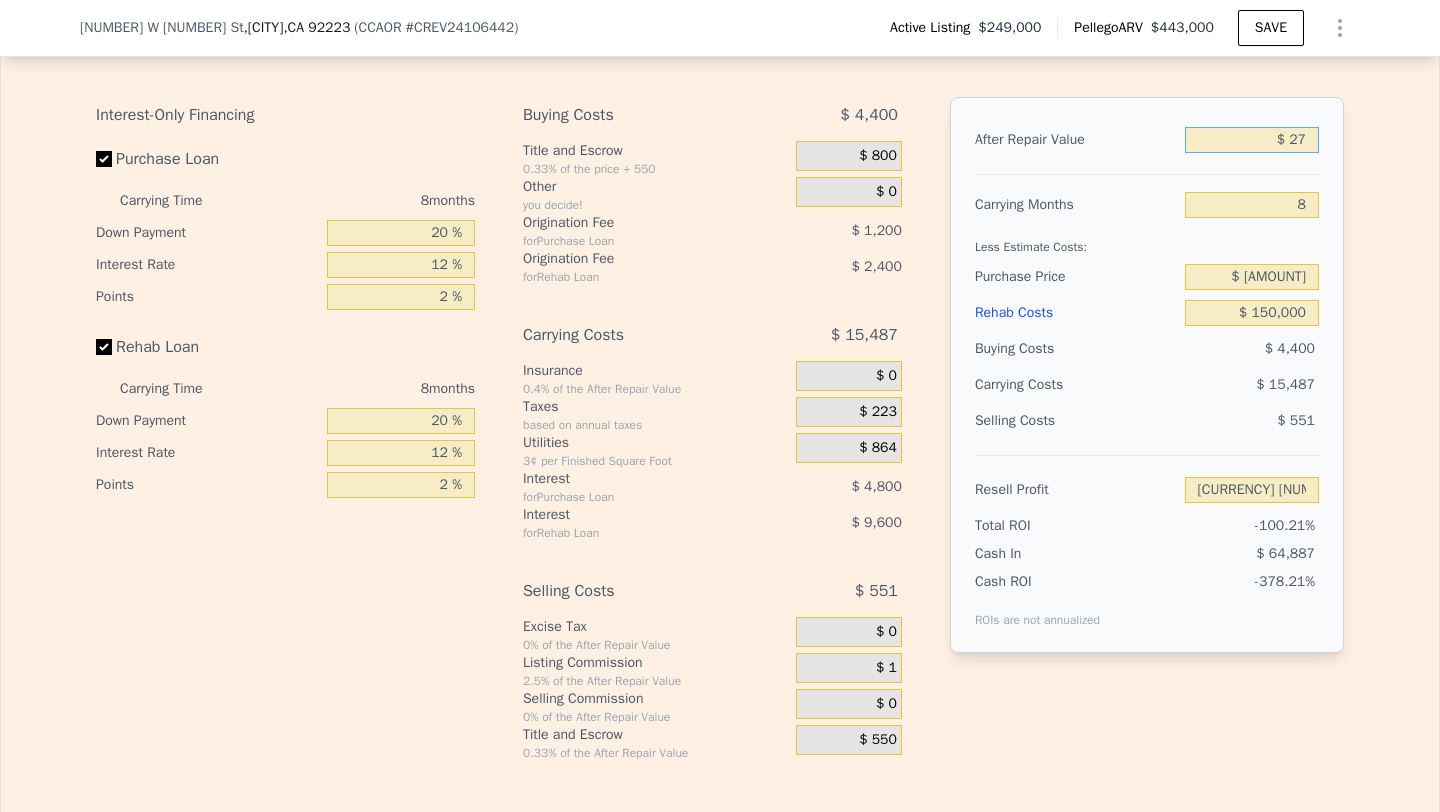 type on "$ 275" 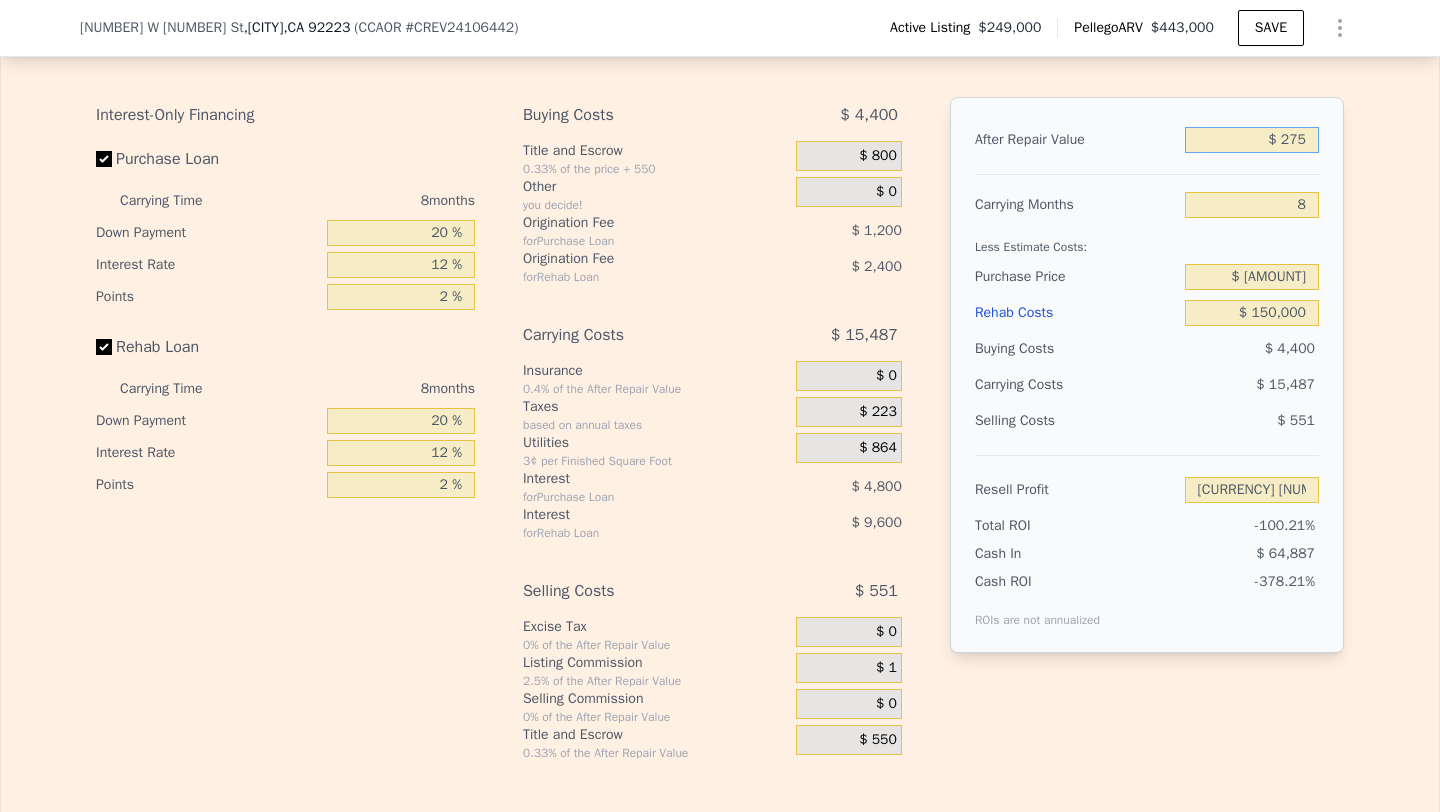 type on "-$ 245,171" 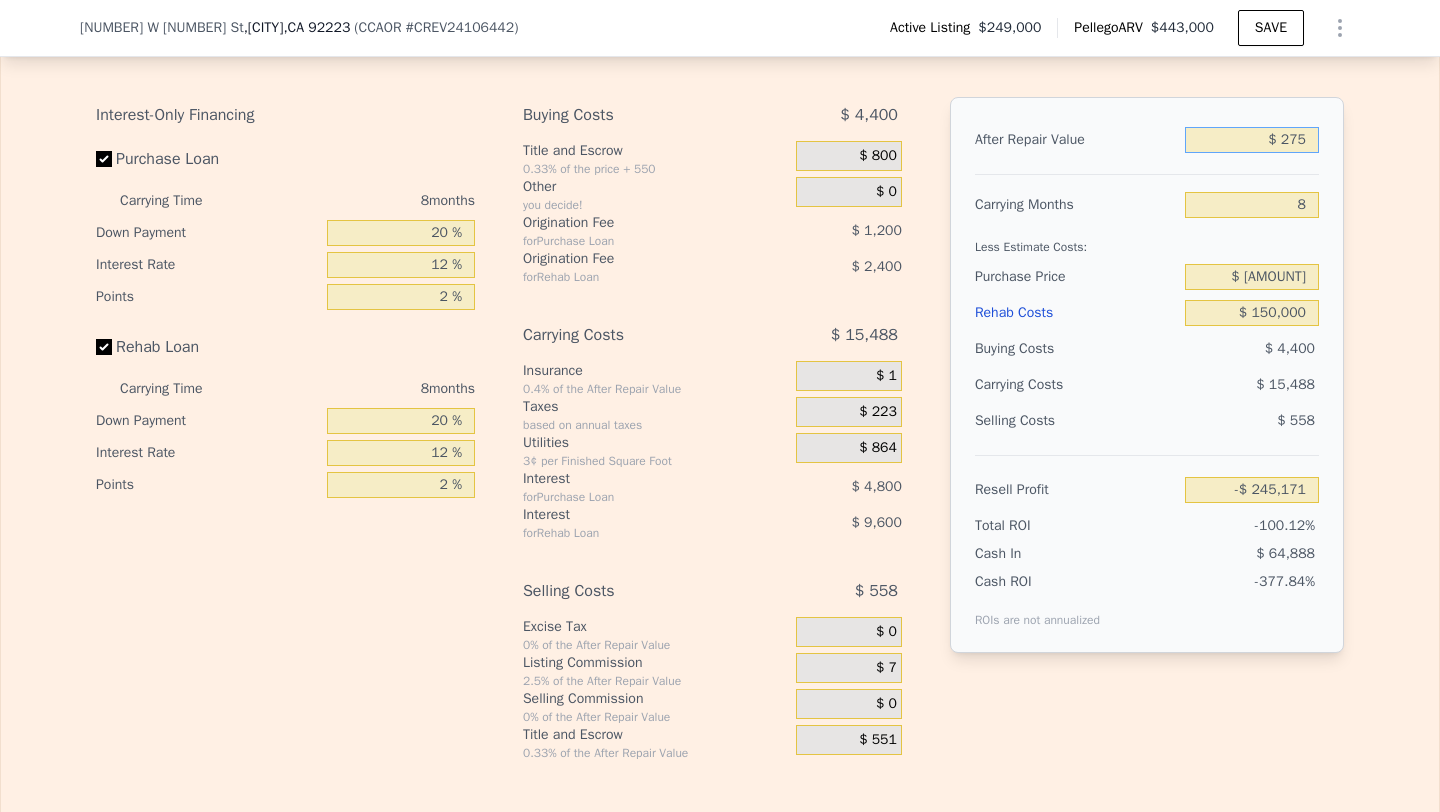 type on "$ 2,750" 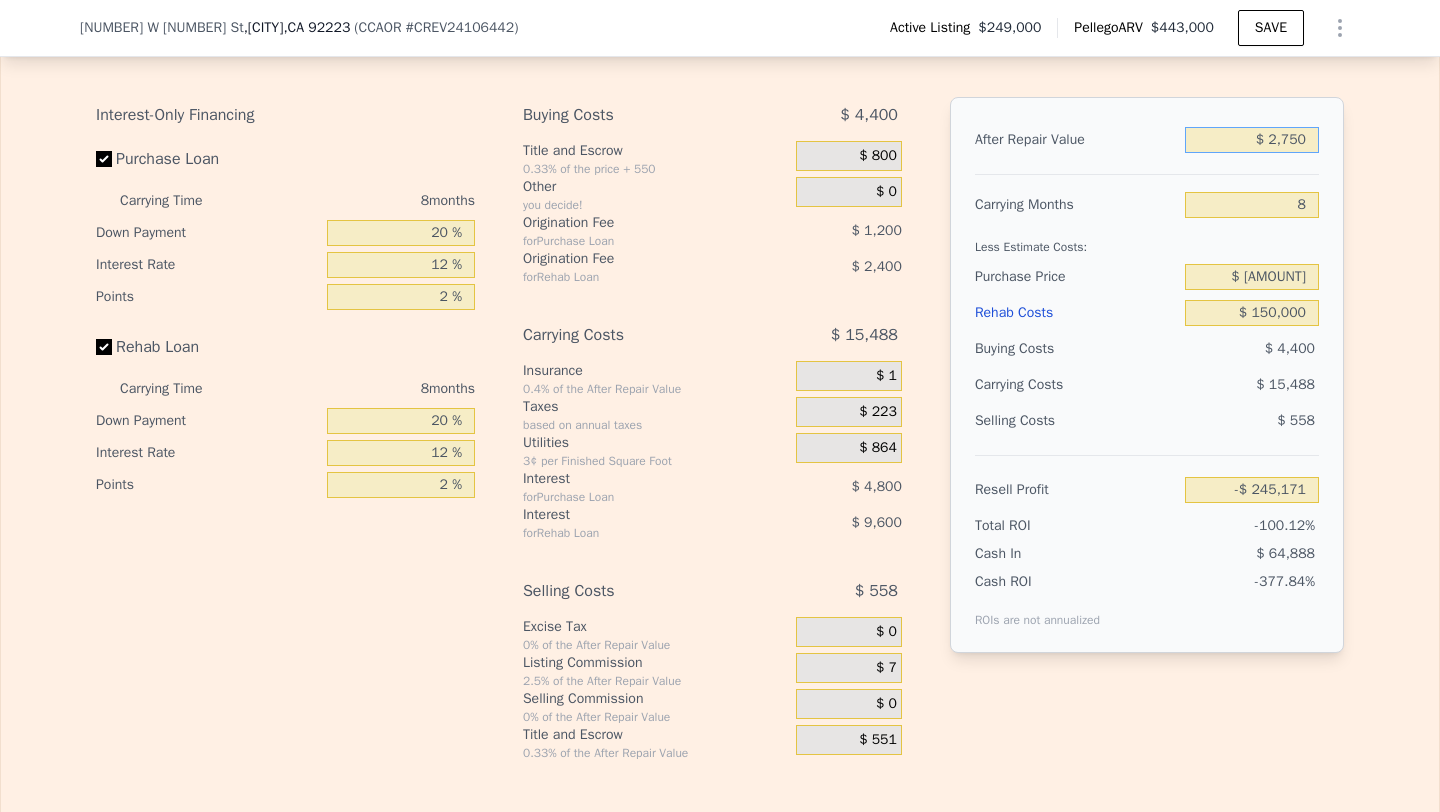 type on "-$ 242,772" 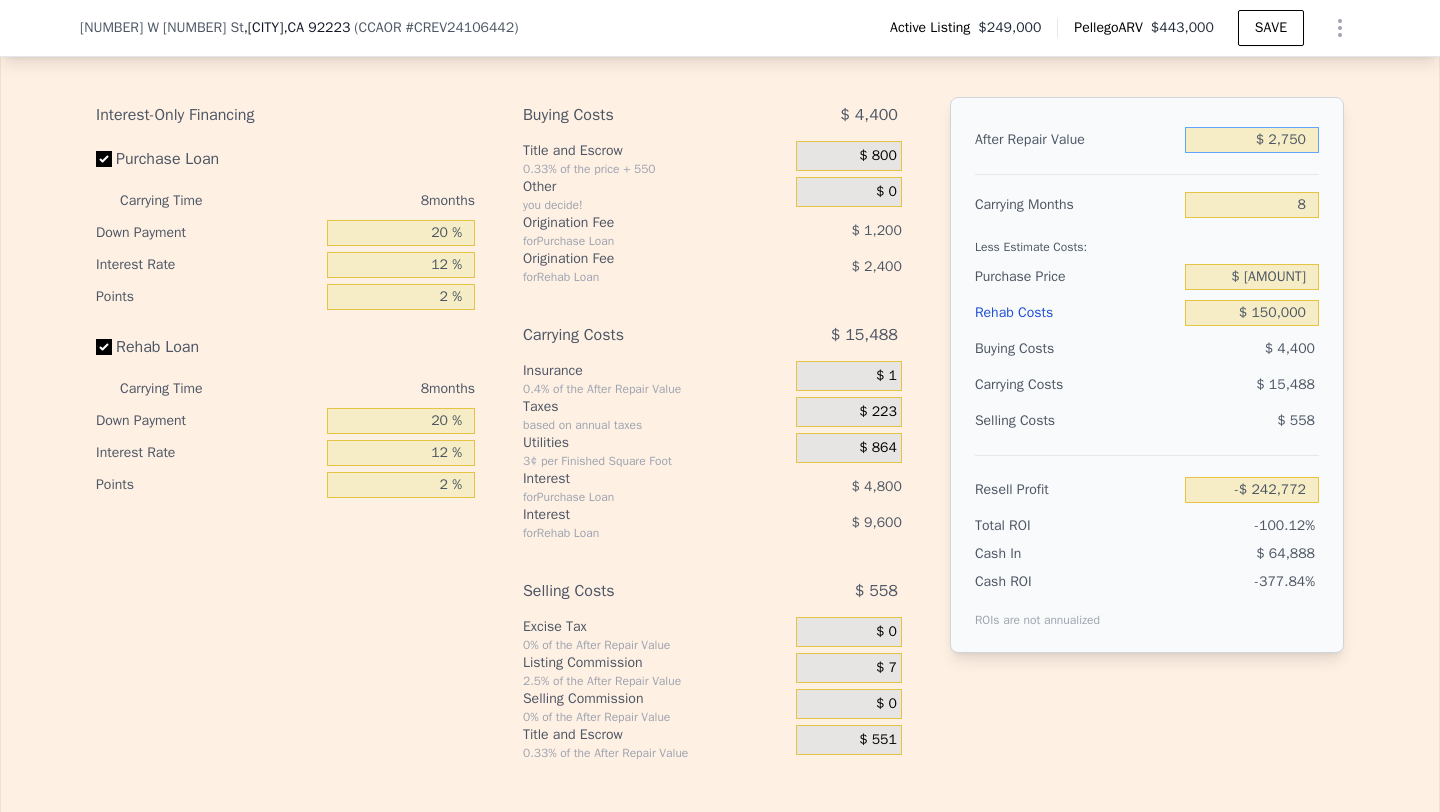 type on "$ 27,500" 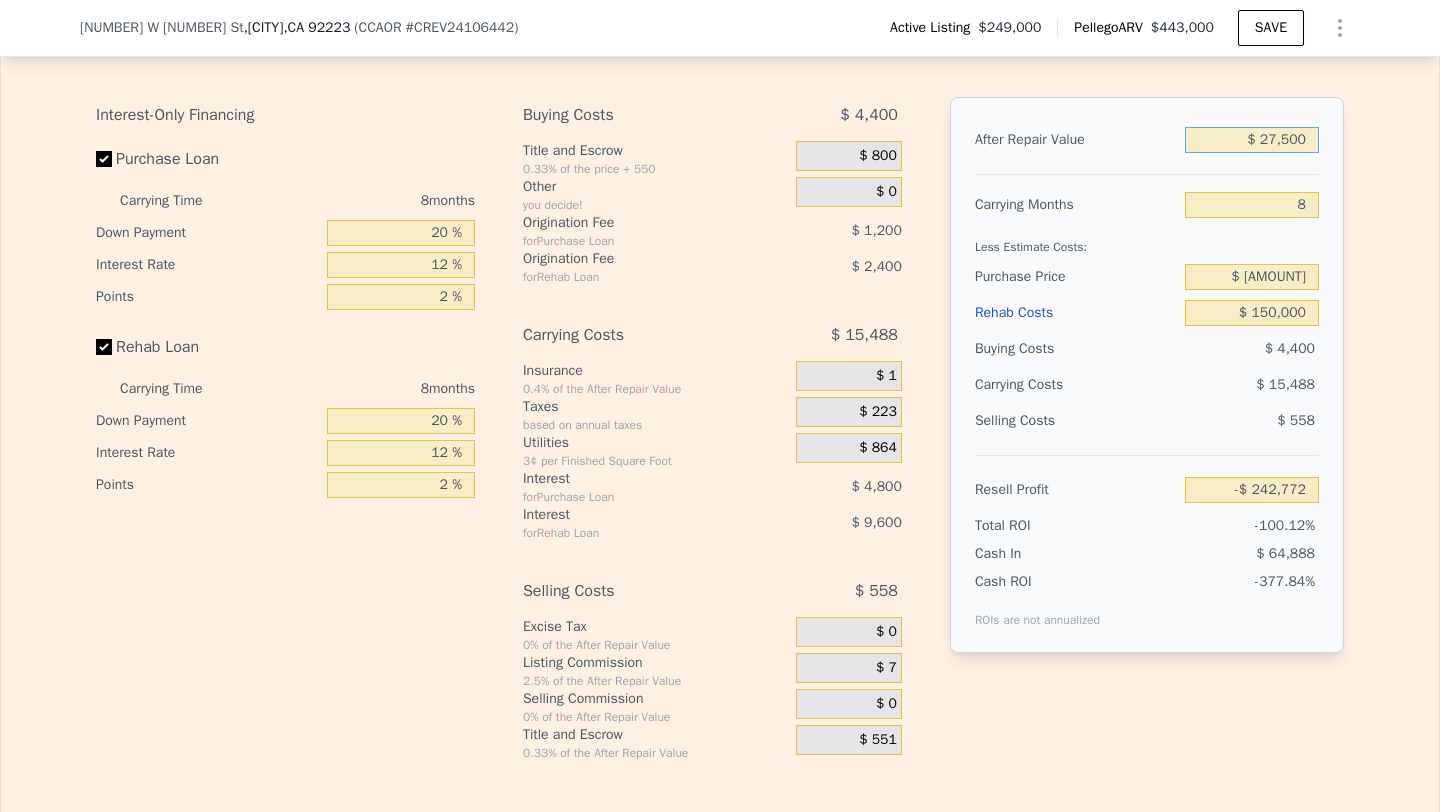 type on "-$ 218,790" 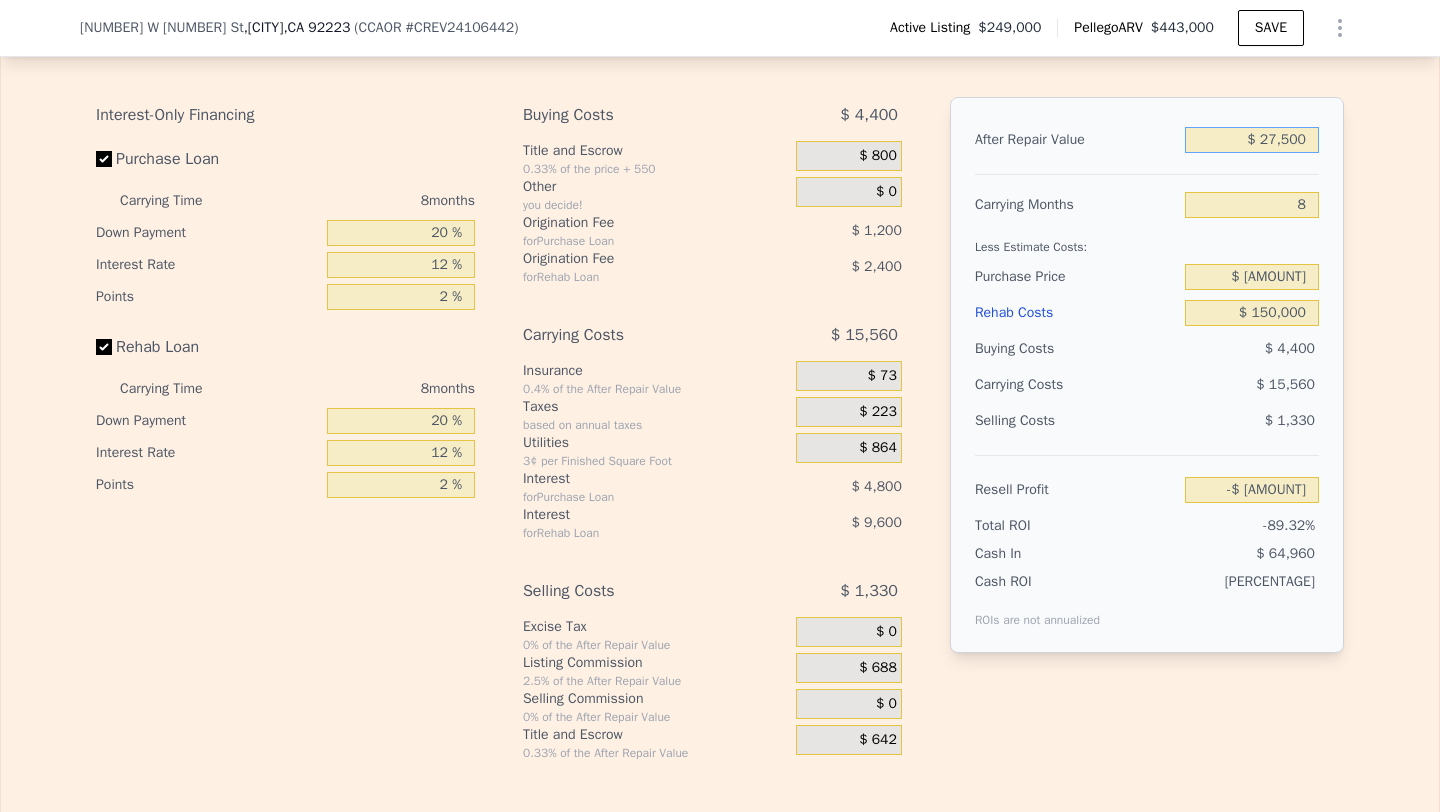type on "$ 275,000" 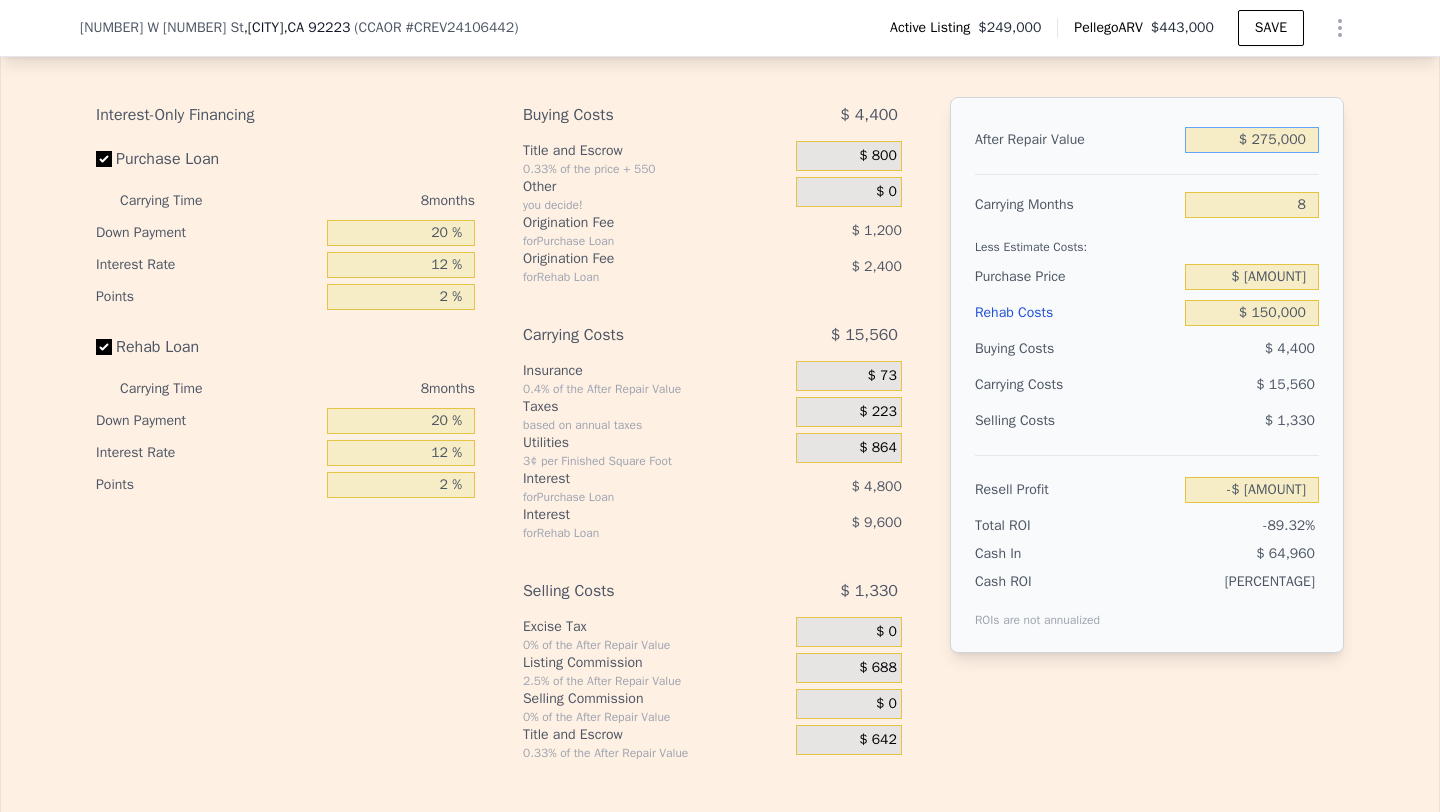 type on "$ 21,039" 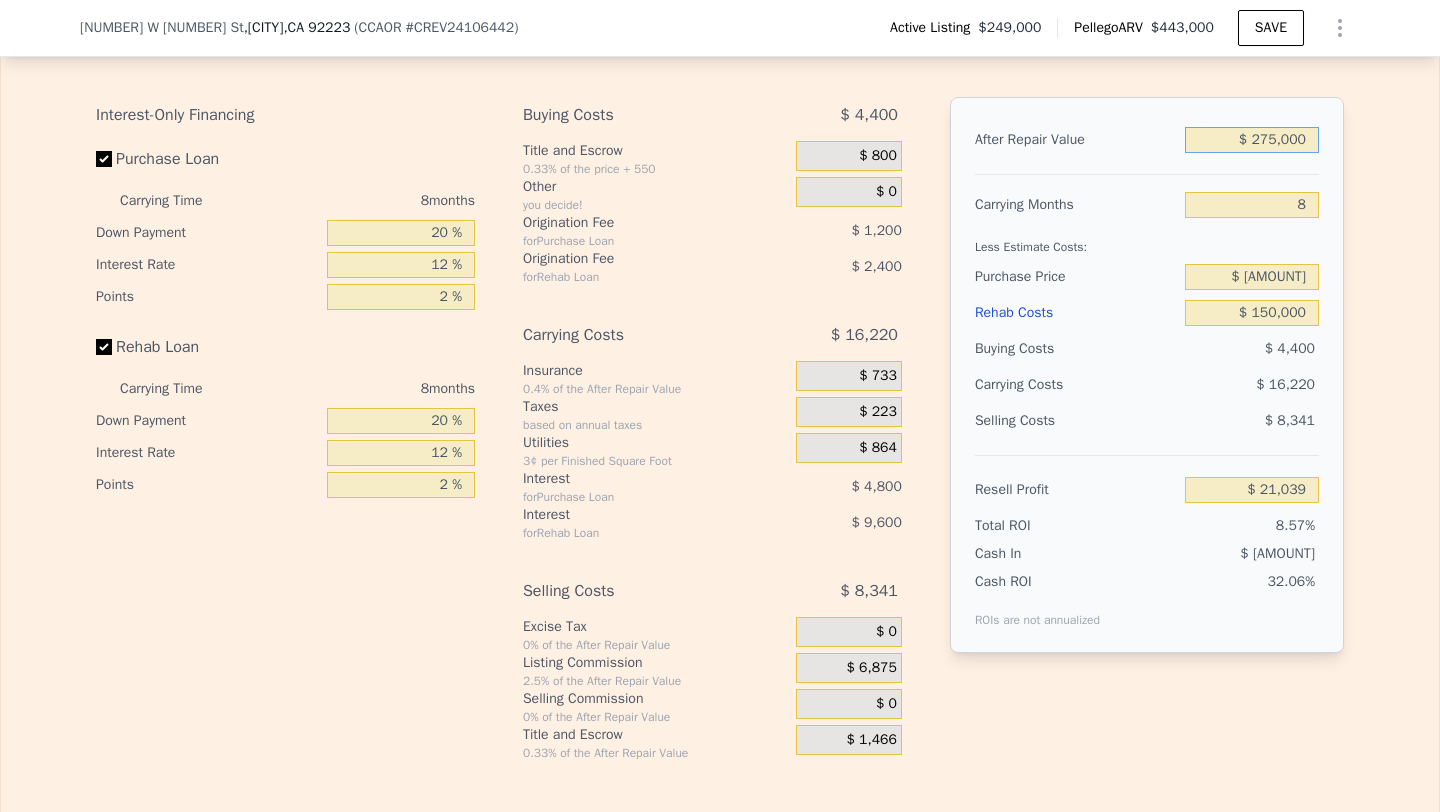 type on "$ 275,000" 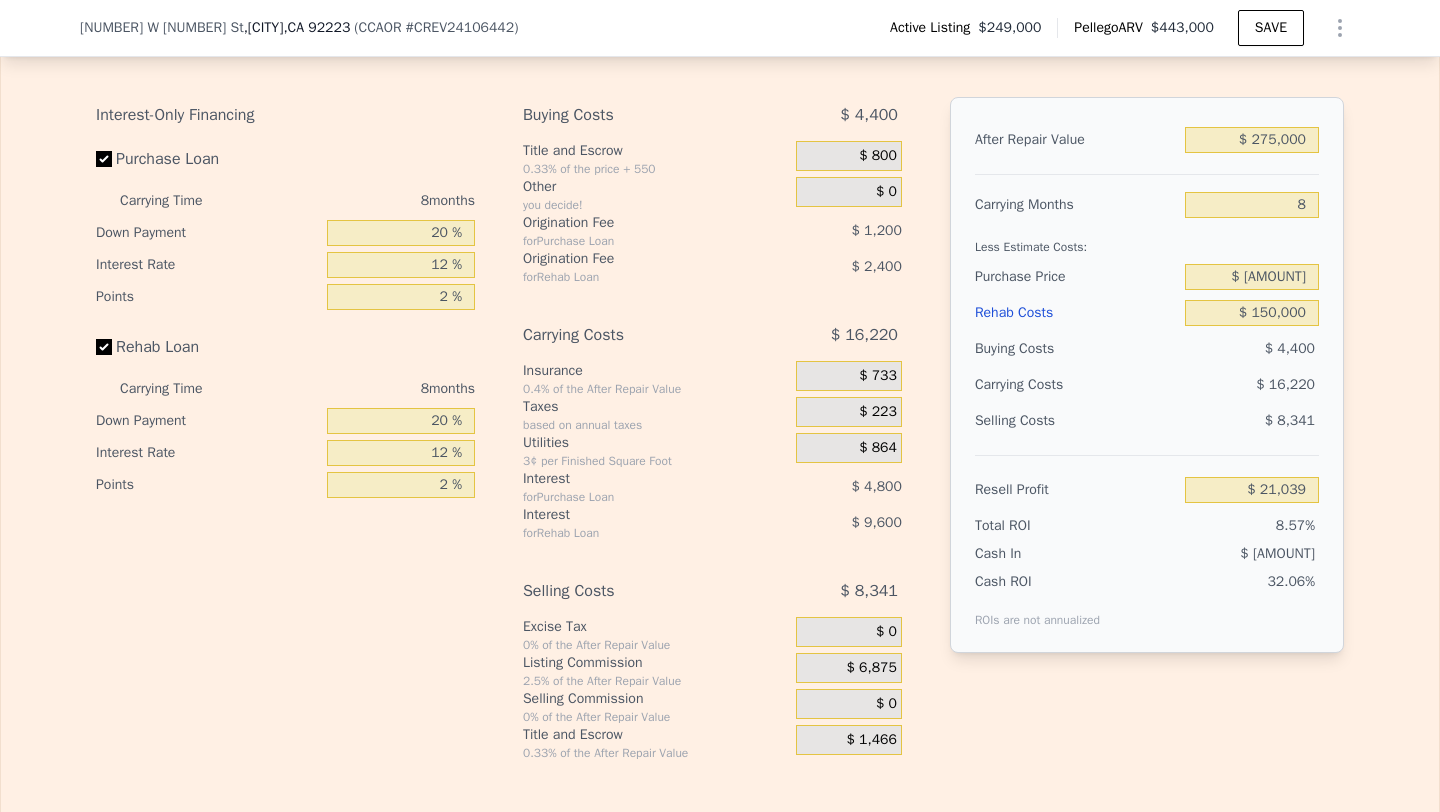 click on "$ 16,220" at bounding box center [1213, 385] 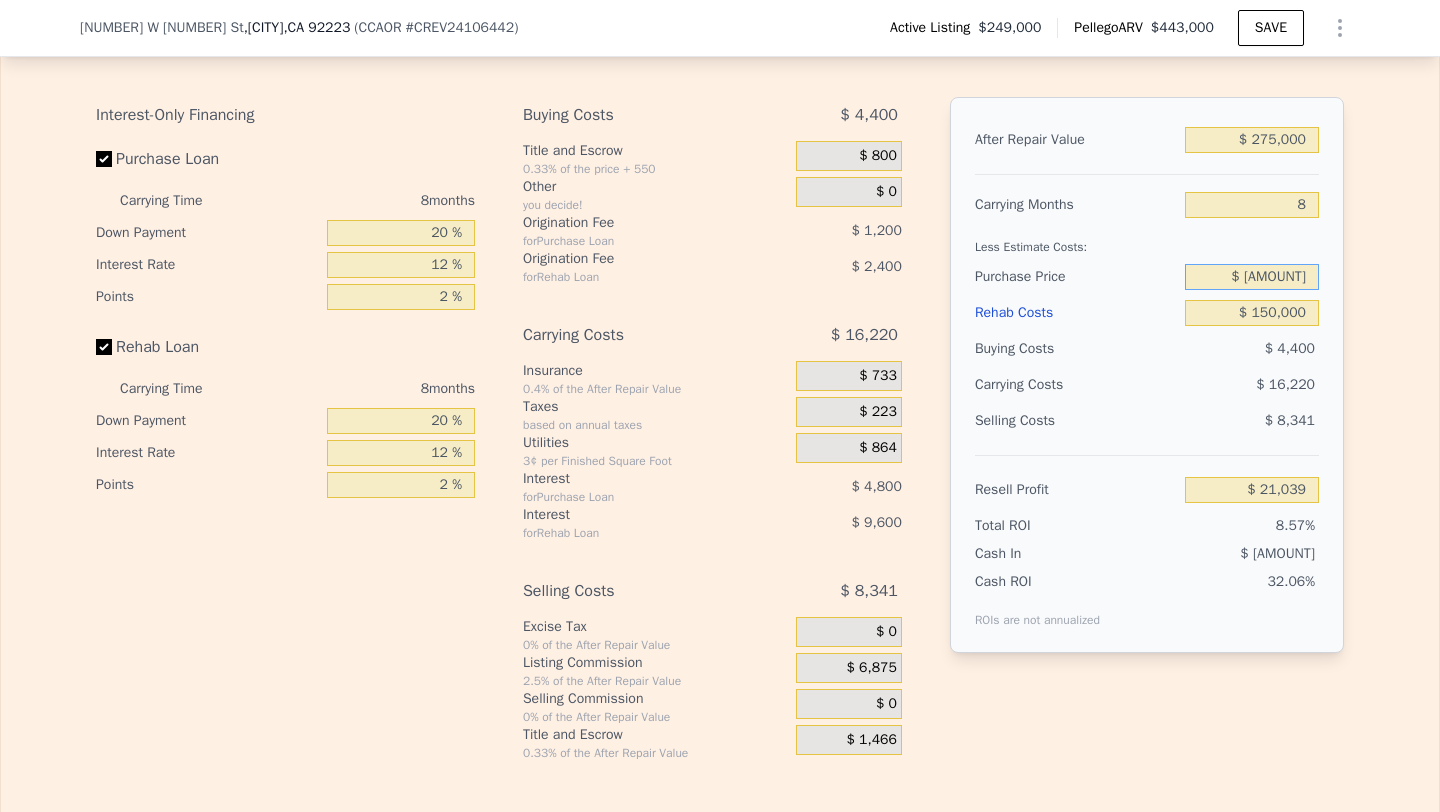 click on "$ [NUMBER]" at bounding box center (1252, 277) 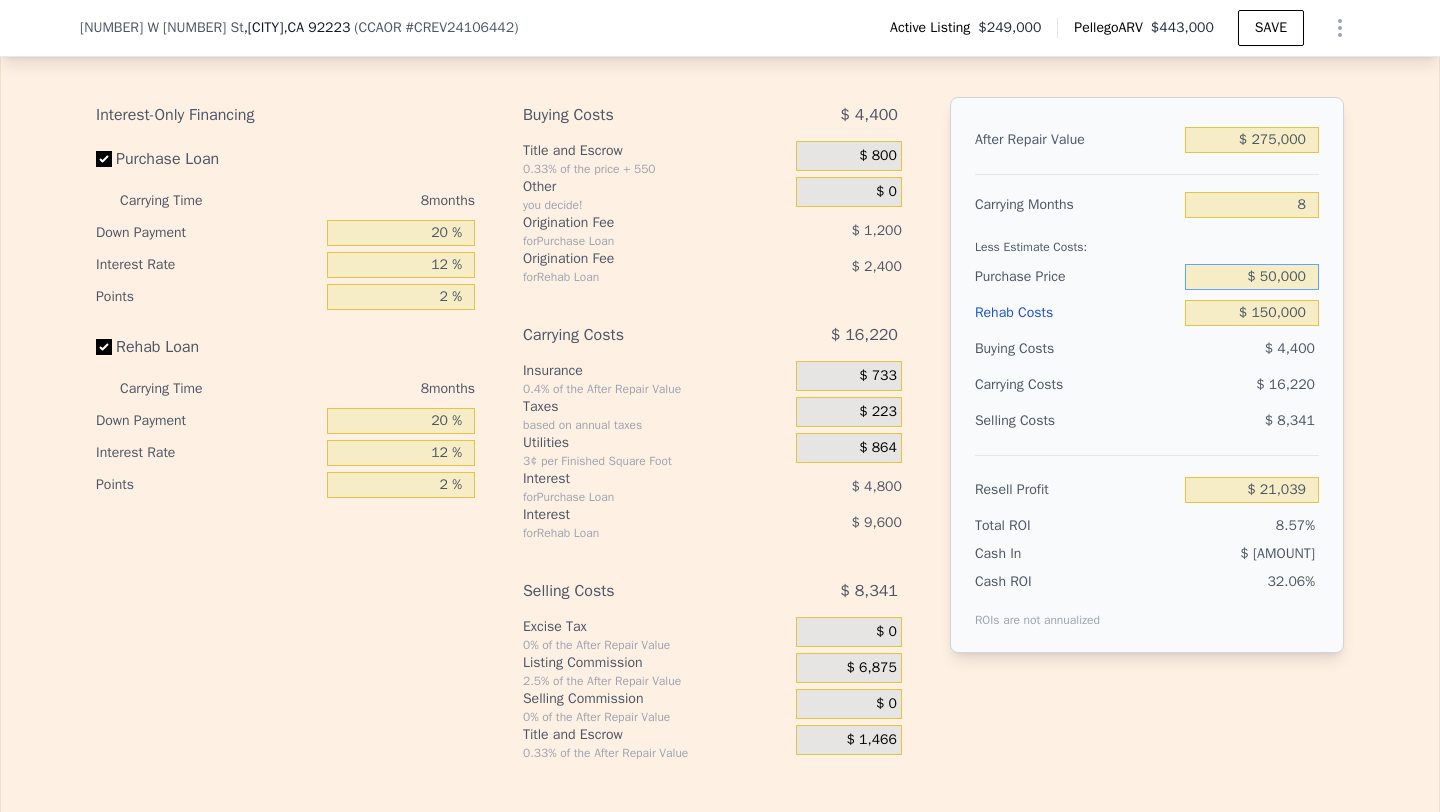 type on "$ 50,000" 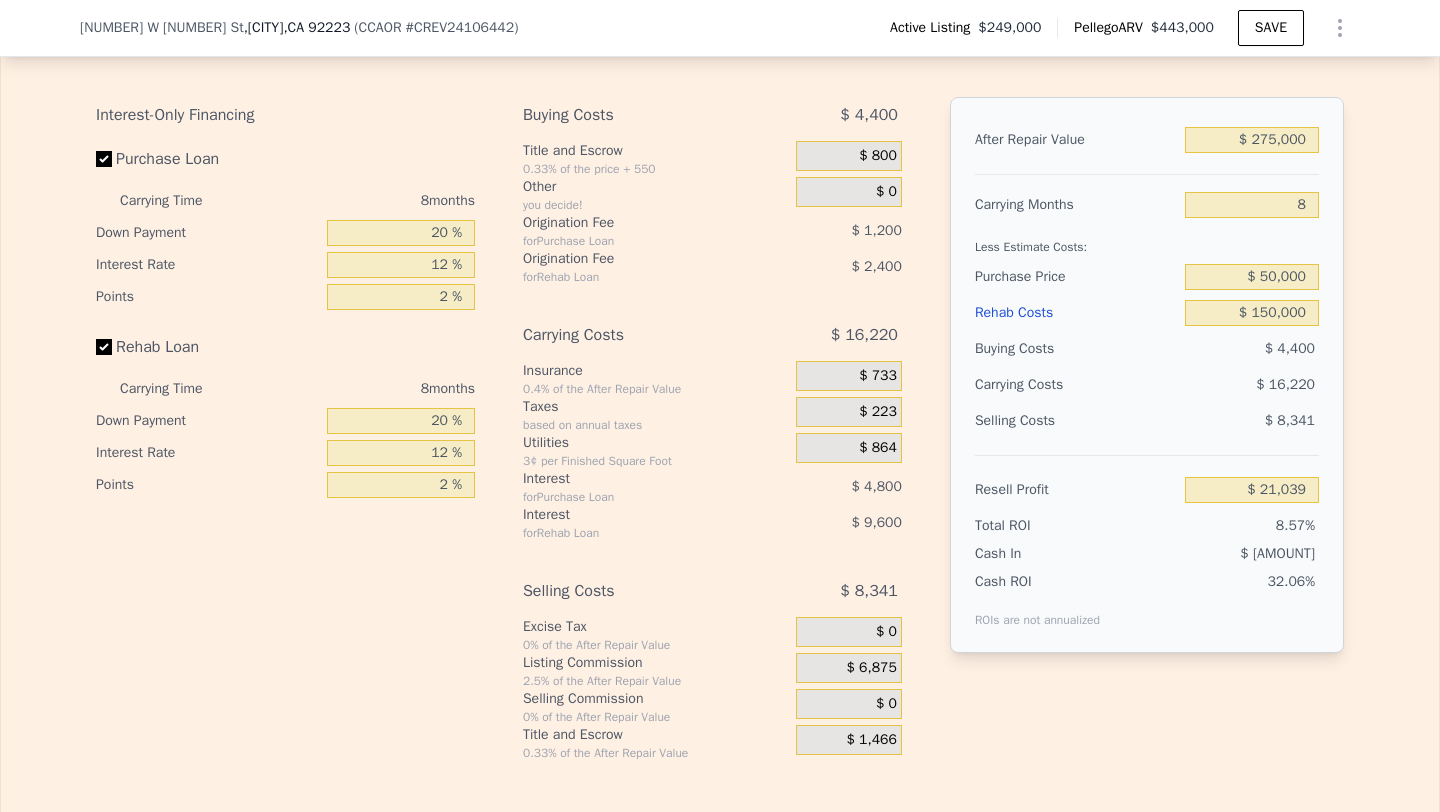 click on "$ 16,220" at bounding box center [1213, 385] 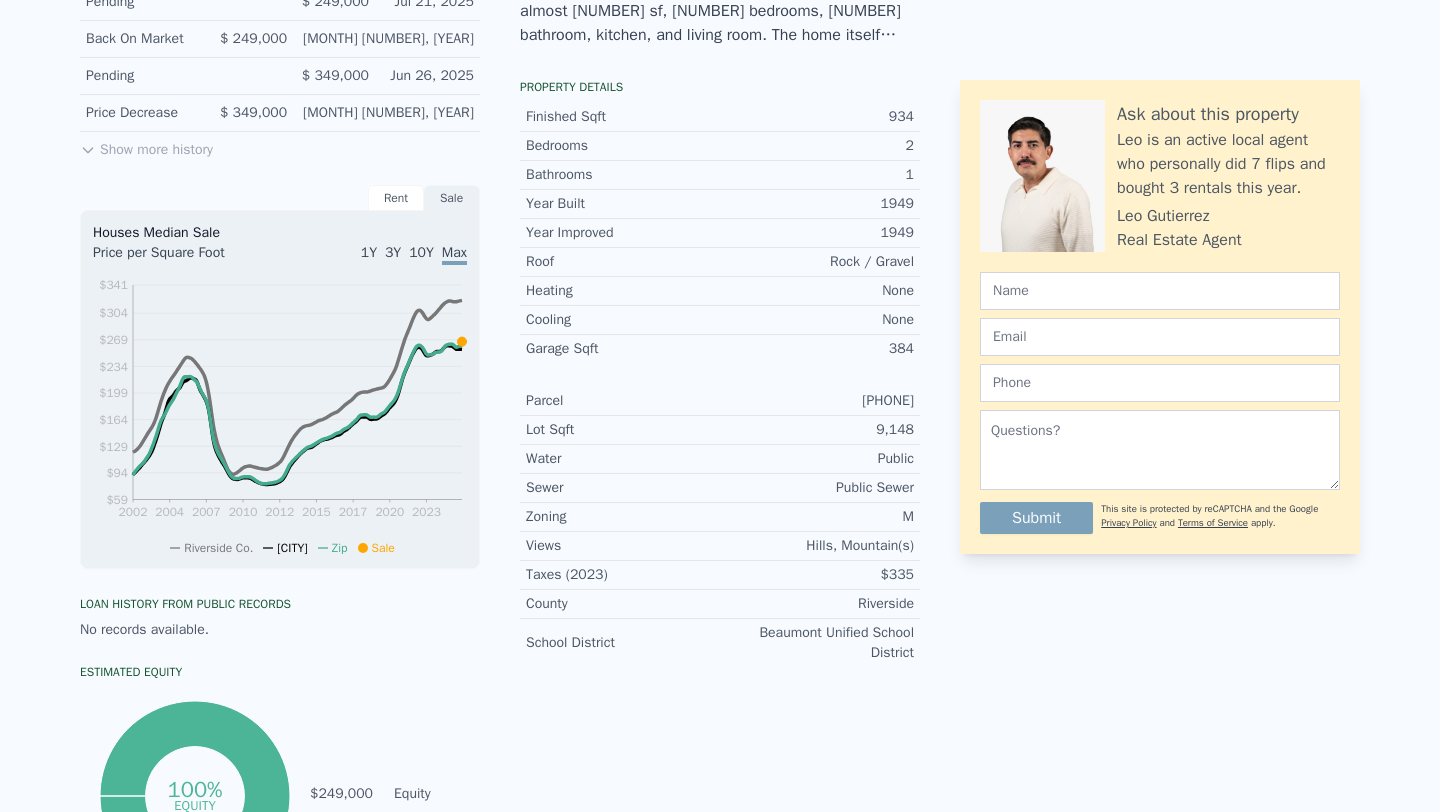scroll, scrollTop: 0, scrollLeft: 0, axis: both 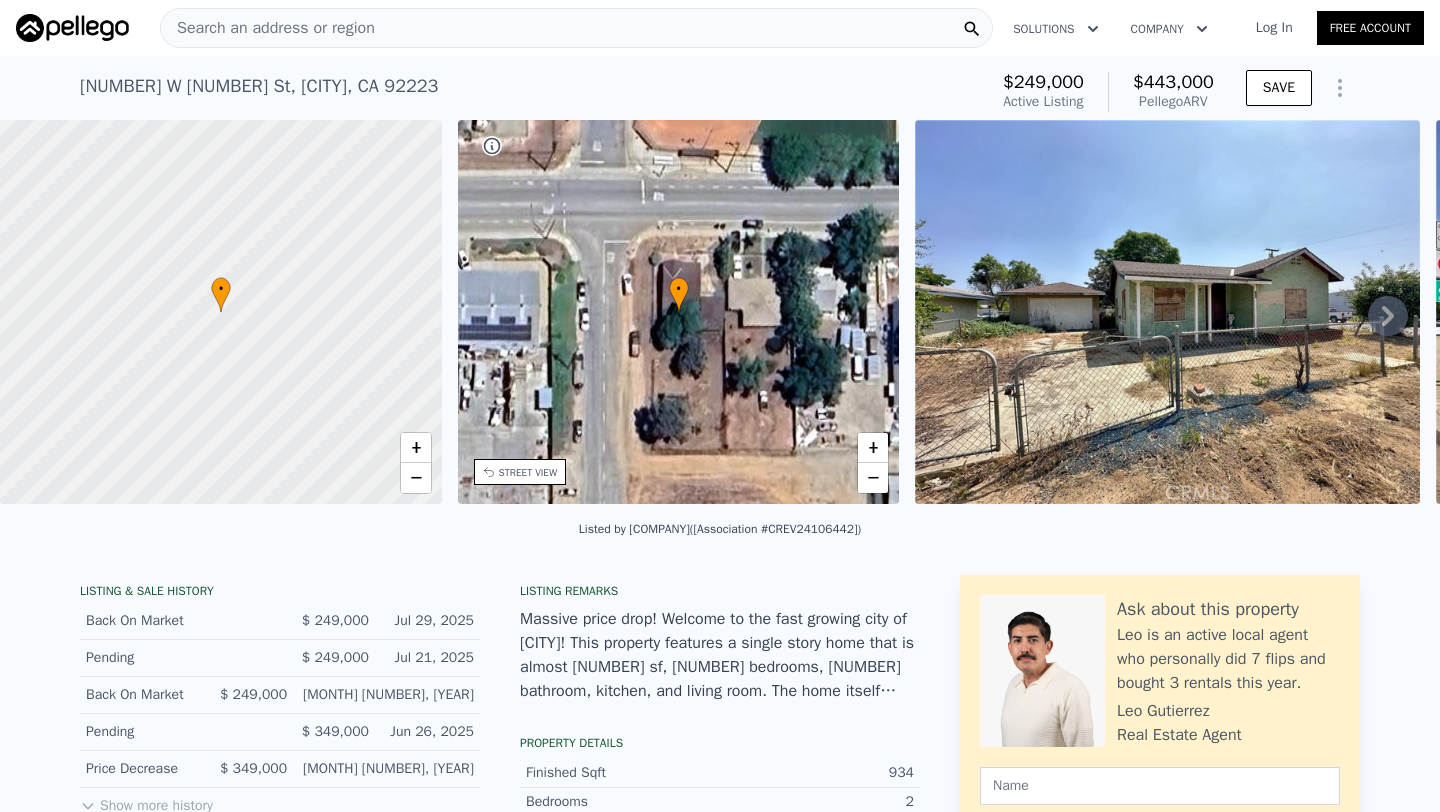 click on "Search an address or region" at bounding box center (268, 28) 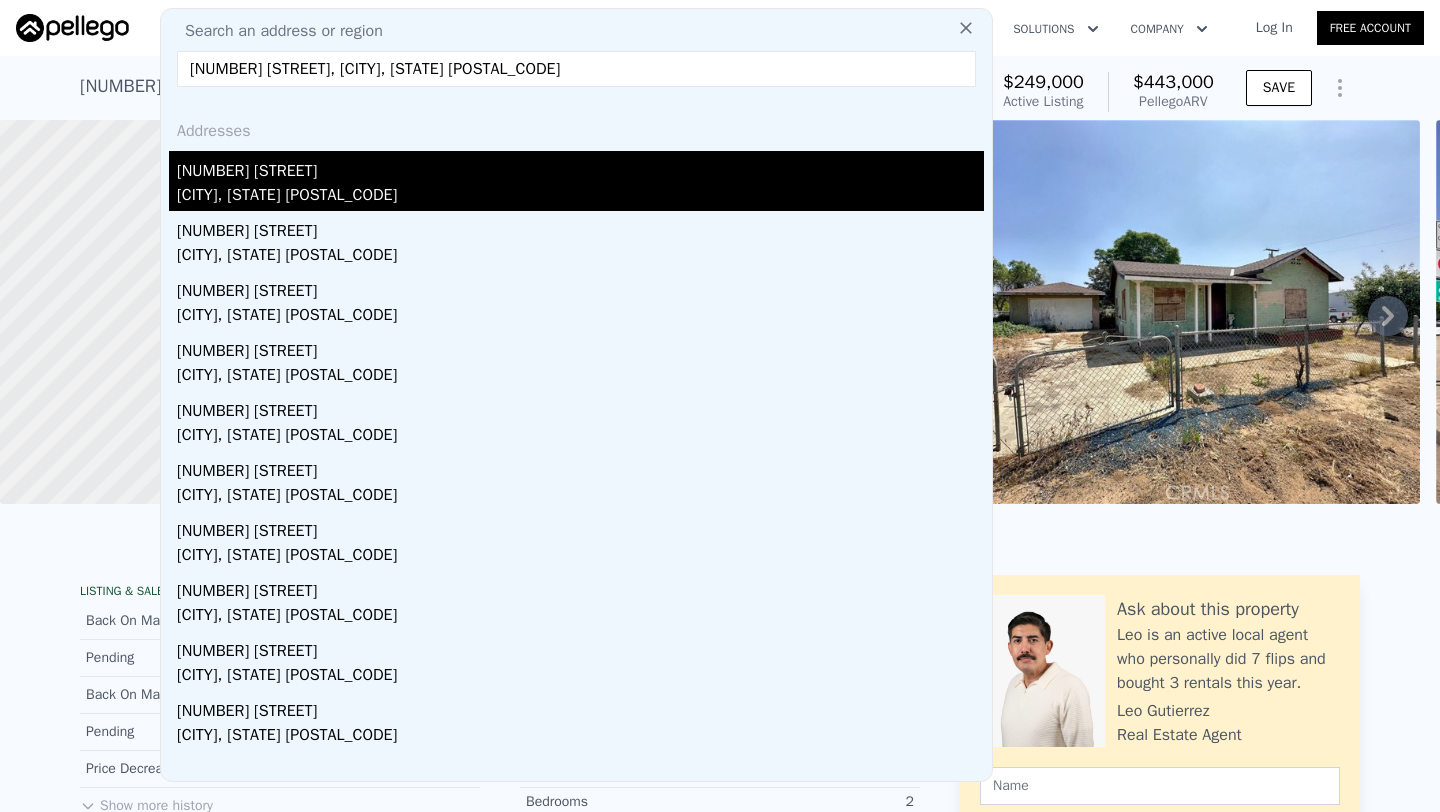 type on "1301 San Miguel Dr, Beaumont, CA 92223" 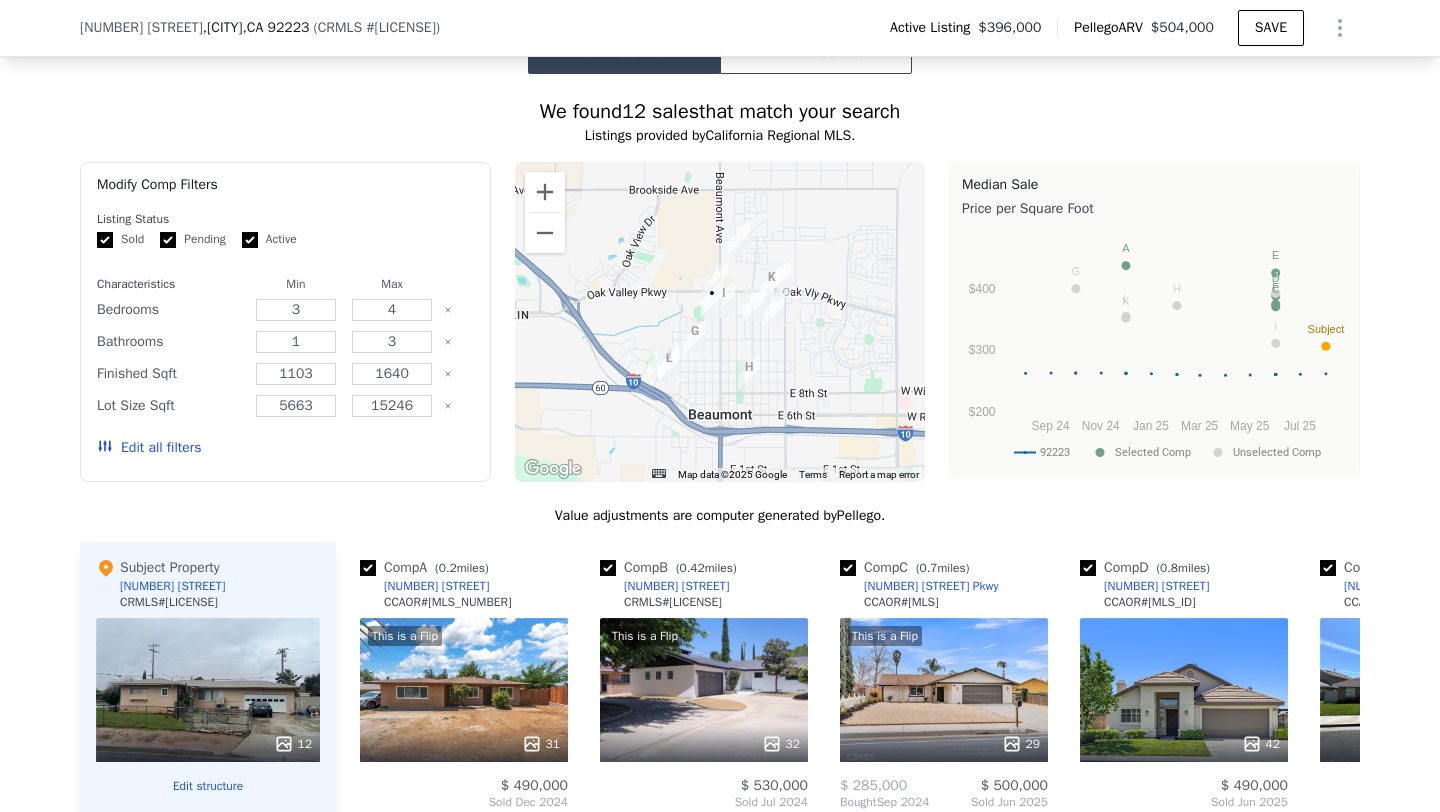 scroll, scrollTop: 1869, scrollLeft: 0, axis: vertical 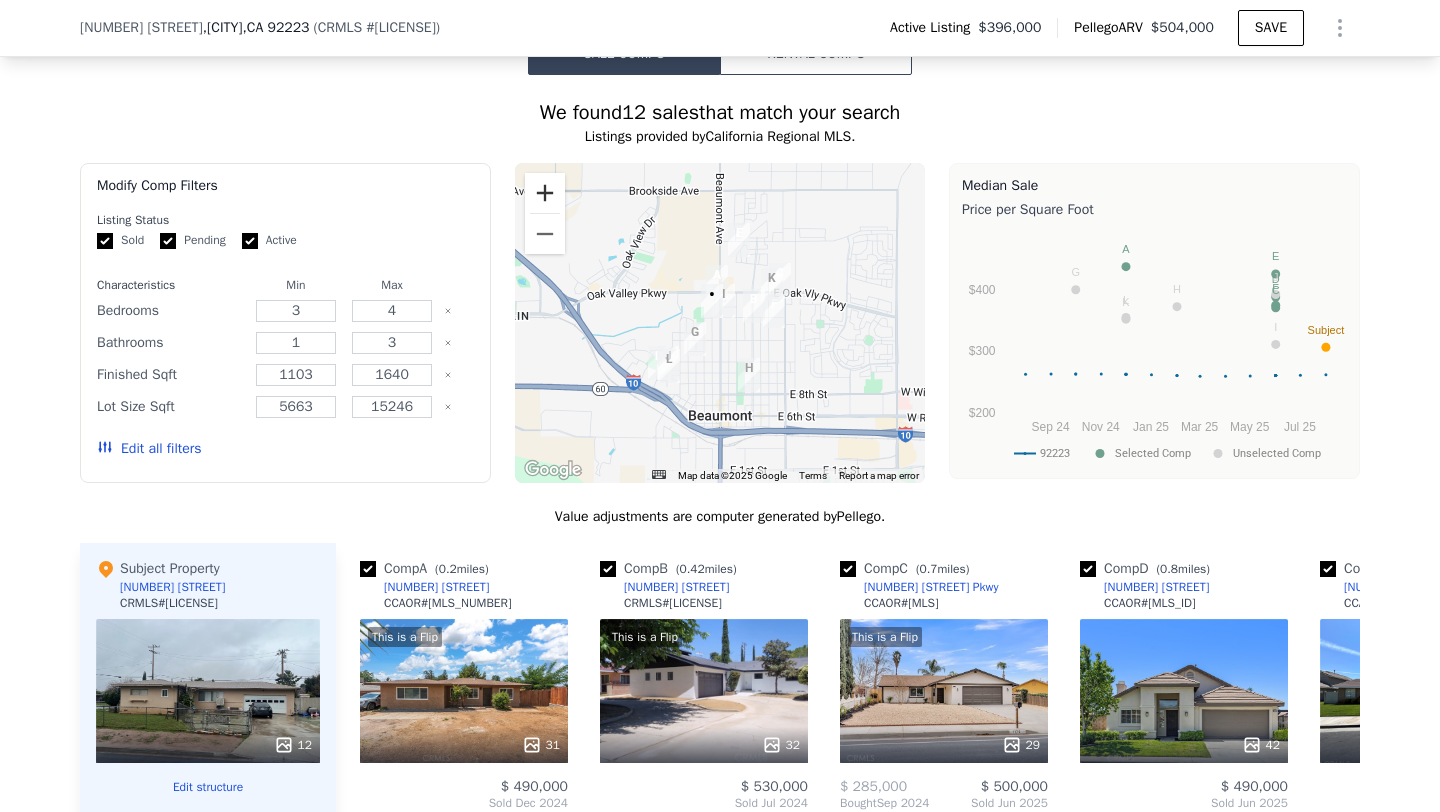 click at bounding box center [545, 193] 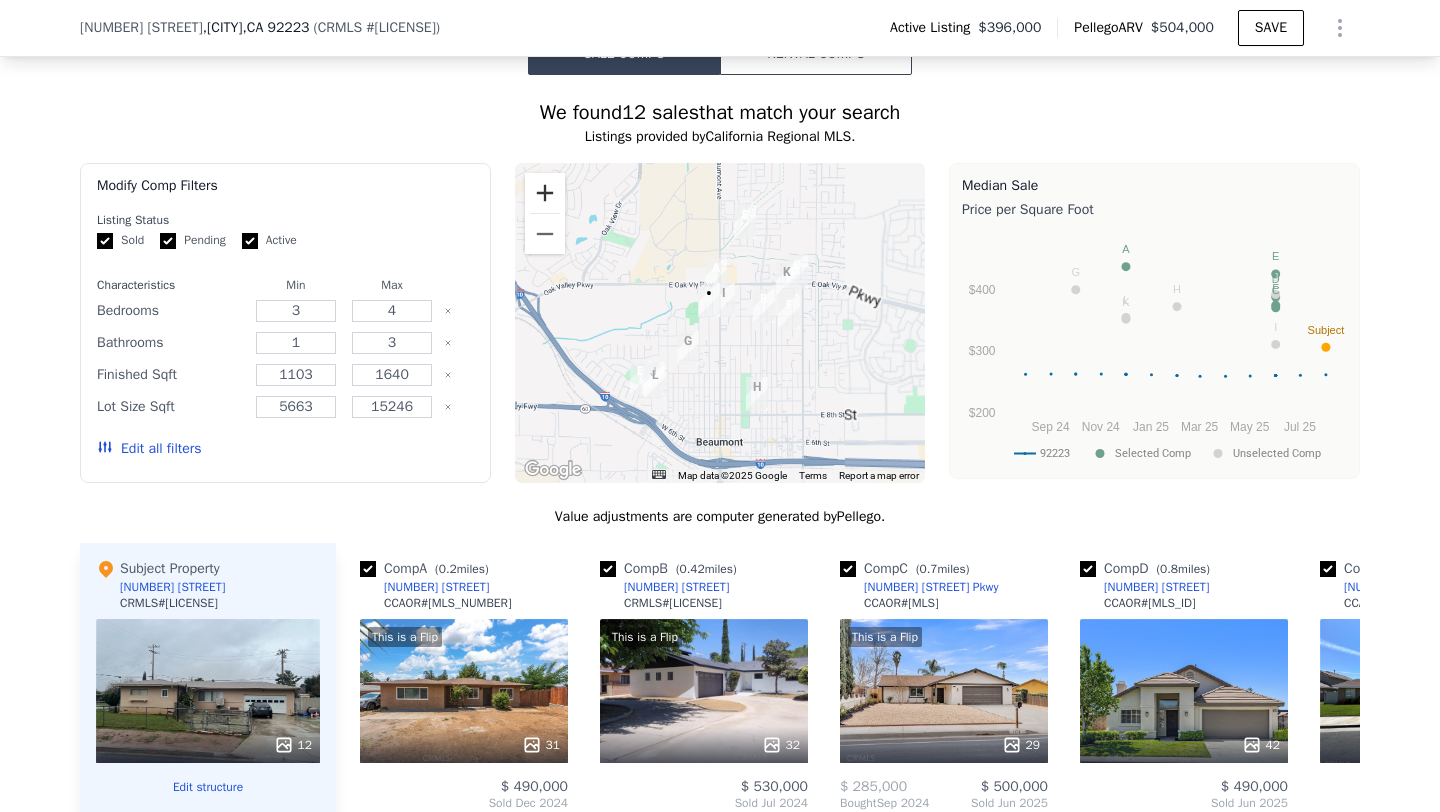 click at bounding box center [545, 193] 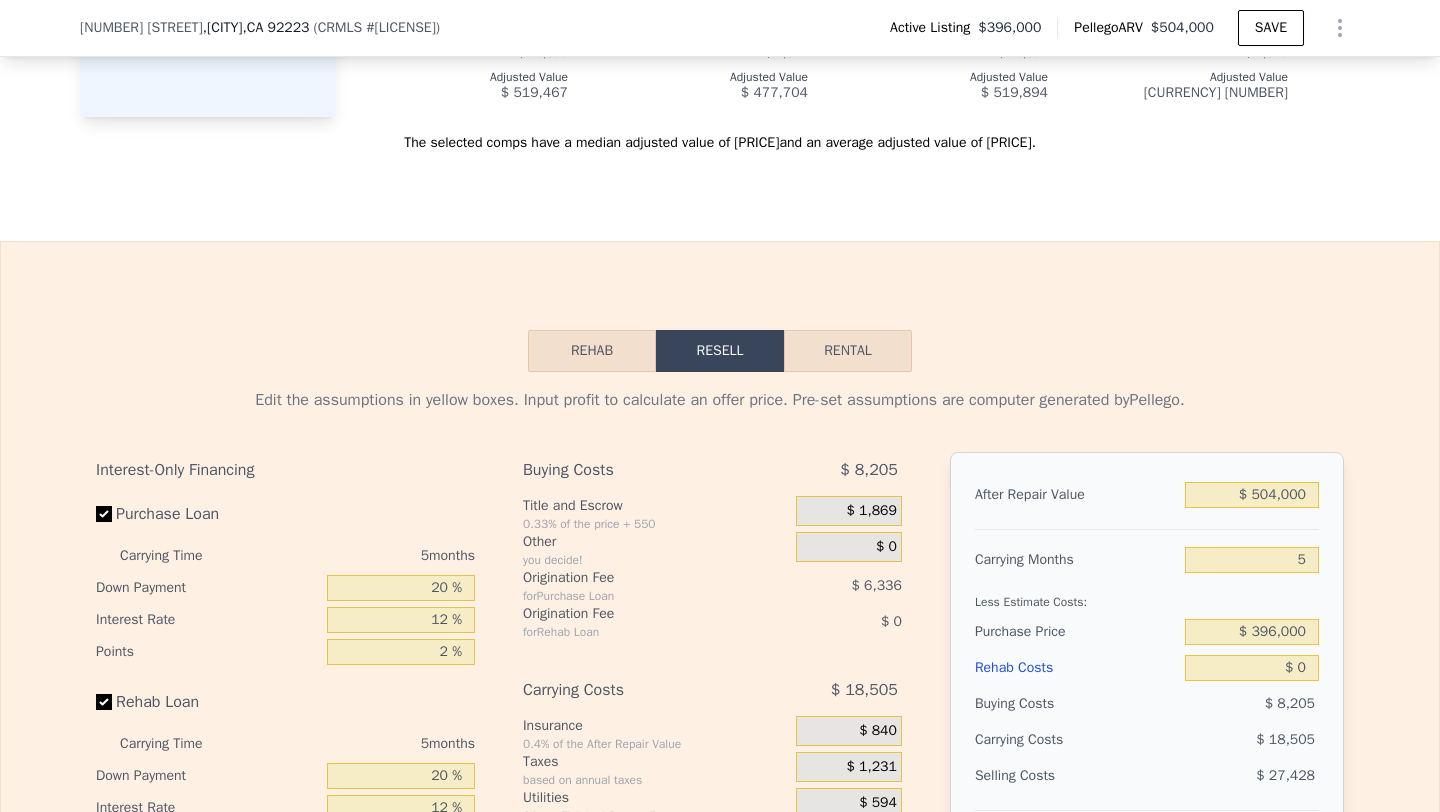 scroll, scrollTop: 3061, scrollLeft: 0, axis: vertical 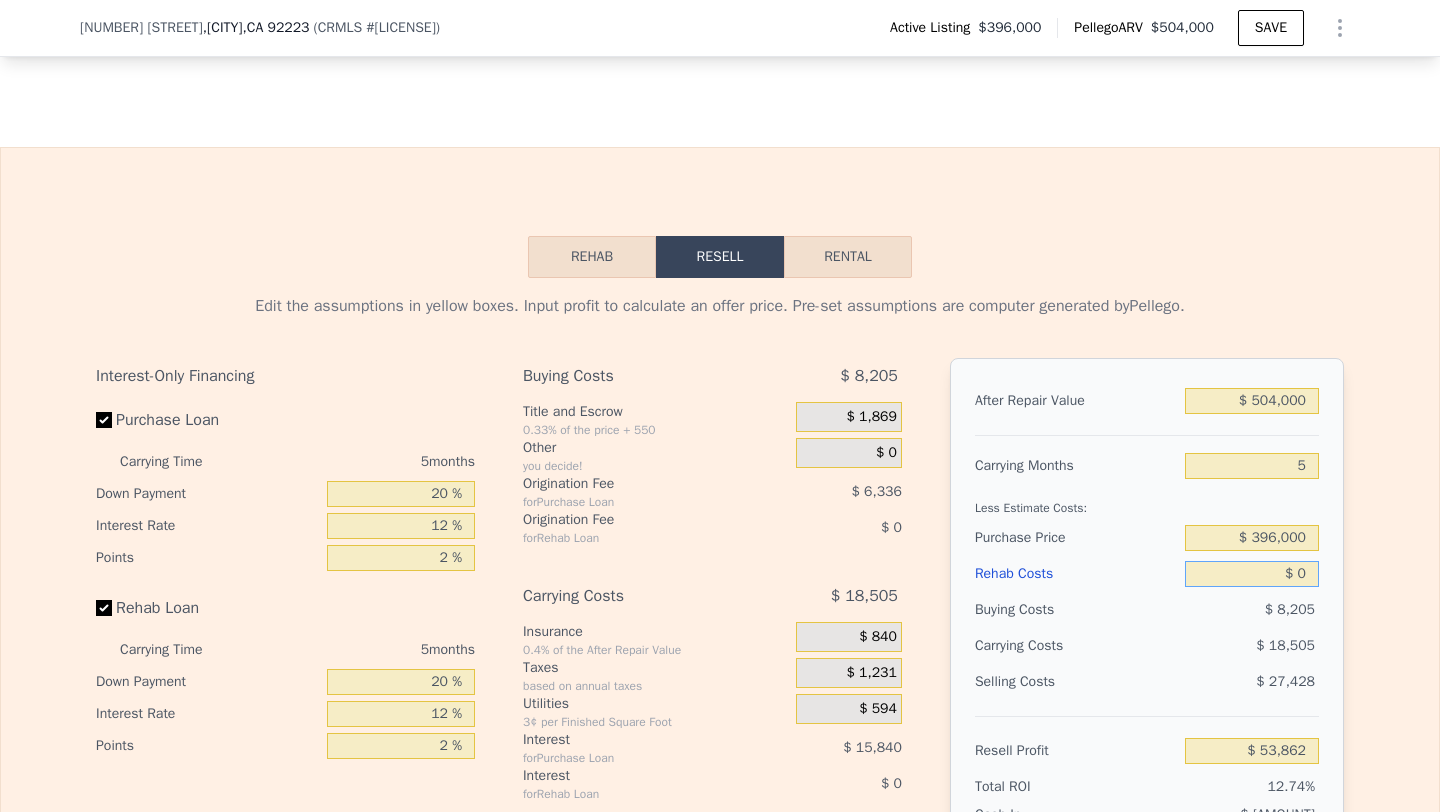 click on "$ 0" at bounding box center (1252, 574) 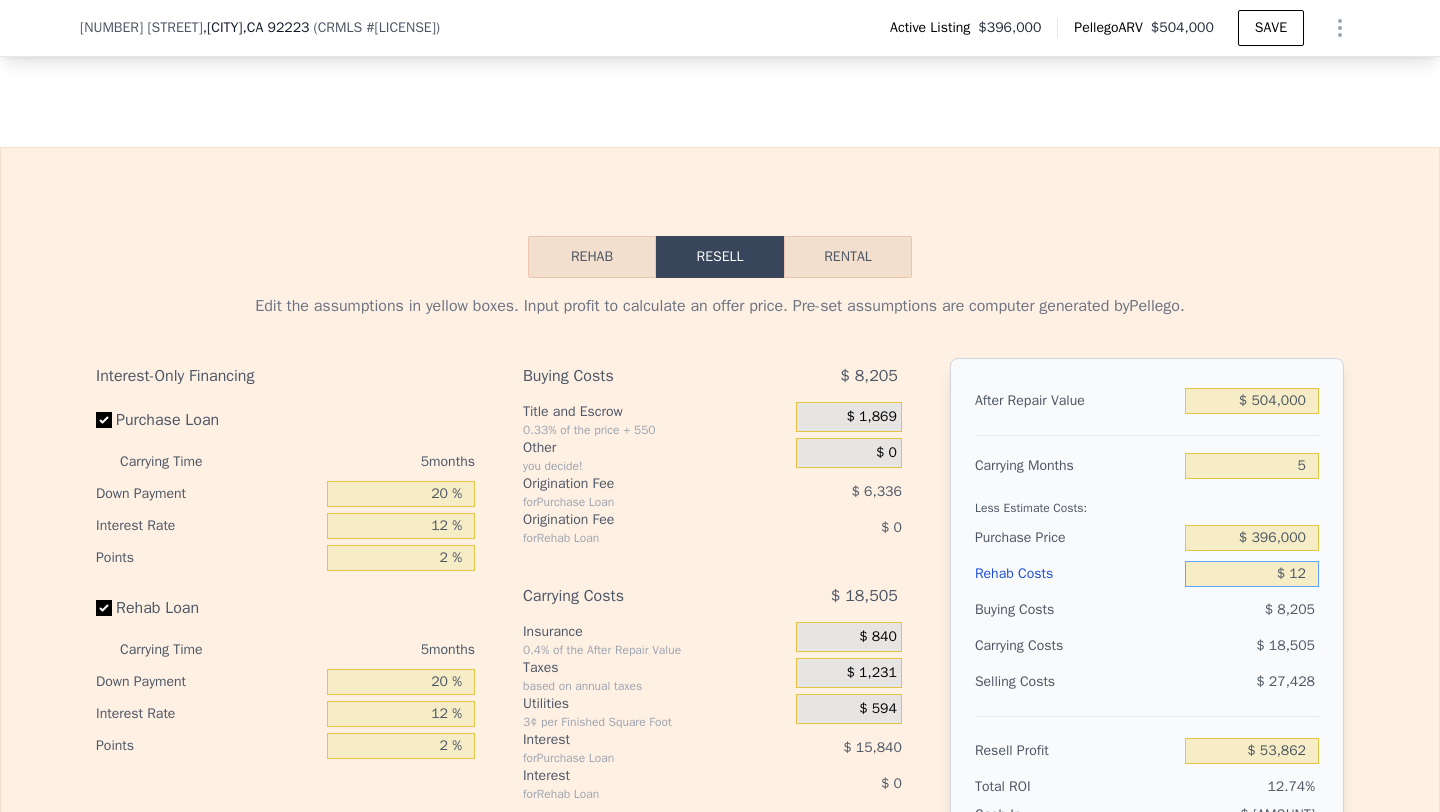 type on "$ 120" 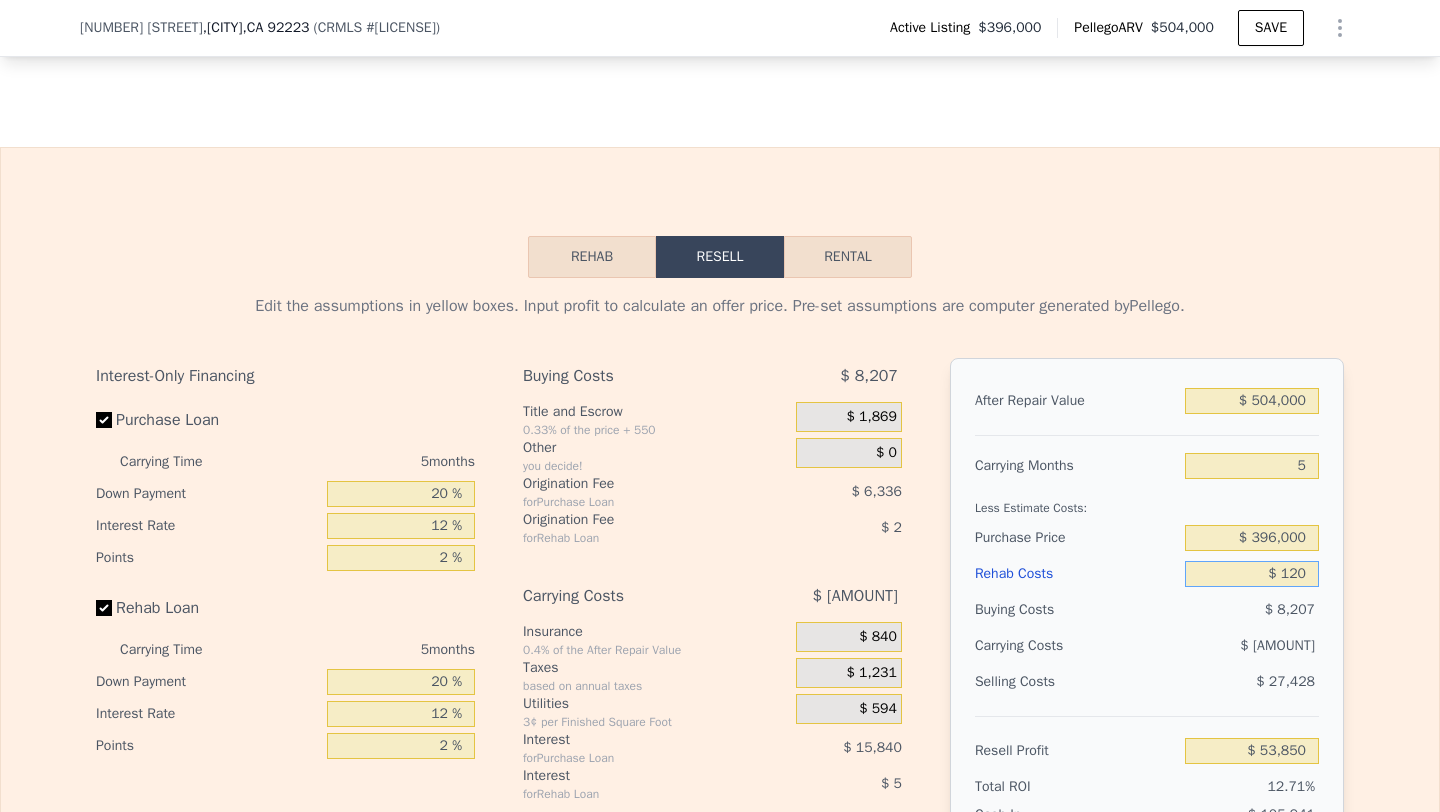 type on "$ 53,735" 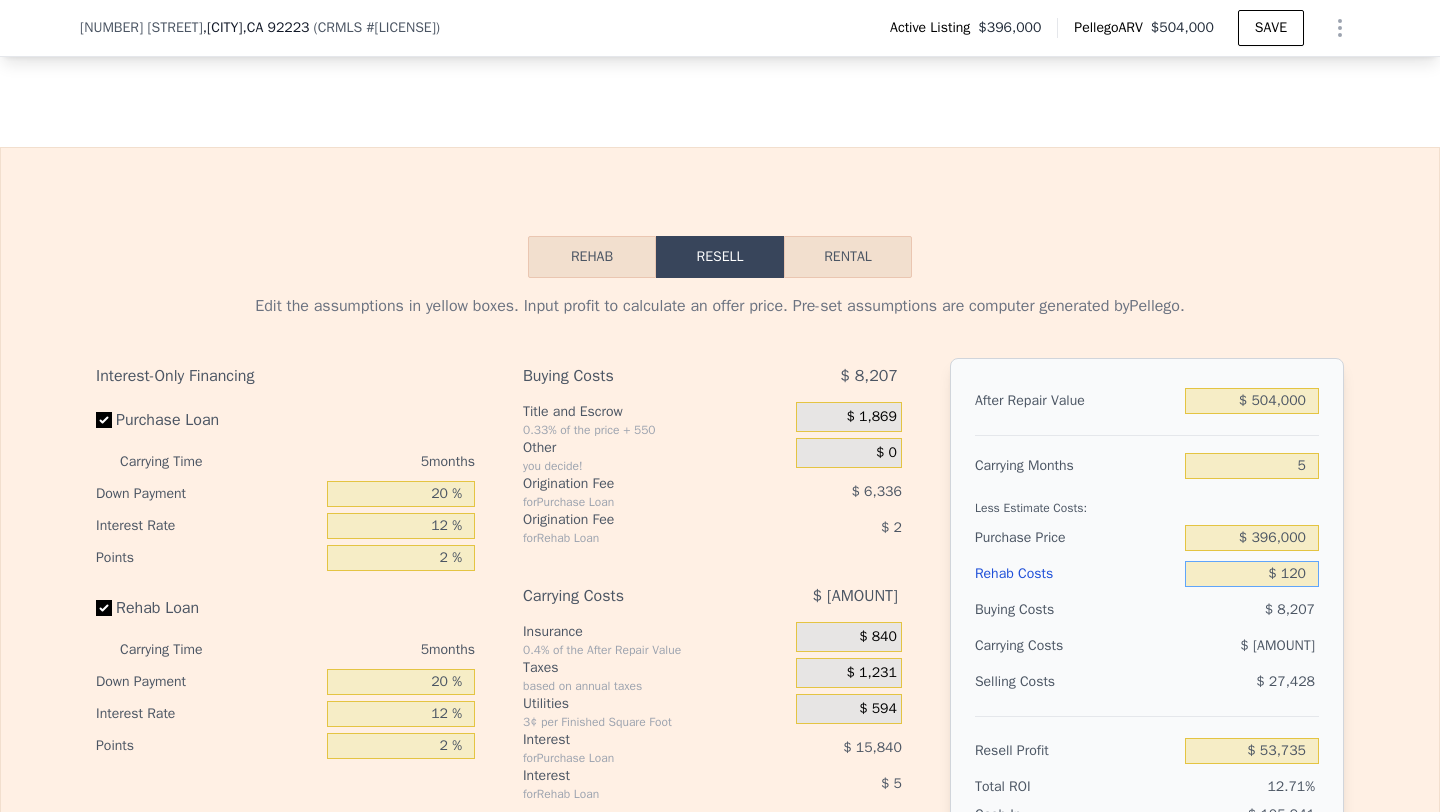 type on "$ 1,200" 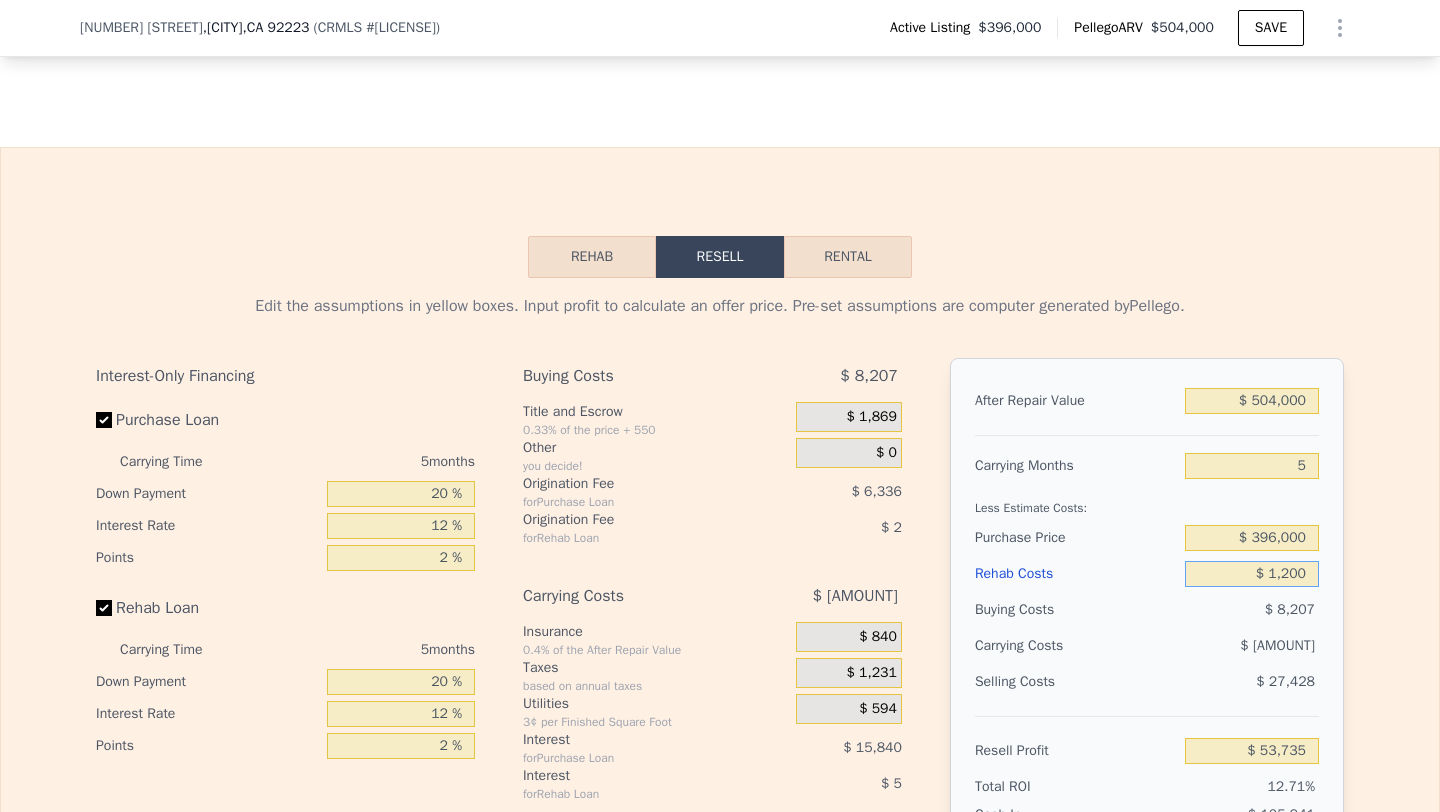type on "$ 52,593" 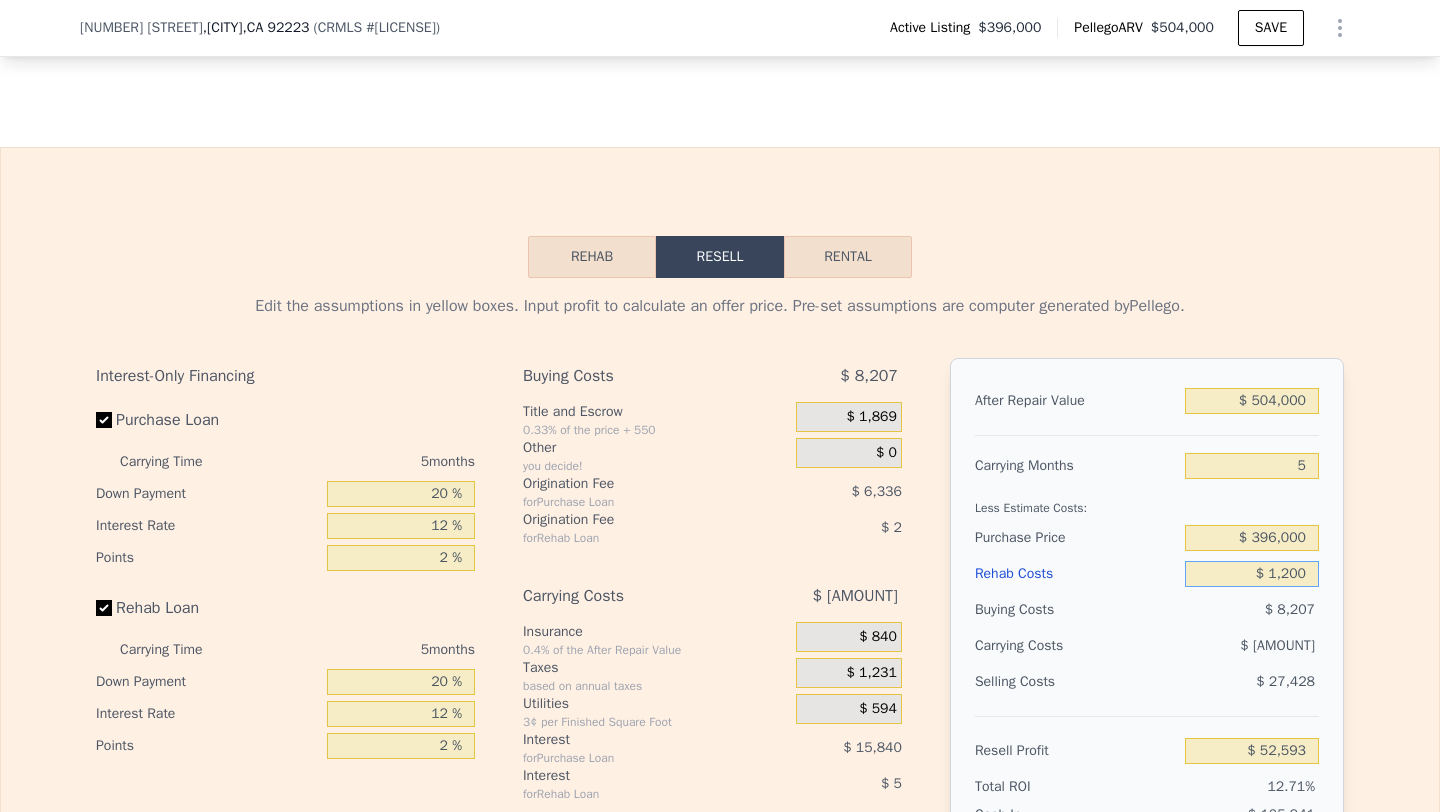 type on "$ 12,000" 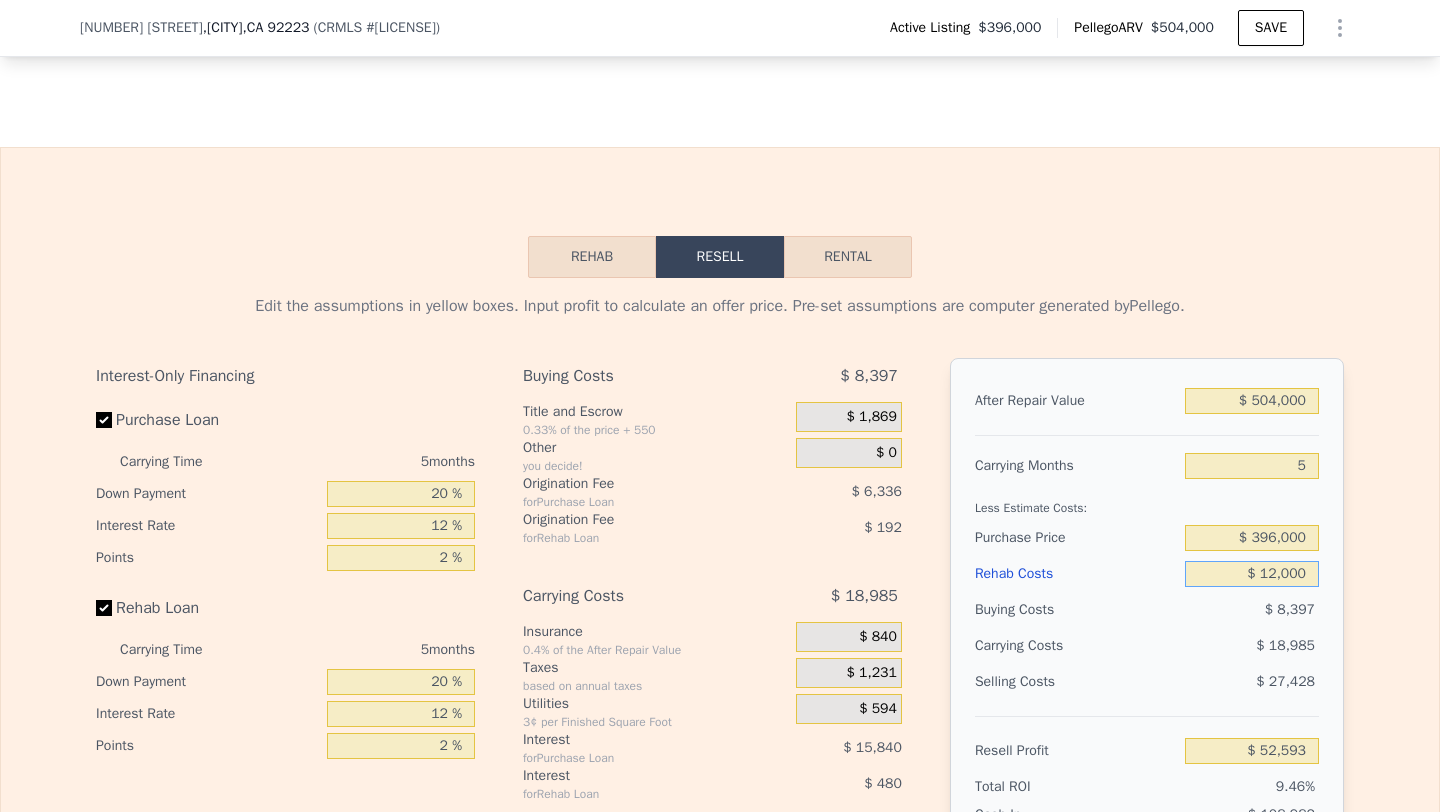 type on "$ 41,190" 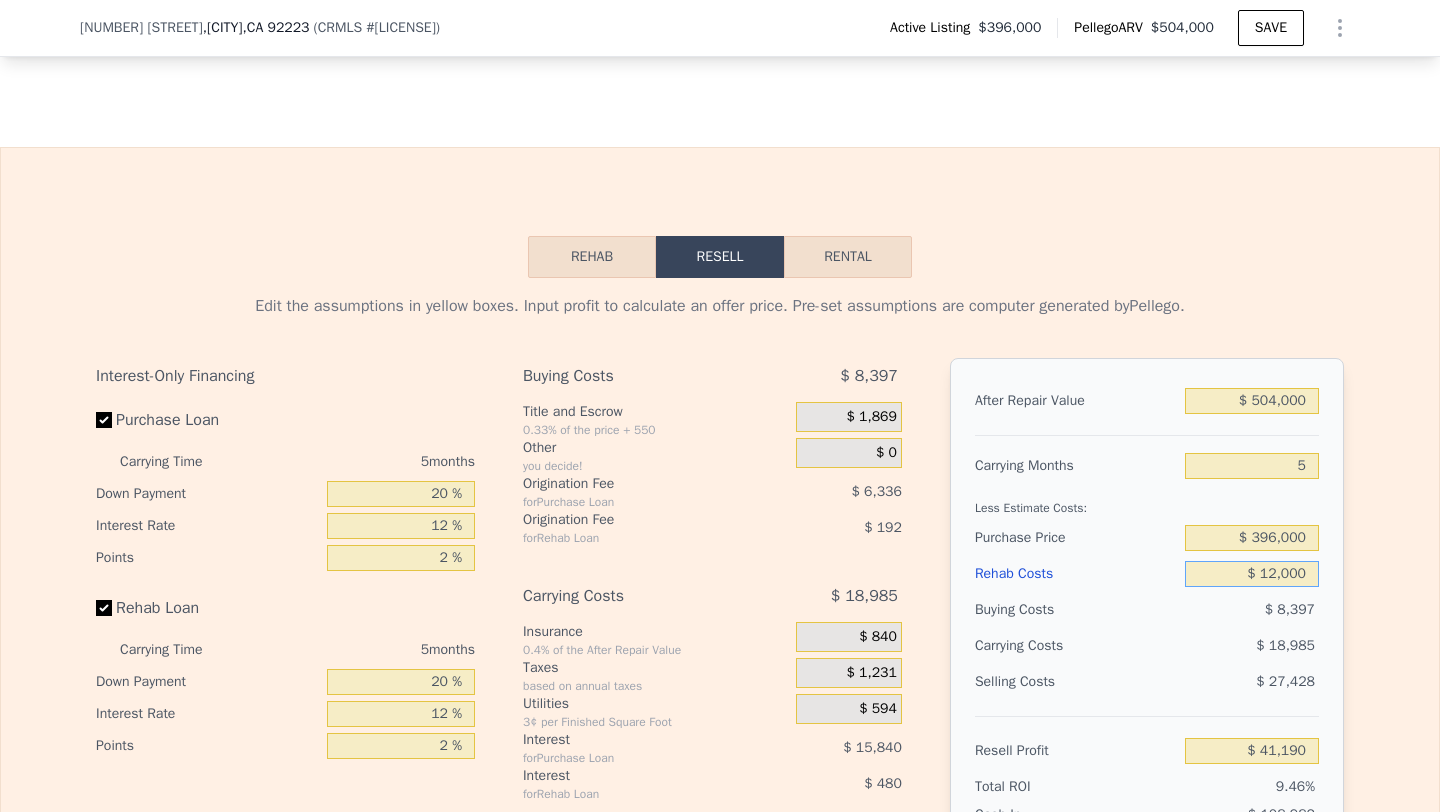 type on "$ 120,000" 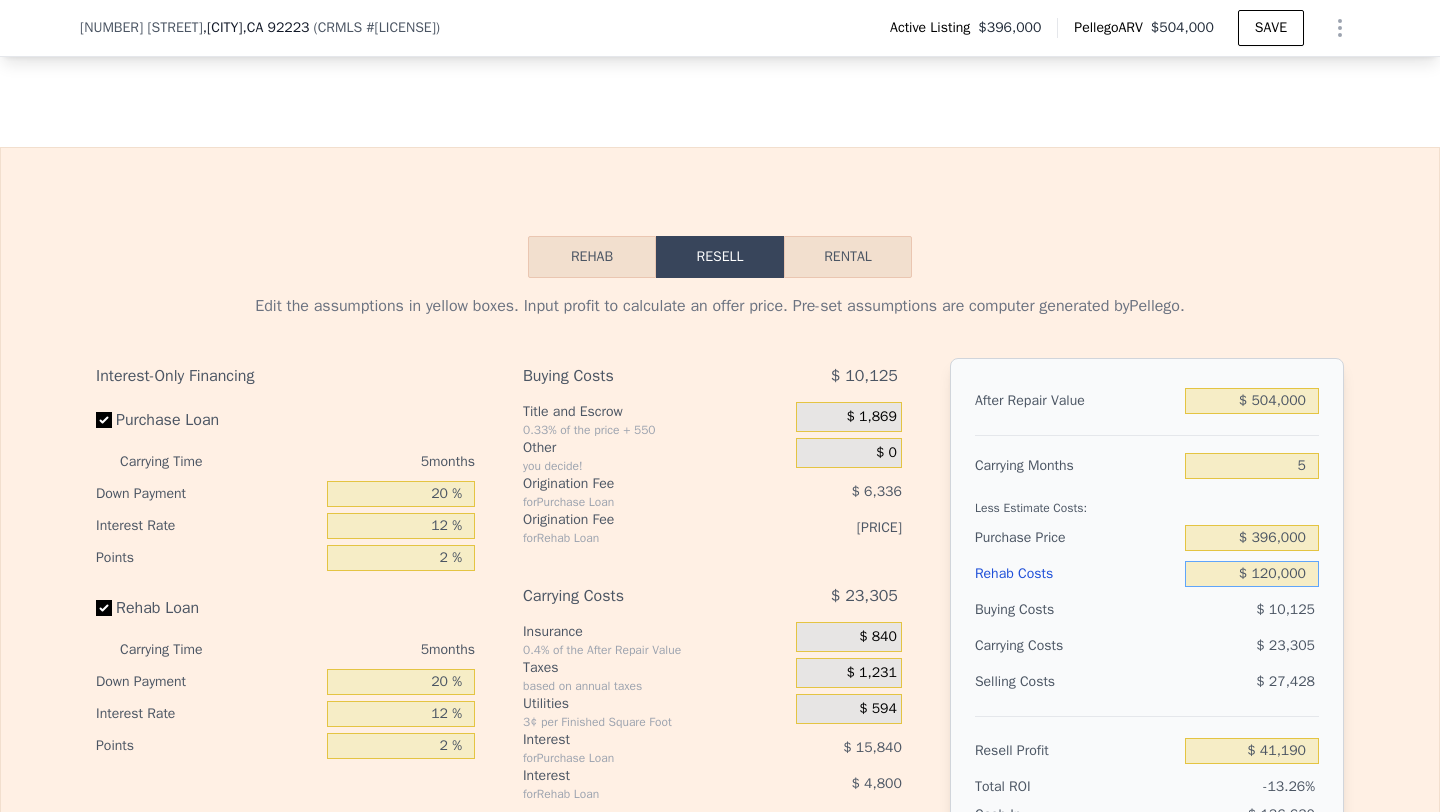 type on "-$ 72,858" 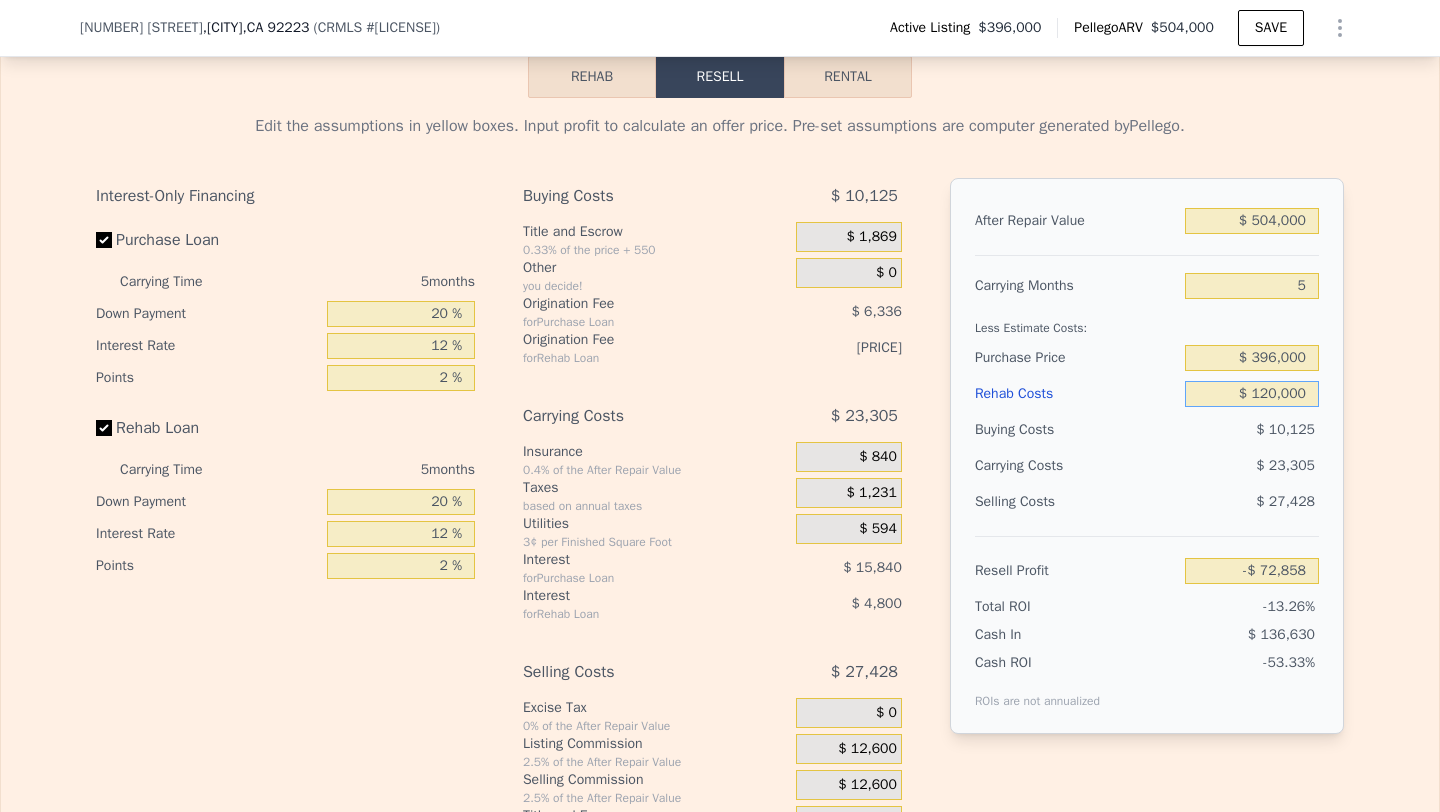 scroll, scrollTop: 3269, scrollLeft: 0, axis: vertical 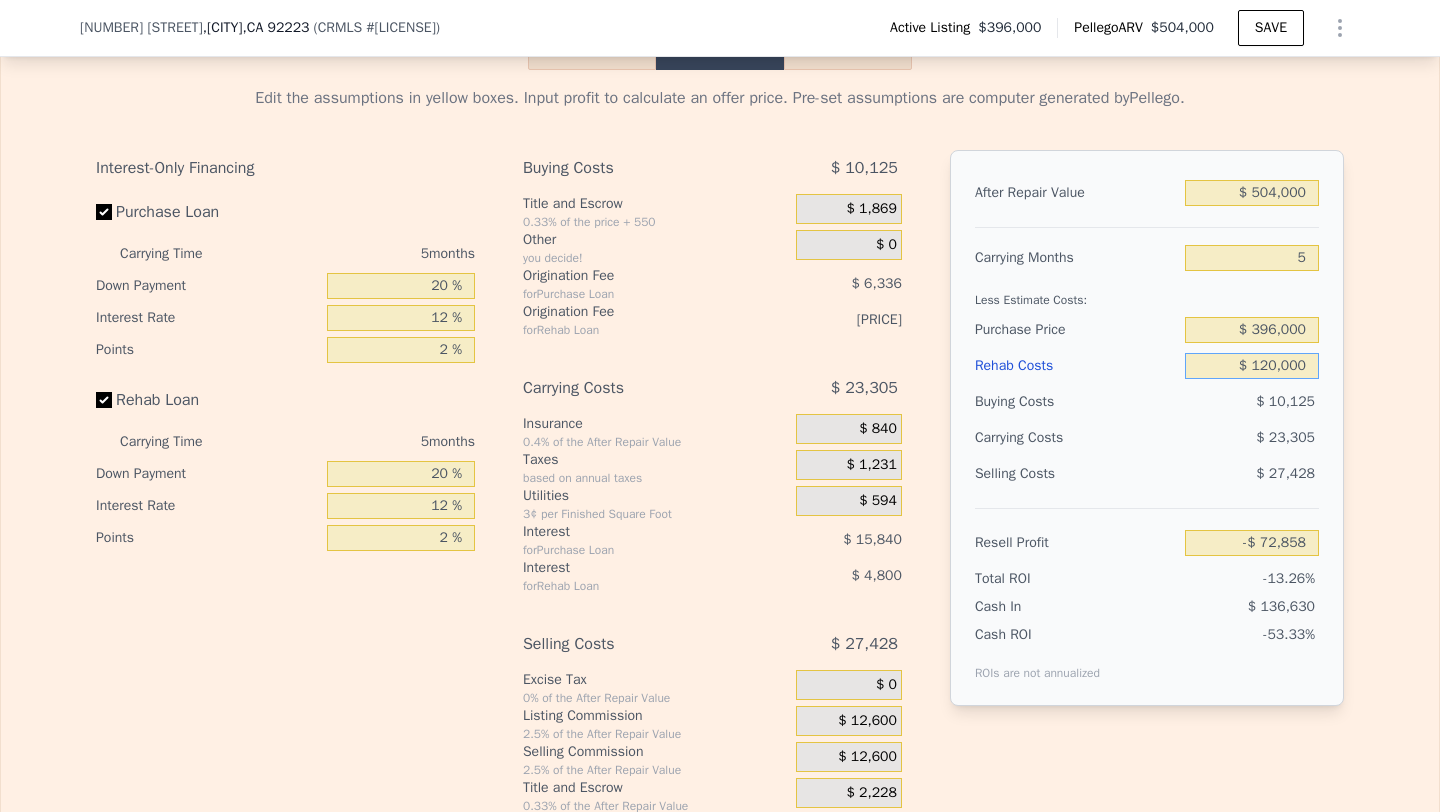 type on "$ 120,000" 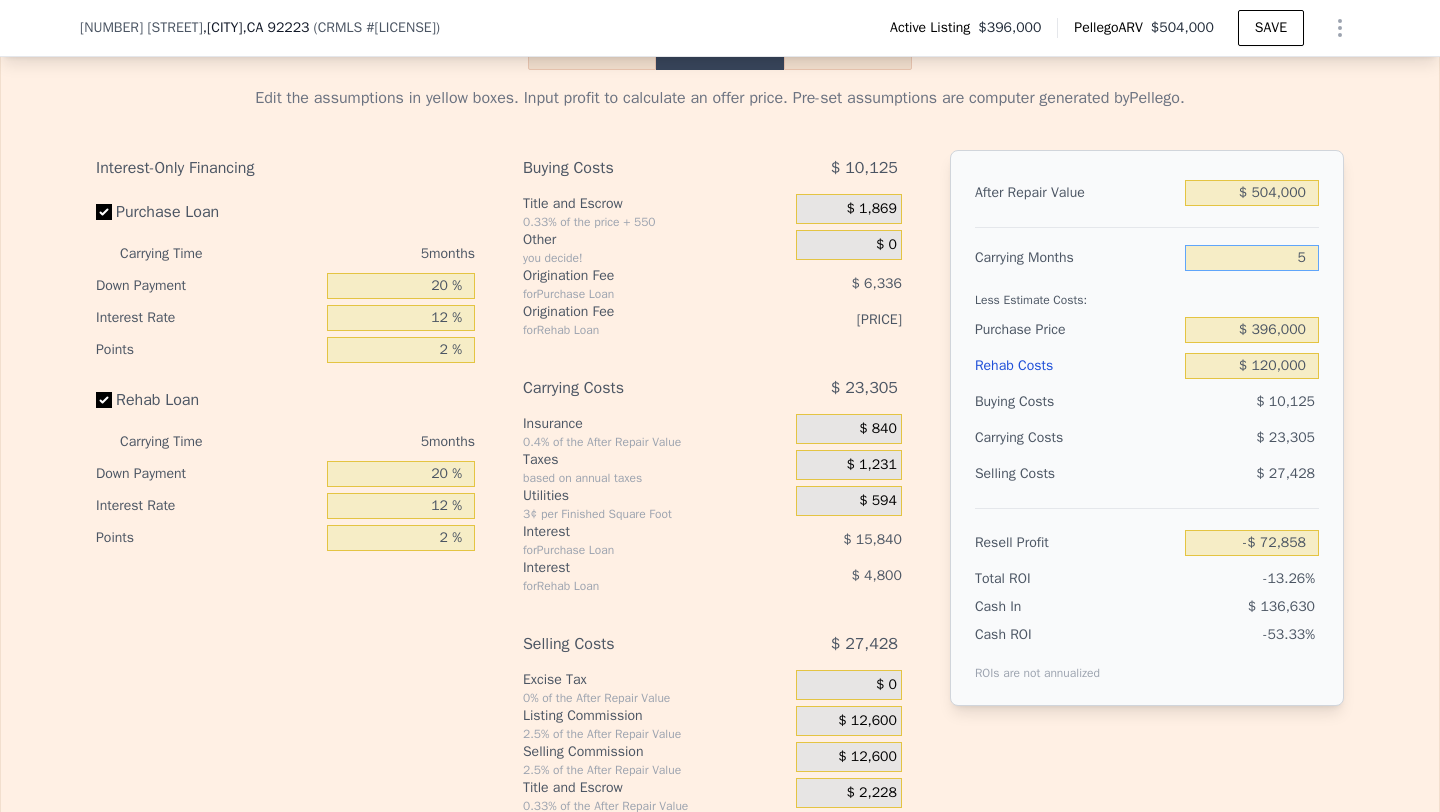 click on "5" at bounding box center (1252, 258) 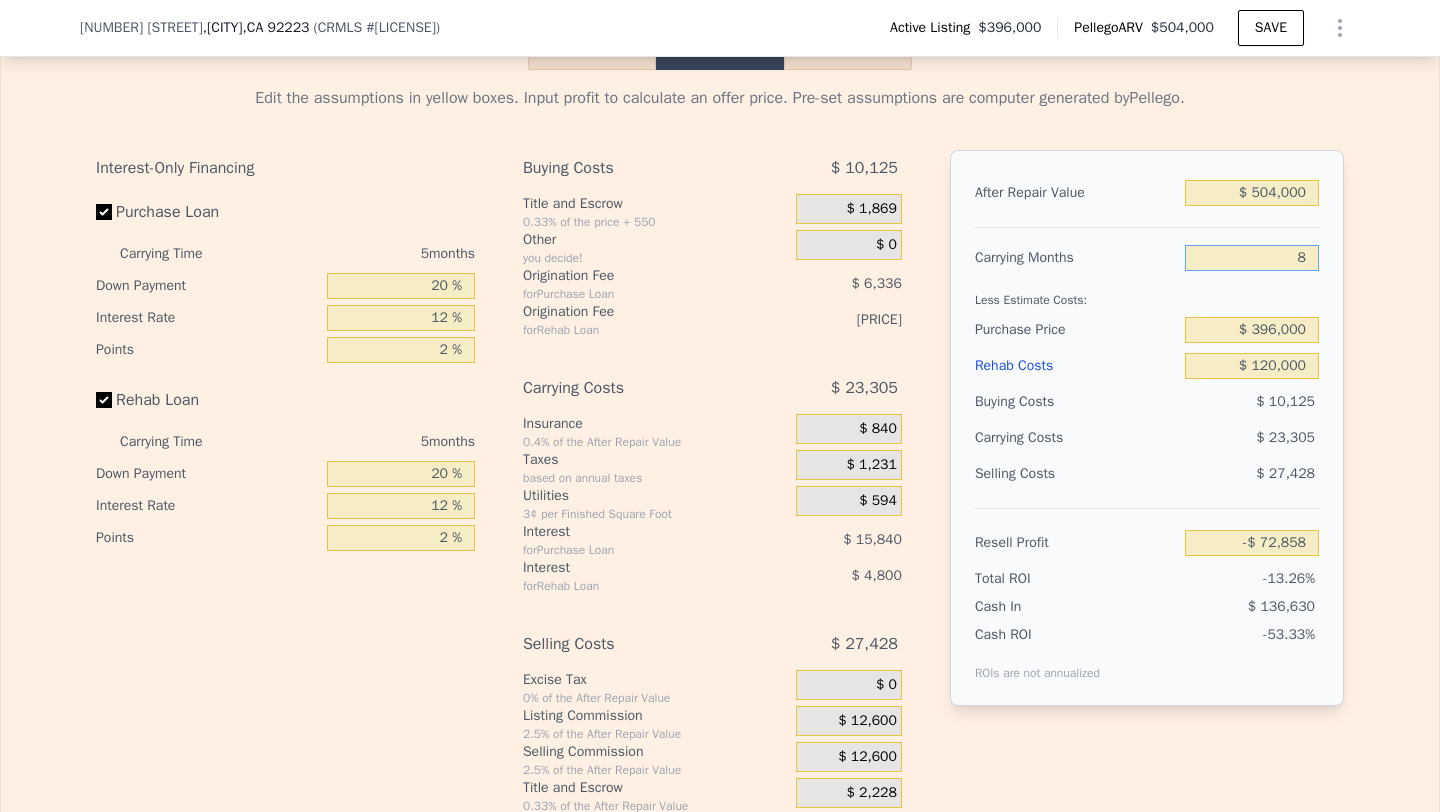 type on "-$ 86,841" 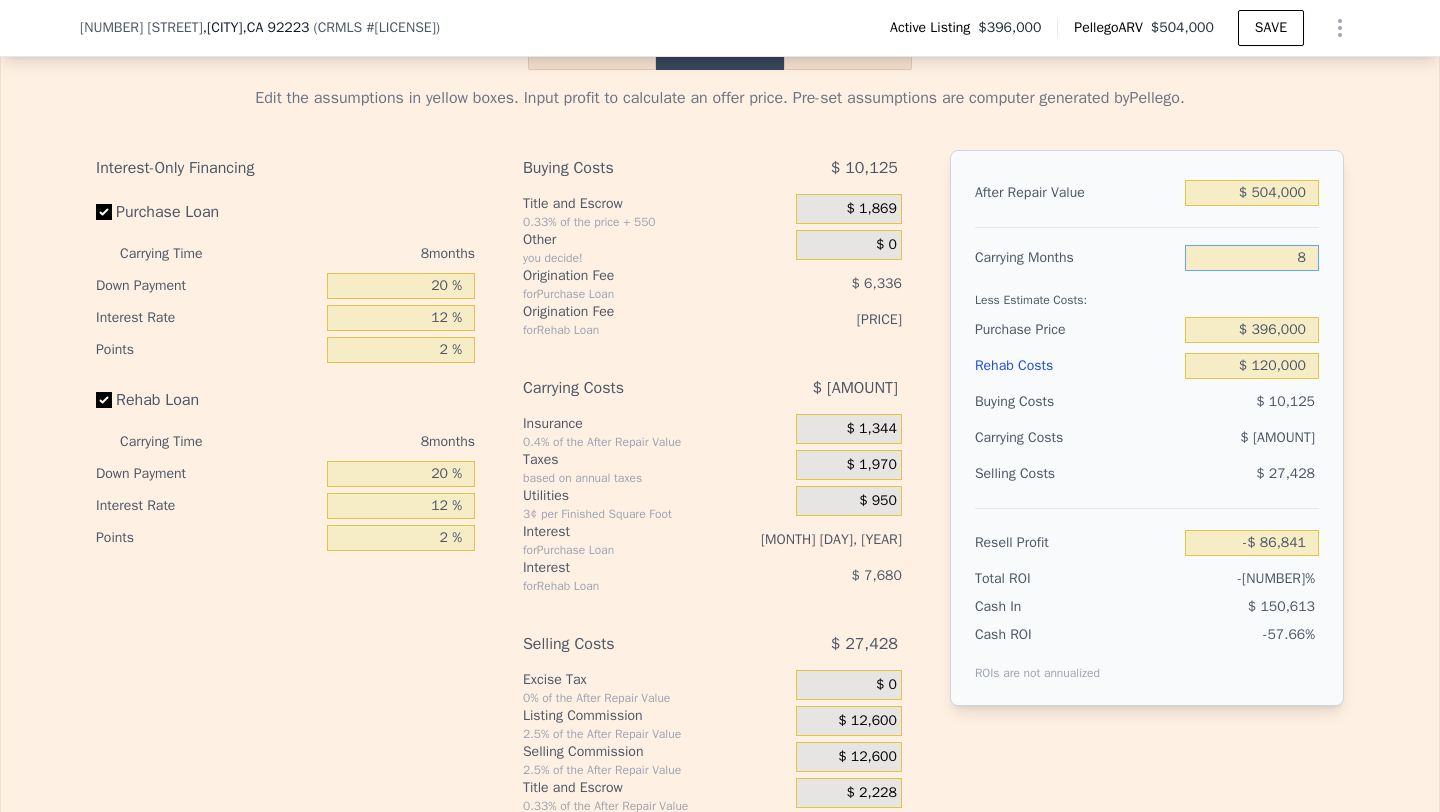 type on "8" 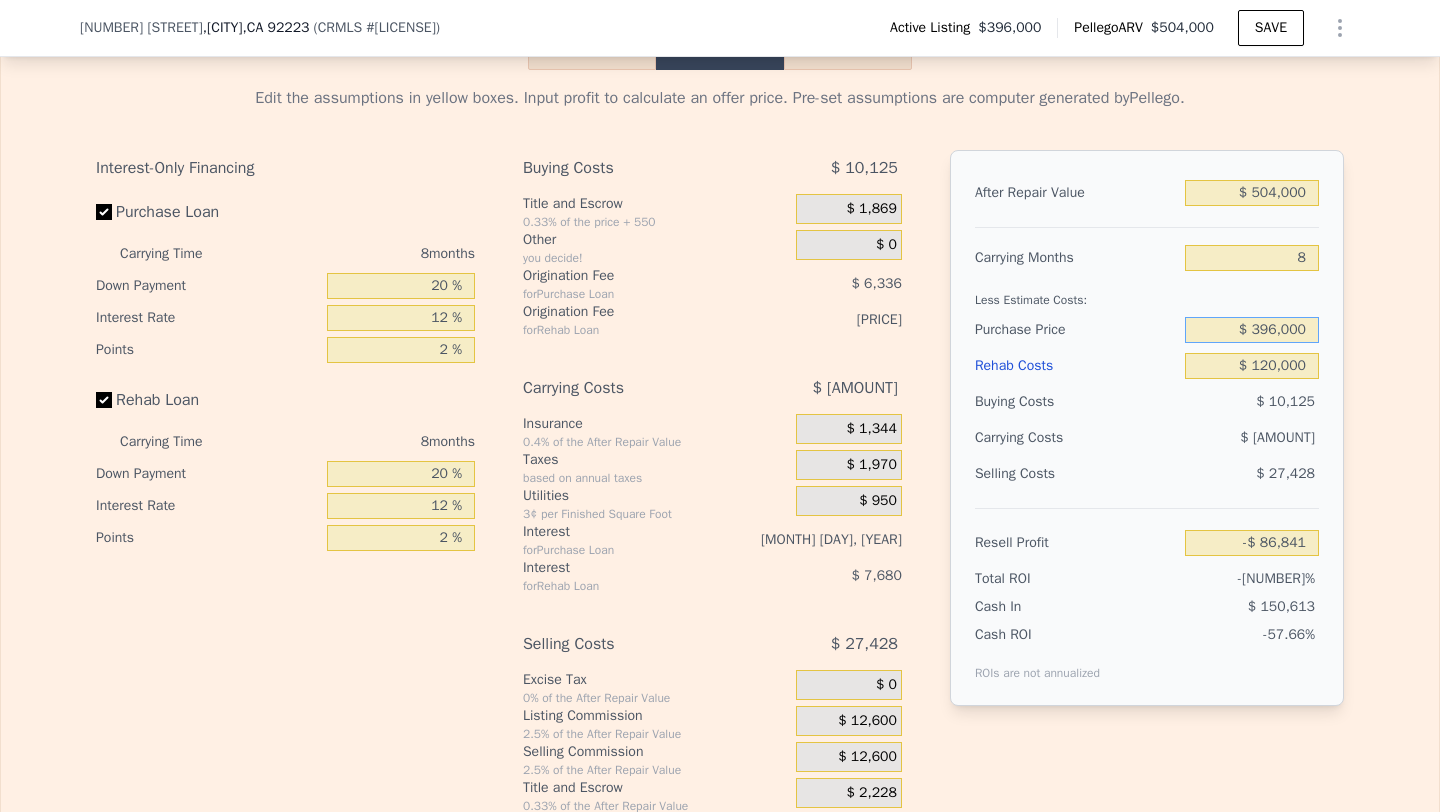 click on "$ 396,000" at bounding box center (1252, 330) 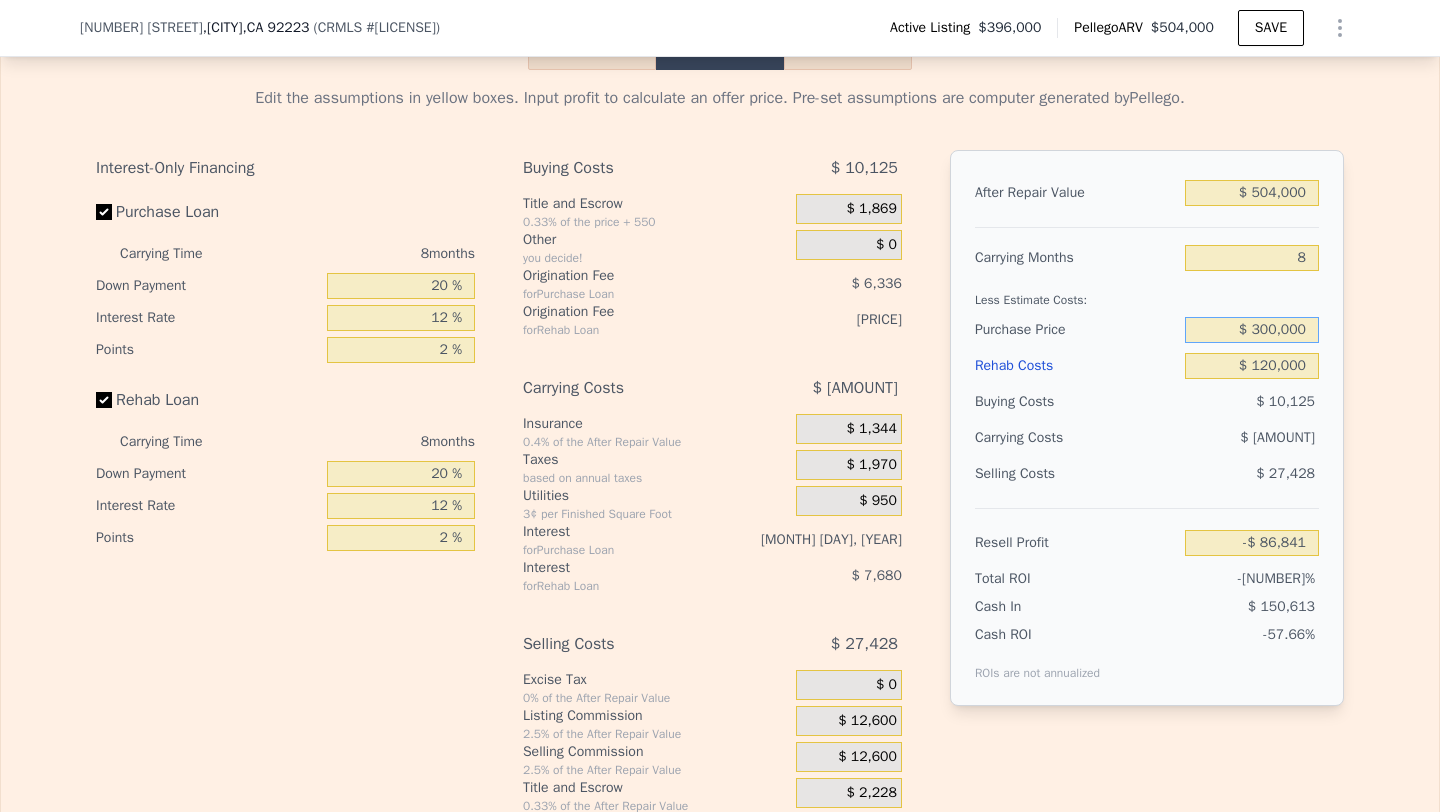 type on "$ 300,000" 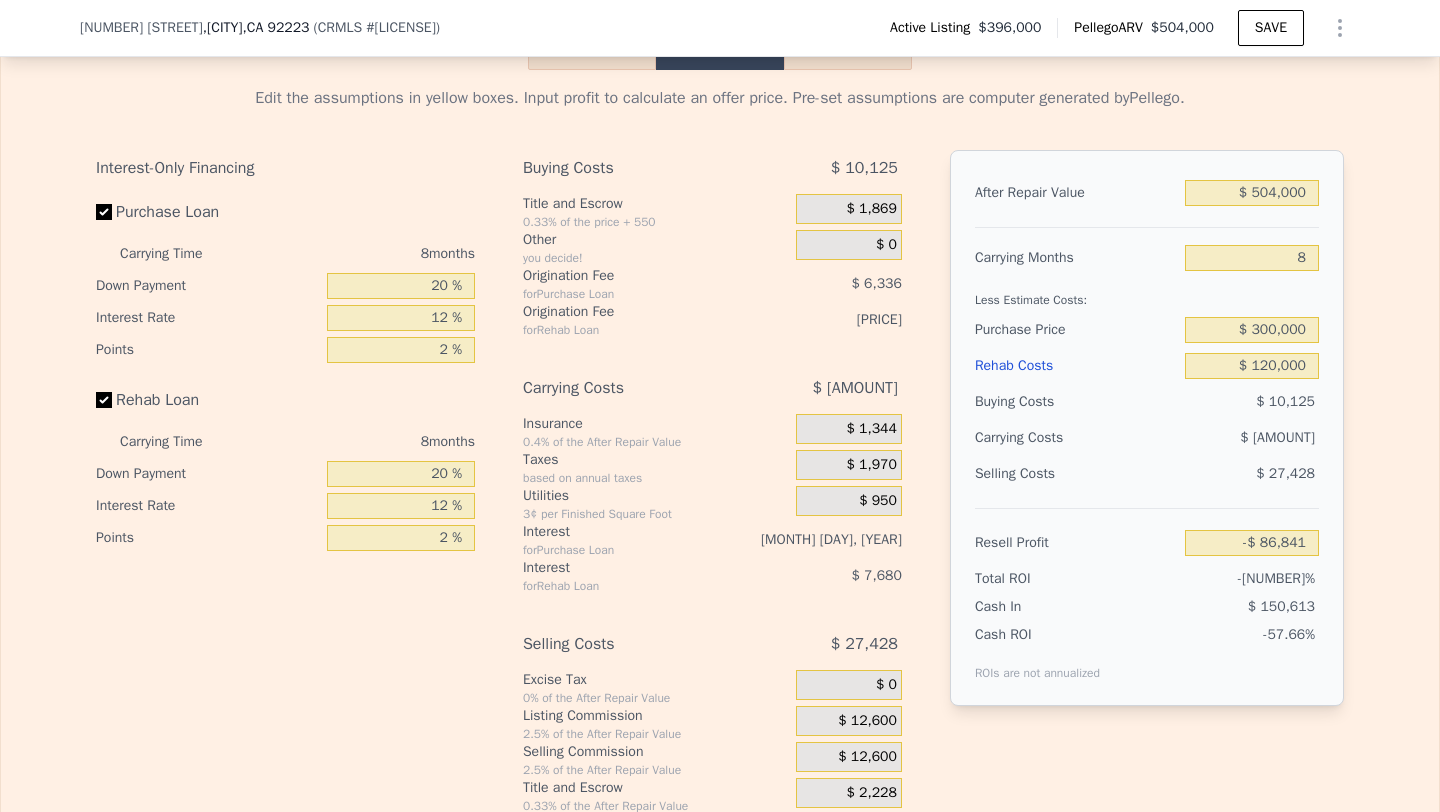 click on "Selling Costs" at bounding box center [1076, 474] 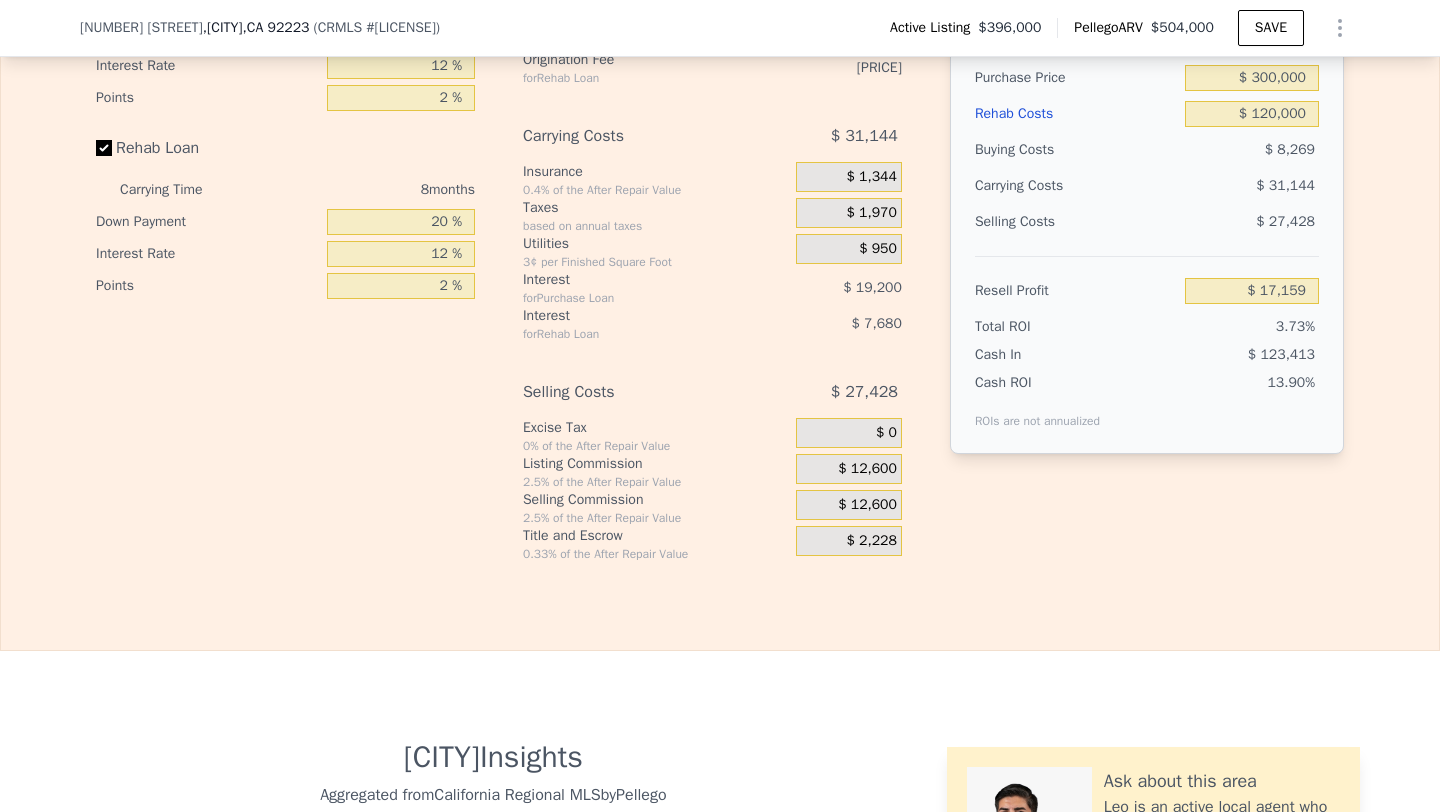 scroll, scrollTop: 3578, scrollLeft: 0, axis: vertical 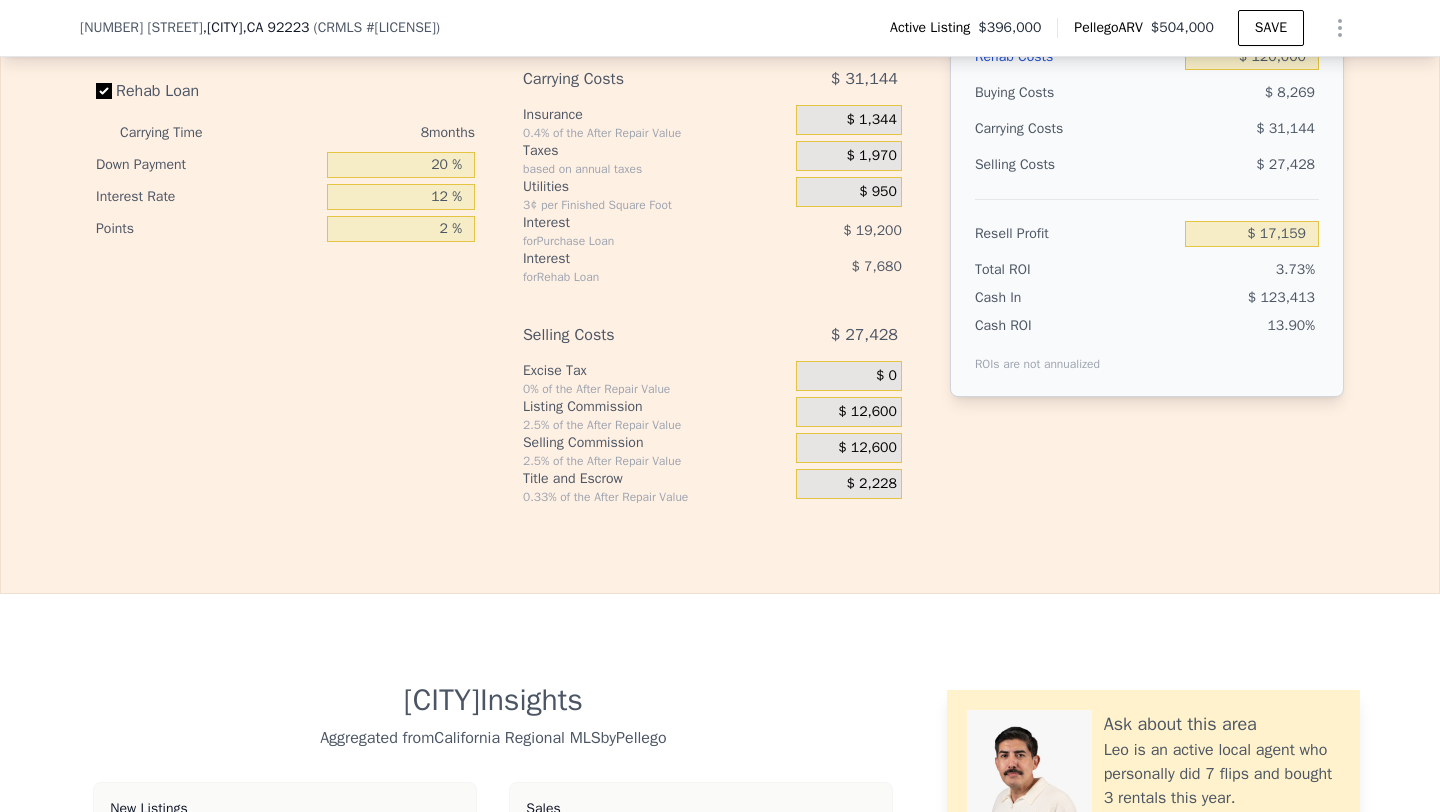 click on "$ 12,600" at bounding box center (867, 448) 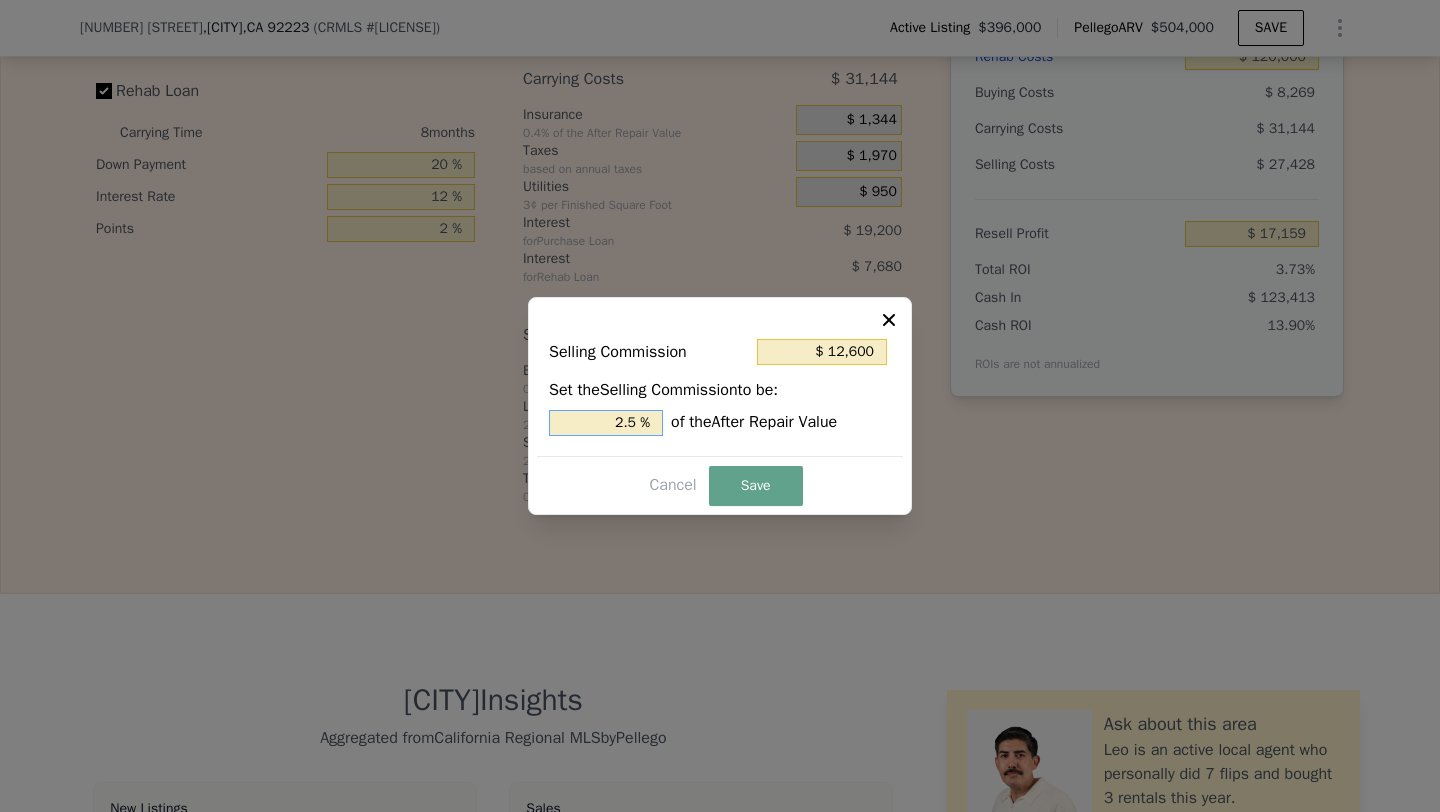 click on "2.5 %" at bounding box center (606, 423) 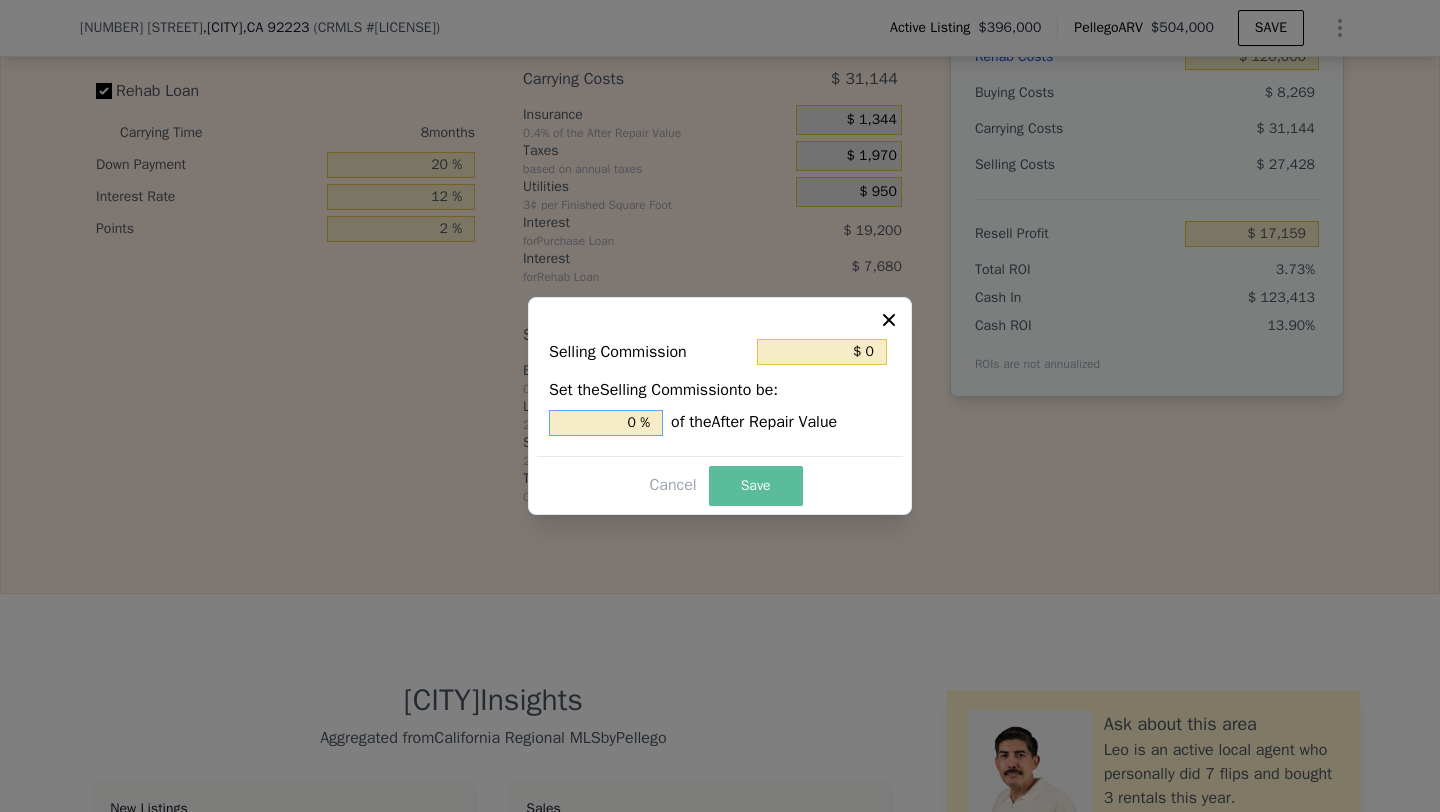 type on "0 %" 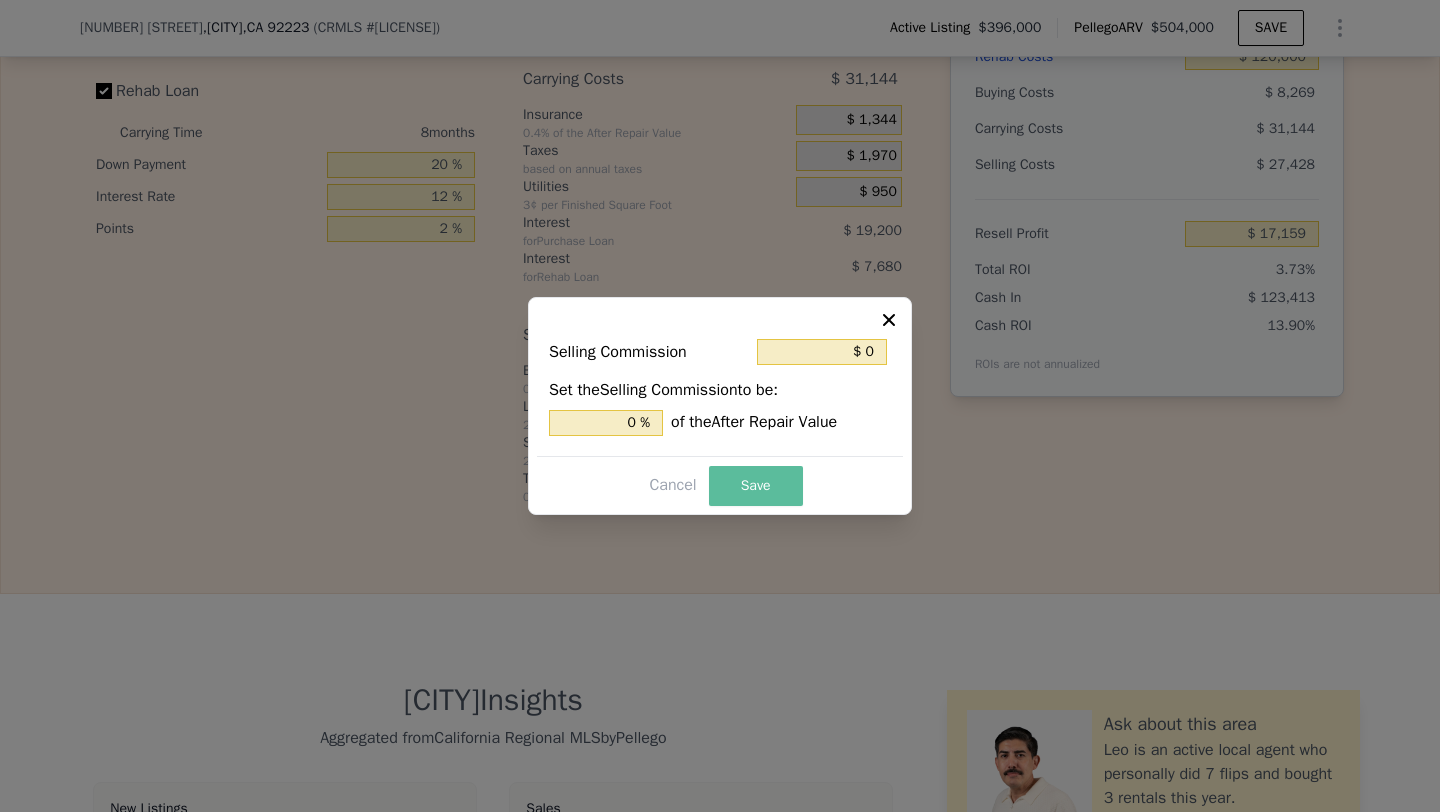 click on "Save" at bounding box center [756, 486] 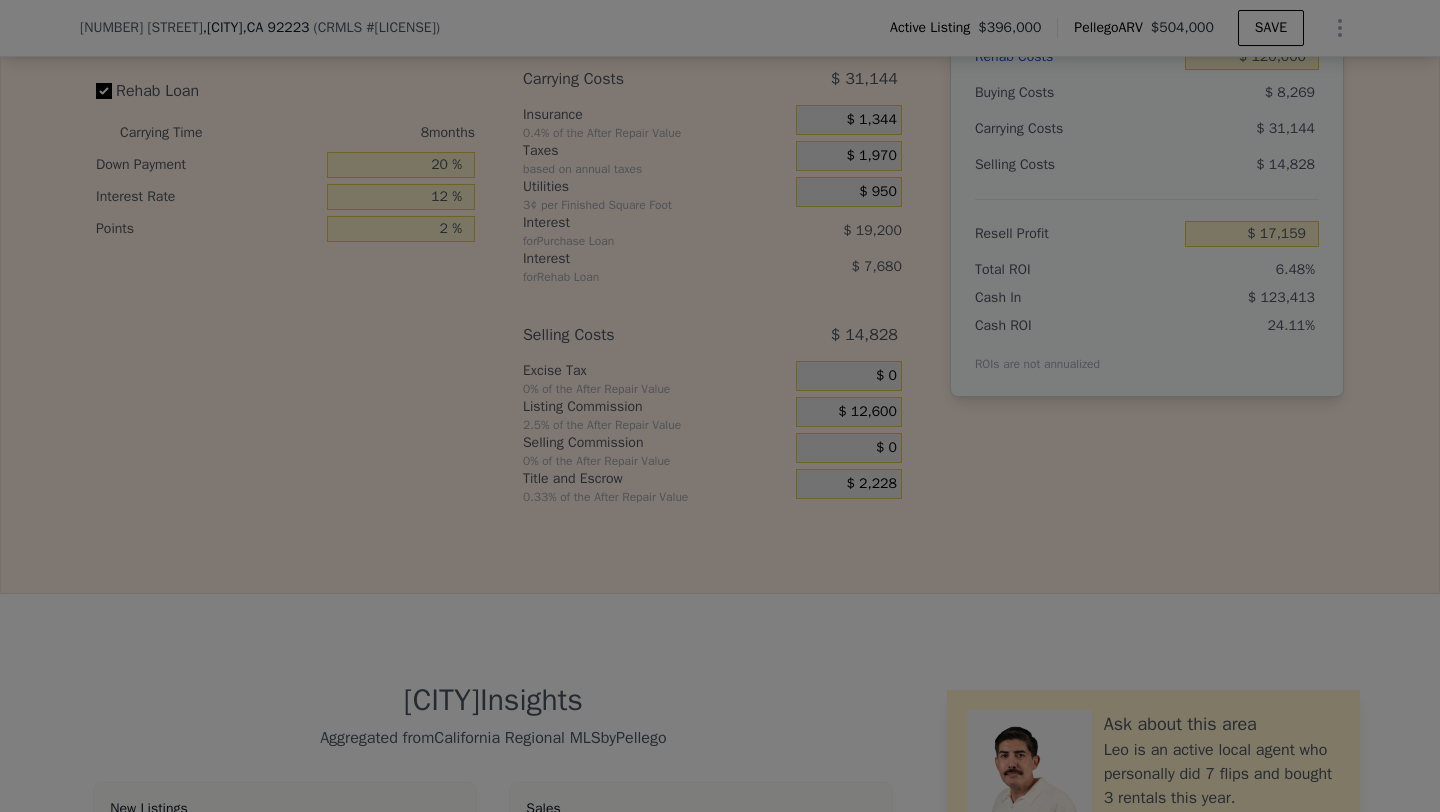 type on "$ 29,759" 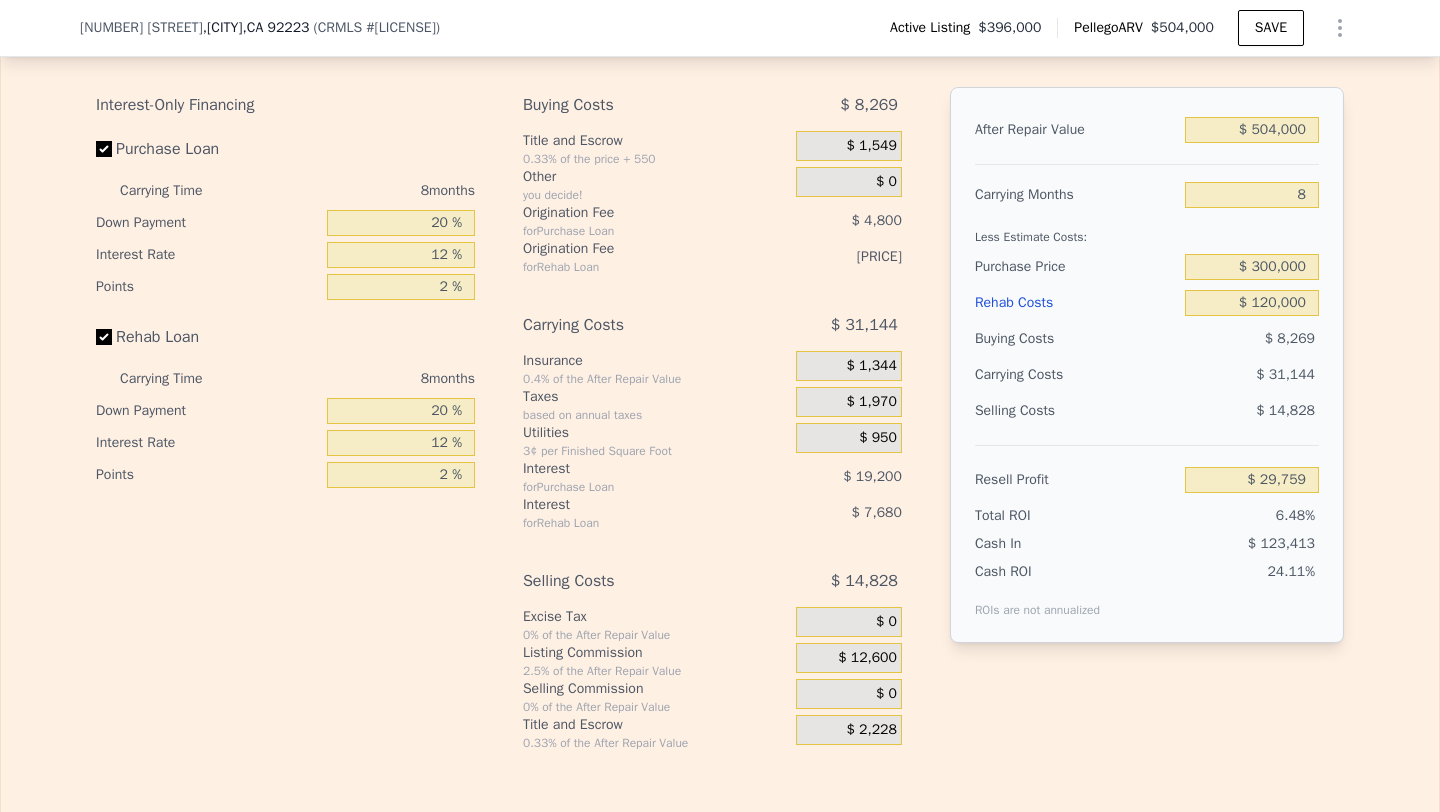 scroll, scrollTop: 3331, scrollLeft: 0, axis: vertical 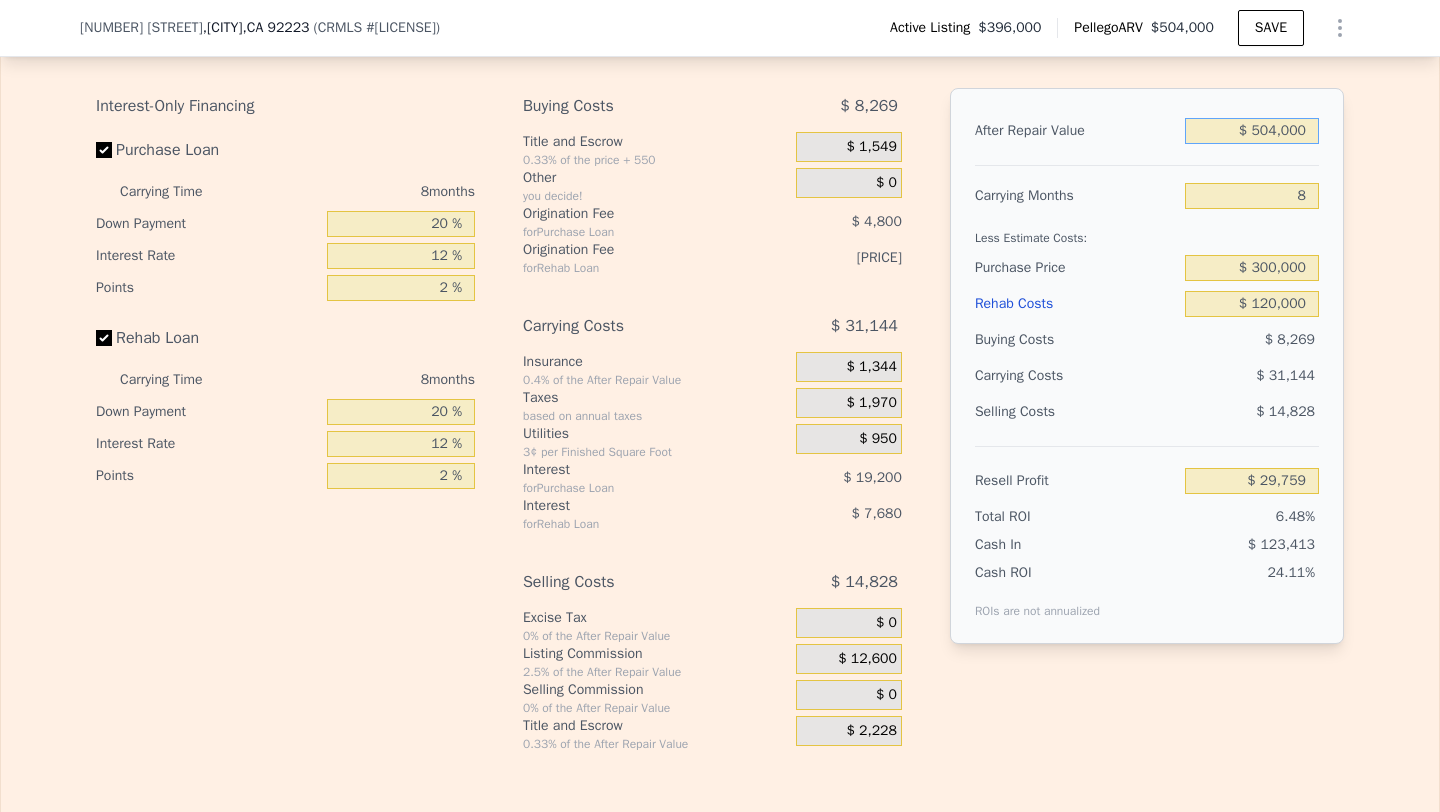 click on "$ 504,000" at bounding box center (1252, 131) 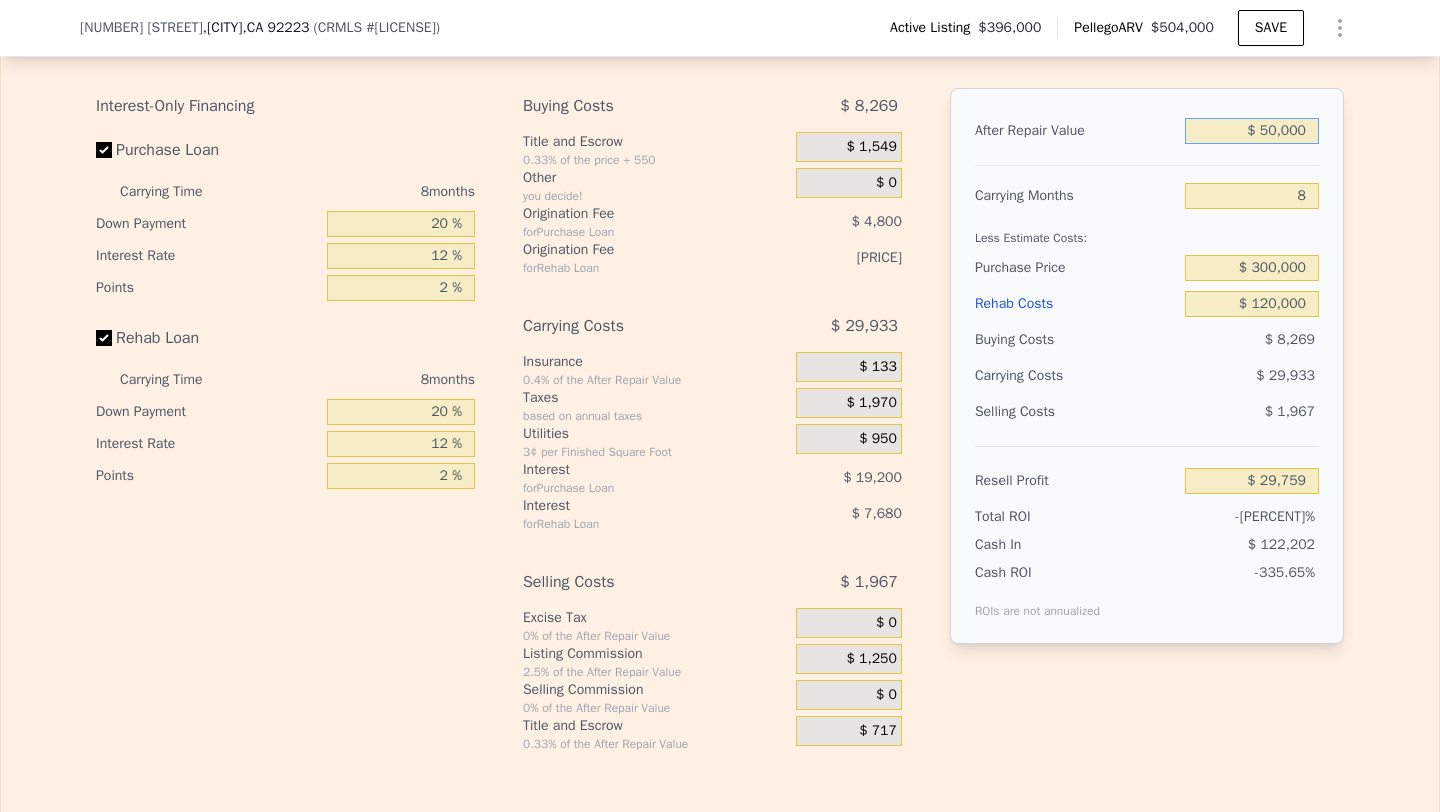 type on "-$ 410,169" 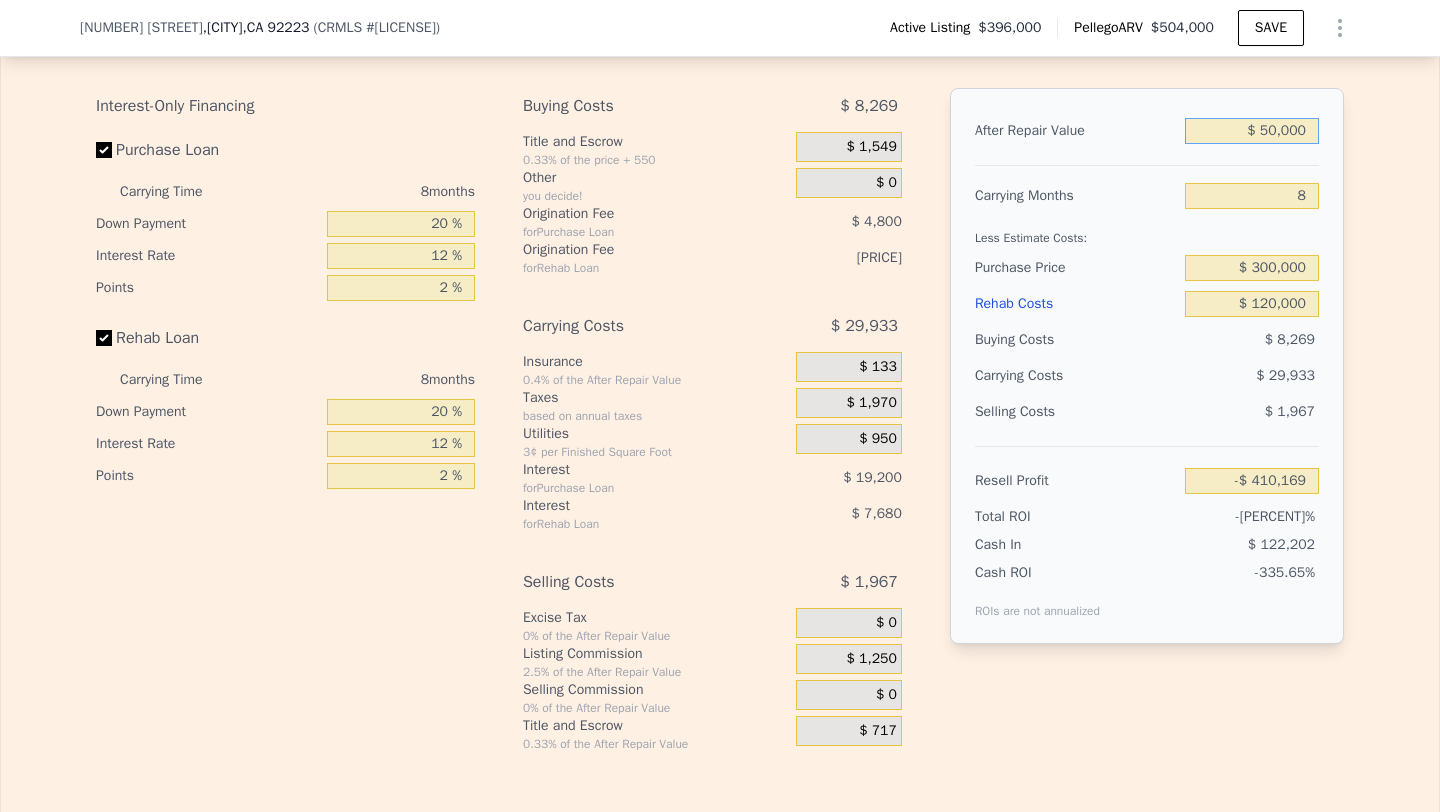 type on "$ 500,000" 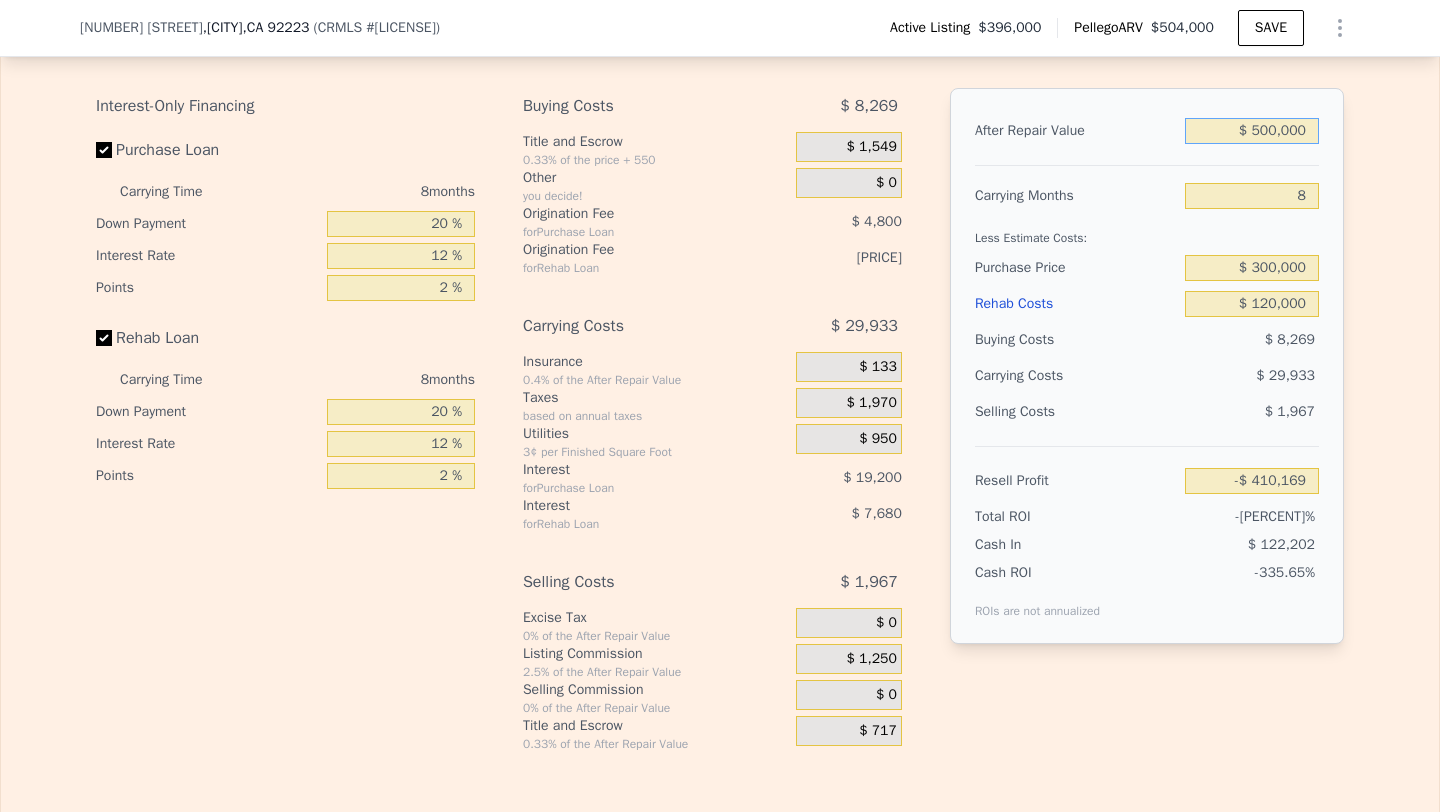 type on "$ 25,883" 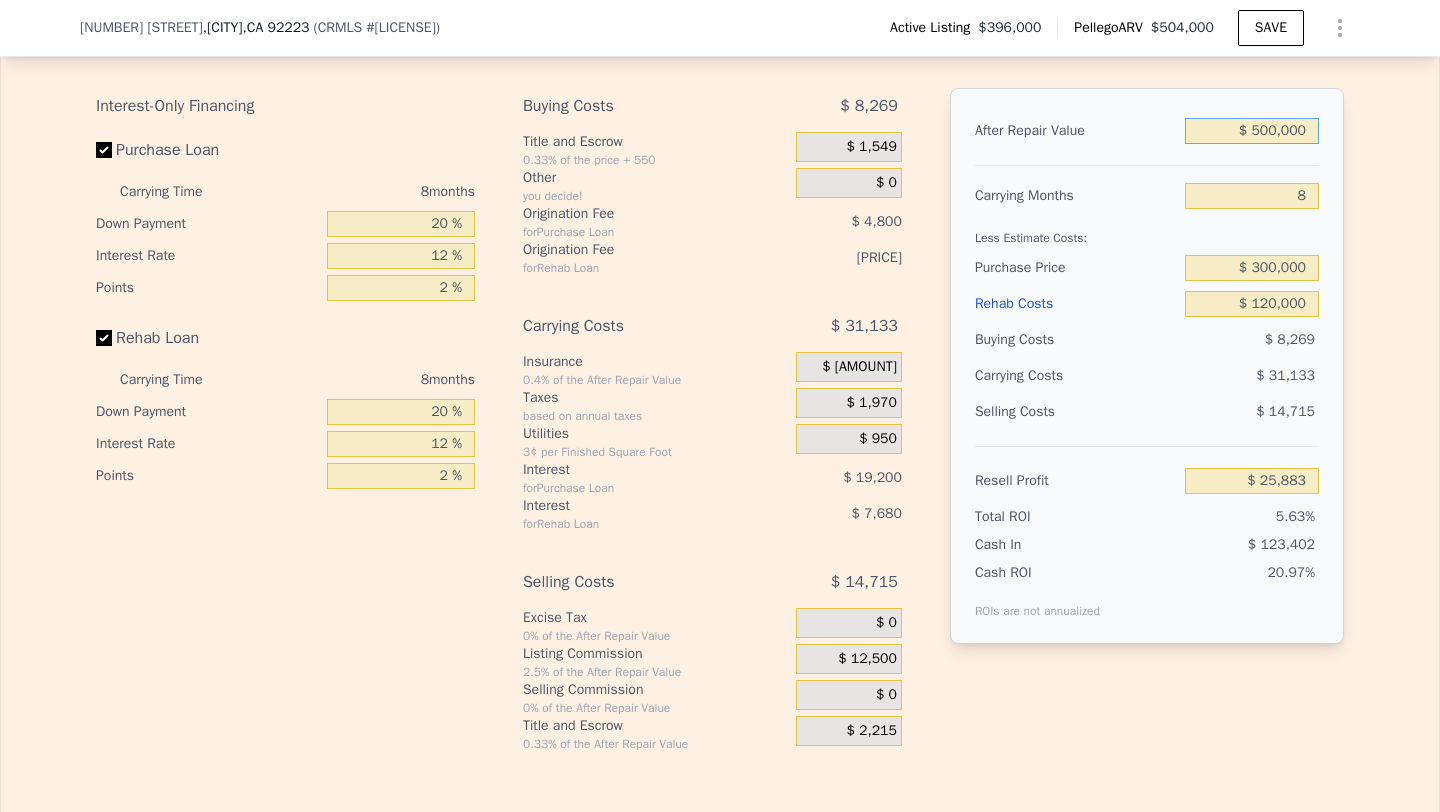 type on "$ 500,000" 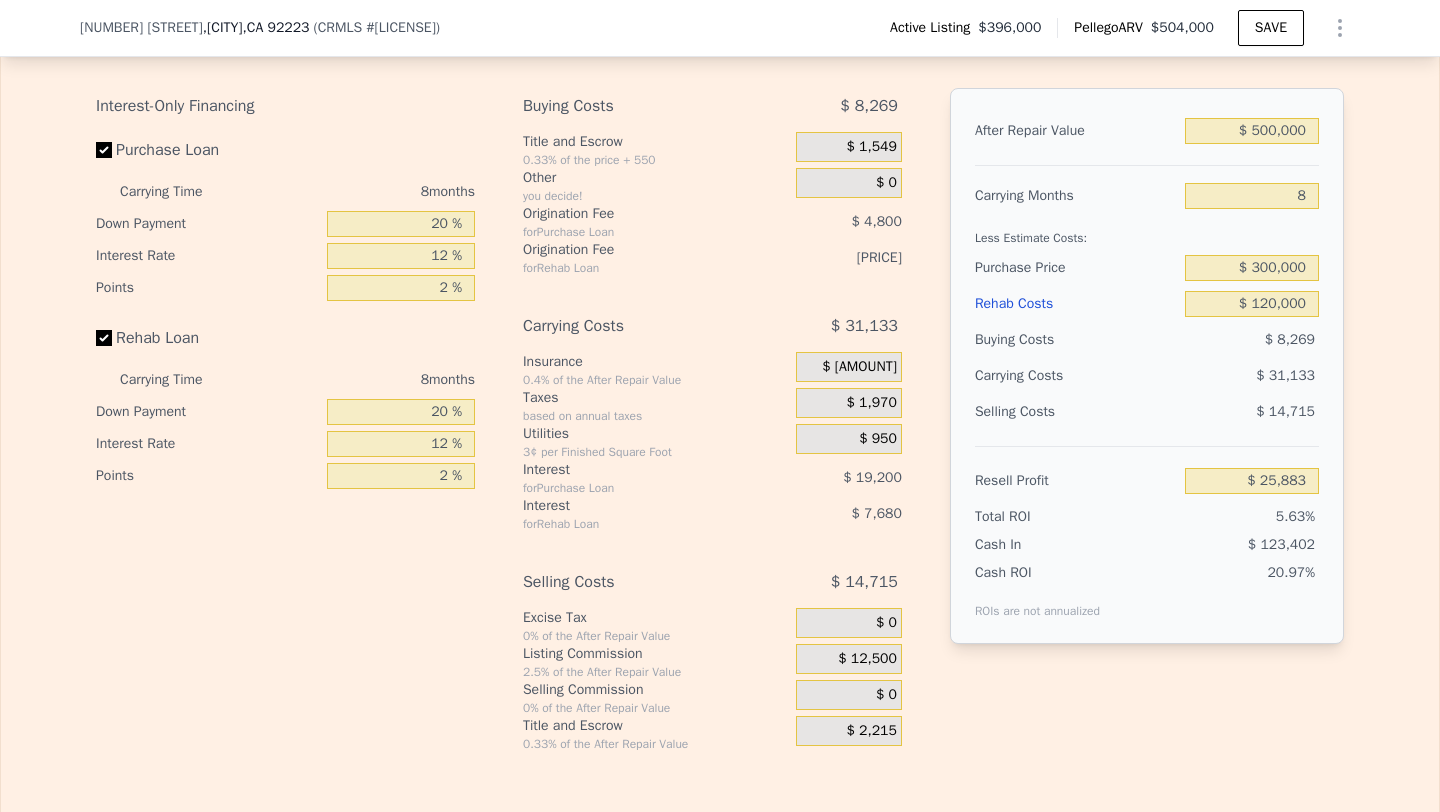 click on "Selling Costs" at bounding box center [1076, 412] 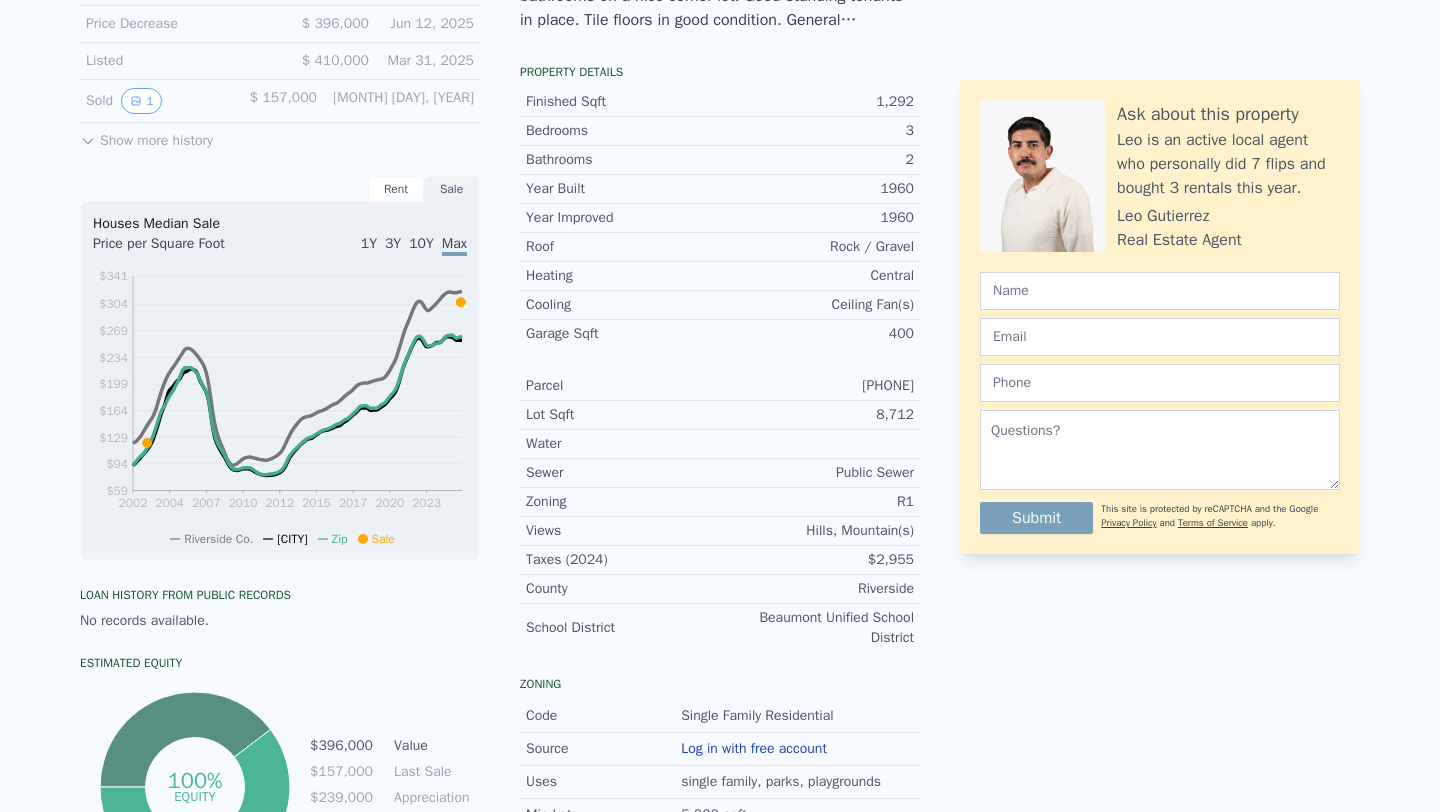 scroll, scrollTop: 7, scrollLeft: 0, axis: vertical 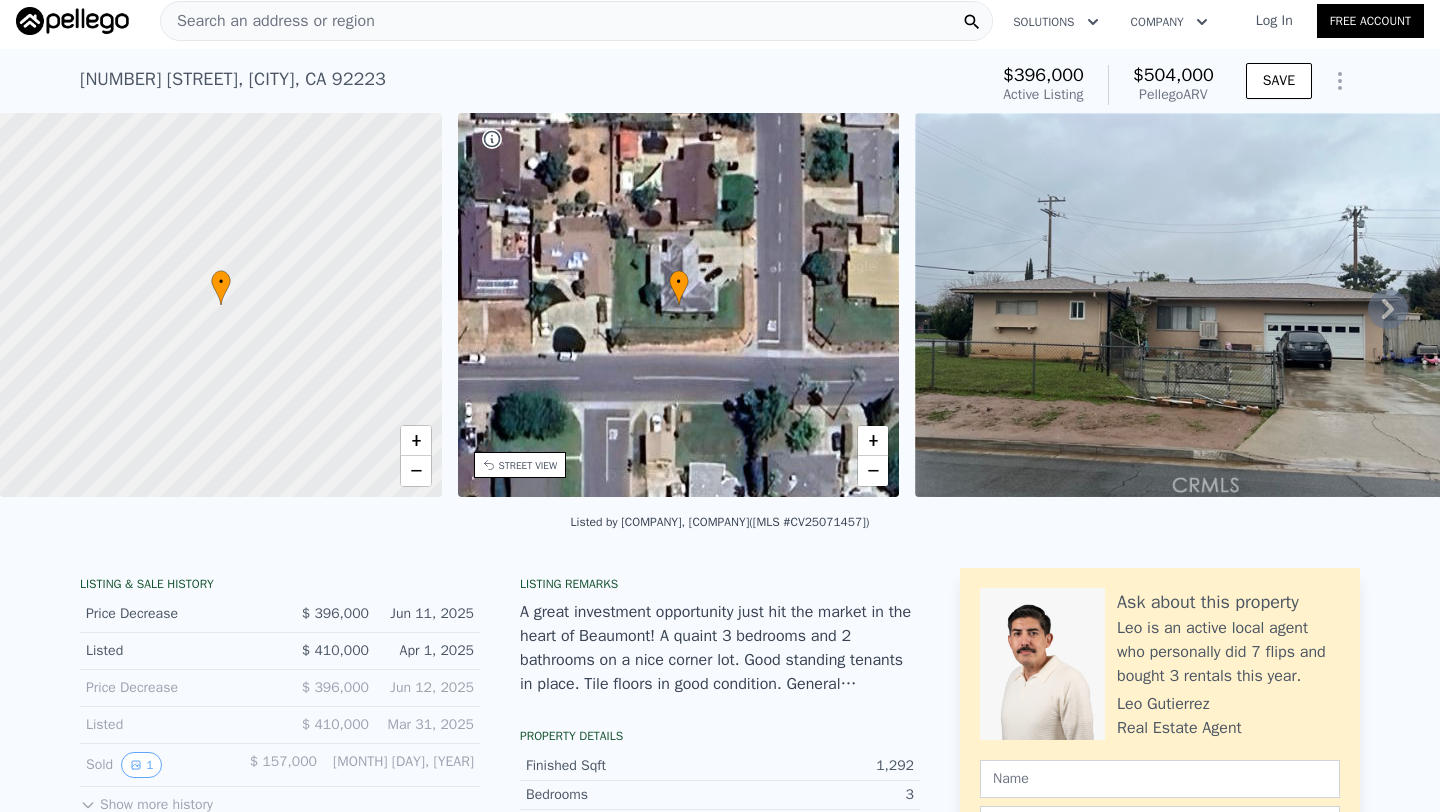 click on "Search an address or region" at bounding box center [268, 21] 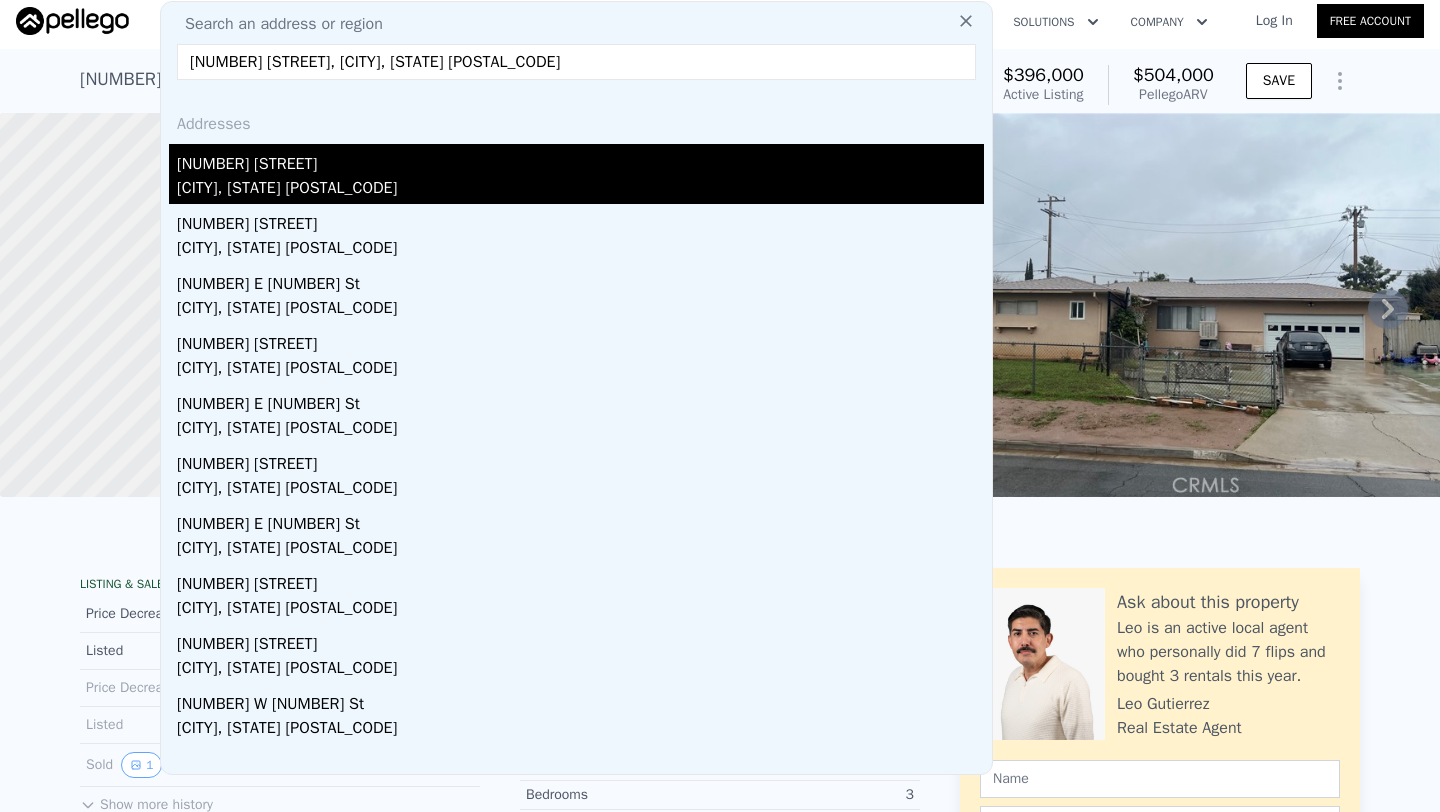 type on "322 E 11th St, Beaumont, CA 92223" 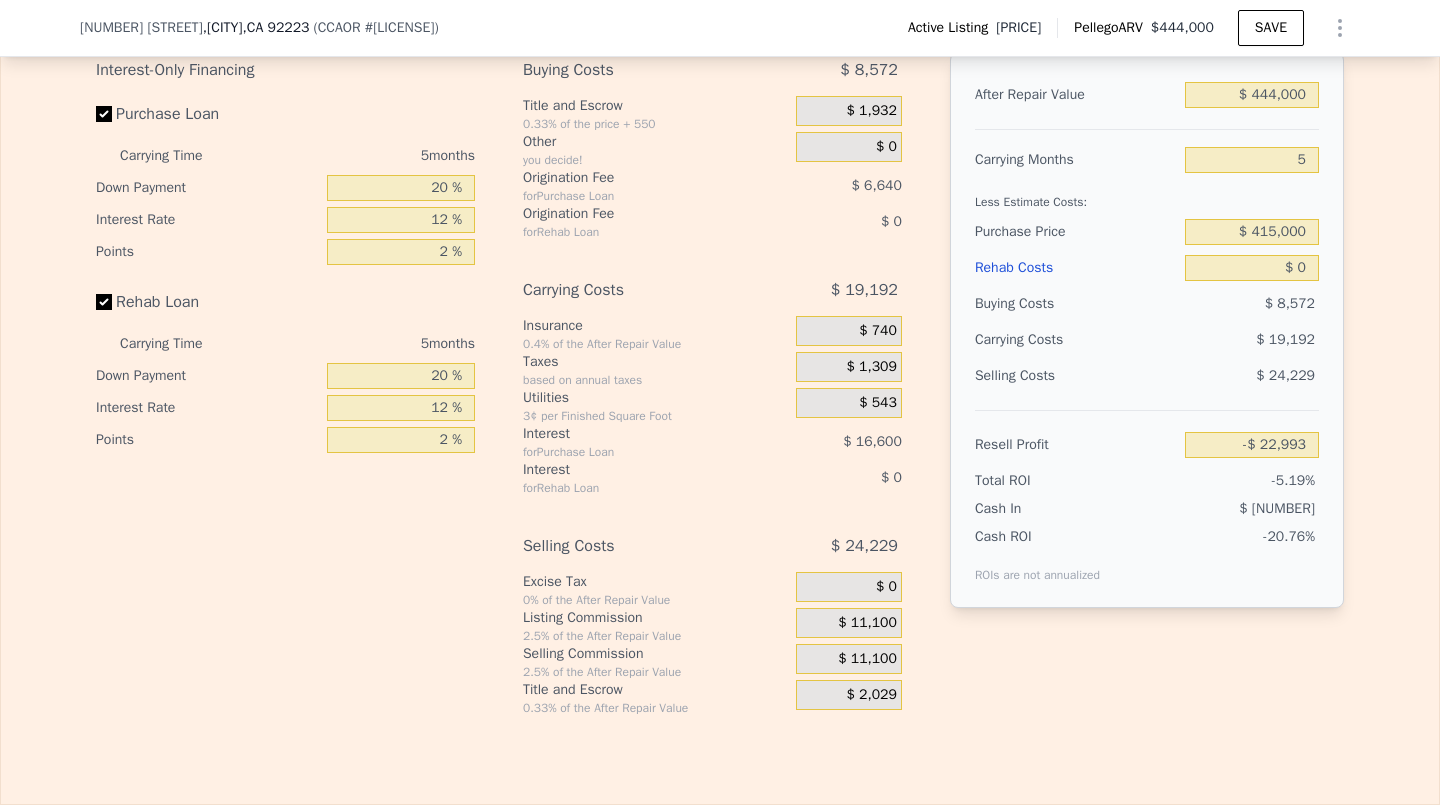 scroll, scrollTop: 3087, scrollLeft: 0, axis: vertical 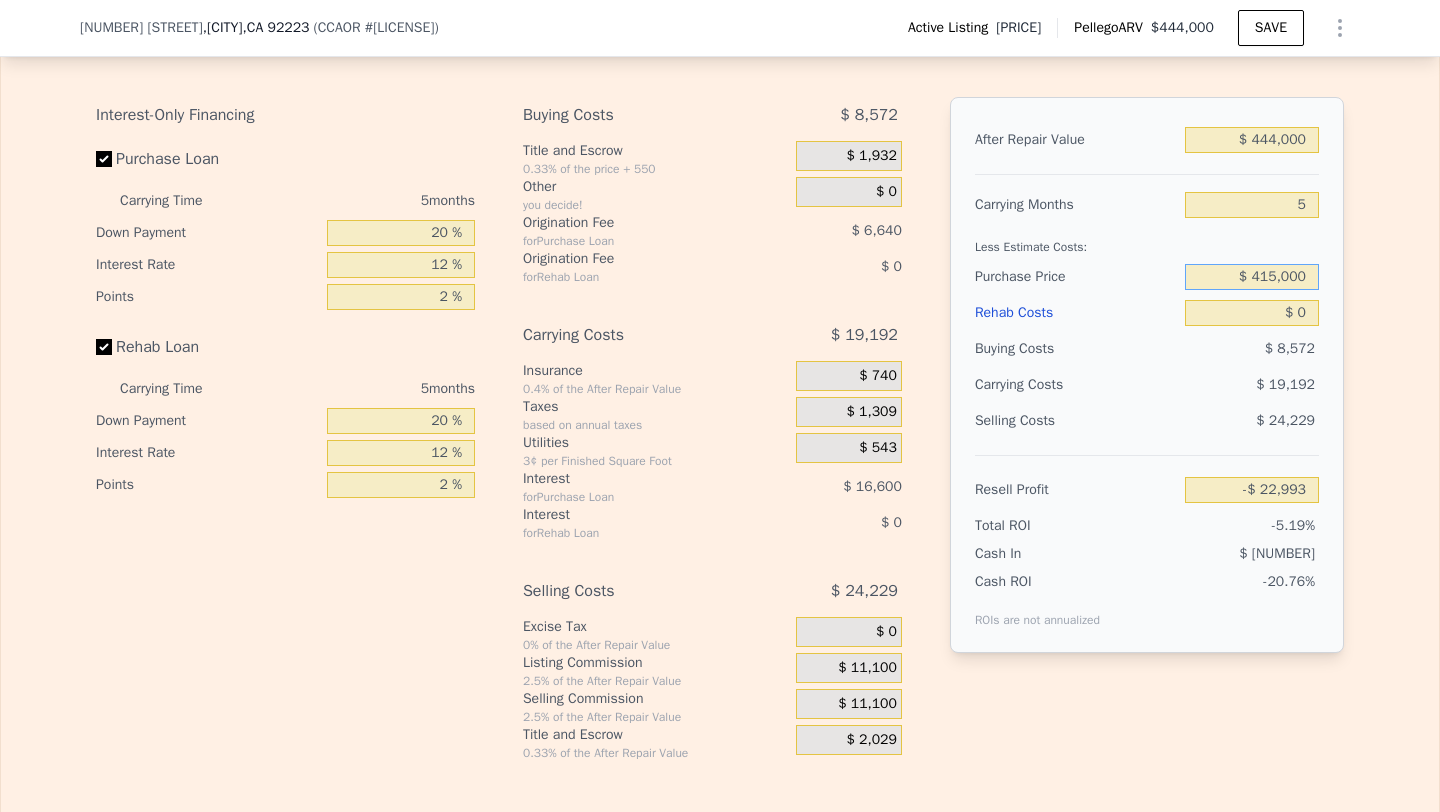 click on "$ 415,000" at bounding box center [1252, 277] 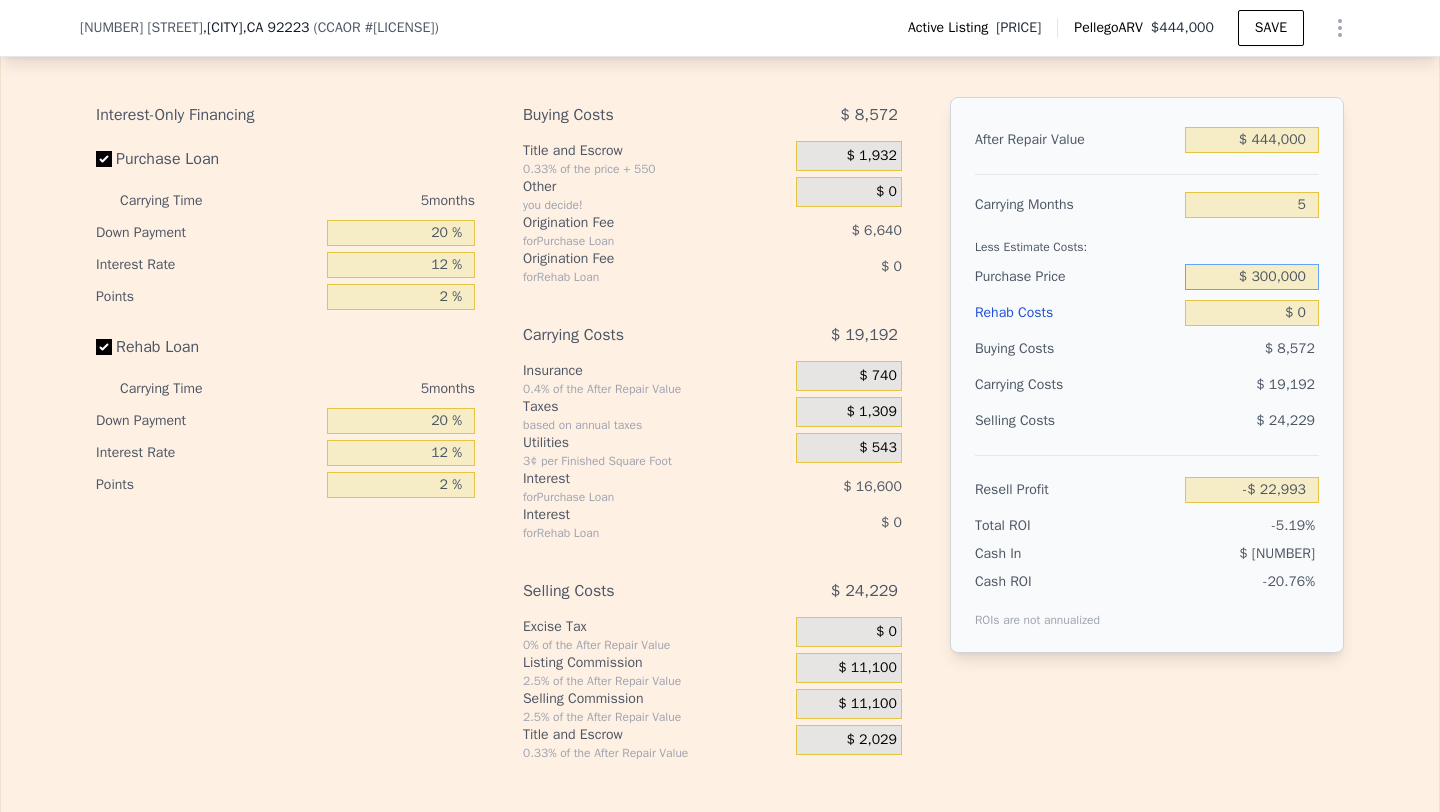 type on "$ 300,000" 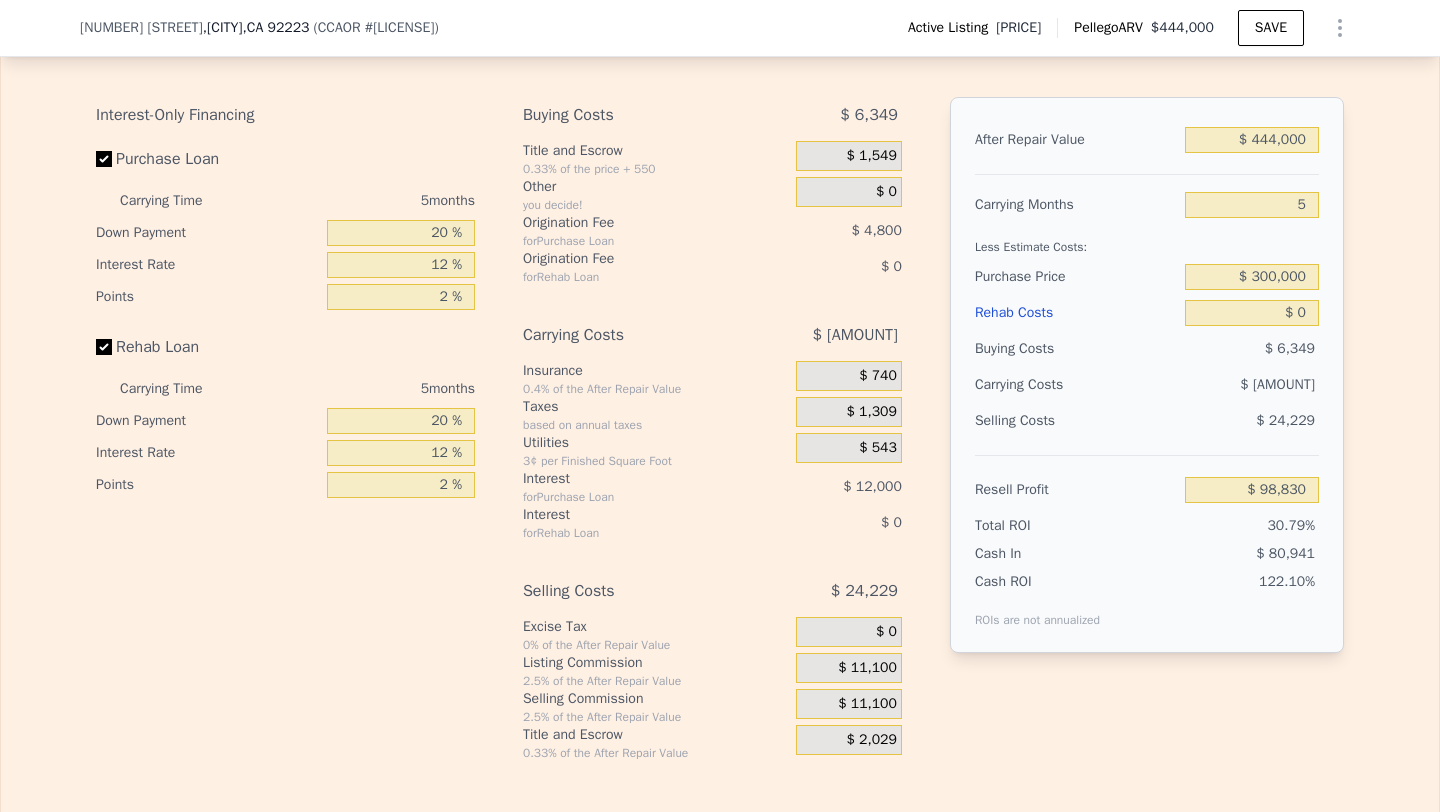 type on "$ 98,830" 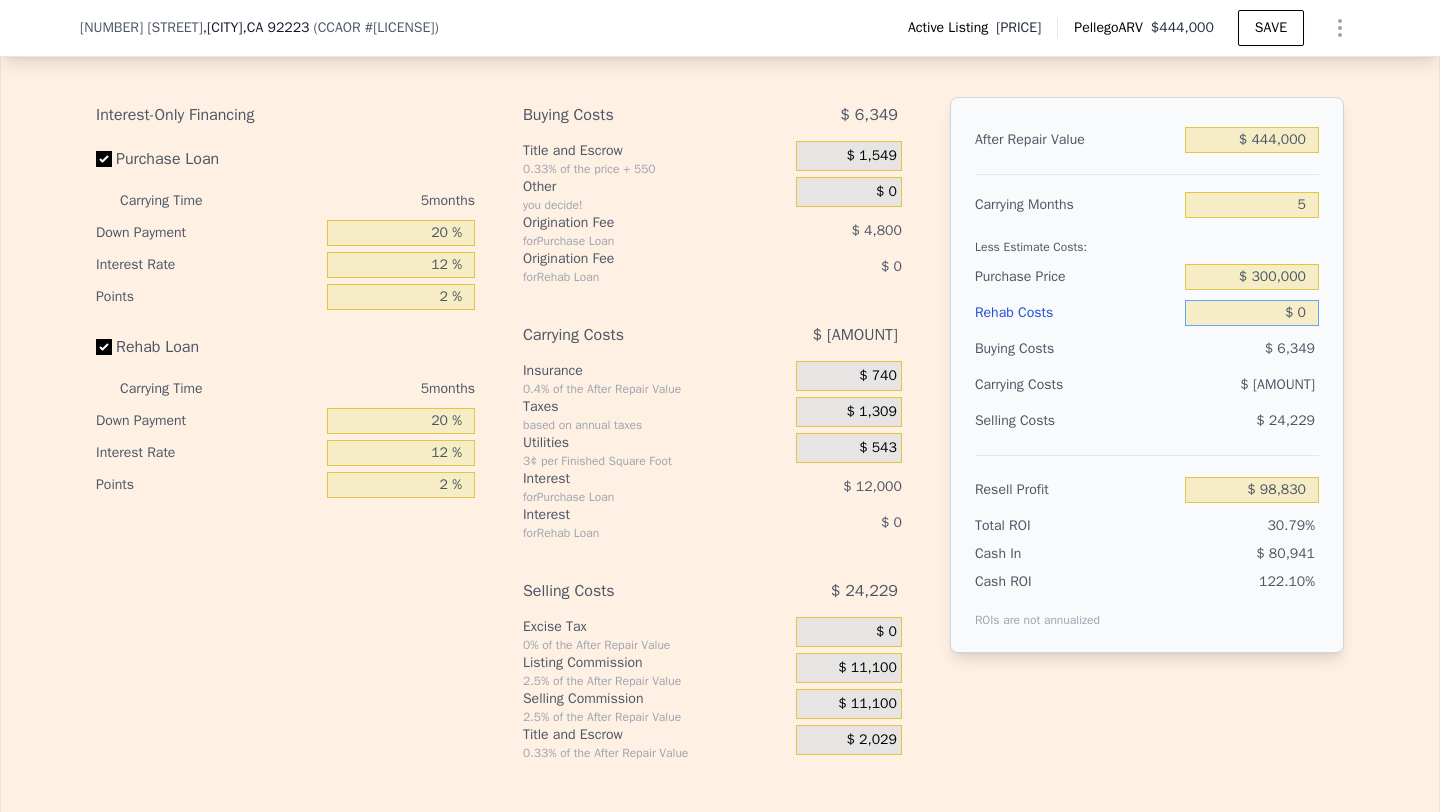 click on "$ 0" at bounding box center (1252, 313) 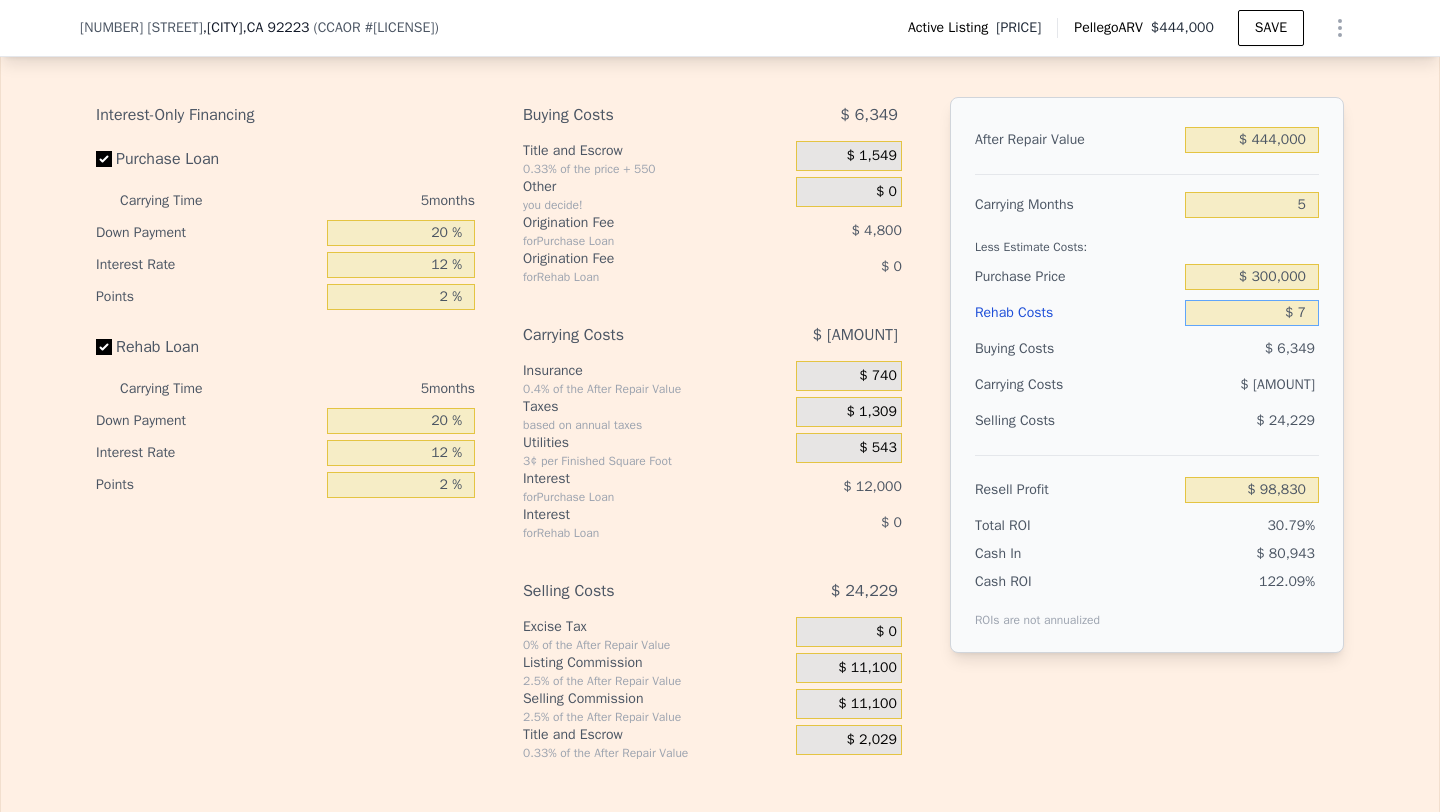 type on "$ 98,823" 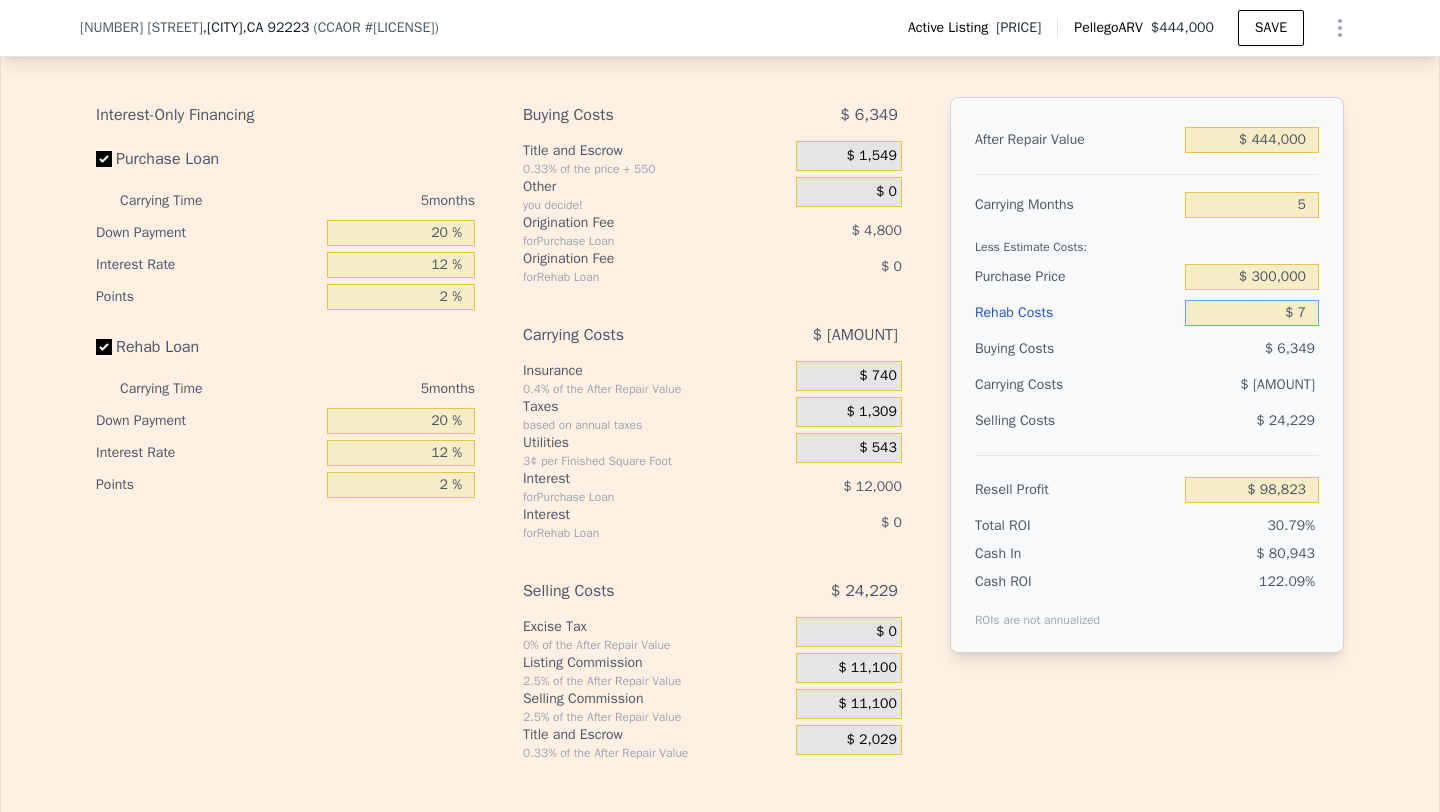 type on "$ 75" 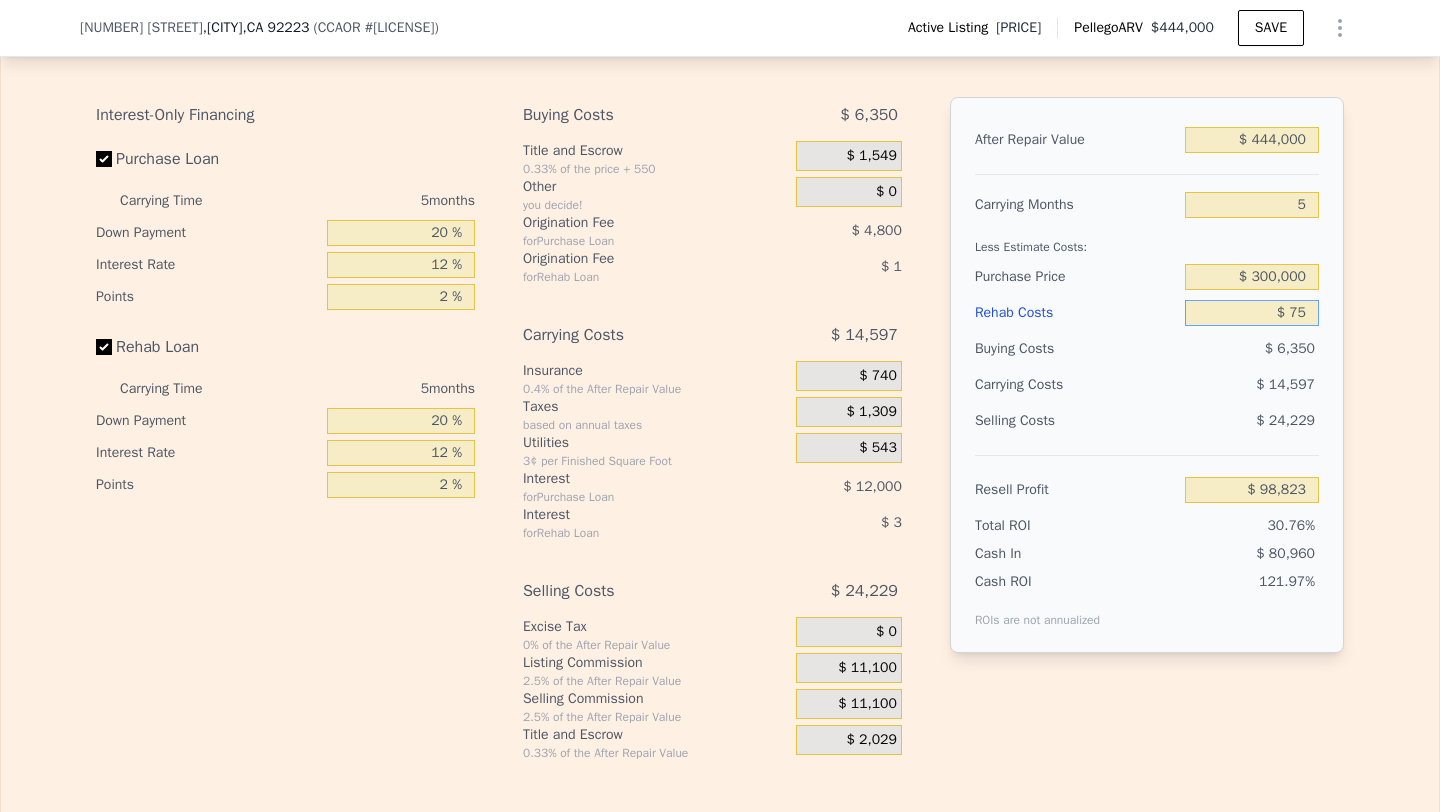 type on "$ 98,749" 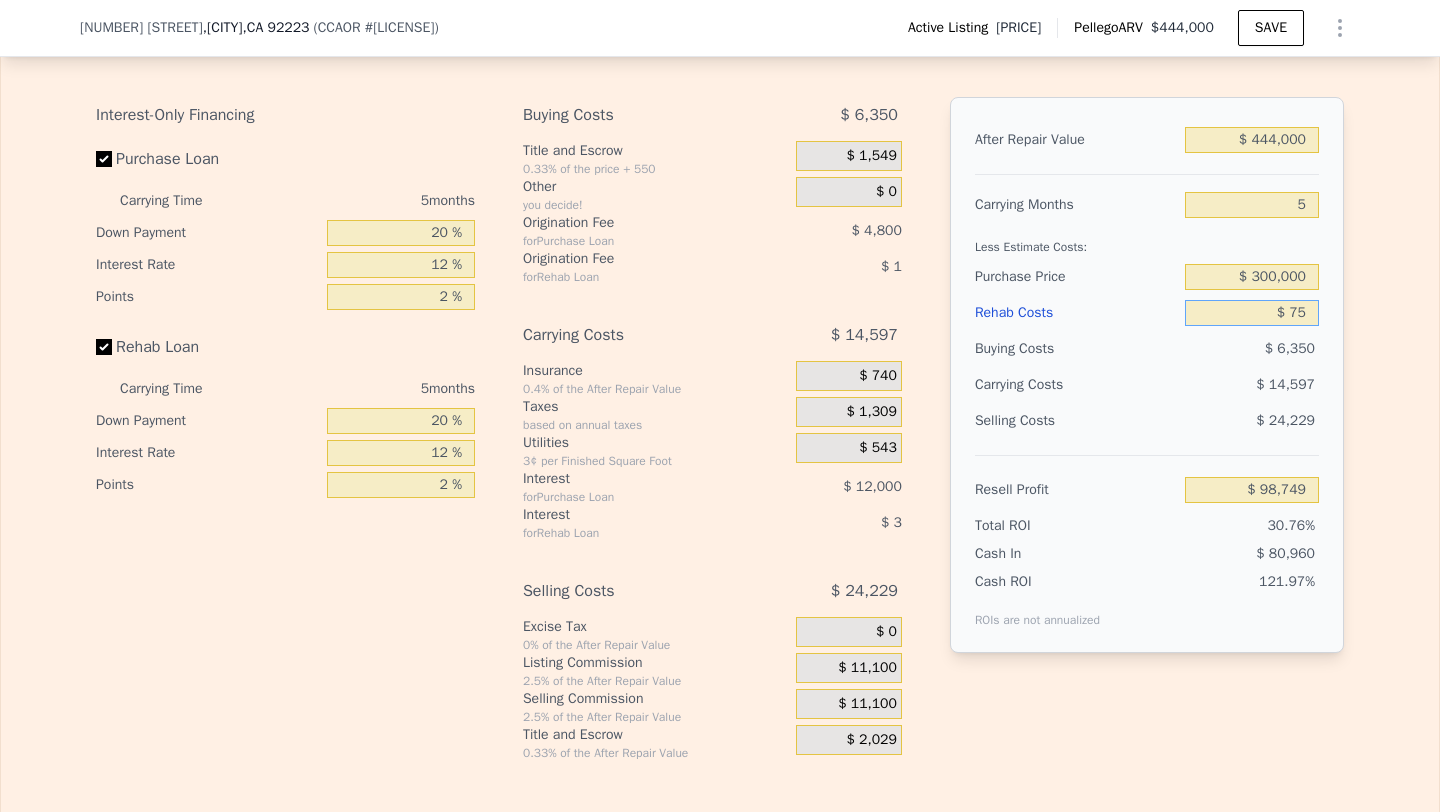 type on "$ 750" 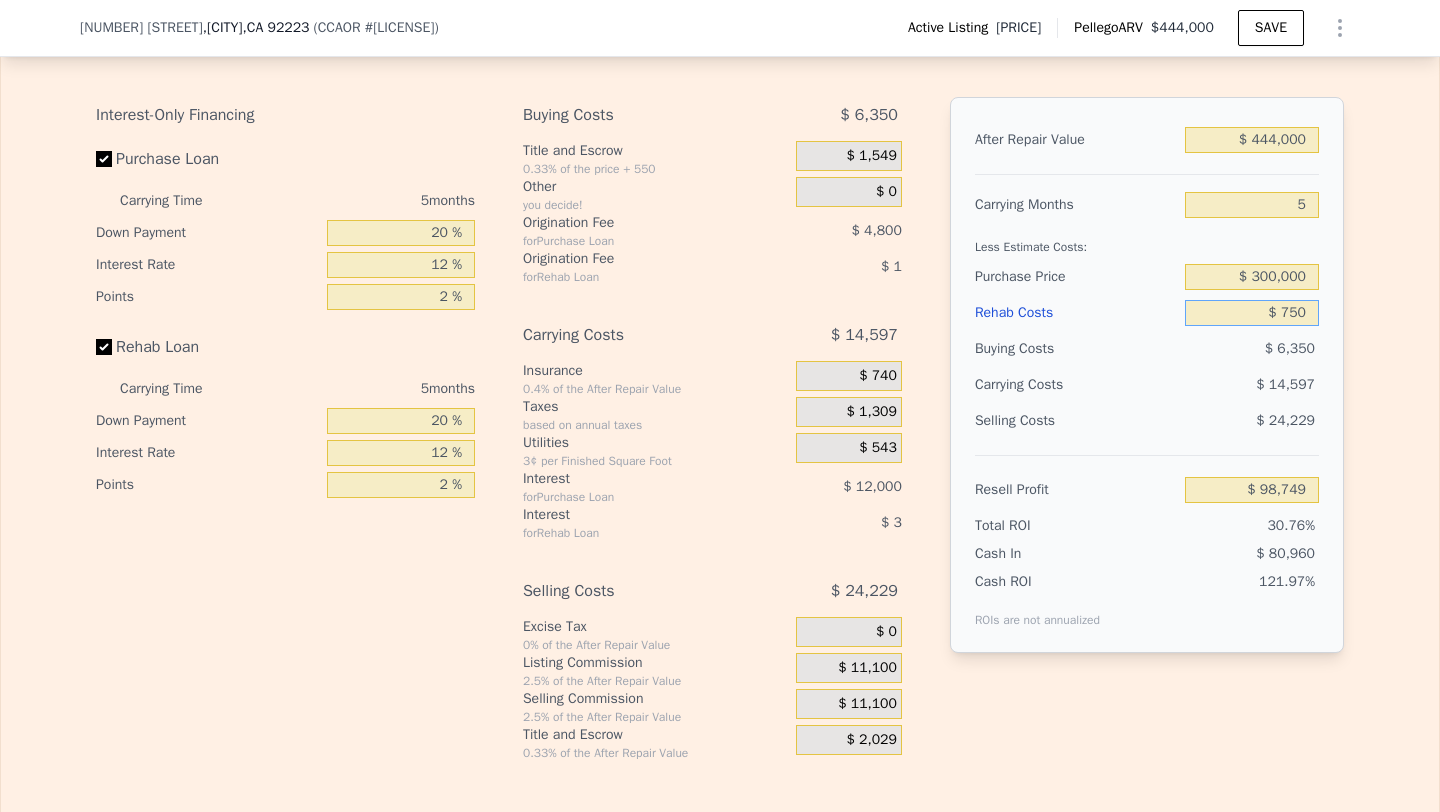 type on "$ 98,038" 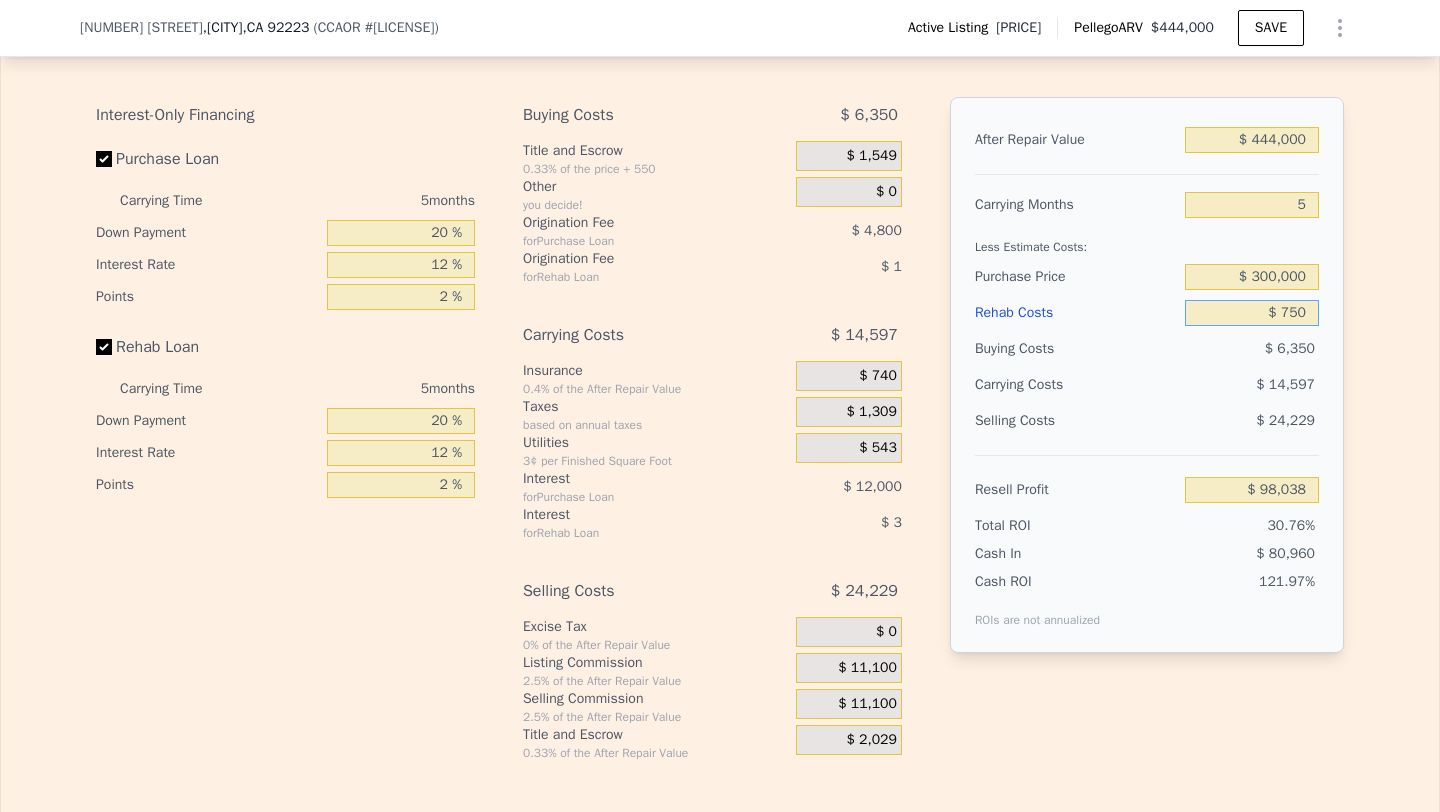type on "$ 7,500" 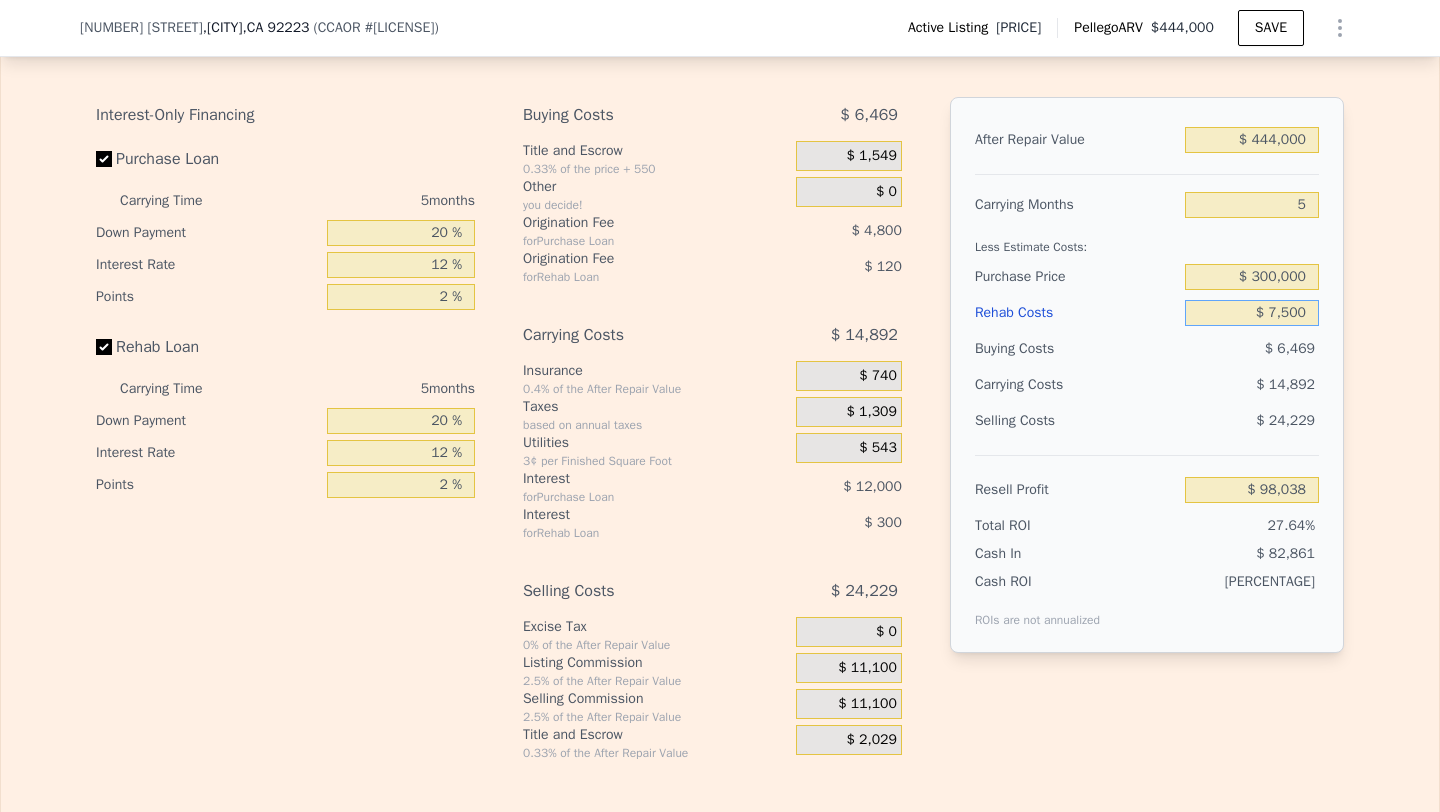 type on "$ 90,910" 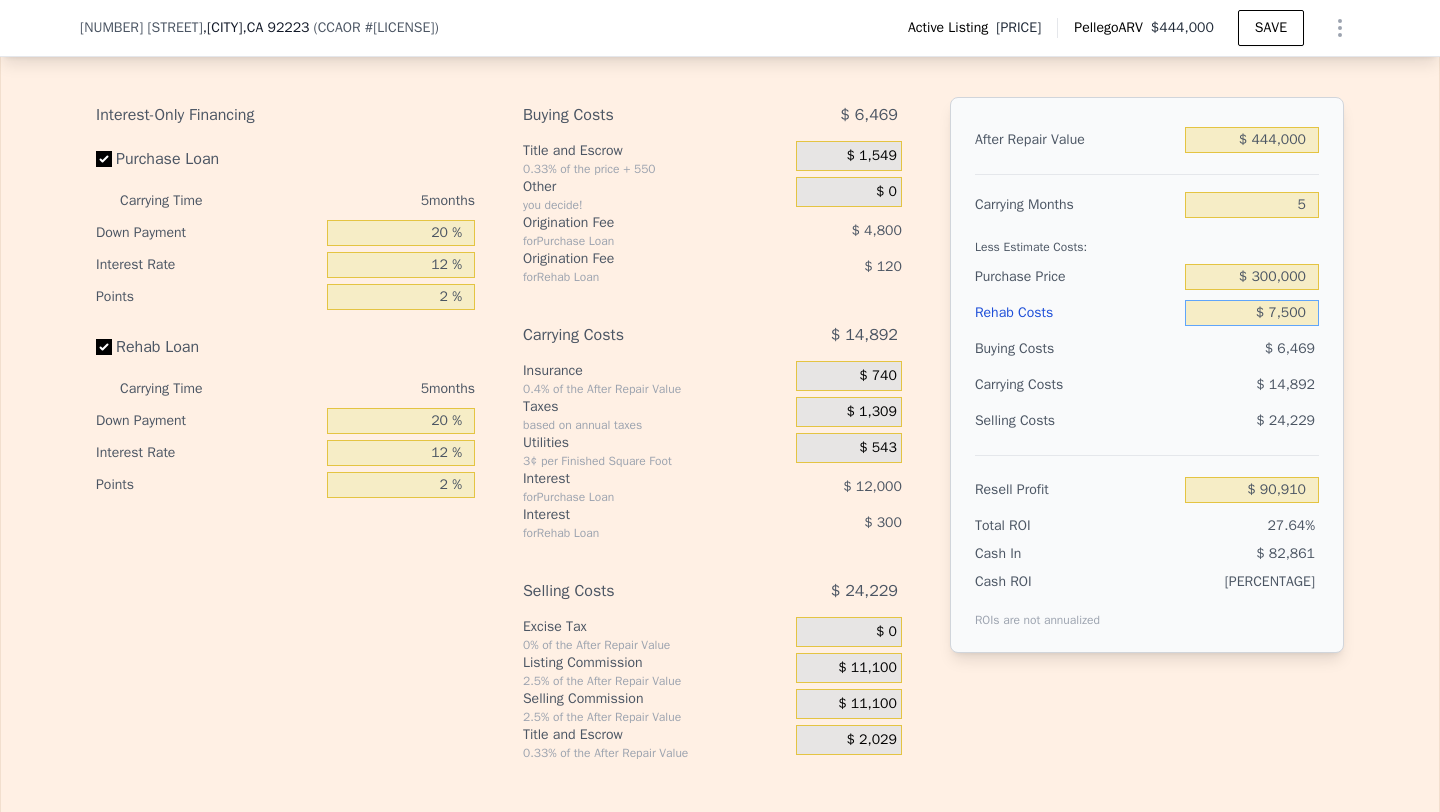 type on "$ [NUMBER]" 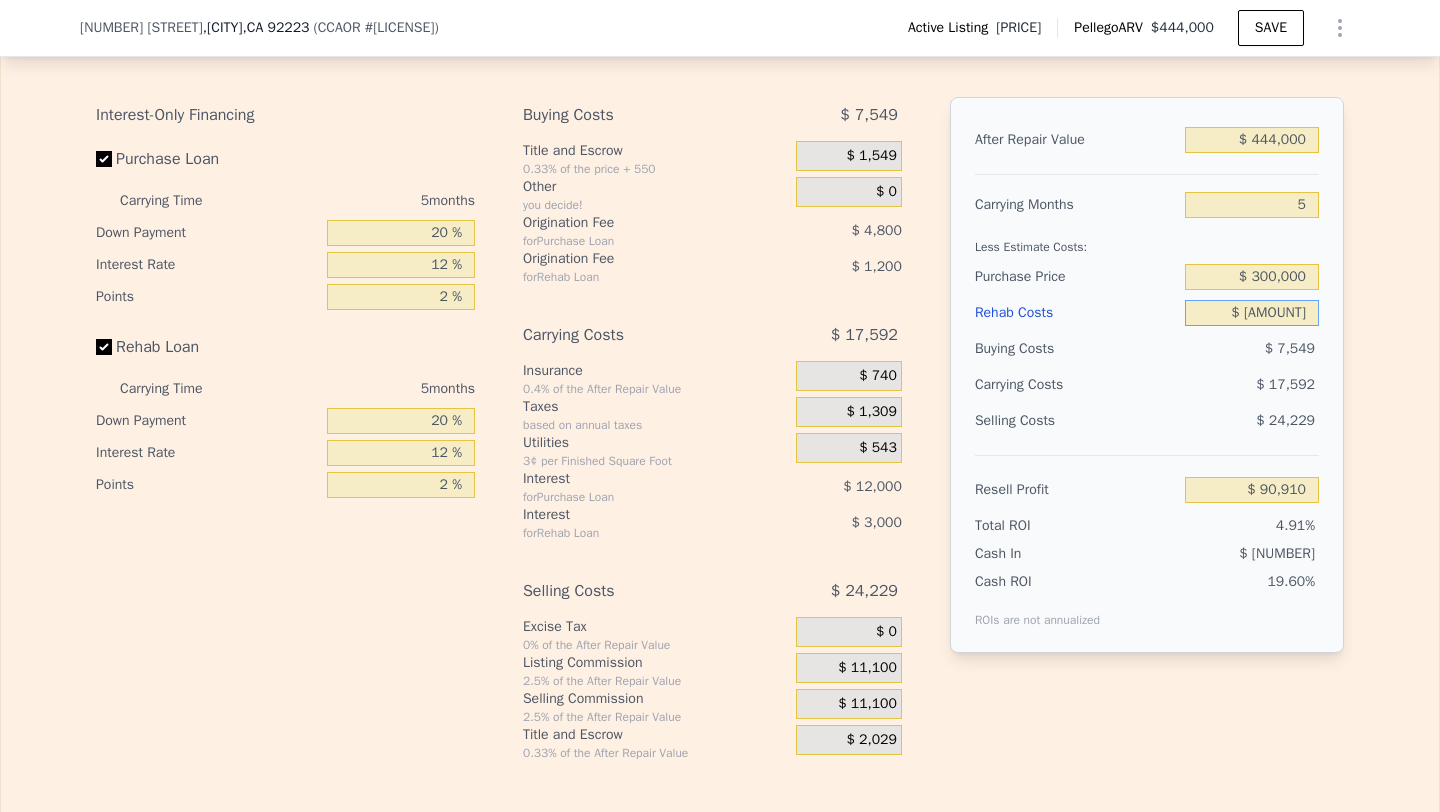type on "$ 19,630" 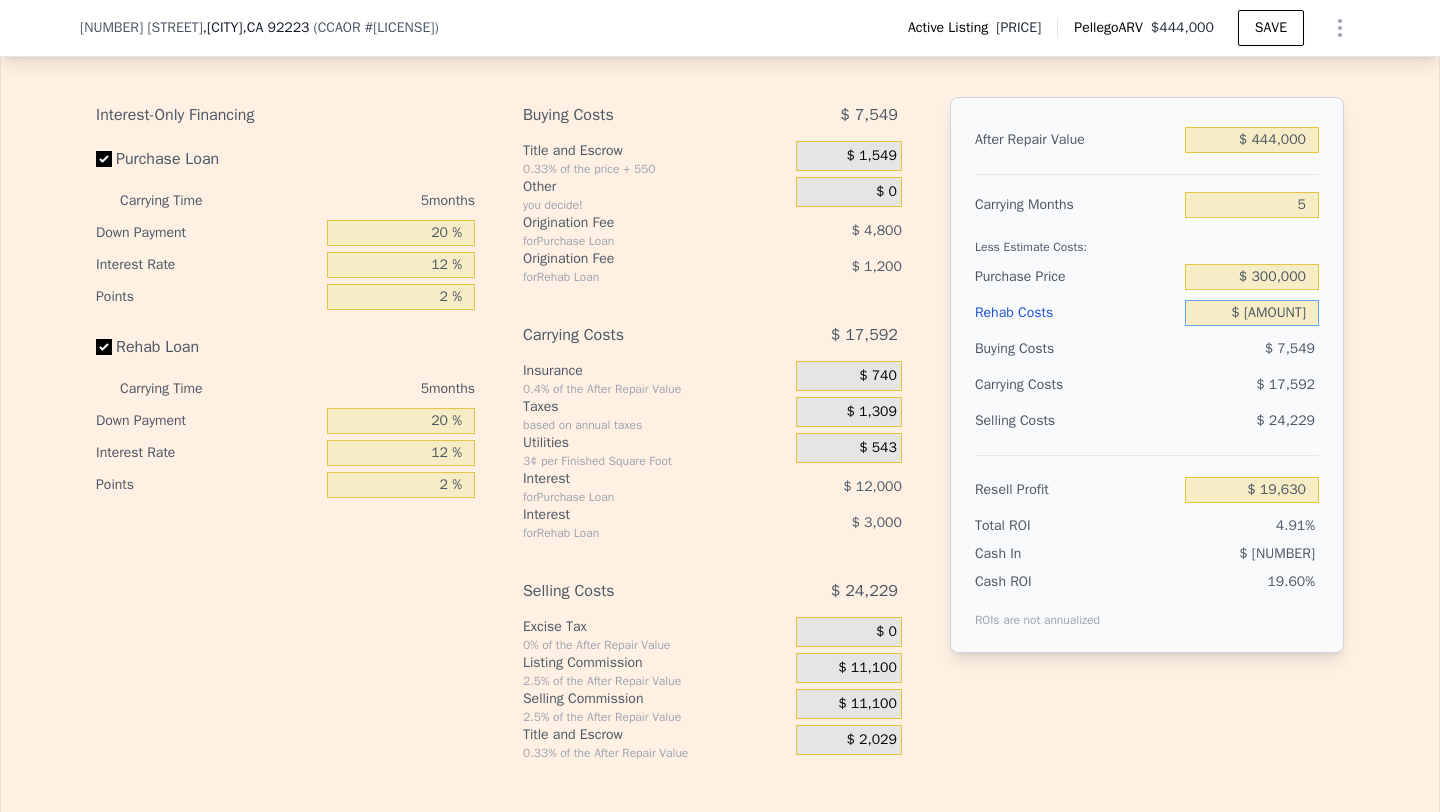 type on "$ [NUMBER]" 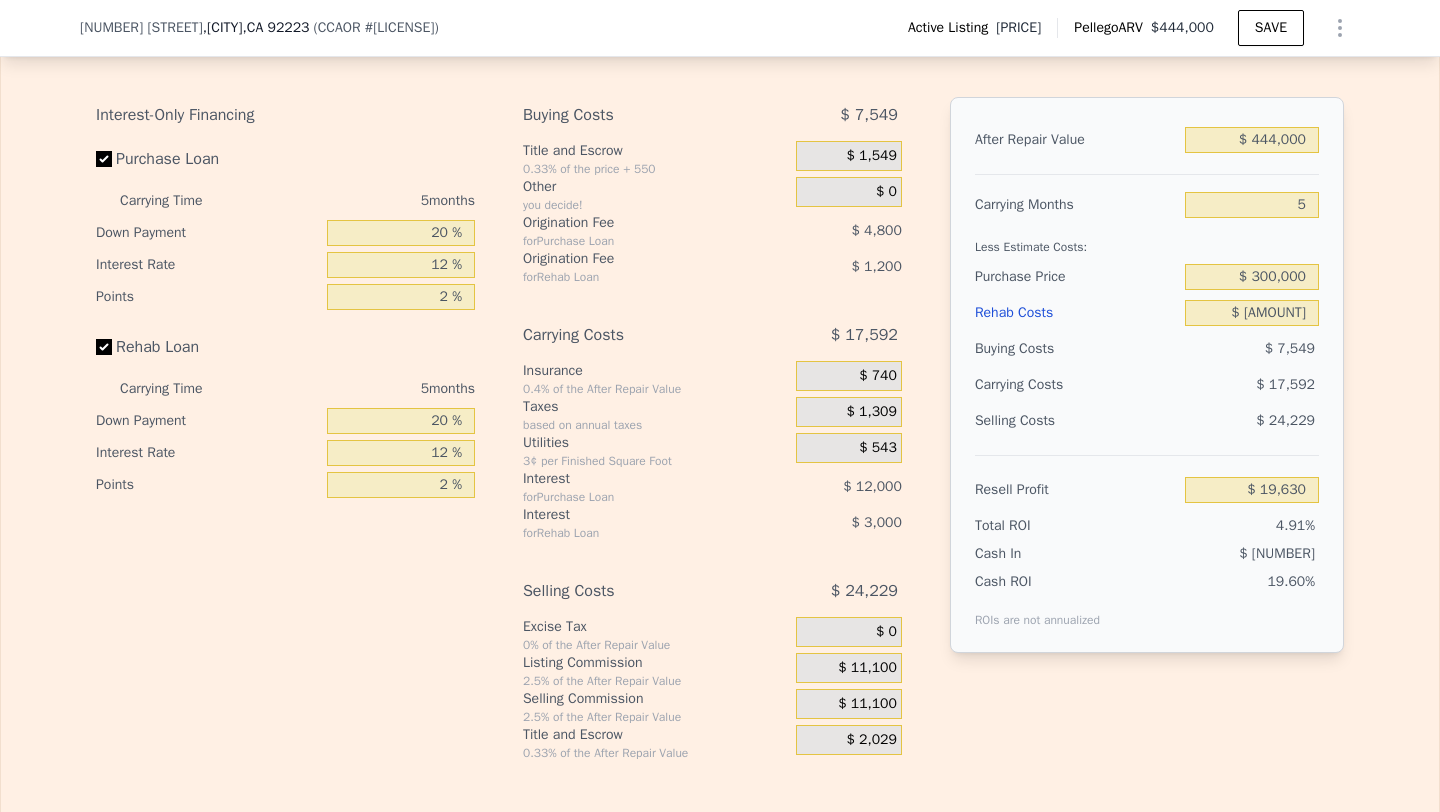 click on "$ 11,100" at bounding box center [867, 704] 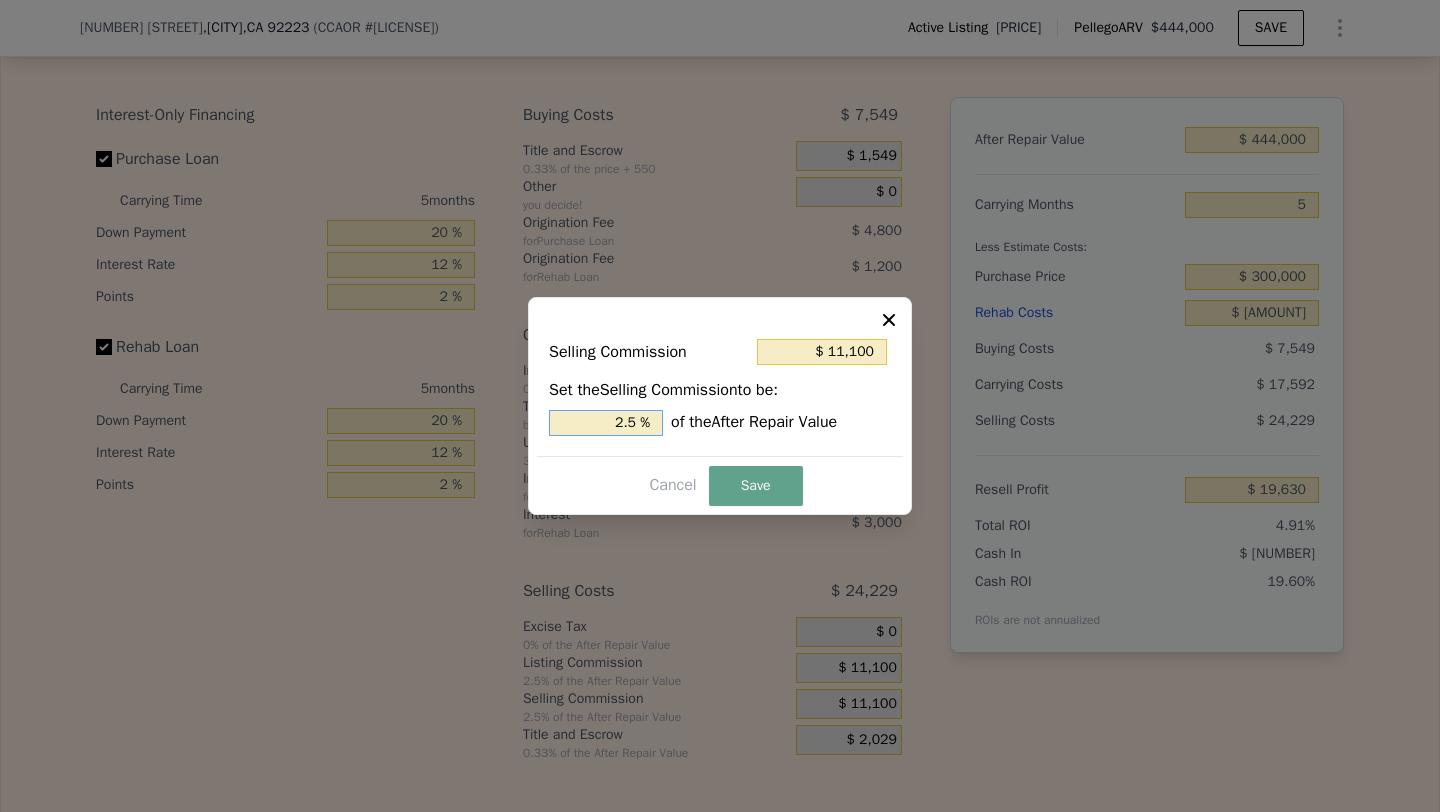 click on "2.5 %" at bounding box center [606, 423] 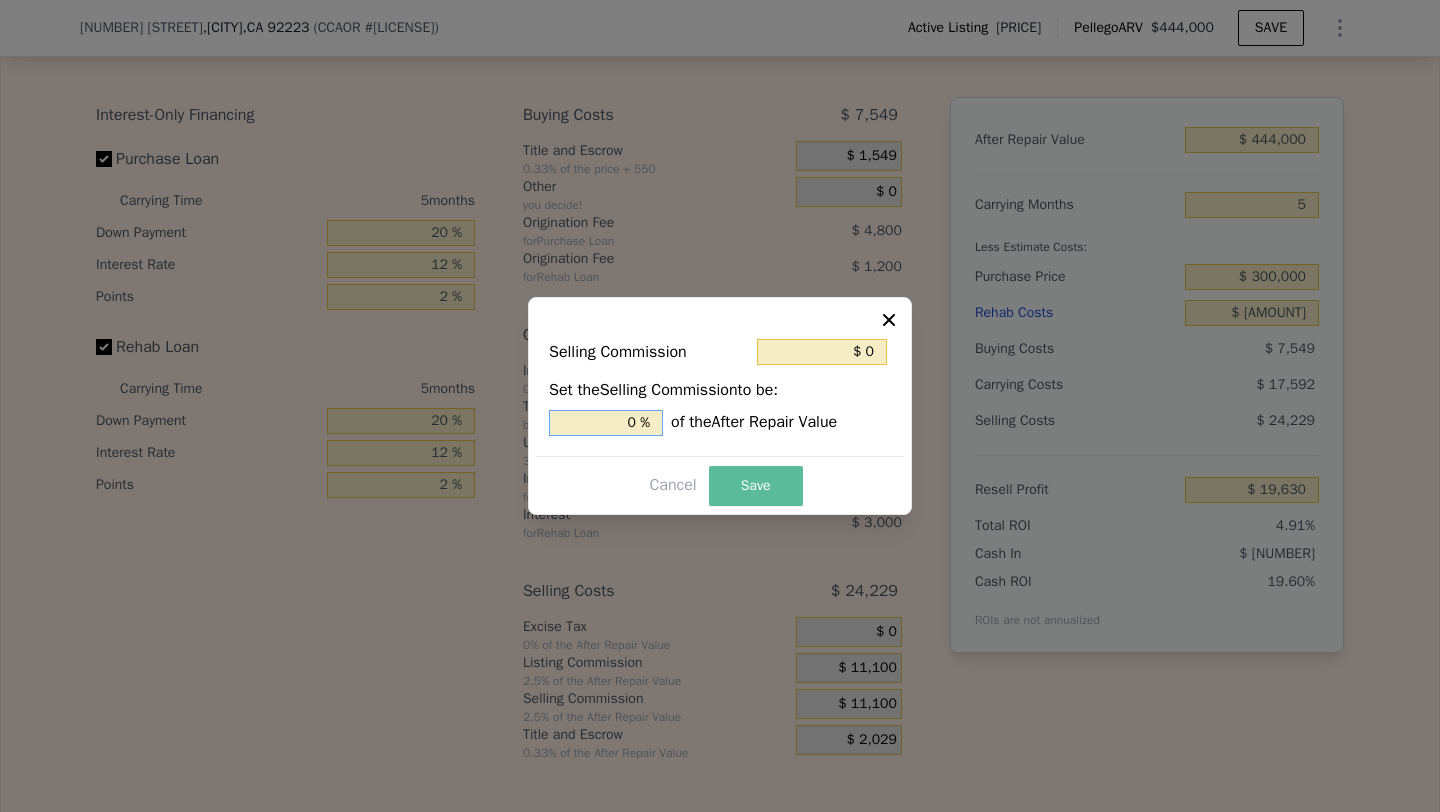 type on "0 %" 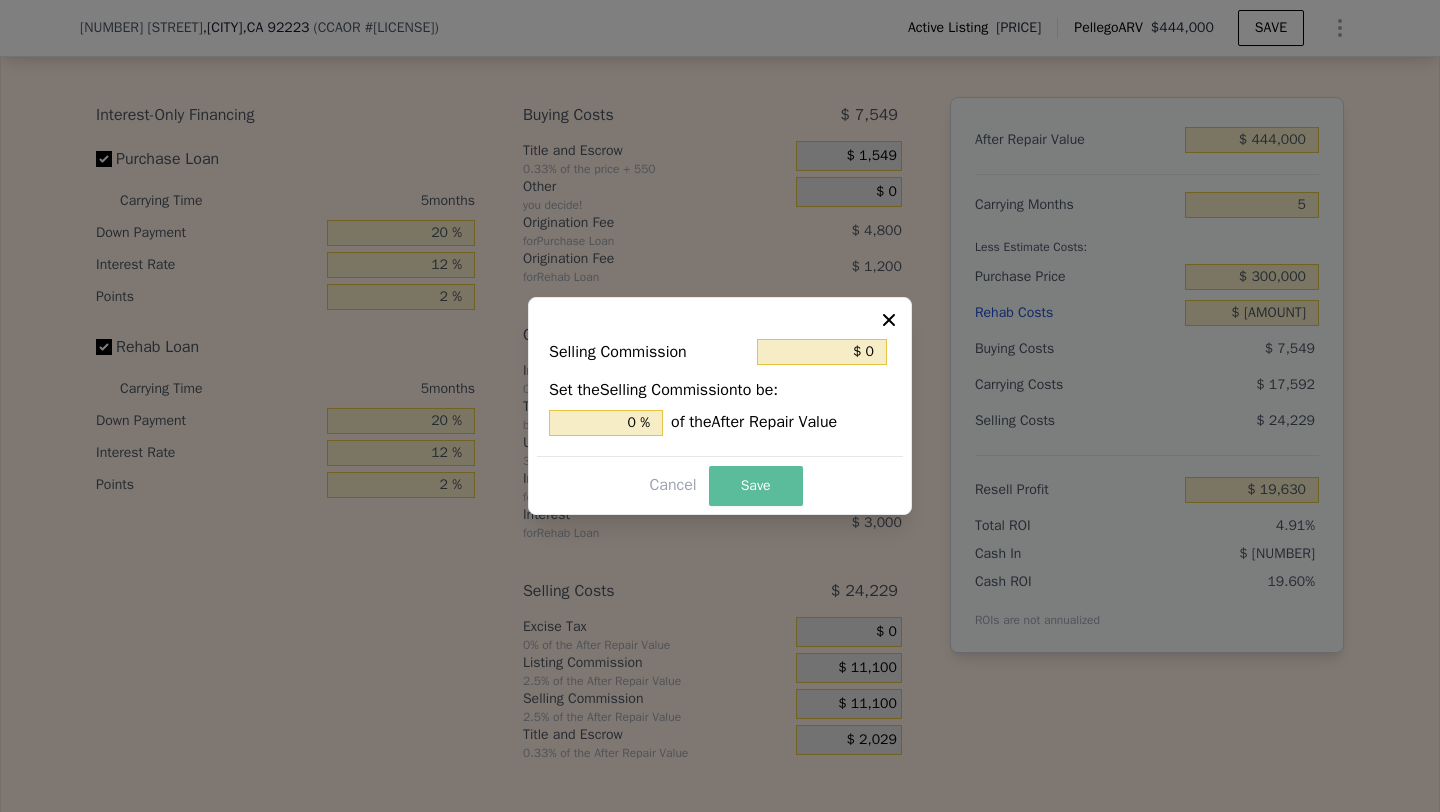 click on "Save" at bounding box center (756, 486) 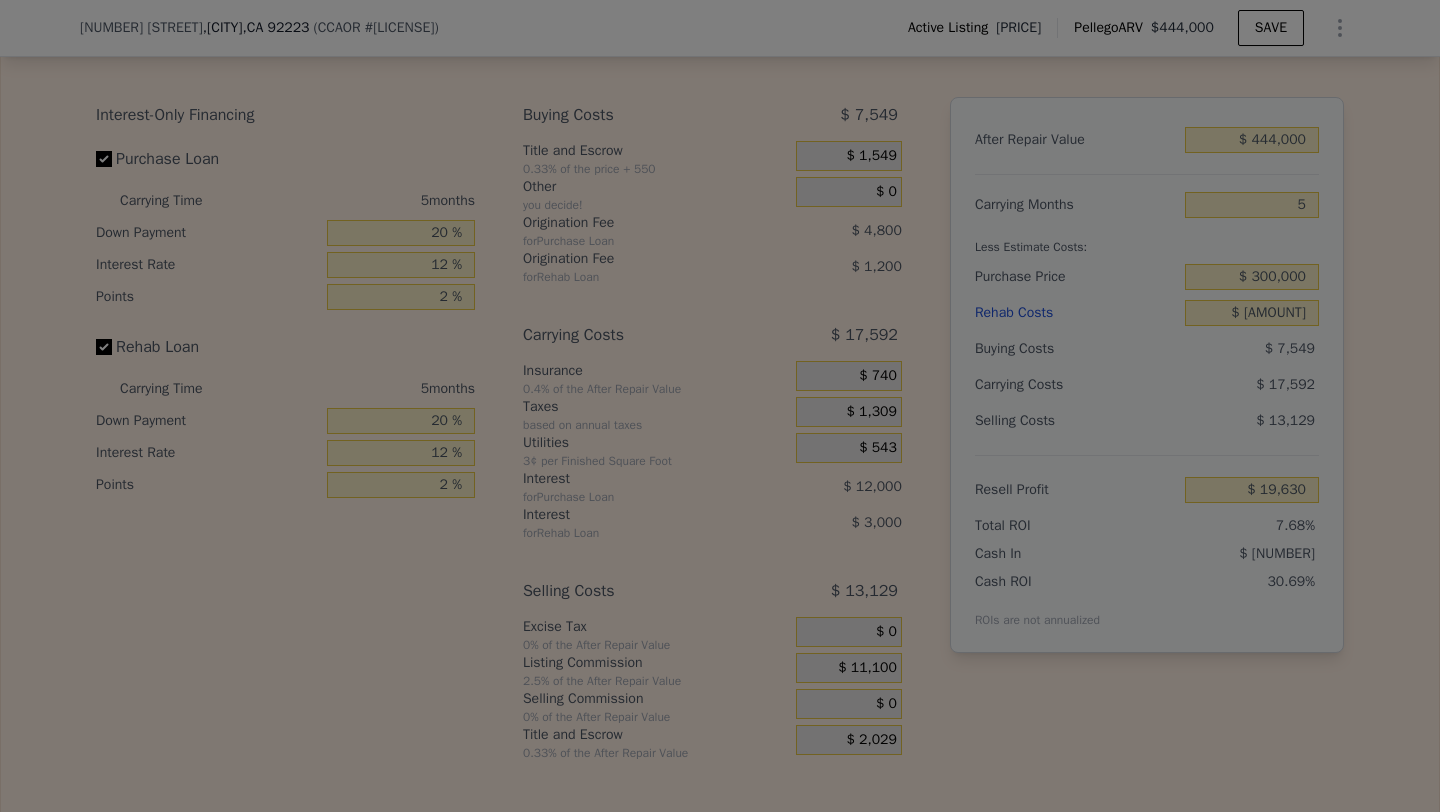type on "$ 30,730" 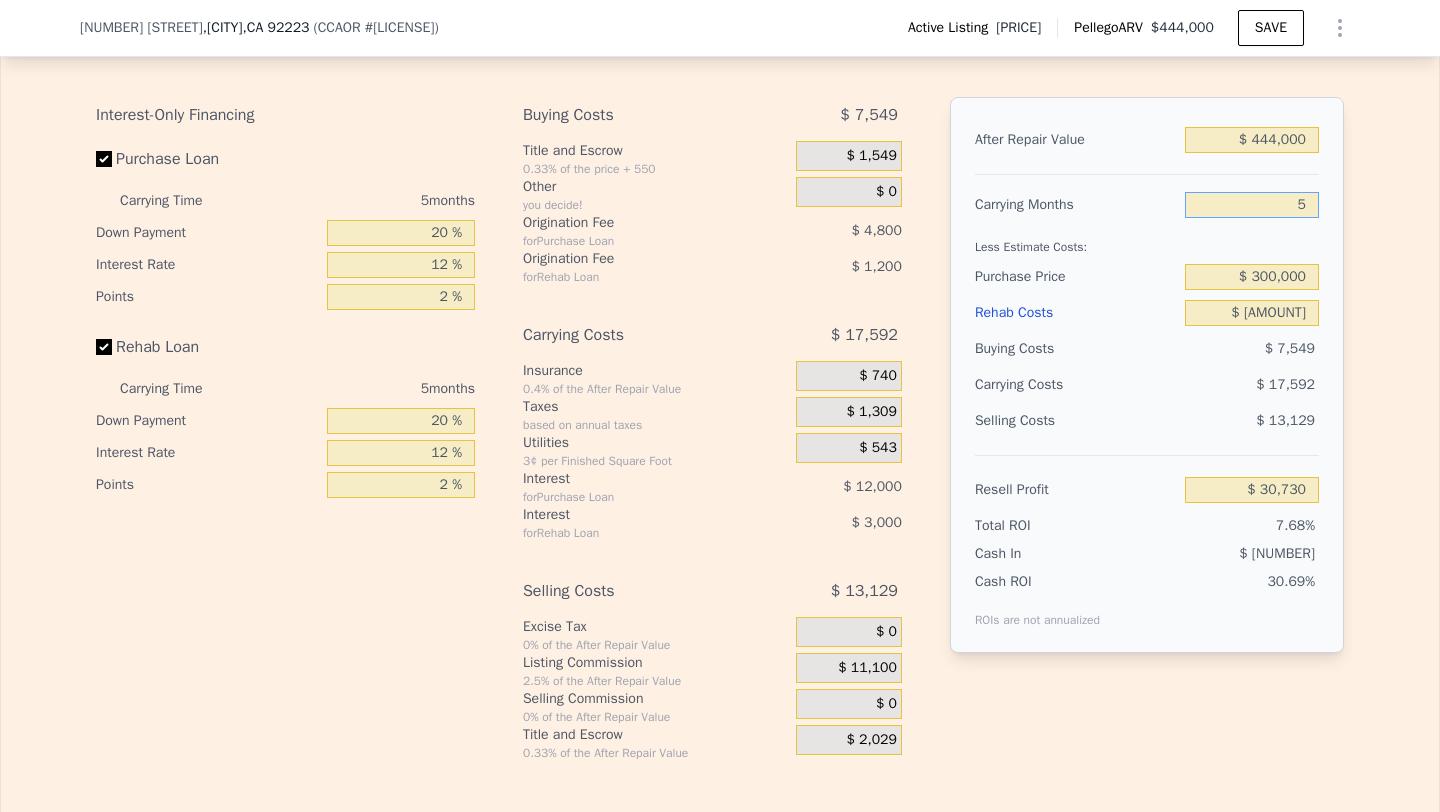 click on "5" at bounding box center [1252, 205] 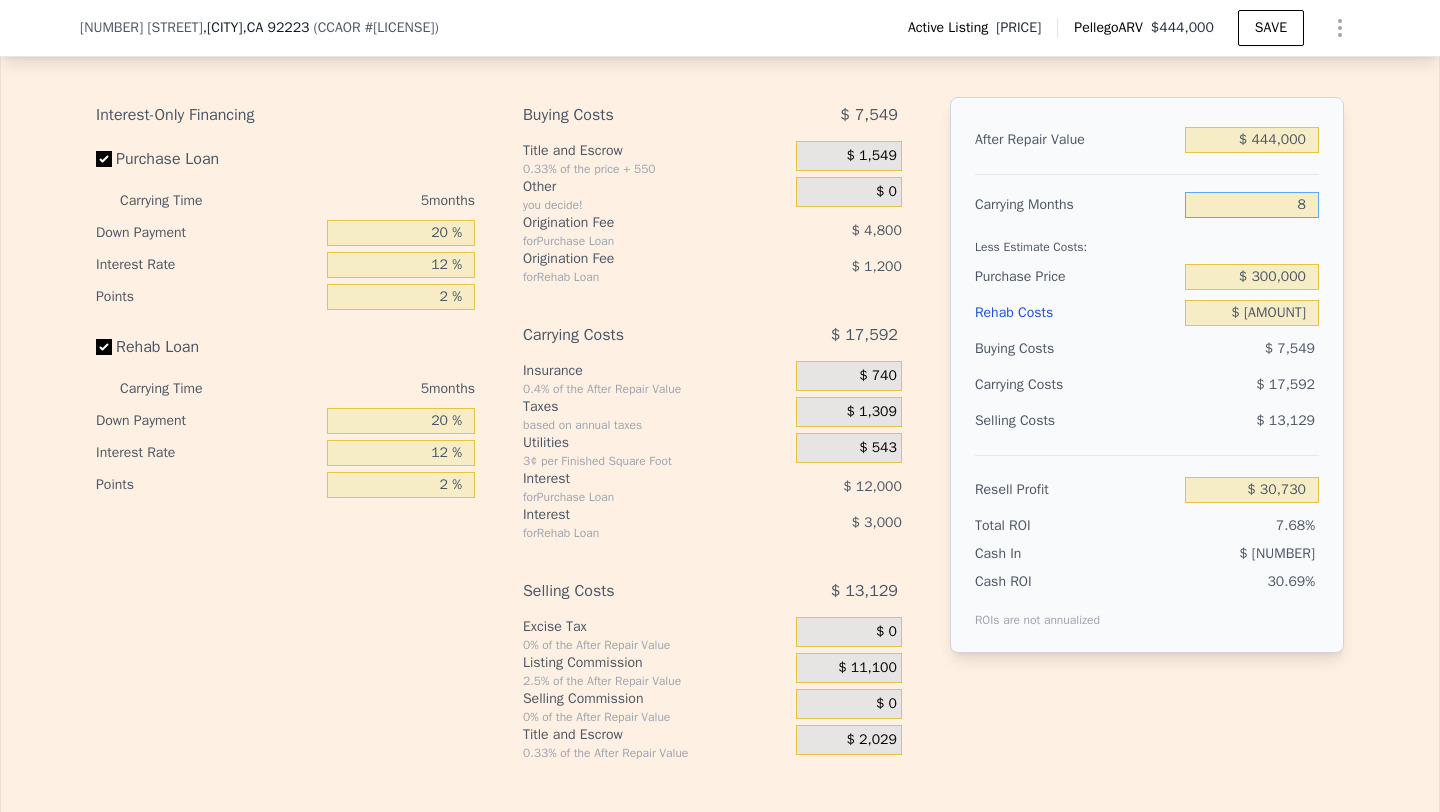 type on "$ 20,175" 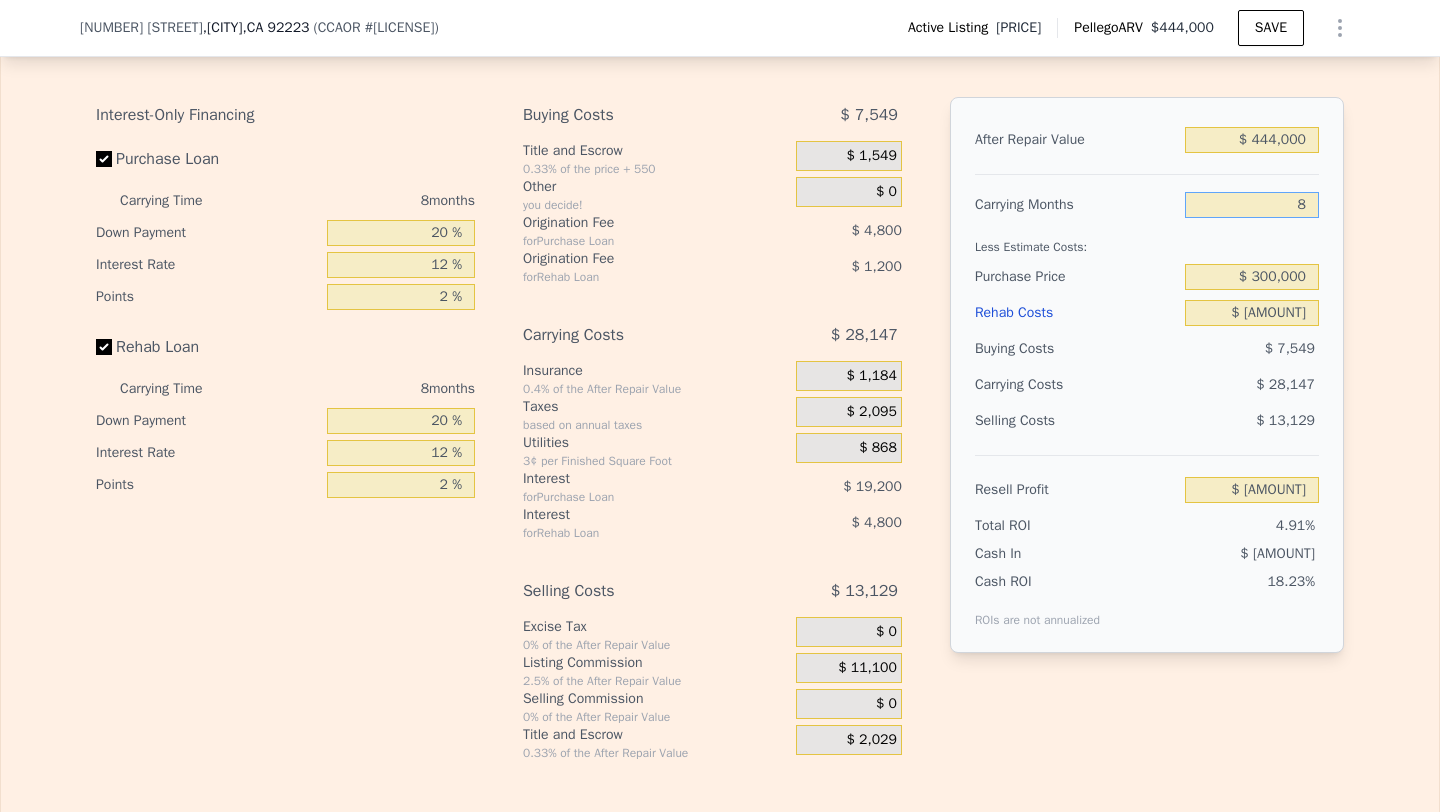 type on "8" 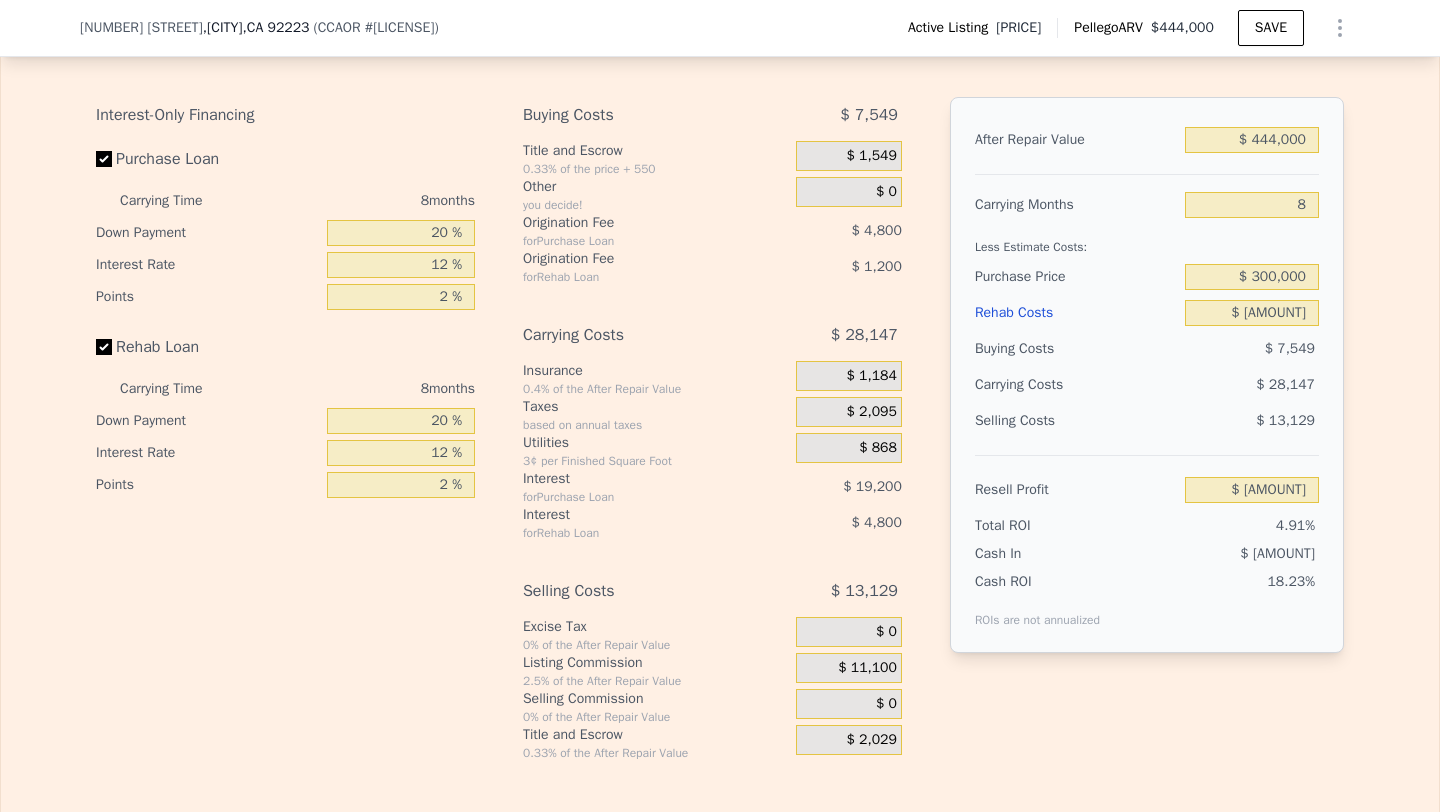 click on "After Repair Value $ 444,000 Carrying Months 8 Less Estimate Costs: Purchase Price $ 300,000 Rehab Costs $ 75,000 Buying Costs $ 7,549 Carrying Costs $ 28,147 Selling Costs $ 13,129 Resell Profit $ 20,175 Total ROI 4.91% Cash In $ 110,696 Cash ROI ROIs are not annualized 18.23%" at bounding box center (1147, 375) 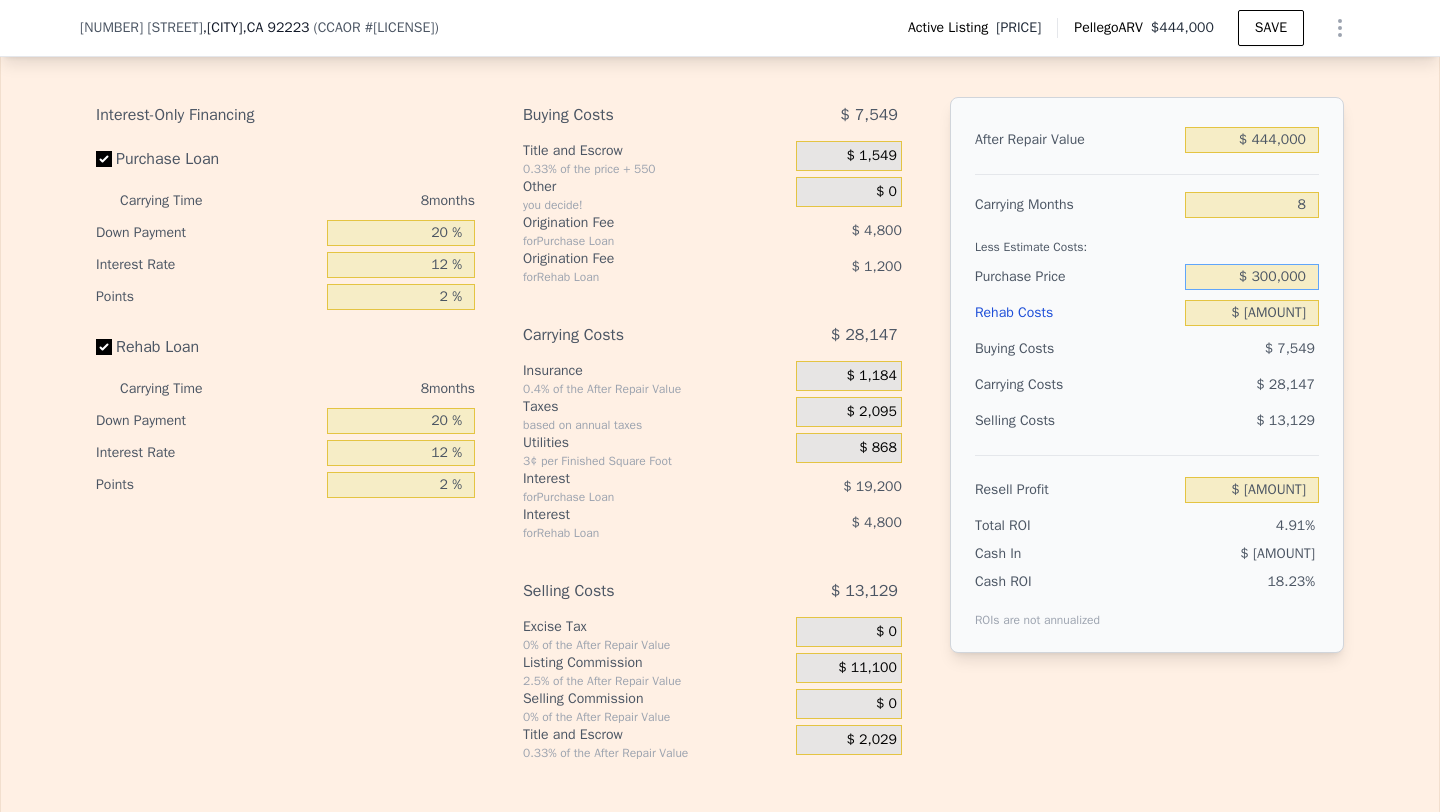 click on "$ 300,000" at bounding box center (1252, 277) 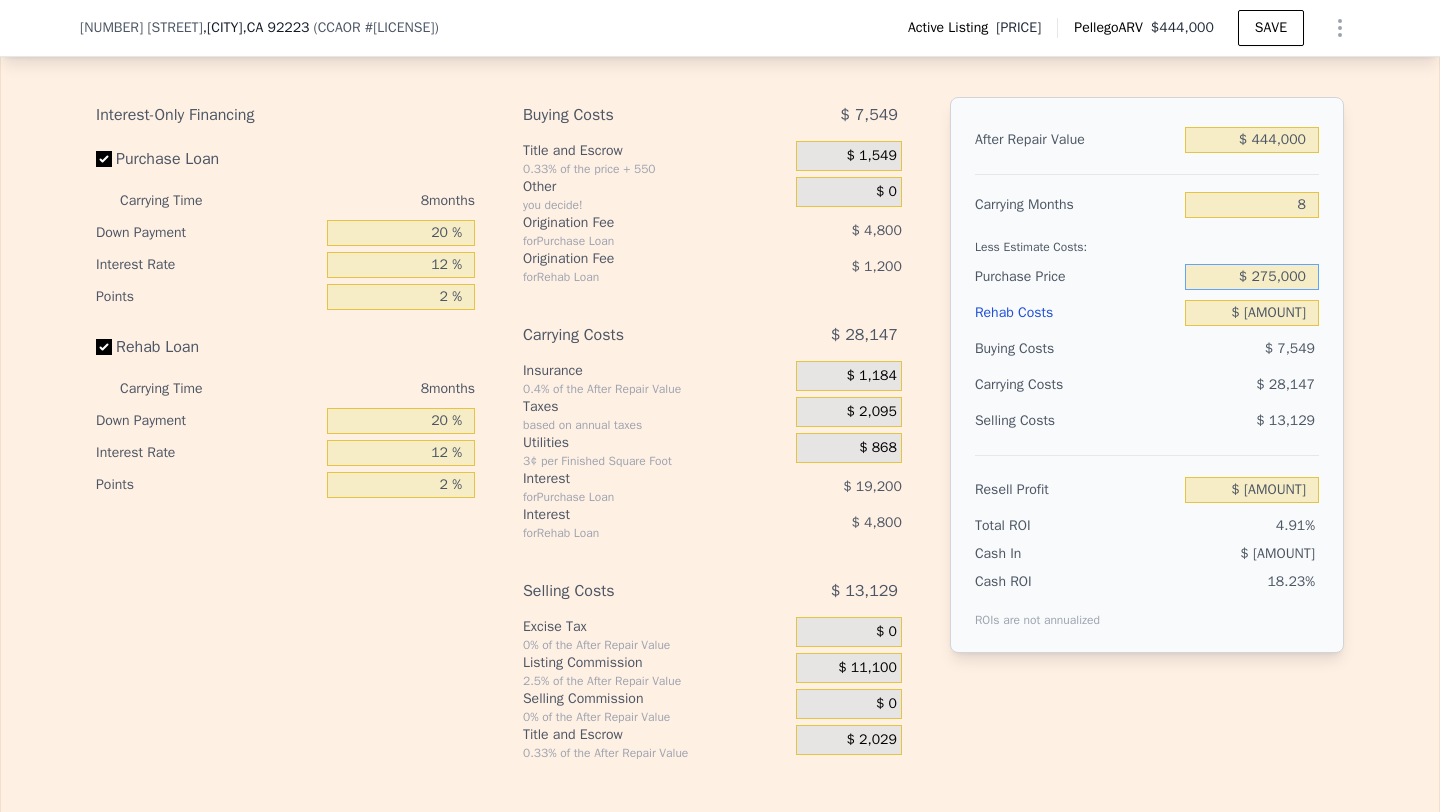 type on "$ 275,000" 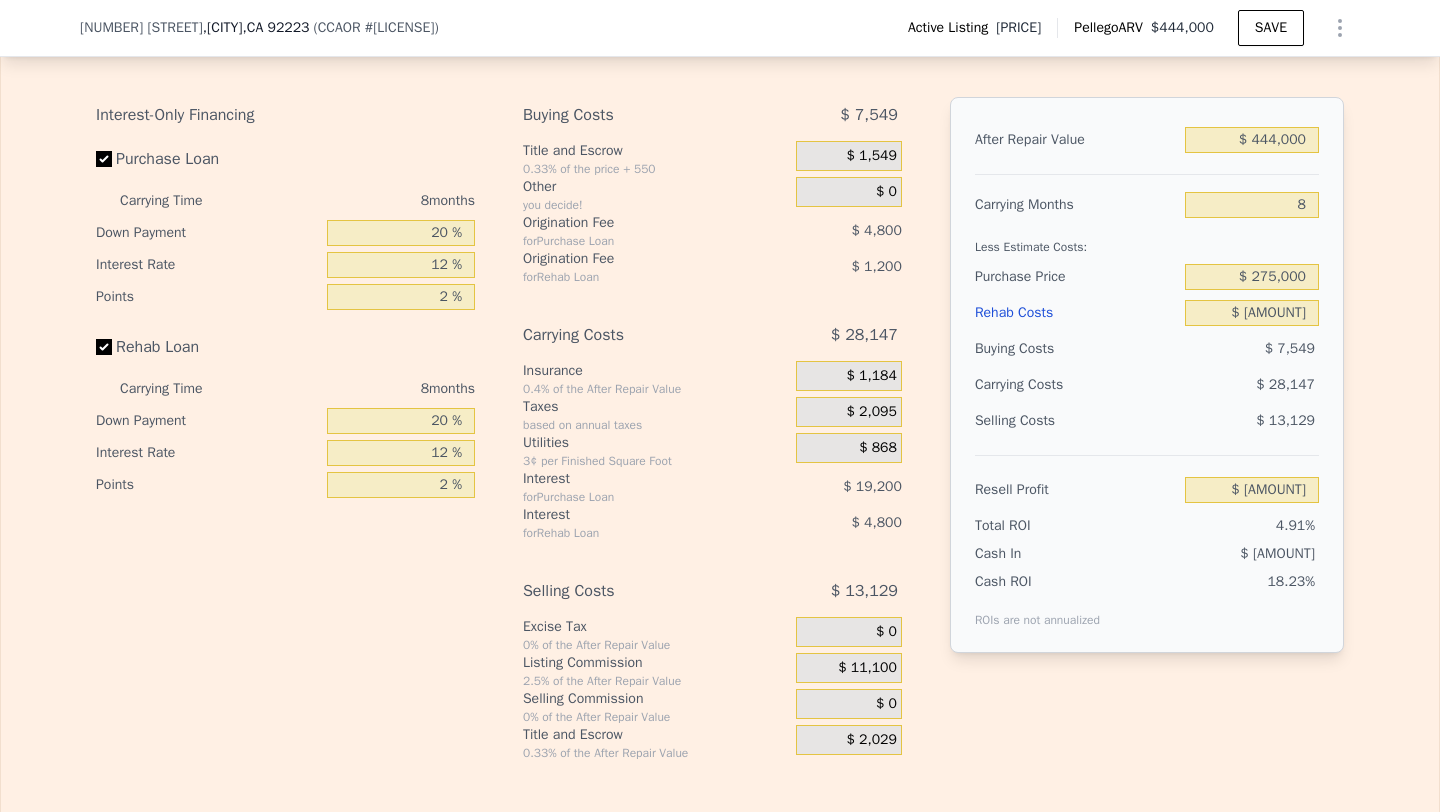 click on "$ 28,147" at bounding box center (1213, 385) 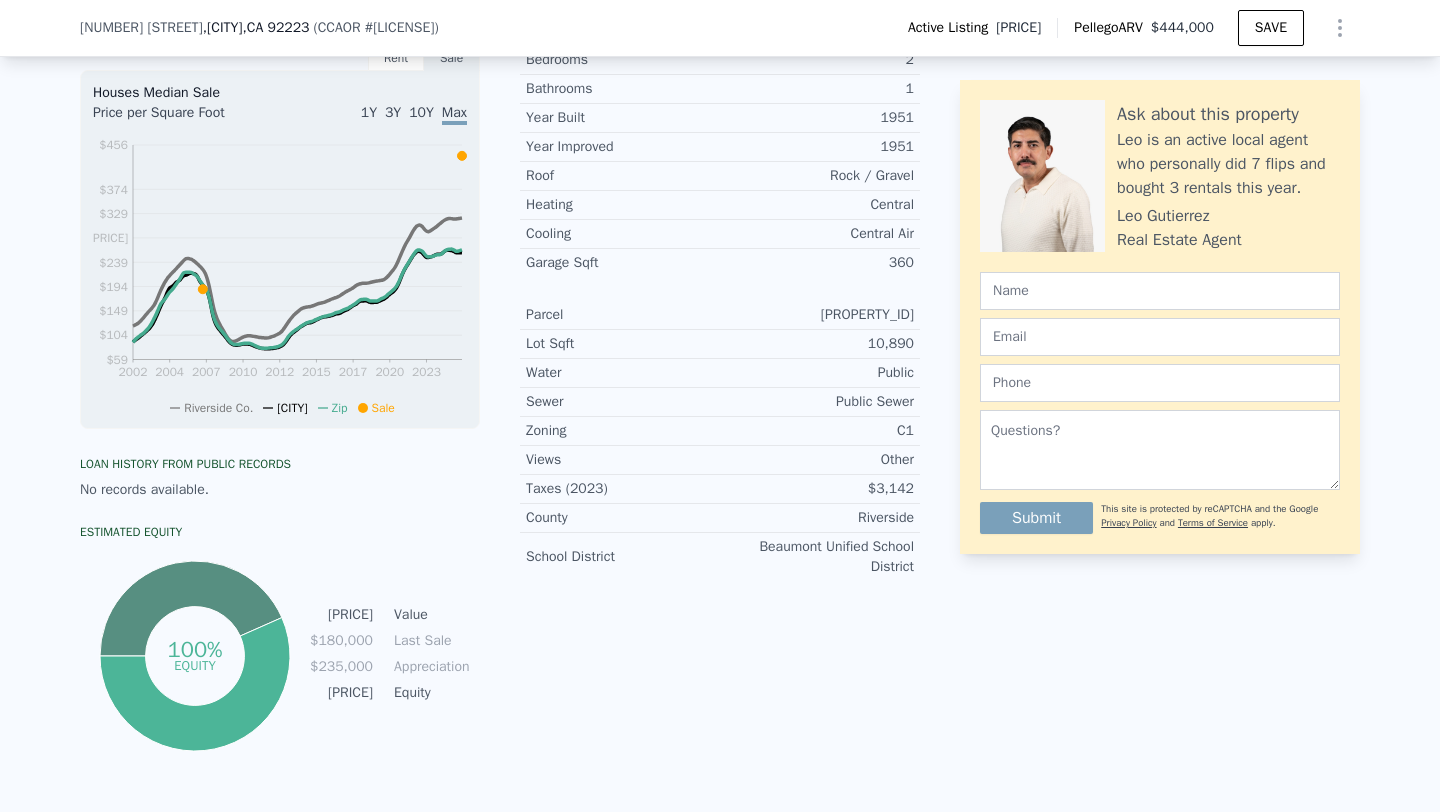 scroll, scrollTop: 693, scrollLeft: 0, axis: vertical 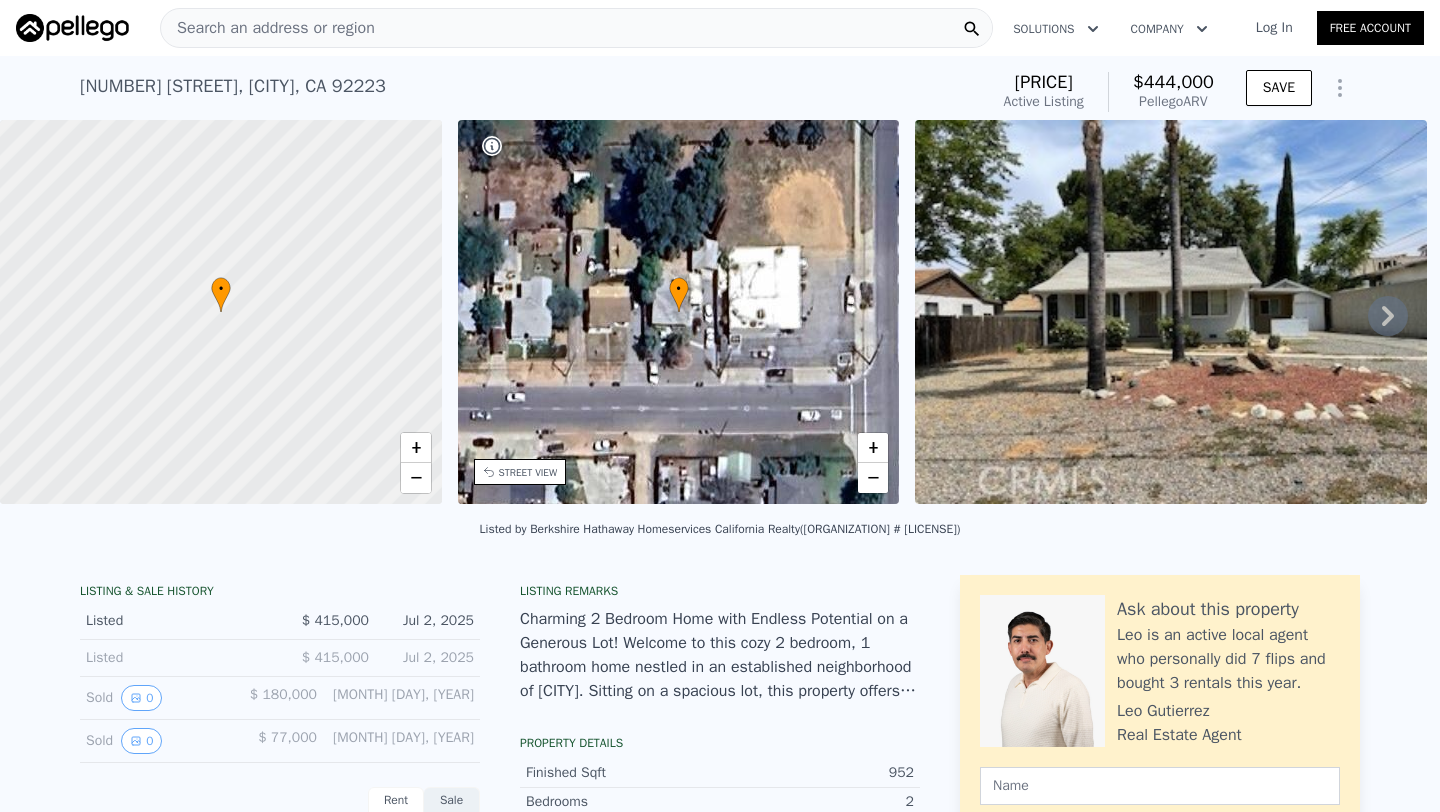 click on "Search an address or region Solutions Company Open main menu Log In Free Account" at bounding box center [720, 28] 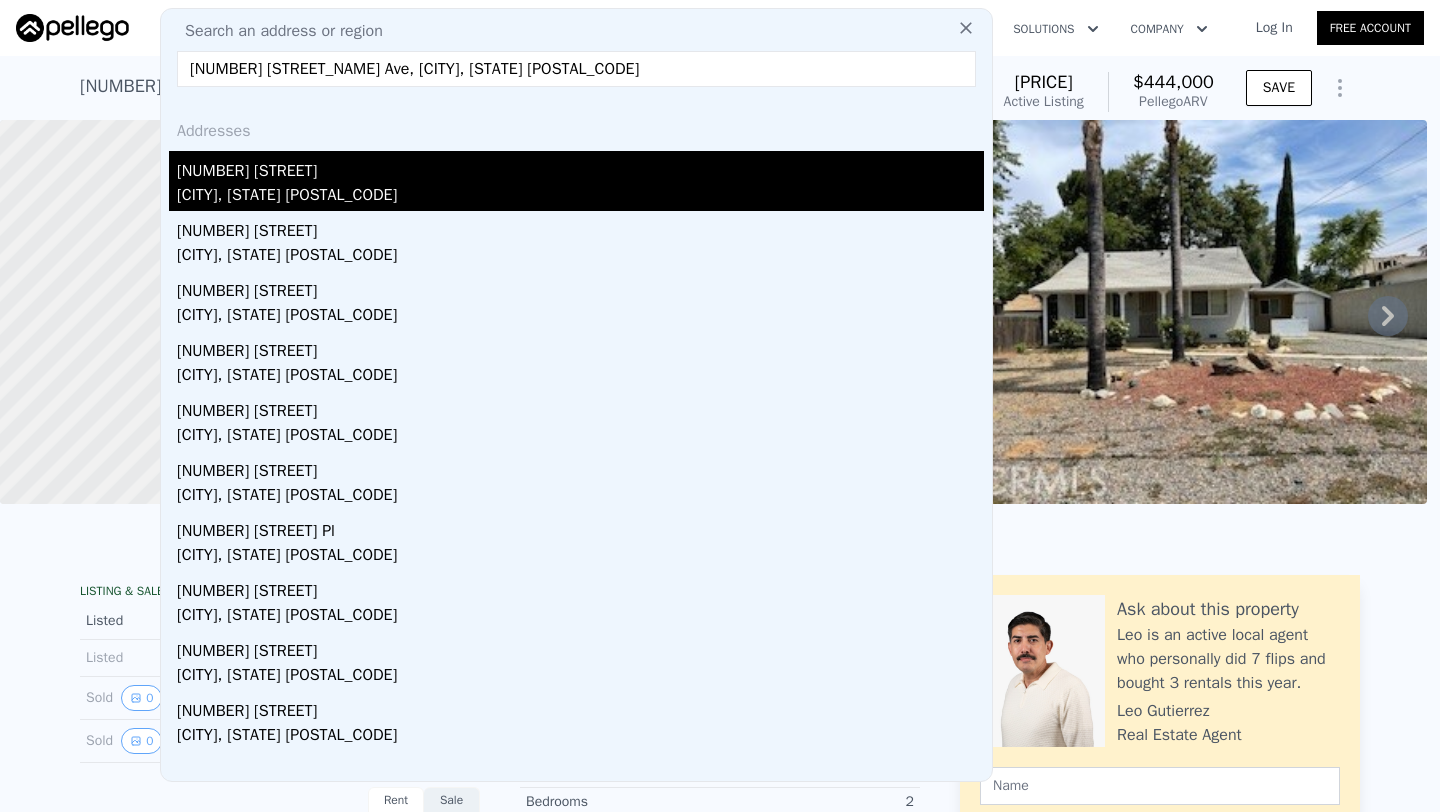 type on "1355 Palm Ave, Beaumont, CA 92223" 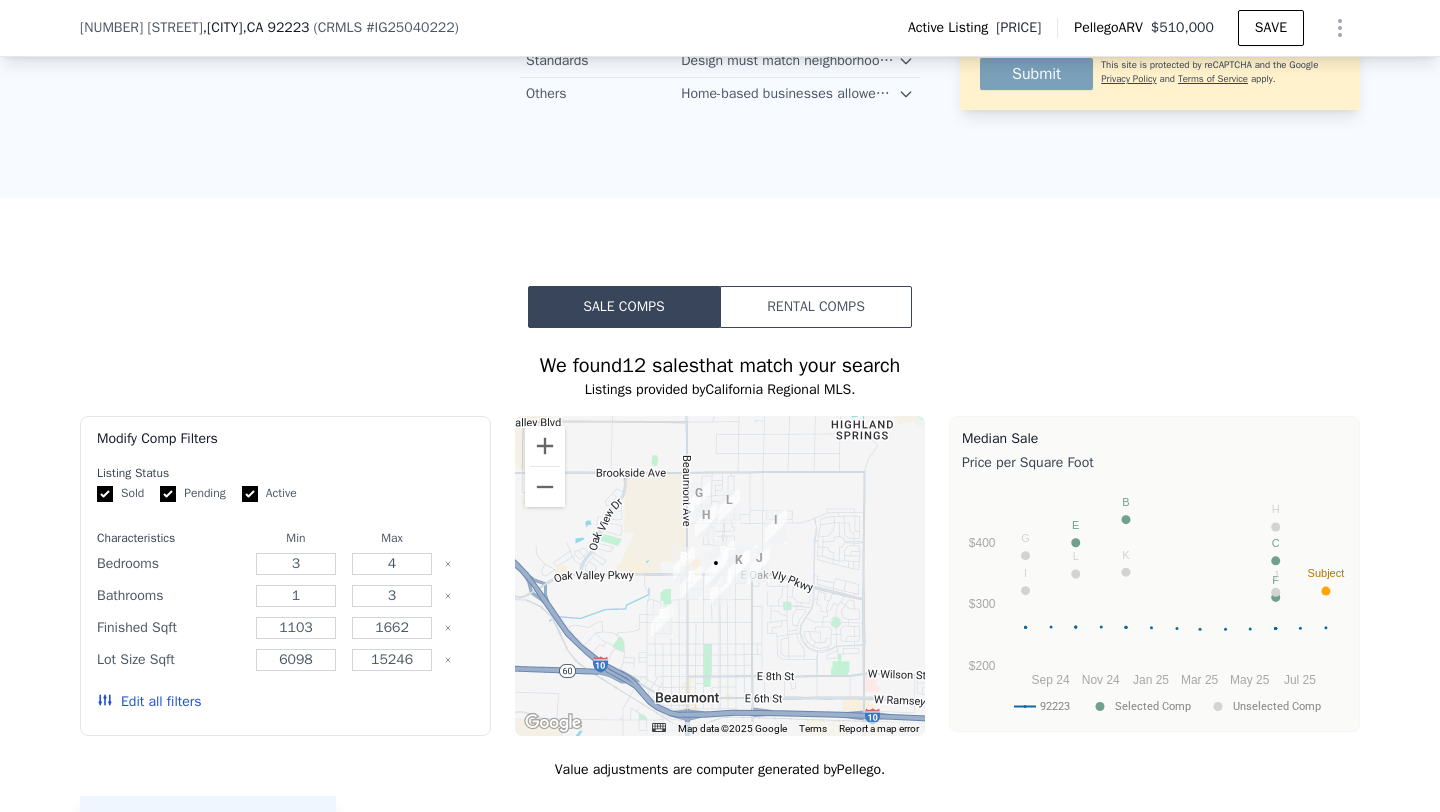 scroll, scrollTop: 1651, scrollLeft: 0, axis: vertical 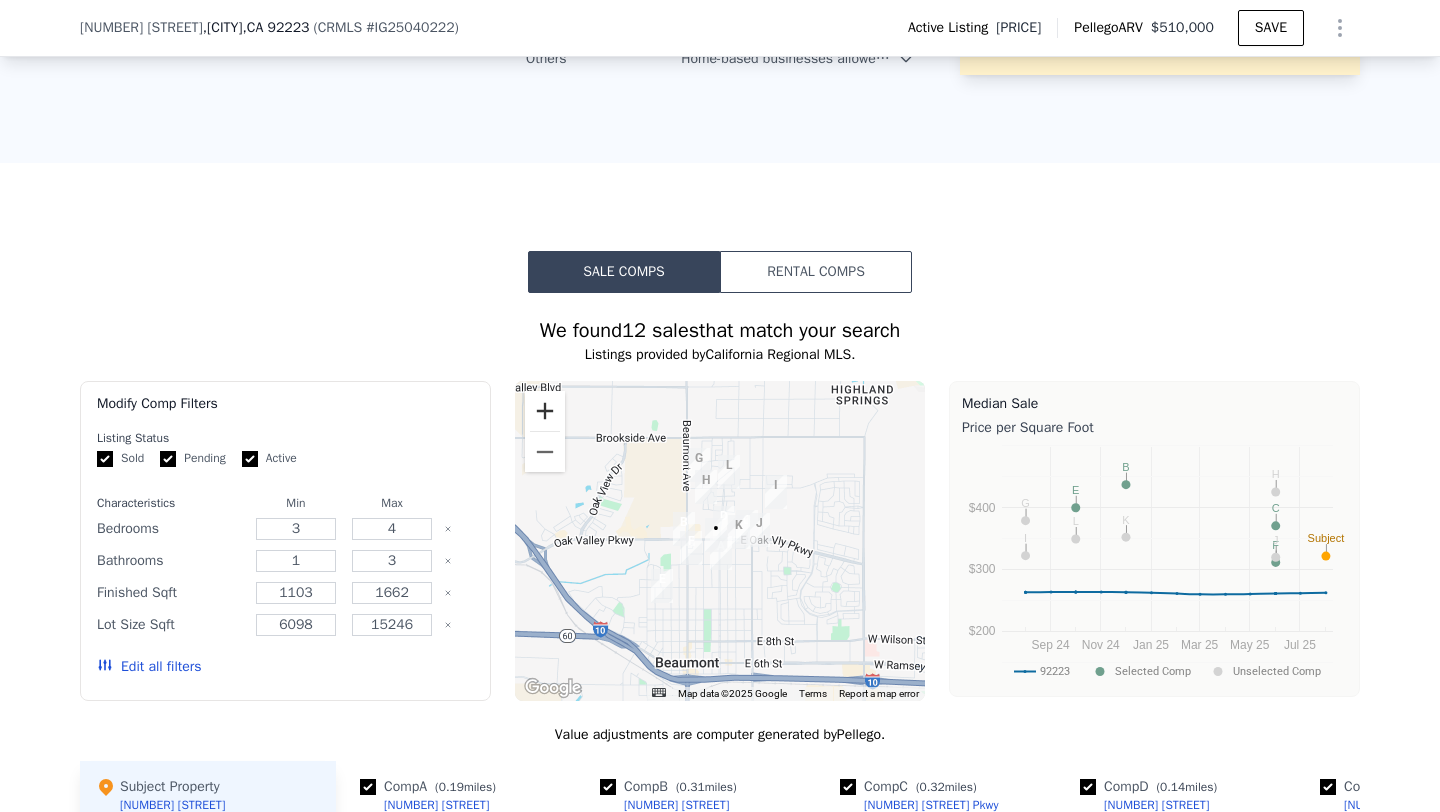 click at bounding box center [545, 411] 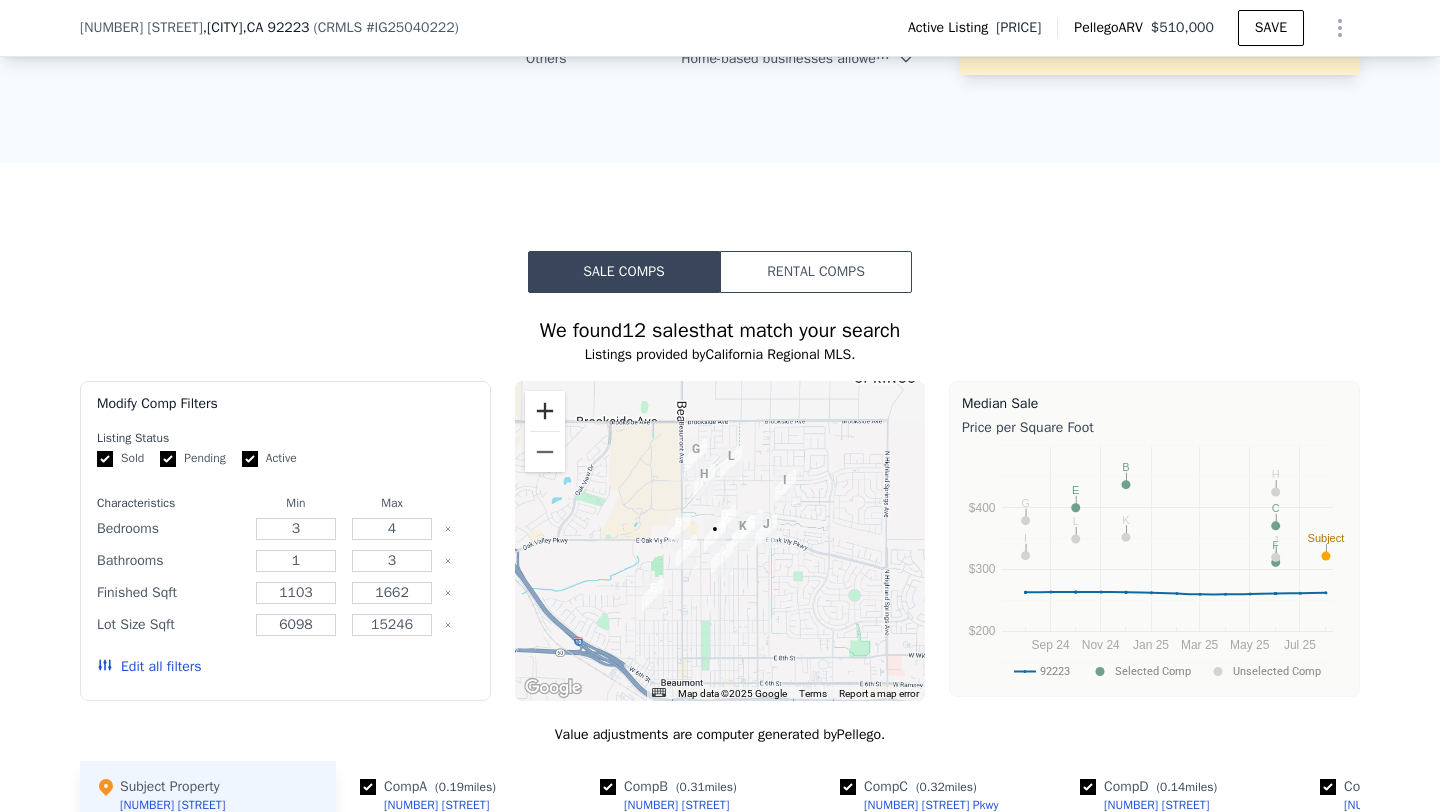 click at bounding box center (545, 411) 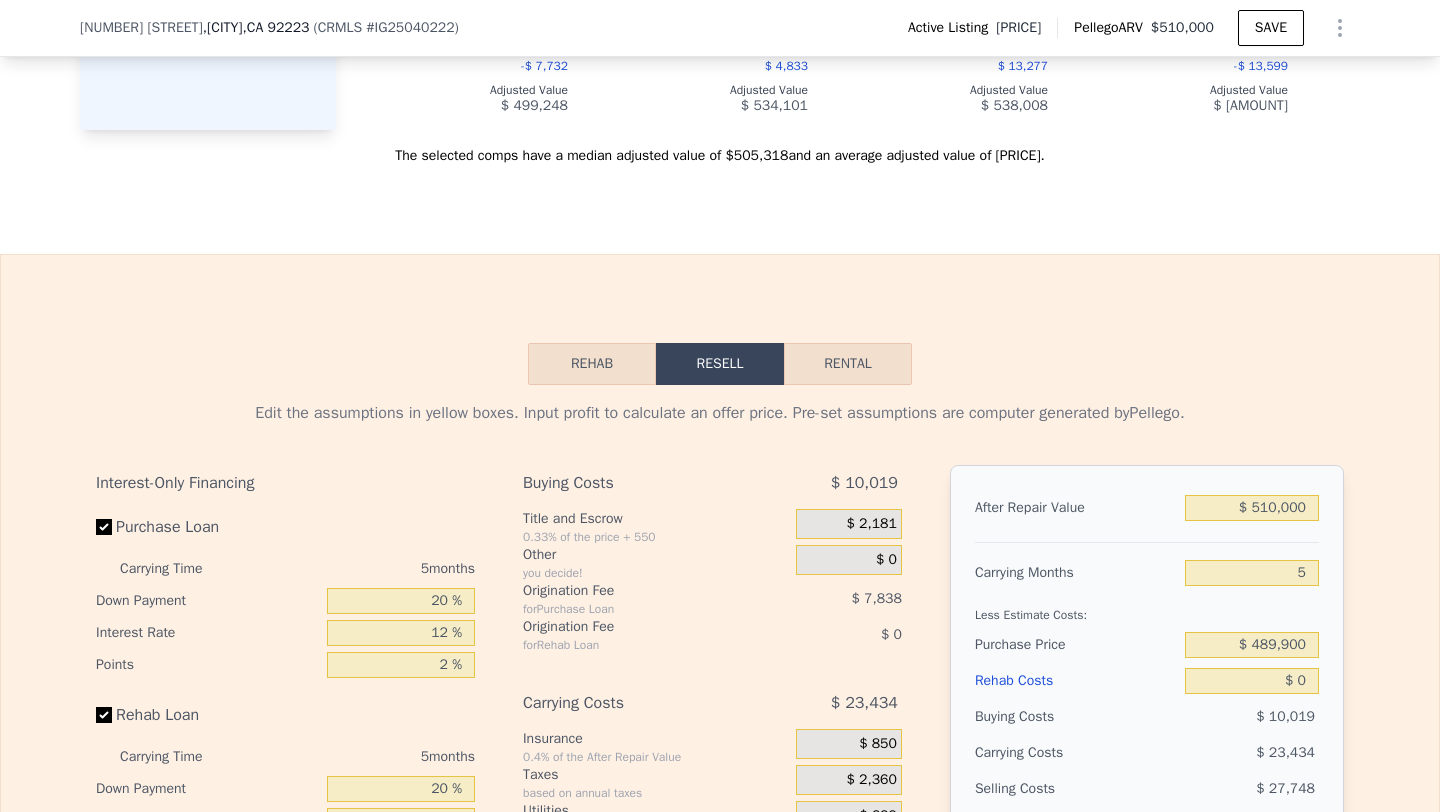 scroll, scrollTop: 3007, scrollLeft: 0, axis: vertical 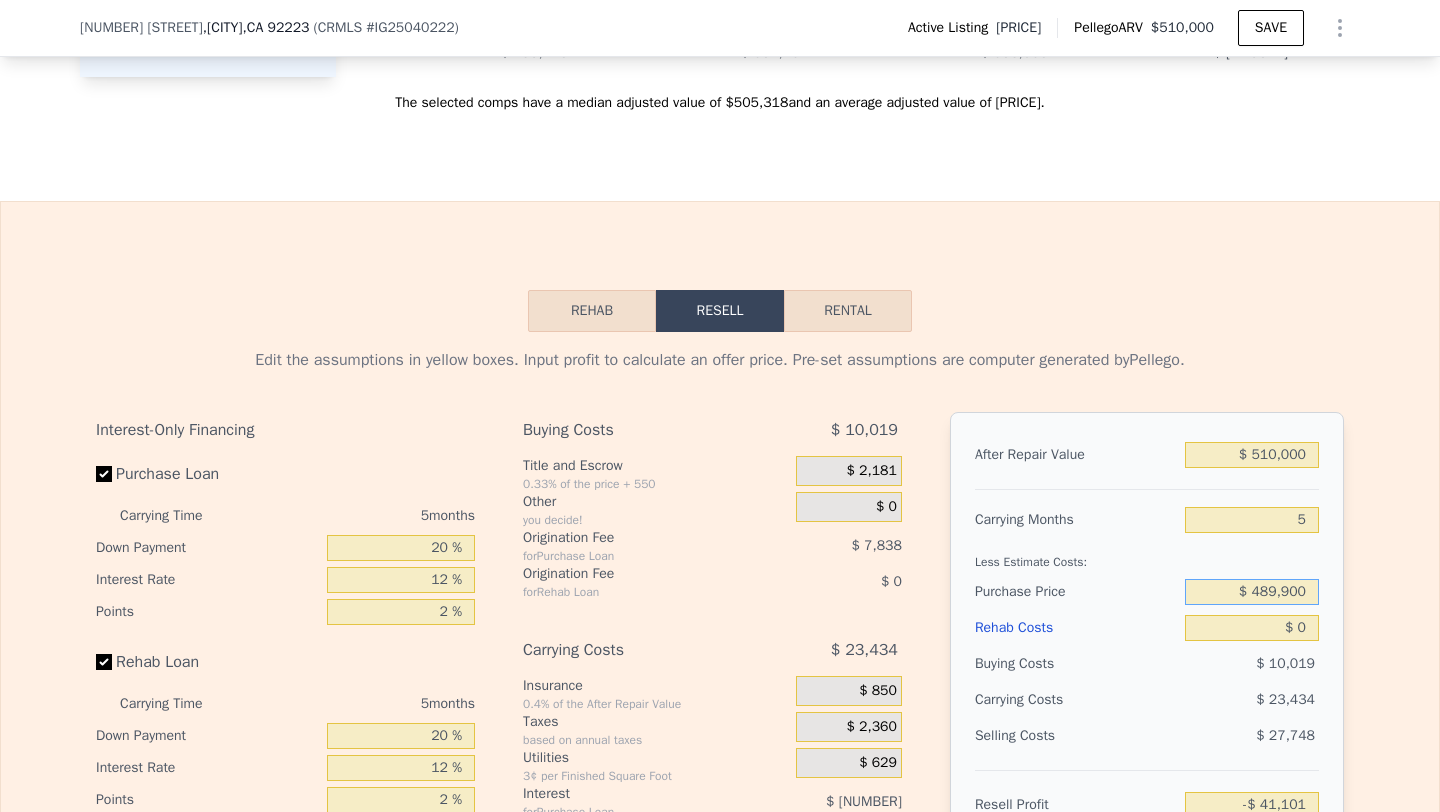 click on "$ 489,900" at bounding box center [1252, 592] 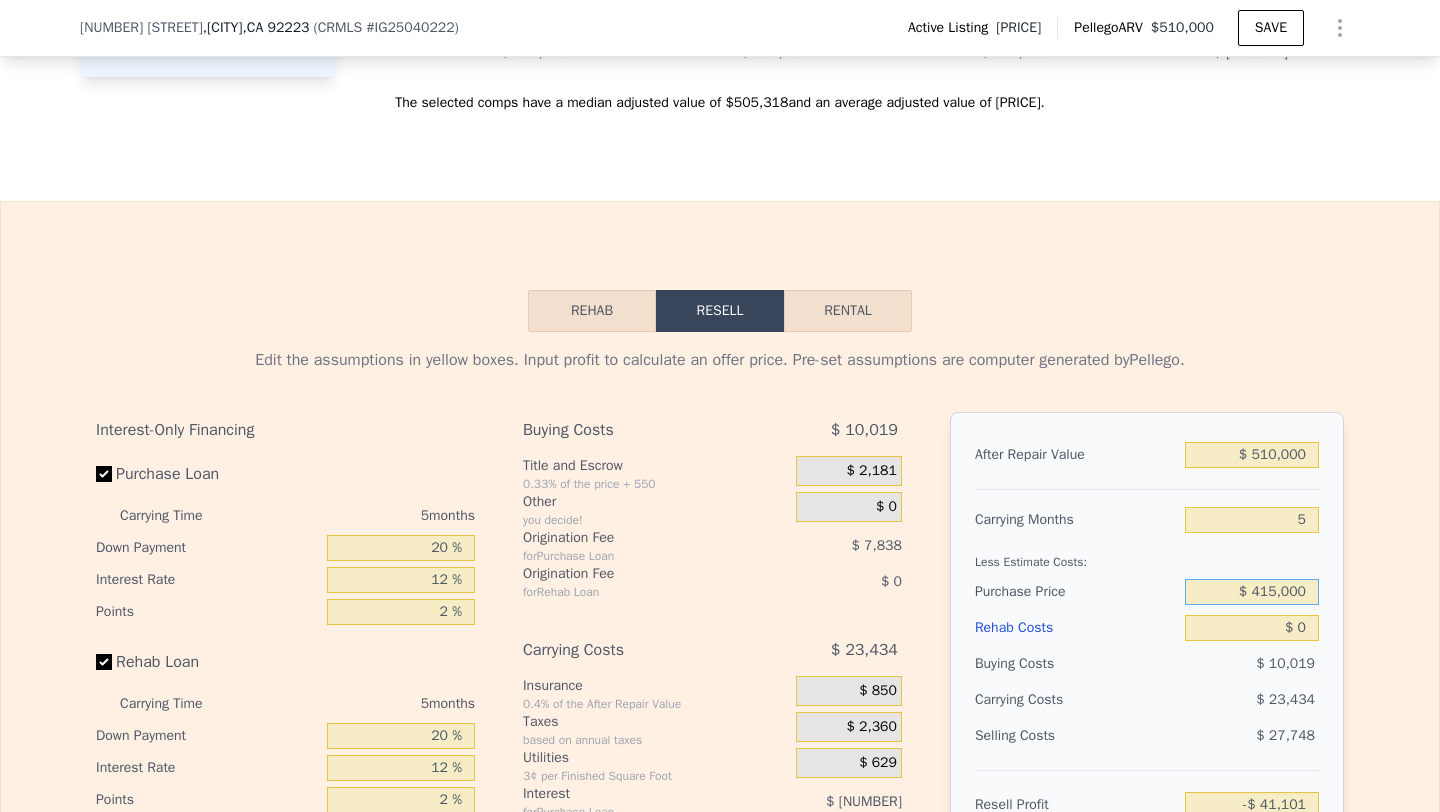 type on "$ 415,000" 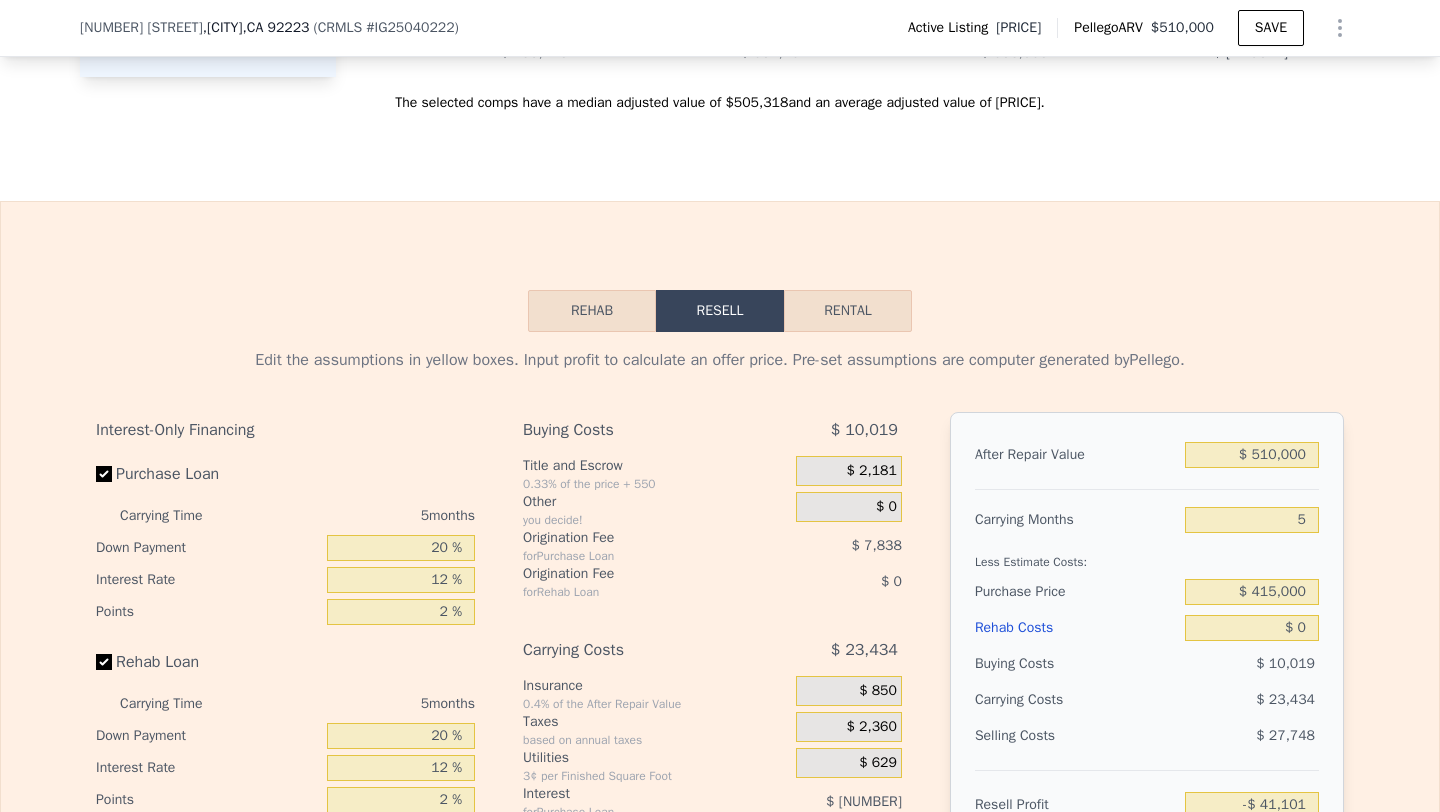 click on "$ 27,748" at bounding box center (1252, 736) 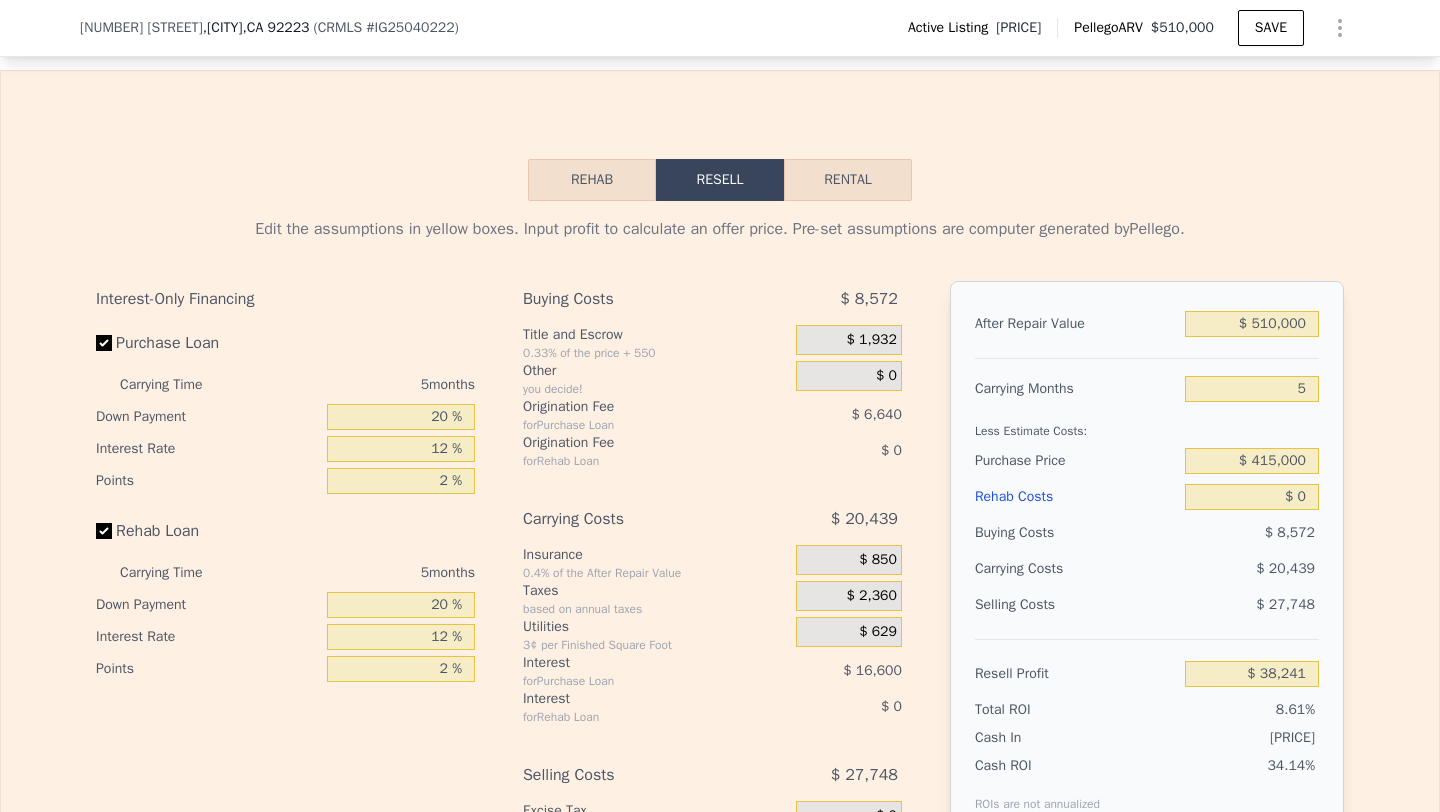scroll, scrollTop: 3193, scrollLeft: 0, axis: vertical 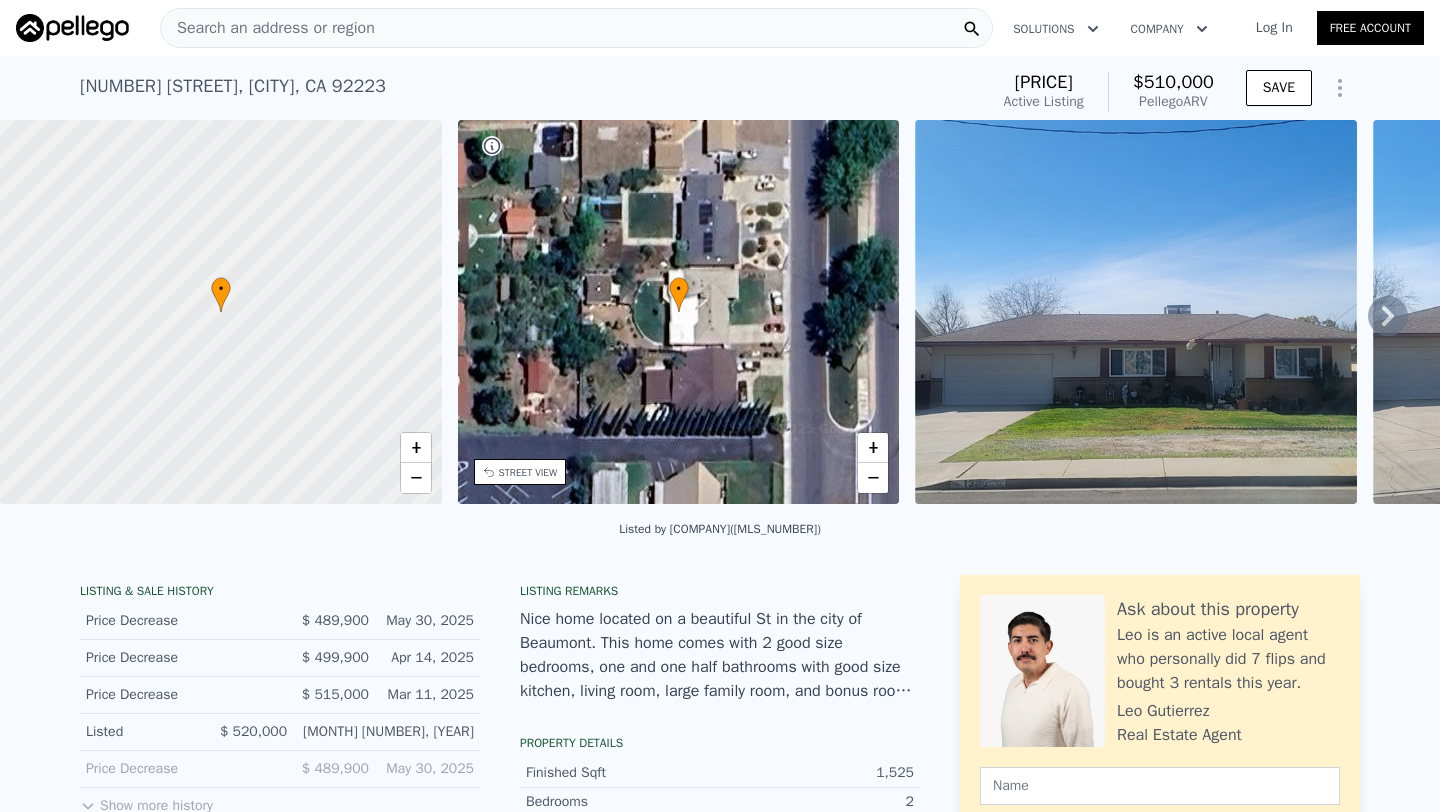click on "Search an address or region" at bounding box center [268, 28] 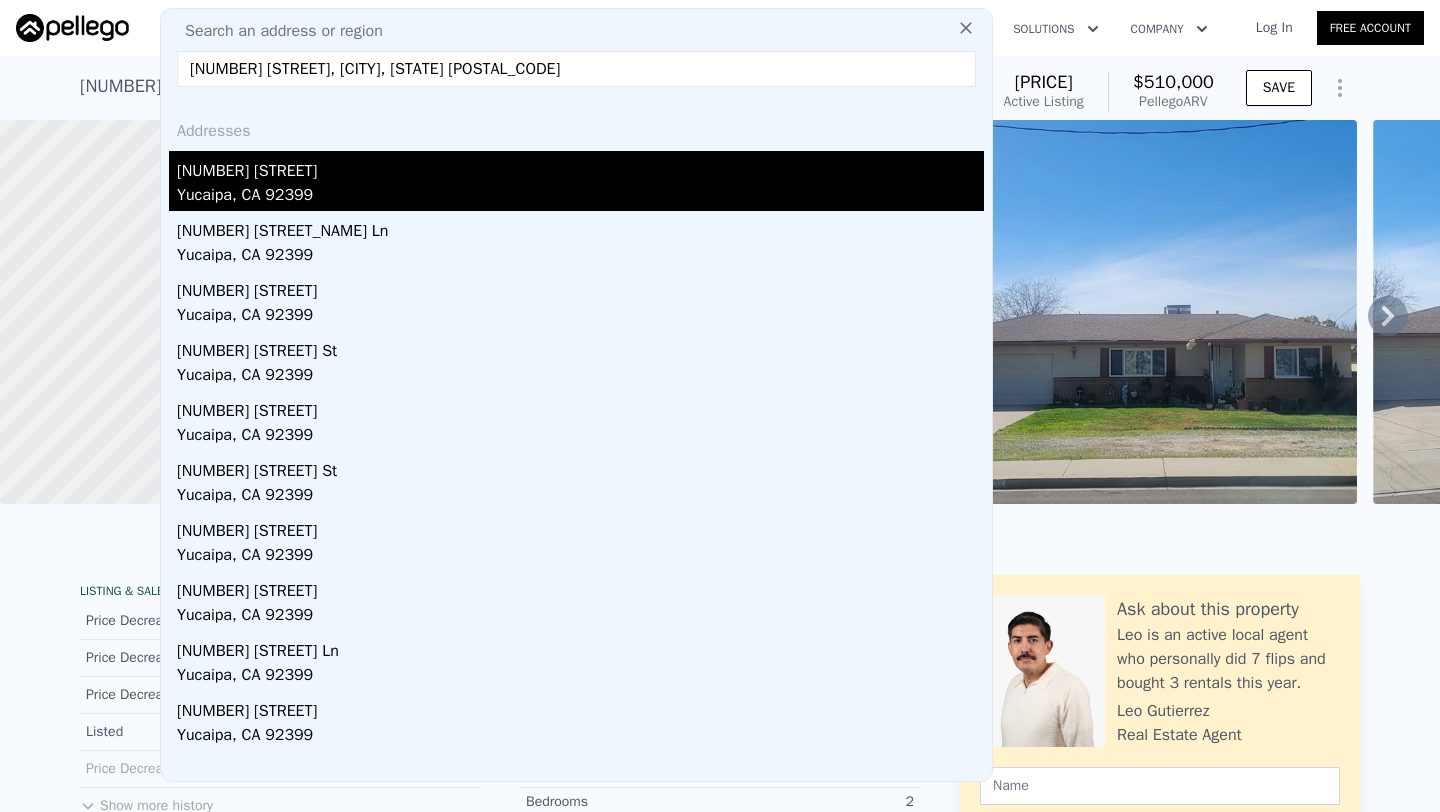 type on "11674 Oak Ln, Yucaipa, CA 92399" 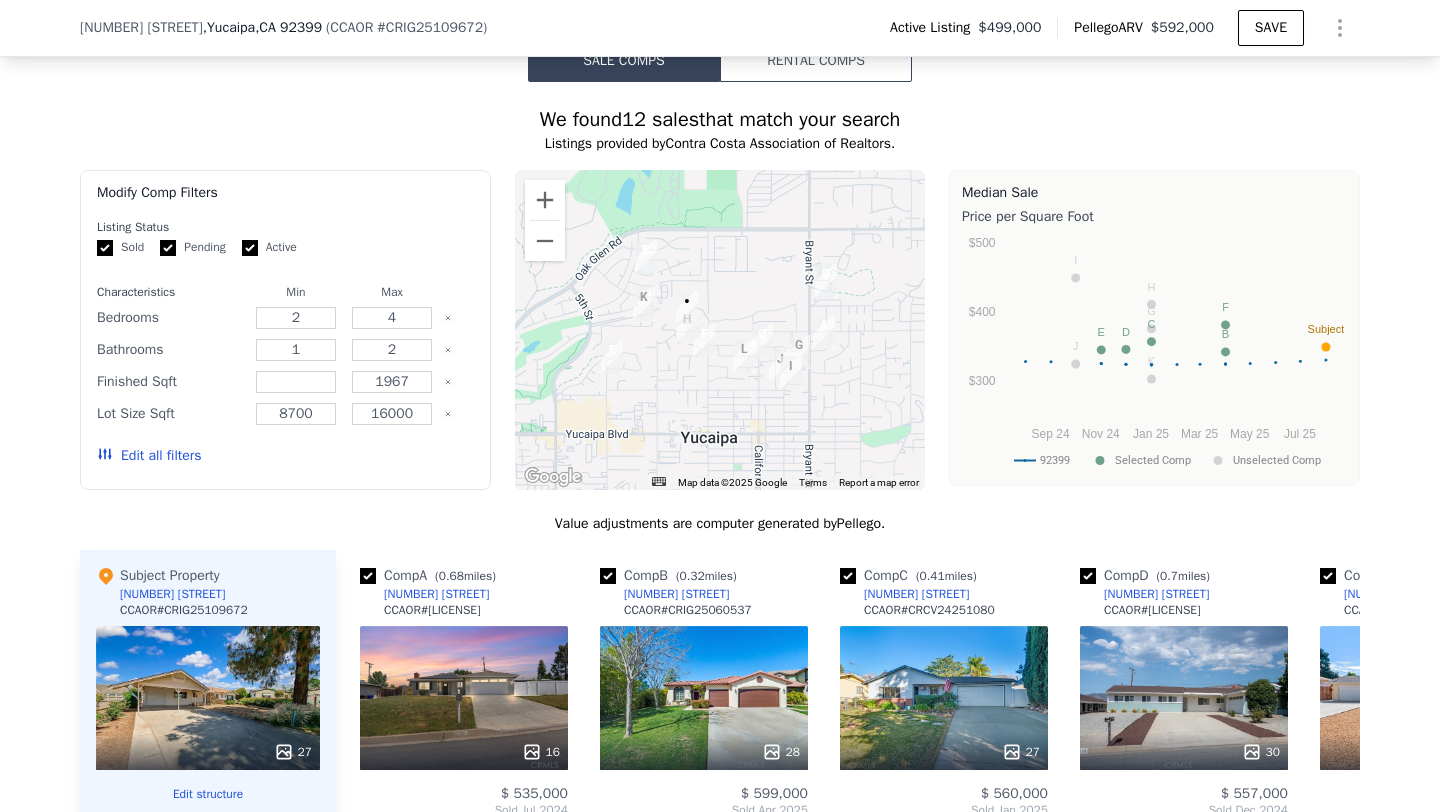 scroll, scrollTop: 1519, scrollLeft: 0, axis: vertical 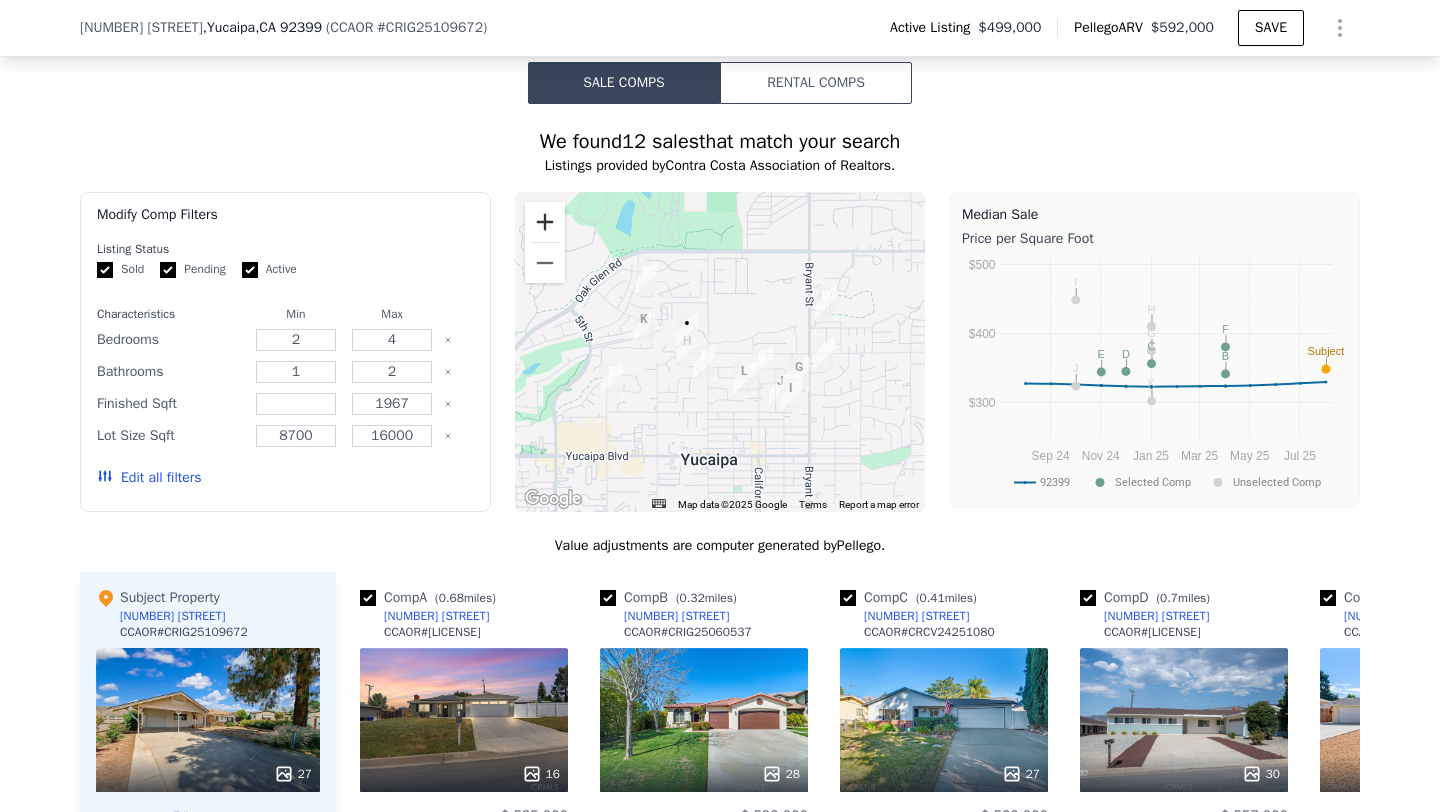click at bounding box center [545, 222] 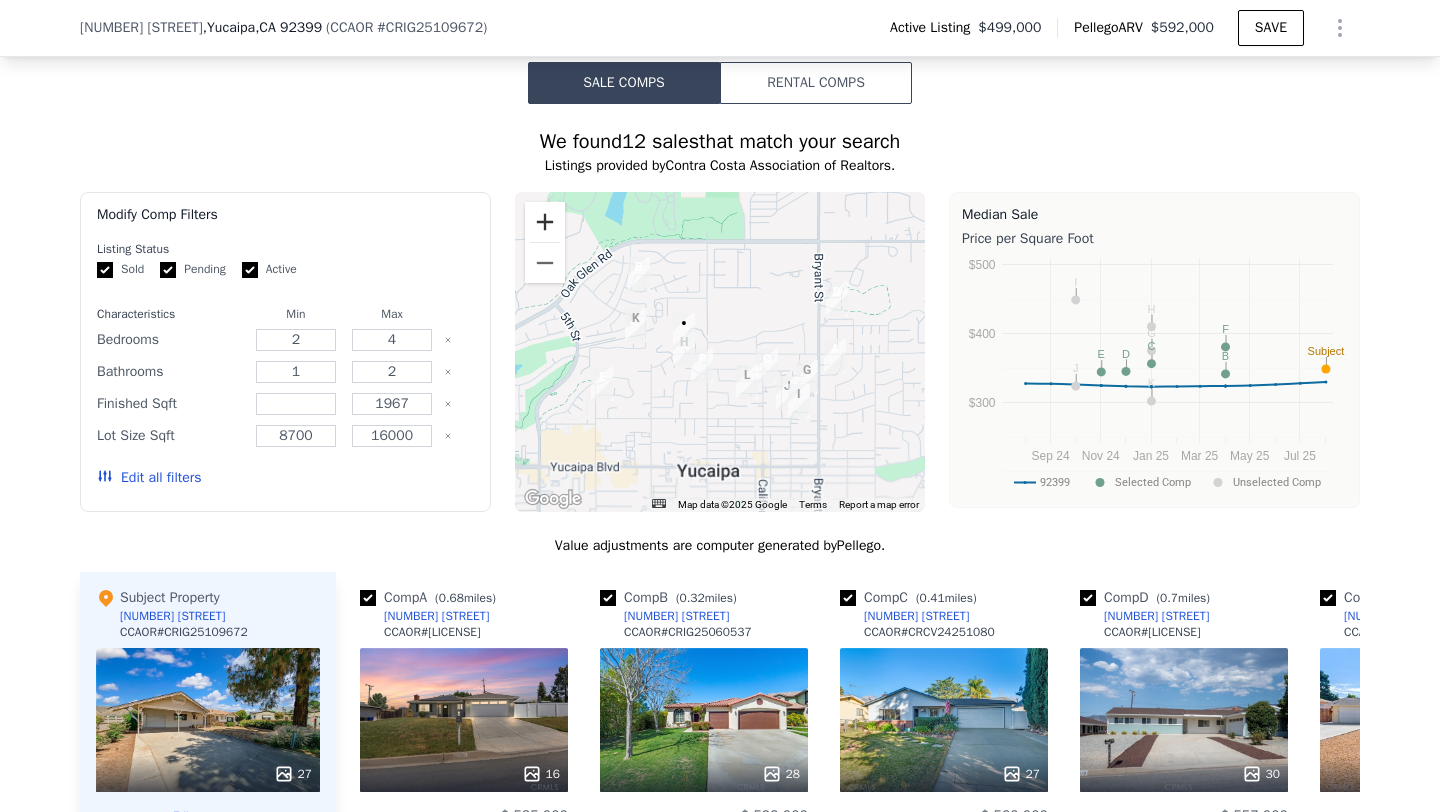 click at bounding box center (545, 222) 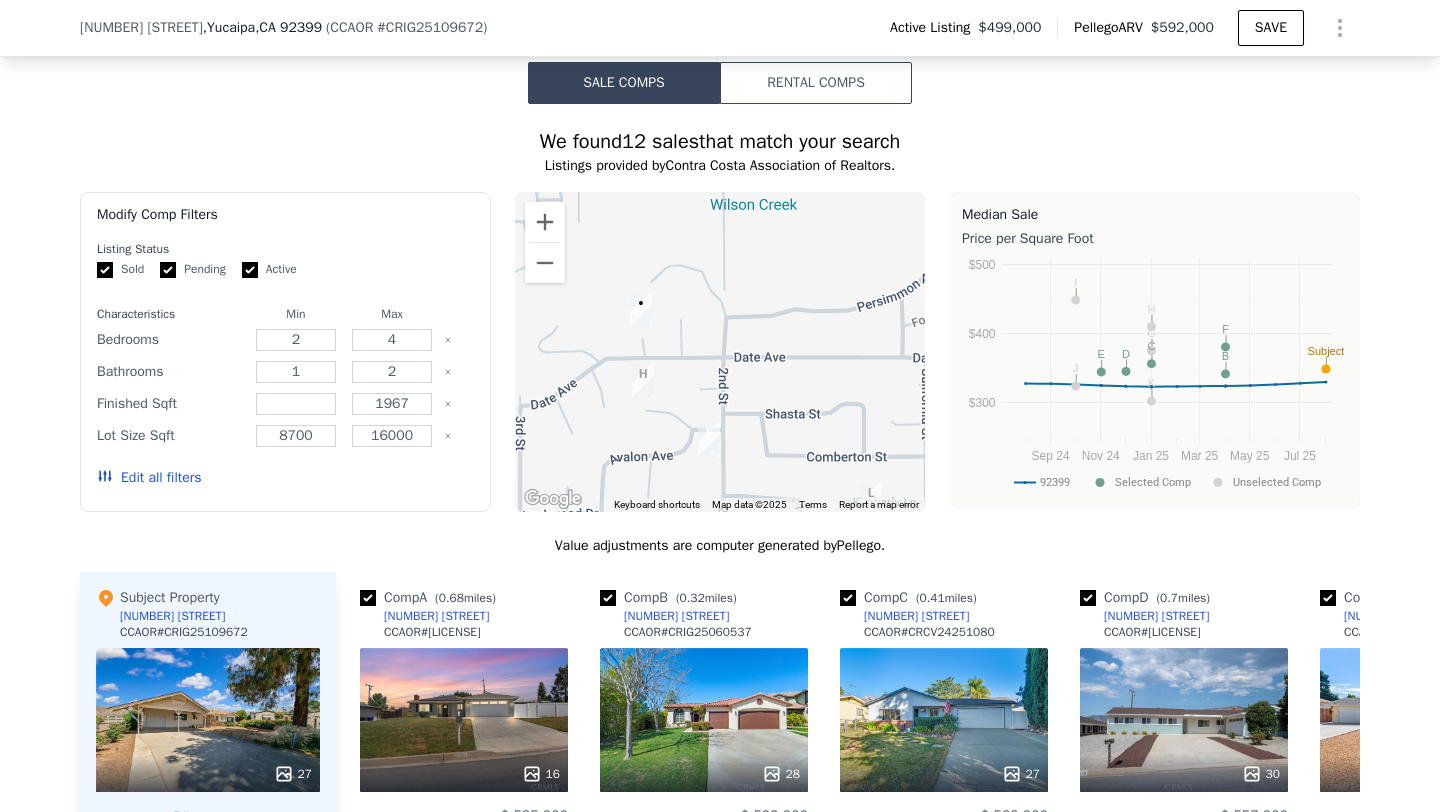 drag, startPoint x: 632, startPoint y: 355, endPoint x: 715, endPoint y: 355, distance: 83 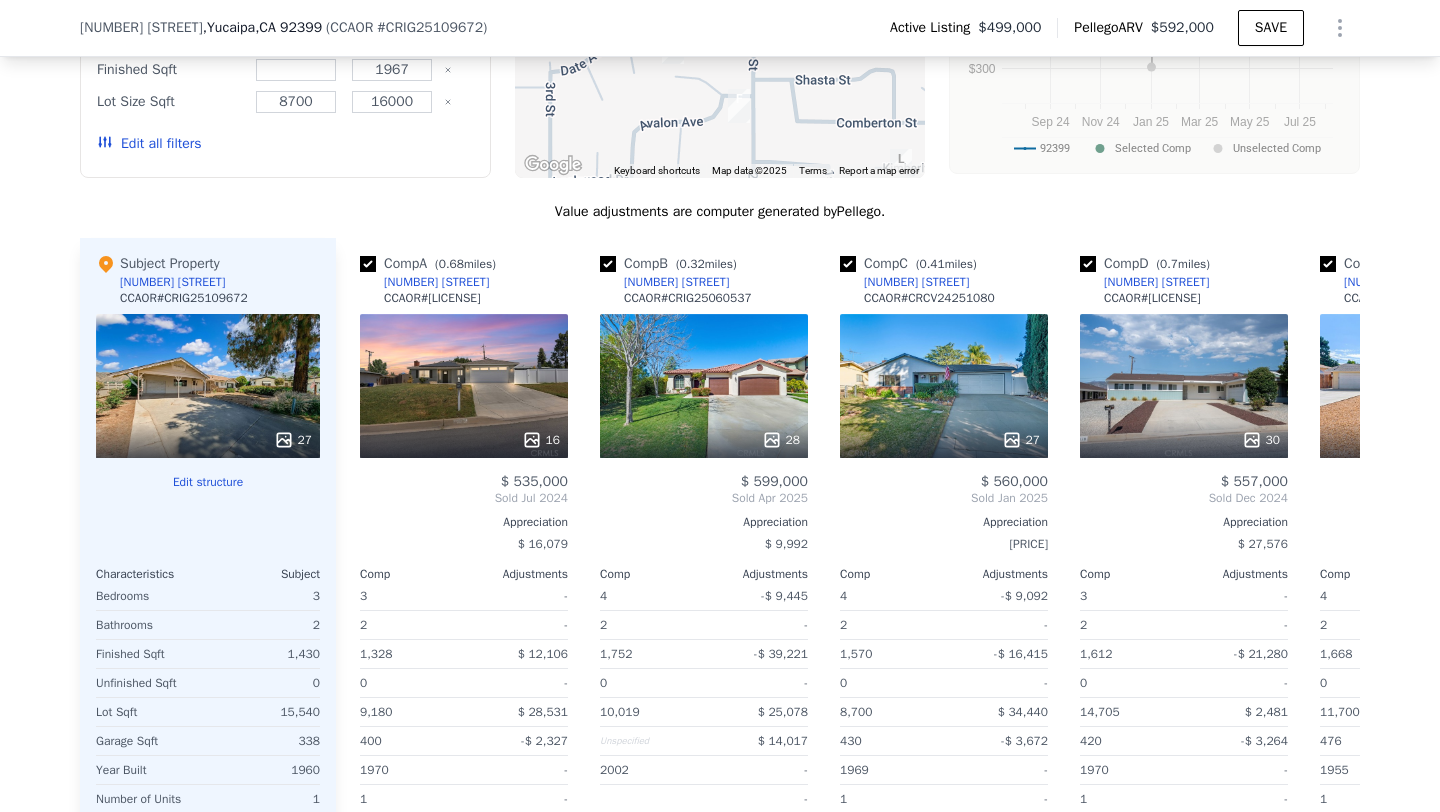 scroll, scrollTop: 1854, scrollLeft: 0, axis: vertical 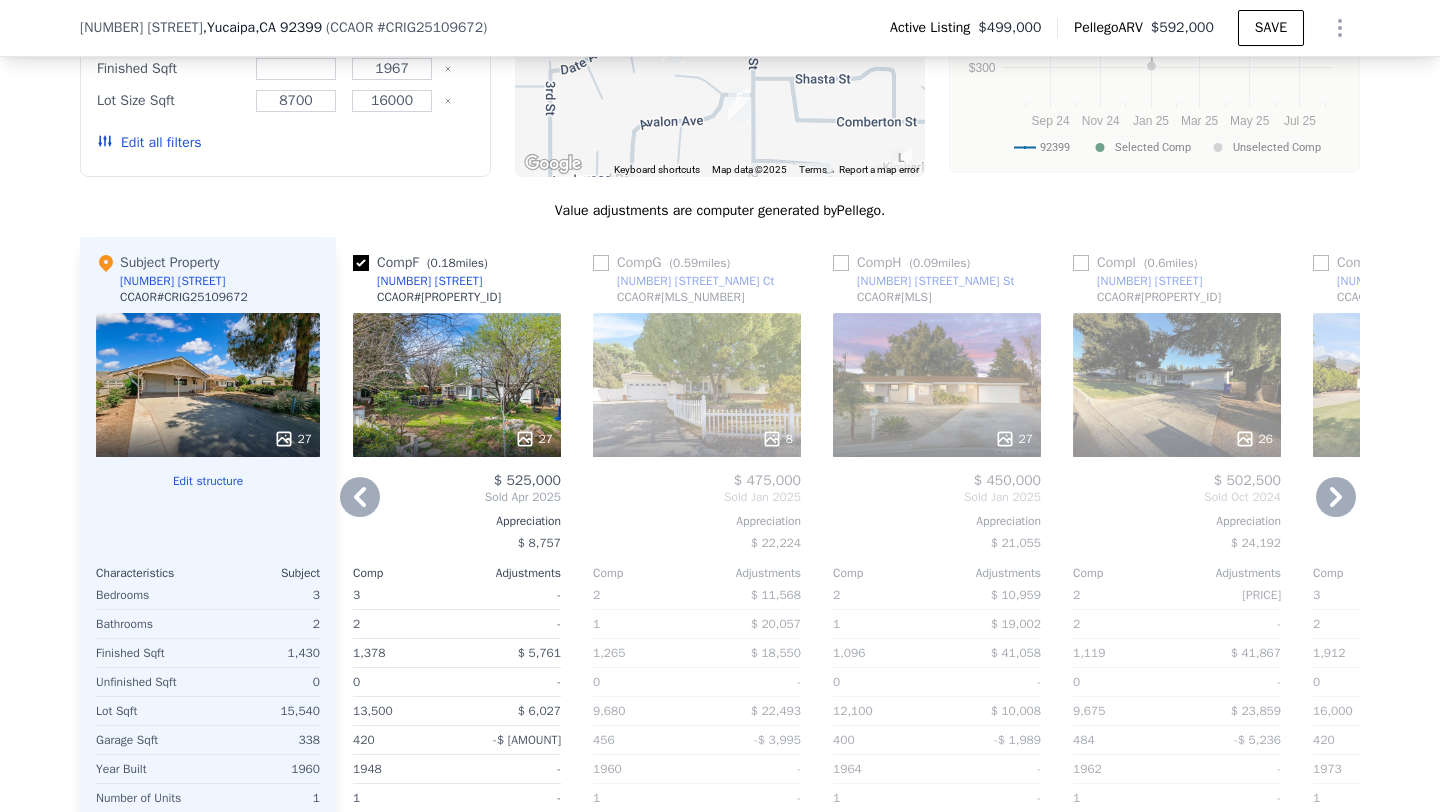 click on "27" at bounding box center [457, 385] 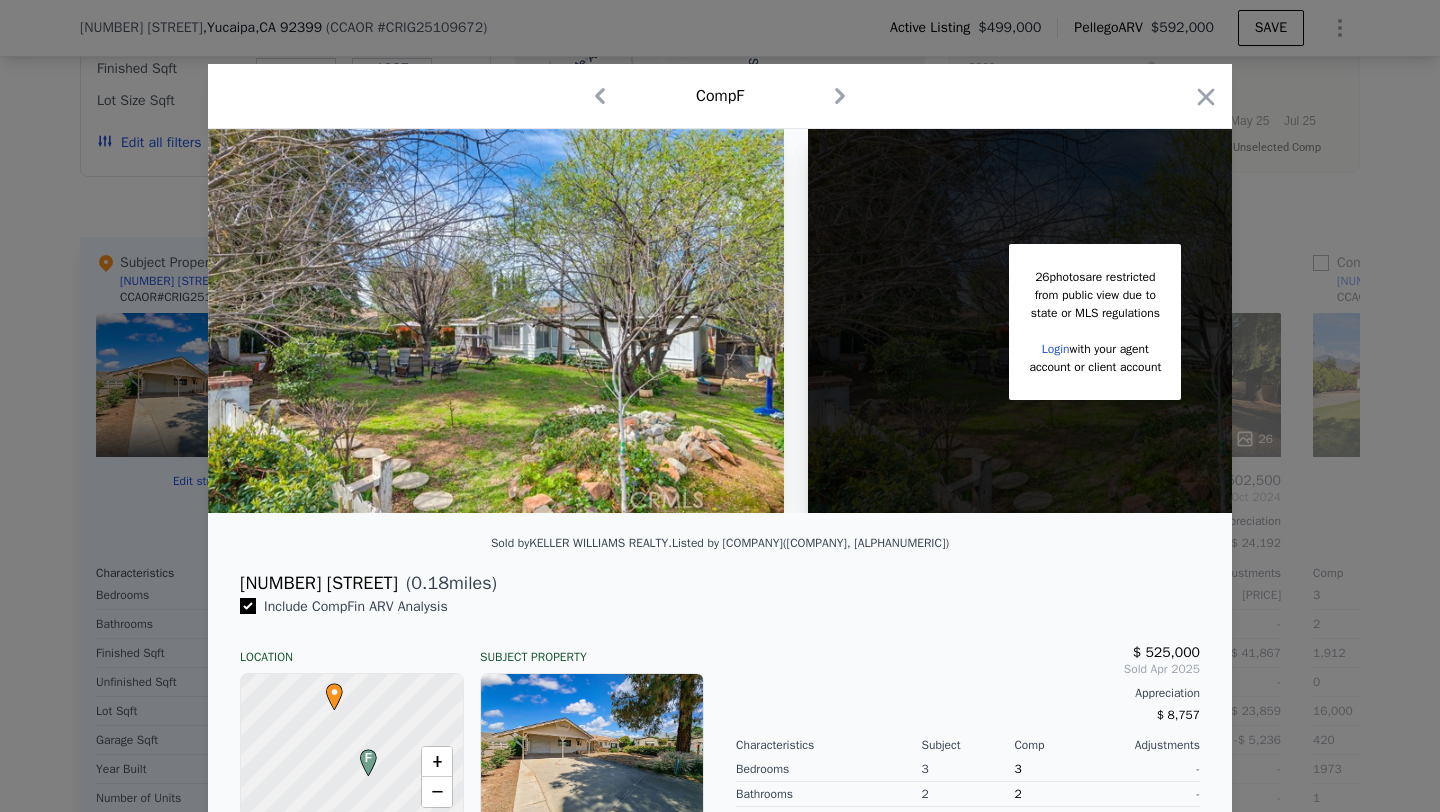 scroll, scrollTop: 0, scrollLeft: 159, axis: horizontal 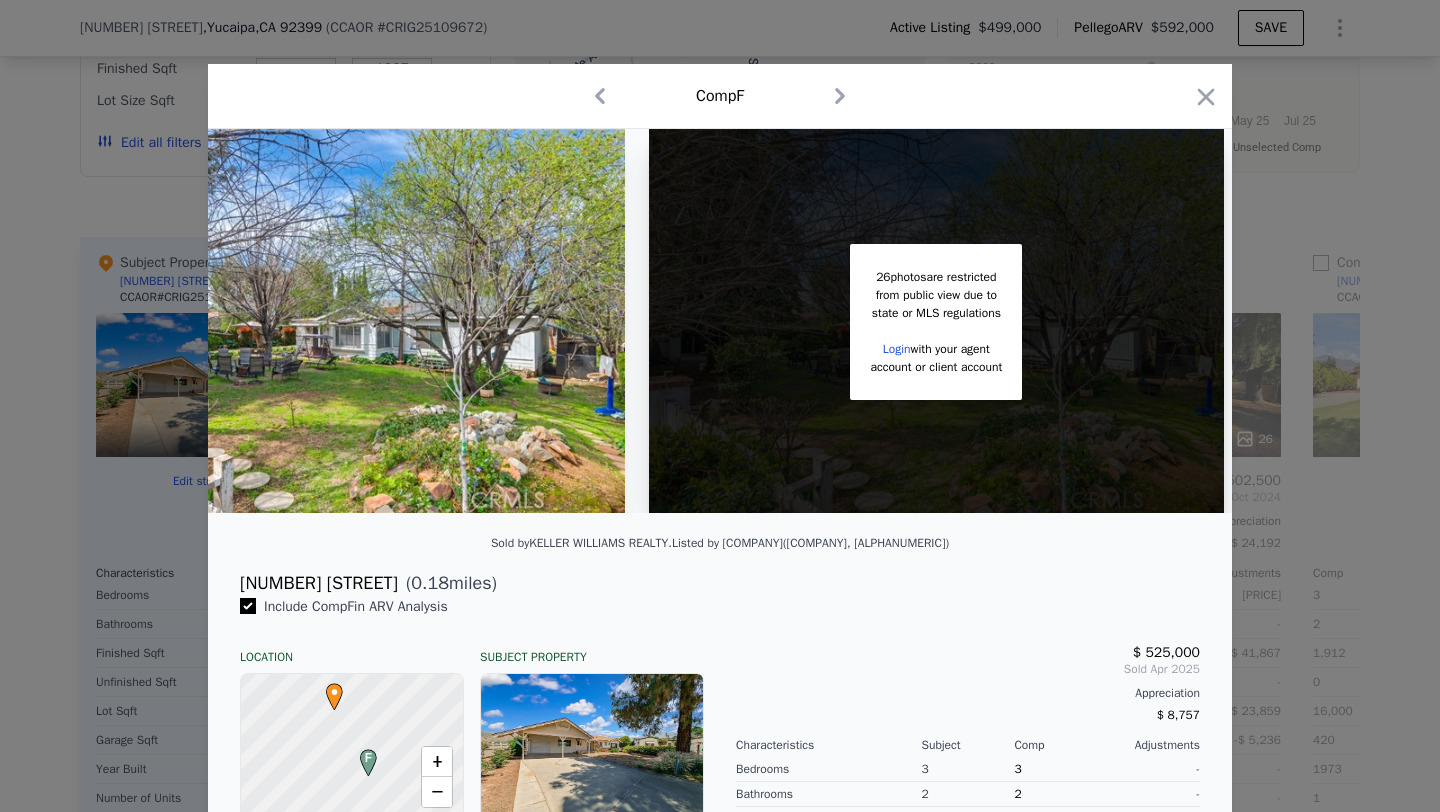 click on "11794 2nd St" at bounding box center (319, 583) 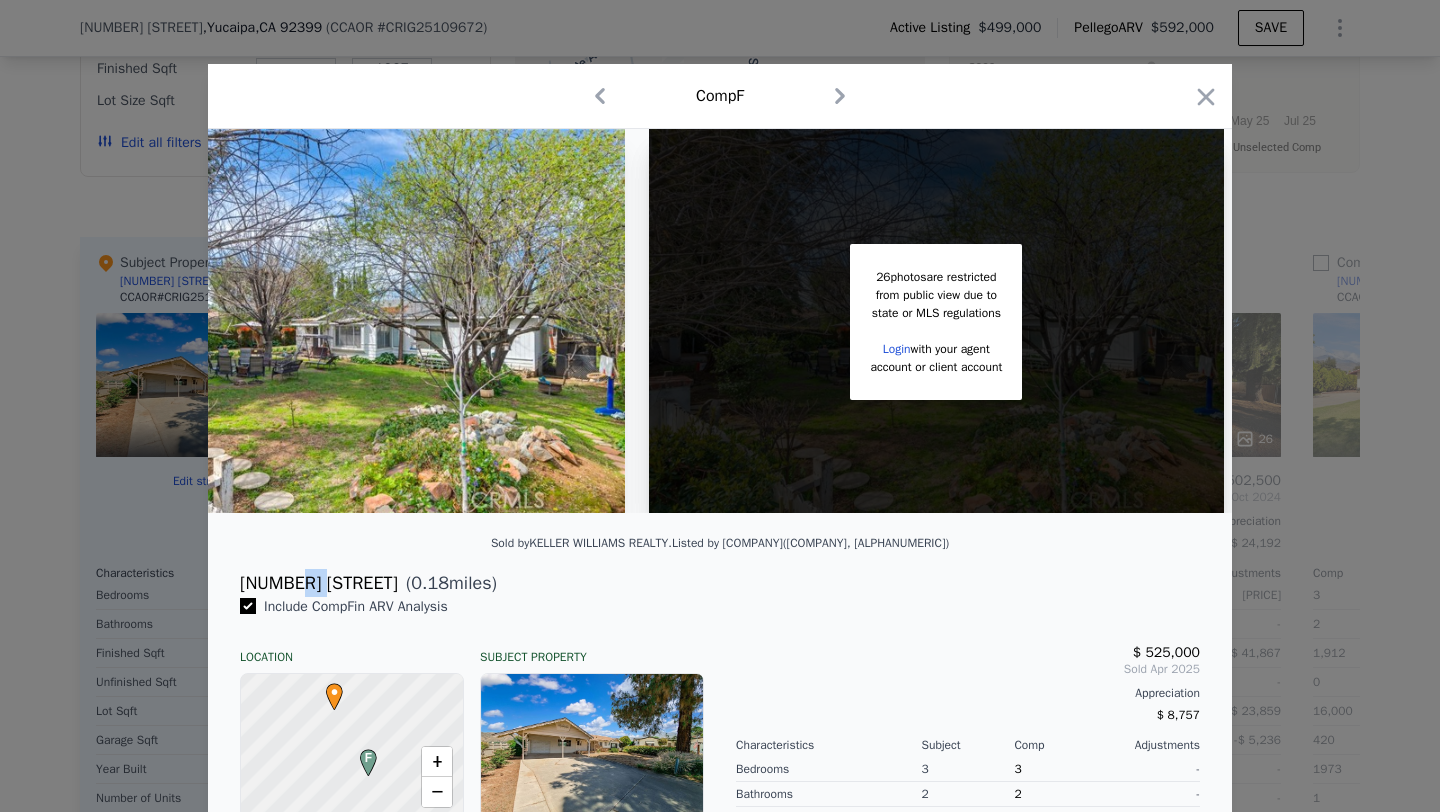 click on "11794 2nd St" at bounding box center (319, 583) 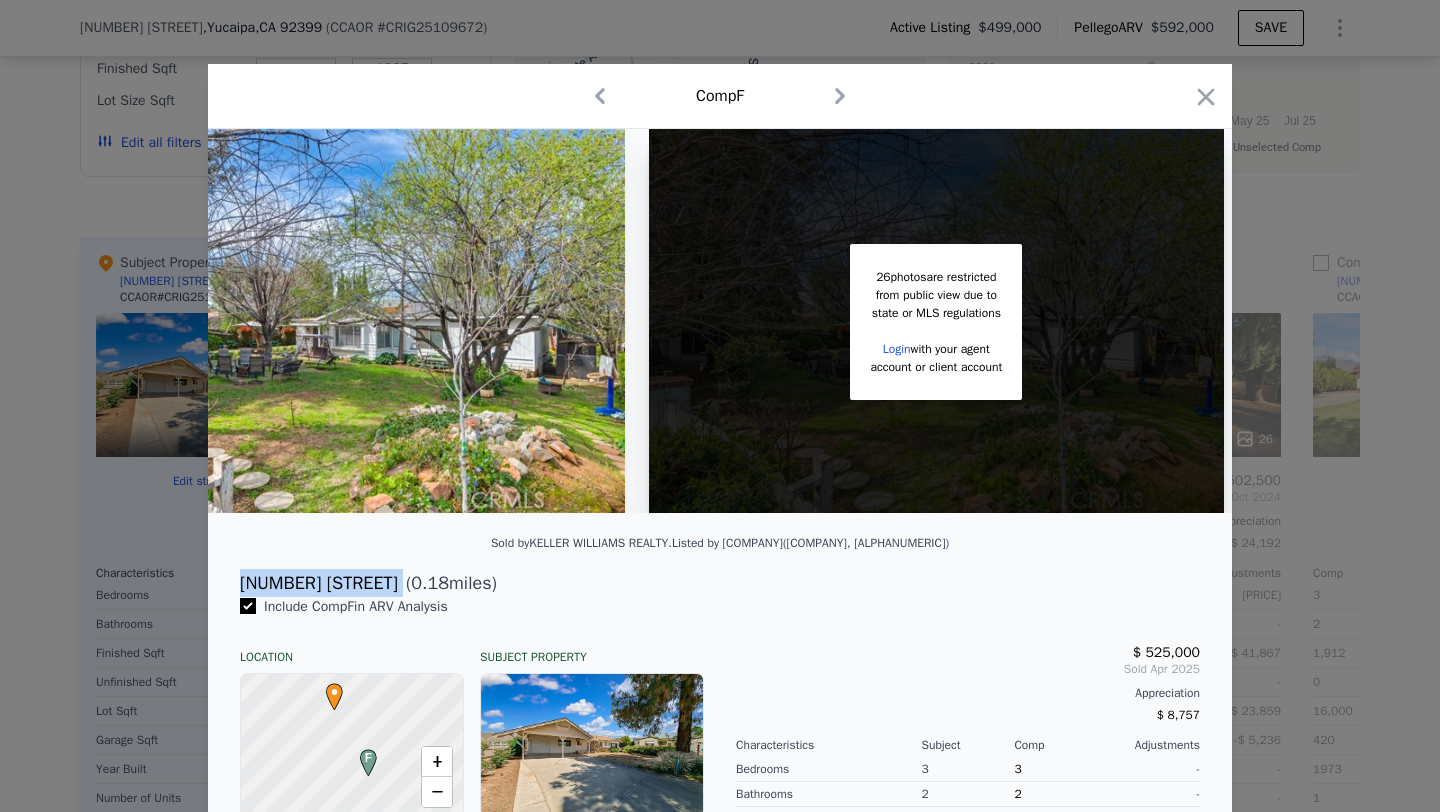 click on "11794 2nd St" at bounding box center (319, 583) 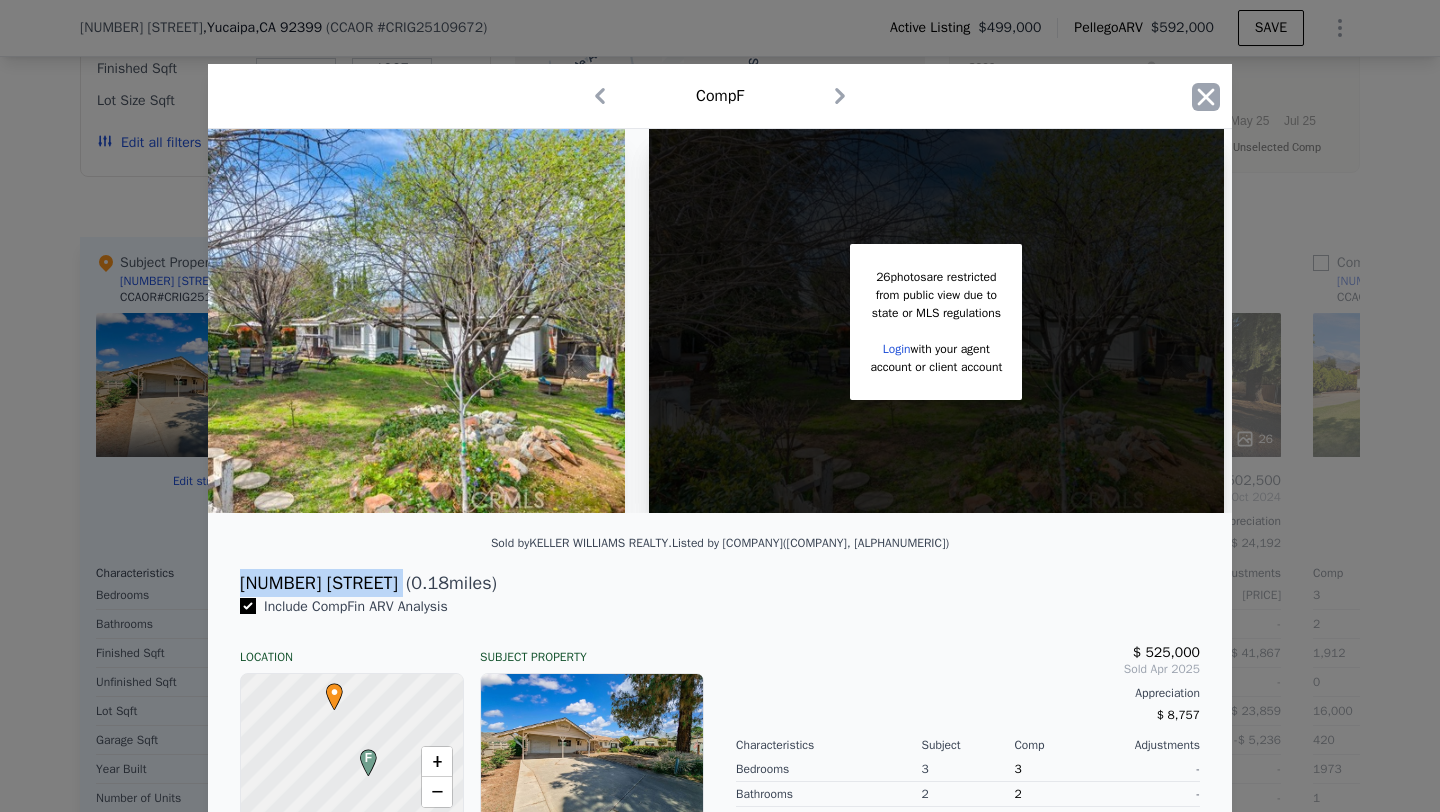 click 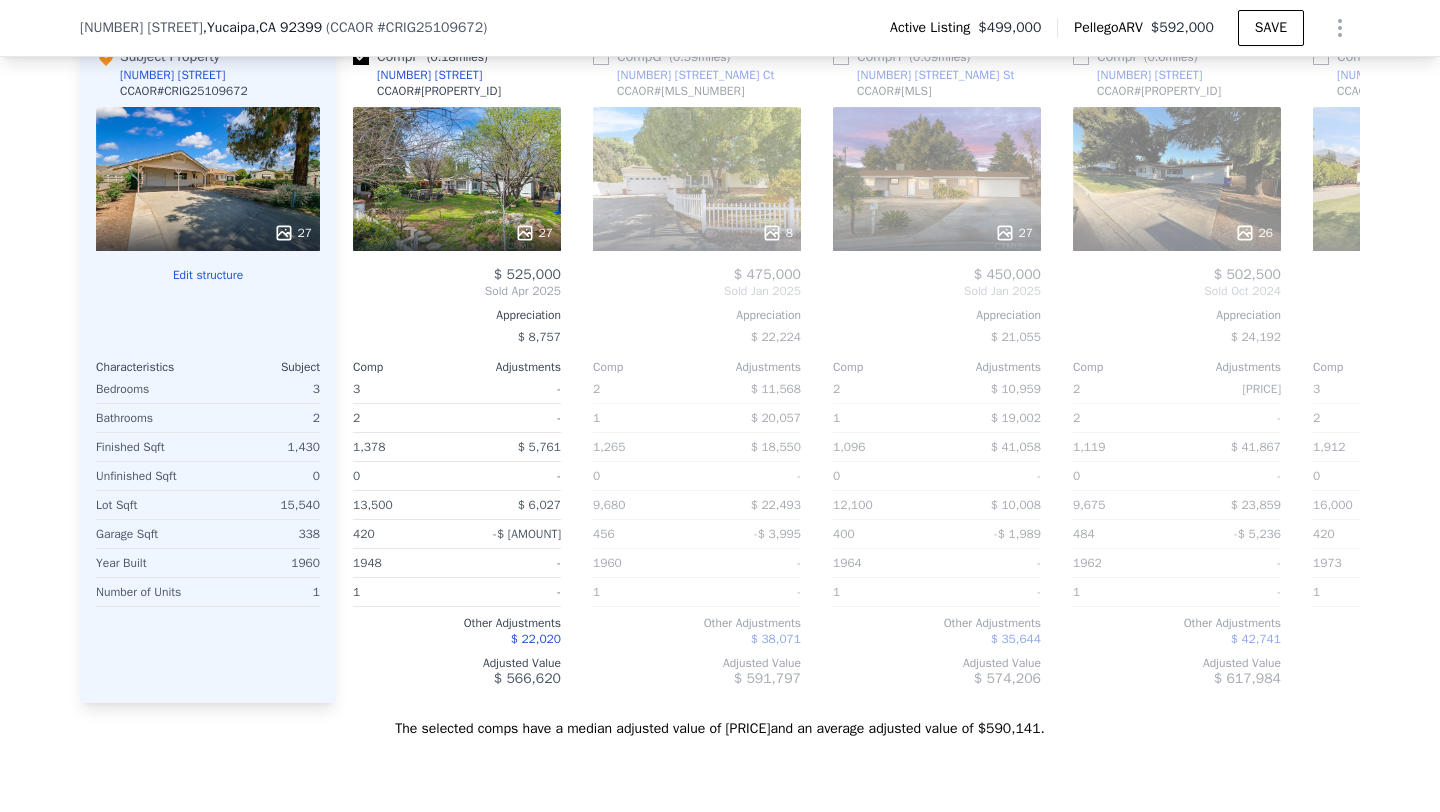 scroll, scrollTop: 2051, scrollLeft: 0, axis: vertical 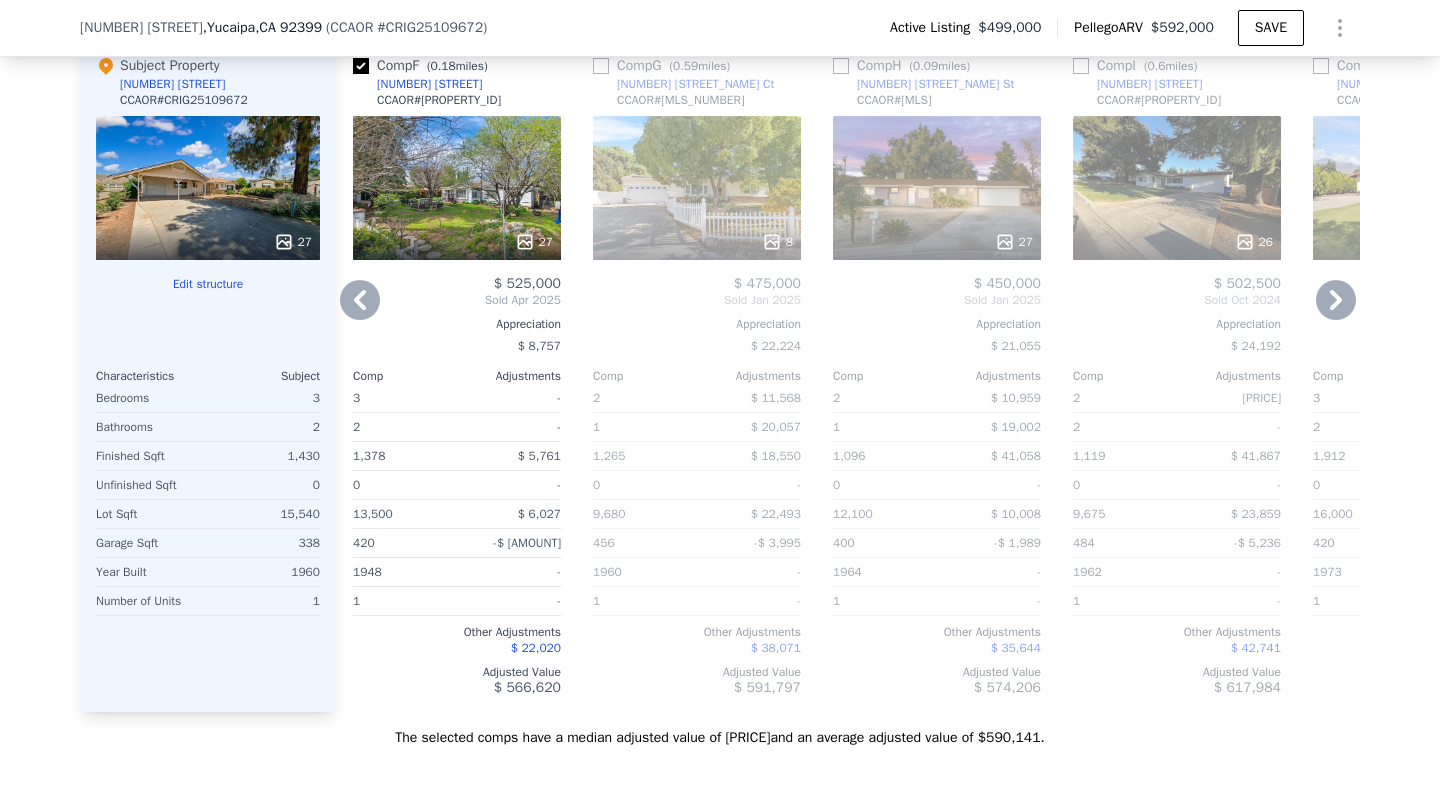click on "1" at bounding box center [883, 427] 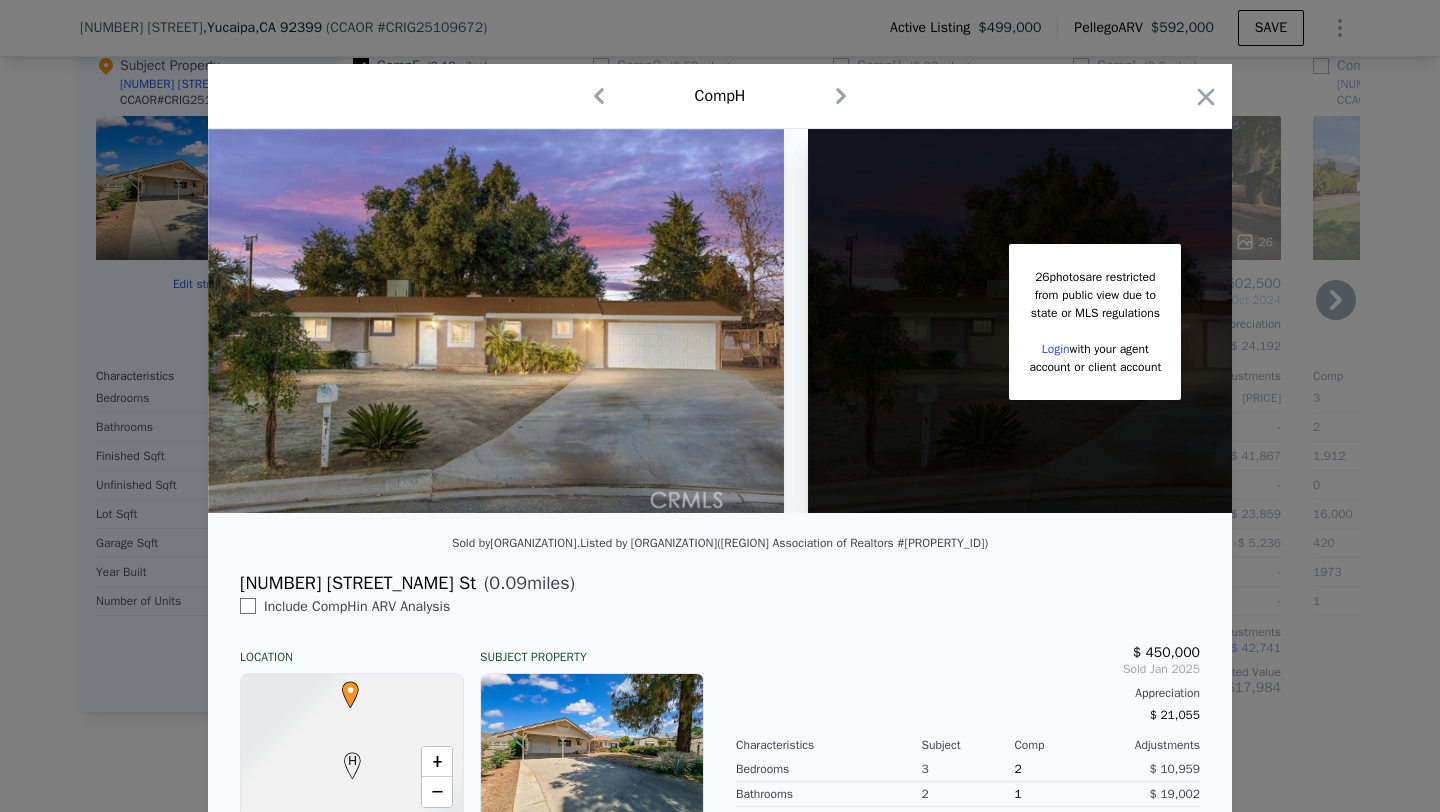 scroll, scrollTop: 50, scrollLeft: 0, axis: vertical 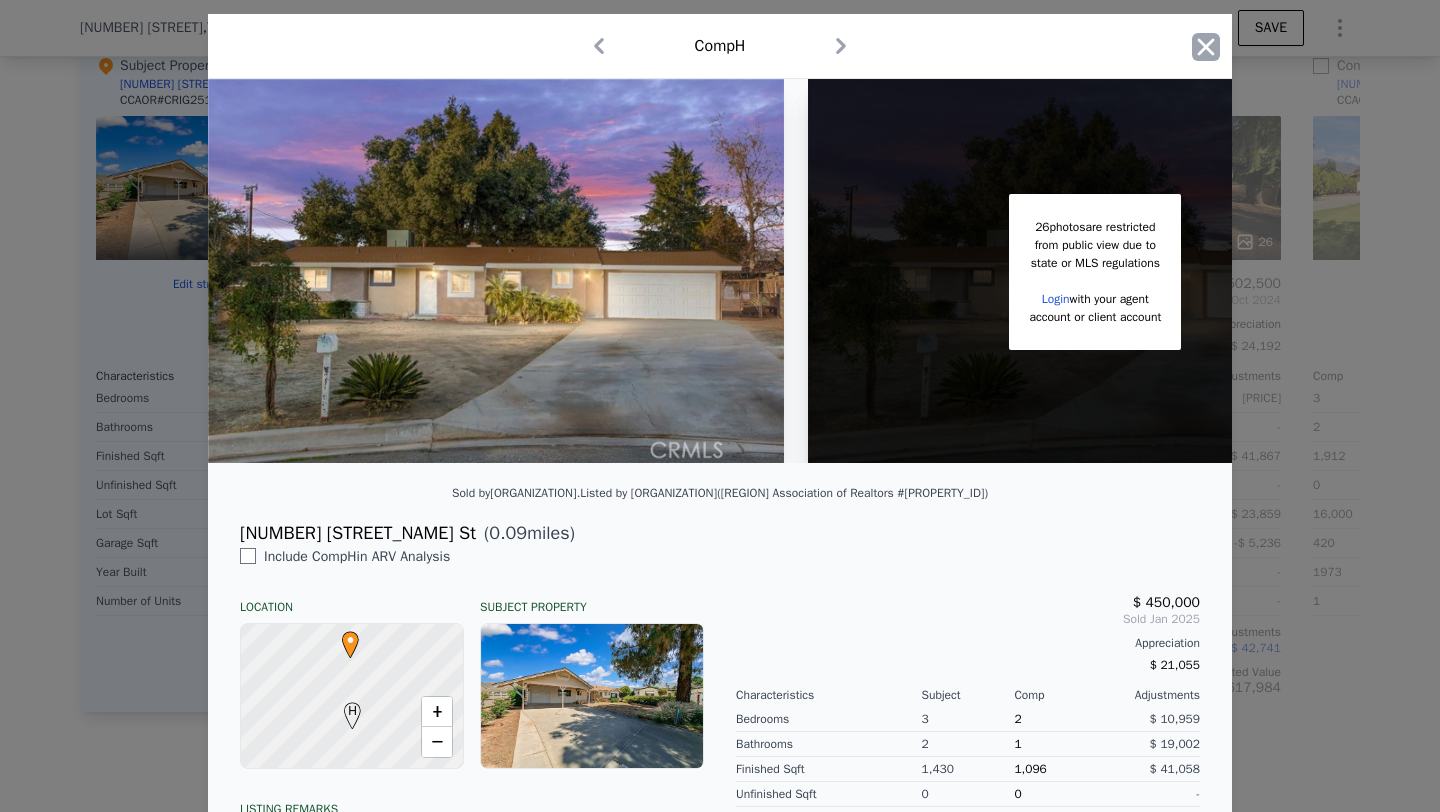 click 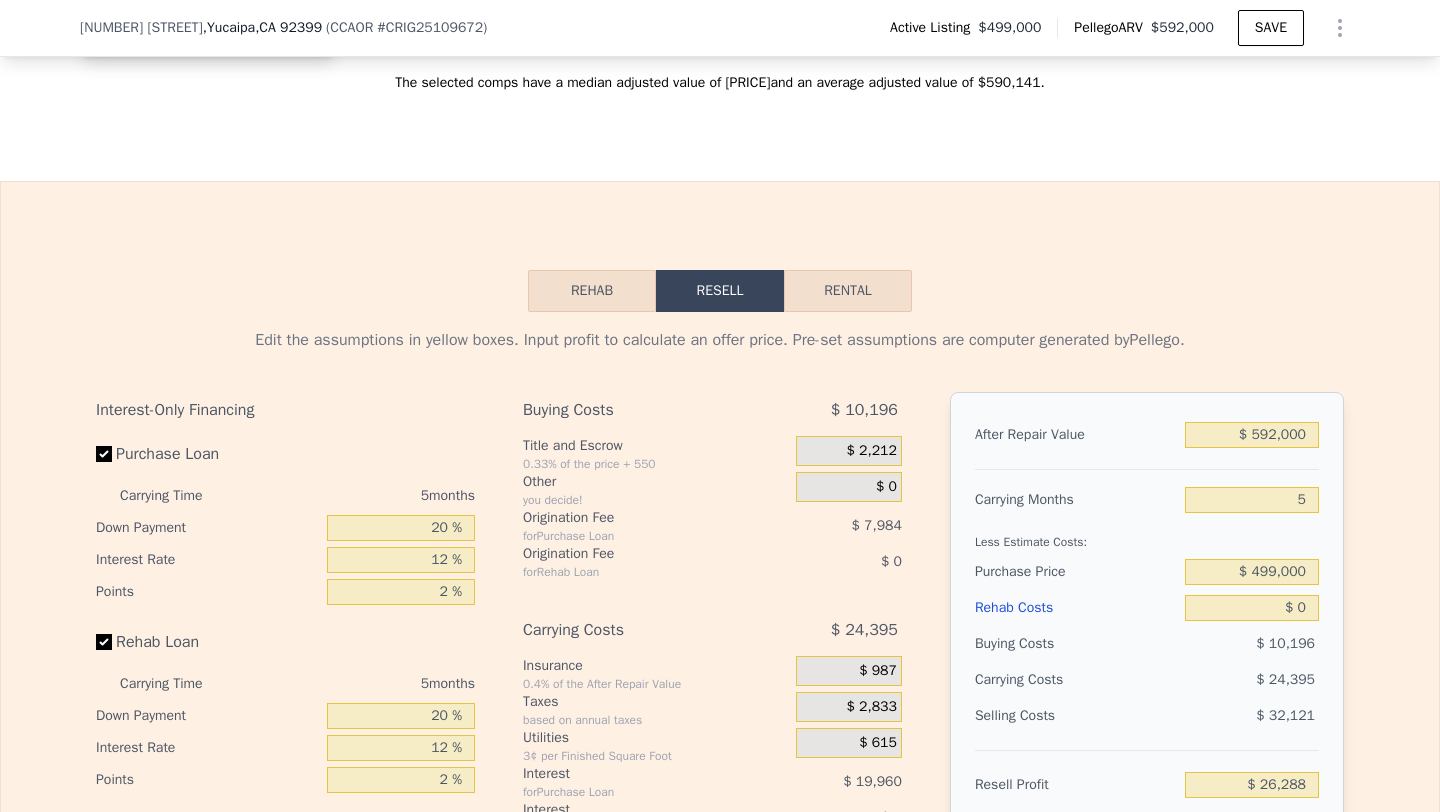 scroll, scrollTop: 2709, scrollLeft: 0, axis: vertical 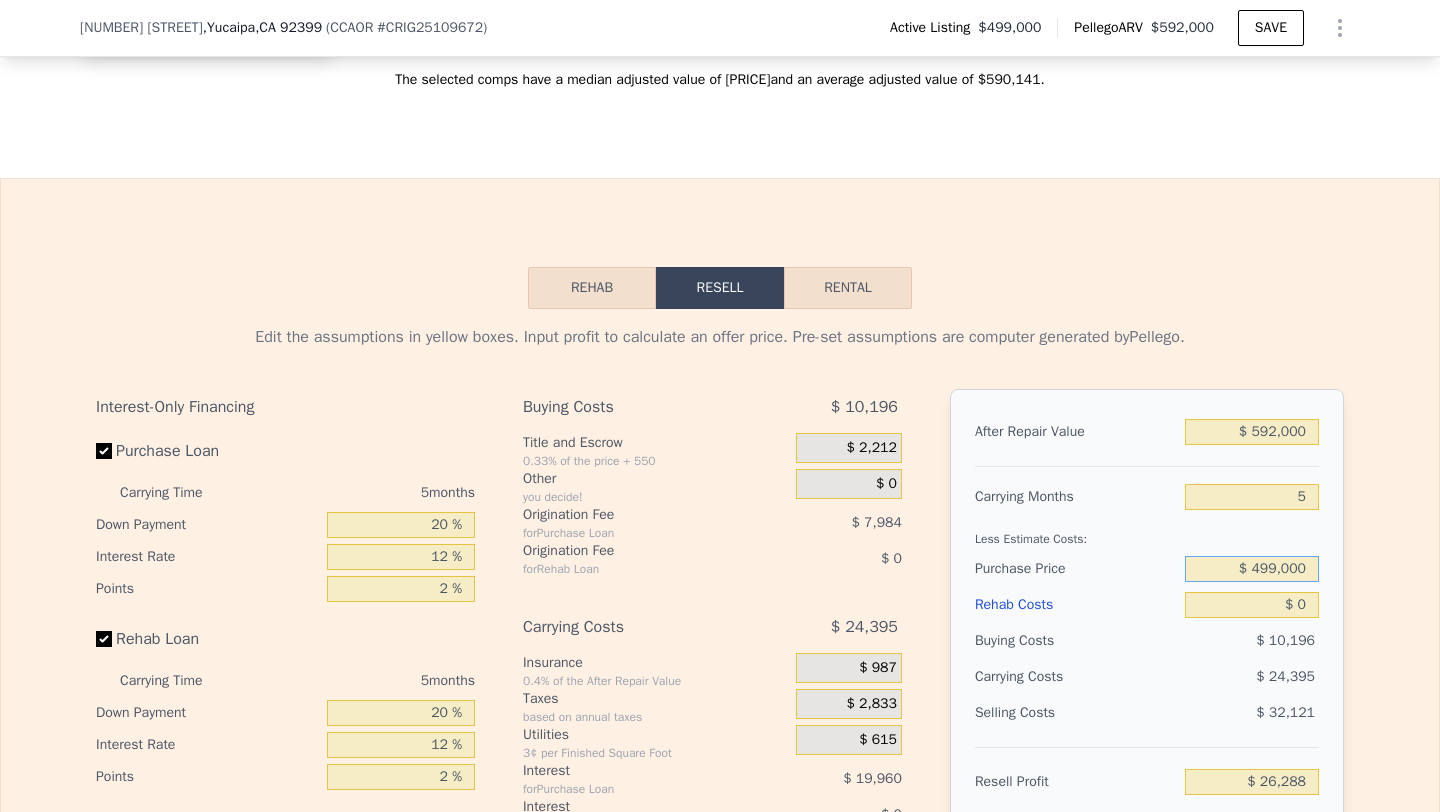 click on "$ 499,000" at bounding box center [1252, 569] 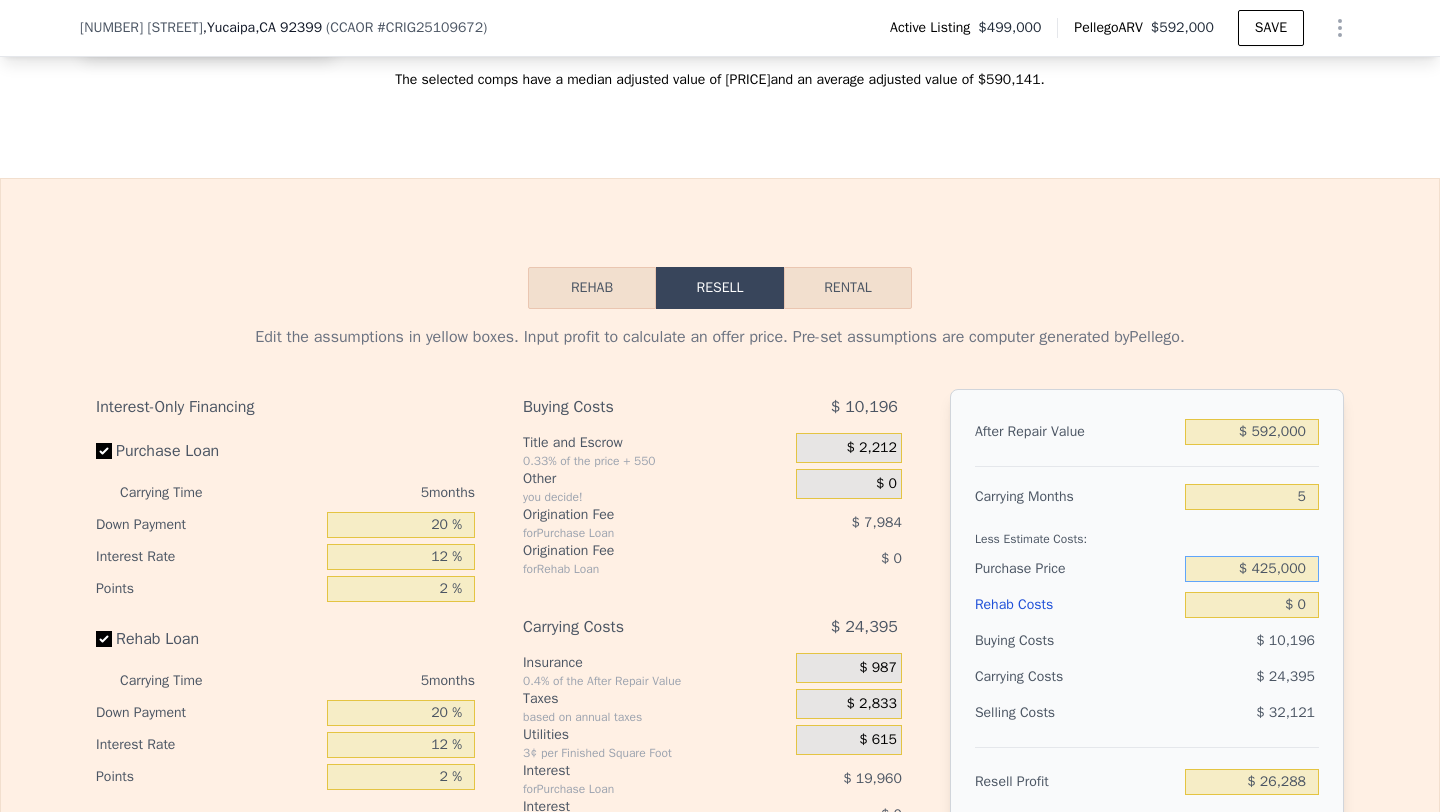 type on "$ 425,000" 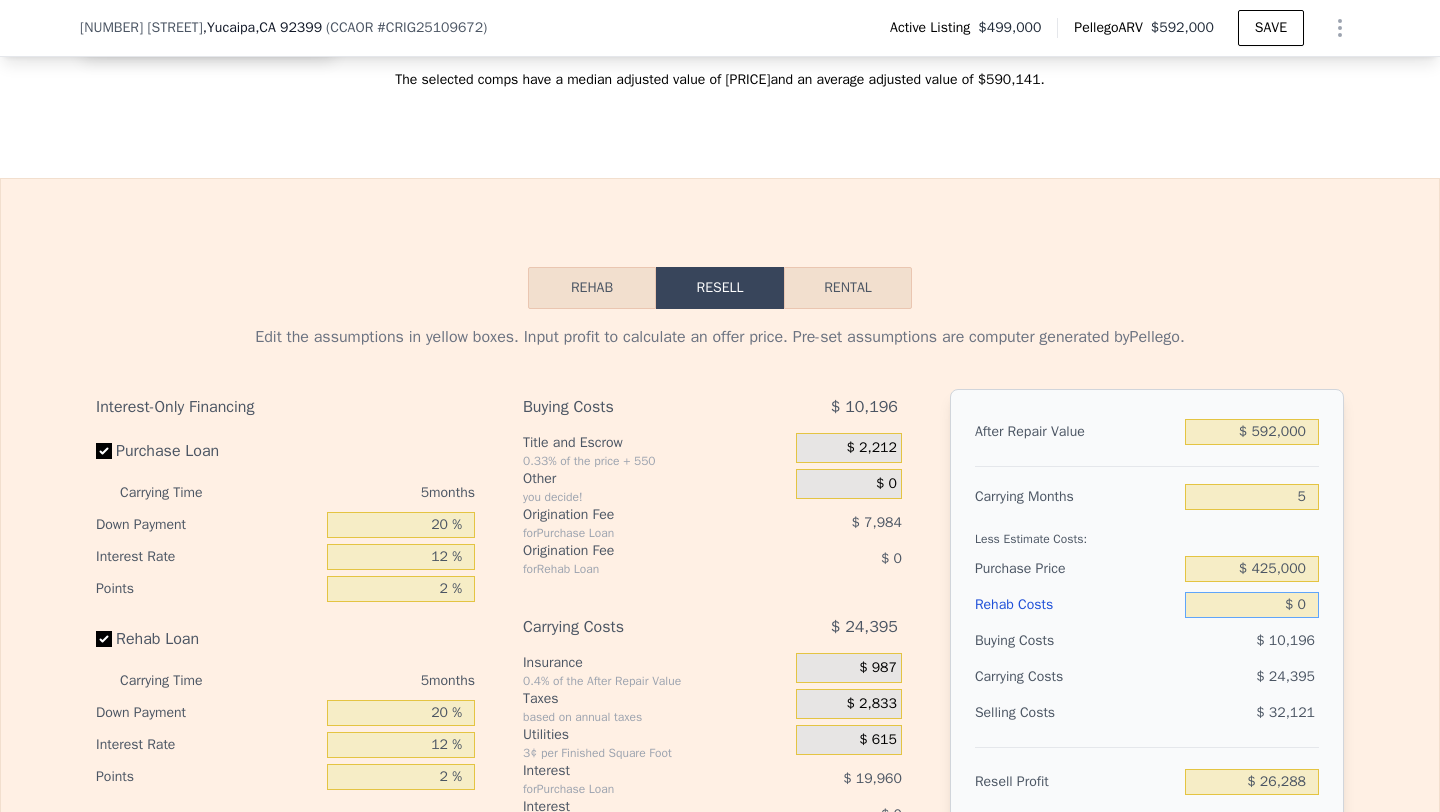 click on "$ 0" at bounding box center [1252, 605] 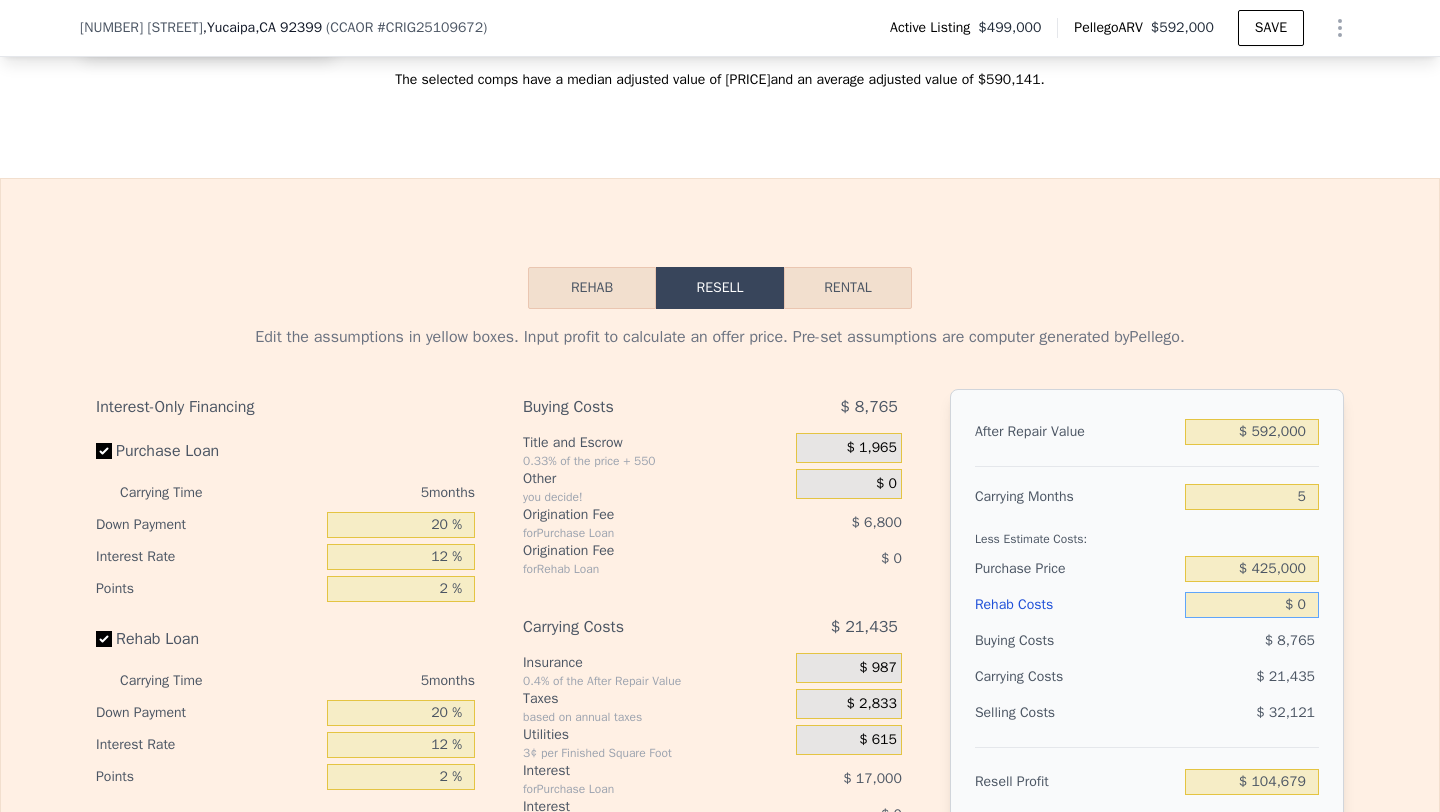 click on "$ 0" at bounding box center [1252, 605] 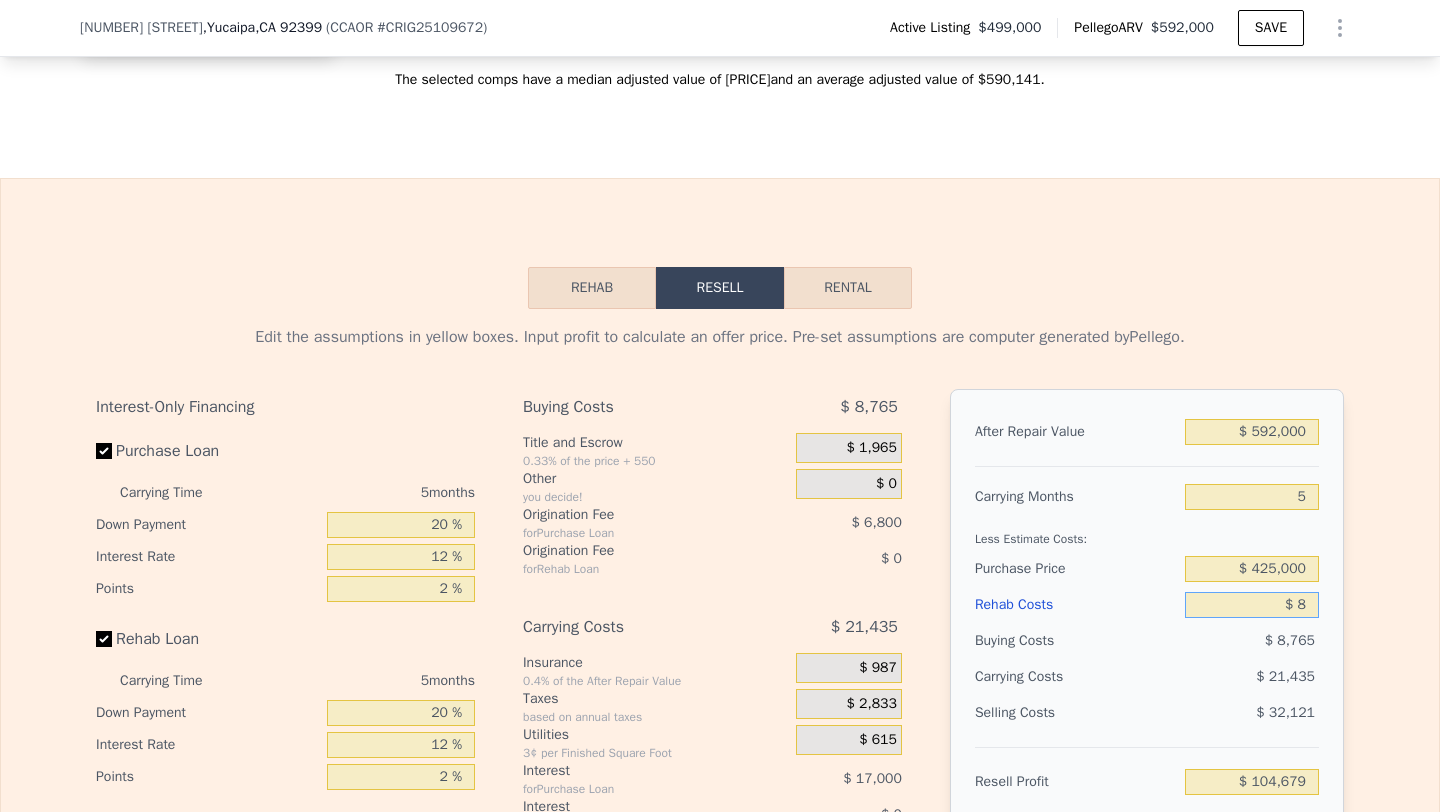 type on "$ 104,671" 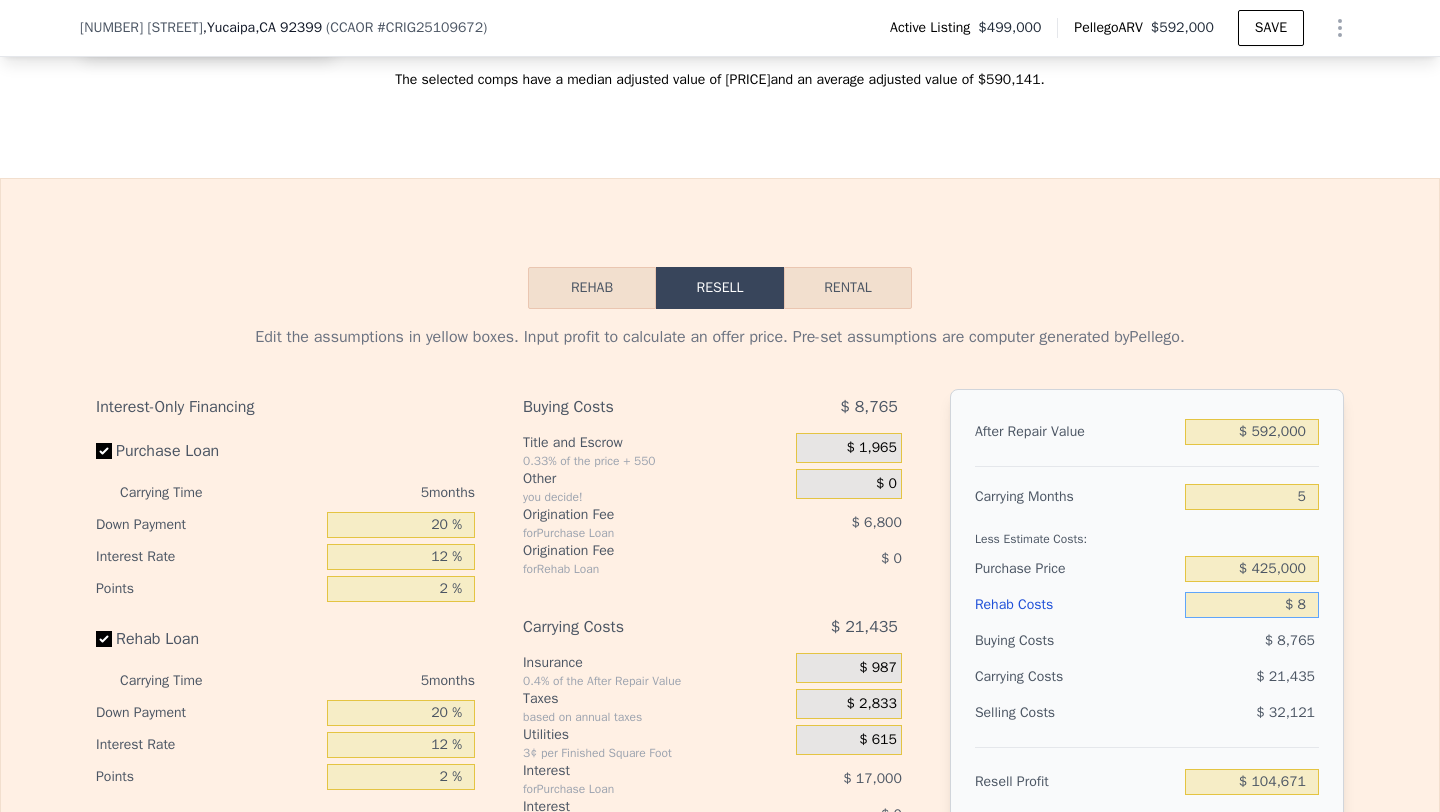 type on "$ 80" 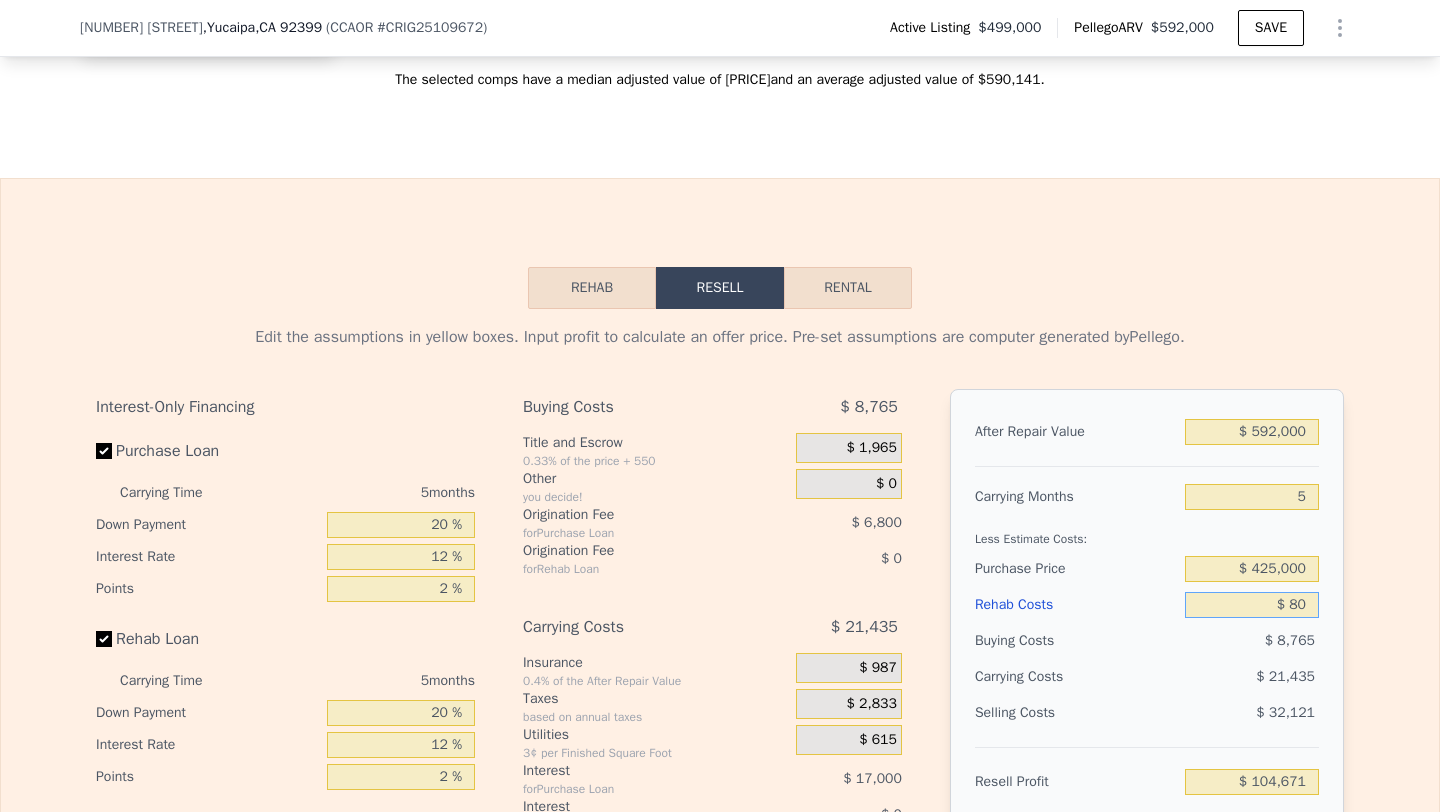 type on "$ 104,593" 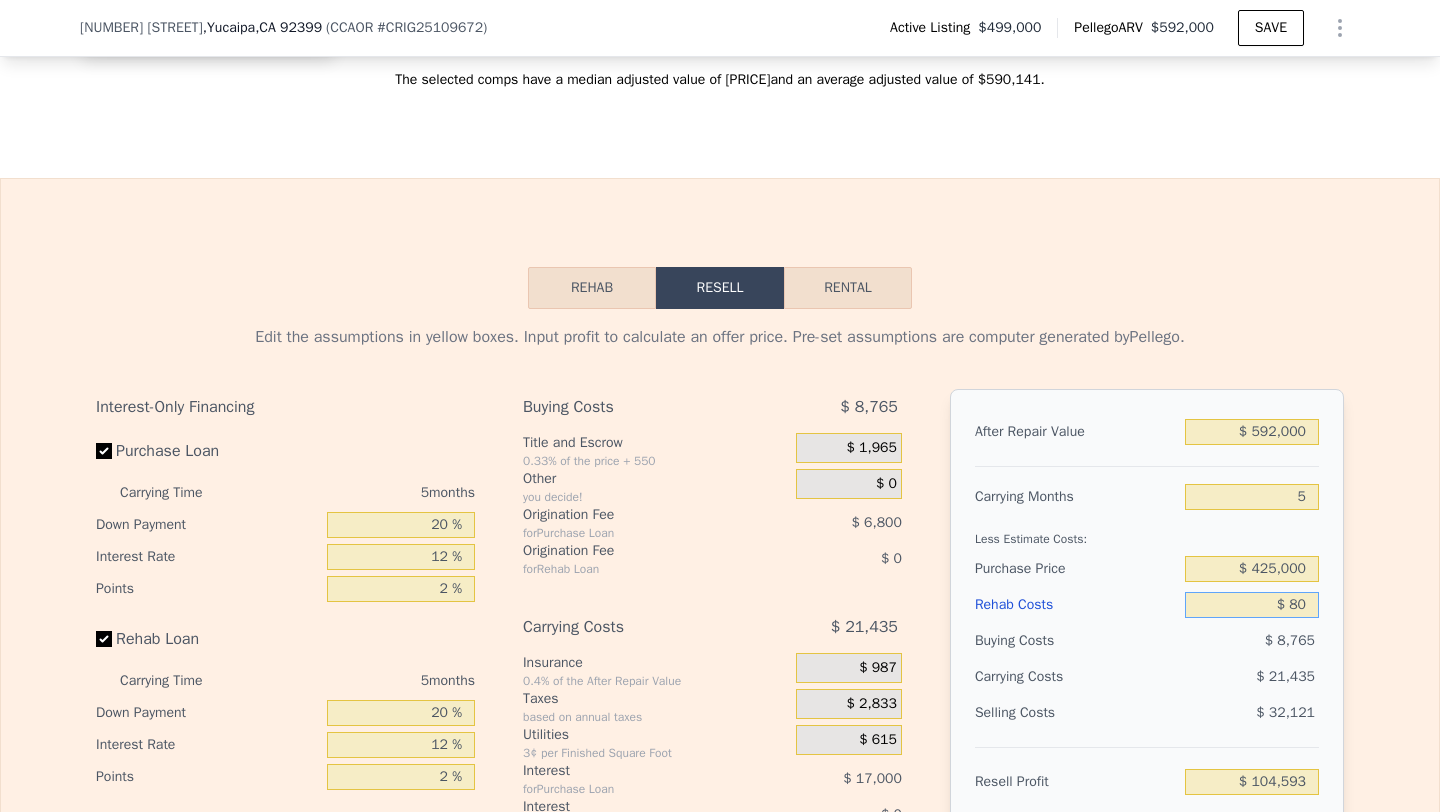 type on "$ 800" 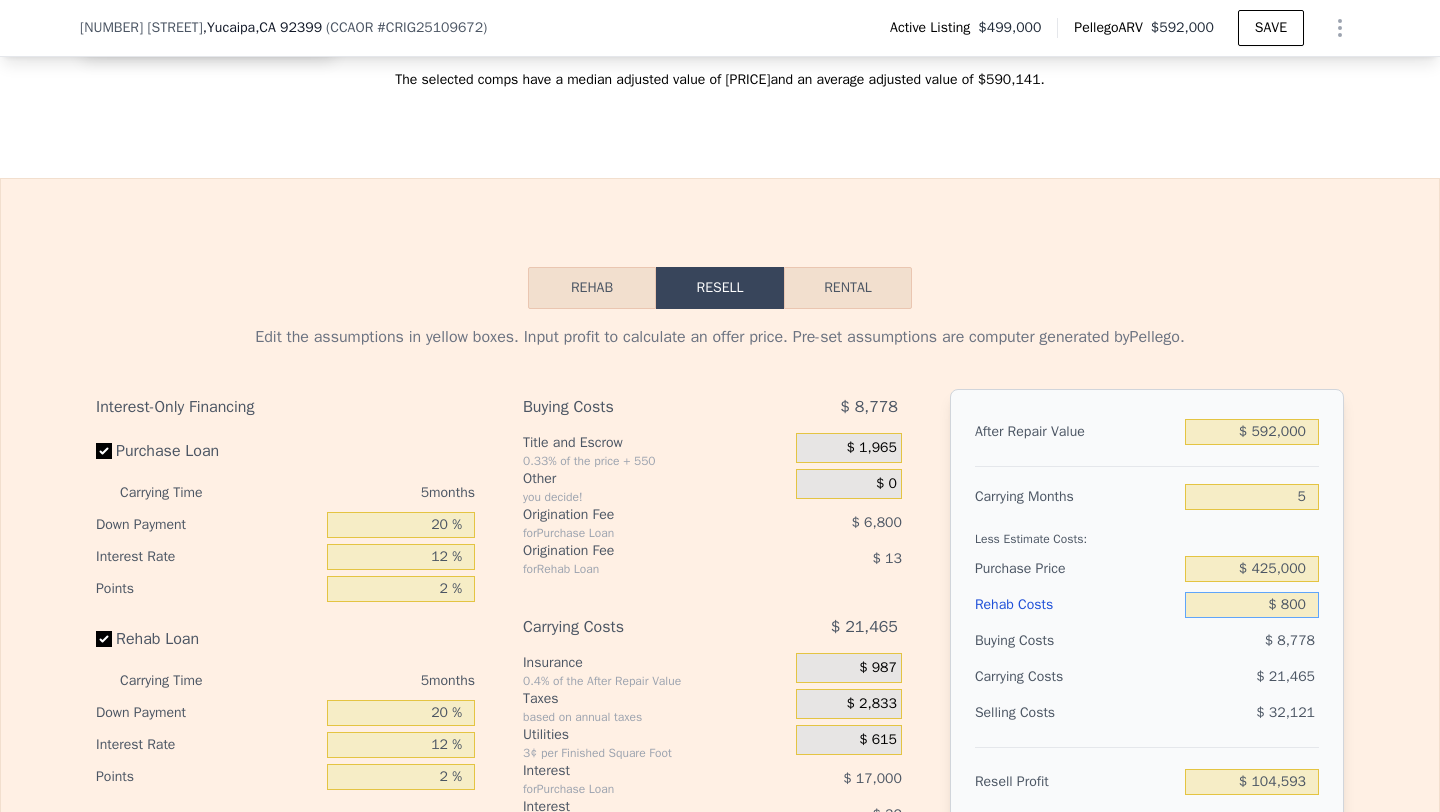 type on "$ 103,836" 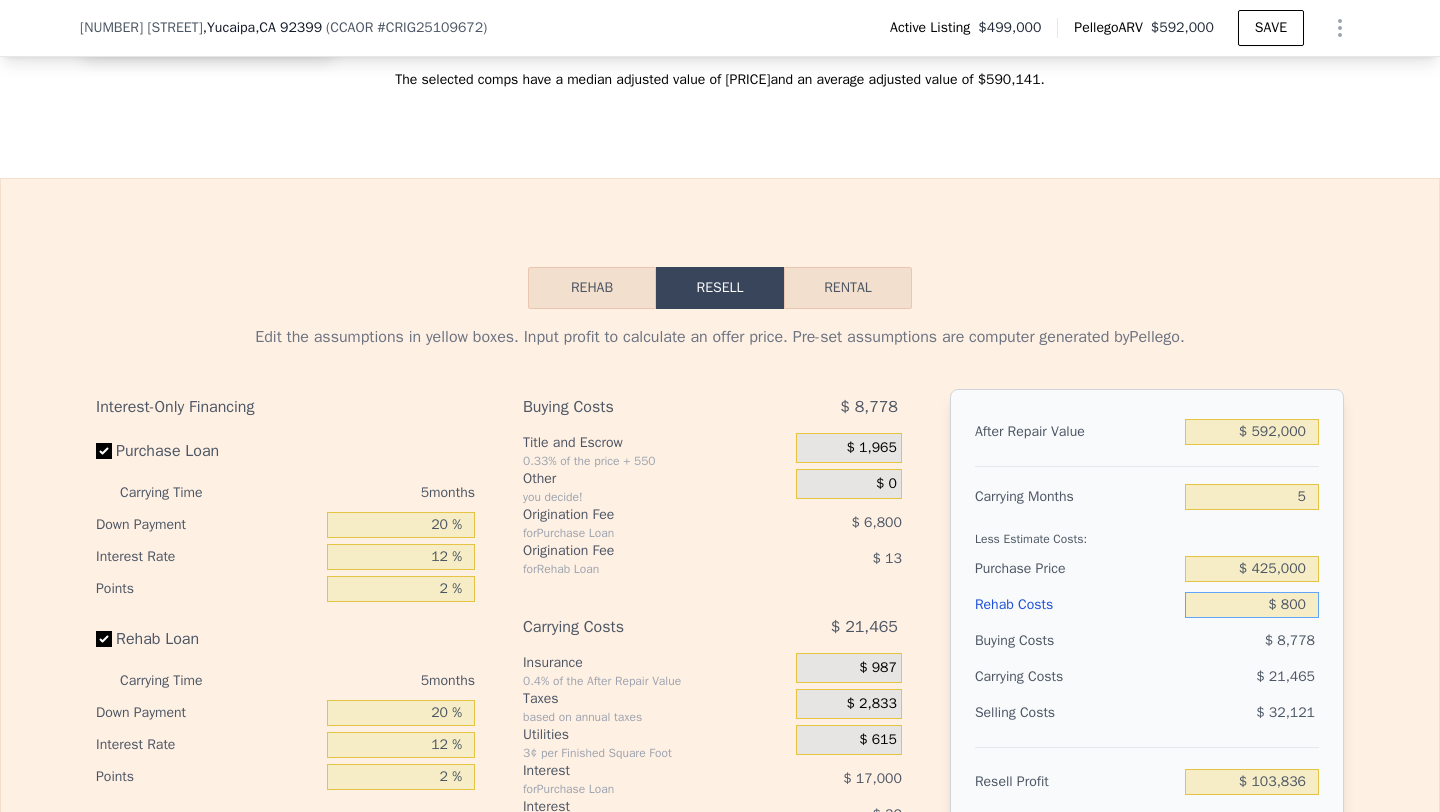 type on "$ 80" 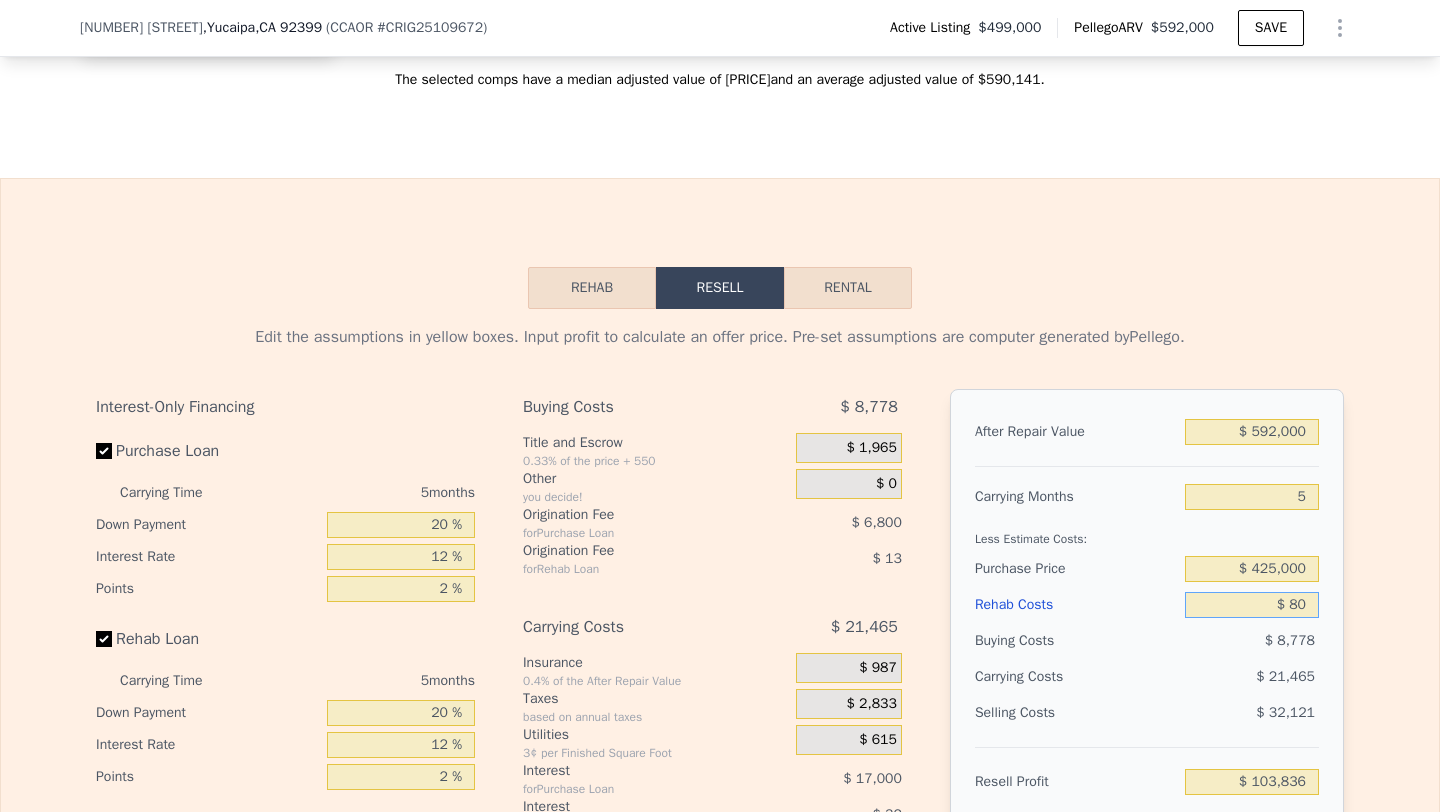 type on "$ 104,593" 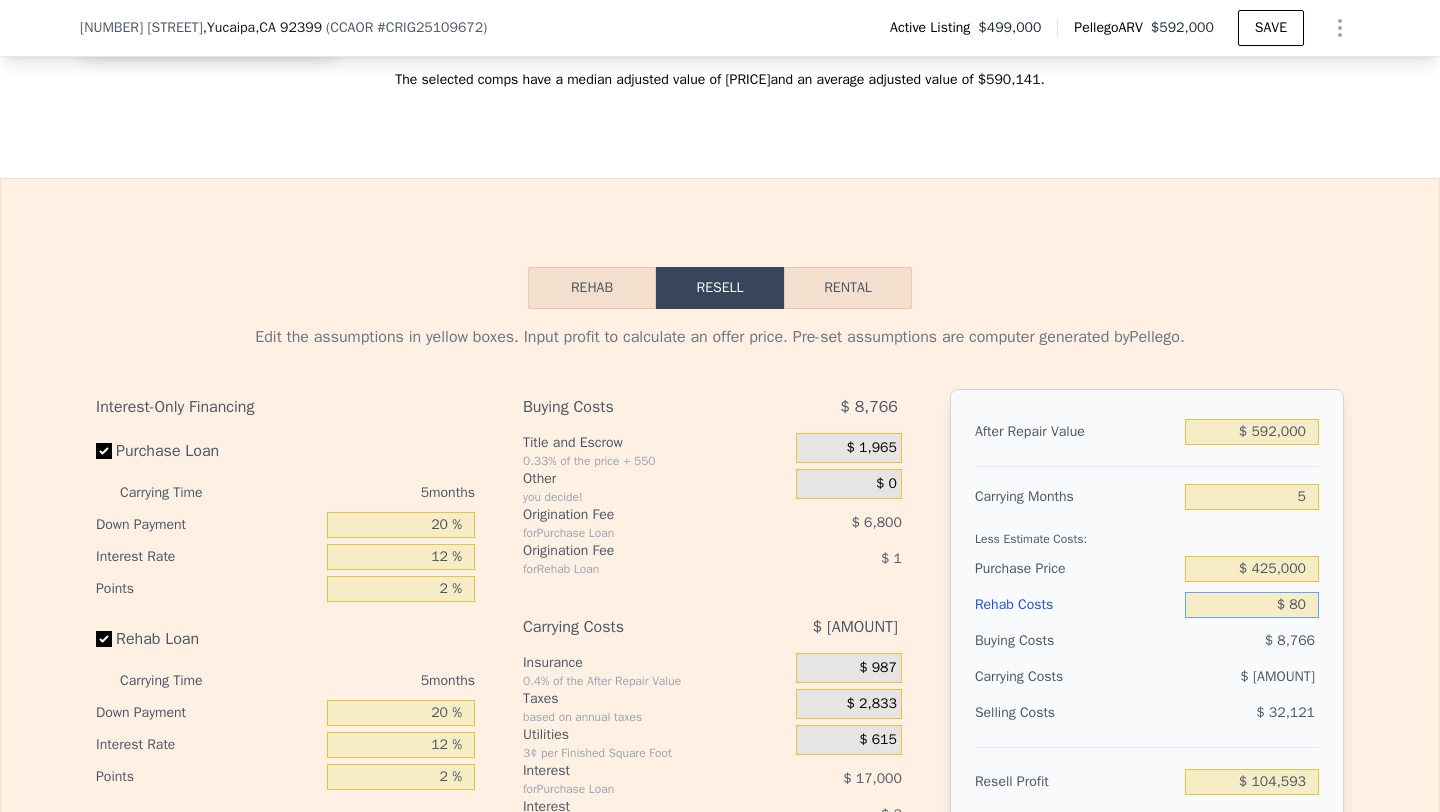 type on "$ 8" 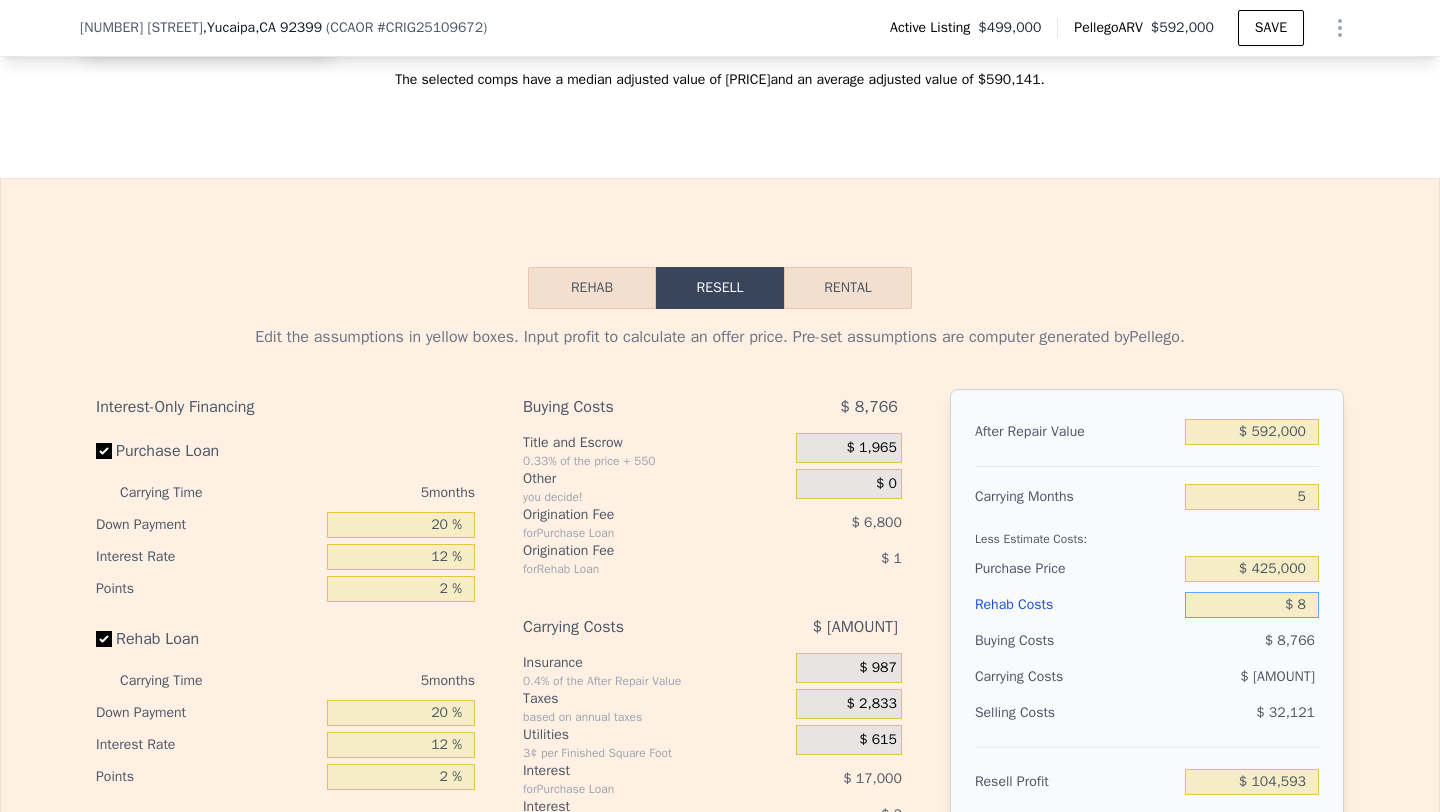 type on "$ 104,671" 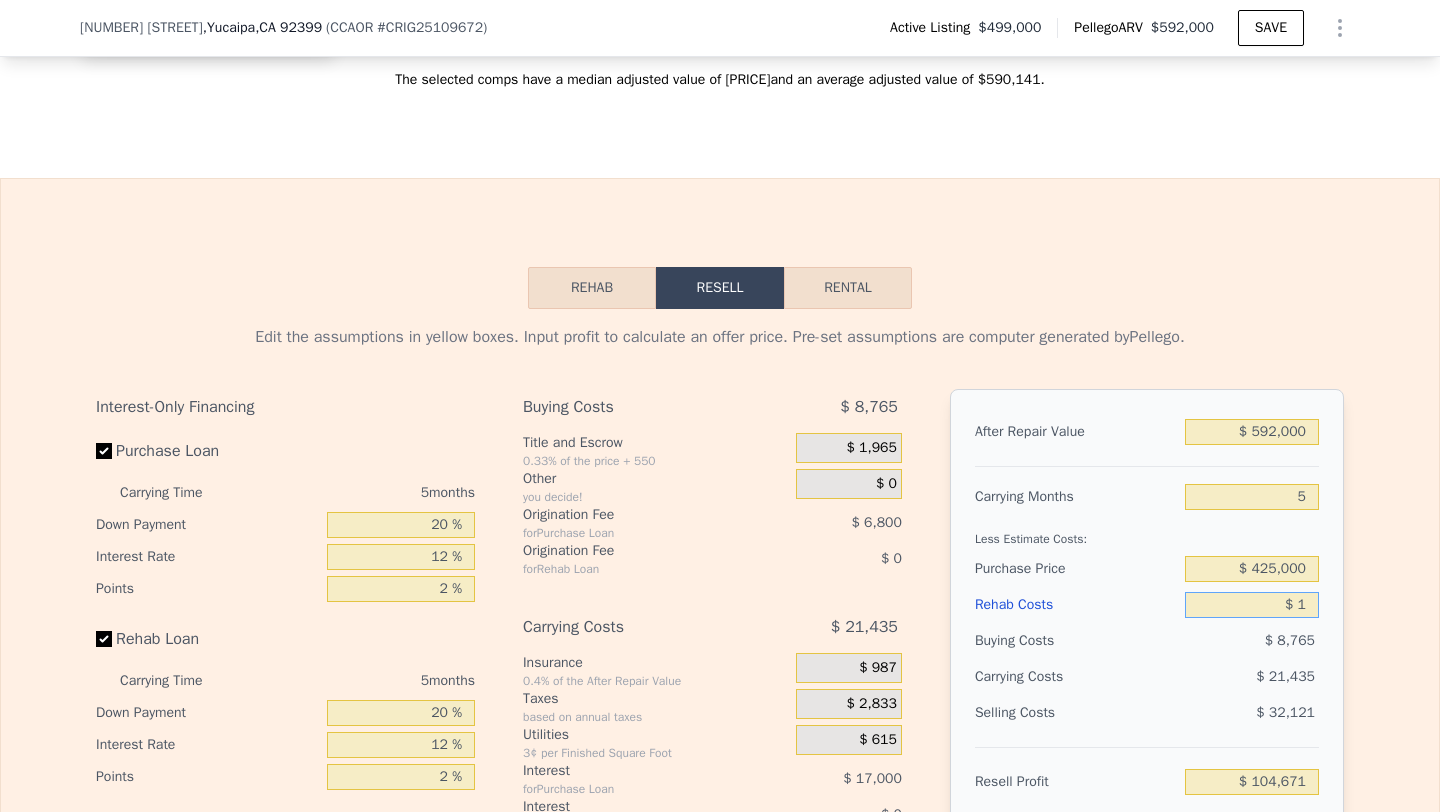 type on "$ 10" 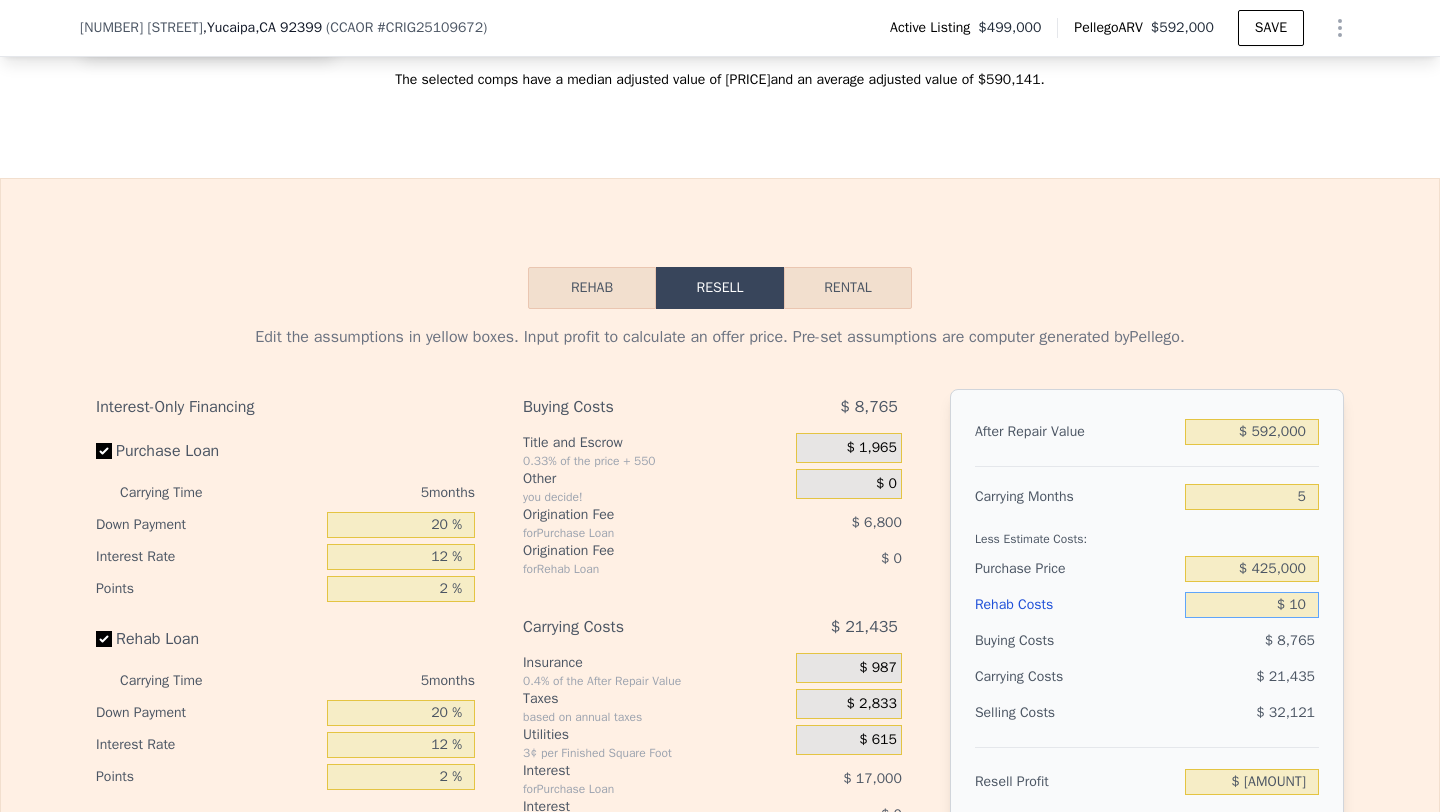 type on "$ 104,669" 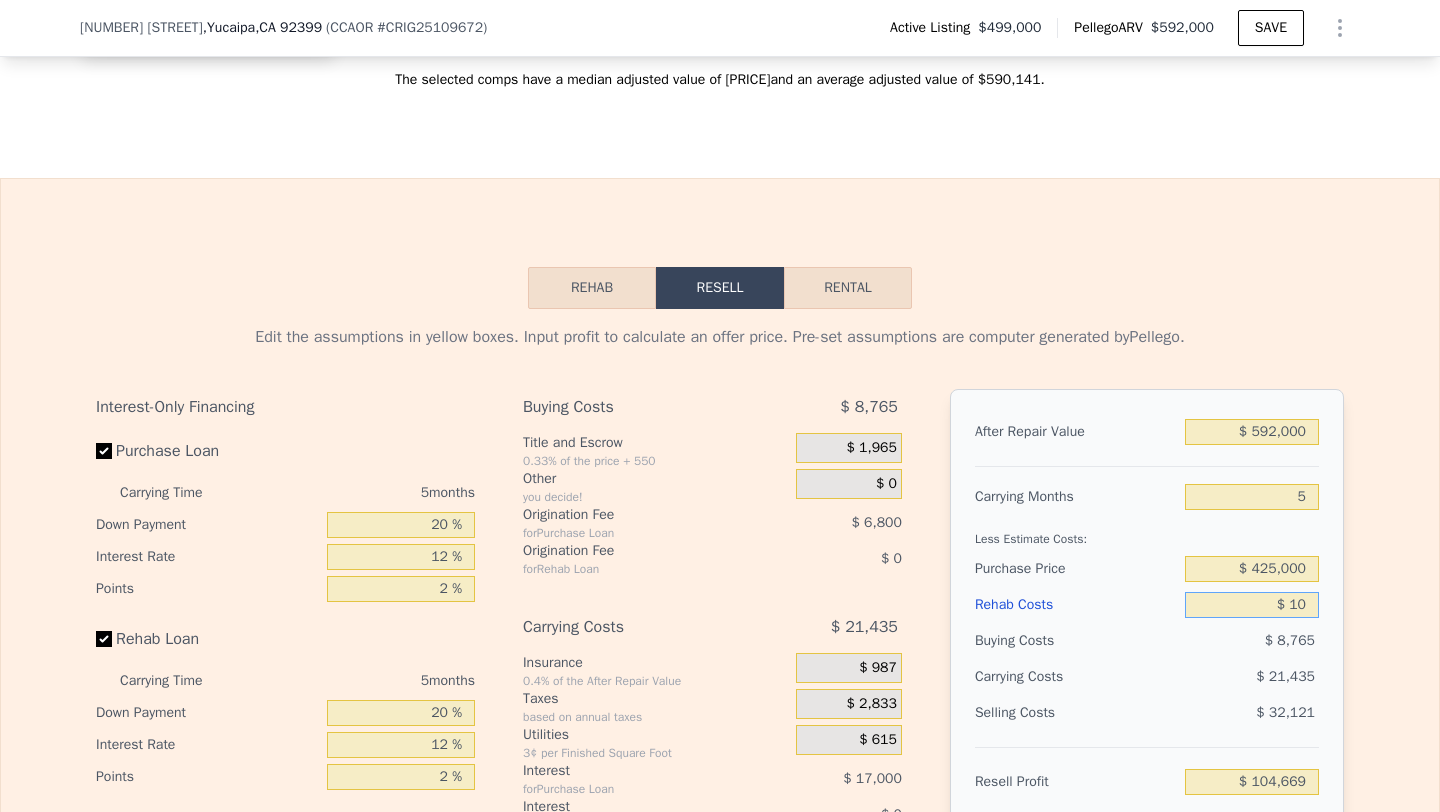 type on "$ 100" 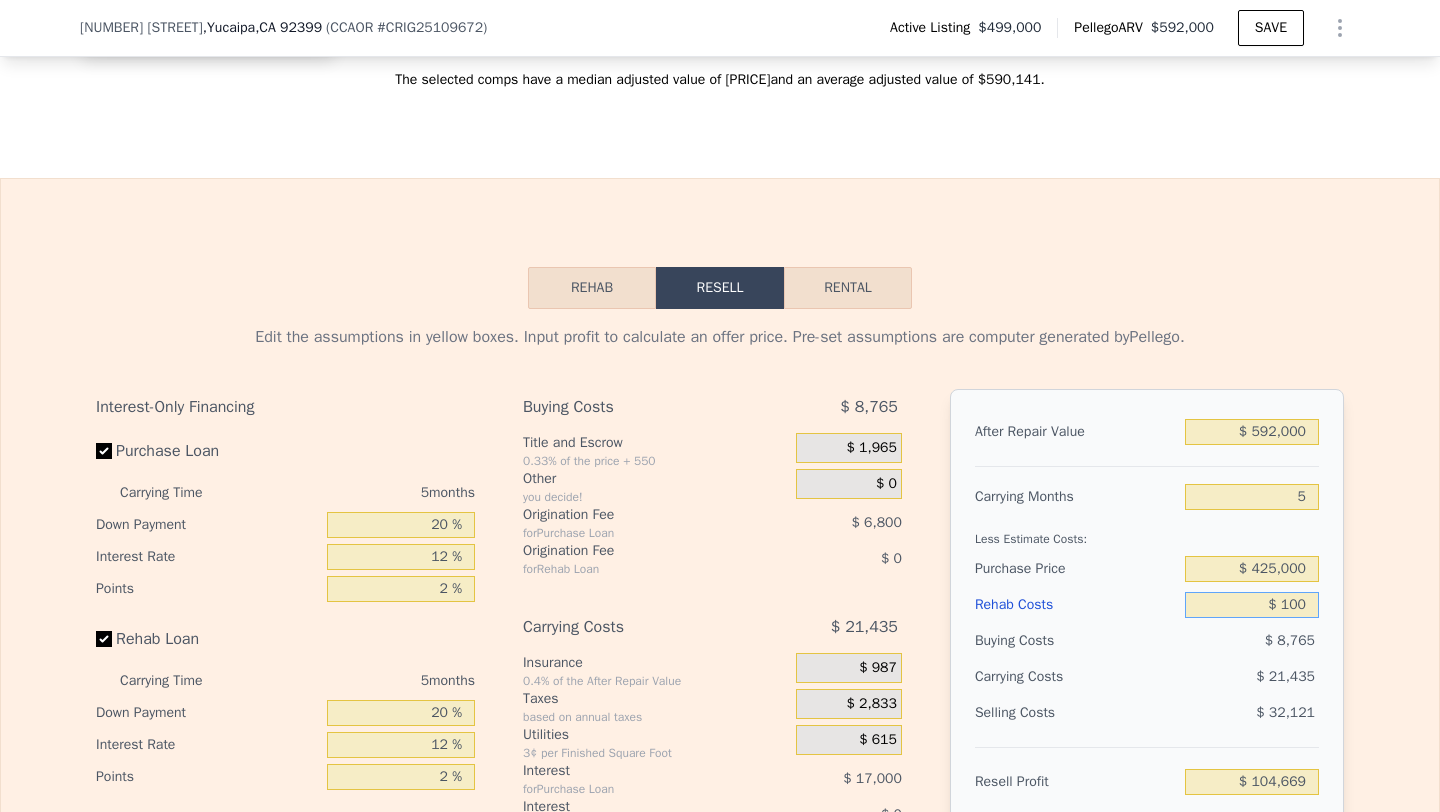 type on "$ 104,572" 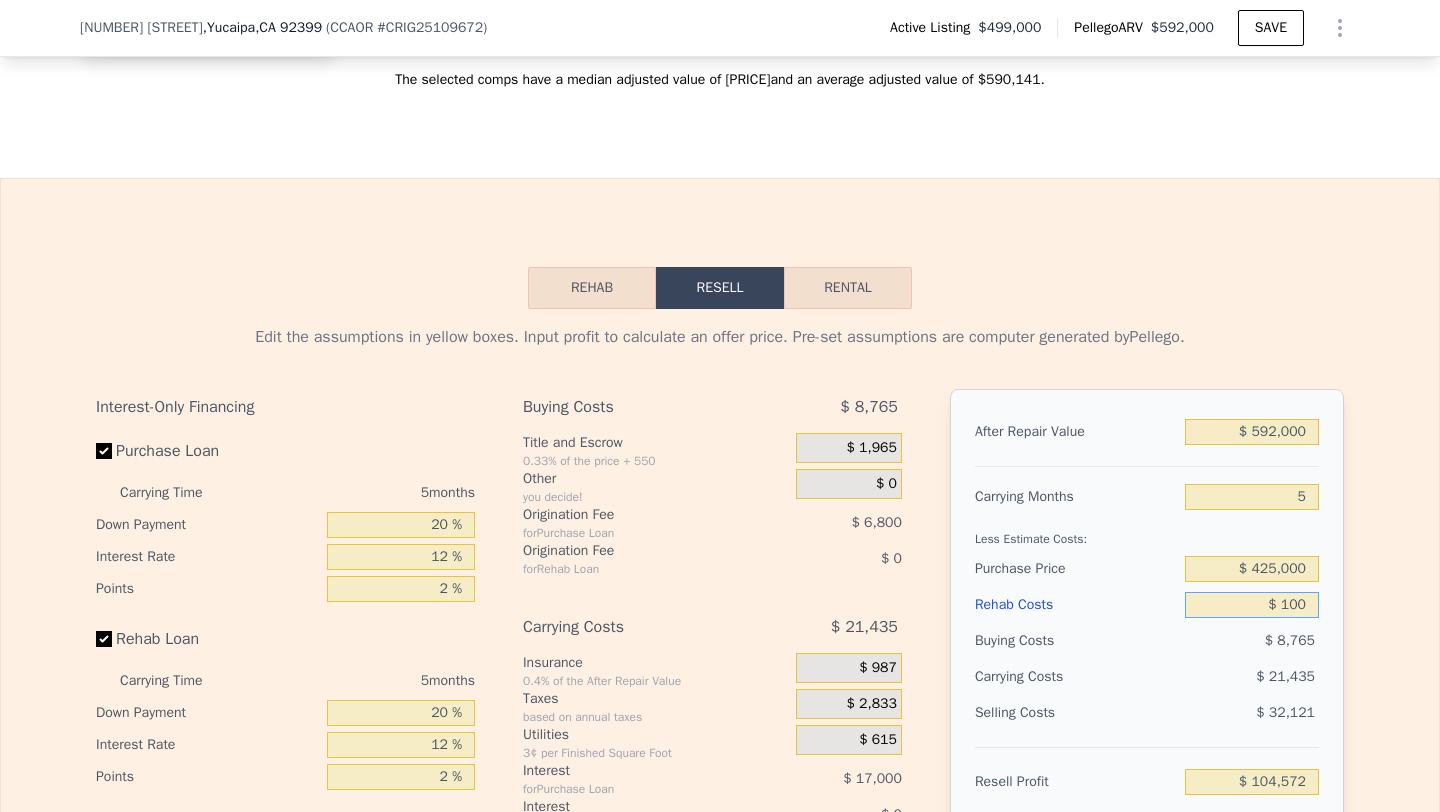 type on "$ 1,000" 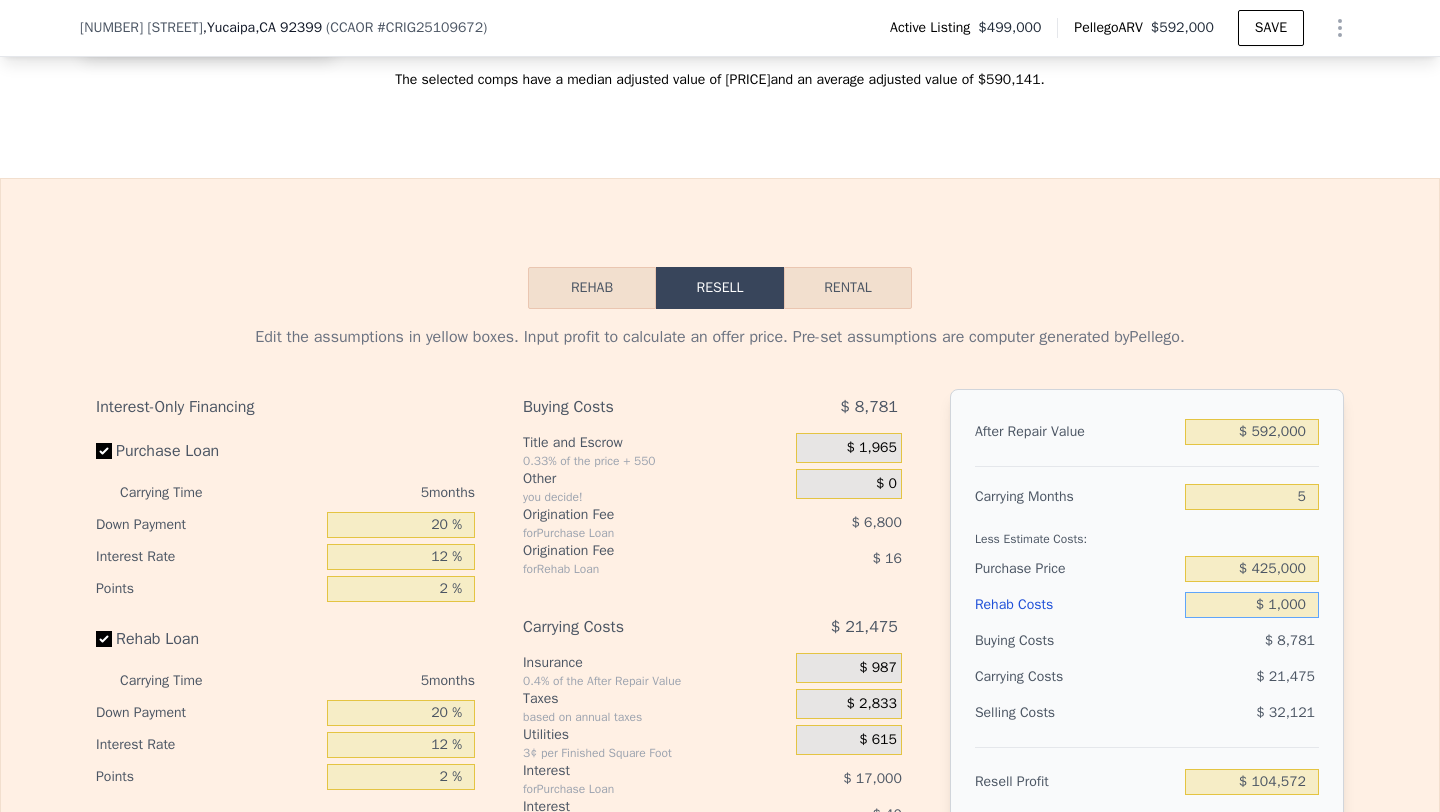 type on "$ 103,623" 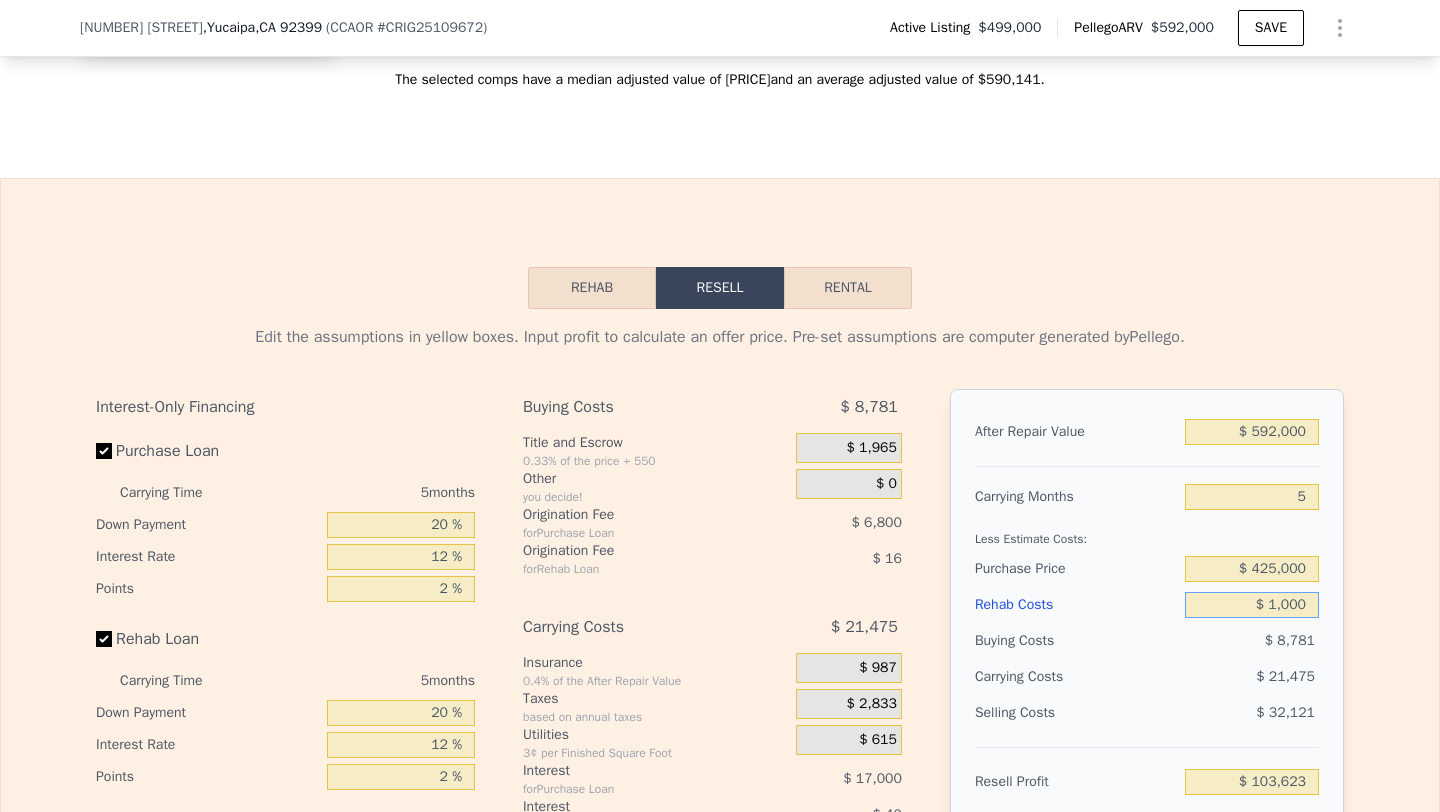 type on "$ 10,000" 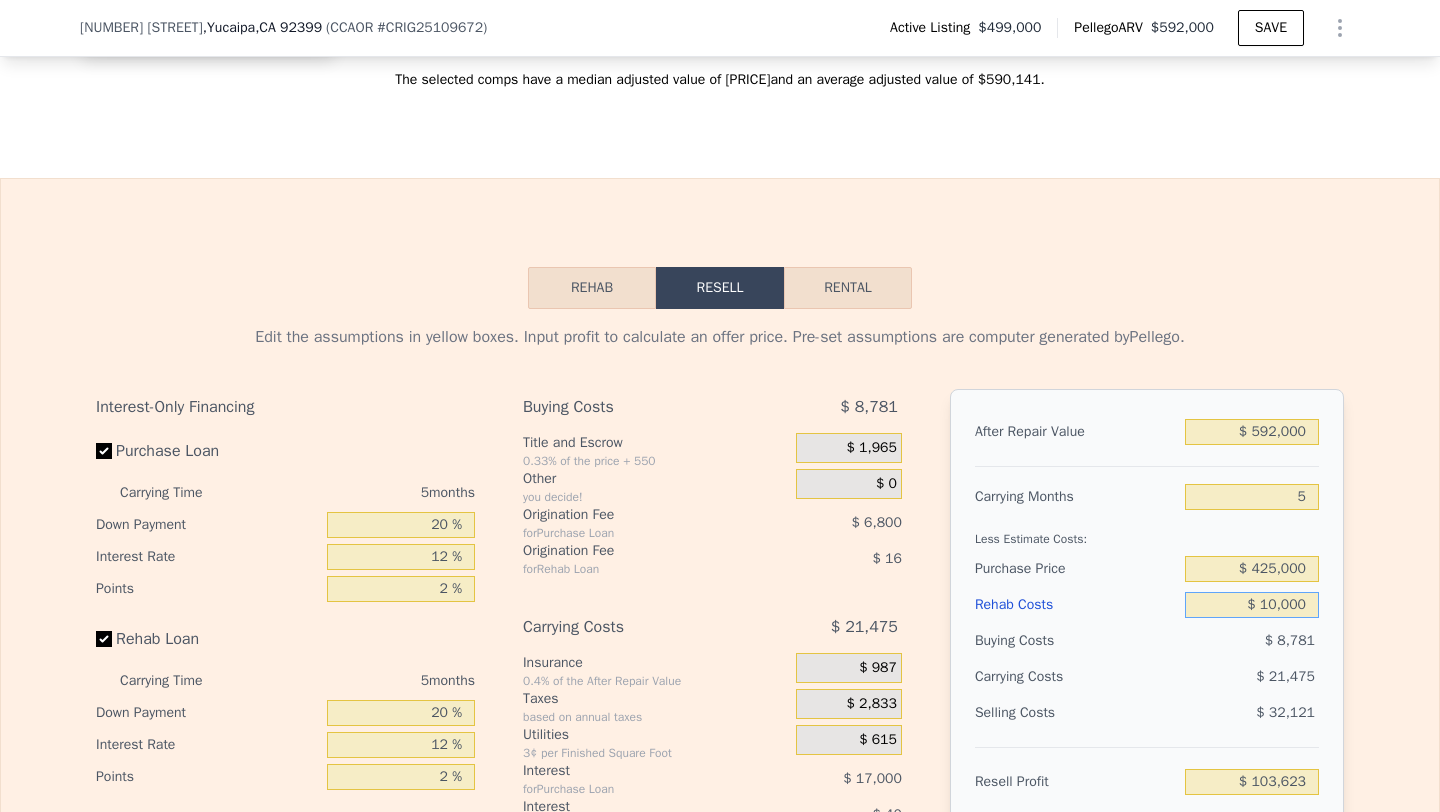 type on "$ 94,119" 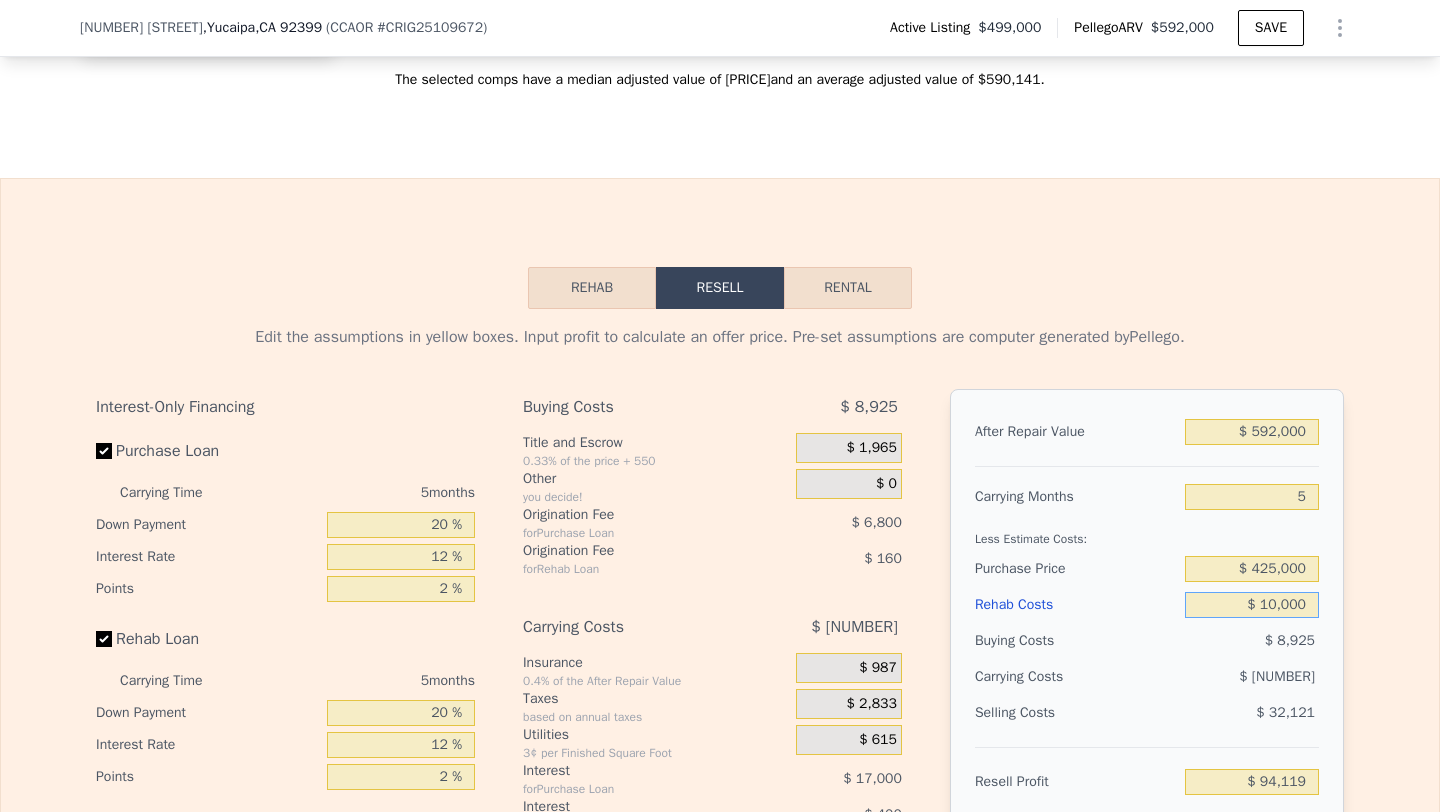 type on "$ 100,000" 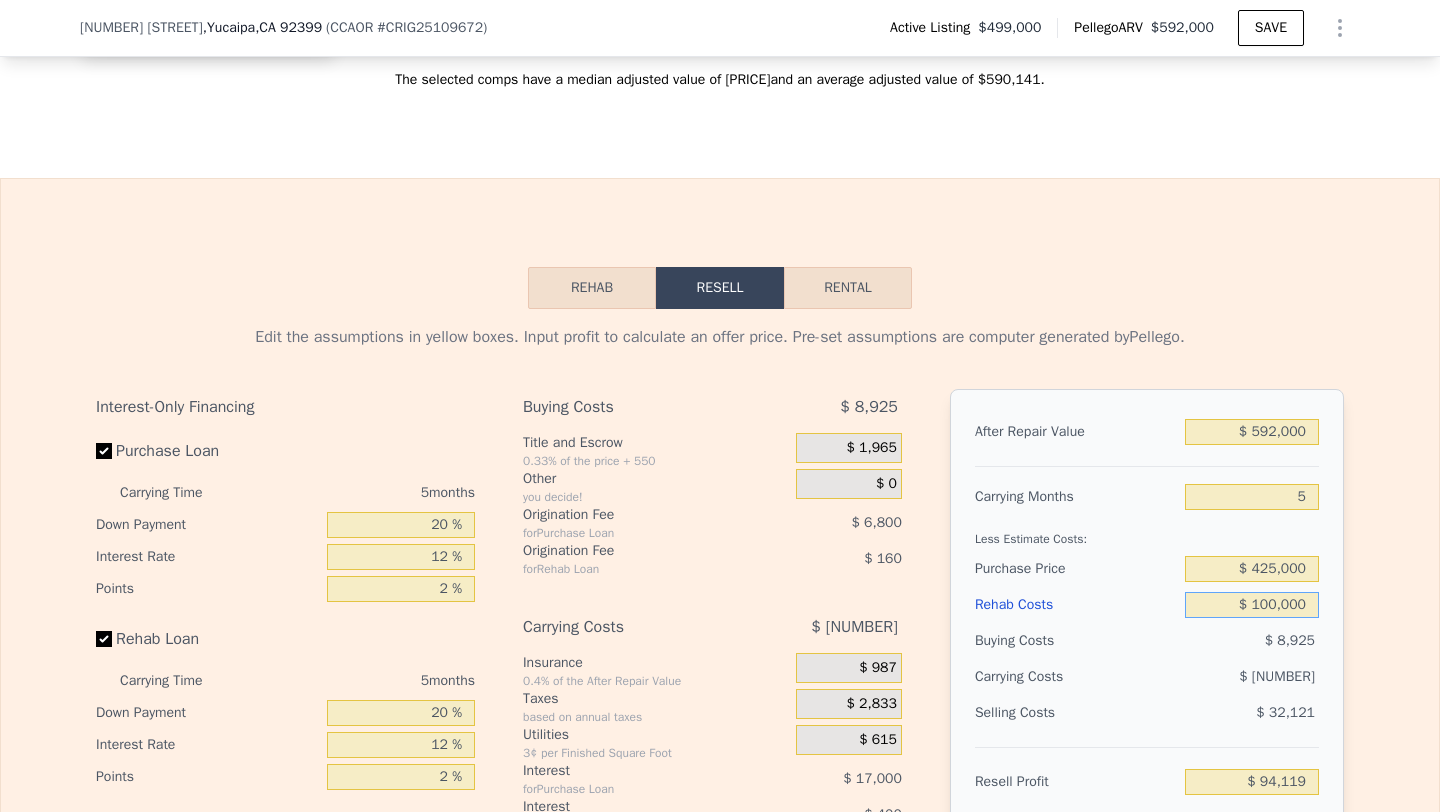 type on "-$ 921" 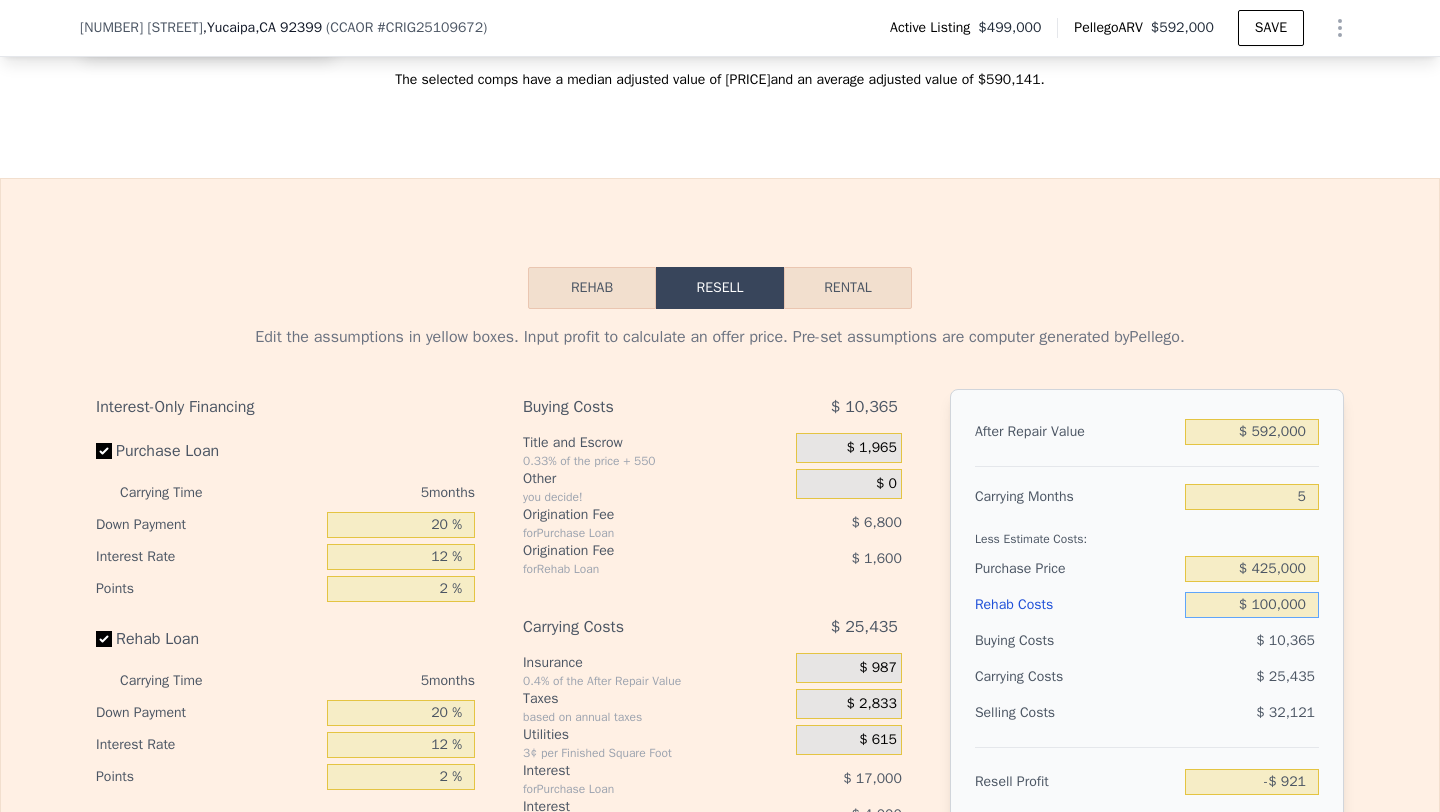 click on "$ 100,000" at bounding box center (1252, 605) 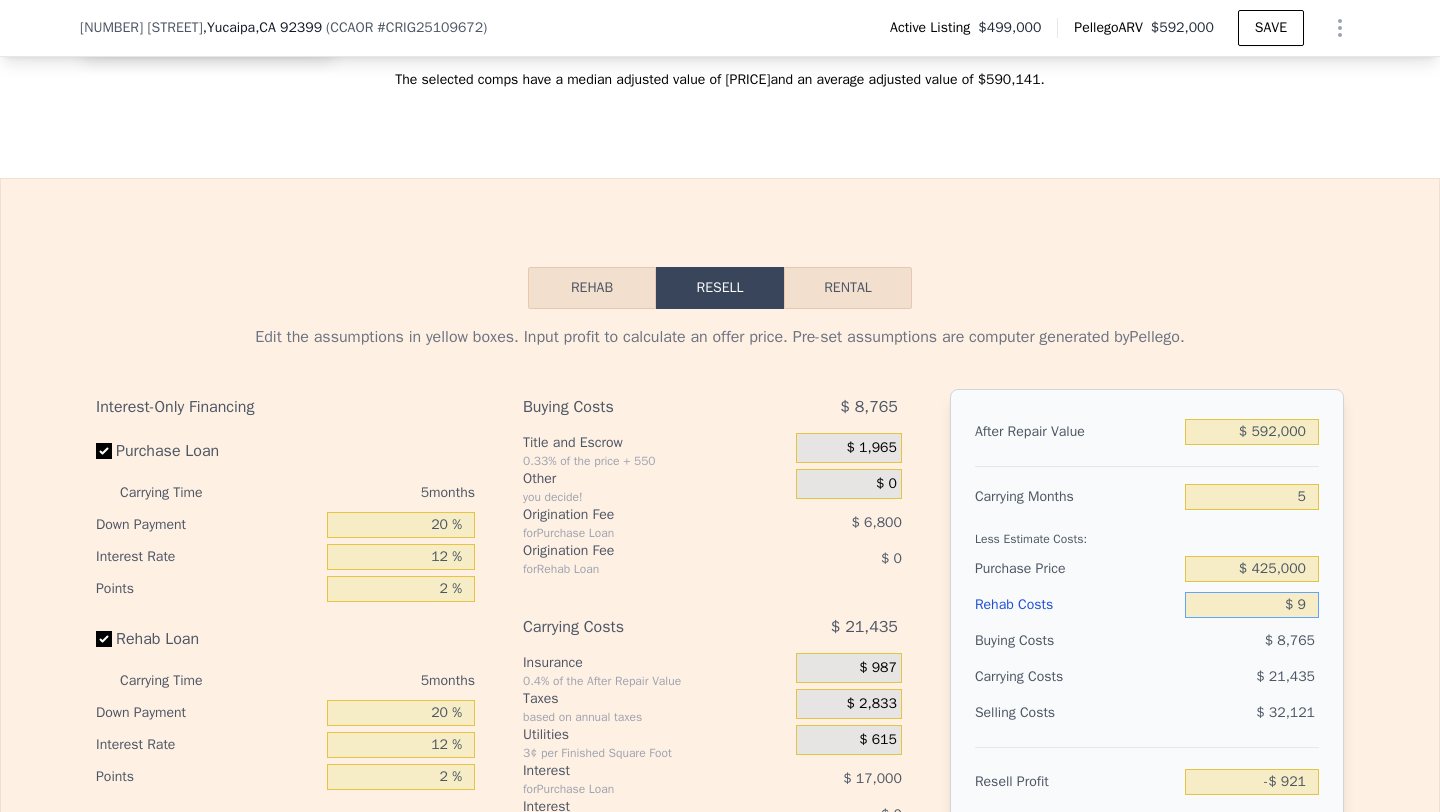 type on "$ 104,670" 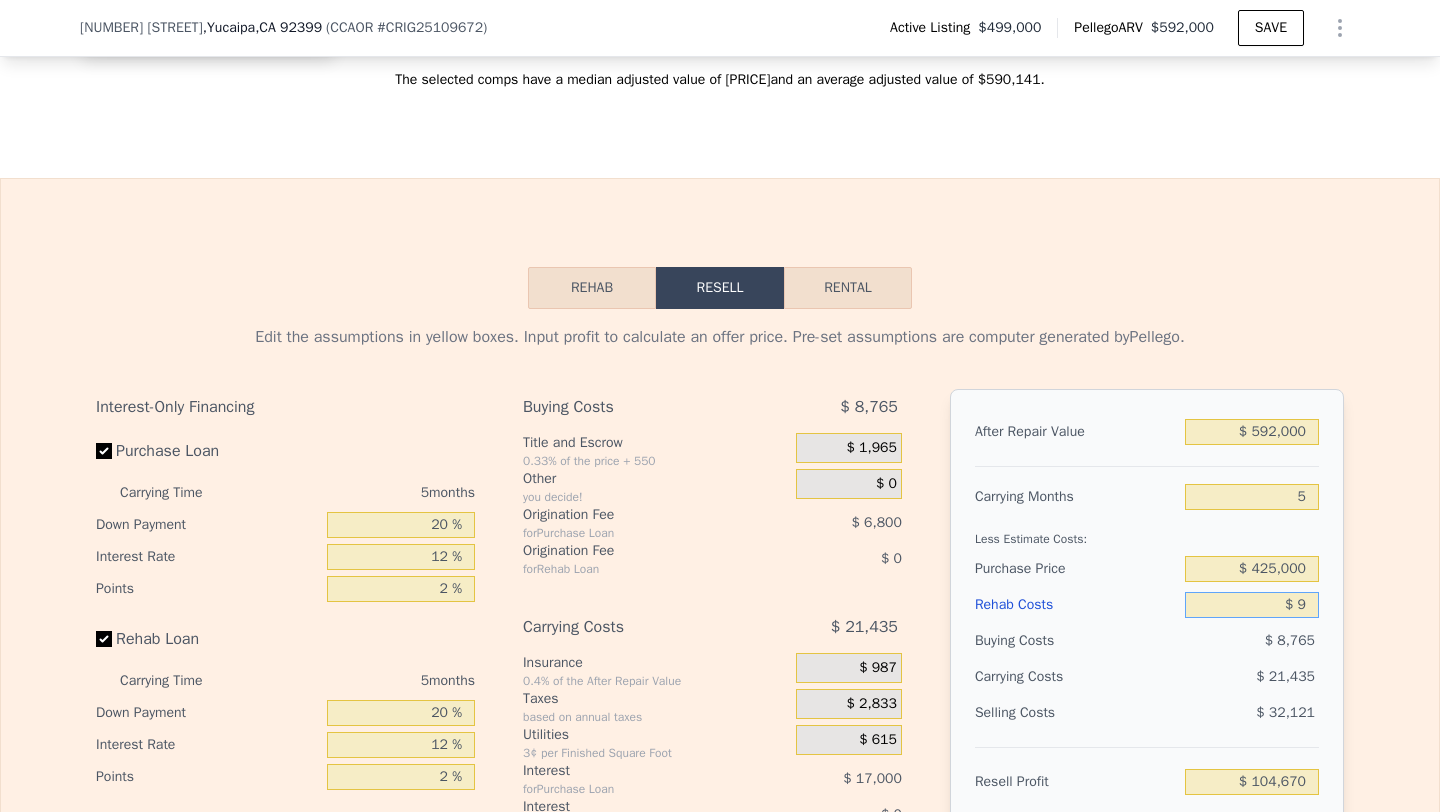 type on "$ 90" 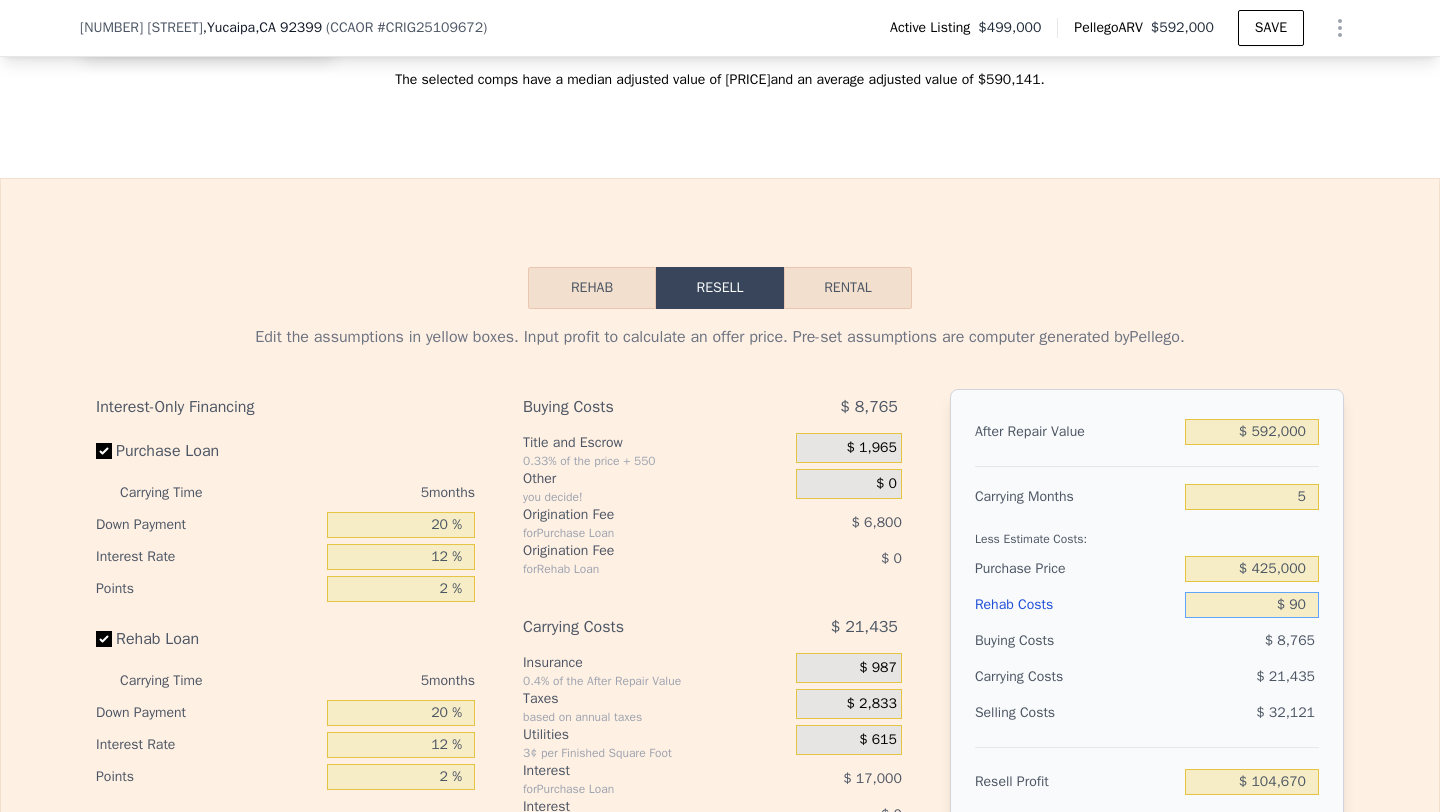 type on "$ 104,583" 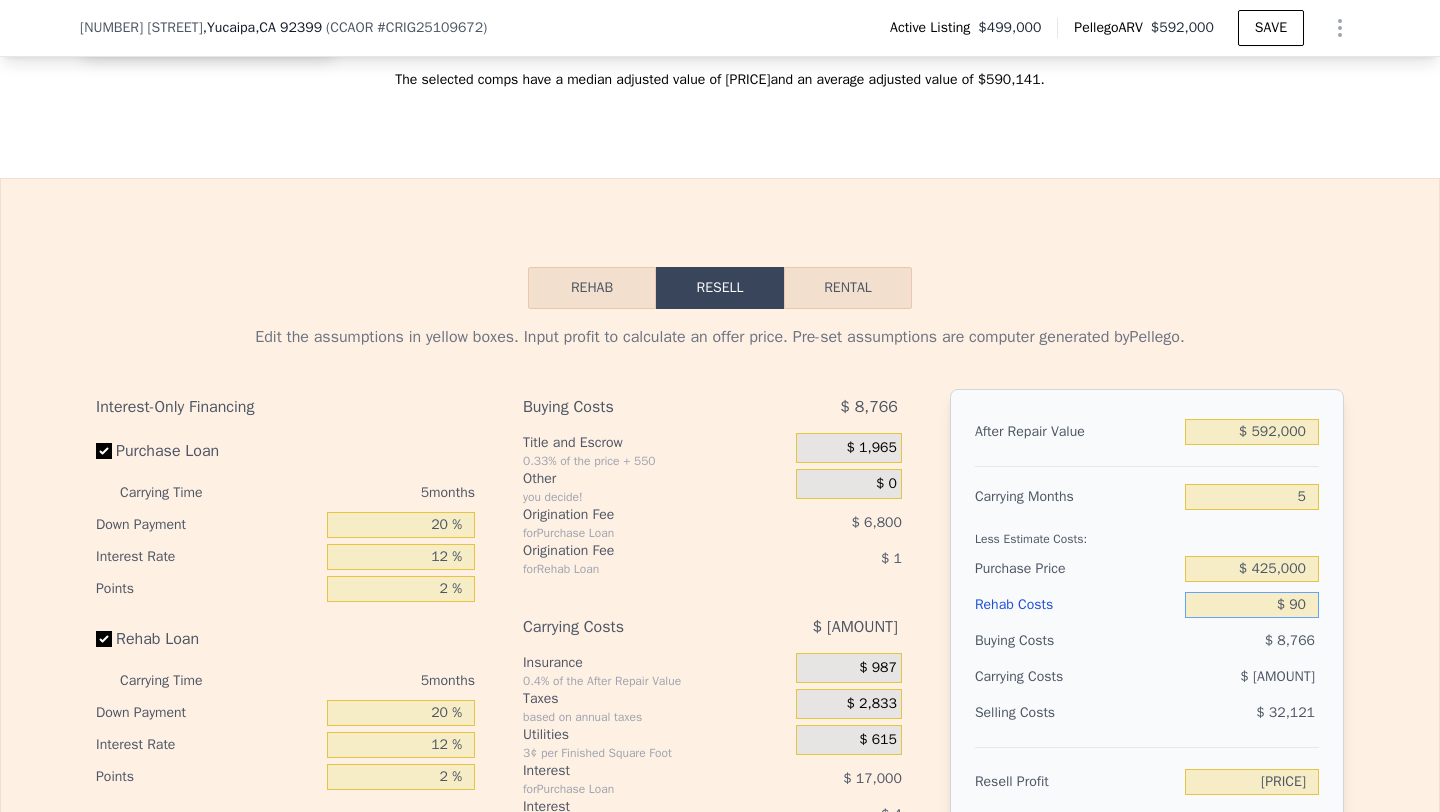 type on "$ 900" 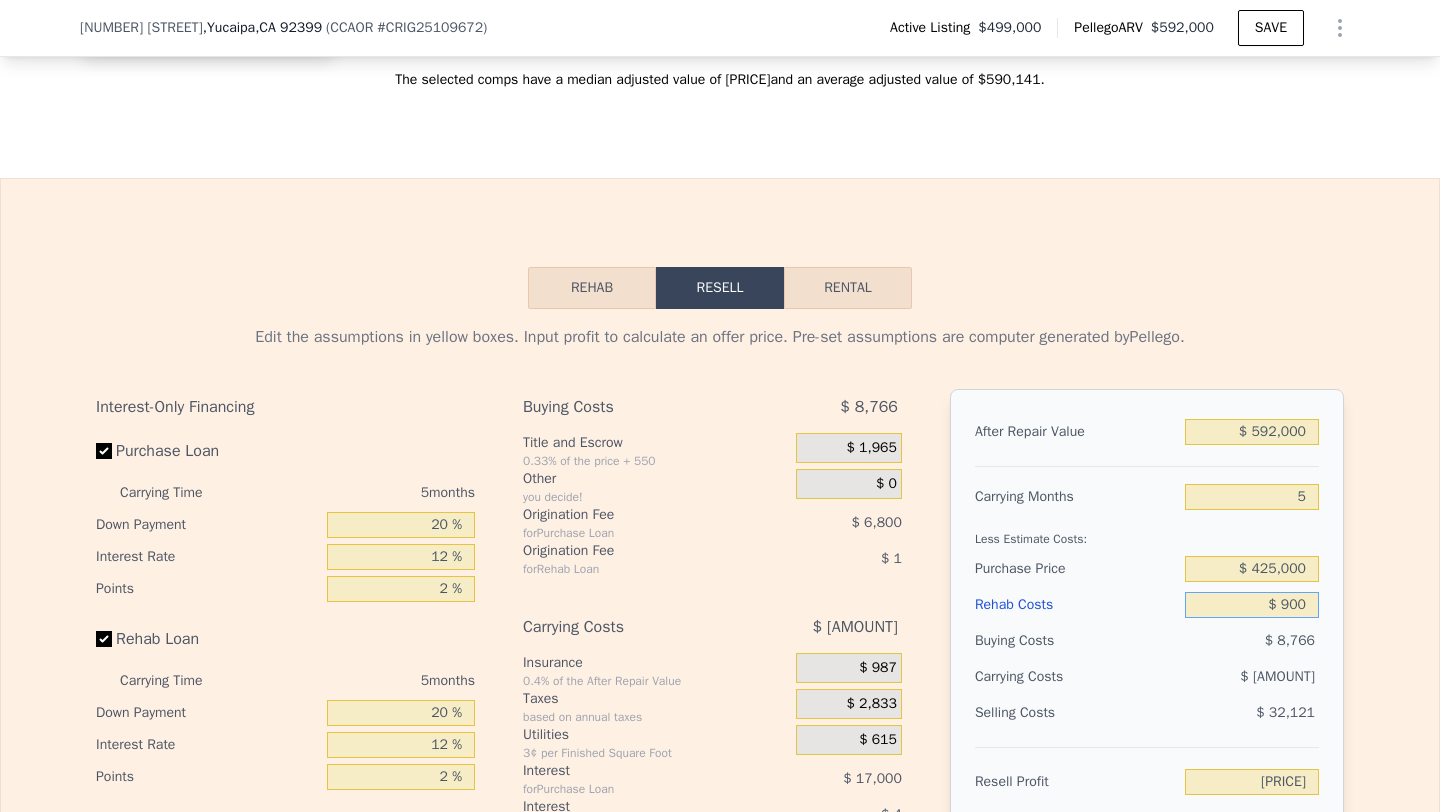 type on "$ 103,730" 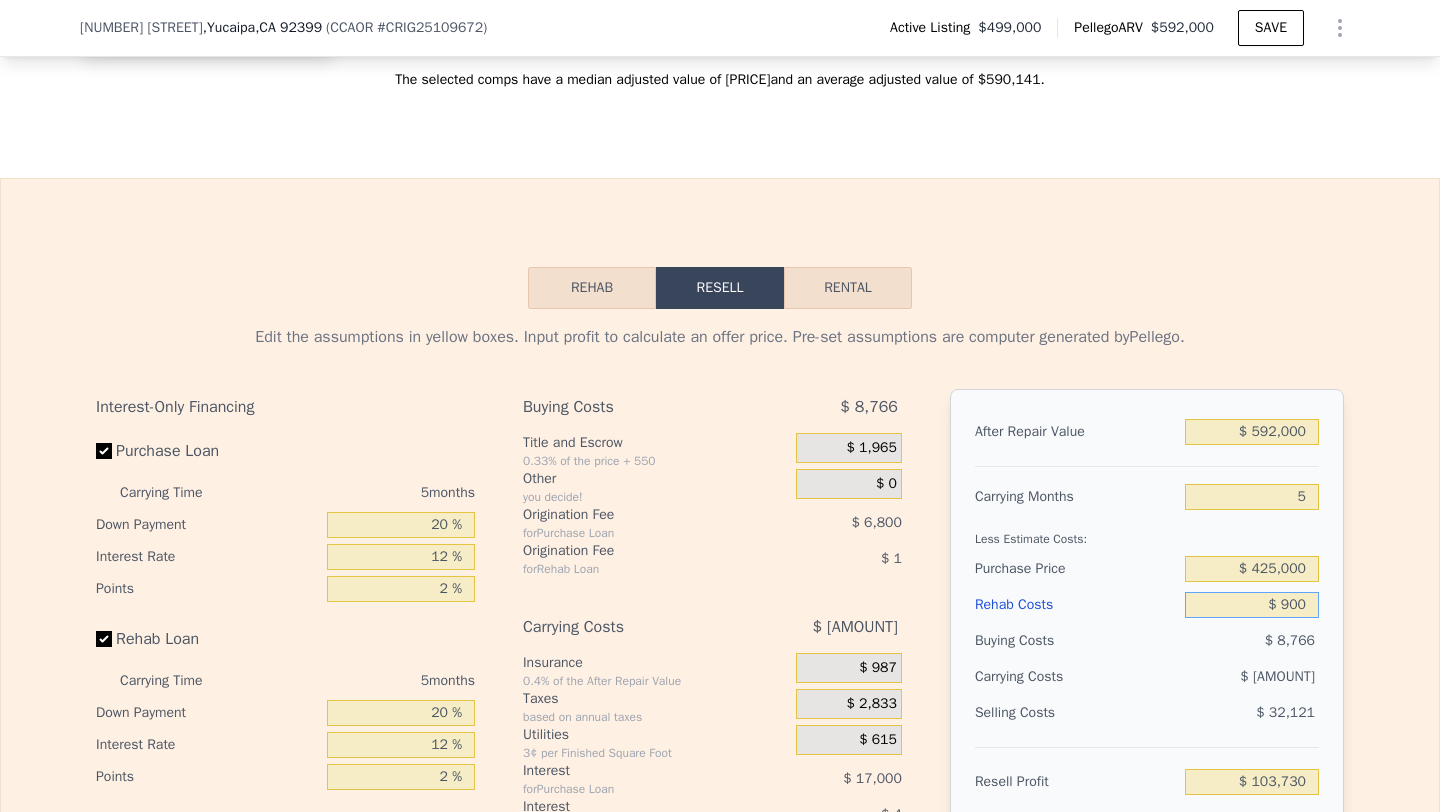 type on "$ 9,000" 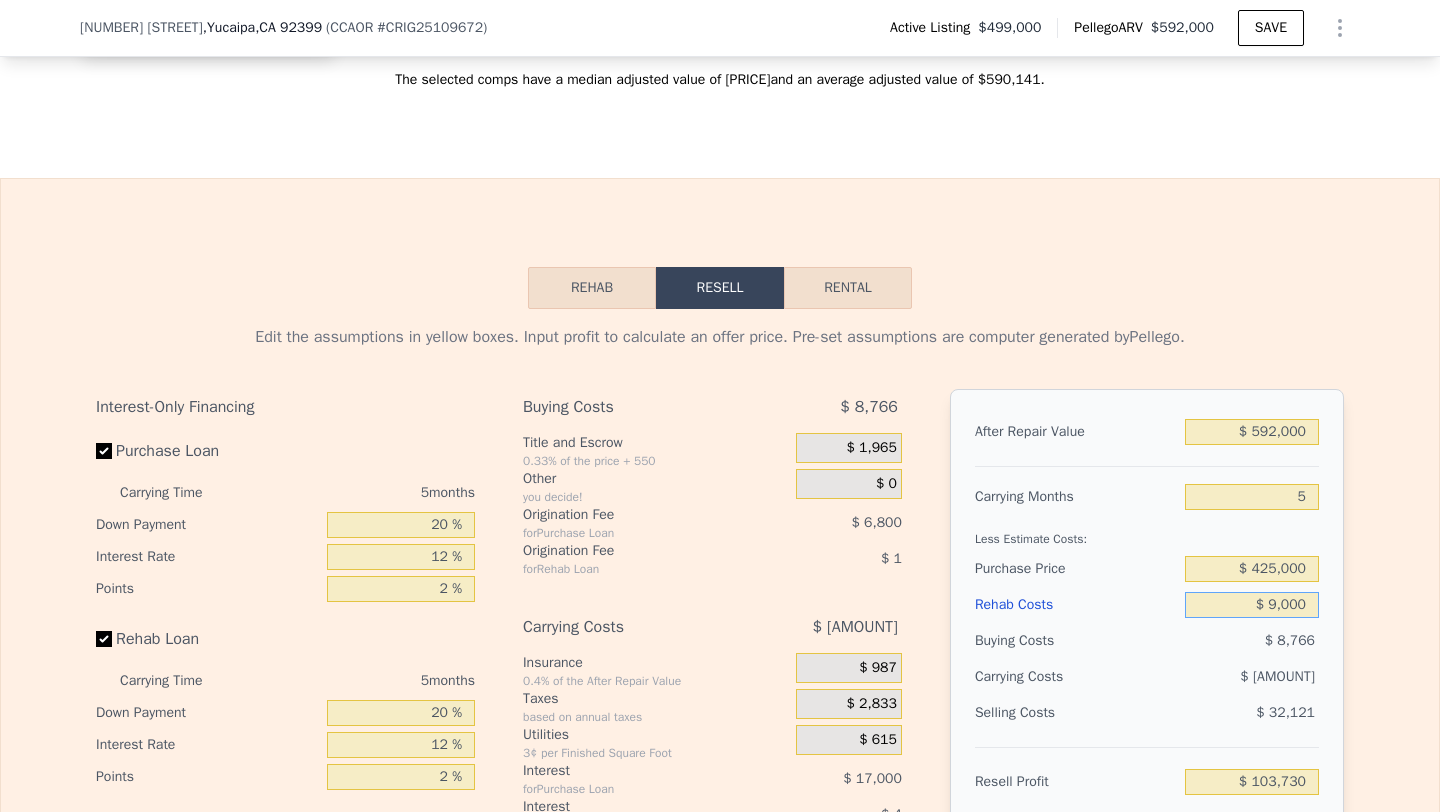 type on "$ 95,175" 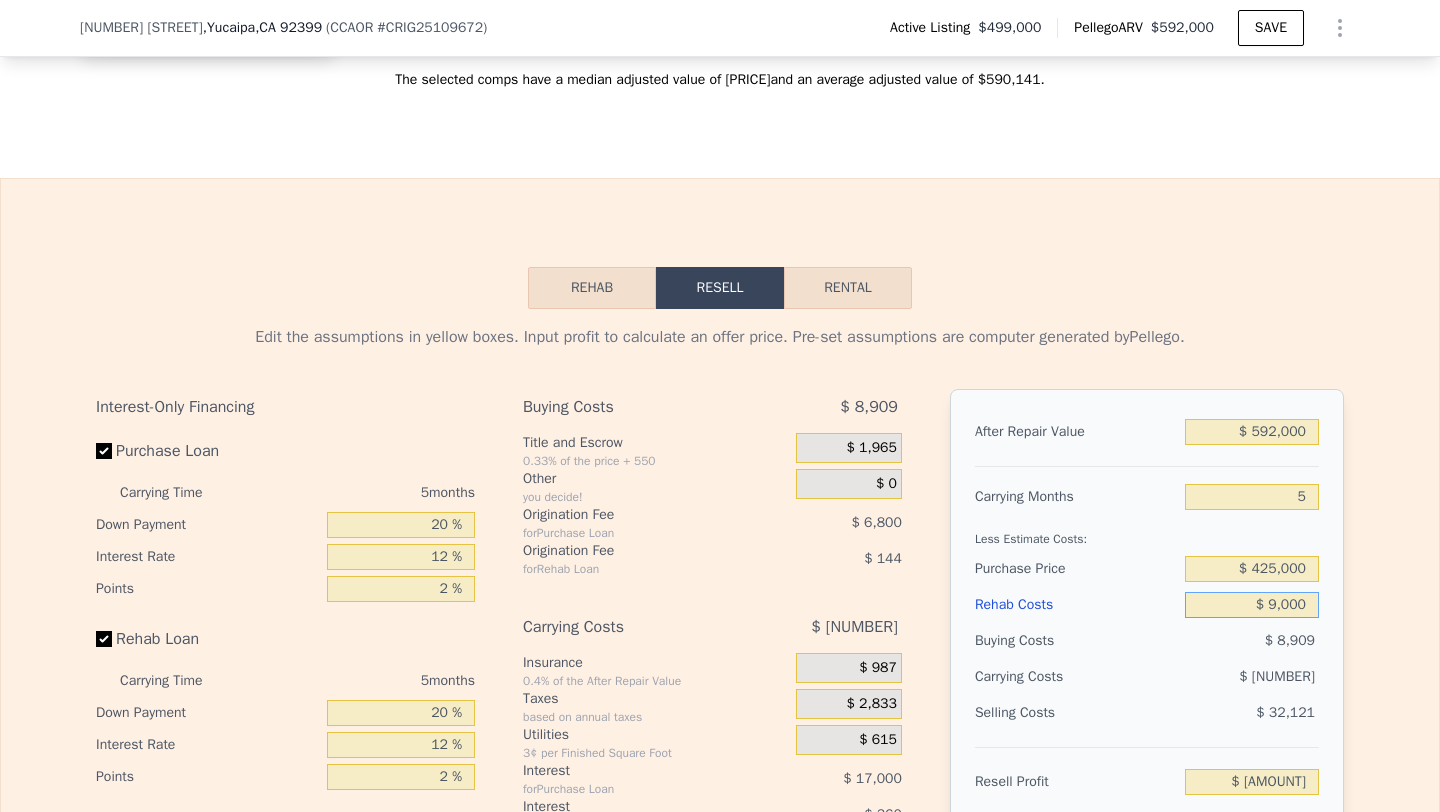 type on "$ 90,000" 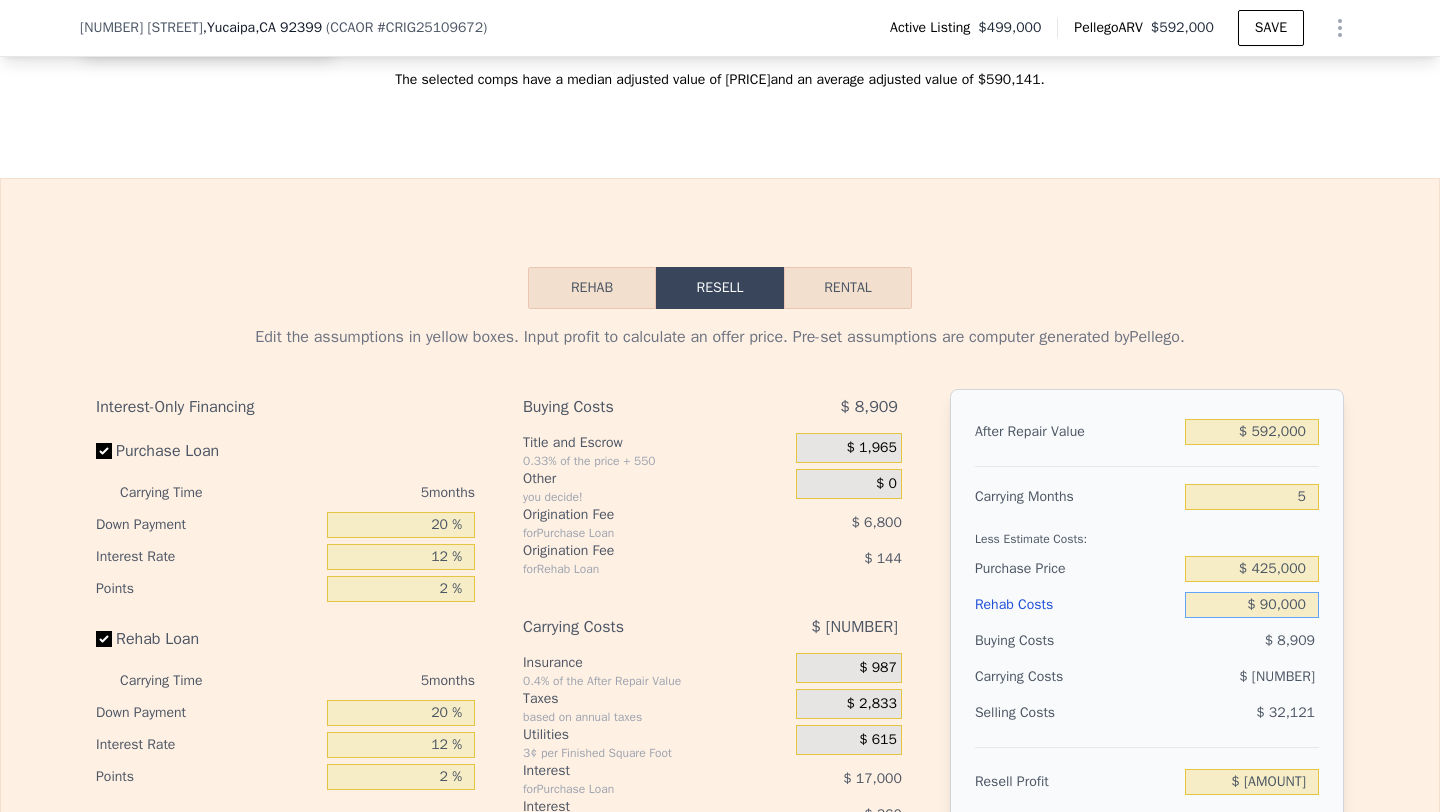 type on "$ 9,639" 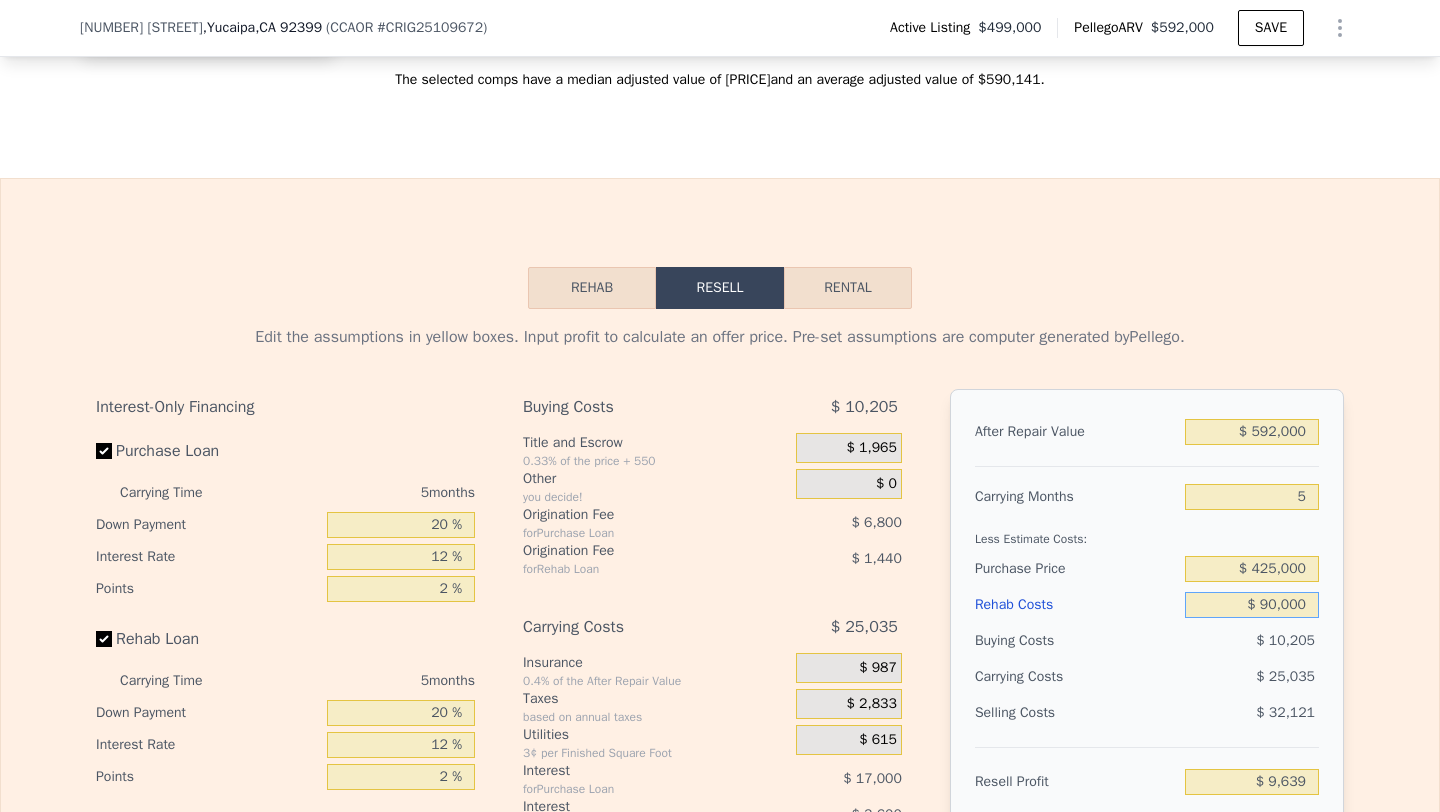 type on "$ 90,000" 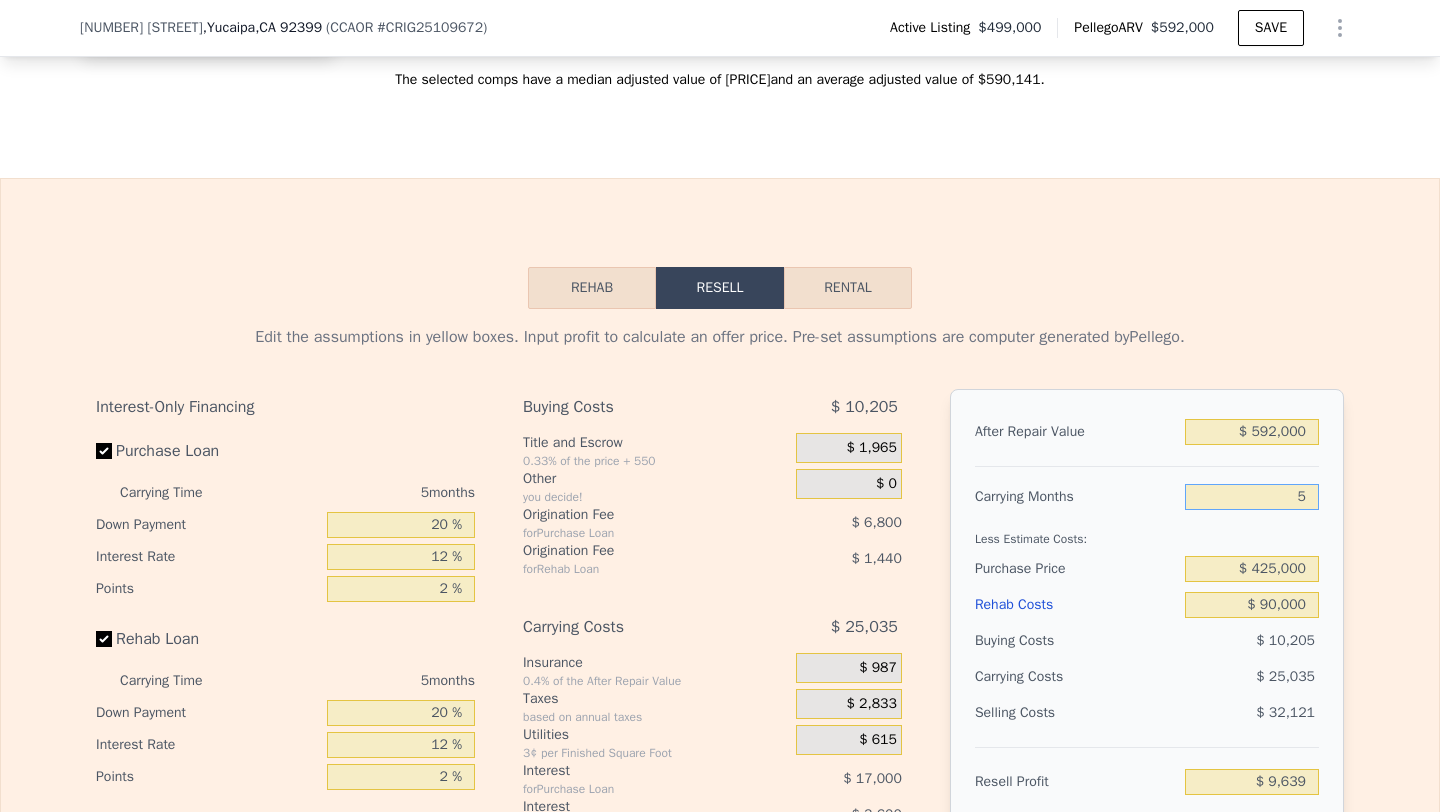 click on "5" at bounding box center (1252, 497) 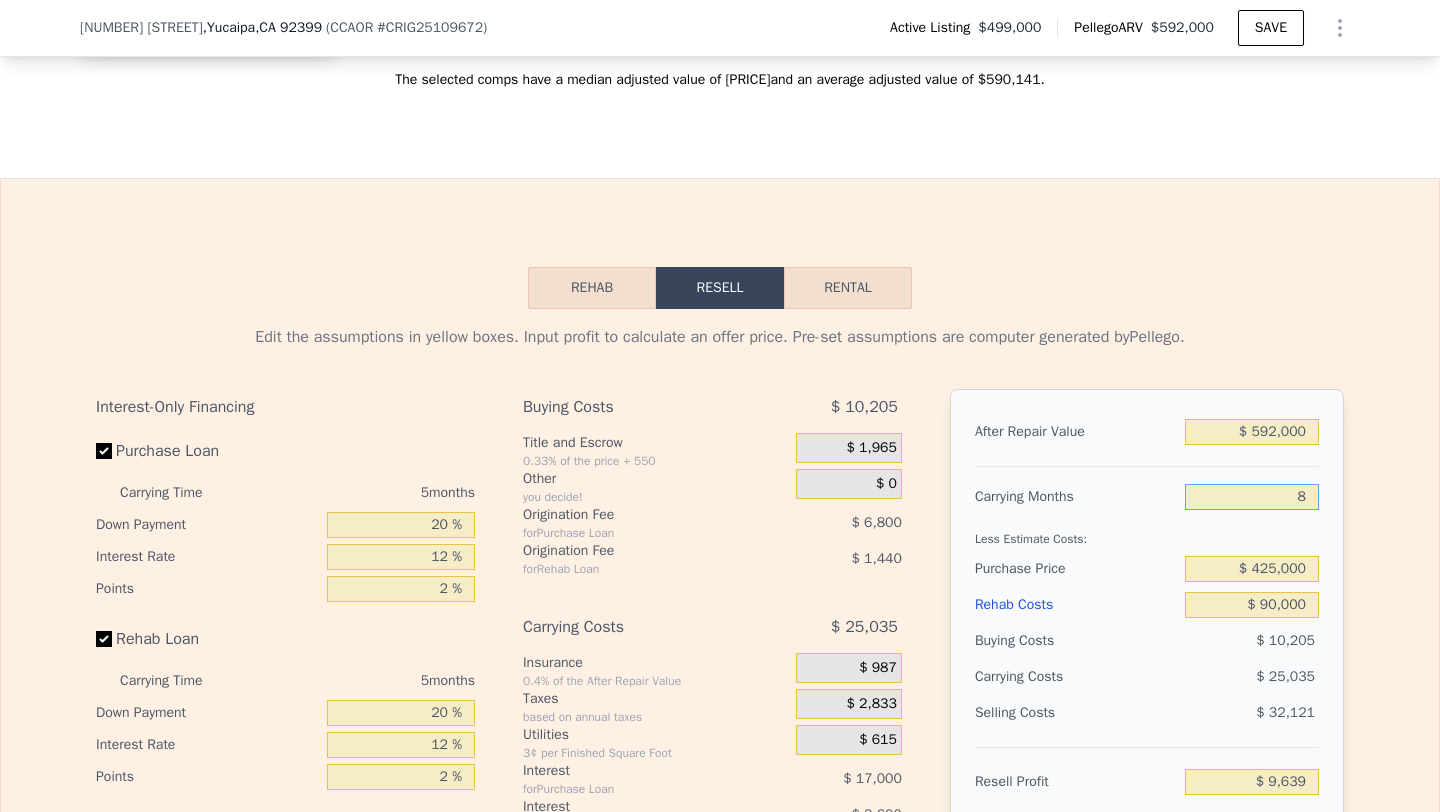 type on "-$ 5,381" 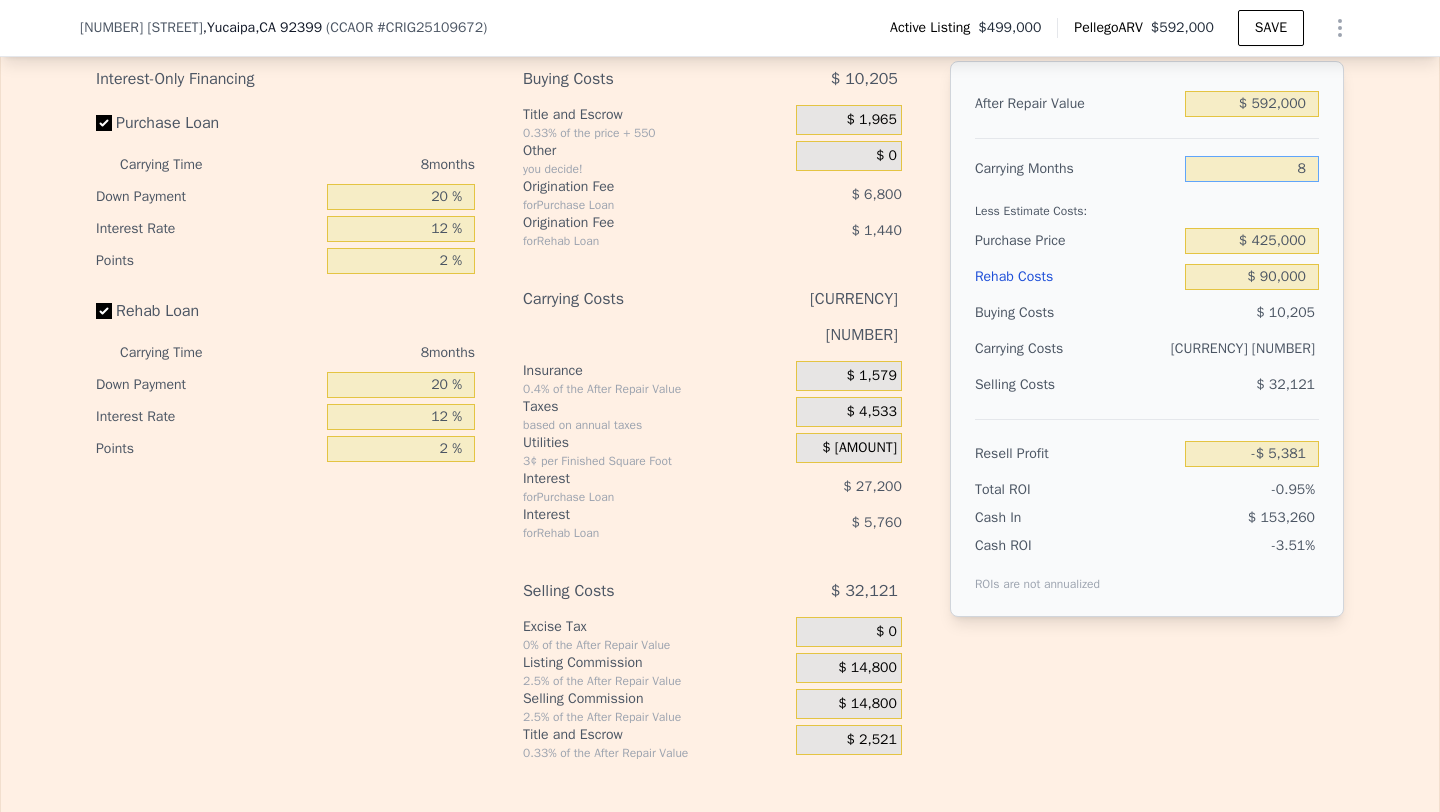 scroll, scrollTop: 3113, scrollLeft: 0, axis: vertical 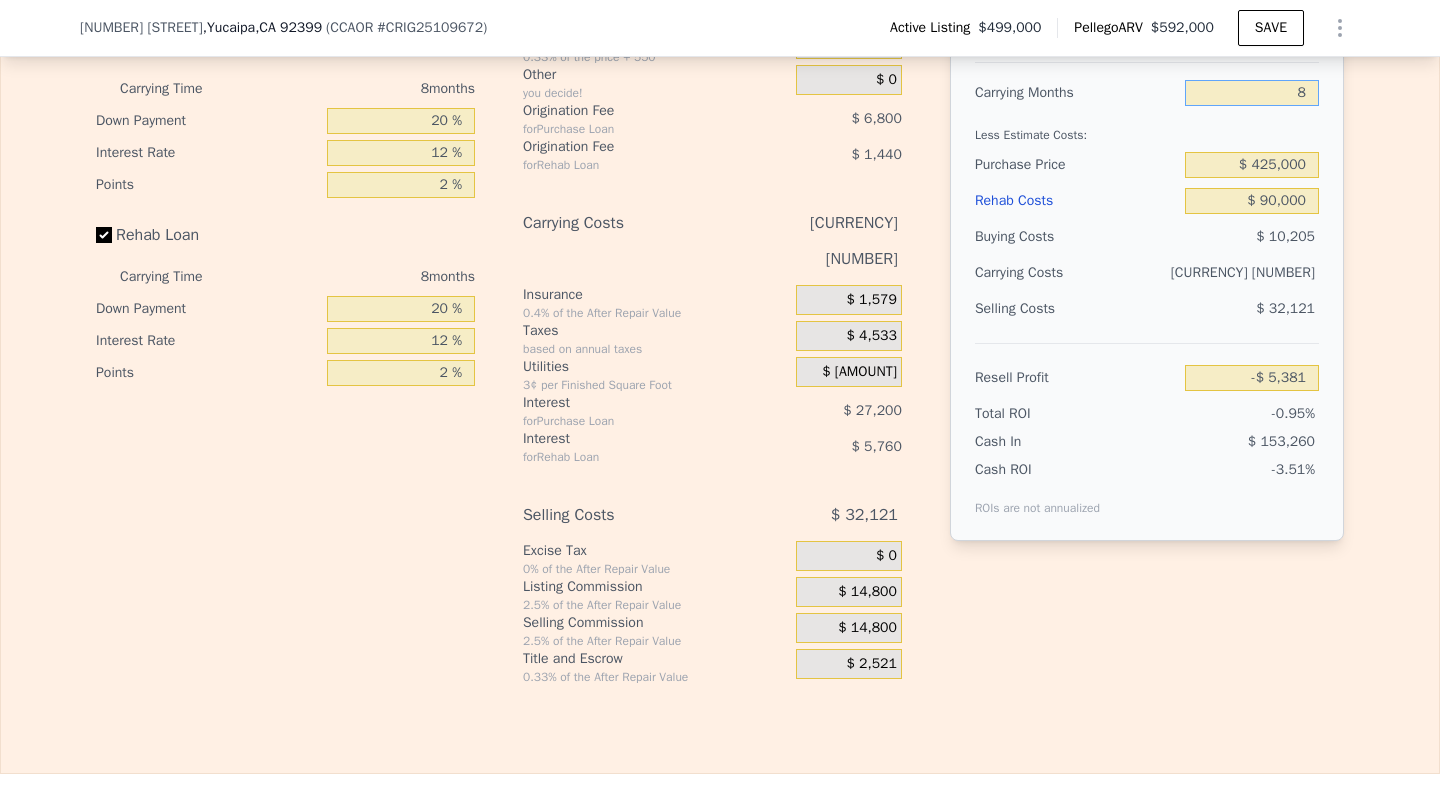 type on "8" 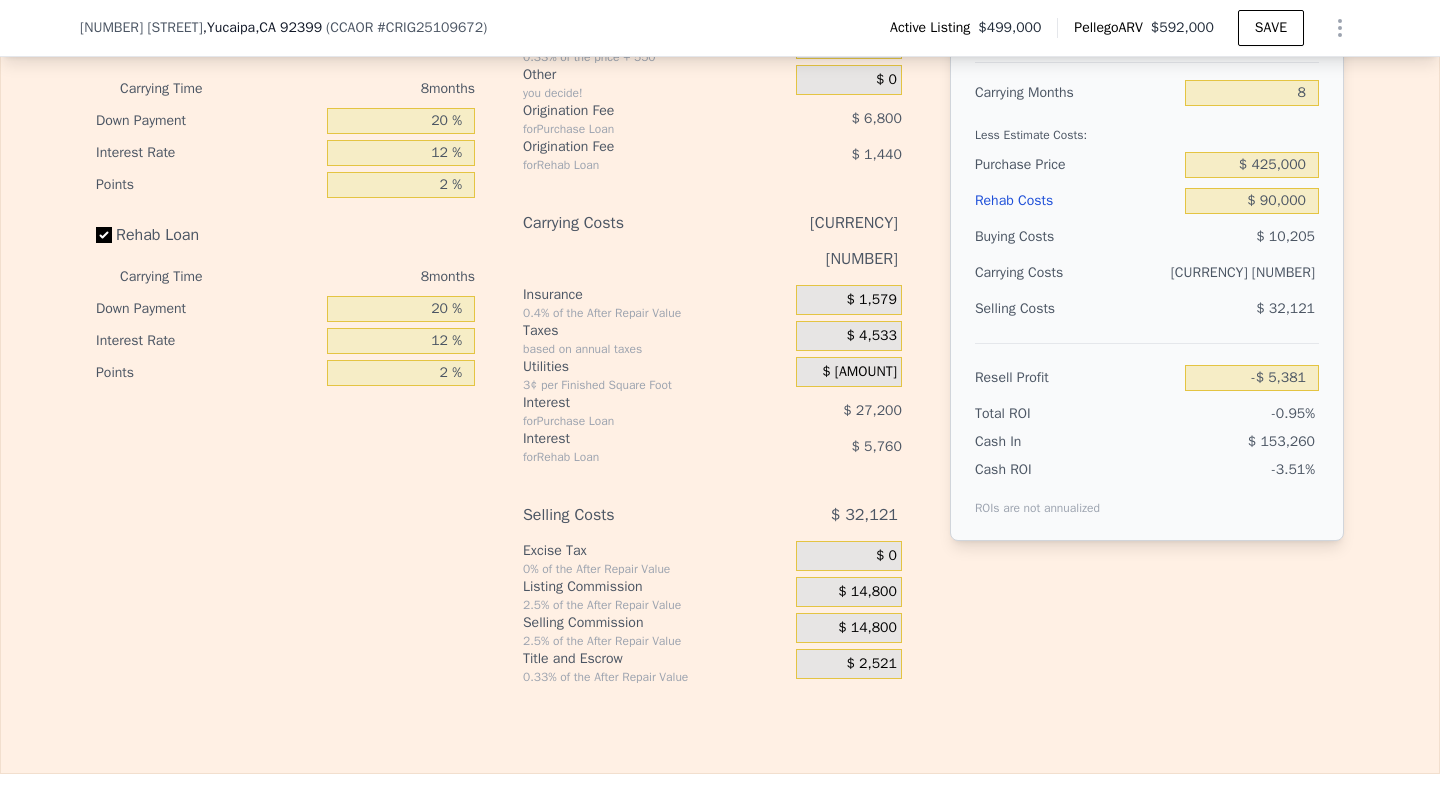 click on "$ 14,800" at bounding box center [867, 628] 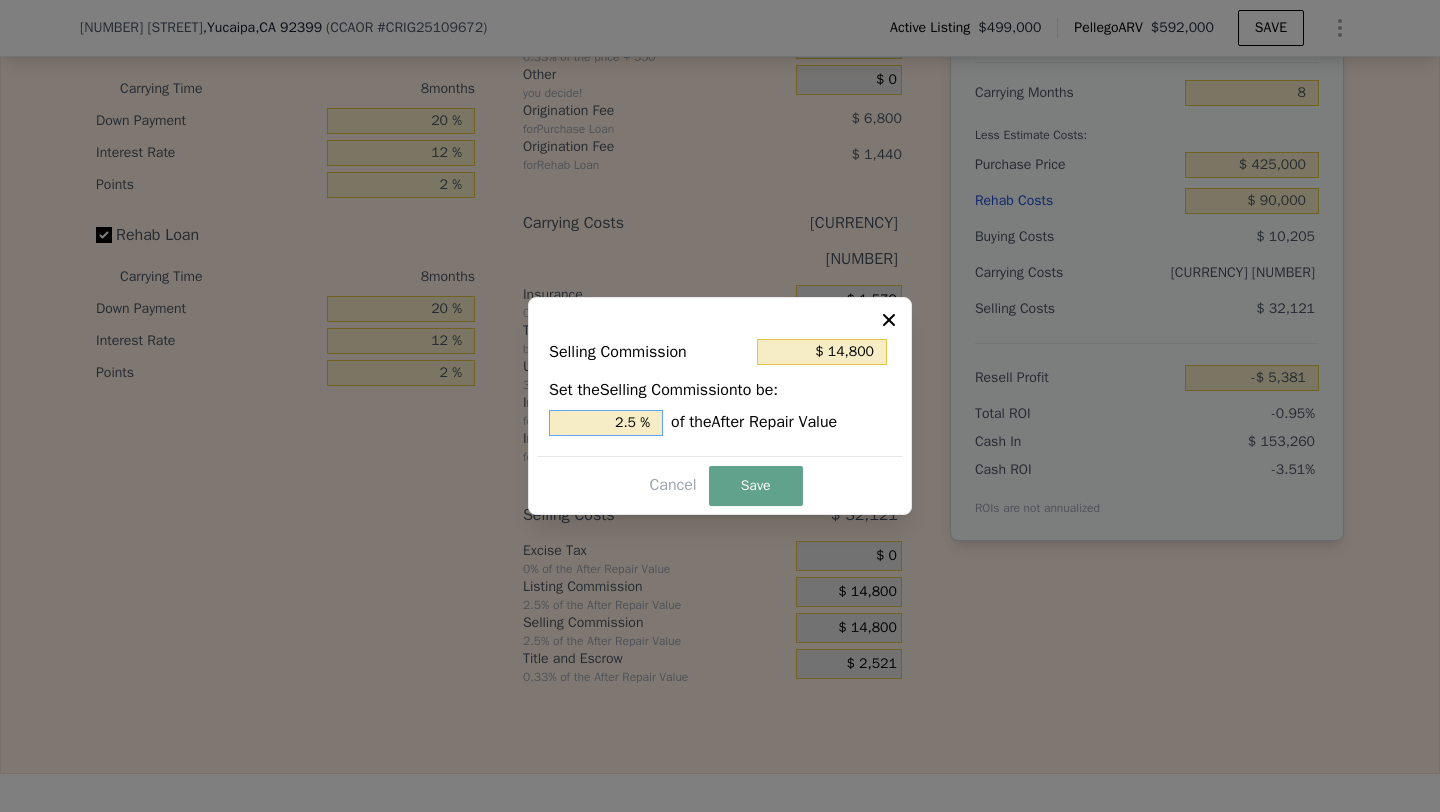 click on "2.5 %" at bounding box center (606, 423) 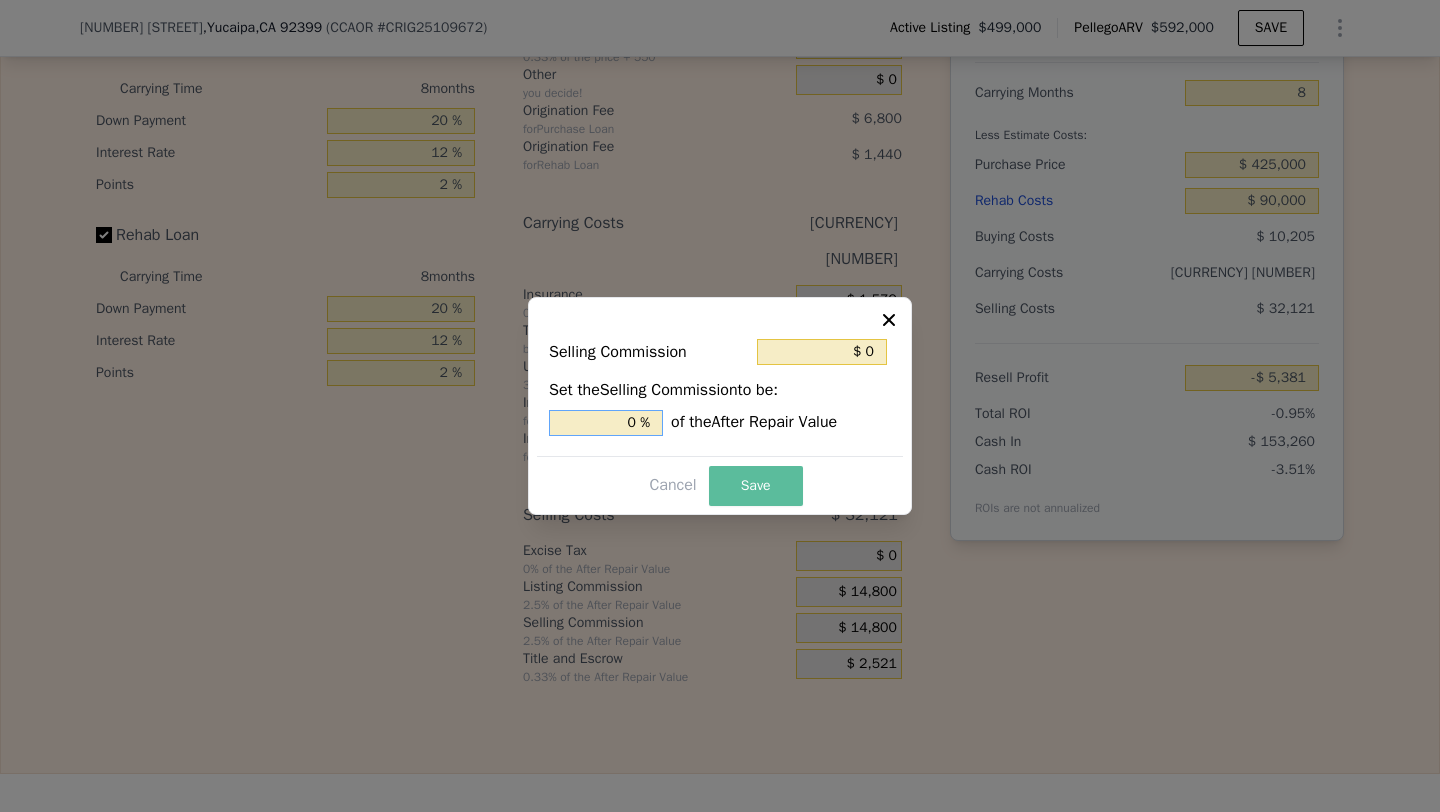 type on "0 %" 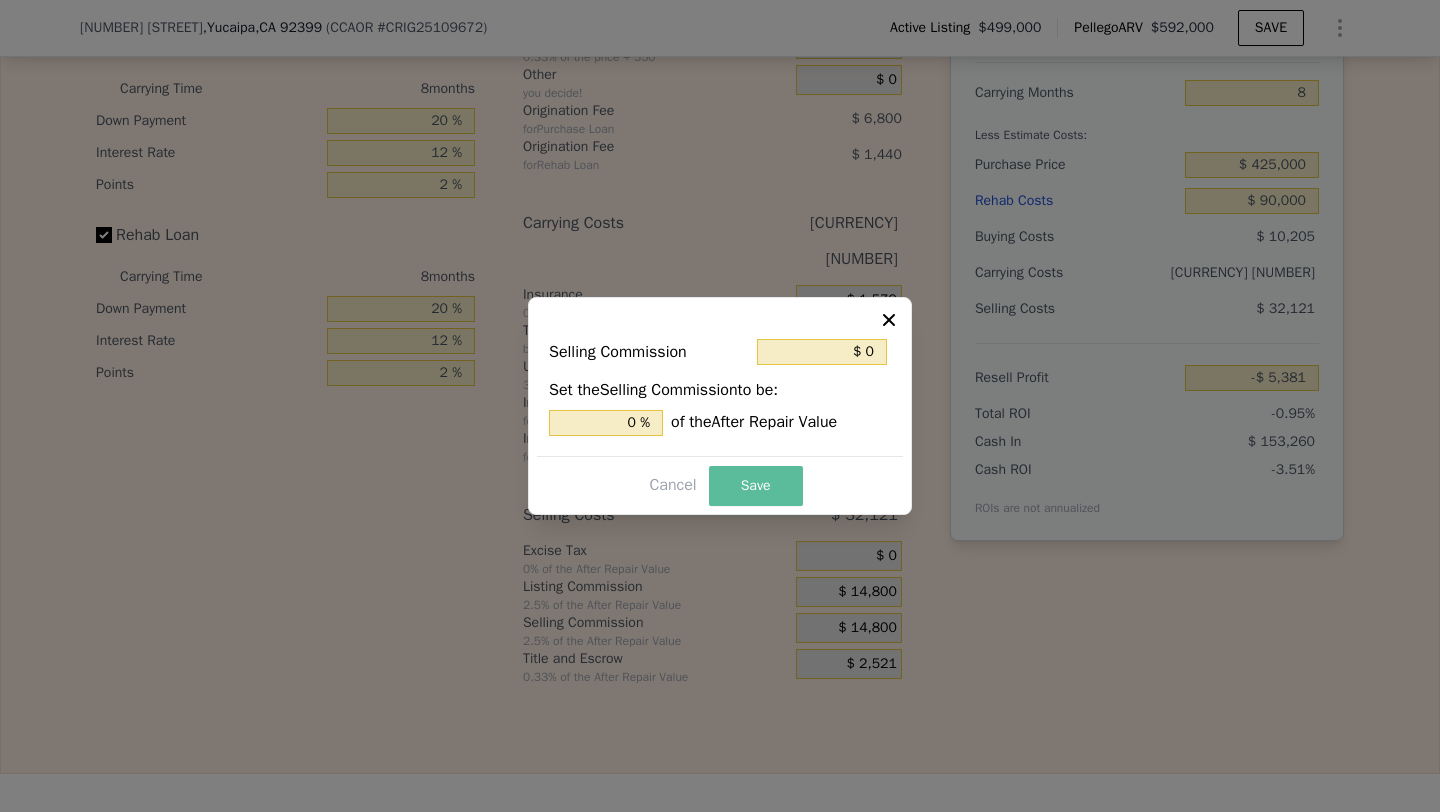 click on "Save" at bounding box center (756, 486) 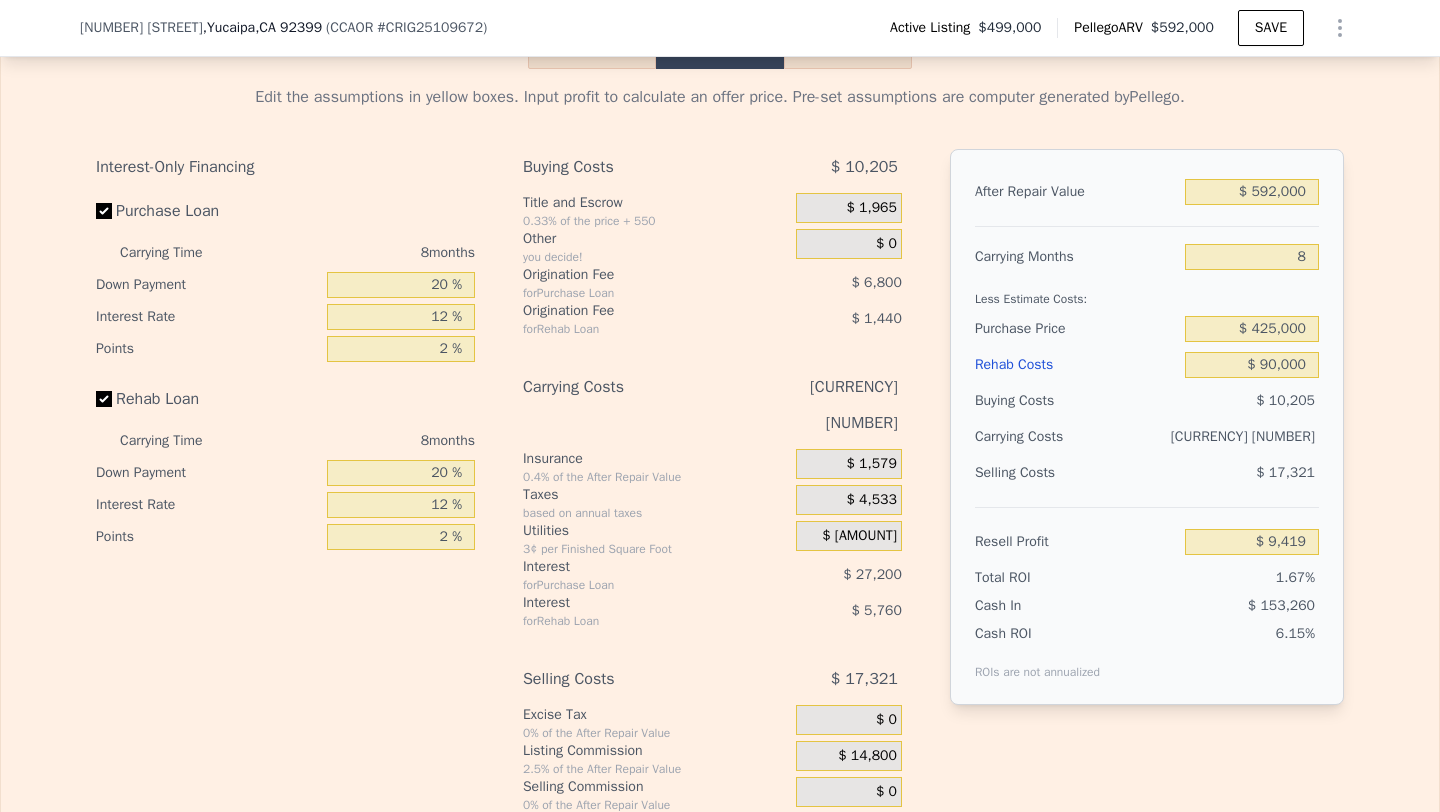 scroll, scrollTop: 2919, scrollLeft: 0, axis: vertical 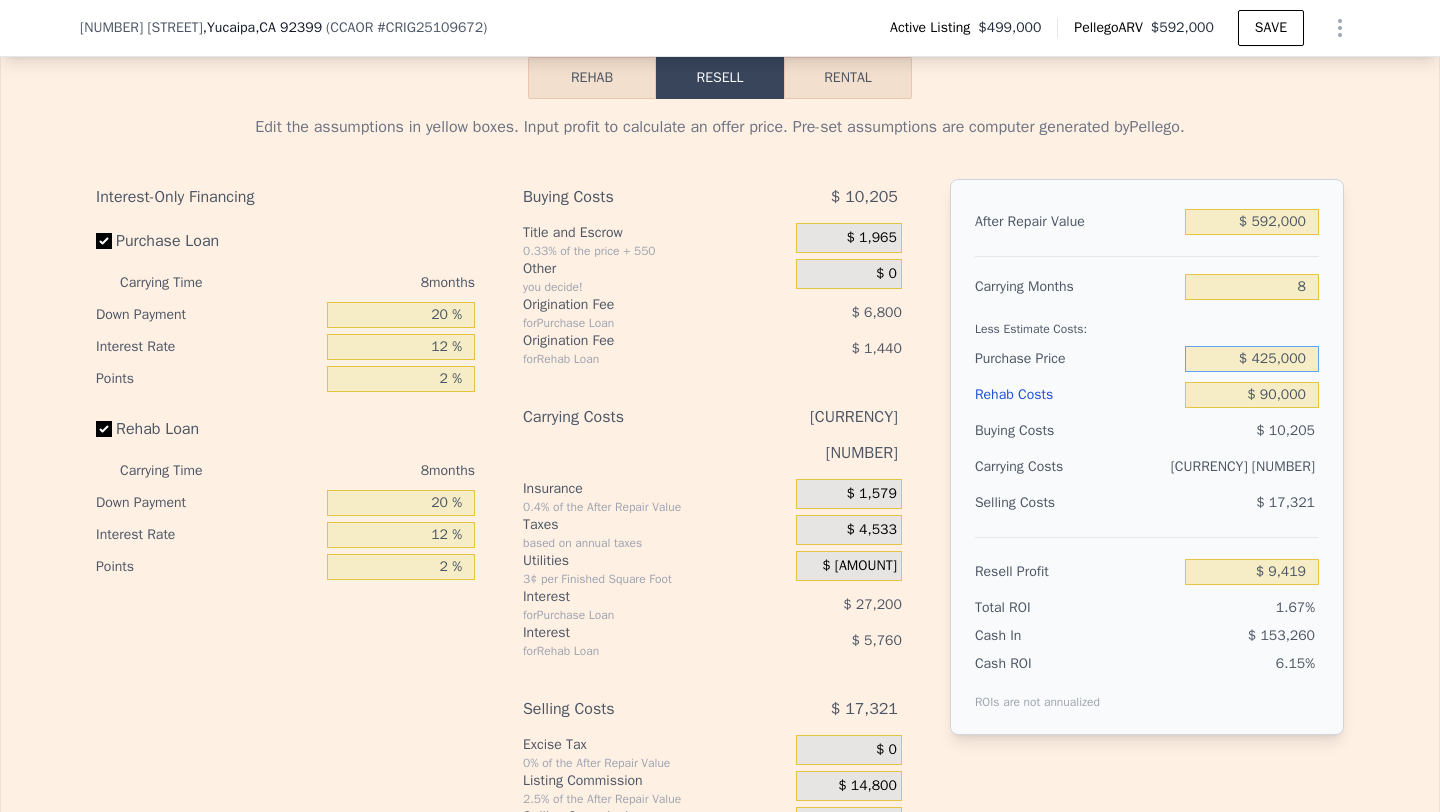 click on "$ 425,000" at bounding box center (1252, 359) 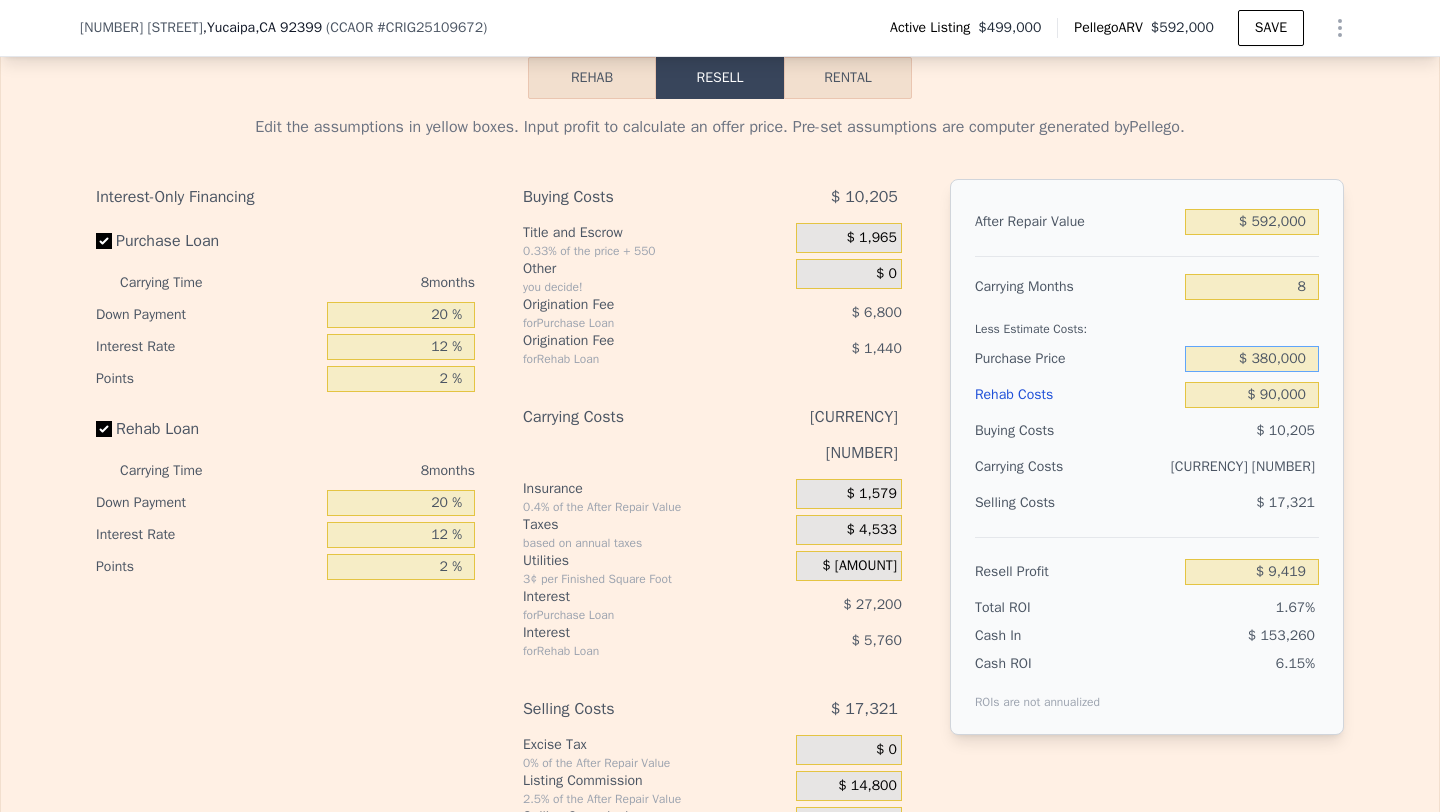 type on "$ 380,000" 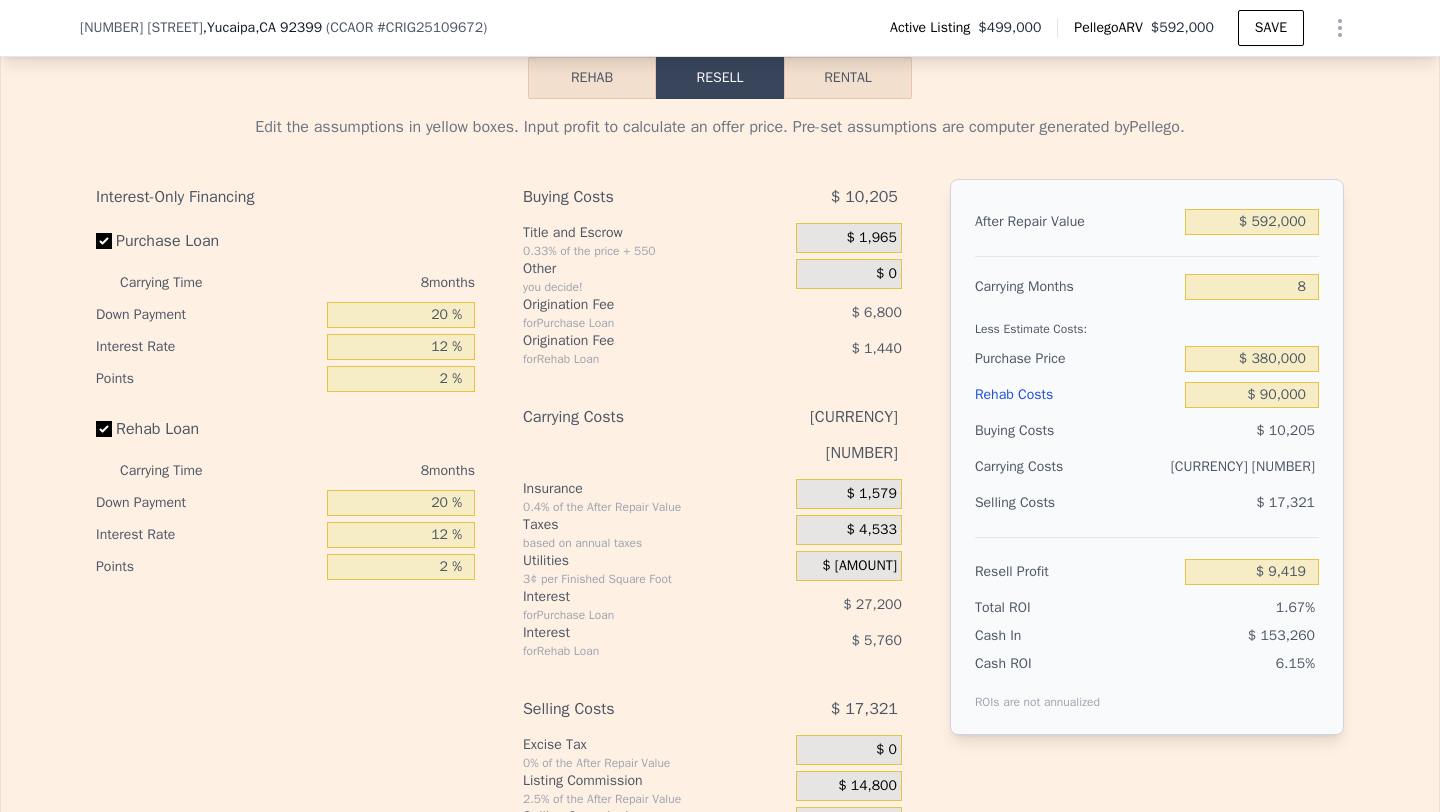 click on "$ 40,055" at bounding box center [1213, 467] 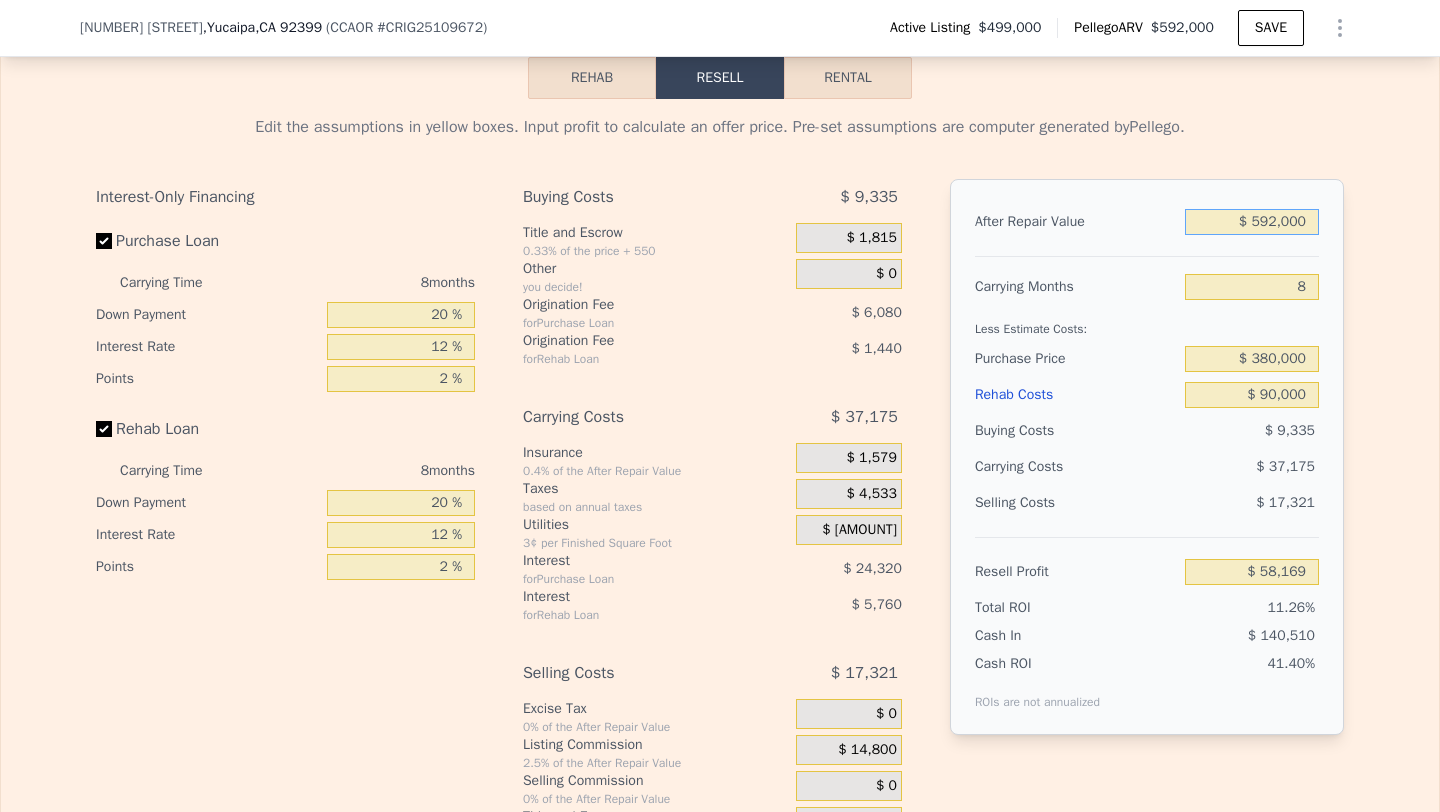 click on "$ 592,000" at bounding box center (1252, 222) 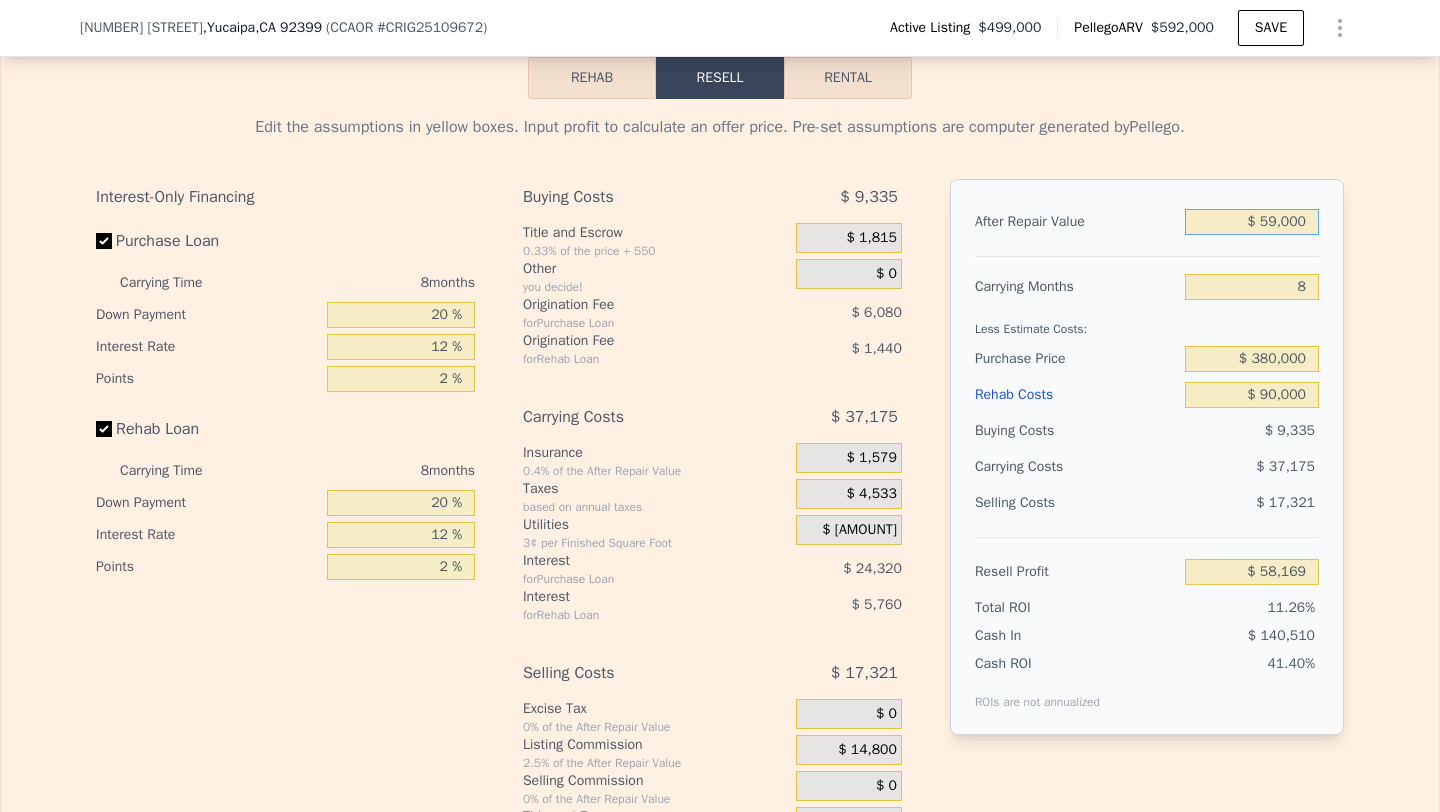 type on "-$ 458,309" 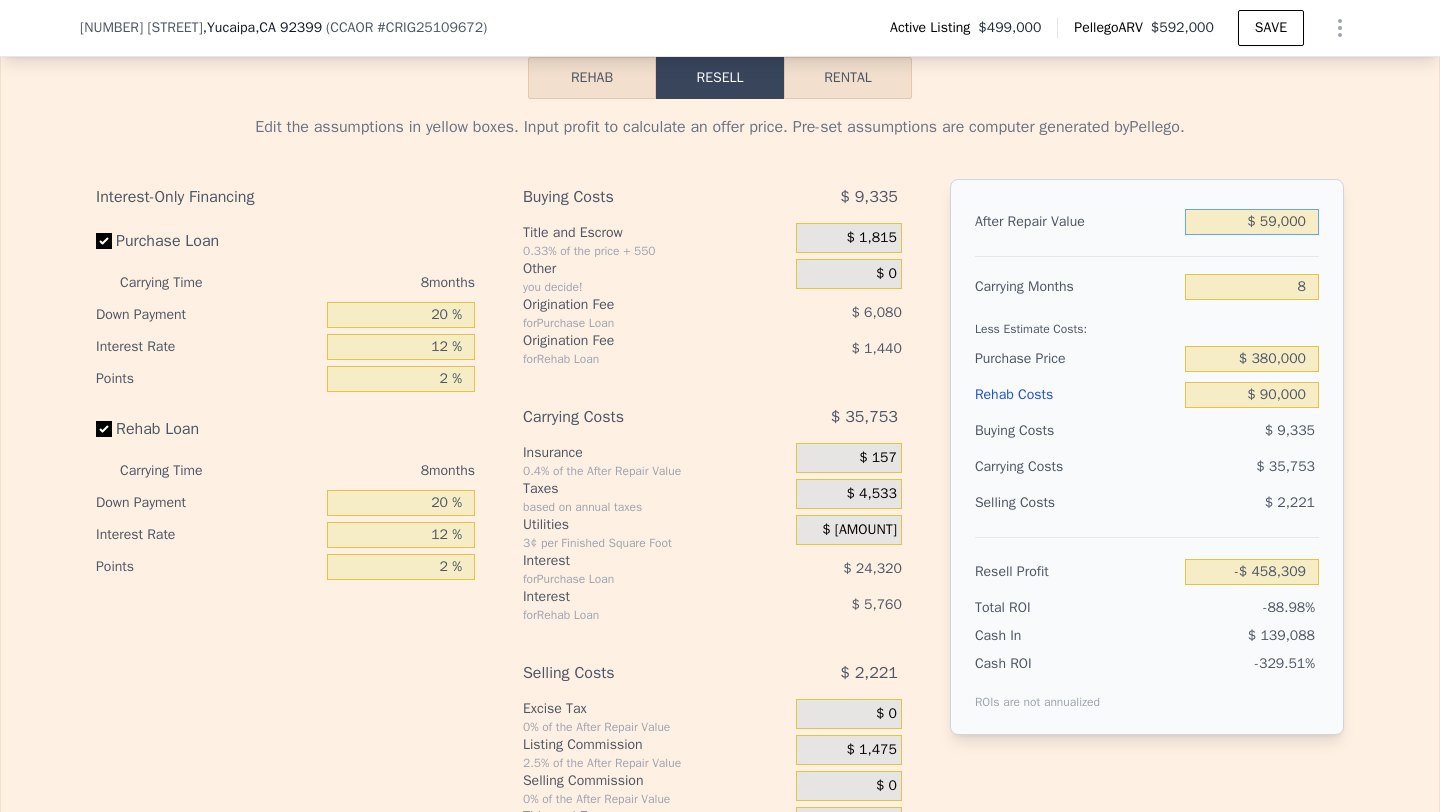 type on "$ 5,000" 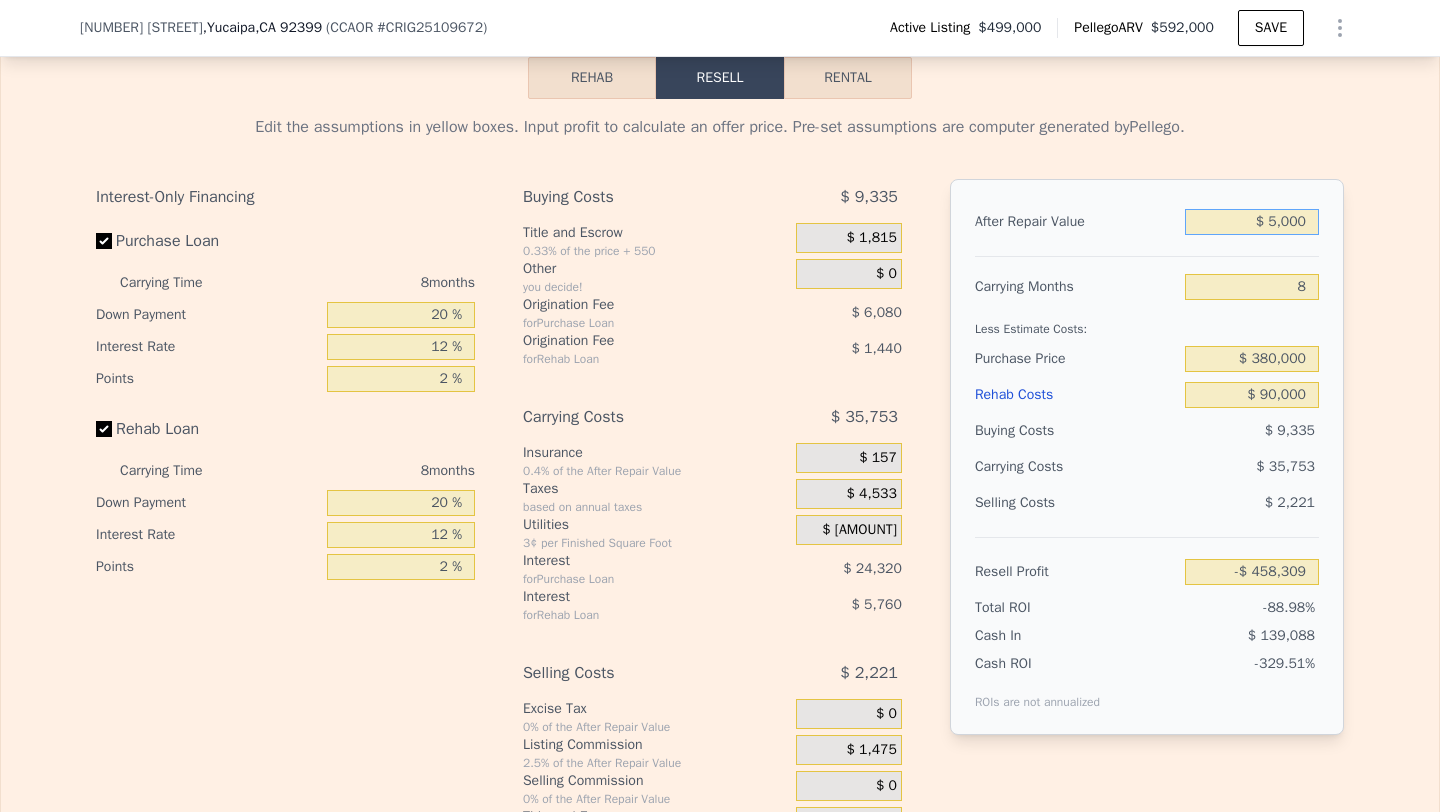 type on "-$ 510,636" 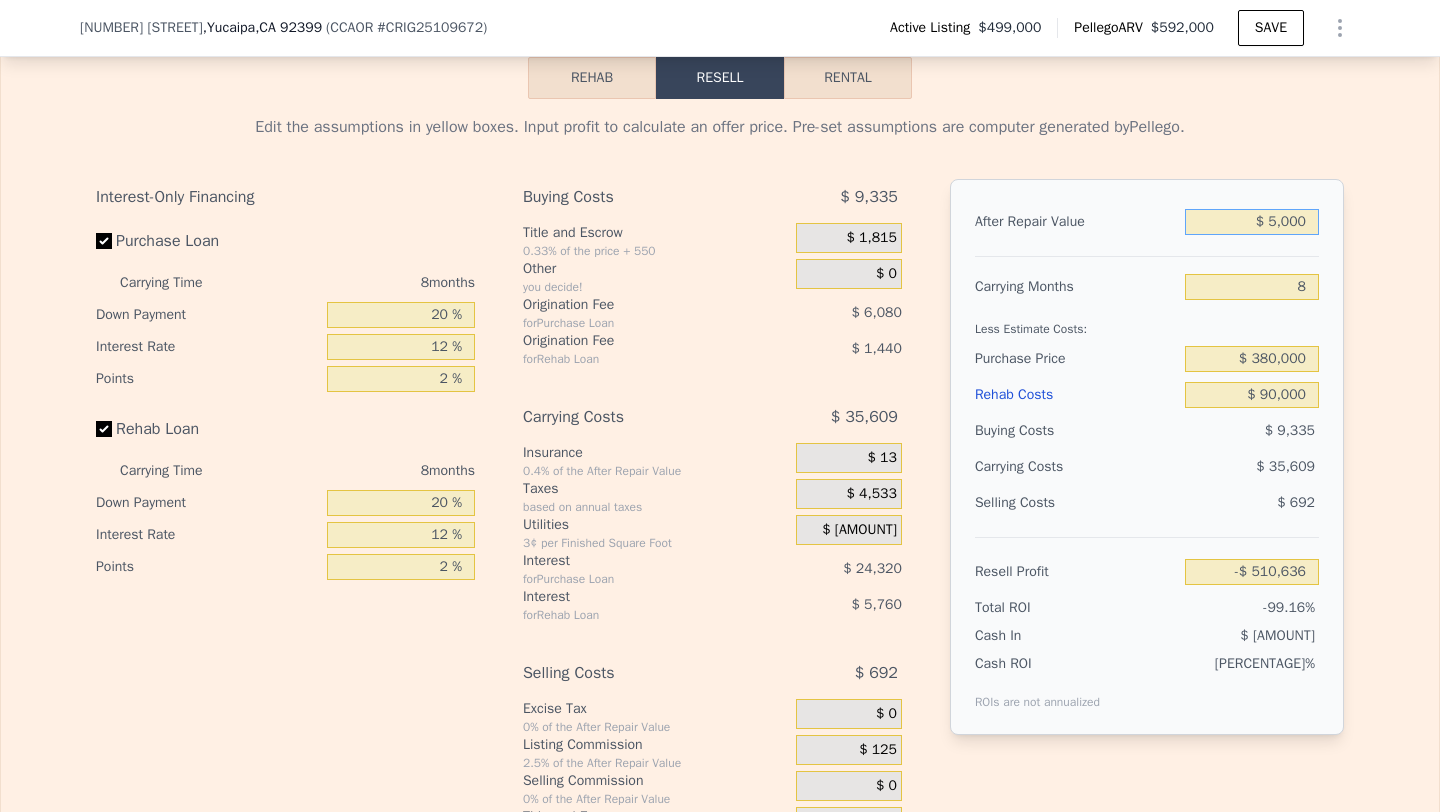 type on "$ 57,000" 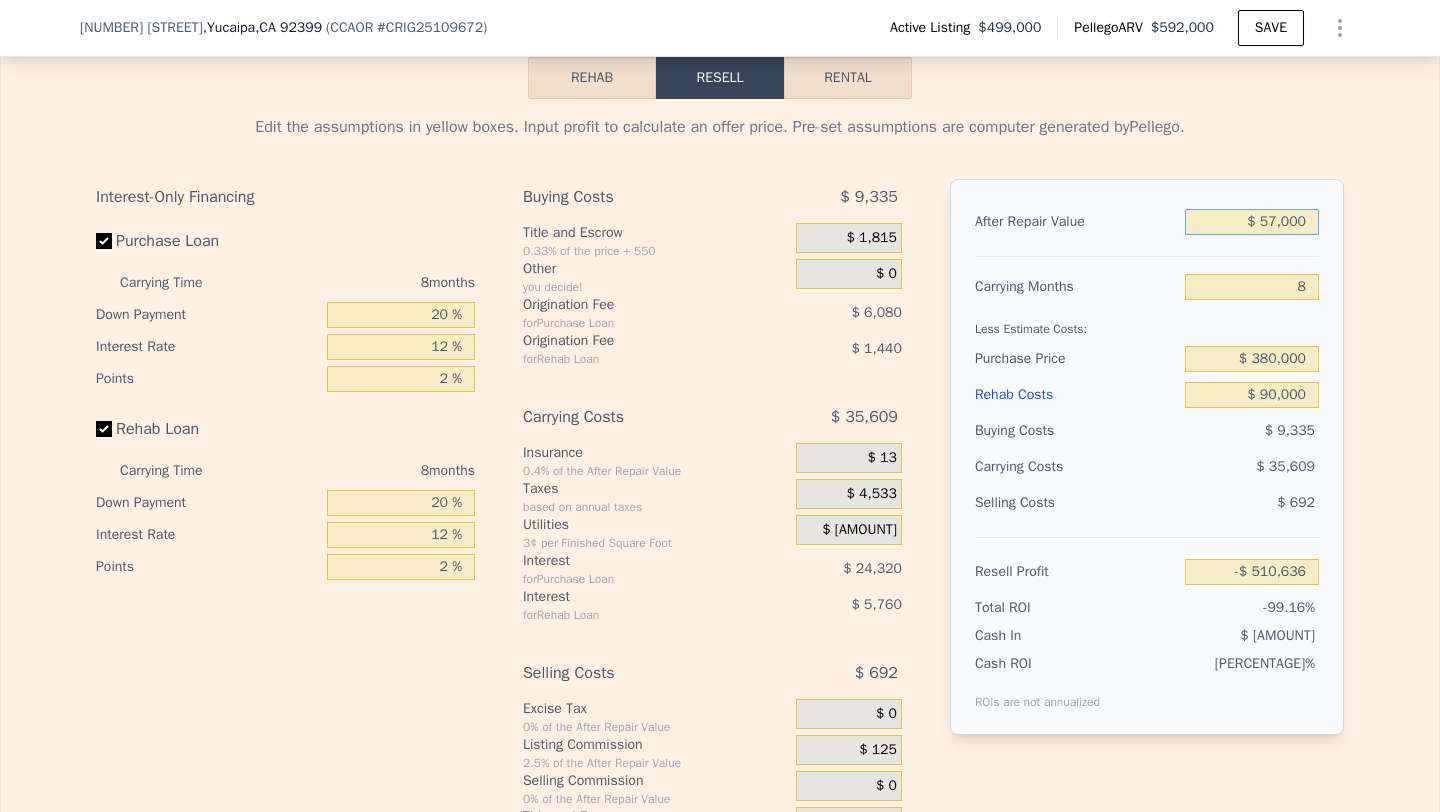 type on "-$ 460,248" 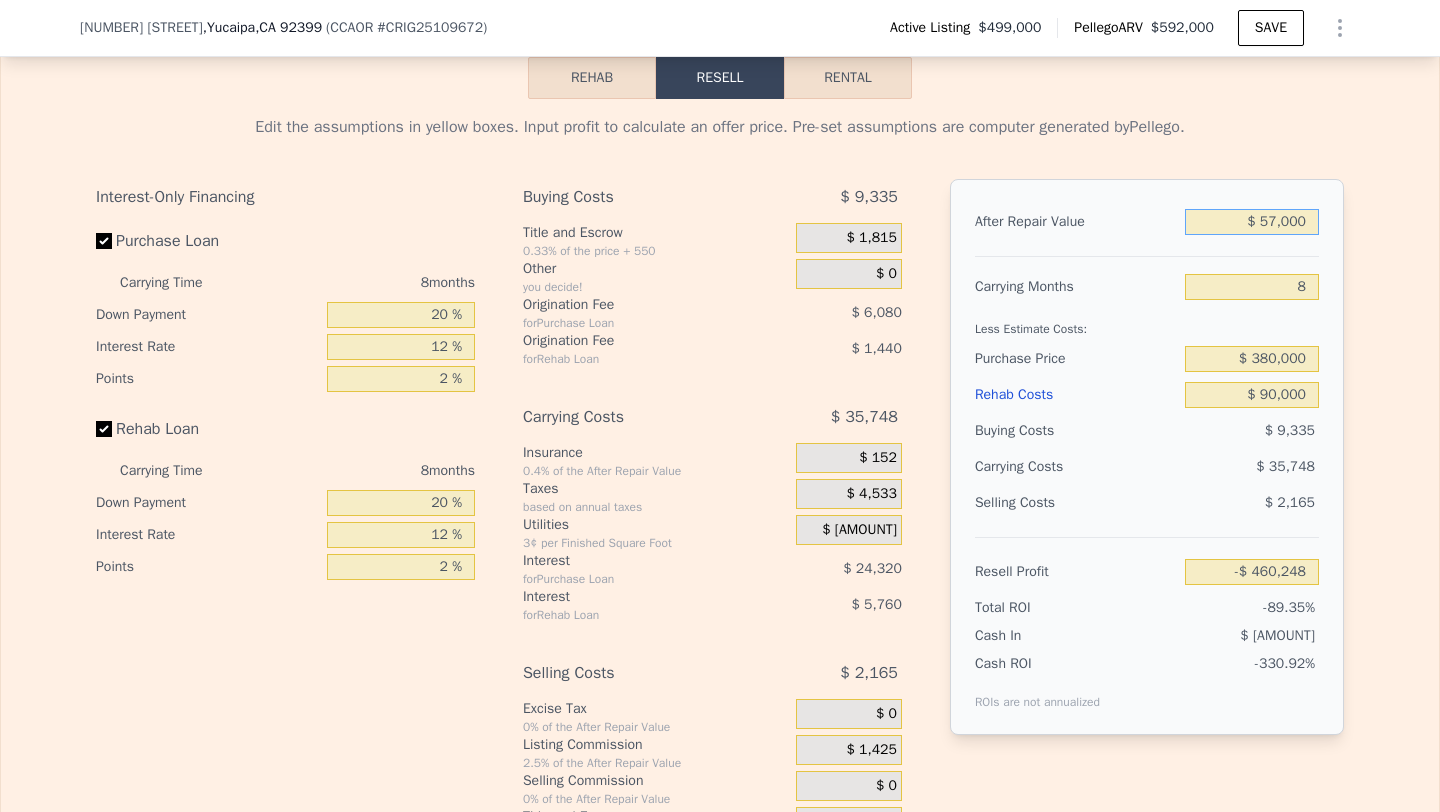 type on "$ 575,000" 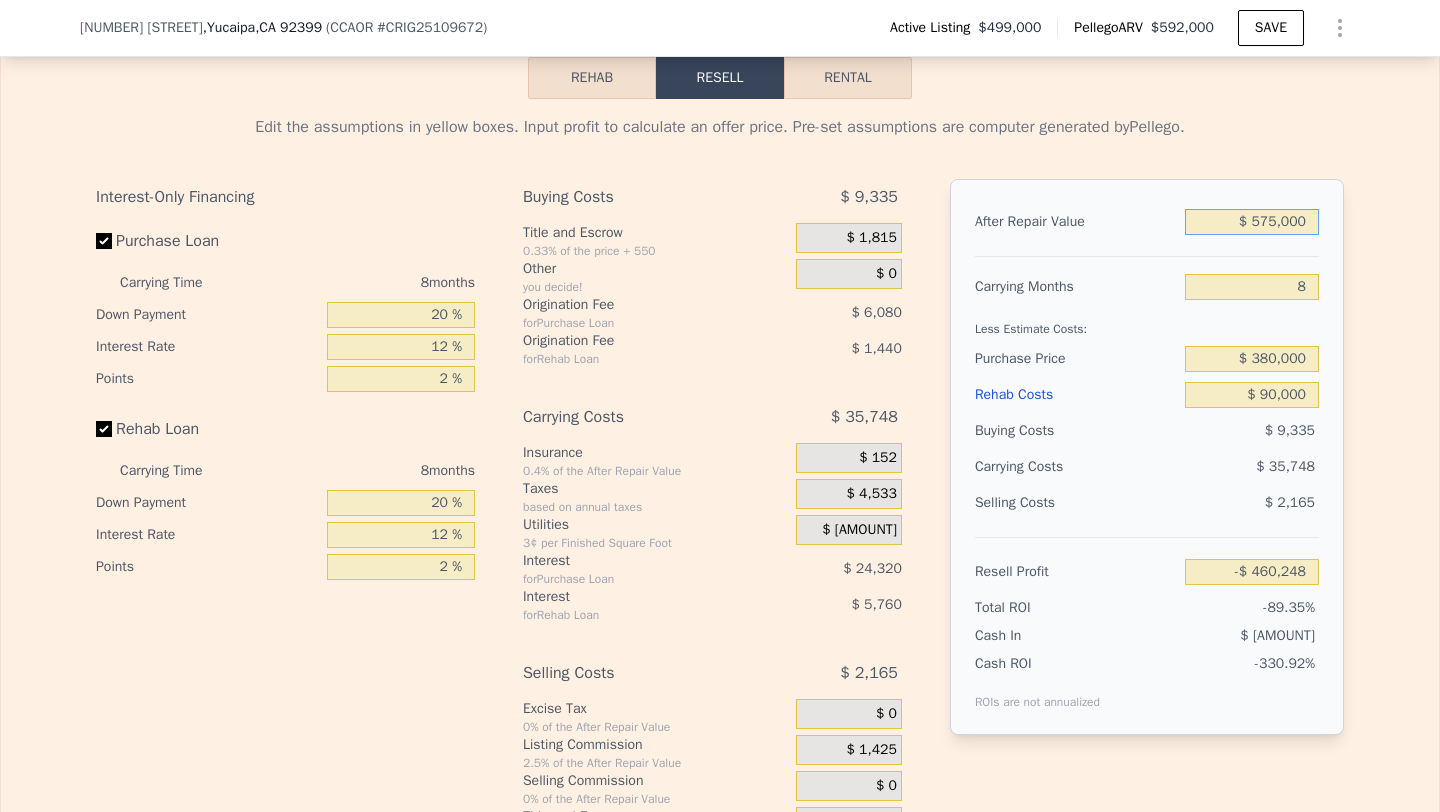 type on "$ 41,696" 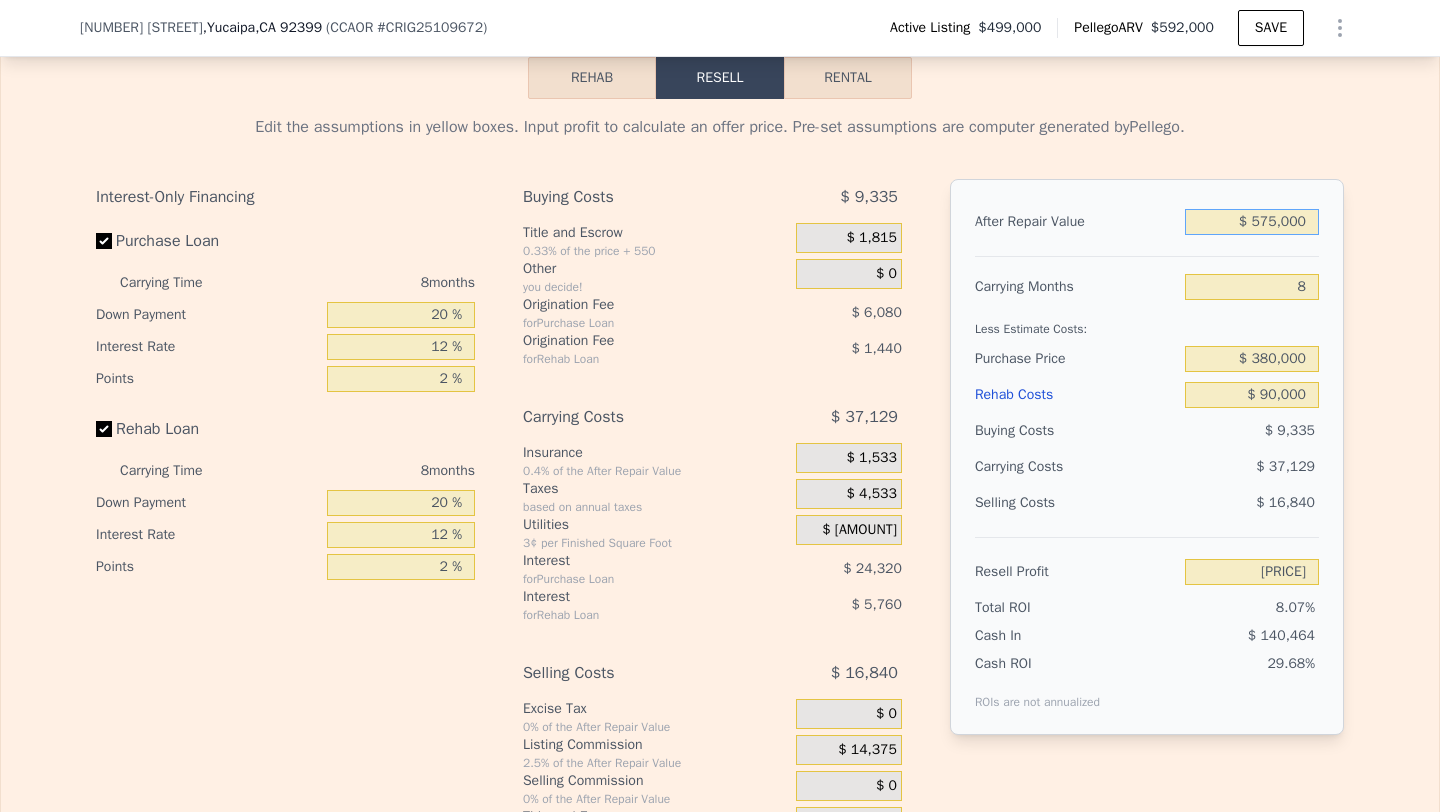 type on "$ 5,750,000" 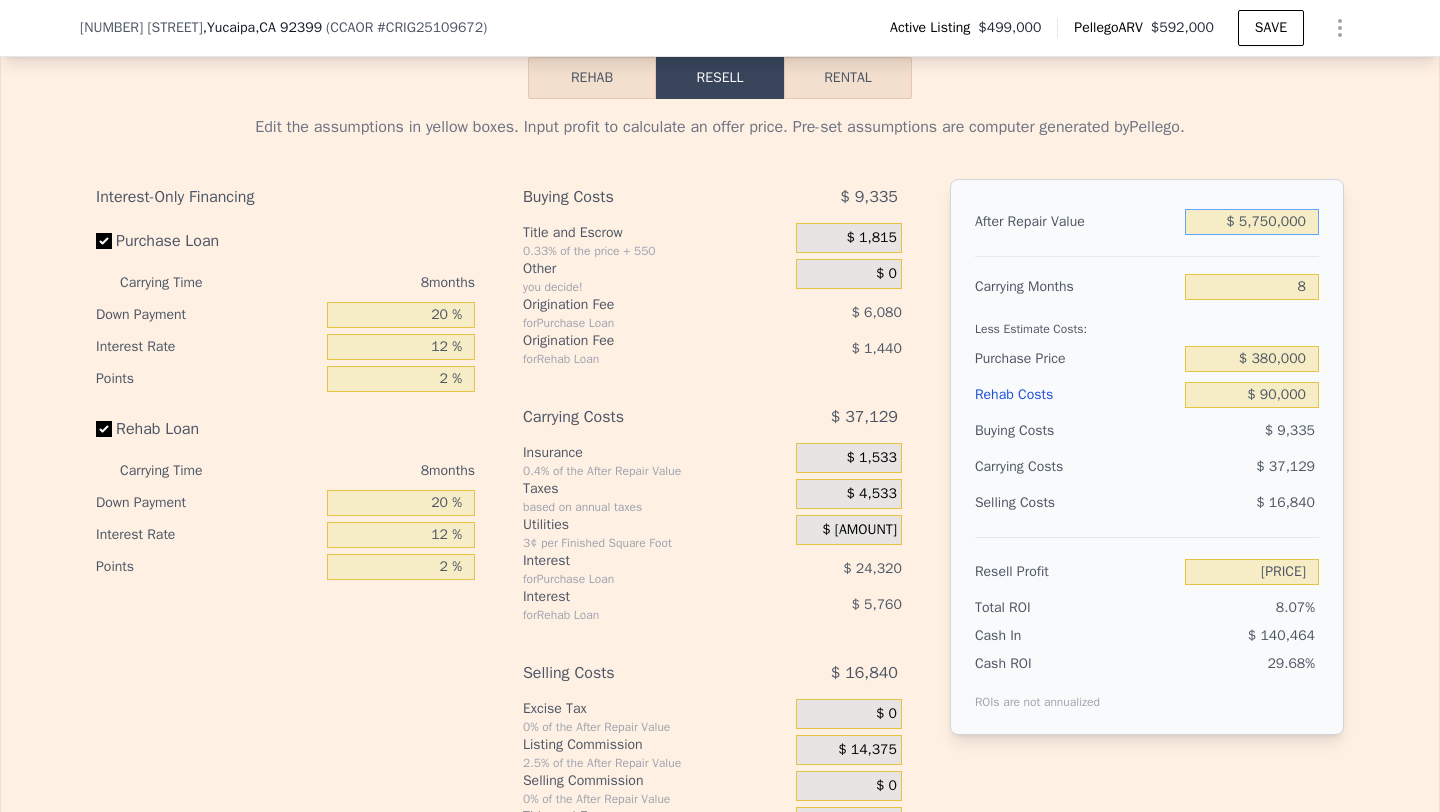 type on "$ 5,056,288" 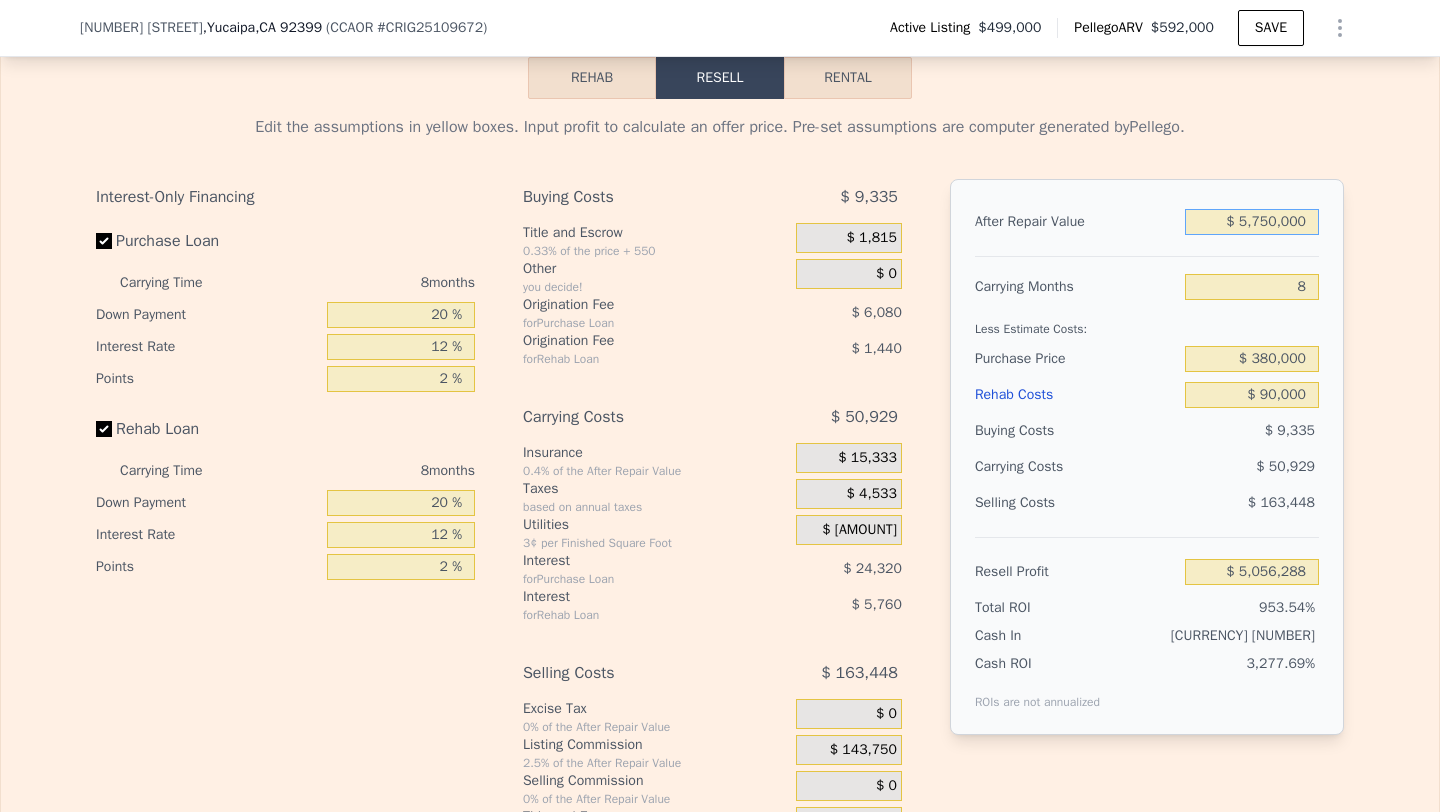 type on "$ 575,000" 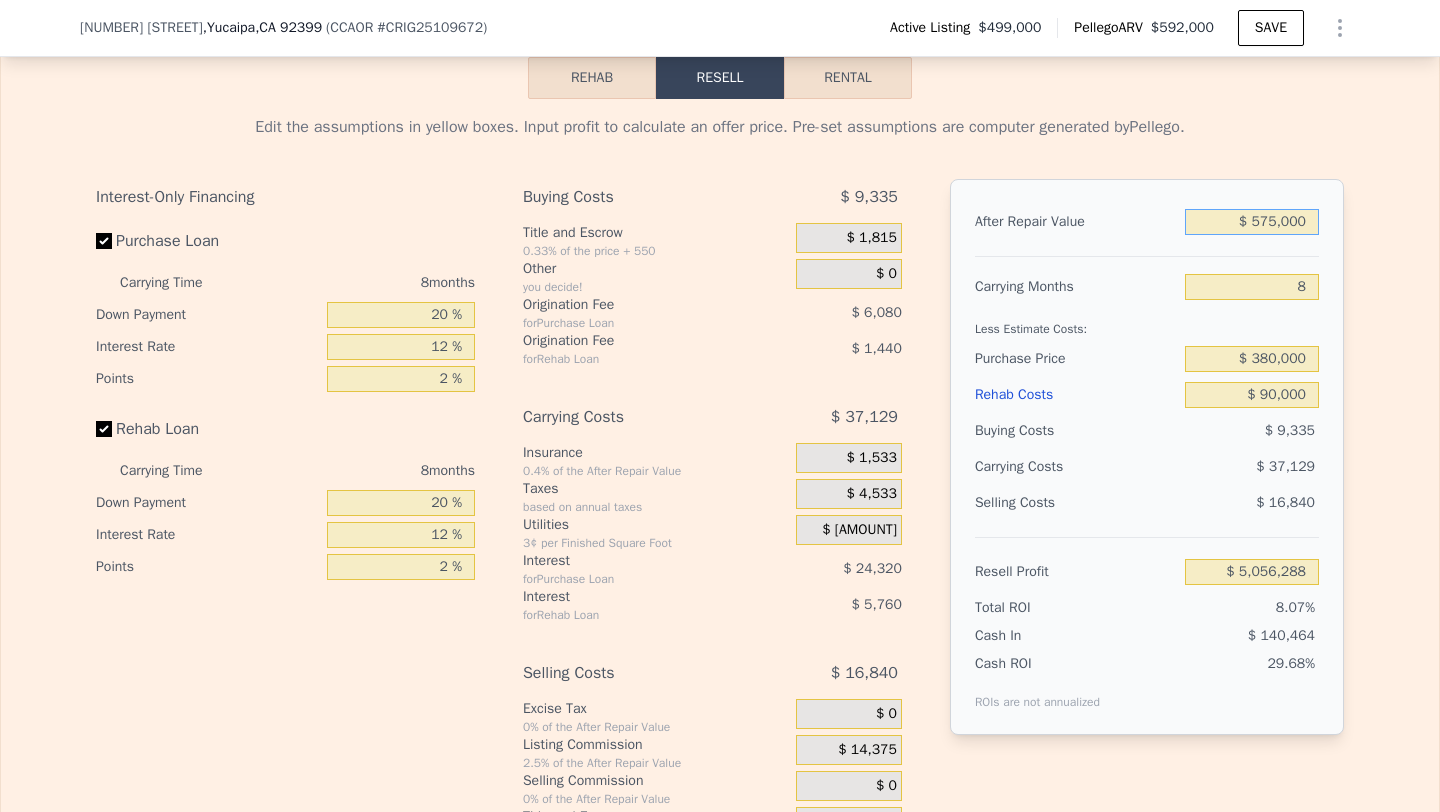 type on "$ 41,696" 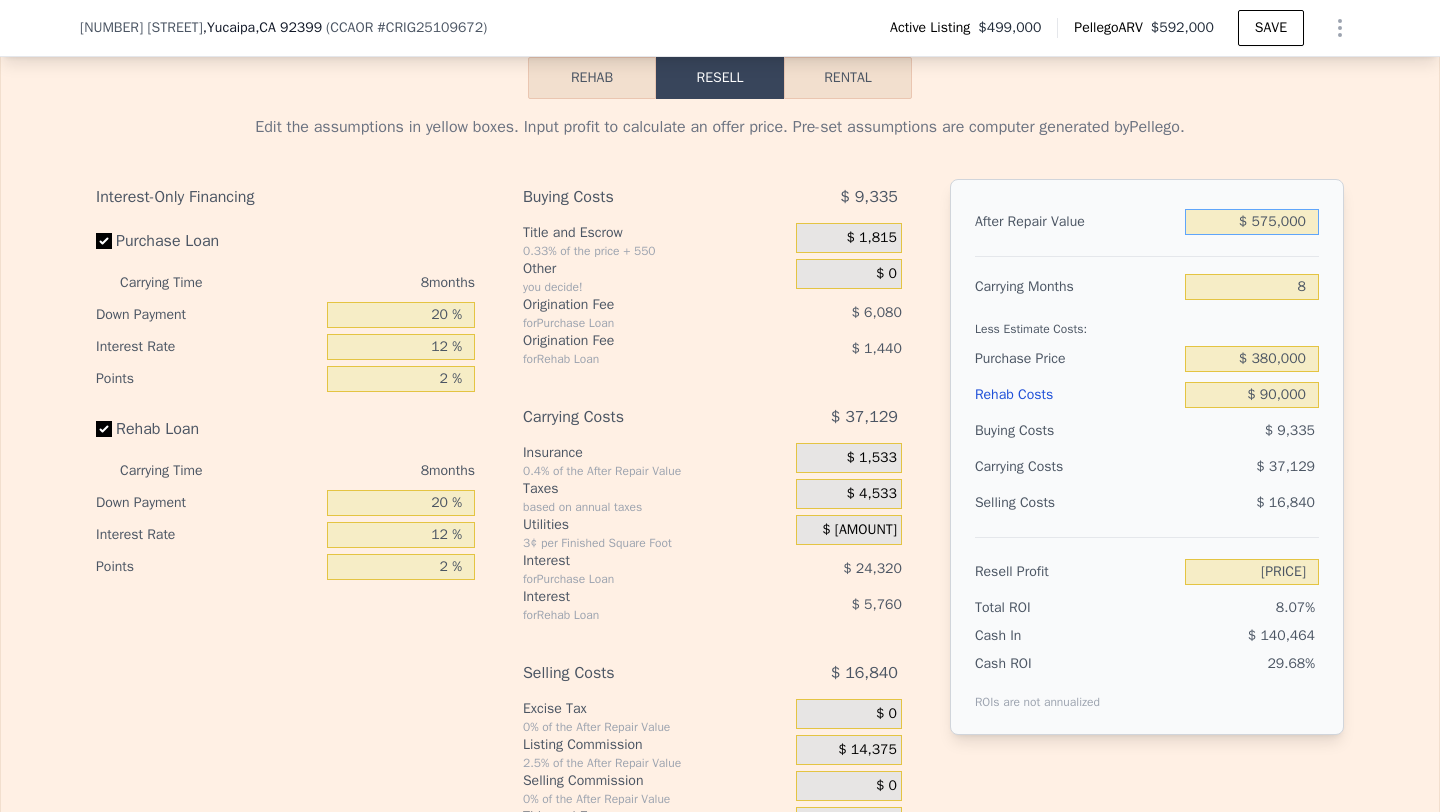 type on "$ 575,000" 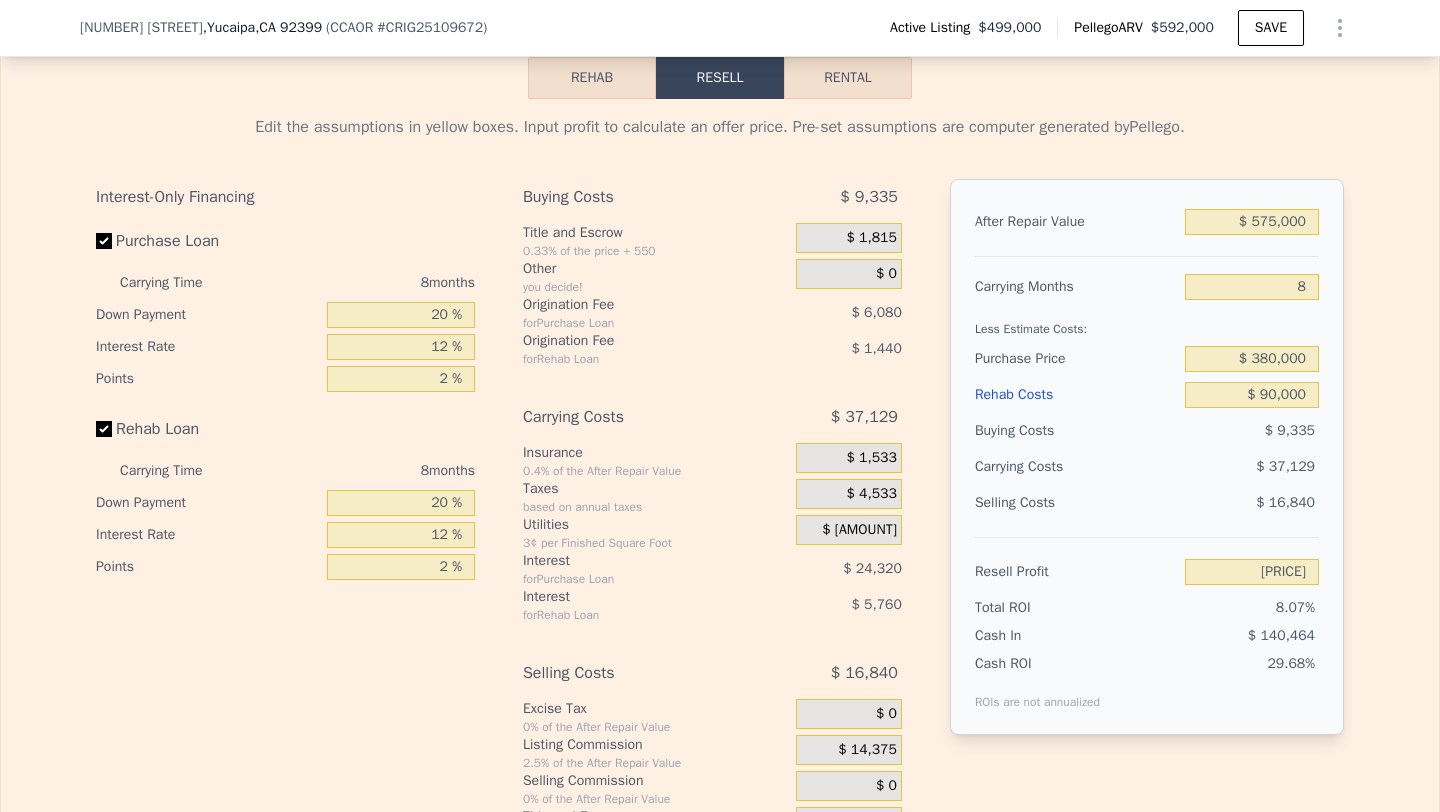 click on "$ 37,129" at bounding box center (1213, 467) 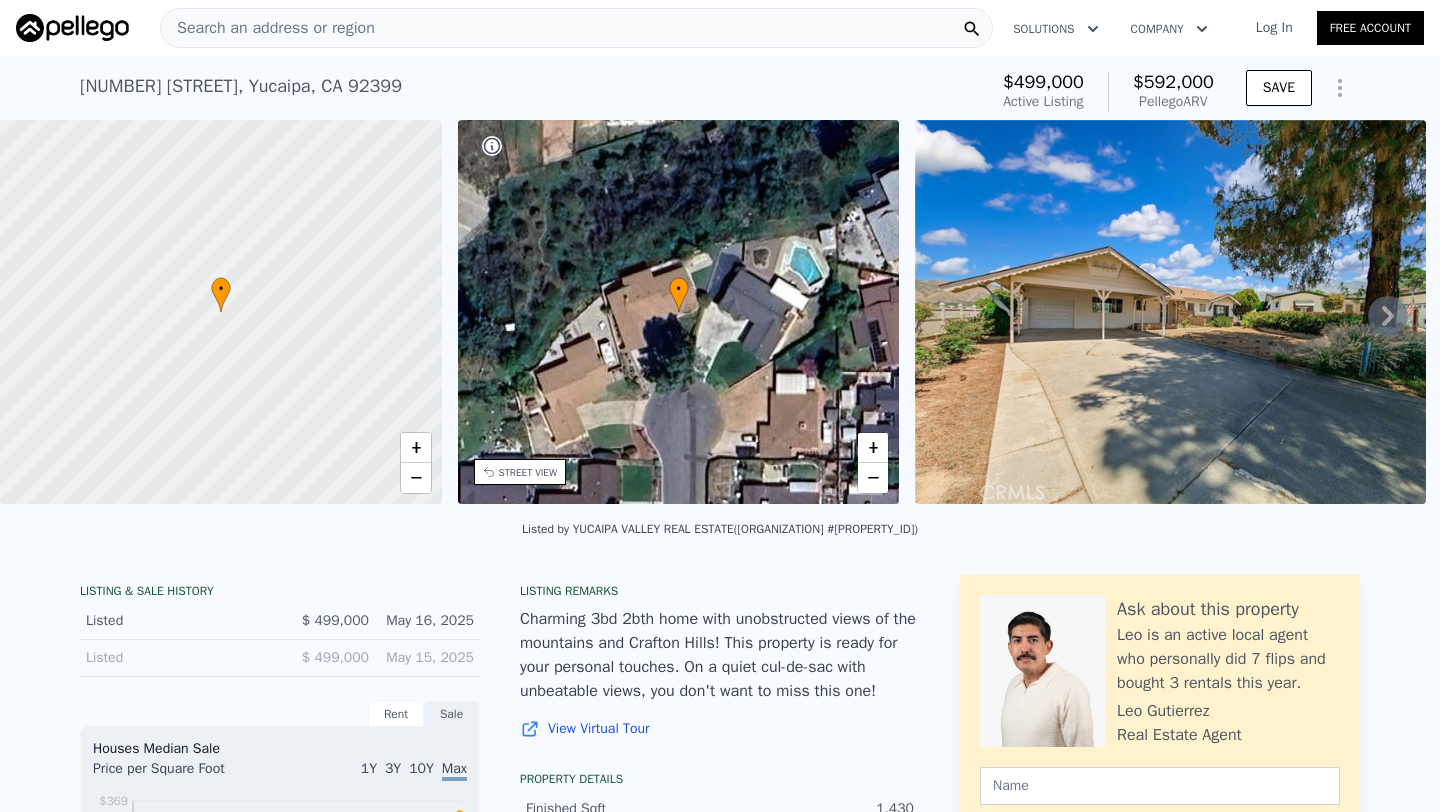 click on "Search an address or region" at bounding box center [268, 28] 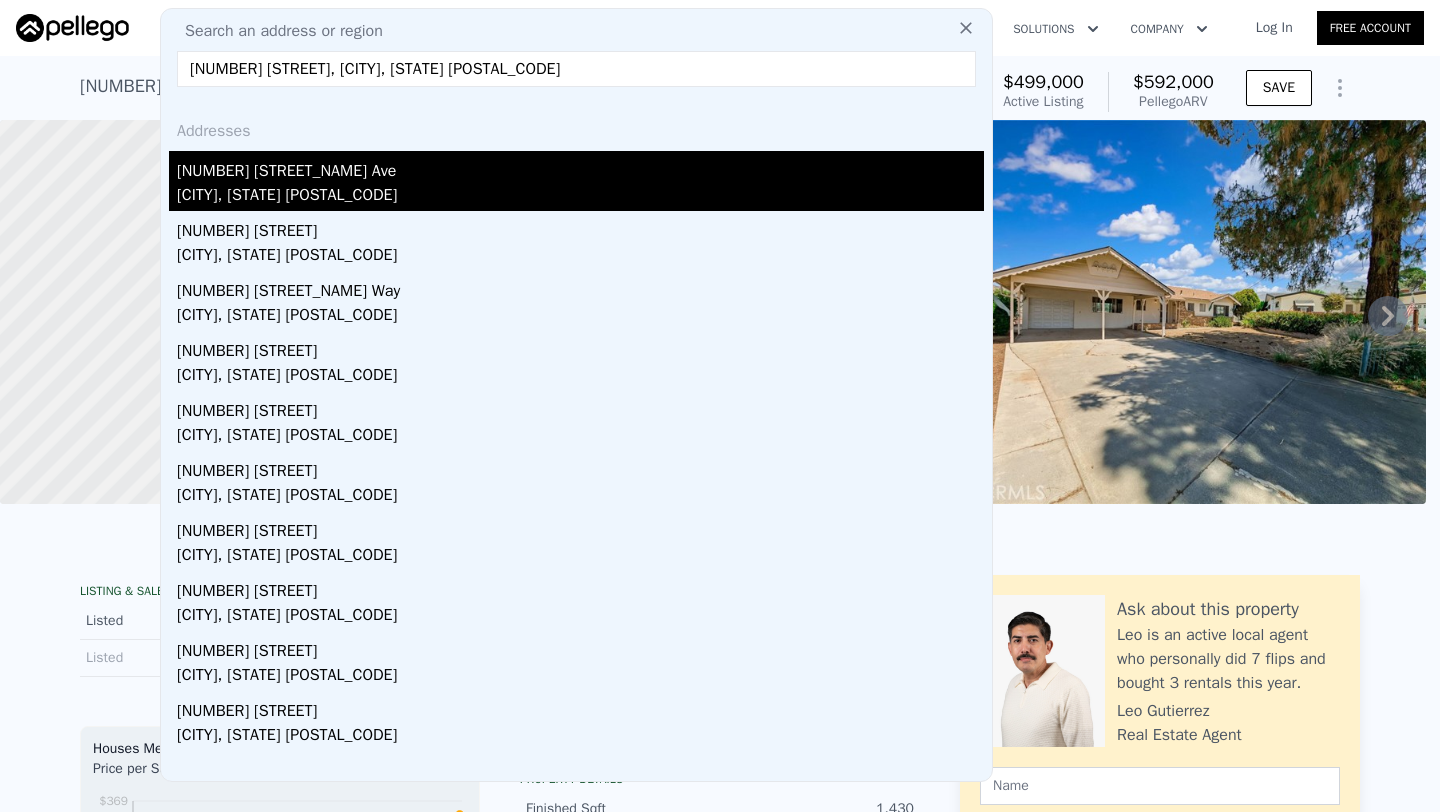 type on "5785 Riviera Ave, Banning, CA 92220" 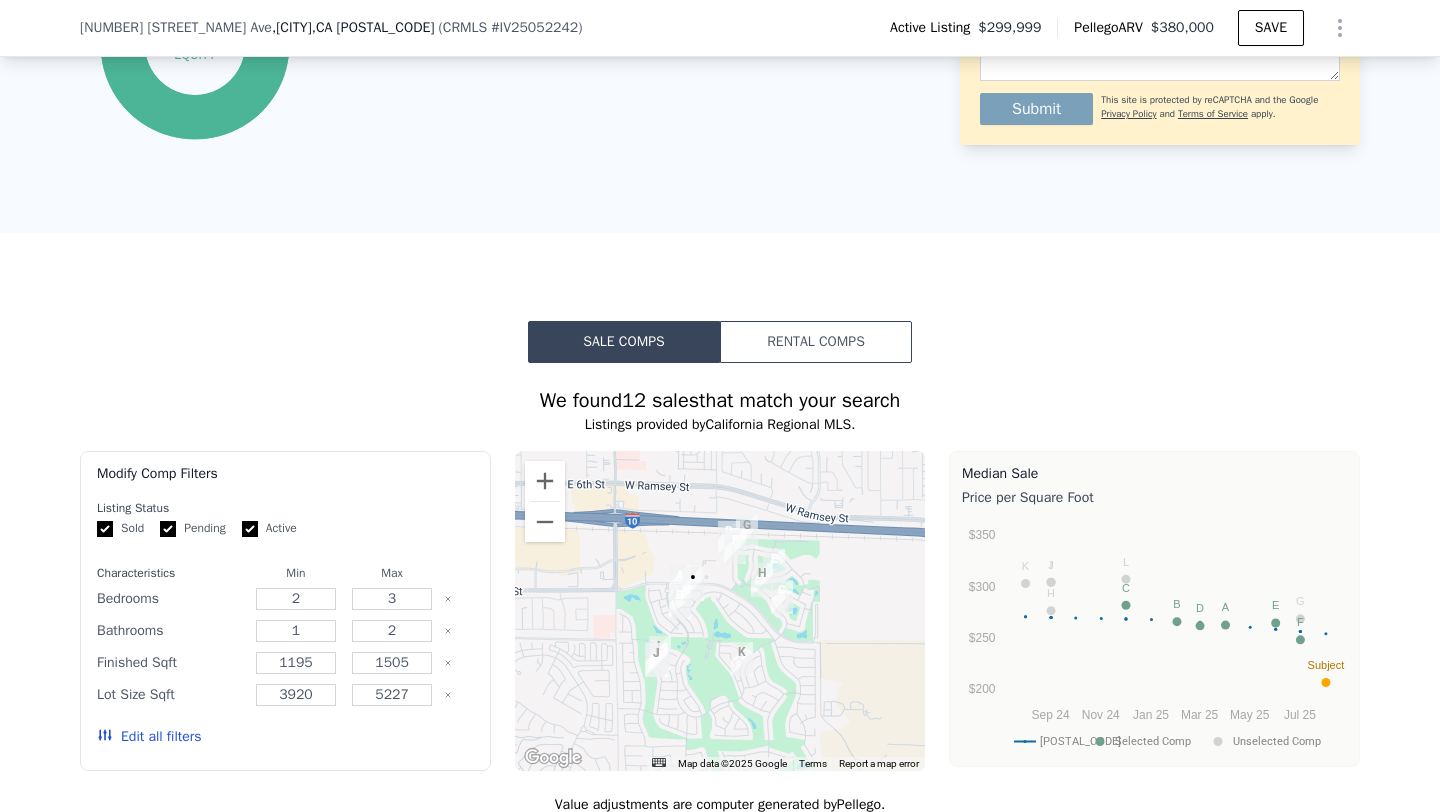 scroll, scrollTop: 1405, scrollLeft: 0, axis: vertical 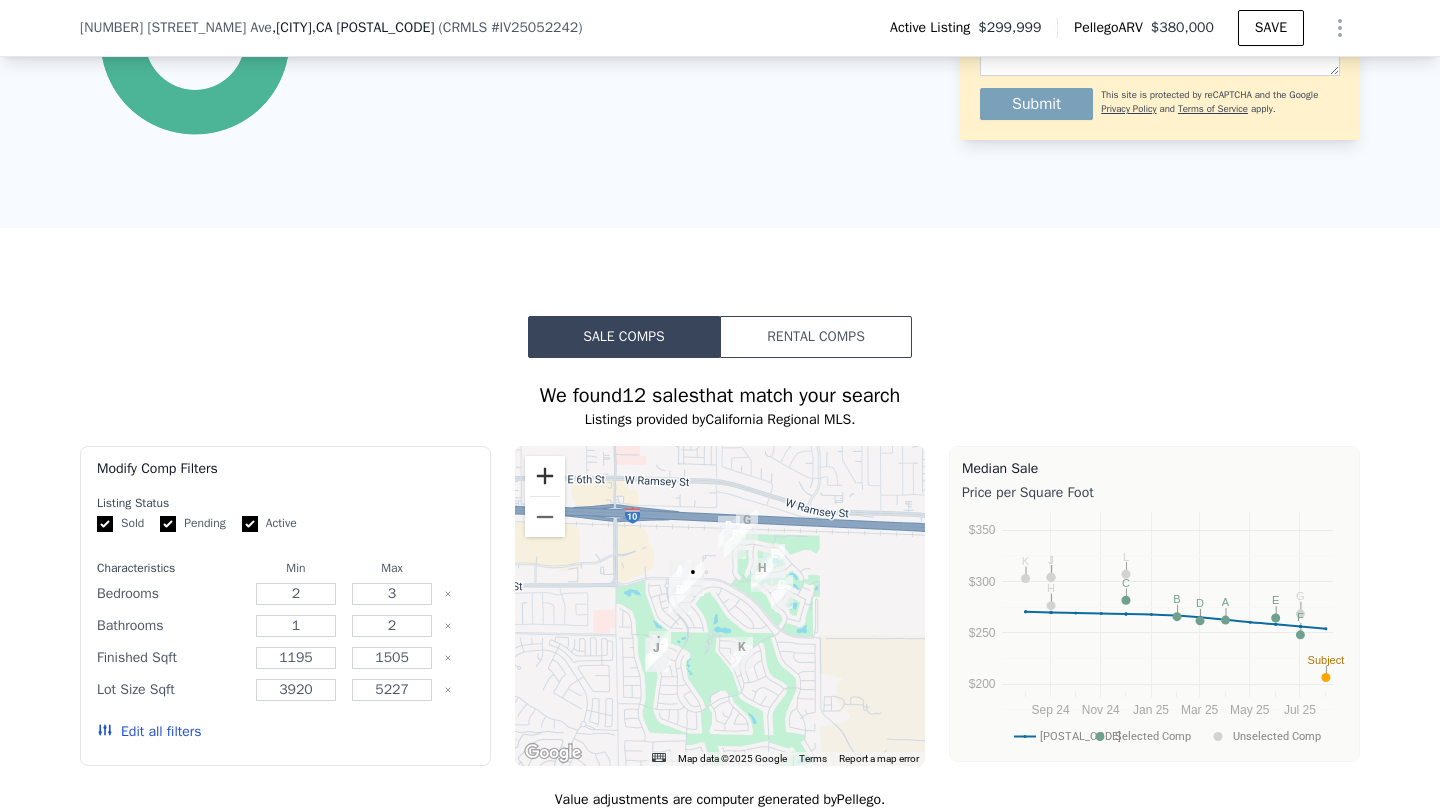click at bounding box center [545, 476] 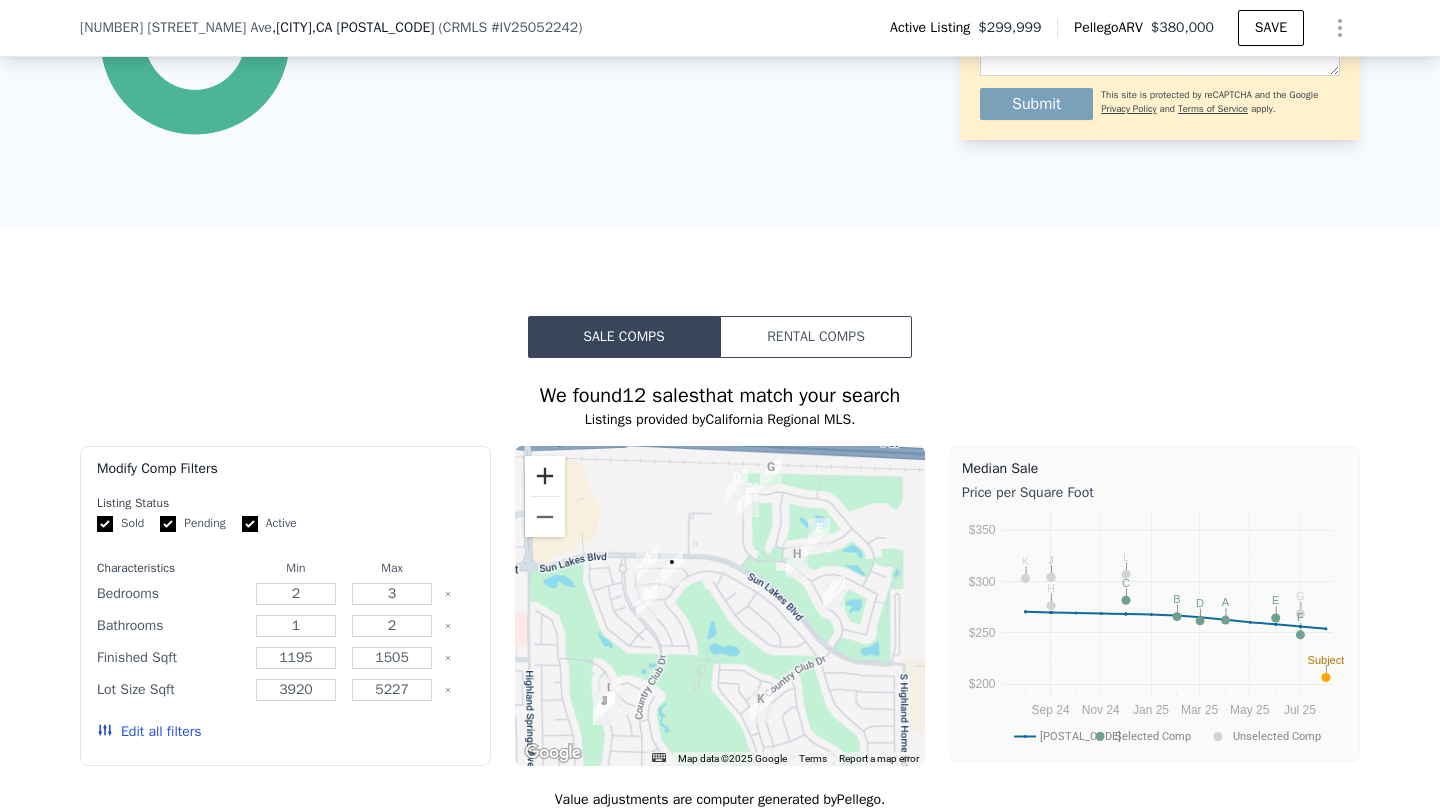 click at bounding box center (545, 476) 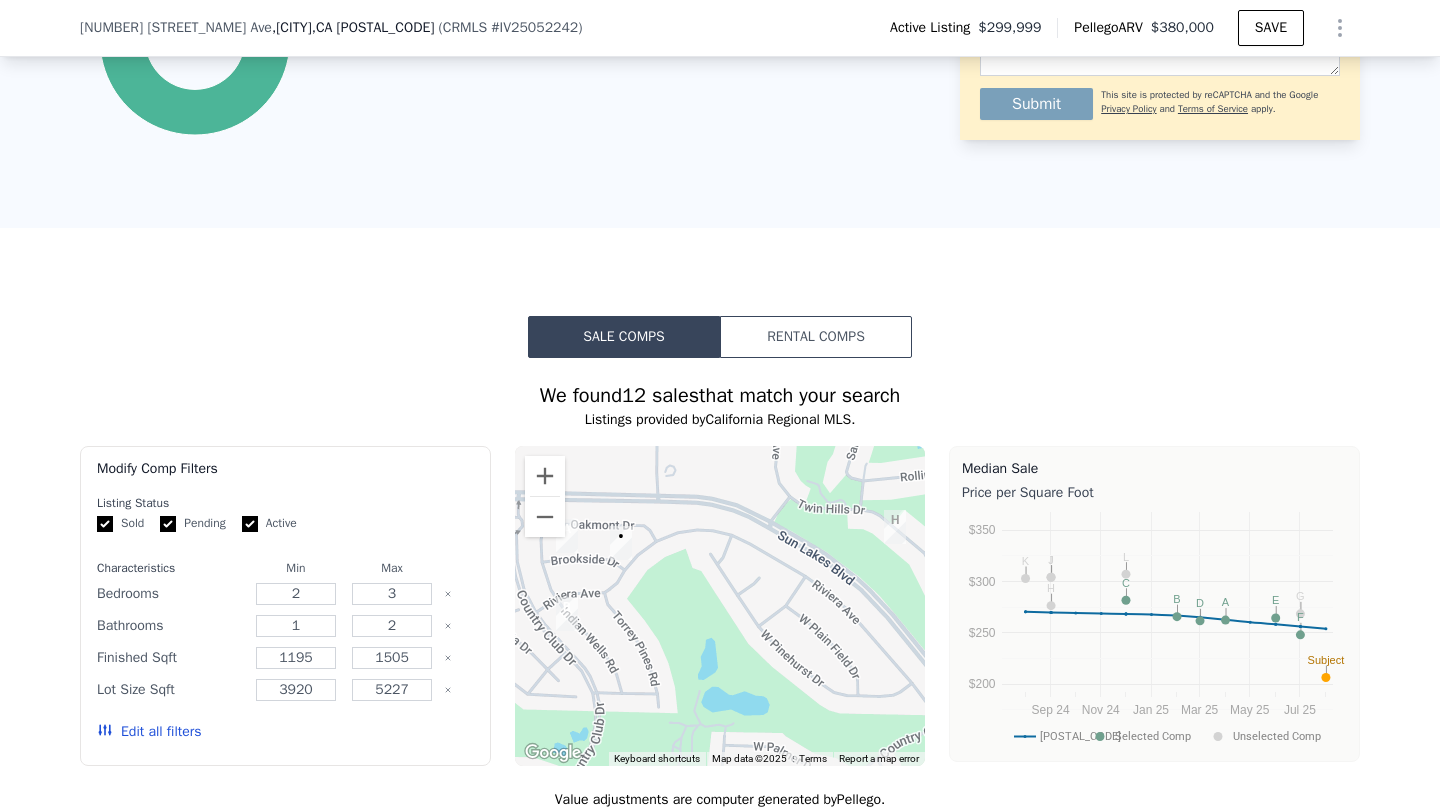 drag, startPoint x: 754, startPoint y: 623, endPoint x: 795, endPoint y: 623, distance: 41 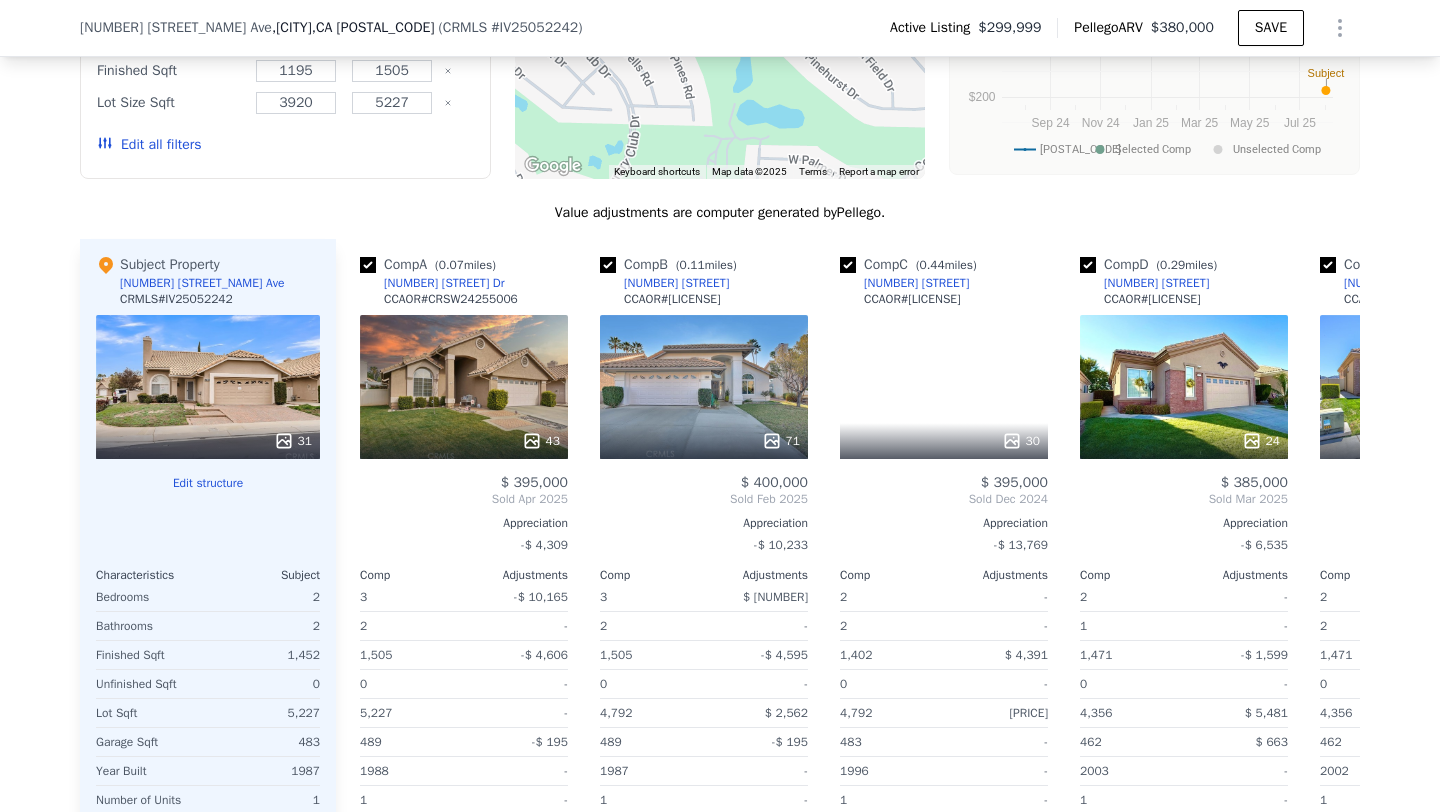 scroll, scrollTop: 2009, scrollLeft: 0, axis: vertical 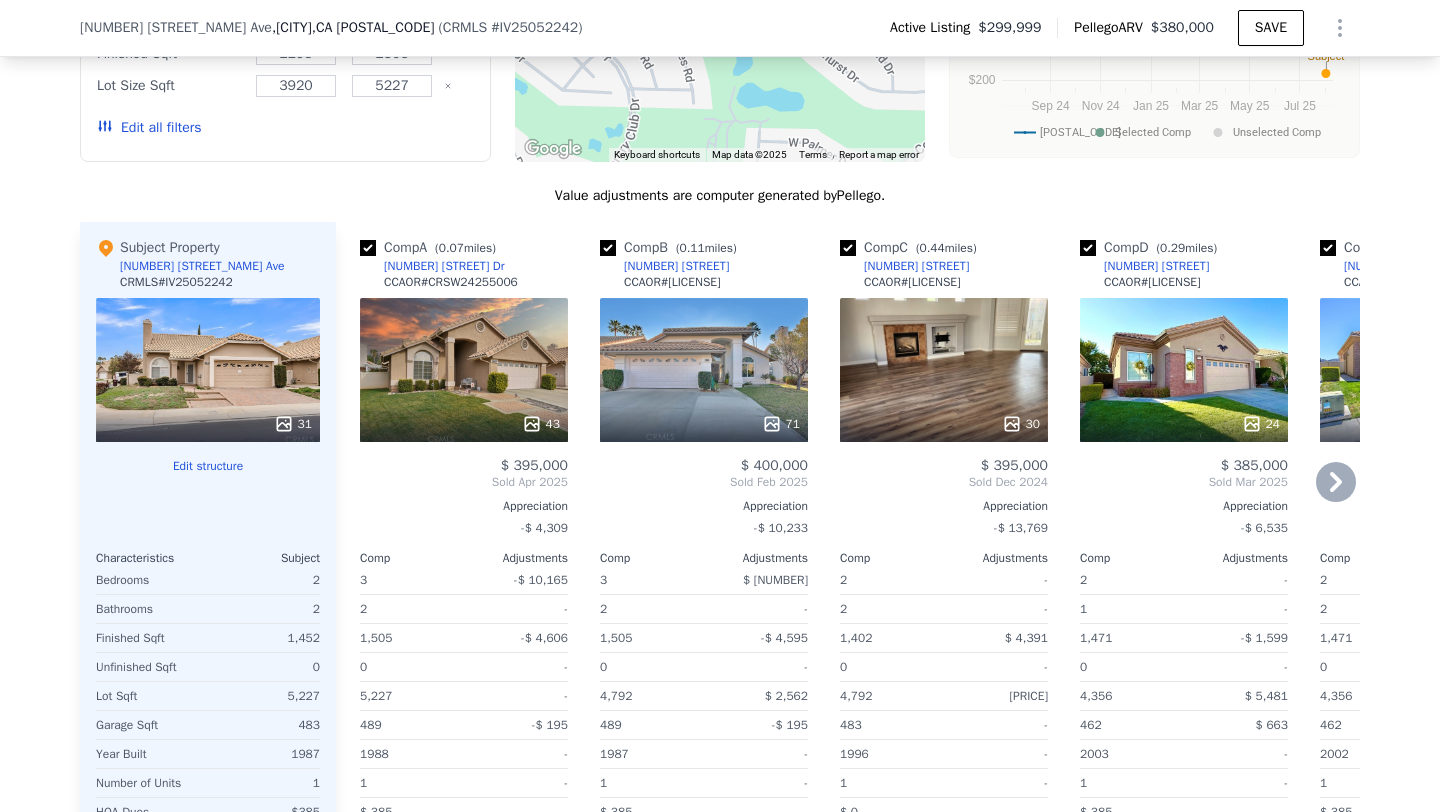 click on "43" at bounding box center [464, 370] 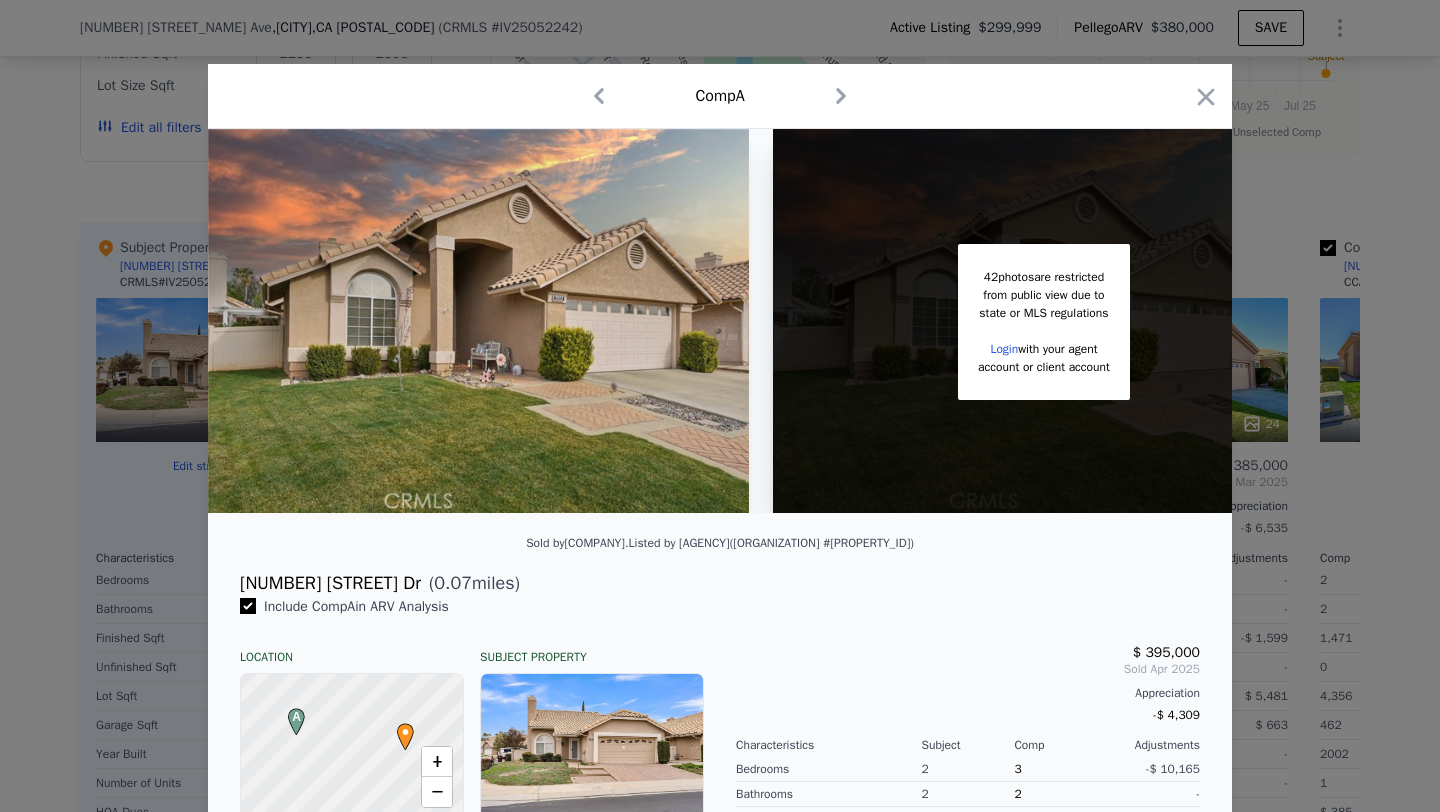 click on "Comp  A" at bounding box center [720, 96] 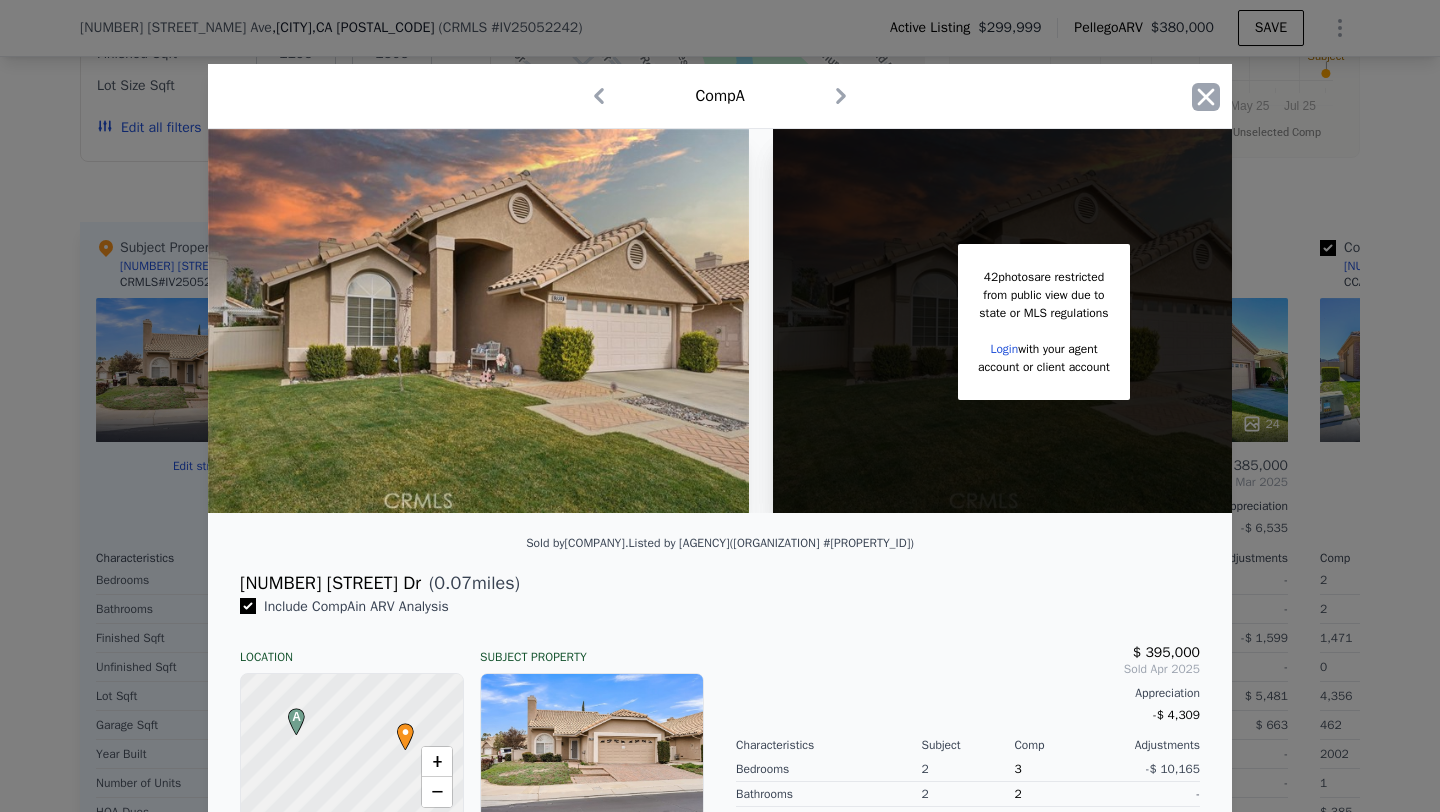 click 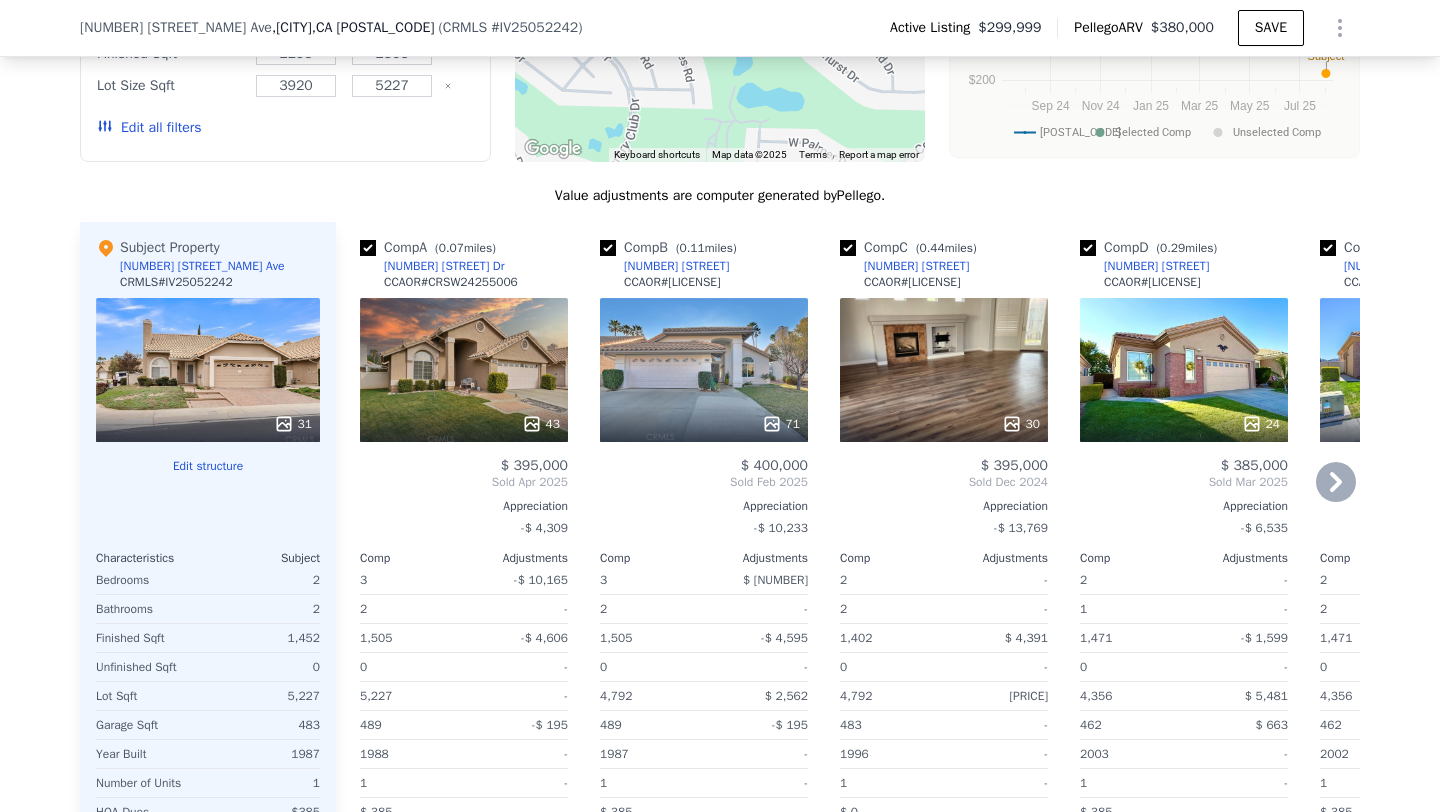 click on "71" at bounding box center (704, 370) 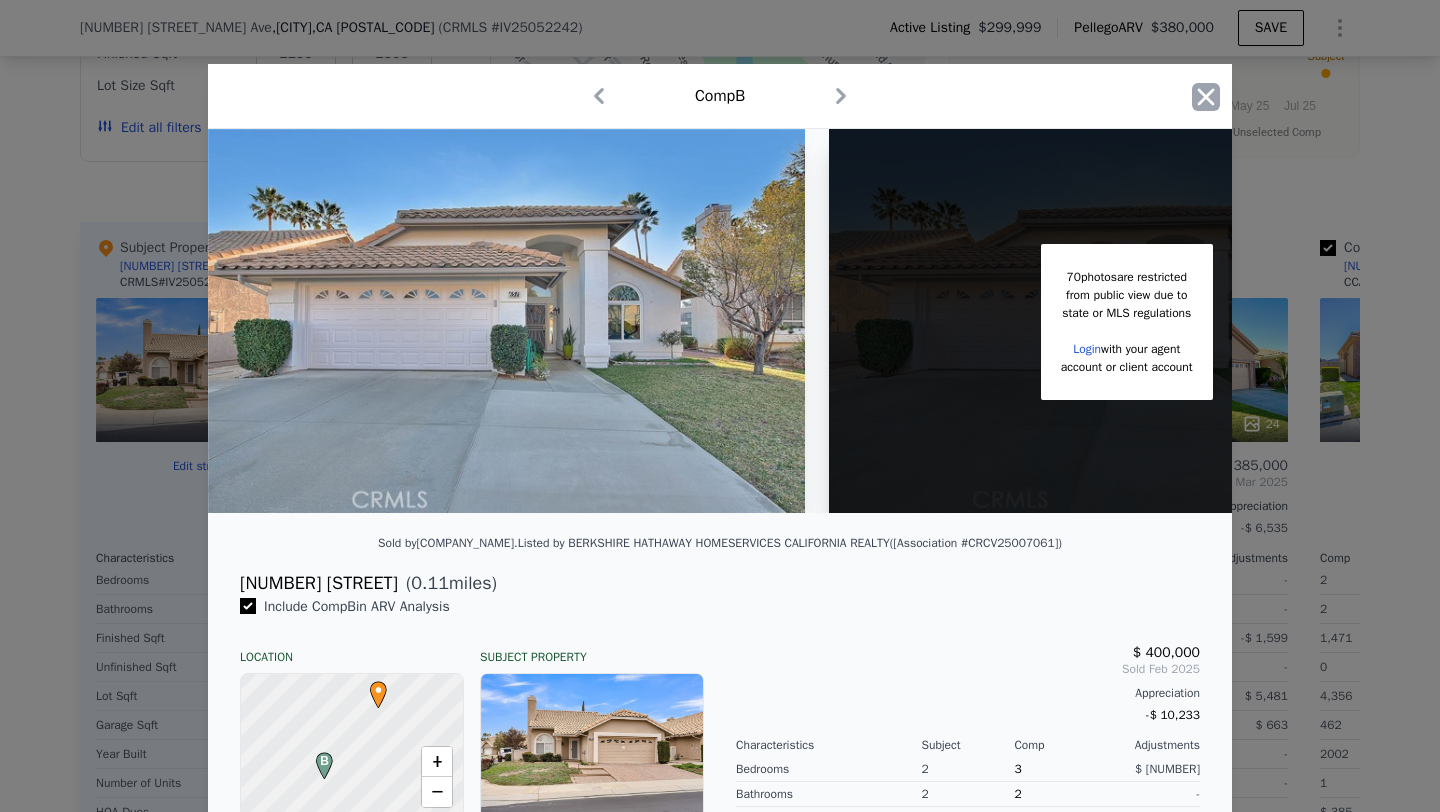 click 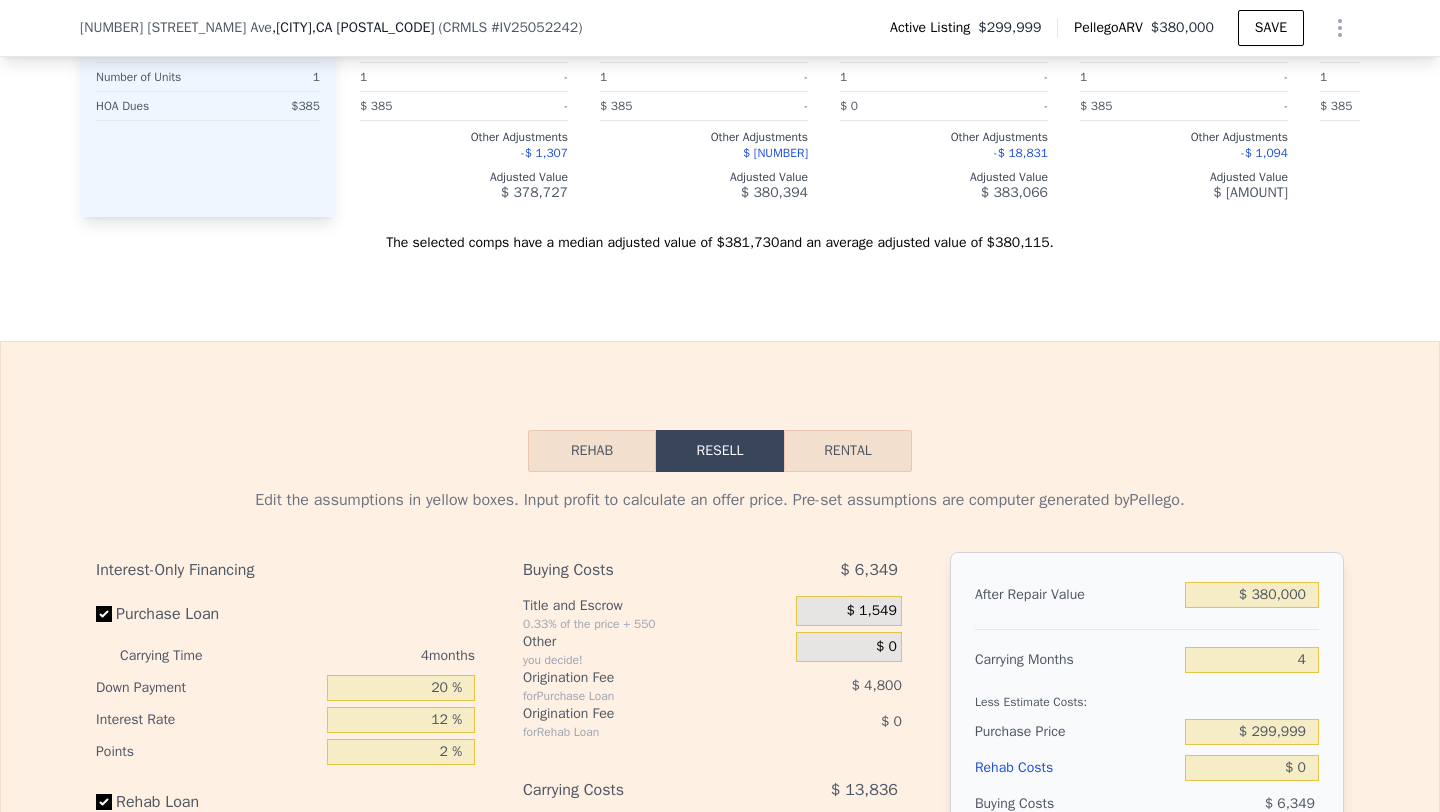 scroll, scrollTop: 2728, scrollLeft: 0, axis: vertical 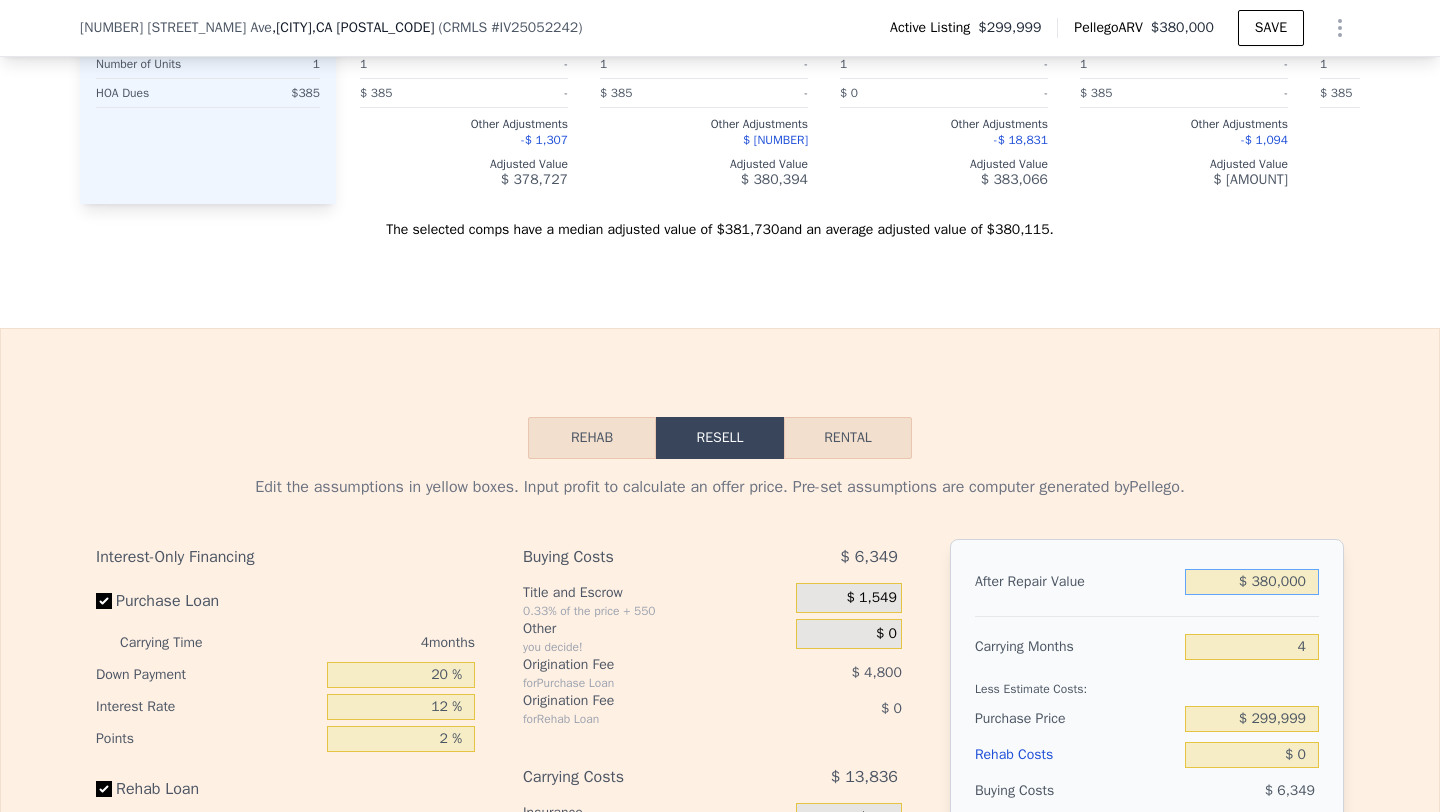 click on "$ 380,000" at bounding box center [1252, 582] 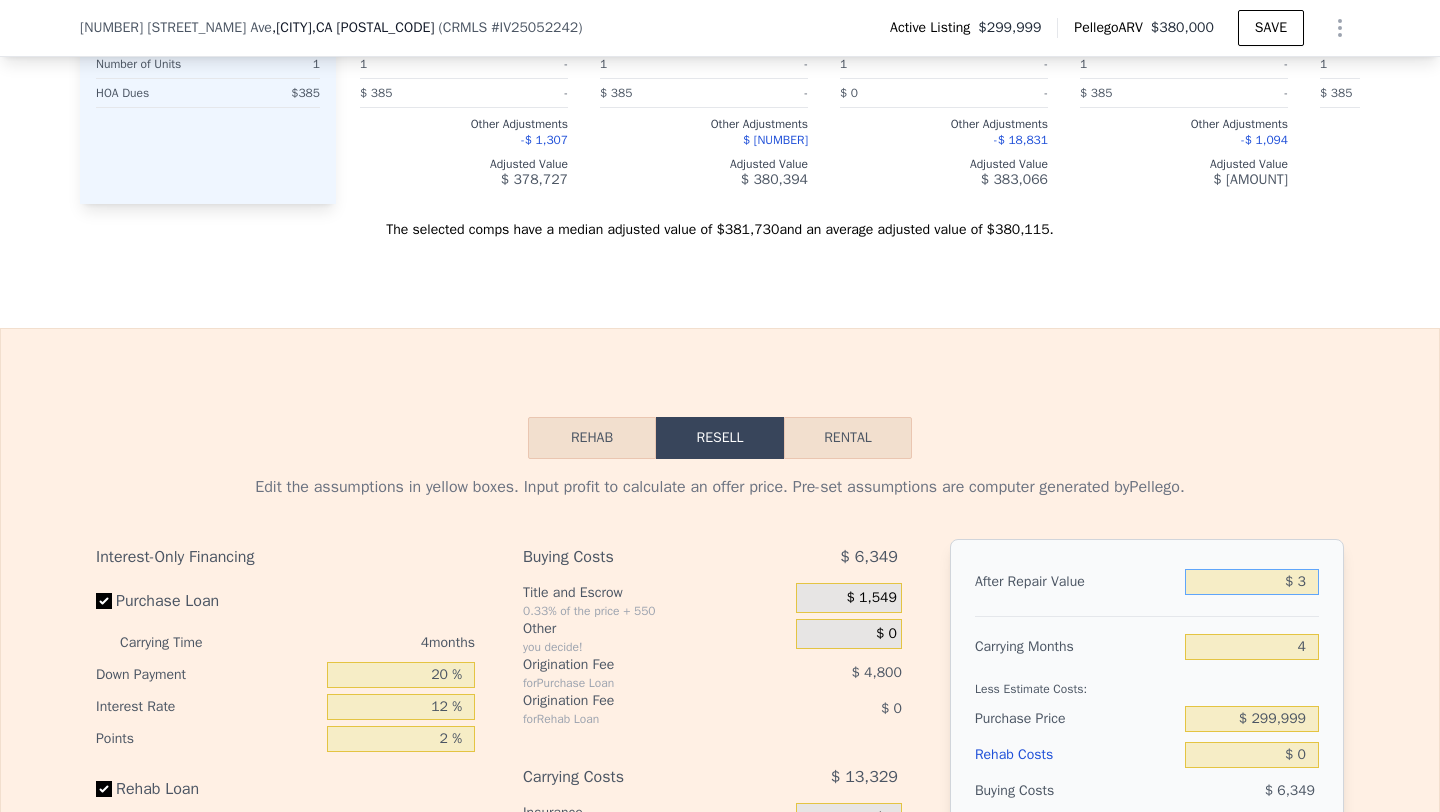 type on "-$ 320,224" 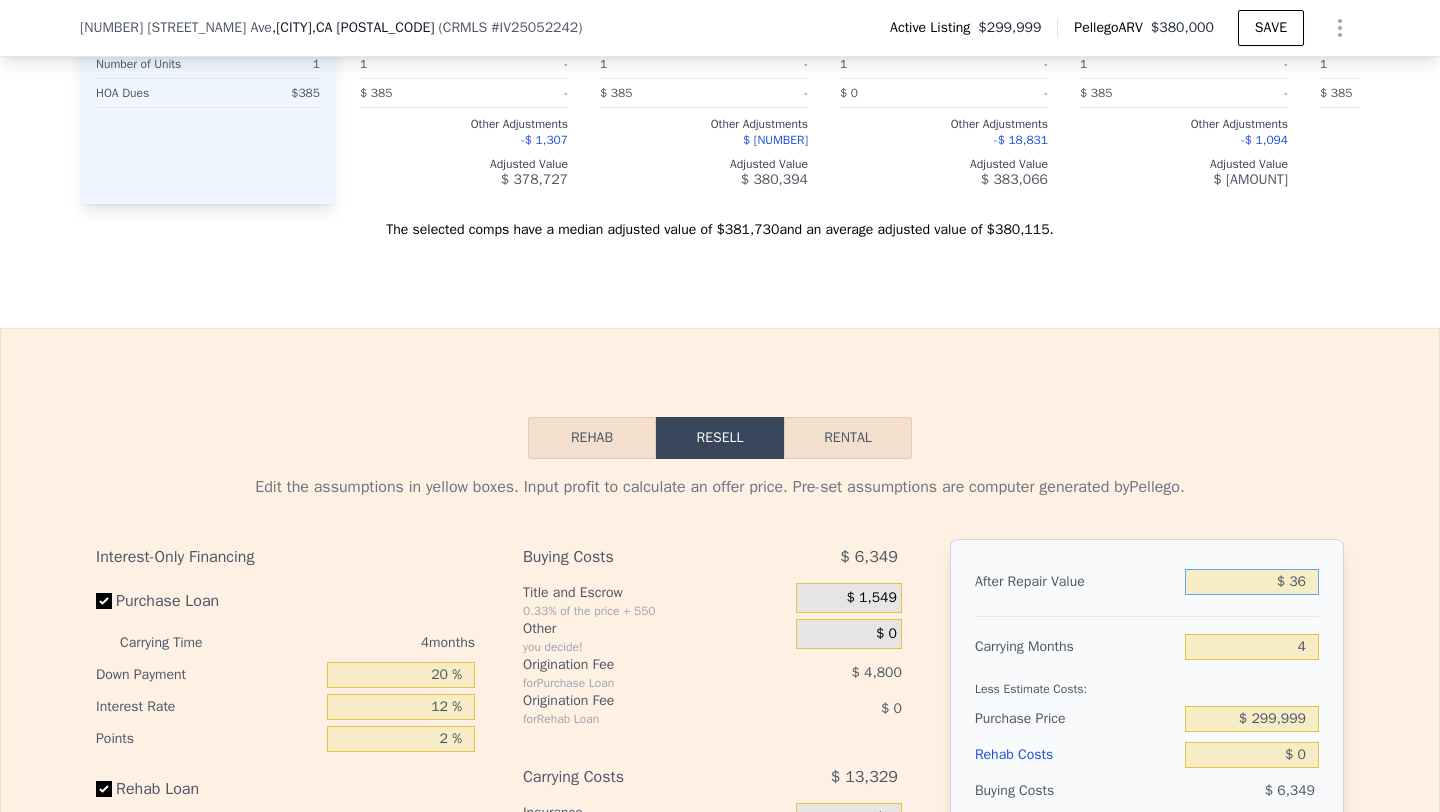 type on "-$ 320,193" 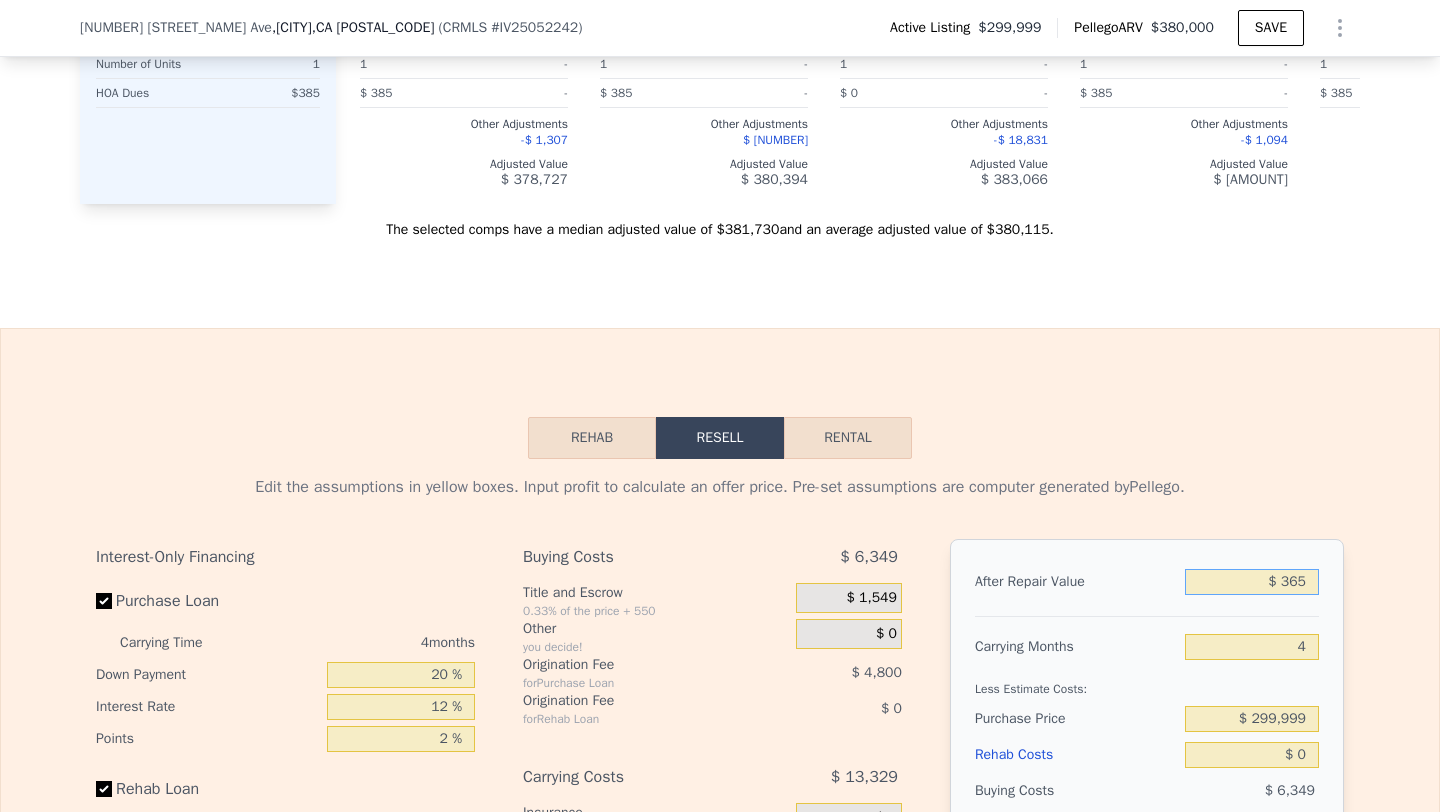 type on "-$ 319,881" 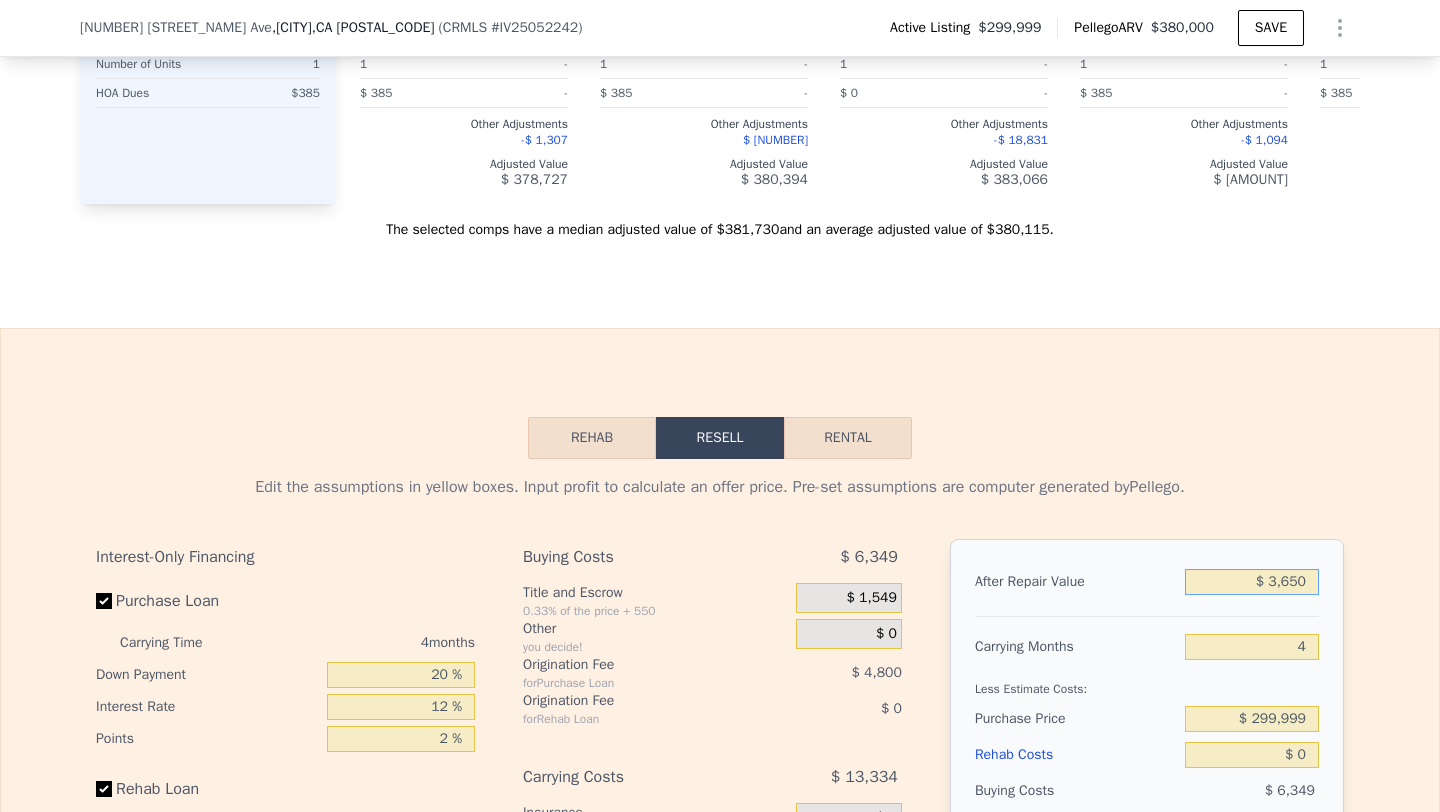 type on "-$ 316,776" 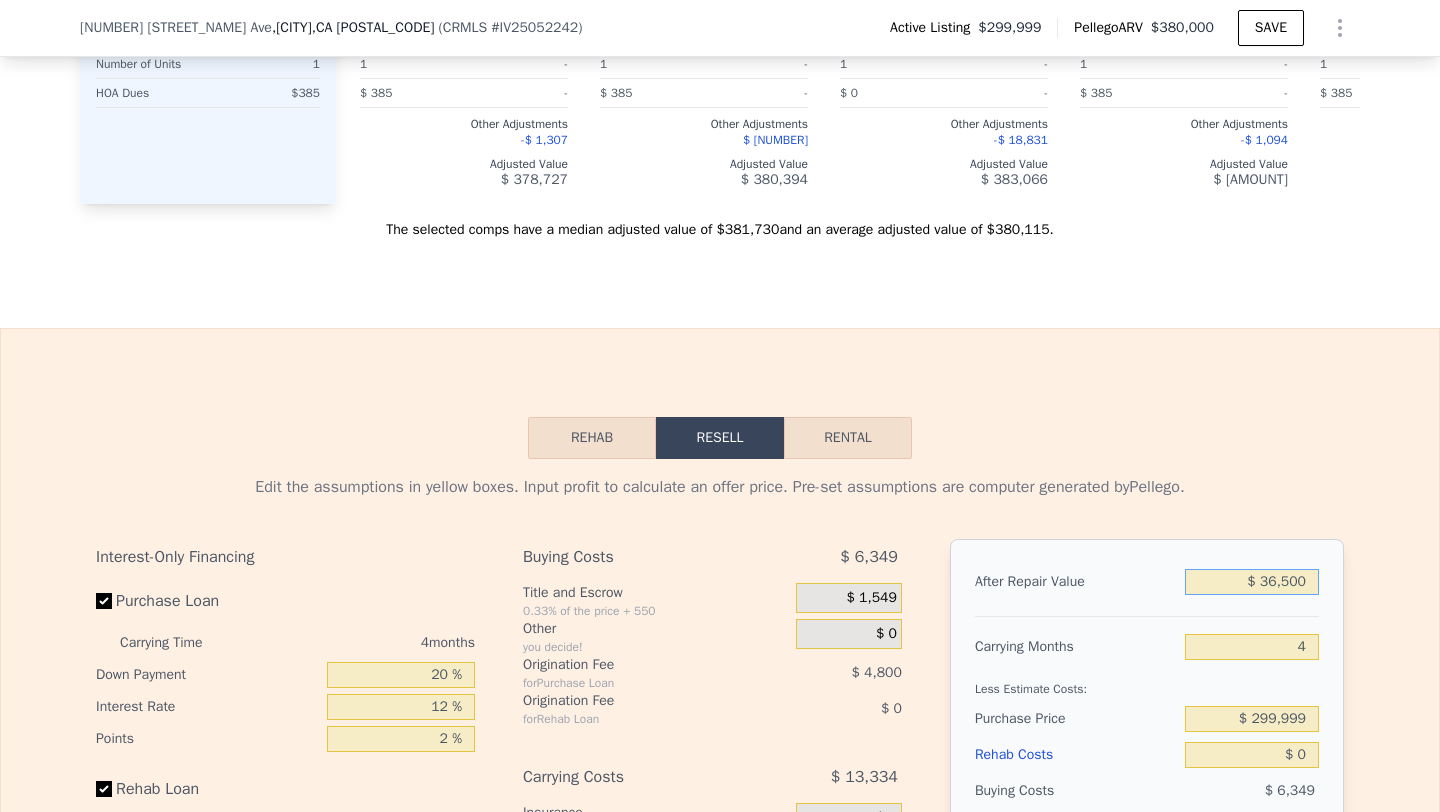type 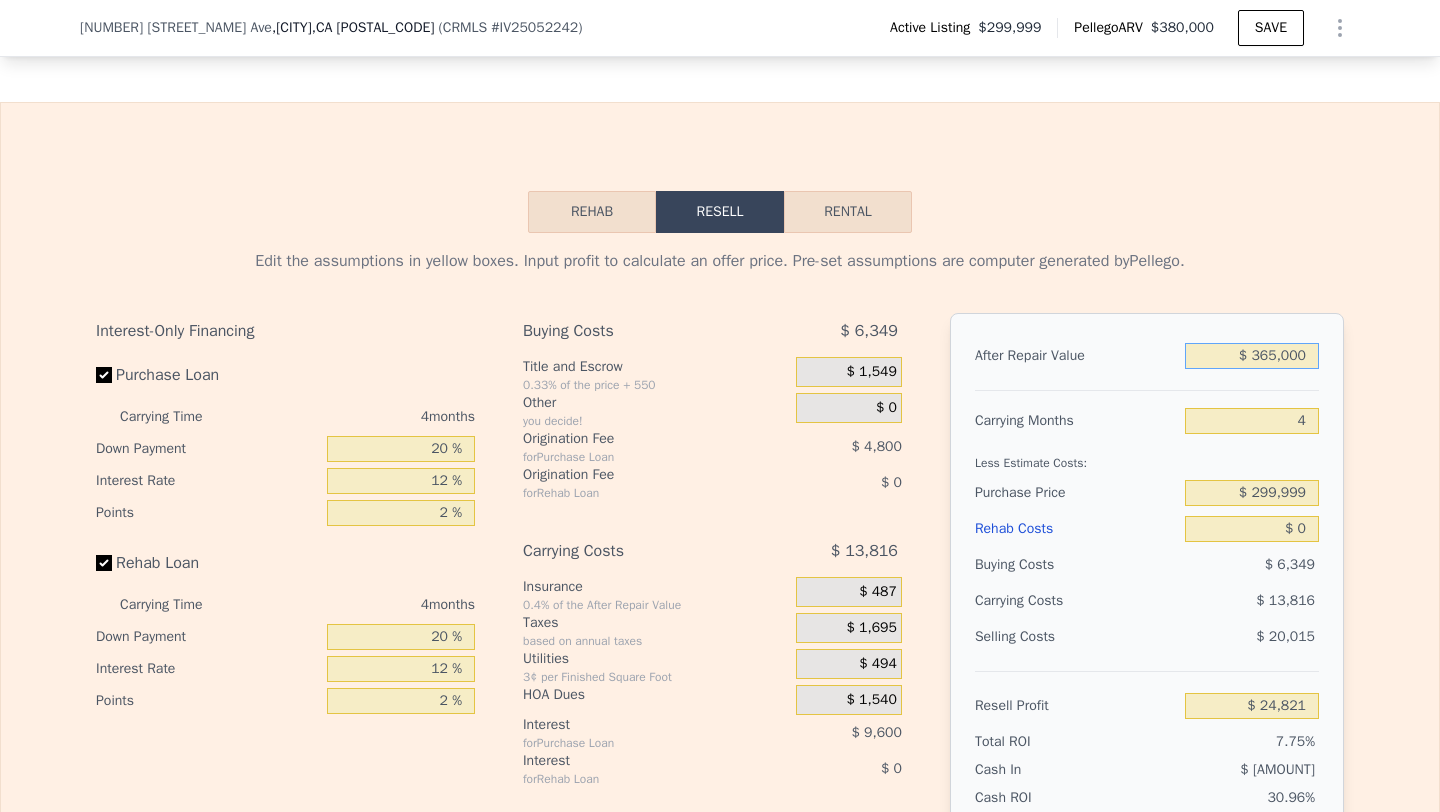scroll, scrollTop: 3030, scrollLeft: 0, axis: vertical 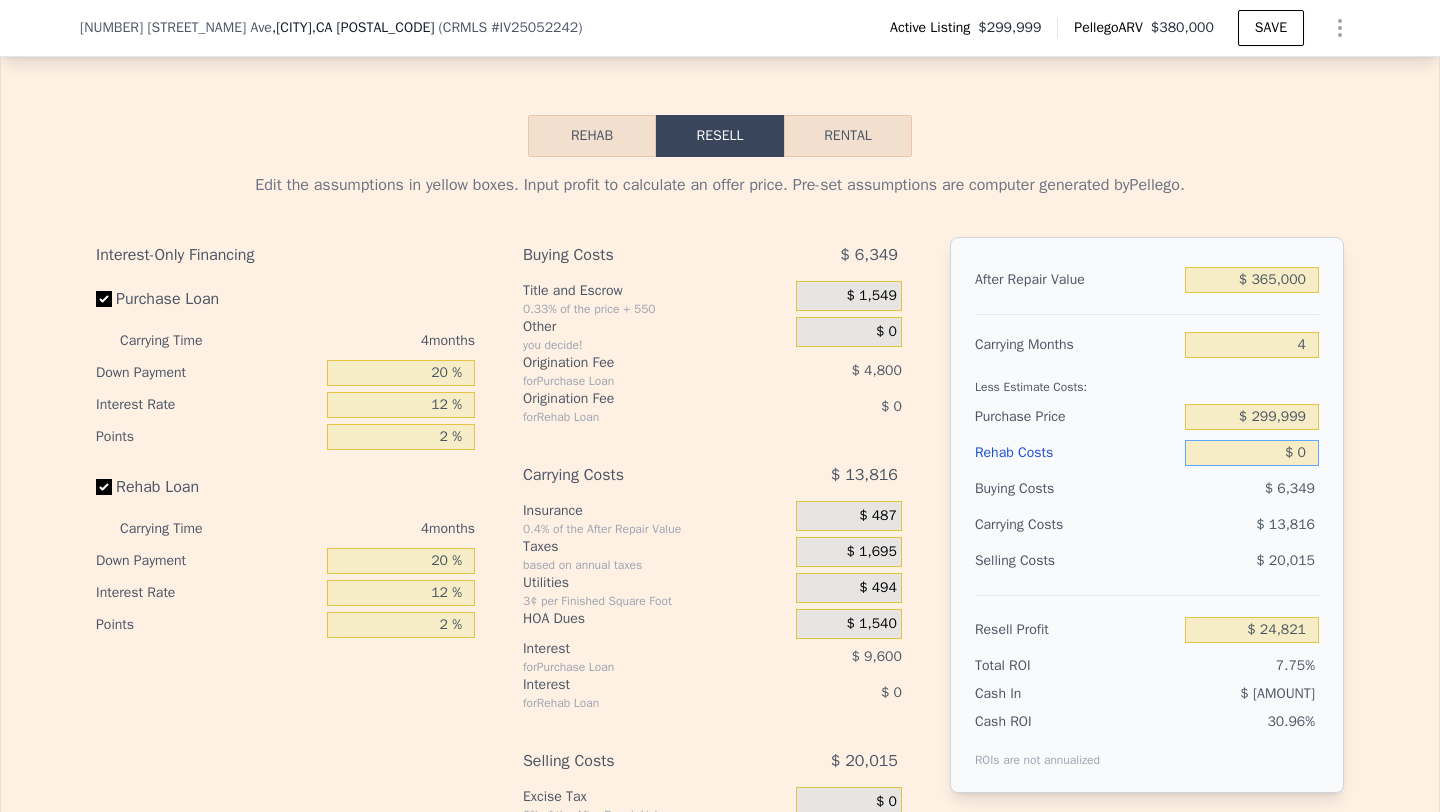 click on "$ 0" at bounding box center (1252, 453) 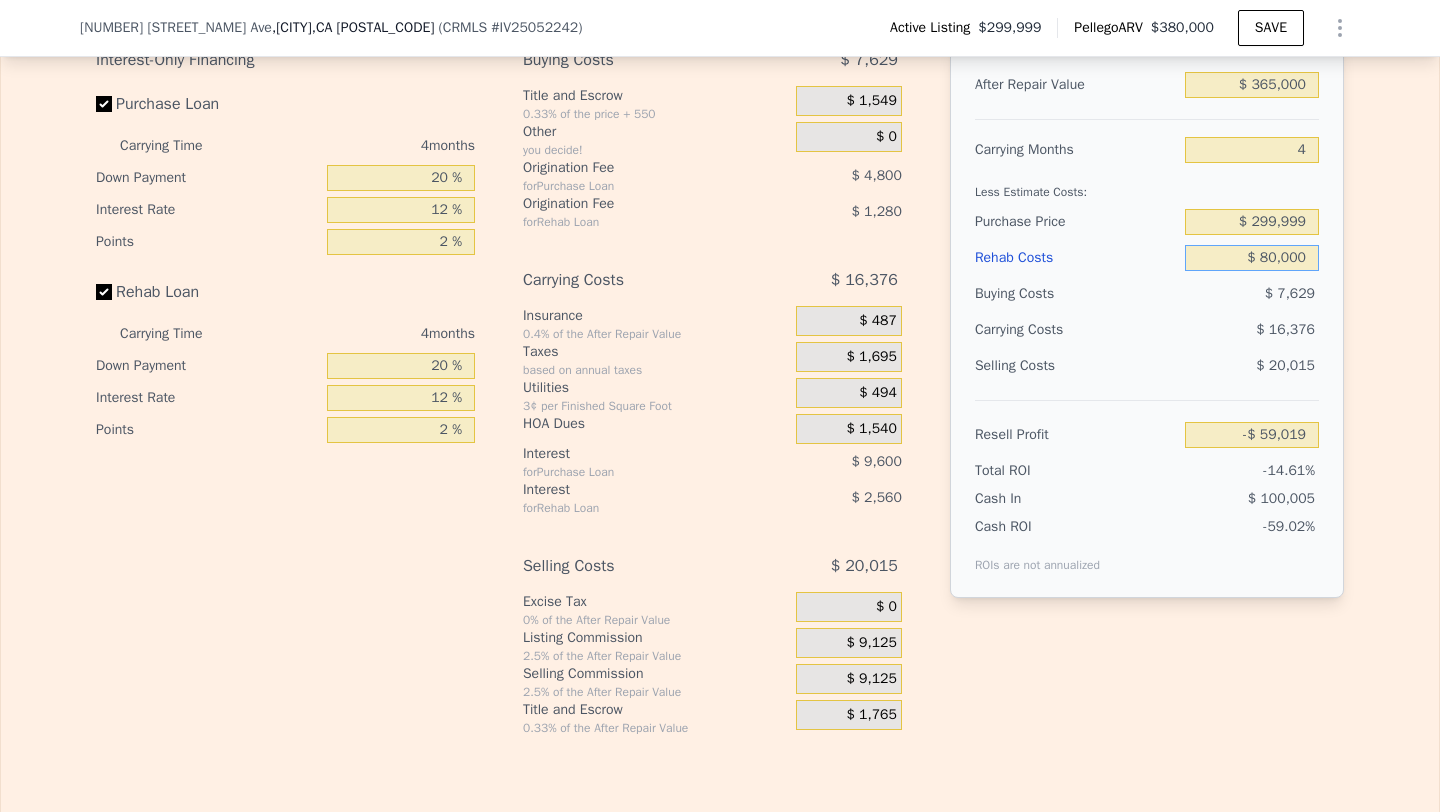 scroll, scrollTop: 3254, scrollLeft: 0, axis: vertical 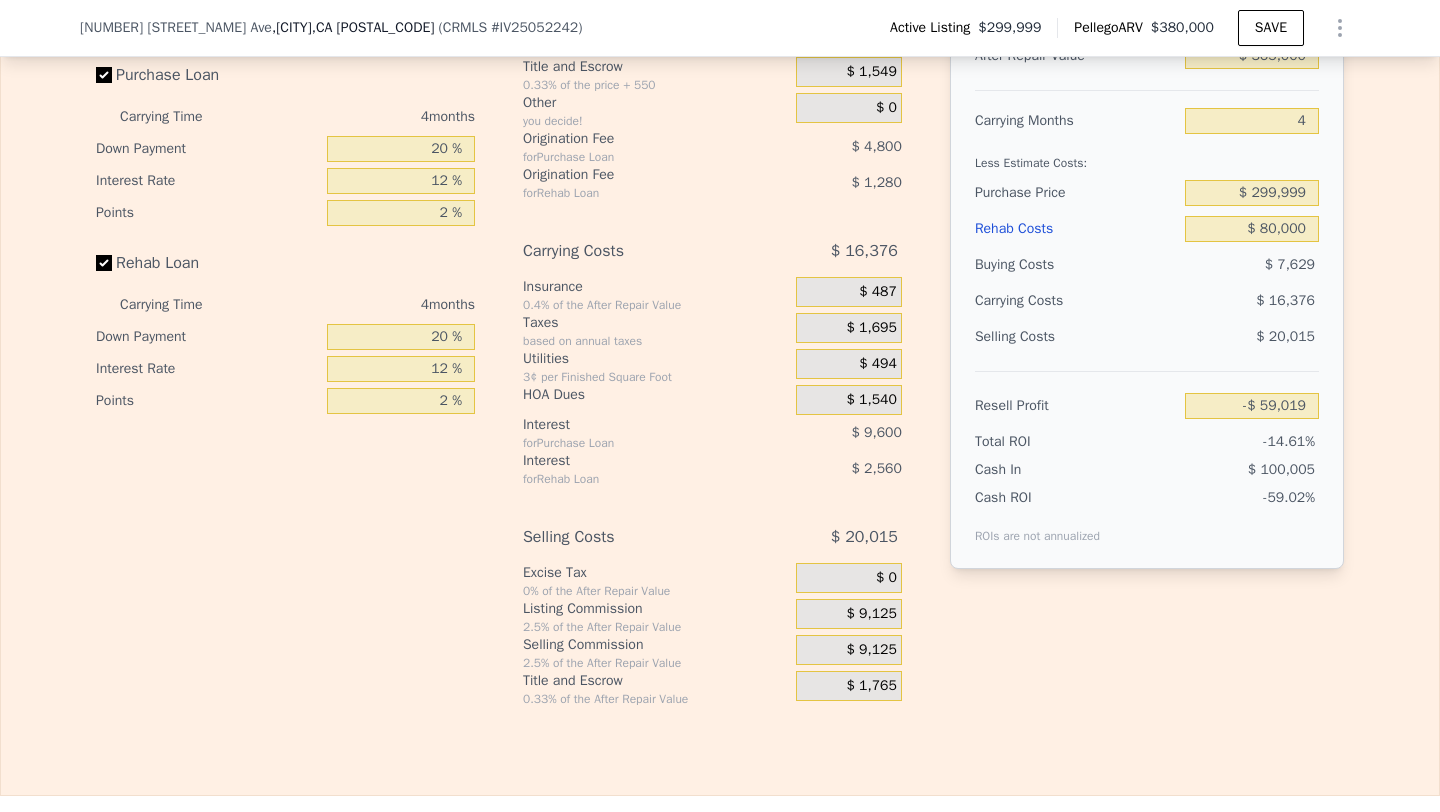 click on "$ 9,125" at bounding box center (872, 650) 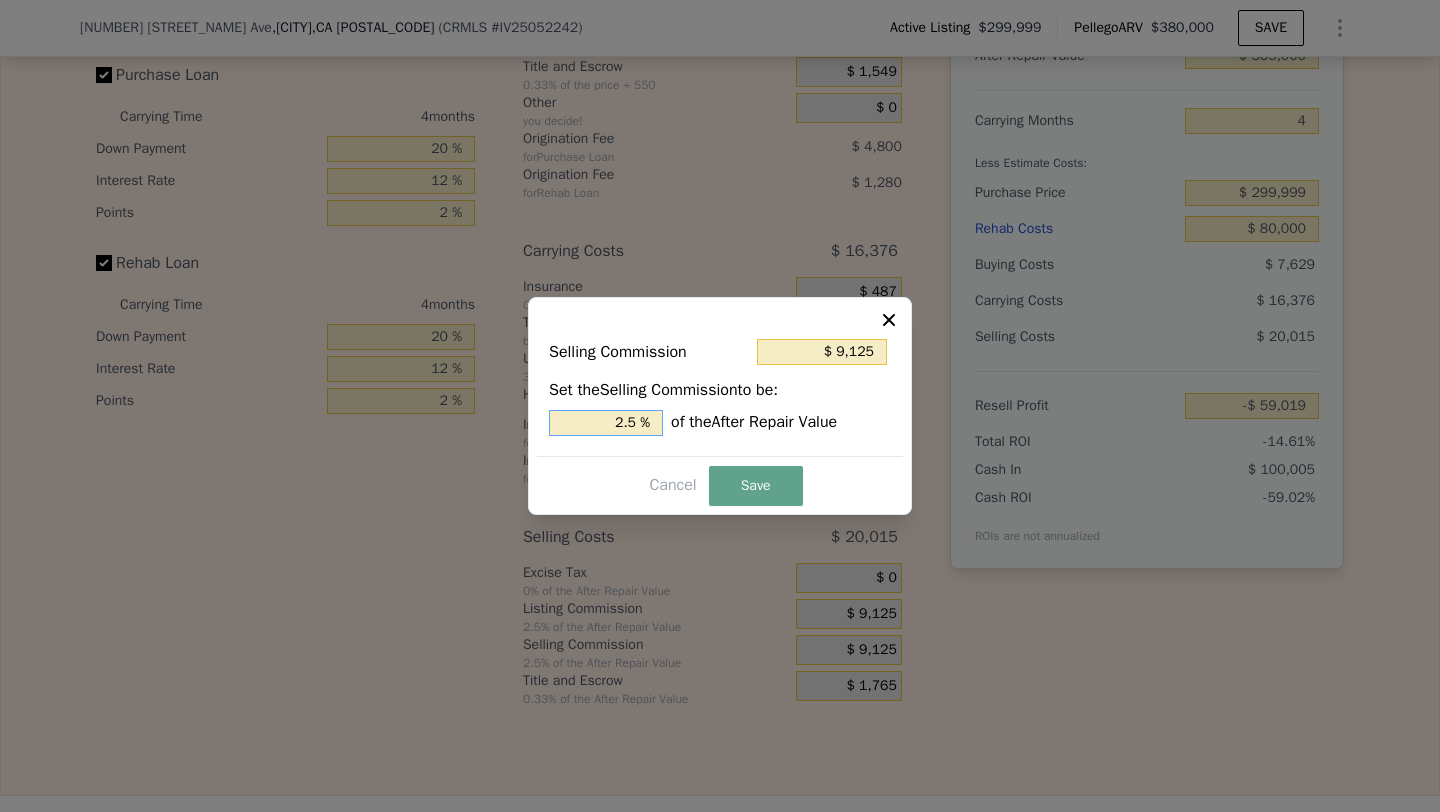 click on "2.5 %" at bounding box center (606, 423) 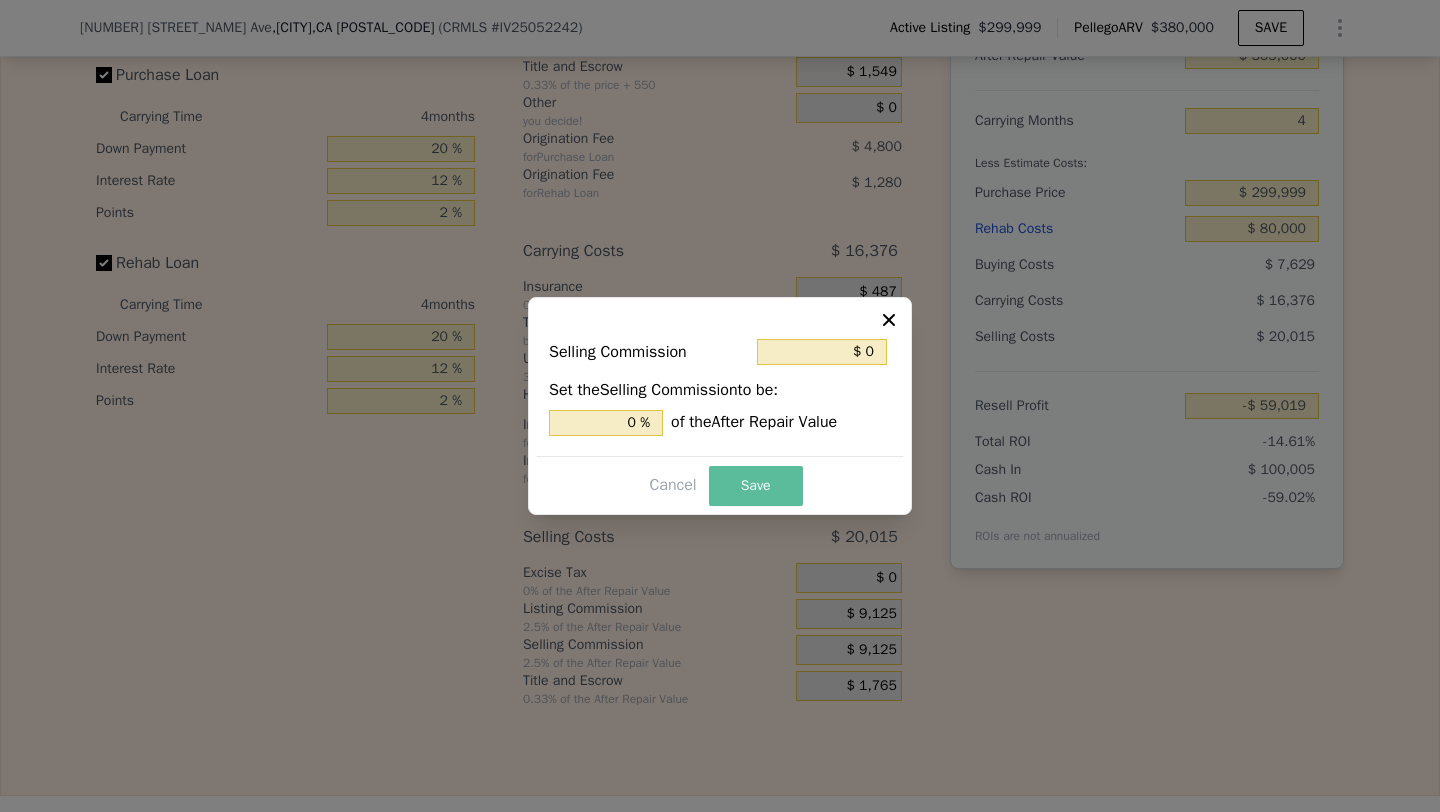 click on "Save" at bounding box center [756, 486] 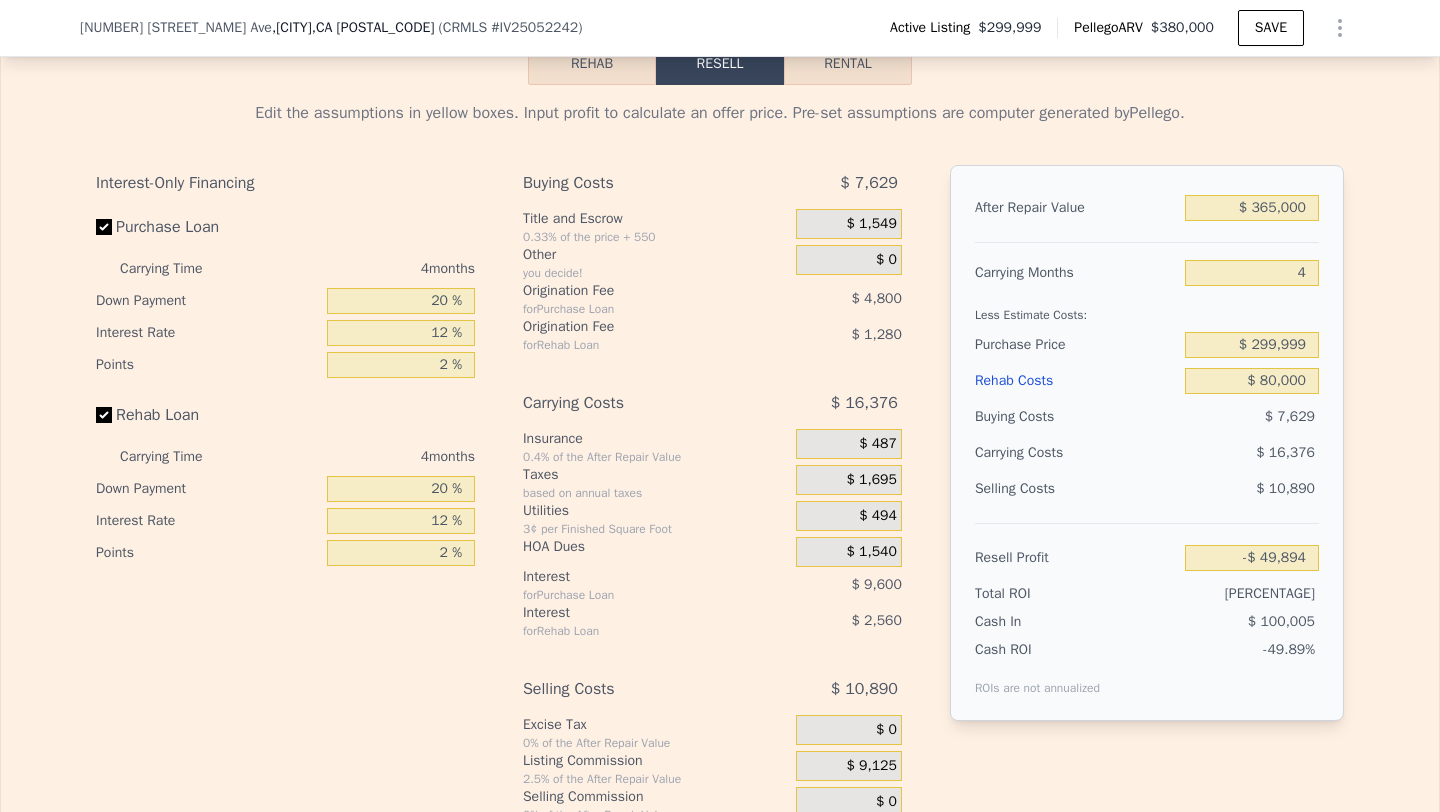 scroll, scrollTop: 3100, scrollLeft: 0, axis: vertical 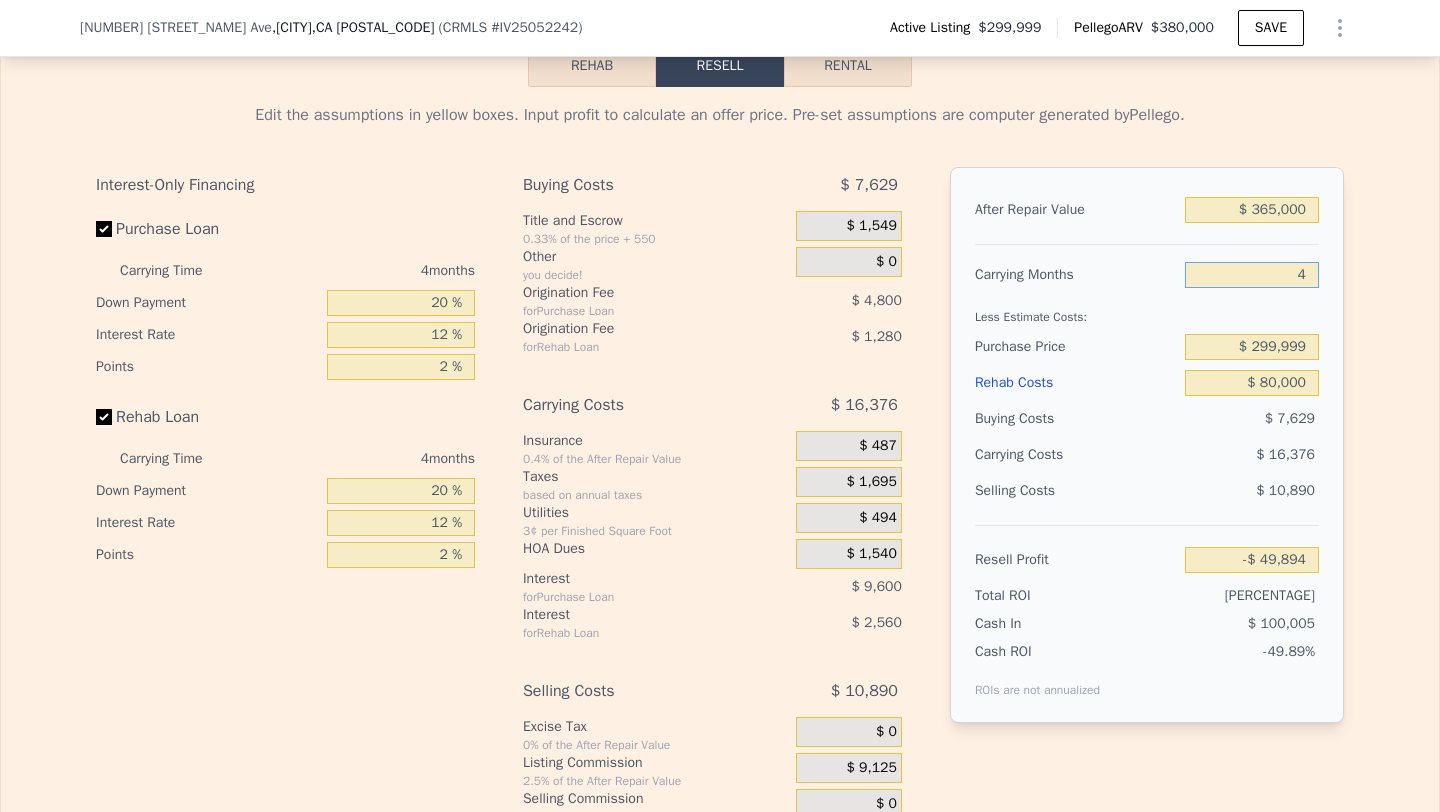 click on "4" at bounding box center (1252, 275) 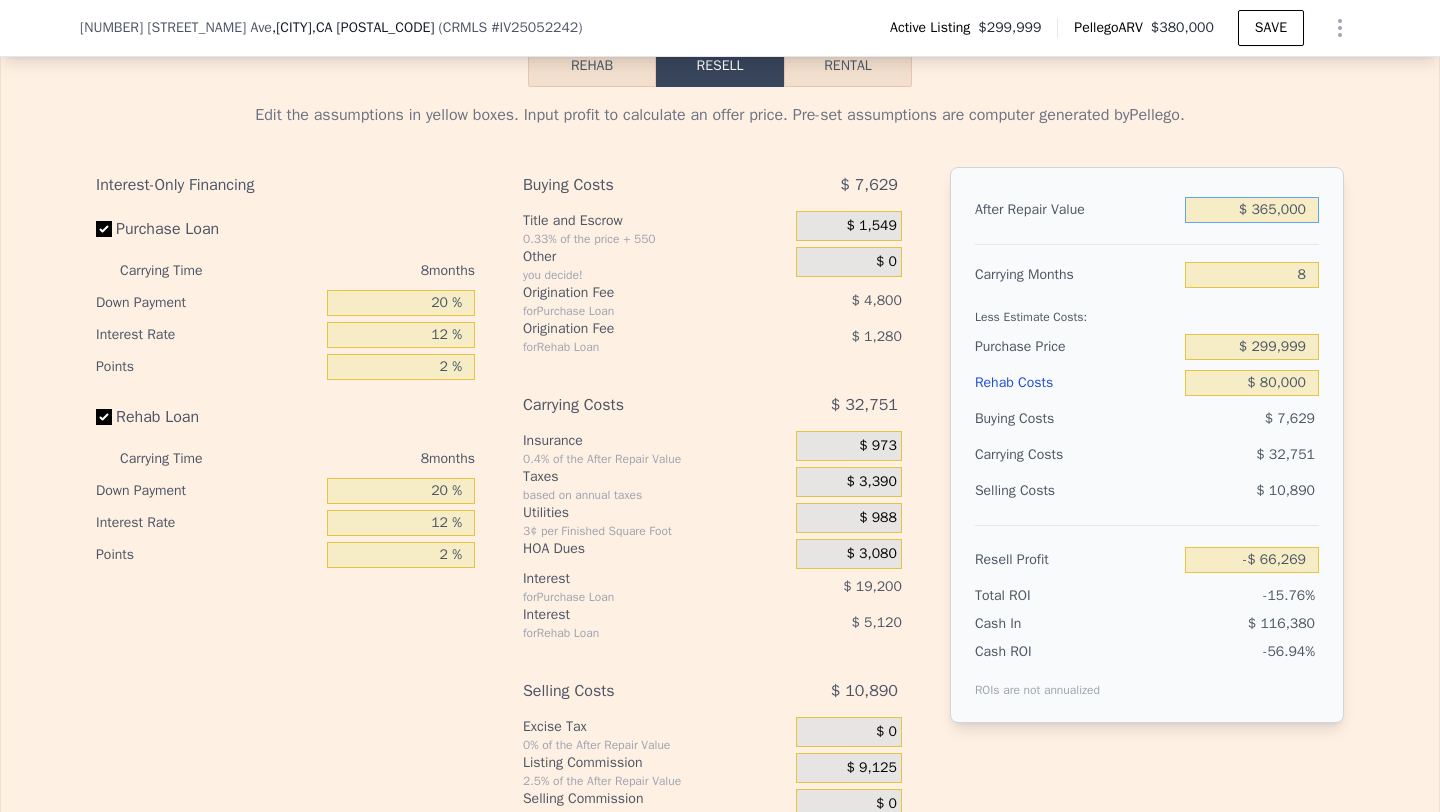 click on "$ 365,000" at bounding box center [1252, 210] 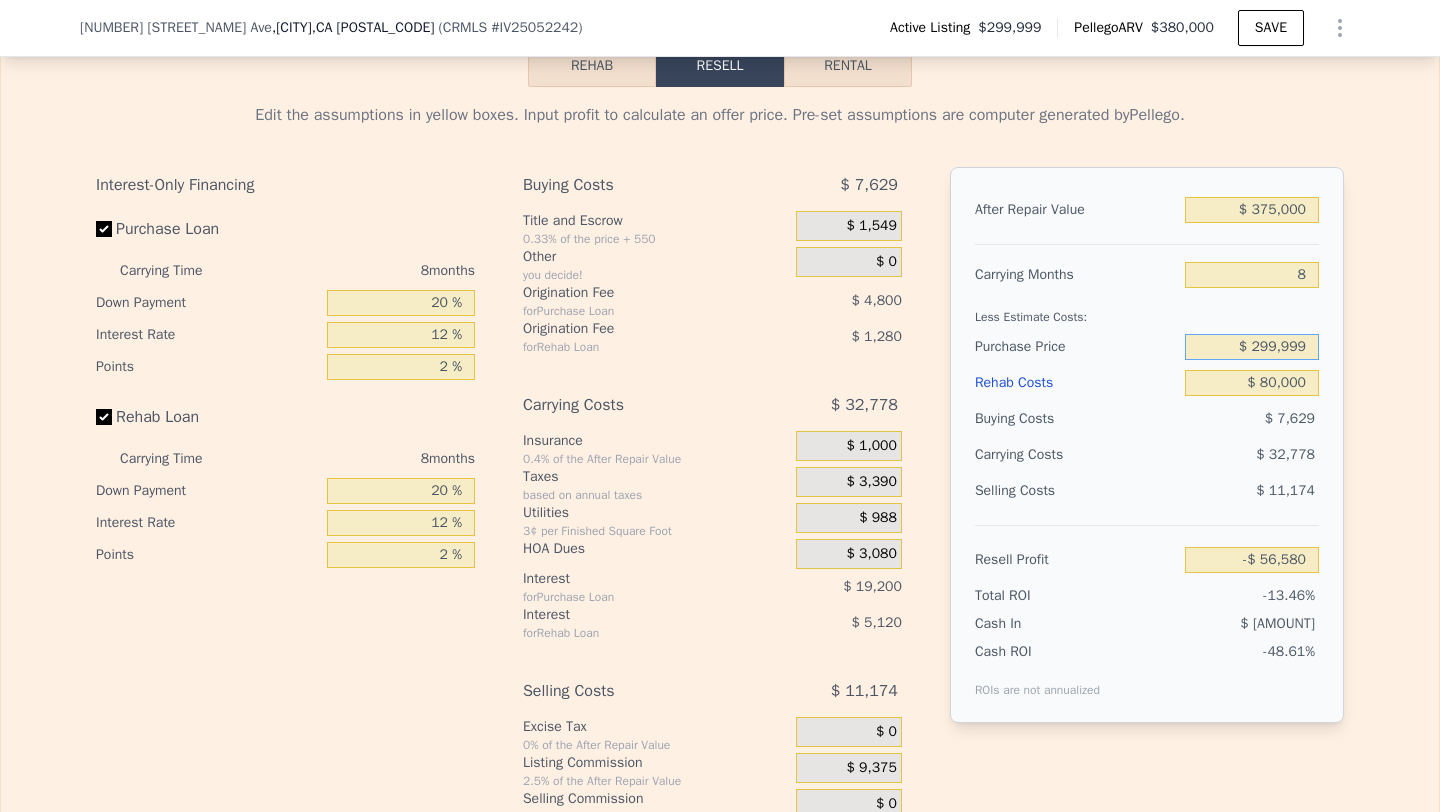 click on "$ 299,999" at bounding box center [1252, 347] 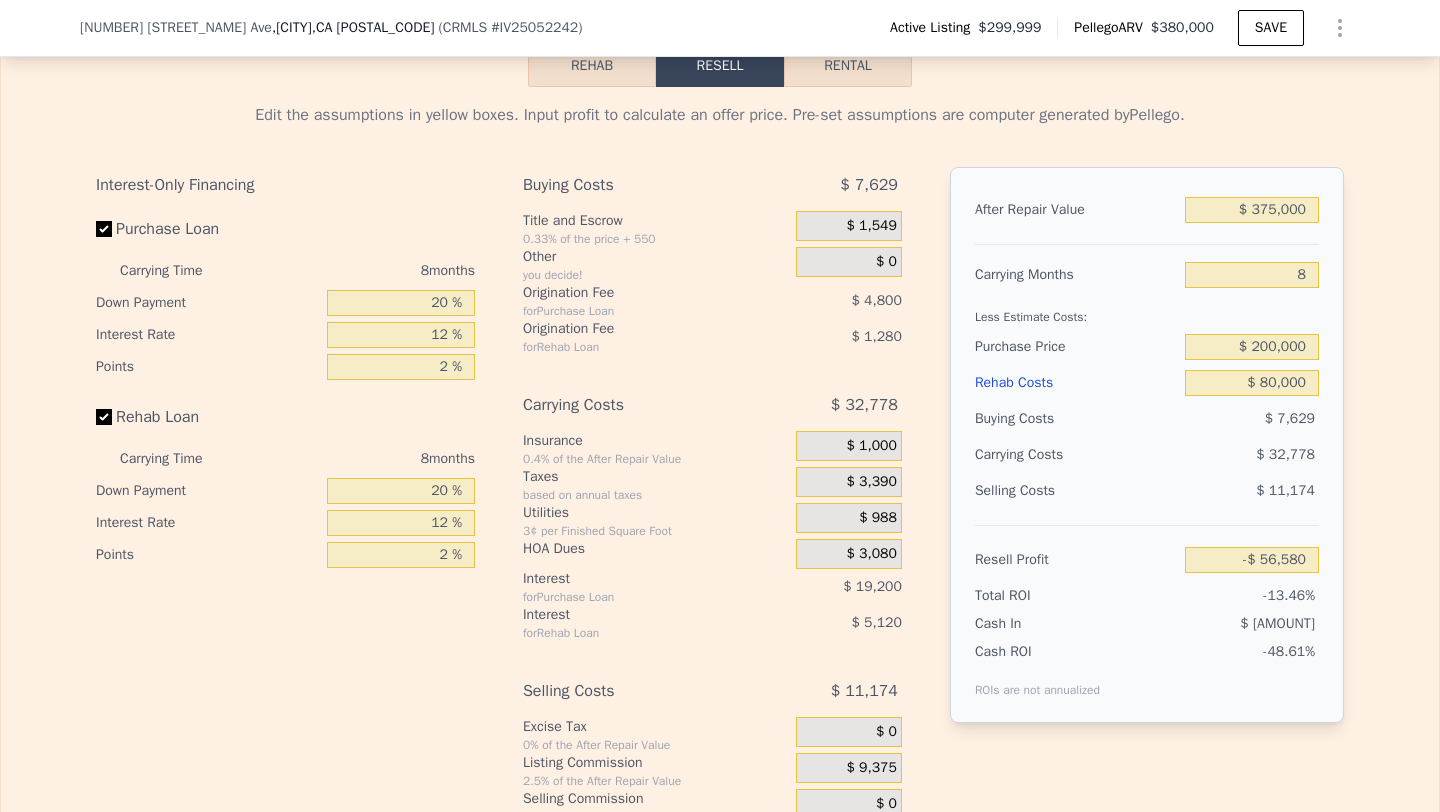 click on "$ 7,629" at bounding box center (1252, 419) 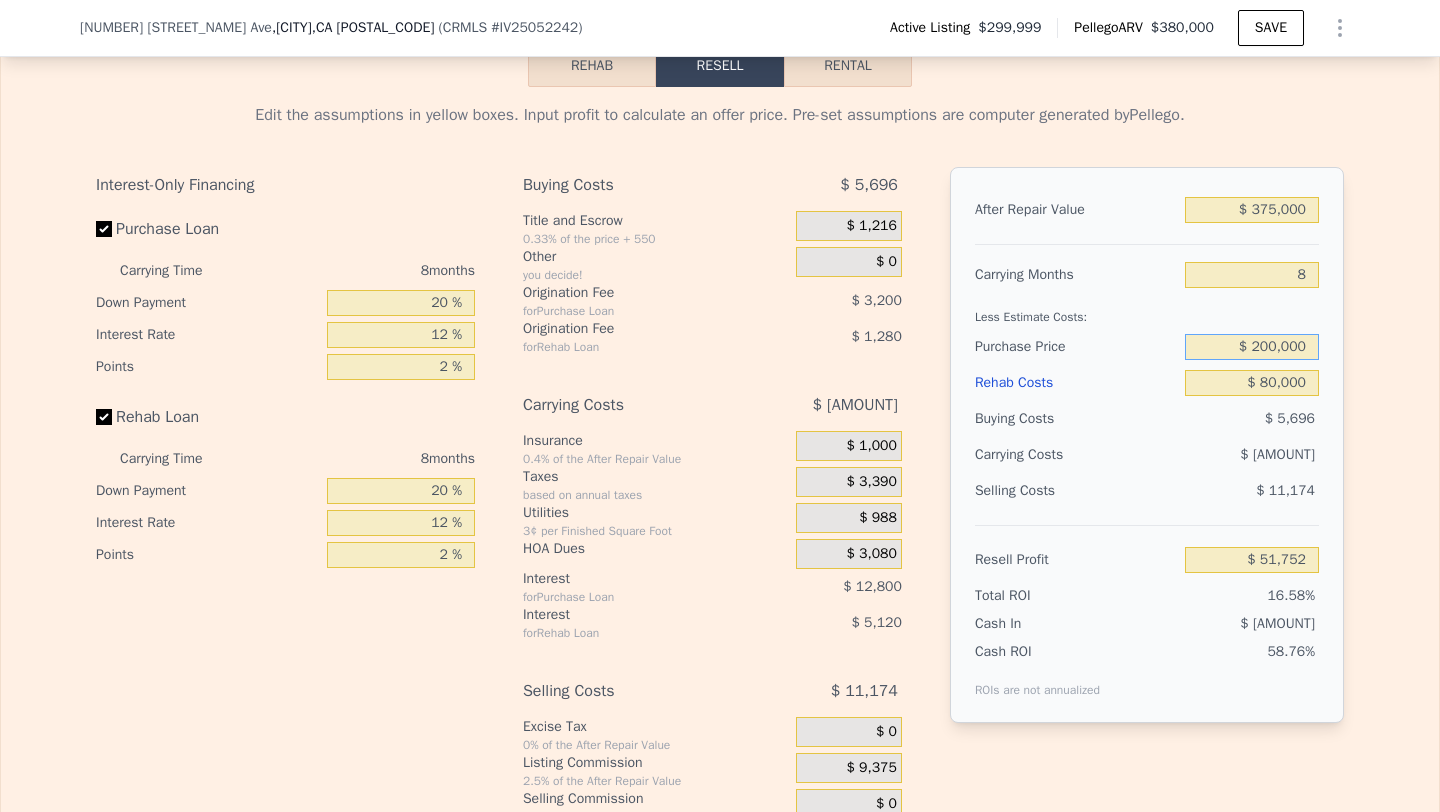 click on "$ 200,000" at bounding box center [1252, 347] 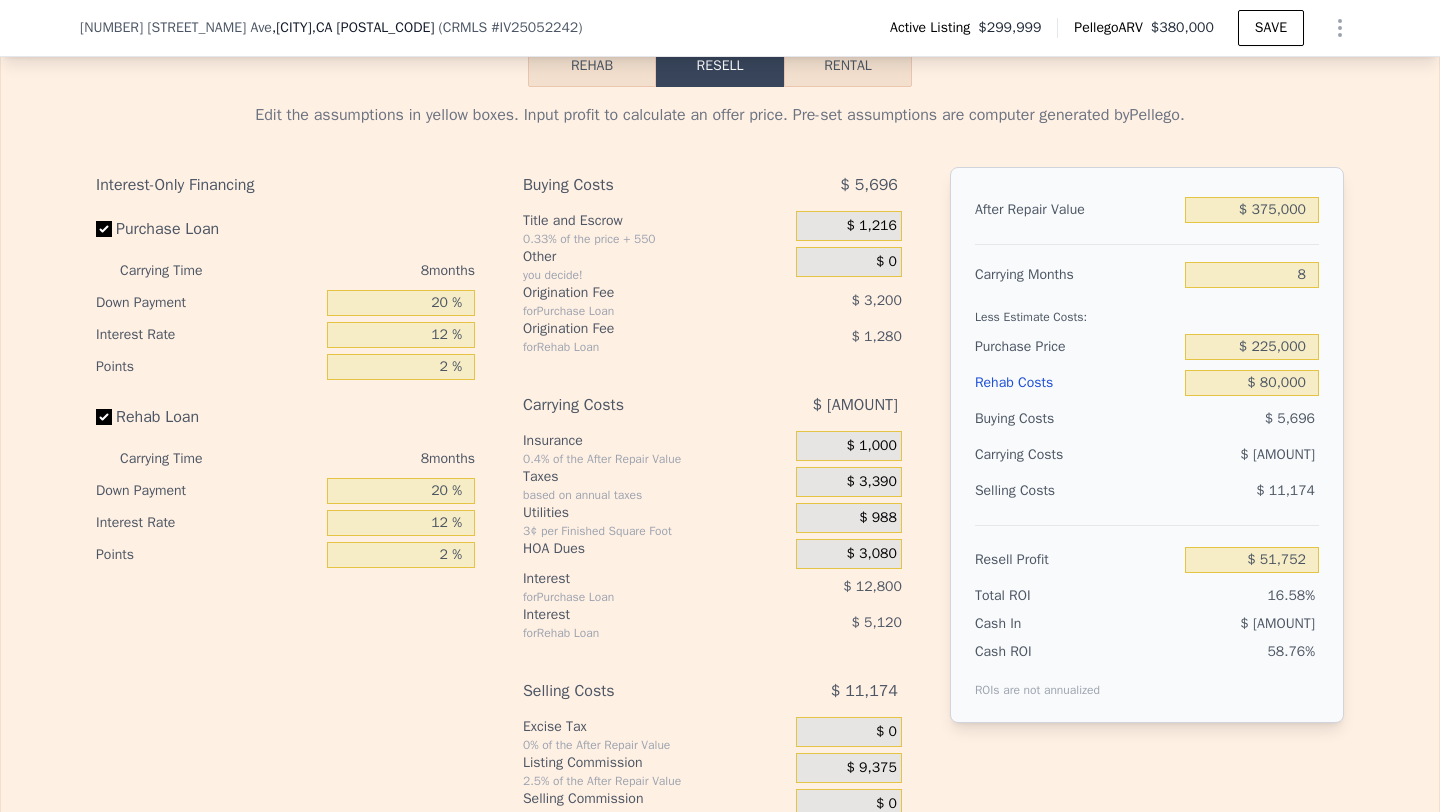 click on "$ 5,696" at bounding box center [1290, 418] 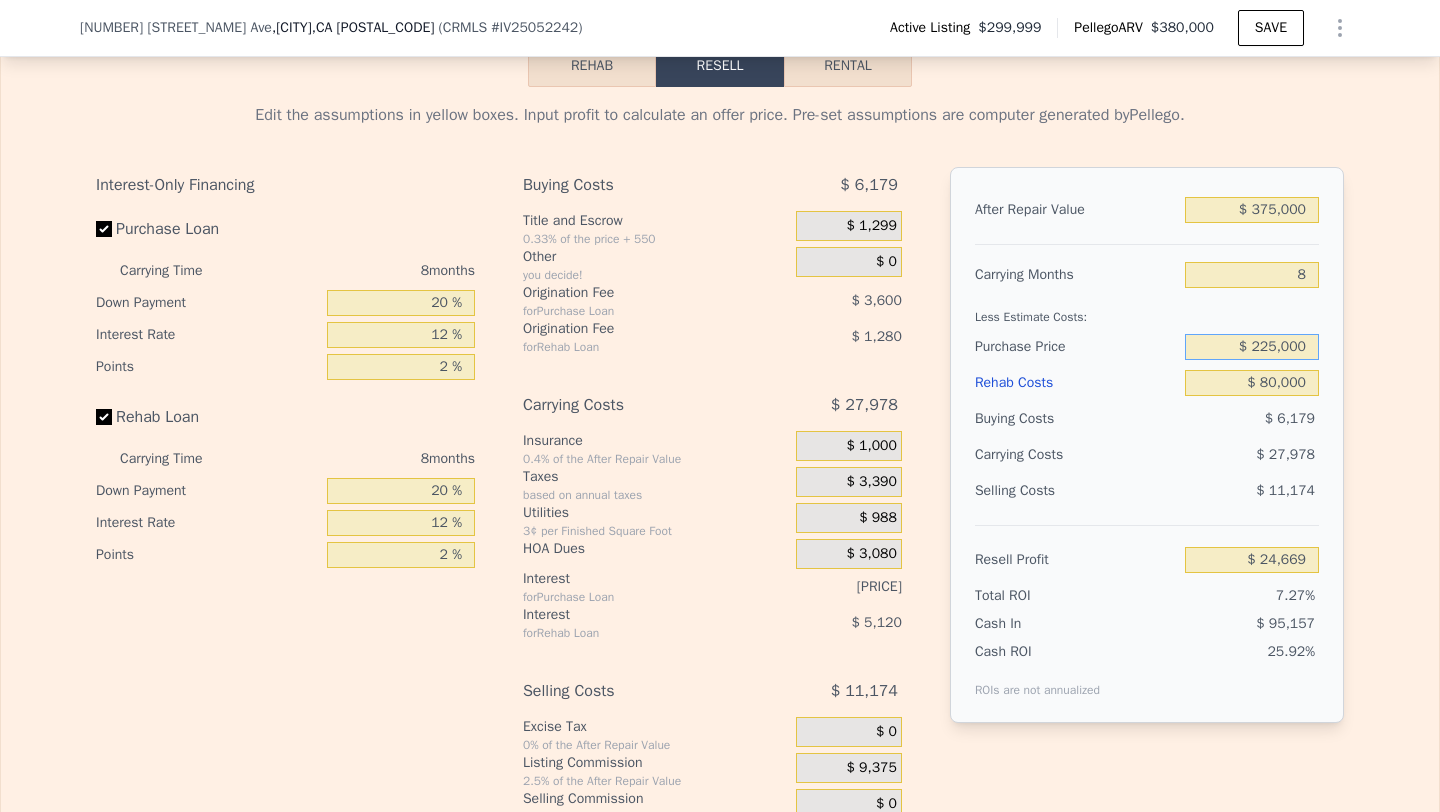 click on "$ 225,000" at bounding box center [1252, 347] 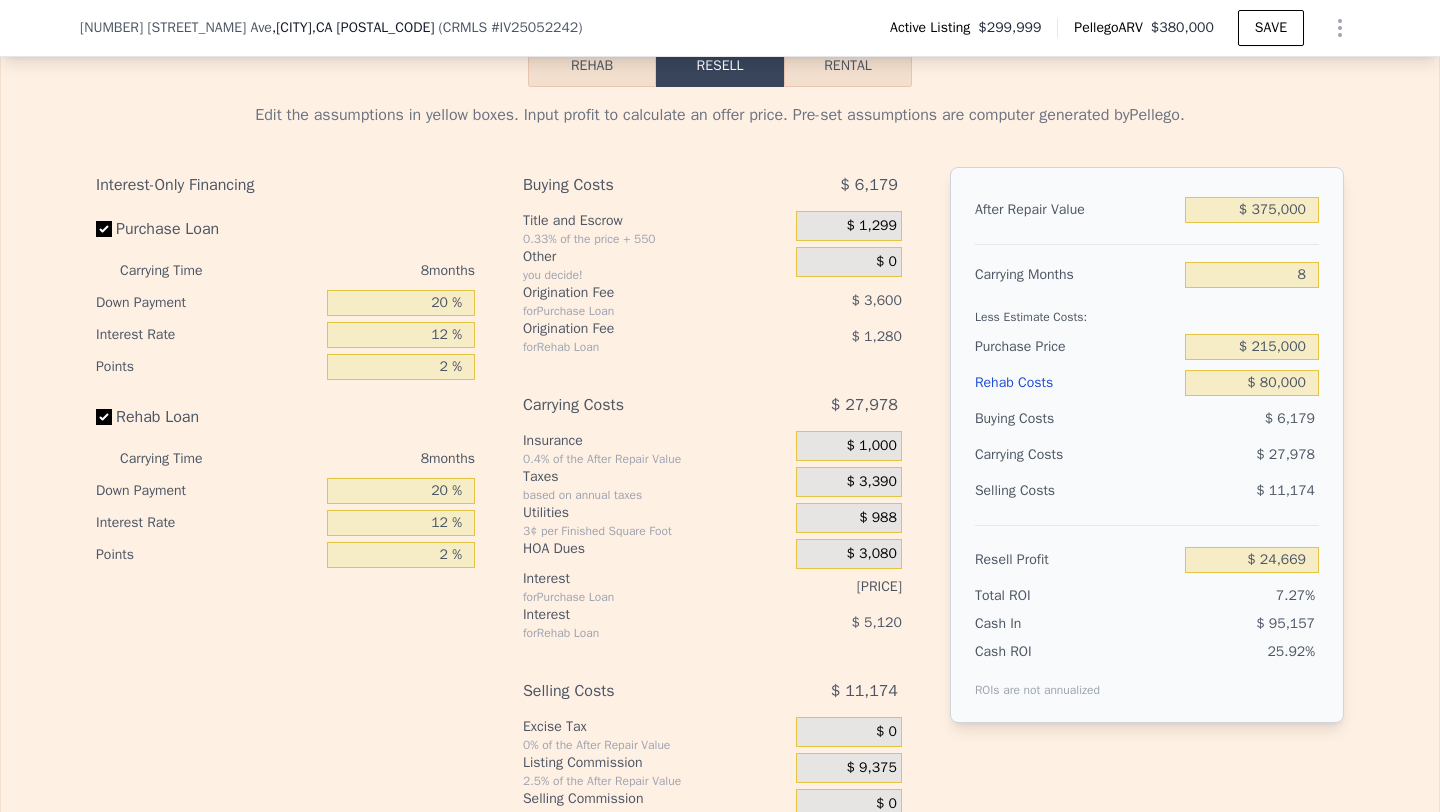 click on "$ 11,174" at bounding box center [1252, 491] 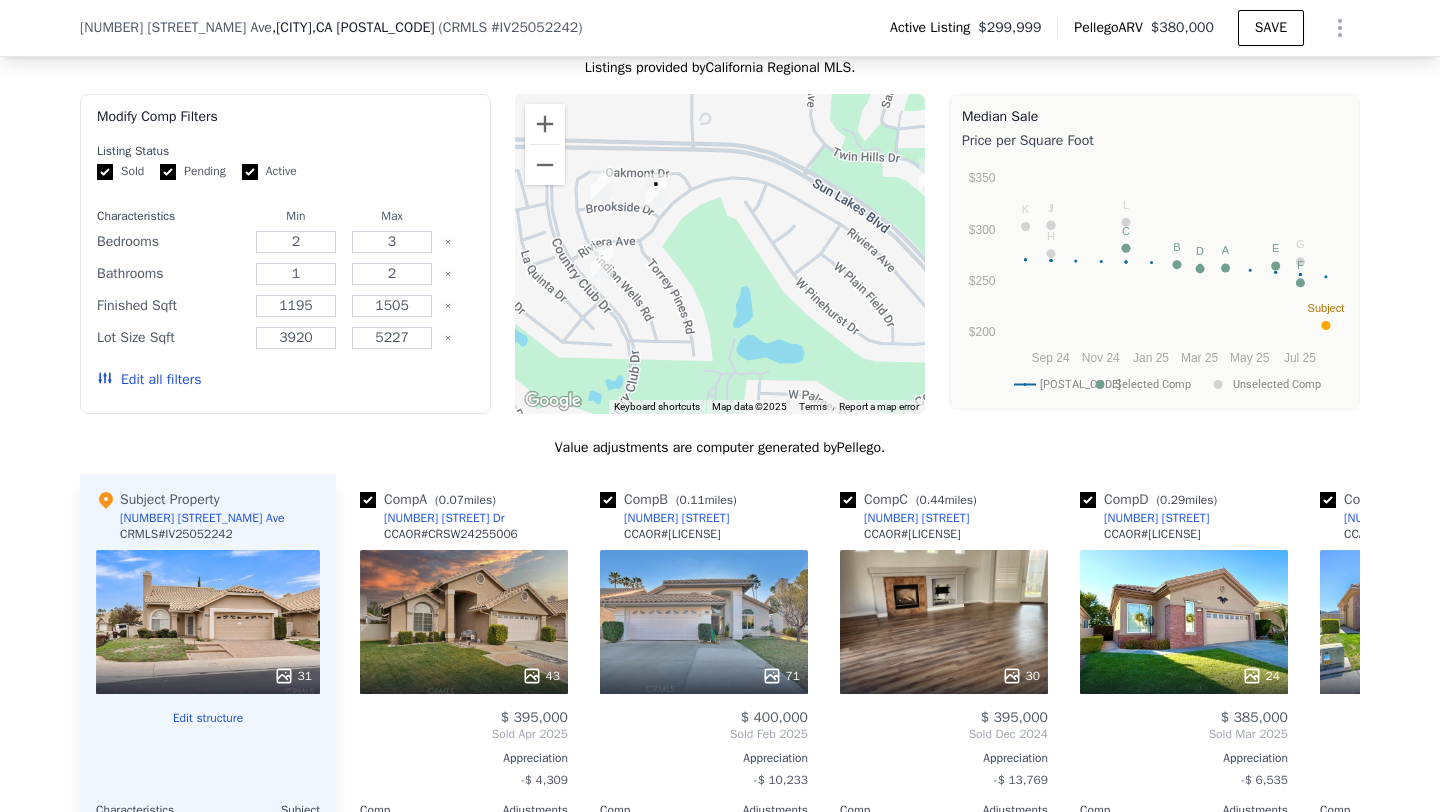 scroll, scrollTop: 1822, scrollLeft: 0, axis: vertical 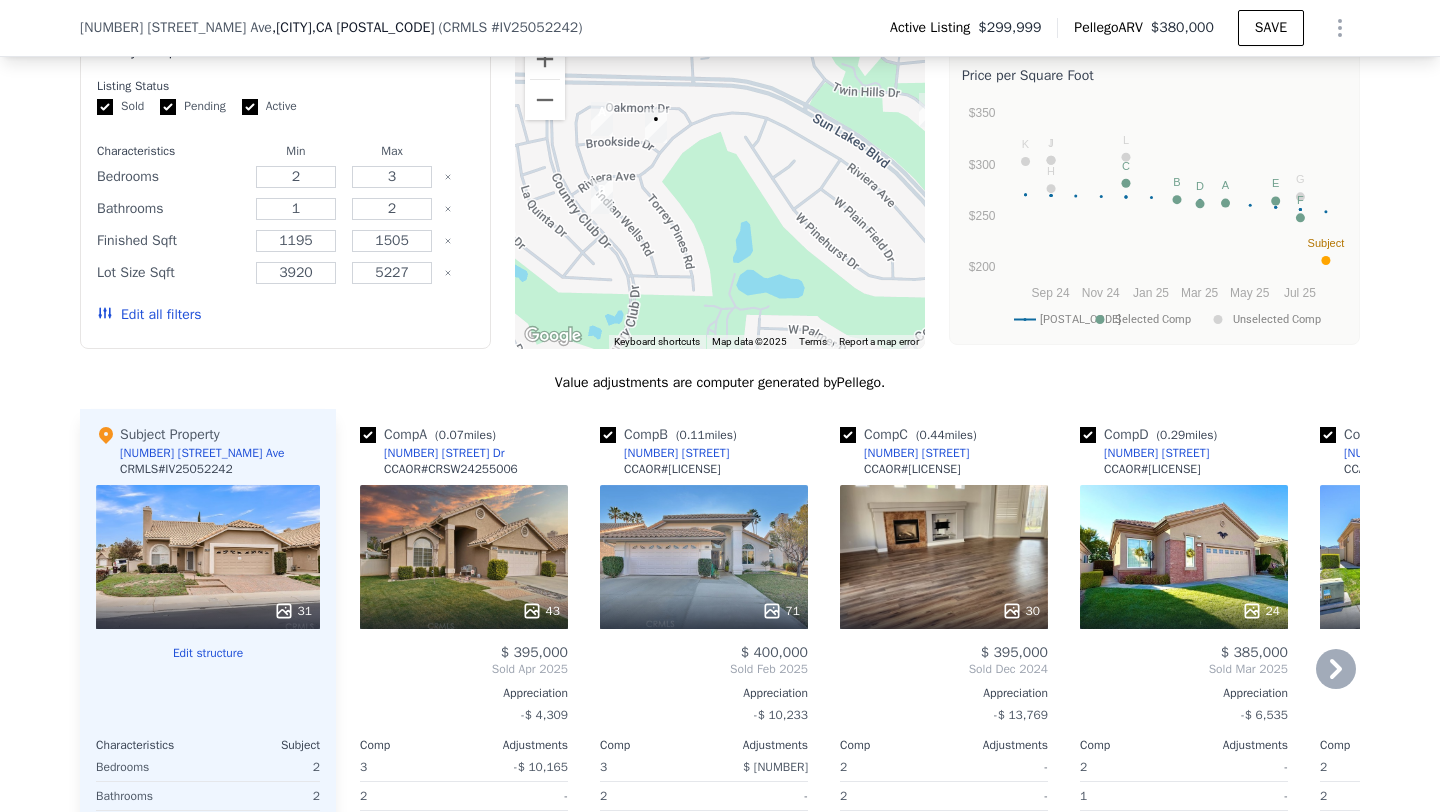 click on "Comp  A ( 0.07  miles) 5933 Brookside Dr CCAOR  # CRSW24255006" at bounding box center (464, 455) 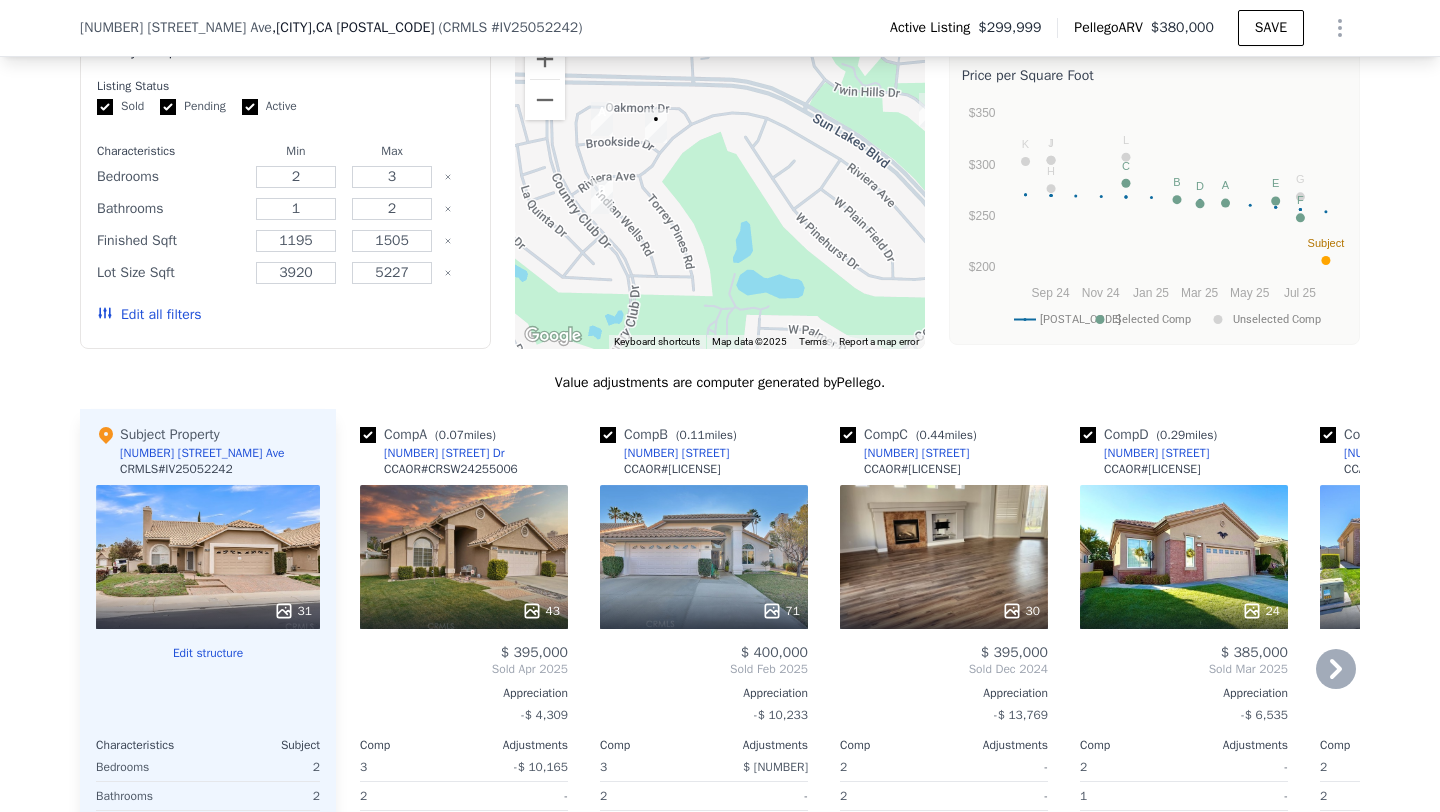 drag, startPoint x: 751, startPoint y: 445, endPoint x: 742, endPoint y: 456, distance: 14.21267 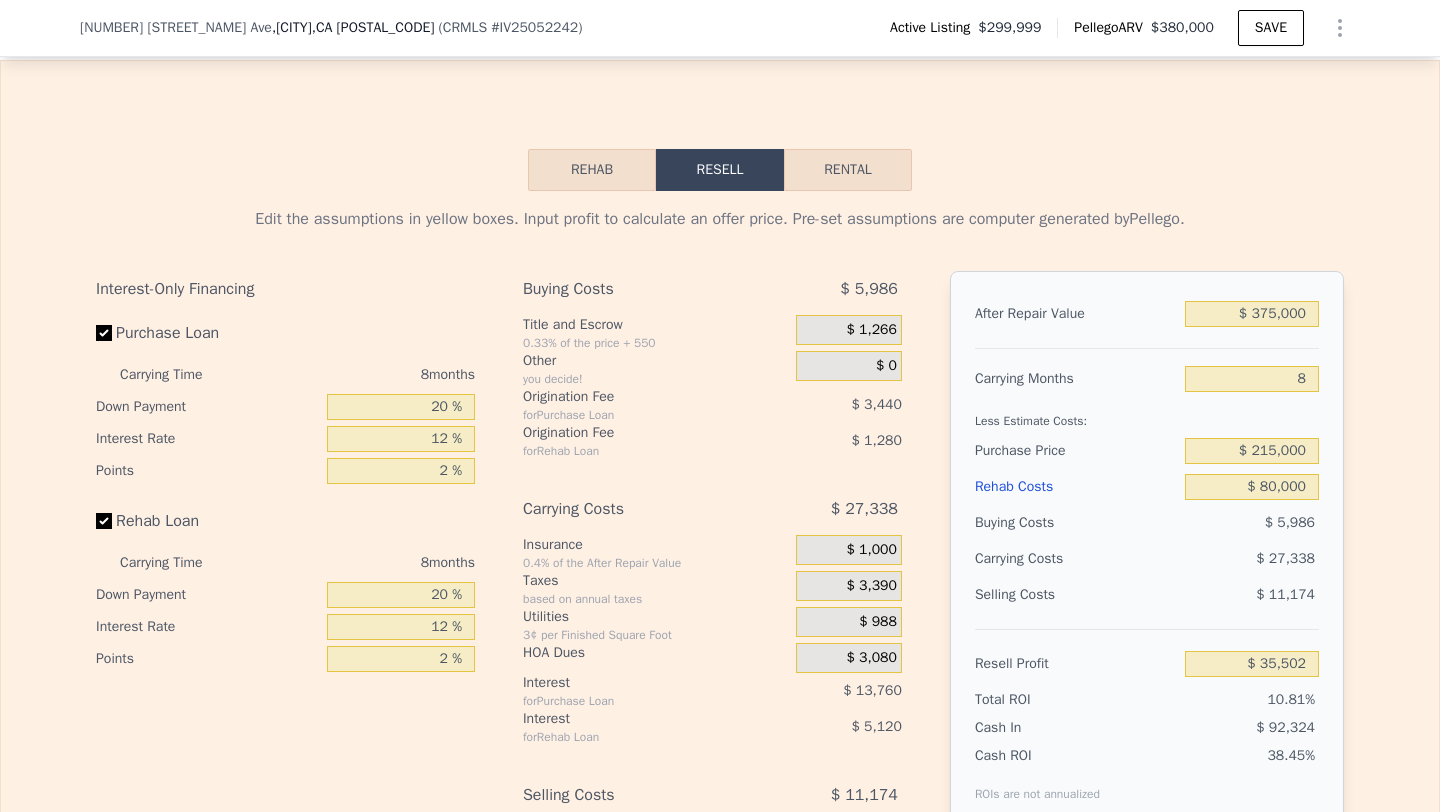 scroll, scrollTop: 2989, scrollLeft: 0, axis: vertical 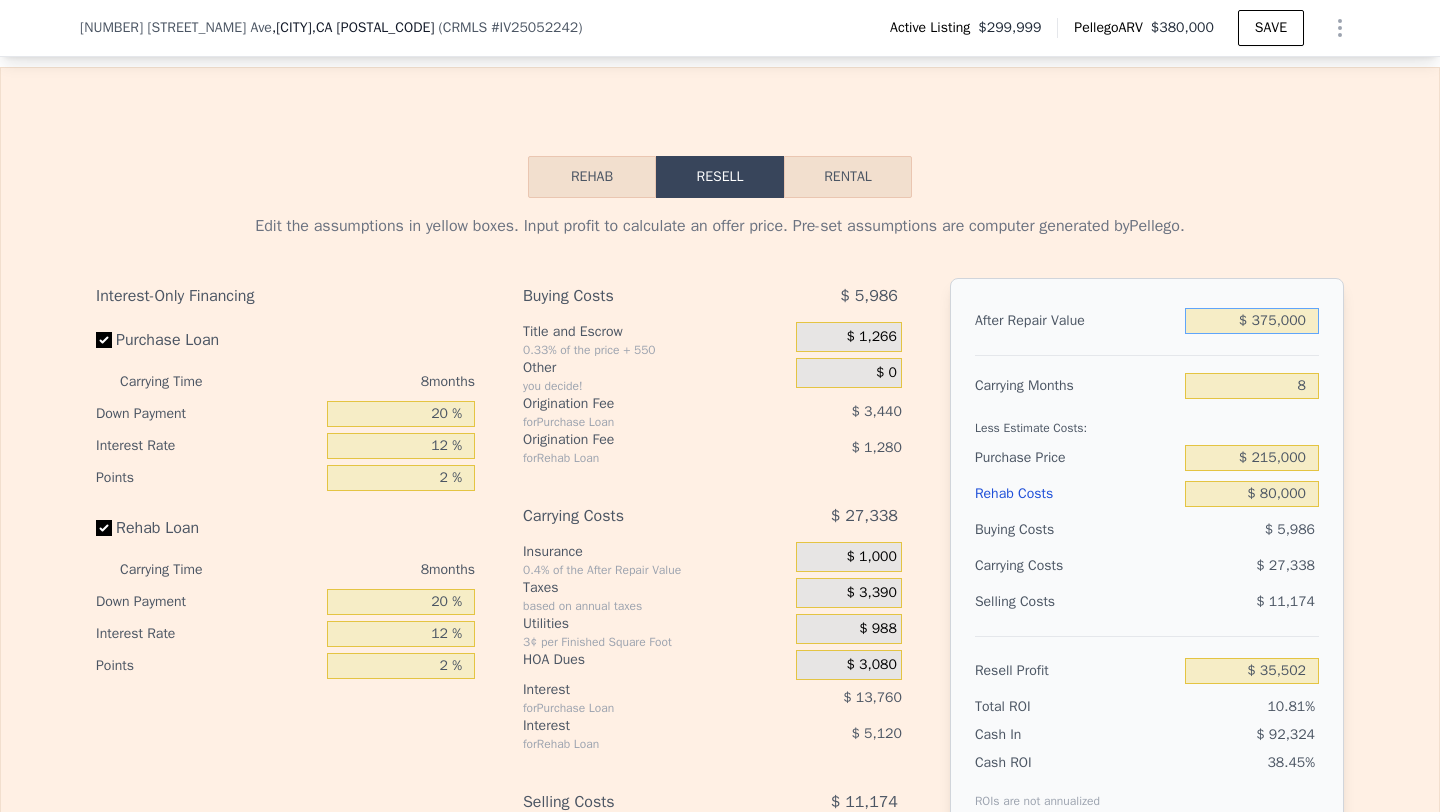 click on "$ 375,000" at bounding box center [1252, 321] 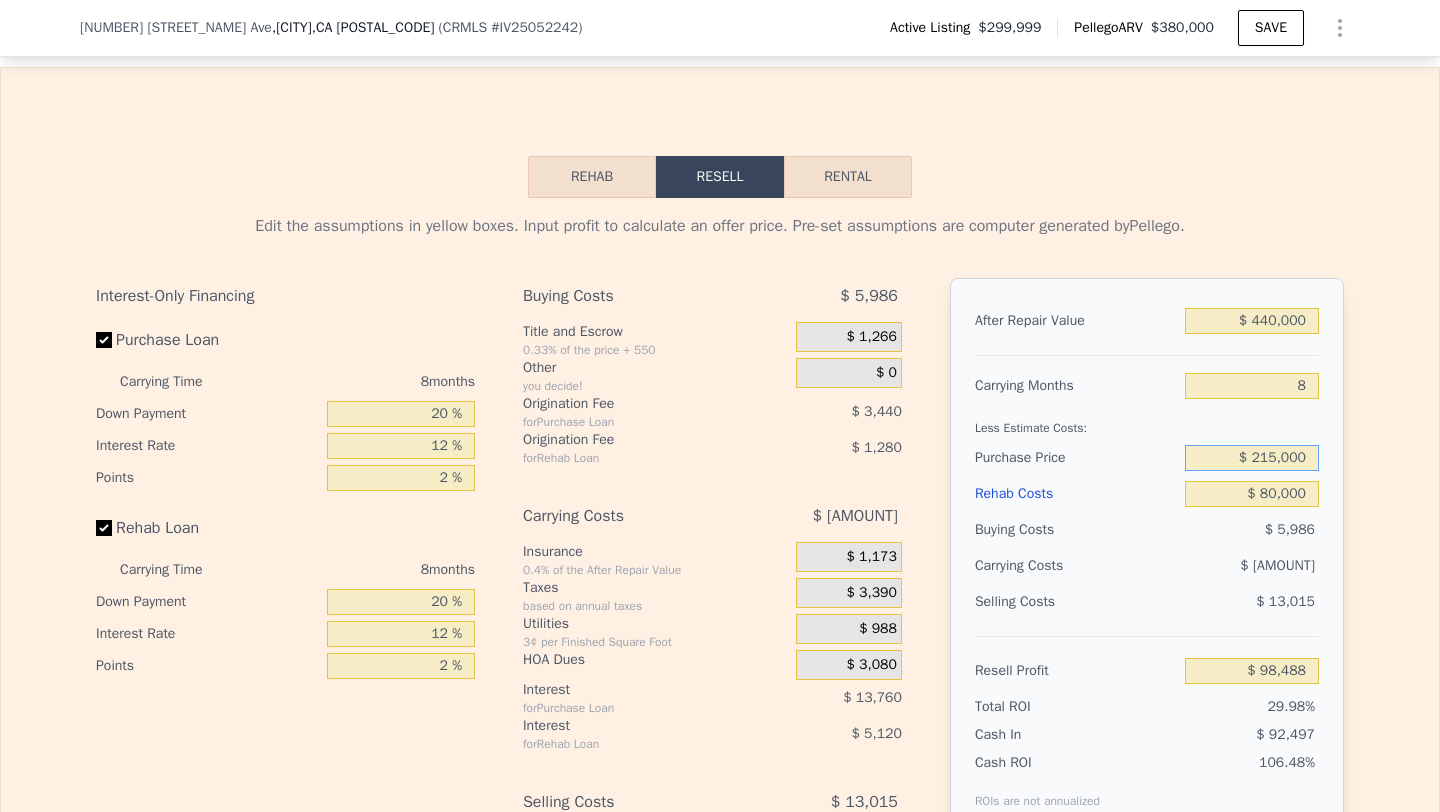 click on "$ 215,000" at bounding box center (1252, 458) 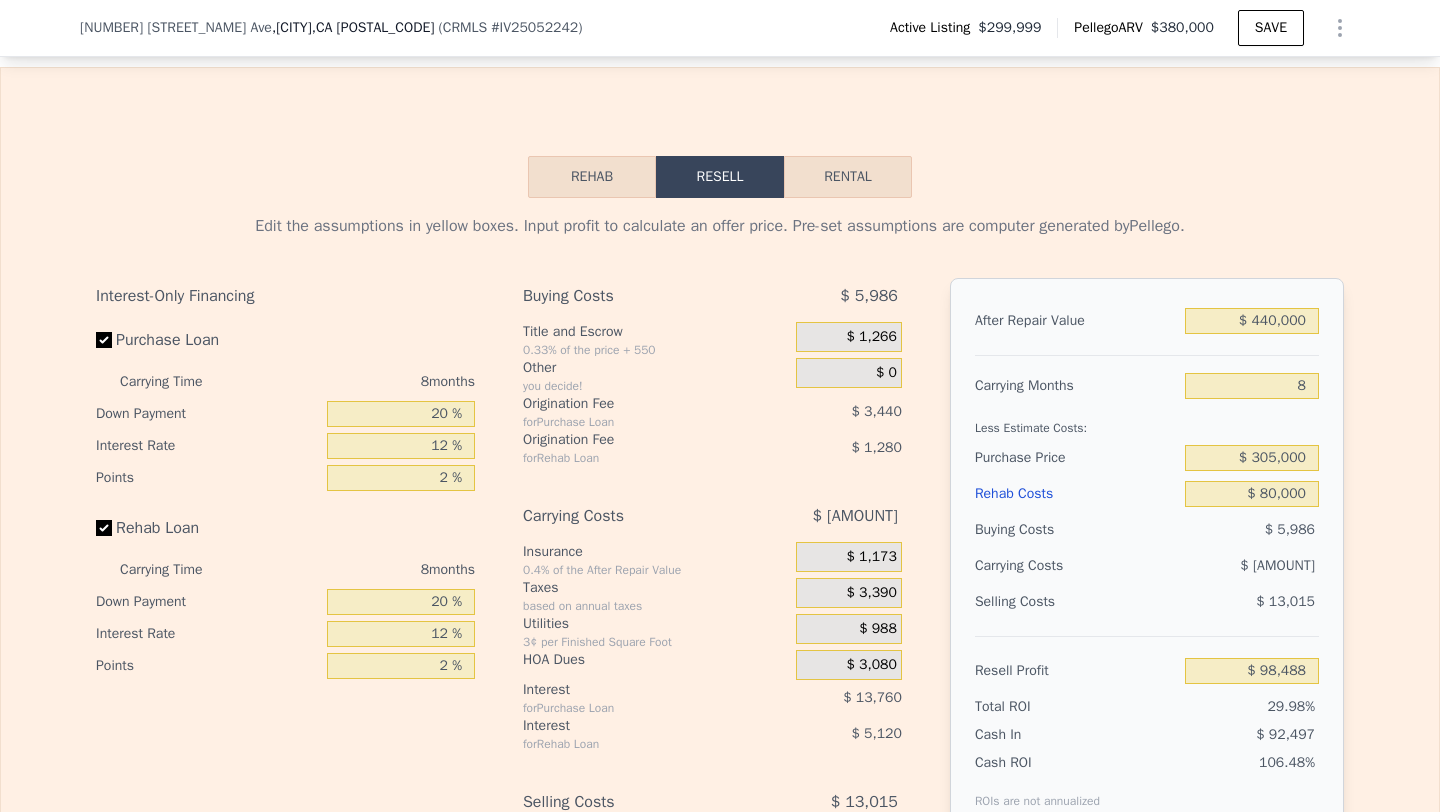 click on "$ 5,986" at bounding box center [1252, 530] 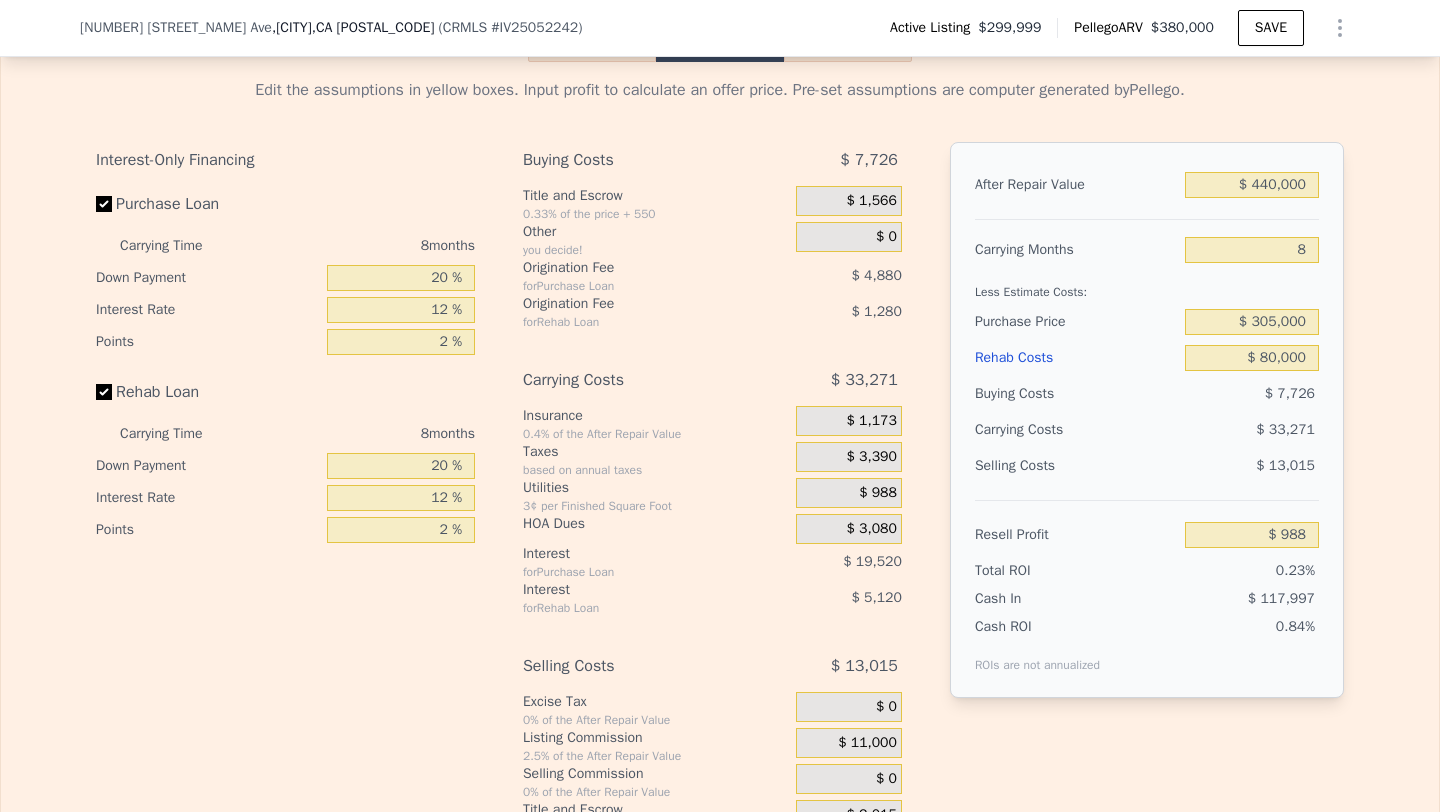 scroll, scrollTop: 3162, scrollLeft: 0, axis: vertical 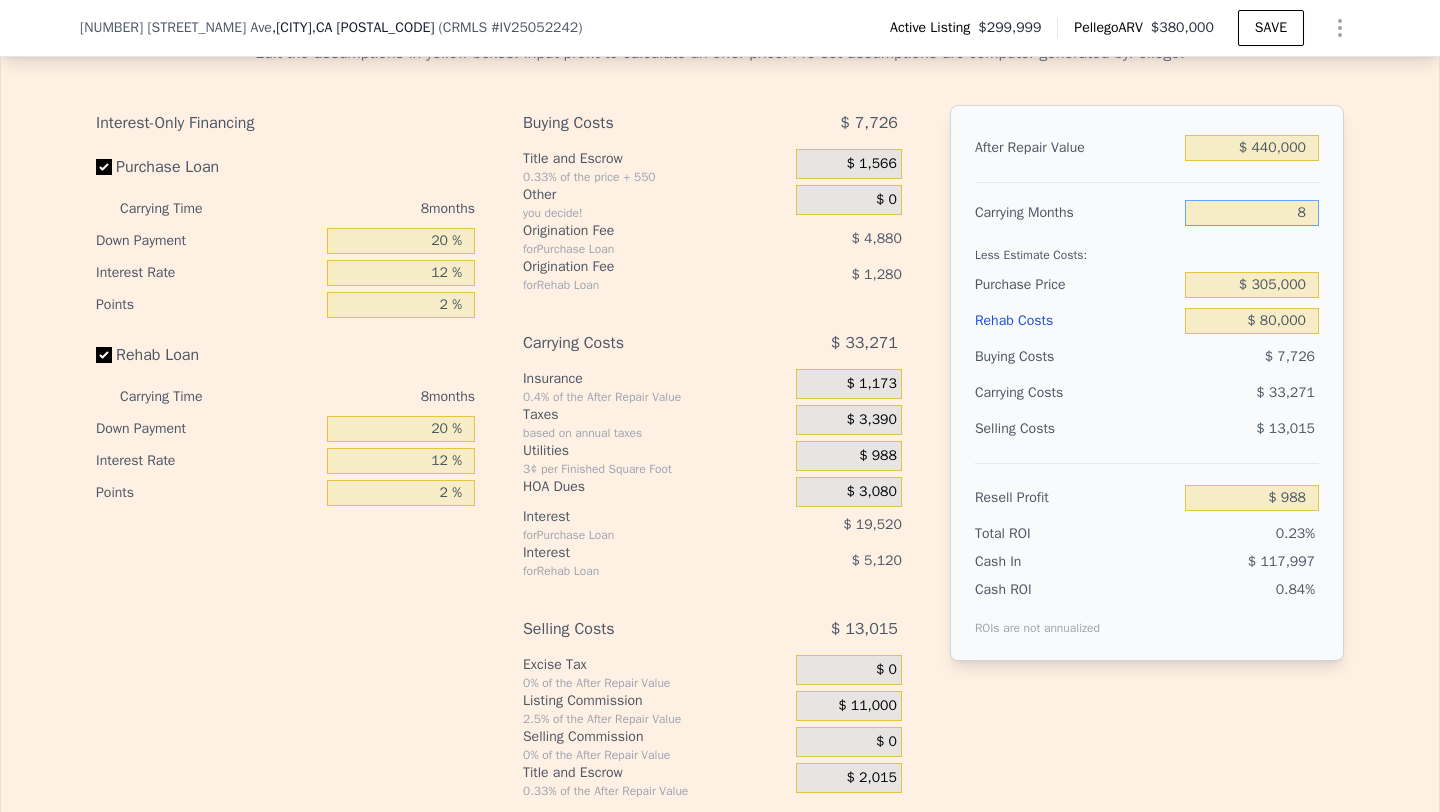 click on "8" at bounding box center (1252, 213) 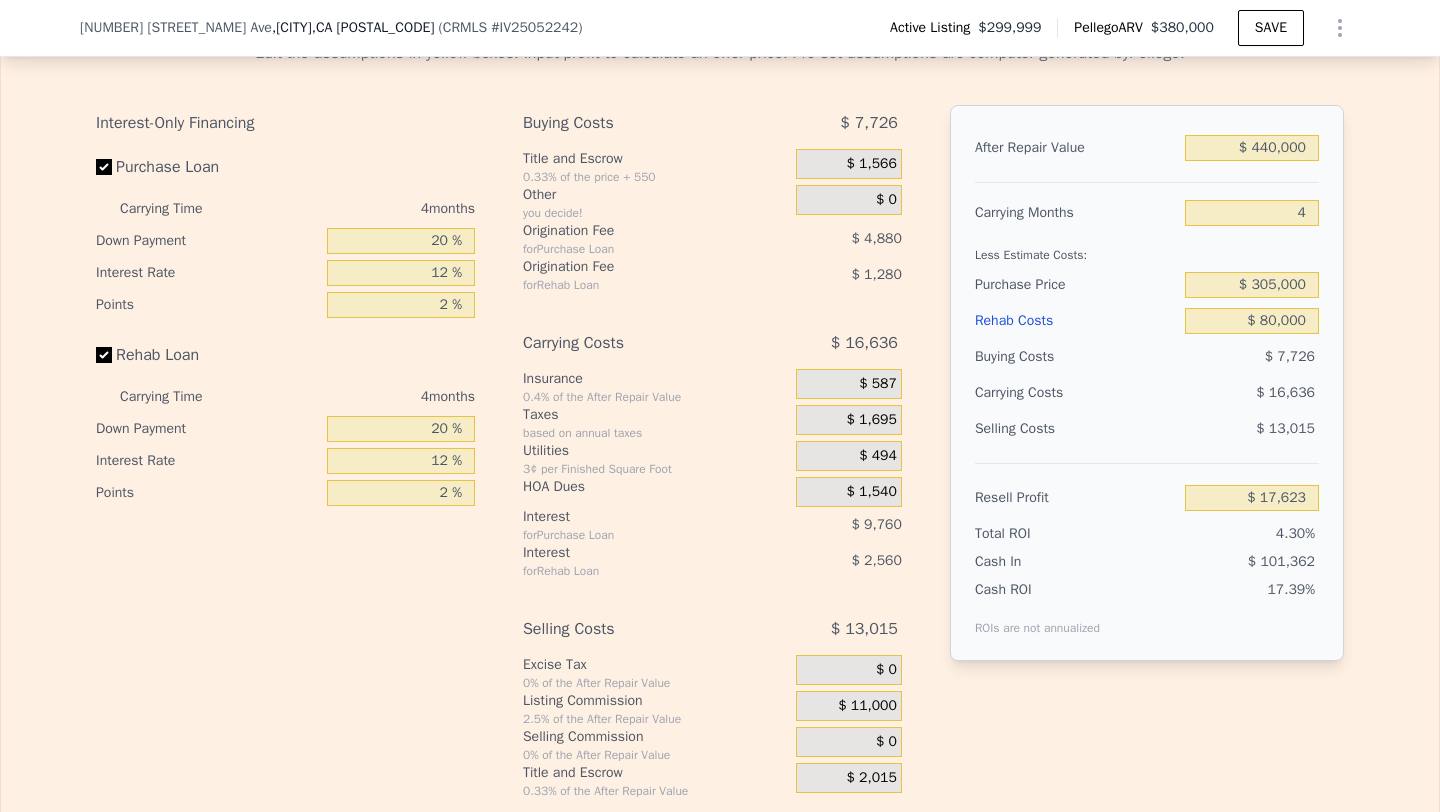 click on "$ 7,726" at bounding box center [1252, 357] 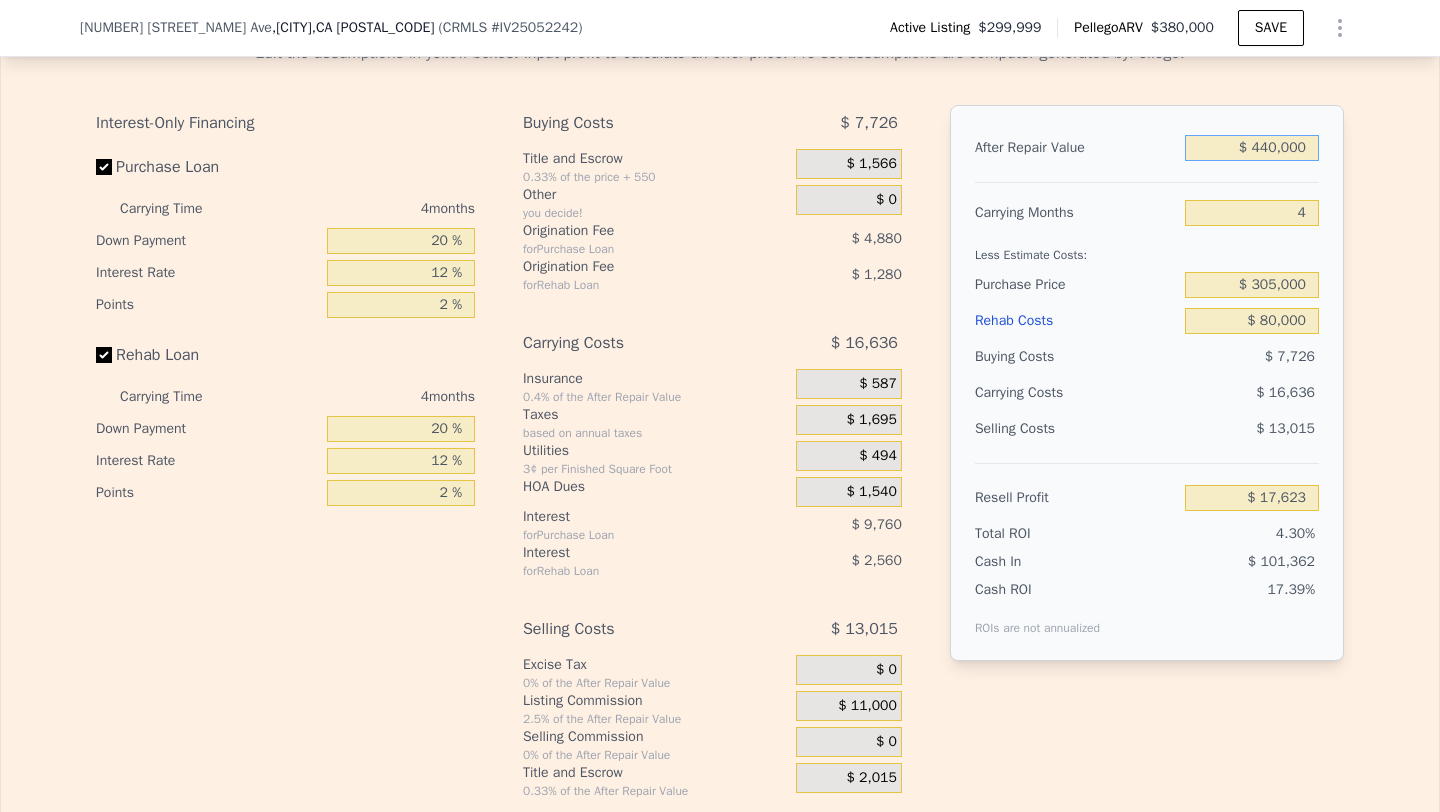 click on "$ 440,000" at bounding box center (1252, 148) 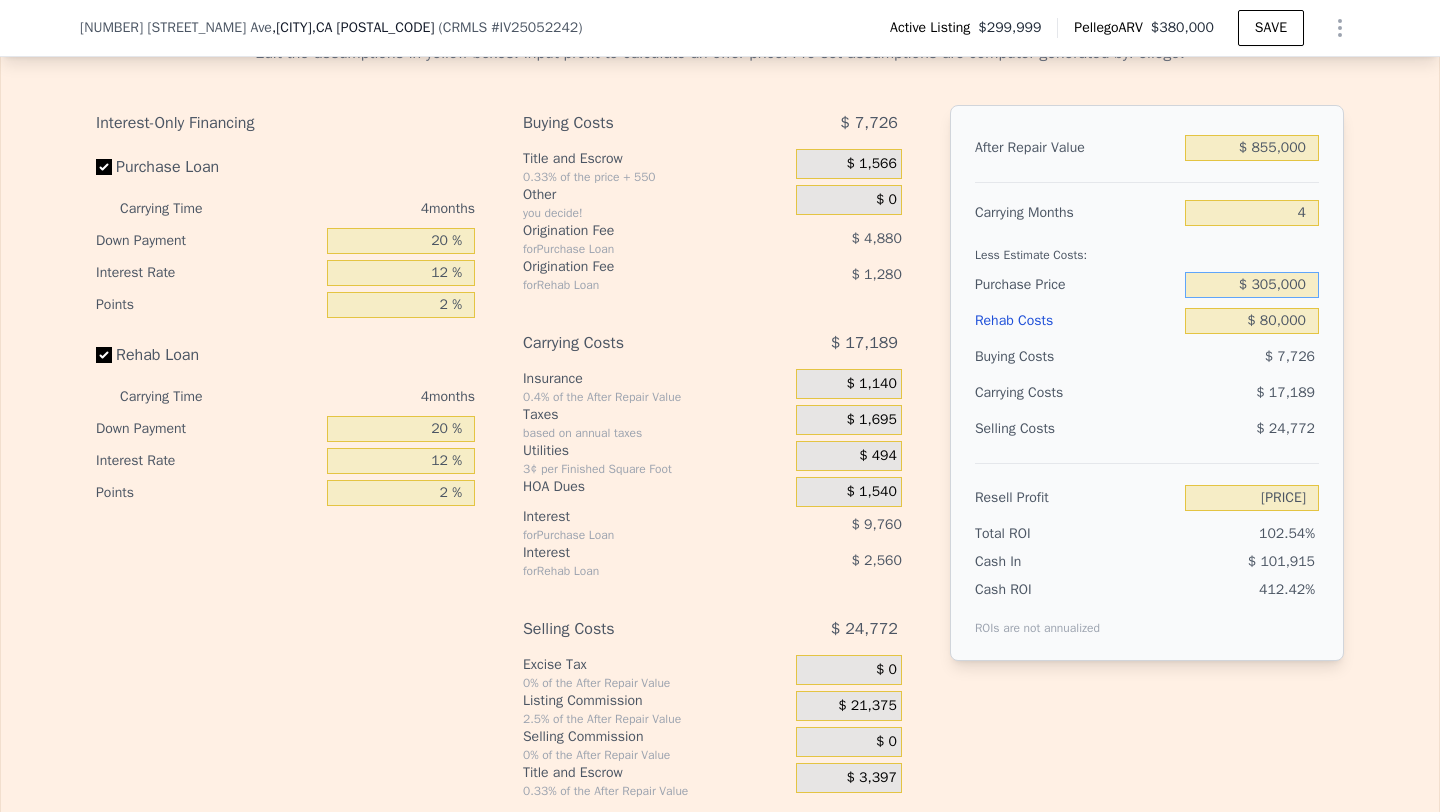 click on "$ 305,000" at bounding box center (1252, 285) 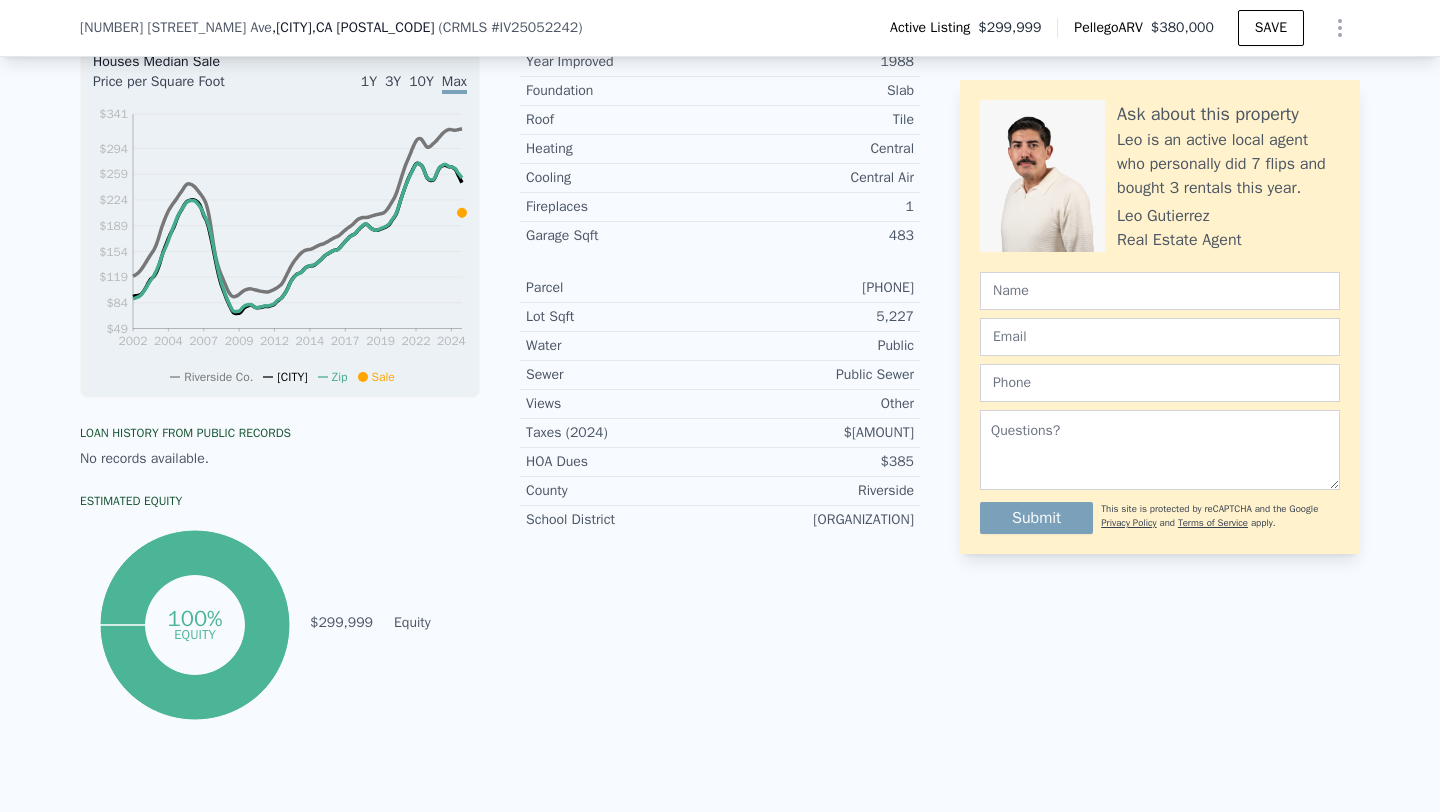 scroll, scrollTop: 0, scrollLeft: 0, axis: both 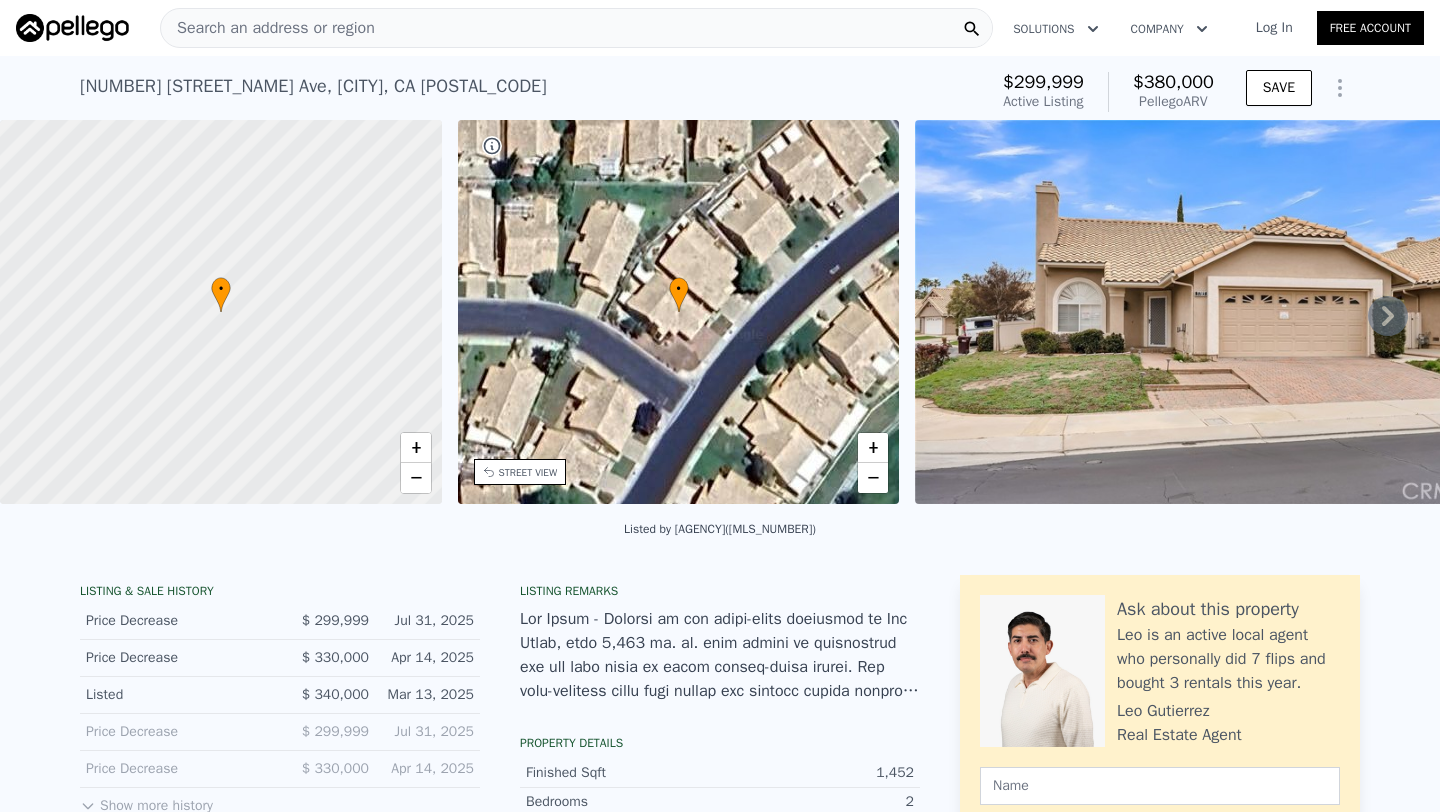 click on "Search an address or region" at bounding box center [268, 28] 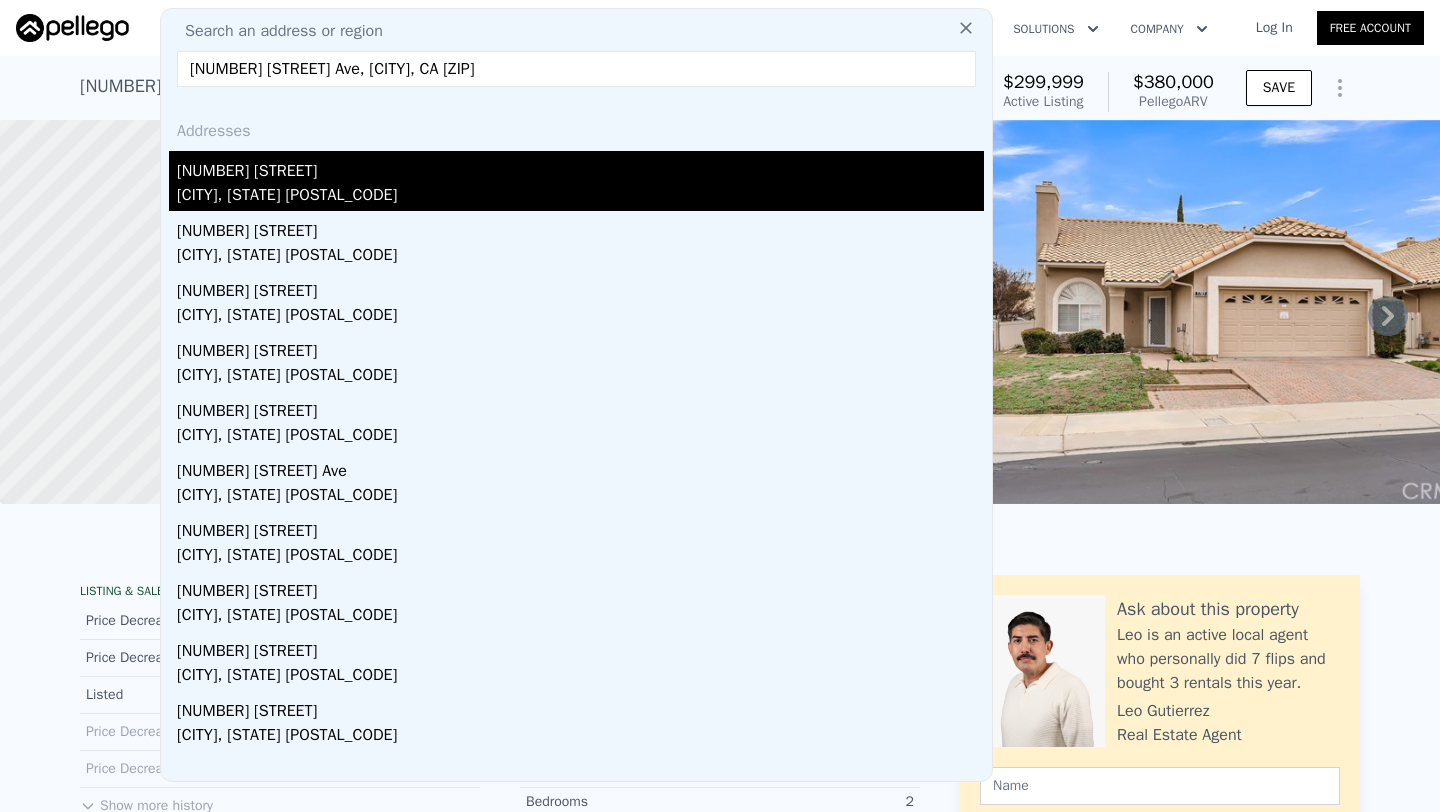 click on "409 Hartzell Ave" at bounding box center (580, 167) 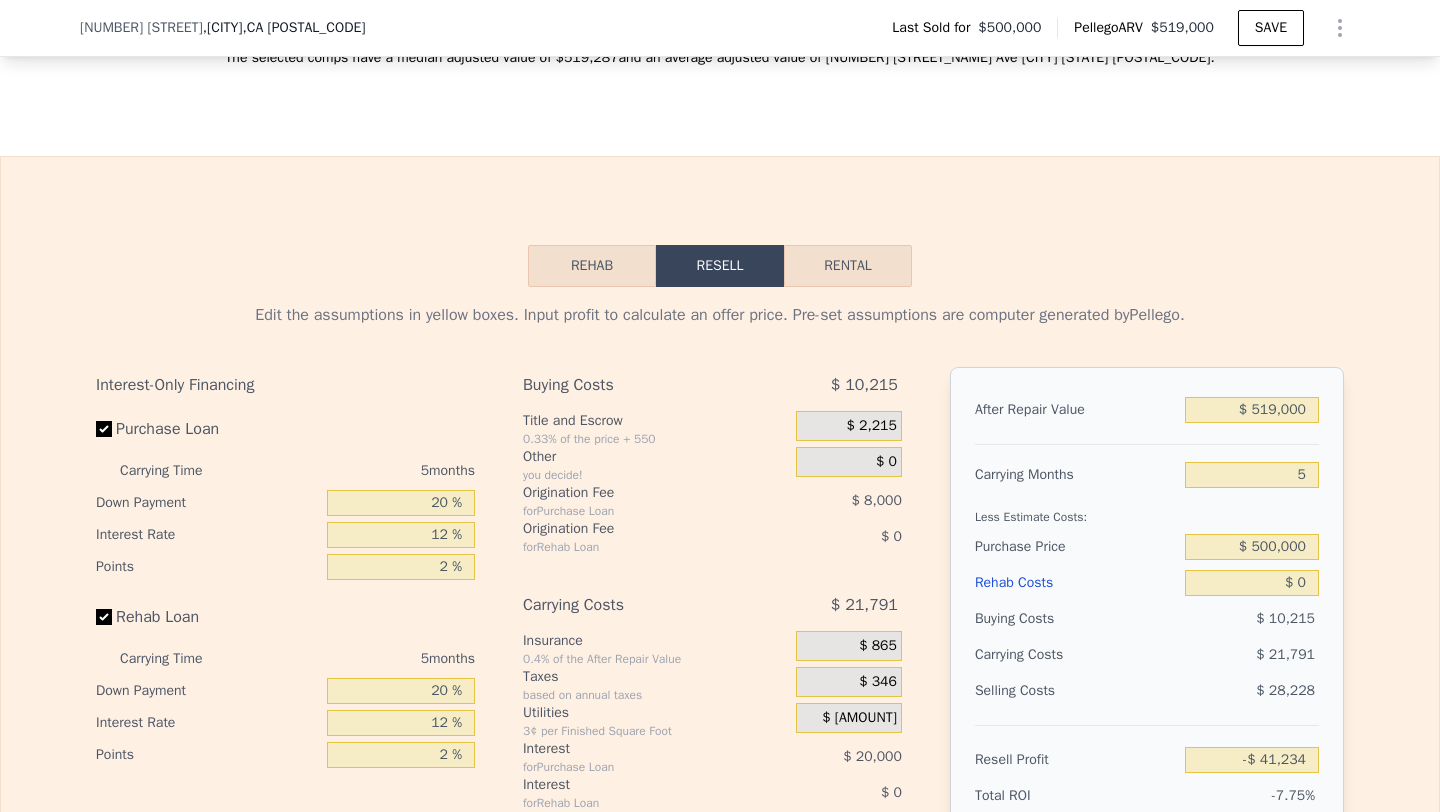 scroll, scrollTop: 2993, scrollLeft: 0, axis: vertical 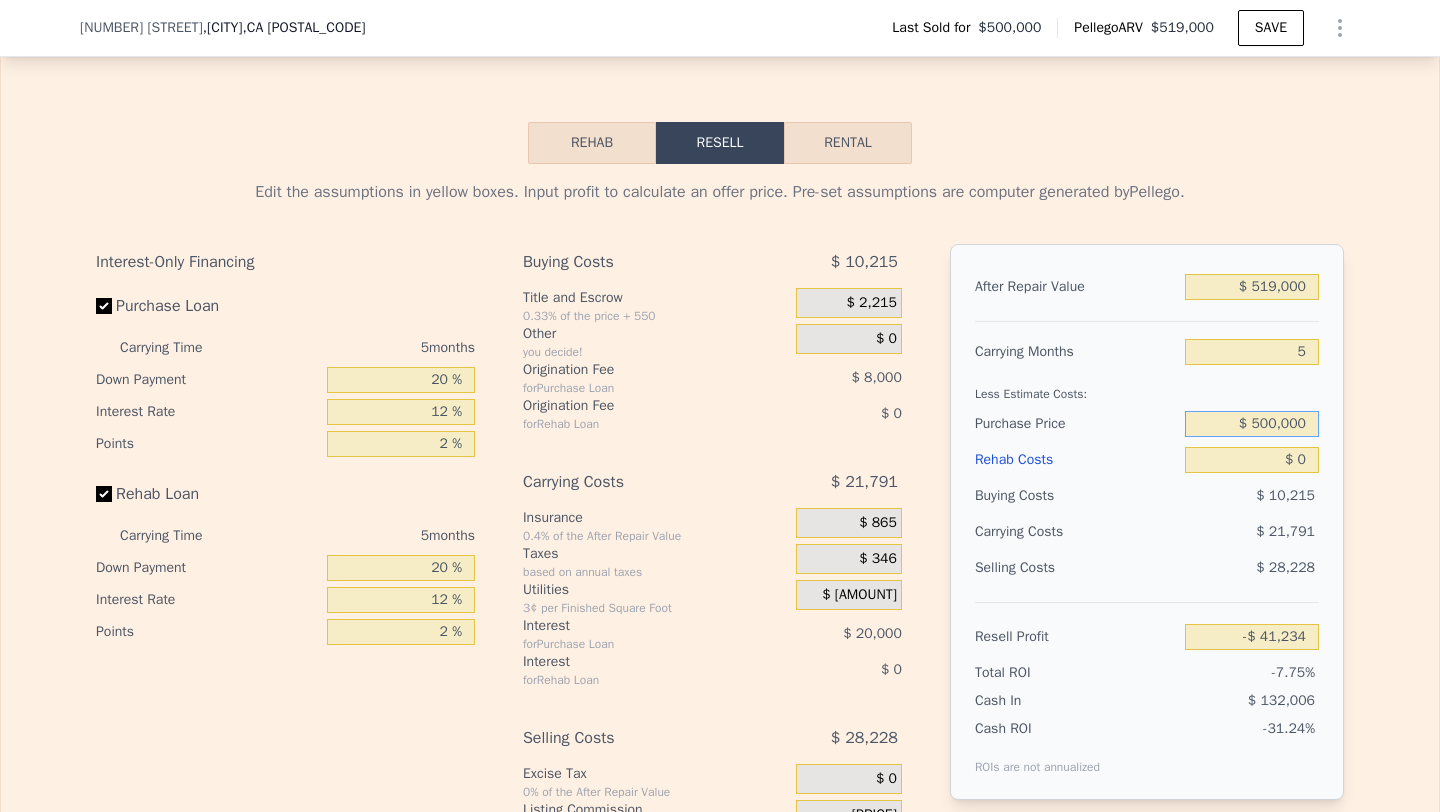 click on "$ 500,000" at bounding box center (1252, 424) 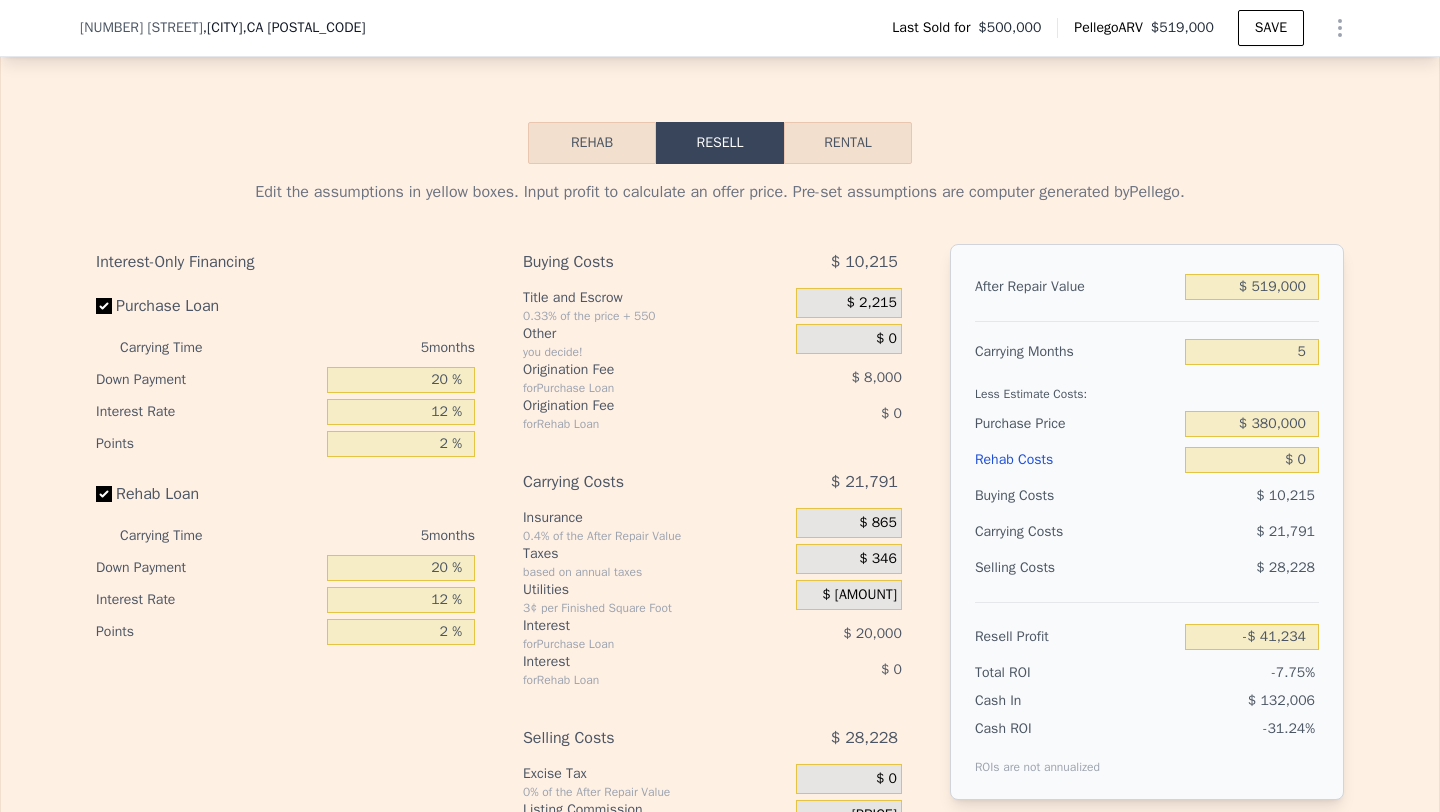 click on "$ 21,791" at bounding box center (1213, 532) 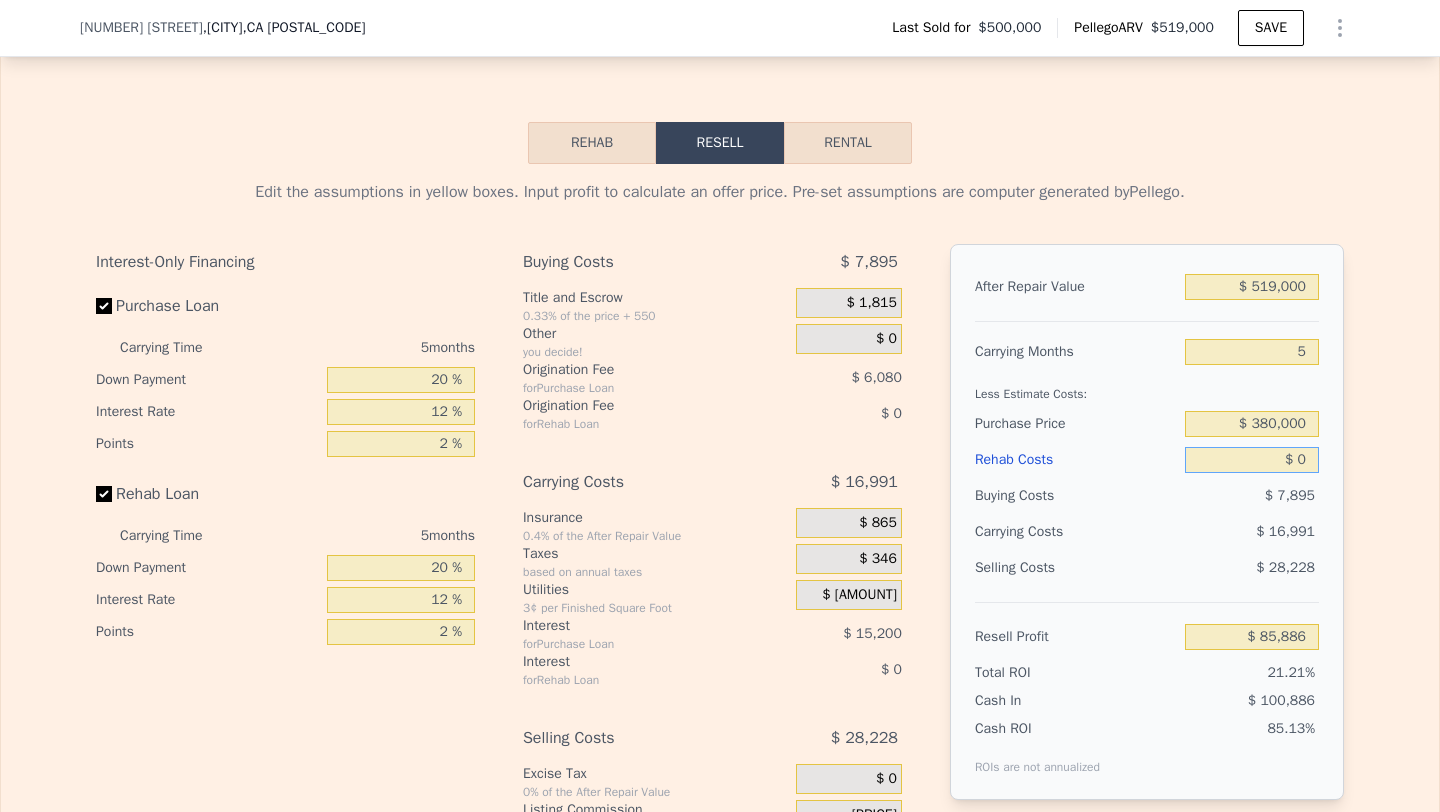 click on "$ 0" at bounding box center (1252, 460) 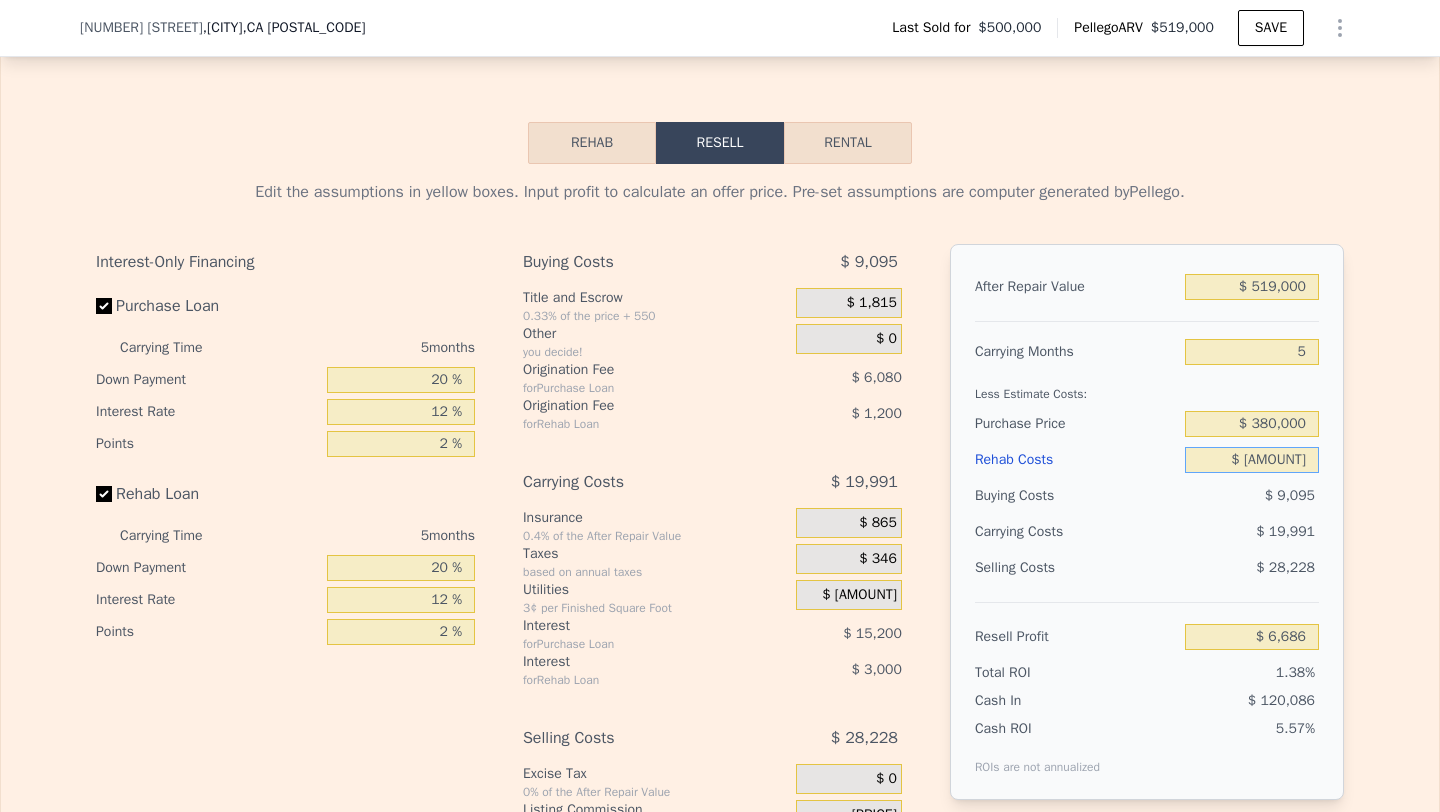click on "$ [NUMBER]" at bounding box center [1252, 460] 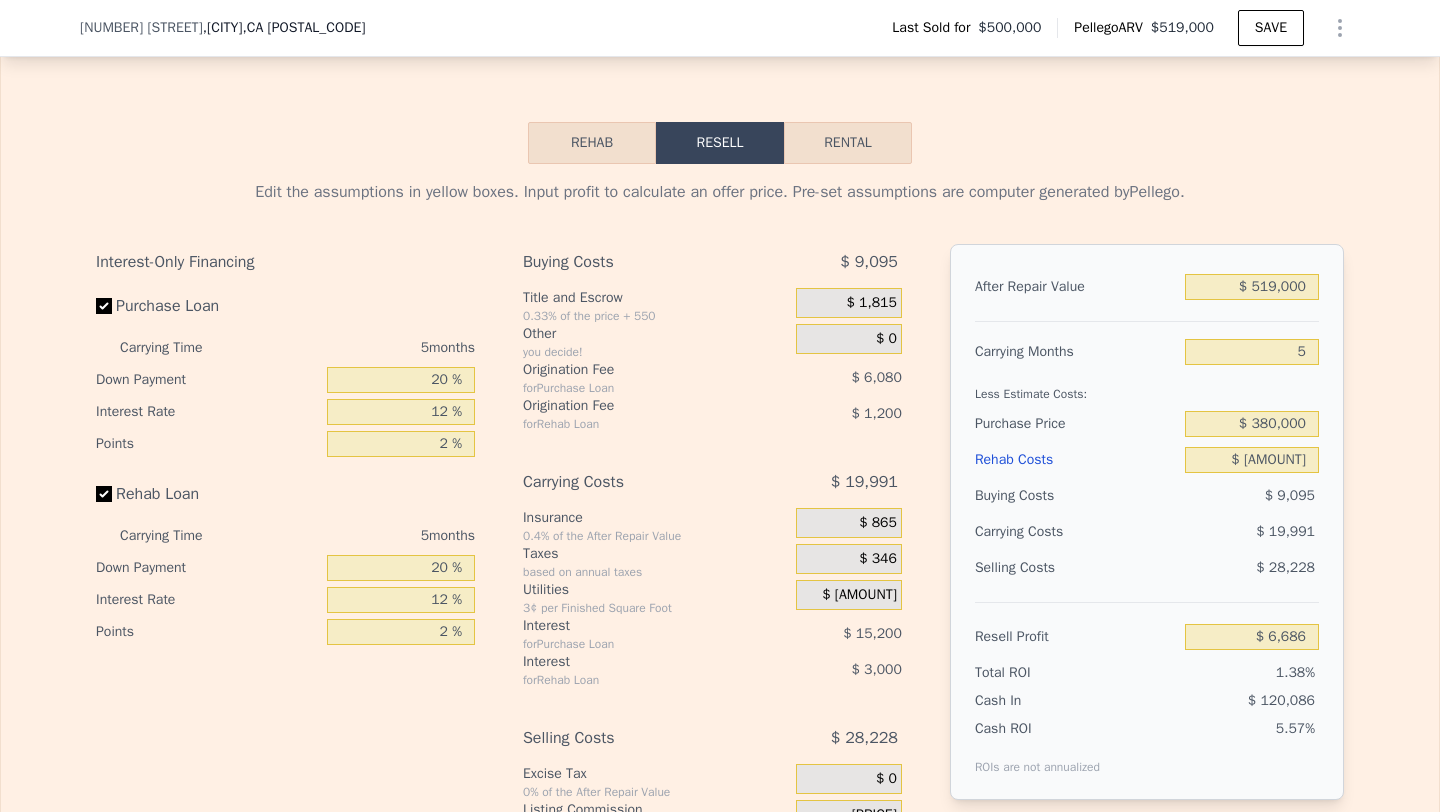 click on "After Repair Value $ 519,000 Carrying Months 5 Less Estimate Costs: Purchase Price $ 380,000 Rehab Costs $ 75,000 Buying Costs $ 9,095 Carrying Costs $ 19,991 Selling Costs $ 28,228 Resell Profit $ 6,686 Total ROI 1.38% Cash In $ 120,086 Cash ROI ROIs are not annualized 5.57%" at bounding box center (1147, 522) 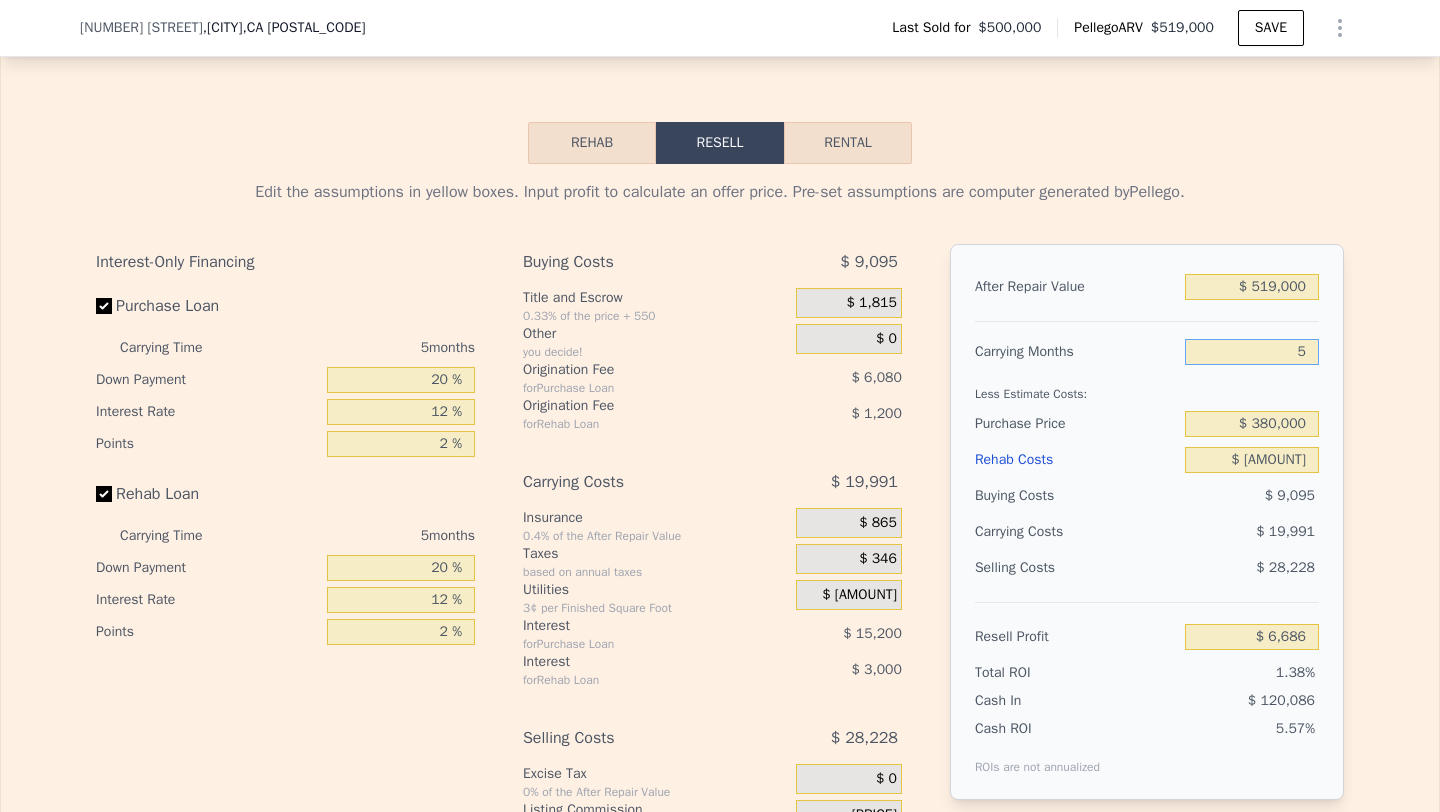 click on "5" at bounding box center [1252, 352] 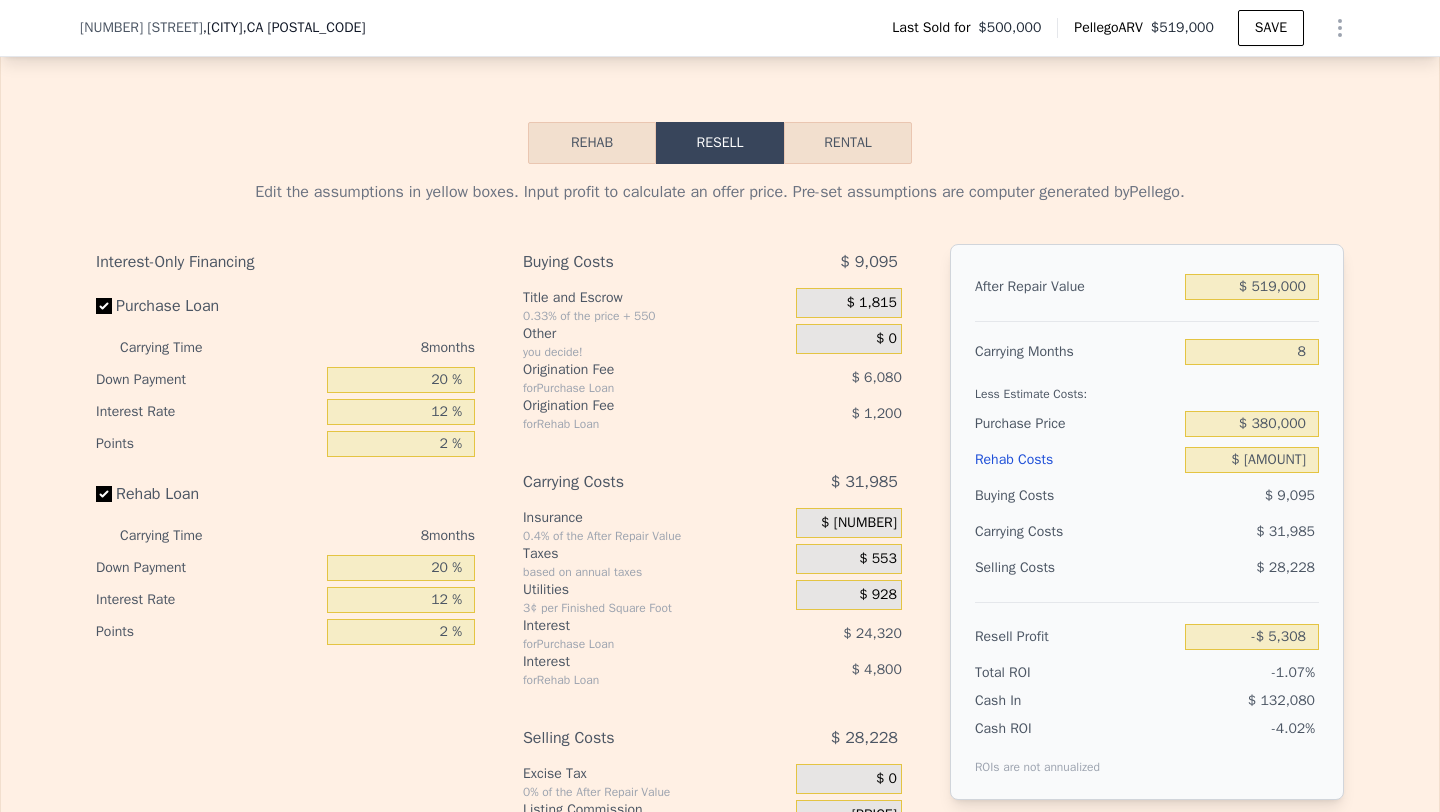 click on "Selling Costs $ 28,228" at bounding box center (1147, 576) 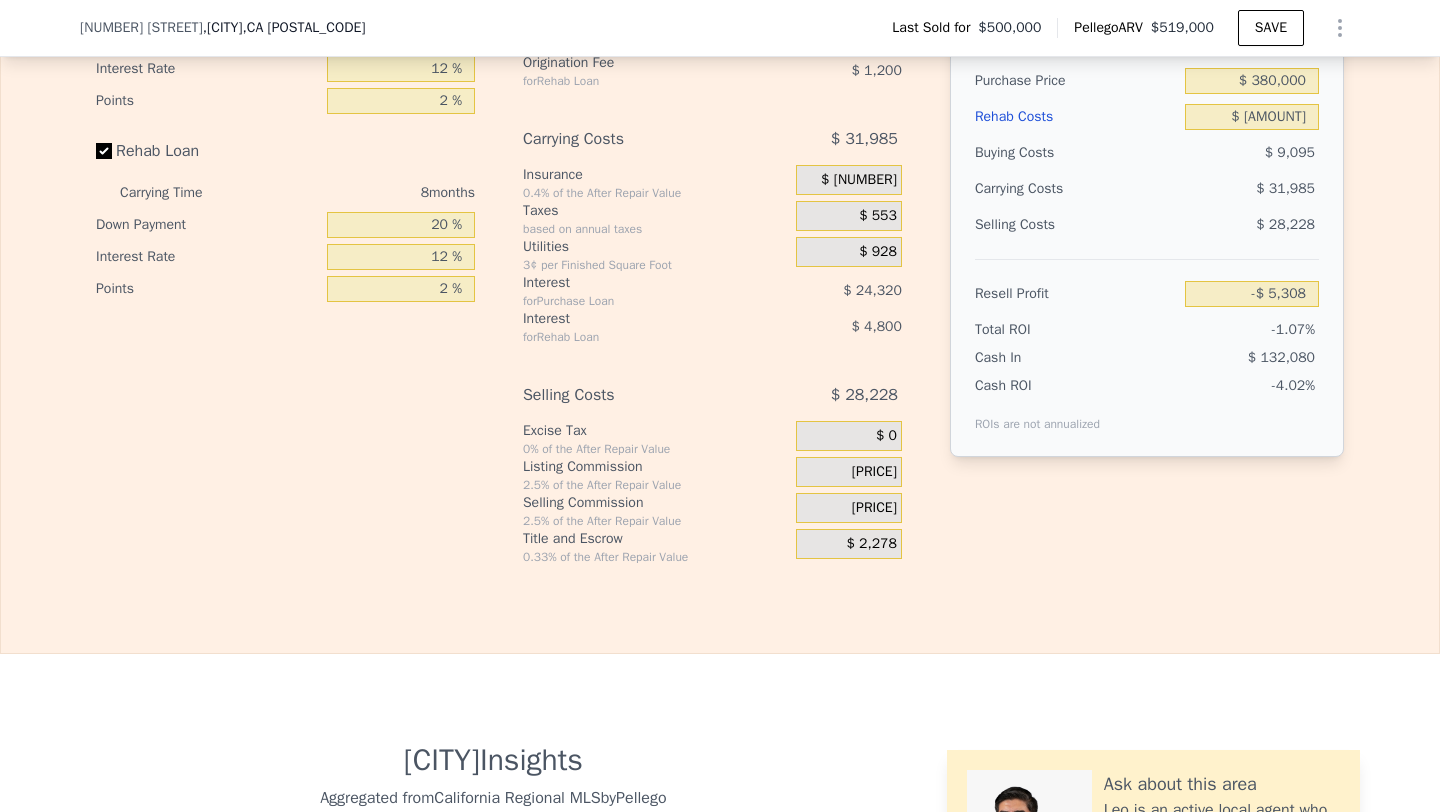 scroll, scrollTop: 3440, scrollLeft: 0, axis: vertical 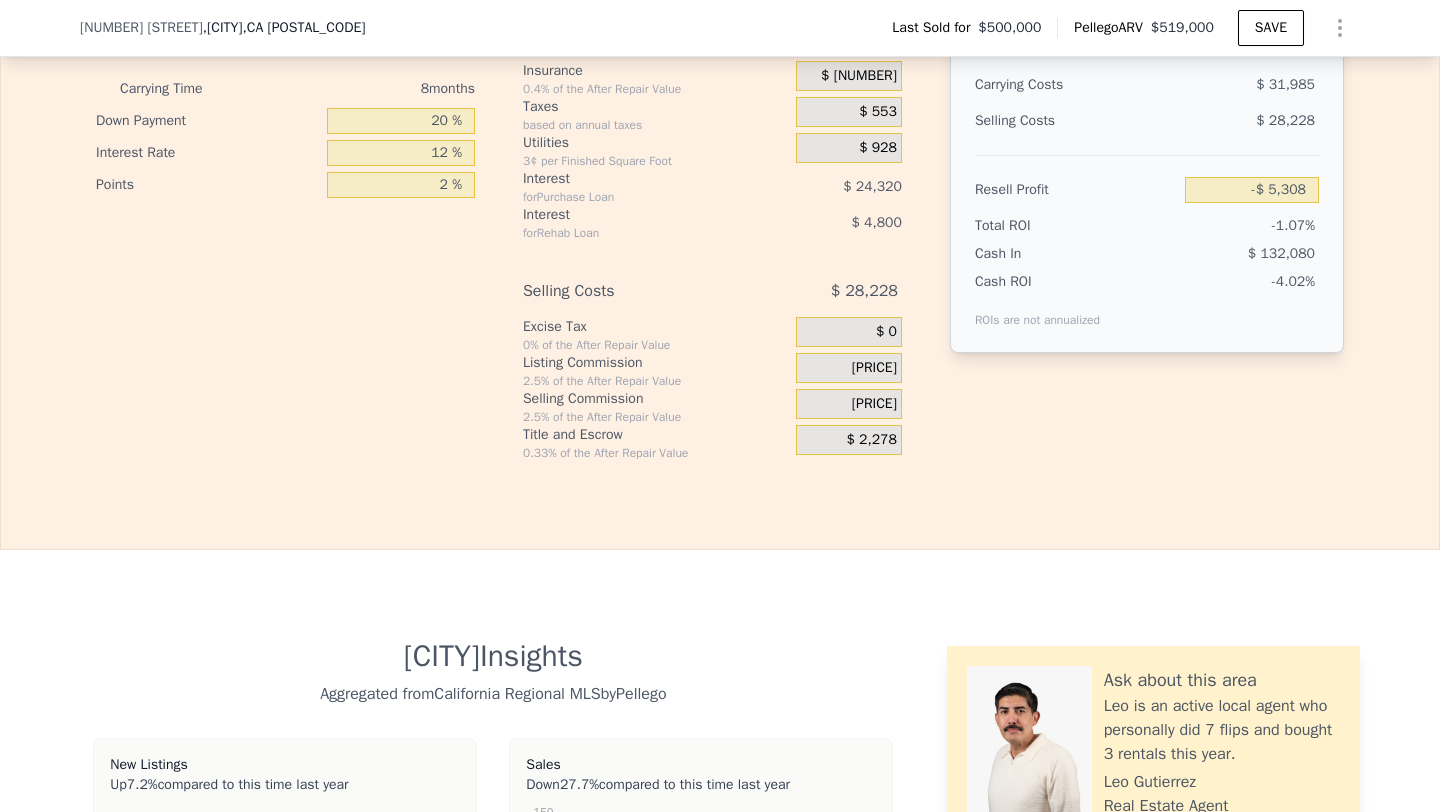 click on "$ 12,975" at bounding box center (874, 404) 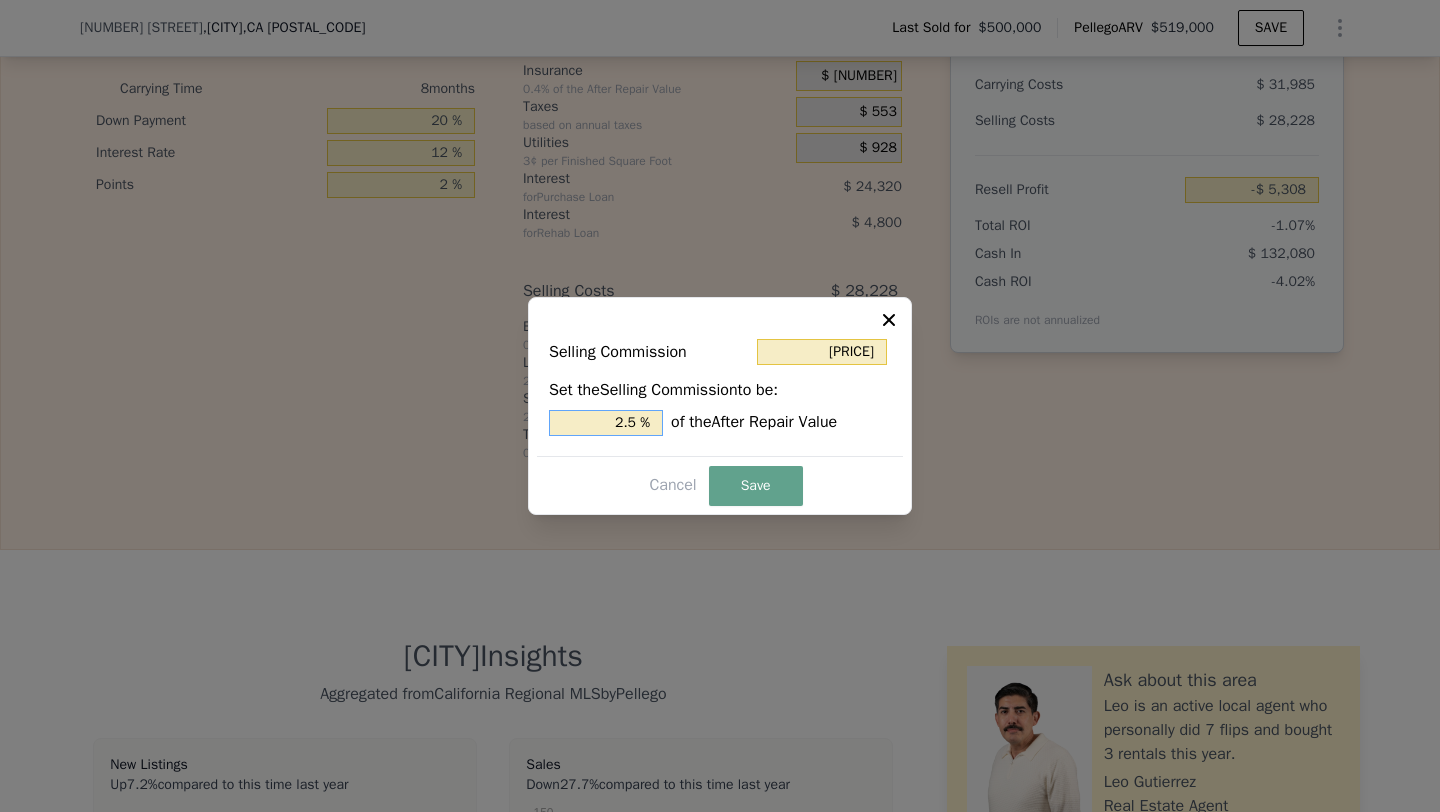 click on "2.5 %" at bounding box center [606, 423] 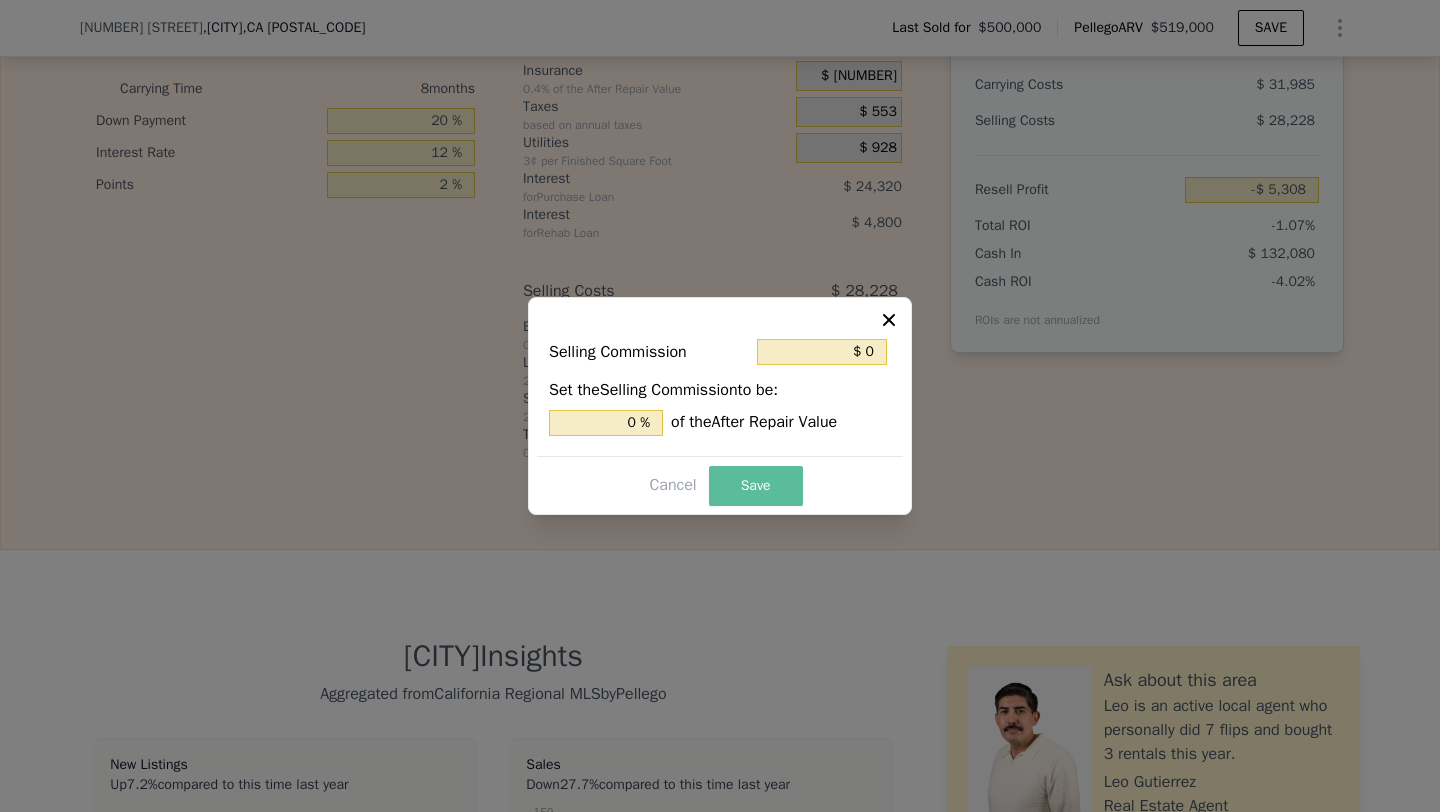 click on "Save" at bounding box center [756, 486] 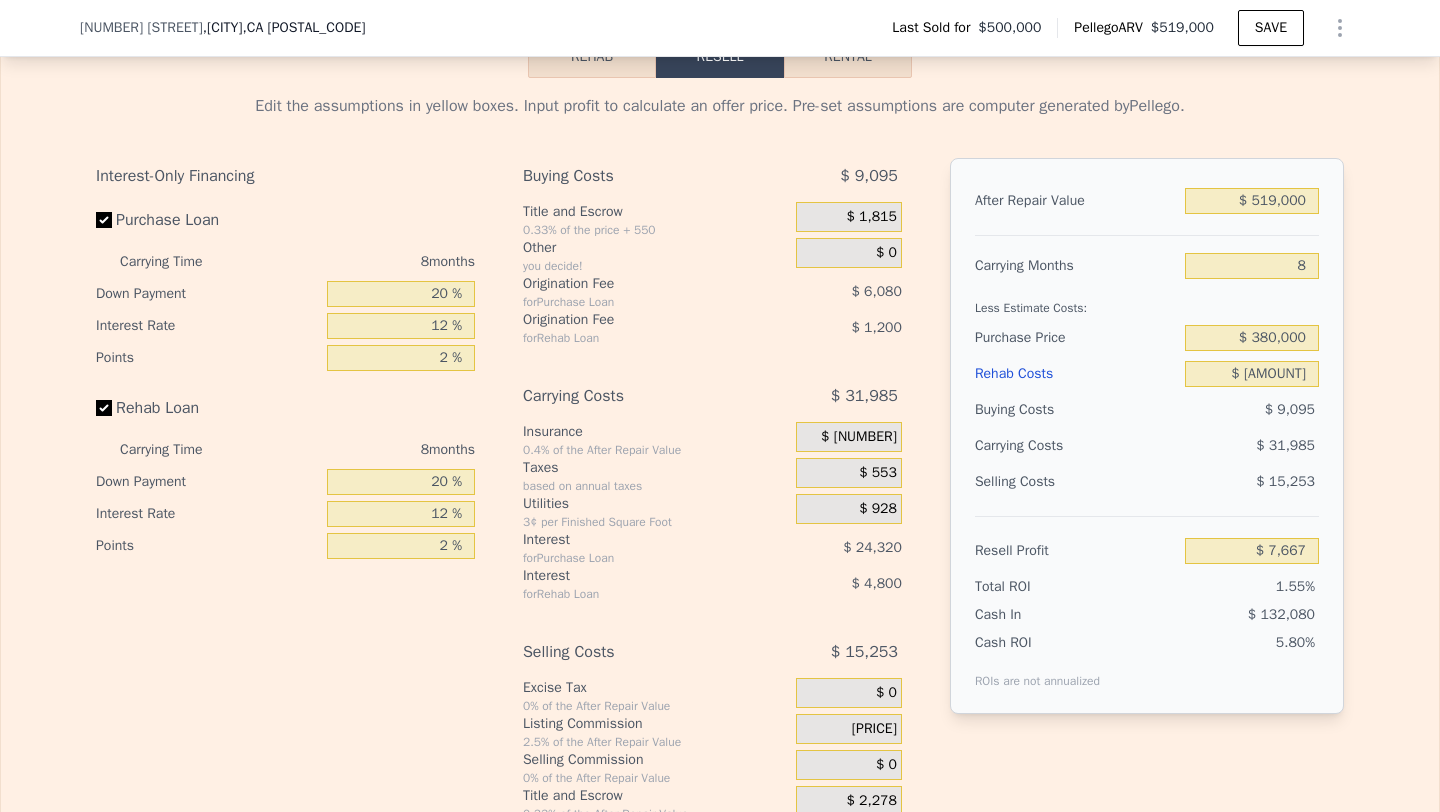 scroll, scrollTop: 3078, scrollLeft: 0, axis: vertical 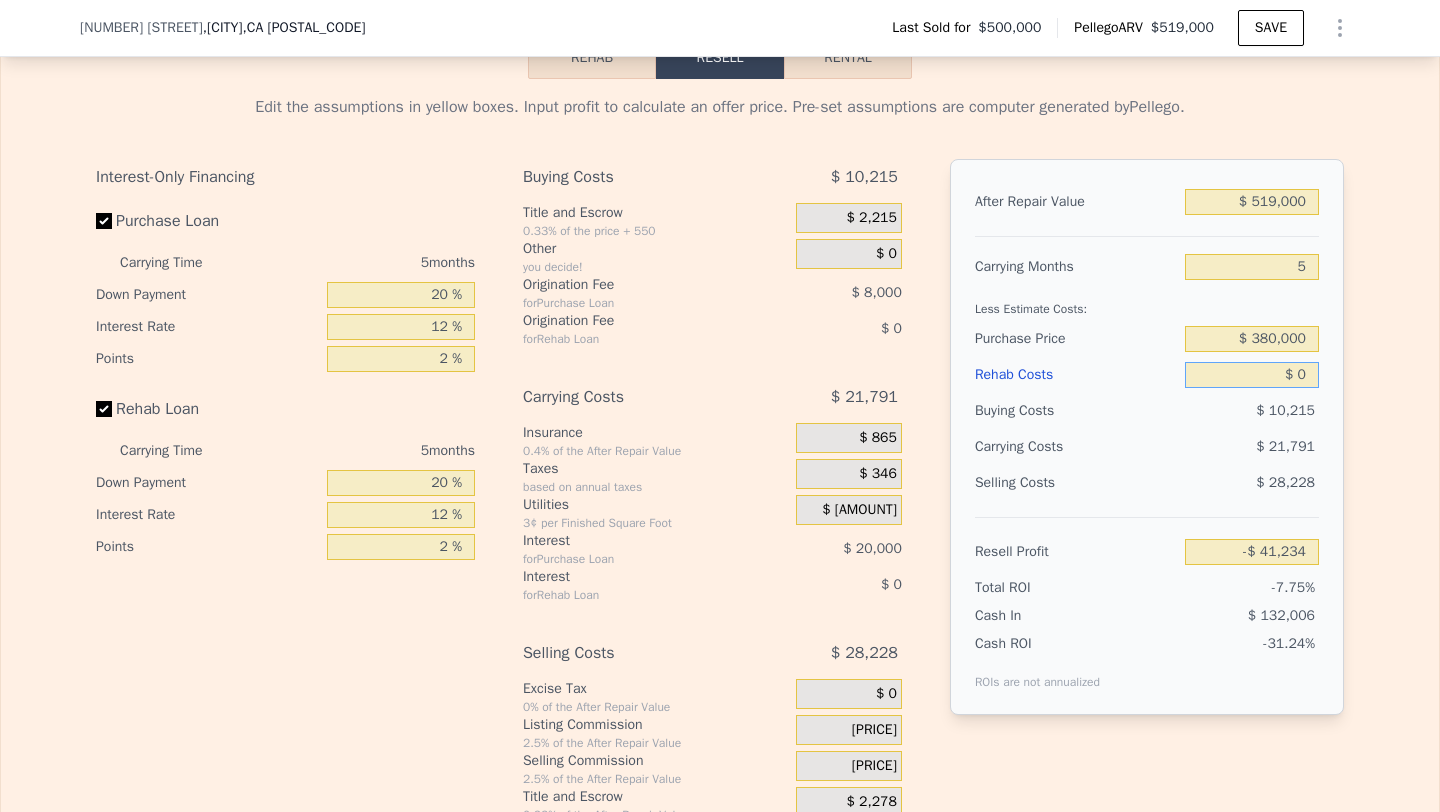 click on "$ 0" at bounding box center [1252, 375] 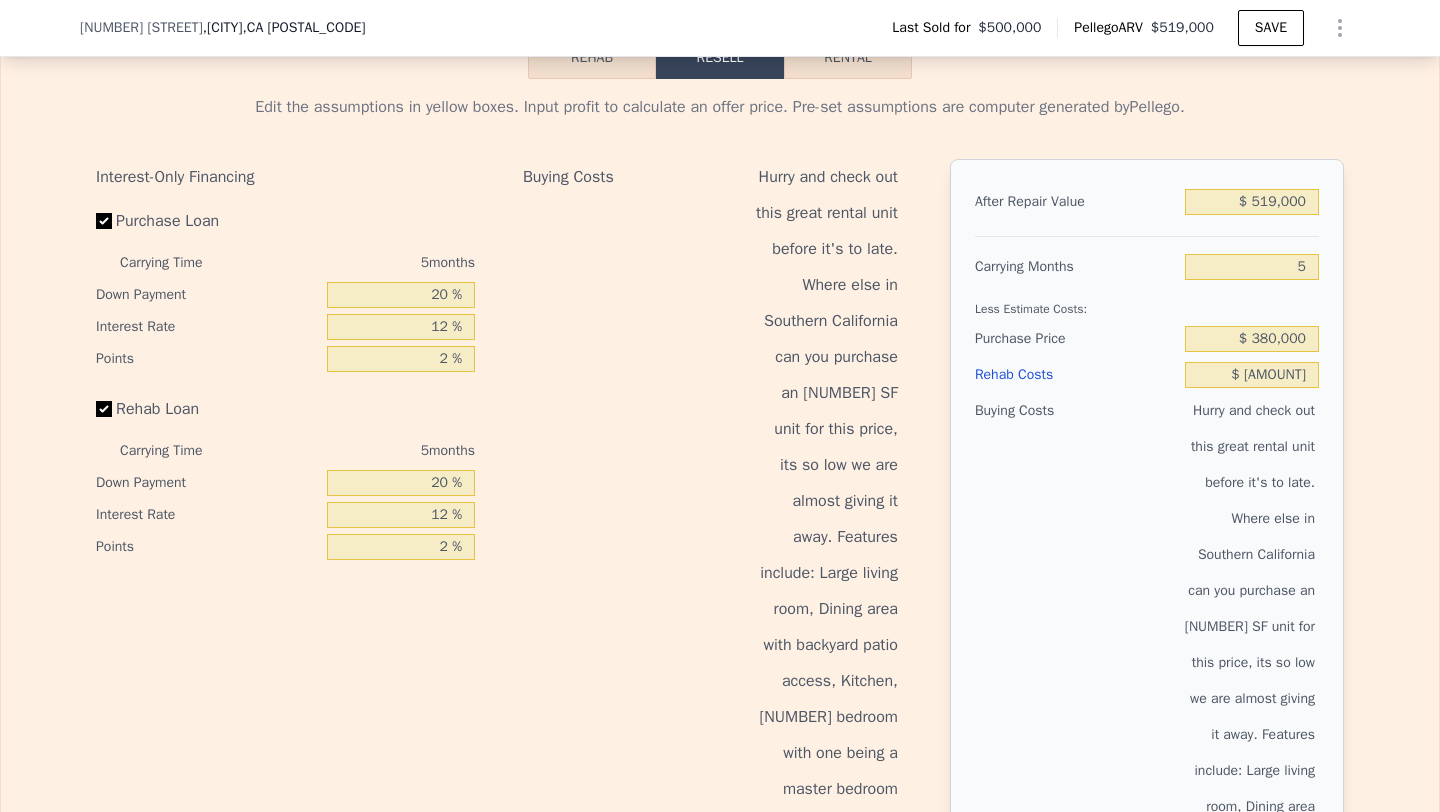 click on "5" at bounding box center (1252, 267) 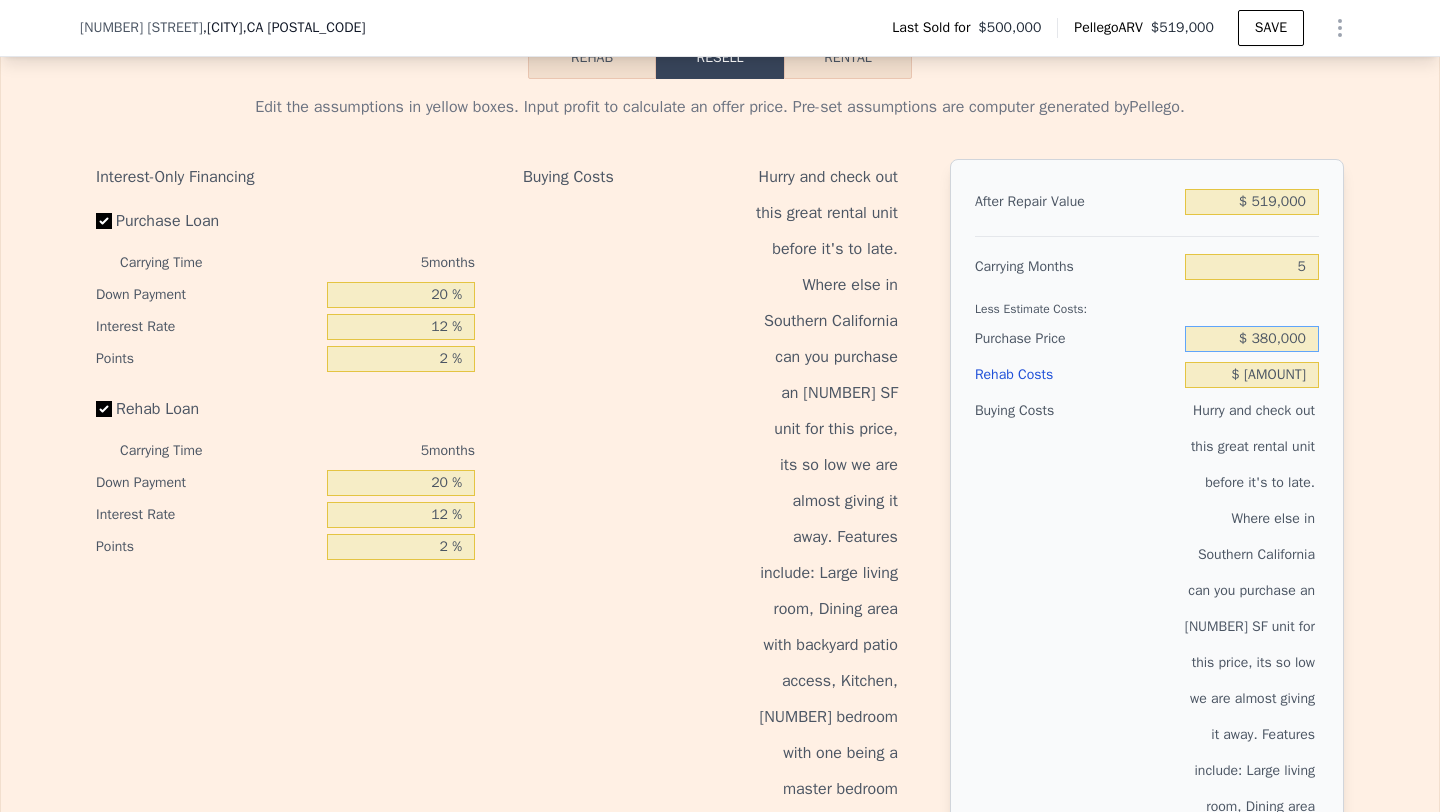 click on "$ 380,000" at bounding box center [1252, 339] 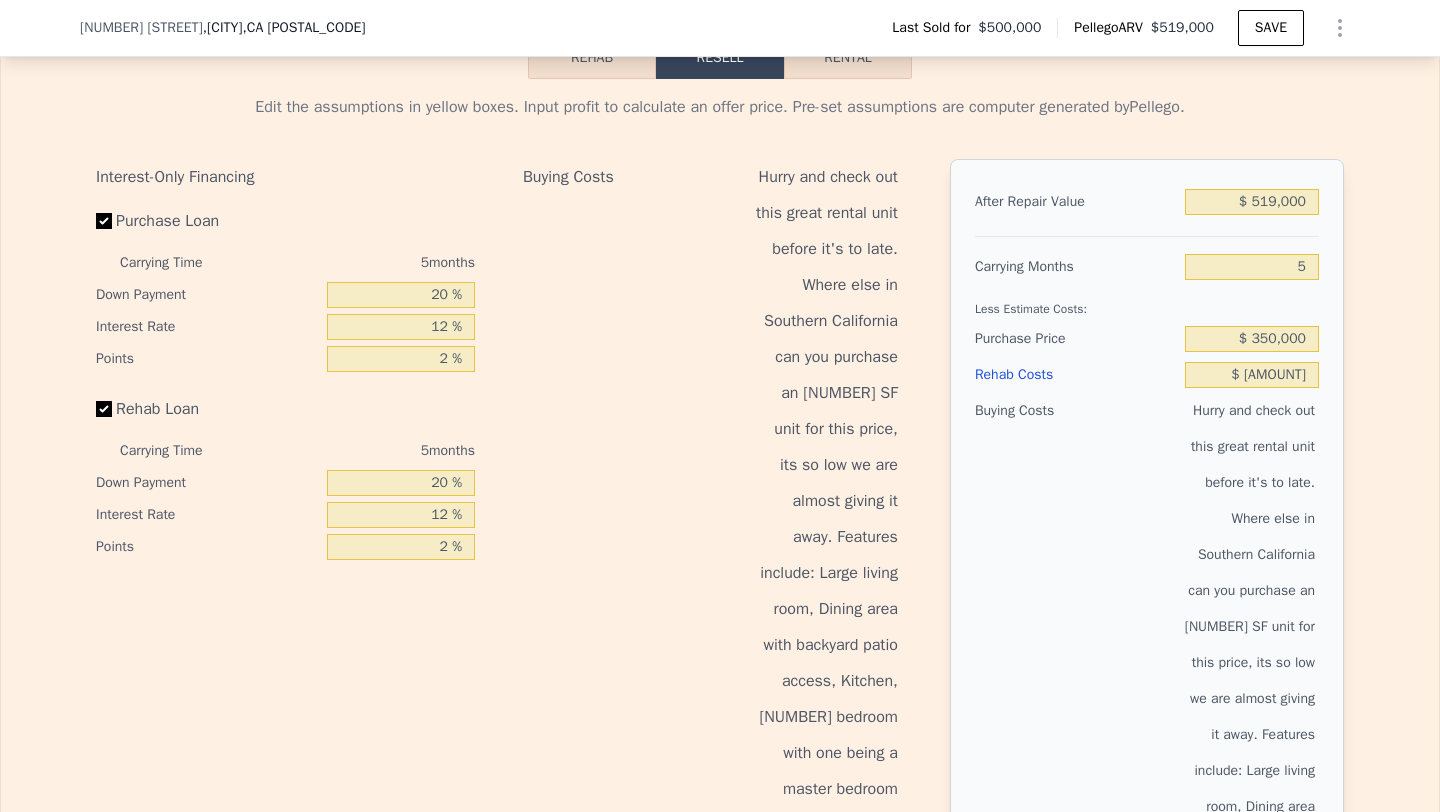 click on "$ 28,228" at bounding box center (1252, 1419) 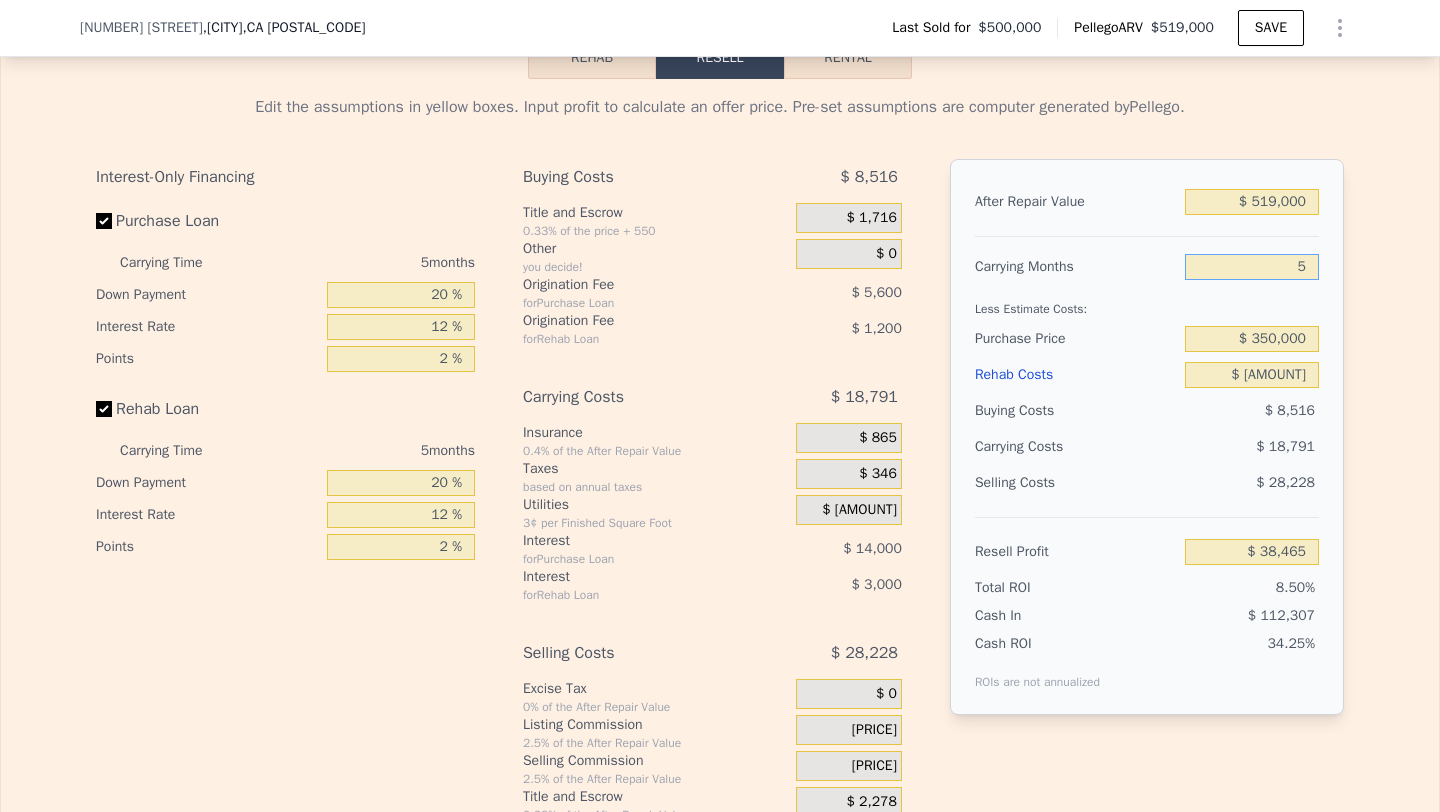 click on "5" at bounding box center [1252, 267] 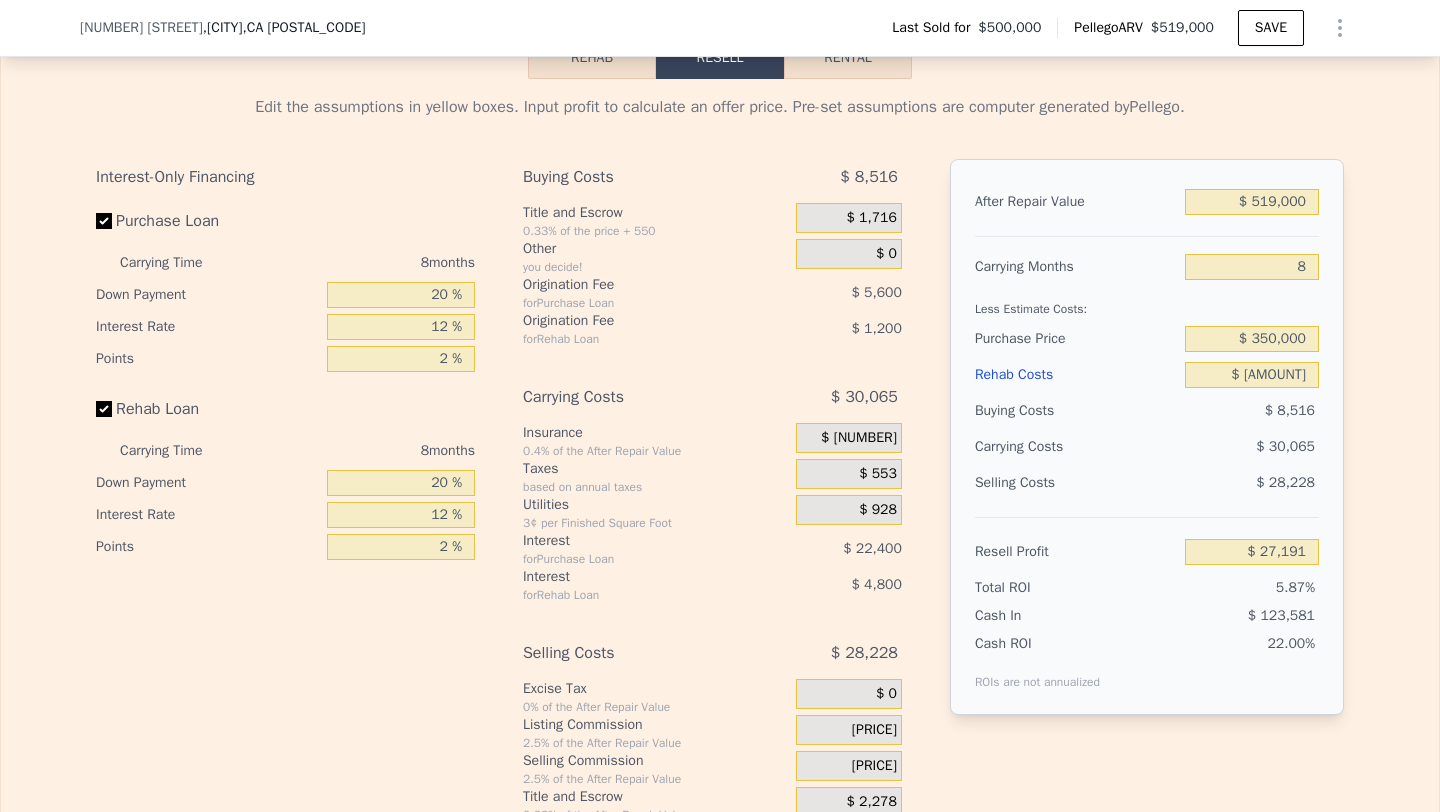 click on "$ 8,516" at bounding box center (1252, 411) 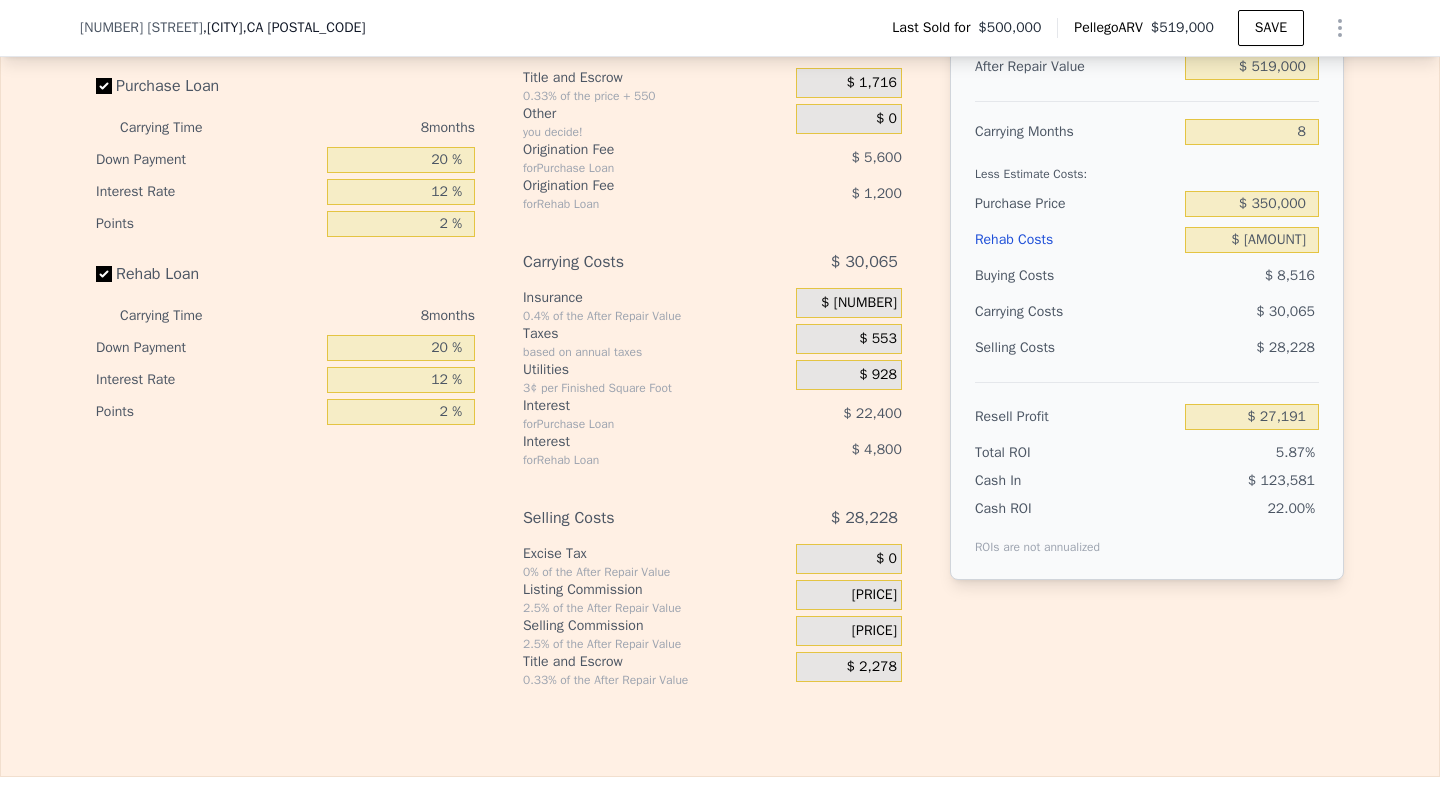 scroll, scrollTop: 3238, scrollLeft: 0, axis: vertical 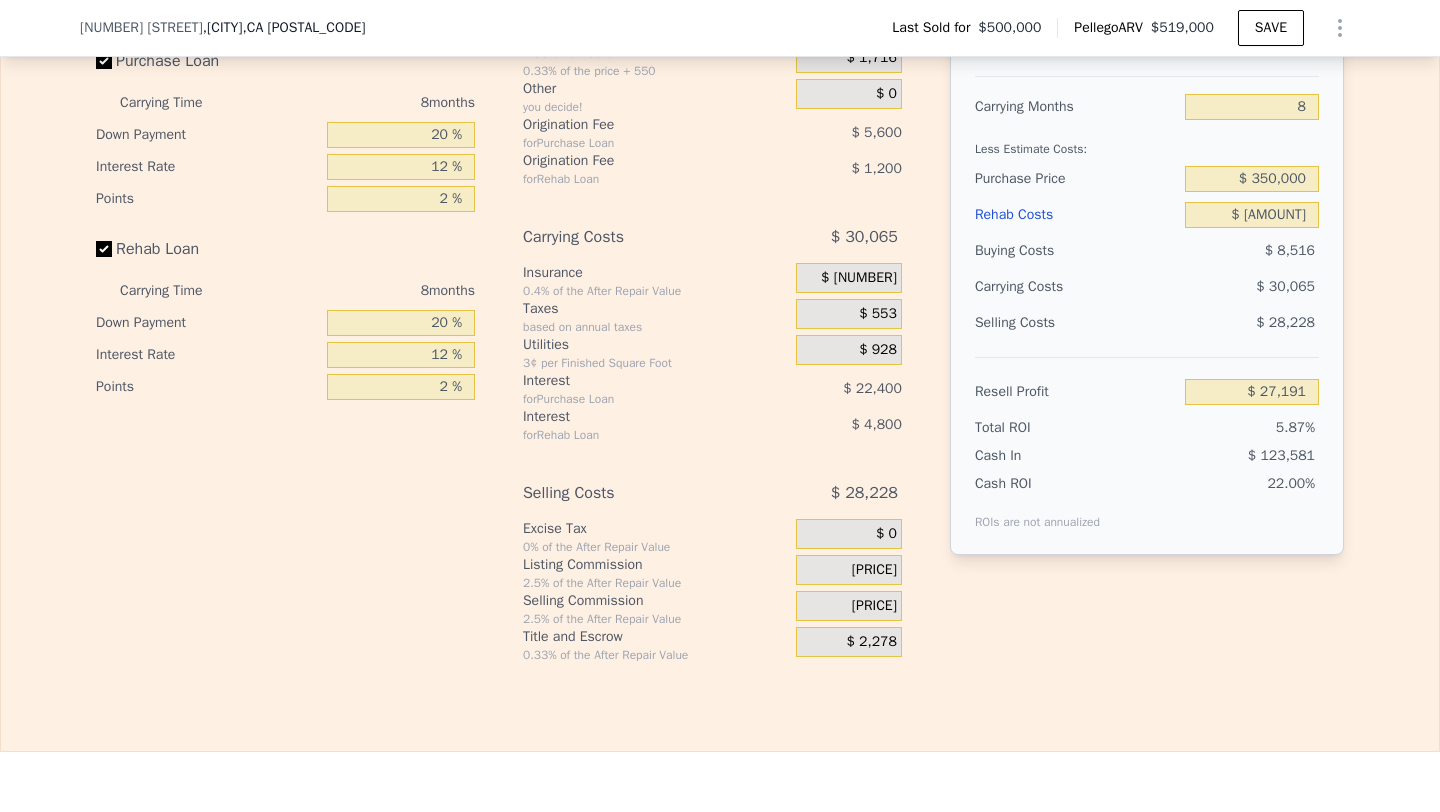 click on "$ 12,975" at bounding box center (849, 606) 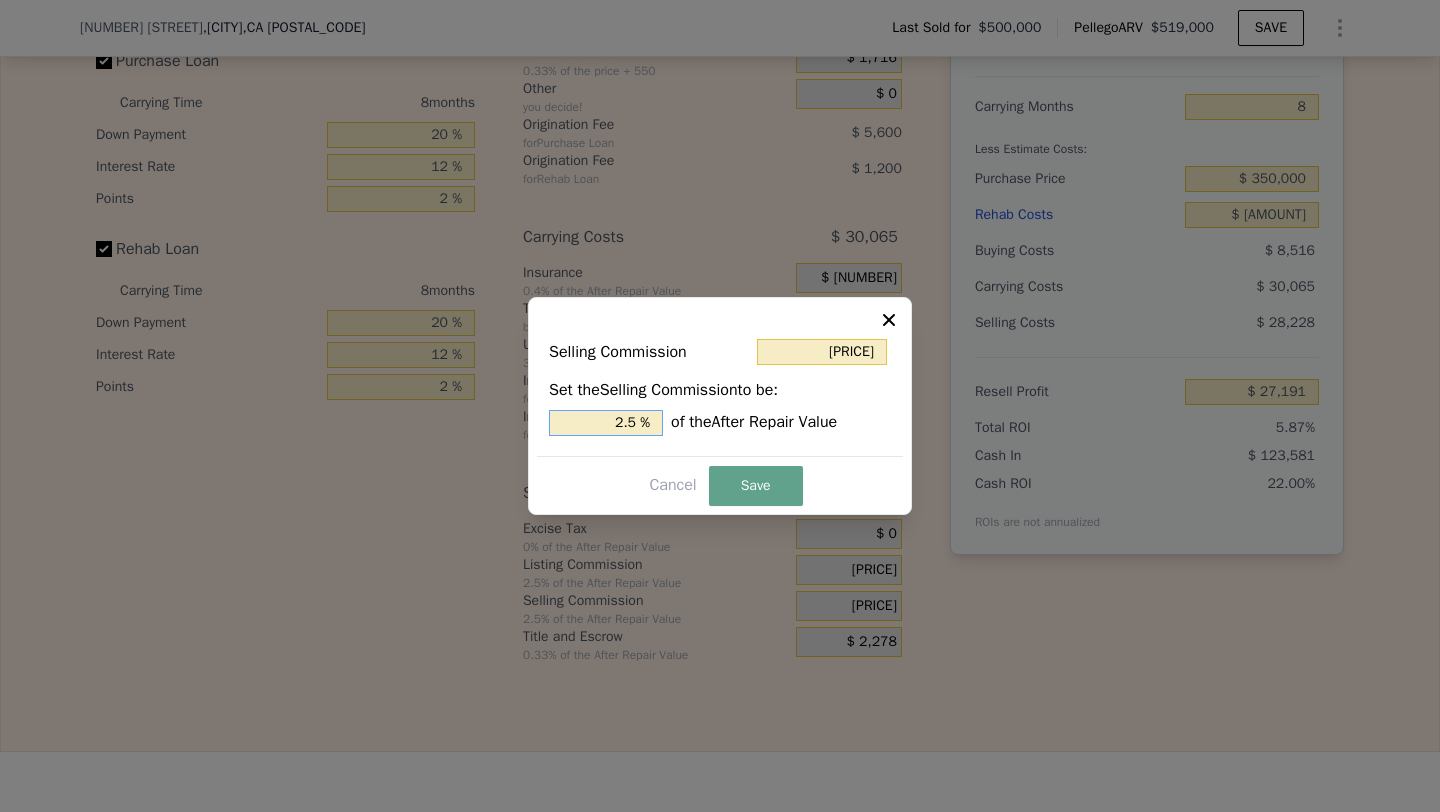 click on "2.5 %" at bounding box center [606, 423] 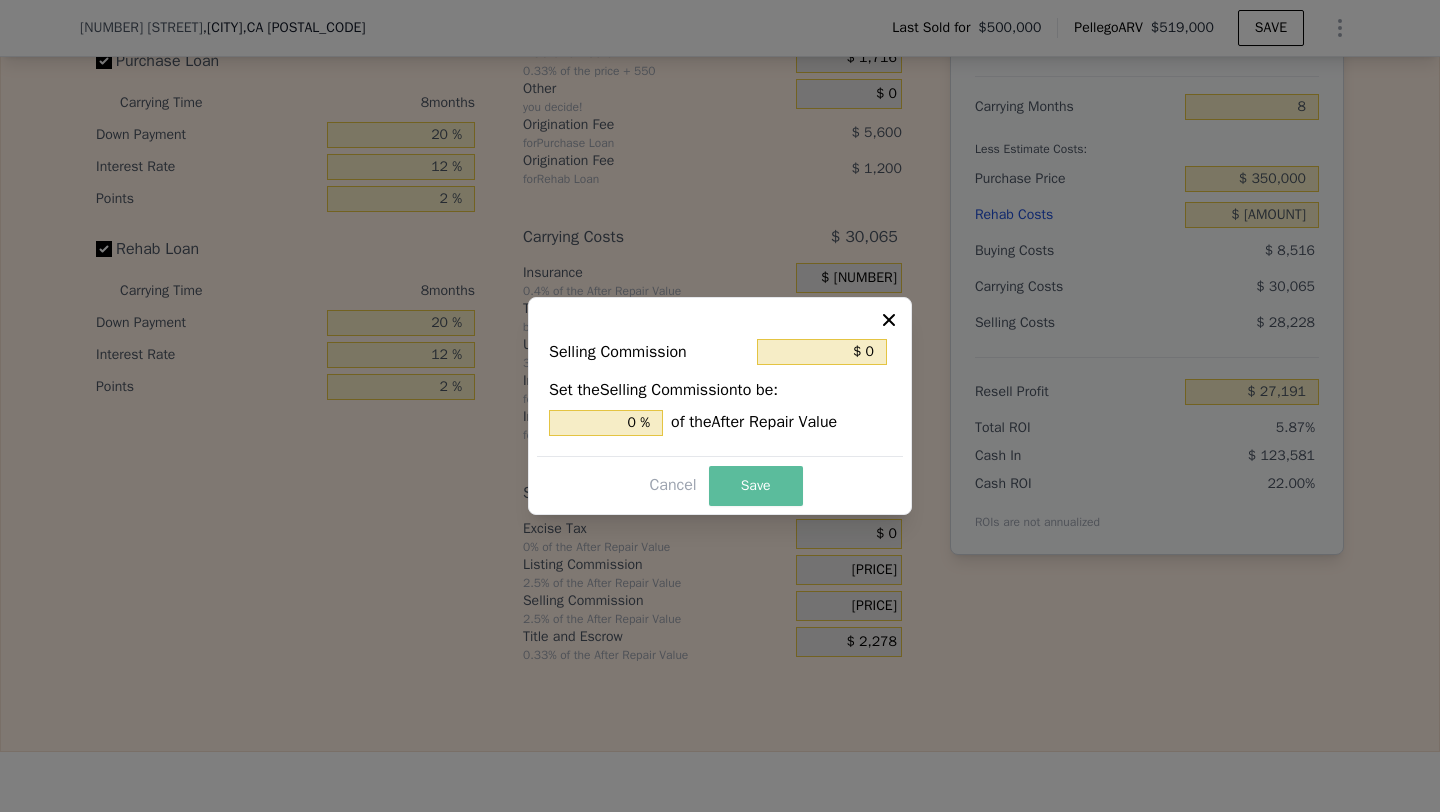 click on "Save" at bounding box center (756, 486) 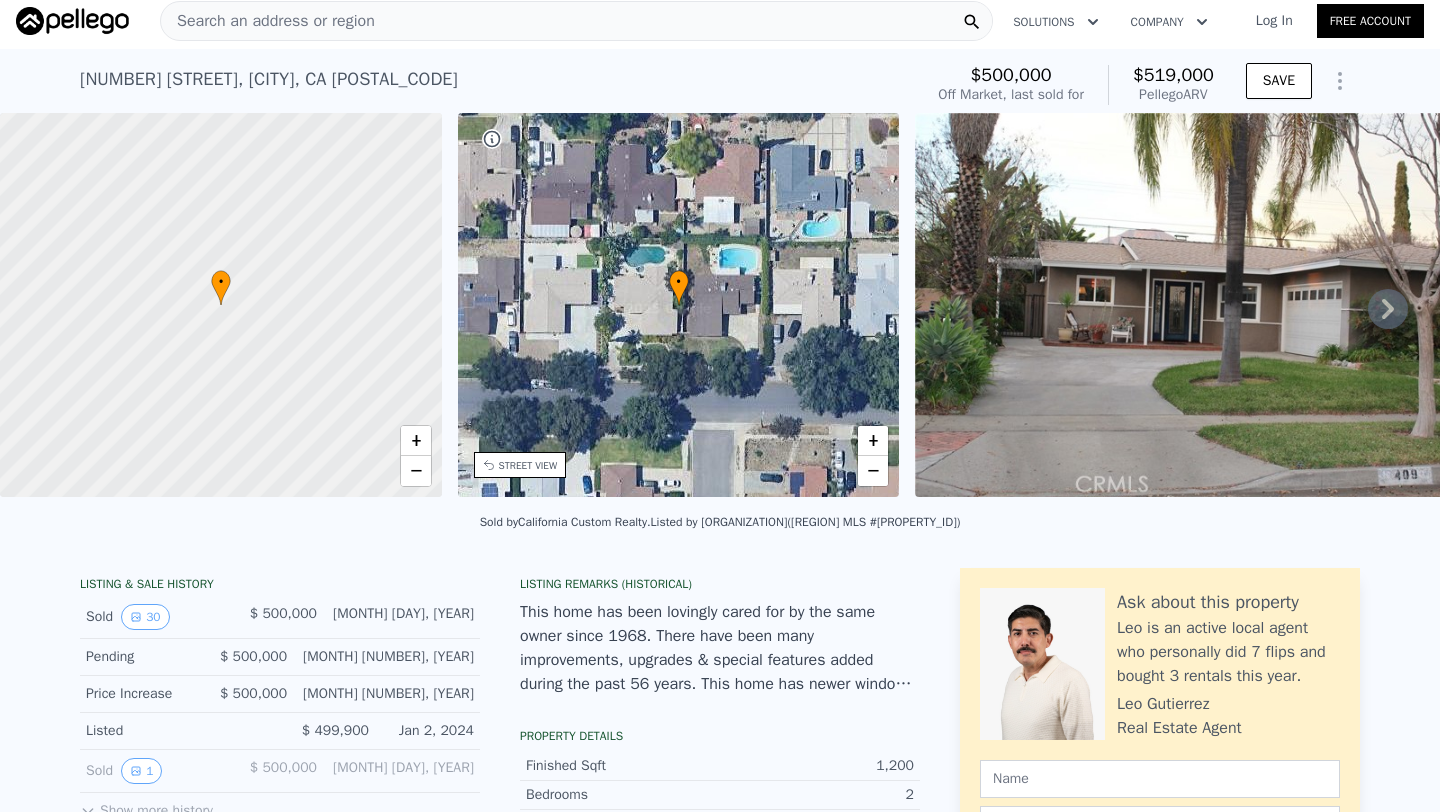 scroll, scrollTop: 0, scrollLeft: 0, axis: both 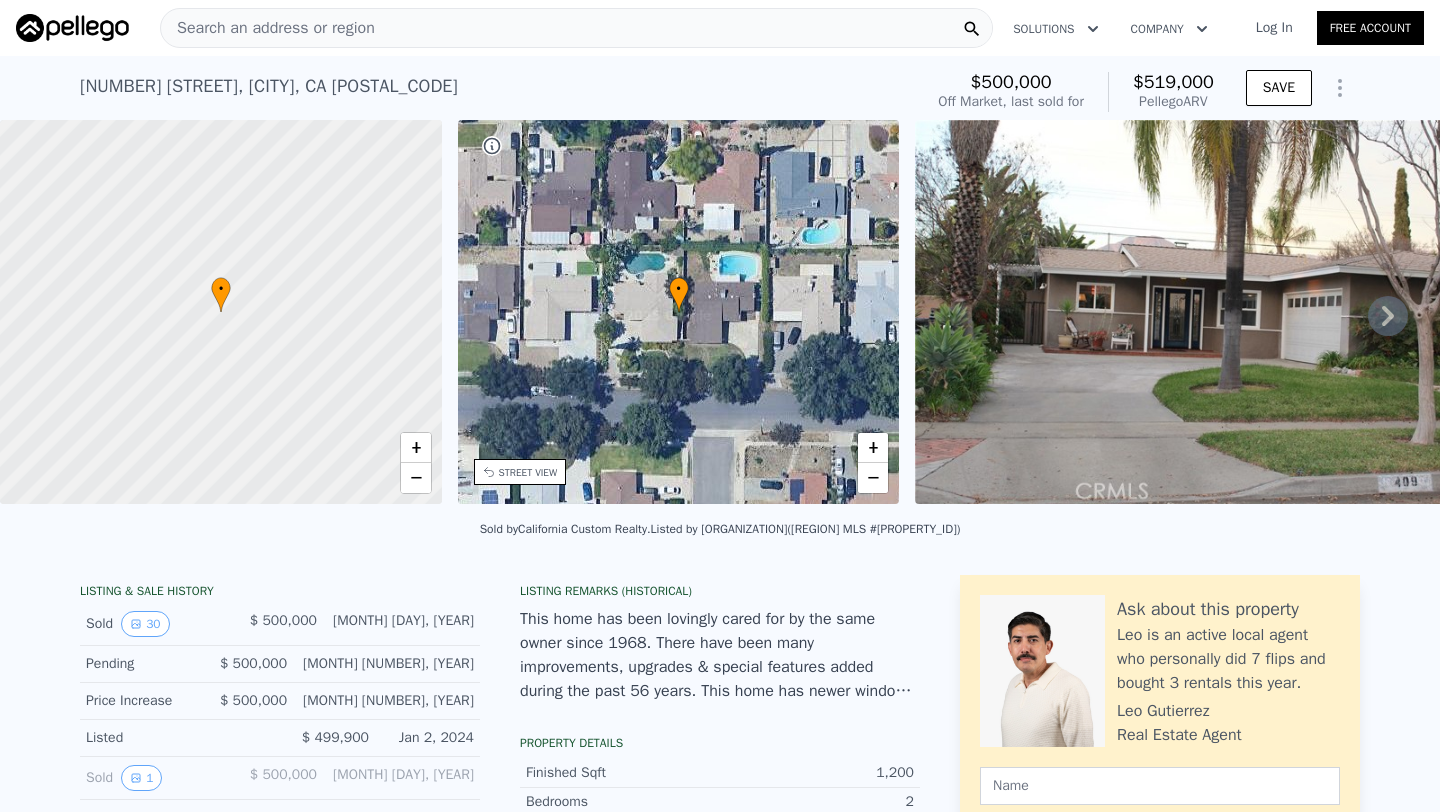 click on "Search an address or region" at bounding box center [268, 28] 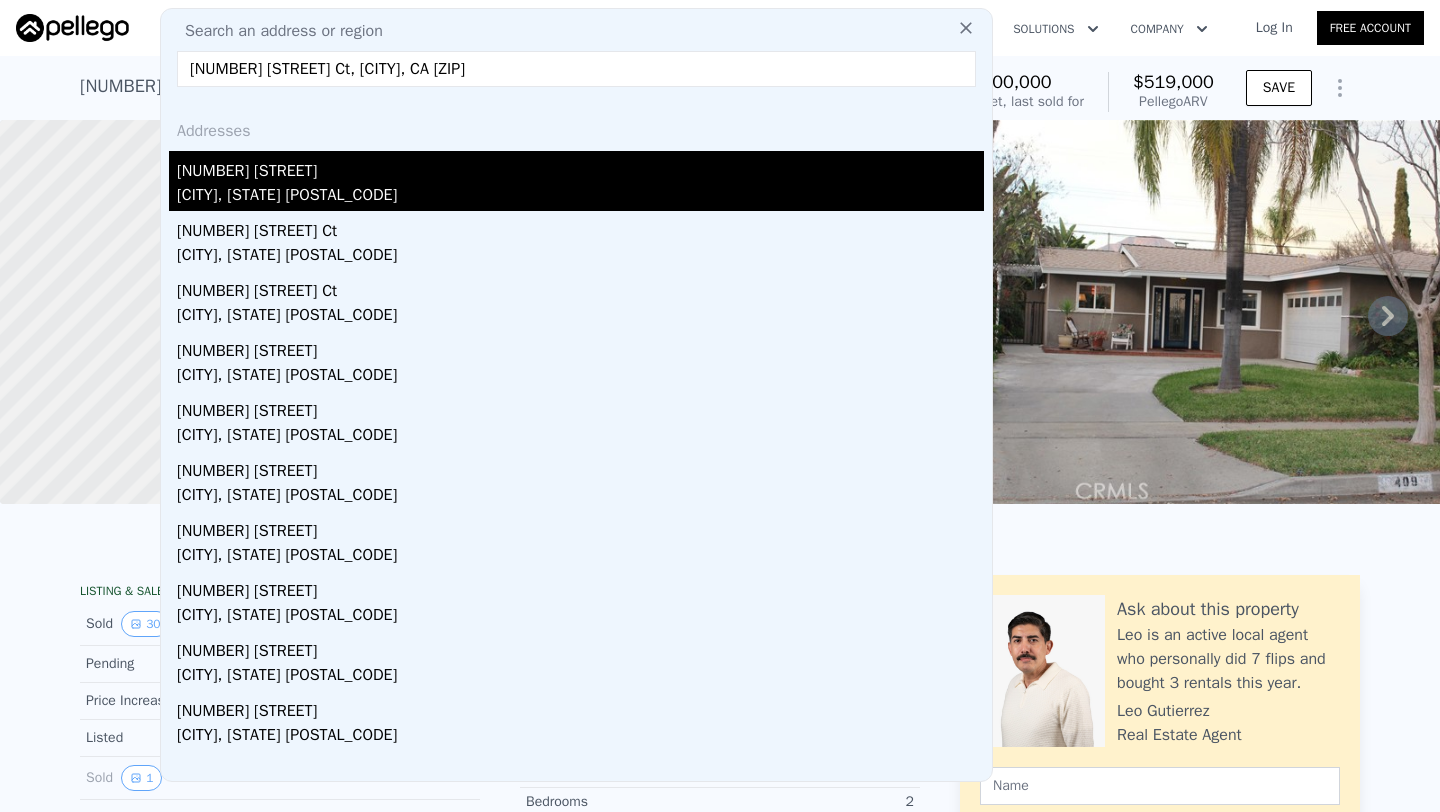 click on "[NUMBER] [STREET]" at bounding box center [580, 167] 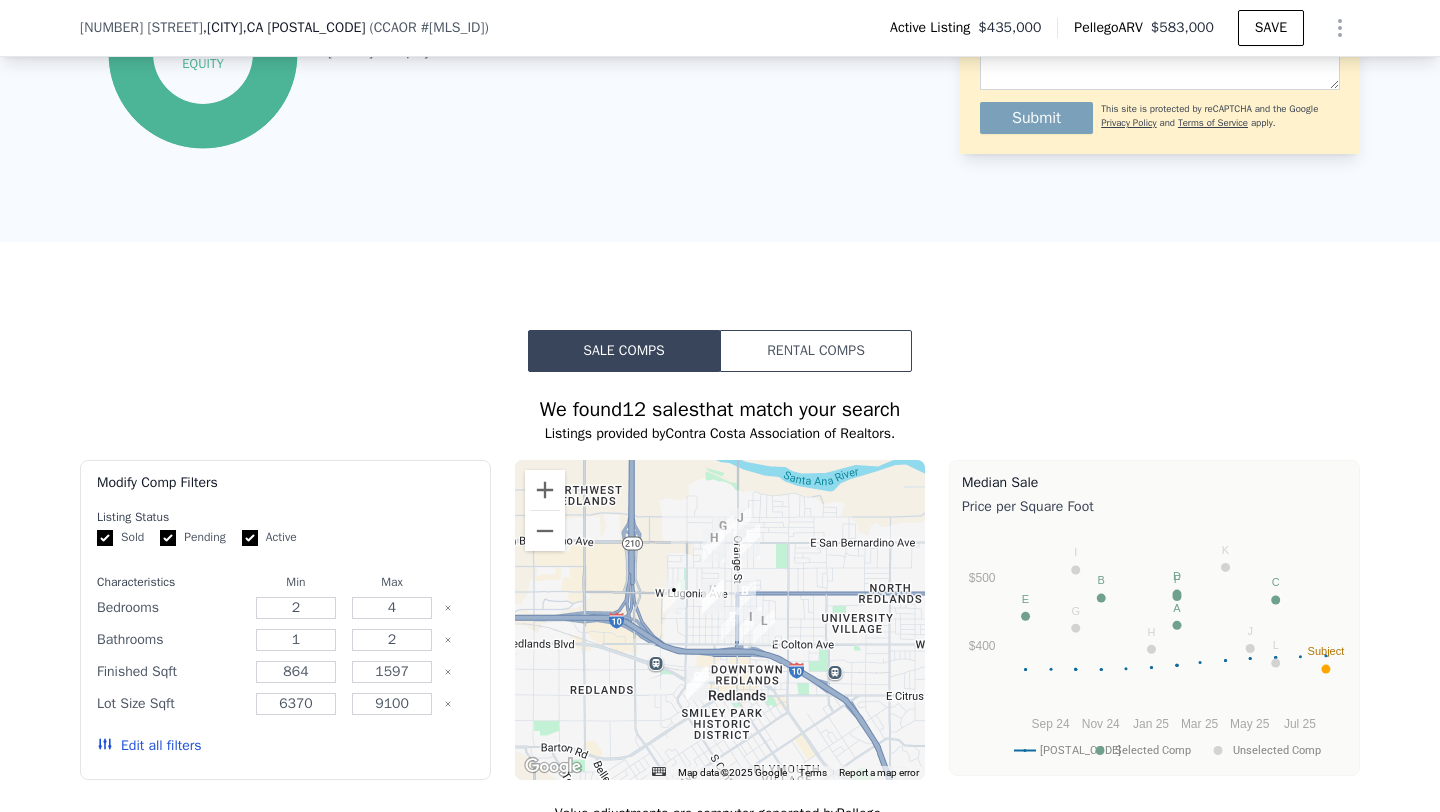 scroll, scrollTop: 1309, scrollLeft: 0, axis: vertical 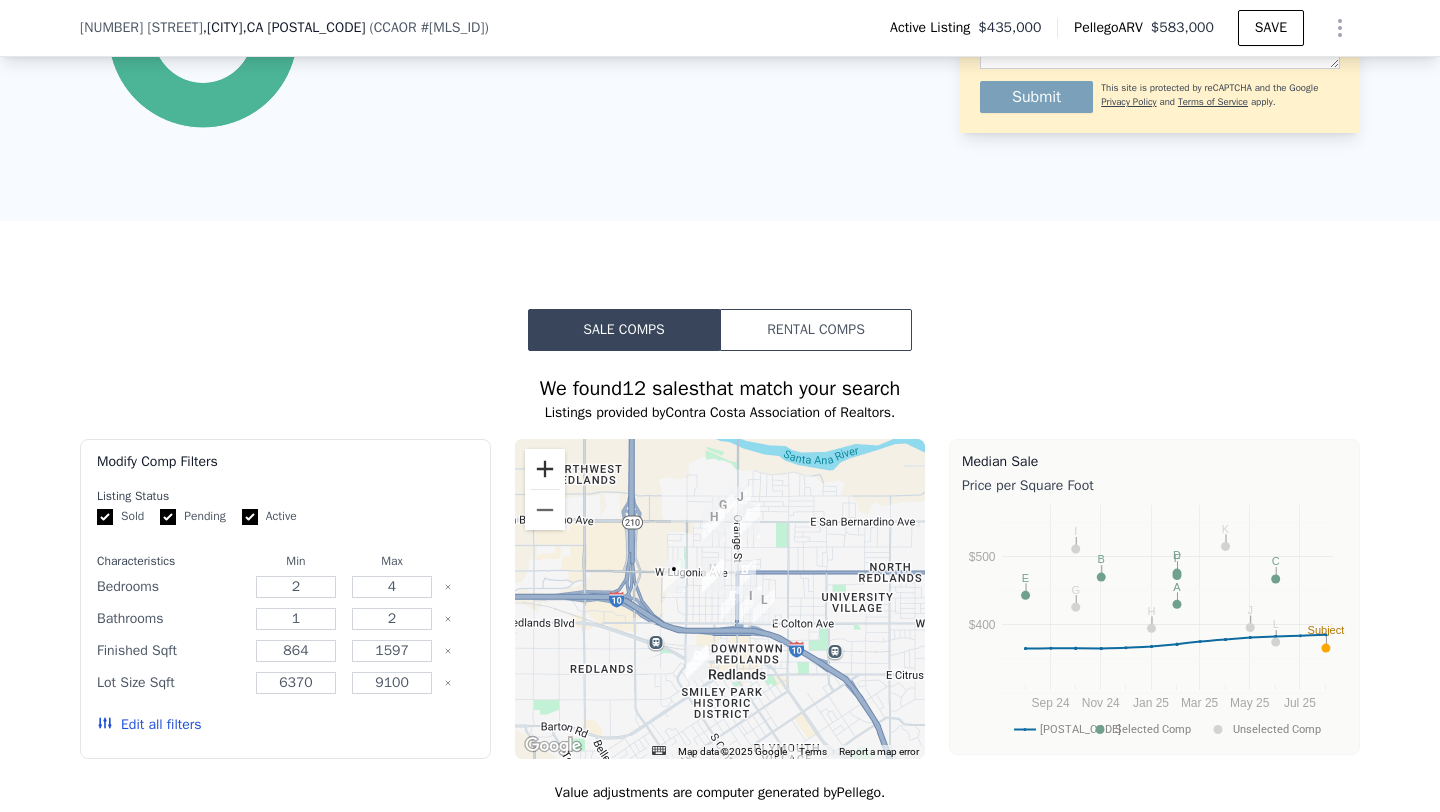 click at bounding box center [545, 469] 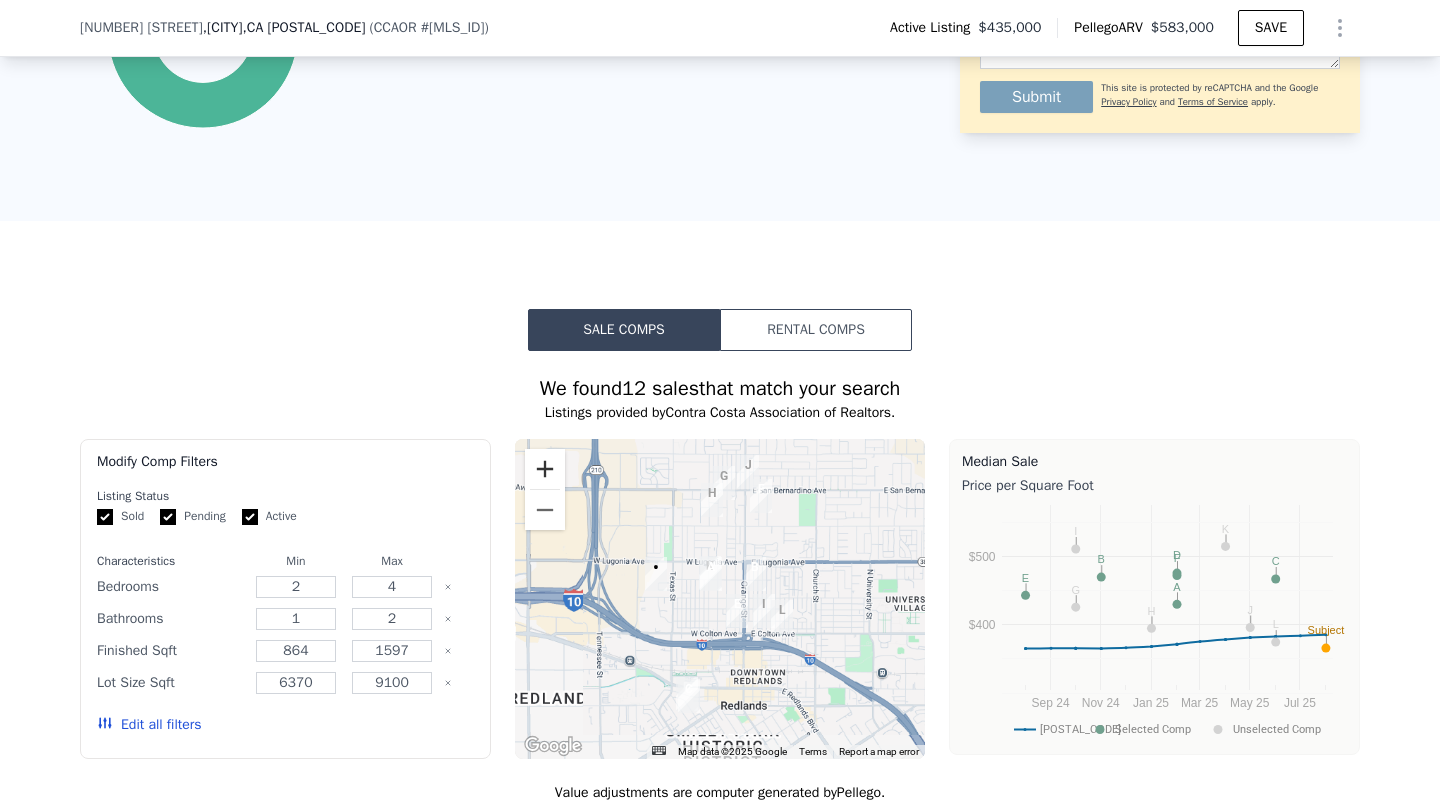 click at bounding box center (545, 469) 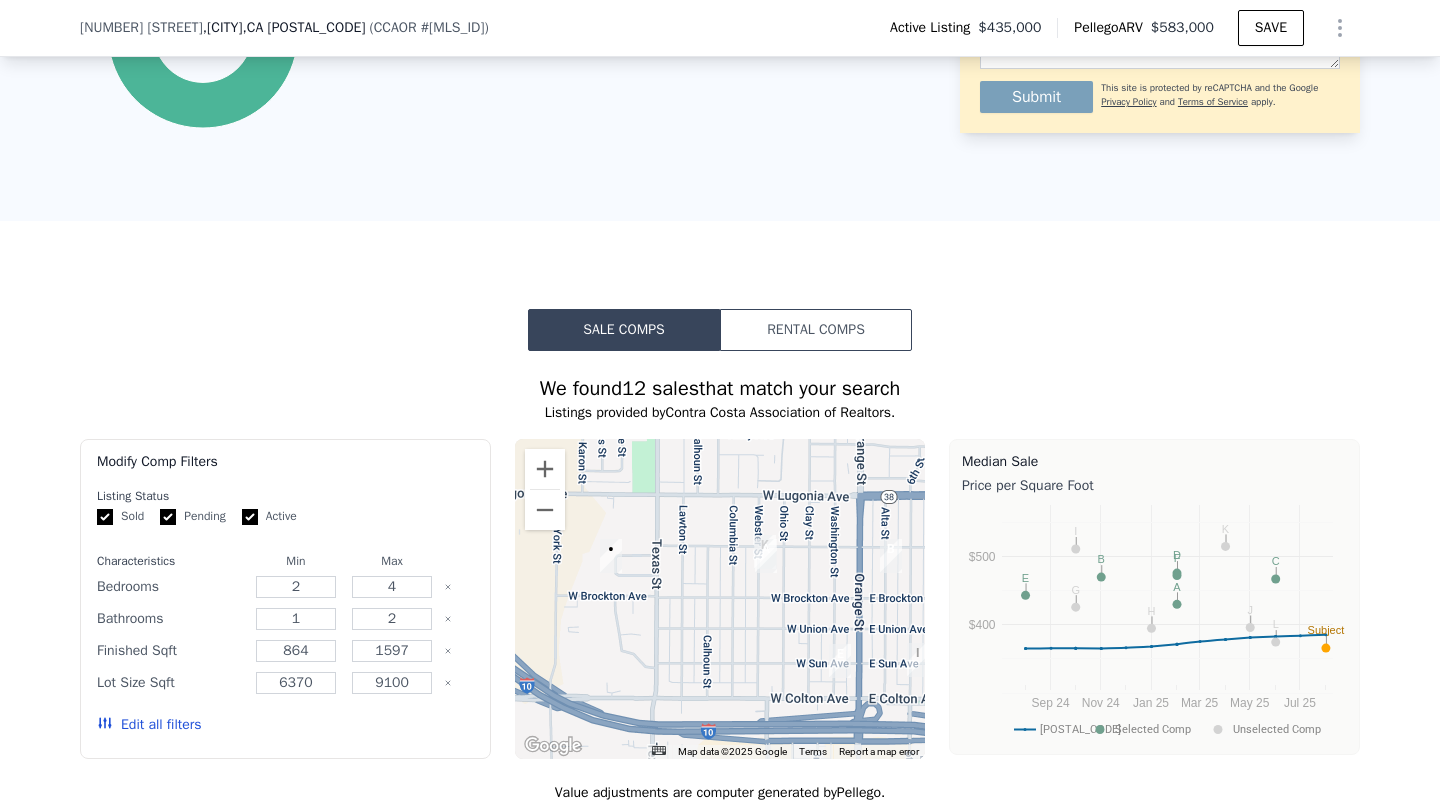 drag, startPoint x: 647, startPoint y: 610, endPoint x: 734, endPoint y: 610, distance: 87 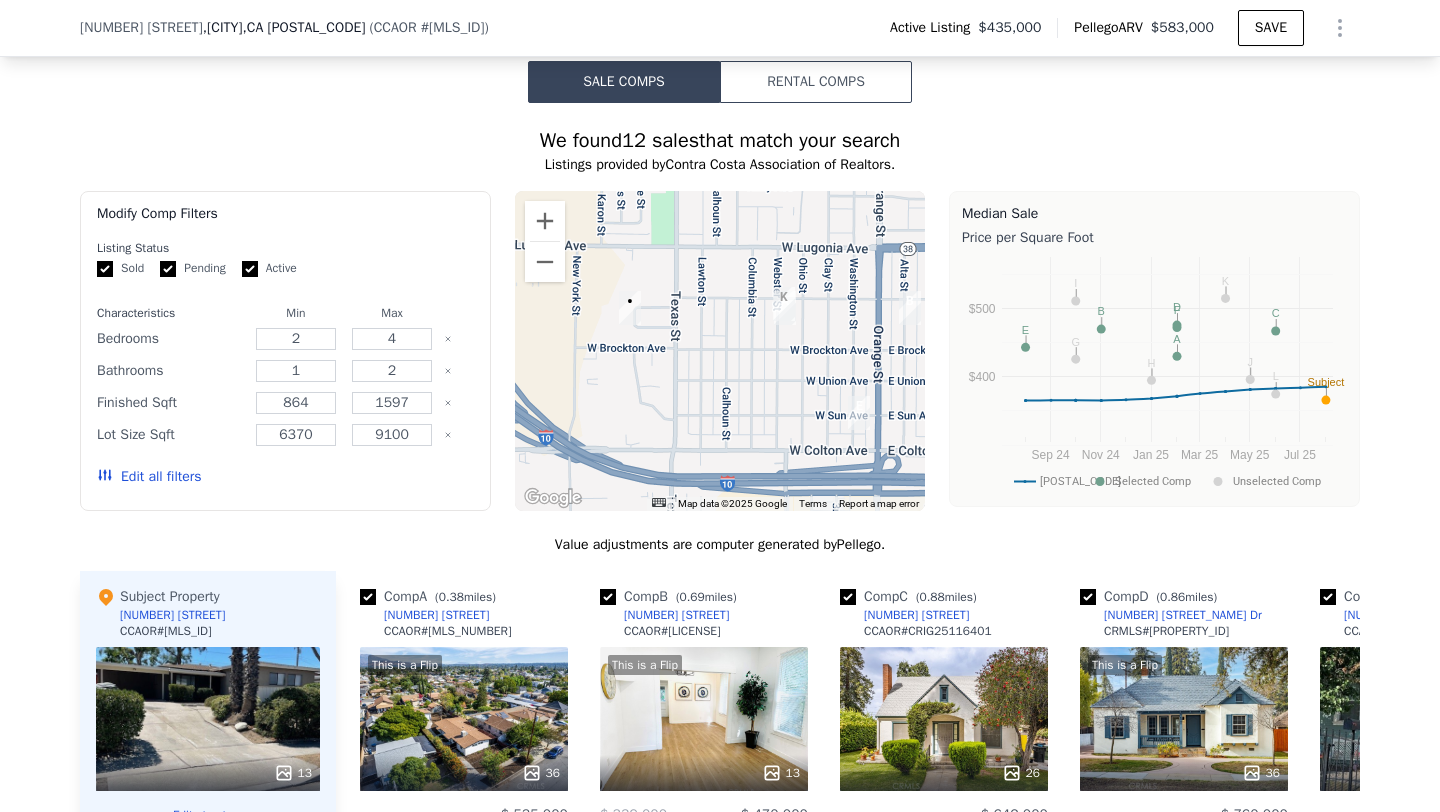 scroll, scrollTop: 1547, scrollLeft: 0, axis: vertical 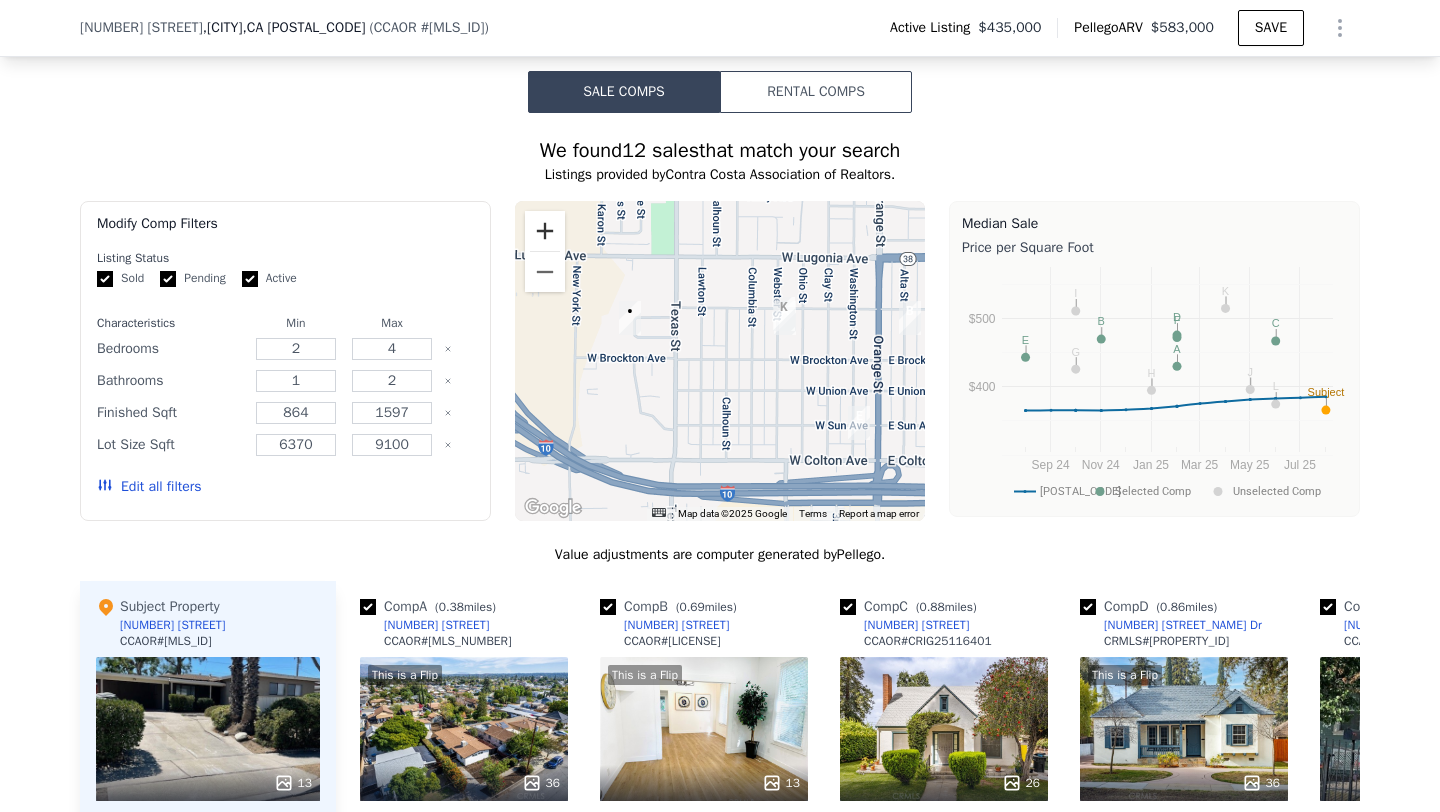 click at bounding box center [545, 231] 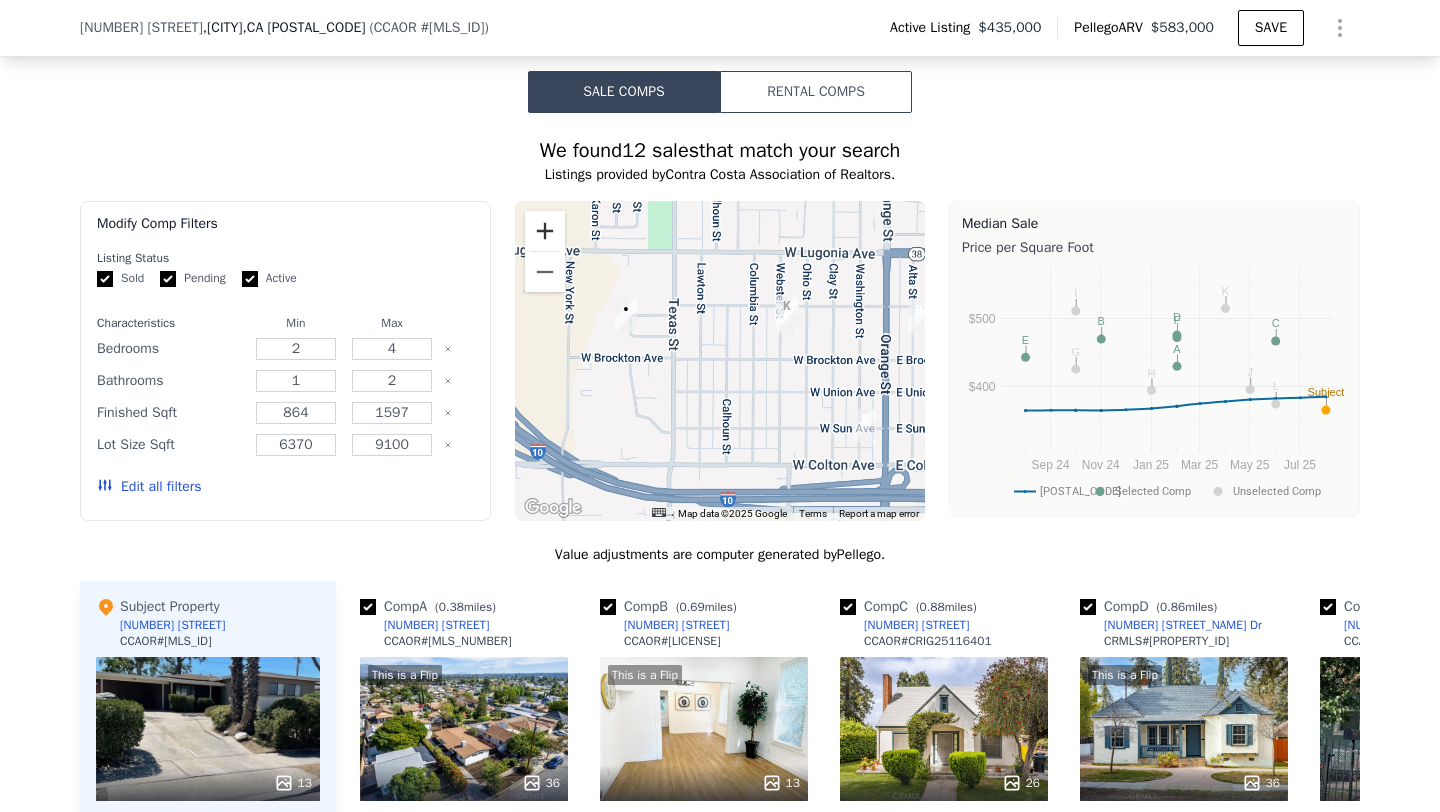 click at bounding box center [545, 231] 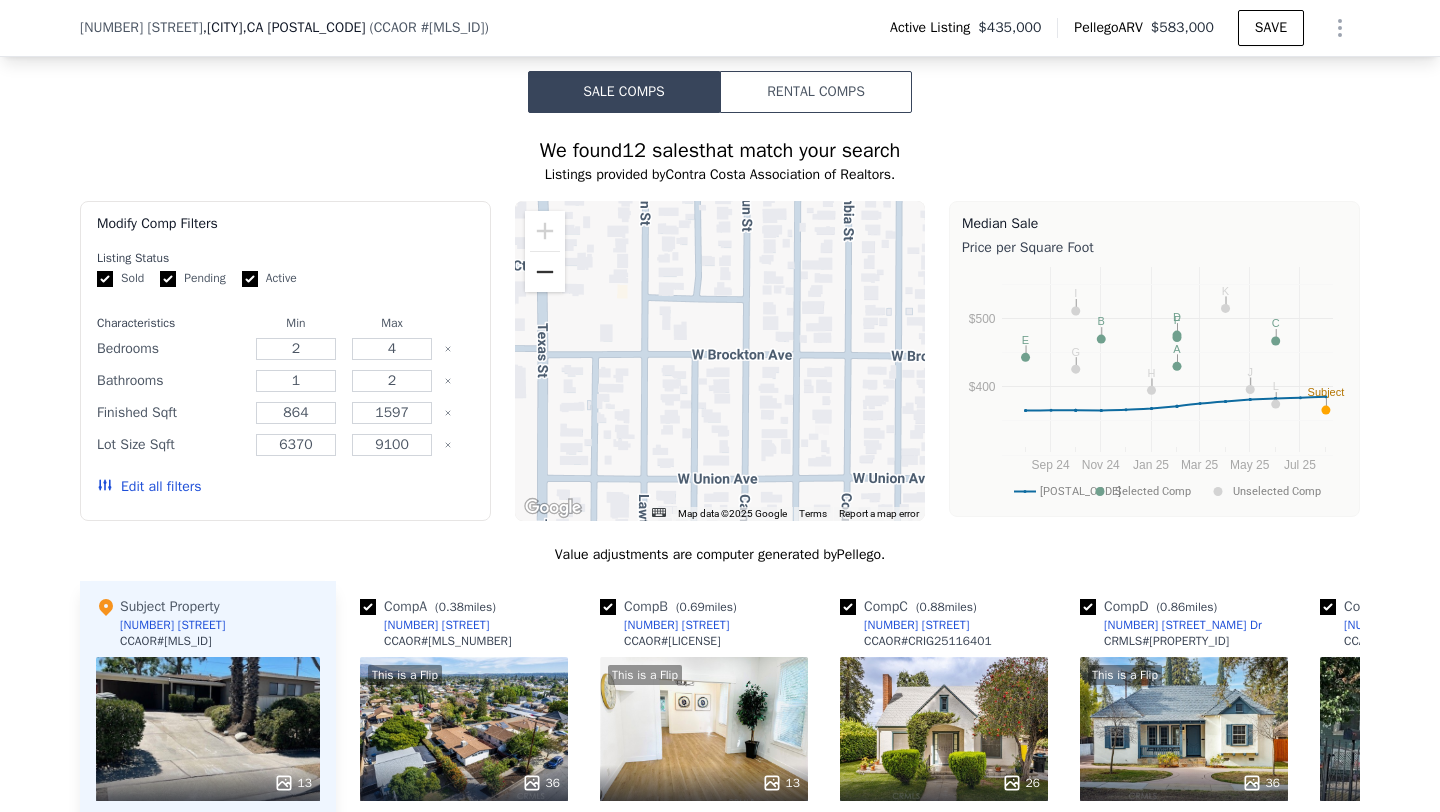 click at bounding box center (545, 272) 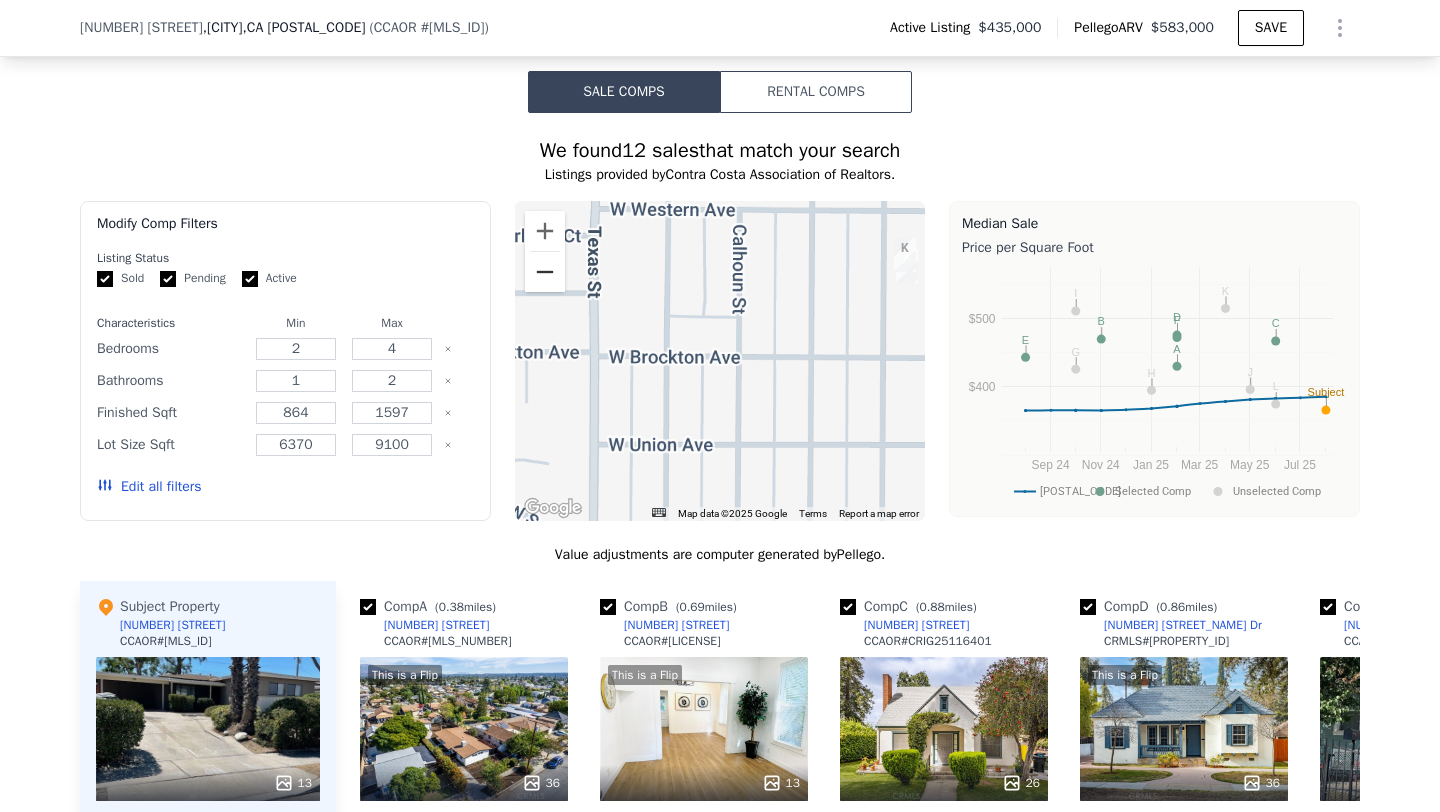 click at bounding box center [545, 272] 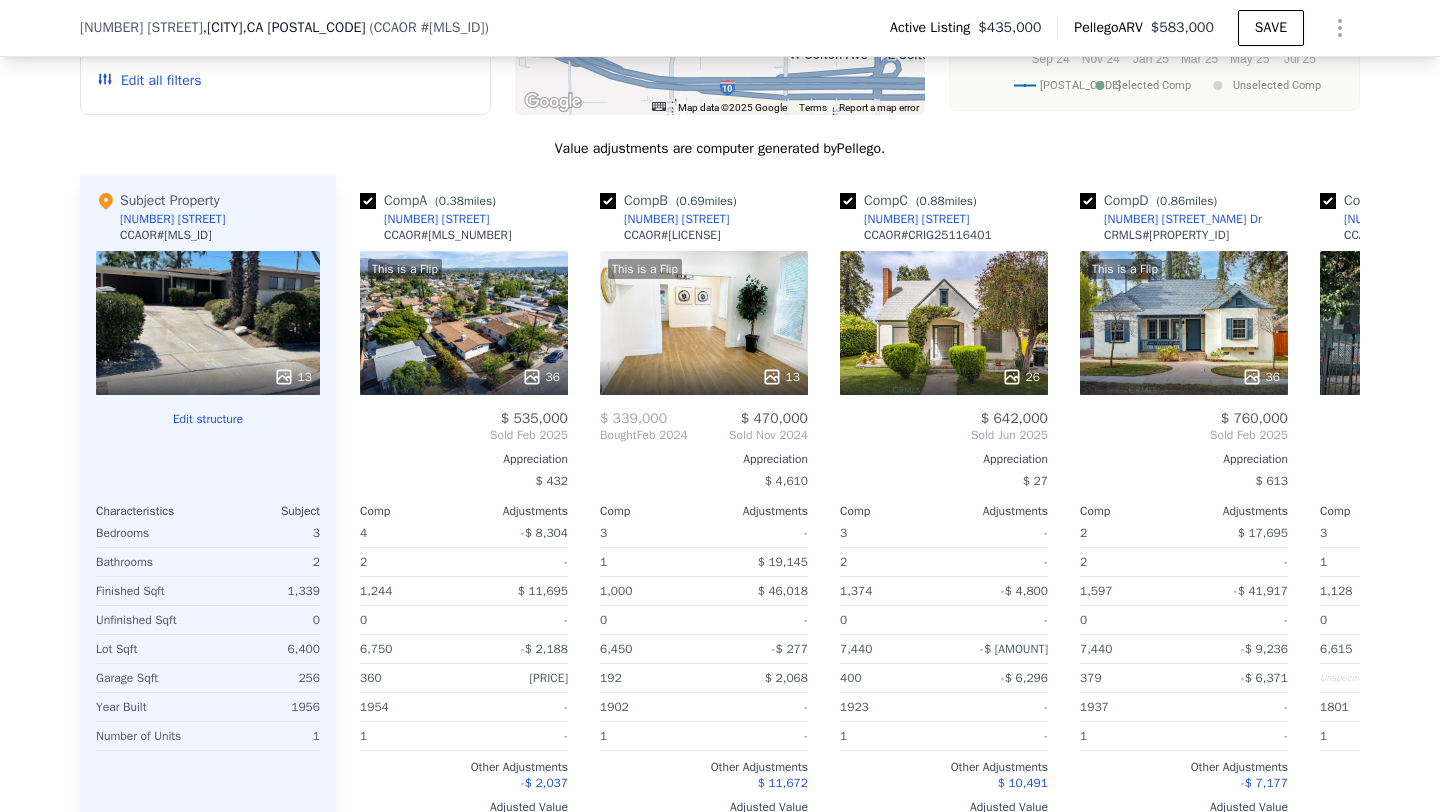 scroll, scrollTop: 2011, scrollLeft: 0, axis: vertical 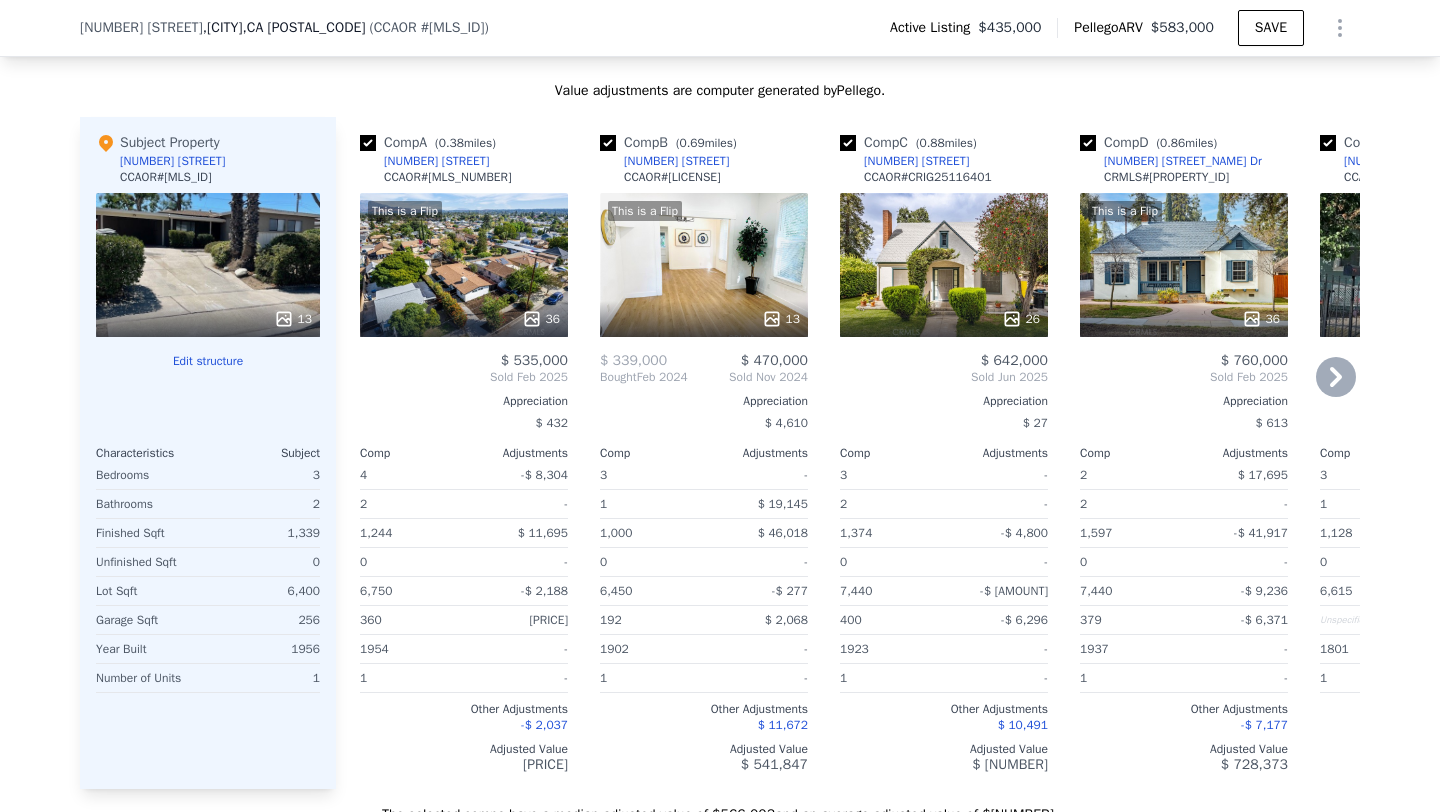 click at bounding box center [464, 319] 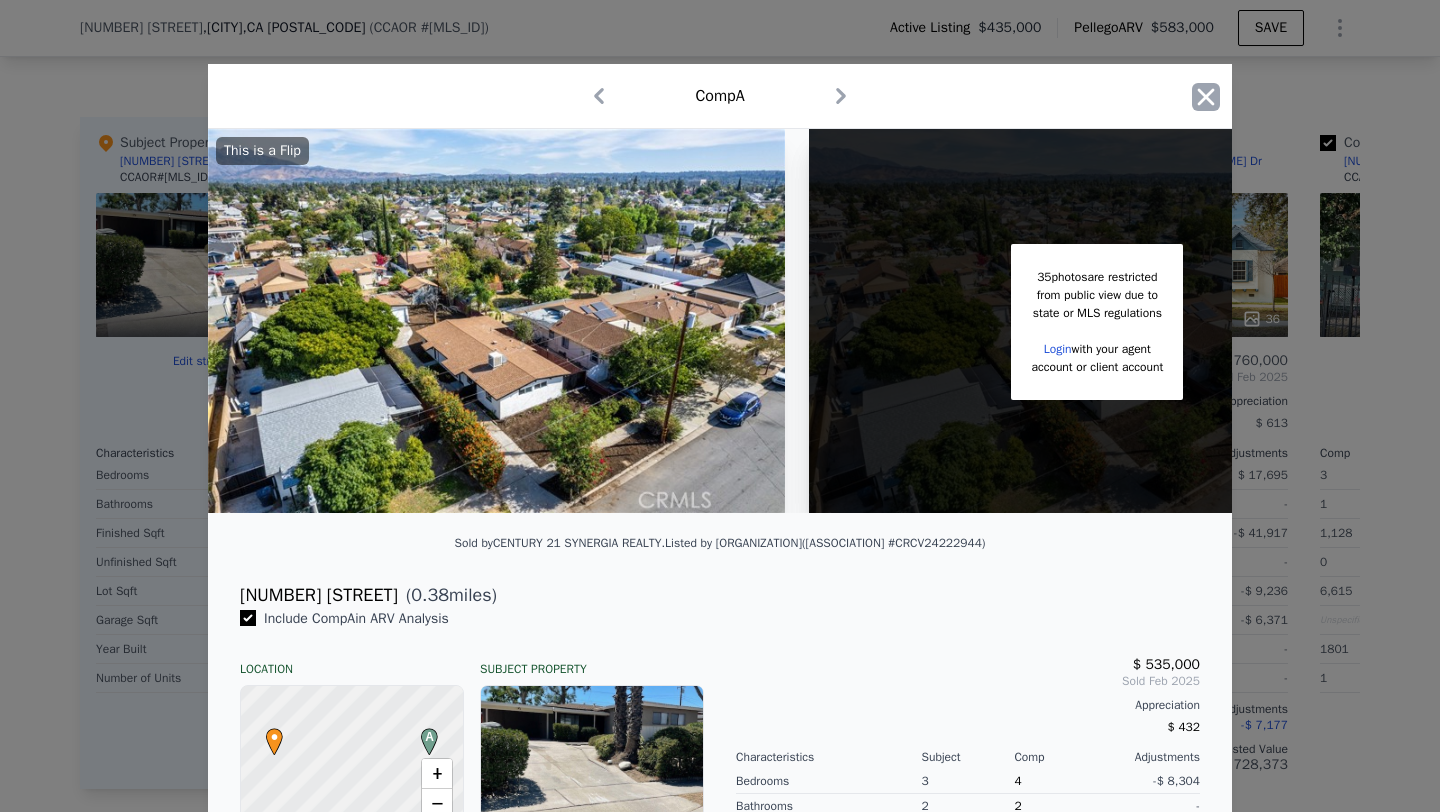 click 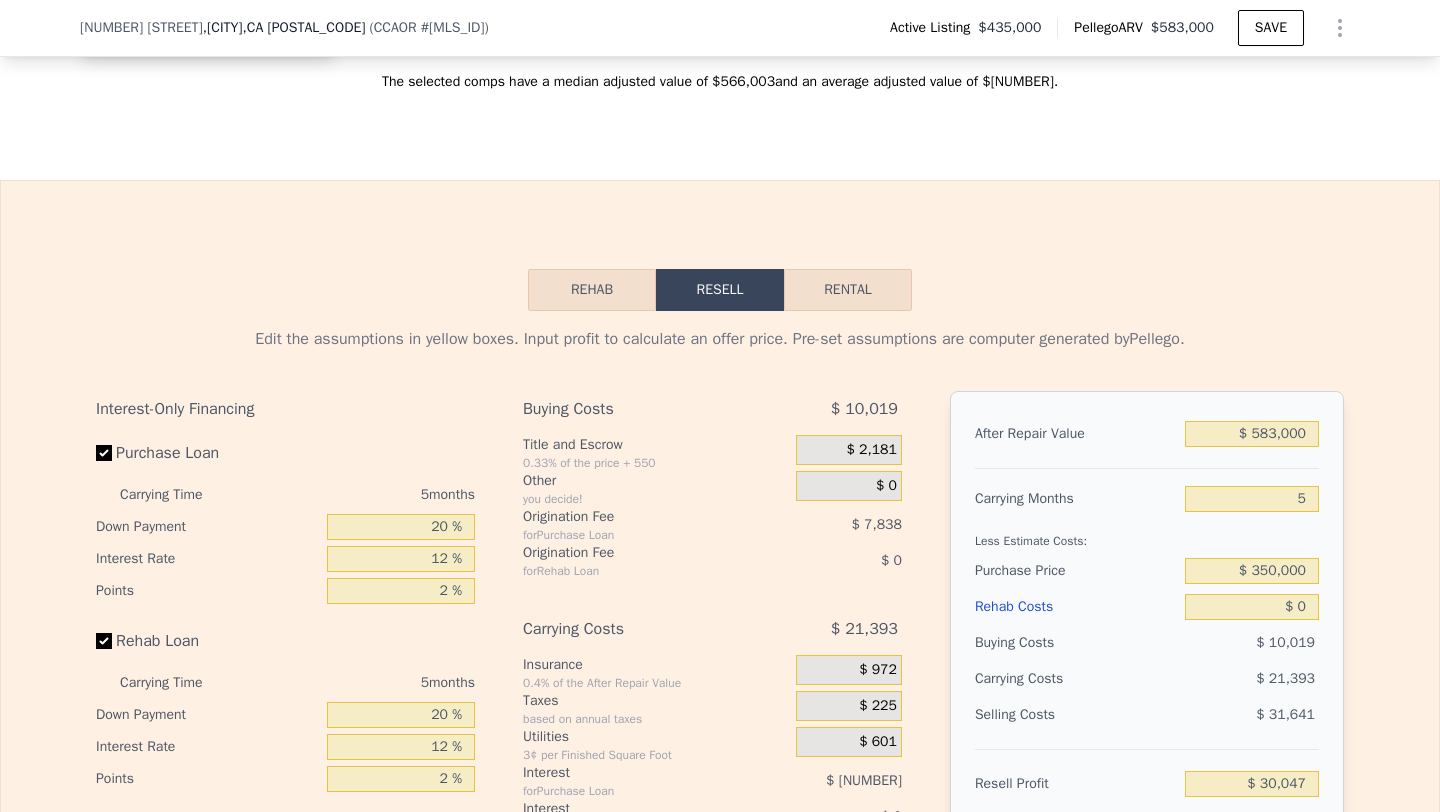 scroll, scrollTop: 2829, scrollLeft: 0, axis: vertical 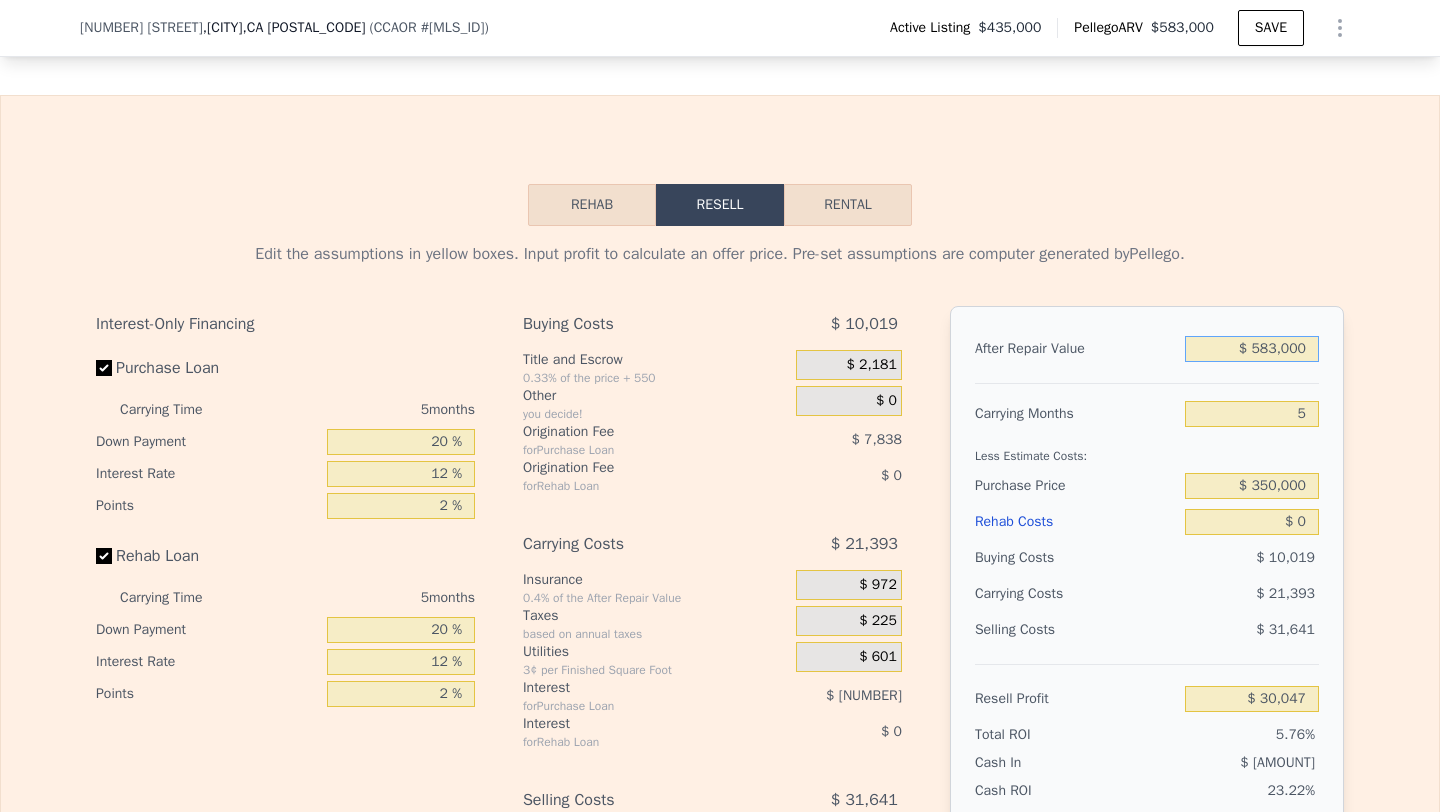 click on "$ 583,000" at bounding box center (1252, 349) 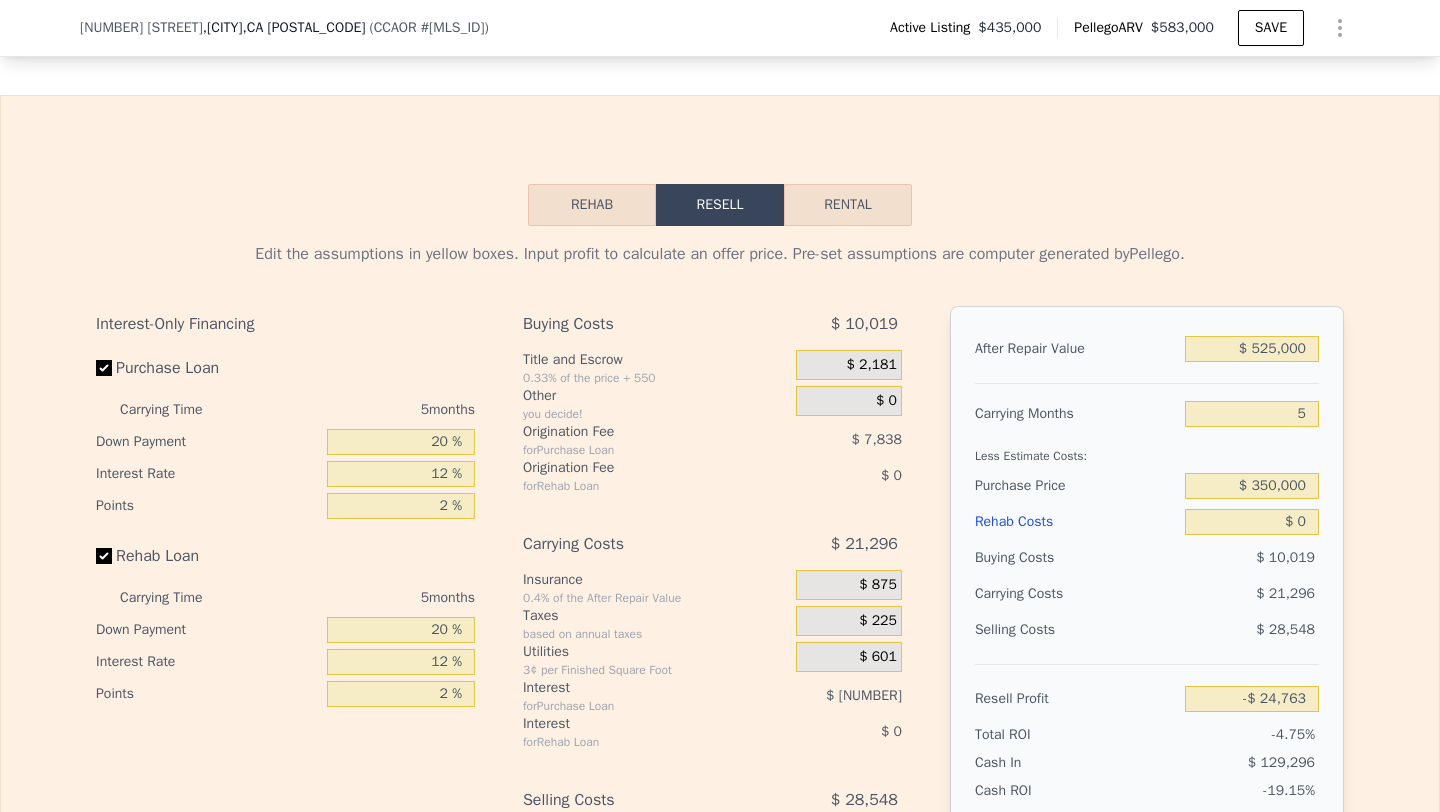 click on "Carrying Months" at bounding box center (1076, 414) 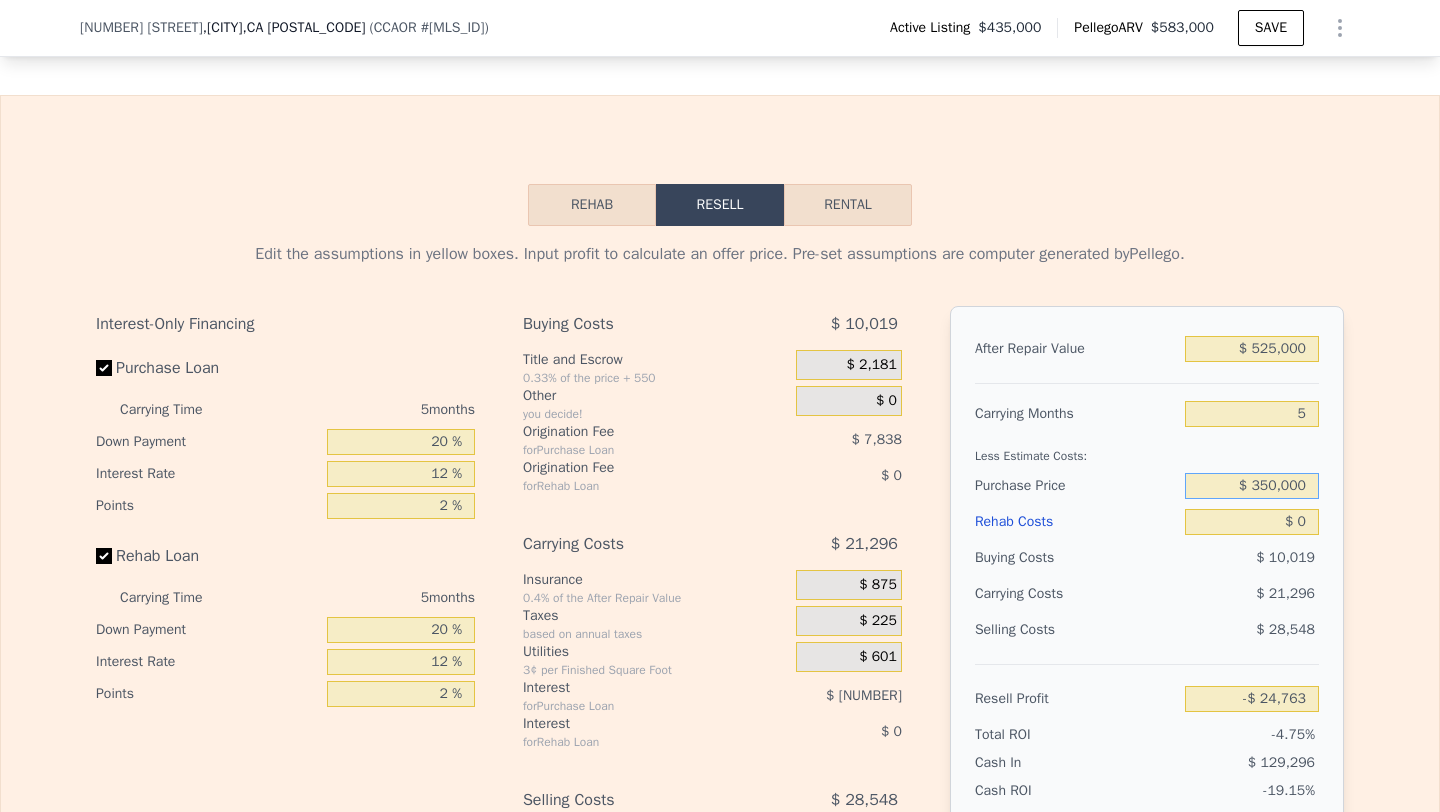 click on "$ 350,000" at bounding box center (1252, 486) 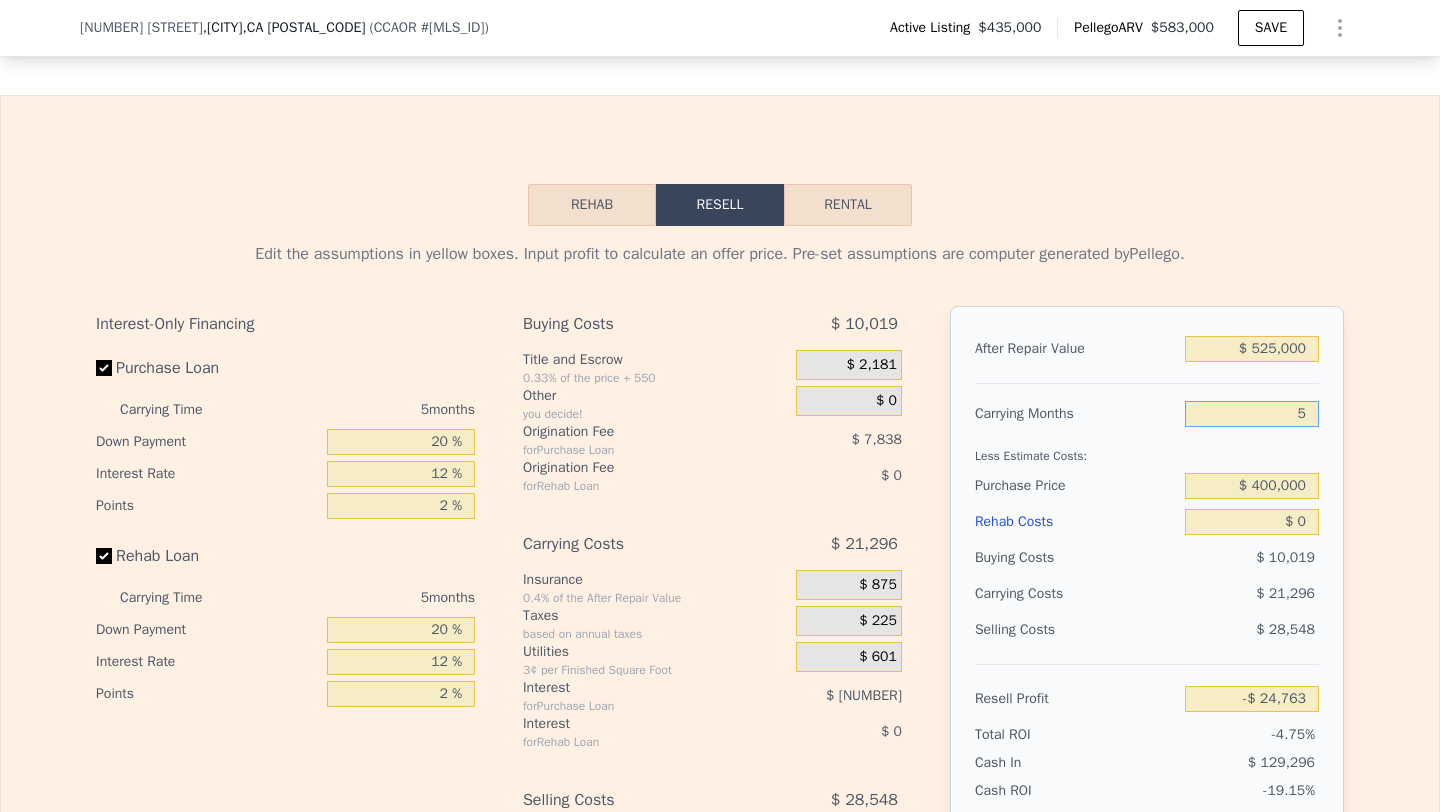 click on "5" at bounding box center (1252, 414) 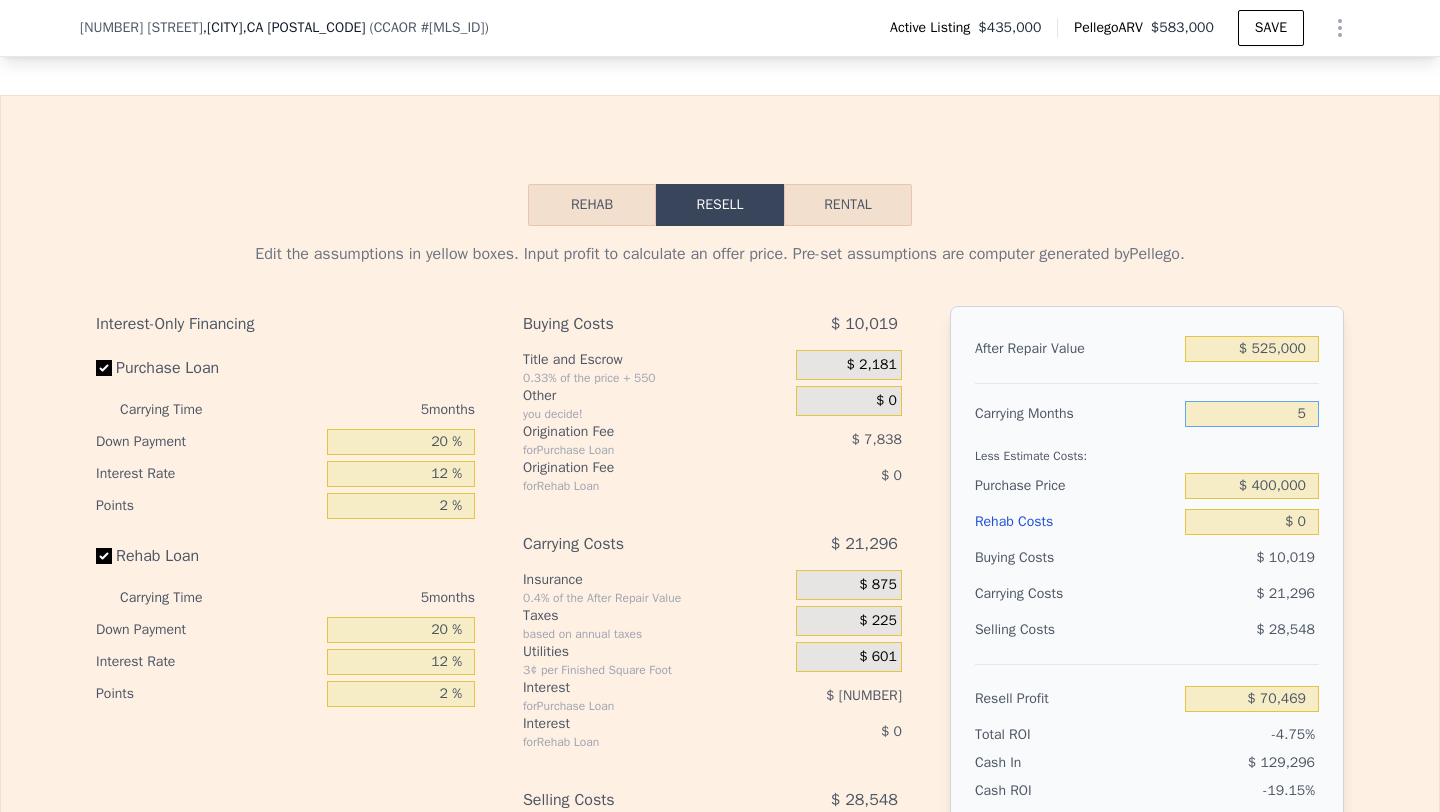 click on "5" at bounding box center [1252, 414] 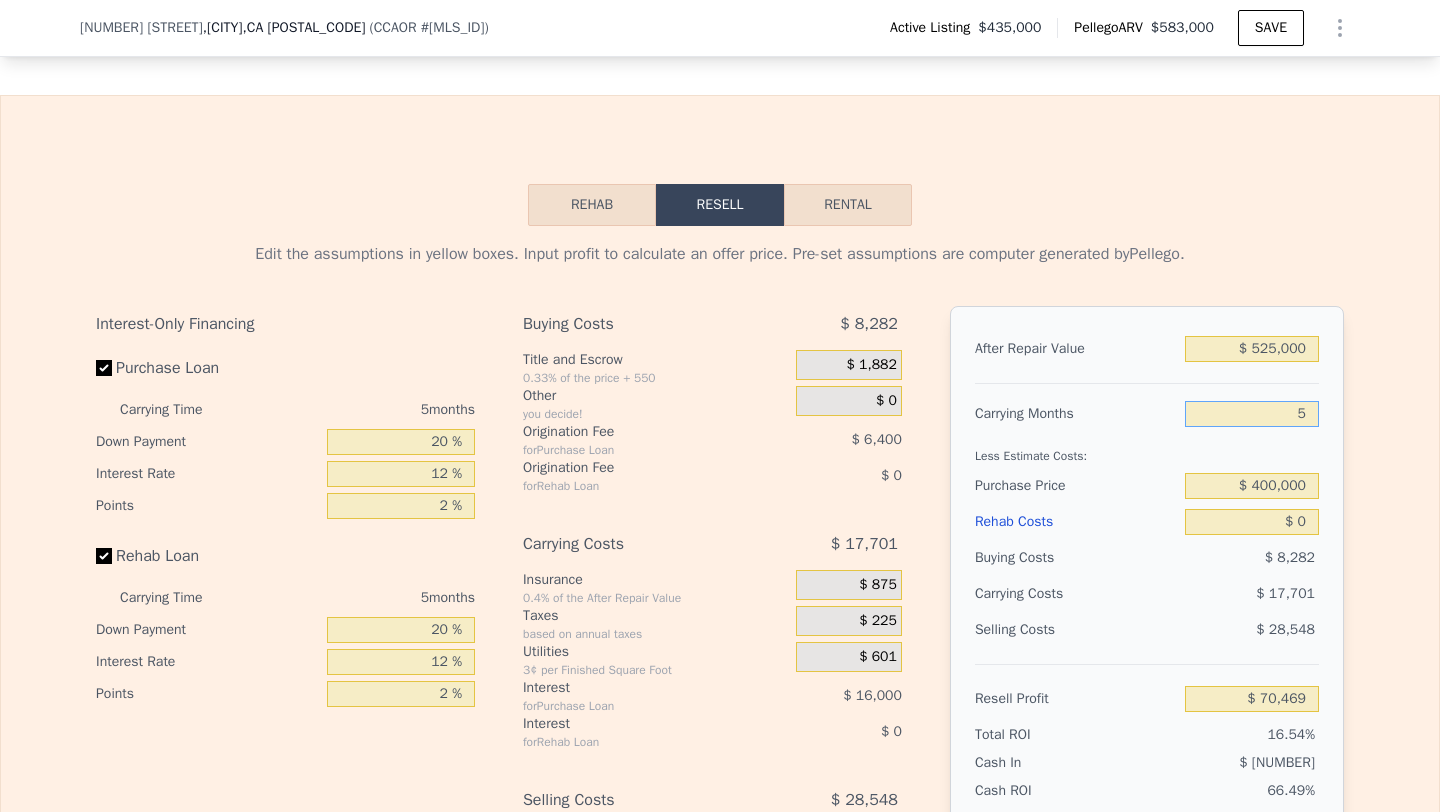 click on "5" at bounding box center (1252, 414) 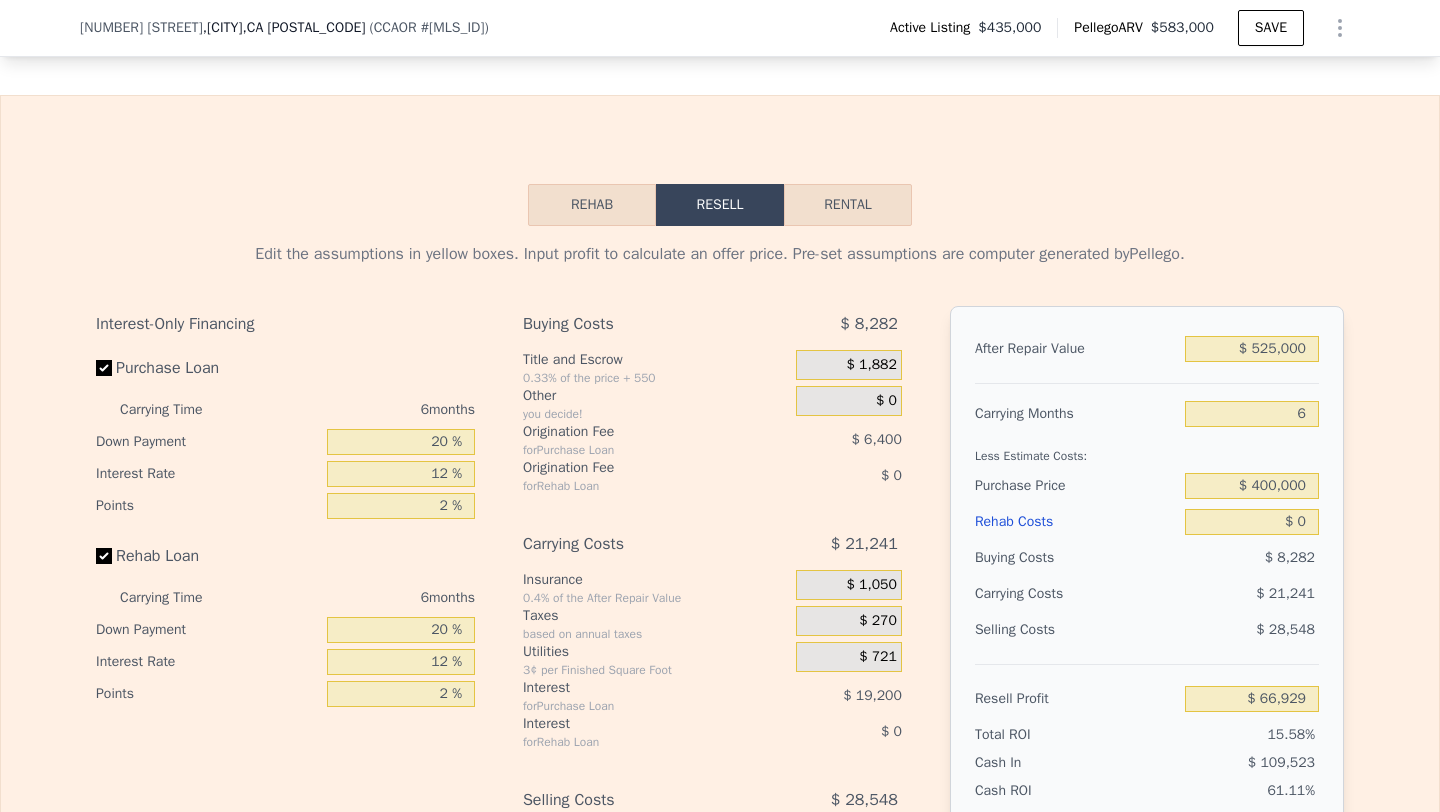 click on "Less Estimate Costs:" at bounding box center [1147, 450] 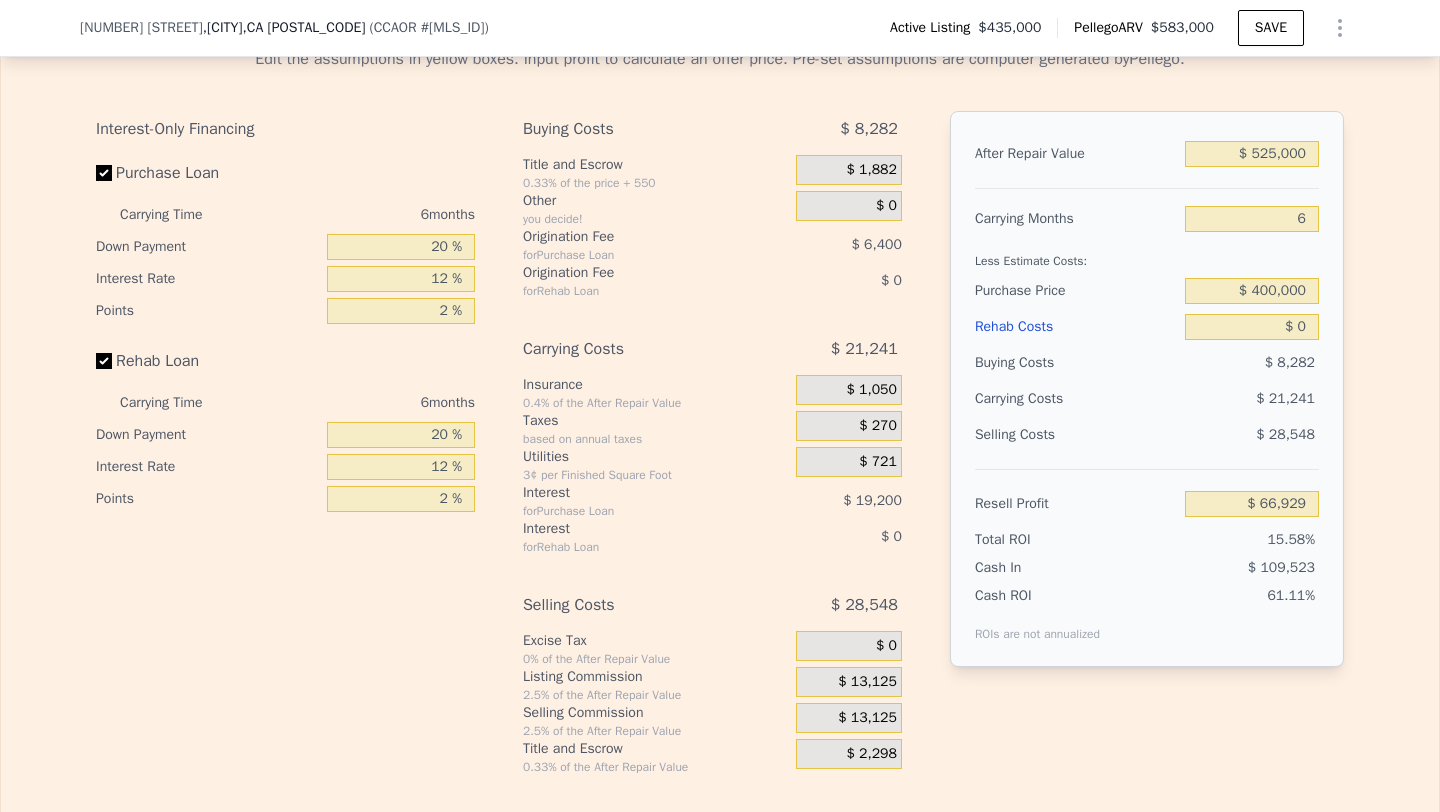 click on "$ 13,125" at bounding box center (849, 718) 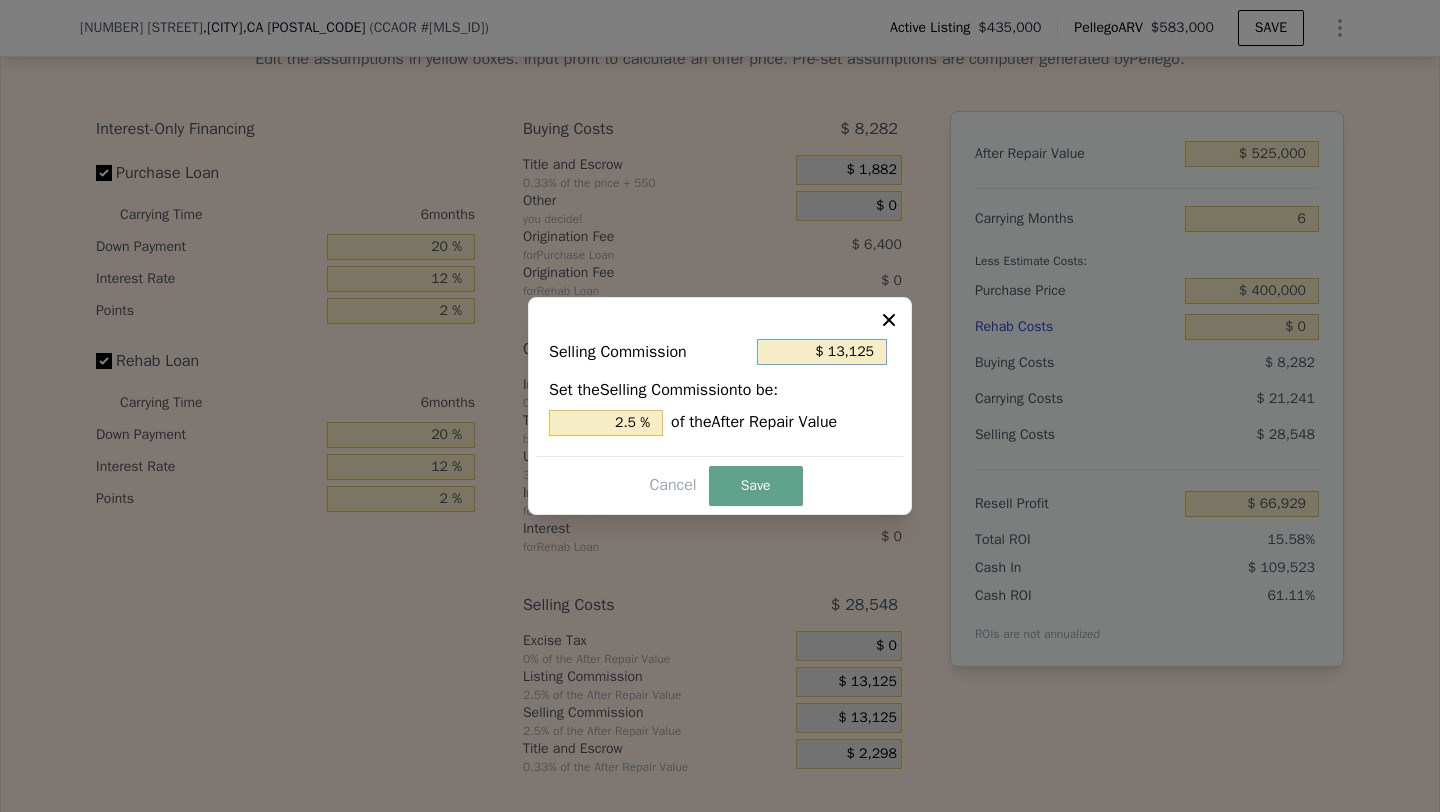 click on "$ 13,125" at bounding box center (822, 352) 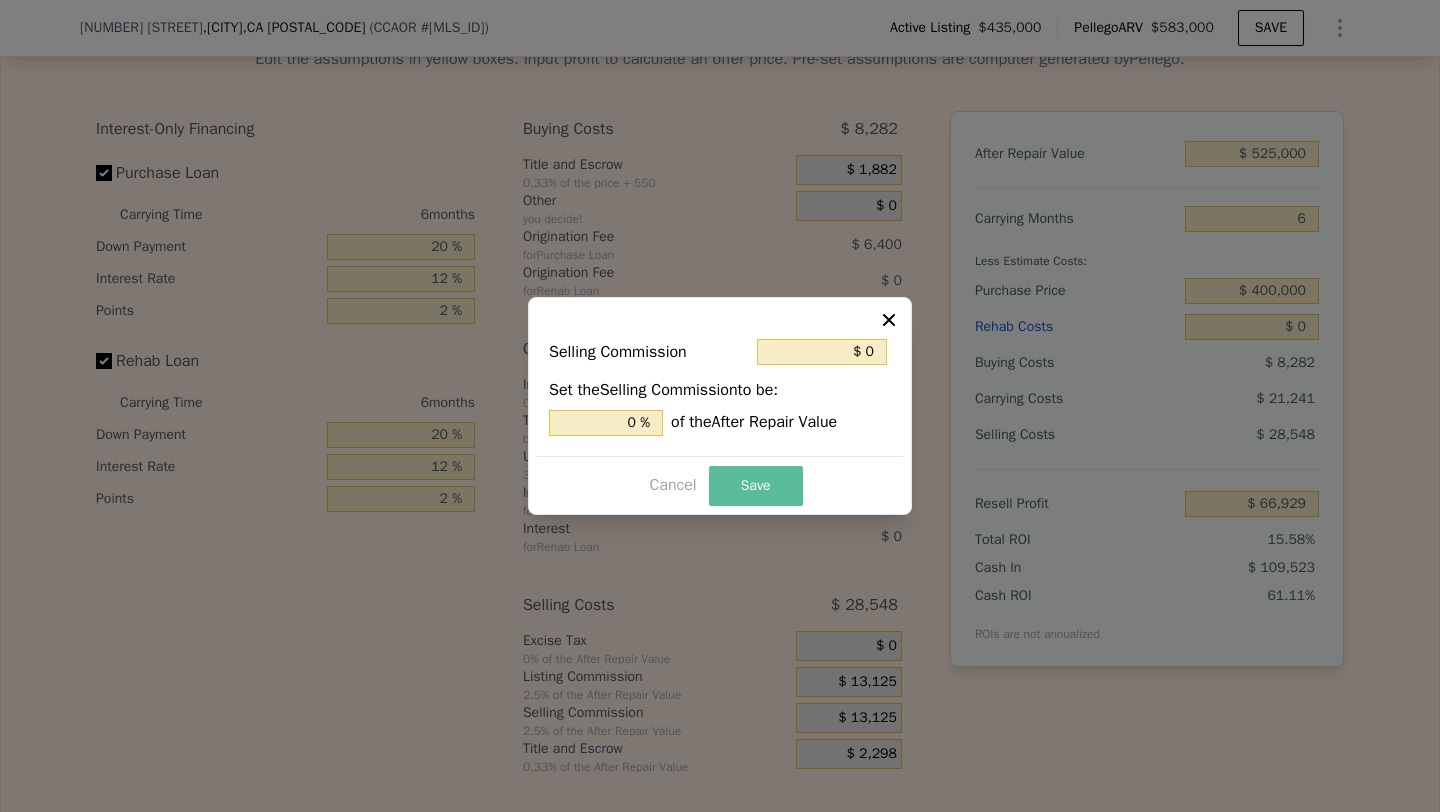 click on "Save" at bounding box center [756, 486] 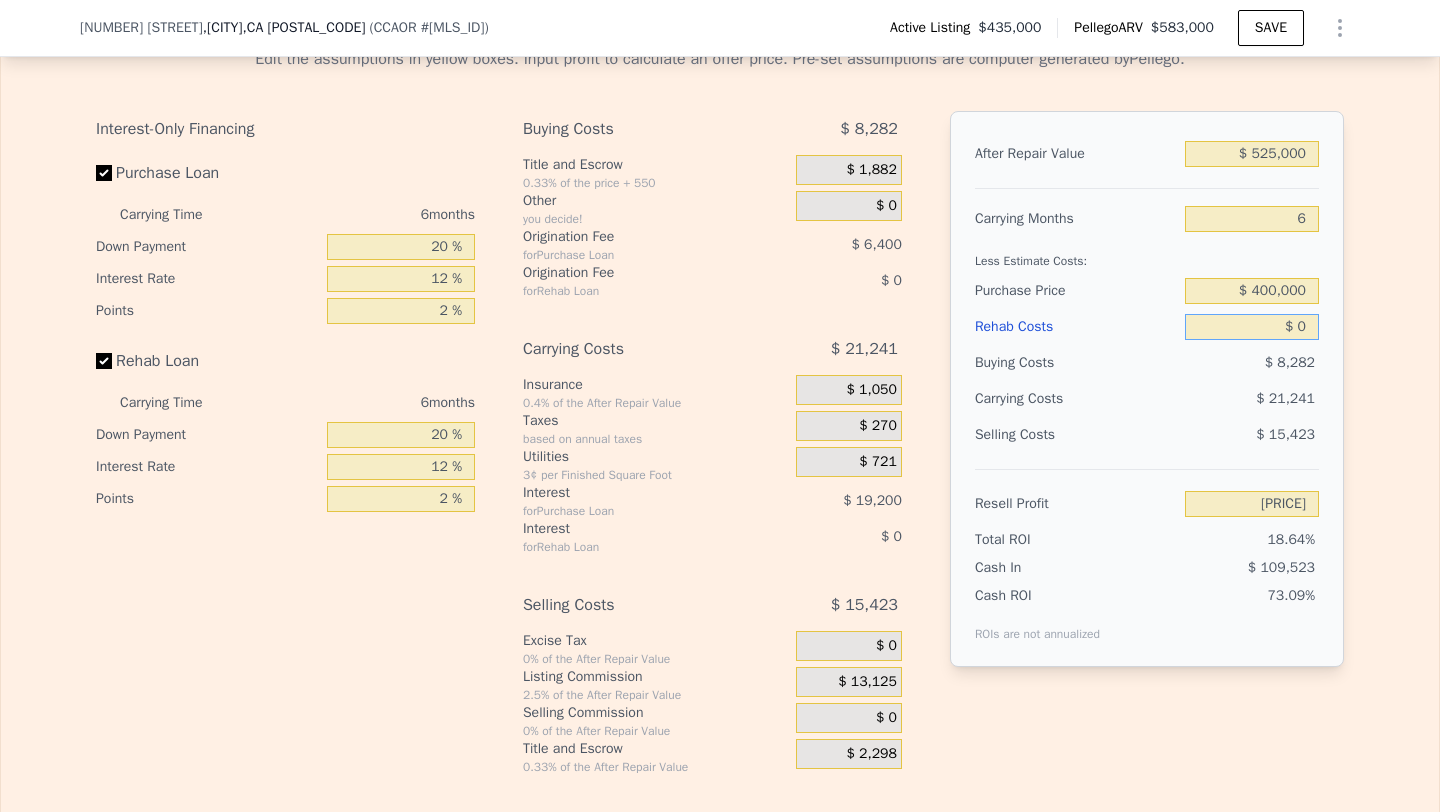 click on "$ 0" at bounding box center [1252, 327] 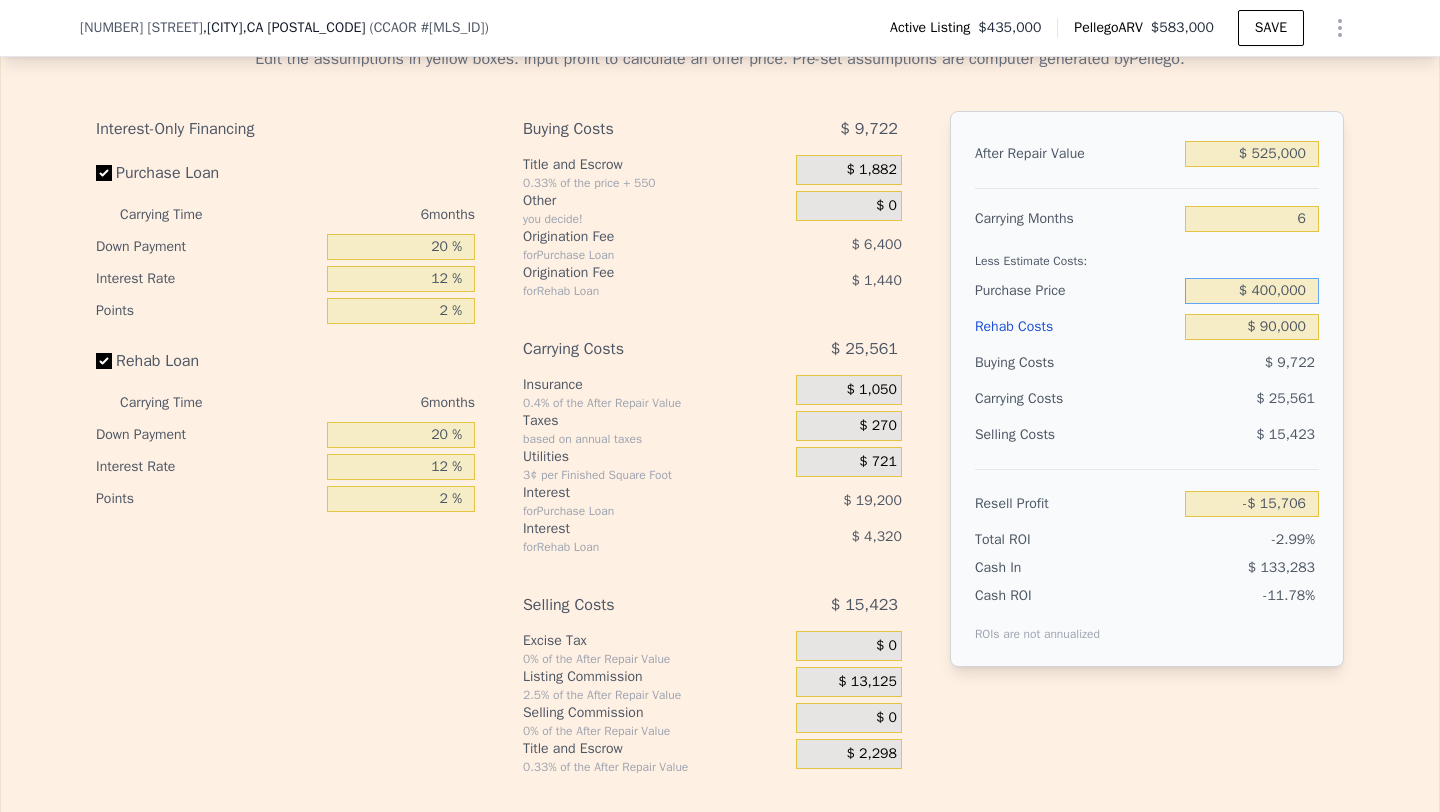 click on "$ 400,000" at bounding box center (1252, 291) 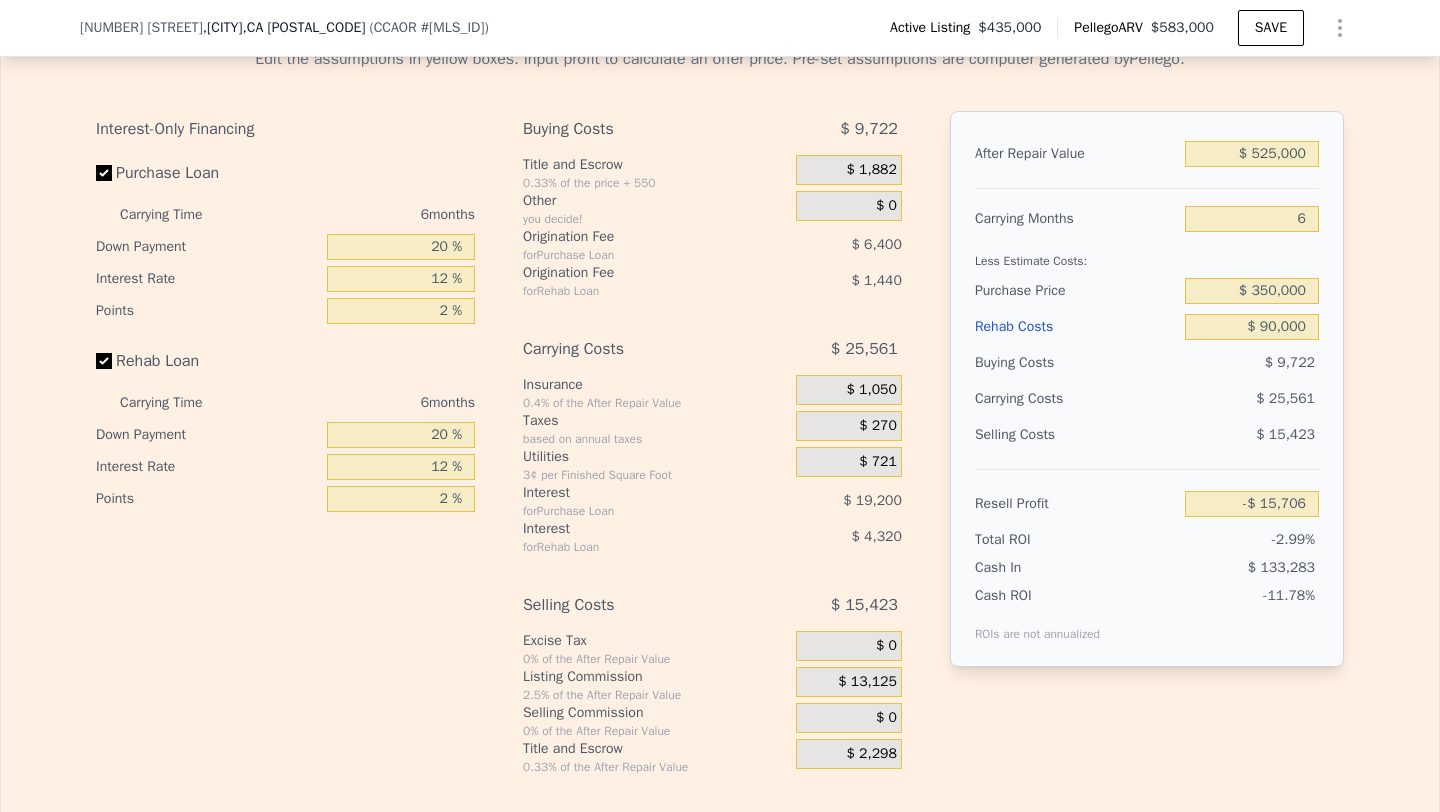 click on "Selling Costs" at bounding box center (1076, 435) 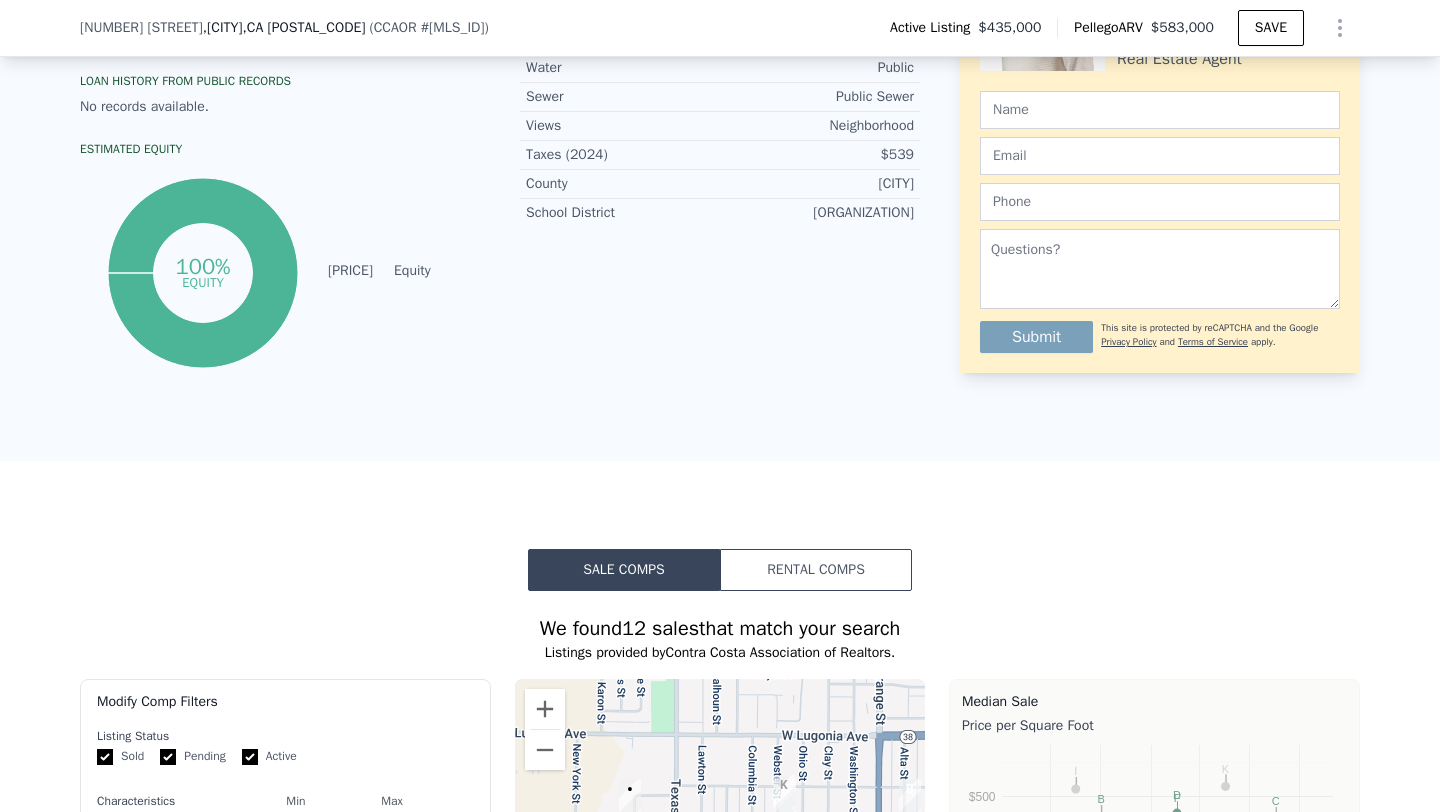 scroll, scrollTop: 0, scrollLeft: 0, axis: both 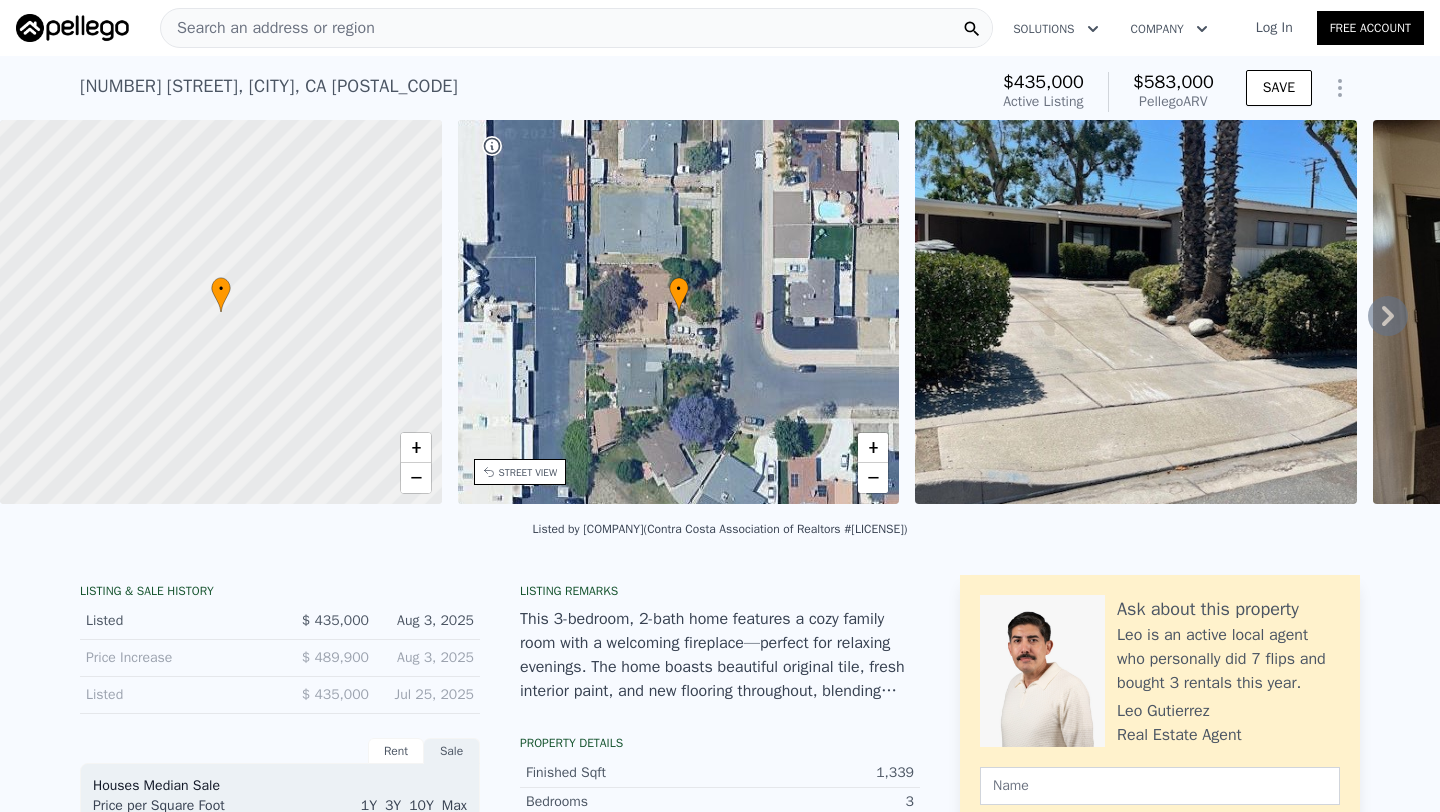 click on "Search an address or region" at bounding box center (268, 28) 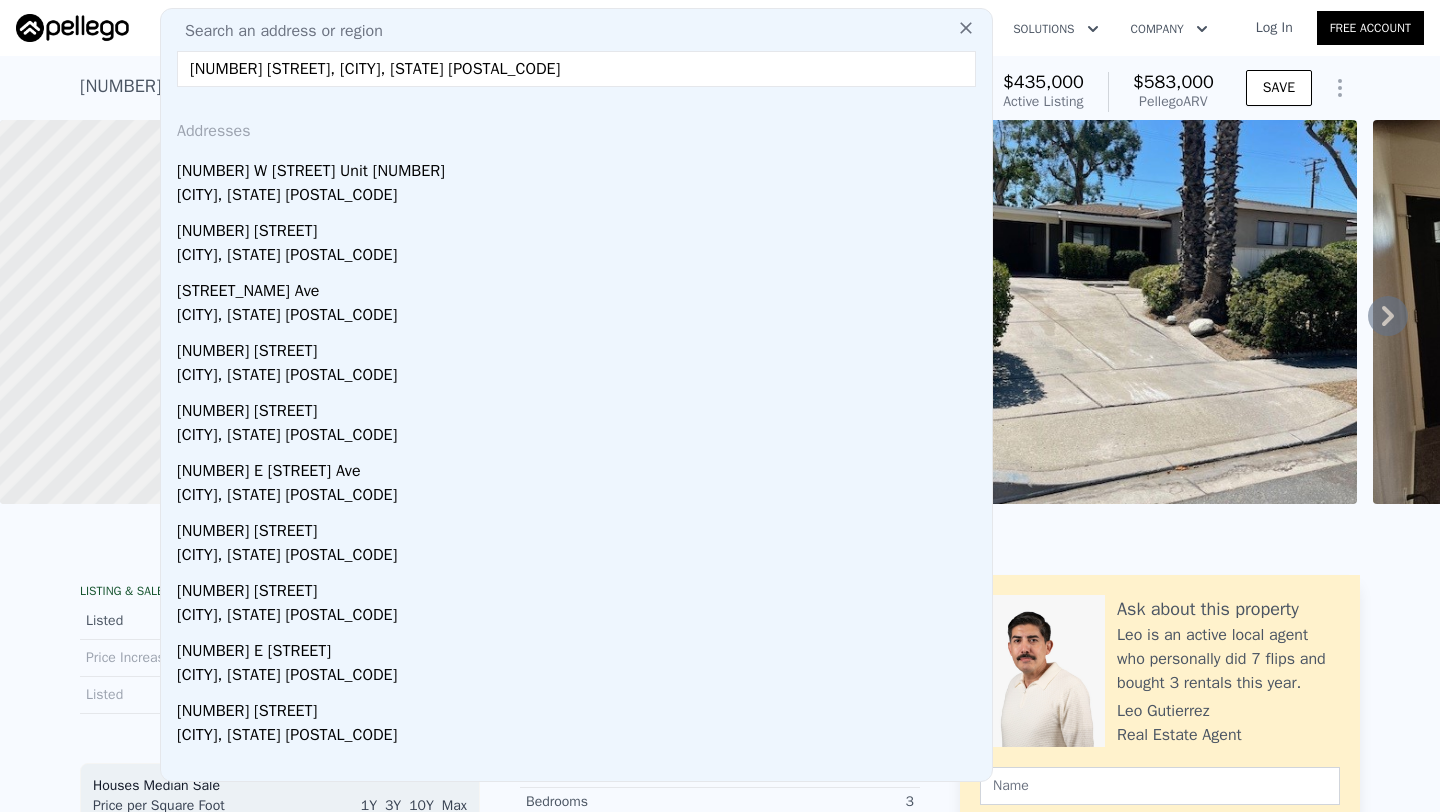 click on "[NUMBER] [STREET] Unit [NUMBER]" at bounding box center (580, 167) 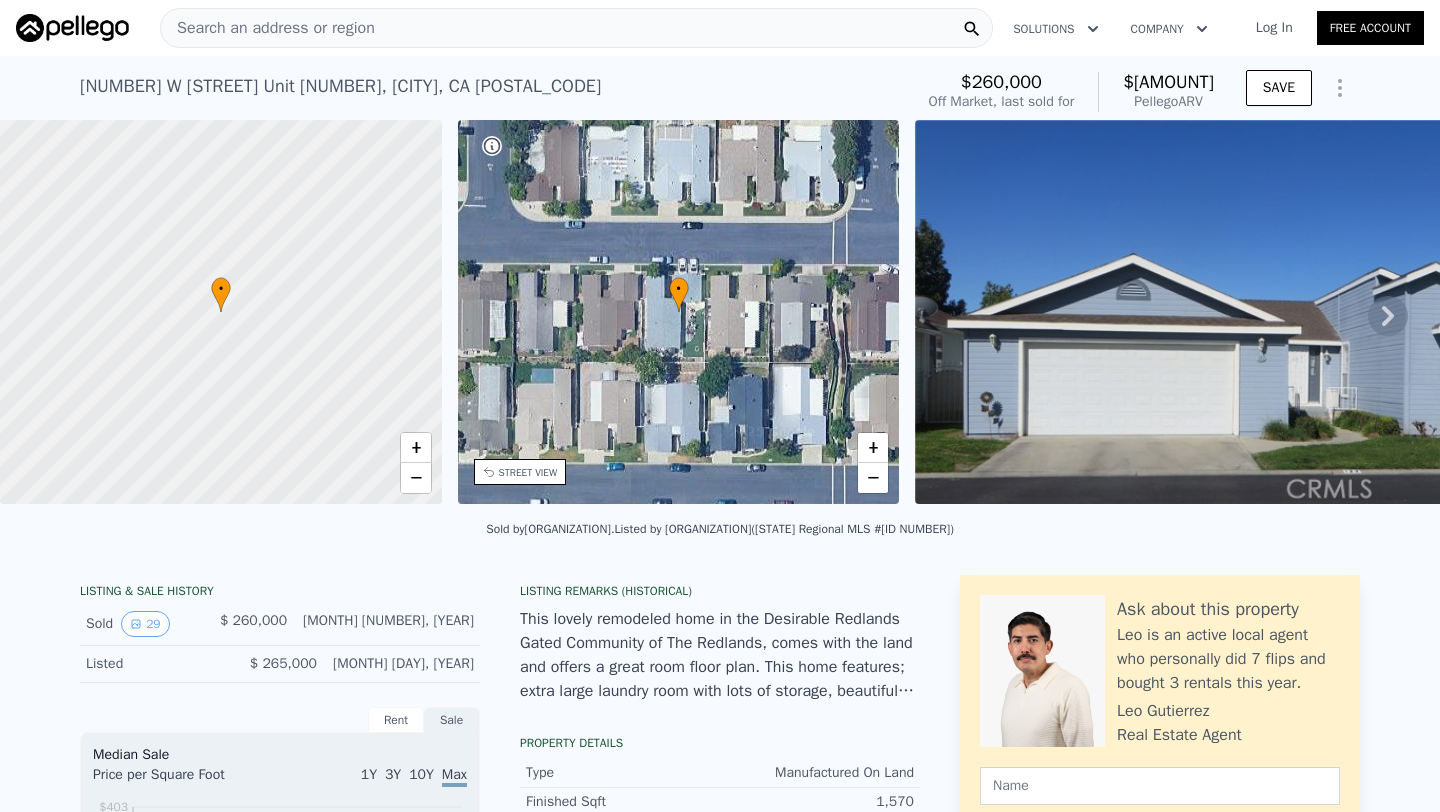 click on "Search an address or region" at bounding box center (268, 28) 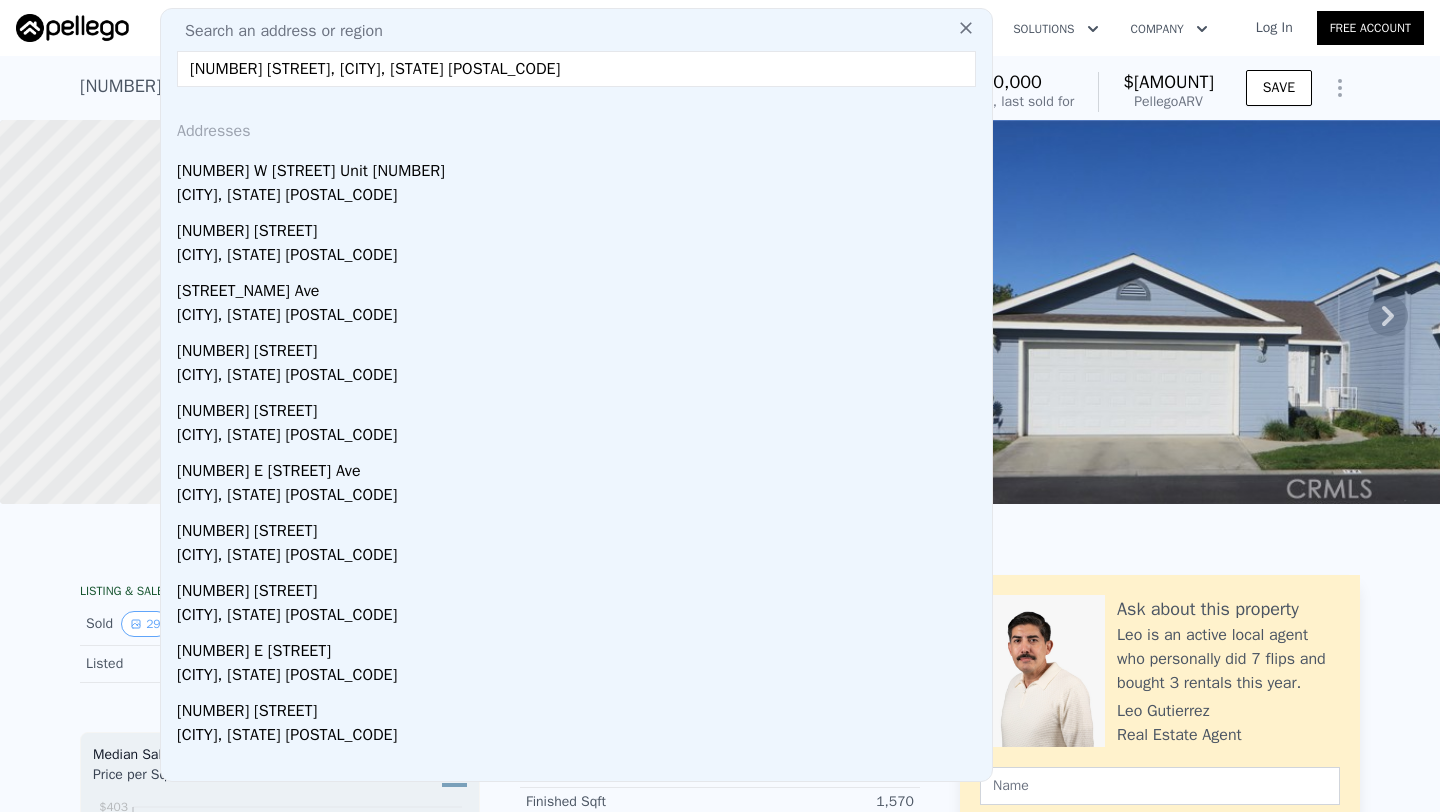 drag, startPoint x: 319, startPoint y: 66, endPoint x: 471, endPoint y: 66, distance: 152 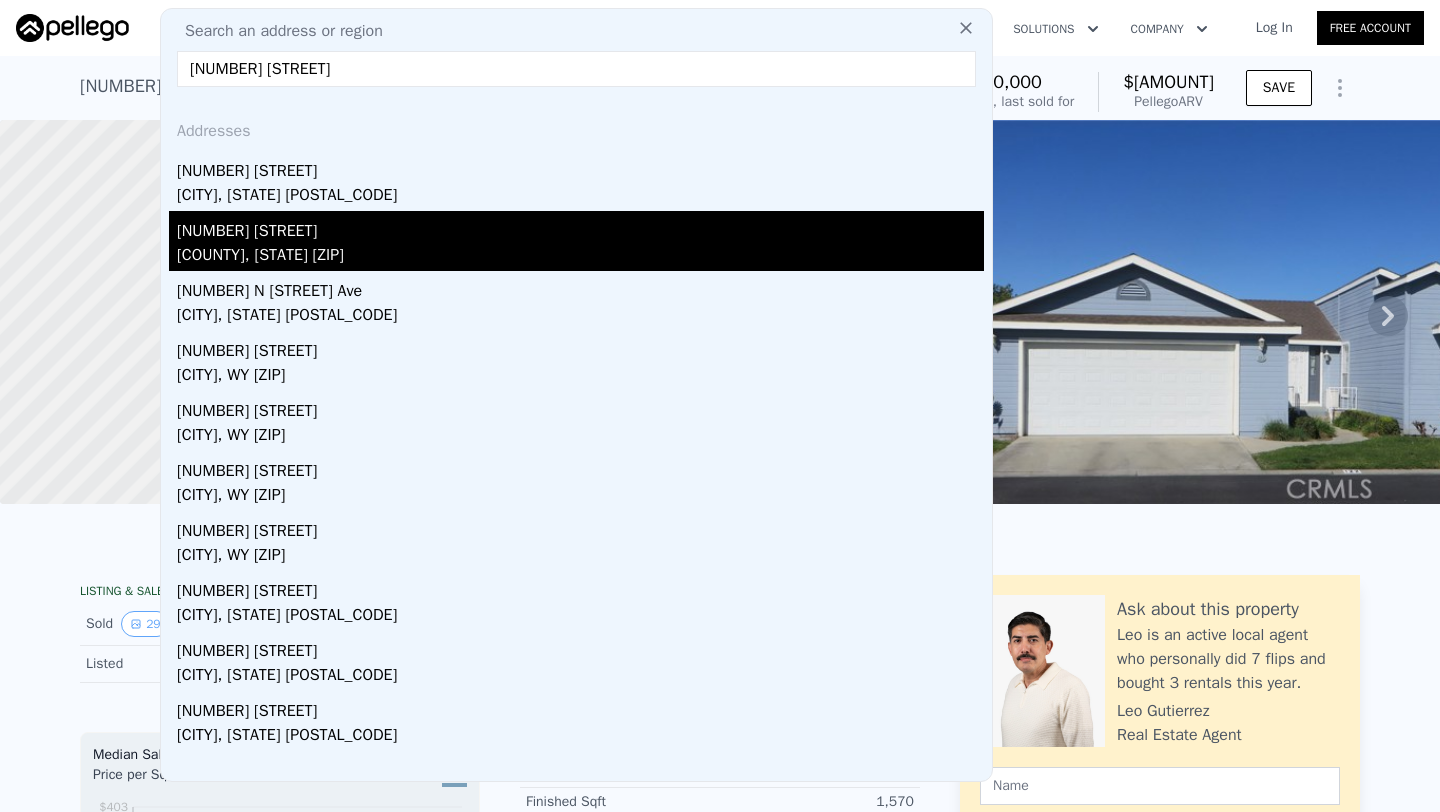 click on "San Bernardino County, CA 92374" at bounding box center [580, 257] 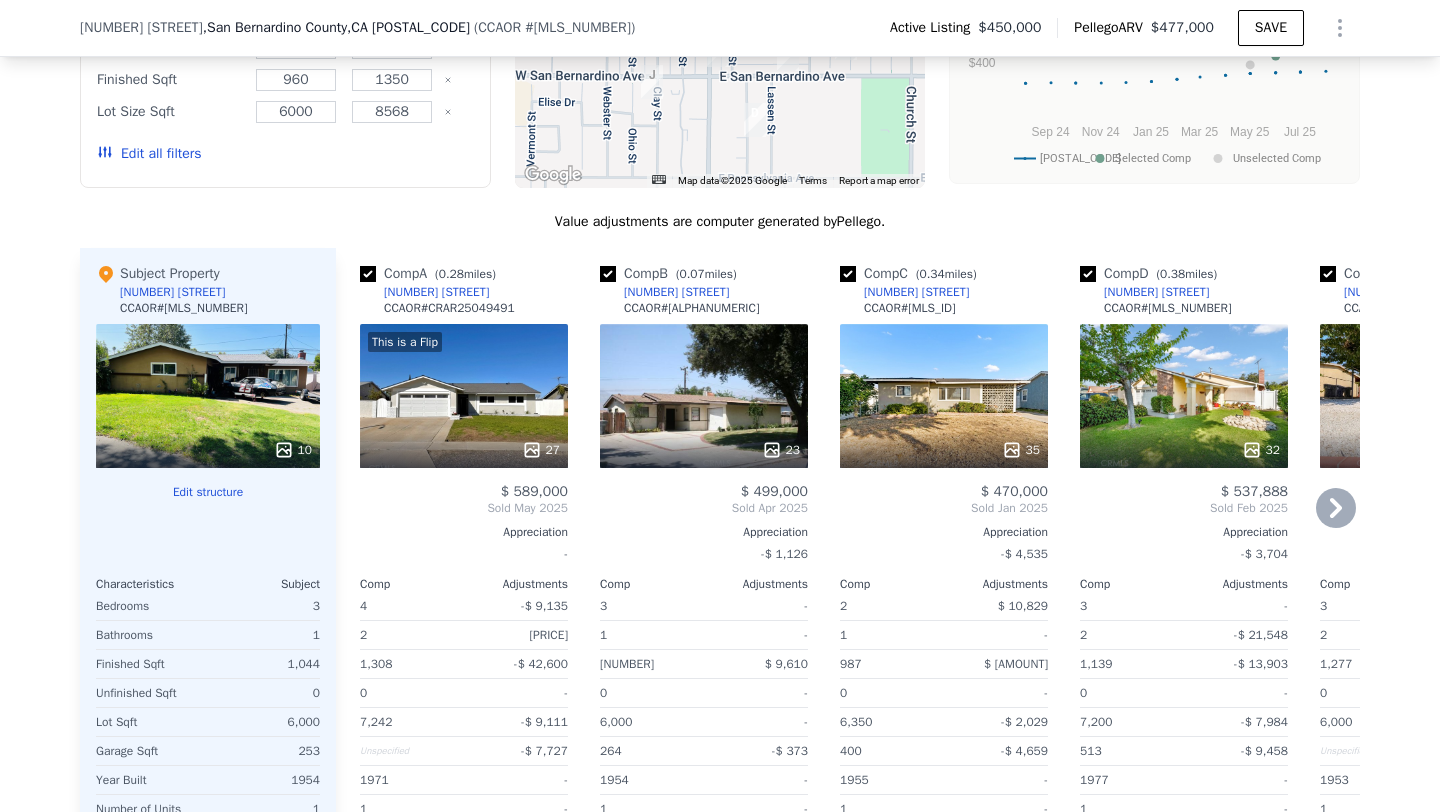 scroll, scrollTop: 2005, scrollLeft: 0, axis: vertical 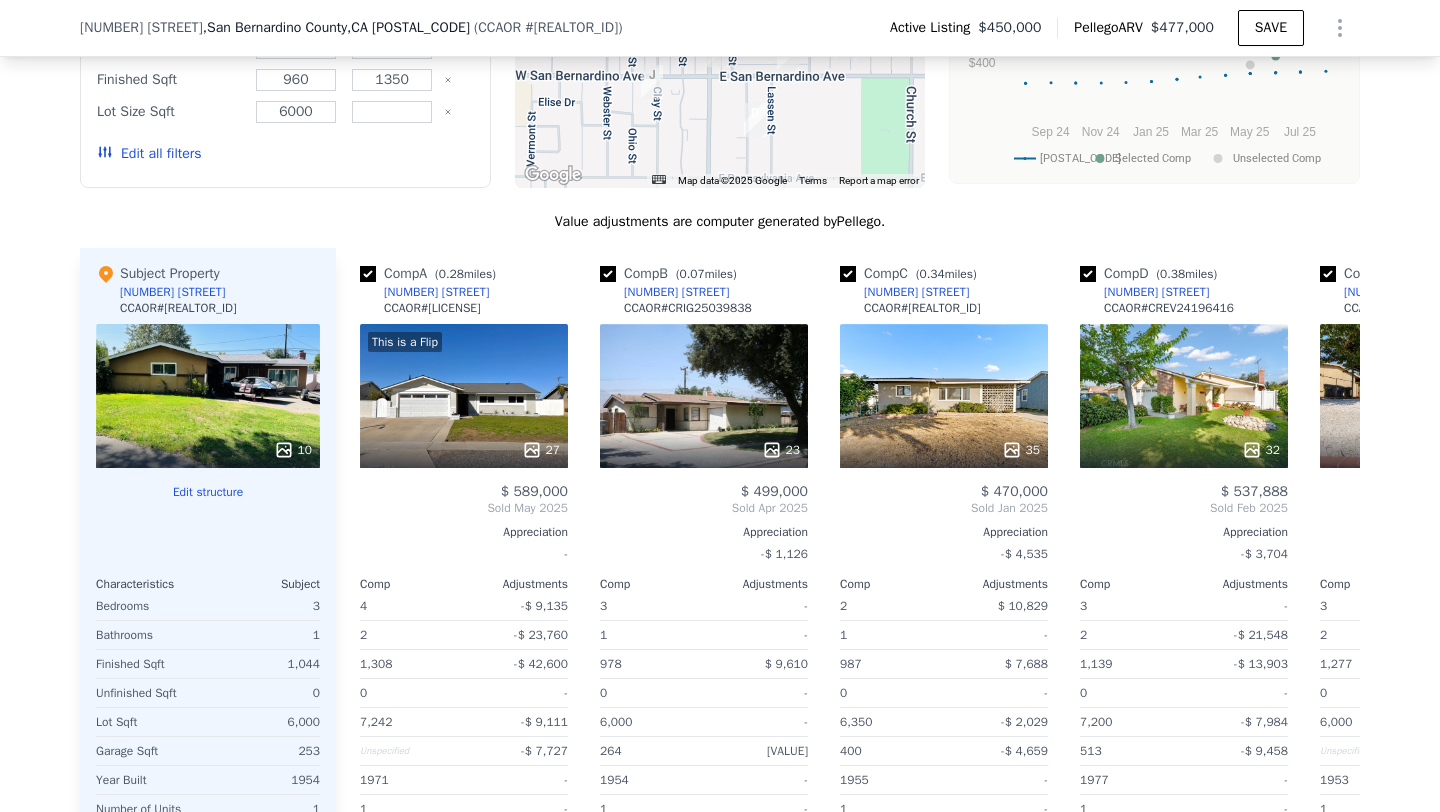 click on "23" at bounding box center (704, 396) 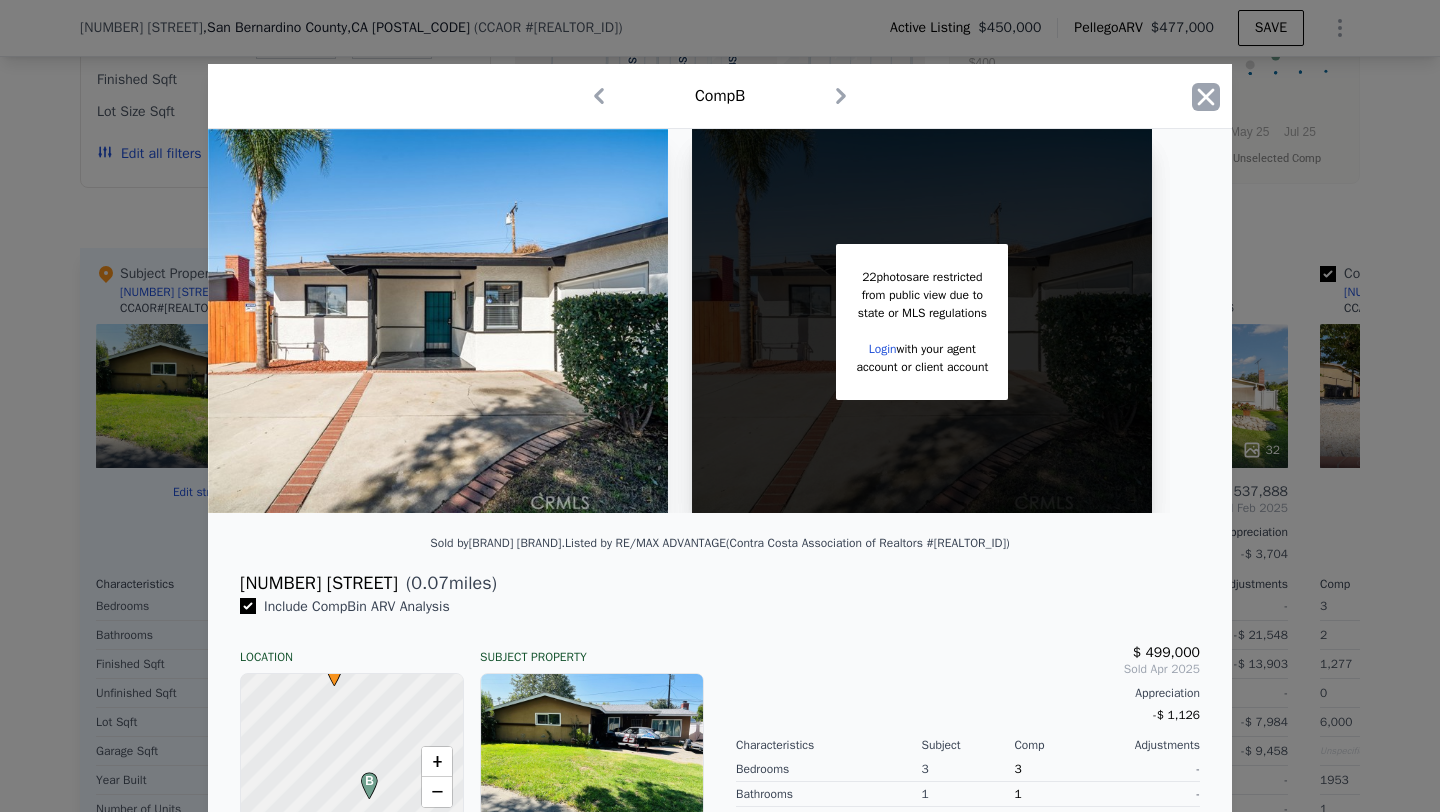 click 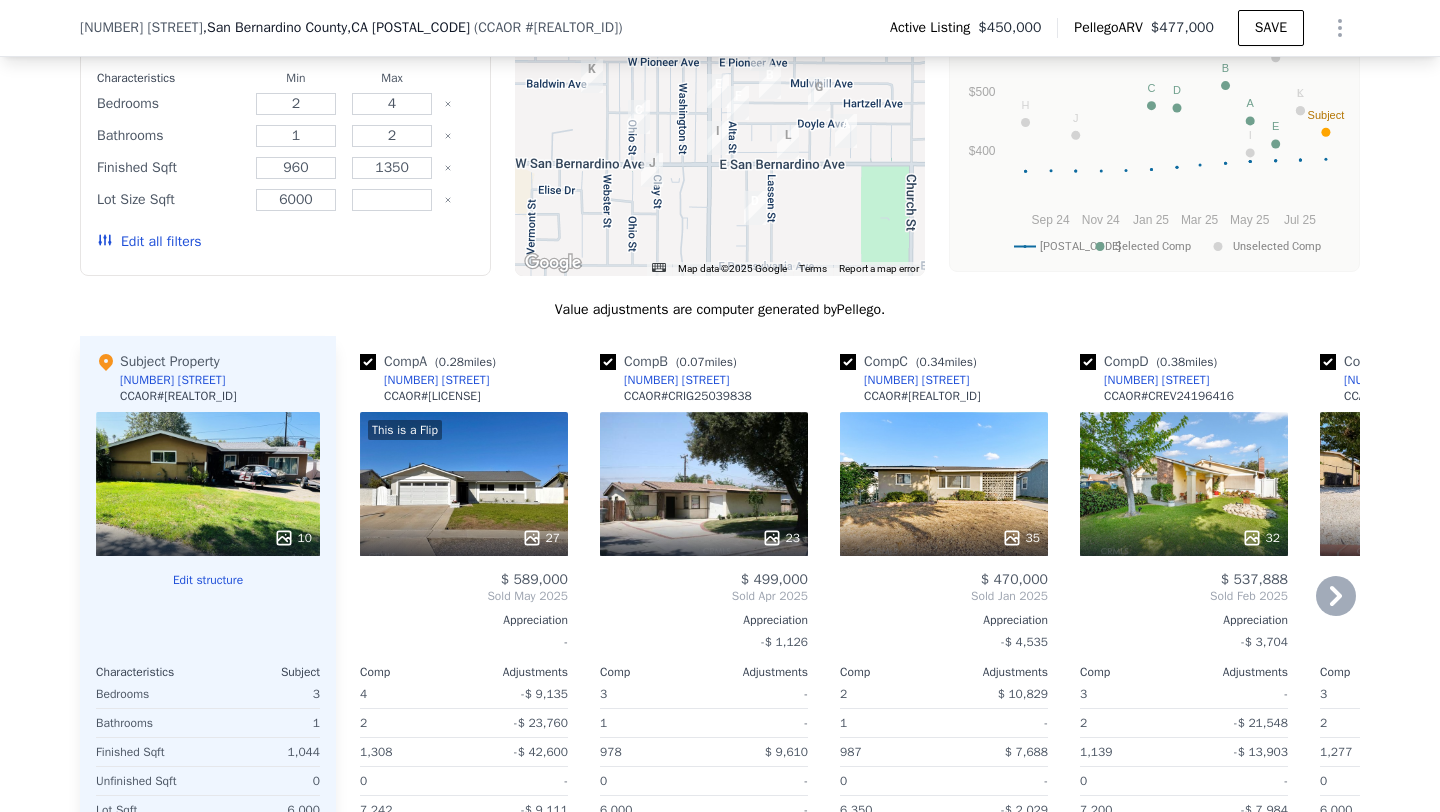 scroll, scrollTop: 1912, scrollLeft: 0, axis: vertical 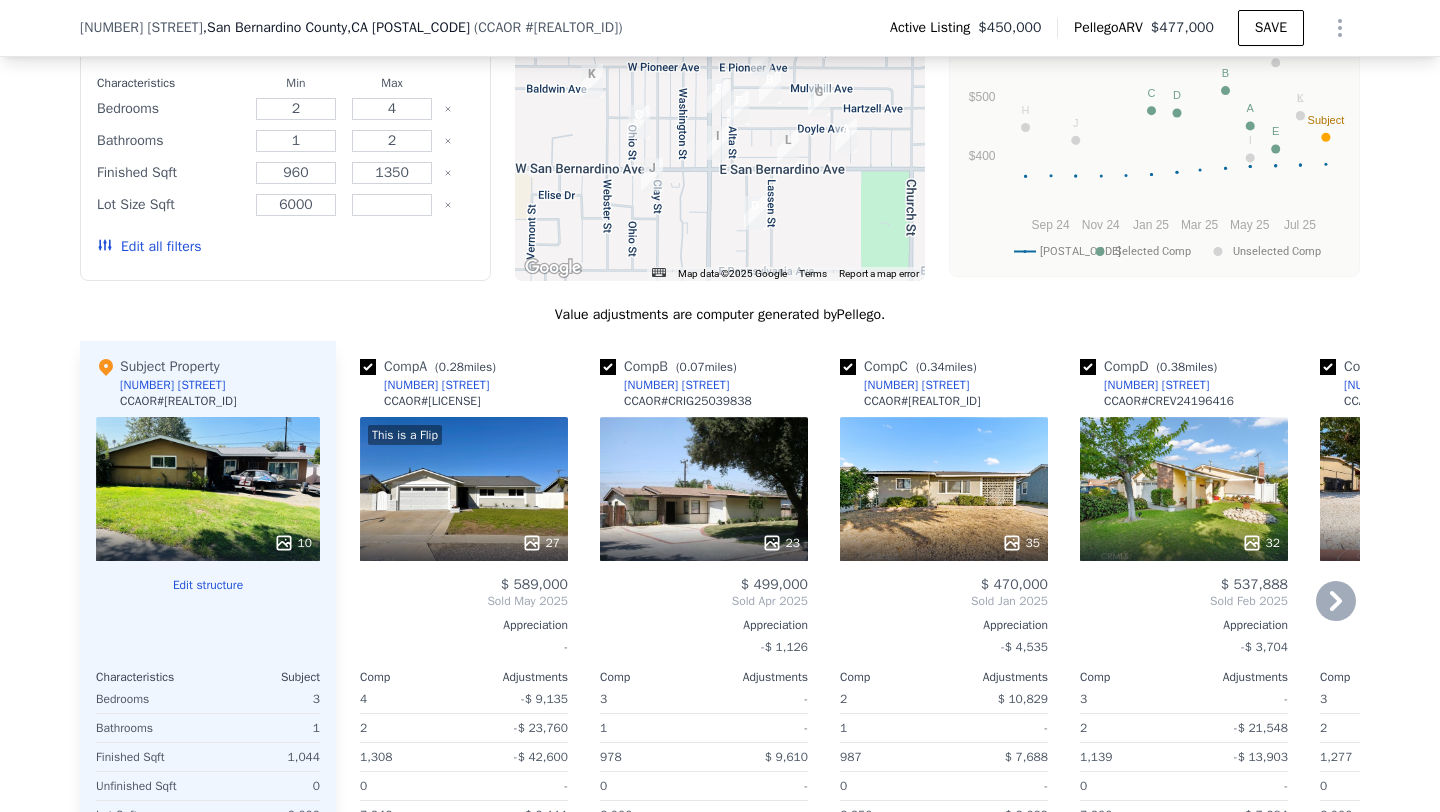 drag, startPoint x: 723, startPoint y: 380, endPoint x: 618, endPoint y: 380, distance: 105 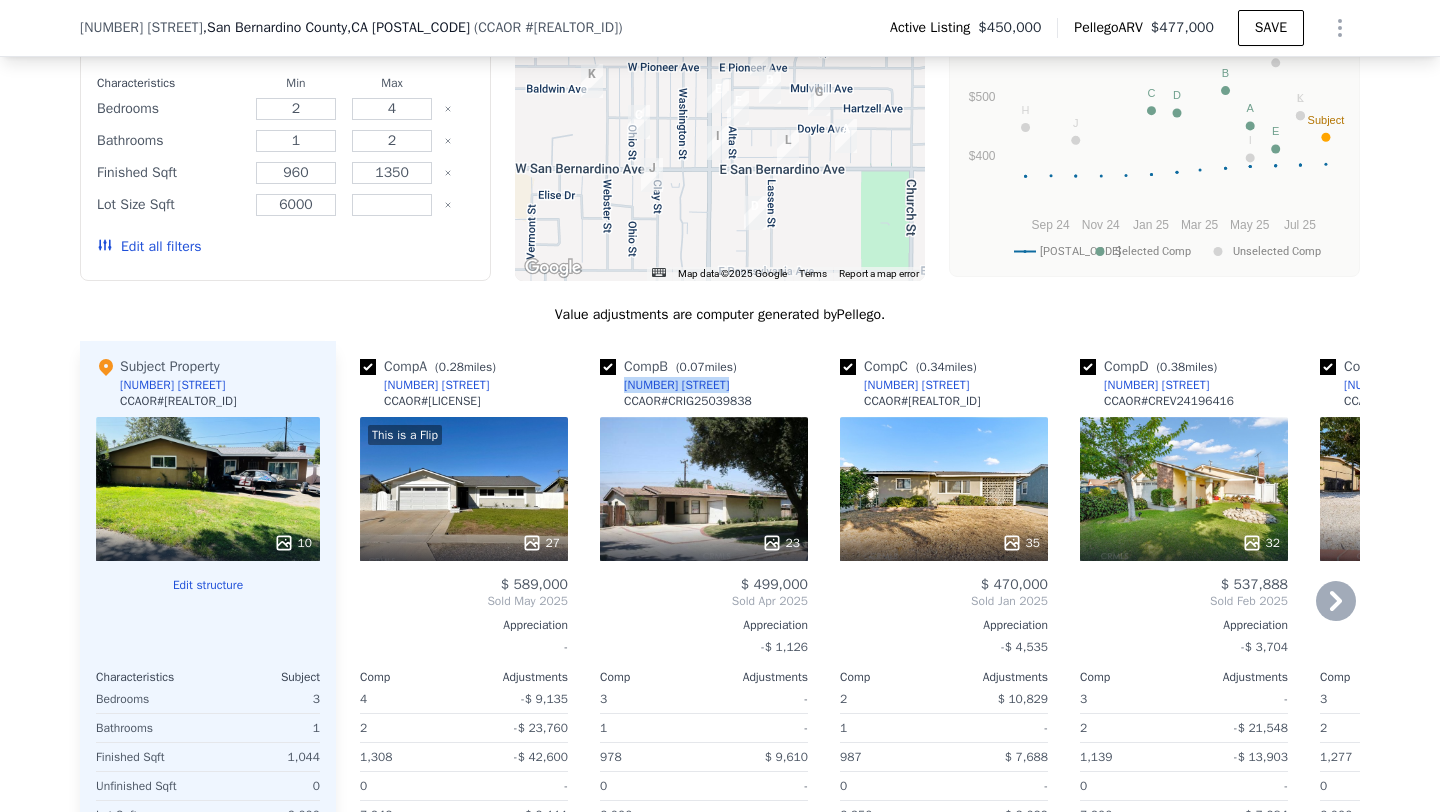 drag, startPoint x: 730, startPoint y: 387, endPoint x: 620, endPoint y: 385, distance: 110.01818 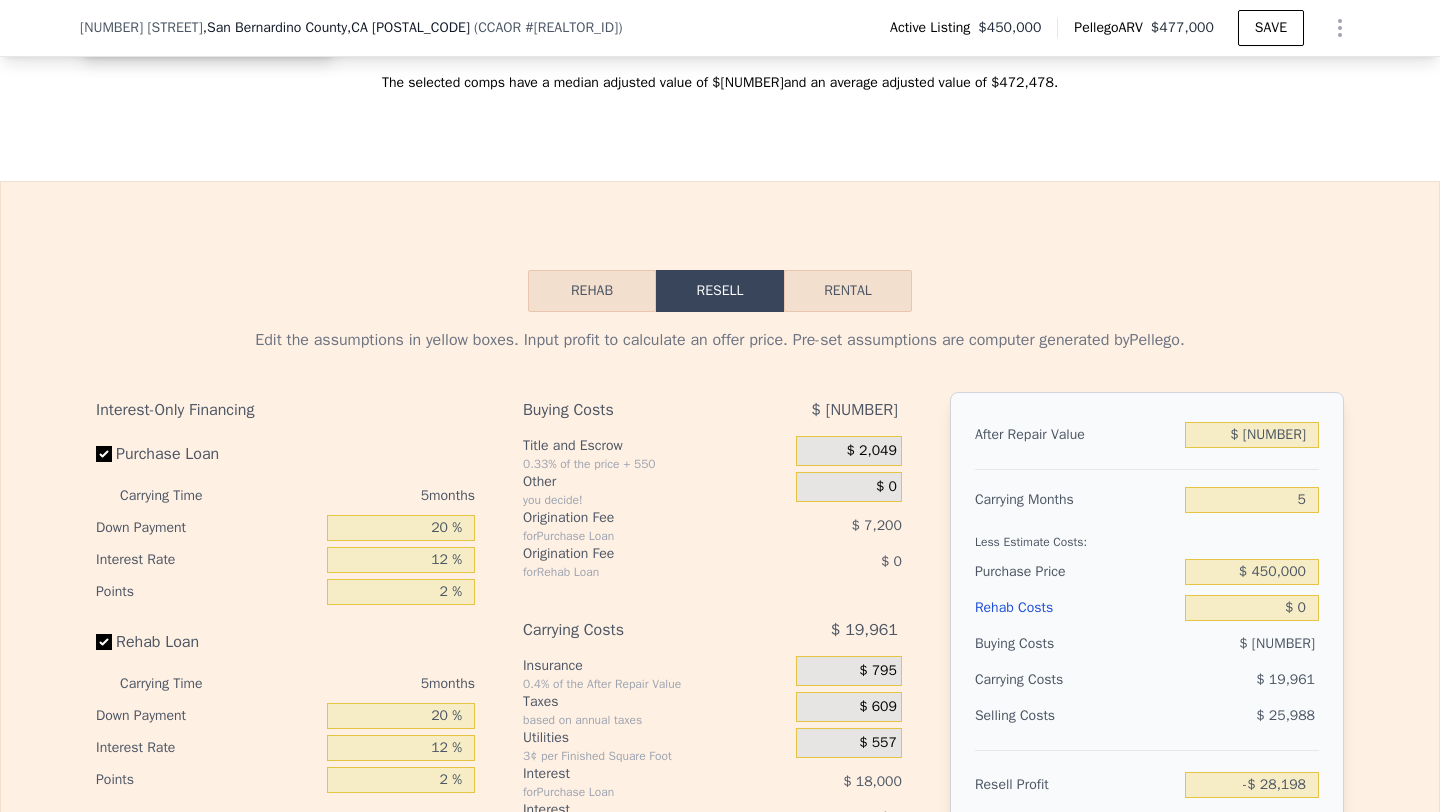 scroll, scrollTop: 2862, scrollLeft: 0, axis: vertical 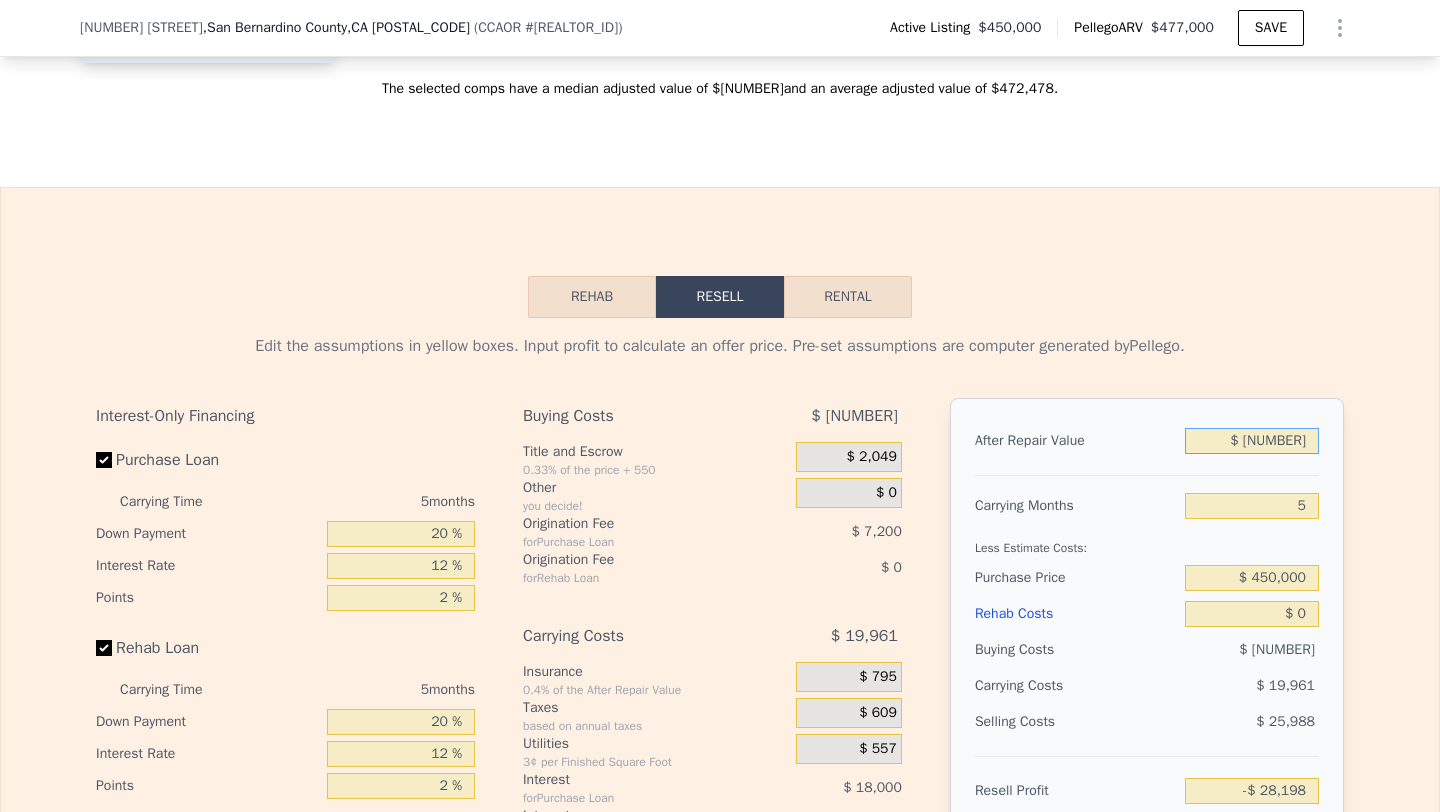 click on "$ [NUMBER]" at bounding box center [1252, 441] 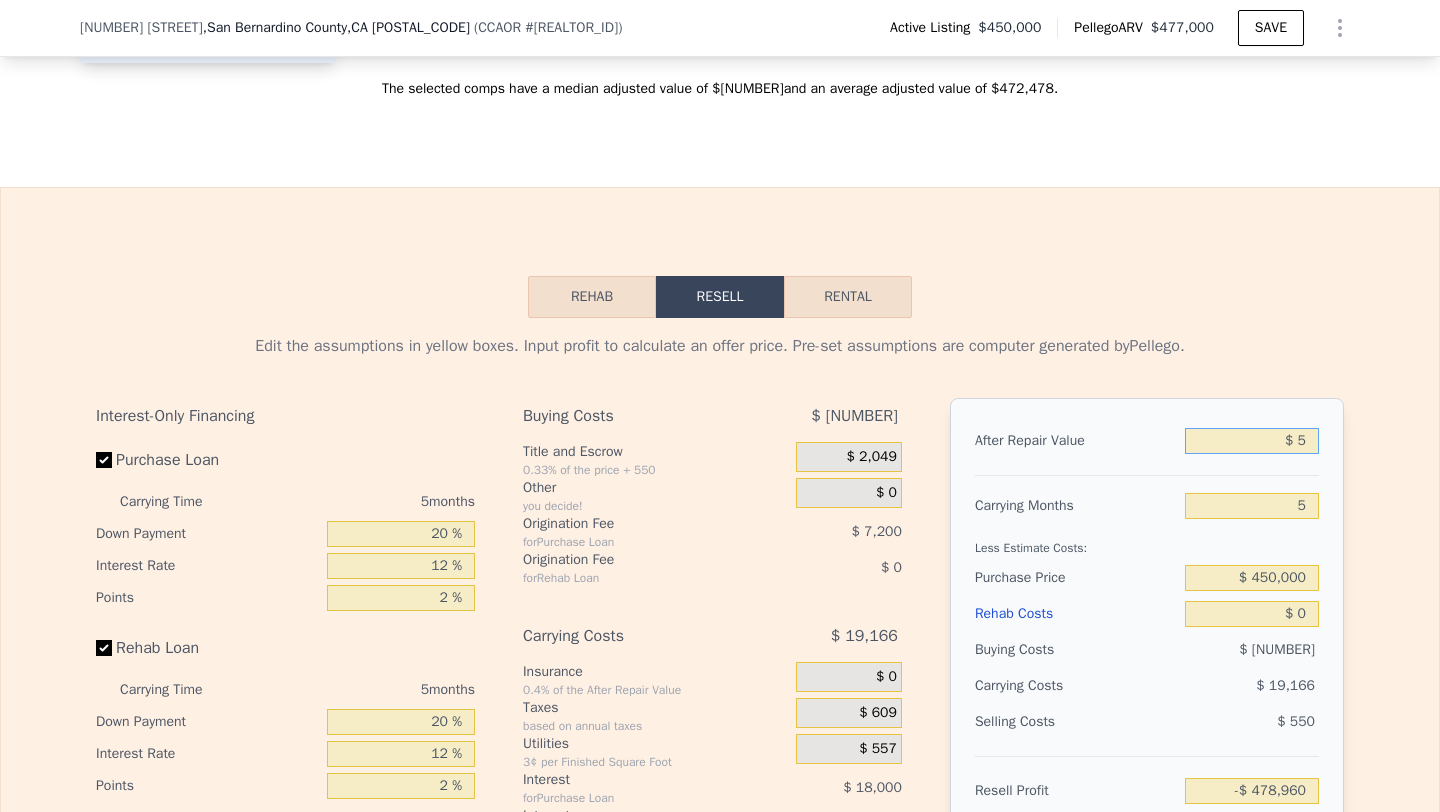 type on "-$ 478,960" 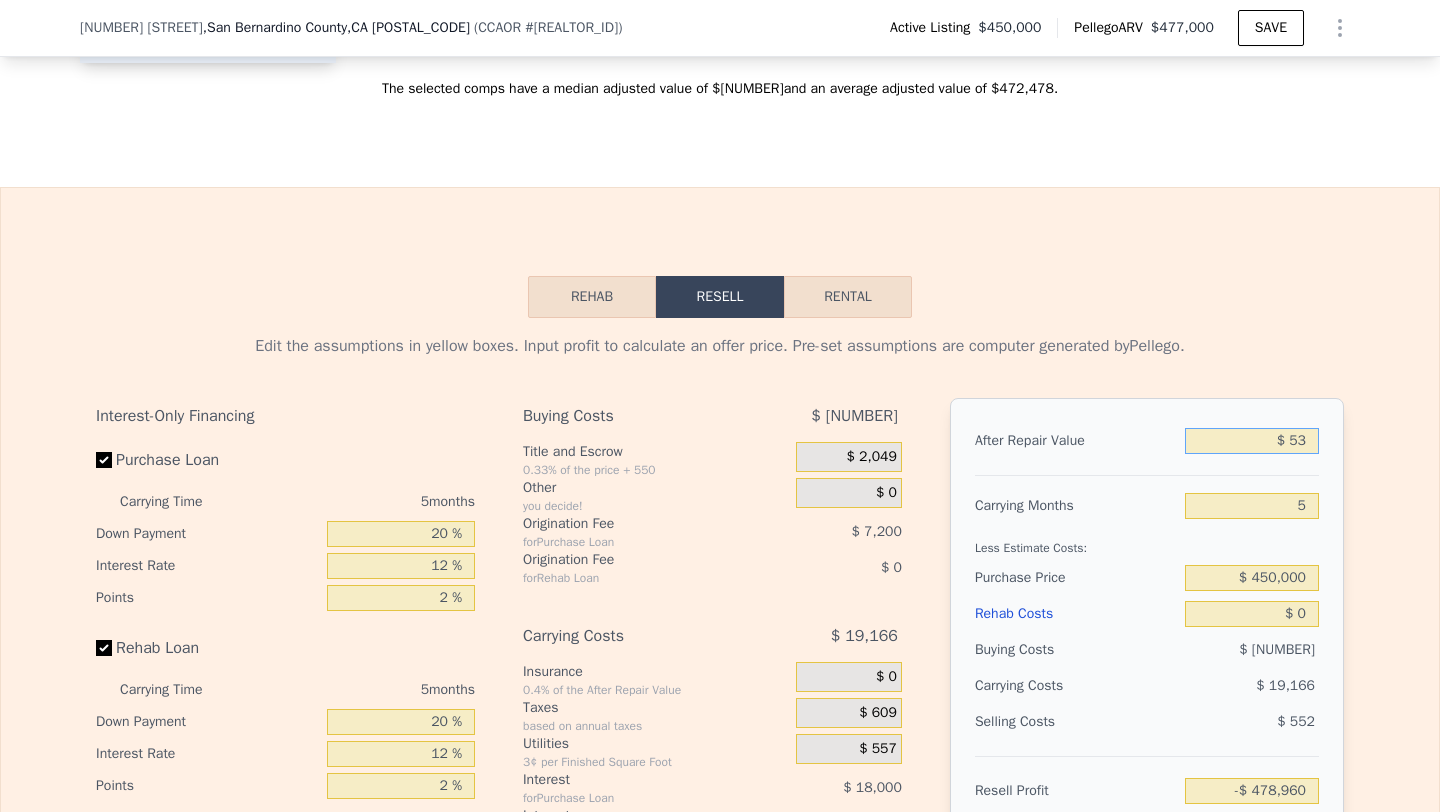 type on "-$ 478,914" 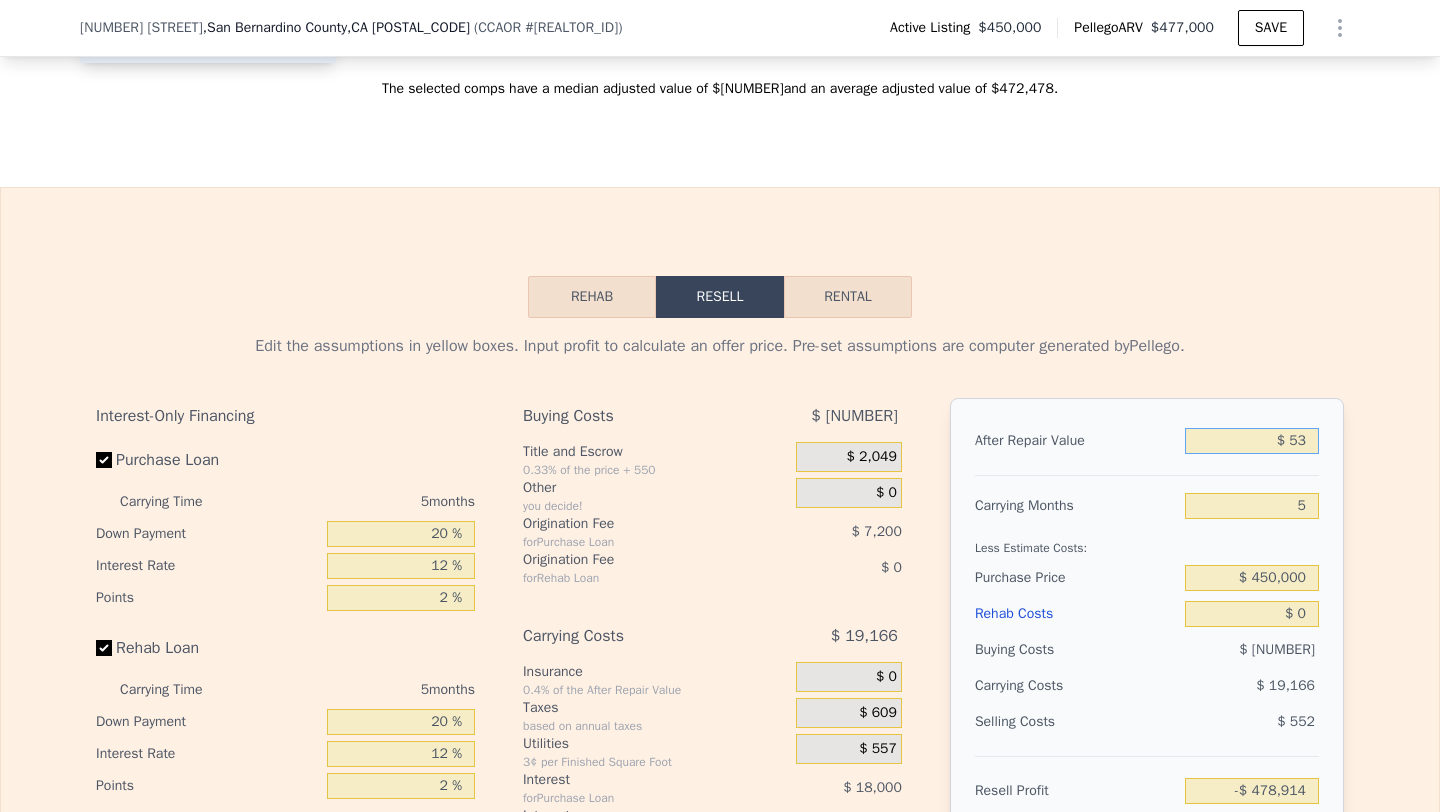 type on "$ 535" 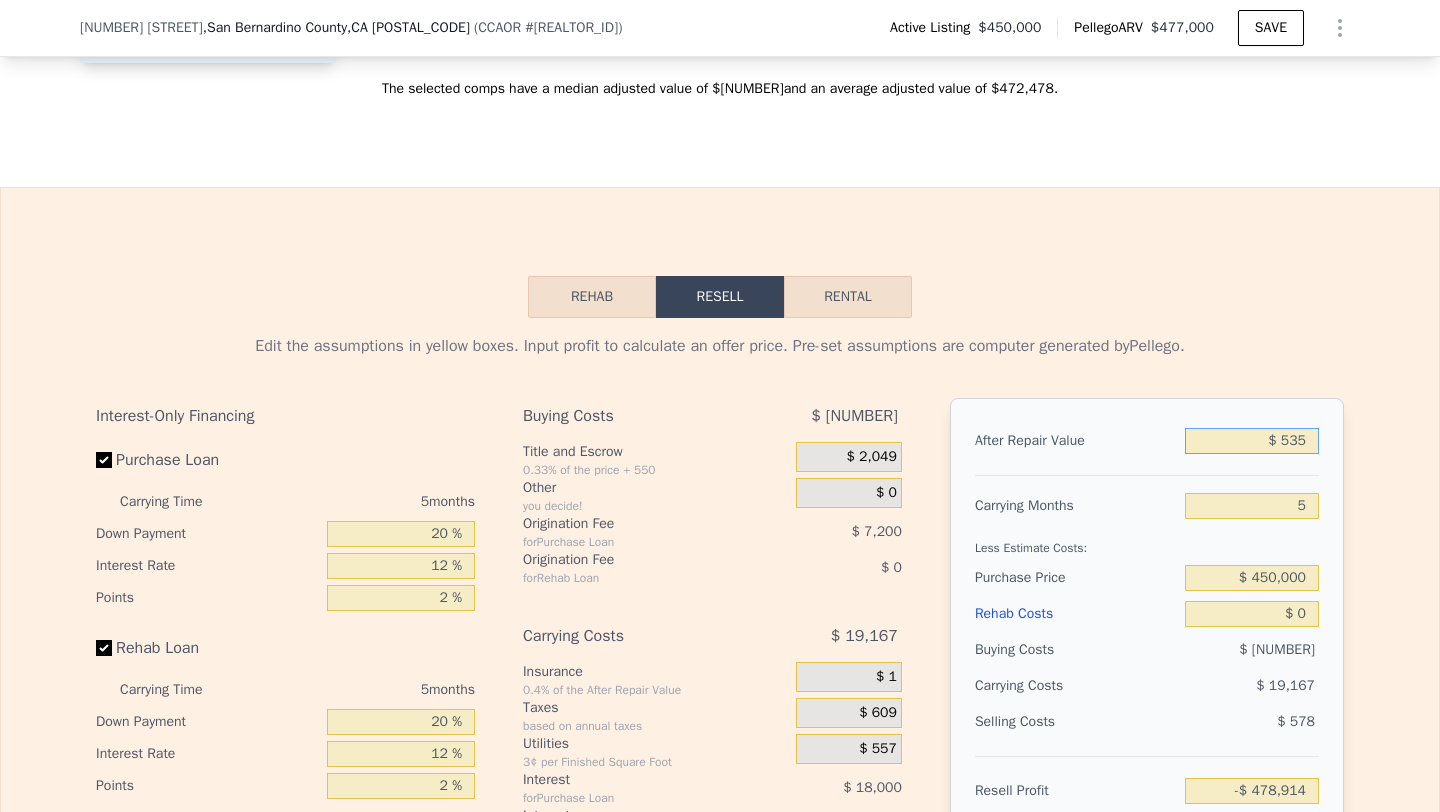 type on "-$ 478,459" 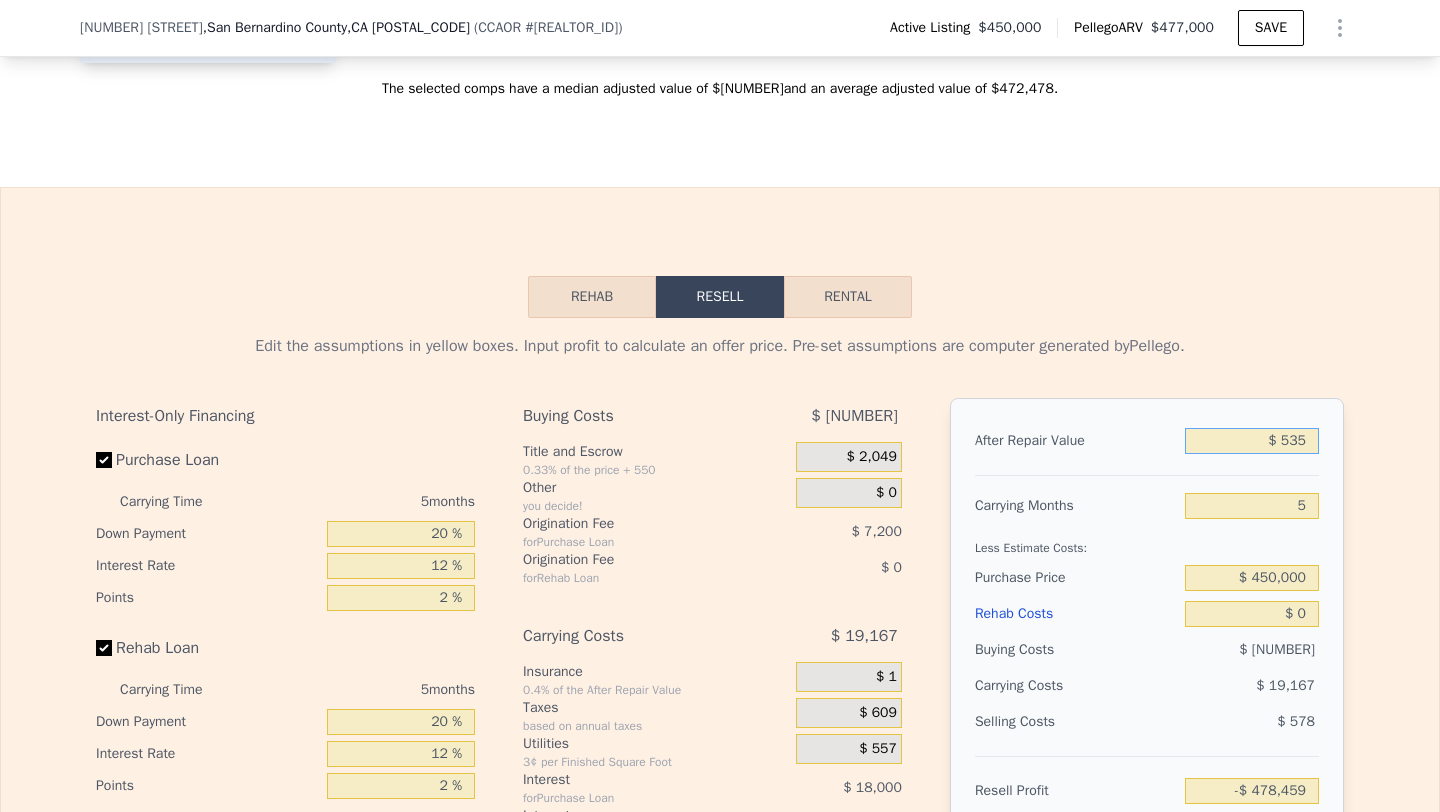type on "$ 5,350" 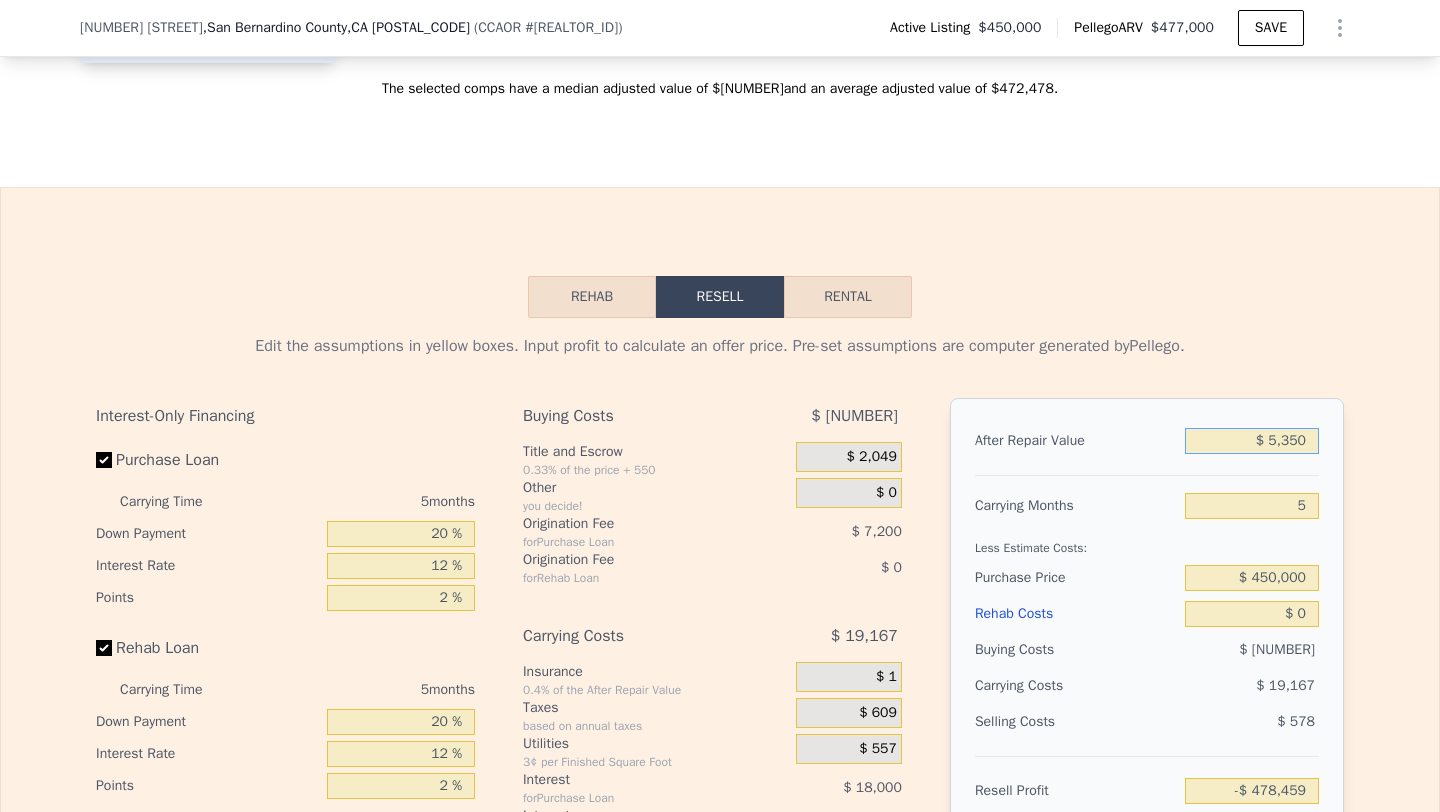 type on "-$ 473,910" 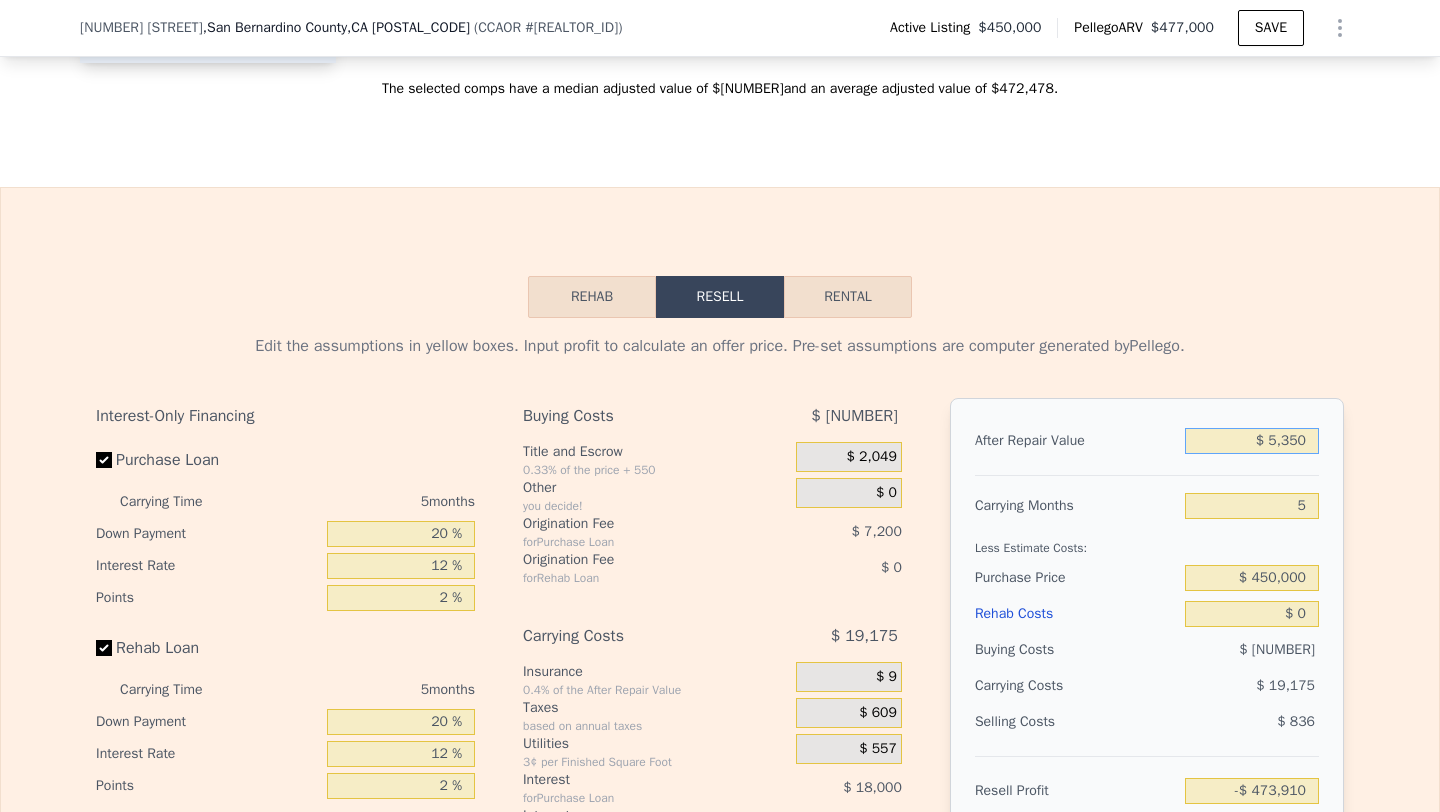 type on "$ 53,500" 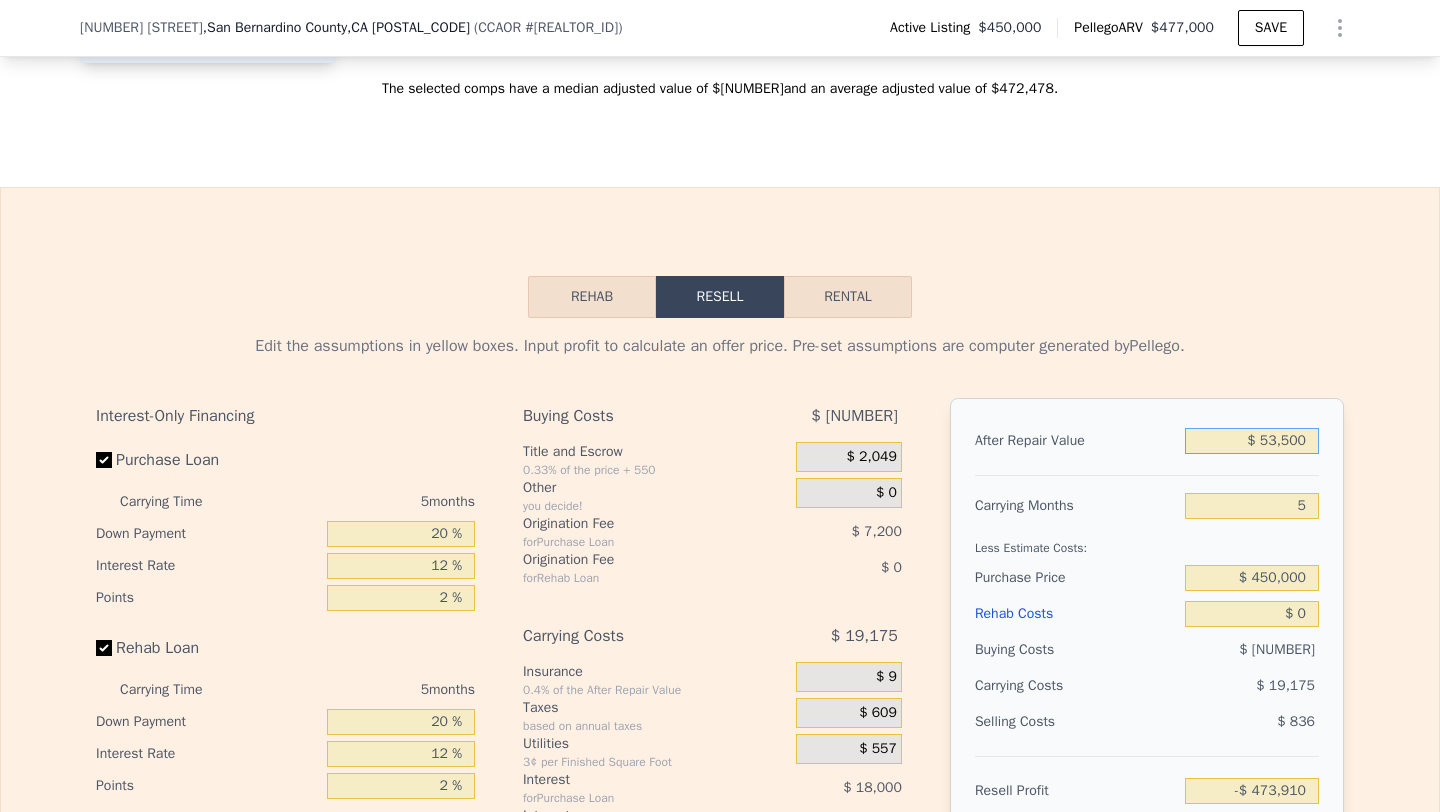type on "-$ 428,408" 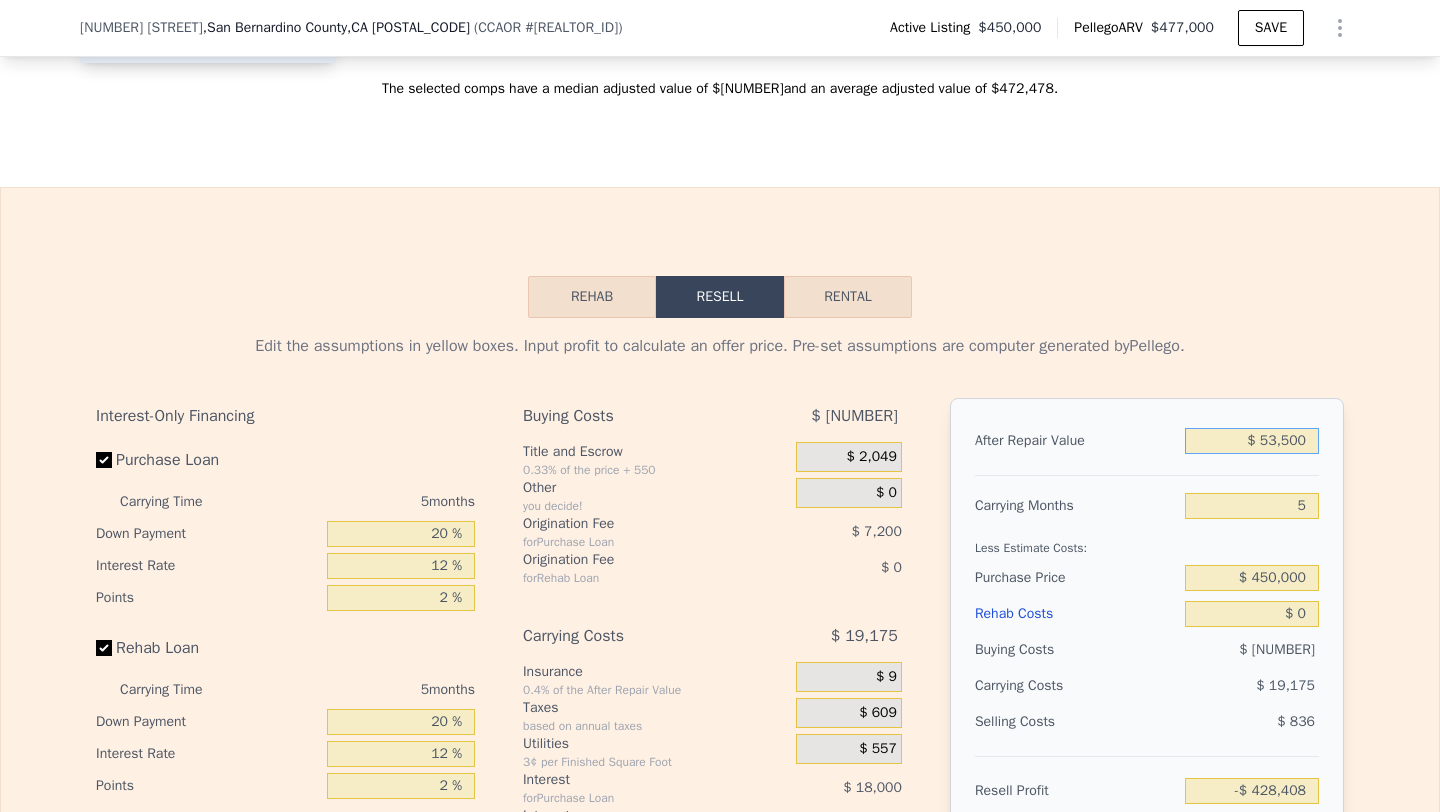 type on "$ 535,000" 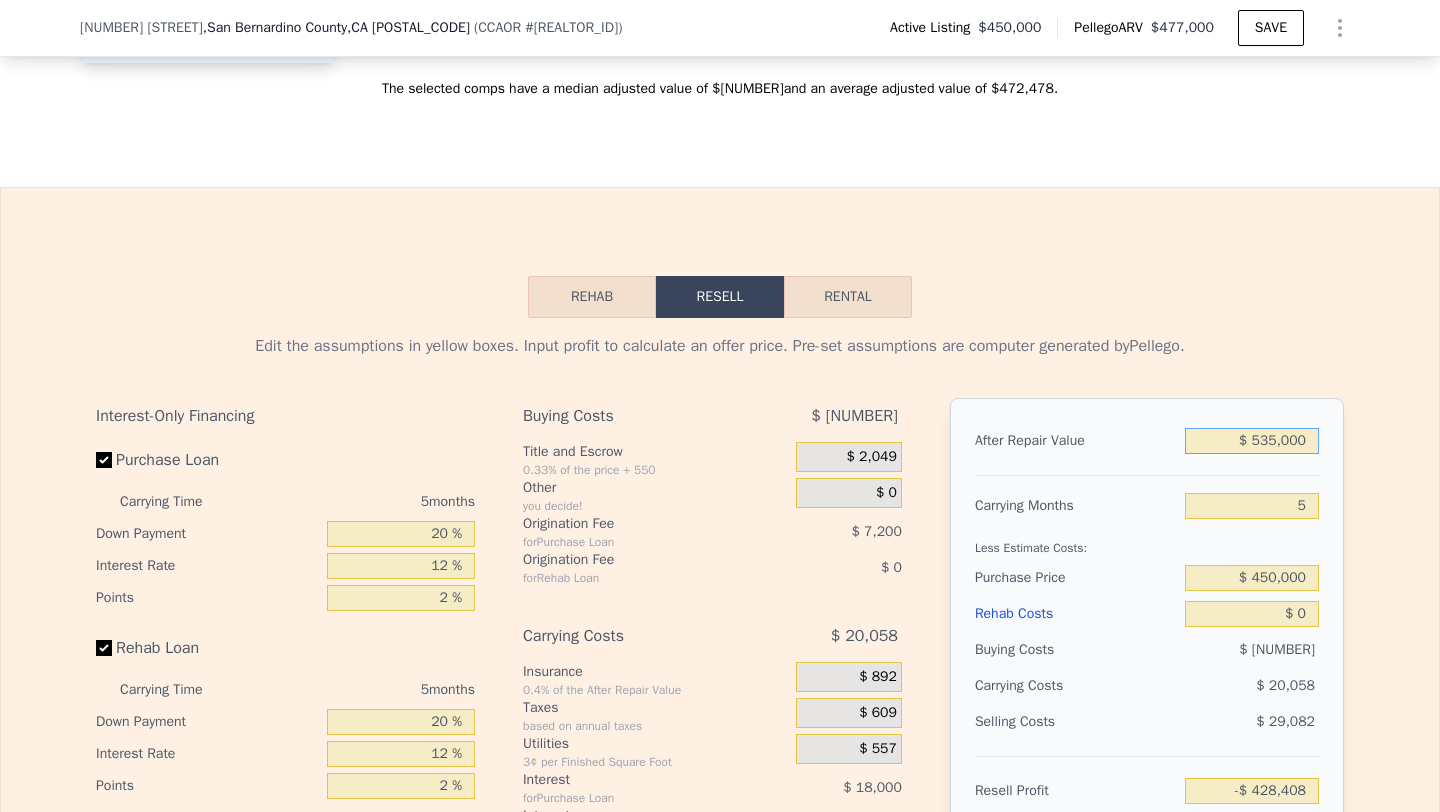 type on "$ 26,611" 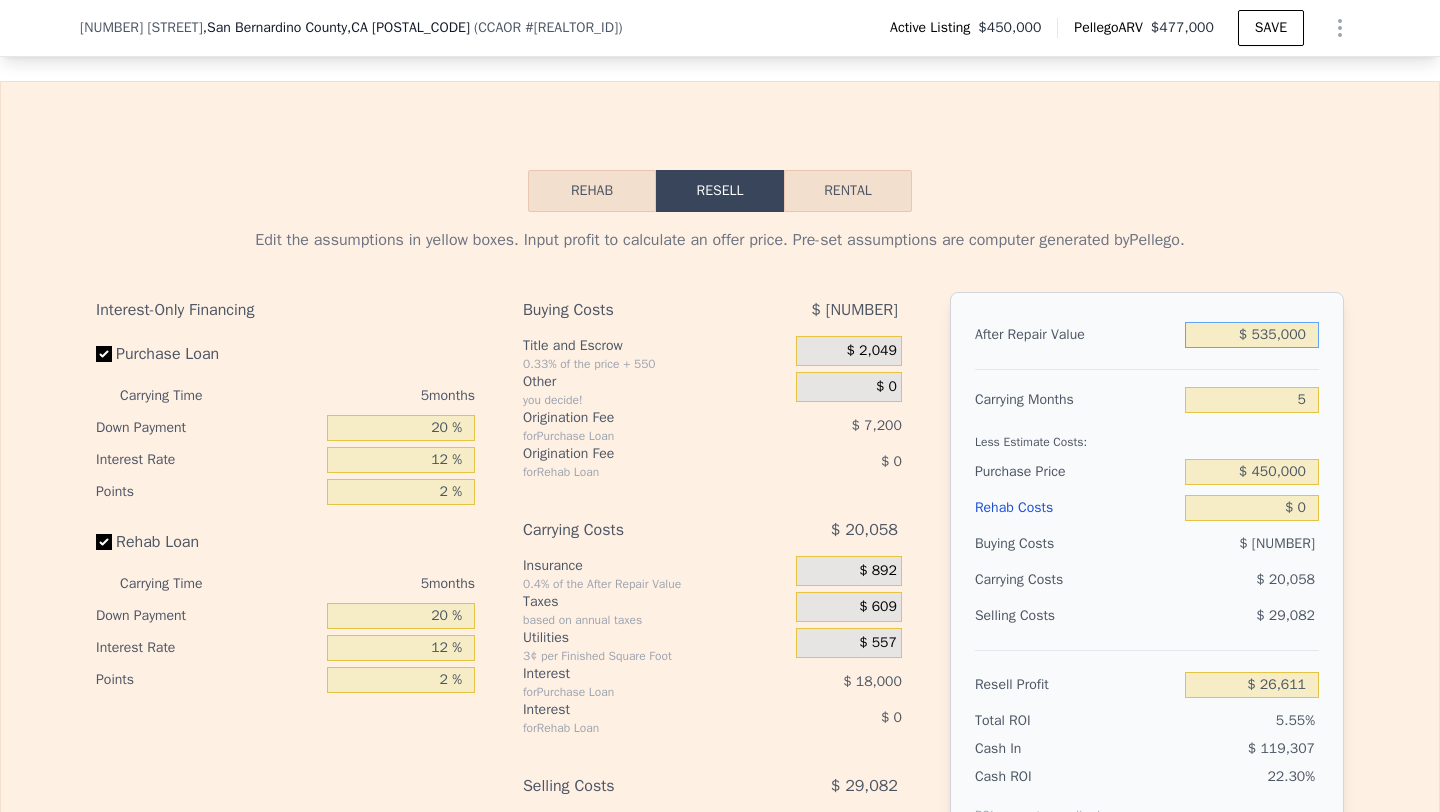 scroll, scrollTop: 2984, scrollLeft: 0, axis: vertical 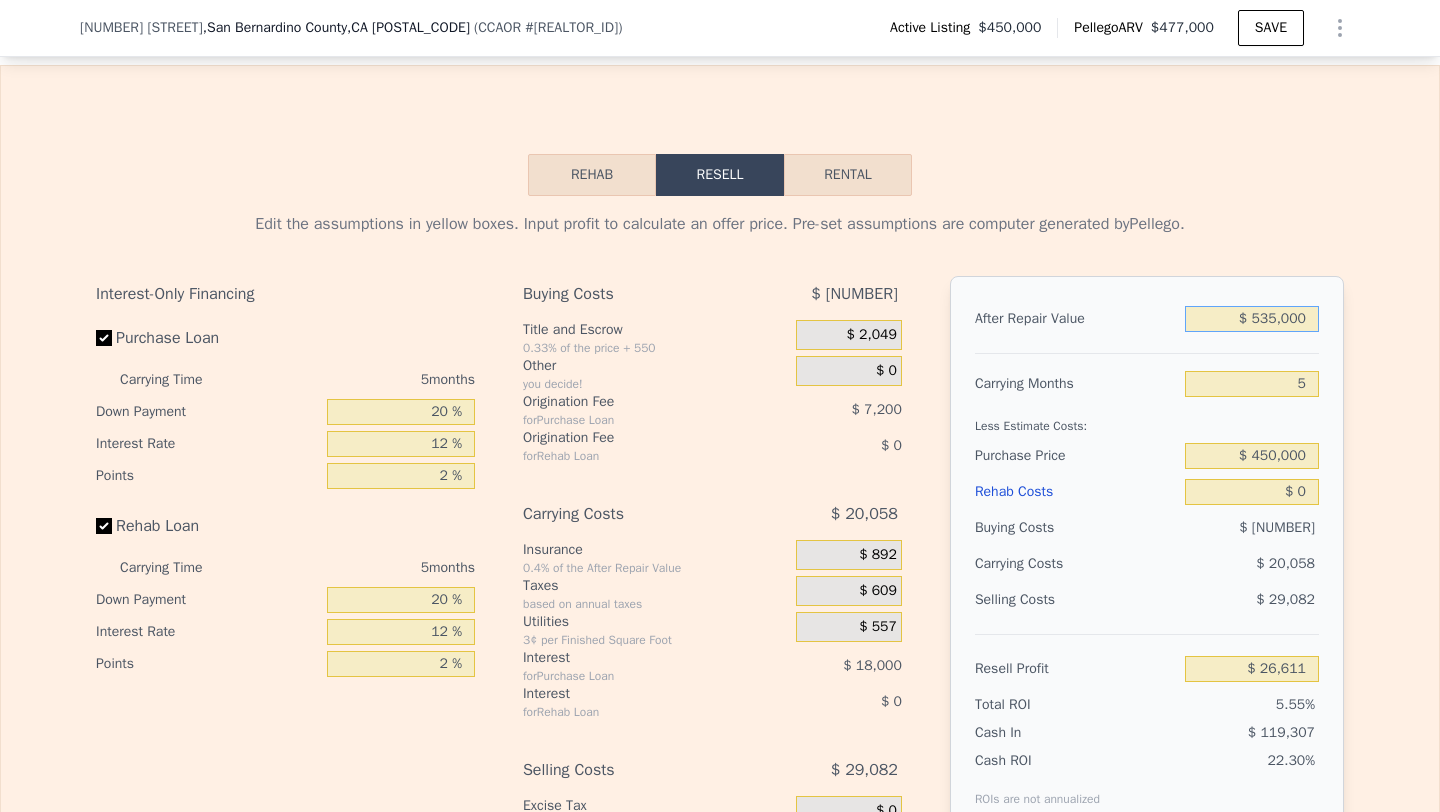 type on "$ 535,000" 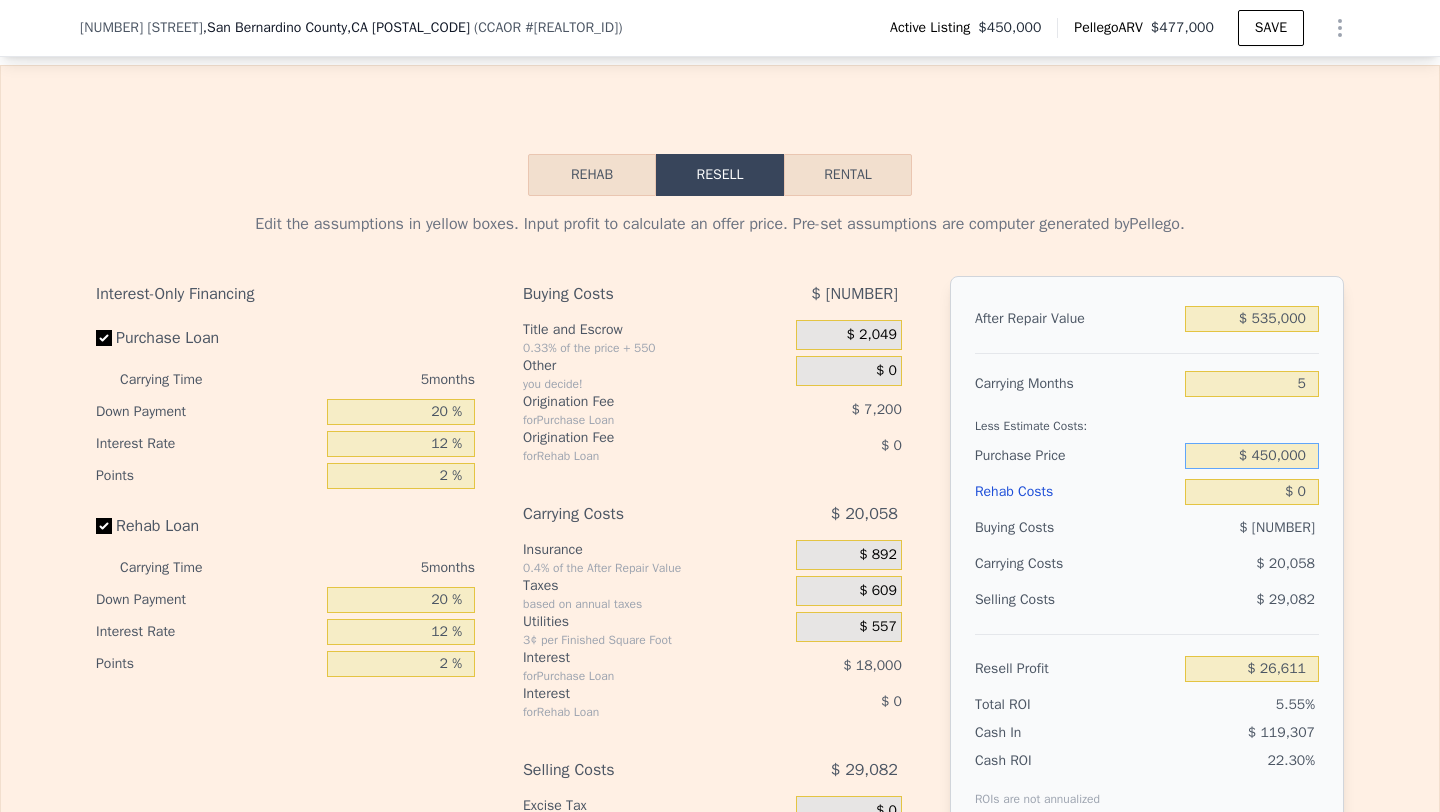 click on "$ 450,000" at bounding box center [1252, 456] 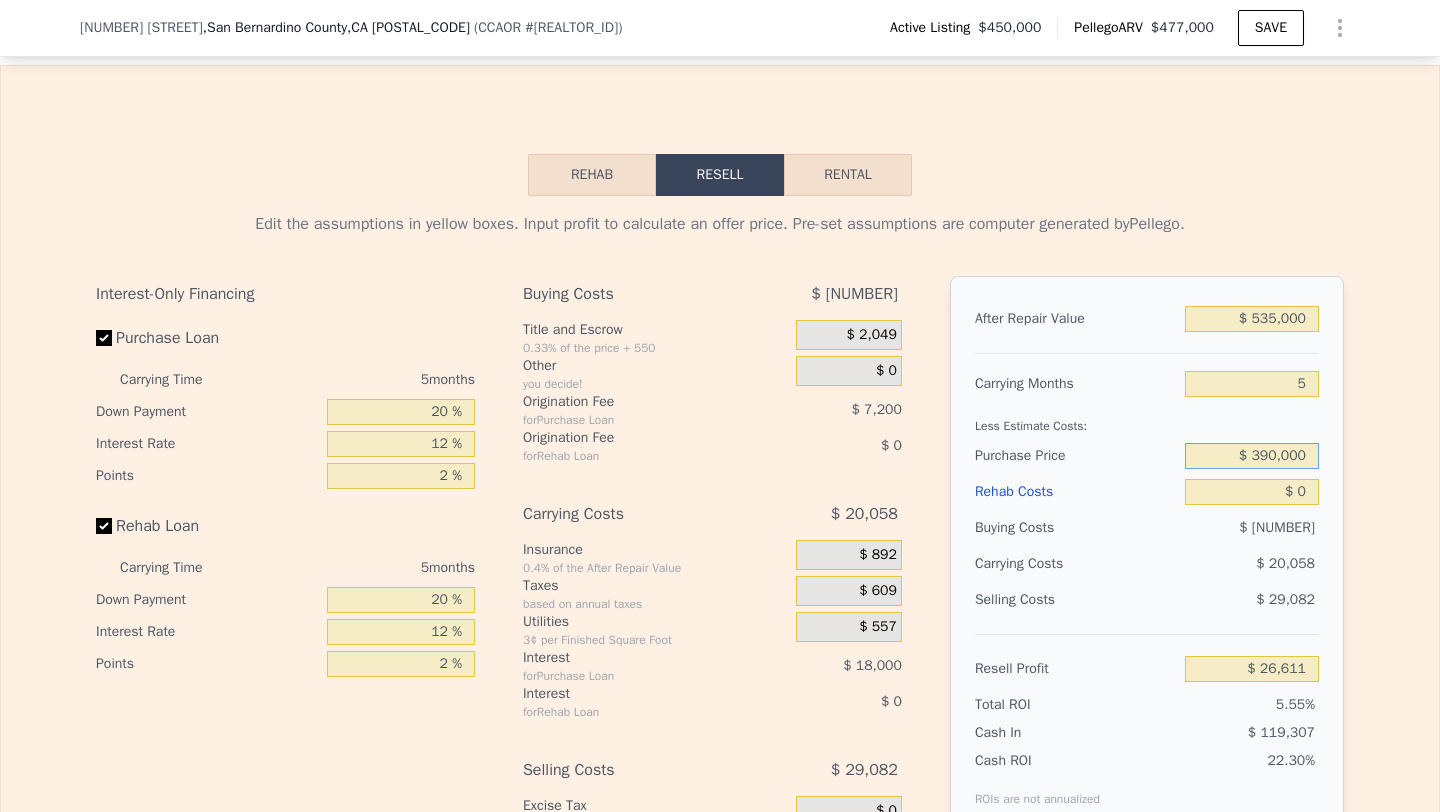 type on "$ 390,000" 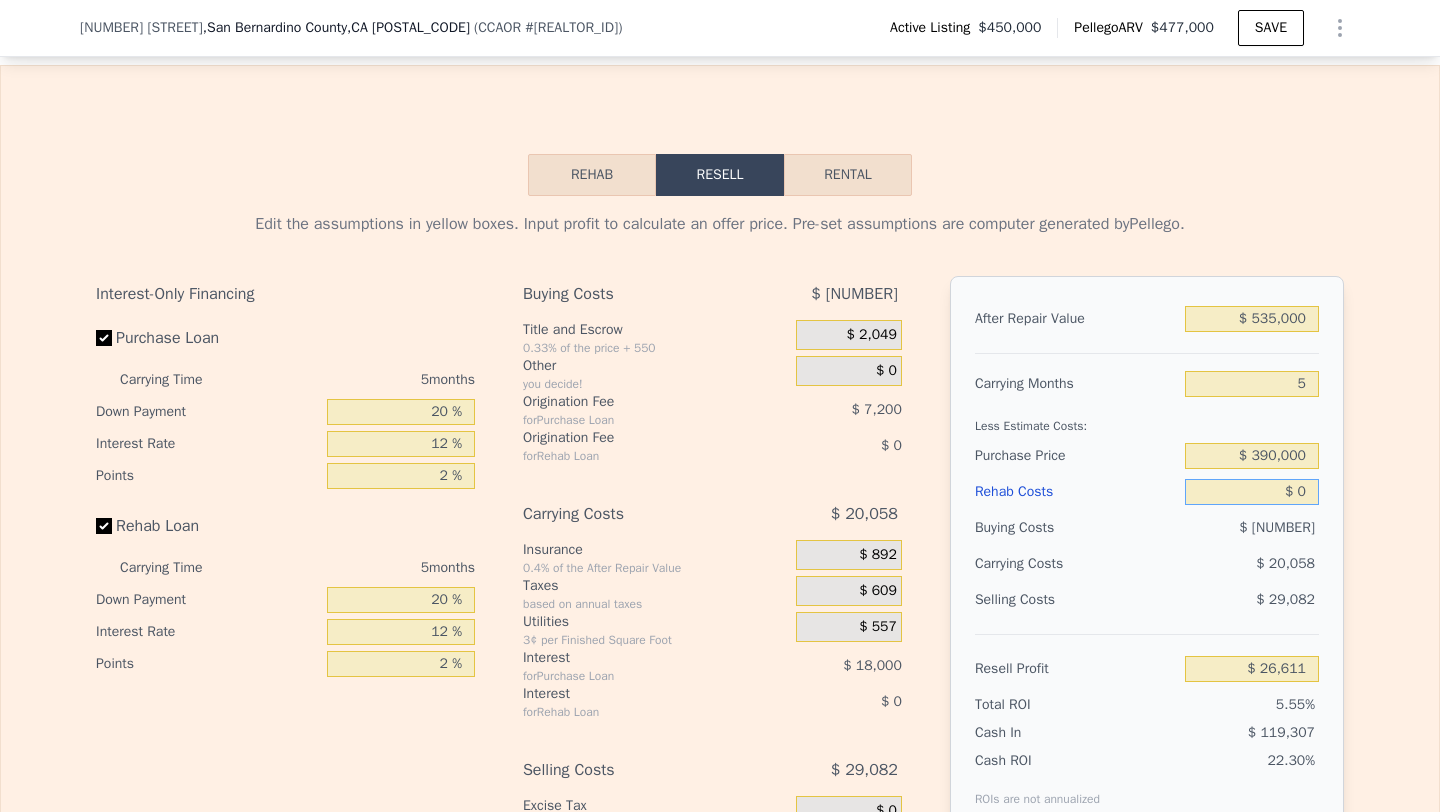 click on "$ 0" at bounding box center [1252, 492] 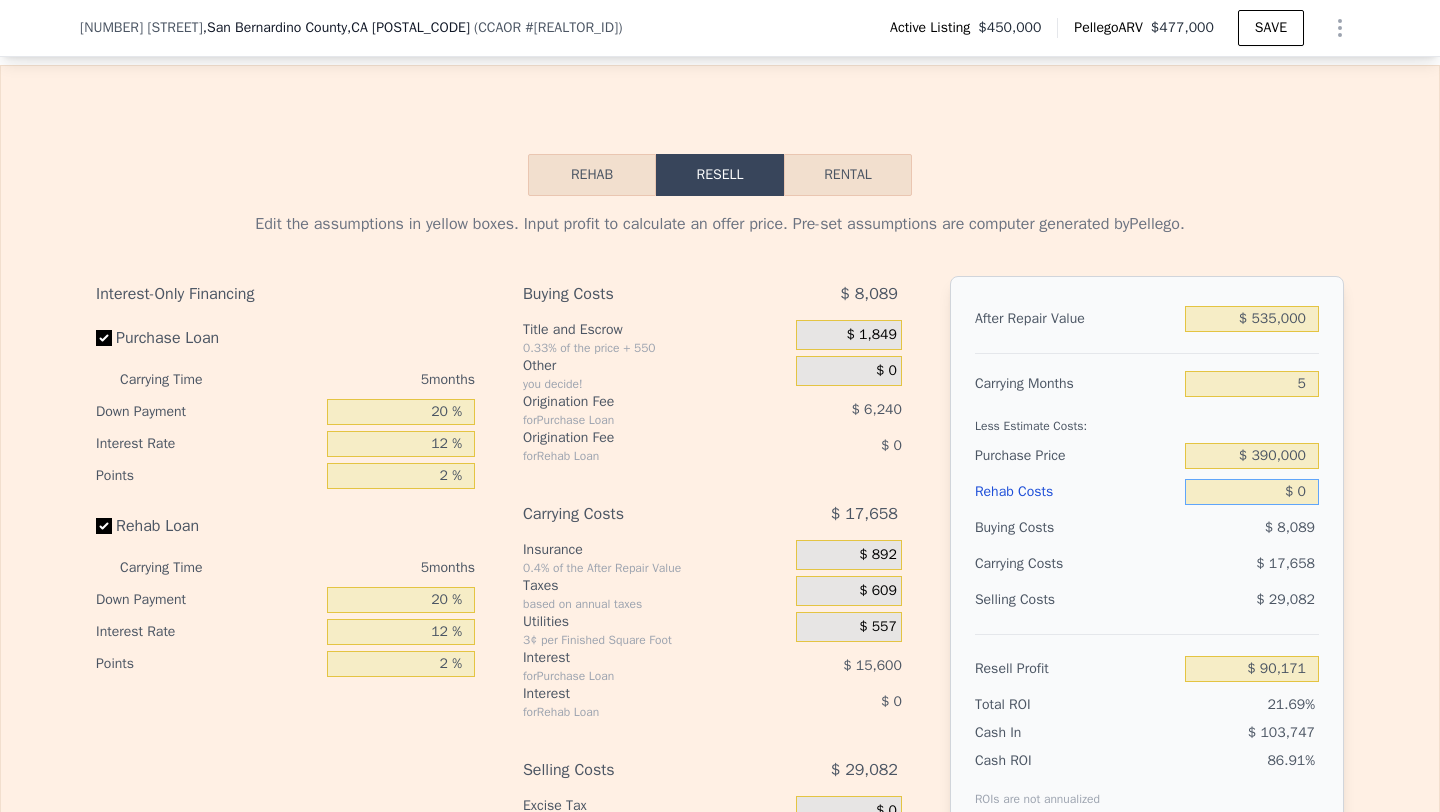 click on "$ 0" at bounding box center (1252, 492) 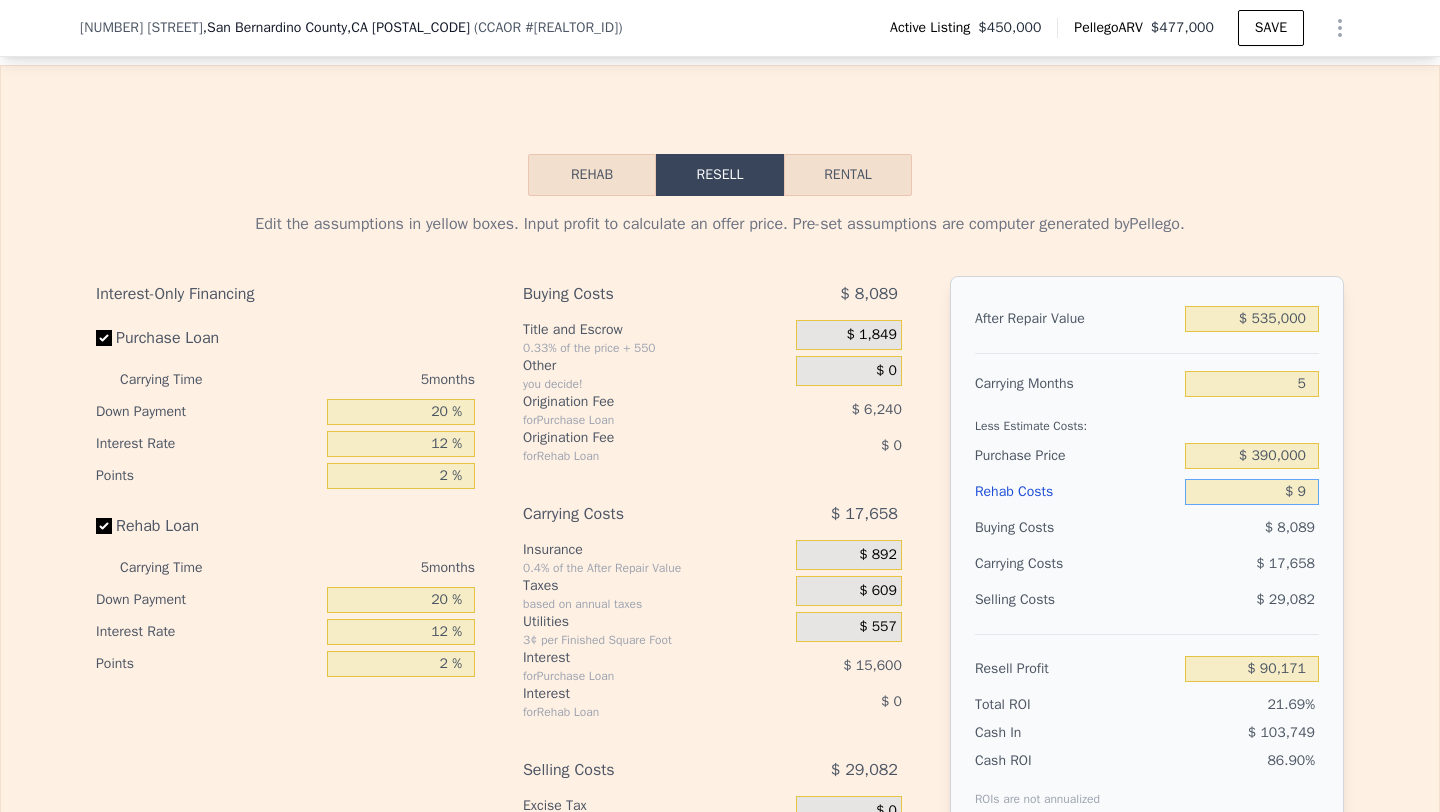type on "$ 90,162" 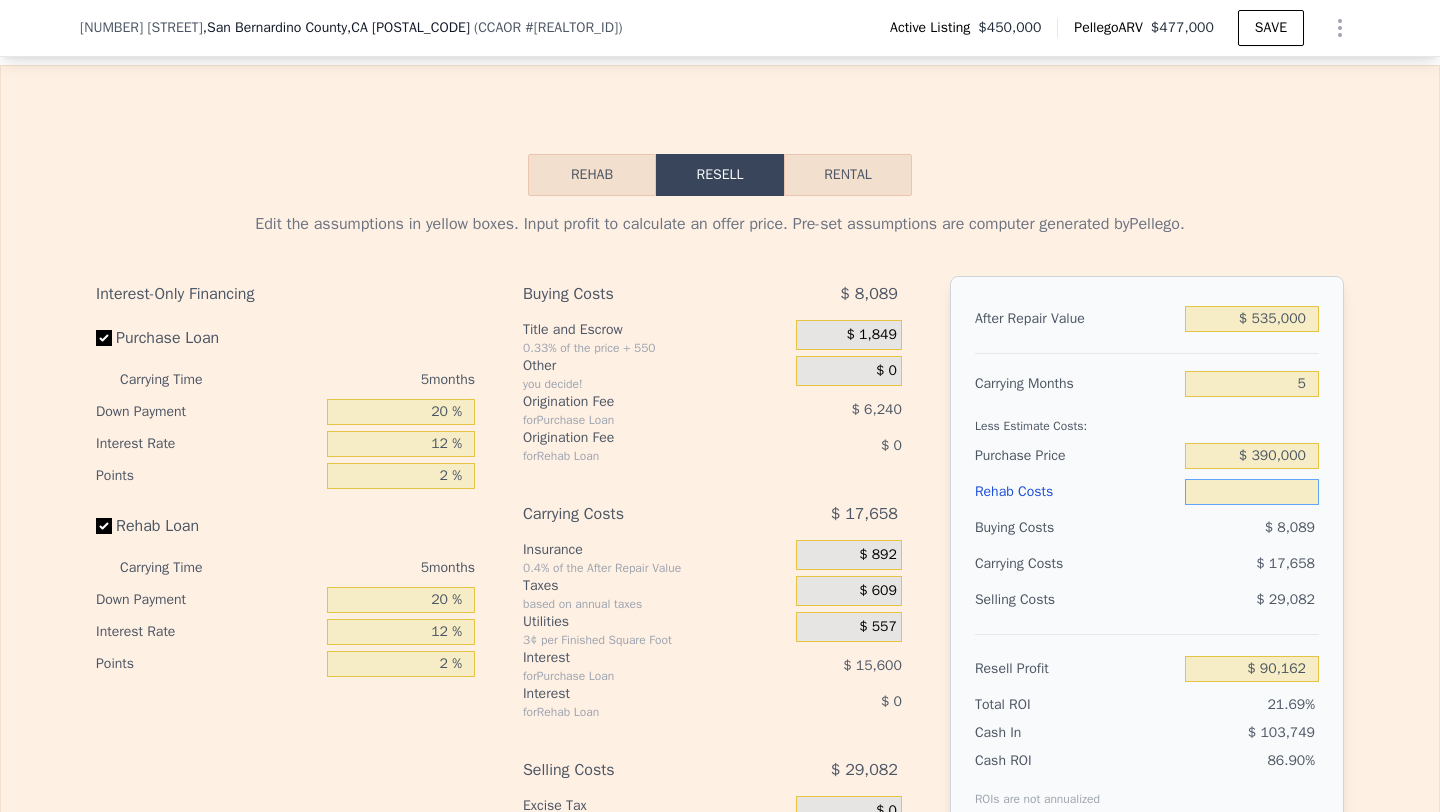 type on "$ 8" 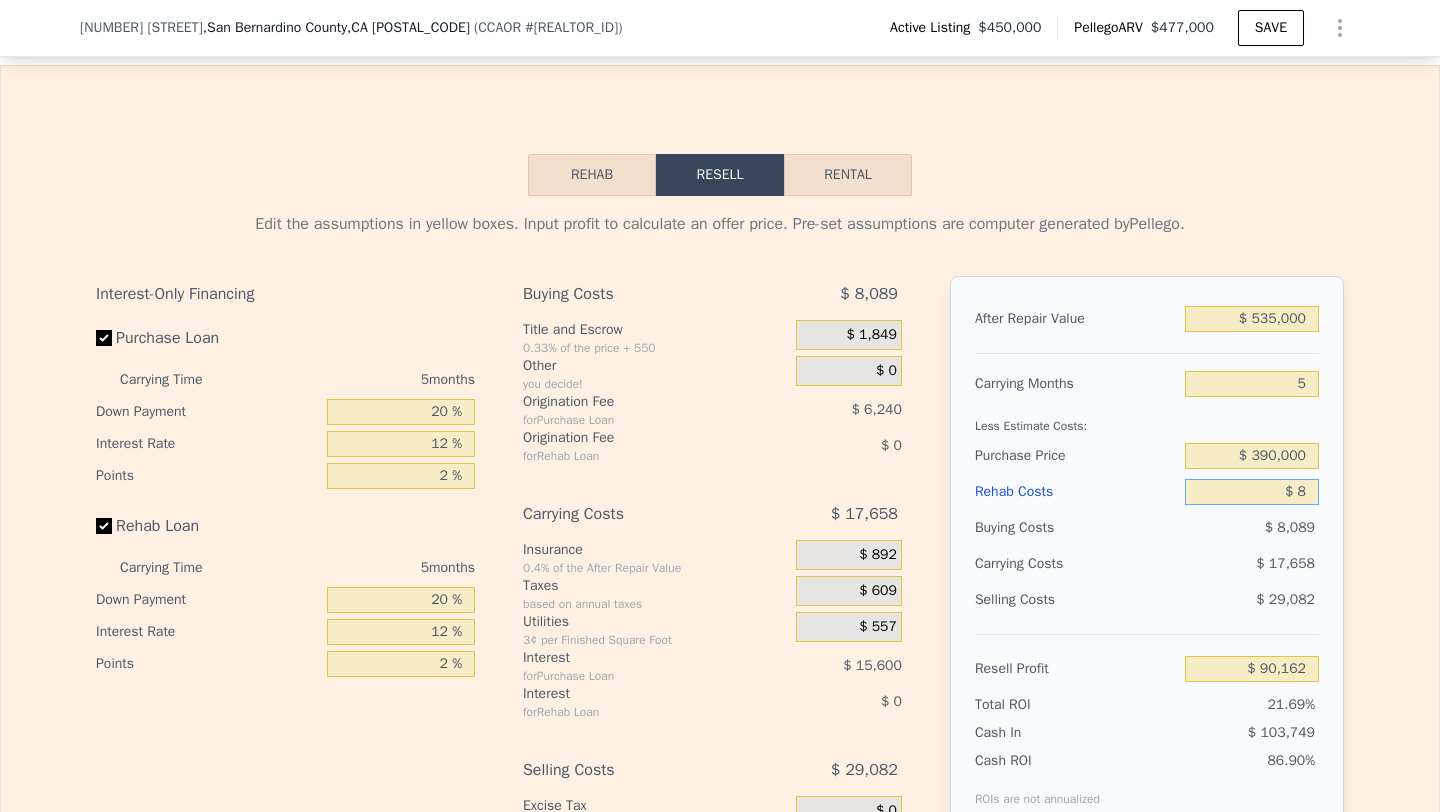 type on "$ 90,163" 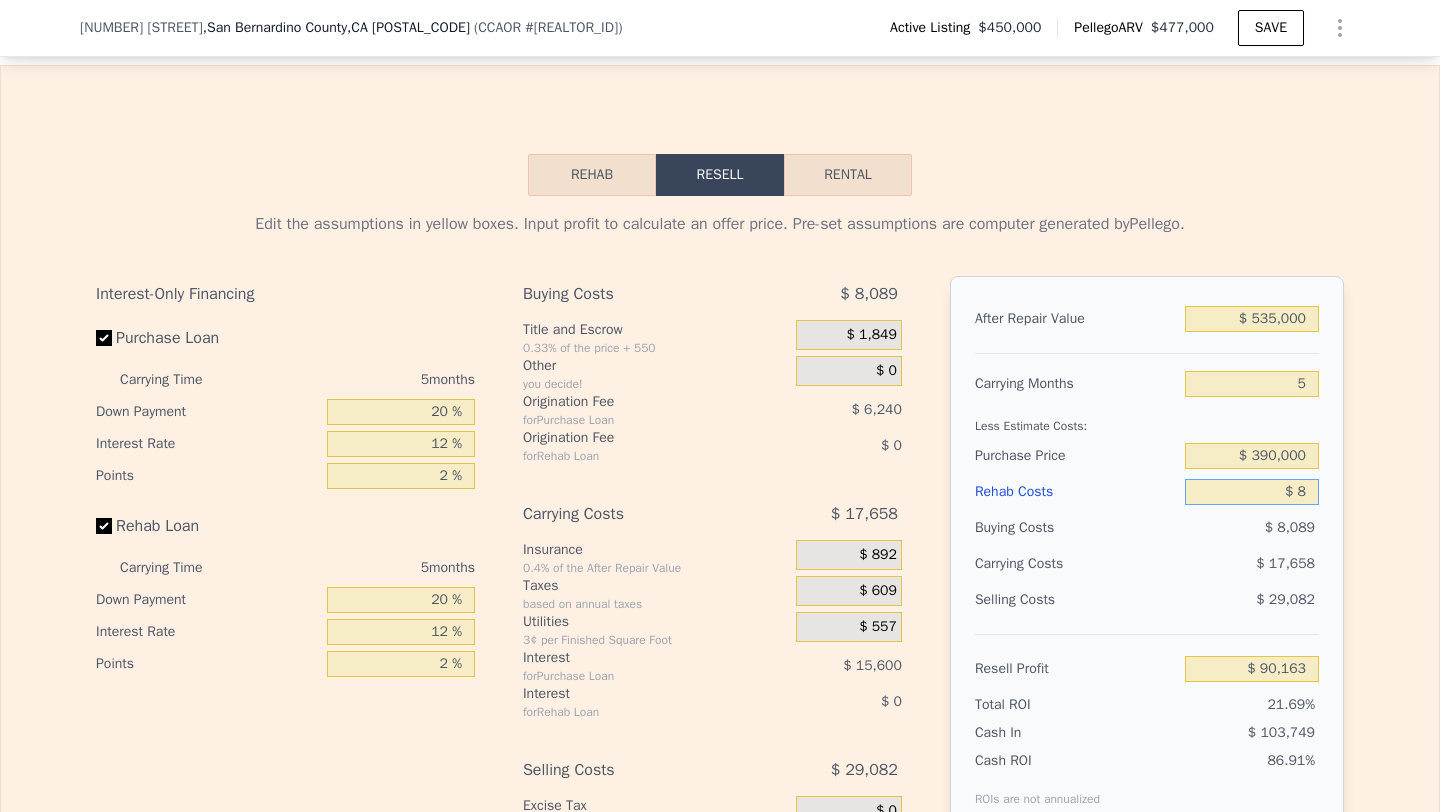 type on "$ 80" 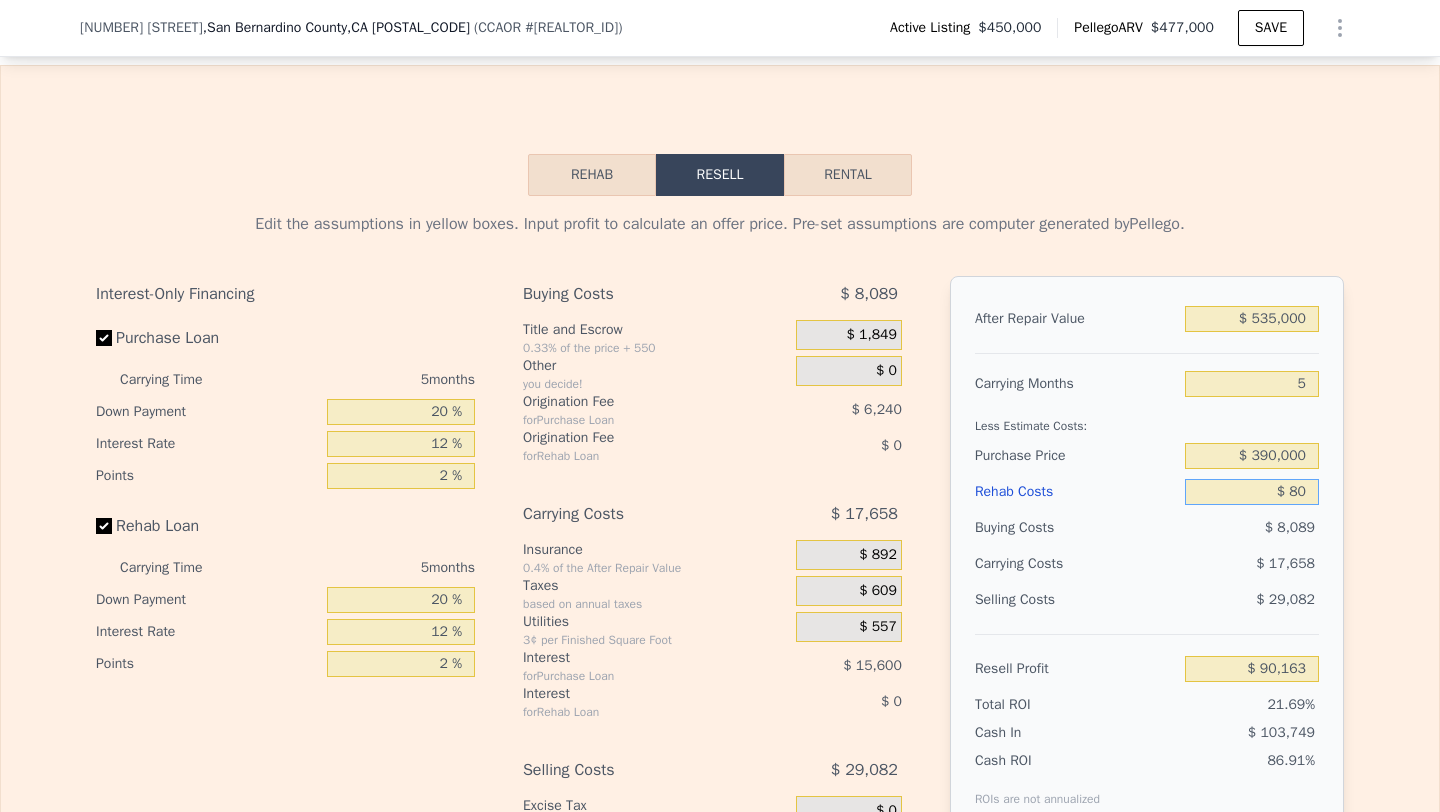 type on "$ 90,085" 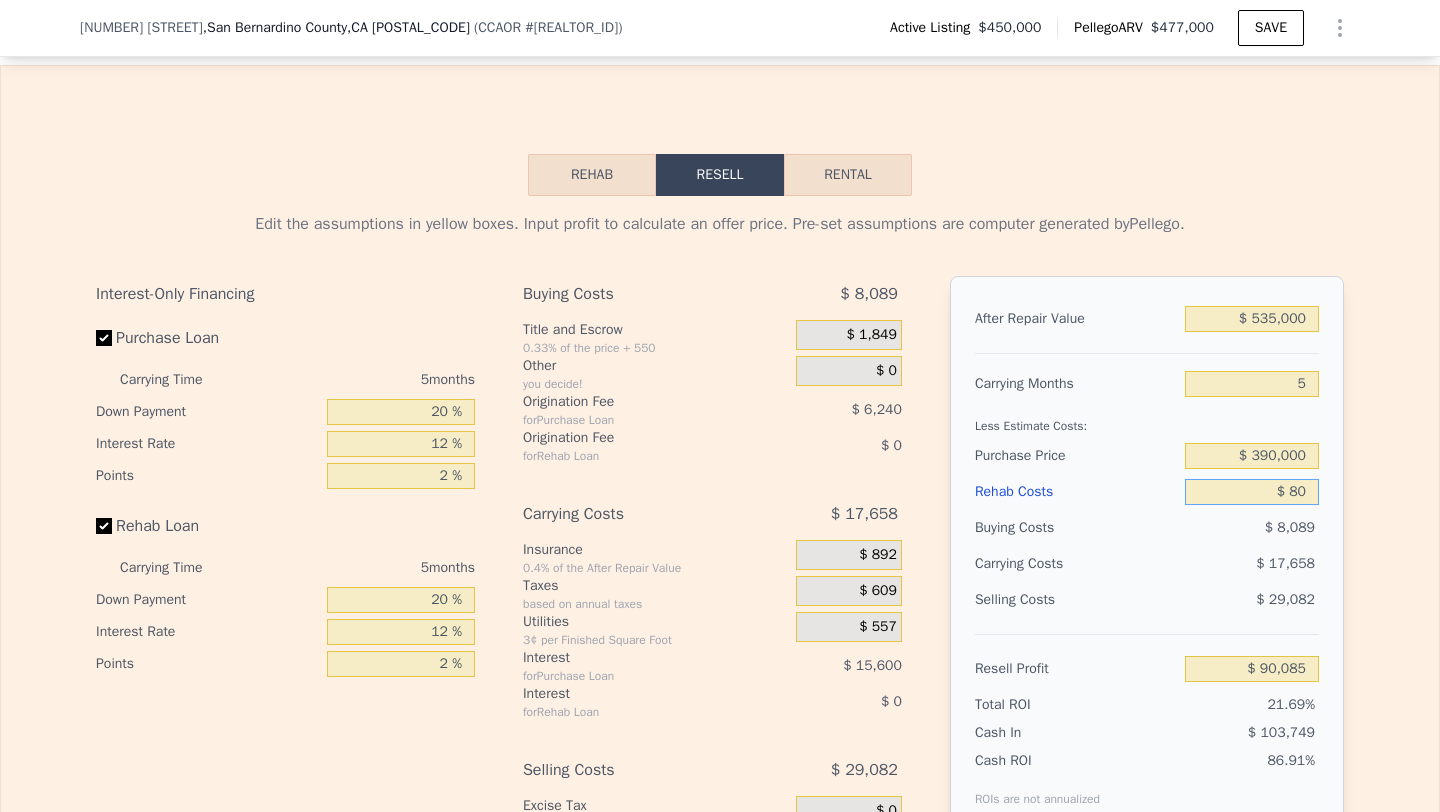 type on "$ 800" 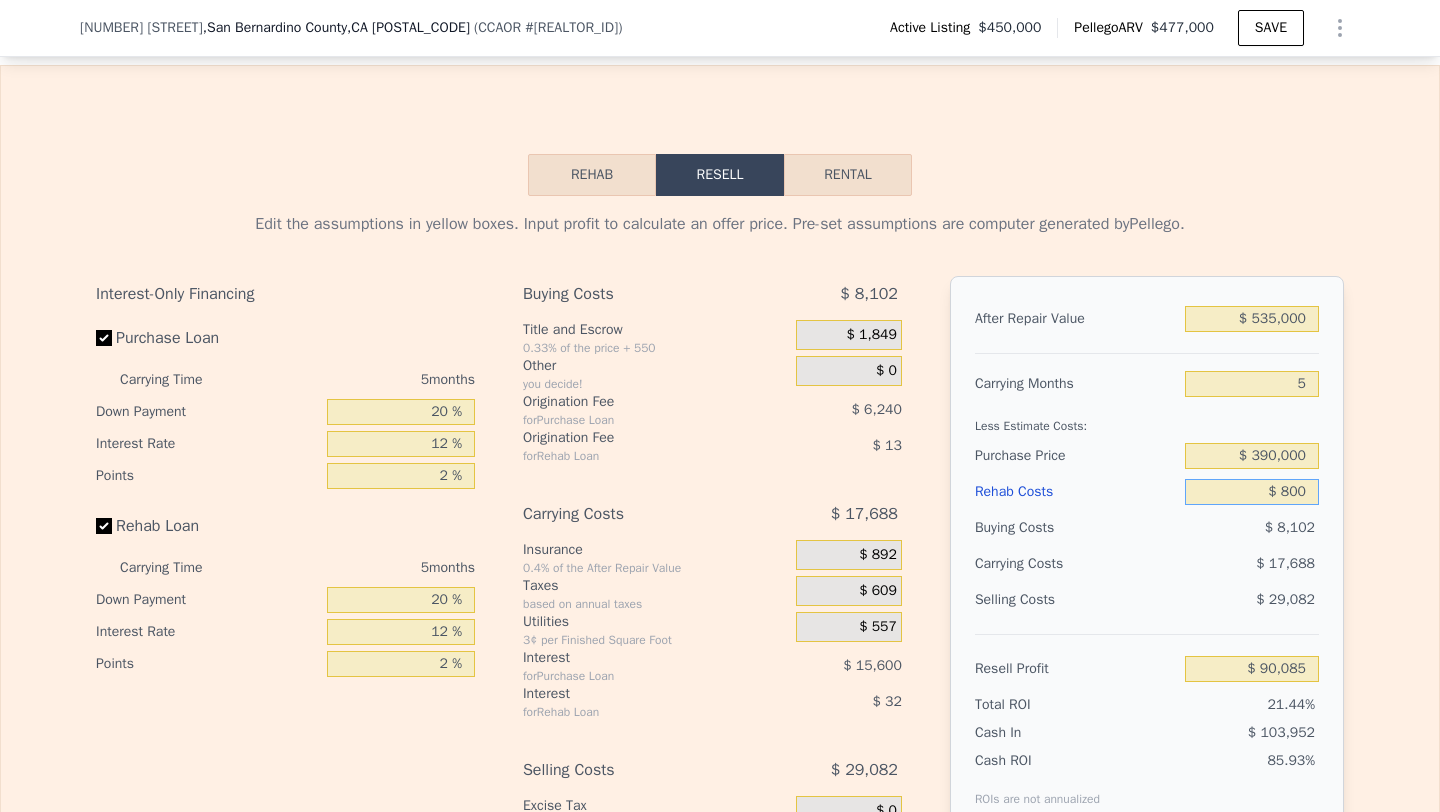 type on "$ 89,328" 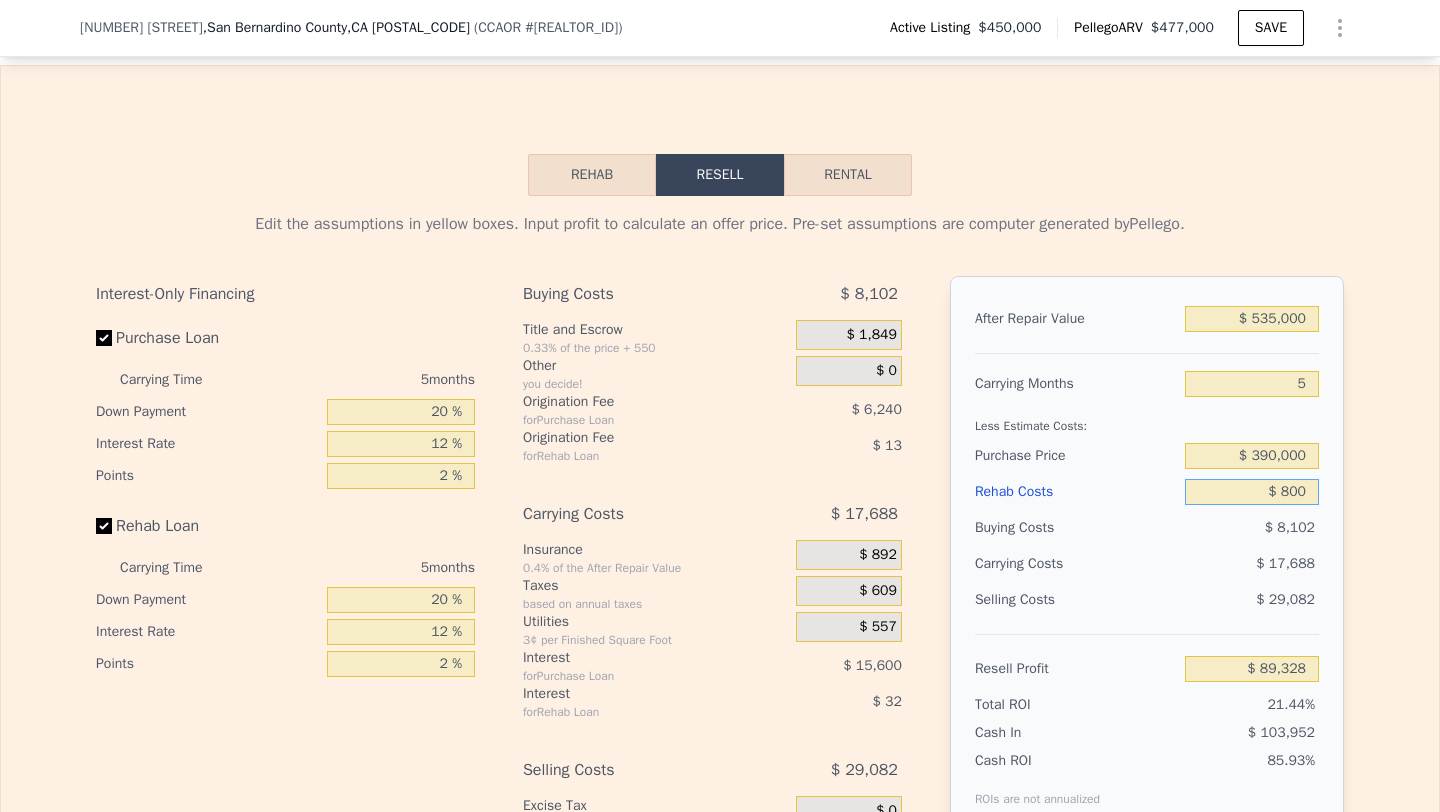 type on "$ 8,000" 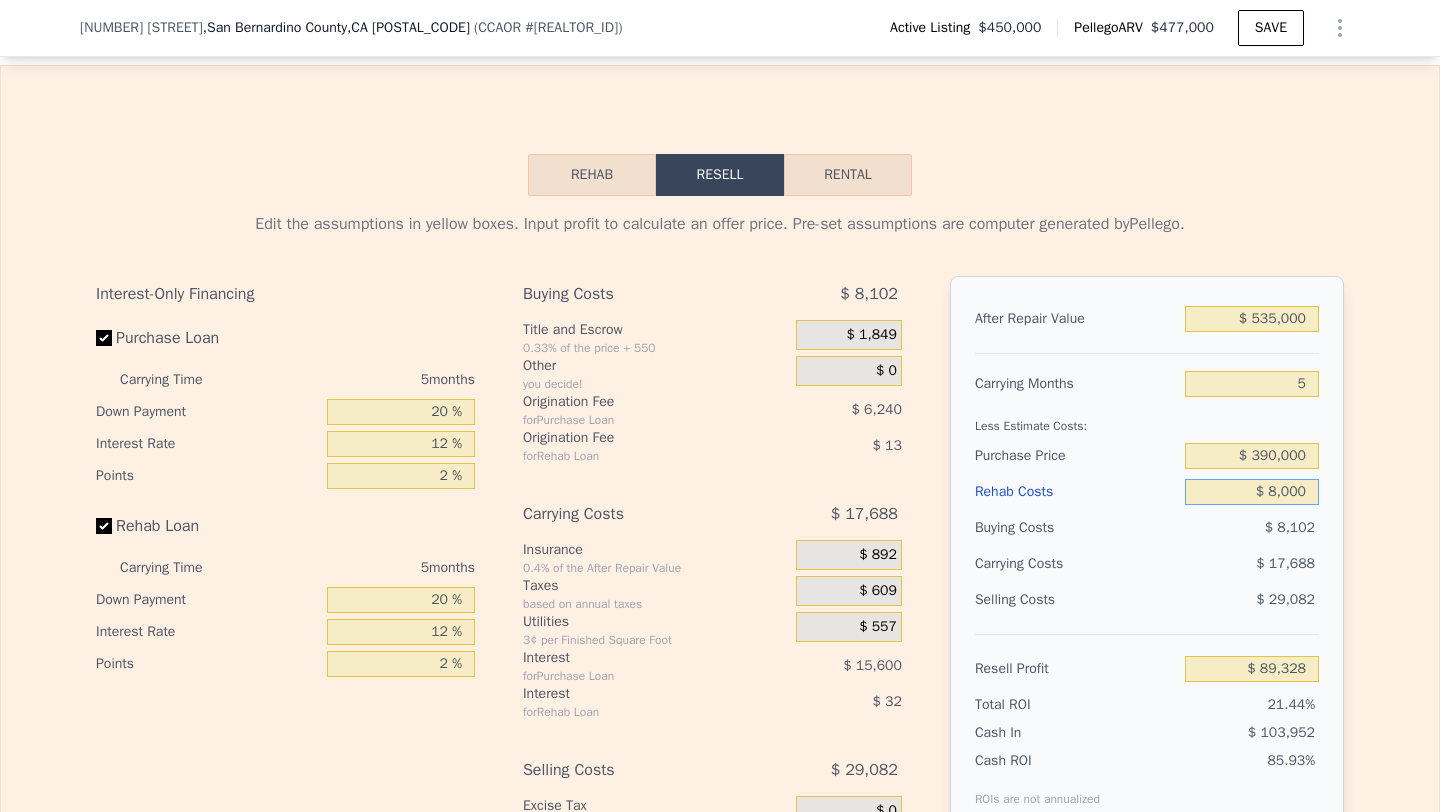 type on "$ 81,723" 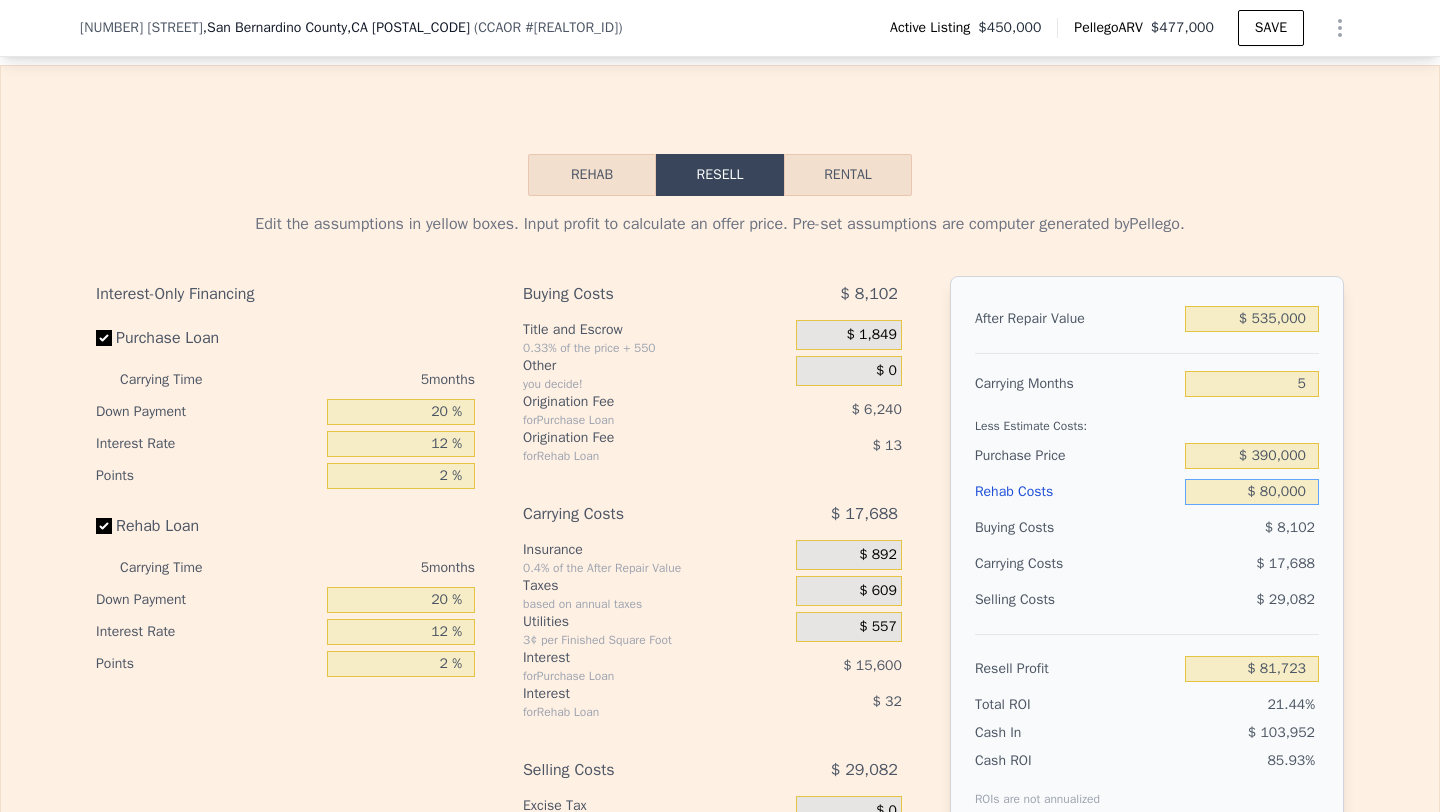 type on "$ 800,000" 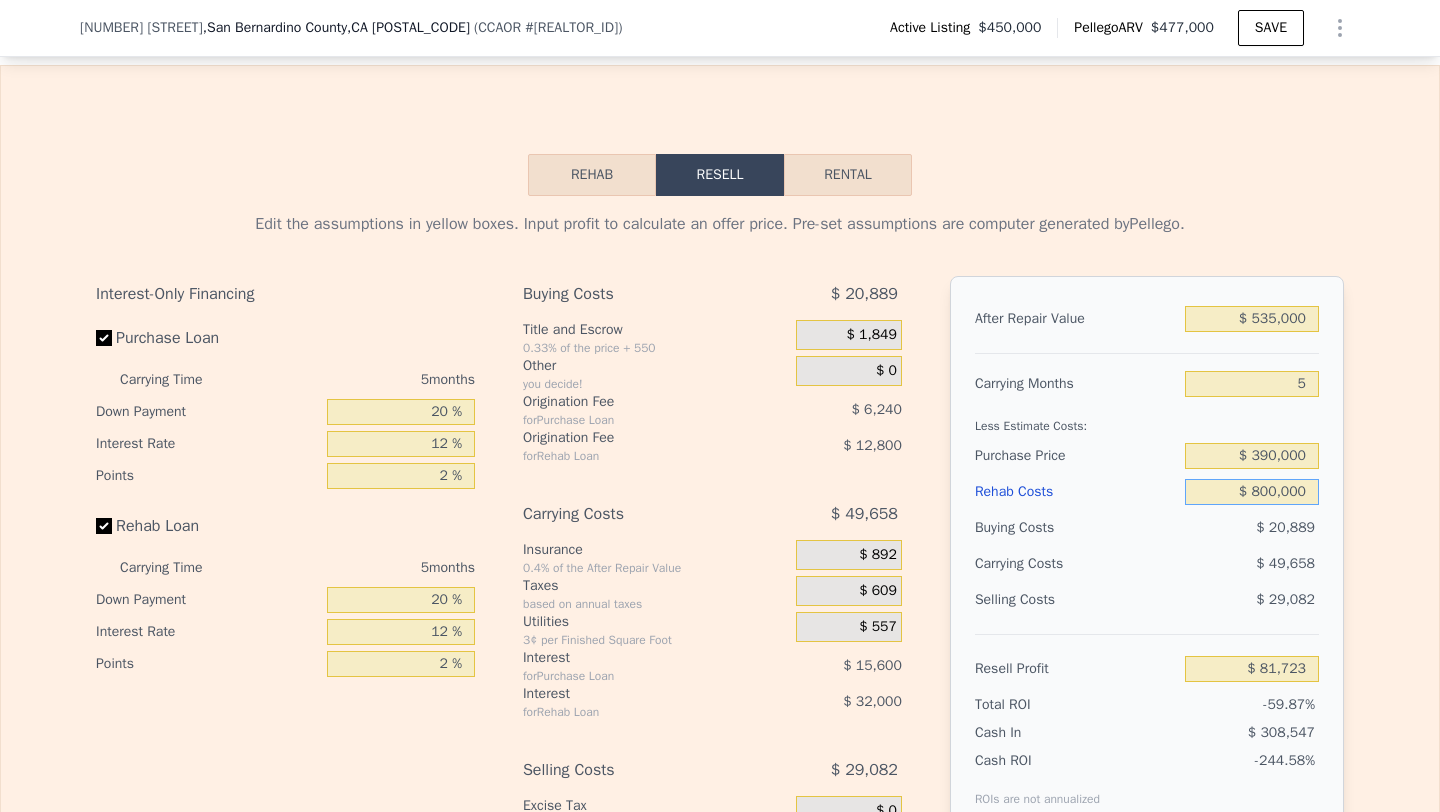 type on "-$ 754,629" 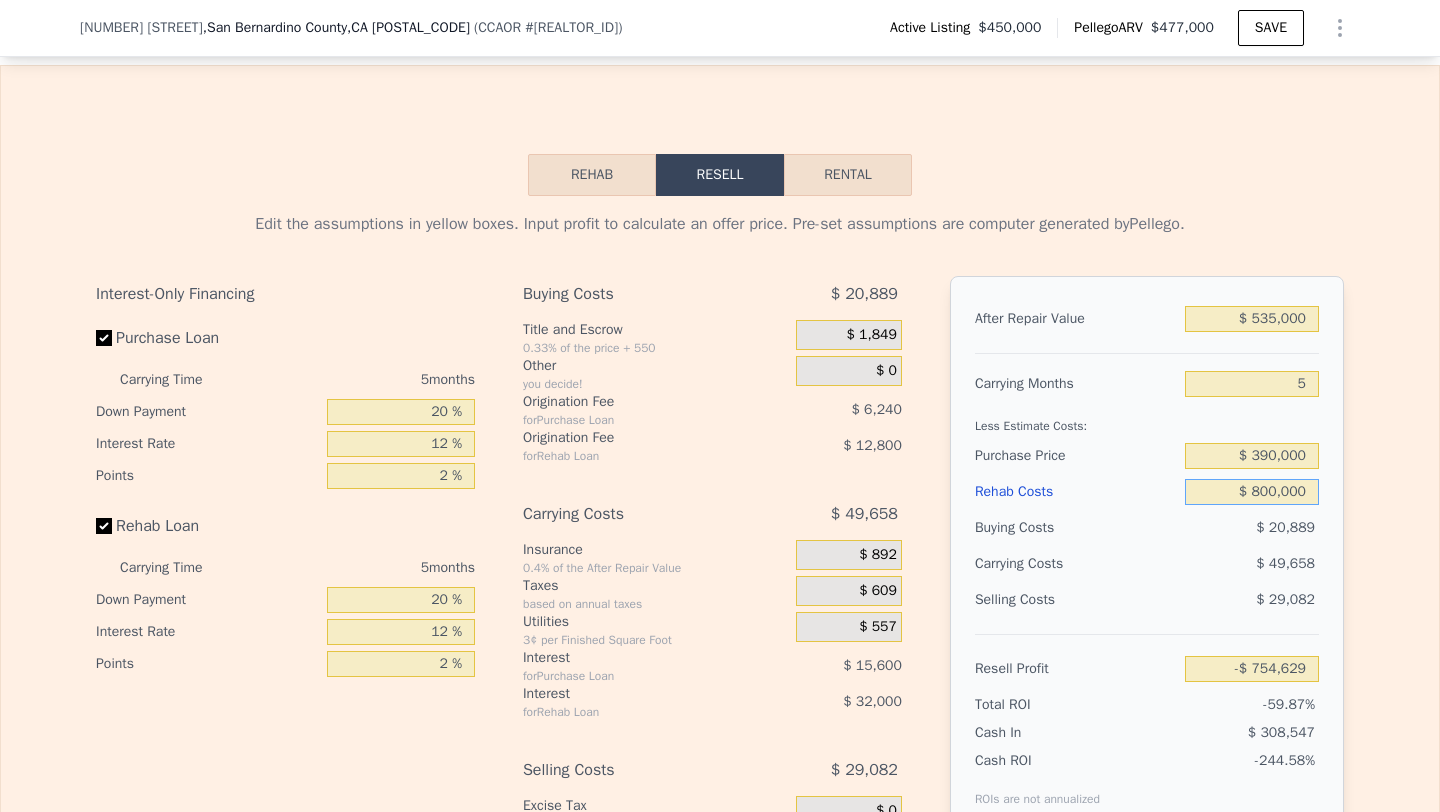 type on "$ 80,000" 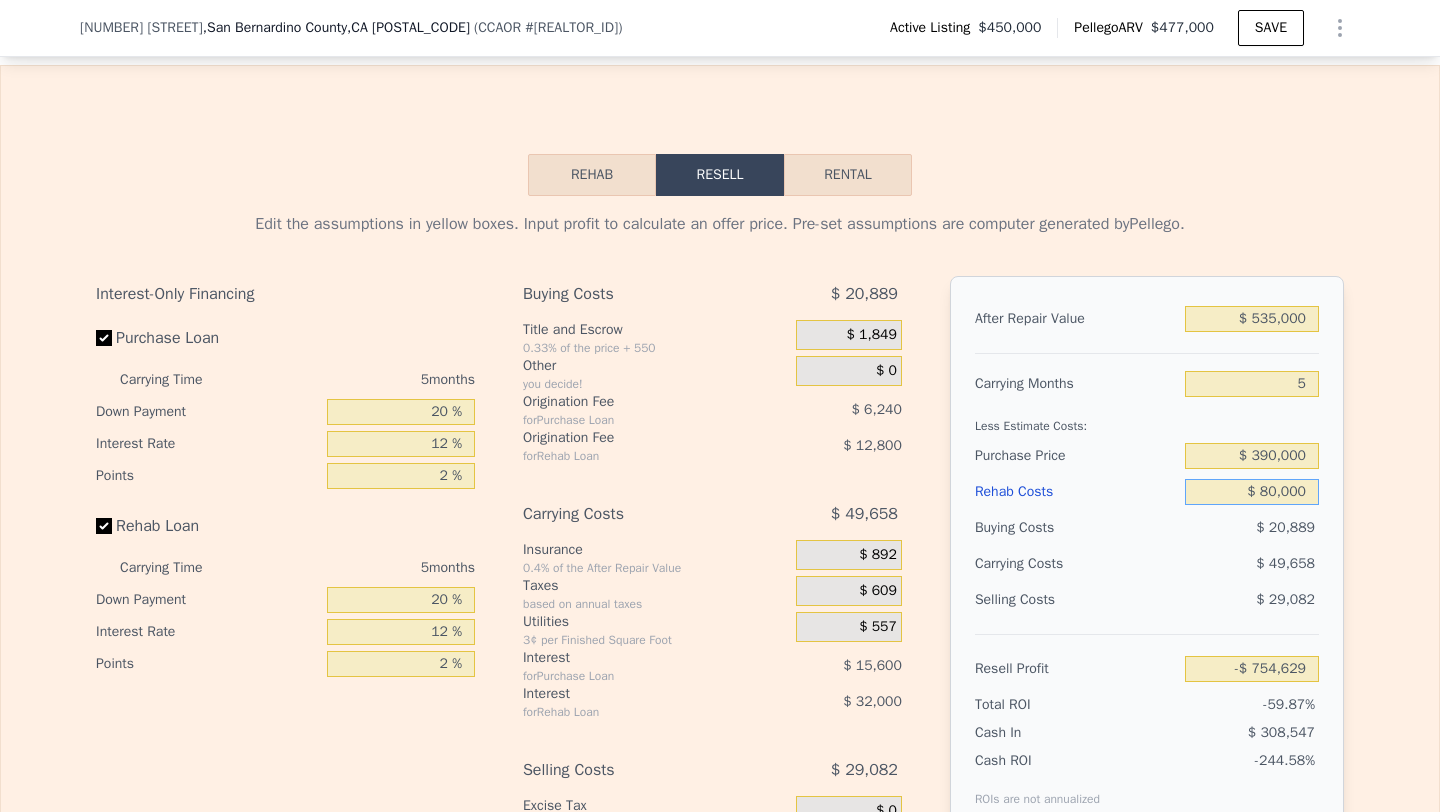type on "$ 5,691" 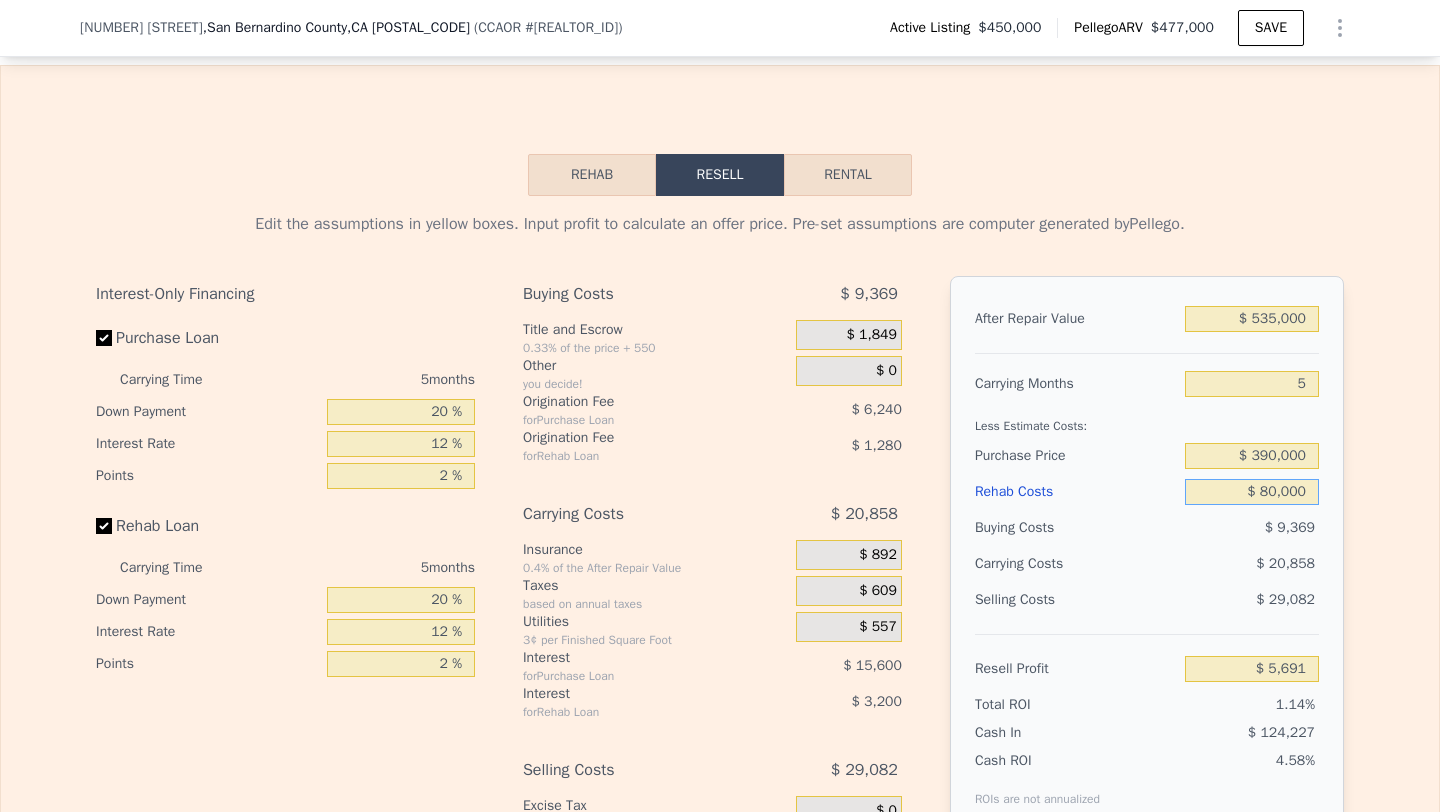 scroll, scrollTop: 3253, scrollLeft: 0, axis: vertical 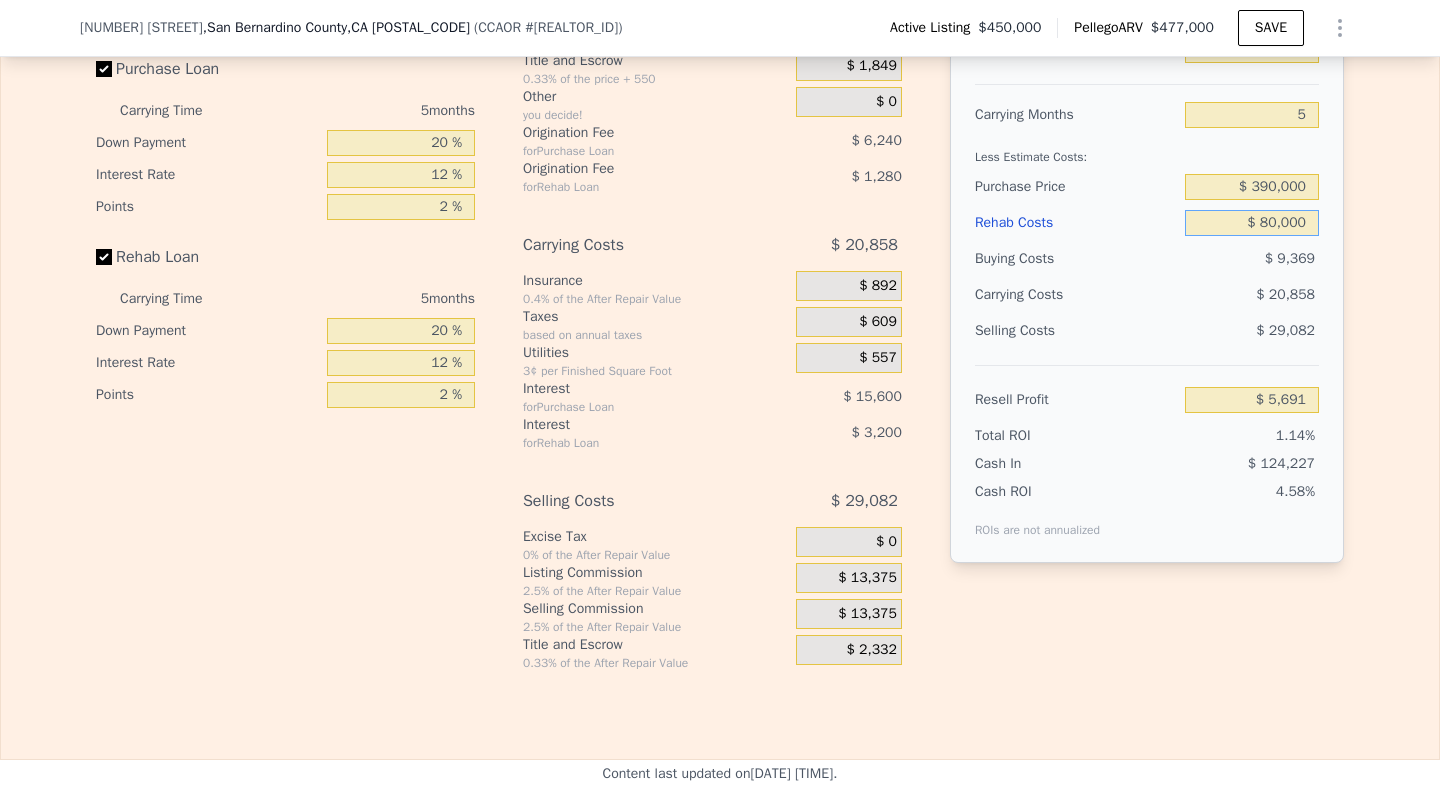 type on "$ 80,000" 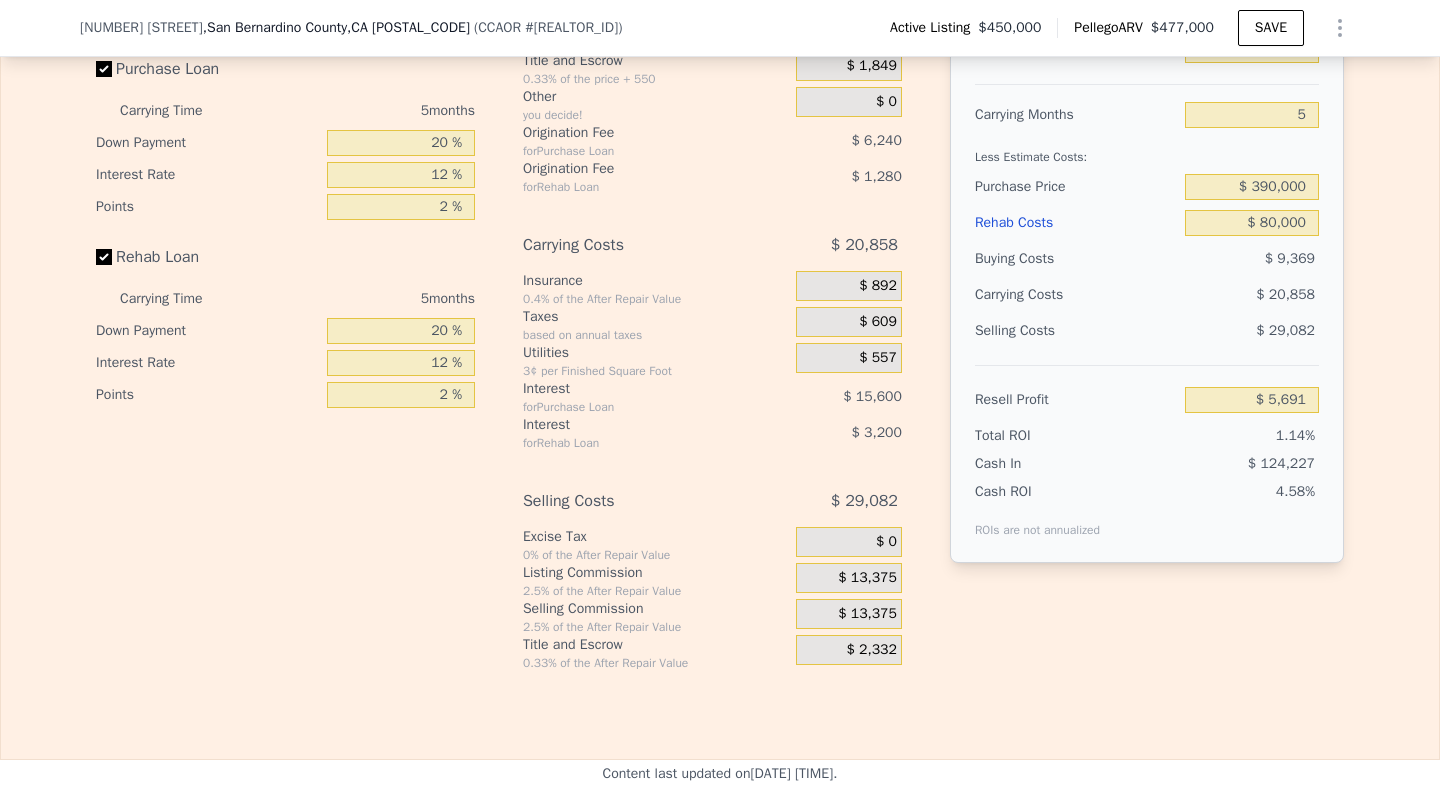 click on "$ 13,375" at bounding box center [867, 614] 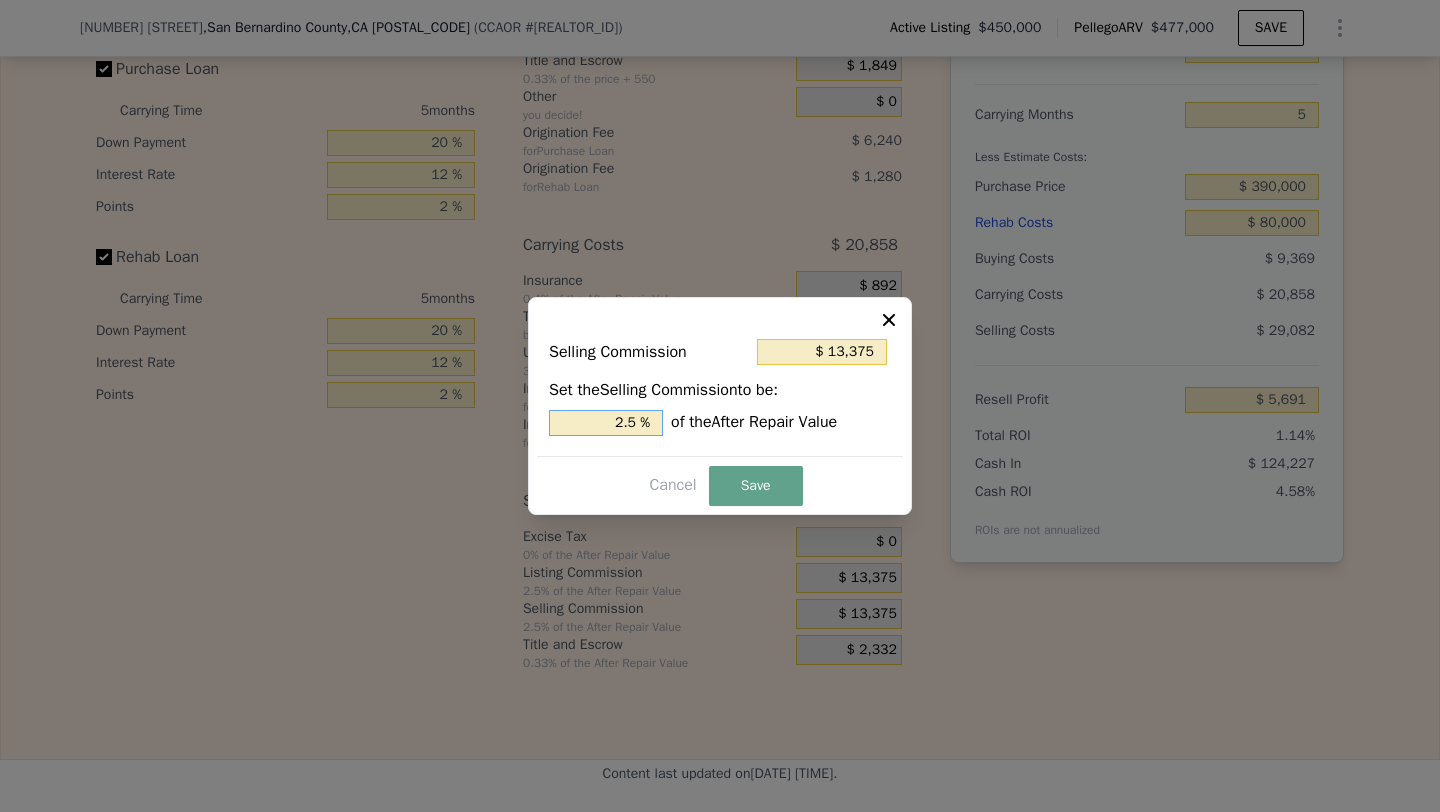 click on "2.5 %" at bounding box center [606, 423] 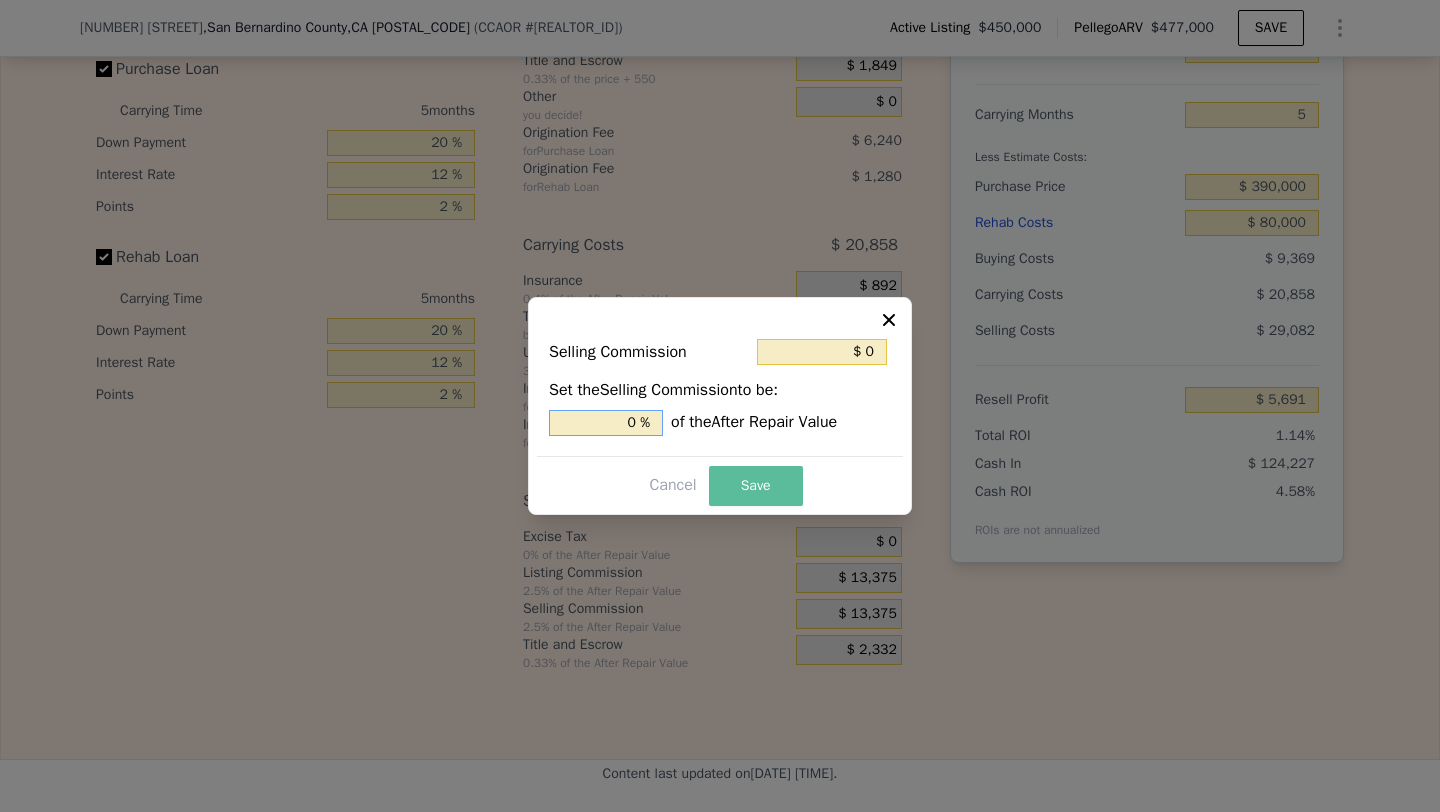 type on "0 %" 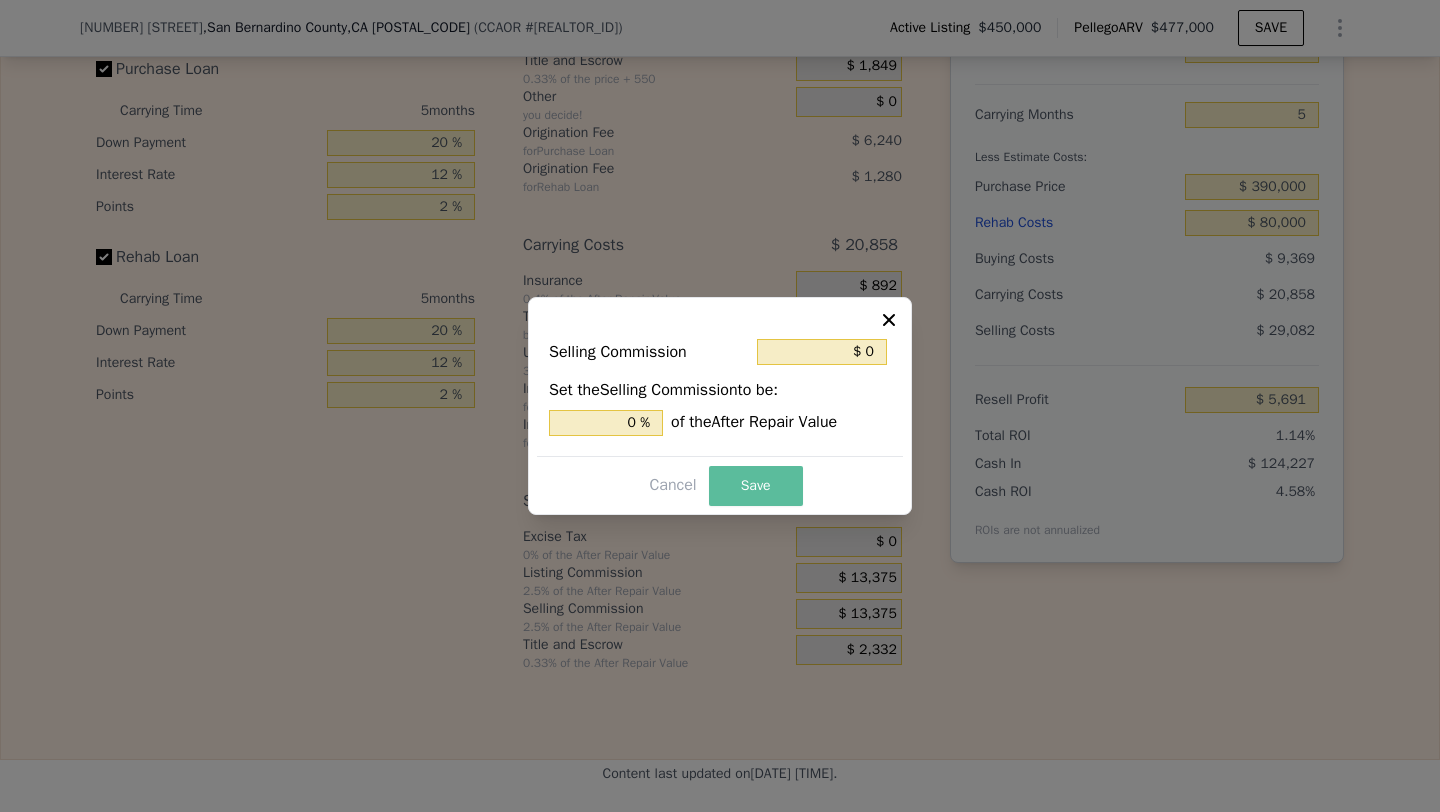 click on "Save" at bounding box center (756, 486) 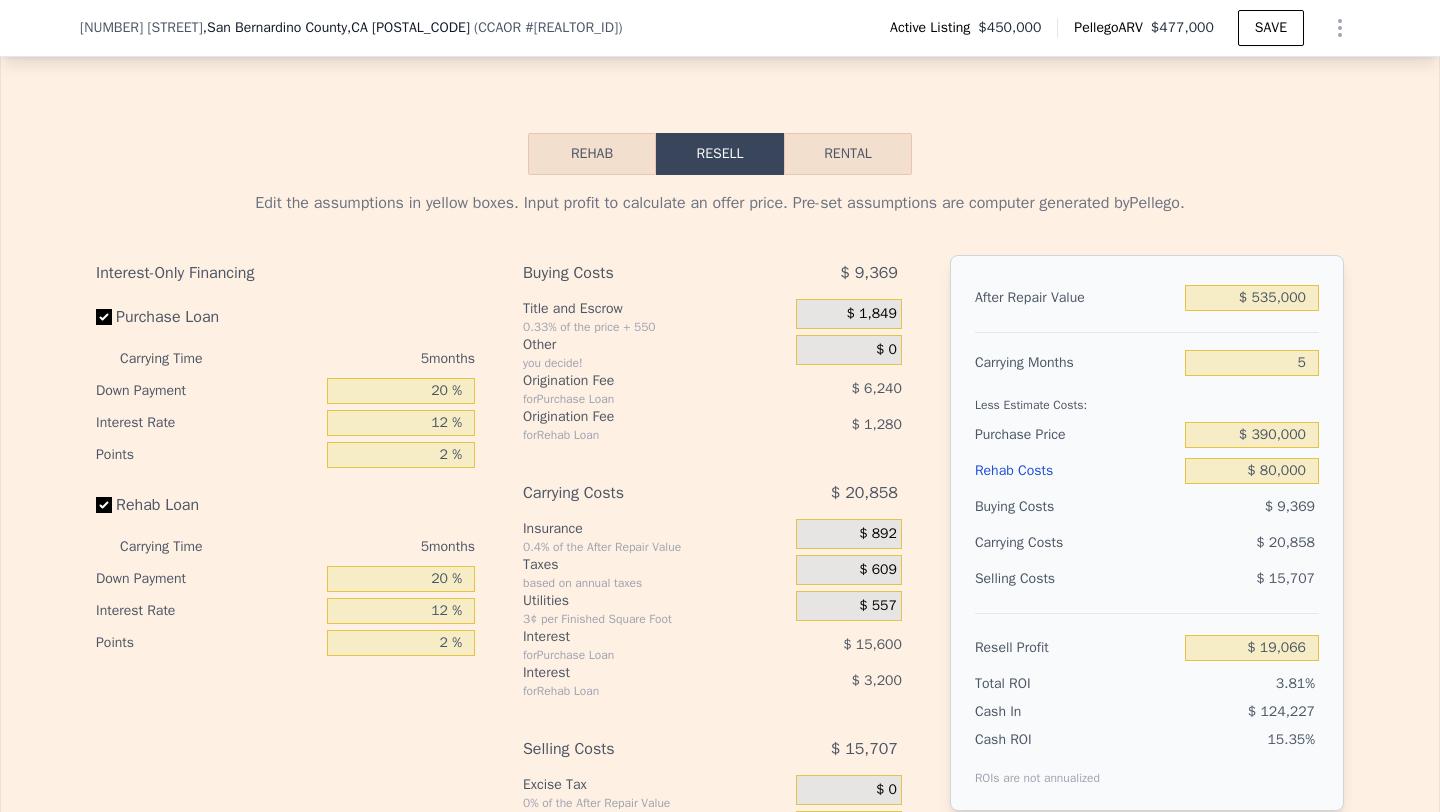 scroll, scrollTop: 3001, scrollLeft: 0, axis: vertical 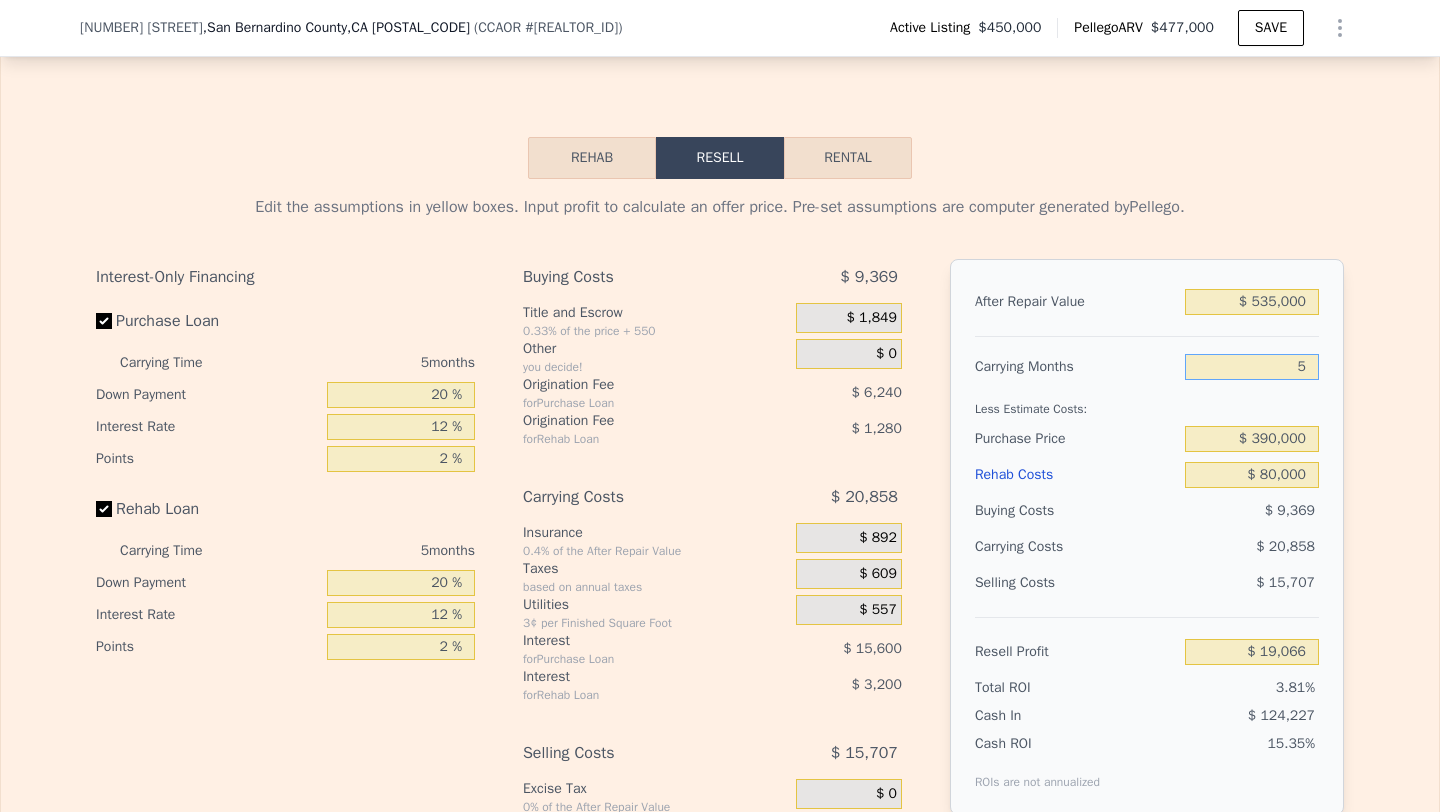 click on "5" at bounding box center [1252, 367] 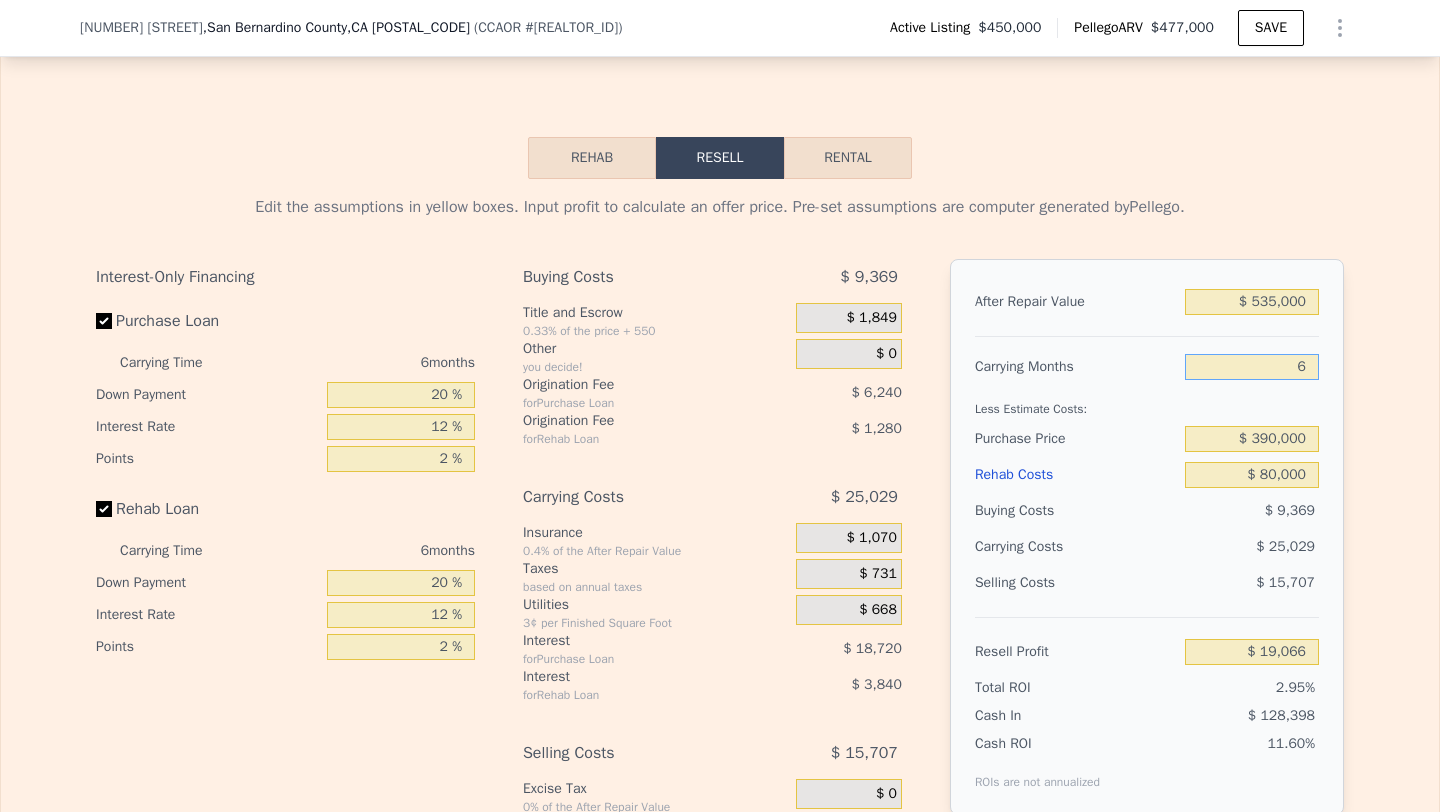 type on "[VALUE]" 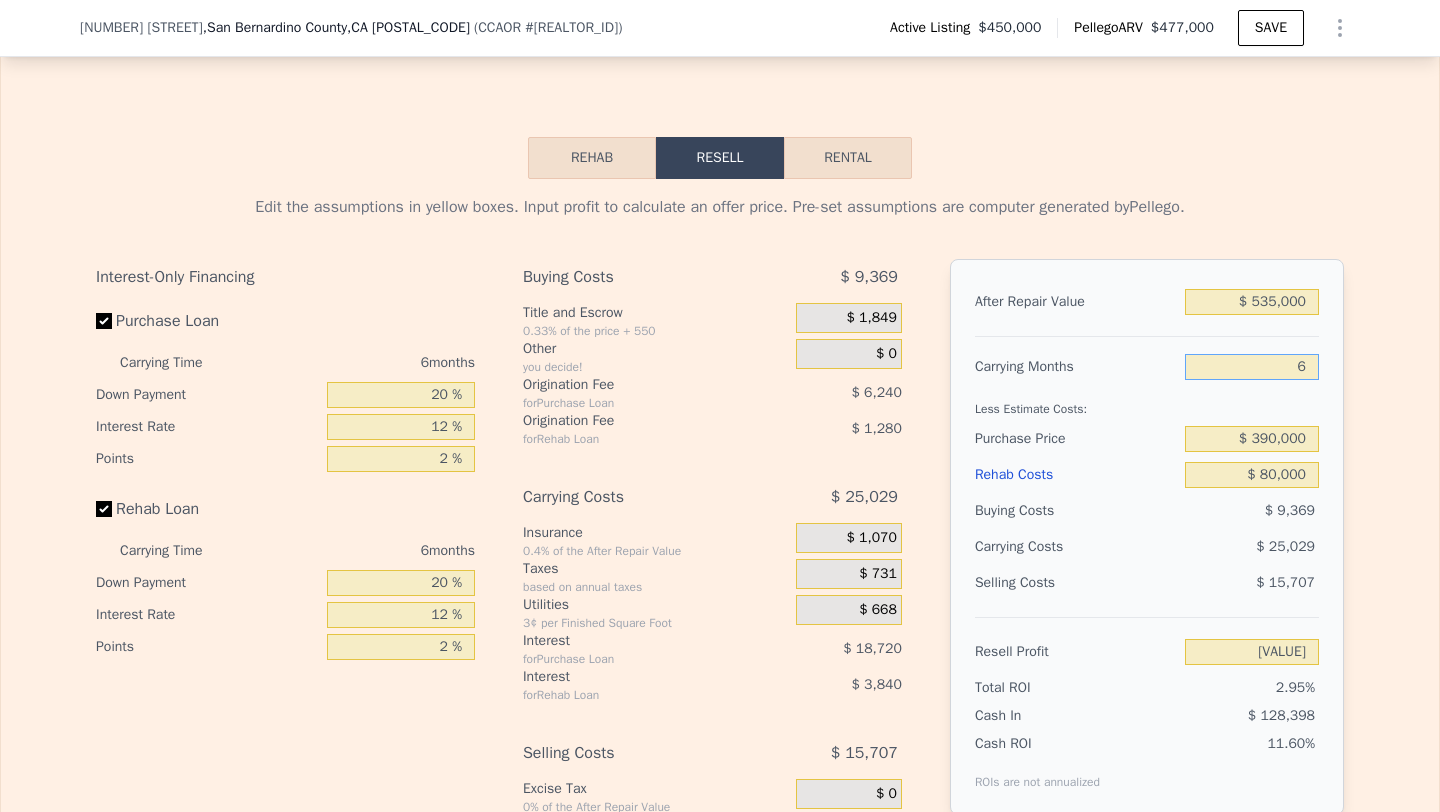 type on "6" 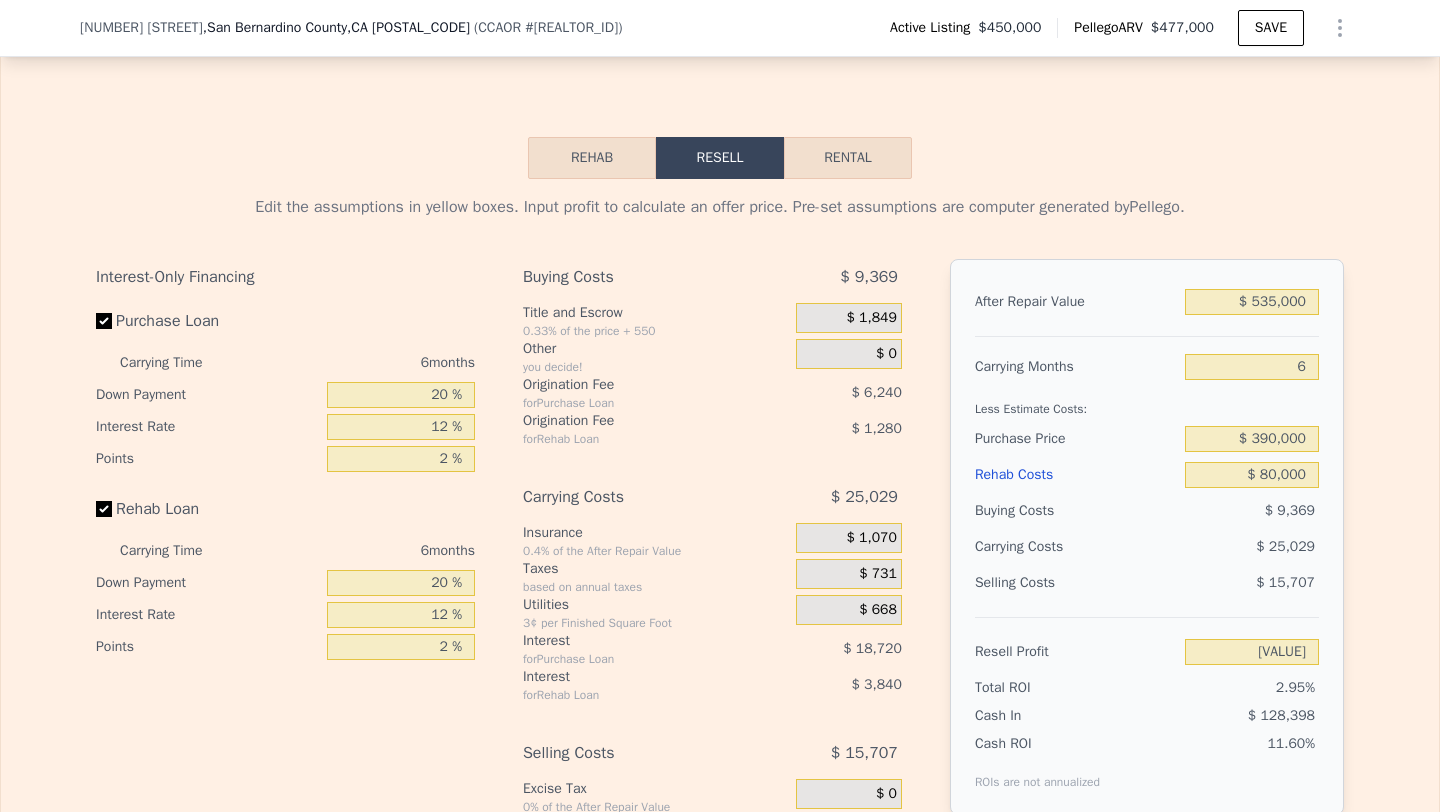 click on "Purchase Price" at bounding box center [1076, 439] 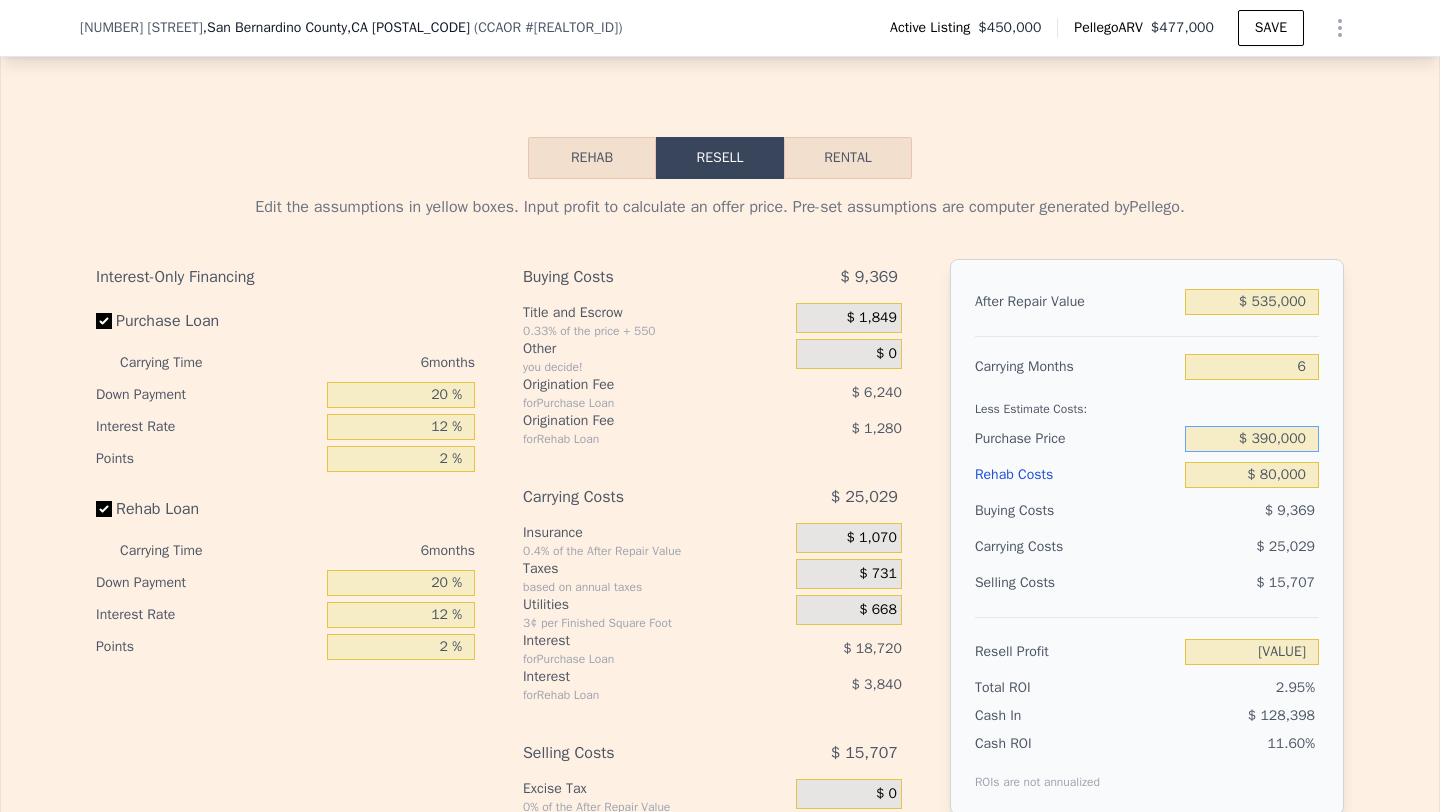 click on "$ 390,000" at bounding box center (1252, 439) 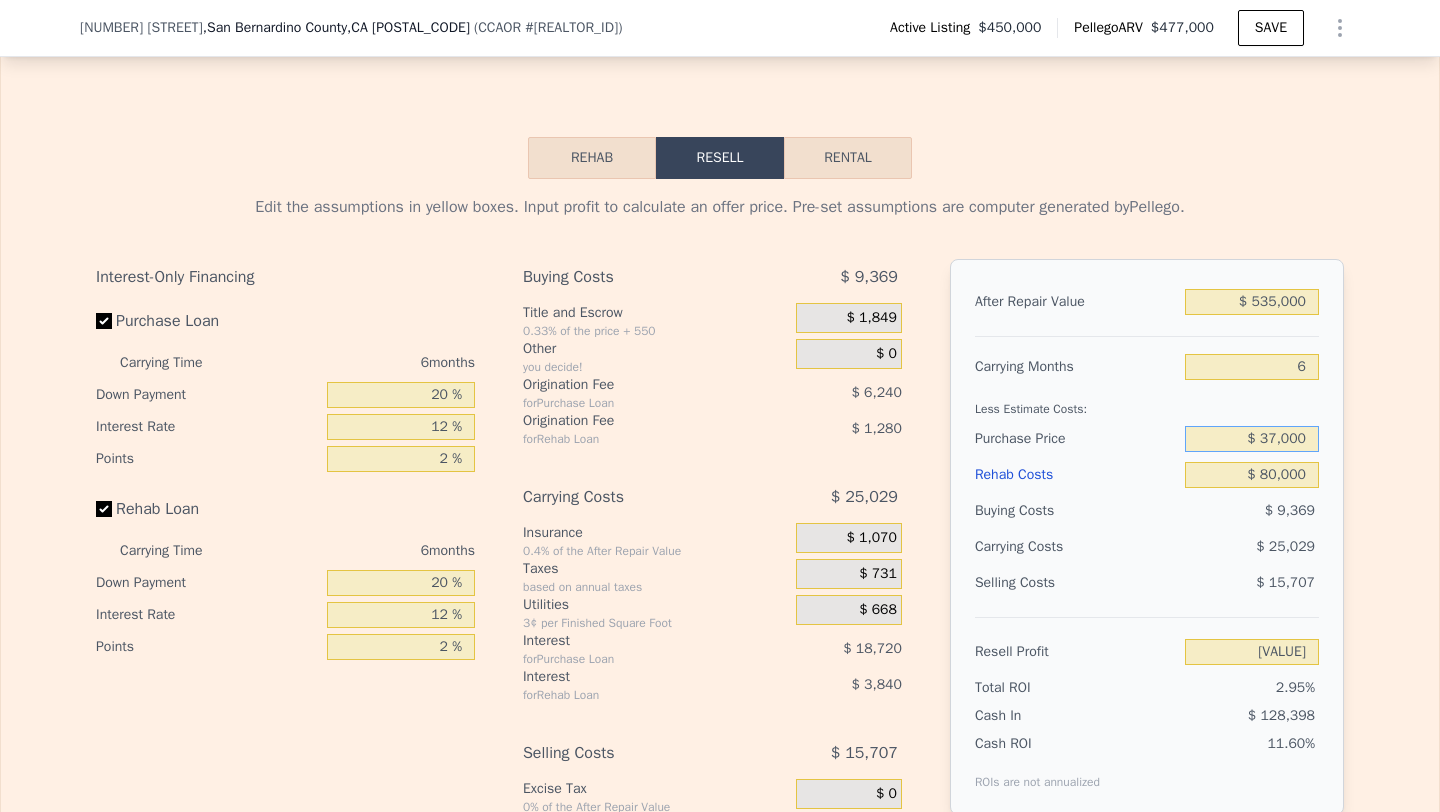 type on "$ 375,000" 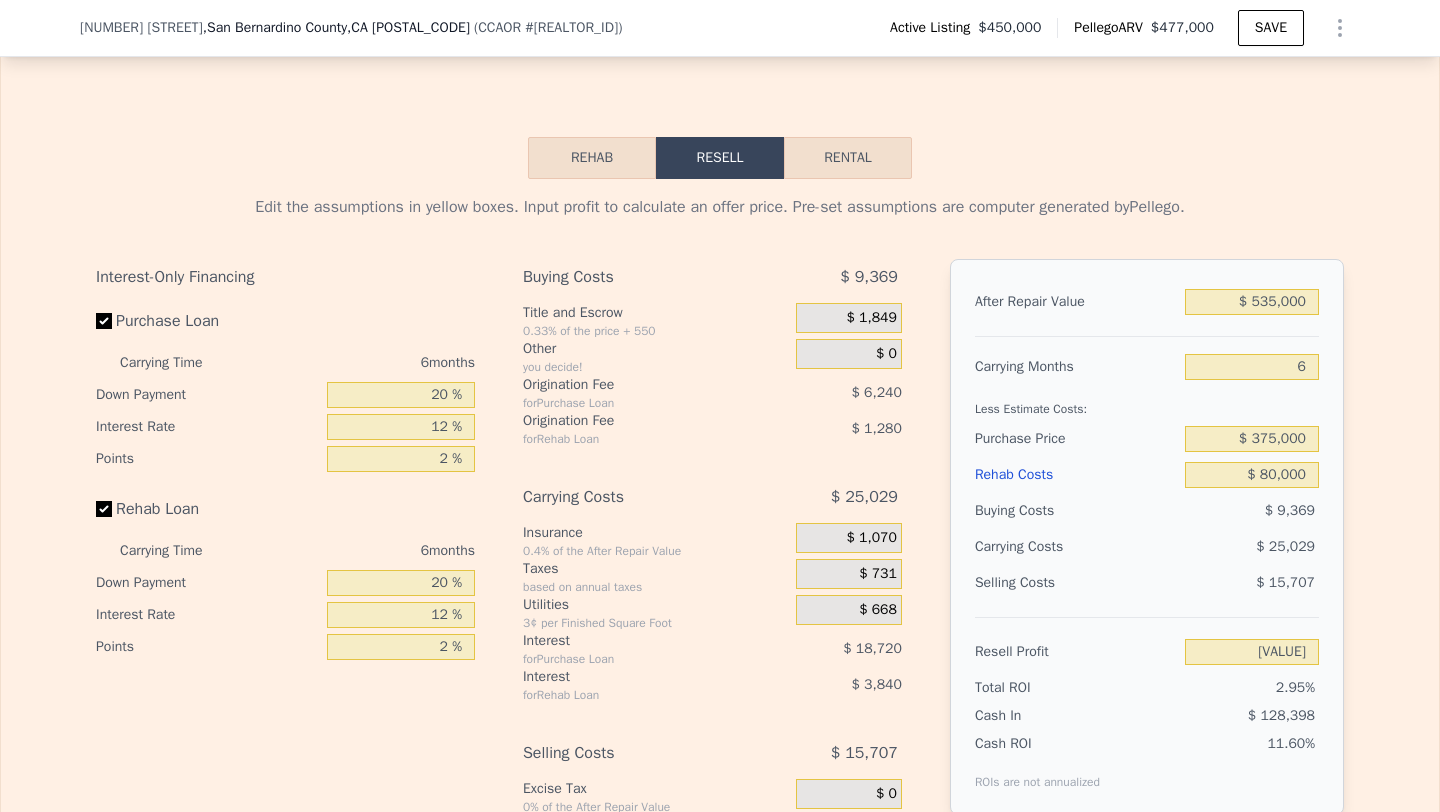 click on "Rehab Costs" at bounding box center [1076, 475] 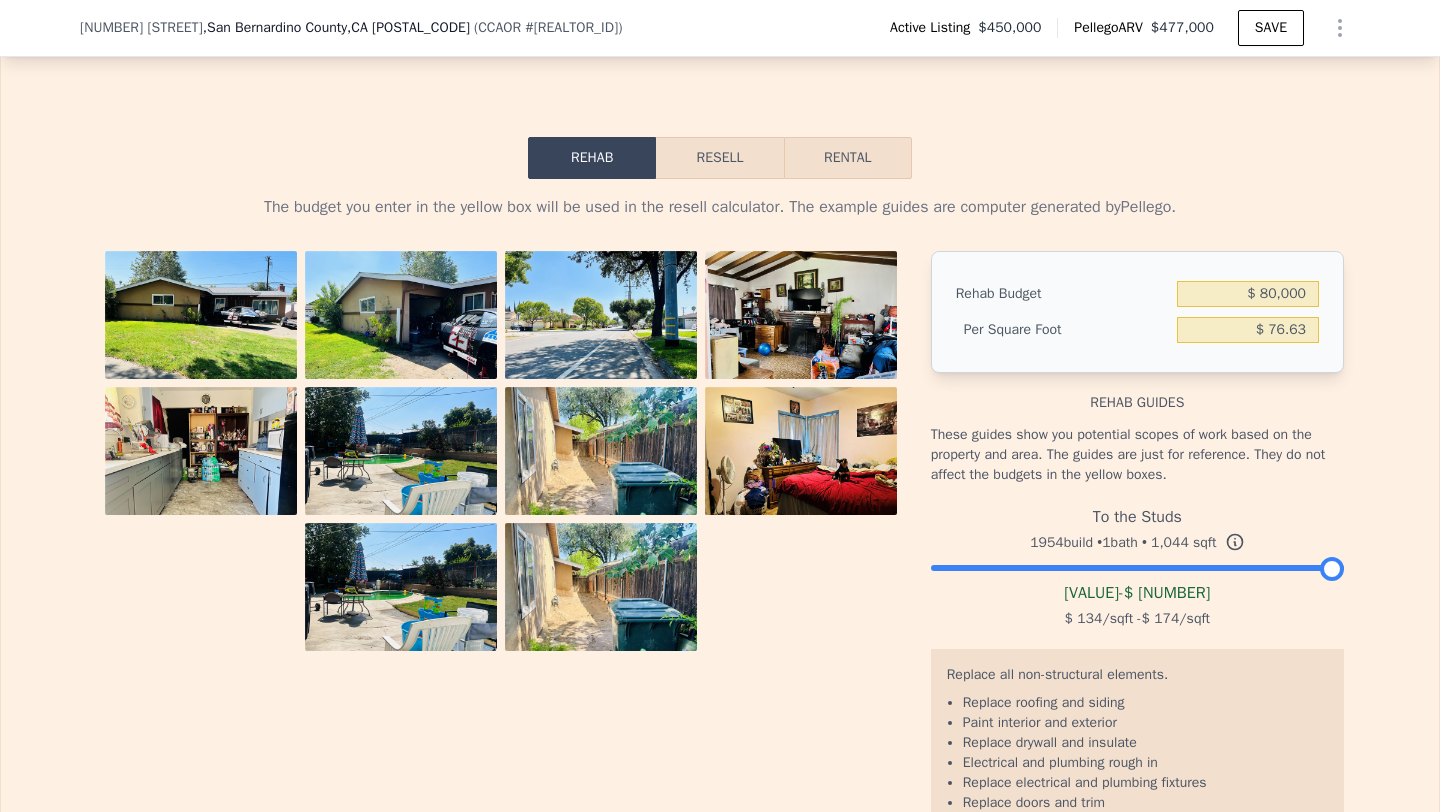 click on "Resell" at bounding box center [719, 158] 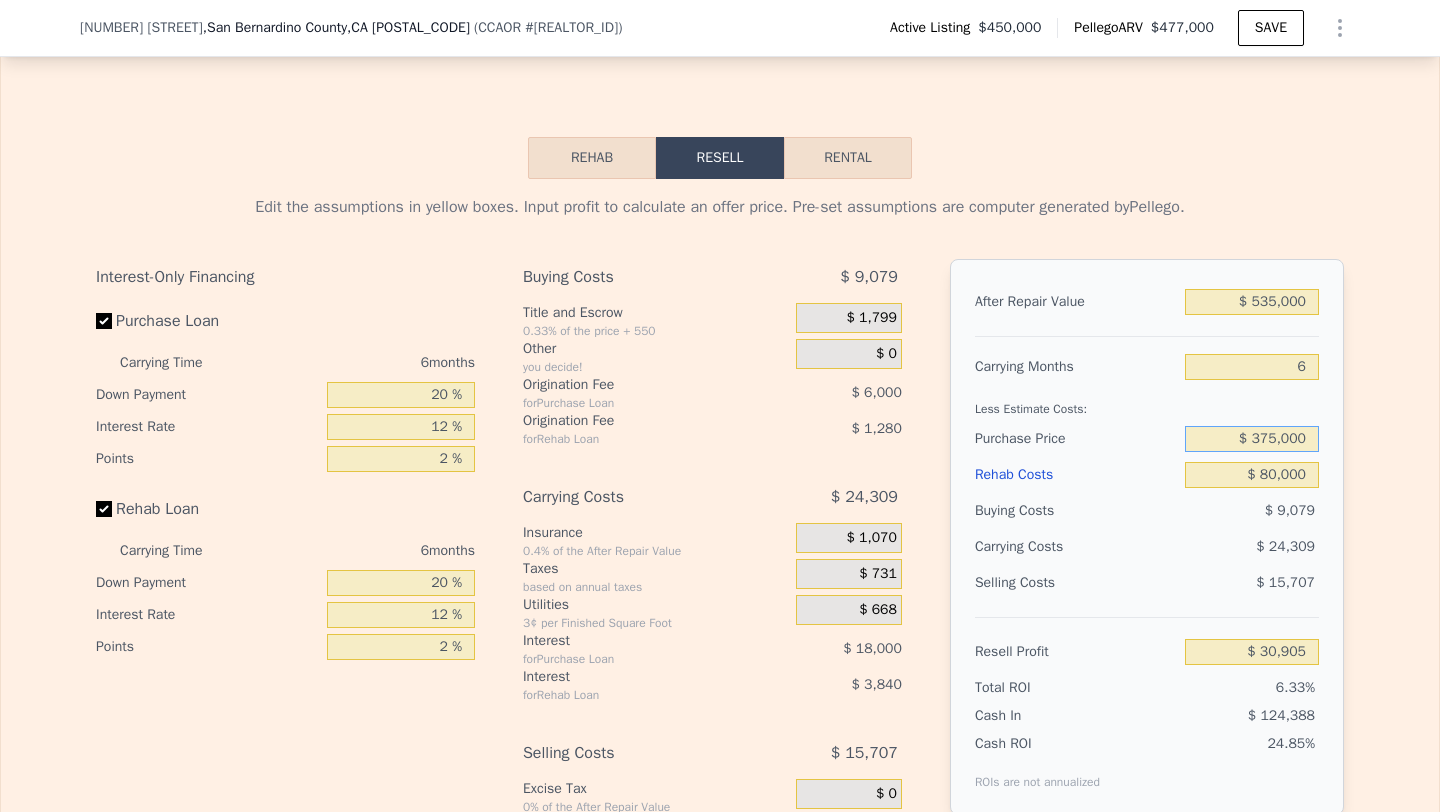 click on "$ 375,000" at bounding box center [1252, 439] 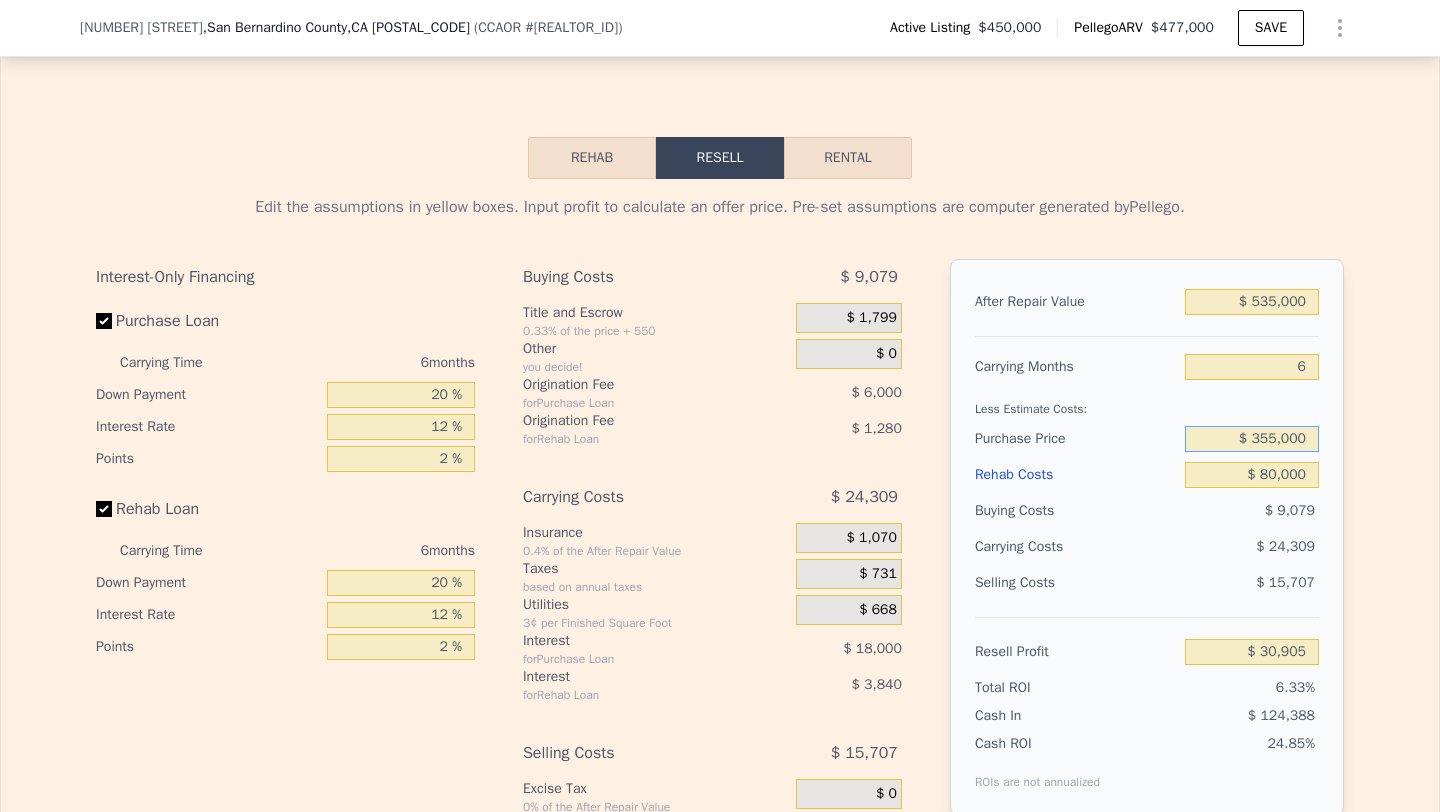 type on "$ 355,000" 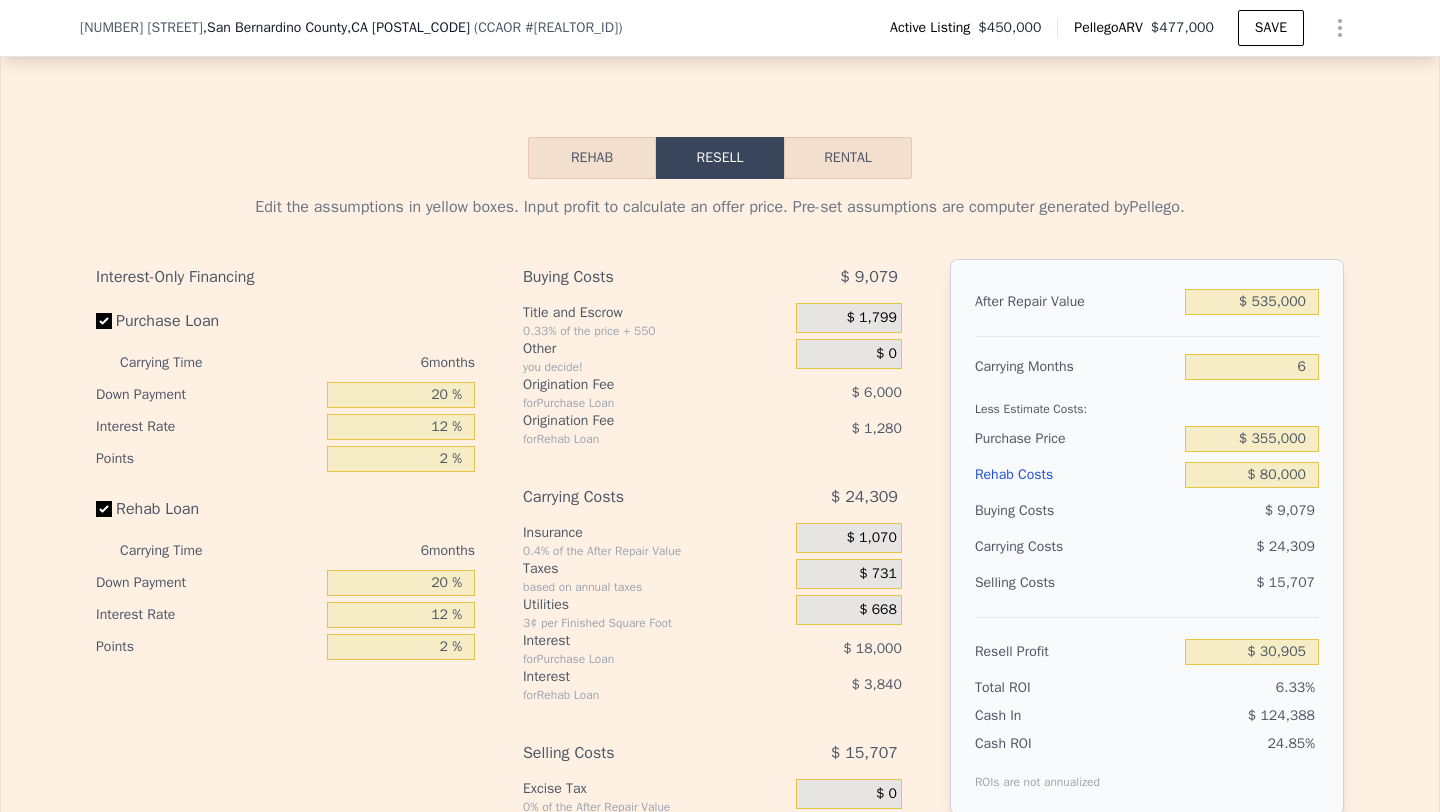 type on "$ 52,252" 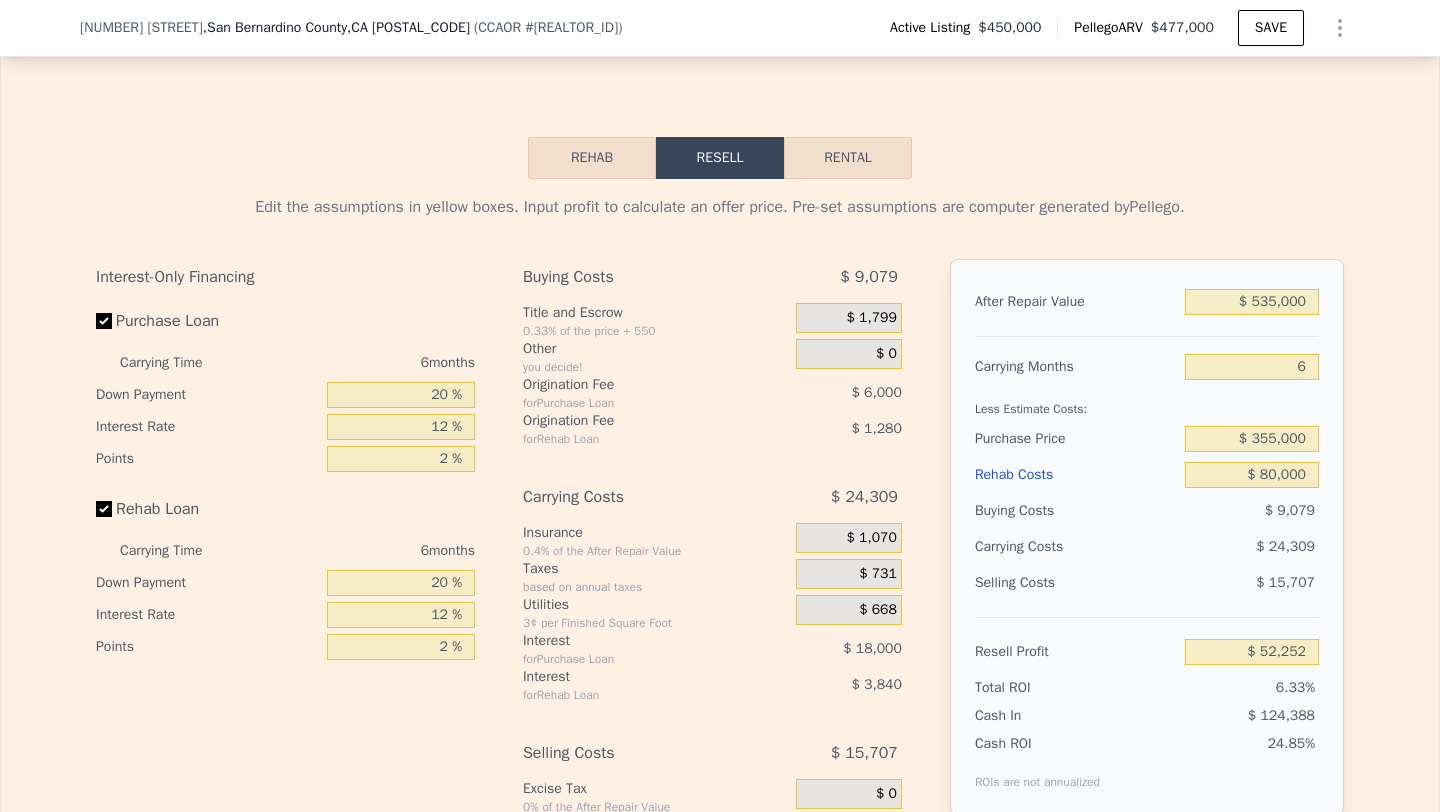 click on "$ 24,309" at bounding box center [1213, 547] 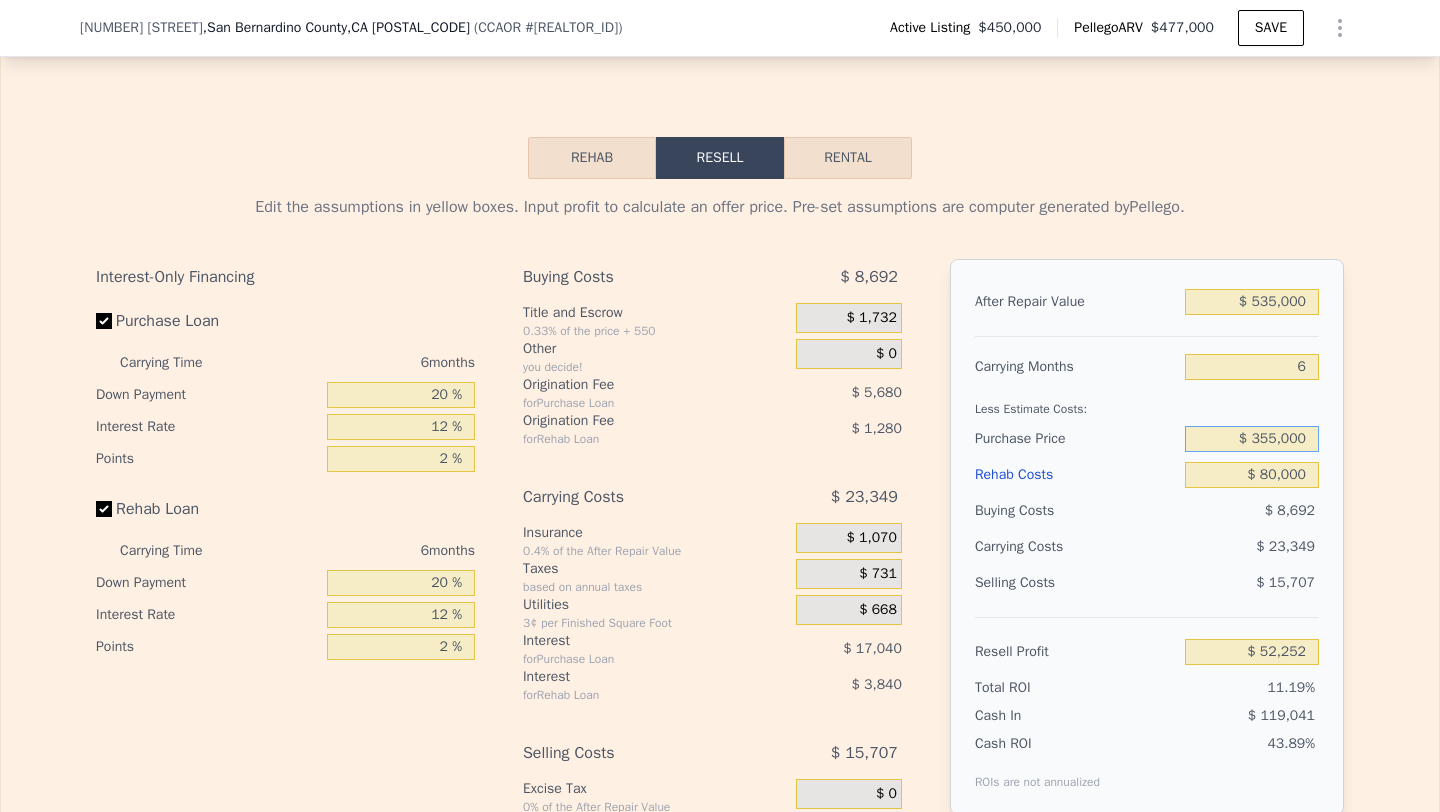 click on "$ 355,000" at bounding box center (1252, 439) 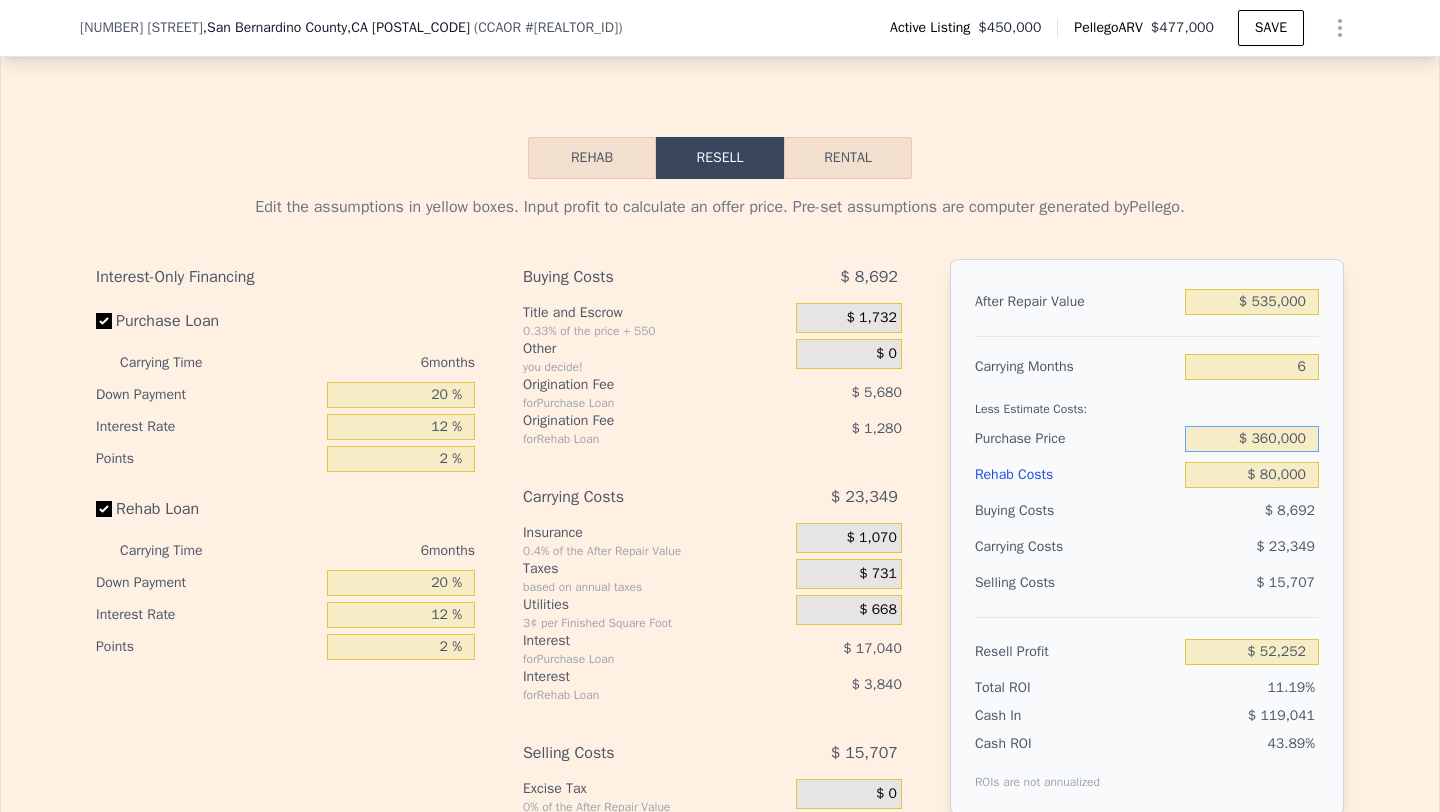 type on "$ 360,000" 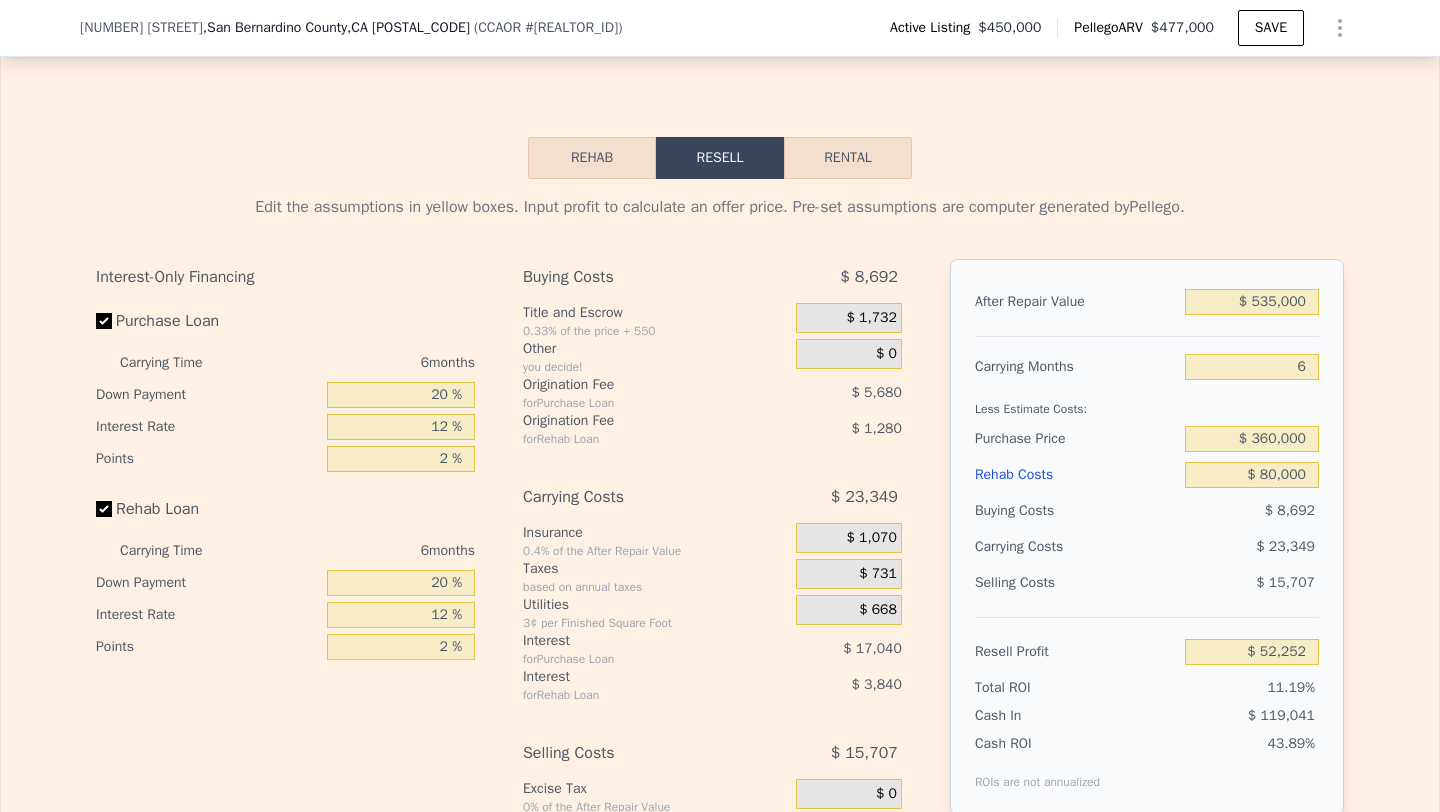 click on "Selling Costs $[COST]" at bounding box center [1147, 591] 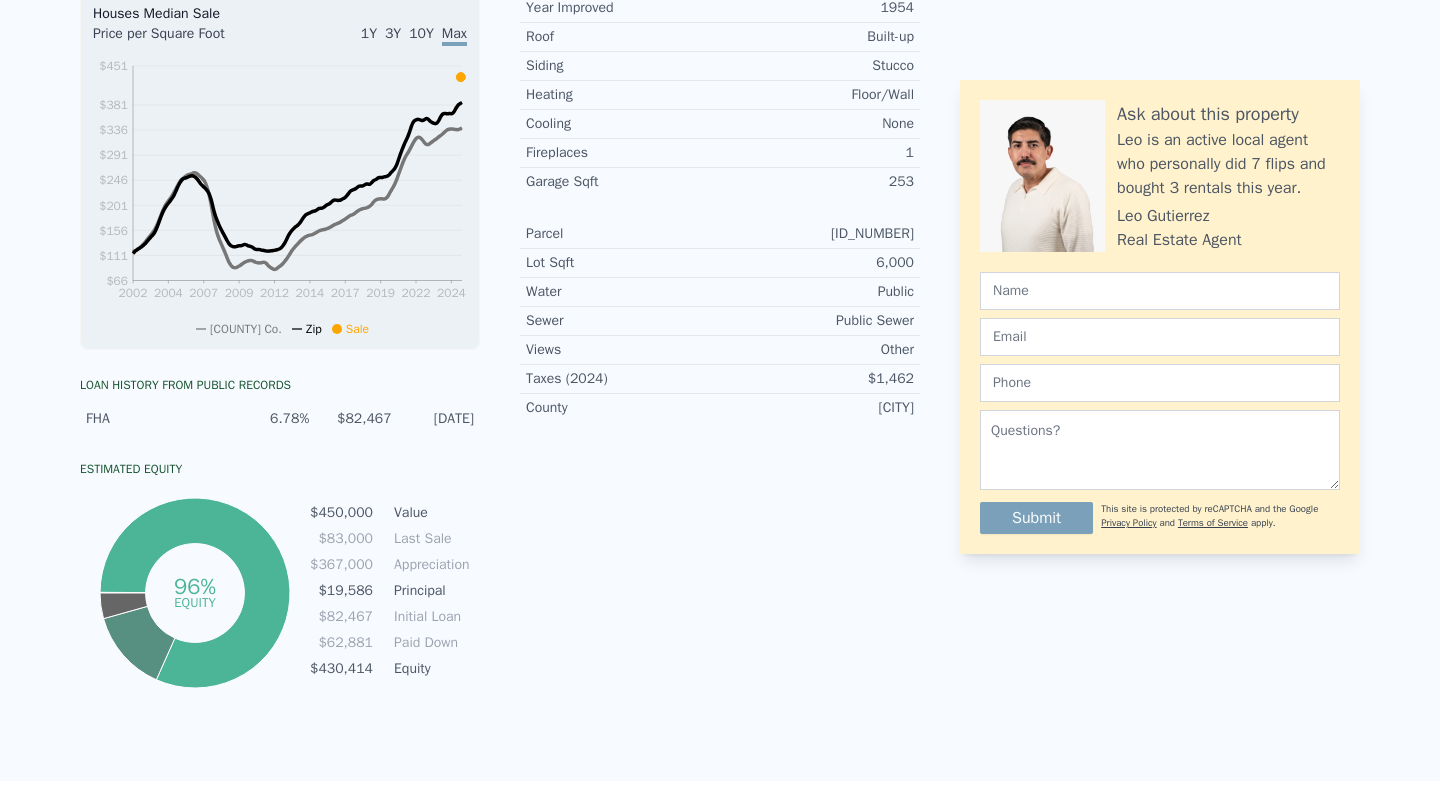 scroll, scrollTop: 0, scrollLeft: 0, axis: both 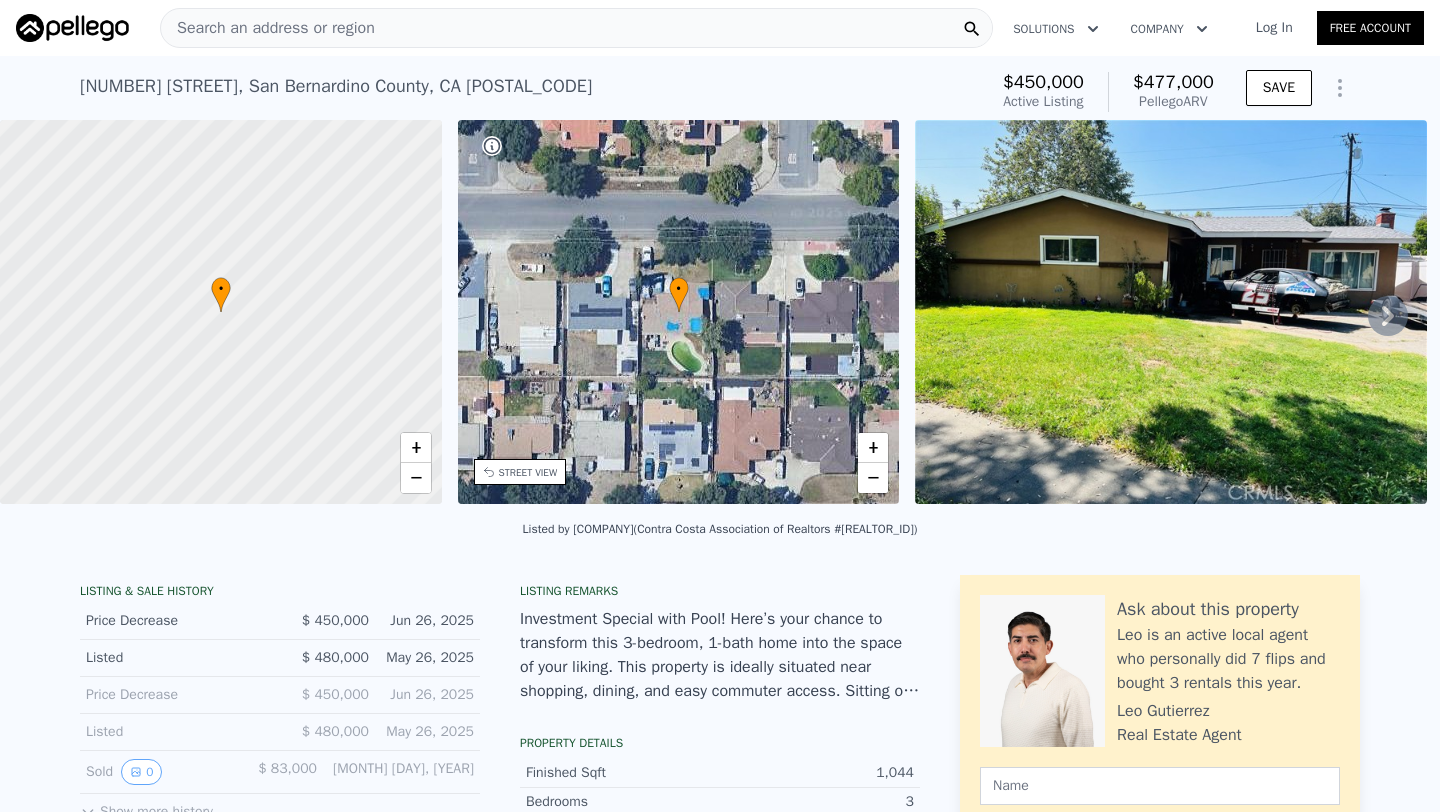 click on "Search an address or region" at bounding box center [576, 28] 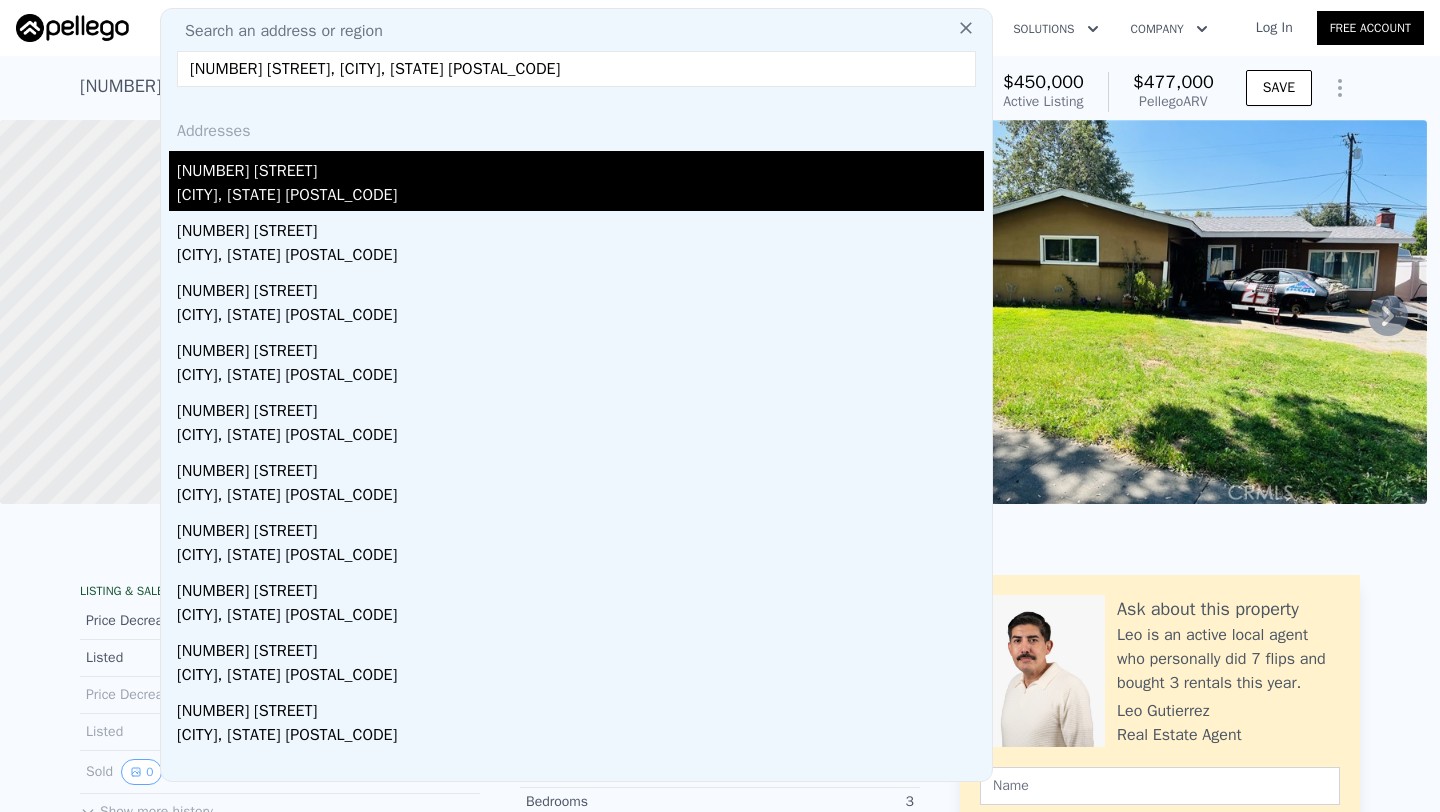 type on "[NUMBER] [STREET], [CITY], [STATE] [POSTAL_CODE]" 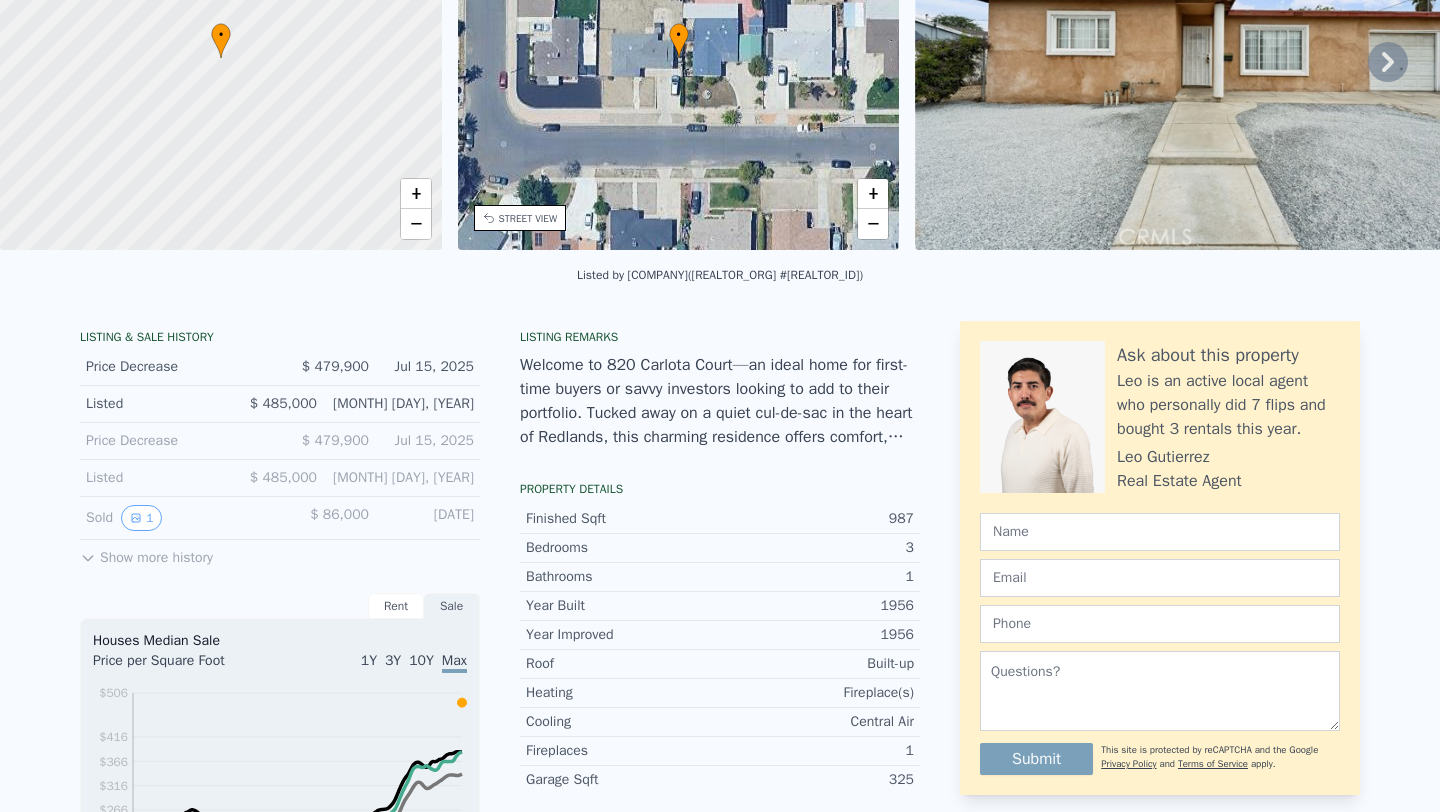 scroll, scrollTop: 0, scrollLeft: 0, axis: both 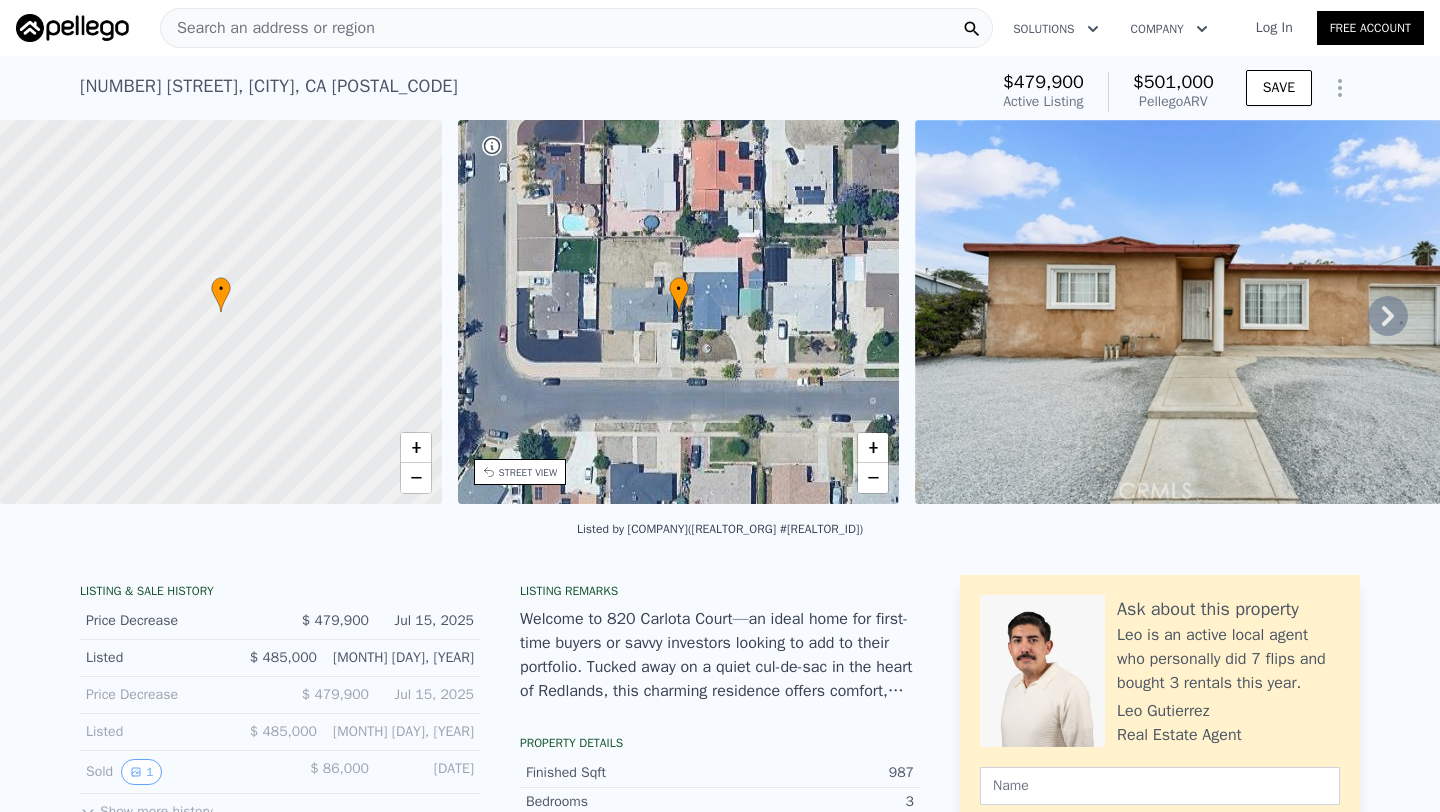 click on "Search an address or region" at bounding box center (268, 28) 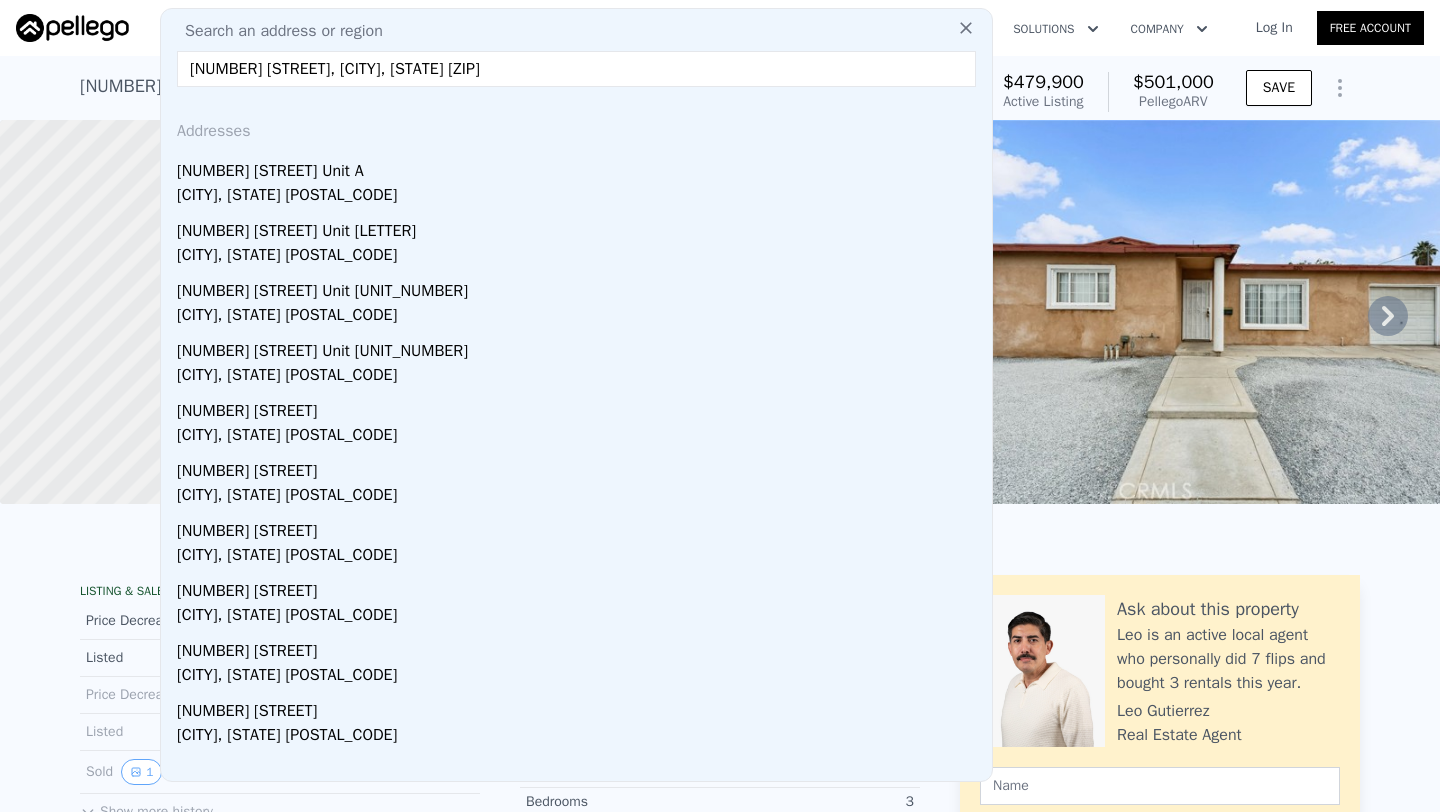drag, startPoint x: 320, startPoint y: 66, endPoint x: 545, endPoint y: 66, distance: 225 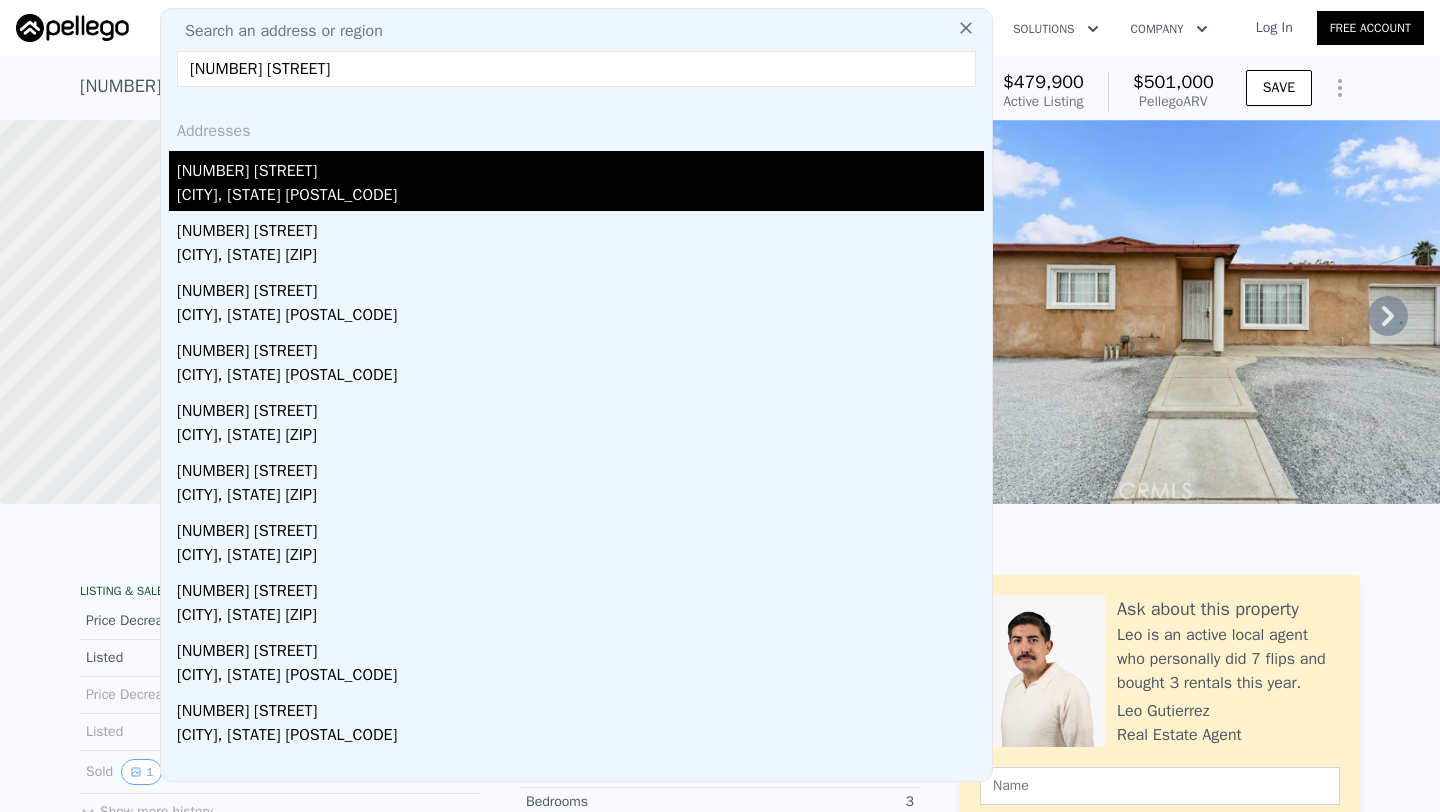 type on "[NUMBER] [STREET]" 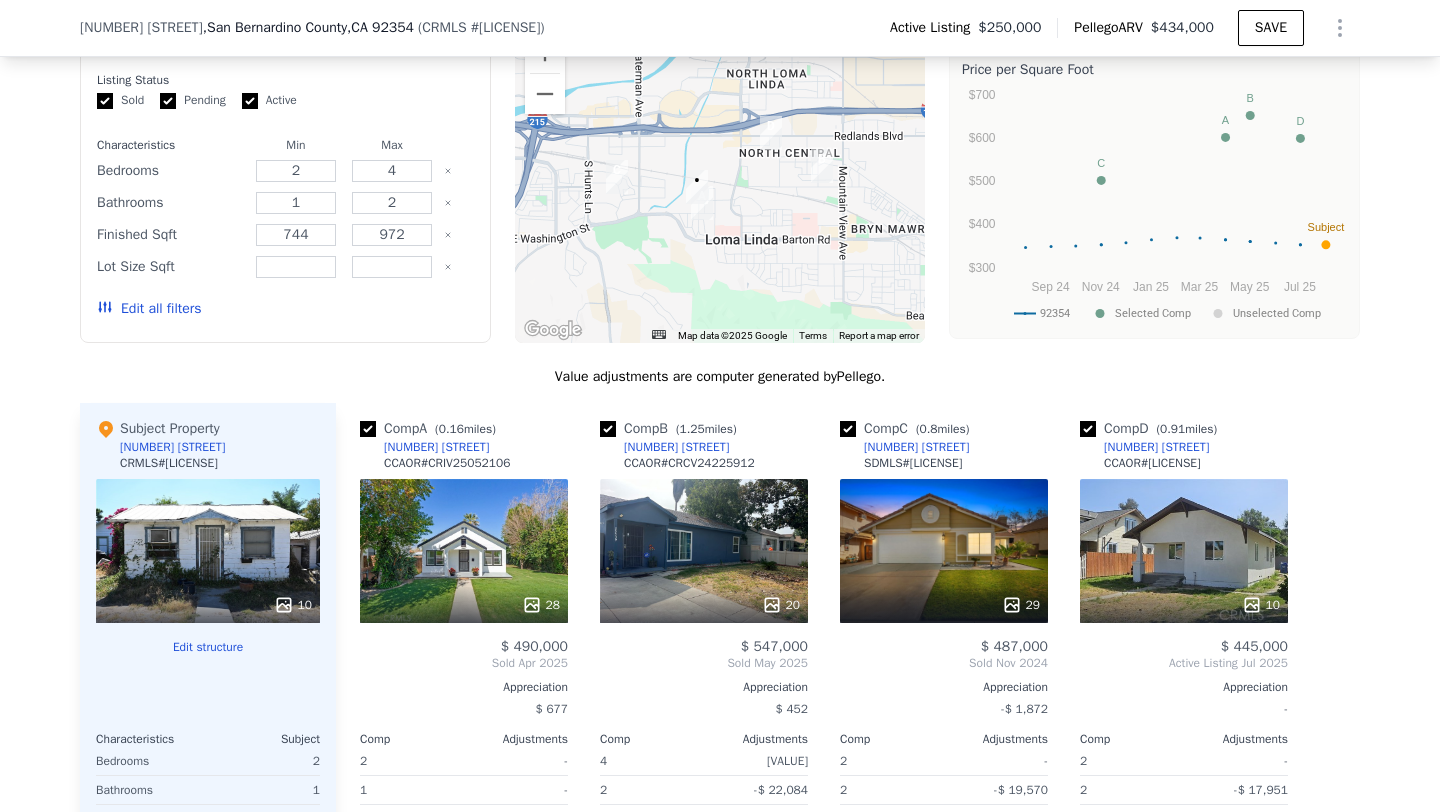 scroll, scrollTop: 1918, scrollLeft: 0, axis: vertical 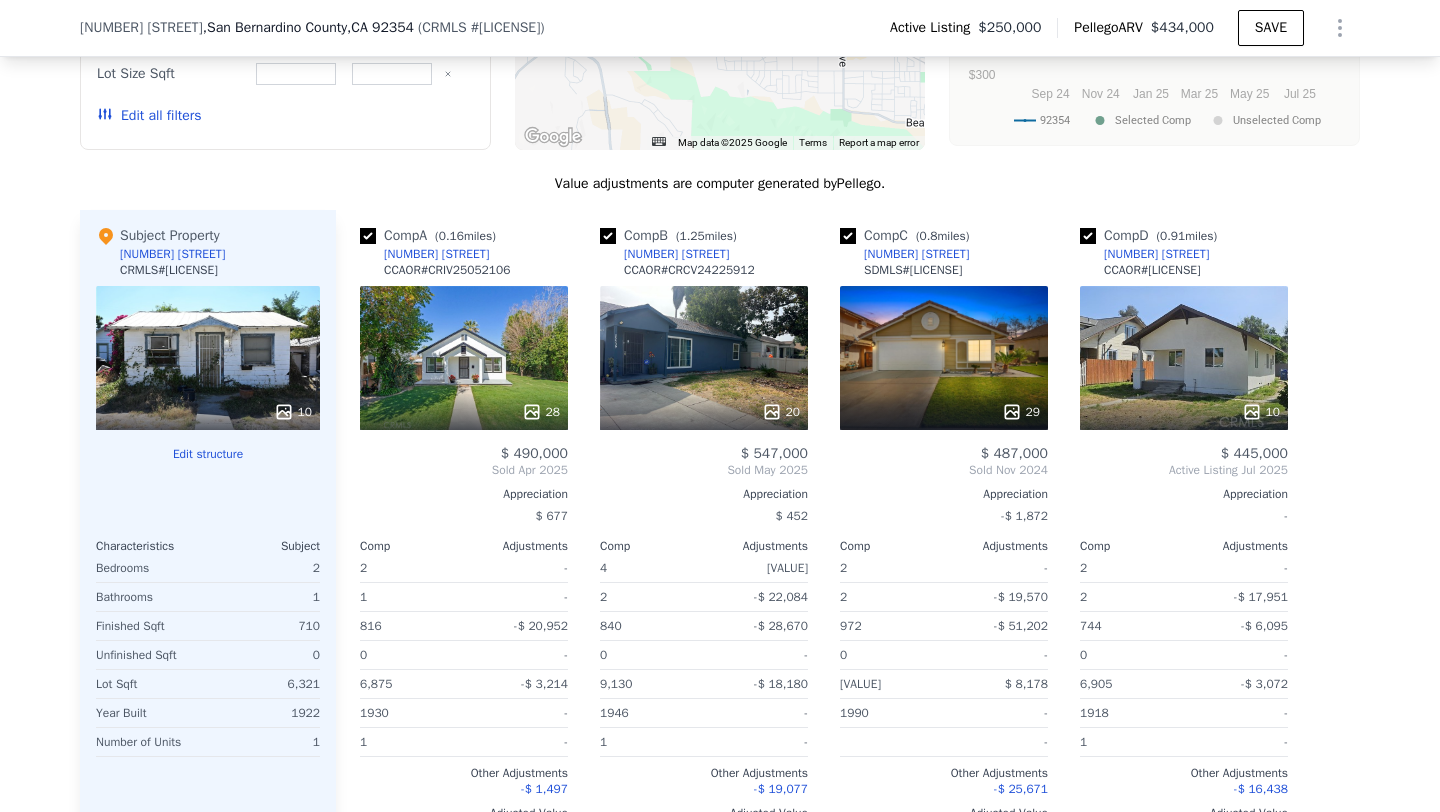 click on "28" at bounding box center (464, 358) 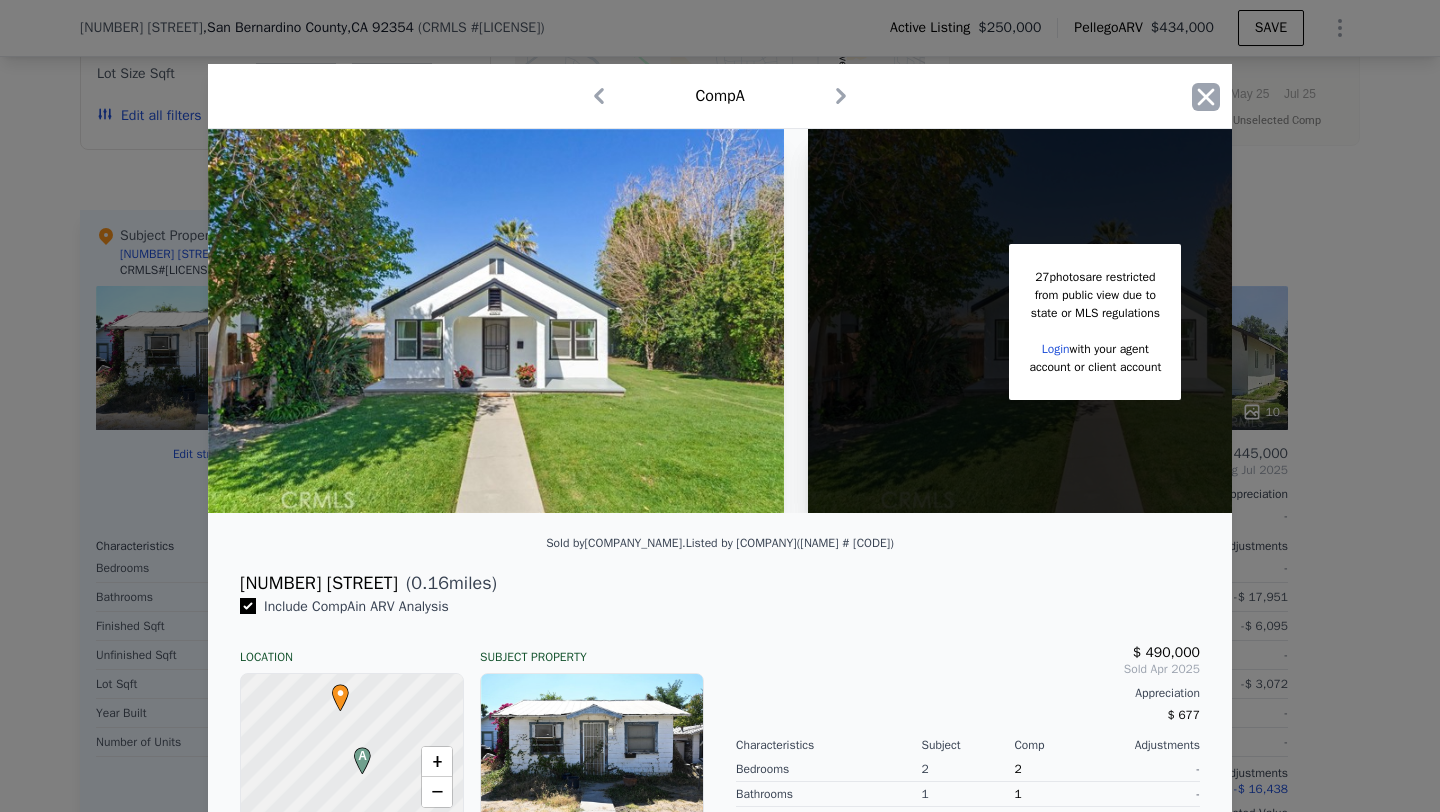 click 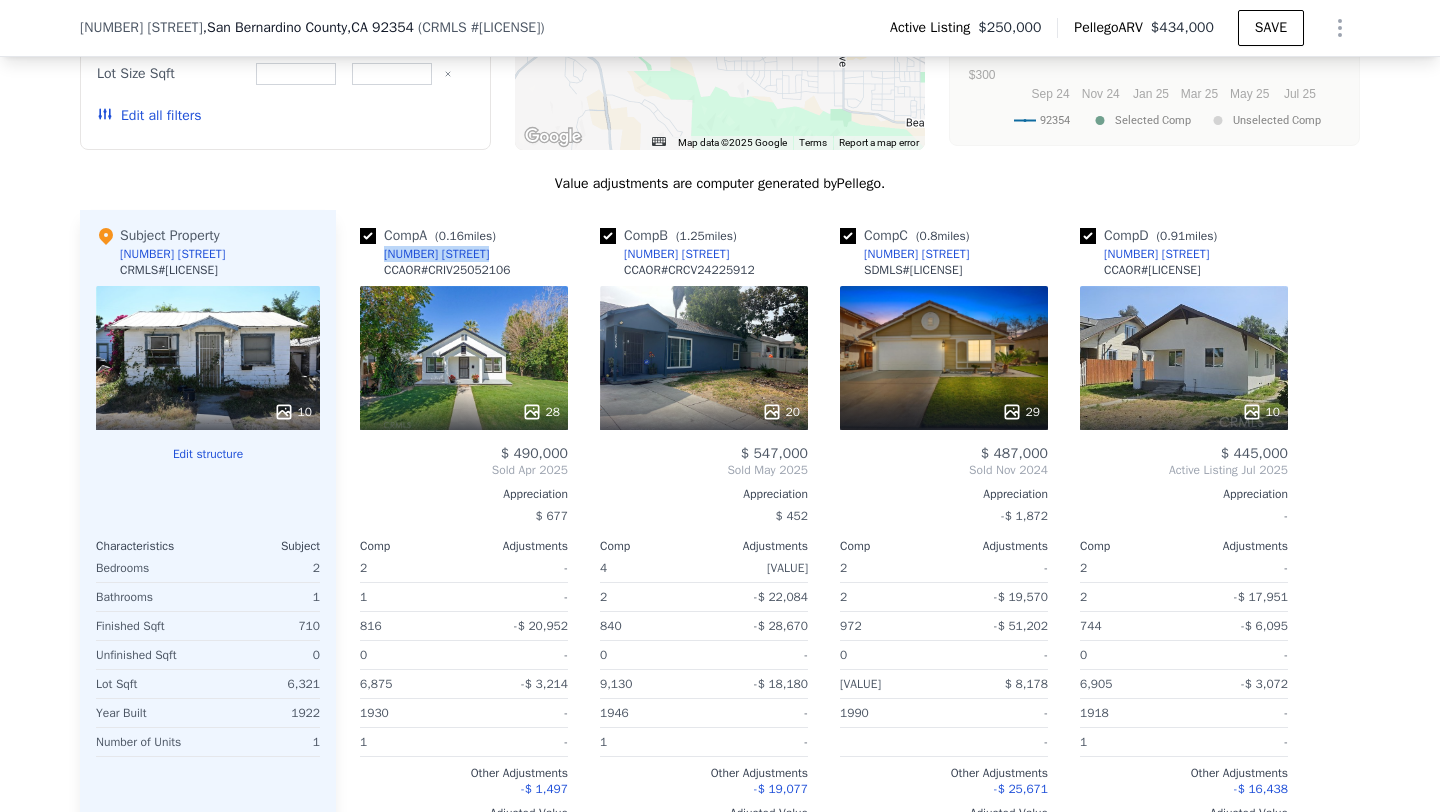 drag, startPoint x: 515, startPoint y: 260, endPoint x: 375, endPoint y: 252, distance: 140.22838 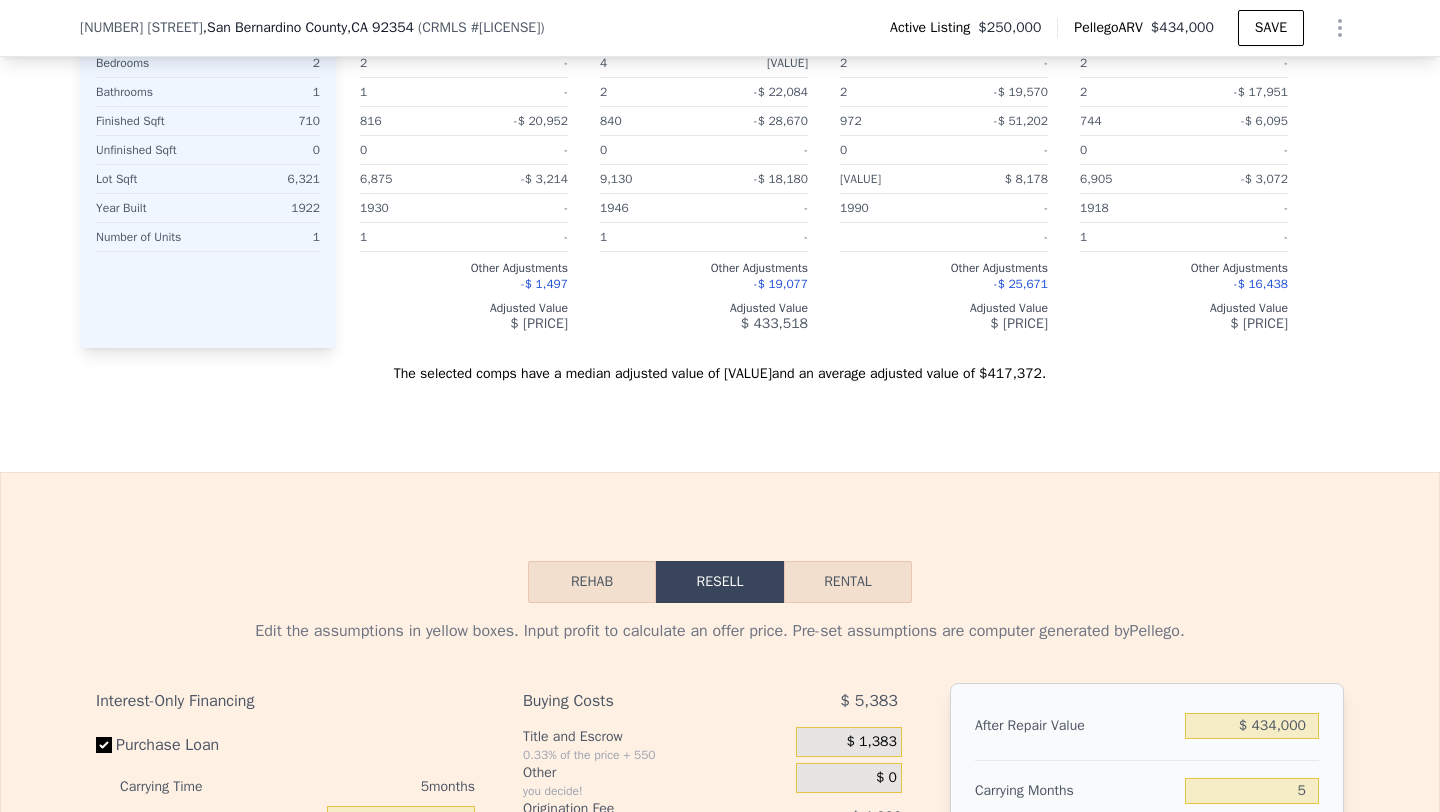 scroll, scrollTop: 2509, scrollLeft: 0, axis: vertical 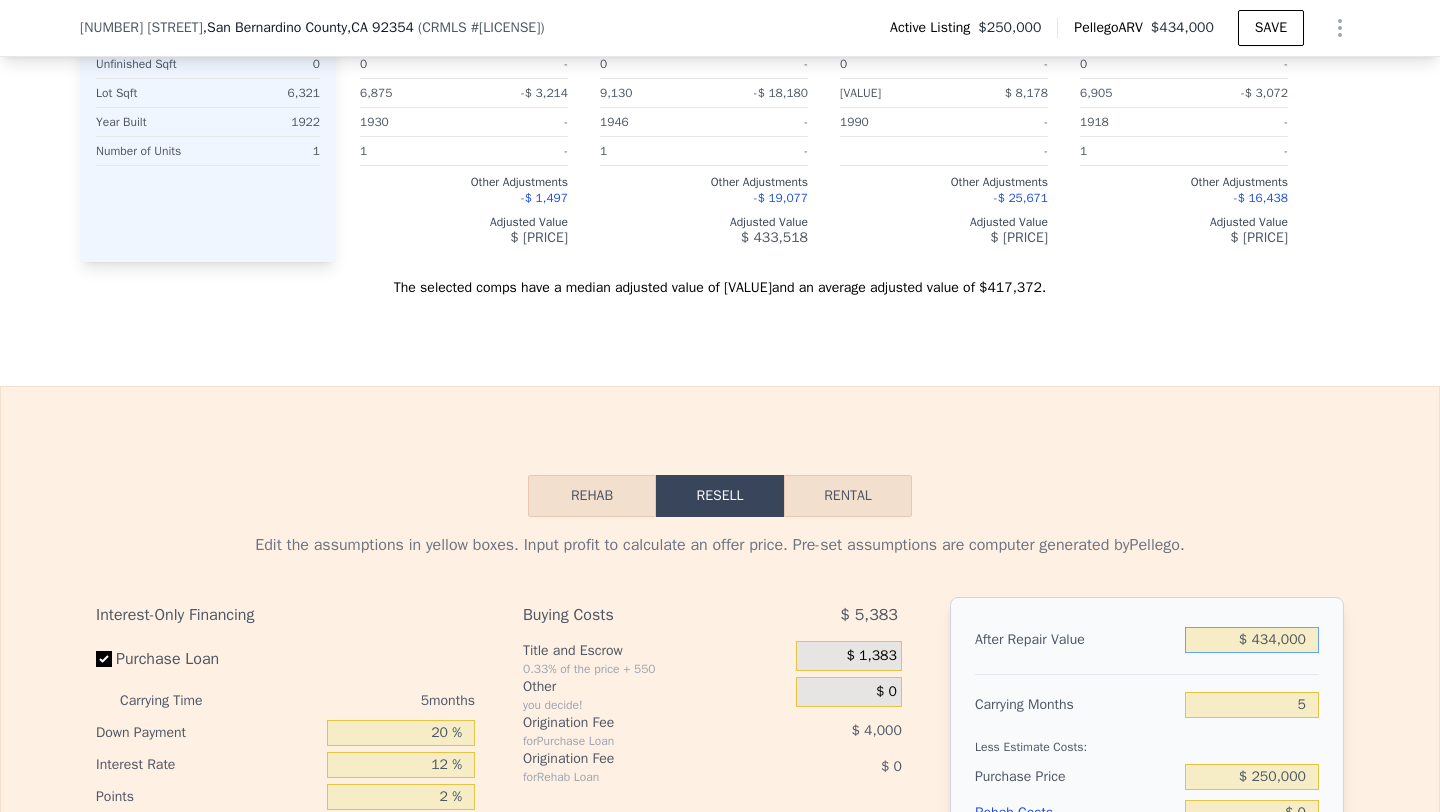 click on "$ 434,000" at bounding box center [1252, 640] 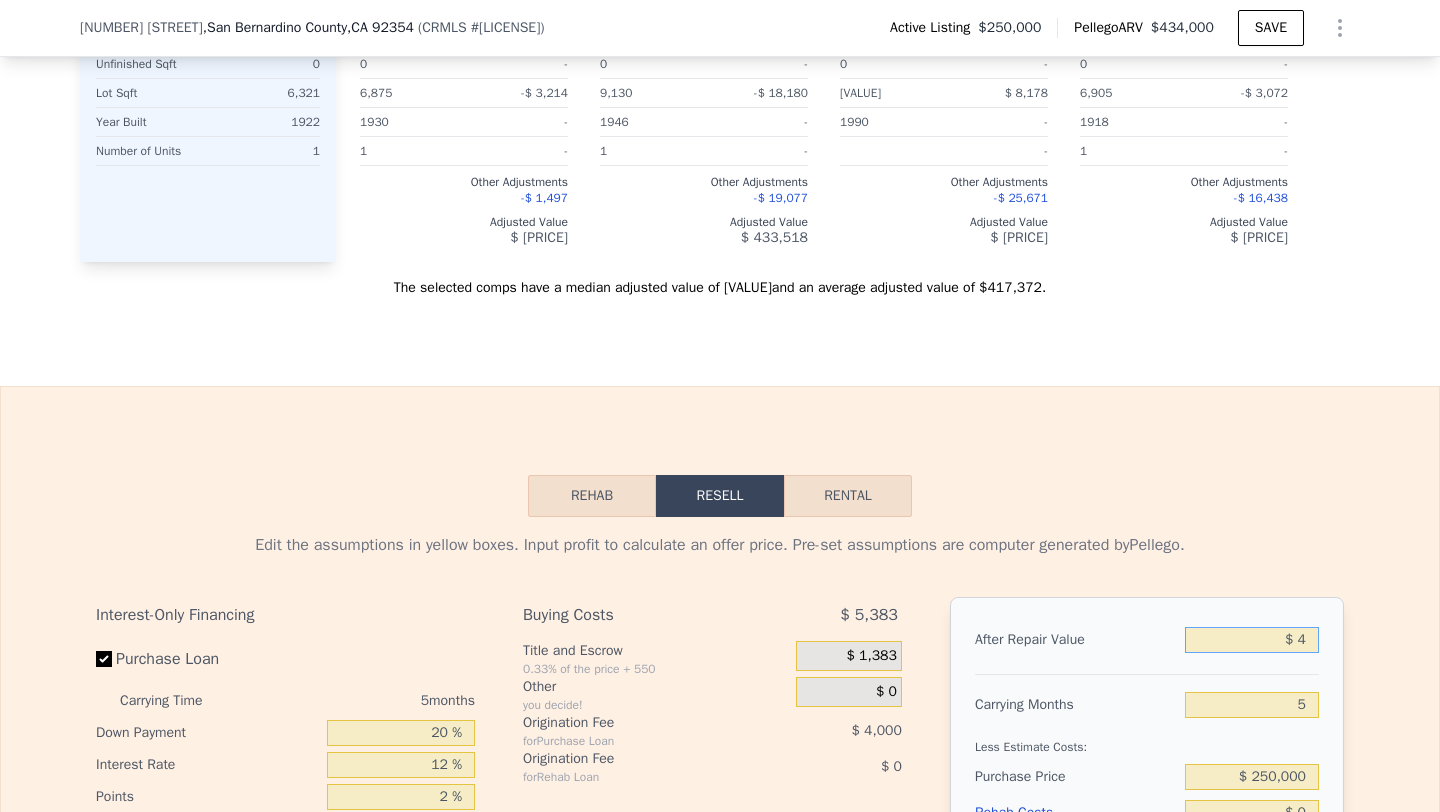 type on "$ 41" 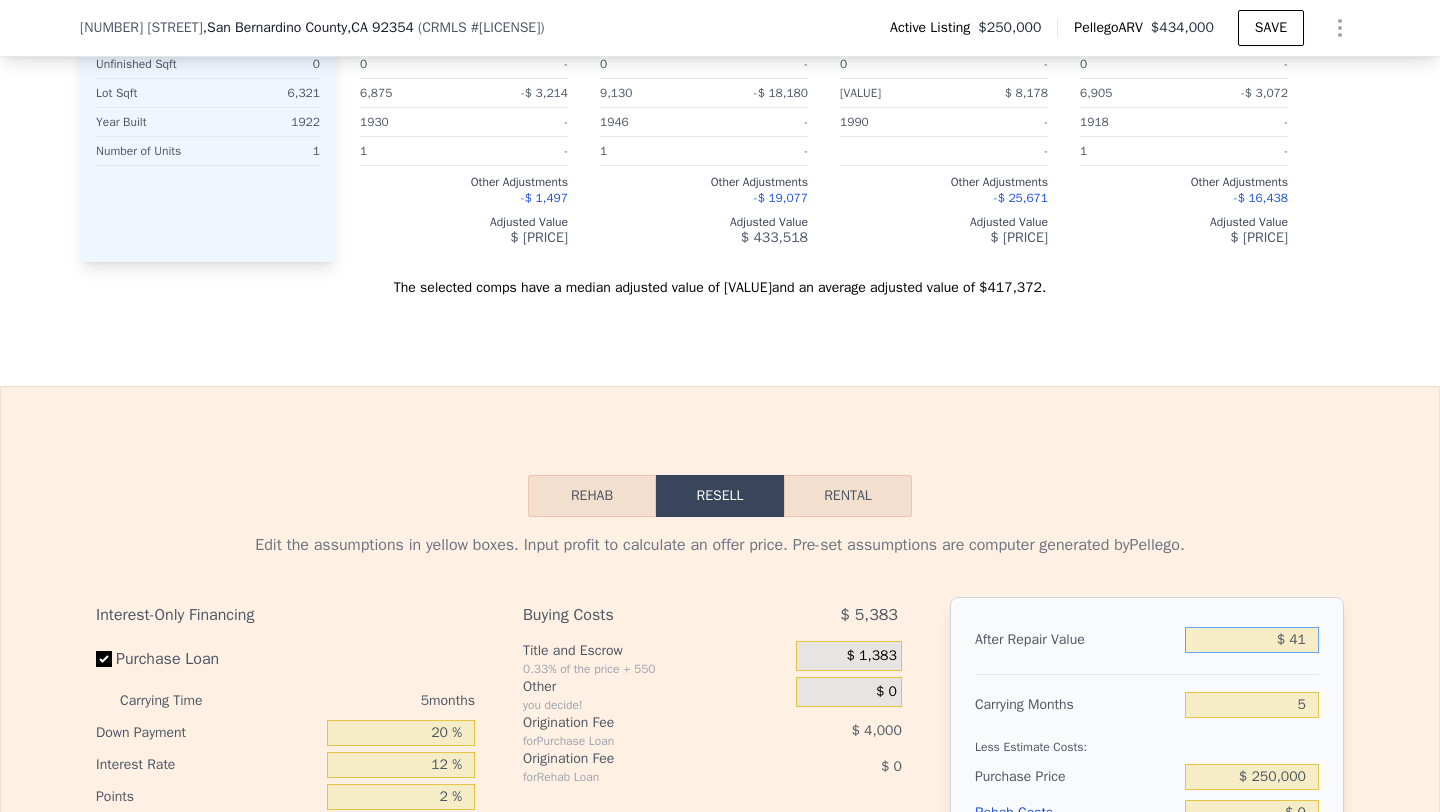 type on "-$ 266,901" 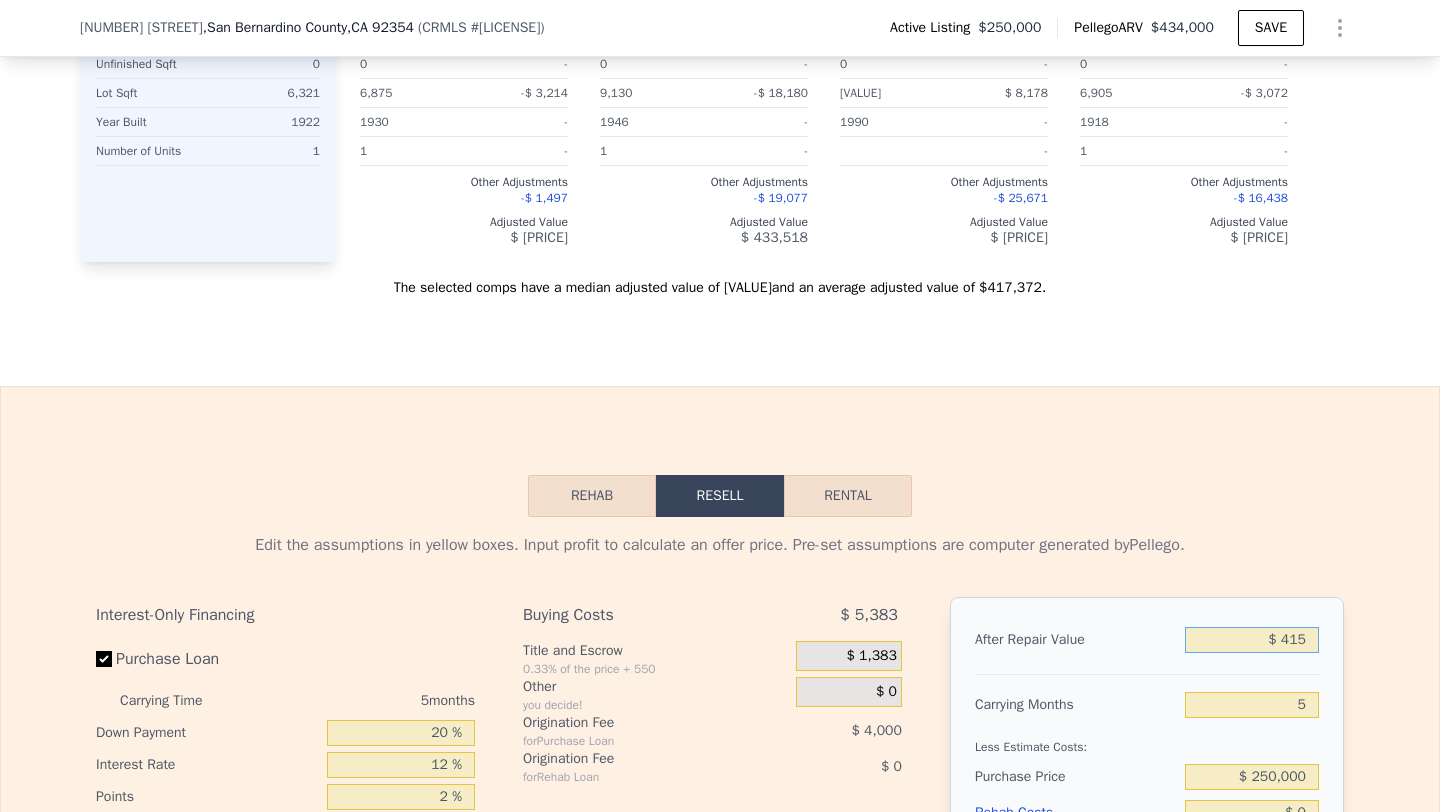 type on "-$ 266,547" 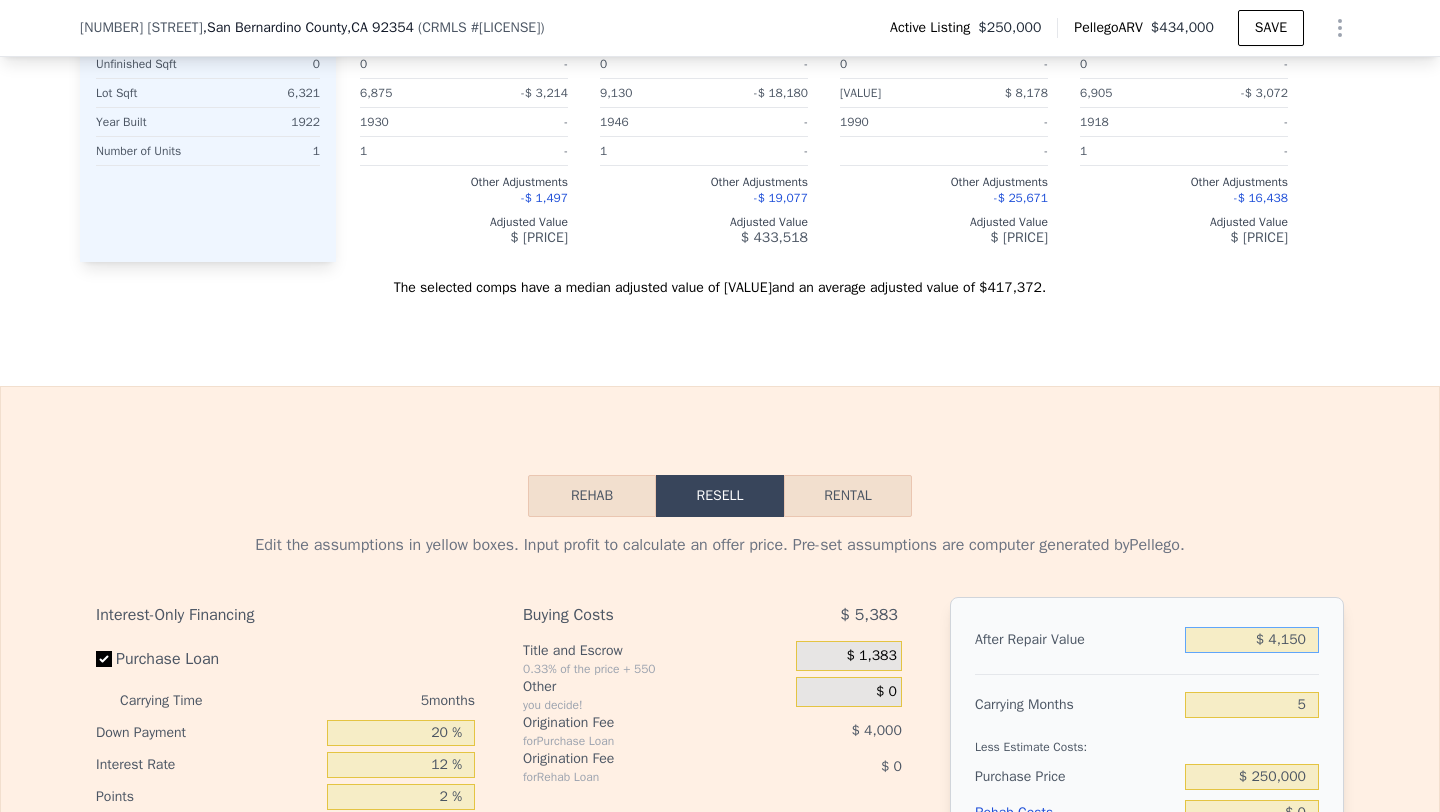 type on "-$ [NUMBER]" 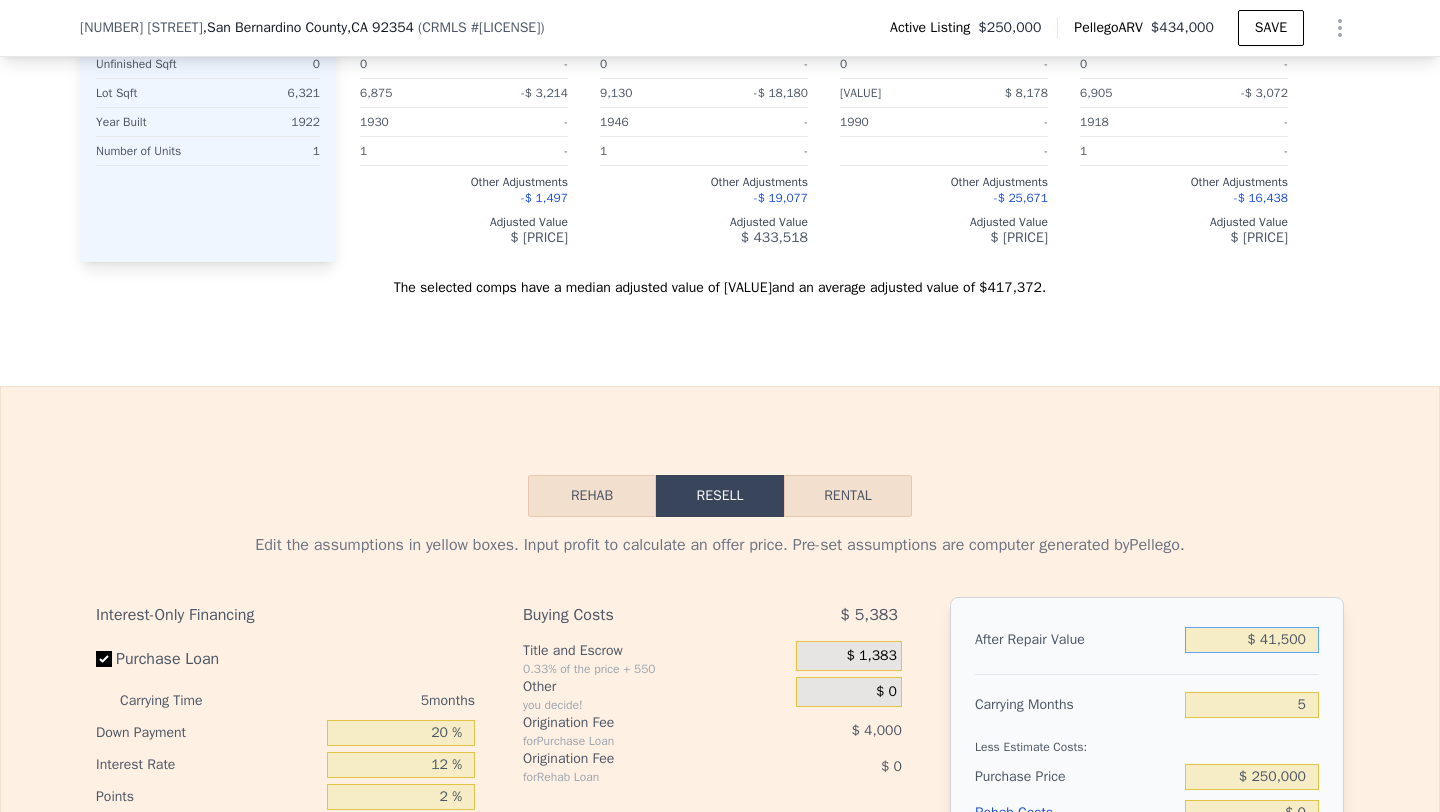 type on "-$ 227,723" 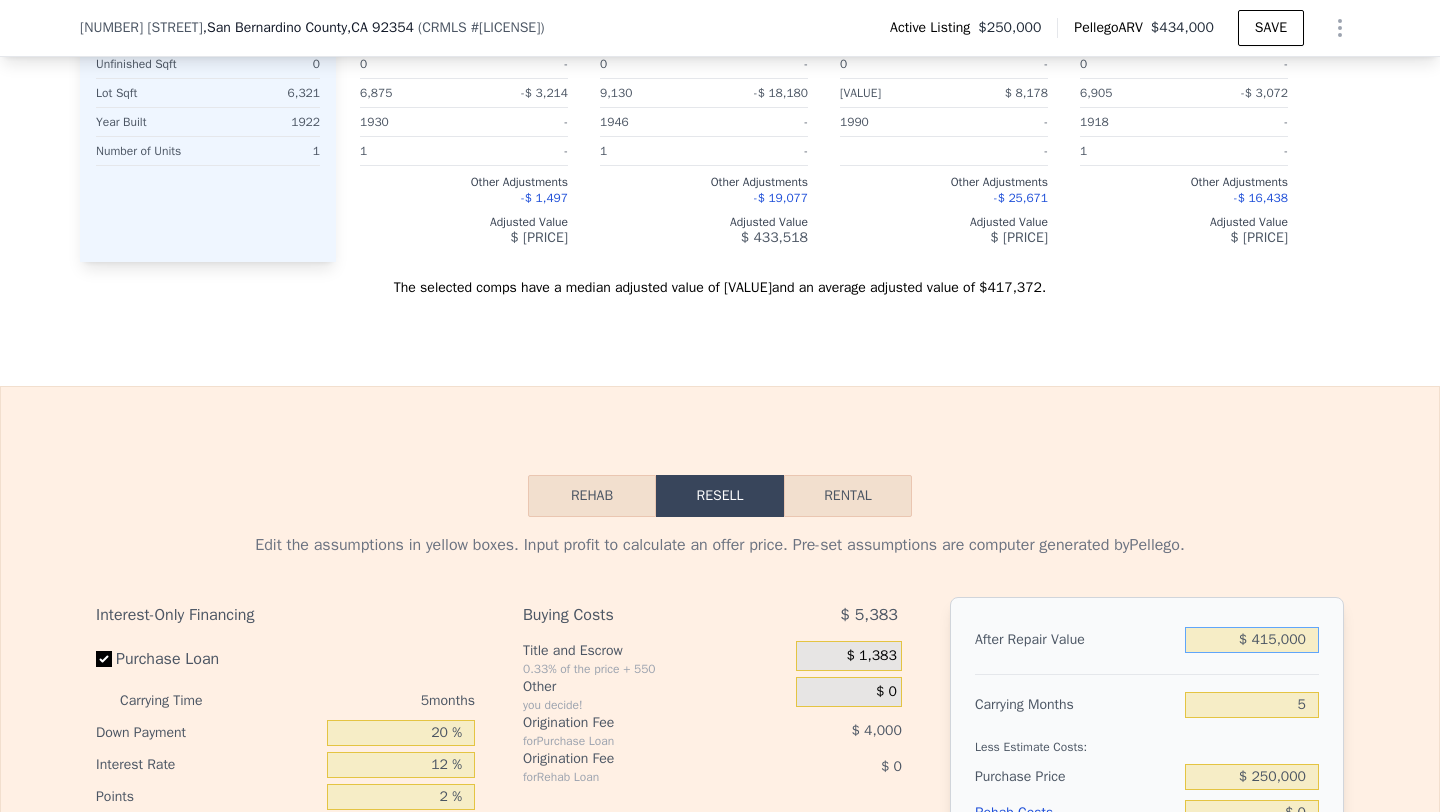type on "$ 125,236" 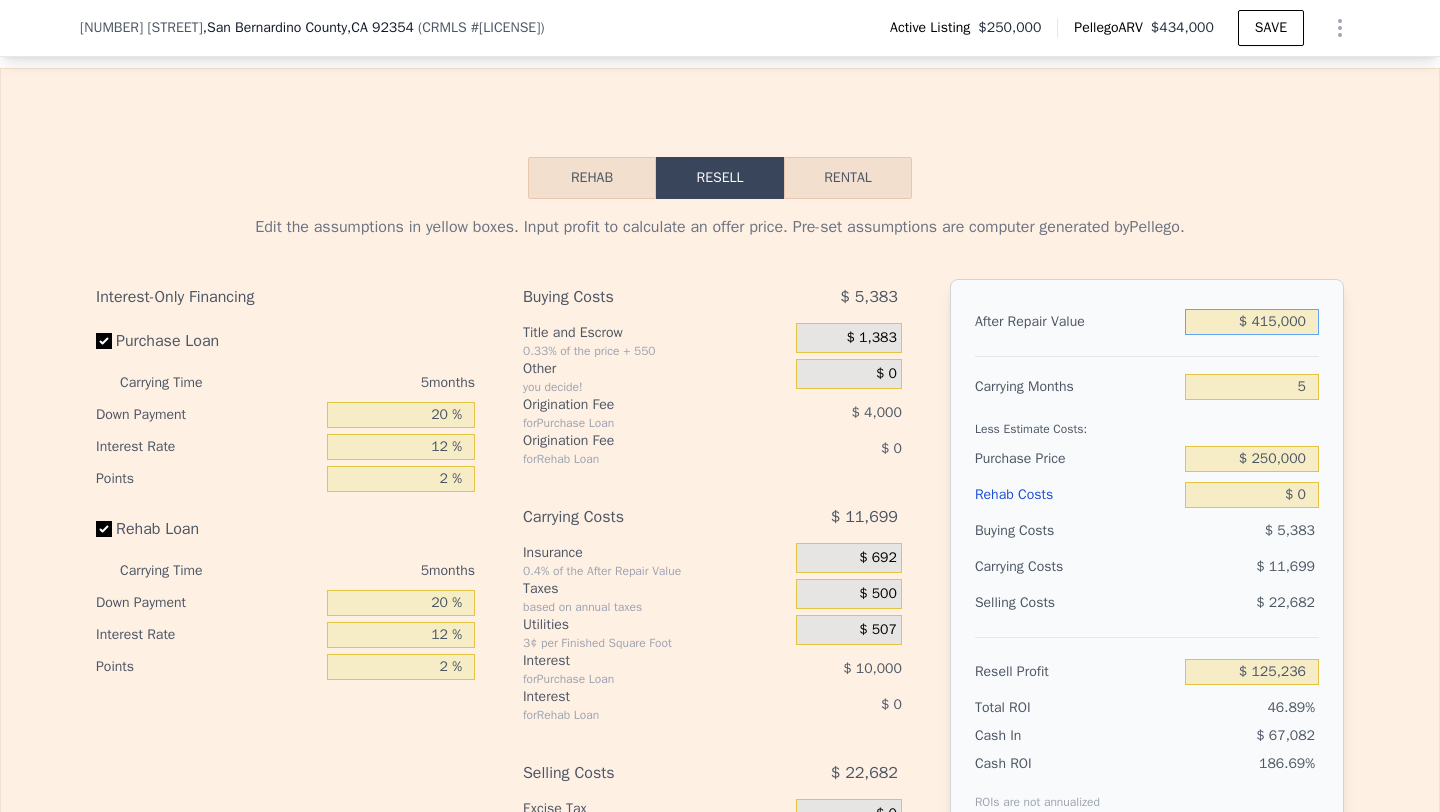 scroll, scrollTop: 2859, scrollLeft: 0, axis: vertical 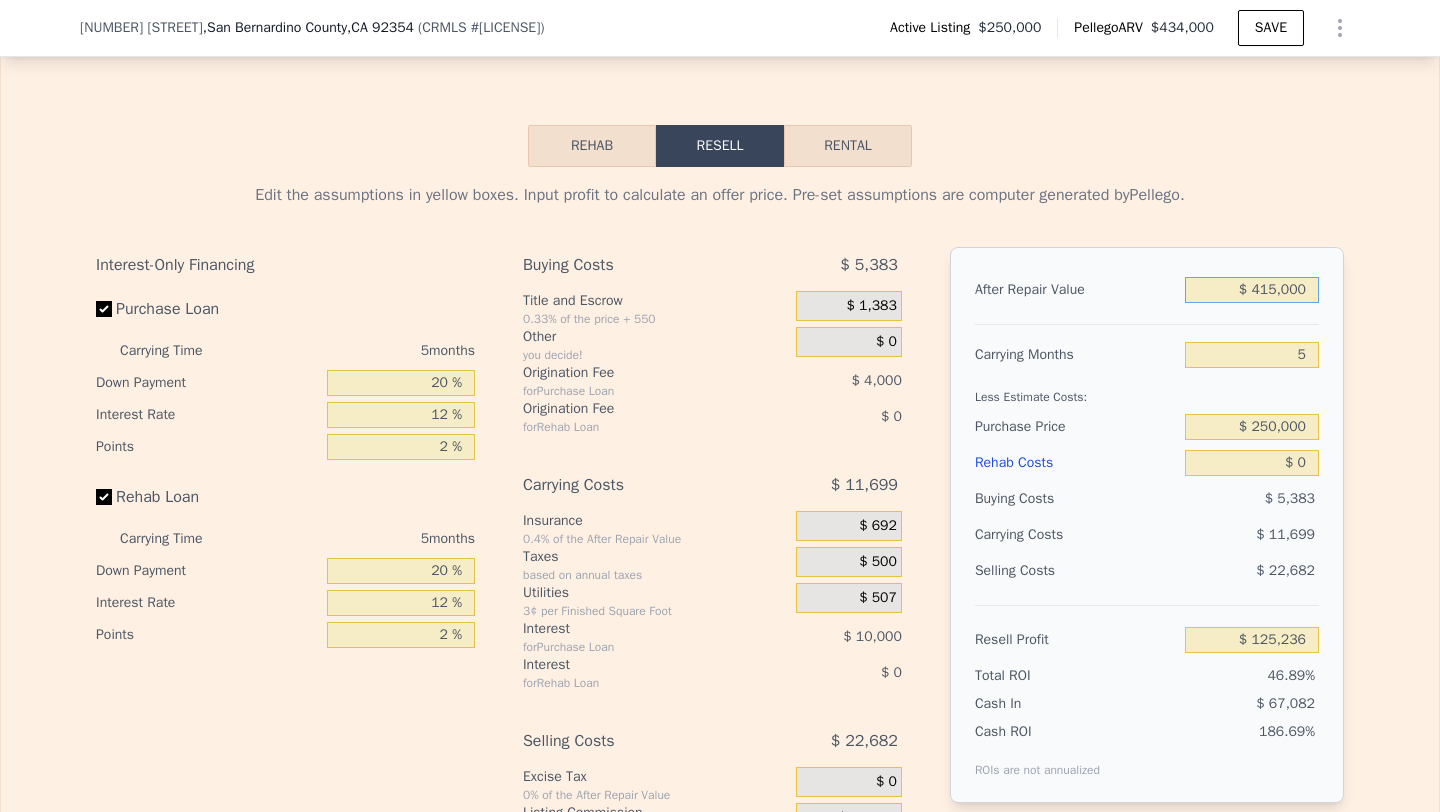 type on "$ 415,000" 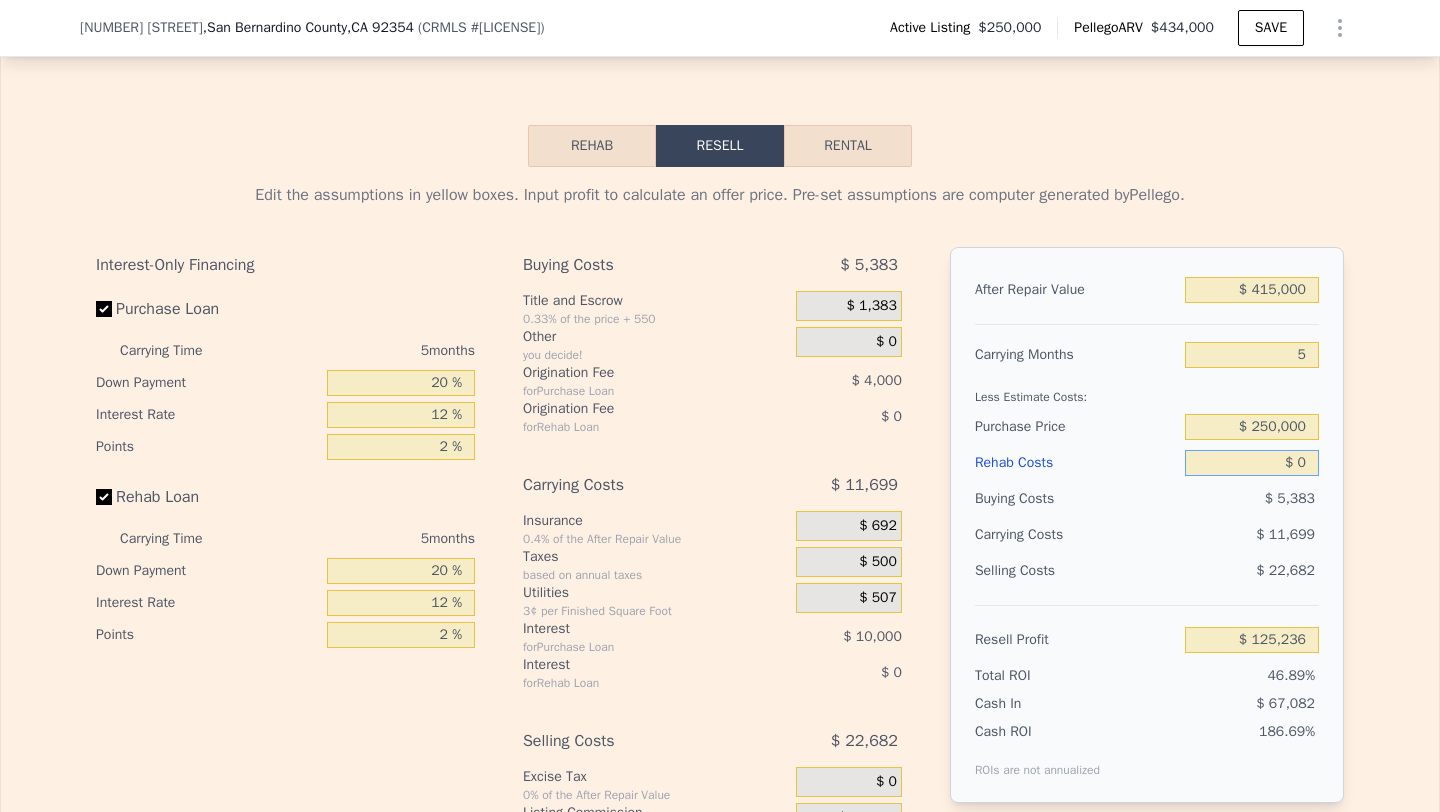 click on "$ 0" at bounding box center (1252, 463) 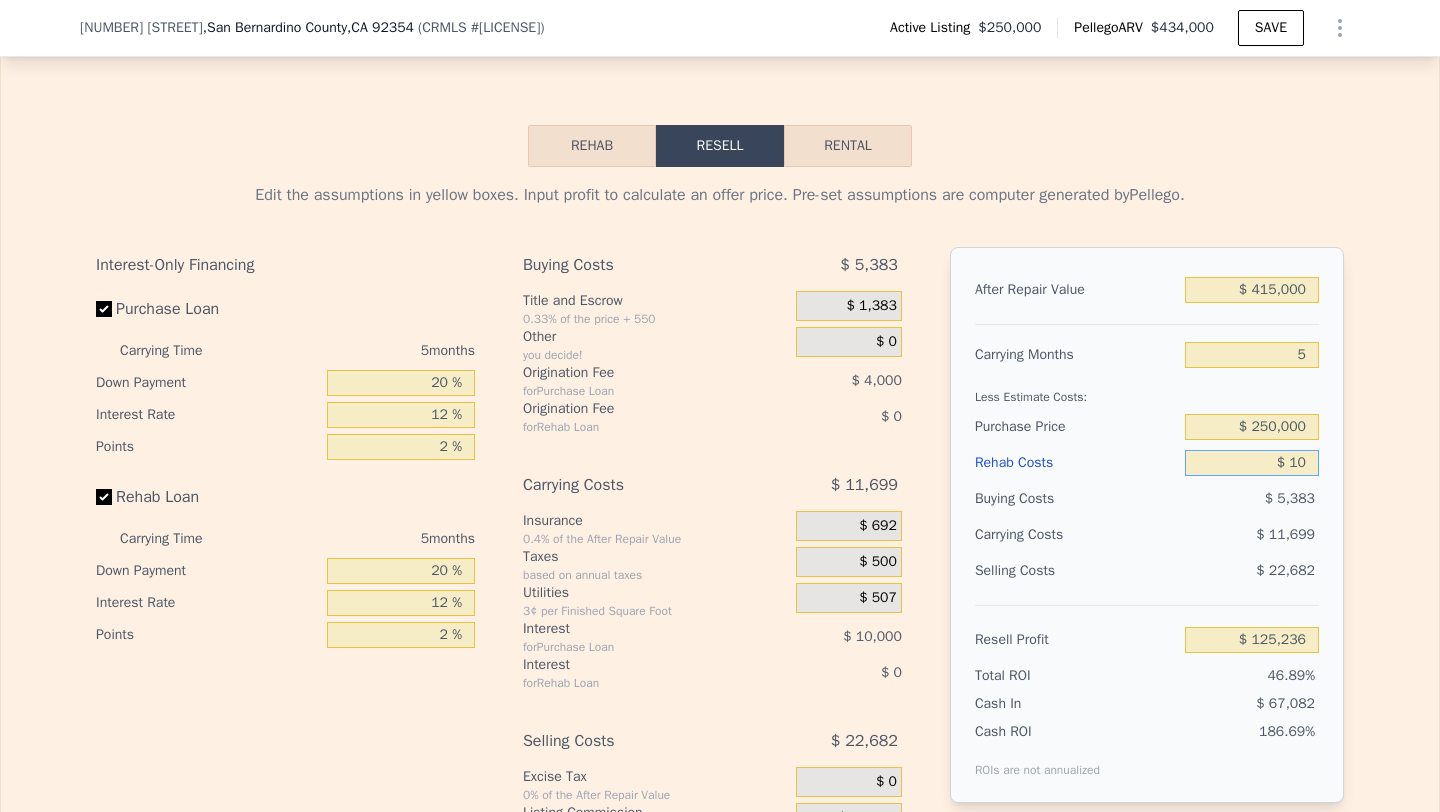 type on "$ 100" 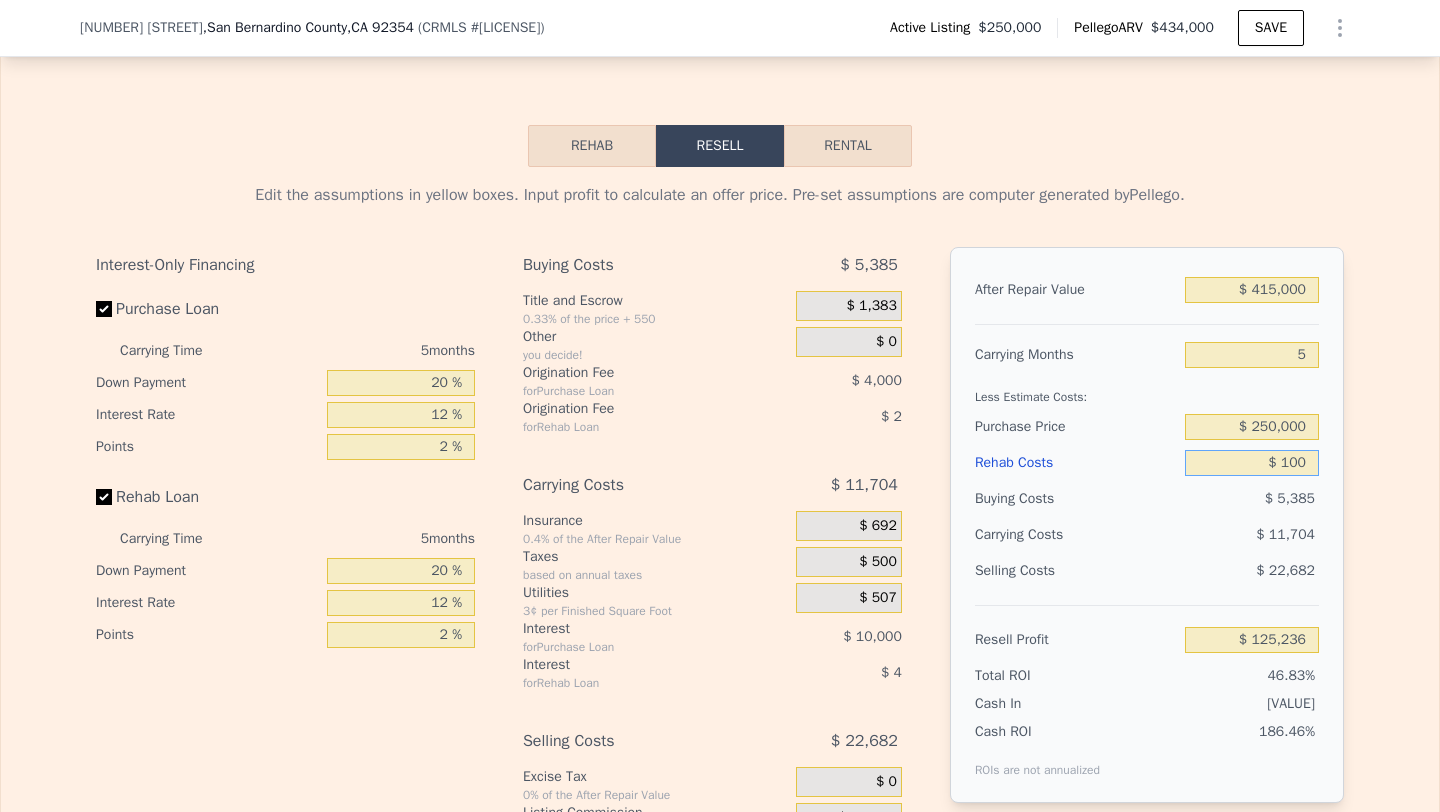 type on "$ 125,129" 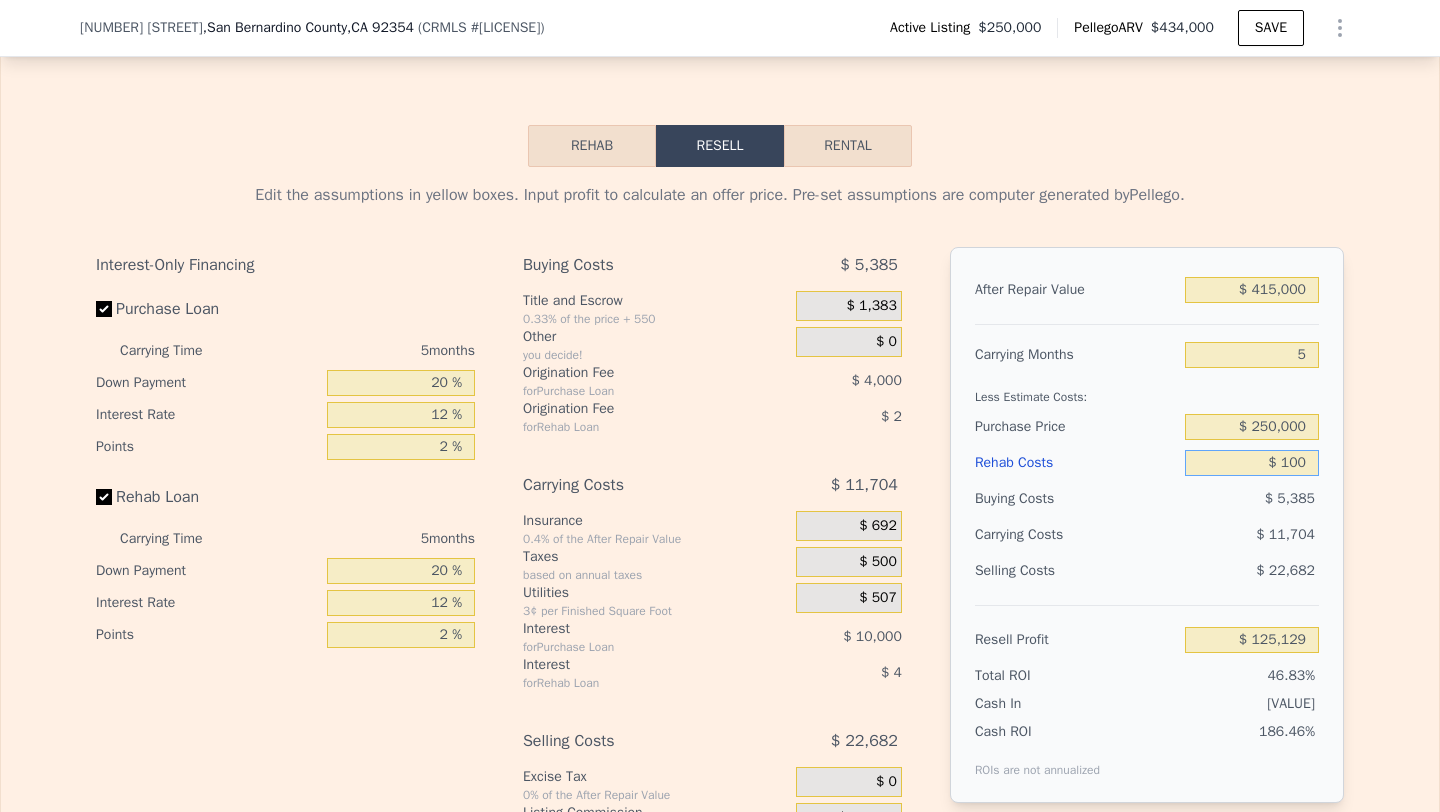 type on "$ 1,000" 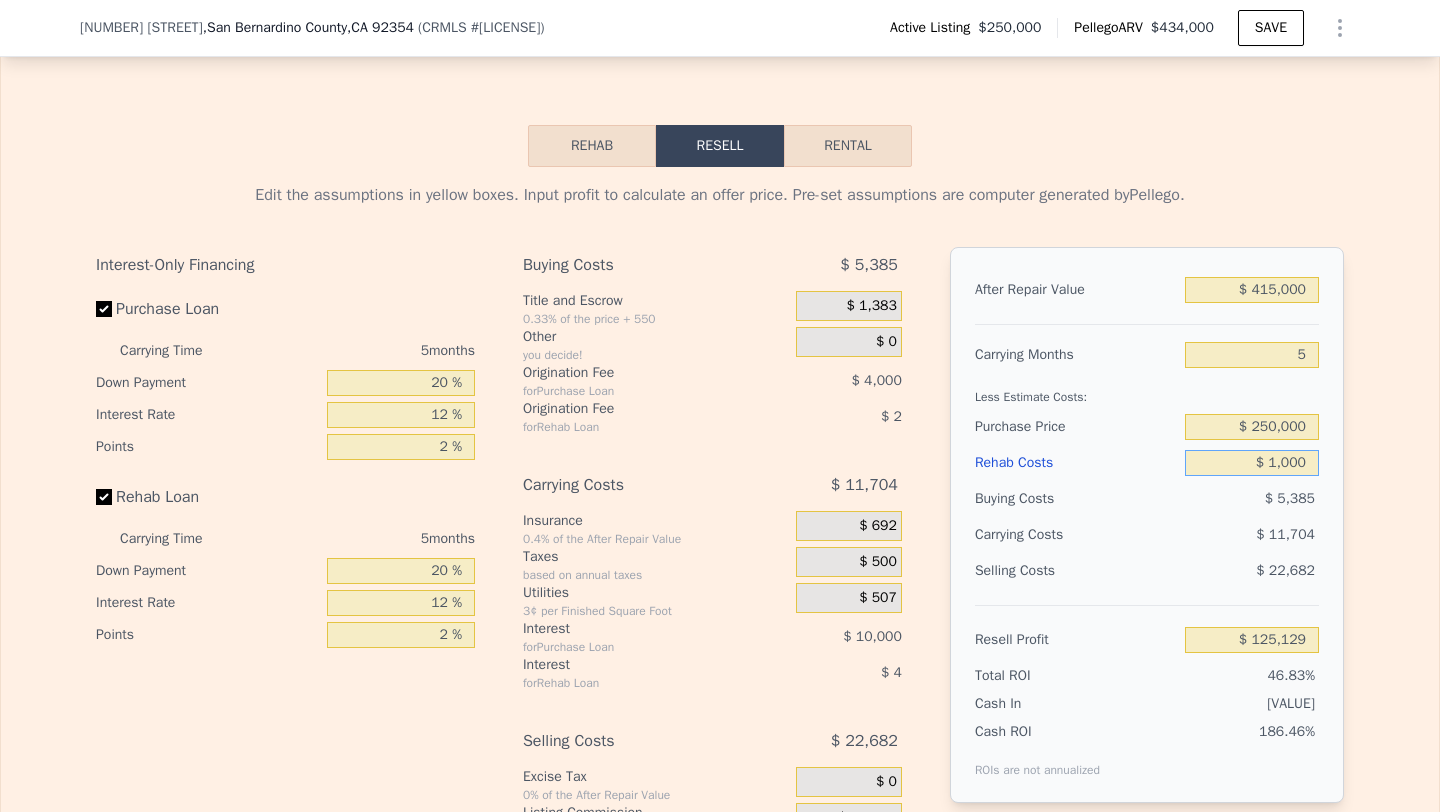 type on "$ [NUMBER]" 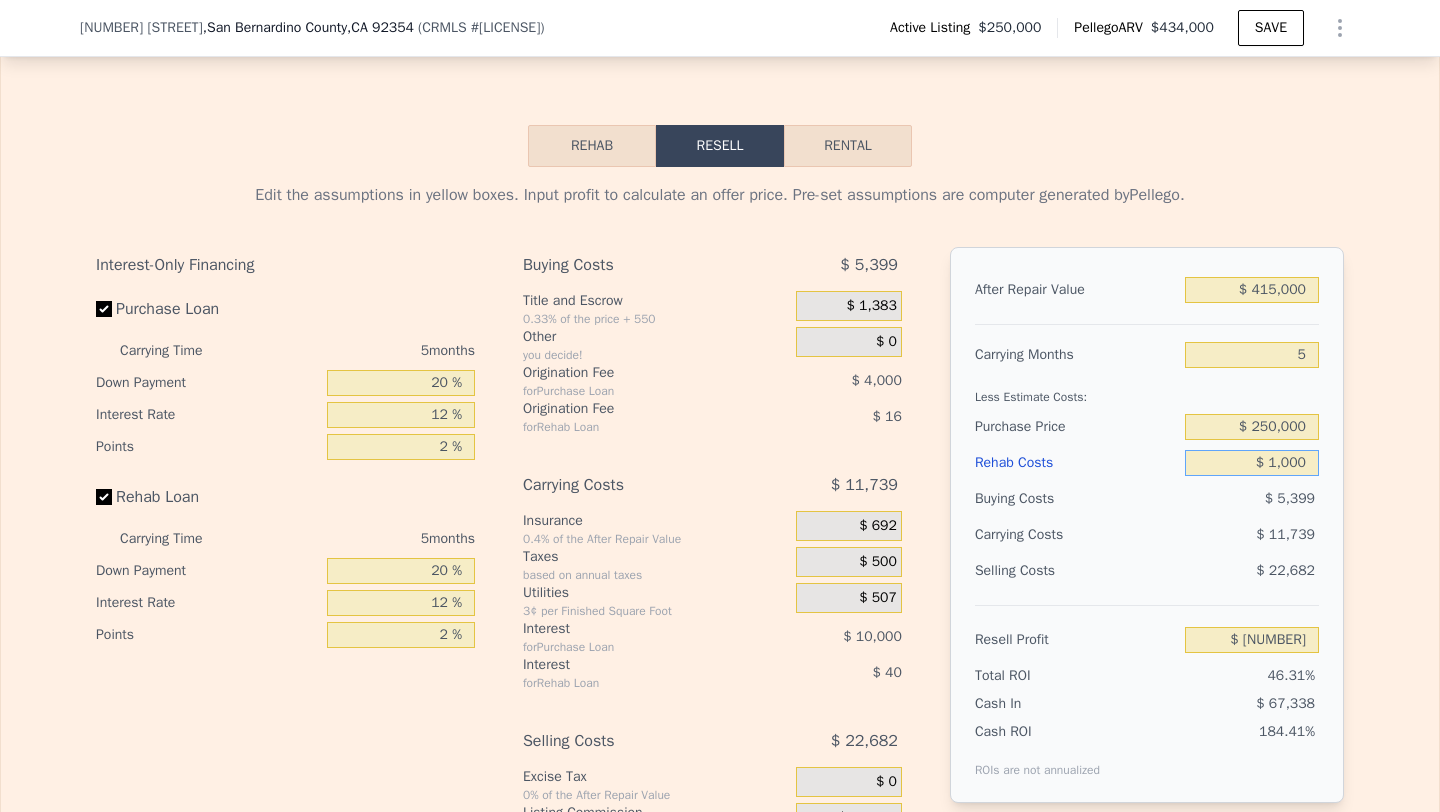 type on "$ 10,000" 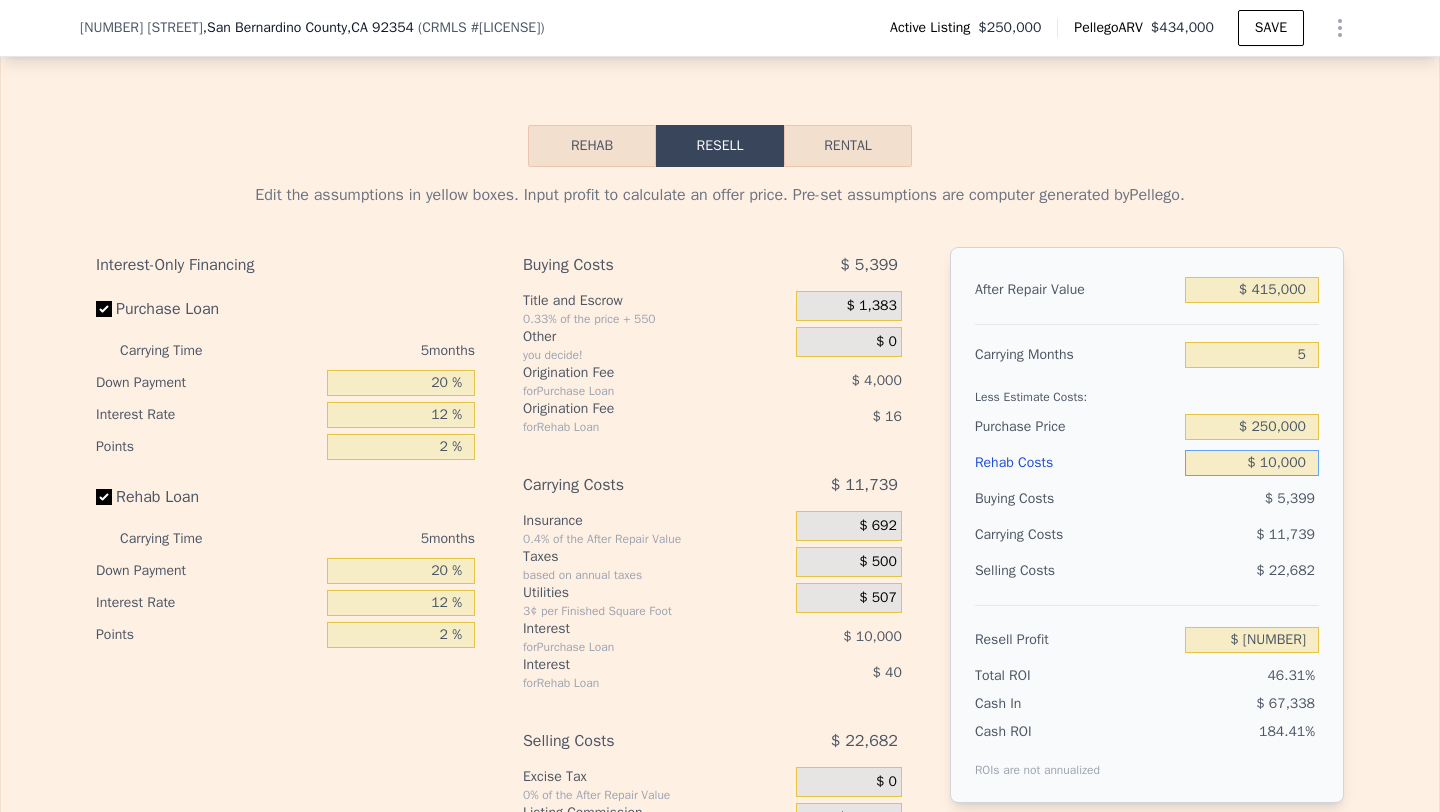 type on "$ 114,676" 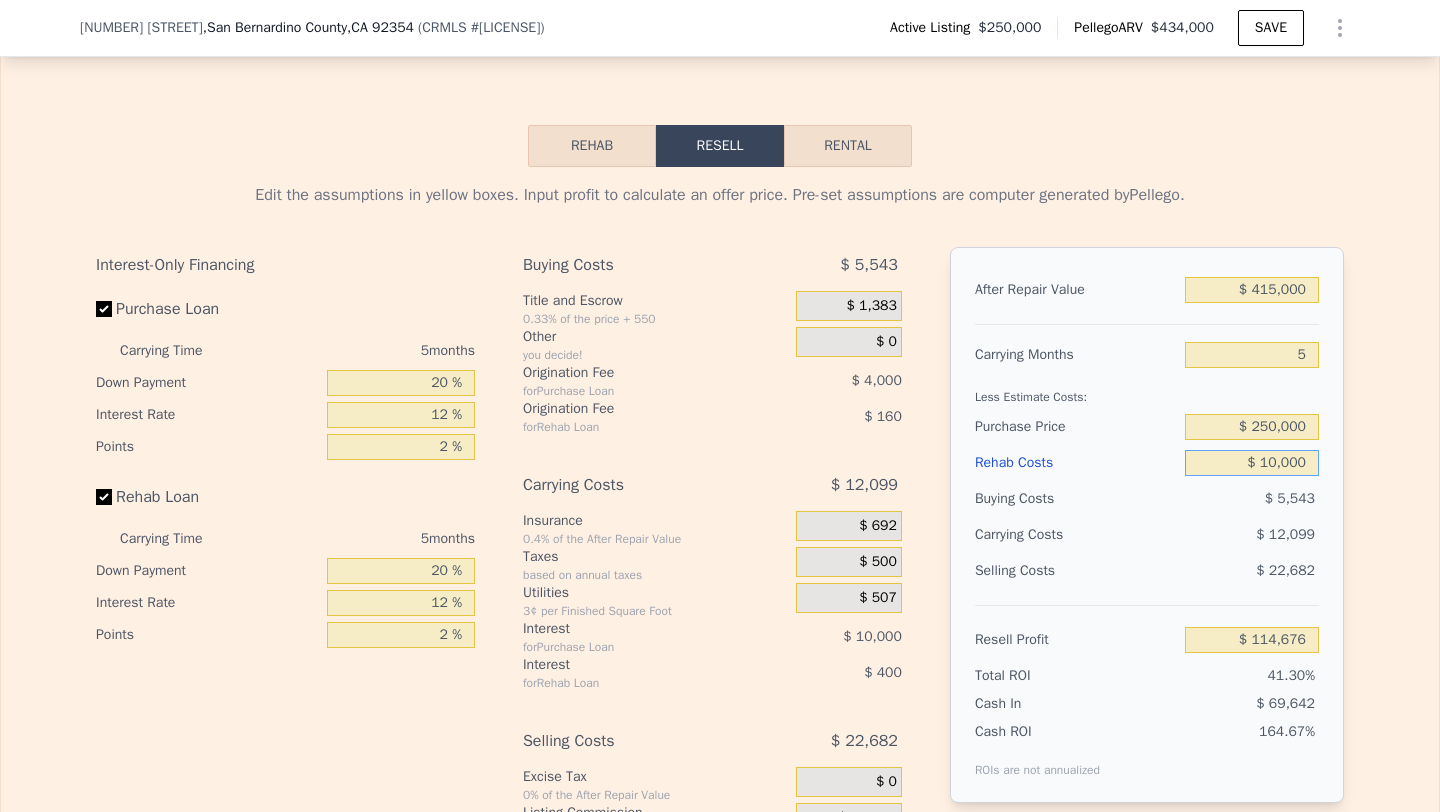 type on "$ 100,000" 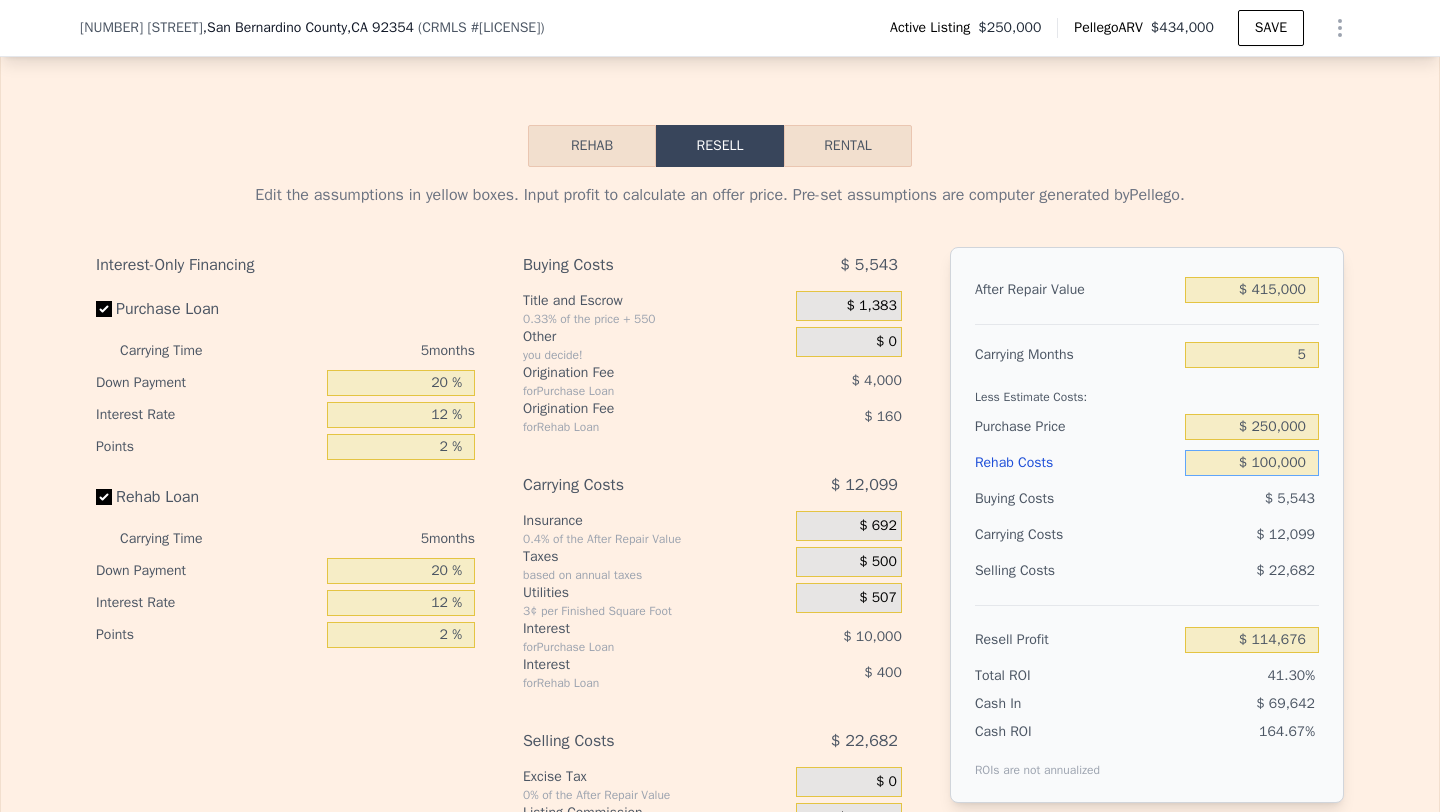 type on "$ 19,636" 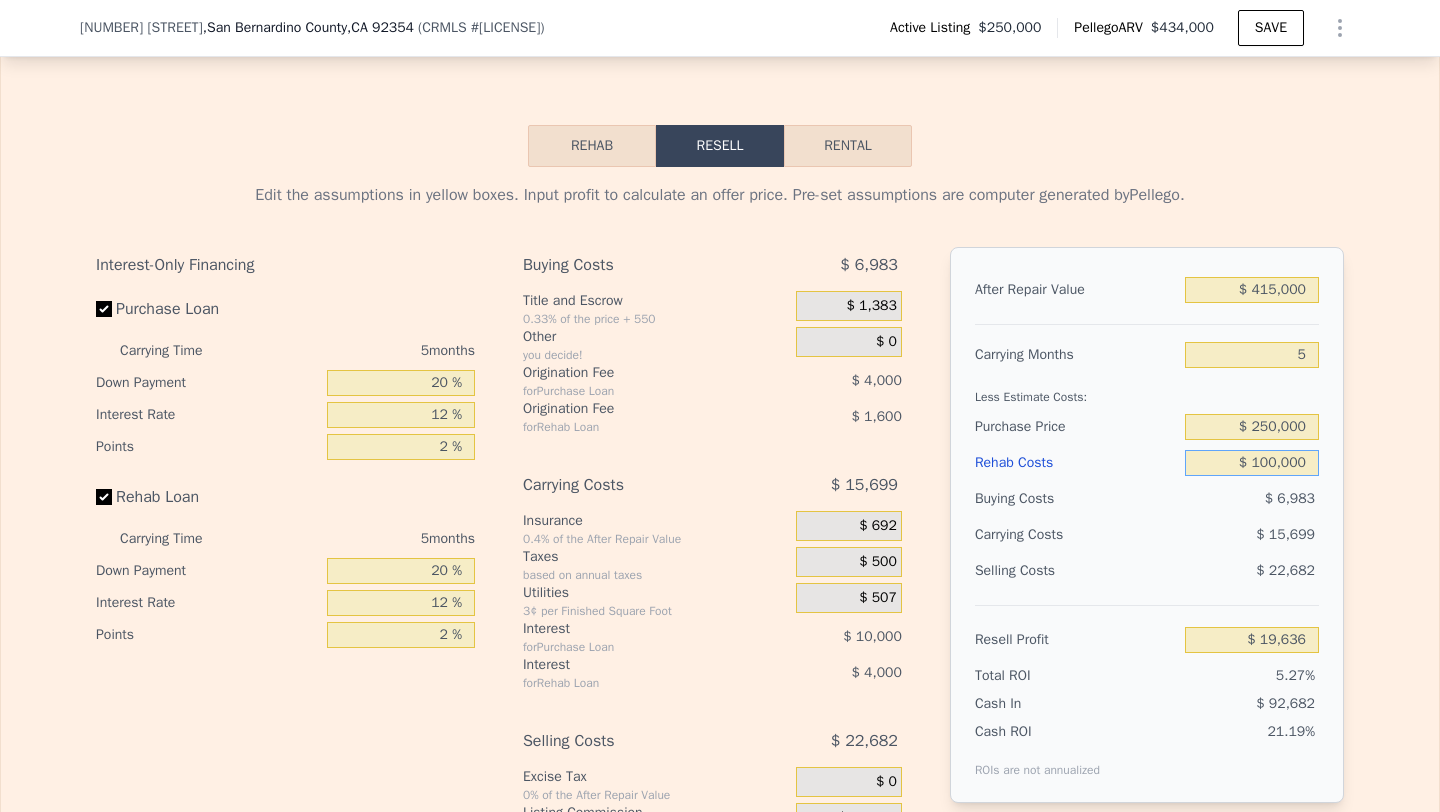 type on "$ 100,000" 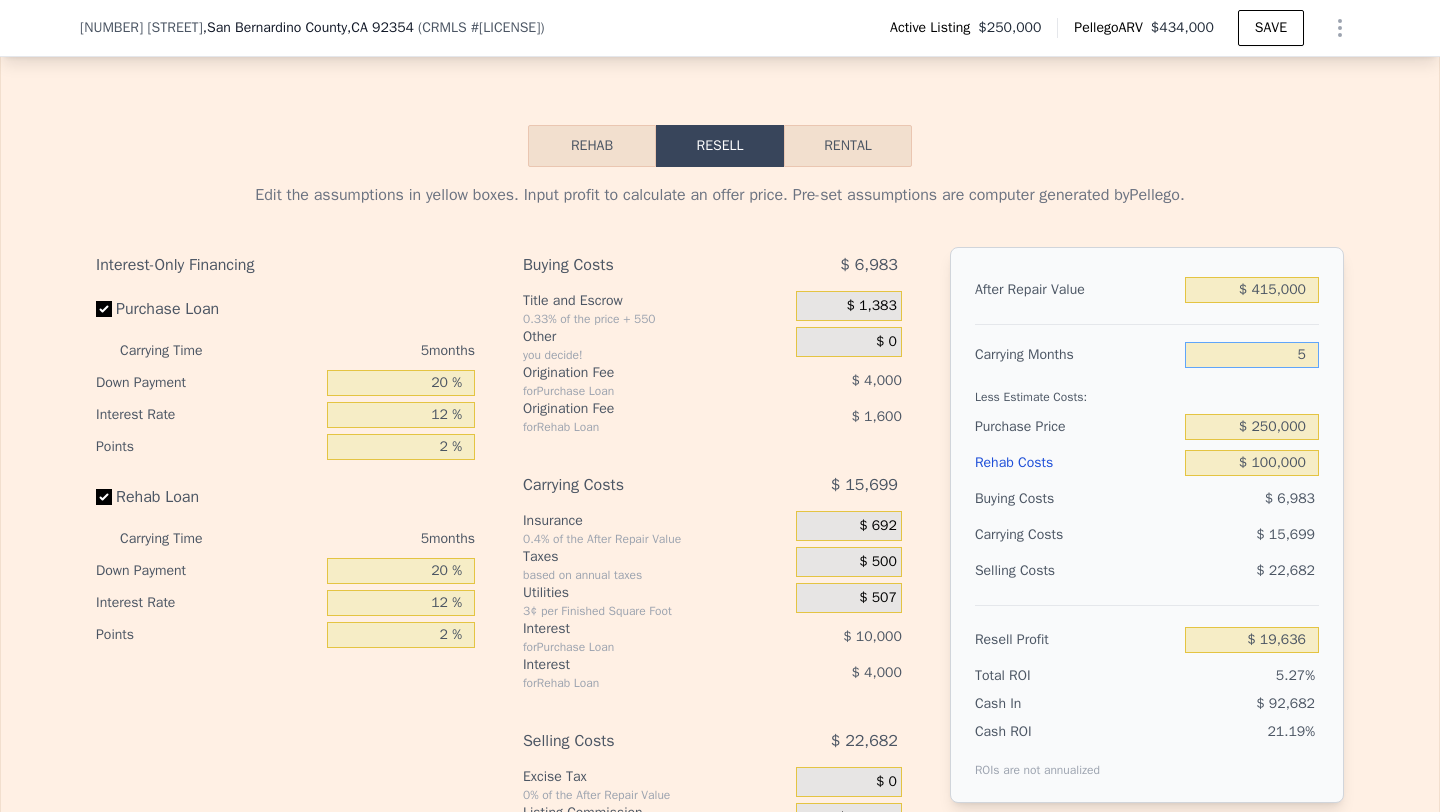 click on "5" at bounding box center (1252, 355) 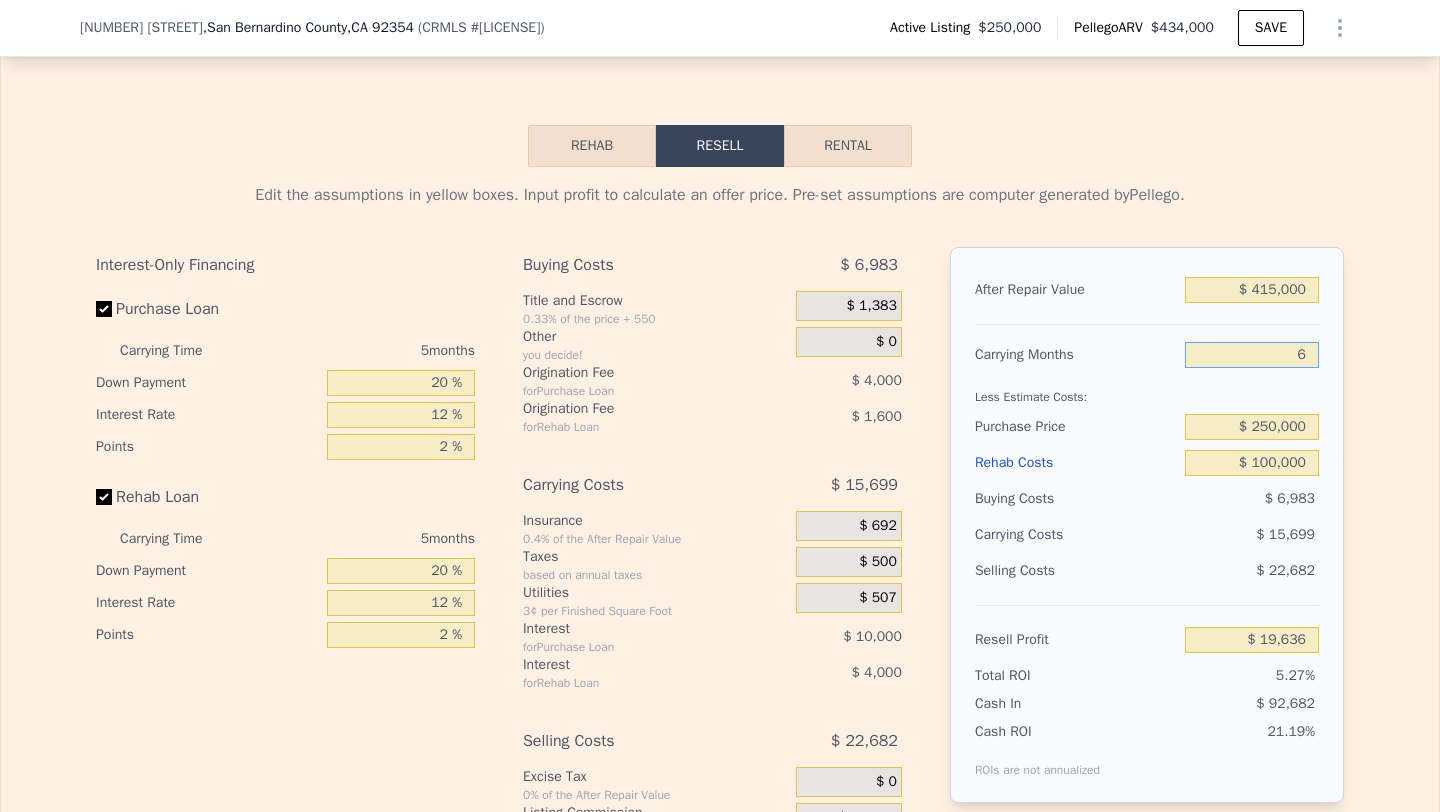 type on "$ 16,497" 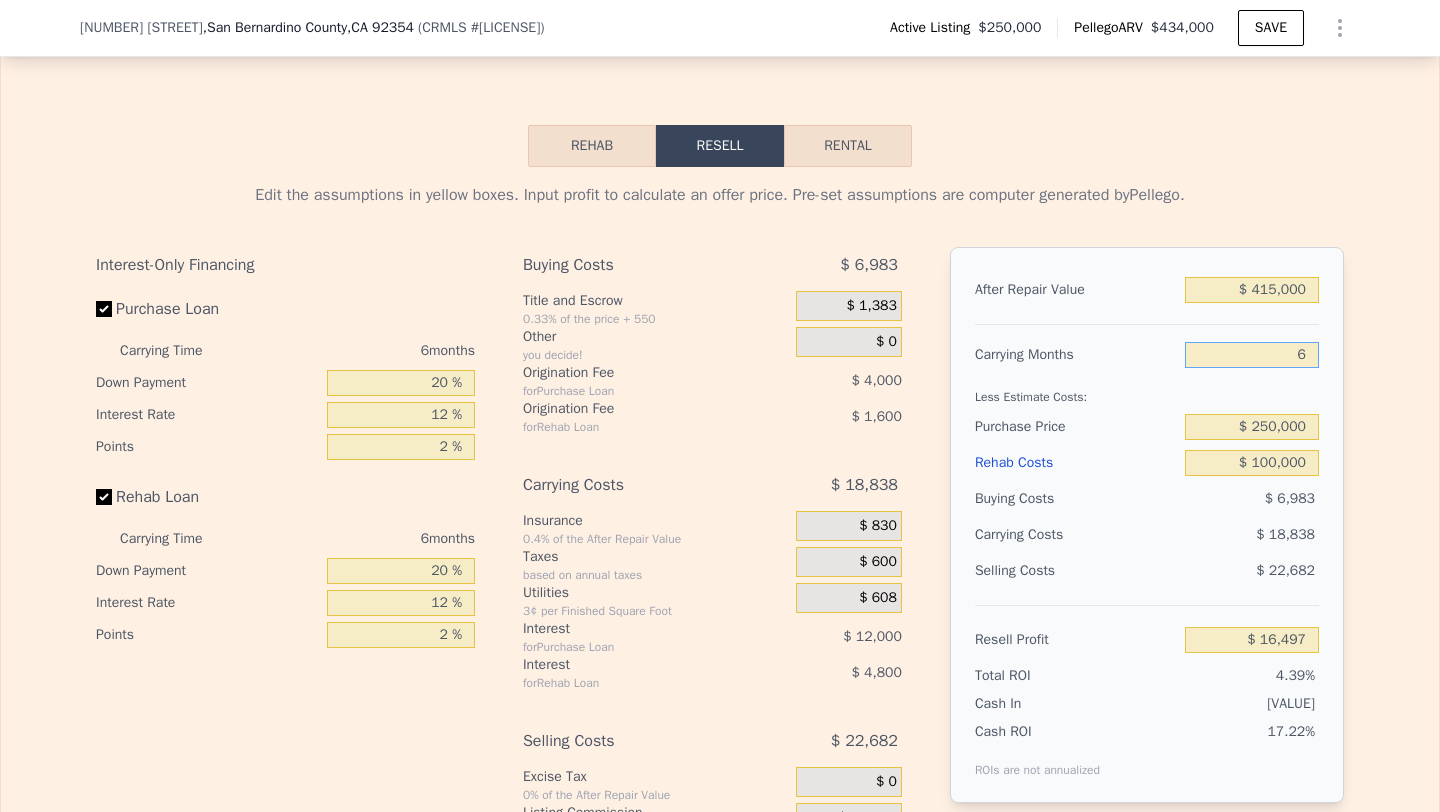 type on "6" 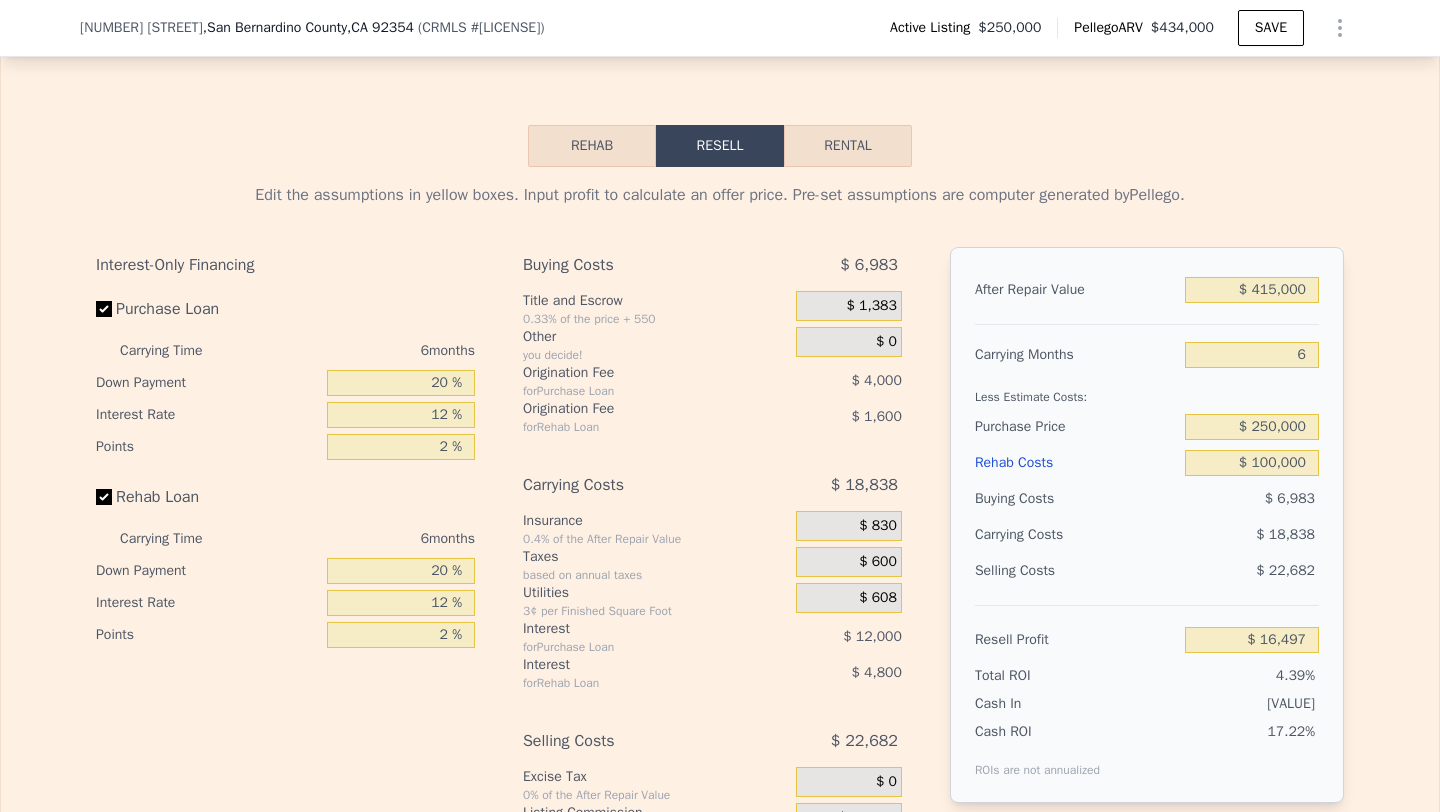 click on "Carrying Costs" at bounding box center [1037, 535] 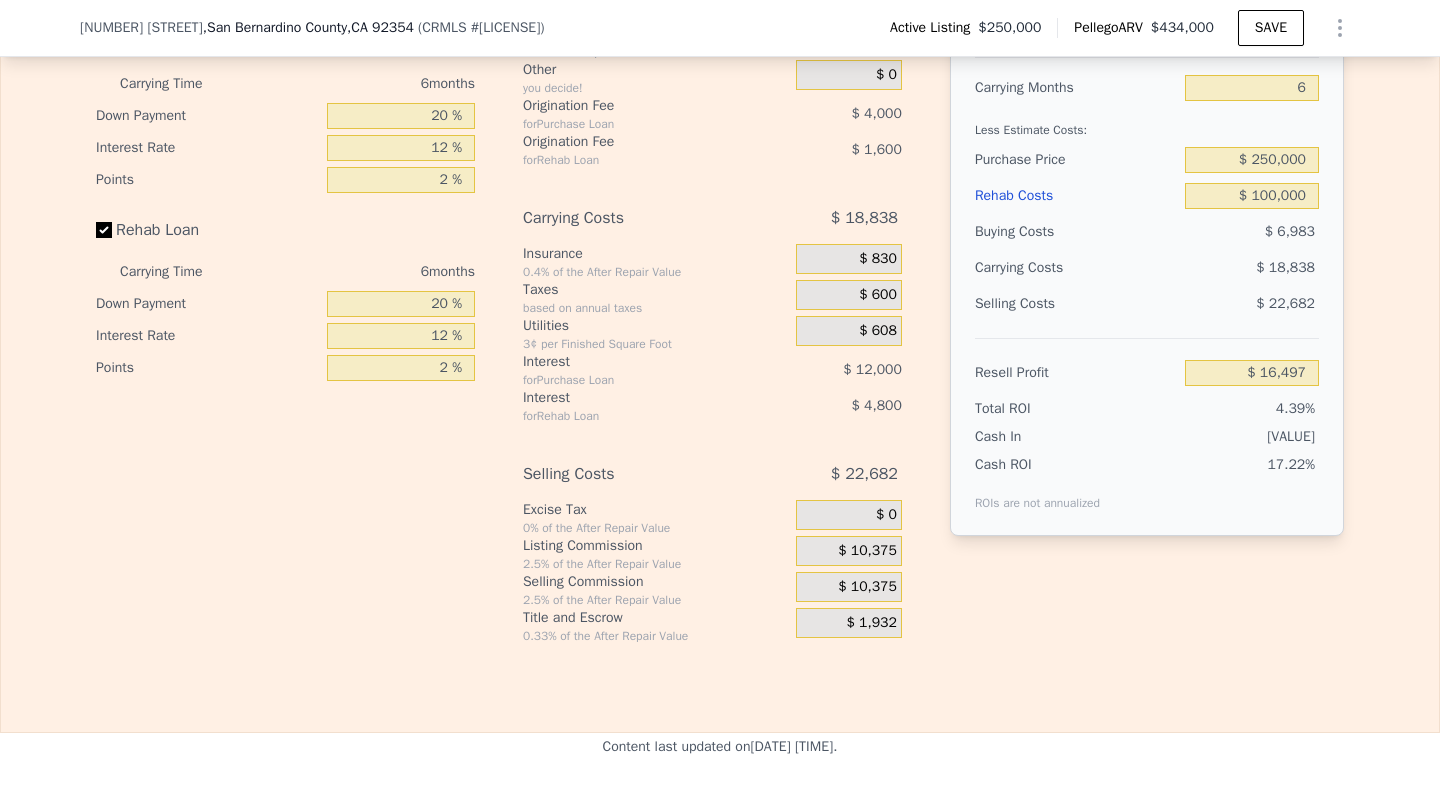 scroll, scrollTop: 3172, scrollLeft: 0, axis: vertical 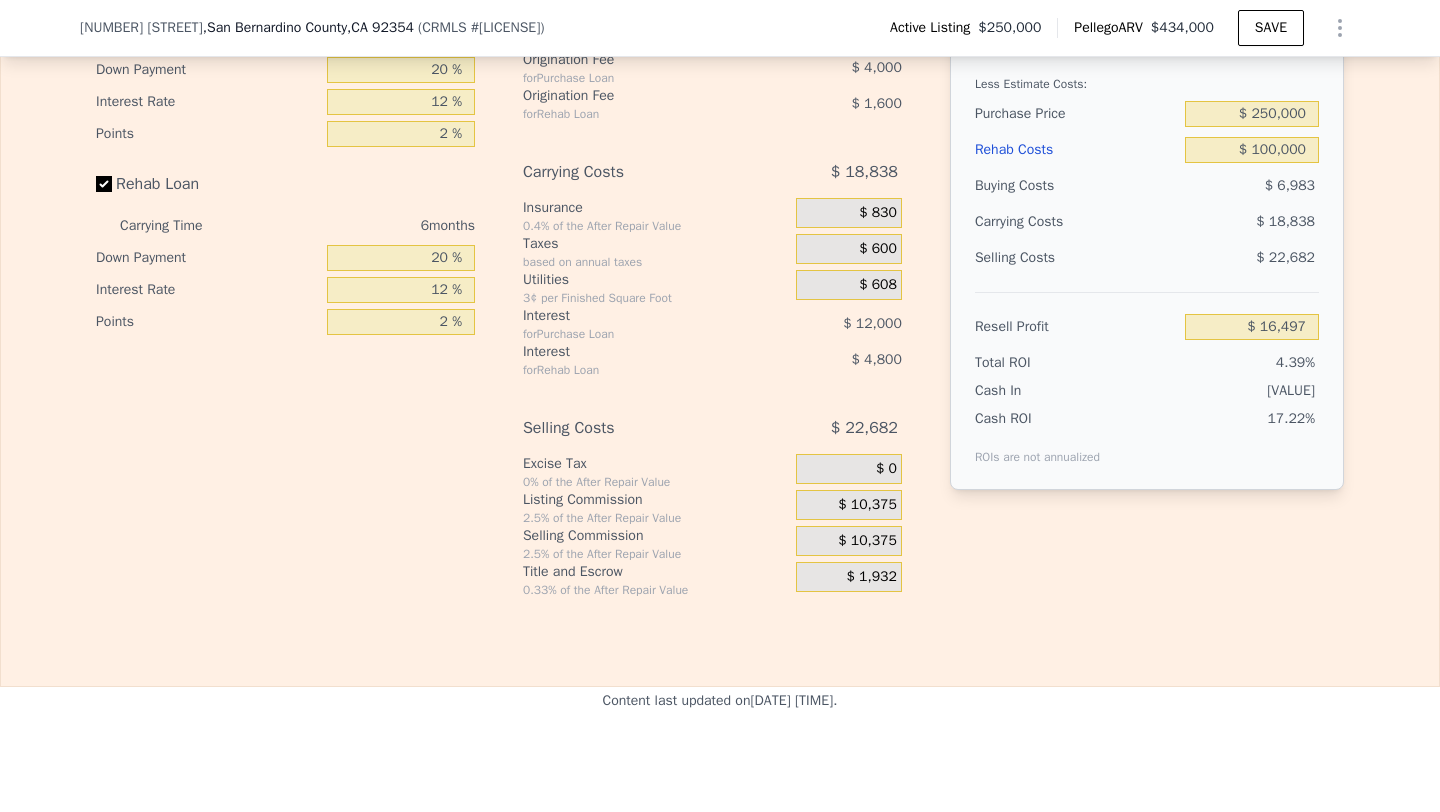 click on "$ 10,375" at bounding box center [867, 541] 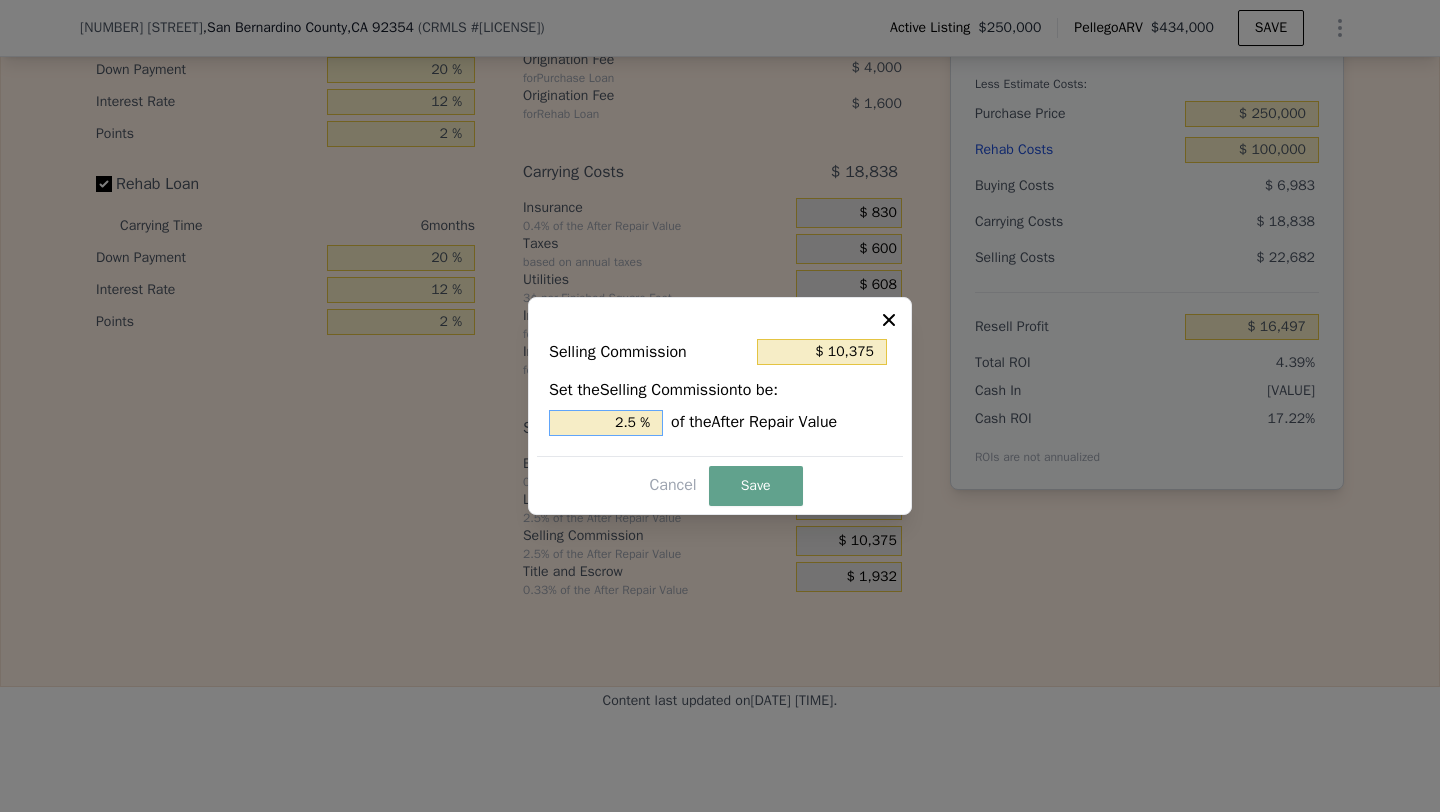 click on "2.5 %" at bounding box center (606, 423) 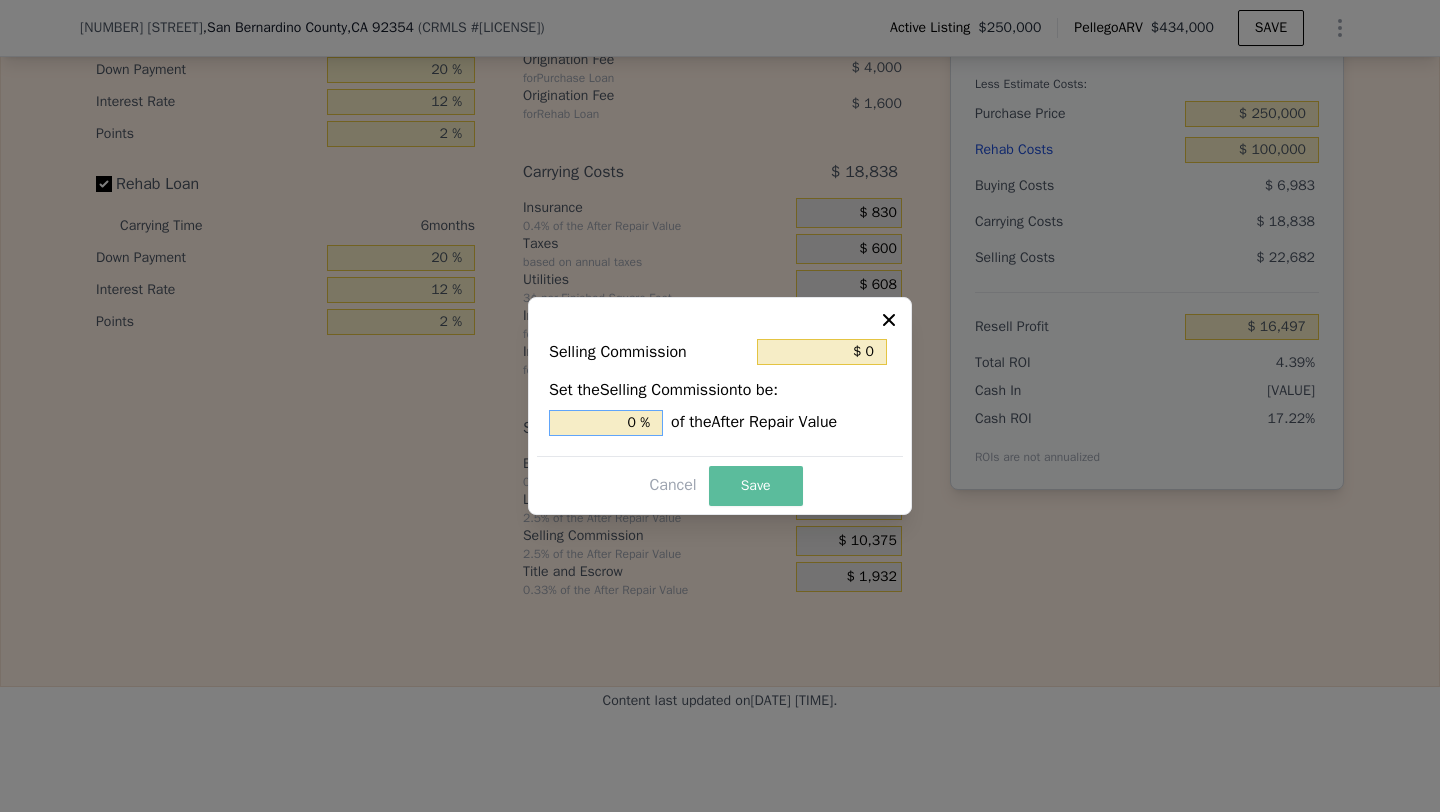 type on "0 %" 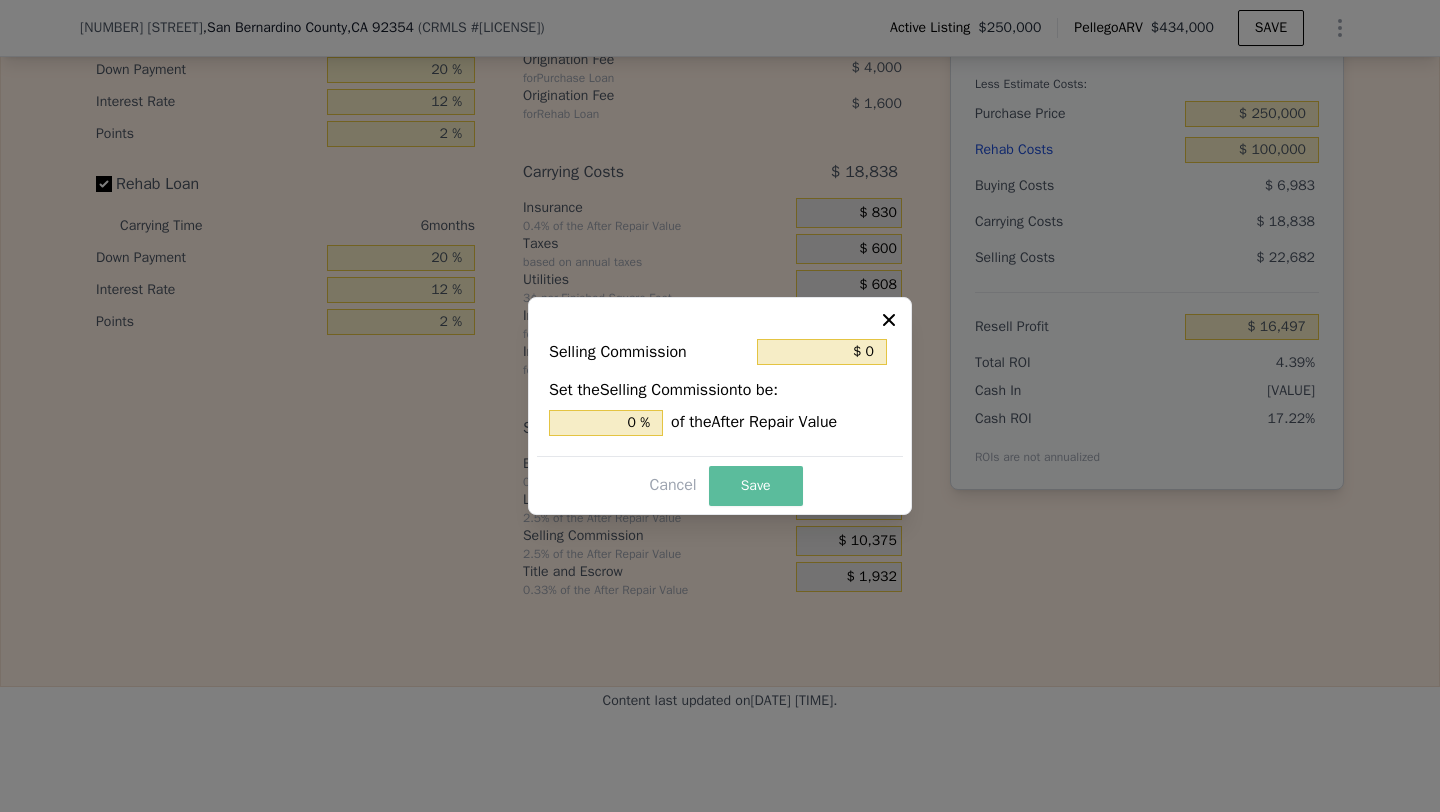 click on "Save" at bounding box center (756, 486) 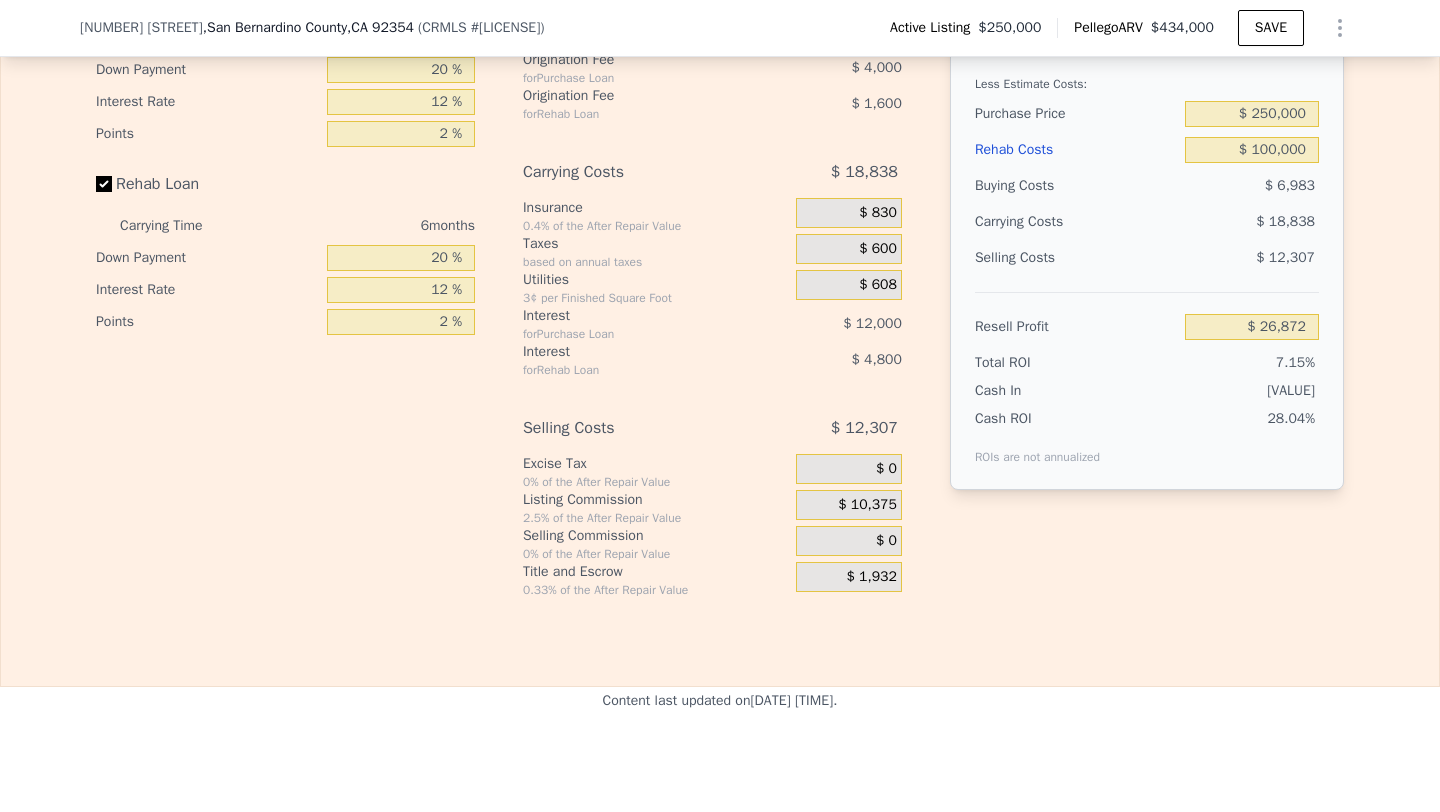 scroll, scrollTop: 2873, scrollLeft: 0, axis: vertical 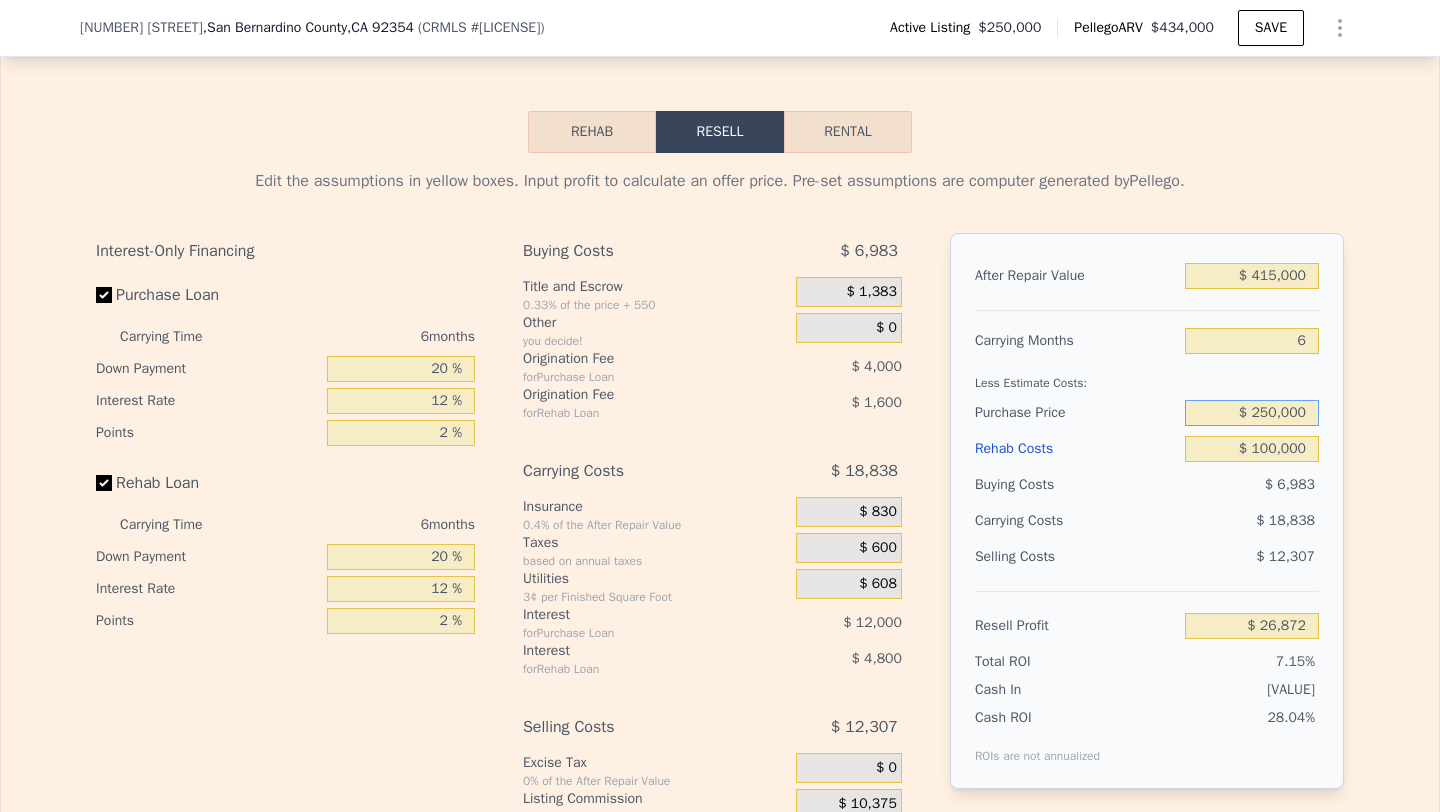 click on "$ 250,000" at bounding box center (1252, 413) 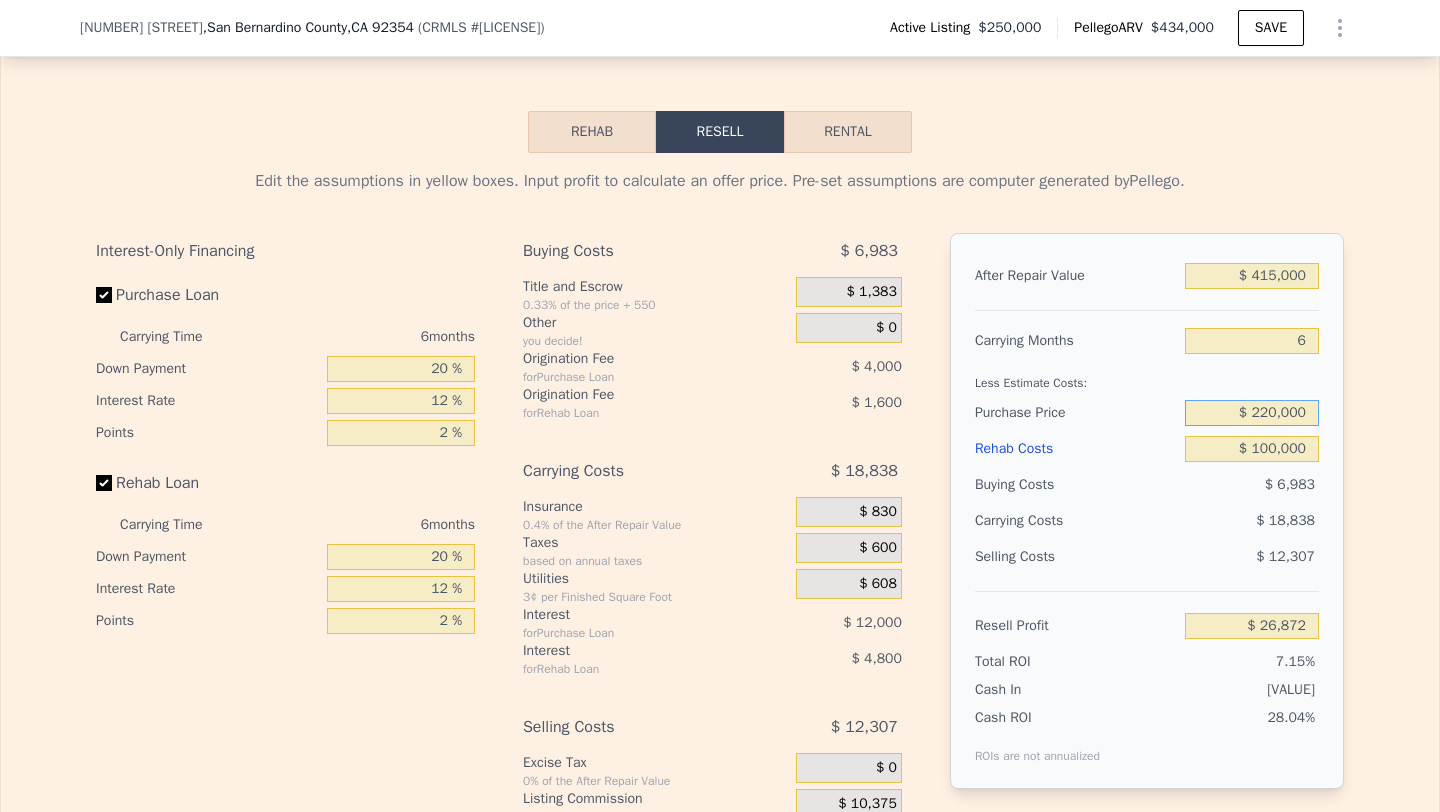 type on "$ 220,000" 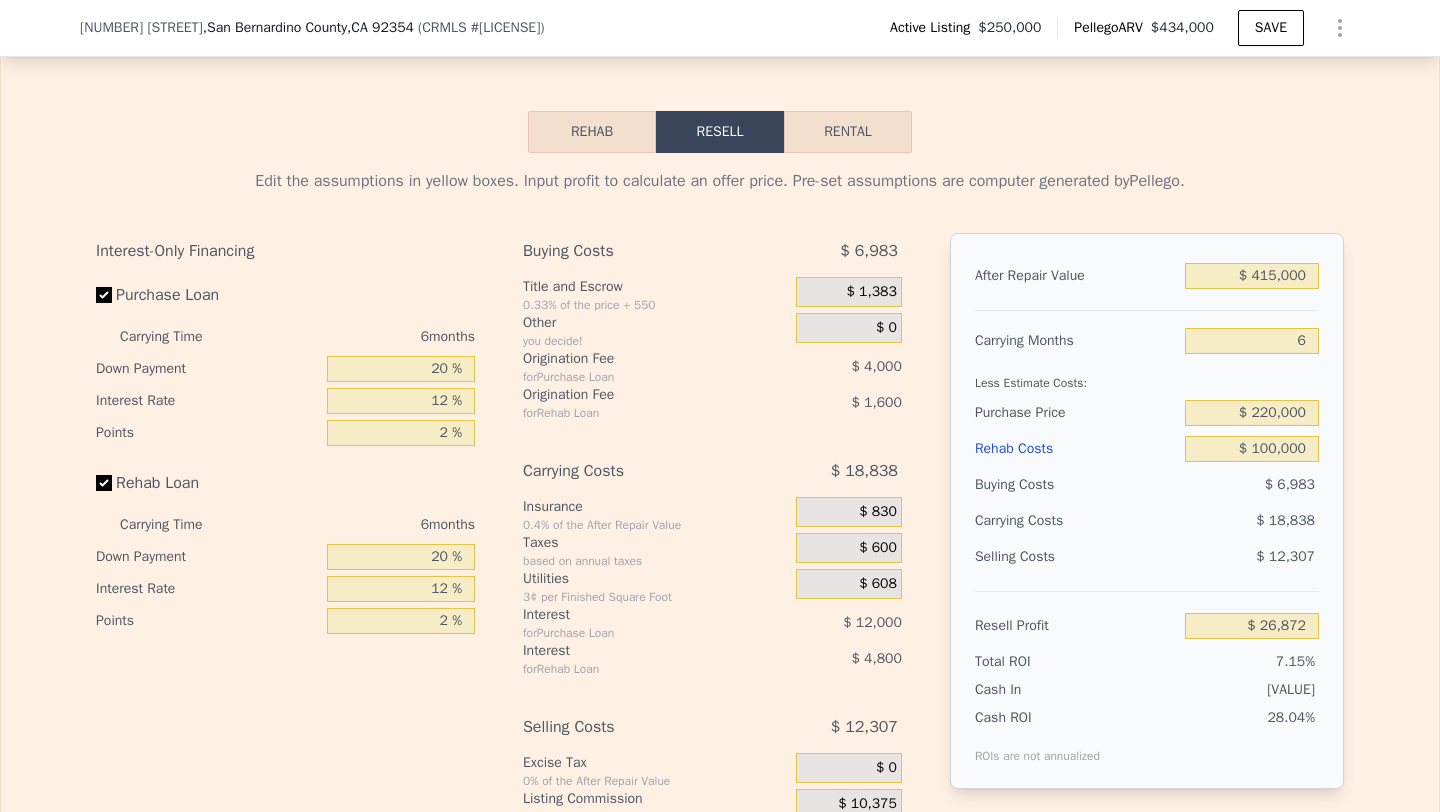 click on "Selling Costs $ 12,307" at bounding box center (1147, 565) 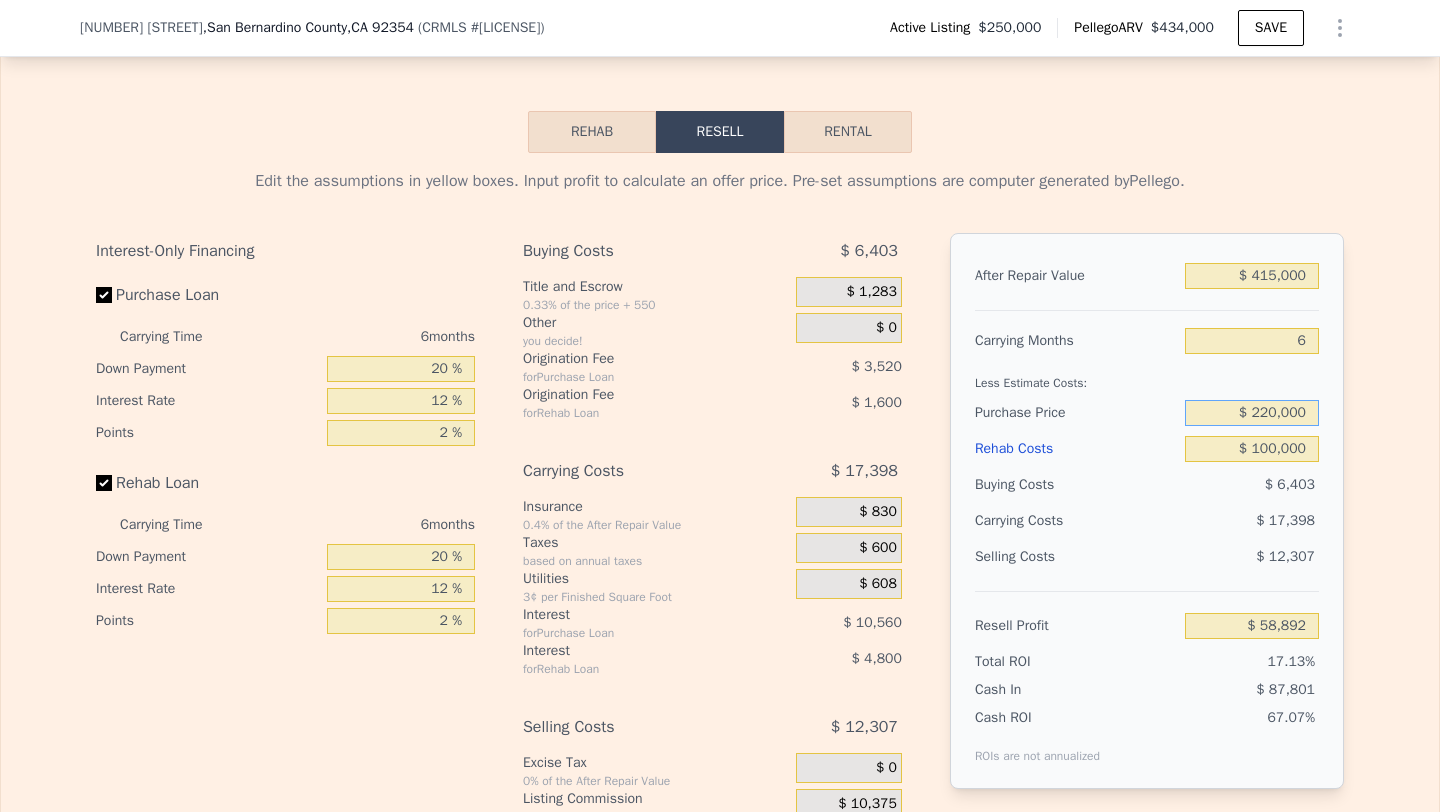 click on "$ 220,000" at bounding box center (1252, 413) 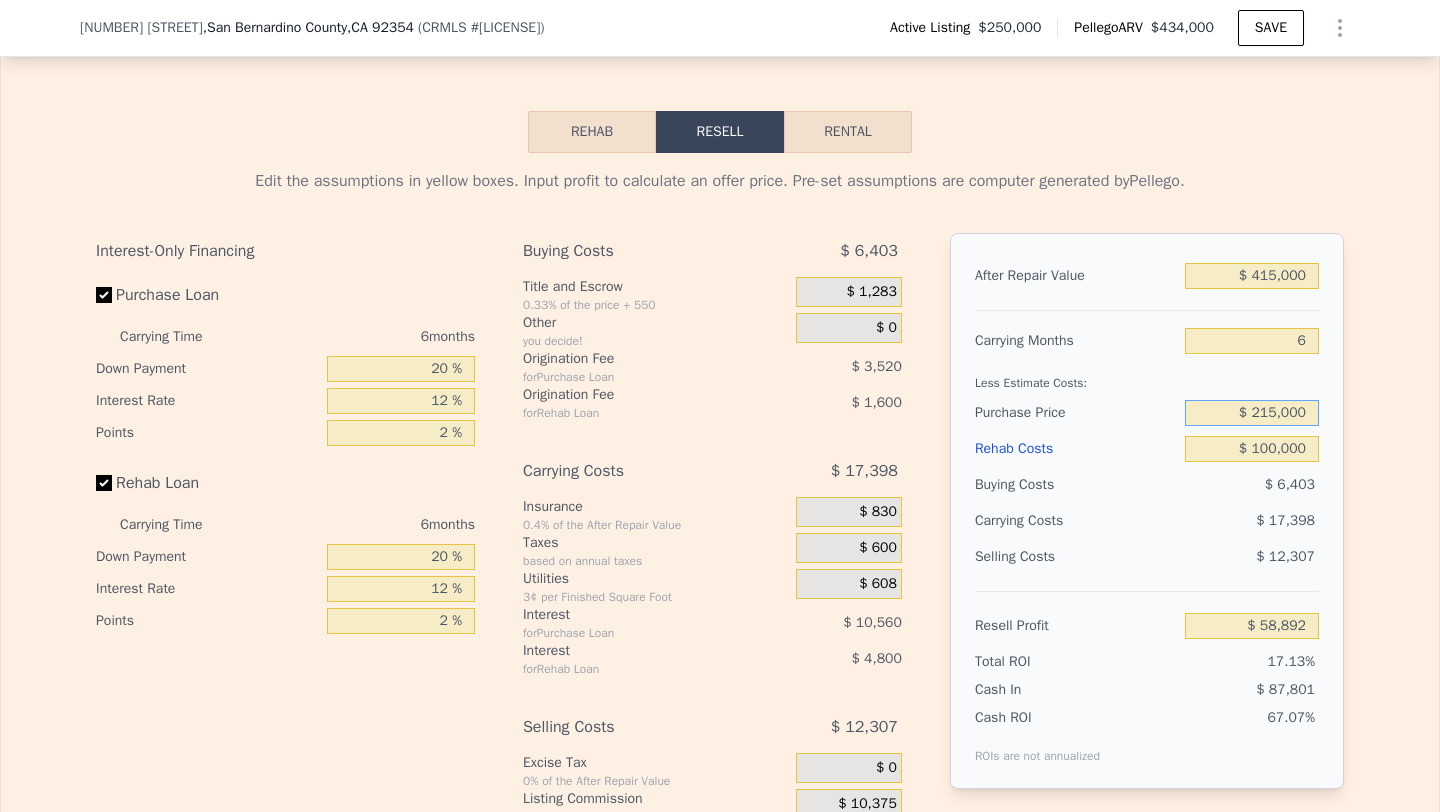type on "$ 215,000" 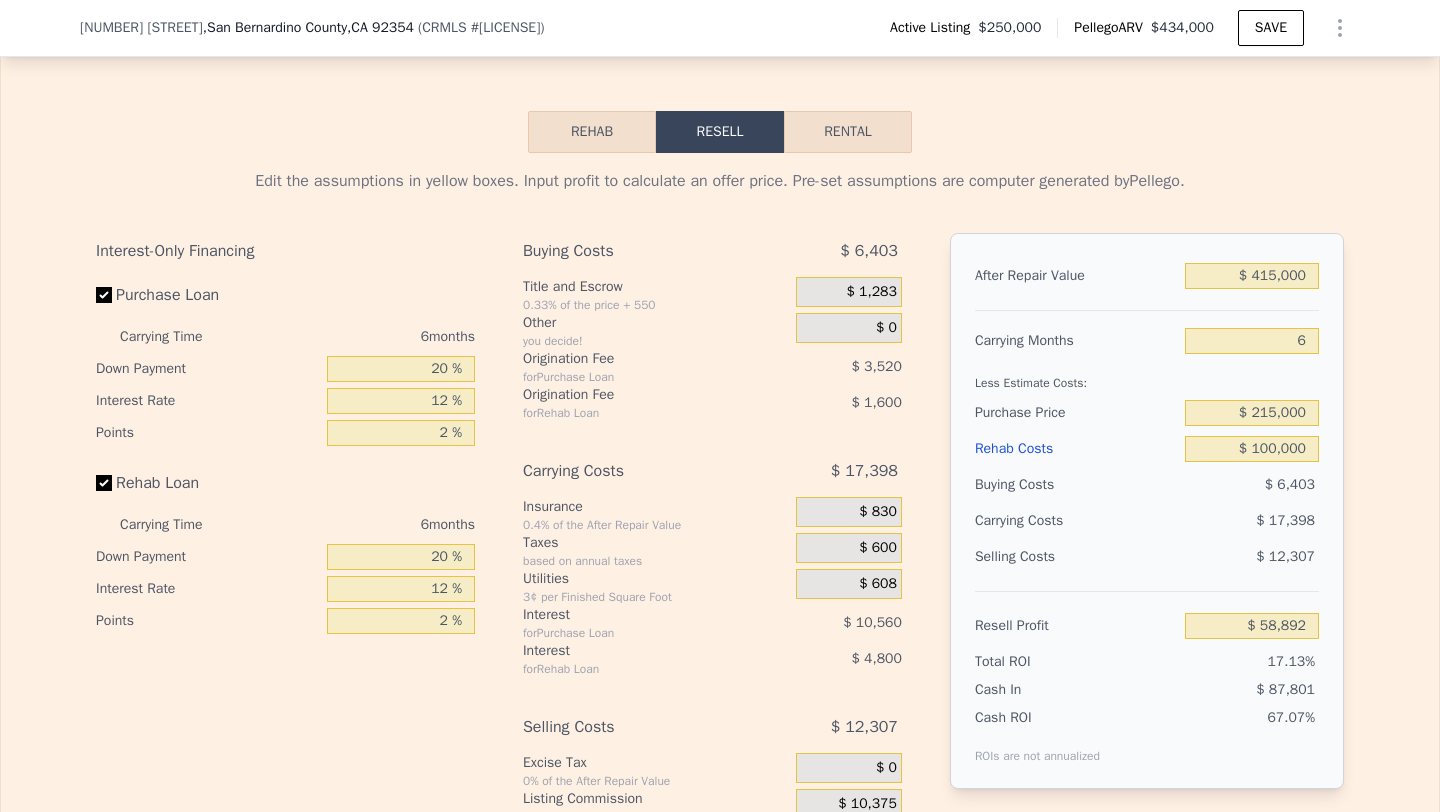 click on "$ 6,403" at bounding box center [1252, 485] 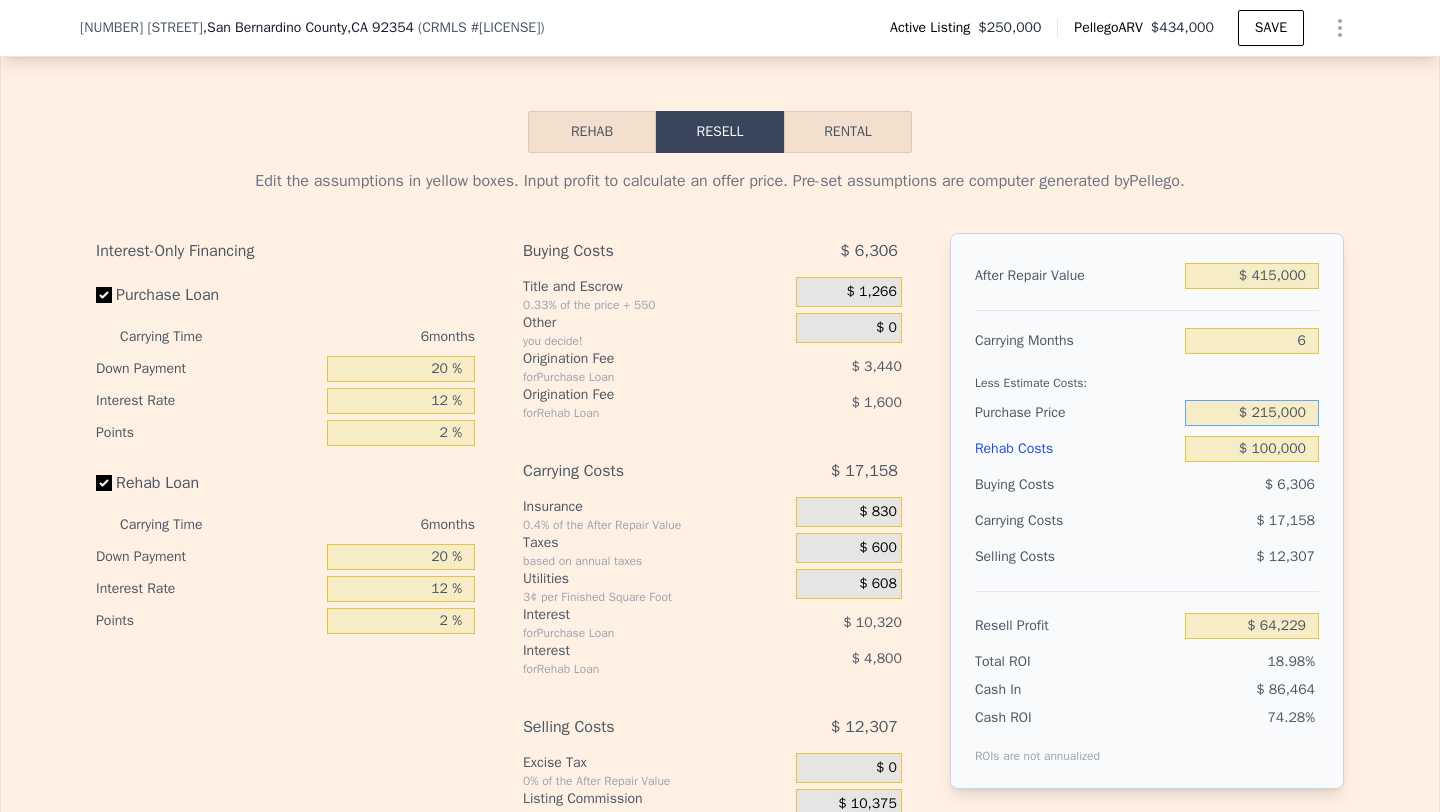 click on "$ 215,000" at bounding box center [1252, 413] 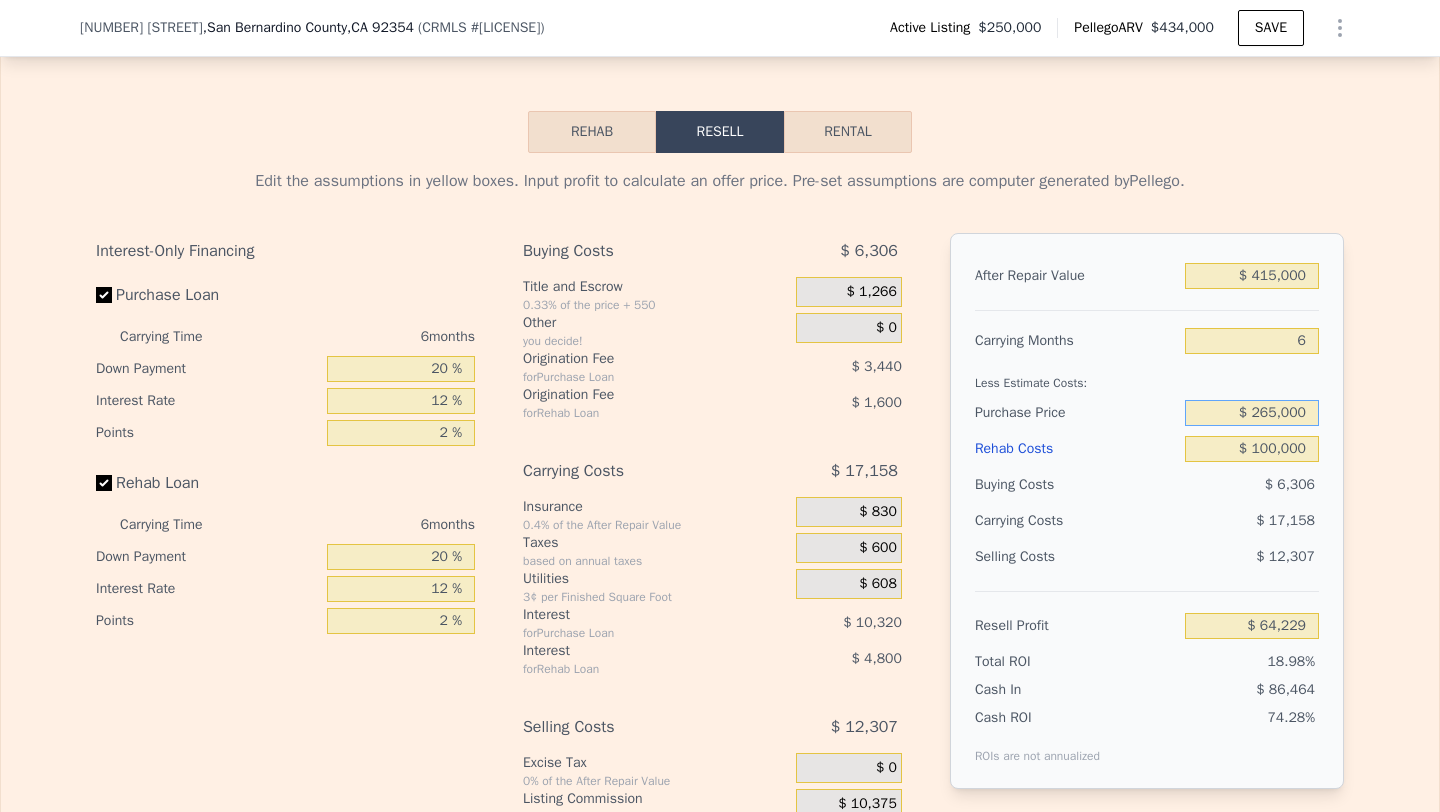 type on "$ 265,000" 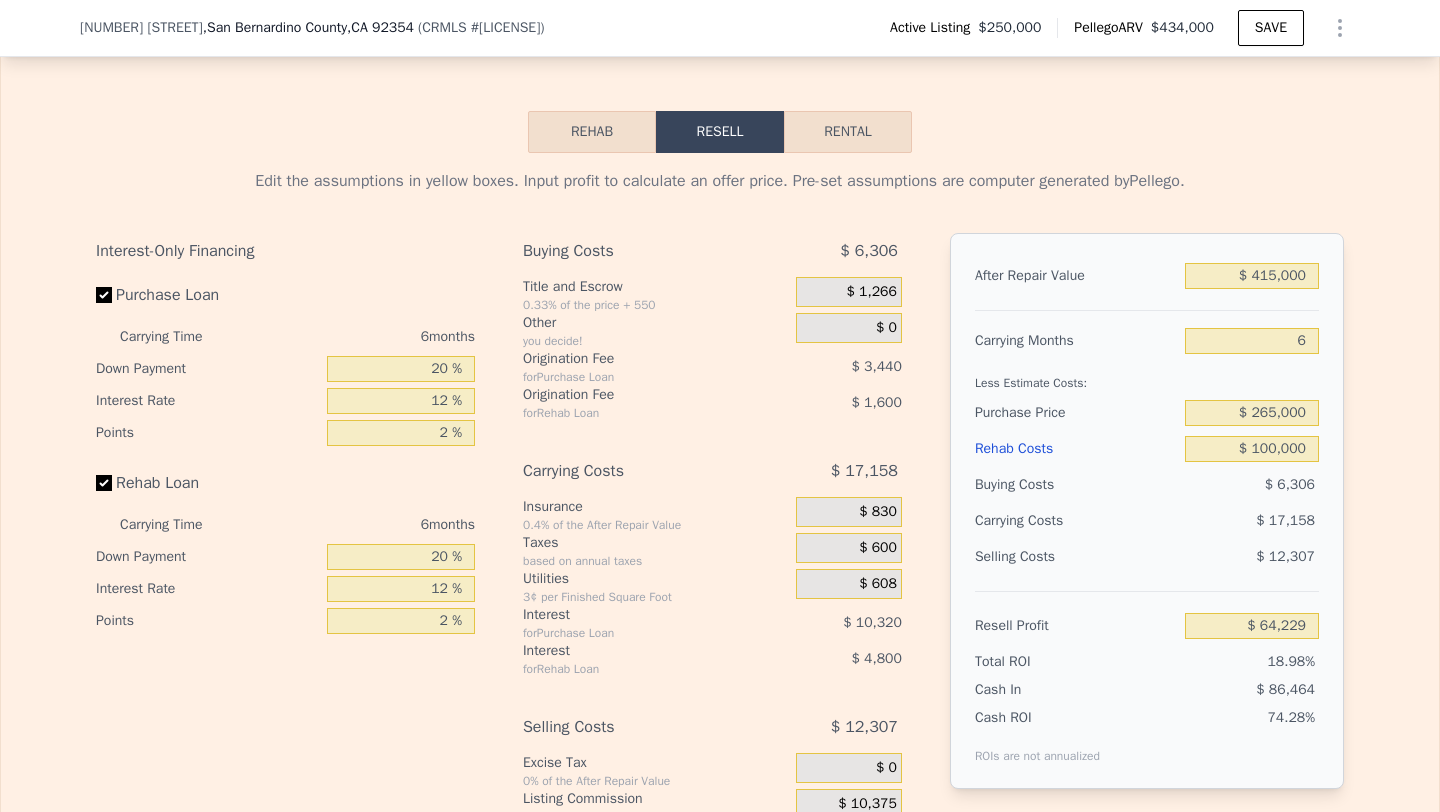 click on "$ 17,158" at bounding box center [1213, 521] 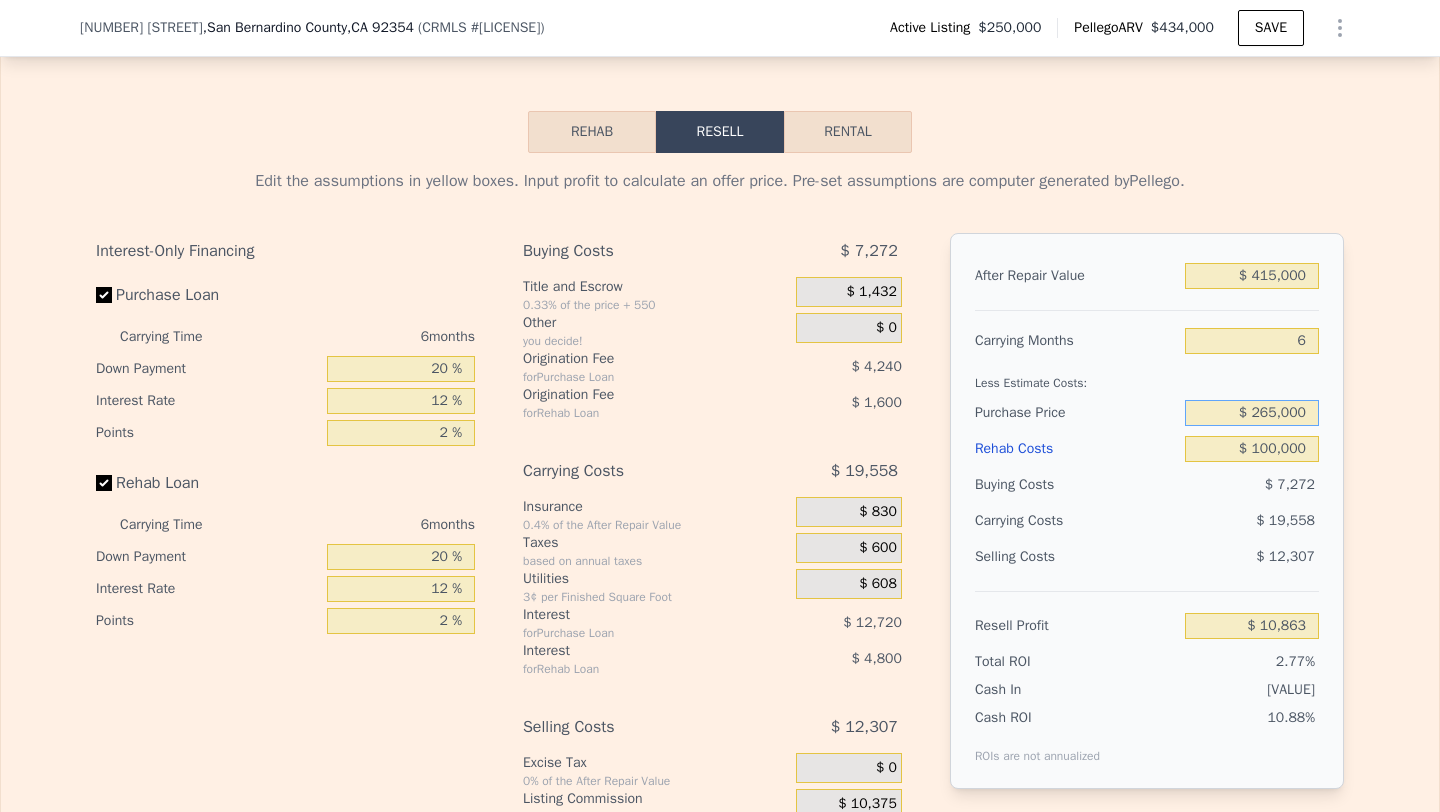 click on "$ 265,000" at bounding box center (1252, 413) 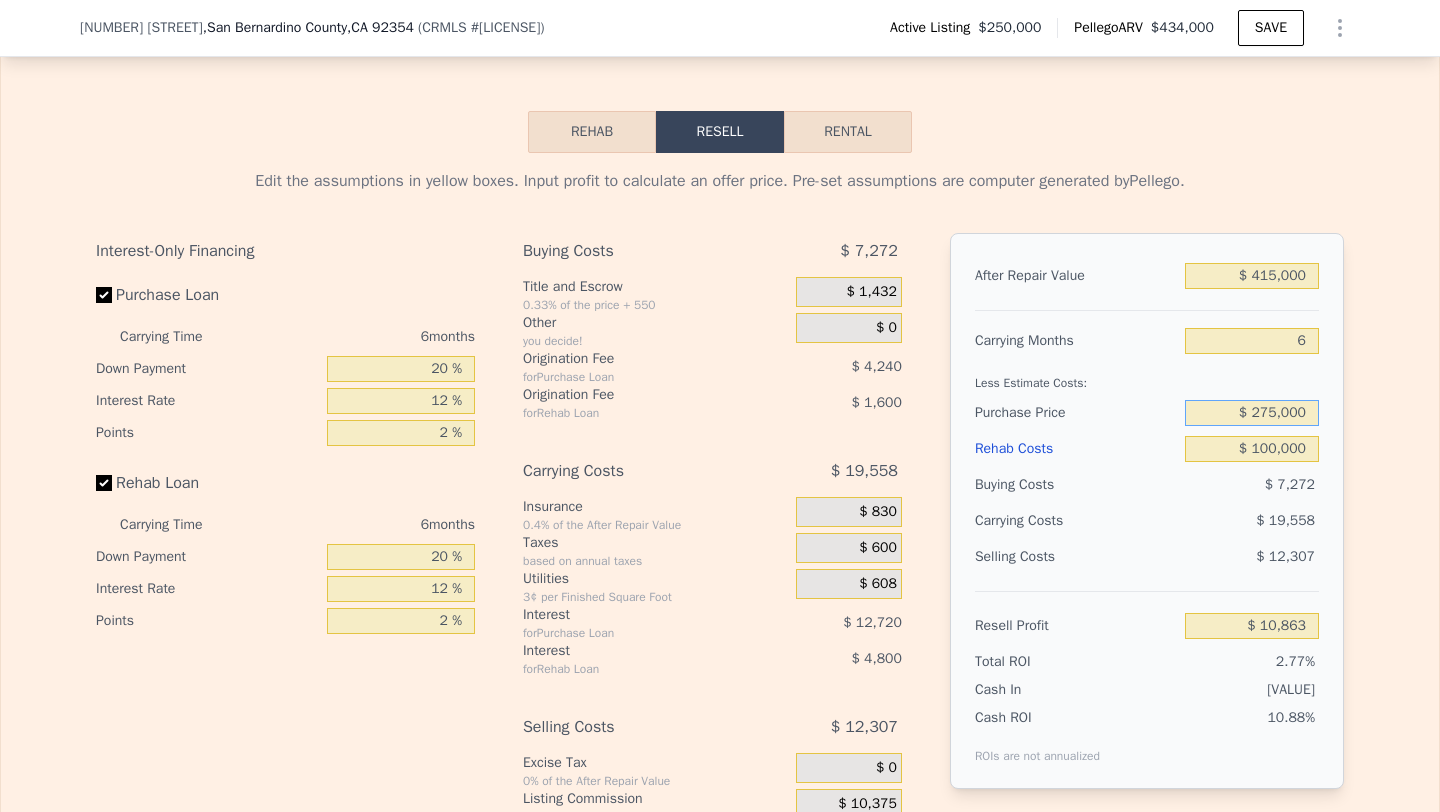 type on "$ 275,000" 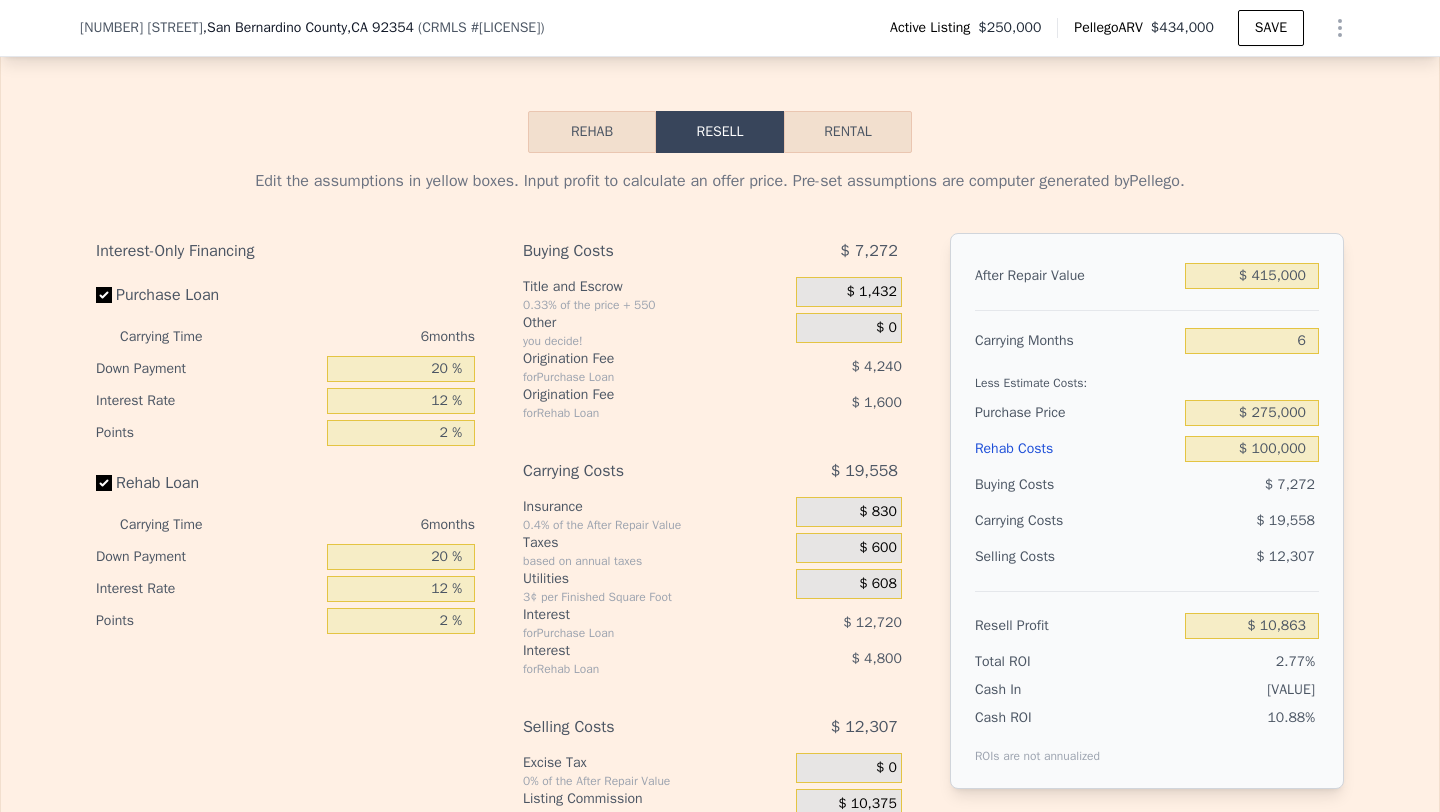 click on "$ 19,558" at bounding box center [1213, 521] 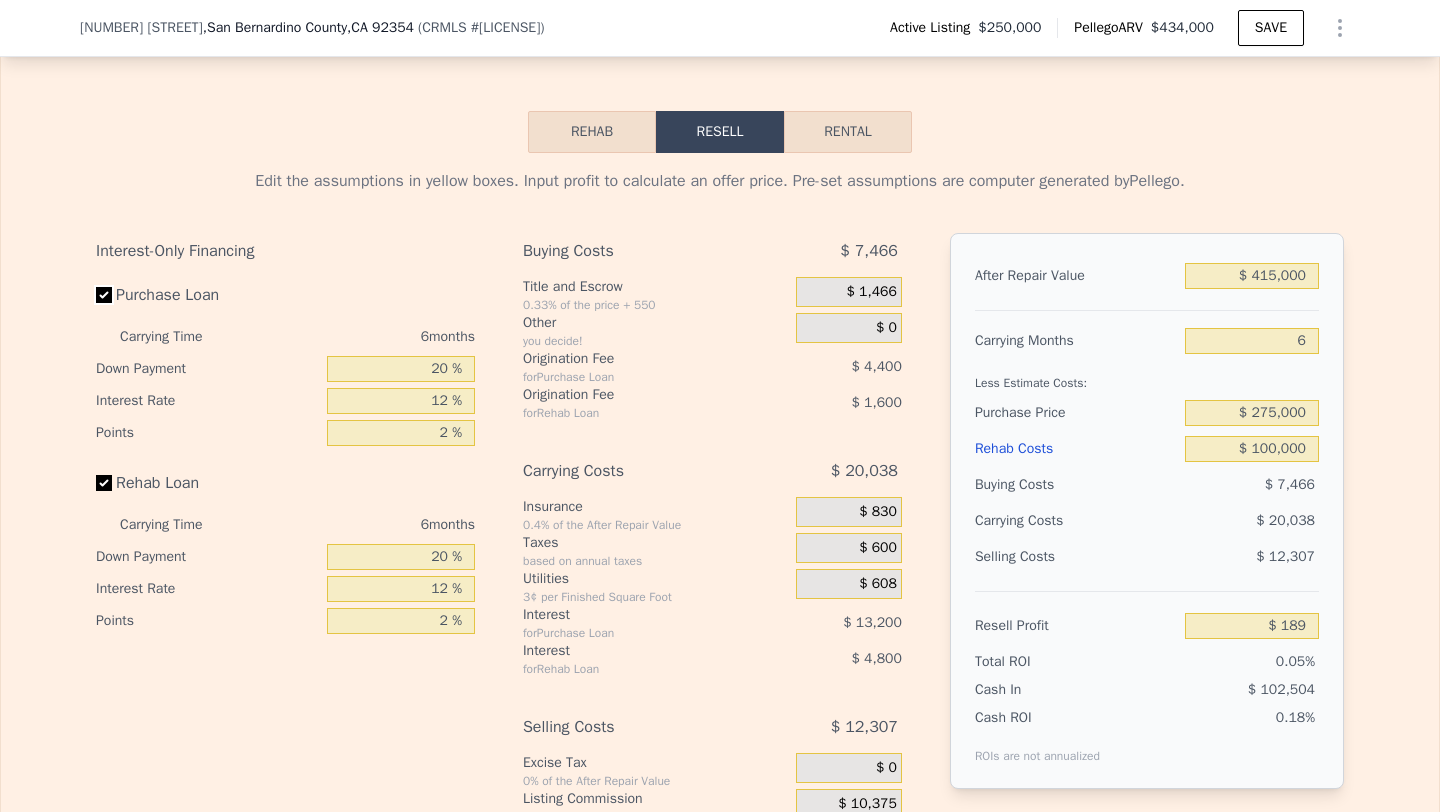 click on "Purchase Loan" at bounding box center [104, 295] 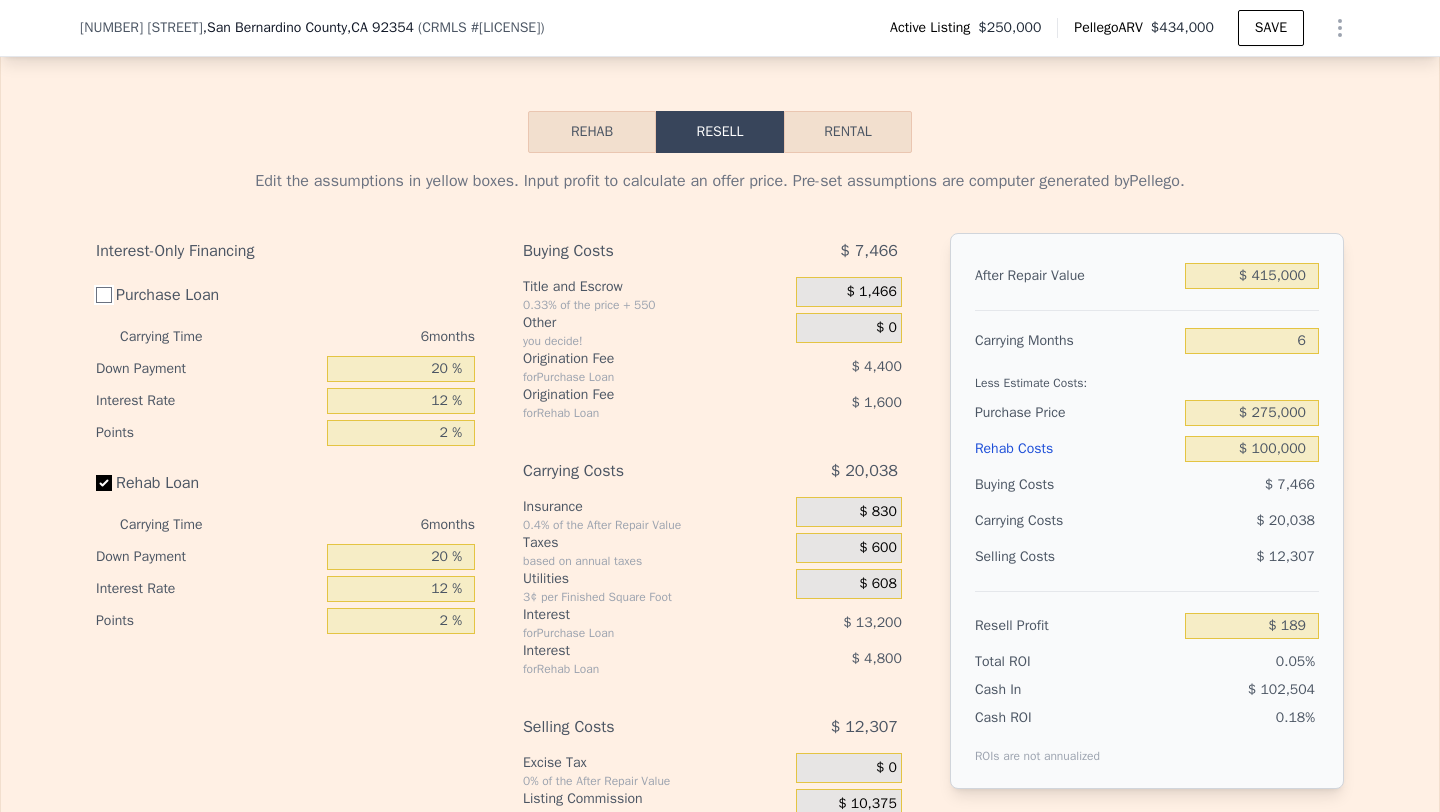 checkbox on "false" 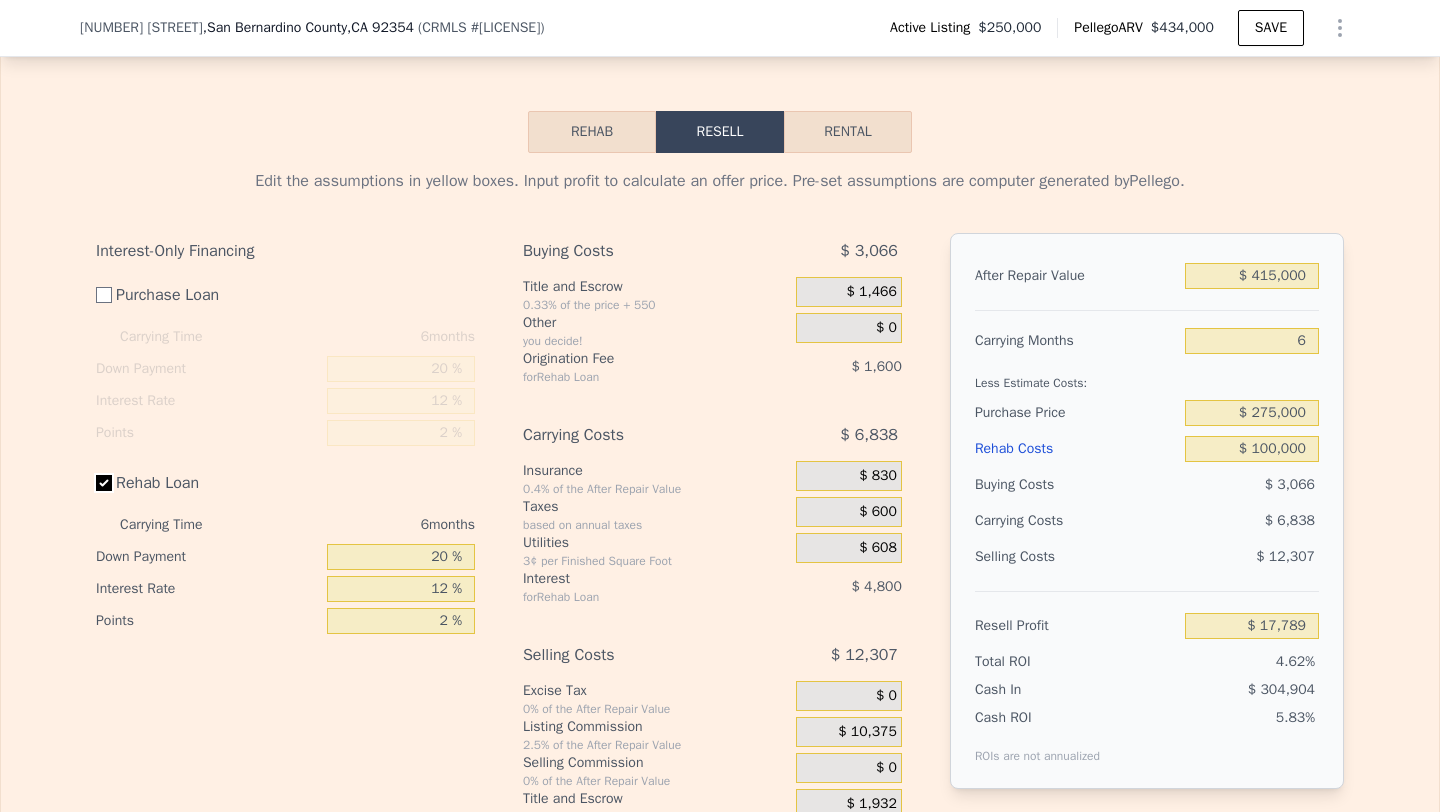 click on "Rehab Loan" at bounding box center [104, 483] 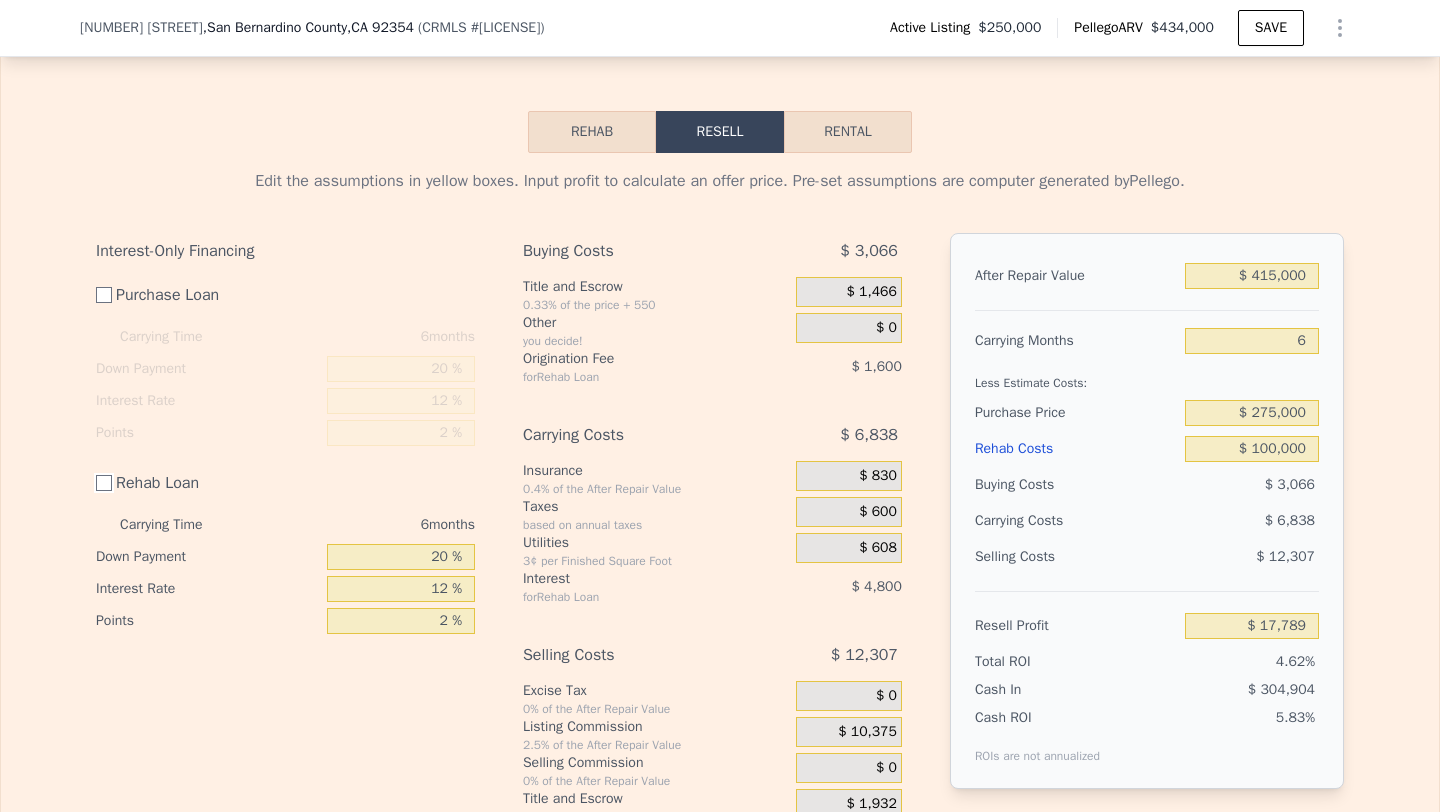checkbox on "false" 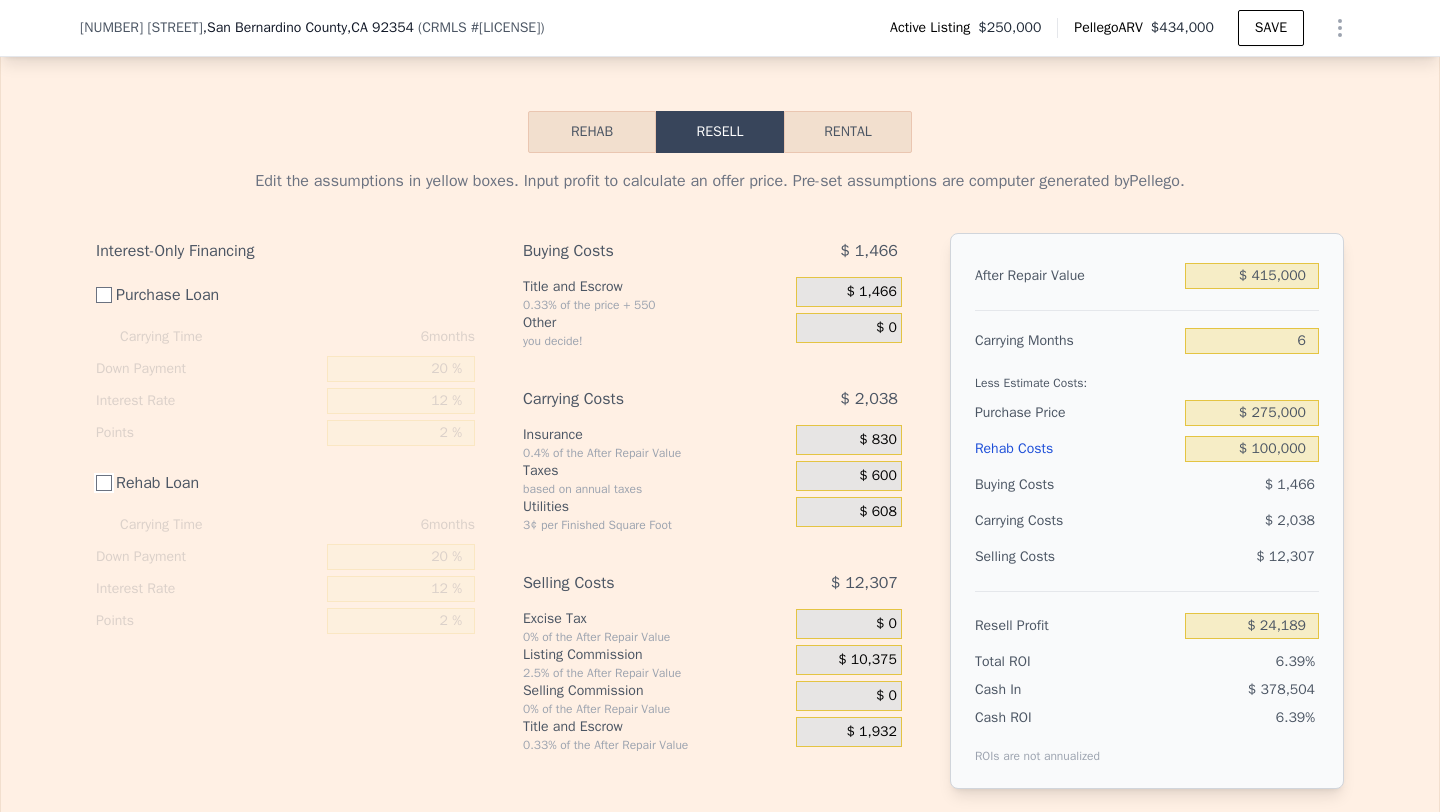 click on "Rehab Loan" at bounding box center [104, 483] 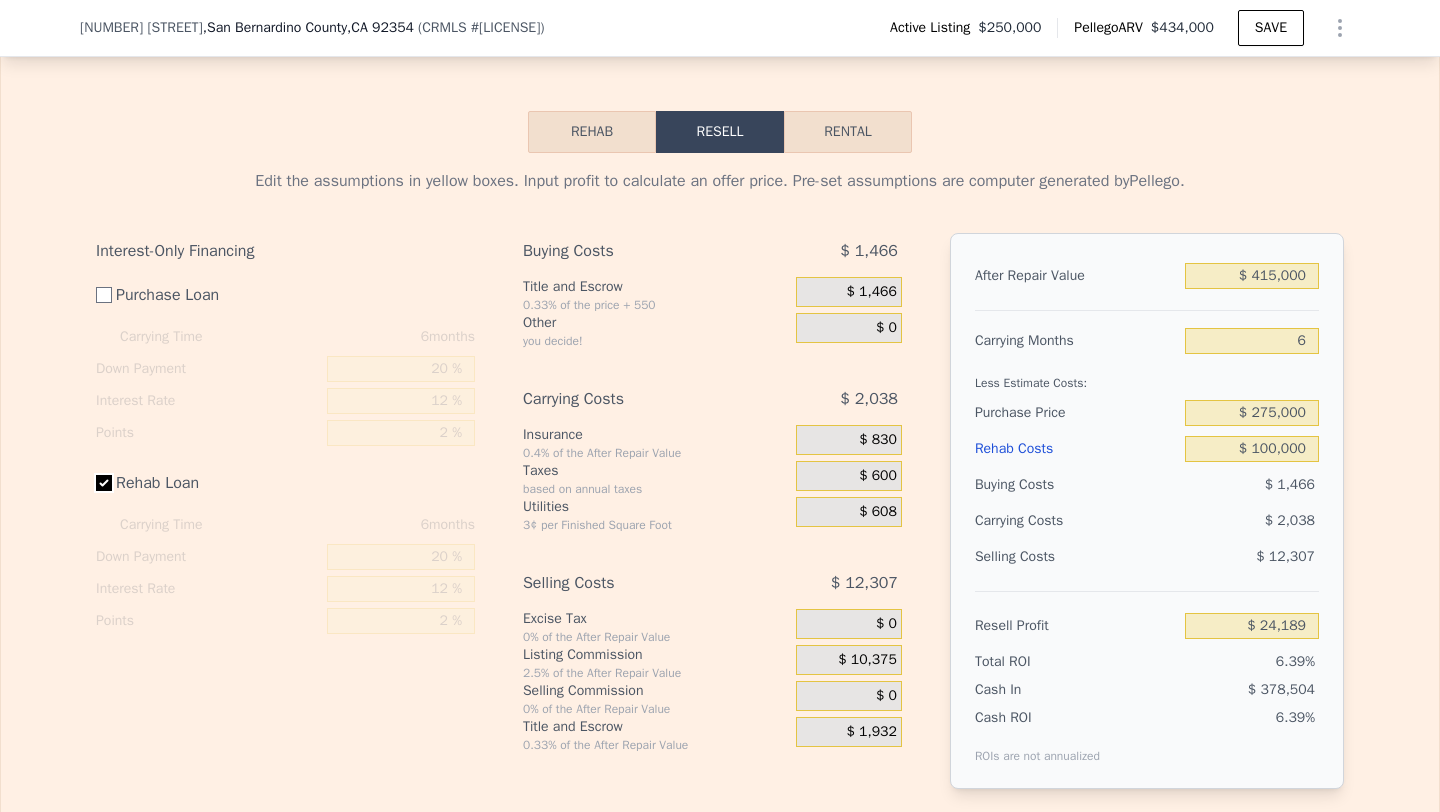 checkbox on "true" 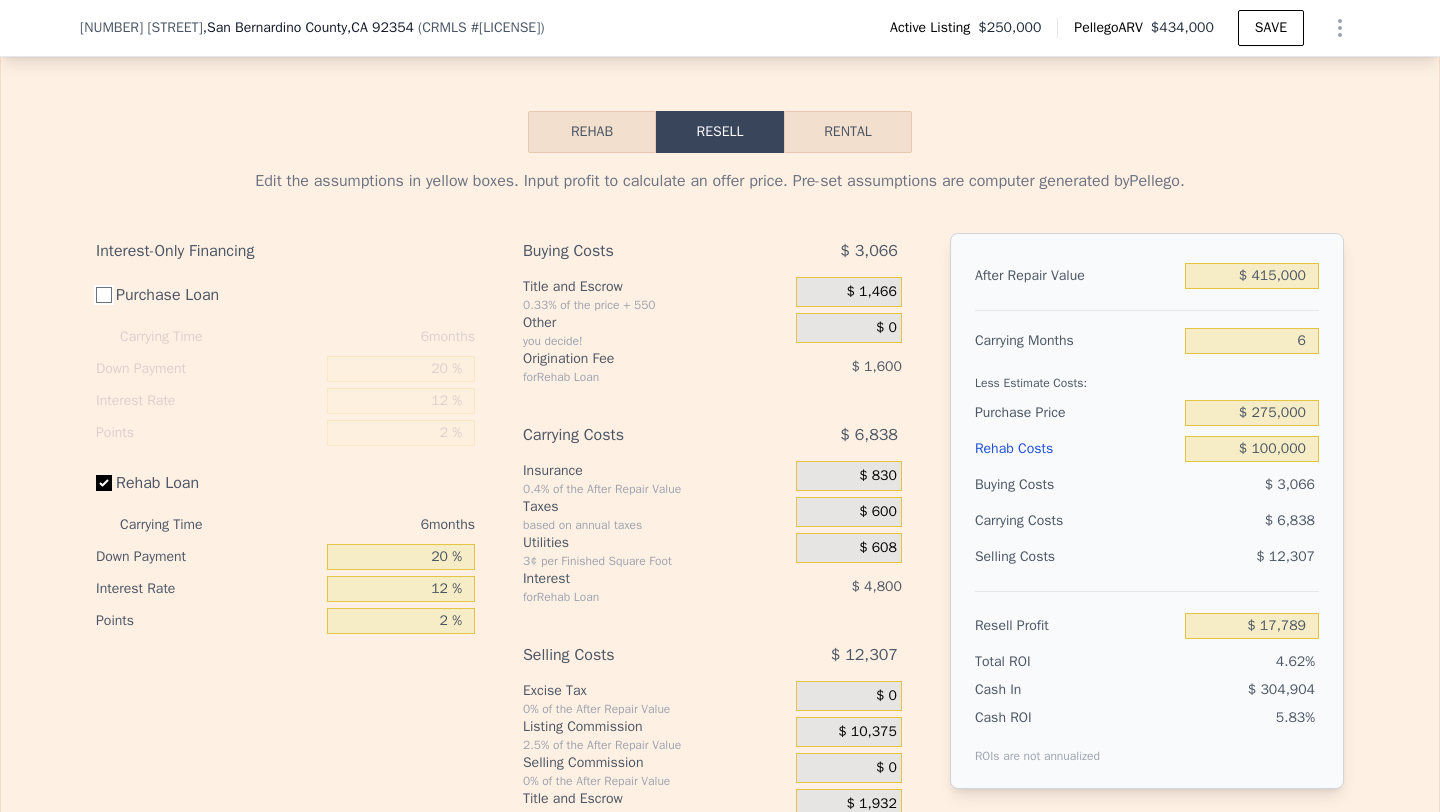 click on "Purchase Loan" at bounding box center (104, 295) 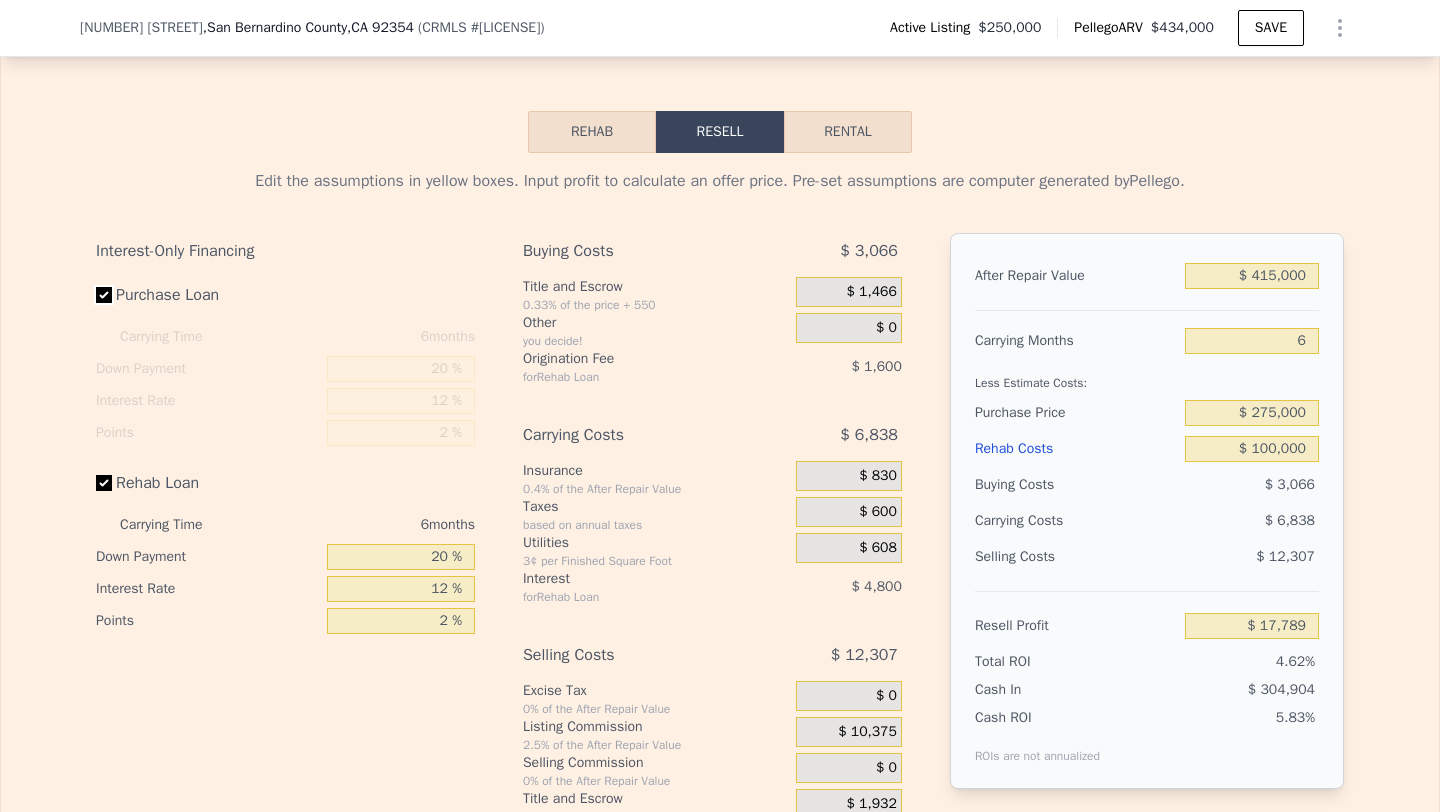 checkbox on "true" 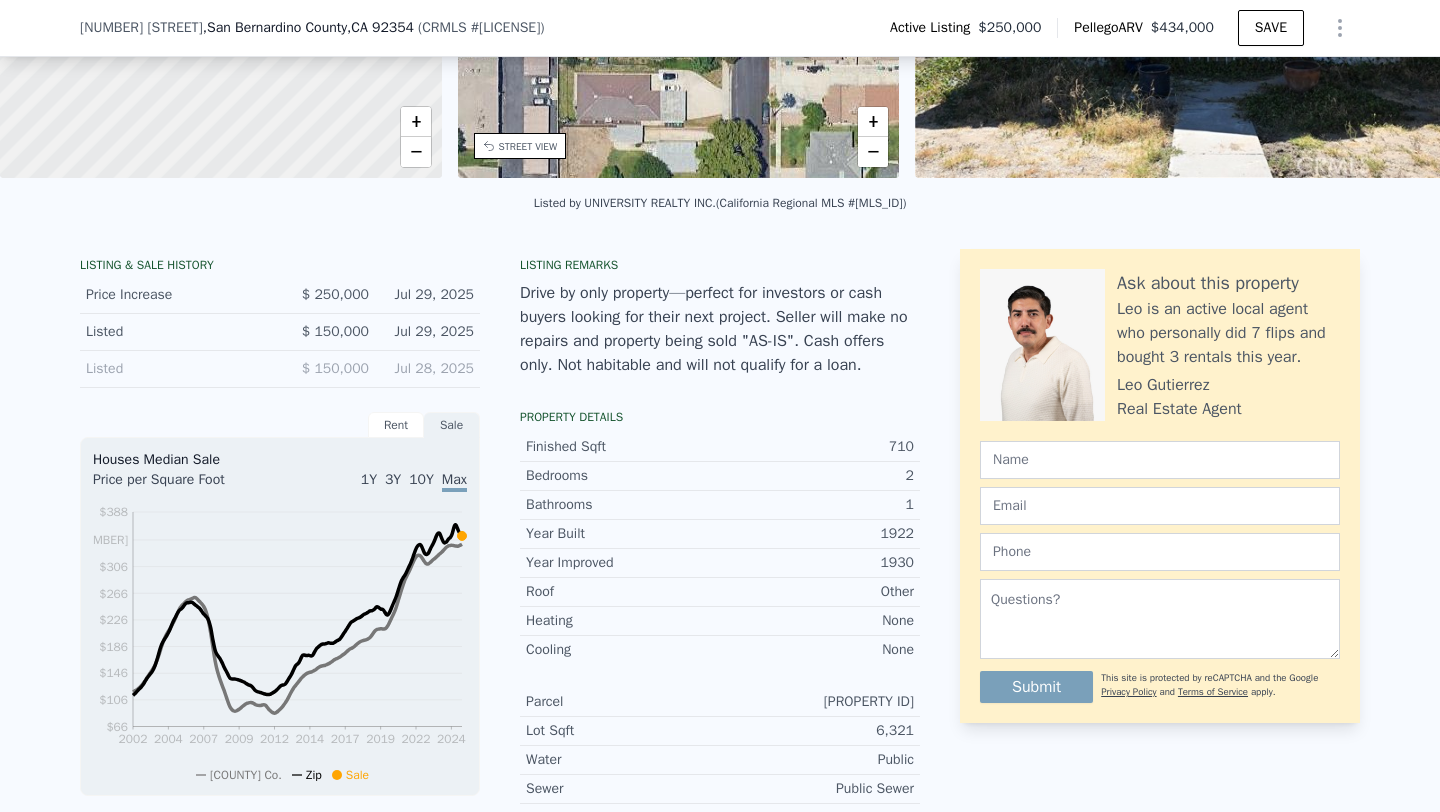 scroll, scrollTop: 0, scrollLeft: 0, axis: both 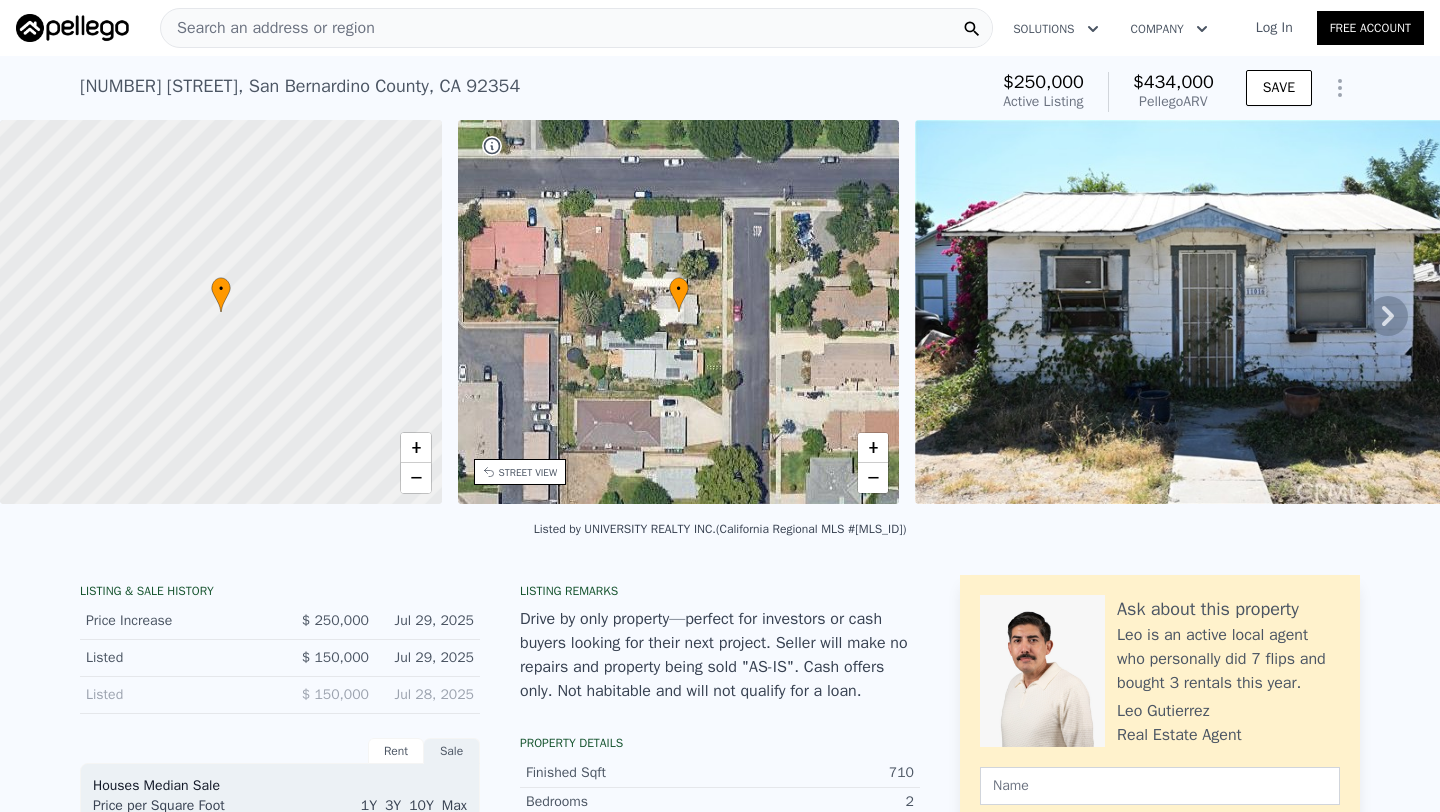 click on "Search an address or region" at bounding box center [268, 28] 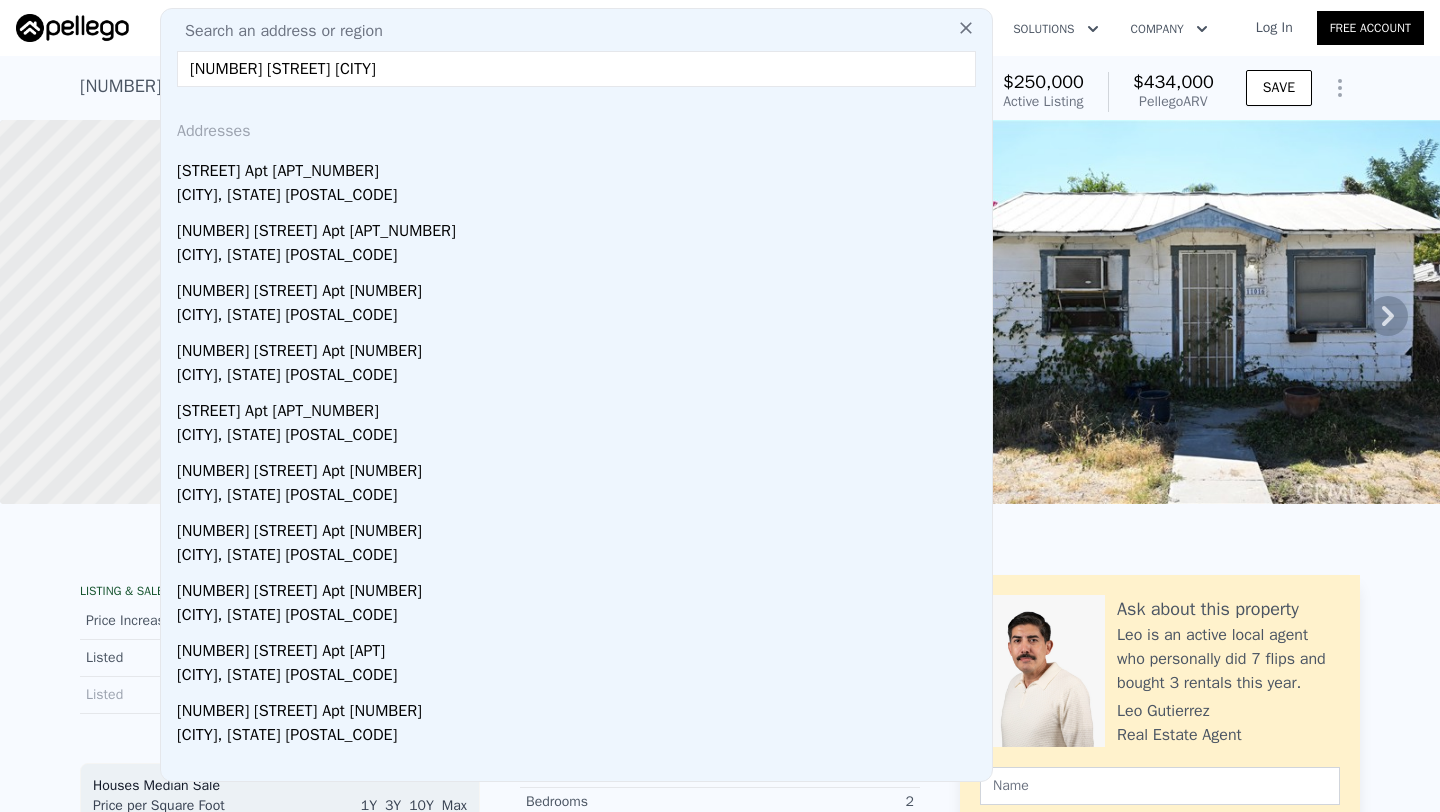 click on "[NUMBER] [STREET] [CITY]" at bounding box center (576, 69) 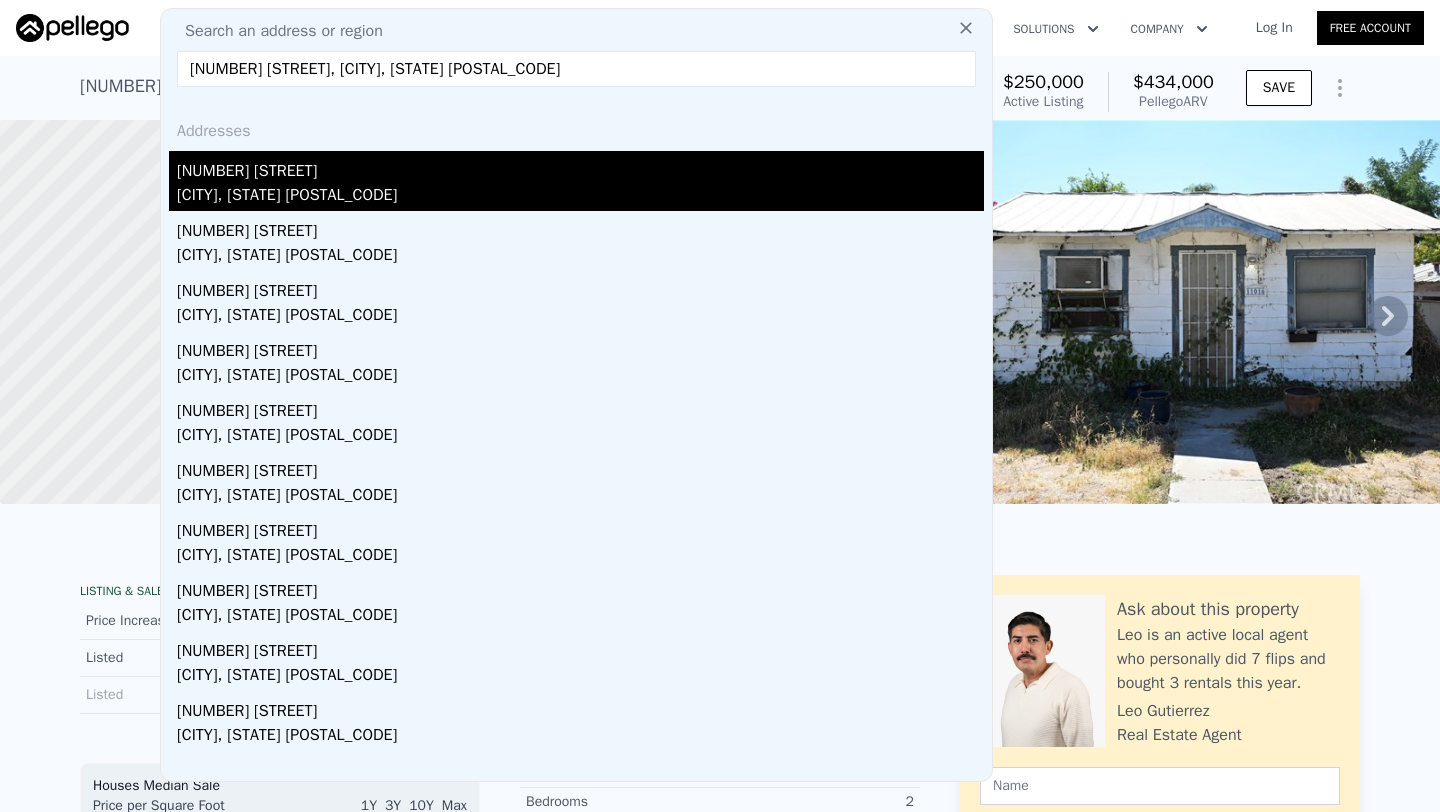 type on "[NUMBER] [STREET], [CITY], [STATE] [POSTAL_CODE]" 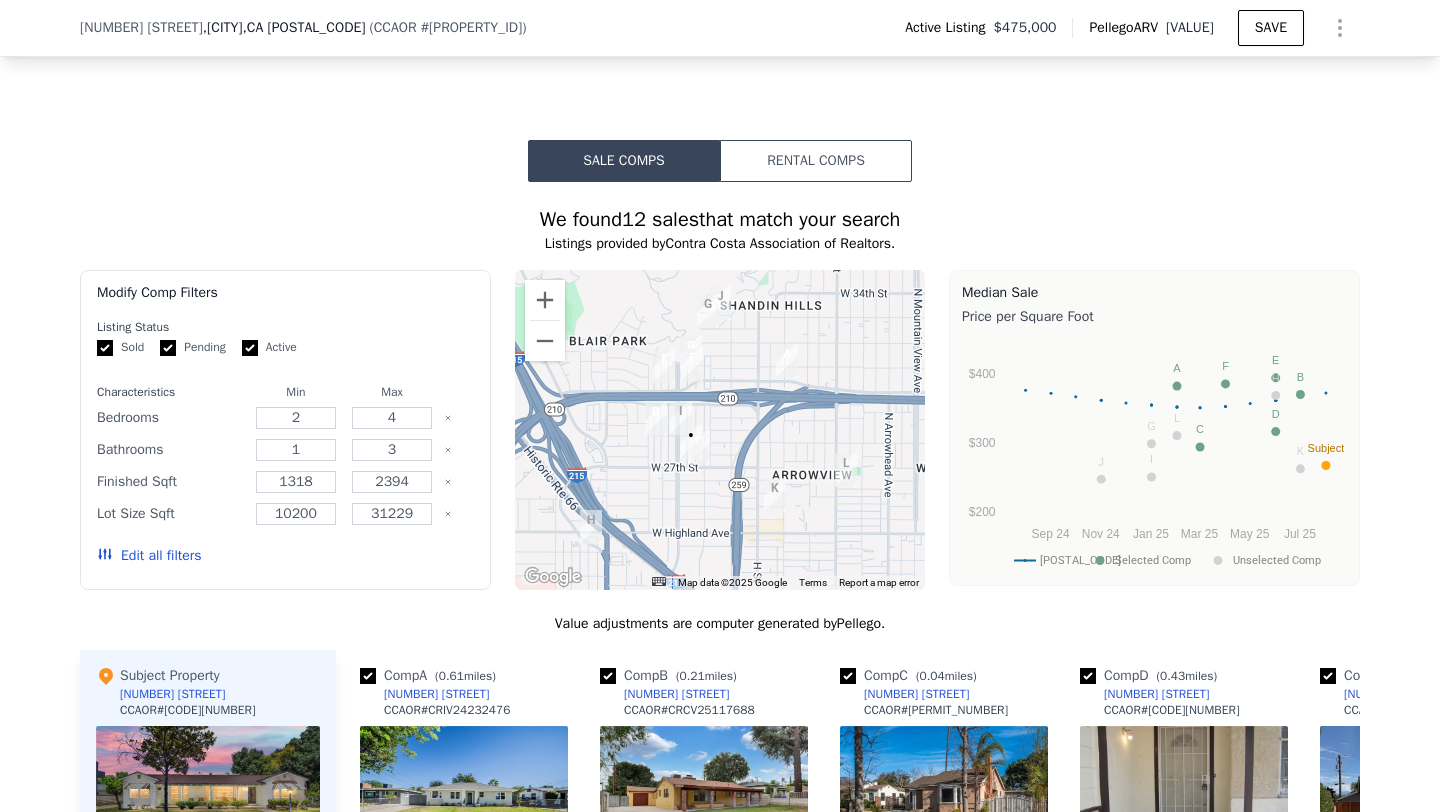 scroll, scrollTop: 1449, scrollLeft: 0, axis: vertical 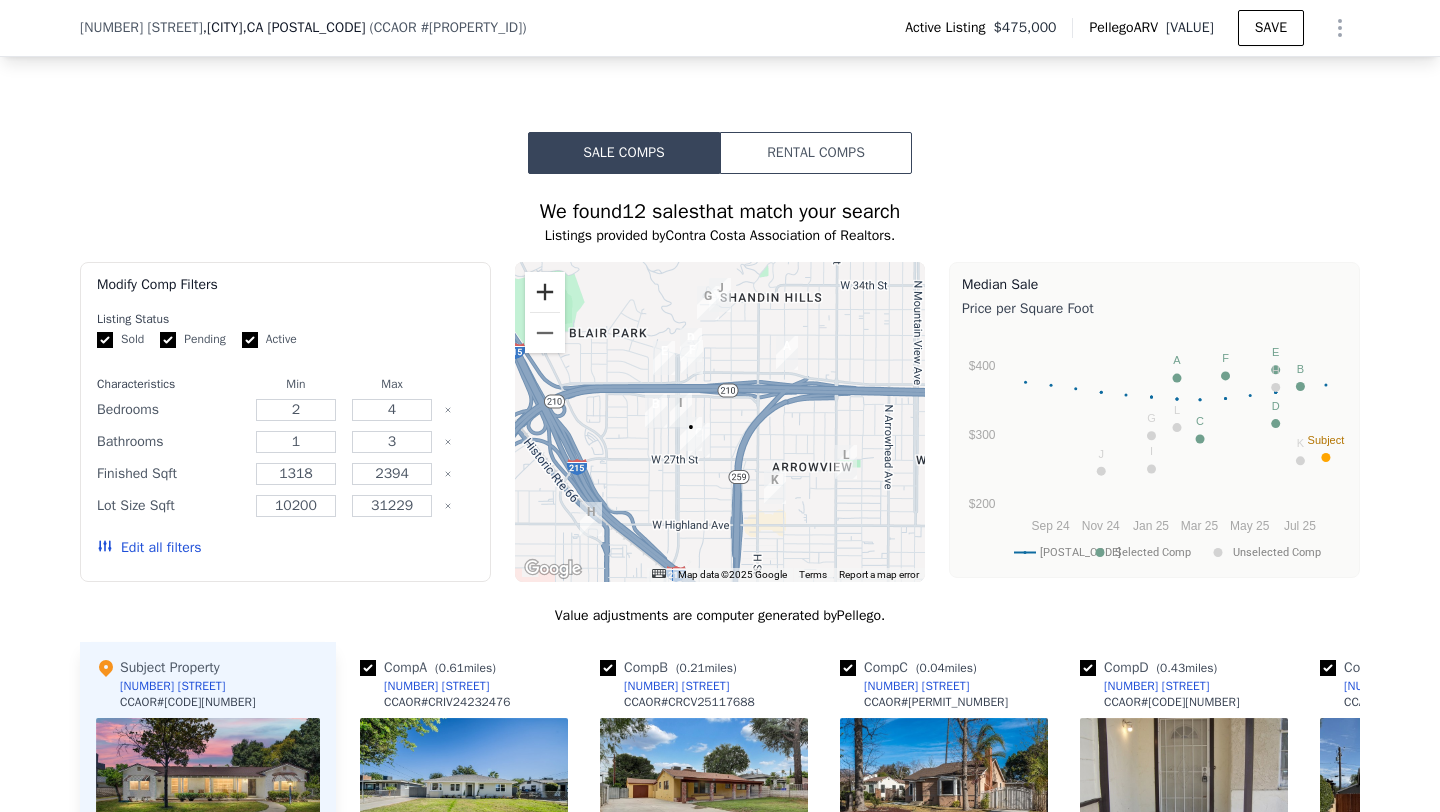 click at bounding box center (545, 292) 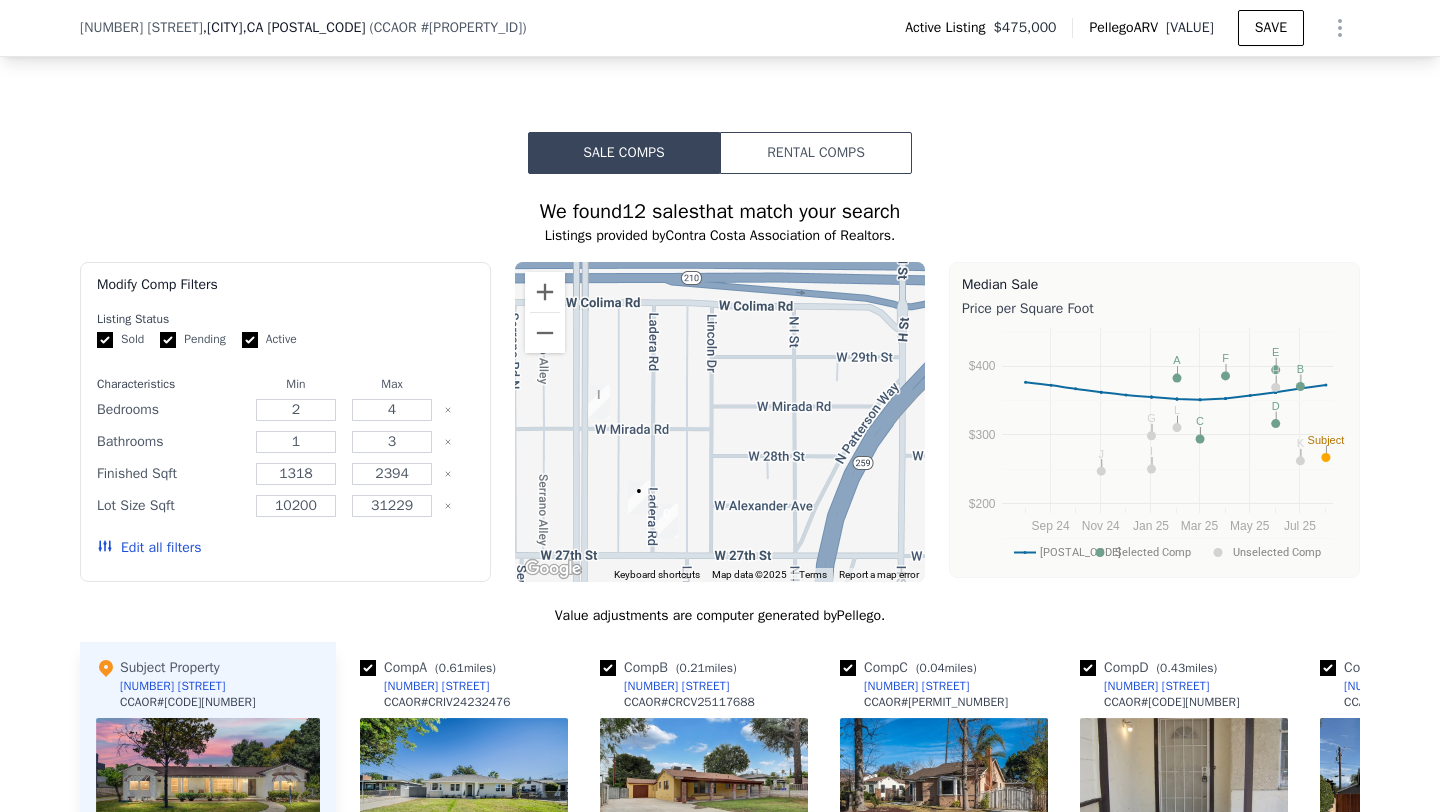 drag, startPoint x: 646, startPoint y: 379, endPoint x: 706, endPoint y: 345, distance: 68.96376 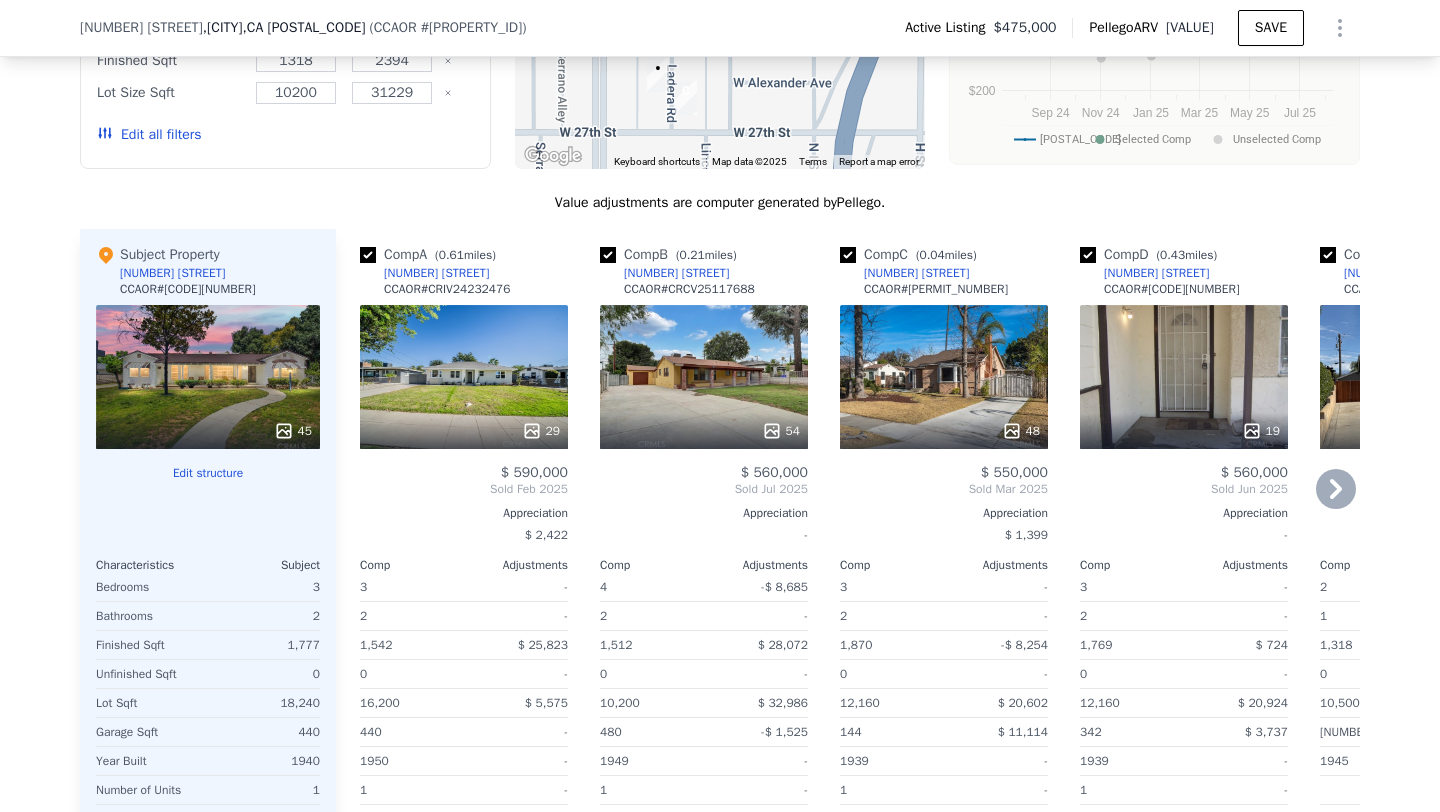 scroll, scrollTop: 1861, scrollLeft: 0, axis: vertical 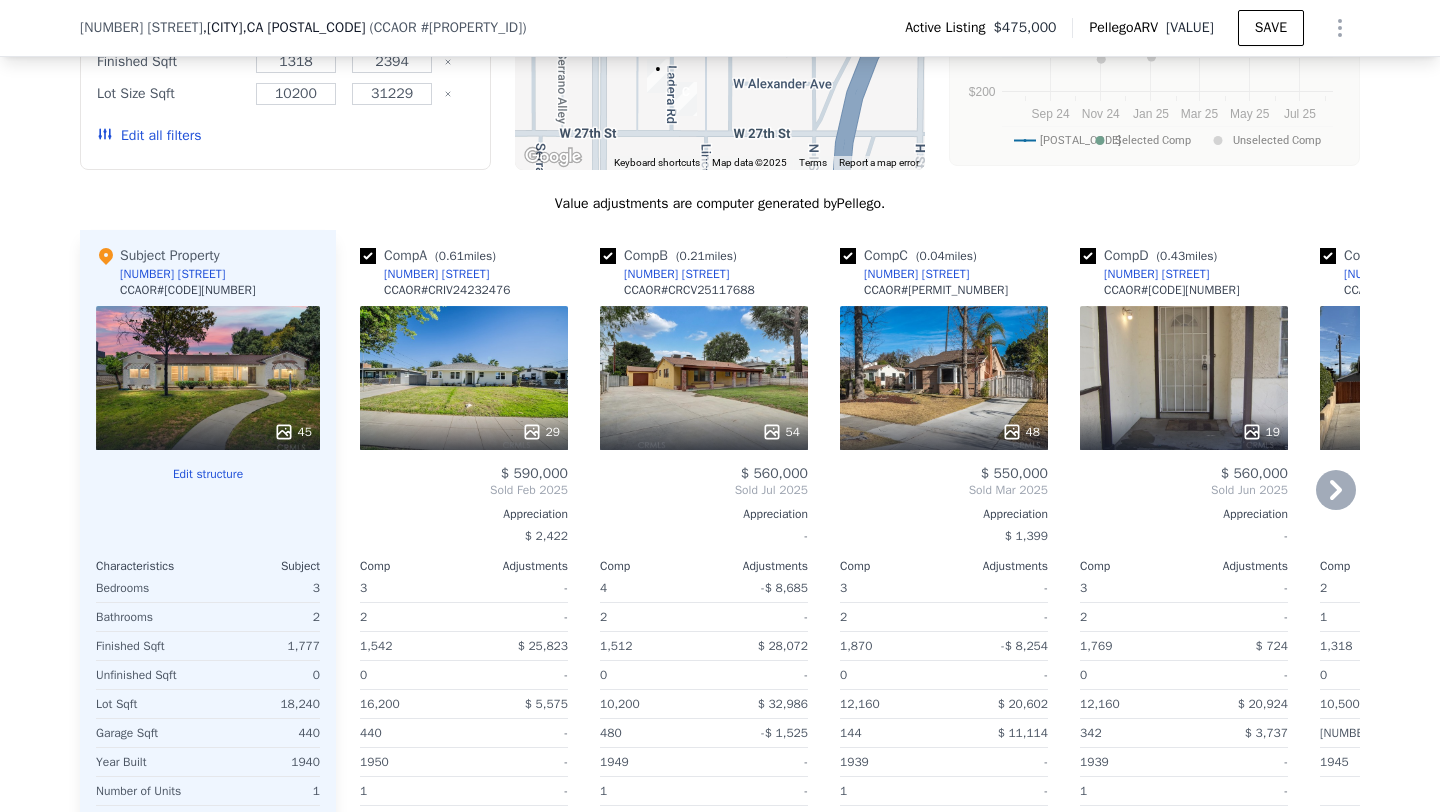 click on "48" at bounding box center [944, 378] 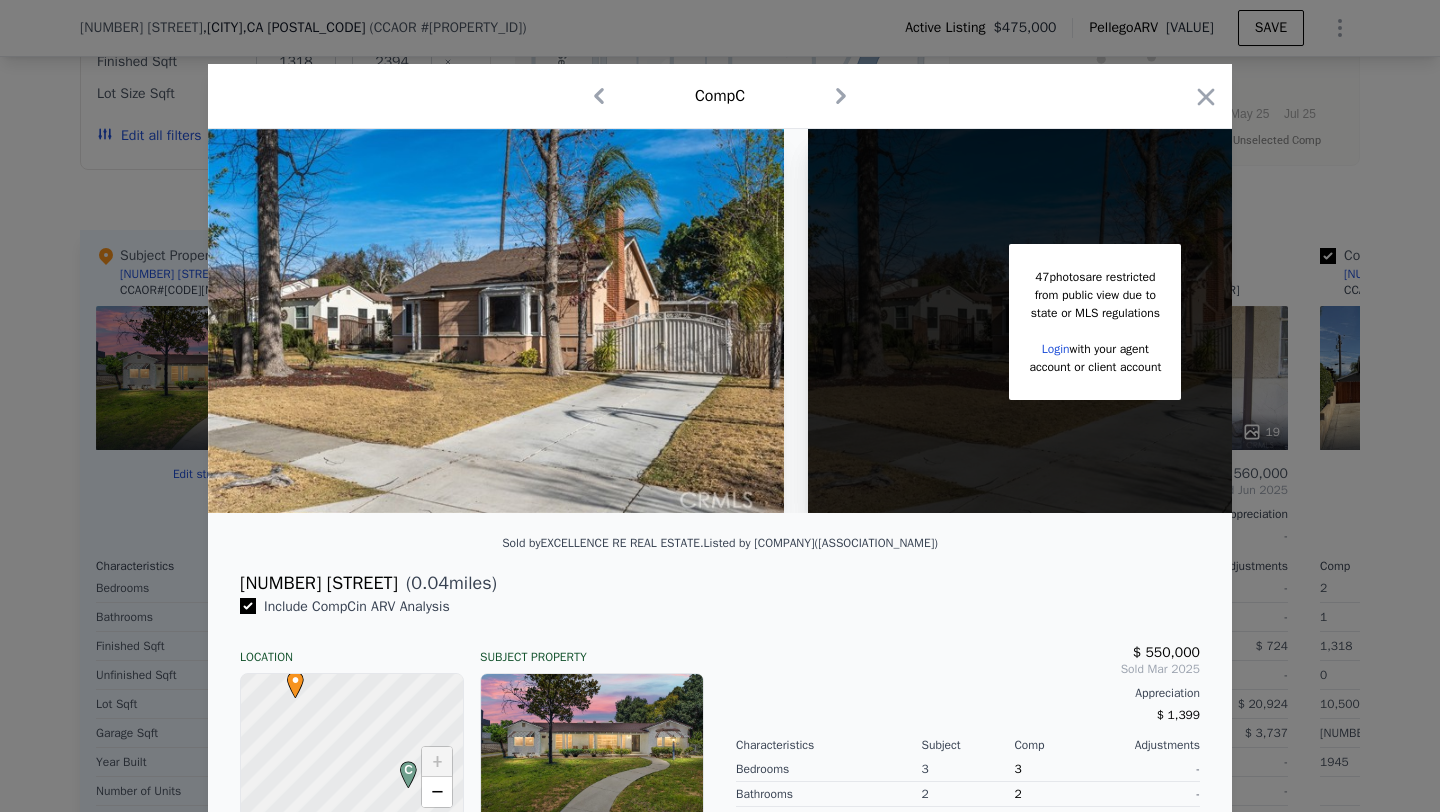 click on "Comp  C" at bounding box center [720, 96] 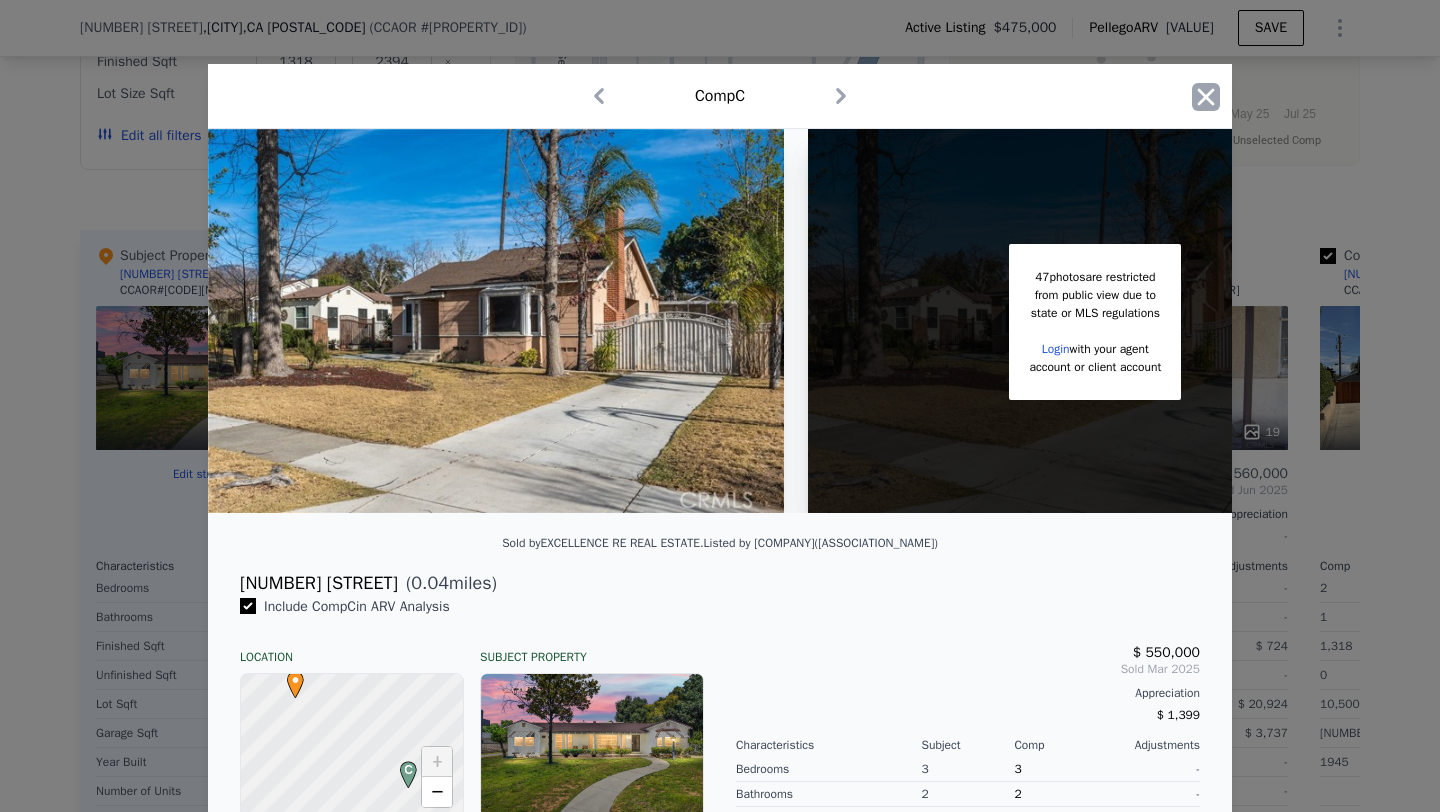 click 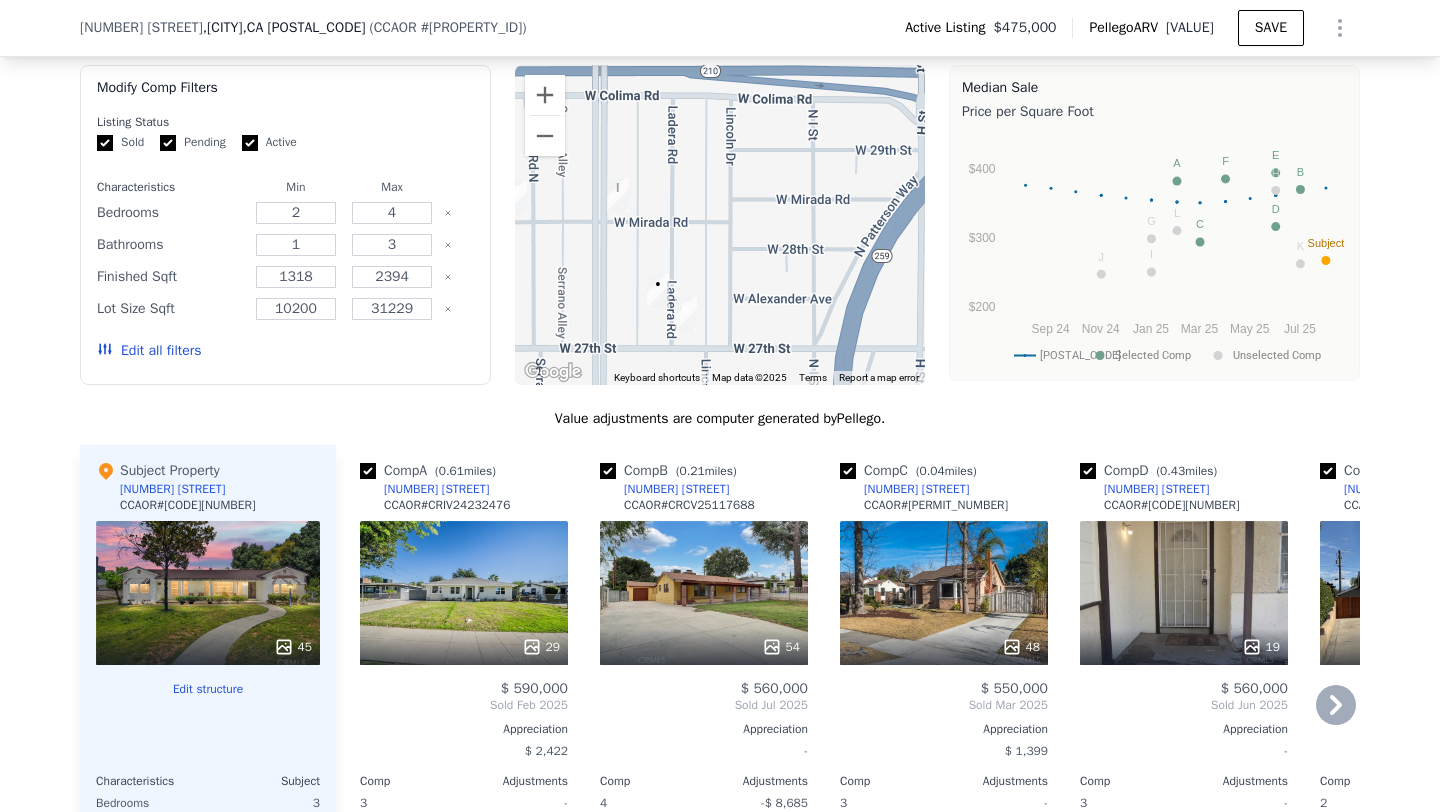 scroll, scrollTop: 1752, scrollLeft: 0, axis: vertical 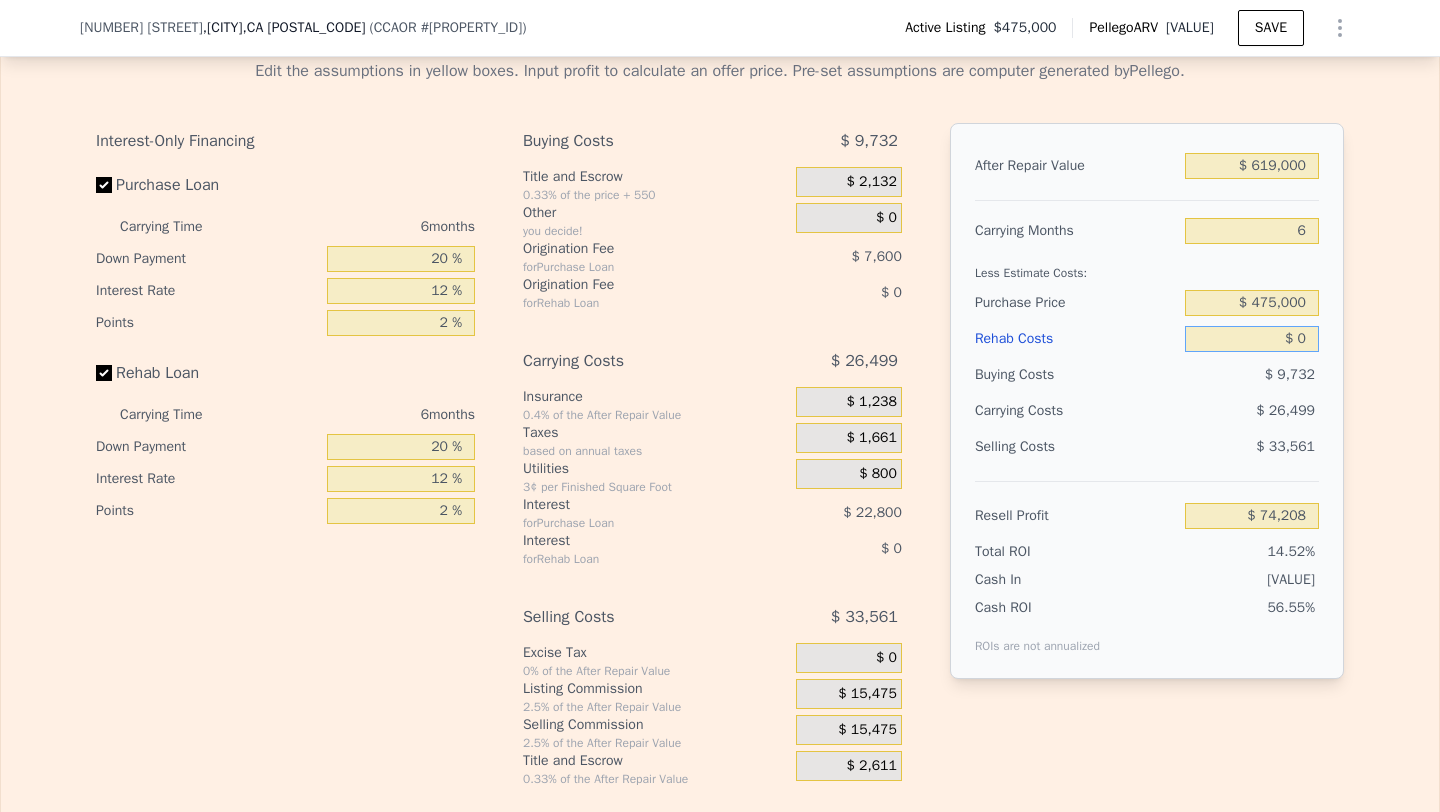 click on "$ 0" at bounding box center (1252, 339) 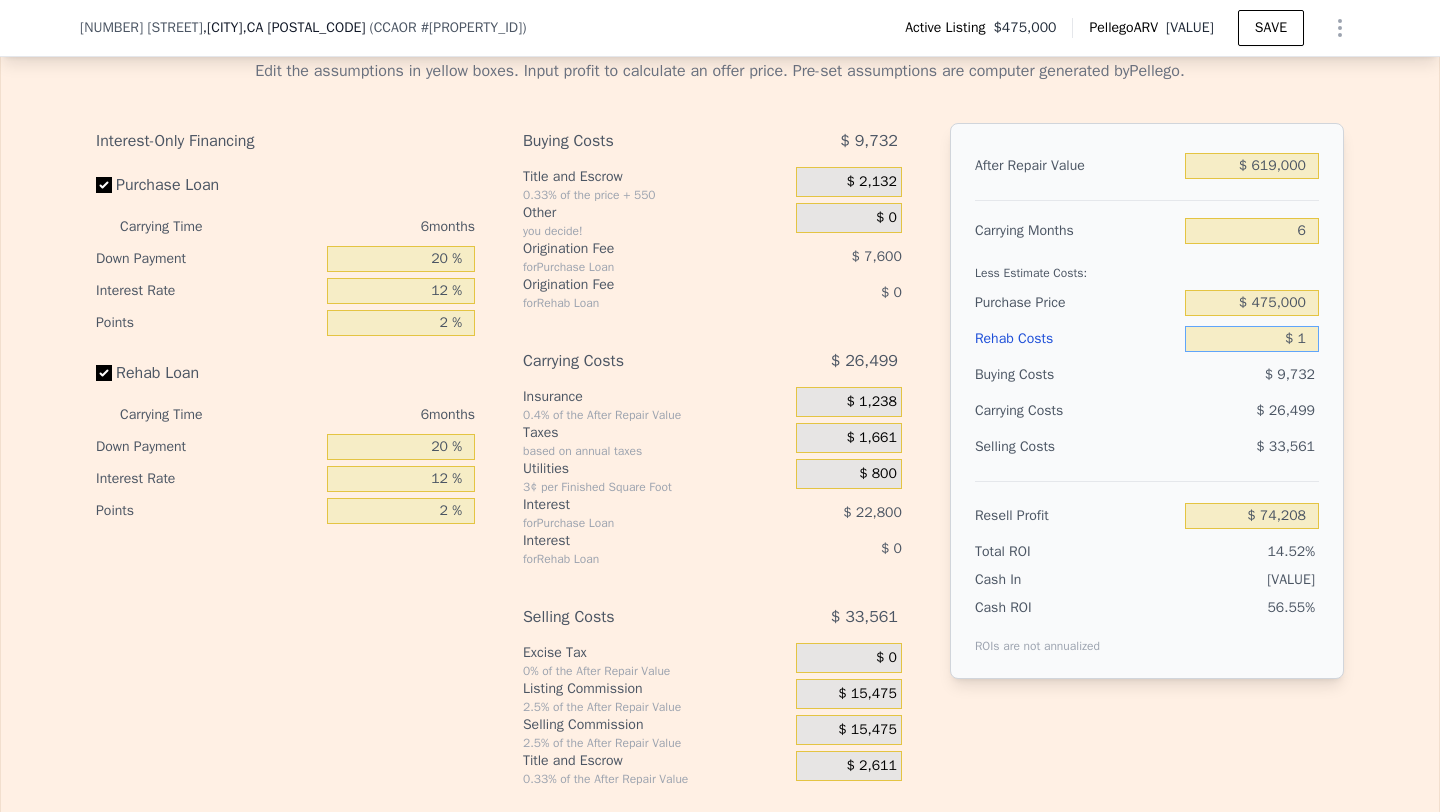 type on "$ 10" 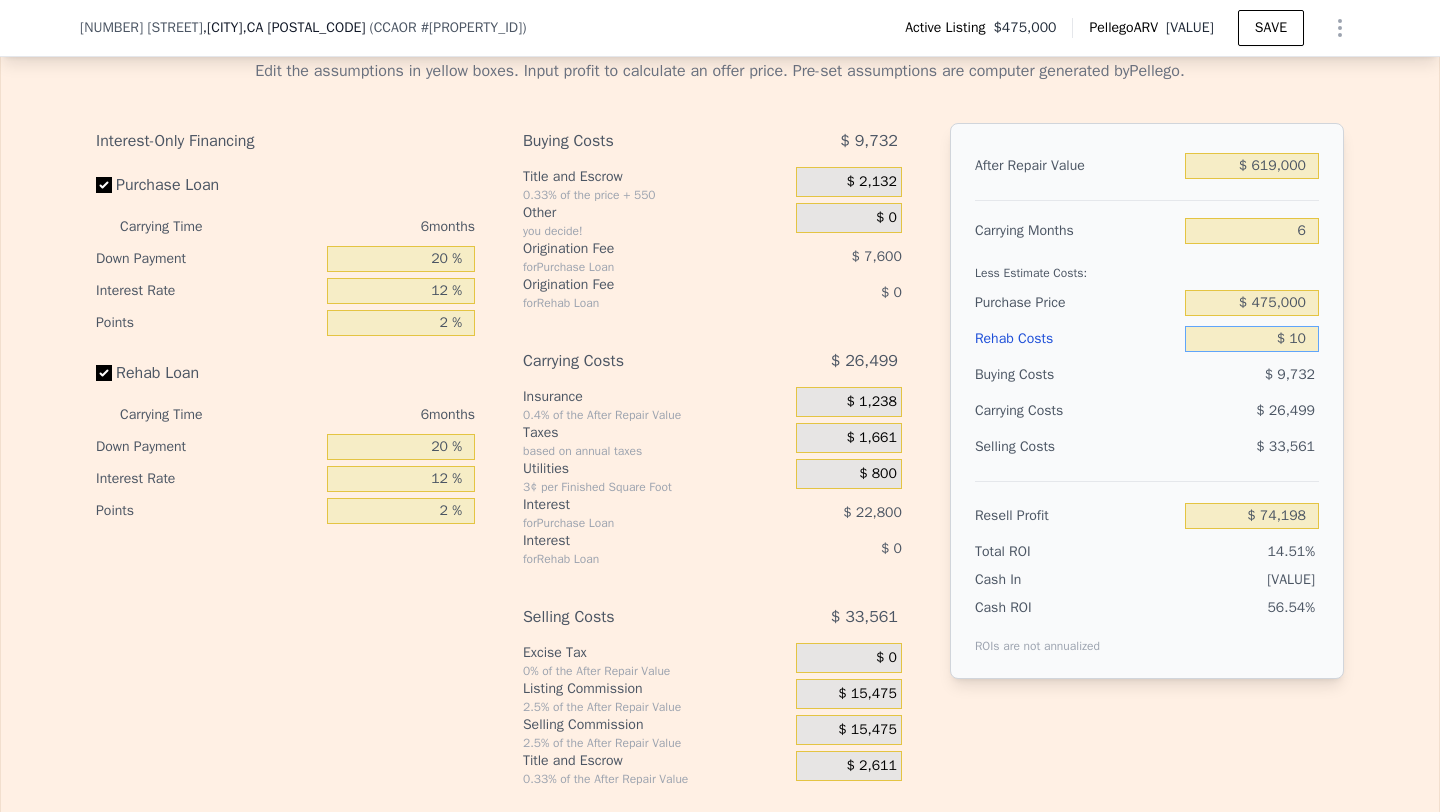 type on "$ 74,198" 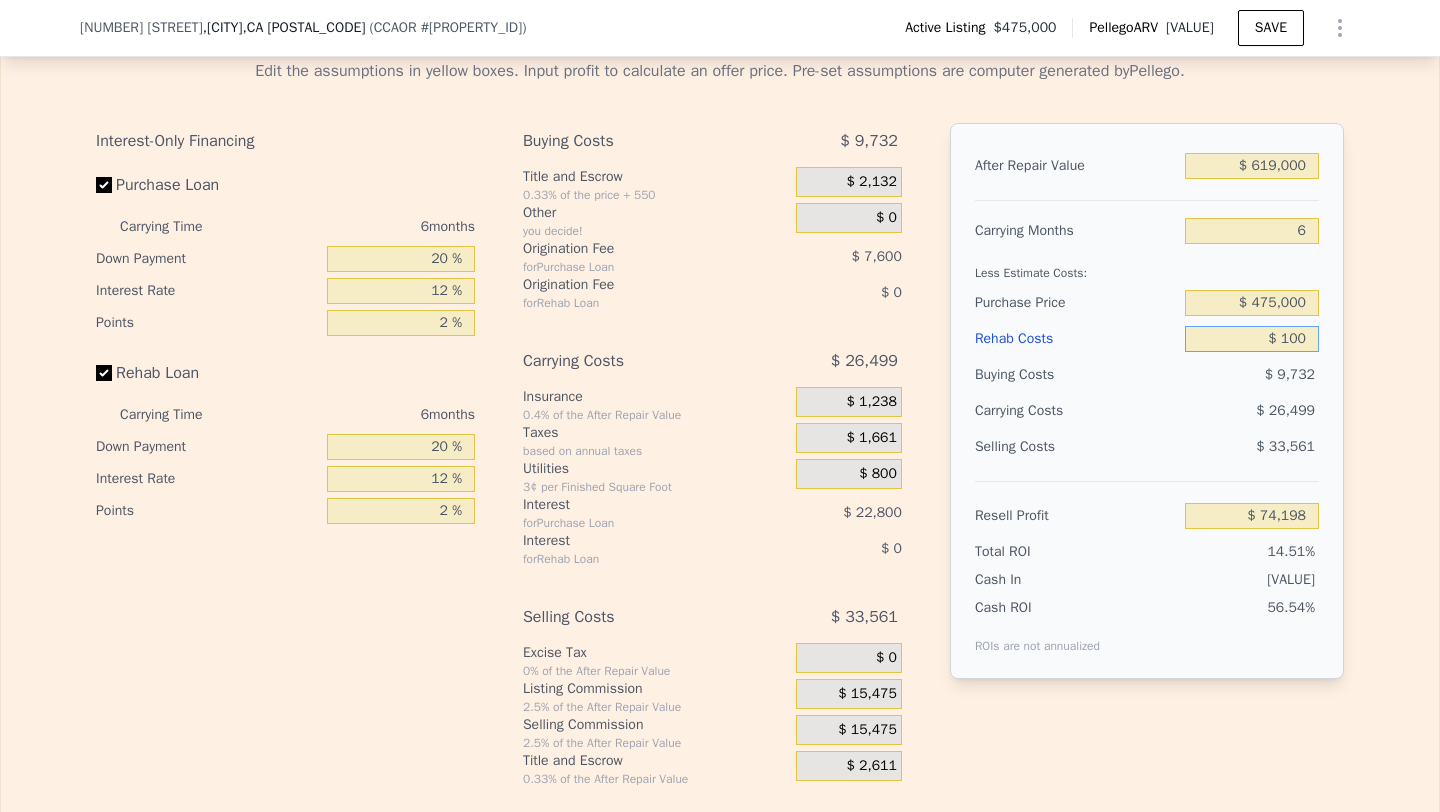 type on "$ [PRICE]" 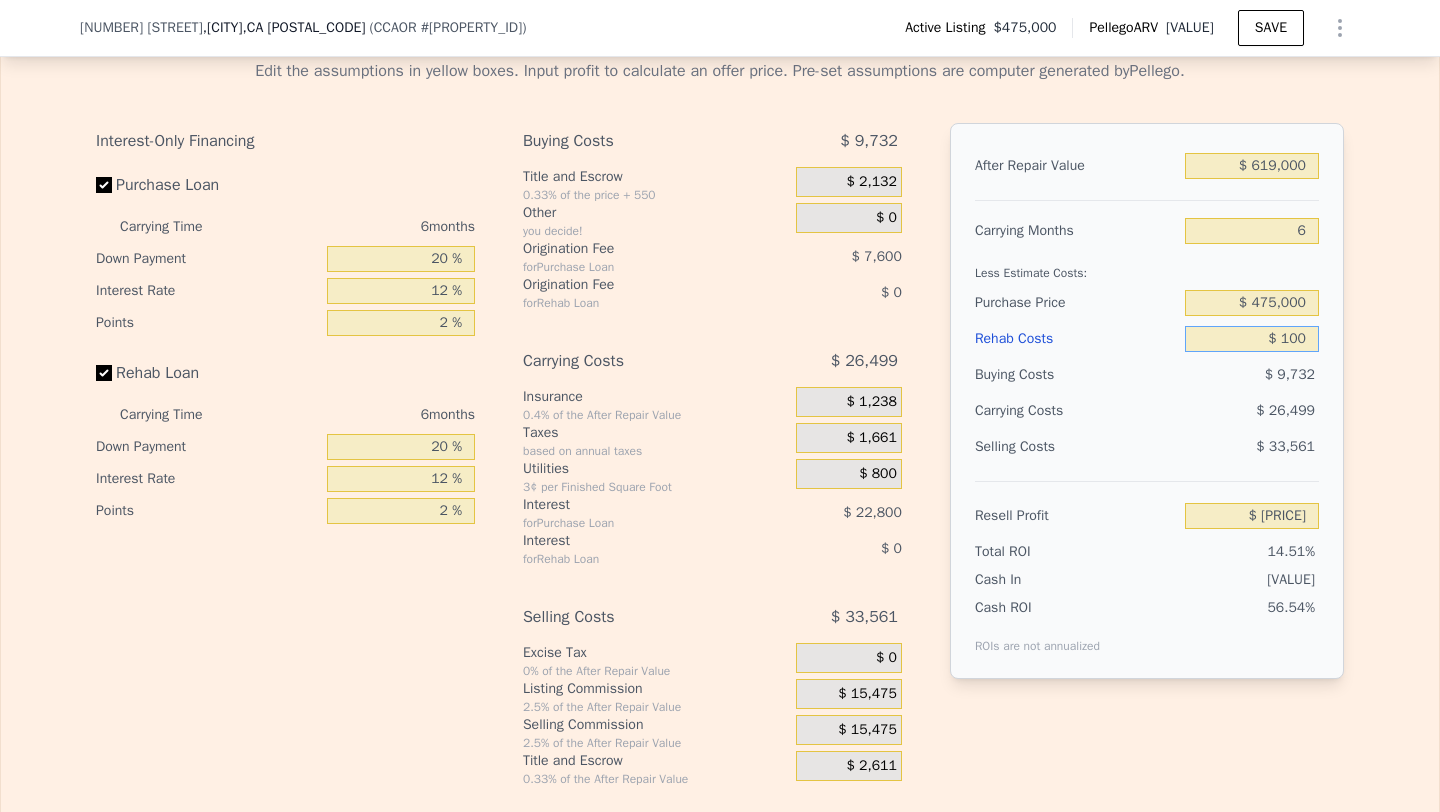 type on "$ 1,000" 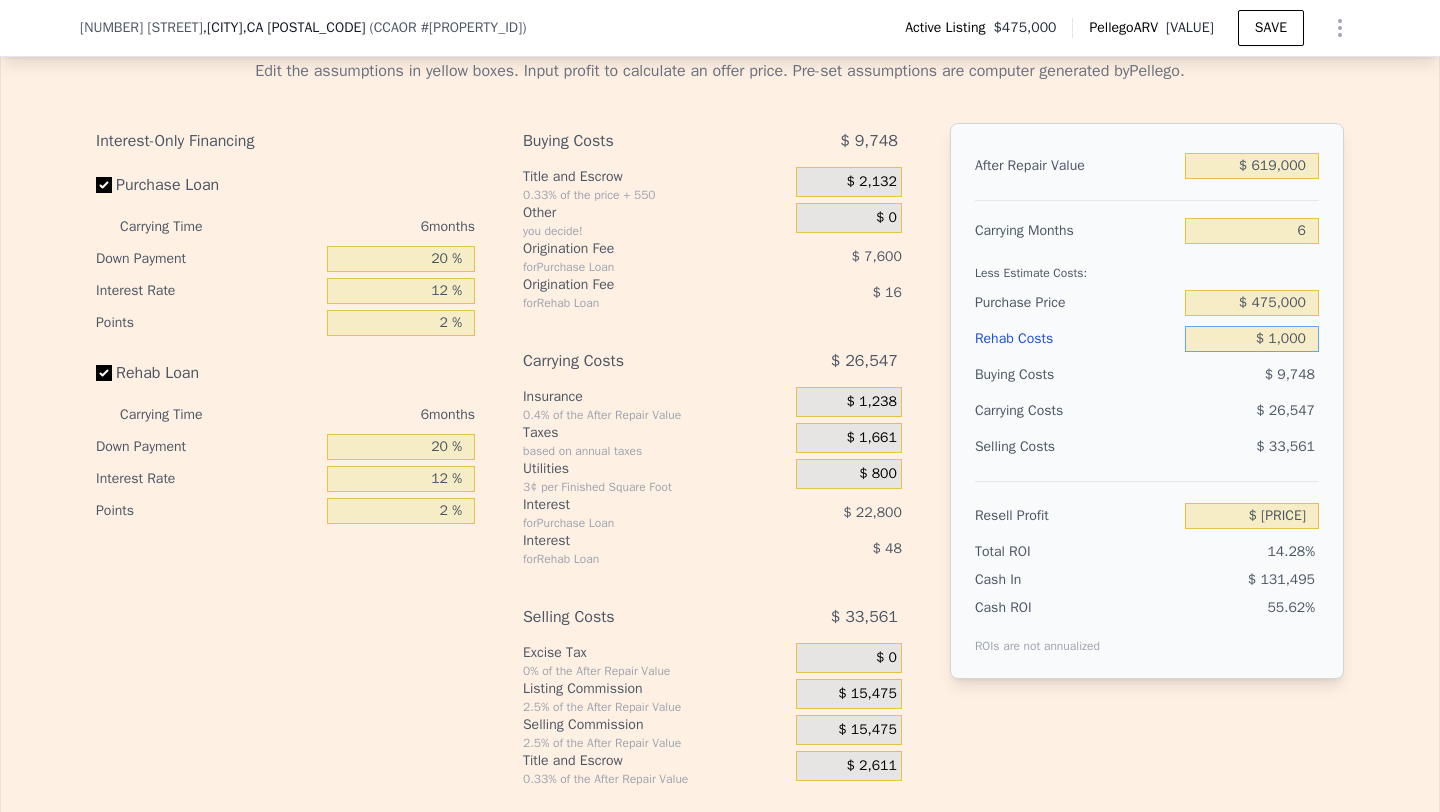 type on "$ 73,144" 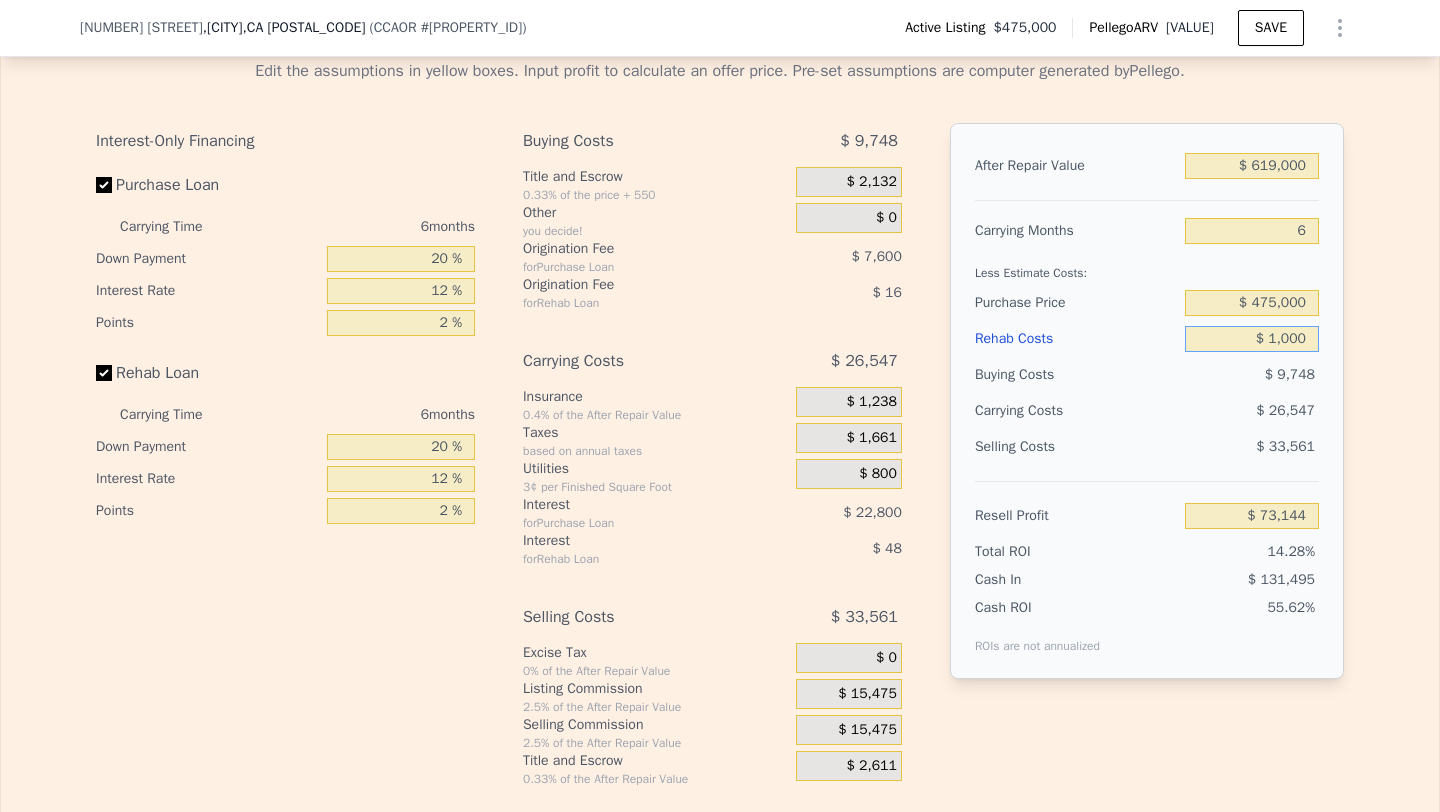 type on "$ 10,000" 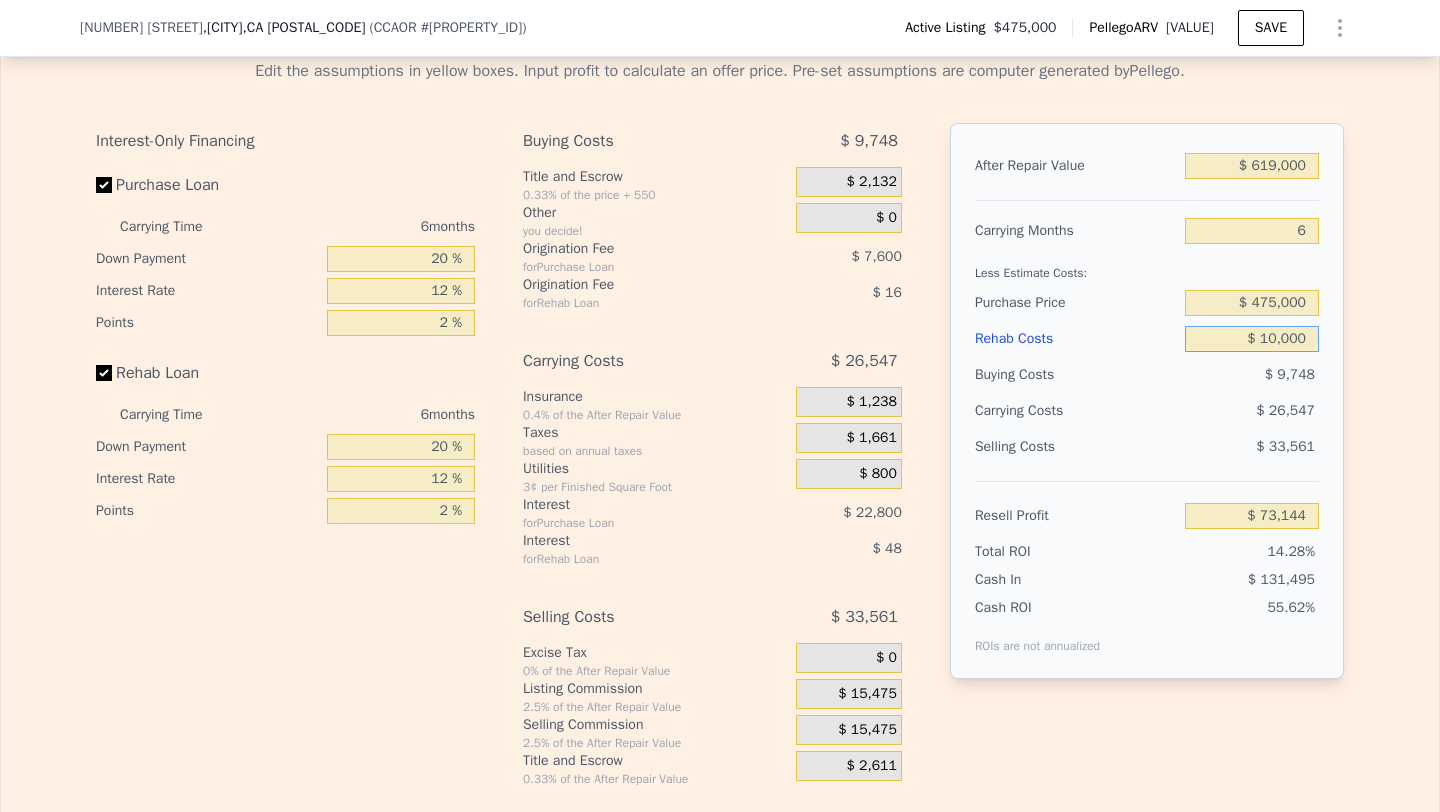 type on "$ 63,568" 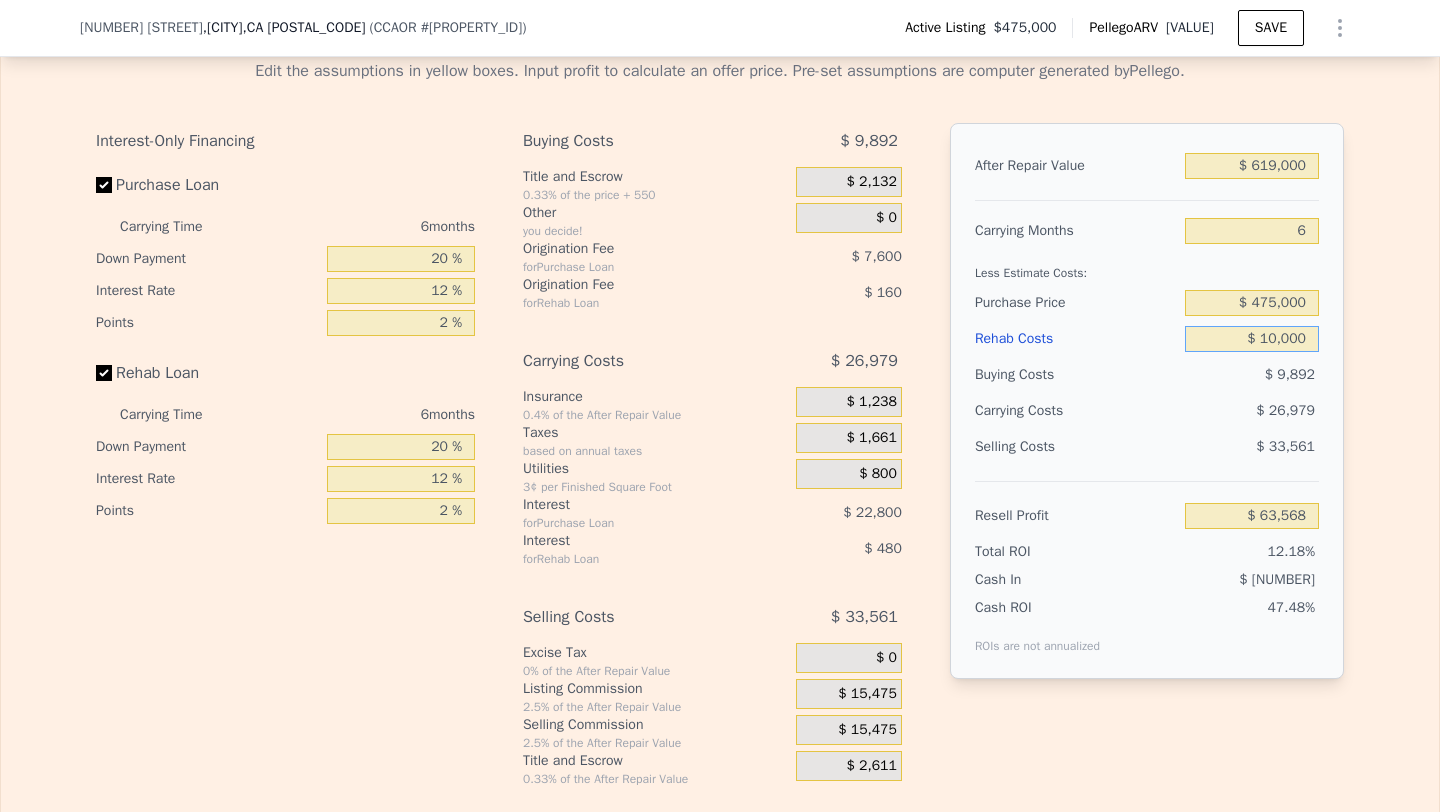 type on "$ 100,000" 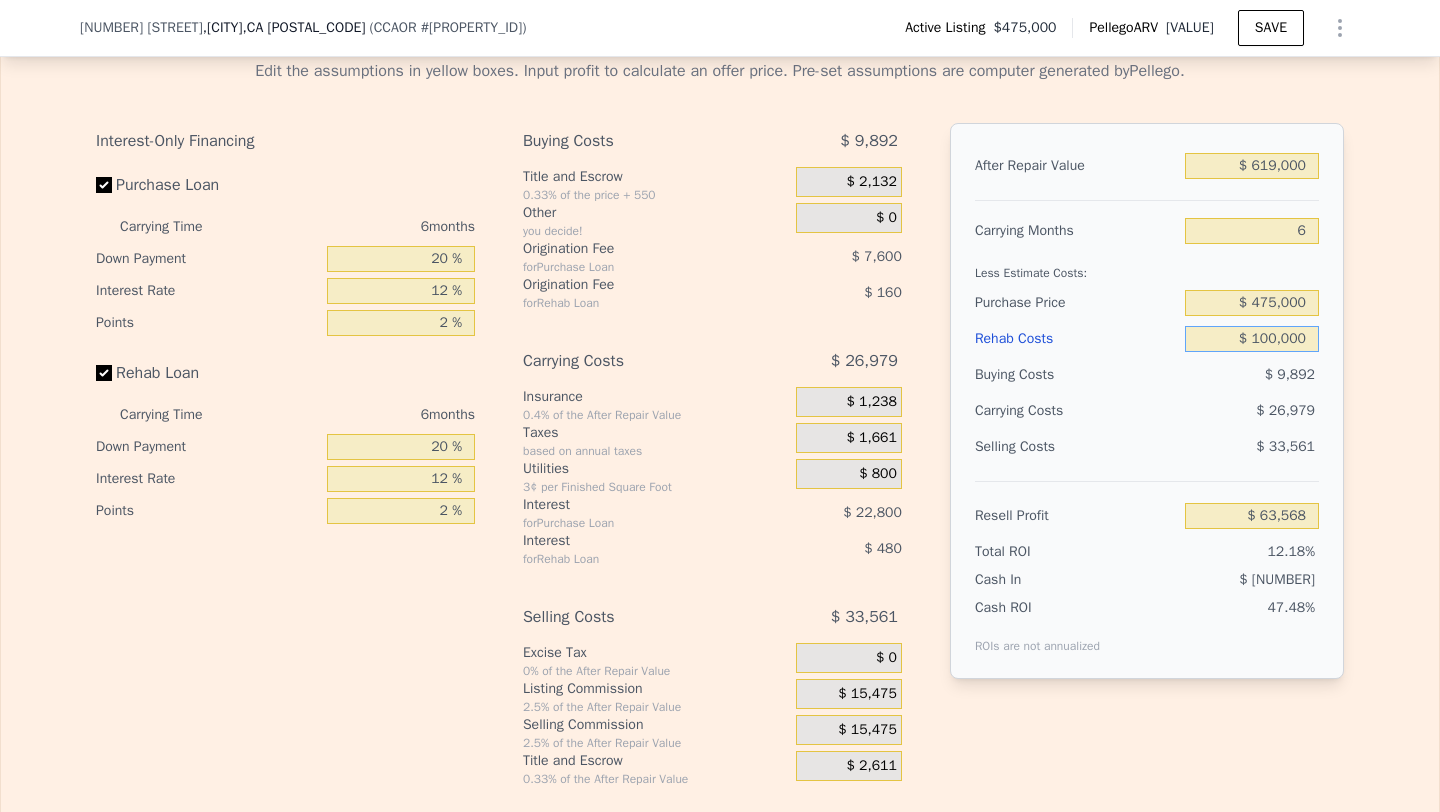 type on "-$ 32,192" 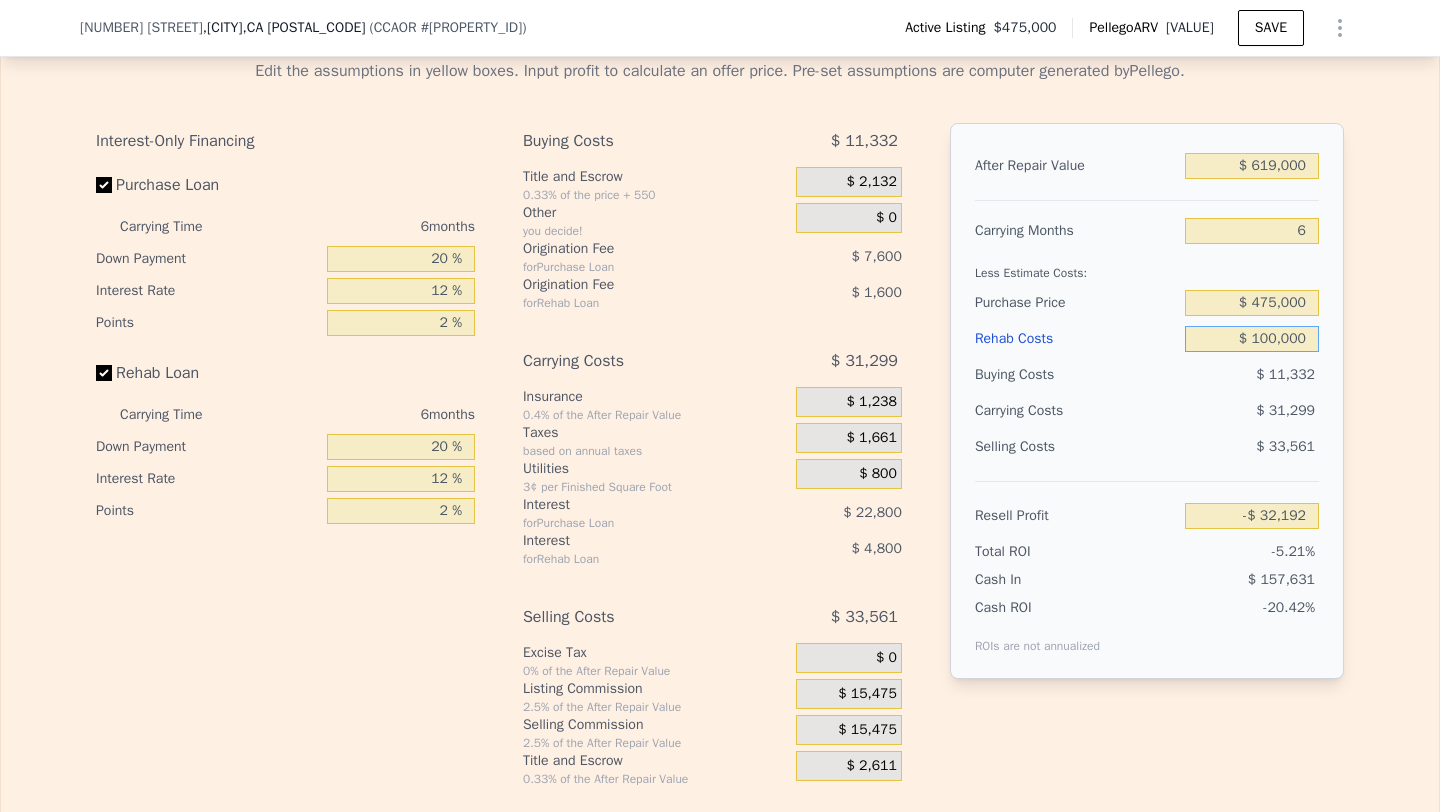 type on "$ 100,000" 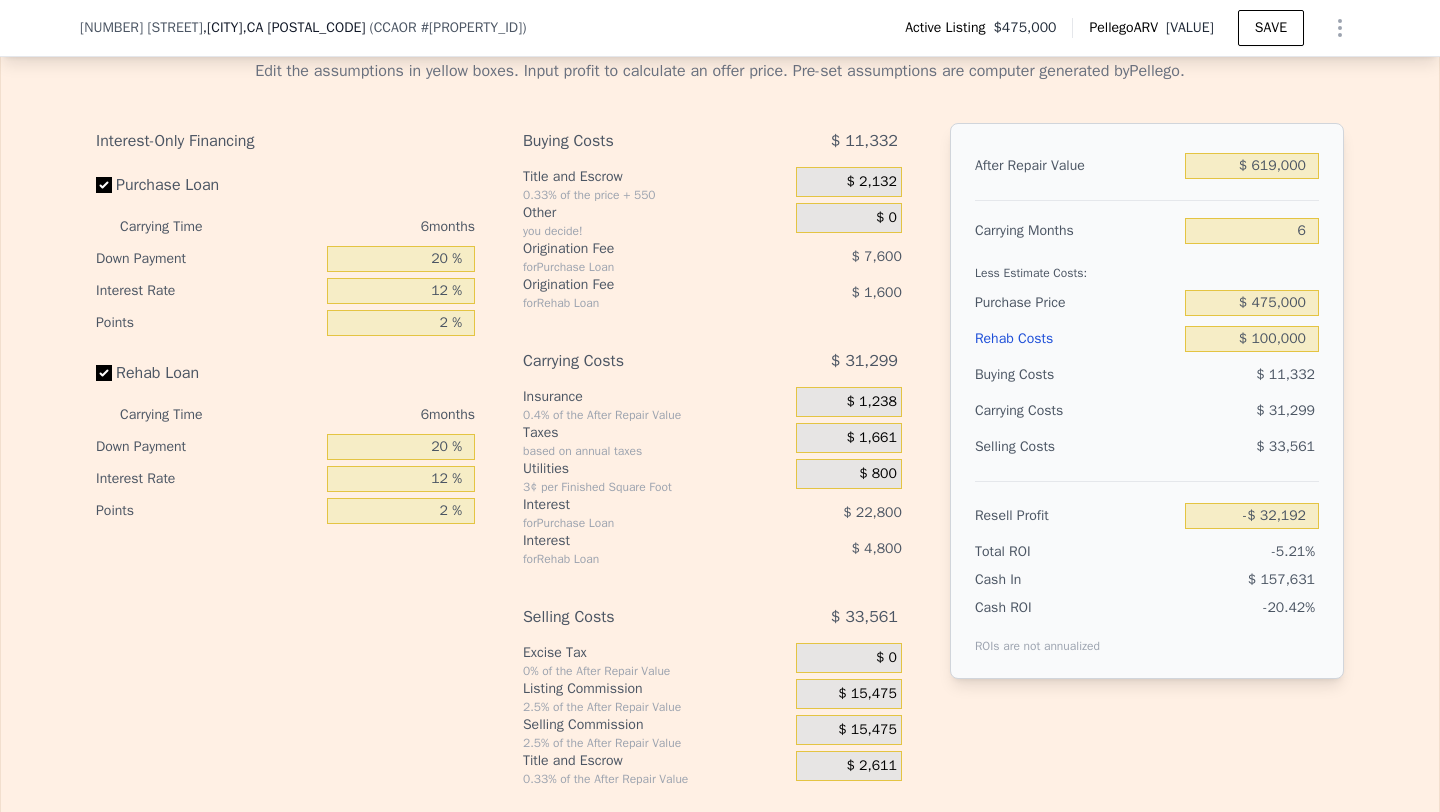 click on "$ 15,475" at bounding box center (867, 730) 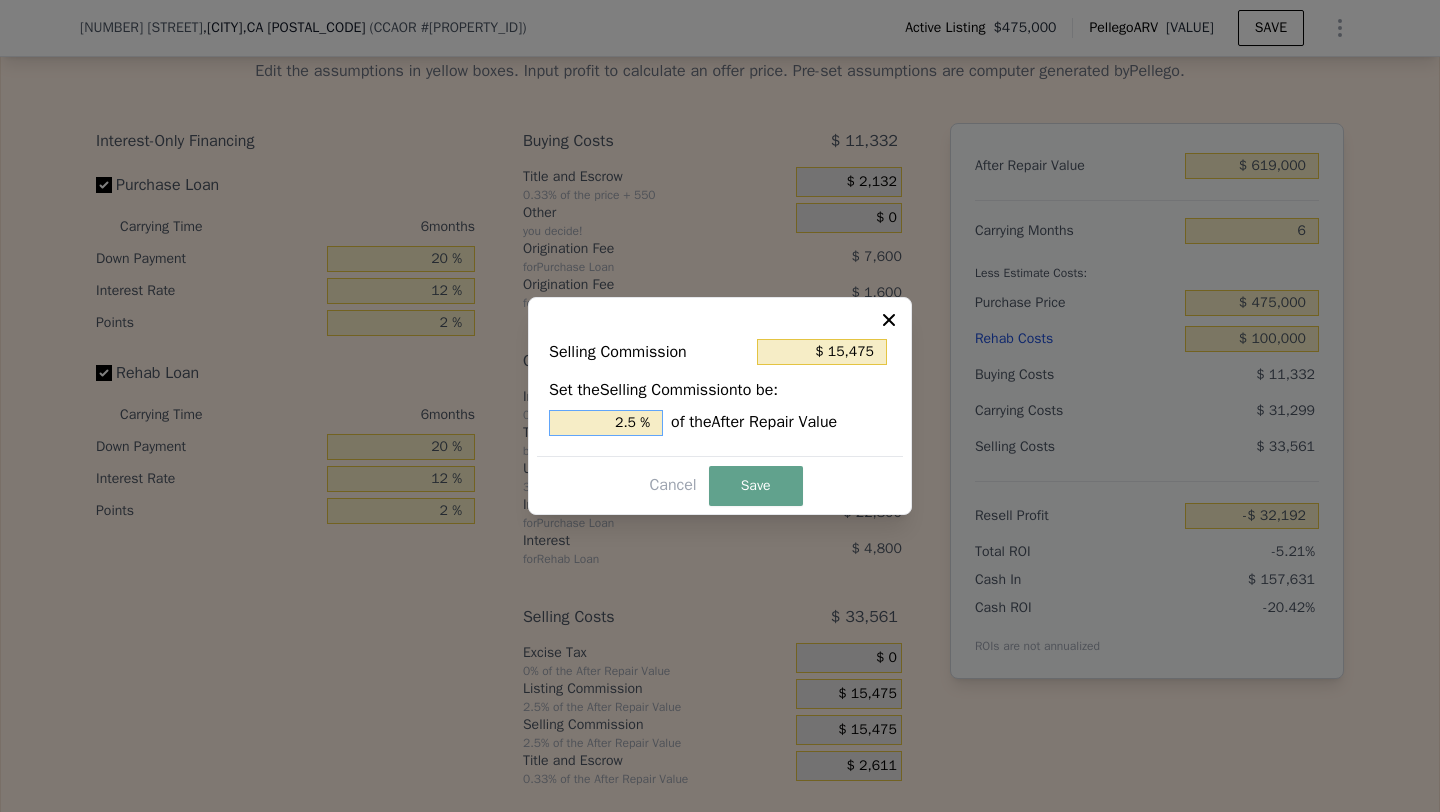 click on "2.5 %" at bounding box center (606, 423) 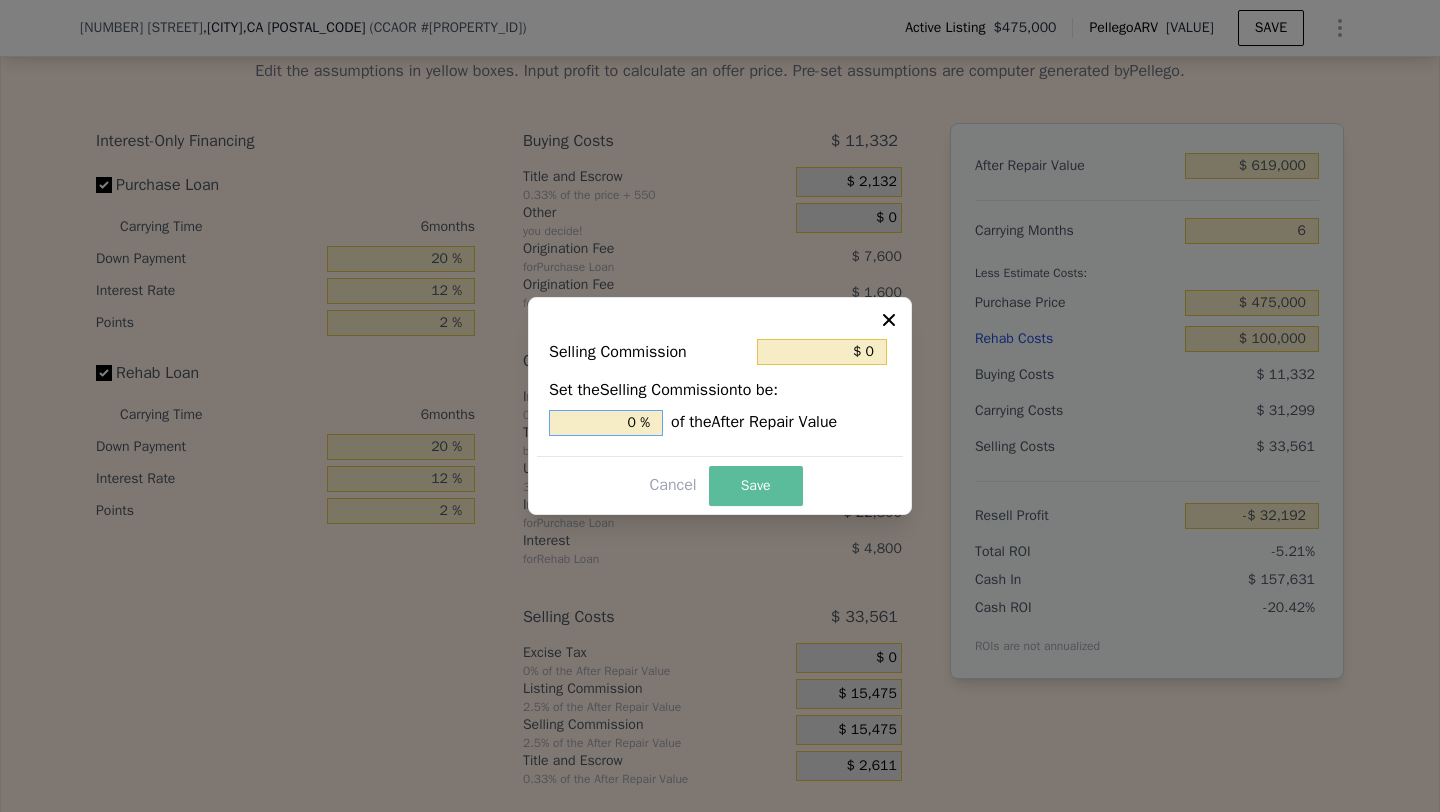 type on "0 %" 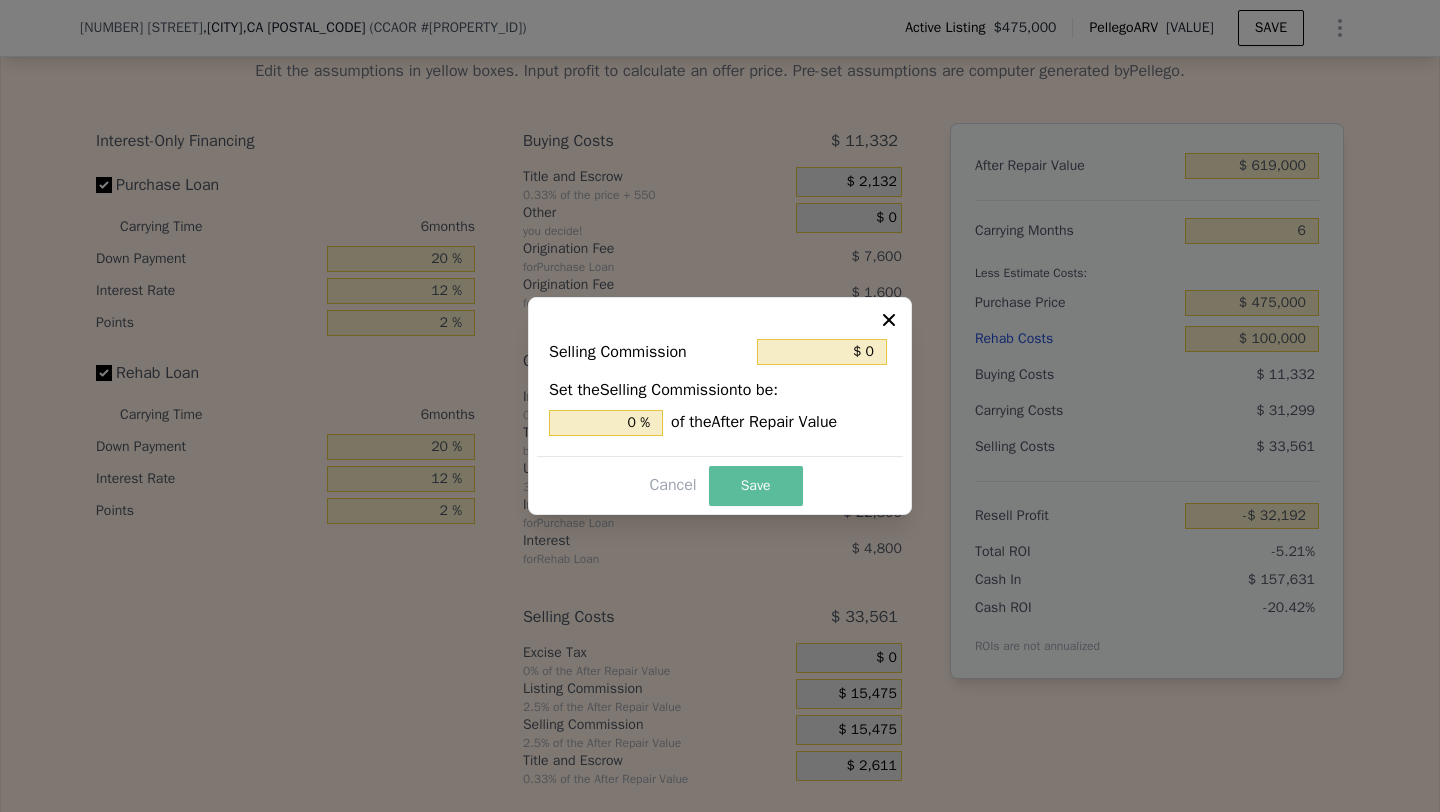 click on "Save" at bounding box center [756, 486] 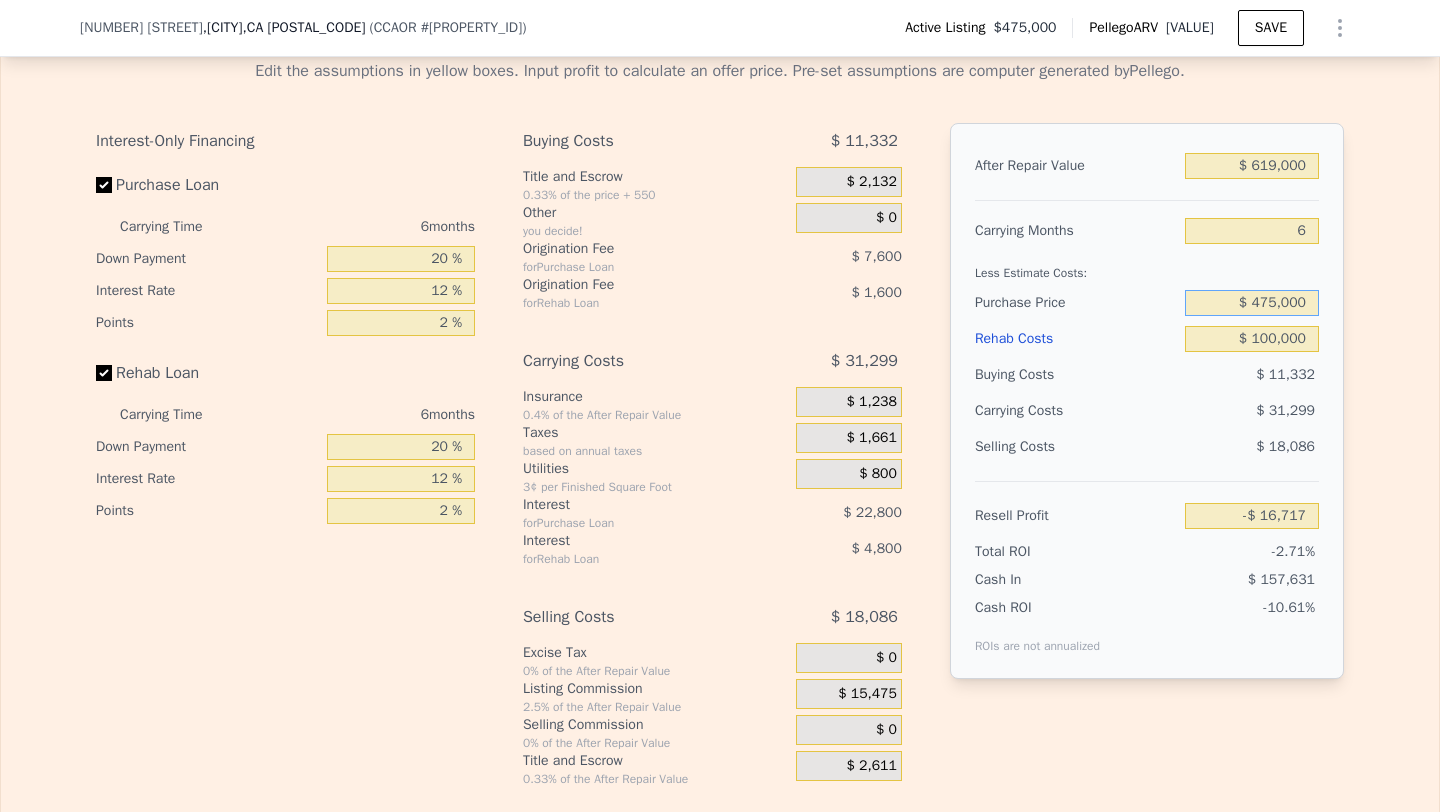 click on "$ 475,000" at bounding box center [1252, 303] 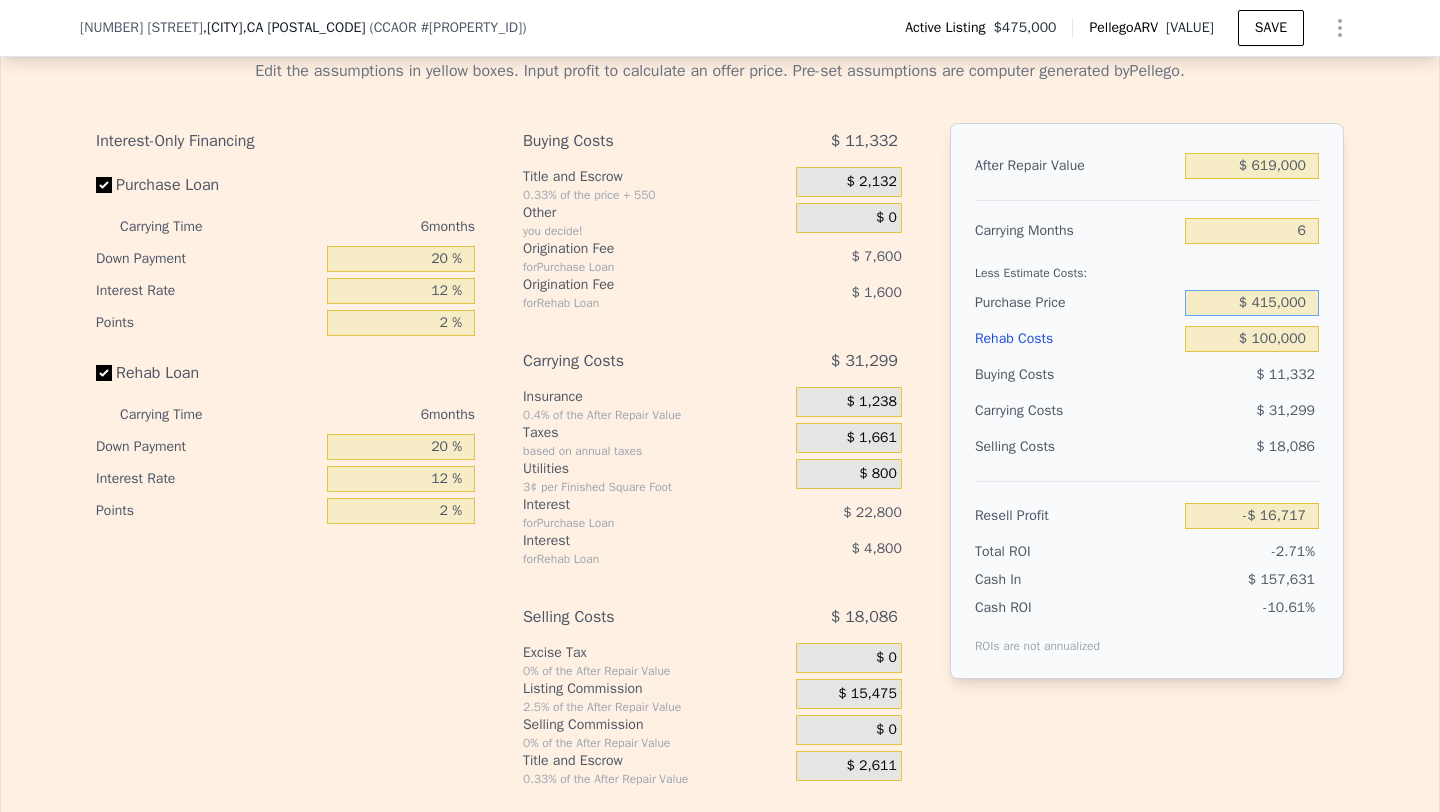 type on "$ 415,000" 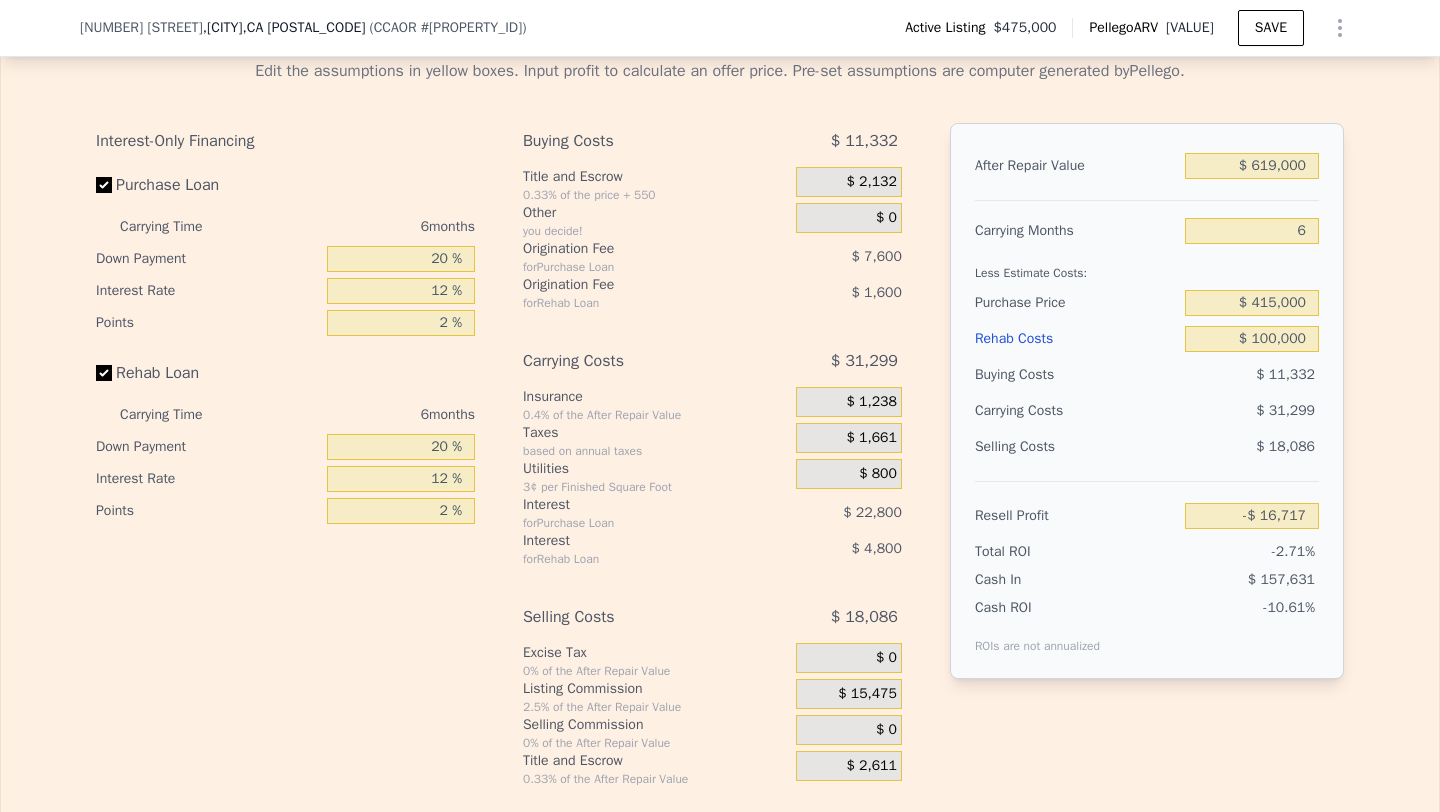 click on "$ 11,332" at bounding box center [1252, 375] 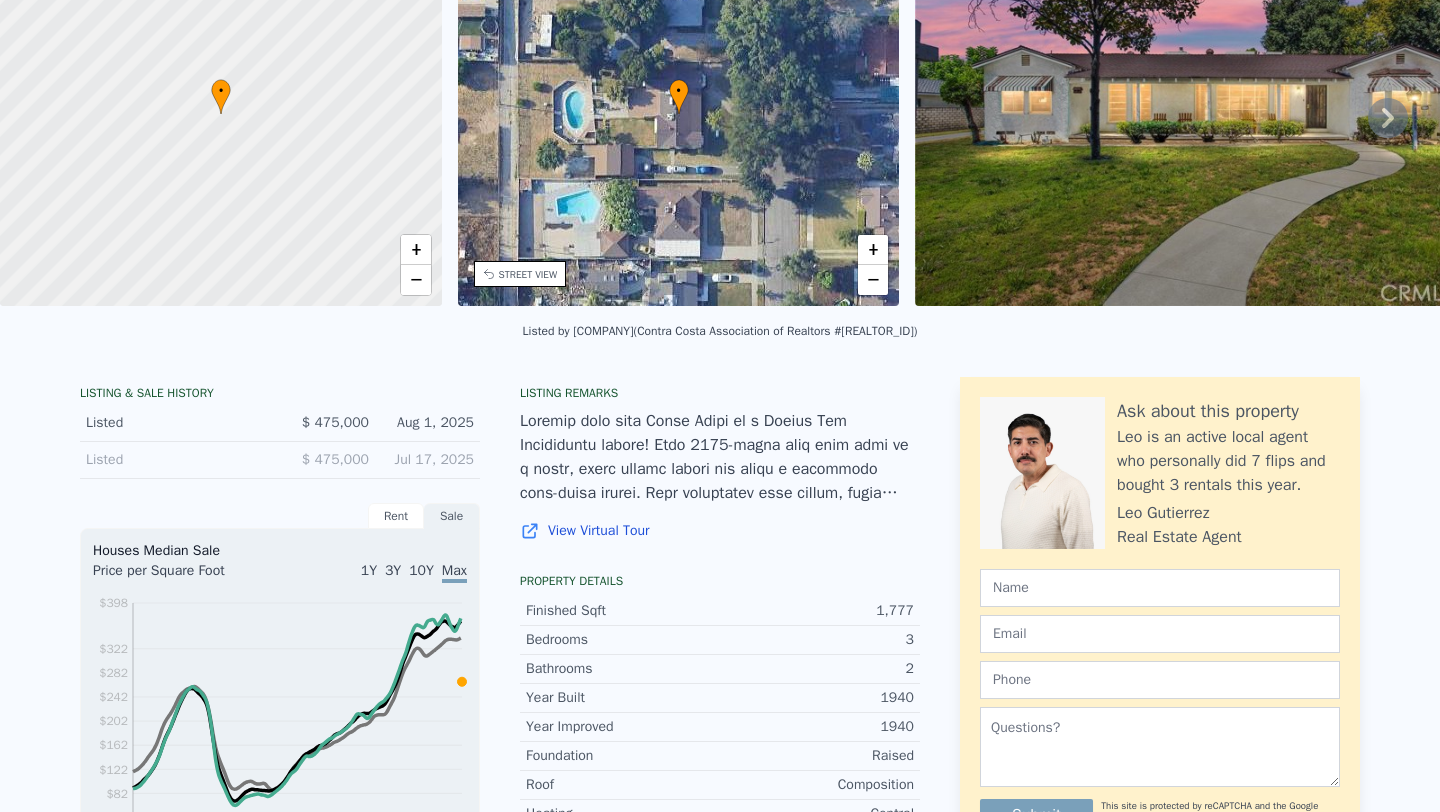 scroll, scrollTop: 0, scrollLeft: 0, axis: both 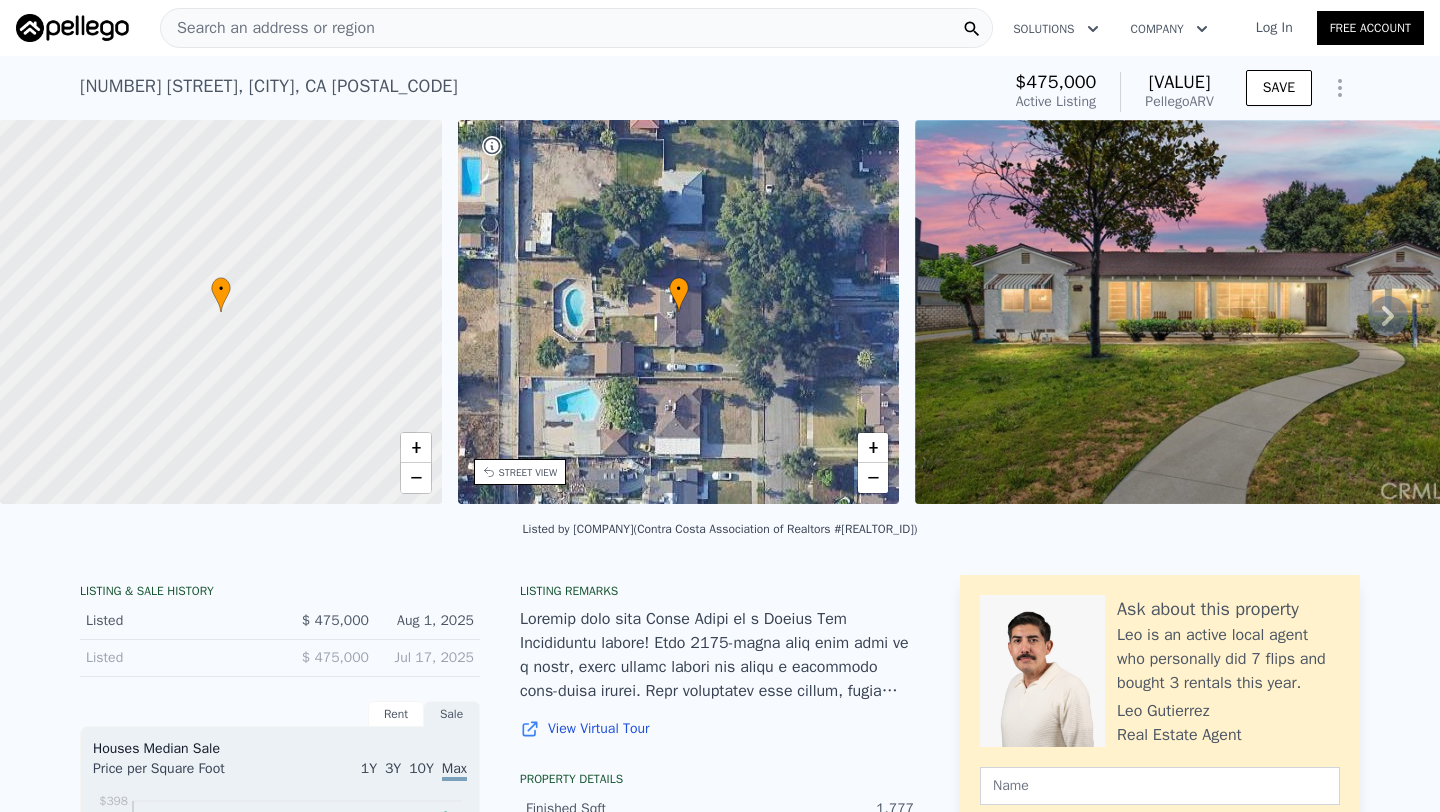 click on "Search an address or region" at bounding box center [576, 28] 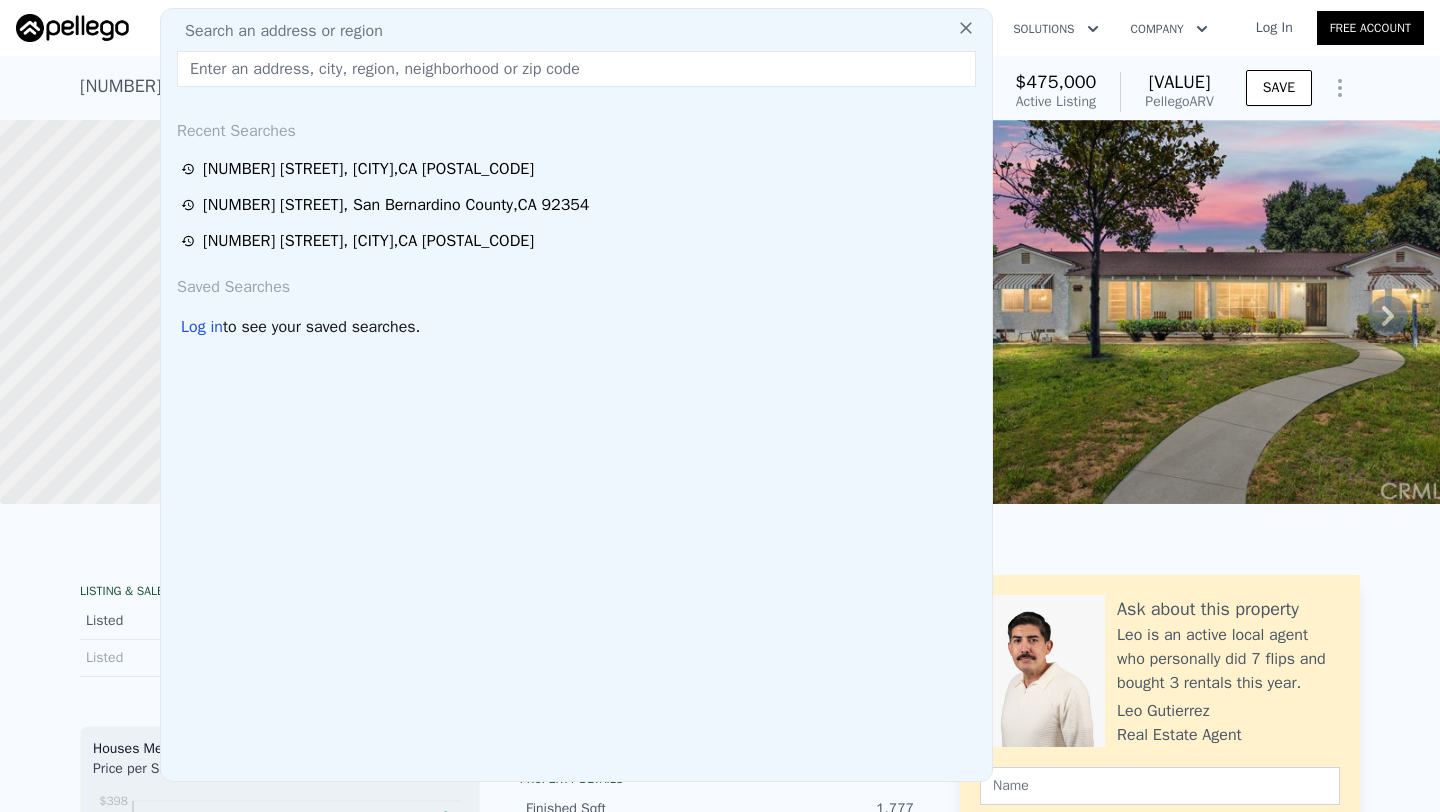 paste on "[NUMBER] [STREET] APT [NUMBER], [CITY], [STATE] [POSTAL_CODE]" 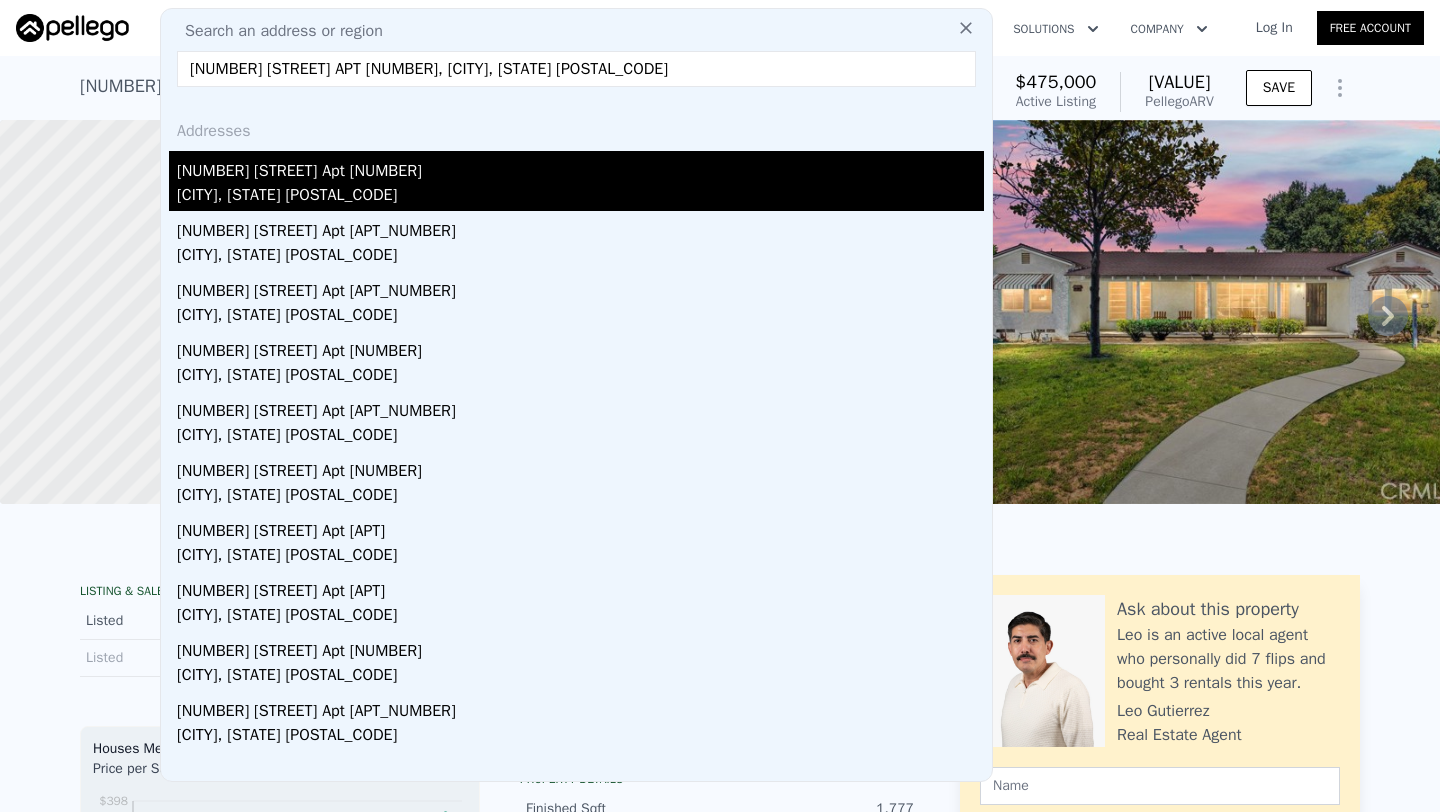 type on "[NUMBER] [STREET] APT [NUMBER], [CITY], [STATE] [POSTAL_CODE]" 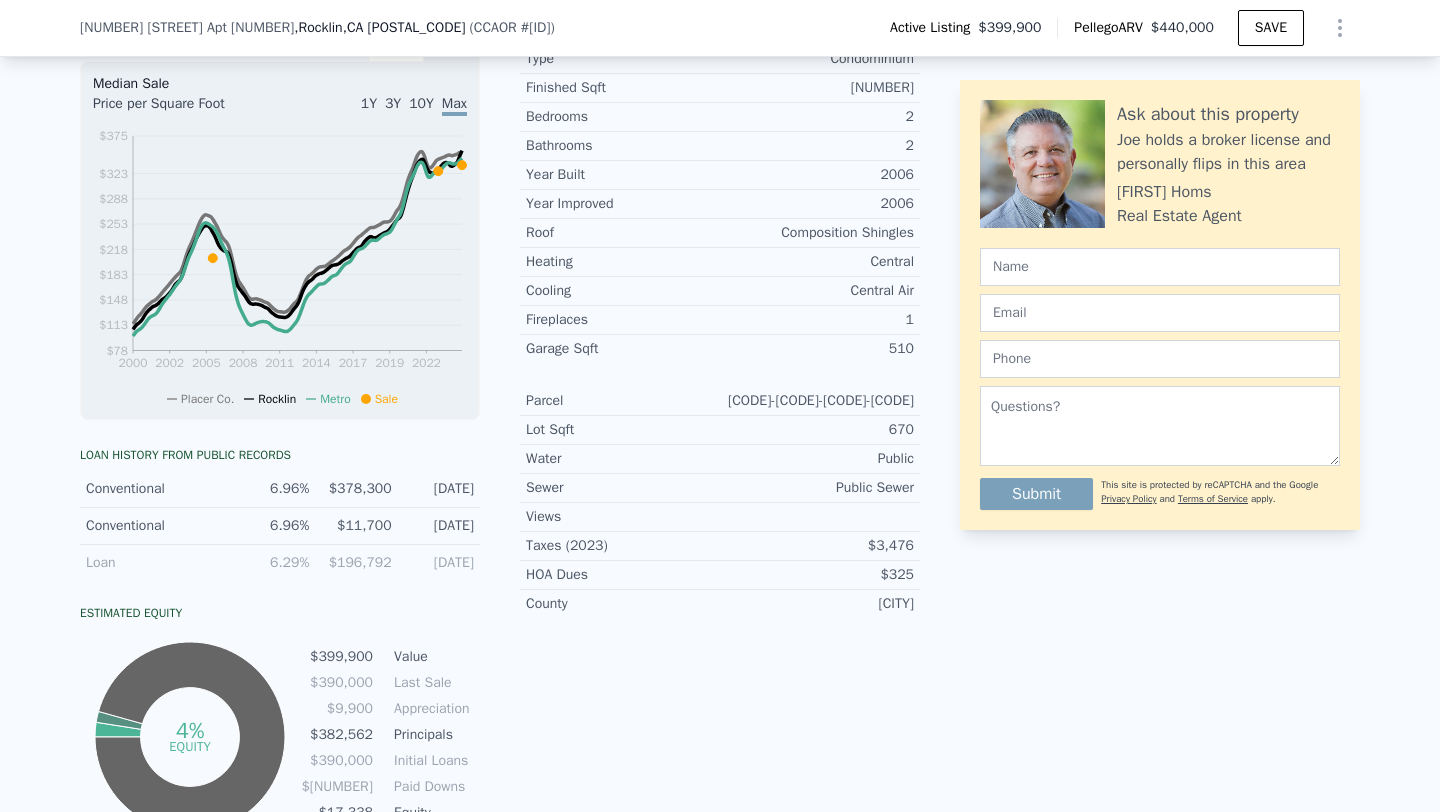 scroll, scrollTop: 746, scrollLeft: 0, axis: vertical 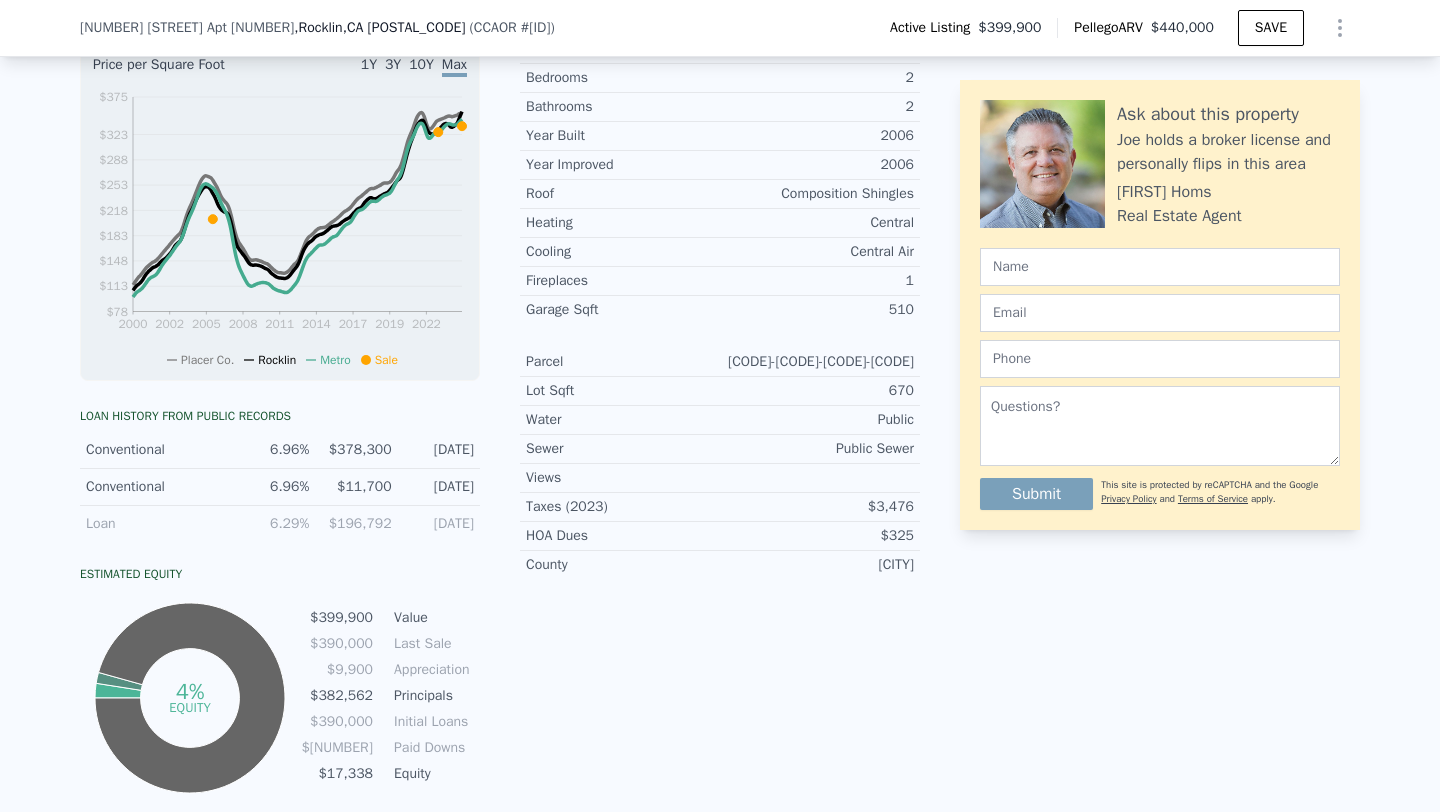 drag, startPoint x: 261, startPoint y: 442, endPoint x: 482, endPoint y: 443, distance: 221.00226 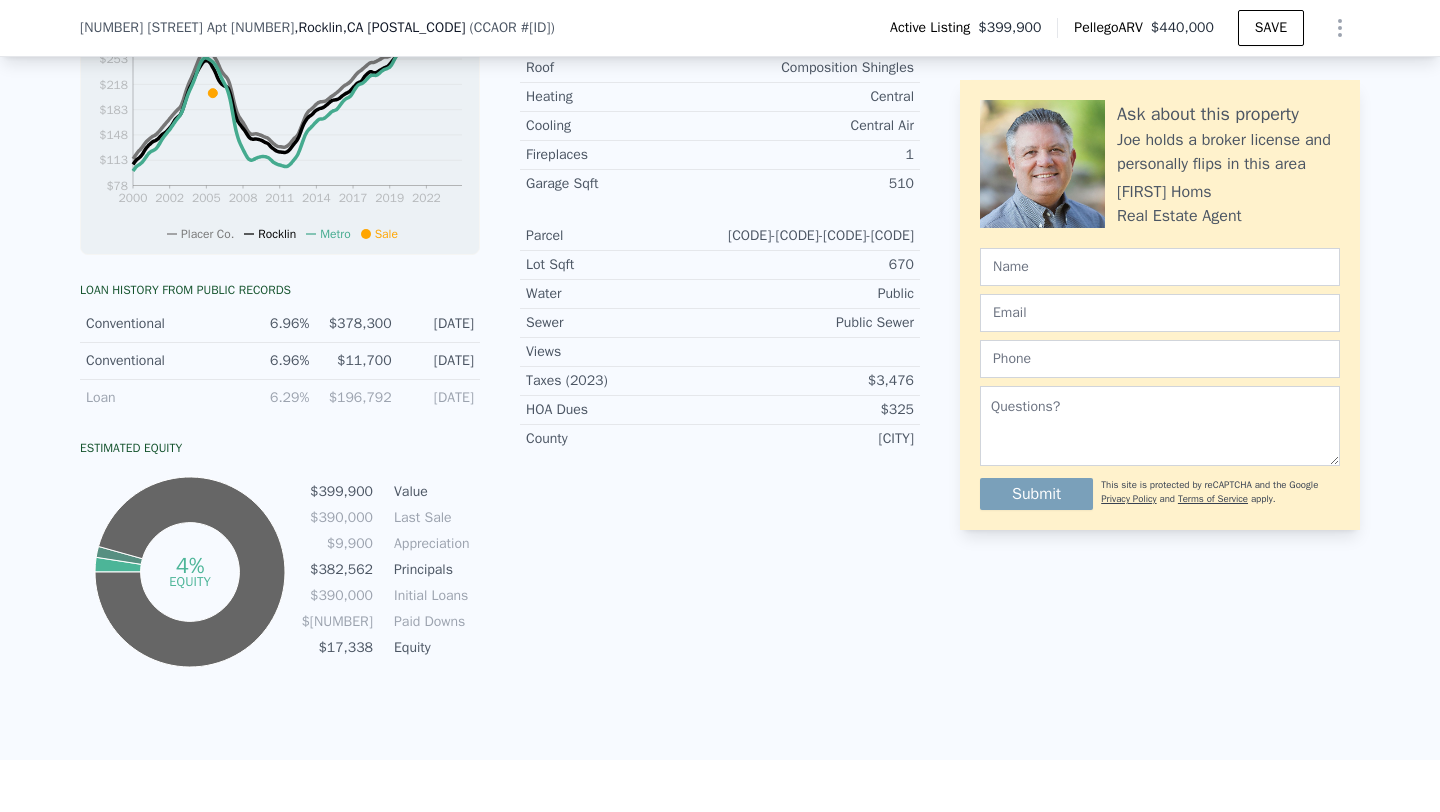 scroll, scrollTop: 909, scrollLeft: 0, axis: vertical 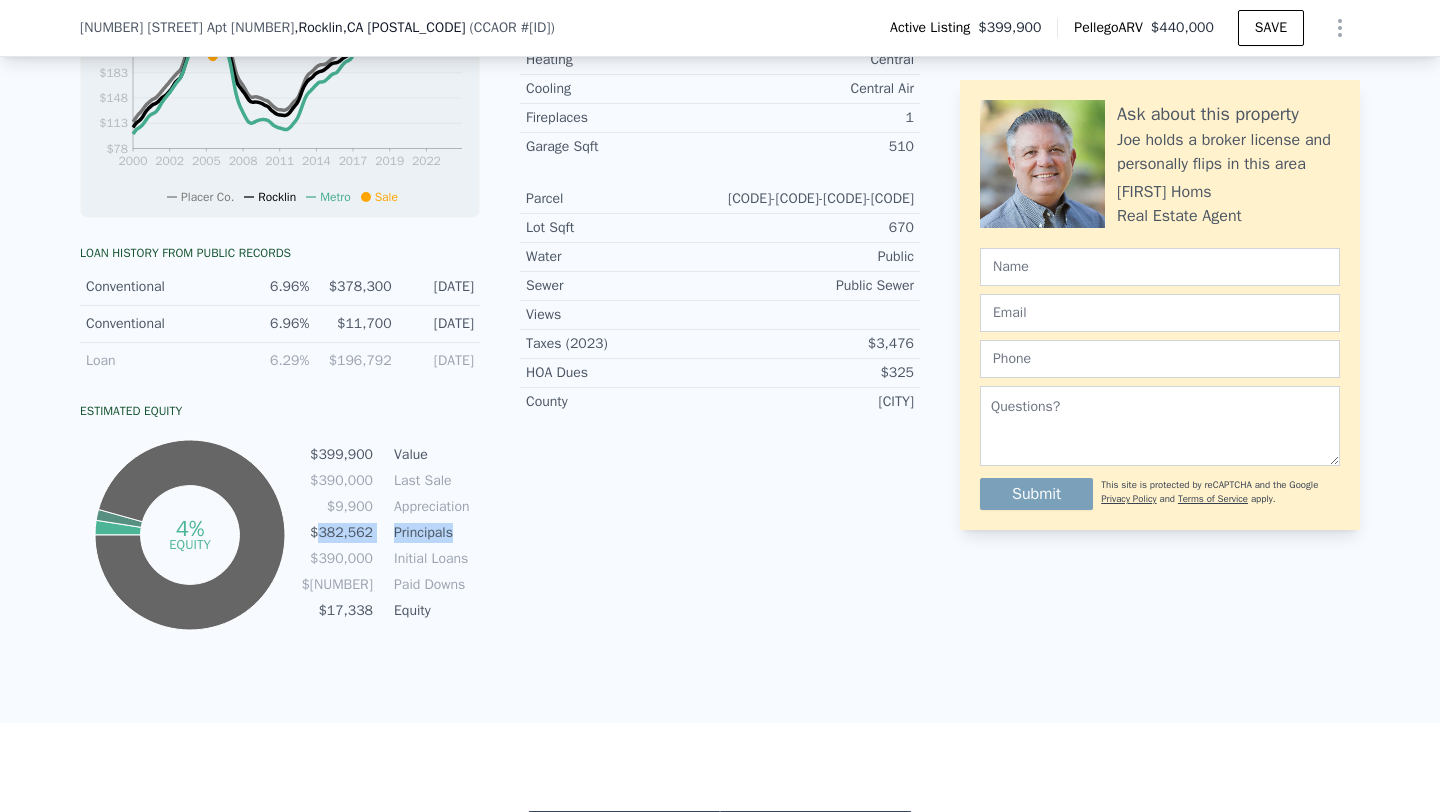 drag, startPoint x: 312, startPoint y: 532, endPoint x: 467, endPoint y: 532, distance: 155 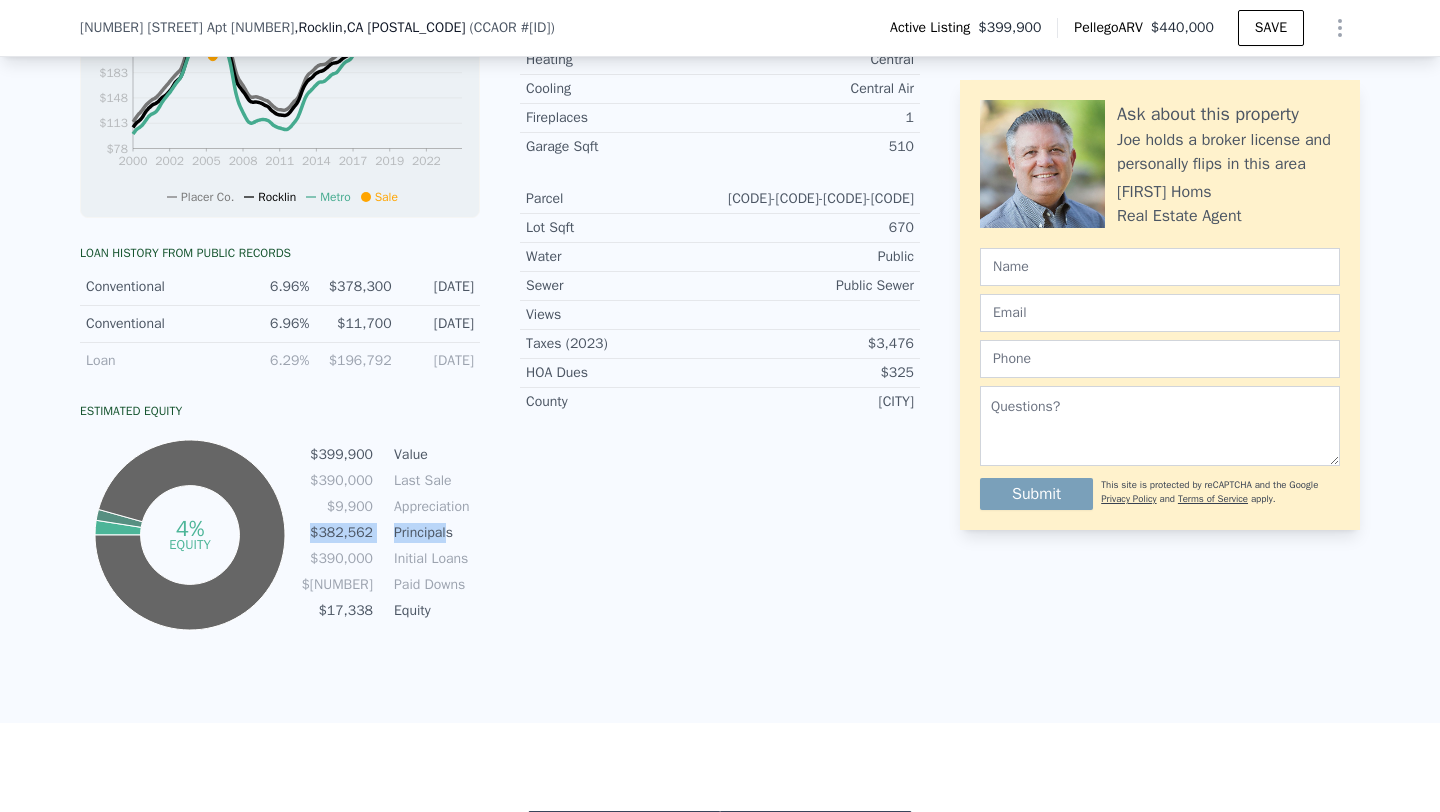 drag, startPoint x: 308, startPoint y: 530, endPoint x: 454, endPoint y: 530, distance: 146 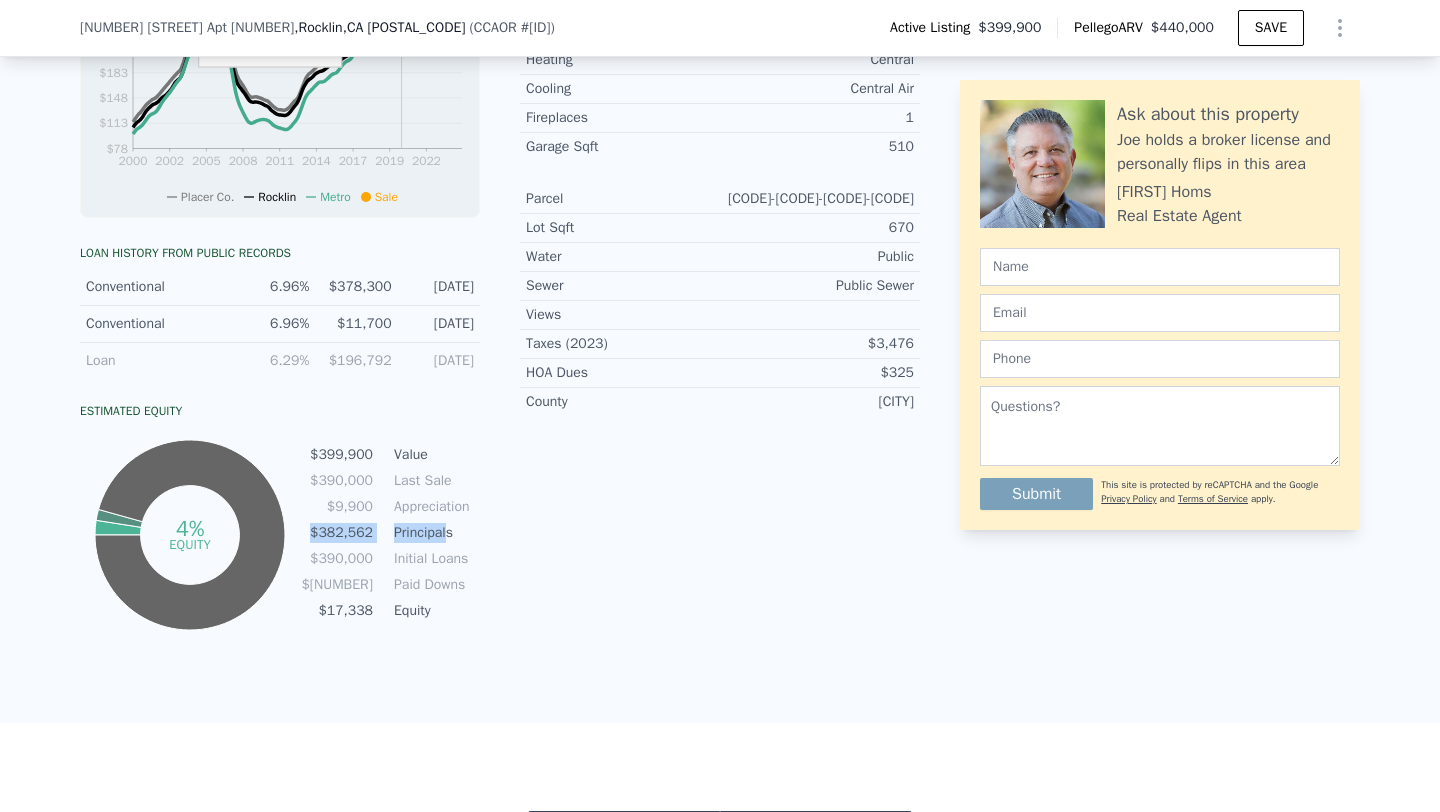 scroll, scrollTop: 0, scrollLeft: 0, axis: both 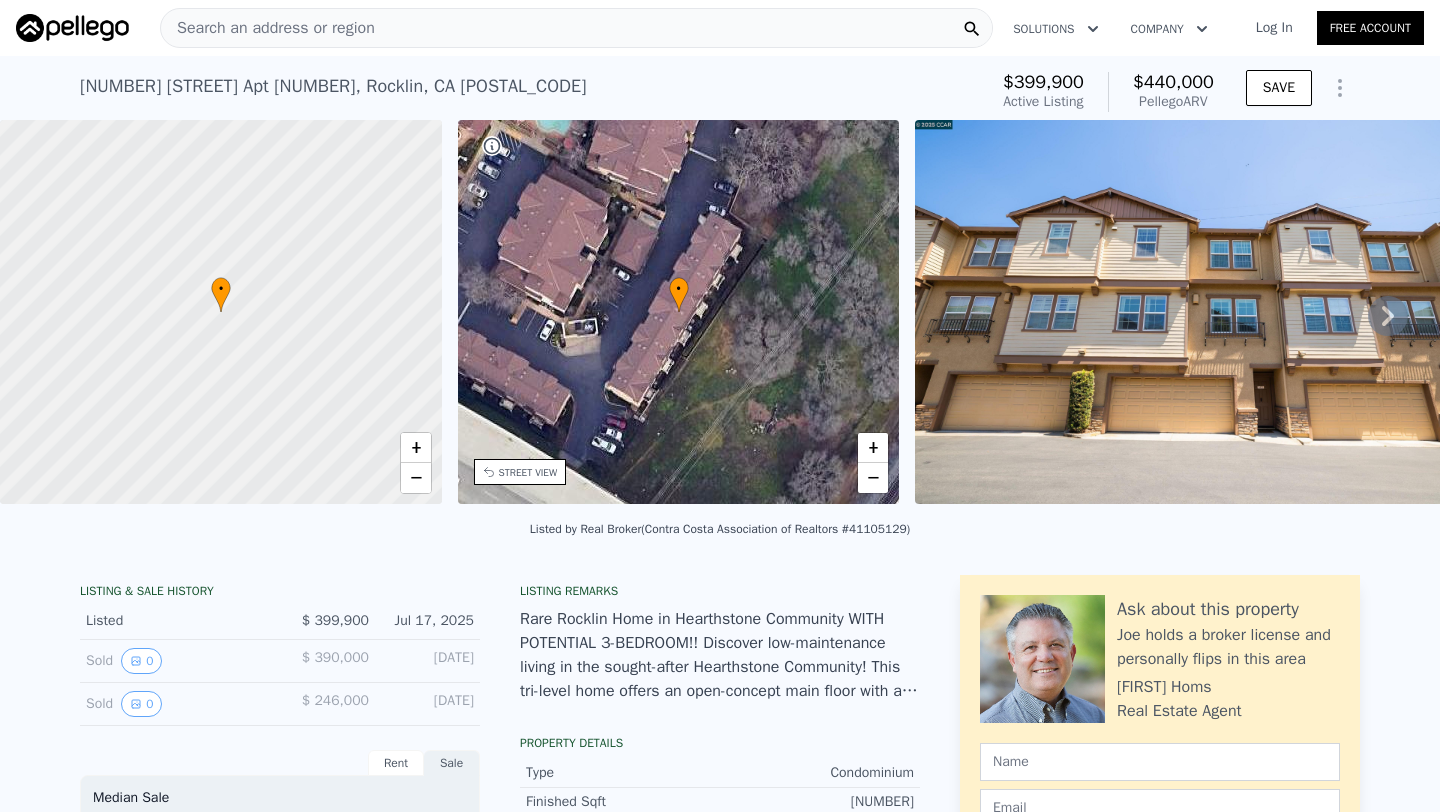click on "Search an address or region" at bounding box center [268, 28] 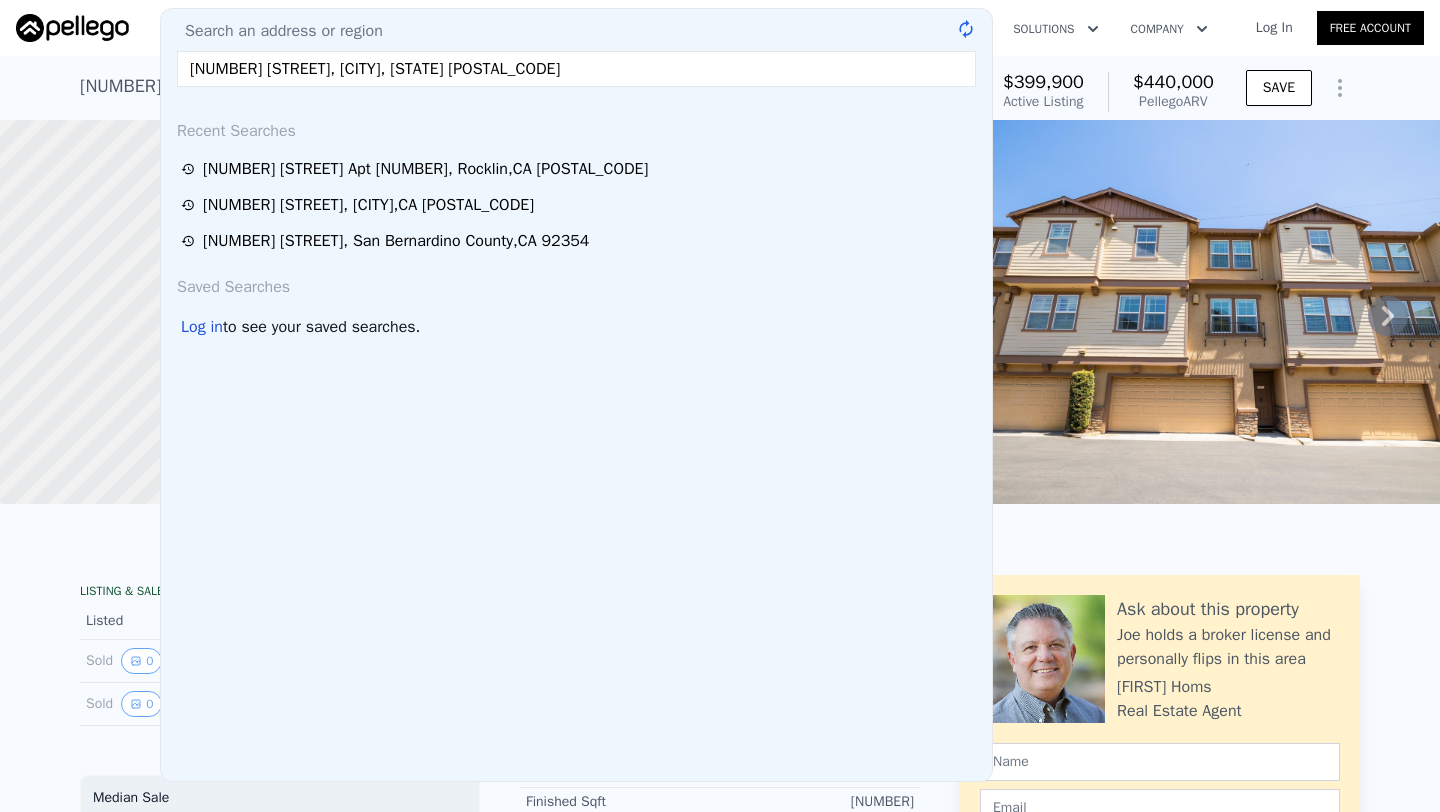 click on "[NUMBER] [STREET], [CITY], [STATE] [POSTAL_CODE]" at bounding box center [576, 69] 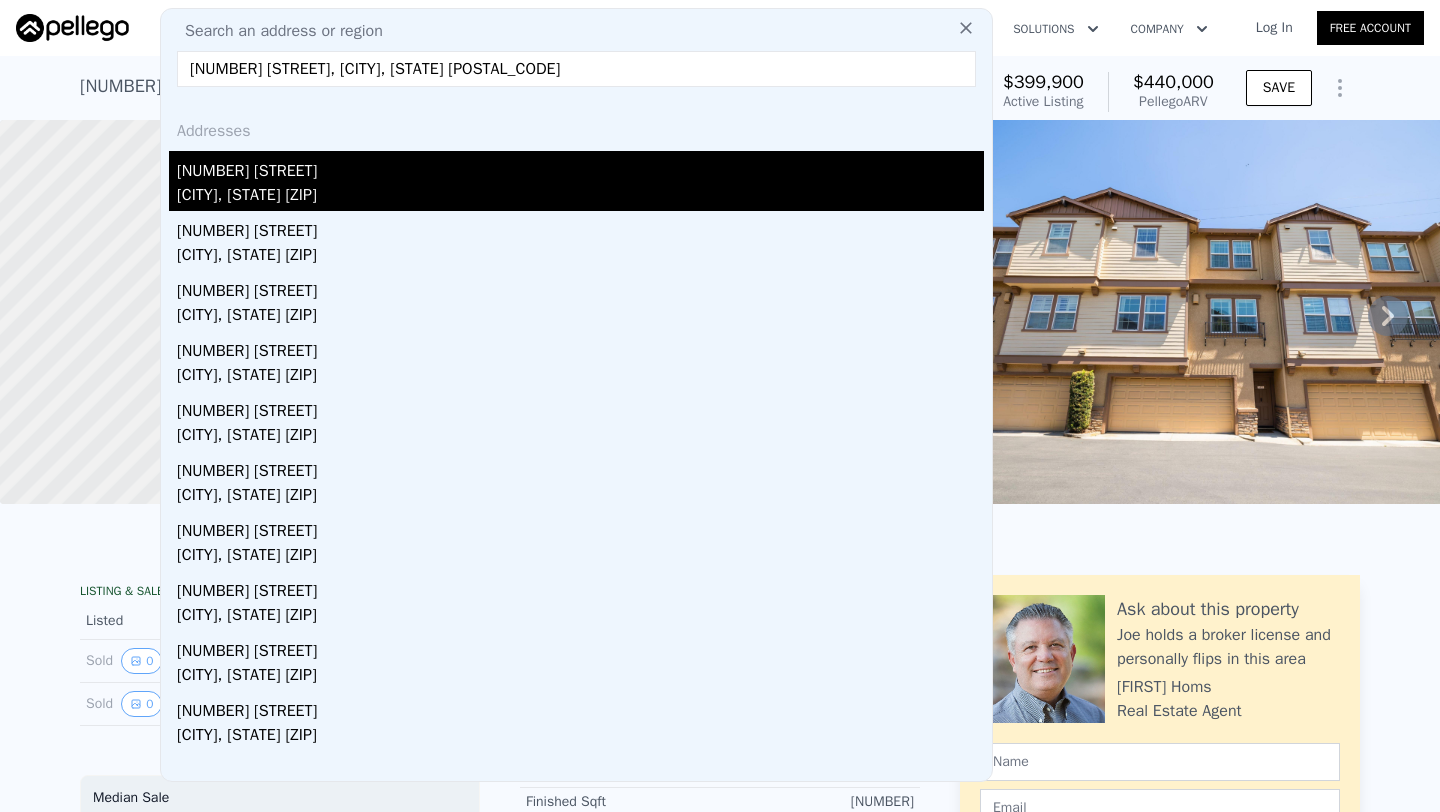 type on "[NUMBER] [STREET], [CITY], [STATE] [POSTAL_CODE]" 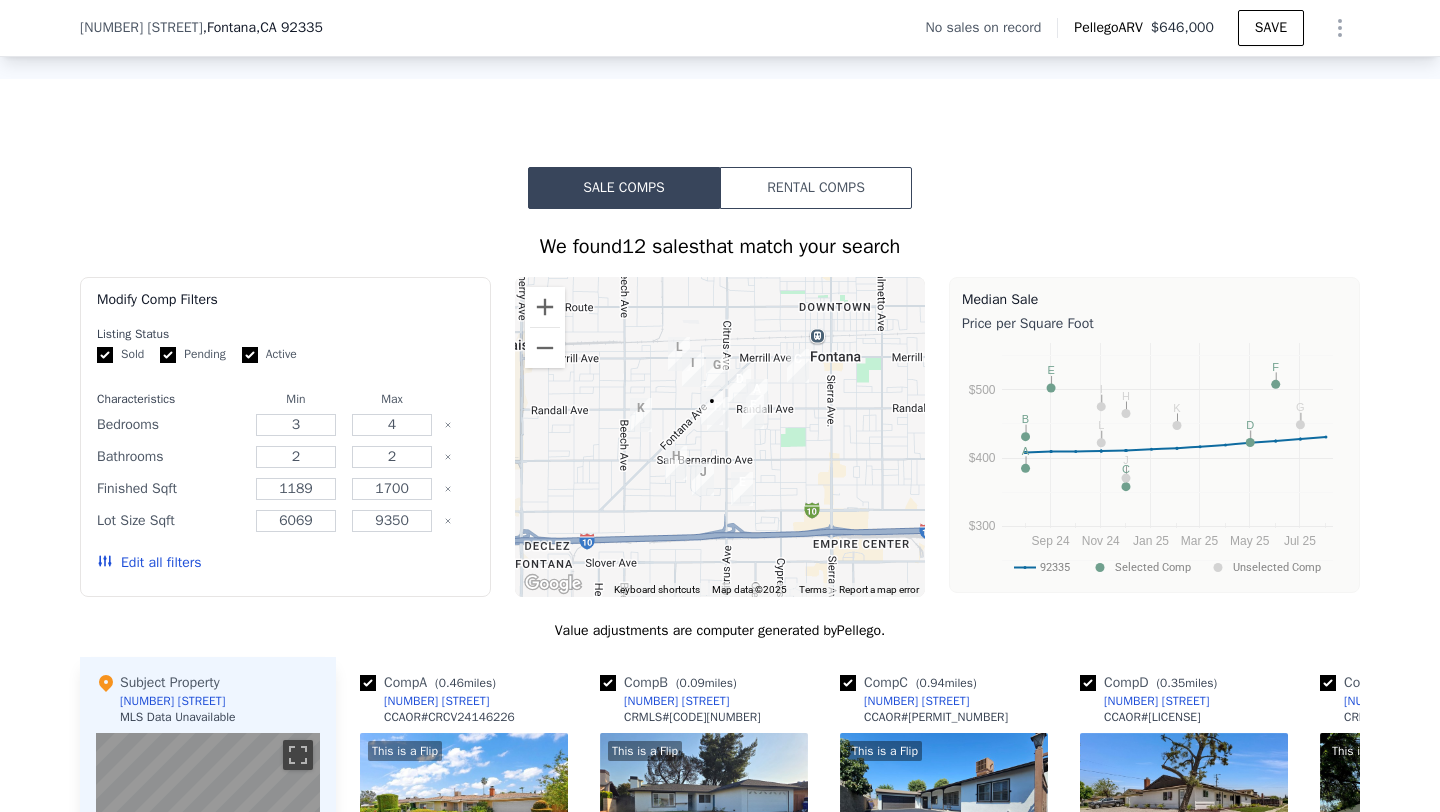 scroll, scrollTop: 1354, scrollLeft: 0, axis: vertical 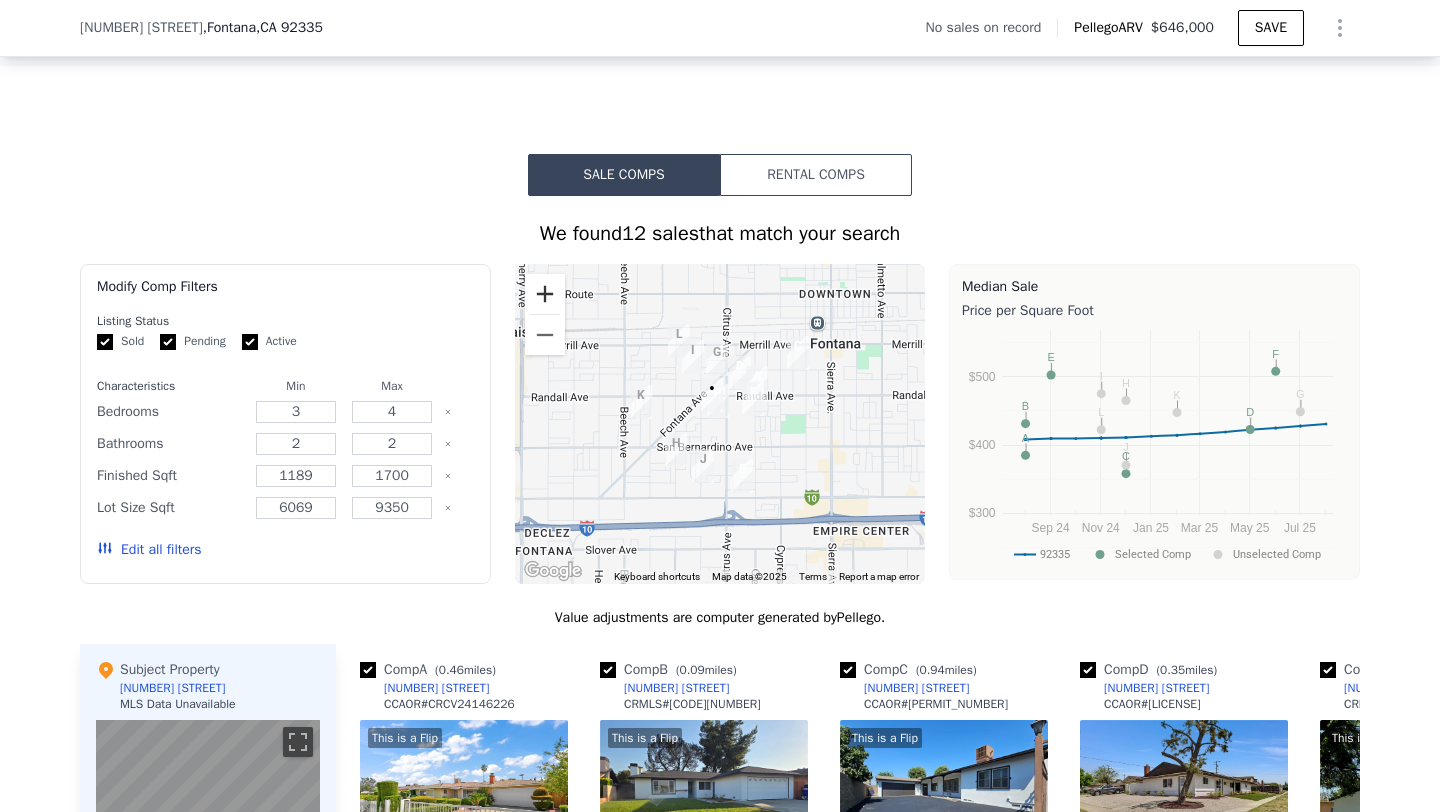 click at bounding box center (545, 294) 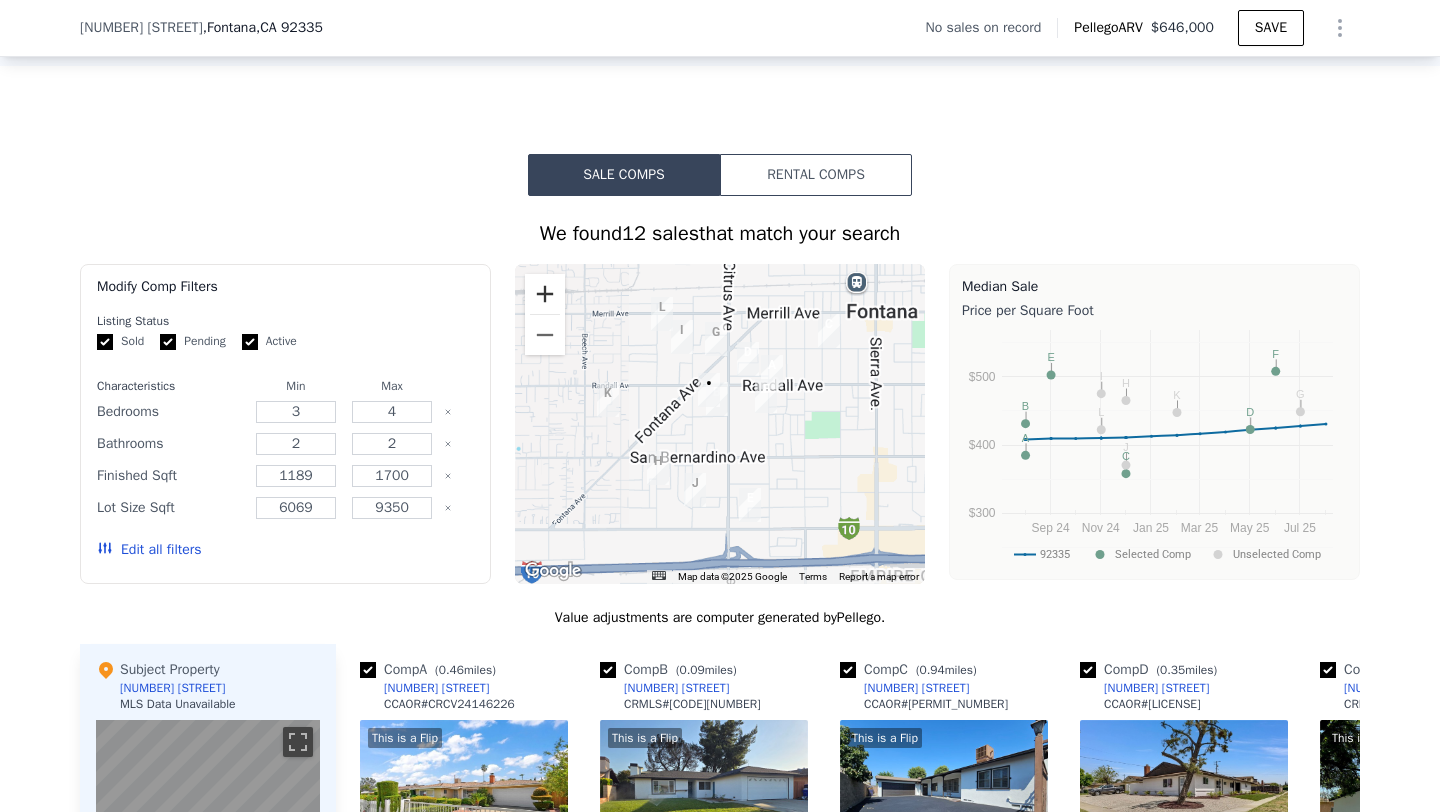 click at bounding box center [545, 294] 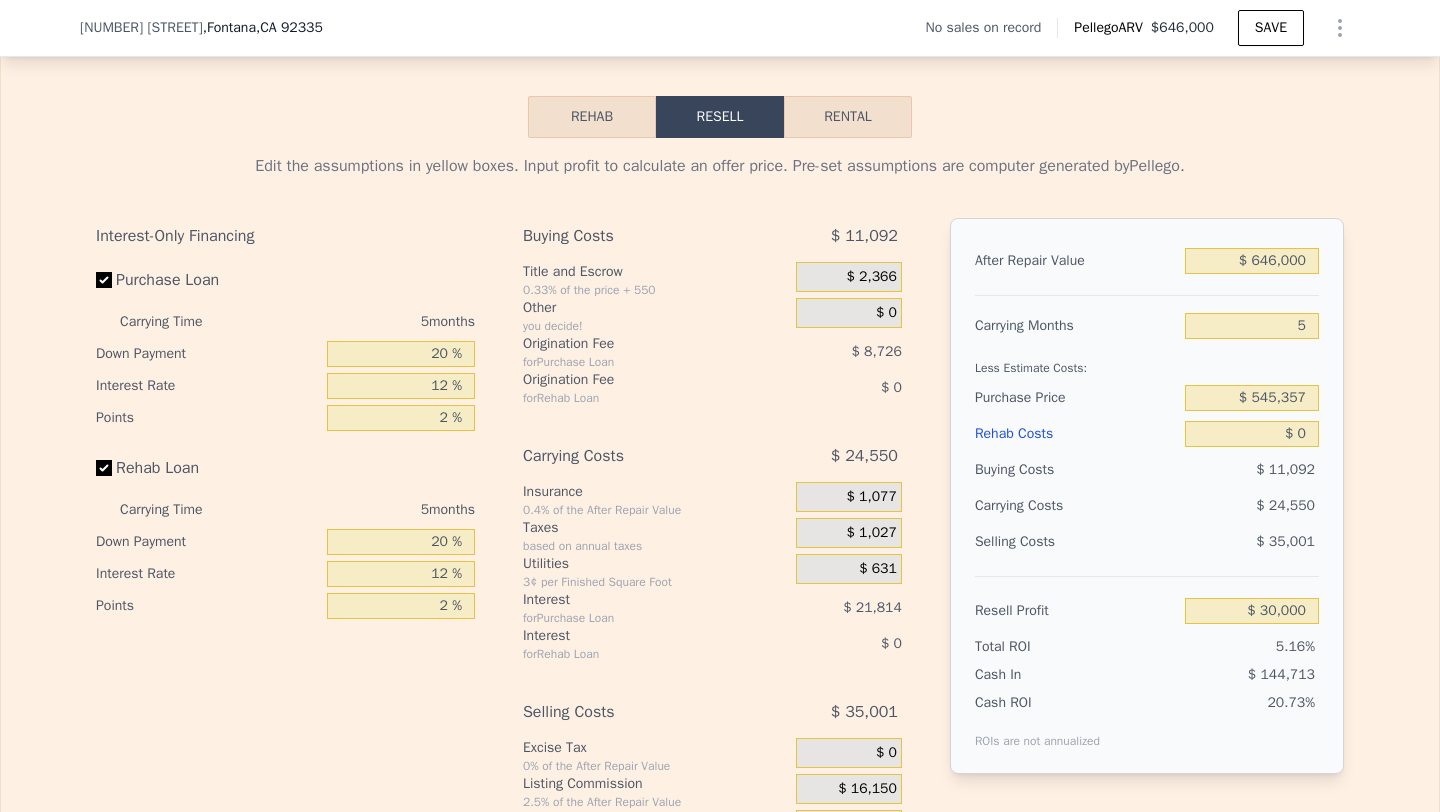 scroll, scrollTop: 2757, scrollLeft: 0, axis: vertical 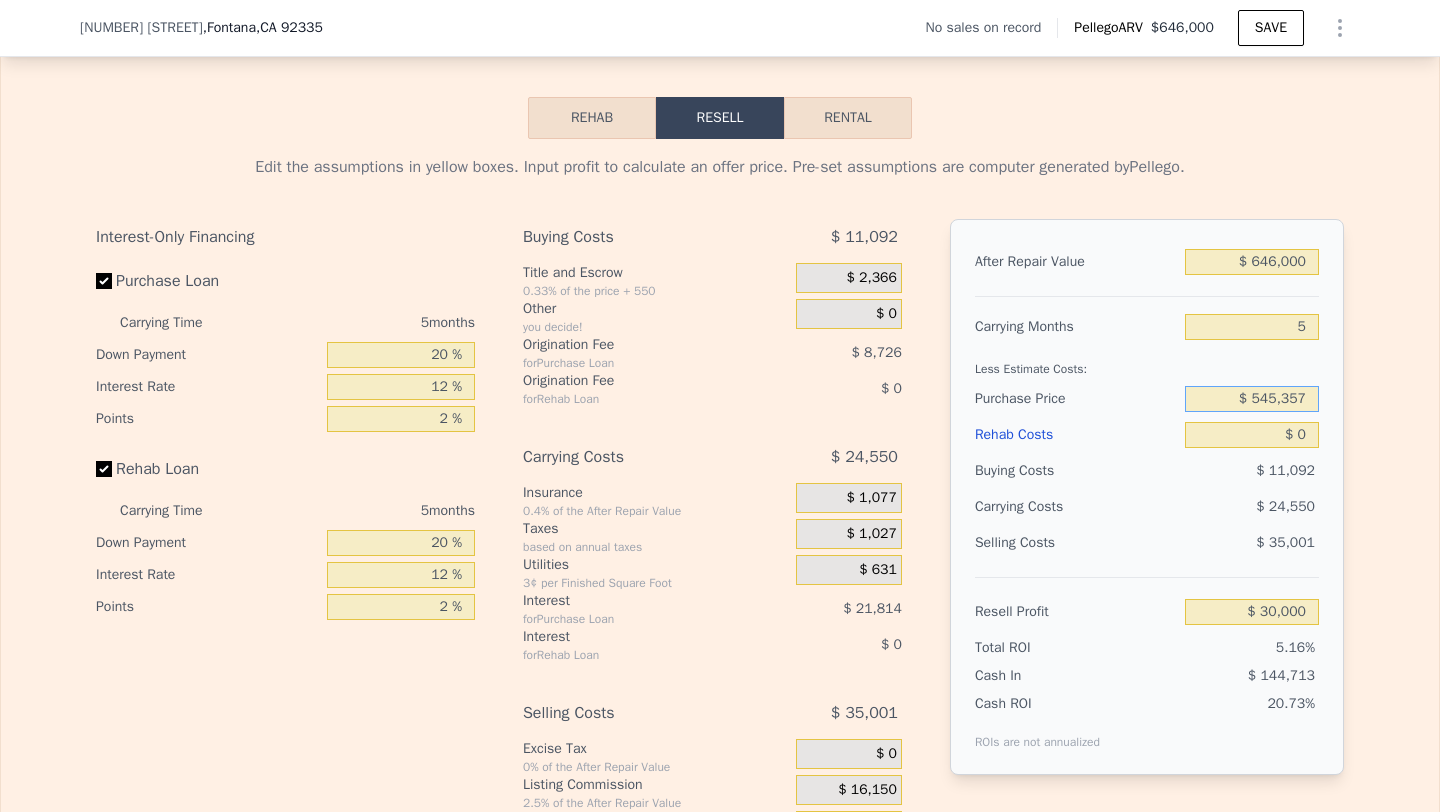 click on "$ 545,357" at bounding box center (1252, 399) 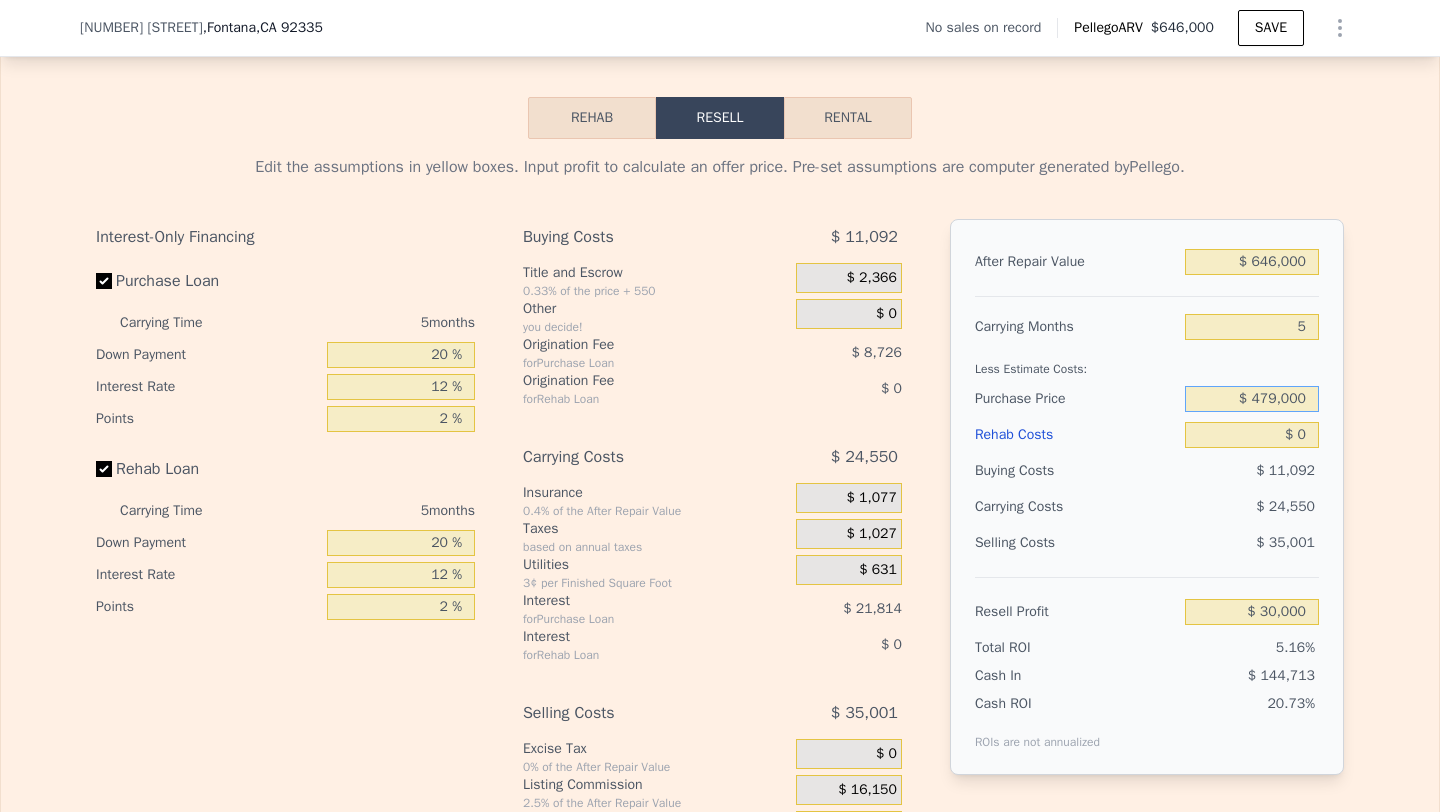 type on "$ 479,000" 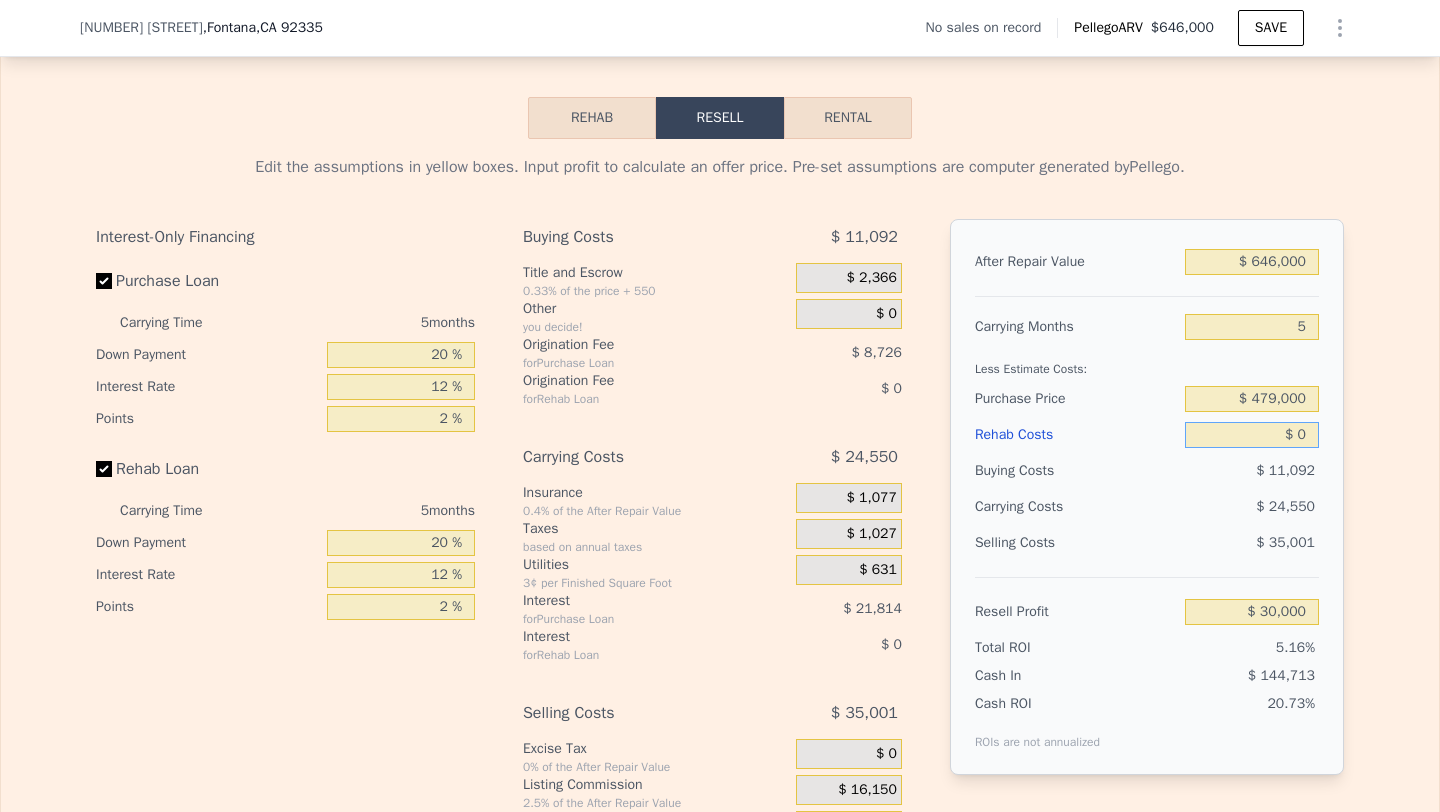 click on "$ 0" at bounding box center (1252, 435) 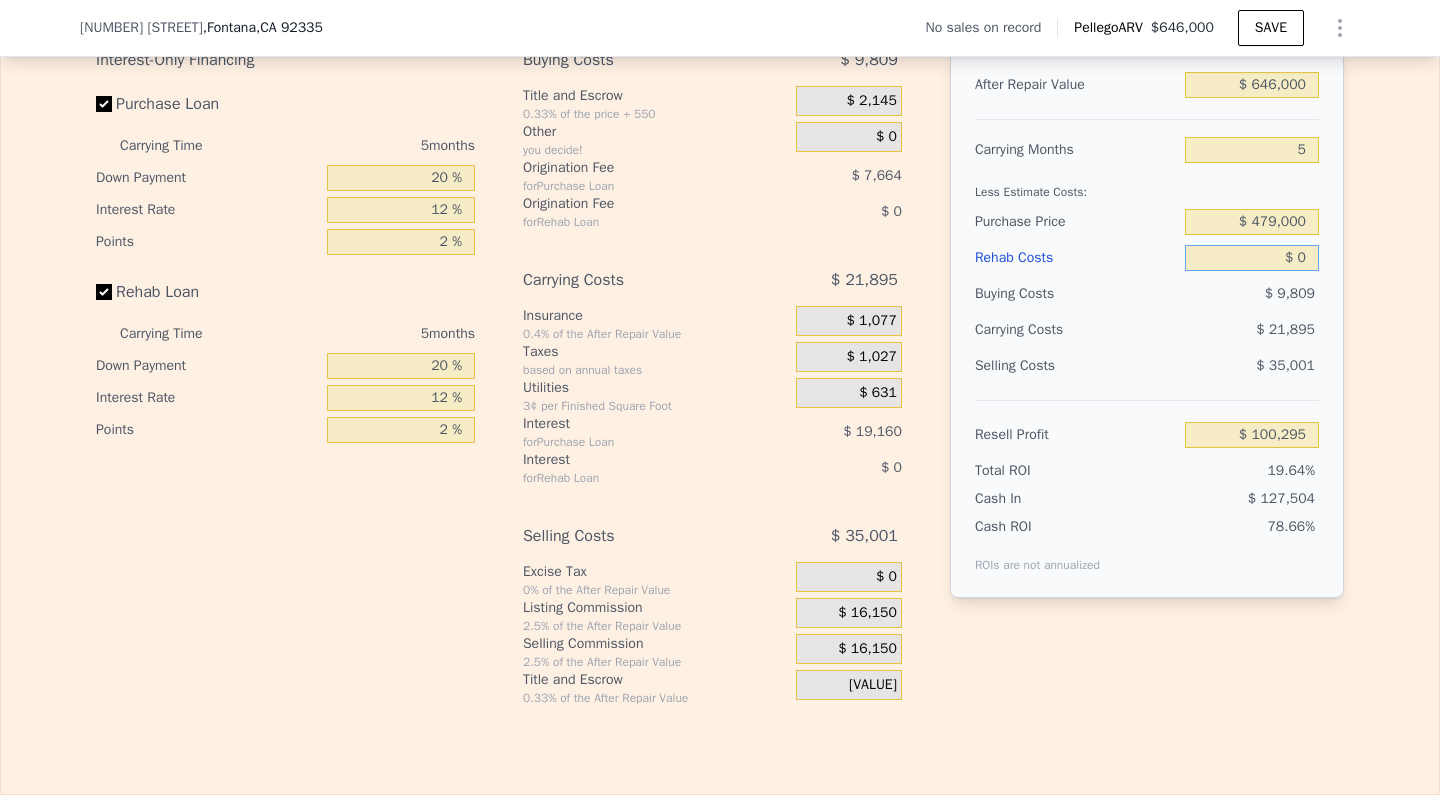 scroll, scrollTop: 2940, scrollLeft: 0, axis: vertical 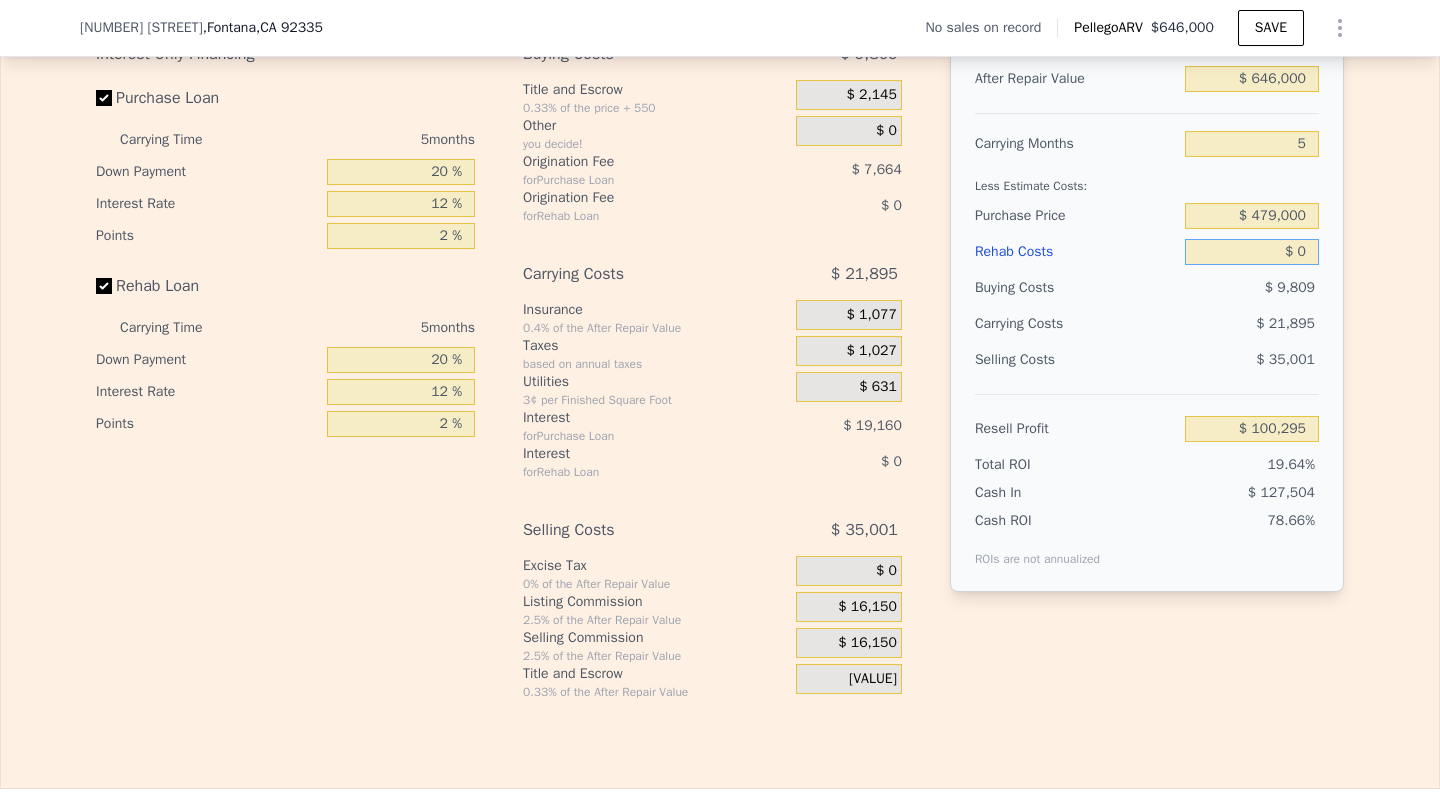 click on "$ 0" at bounding box center [1252, 252] 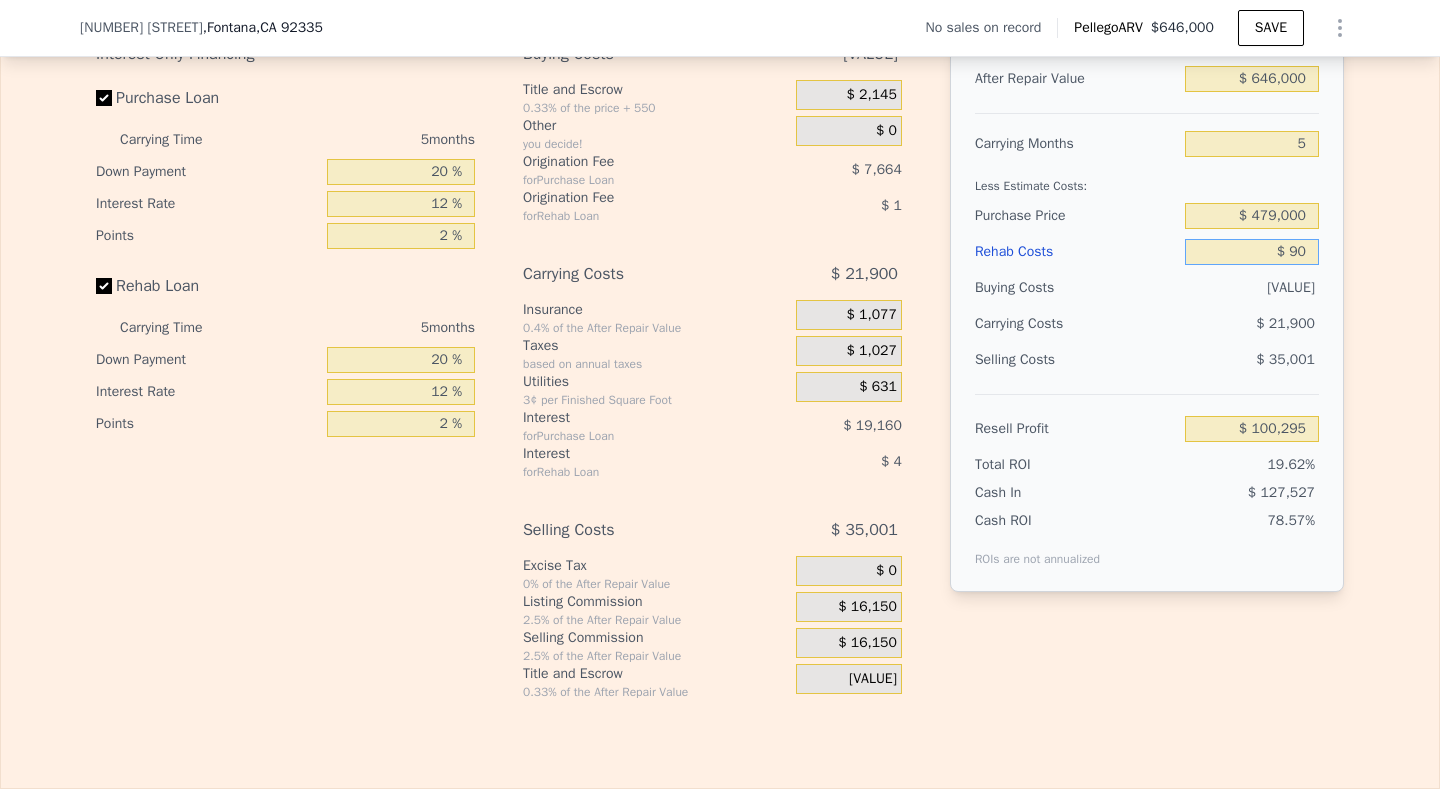type on "$ 900" 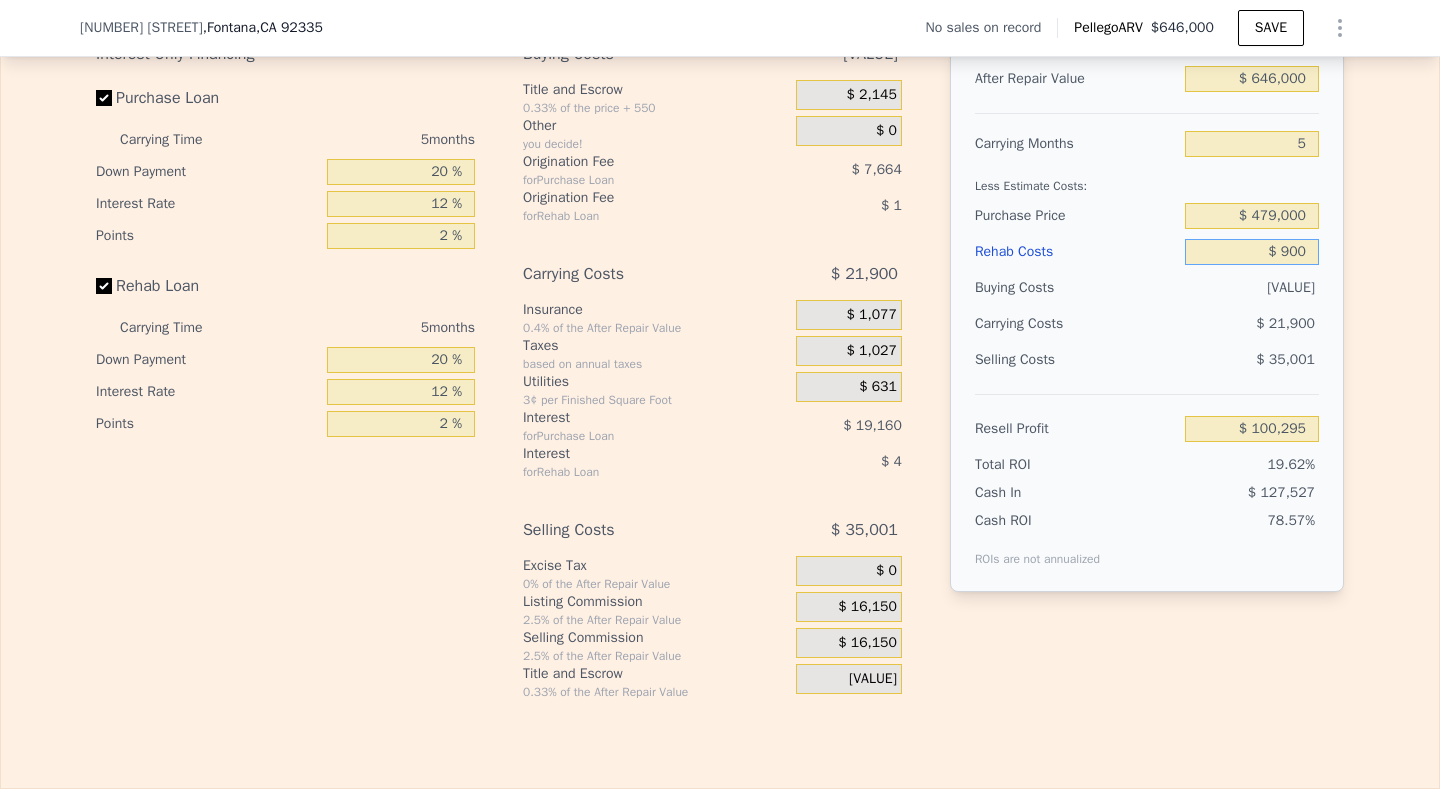 type on "$ 100,199" 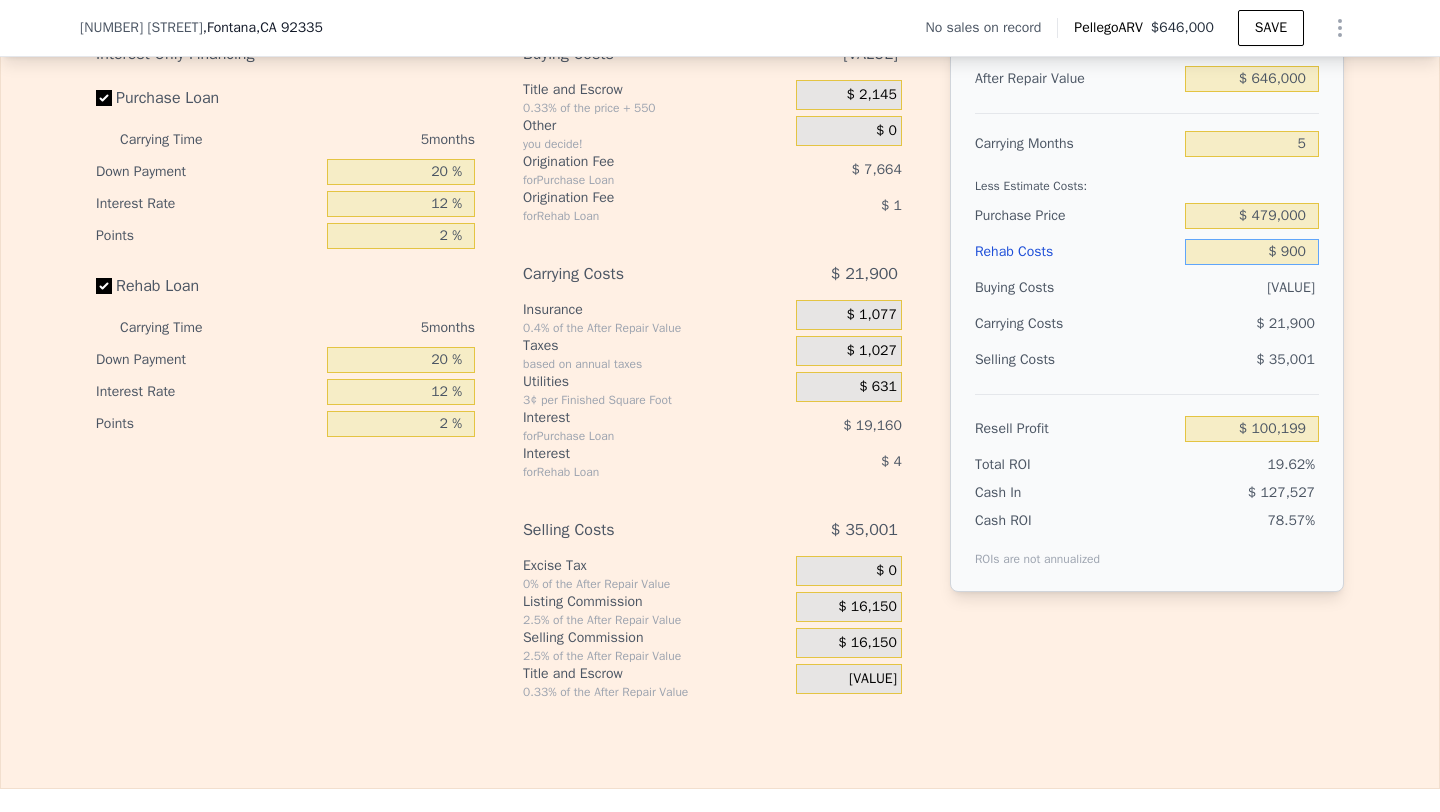 type on "$ 9,000" 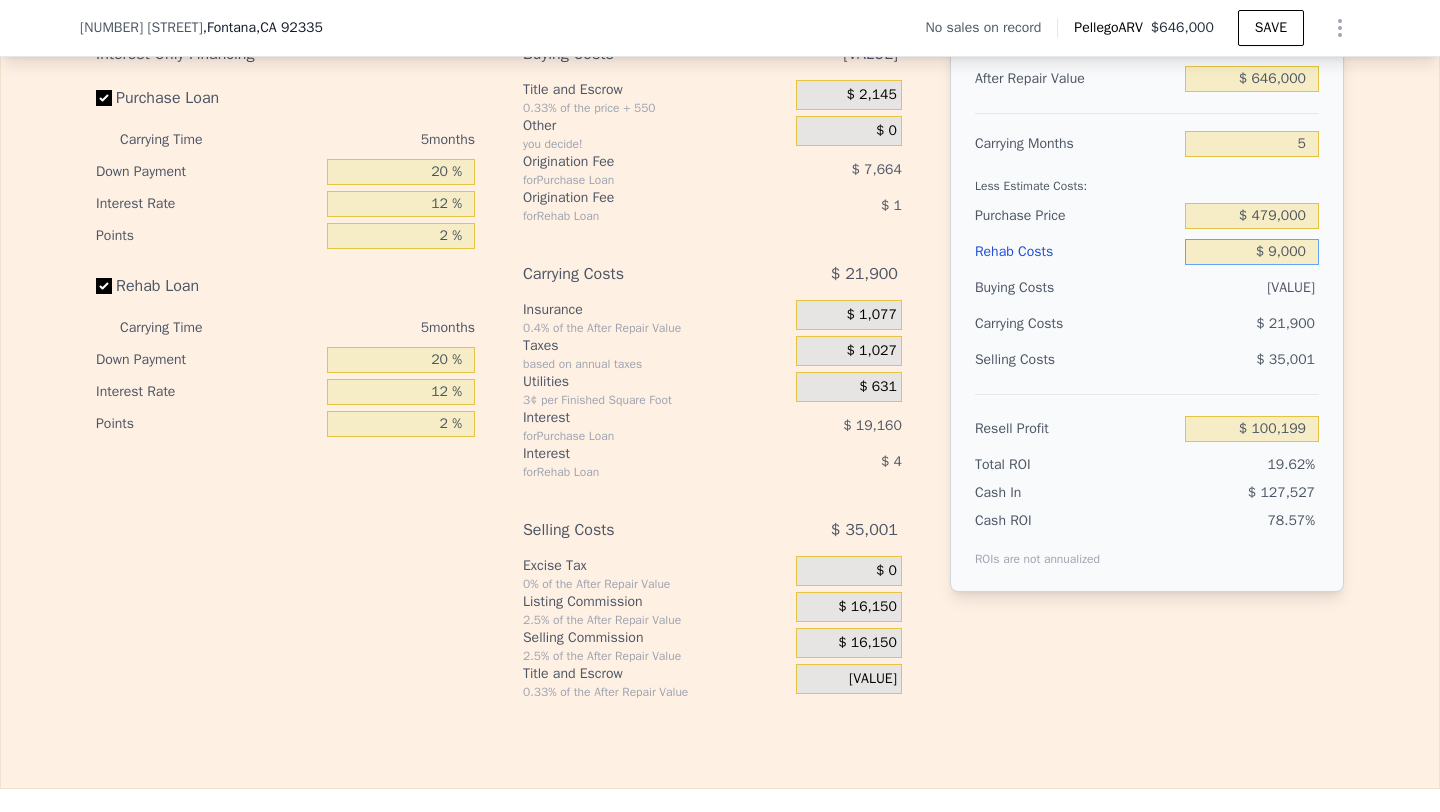 type on "[VALUE]" 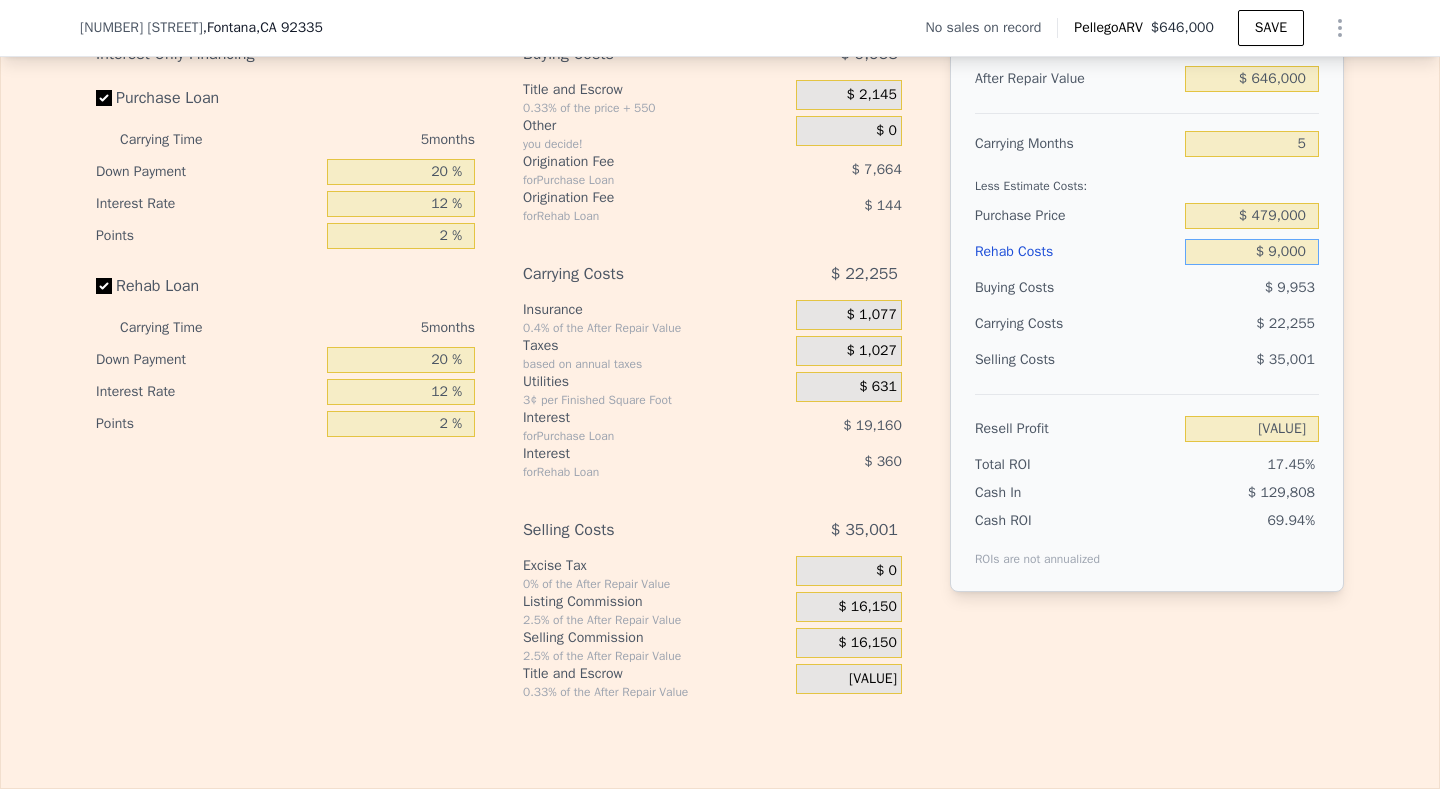 type on "$ 90,000" 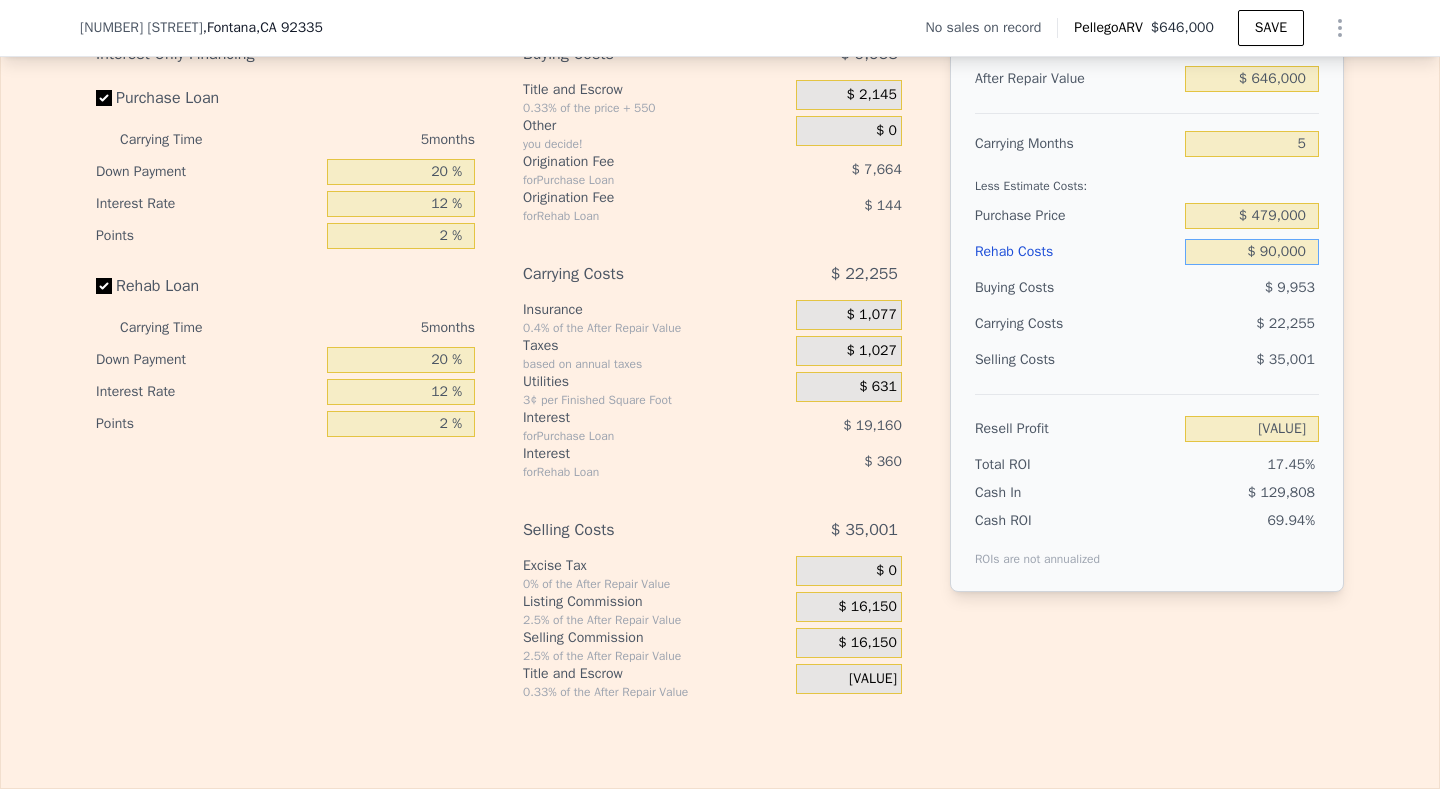 type on "$ 5,255" 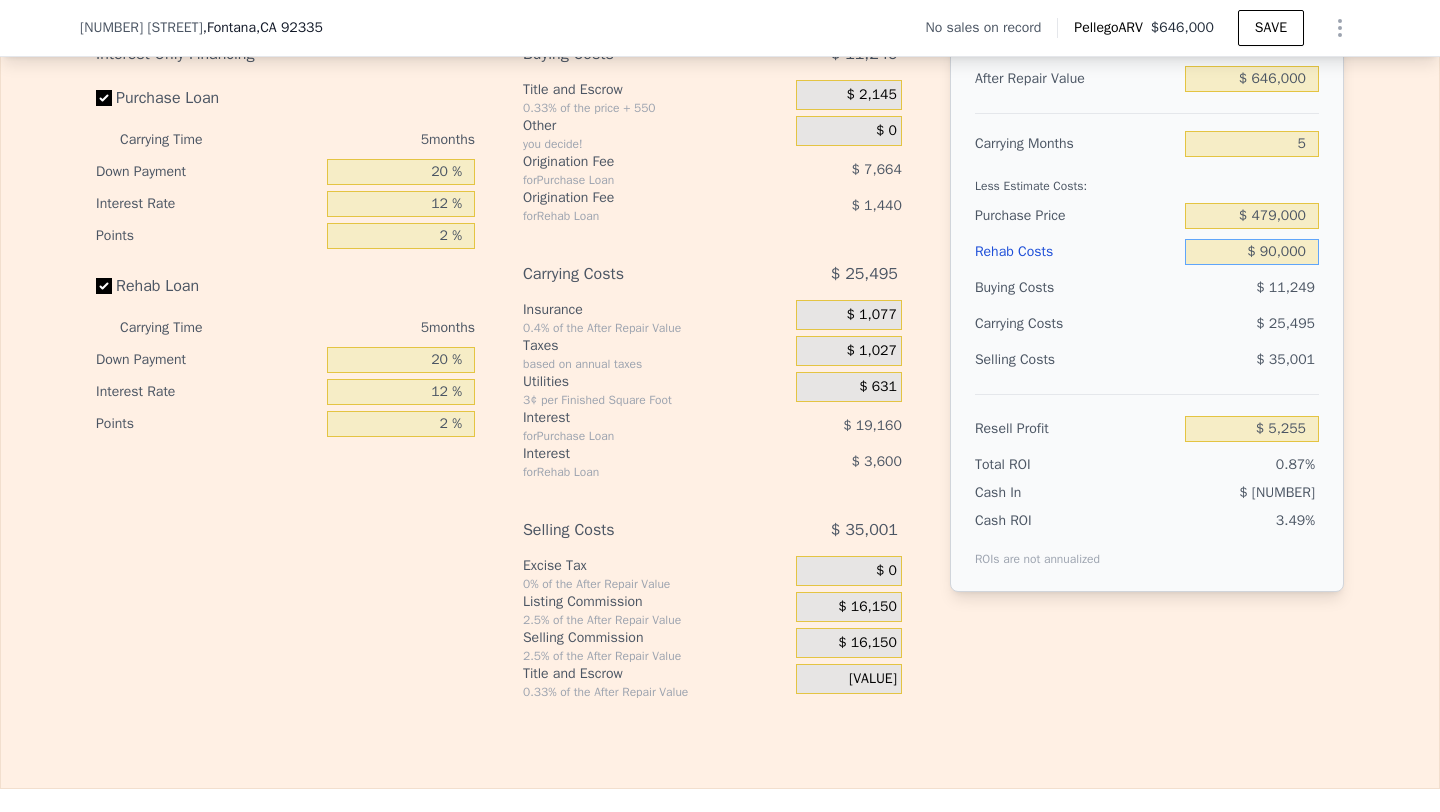 type on "$ 90,000" 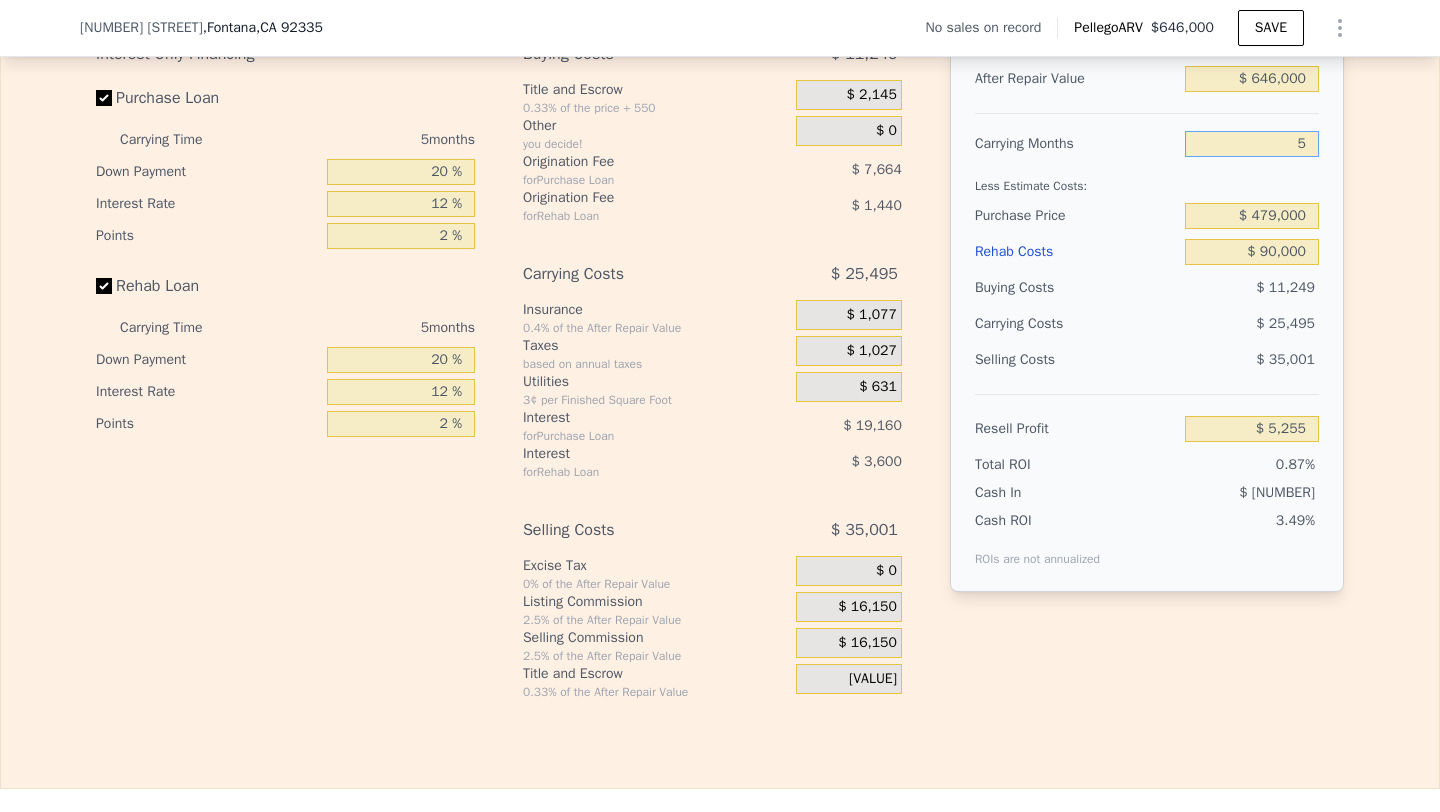 click on "5" at bounding box center (1252, 144) 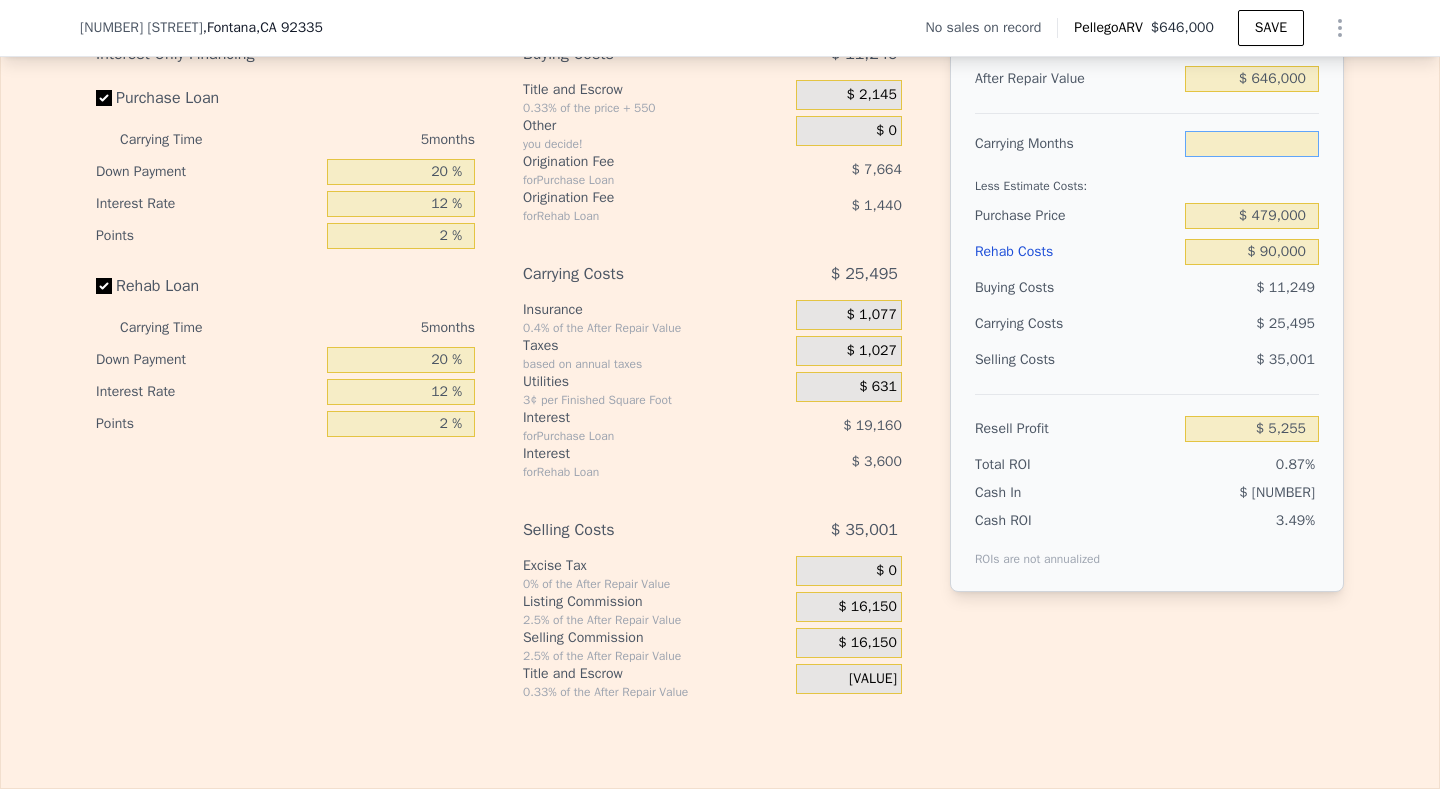 type on "6" 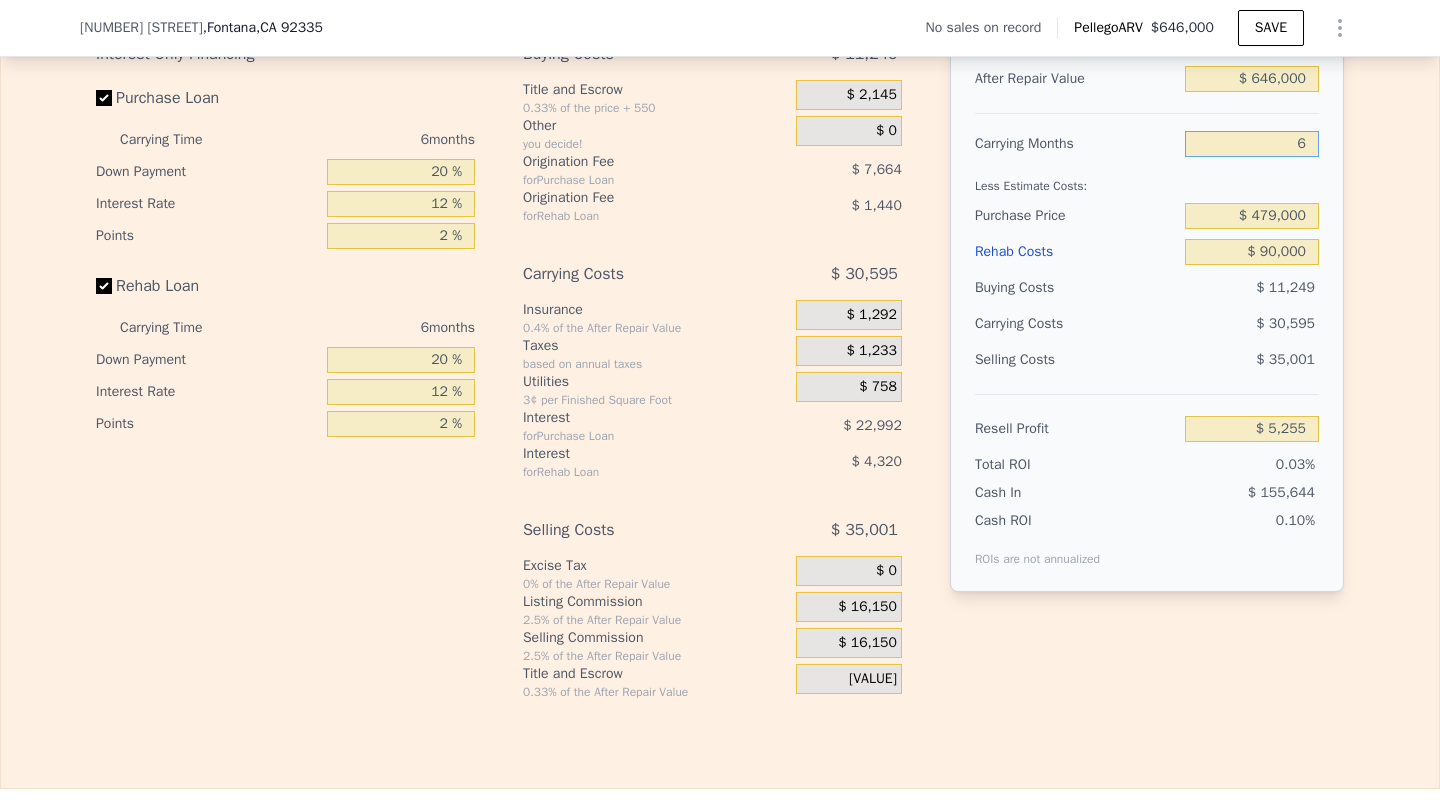 type on "$ 155" 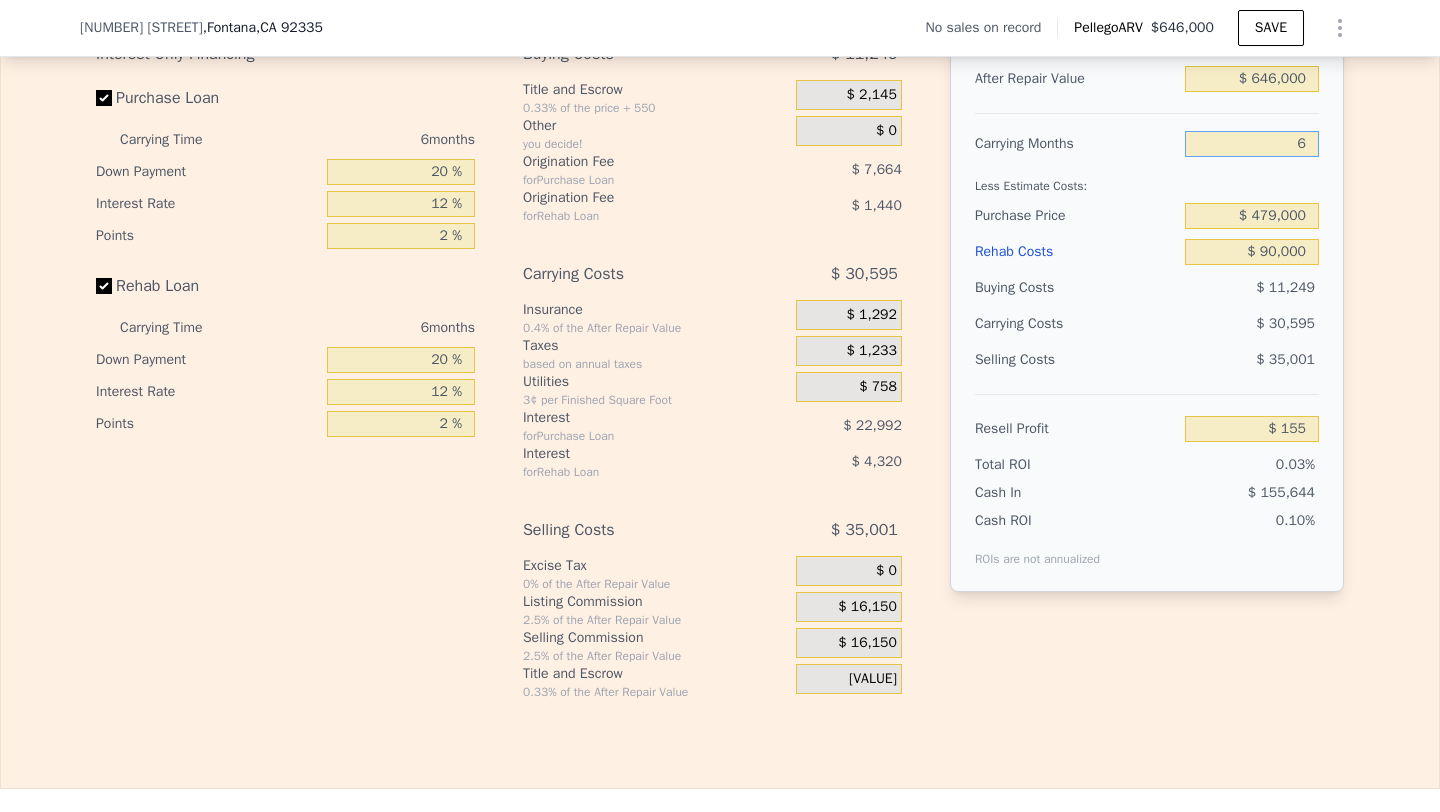 type on "6" 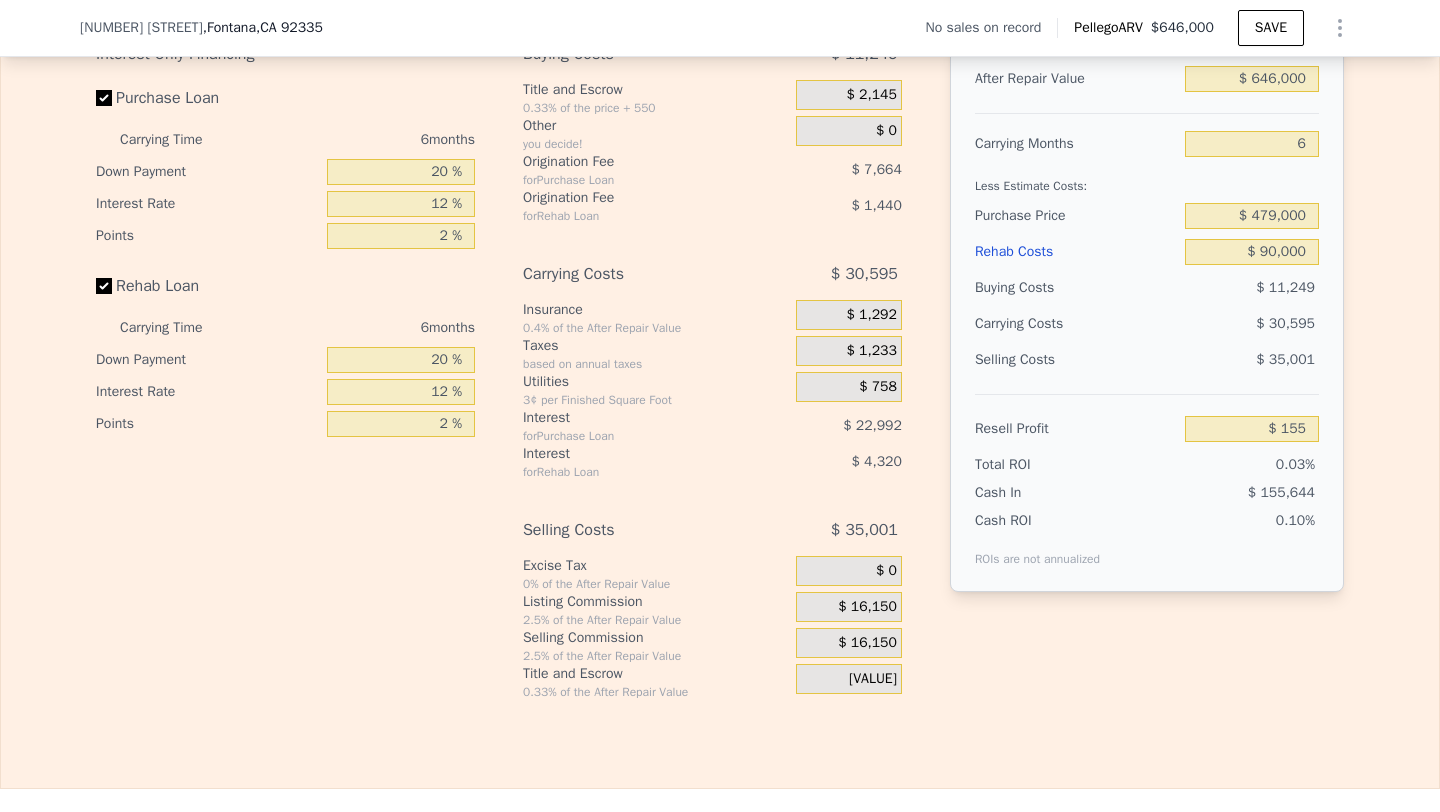 click on "$ 16,150" at bounding box center [849, 643] 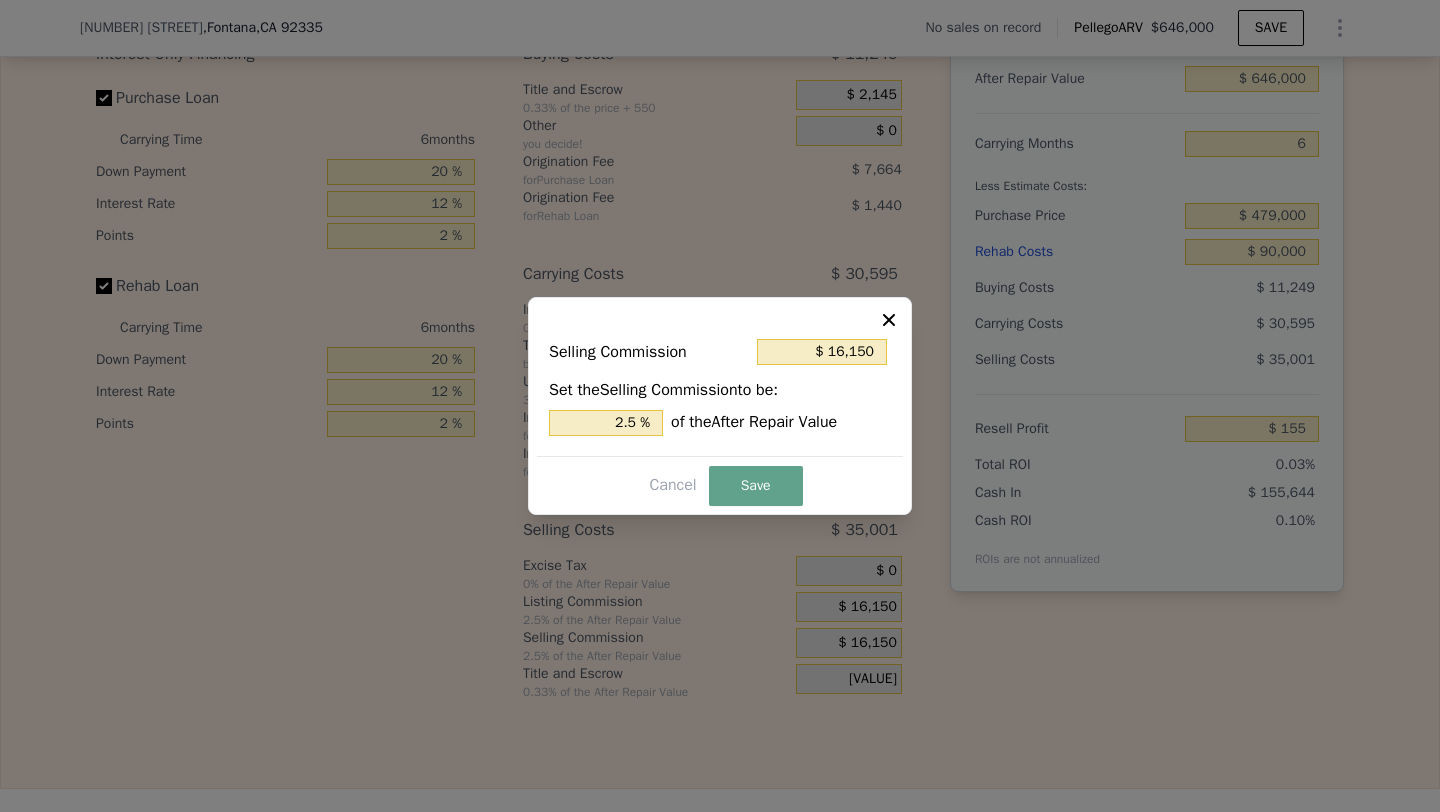 click on "Set the  Selling Commission  to be: 2.5 % of the  After Repair Value" at bounding box center [720, 407] 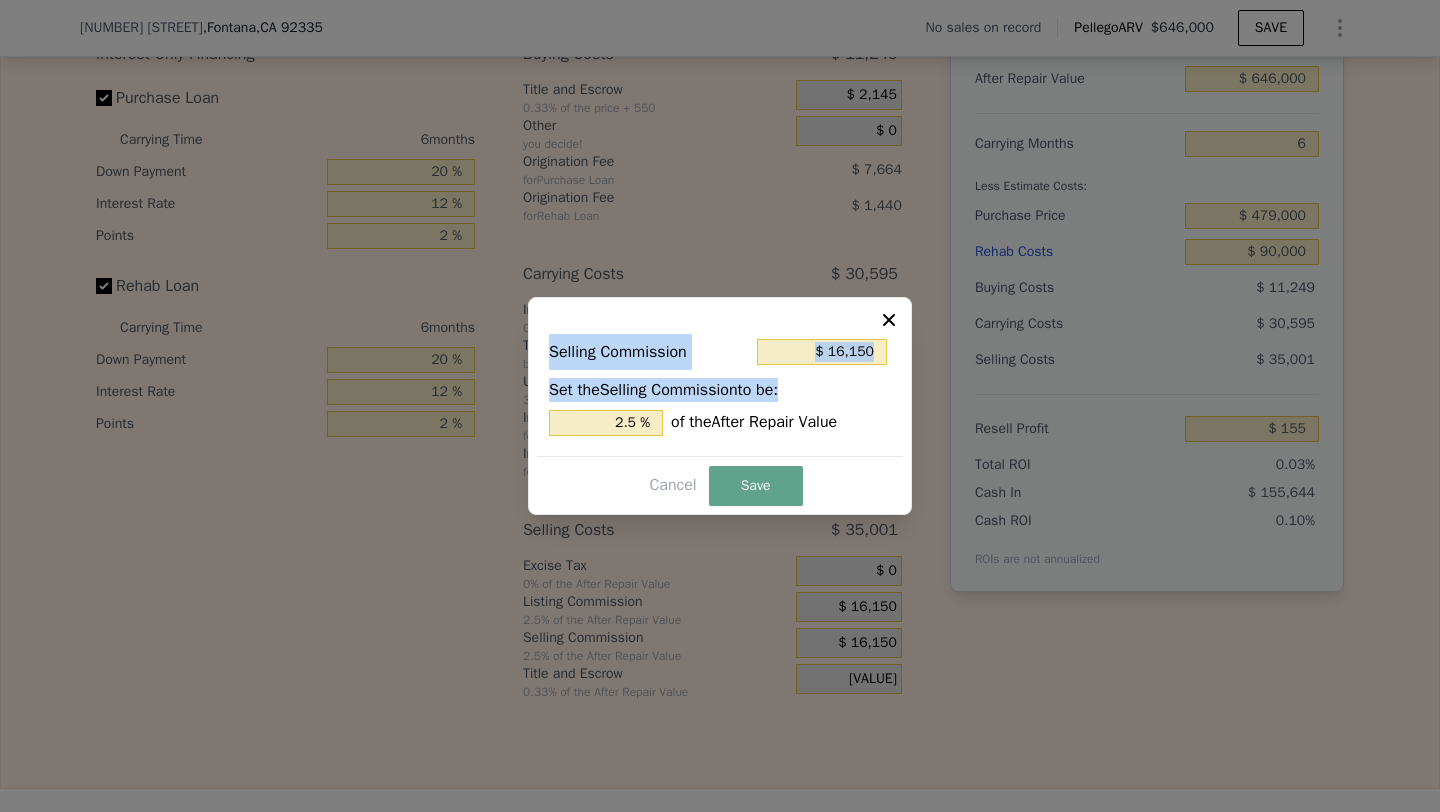 click on "Set the  Selling Commission  to be: 2.5 % of the  After Repair Value" at bounding box center [720, 407] 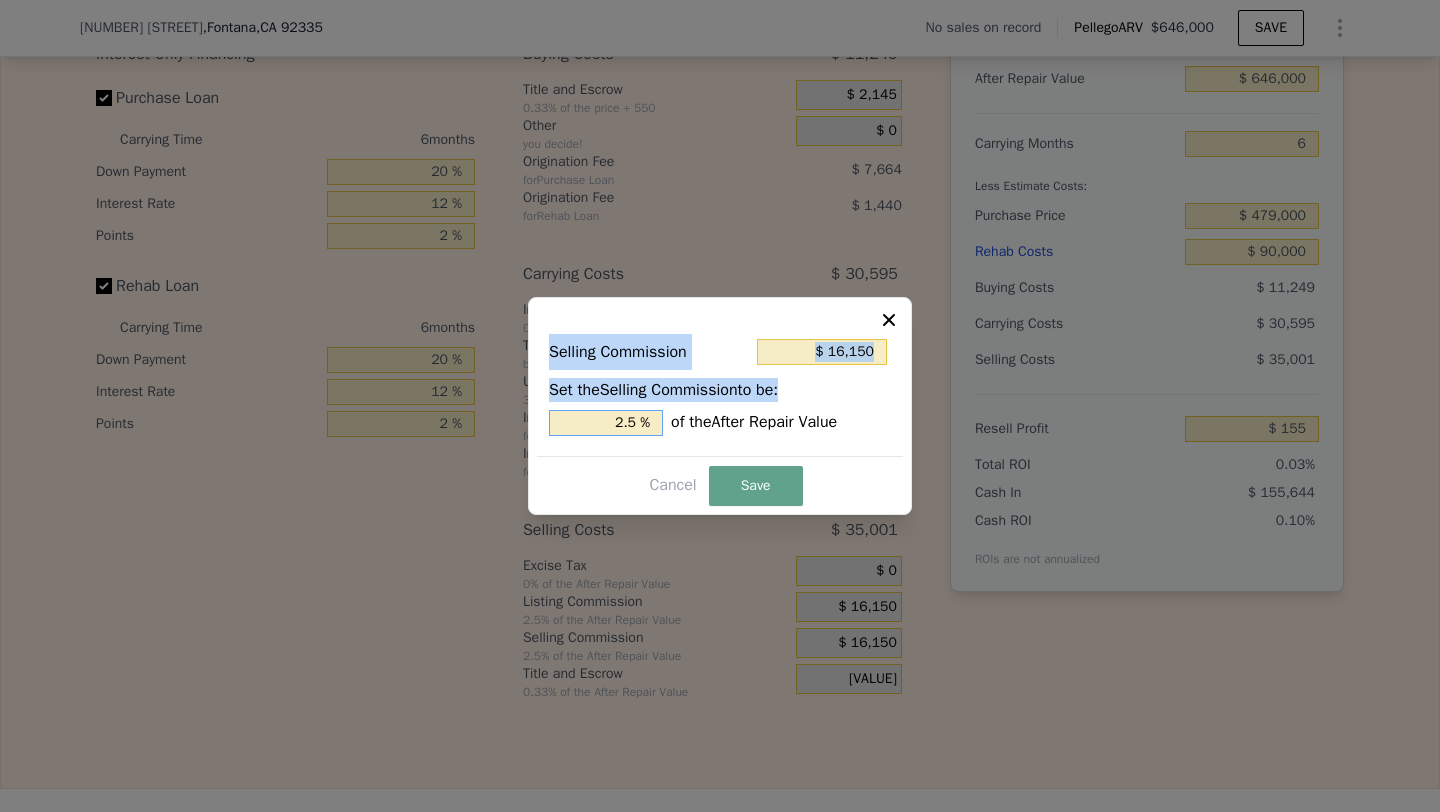click on "2.5 %" at bounding box center (606, 423) 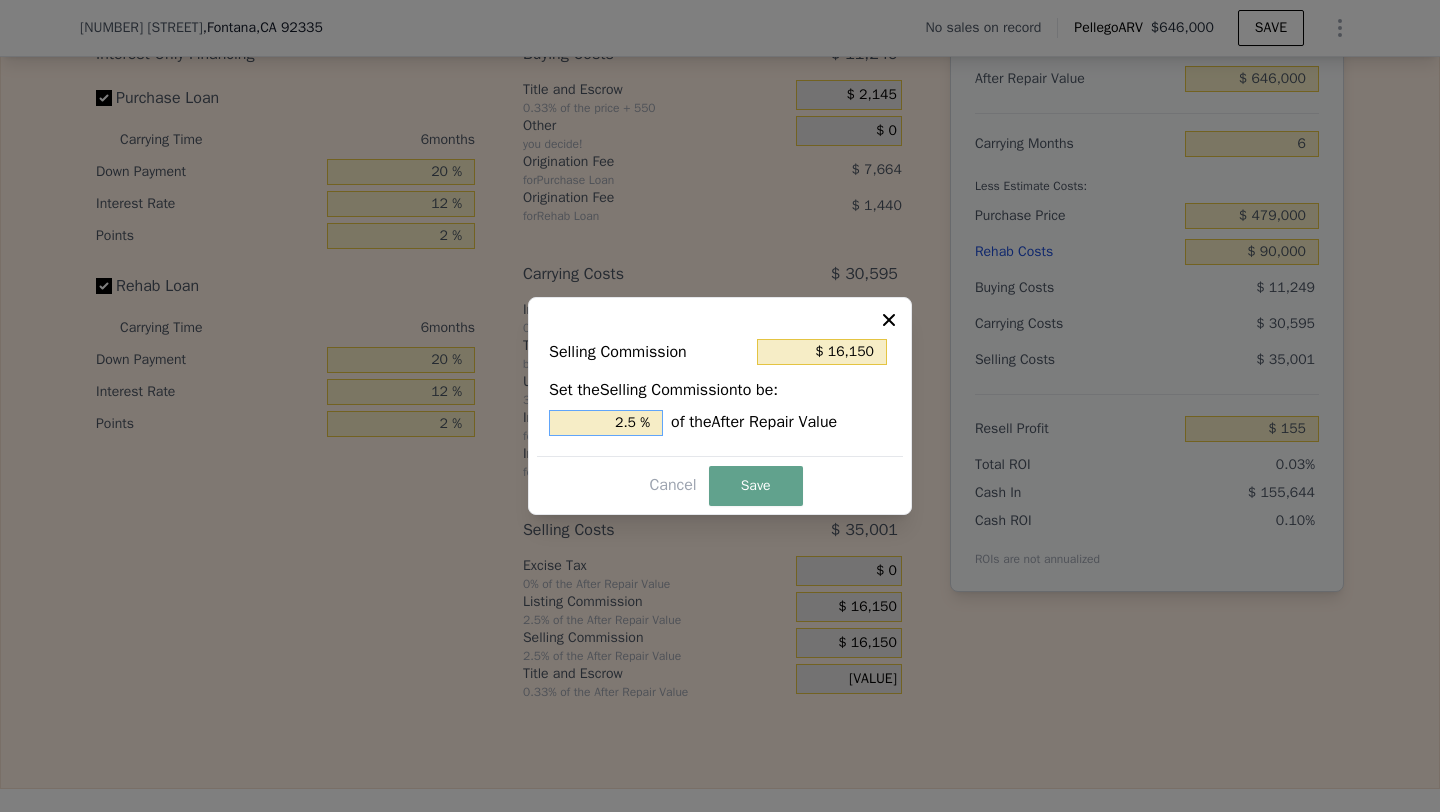 click on "2.5 %" at bounding box center (606, 423) 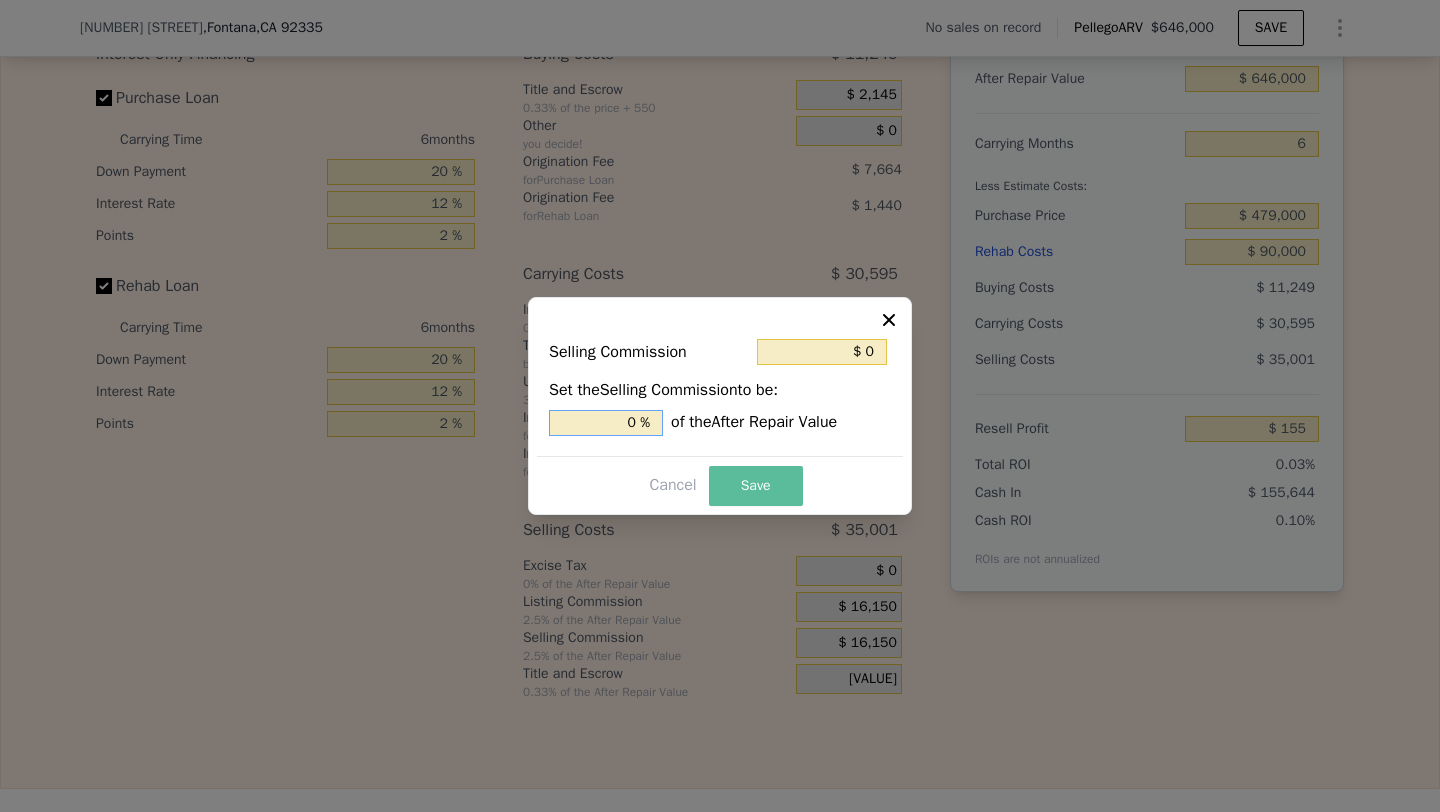 type on "0 %" 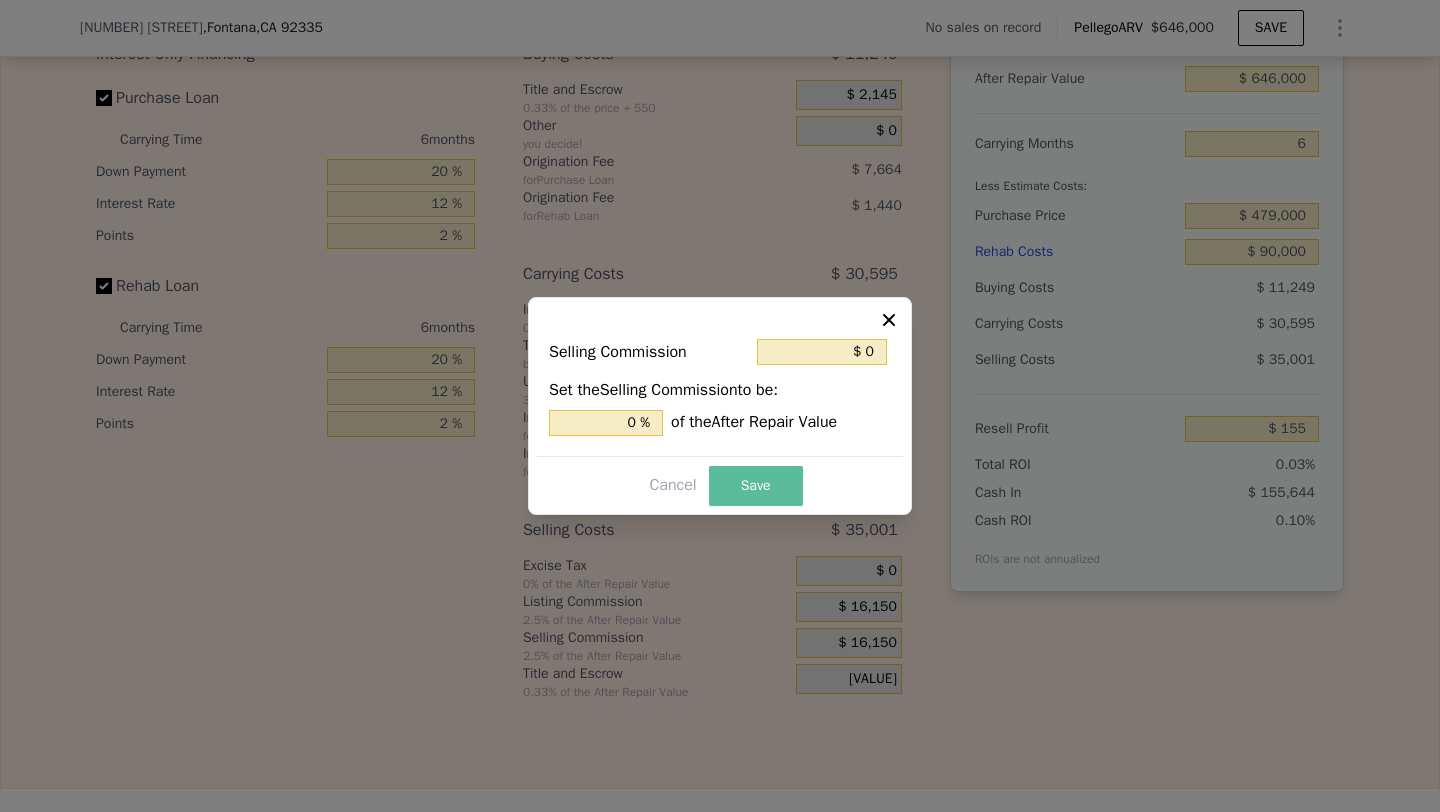 click on "Save" at bounding box center [756, 486] 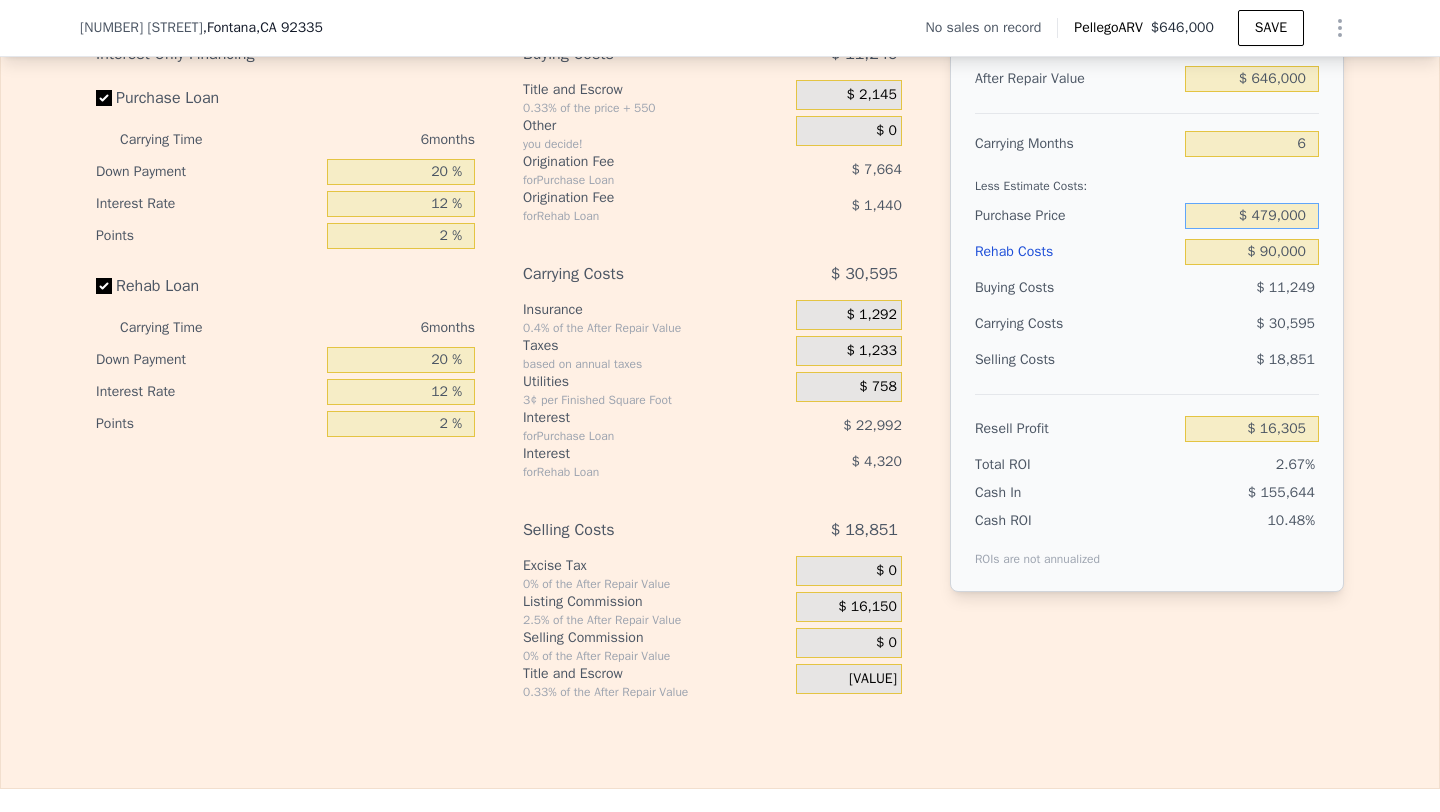 click on "$ 479,000" at bounding box center (1252, 216) 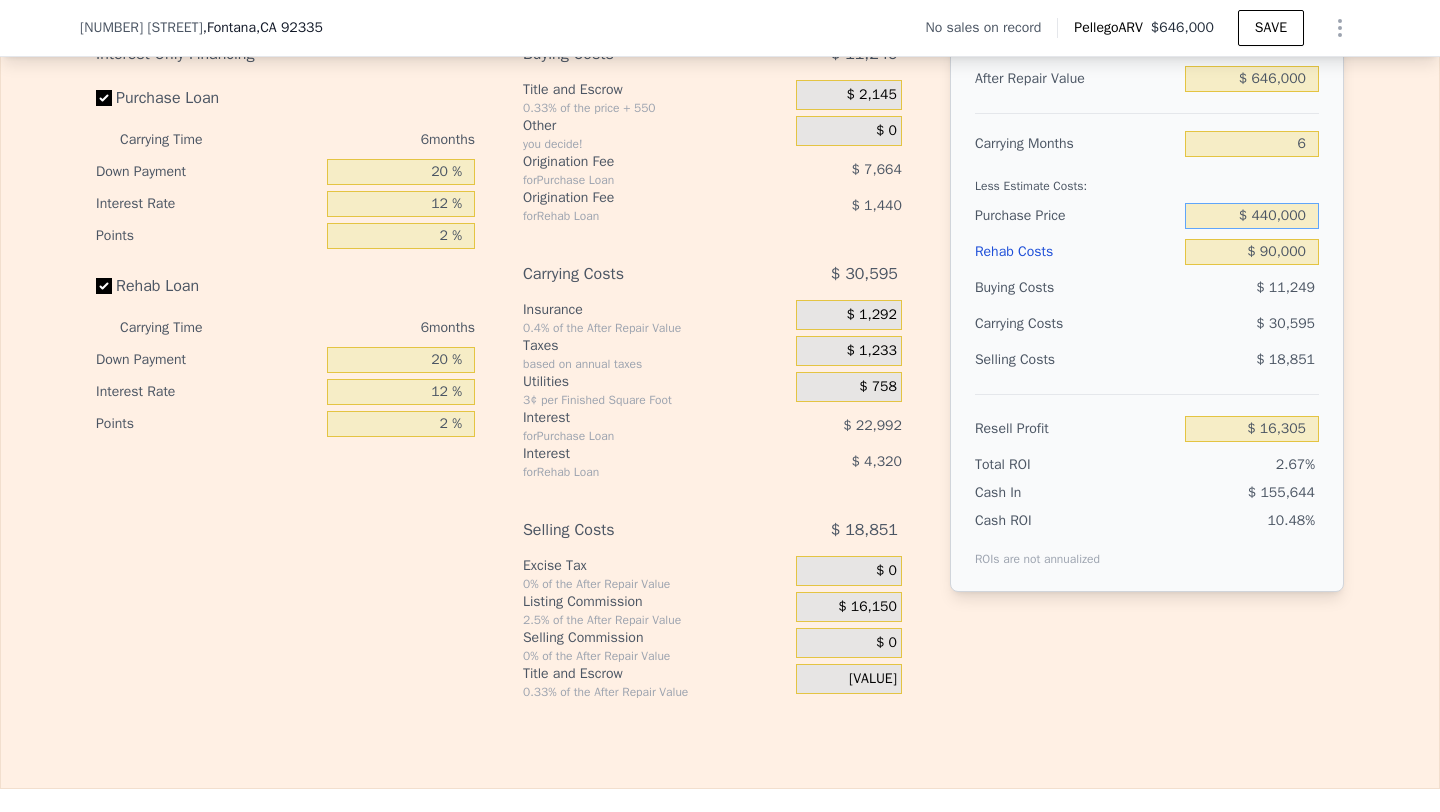 type on "$ 440,000" 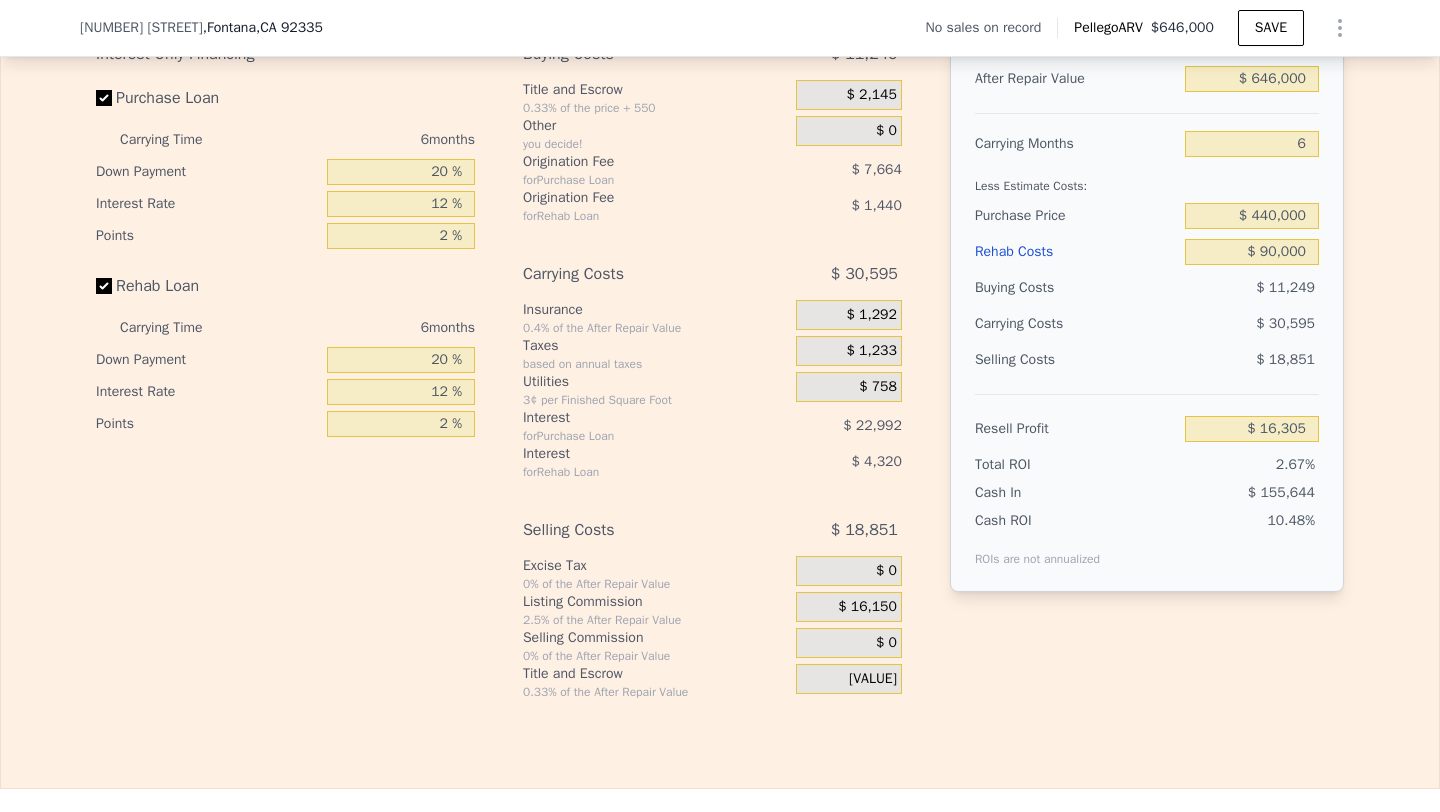 click on "$ 18,851" at bounding box center [1252, 360] 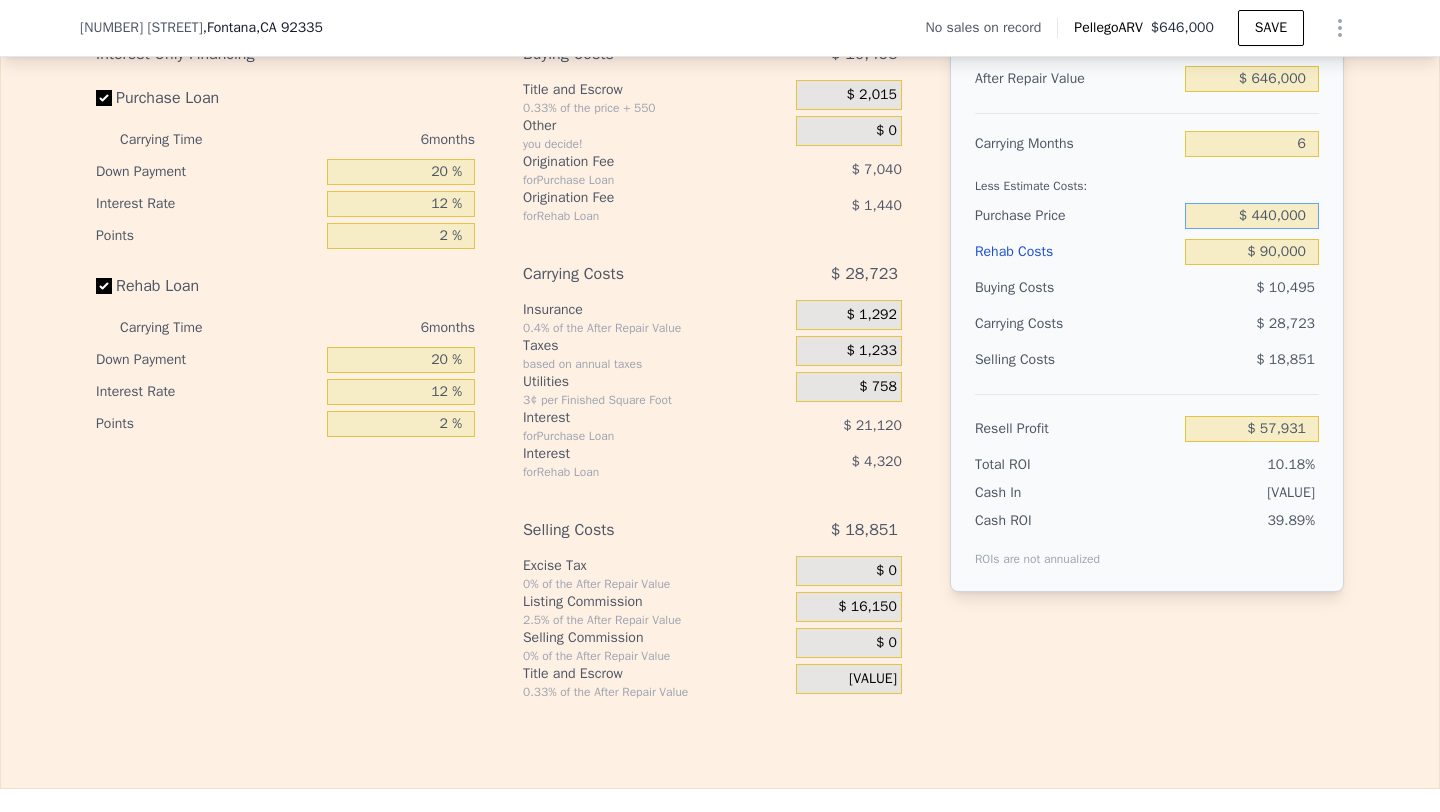 click on "$ 440,000" at bounding box center [1252, 216] 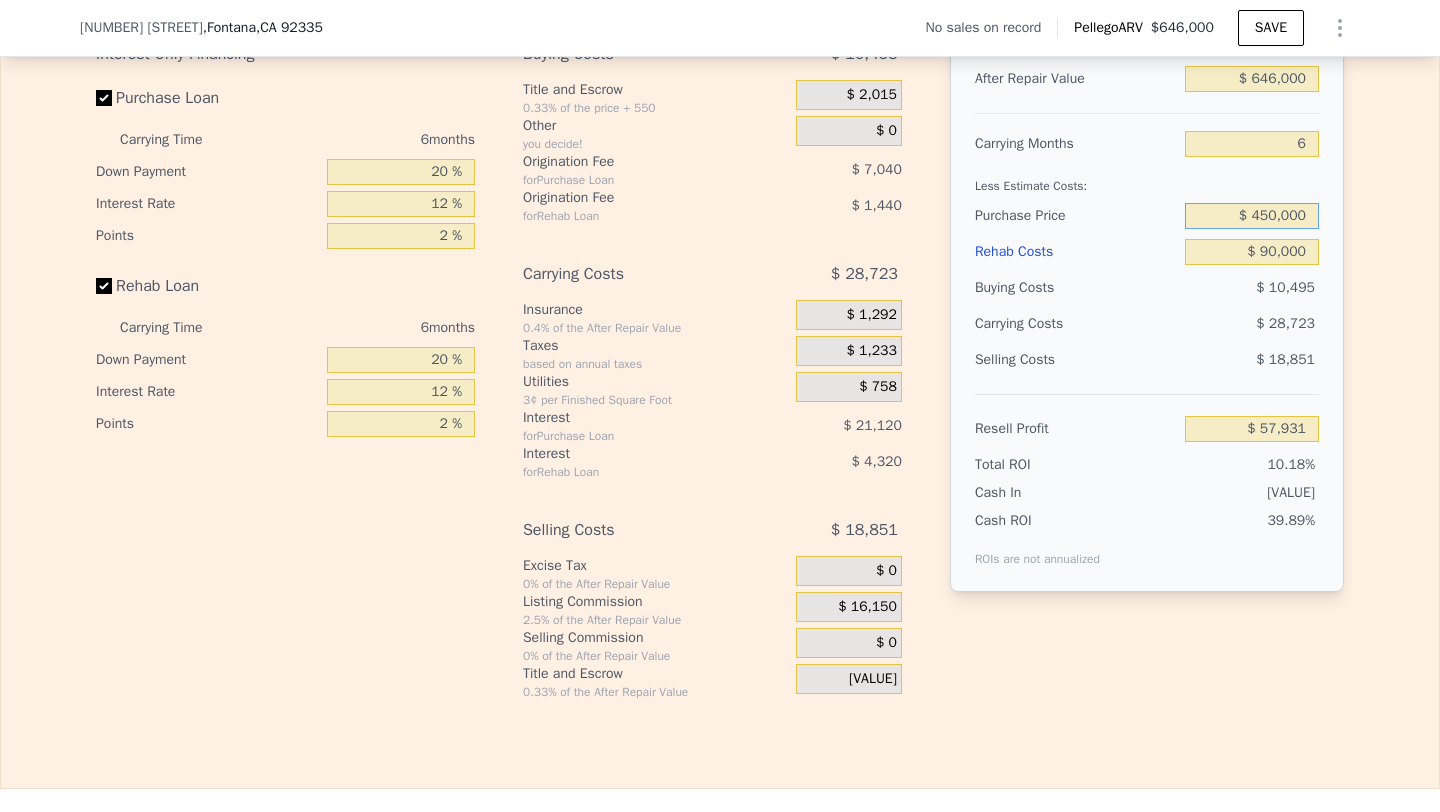 type on "$ 450,000" 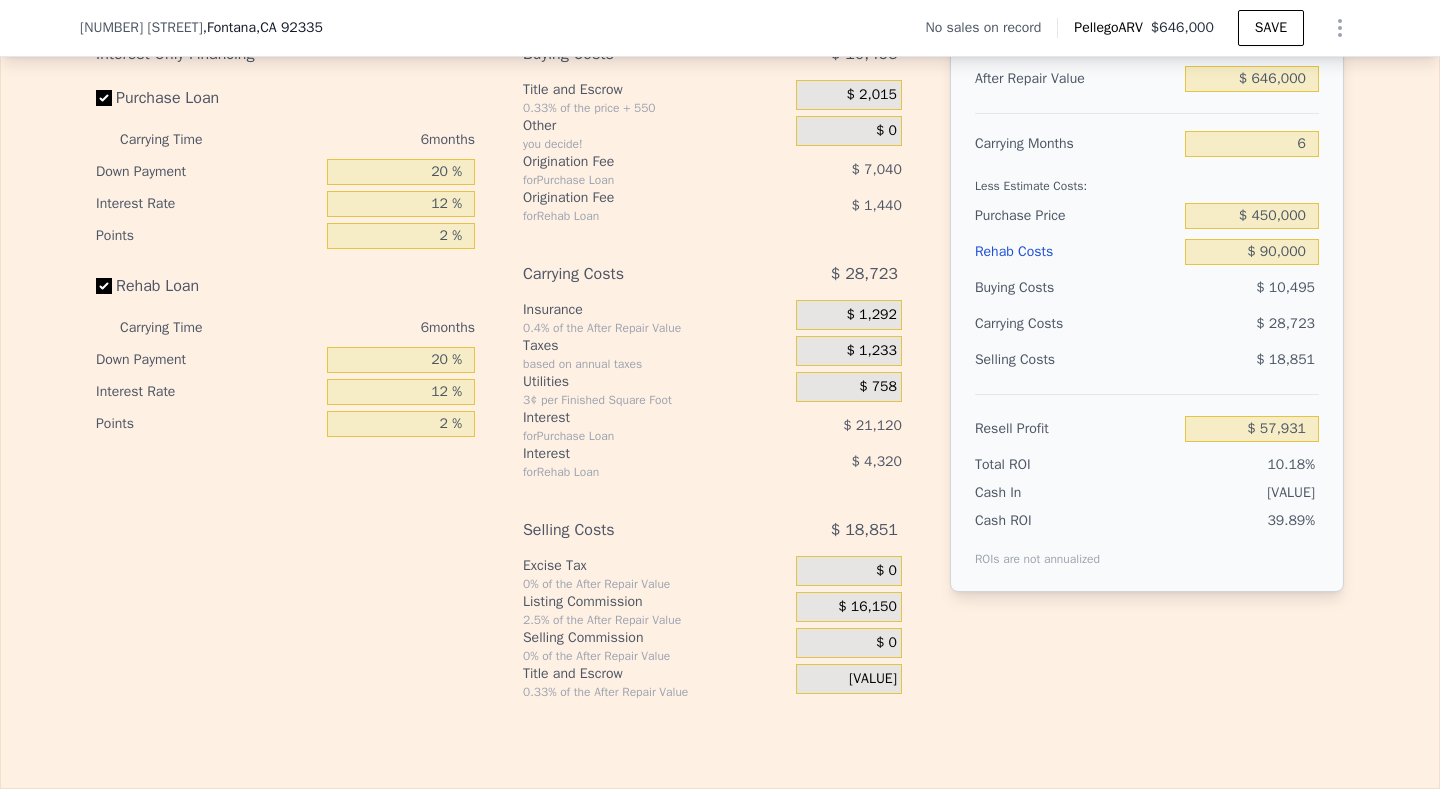 click on "$ 18,851" at bounding box center [1252, 360] 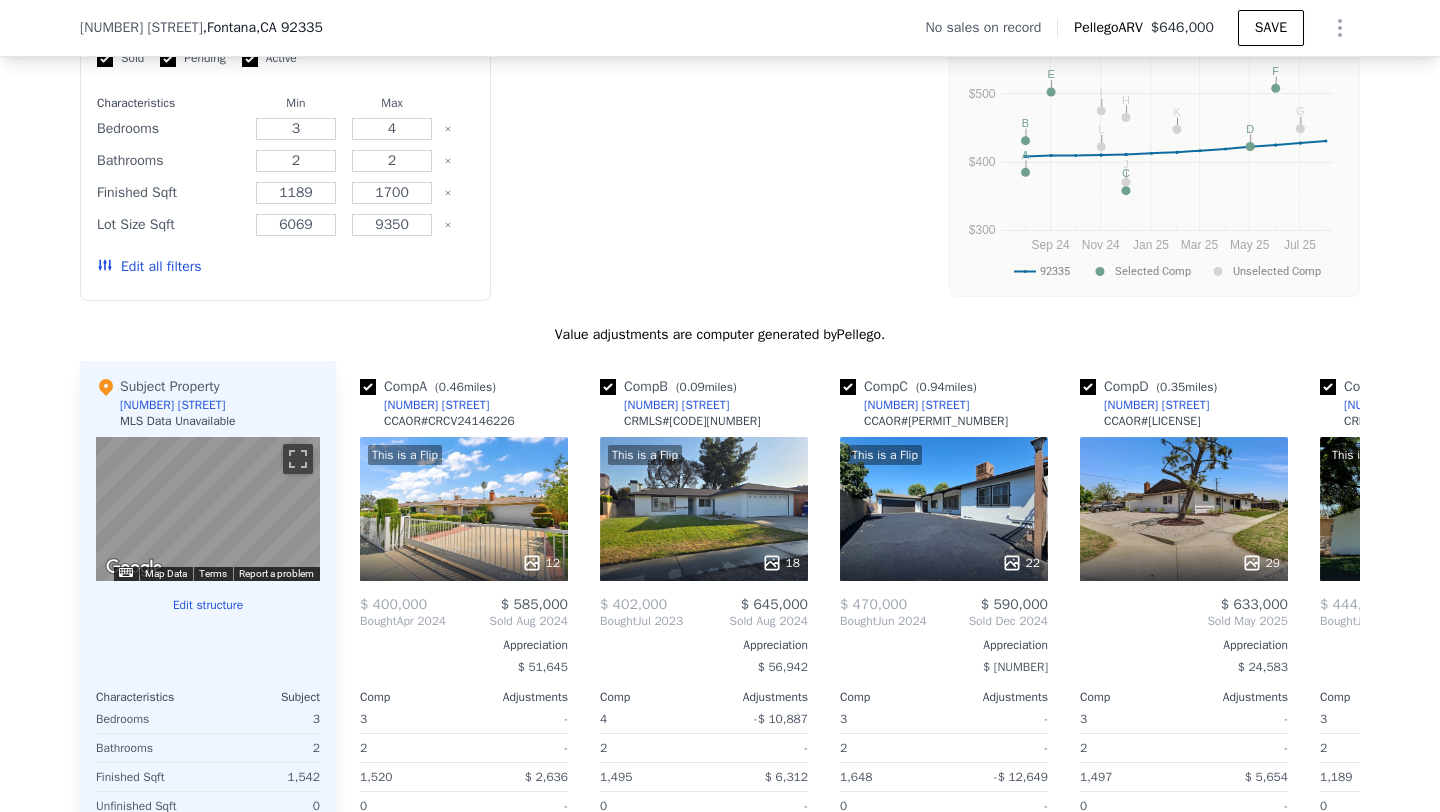 type on "5" 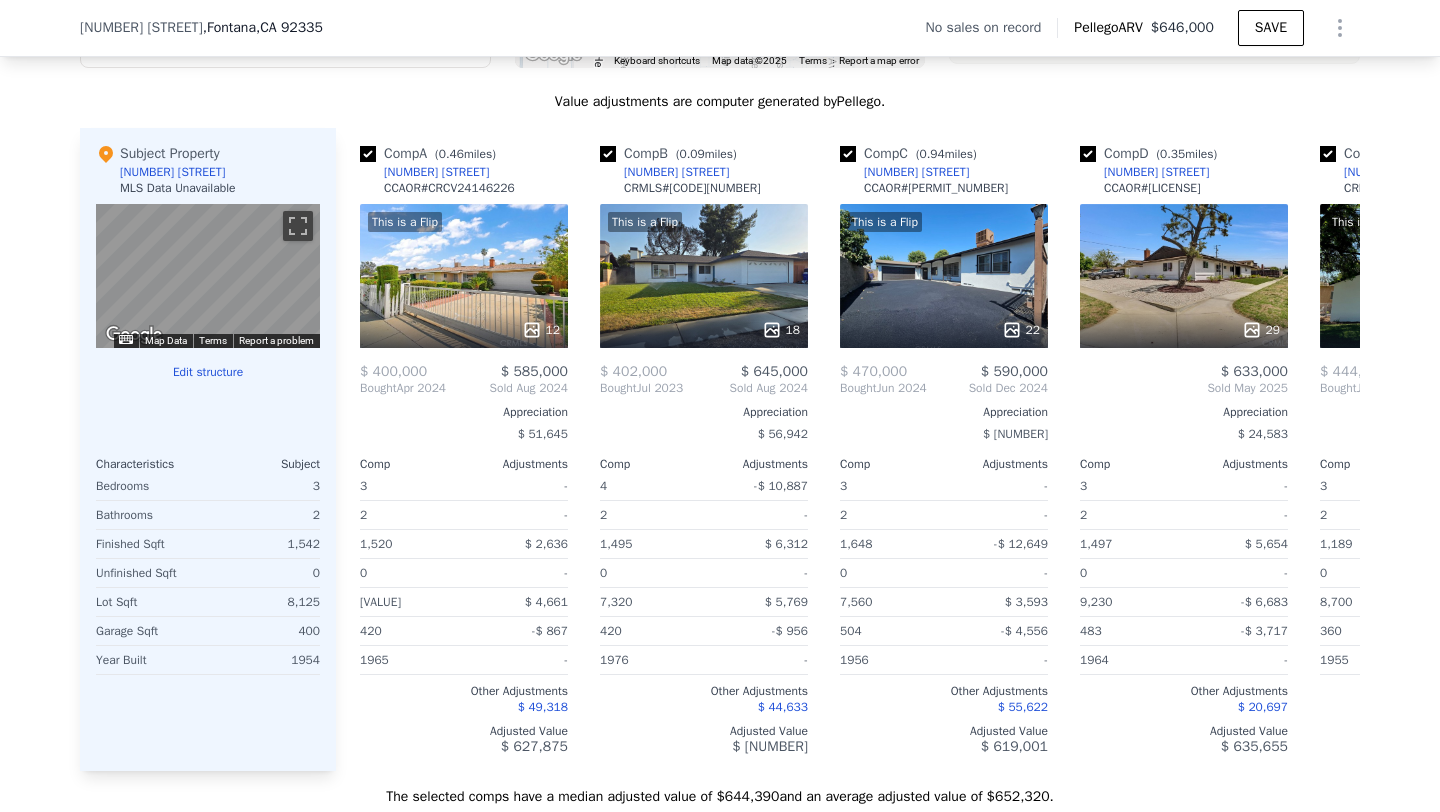 scroll, scrollTop: 1872, scrollLeft: 0, axis: vertical 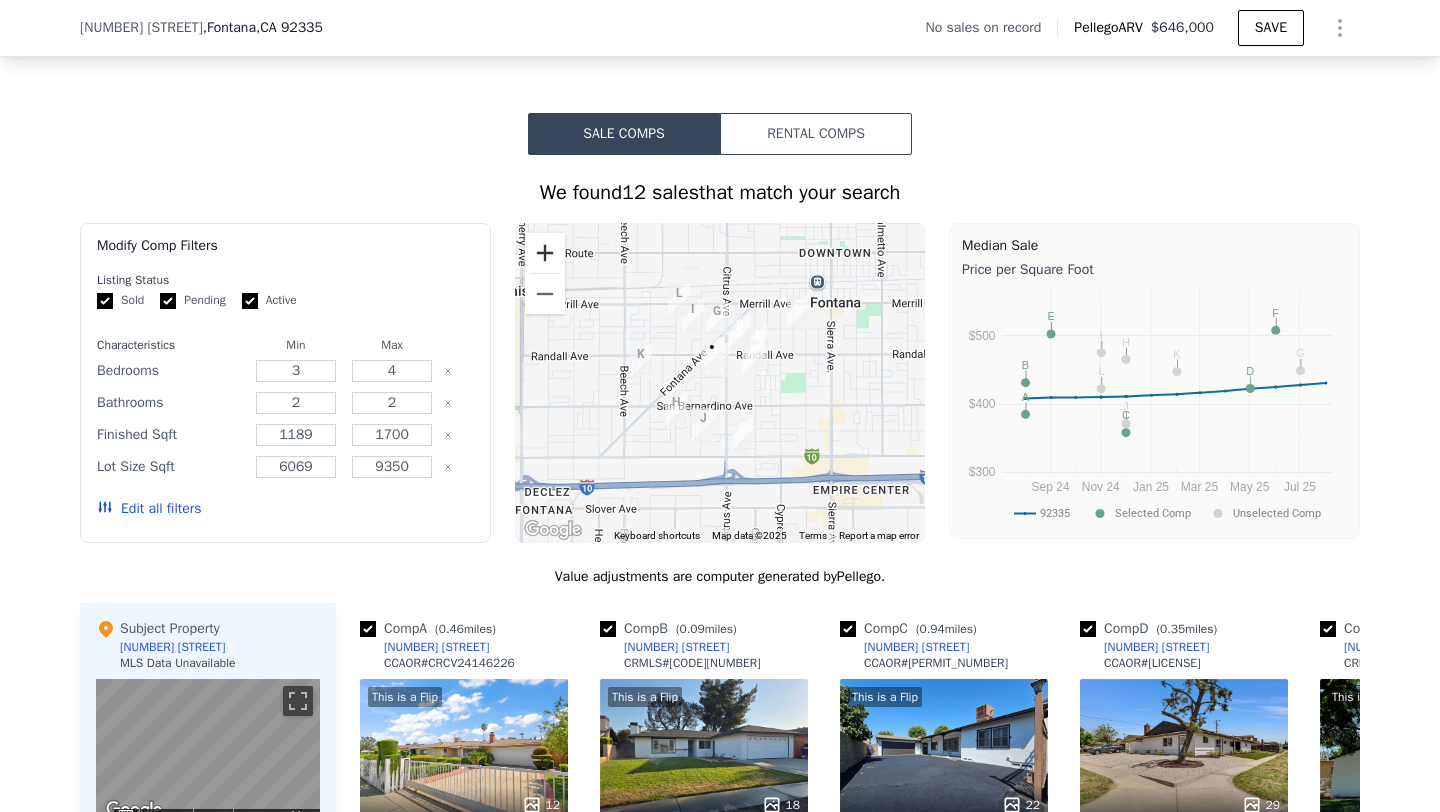 click at bounding box center [545, 253] 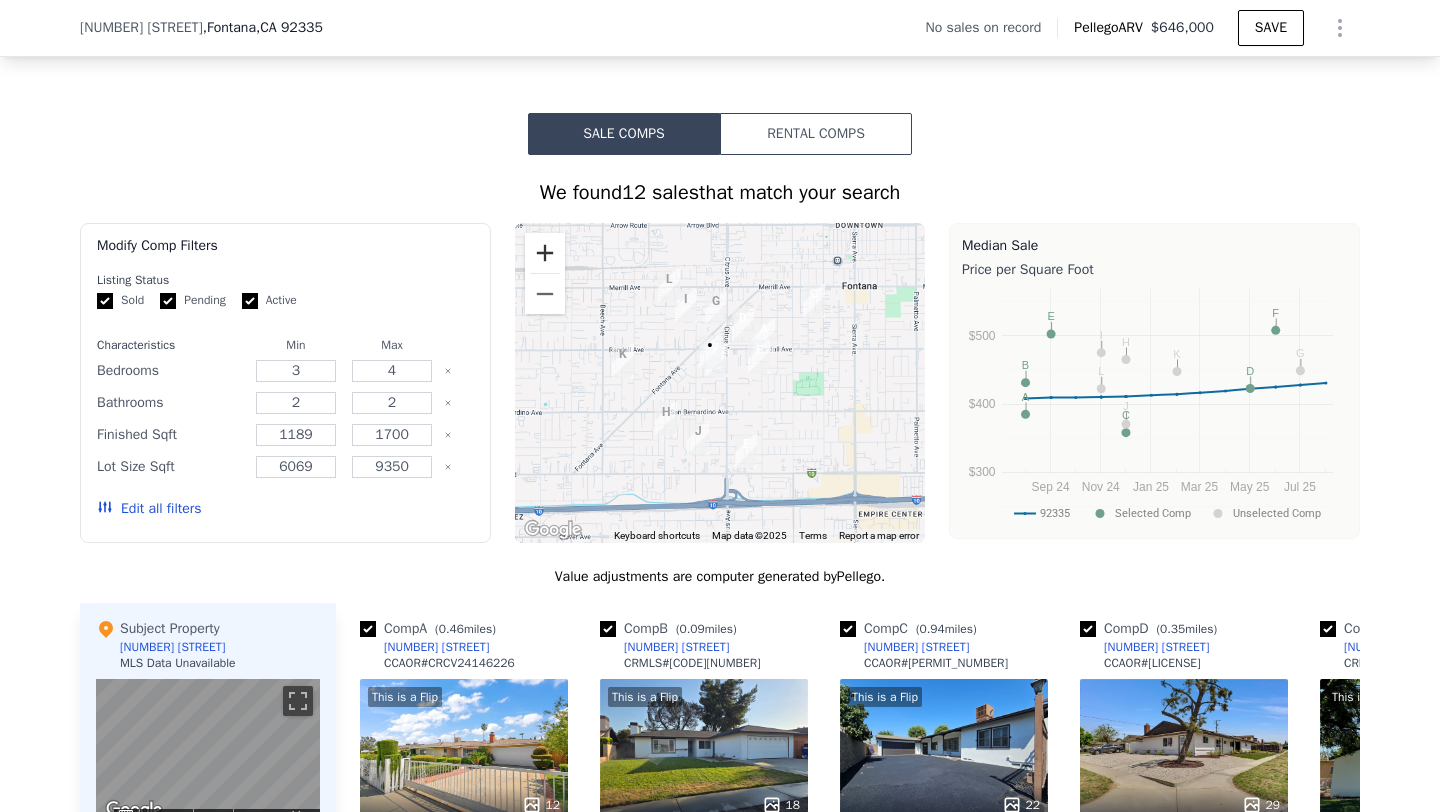 click at bounding box center [545, 253] 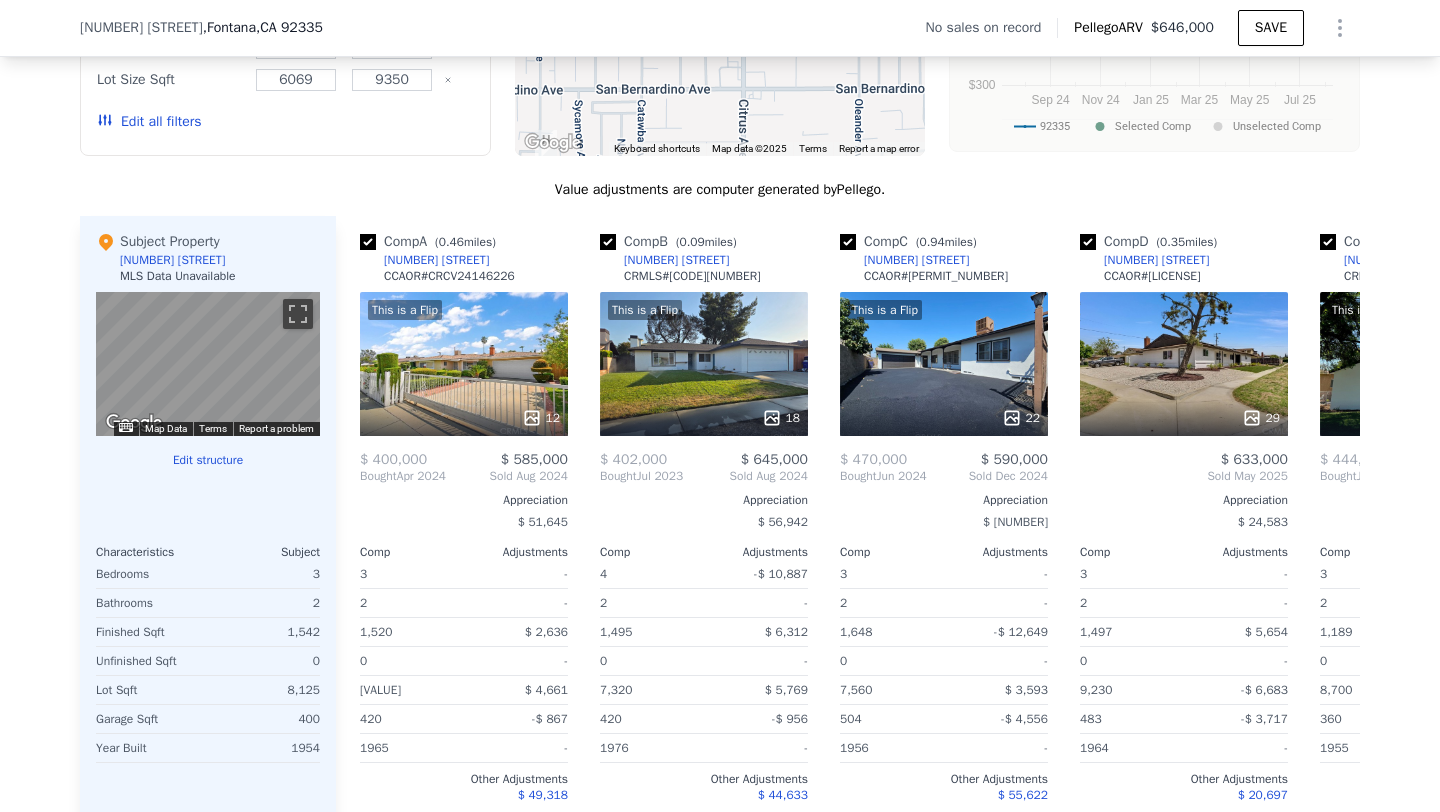 scroll, scrollTop: 1784, scrollLeft: 0, axis: vertical 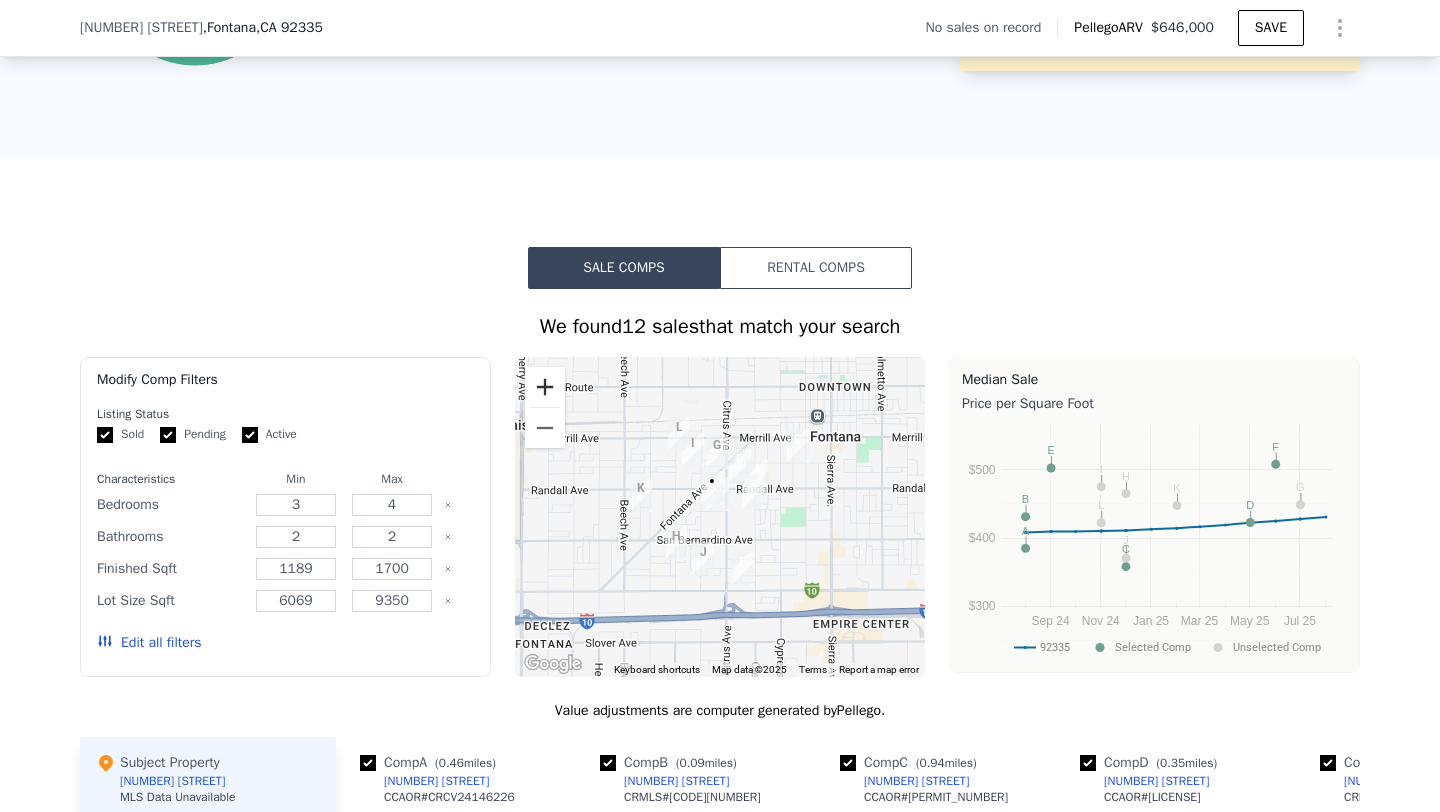 click at bounding box center [545, 387] 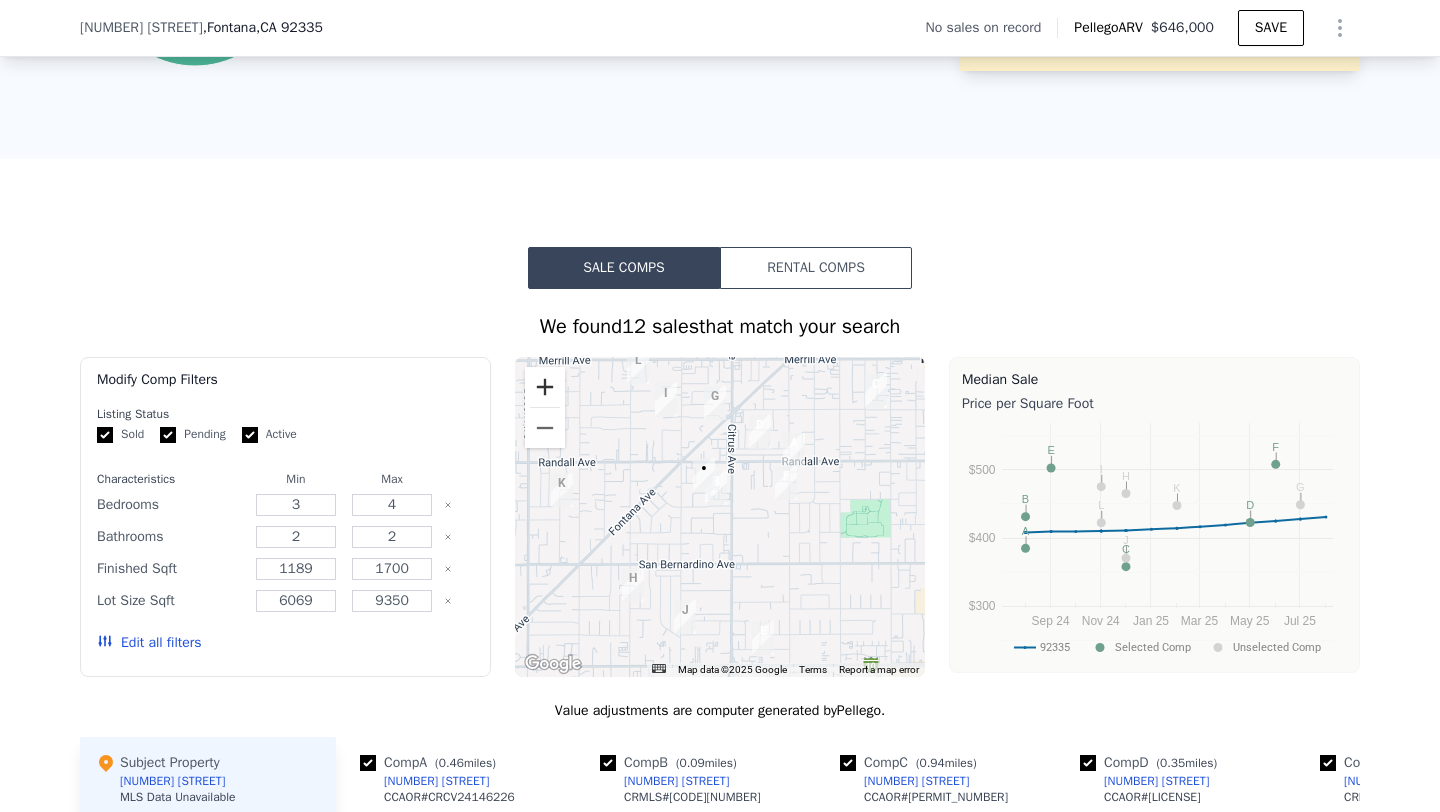 click at bounding box center (545, 387) 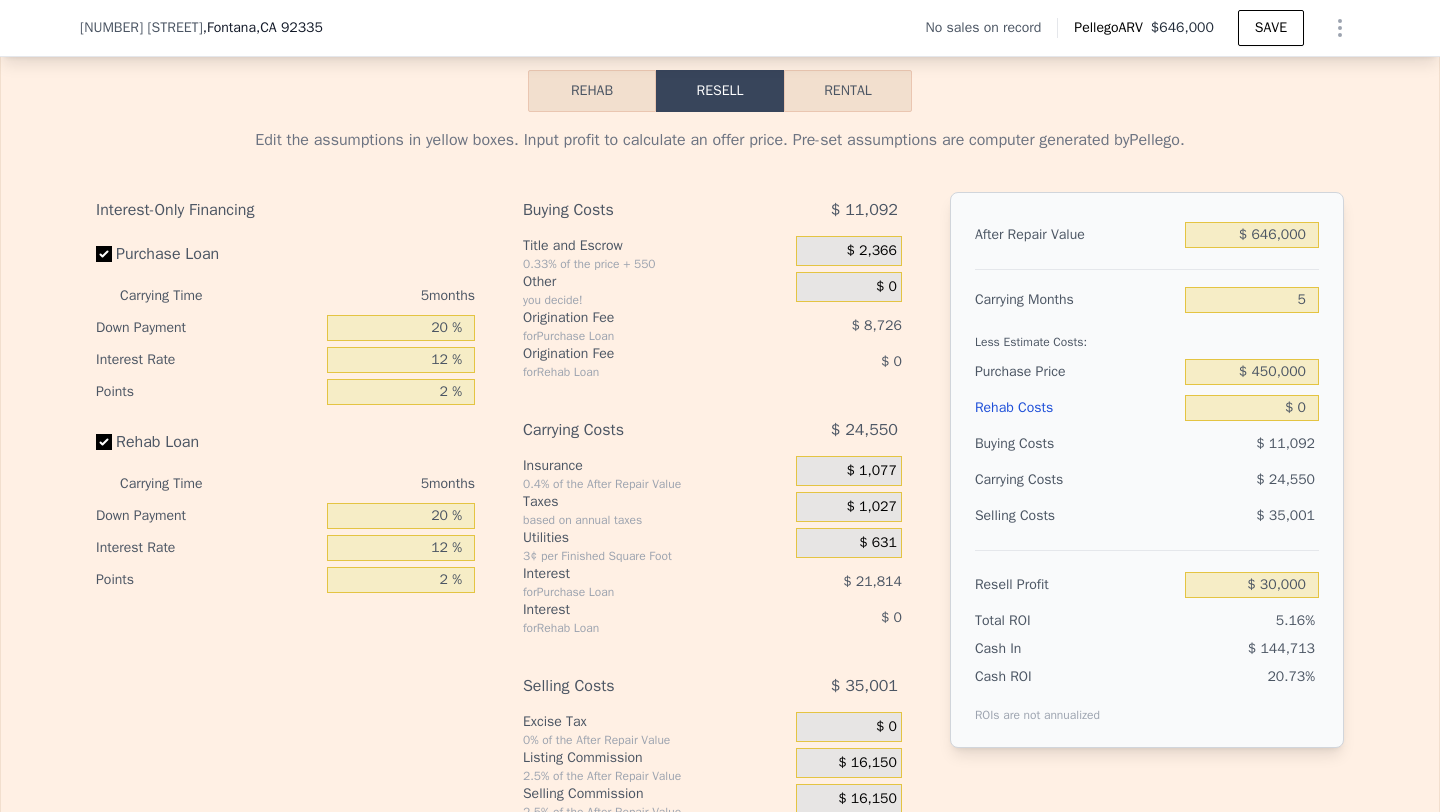 scroll, scrollTop: 2751, scrollLeft: 0, axis: vertical 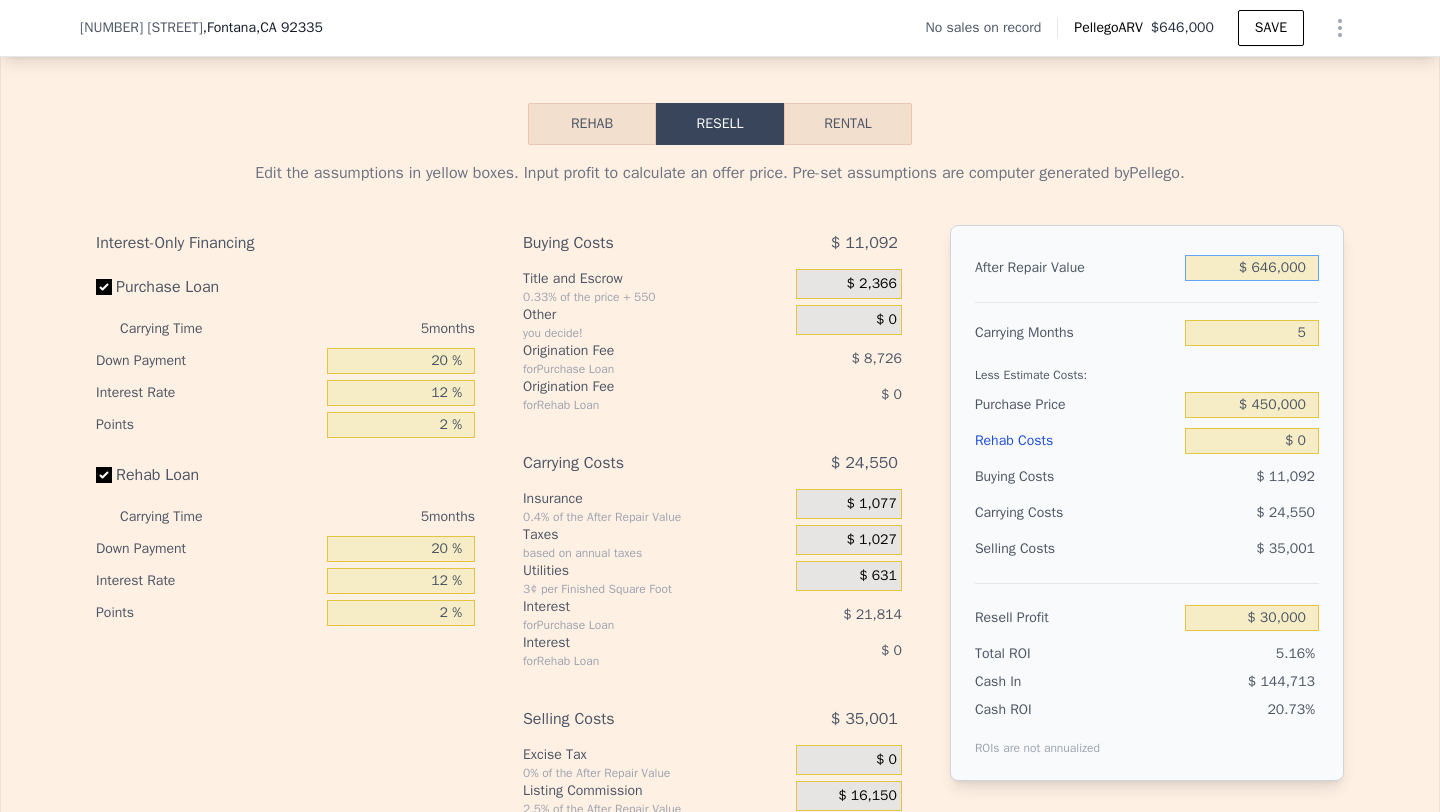 click on "$ 646,000" at bounding box center [1252, 268] 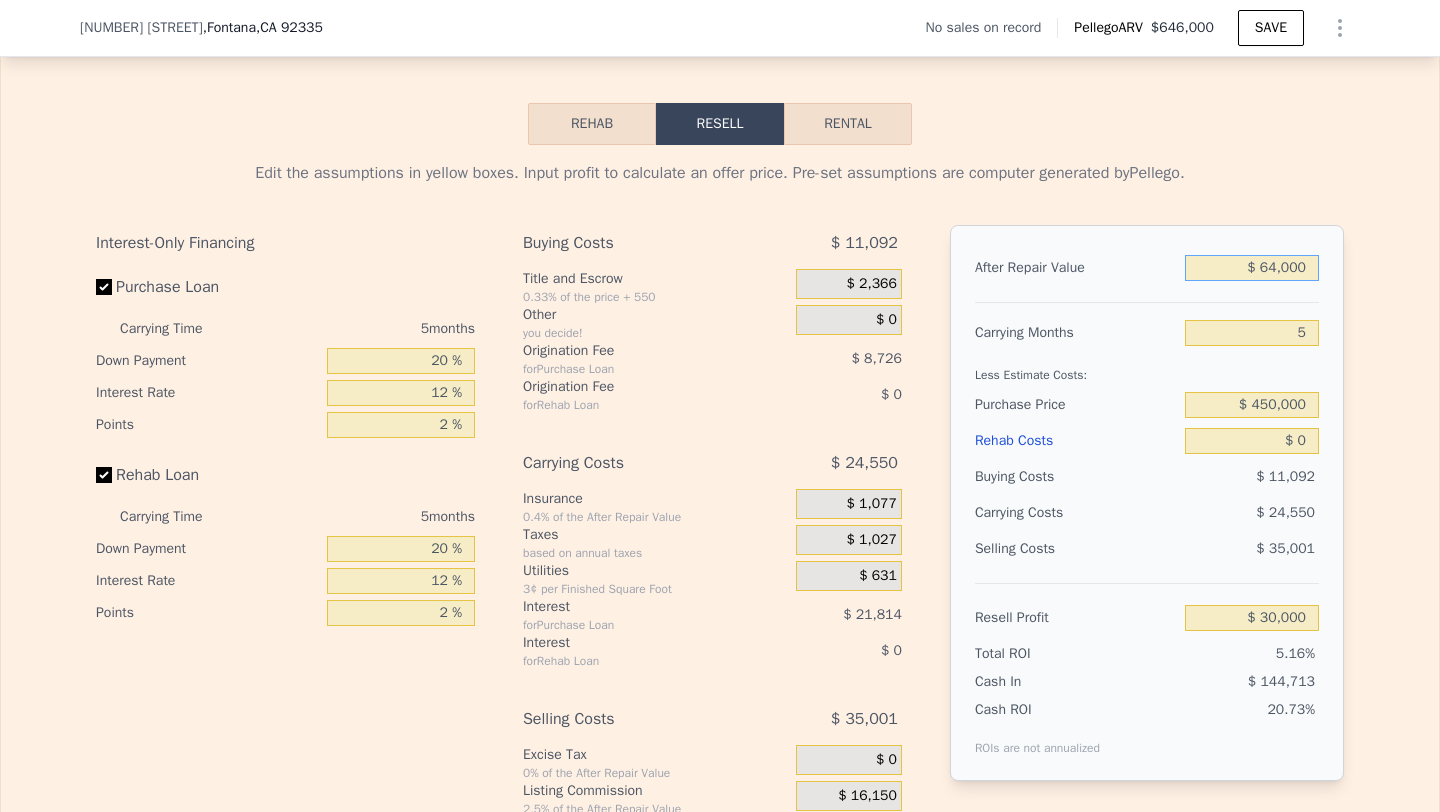 type on "$ 6,000" 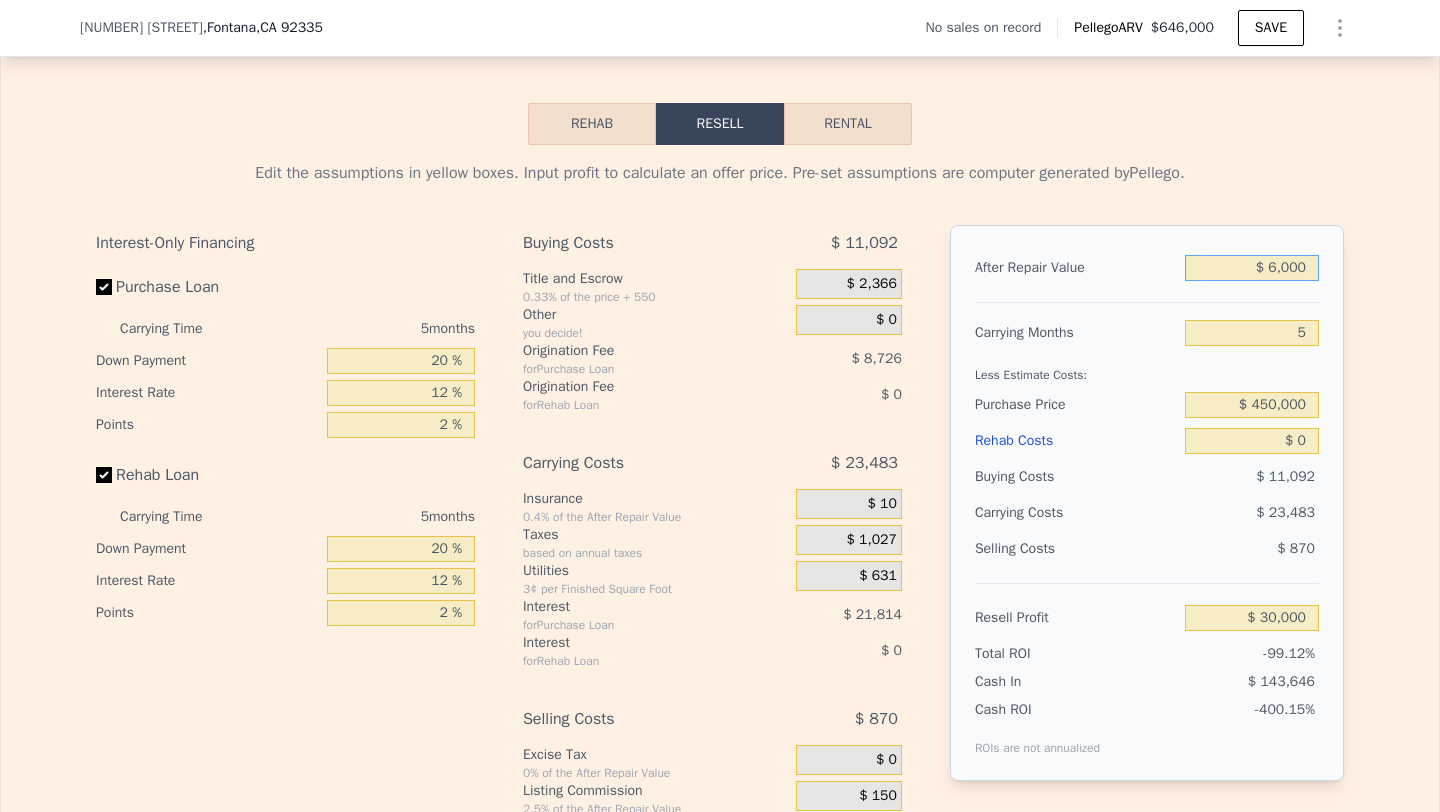 type on "-$ 574,802" 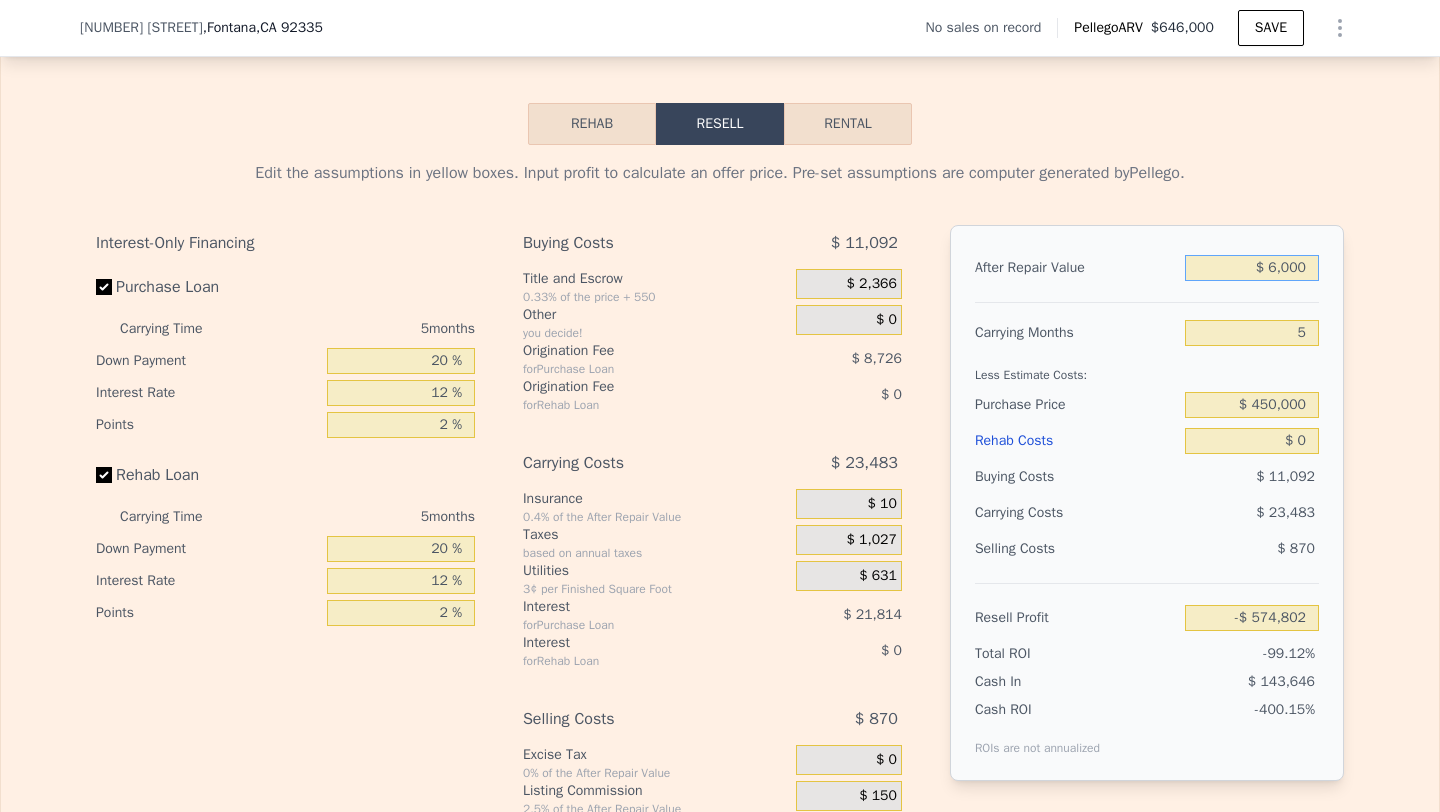 type on "$ 65,000" 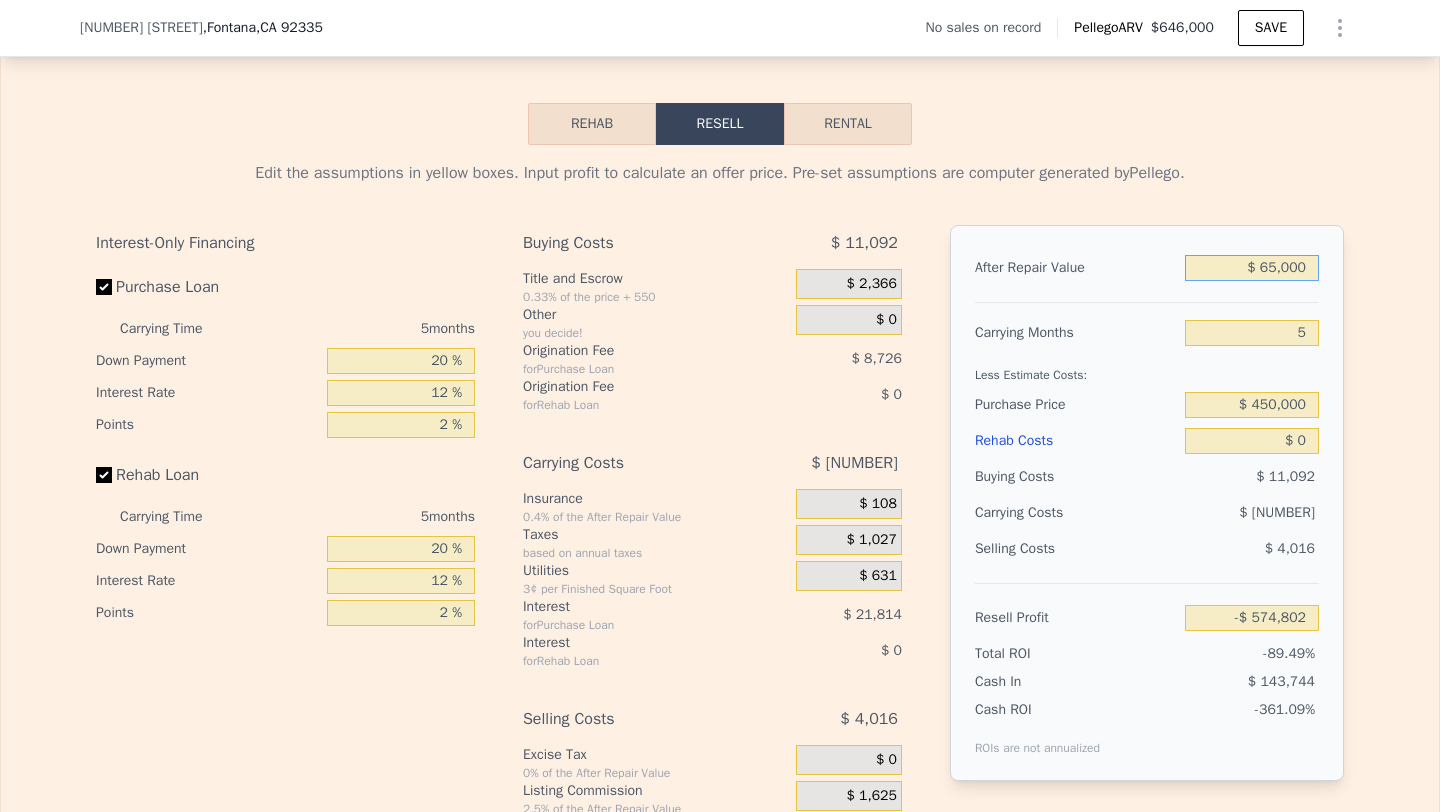 type on "-$ 519,046" 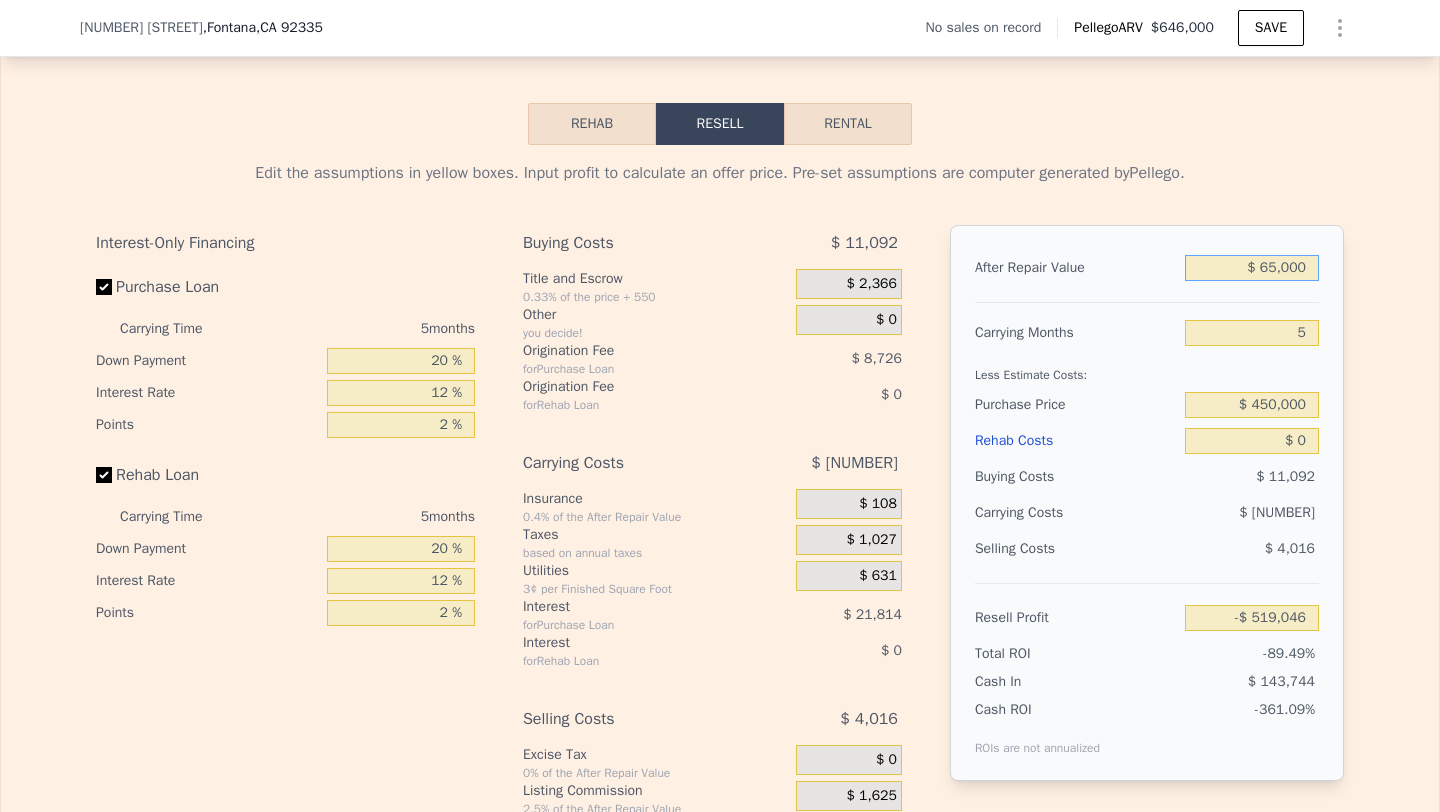 type on "$ 650,000" 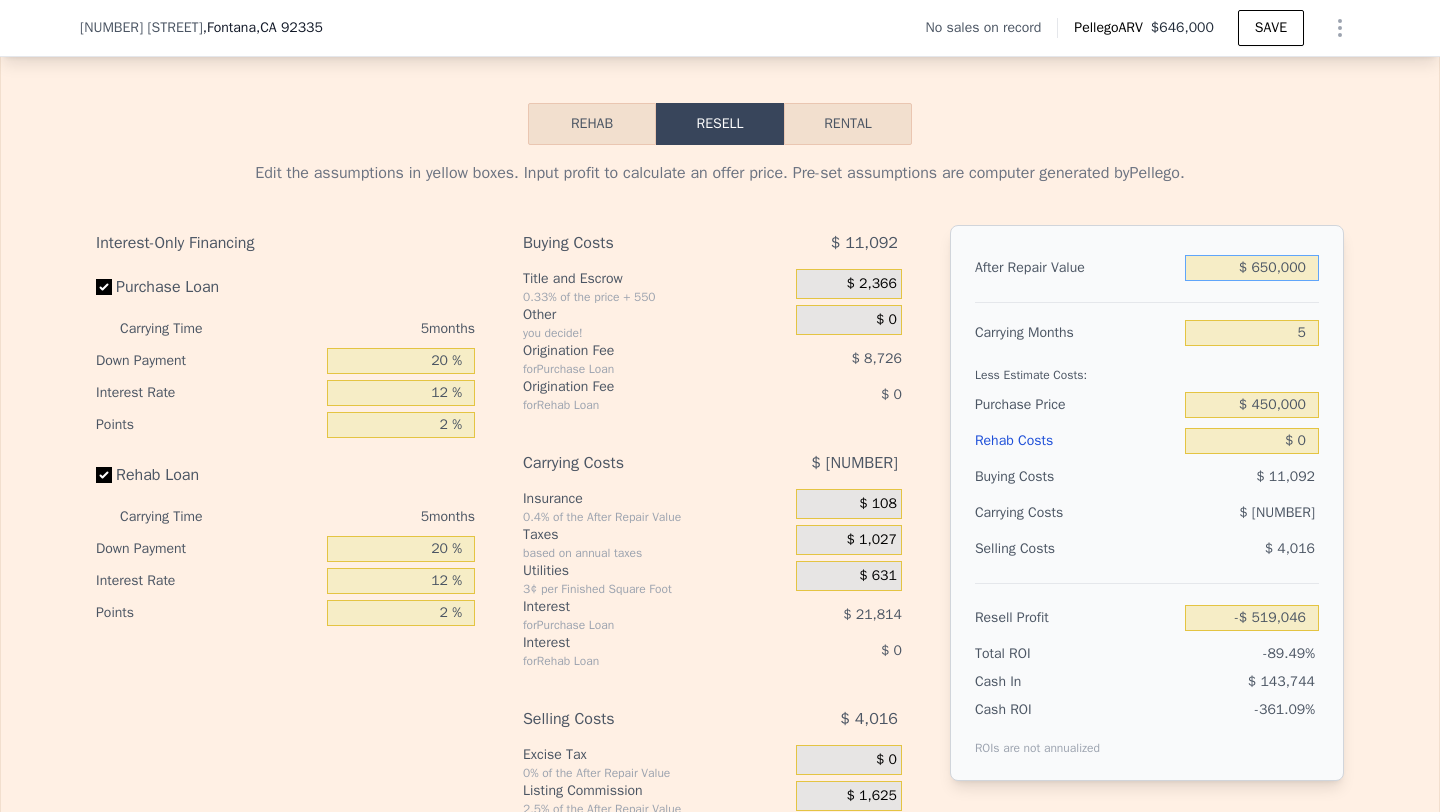 type on "[VALUE]" 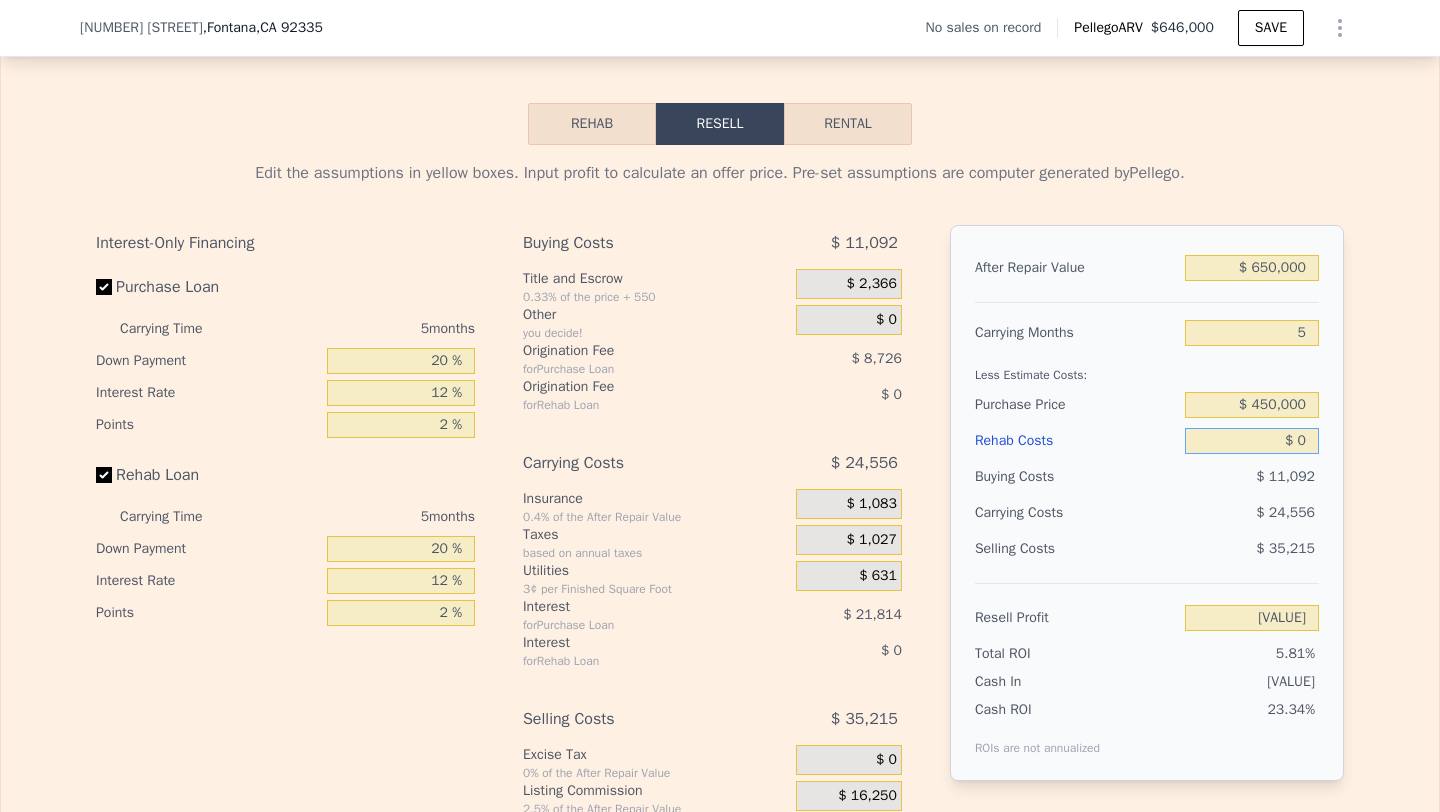 click on "$ 0" at bounding box center (1252, 441) 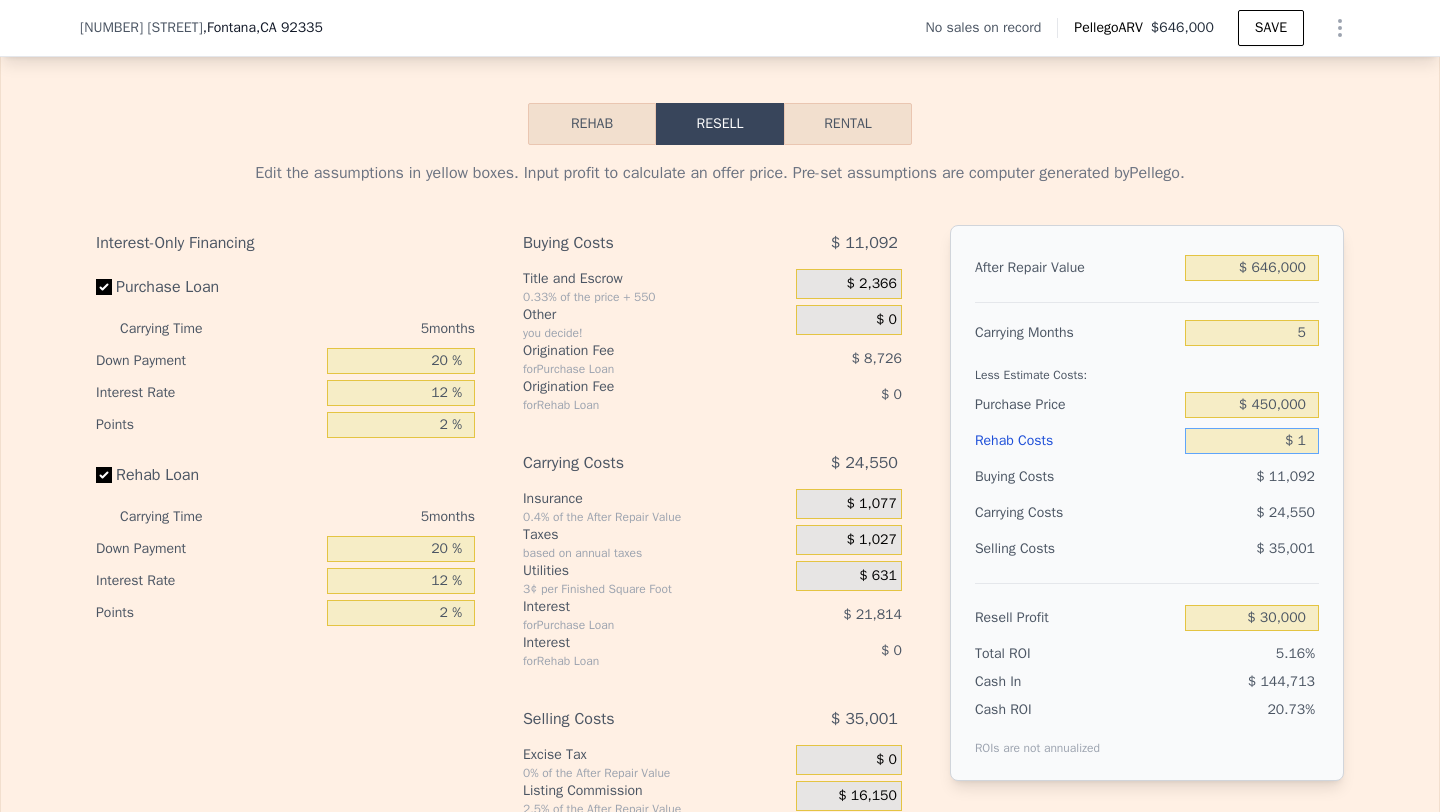 type on "$ 10" 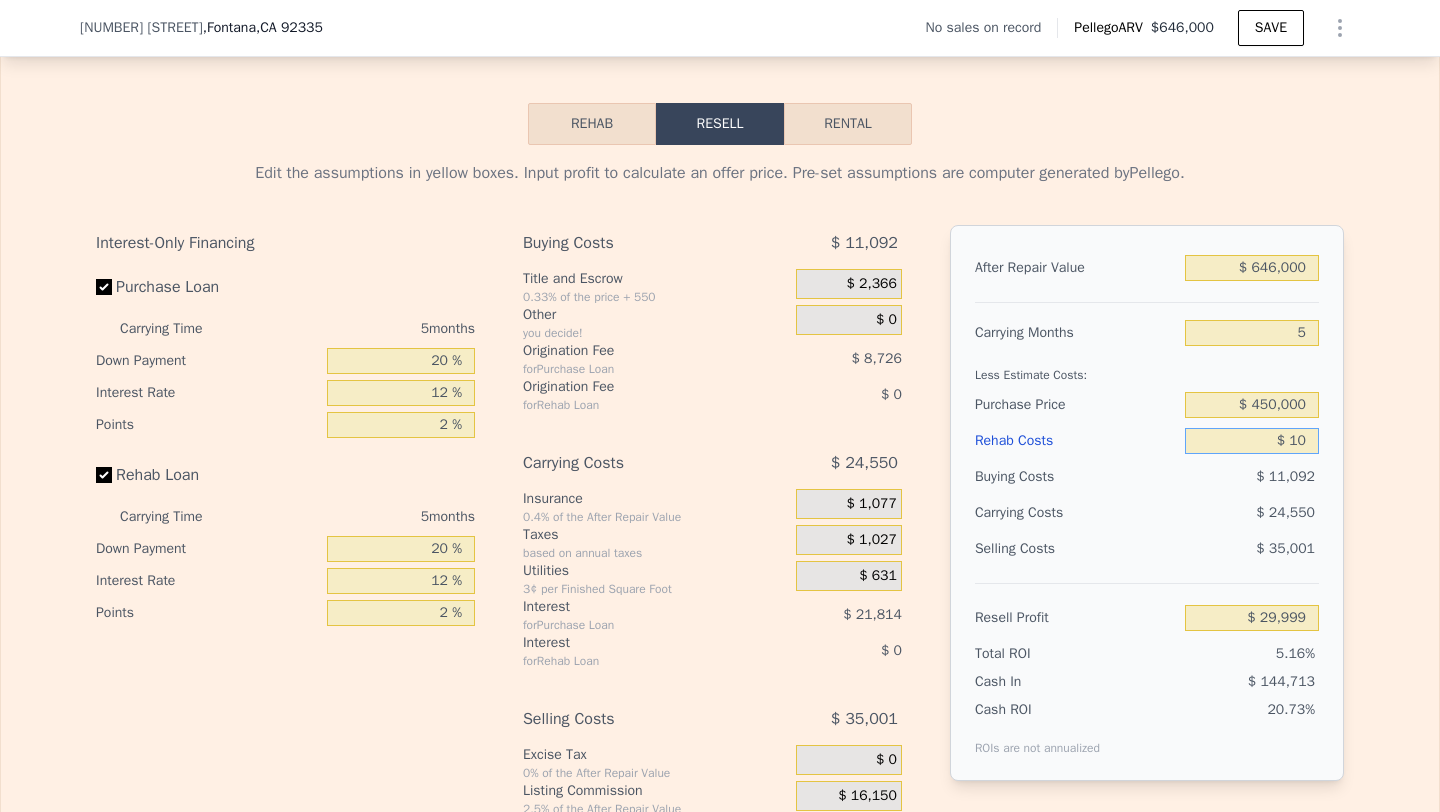 type on "[VALUE]" 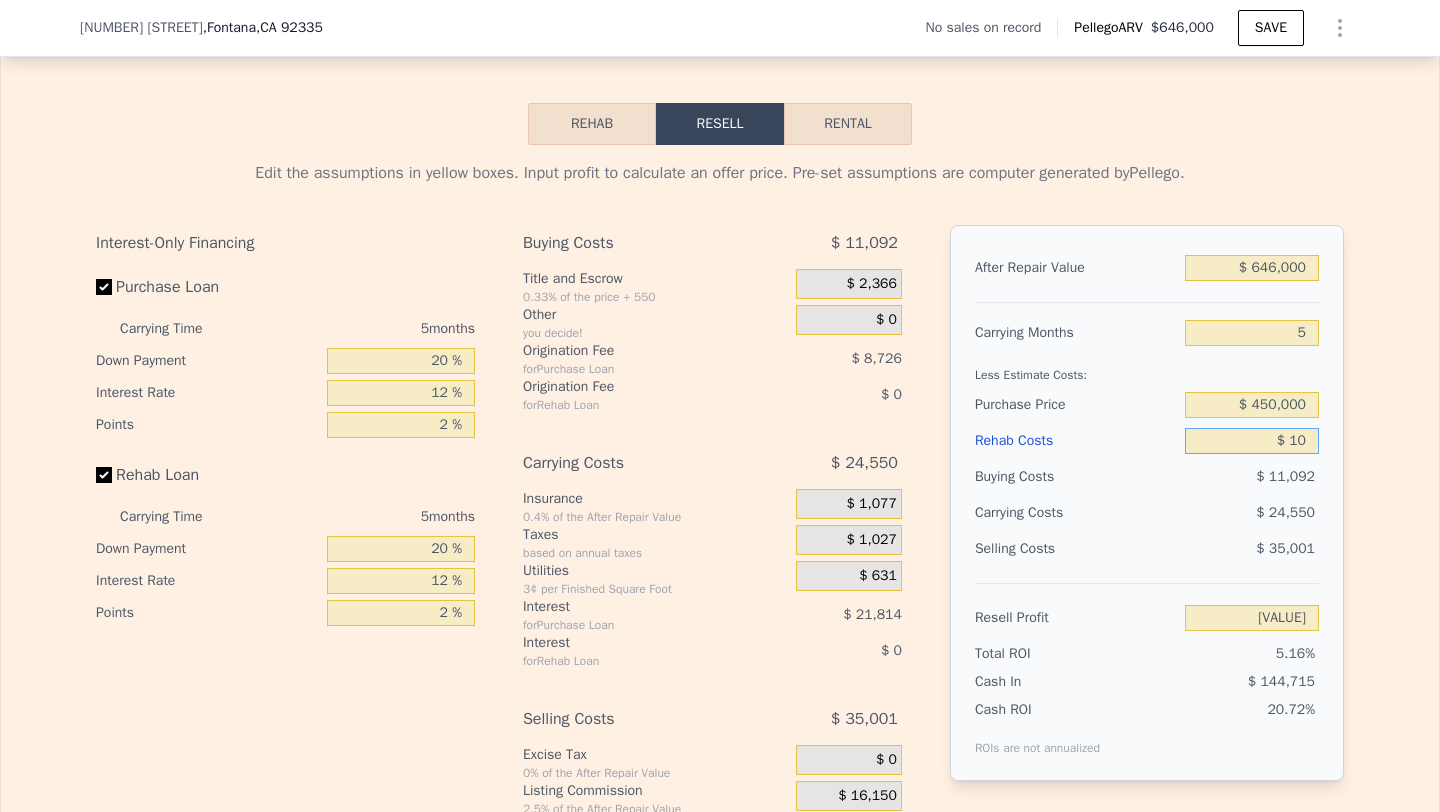 type on "$ 100" 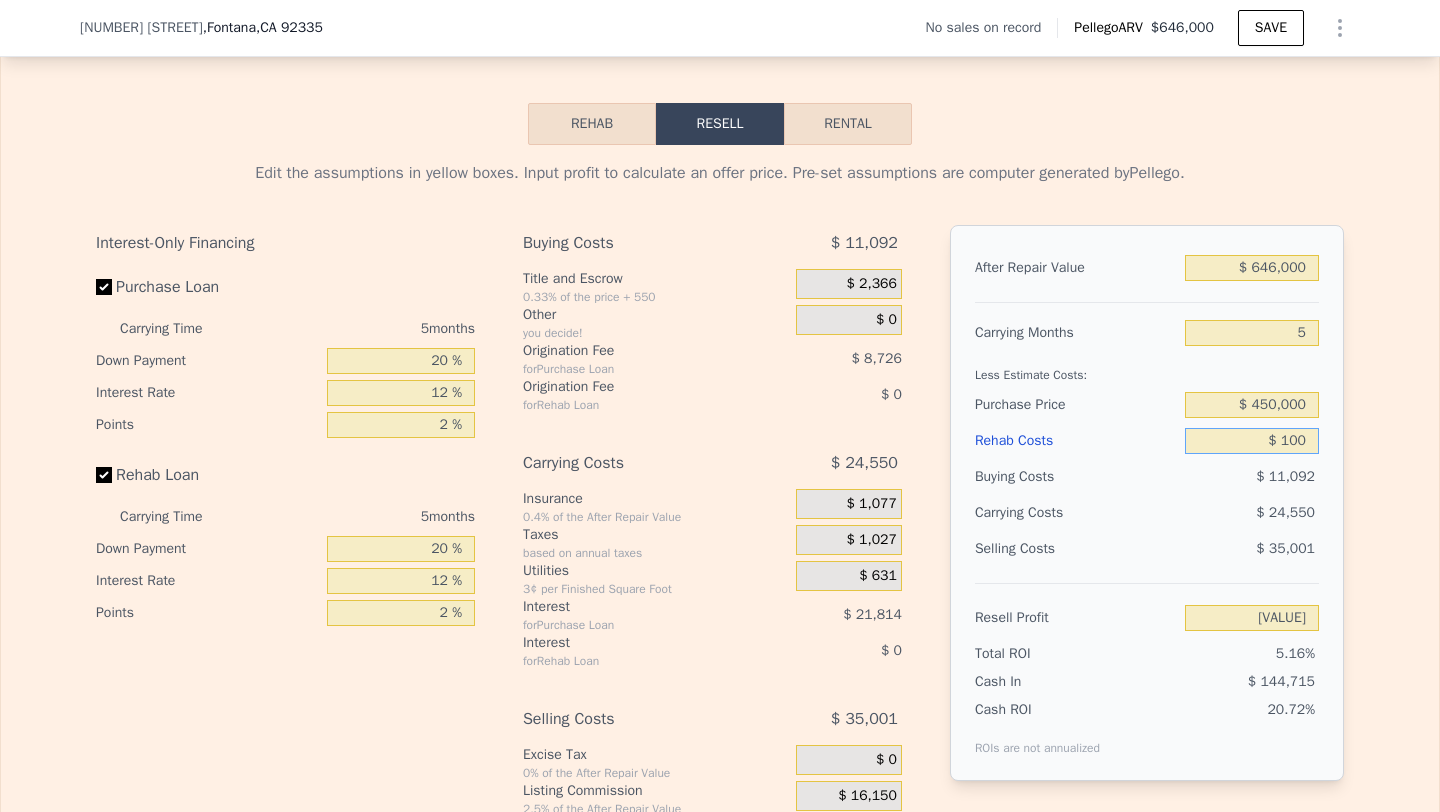type on "$ 29,893" 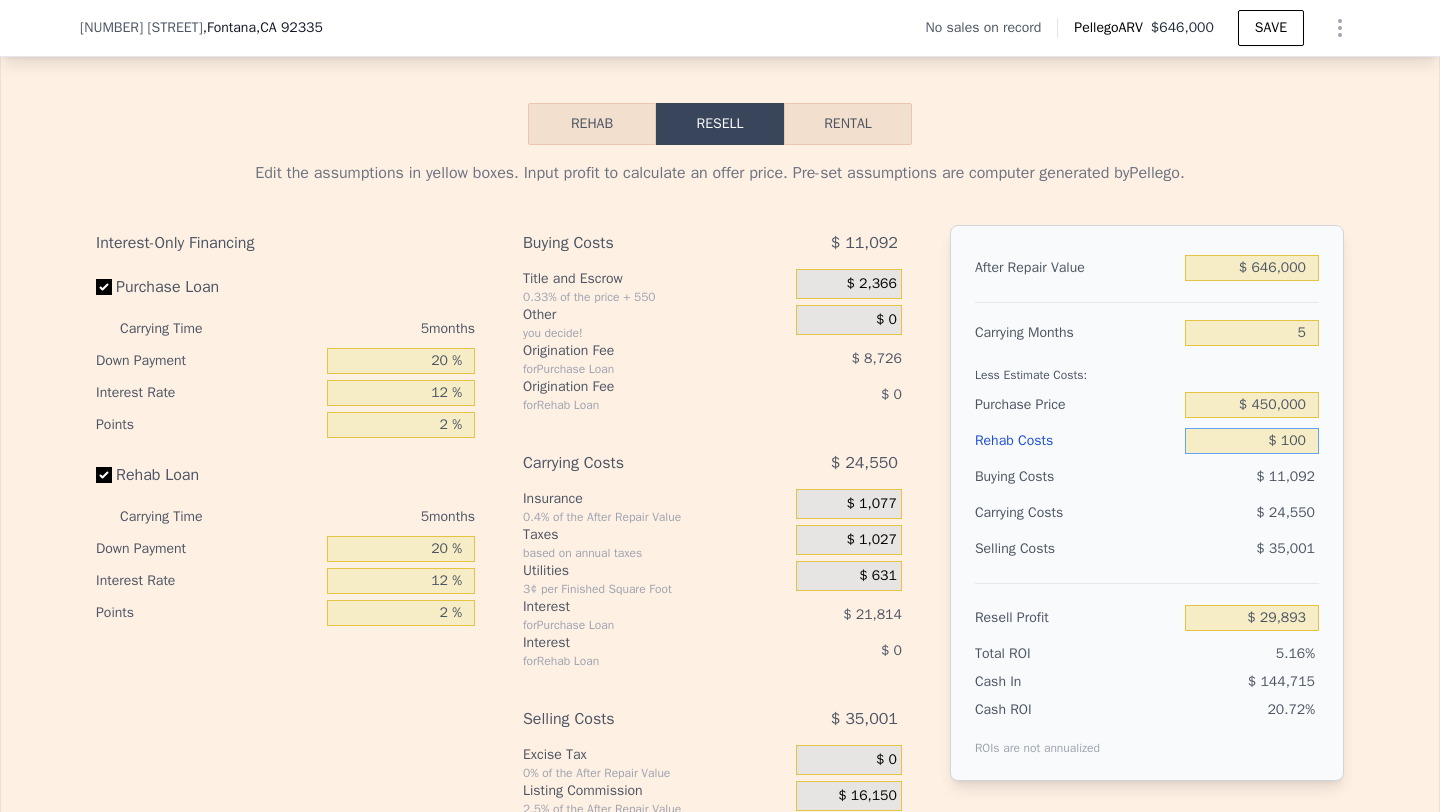 type on "$ 1,000" 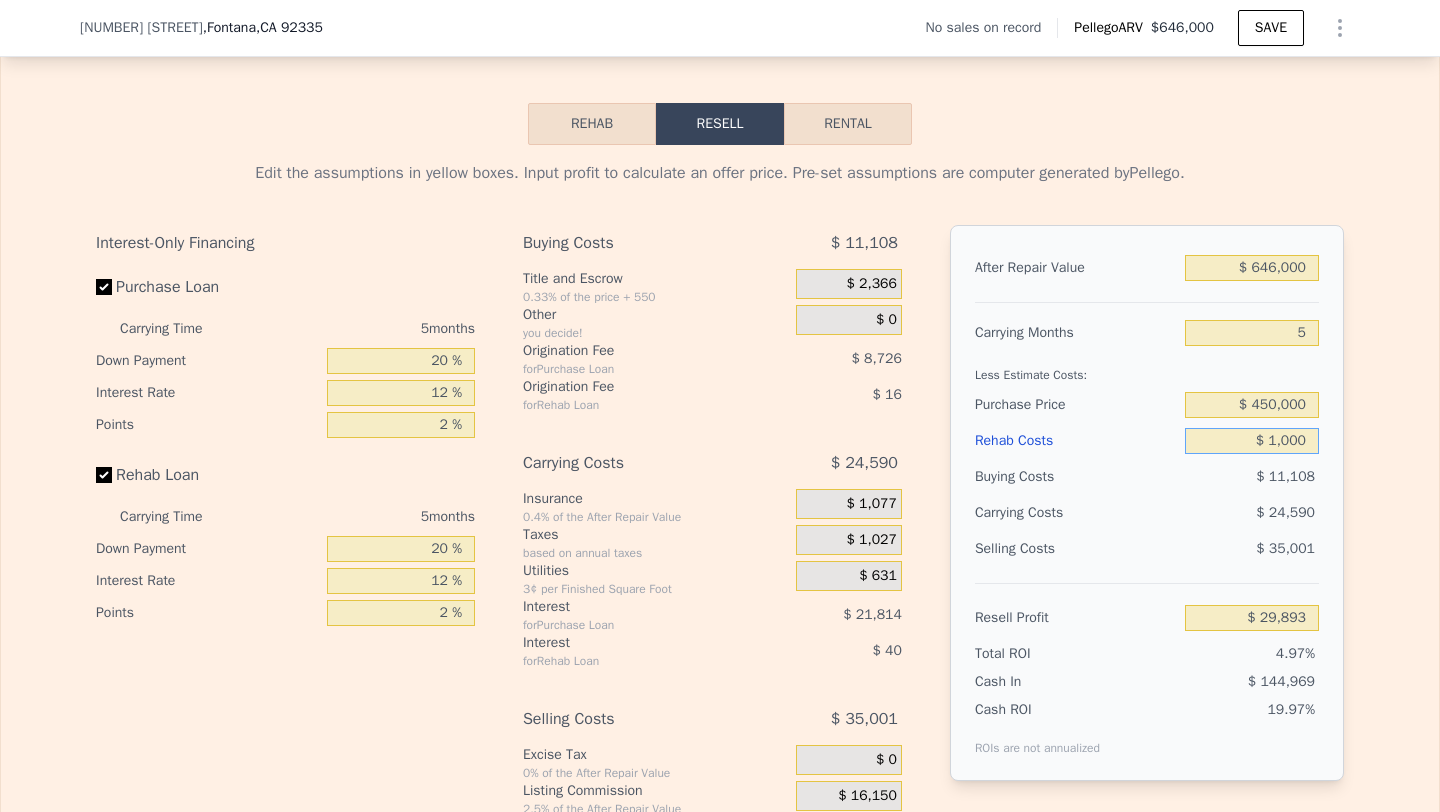 type on "$ 28,944" 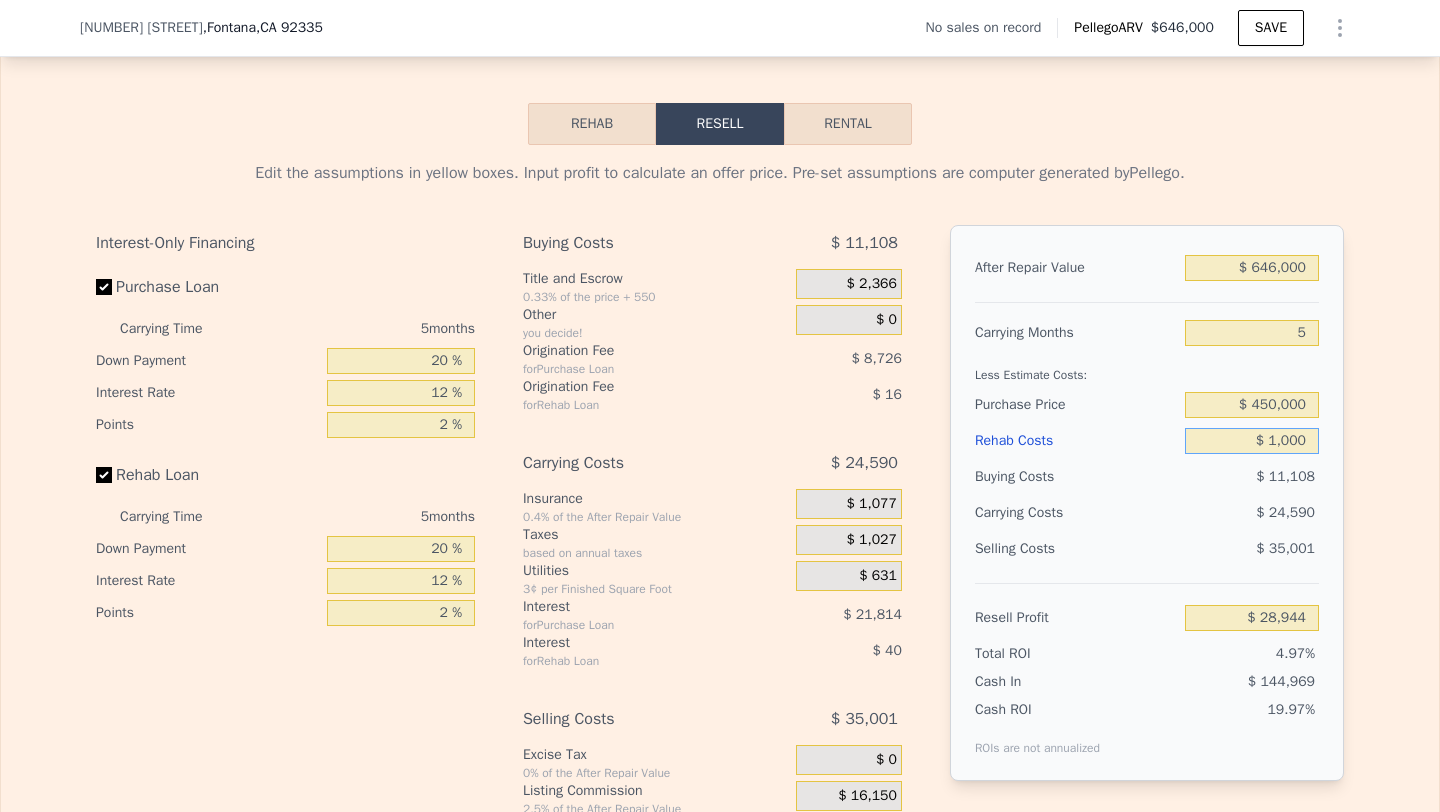 type on "$ 10,000" 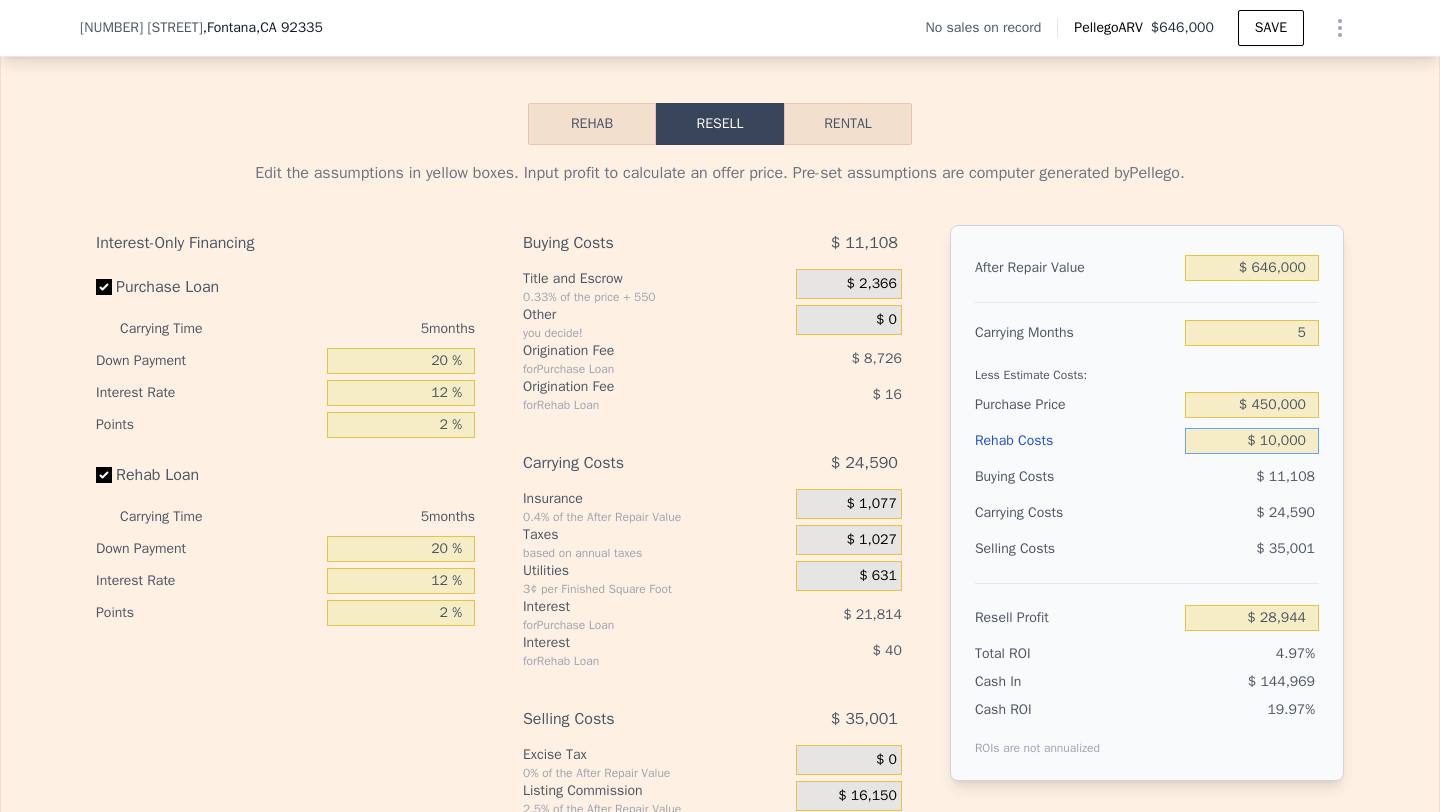 type on "$ 19,440" 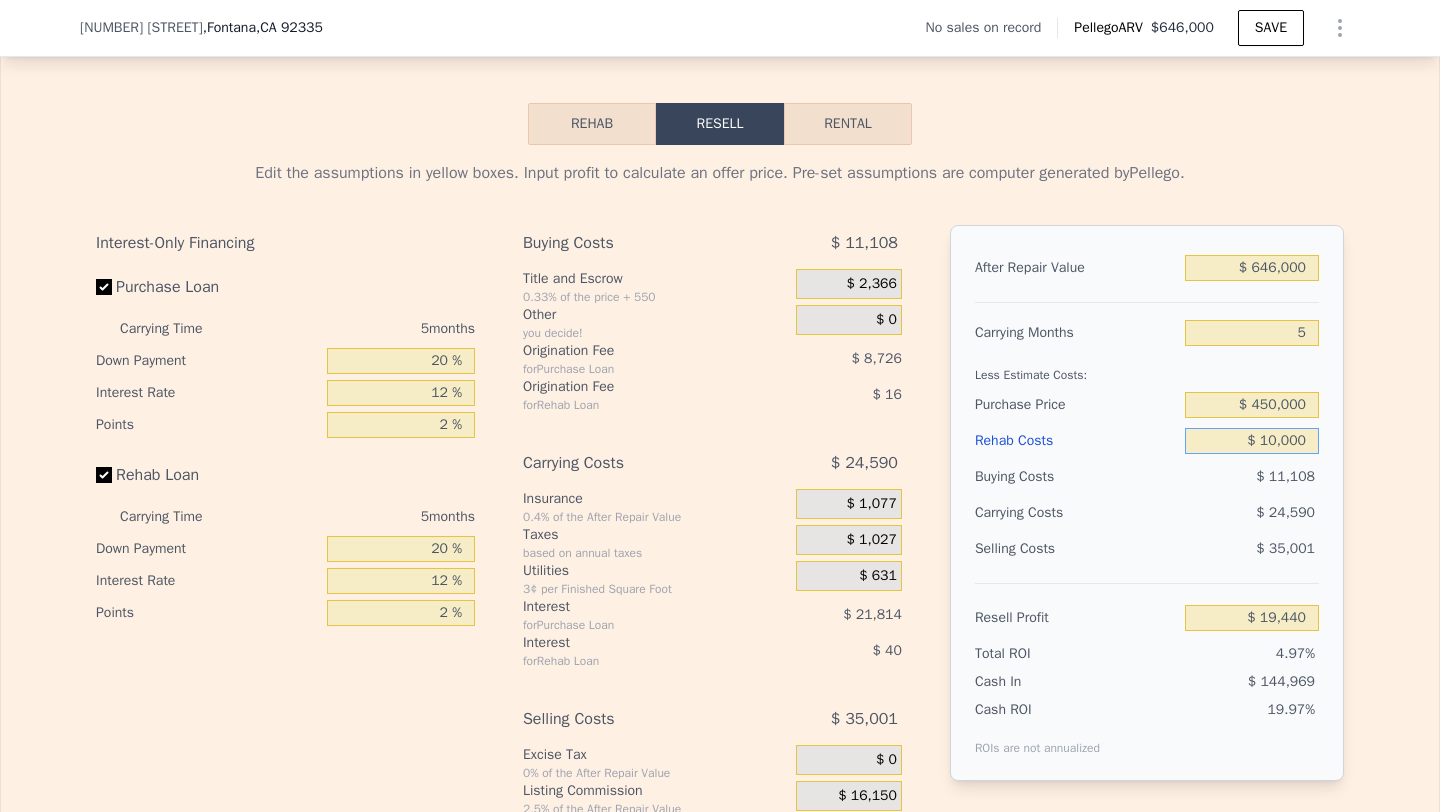 type on "$ 100,000" 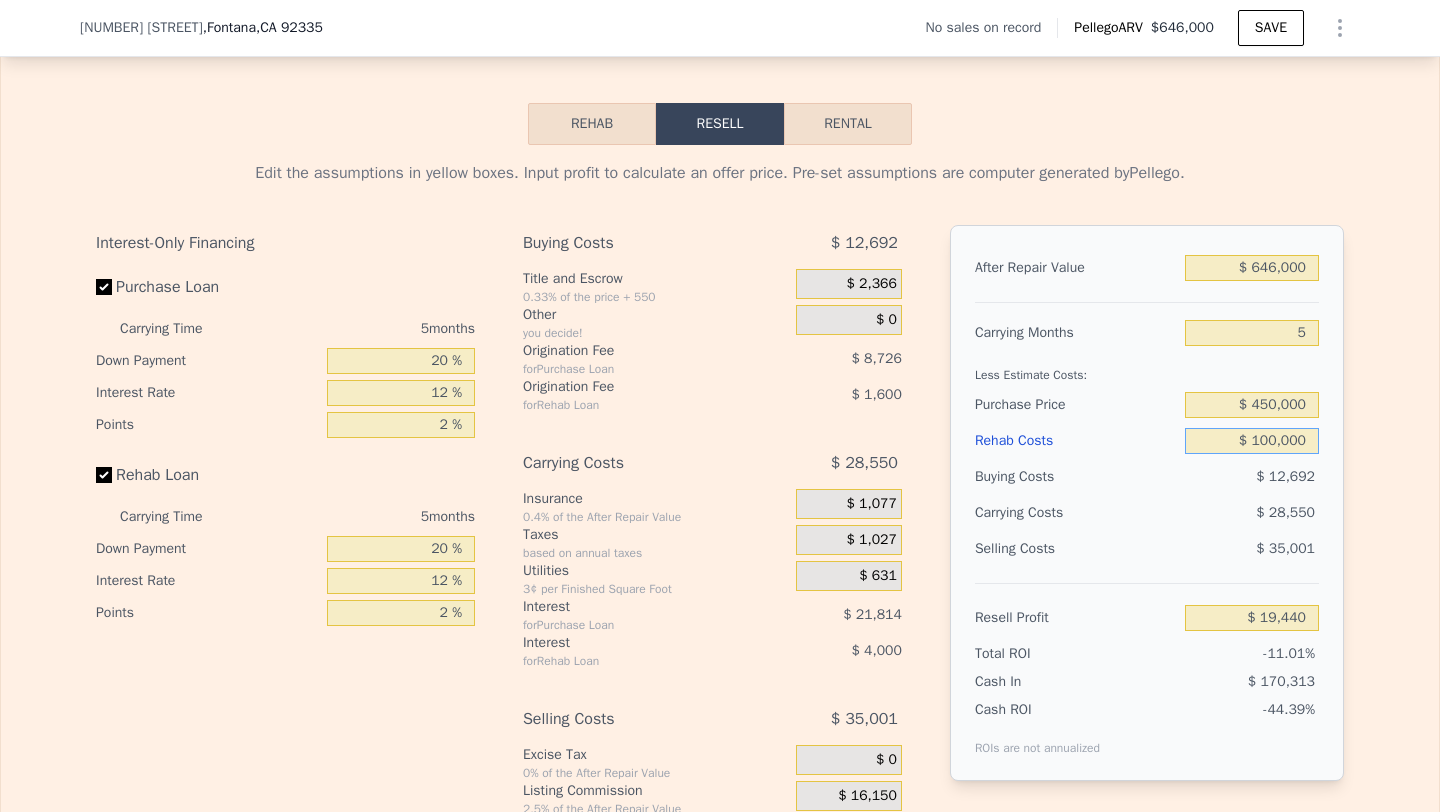 type on "-$ 75,600" 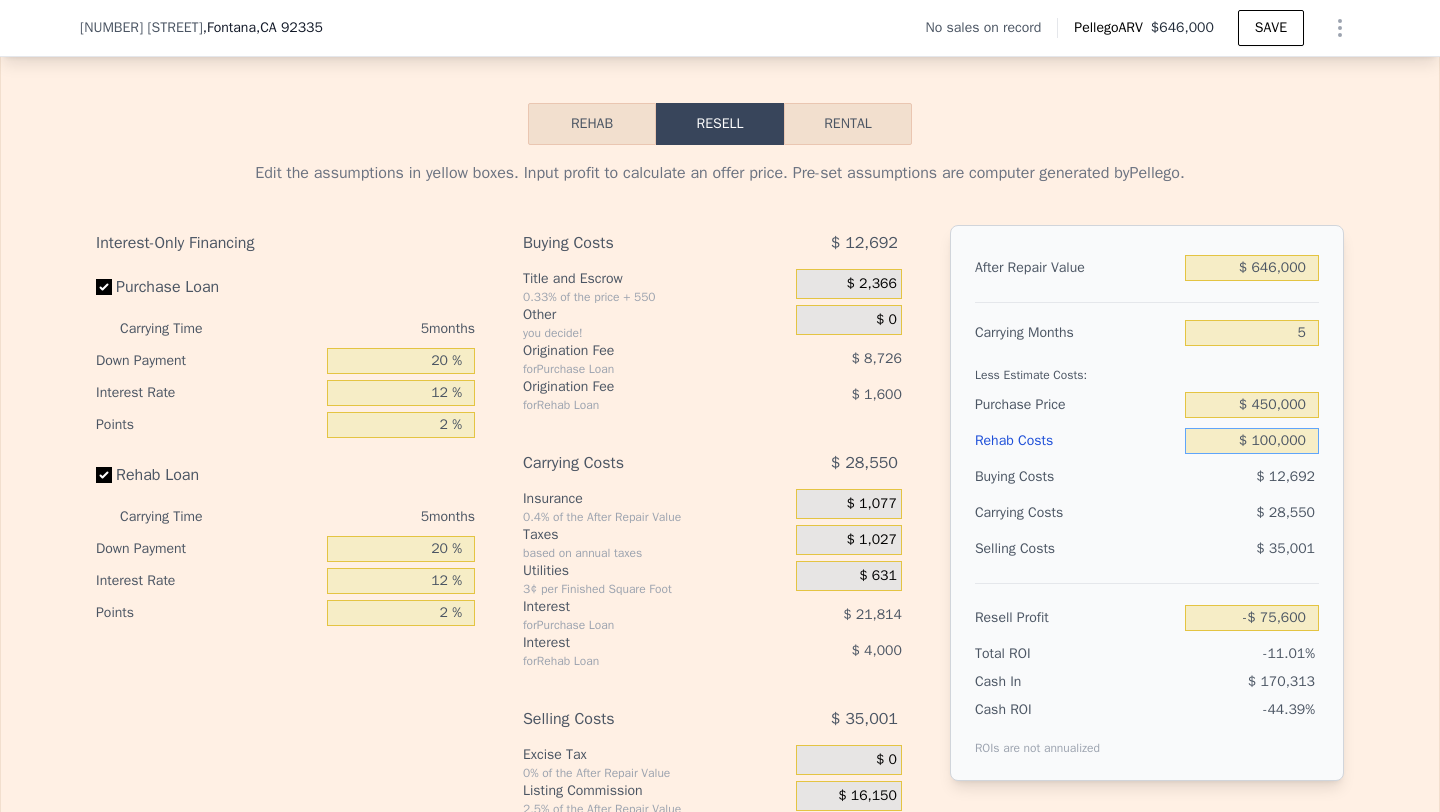 type on "$ 100,000" 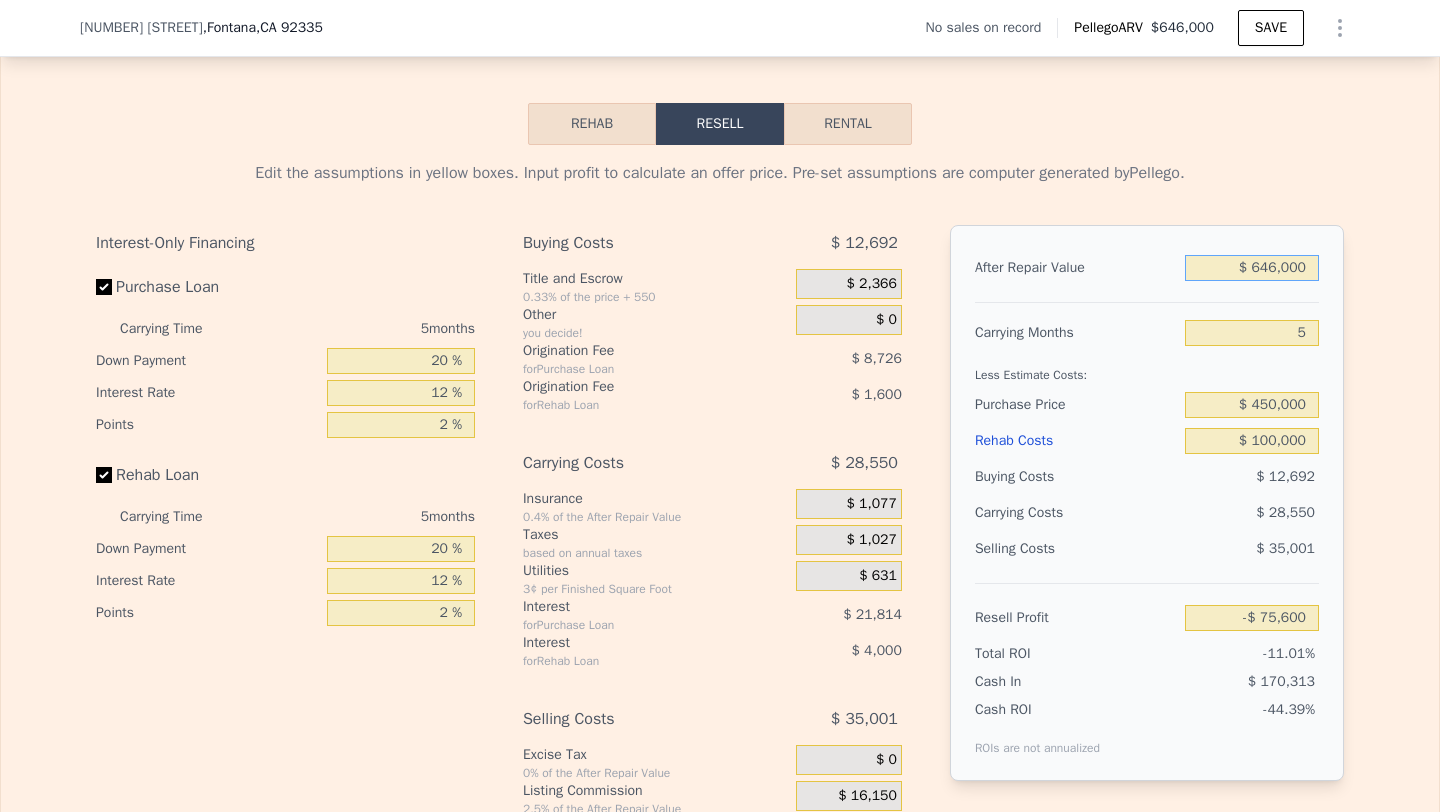 click on "$ 646,000" at bounding box center (1252, 268) 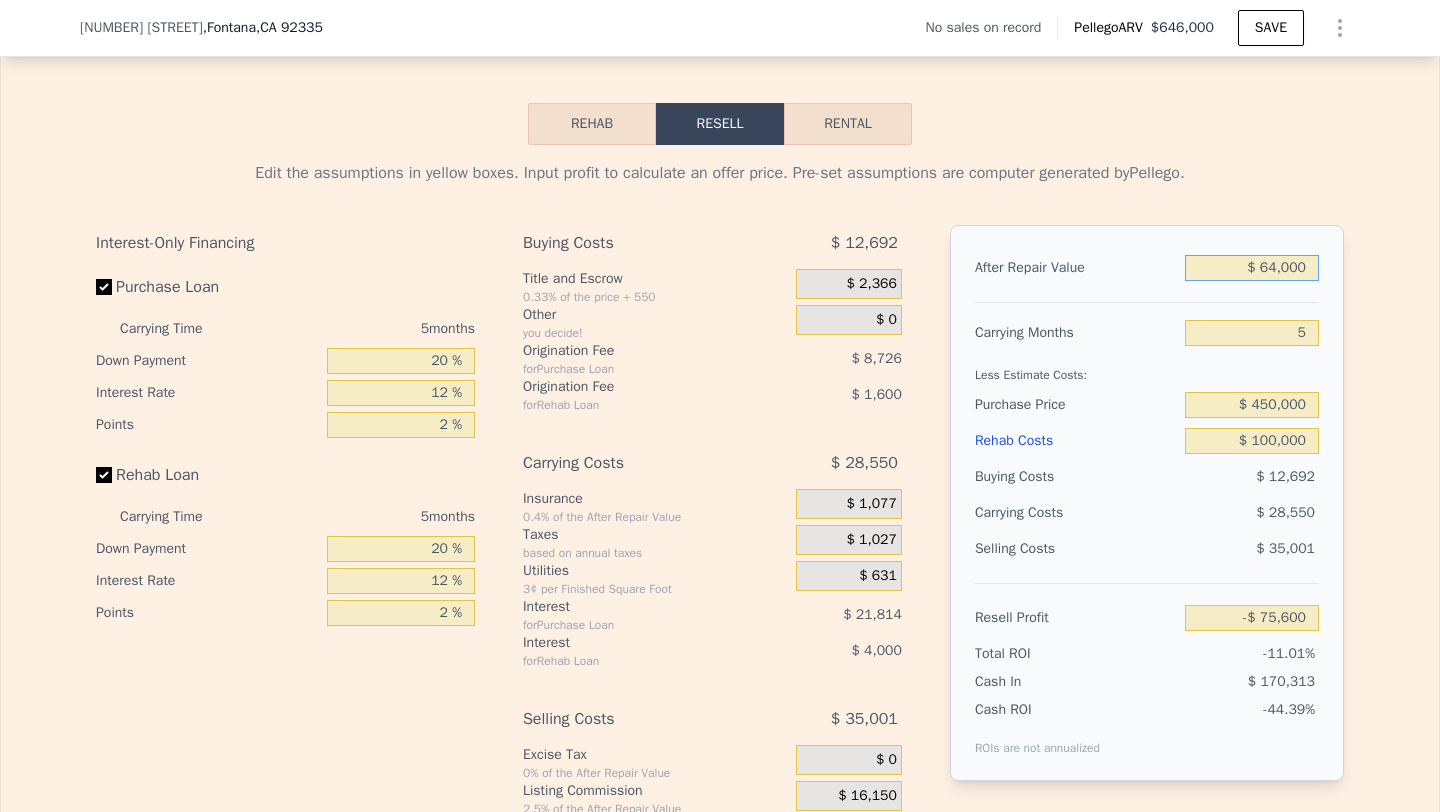 type on "$ 6,000" 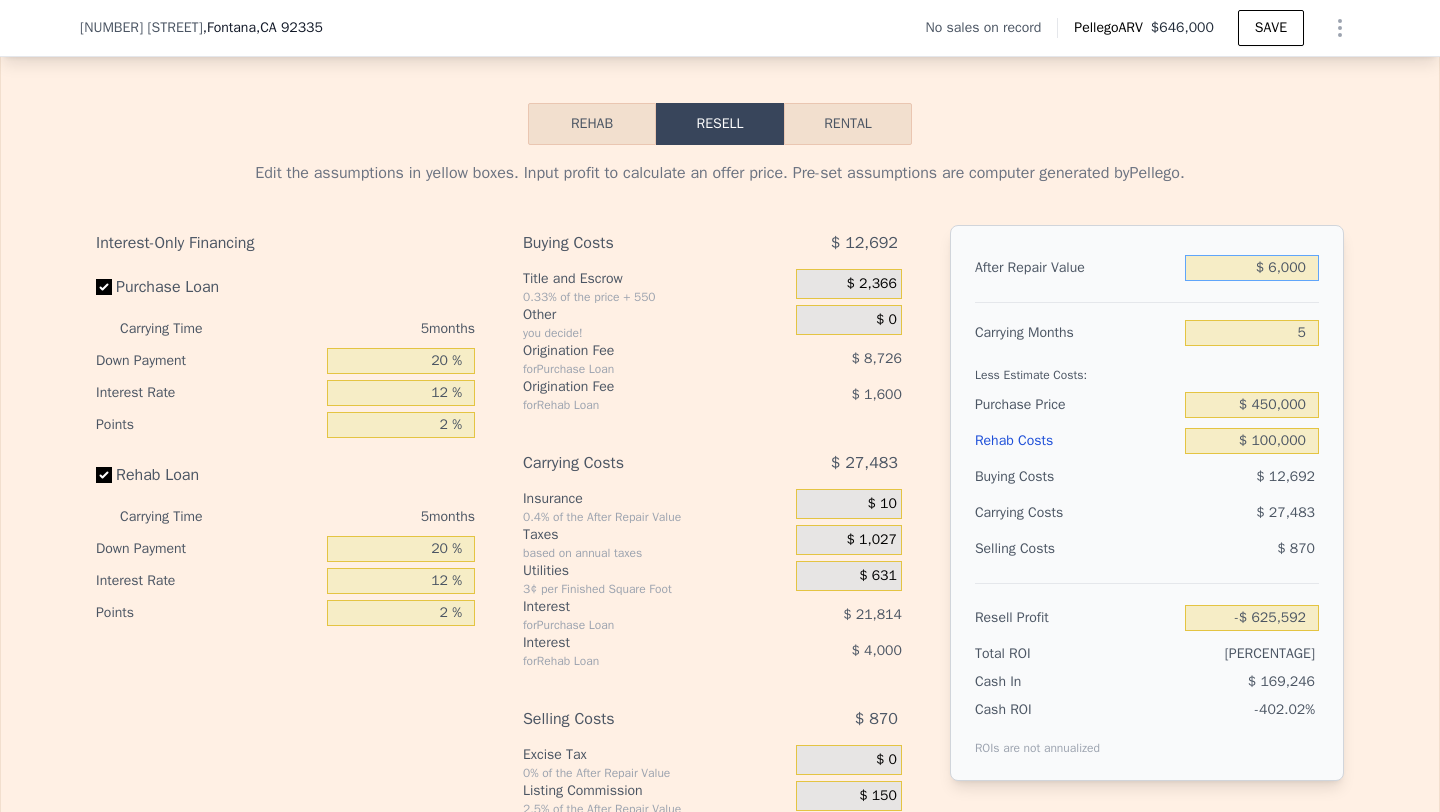 type on "-$ [NUMBER]" 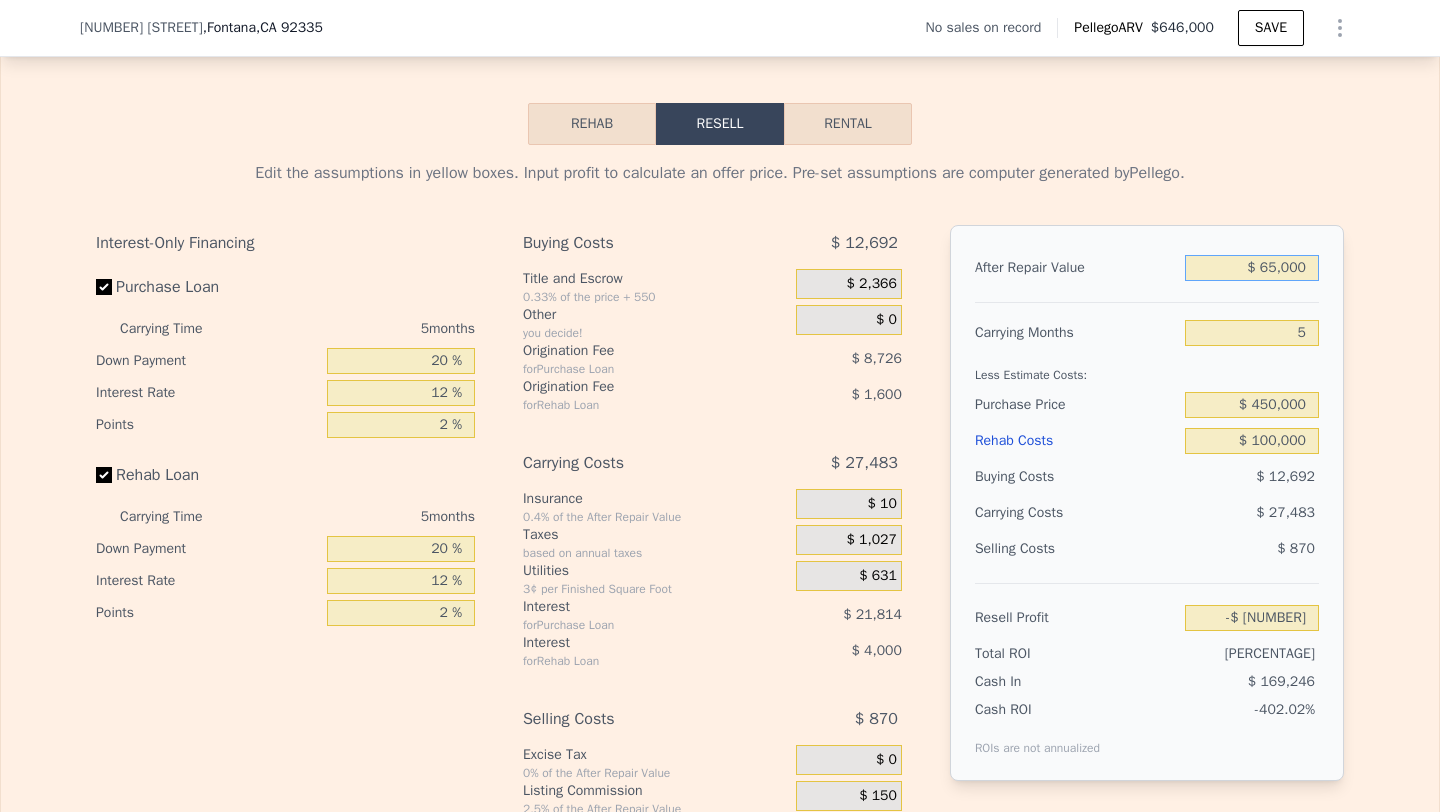 type on "$ 650,000" 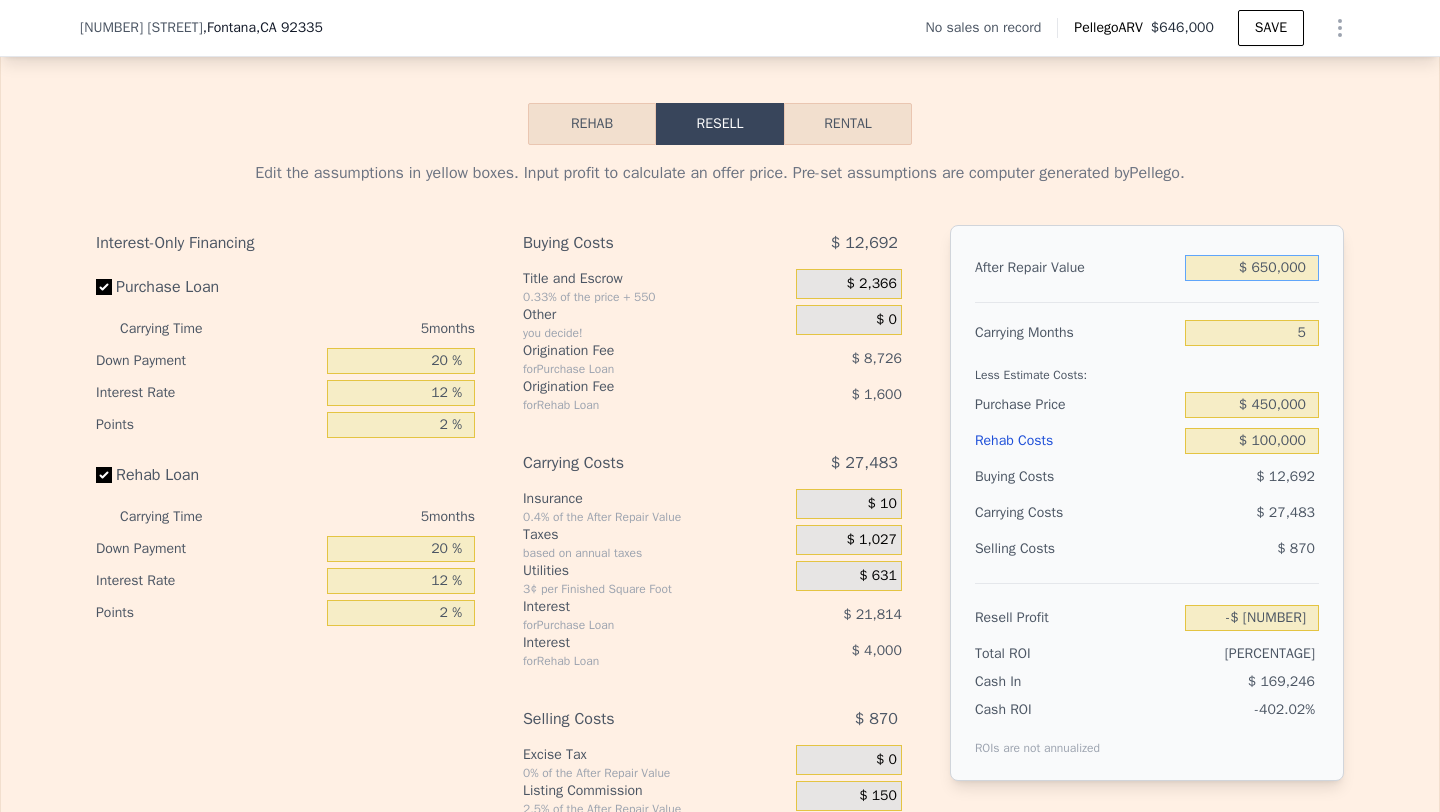 type on "-$ 71,820" 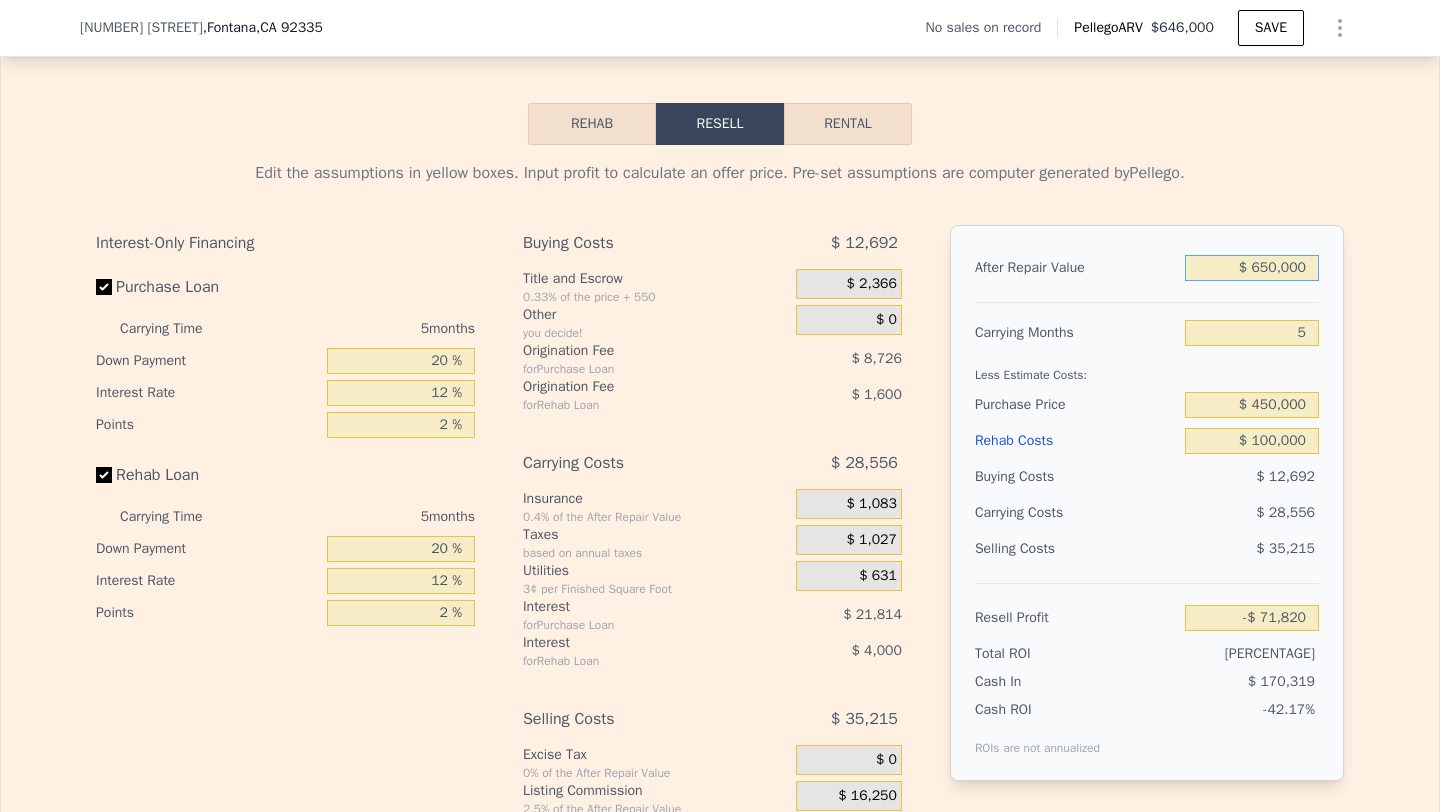 type on "$ 650,000" 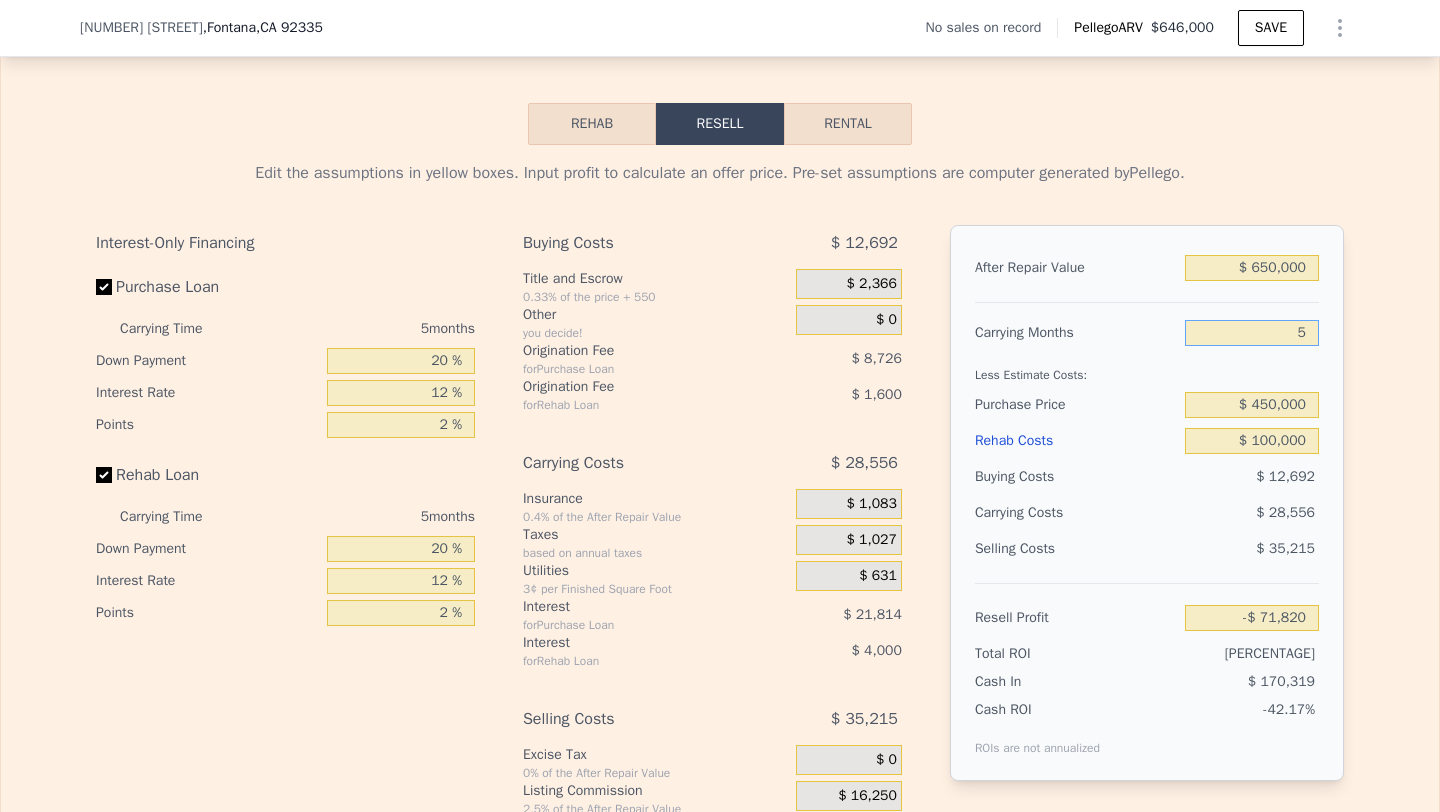 click on "5" at bounding box center (1252, 333) 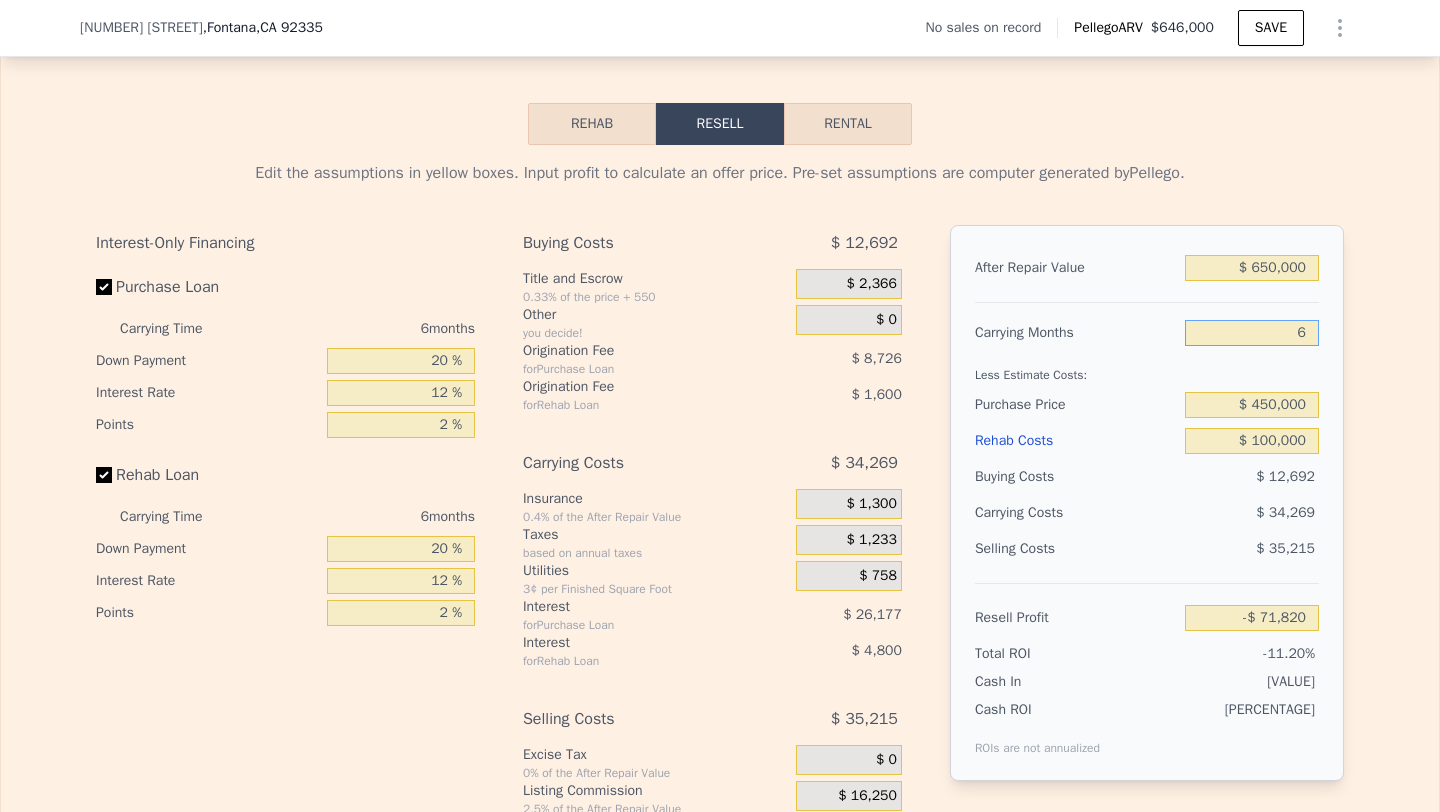 type on "-$ 77,533" 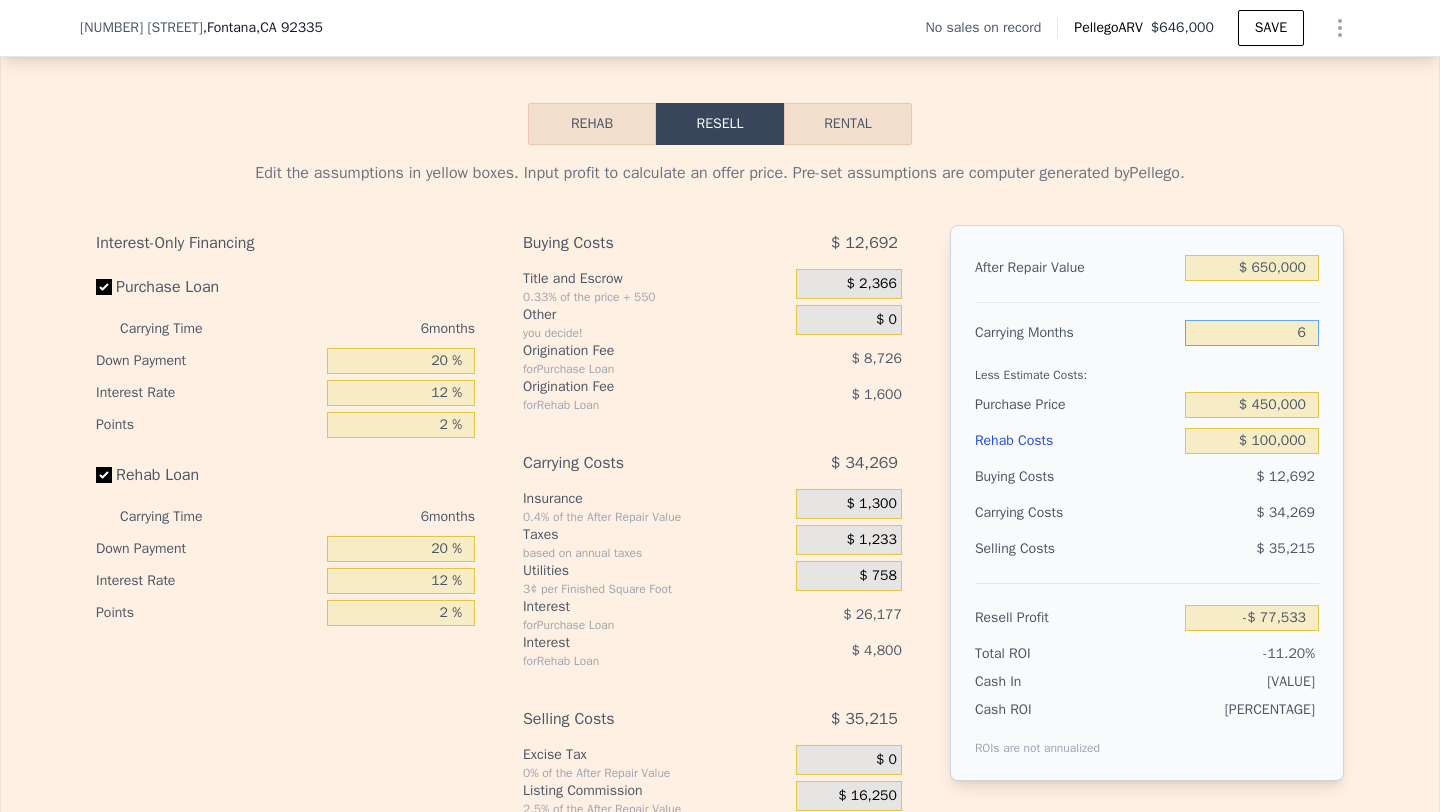 type on "6" 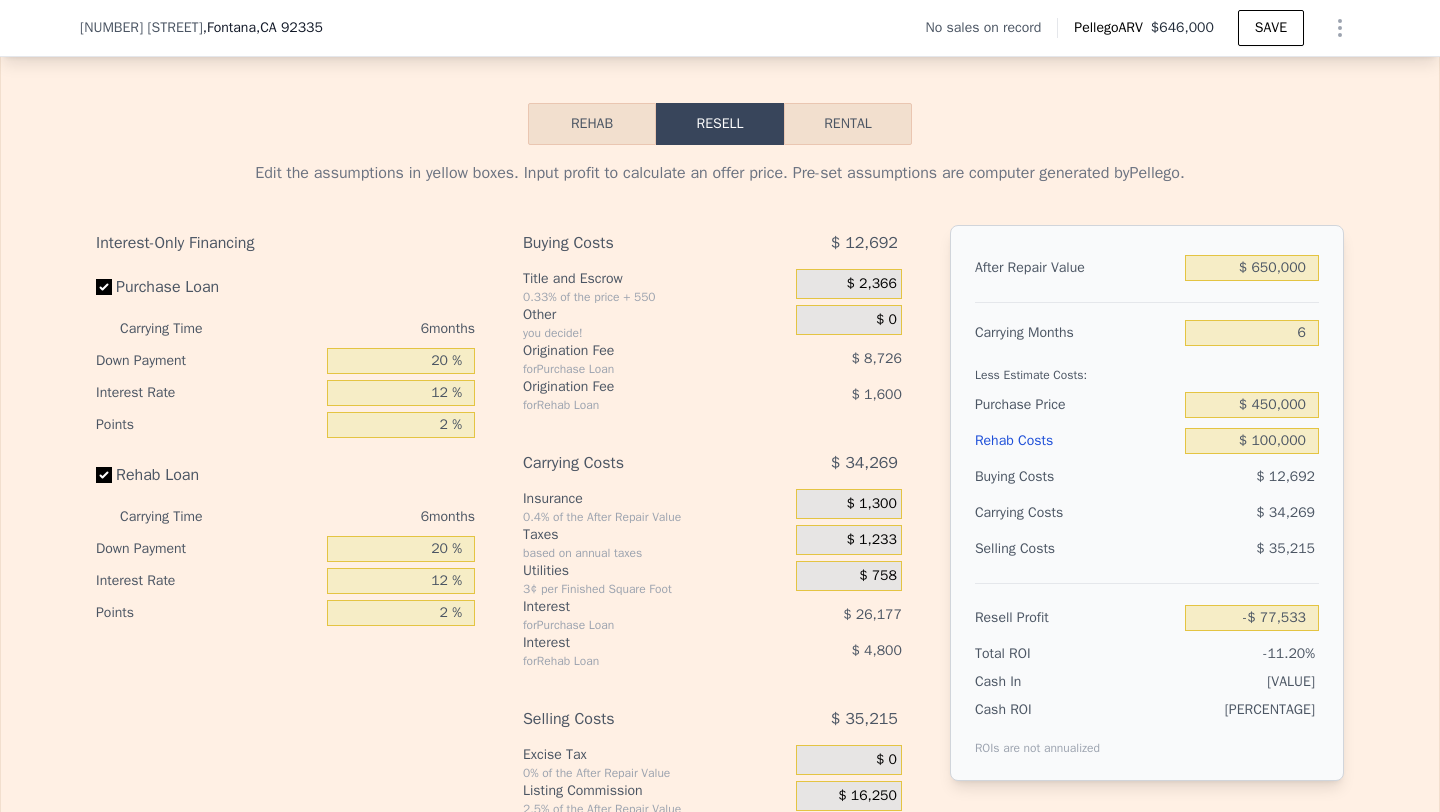 click on "Selling Costs" at bounding box center (1076, 549) 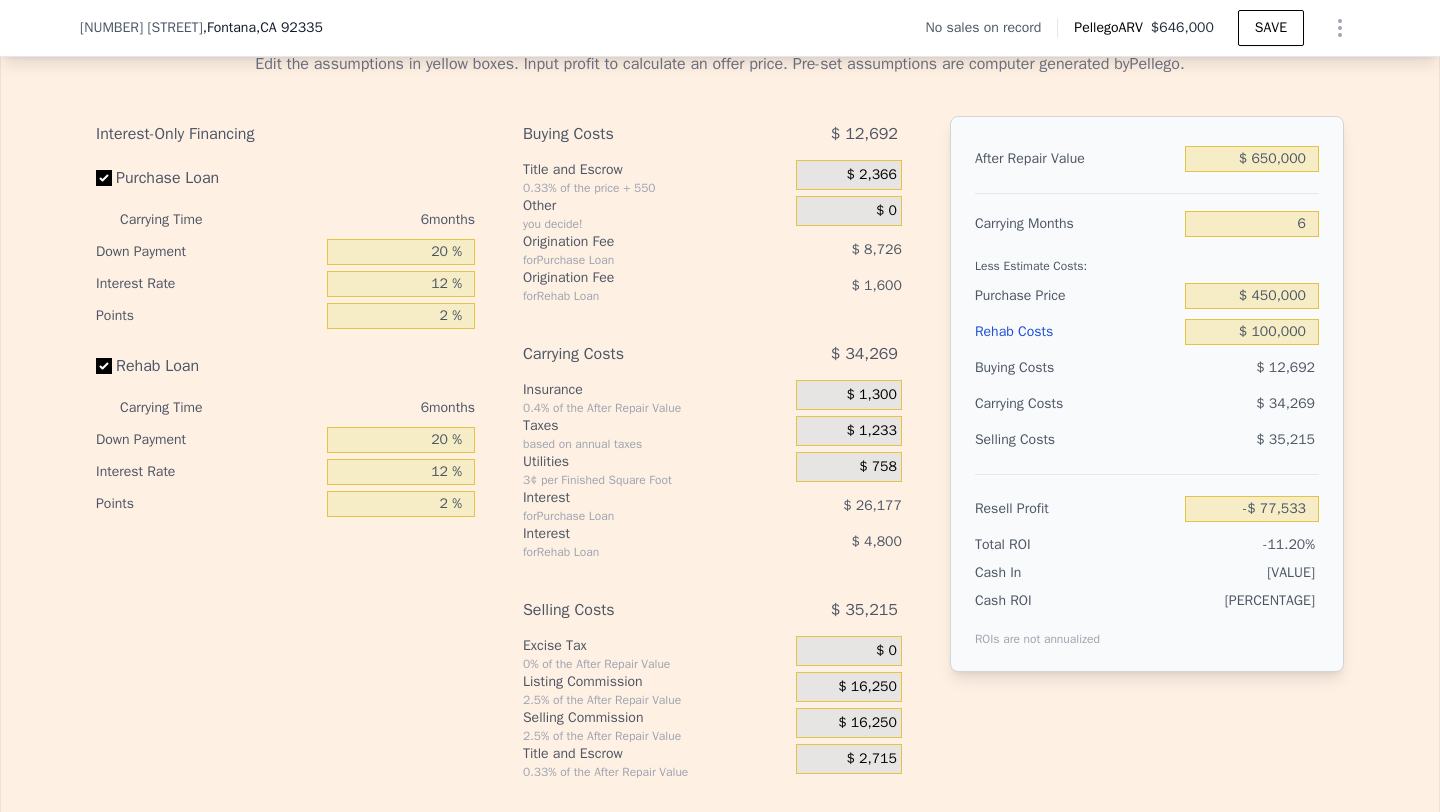 scroll, scrollTop: 2864, scrollLeft: 0, axis: vertical 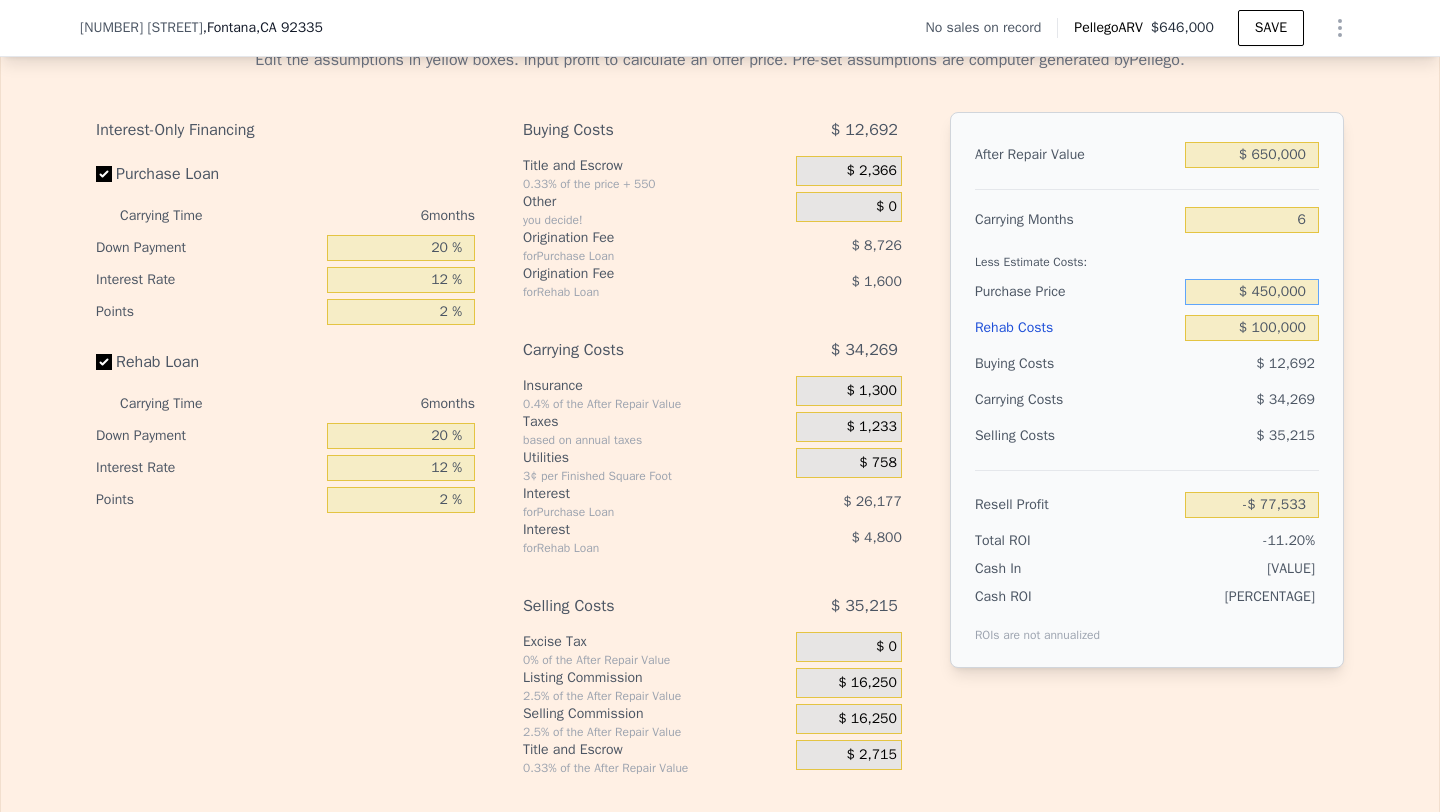 click on "$ 450,000" at bounding box center [1252, 292] 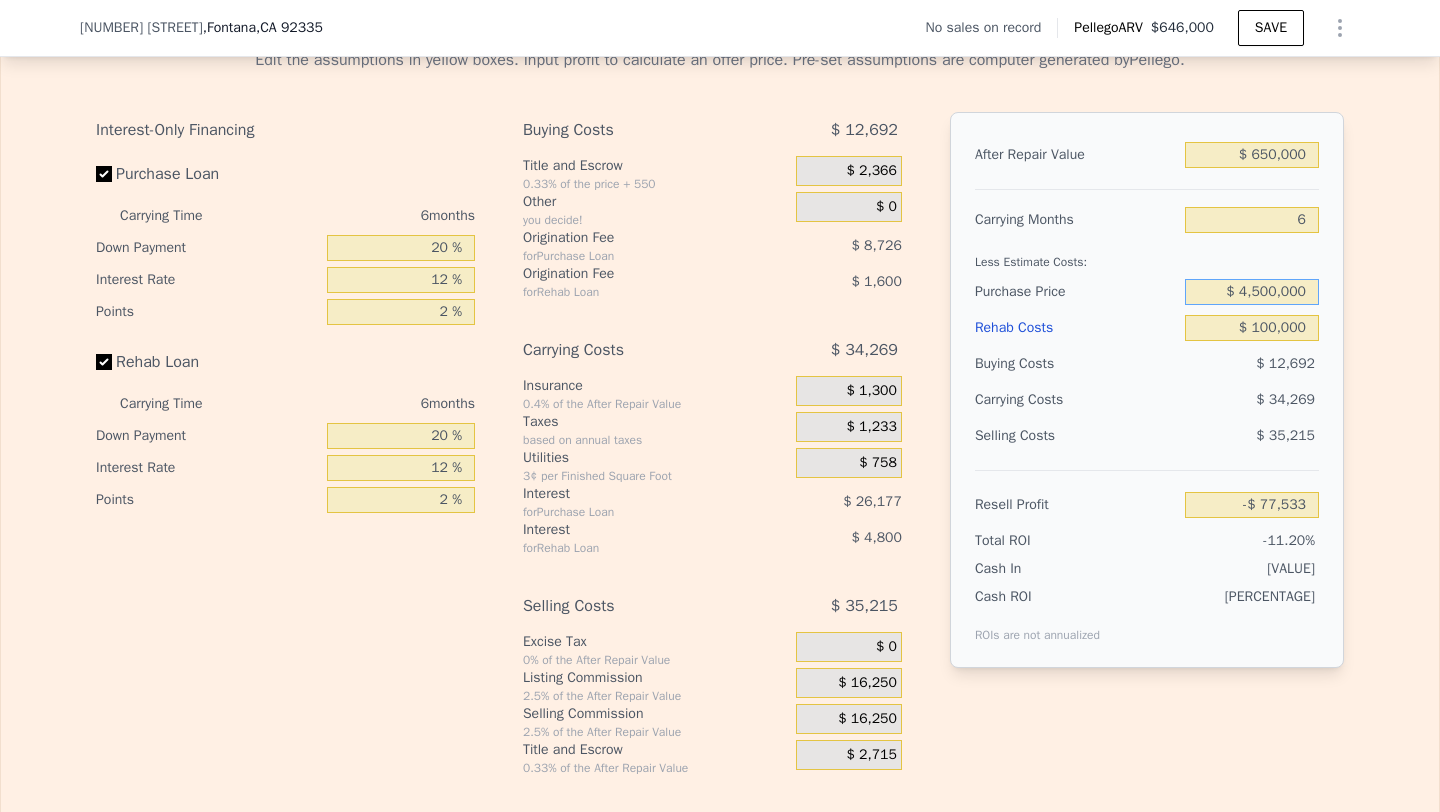 type on "$ 450,000" 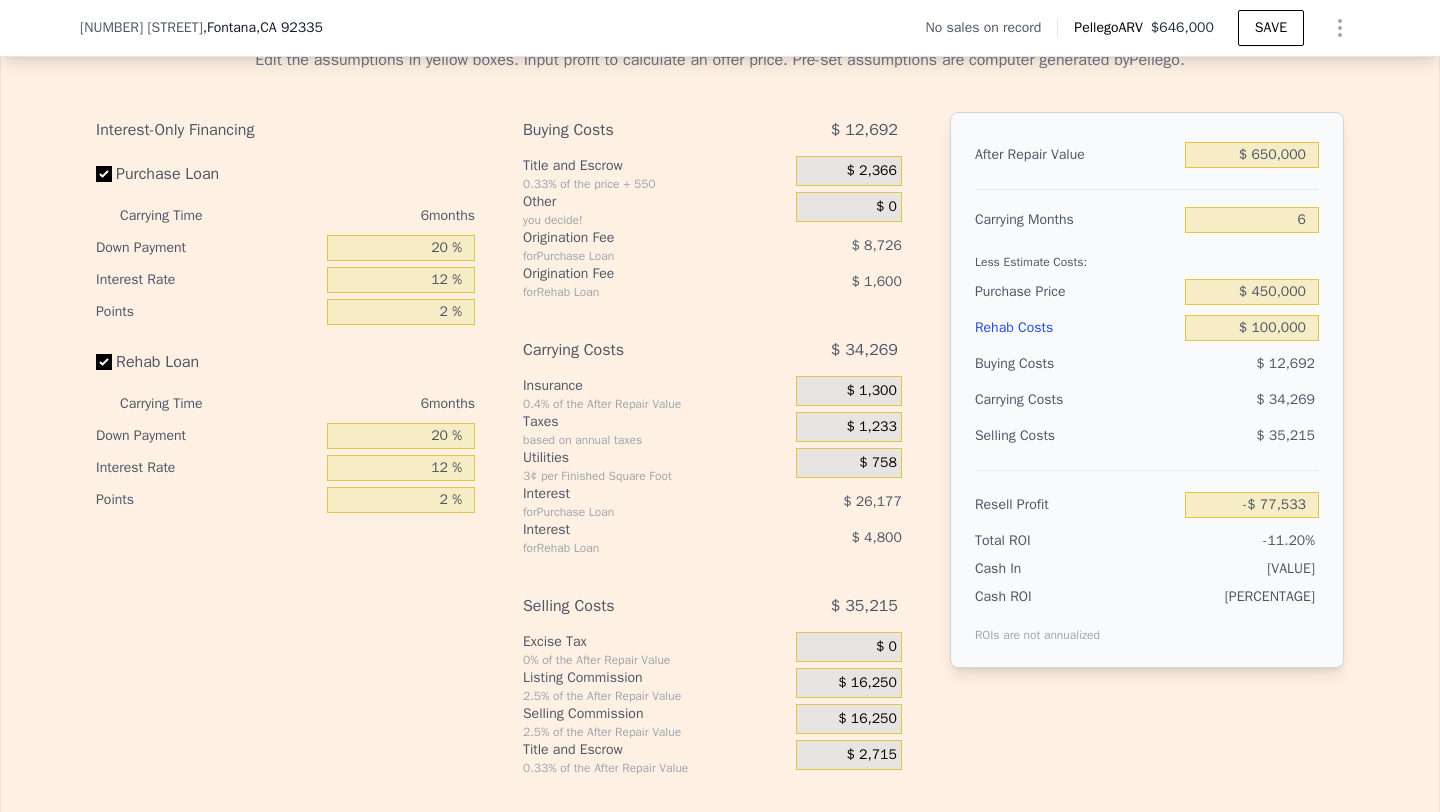 click on "$ 34,269" at bounding box center [1285, 399] 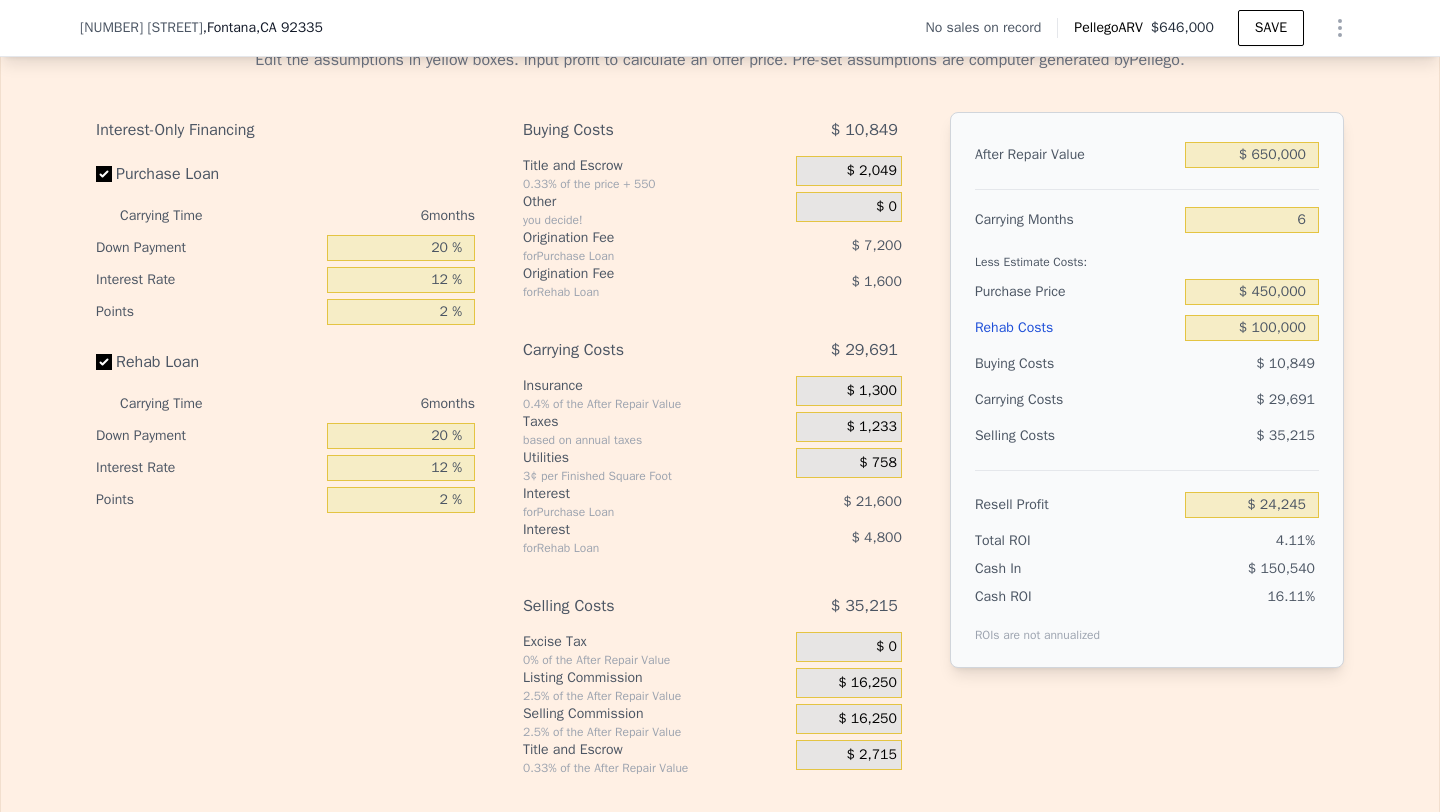 click on "$ 16,250" at bounding box center (867, 719) 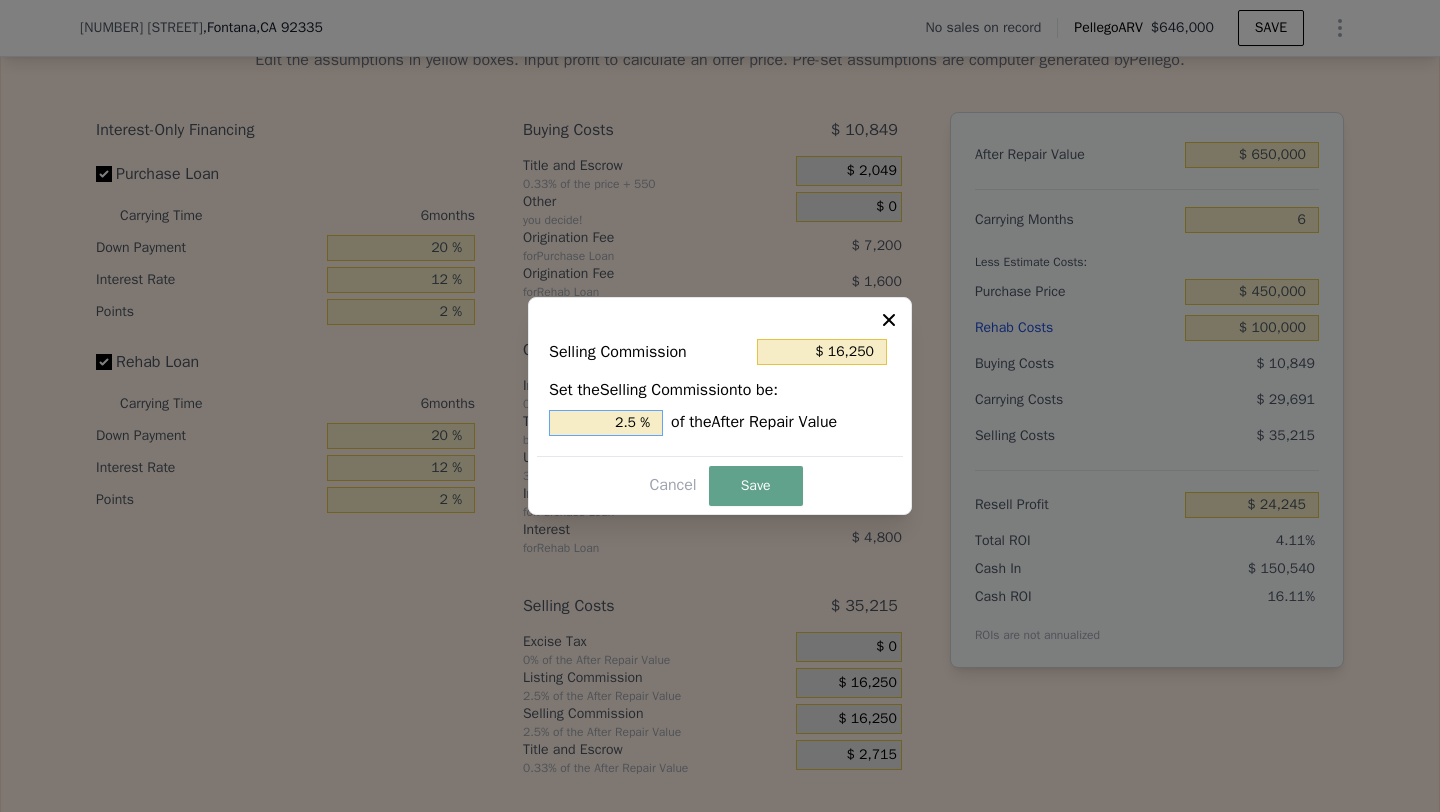 click on "2.5 %" at bounding box center [606, 423] 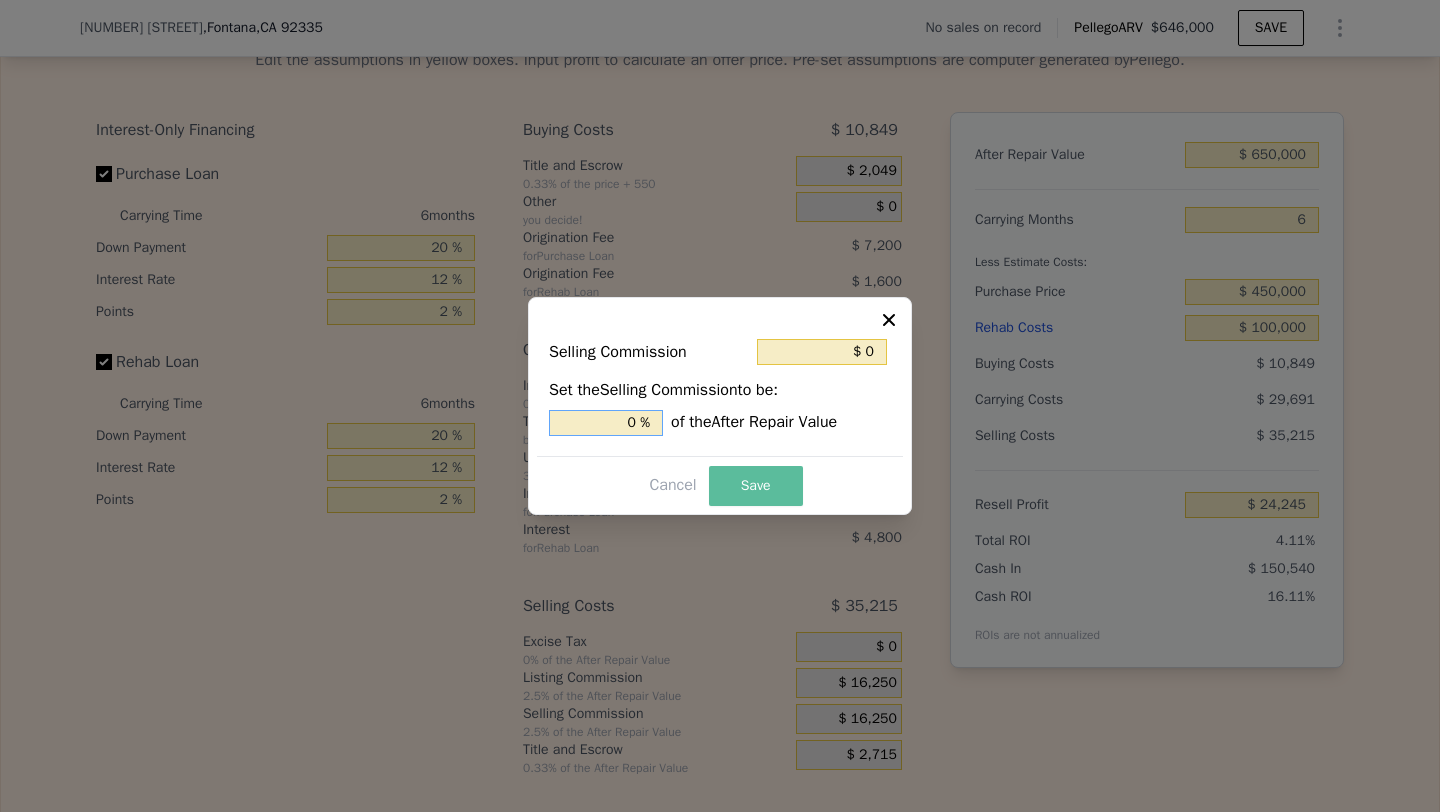 type on "0 %" 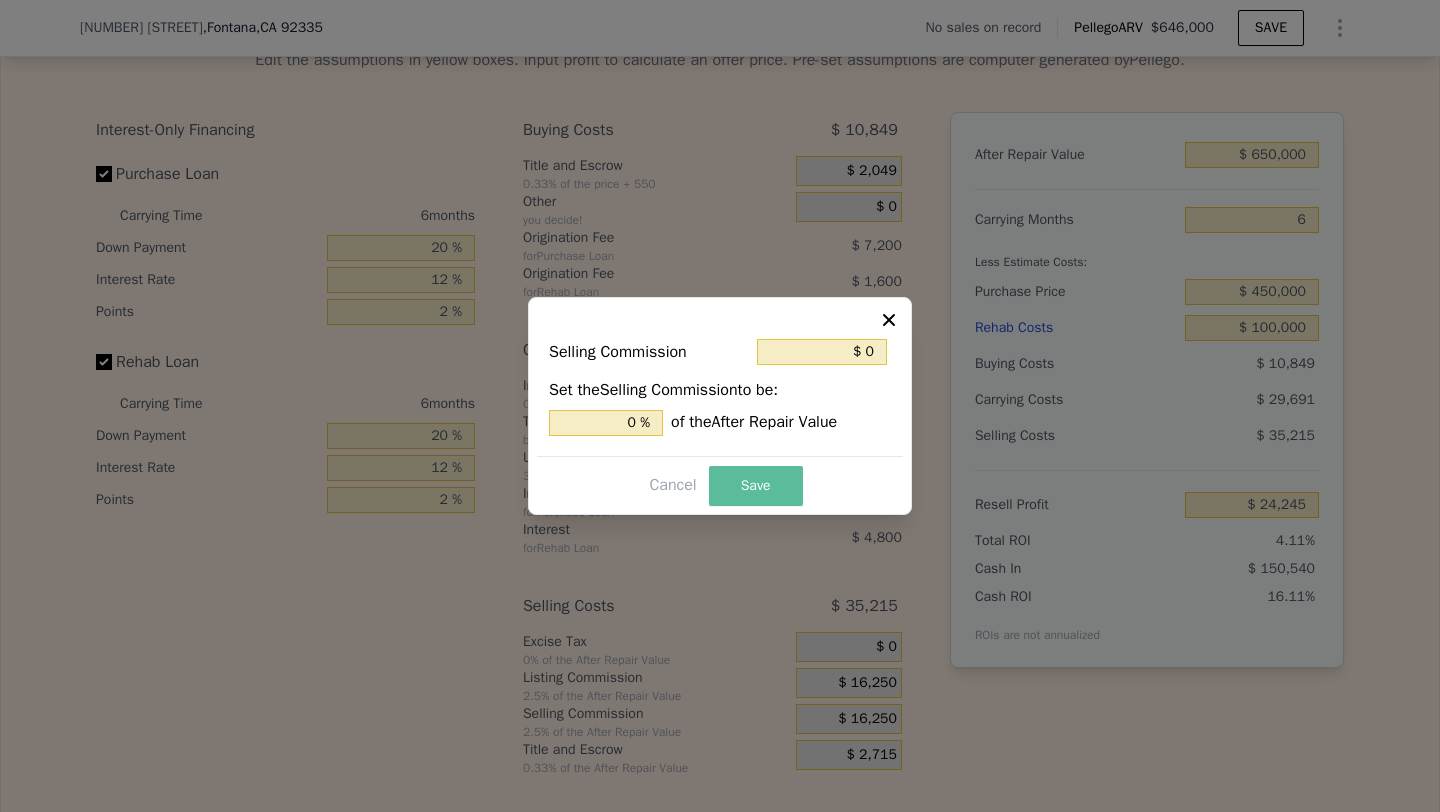 click on "Save" at bounding box center [756, 486] 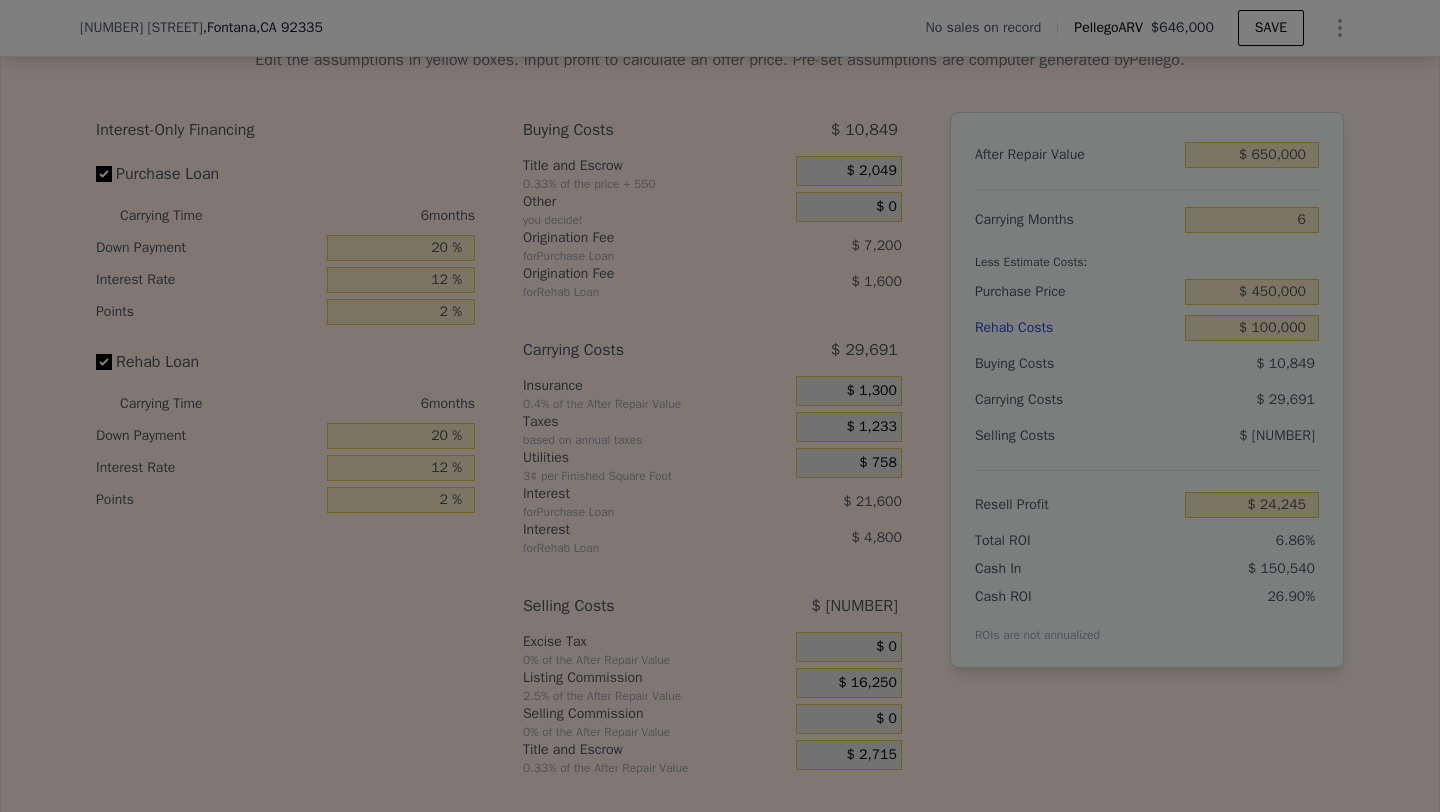type on "$ 40,495" 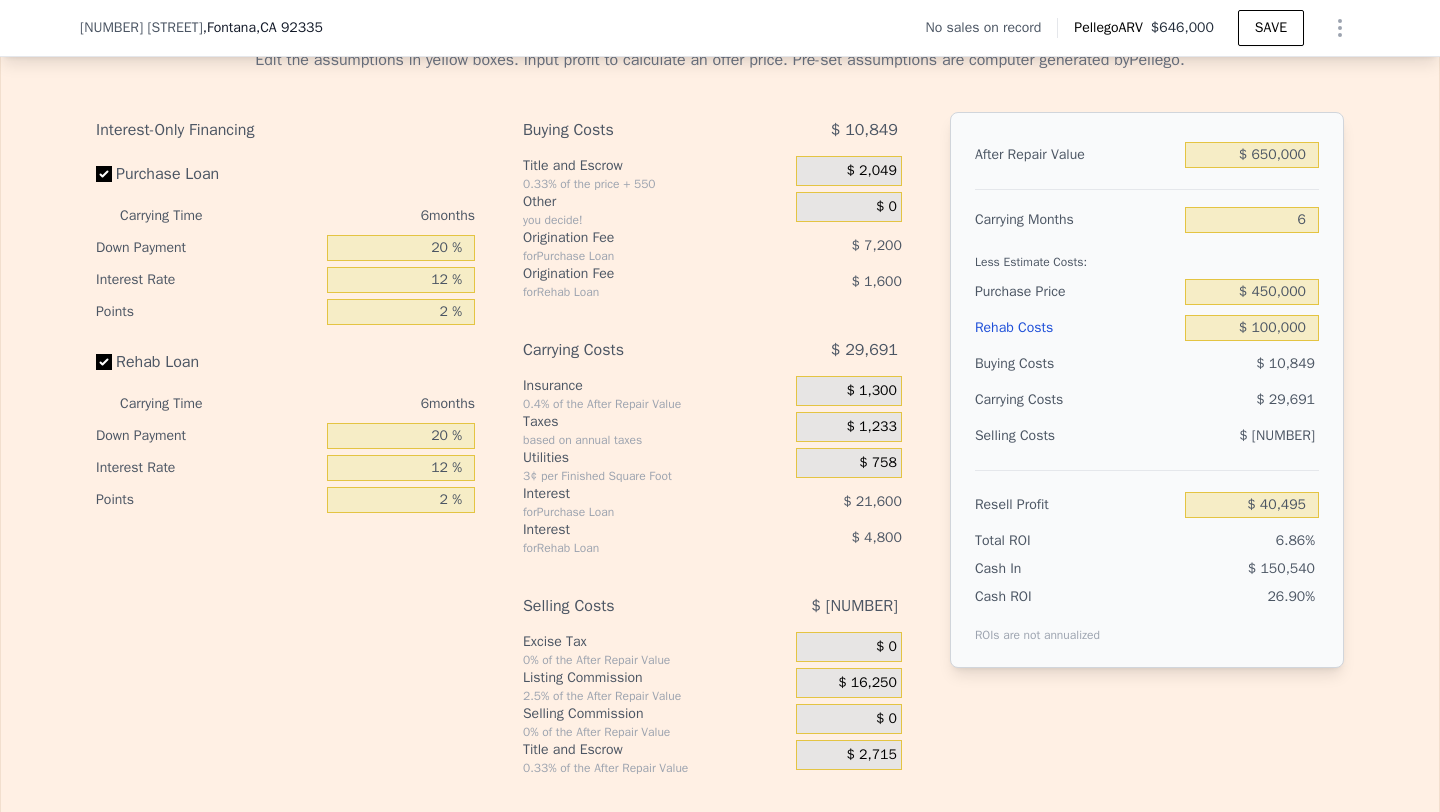 type on "$ 646,000" 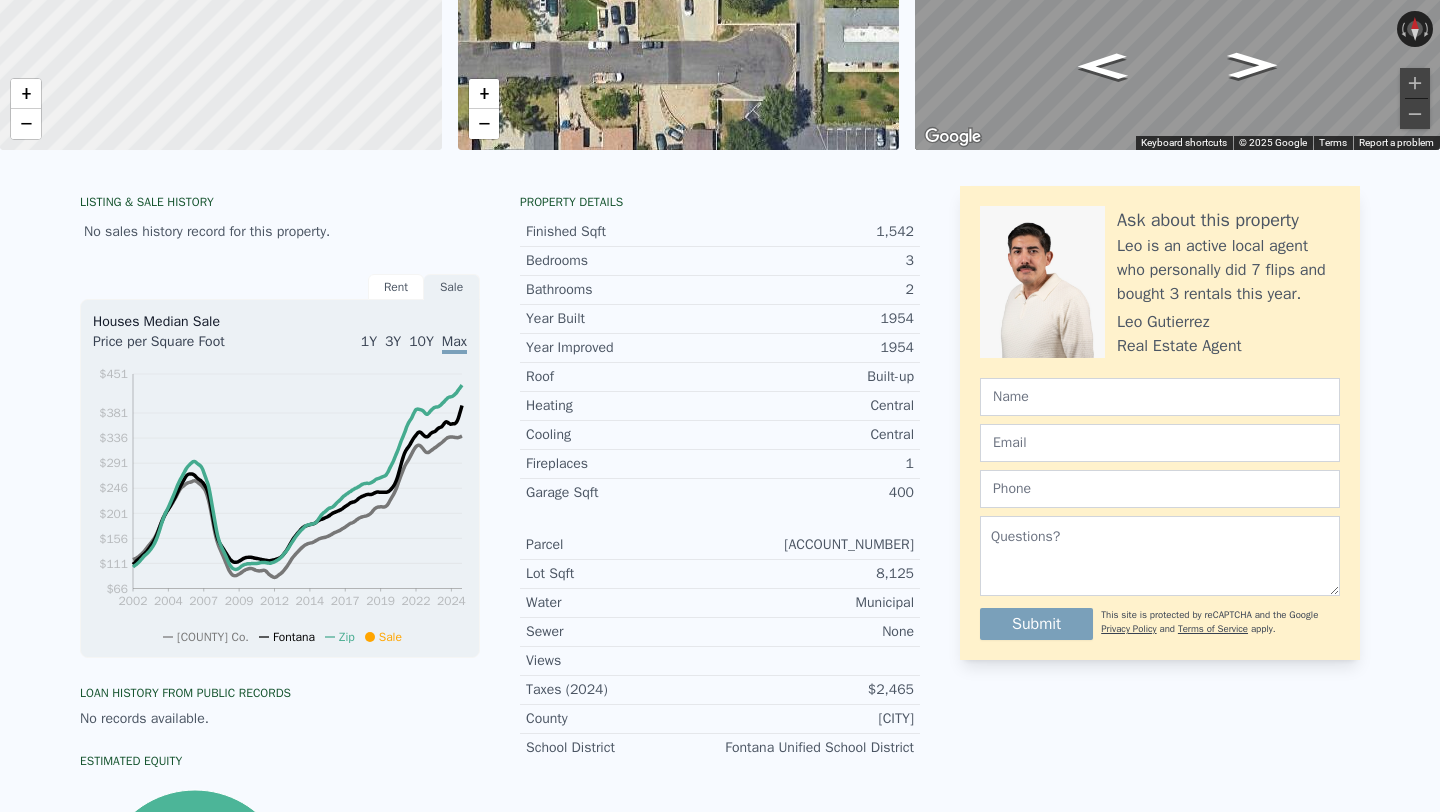 scroll, scrollTop: 0, scrollLeft: 0, axis: both 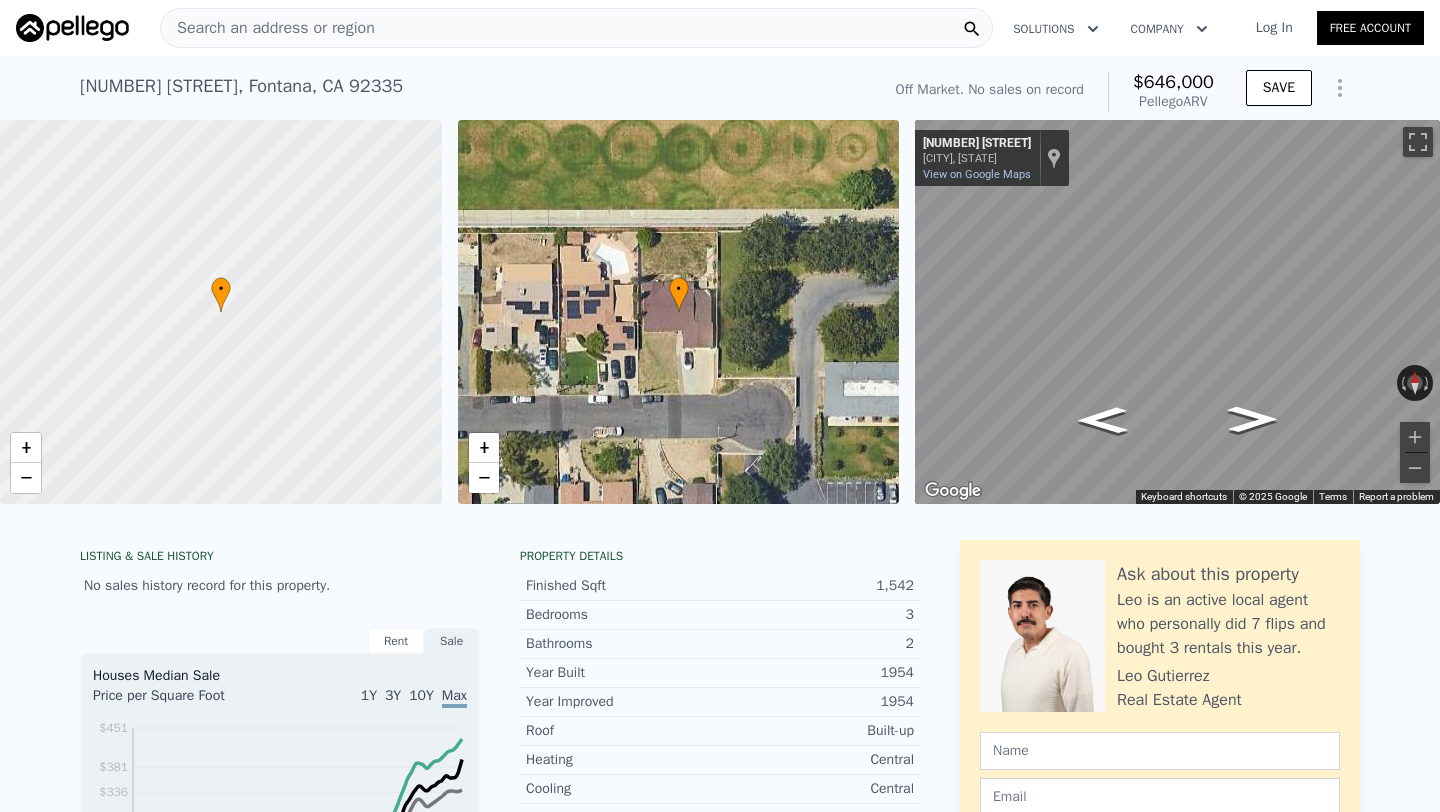 click on "[NUMBER] [STREET] , [CITY] , [STATE] [ZIP]" at bounding box center [241, 86] 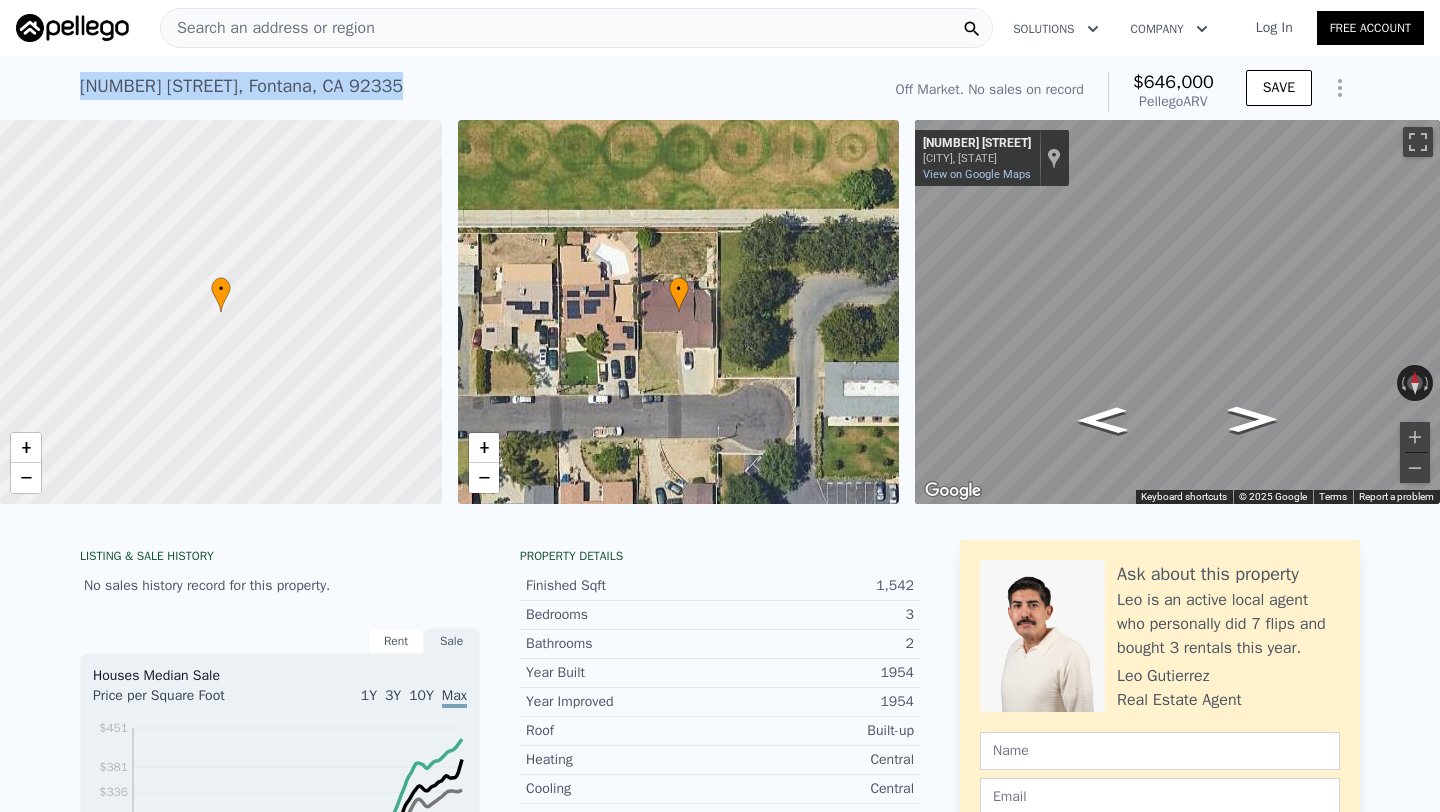 click on "[NUMBER] [STREET] , [CITY] , [STATE] [ZIP]" at bounding box center (241, 86) 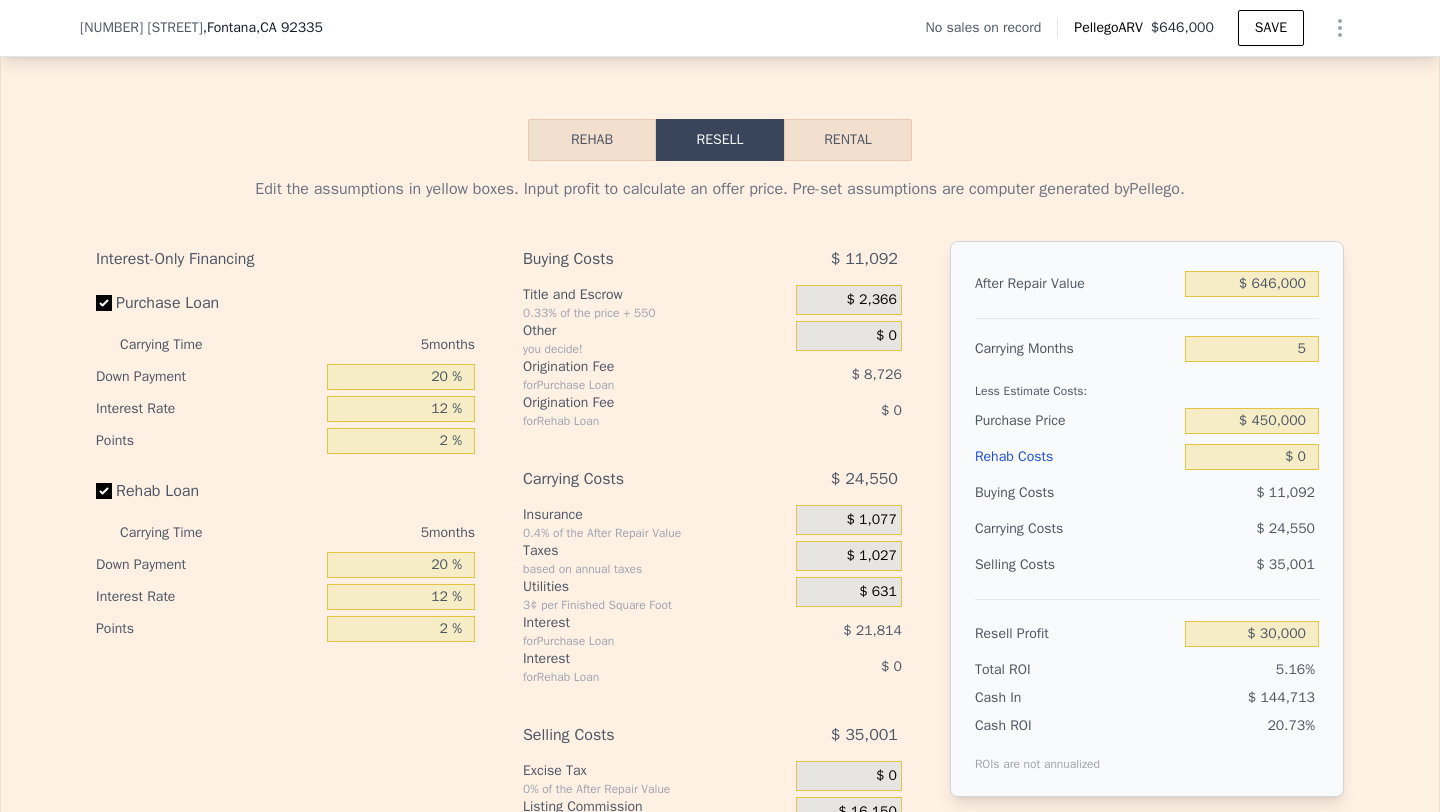 scroll, scrollTop: 2920, scrollLeft: 0, axis: vertical 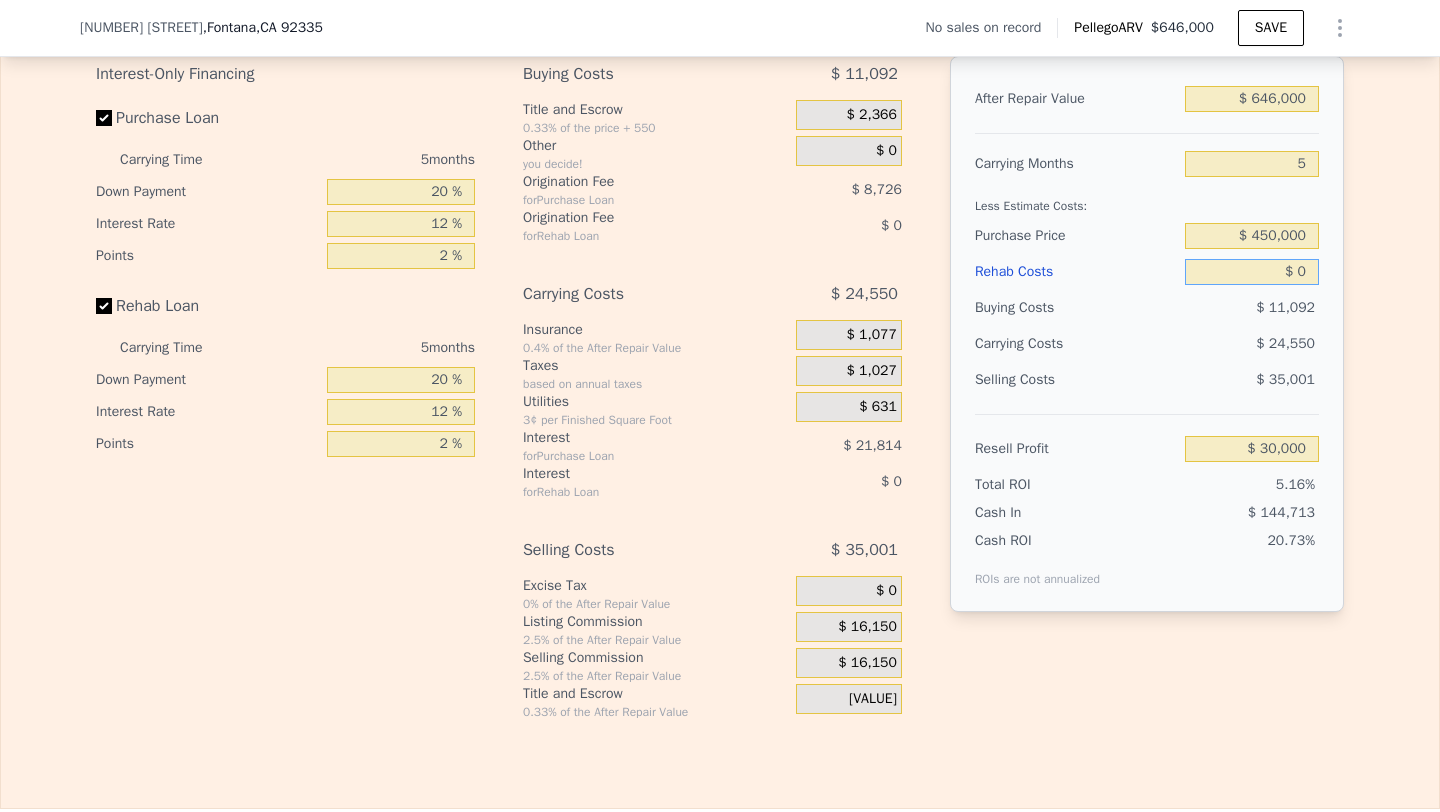 click on "$ 0" at bounding box center [1252, 272] 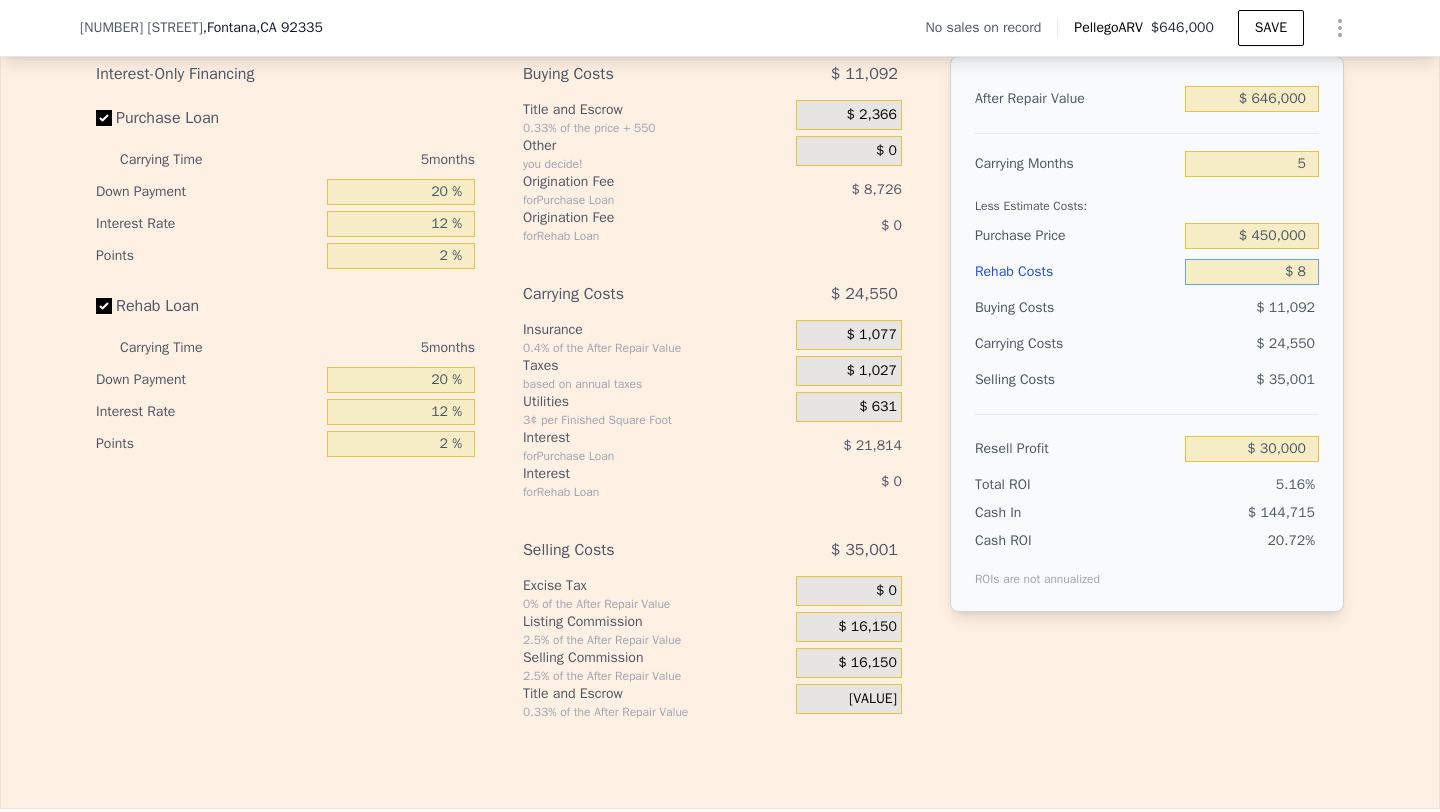 type on "$ 29,992" 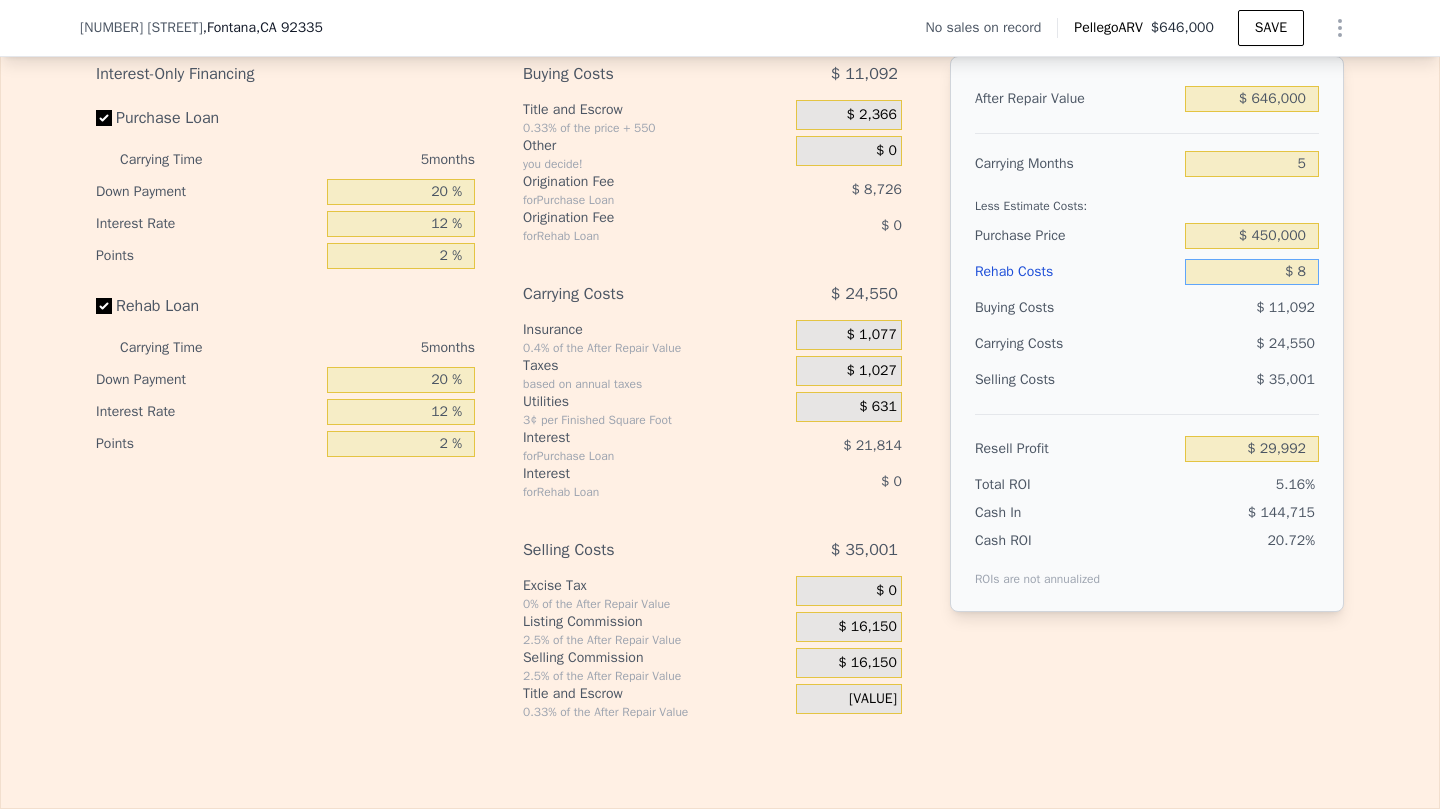 type on "$ 80" 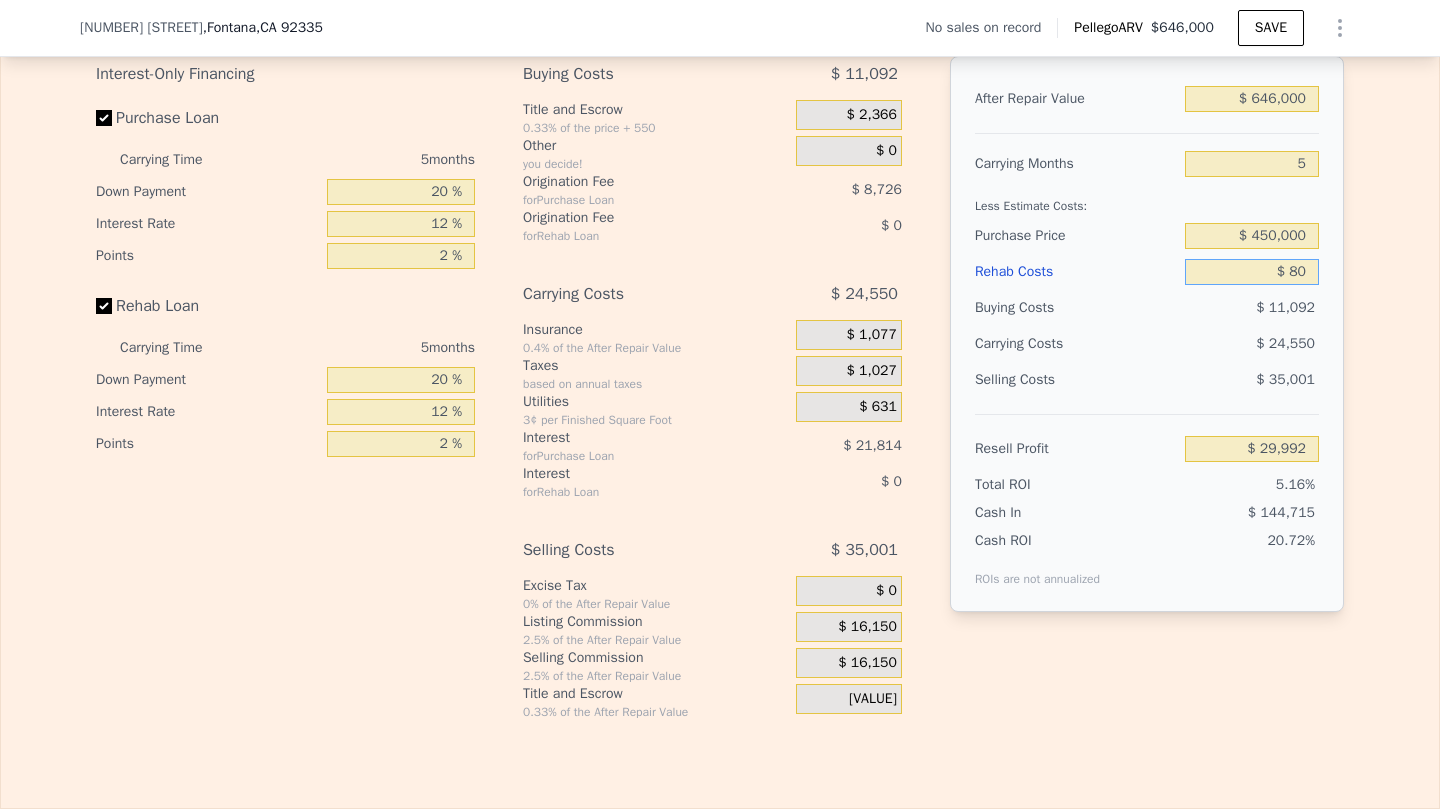 type on "$ 29,914" 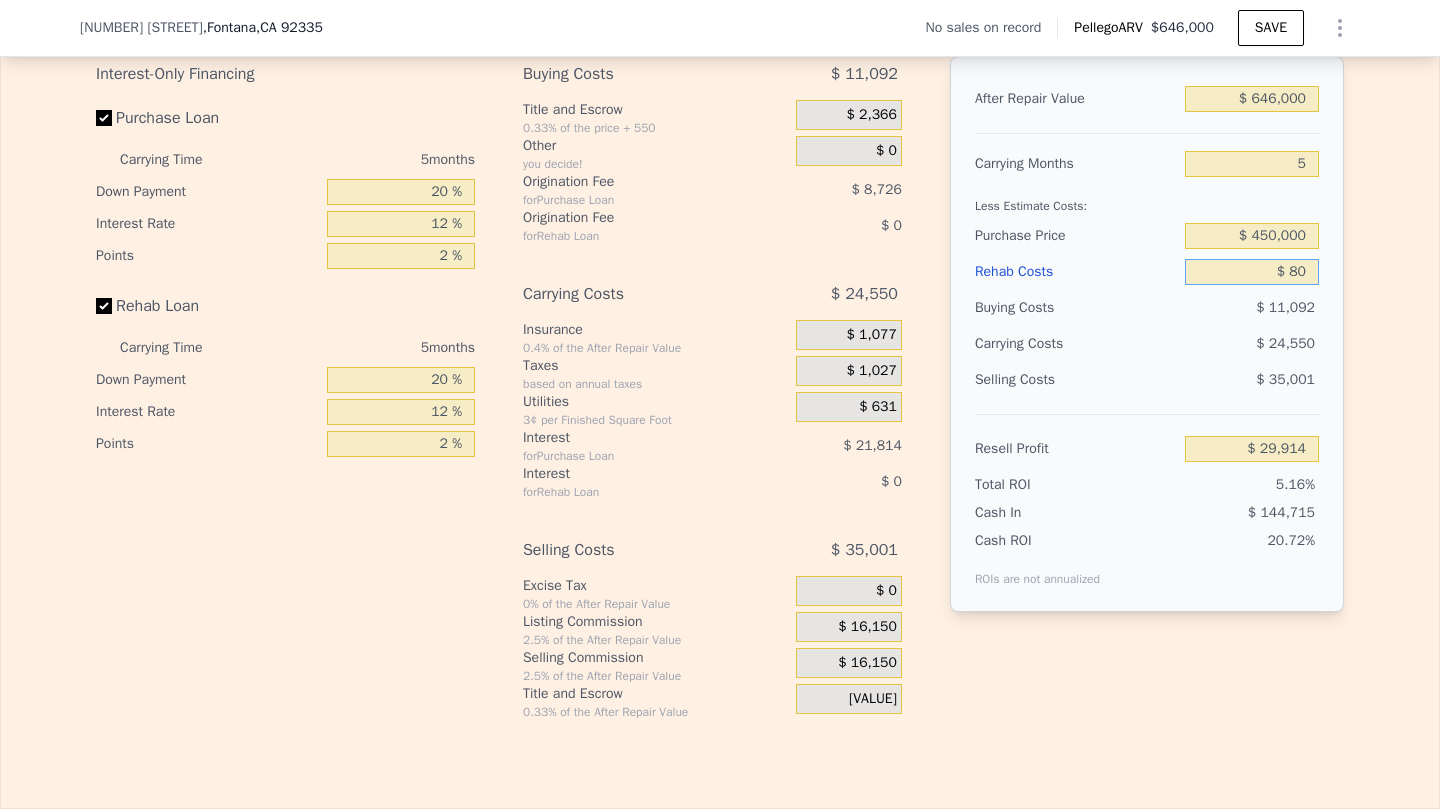 type on "$ 800" 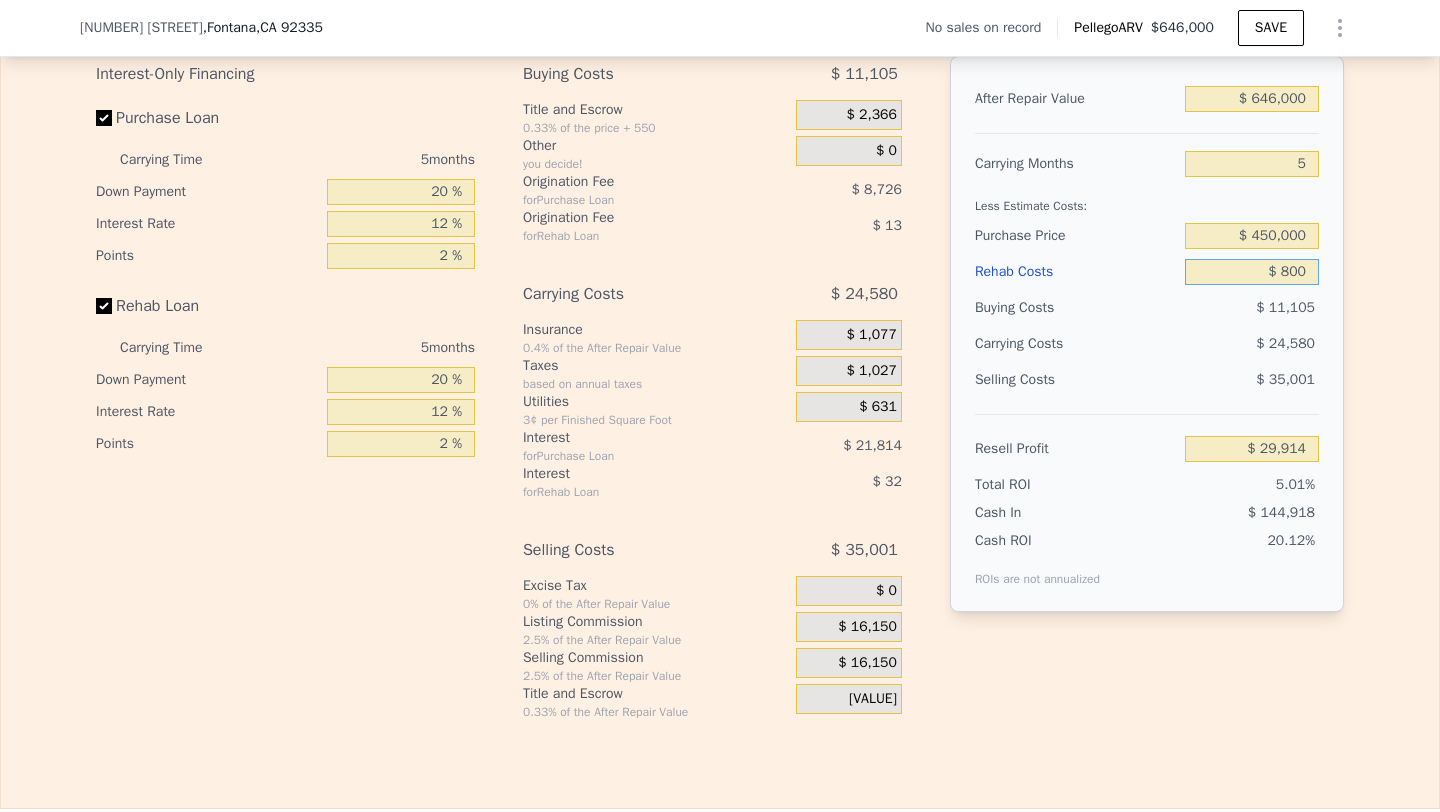 type on "$ [NUMBER]" 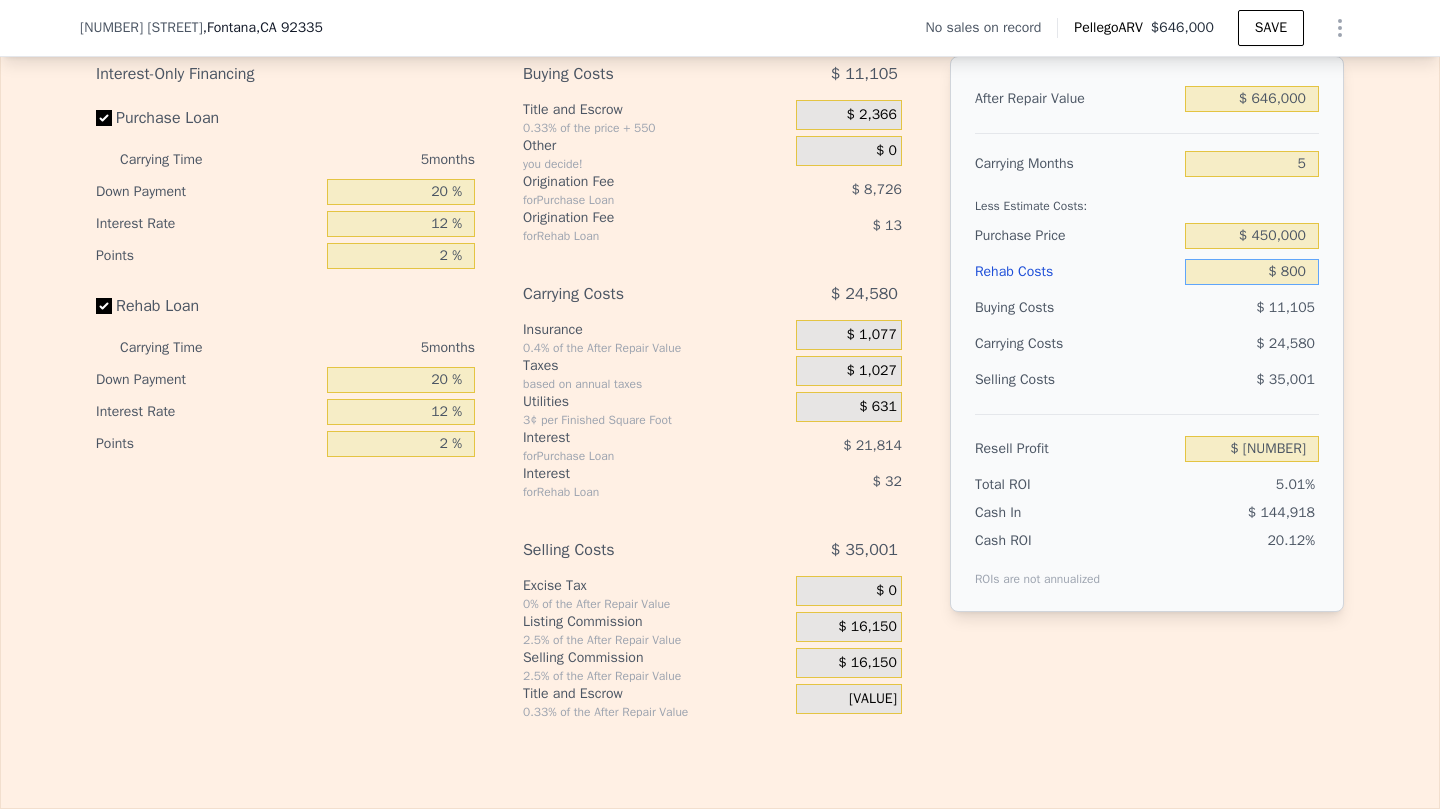 type on "$ 8,000" 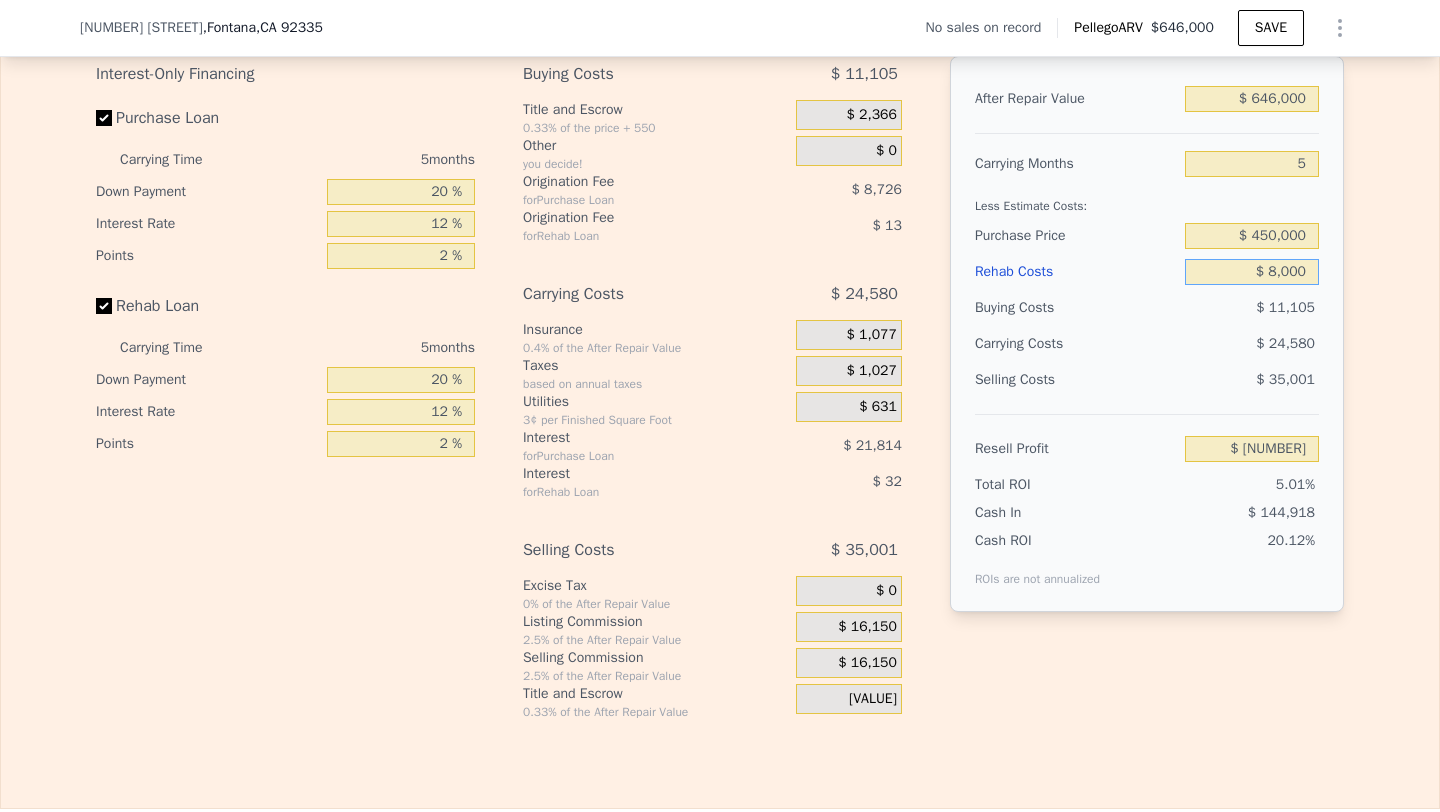 type on "$ 21,552" 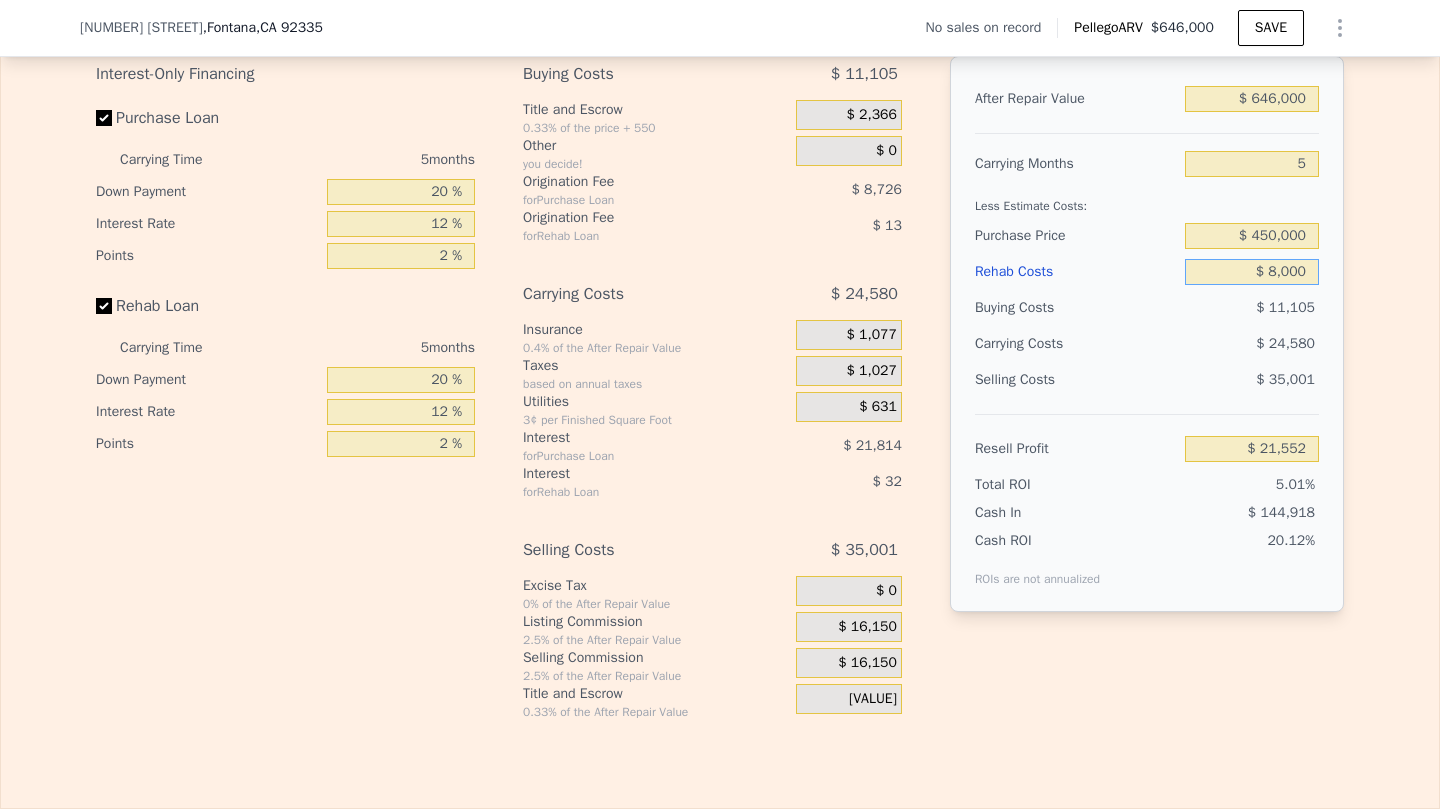type on "$ 80,000" 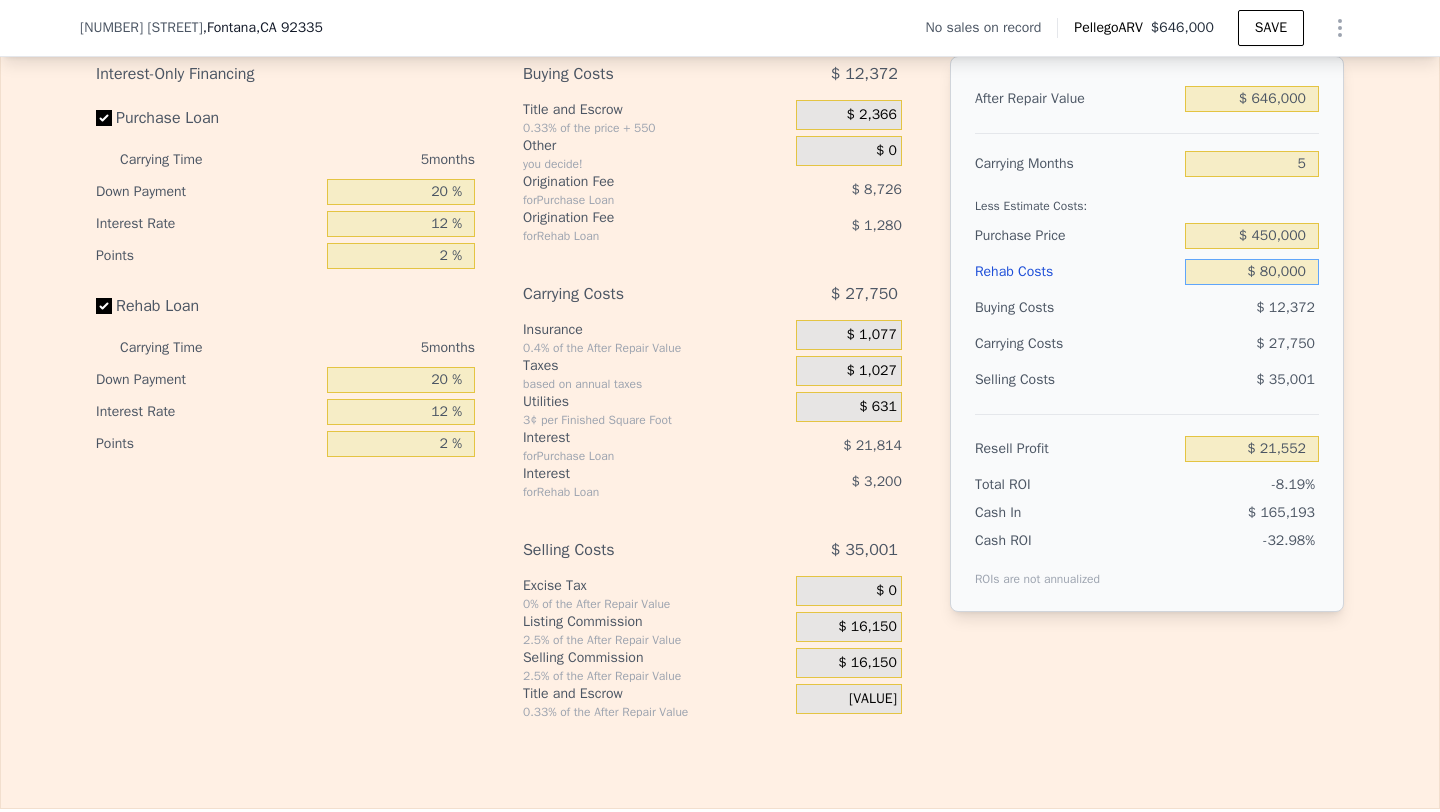 type on "-$ 54,480" 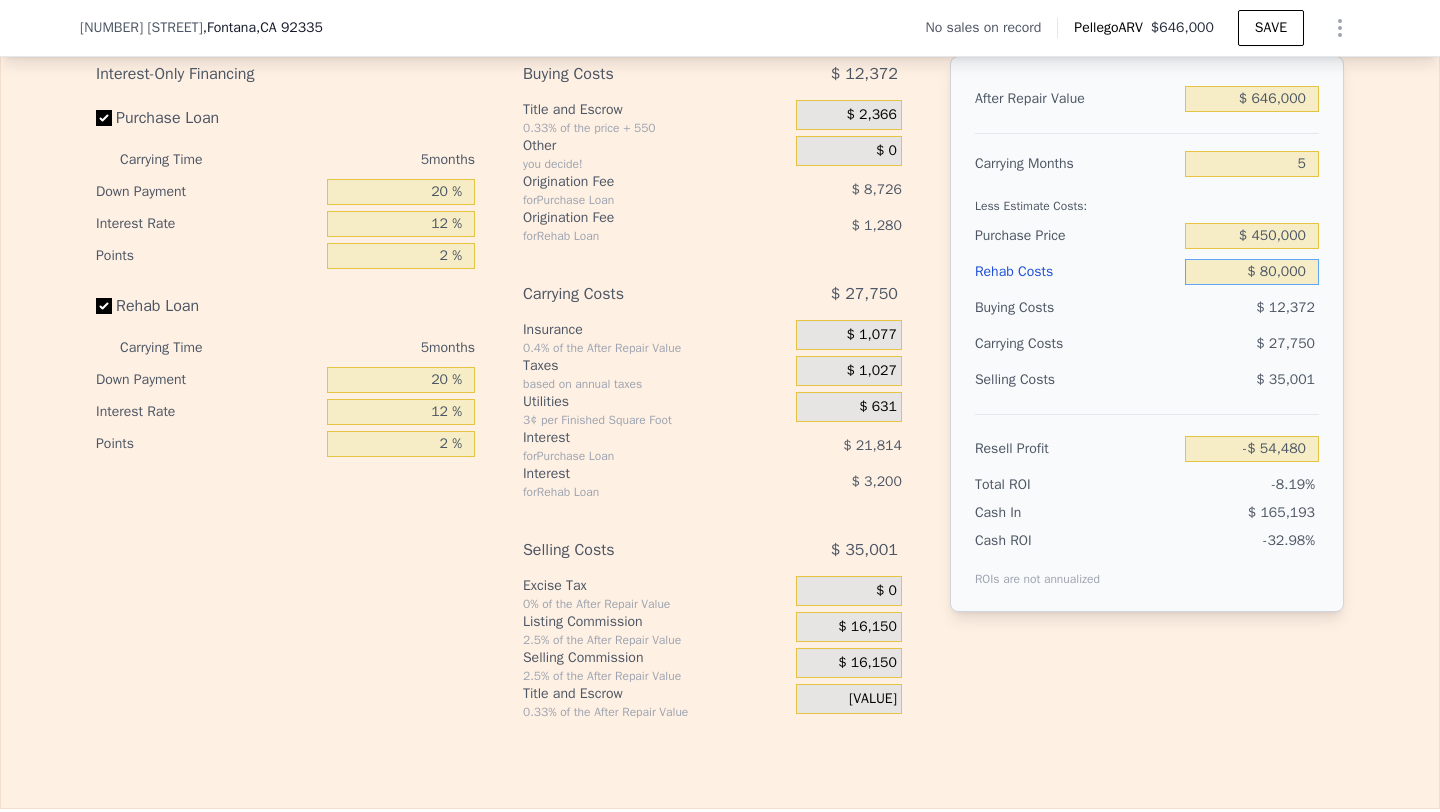 type on "$ 80,000" 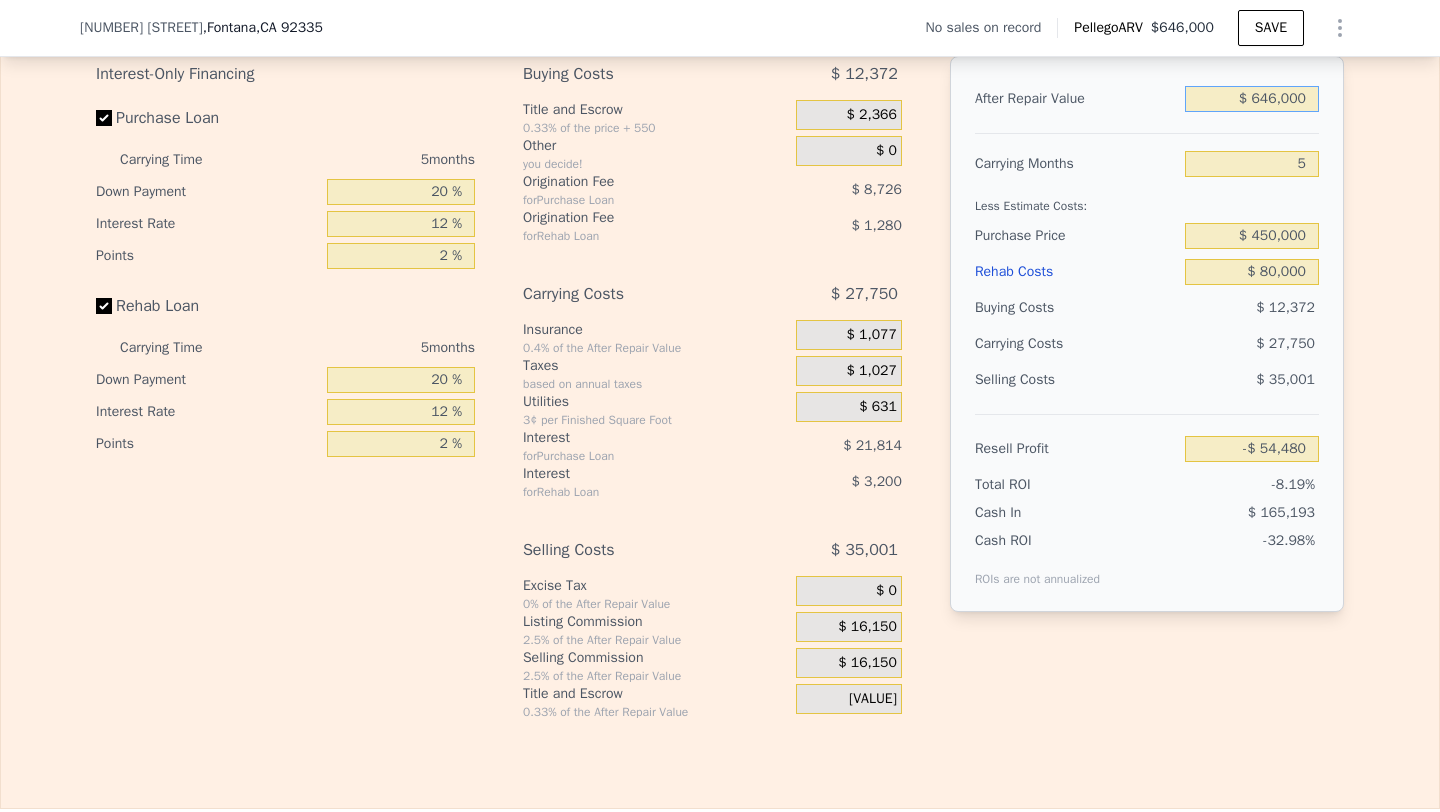 click on "$ 646,000" at bounding box center (1252, 99) 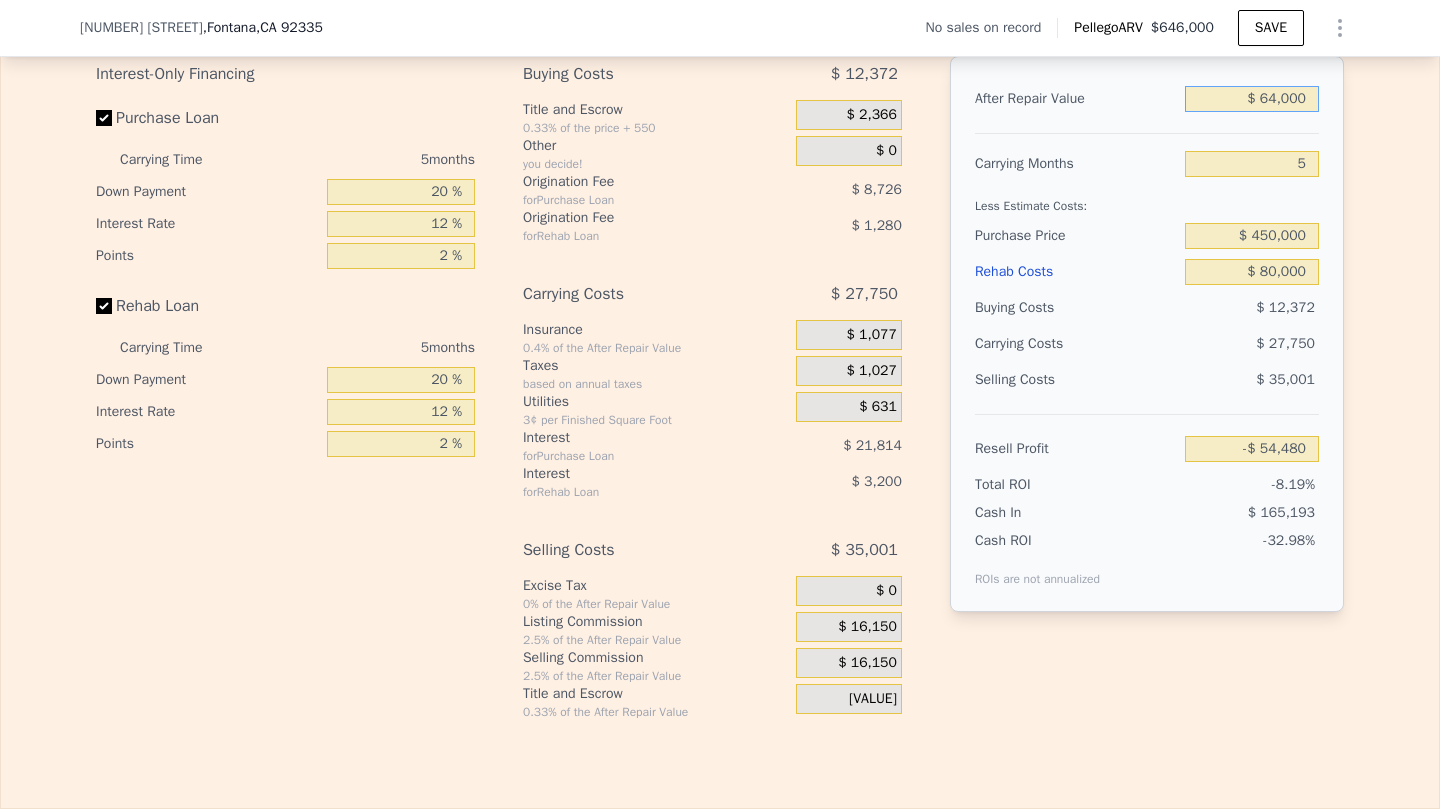type on "$ 6,000" 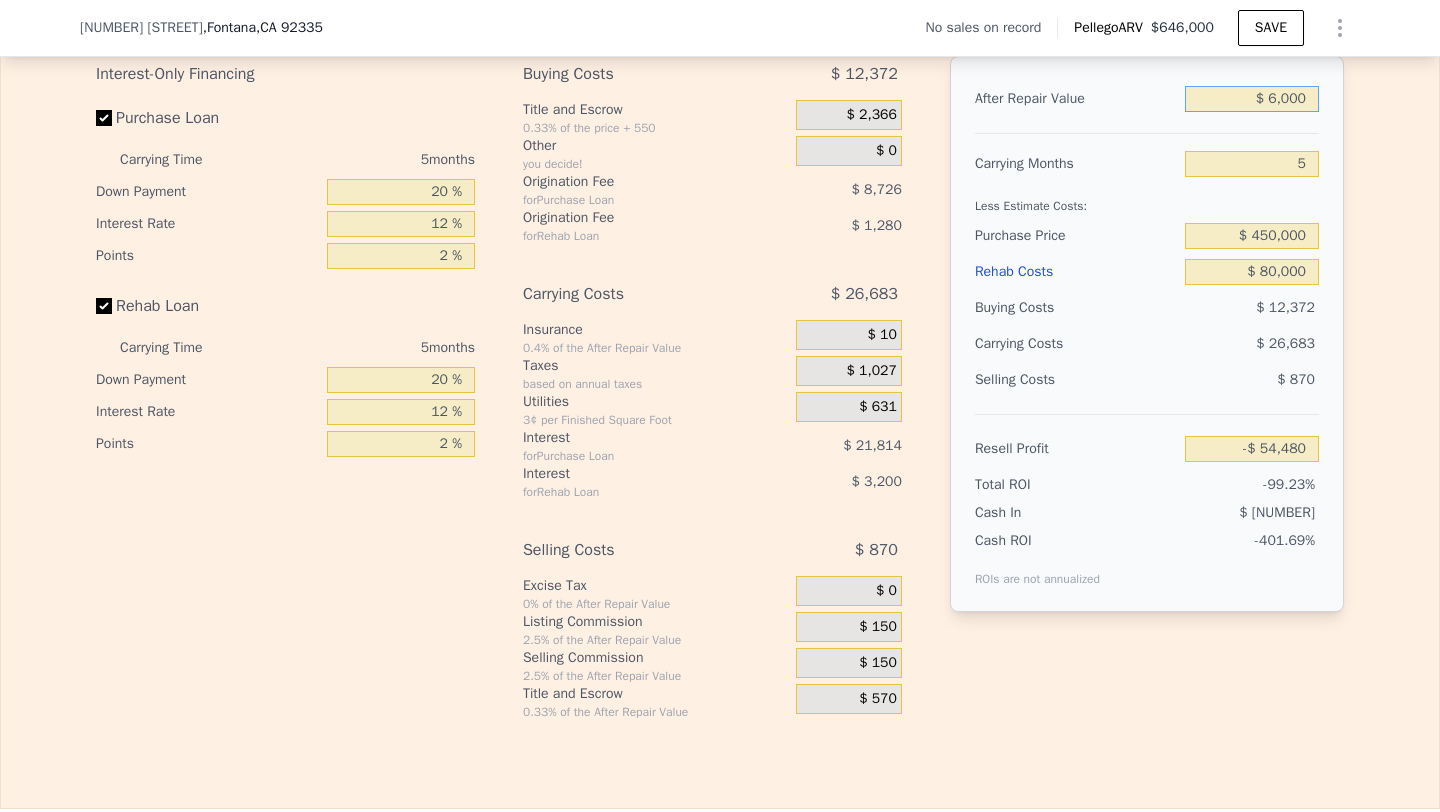 type on "-$ 659,282" 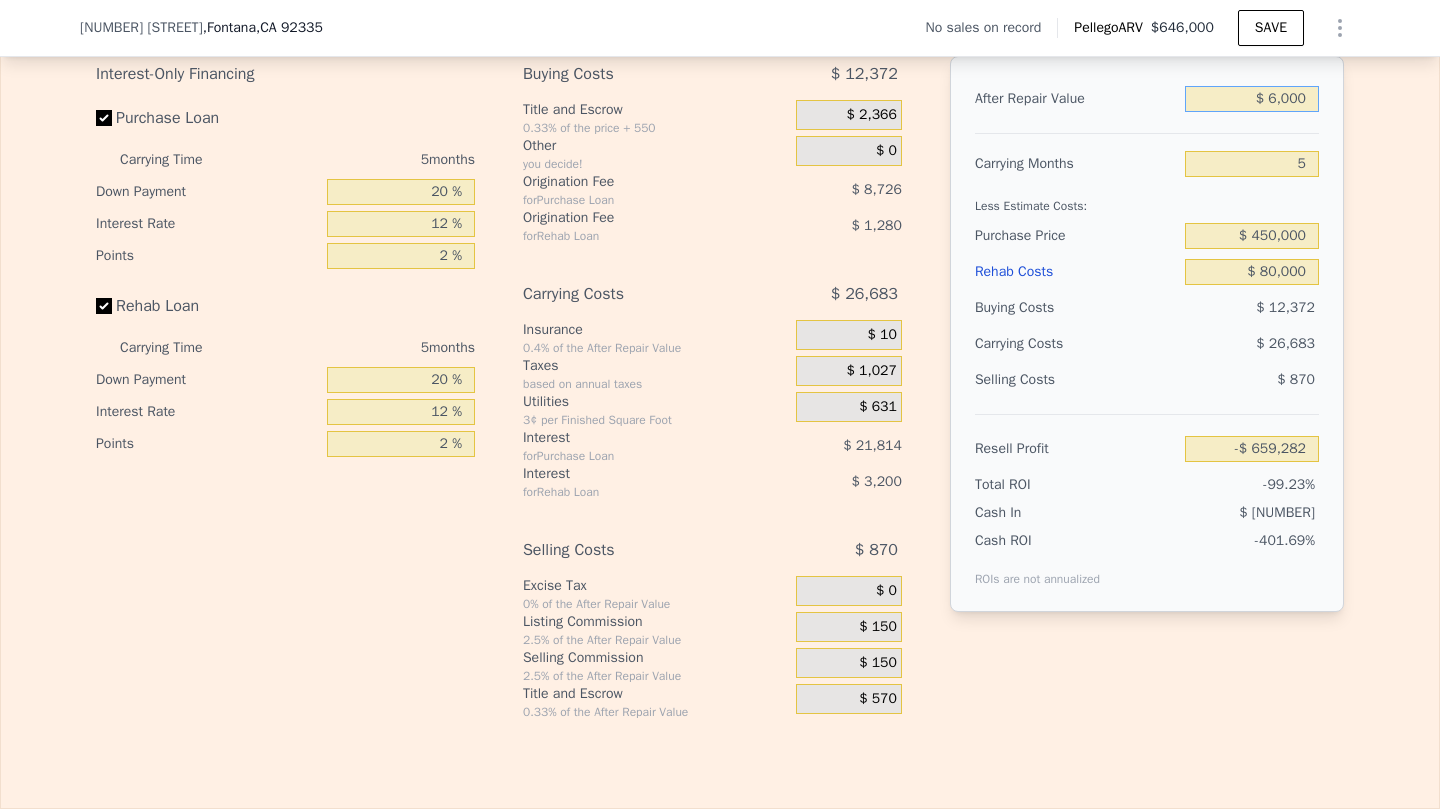type on "$ 65,000" 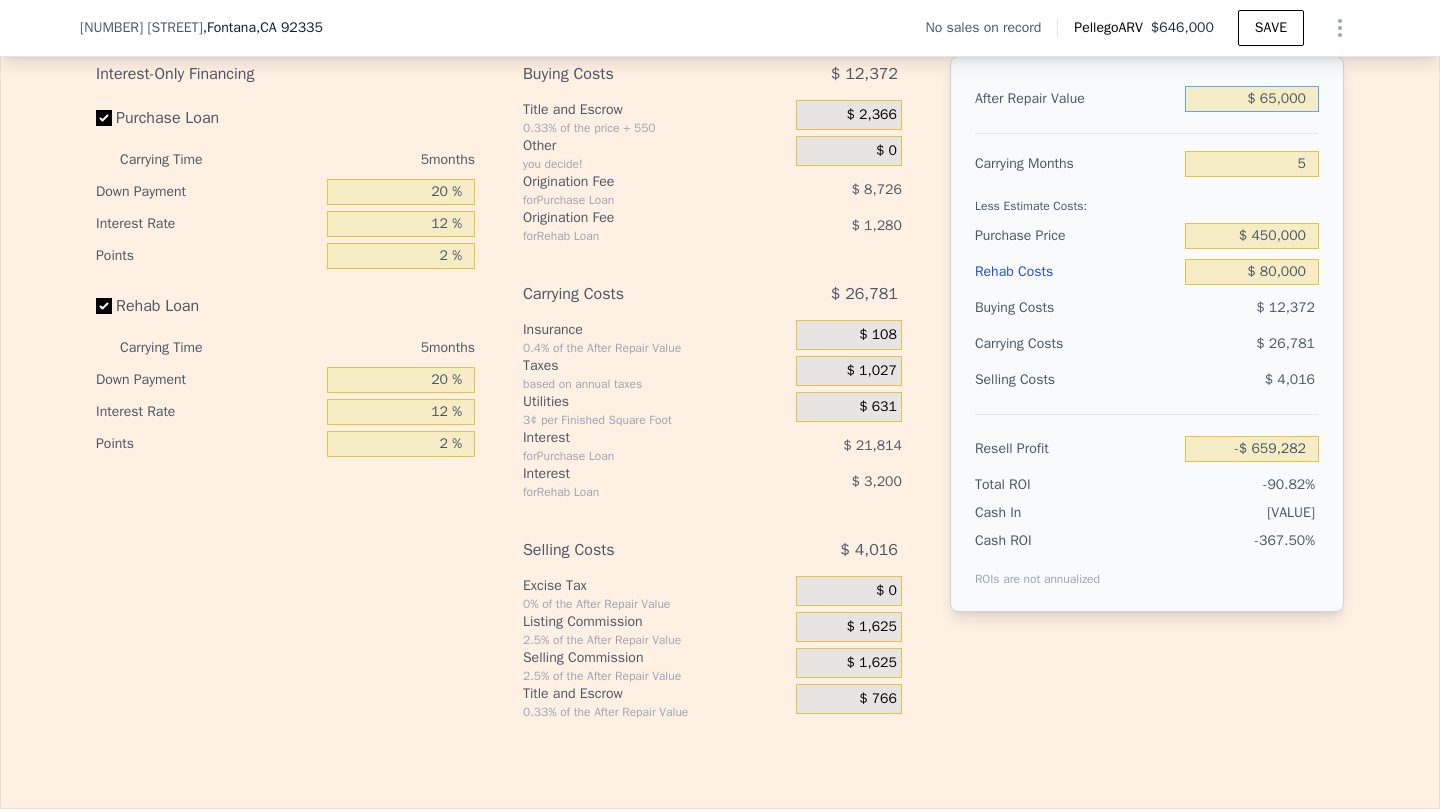 type on "-$ 603,526" 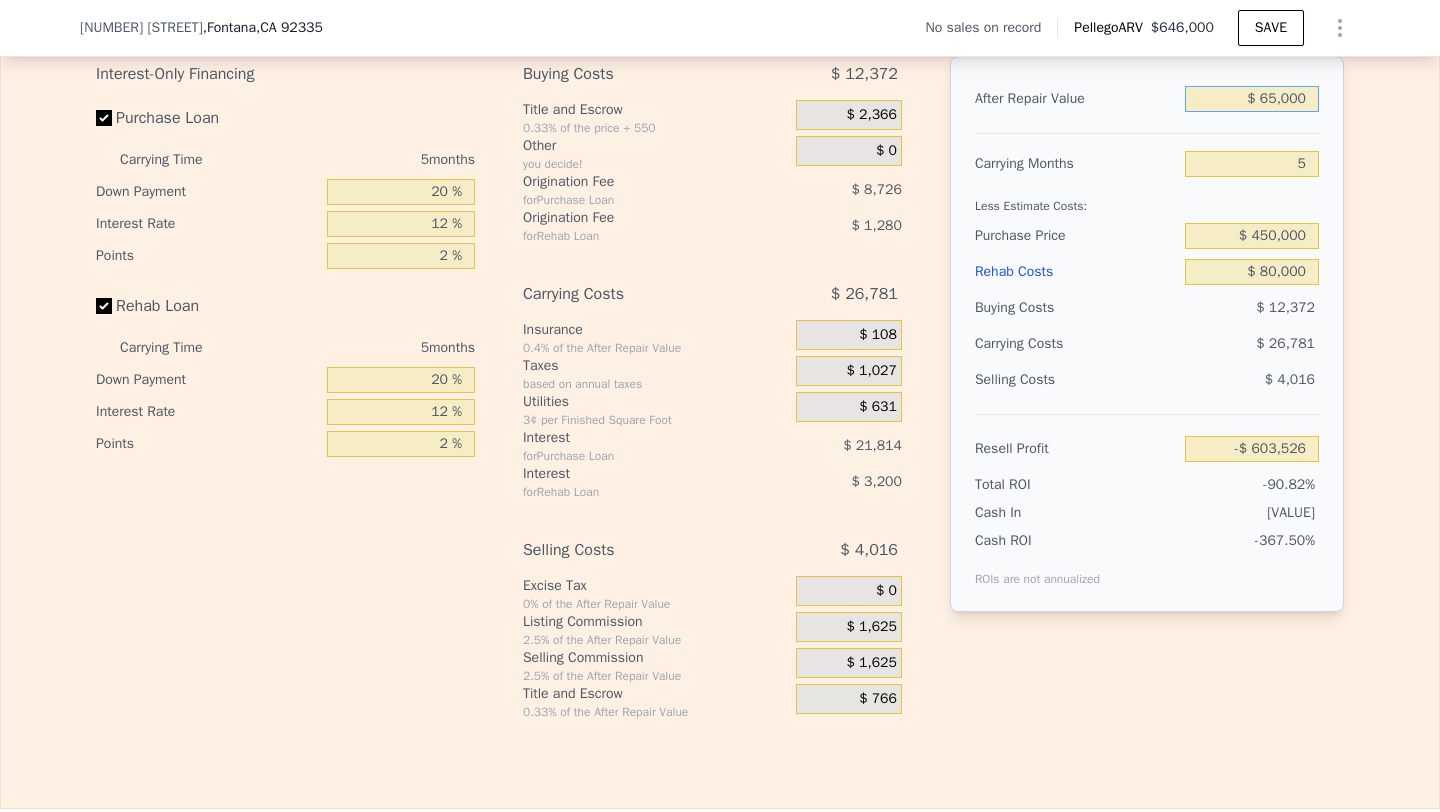 type on "$ 650,000" 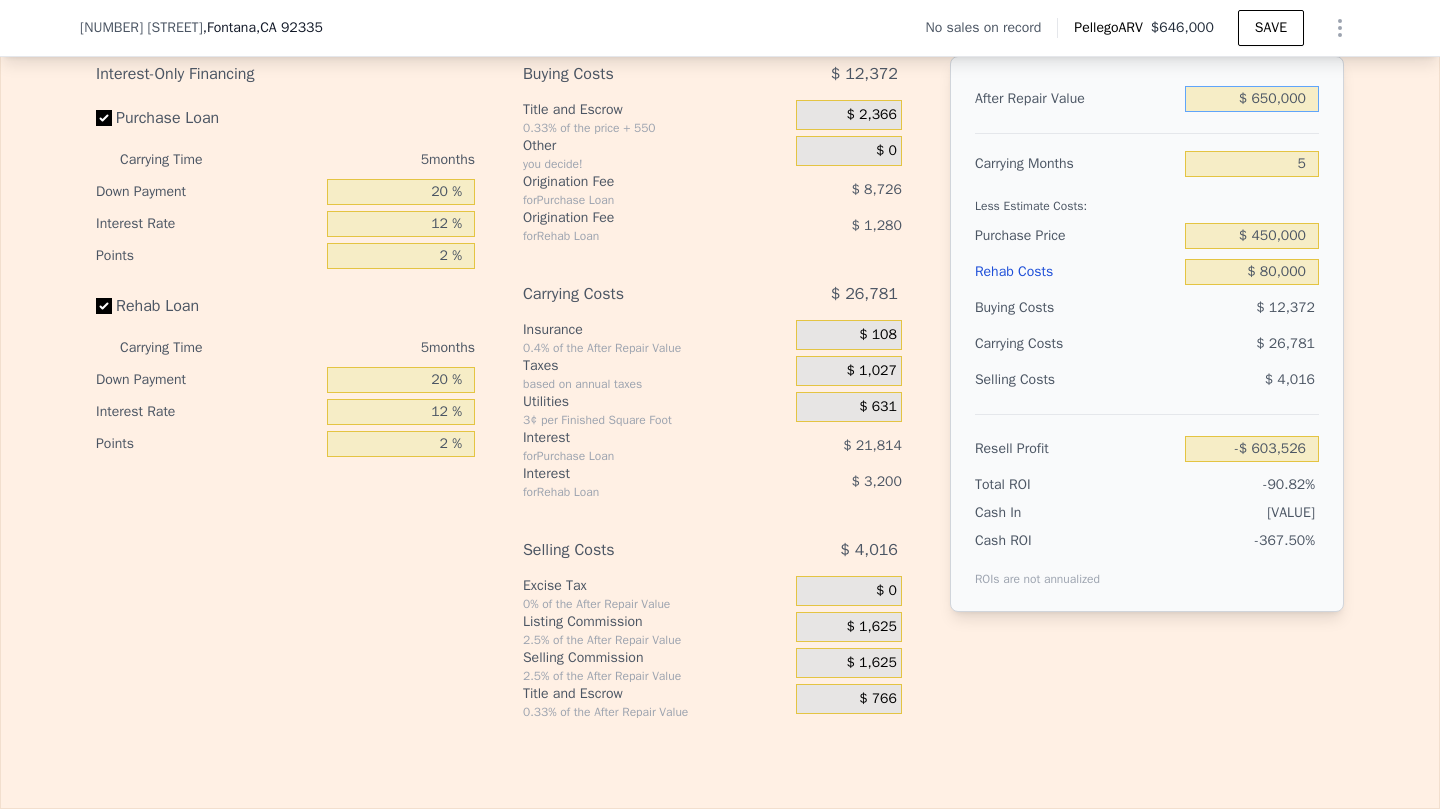 type on "-$ 50,700" 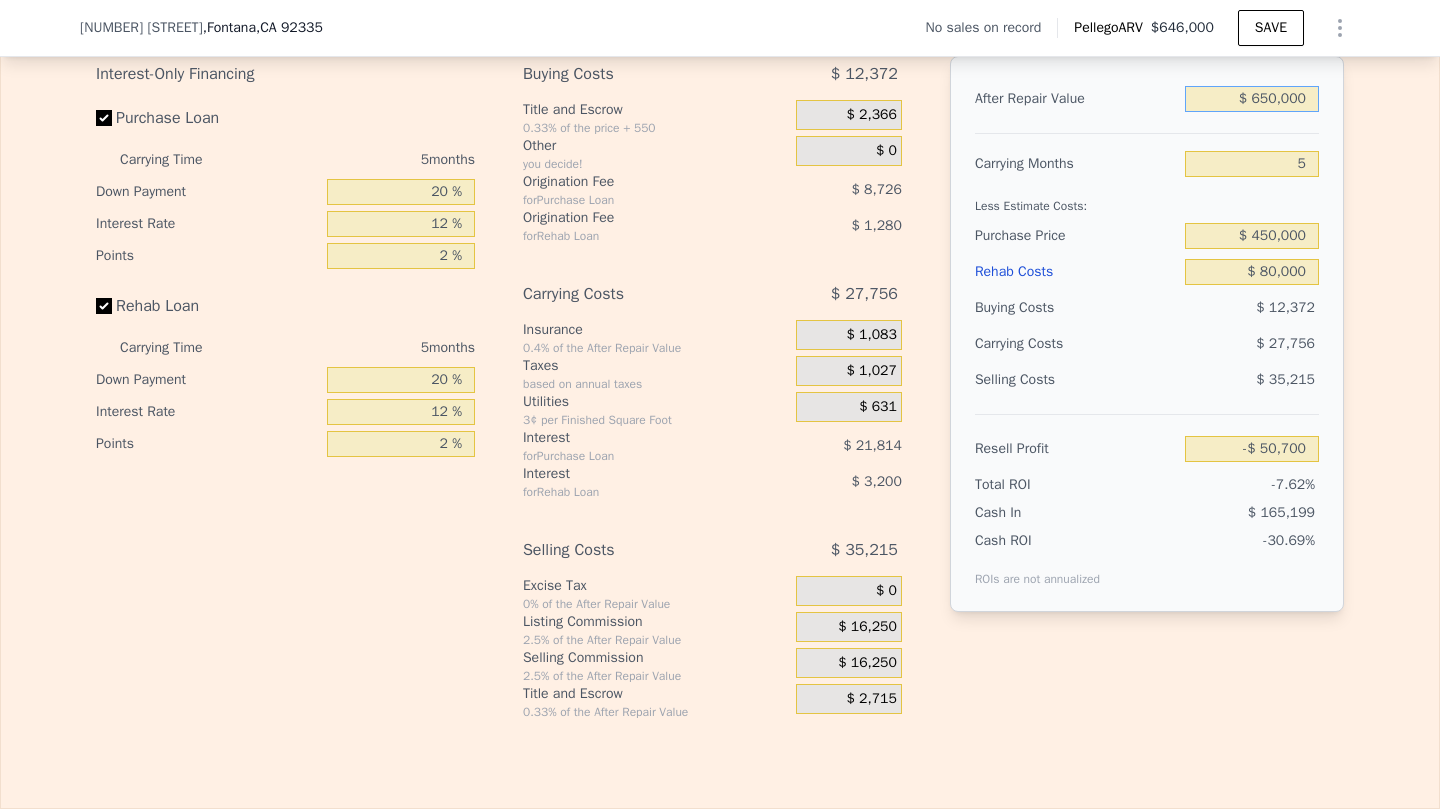 type on "$ 650,000" 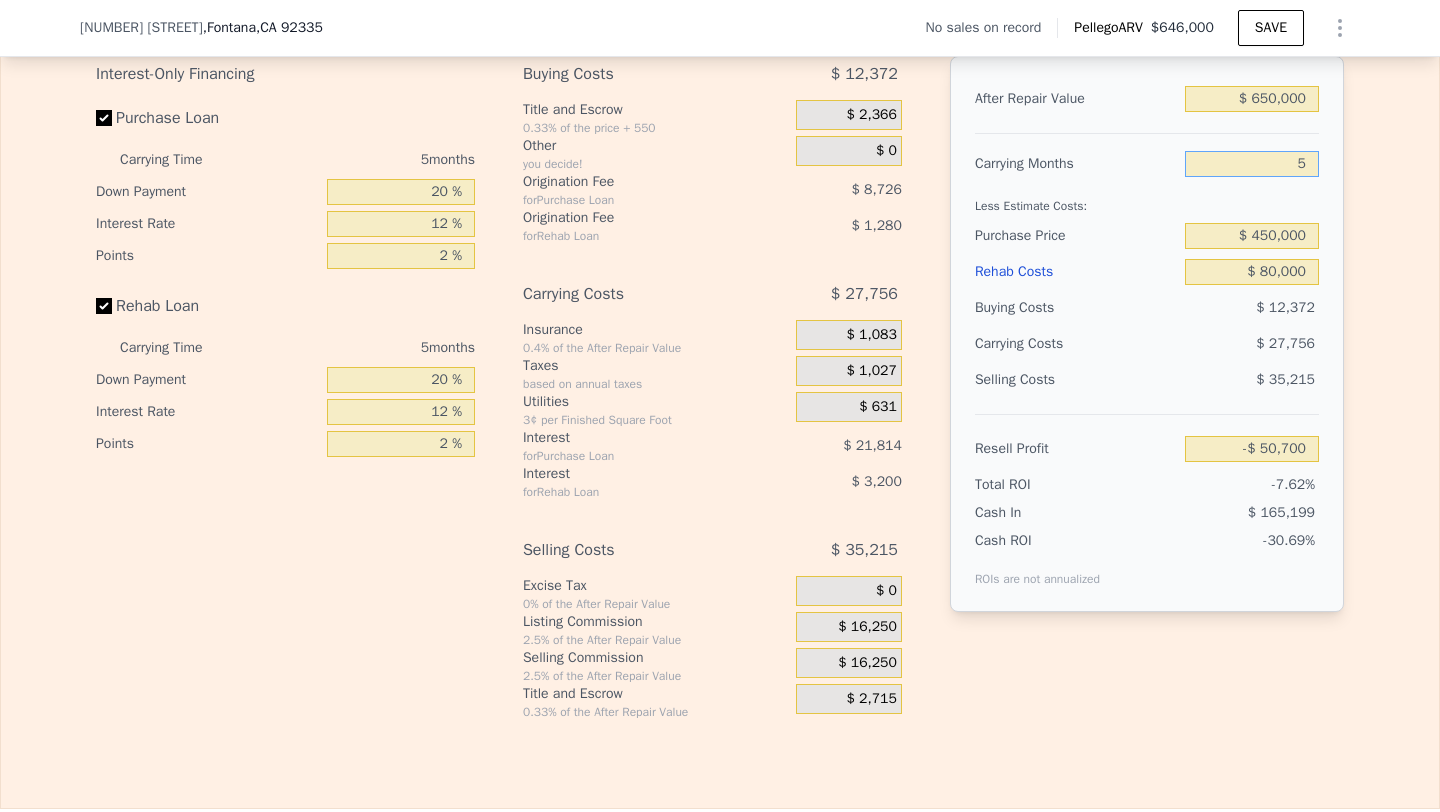 click on "5" at bounding box center [1252, 164] 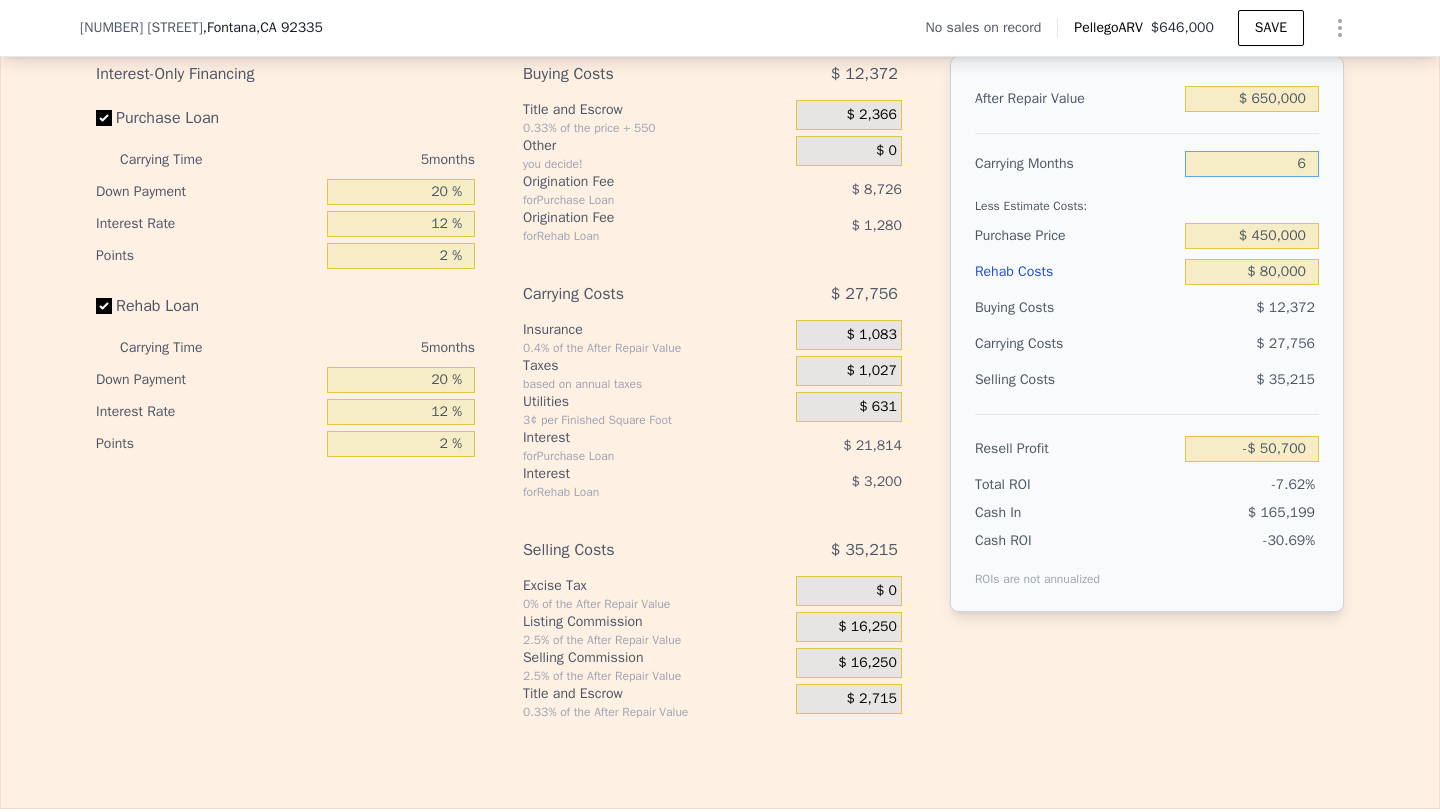 type on "-$ 56,253" 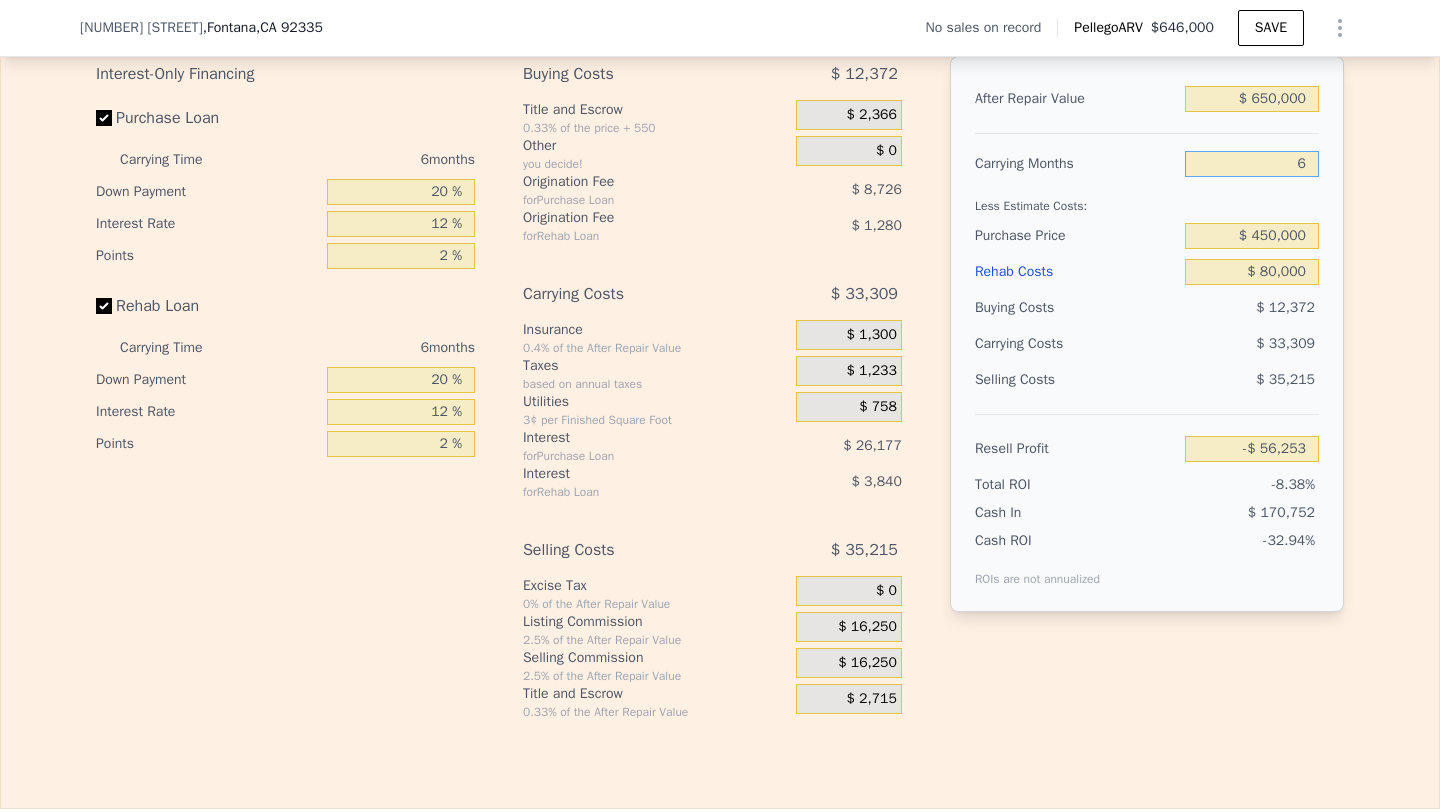 type on "6" 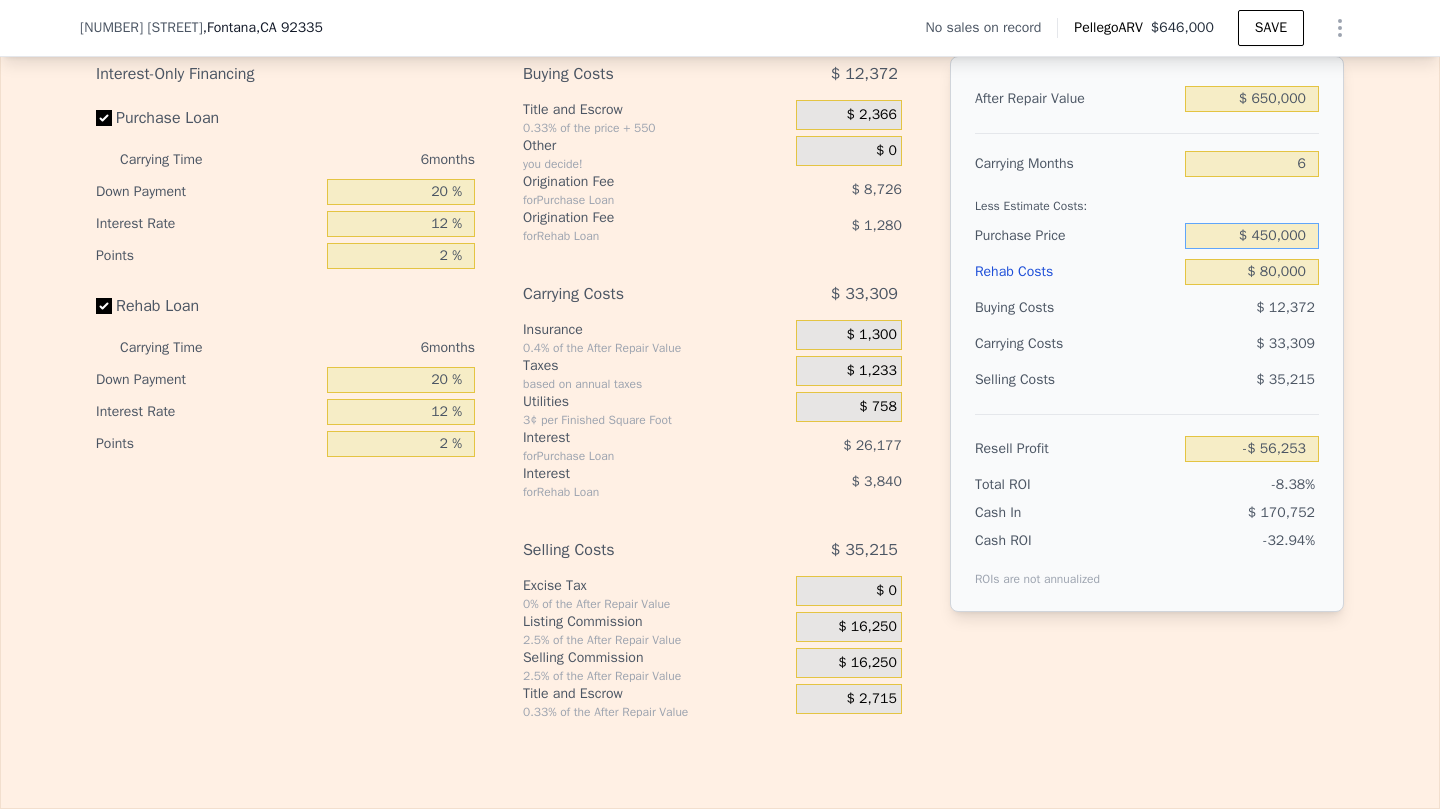 click on "$ 450,000" at bounding box center [1252, 236] 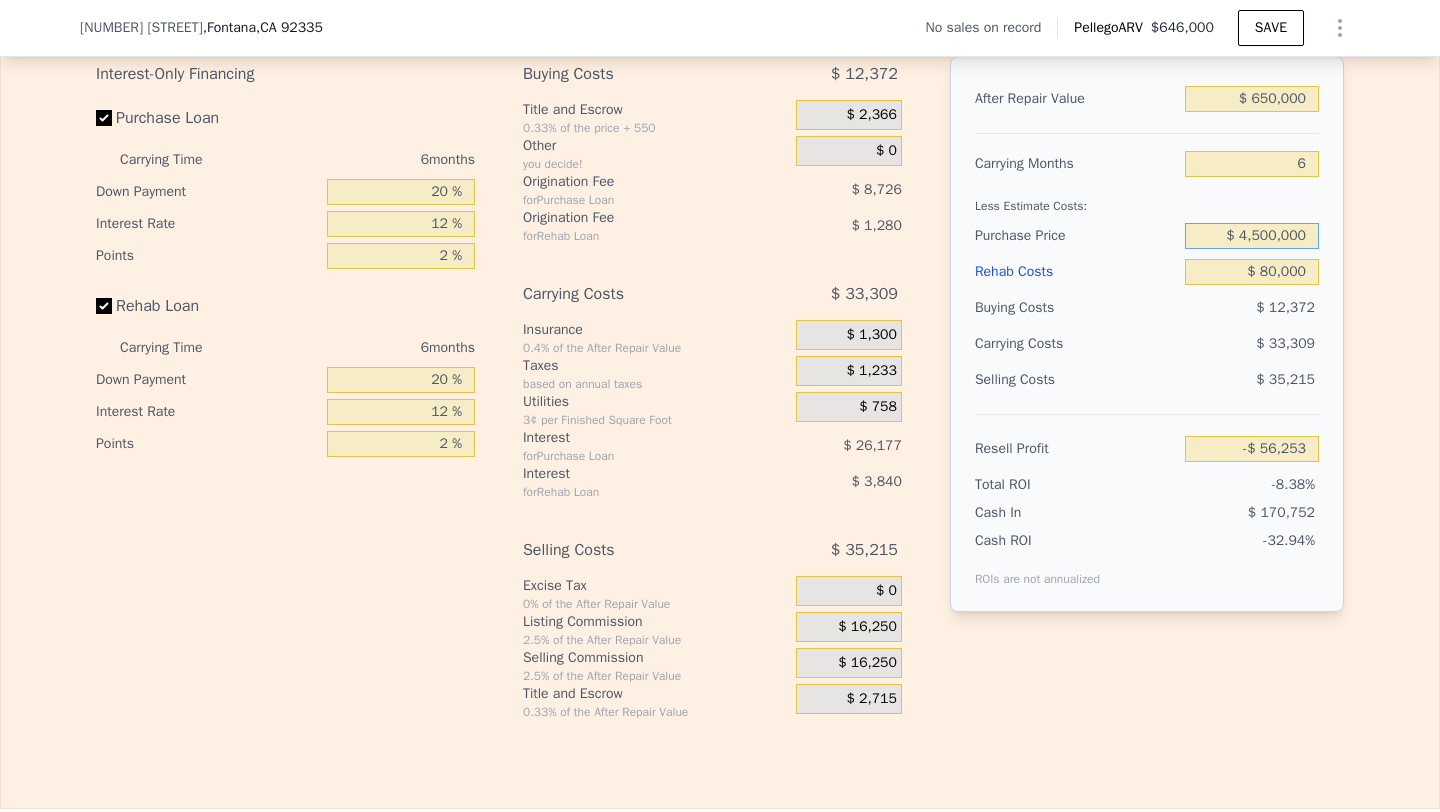 type on "$ 450,000" 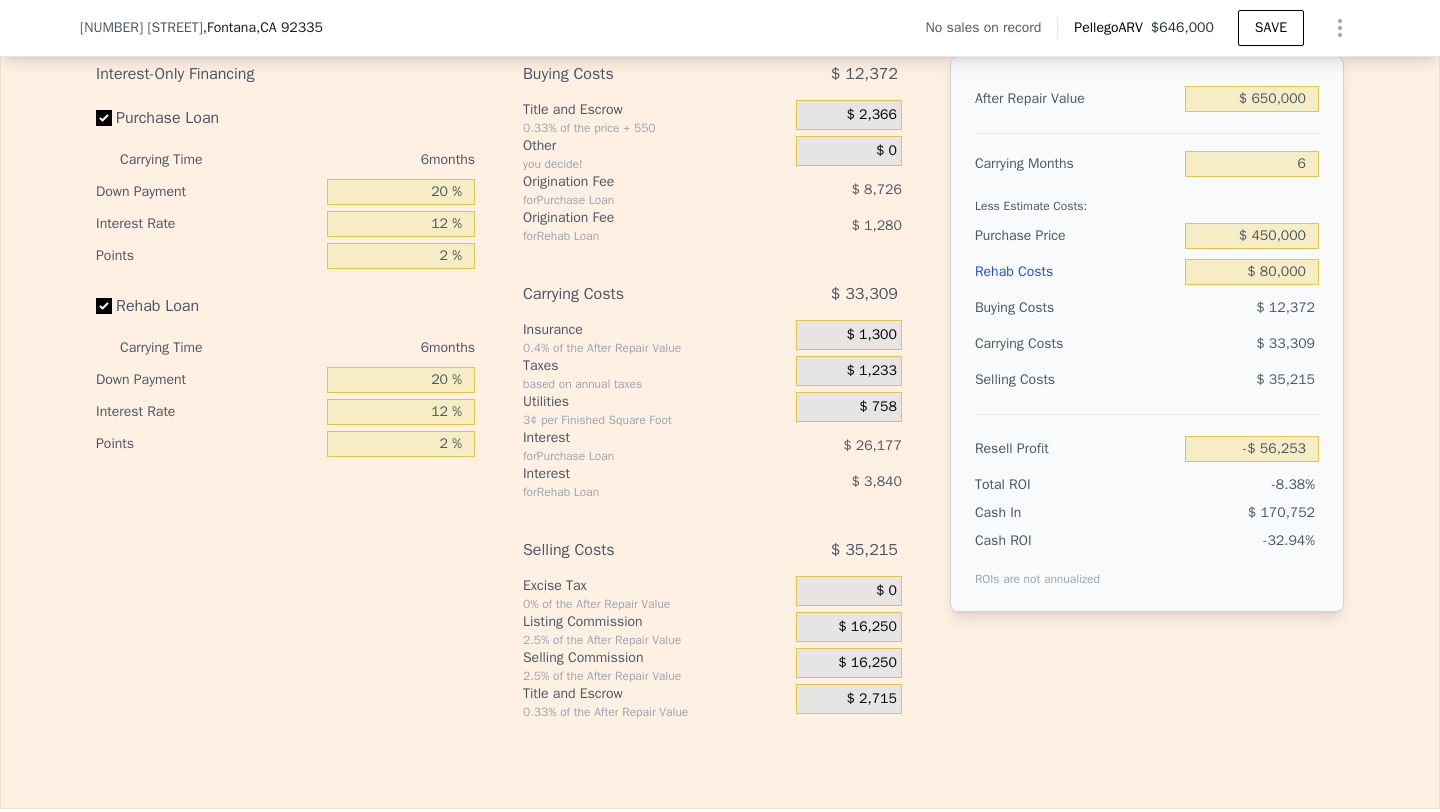 click on "Edit the assumptions in yellow boxes. Input profit to calculate an offer price. Pre-set assumptions are computer generated by Pellego . Interest-Only Financing Purchase Loan Carrying Time 6 months Down Payment 20 % Interest Rate 12 % Points 2 % Rehab Loan Carrying Time 6 months Down Payment 20 % Interest Rate 12 % Points 2 % Buying Costs $ 12,372 Title and Escrow 0.33% of the price + 550 $ 2,366 Other you decide! $ 0 Origination Fee for Purchase Loan $ 8,726 Origination Fee for Rehab Loan $ 1,280 Carrying Costs $ 33,309 Insurance 0.4% of the After Repair Value $ 1,300 Taxes based on annual taxes $ 1,233 Utilities 3¢ per Finished Square Foot $ 758 Interest for Purchase Loan $ 26,177 Interest for Rehab Loan $ 3,840 Selling Costs $ 35,215 Excise Tax 0% of the After Repair Value $ 0 Listing Commission 2.5% of the After Repair Value $ 16,250 Selling Commission 2.5% of the After Repair Value $ 16,250 Title and Escrow 0.33% of the After Repair Value $ 2,715 After Repair Value $ 650,000 Carrying Months 6" at bounding box center (720, 348) 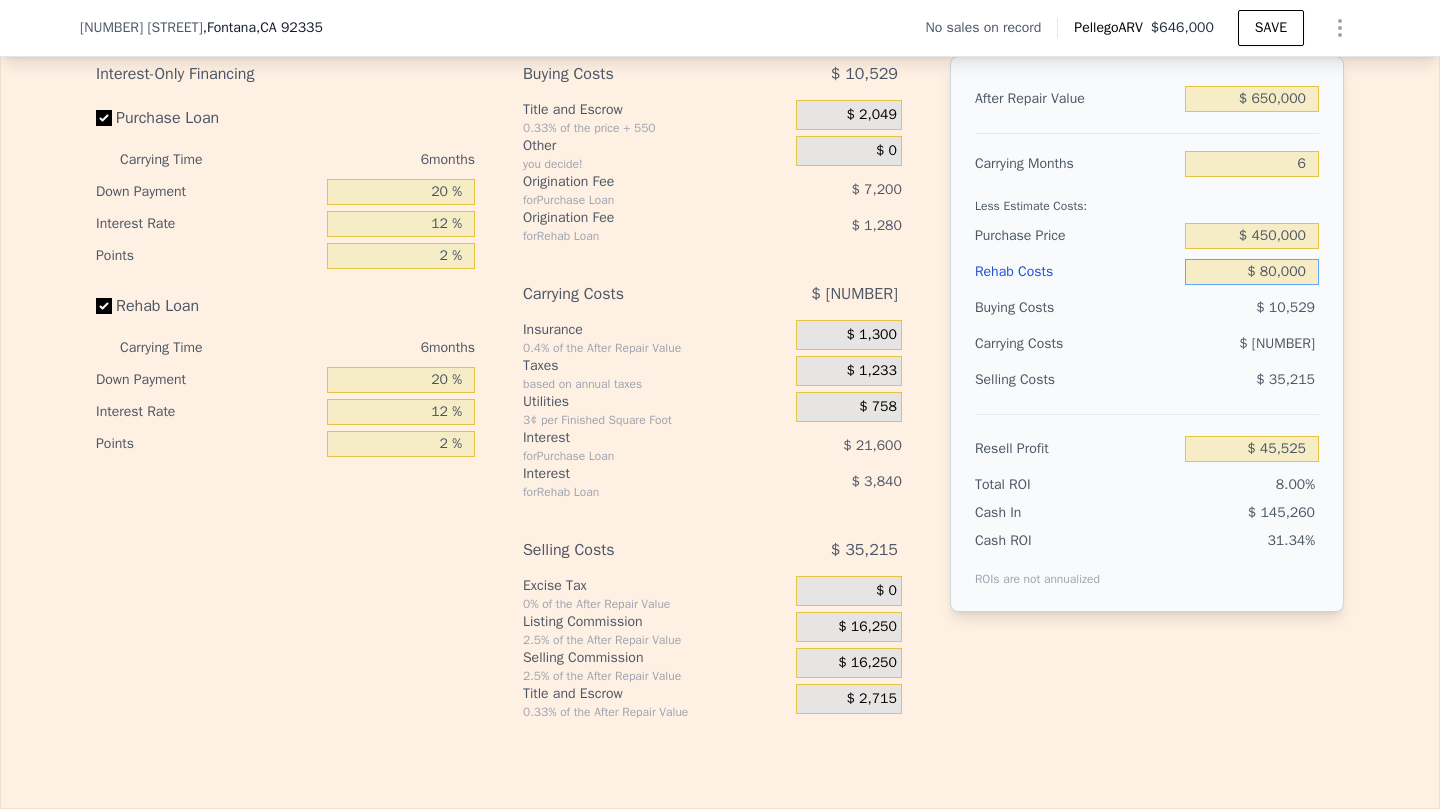 click on "$ 80,000" at bounding box center (1252, 272) 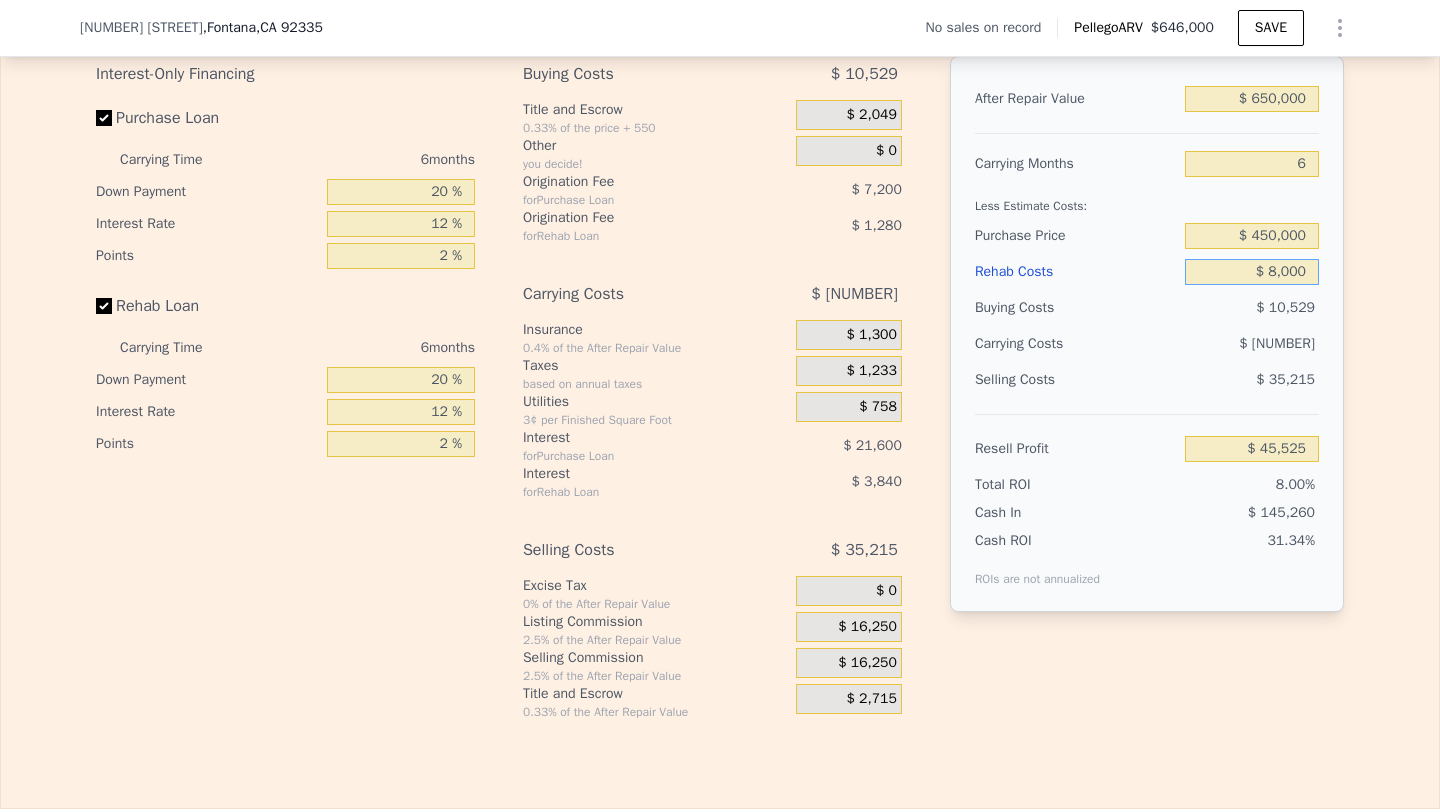 type on "$ 85,000" 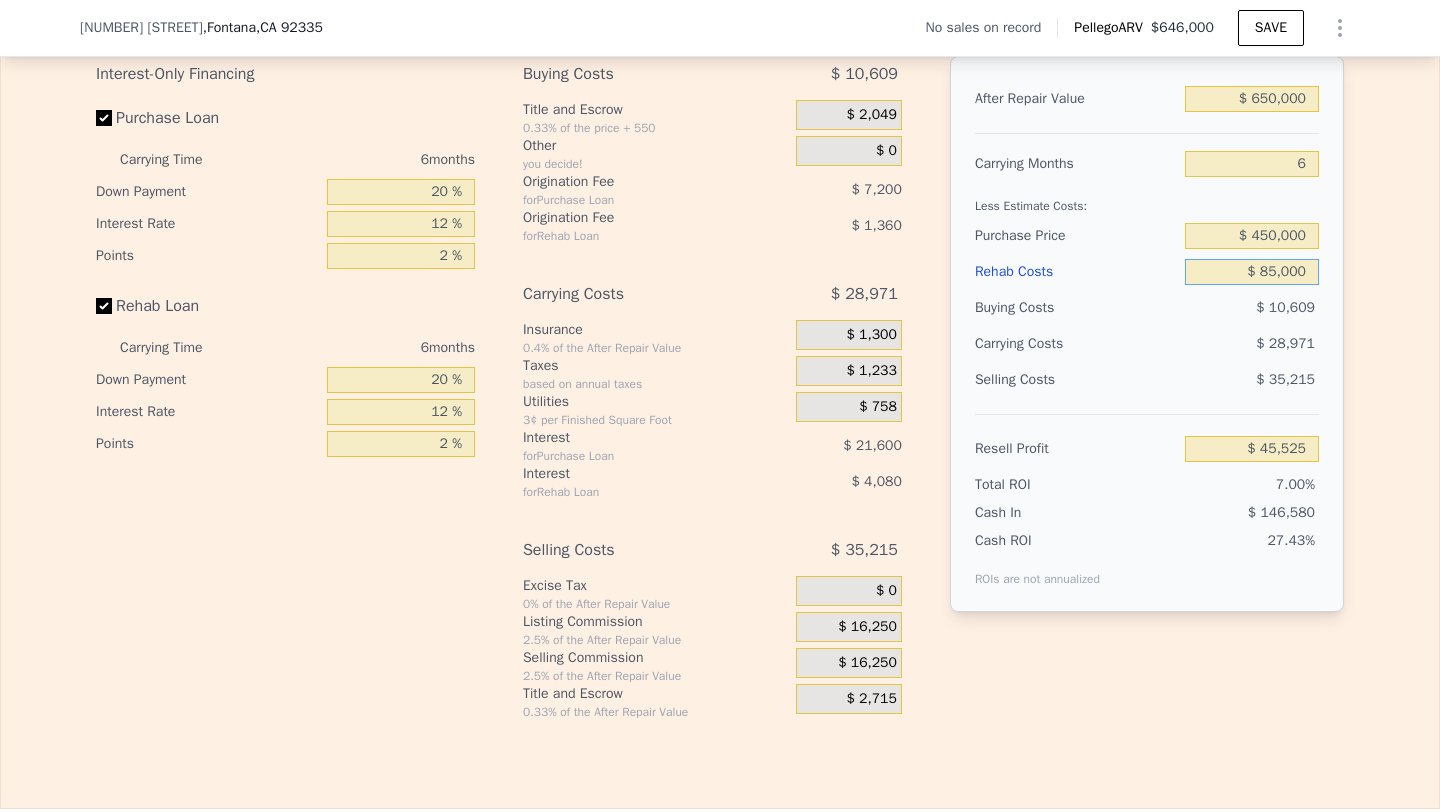 type on "$ 40,205" 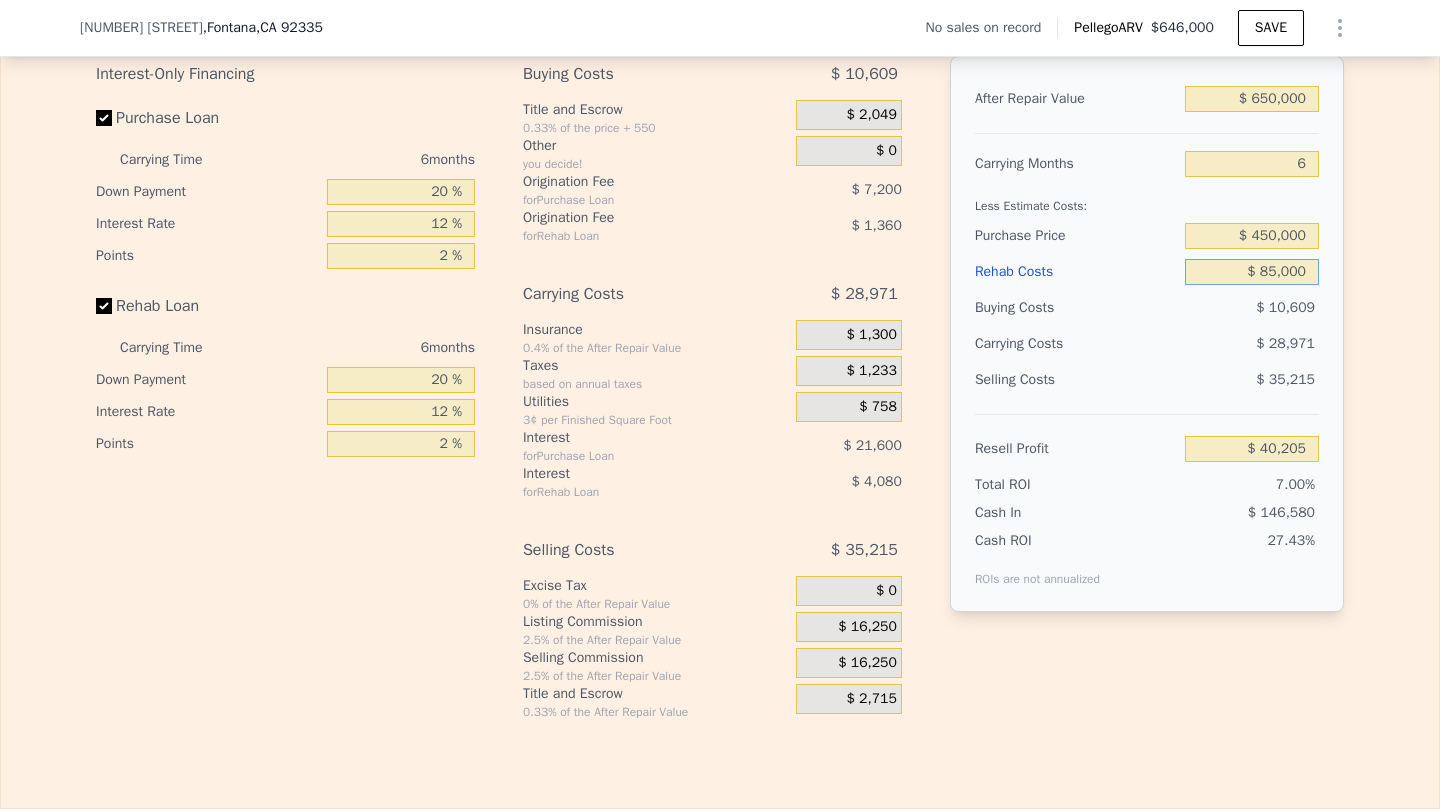 type on "$ 85,000" 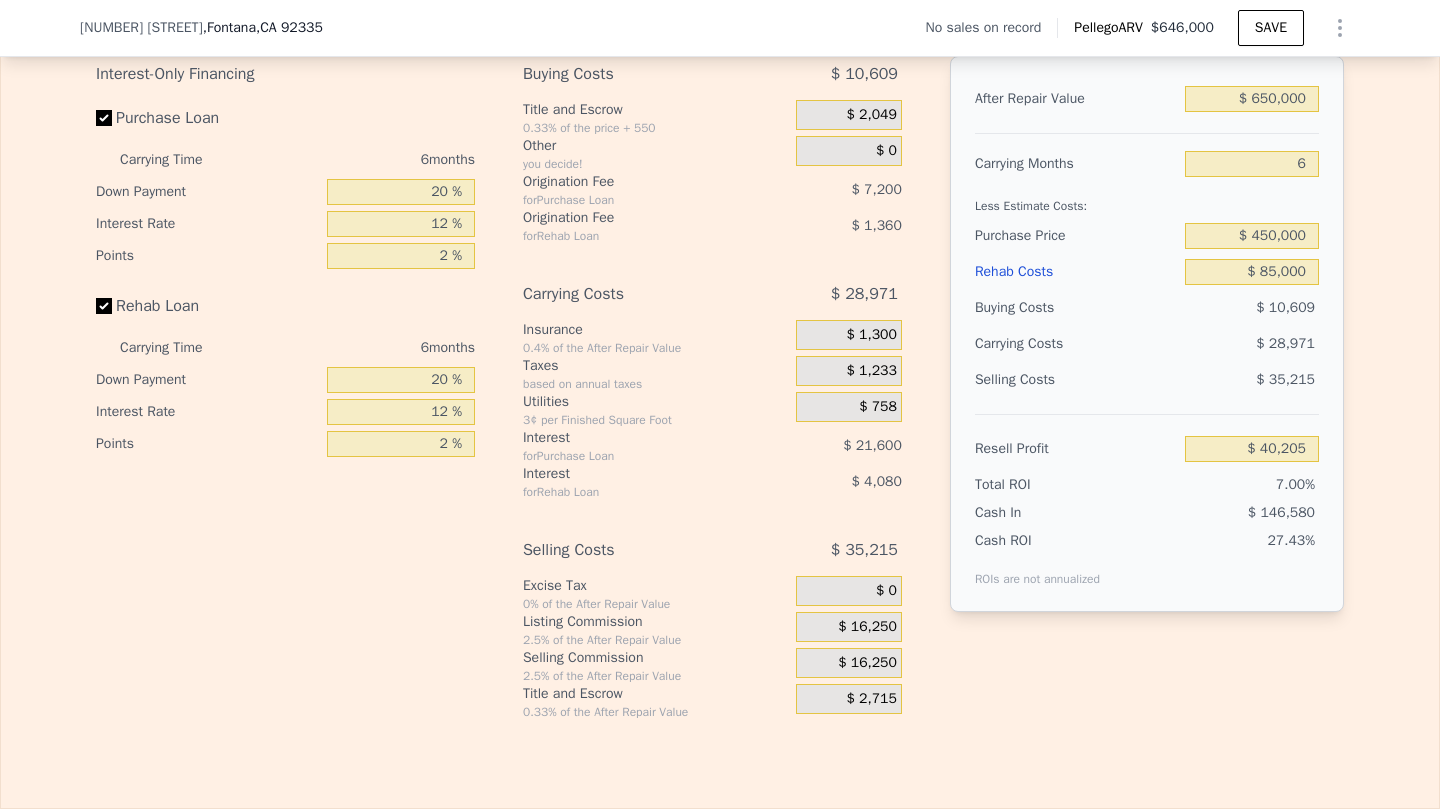 click on "$ 28,971" at bounding box center [1285, 343] 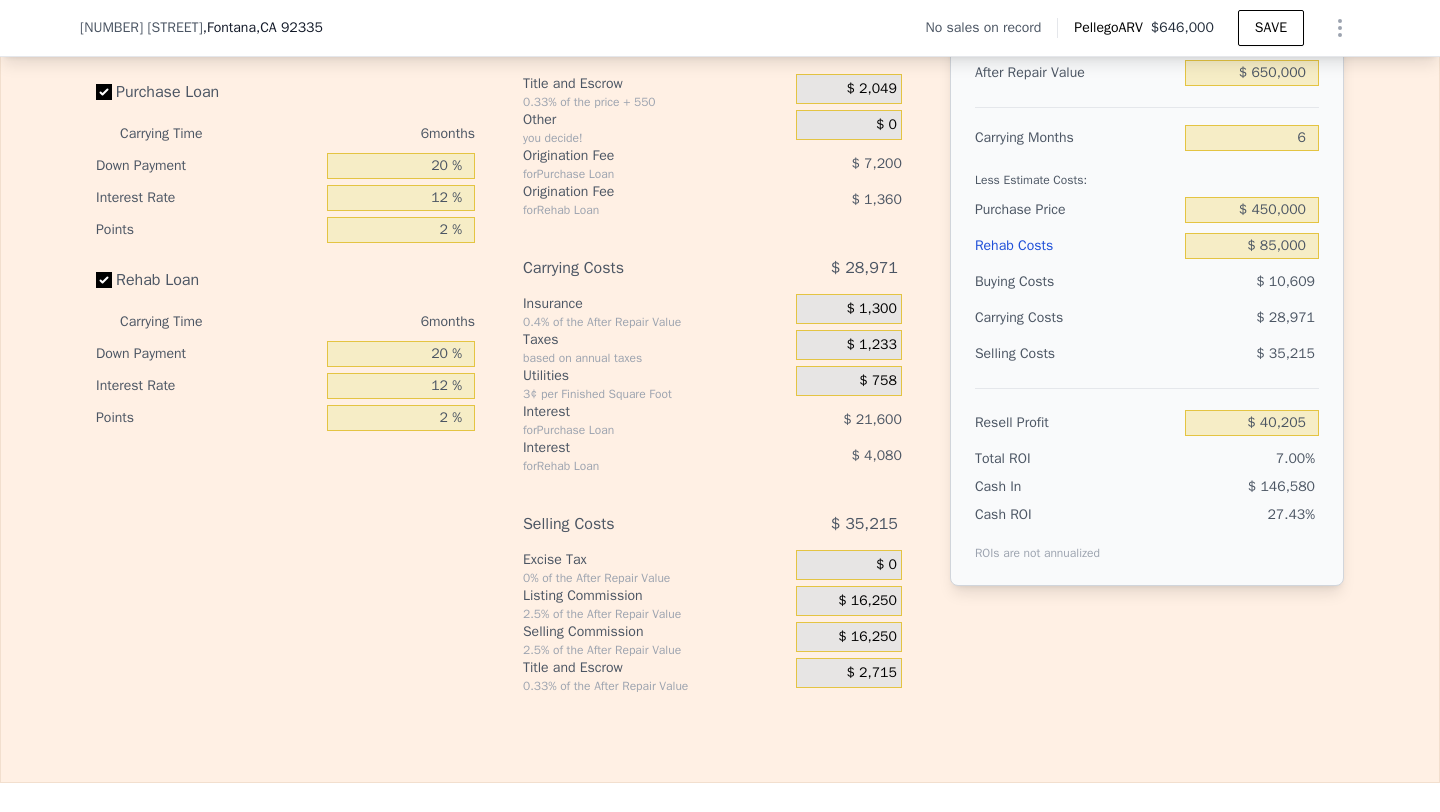 scroll, scrollTop: 2939, scrollLeft: 0, axis: vertical 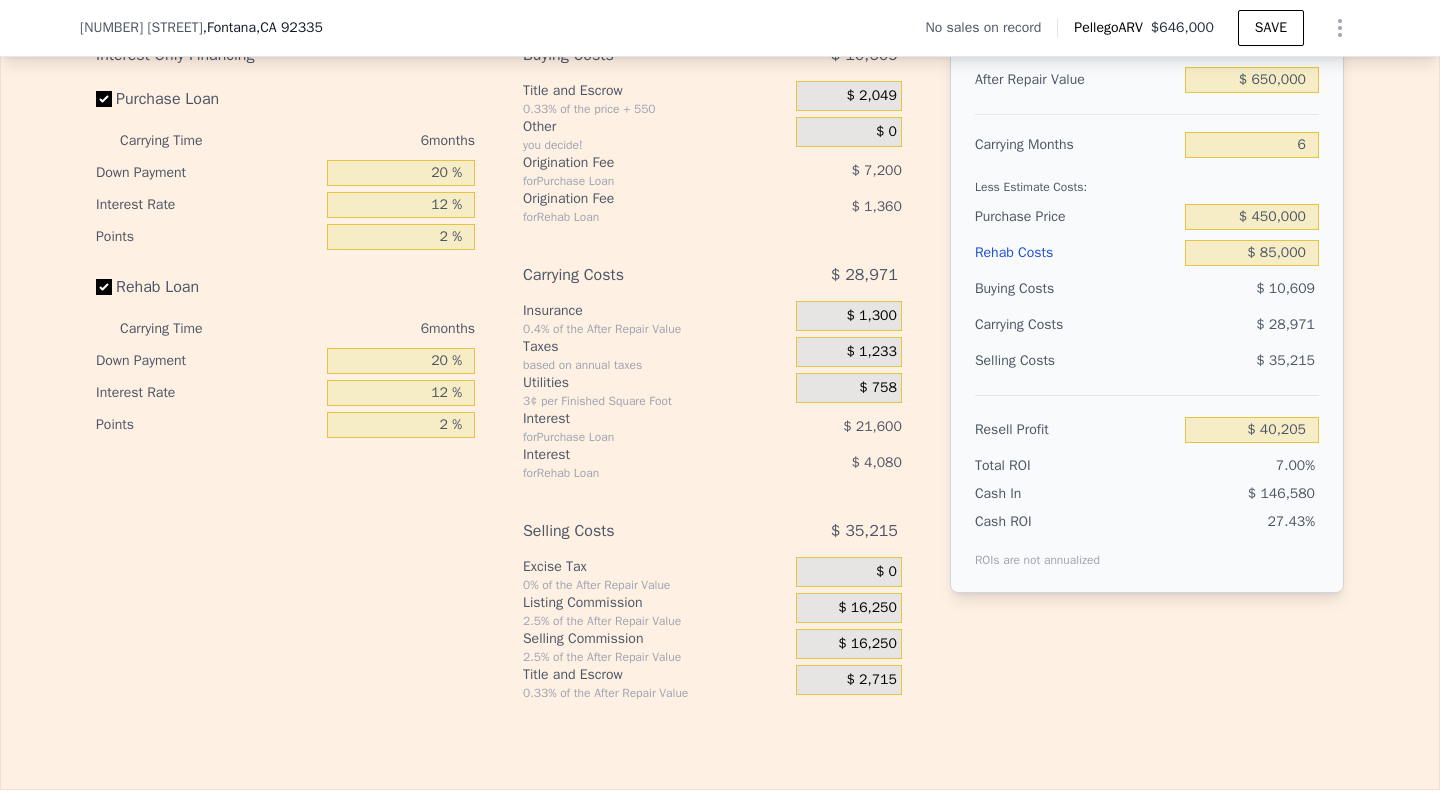 type on "$ 646,000" 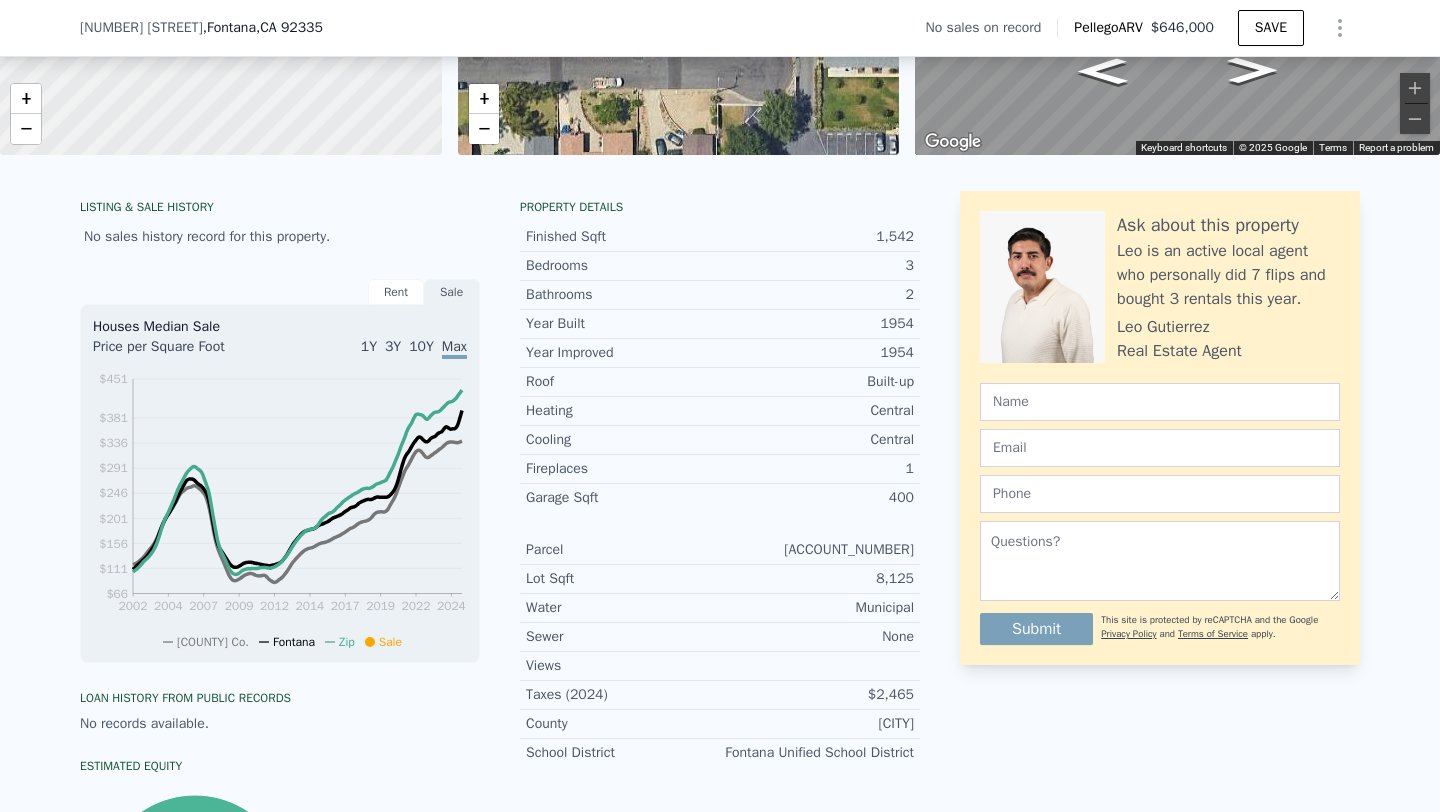 scroll, scrollTop: 0, scrollLeft: 0, axis: both 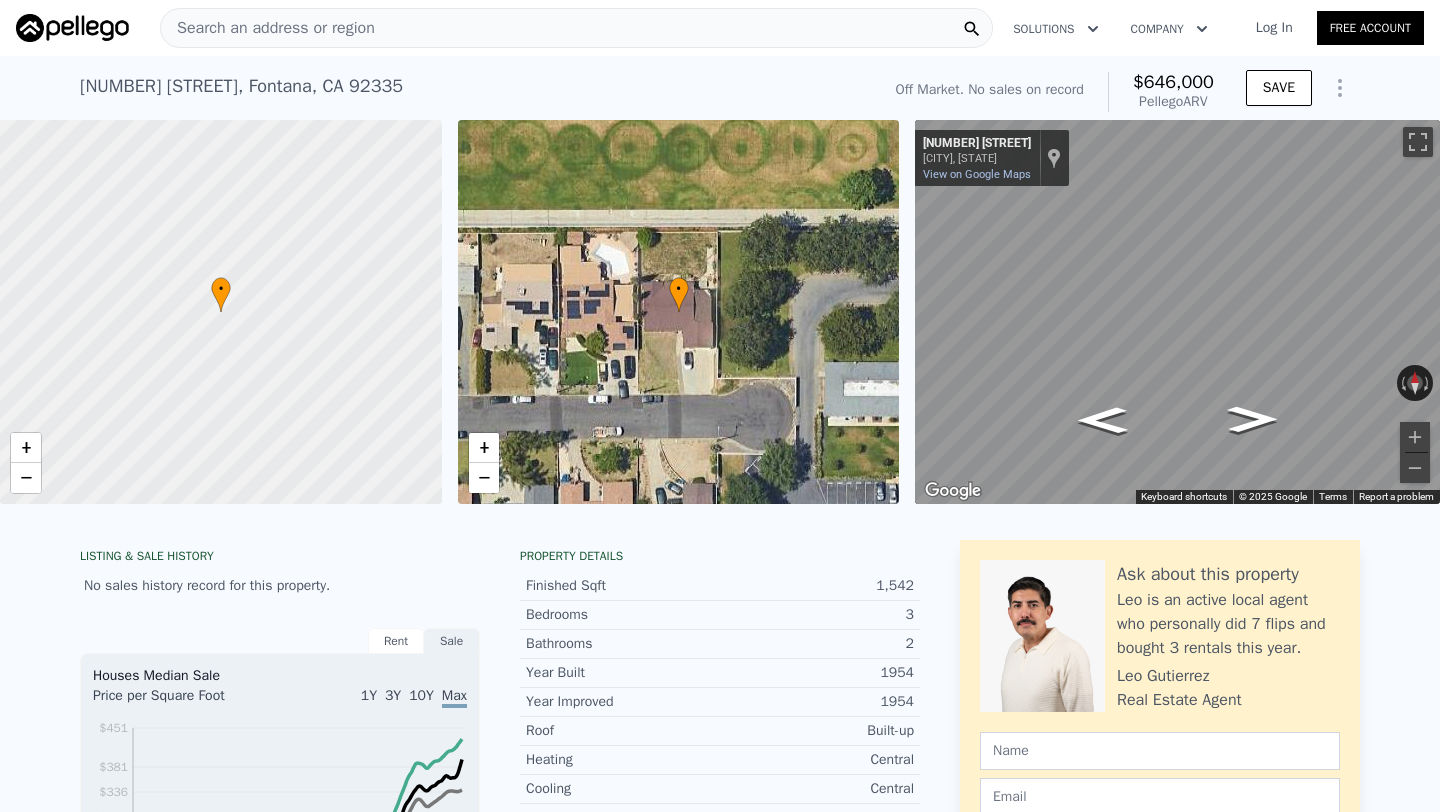 click on "Search an address or region" at bounding box center (268, 28) 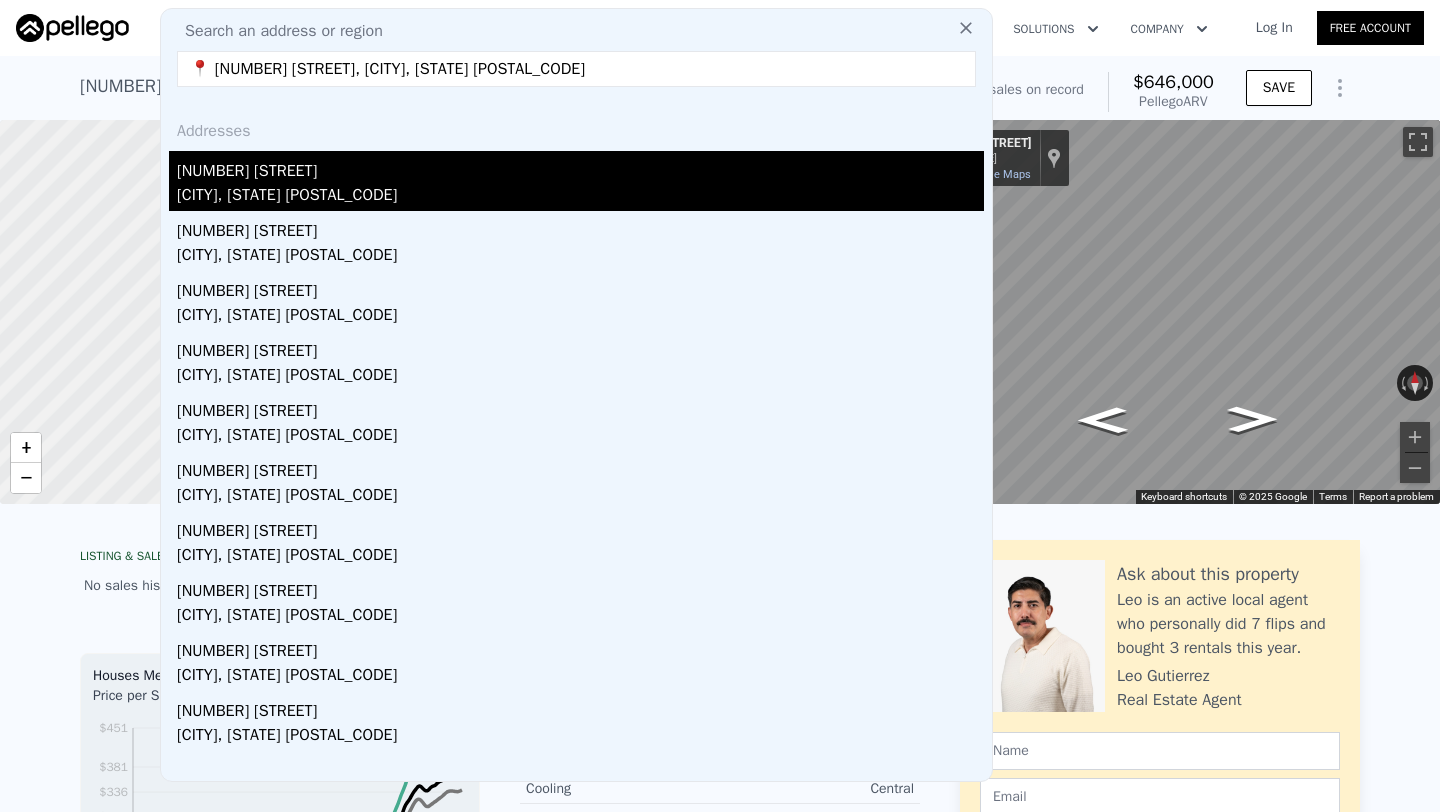 type on "📍 [NUMBER] [STREET], [CITY], [STATE] [POSTAL_CODE]" 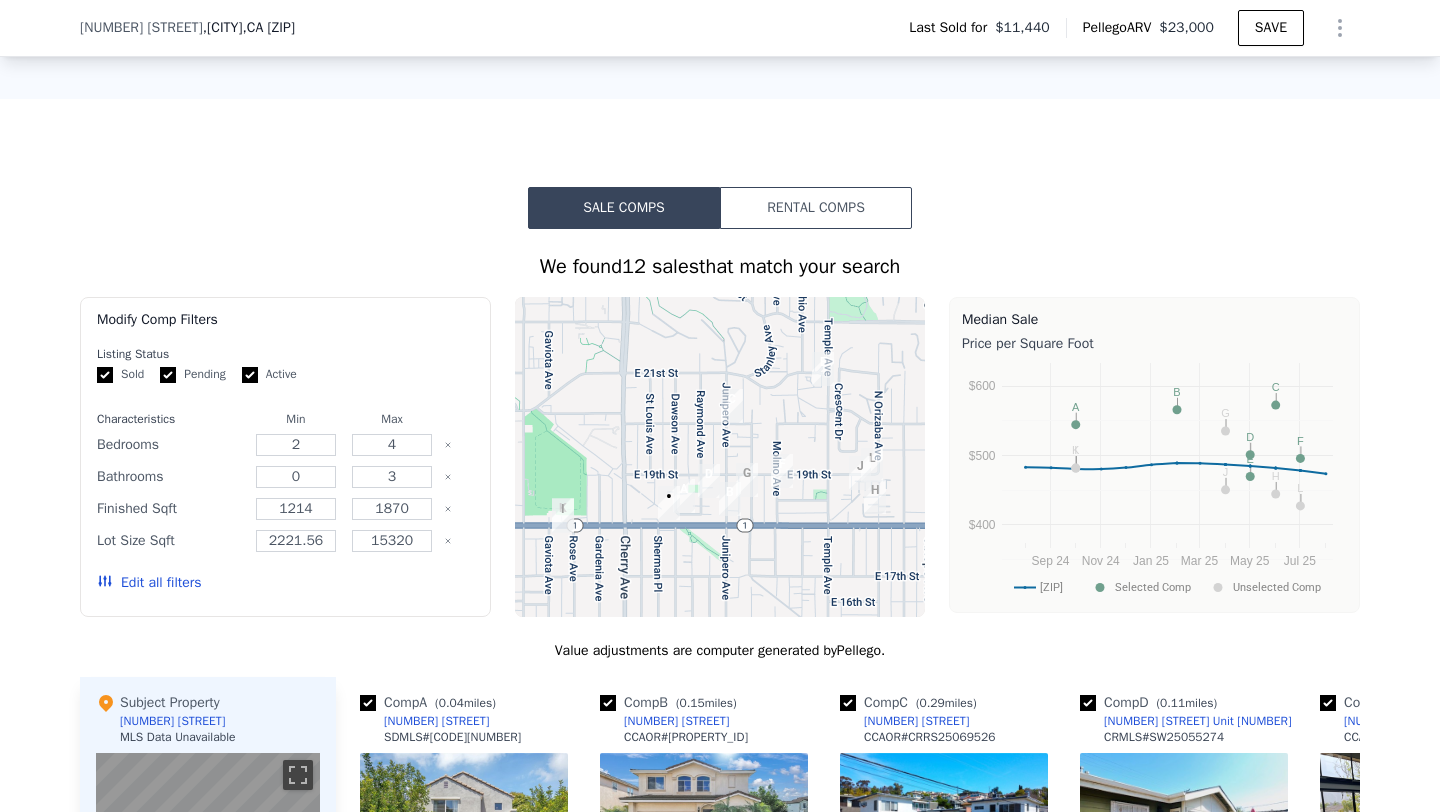 scroll, scrollTop: 1049, scrollLeft: 0, axis: vertical 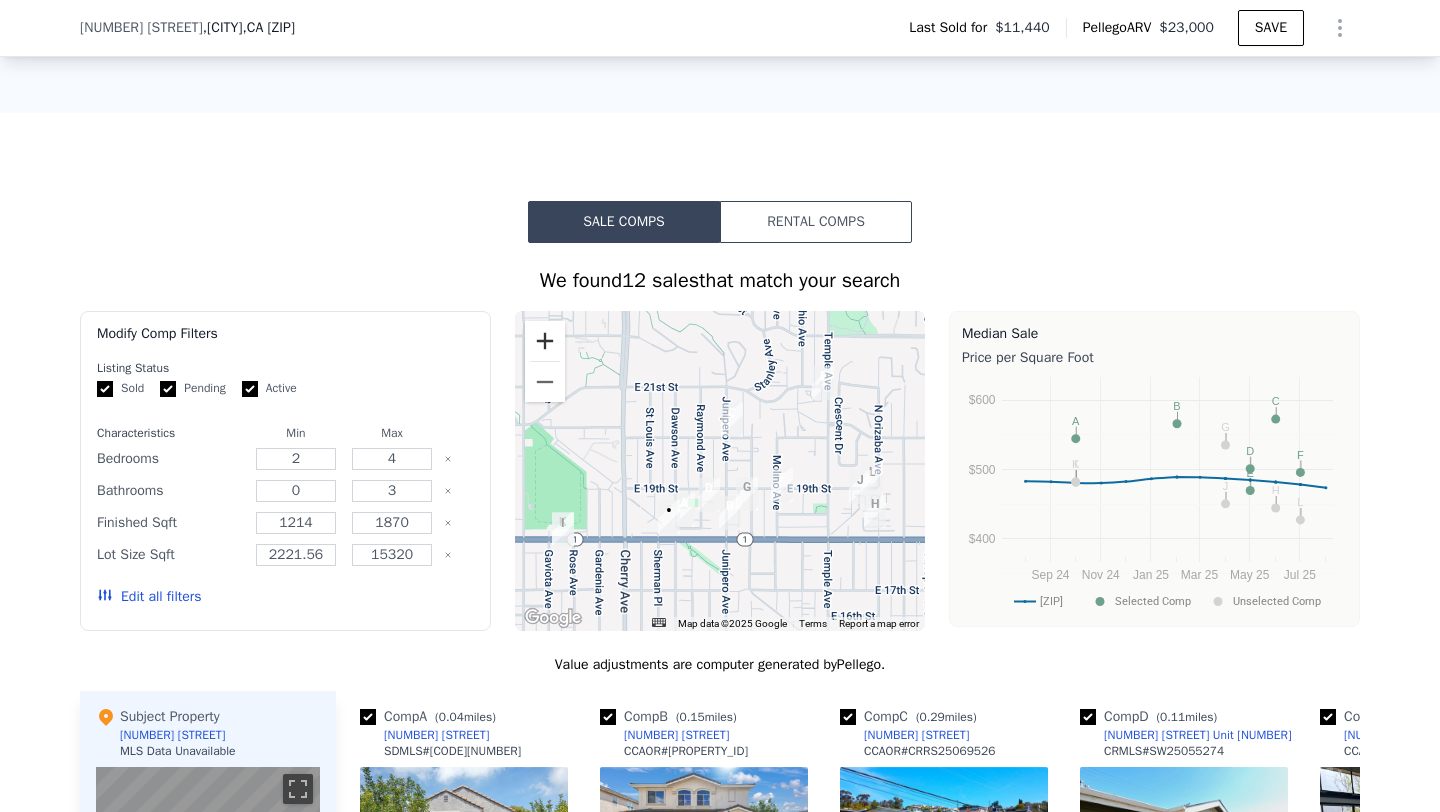 click at bounding box center [545, 341] 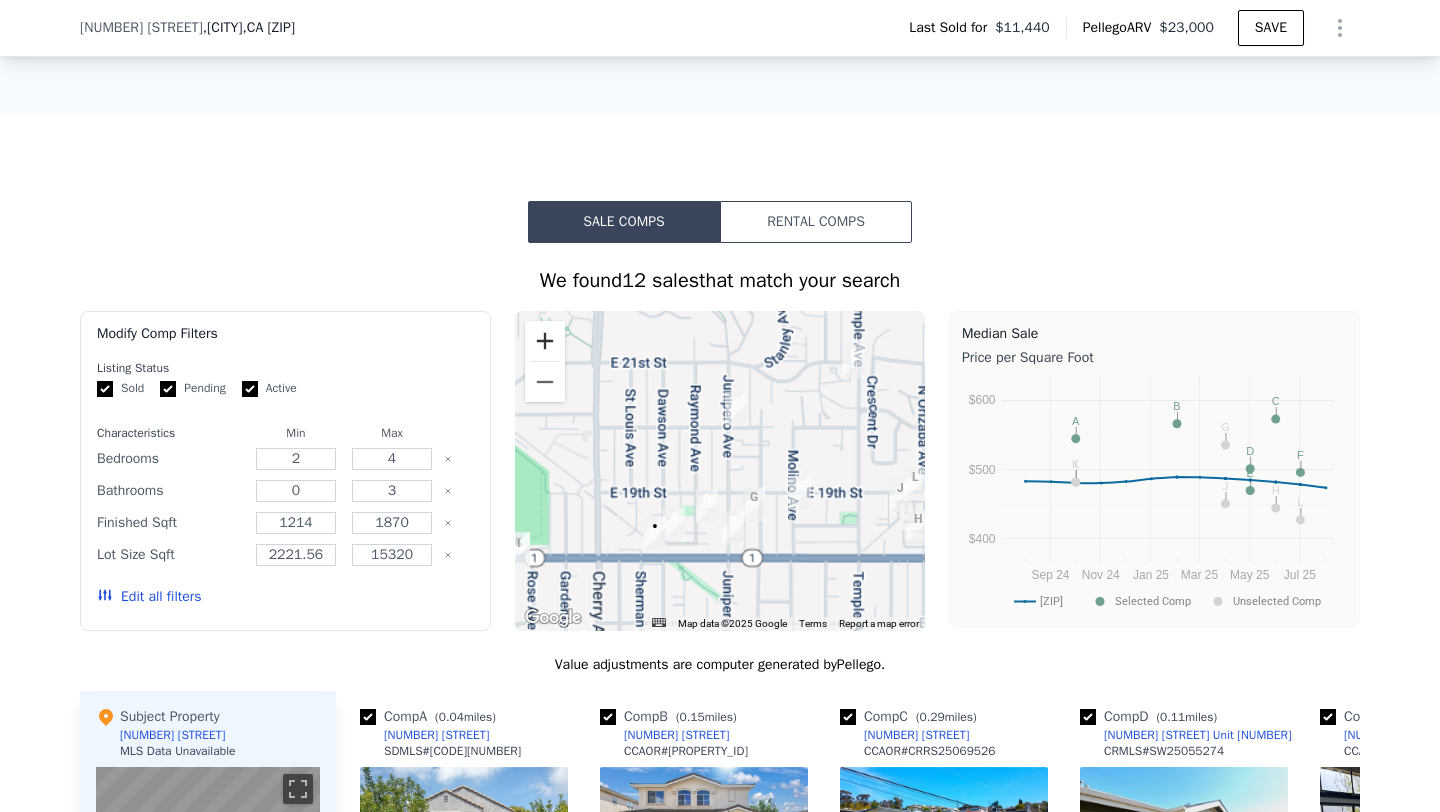 click at bounding box center (545, 341) 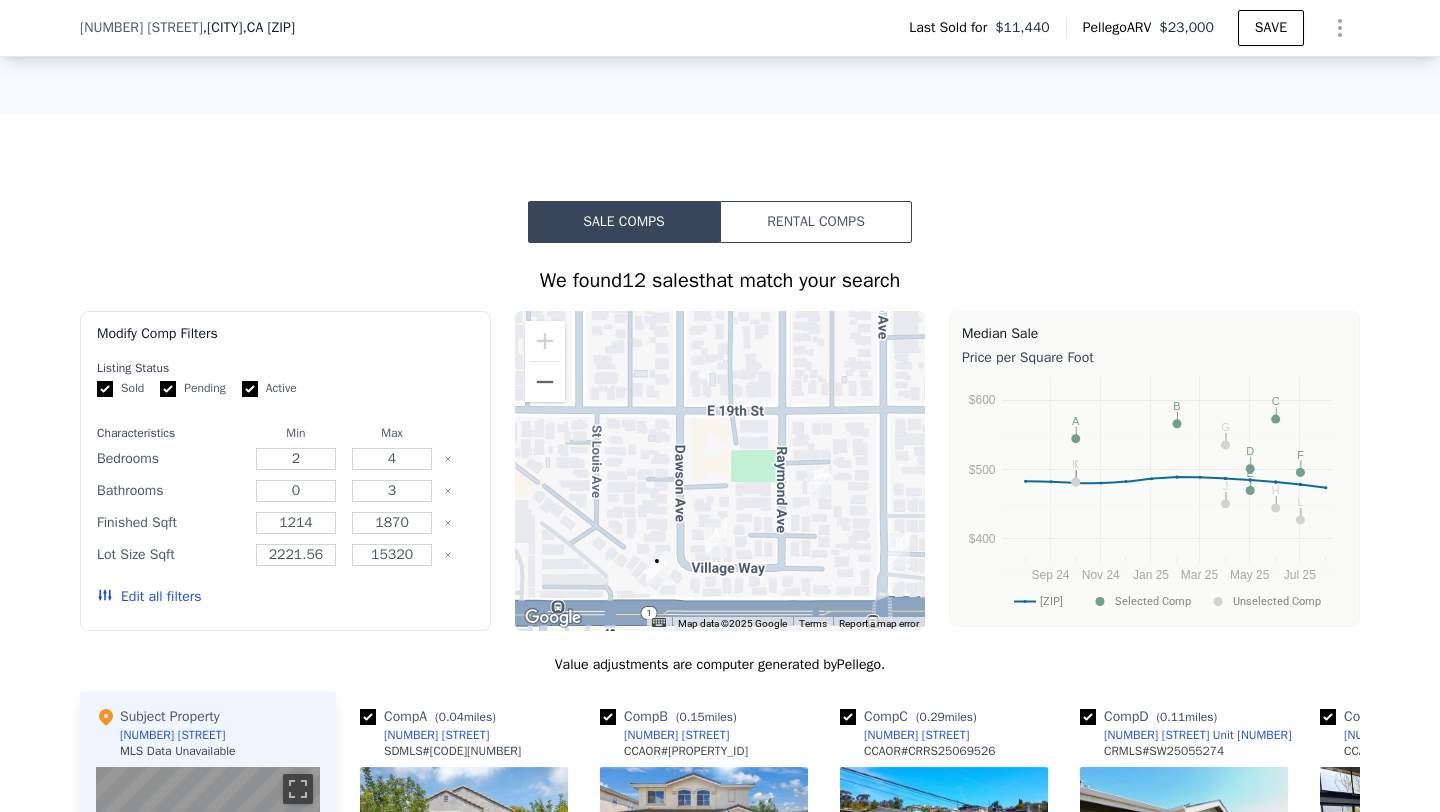 drag, startPoint x: 654, startPoint y: 475, endPoint x: 807, endPoint y: 323, distance: 215.66873 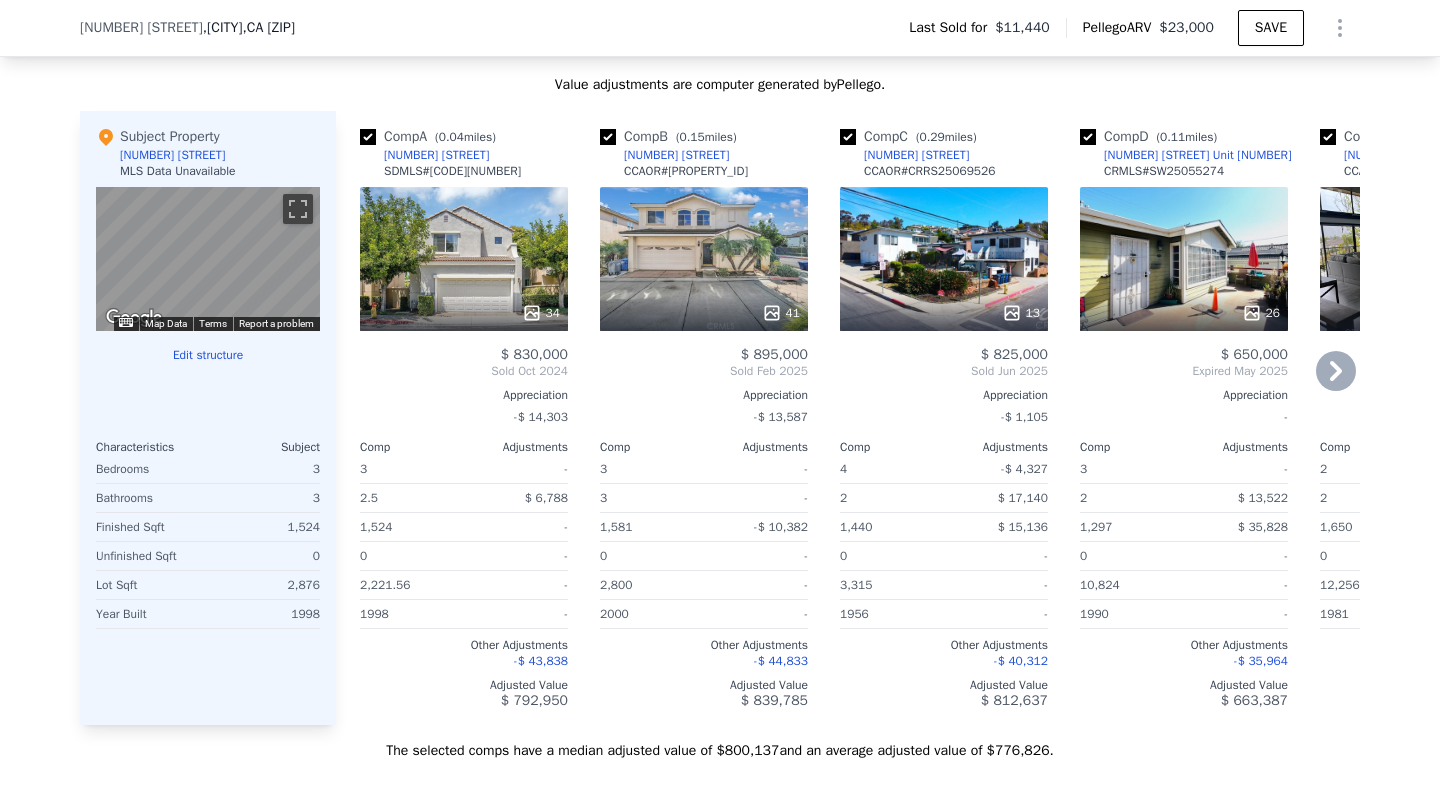 scroll, scrollTop: 1660, scrollLeft: 0, axis: vertical 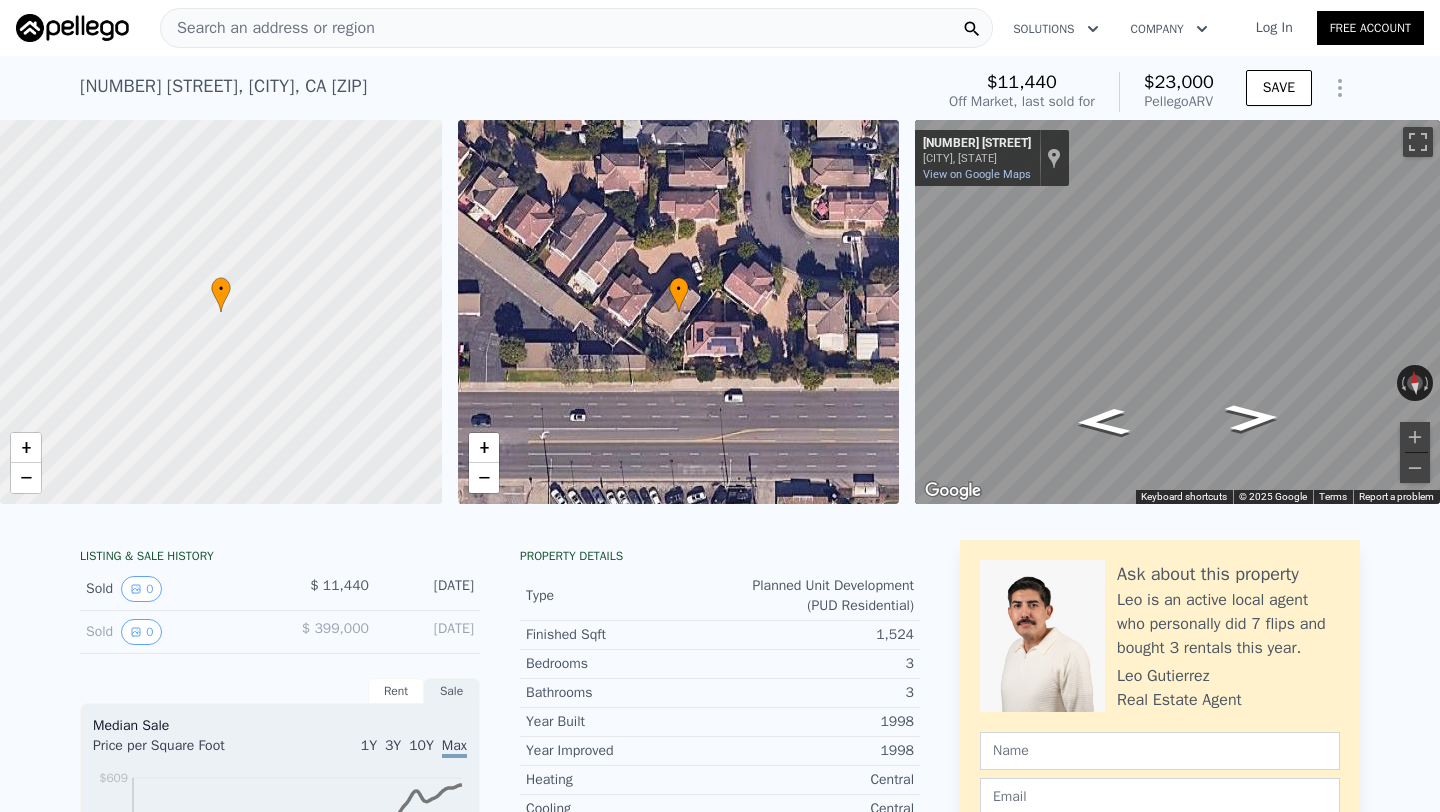 click on "Search an address or region" at bounding box center (268, 28) 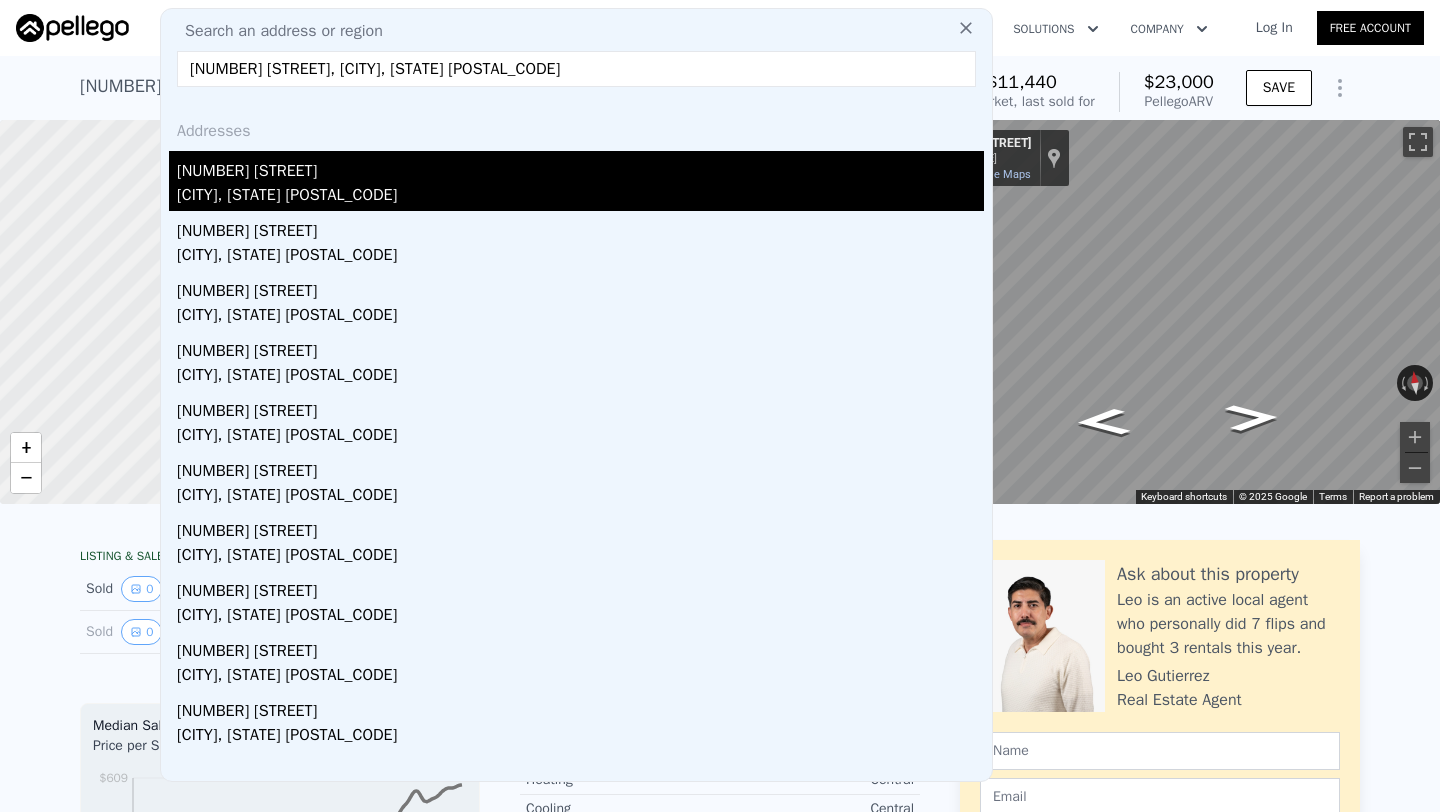 type on "[NUMBER] [STREET], [CITY], [STATE] [POSTAL_CODE]" 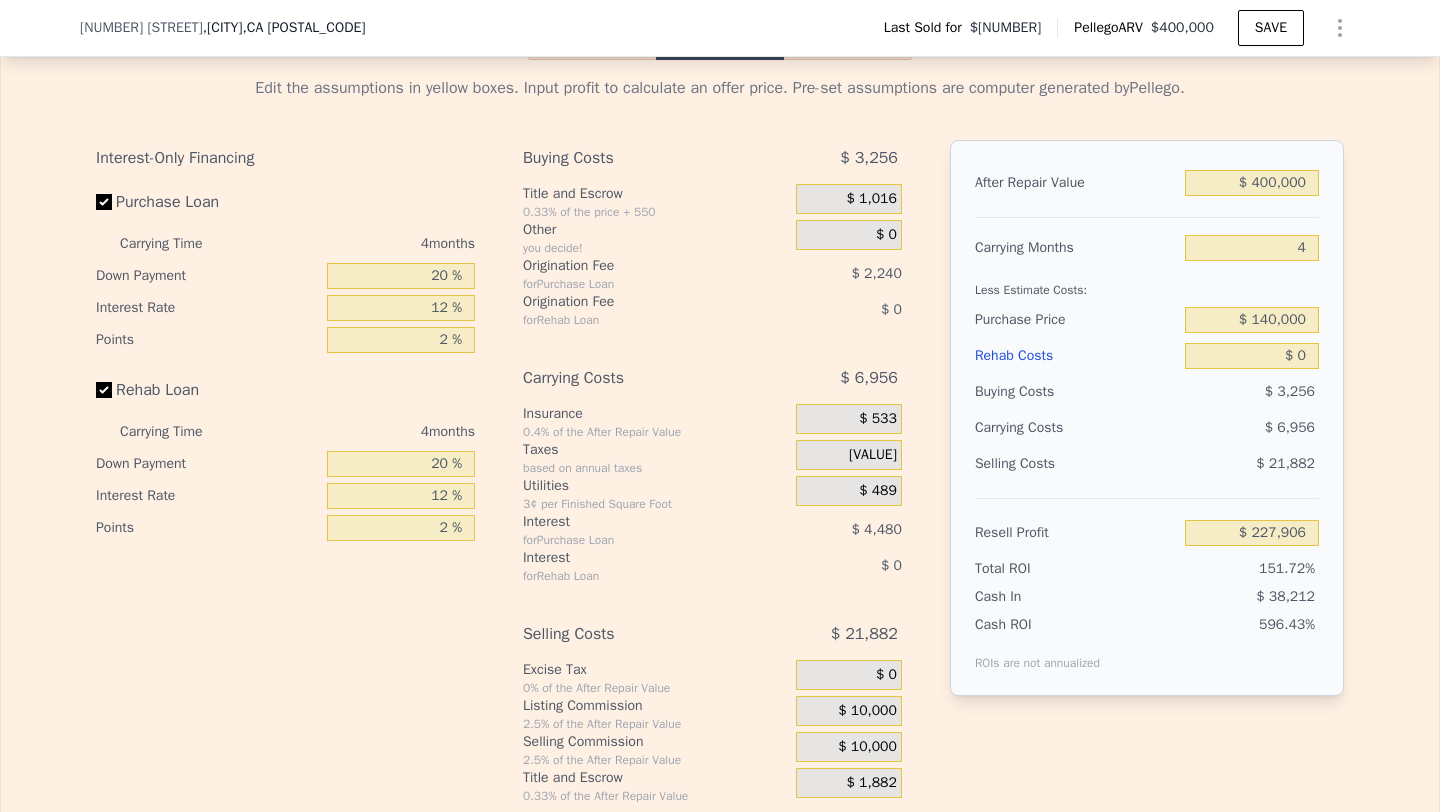 scroll, scrollTop: 2636, scrollLeft: 0, axis: vertical 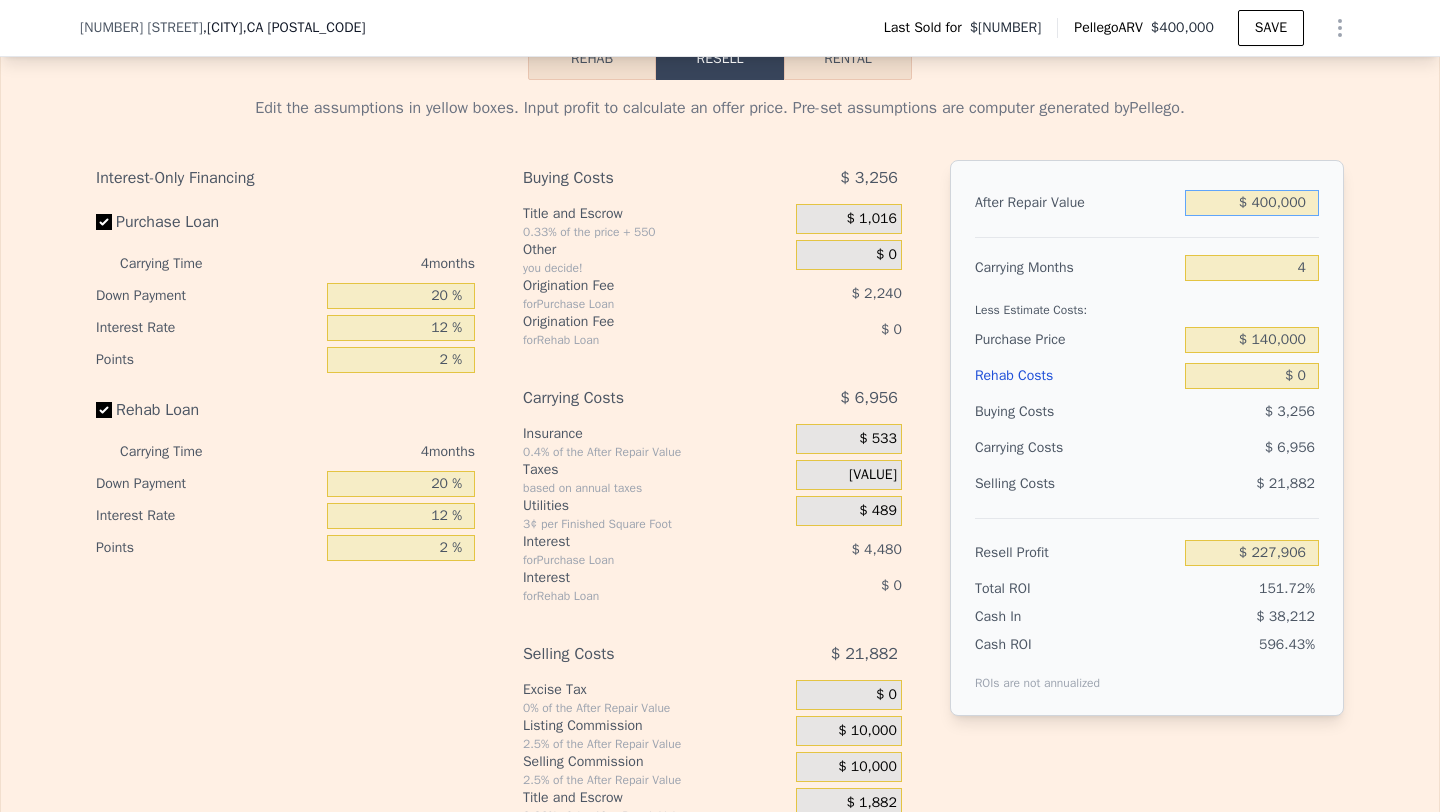 click on "$ 400,000" at bounding box center (1252, 203) 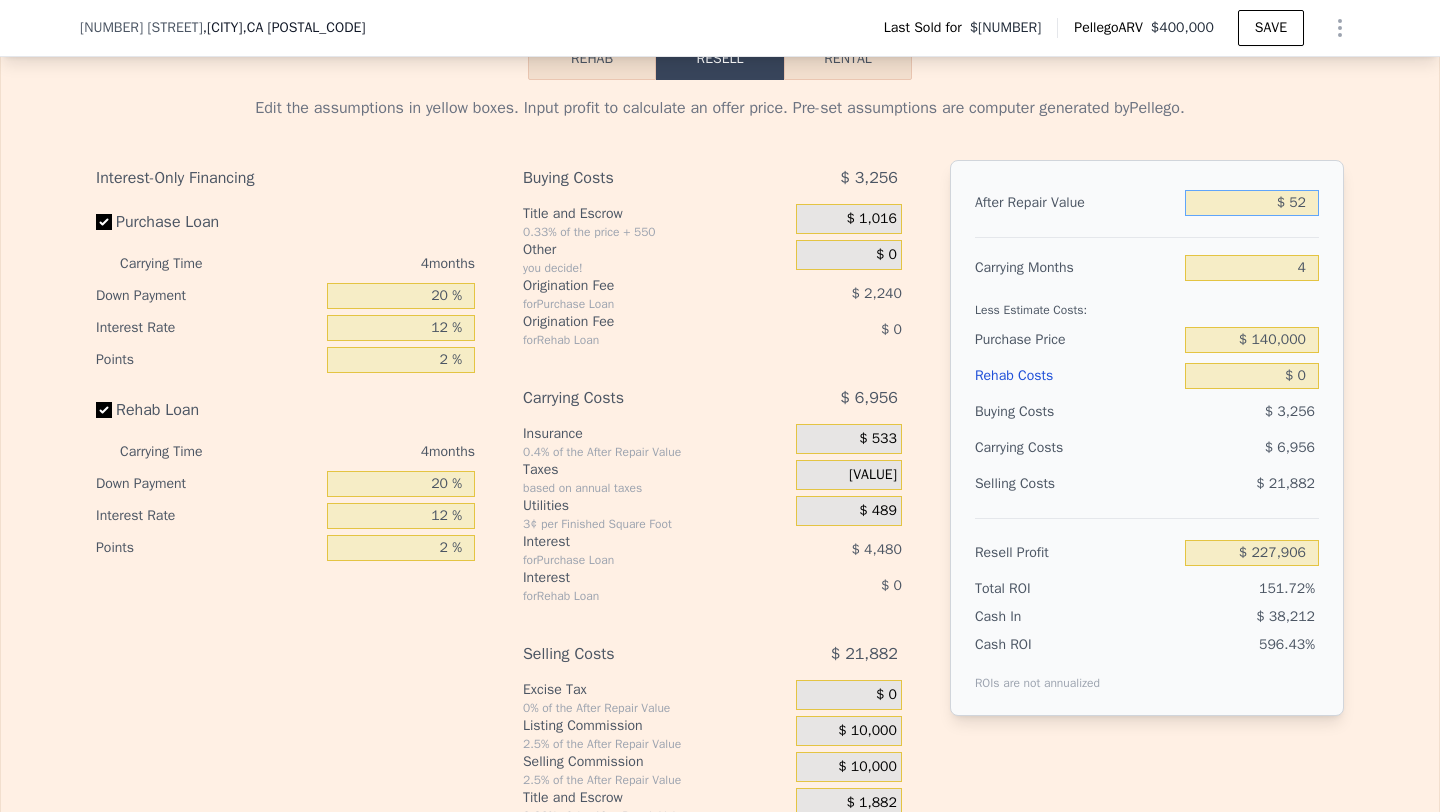 type on "$ 525" 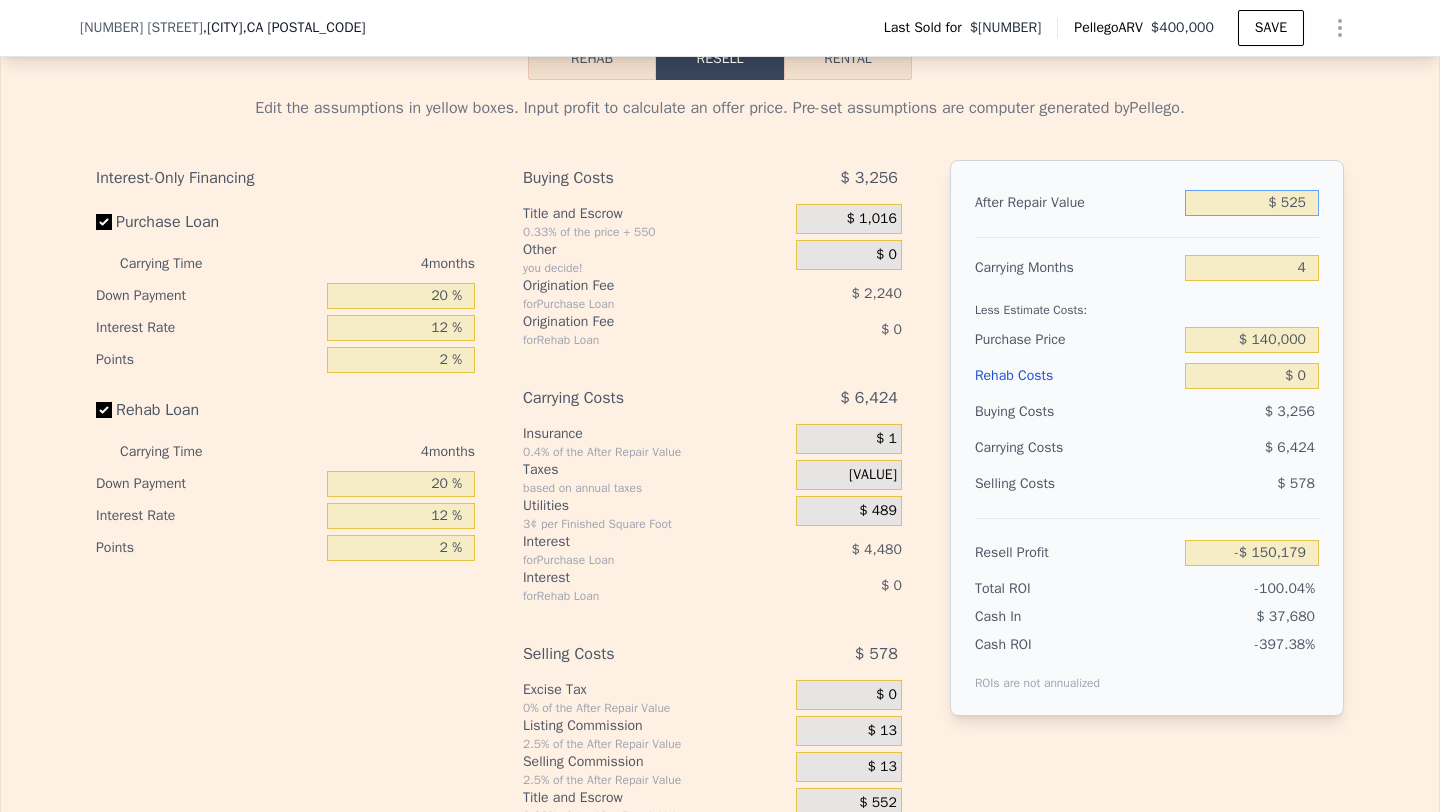 type on "-$ 149,733" 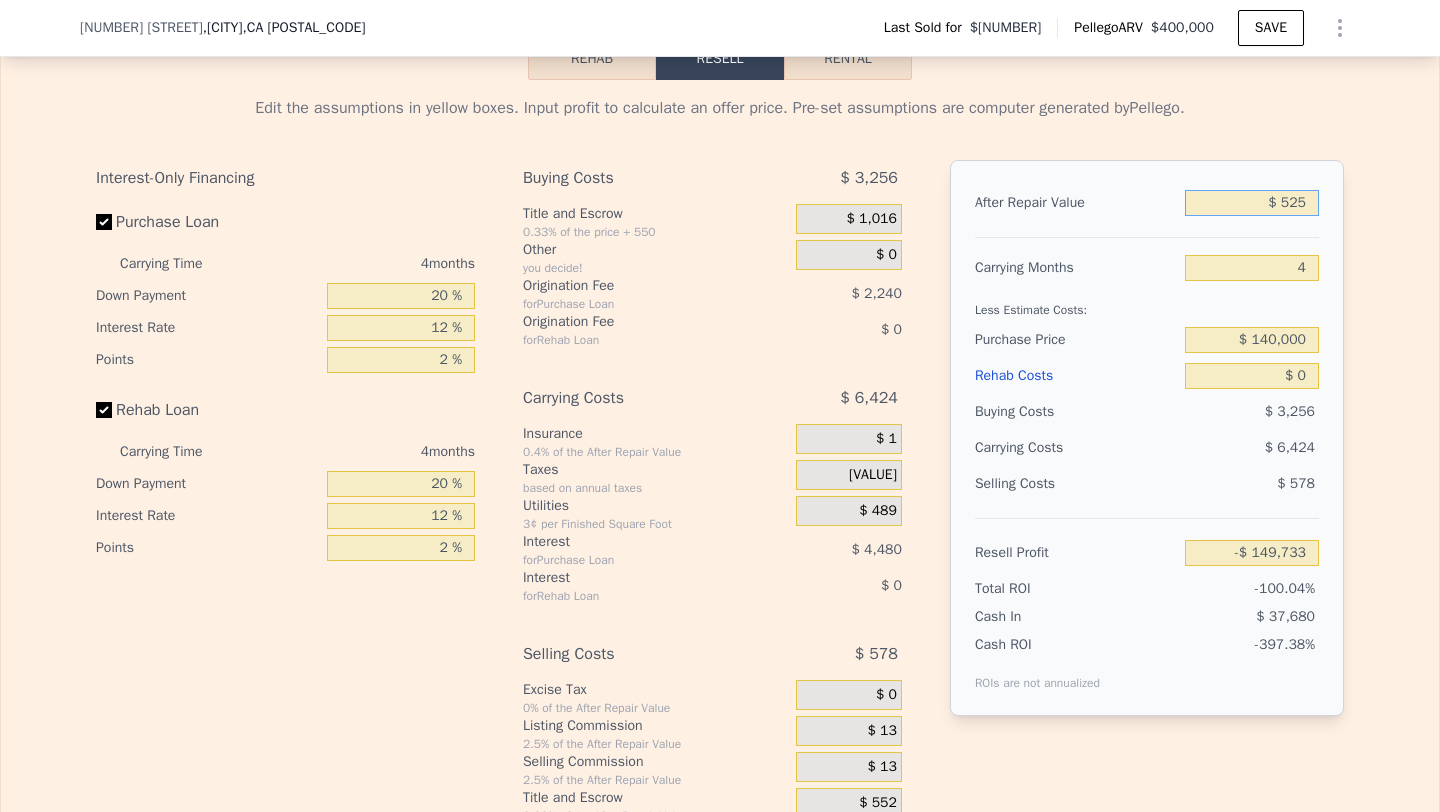 type on "$ 5,250" 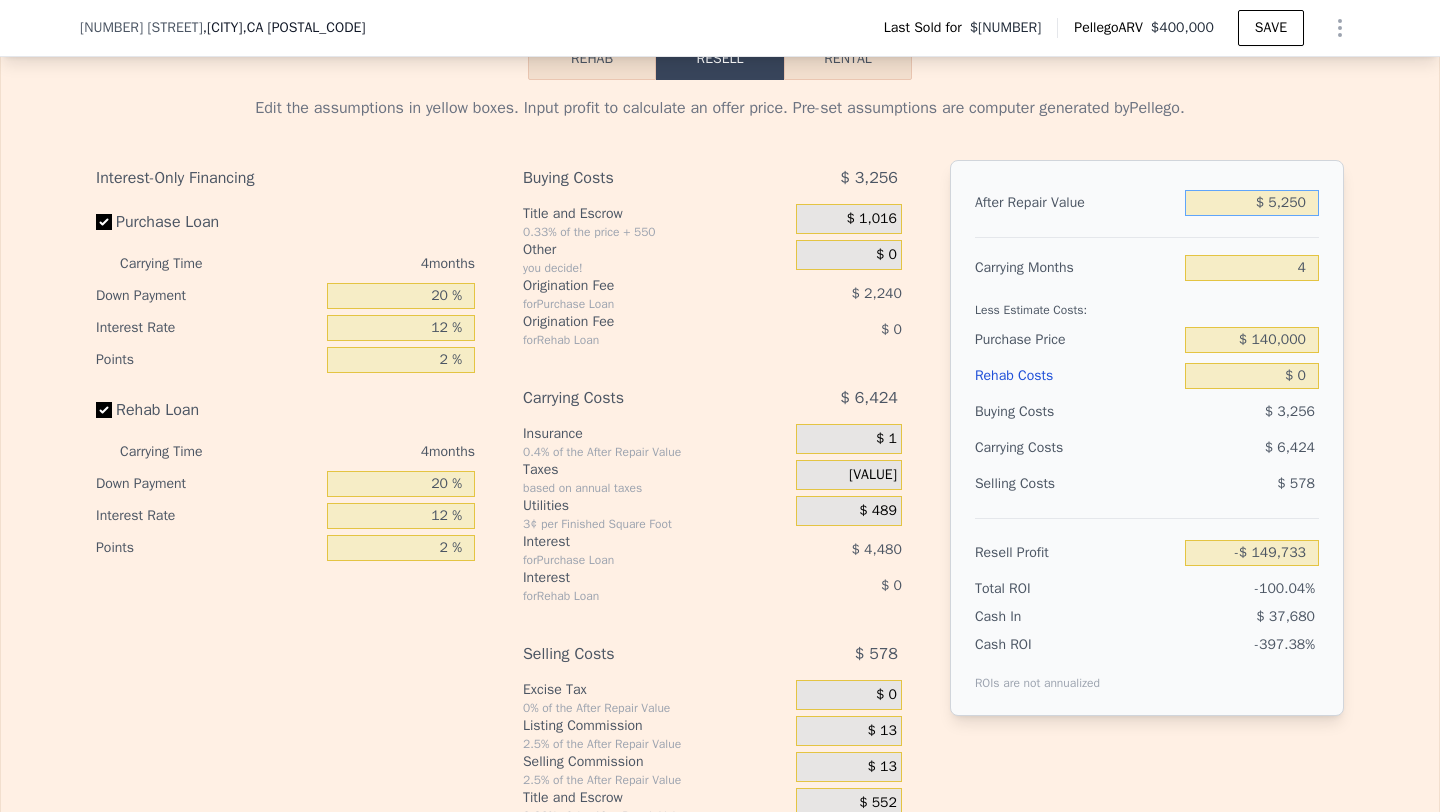 type on "-$ 145,265" 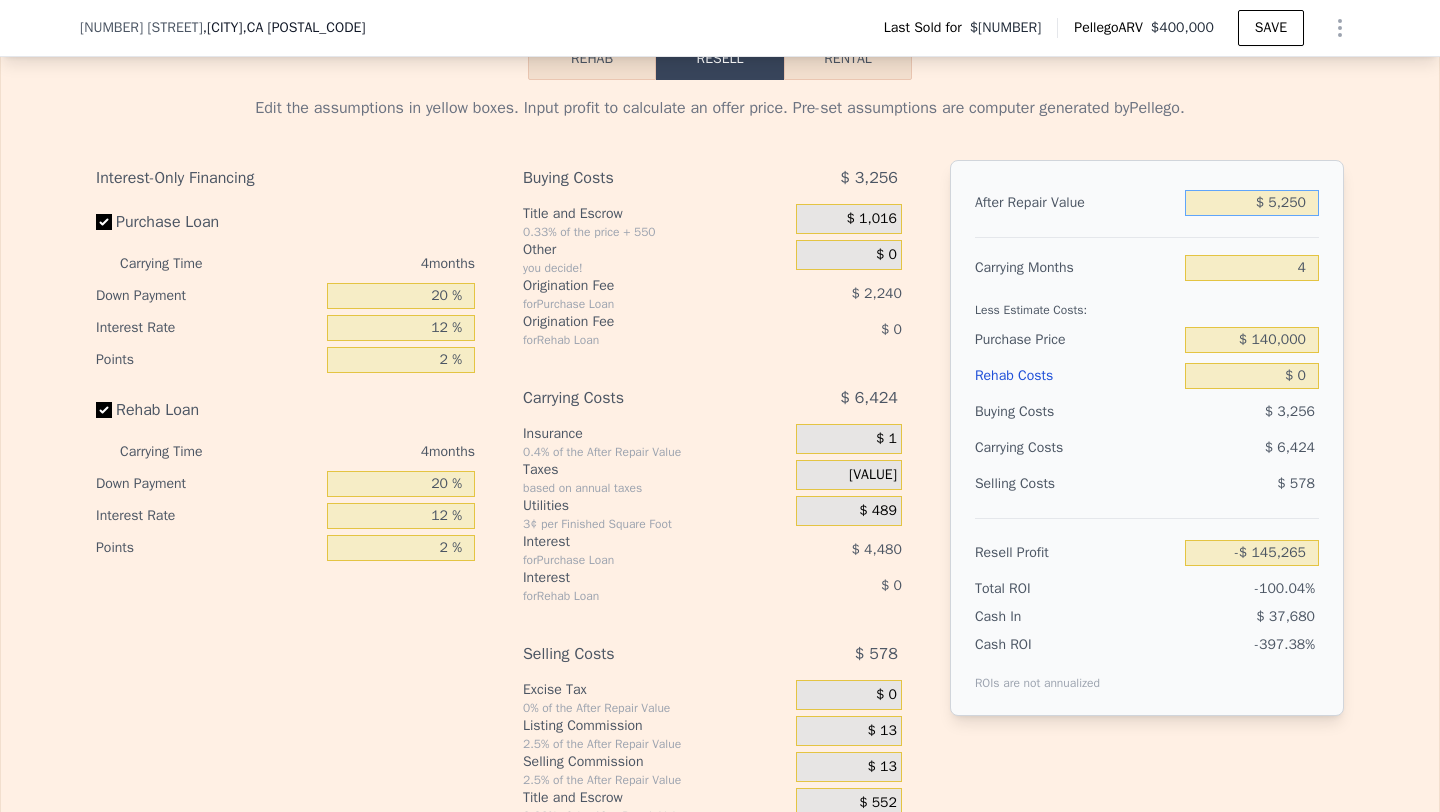 type on "$ 52,500" 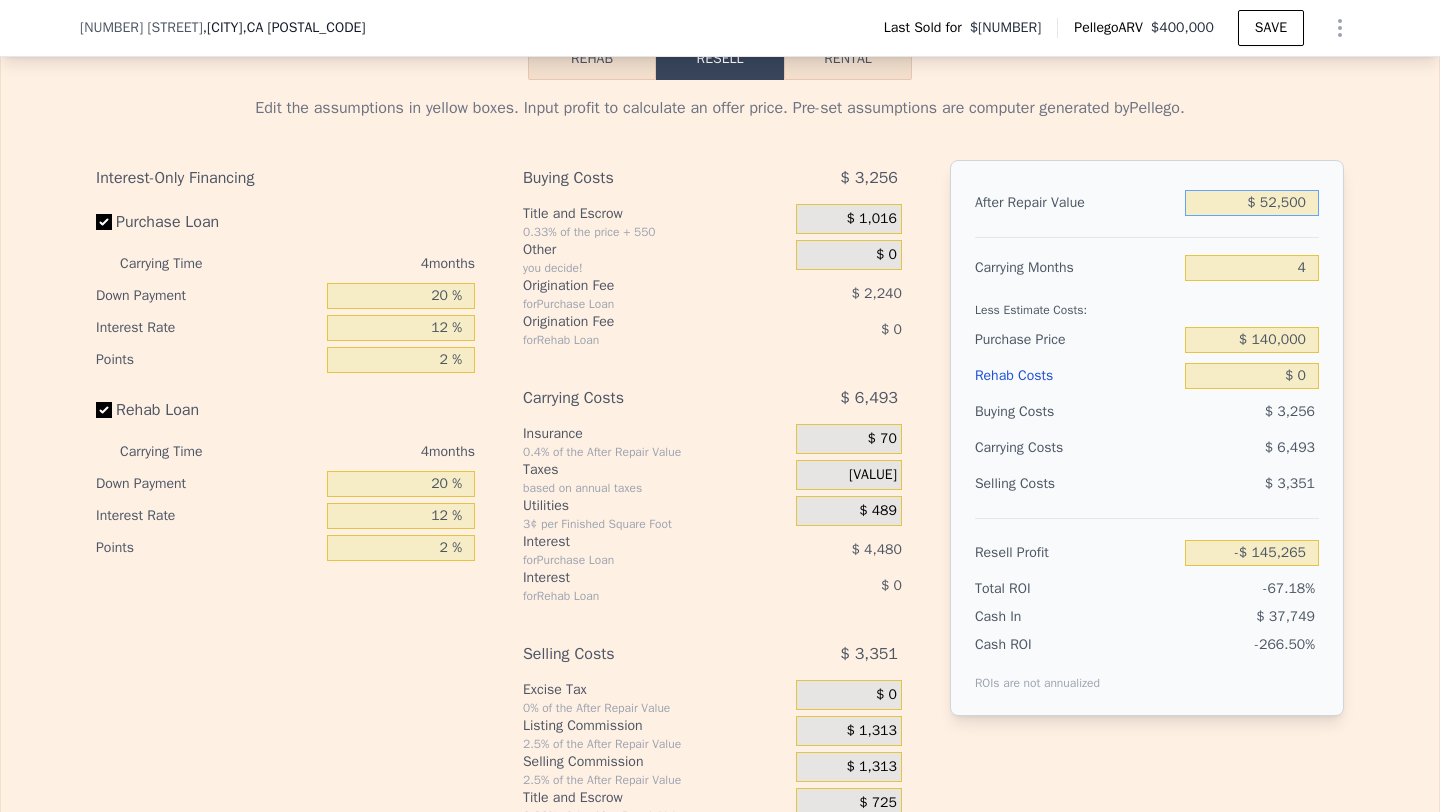 type on "-$ 100,600" 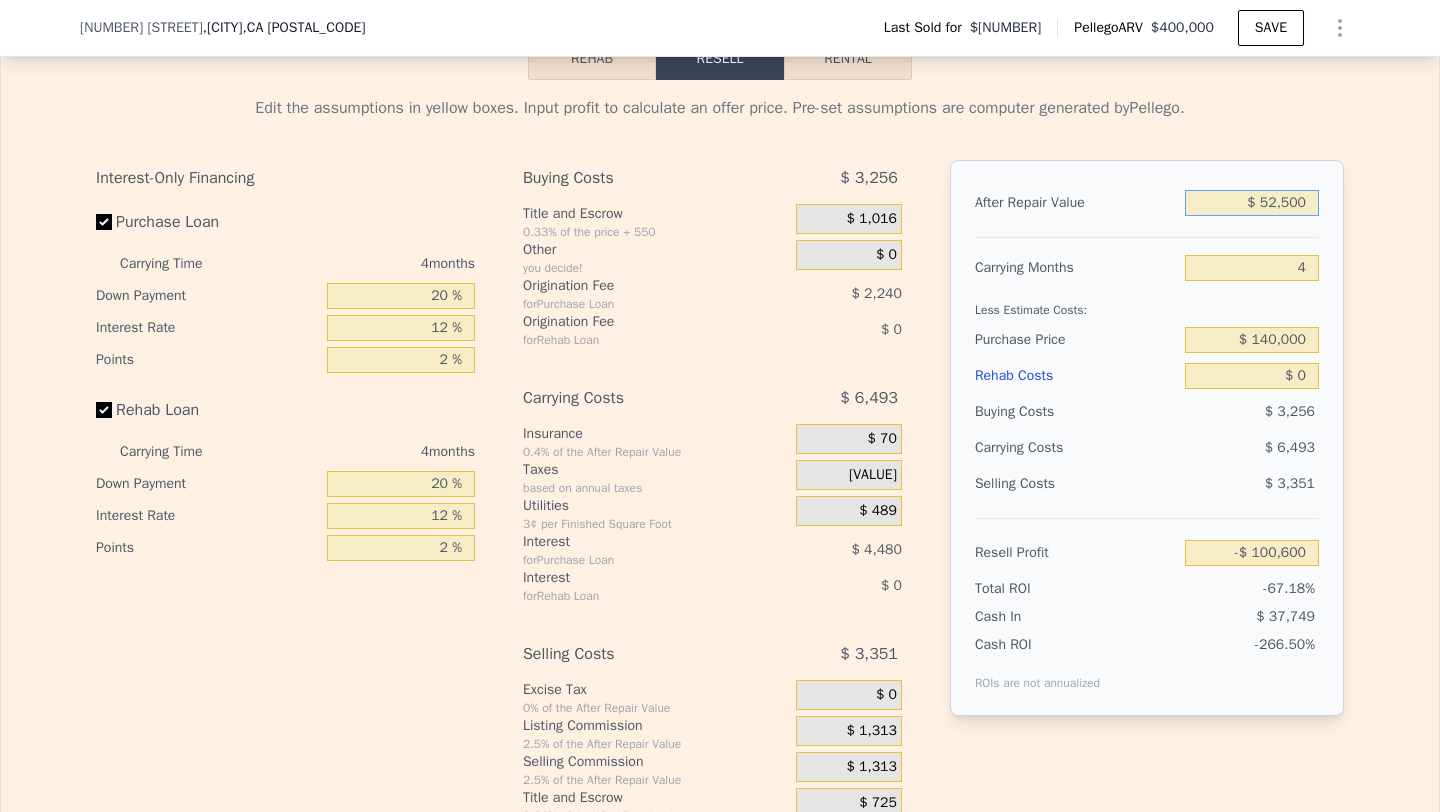 type 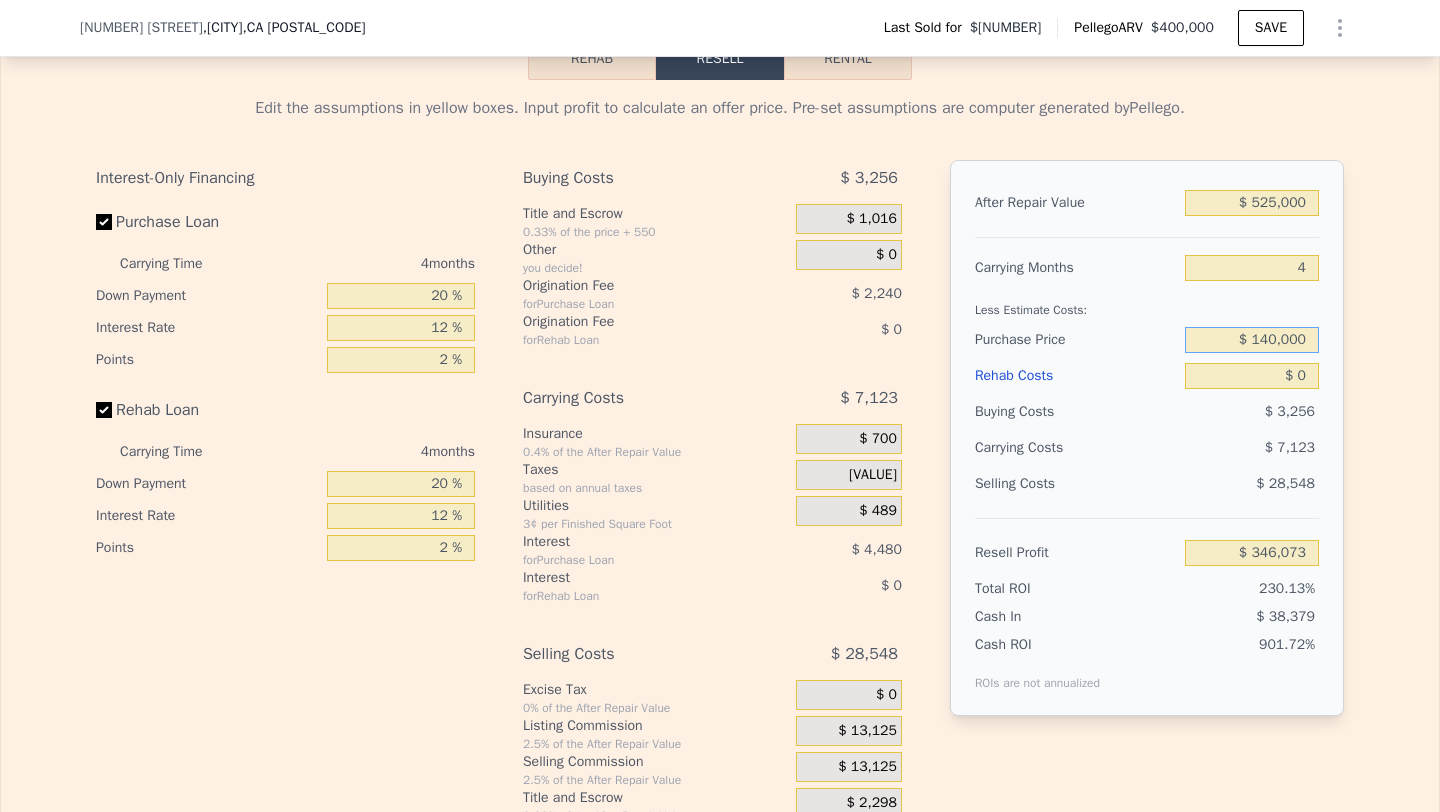 click on "$ 140,000" at bounding box center [1252, 340] 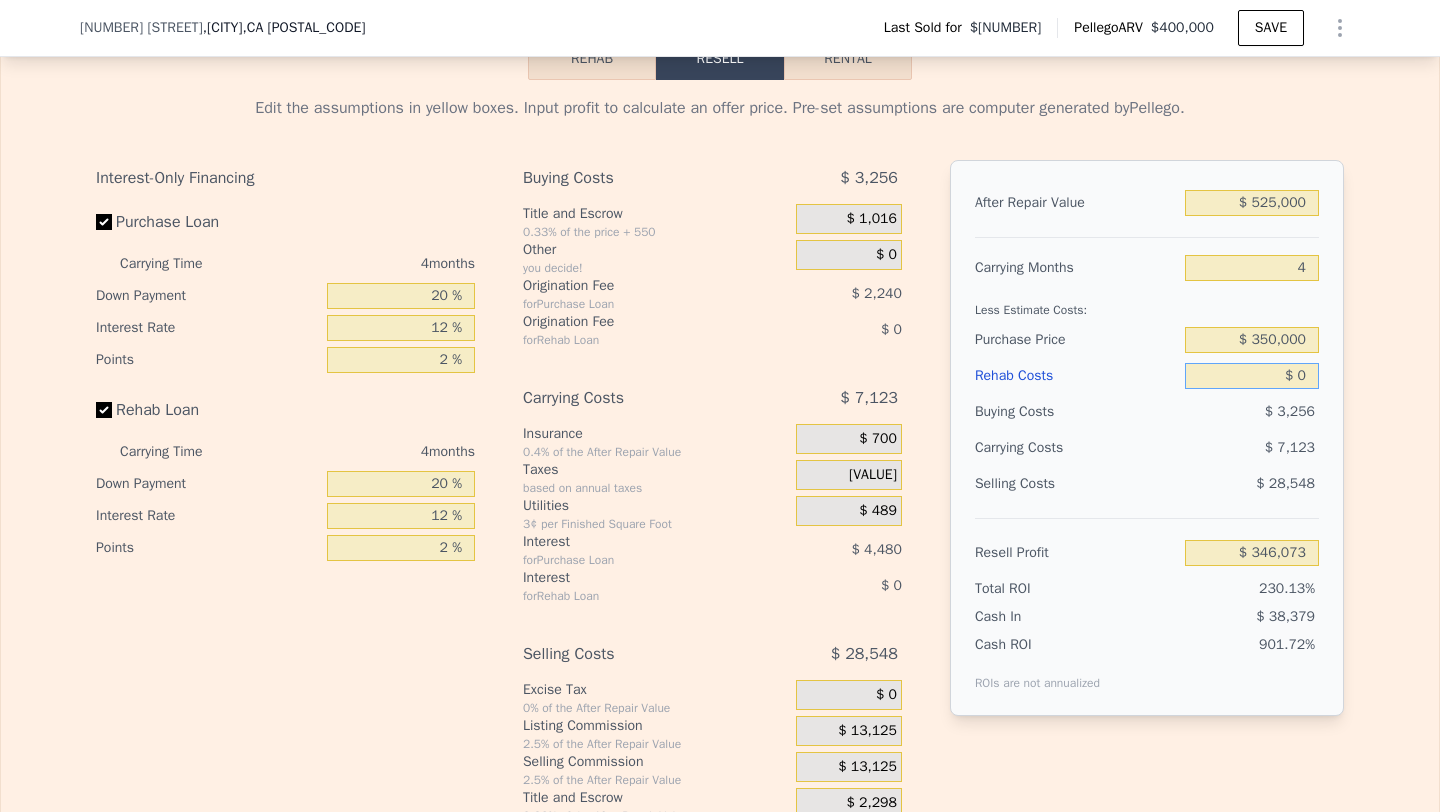 click on "$ 0" at bounding box center (1252, 376) 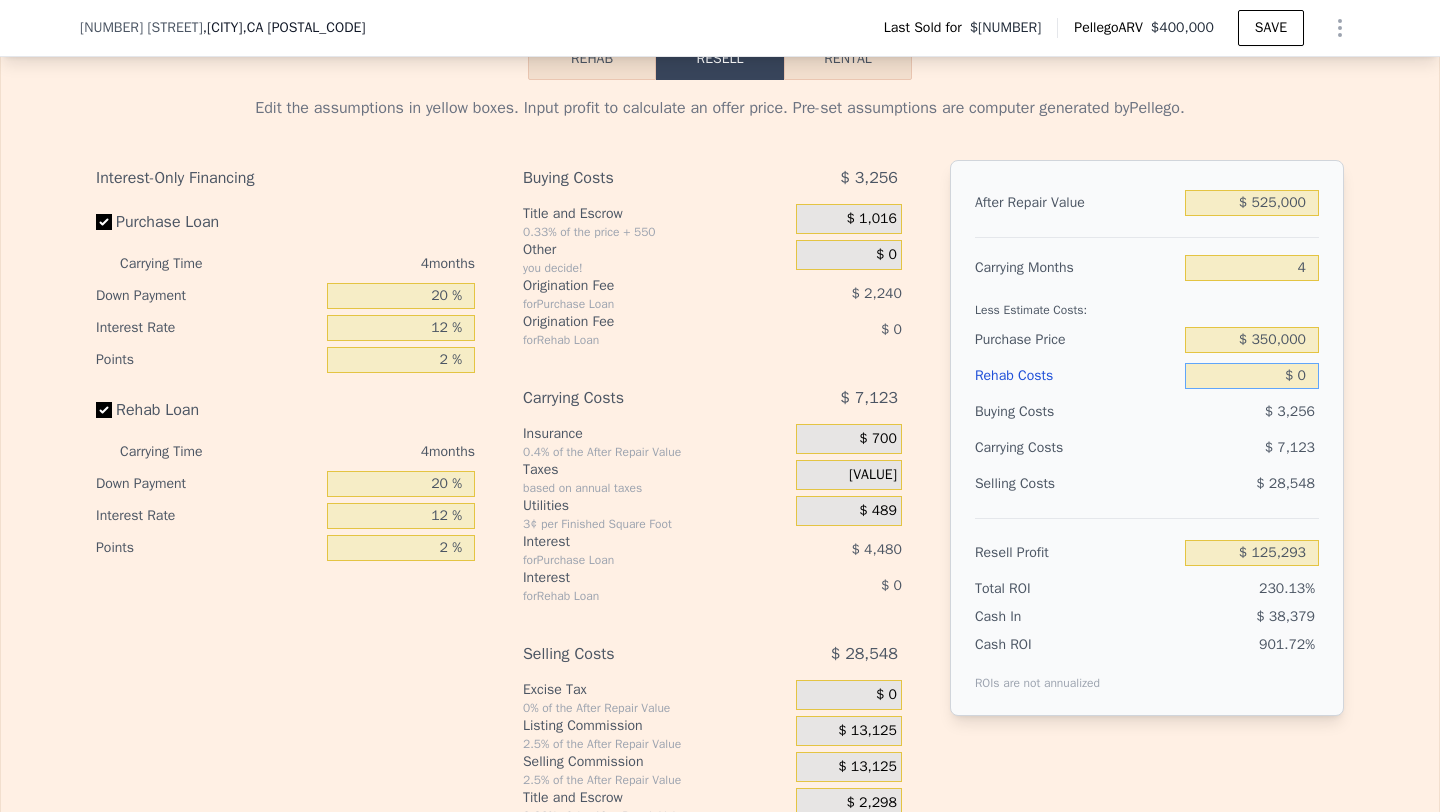 click on "$ 0" at bounding box center (1252, 376) 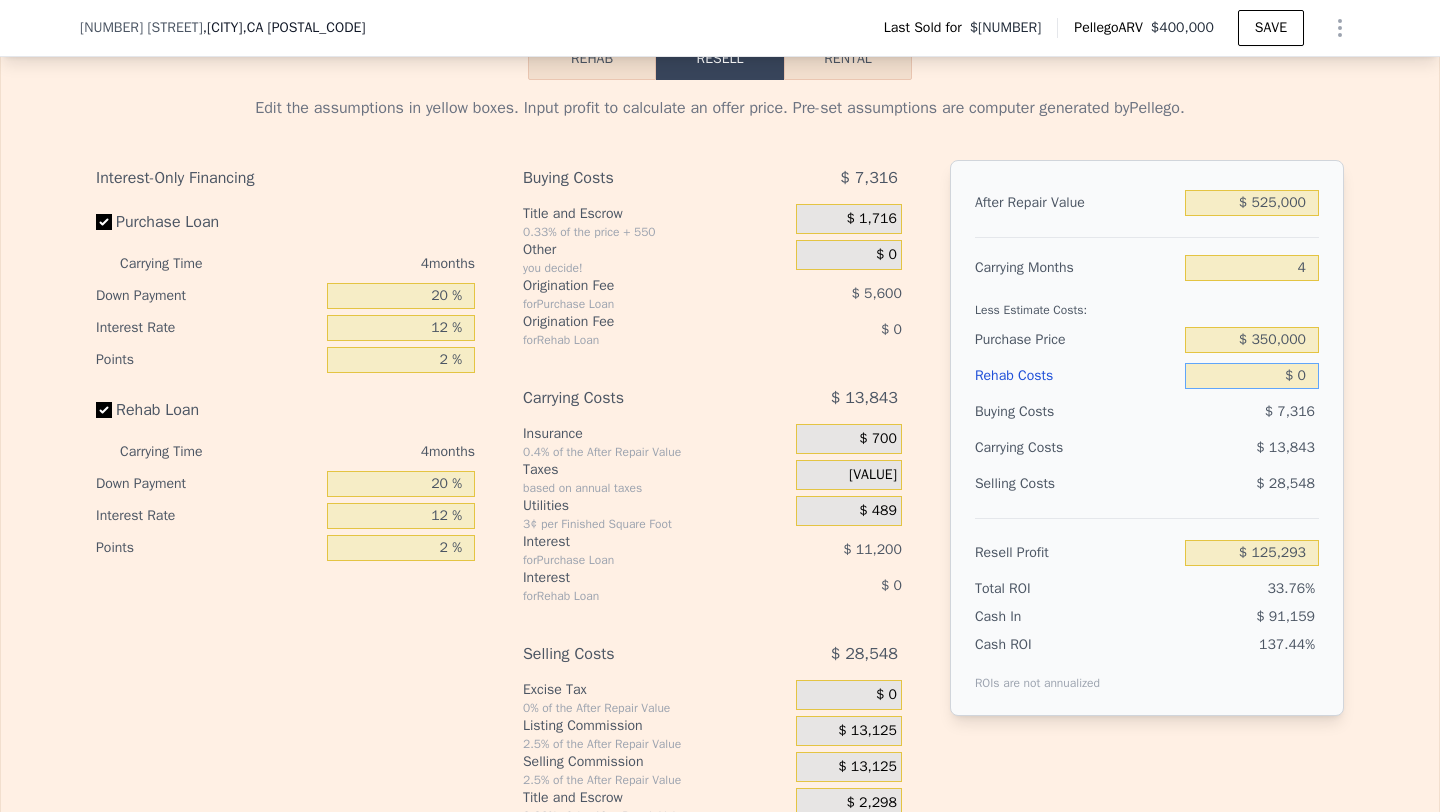 click on "$ 0" at bounding box center [1252, 376] 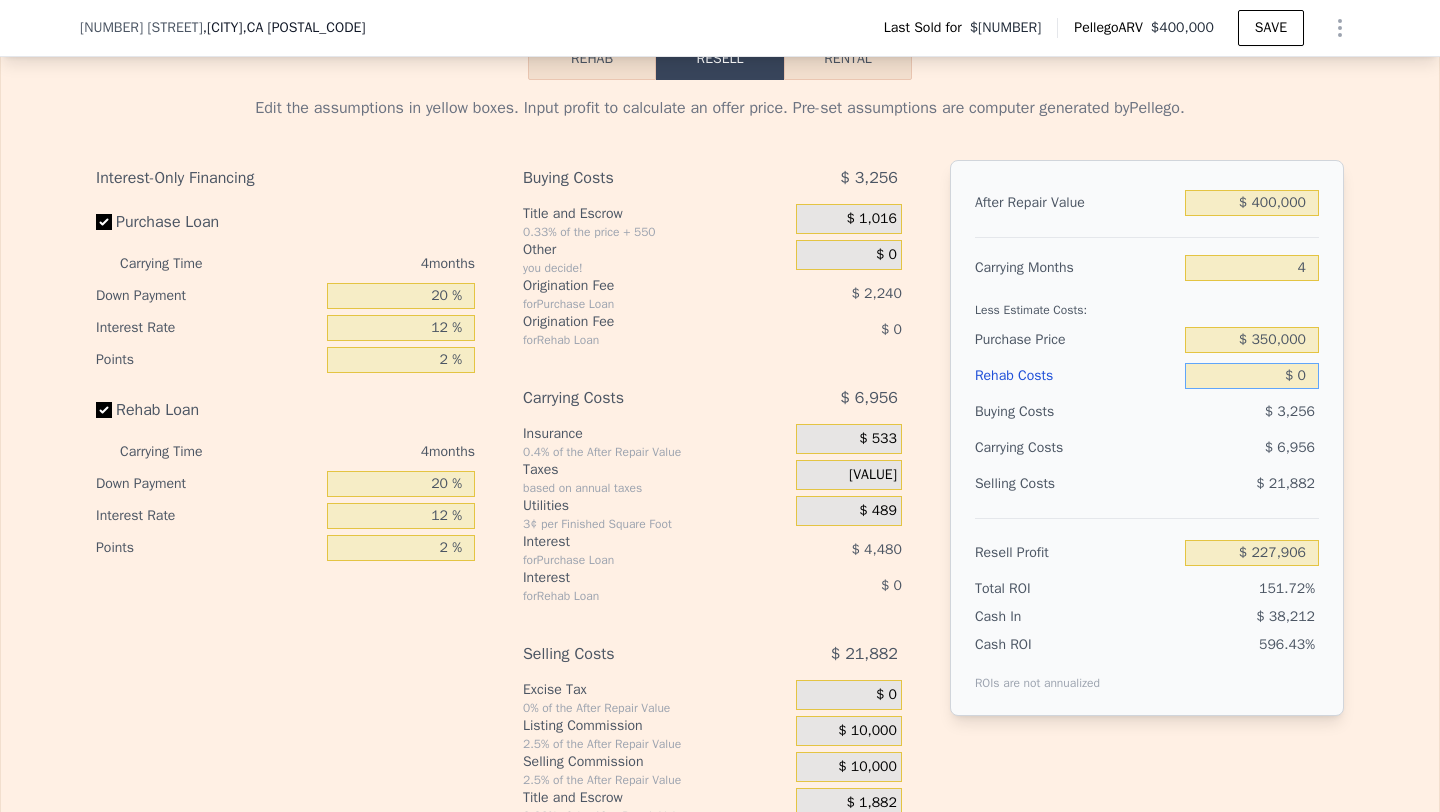 click on "$ 0" at bounding box center [1252, 376] 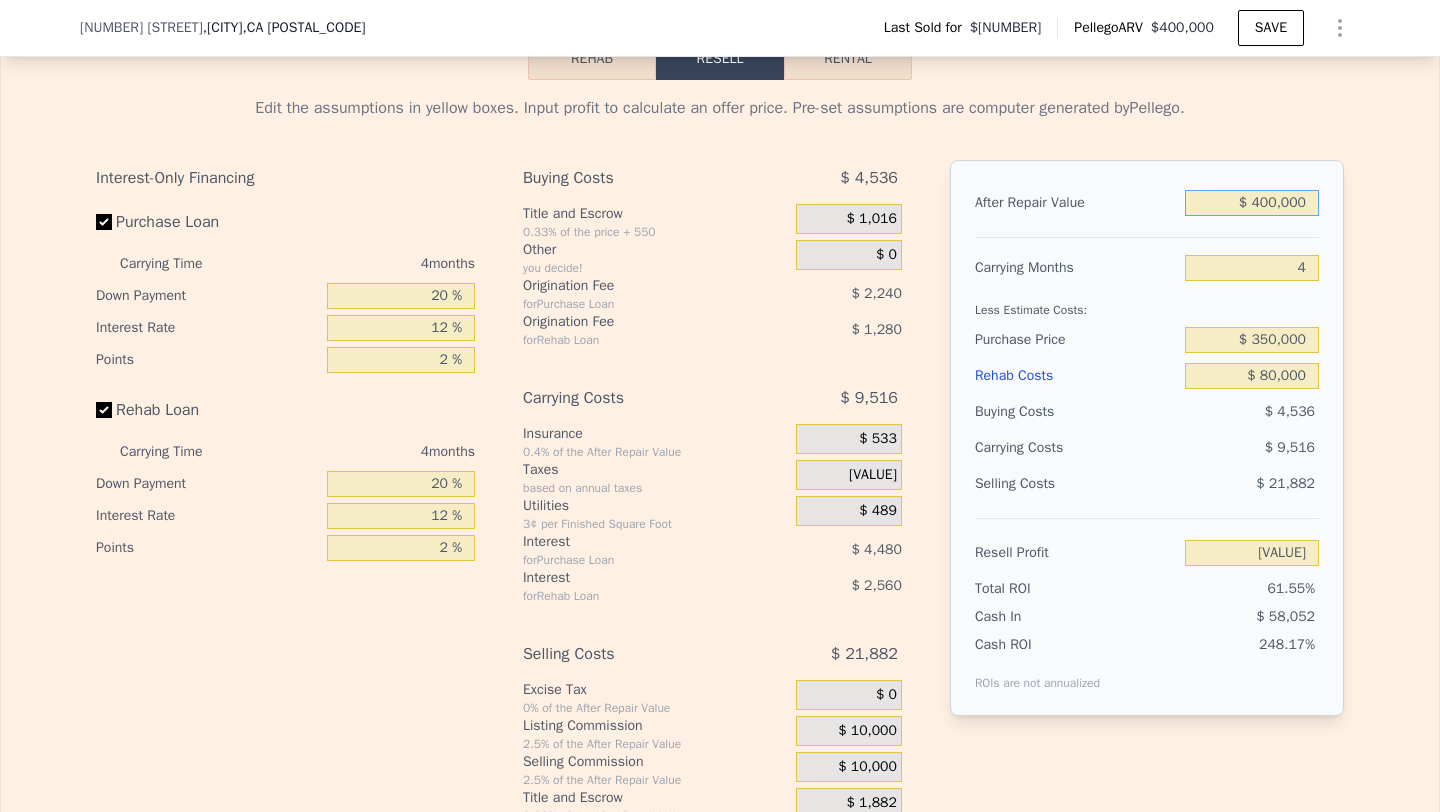 click on "$ 400,000" at bounding box center (1252, 203) 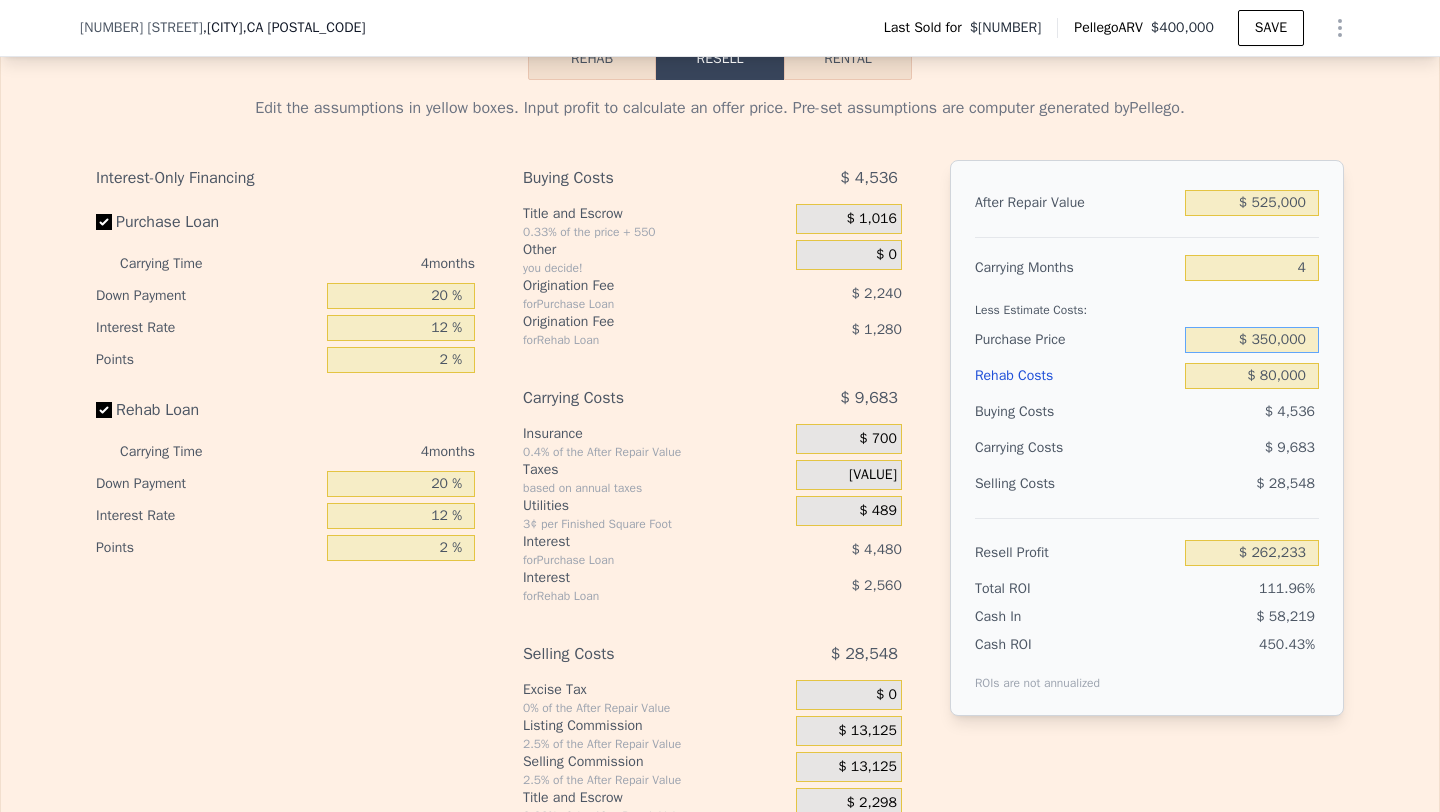 click on "$ 350,000" at bounding box center [1252, 340] 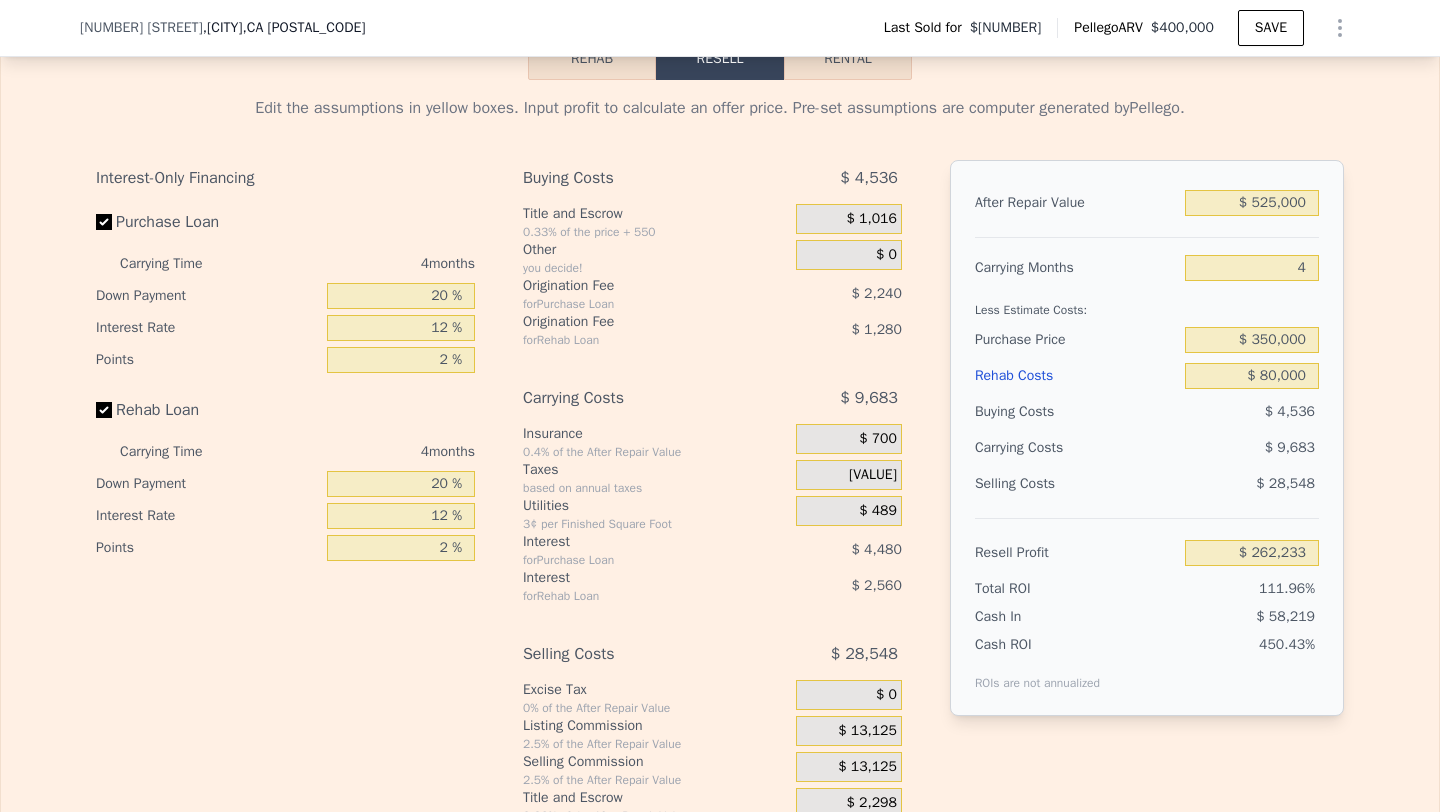 click on "$ 9,683" at bounding box center [1213, 448] 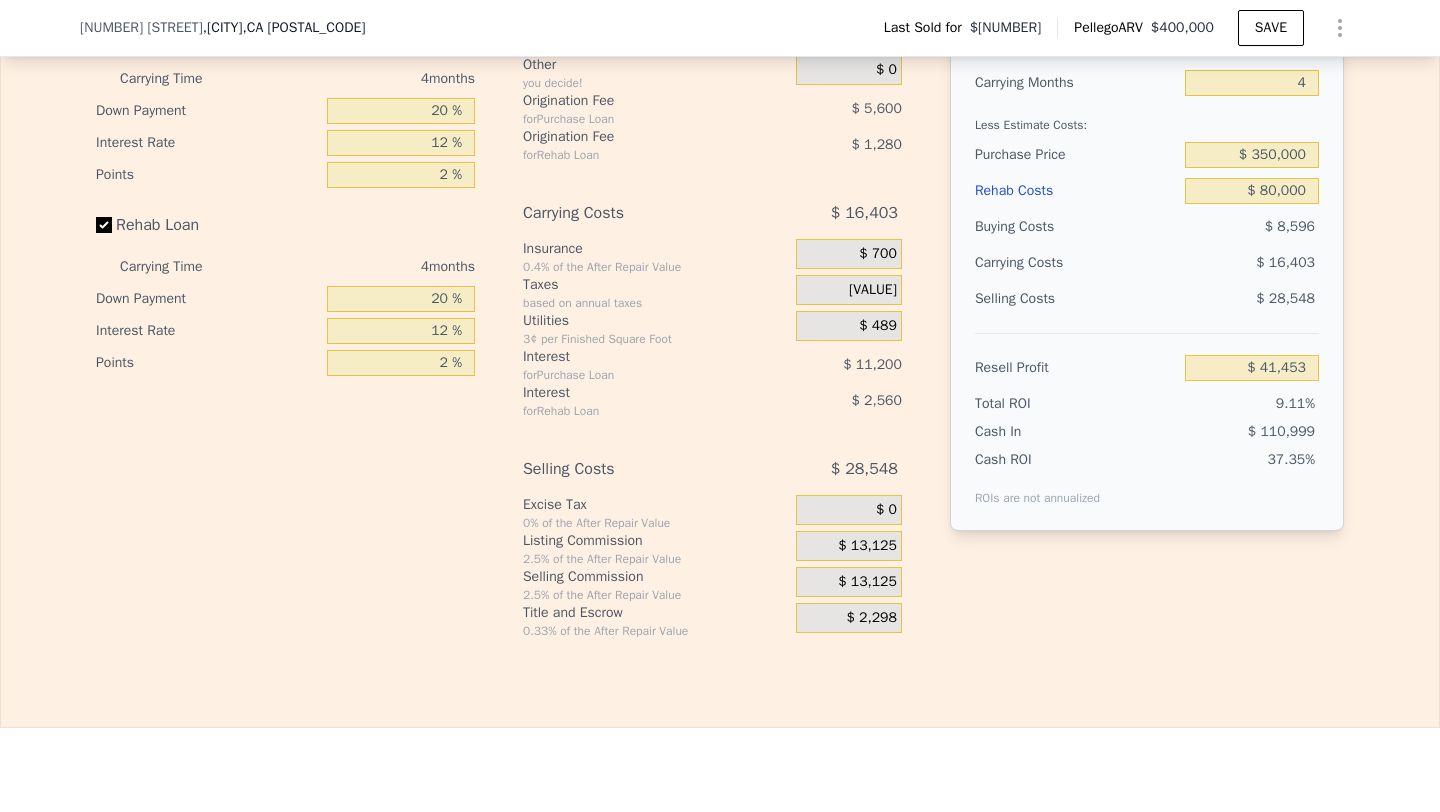 scroll, scrollTop: 2849, scrollLeft: 0, axis: vertical 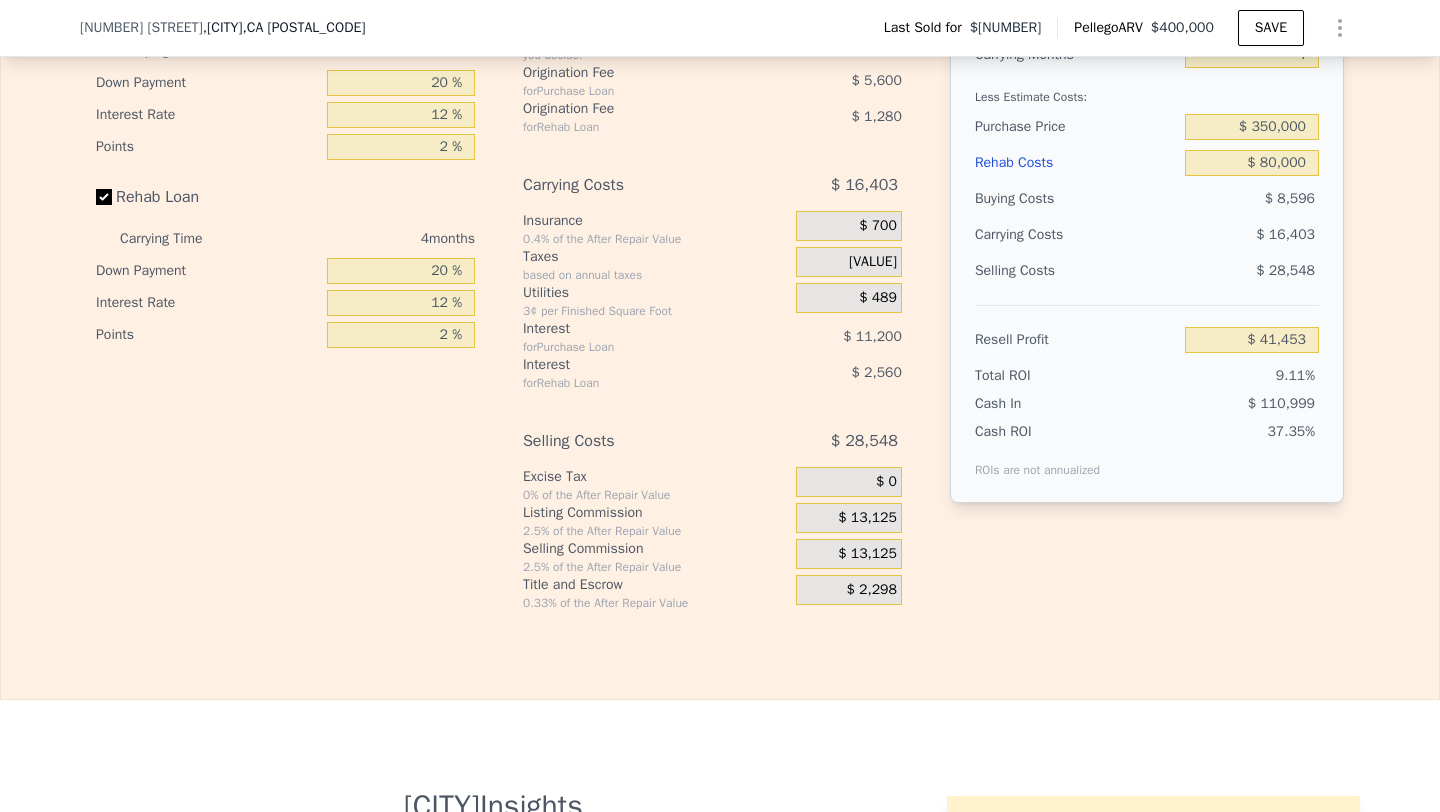click on "$ 13,125" at bounding box center (867, 554) 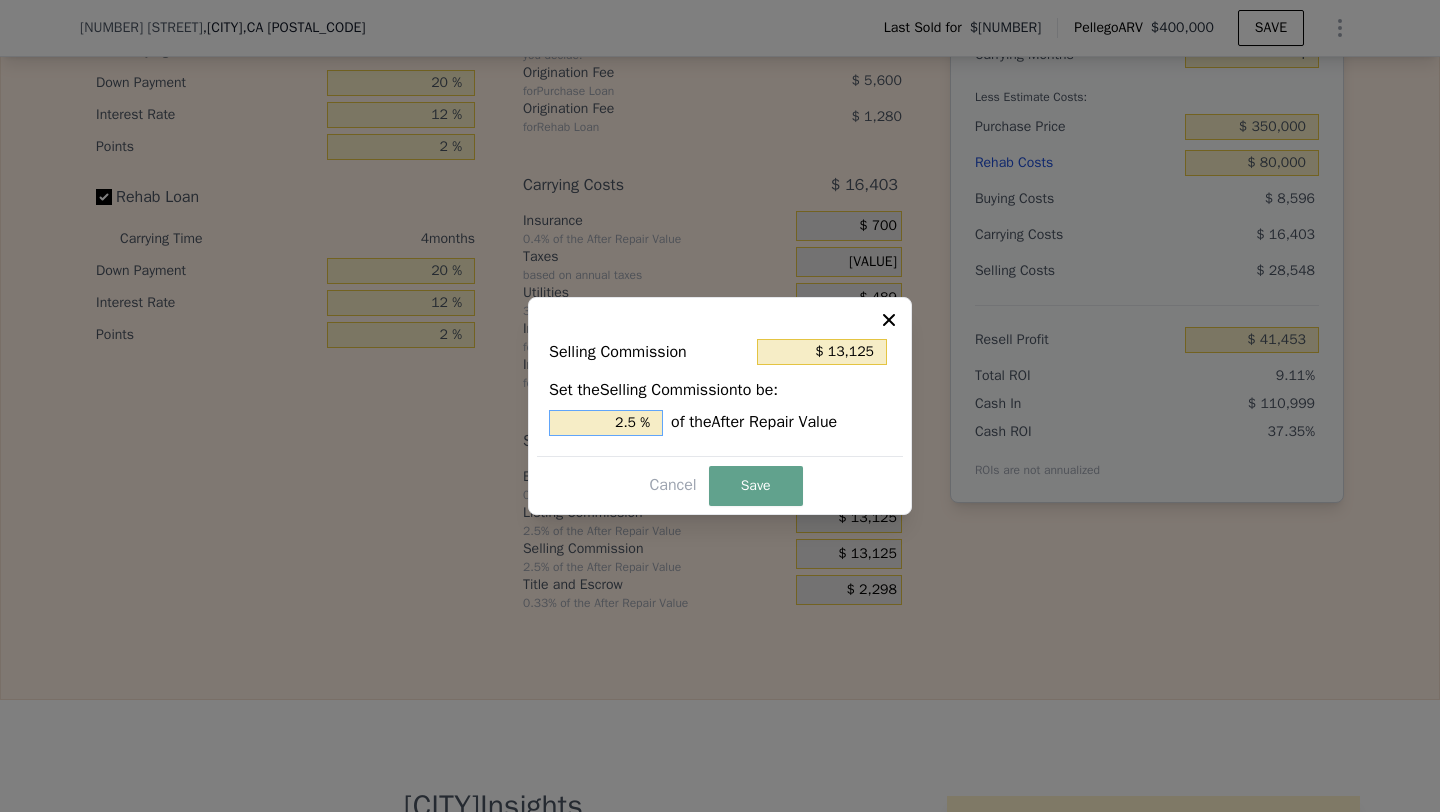 click on "2.5 %" at bounding box center [606, 423] 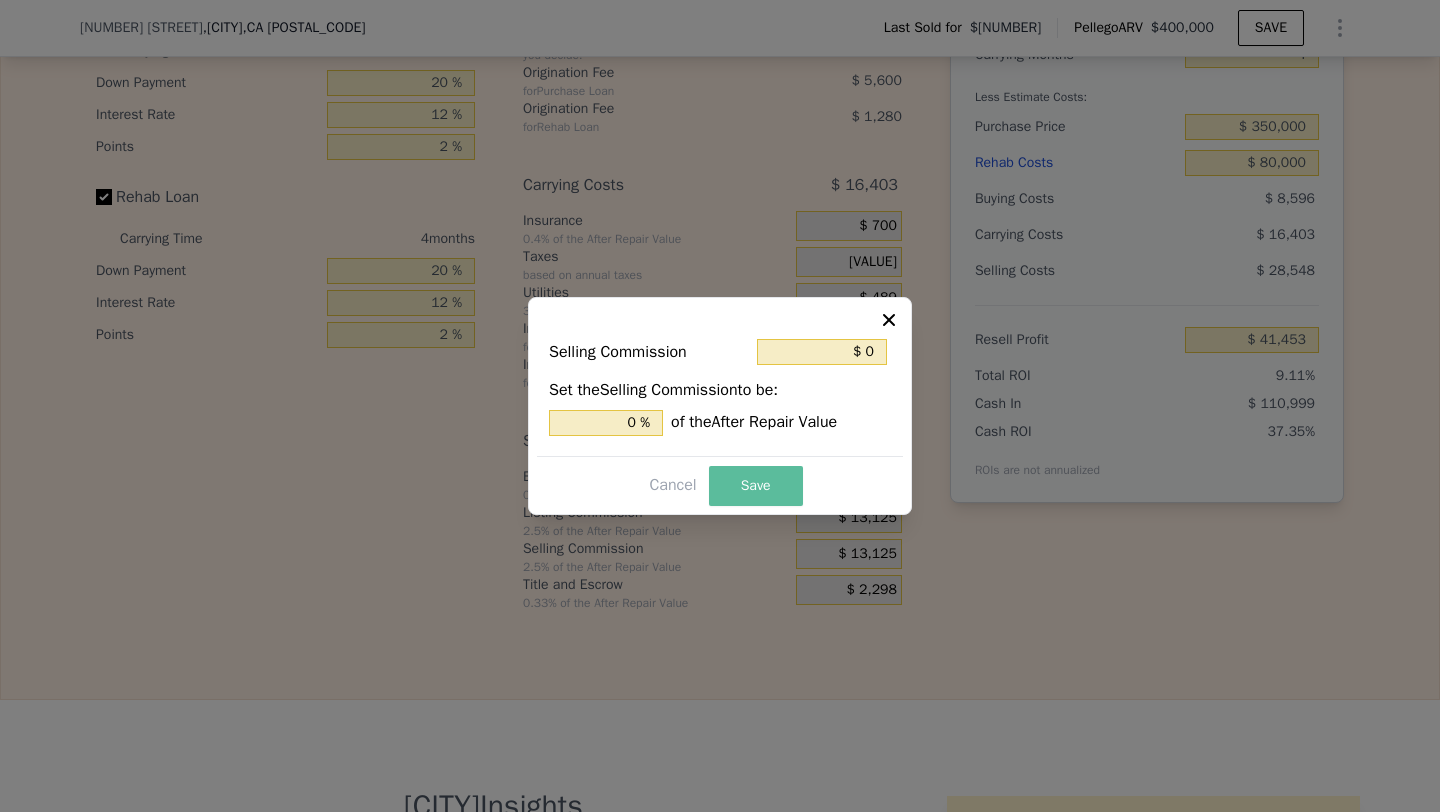 click on "Save" at bounding box center (756, 486) 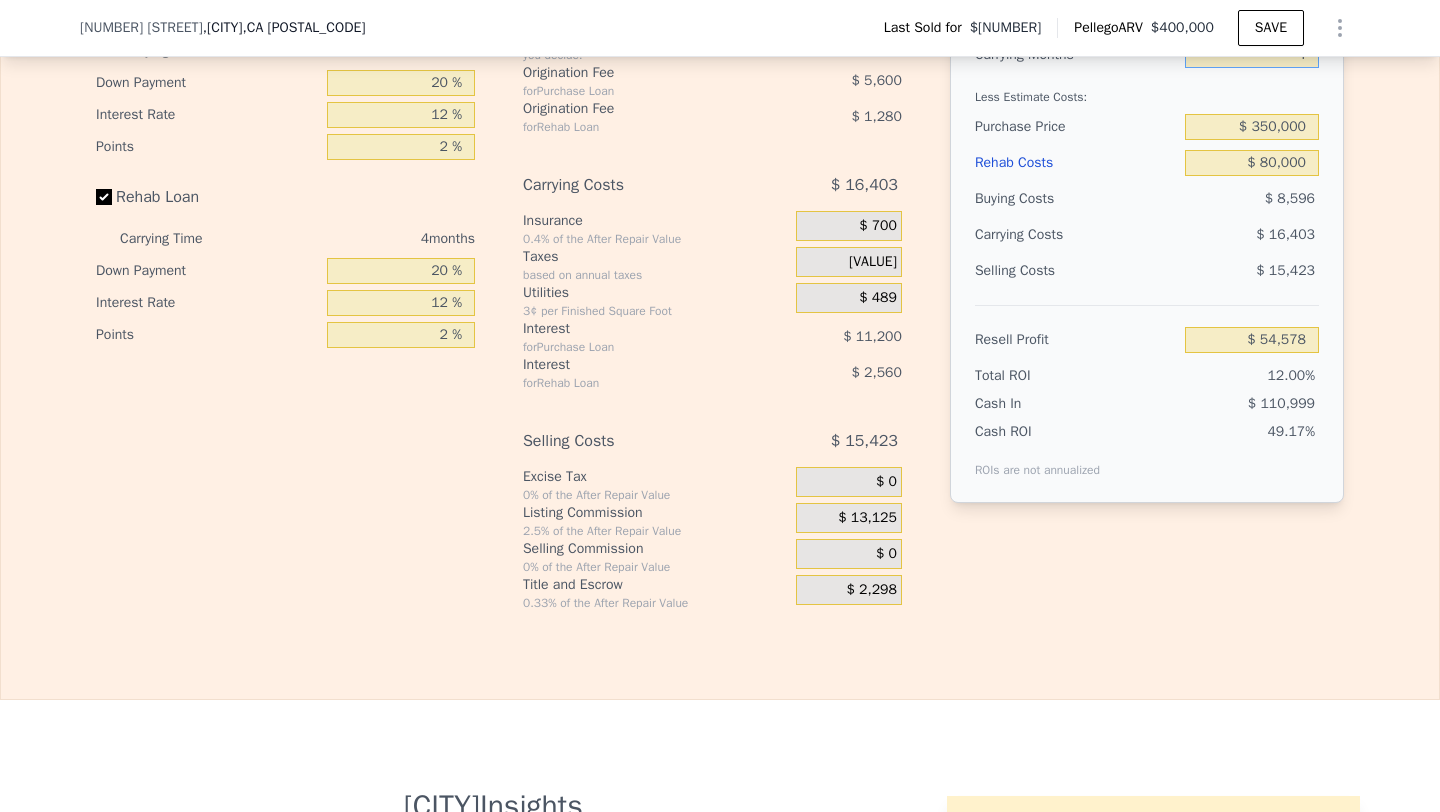 click on "4" at bounding box center [1252, 55] 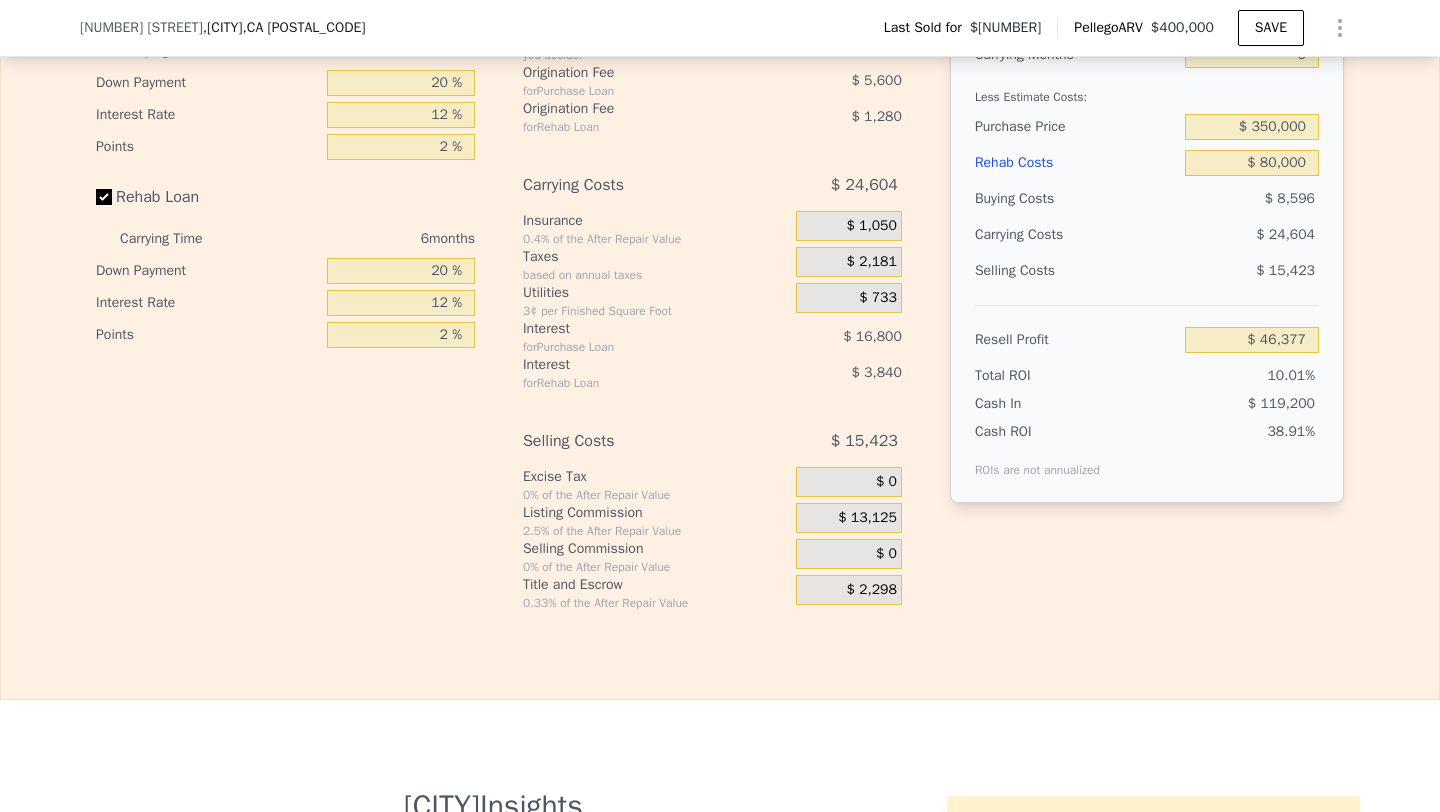 click on "$ 8,596" at bounding box center [1290, 198] 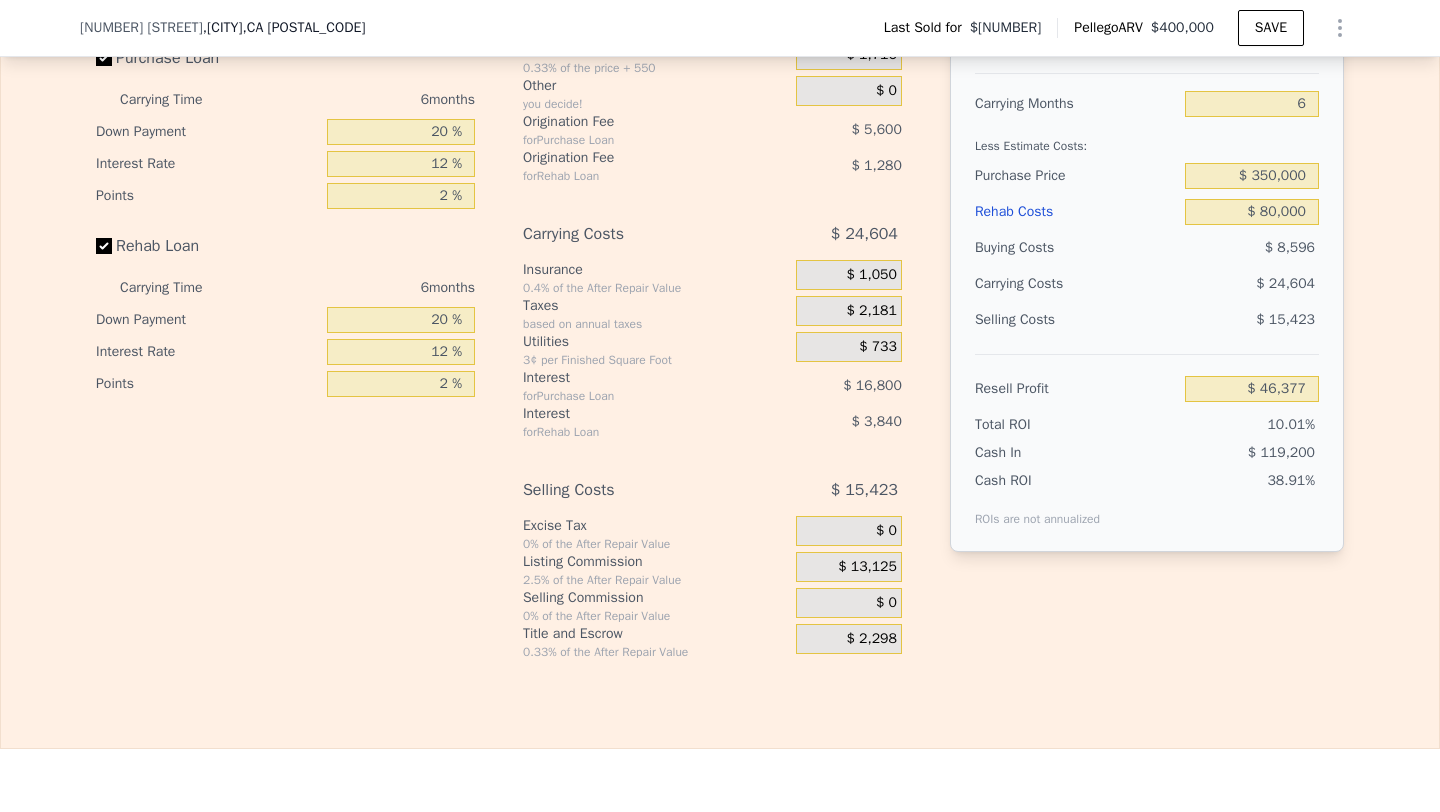 scroll, scrollTop: 2796, scrollLeft: 0, axis: vertical 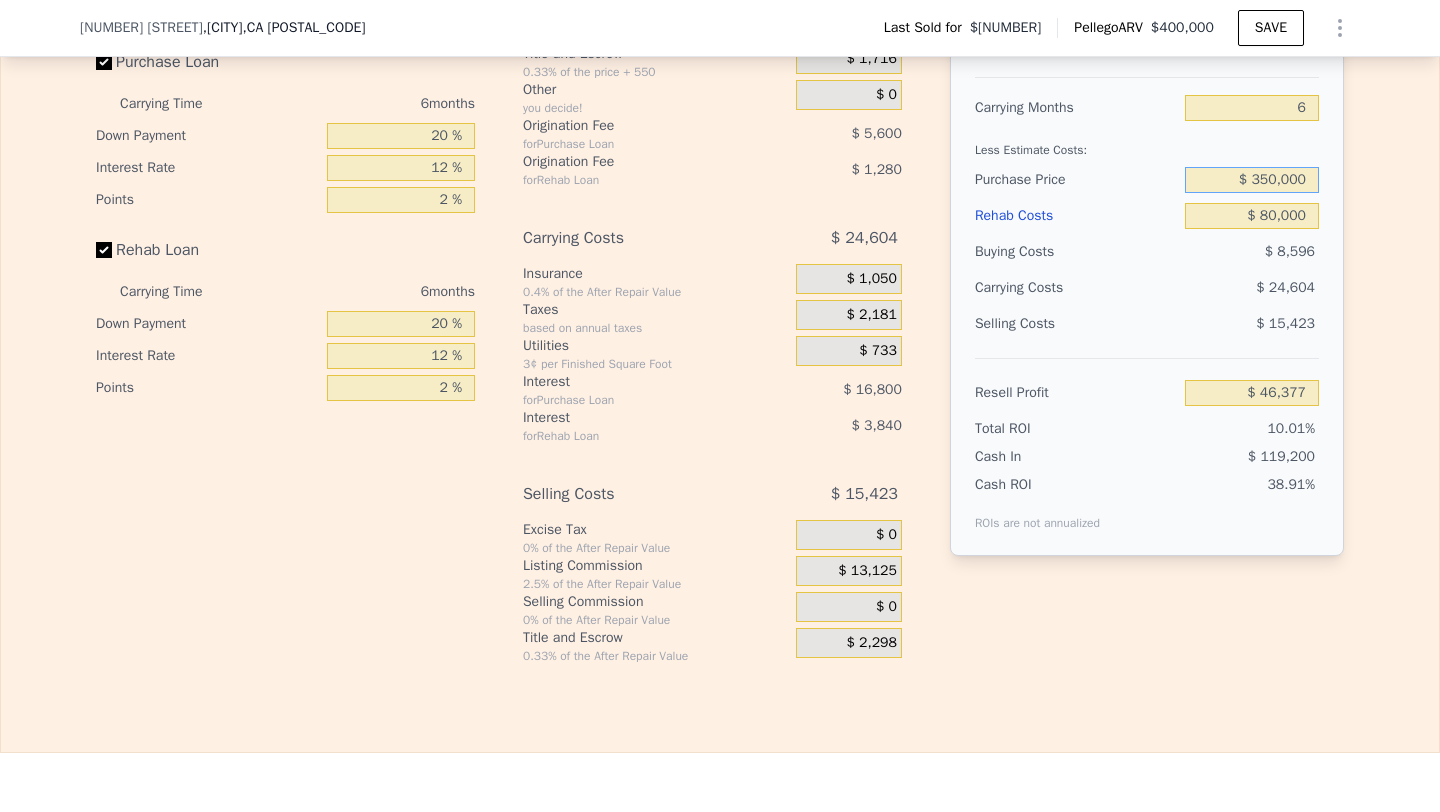 click on "$ 350,000" at bounding box center (1252, 180) 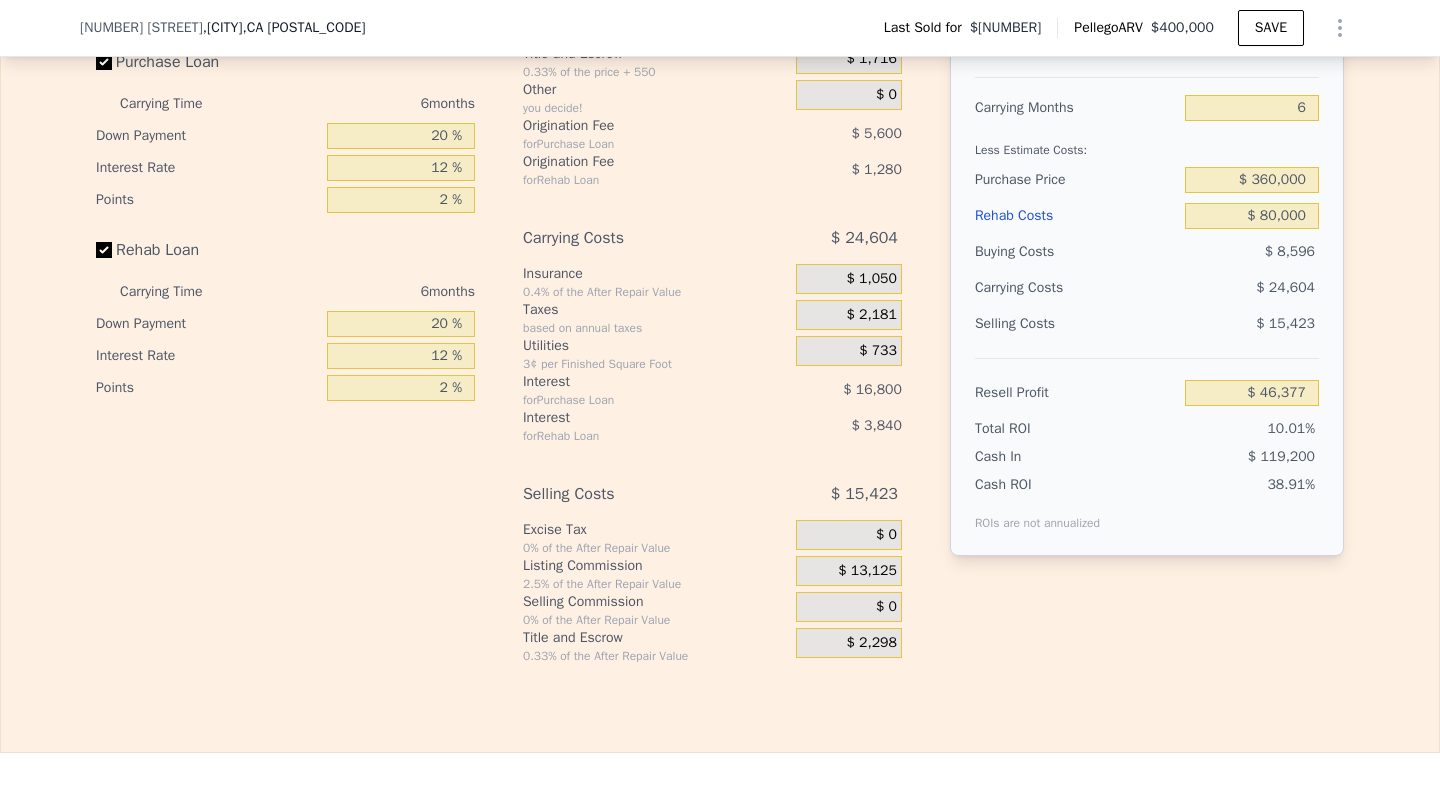 click on "Selling Costs $ [PRICE]" at bounding box center (1147, 332) 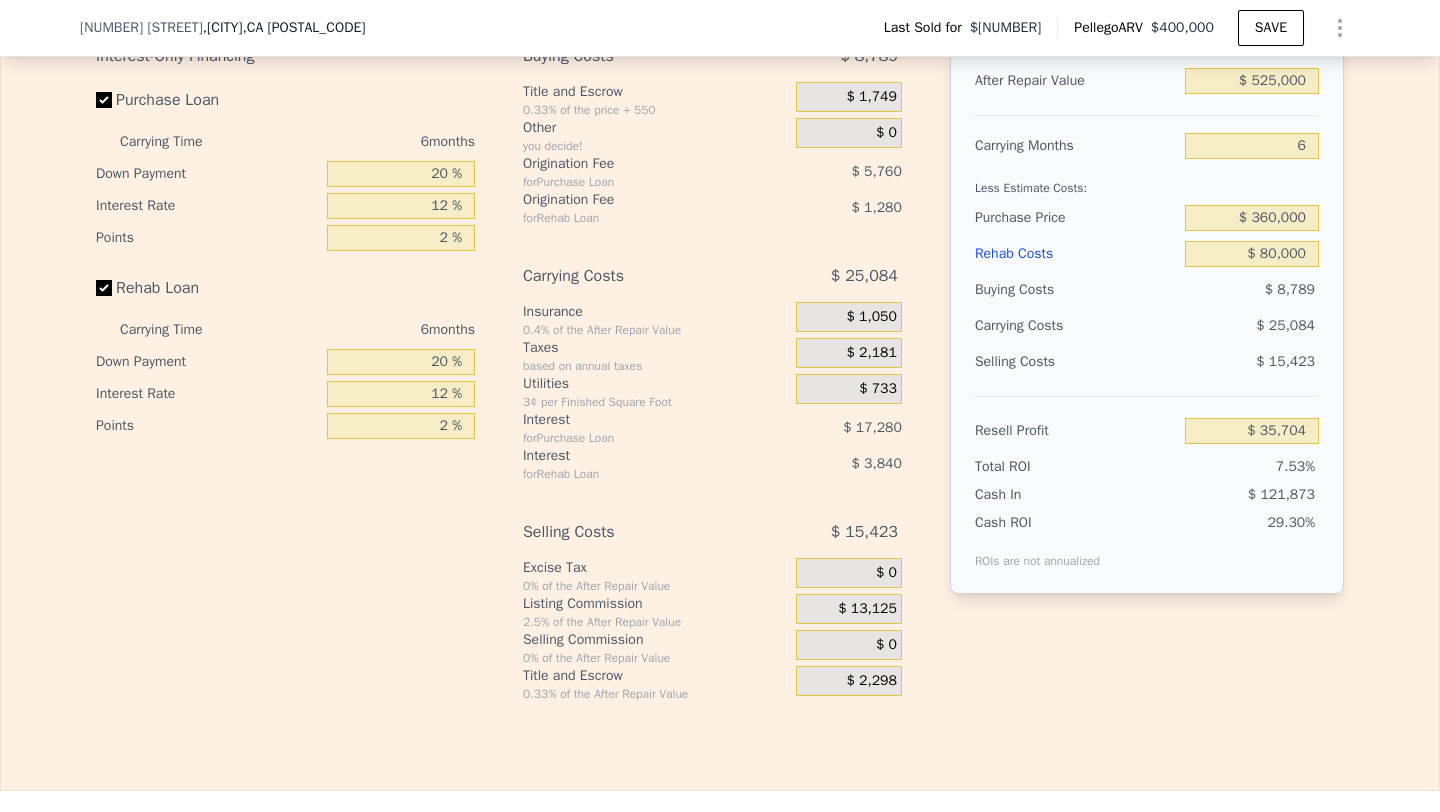 scroll, scrollTop: 2746, scrollLeft: 0, axis: vertical 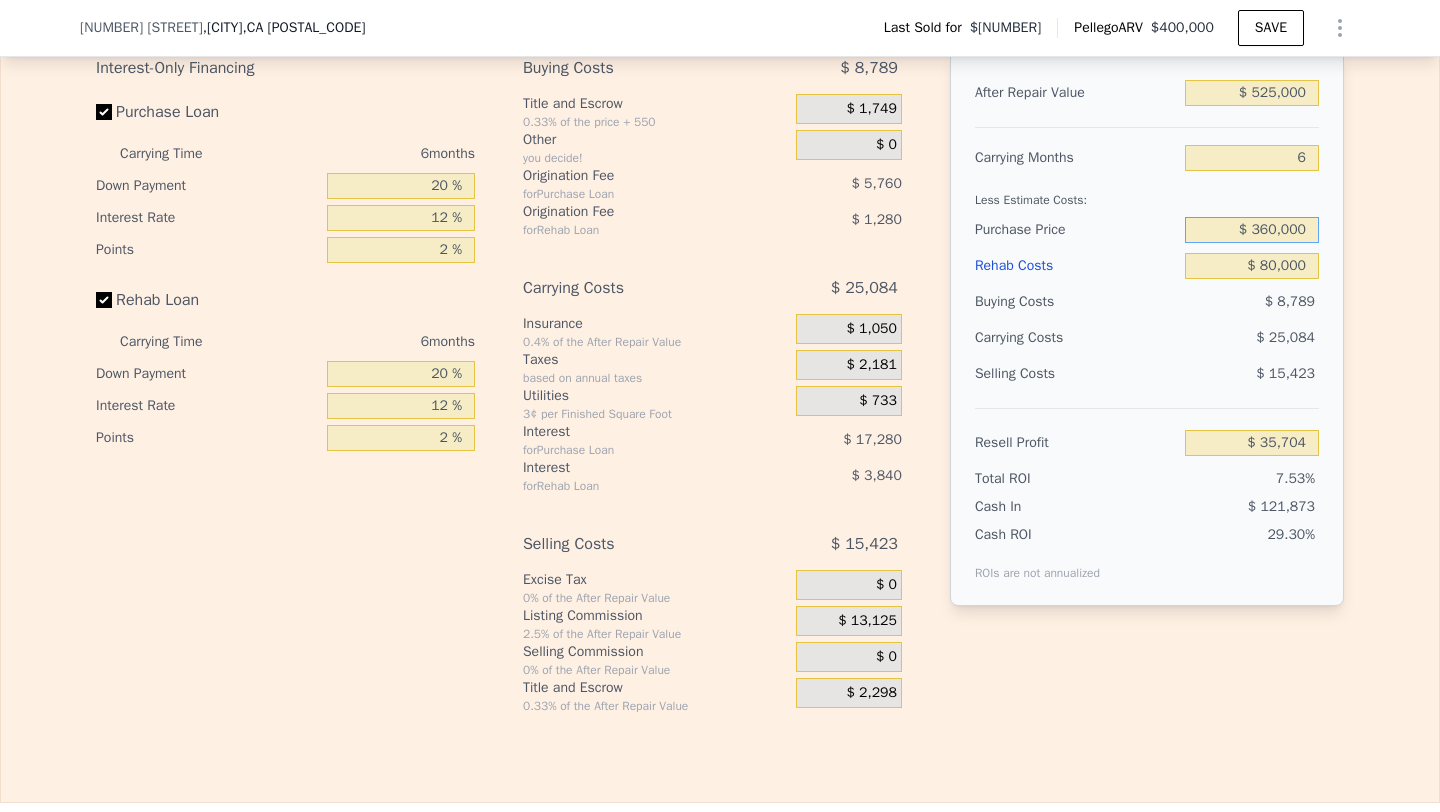 click on "$ 360,000" at bounding box center (1252, 230) 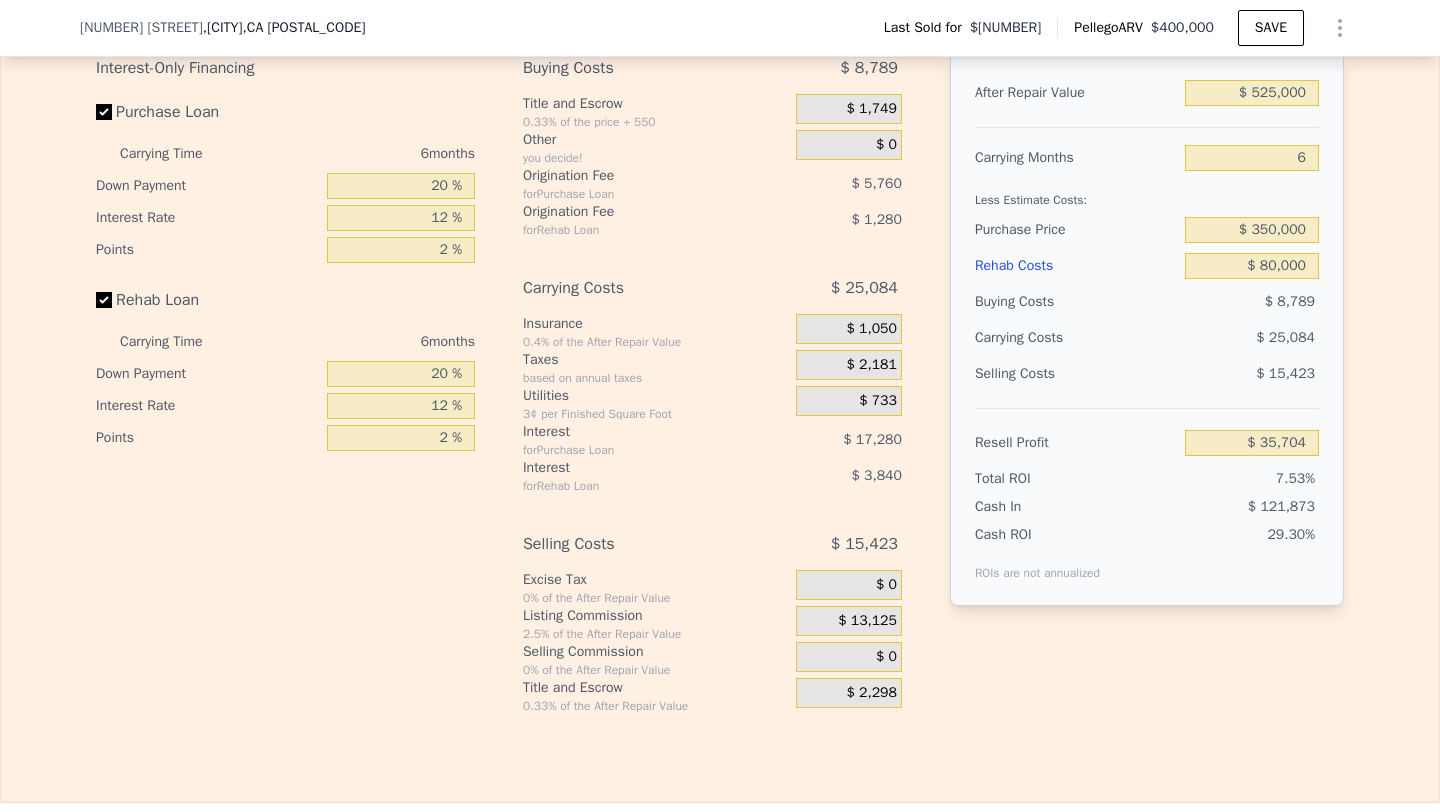 click on "$ 25,084" at bounding box center [1213, 338] 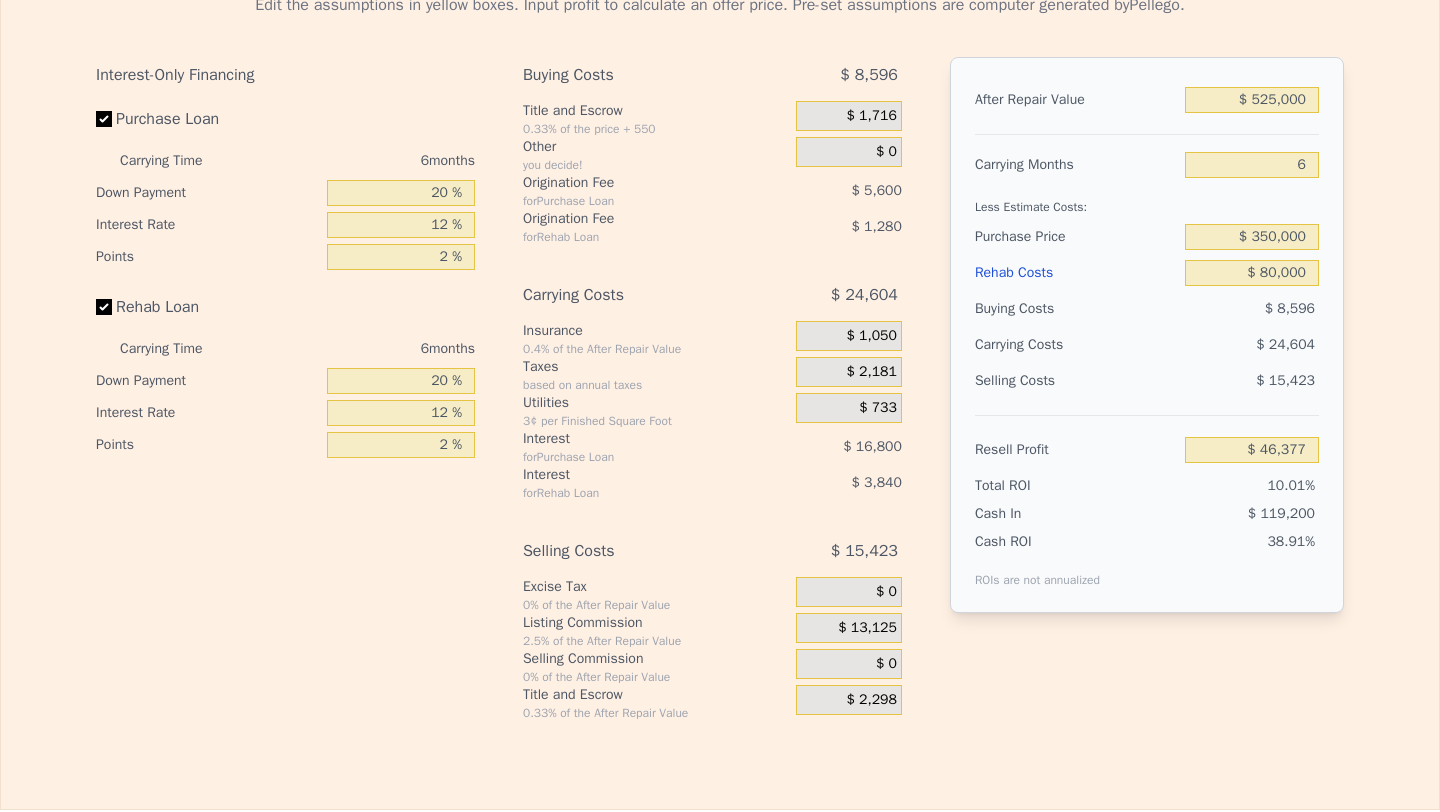 scroll, scrollTop: 0, scrollLeft: 0, axis: both 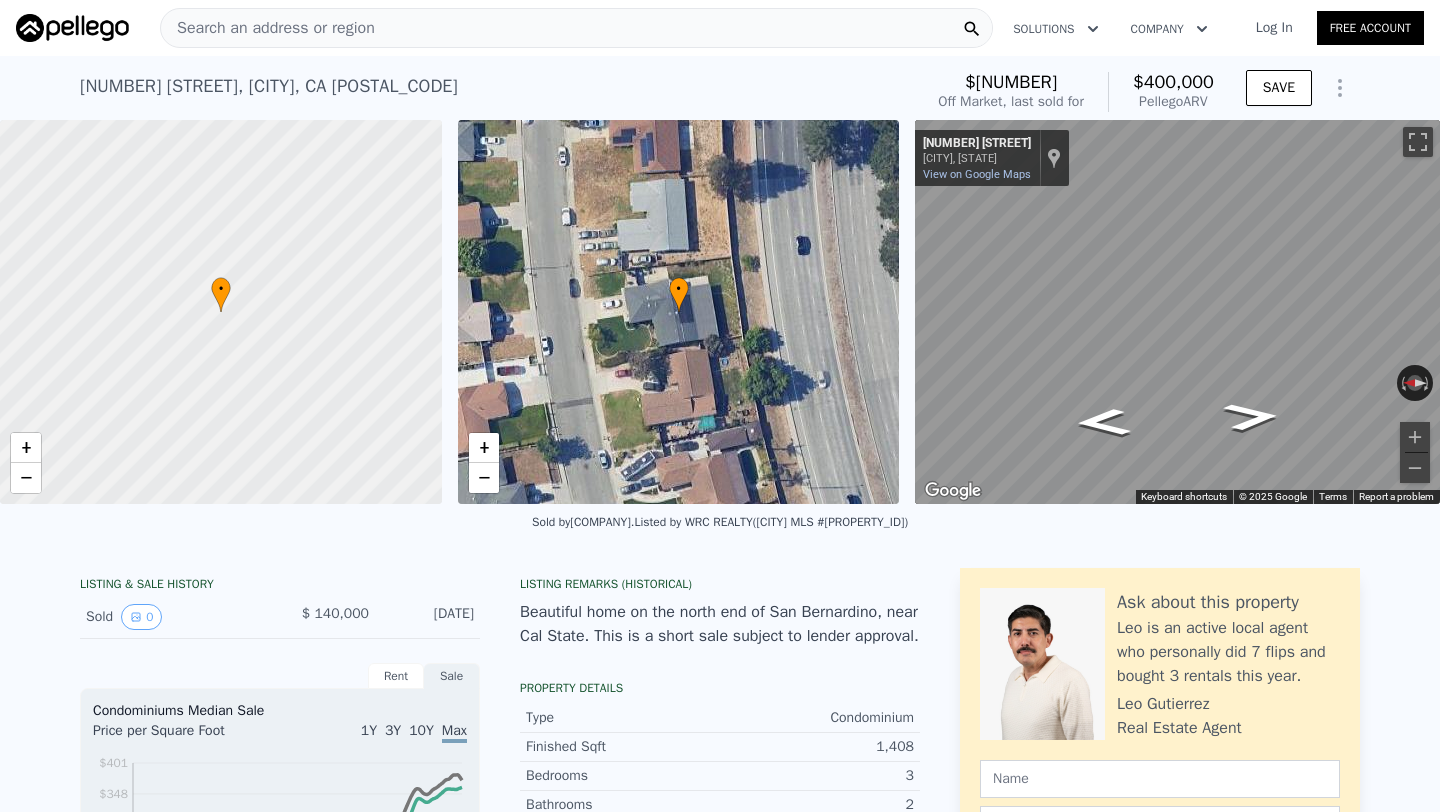 click on "Search an address or region" at bounding box center [576, 28] 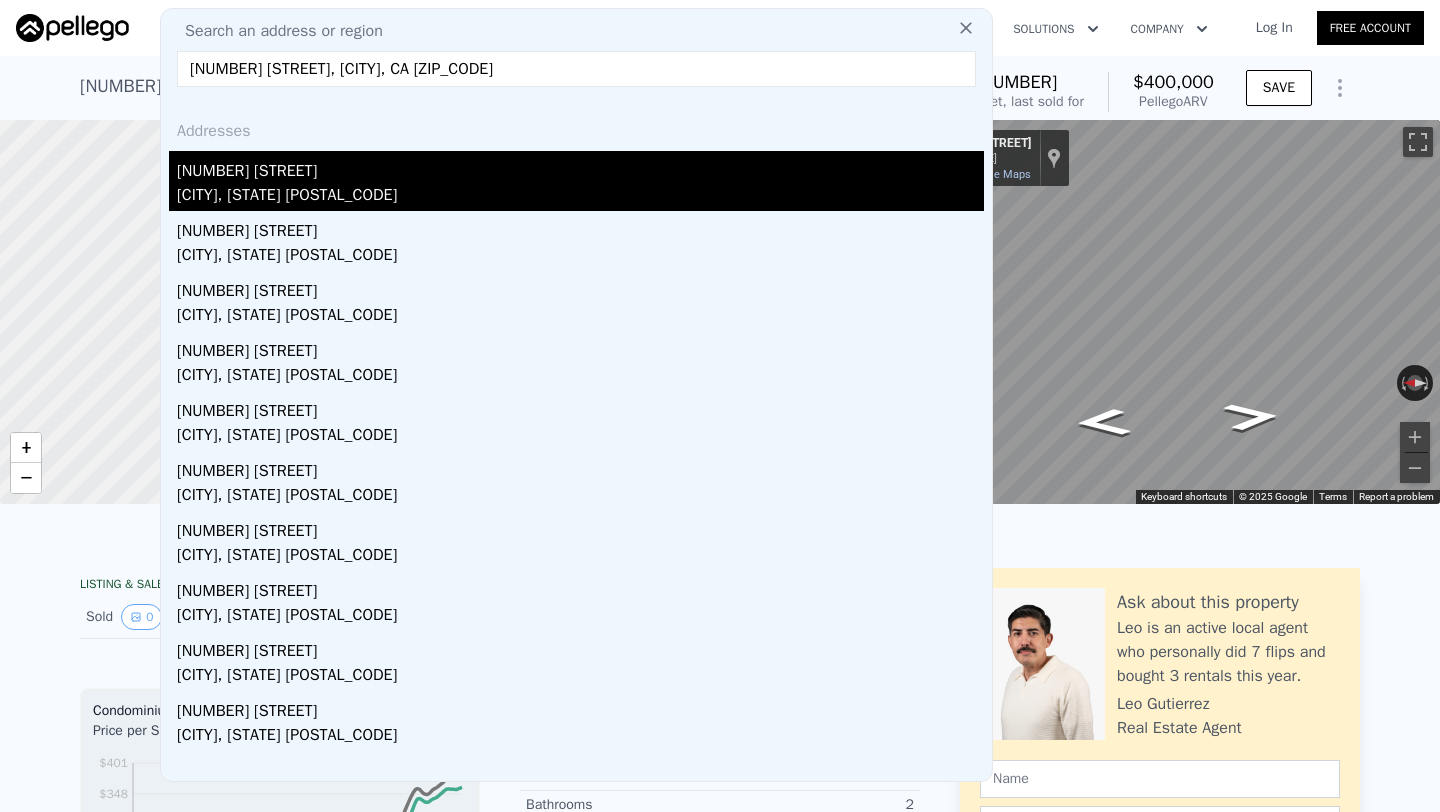 click on "[NUMBER] [STREET]" at bounding box center [580, 167] 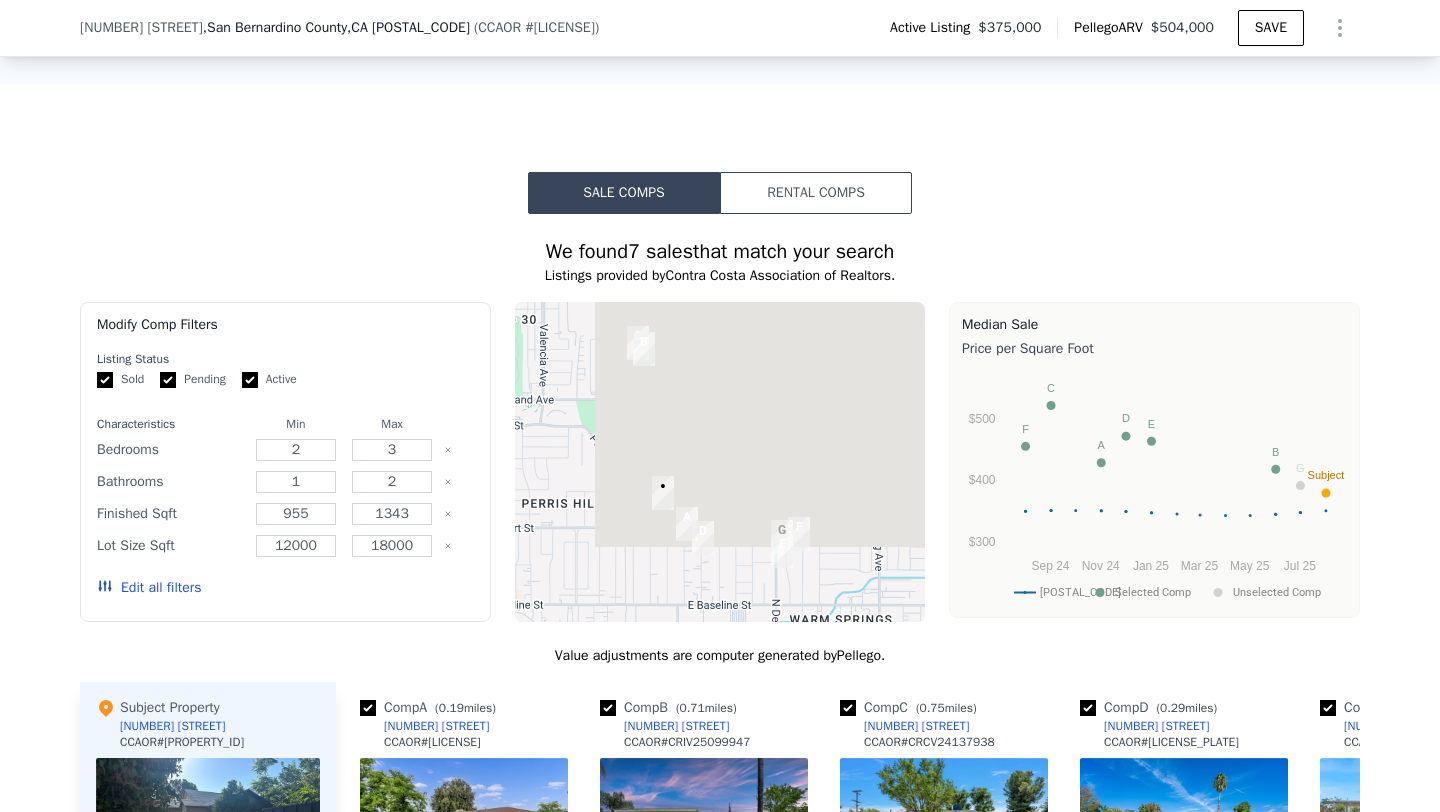 scroll, scrollTop: 1615, scrollLeft: 0, axis: vertical 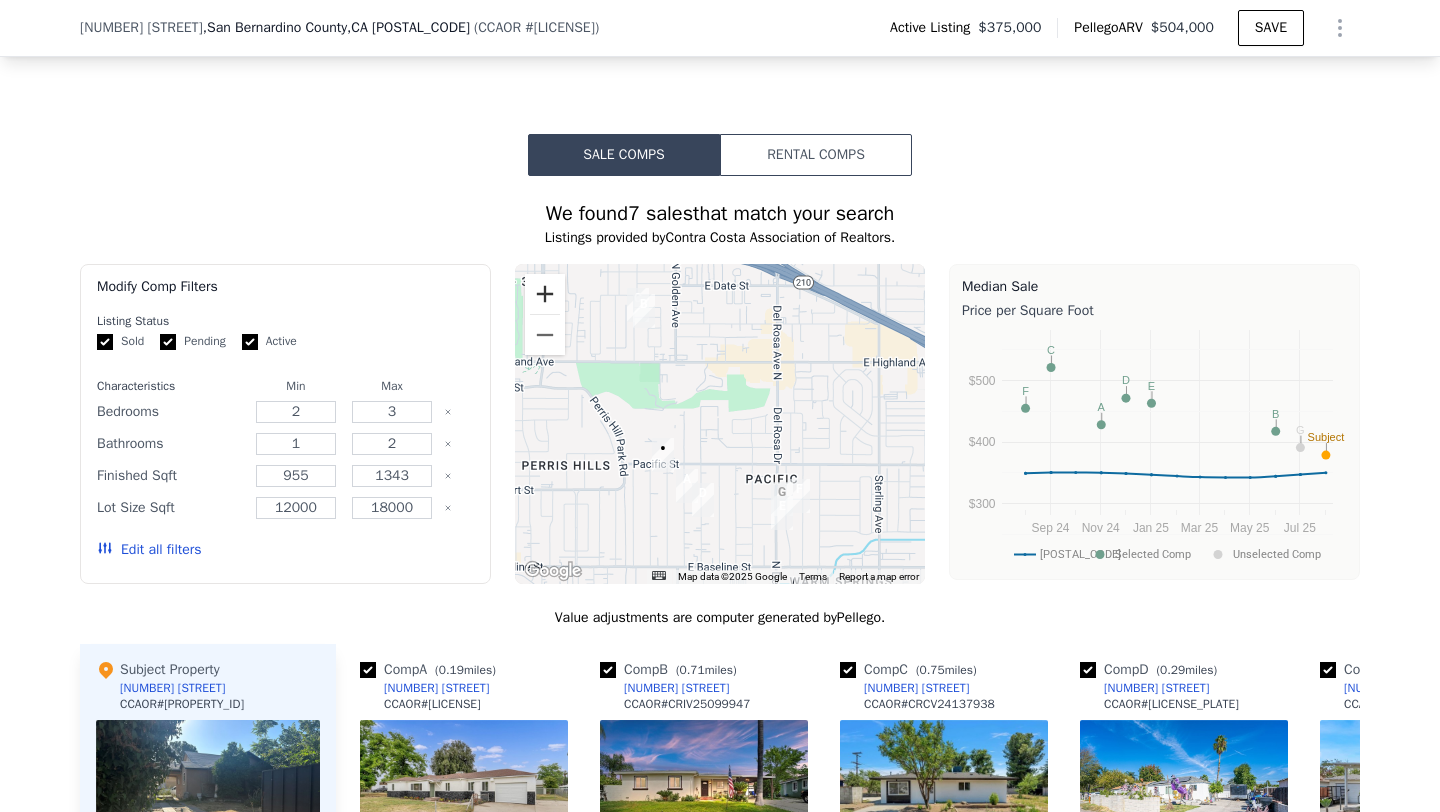 click at bounding box center [545, 294] 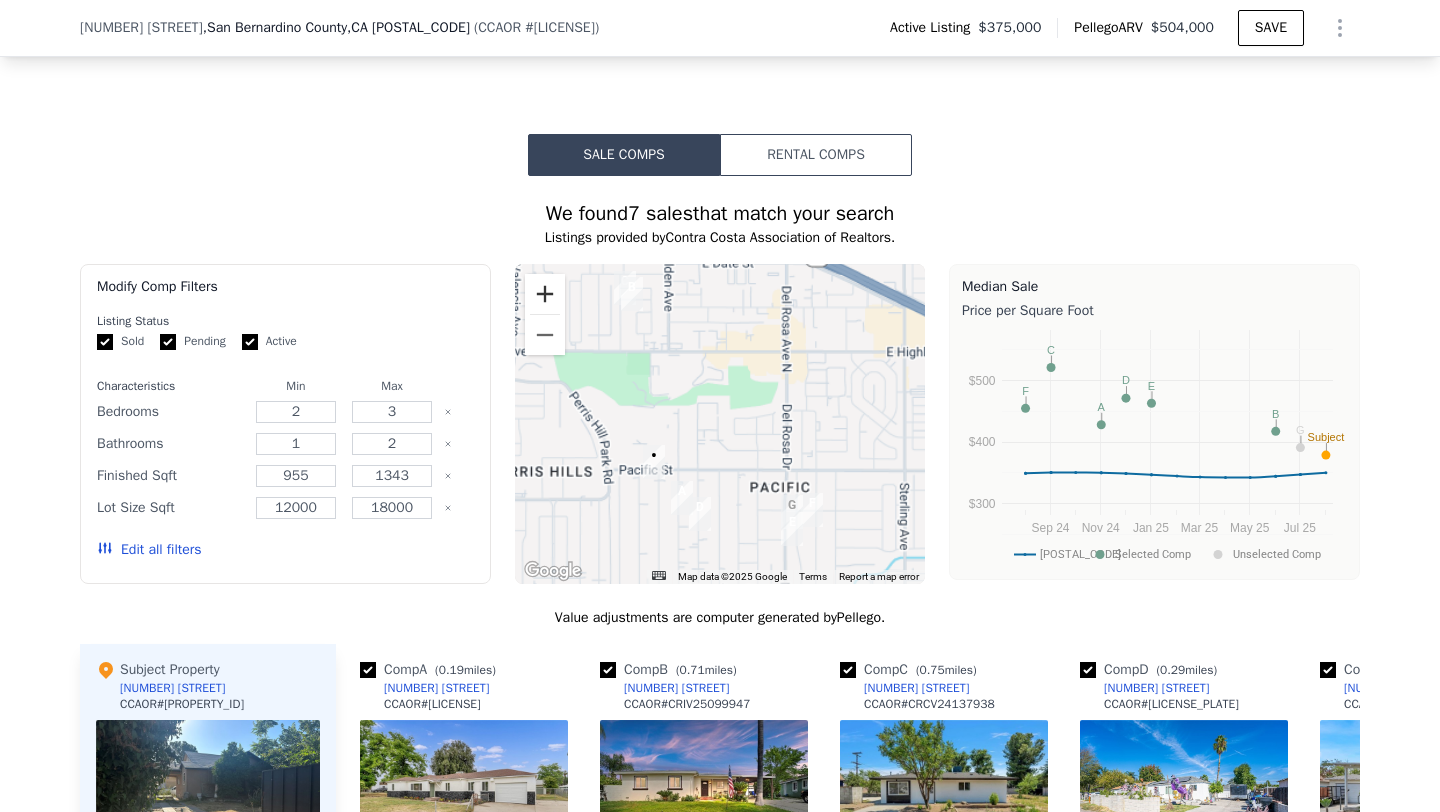 click at bounding box center [545, 294] 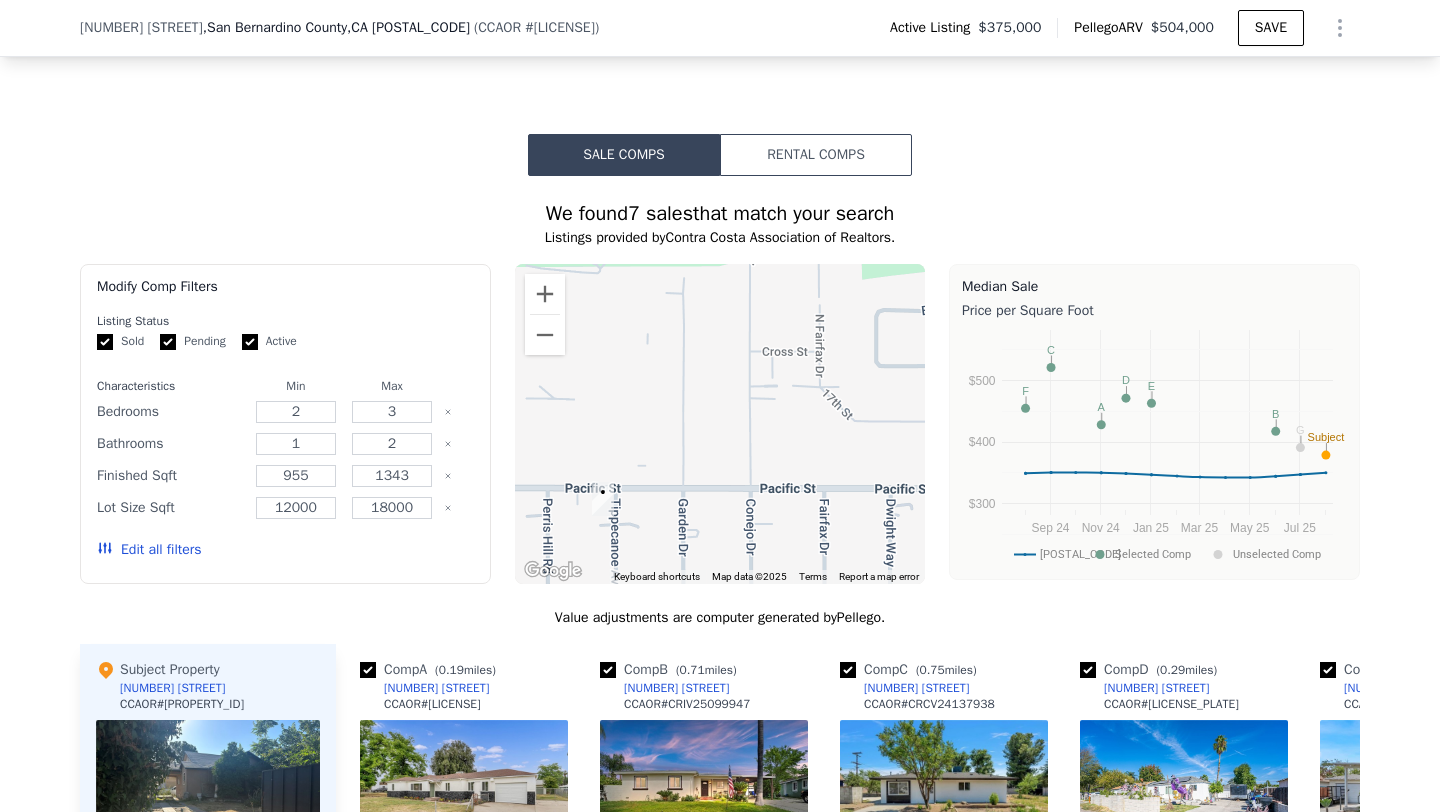 drag, startPoint x: 634, startPoint y: 414, endPoint x: 789, endPoint y: 268, distance: 212.93427 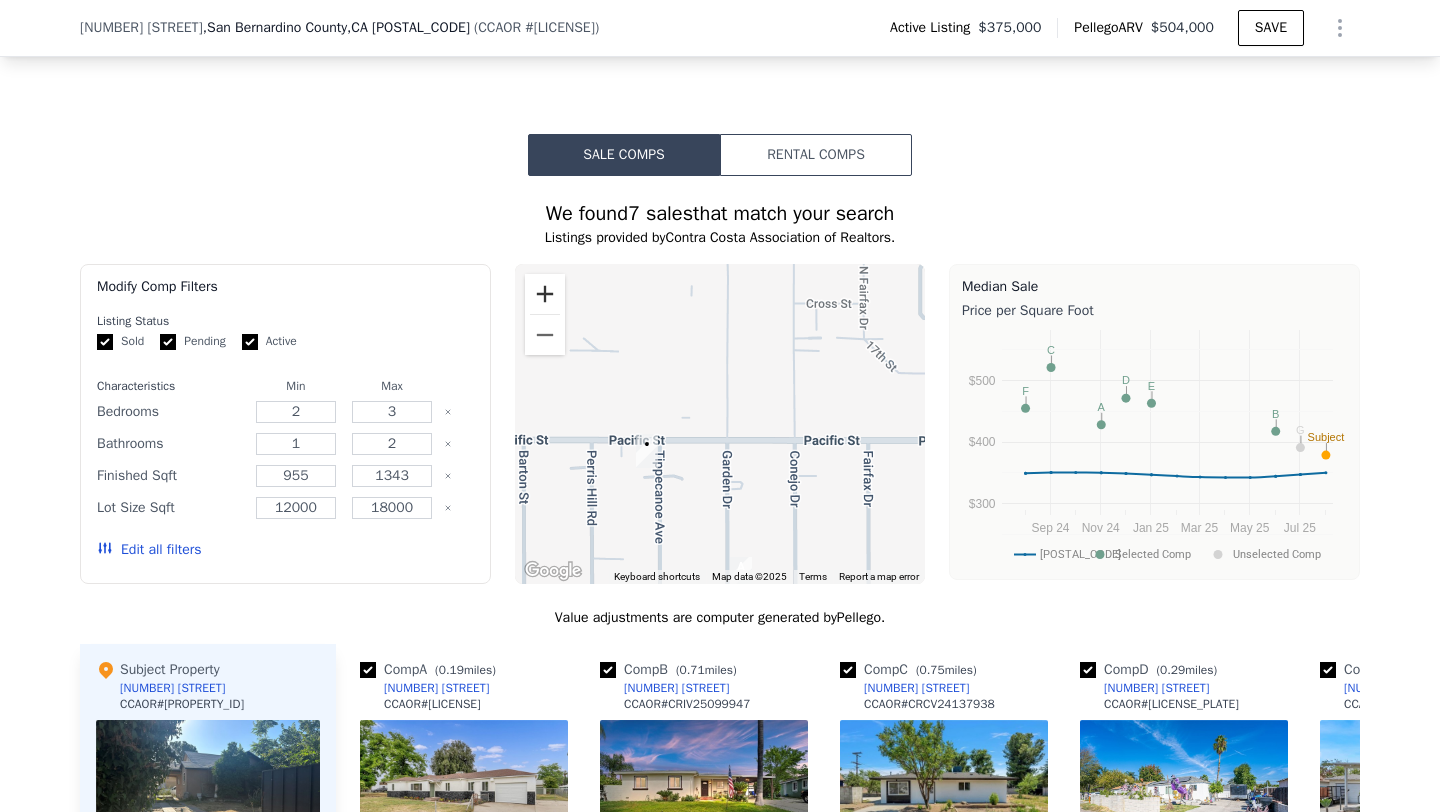click at bounding box center [545, 294] 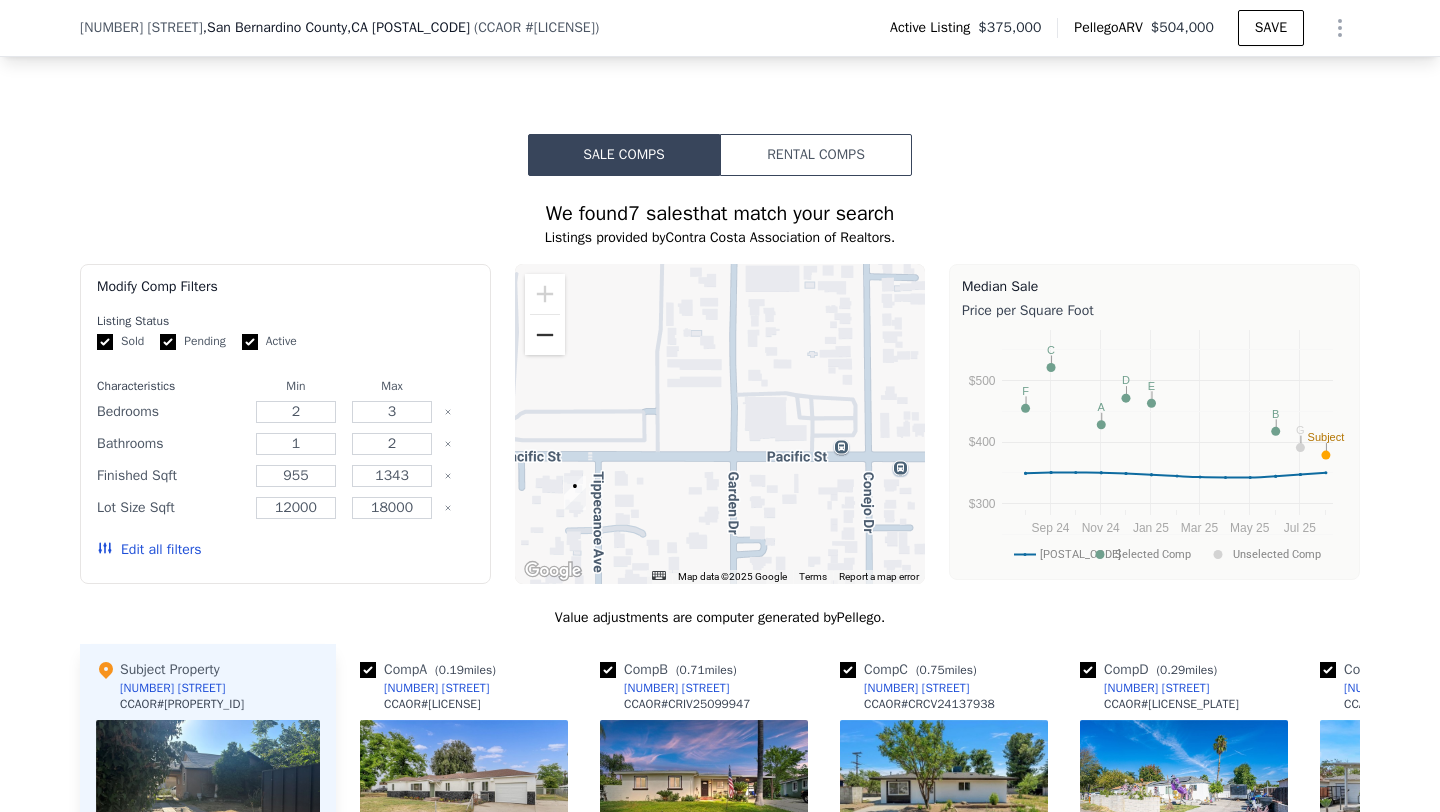 click at bounding box center [545, 335] 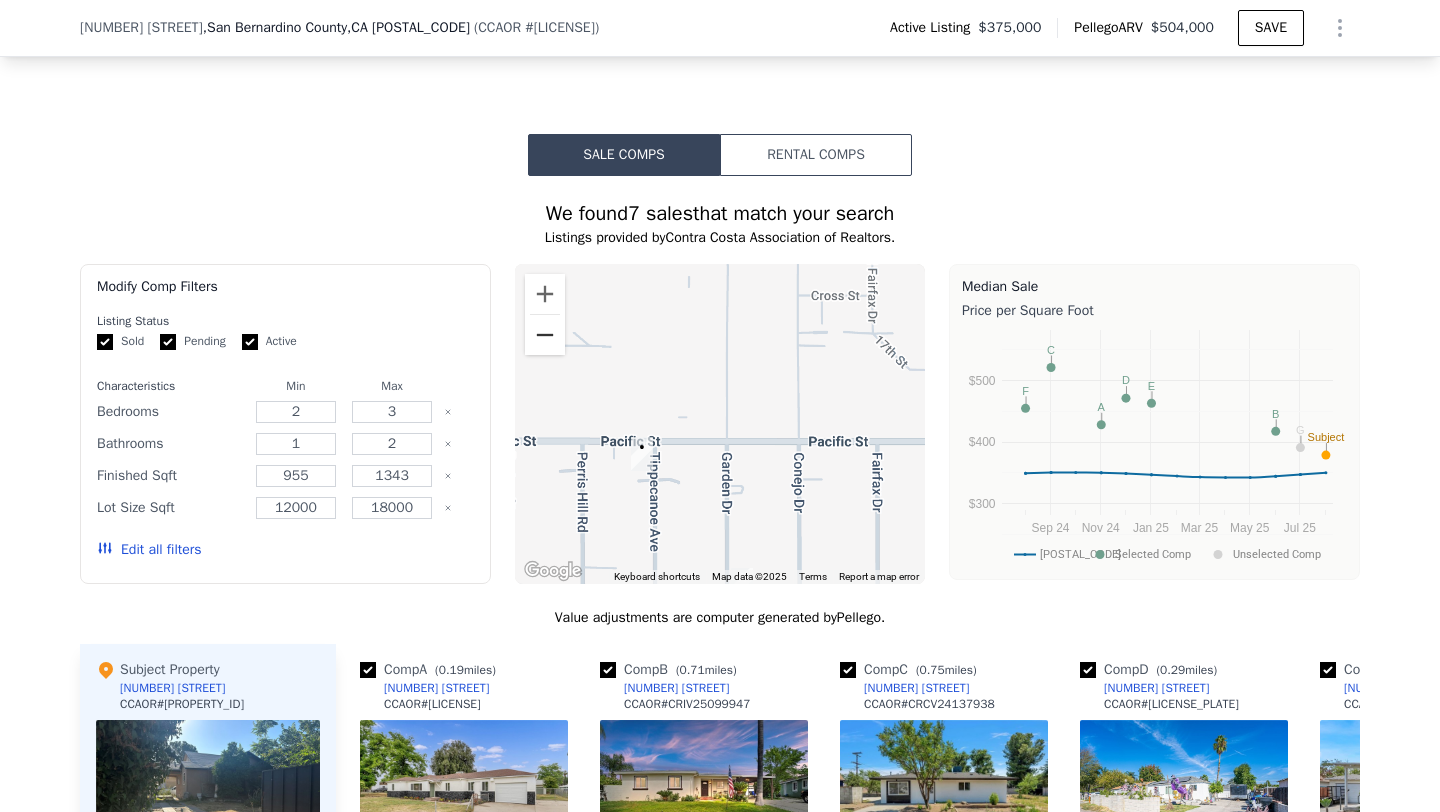 click at bounding box center [545, 335] 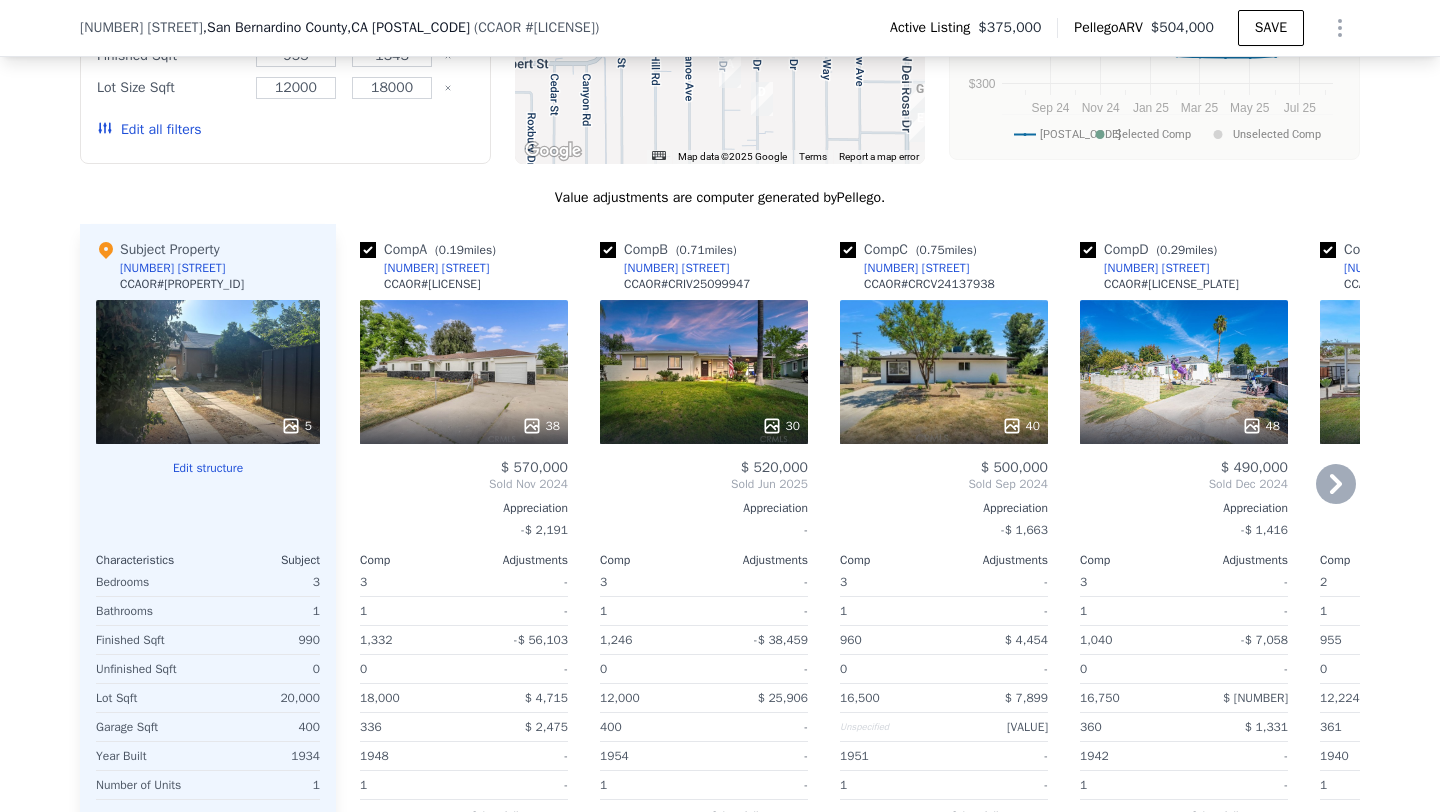 scroll, scrollTop: 2047, scrollLeft: 0, axis: vertical 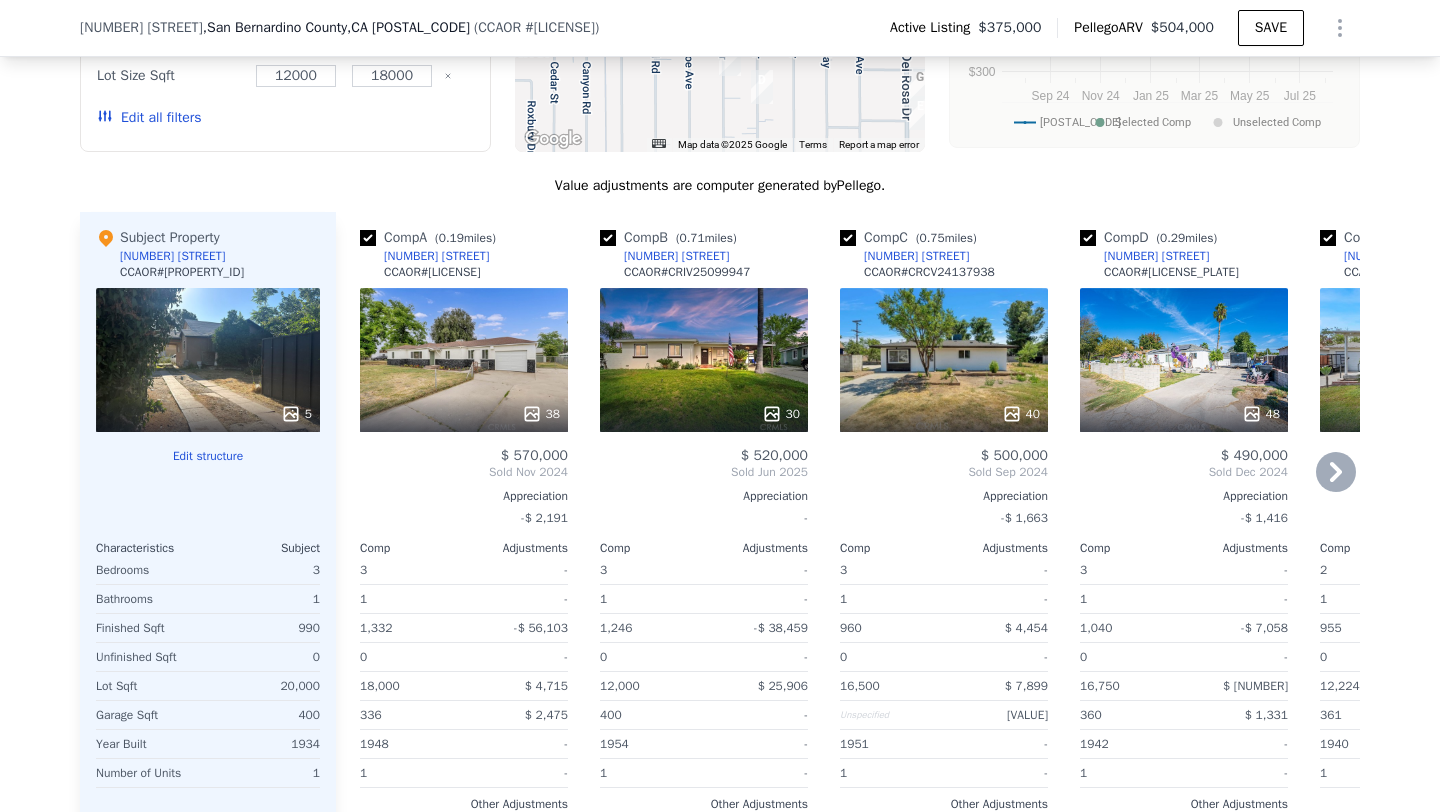 click on "30" at bounding box center (704, 360) 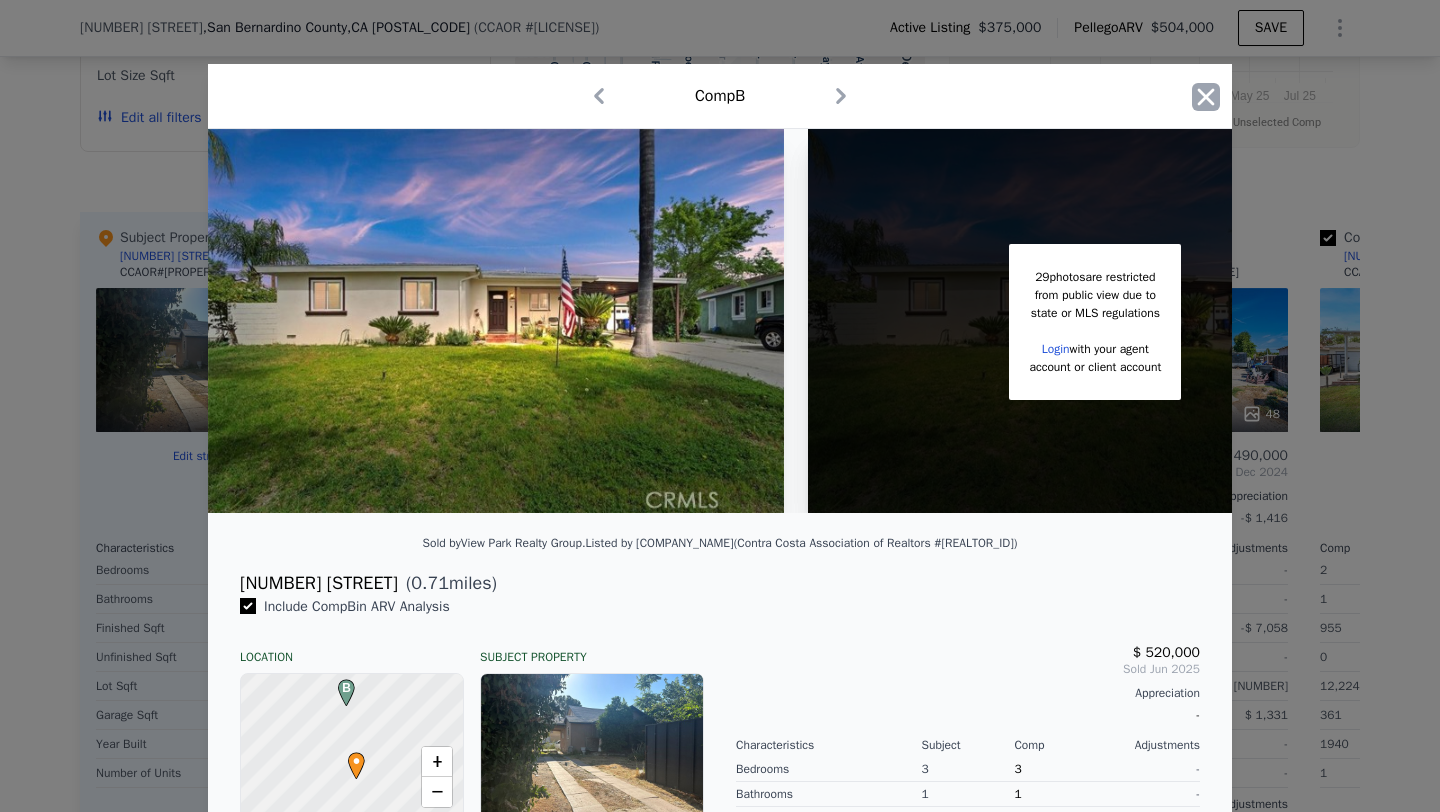 click 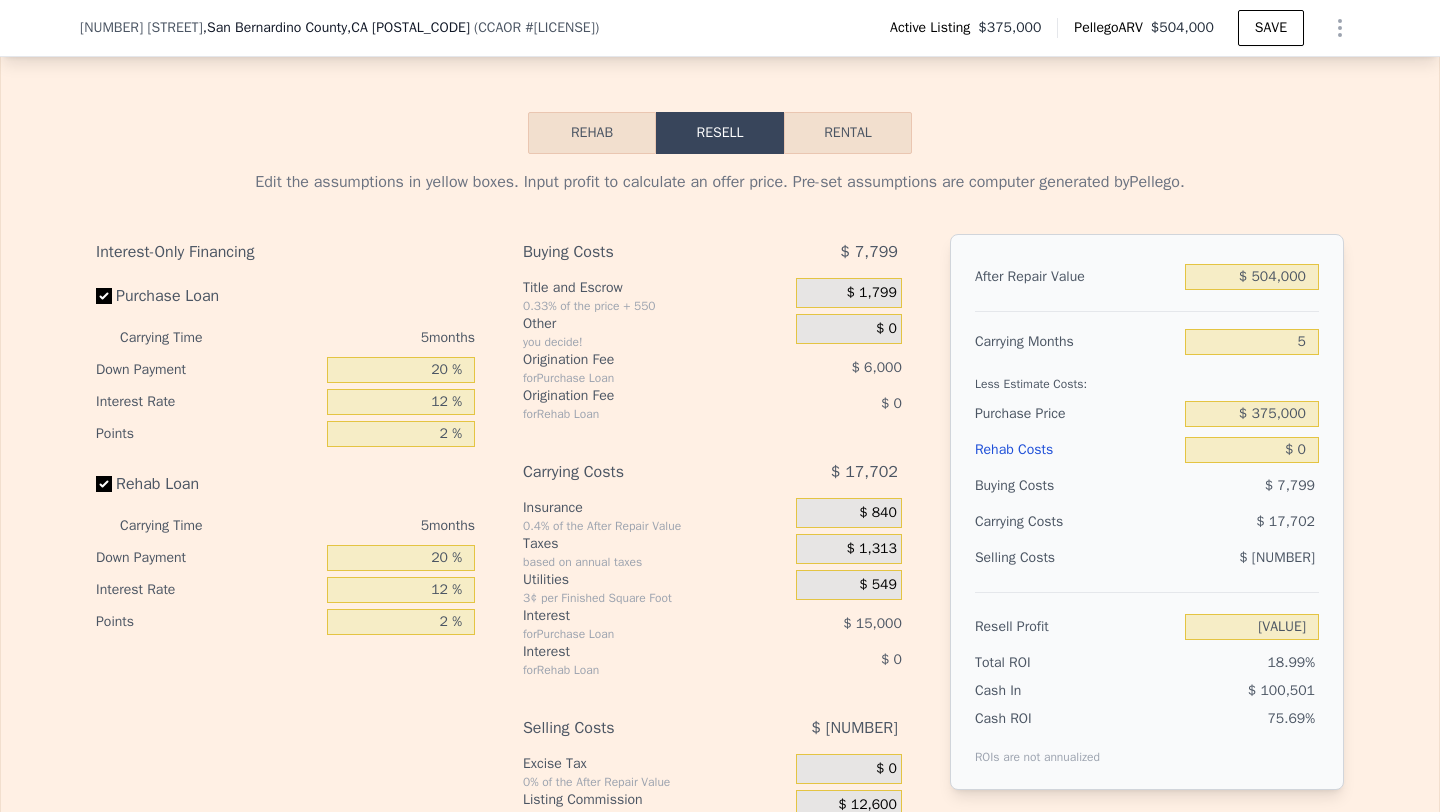 scroll, scrollTop: 3073, scrollLeft: 0, axis: vertical 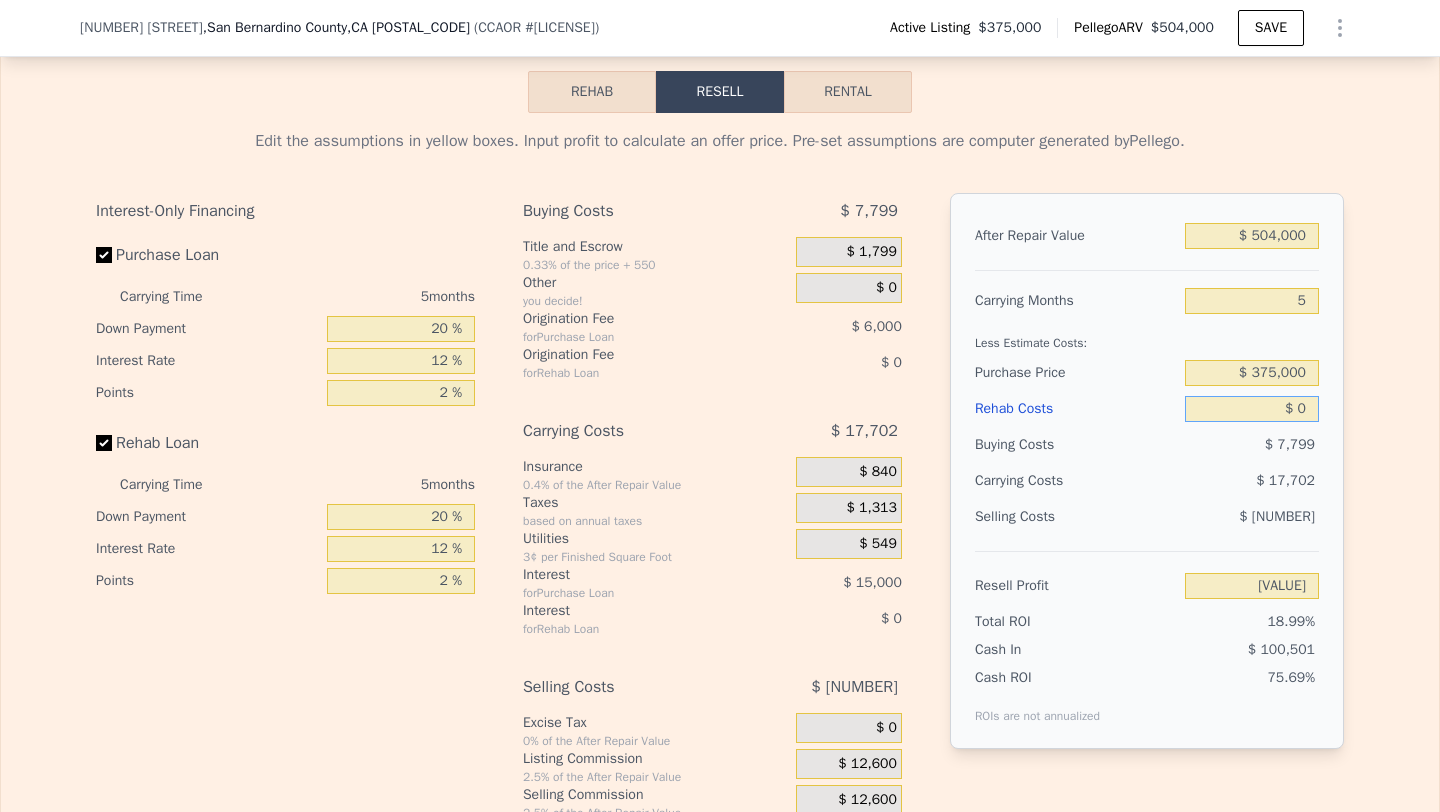 click on "$ 0" at bounding box center (1252, 409) 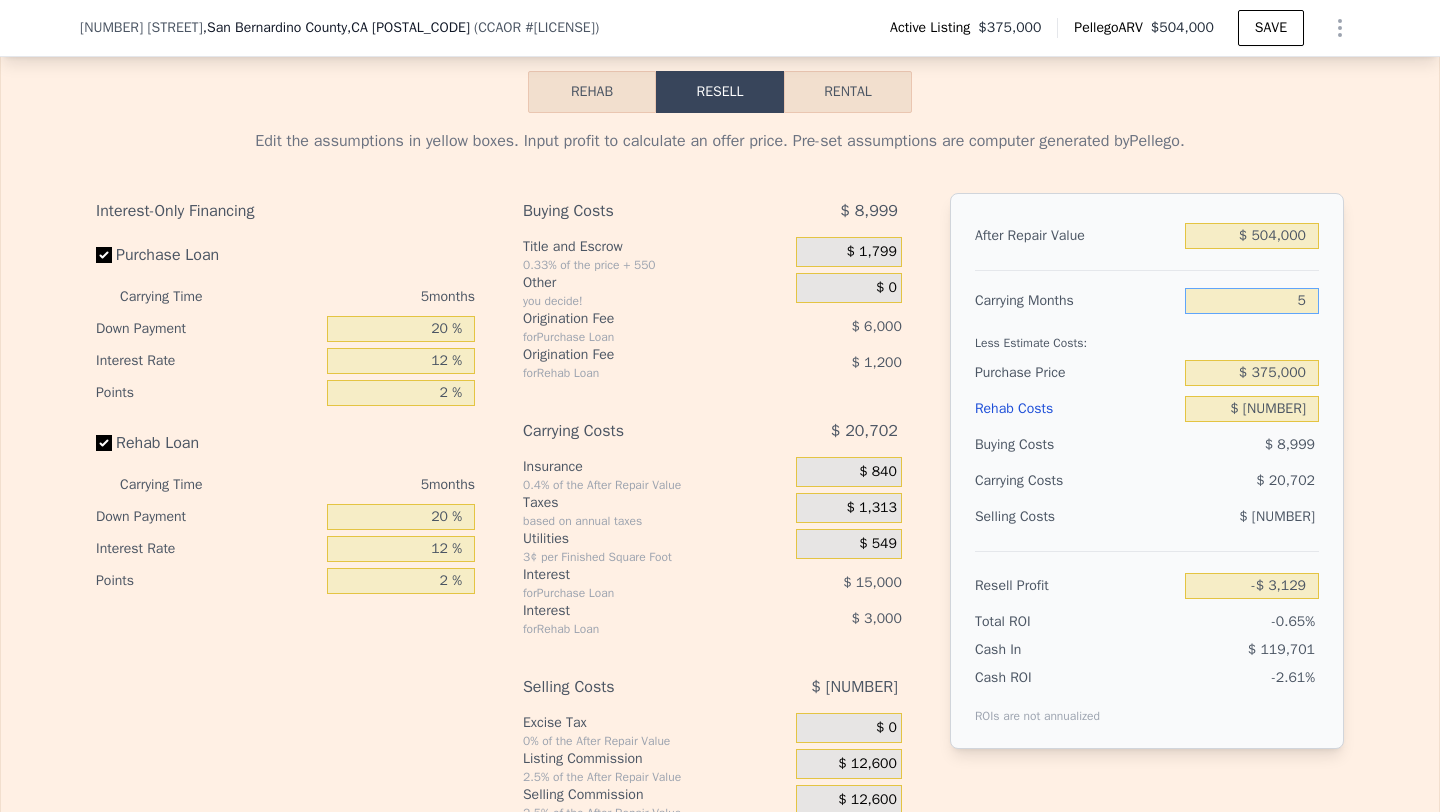 click on "5" at bounding box center [1252, 301] 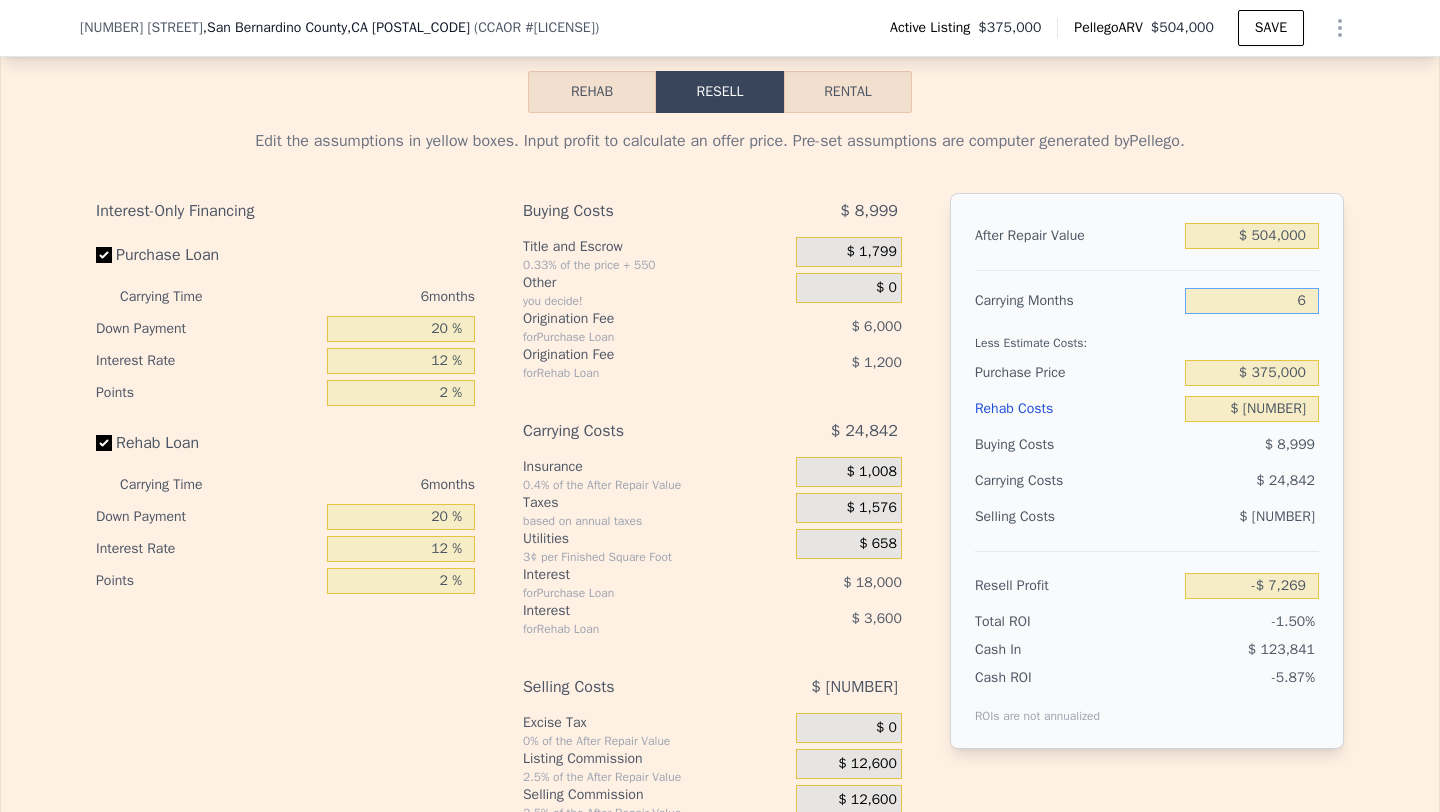 scroll, scrollTop: 3144, scrollLeft: 0, axis: vertical 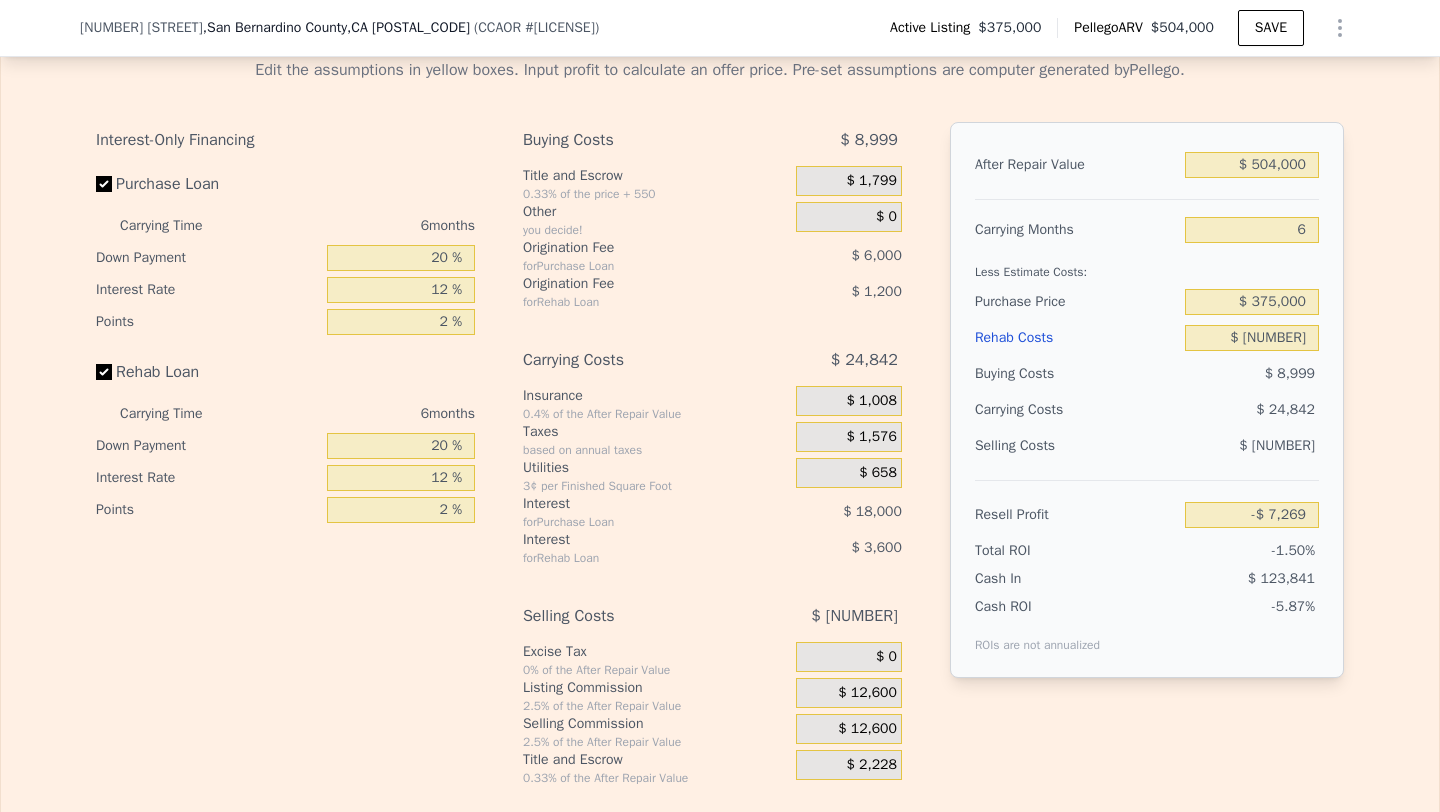click on "$ 12,600" at bounding box center [867, 729] 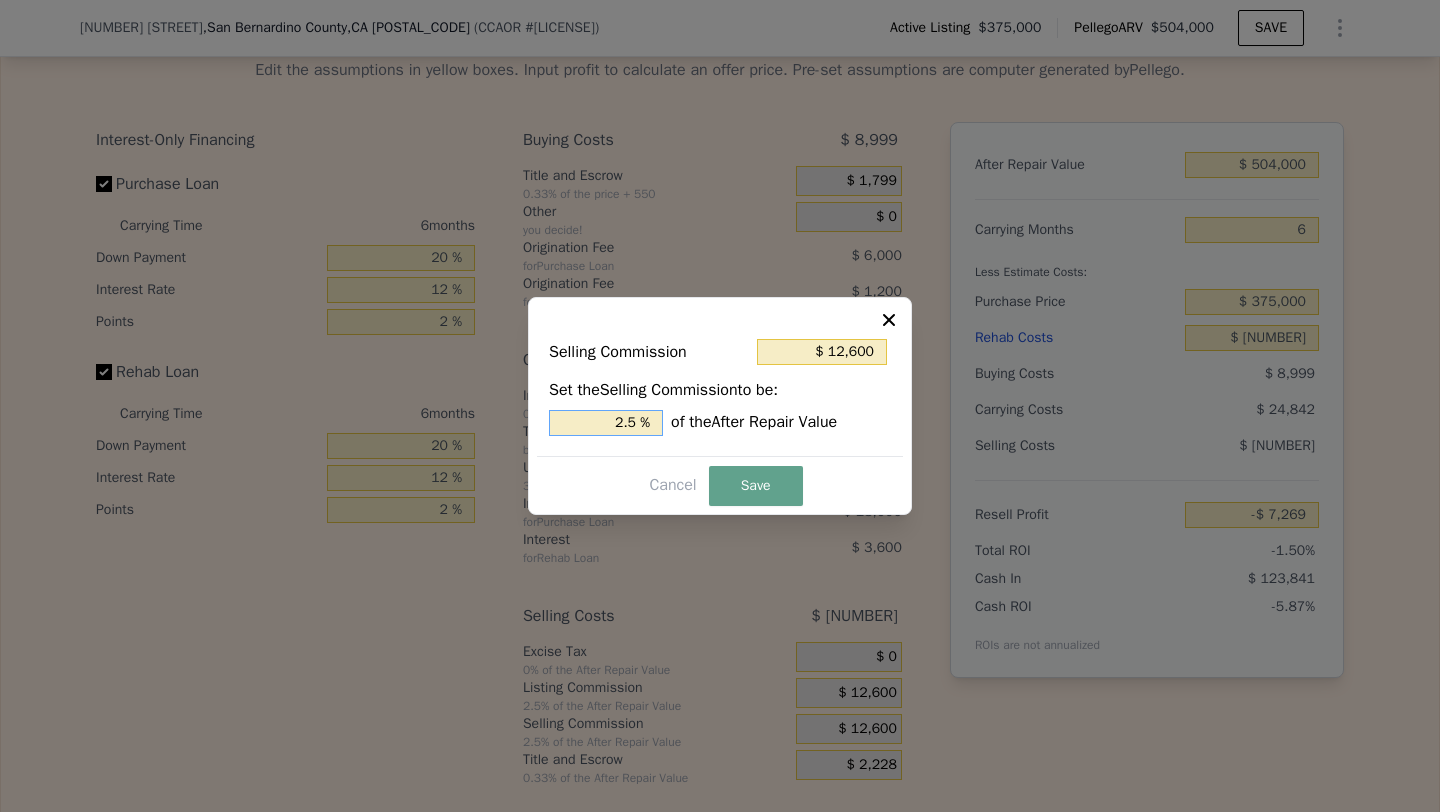 click on "2.5 %" at bounding box center [606, 423] 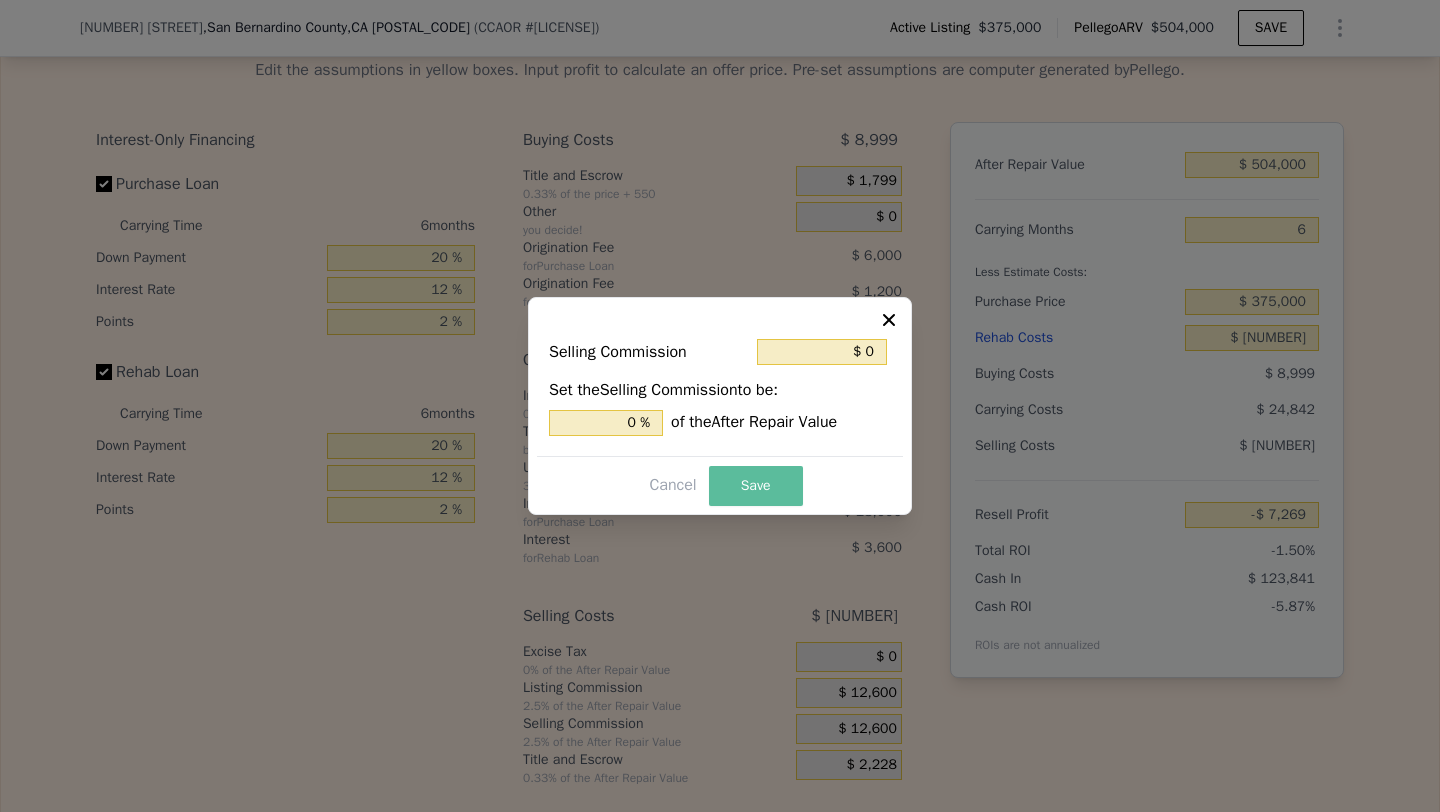 click on "Save" at bounding box center (756, 486) 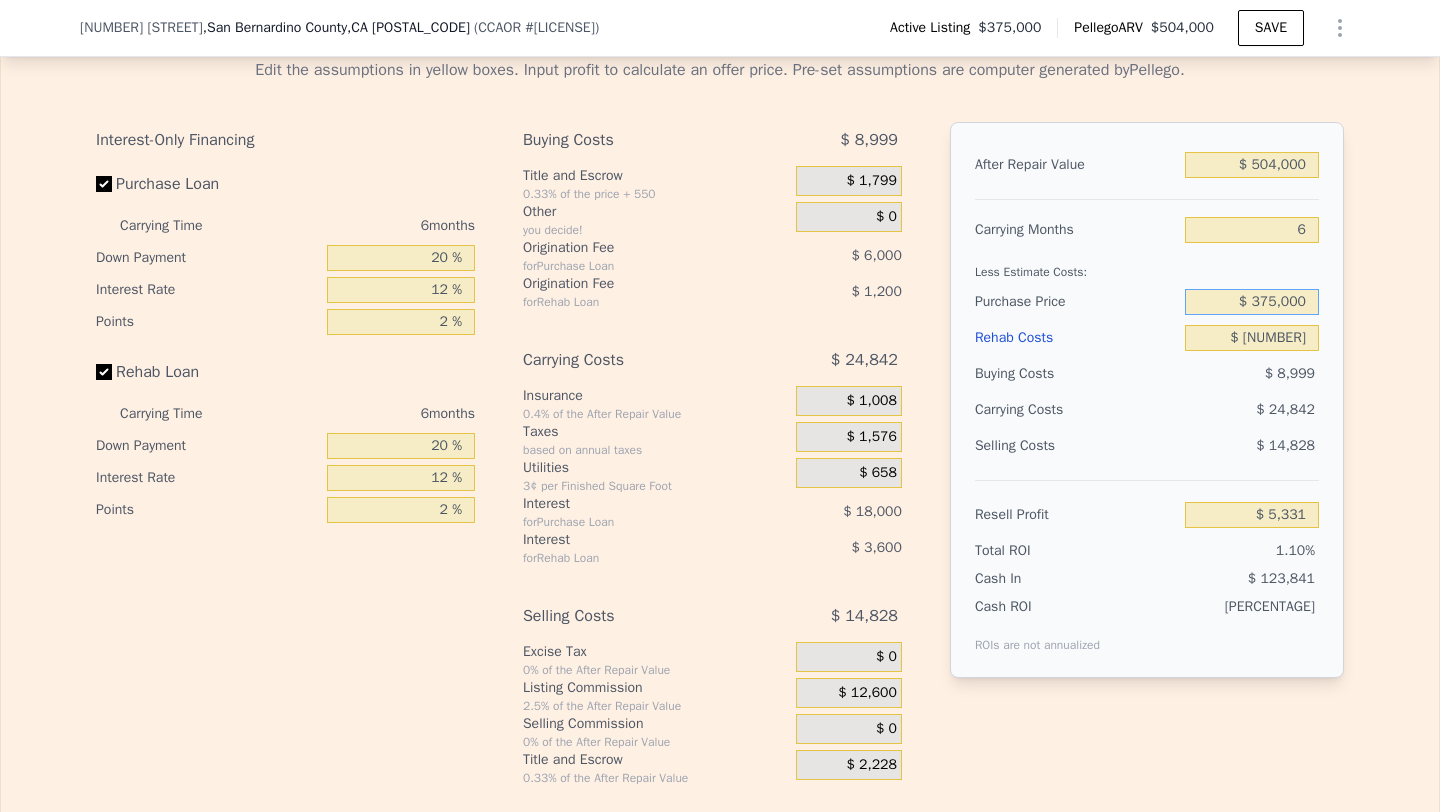 click on "$ 375,000" at bounding box center (1252, 302) 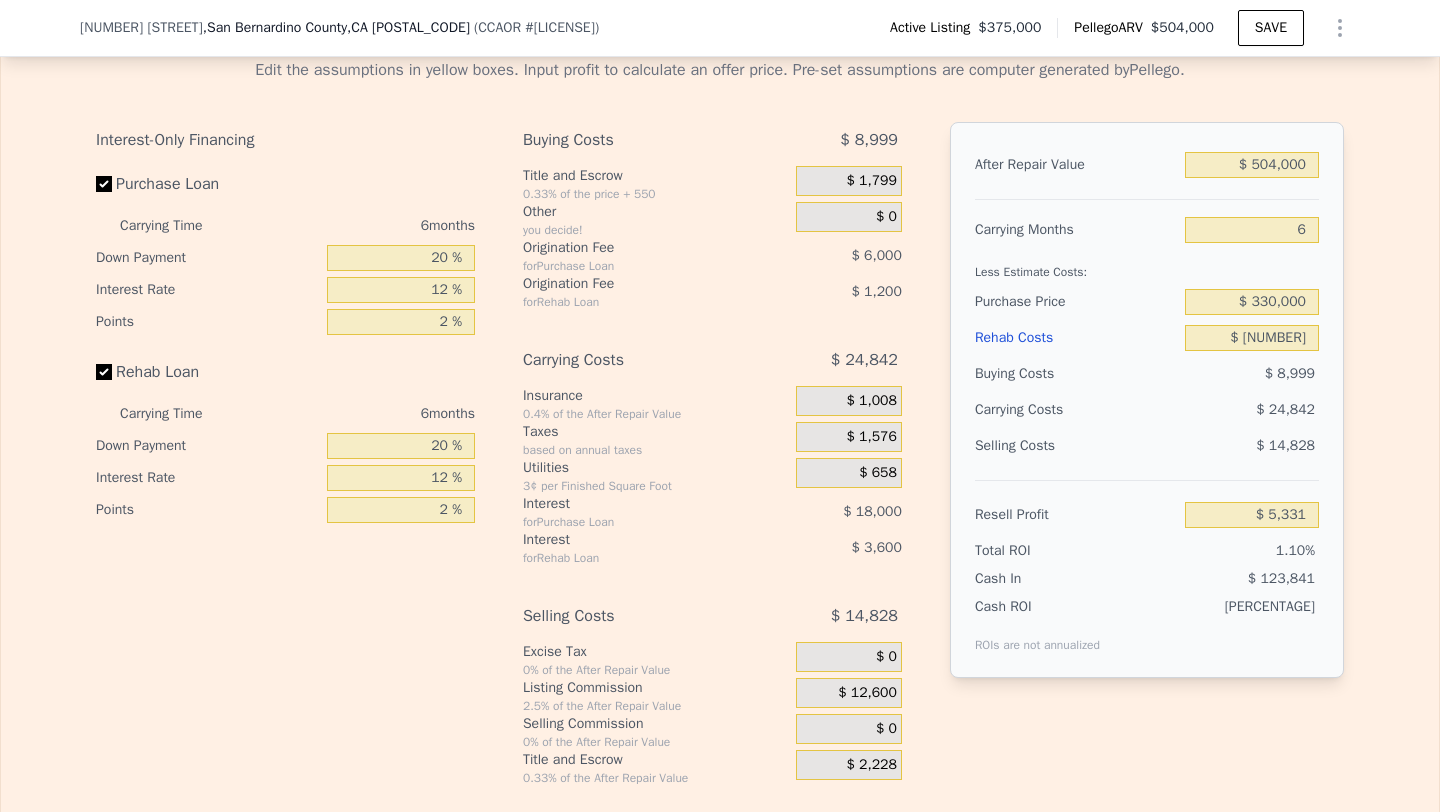 click on "Selling Costs $ [NUMBER]" at bounding box center (1147, 454) 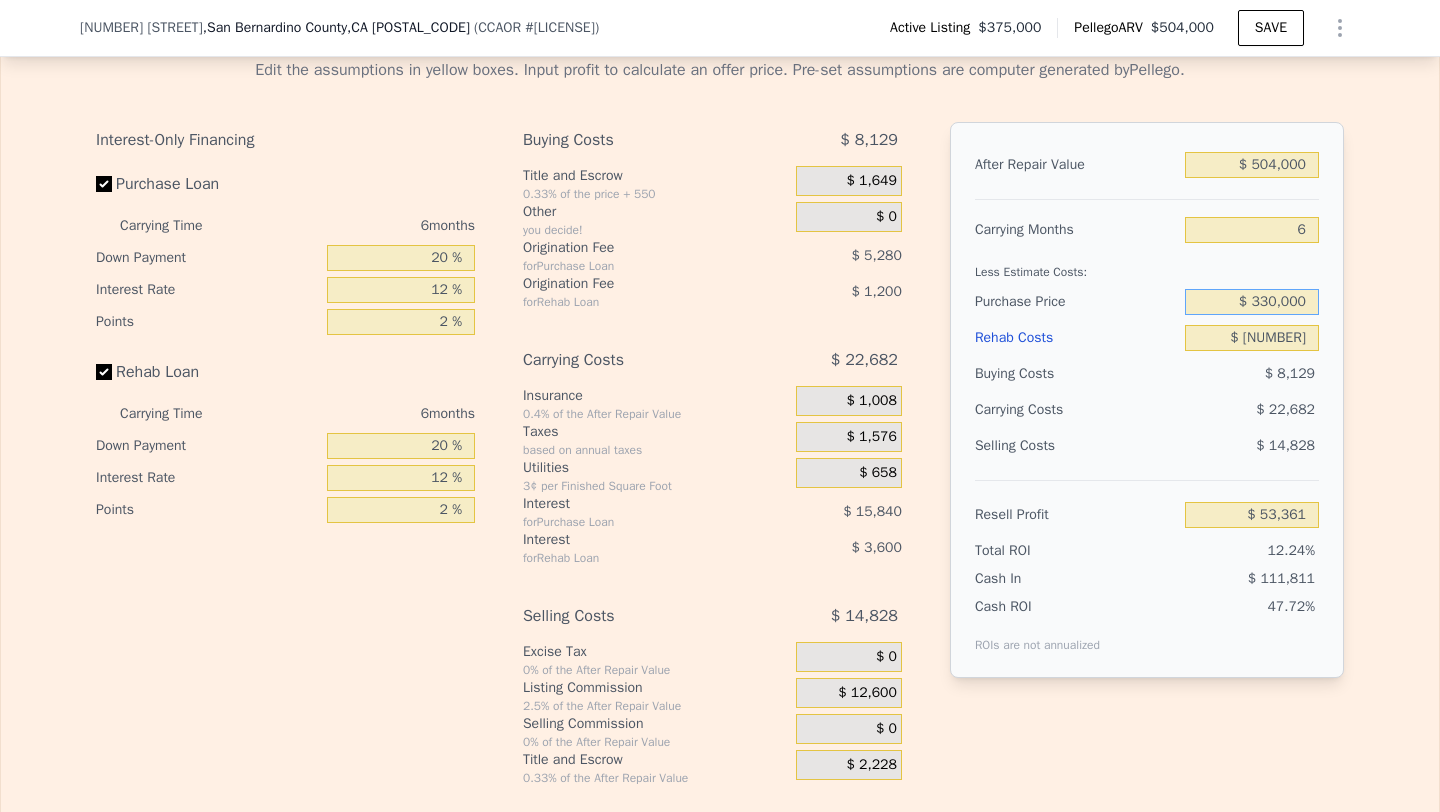 click on "$ 330,000" at bounding box center [1252, 302] 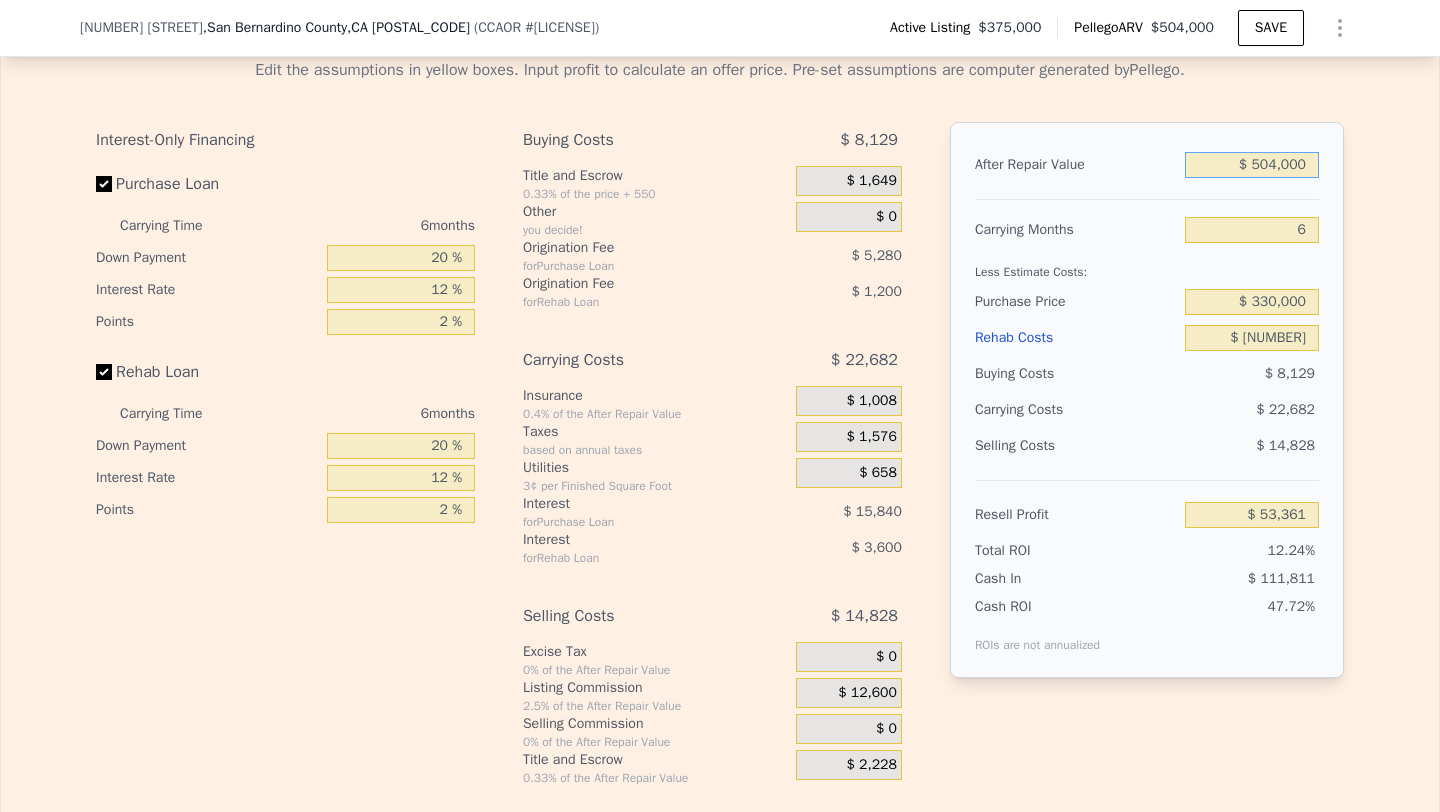 click on "$ 504,000" at bounding box center [1252, 165] 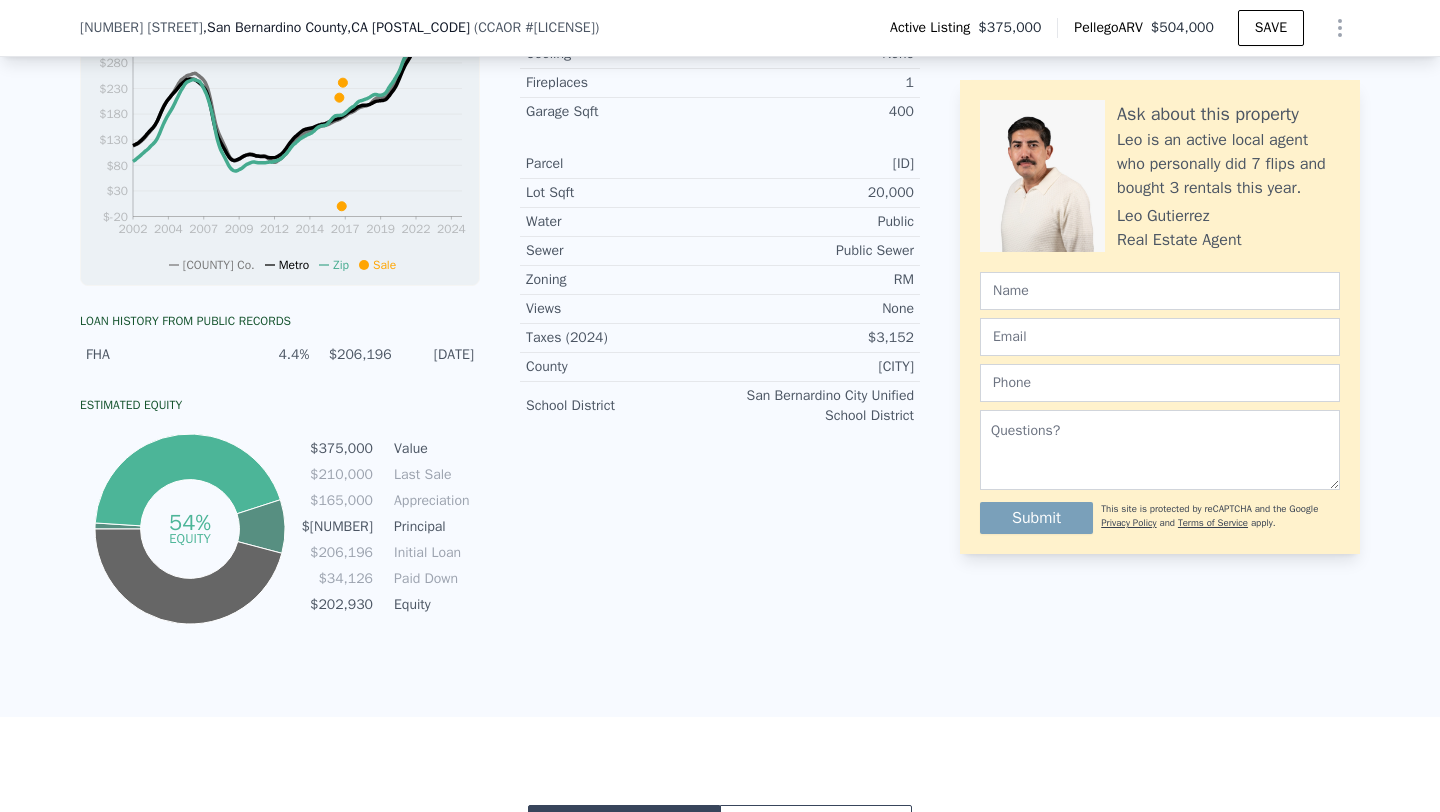 scroll, scrollTop: 0, scrollLeft: 0, axis: both 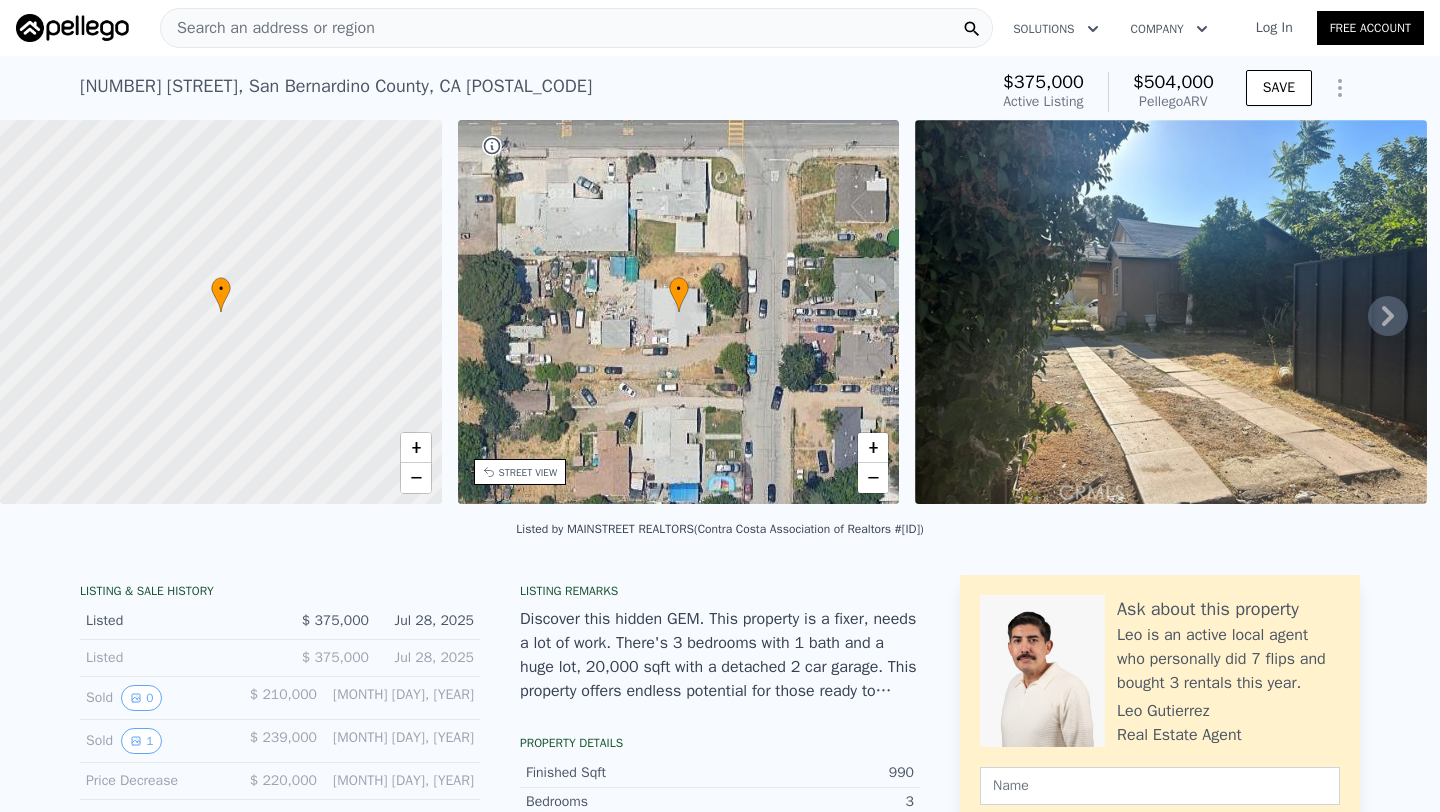 click on "Search an address or region" at bounding box center (268, 28) 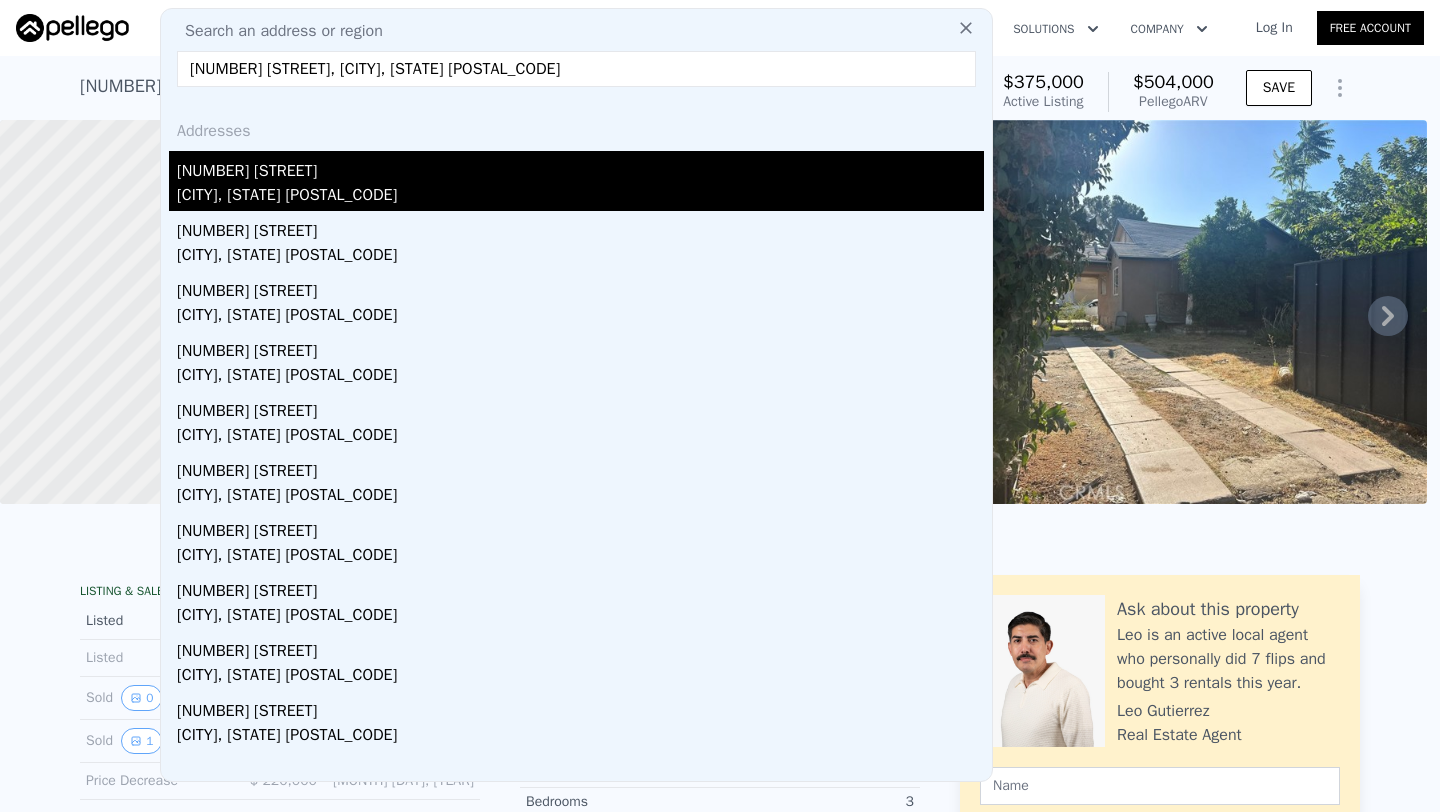 click on "[NUMBER] [STREET]" at bounding box center (580, 167) 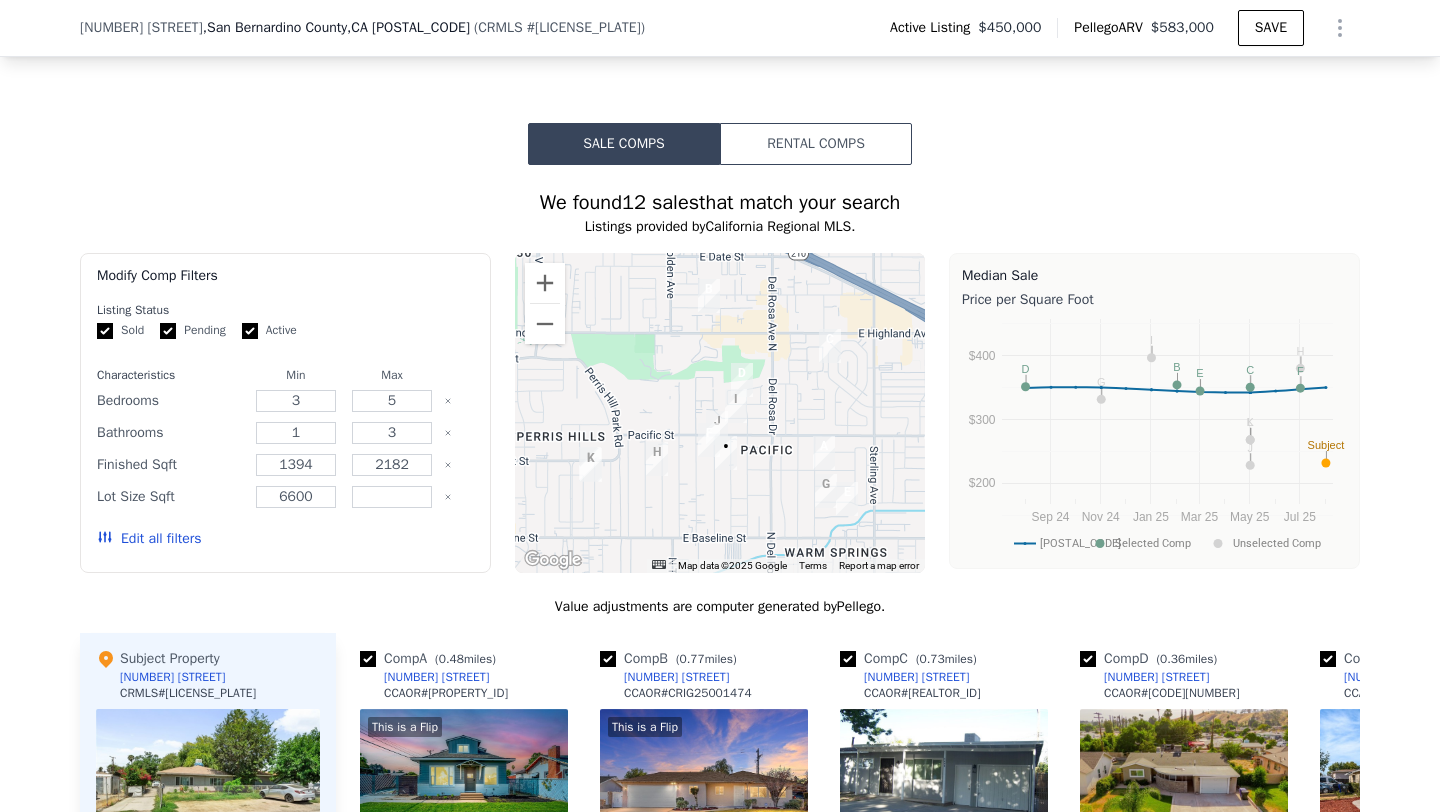 scroll, scrollTop: 1562, scrollLeft: 0, axis: vertical 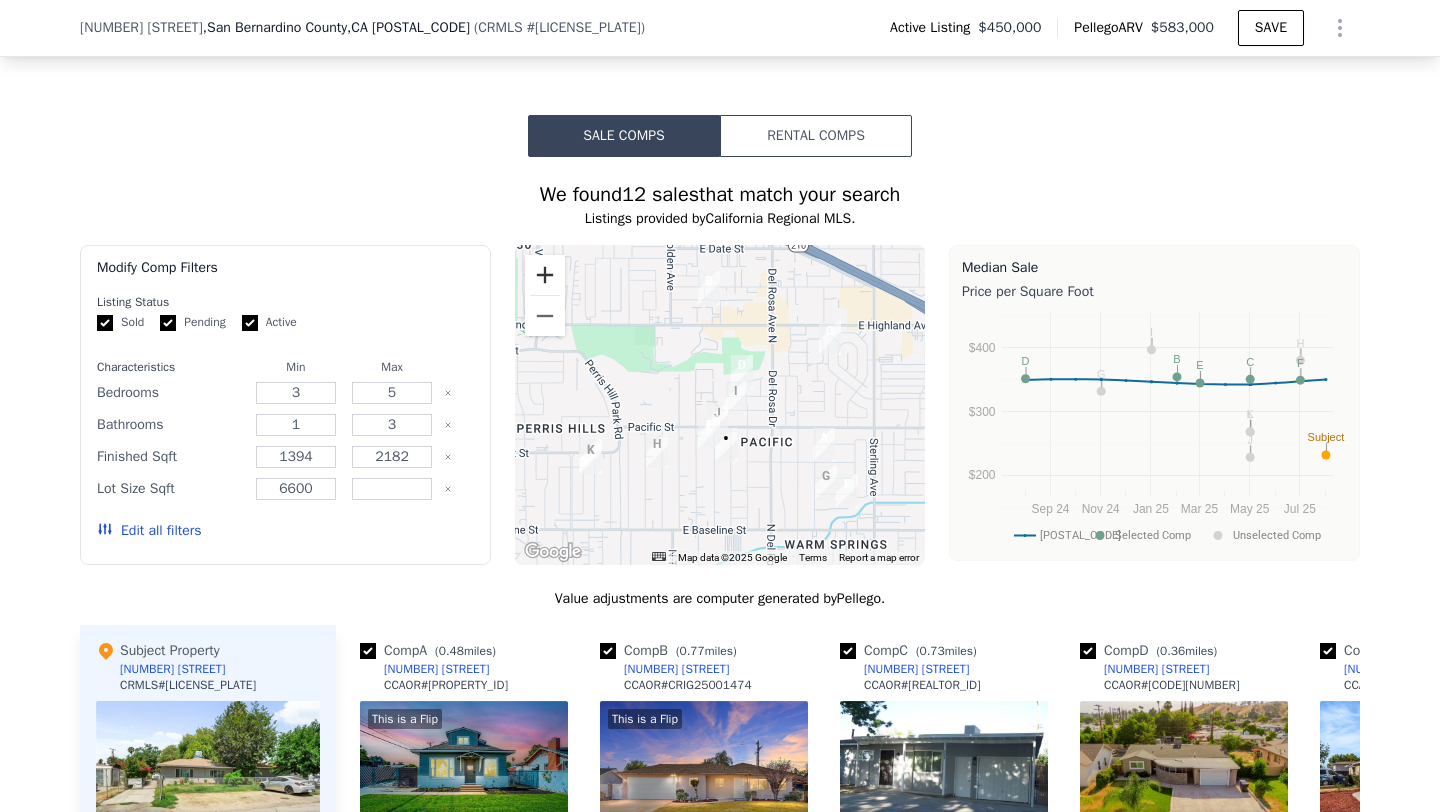 click at bounding box center [545, 275] 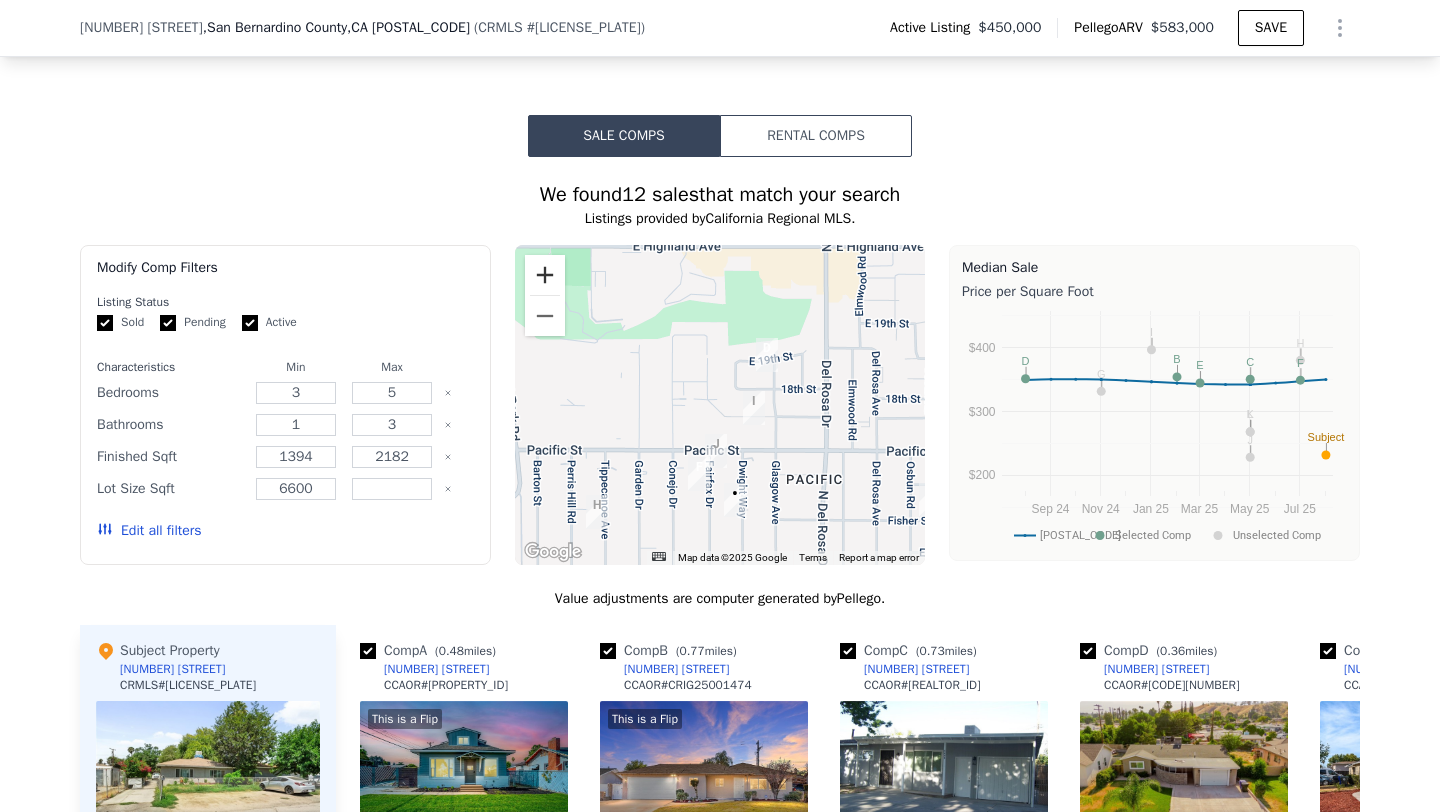 click at bounding box center (545, 275) 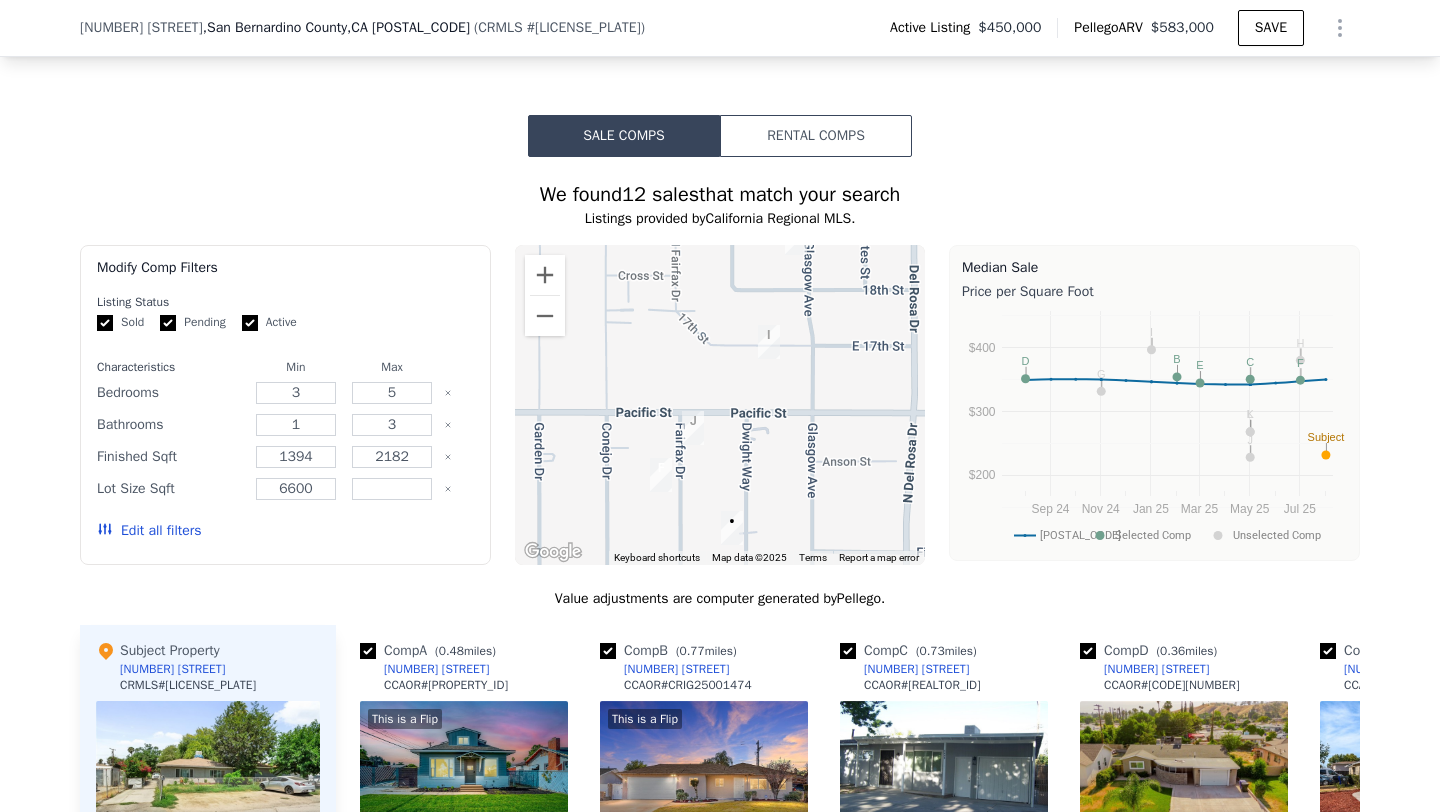 drag, startPoint x: 721, startPoint y: 429, endPoint x: 690, endPoint y: 297, distance: 135.5913 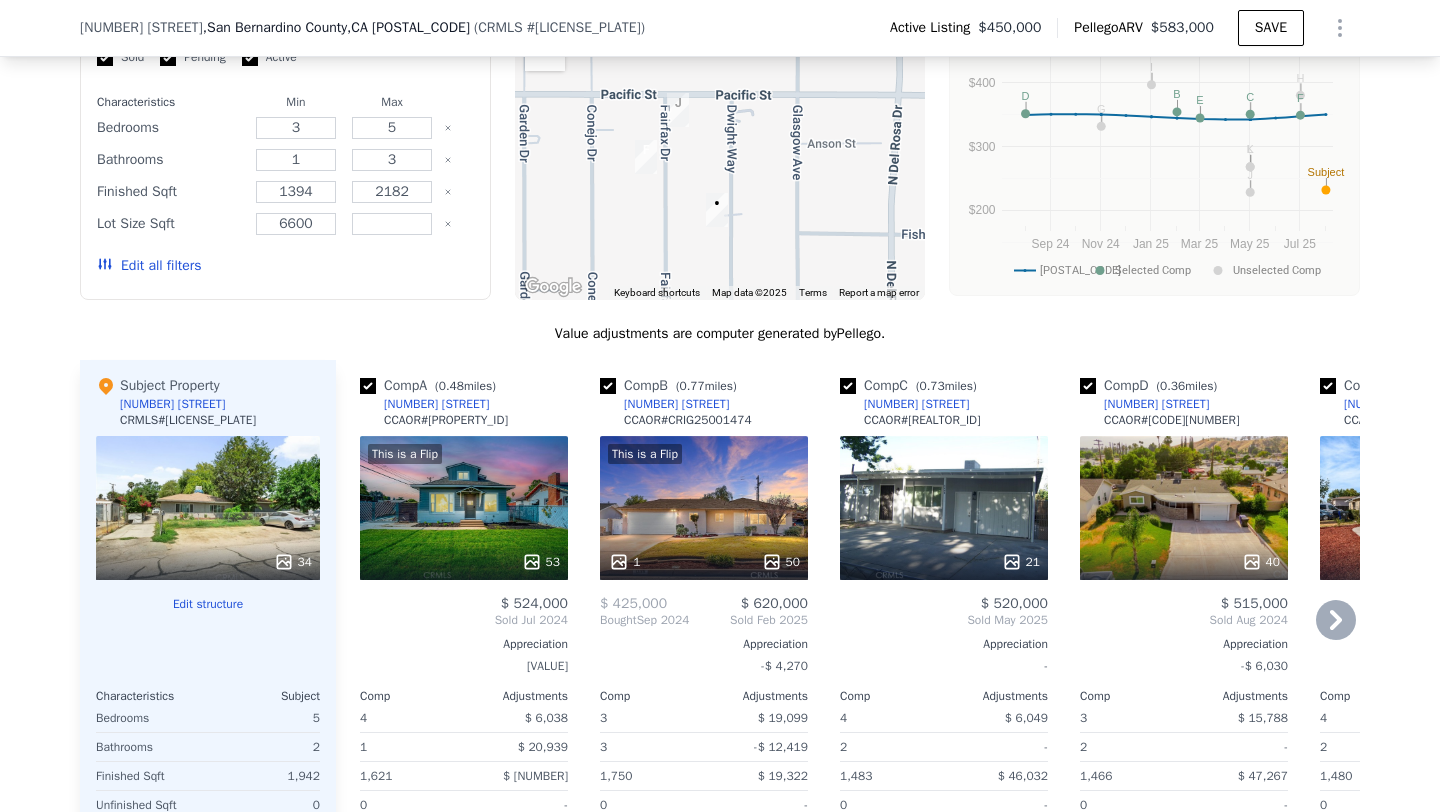 scroll, scrollTop: 1828, scrollLeft: 0, axis: vertical 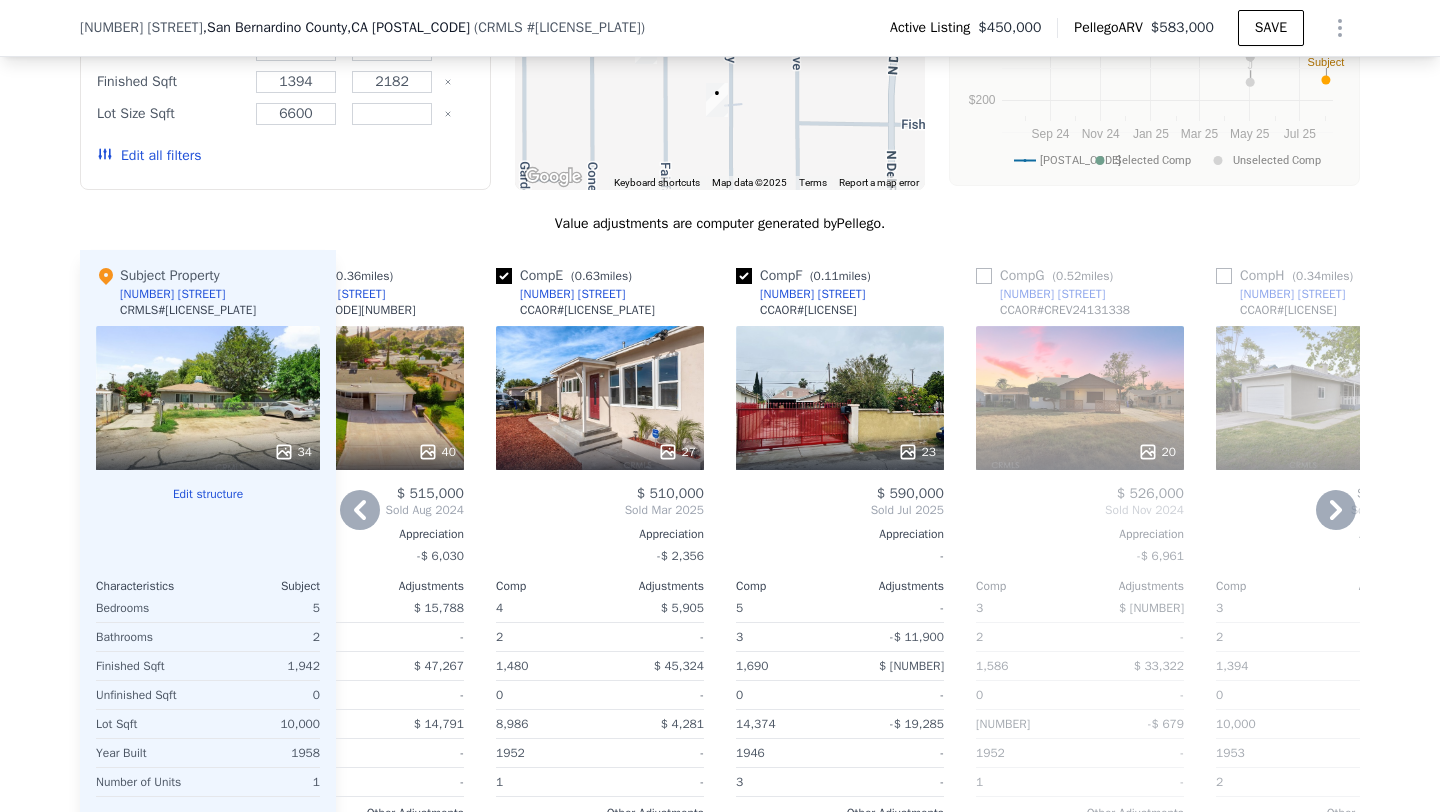 click on "23" at bounding box center (840, 398) 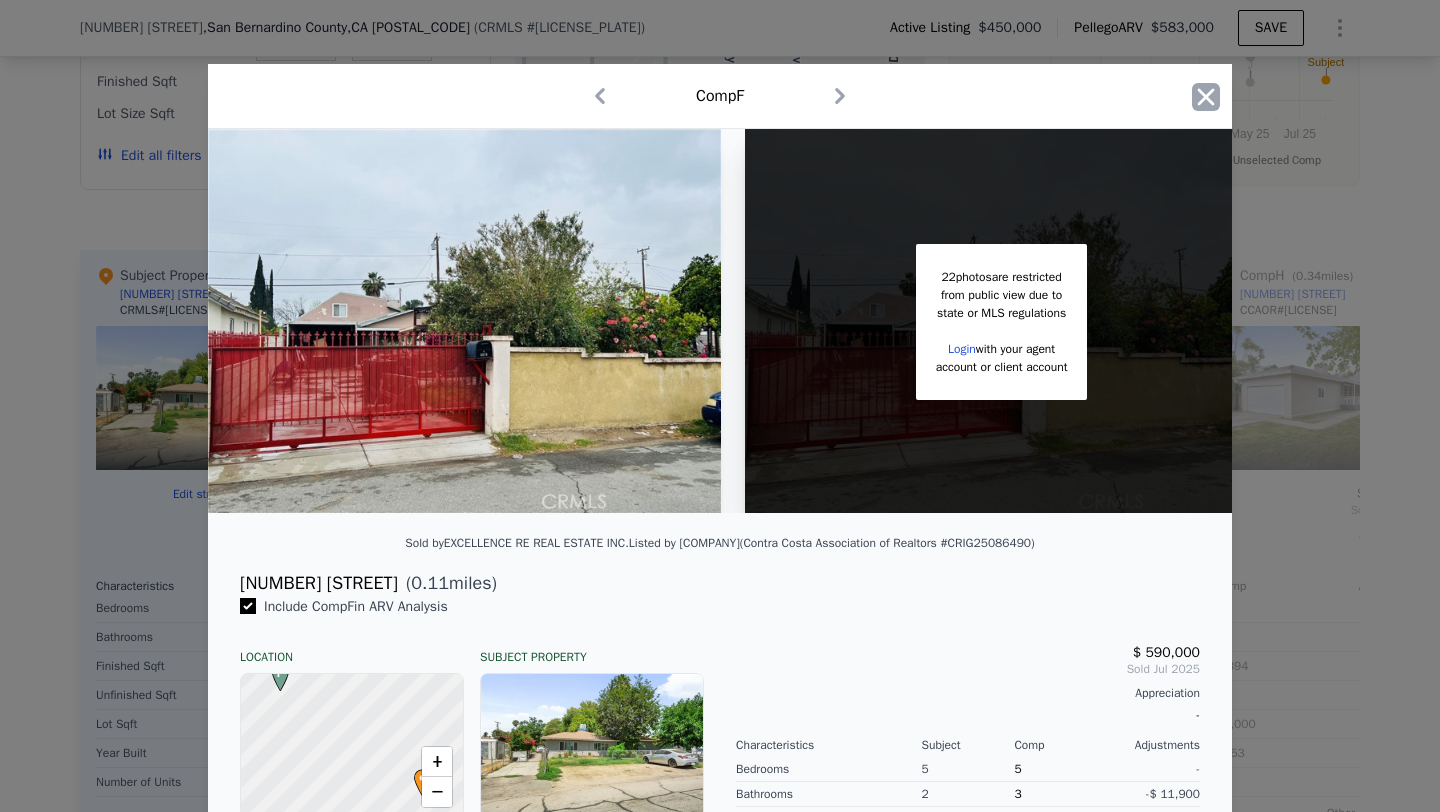 click 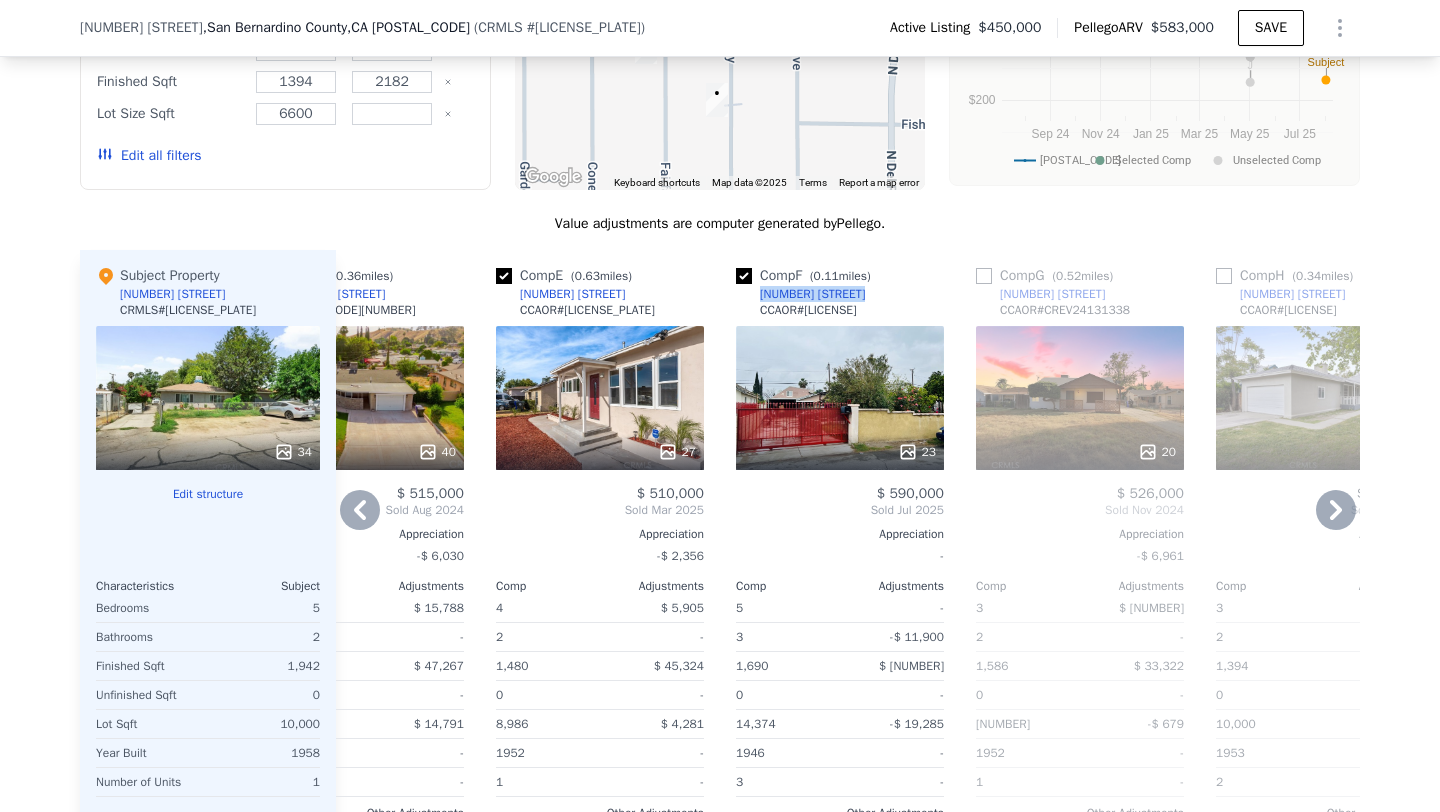 drag, startPoint x: 861, startPoint y: 295, endPoint x: 750, endPoint y: 294, distance: 111.0045 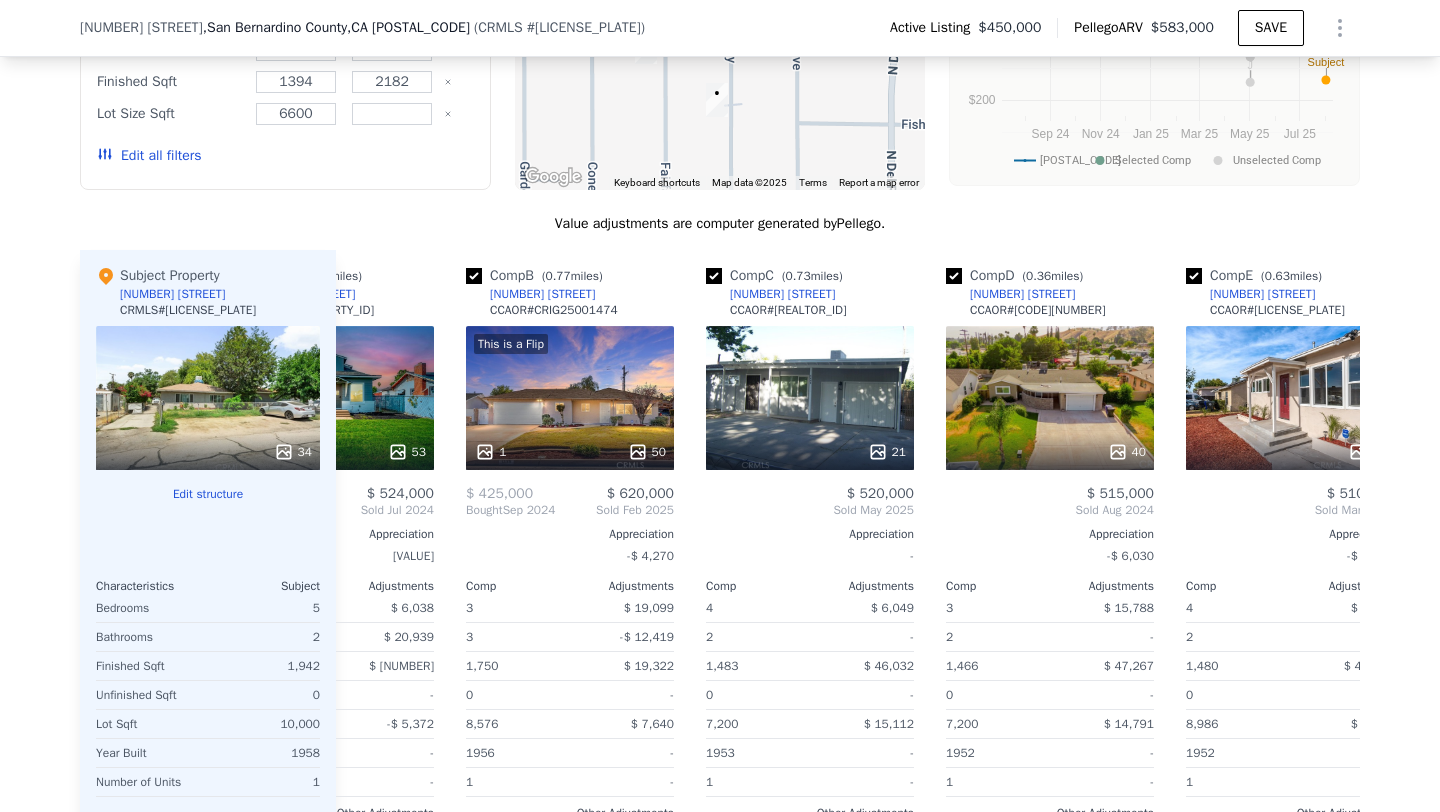 scroll, scrollTop: 0, scrollLeft: 0, axis: both 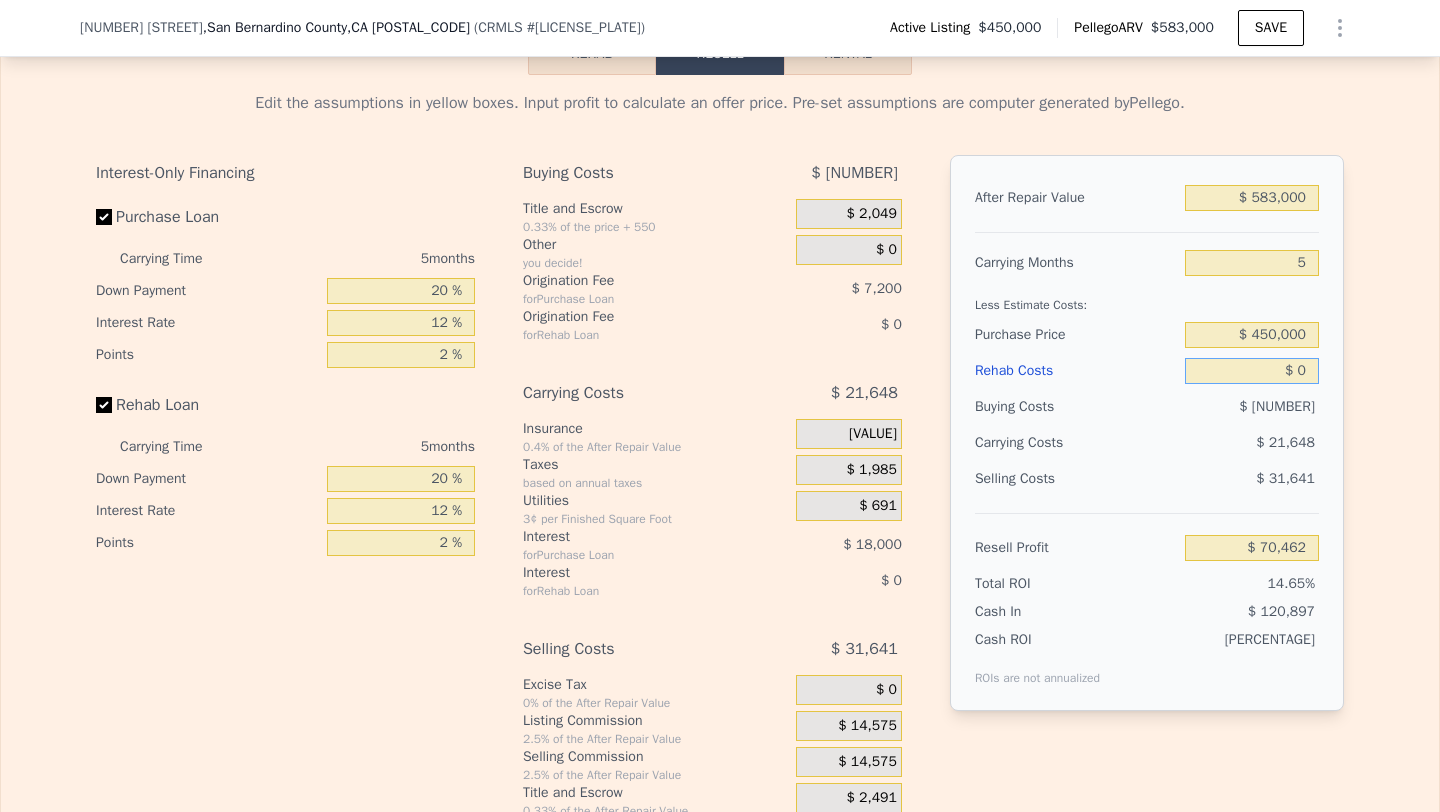 click on "$ 0" at bounding box center (1252, 371) 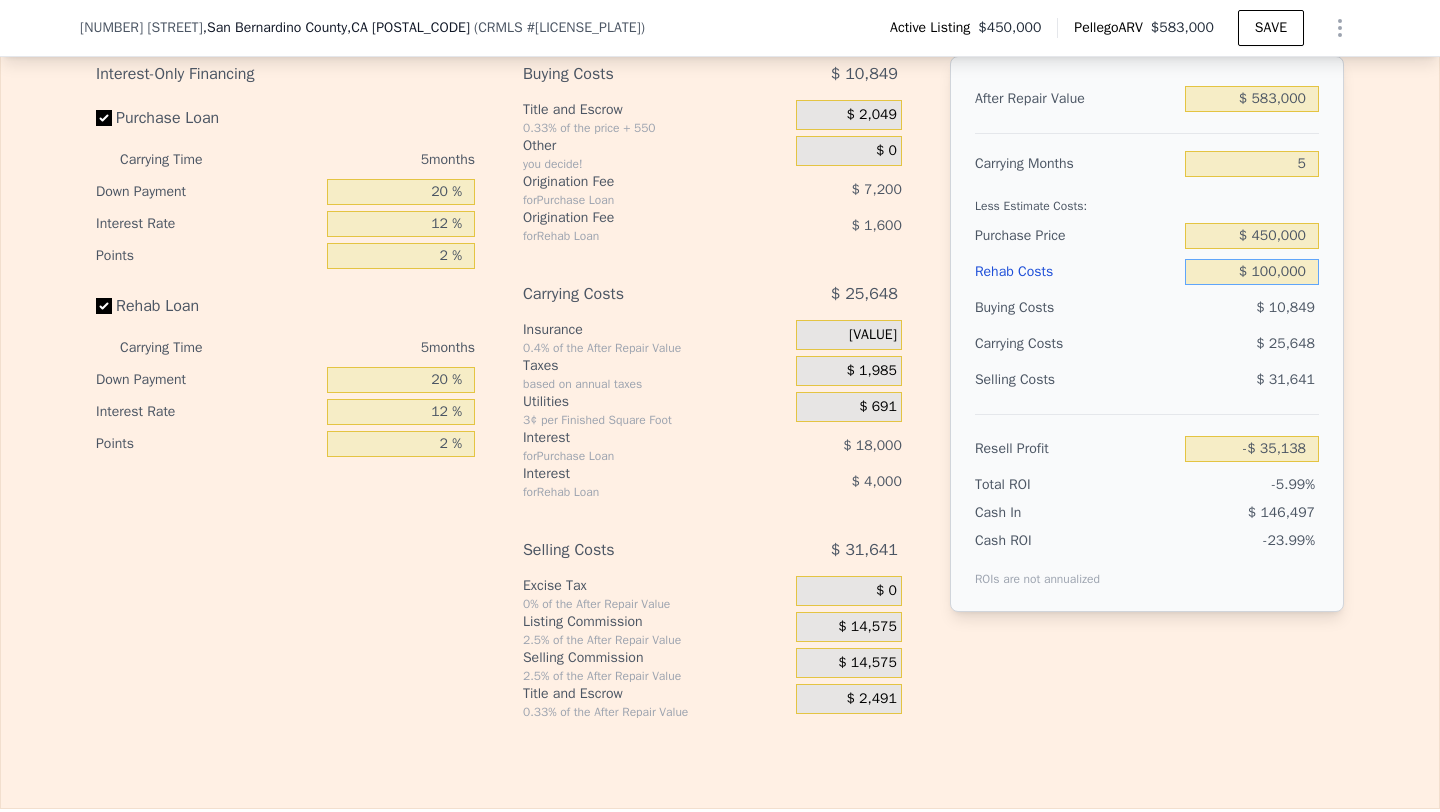 scroll, scrollTop: 3112, scrollLeft: 0, axis: vertical 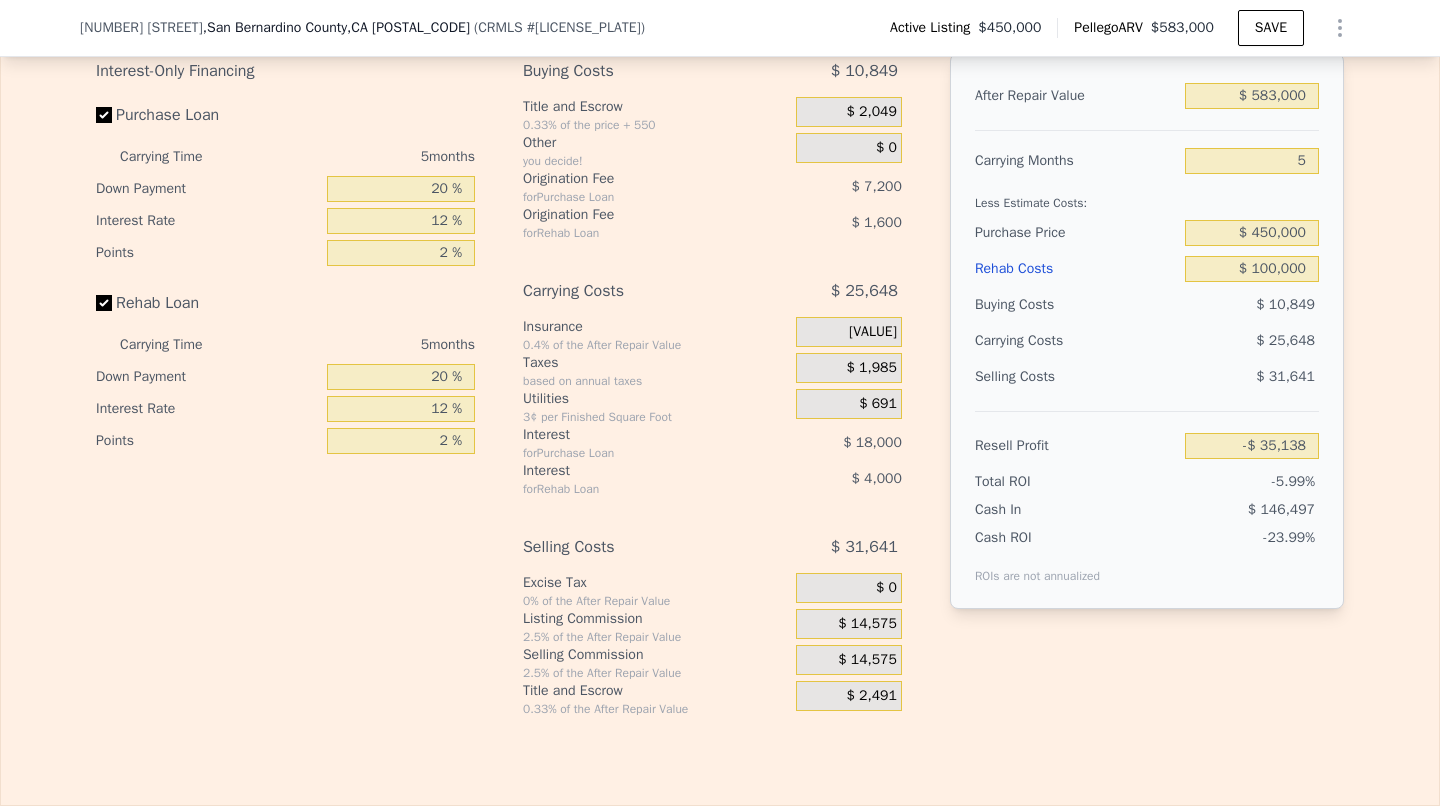 click on "$ 14,575" at bounding box center [867, 660] 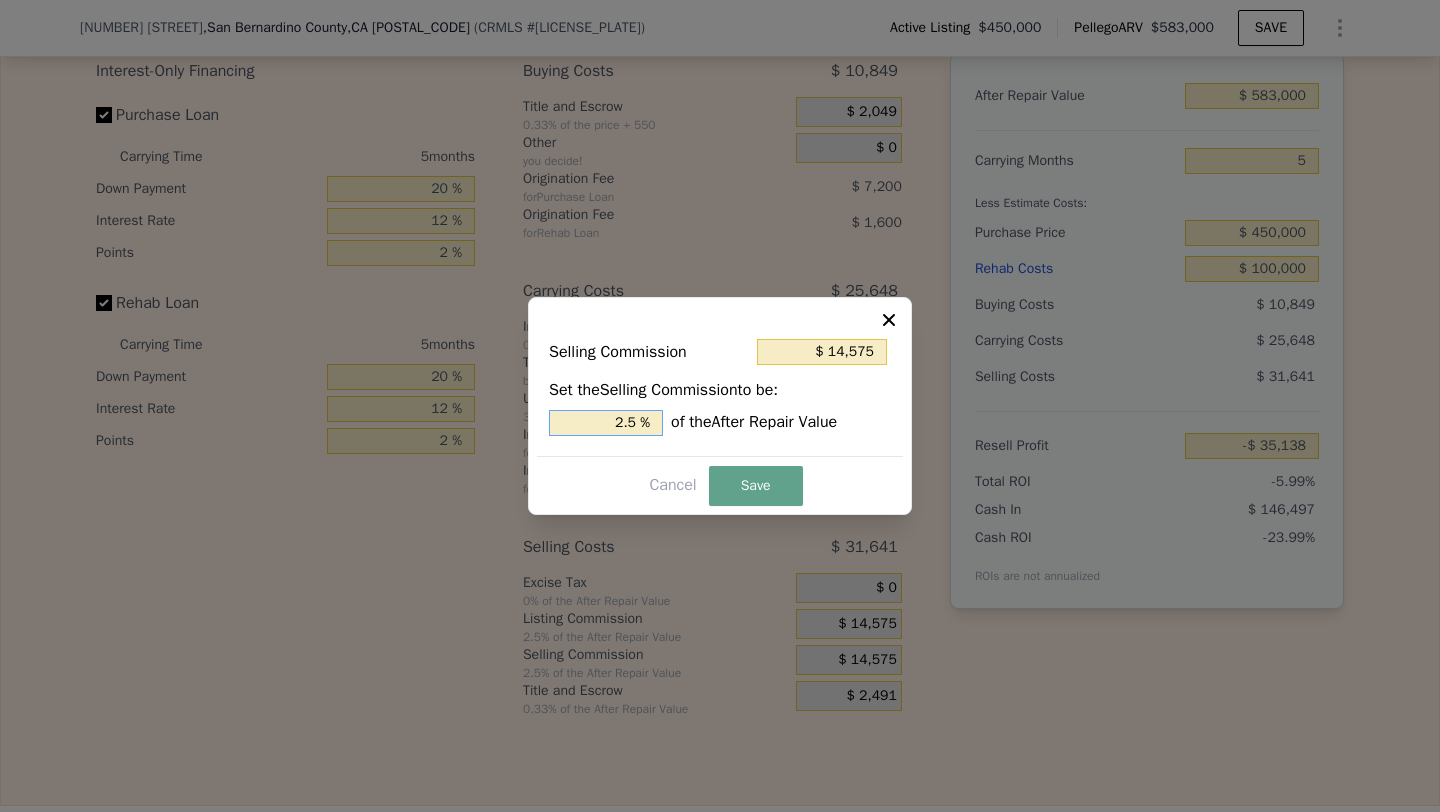 click on "2.5 %" at bounding box center (606, 423) 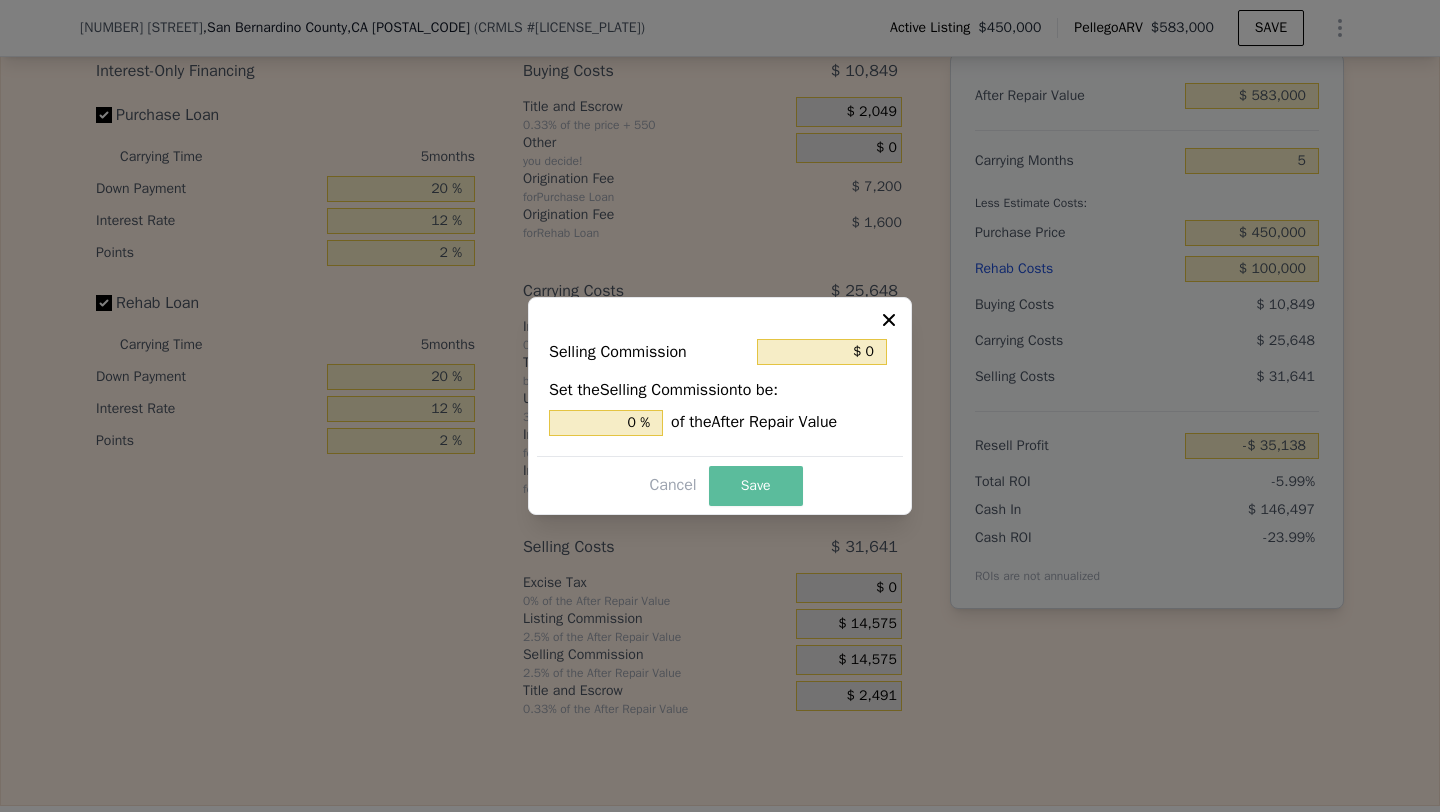 click on "Save" at bounding box center [756, 486] 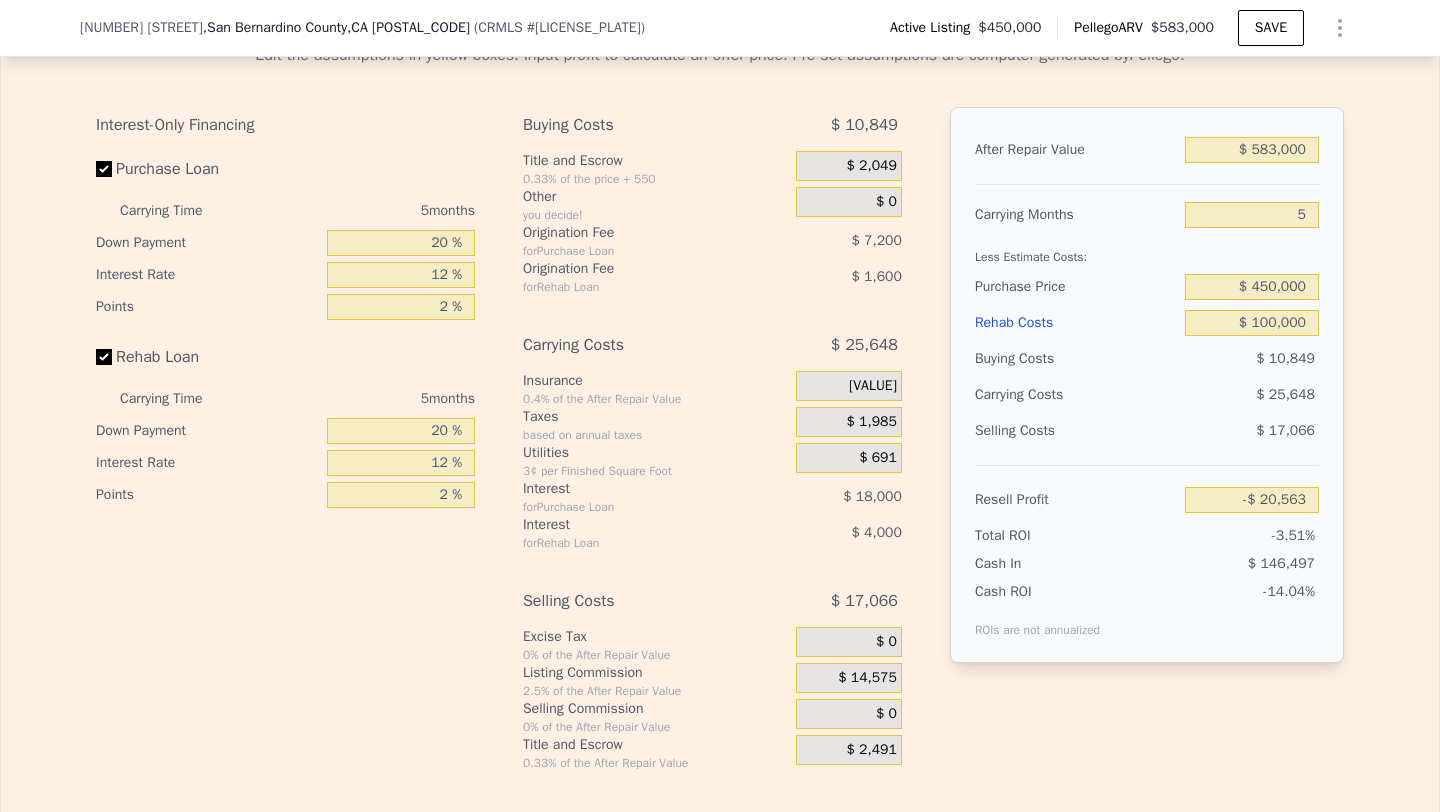 scroll, scrollTop: 3045, scrollLeft: 0, axis: vertical 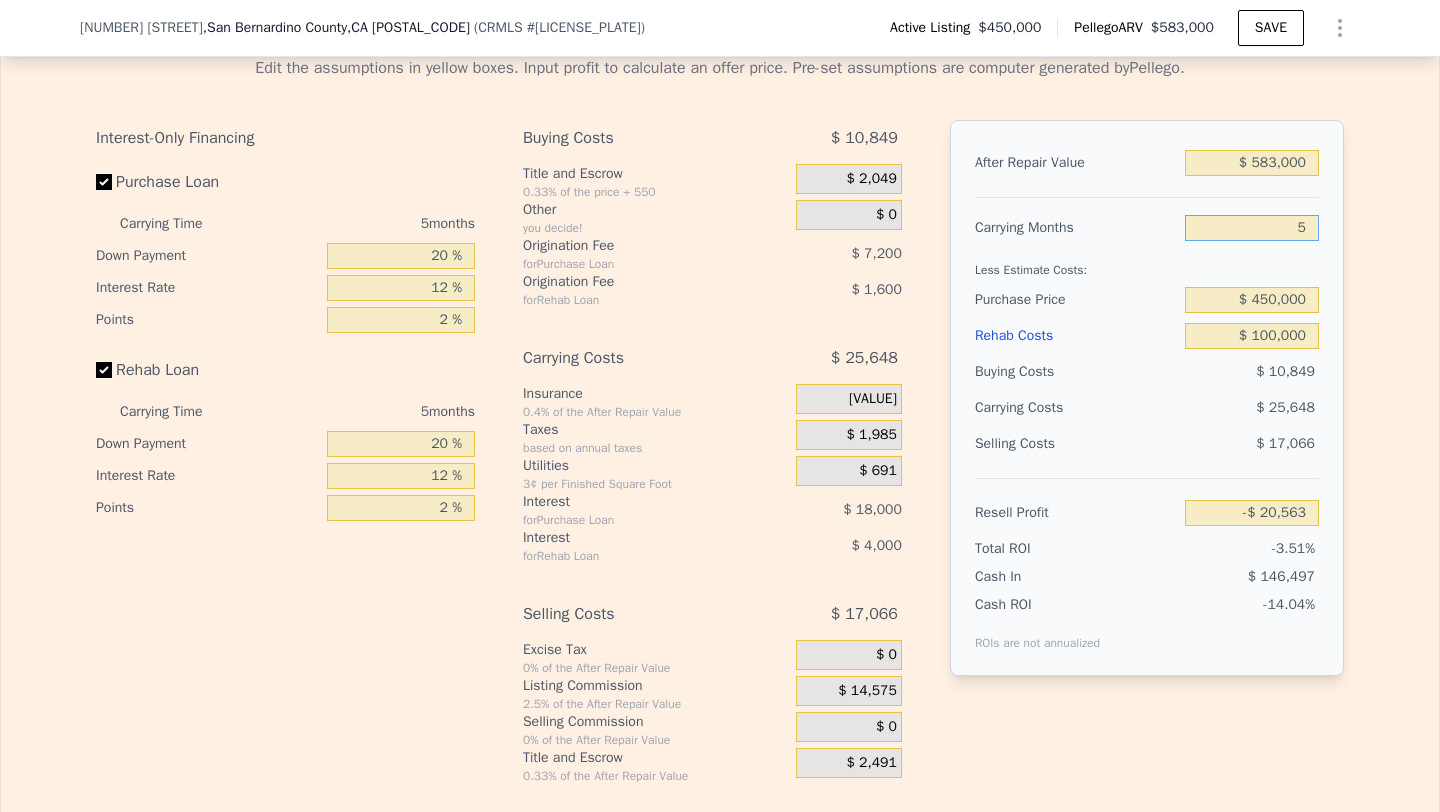 click on "5" at bounding box center (1252, 228) 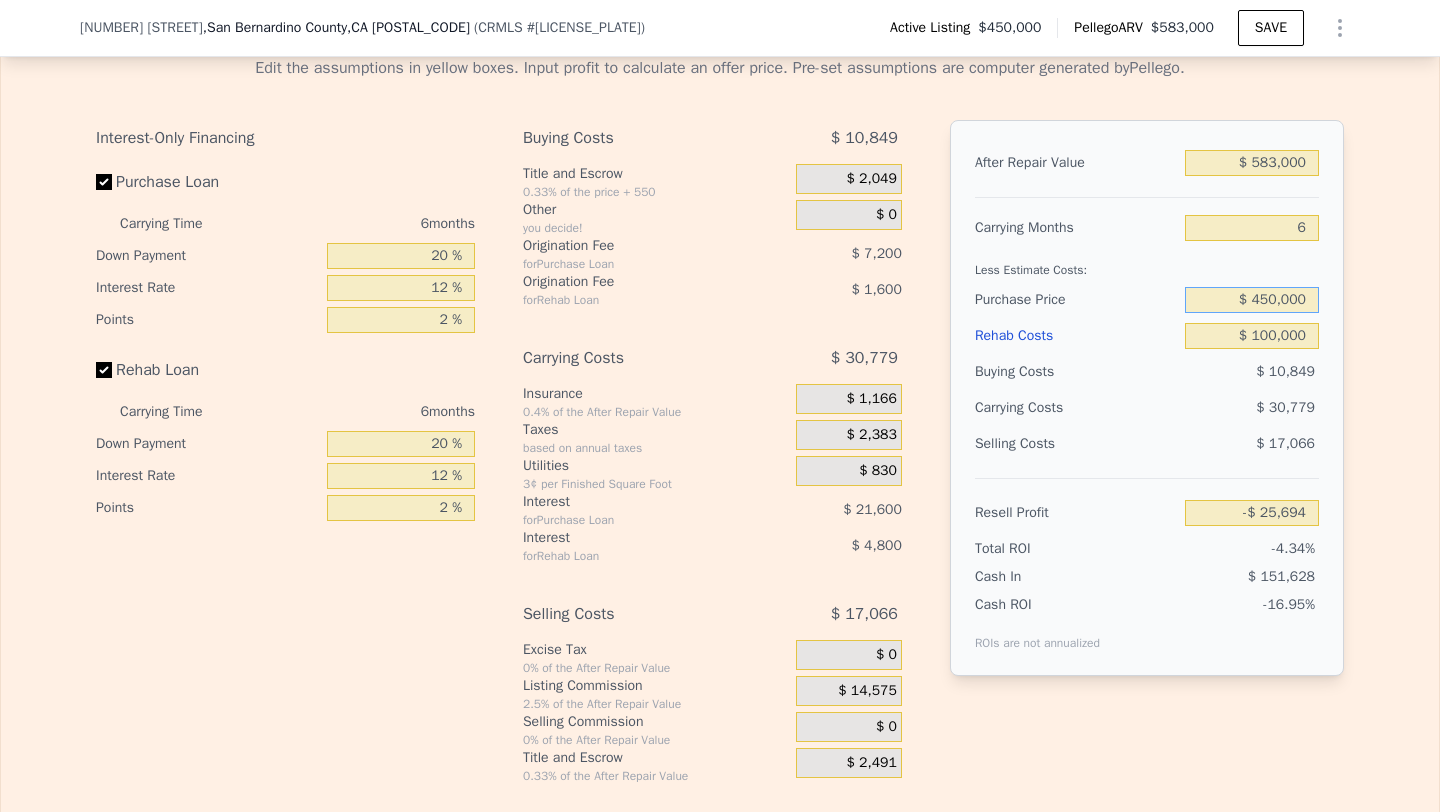 click on "$ 450,000" at bounding box center (1252, 300) 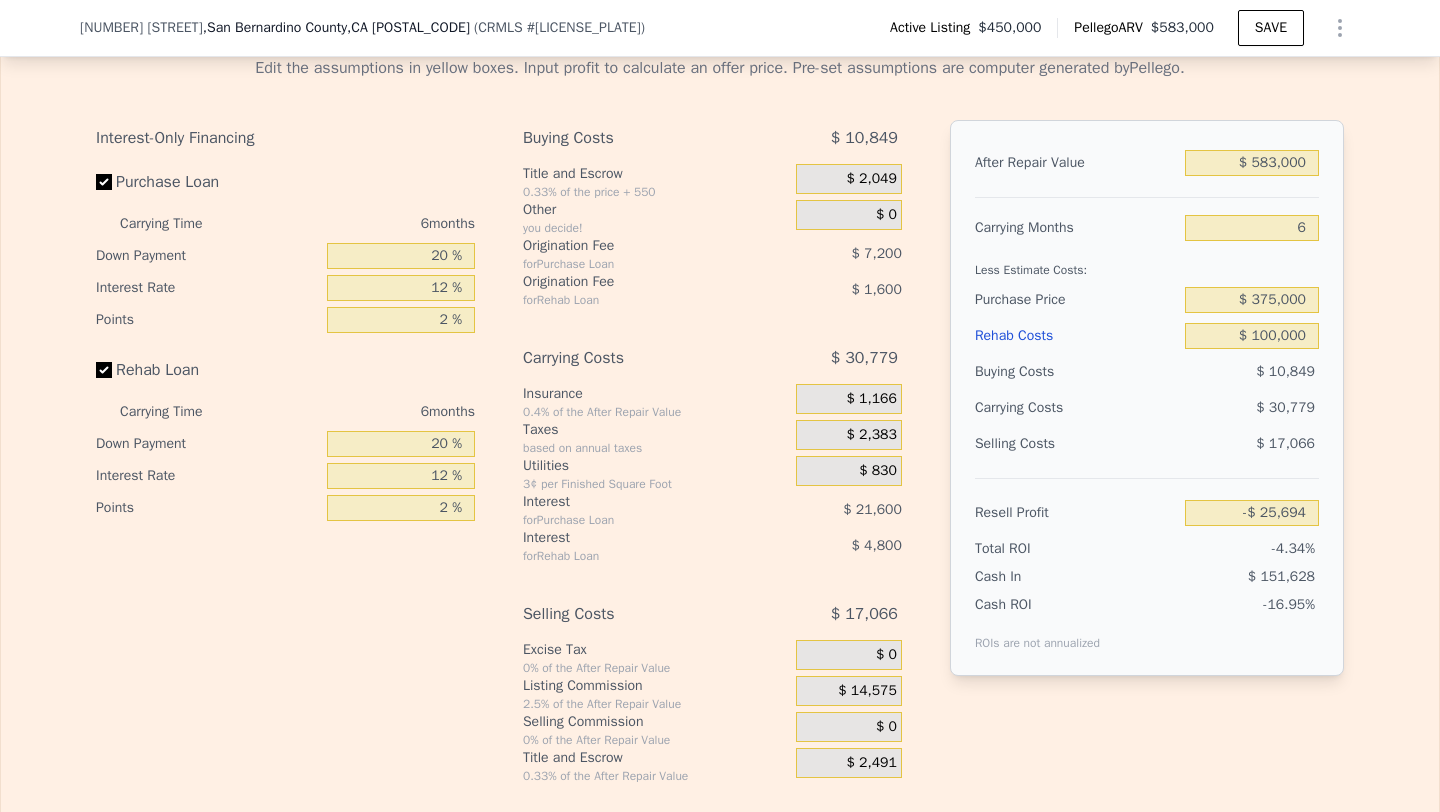 click on "$ 30,779" at bounding box center (1213, 408) 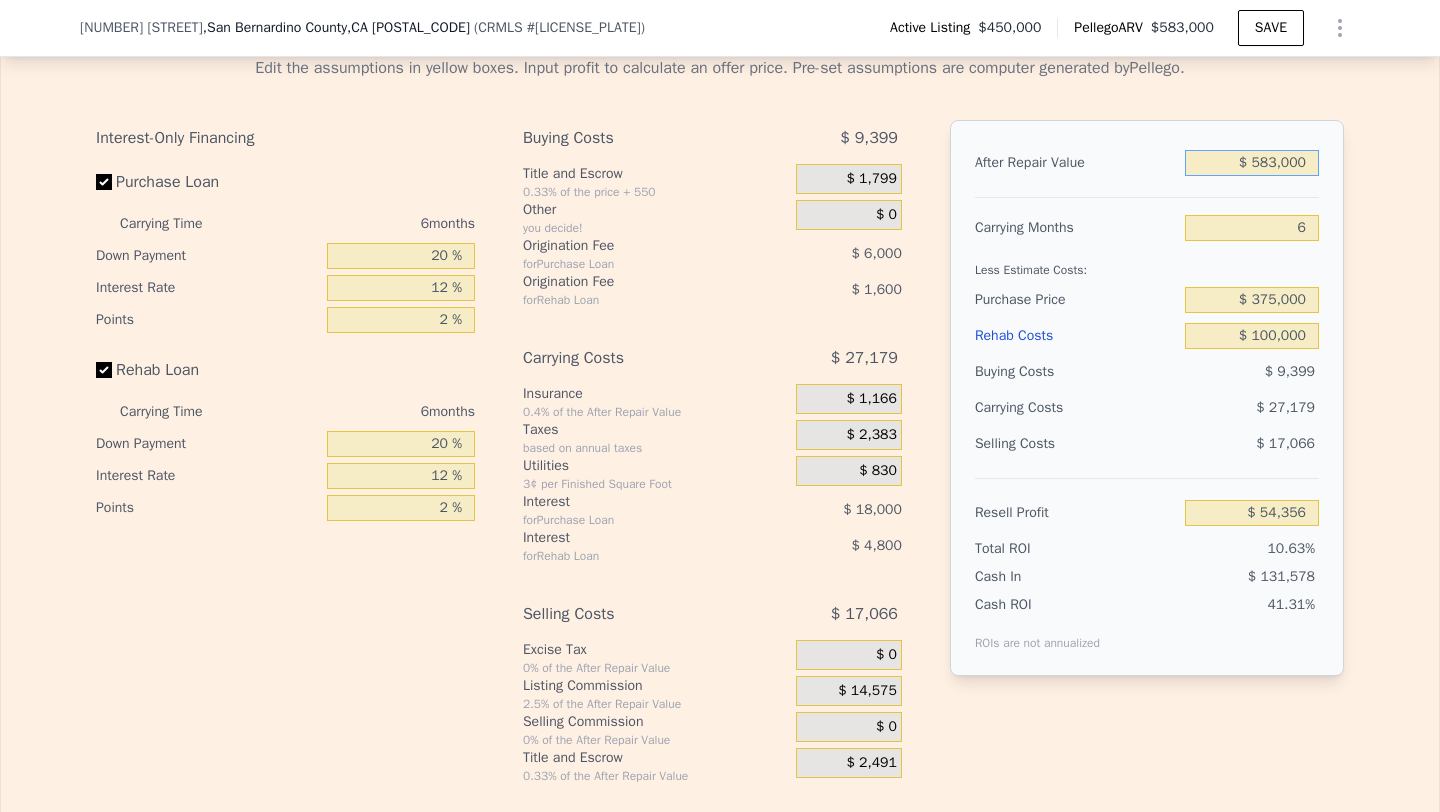 click on "$ 583,000" at bounding box center [1252, 163] 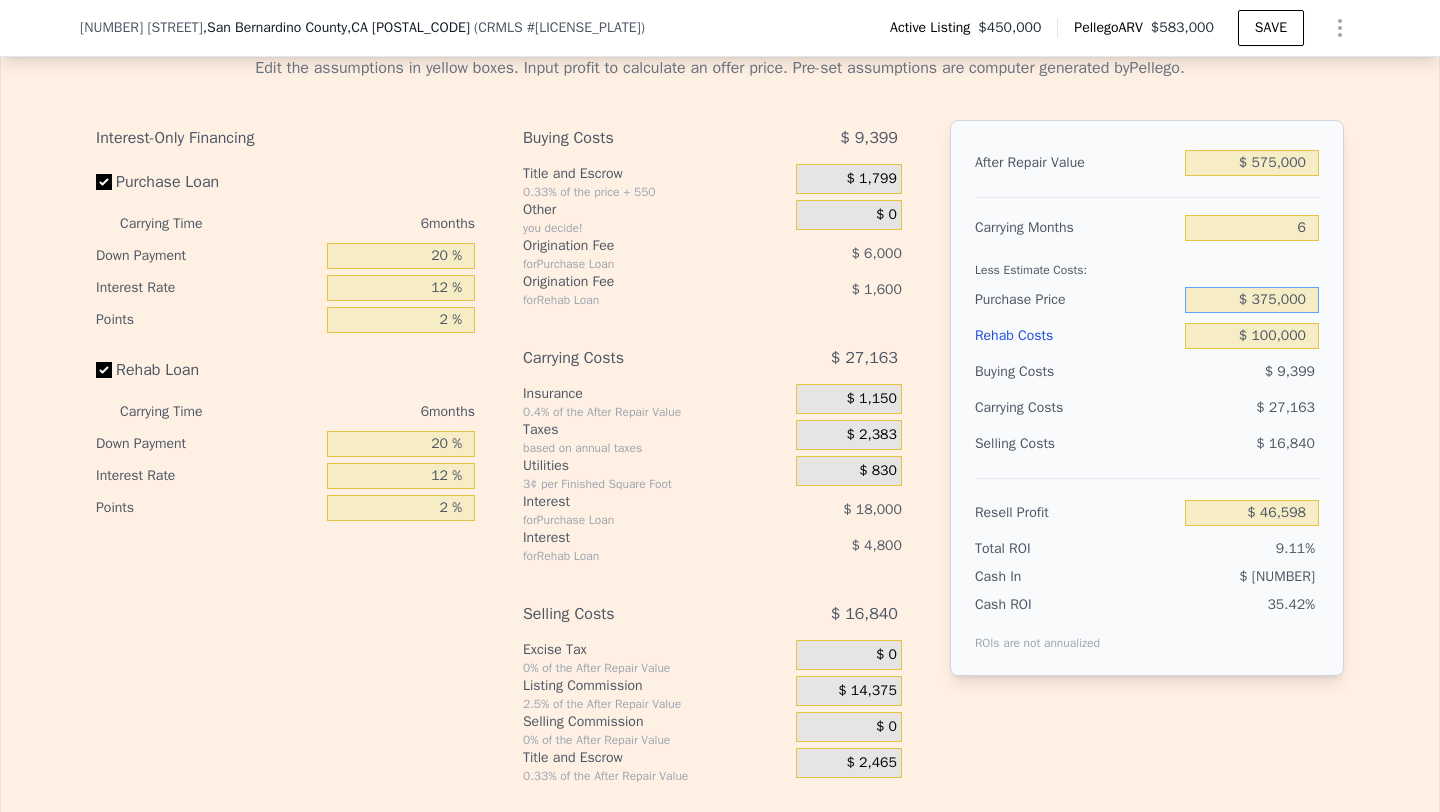 click on "$ 375,000" at bounding box center [1252, 300] 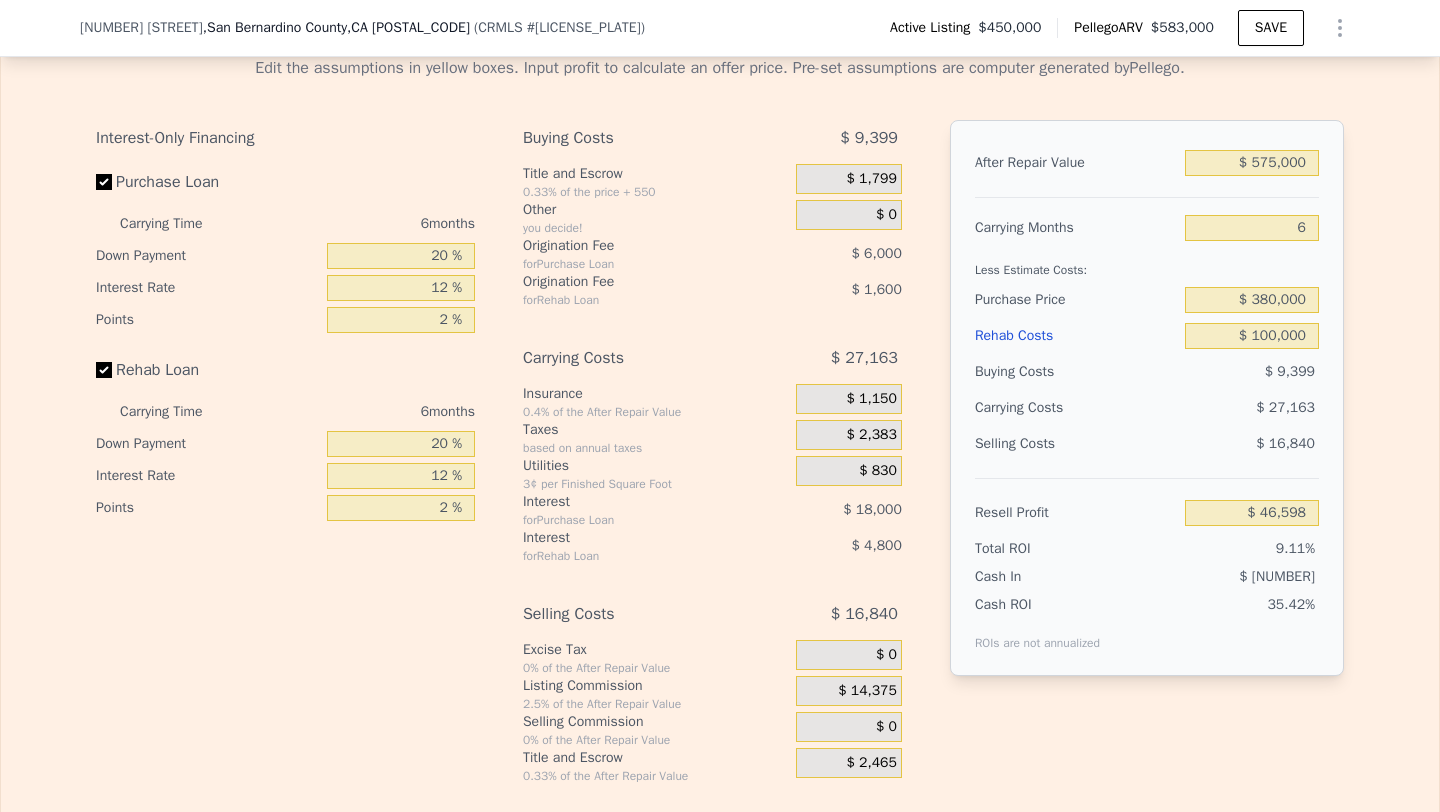 click on "$ 27,163" at bounding box center (1213, 408) 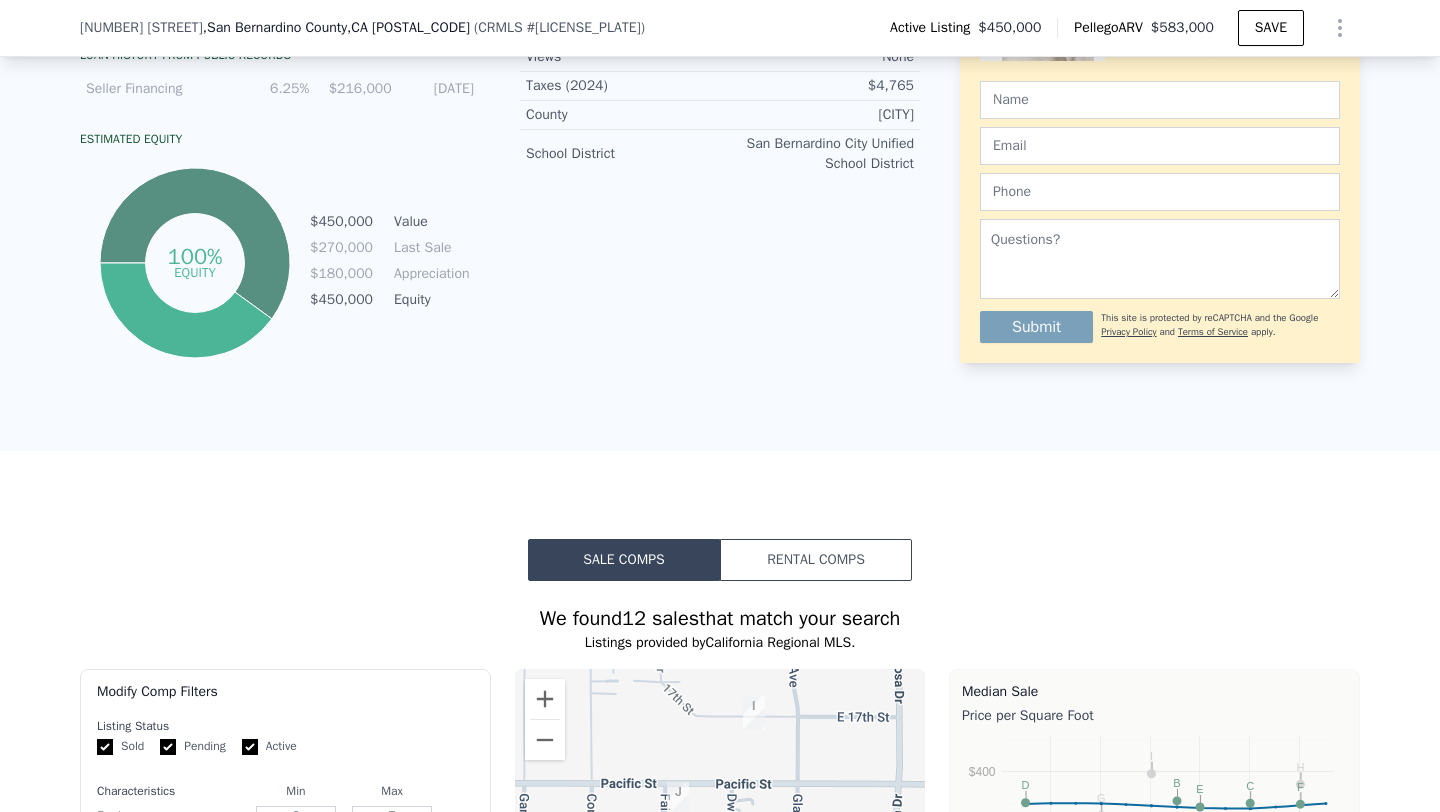 scroll, scrollTop: 0, scrollLeft: 0, axis: both 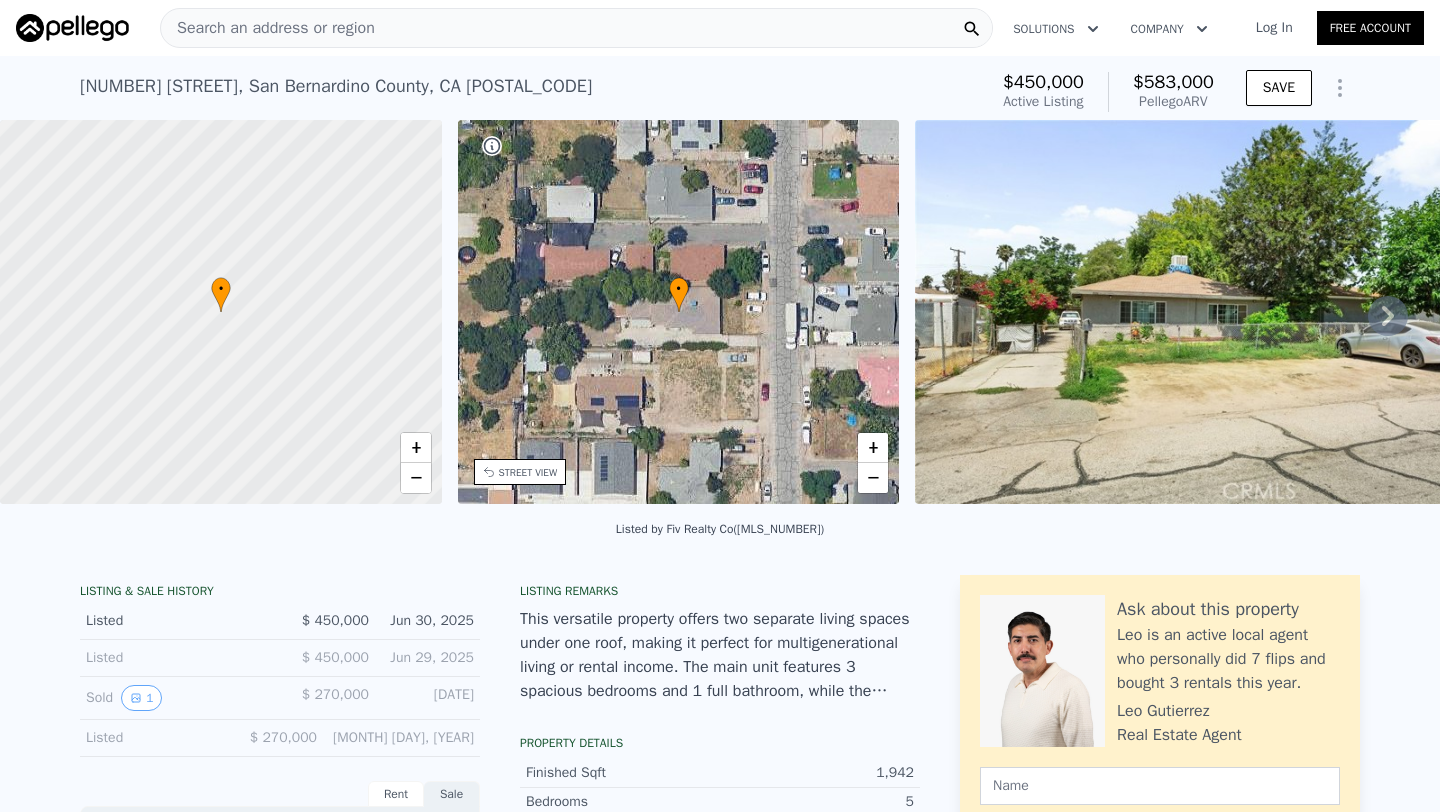 click on "Search an address or region" at bounding box center (268, 28) 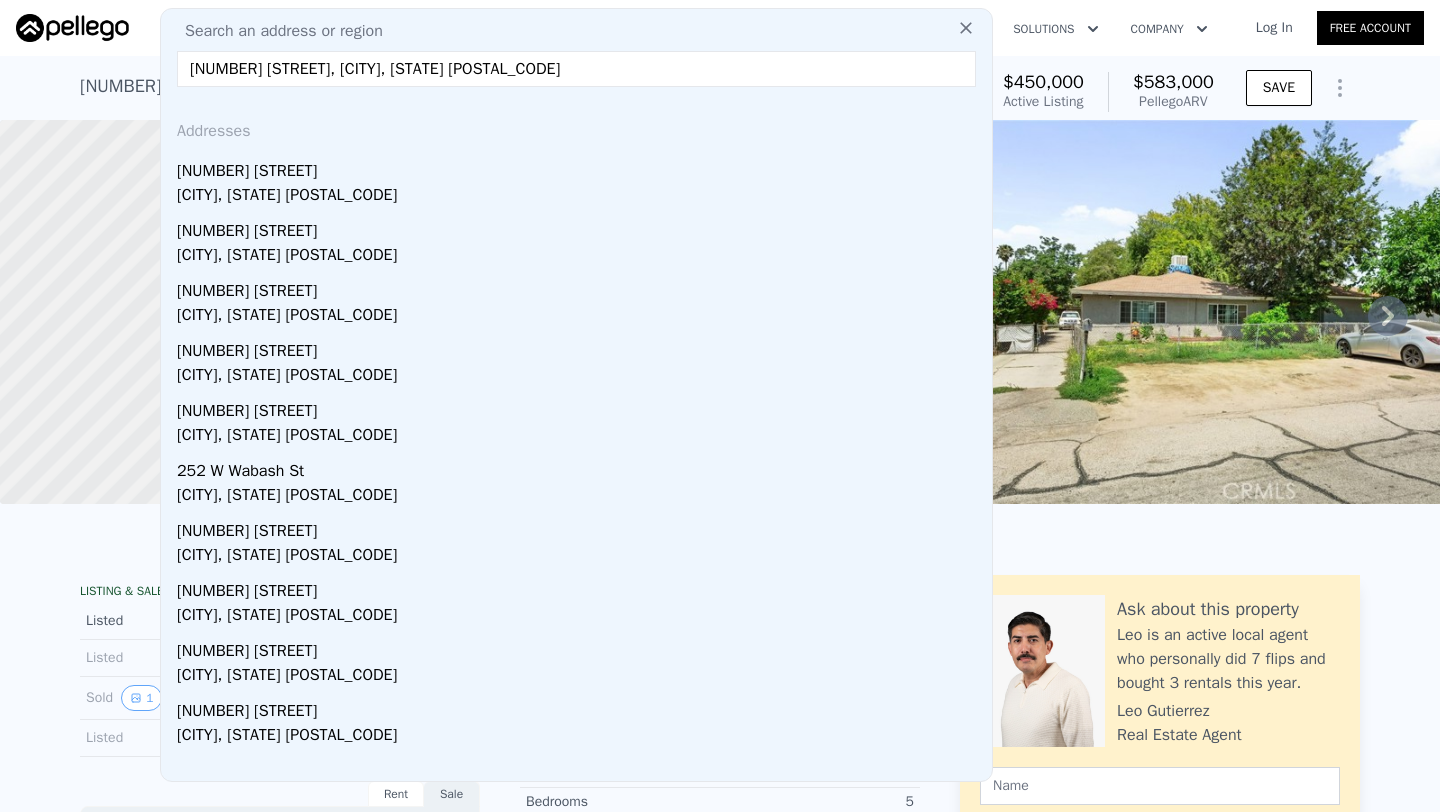 click on "[CITY], [STATE] [POSTAL_CODE]" at bounding box center (580, 197) 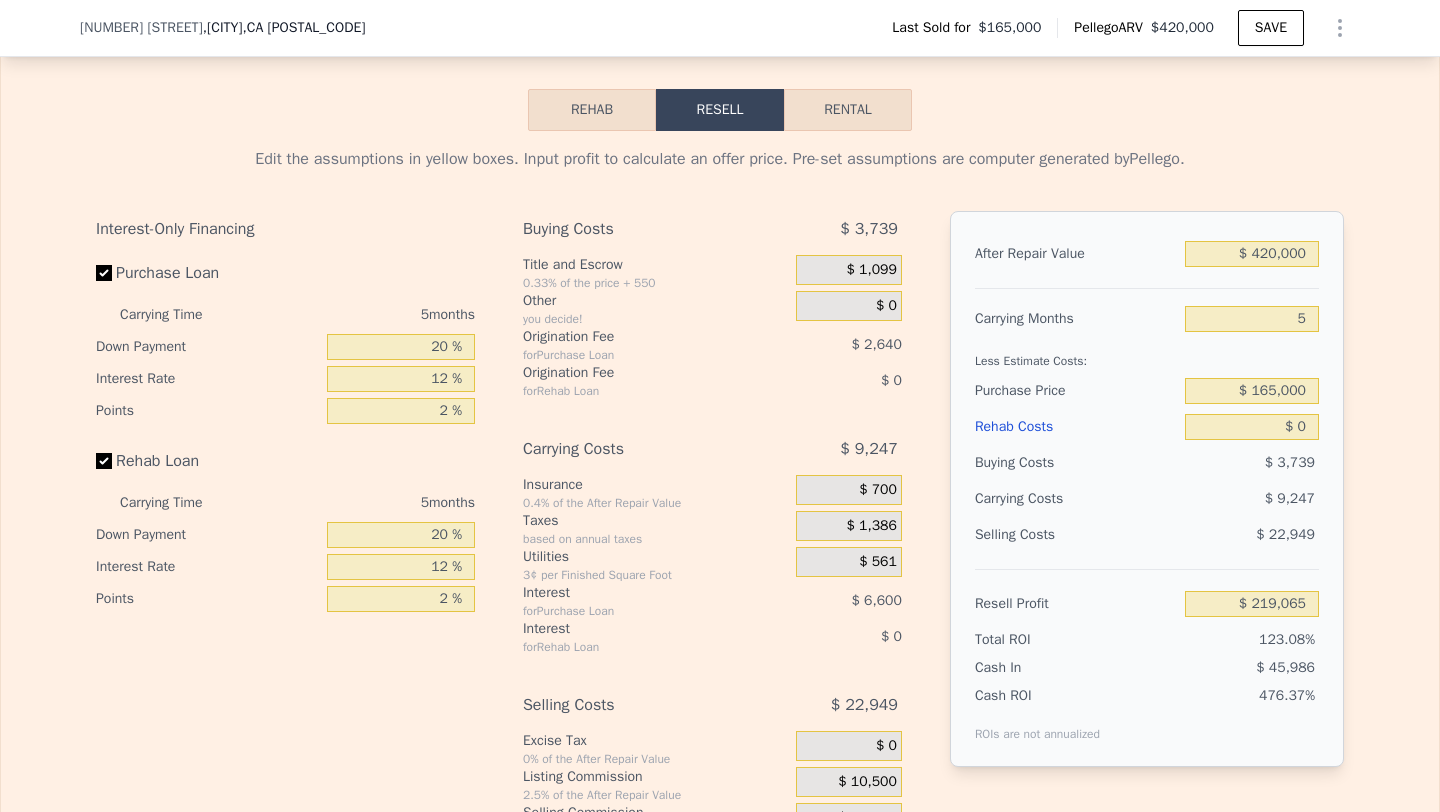 scroll, scrollTop: 2567, scrollLeft: 0, axis: vertical 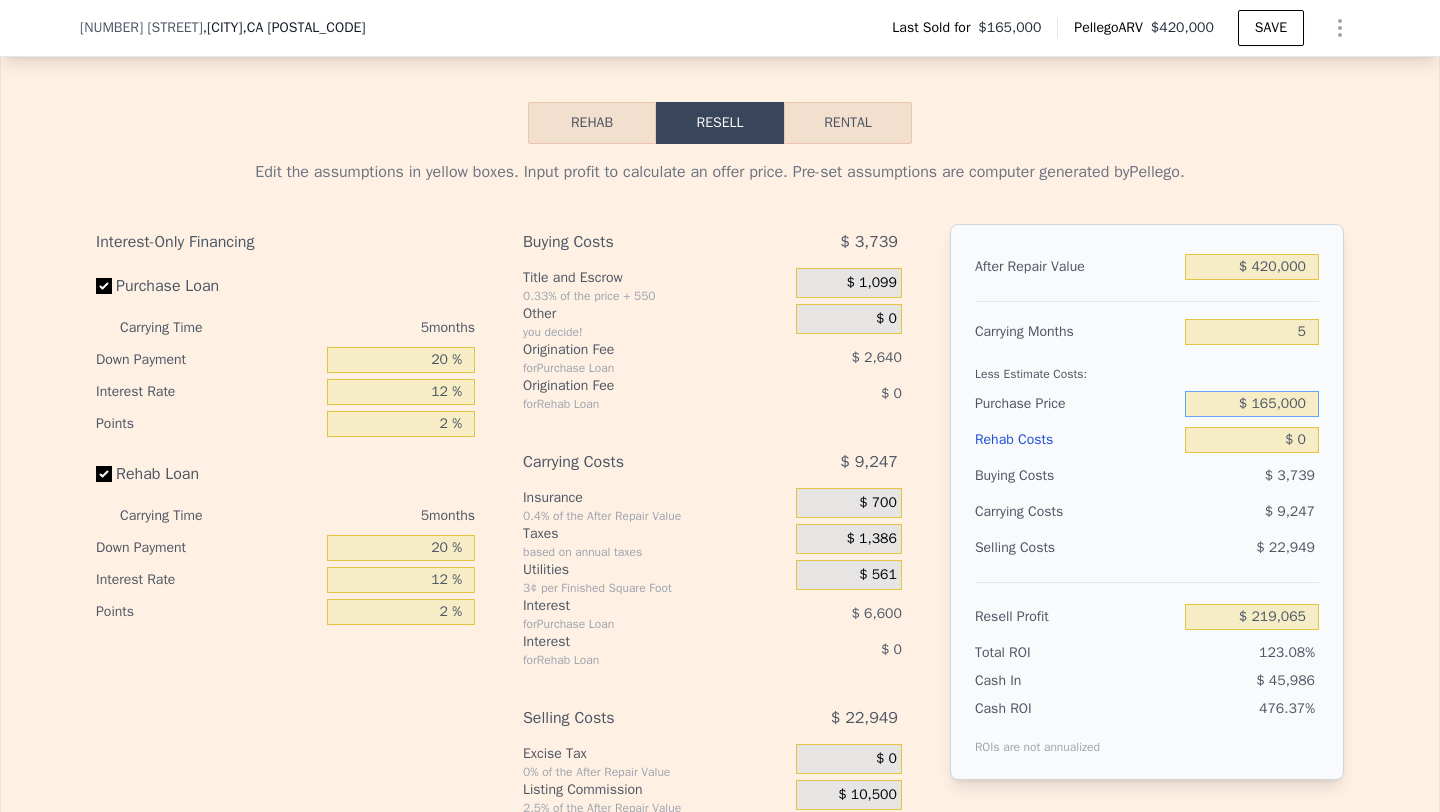 click on "$ 165,000" at bounding box center (1252, 404) 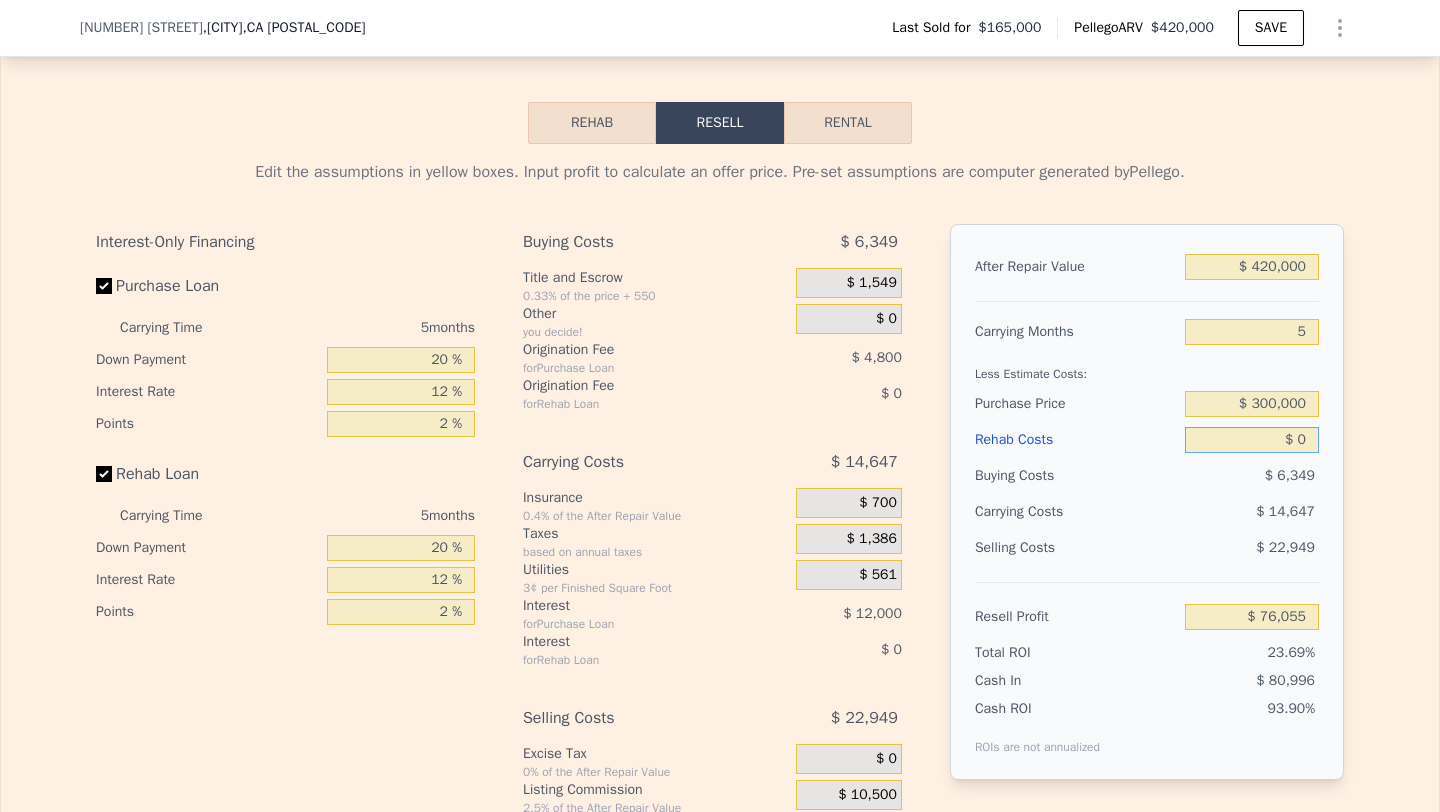 click on "$ 0" at bounding box center [1252, 440] 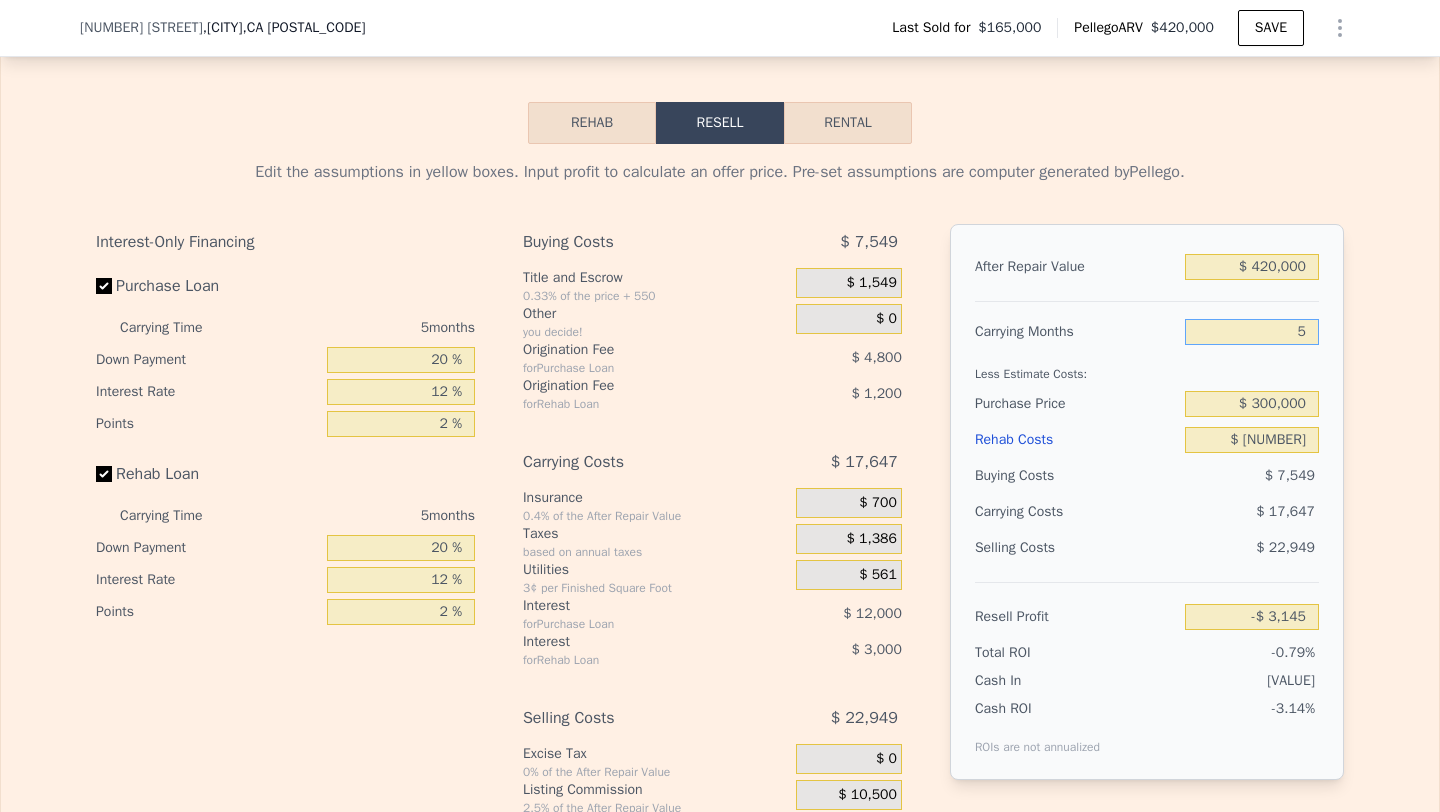 click on "5" at bounding box center (1252, 332) 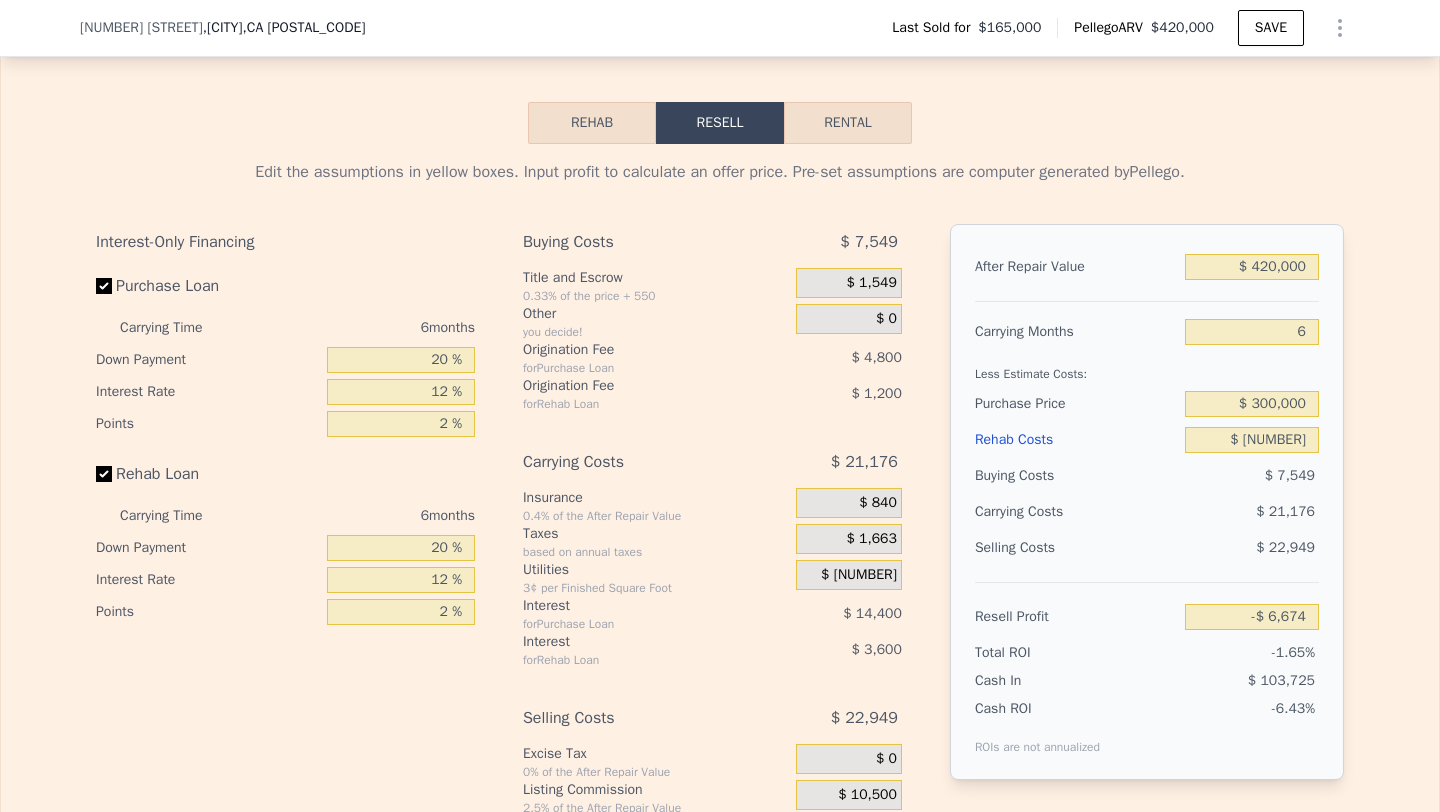 click on "Resell Profit - $ 6,674" at bounding box center (1147, 608) 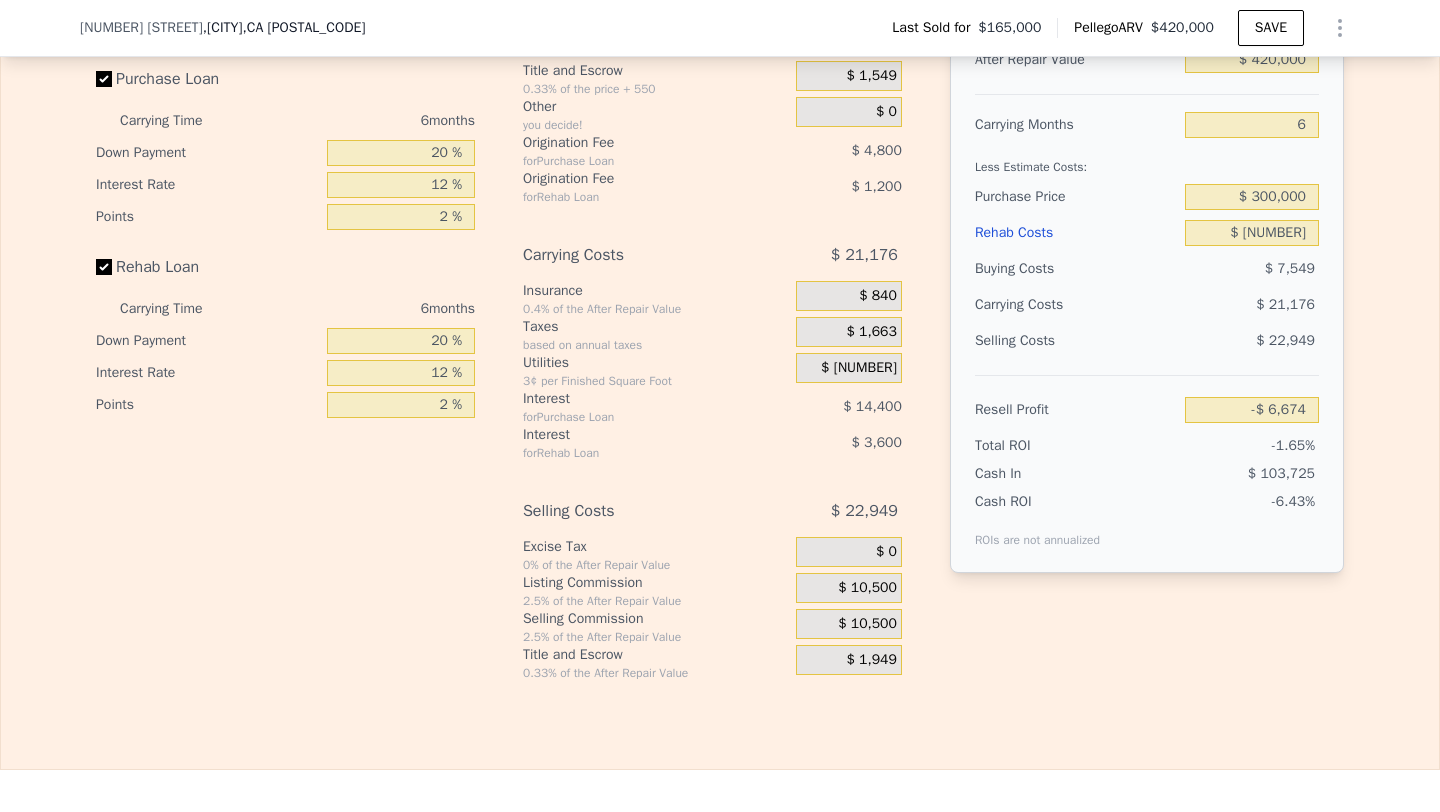 scroll, scrollTop: 2821, scrollLeft: 0, axis: vertical 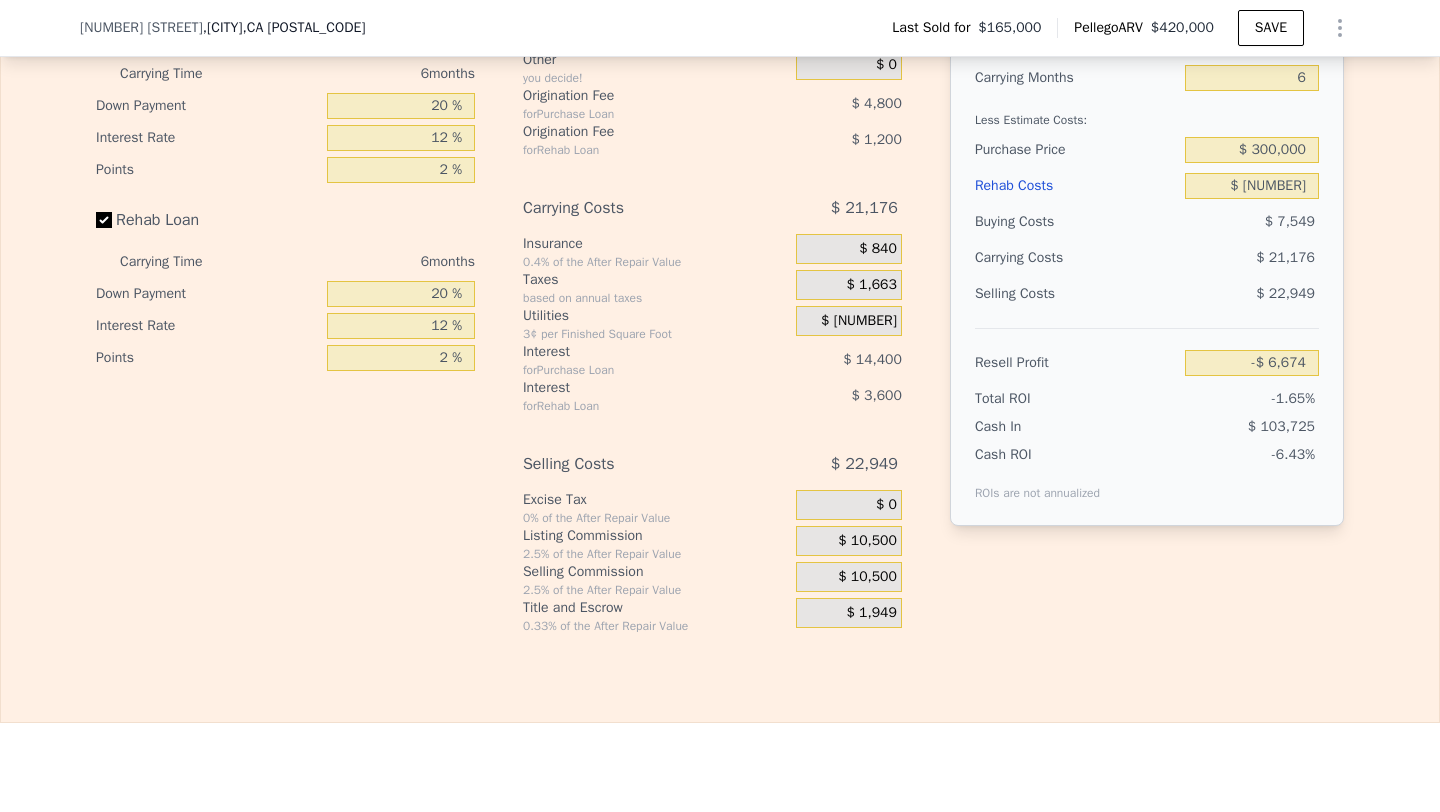 click on "$ 10,500" at bounding box center [867, 577] 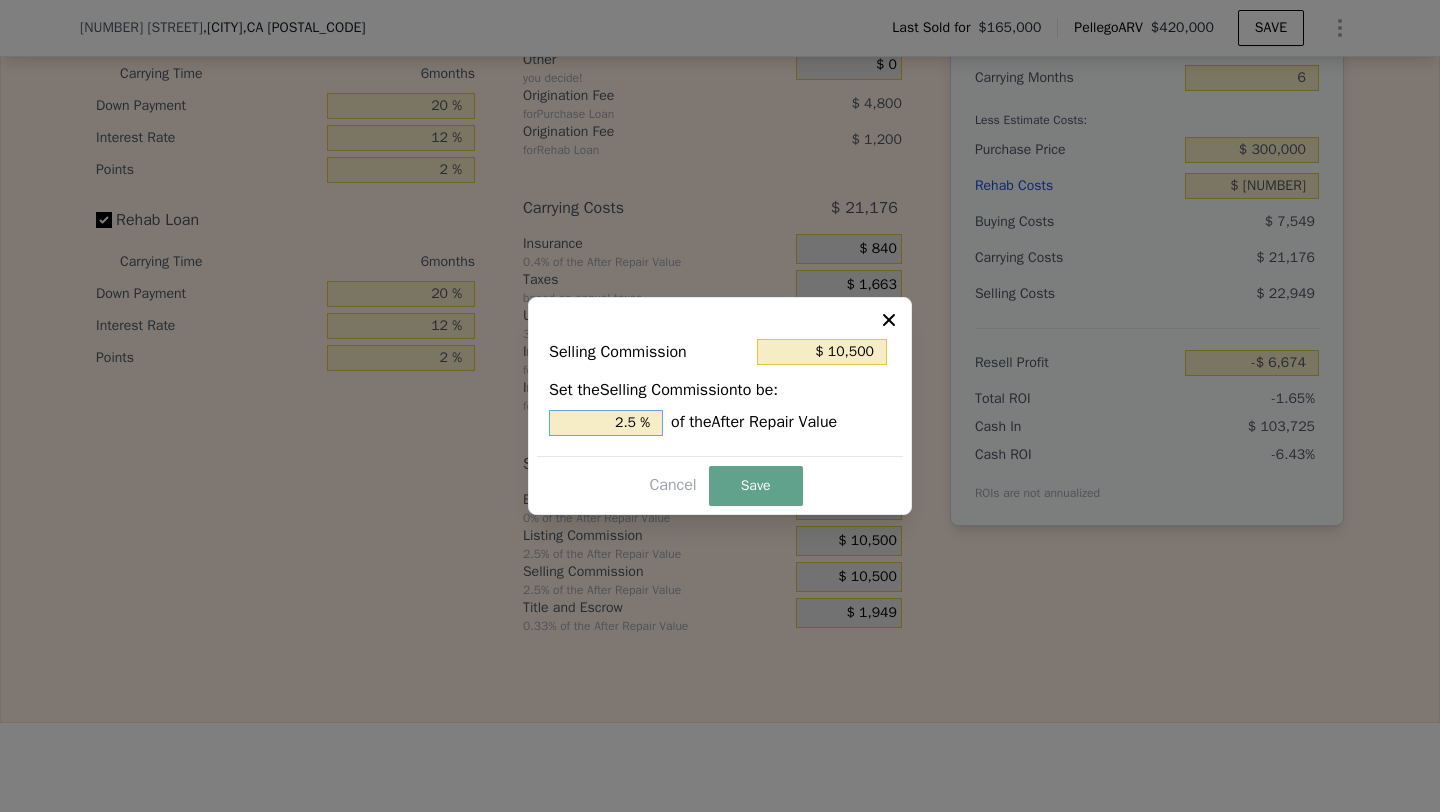 click on "2.5 %" at bounding box center (606, 423) 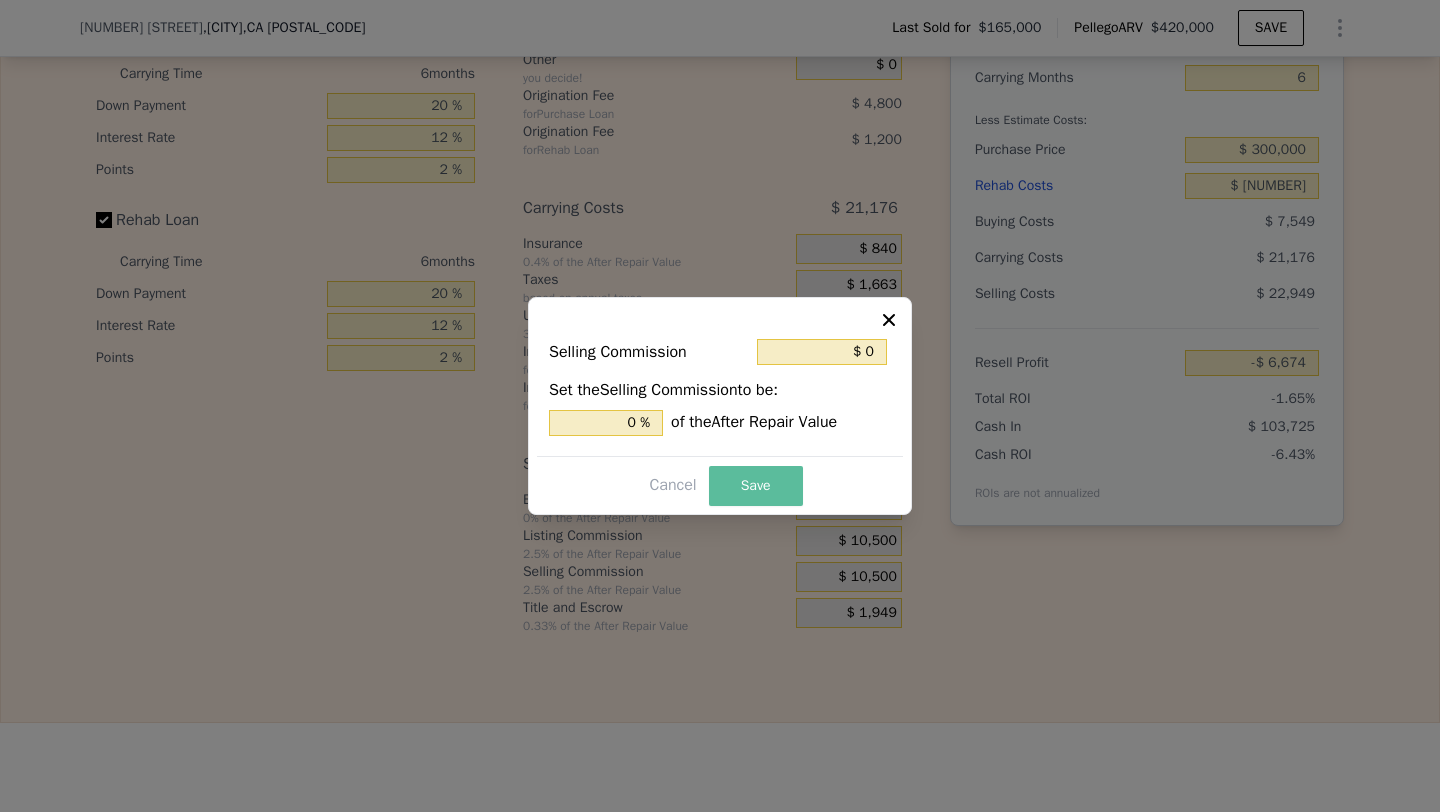 click on "Save" at bounding box center [756, 486] 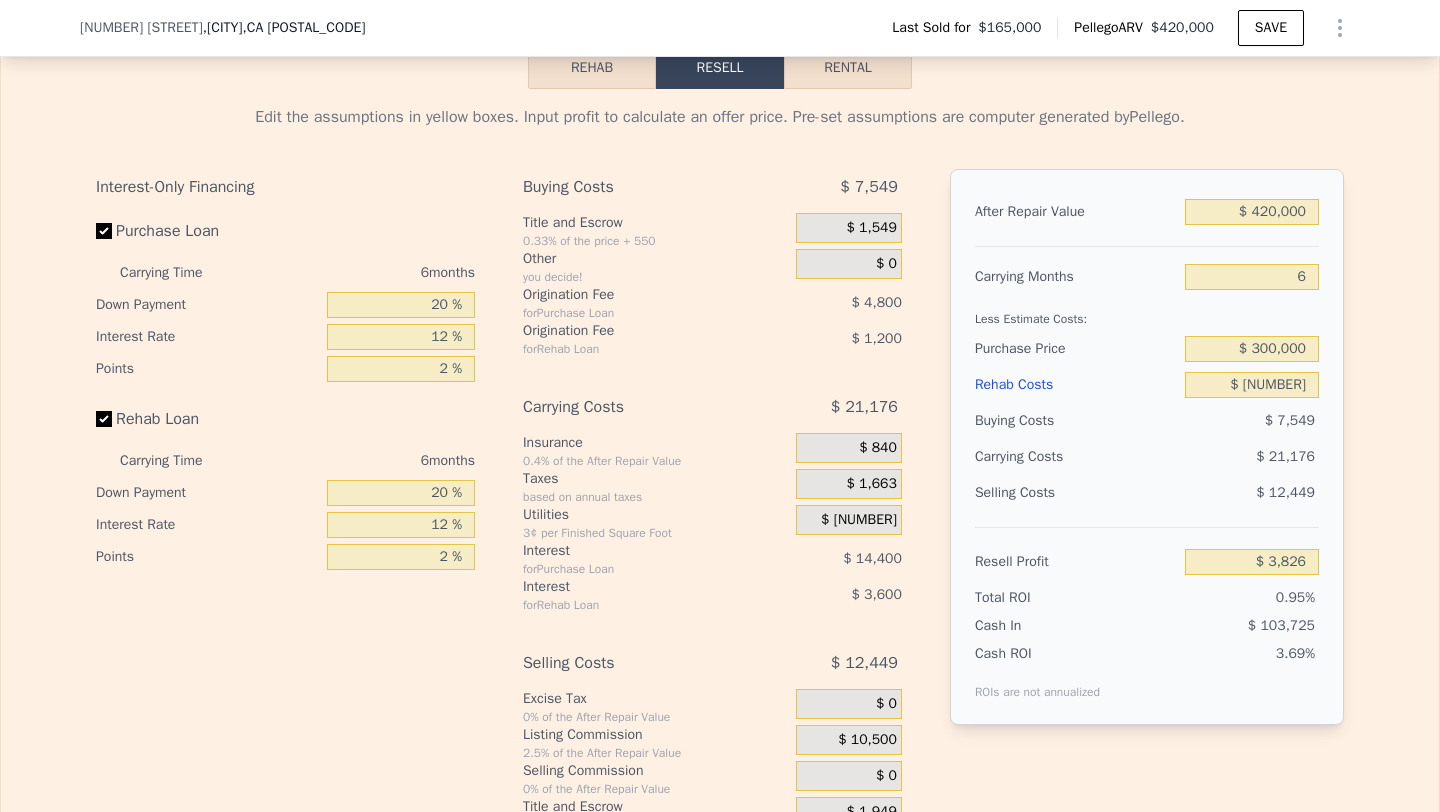 scroll, scrollTop: 2620, scrollLeft: 0, axis: vertical 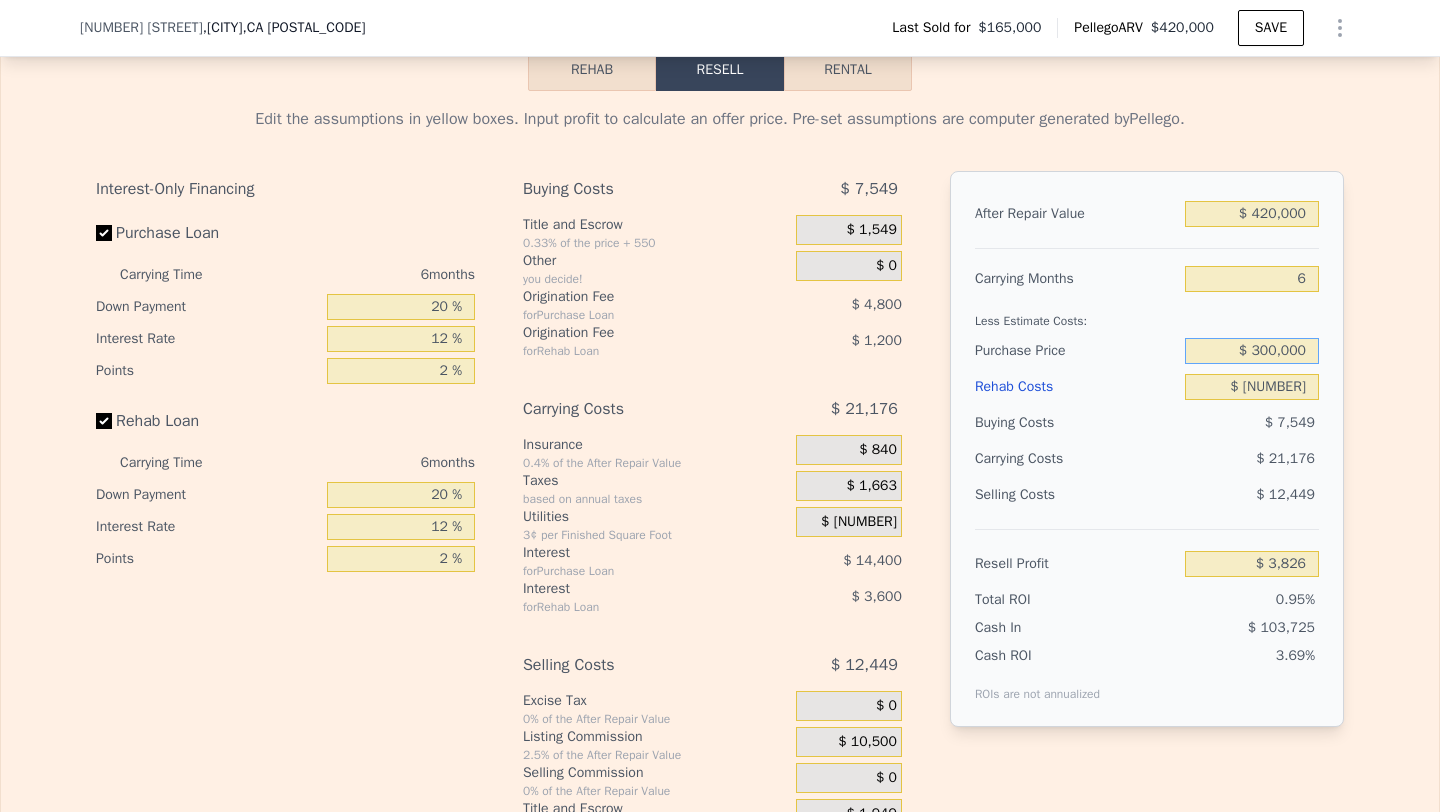 click on "$ 300,000" at bounding box center (1252, 351) 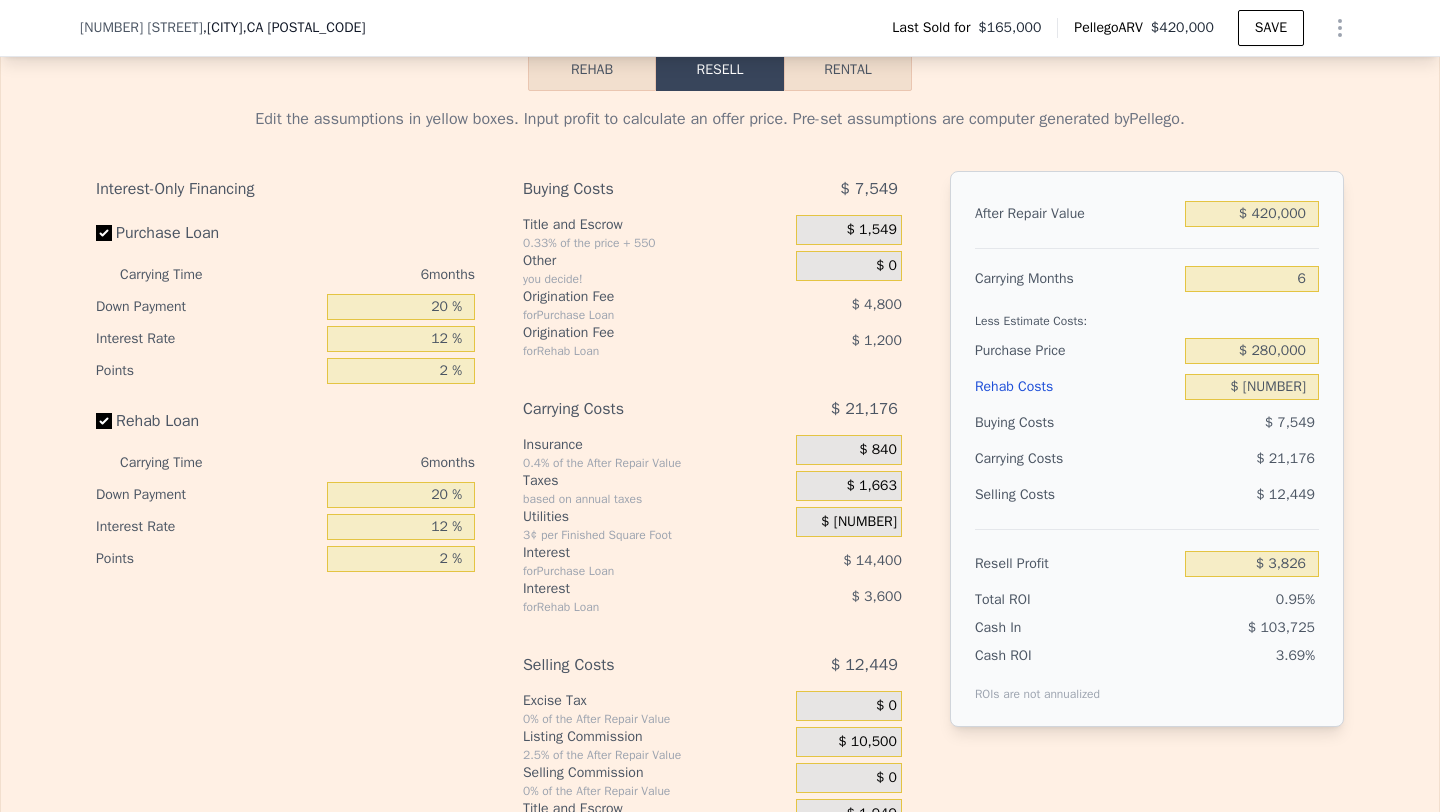 click on "$ 12,449" at bounding box center (1252, 495) 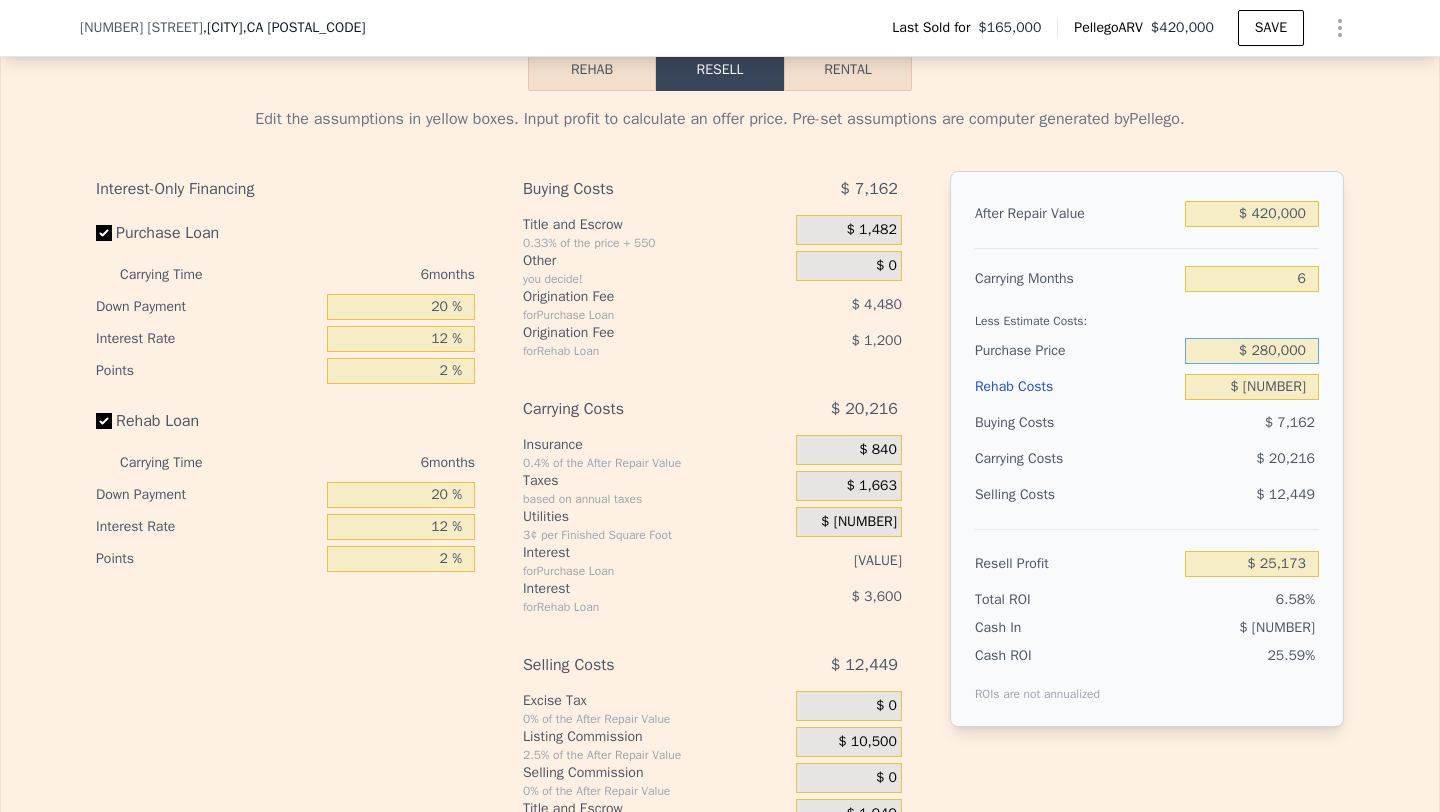click on "$ 280,000" at bounding box center [1252, 351] 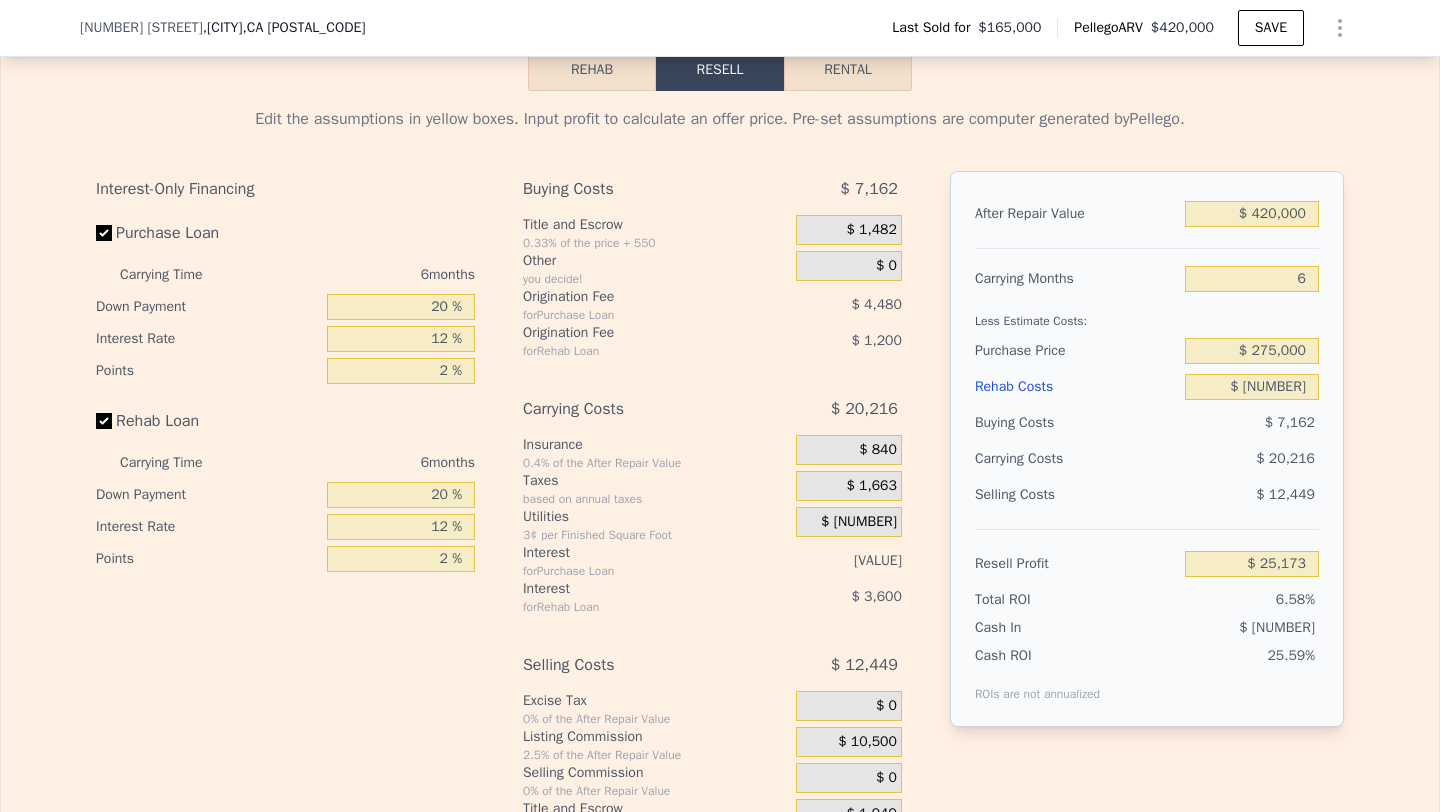 click on "$ 20,216" at bounding box center (1213, 459) 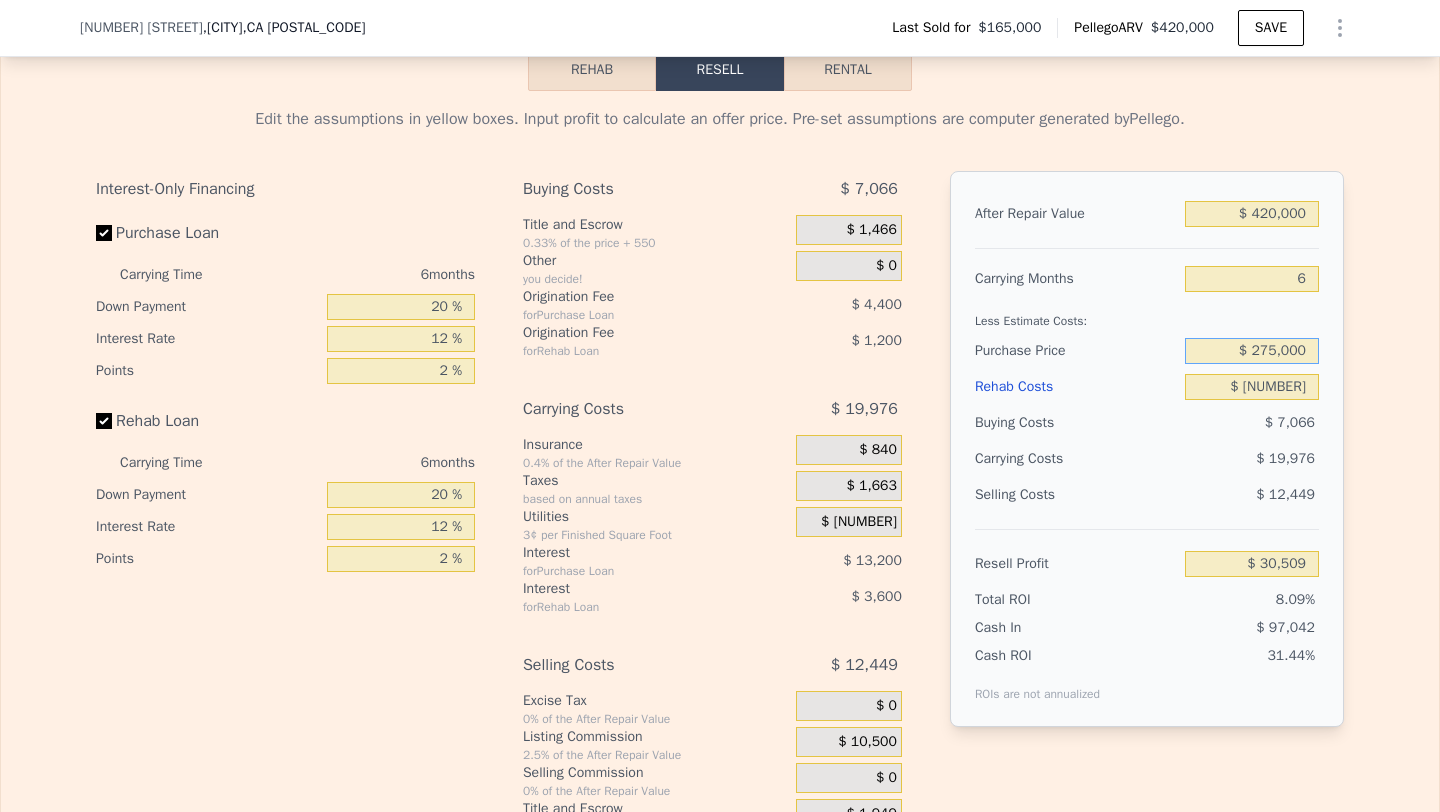 click on "$ 275,000" at bounding box center (1252, 351) 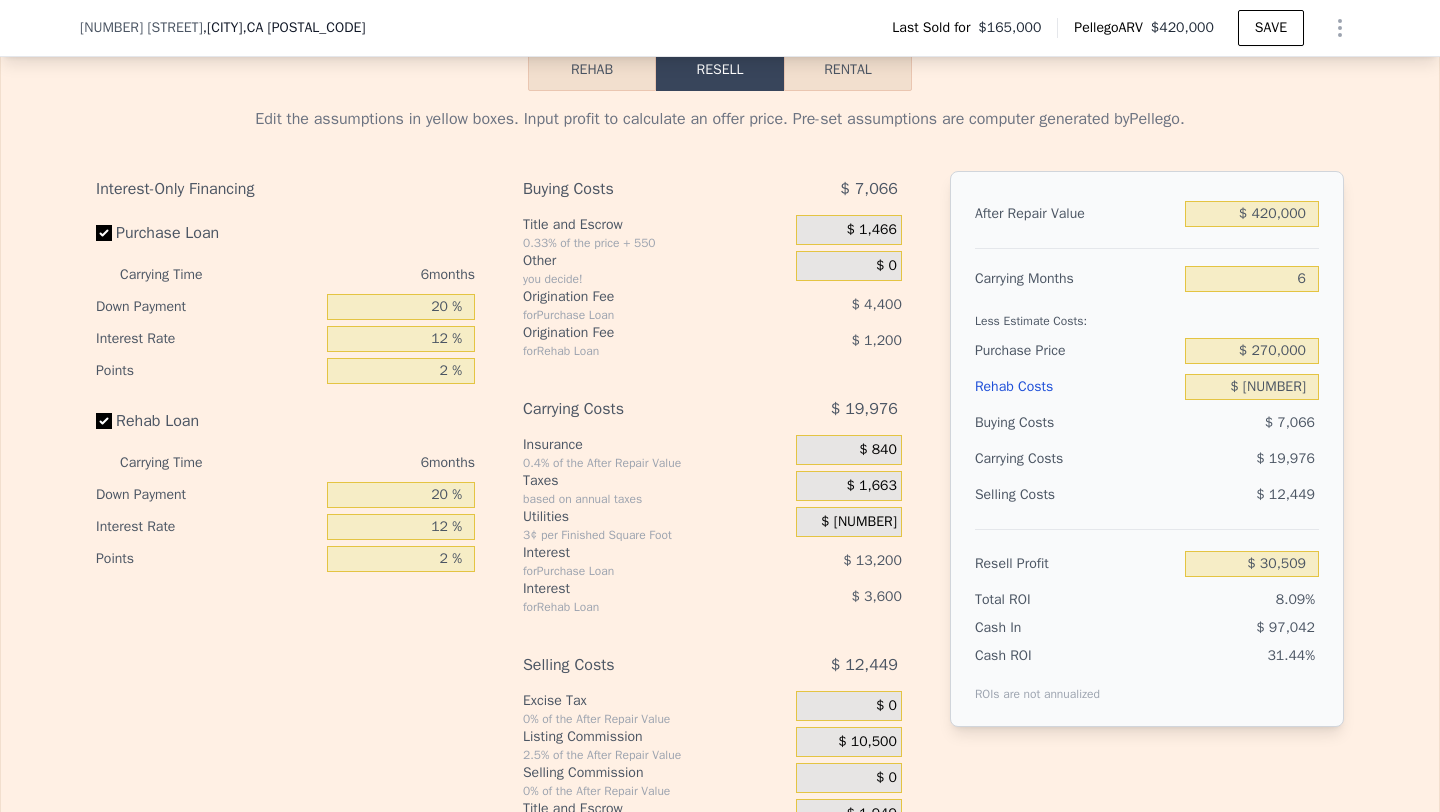 click on "$ 7,066" at bounding box center [1252, 423] 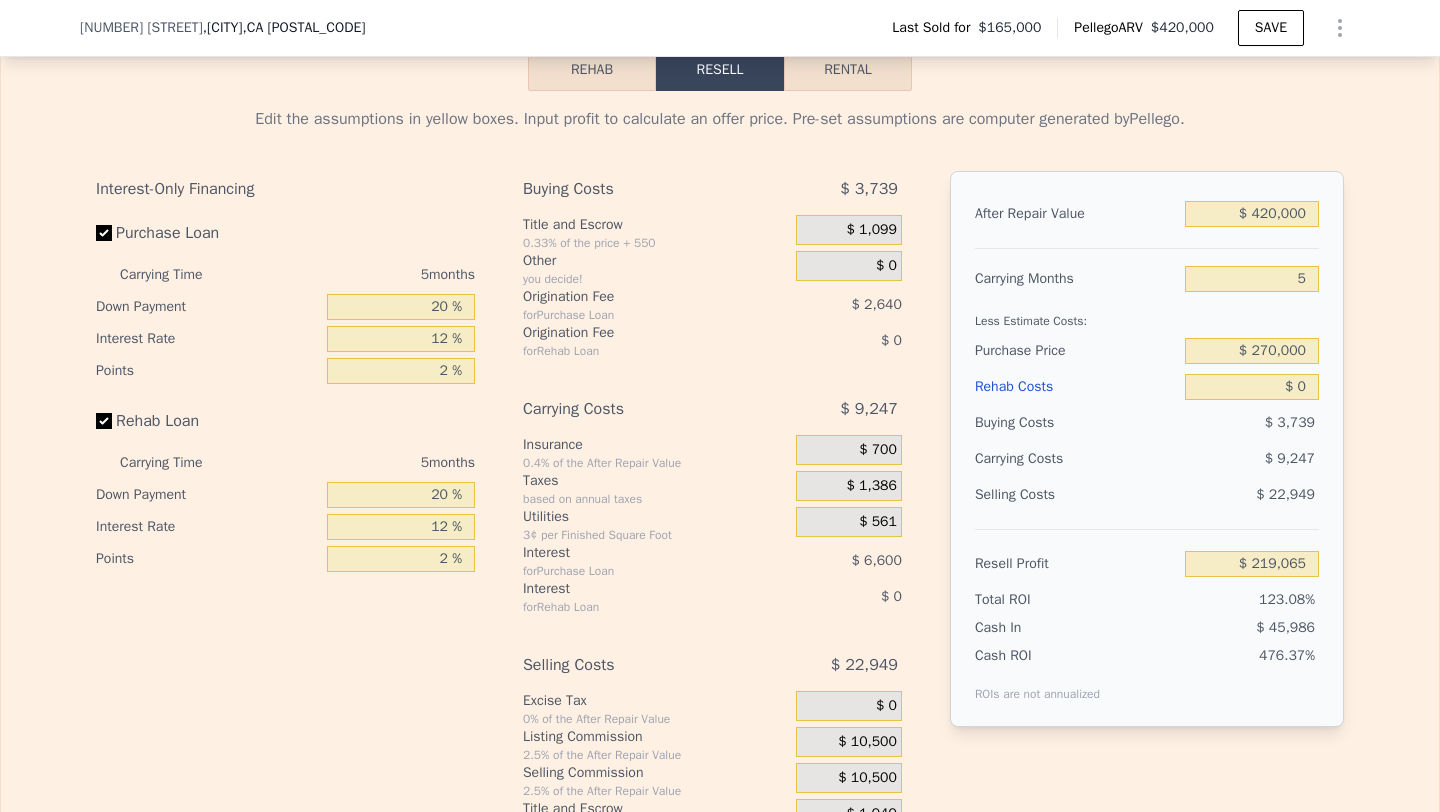 scroll, scrollTop: 0, scrollLeft: 0, axis: both 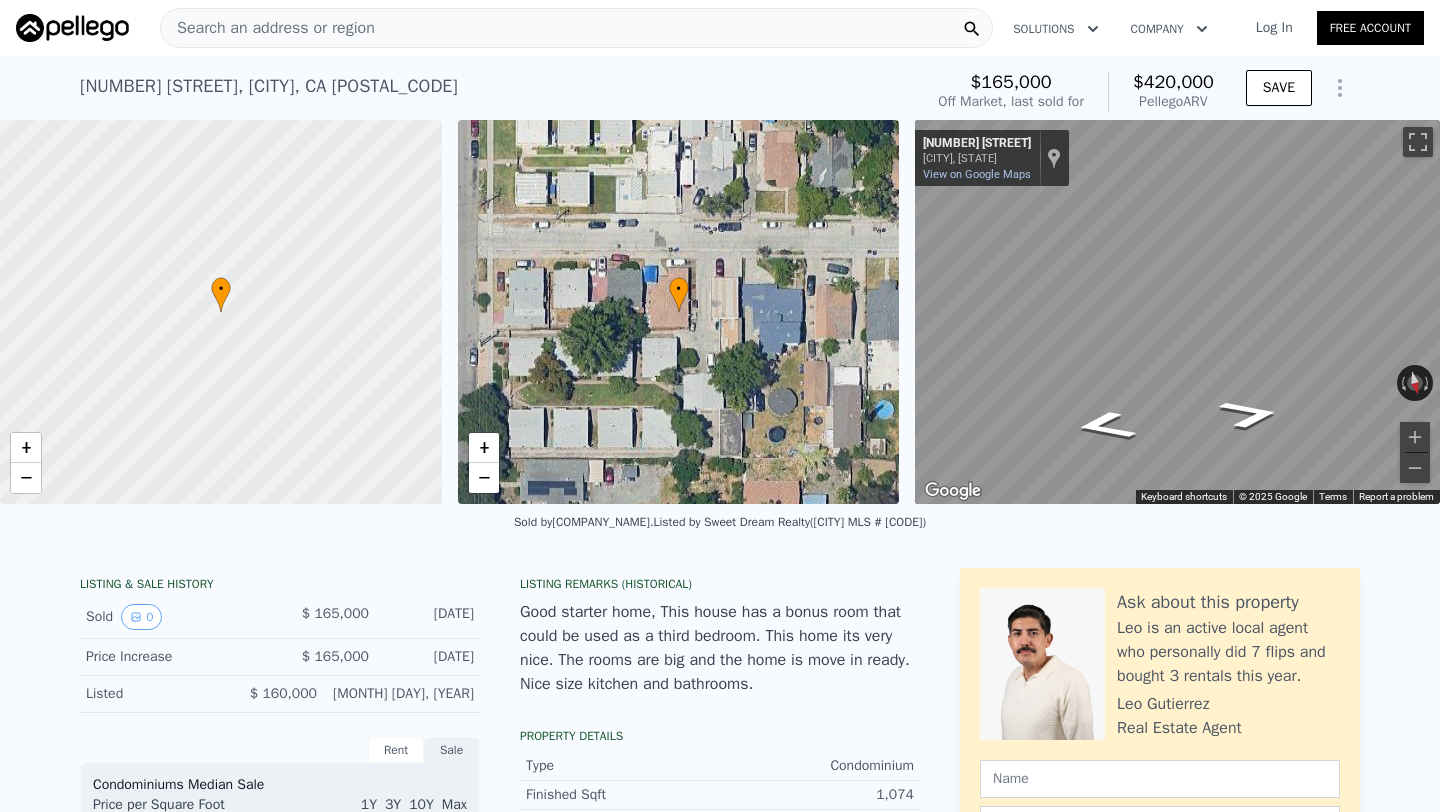click on "Search an address or region Solutions Company Open main menu Log In Free Account" at bounding box center [720, 28] 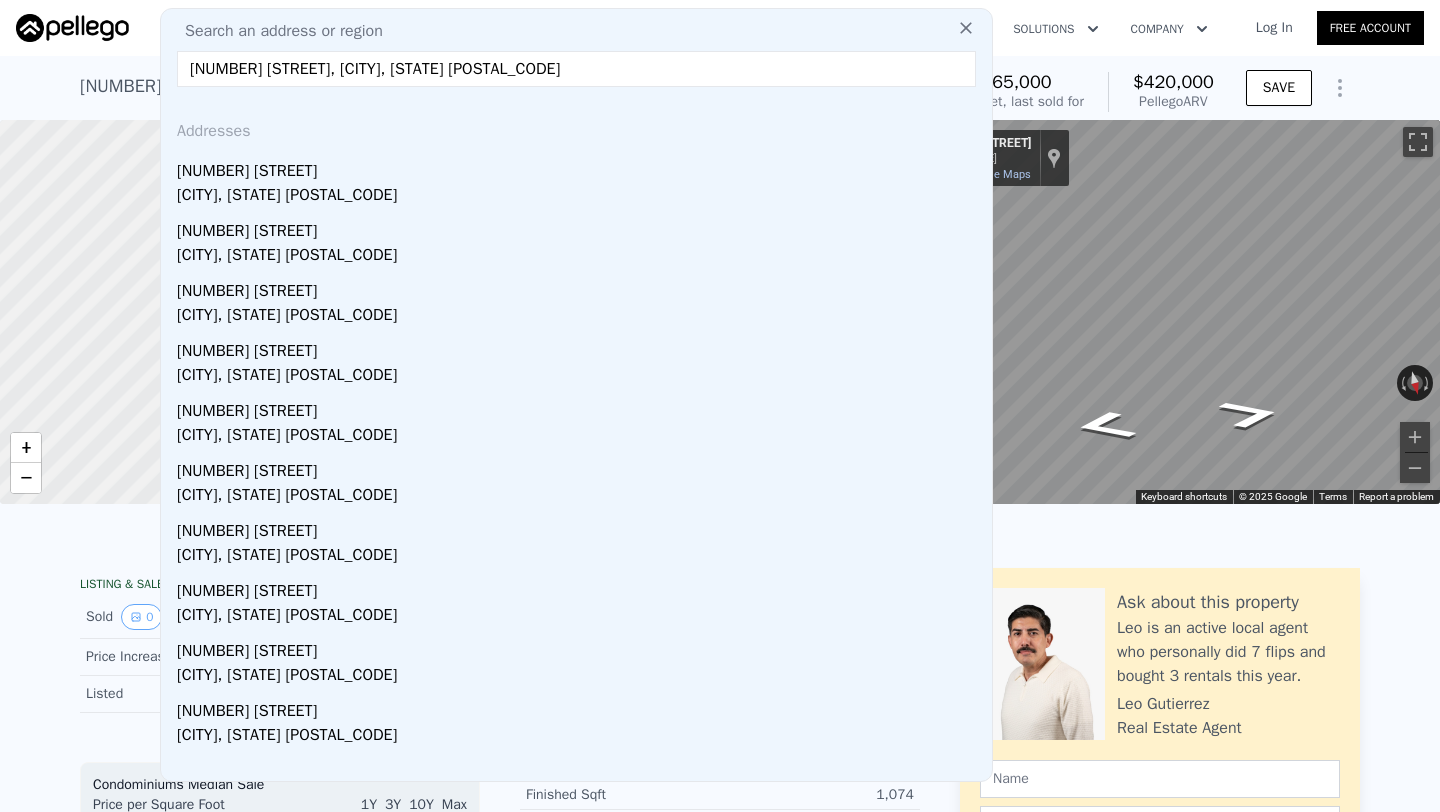 click on "[NUMBER] [STREET]" at bounding box center (580, 167) 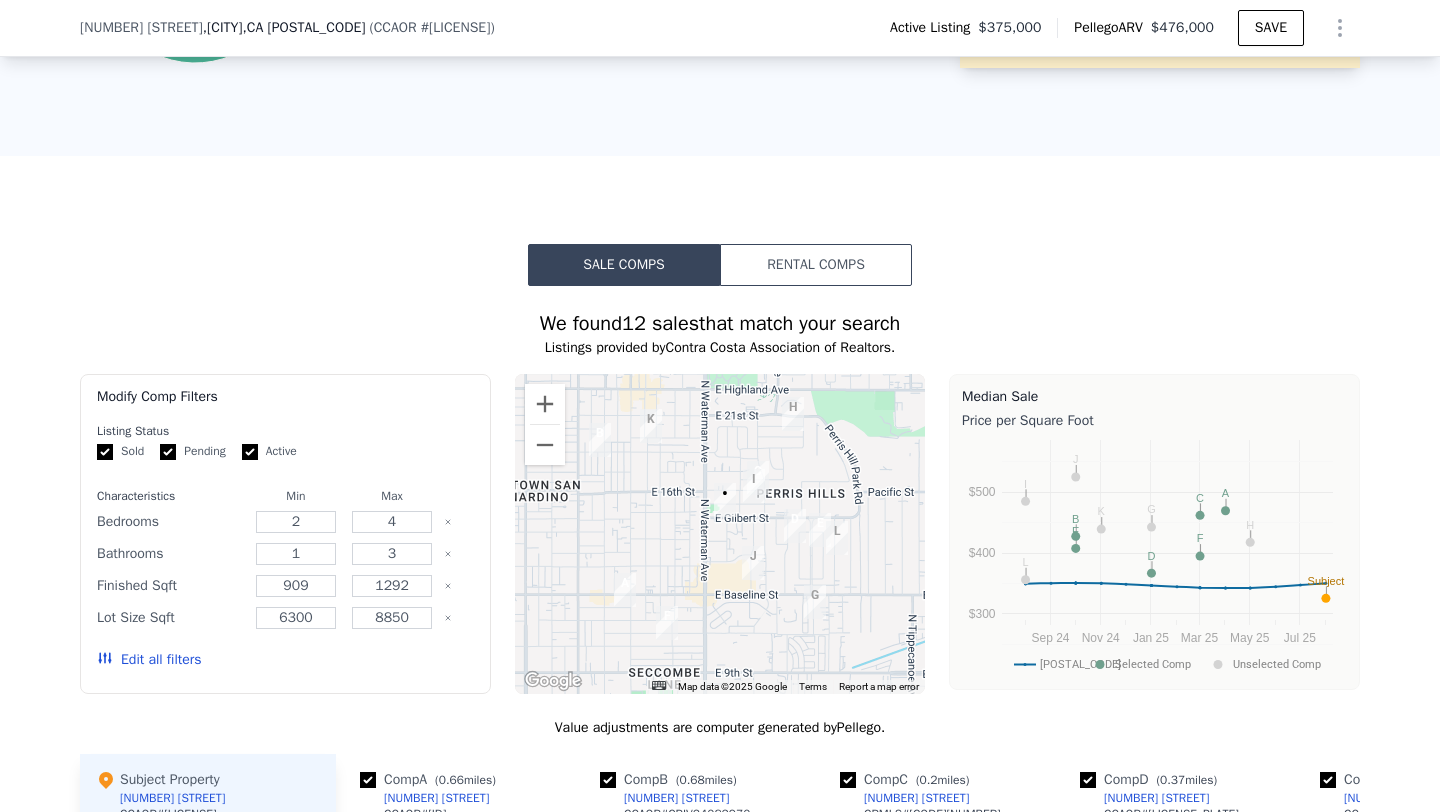 scroll, scrollTop: 1426, scrollLeft: 0, axis: vertical 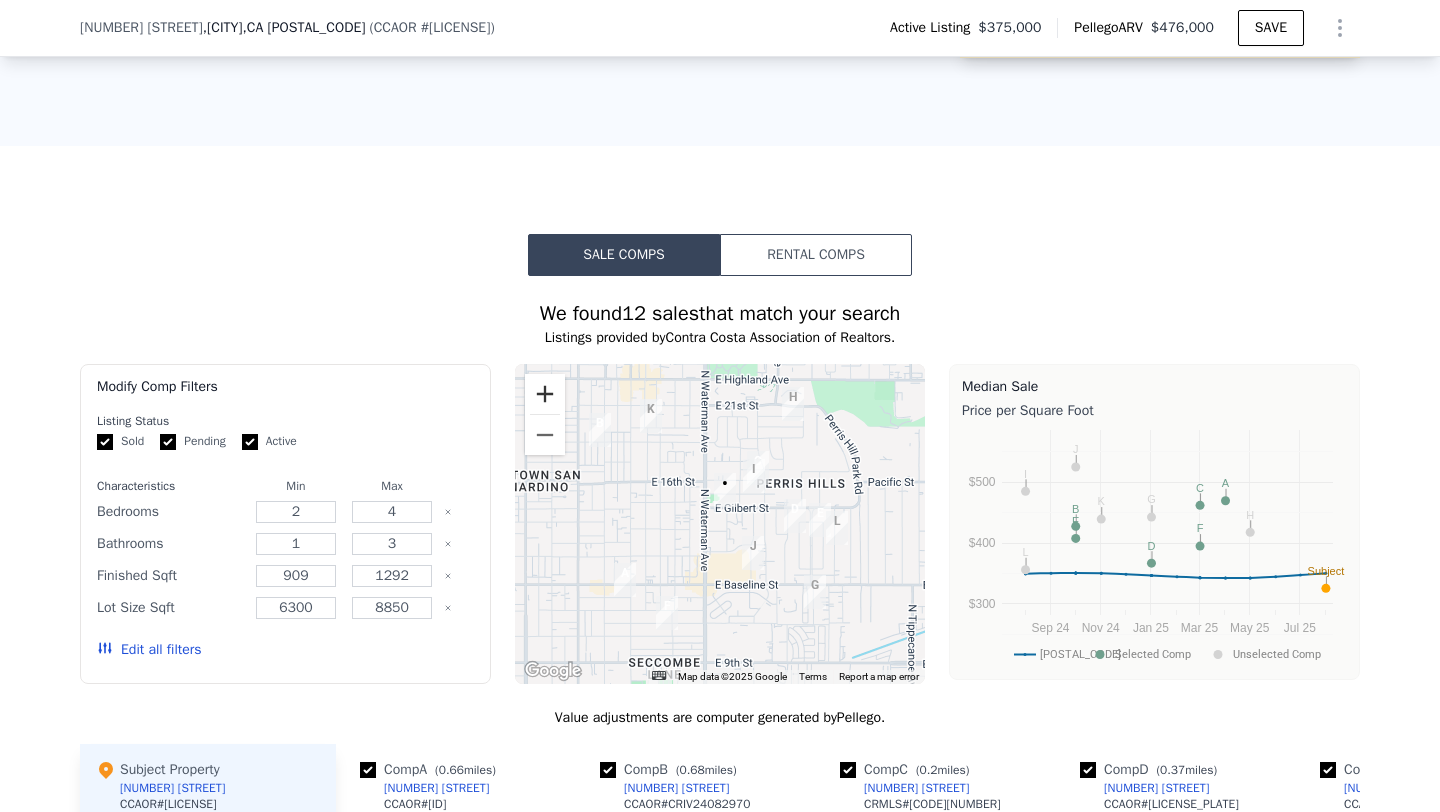 click at bounding box center (545, 394) 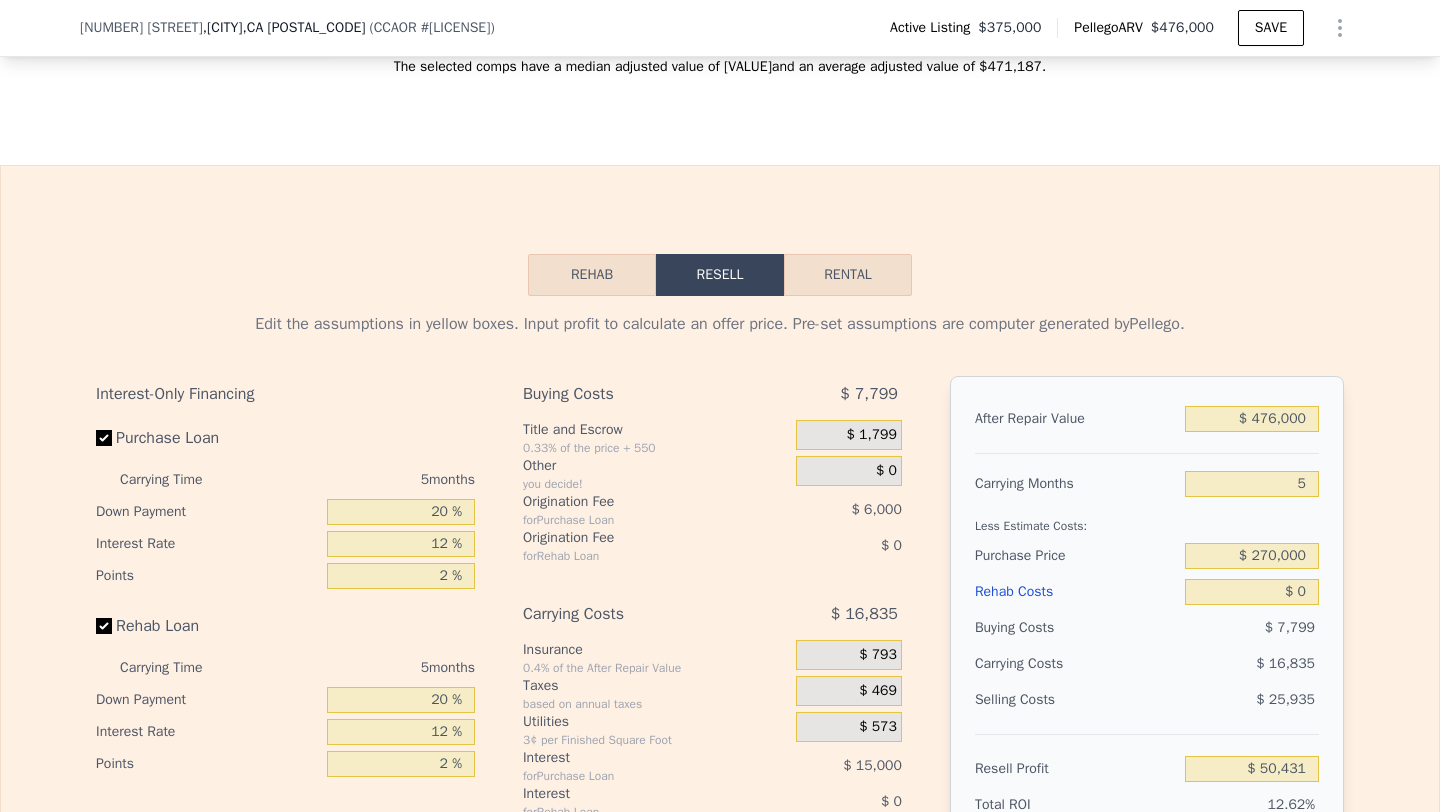 scroll, scrollTop: 3008, scrollLeft: 0, axis: vertical 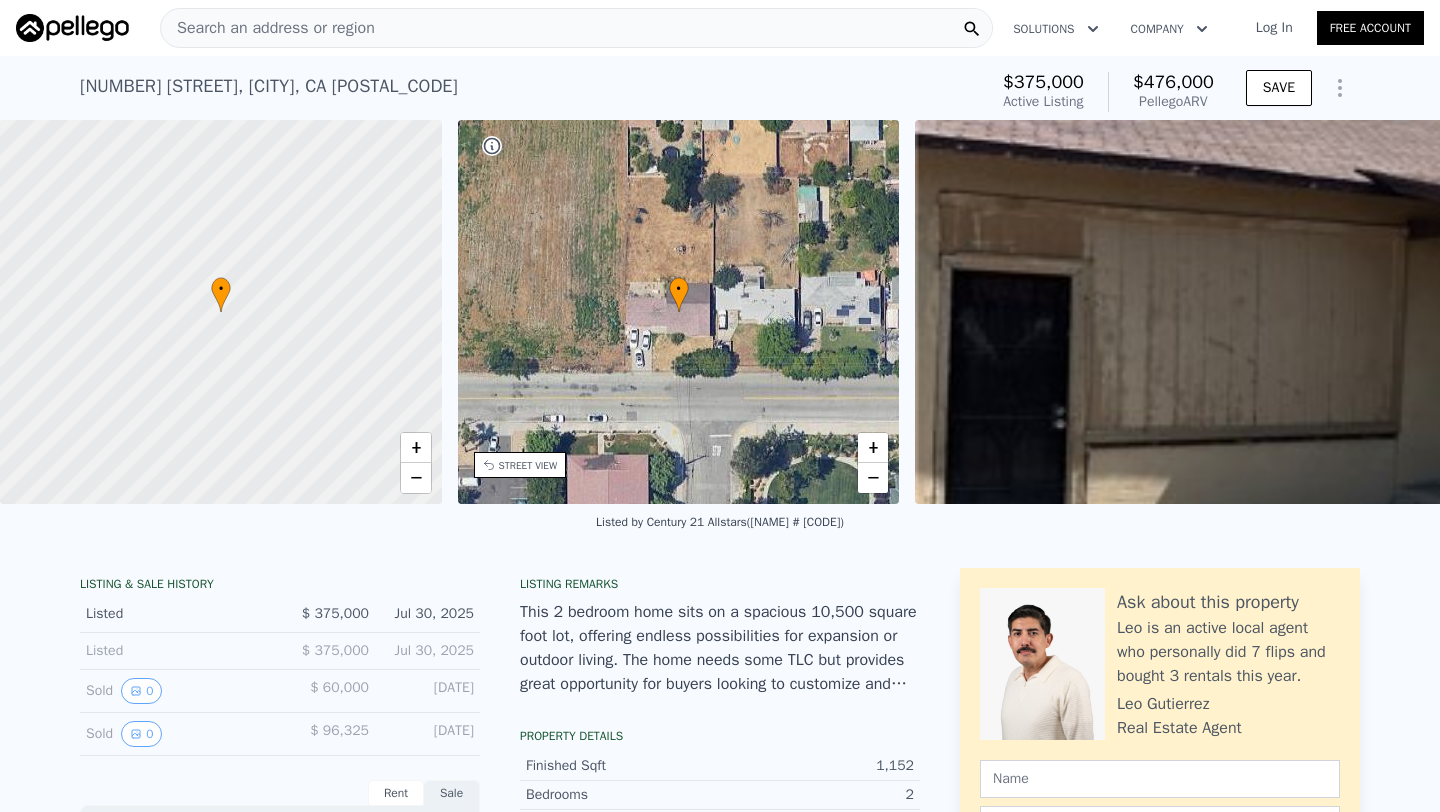 click on "Search an address or region" at bounding box center [268, 28] 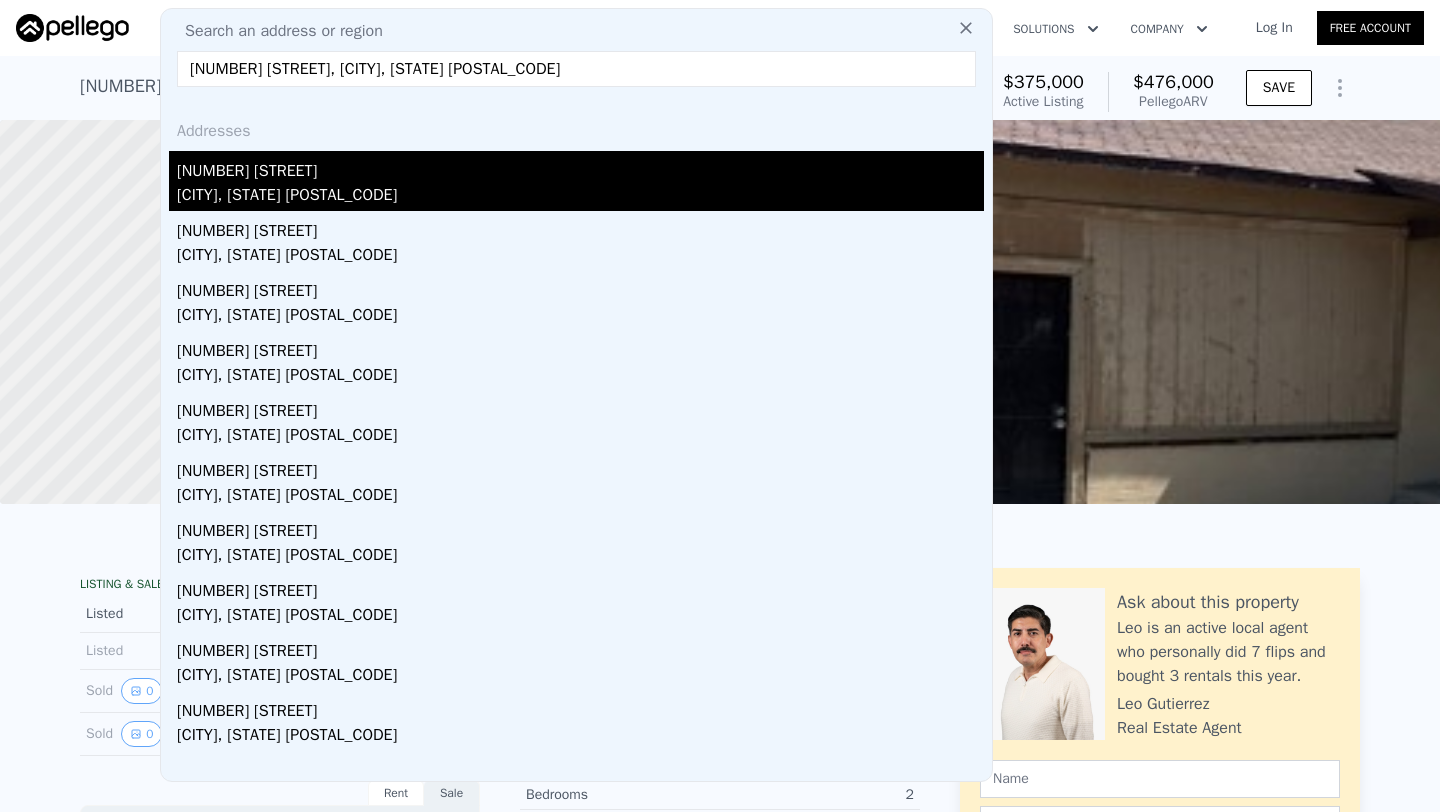 click on "[NUMBER] [STREET]" at bounding box center (580, 167) 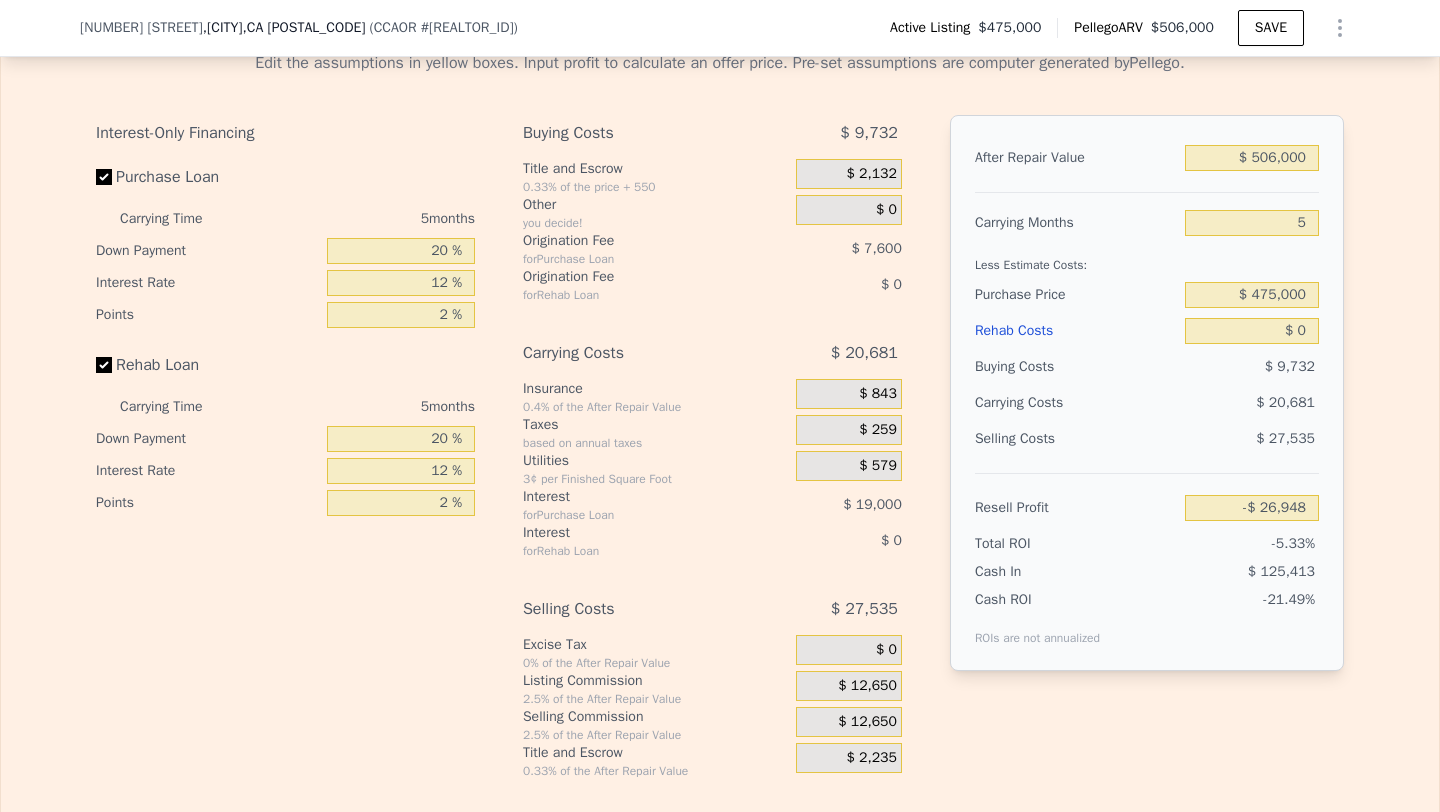 scroll, scrollTop: 0, scrollLeft: 0, axis: both 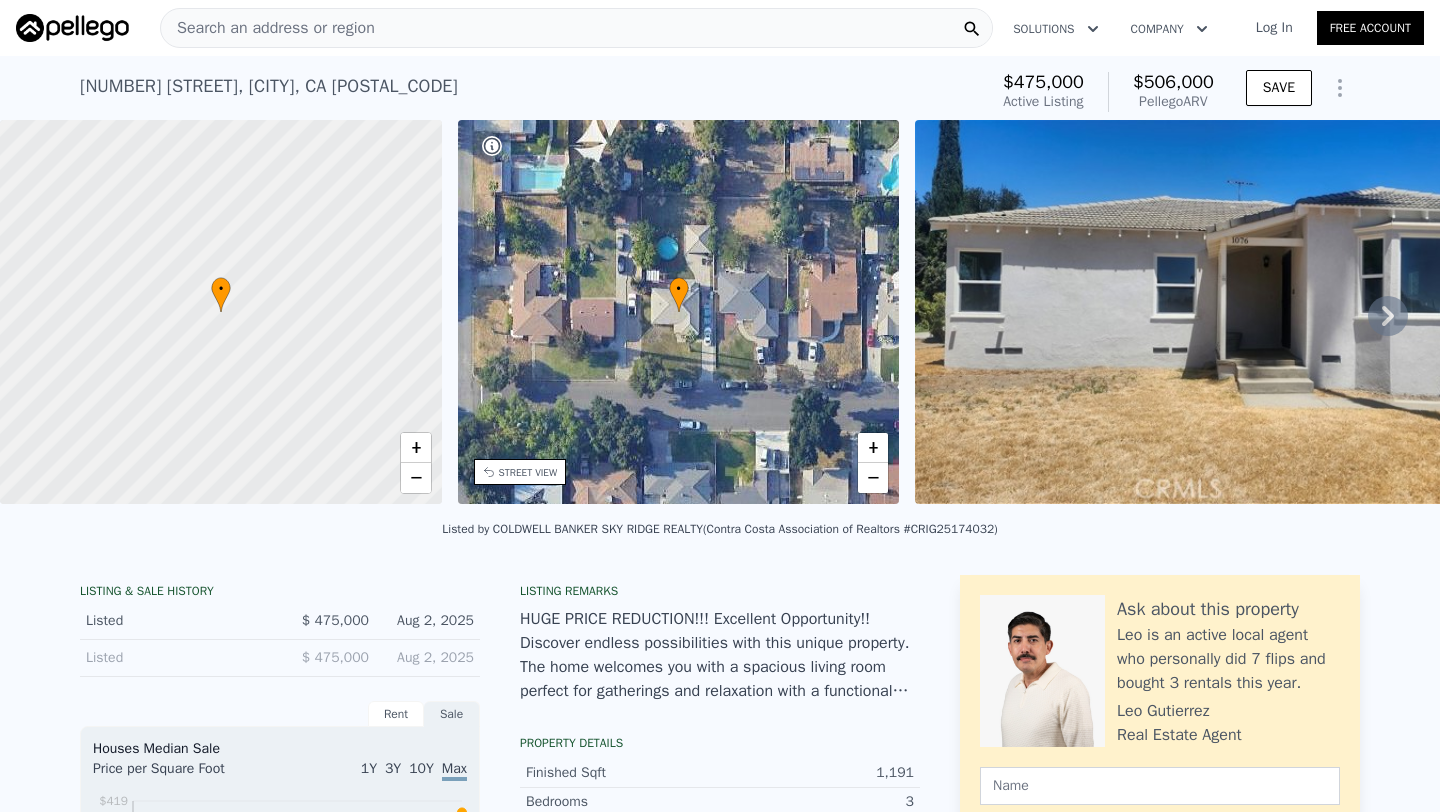 click on "Search an address or region" at bounding box center (268, 28) 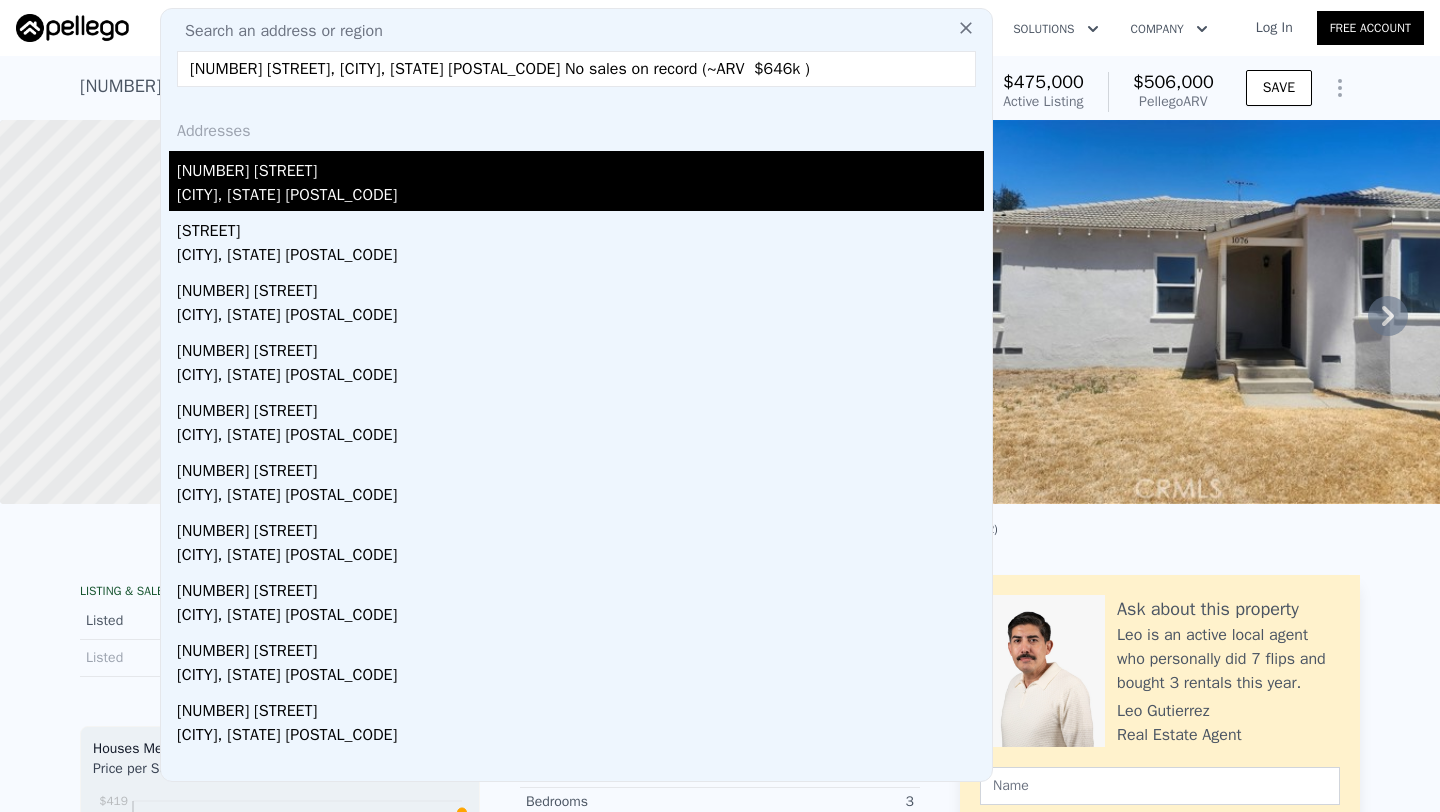 click on "[CITY], [STATE] [POSTAL_CODE]" at bounding box center (580, 197) 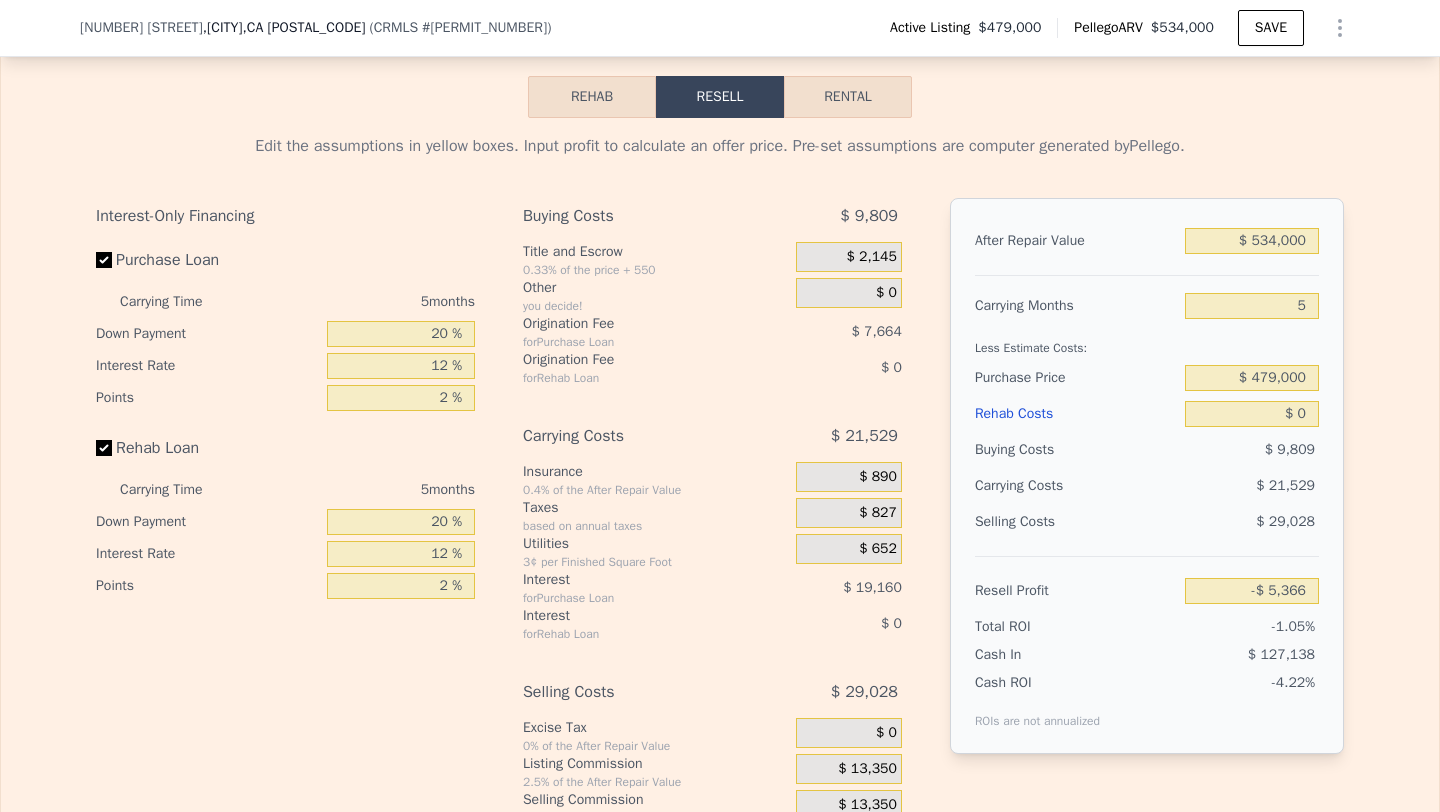 scroll, scrollTop: 3042, scrollLeft: 0, axis: vertical 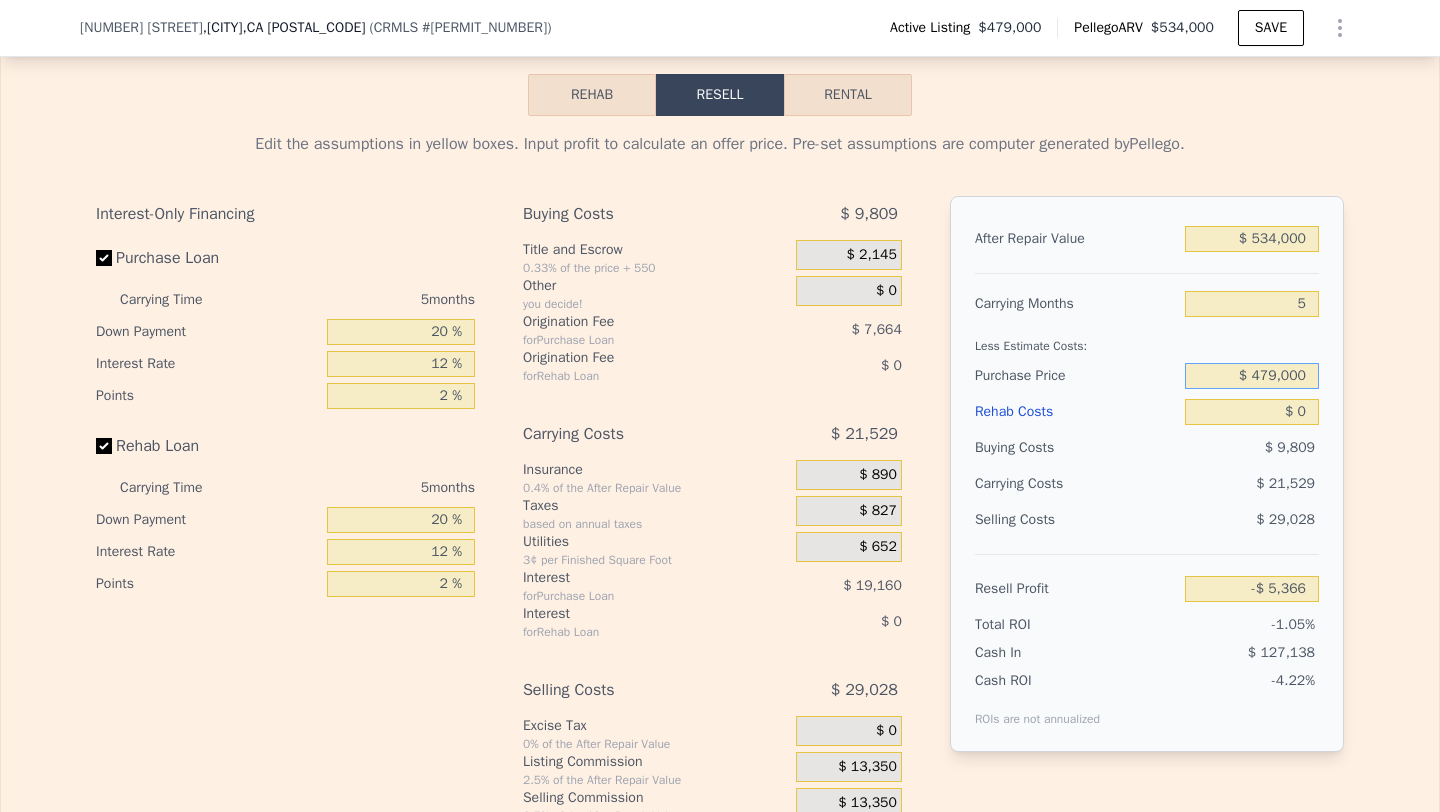 click on "$ 479,000" at bounding box center [1252, 376] 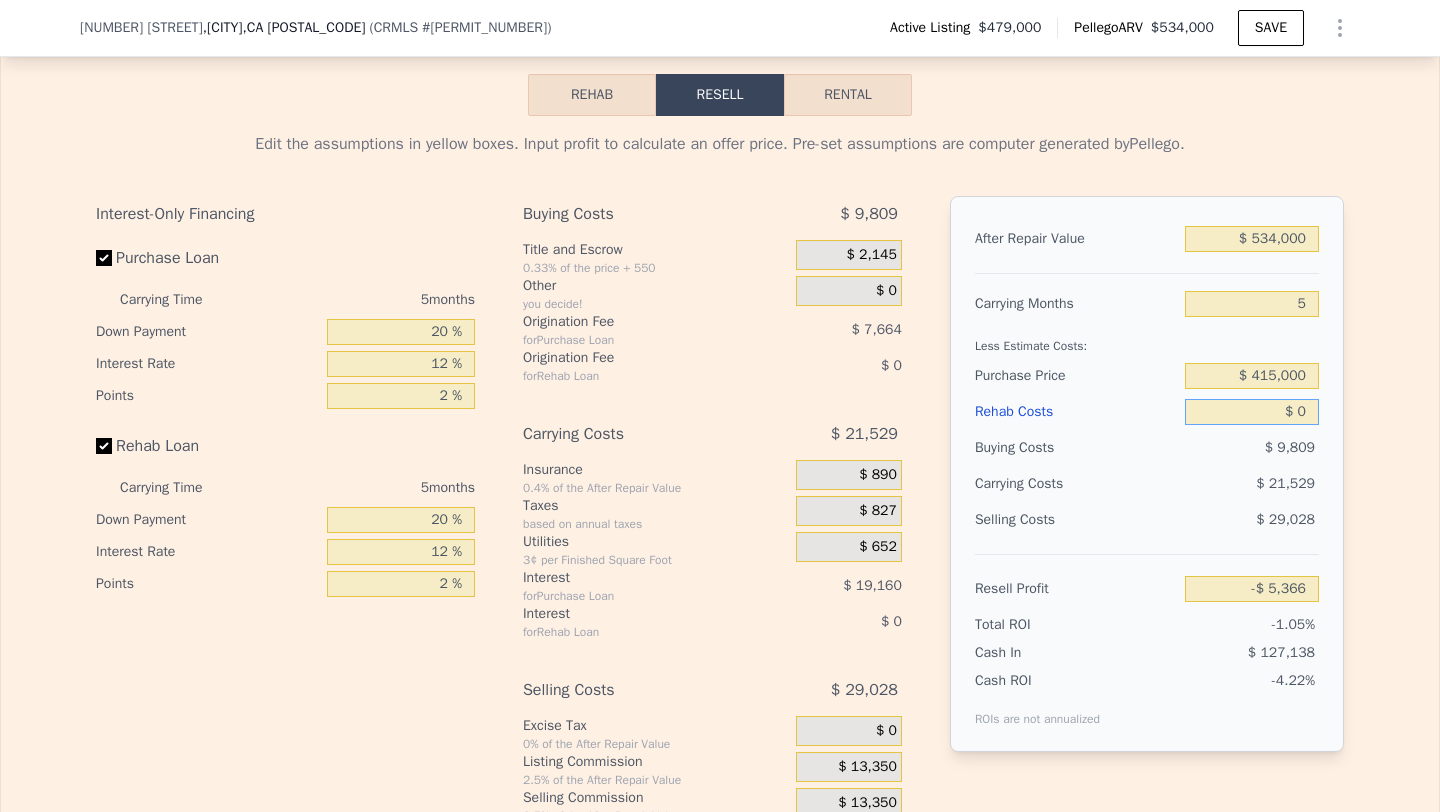 click on "$ 0" at bounding box center (1252, 412) 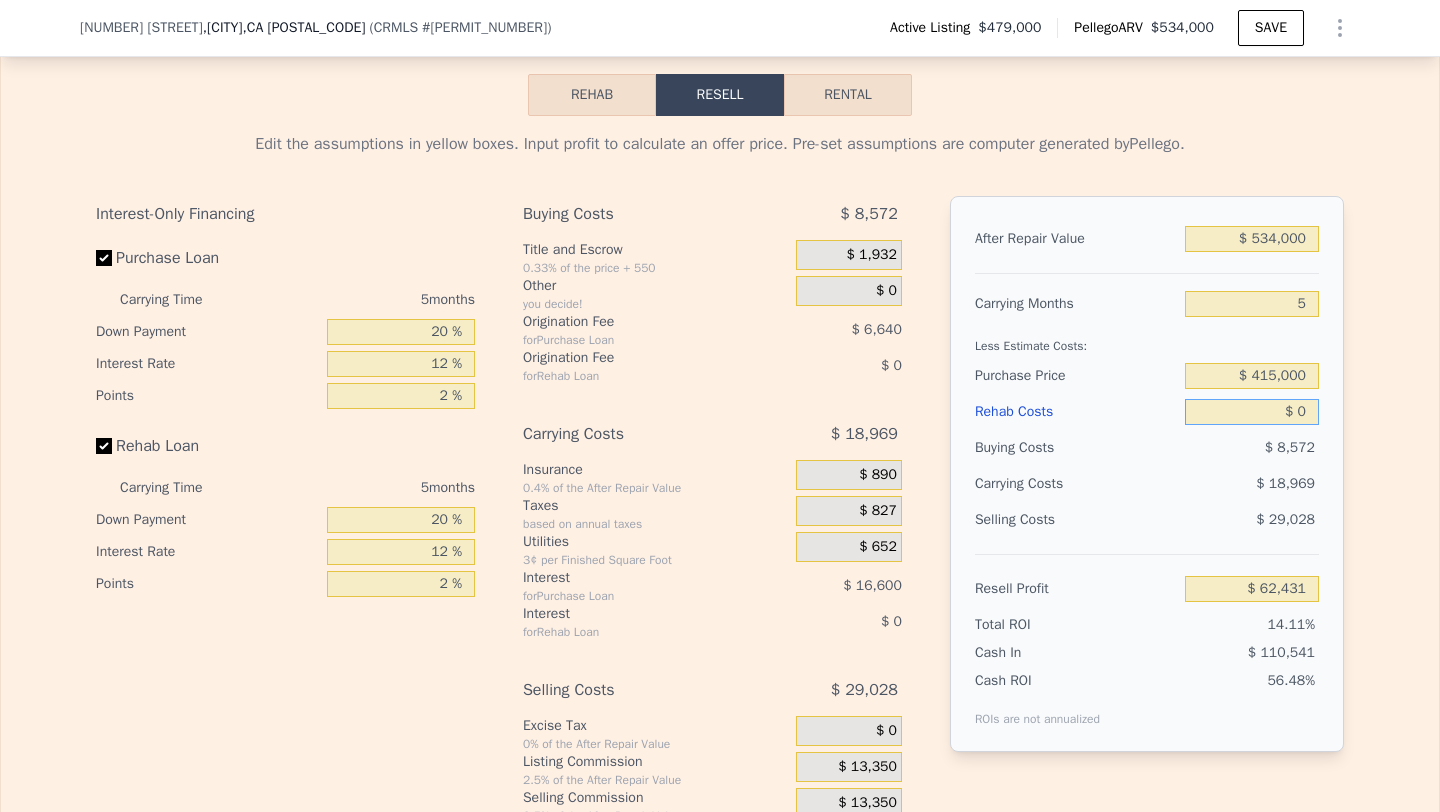 click on "$ 0" at bounding box center (1252, 412) 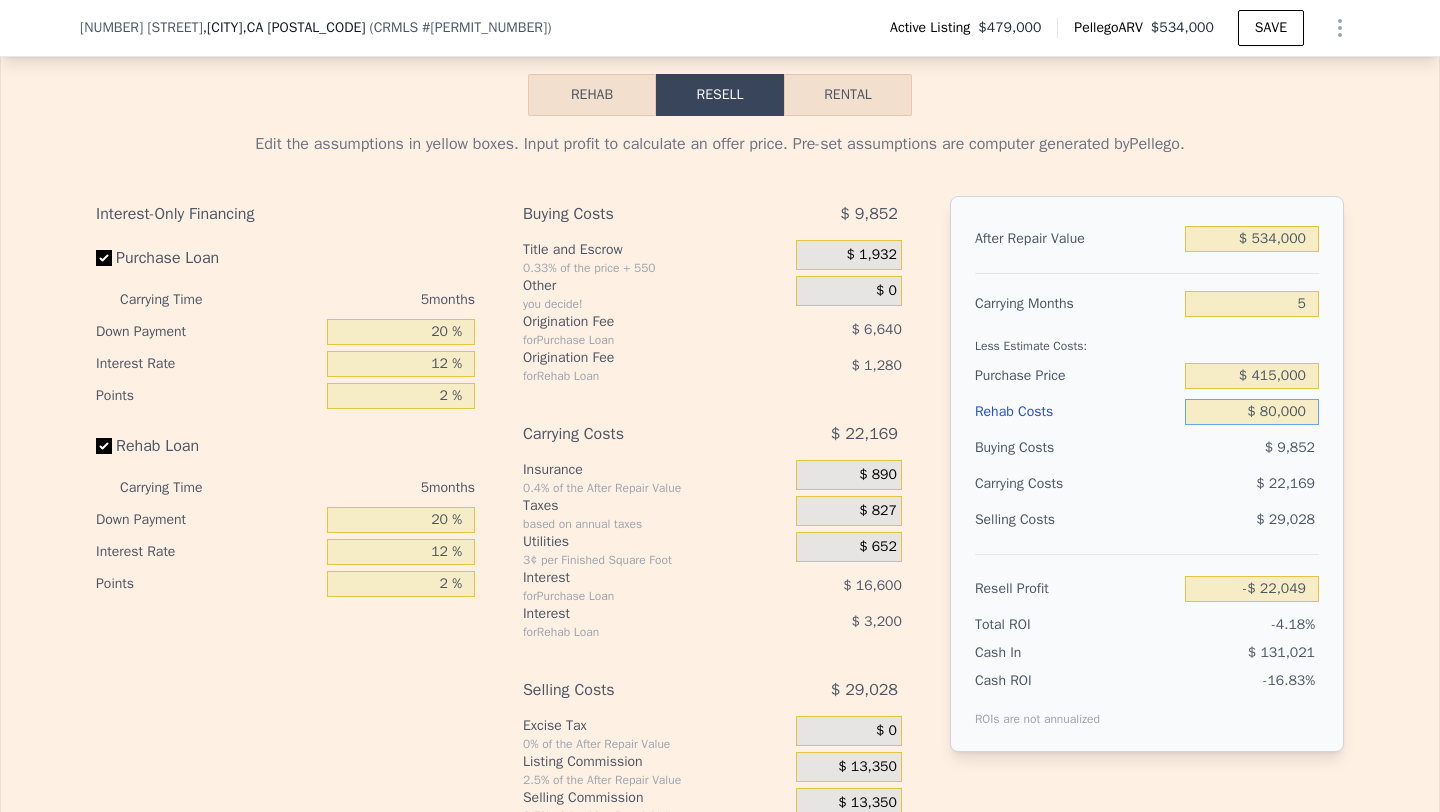 scroll, scrollTop: 3154, scrollLeft: 0, axis: vertical 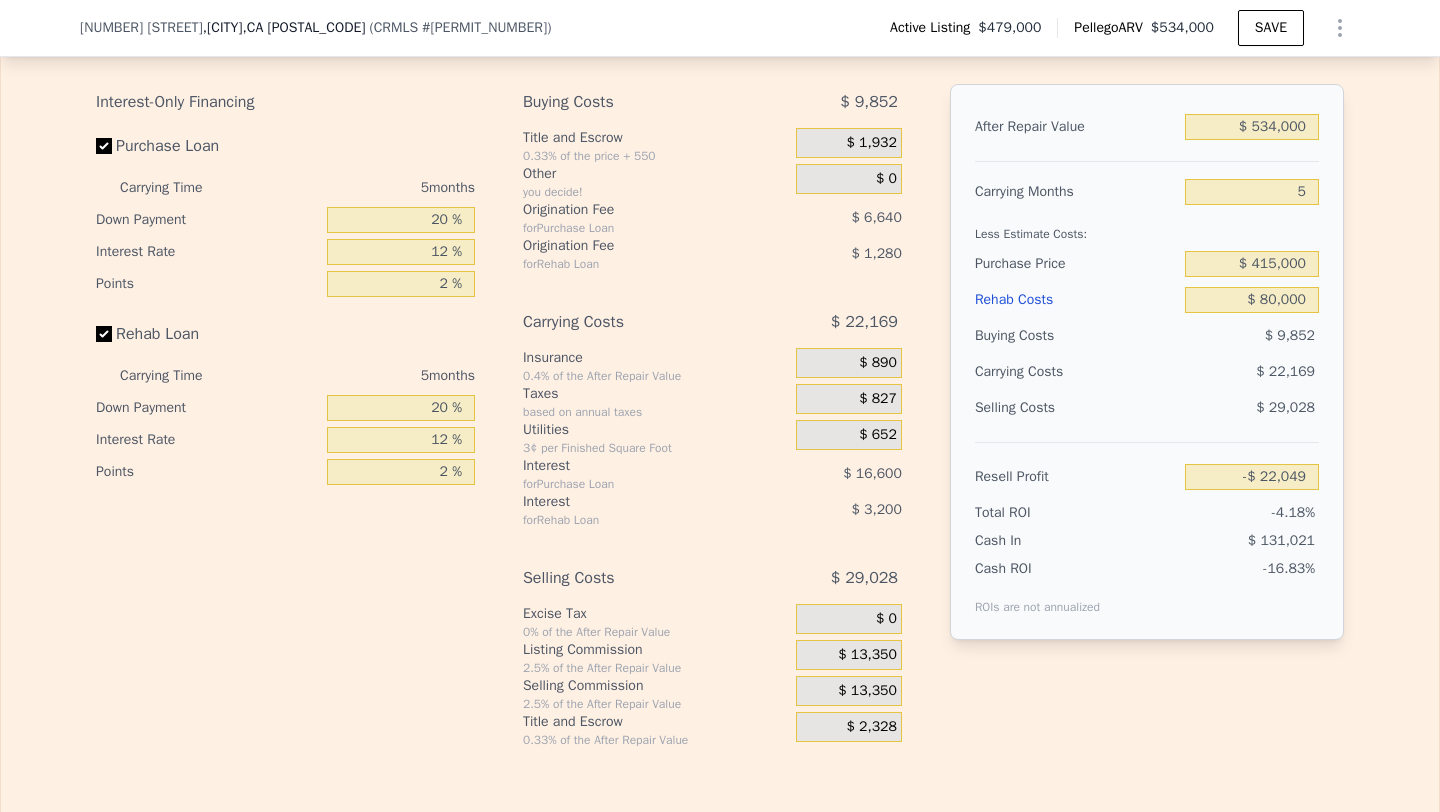 click on "$ 13,350" at bounding box center [867, 691] 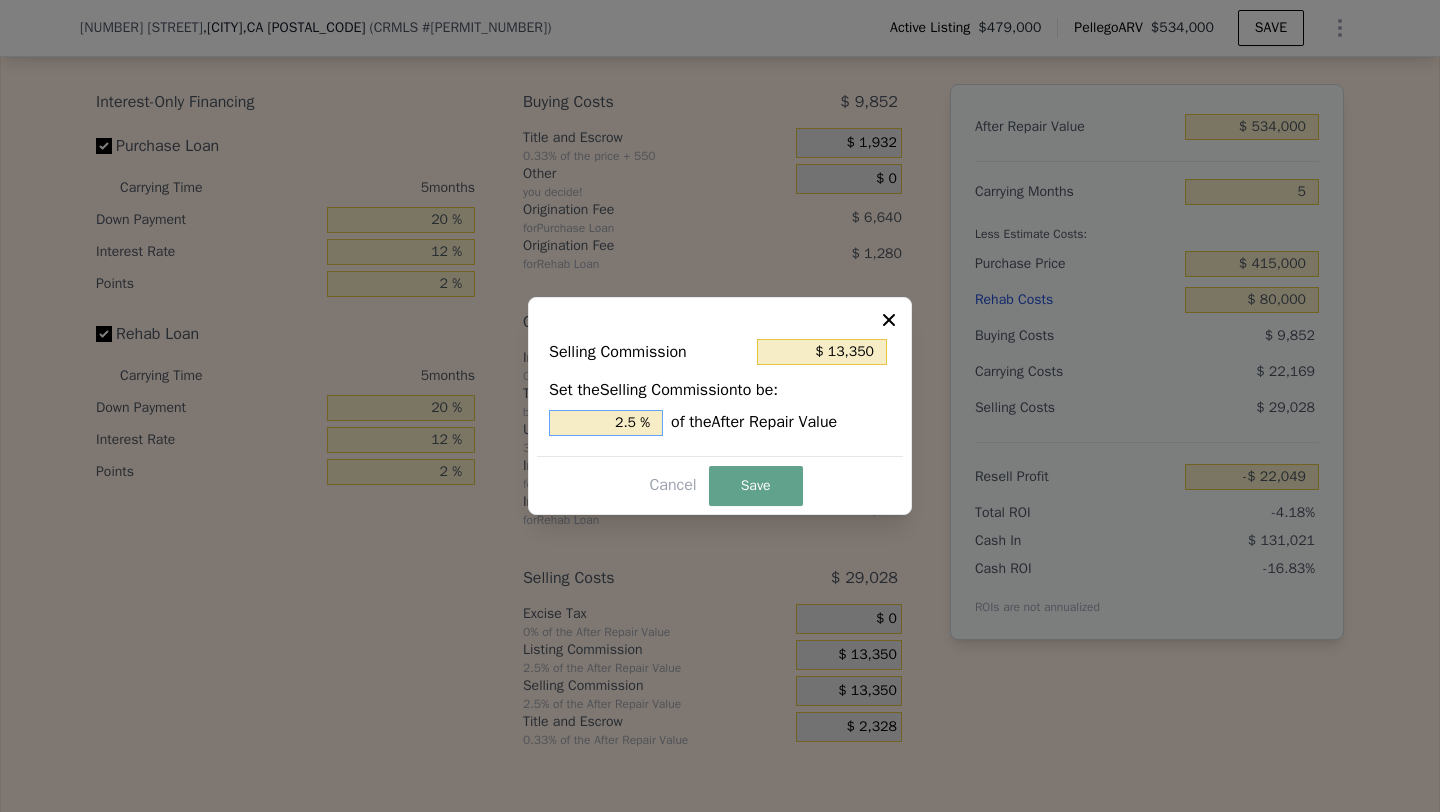 click on "2.5 %" at bounding box center [606, 423] 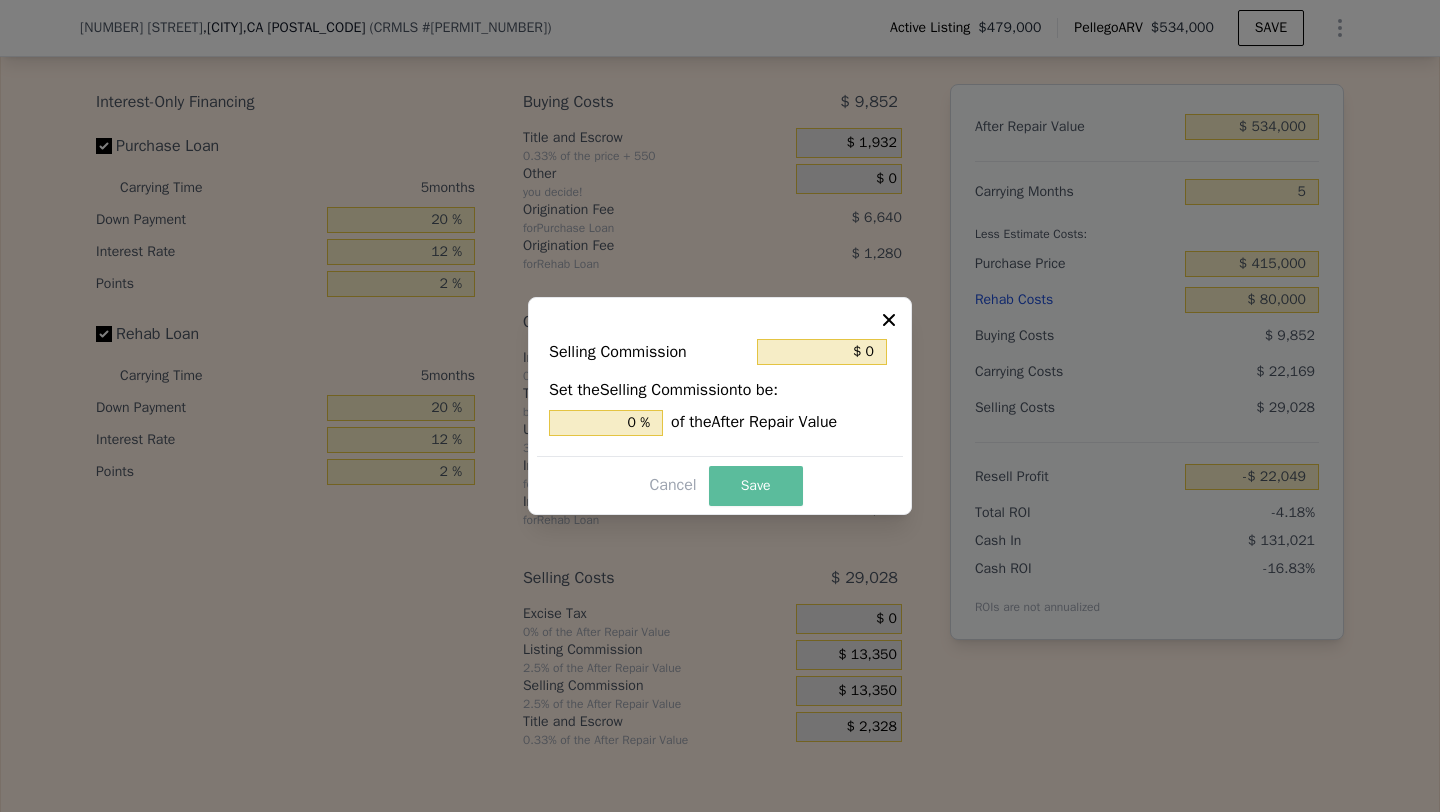 click on "Save" at bounding box center (756, 486) 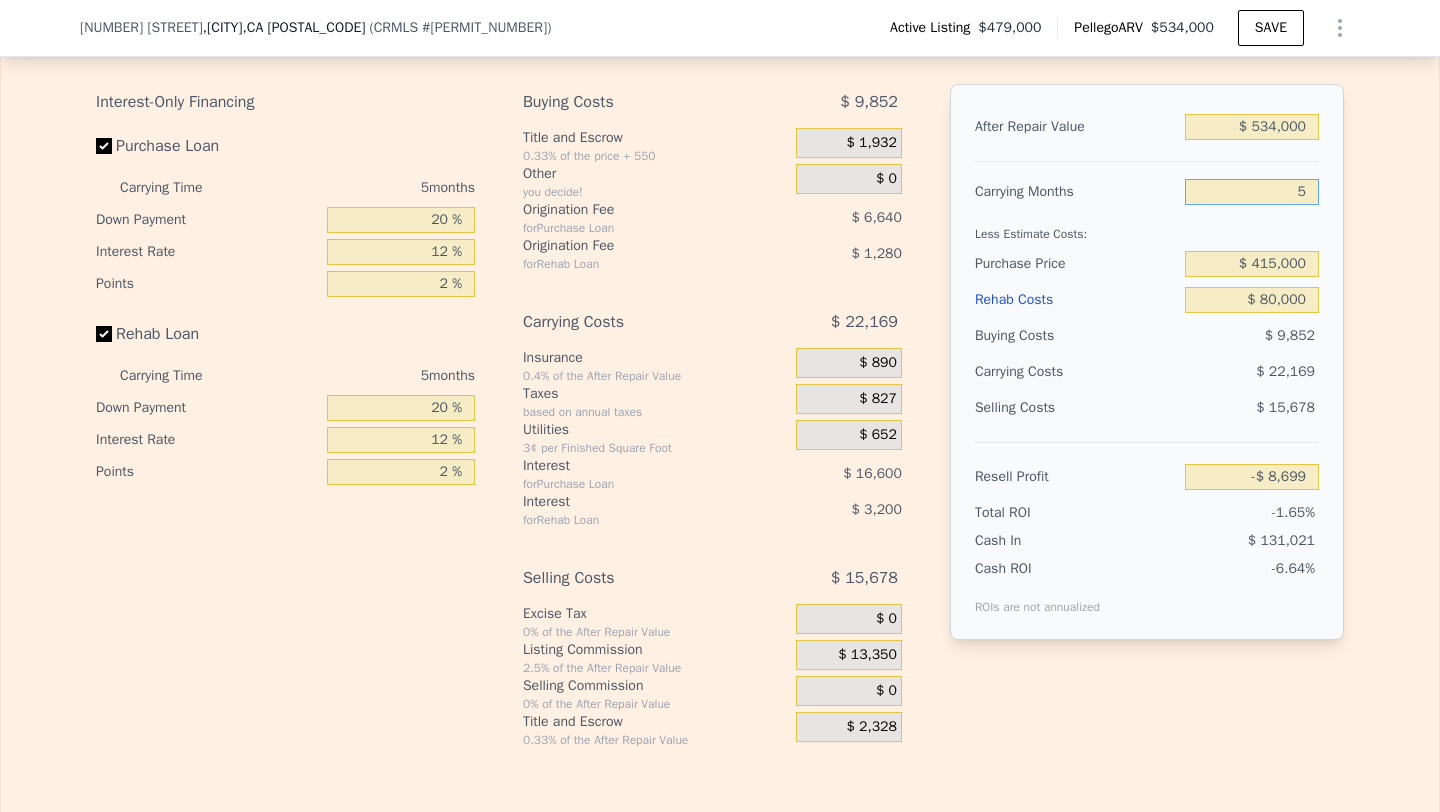 click on "5" at bounding box center (1252, 192) 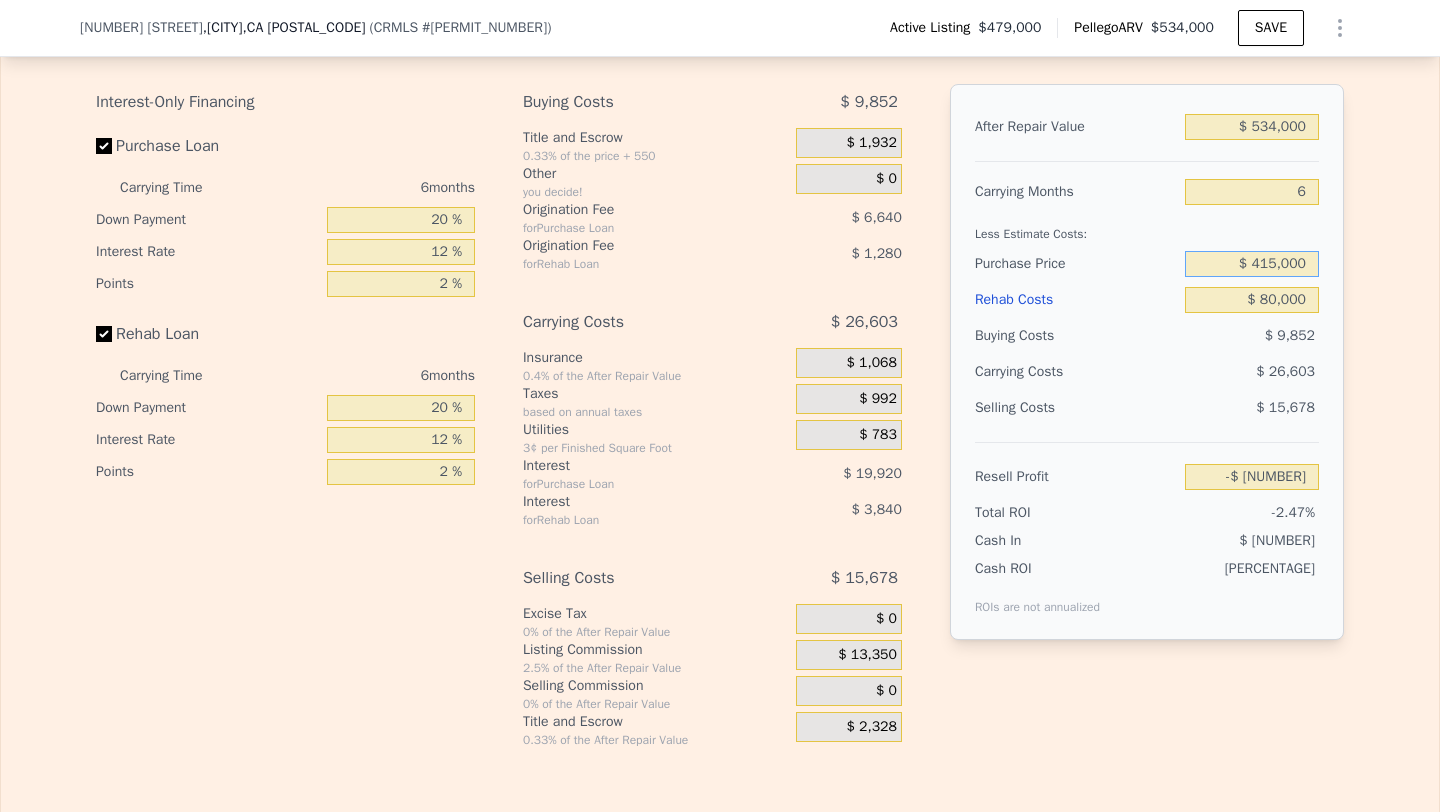 click on "$ 415,000" at bounding box center (1252, 264) 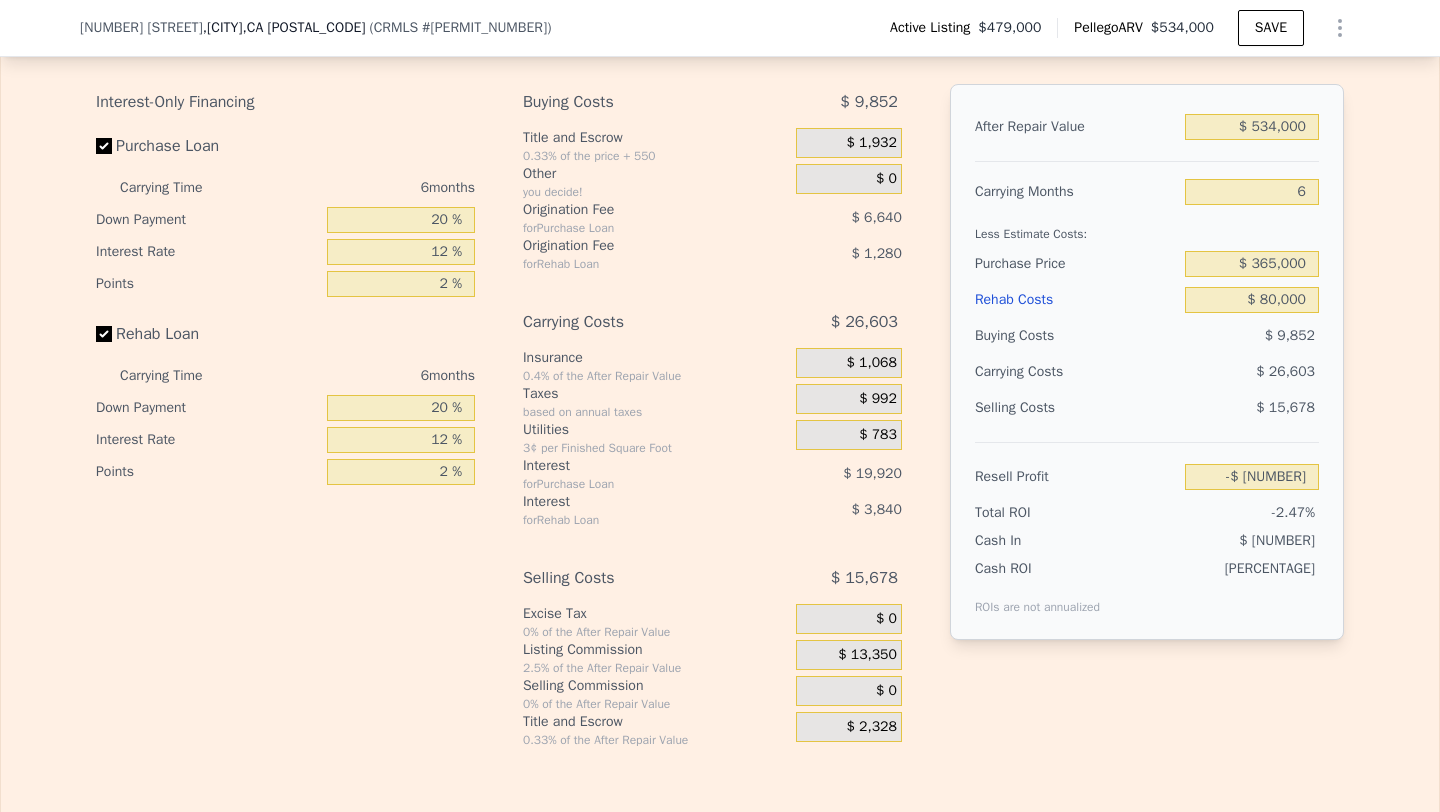 click on "$ 26,603" at bounding box center (1213, 372) 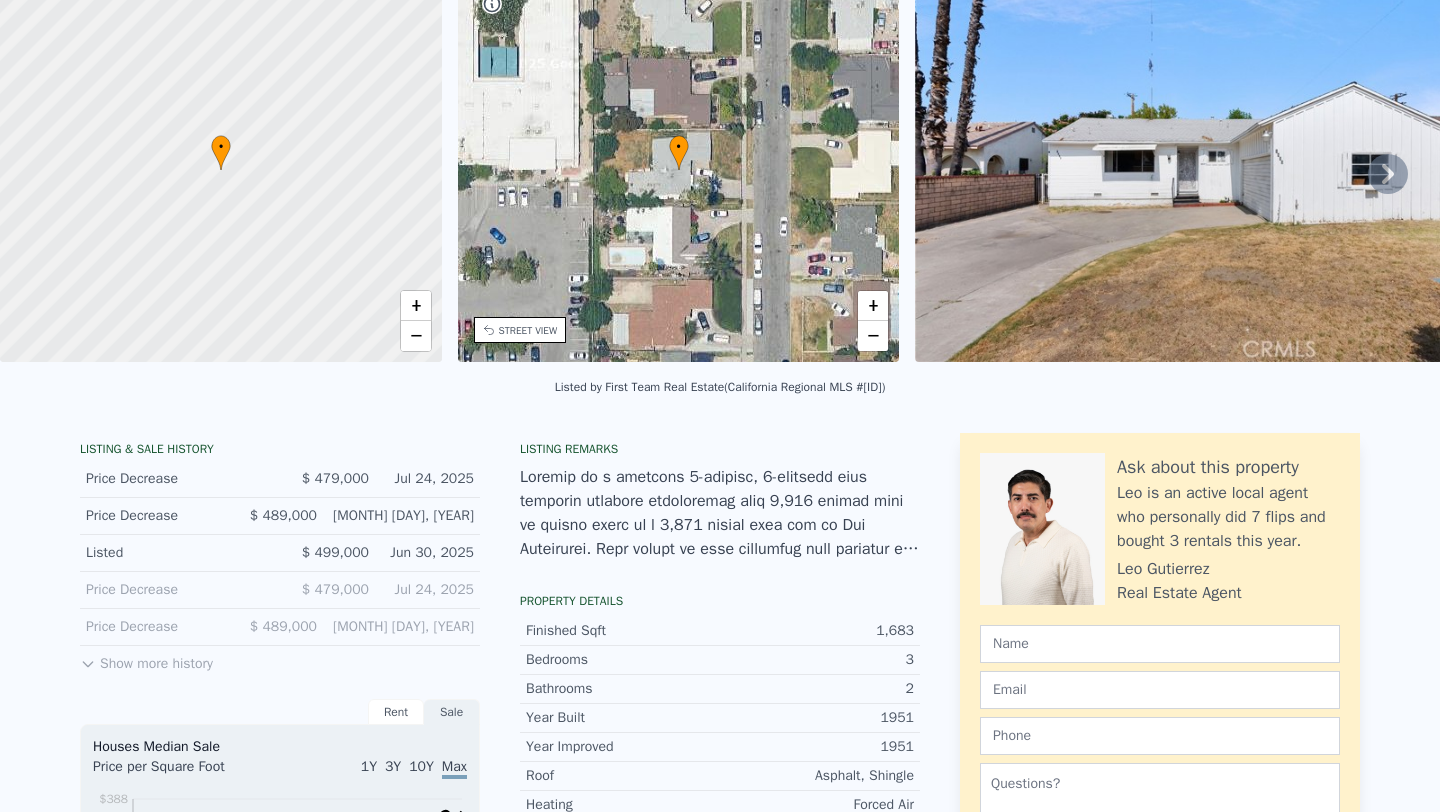 scroll, scrollTop: 0, scrollLeft: 0, axis: both 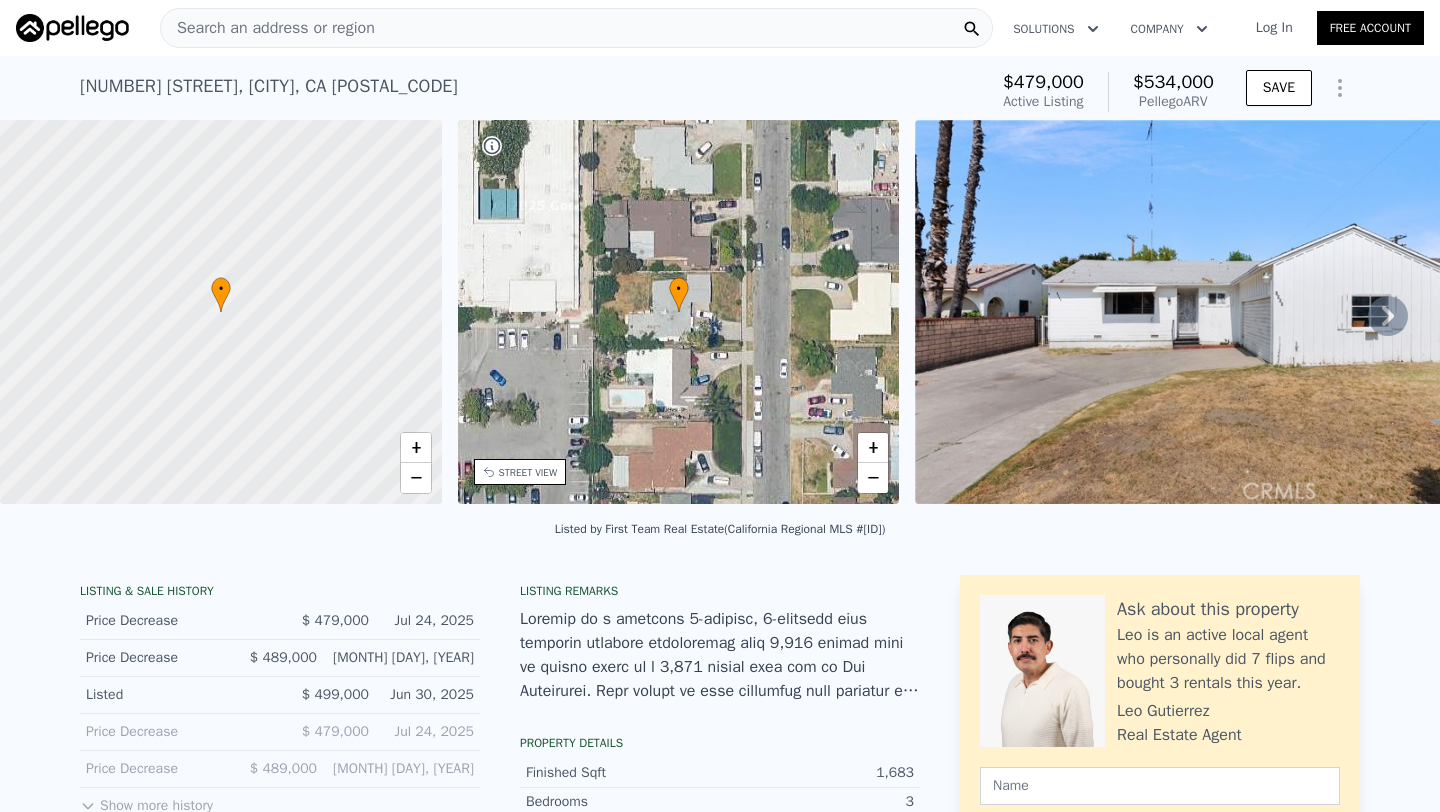 click on "Search an address or region" at bounding box center [268, 28] 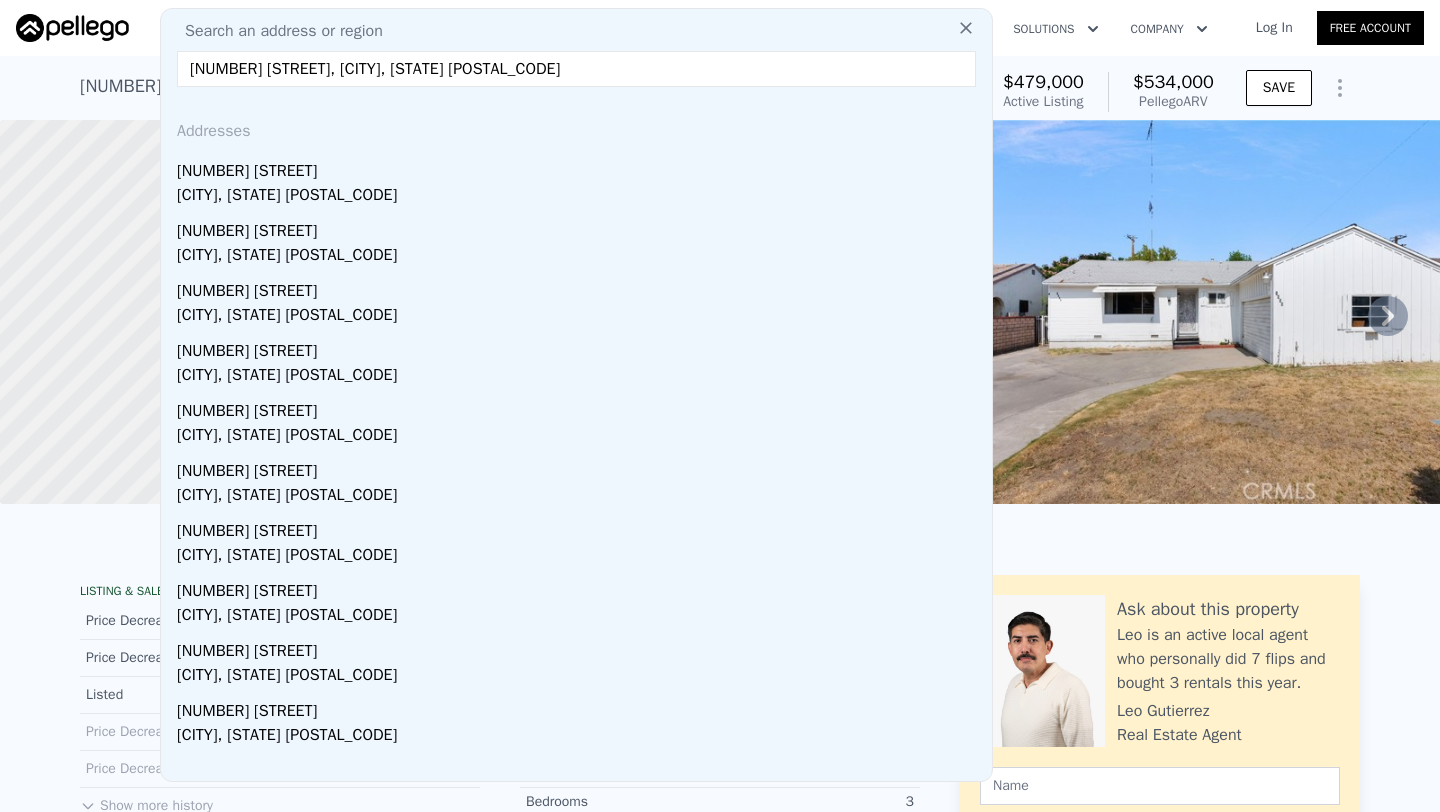 drag, startPoint x: 319, startPoint y: 65, endPoint x: 539, endPoint y: 61, distance: 220.03636 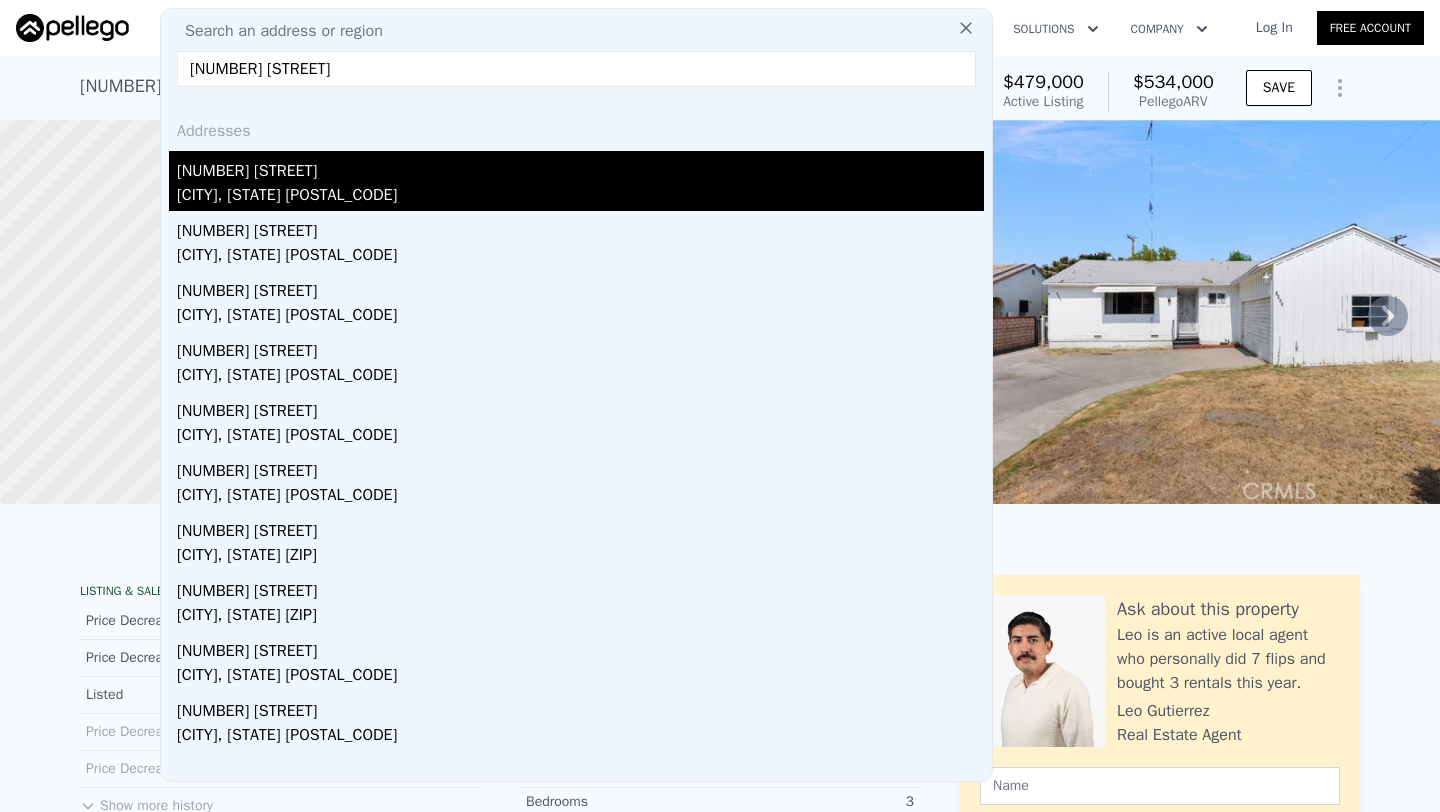 click on "[NUMBER] [STREET]" at bounding box center (580, 167) 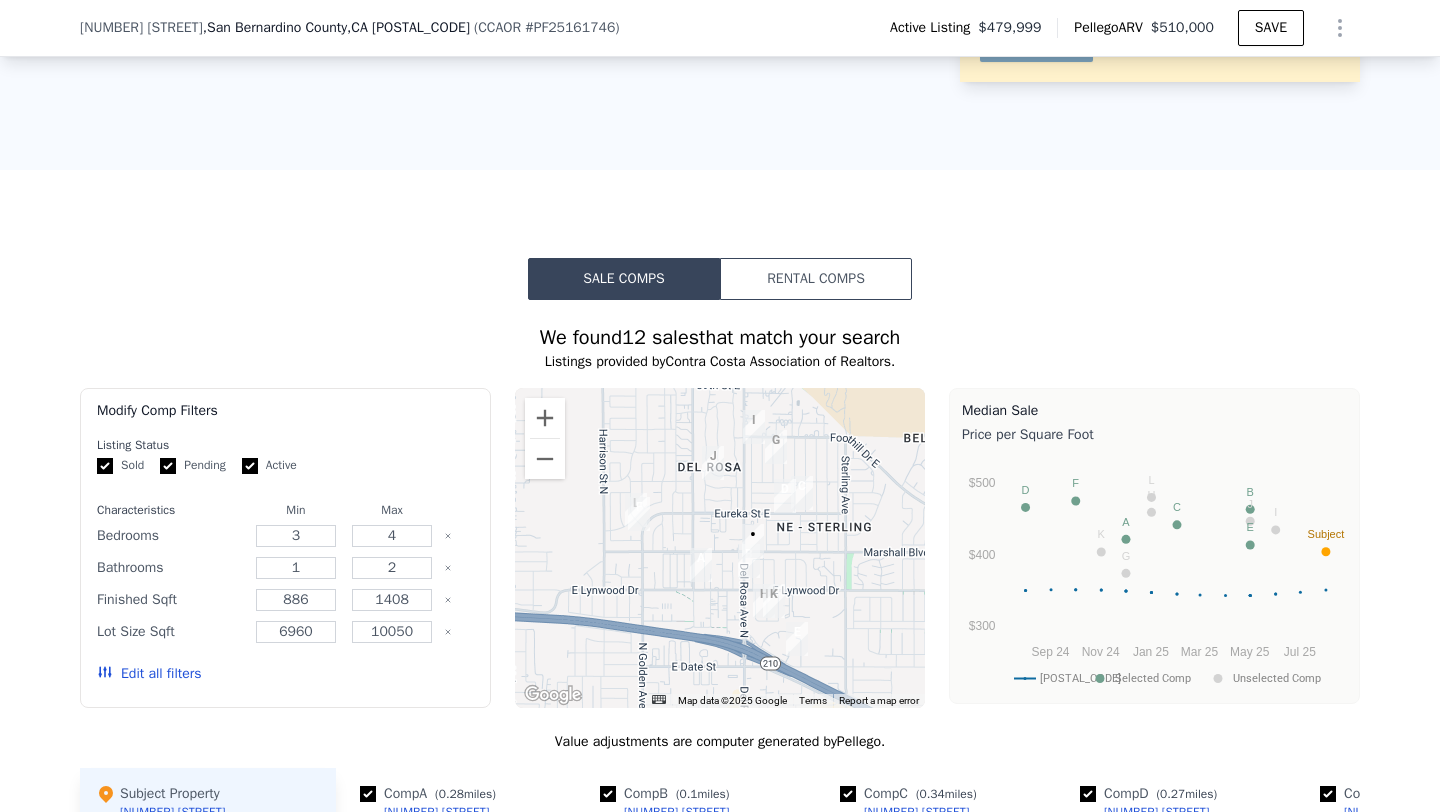 scroll, scrollTop: 1251, scrollLeft: 0, axis: vertical 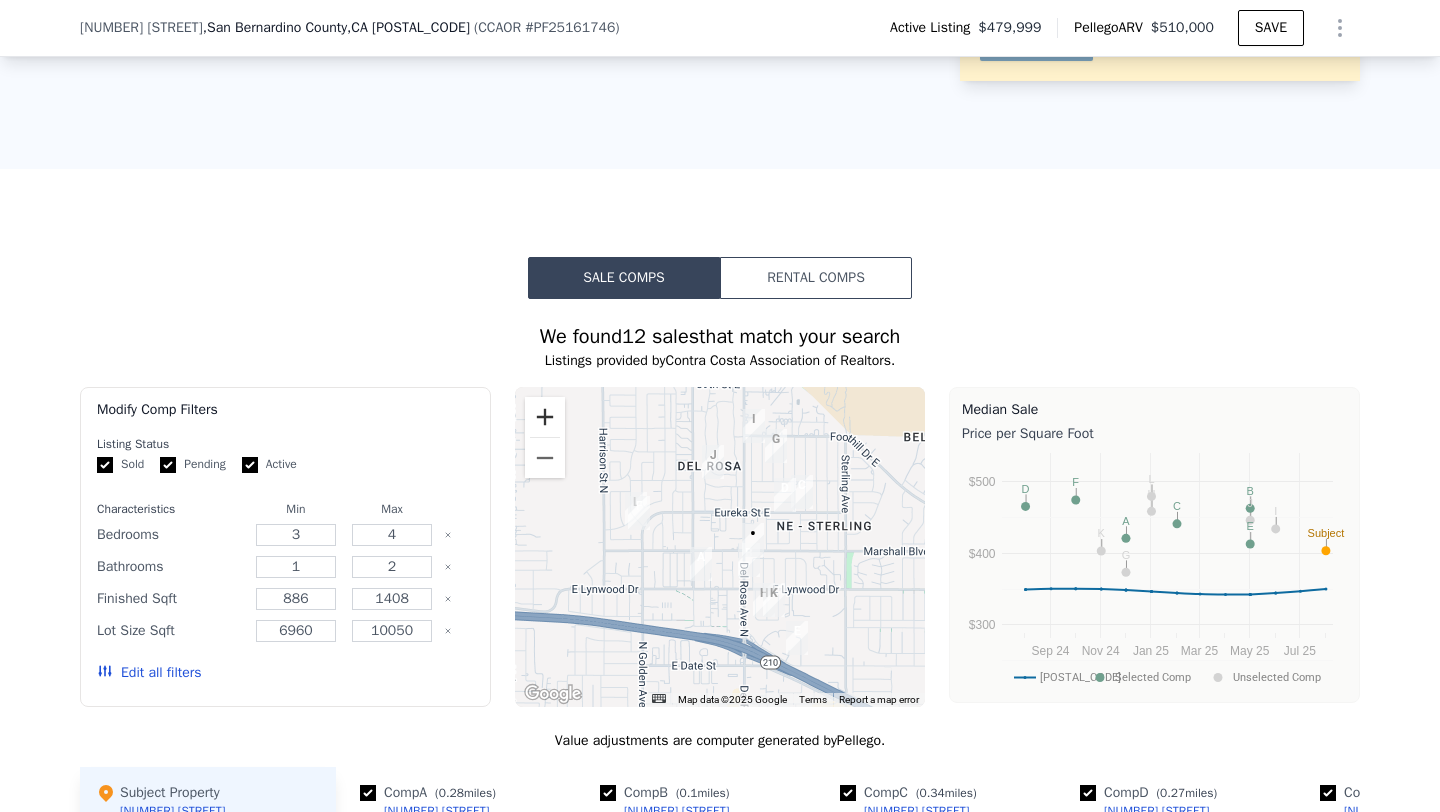 click at bounding box center (545, 417) 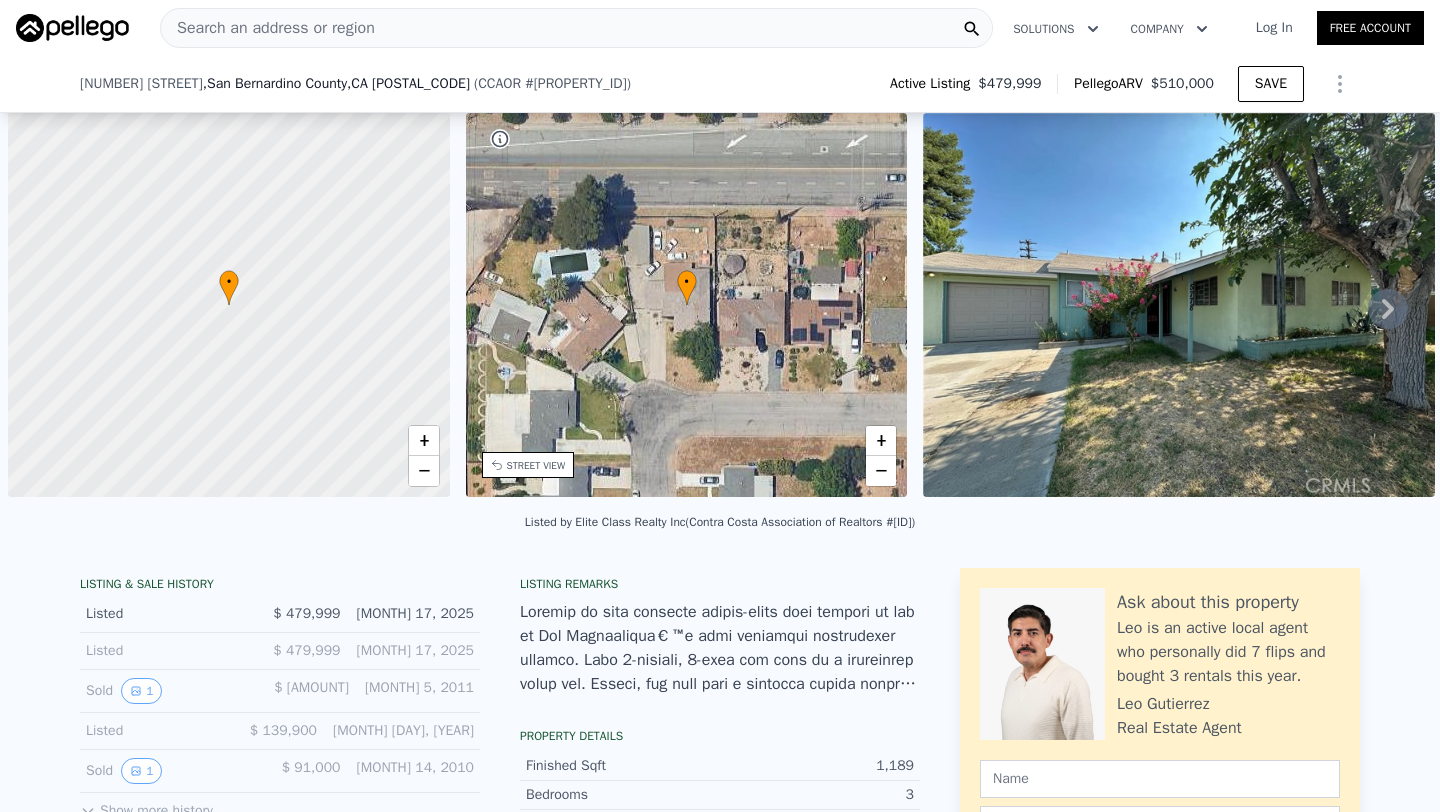 scroll, scrollTop: 0, scrollLeft: 0, axis: both 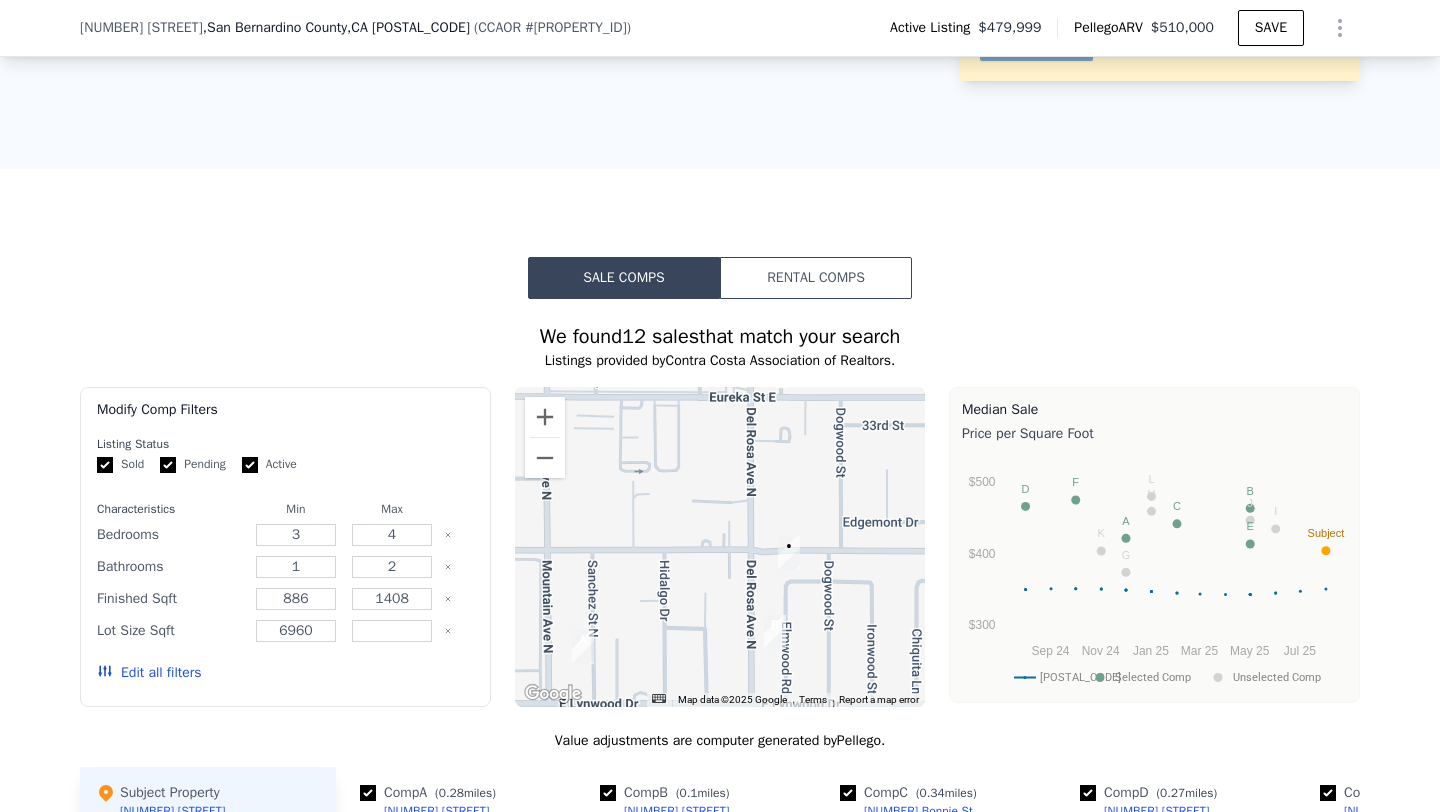 drag, startPoint x: 775, startPoint y: 502, endPoint x: 695, endPoint y: 488, distance: 81.21576 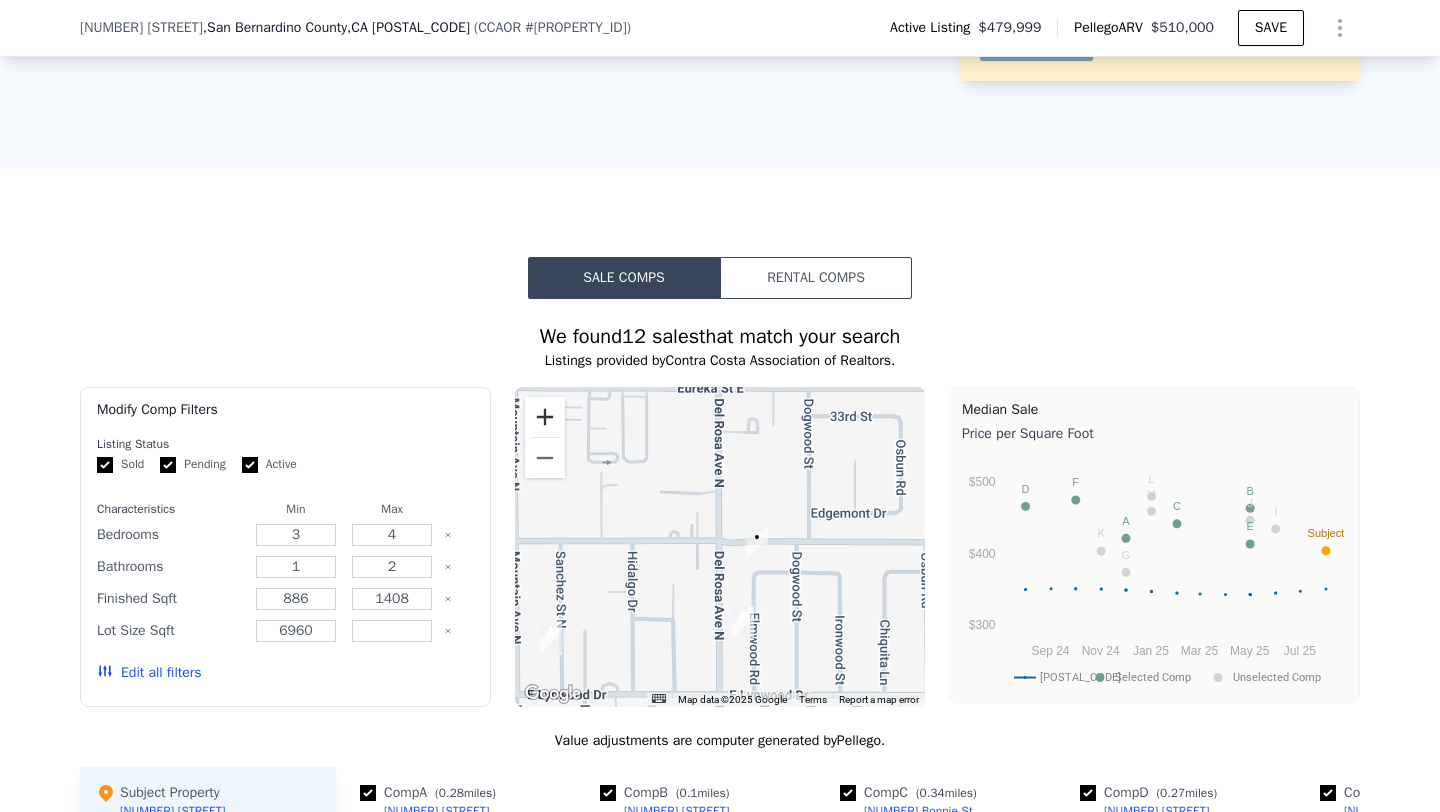 click at bounding box center (545, 417) 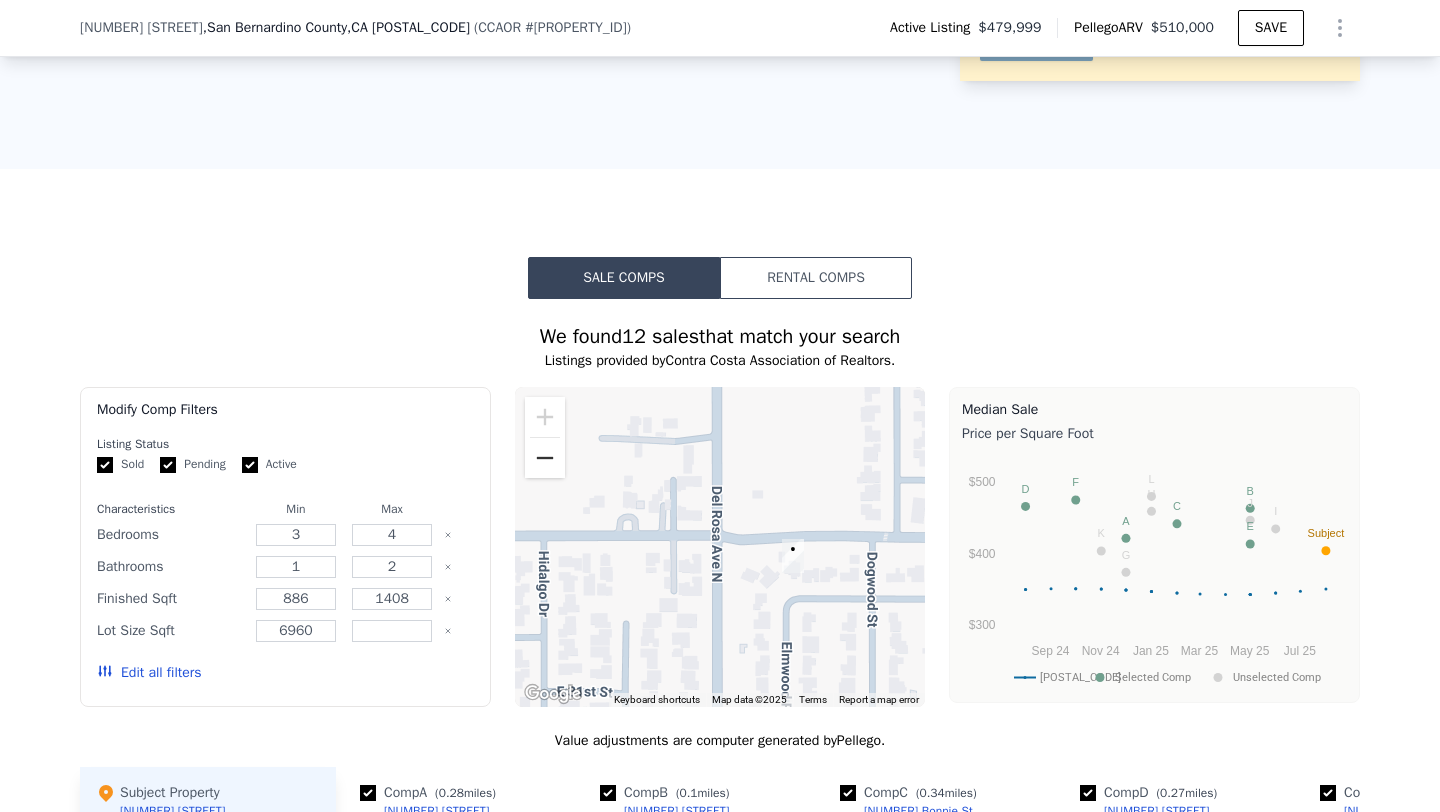 click at bounding box center (545, 458) 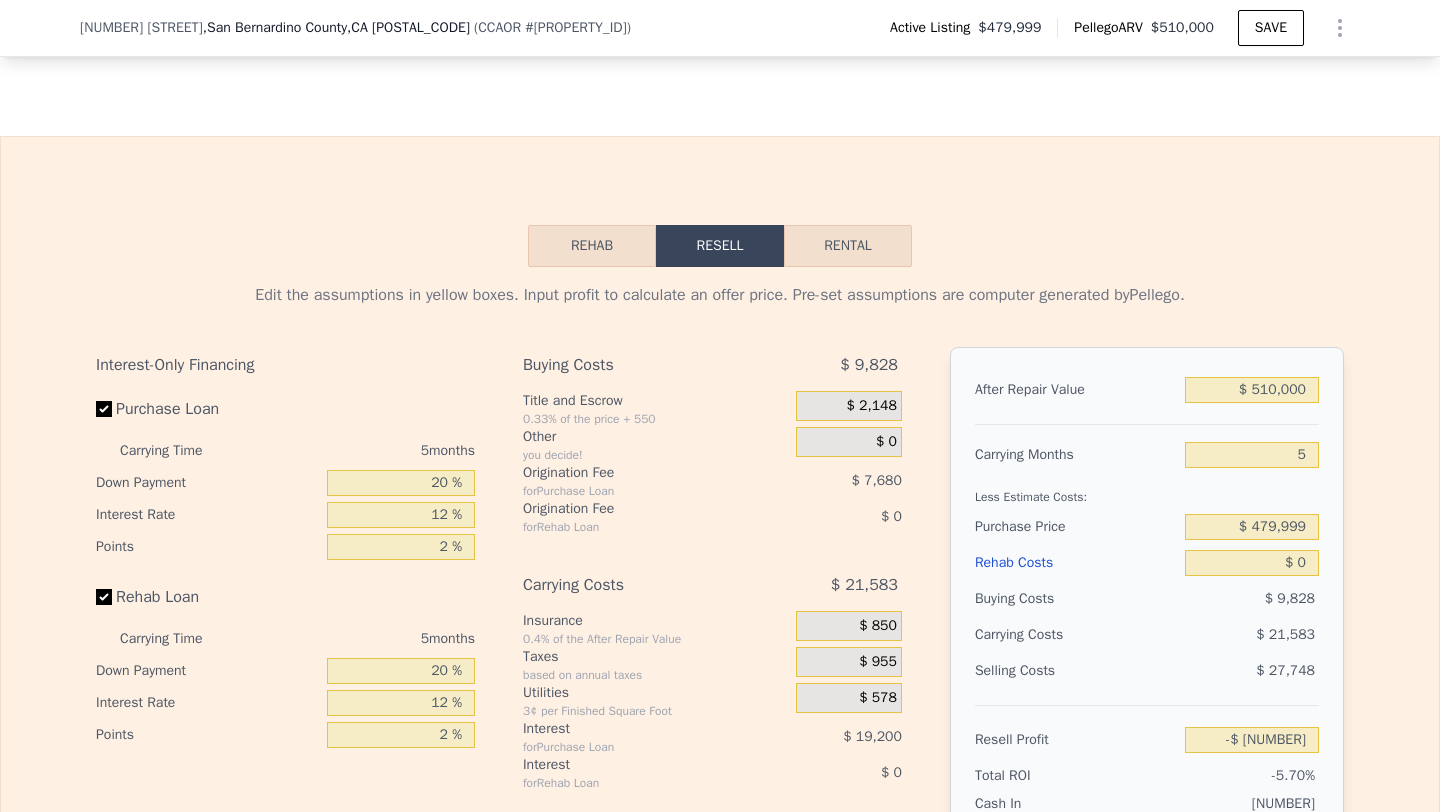scroll, scrollTop: 2677, scrollLeft: 0, axis: vertical 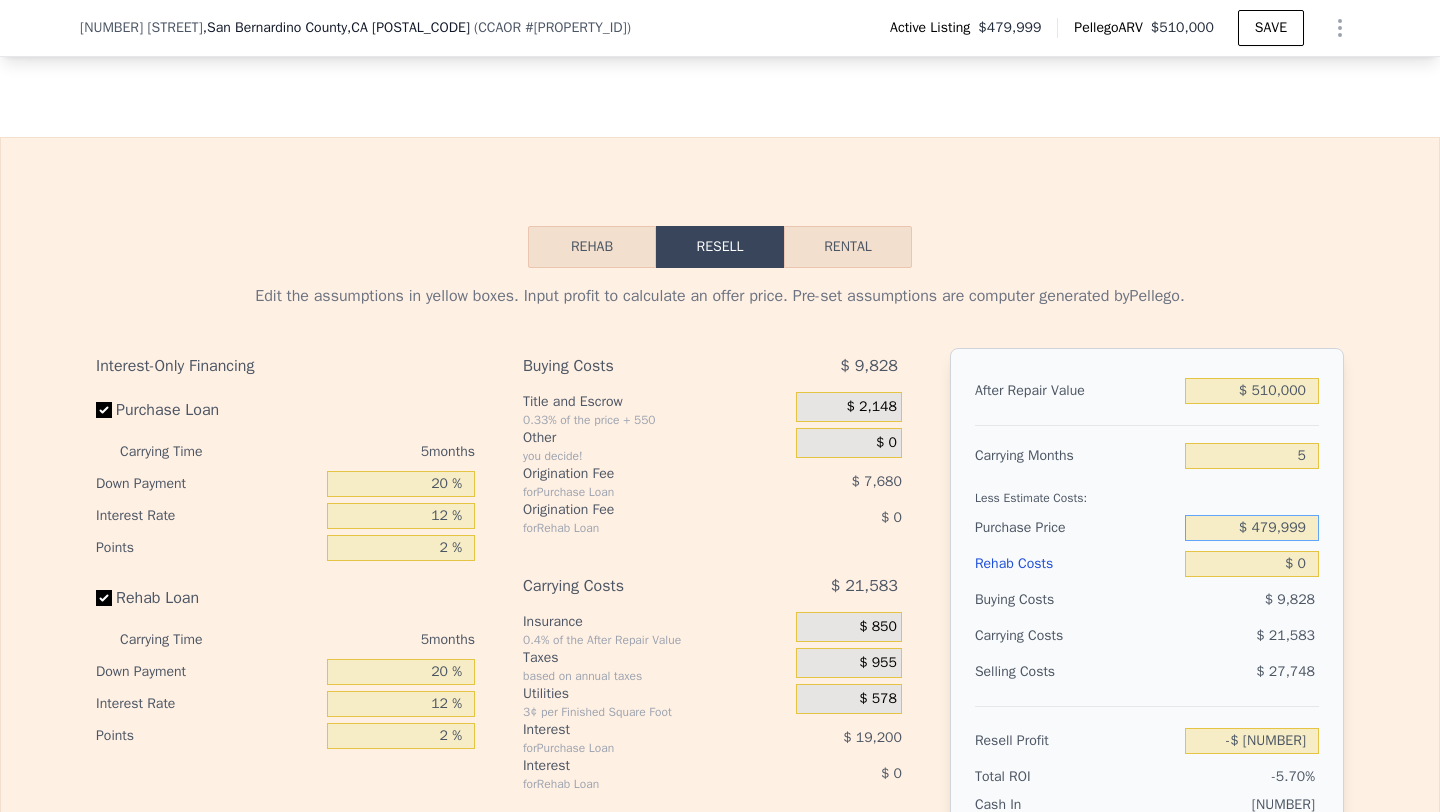 click on "$ 479,999" at bounding box center (1252, 528) 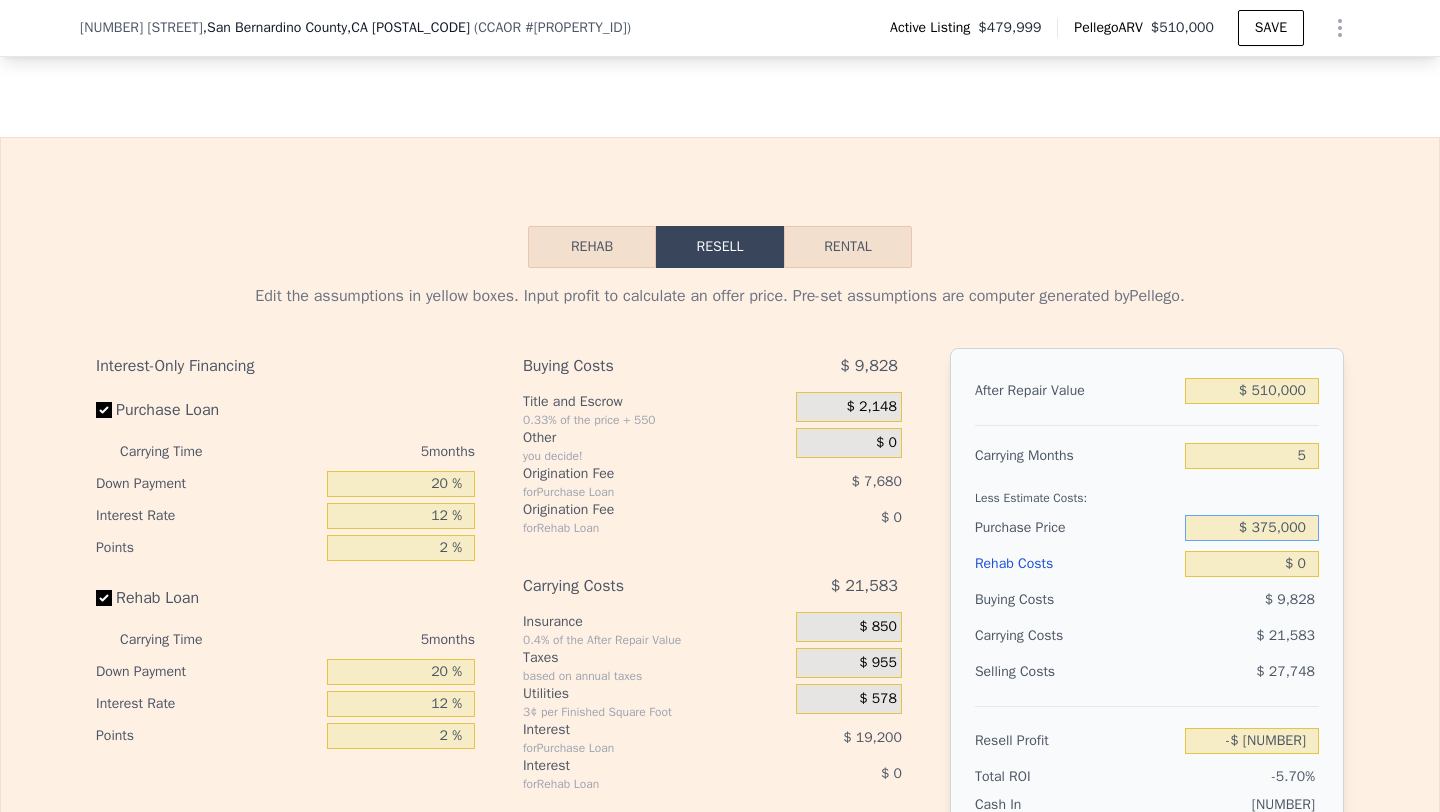 type on "$ 375,000" 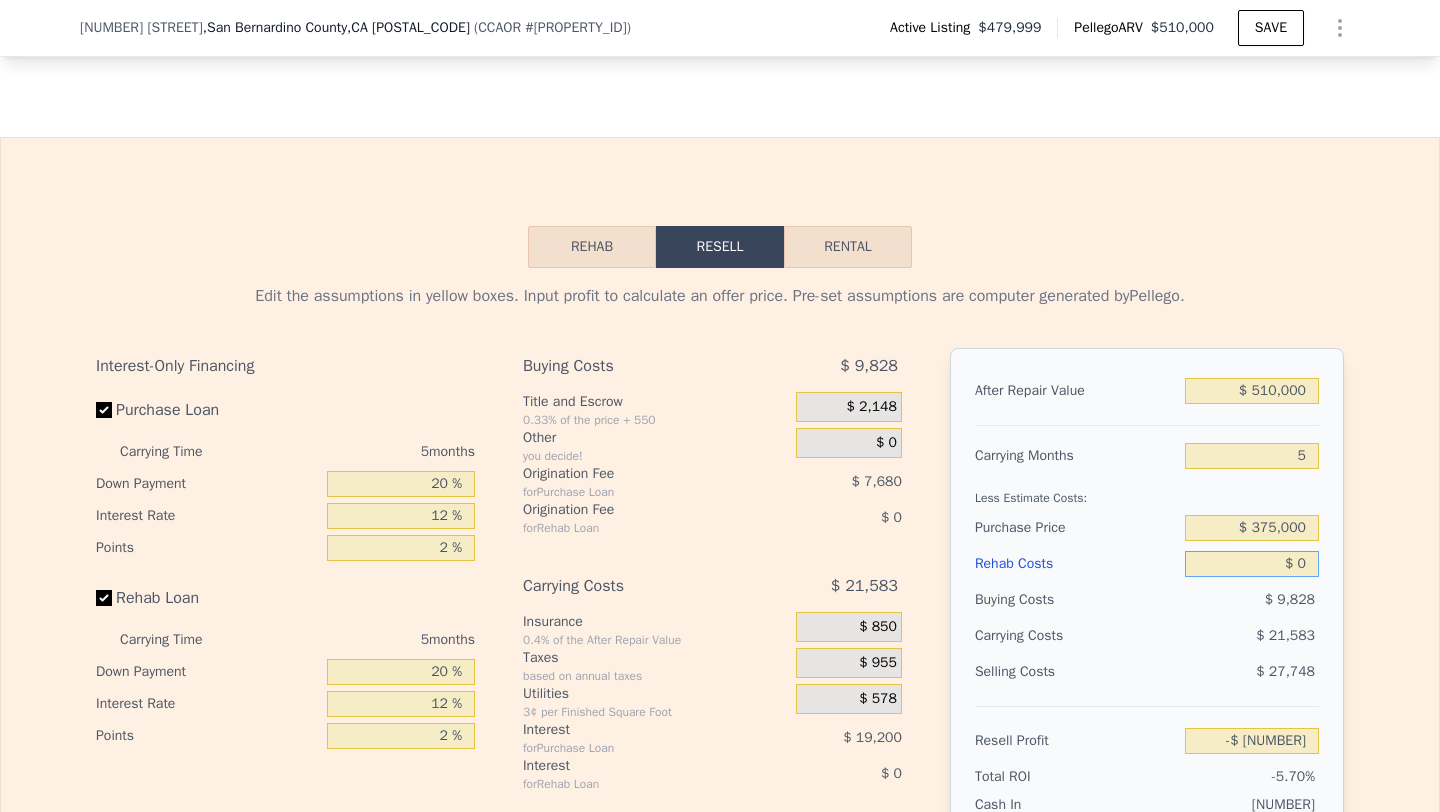 click on "$ 0" at bounding box center [1252, 564] 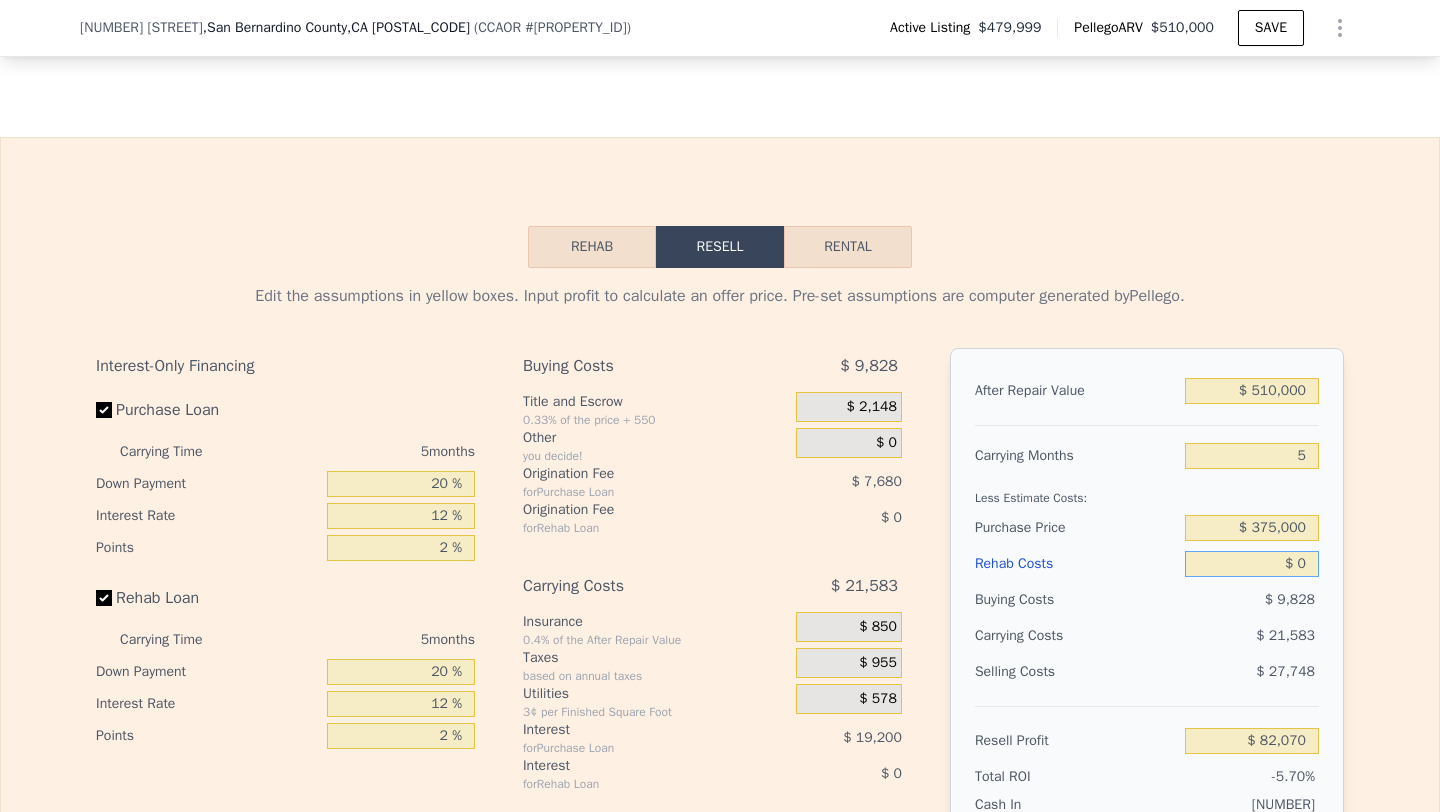 click on "$ 0" at bounding box center [1252, 564] 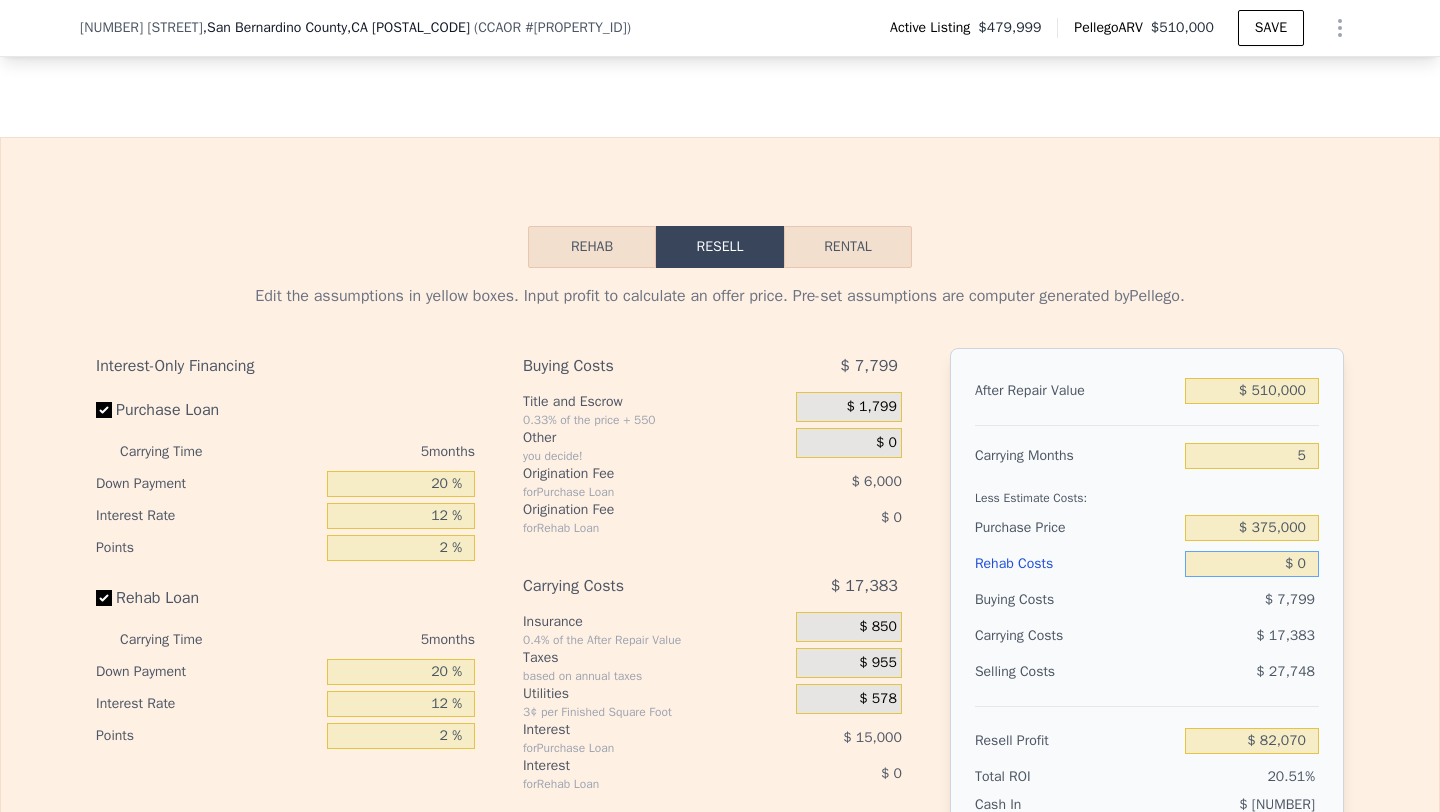 click on "$ 0" at bounding box center [1252, 564] 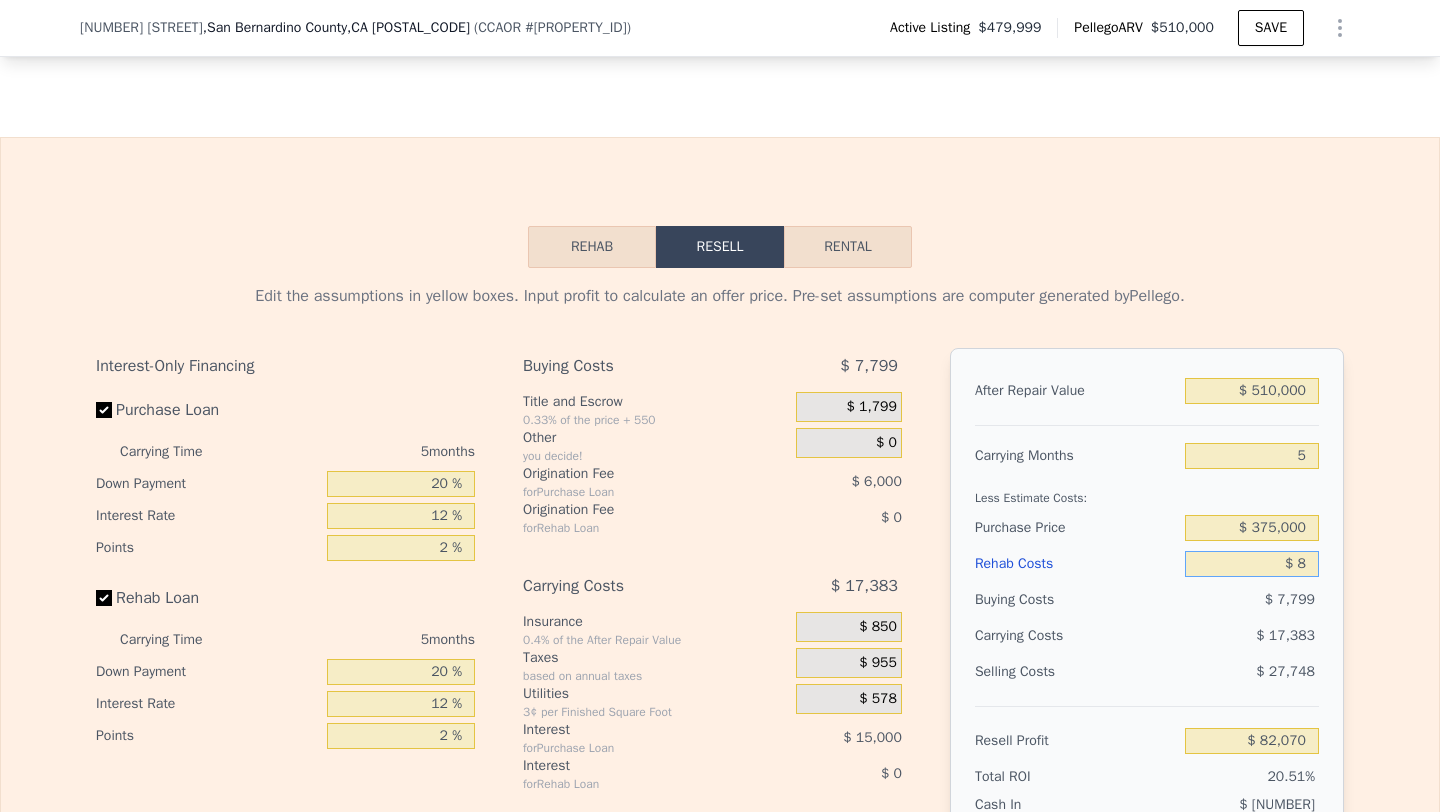 type on "$ 82,062" 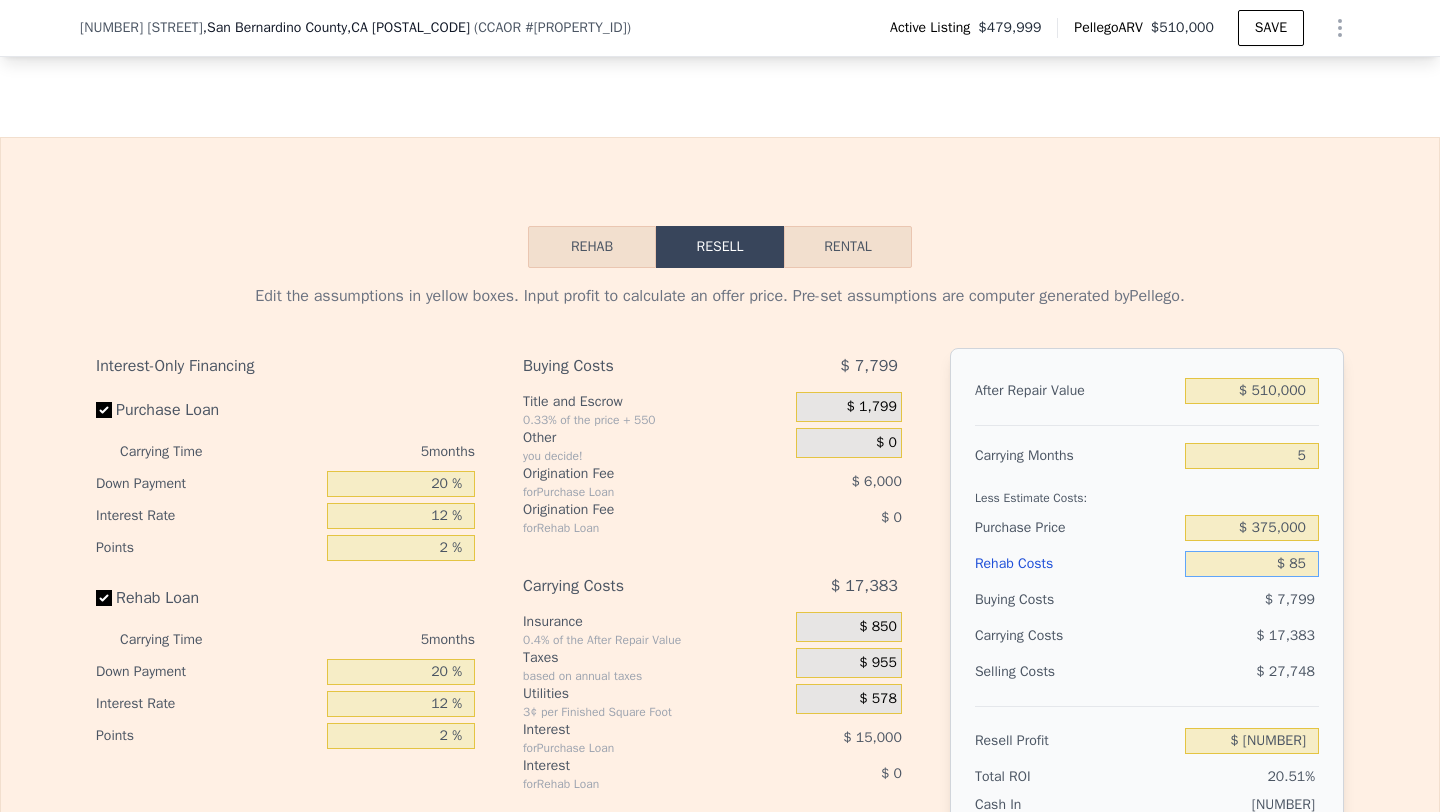 type on "$ 850" 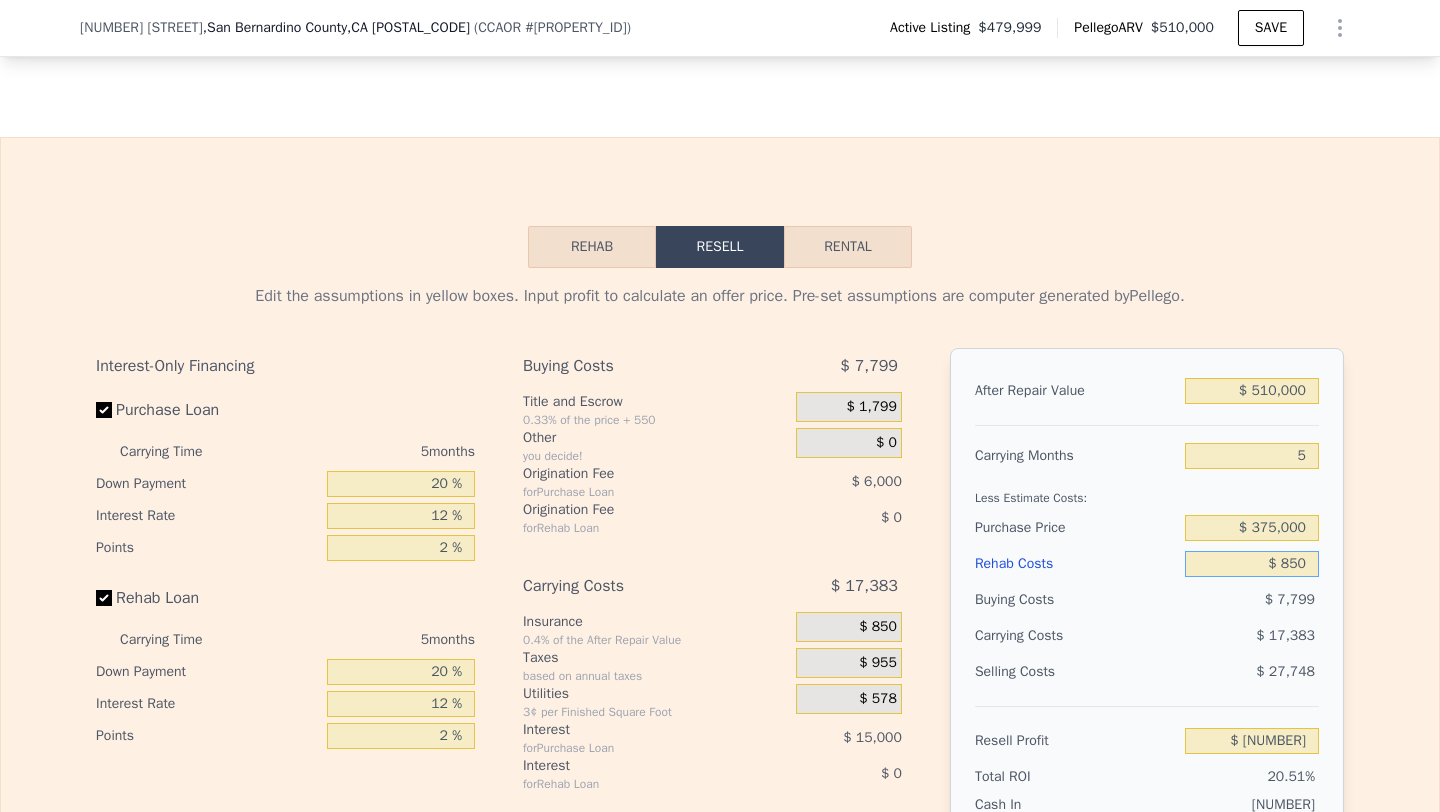 type on "$ 81,171" 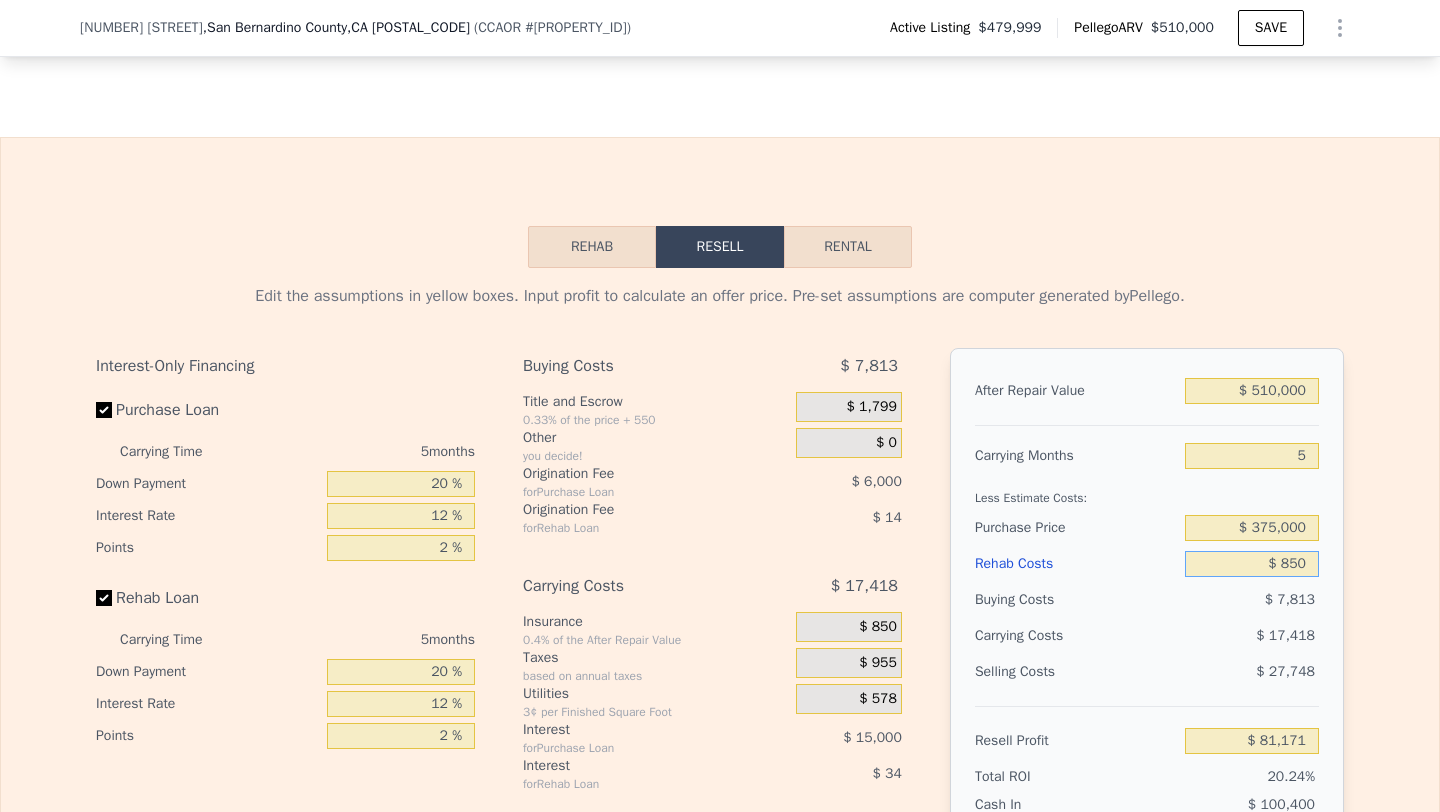 type on "$ 8,500" 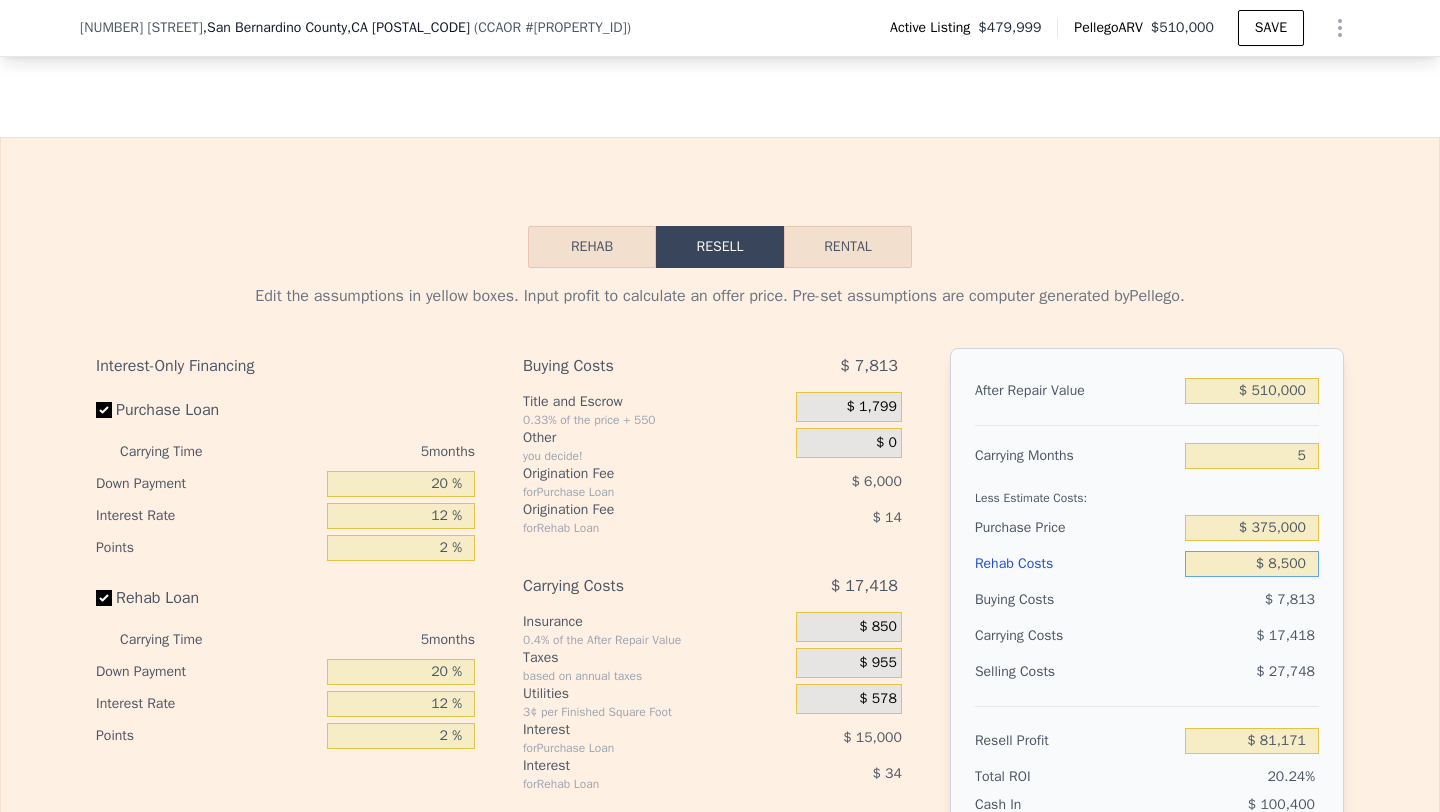 type on "$ 73,094" 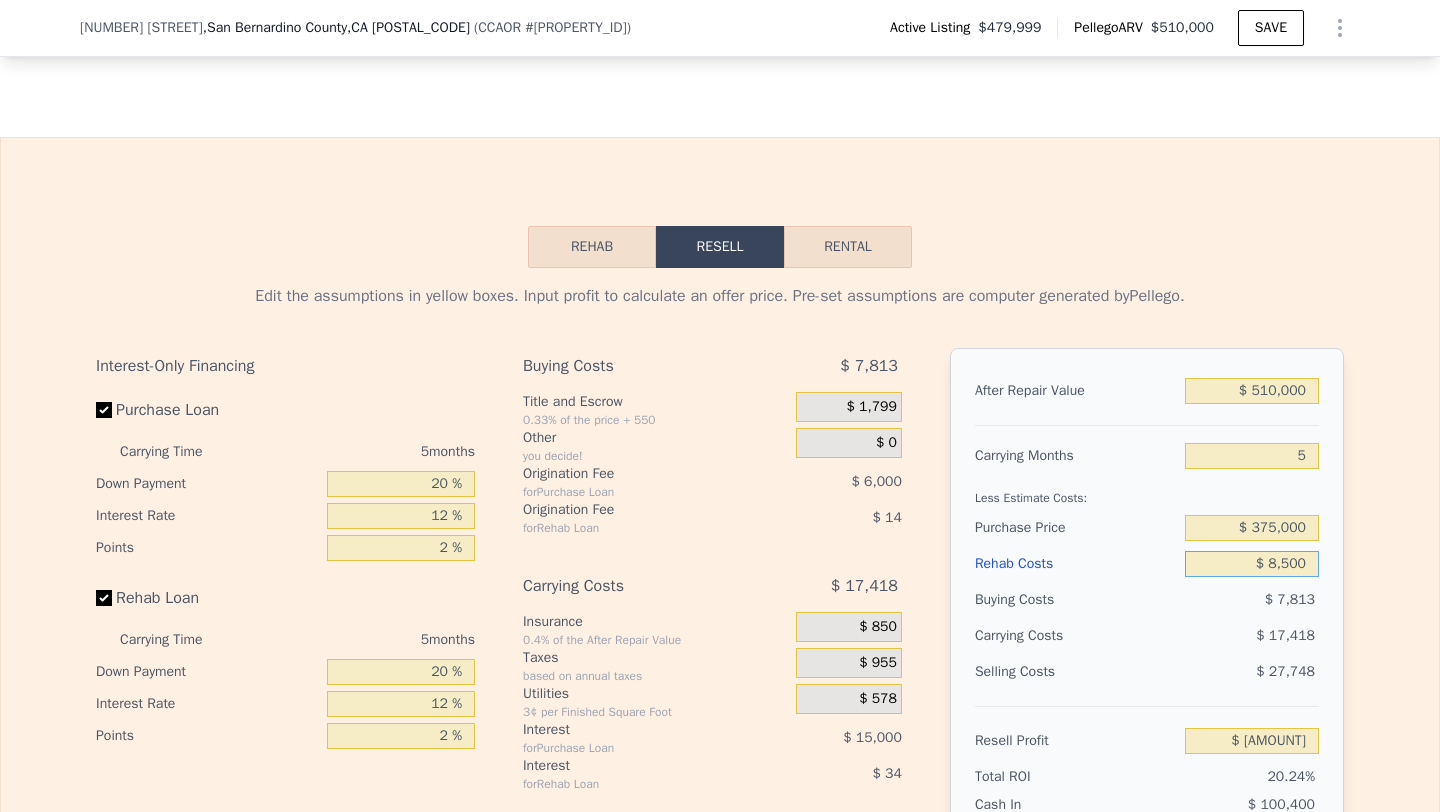 type on "$ 85,000" 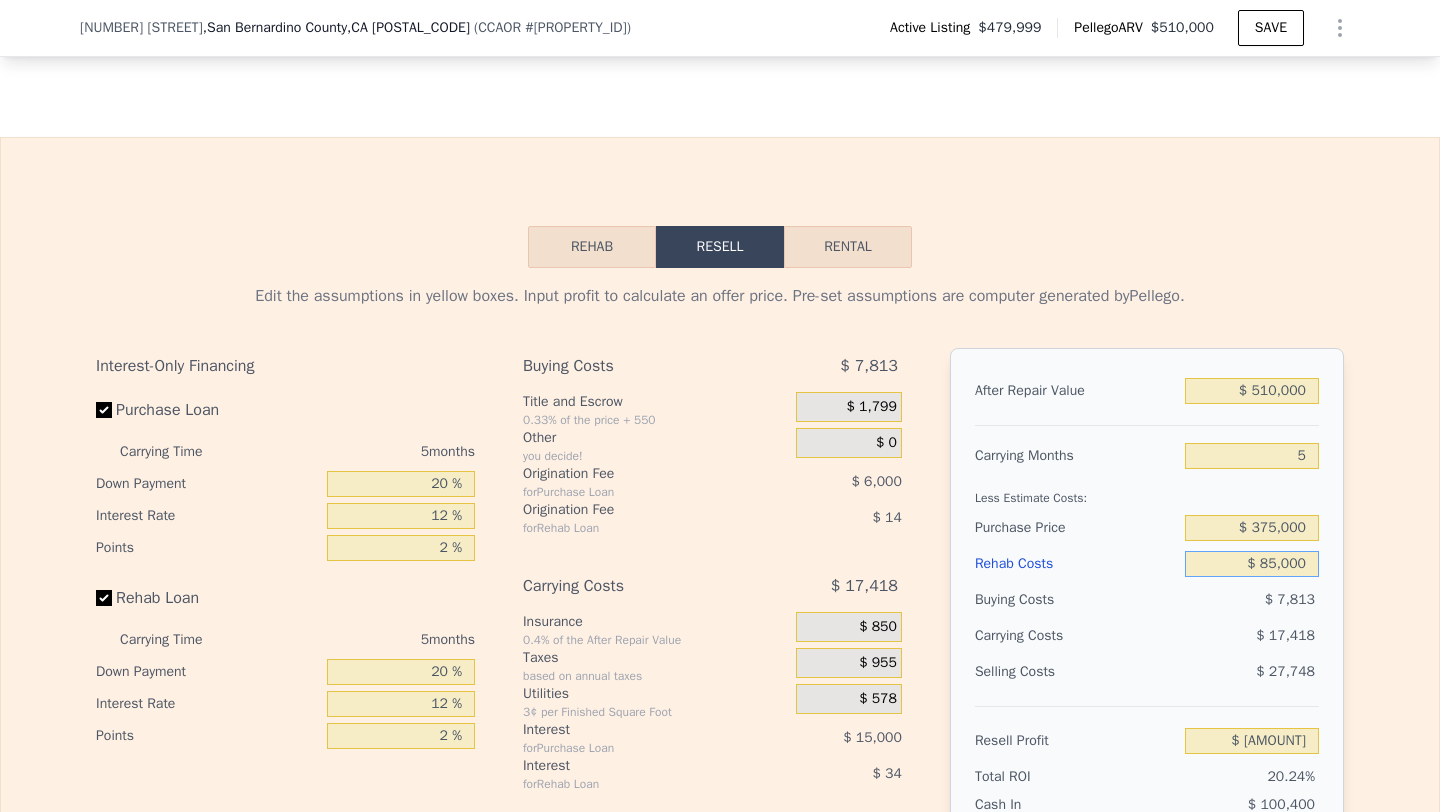 type on "-$ 7,690" 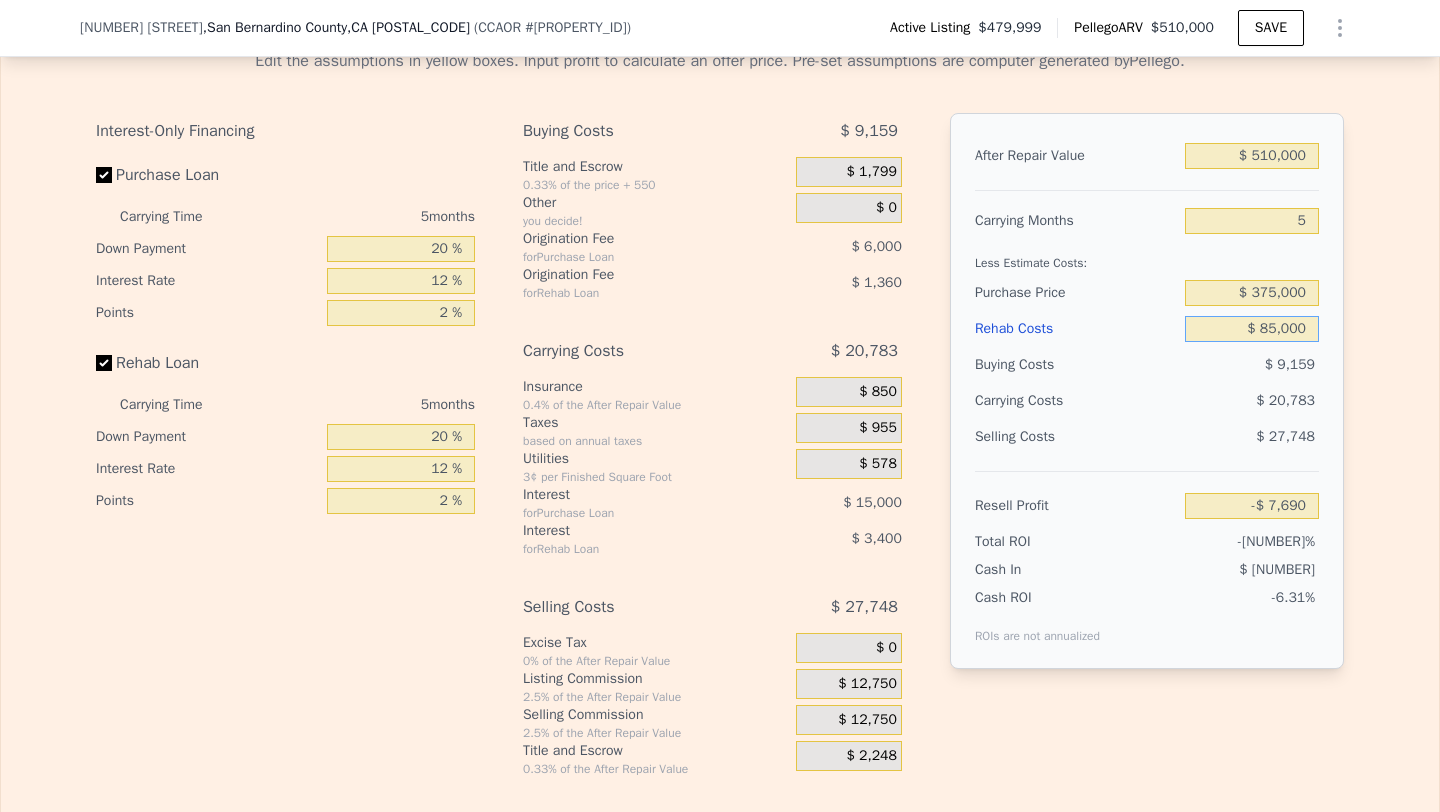 scroll, scrollTop: 3002, scrollLeft: 0, axis: vertical 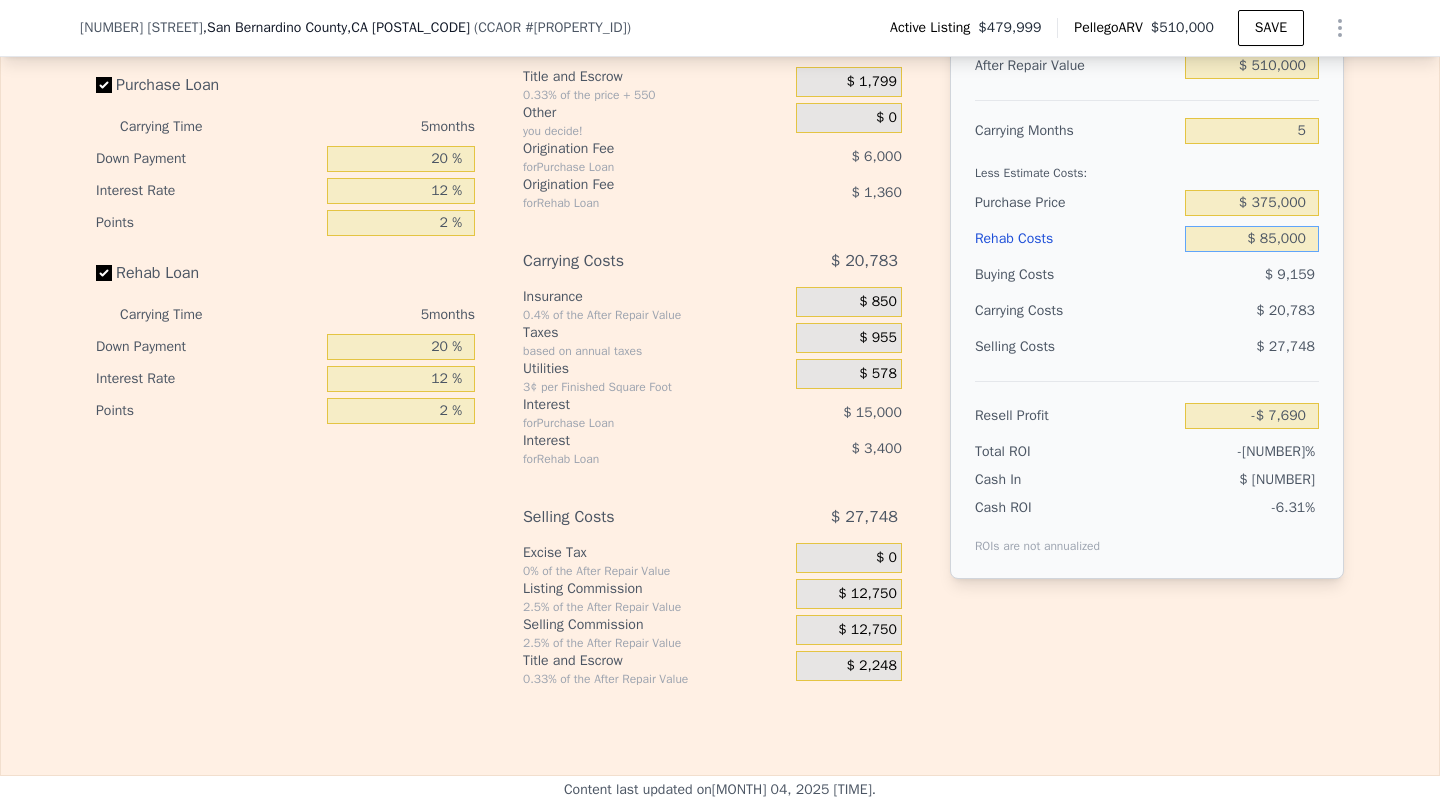 type on "$ 85,000" 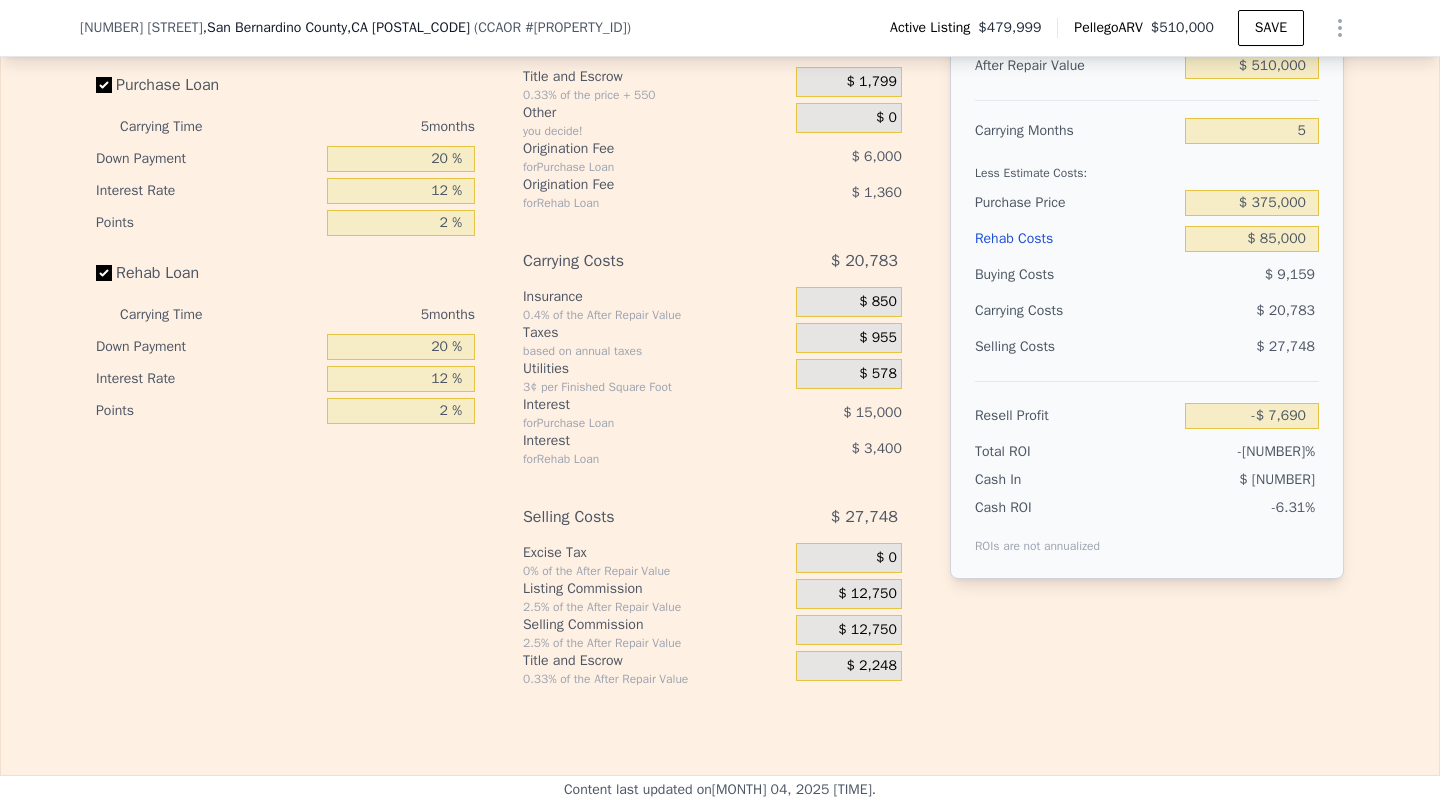 click on "$ 12,750" at bounding box center [867, 630] 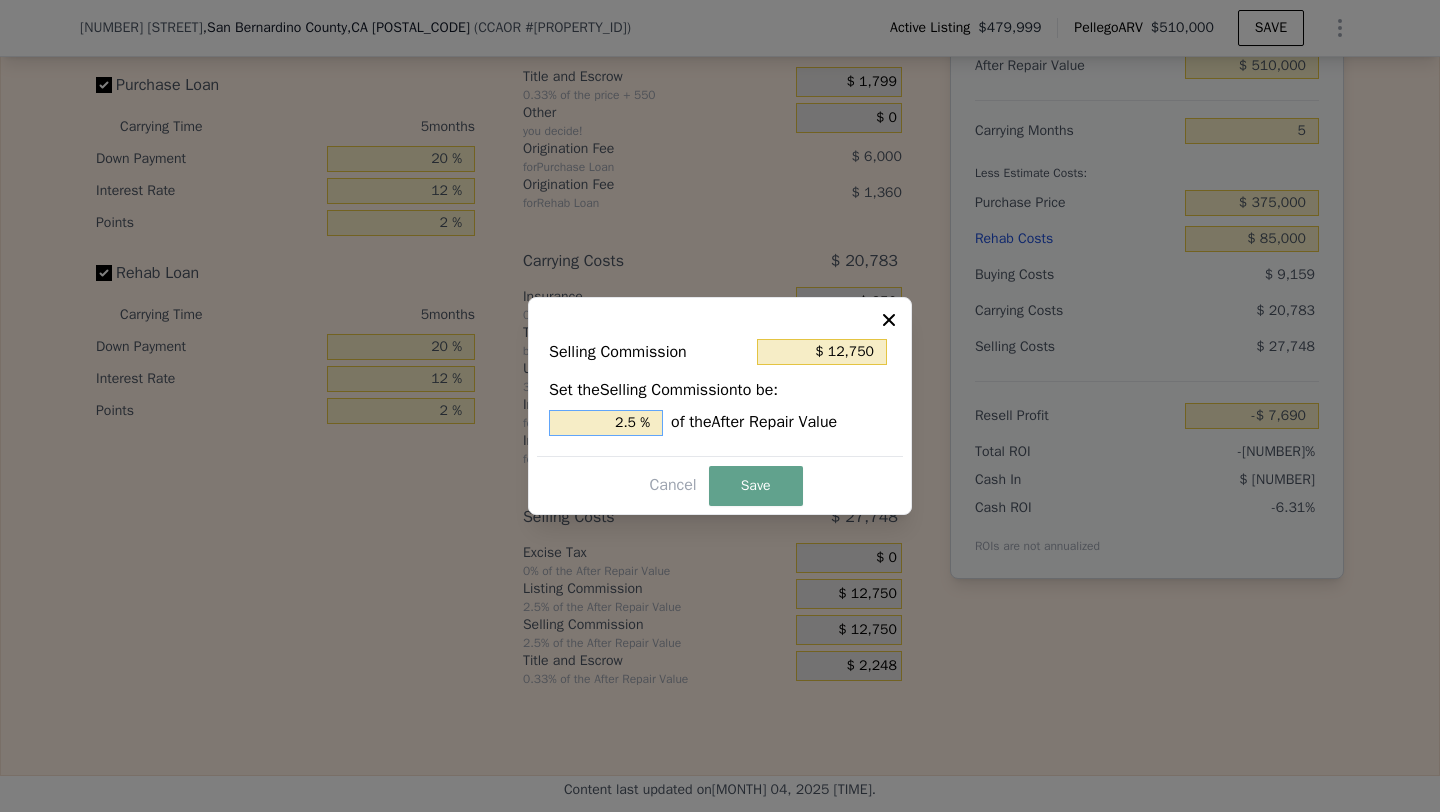 click on "2.5 %" at bounding box center [606, 423] 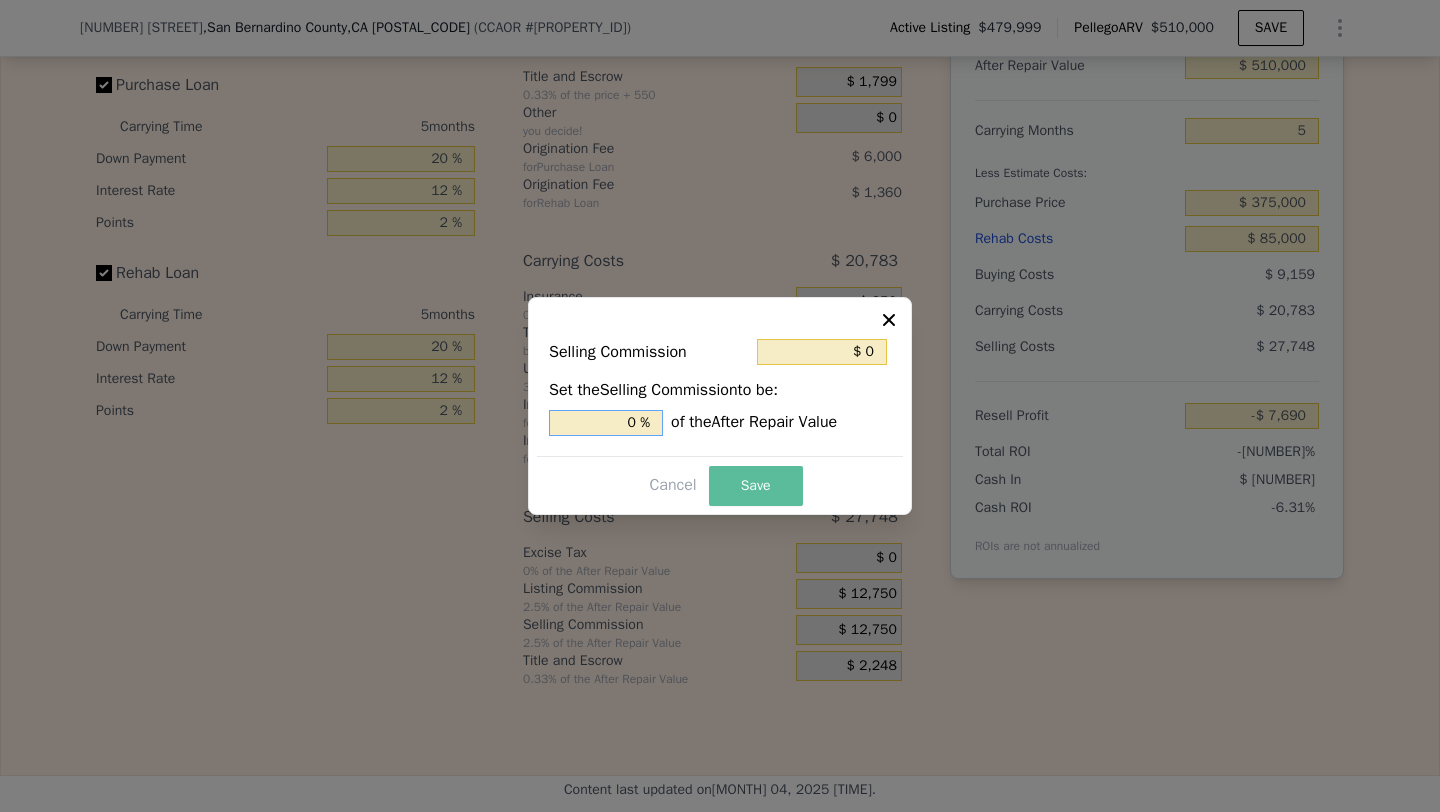 type on "0 %" 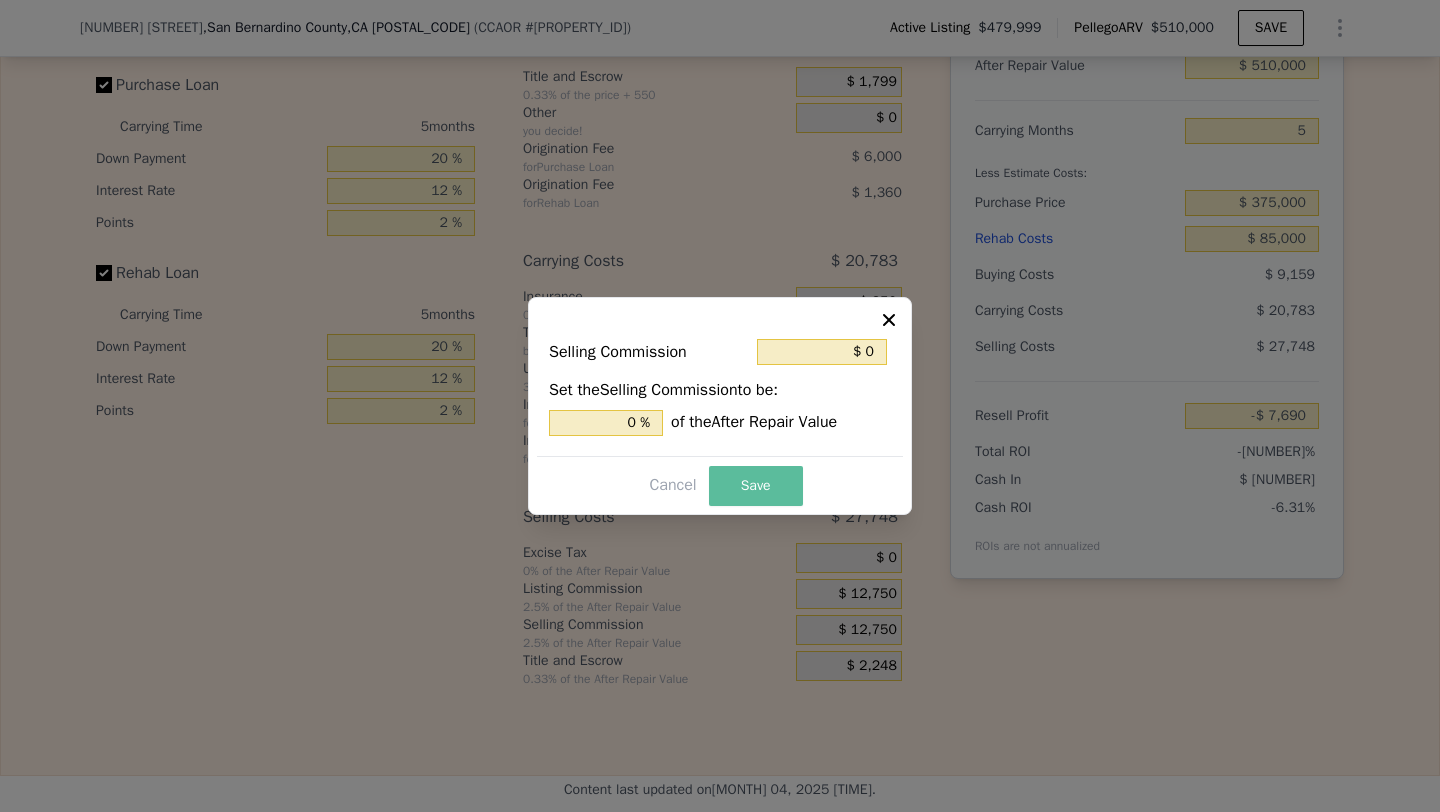 click on "Save" at bounding box center (756, 486) 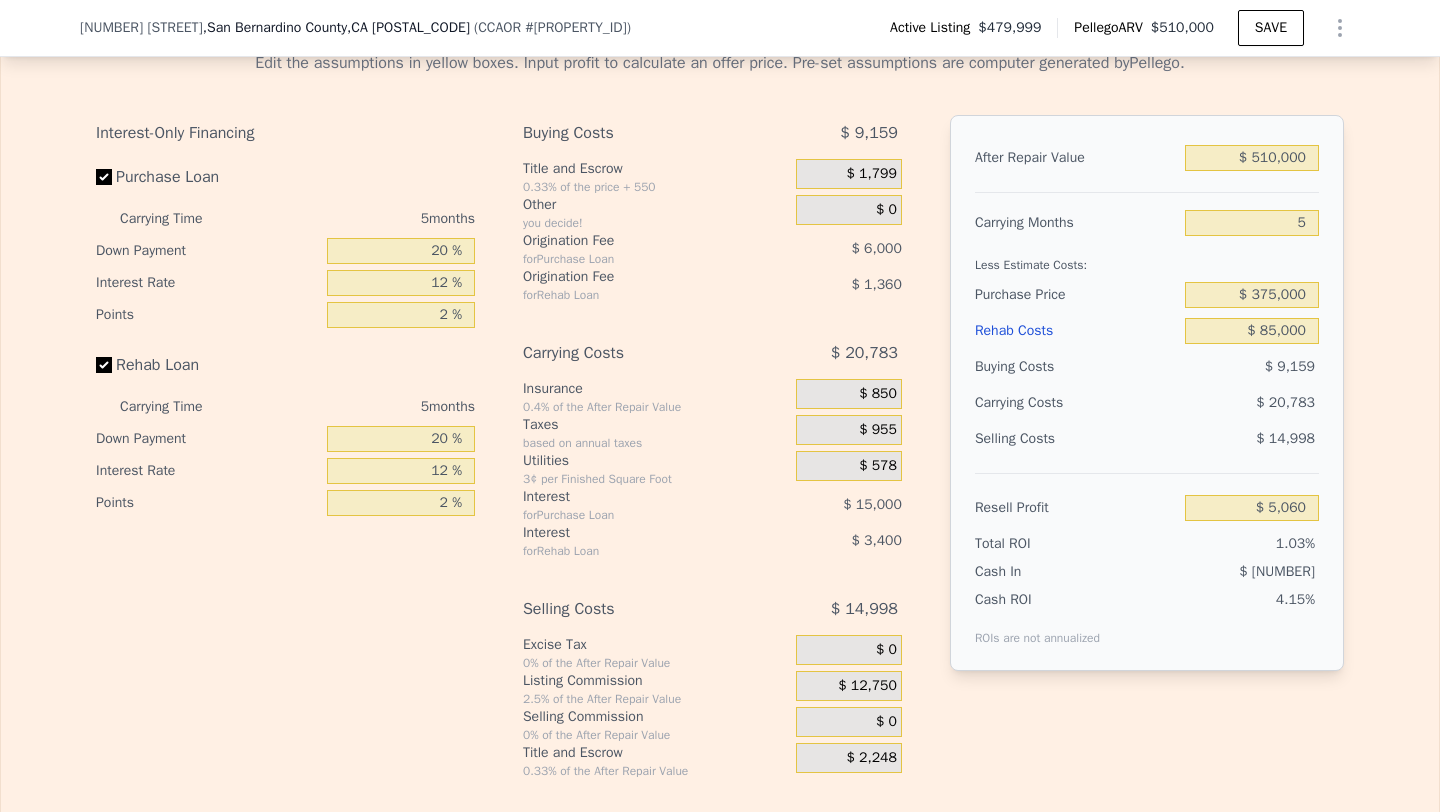 scroll, scrollTop: 2877, scrollLeft: 0, axis: vertical 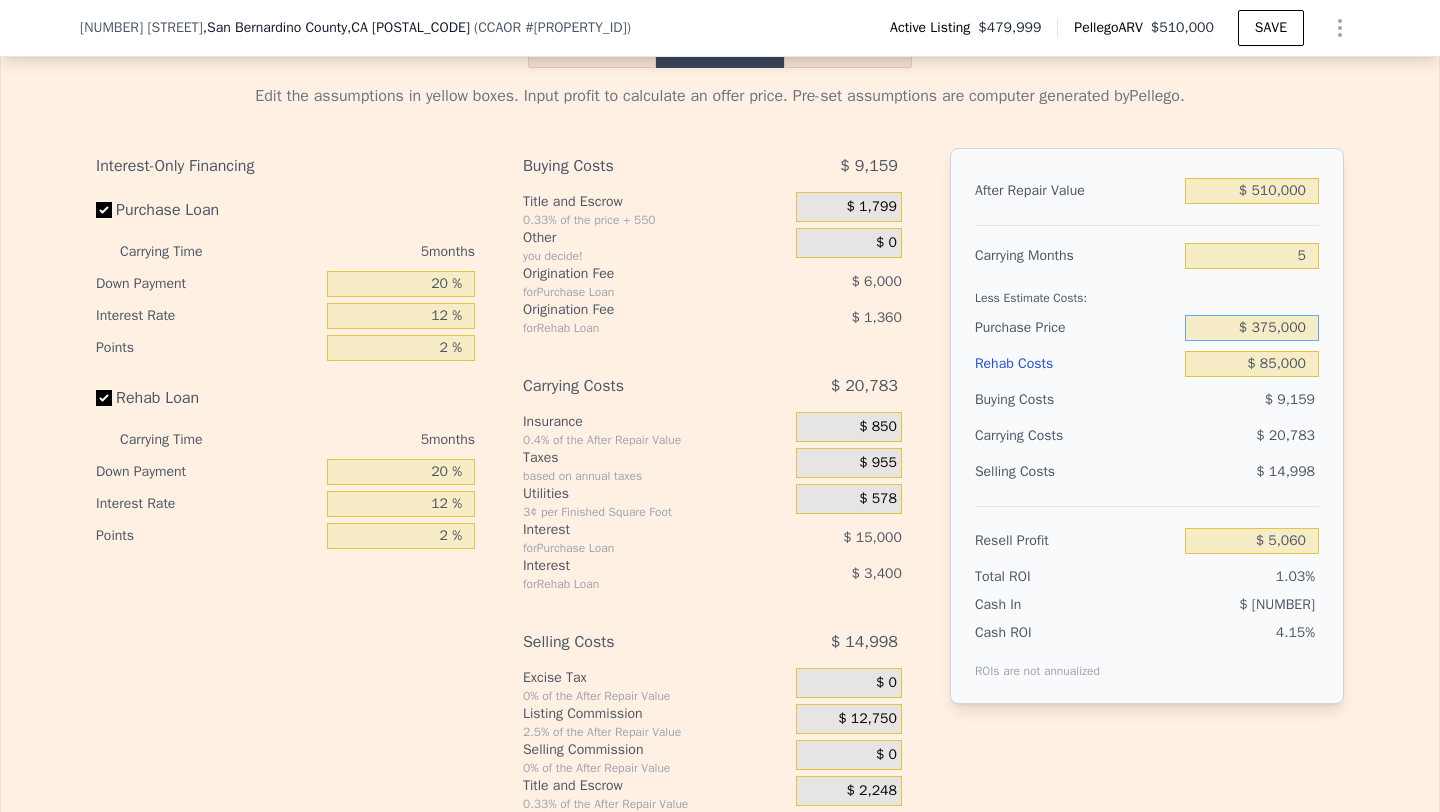 click on "$ 375,000" at bounding box center (1252, 328) 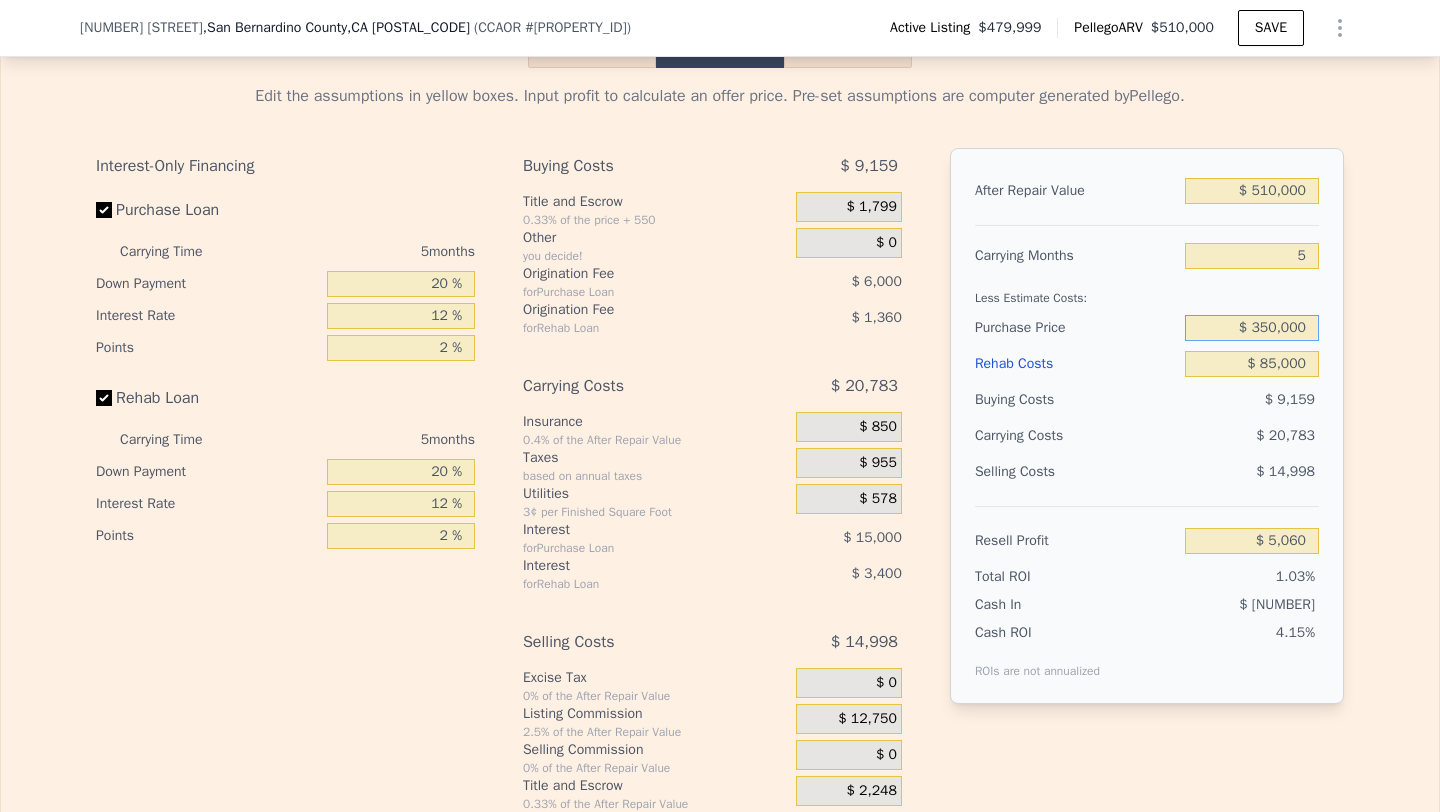 type on "$ 350,000" 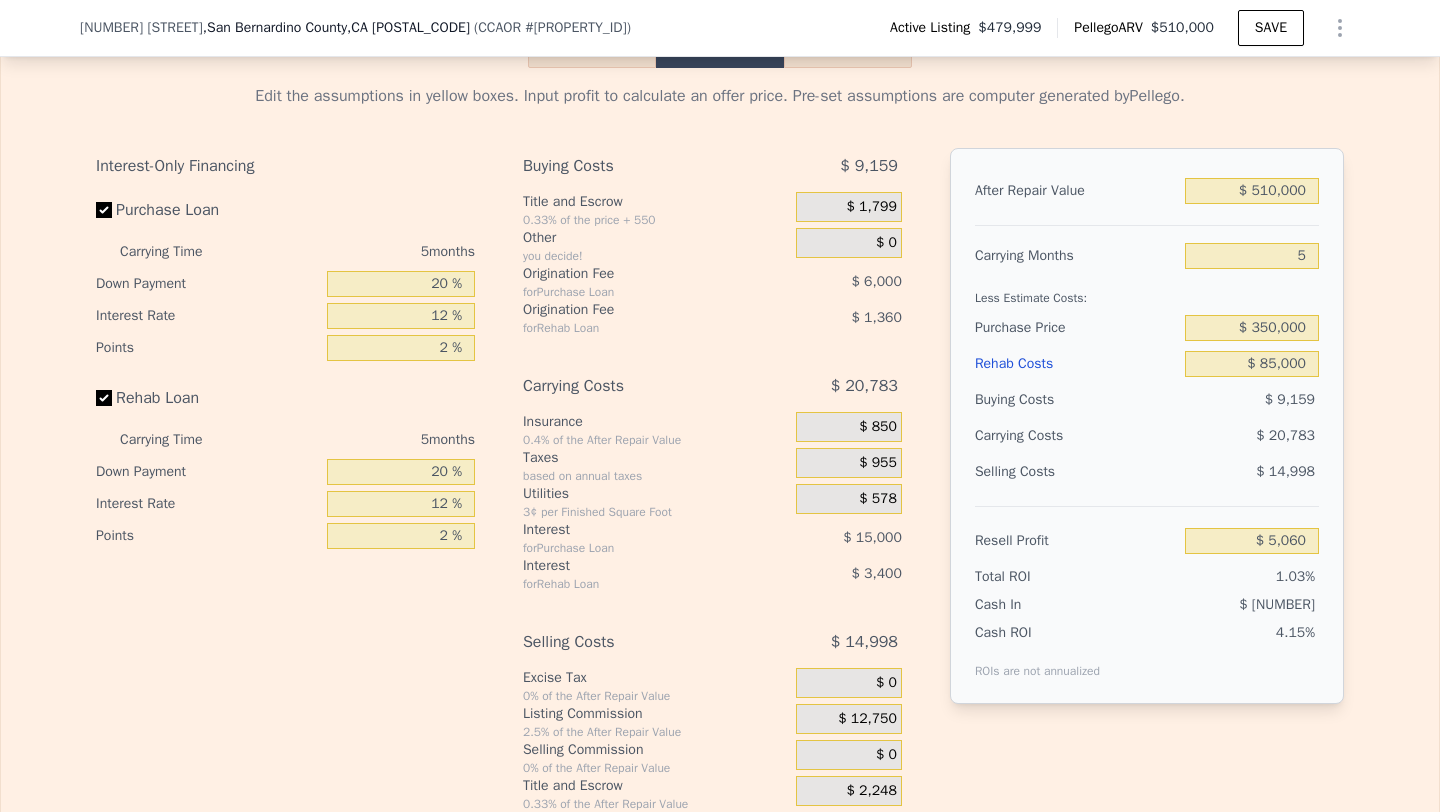 click on "$ 9,159" at bounding box center (1252, 400) 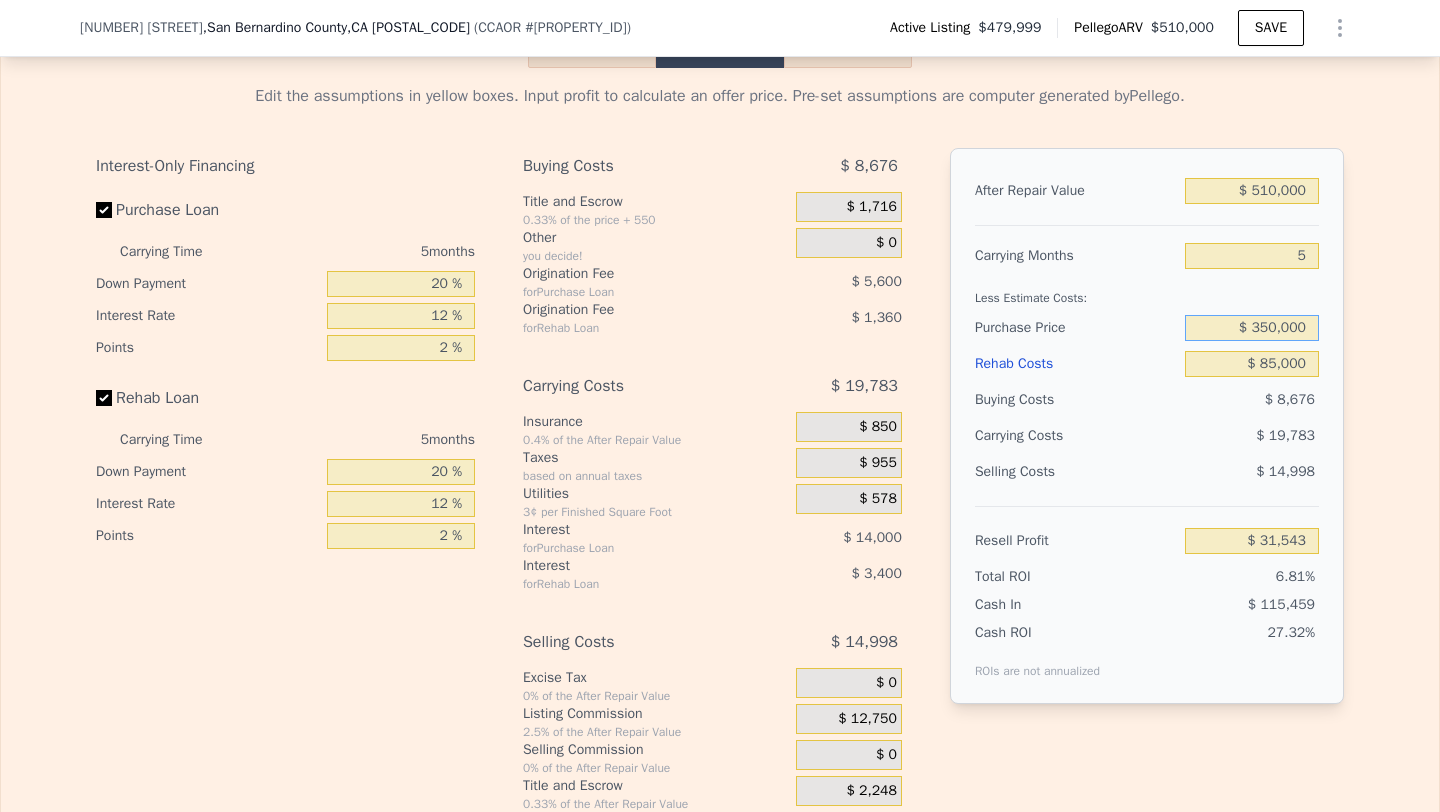 click on "$ 350,000" at bounding box center (1252, 328) 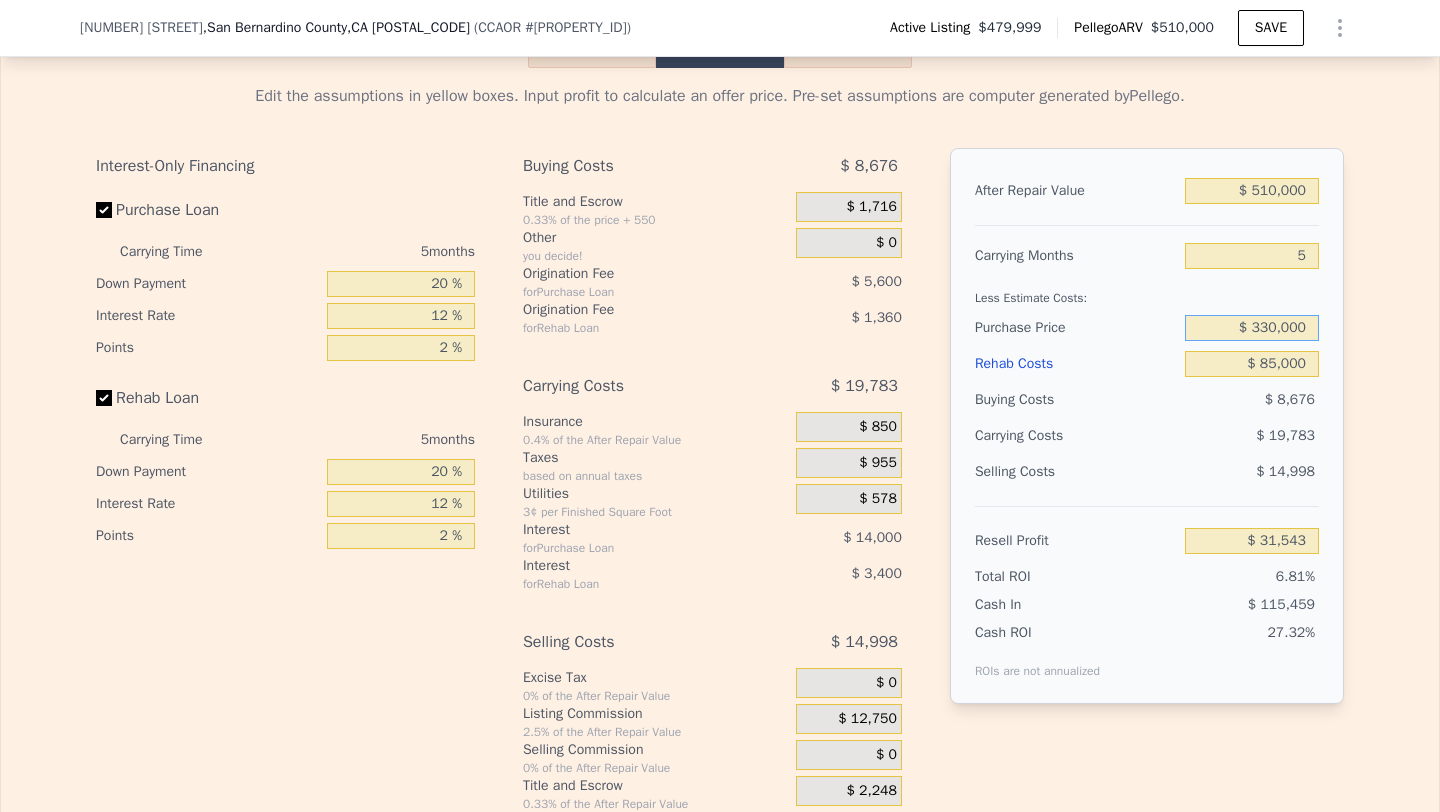 type on "$ 330,000" 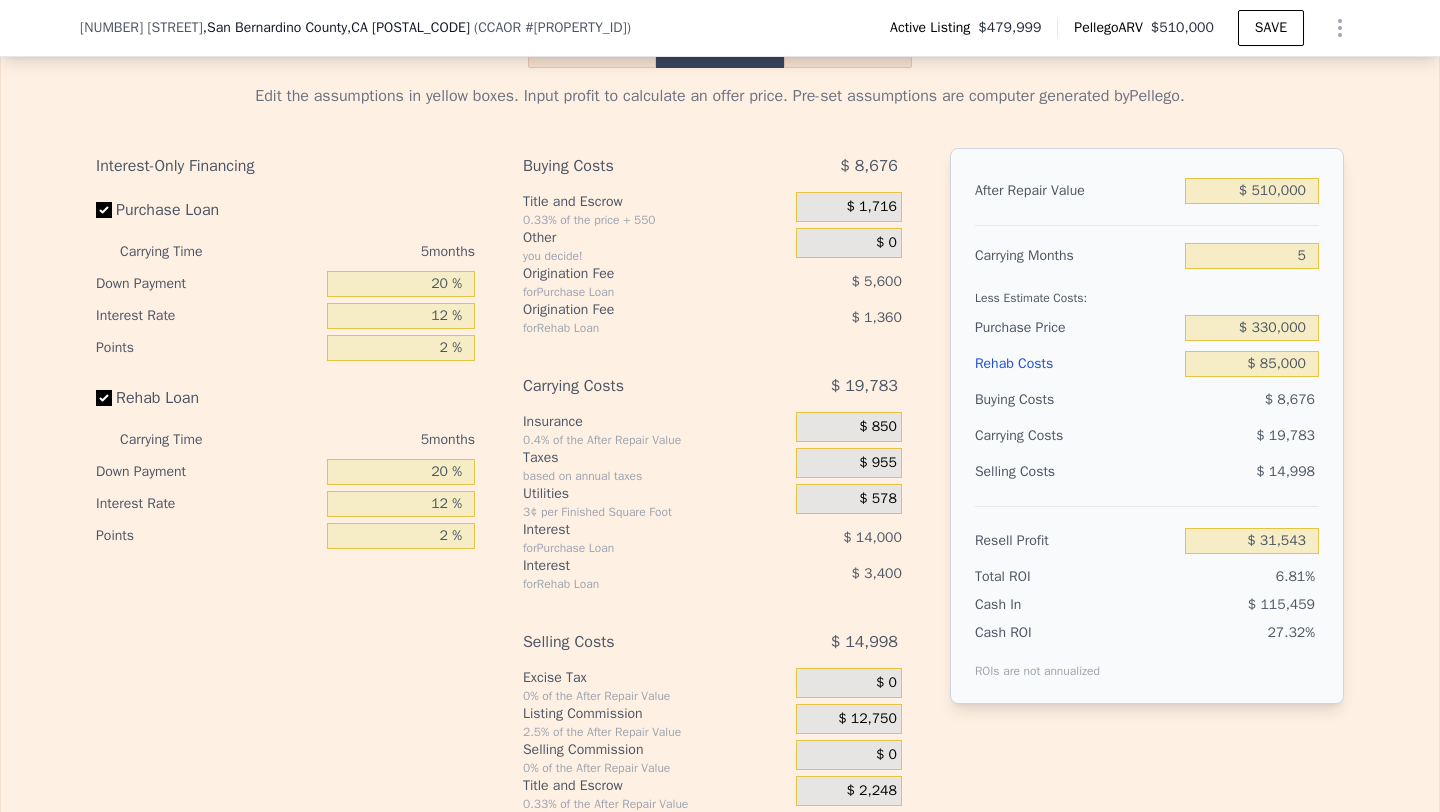click on "$ 14,998" at bounding box center (1252, 472) 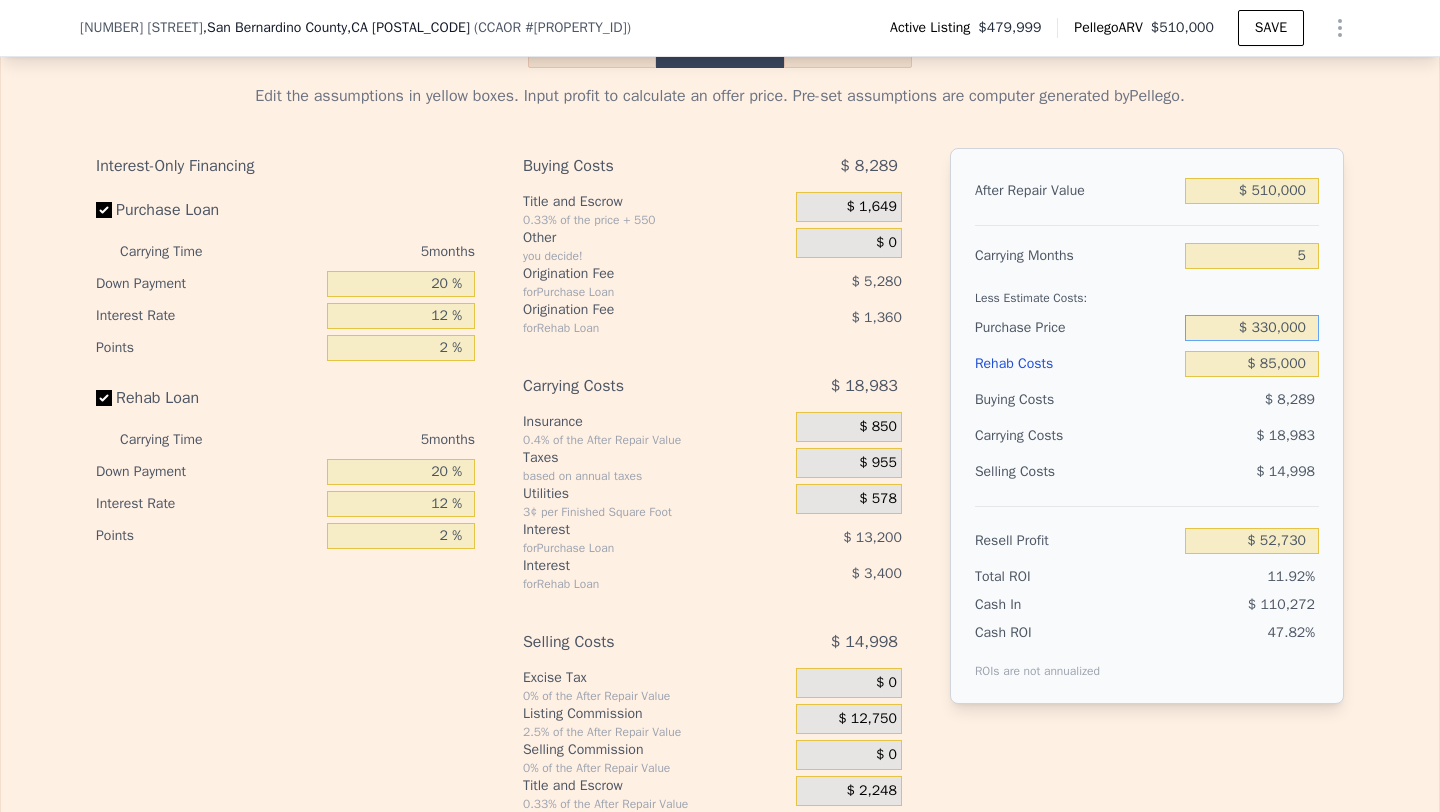 click on "$ 330,000" at bounding box center [1252, 328] 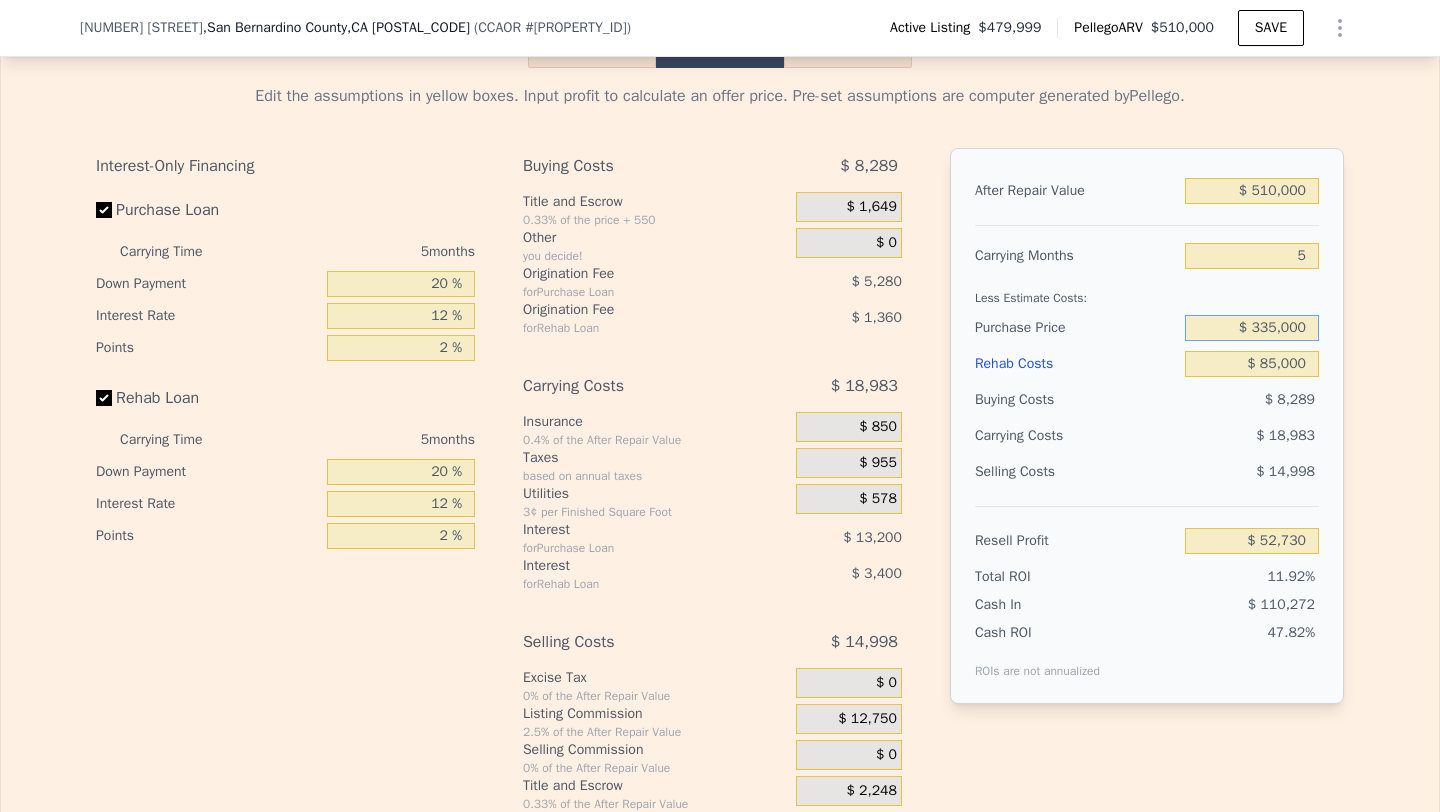 type on "$ 335,000" 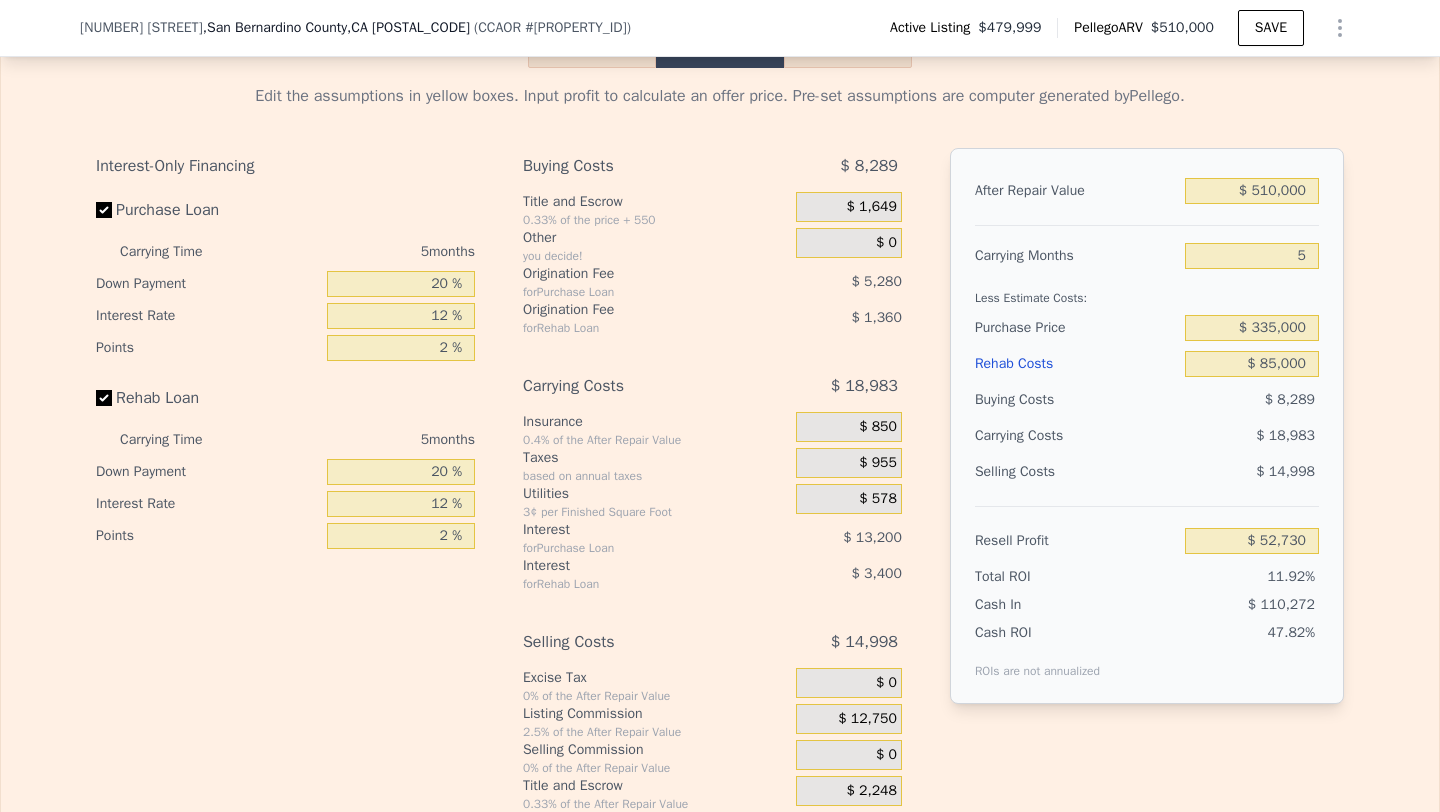 click on "$ 14,998" at bounding box center (1252, 472) 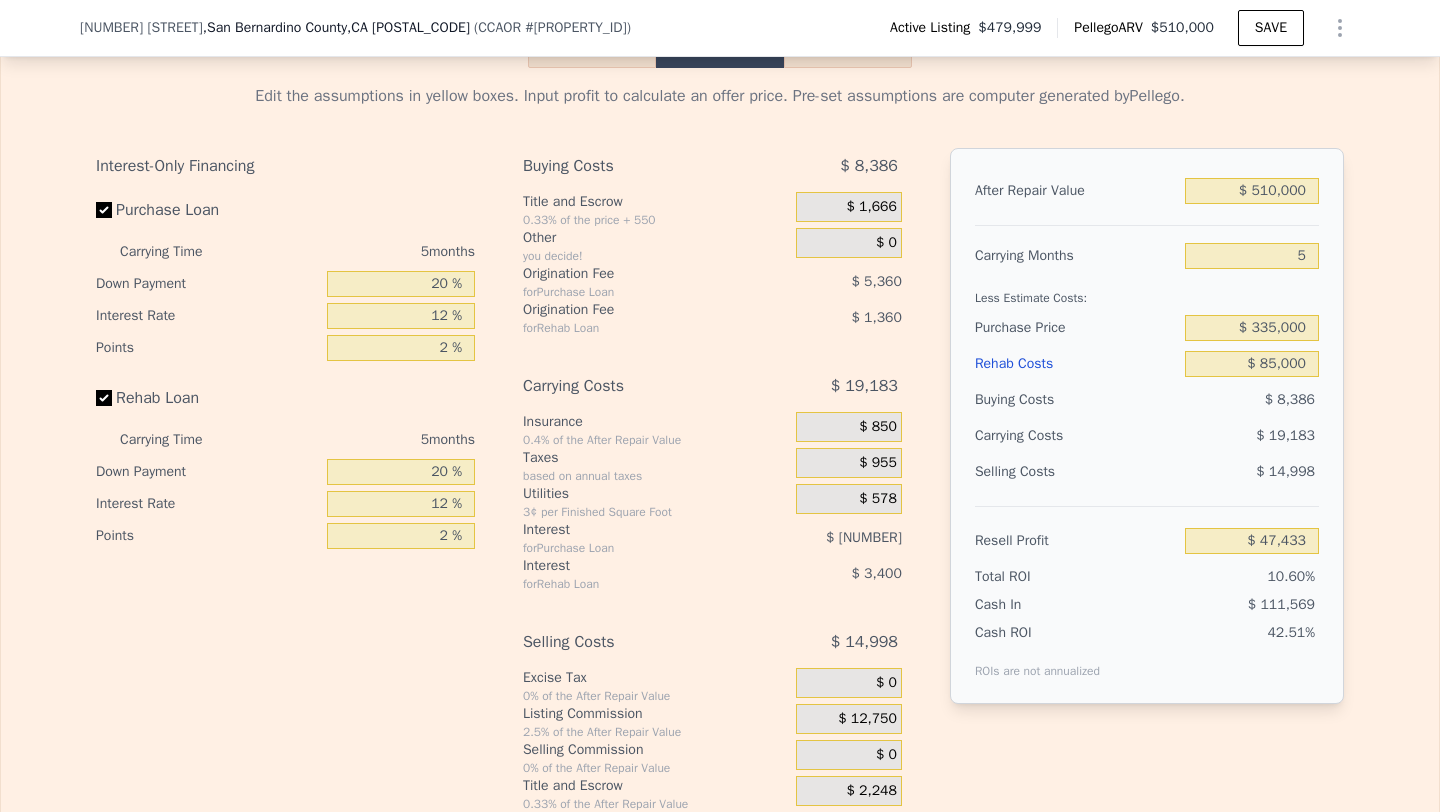 scroll, scrollTop: 2780, scrollLeft: 0, axis: vertical 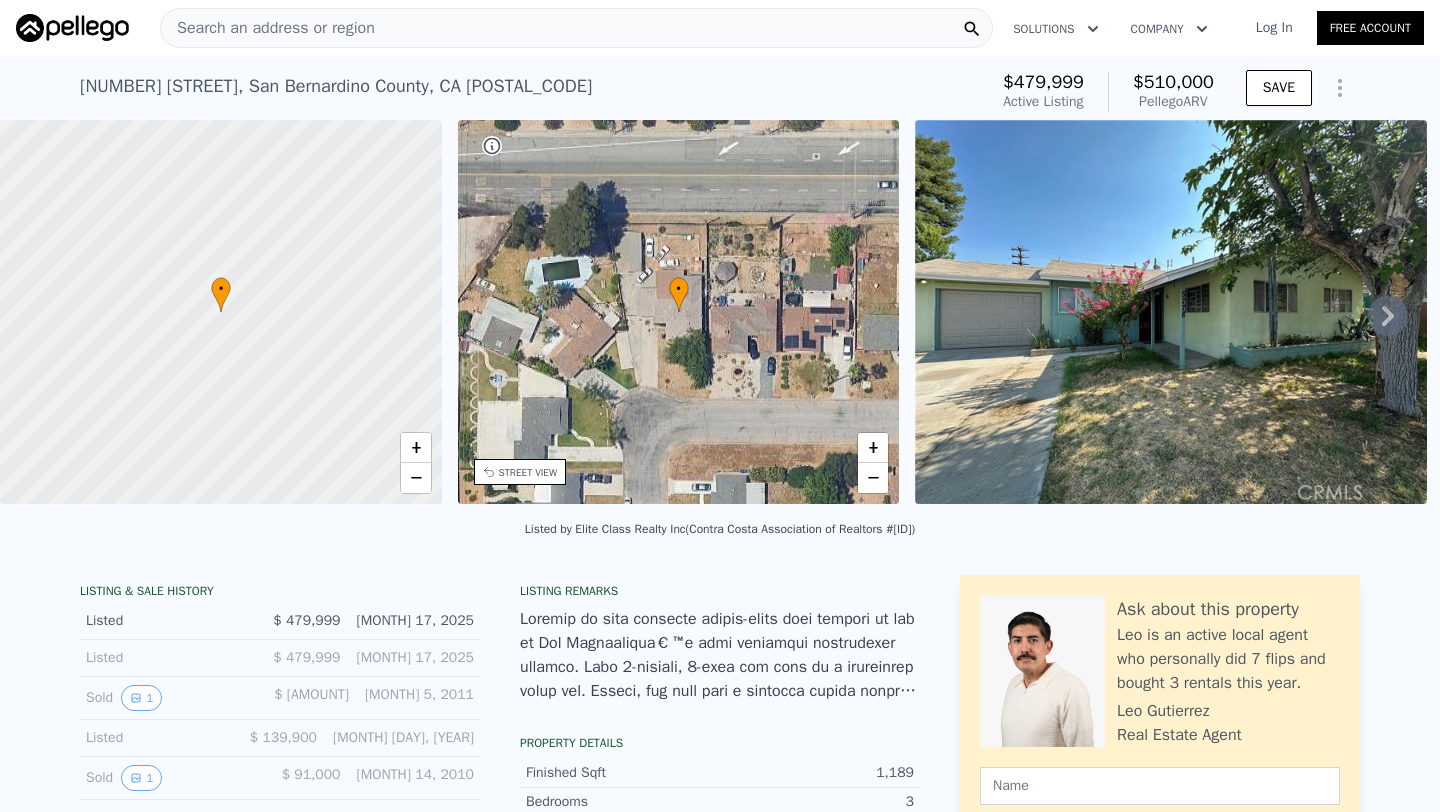 click on "Search an address or region" at bounding box center [268, 28] 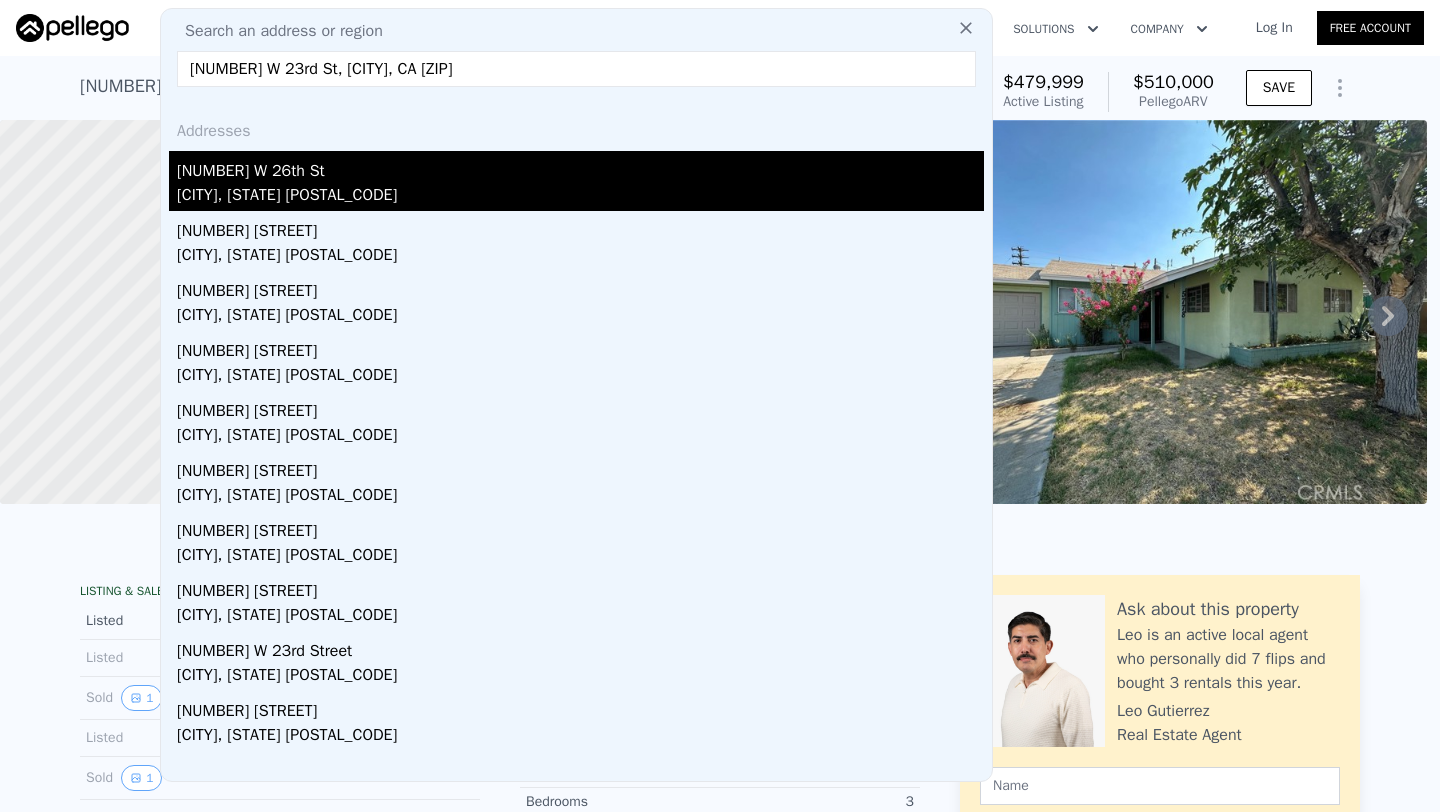type on "1208 W 23rd St, San Bernardino, CA 92405" 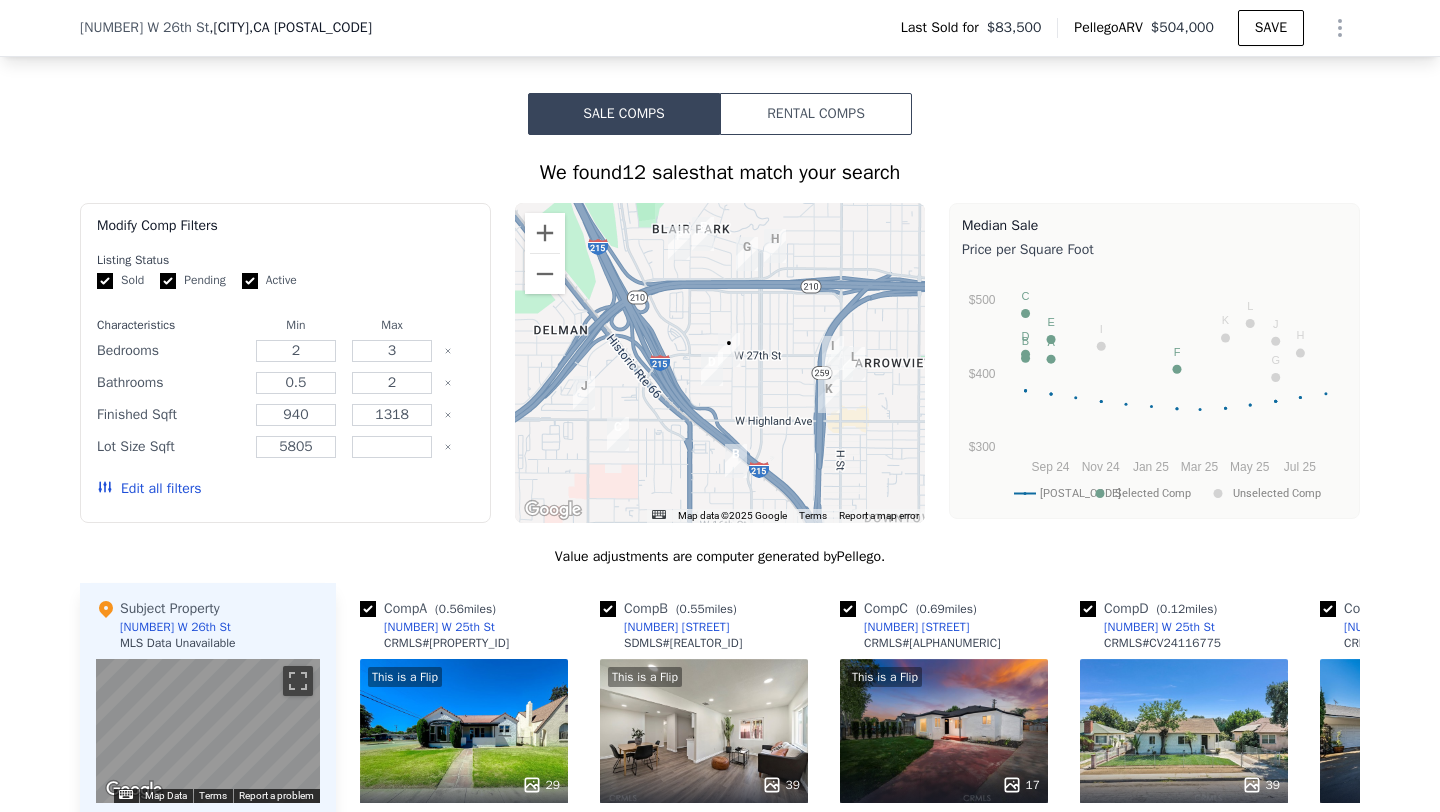 scroll, scrollTop: 1389, scrollLeft: 0, axis: vertical 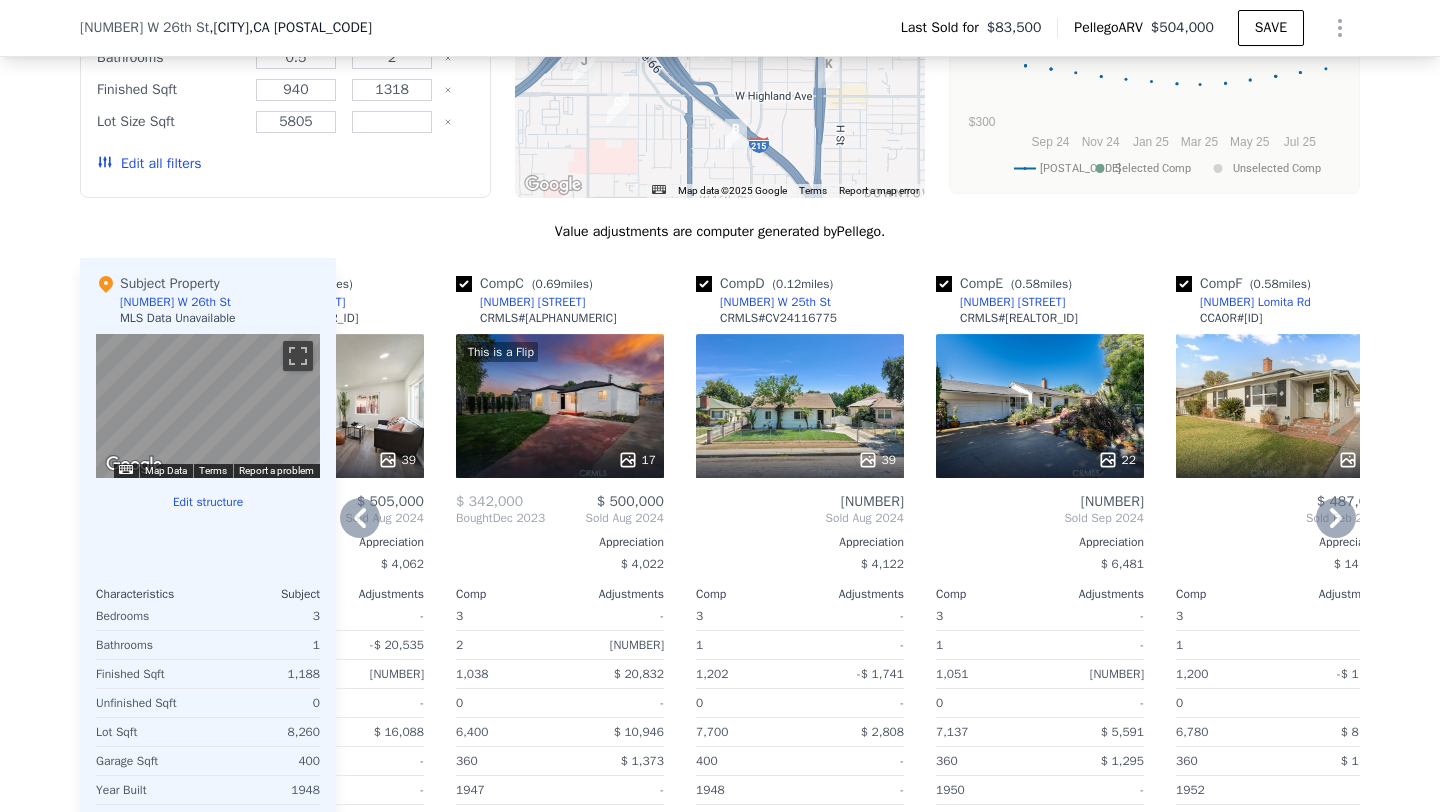 drag, startPoint x: 819, startPoint y: 300, endPoint x: 810, endPoint y: 305, distance: 10.29563 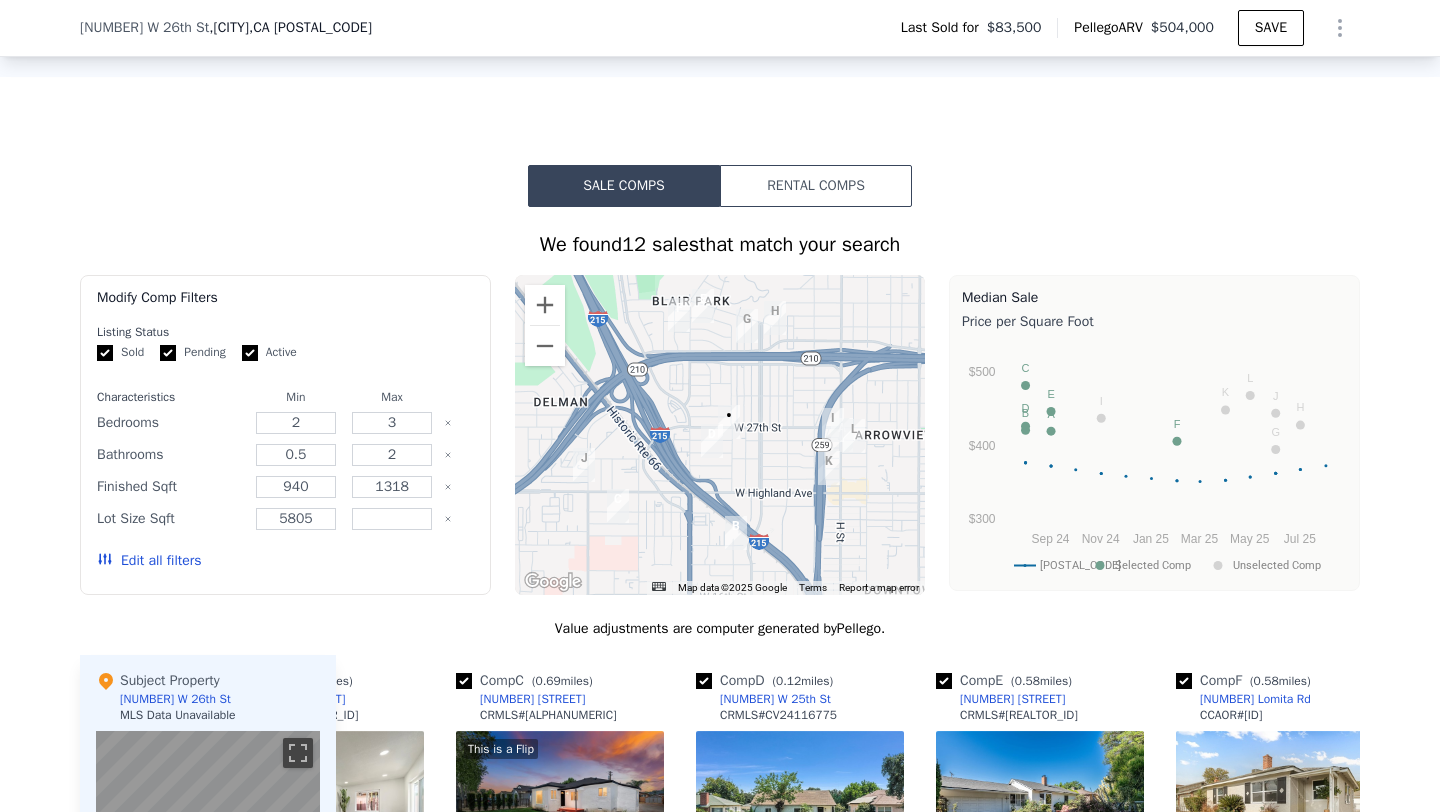 scroll, scrollTop: 1150, scrollLeft: 0, axis: vertical 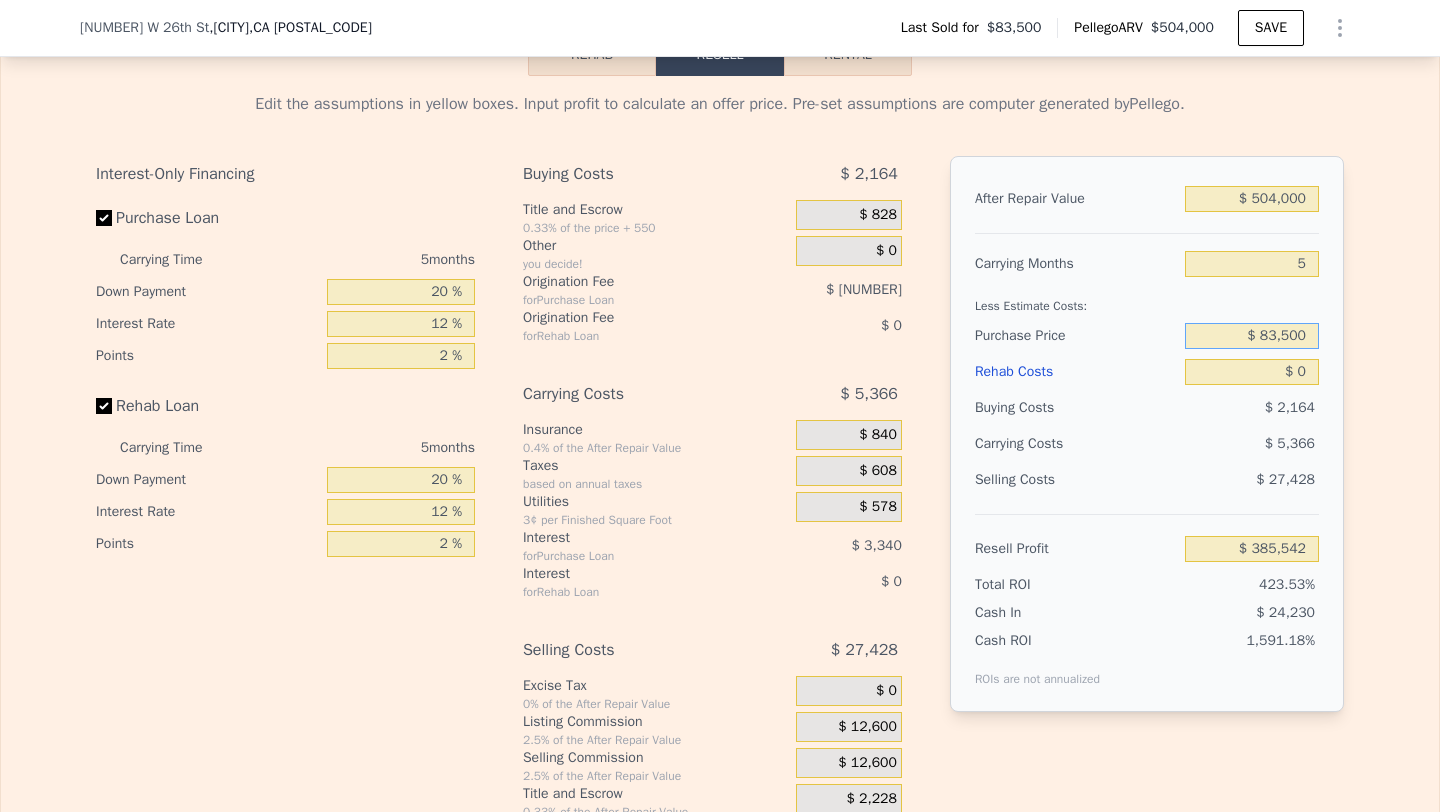 click on "$ 83,500" at bounding box center (1252, 336) 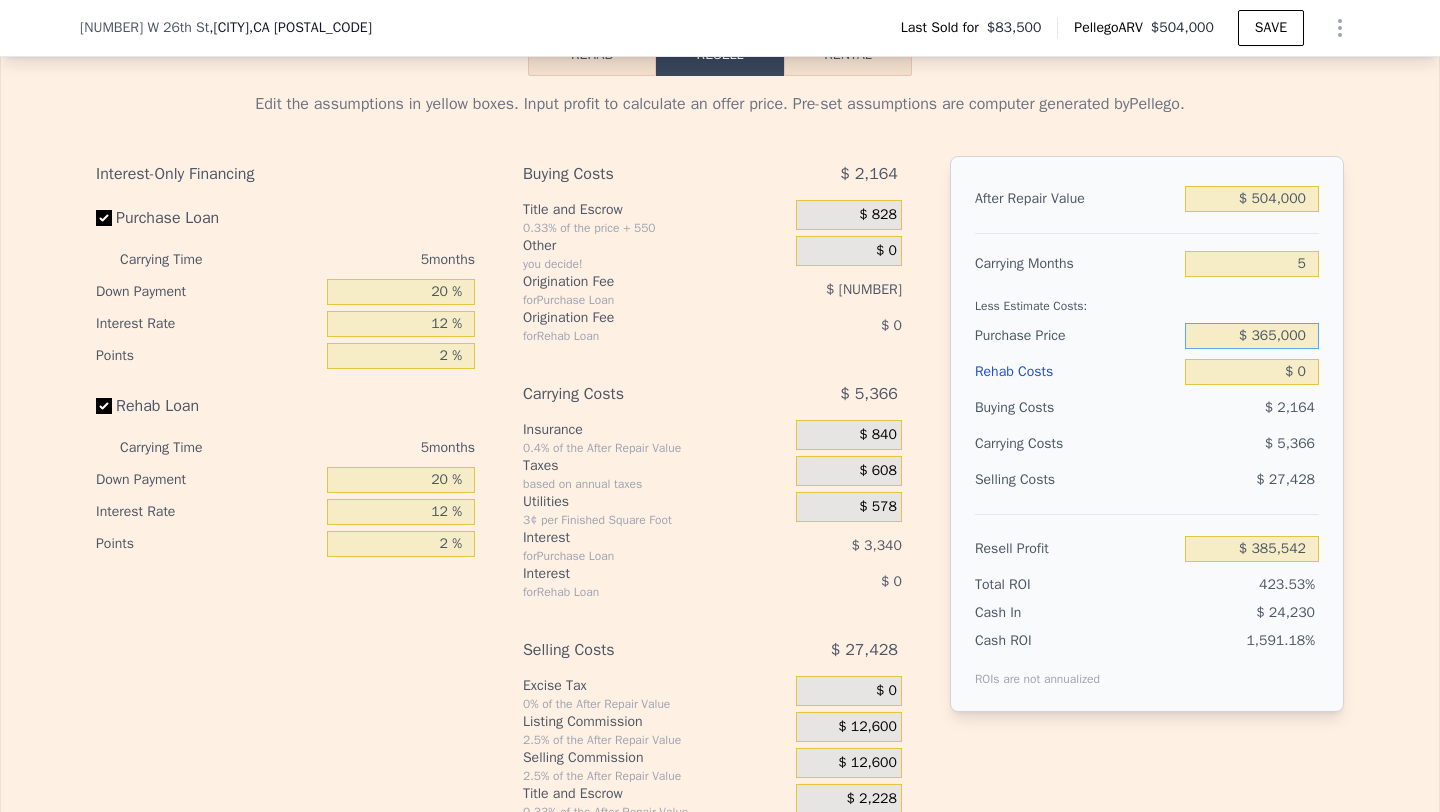 type on "$ 365,000" 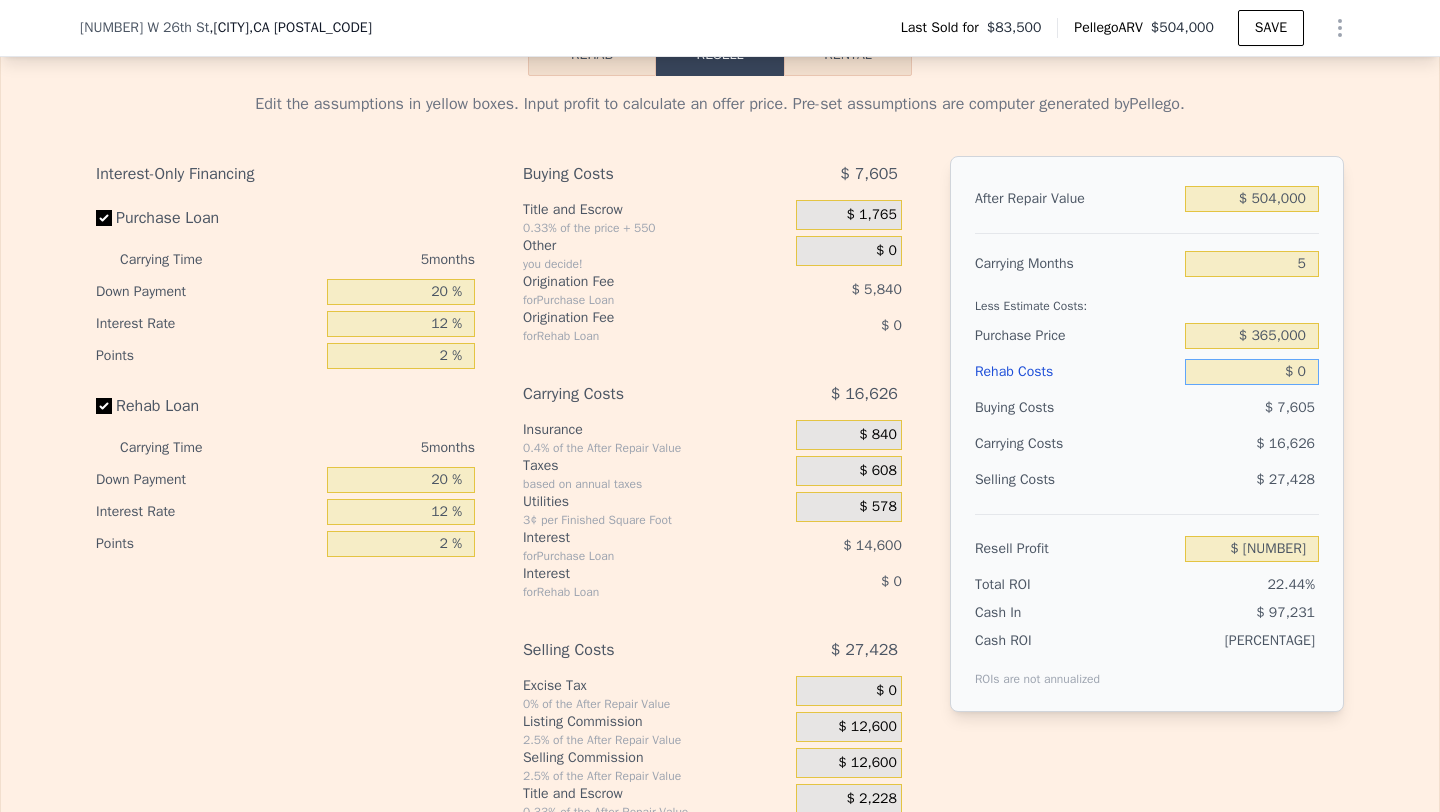 click on "$ 0" at bounding box center (1252, 372) 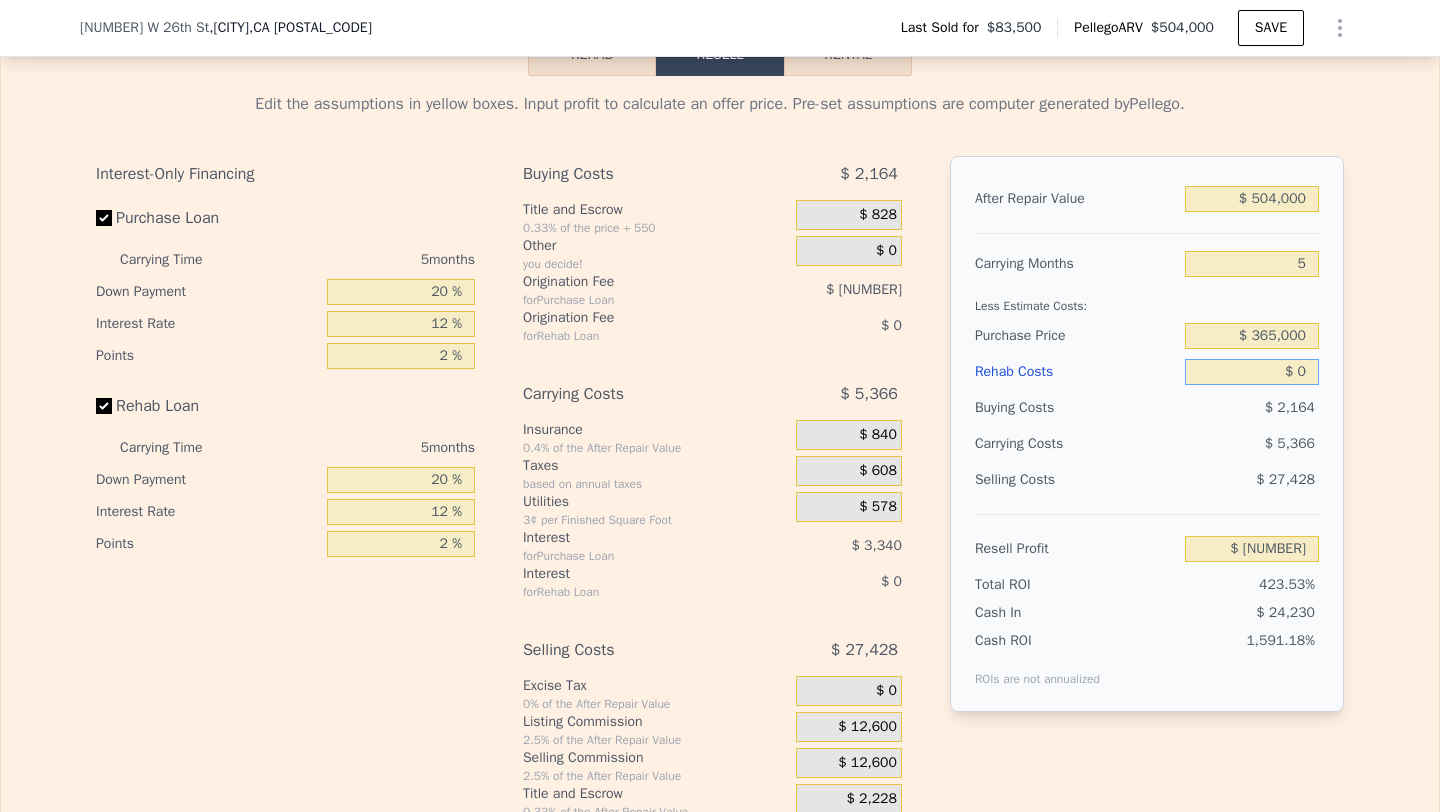type on "$ 385,542" 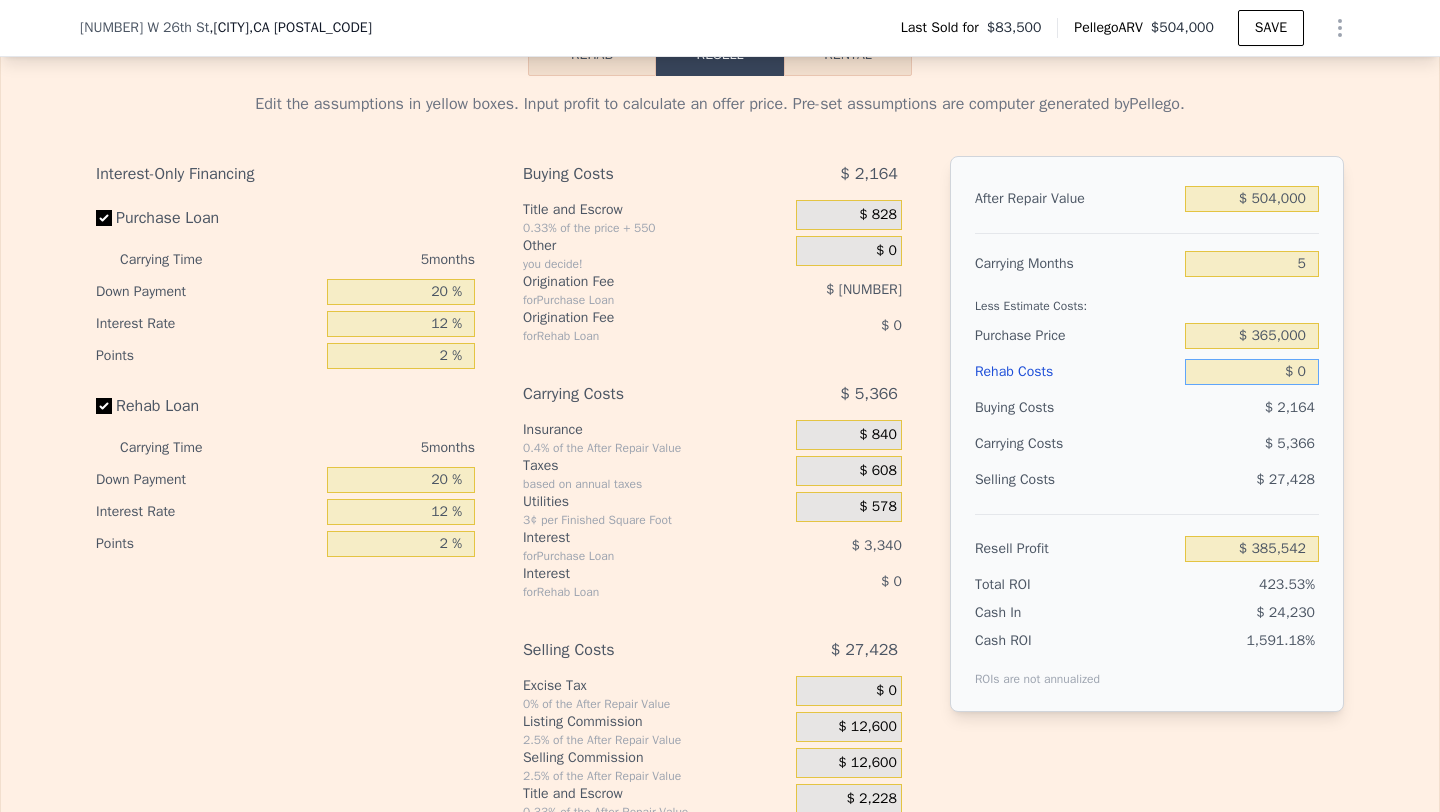type on "$ 8" 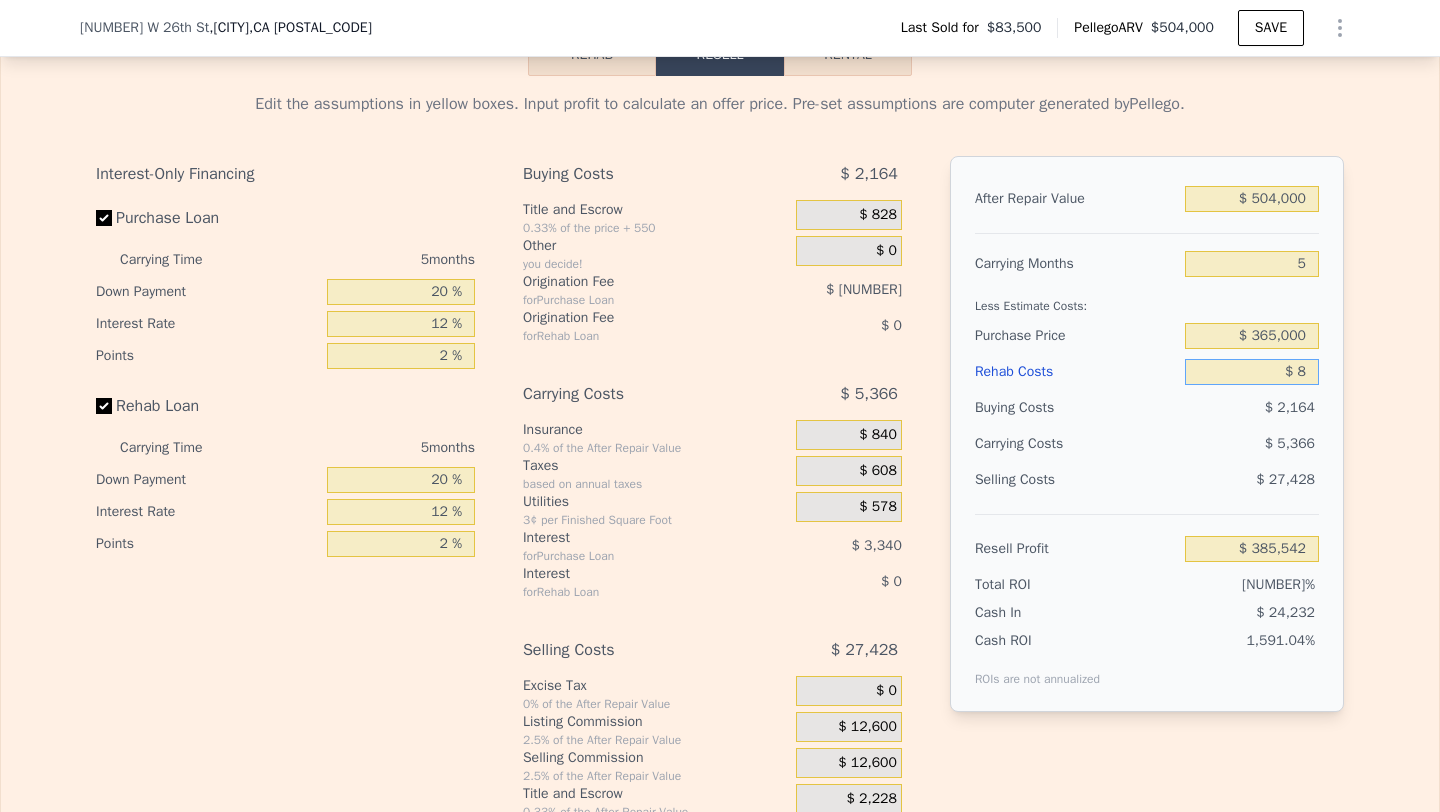 type on "$ 385,534" 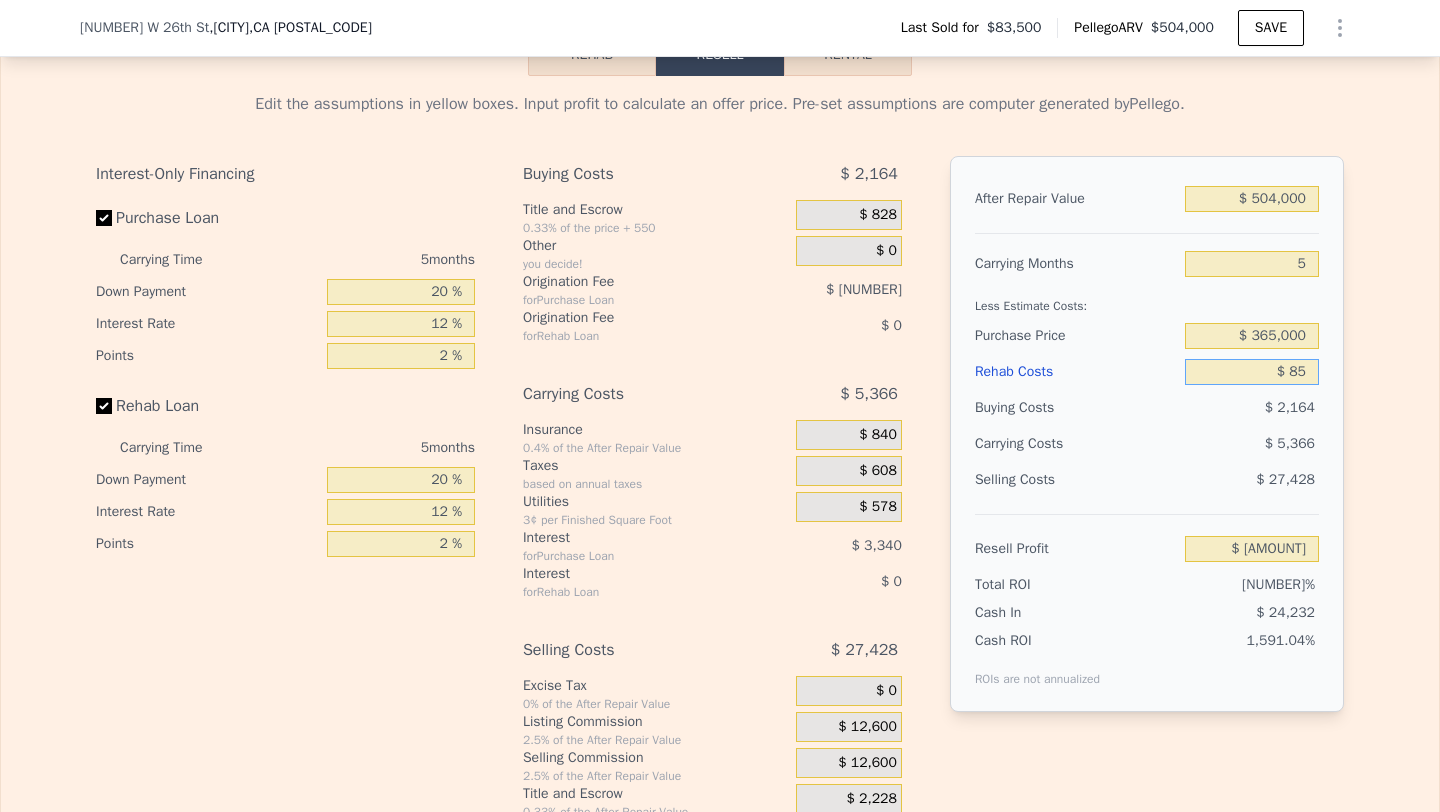 type on "$ 850" 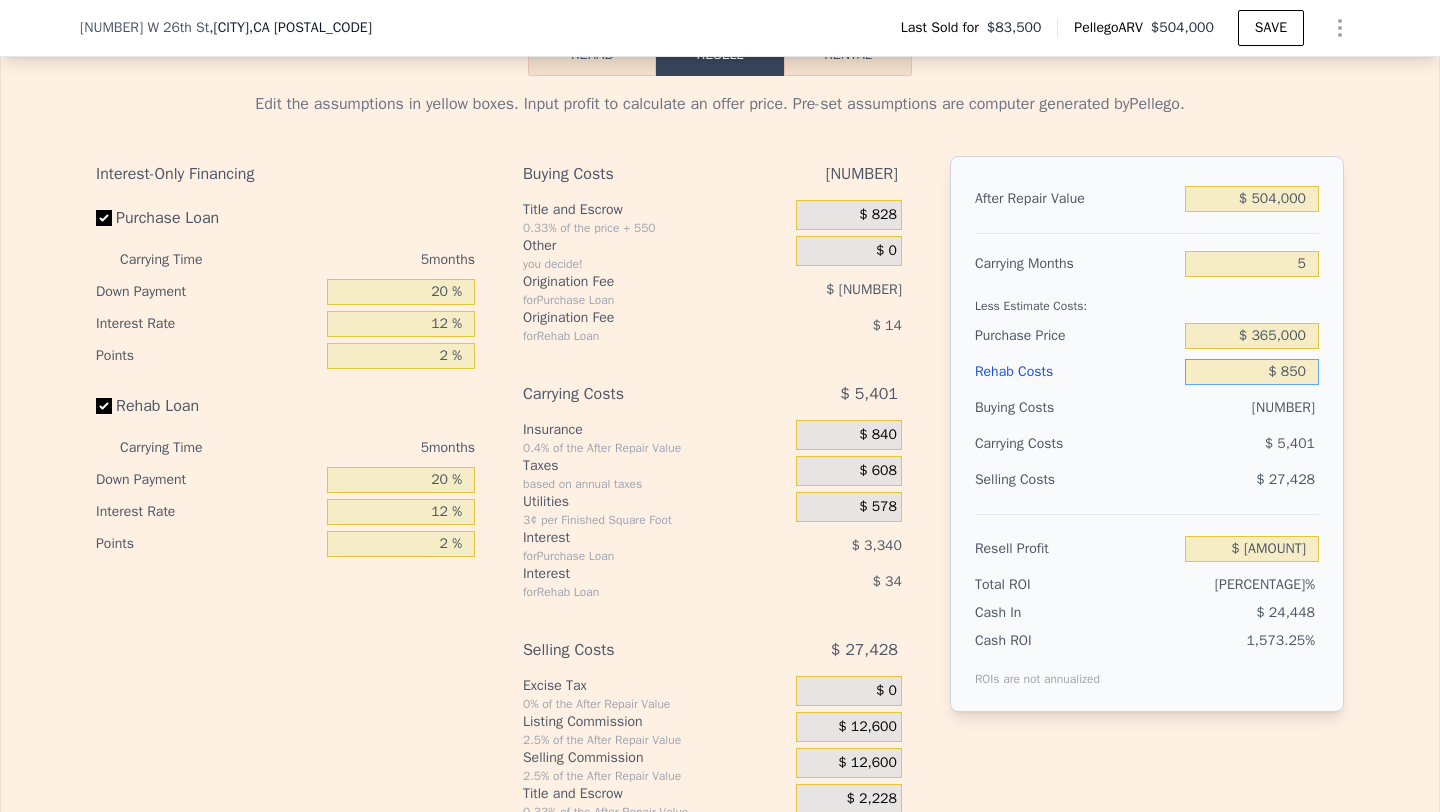 type on "$ 384,643" 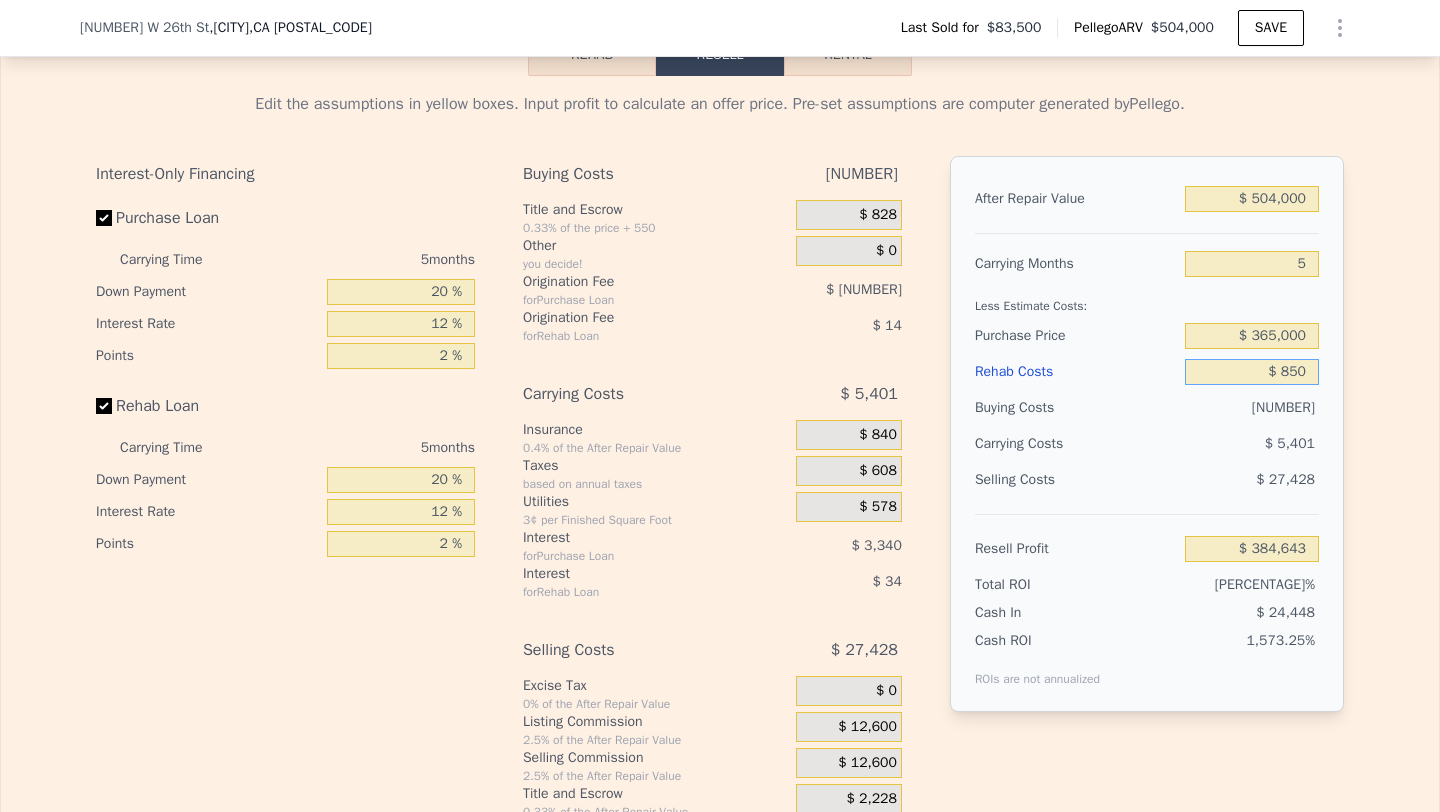 type on "$ 8,500" 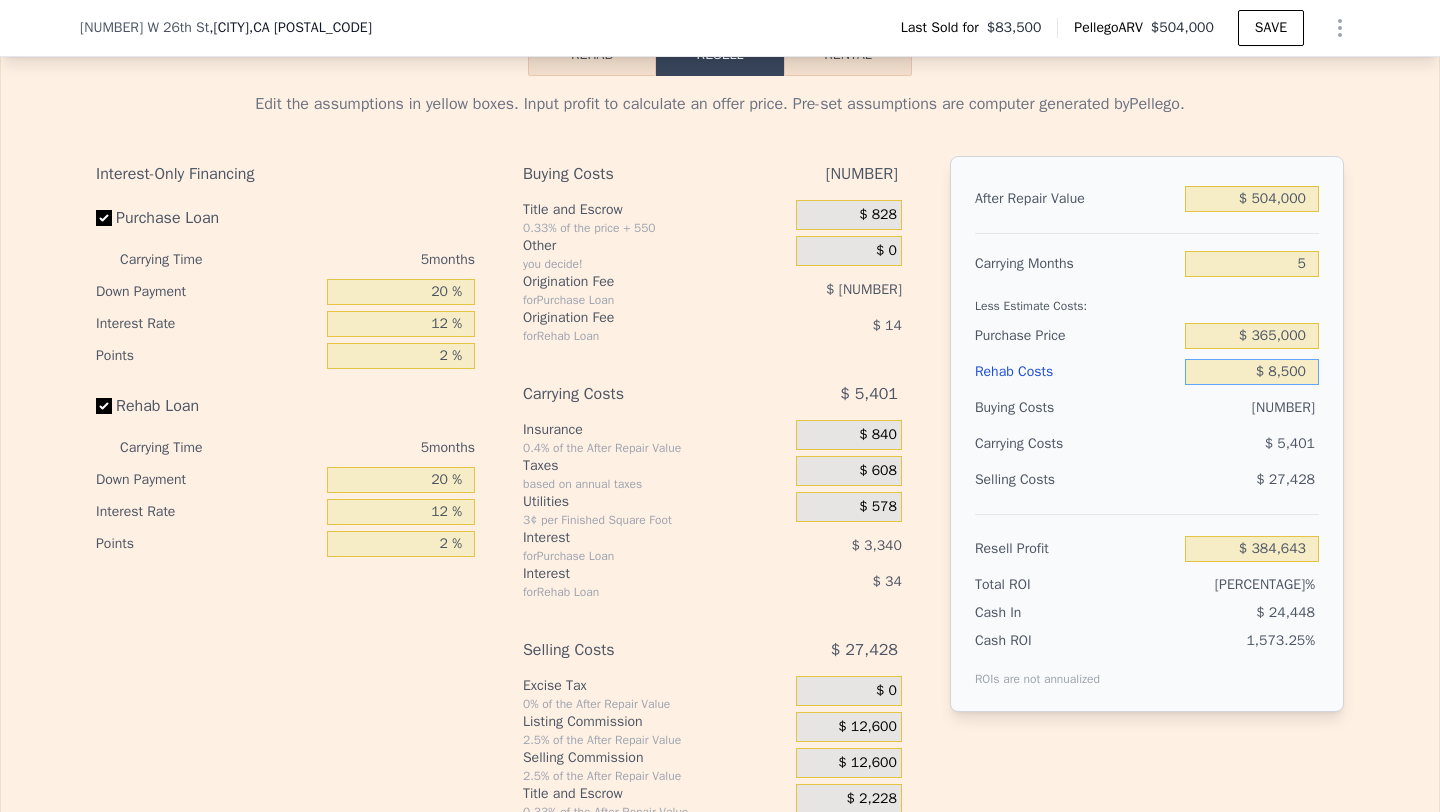 type on "$ 376,566" 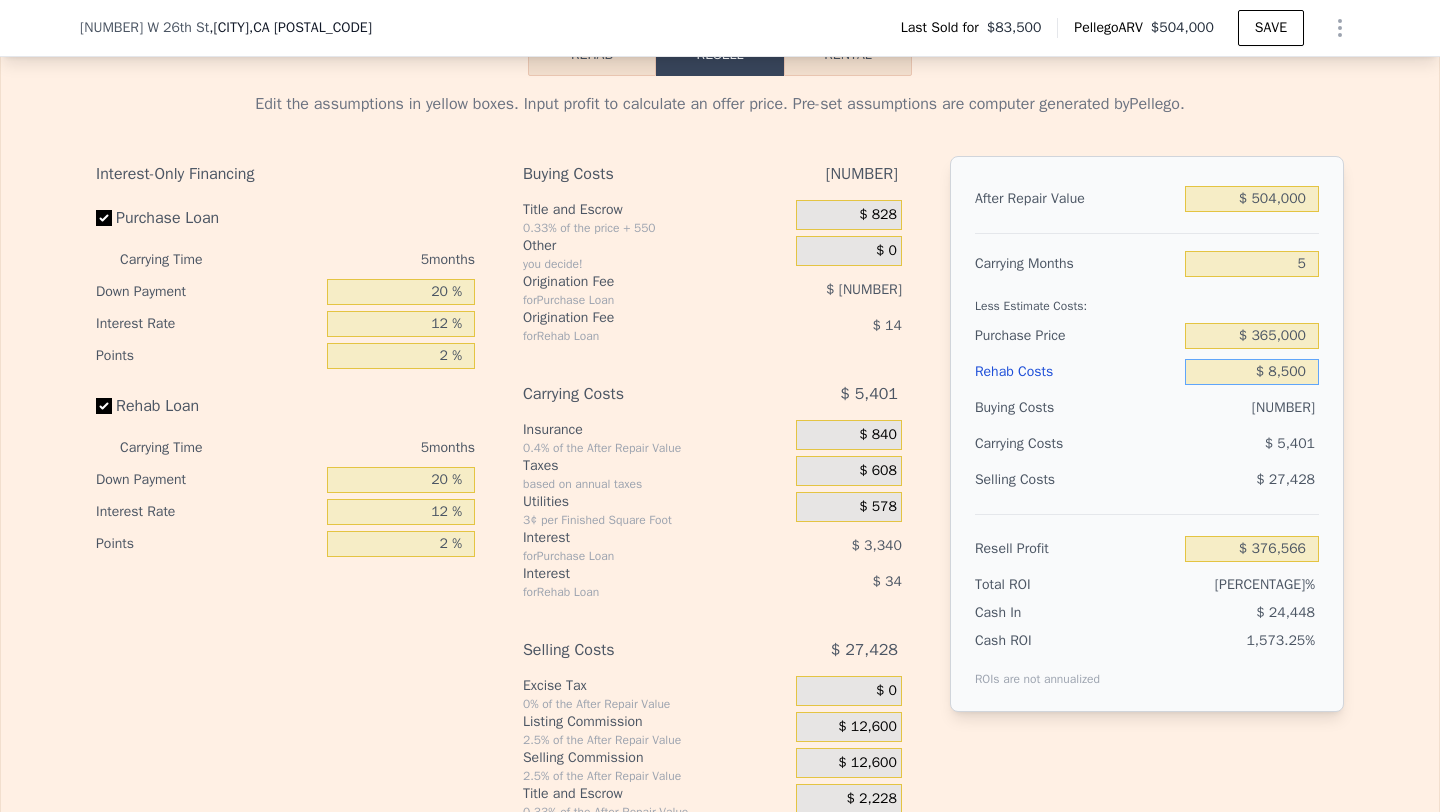 type on "$ 85,000" 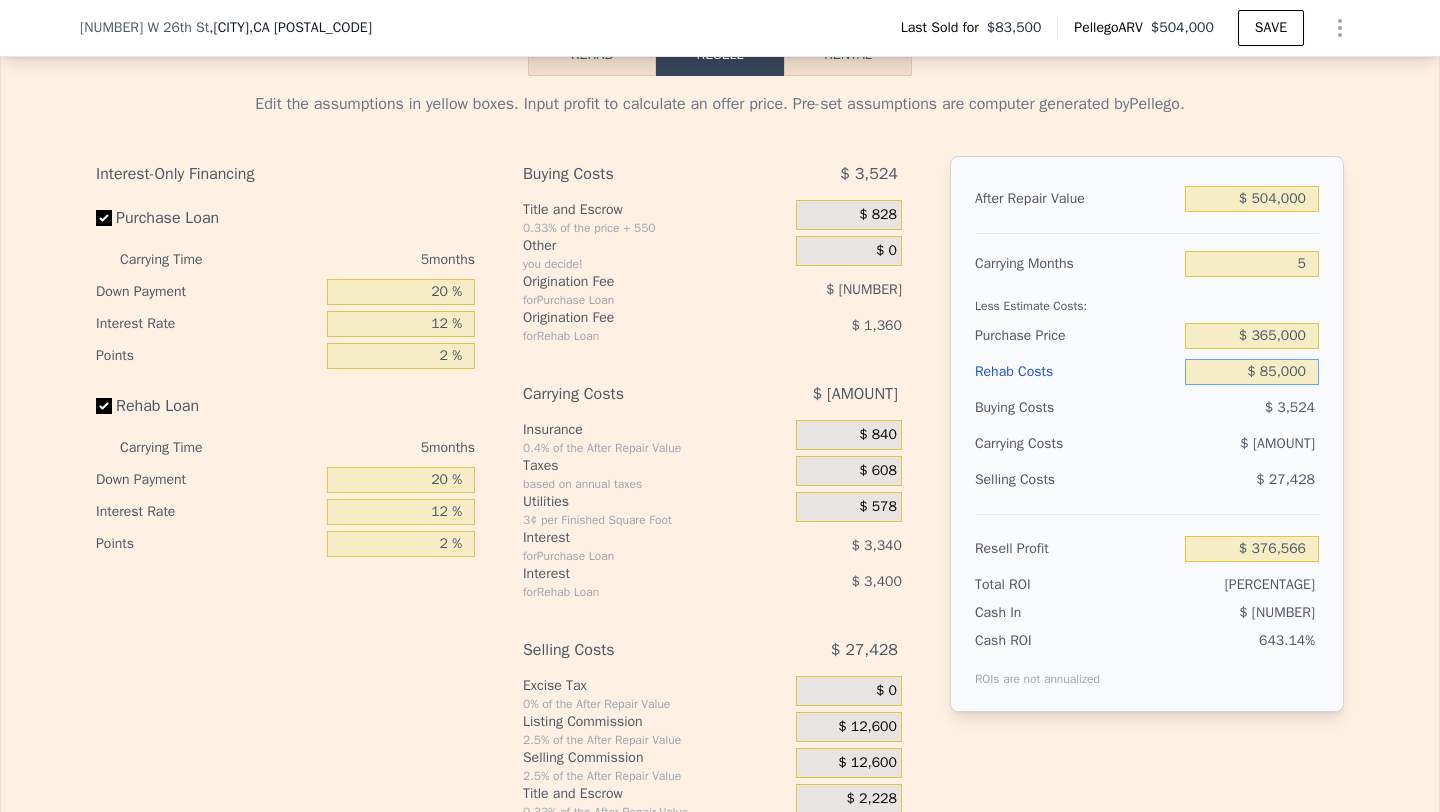 type on "$ 295,782" 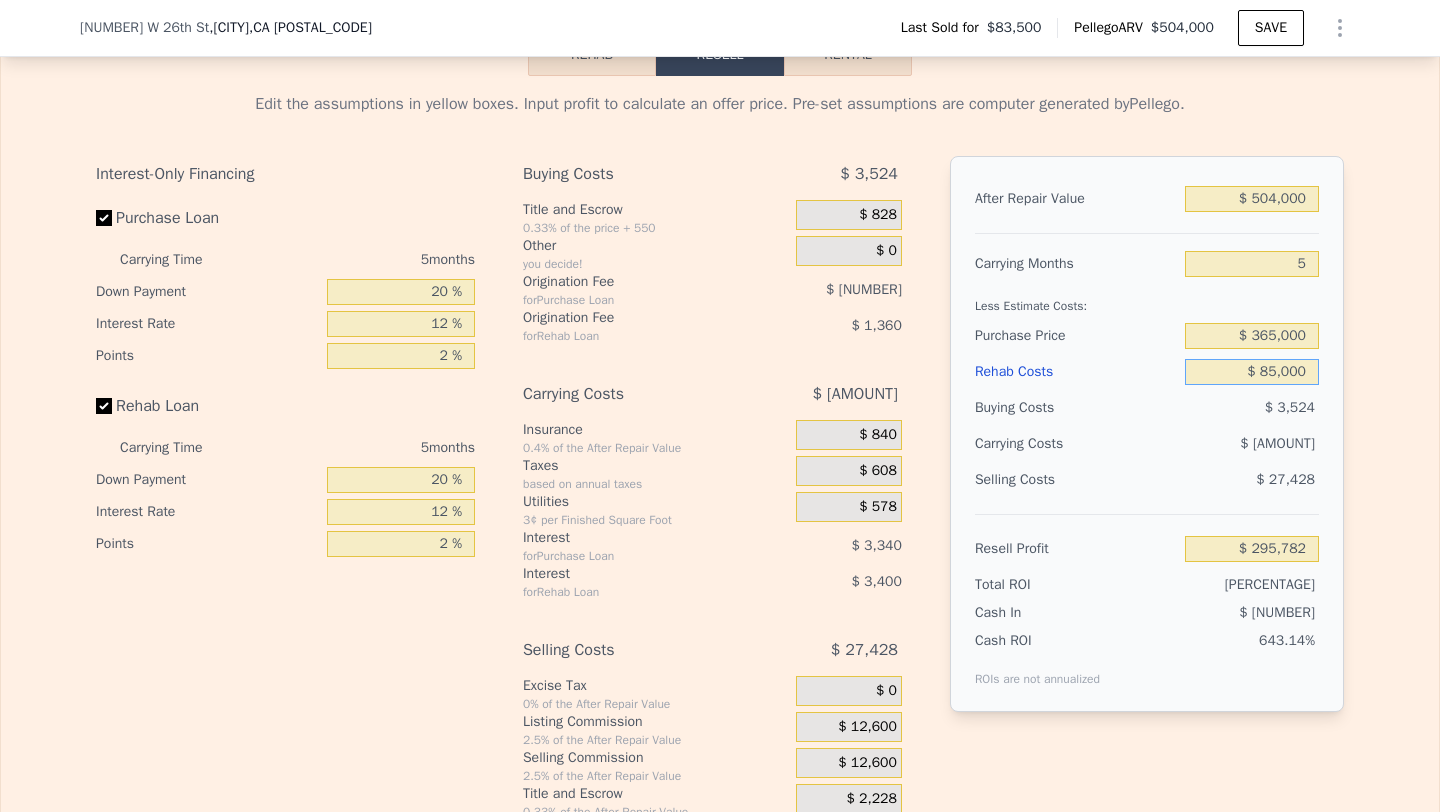 type on "$ 85,000" 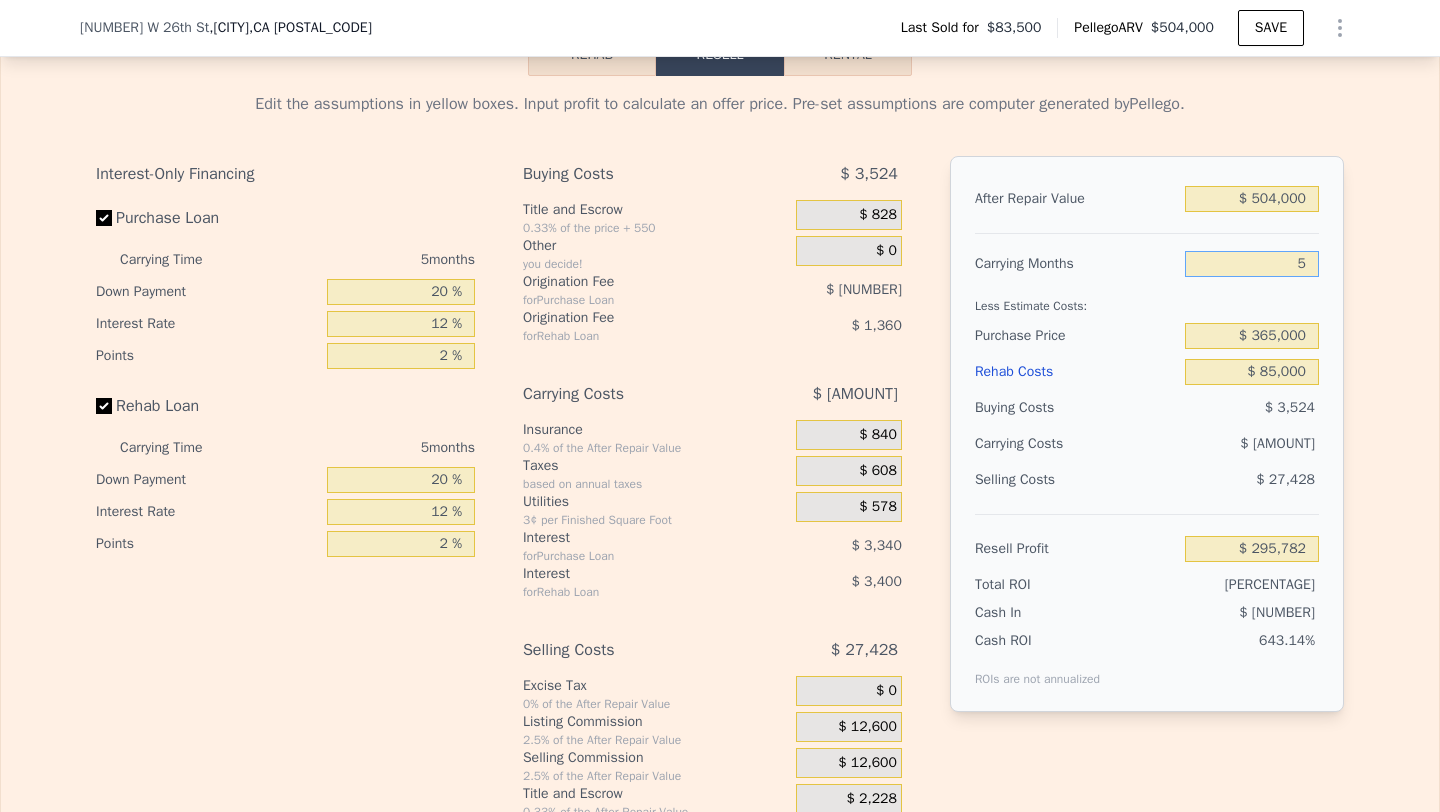 click on "5" at bounding box center [1252, 264] 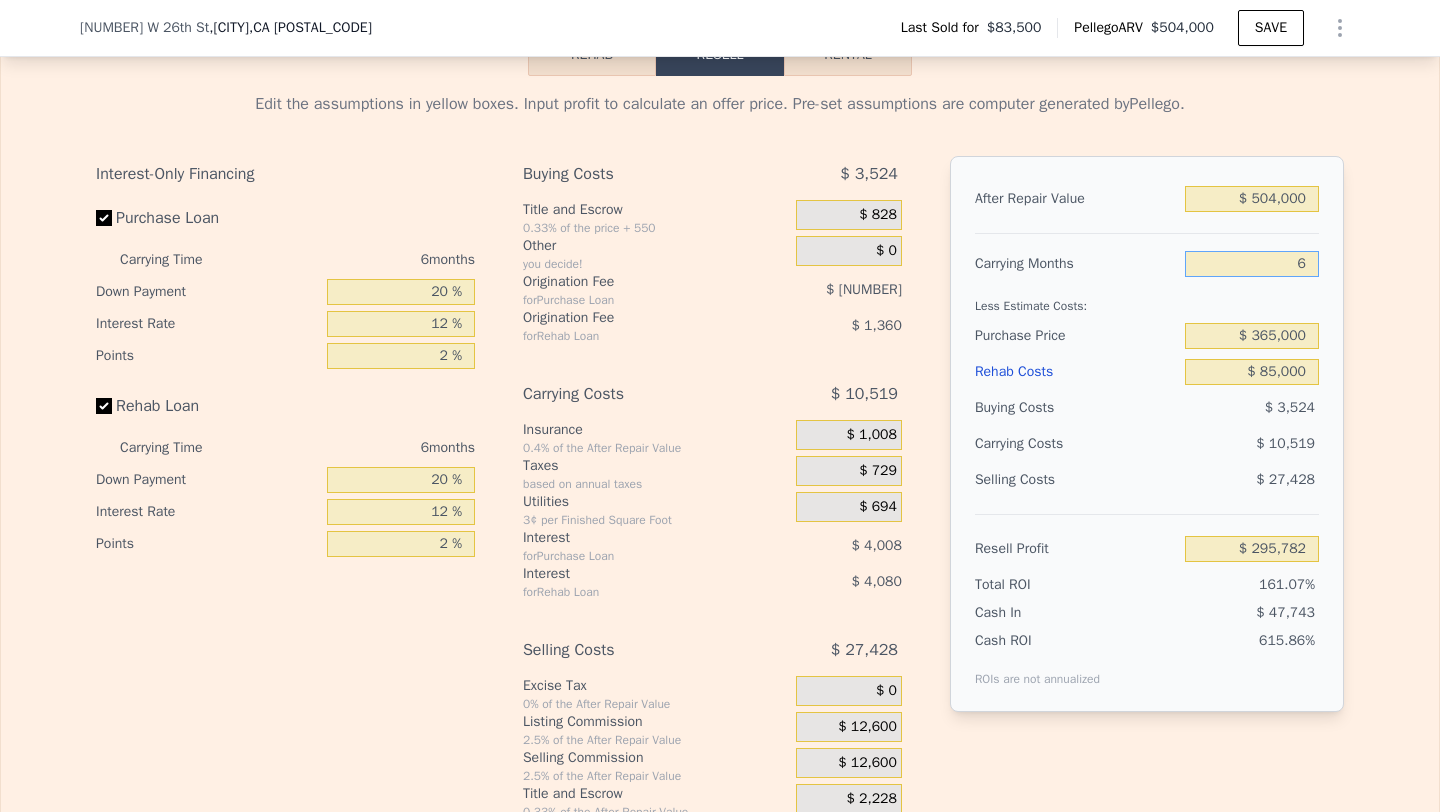 type on "$ 294,029" 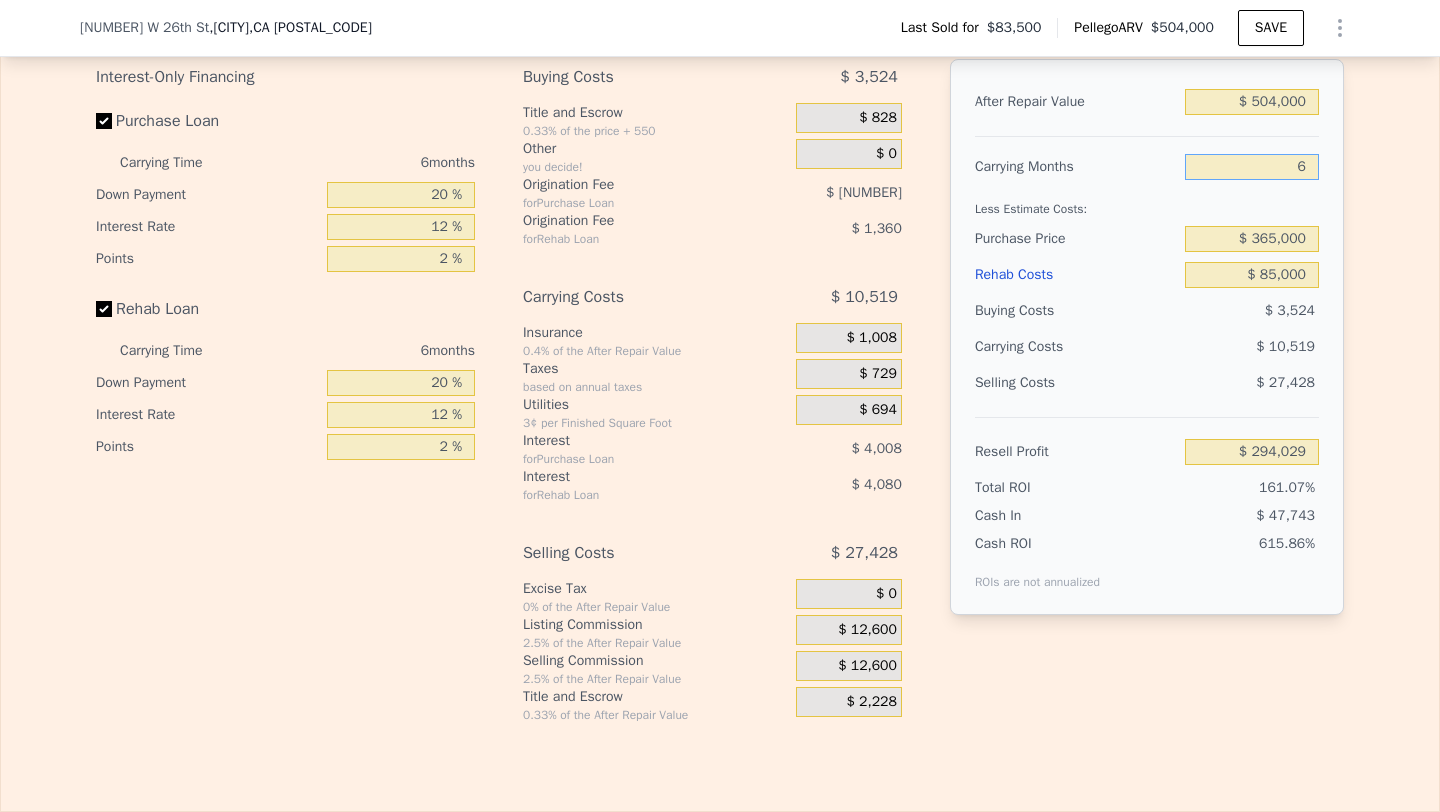scroll, scrollTop: 2707, scrollLeft: 0, axis: vertical 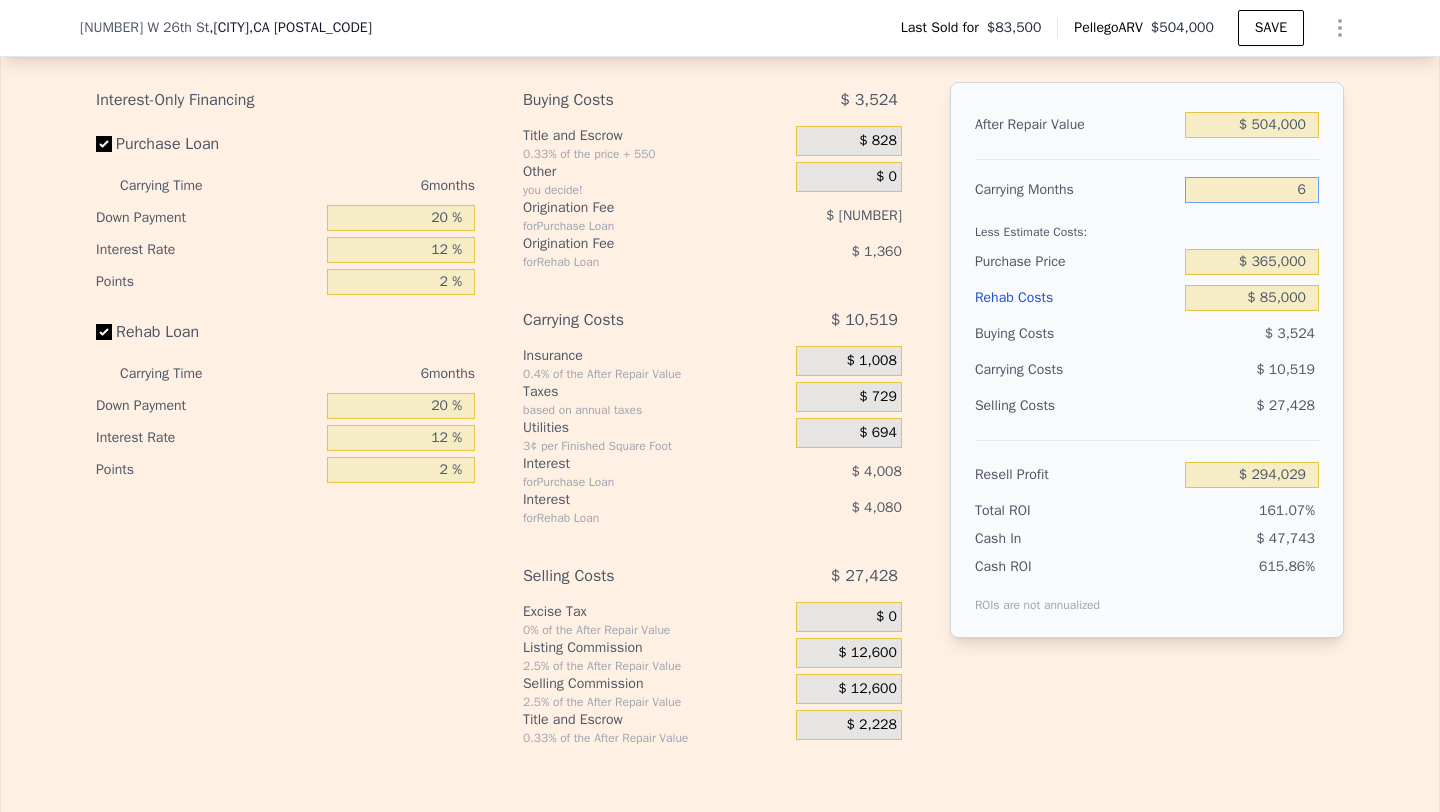 type on "6" 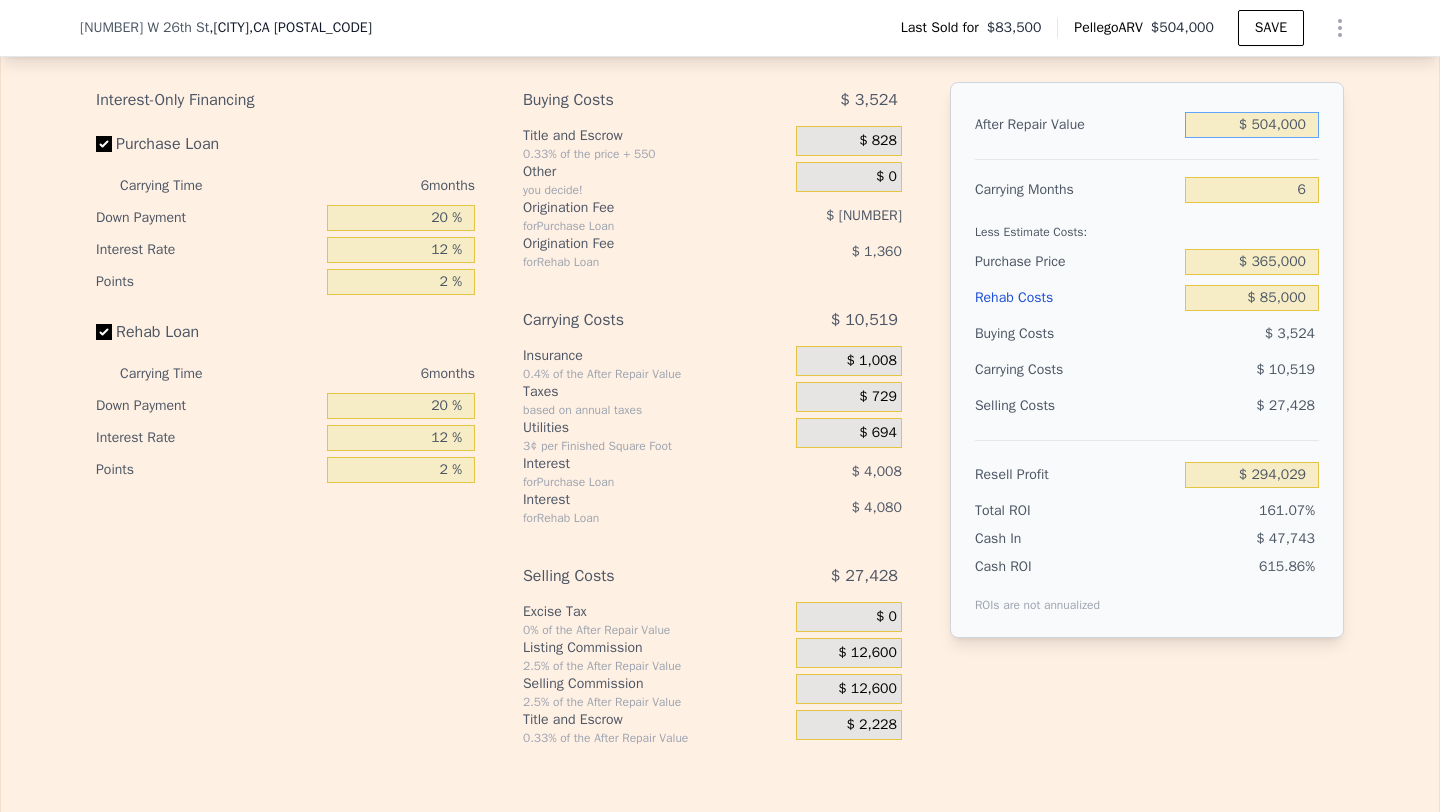 click on "$ 504,000" at bounding box center [1252, 125] 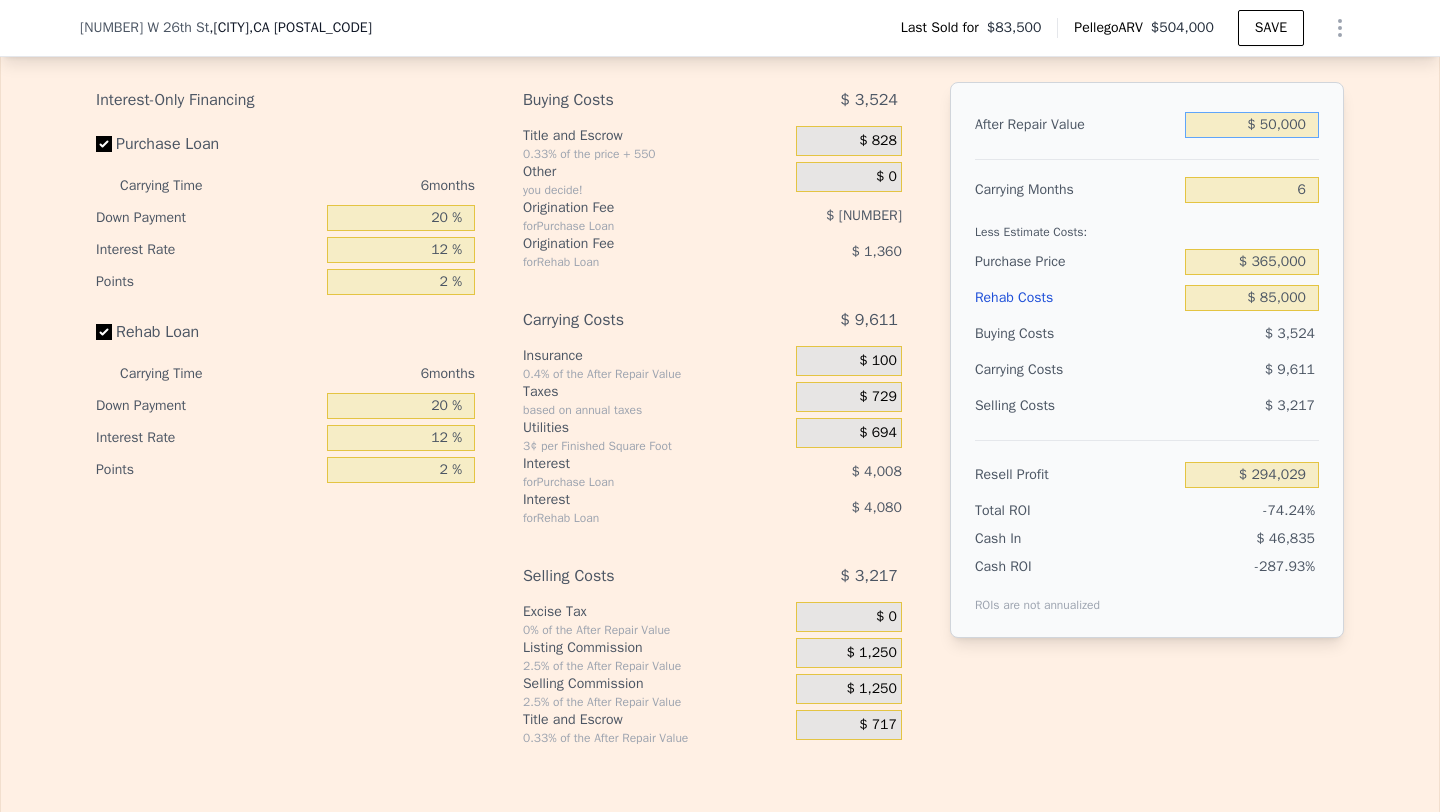 type on "-$ 134,852" 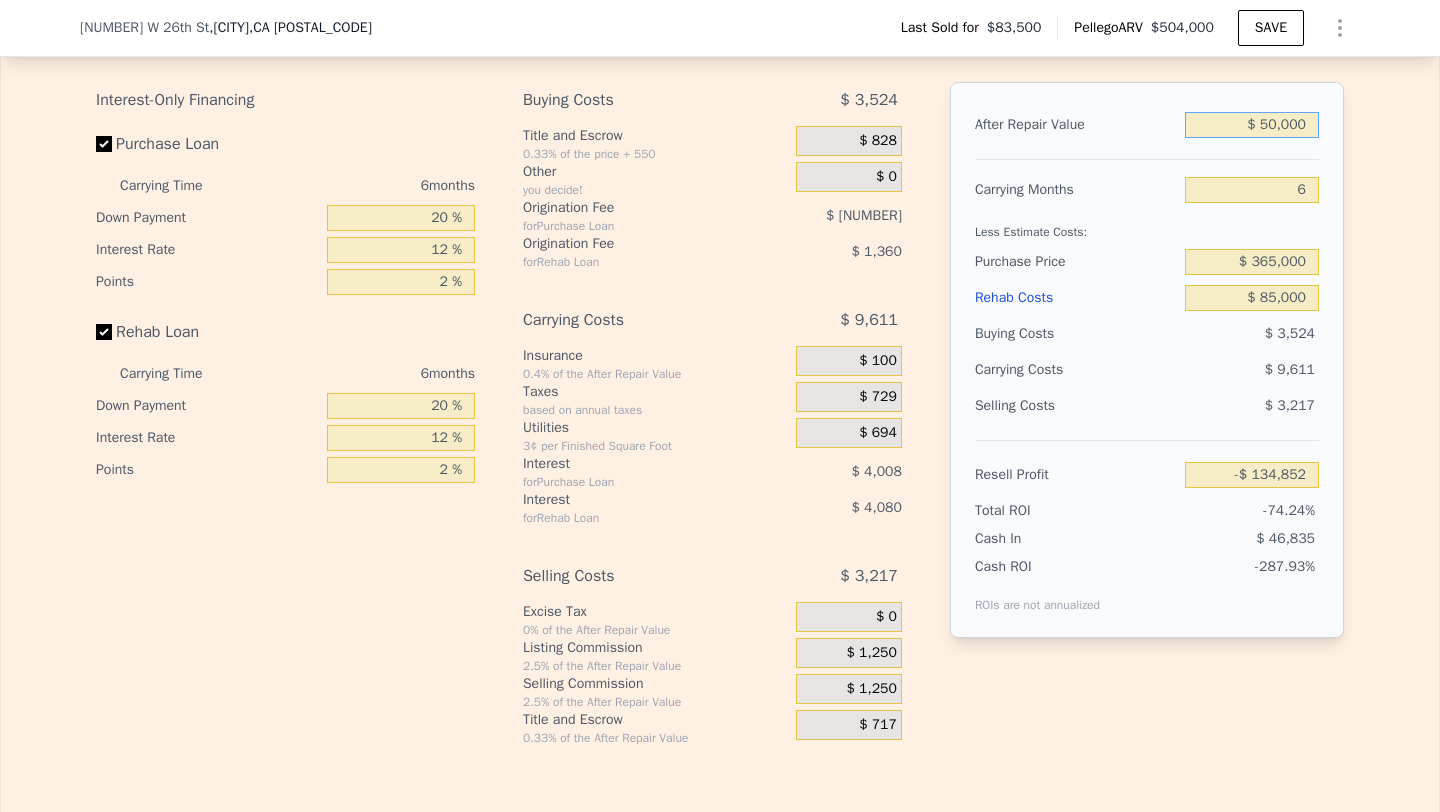 type on "$ 505,000" 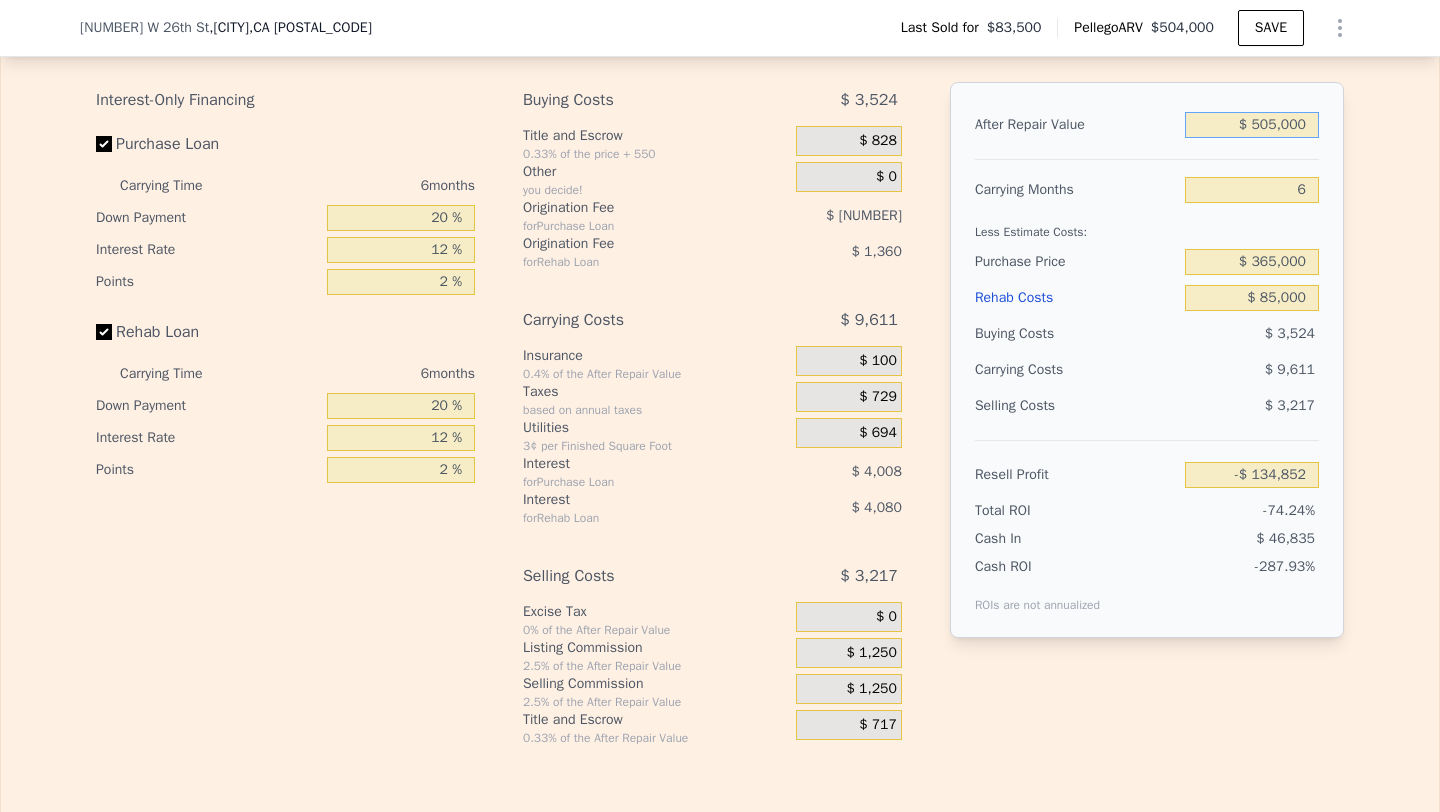 type on "$ 294,973" 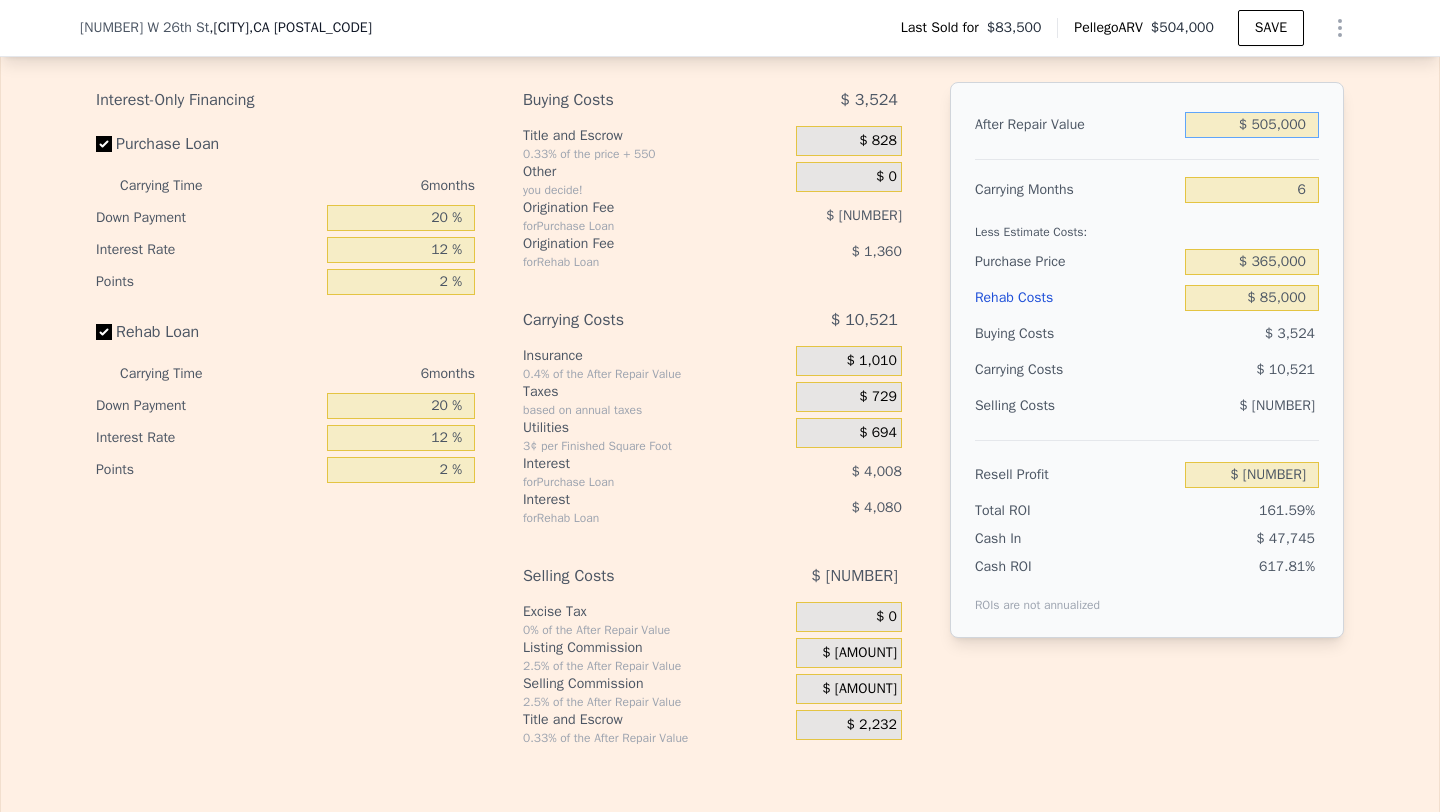 type on "$ 505,000" 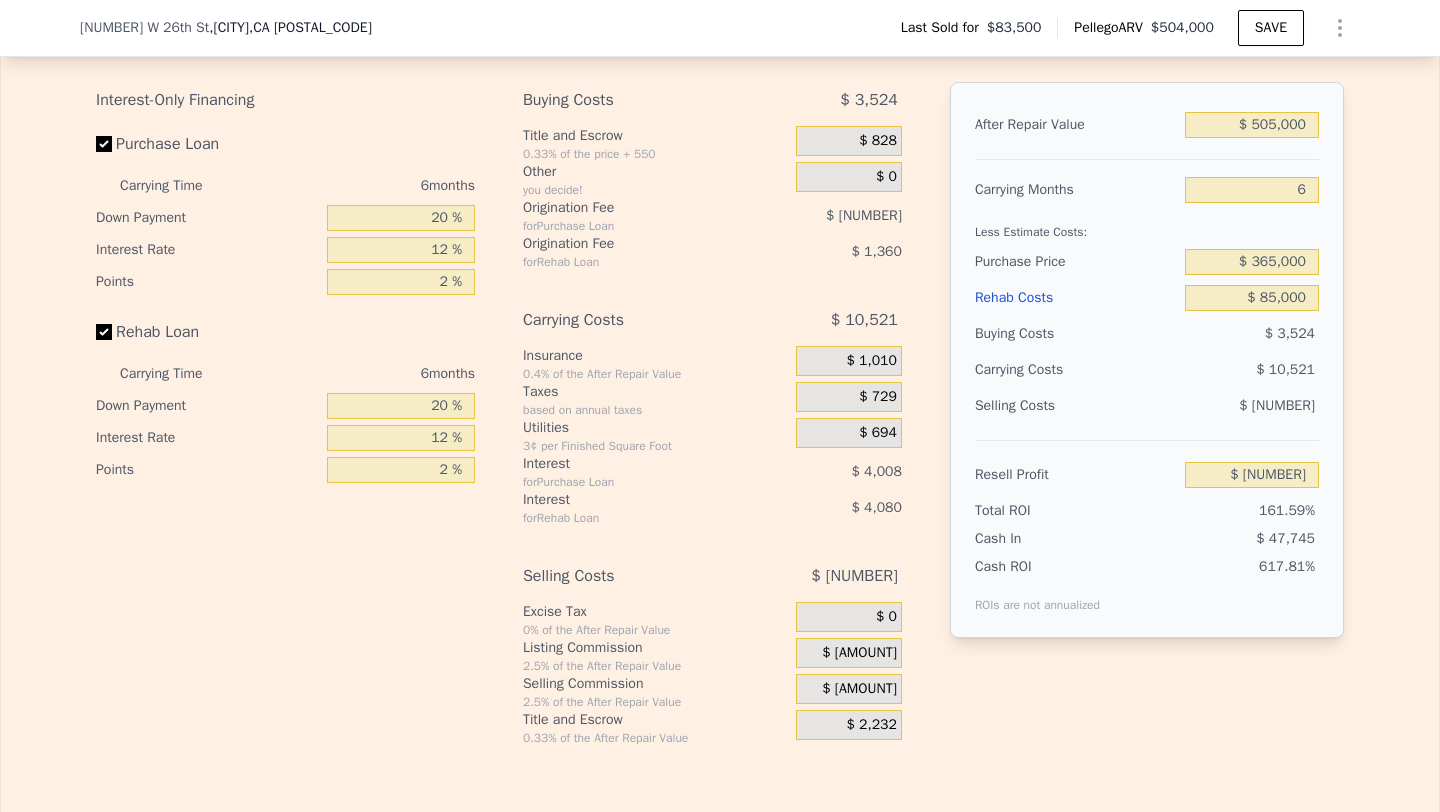click on "$ 12,625" at bounding box center (859, 689) 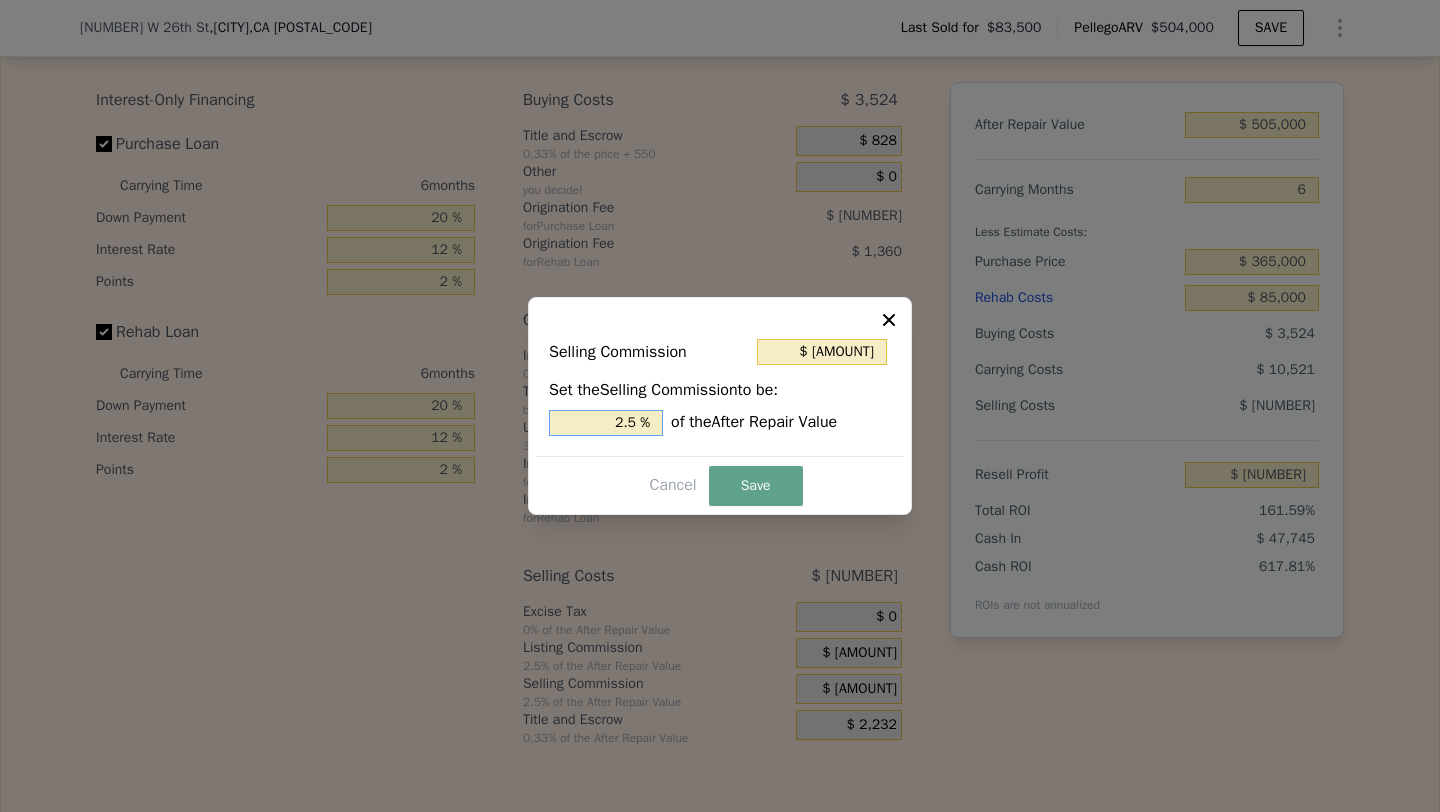 click on "2.5 %" at bounding box center (606, 423) 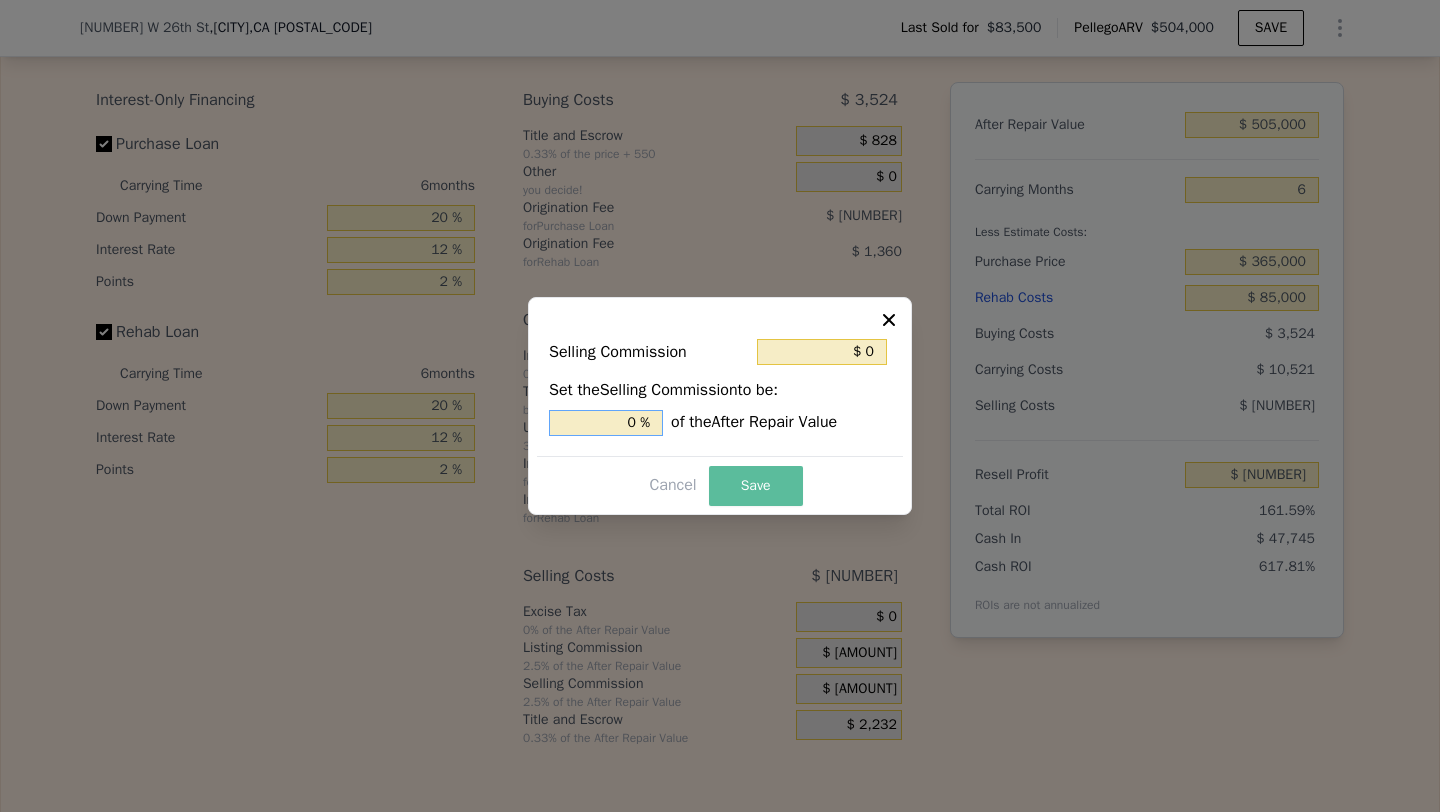 type on "0 %" 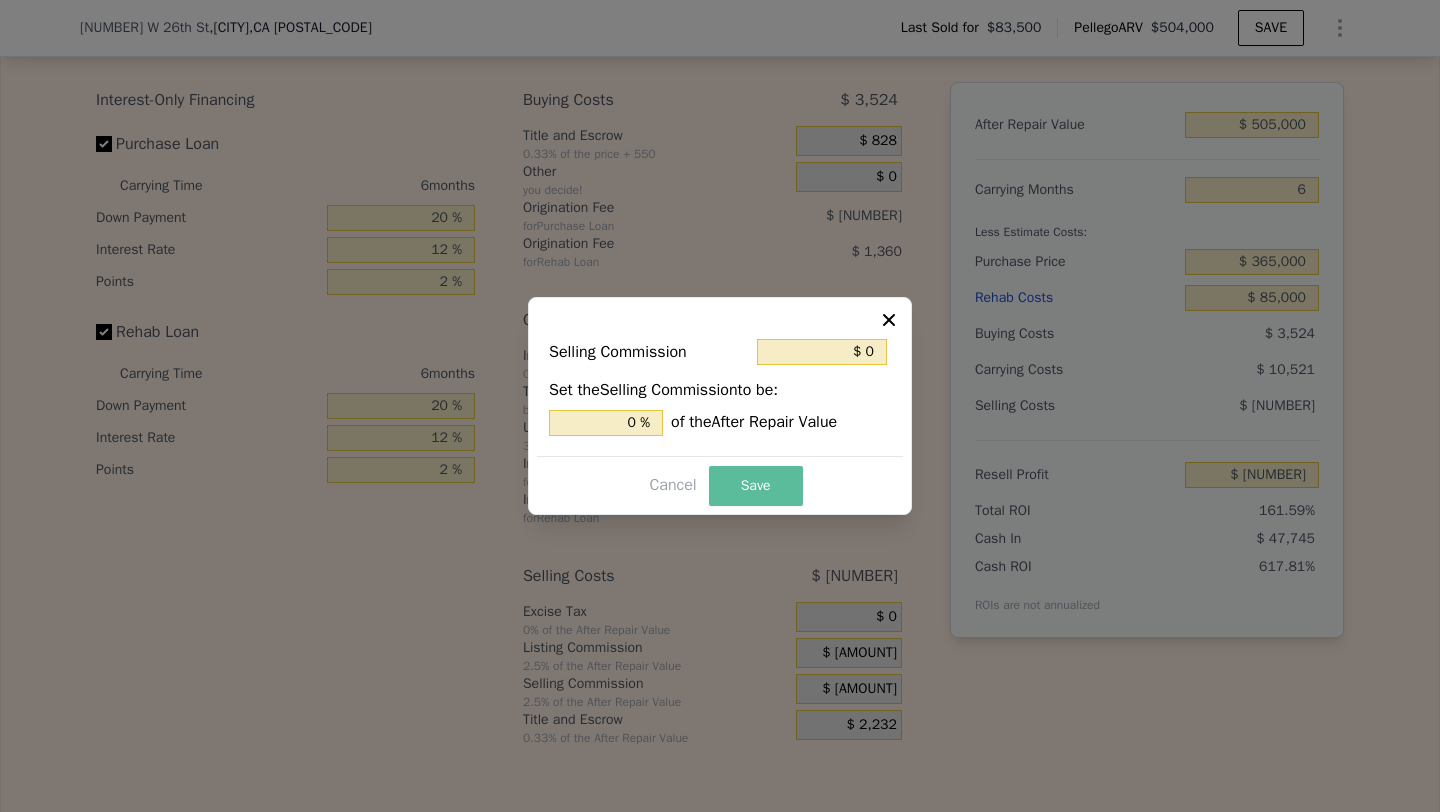 click on "Save" at bounding box center [756, 486] 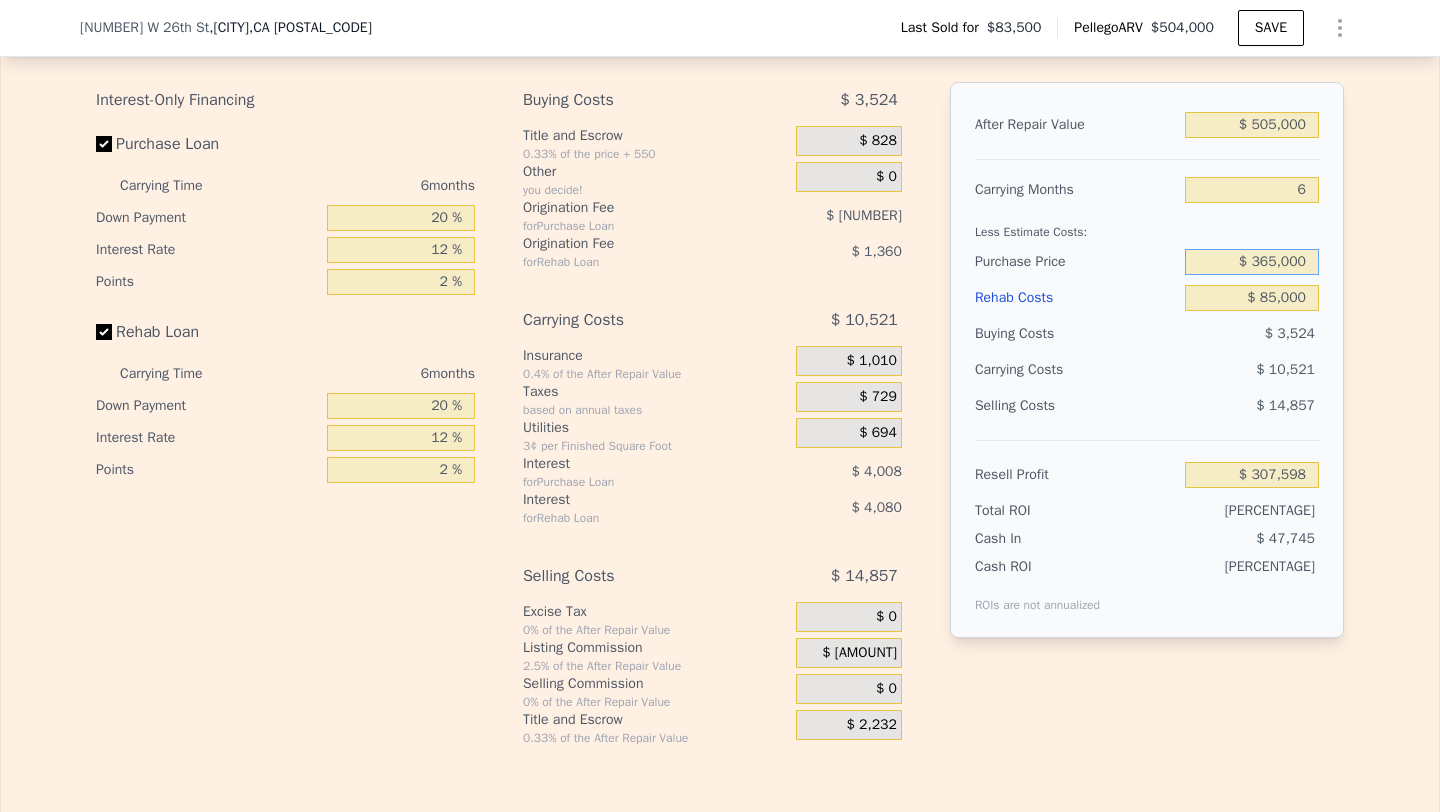 click on "$ 365,000" at bounding box center [1252, 262] 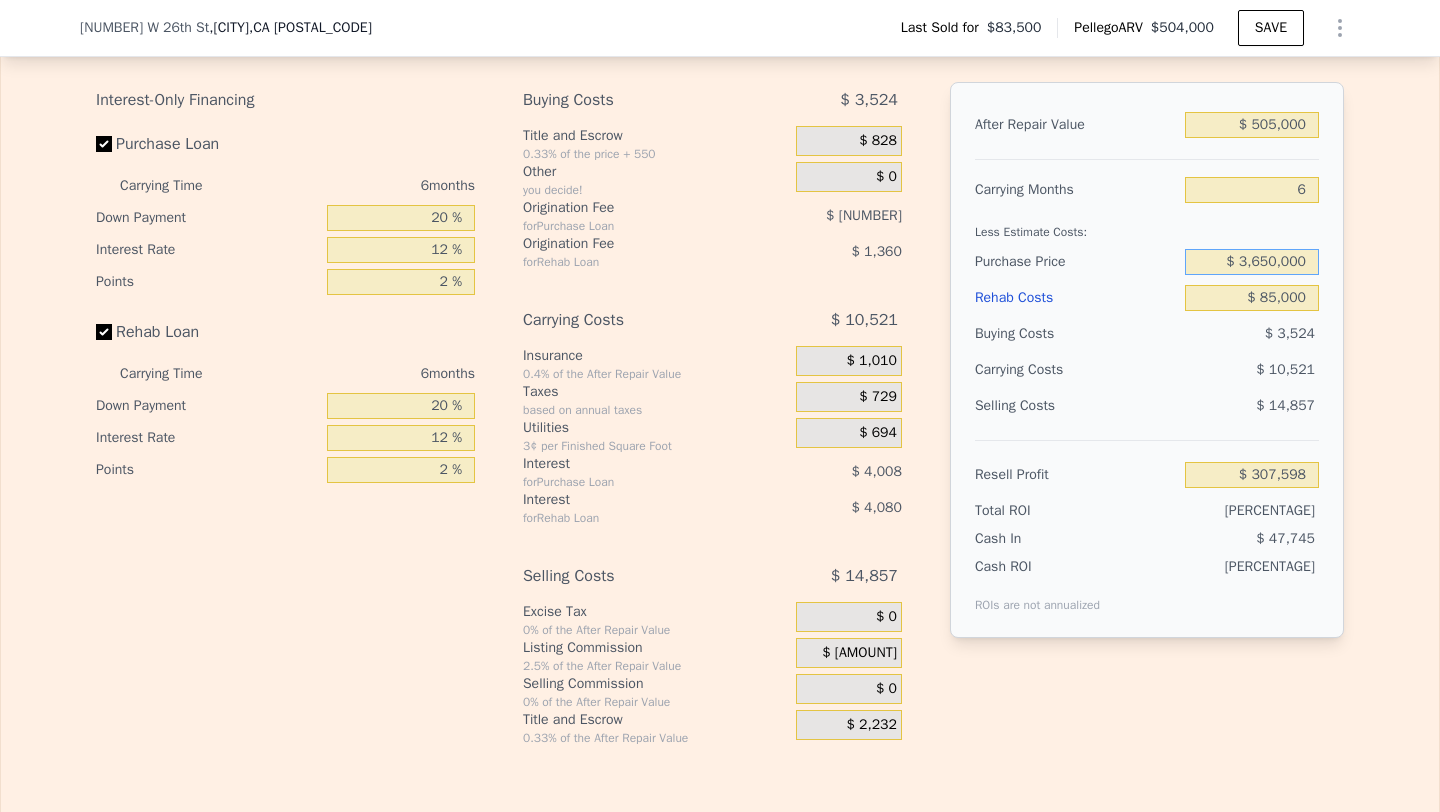 type on "$ 365,000" 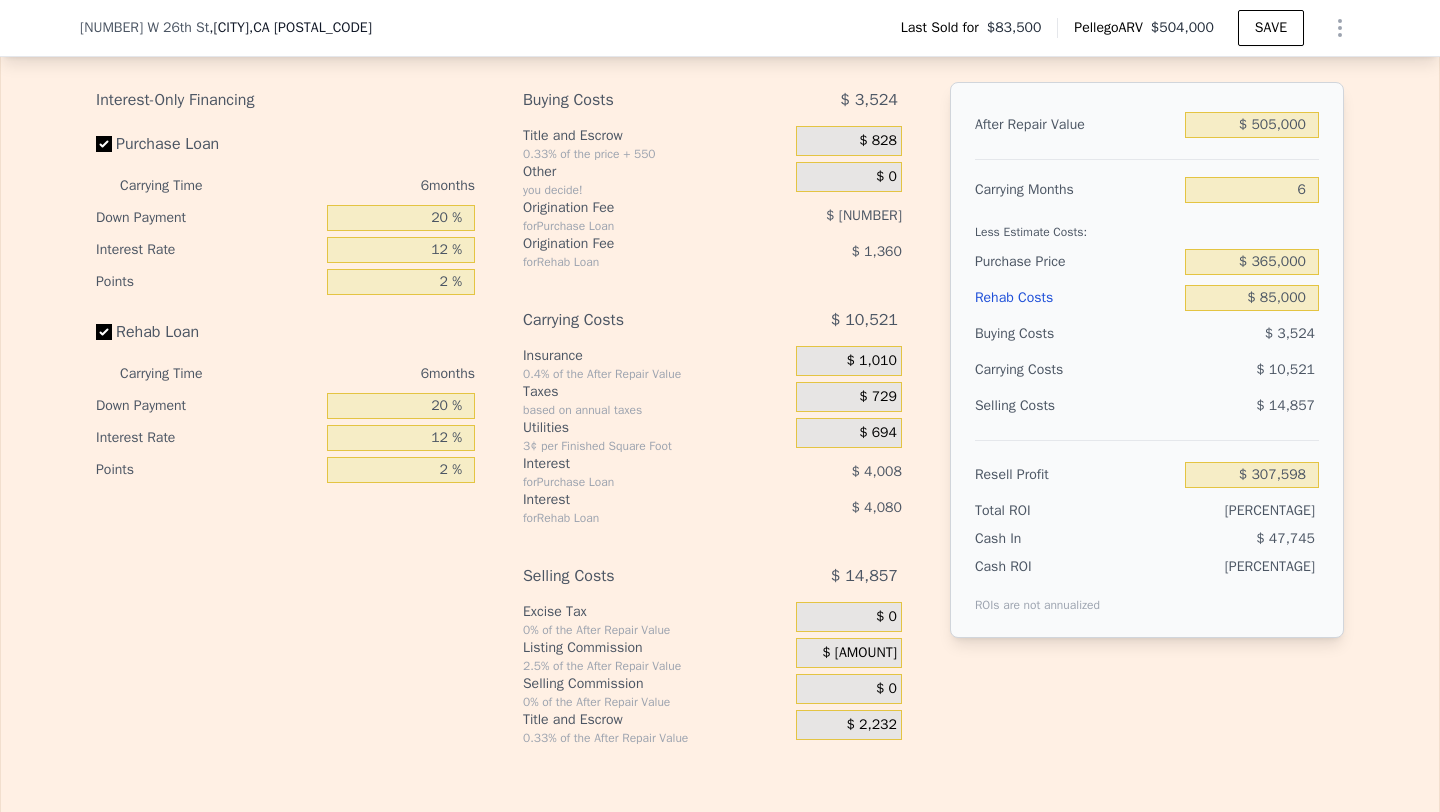 click on "$ 10,521" at bounding box center [1213, 370] 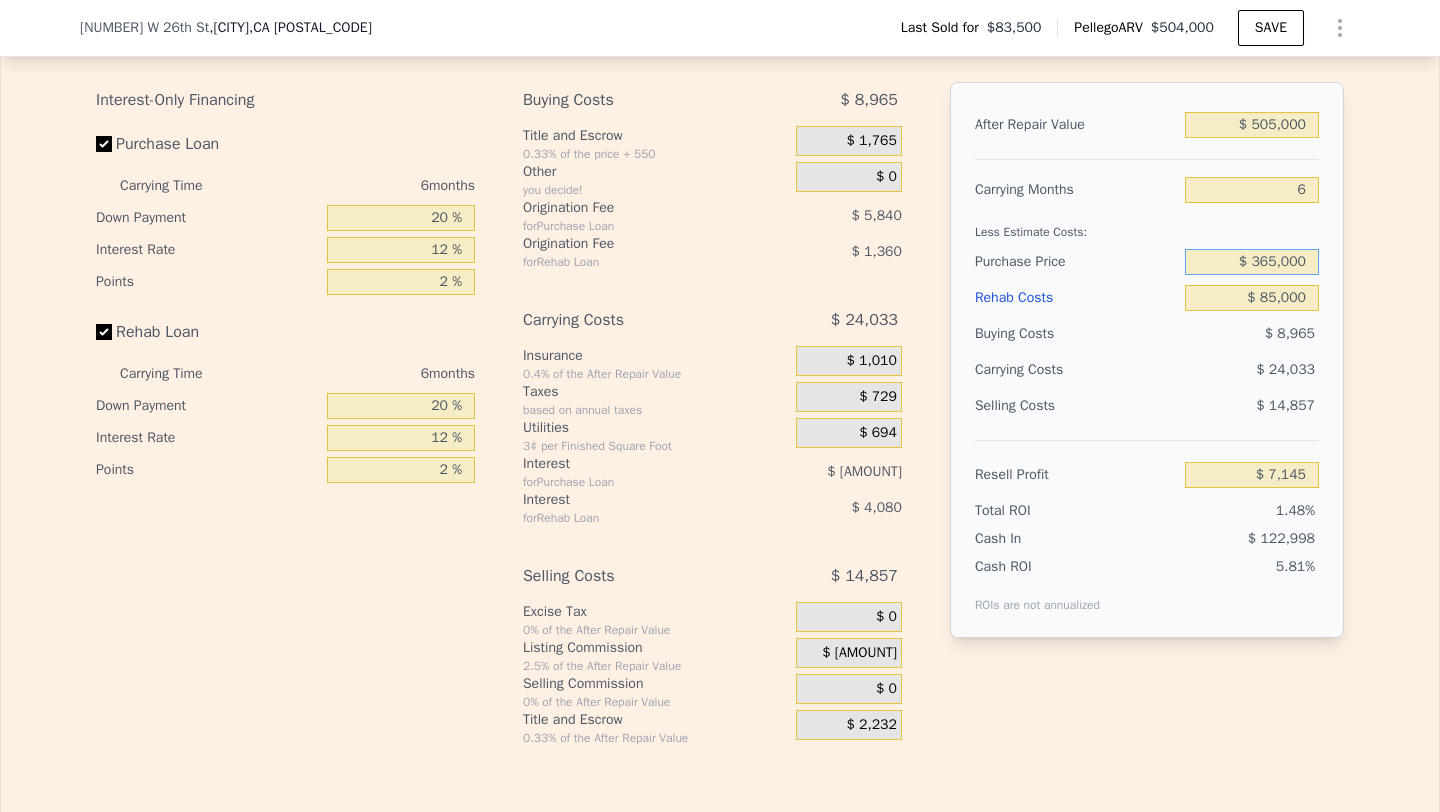 click on "$ 365,000" at bounding box center [1252, 262] 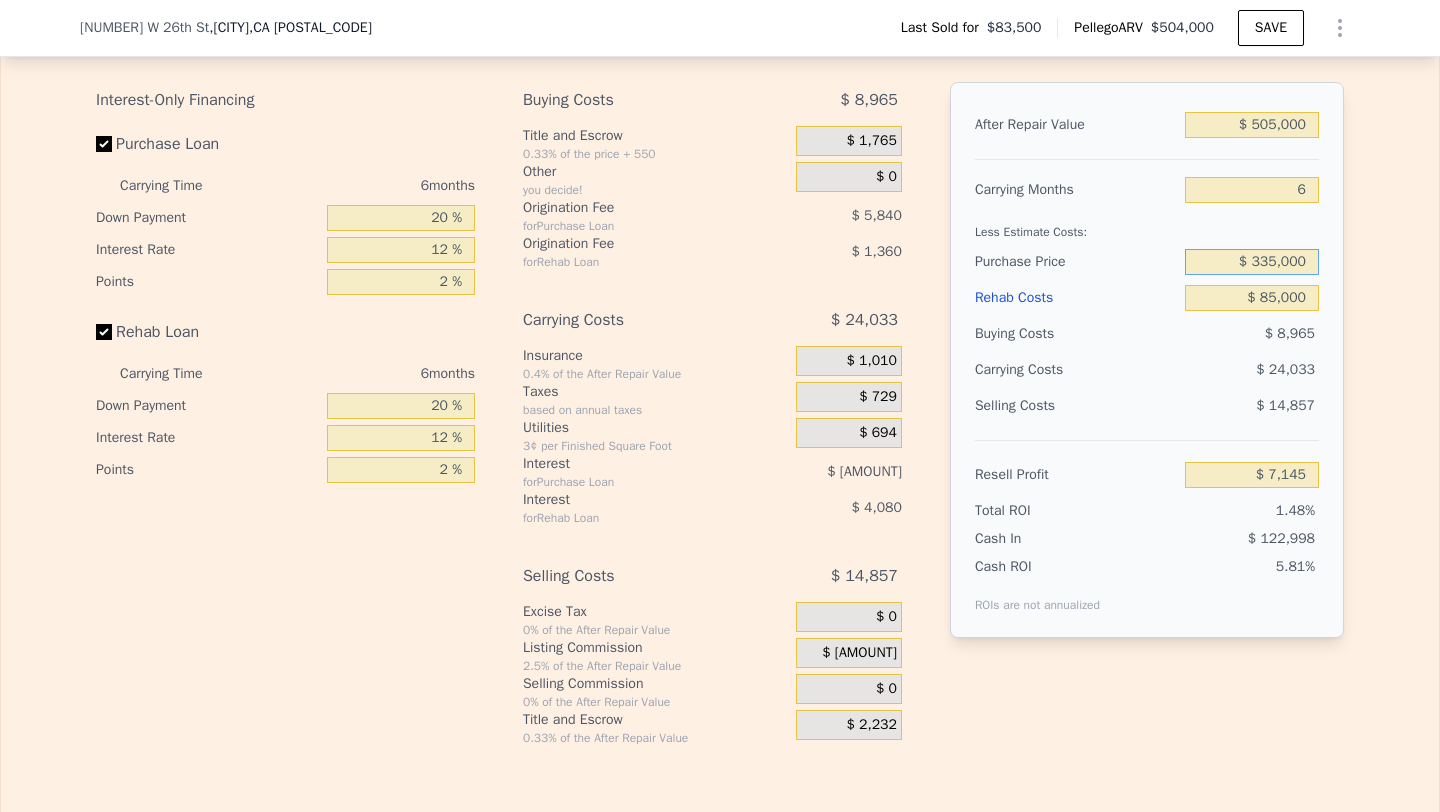 type on "$ 335,000" 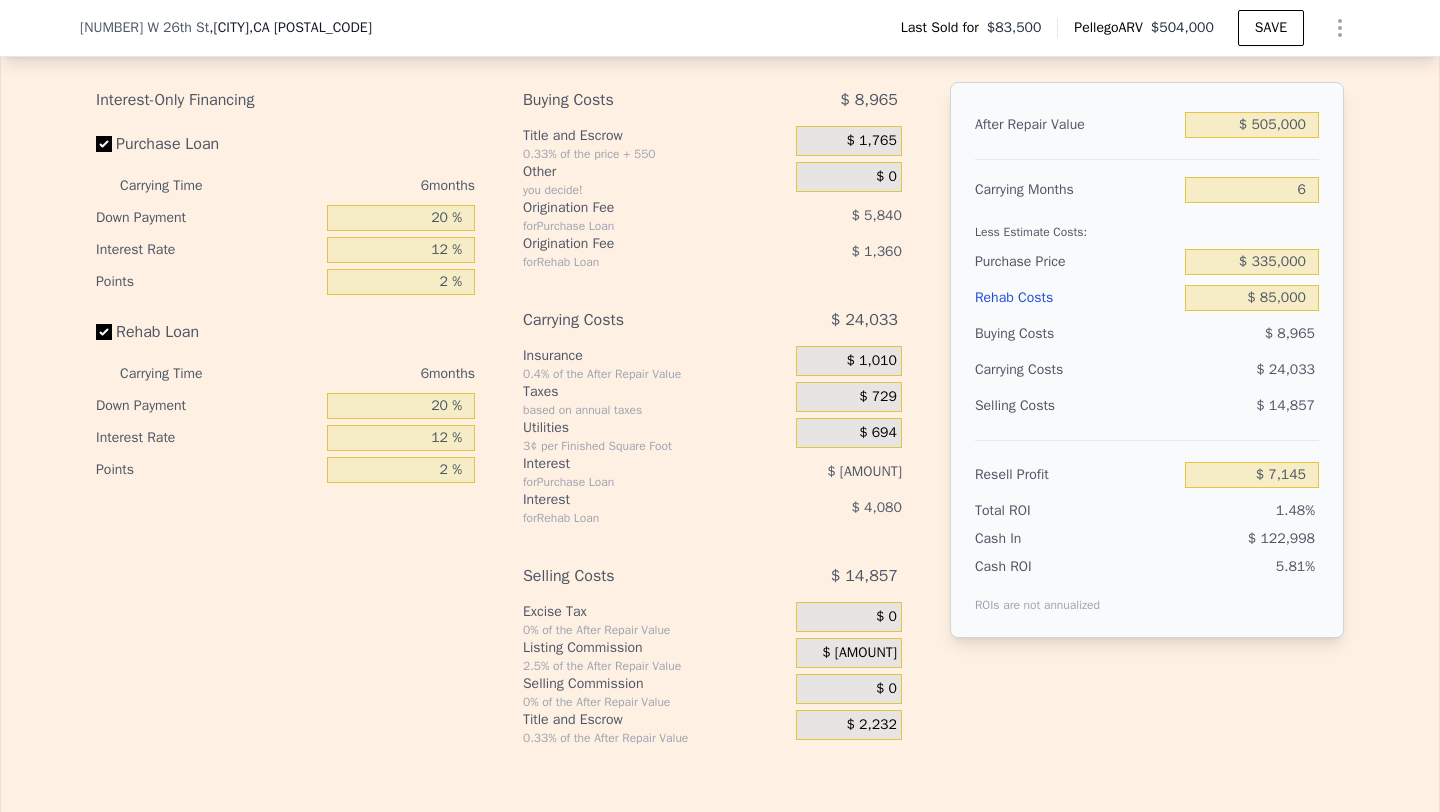 click on "$ 24,033" at bounding box center [1213, 370] 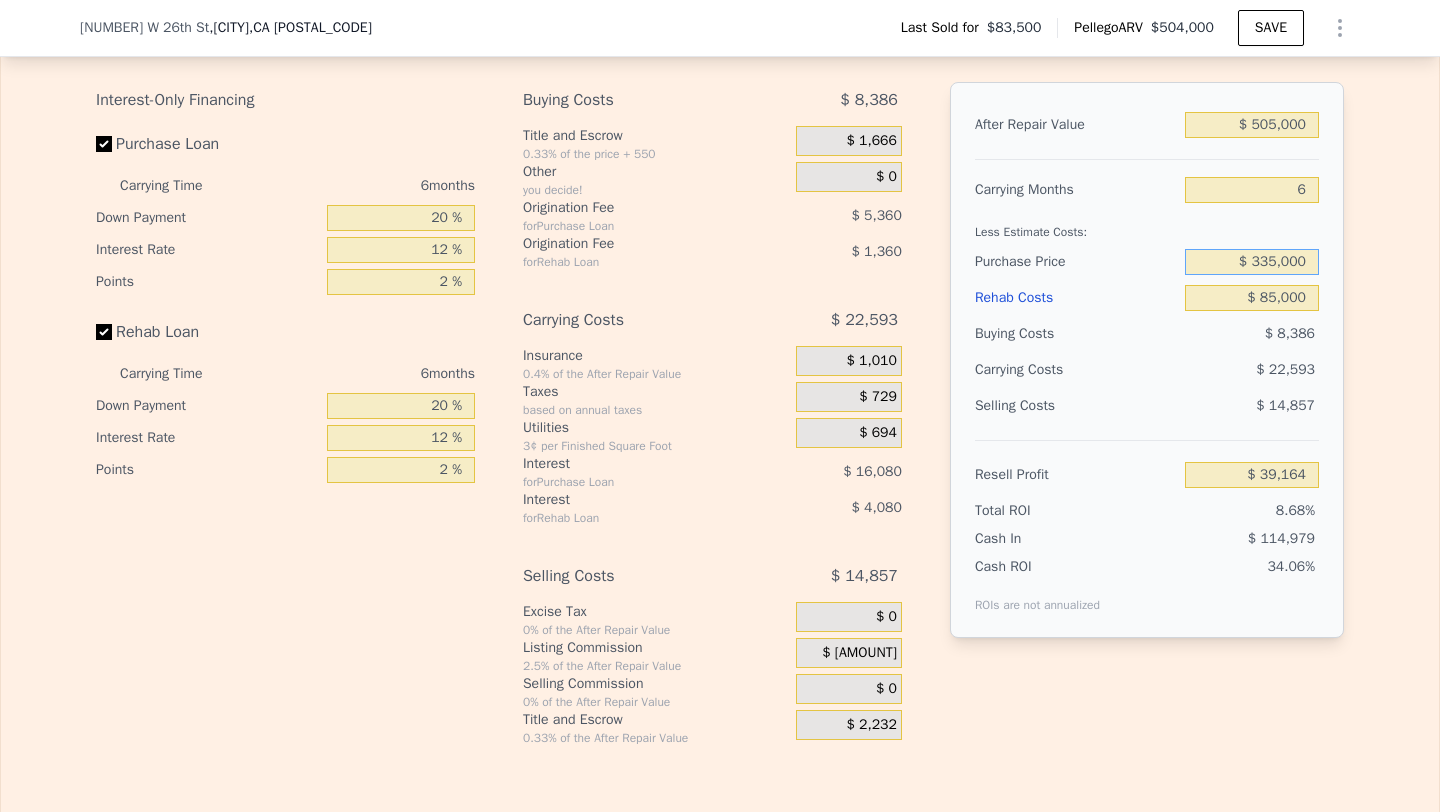 click on "$ 335,000" at bounding box center [1252, 262] 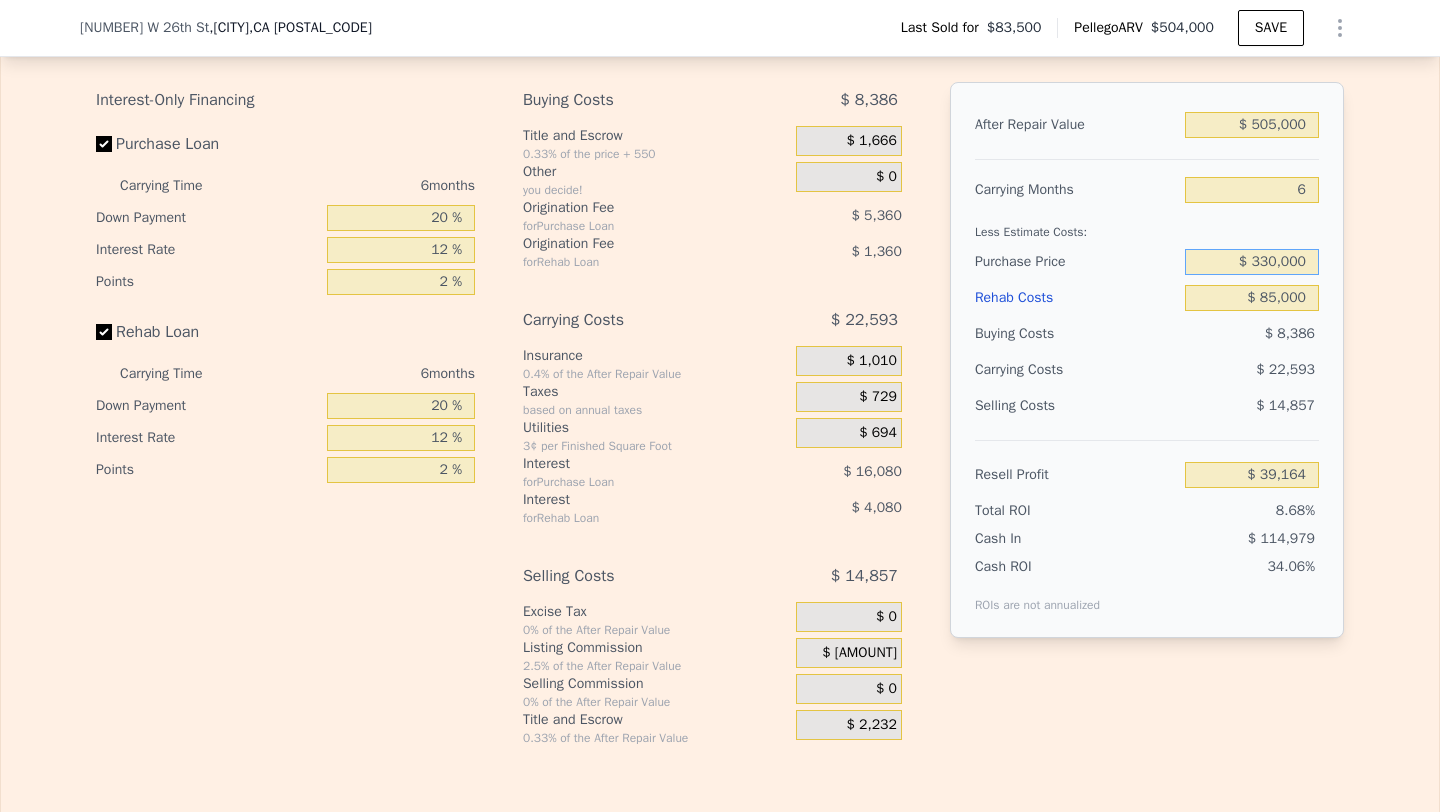 type on "$ 330,000" 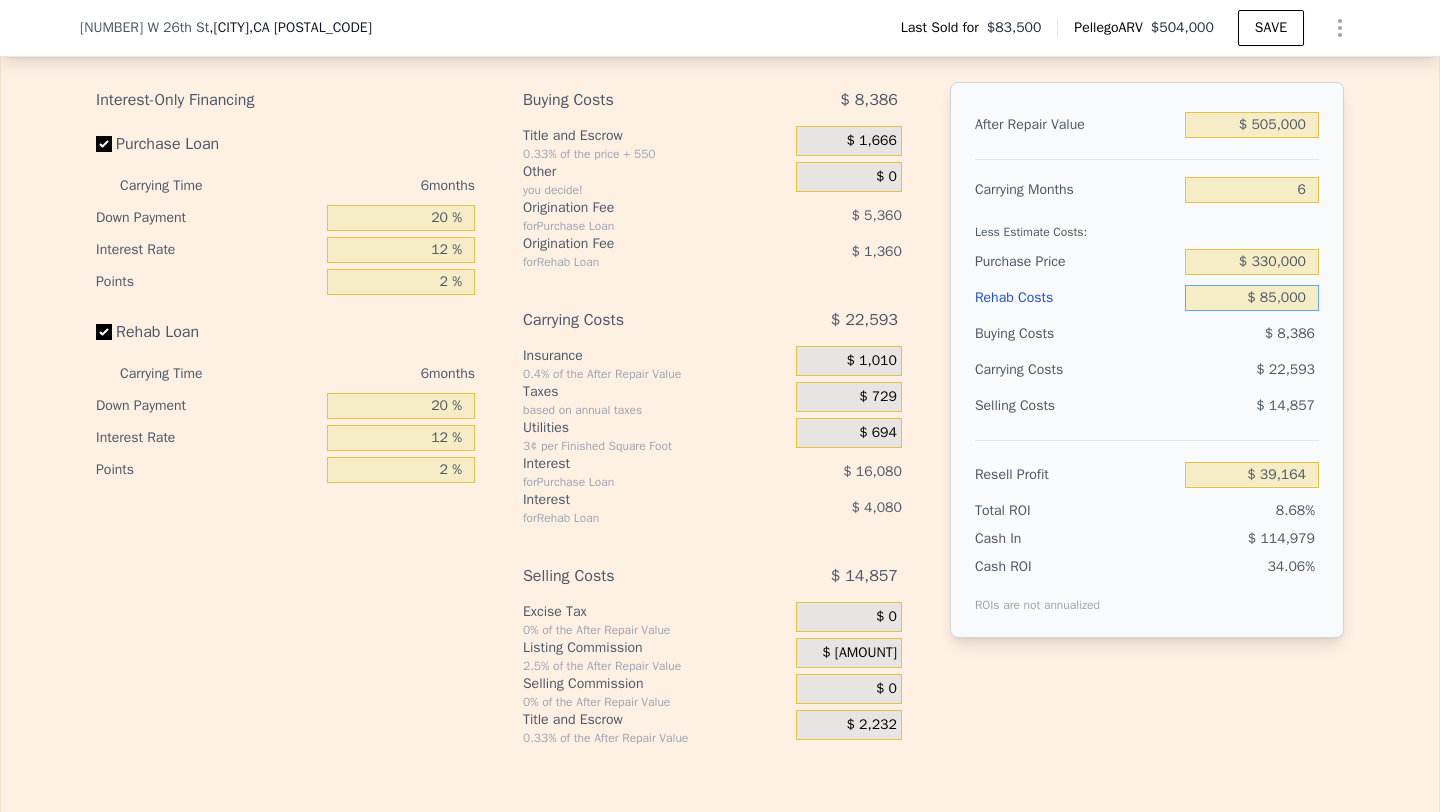 click on "$ 85,000" at bounding box center [1252, 298] 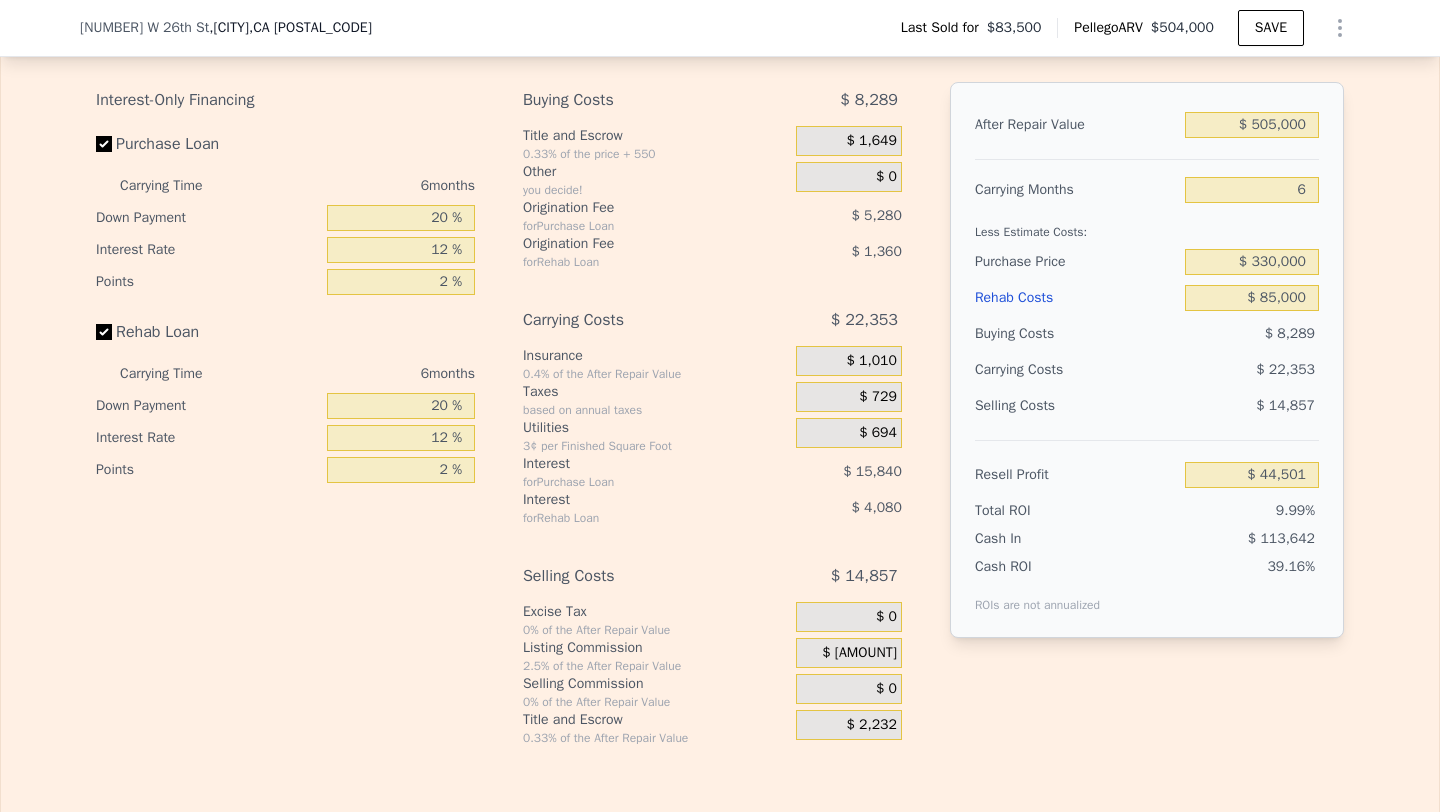 type on "$ 504,000" 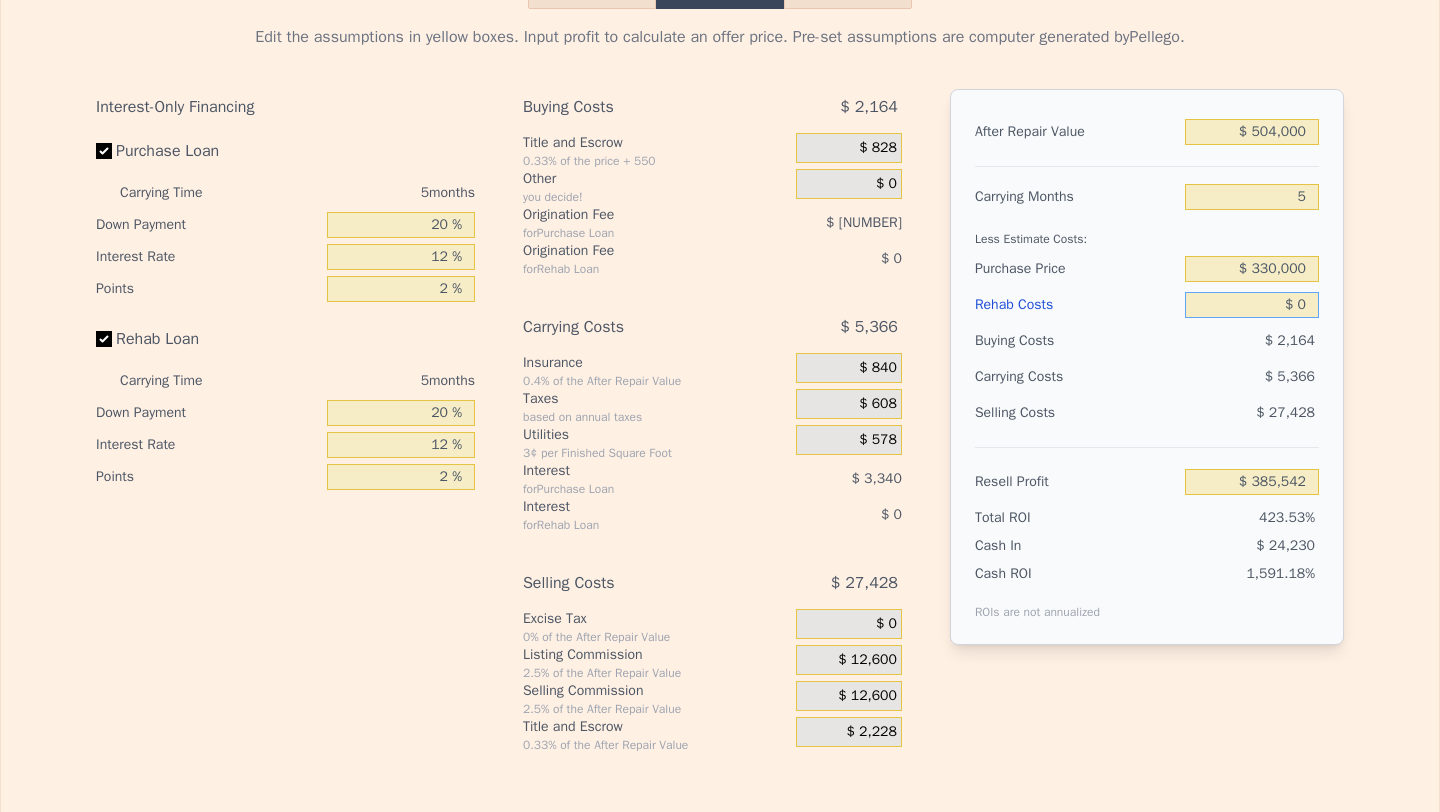 scroll, scrollTop: 0, scrollLeft: 0, axis: both 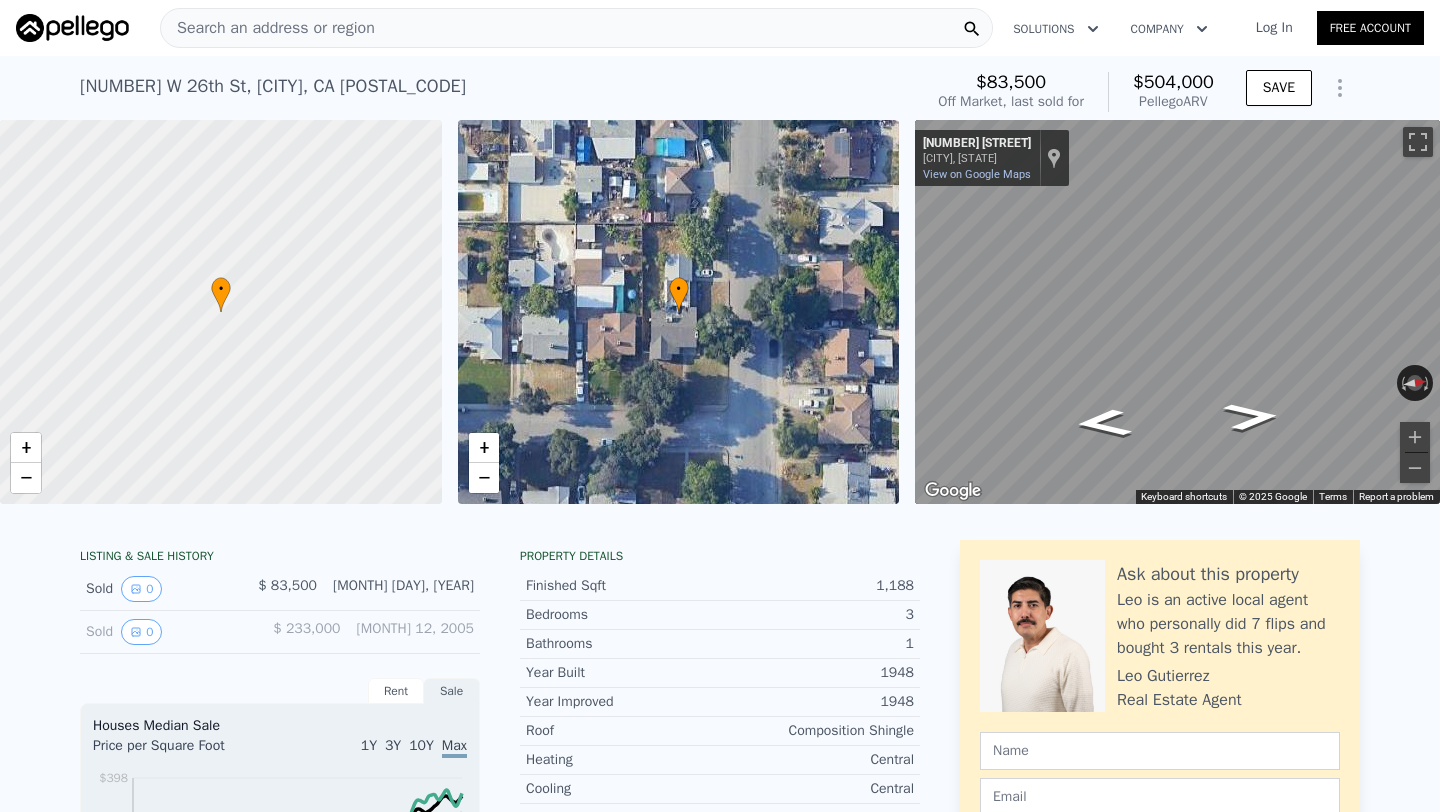 click on "Search an address or region" at bounding box center (268, 28) 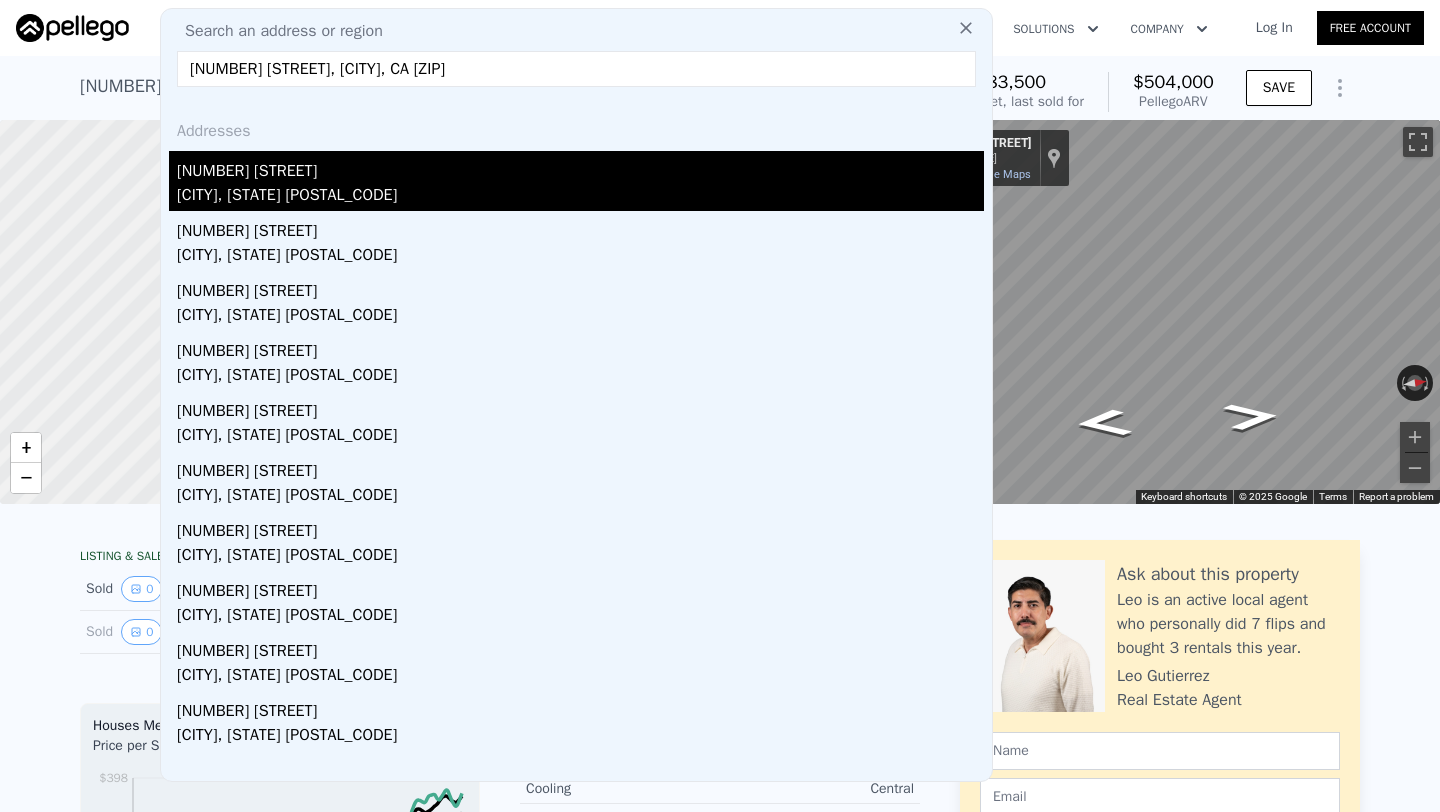 type on "994 Magnolia Ave, San Bernardino, CA 92411" 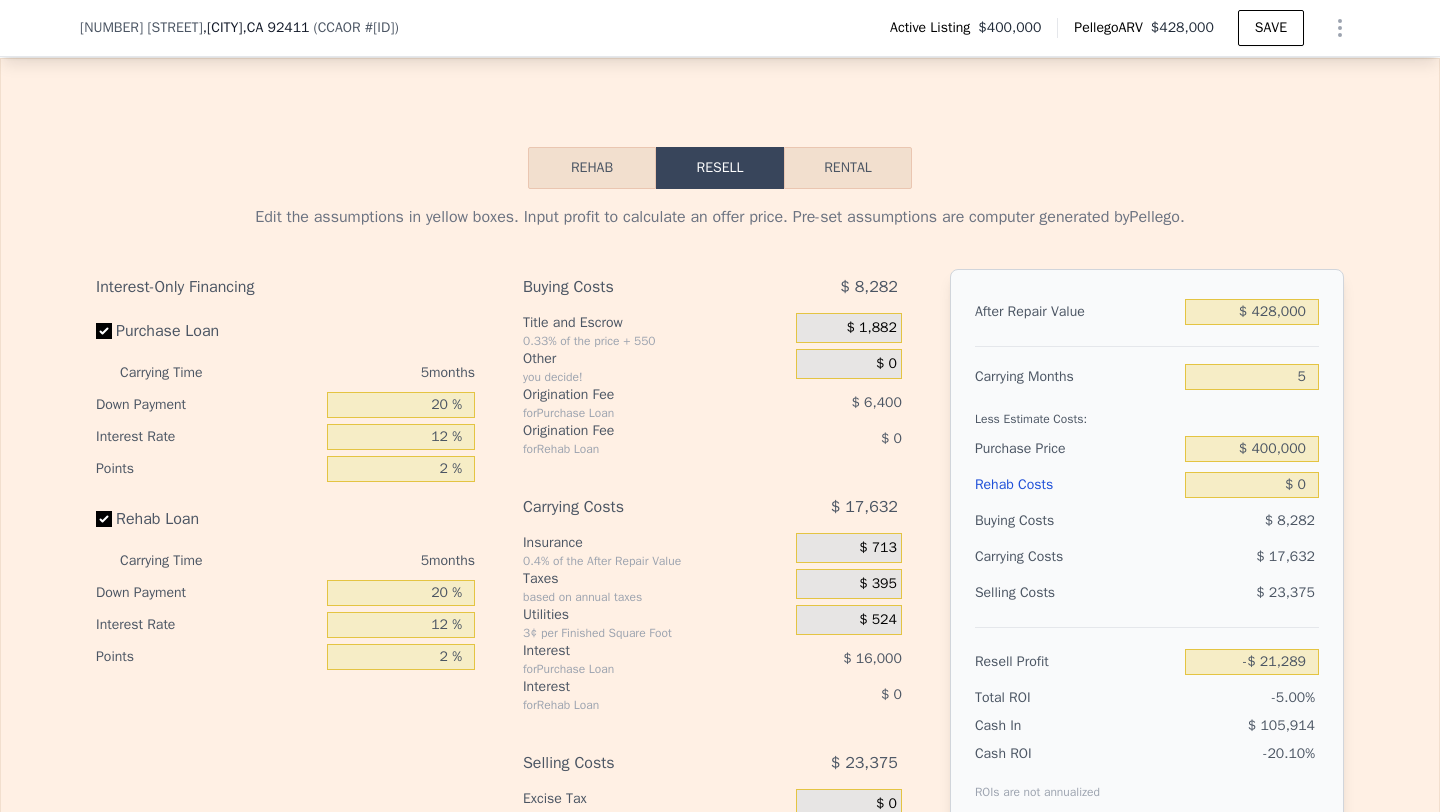 scroll, scrollTop: 3005, scrollLeft: 0, axis: vertical 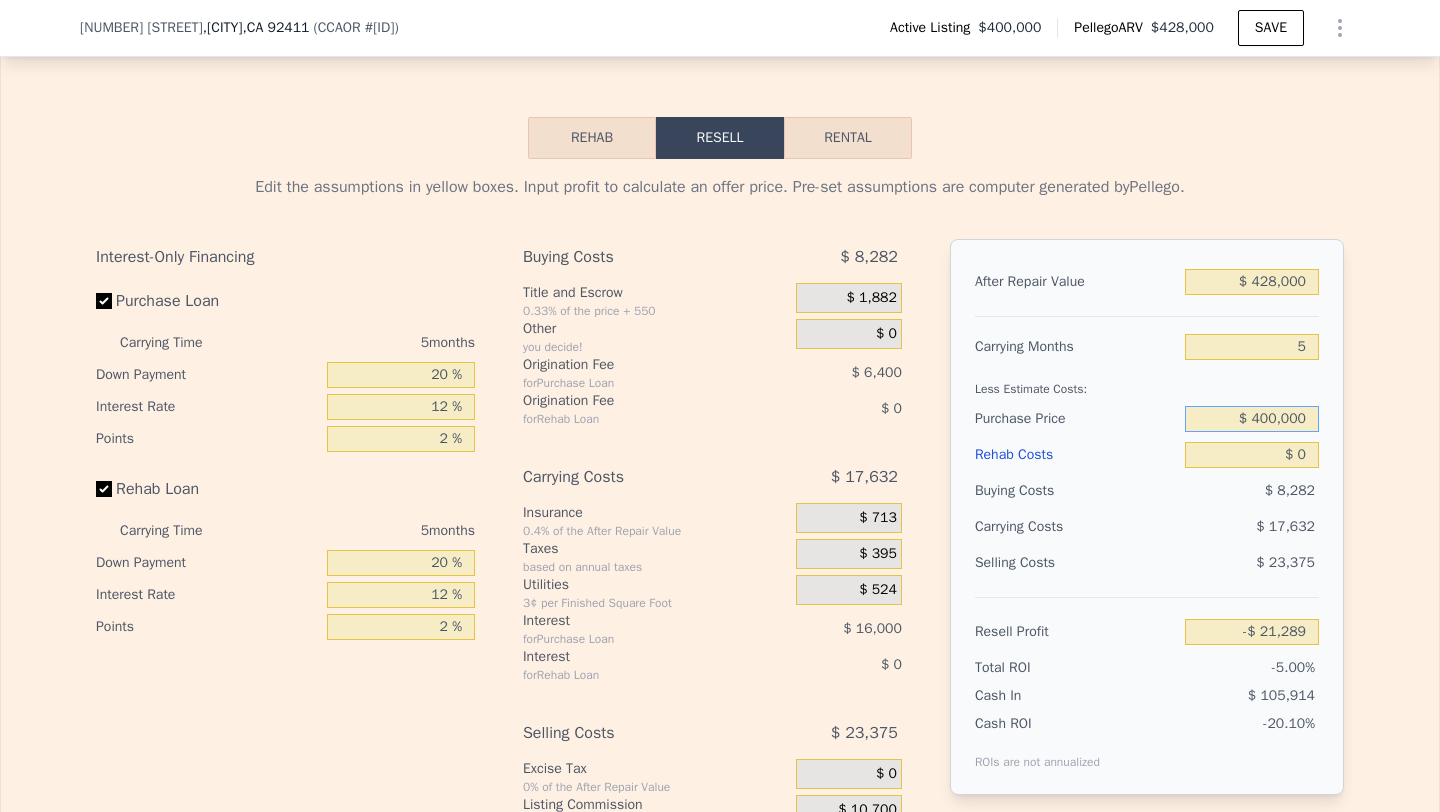 click on "$ 400,000" at bounding box center (1252, 419) 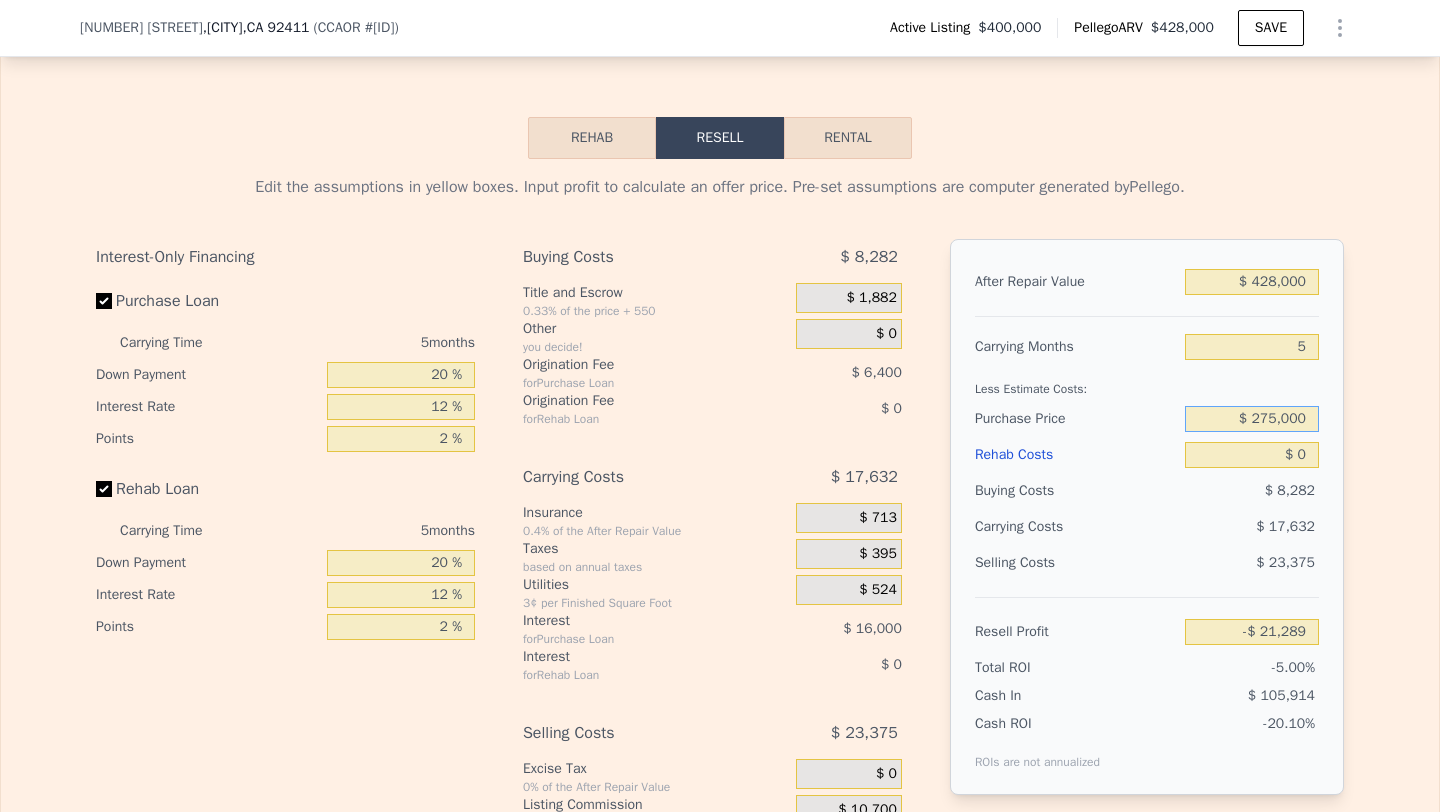type on "$ 275,000" 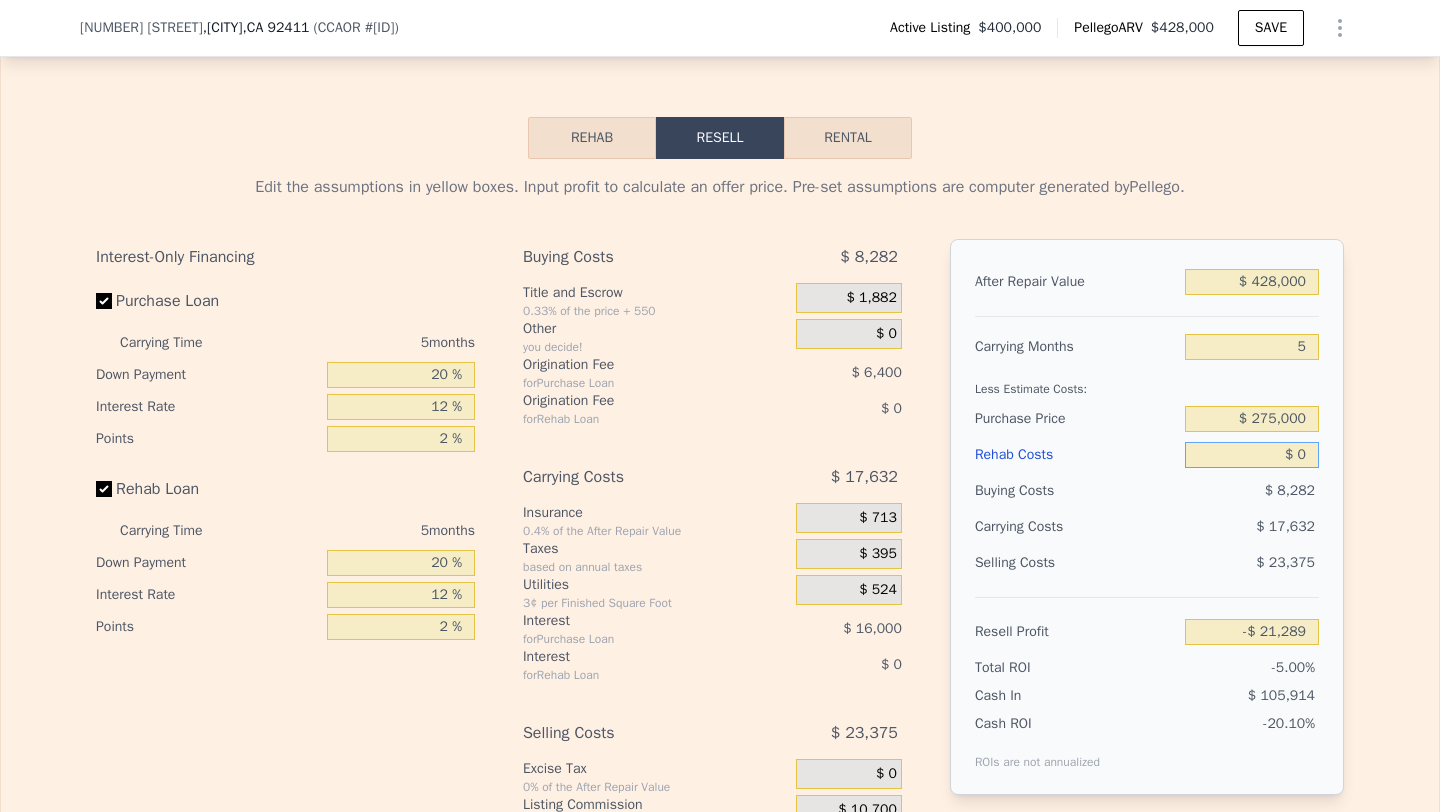 click on "$ 0" at bounding box center (1252, 455) 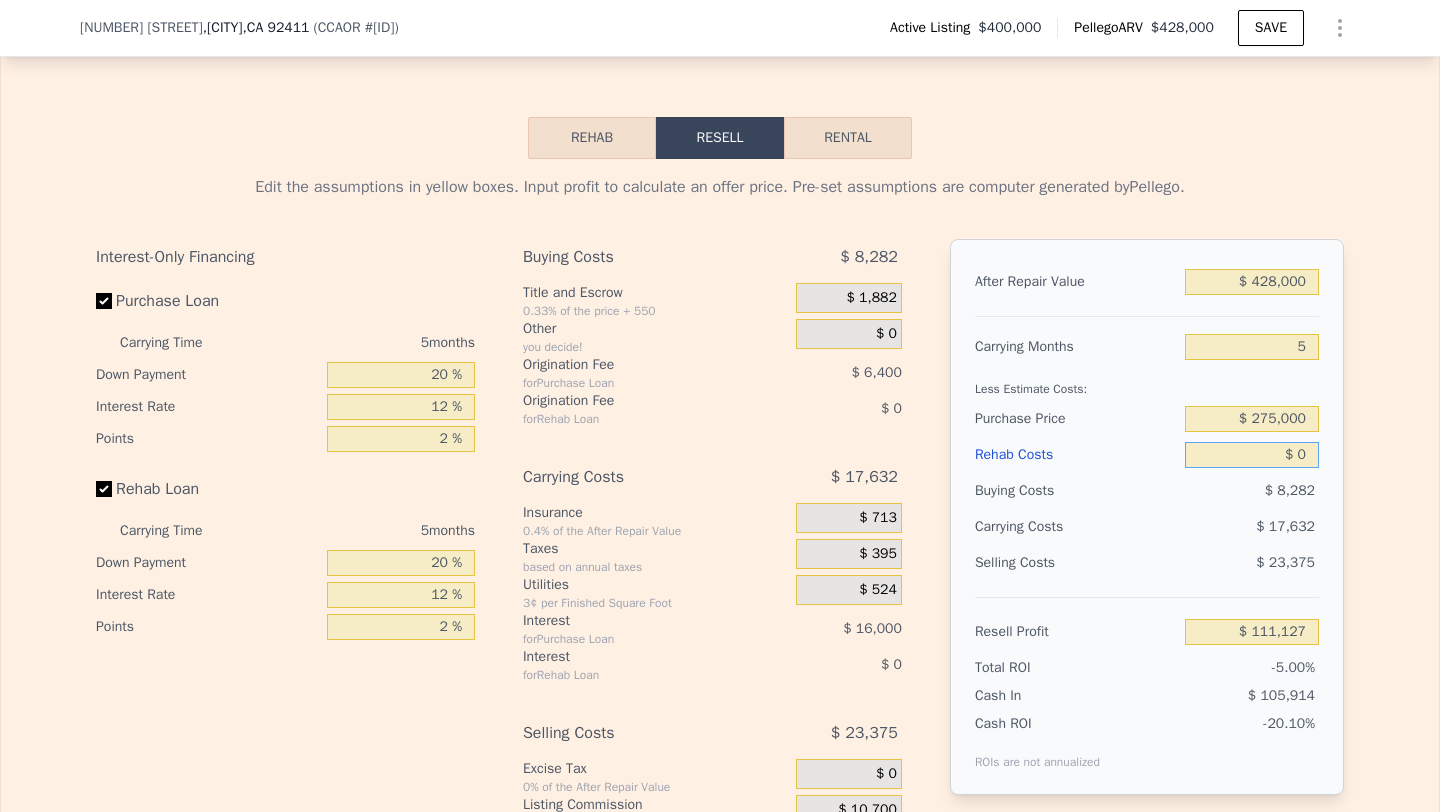 click on "$ 0" at bounding box center (1252, 455) 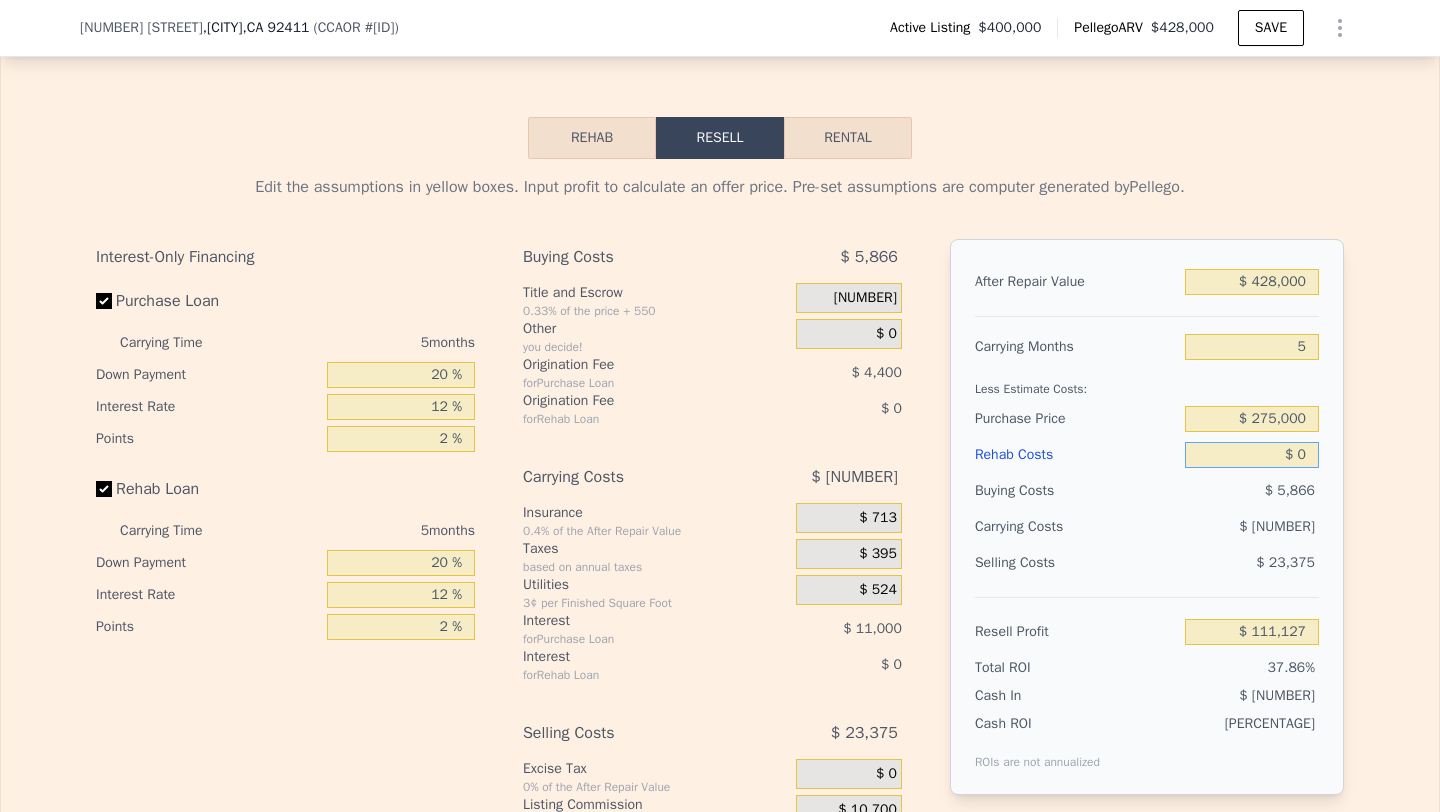 click on "$ 0" at bounding box center [1252, 455] 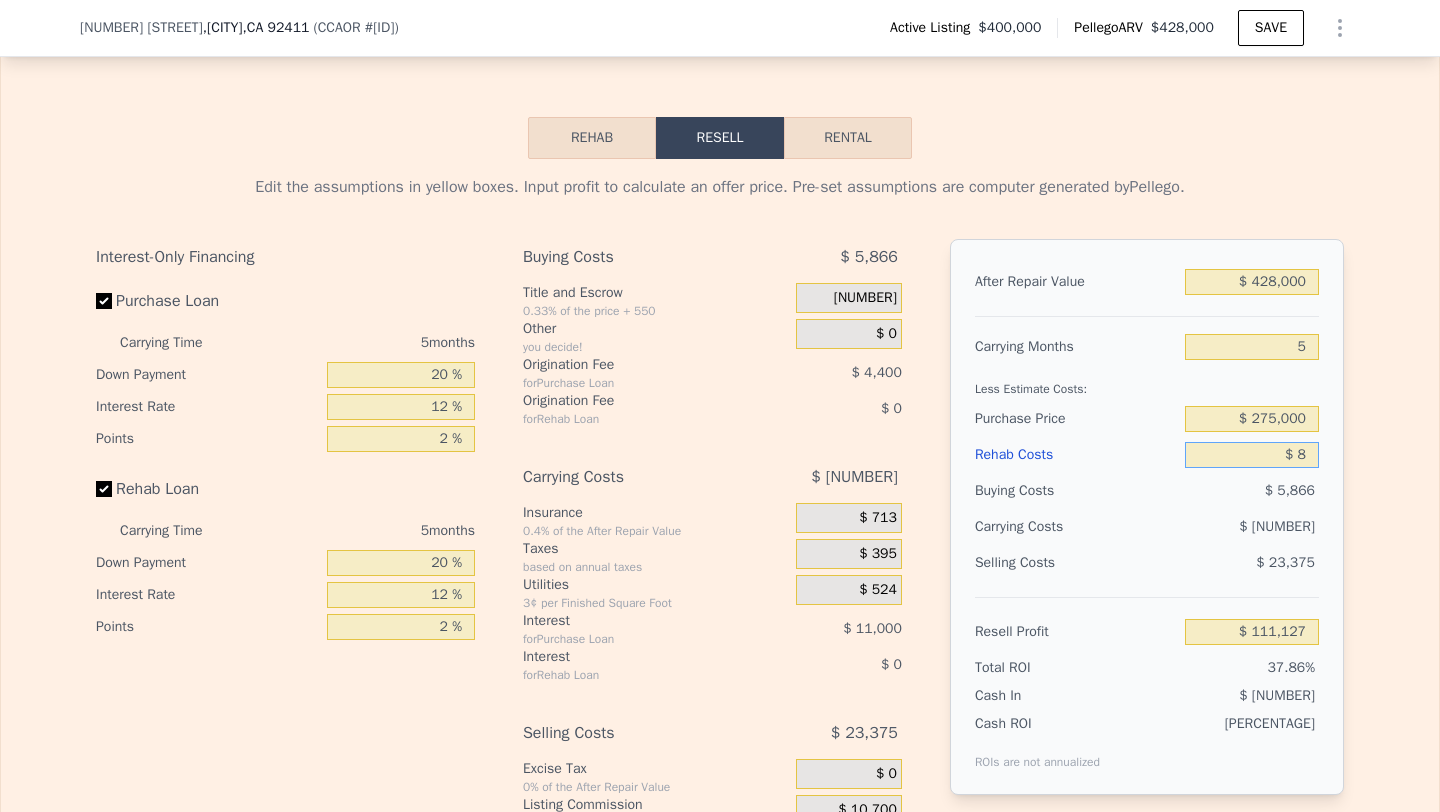 type on "$ 111,119" 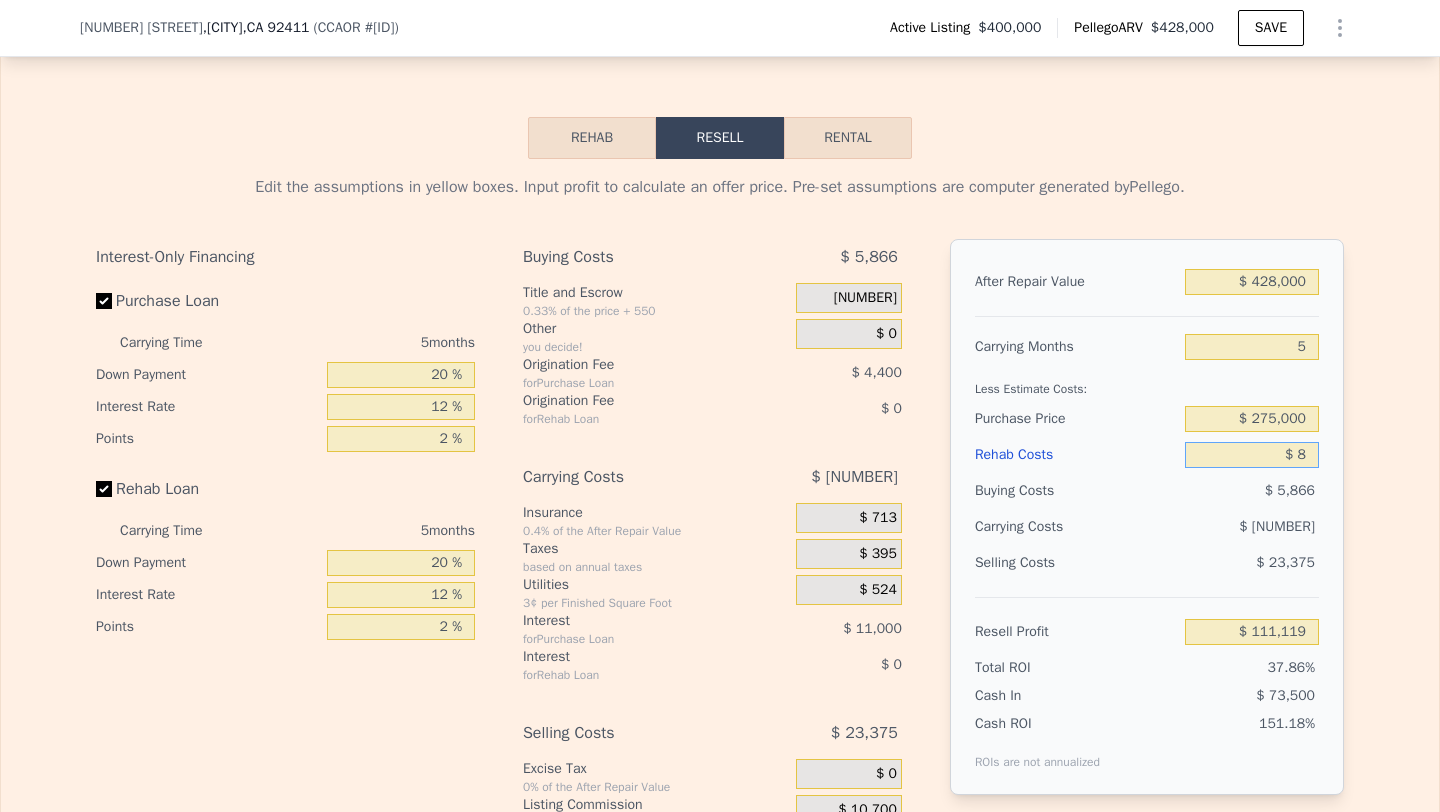 type on "$ 80" 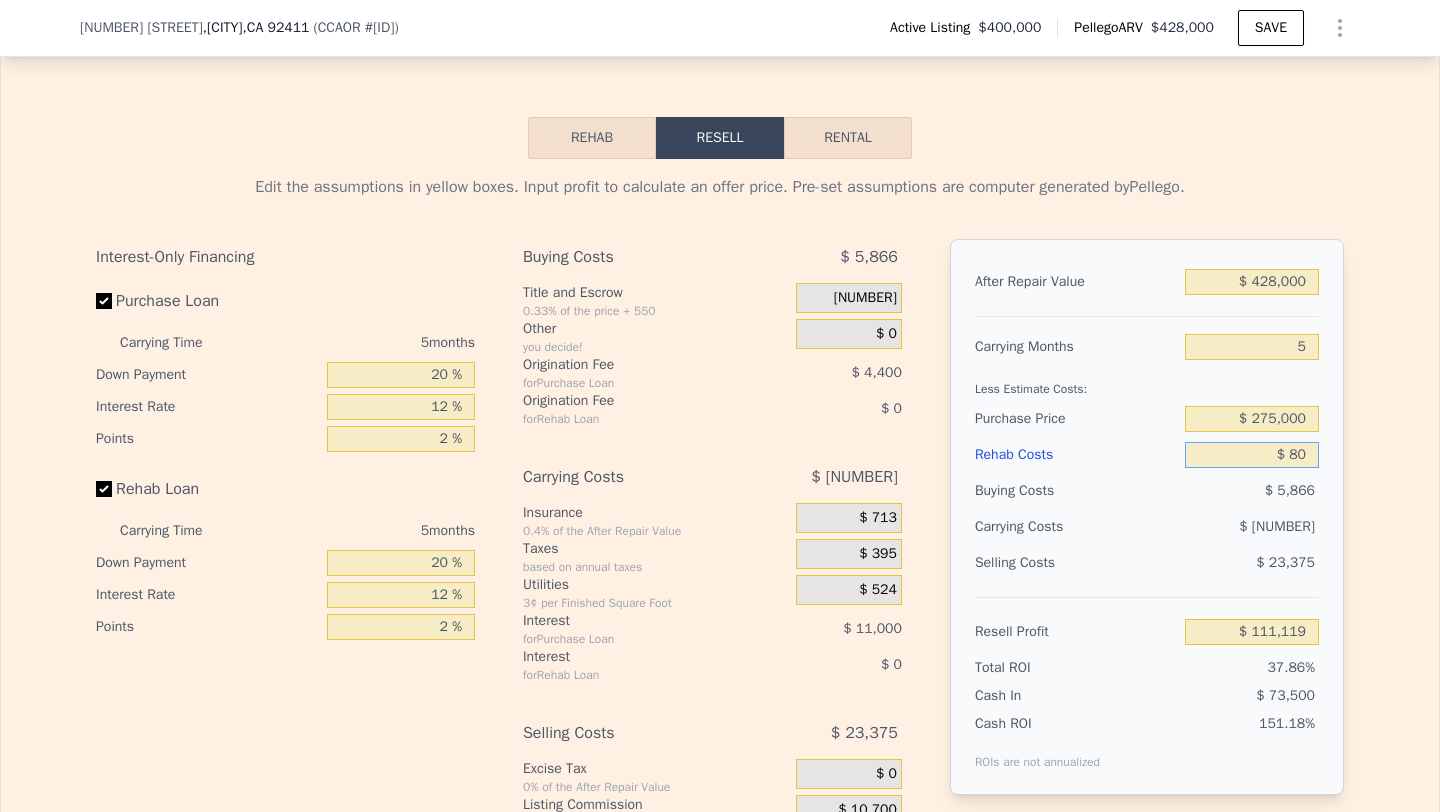 type on "$ 111,041" 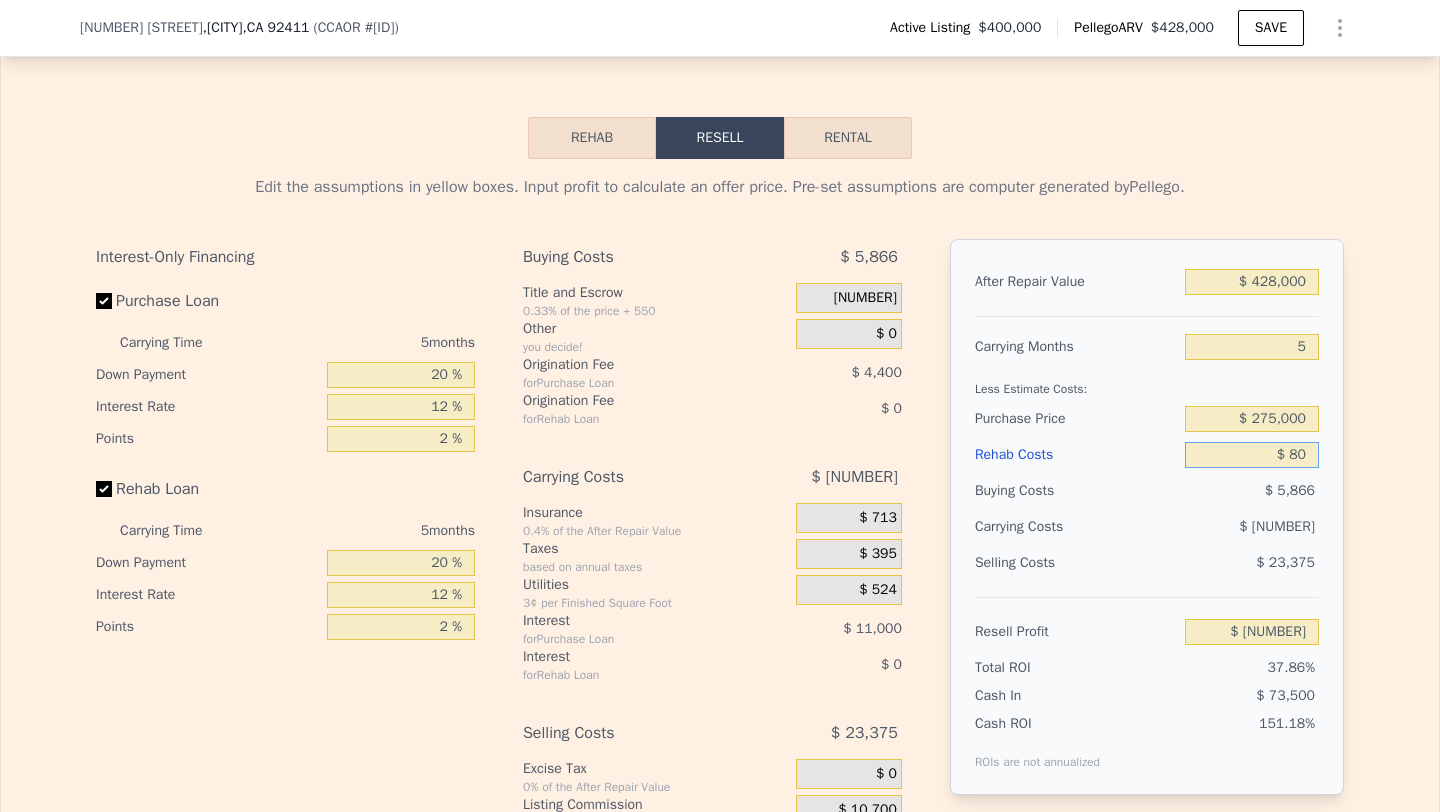type on "$ 800" 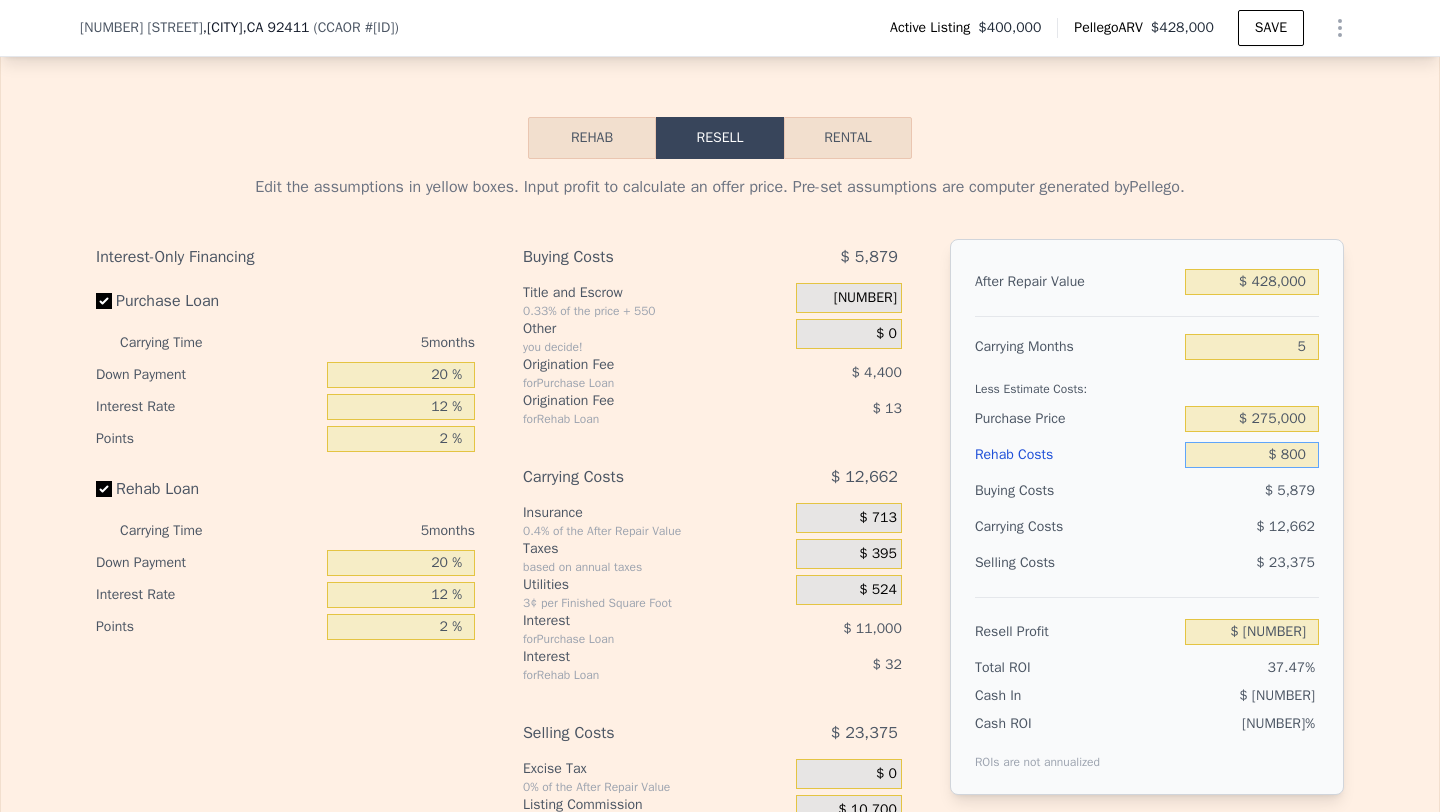 type on "$ 110,284" 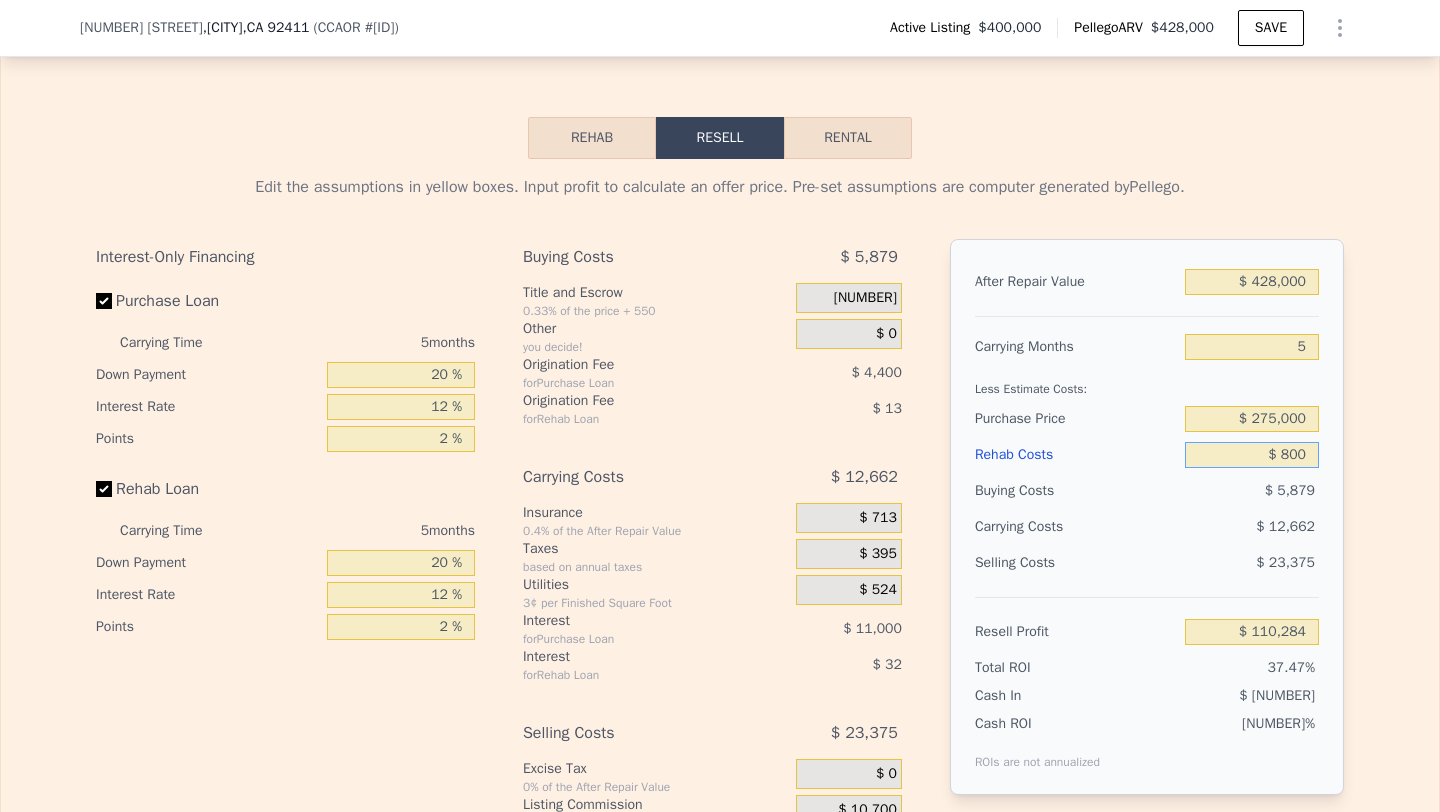 type on "$ 8,000" 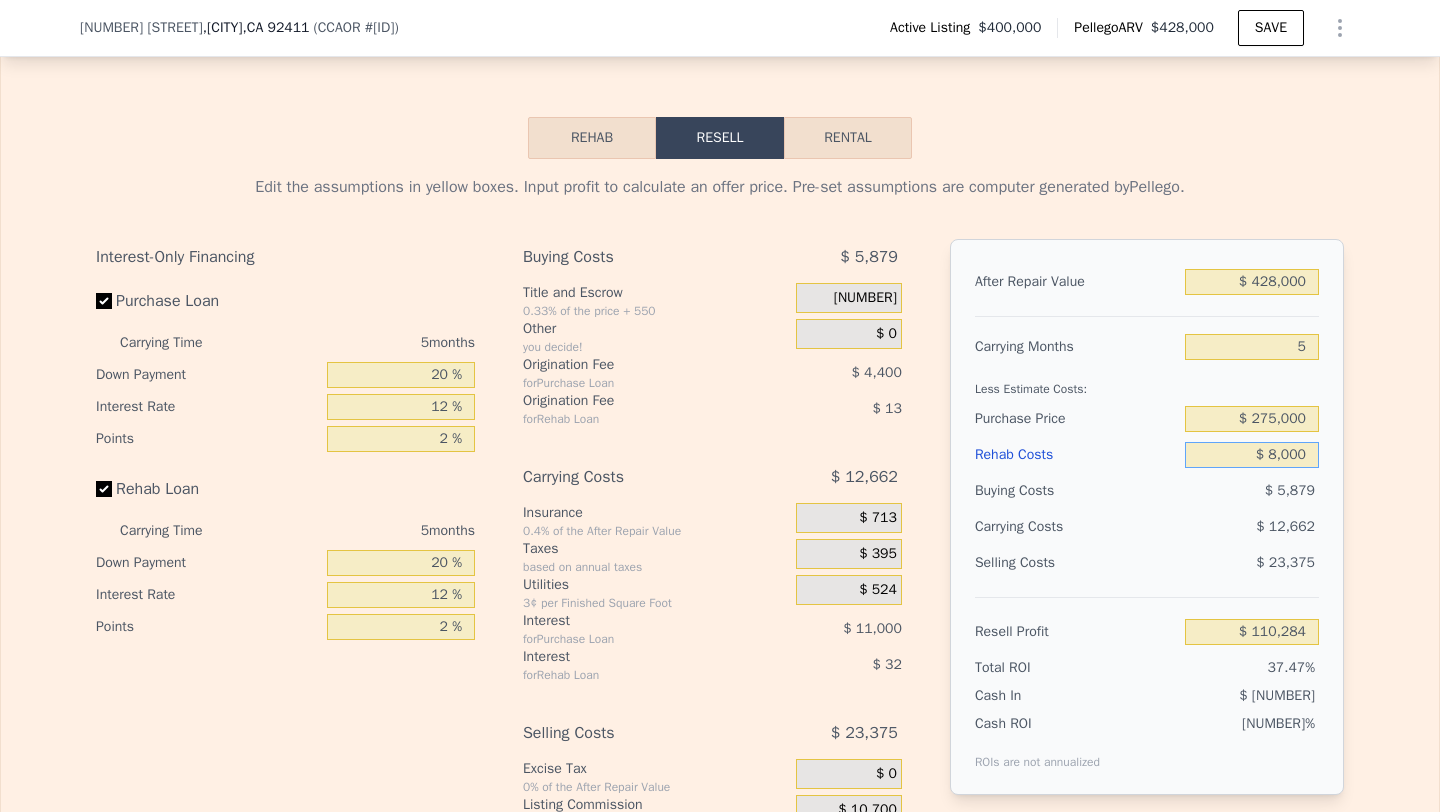 type on "$ 102,679" 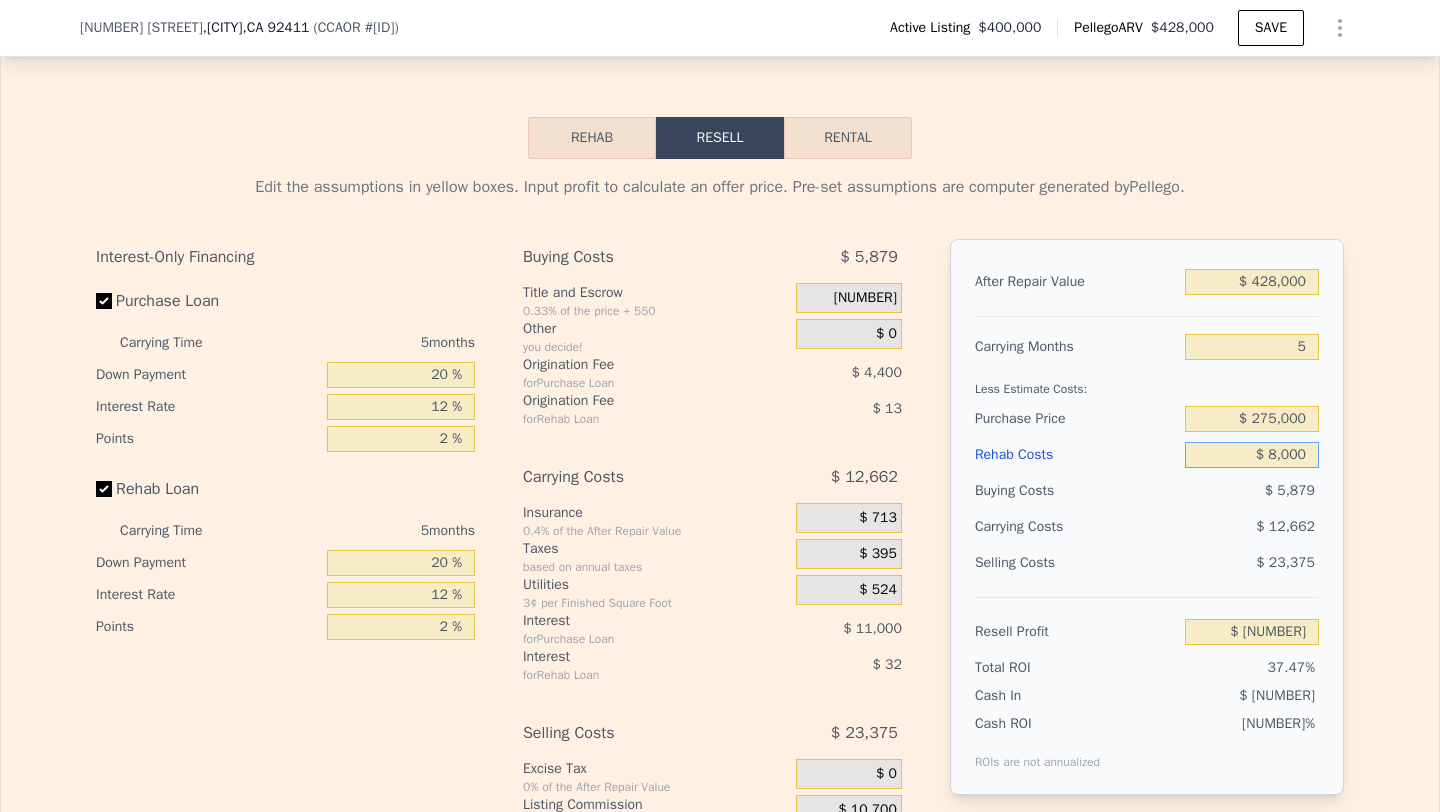 type on "$ 80,000" 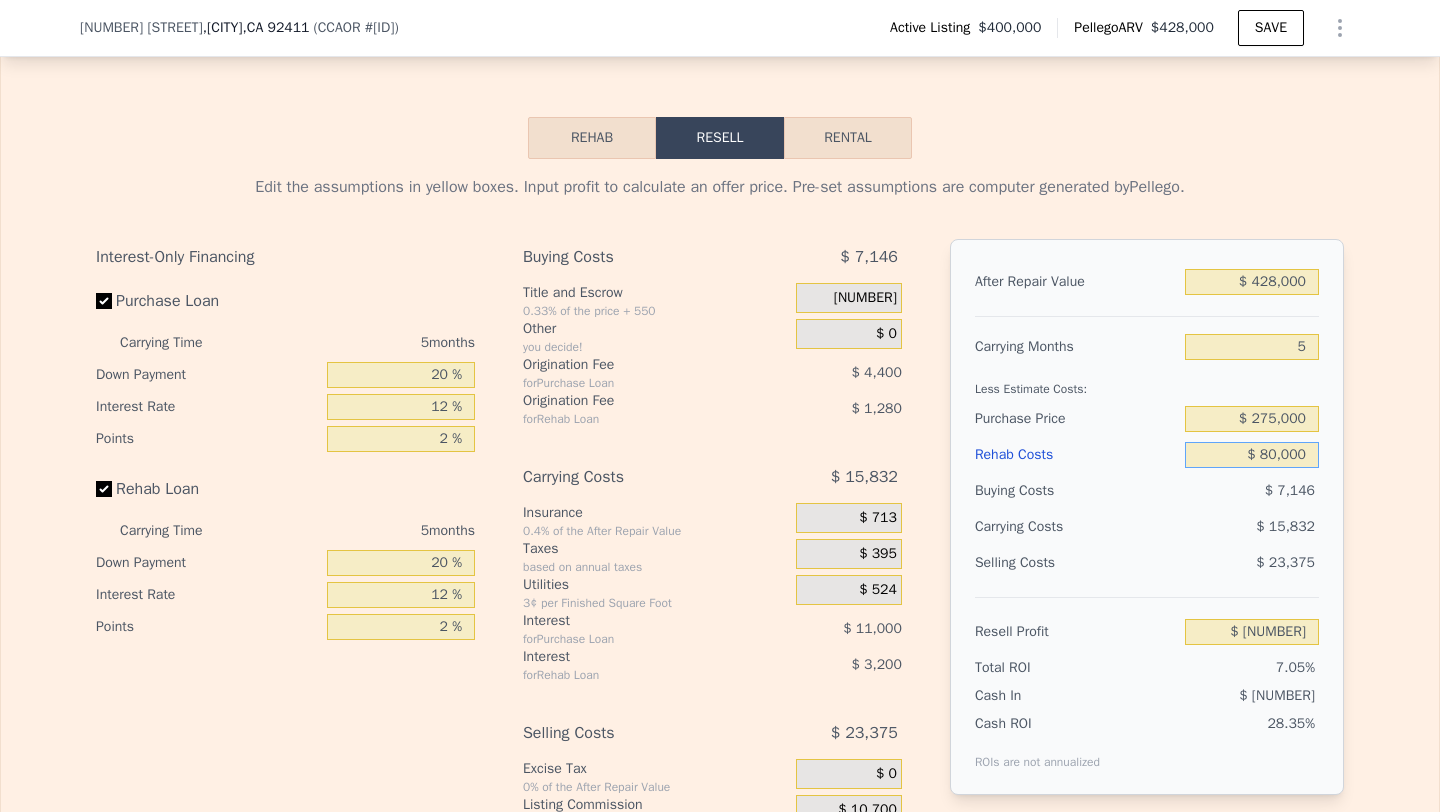 type on "$ 26,647" 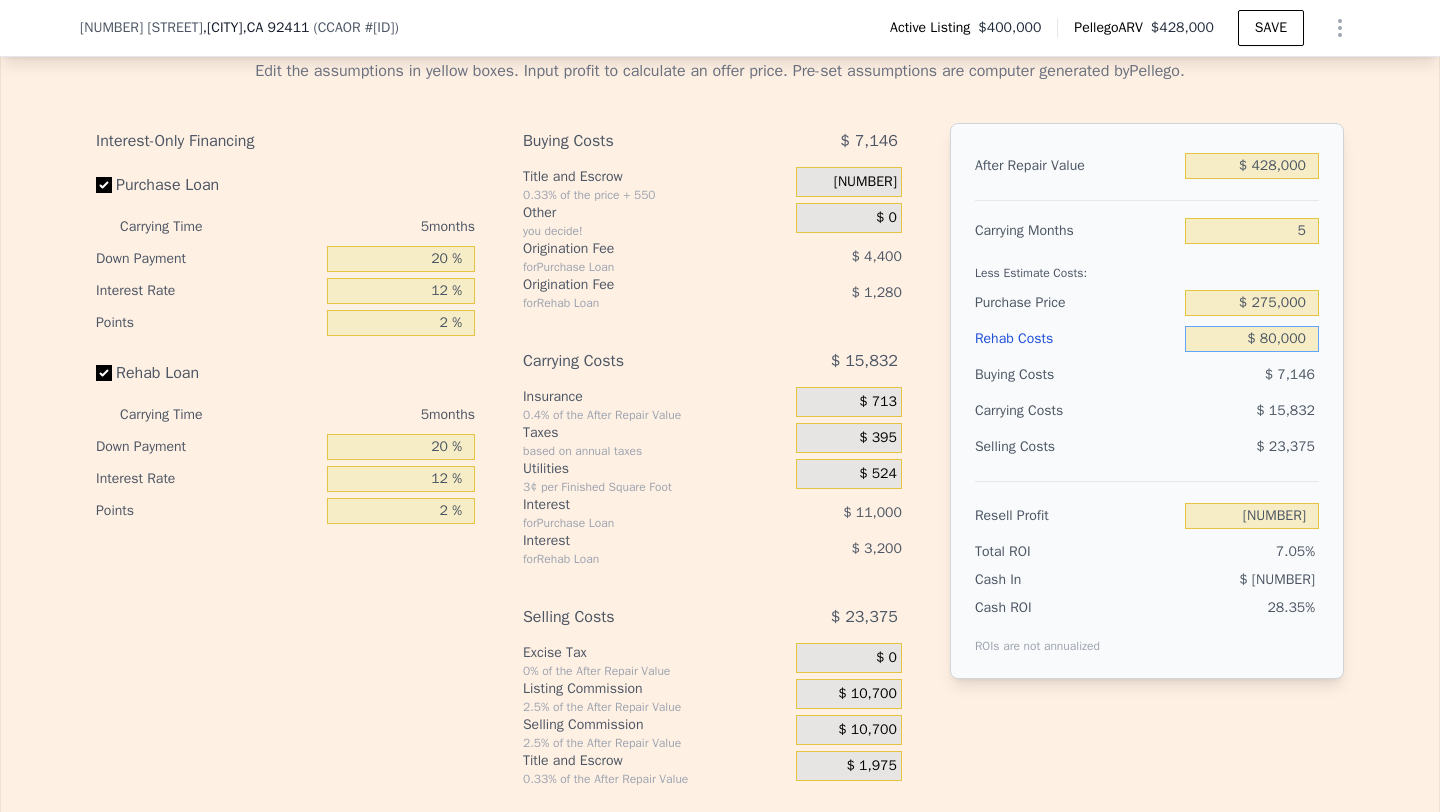 scroll, scrollTop: 3207, scrollLeft: 0, axis: vertical 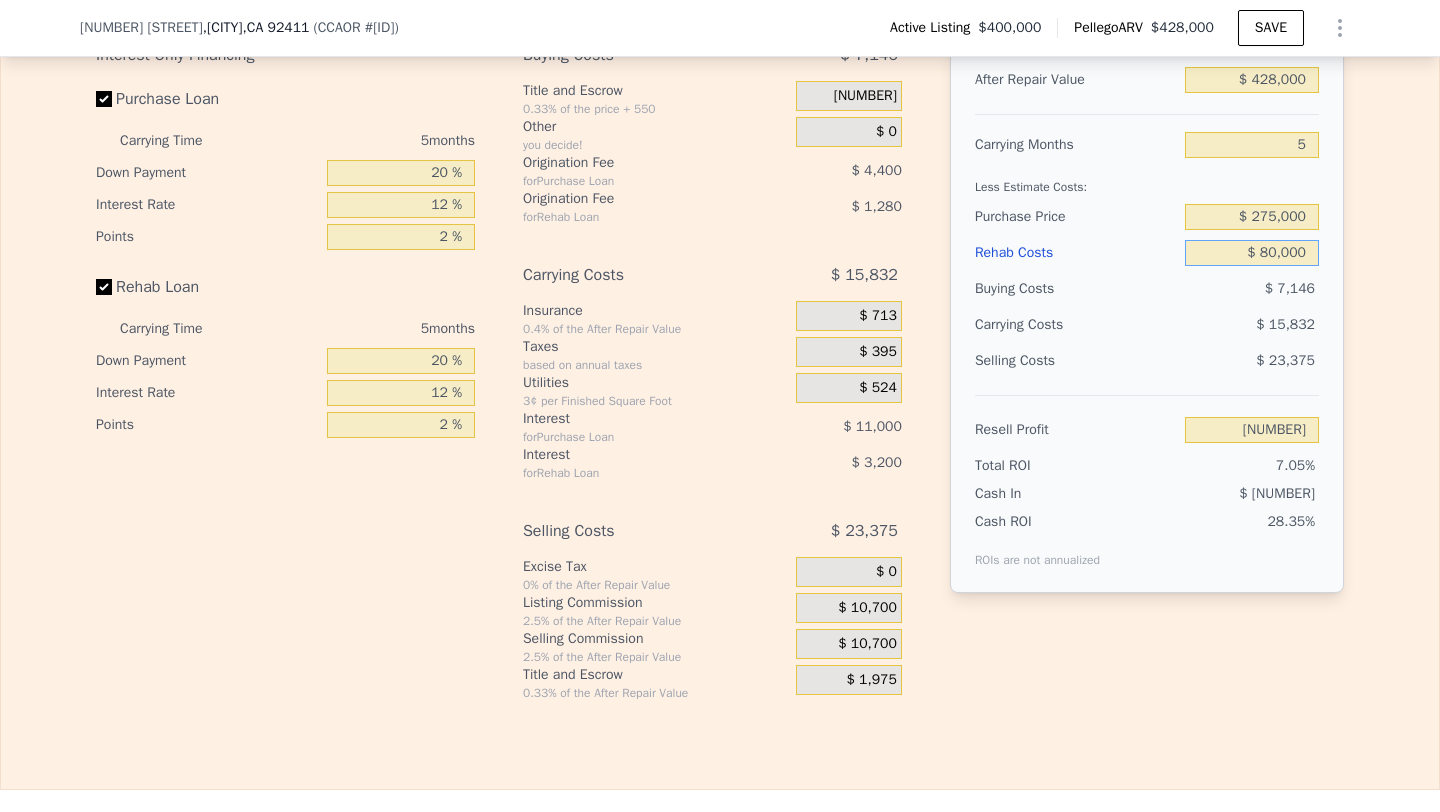type on "$ 80,000" 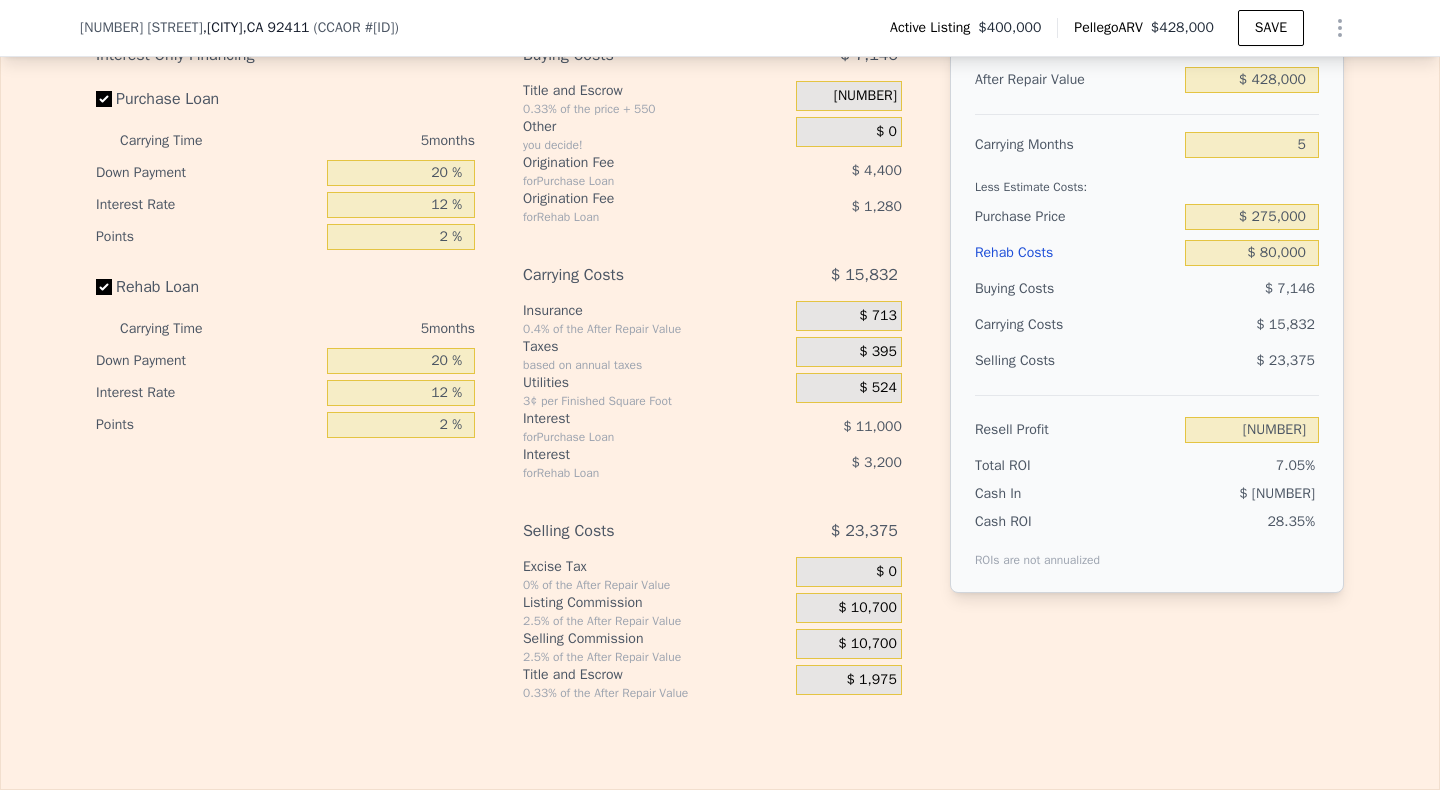 click on "$ 10,700" at bounding box center (867, 644) 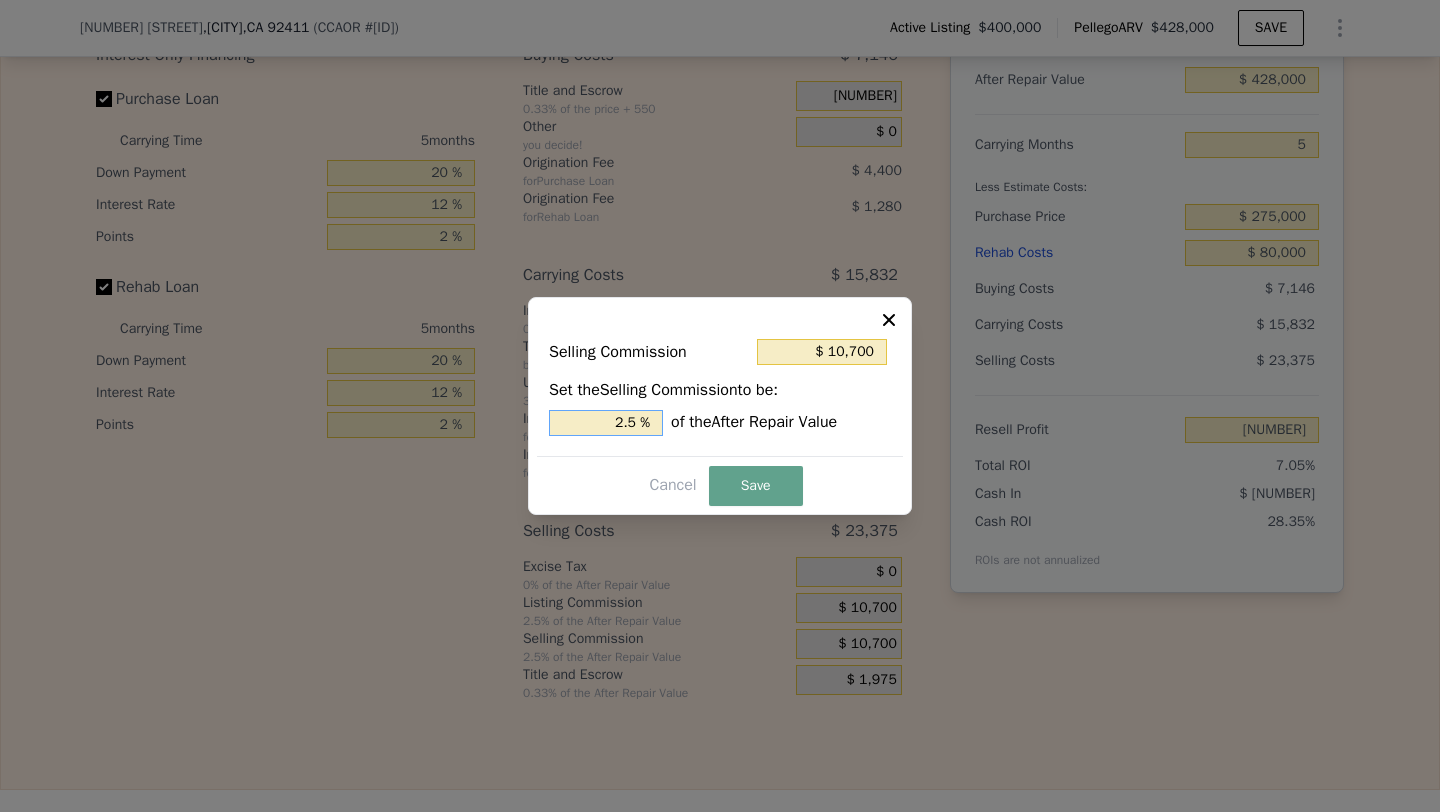 click on "2.5 %" at bounding box center (606, 423) 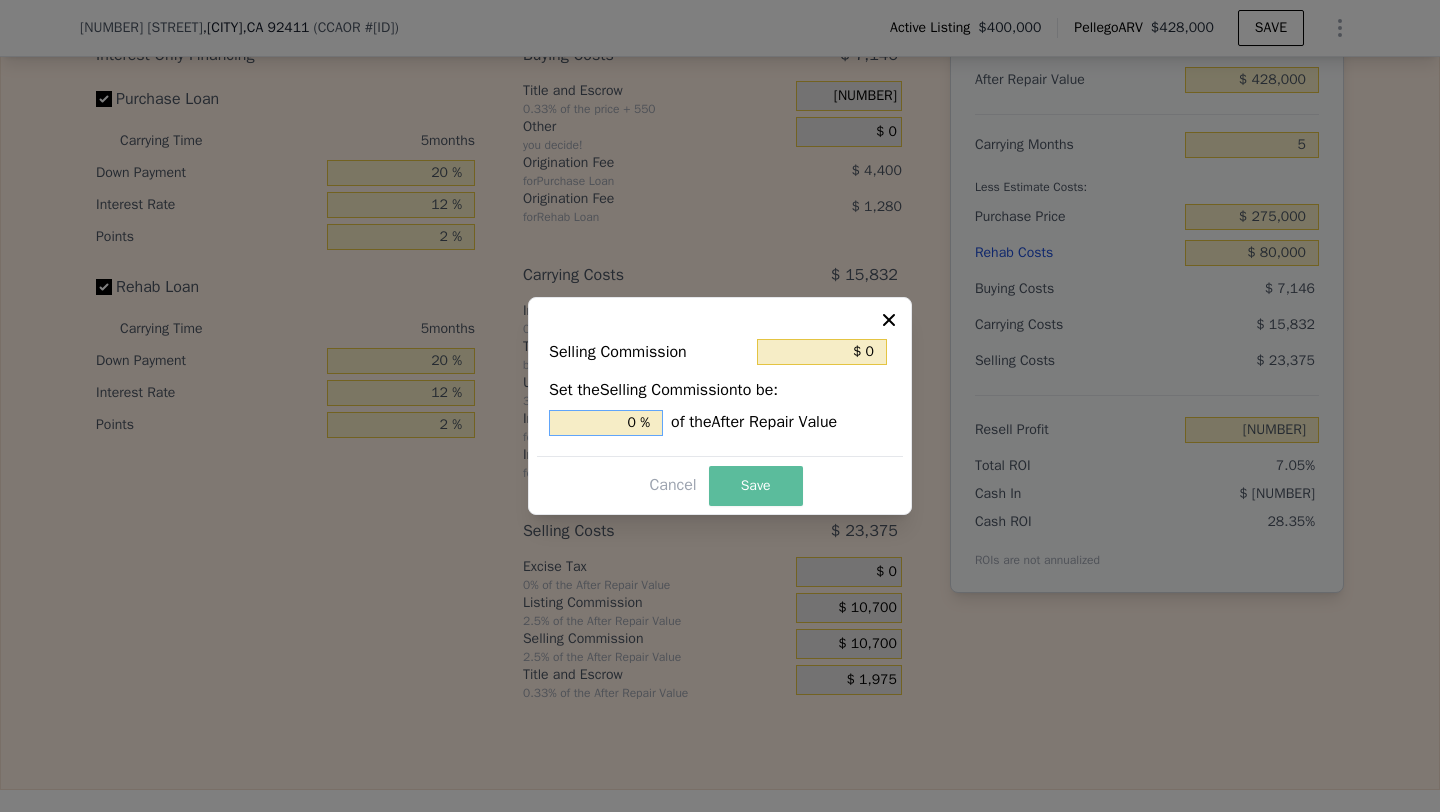type on "0 %" 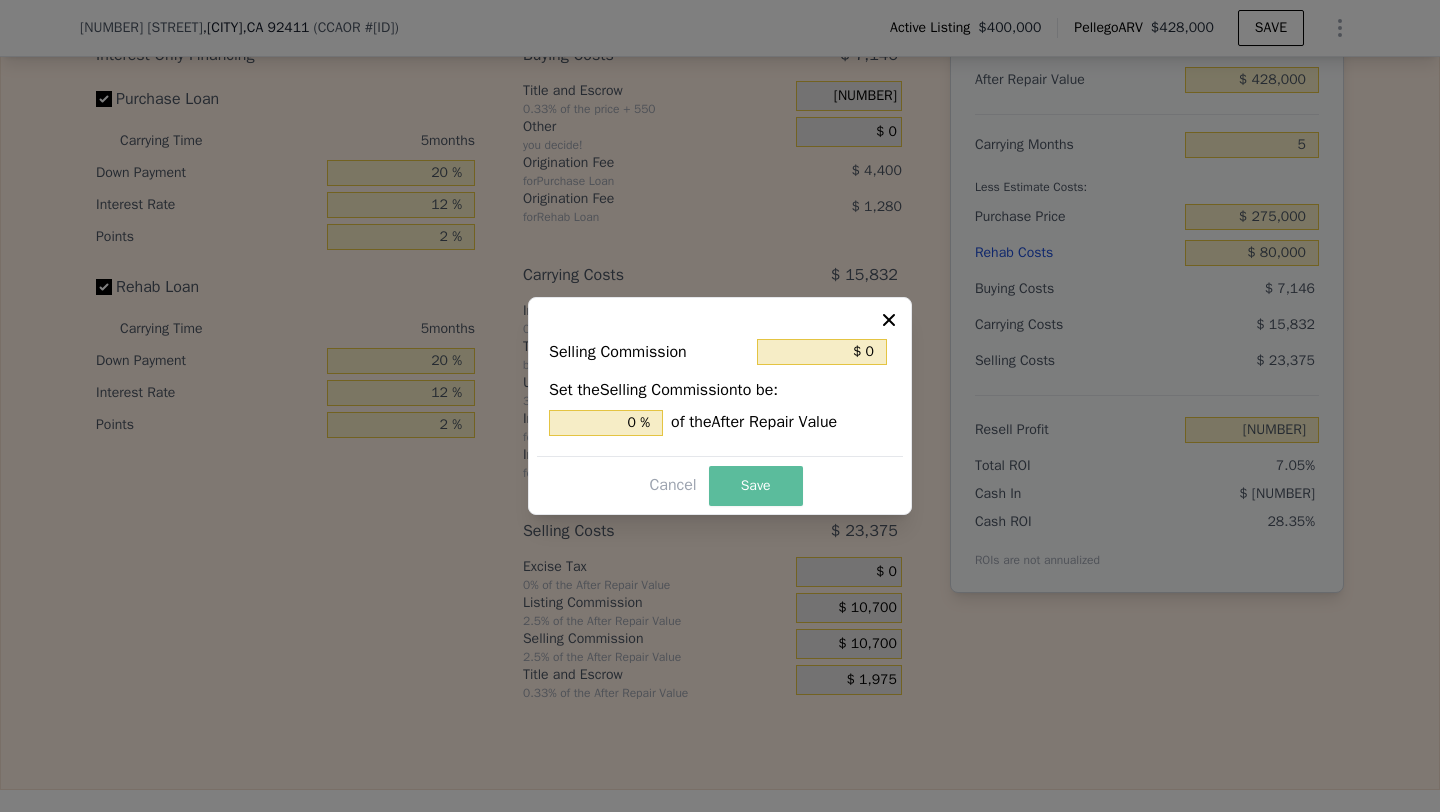 click on "Save" at bounding box center [756, 486] 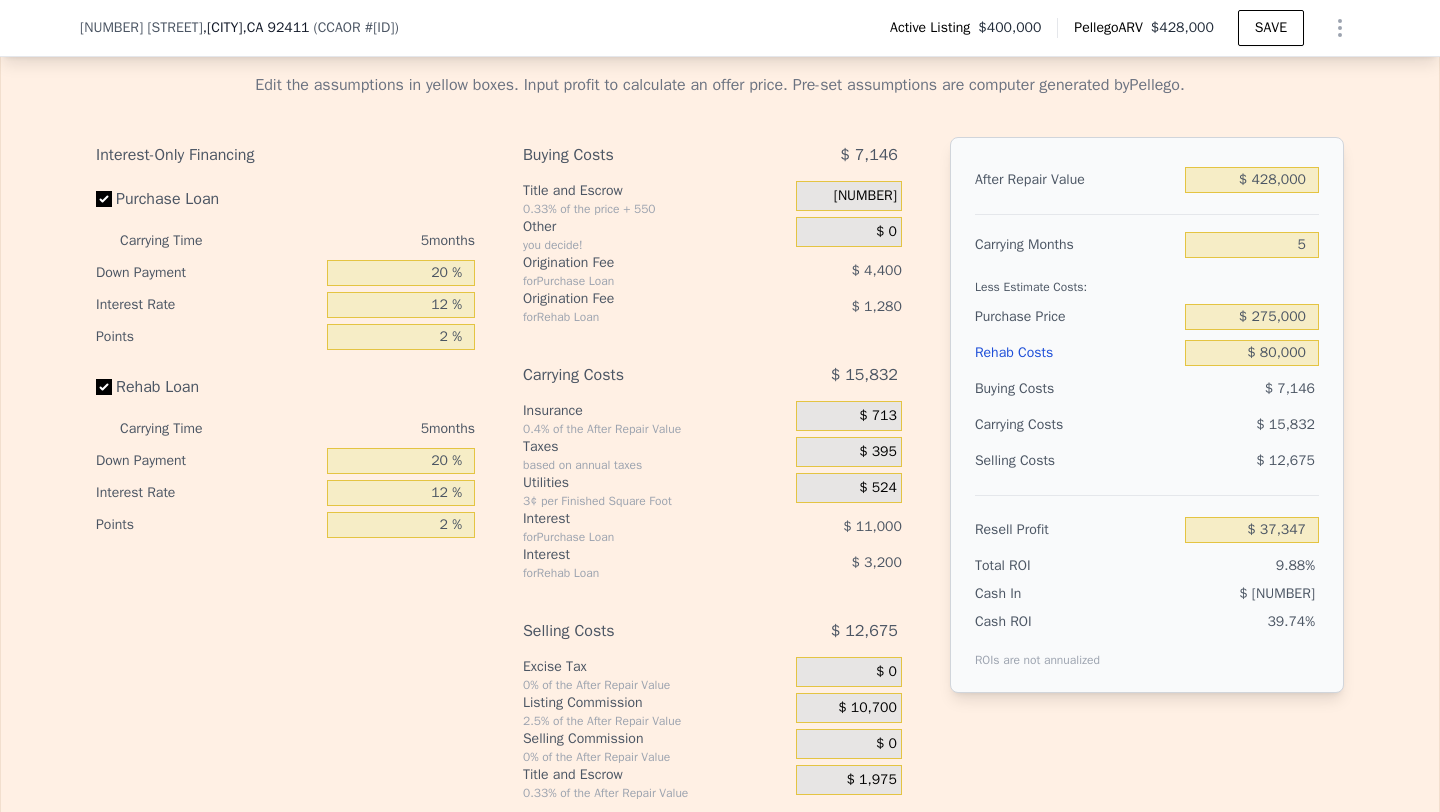 scroll, scrollTop: 3092, scrollLeft: 0, axis: vertical 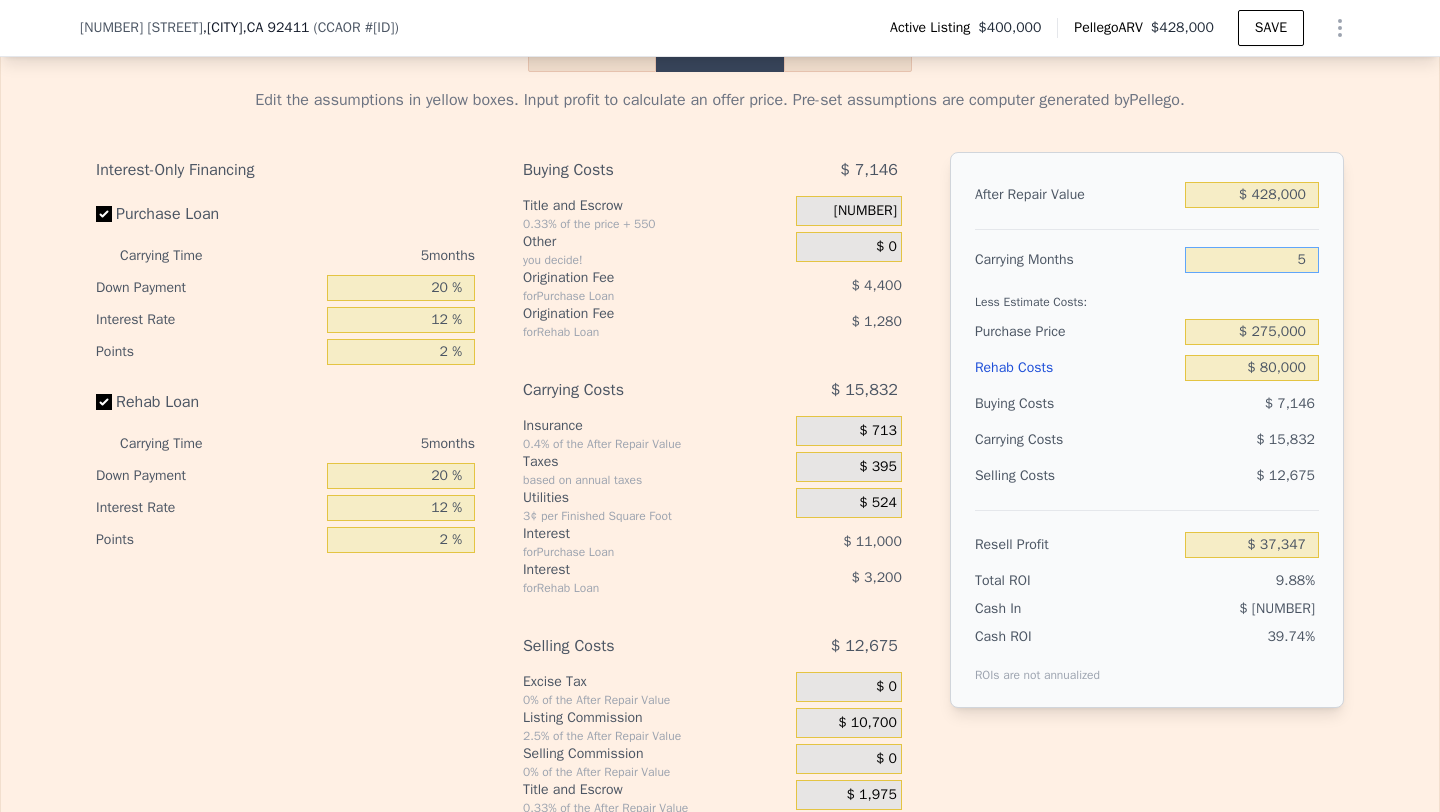 click on "5" at bounding box center (1252, 260) 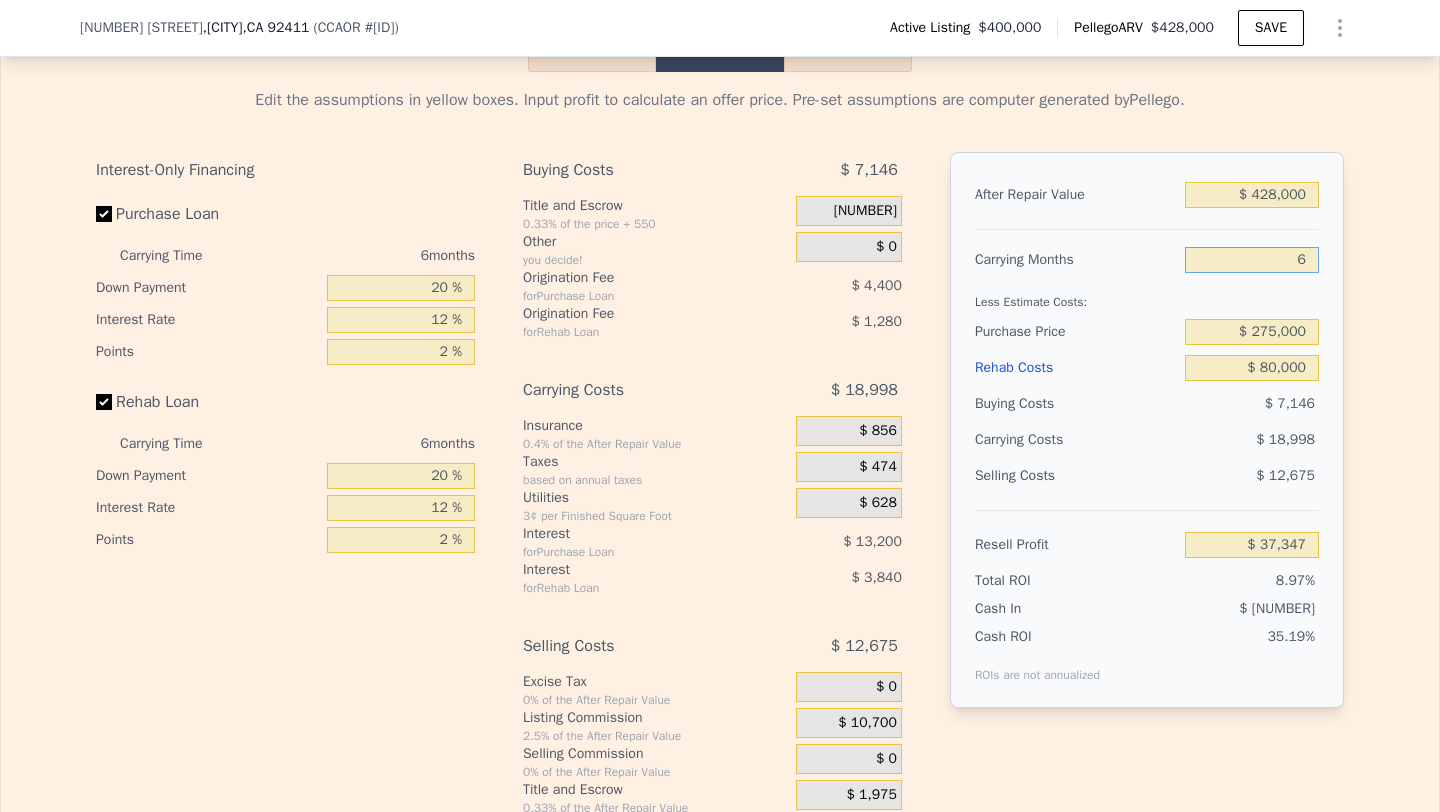 type on "$ 34,181" 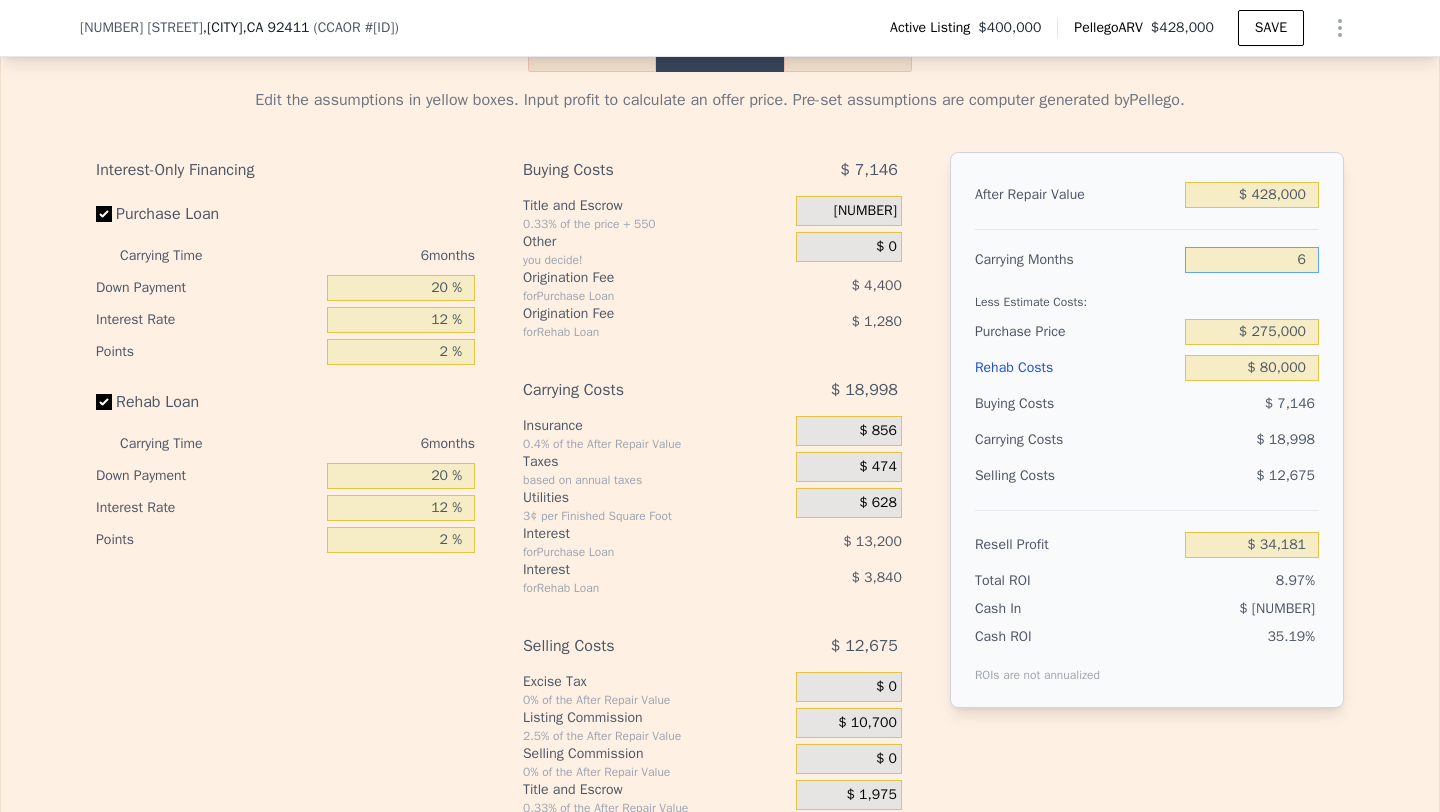 type on "6" 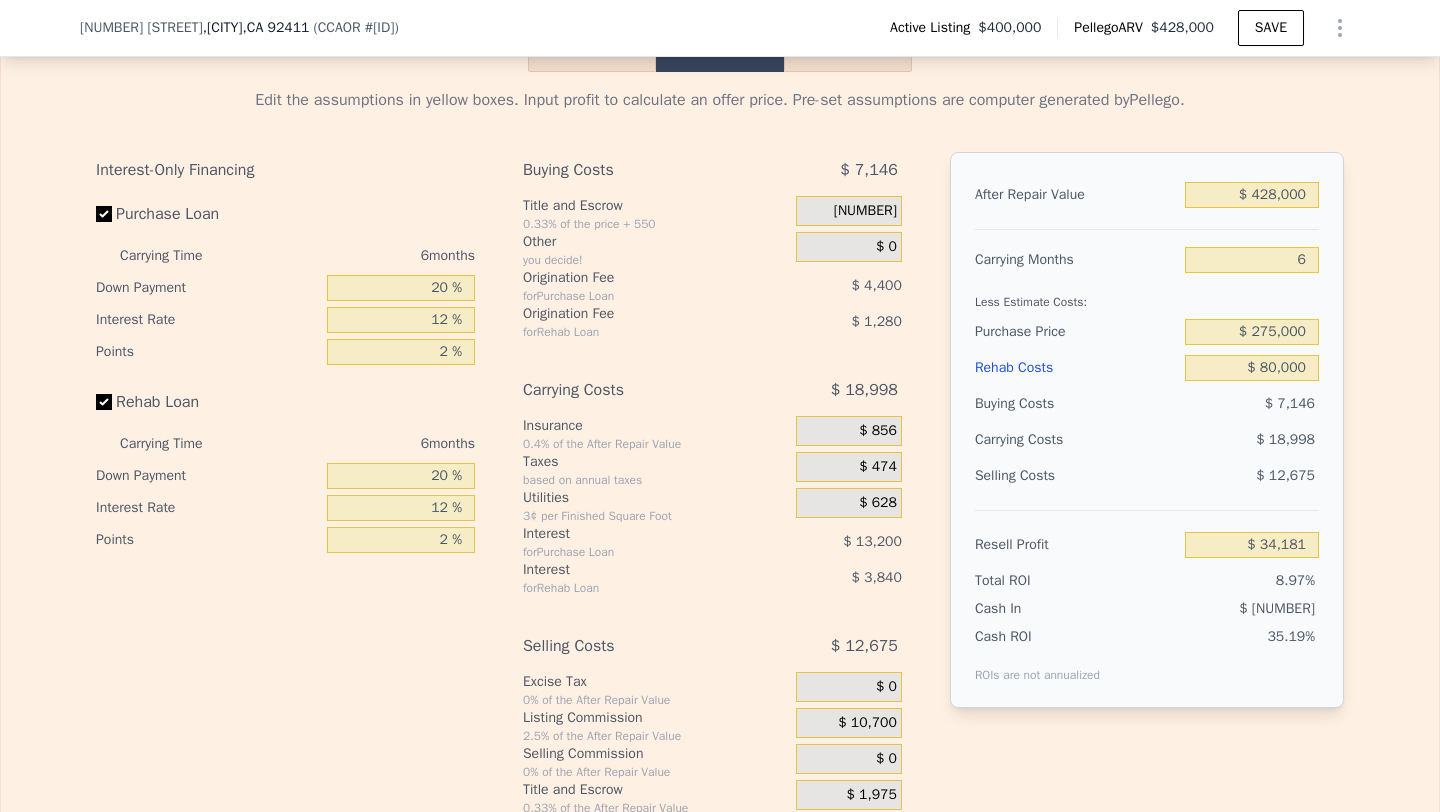 click on "$ 18,998" at bounding box center (1213, 440) 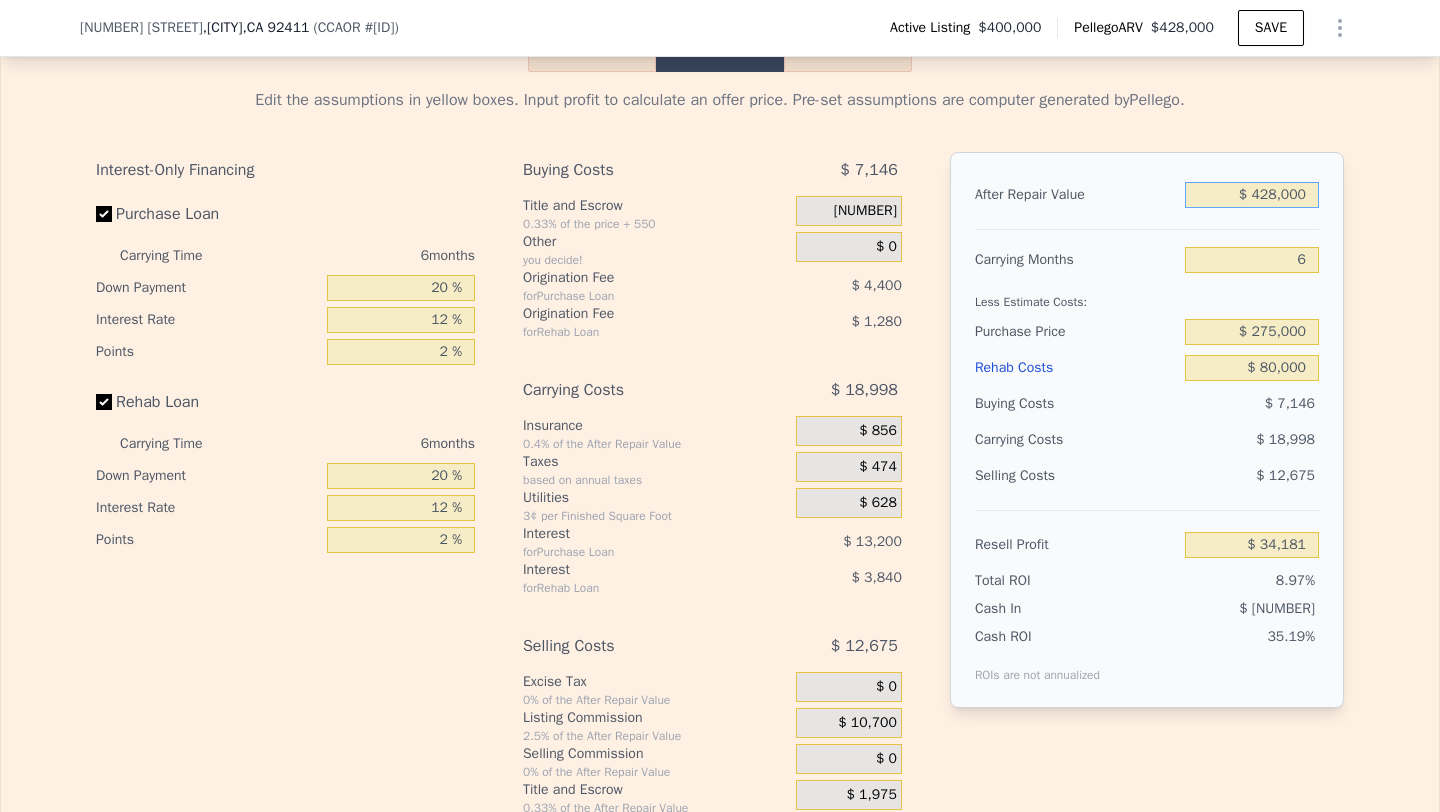 click on "$ 428,000" at bounding box center [1252, 195] 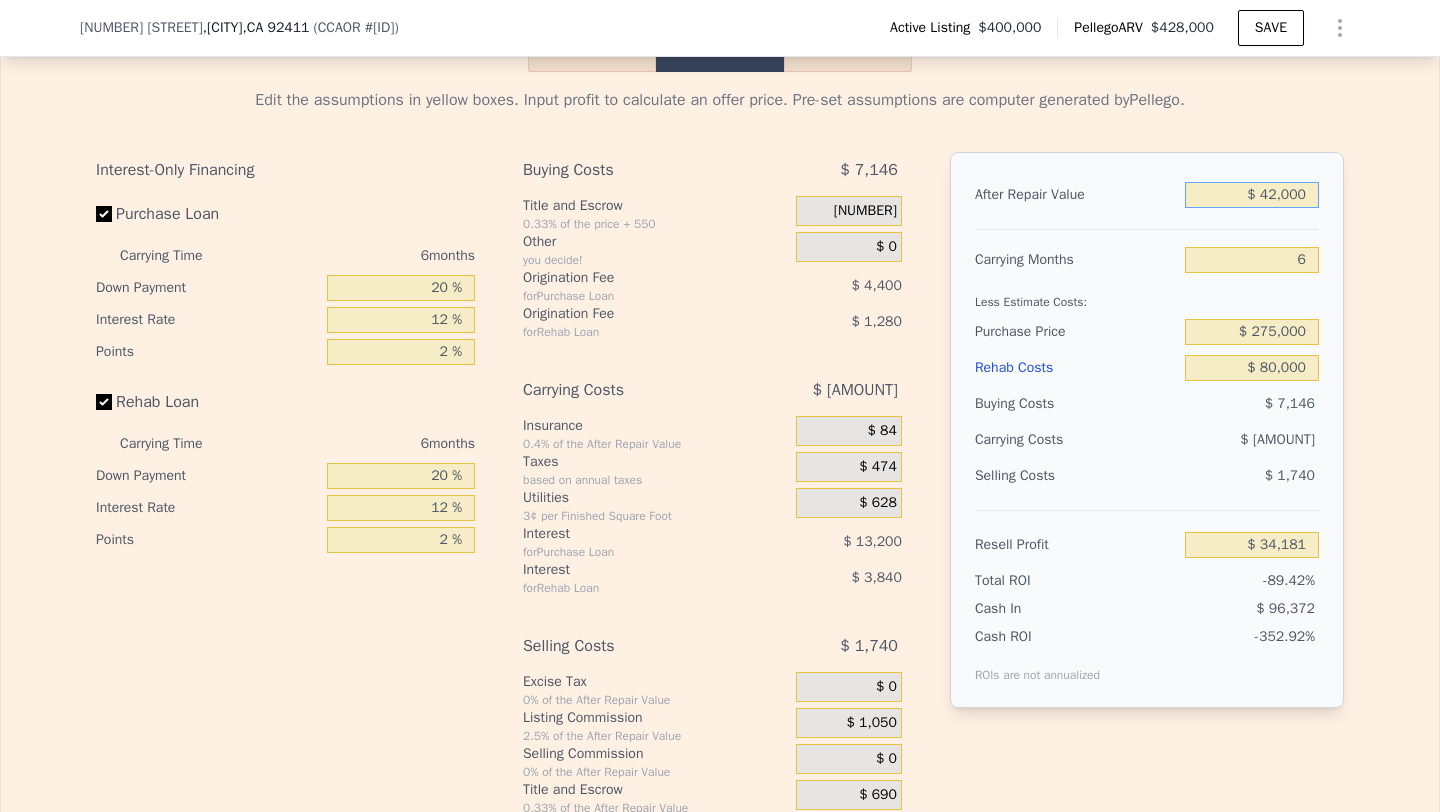 type on "-$ 340,112" 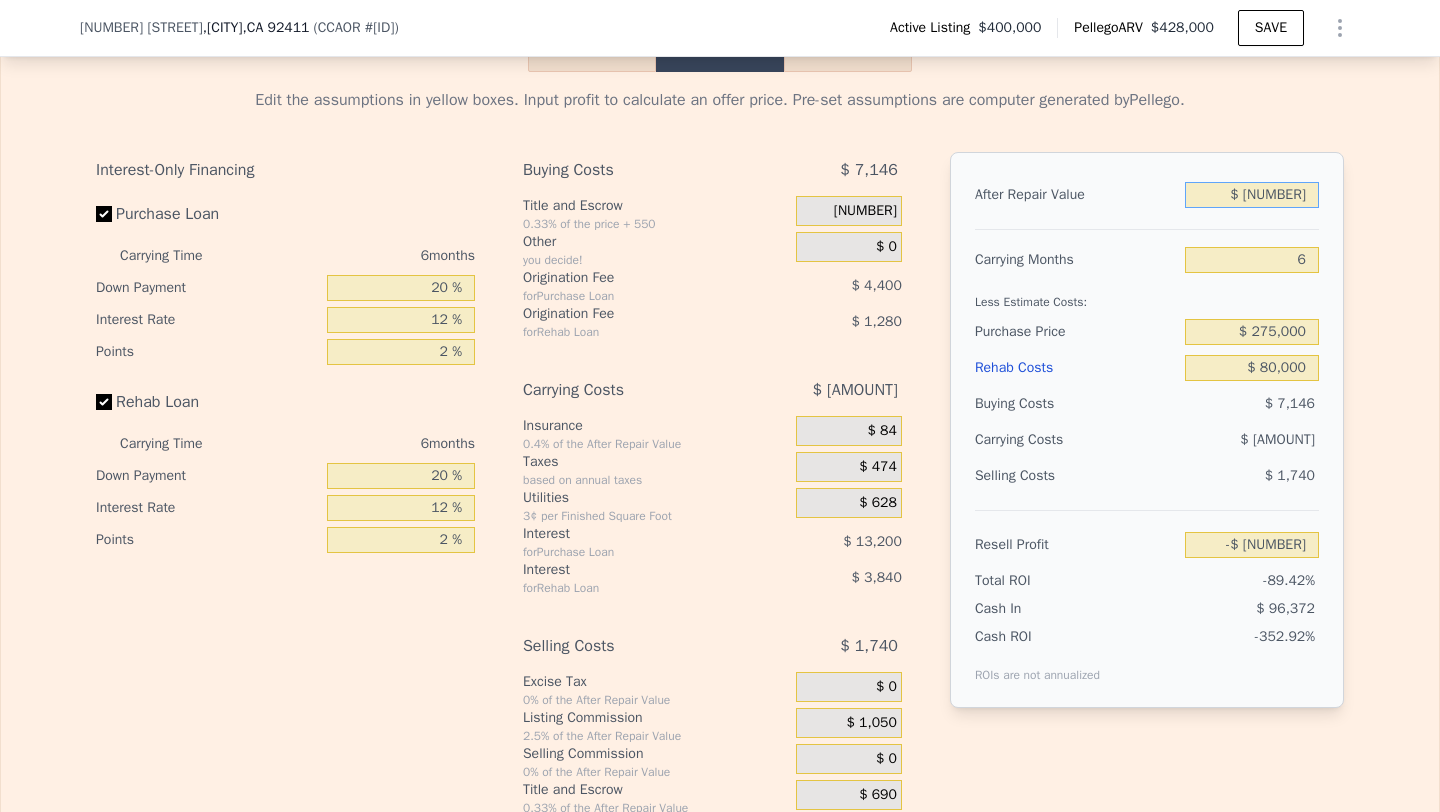 type on "$ 415,000" 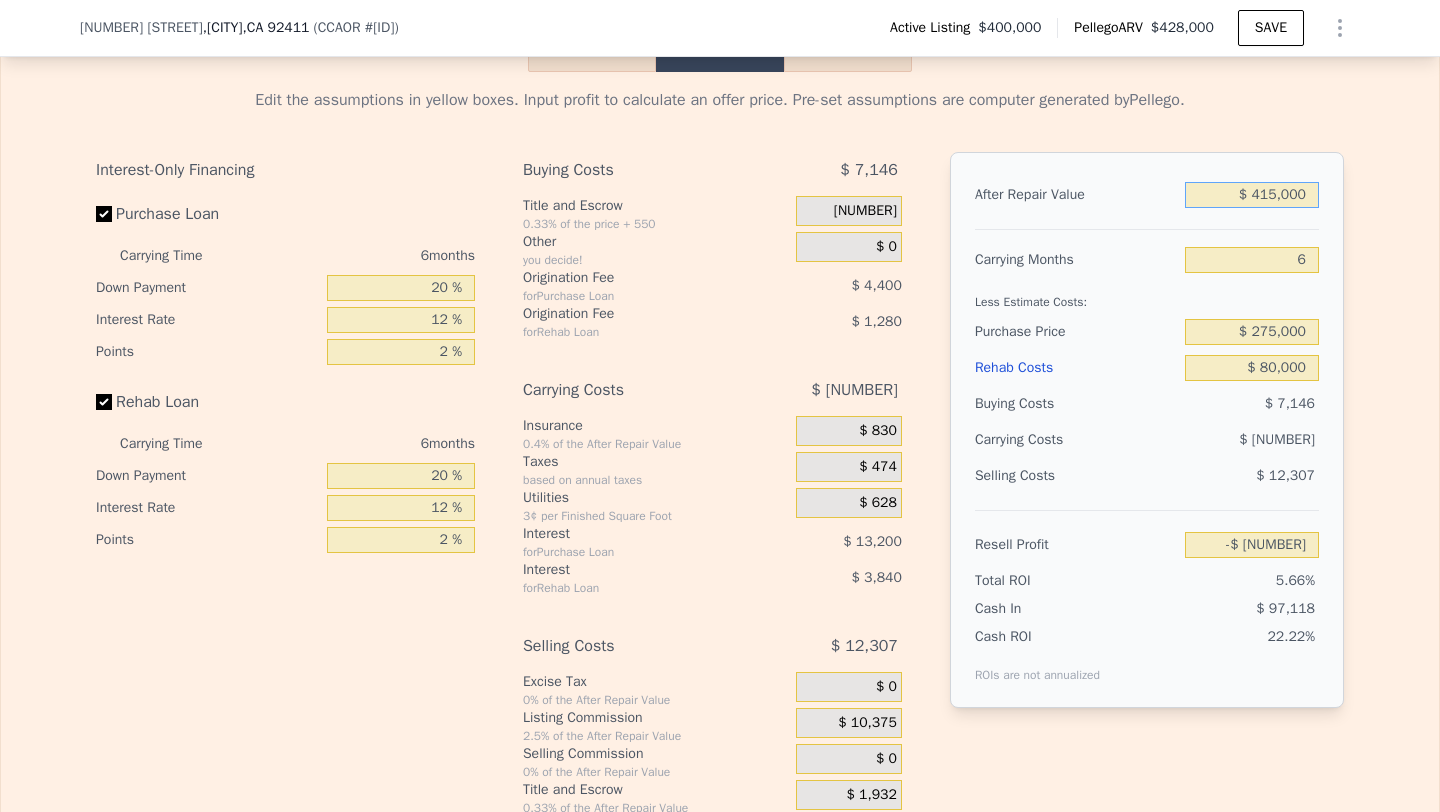 type on "$ 21,575" 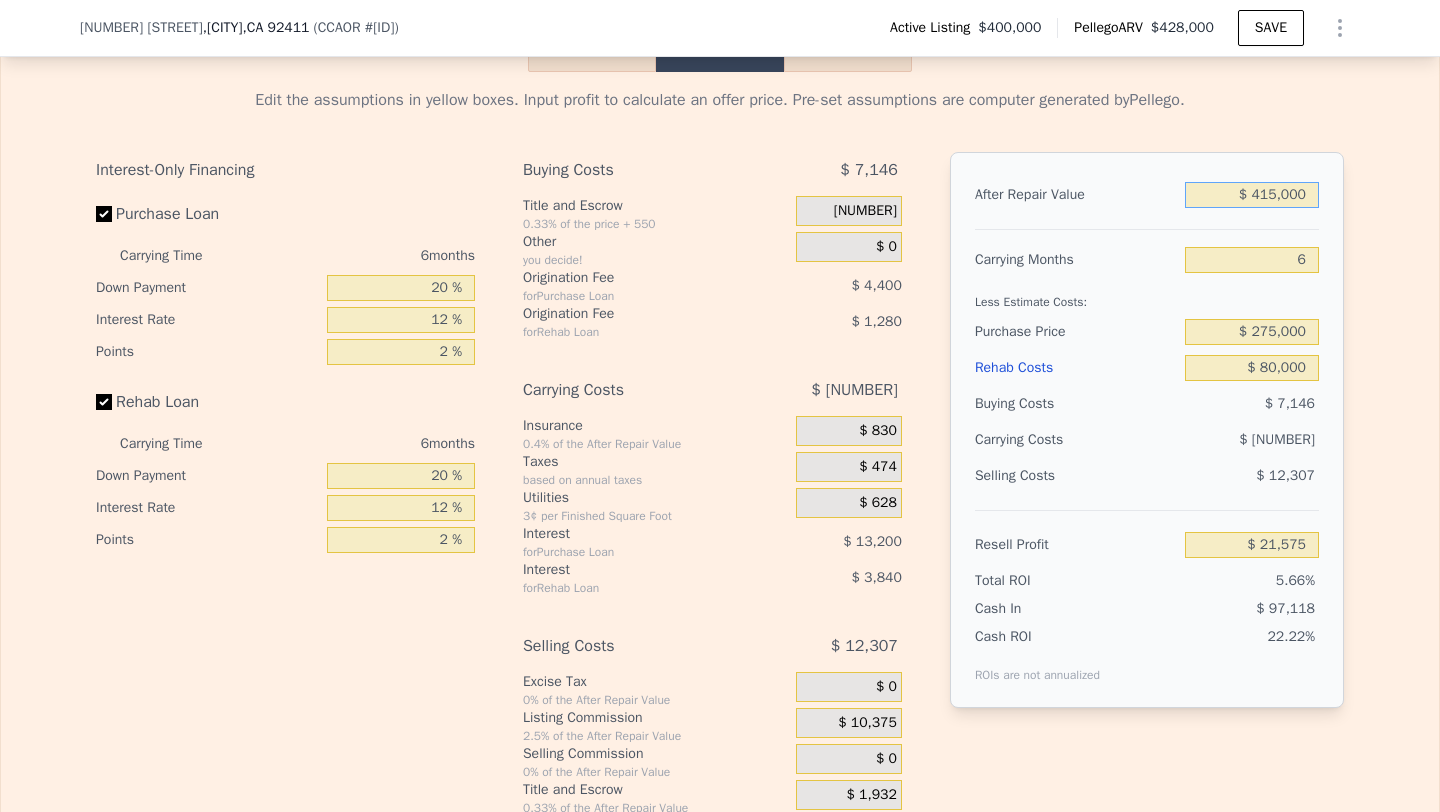 type on "$ 415,000" 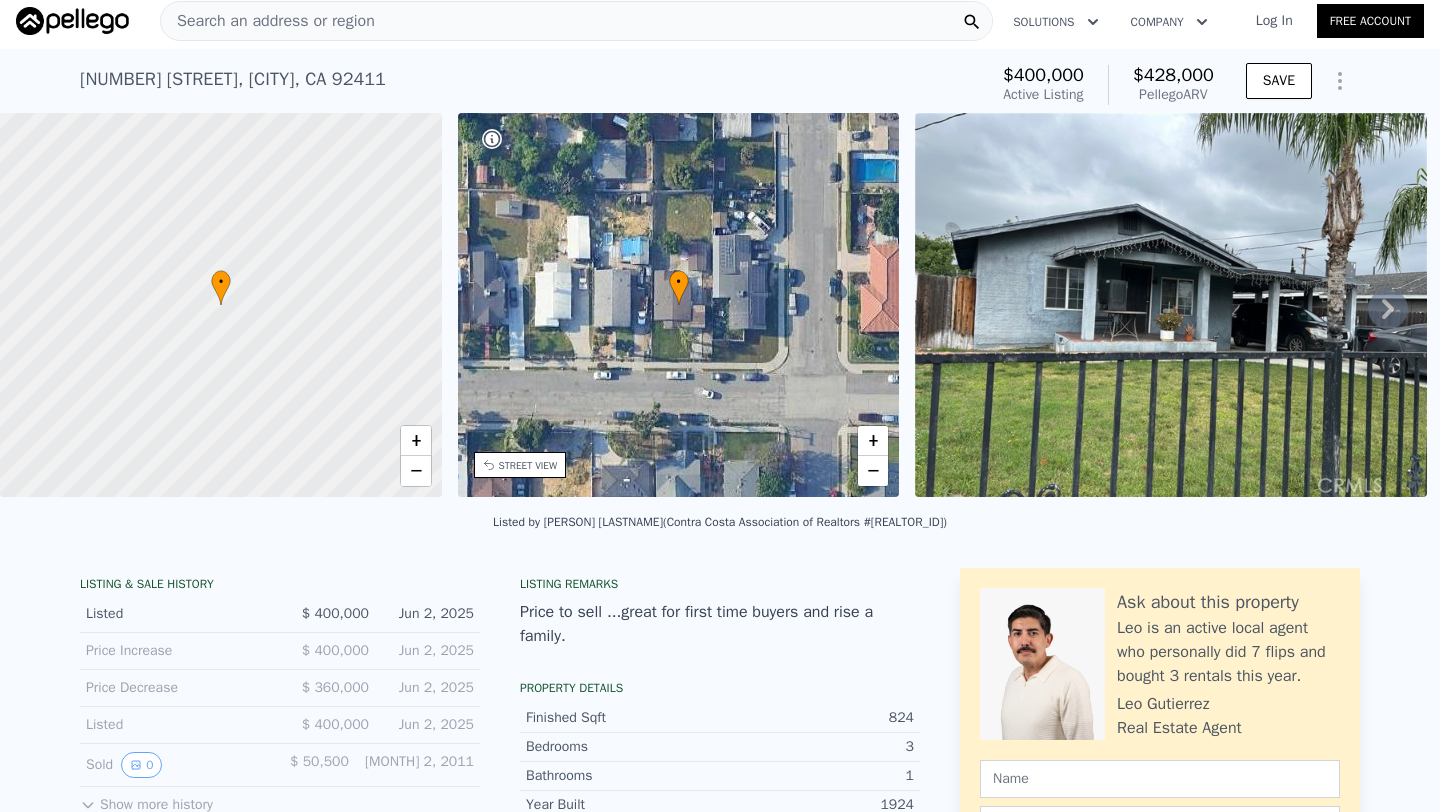 click on "Search an address or region" at bounding box center (268, 21) 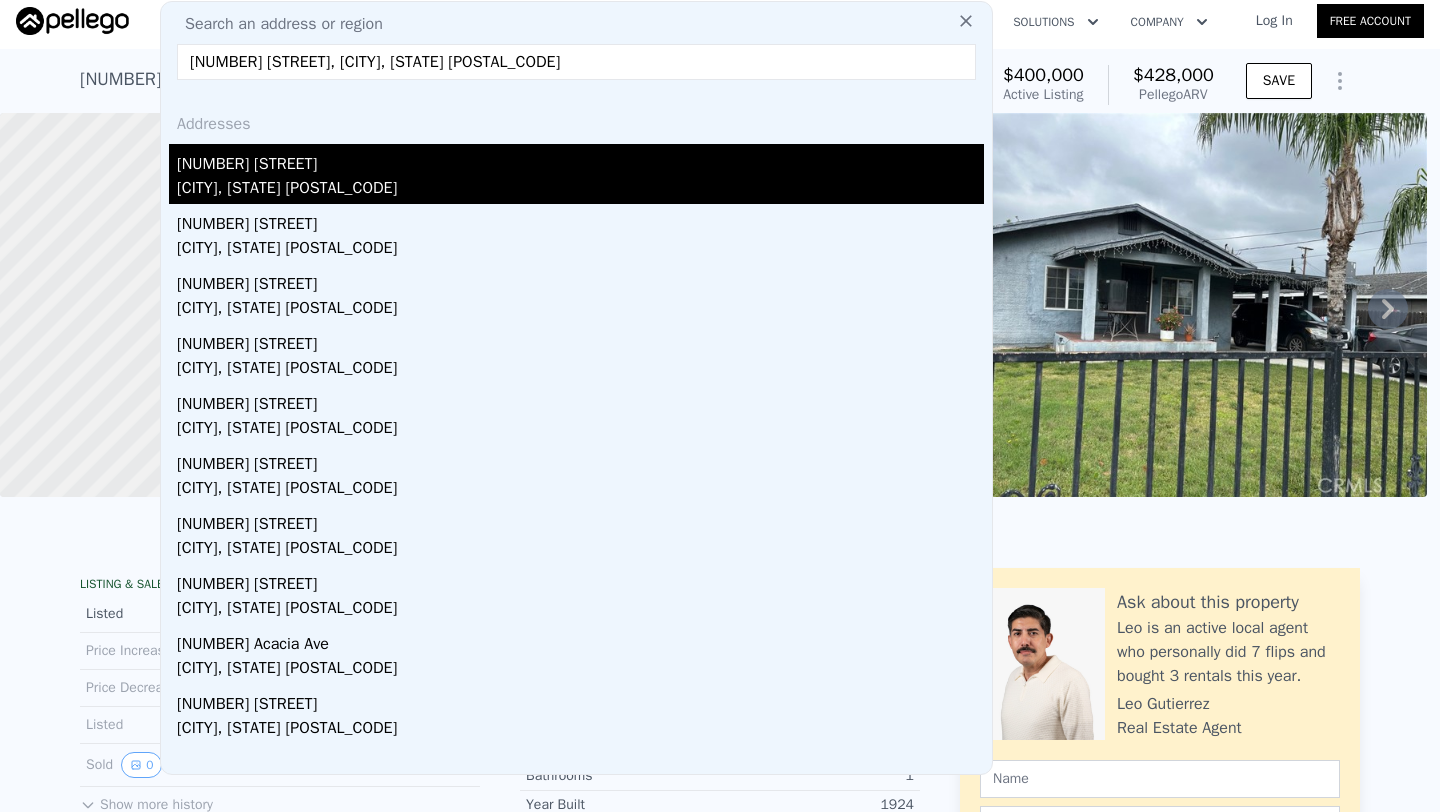 type on "3347 Acacia Ave, San Bernardino, CA 92405" 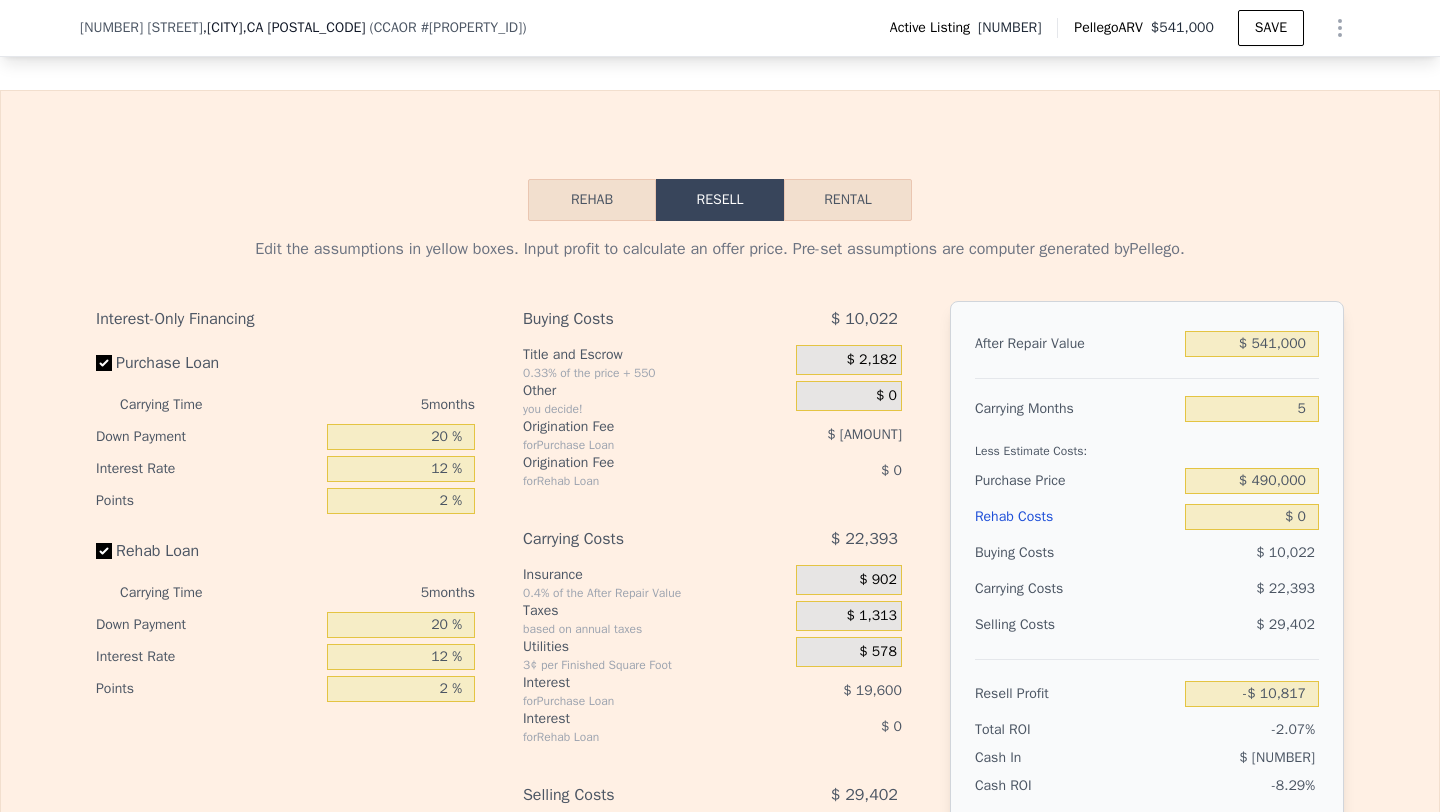 scroll, scrollTop: 2979, scrollLeft: 0, axis: vertical 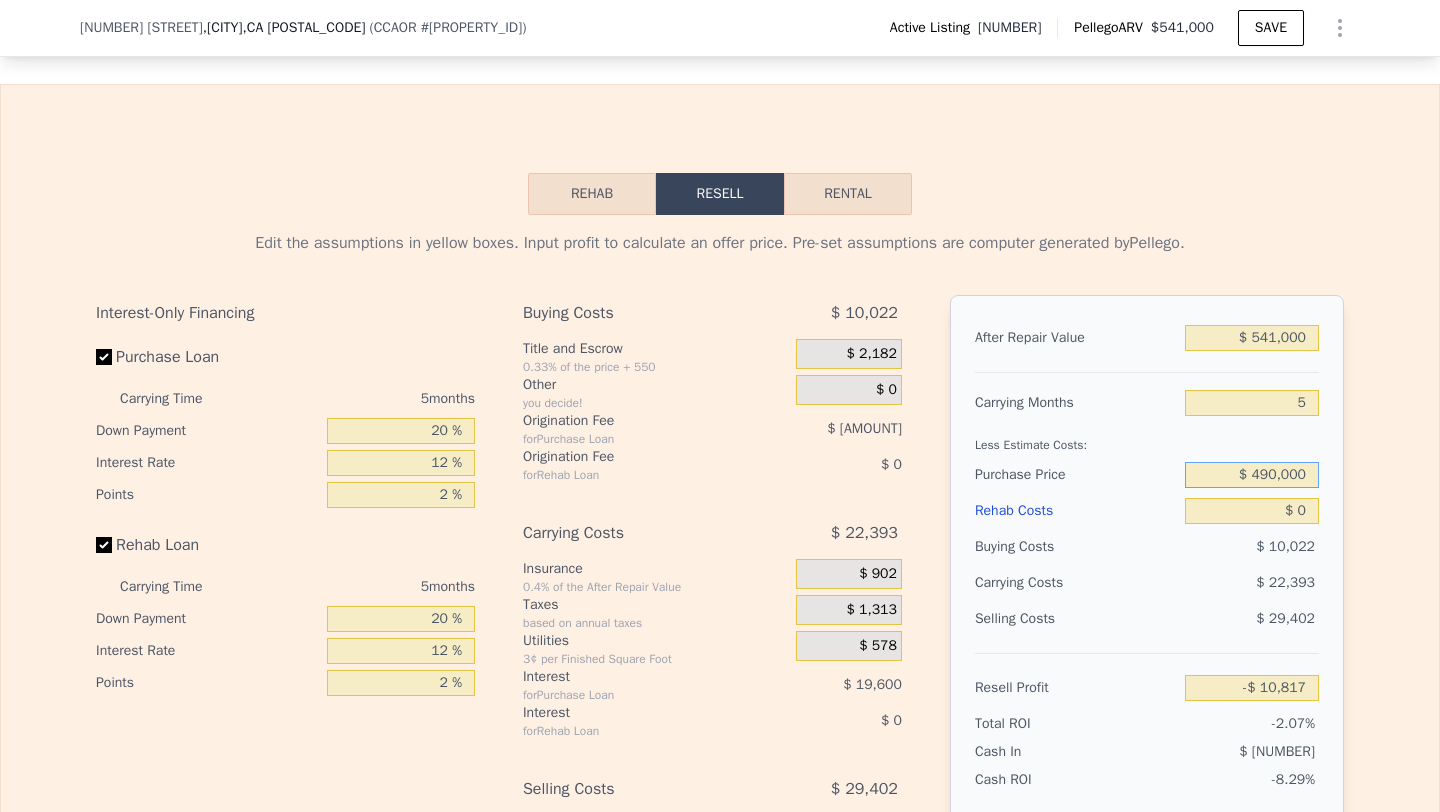 click on "$ 490,000" at bounding box center [1252, 475] 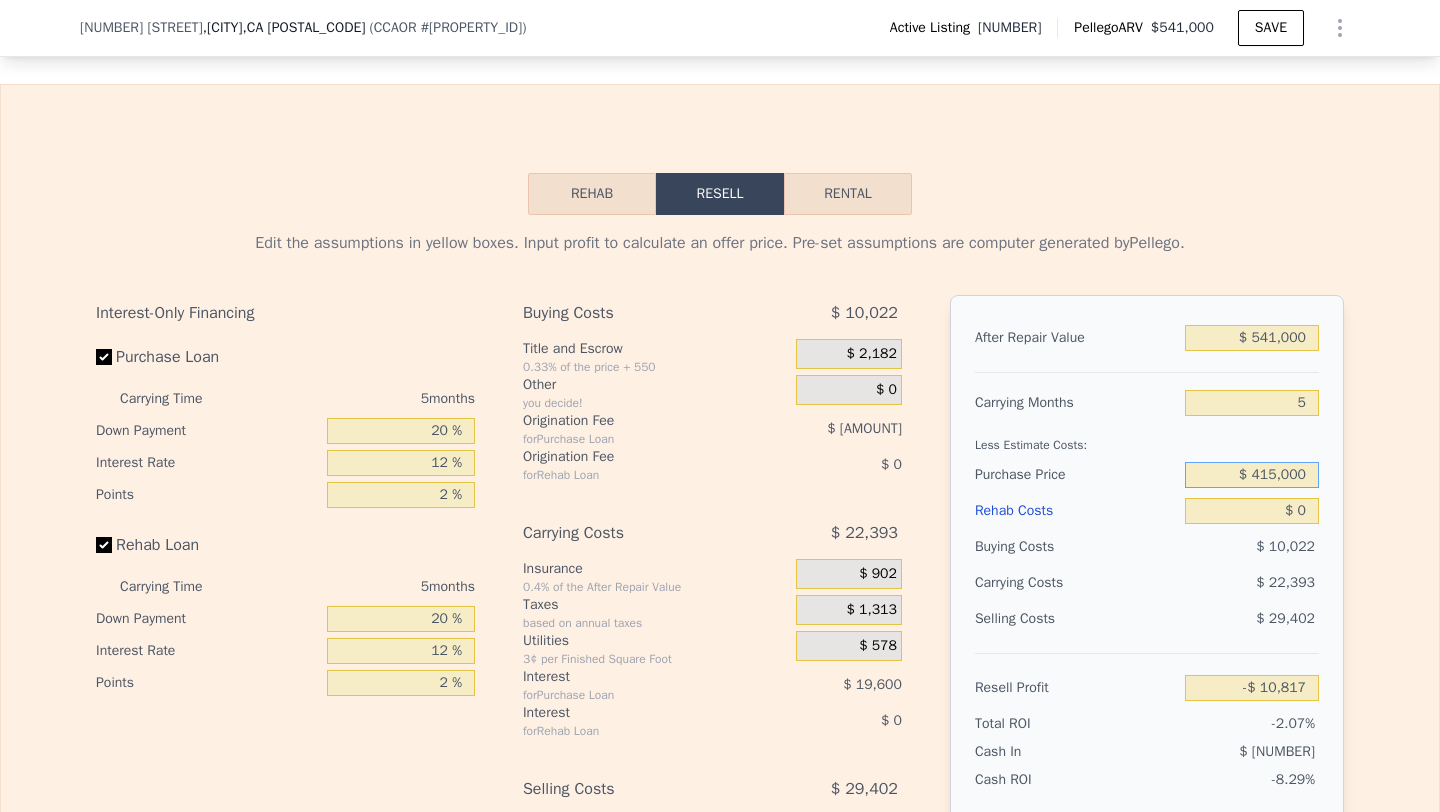 type on "$ 415,000" 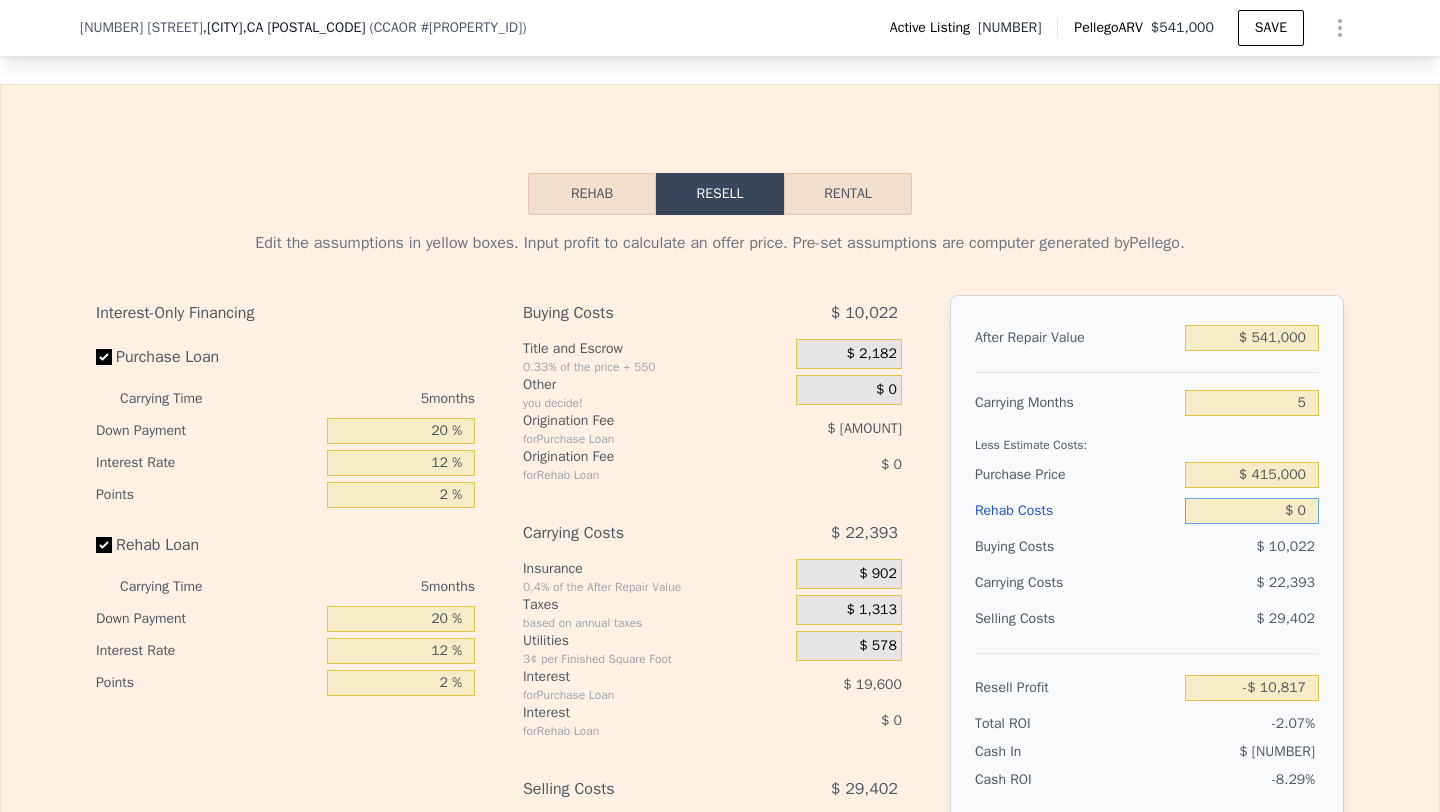 click on "$ 0" at bounding box center [1252, 511] 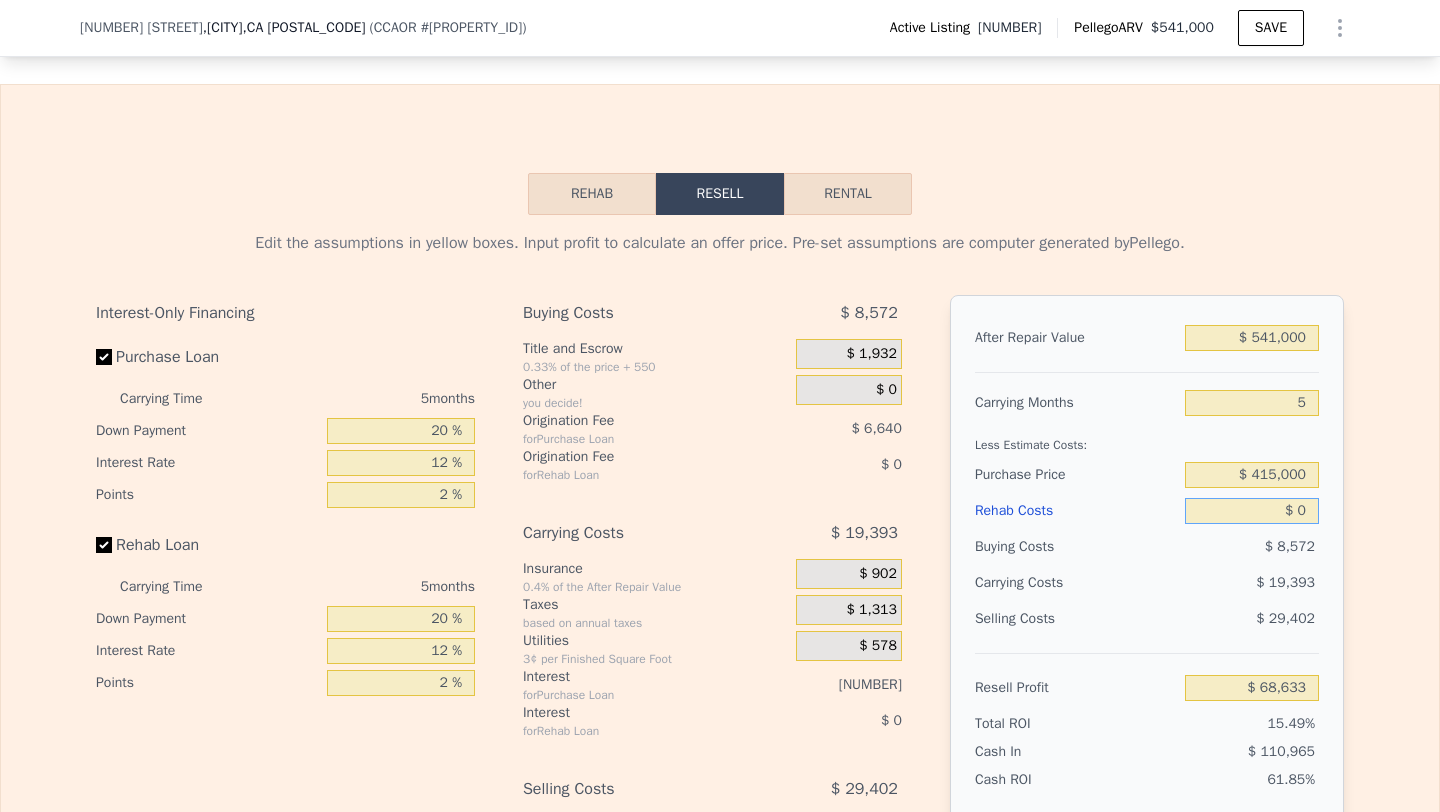 click on "$ 0" at bounding box center [1252, 511] 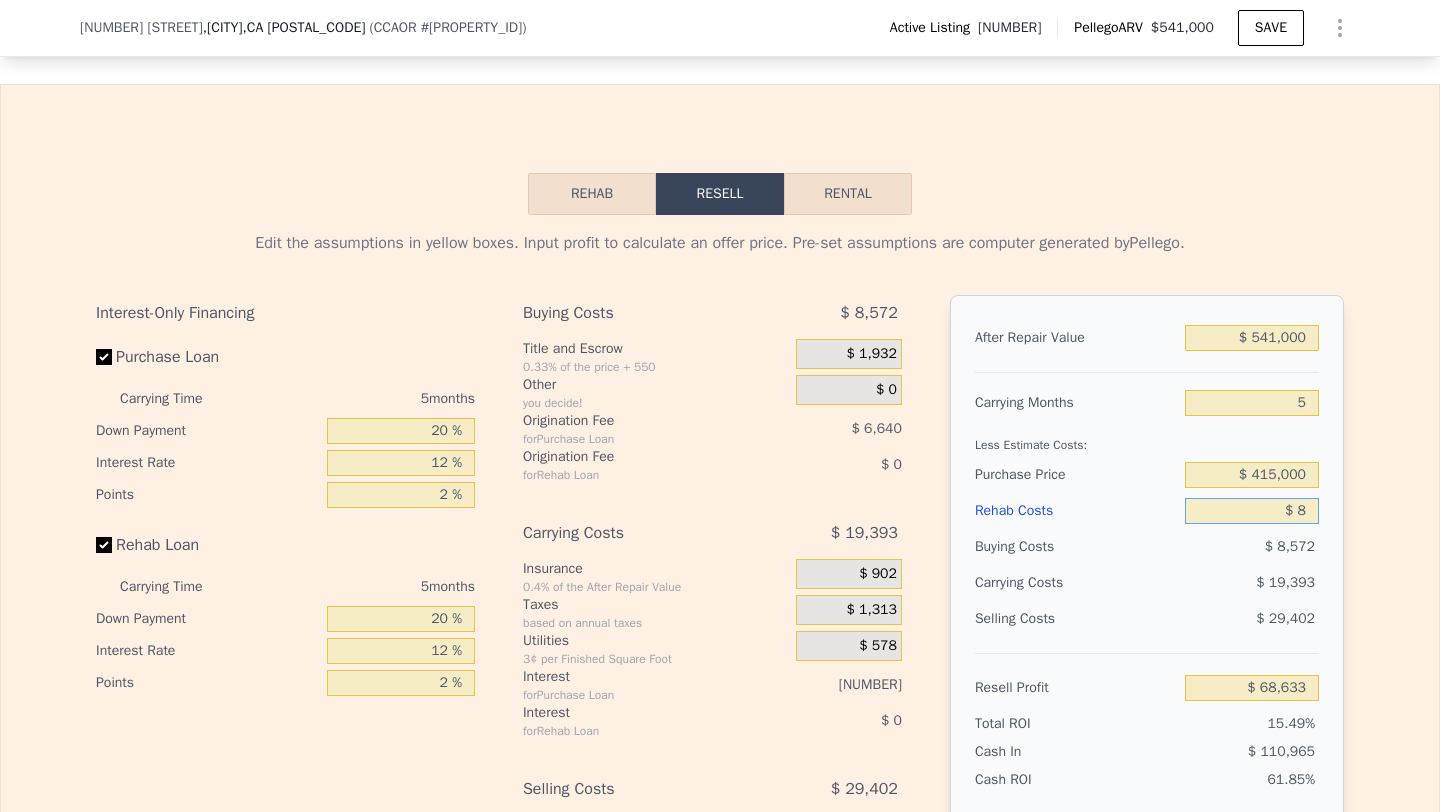 type on "$ 68,625" 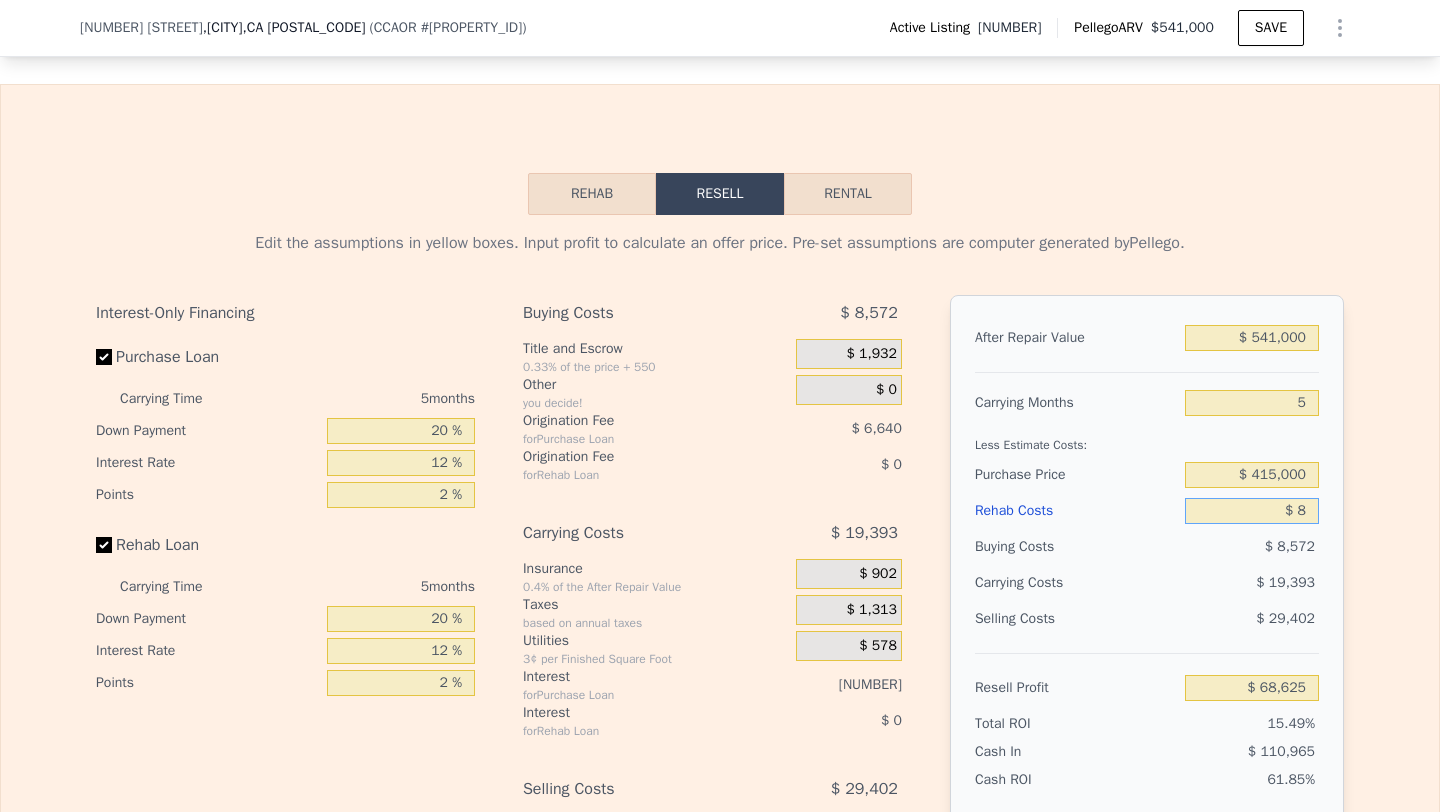 type on "$ 85" 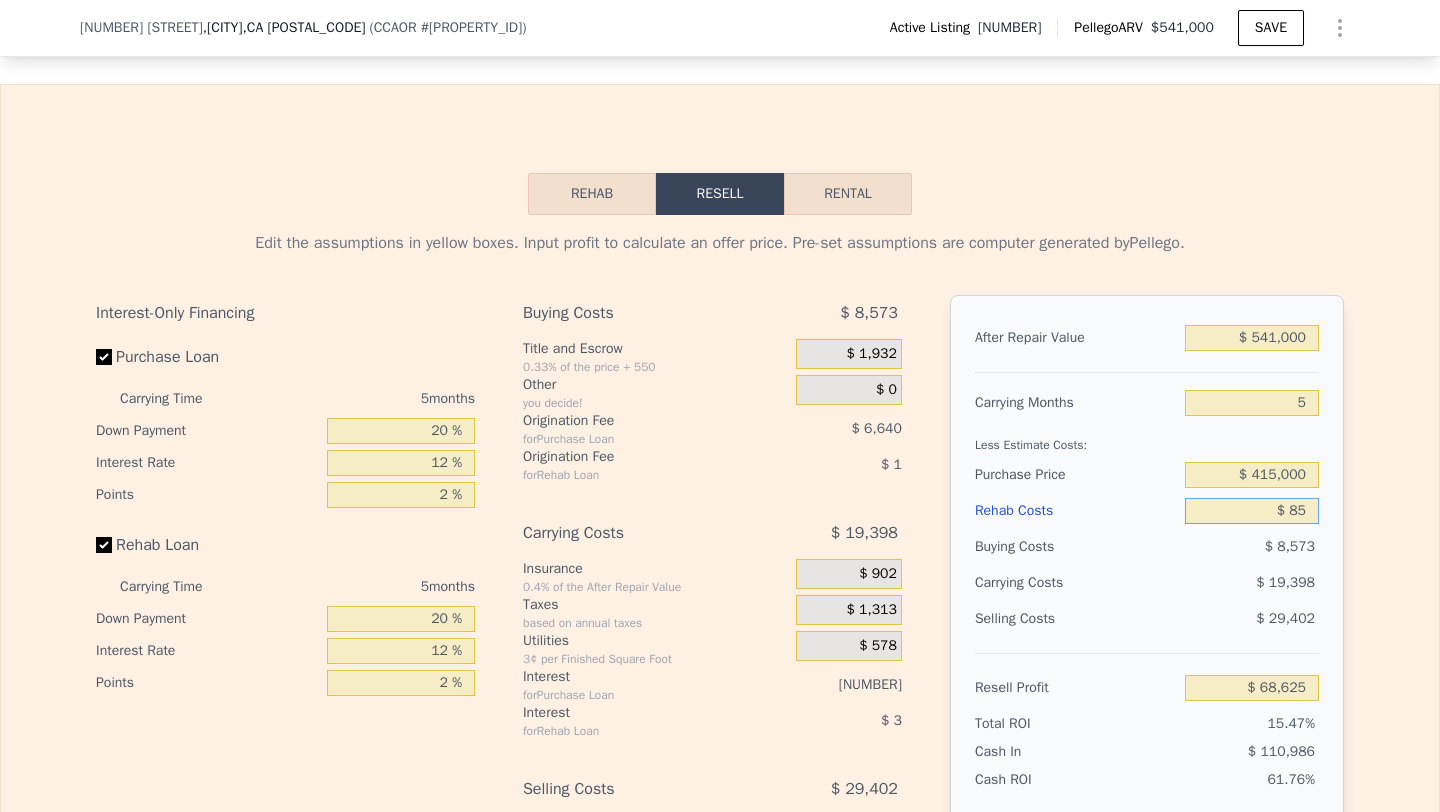 type on "$ 68,542" 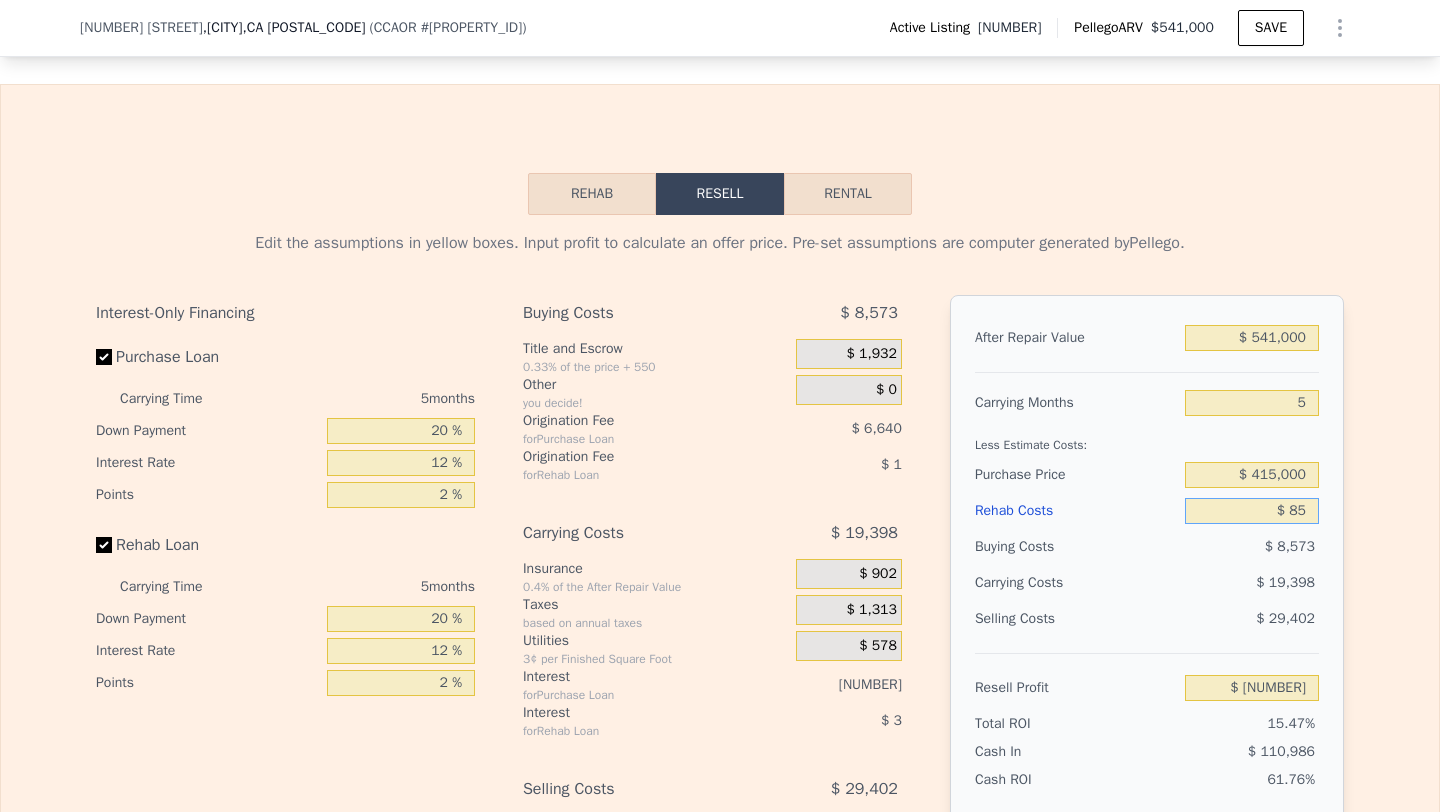 type on "$ 850" 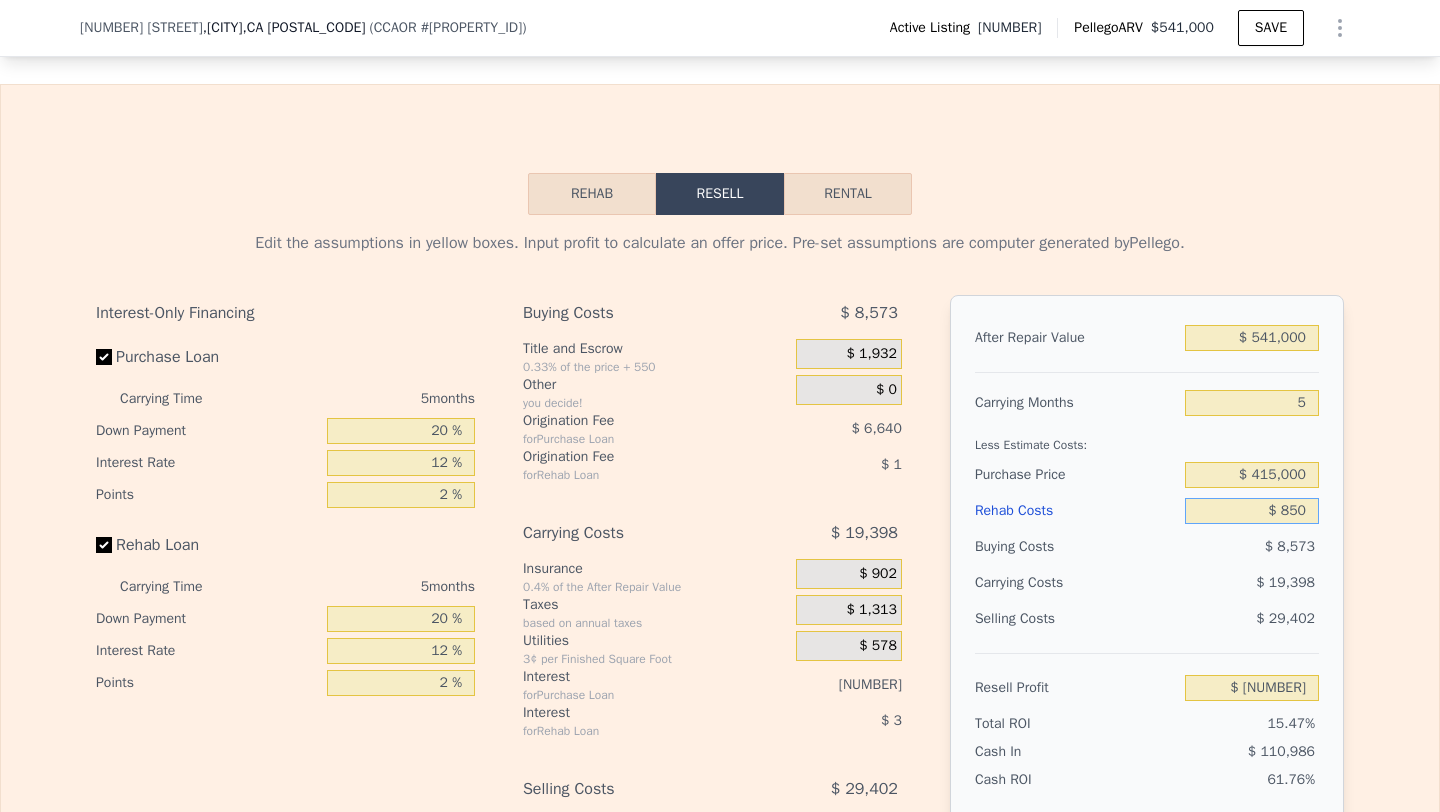 type on "$ 67,734" 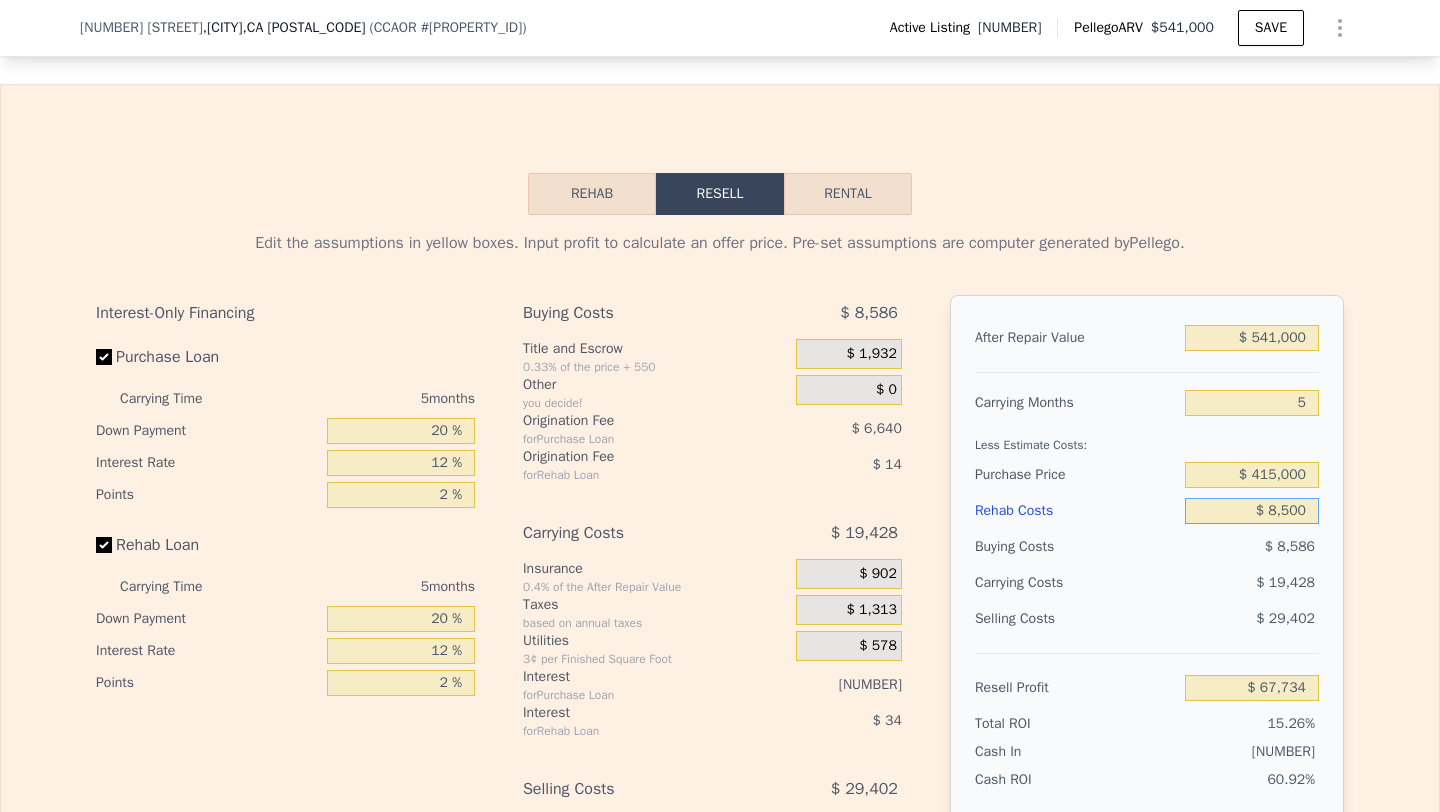 type on "$ 85,000" 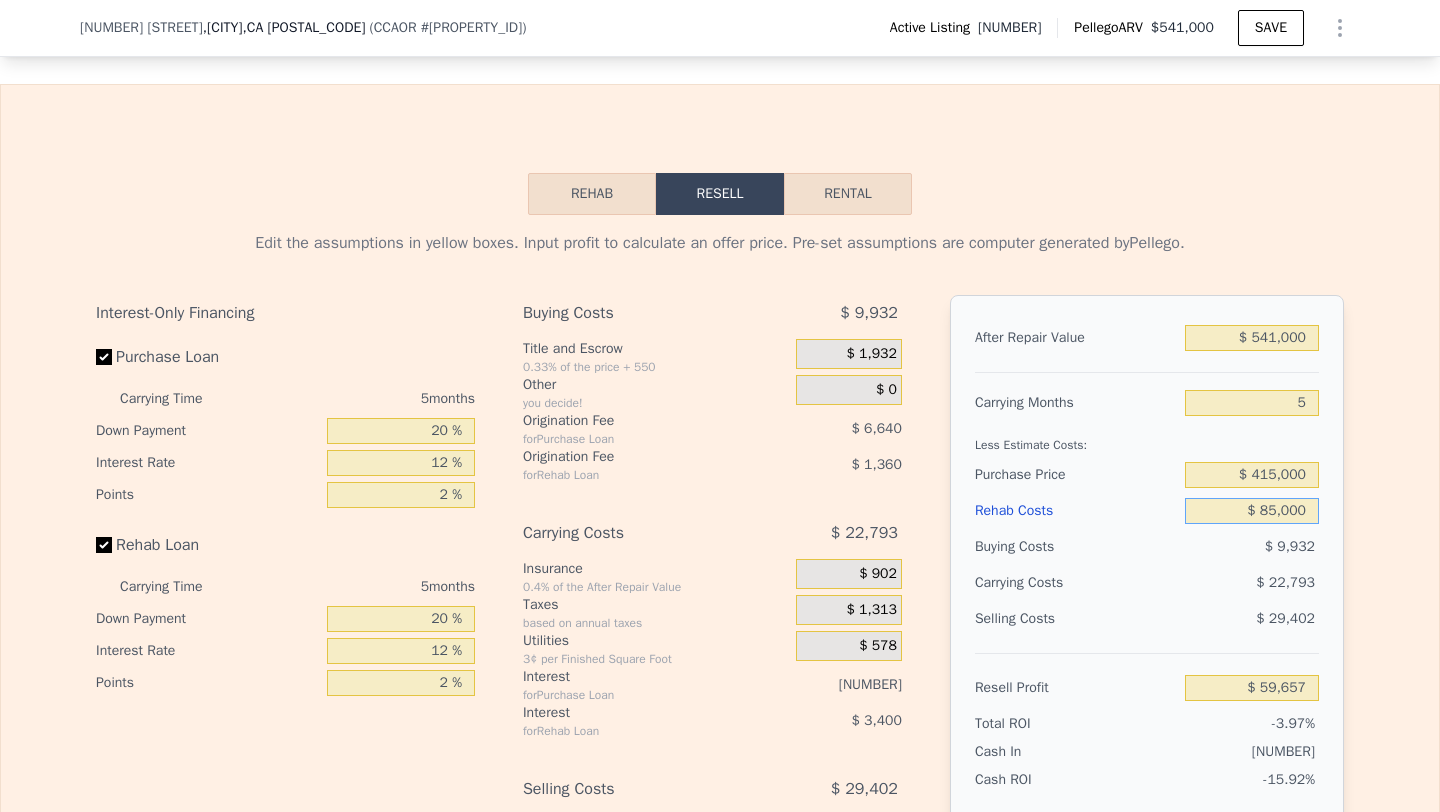 type on "-$ 21,127" 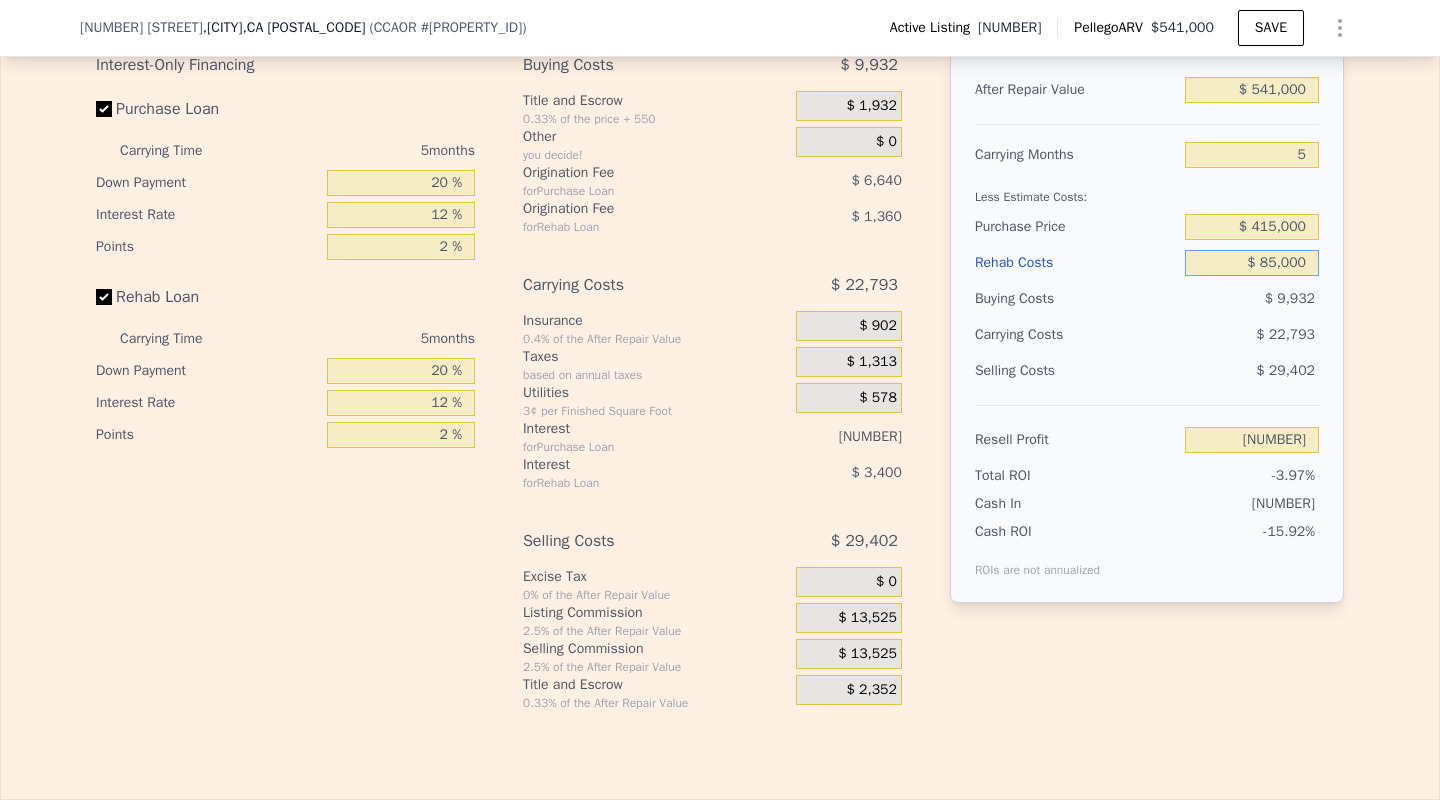 scroll, scrollTop: 3255, scrollLeft: 0, axis: vertical 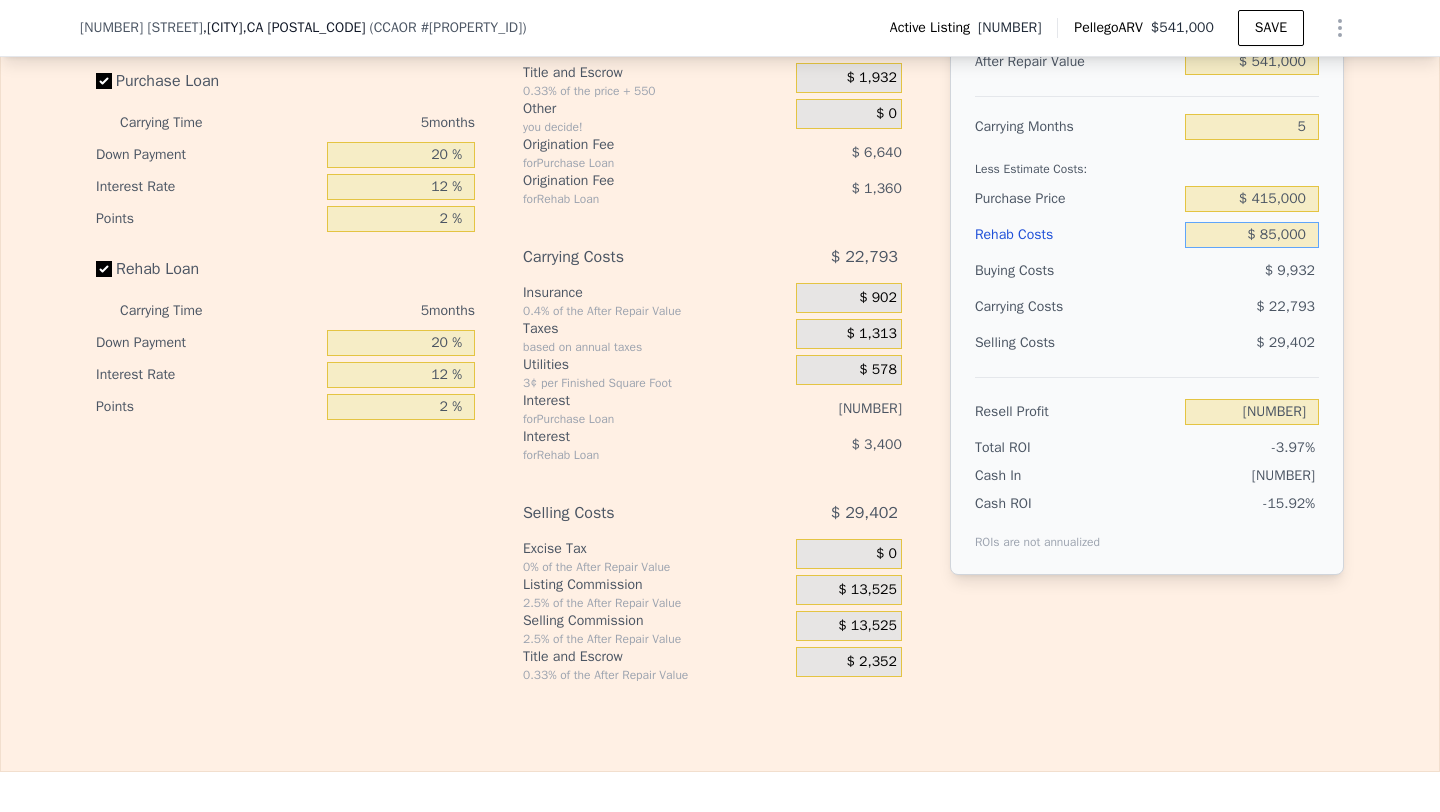 type on "$ 85,000" 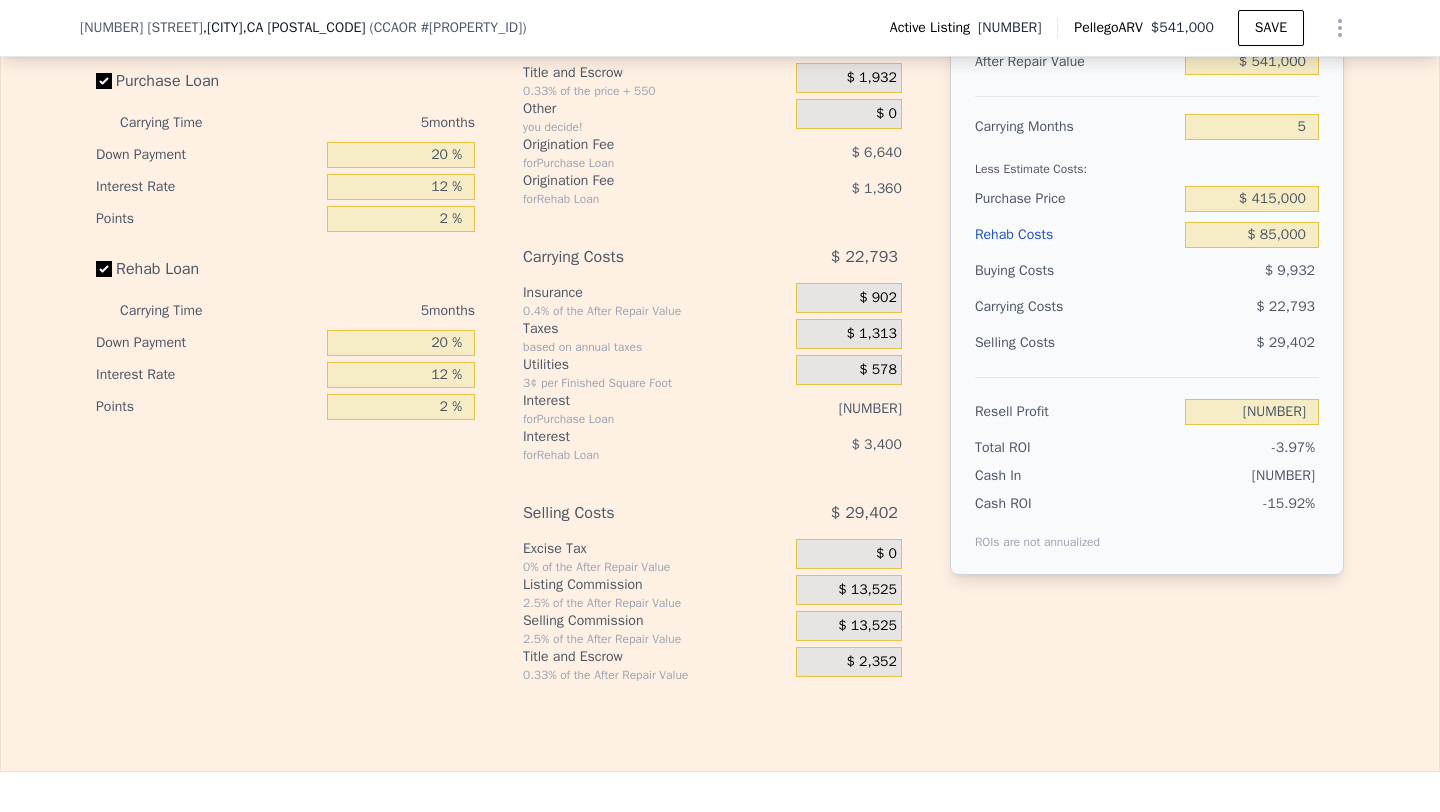 click on "$ 13,525" at bounding box center [867, 626] 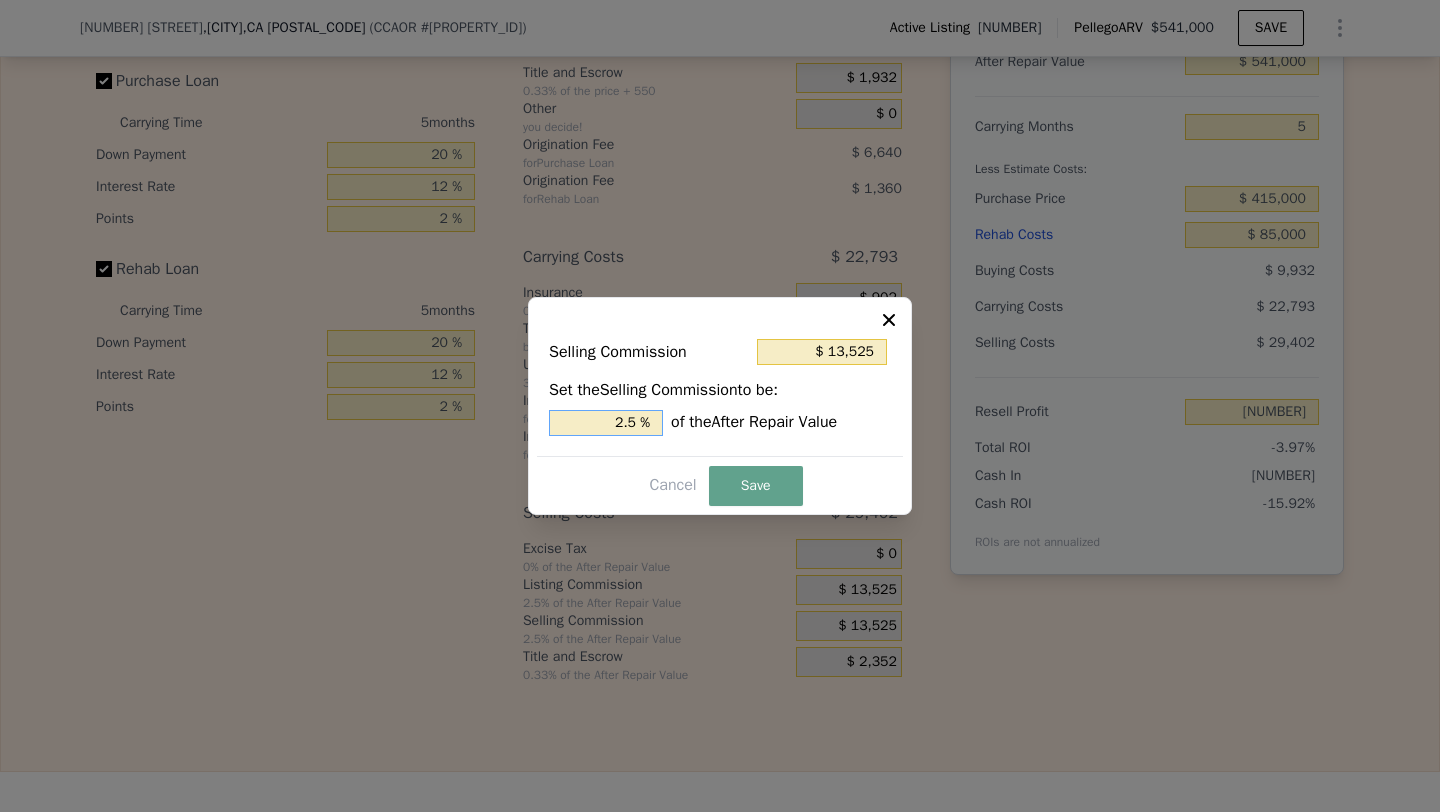 click on "2.5 %" at bounding box center [606, 423] 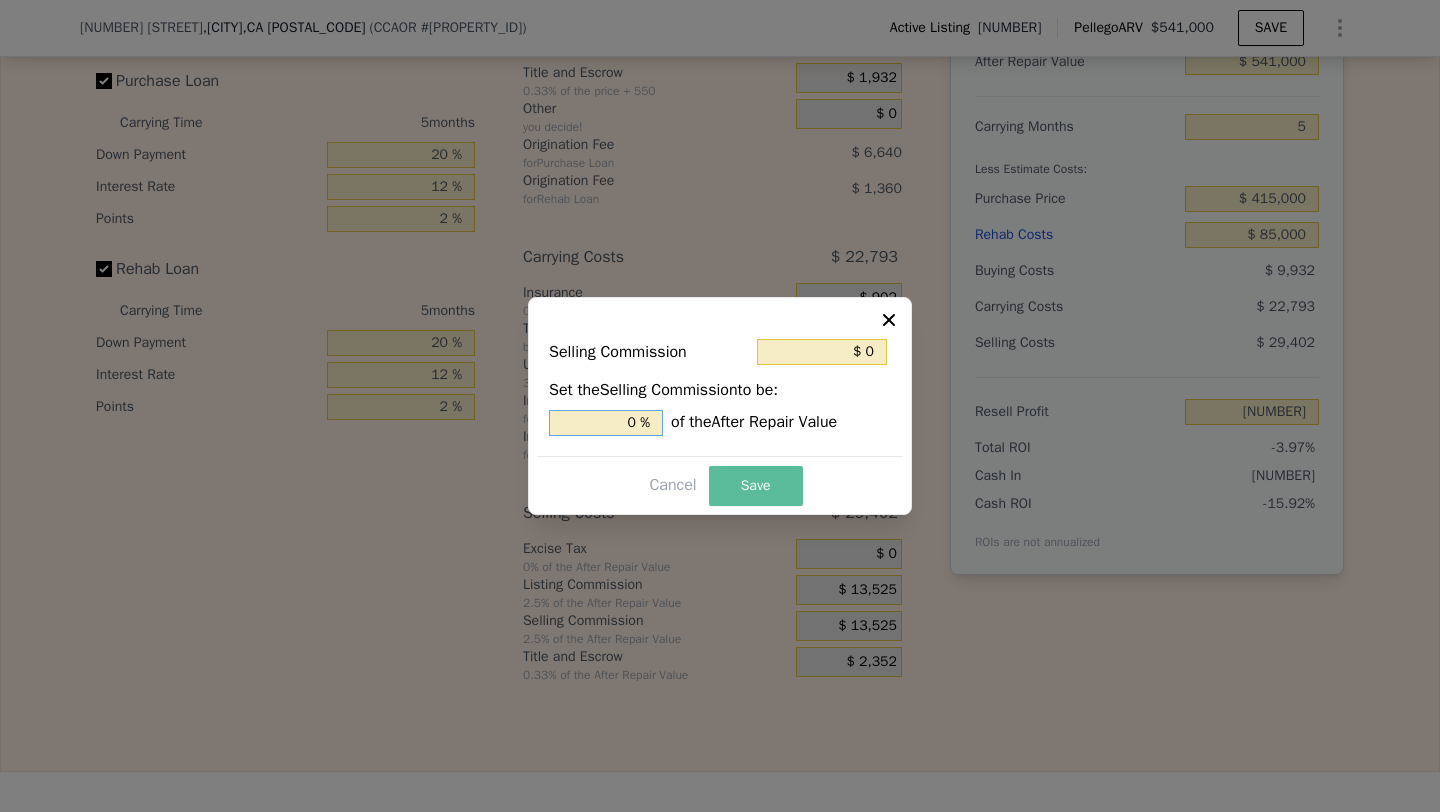 type on "0 %" 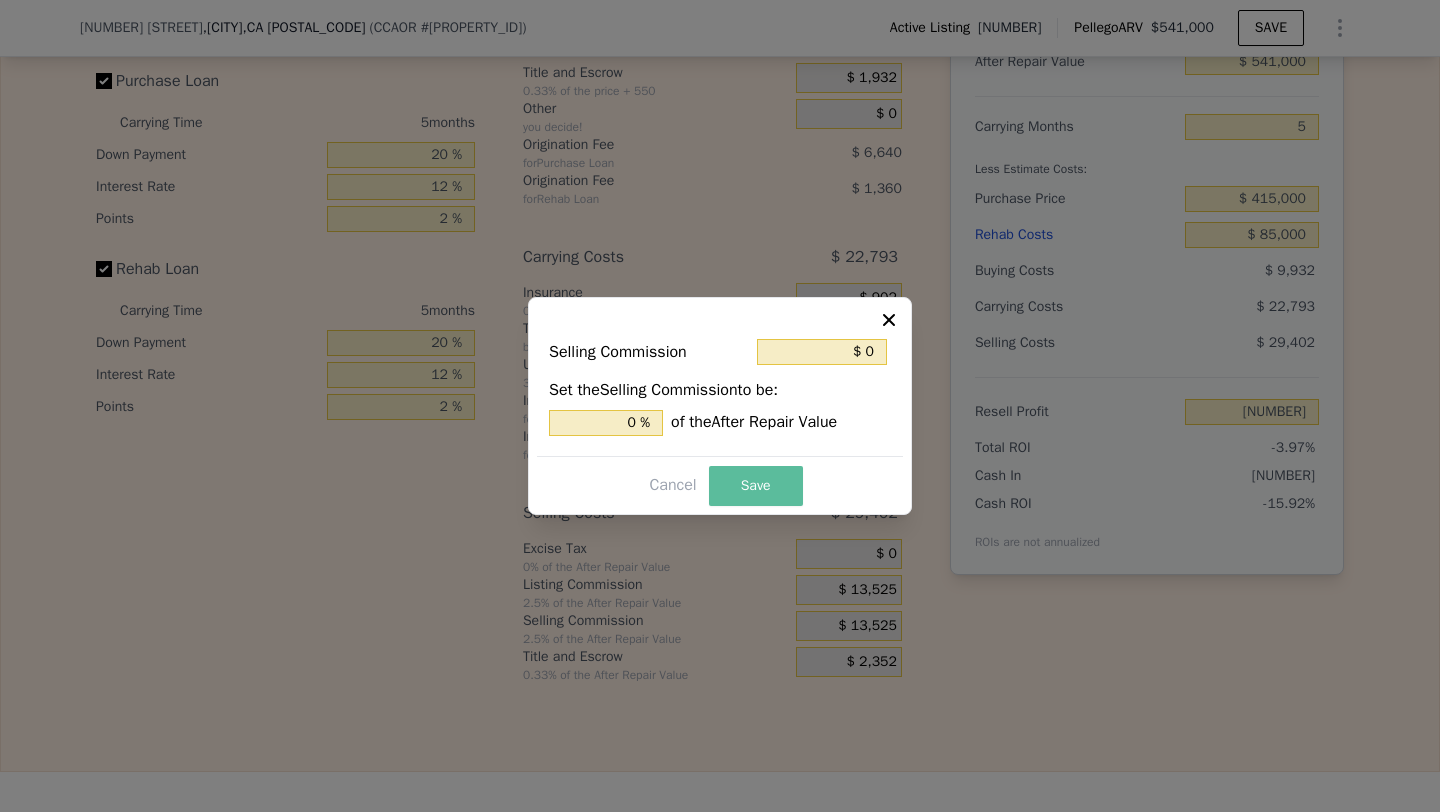 click on "Save" at bounding box center [756, 486] 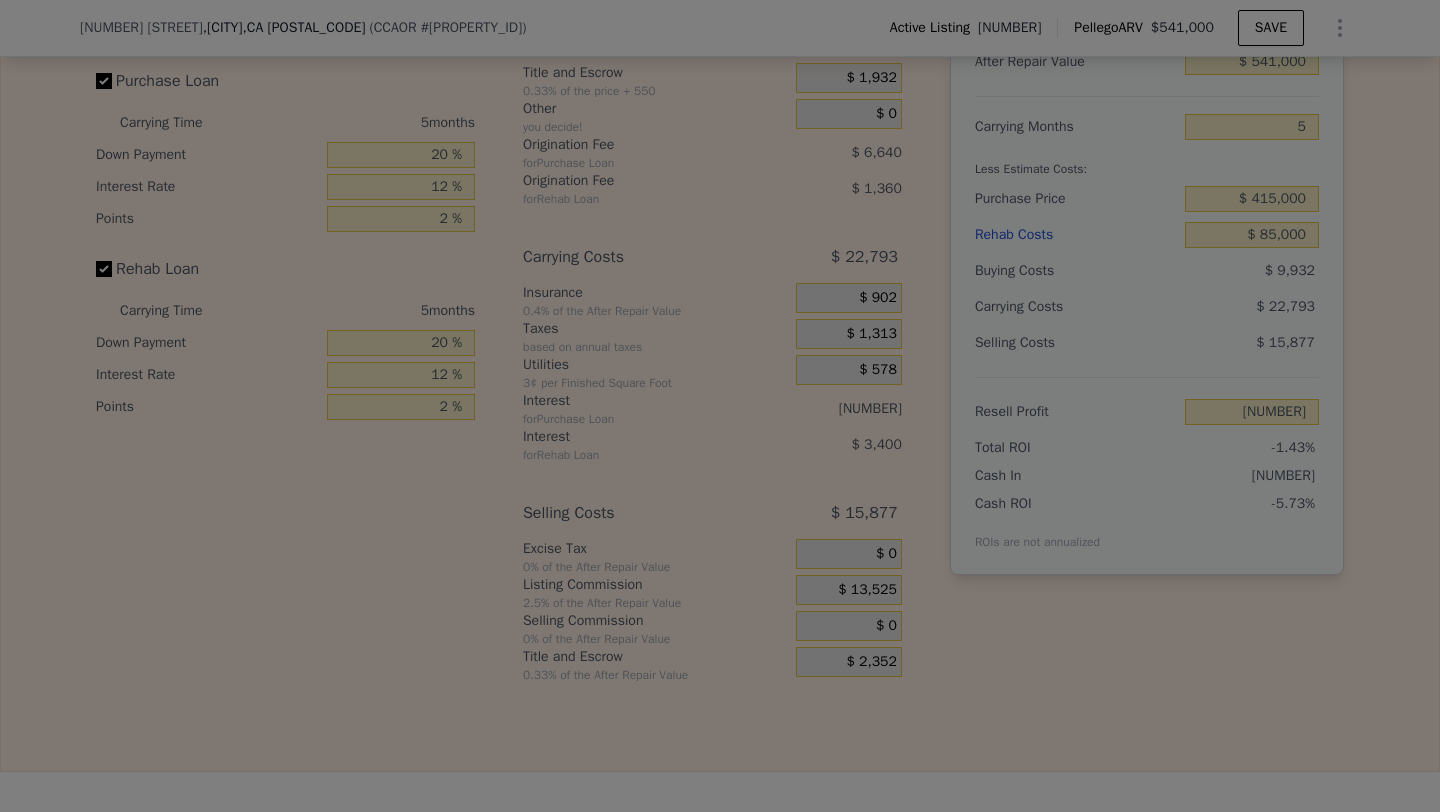 type on "-$ 7,602" 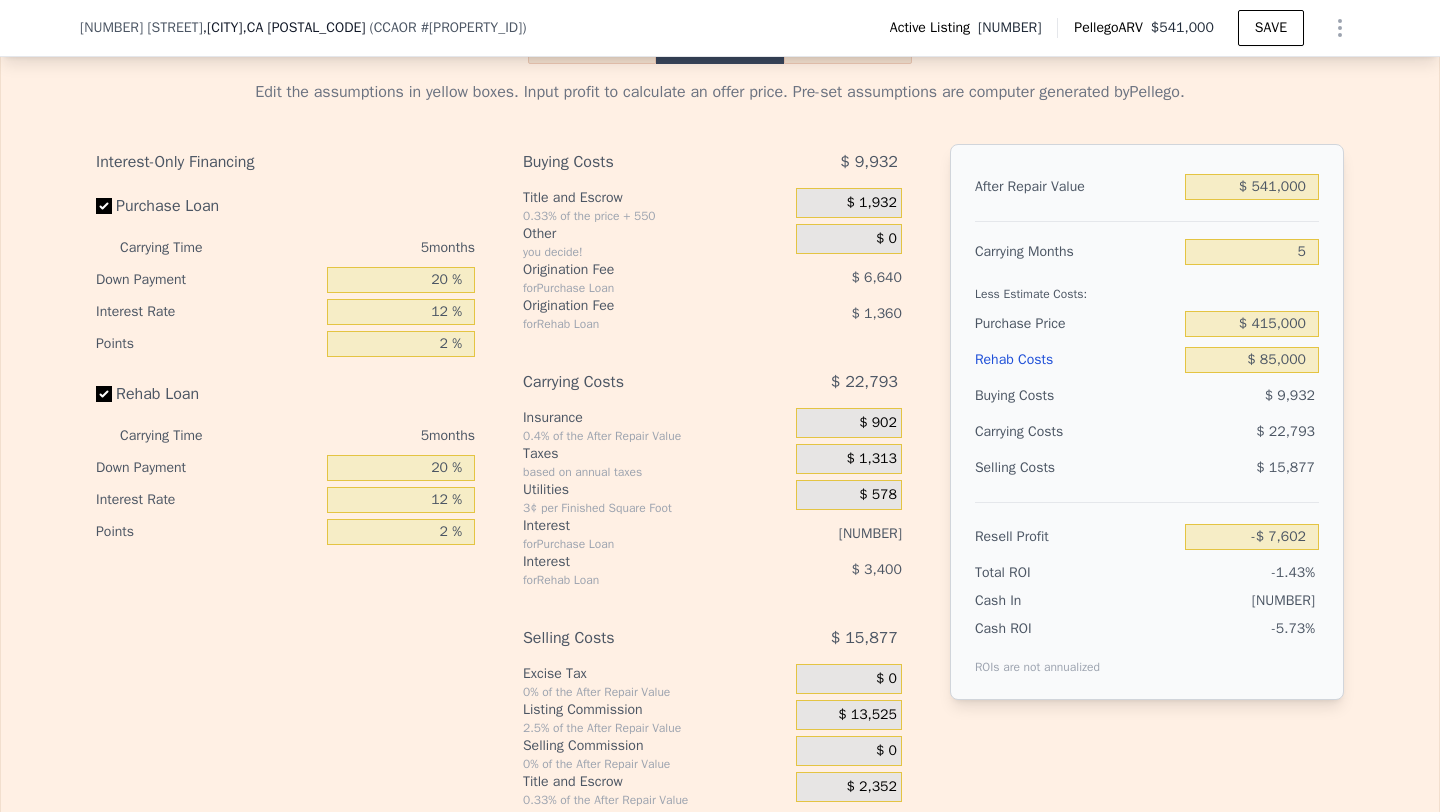 scroll, scrollTop: 3127, scrollLeft: 0, axis: vertical 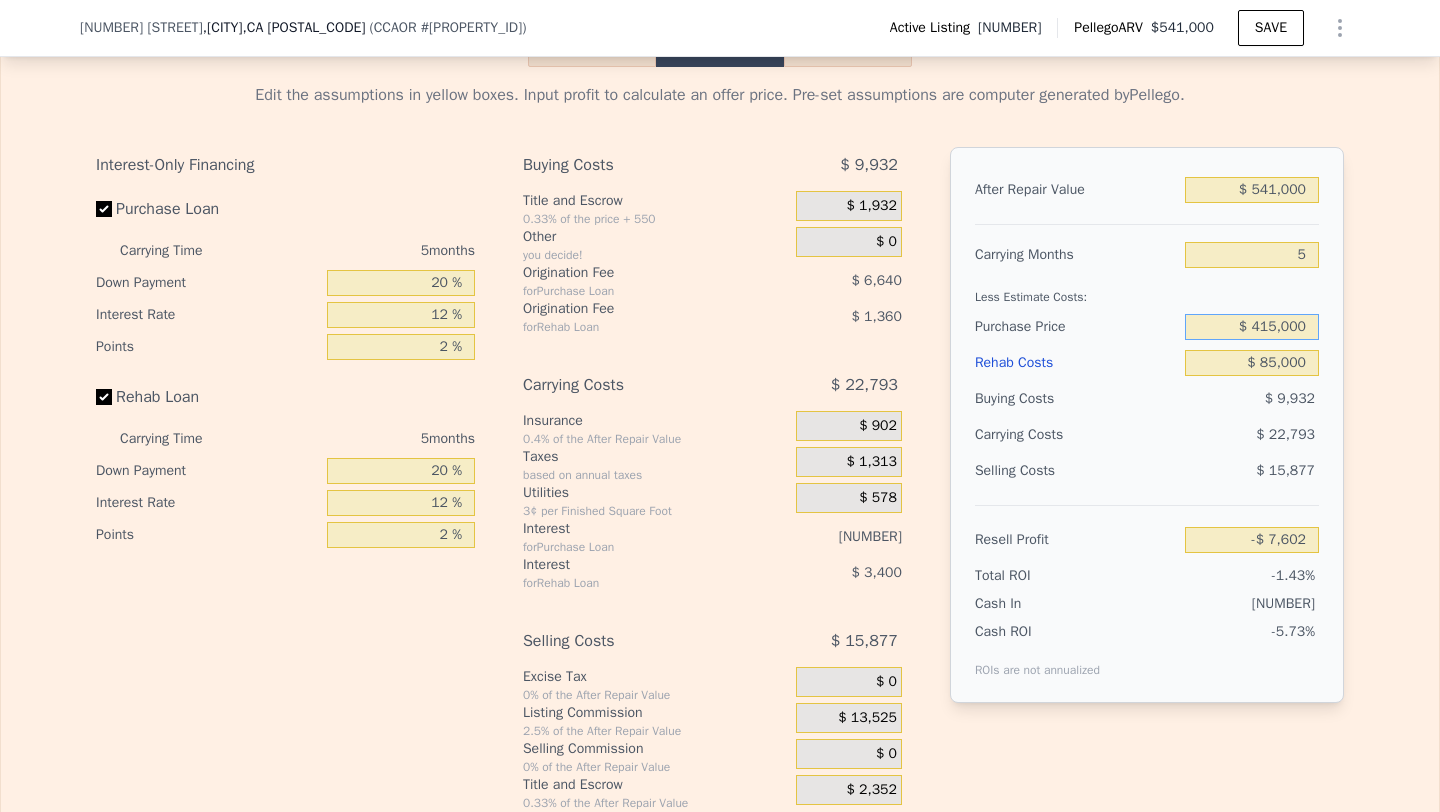 click on "$ 415,000" at bounding box center [1252, 327] 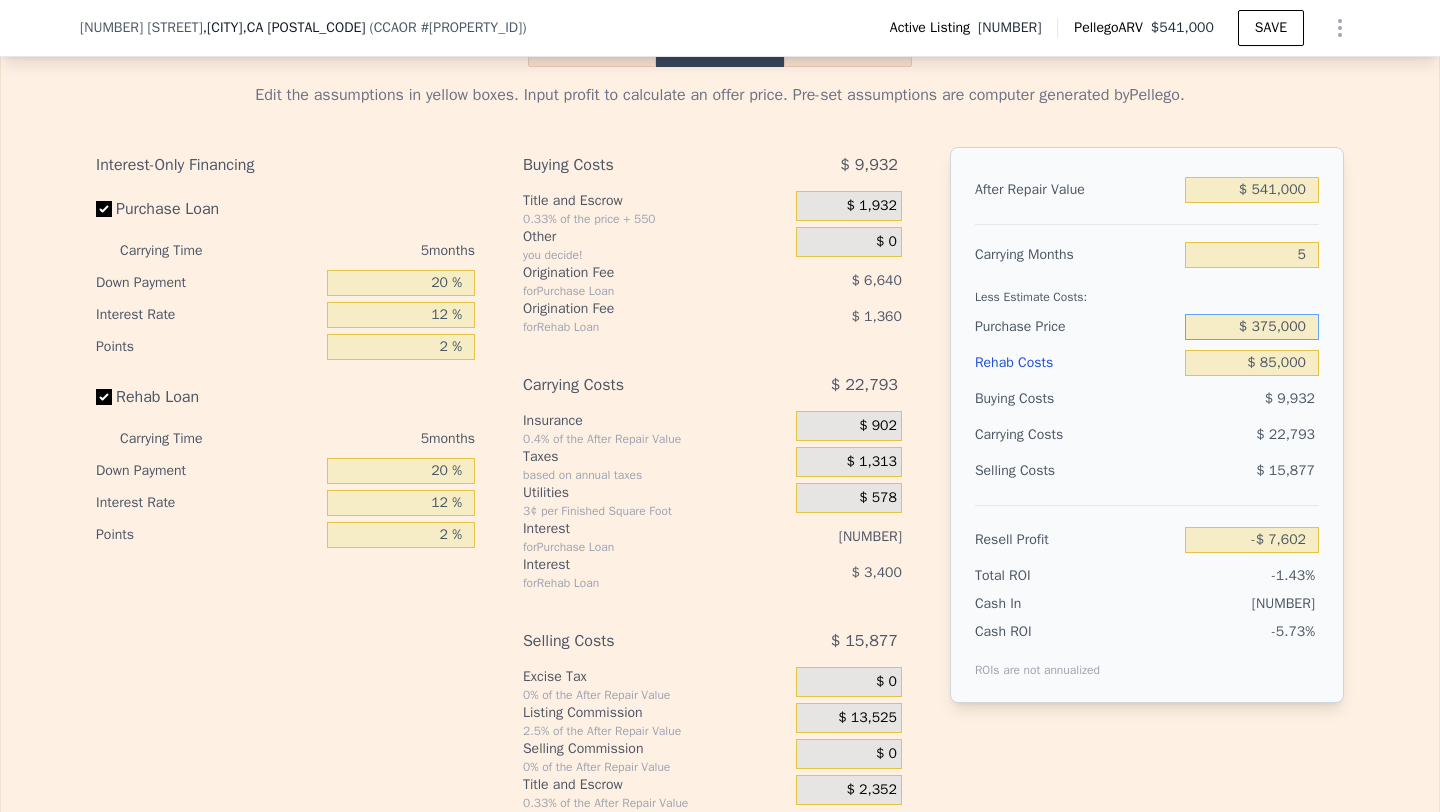 type on "$ 375,000" 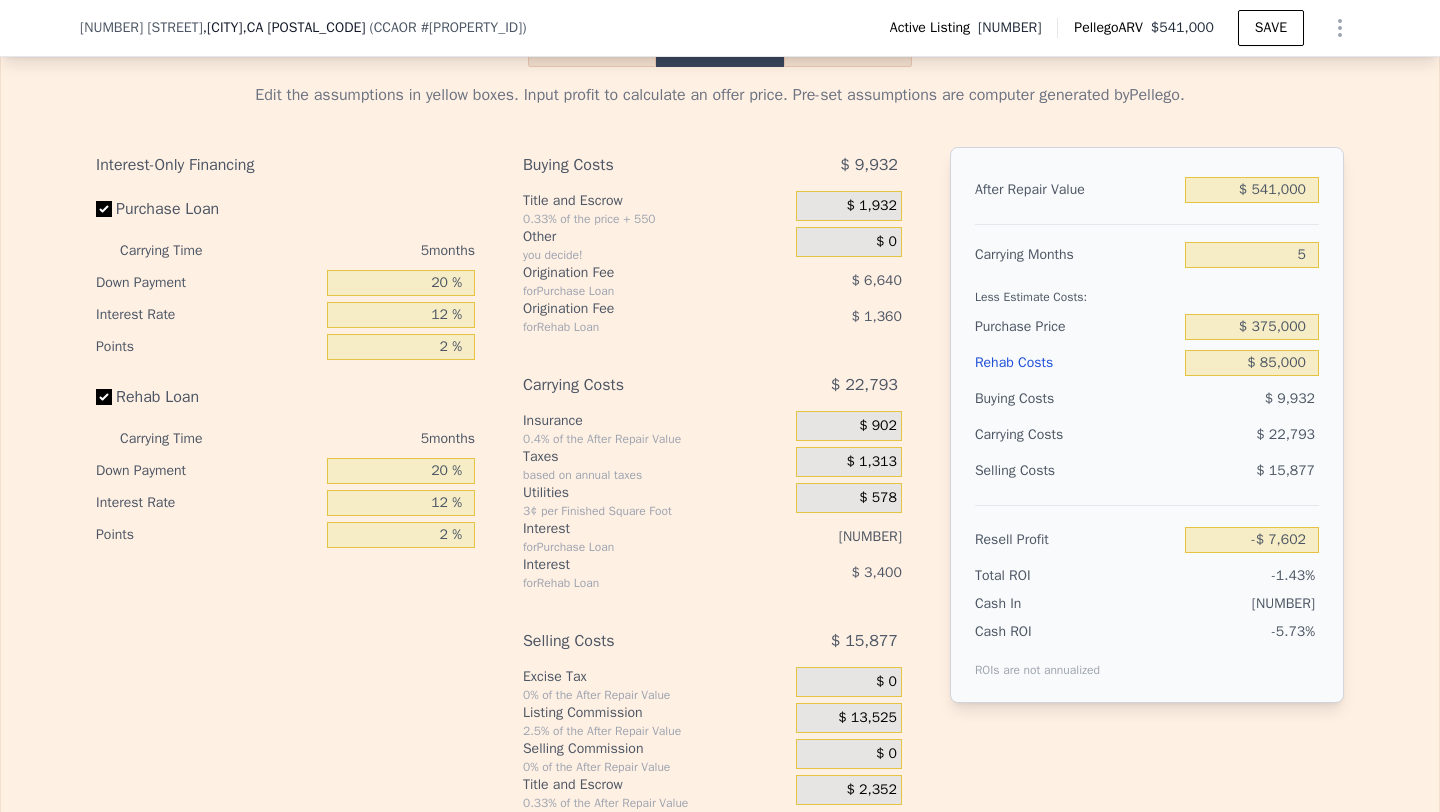 click on "$ 15,877" at bounding box center [1252, 471] 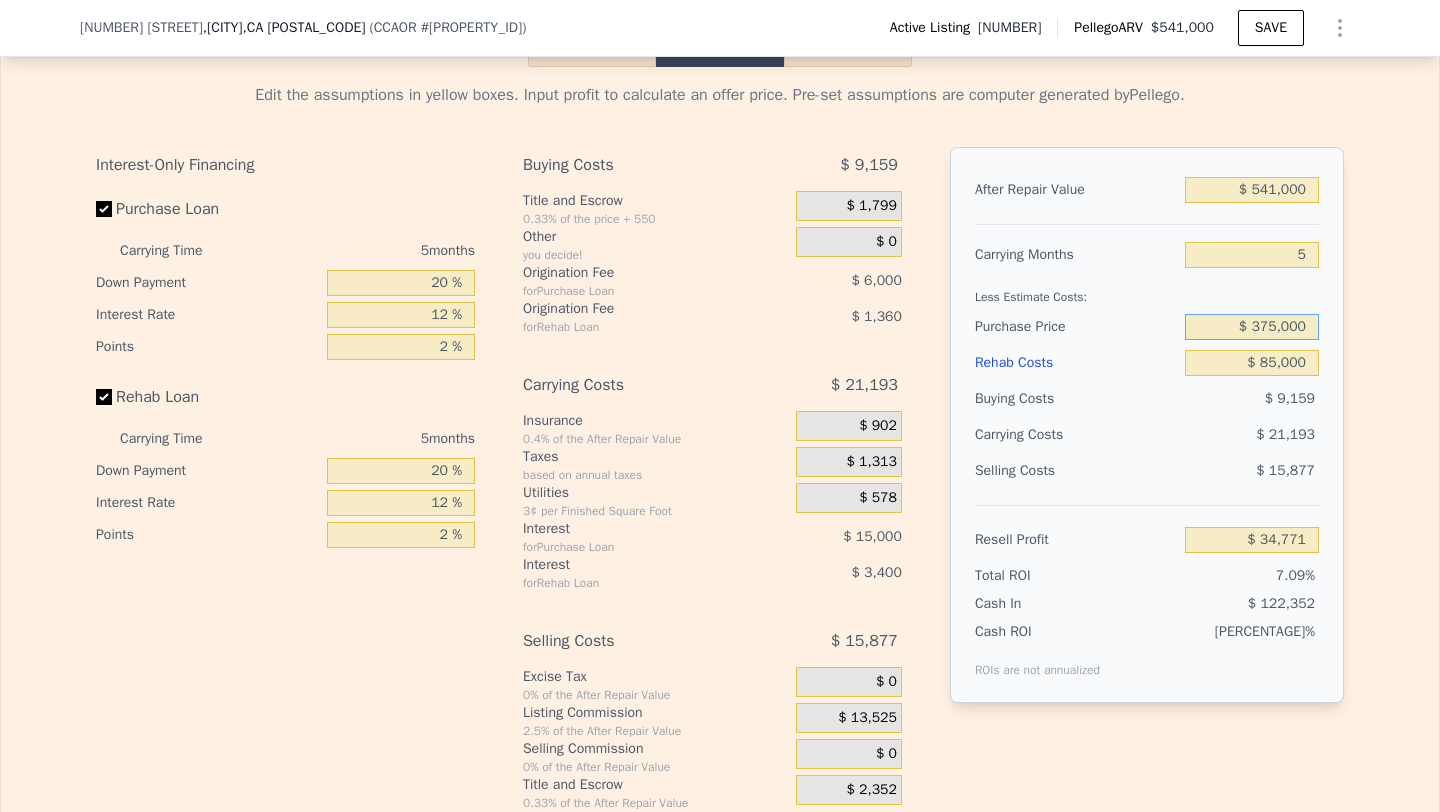click on "$ 375,000" at bounding box center (1252, 327) 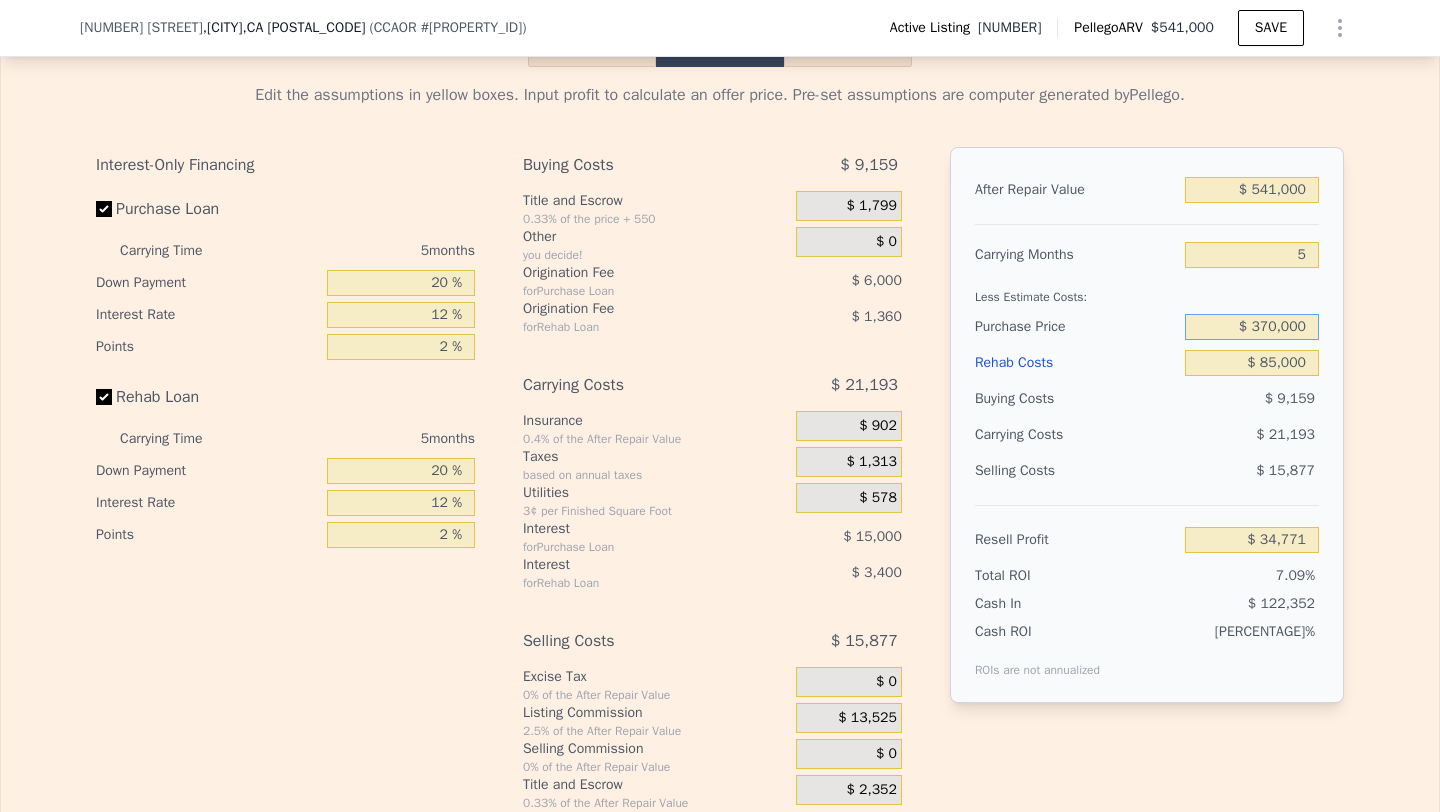 type on "$ 370,000" 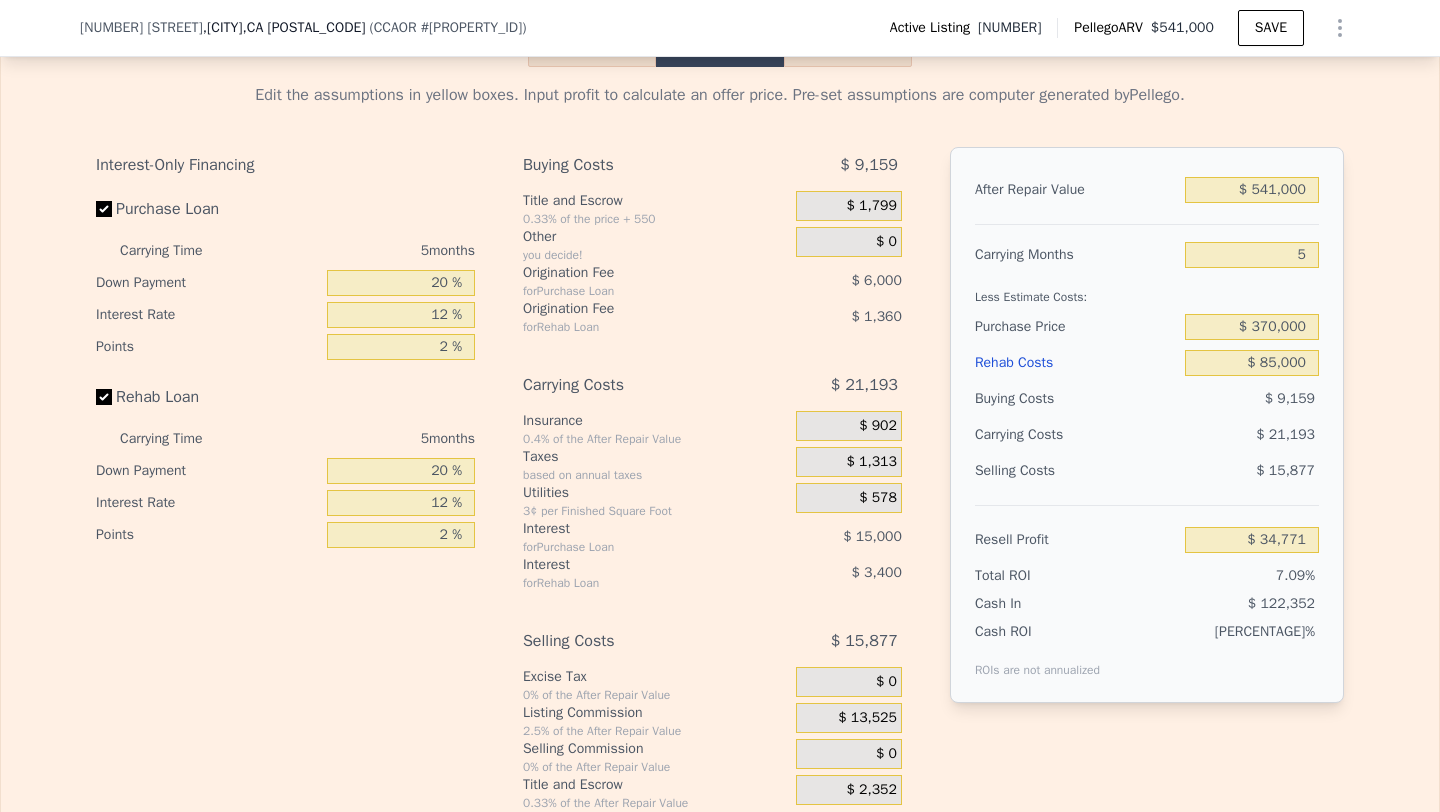 click on "Resell Profit $ 34,771" at bounding box center [1147, 531] 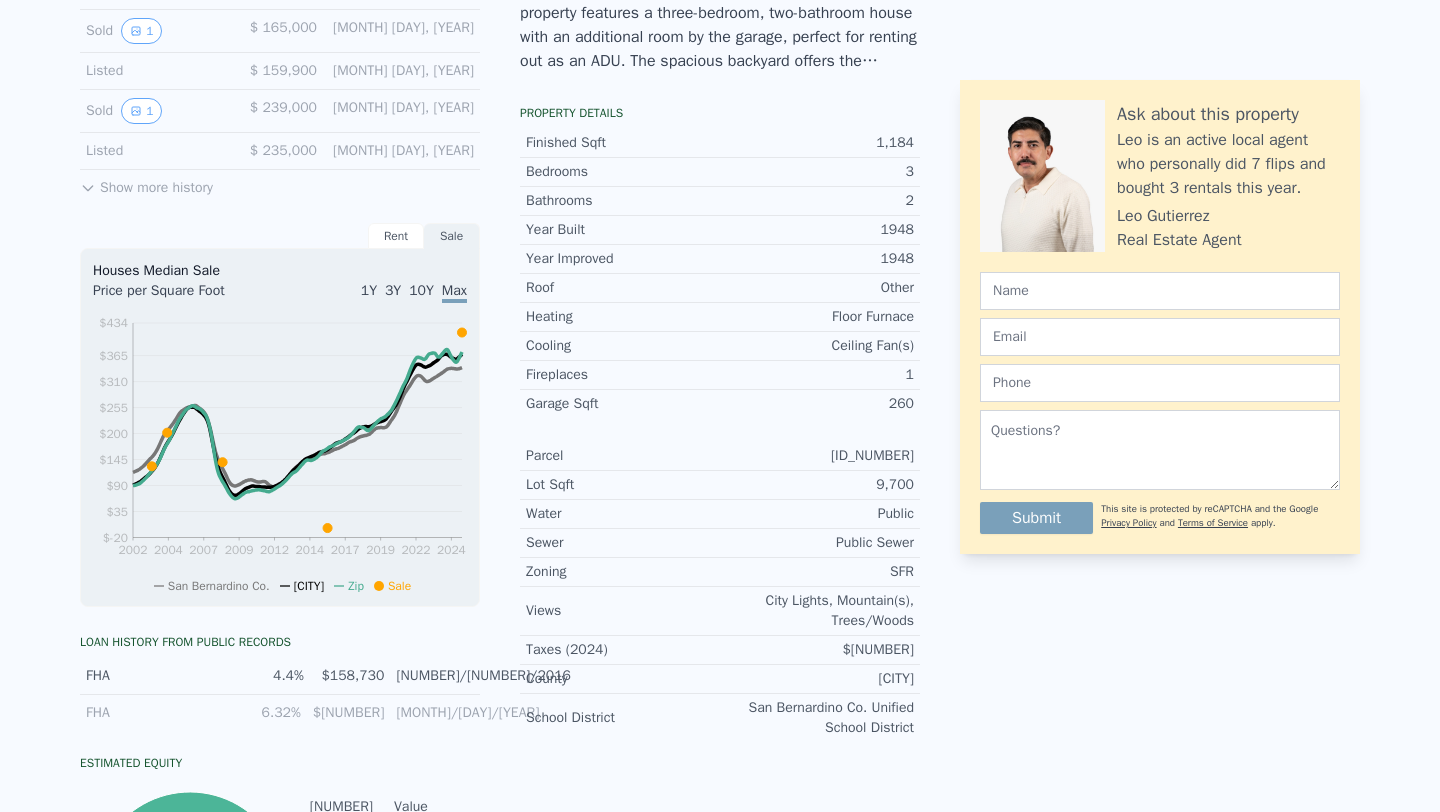 scroll, scrollTop: 7, scrollLeft: 0, axis: vertical 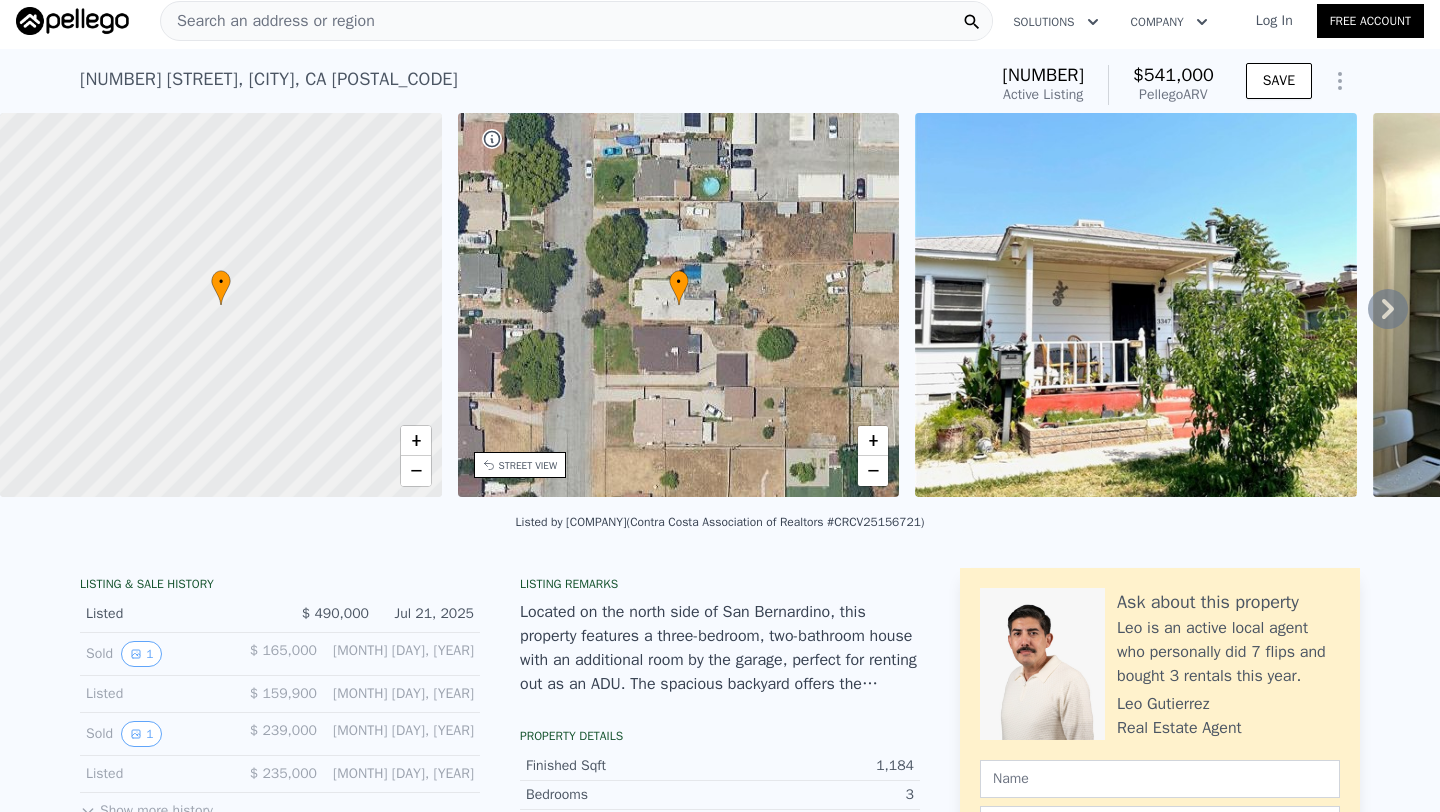 click on "Search an address or region" at bounding box center (268, 21) 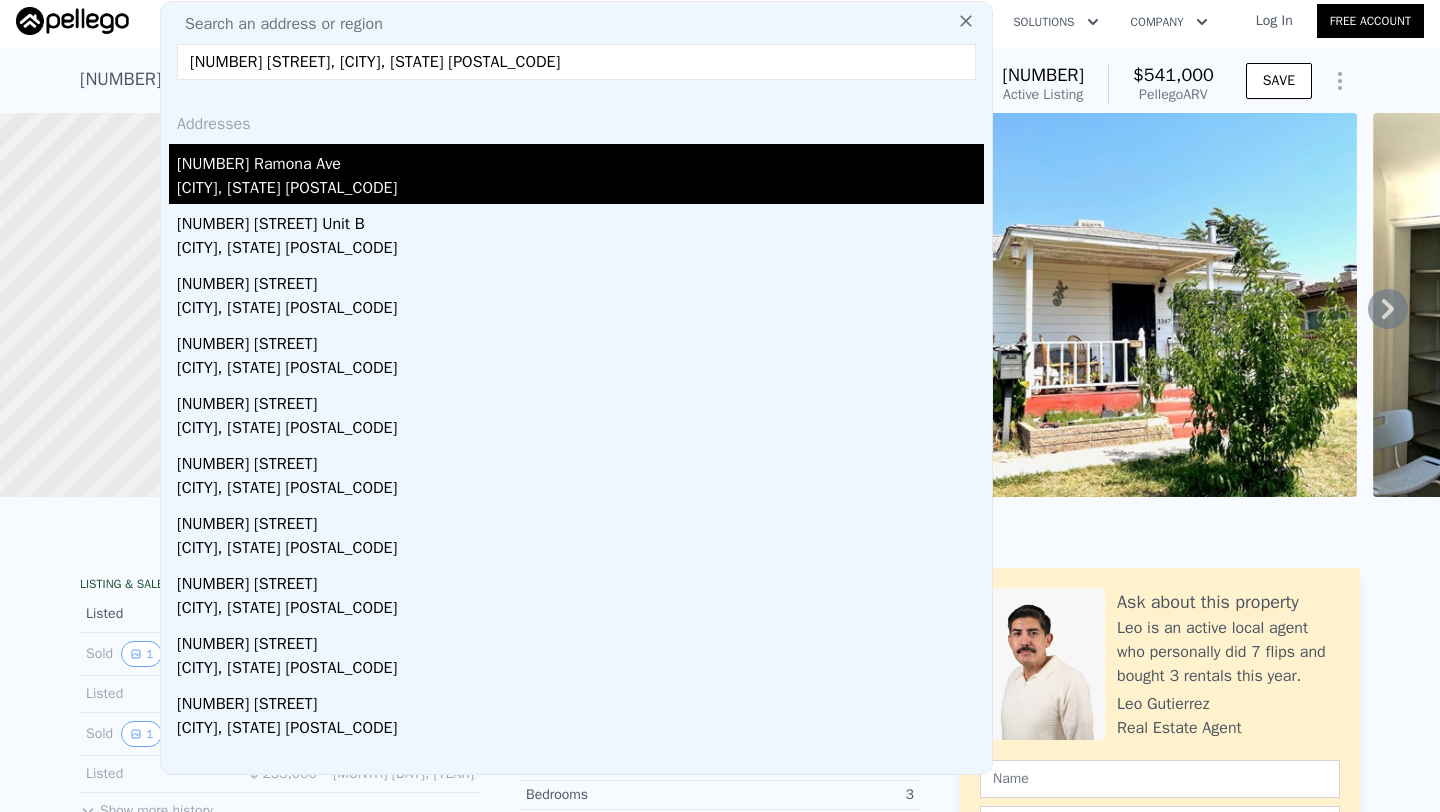 type on "1156 Ramona Ave, San Bernardino, CA 92411" 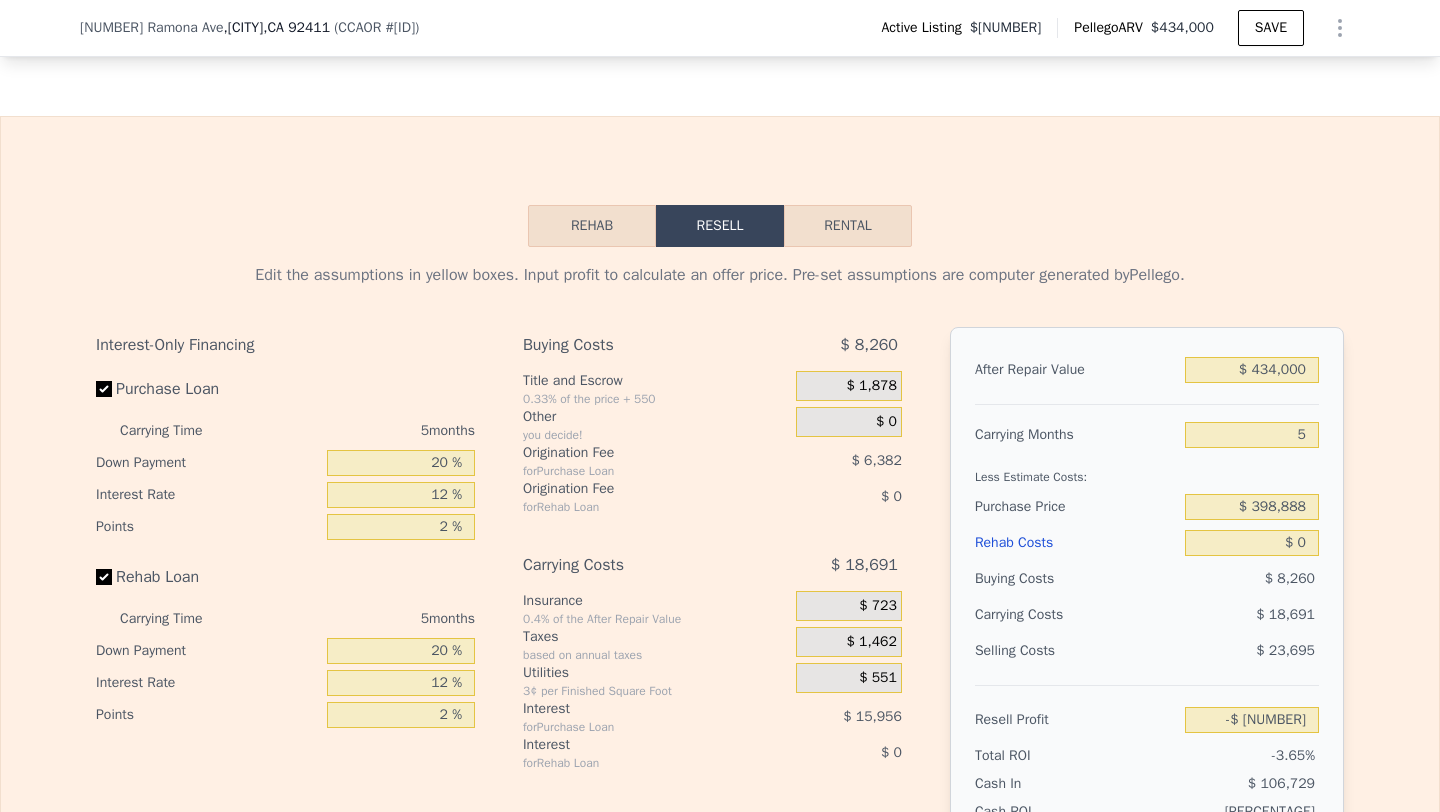 scroll, scrollTop: 2629, scrollLeft: 0, axis: vertical 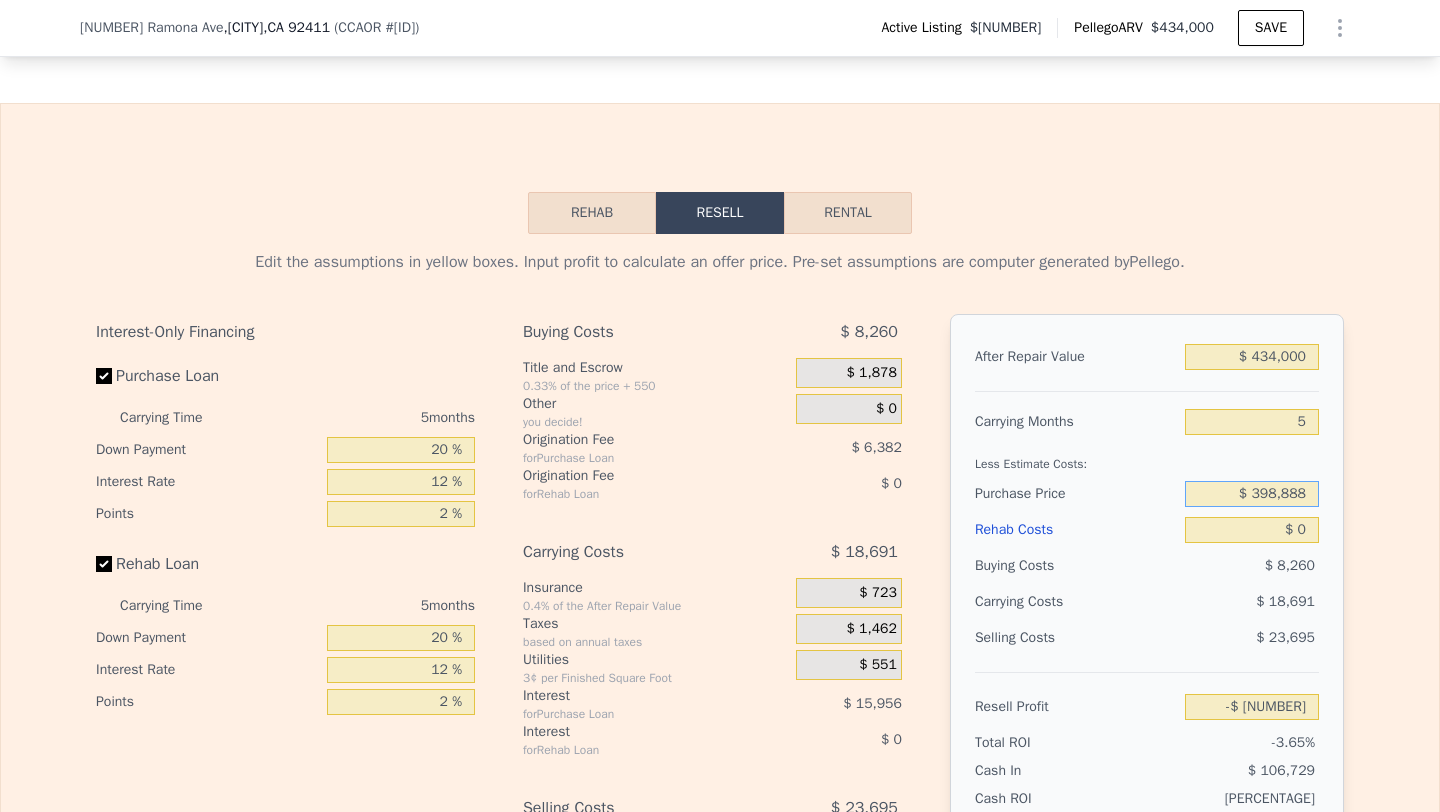 click on "$ 398,888" at bounding box center [1252, 494] 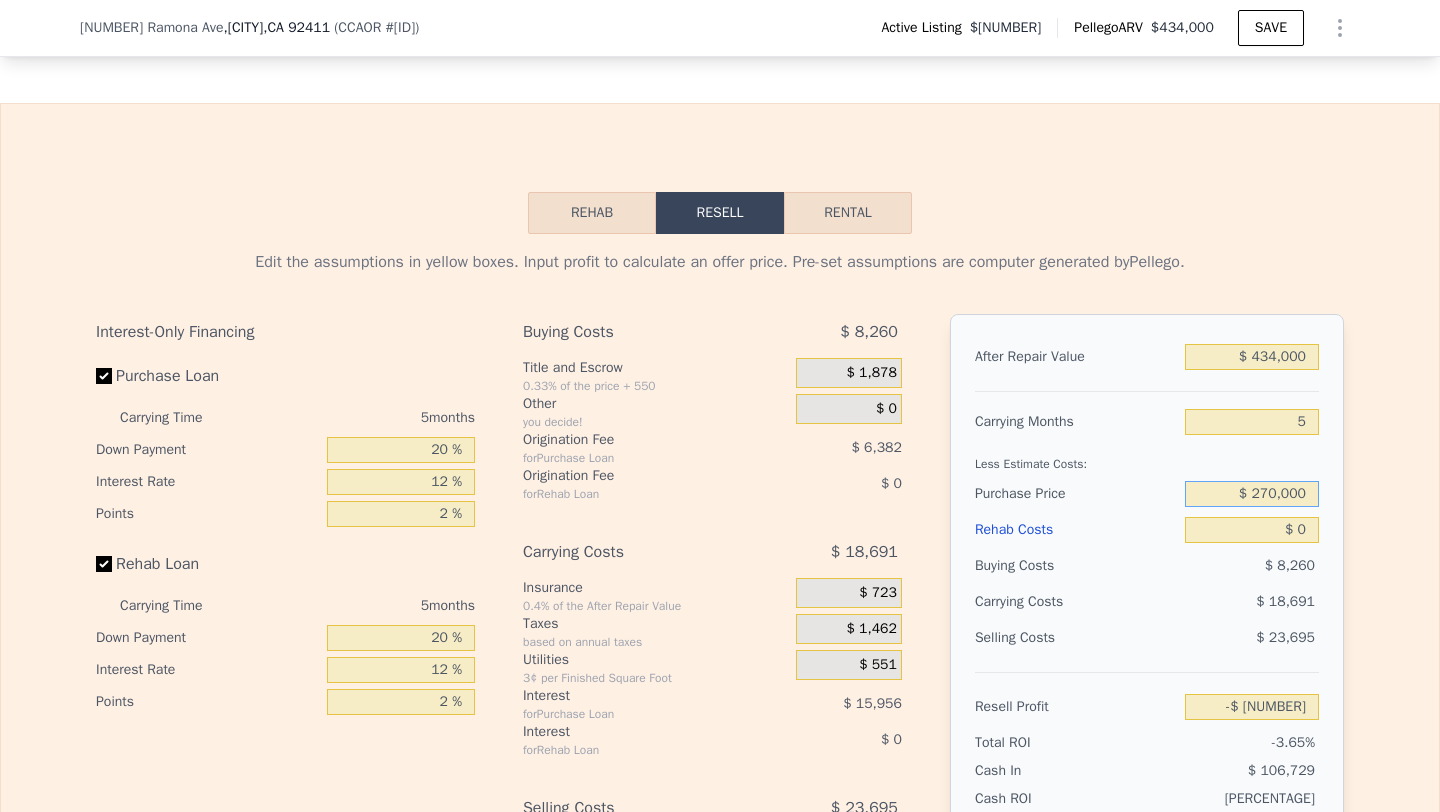 type on "$ 270,000" 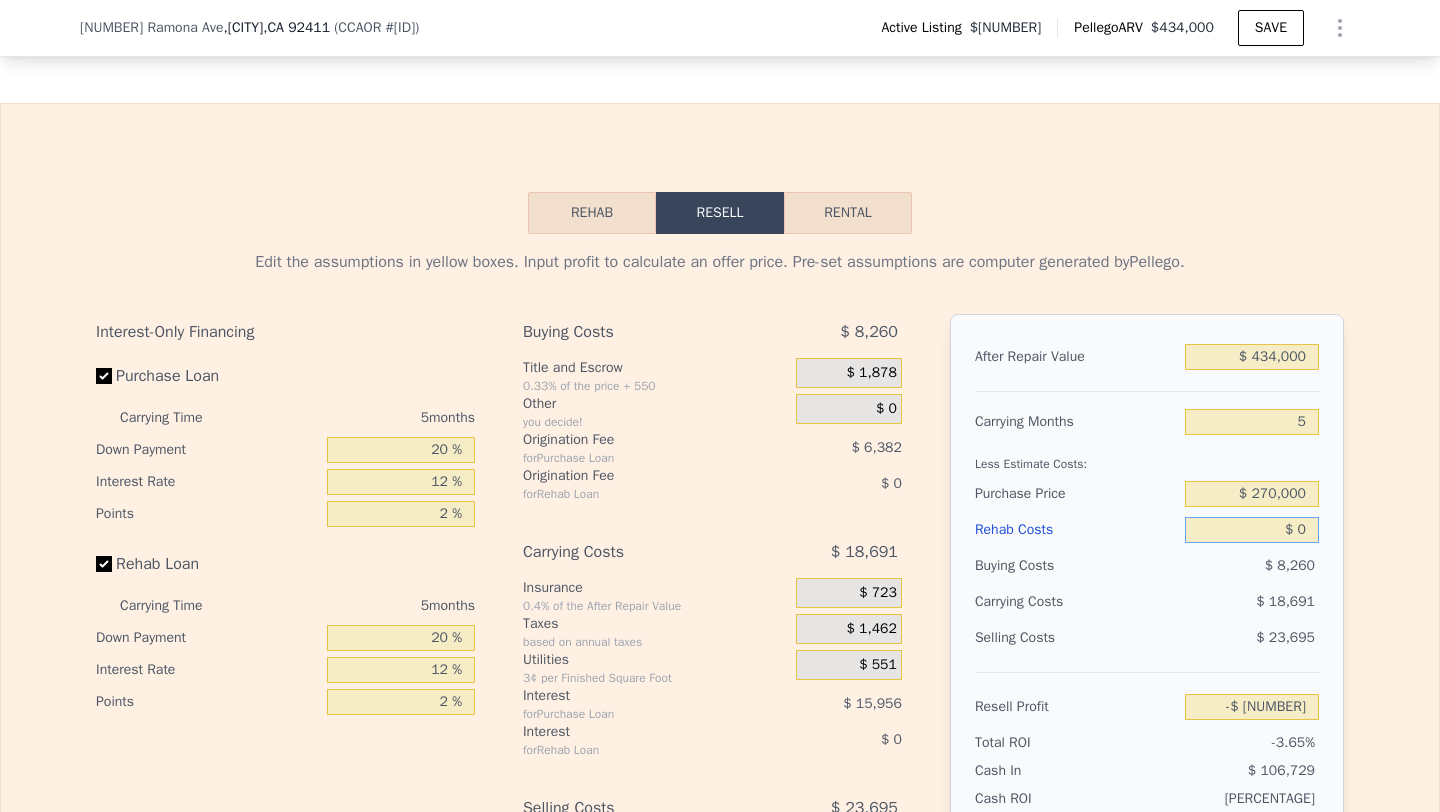 click on "$ 0" at bounding box center (1252, 530) 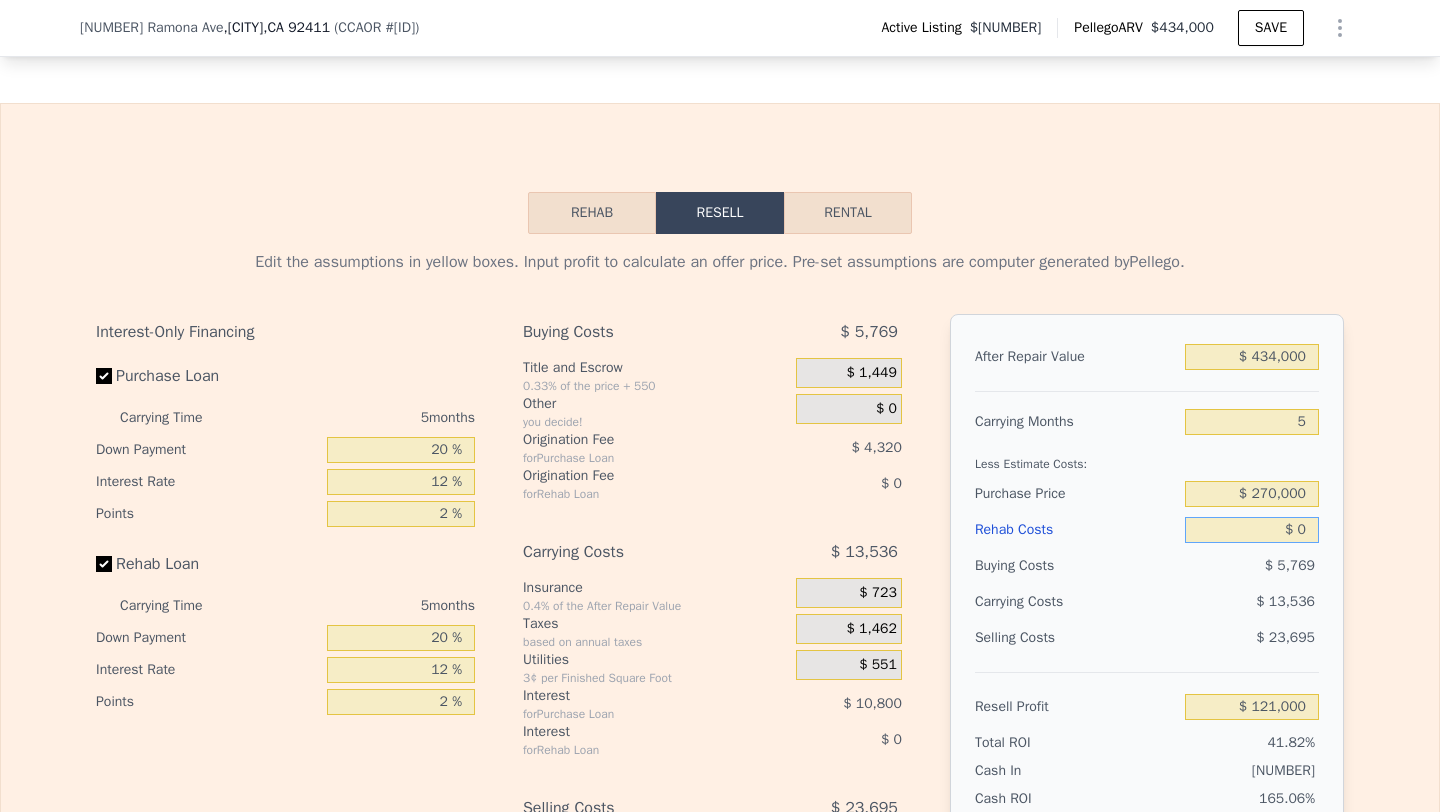 click on "$ 0" at bounding box center (1252, 530) 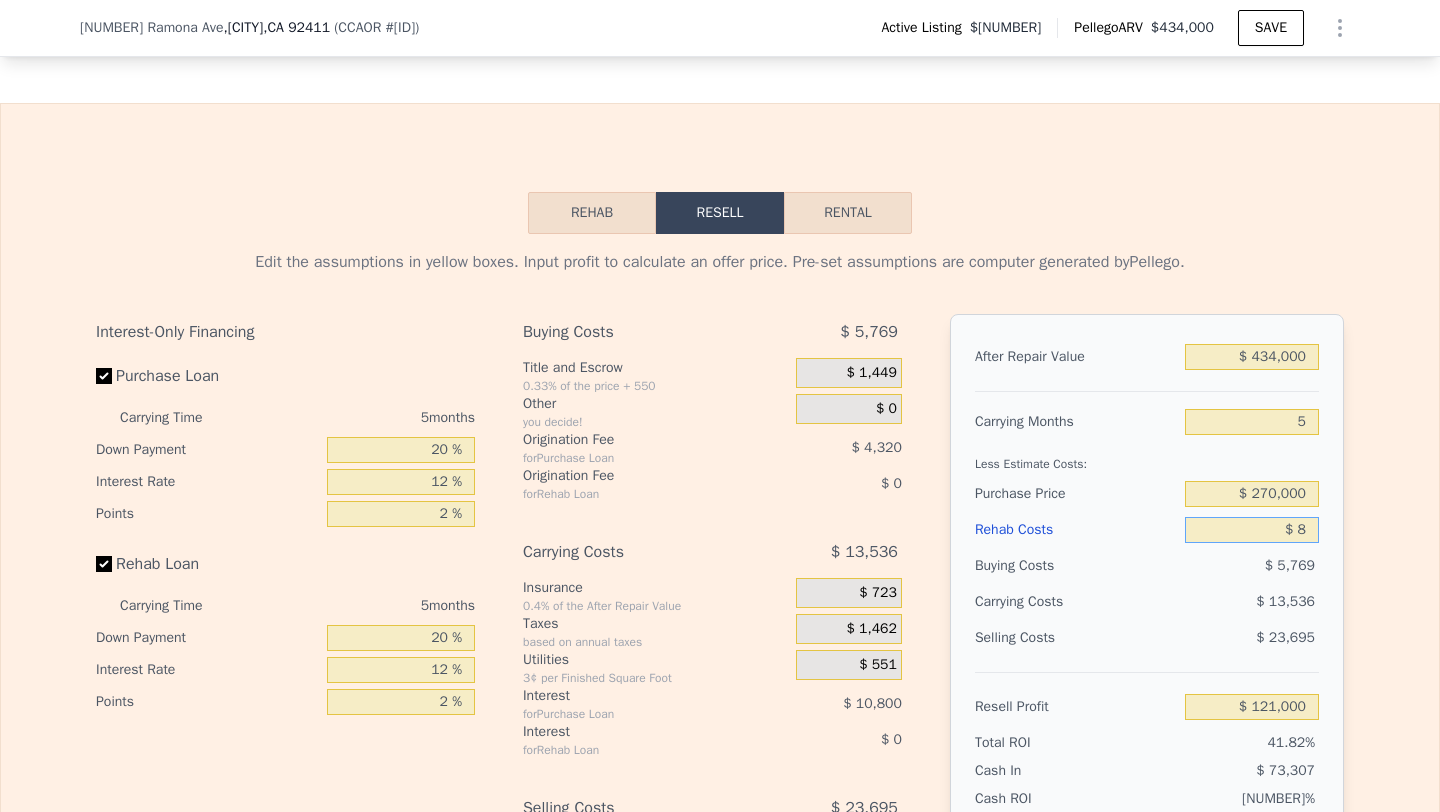 type on "$ 120,992" 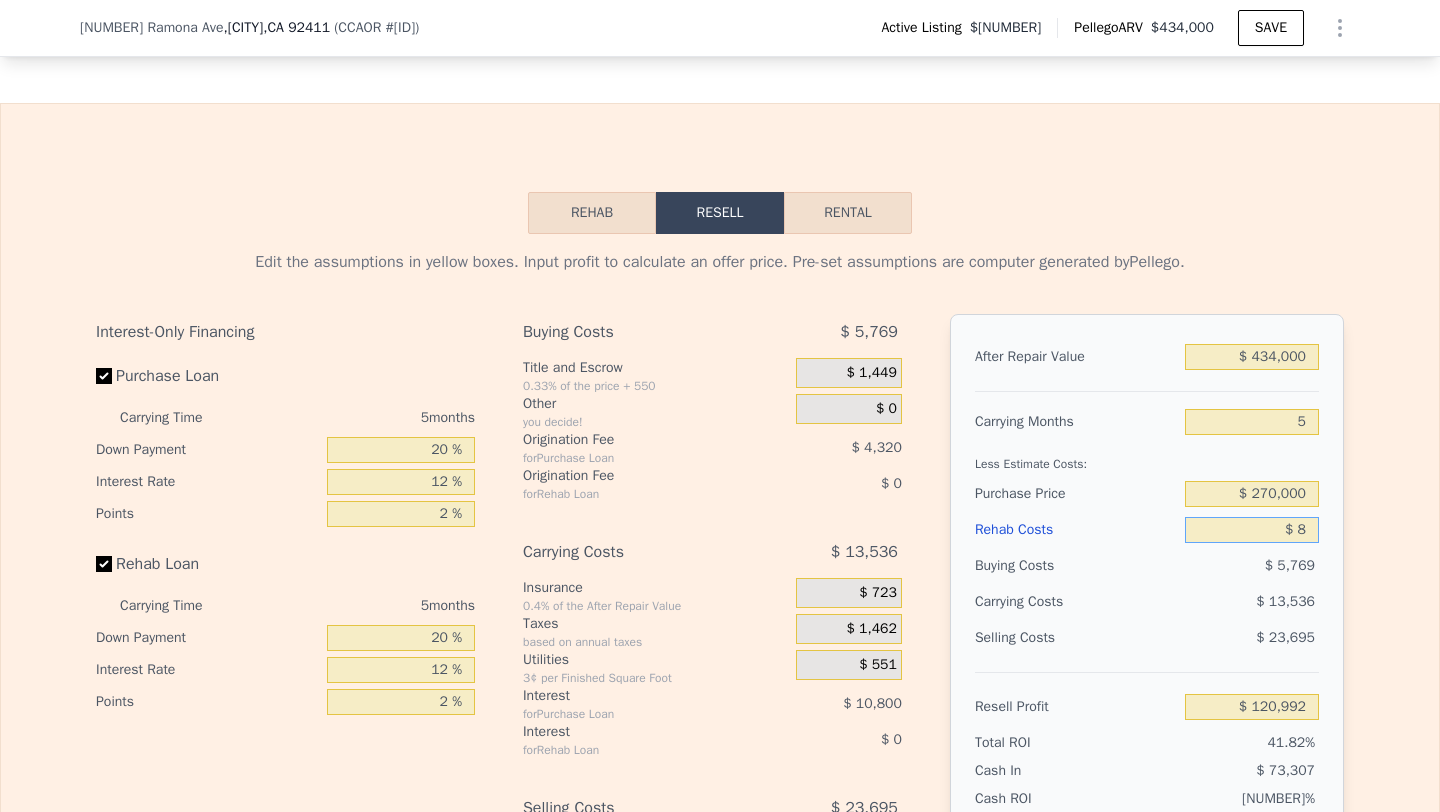 type on "$ 80" 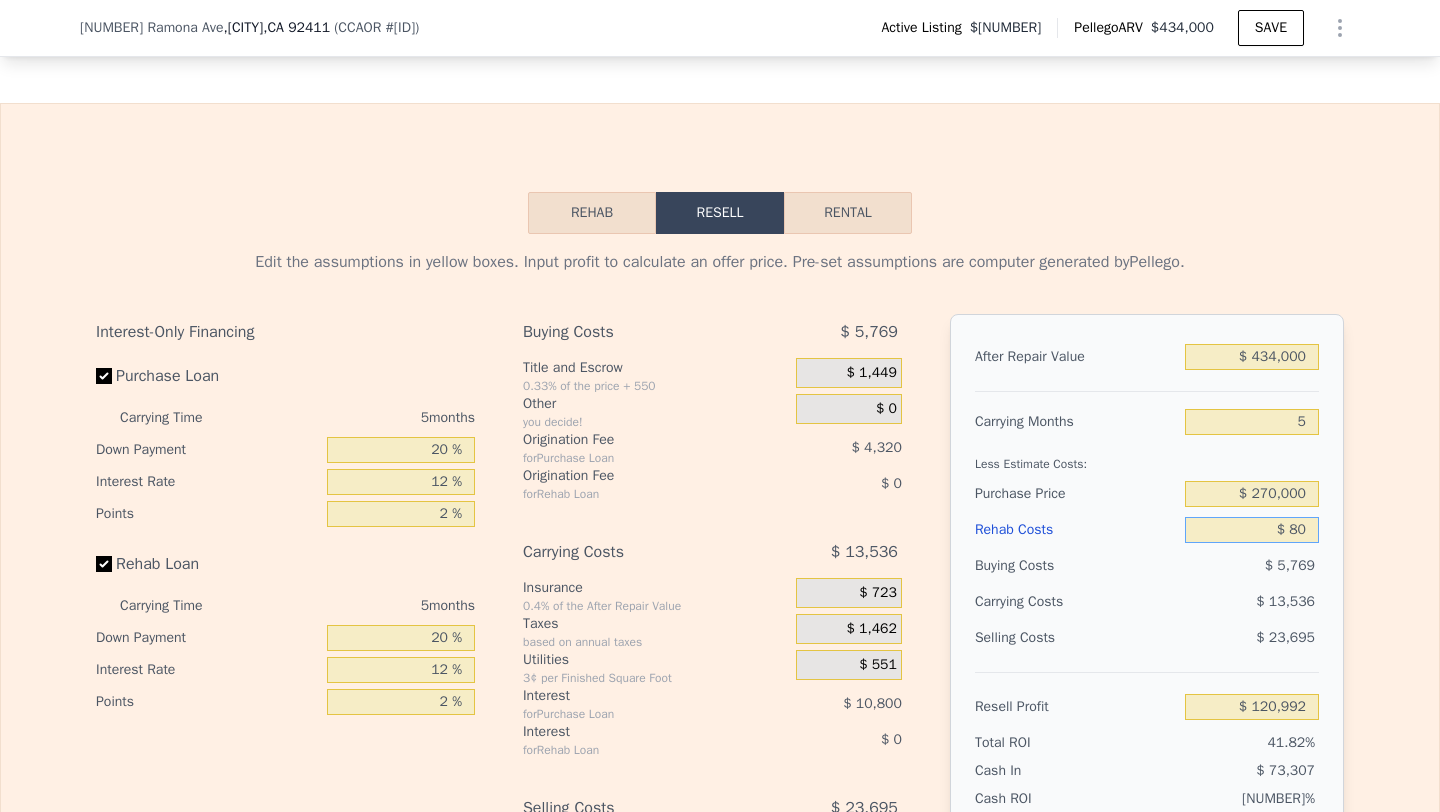 type on "$ 120,914" 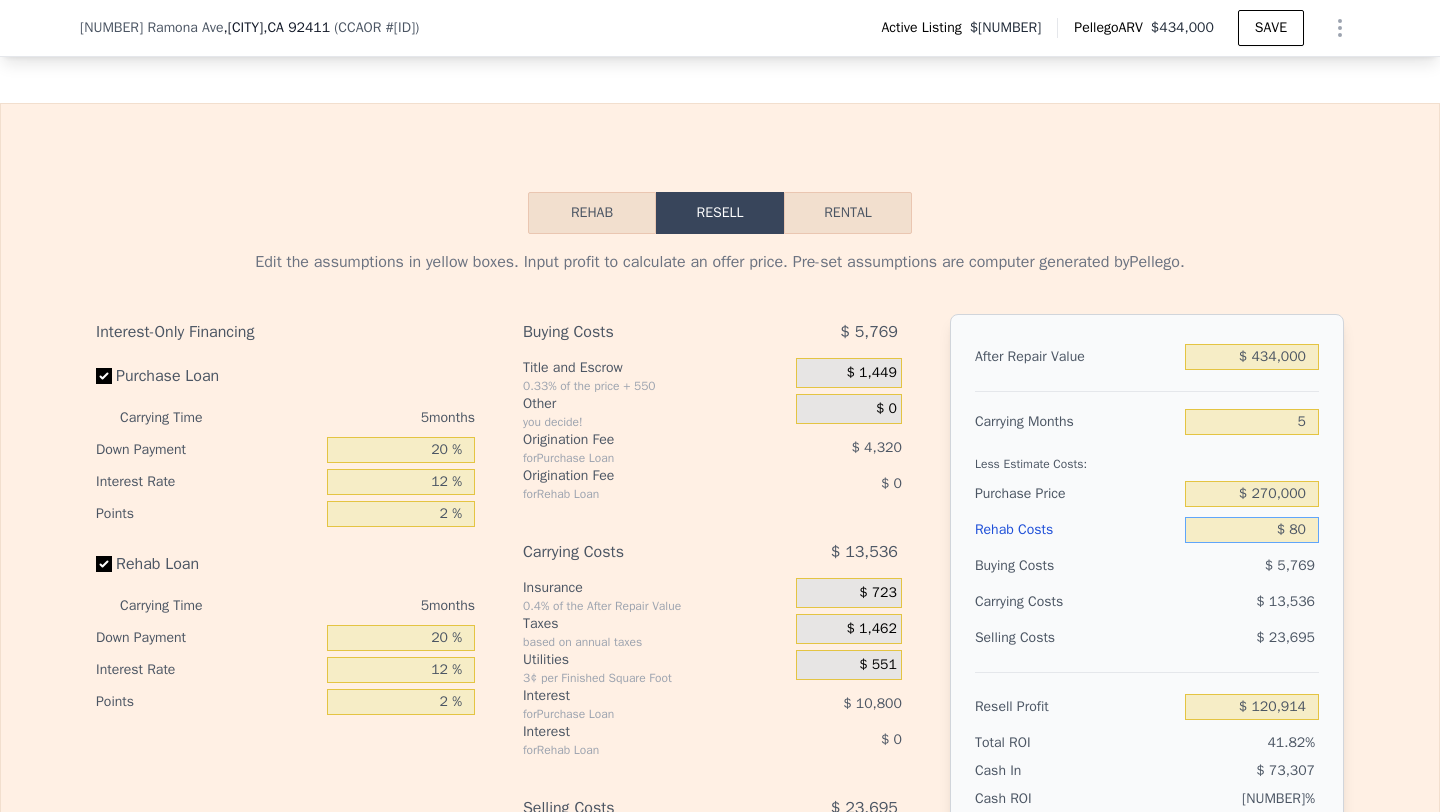 type on "$ 800" 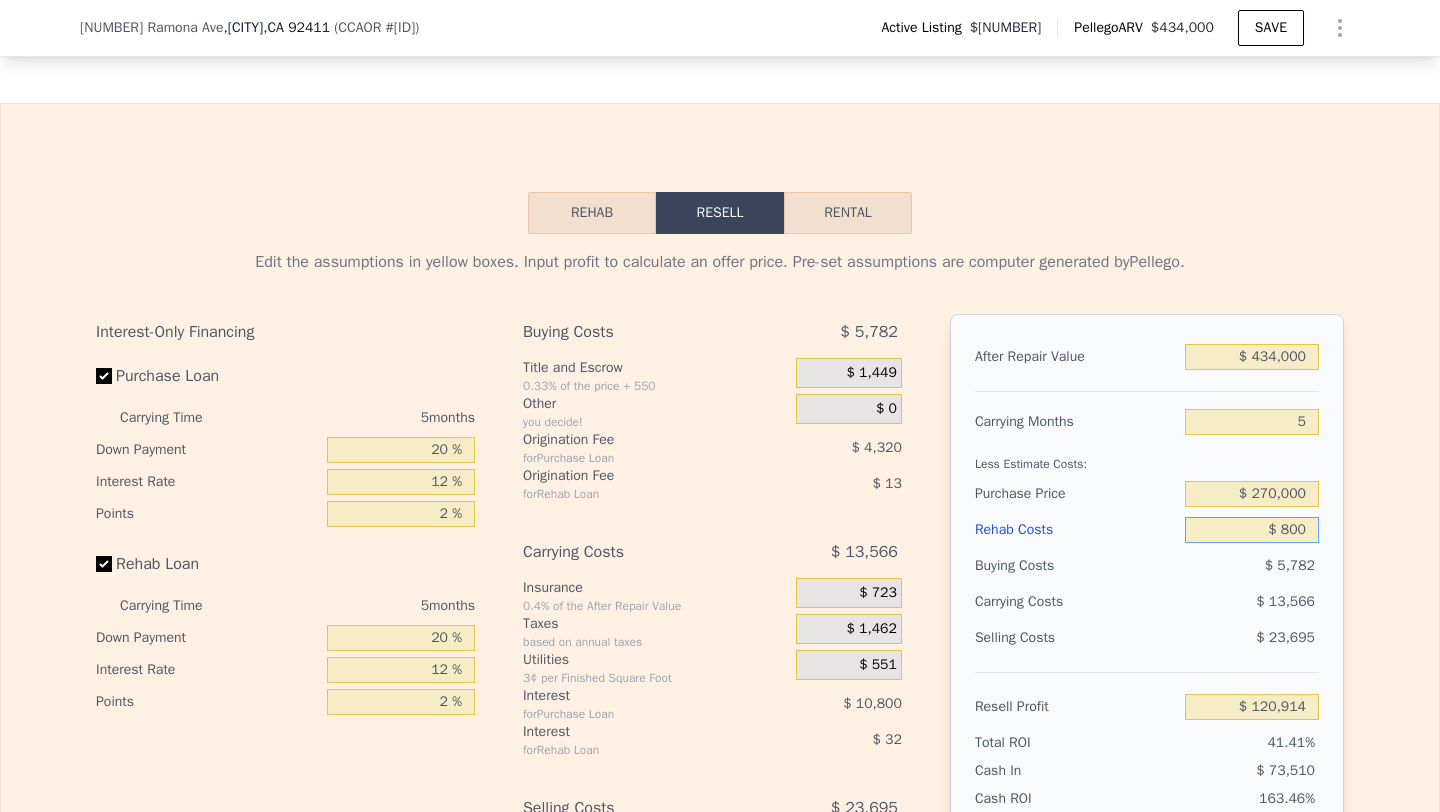 type on "$ 120,157" 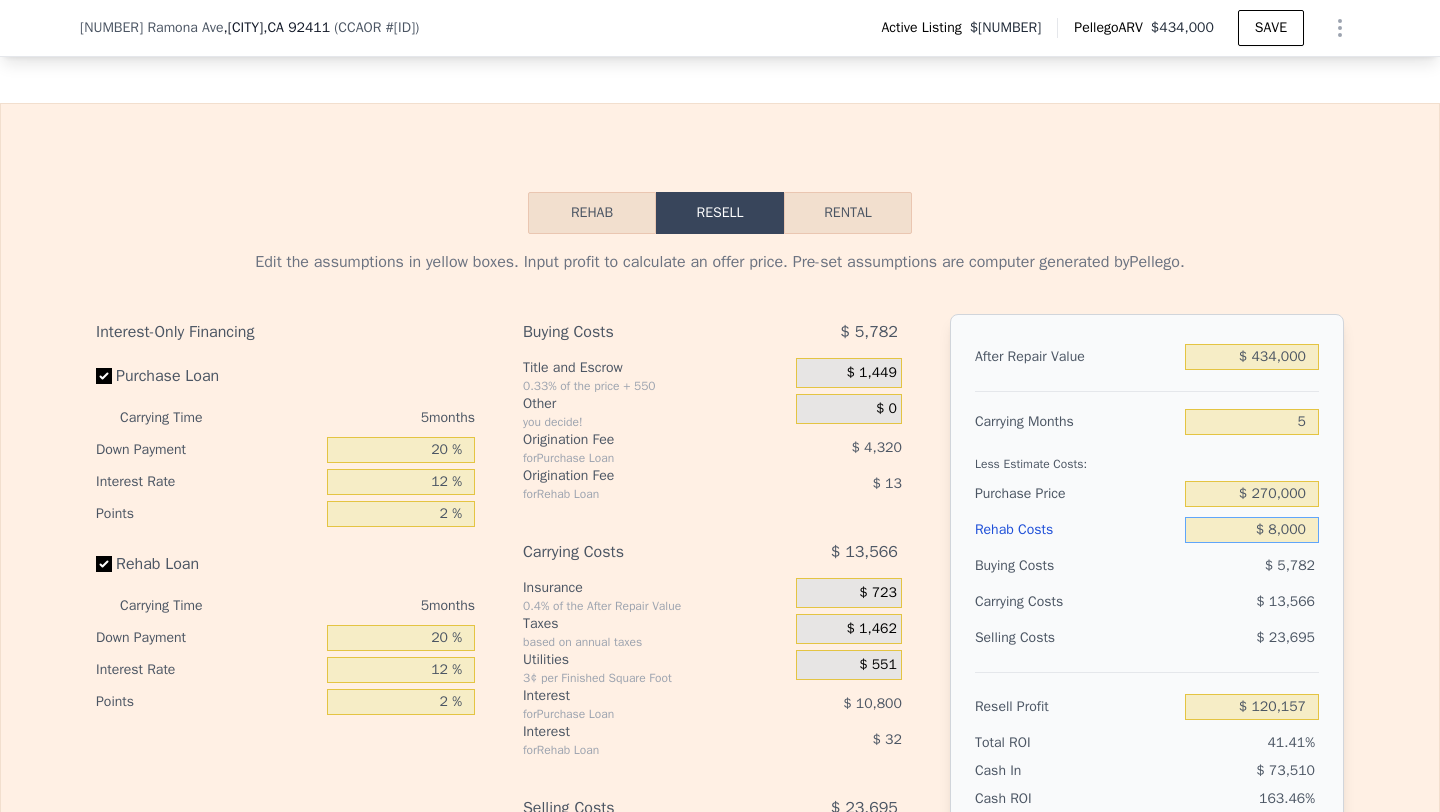 type on "$ 80,000" 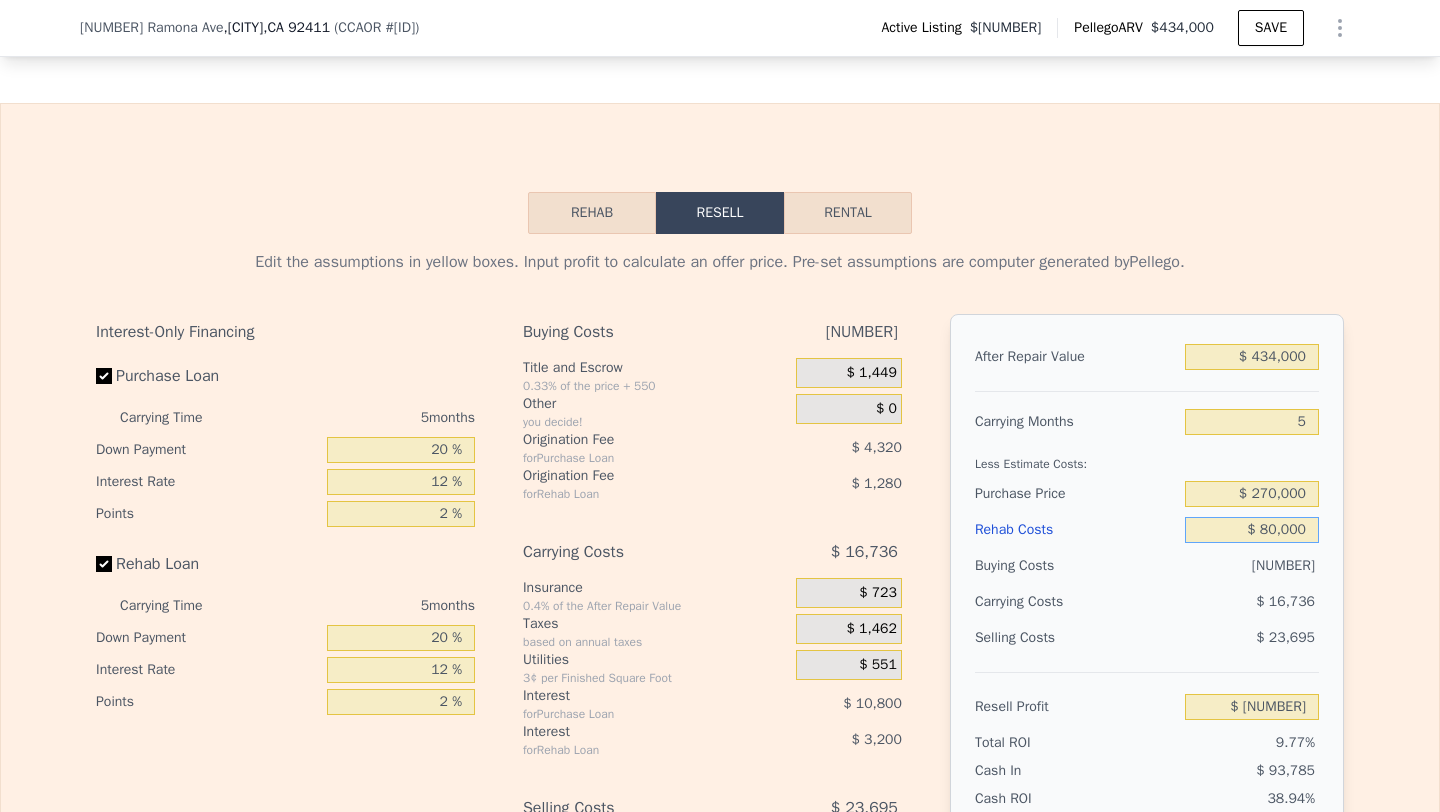 type on "$ 36,520" 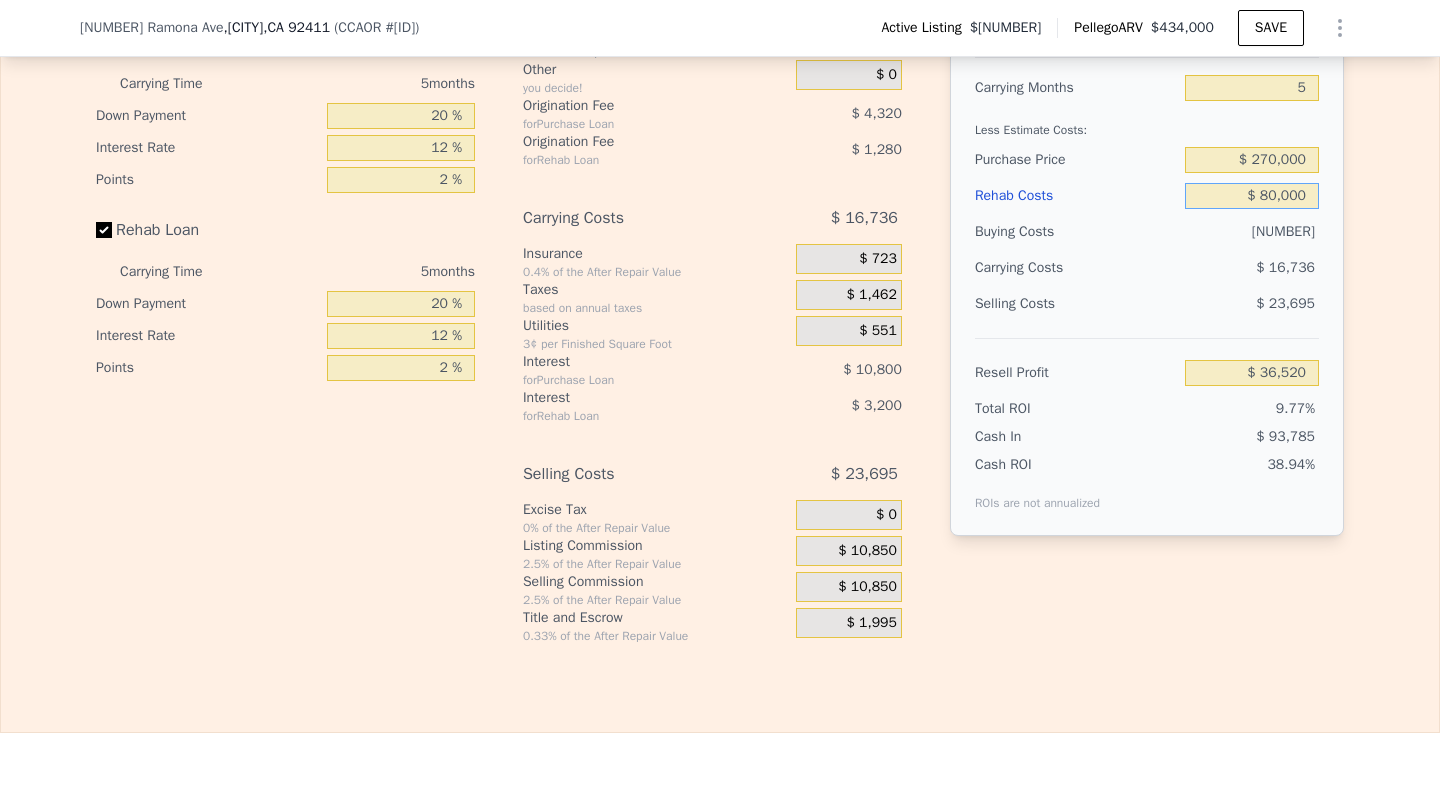scroll, scrollTop: 3011, scrollLeft: 0, axis: vertical 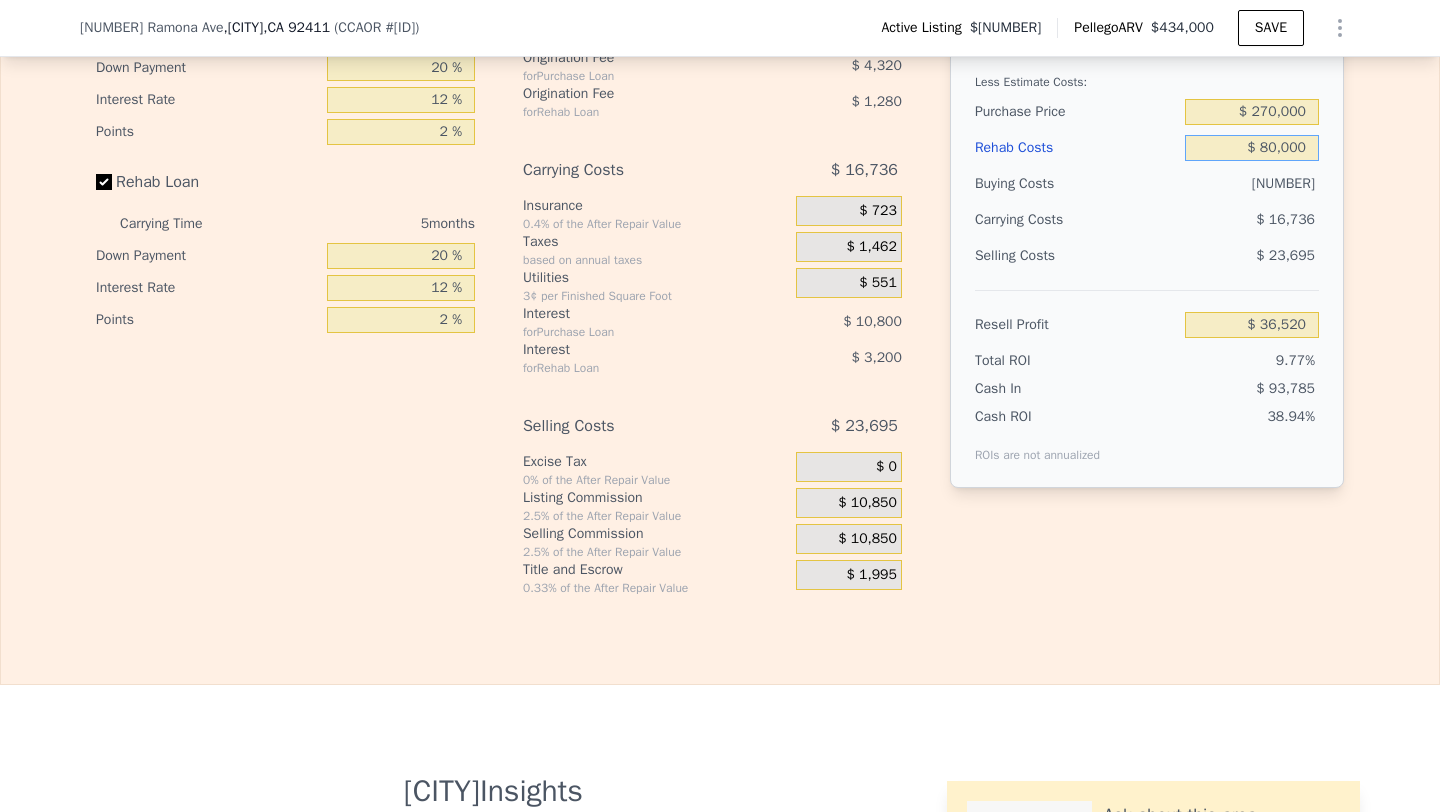 type on "$ 80,000" 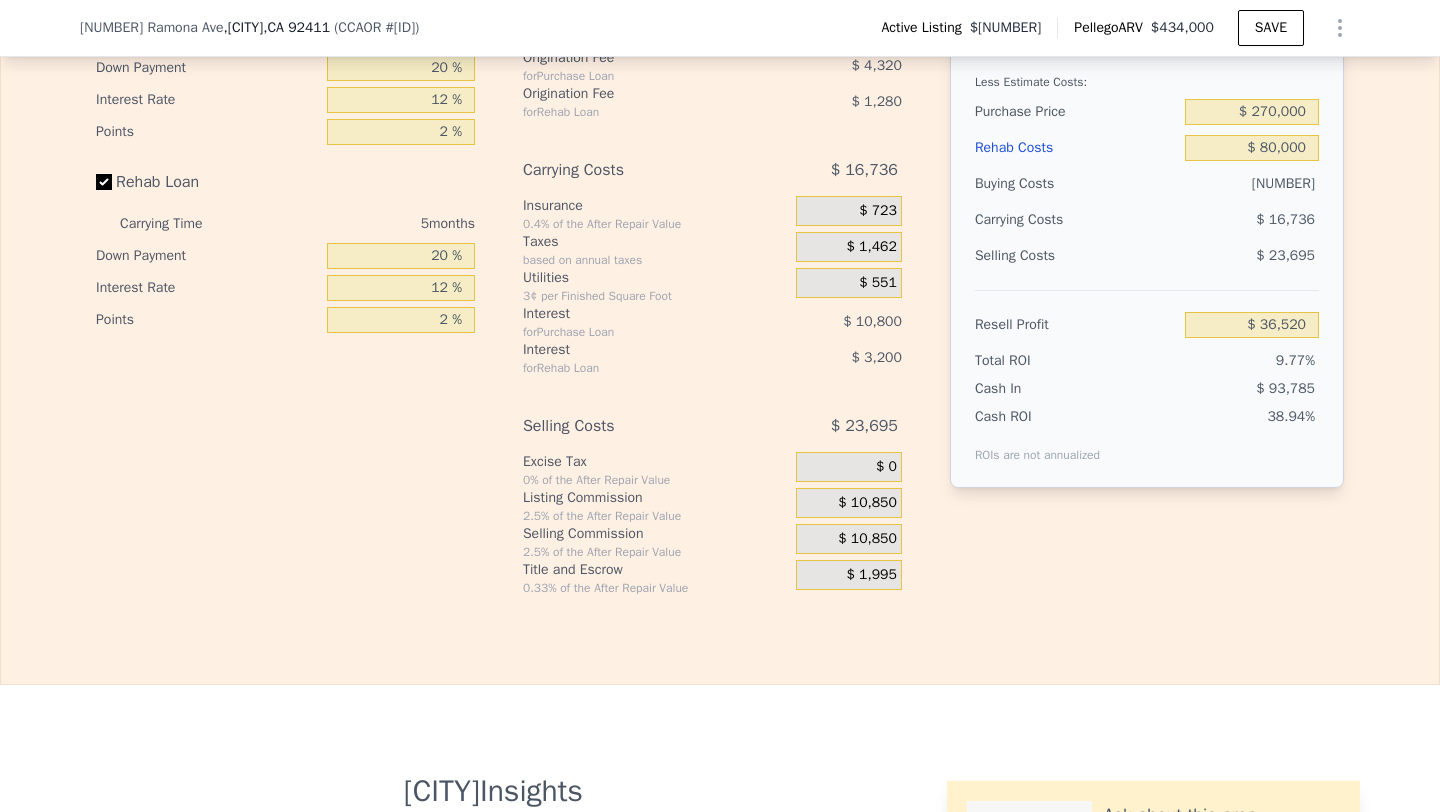 click on "$ 10,850" at bounding box center (867, 539) 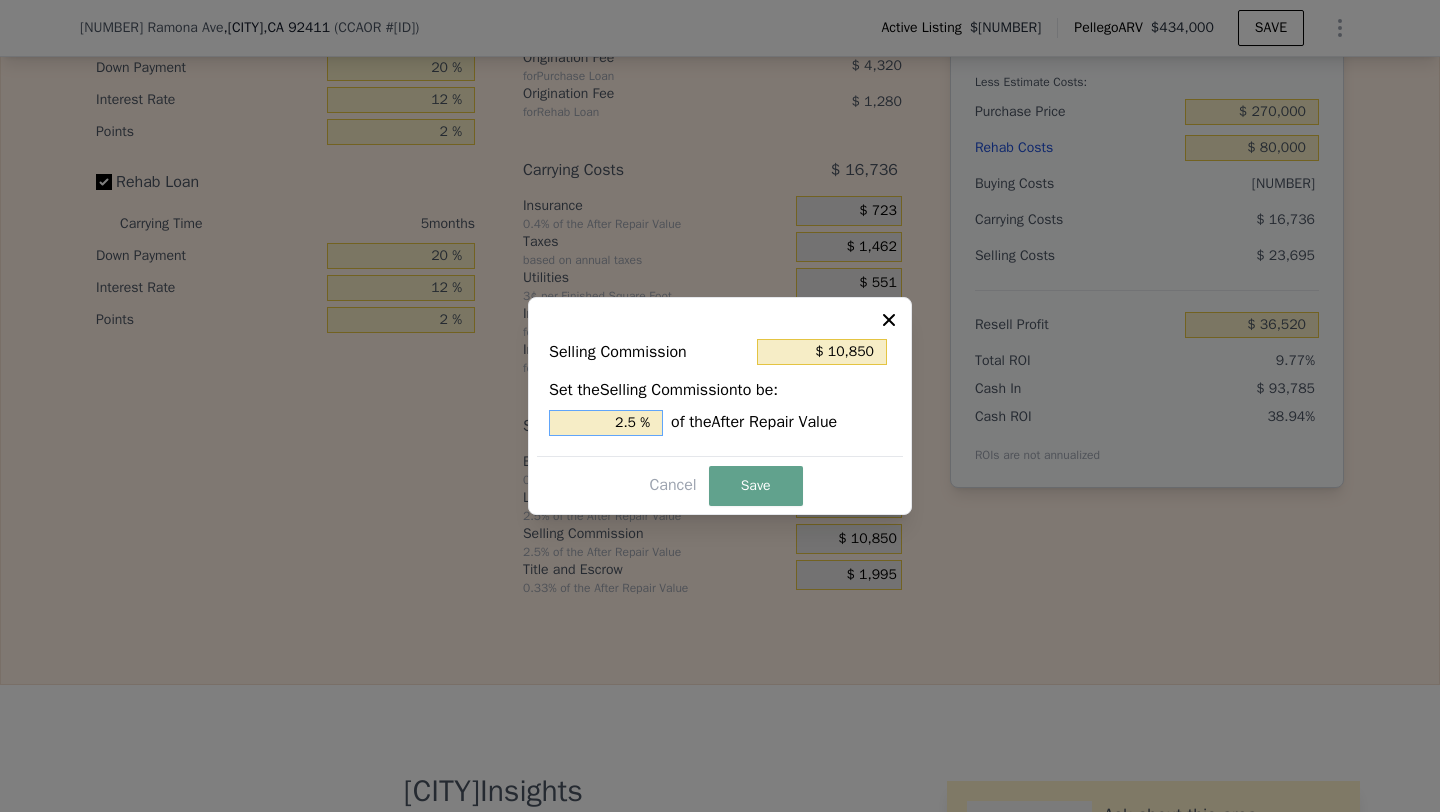 click on "2.5 %" at bounding box center (606, 423) 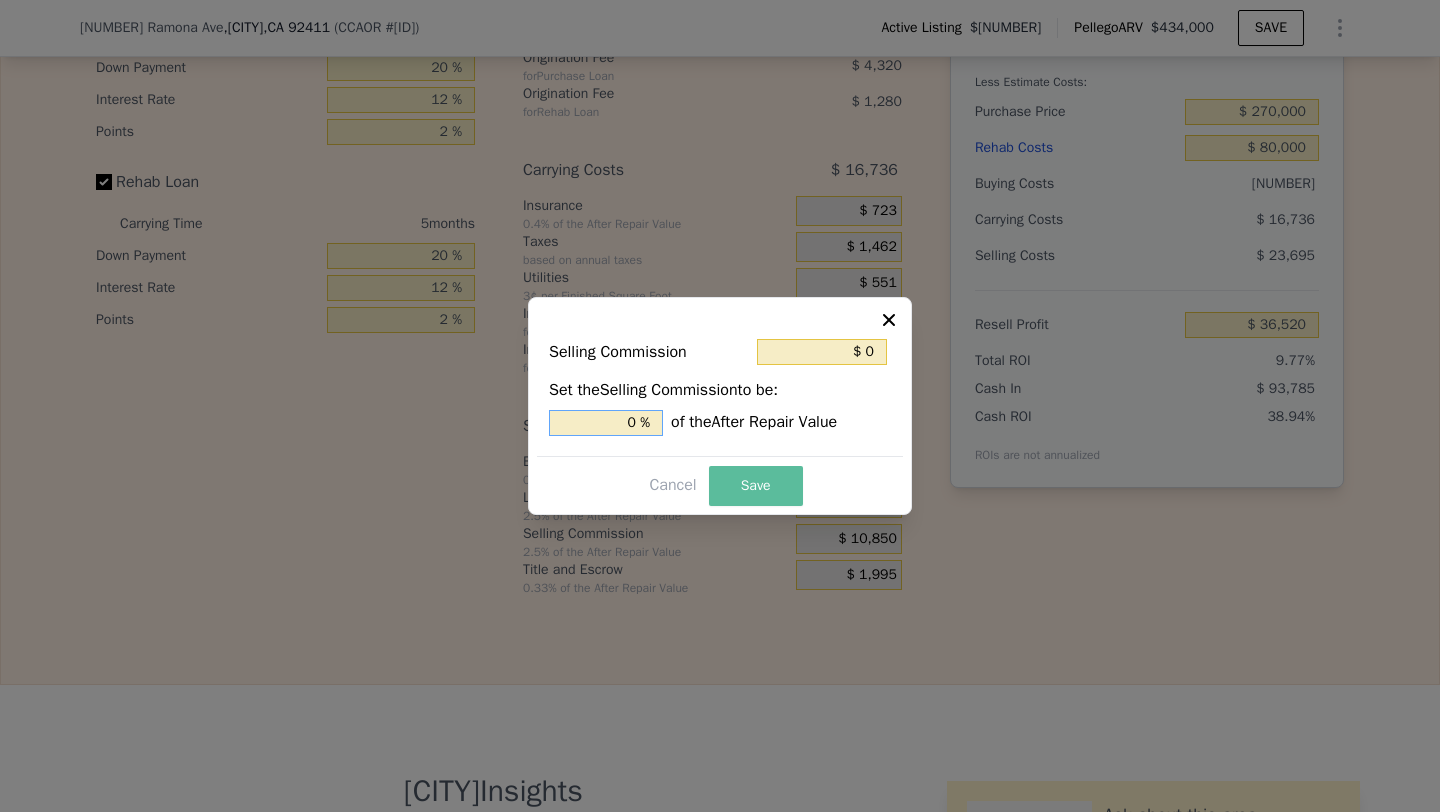 type on "0 %" 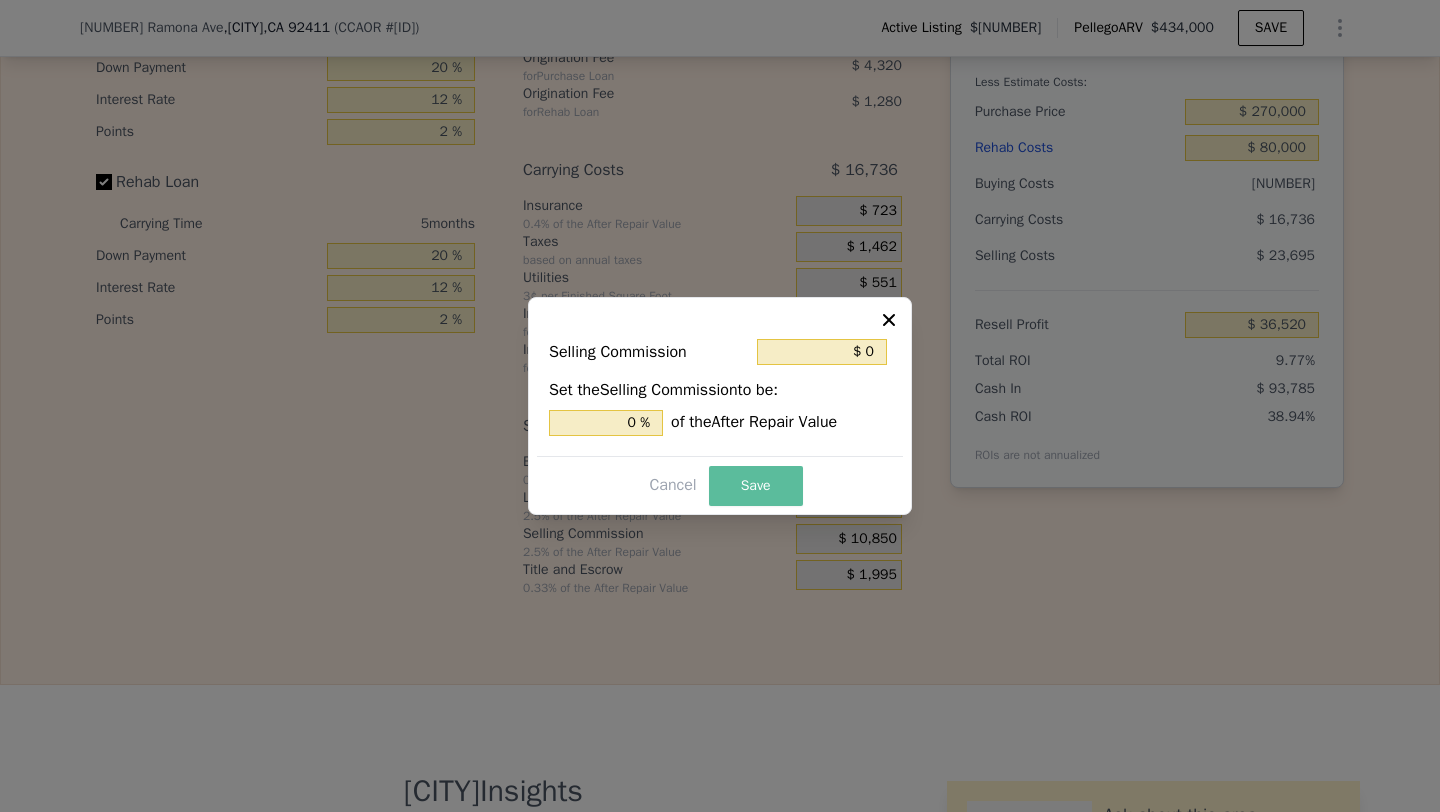 click on "Save" at bounding box center [756, 486] 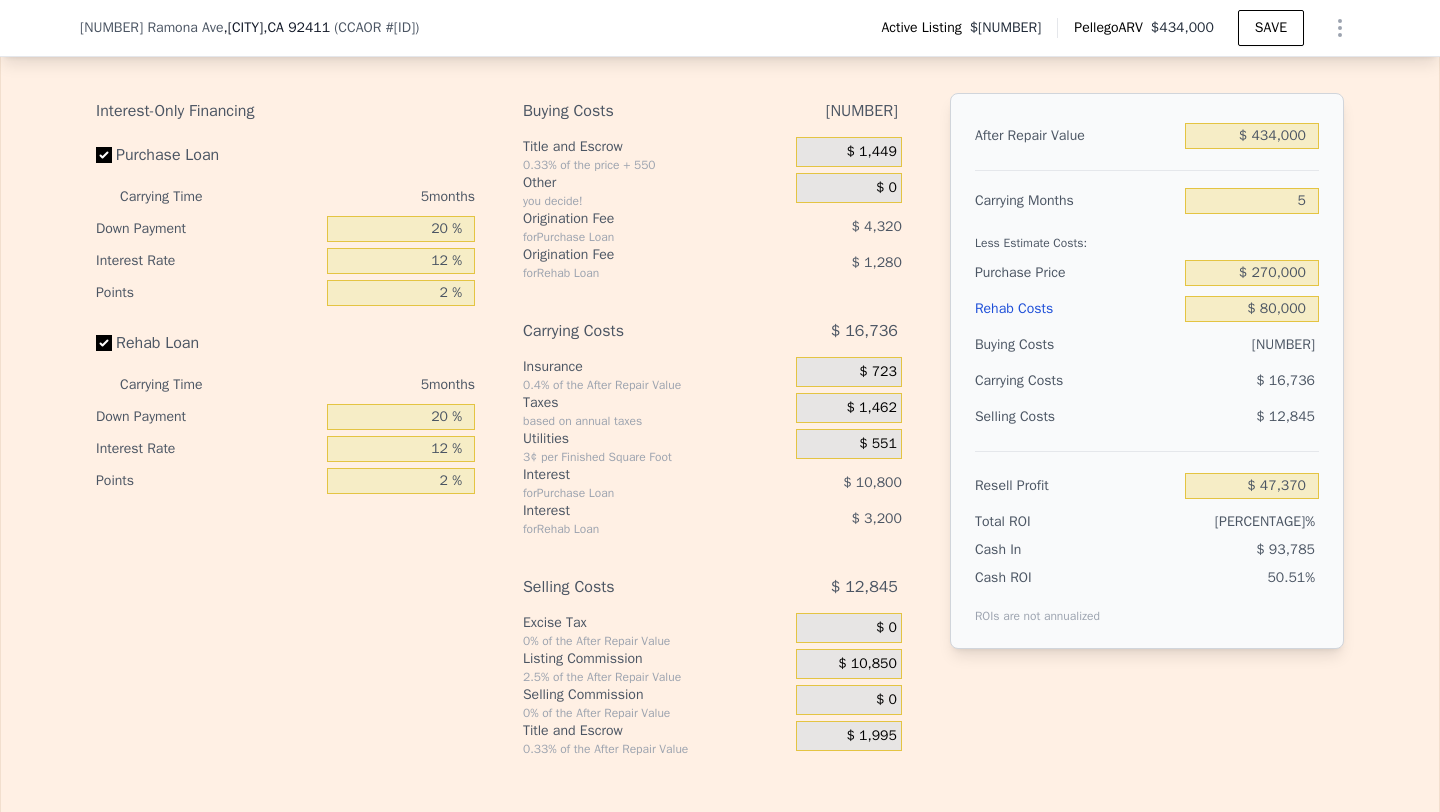 scroll, scrollTop: 2822, scrollLeft: 0, axis: vertical 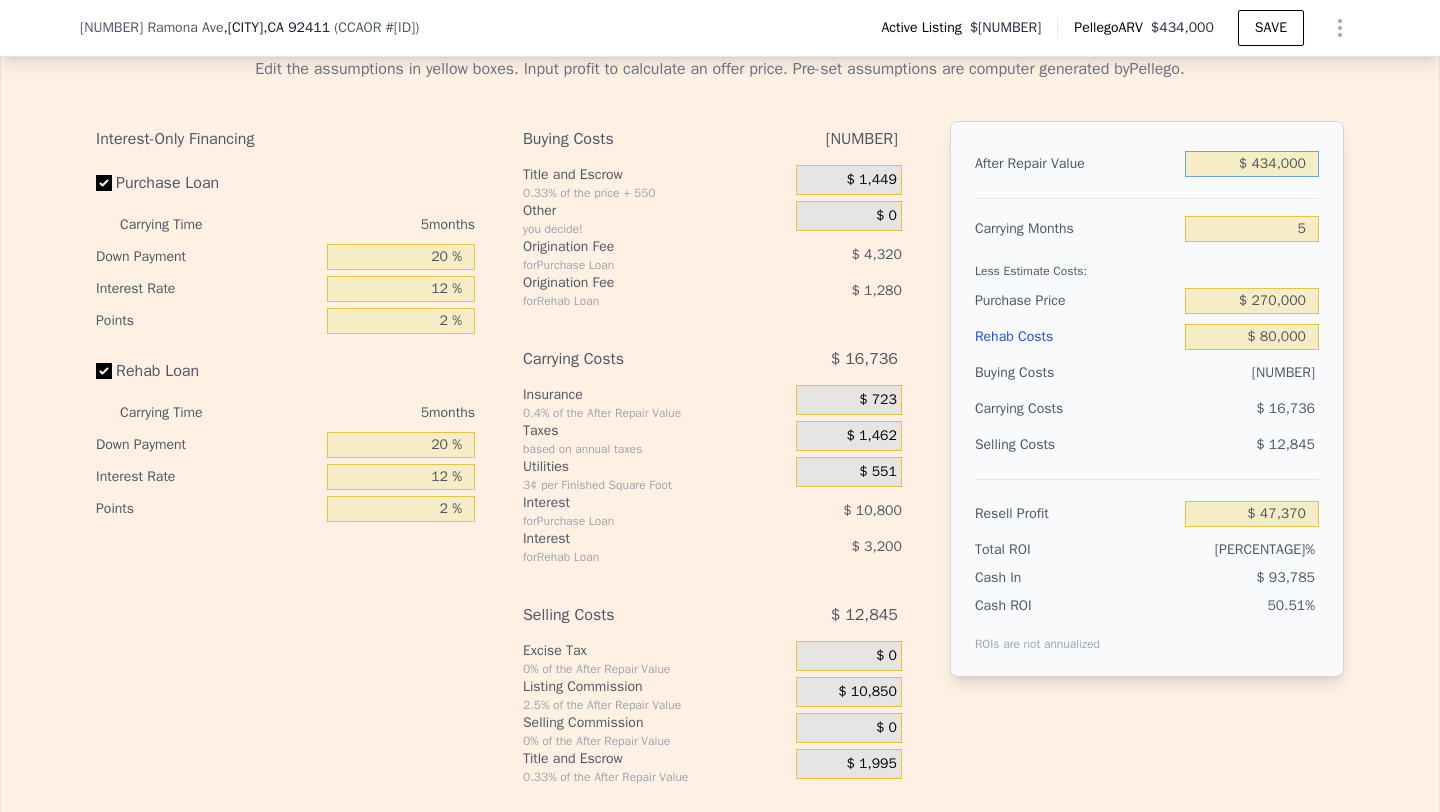 click on "$ 434,000" at bounding box center [1252, 164] 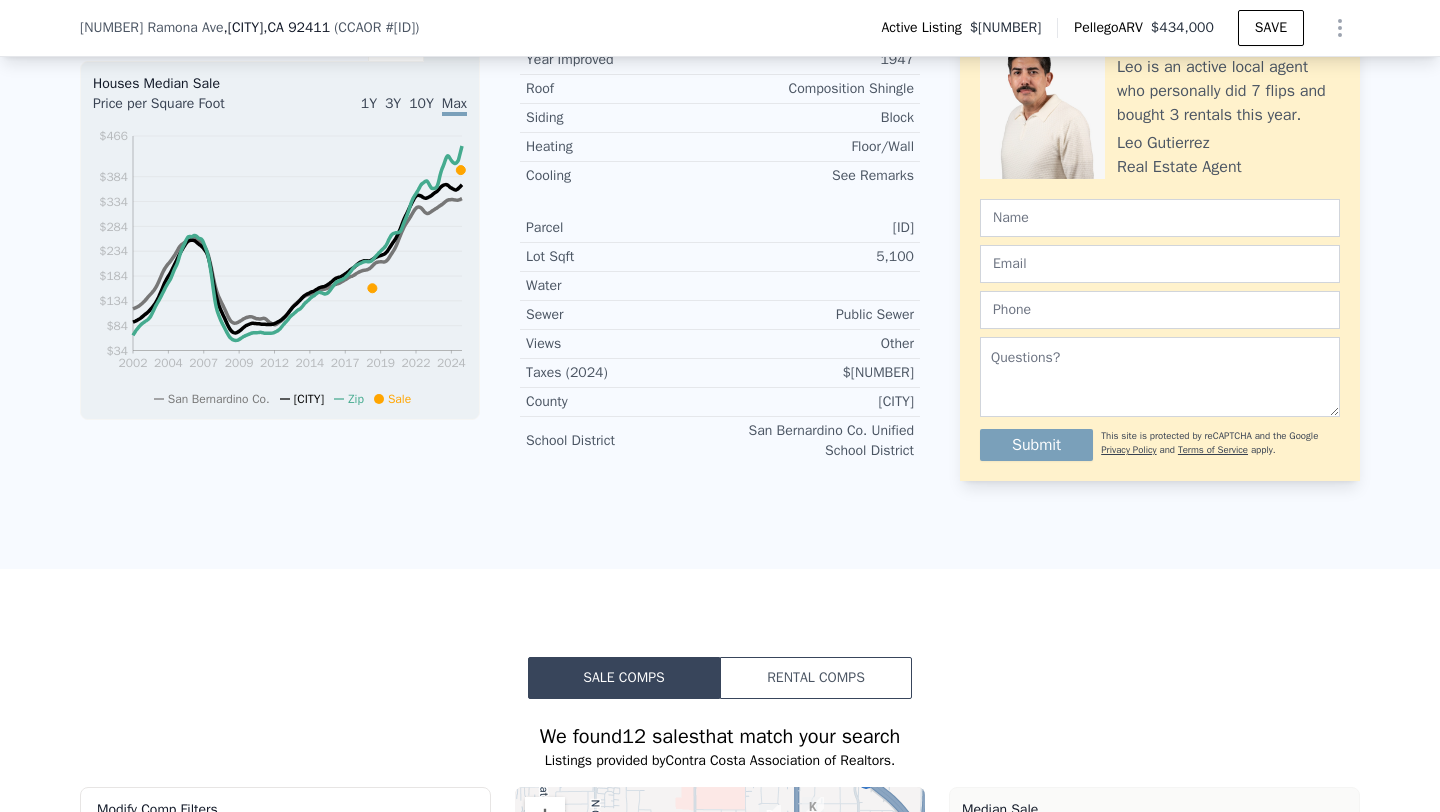 scroll, scrollTop: 0, scrollLeft: 0, axis: both 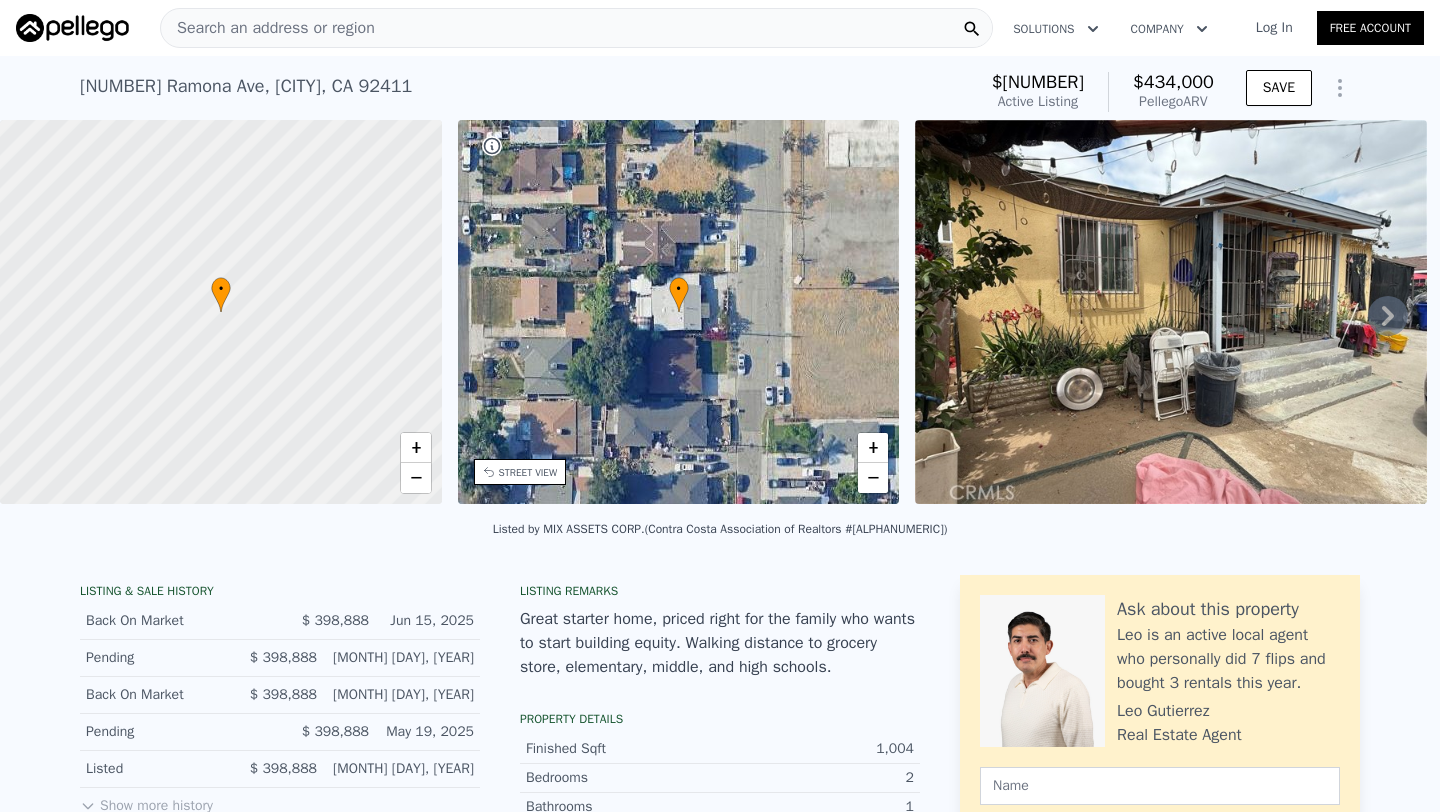 click on "Search an address or region" at bounding box center [268, 28] 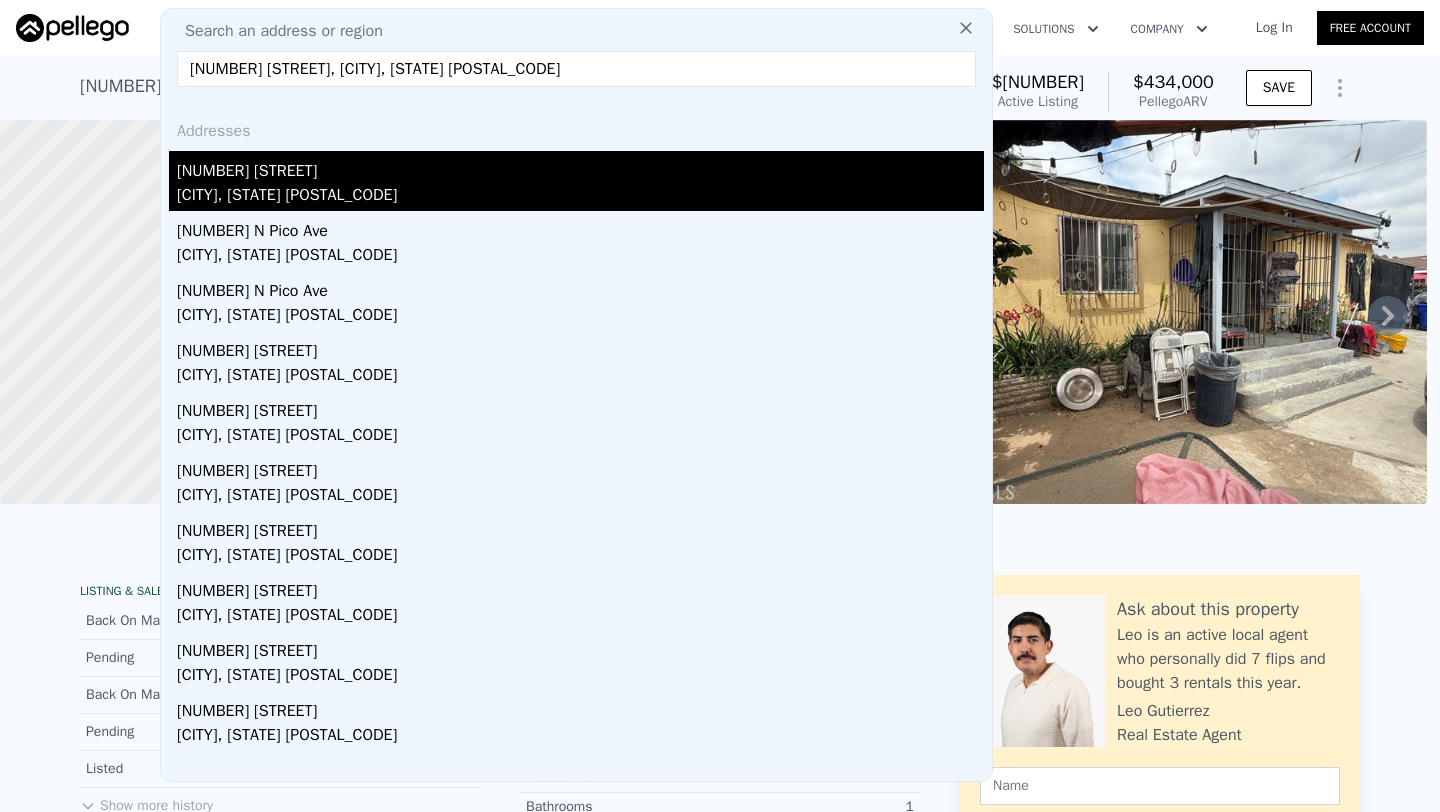 type on "1341 N Pico Ave, San Bernardino, CA 92411" 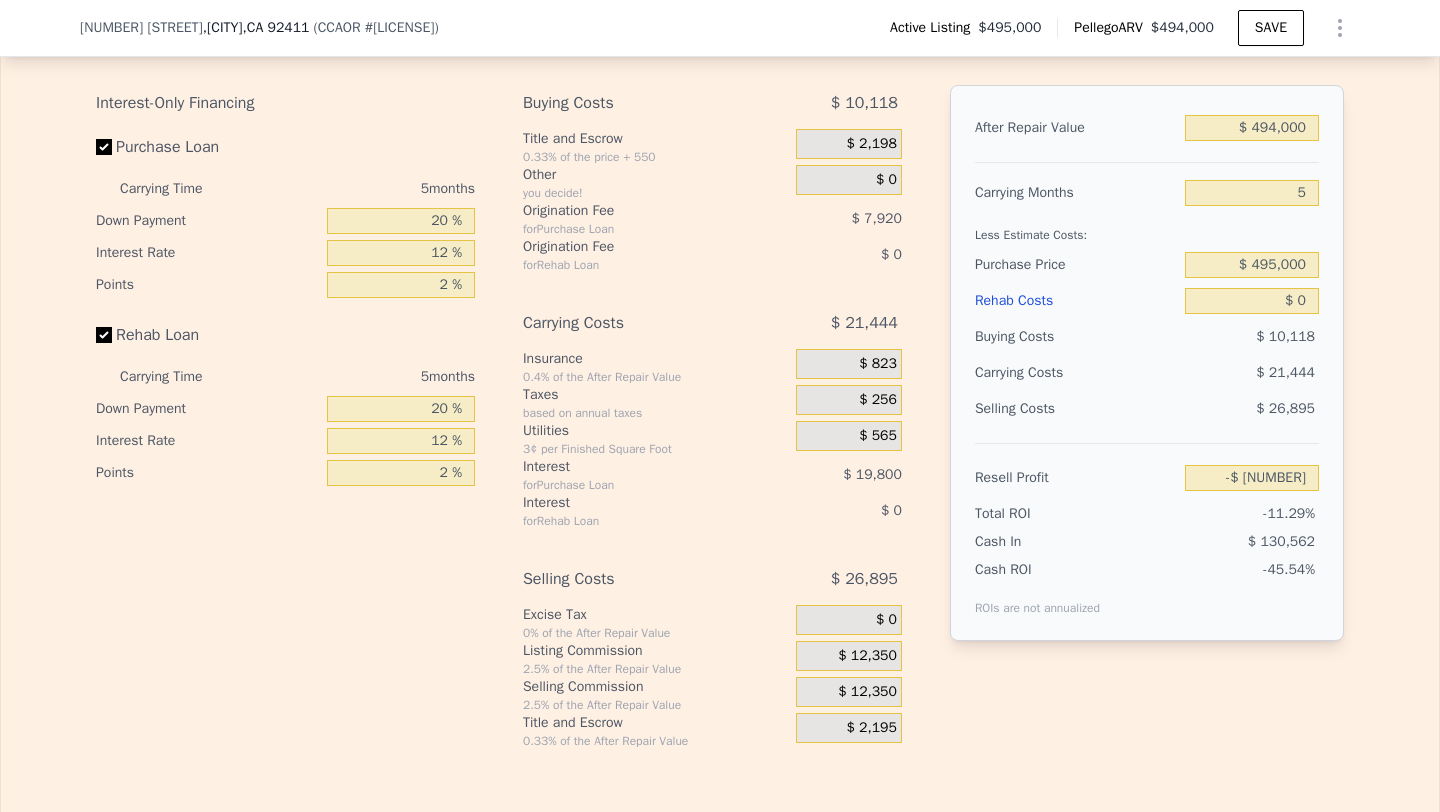 scroll, scrollTop: 3123, scrollLeft: 0, axis: vertical 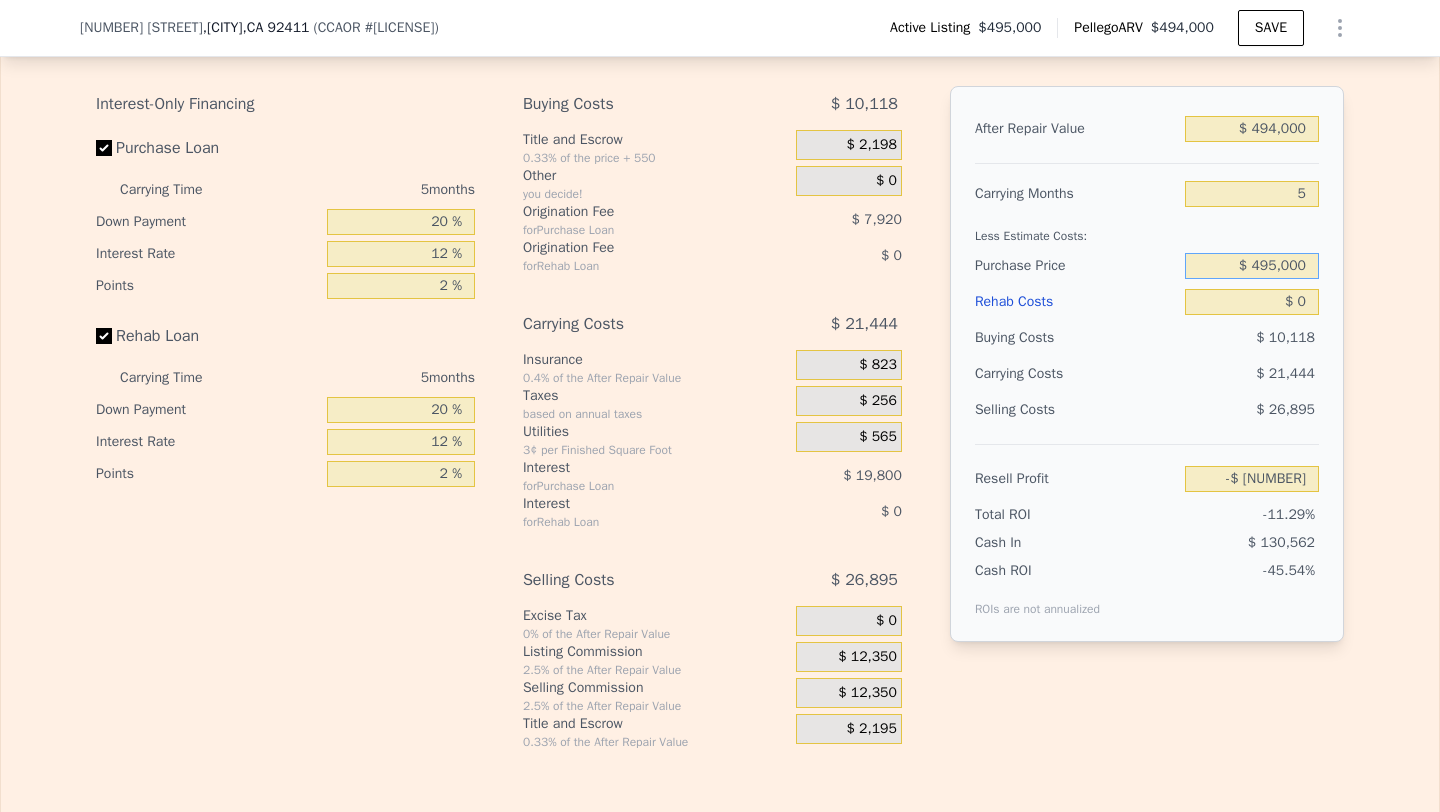 click on "$ 495,000" at bounding box center [1252, 266] 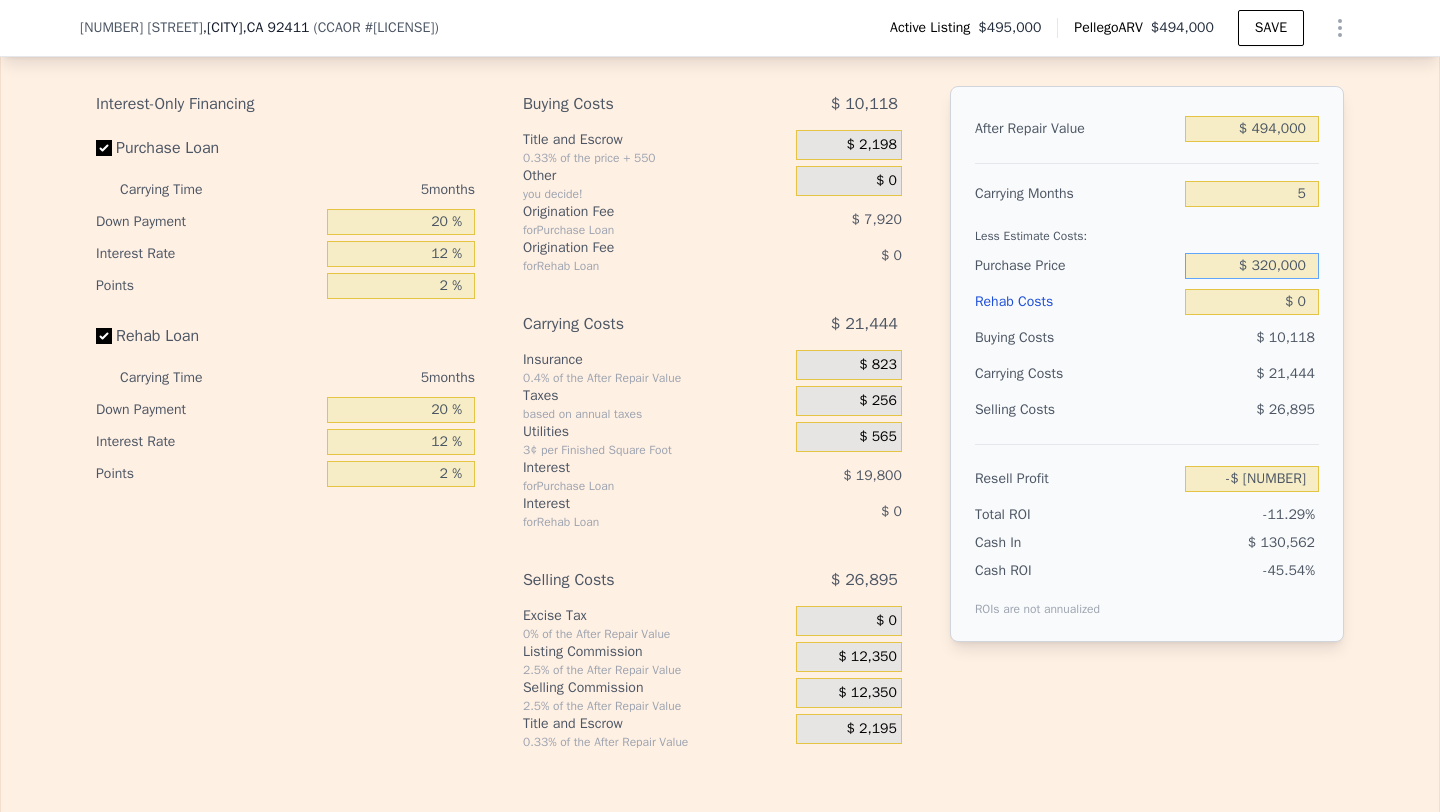 type on "$ 320,000" 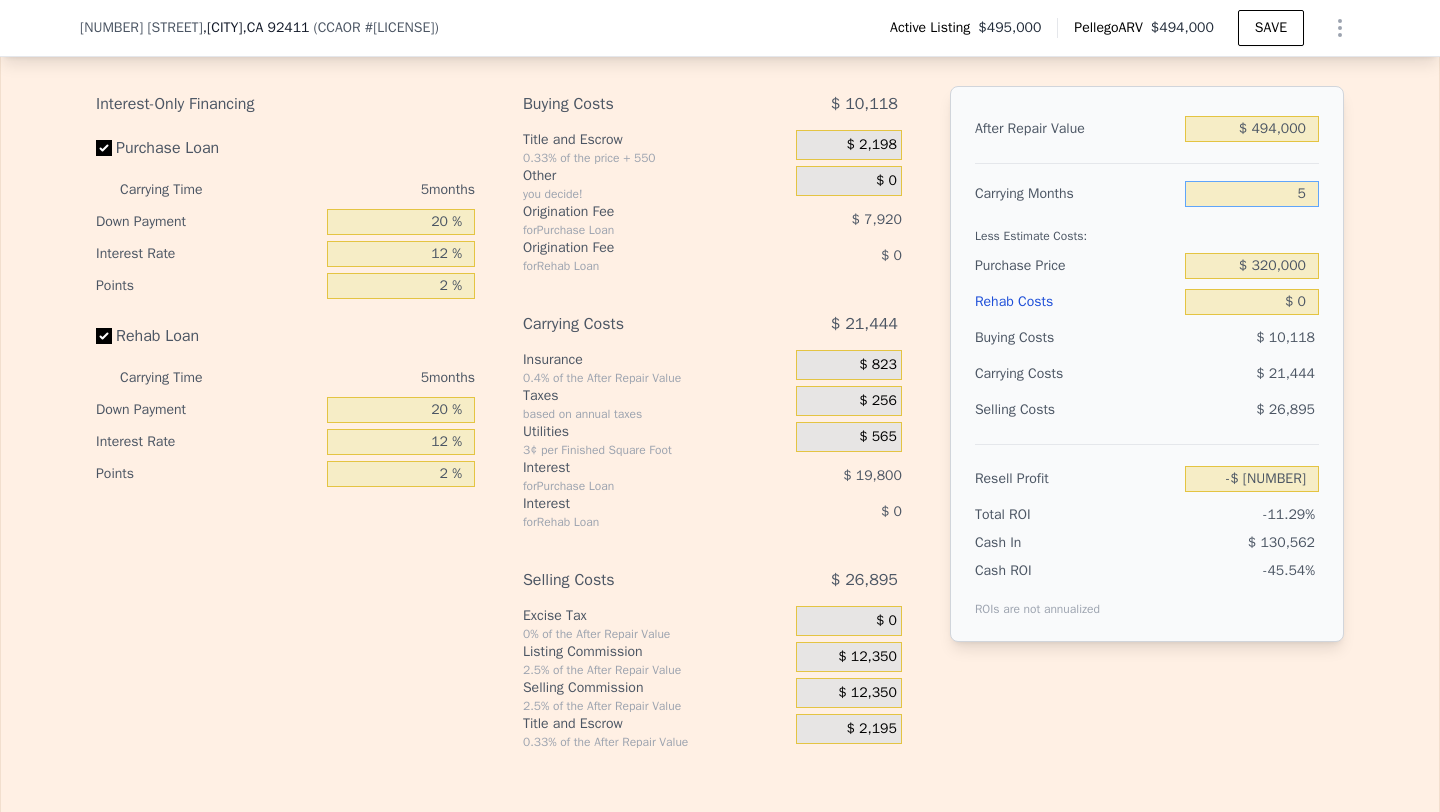 click on "5" at bounding box center [1252, 194] 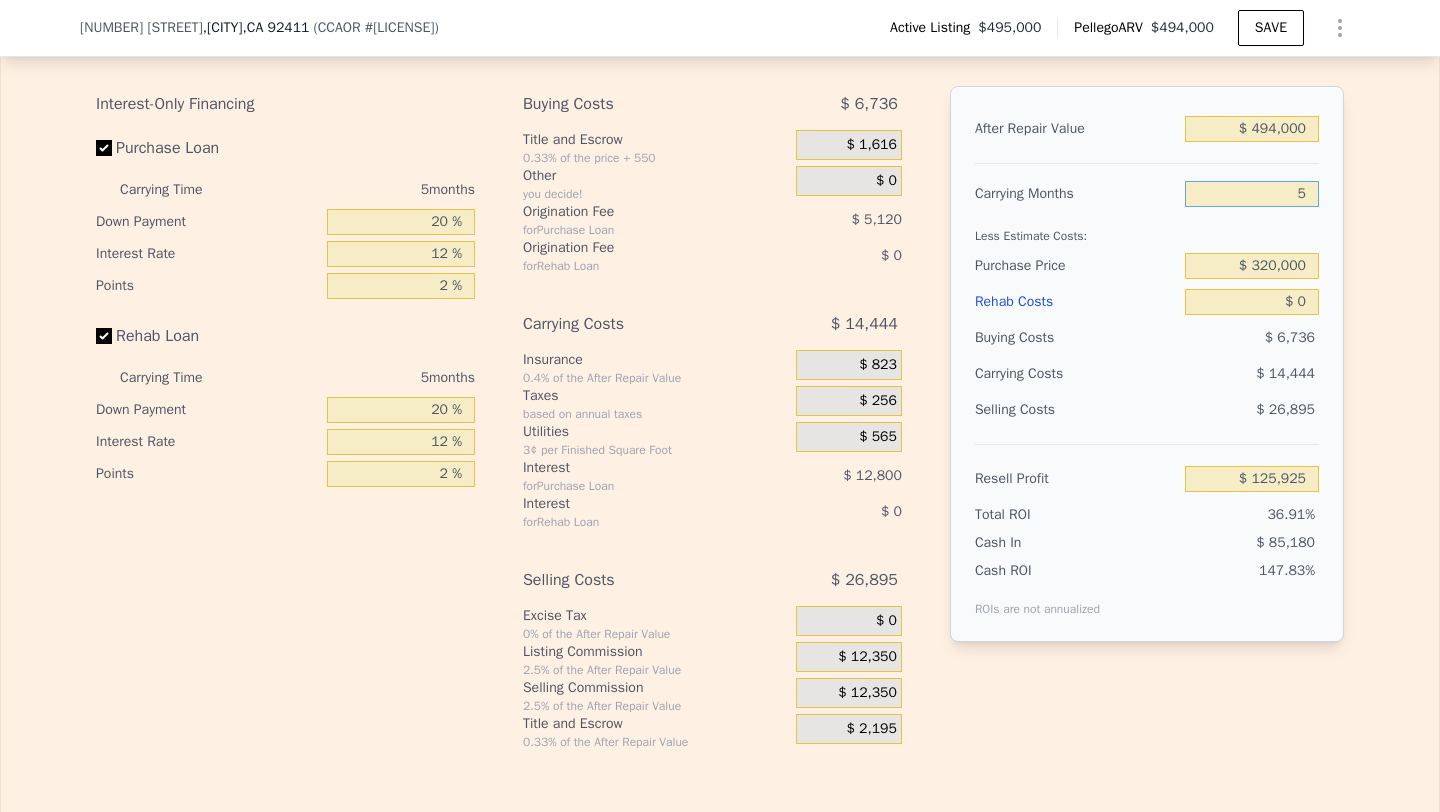 click on "5" at bounding box center (1252, 194) 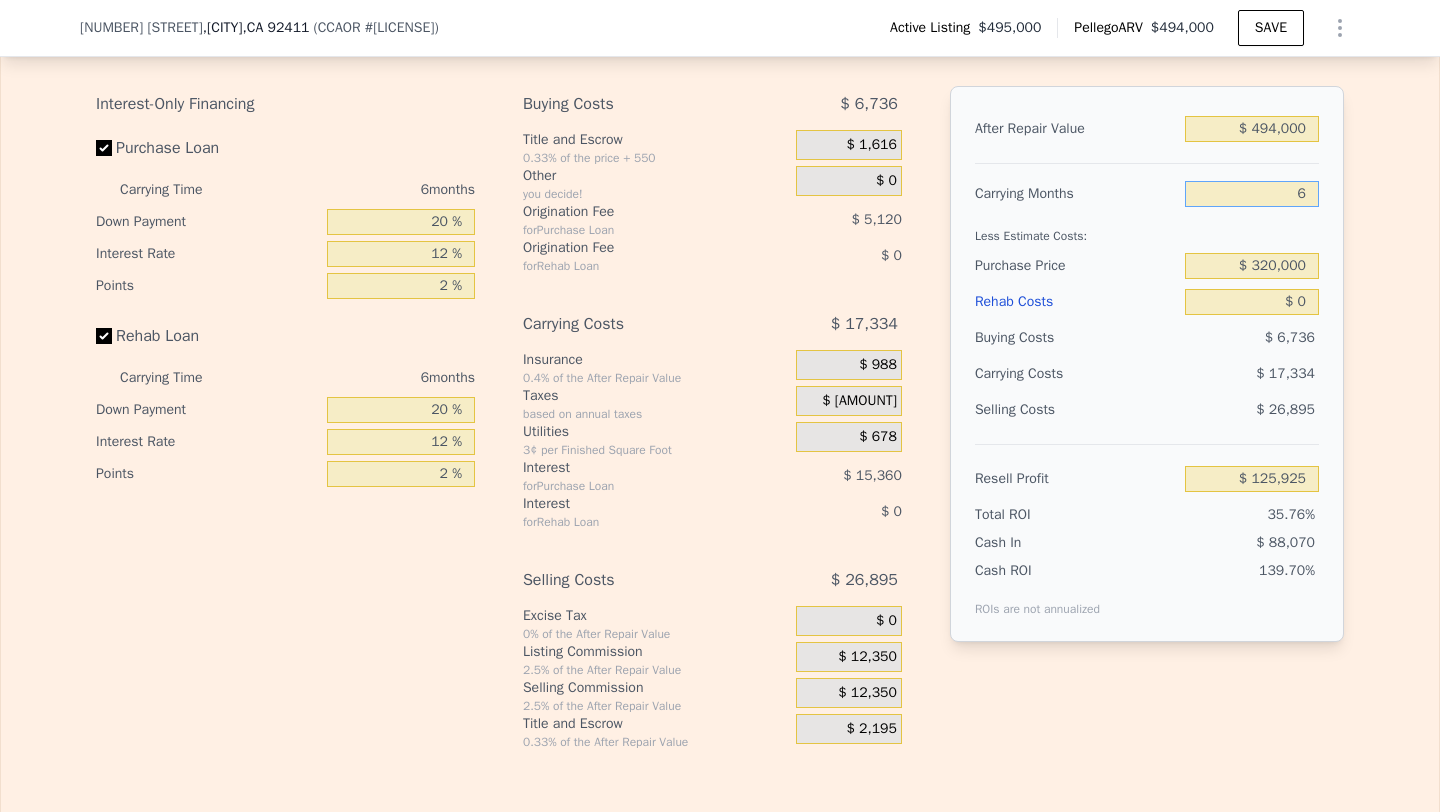 type on "$ 123,035" 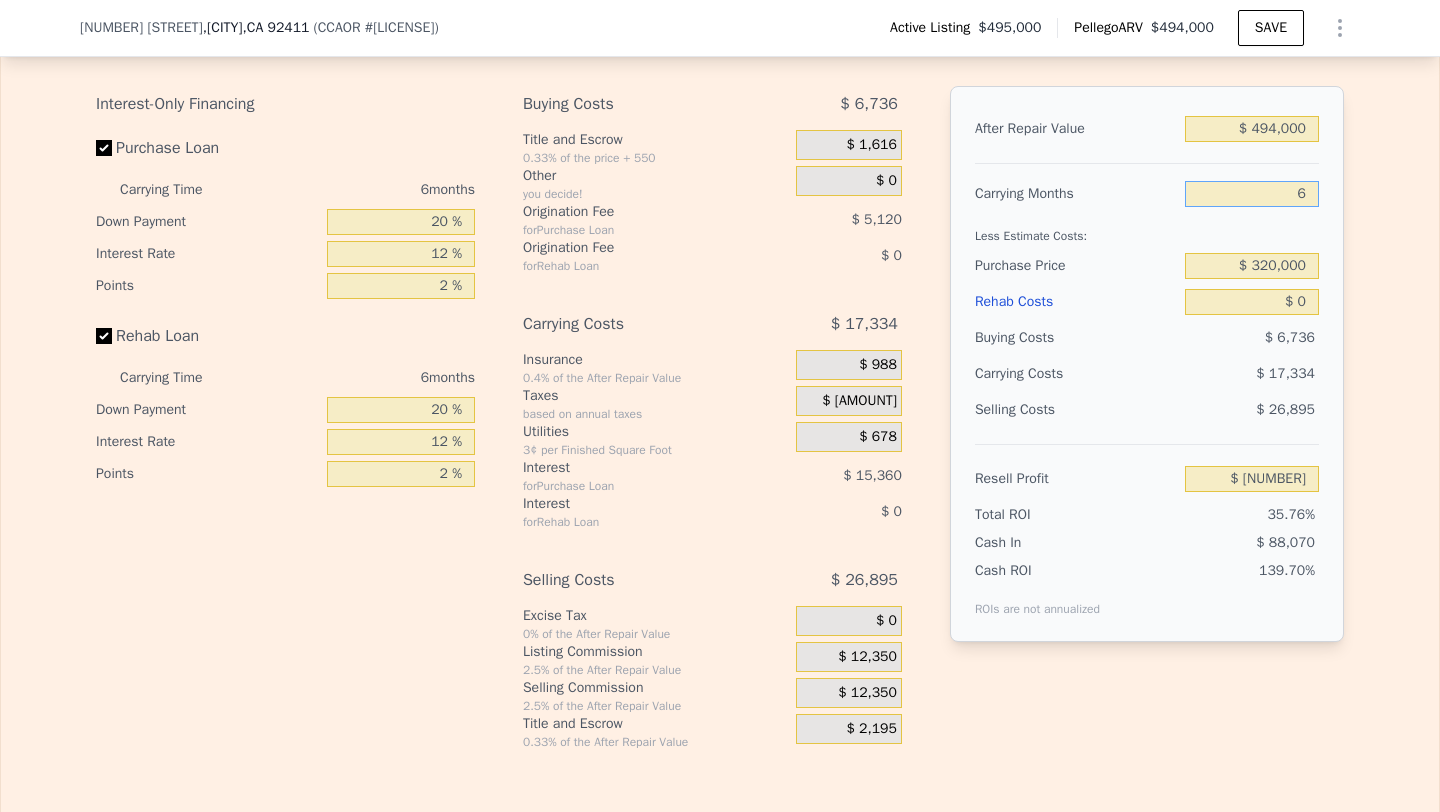 type on "6" 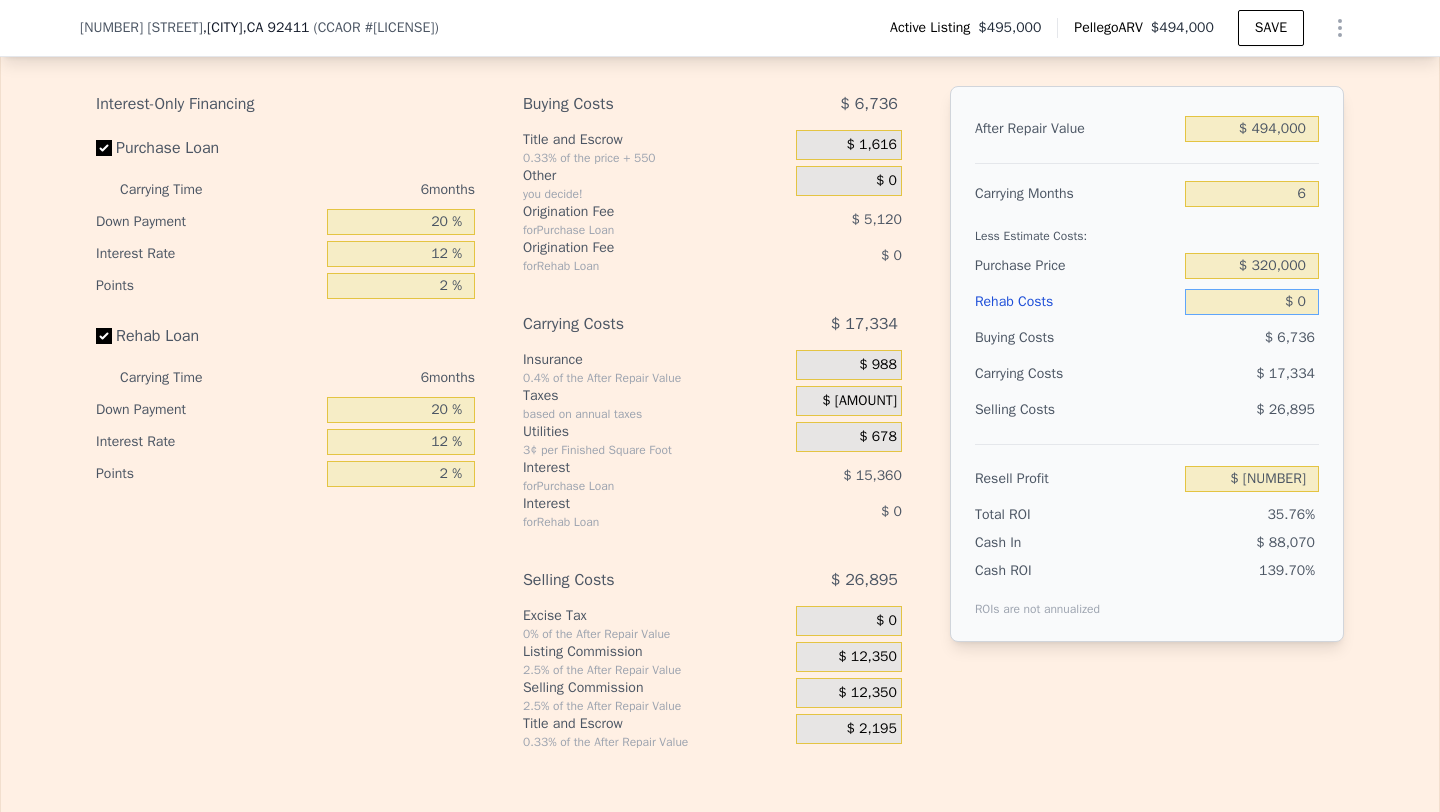 click on "$ 0" at bounding box center (1252, 302) 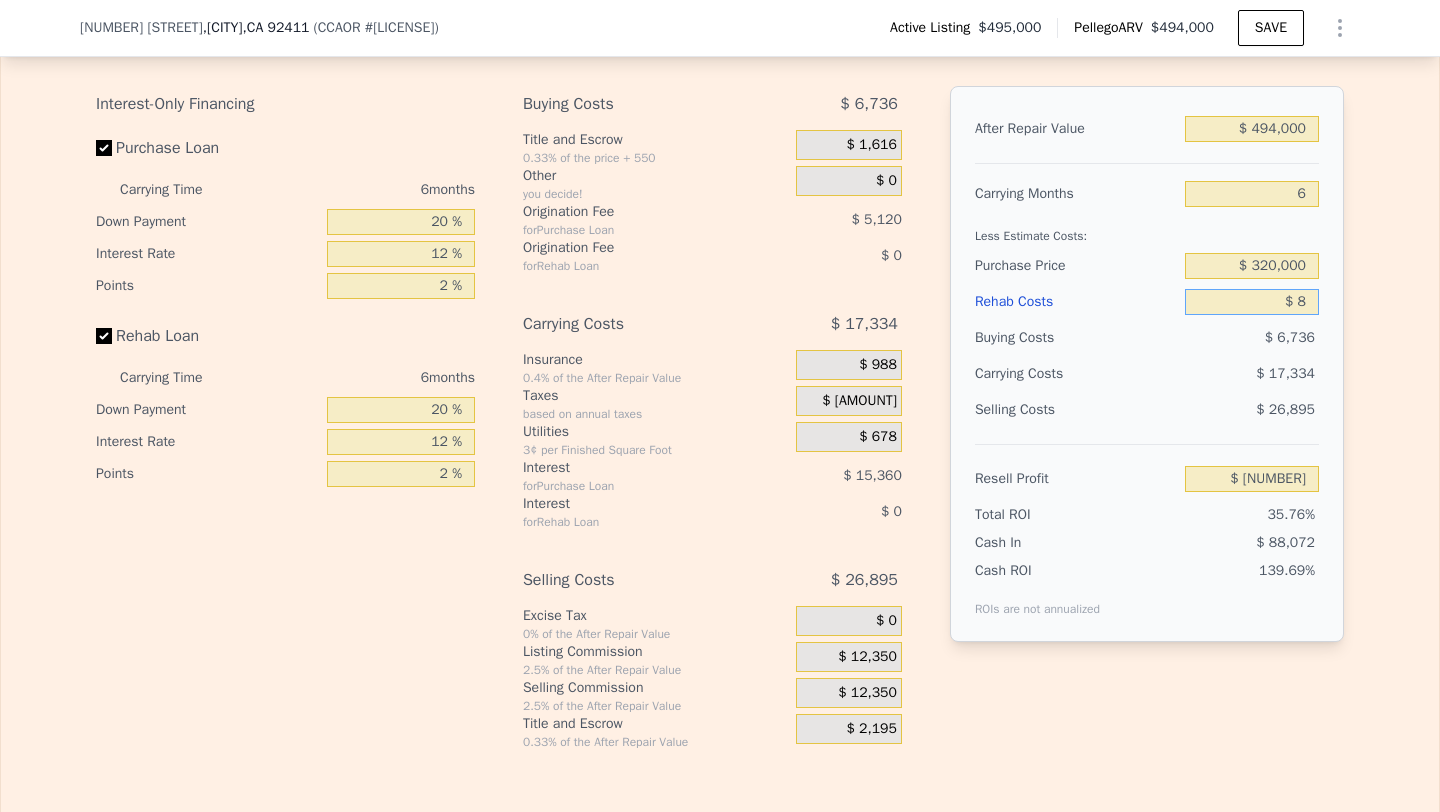 type on "$ 123,027" 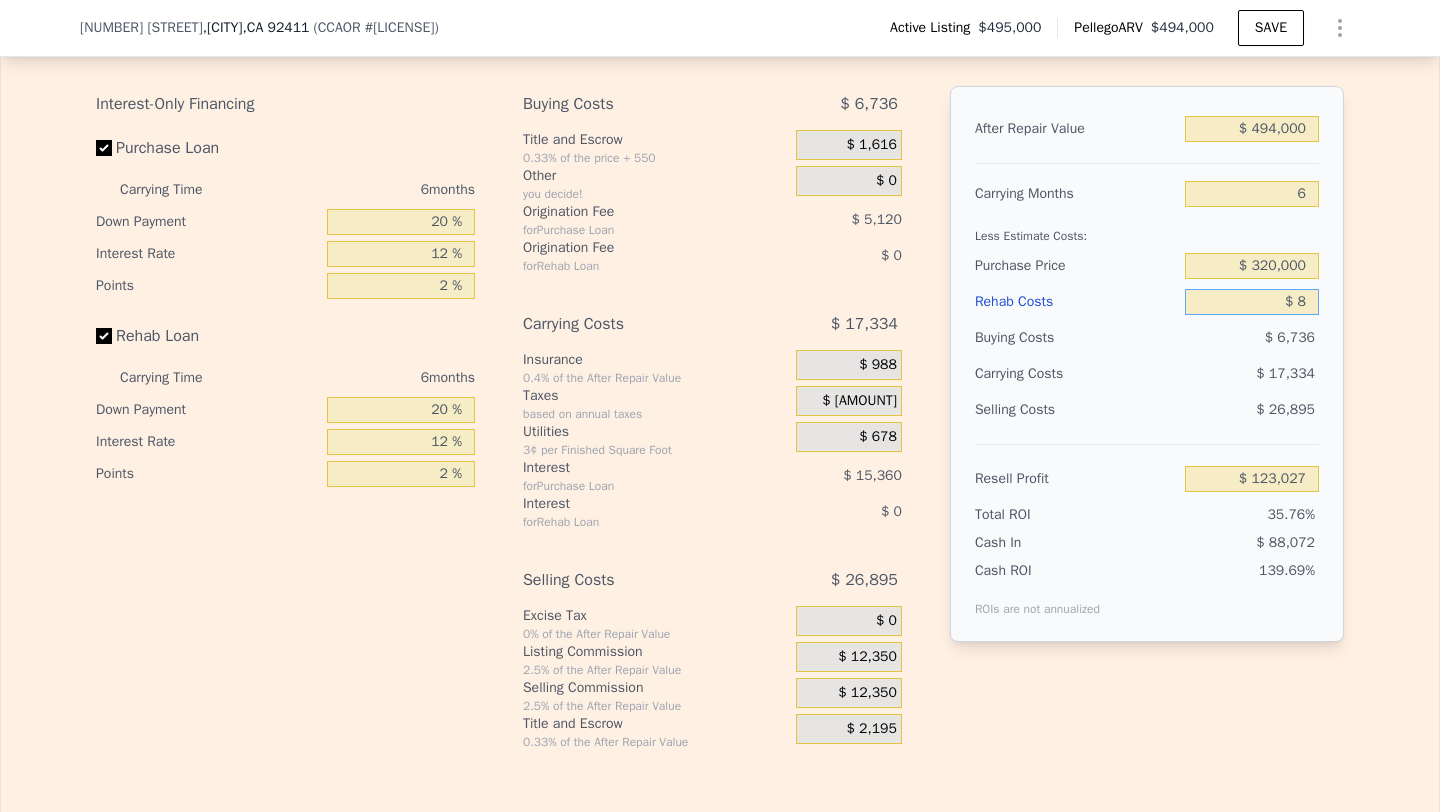 type on "$ 80" 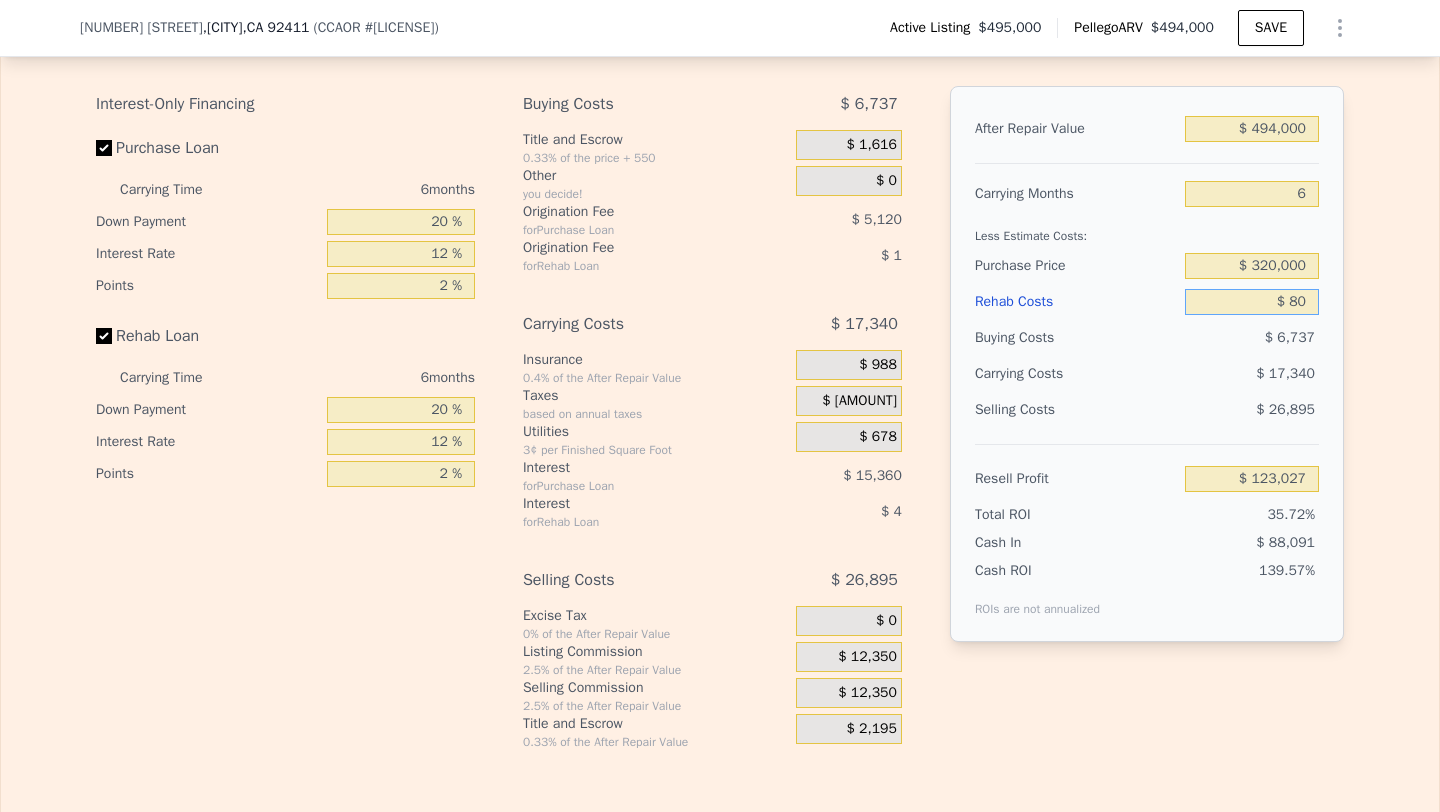 type on "$ 122,948" 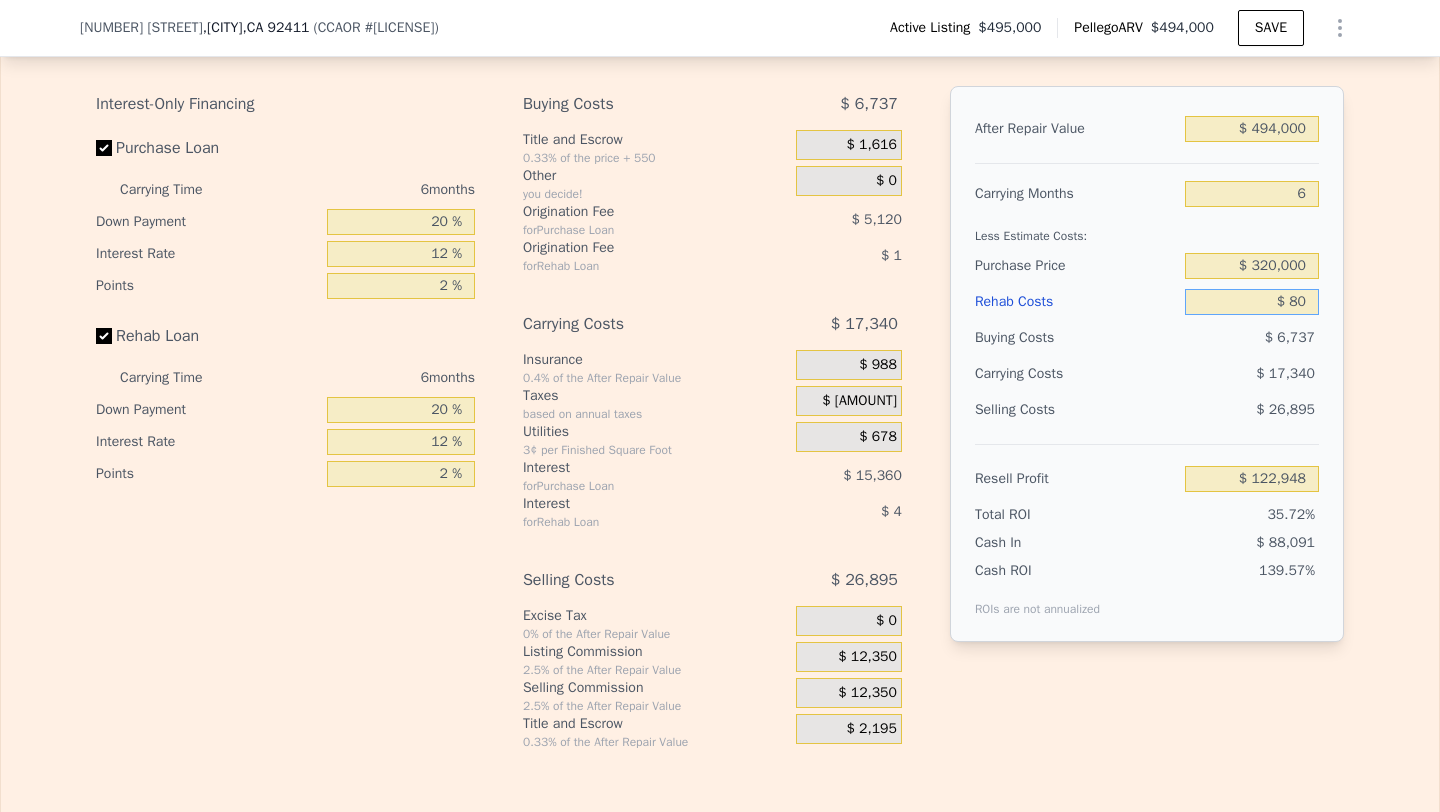 type on "$ 800" 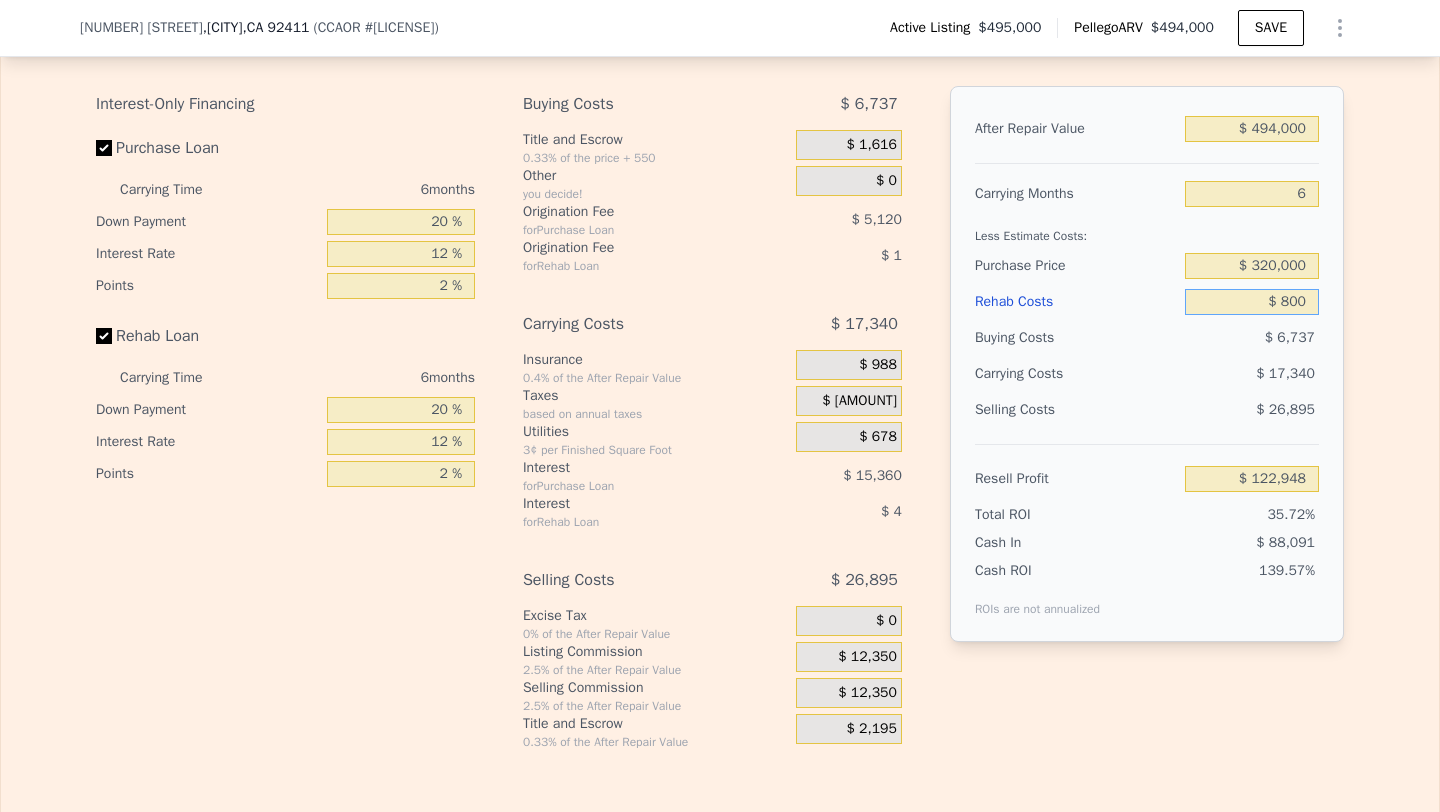 type on "$ 122,186" 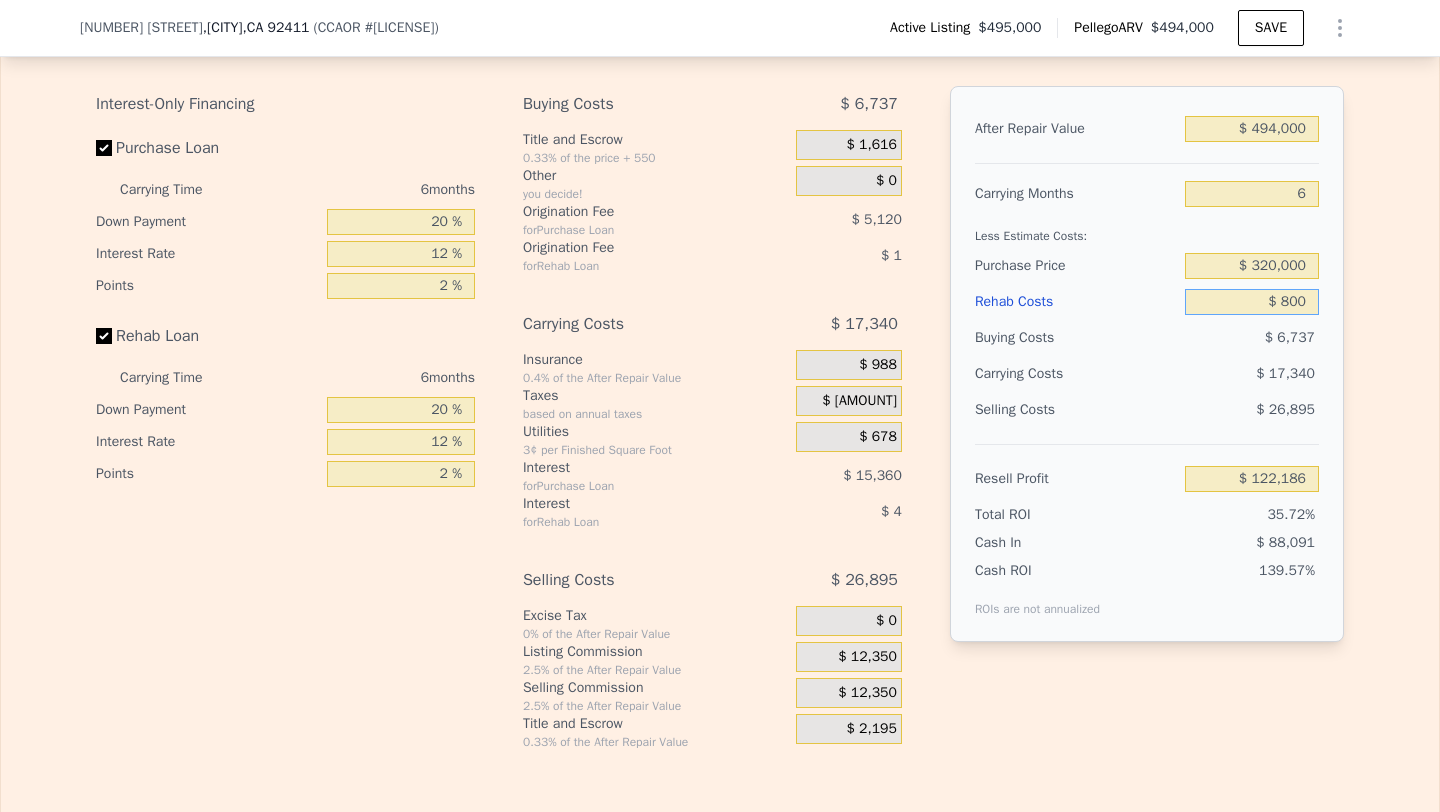 type on "$ 8,000" 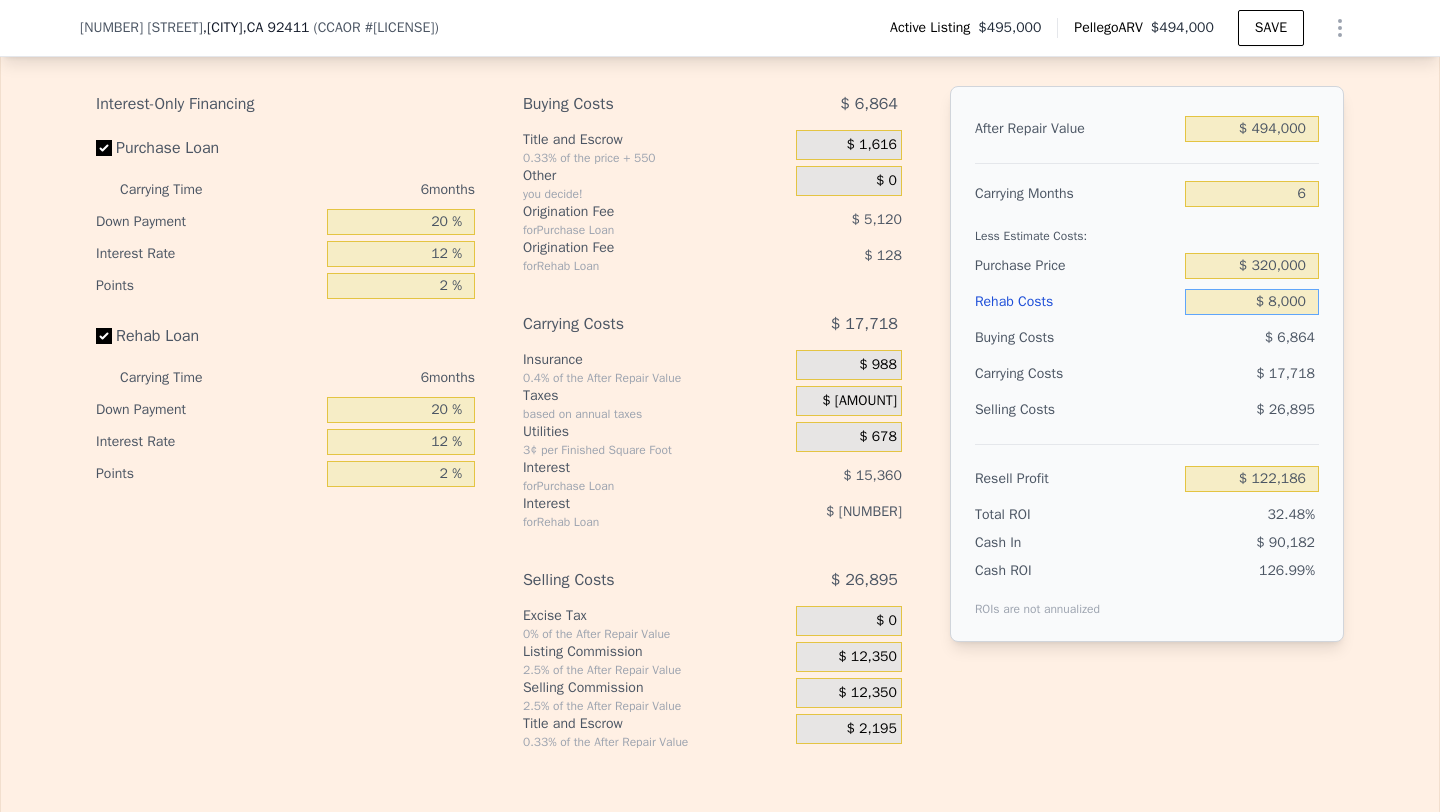 type on "$ 114,523" 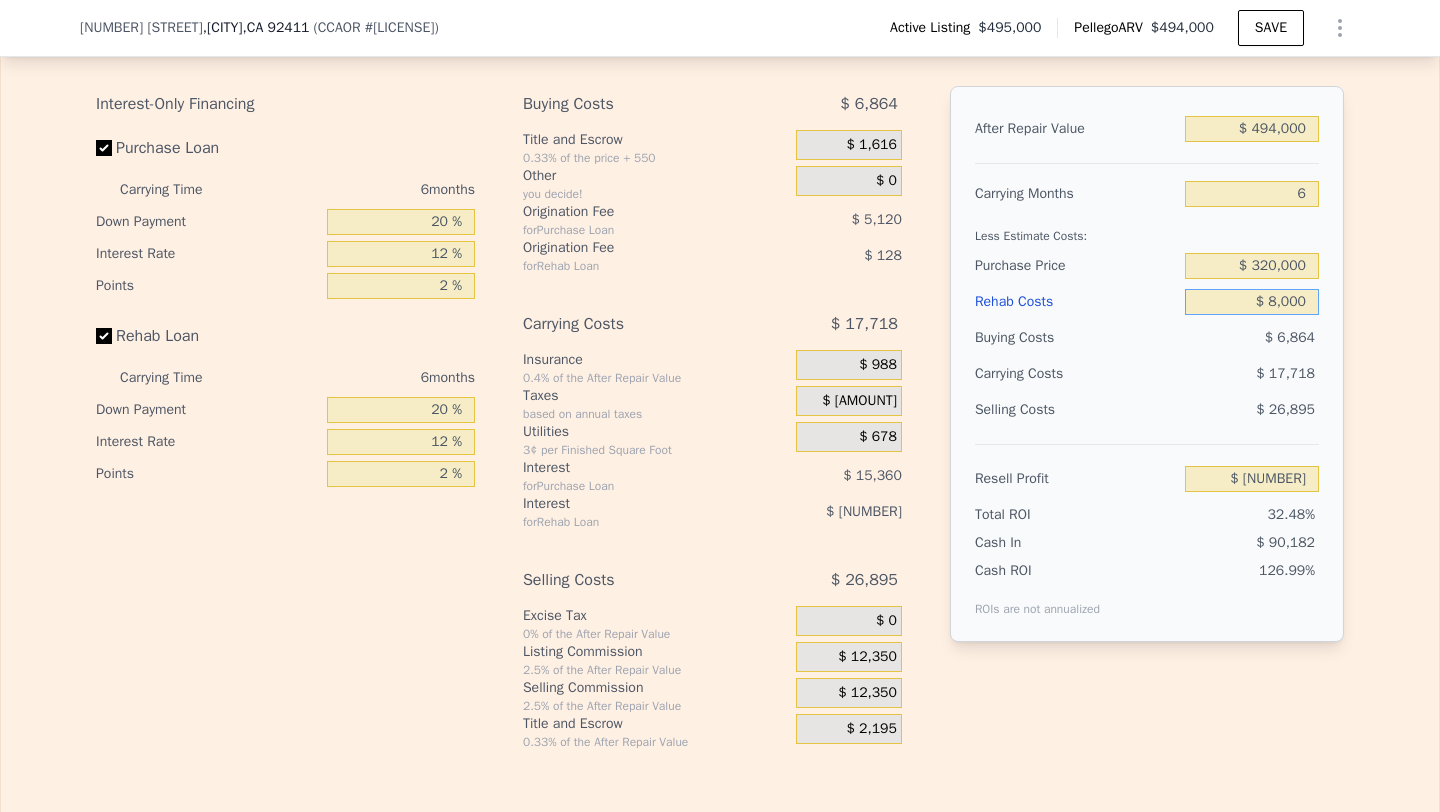 type on "$ 80,000" 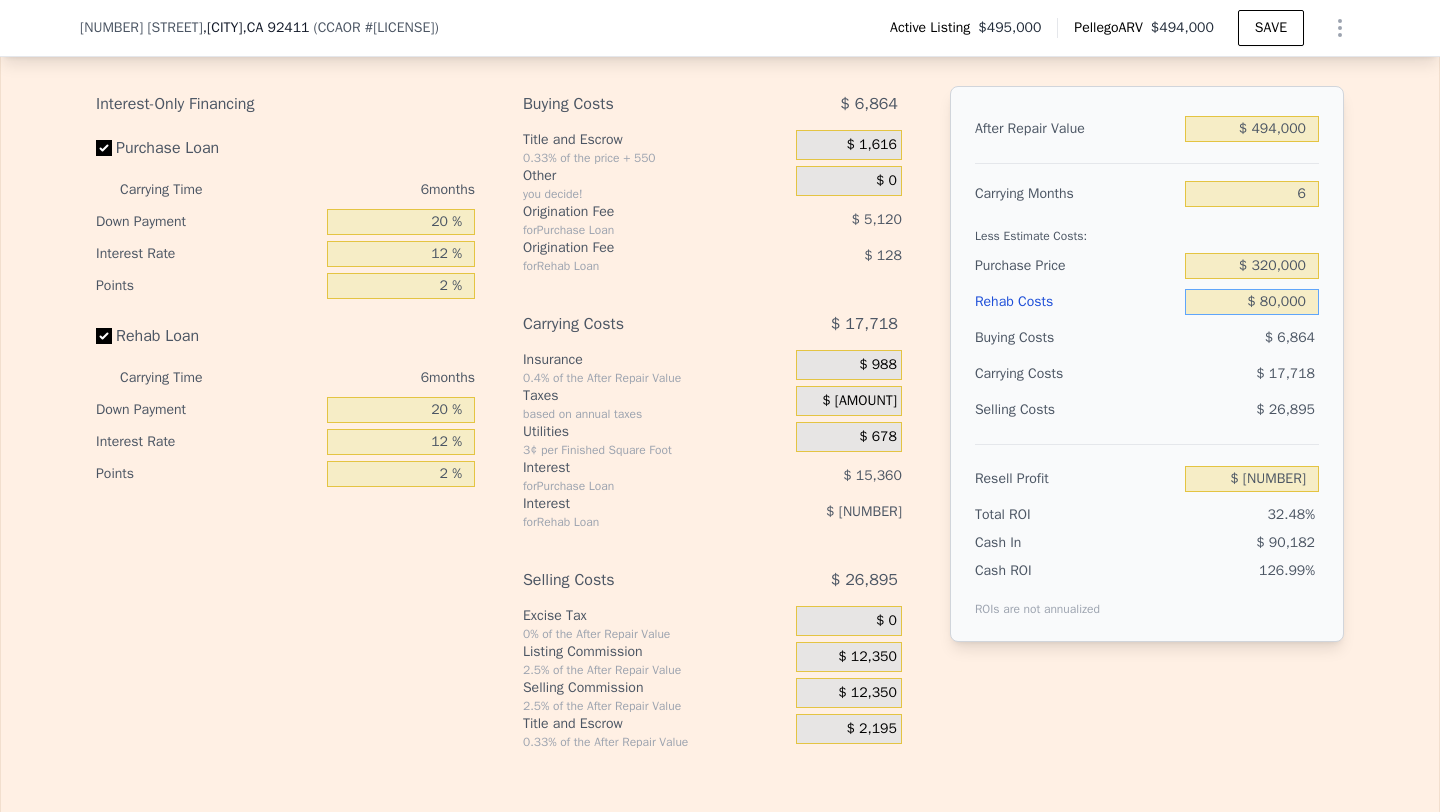 type on "$ 37,915" 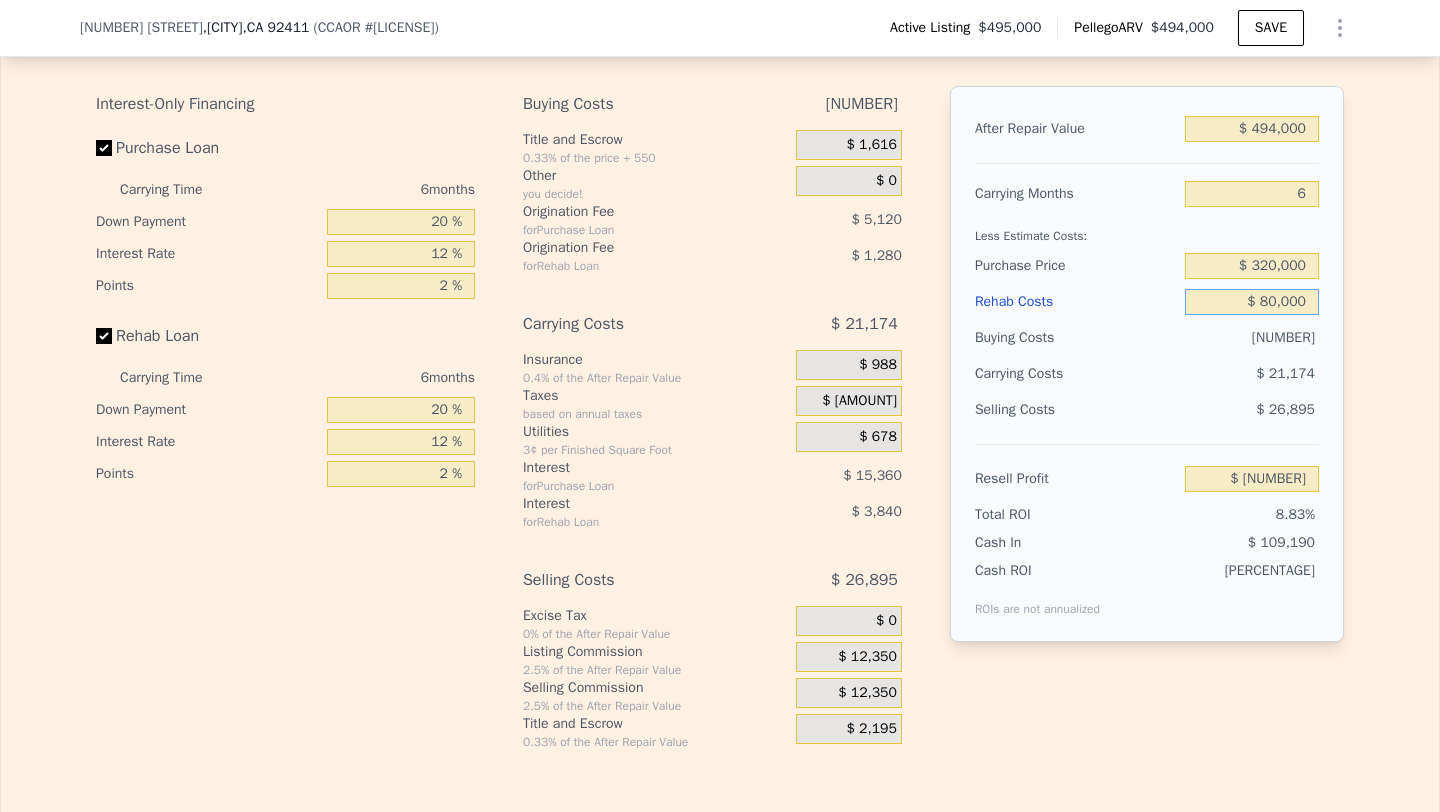 type on "$ 80,000" 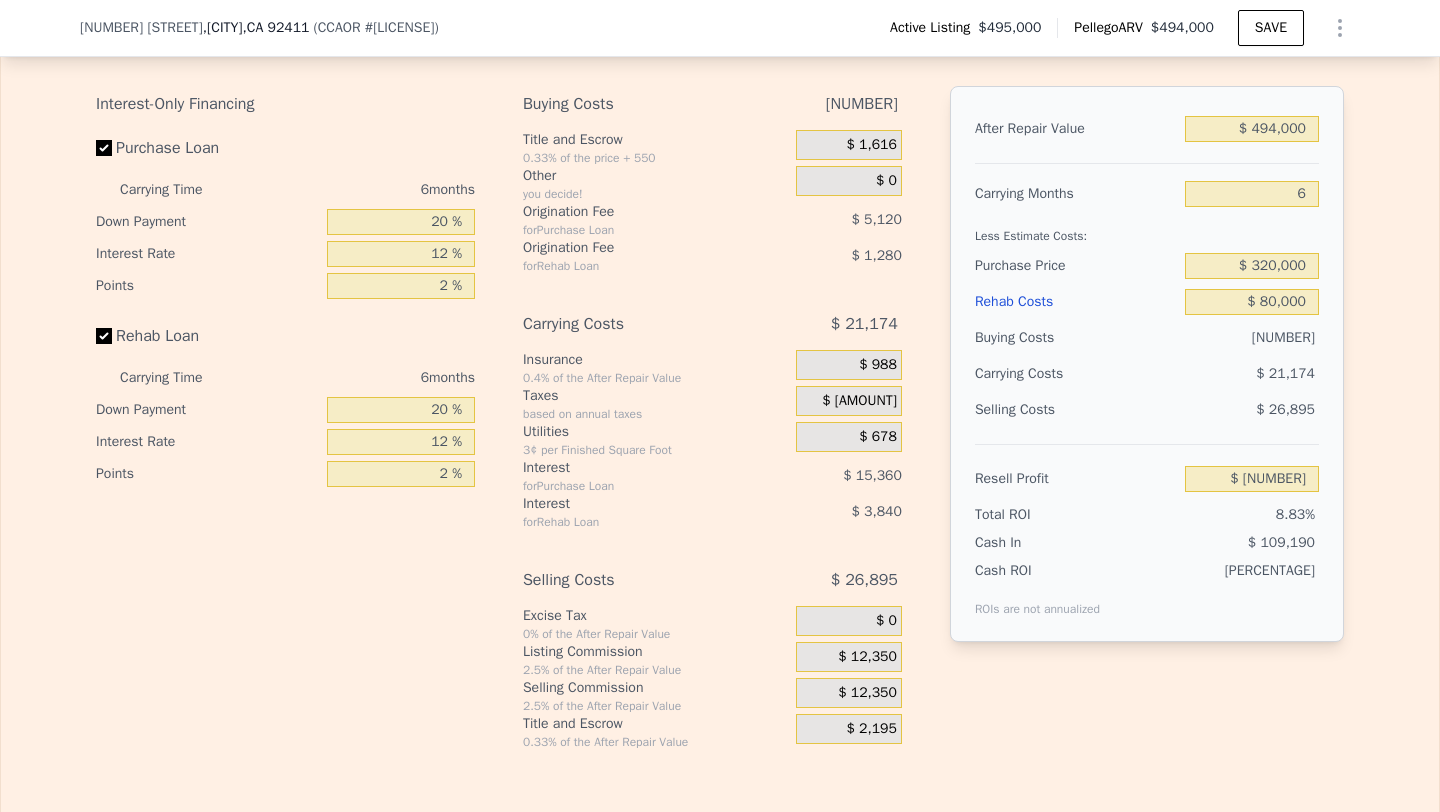 click on "$ 12,350" at bounding box center [867, 693] 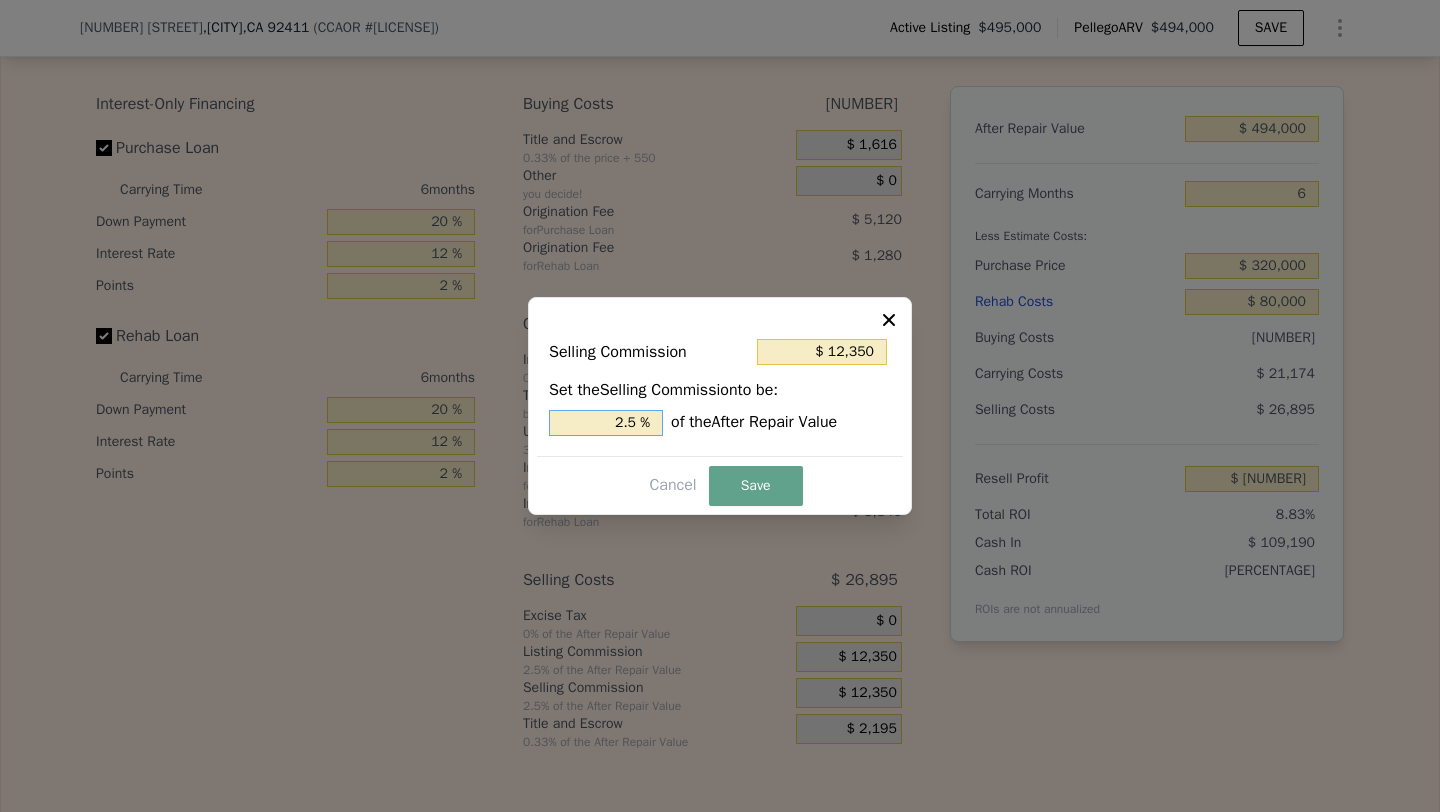 click on "2.5 %" at bounding box center (606, 423) 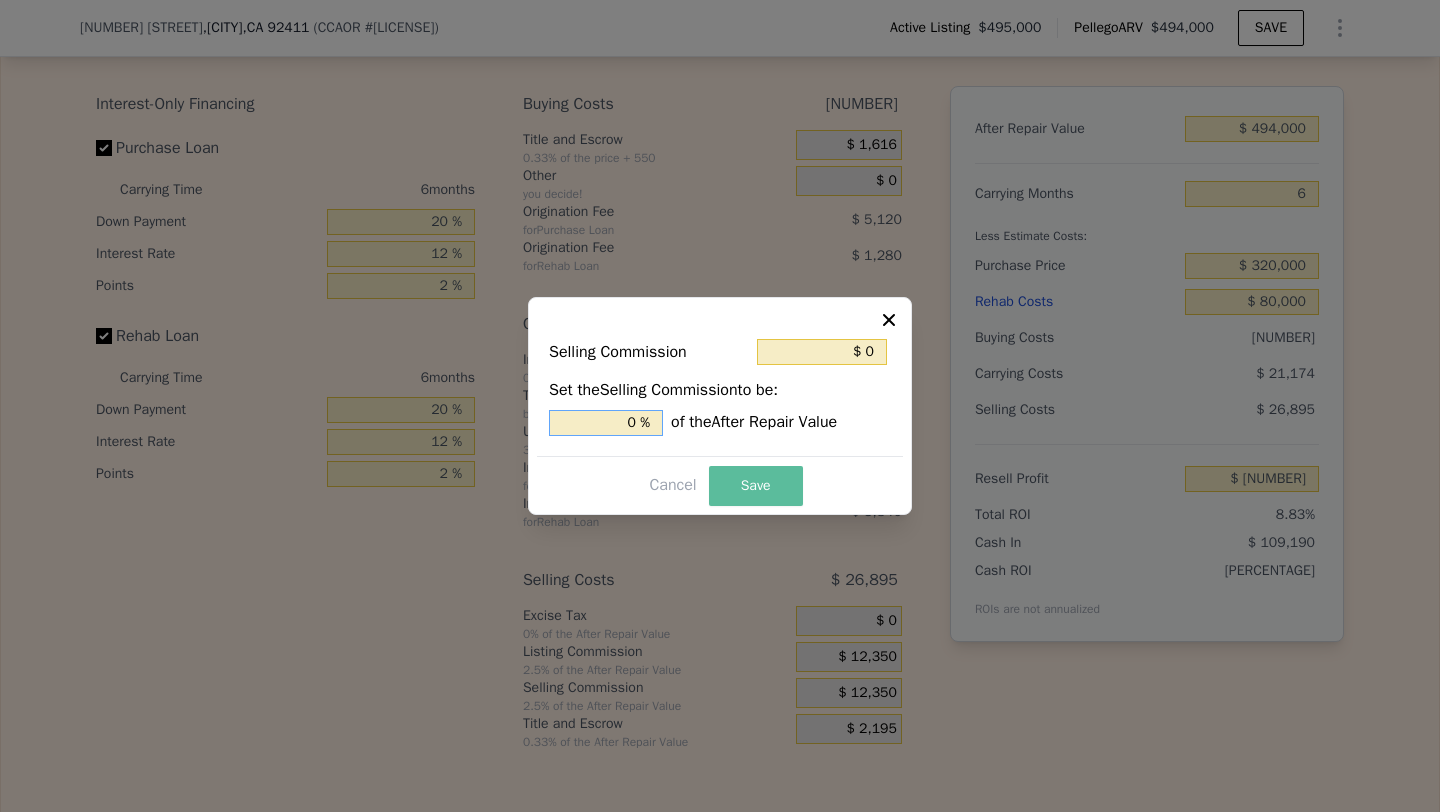 type on "0 %" 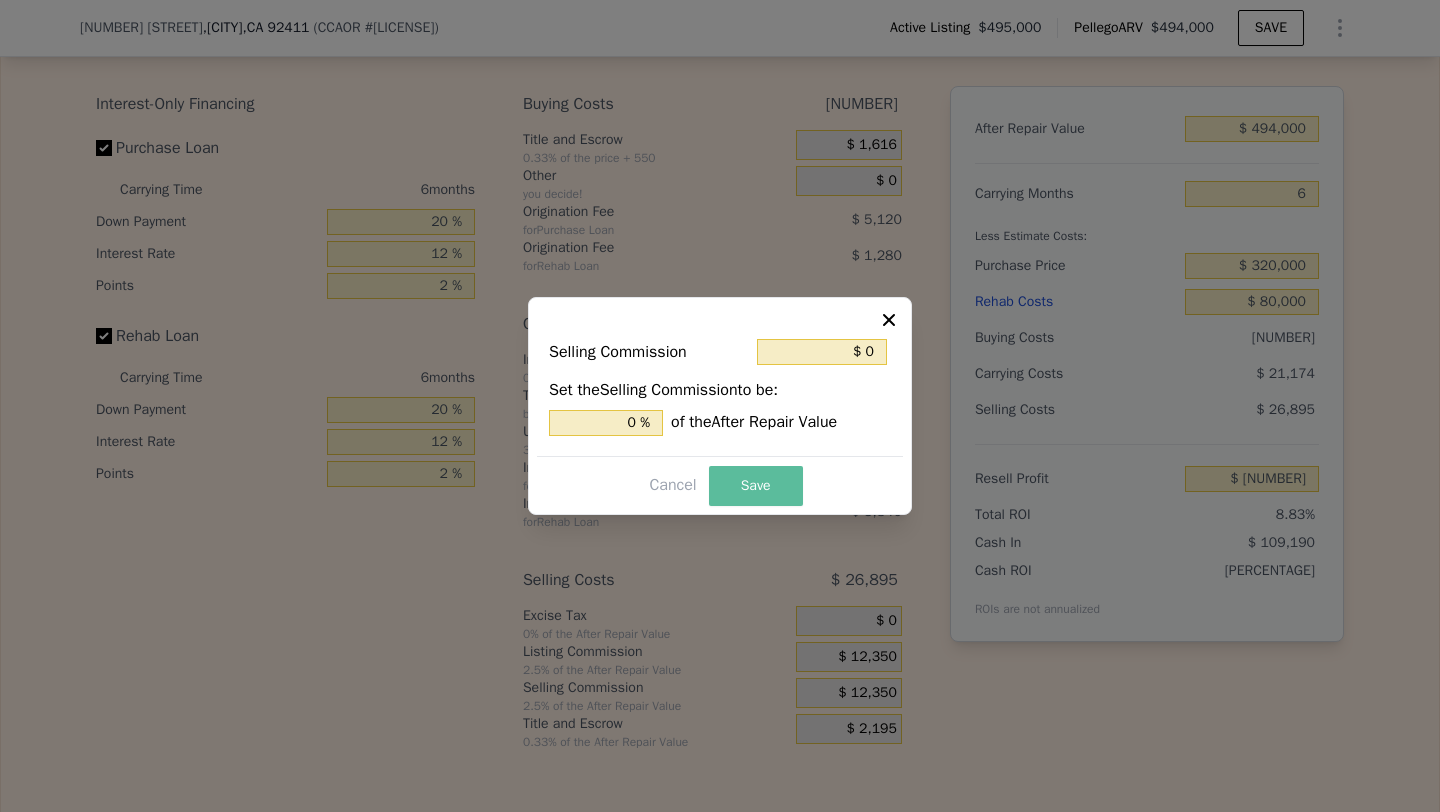 click on "Save" at bounding box center [756, 486] 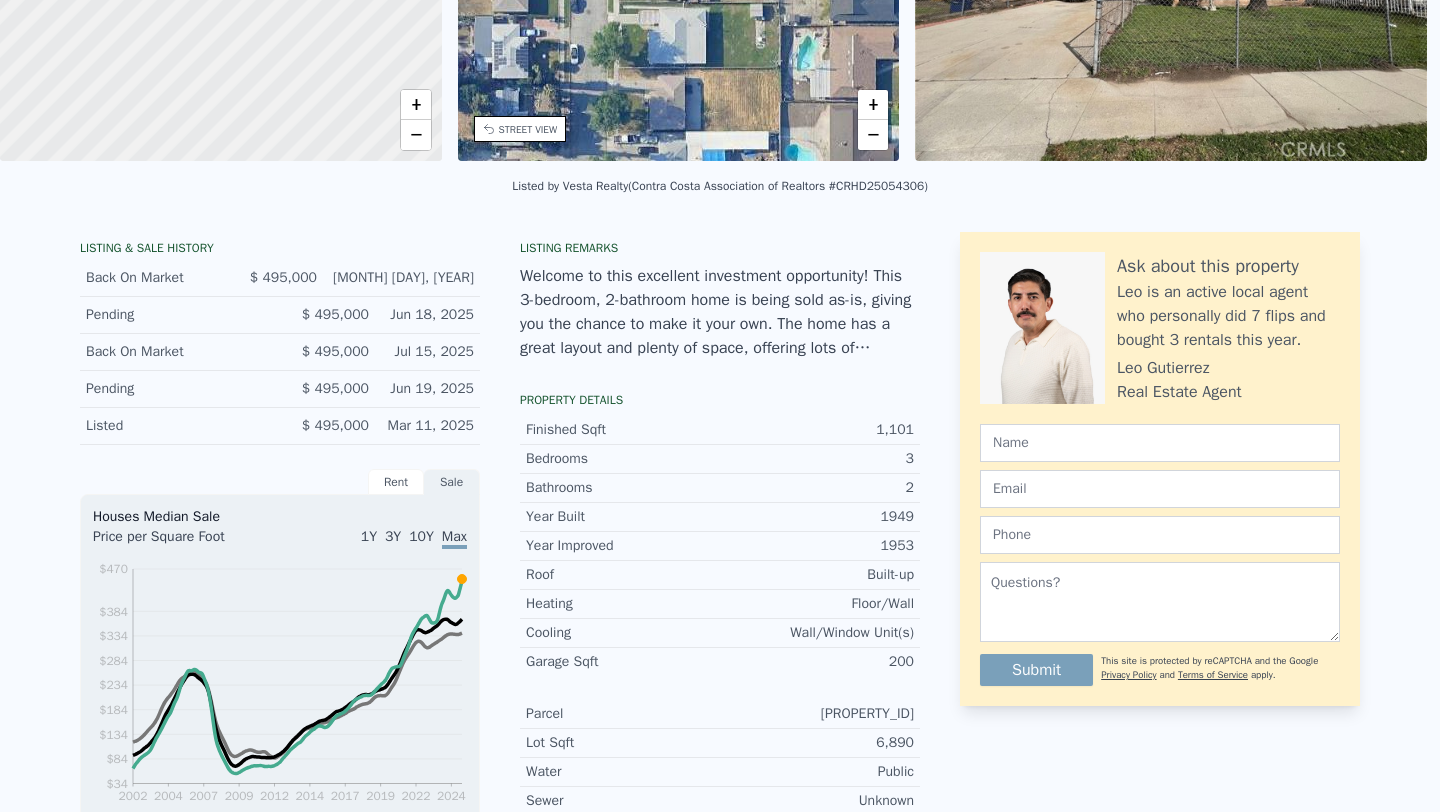 scroll, scrollTop: 0, scrollLeft: 0, axis: both 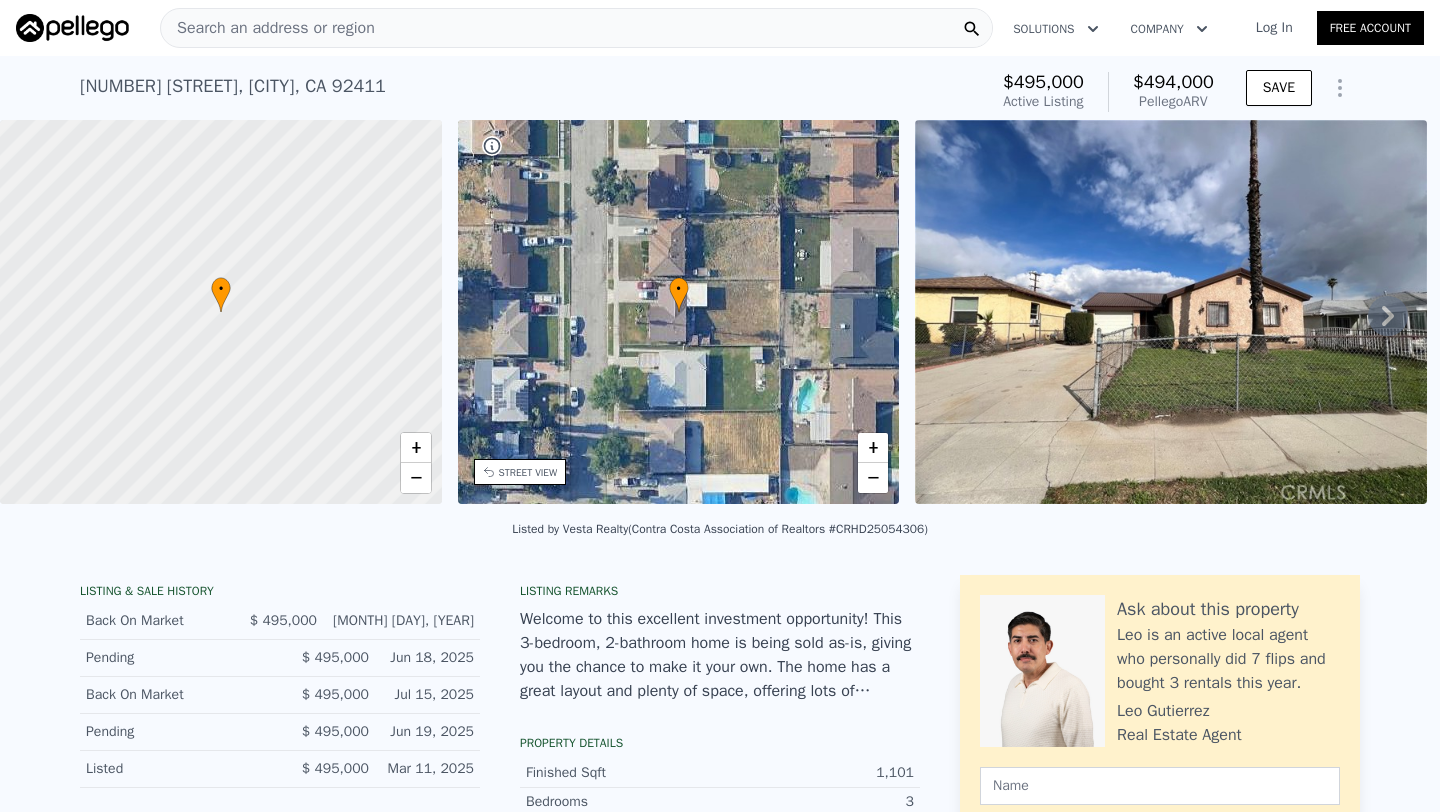click on "Search an address or region" at bounding box center [268, 28] 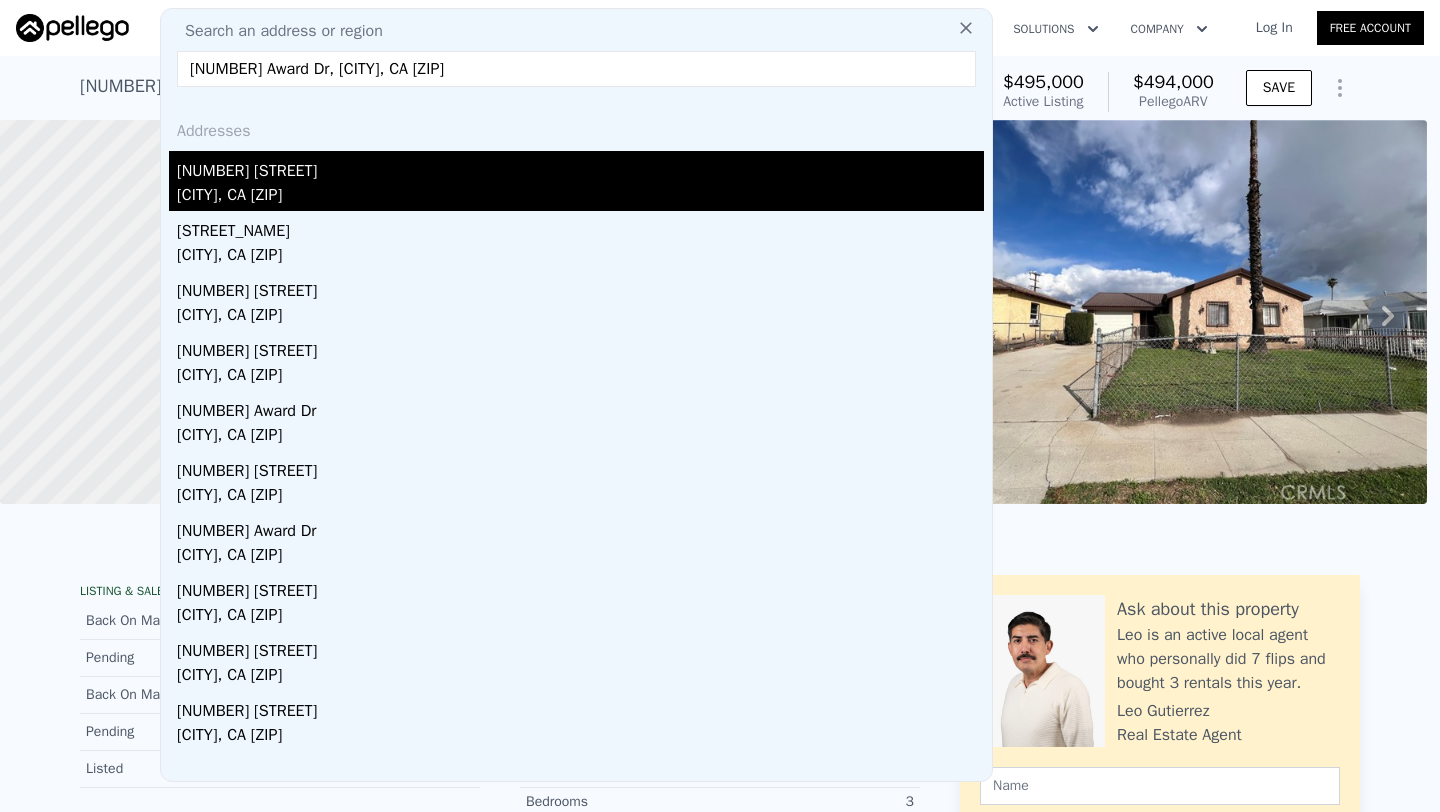 type on "916 Award Dr, Colton, CA 92324" 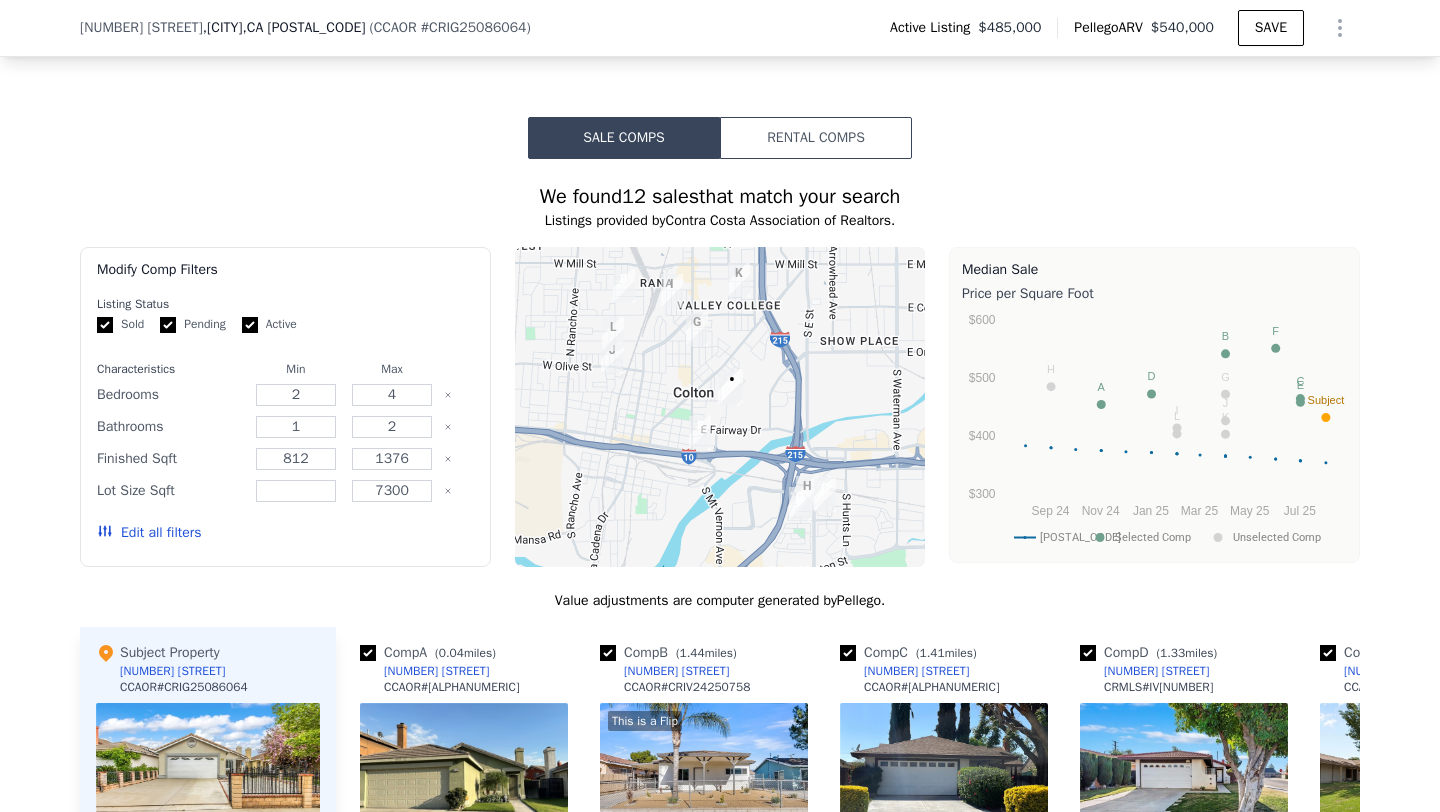 scroll, scrollTop: 1644, scrollLeft: 0, axis: vertical 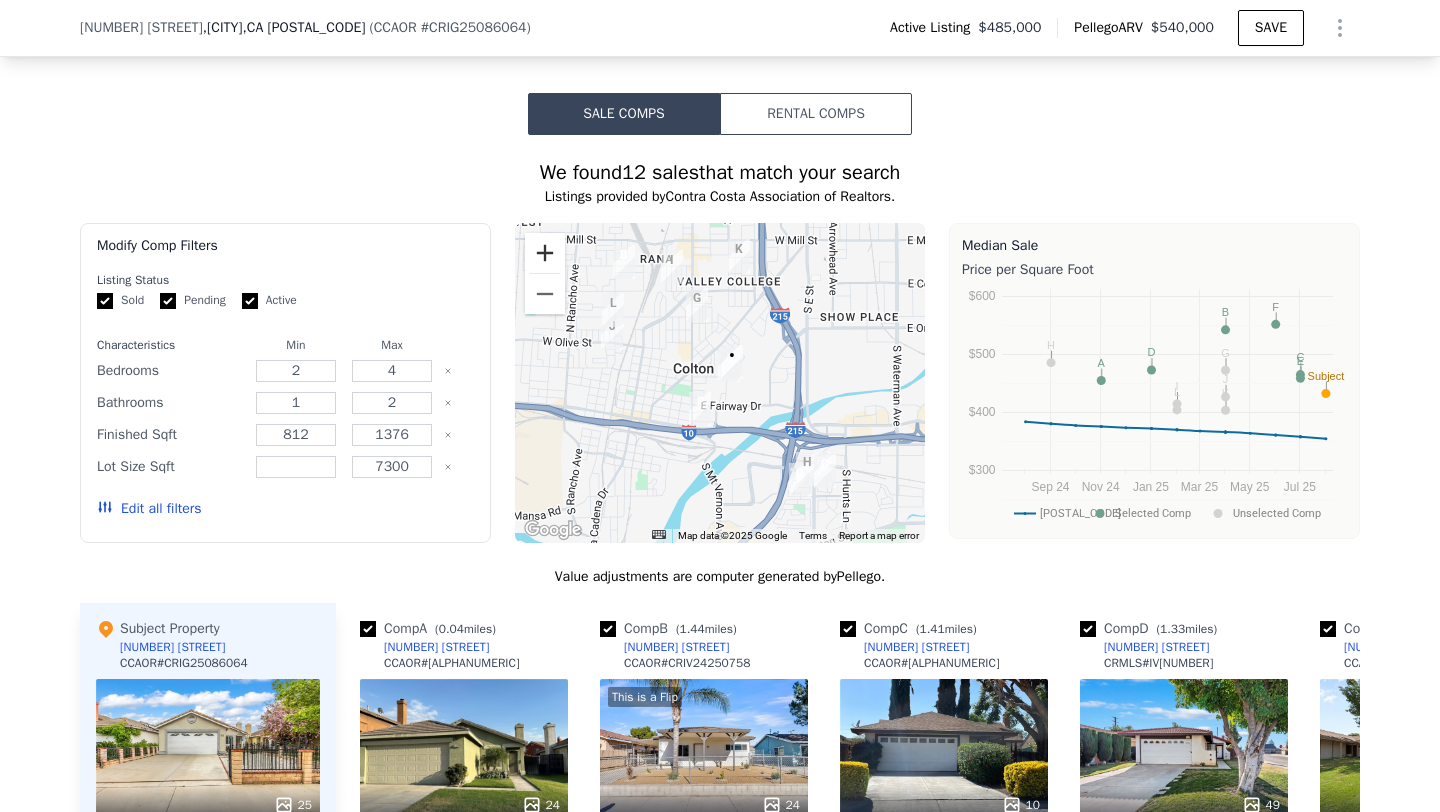 click at bounding box center (545, 253) 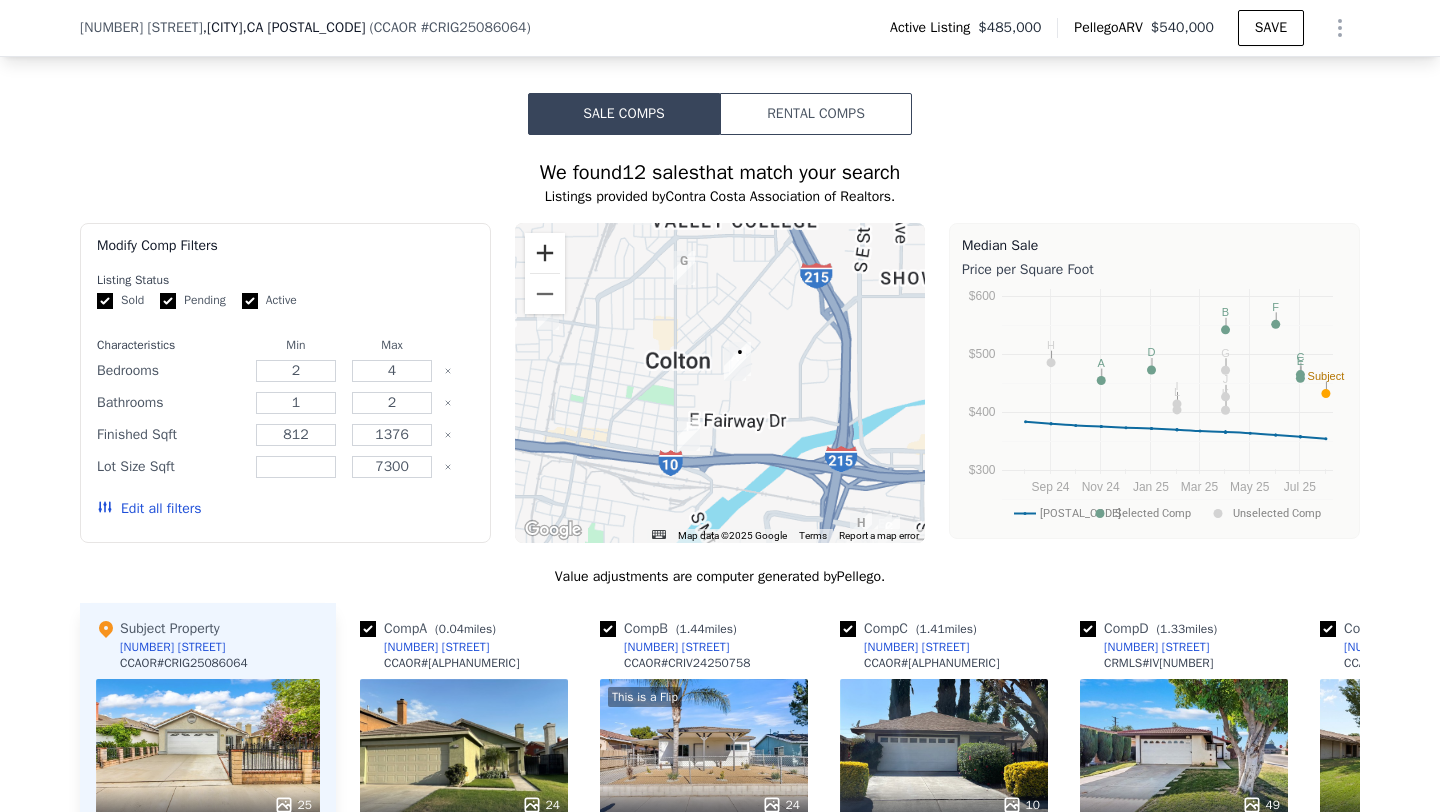 click at bounding box center [545, 253] 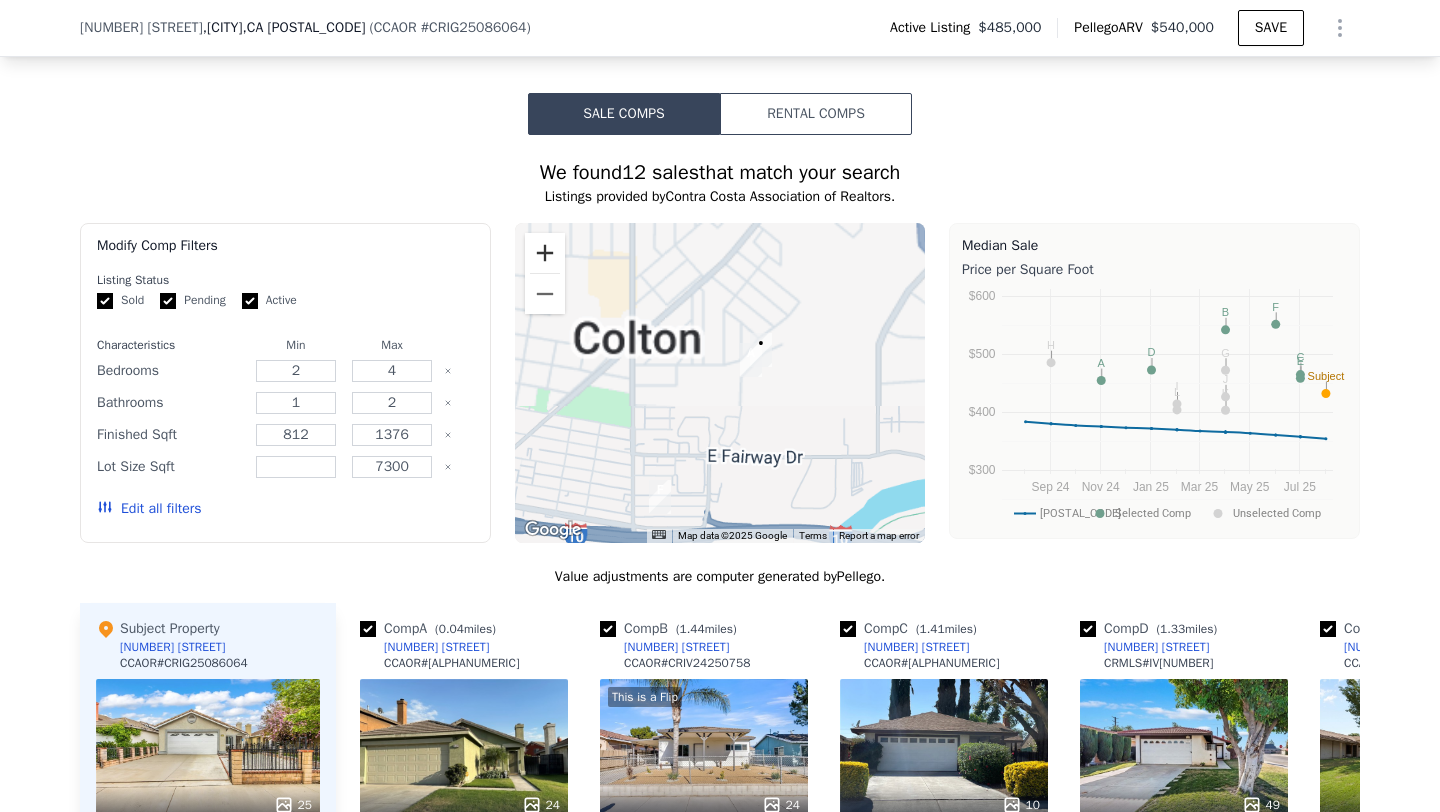 click at bounding box center [545, 253] 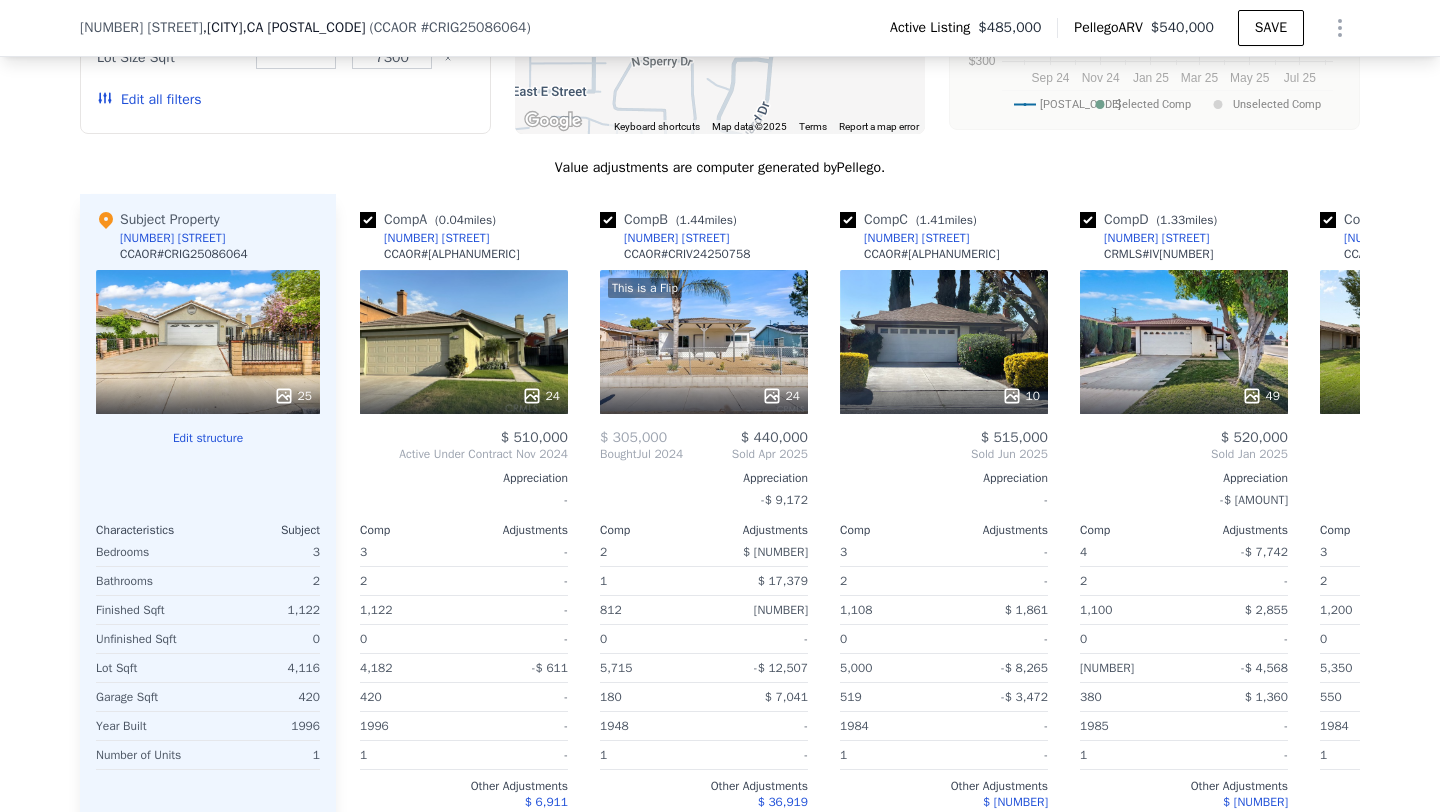 scroll, scrollTop: 2076, scrollLeft: 0, axis: vertical 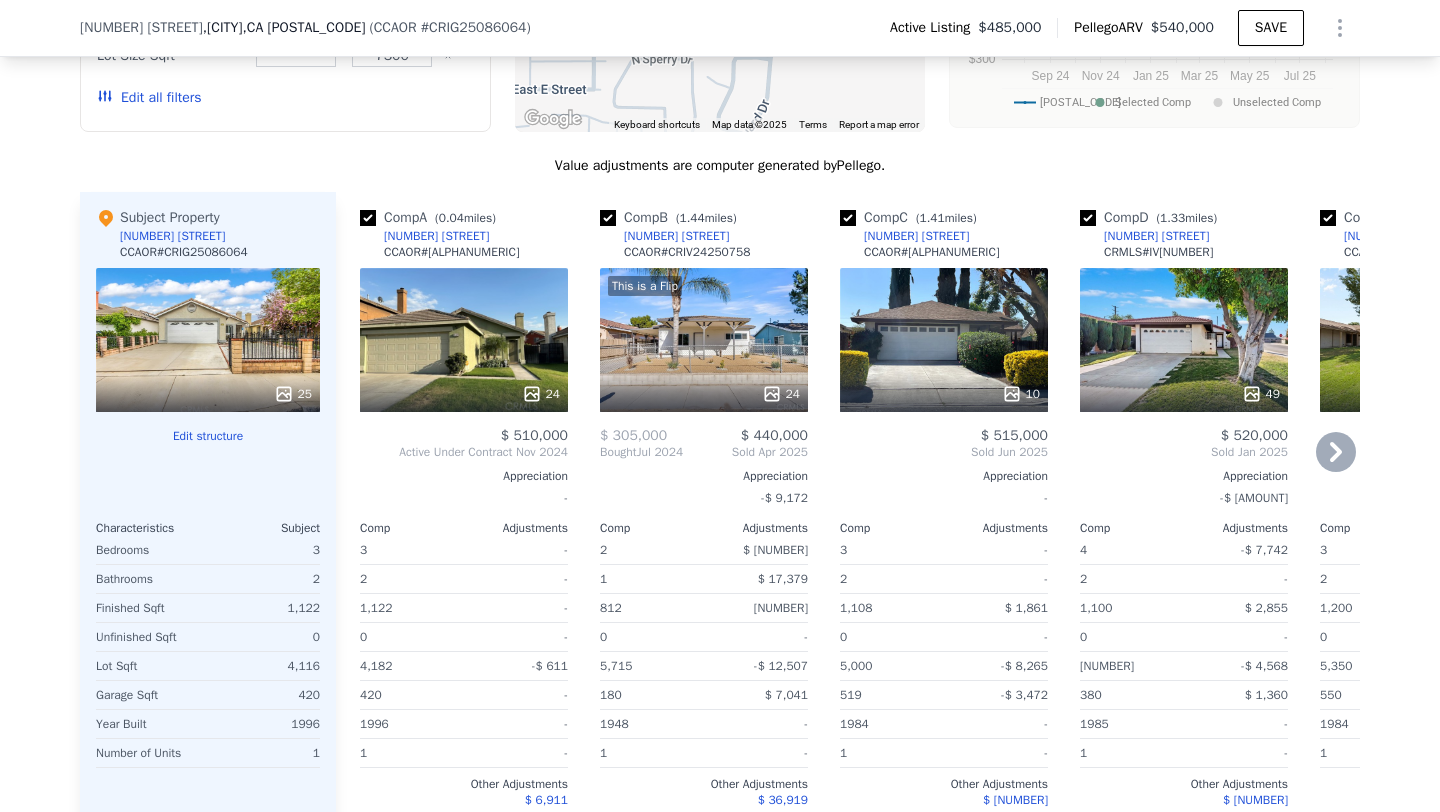 click on "Comp  A ( 0.04  miles) 864 Award Dr CCAOR  # CRIG24204980" at bounding box center (464, 238) 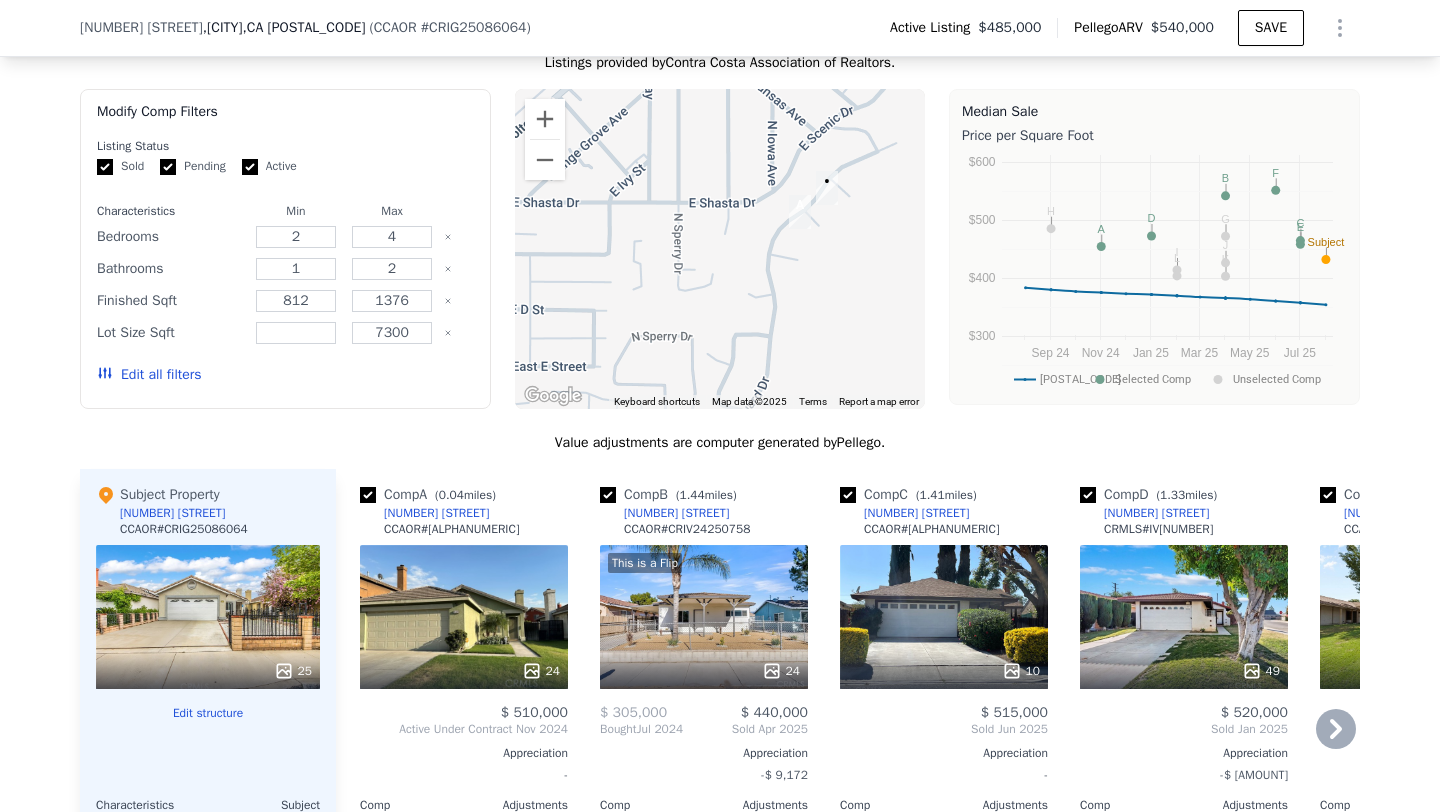 scroll, scrollTop: 1684, scrollLeft: 0, axis: vertical 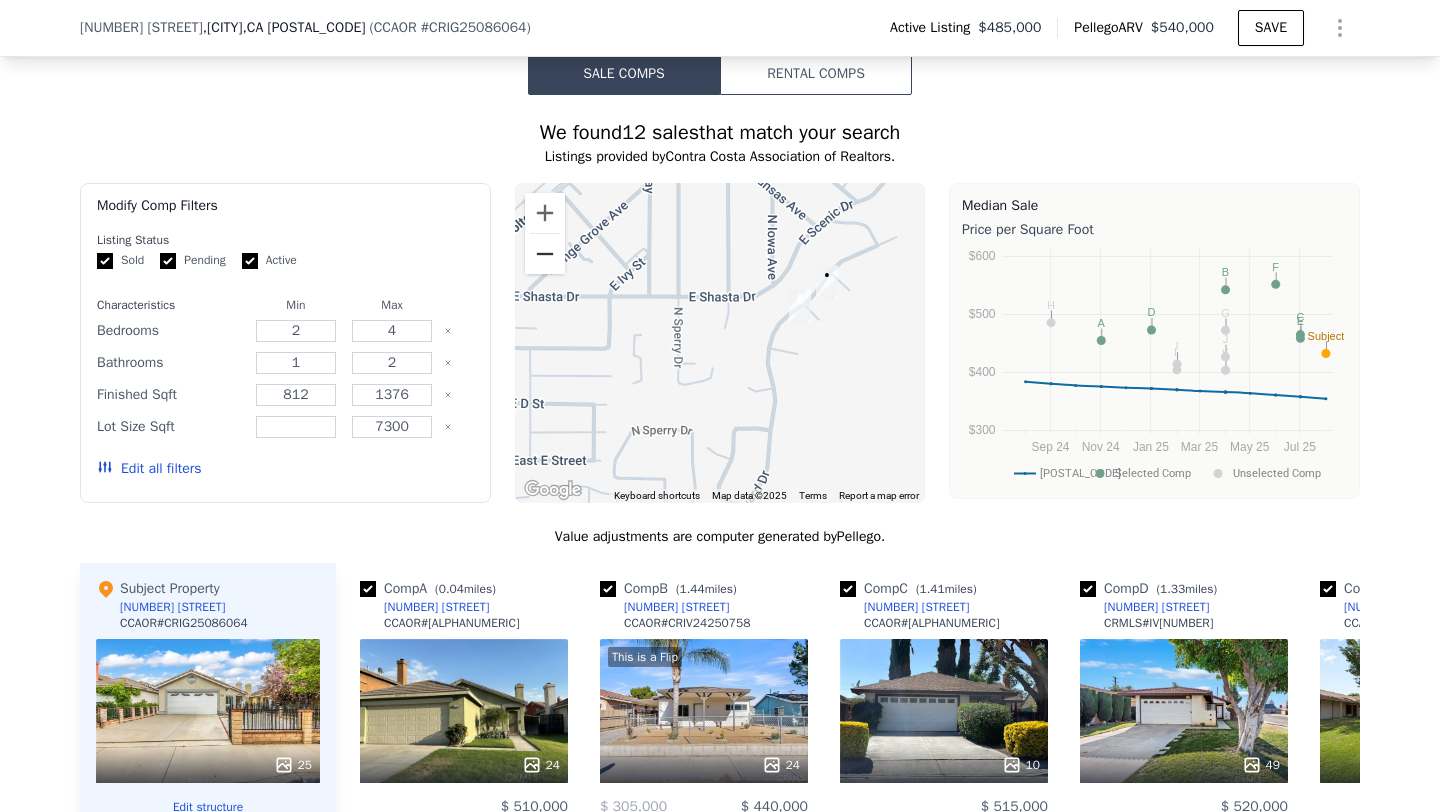 click at bounding box center [545, 254] 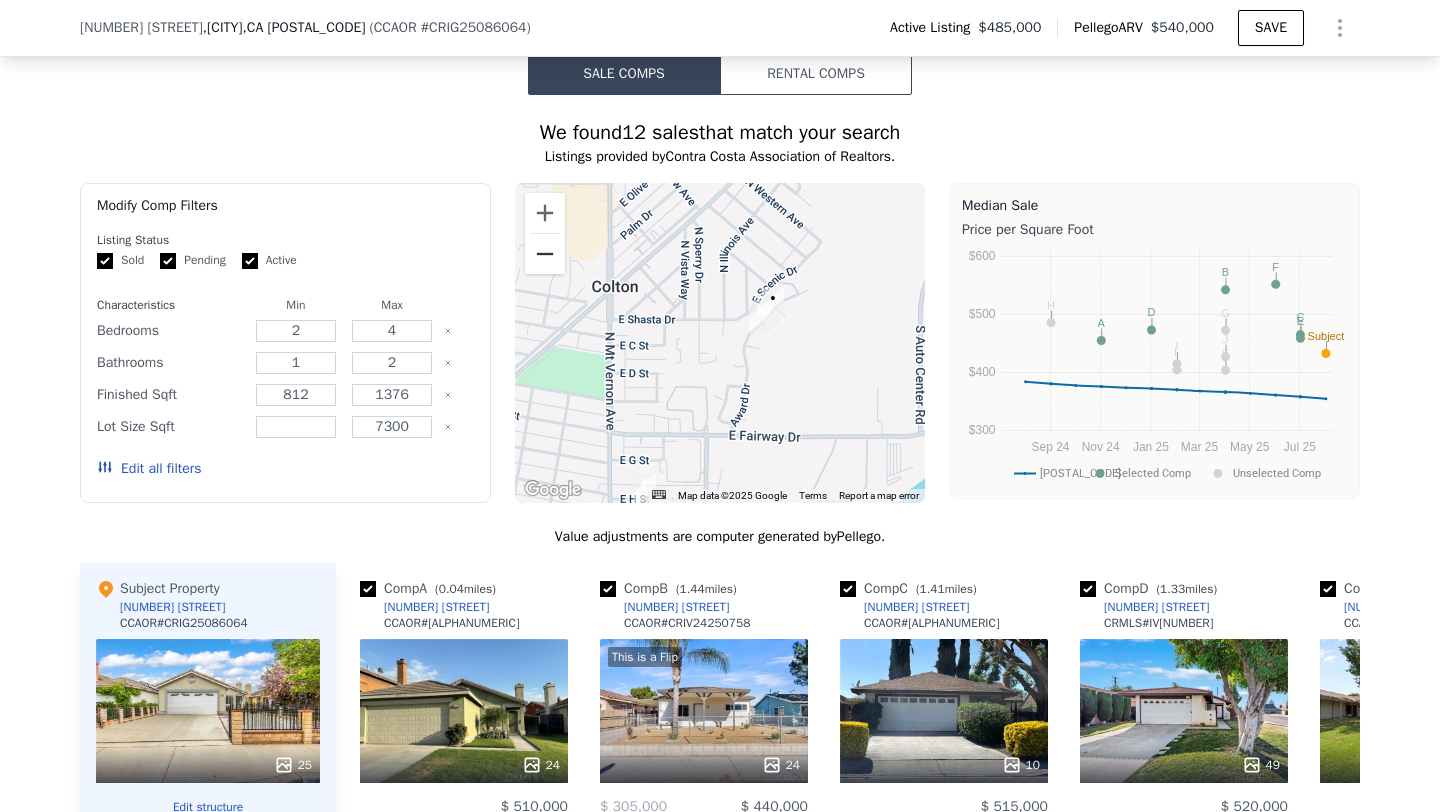 click at bounding box center (545, 254) 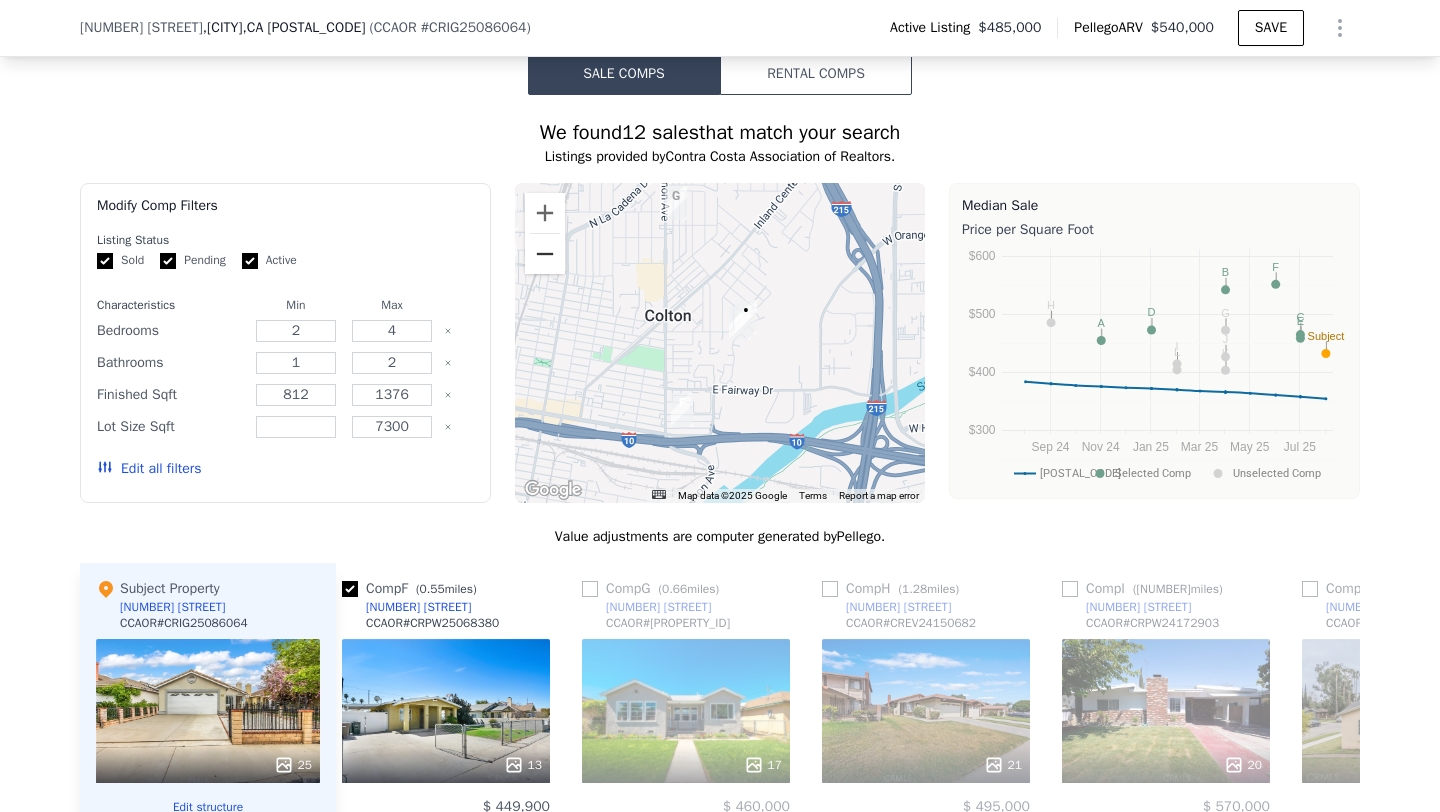 scroll, scrollTop: 0, scrollLeft: 1225, axis: horizontal 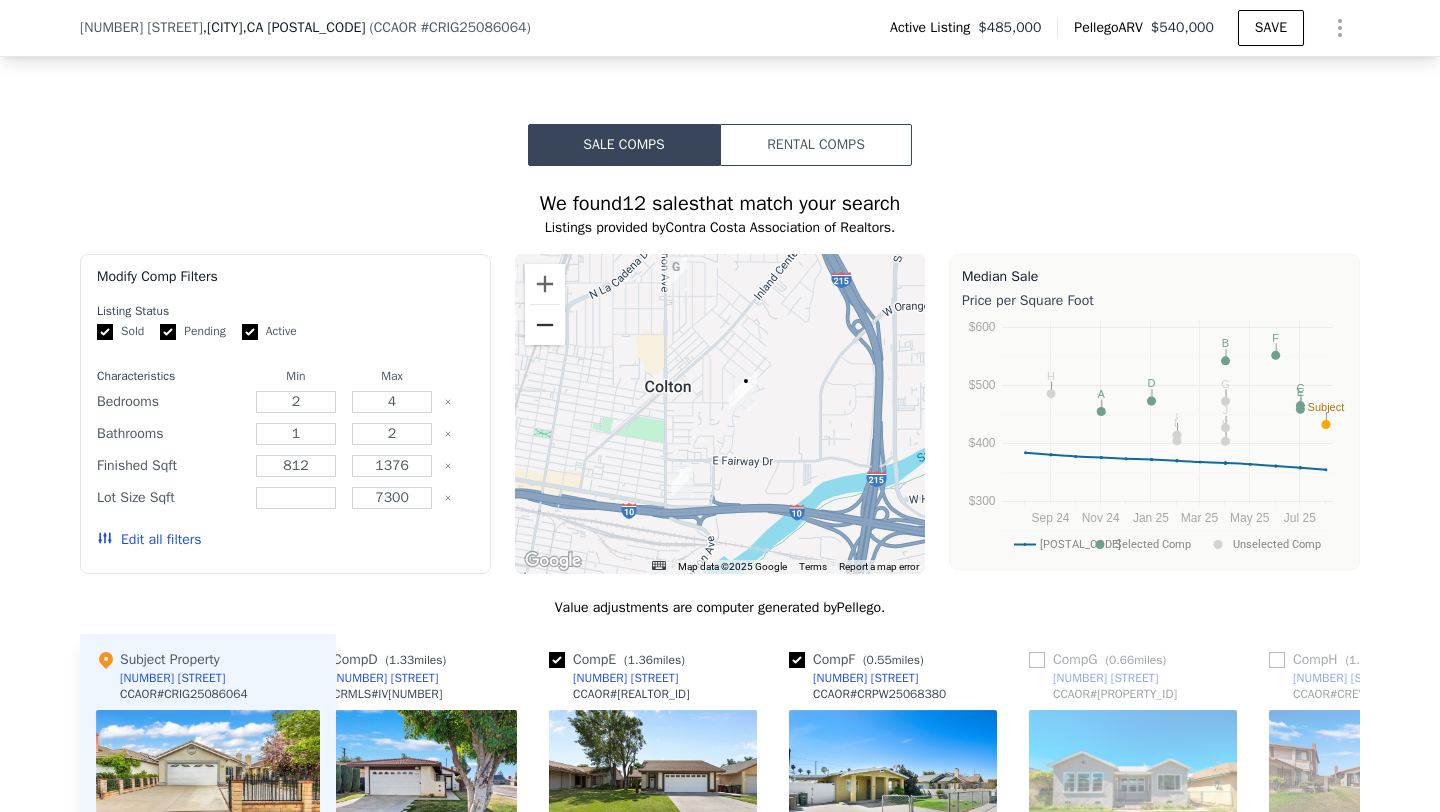 click at bounding box center (545, 325) 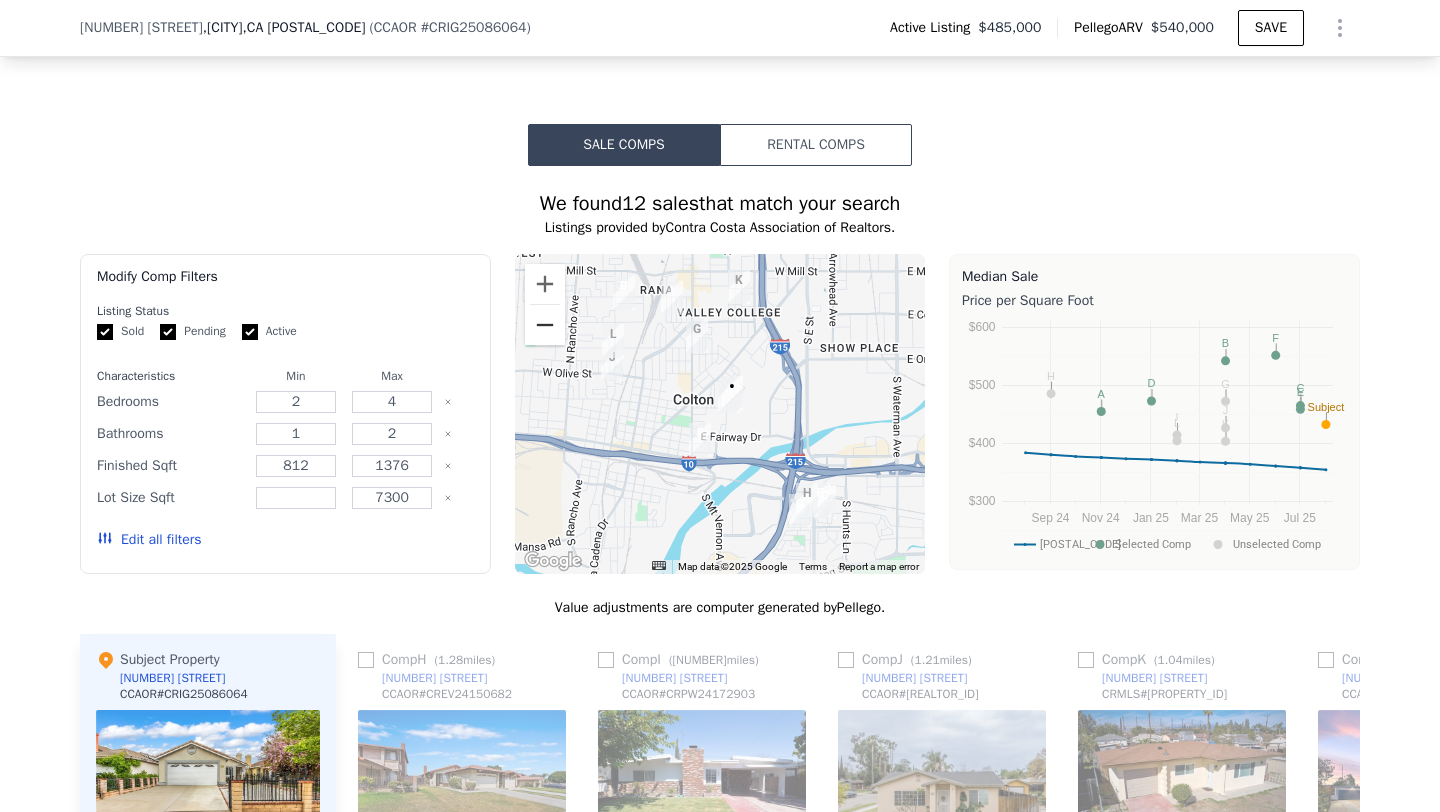 scroll, scrollTop: 0, scrollLeft: 1708, axis: horizontal 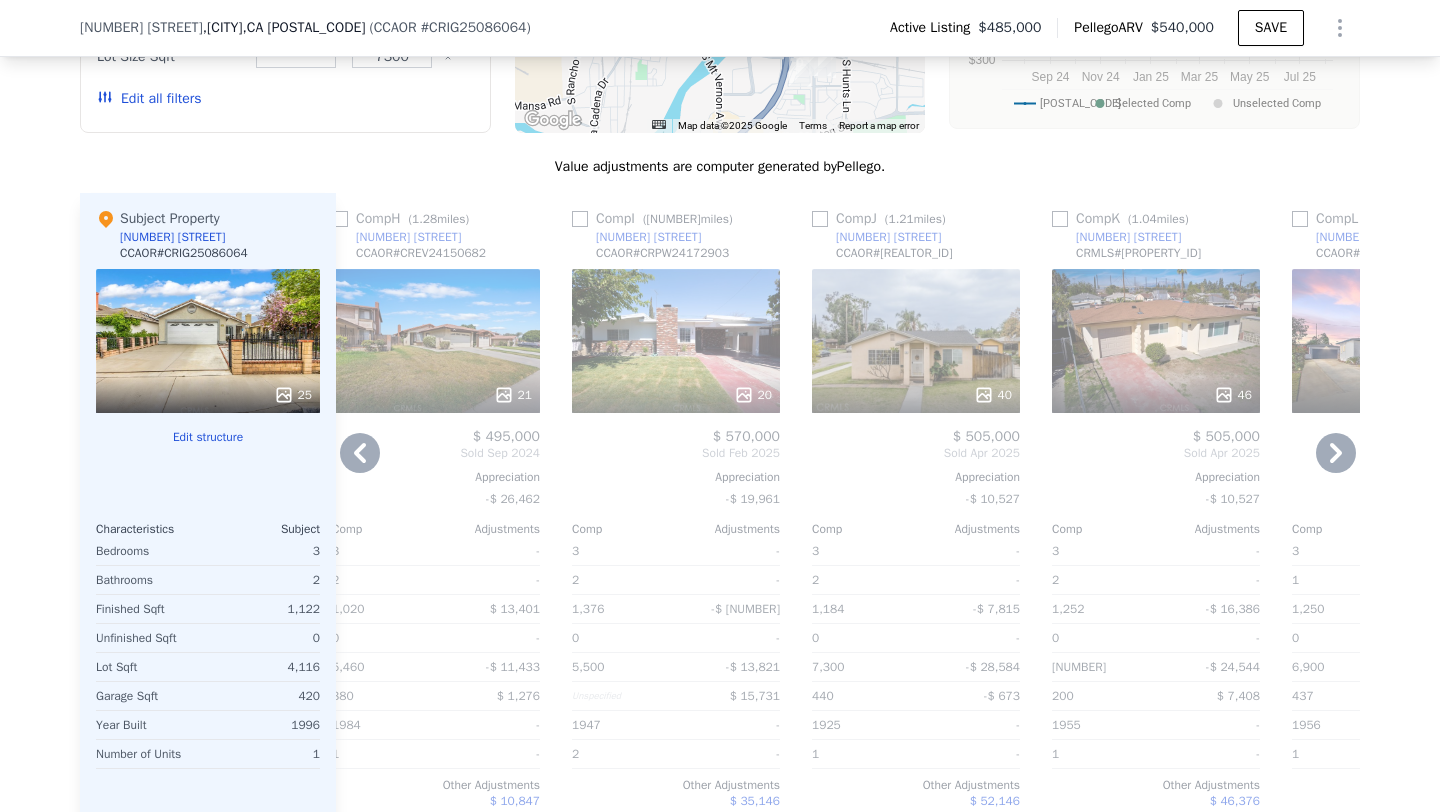 click on "46" at bounding box center (1156, 341) 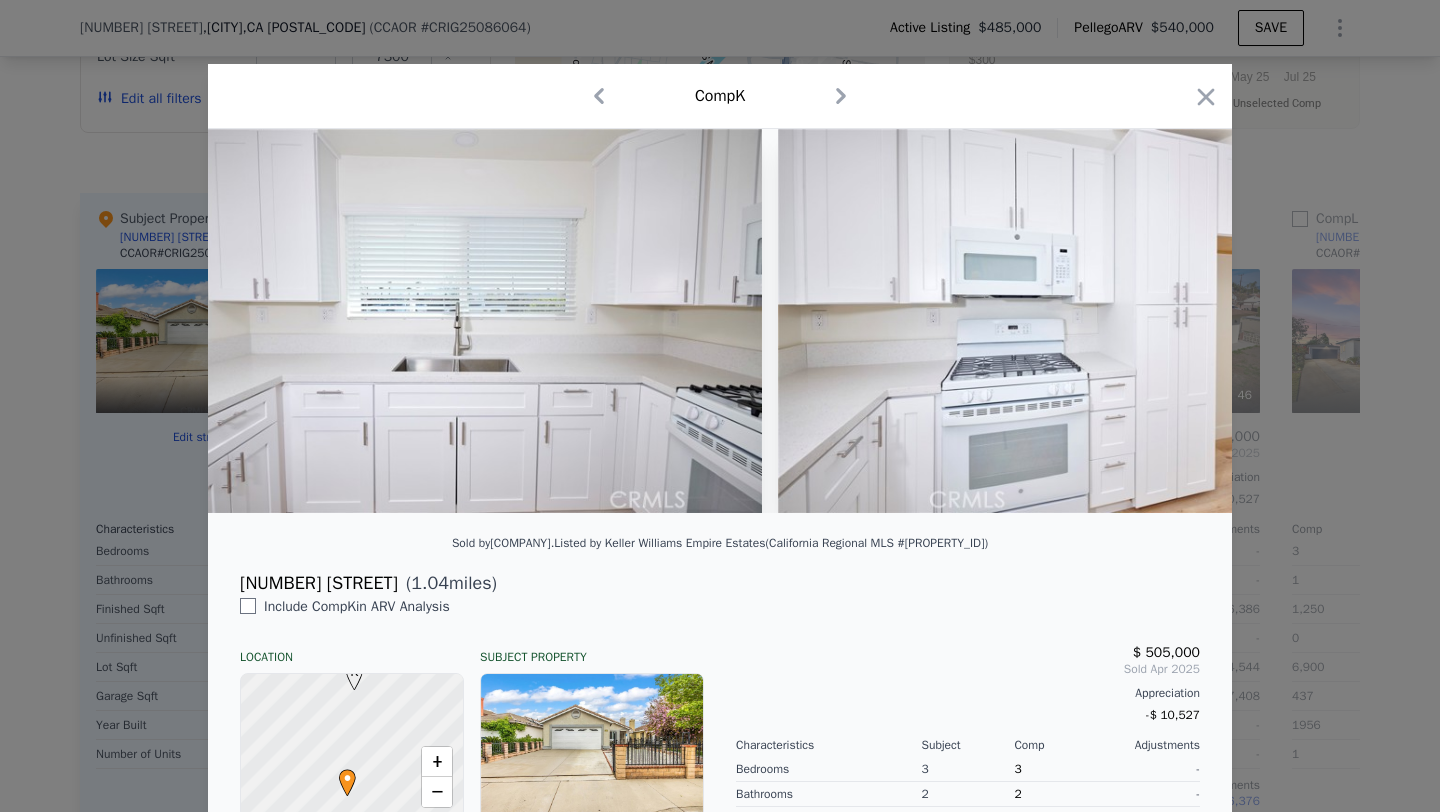 scroll, scrollTop: 0, scrollLeft: 6308, axis: horizontal 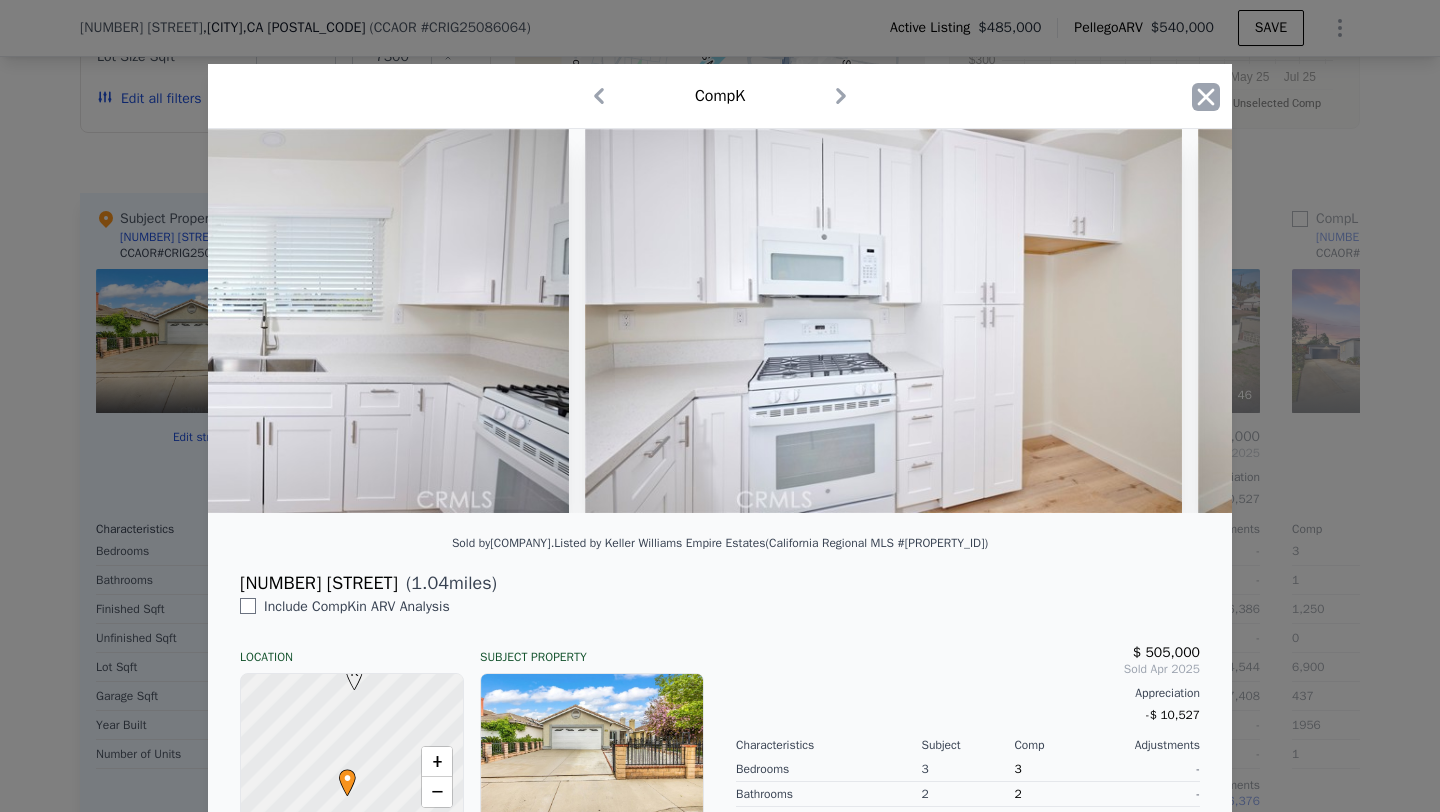 click 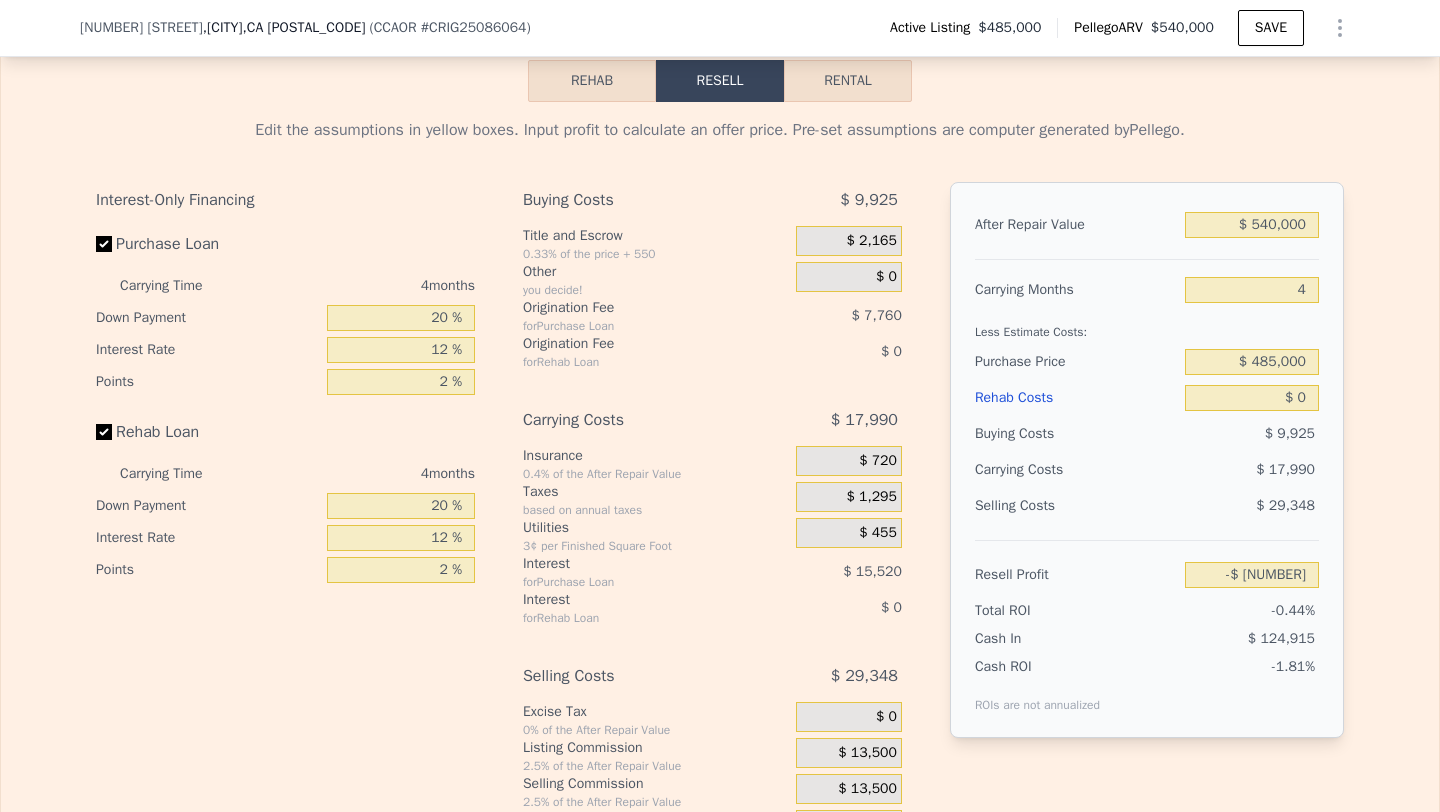 scroll, scrollTop: 3054, scrollLeft: 0, axis: vertical 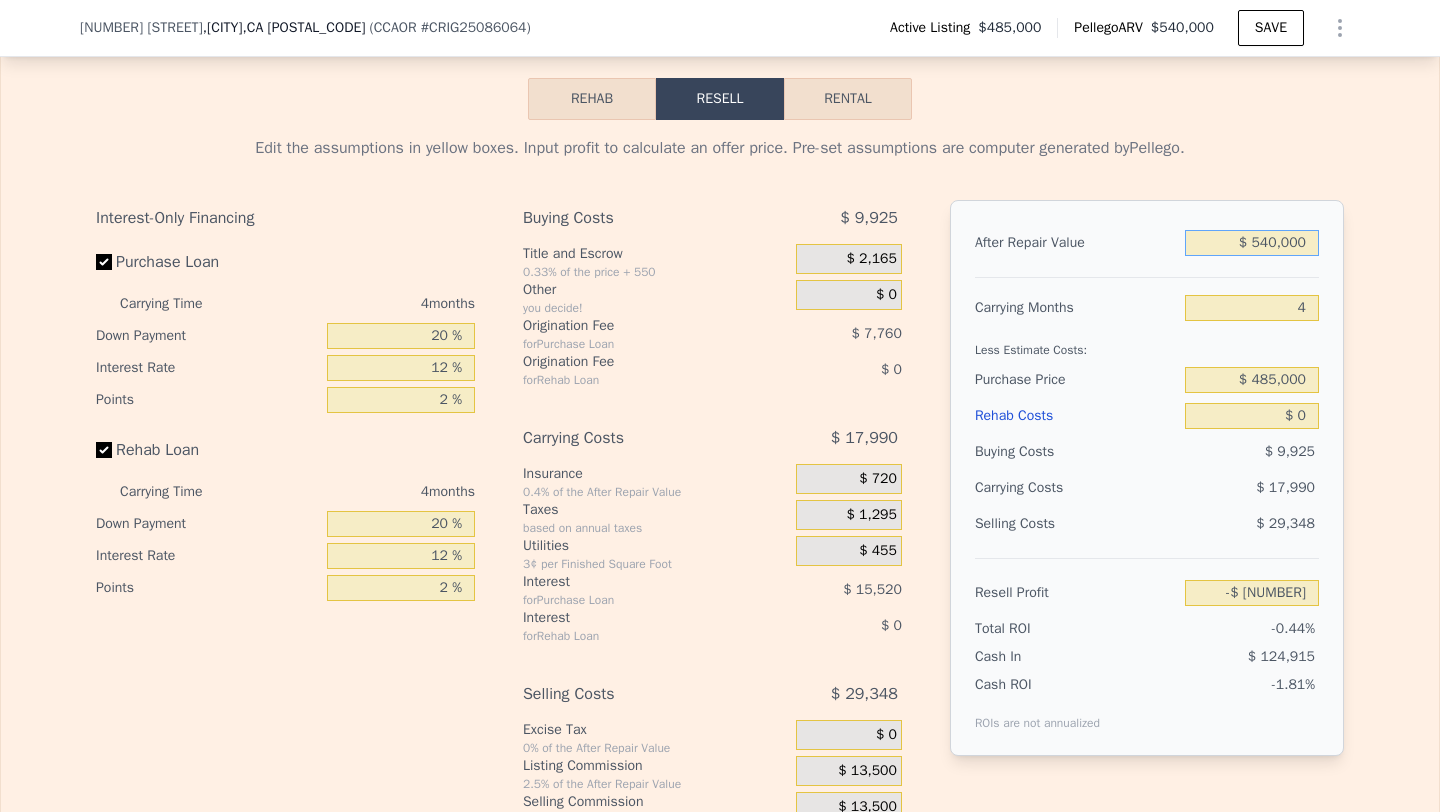 click on "$ 540,000" at bounding box center (1252, 243) 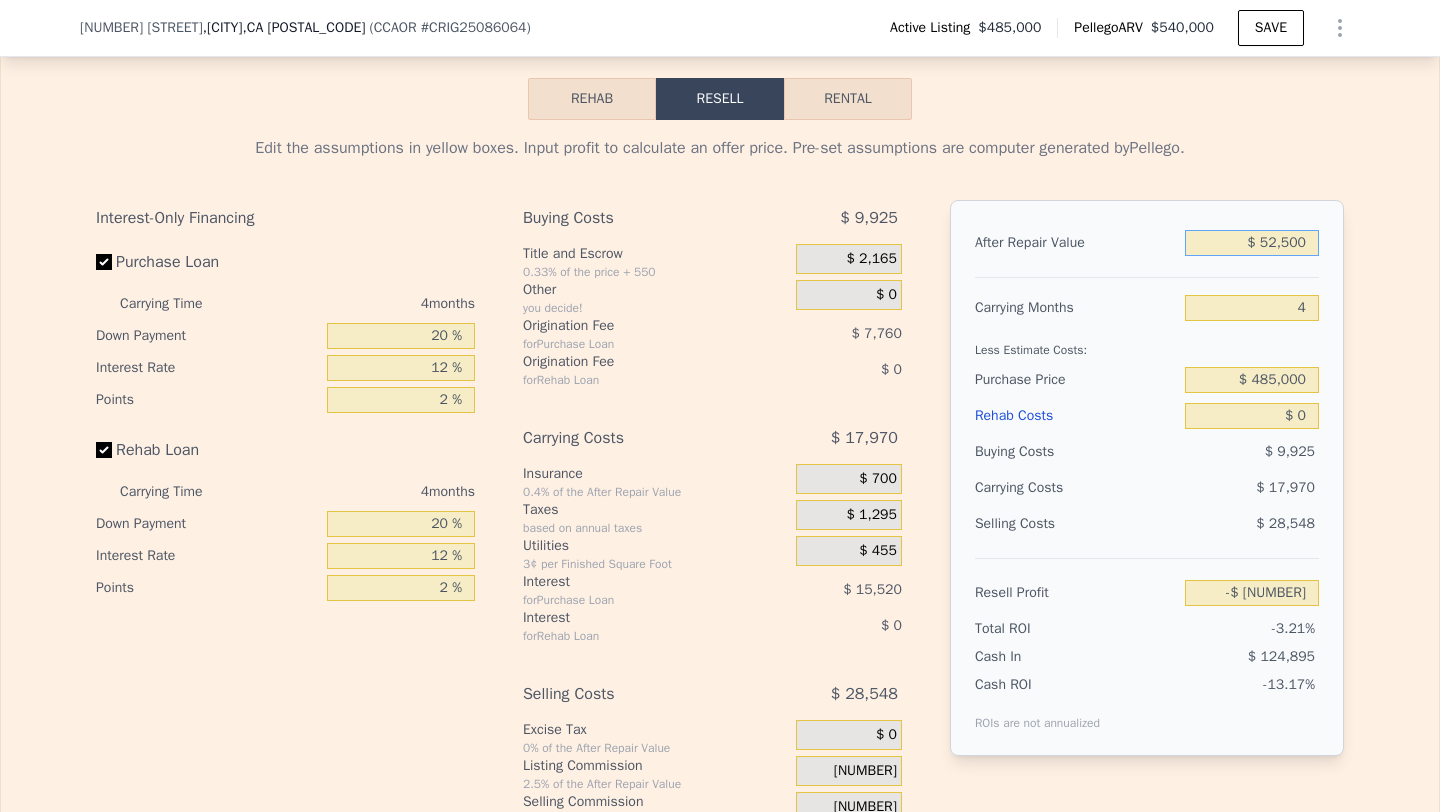 type on "$ 525,000" 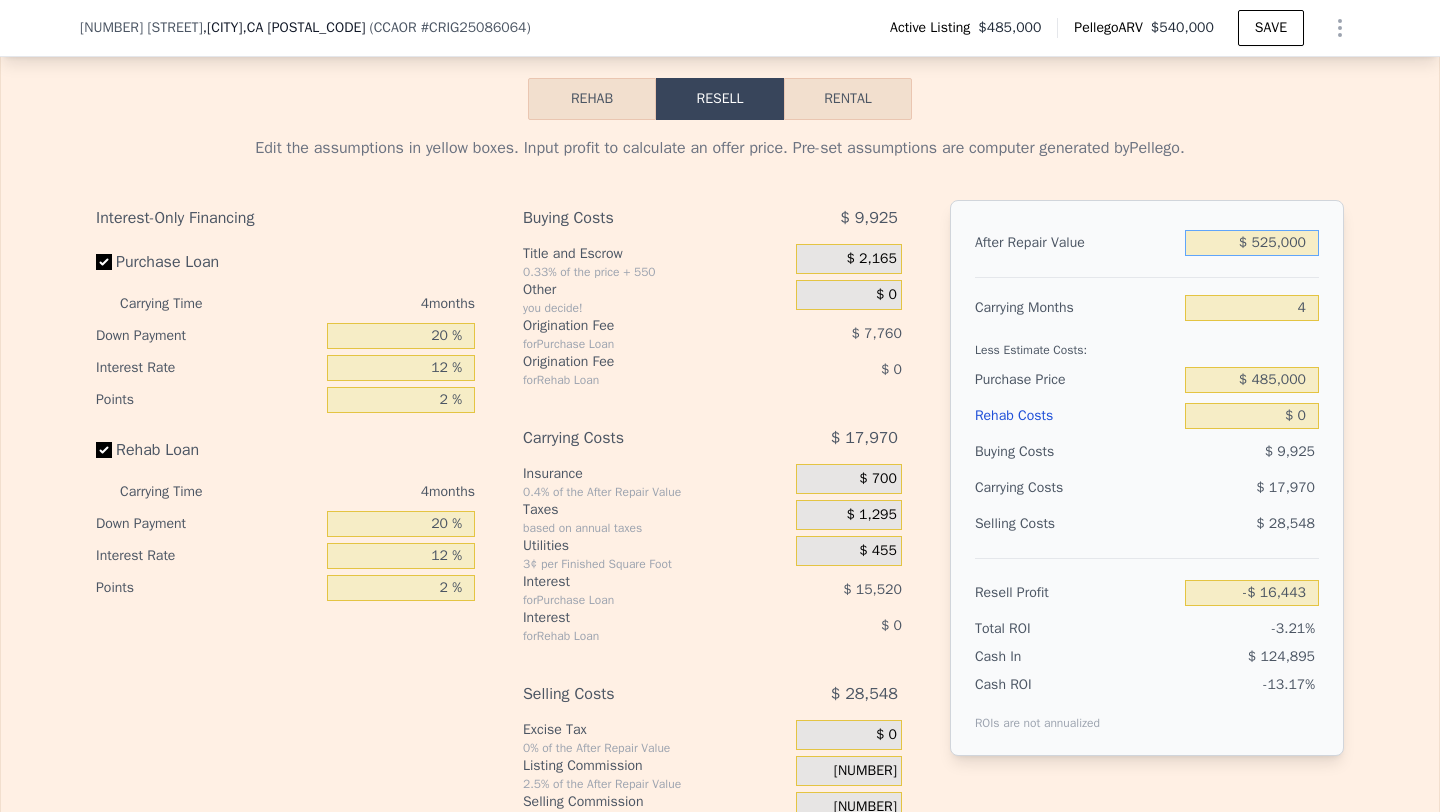 type on "-$ 16,443" 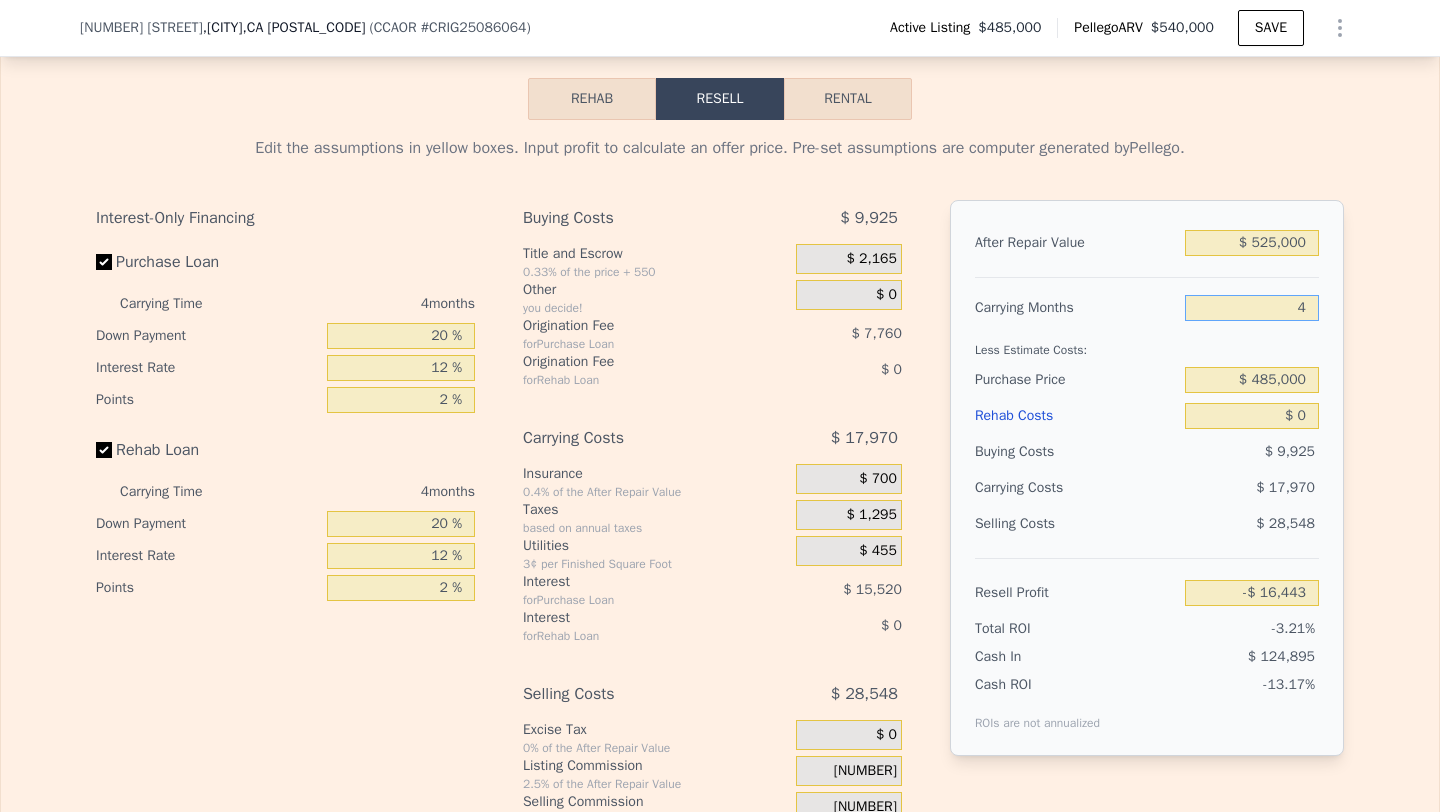 click on "4" at bounding box center (1252, 308) 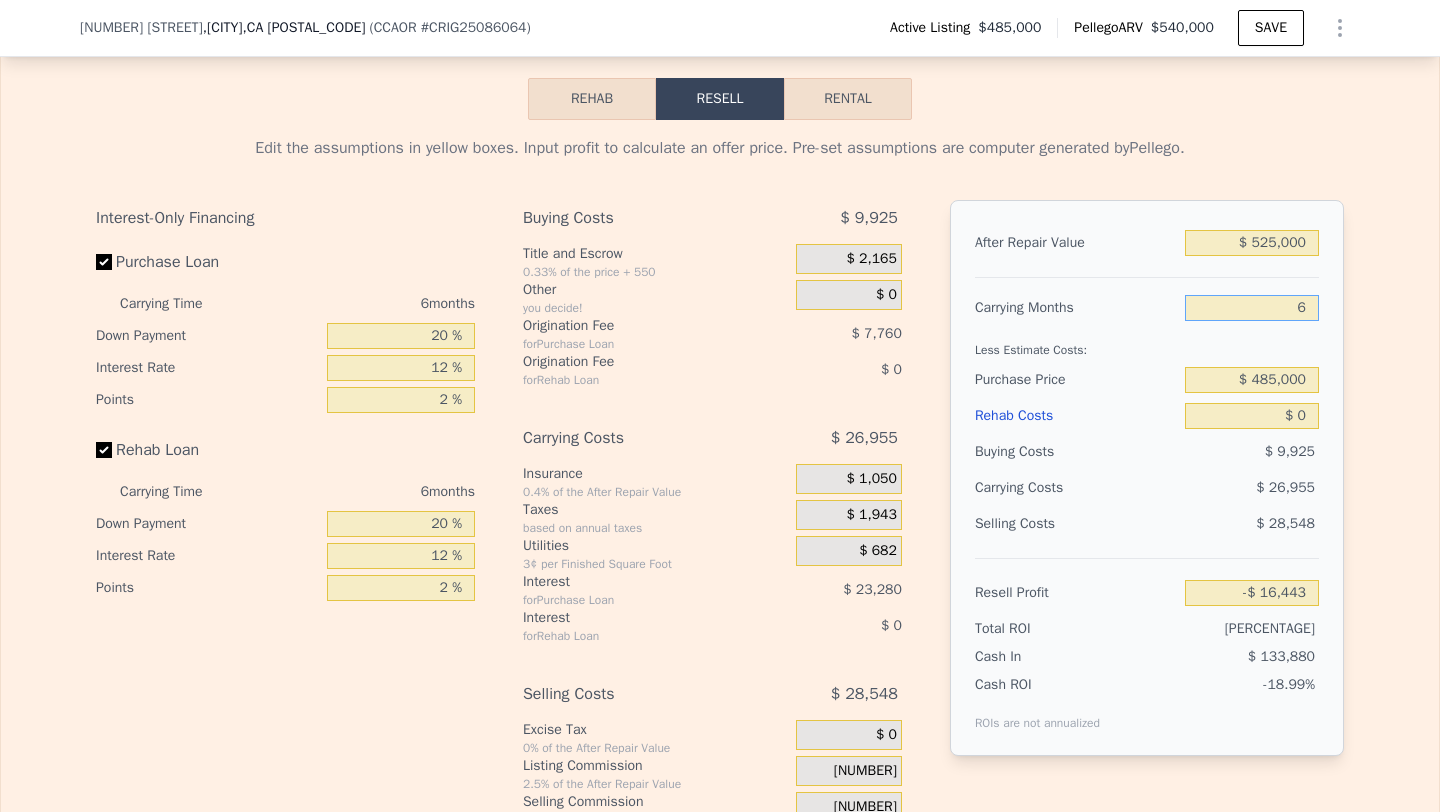 type on "-$ 25,428" 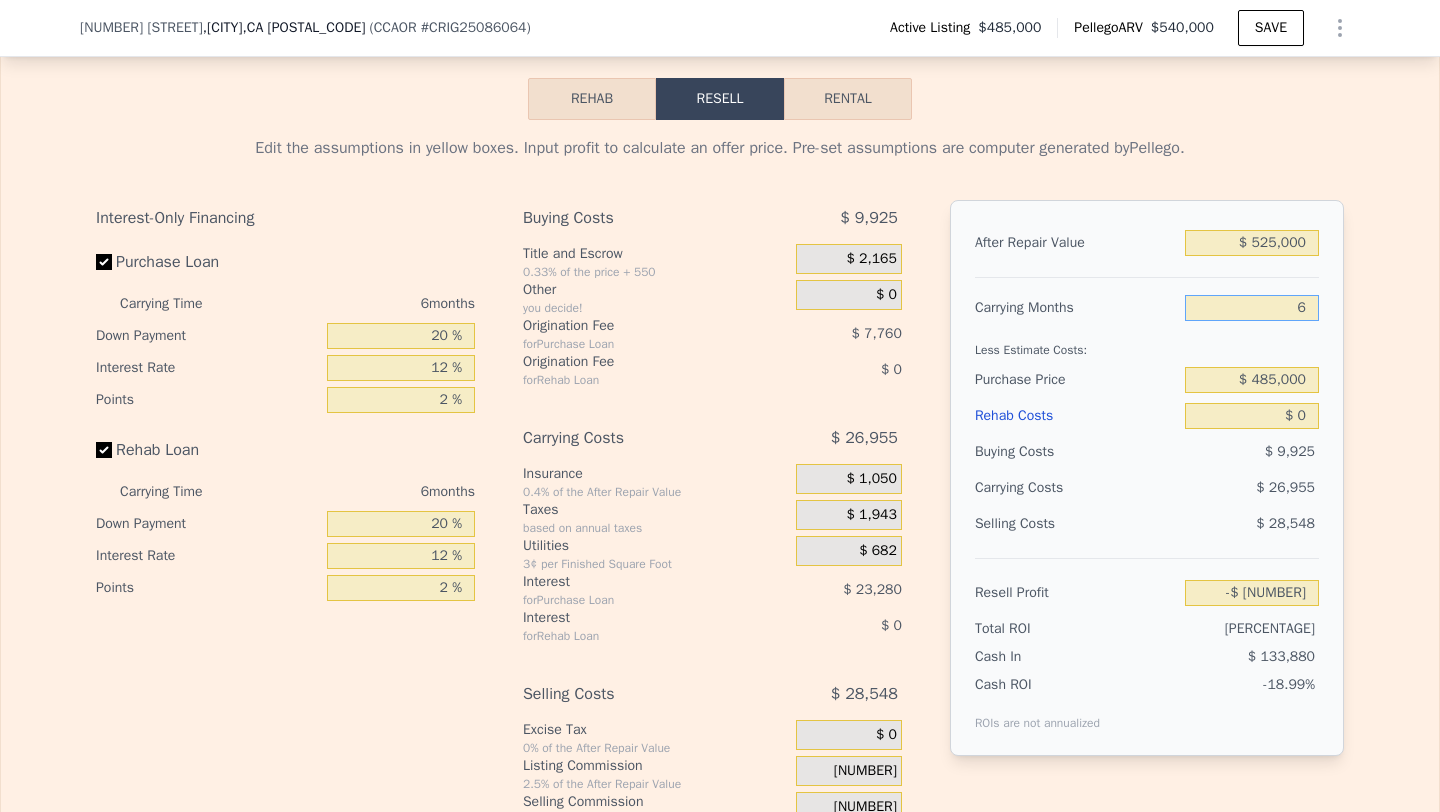 type on "6" 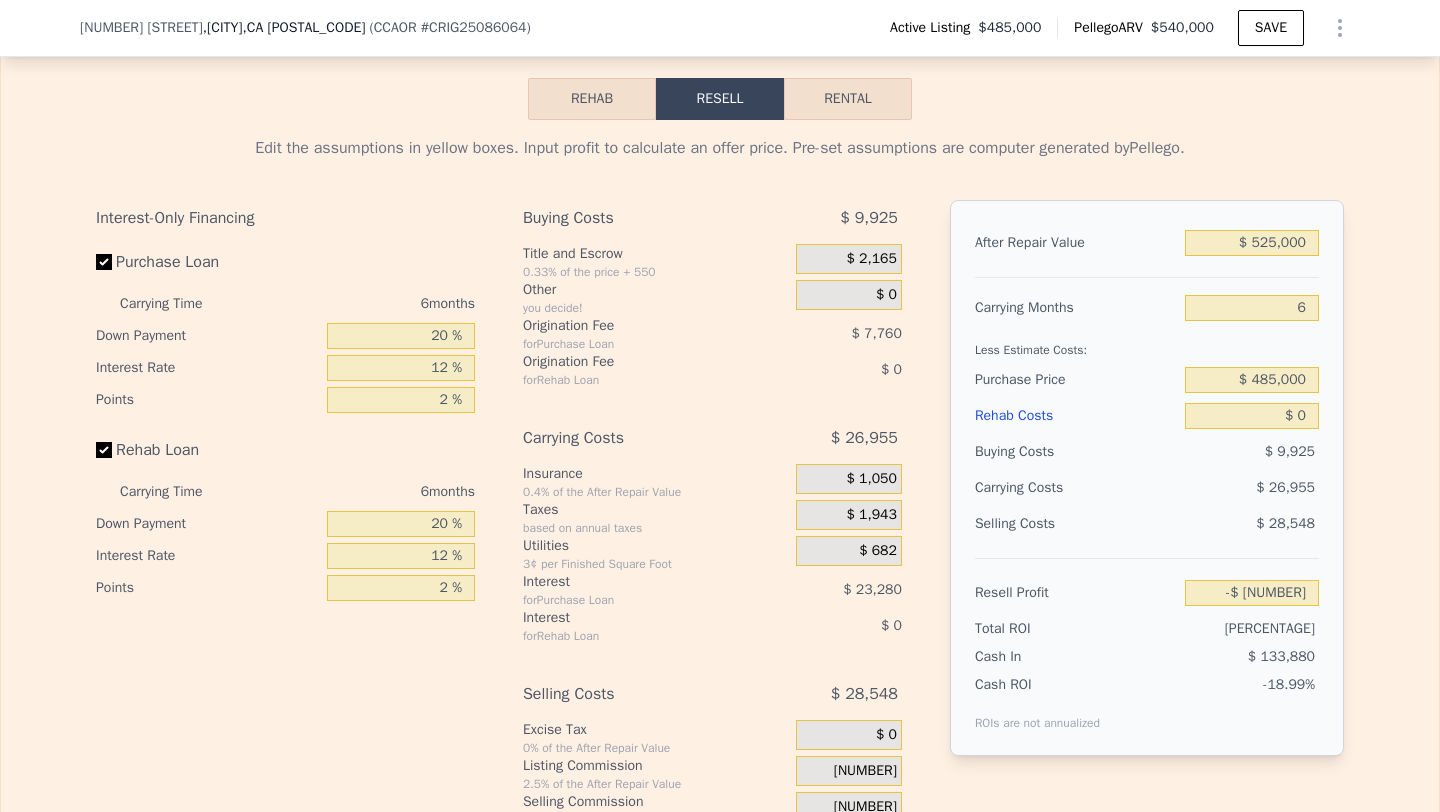 click on "Less Estimate Costs:" at bounding box center (1147, 344) 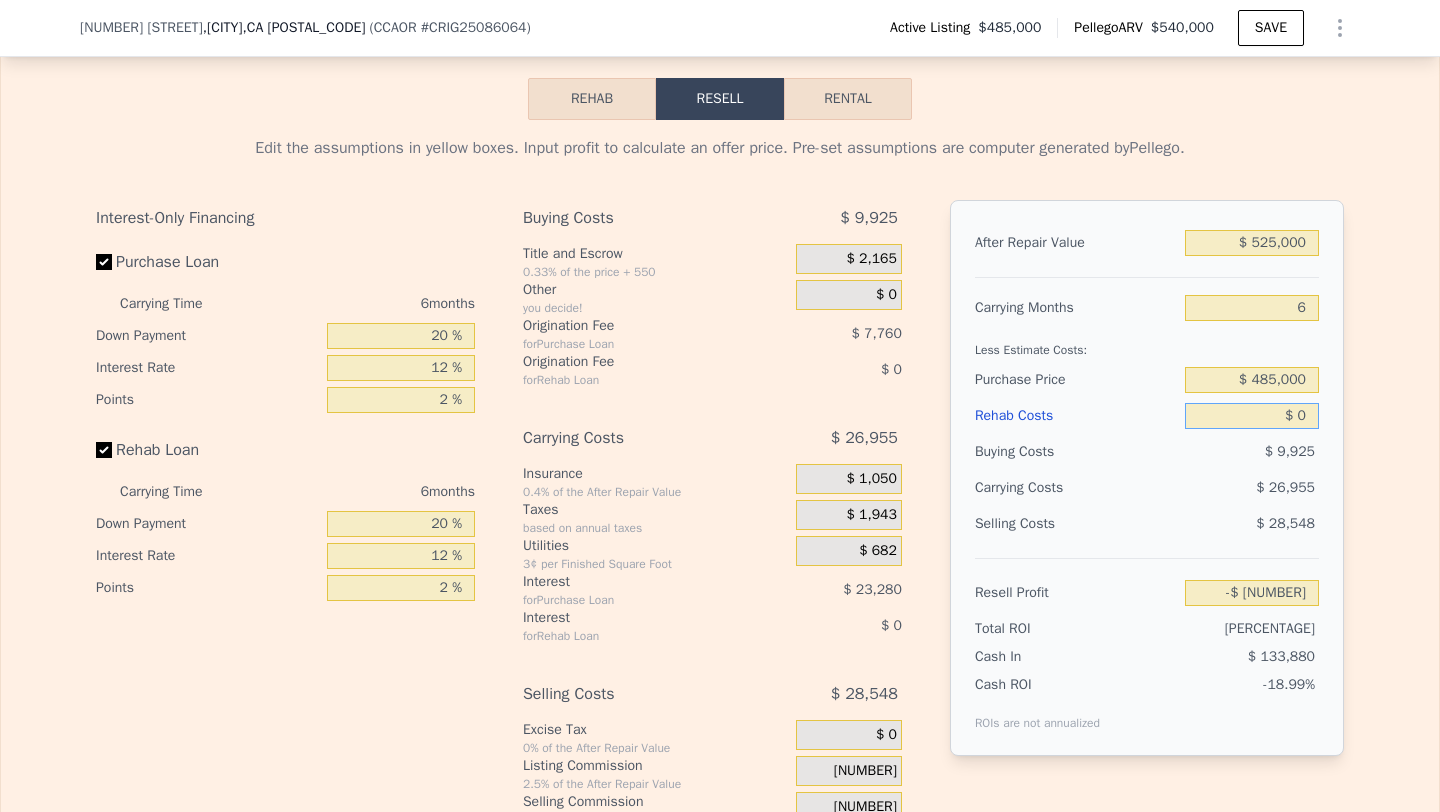 click on "$ 0" at bounding box center (1252, 416) 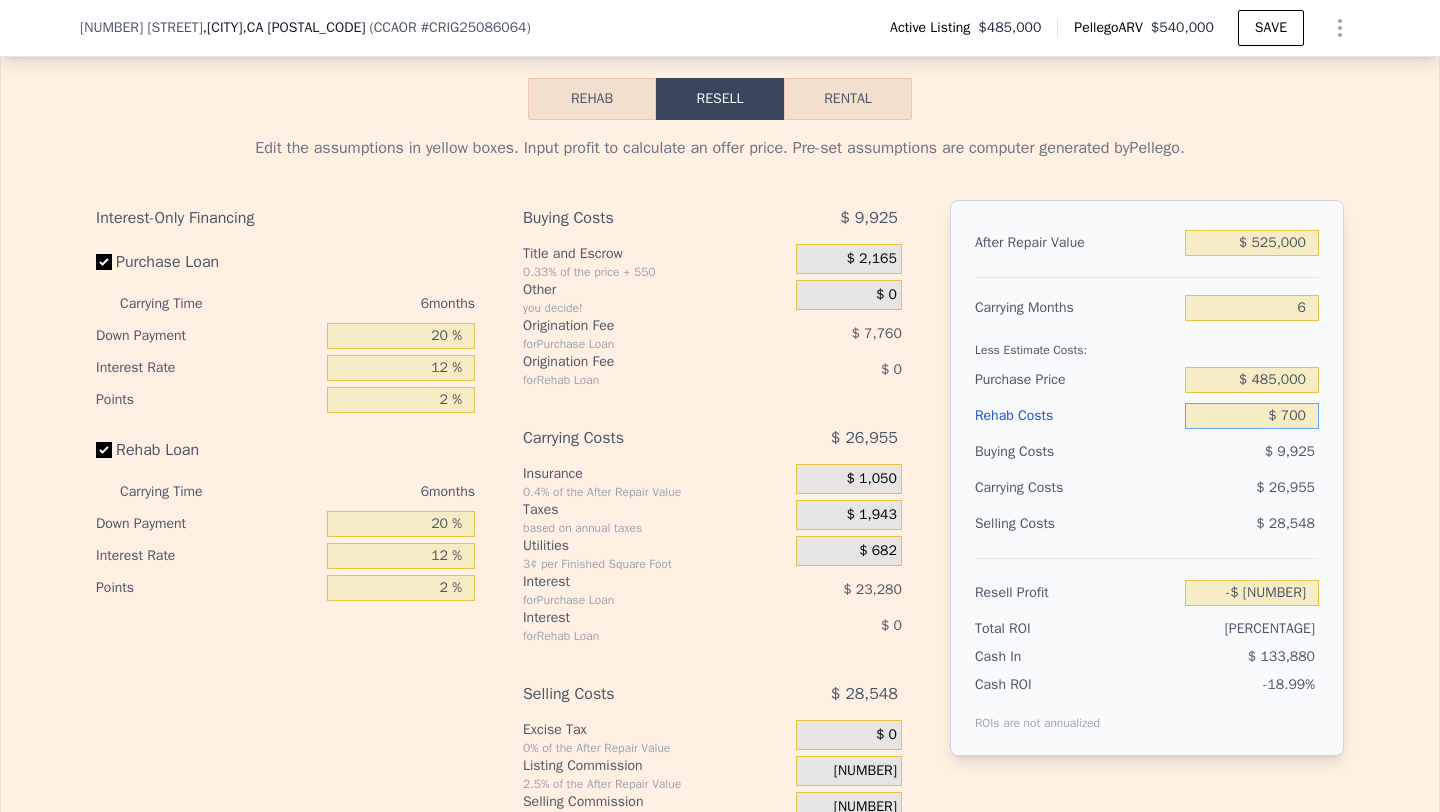 type on "$ 7,000" 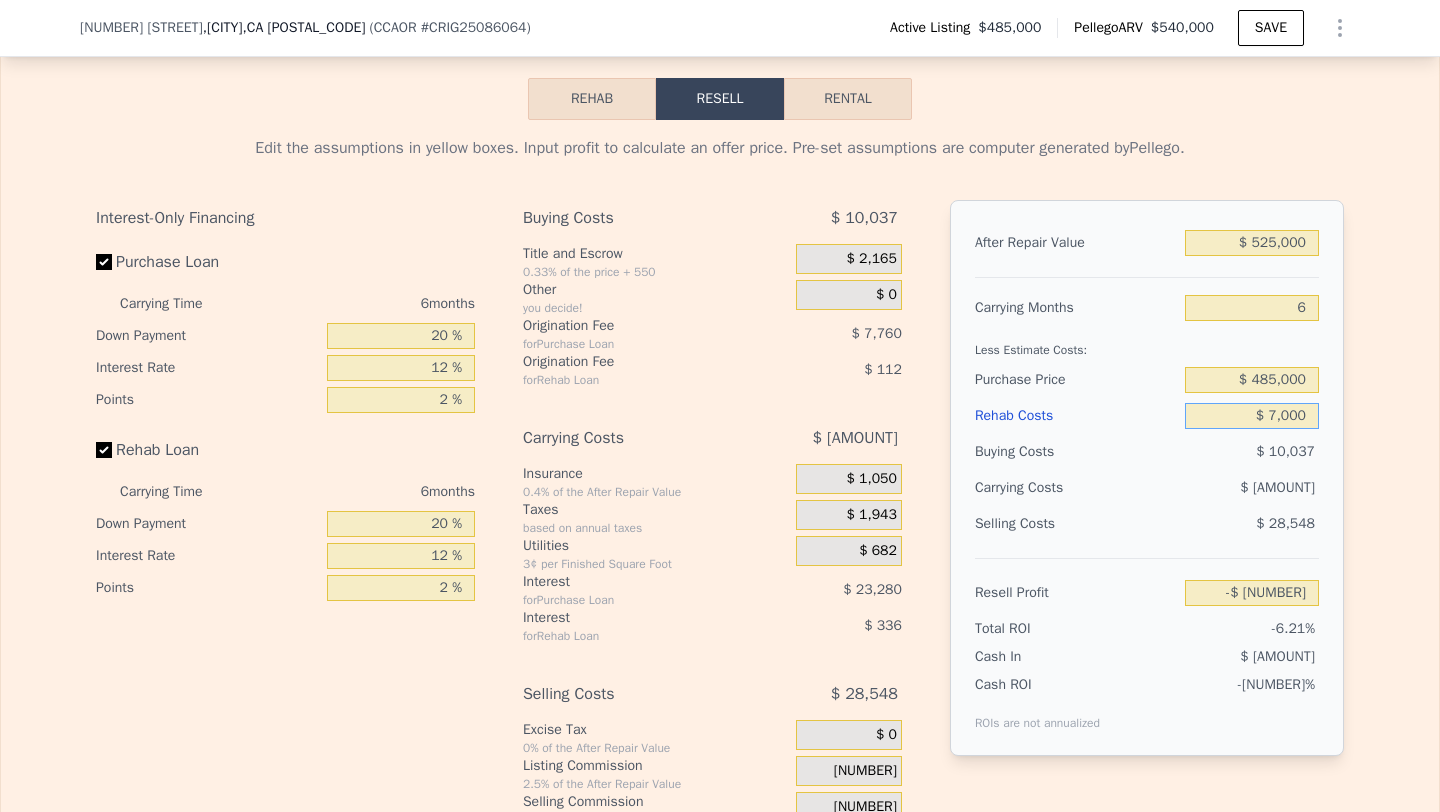 type on "-$ 32,876" 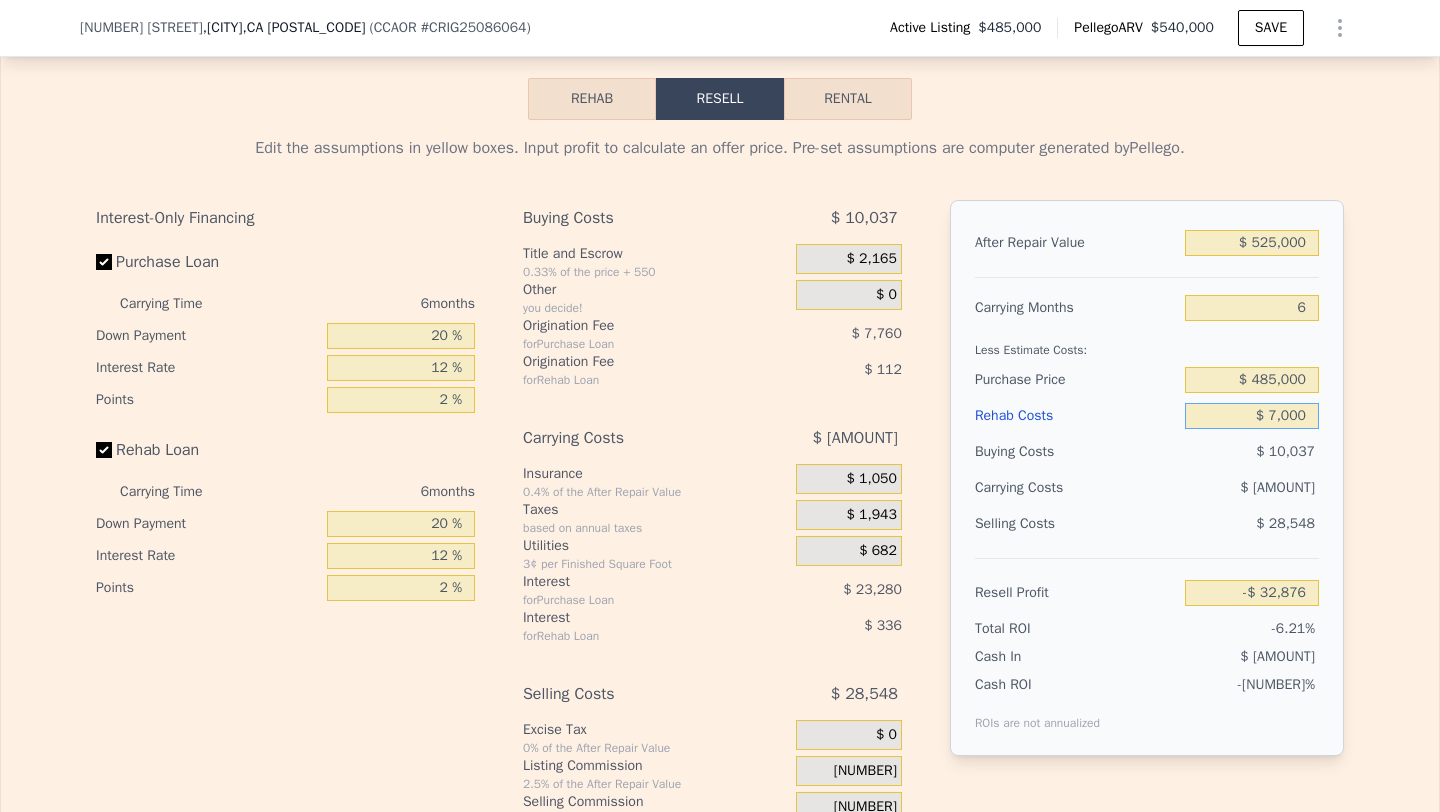 type on "$ 70,000" 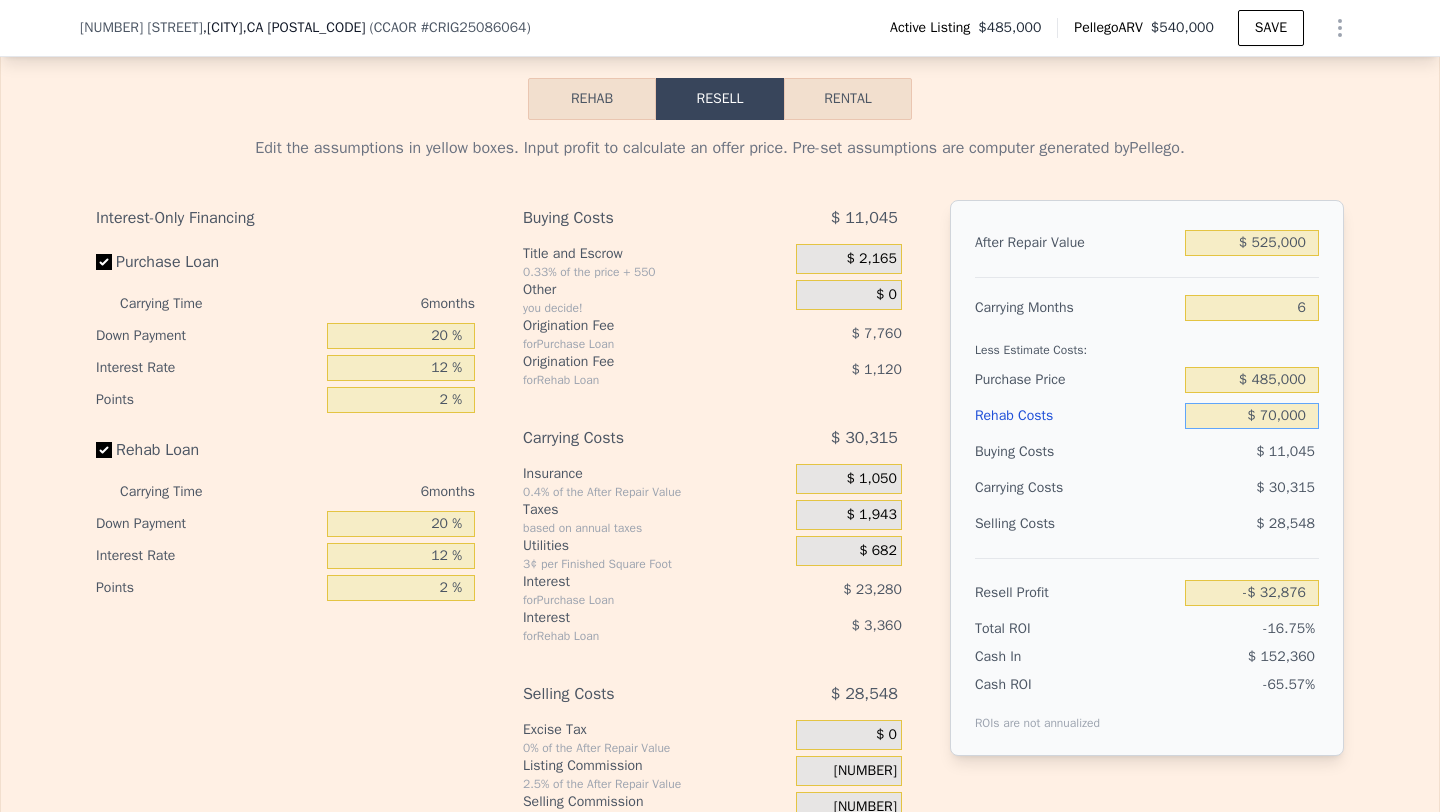 type on "-$ 99,908" 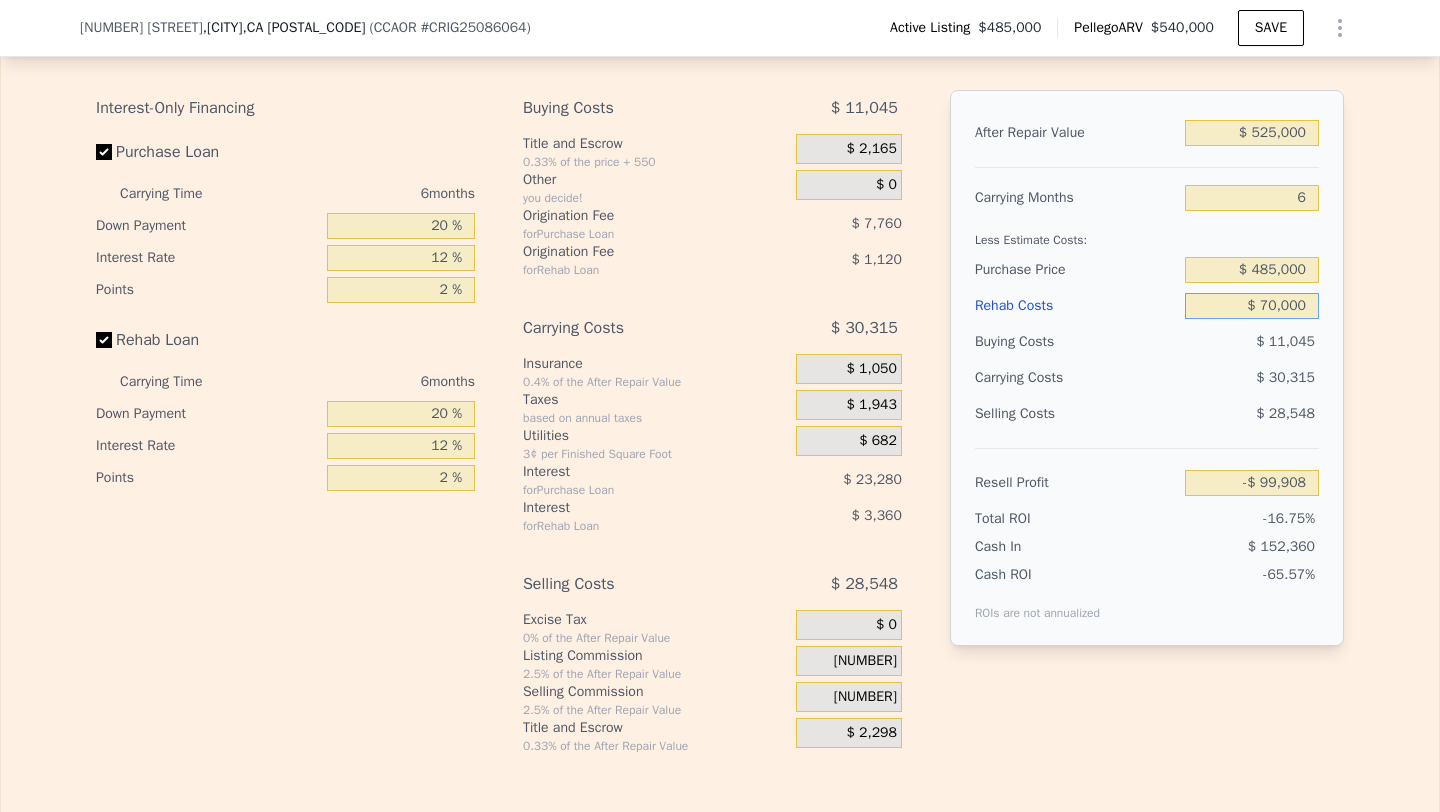 scroll, scrollTop: 3166, scrollLeft: 0, axis: vertical 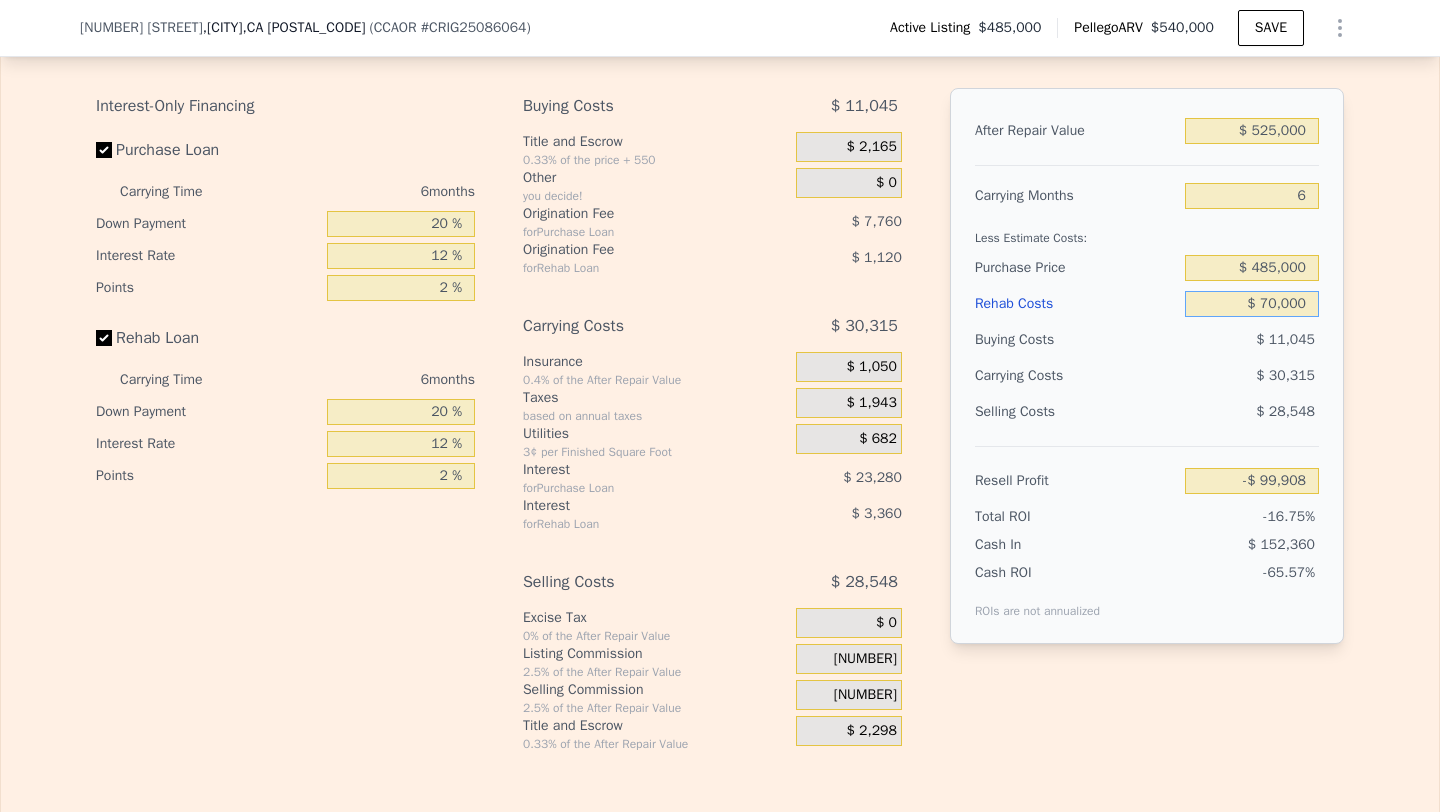 type on "$ 70,000" 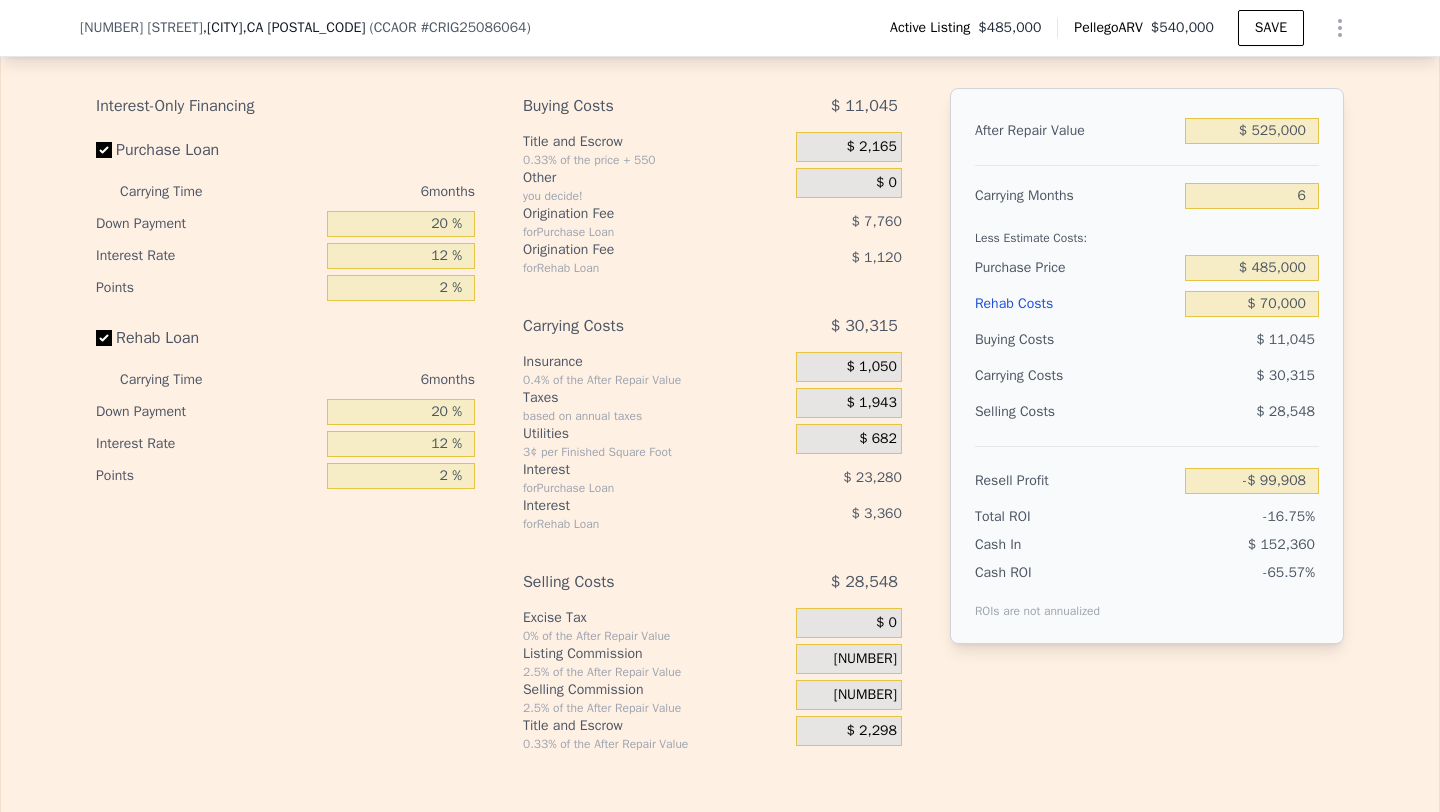 click on "$ 13,125" at bounding box center [865, 695] 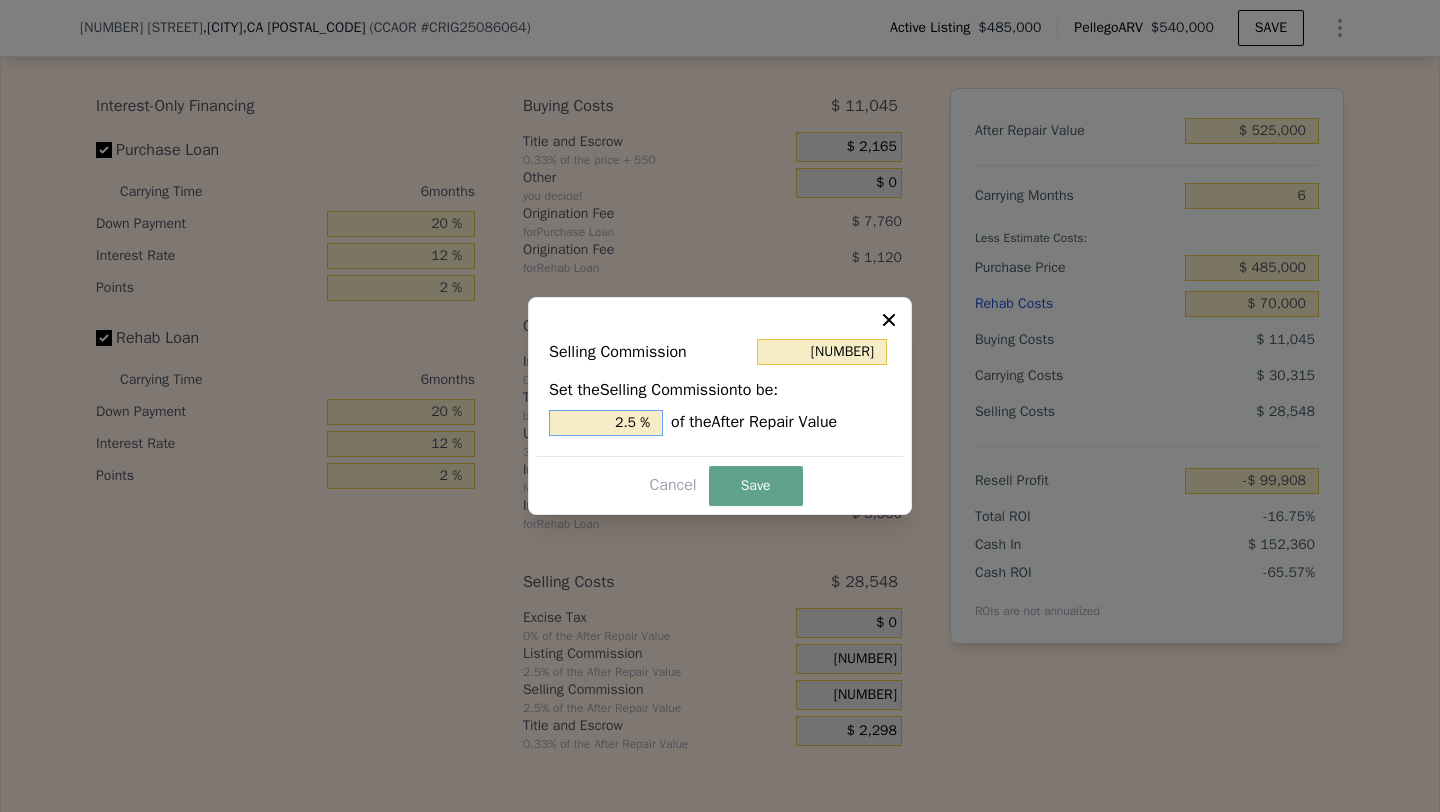click on "2.5 %" at bounding box center (606, 423) 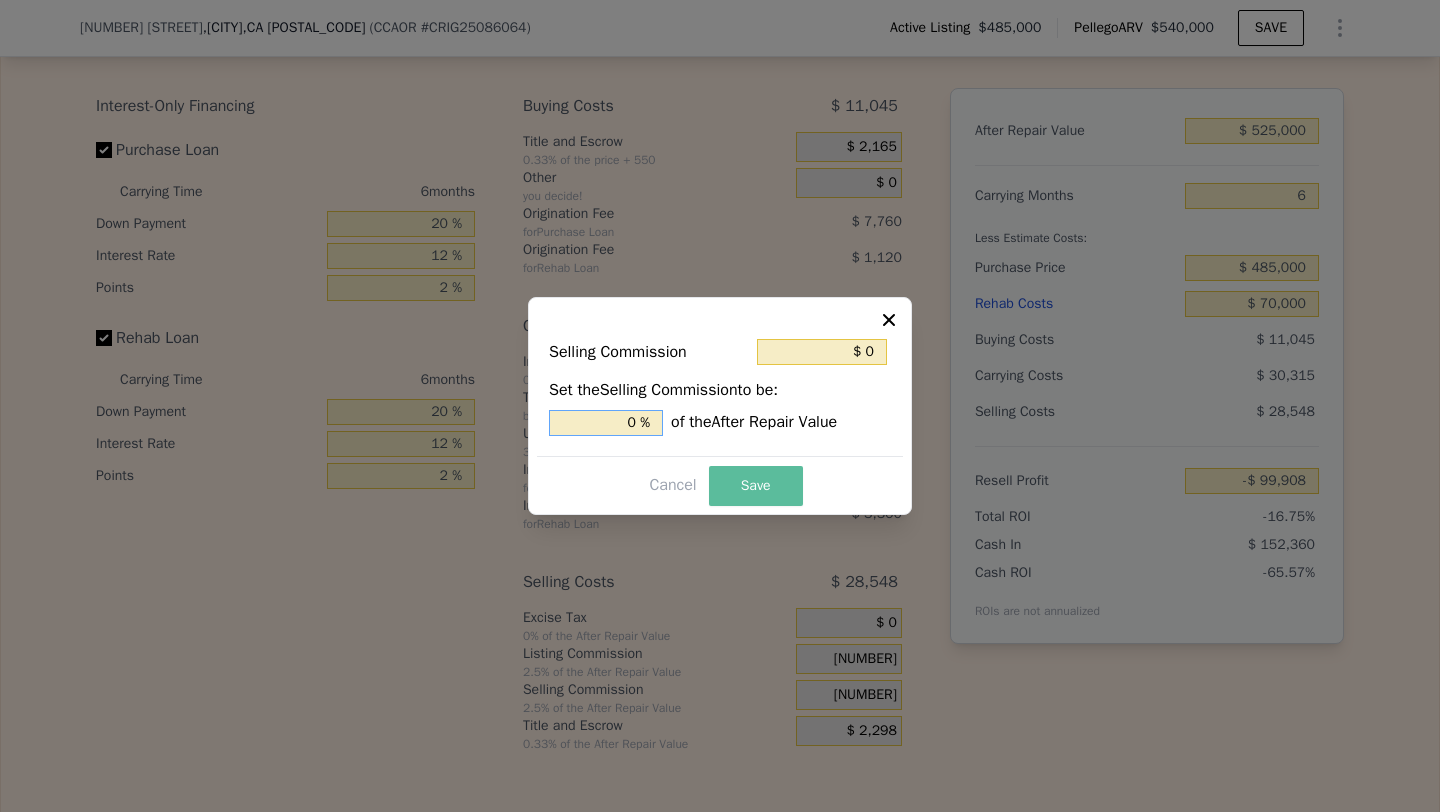 type on "0 %" 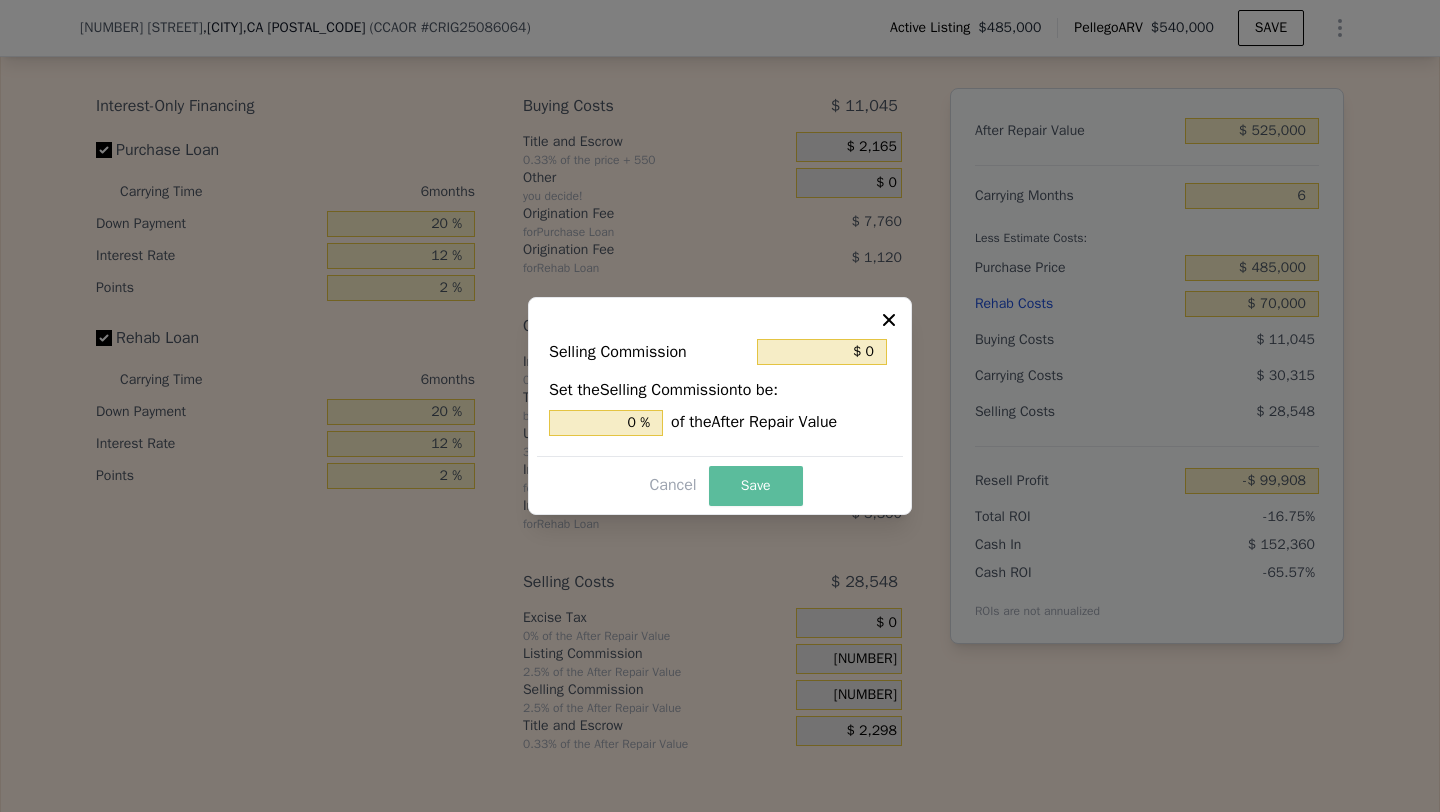 click on "Save" at bounding box center (756, 486) 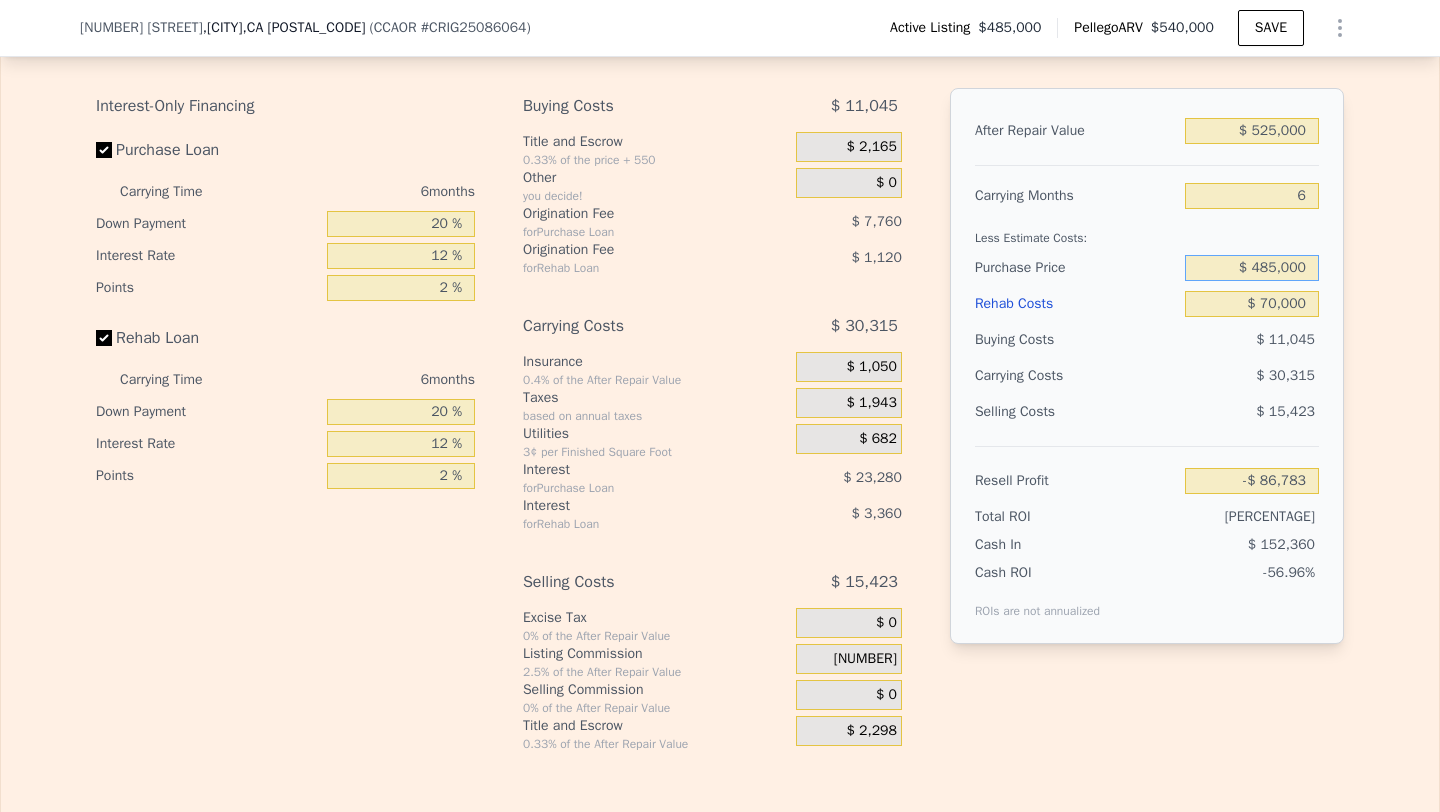 click on "$ 485,000" at bounding box center (1252, 268) 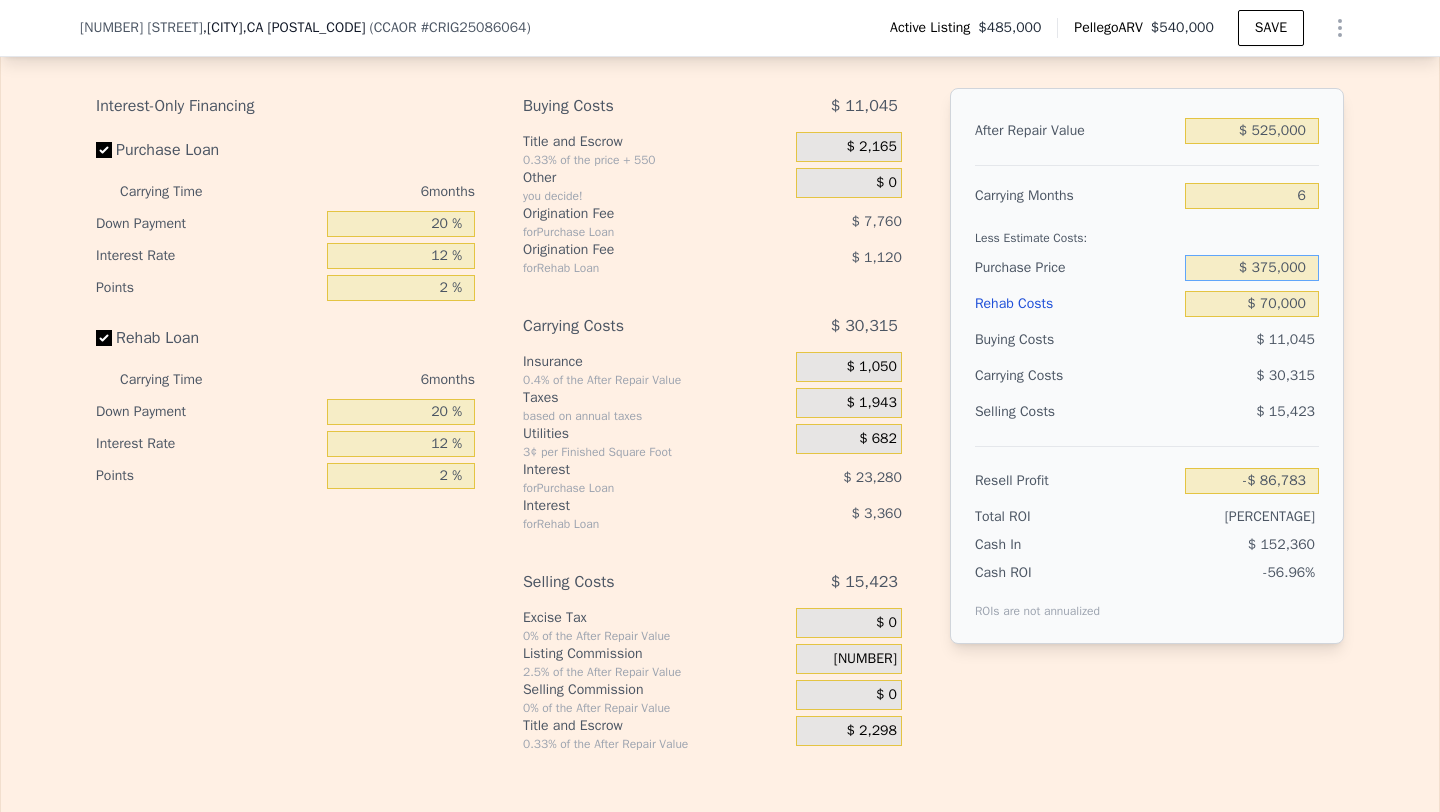 type on "$ 375,000" 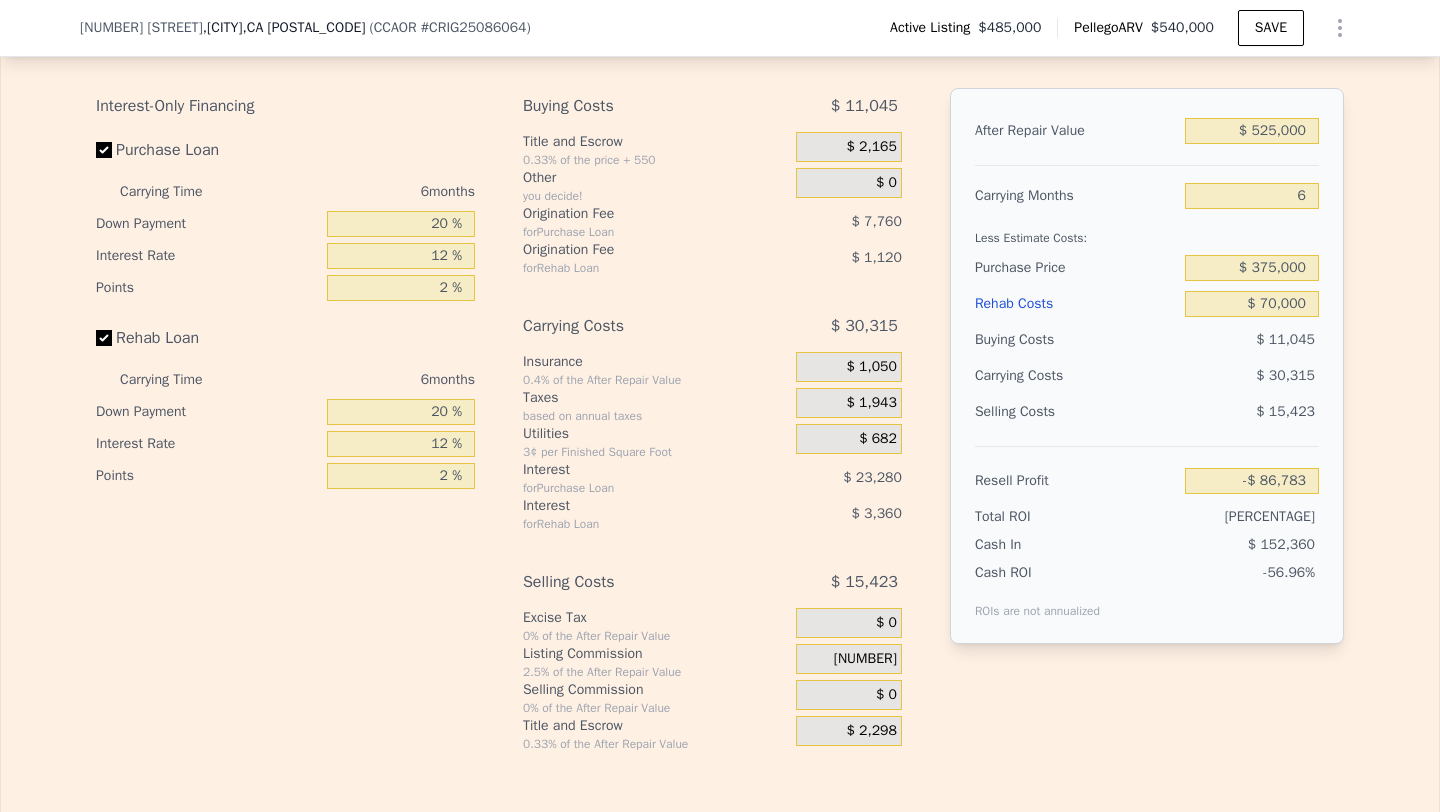 click on "$ 30,315" at bounding box center (1213, 376) 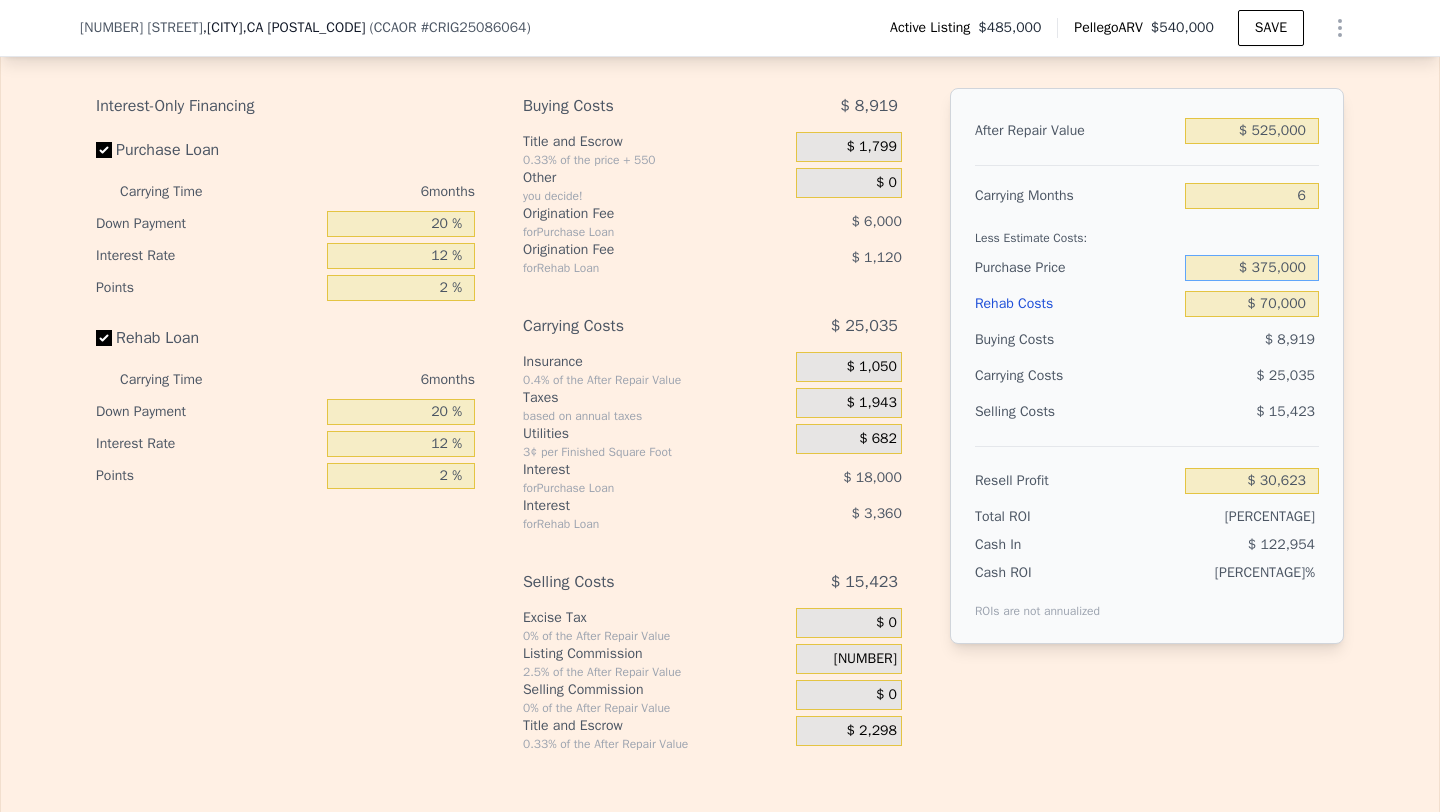click on "$ 375,000" at bounding box center (1252, 268) 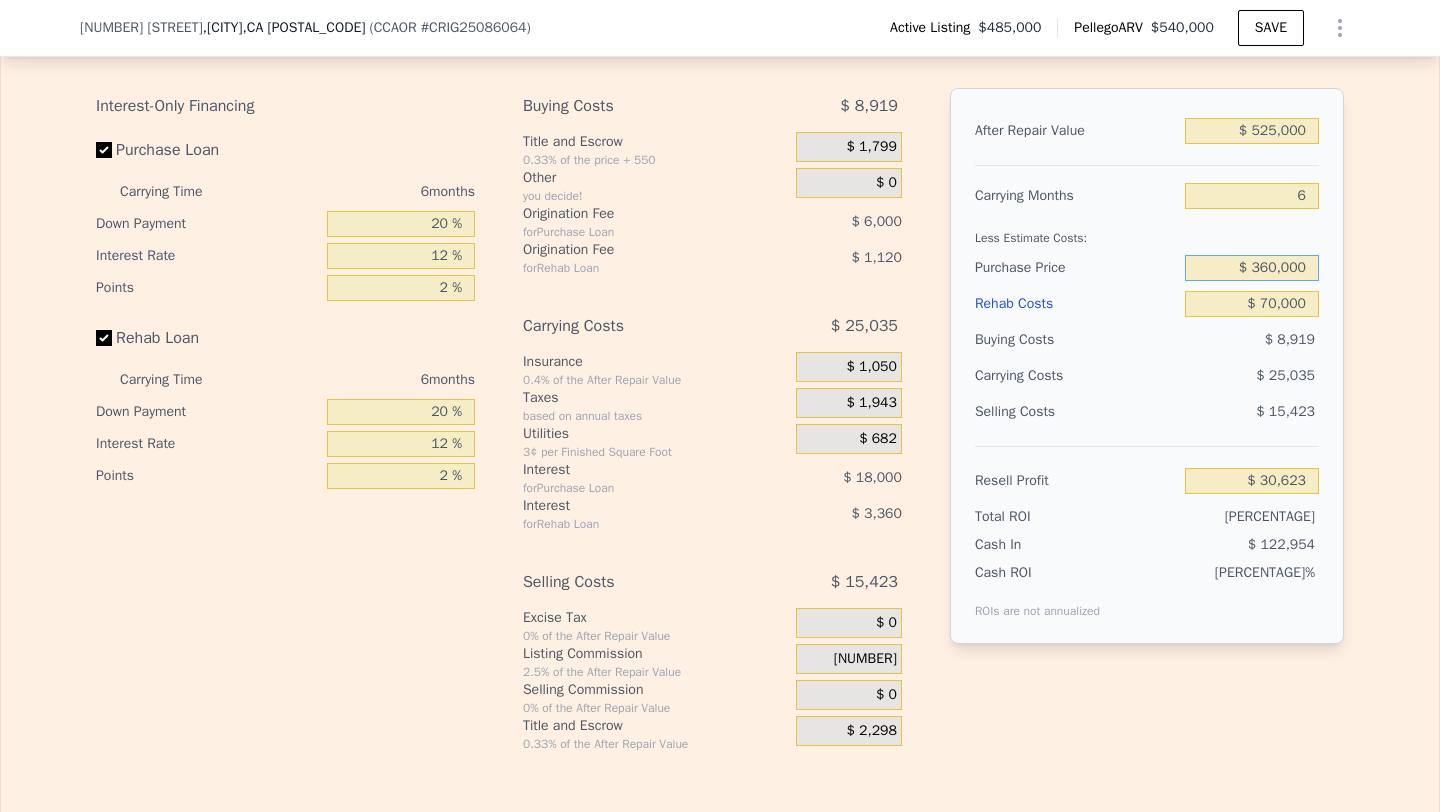 type on "$ 360,000" 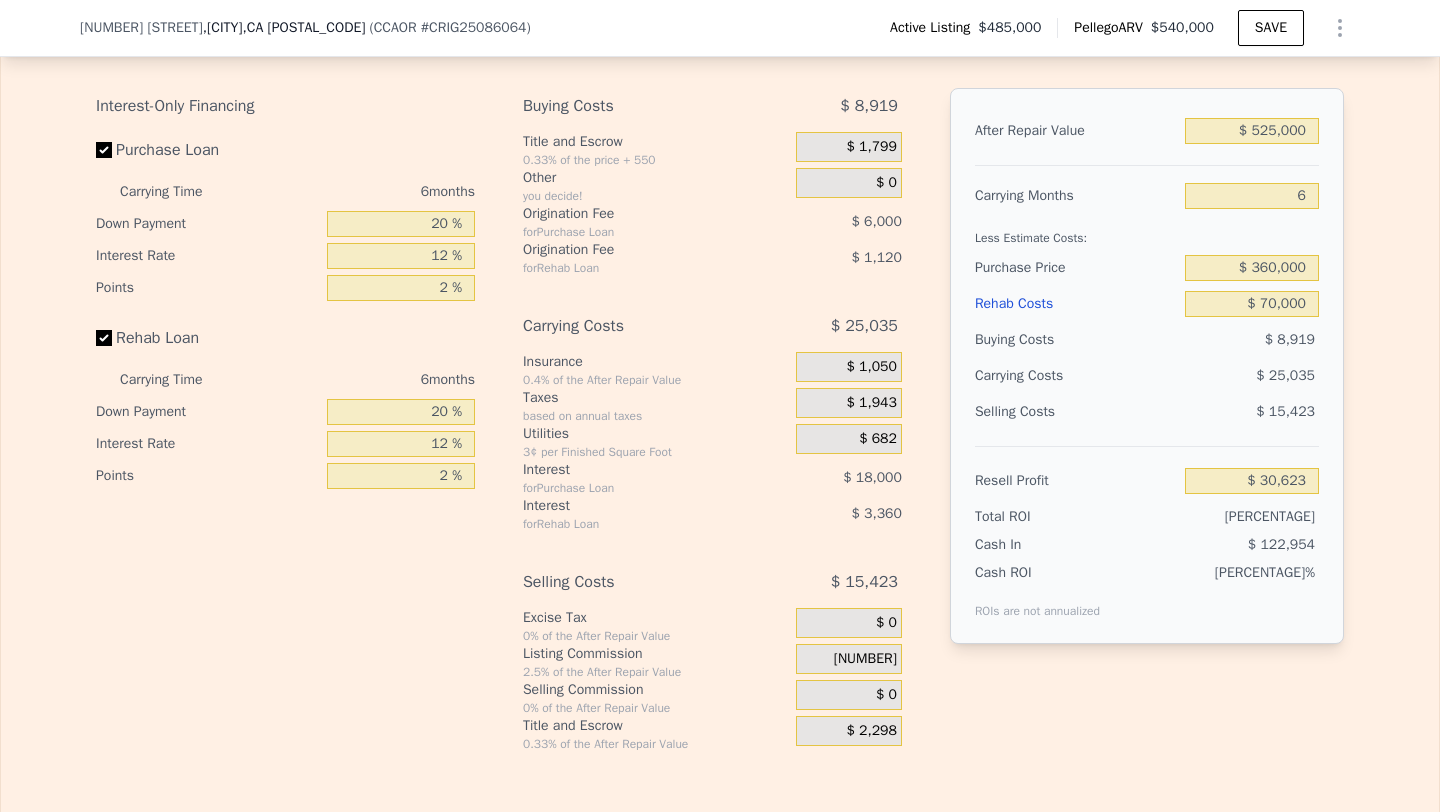 click on "$ 25,035" at bounding box center [1213, 376] 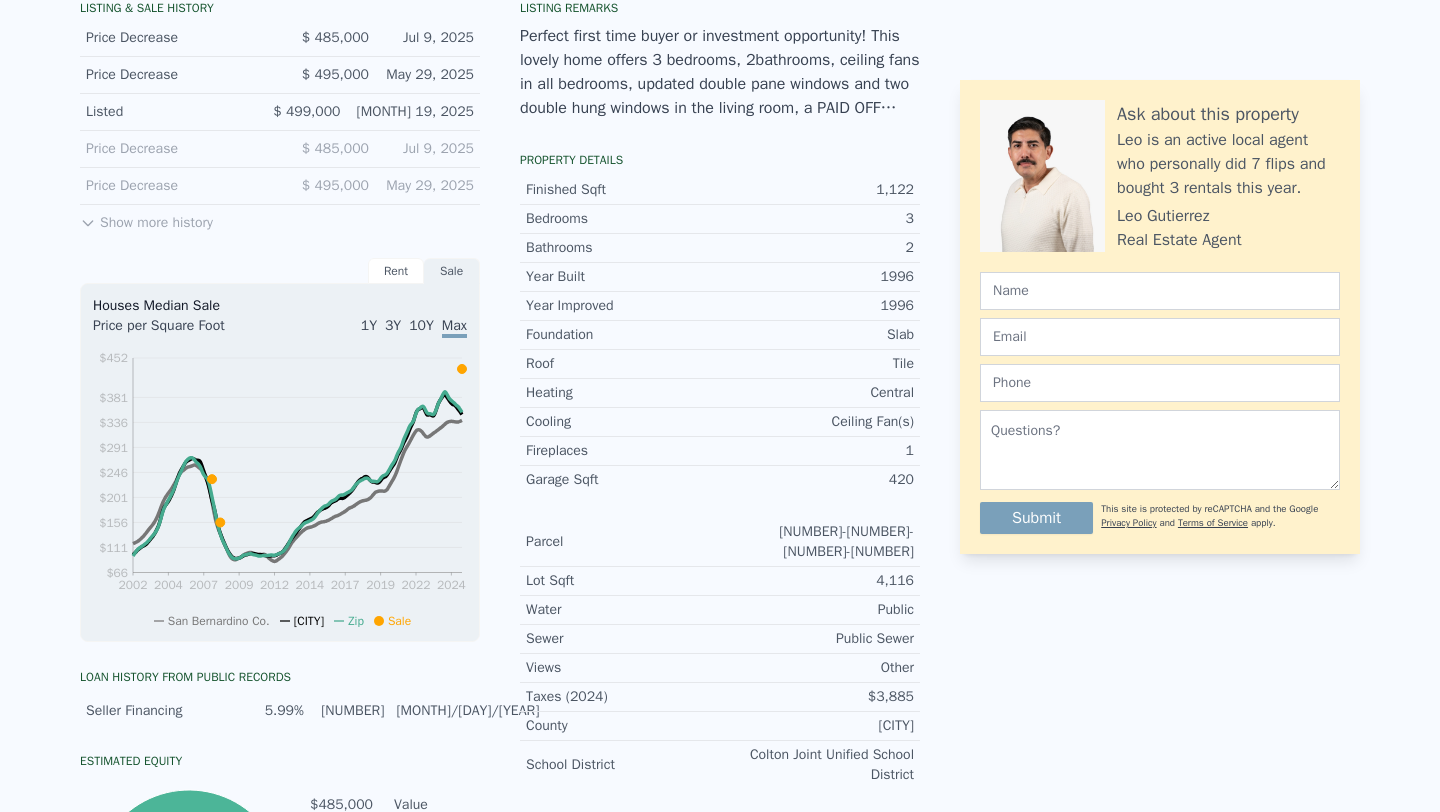 scroll, scrollTop: 0, scrollLeft: 0, axis: both 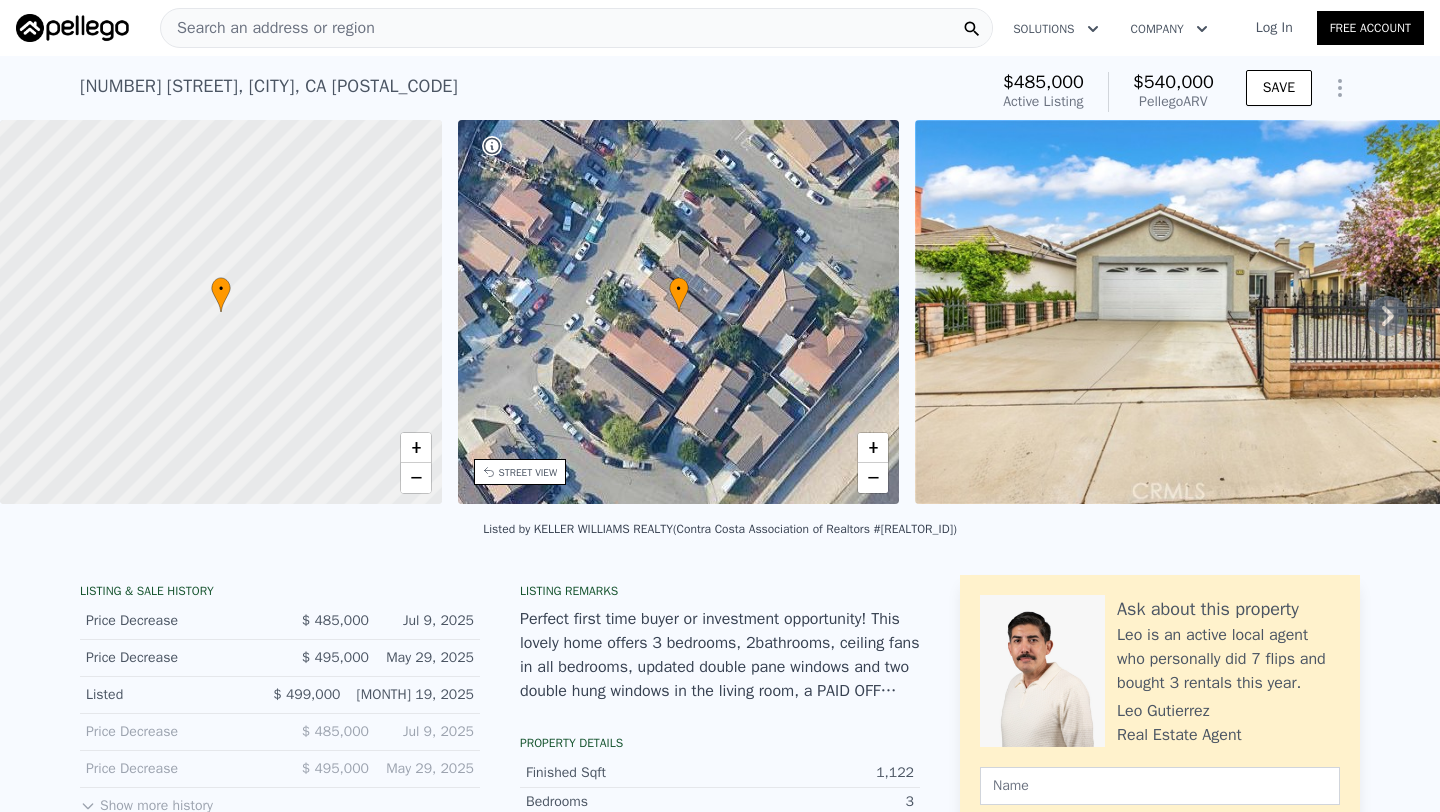 click on "Search an address or region" at bounding box center [268, 28] 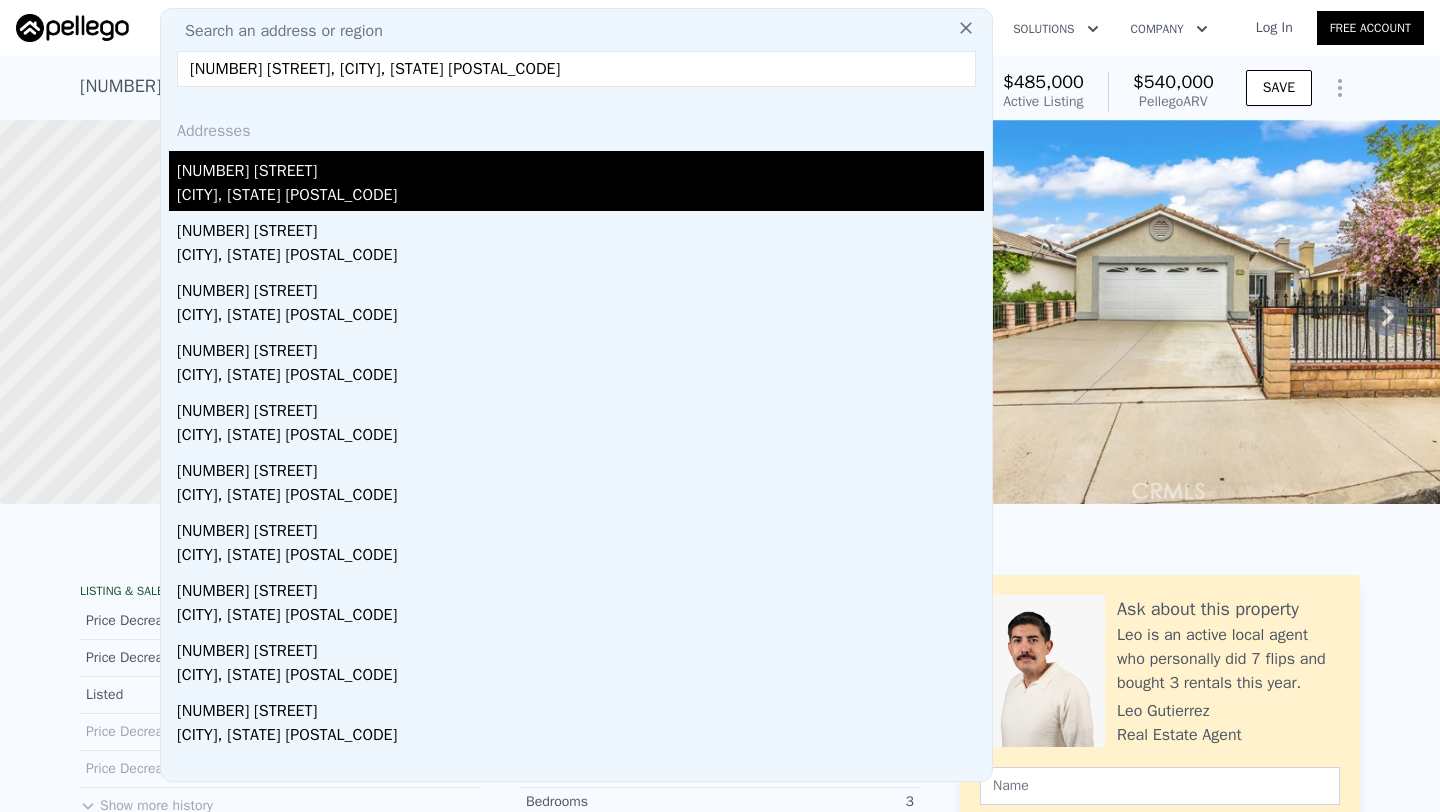 type on "16474 Taylor Ave, Fontana, CA 92335" 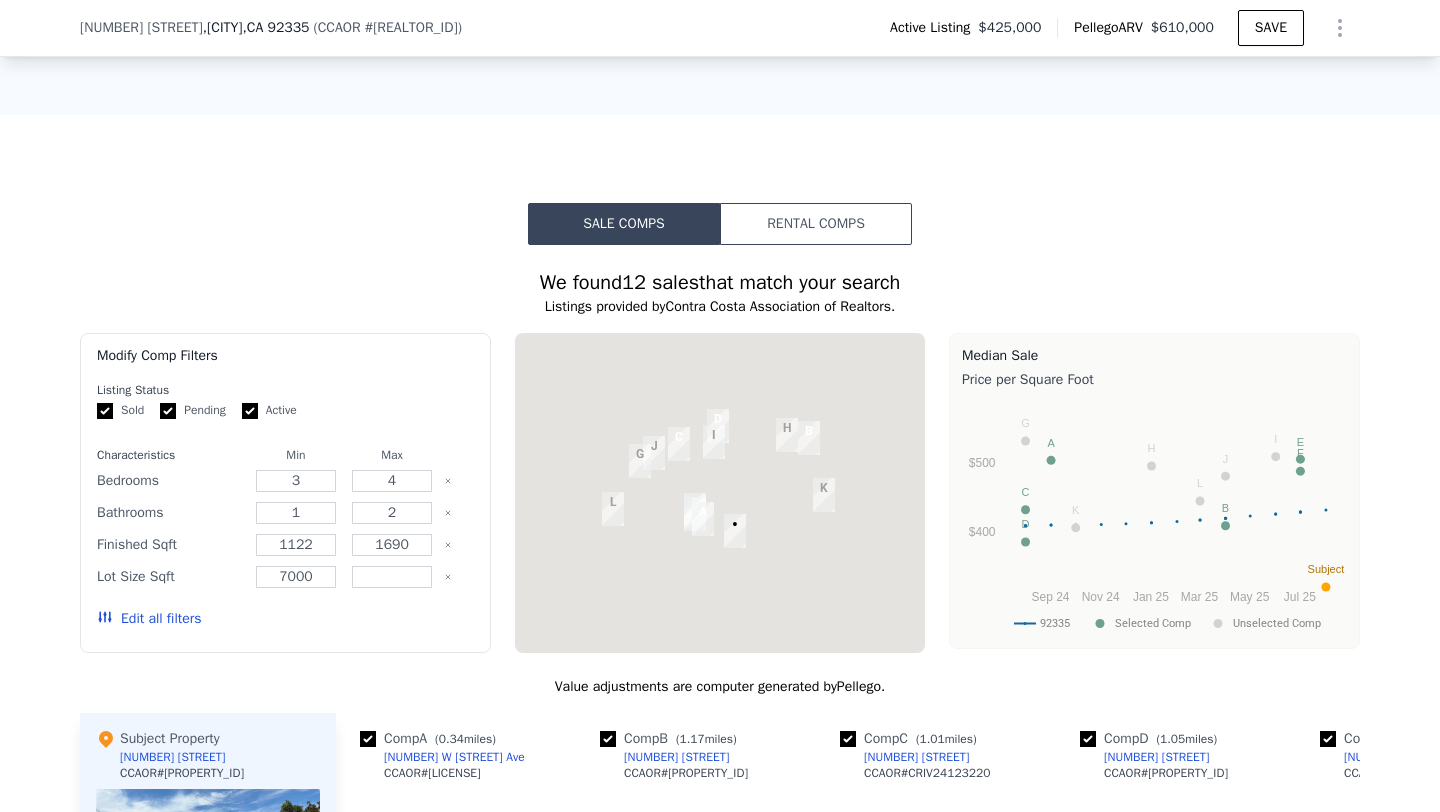 scroll, scrollTop: 1380, scrollLeft: 0, axis: vertical 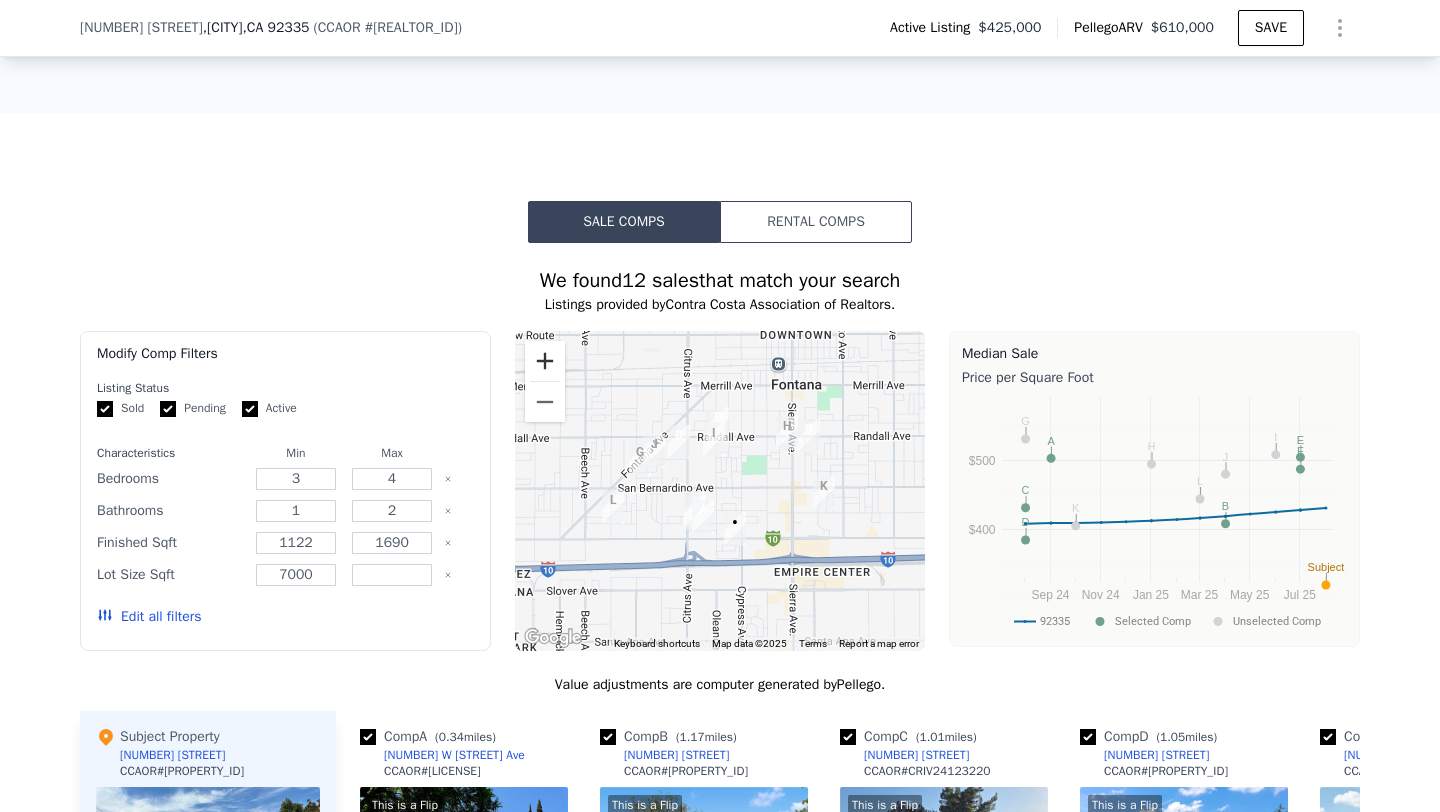 click at bounding box center (545, 361) 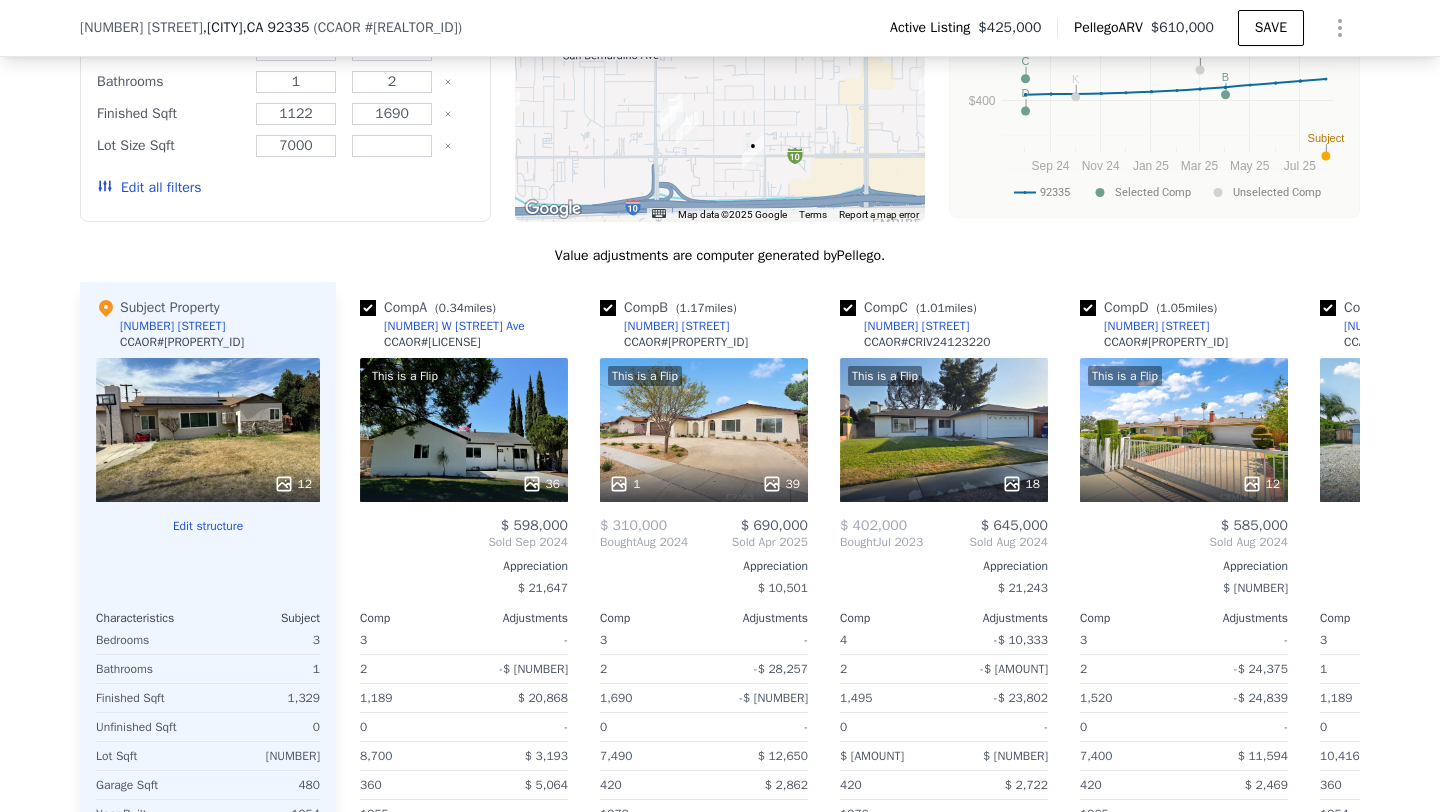 scroll, scrollTop: 1815, scrollLeft: 0, axis: vertical 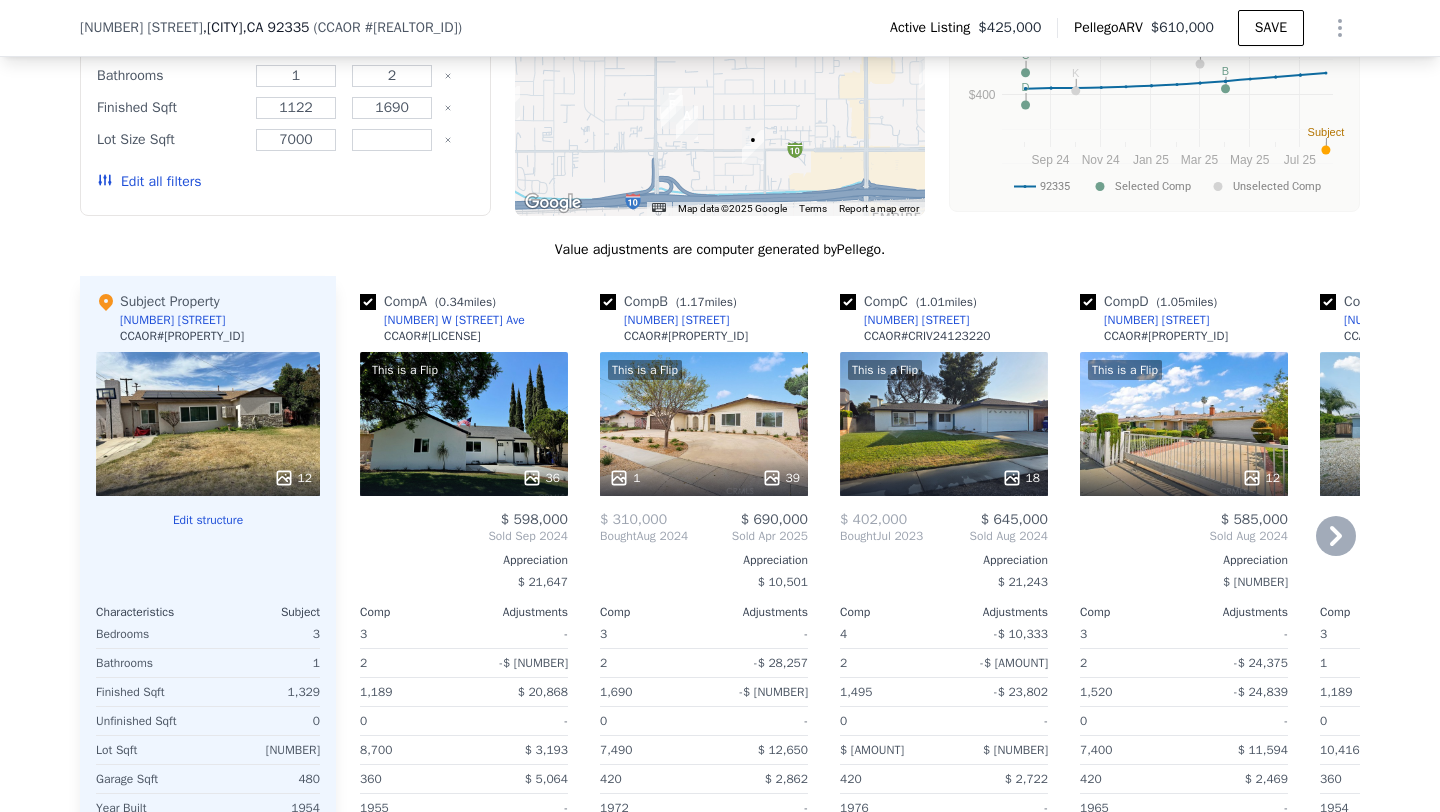click on "This is a Flip 36" at bounding box center [464, 424] 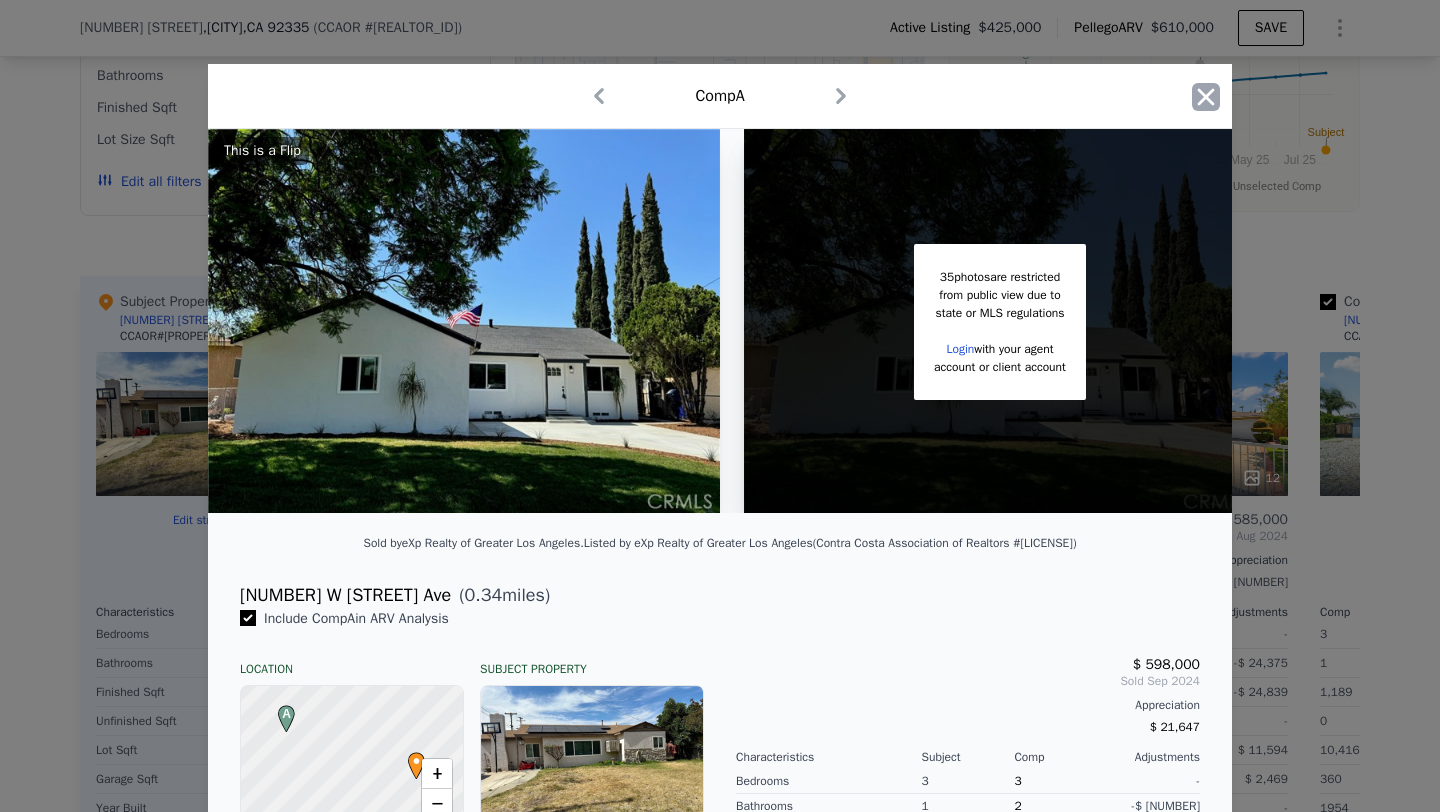 click 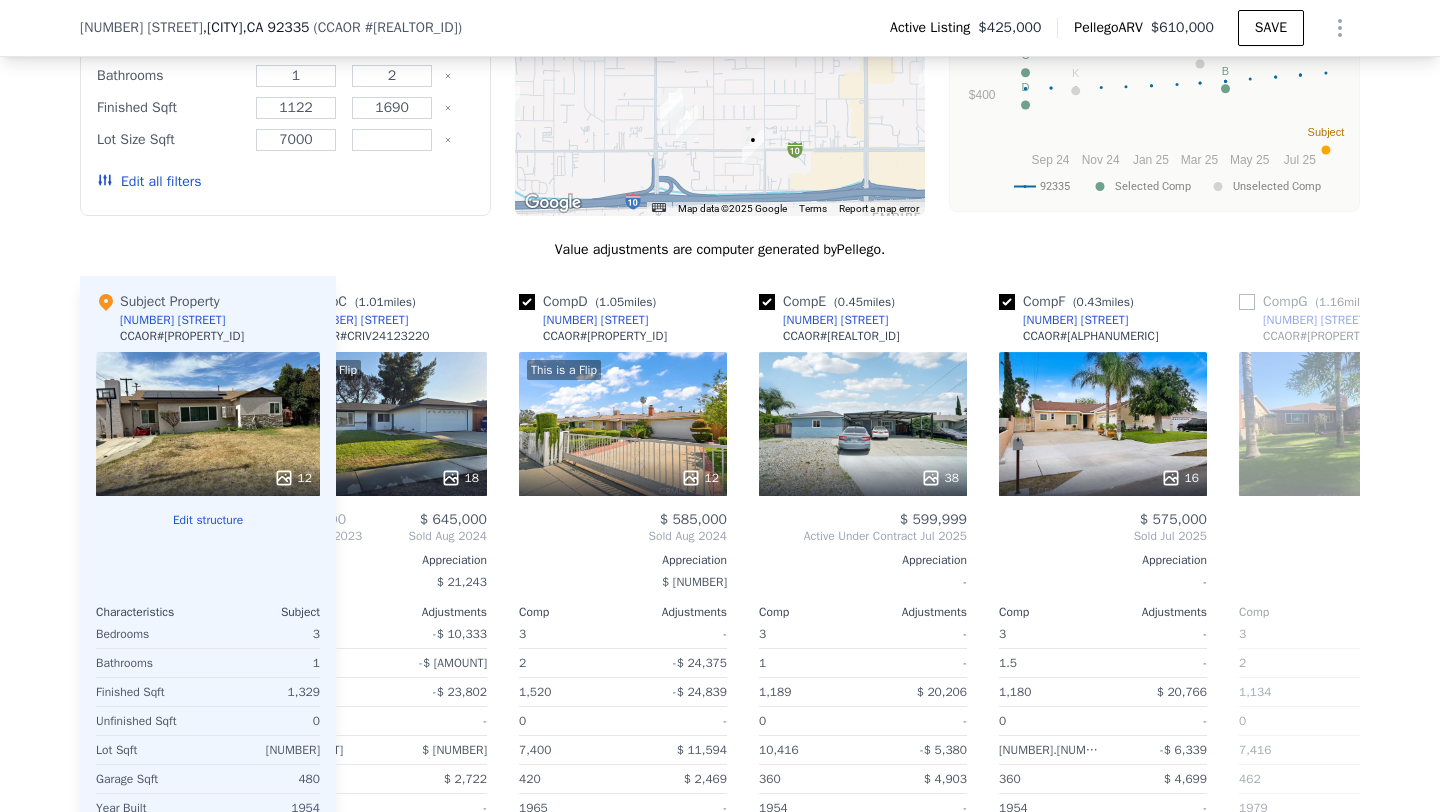 scroll, scrollTop: 0, scrollLeft: 562, axis: horizontal 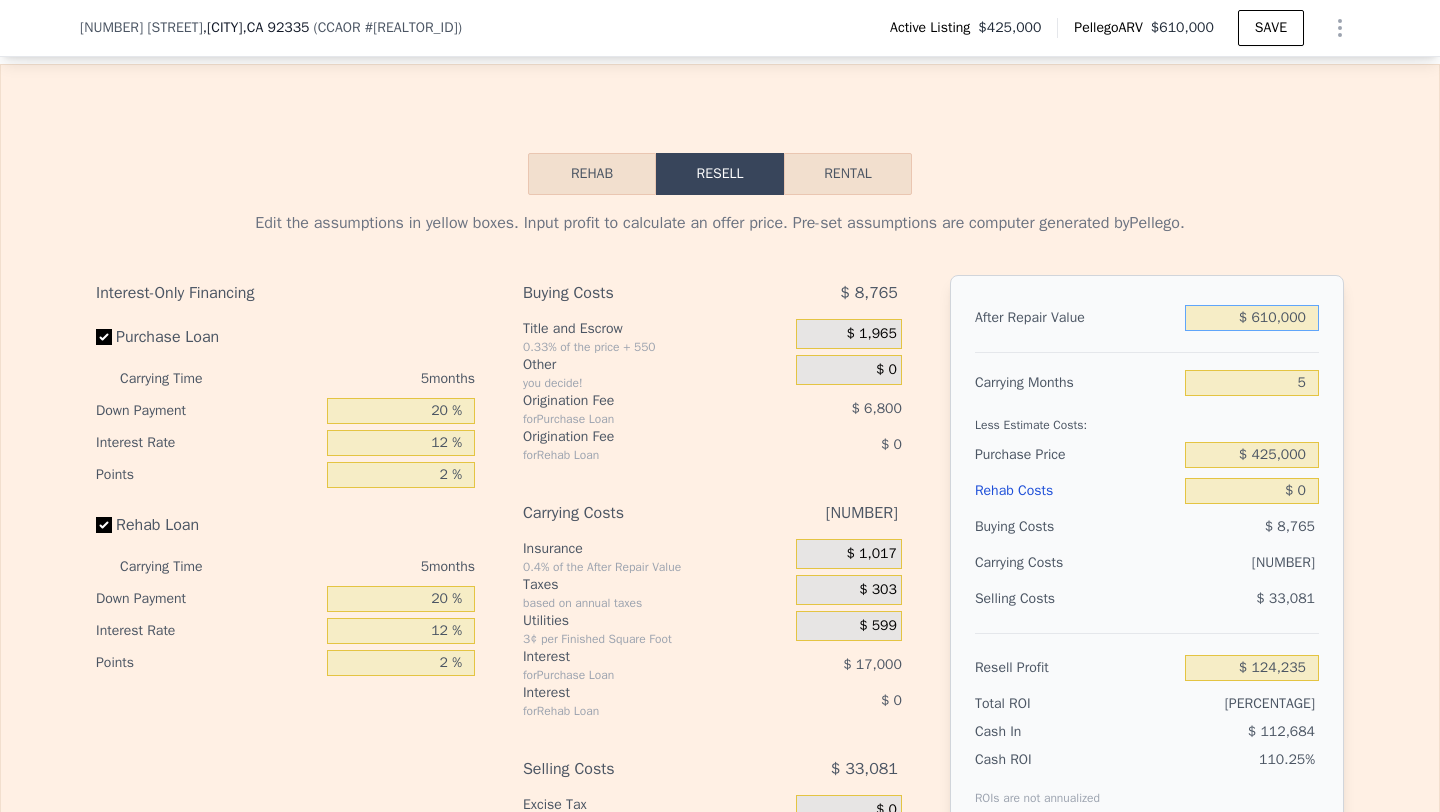 click on "$ 610,000" at bounding box center (1252, 318) 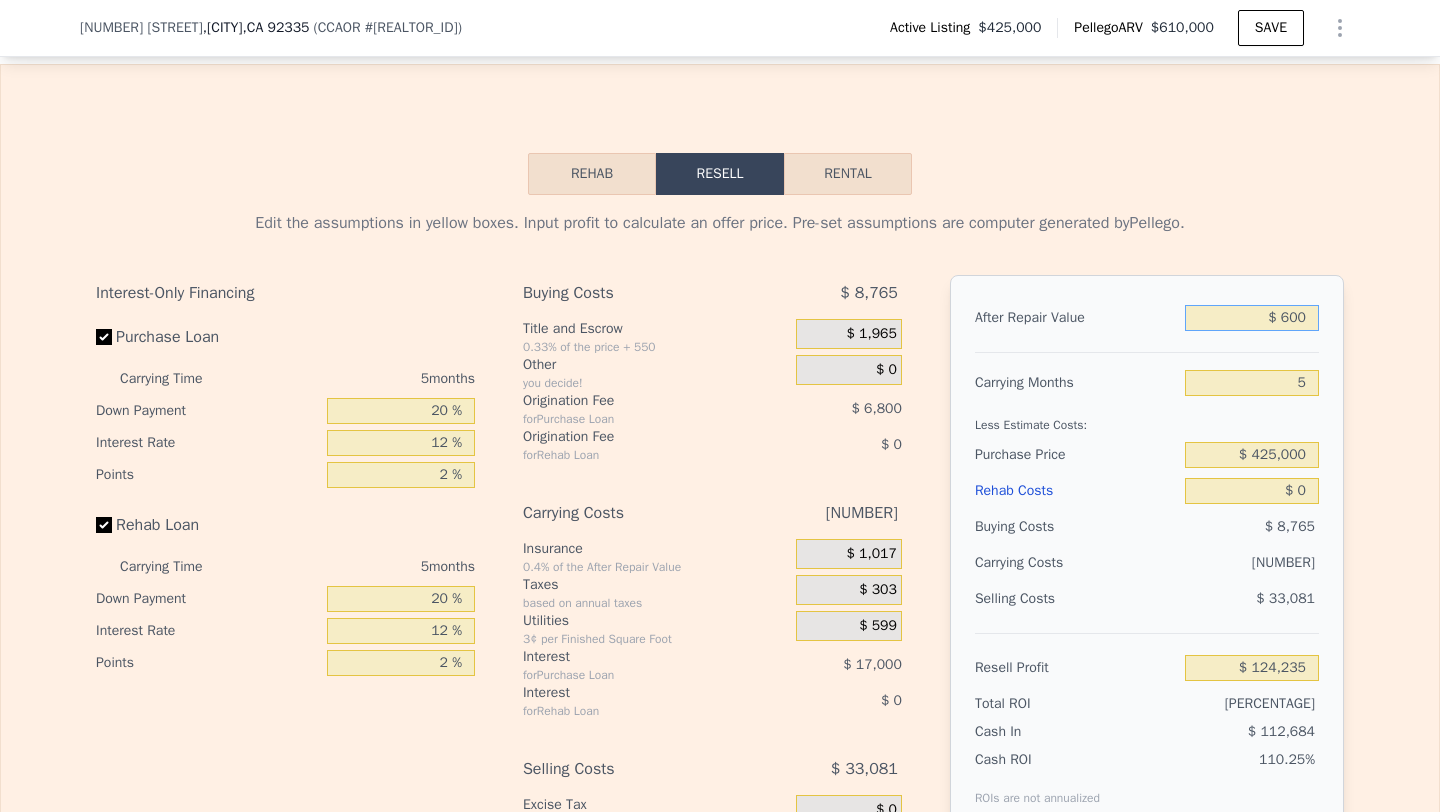 type on "$ 6,000" 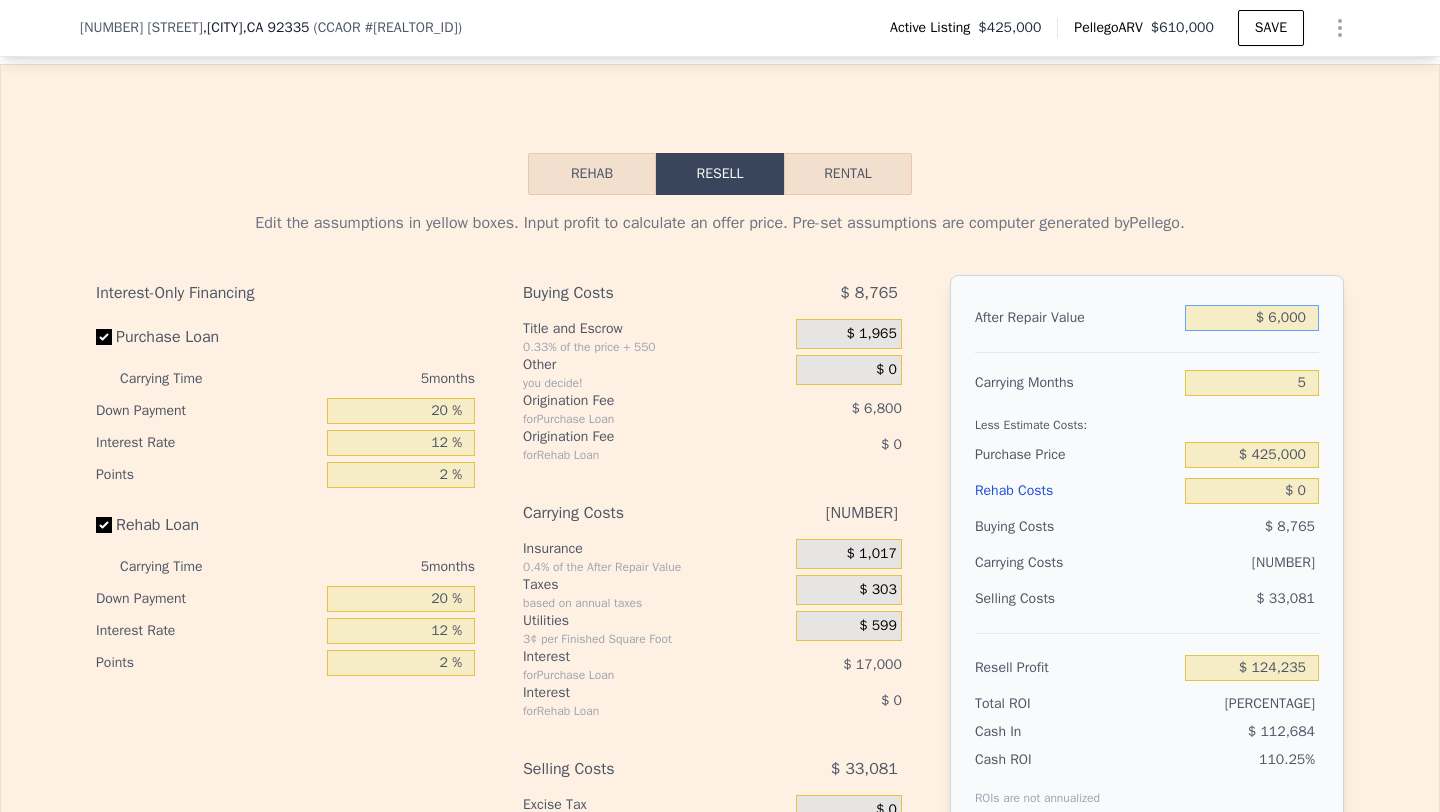 type on "-$ 446,547" 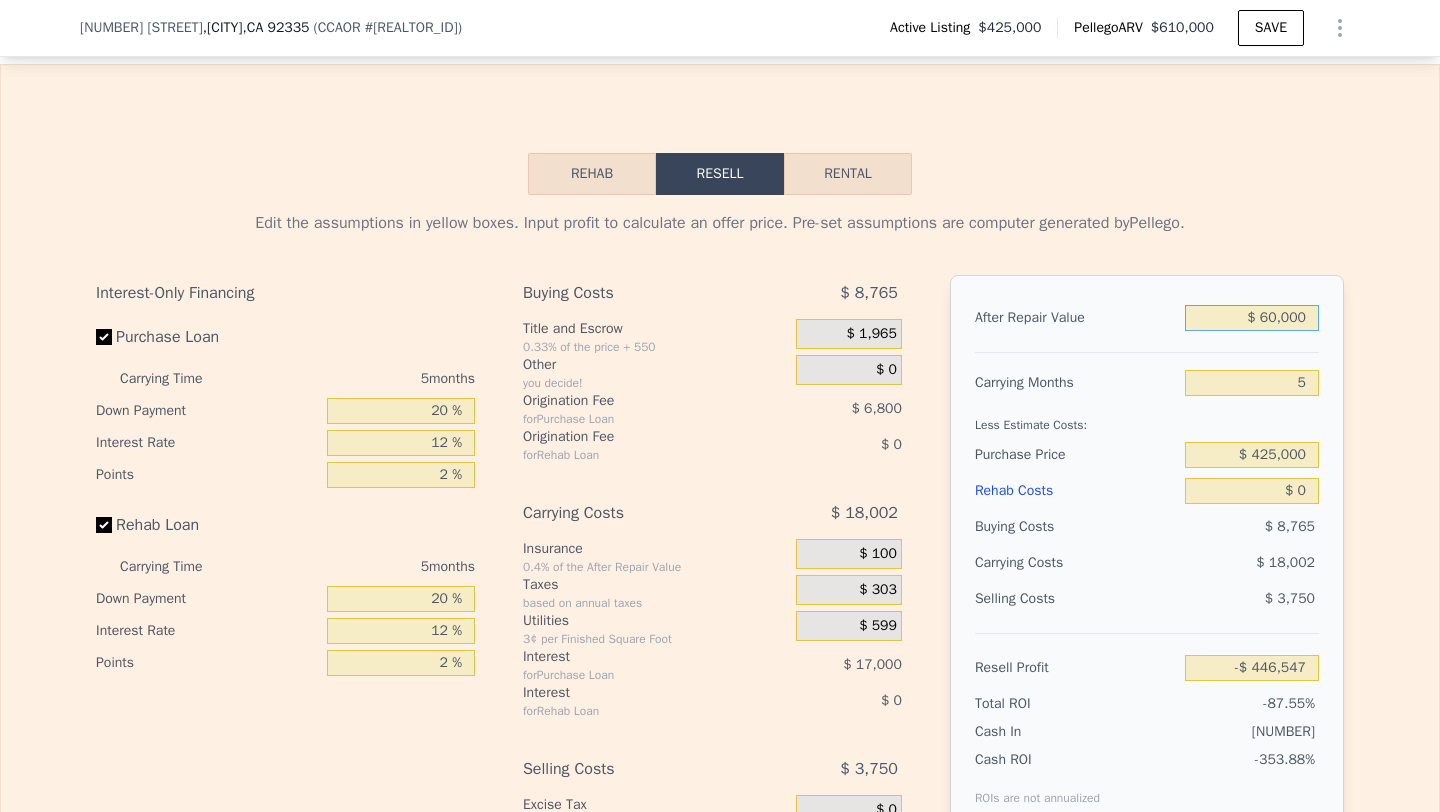 type on "$ 600,000" 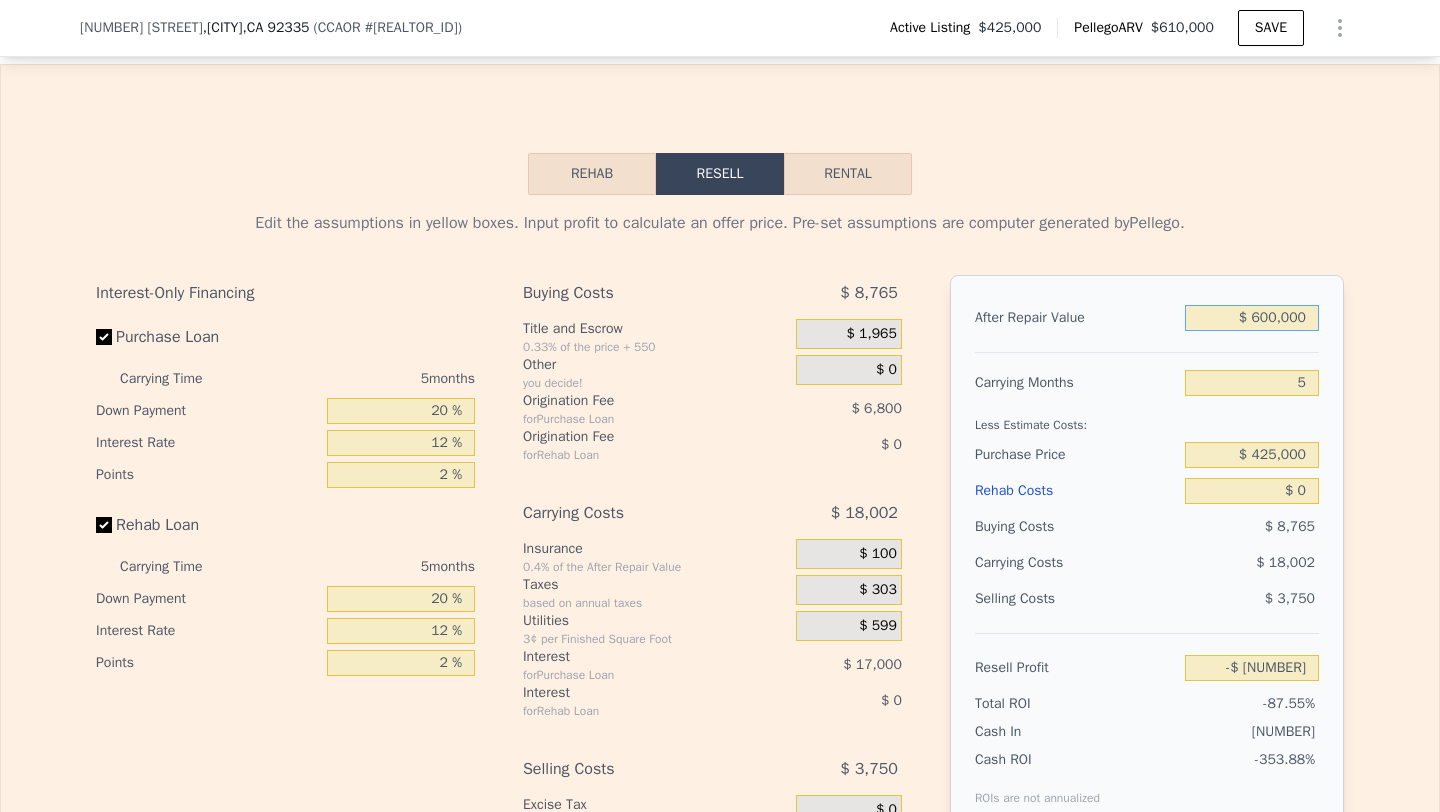 type on "$ 114,785" 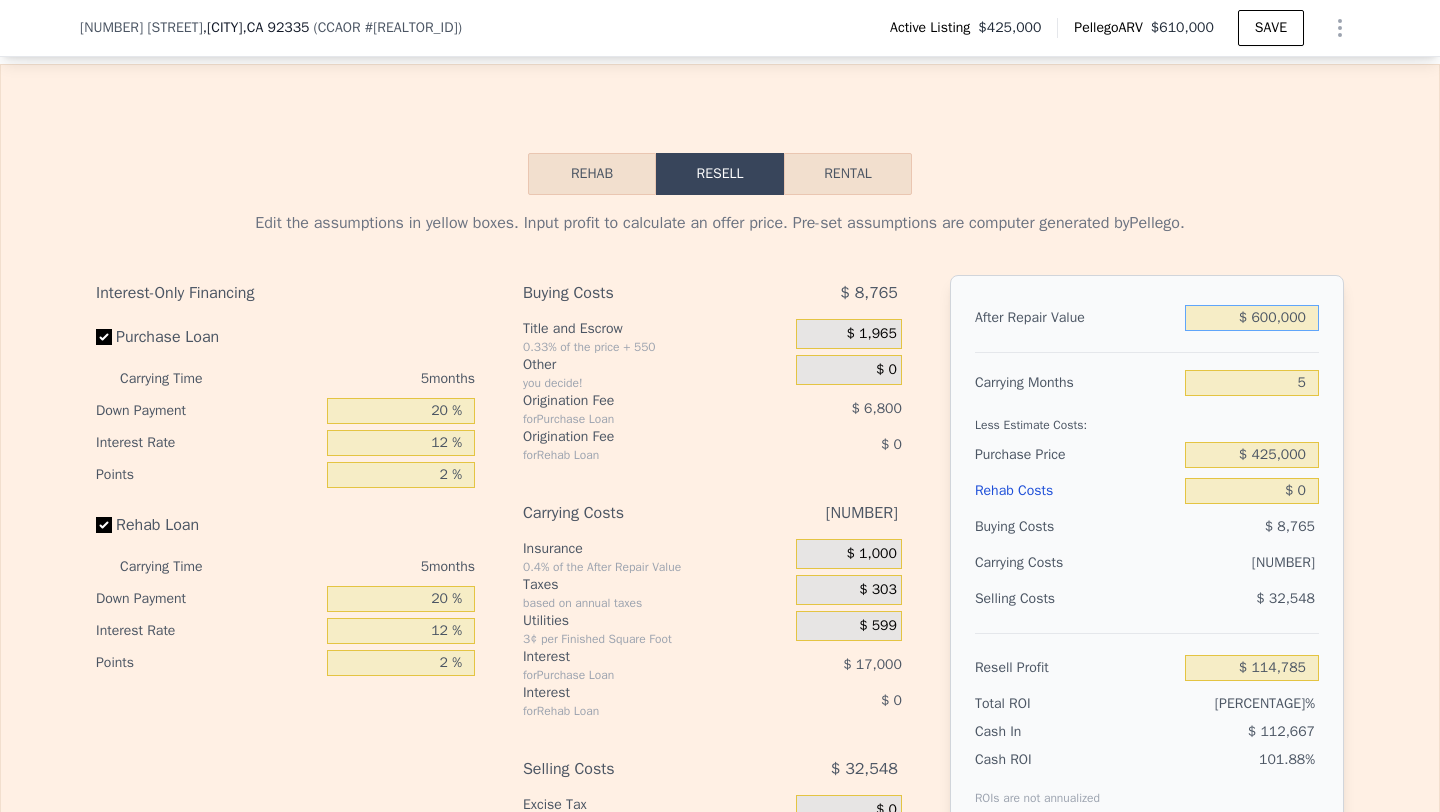 type on "$ 600,000" 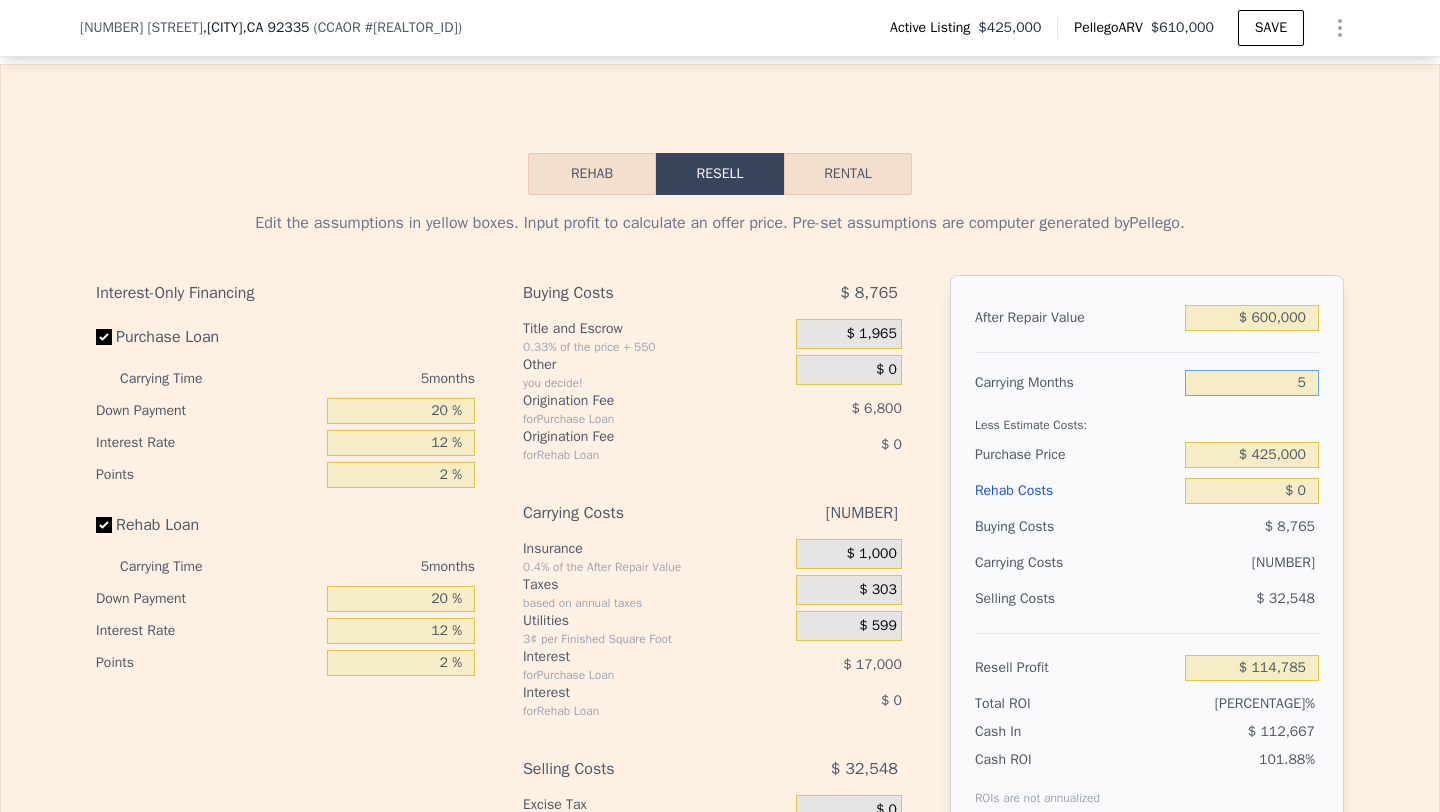 click on "5" at bounding box center (1252, 383) 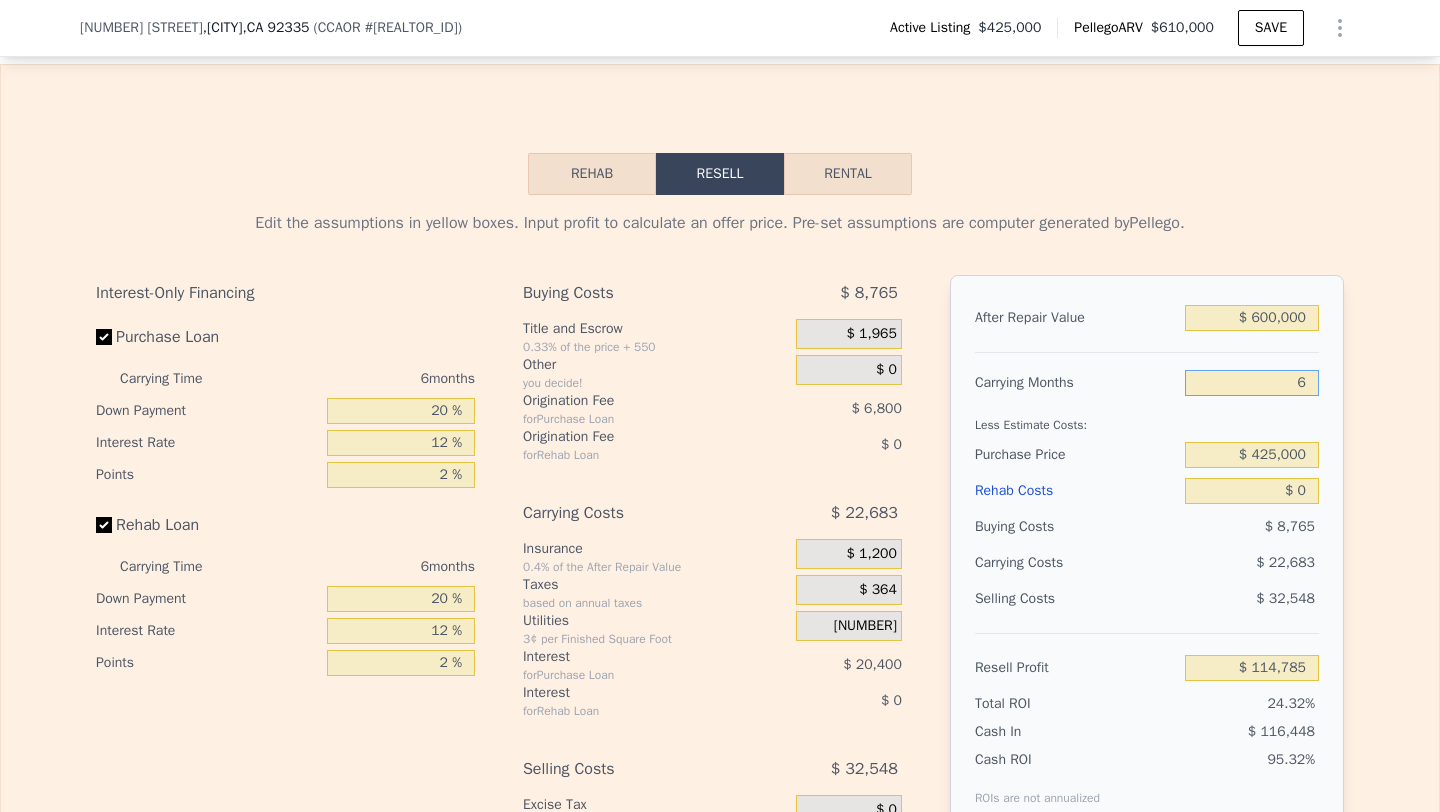 type on "$ 111,004" 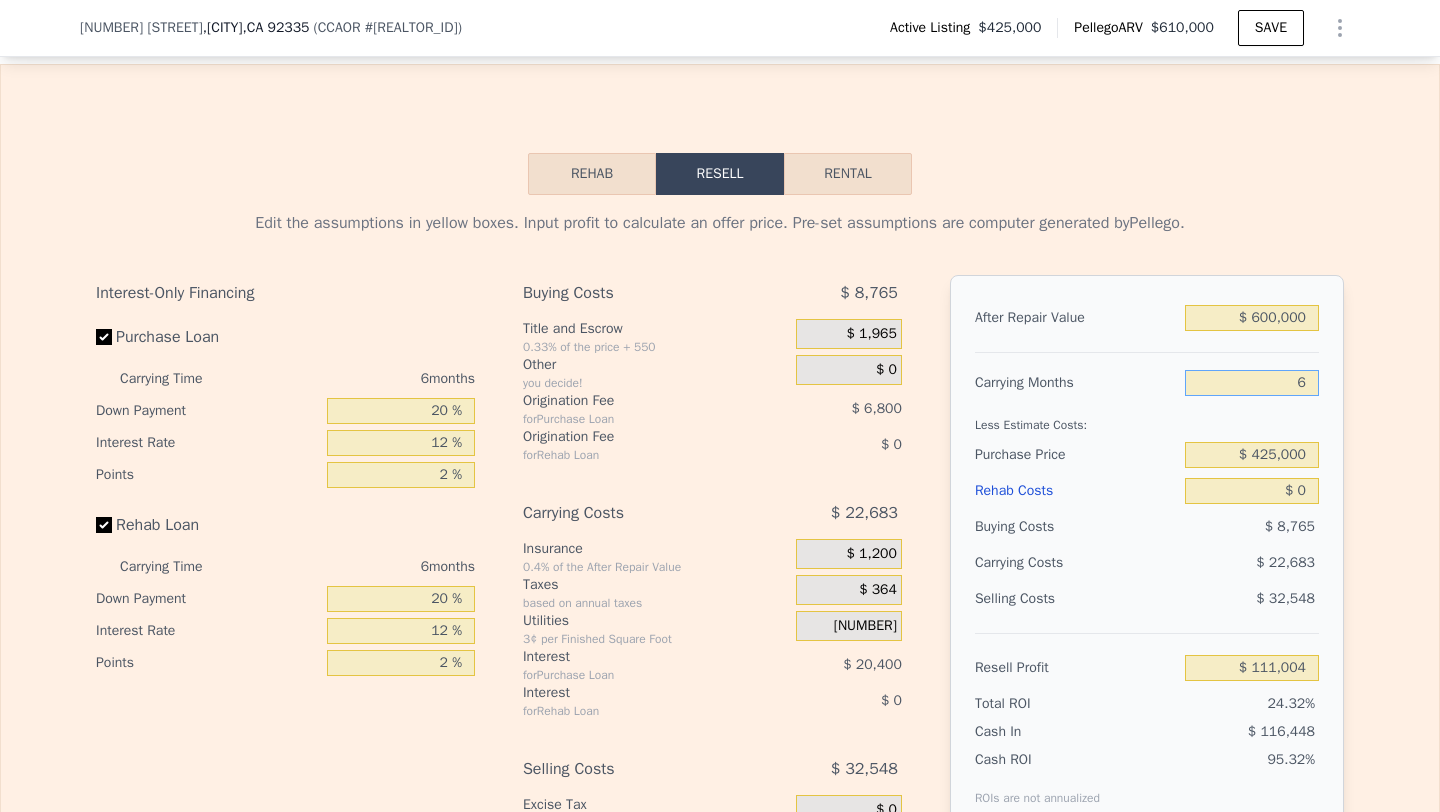type on "6" 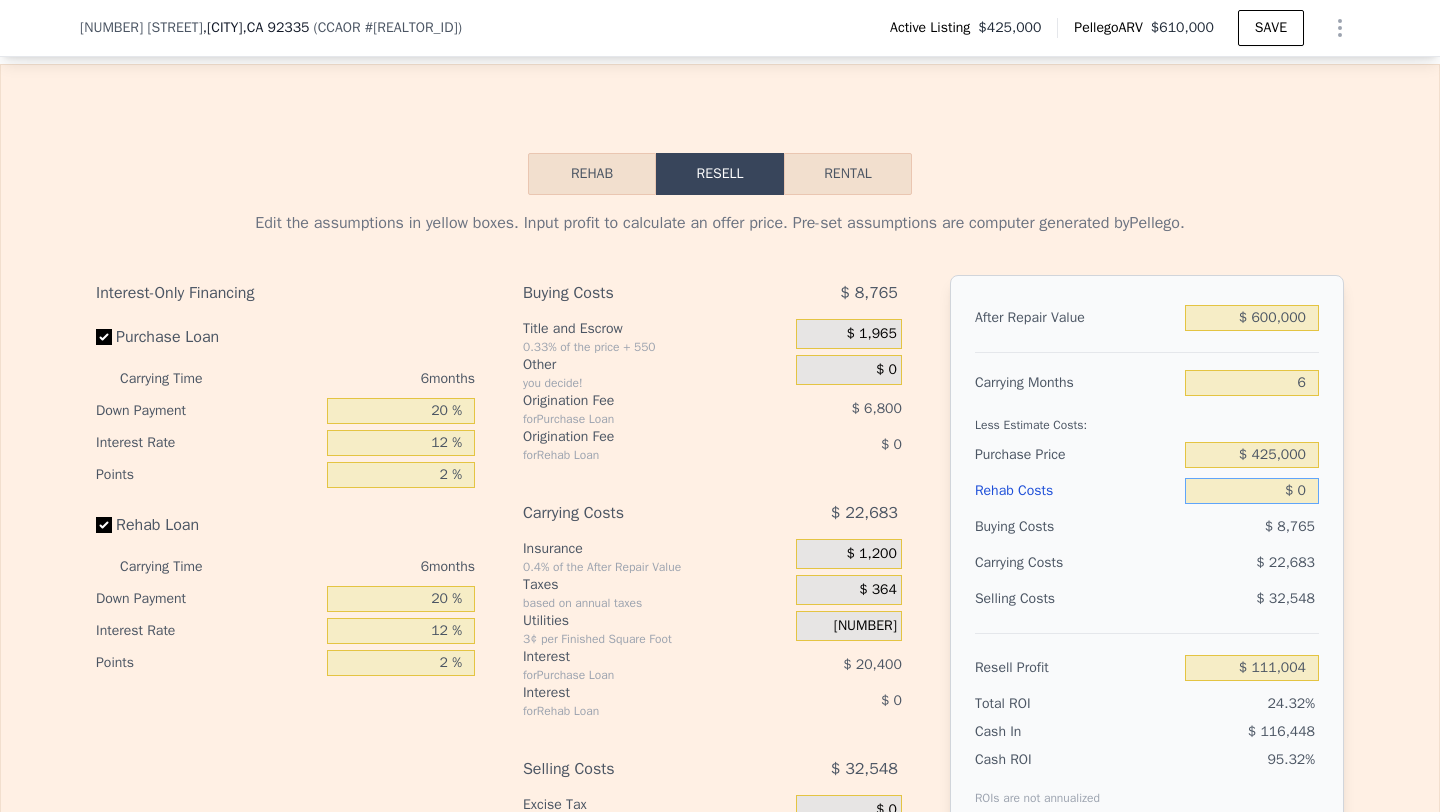 click on "$ 0" at bounding box center (1252, 491) 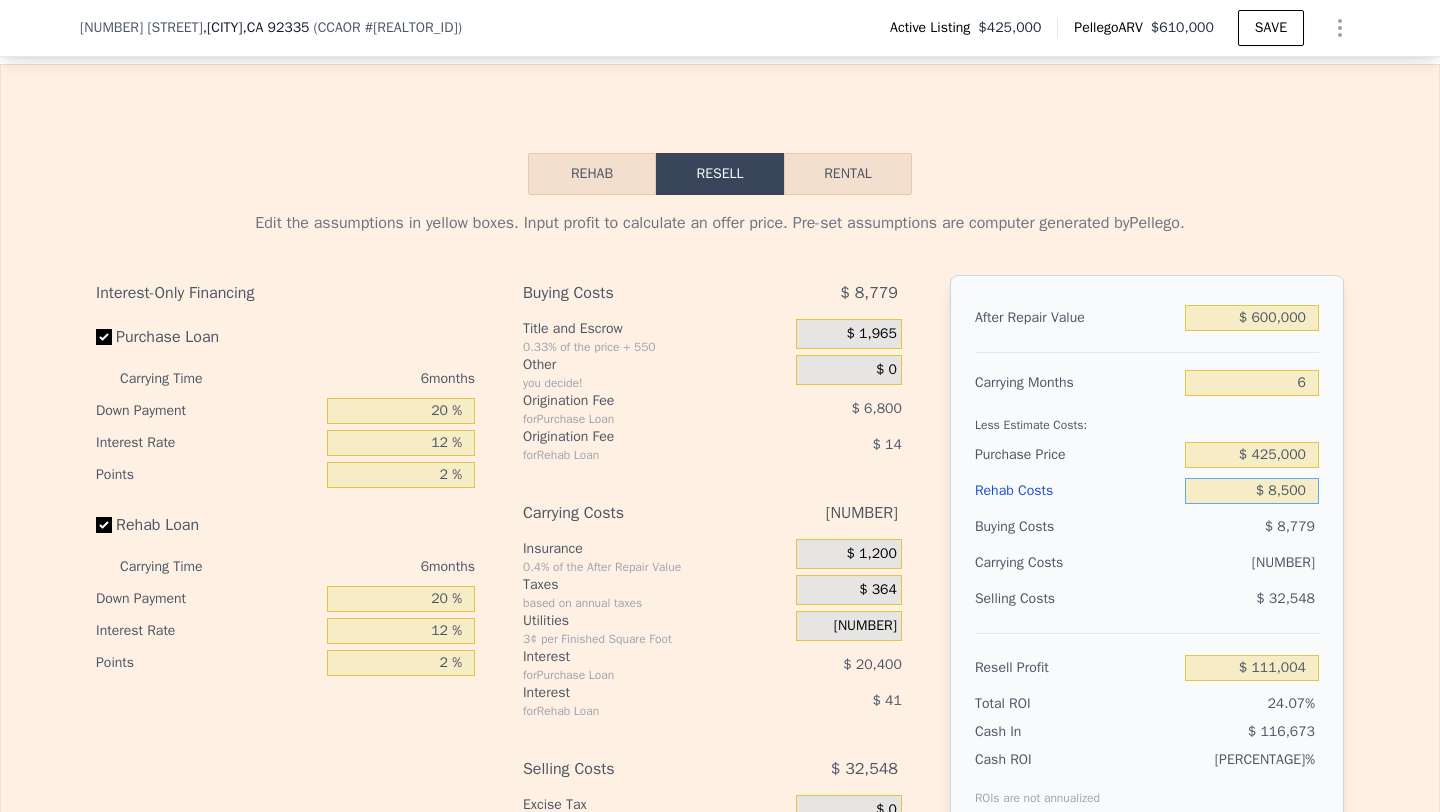 type on "$ 85,000" 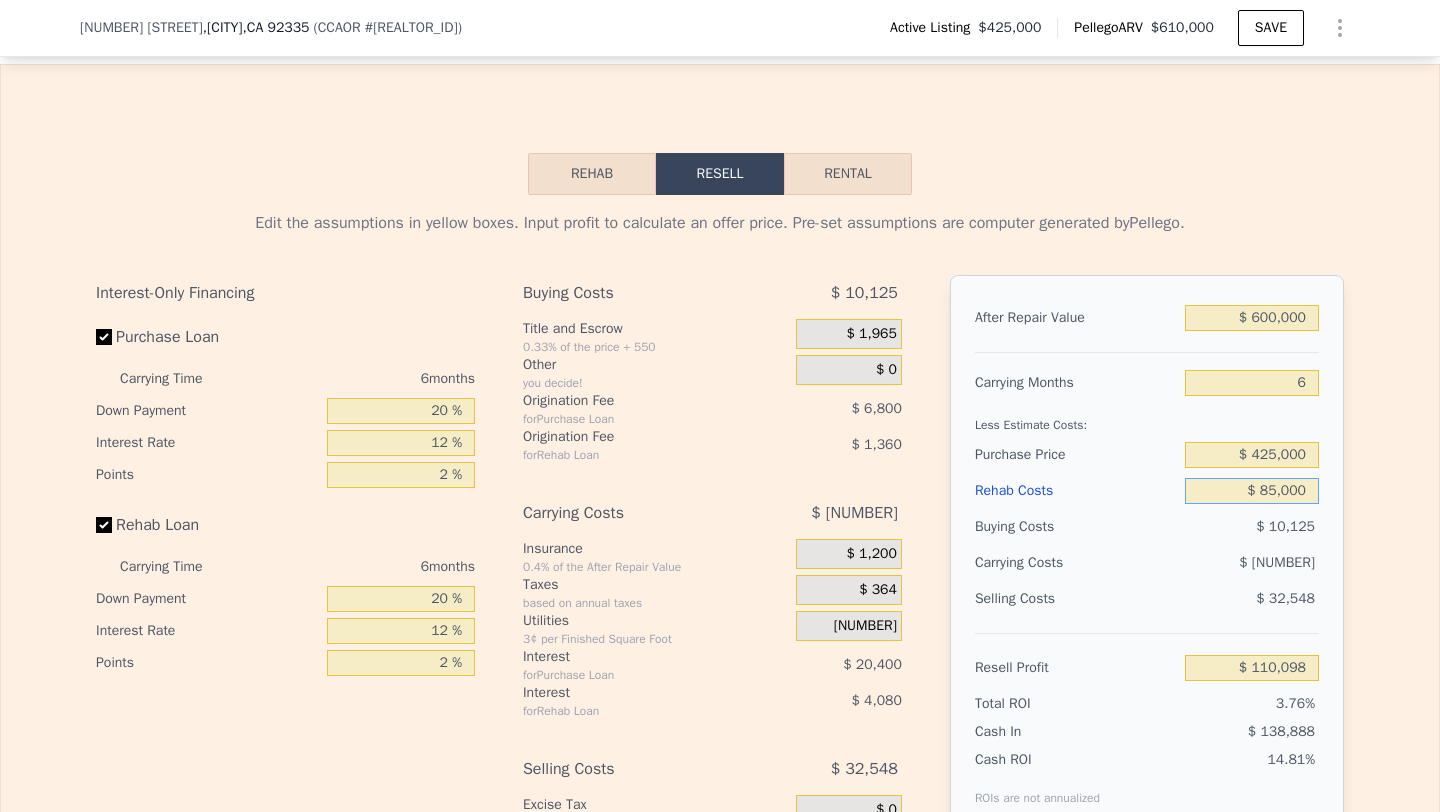 type on "$ 20,564" 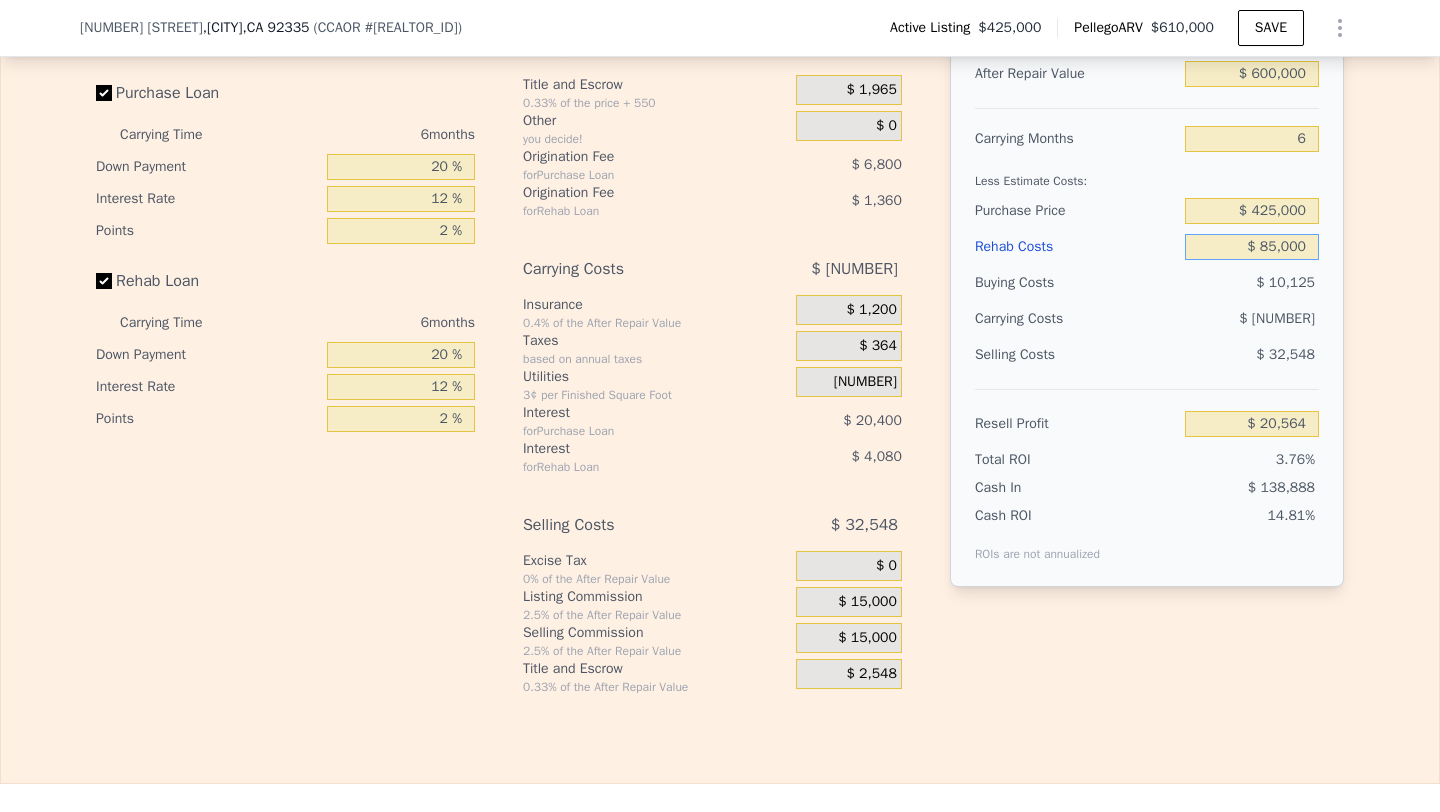 scroll, scrollTop: 3108, scrollLeft: 0, axis: vertical 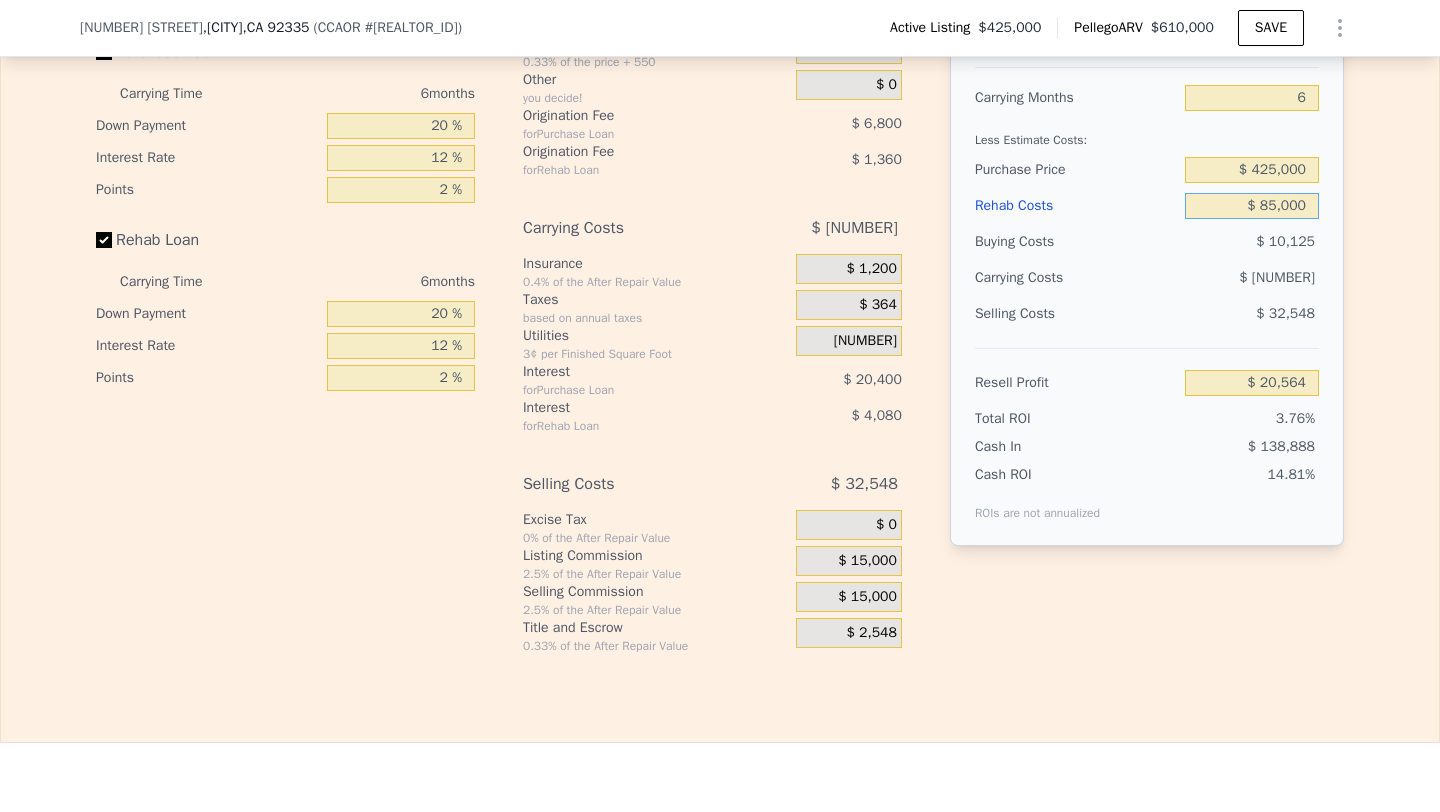 type on "$ 85,000" 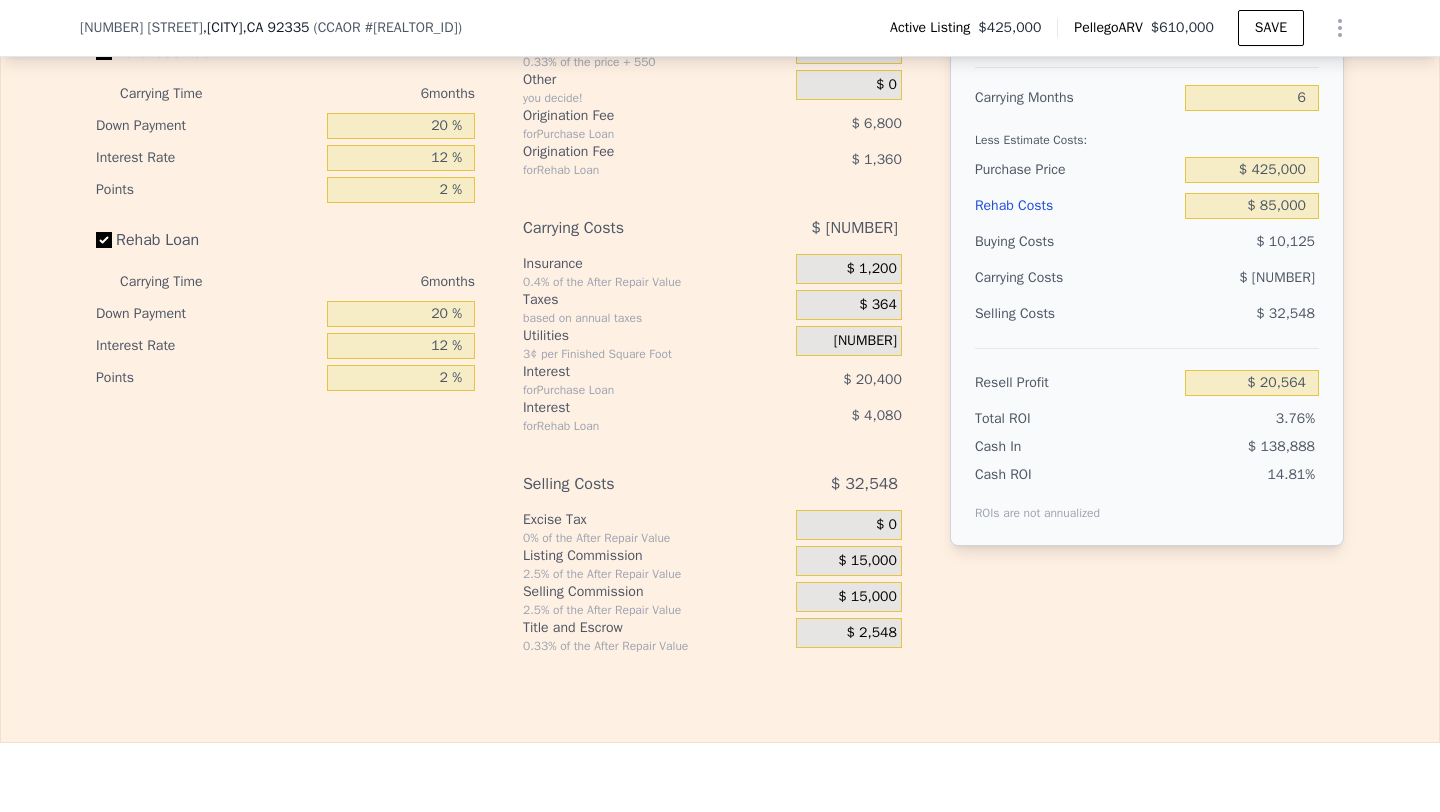 click on "$ 15,000" at bounding box center [867, 597] 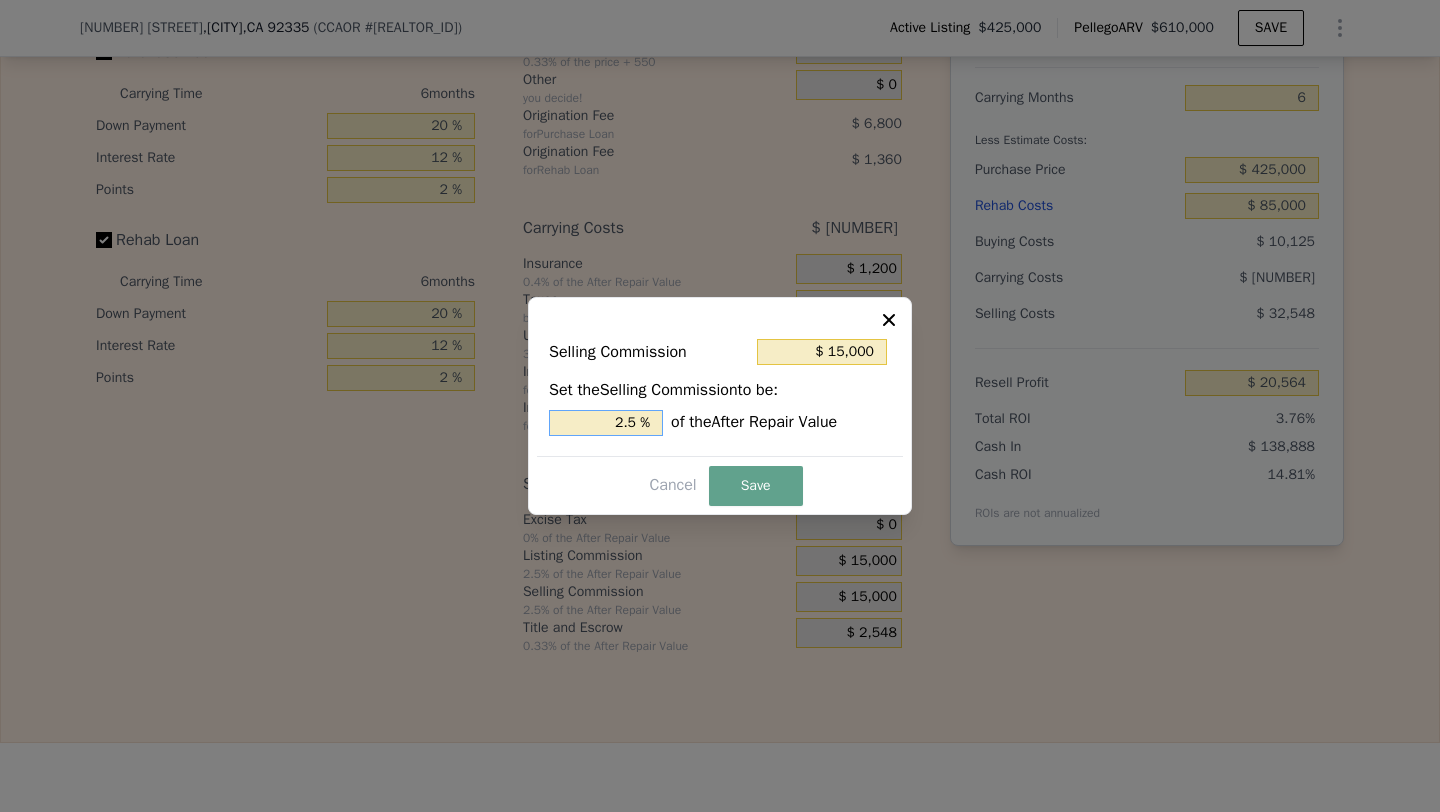 click on "2.5 %" at bounding box center (606, 423) 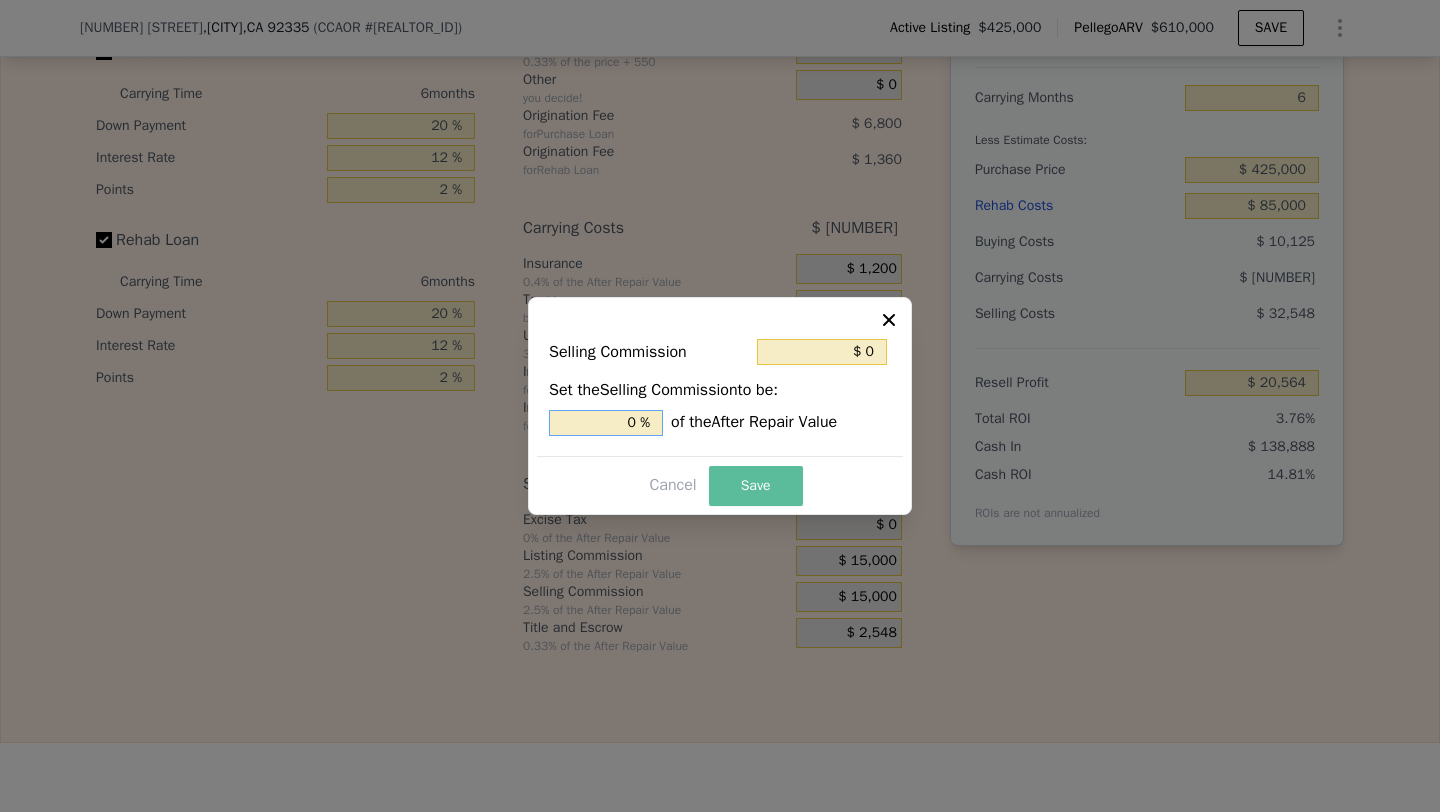 type on "0 %" 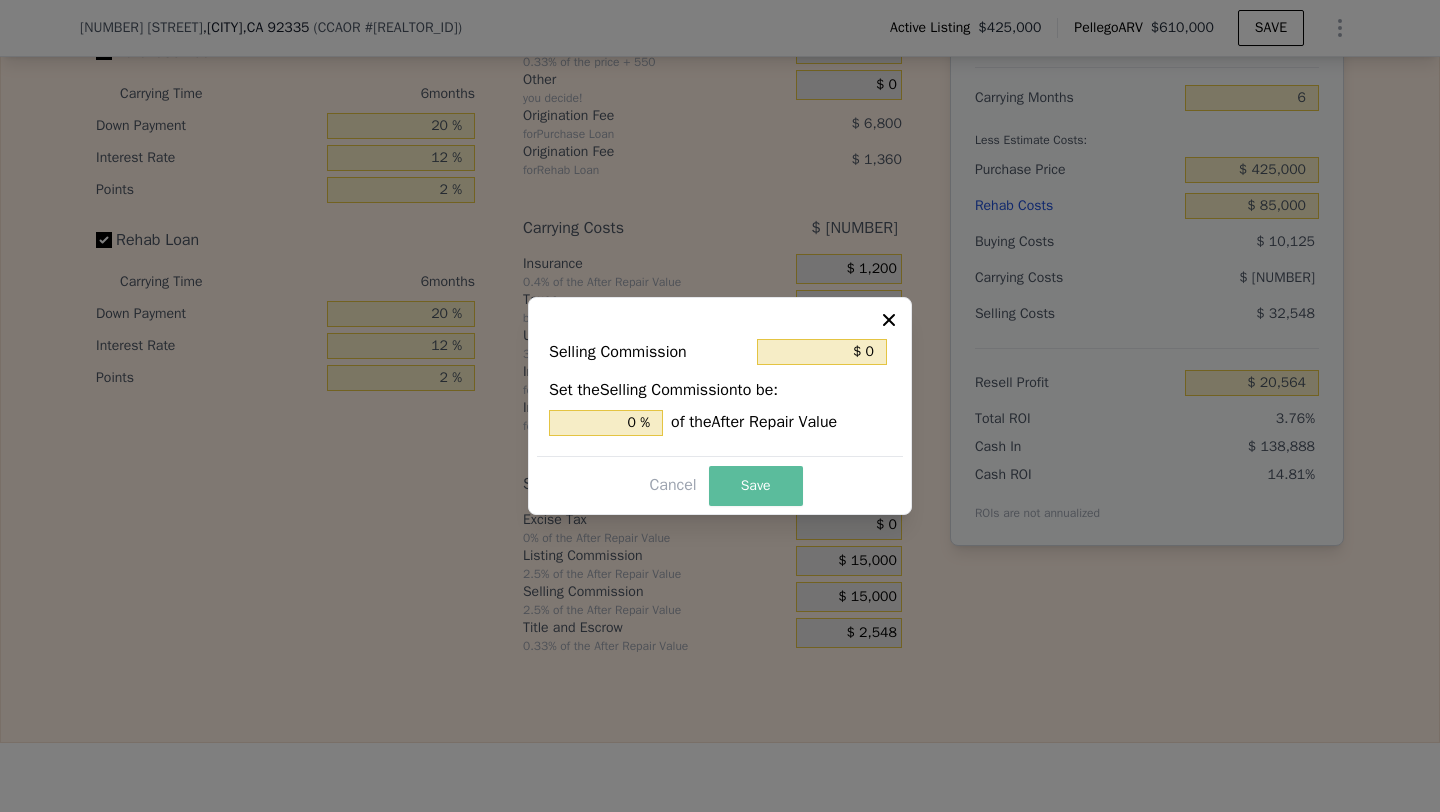 click on "Save" at bounding box center (756, 486) 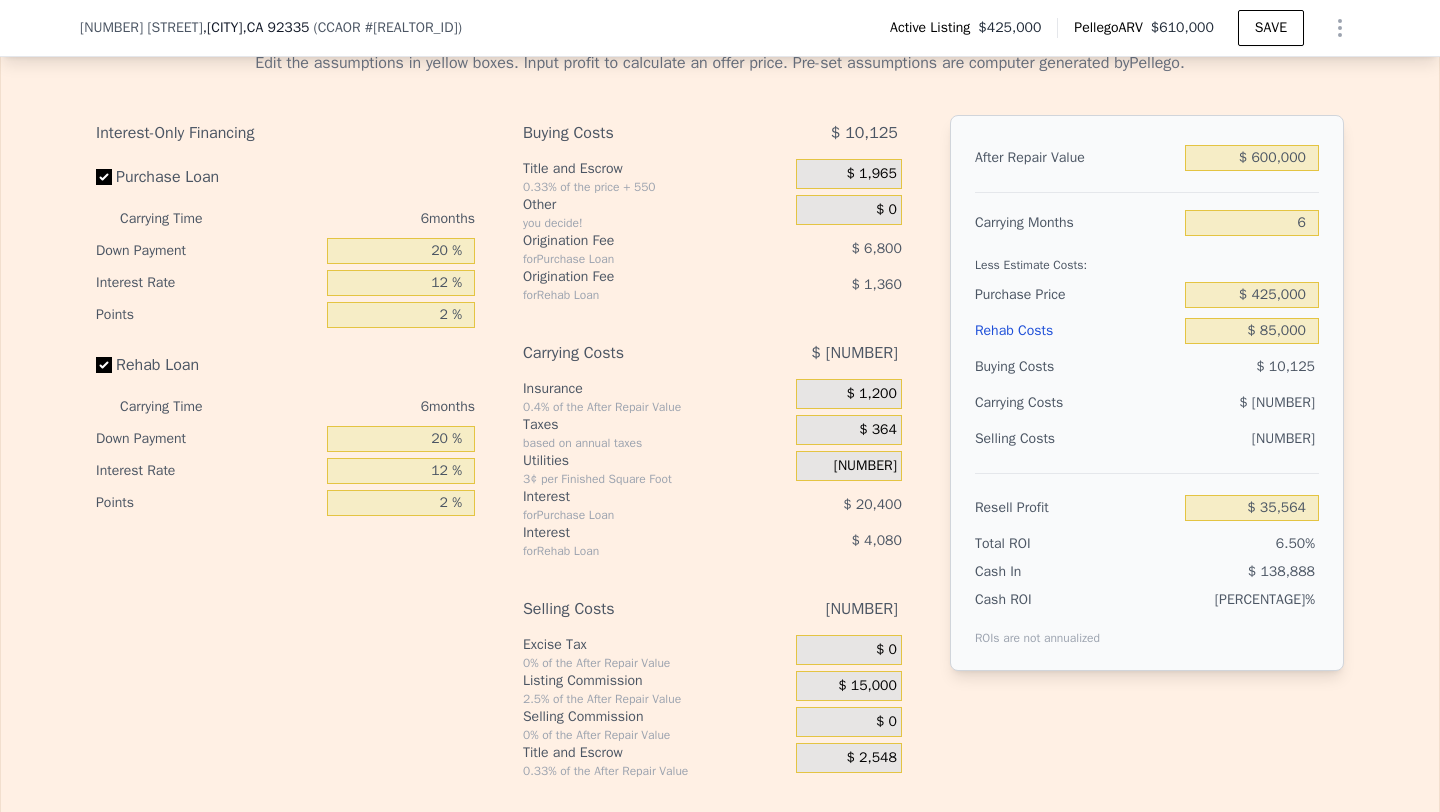 scroll, scrollTop: 2980, scrollLeft: 0, axis: vertical 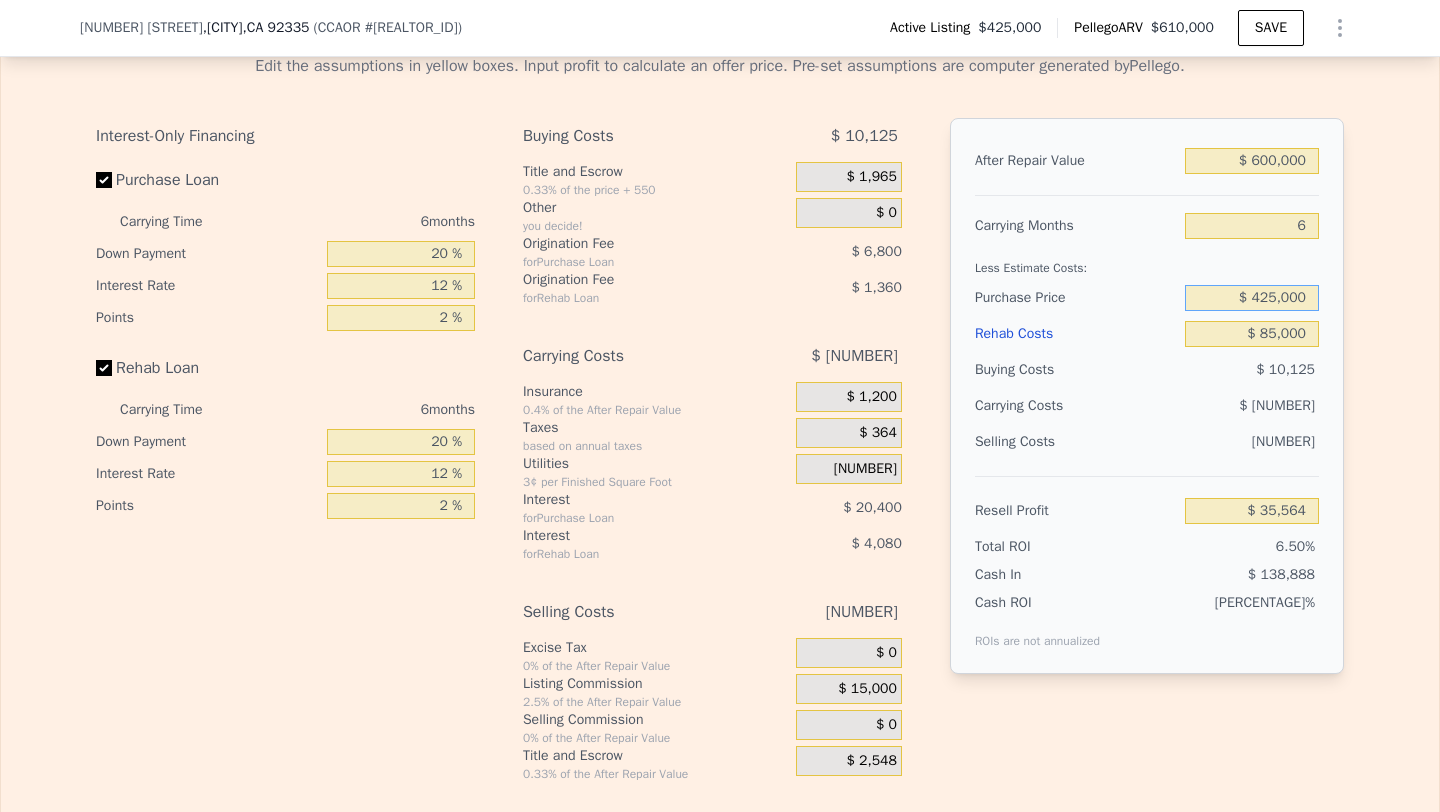 click on "$ 425,000" at bounding box center [1252, 298] 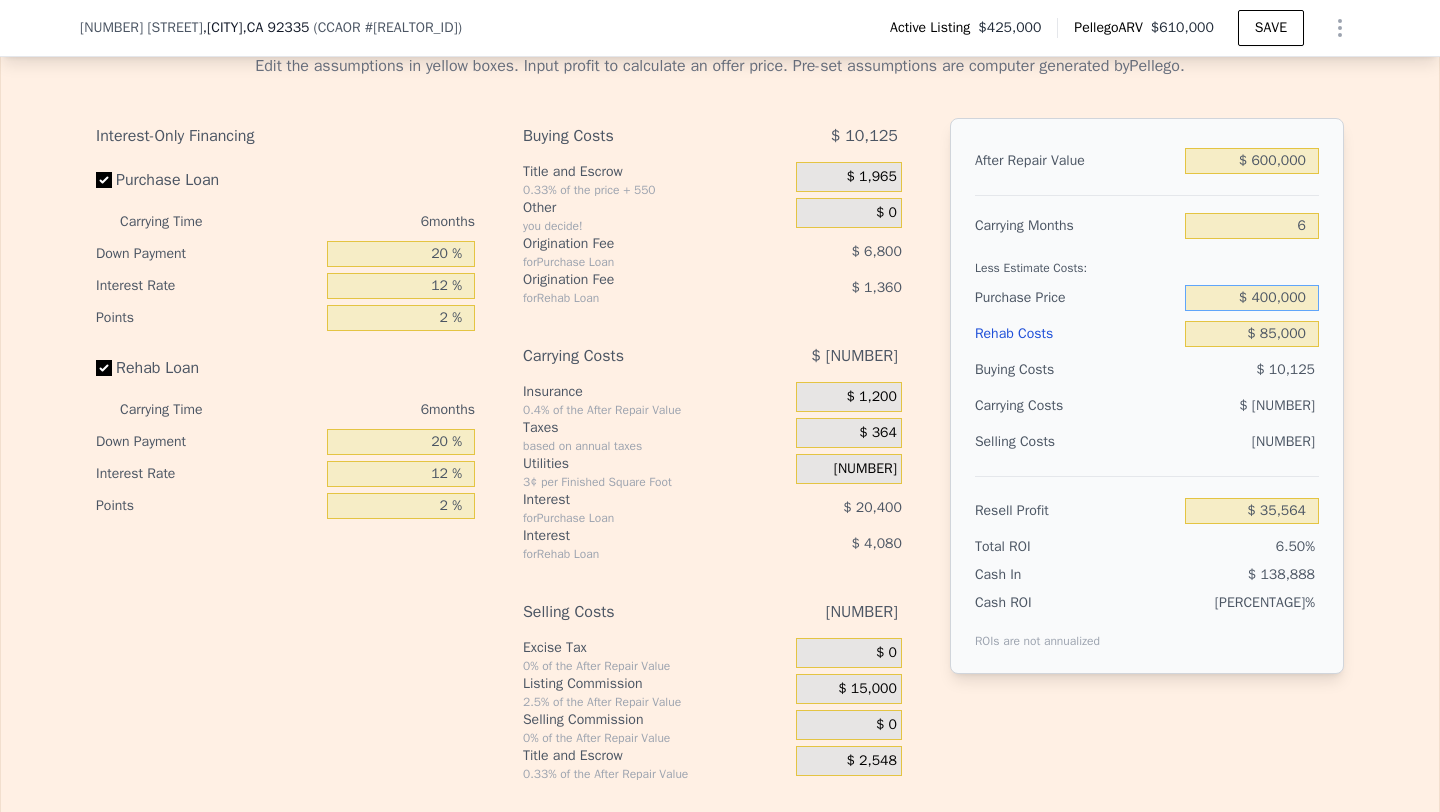 type on "$ 400,000" 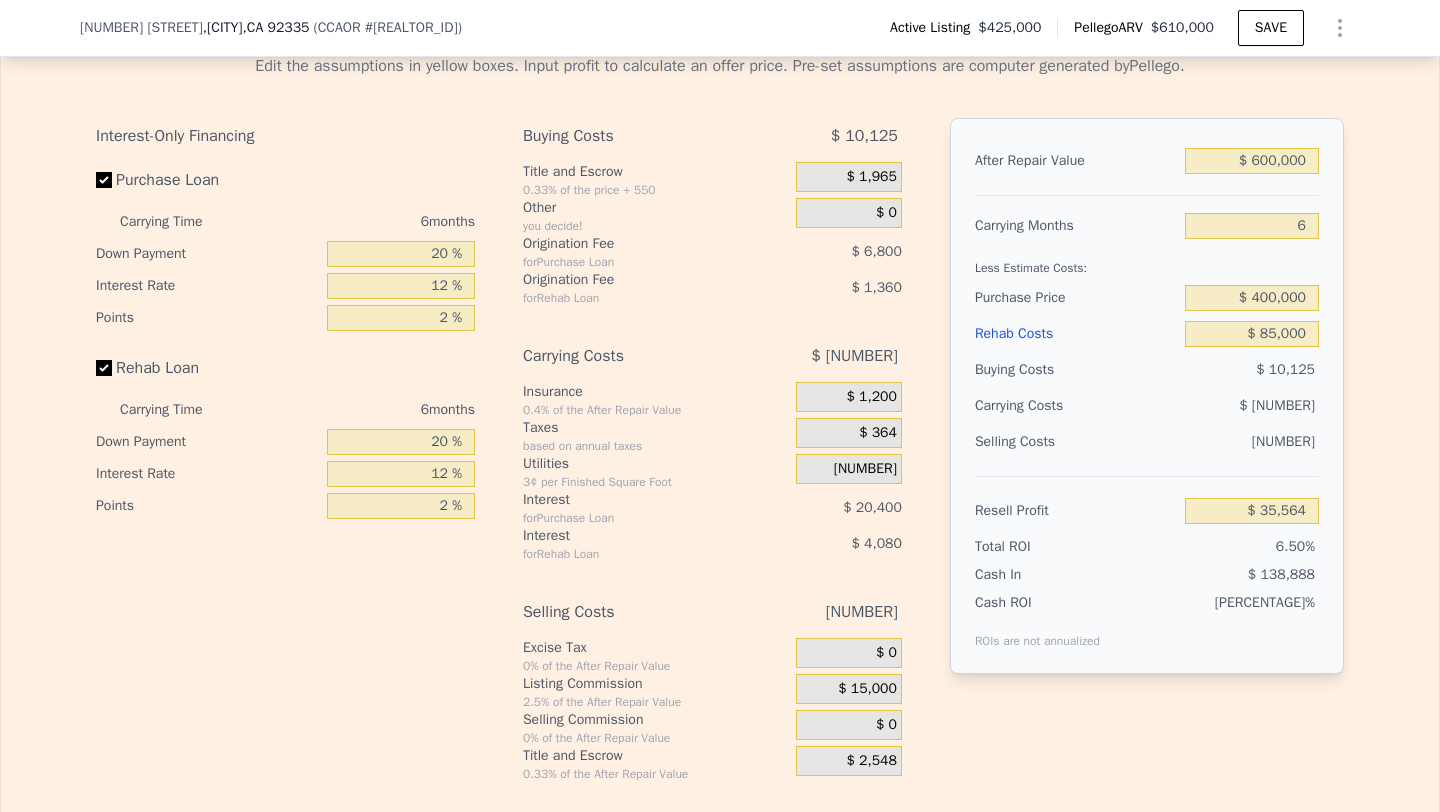 click on "$ 26,763" at bounding box center (1213, 406) 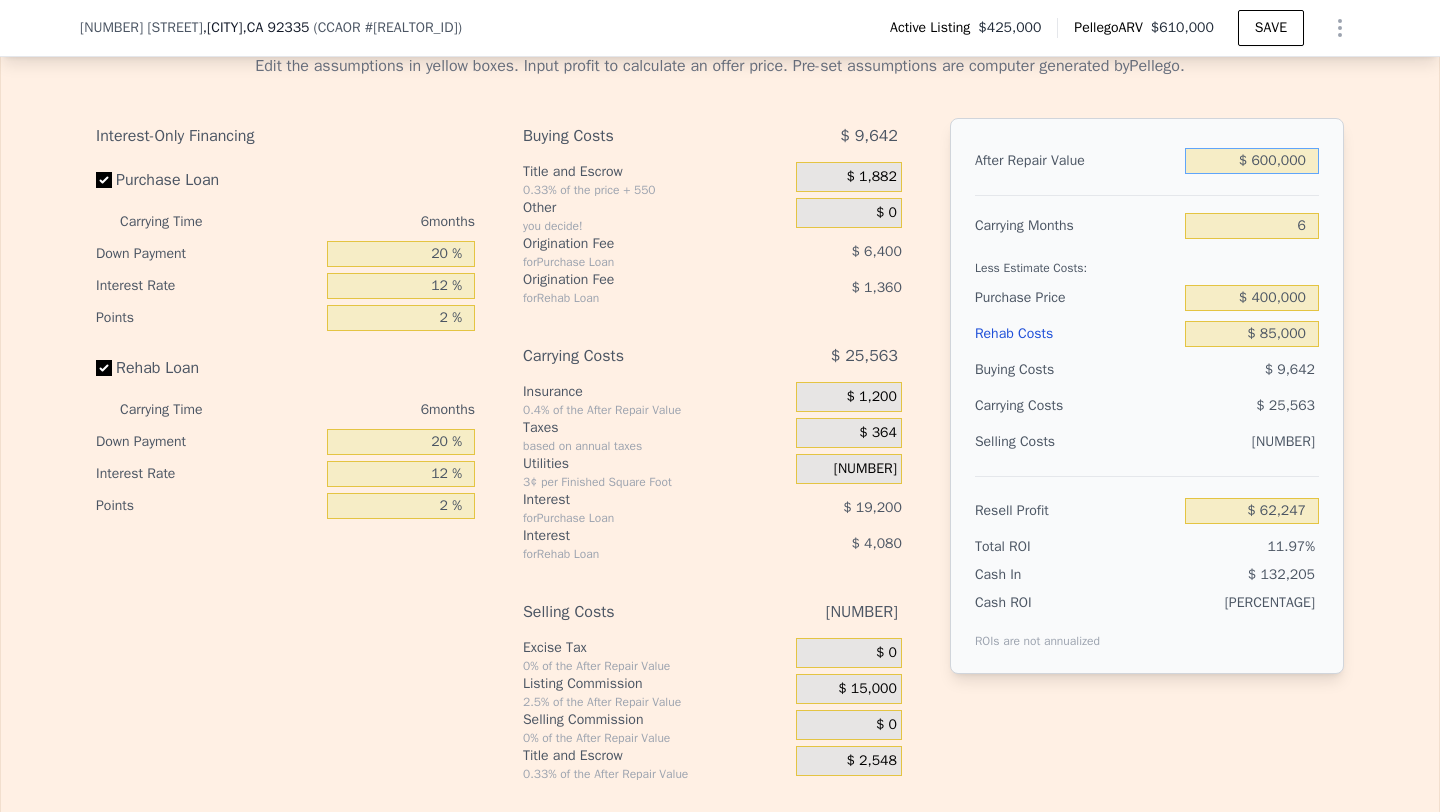 click on "$ 600,000" at bounding box center [1252, 161] 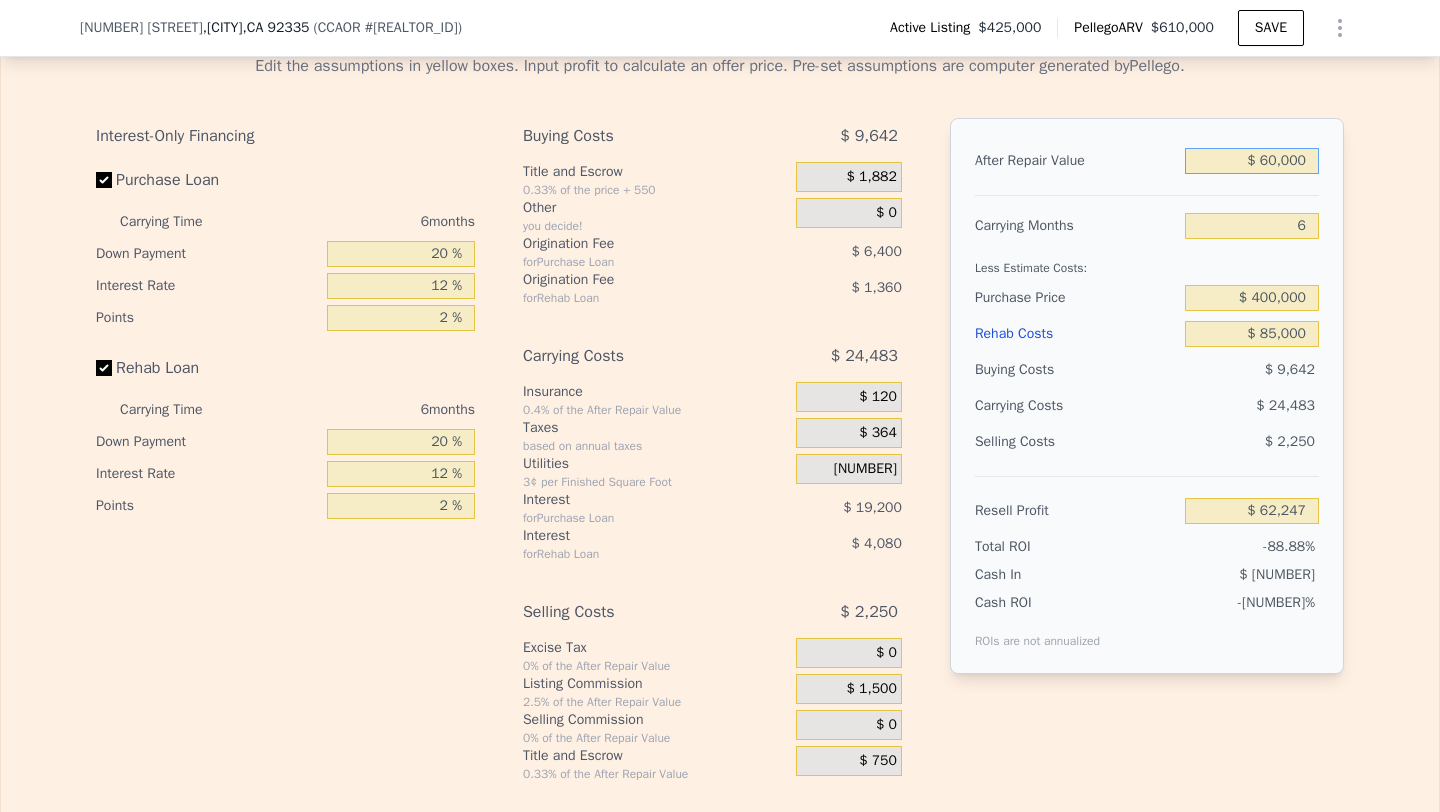 type on "$ 6,000" 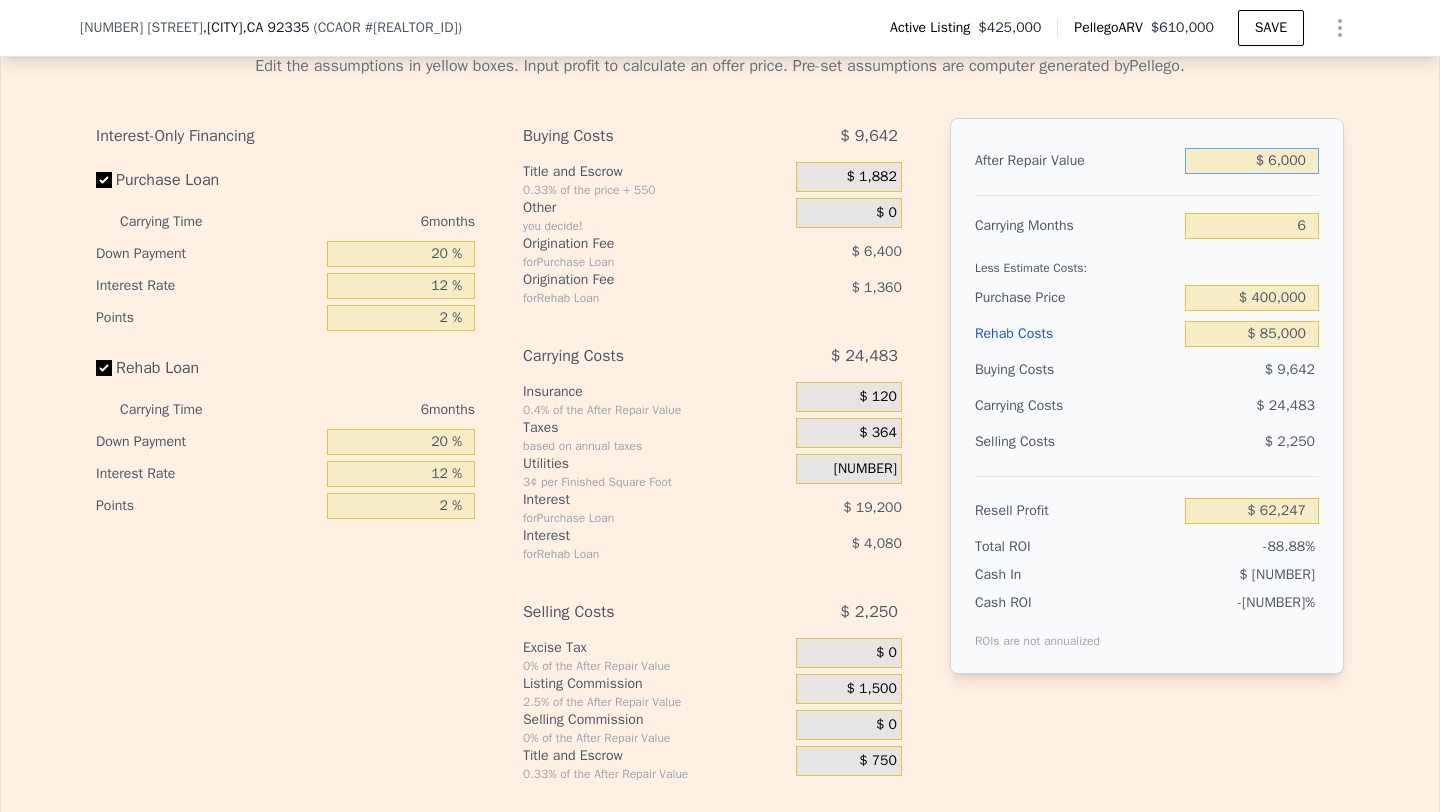 type on "-$ 461,375" 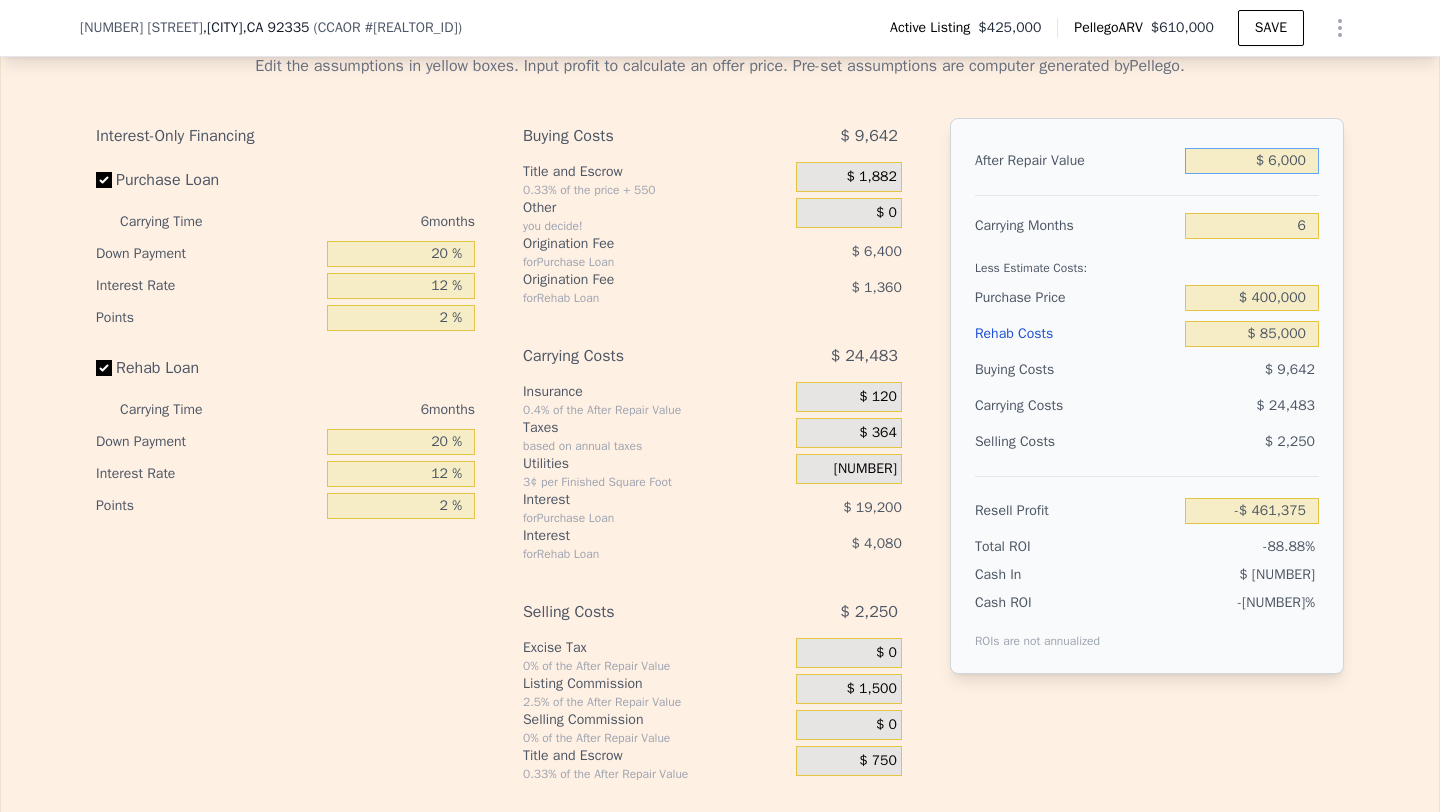 type on "$ 000" 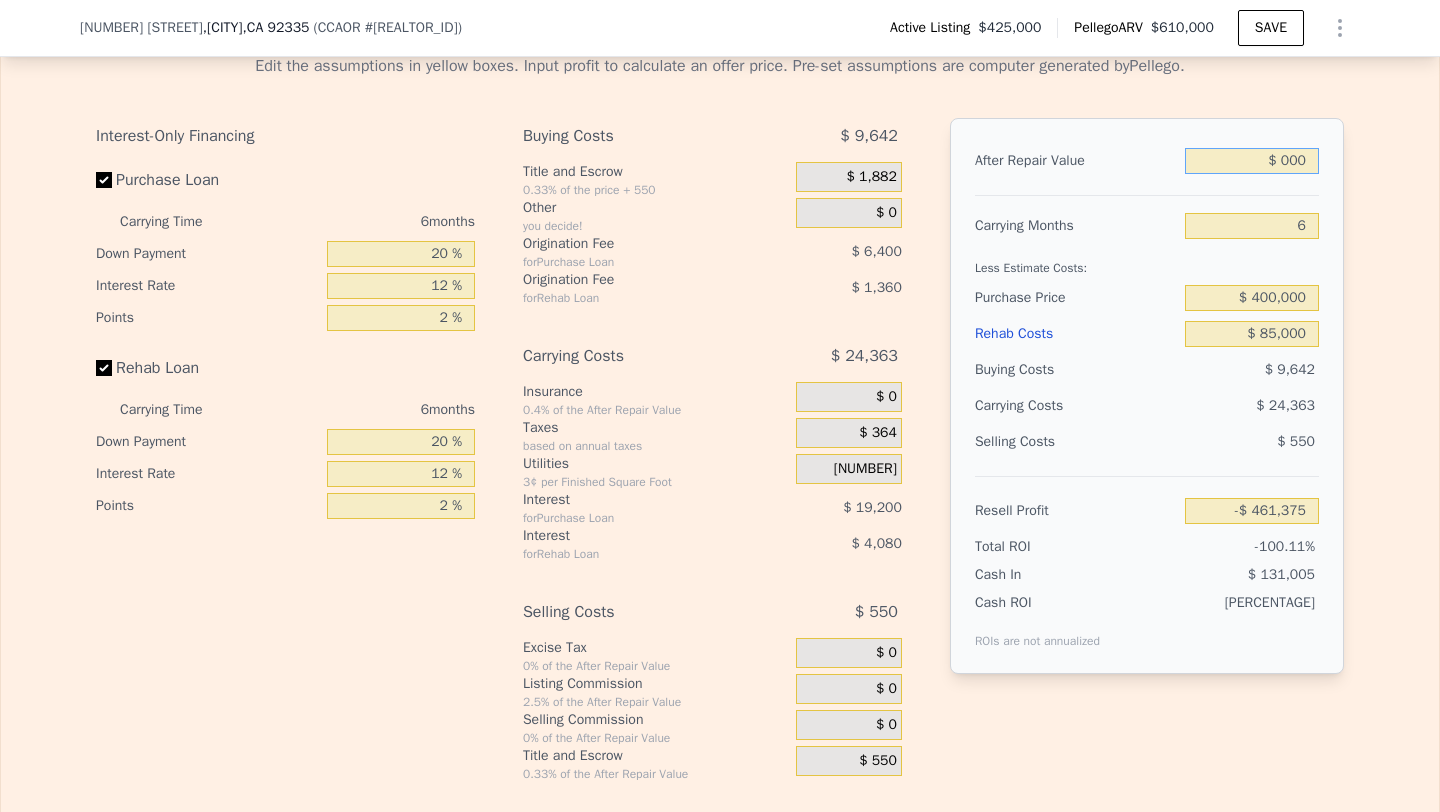 type on "-$ 519,555" 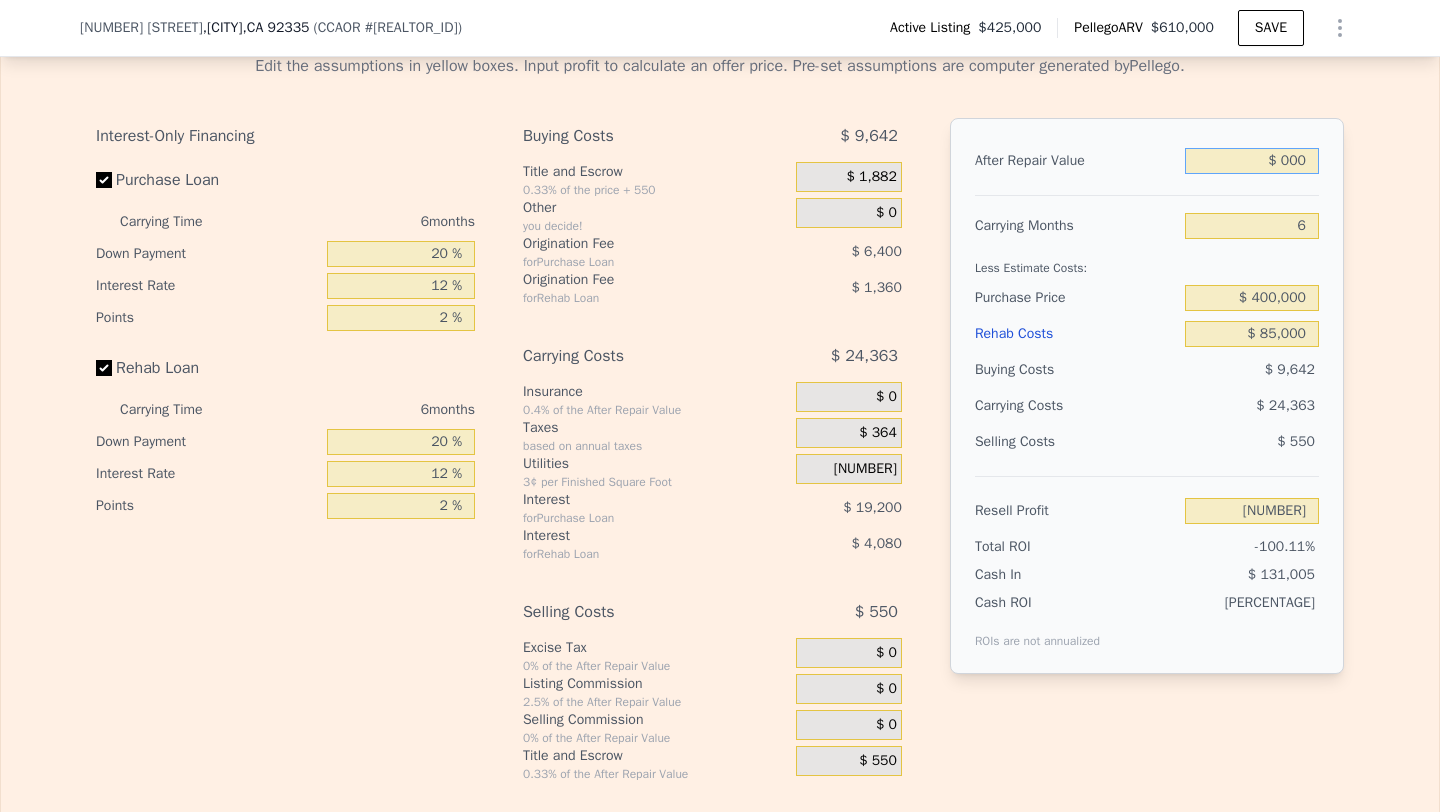 type on "$ 5,000" 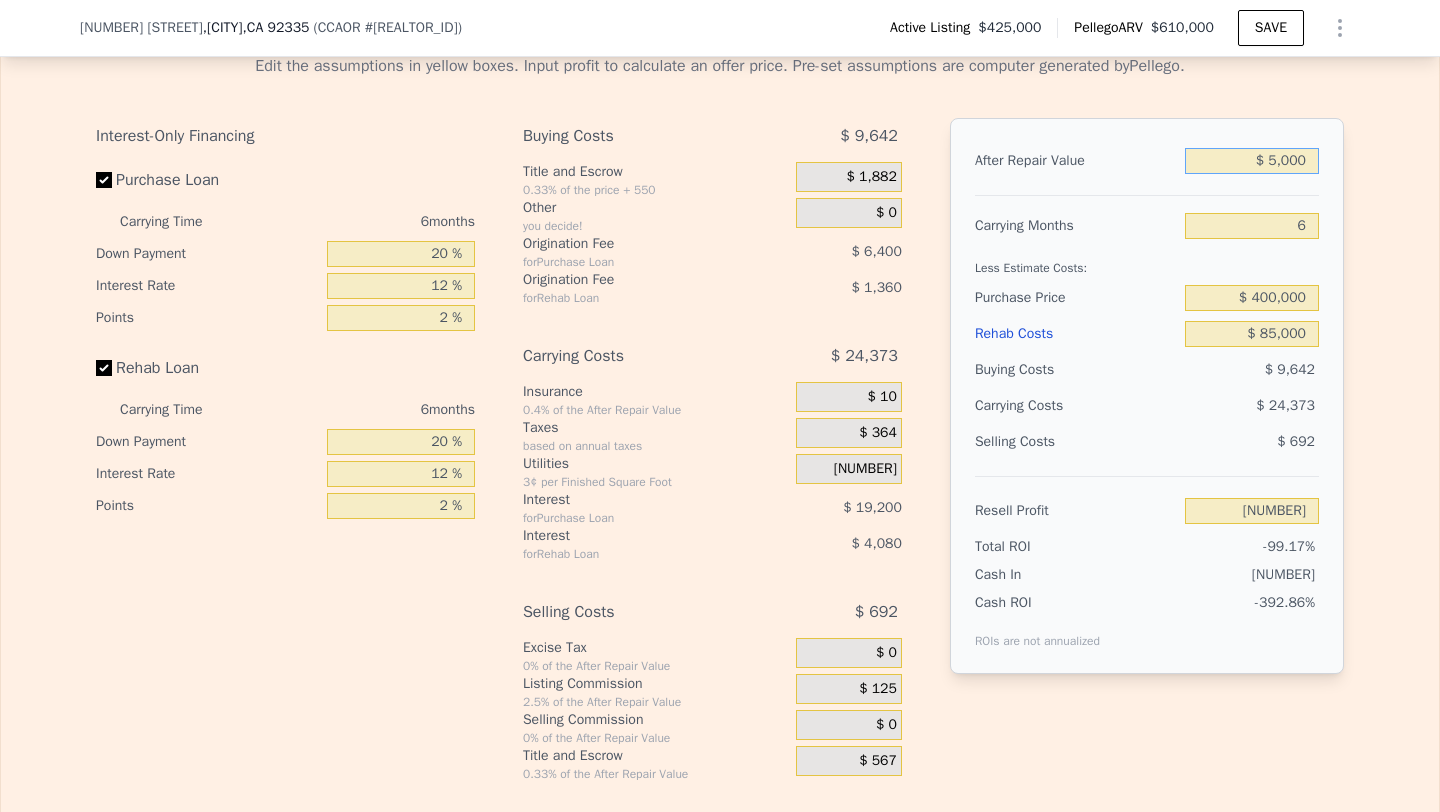 type on "-$ 514,707" 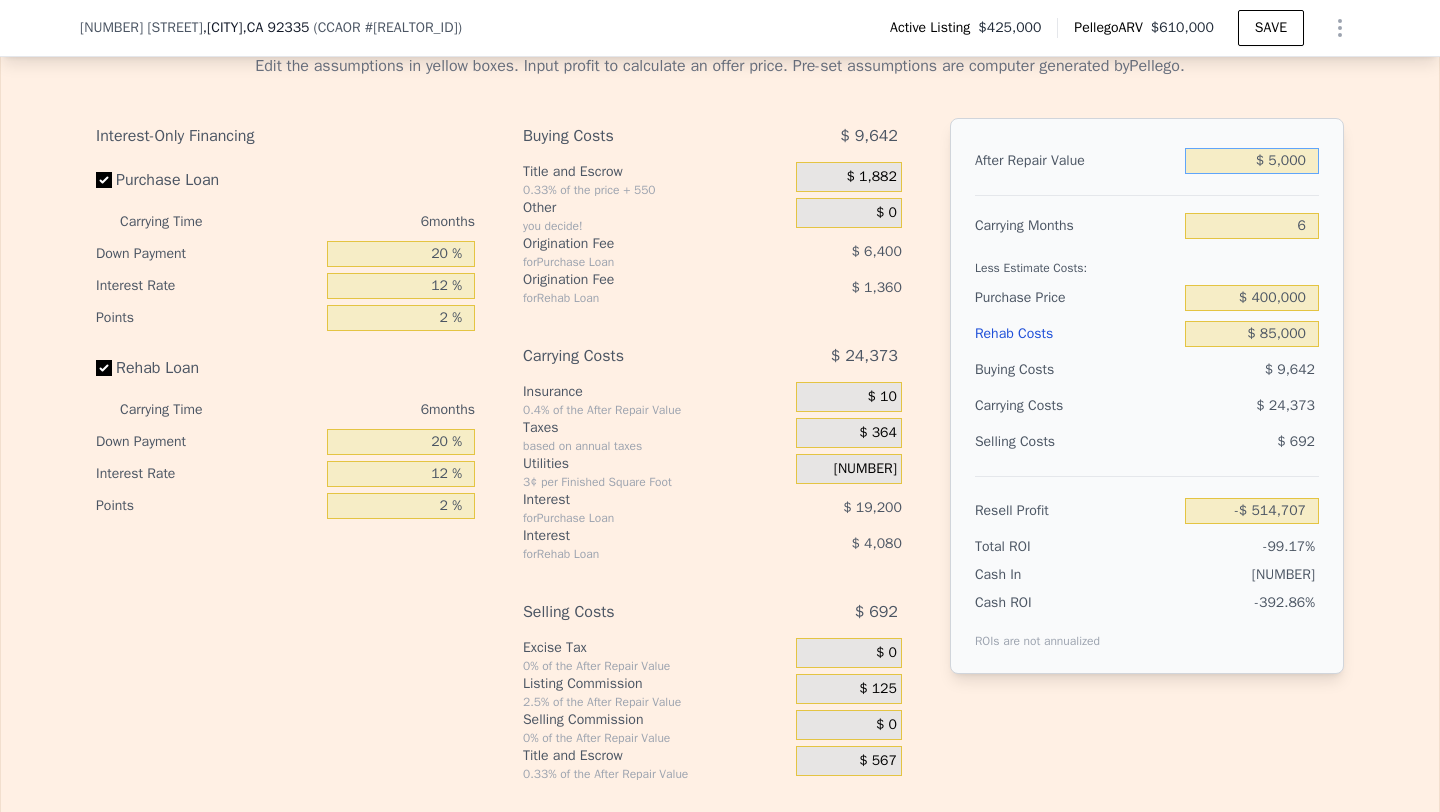 type on "$ 58,000" 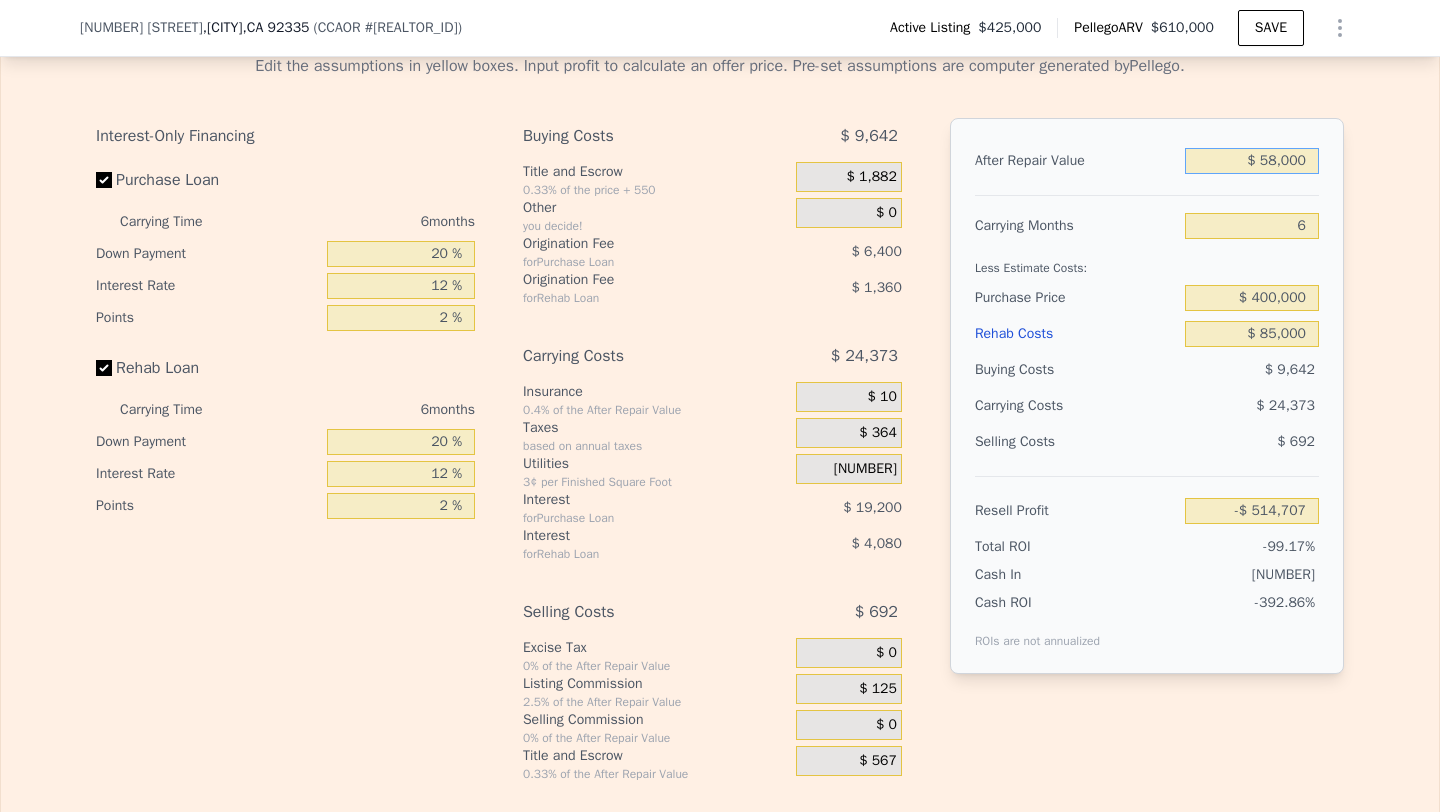 type on "-$ 463,314" 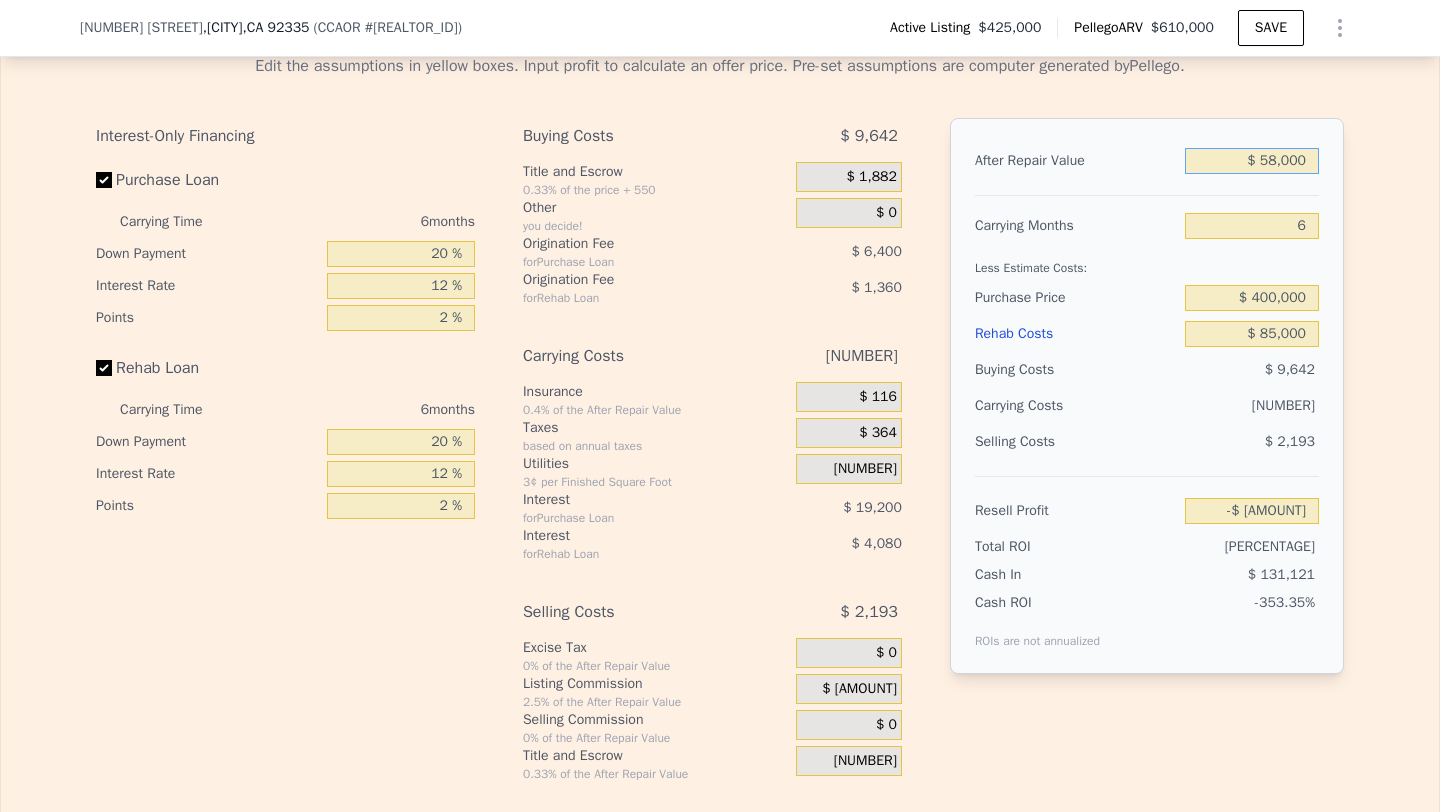 type on "$ 585,000" 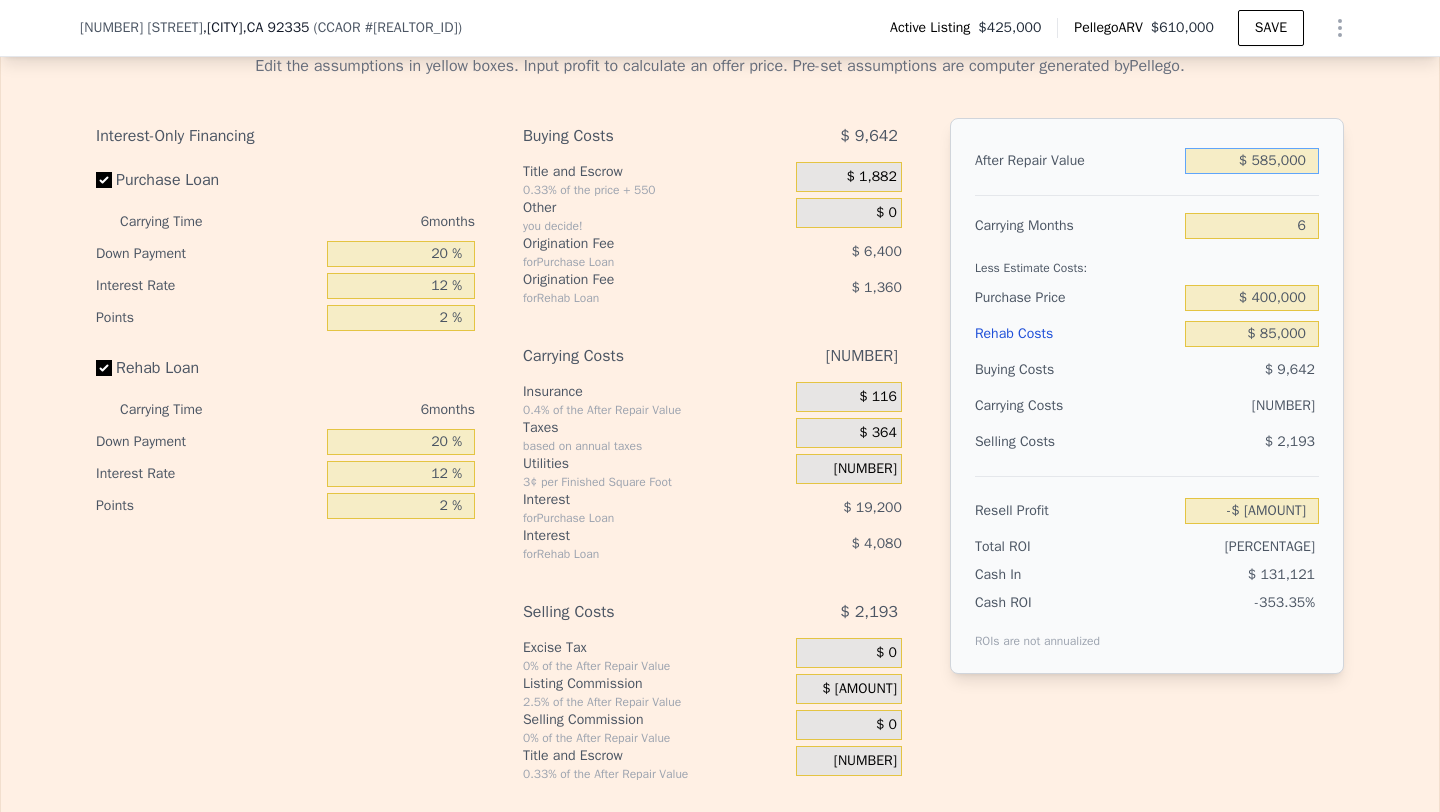 type on "$ 47,702" 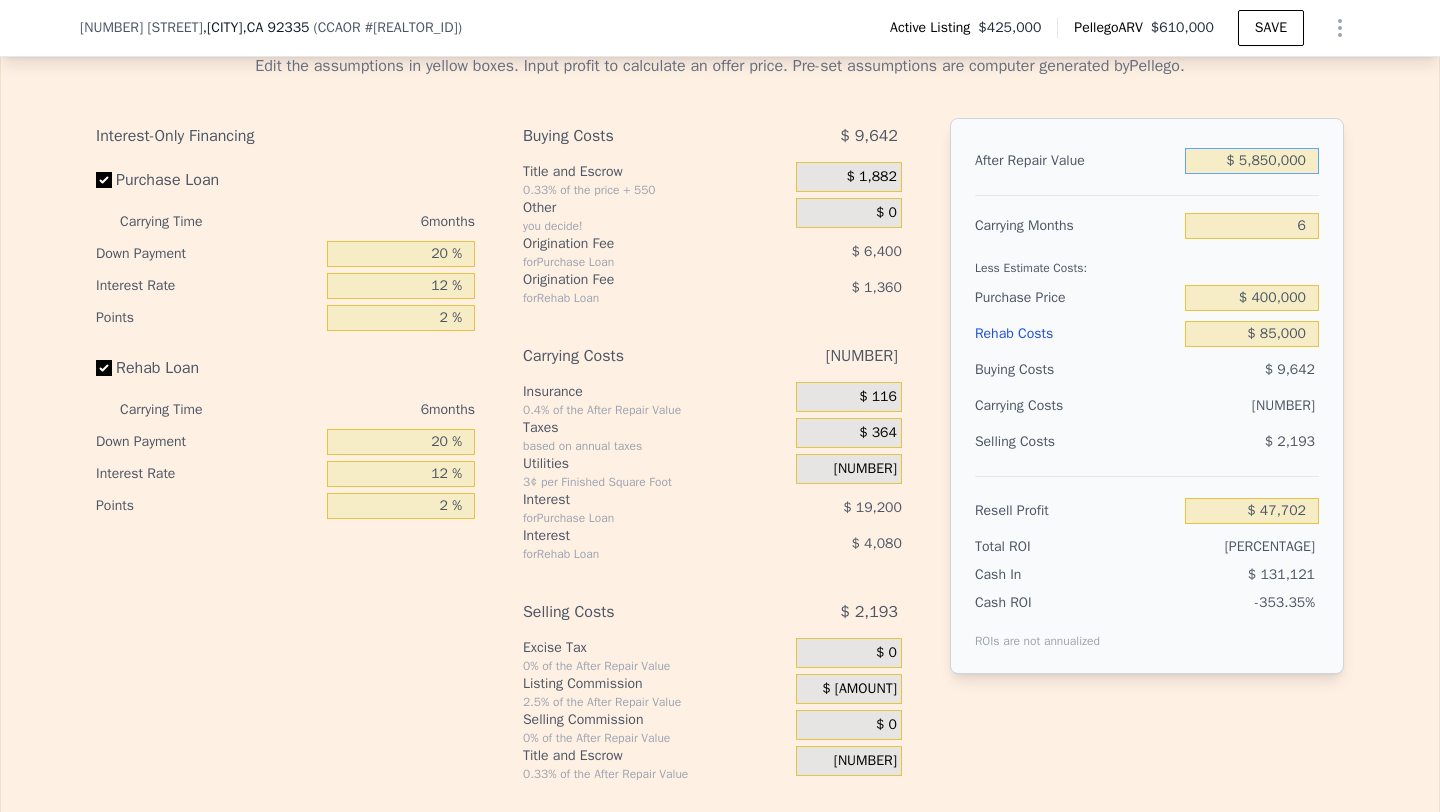 type on "$ 58,500,000" 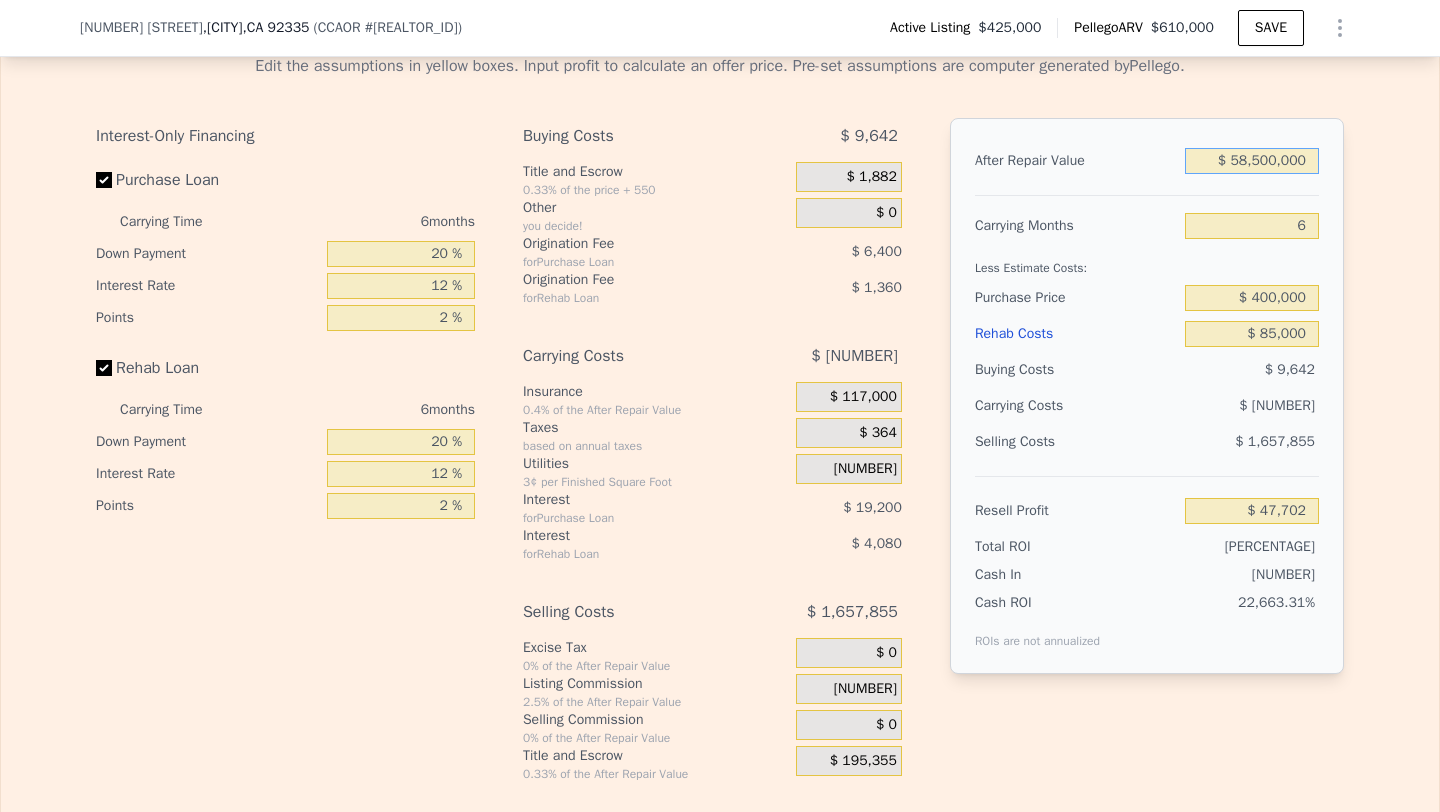 type on "$ 5,153,014" 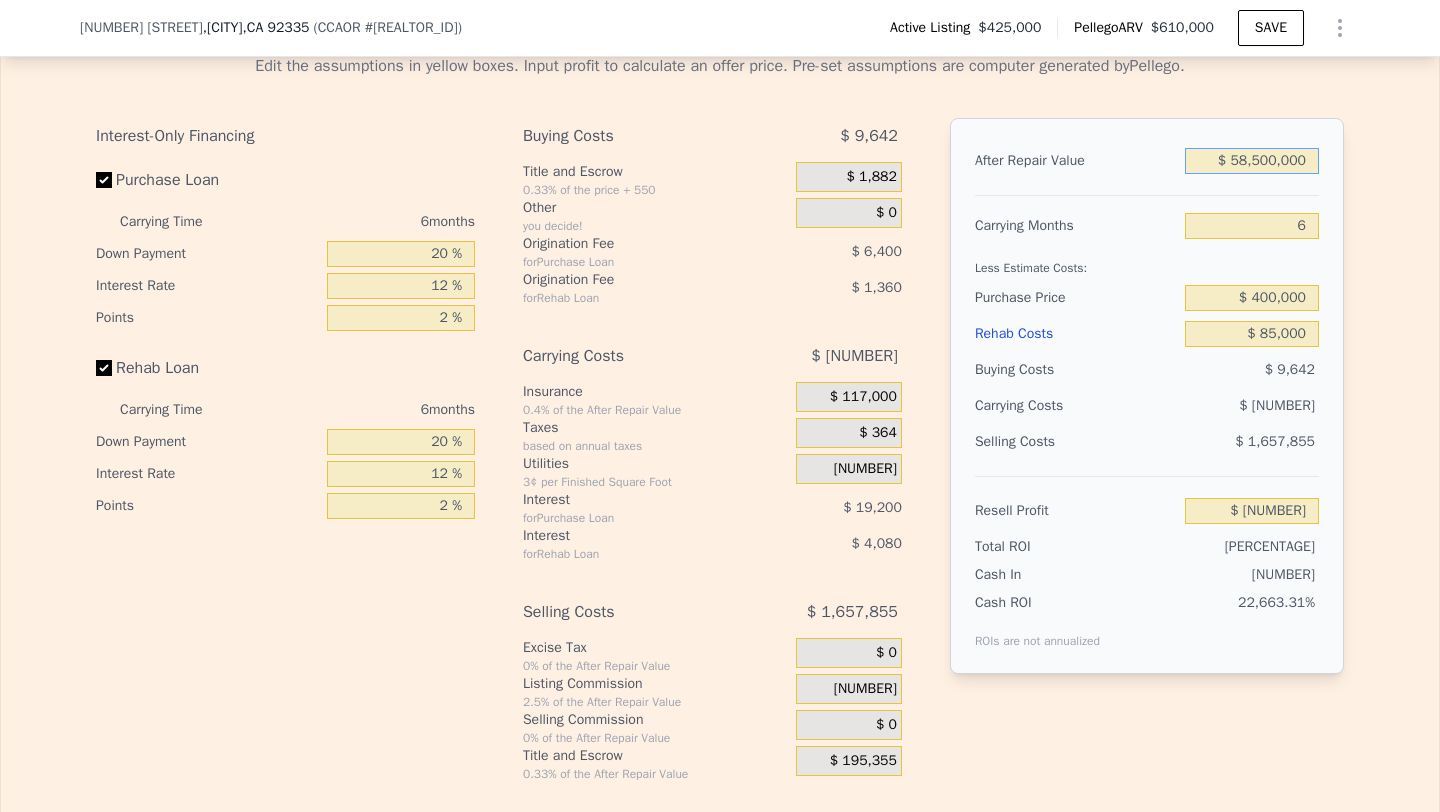 type on "$ 5,850,000" 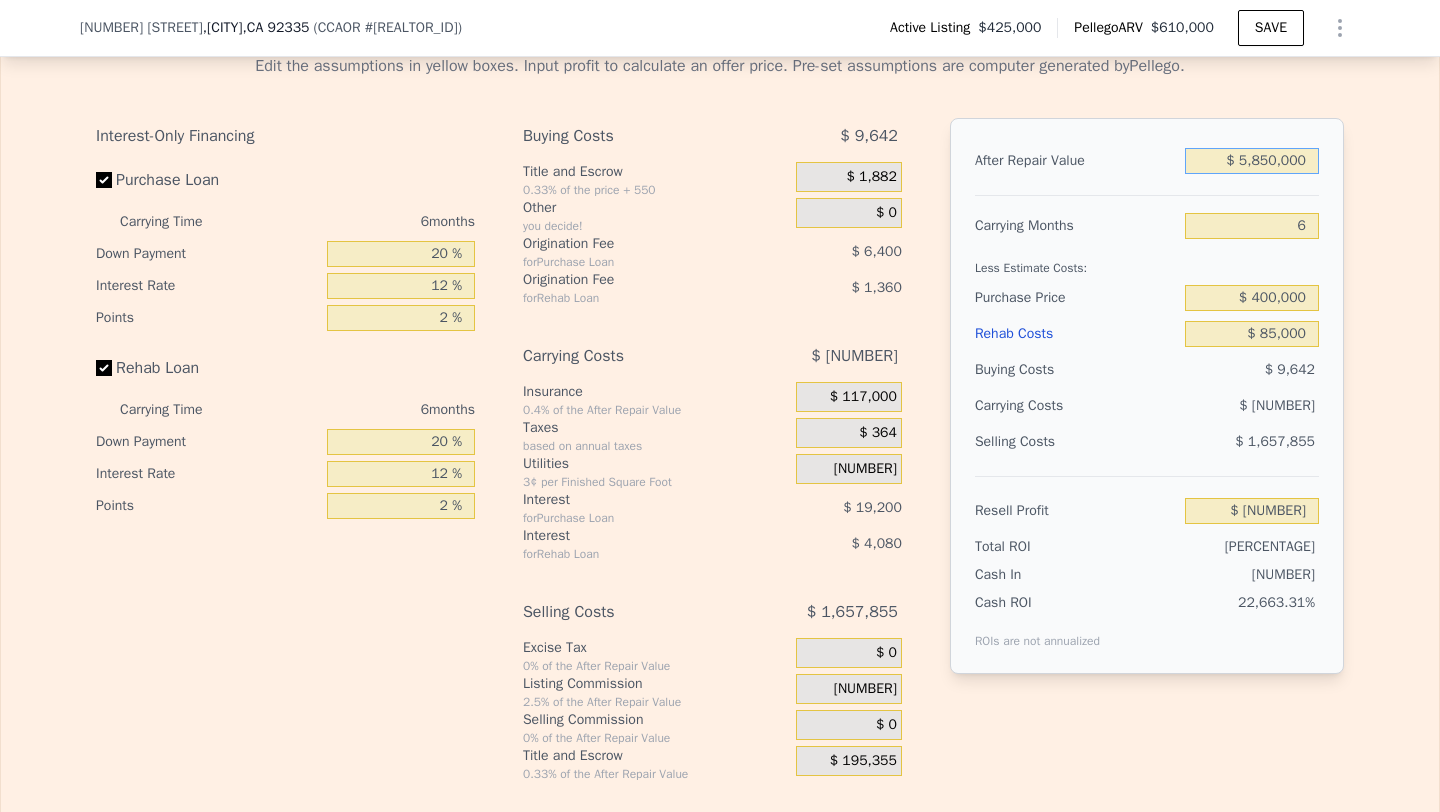 type on "$ 5,153,014" 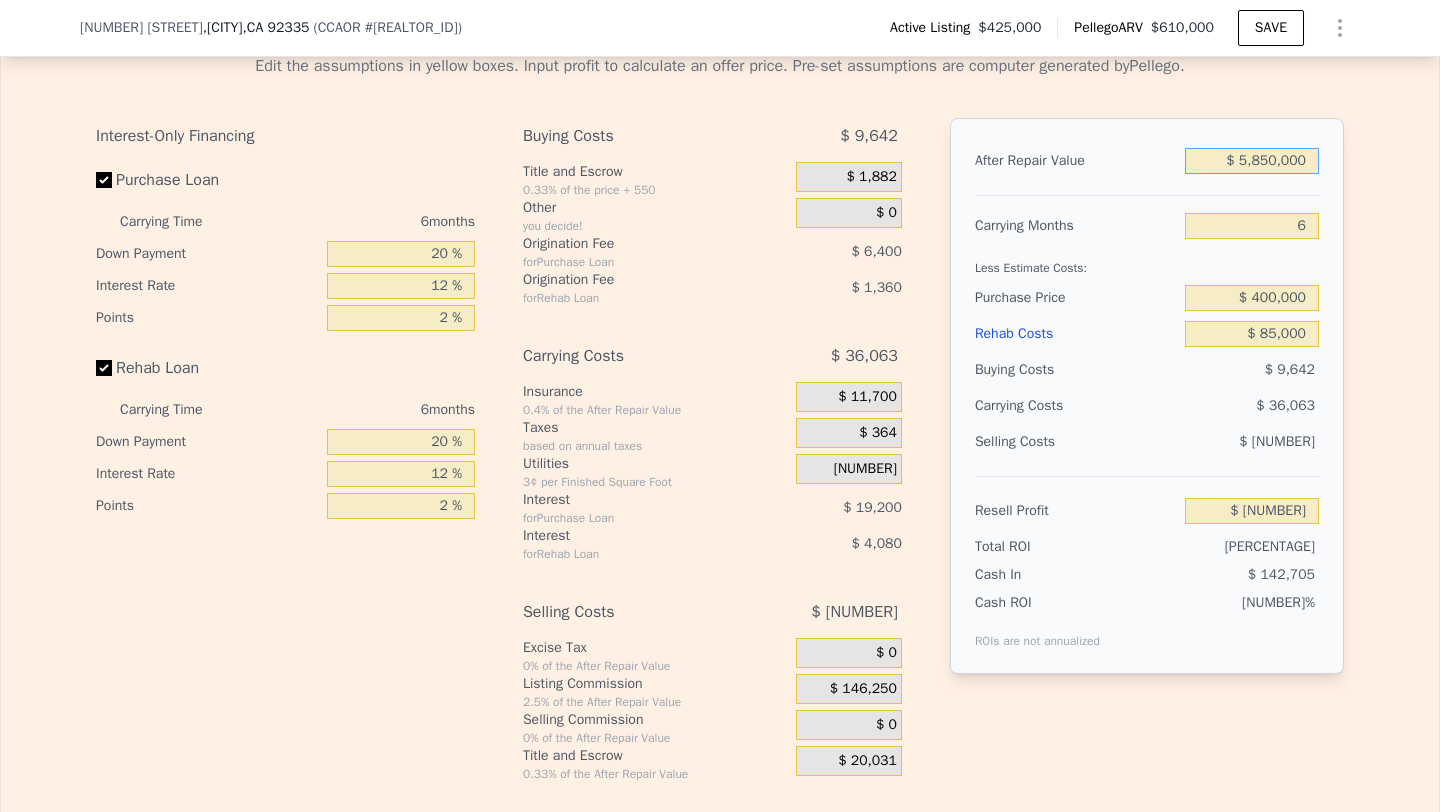 type on "$ 585,000" 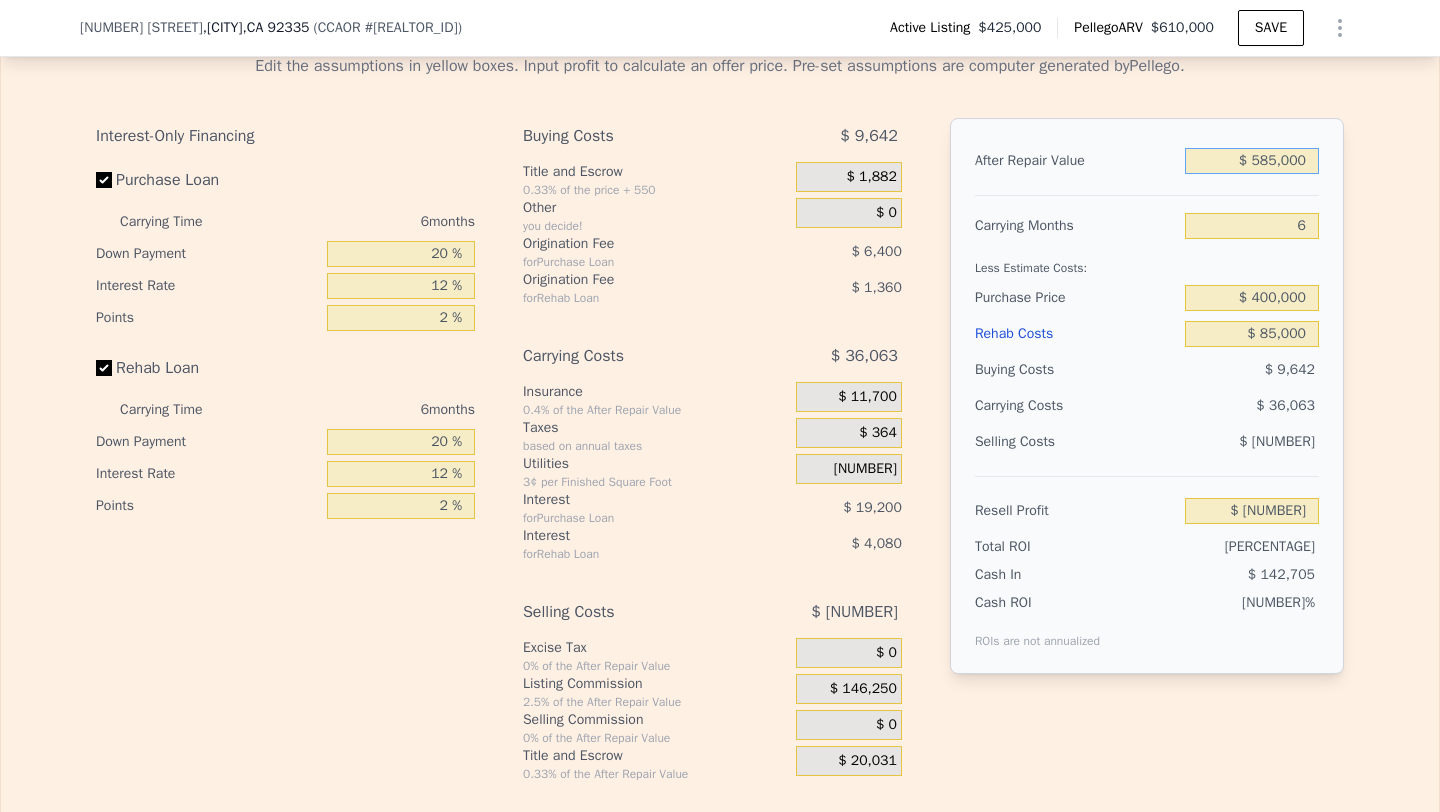 type on "$ 47,702" 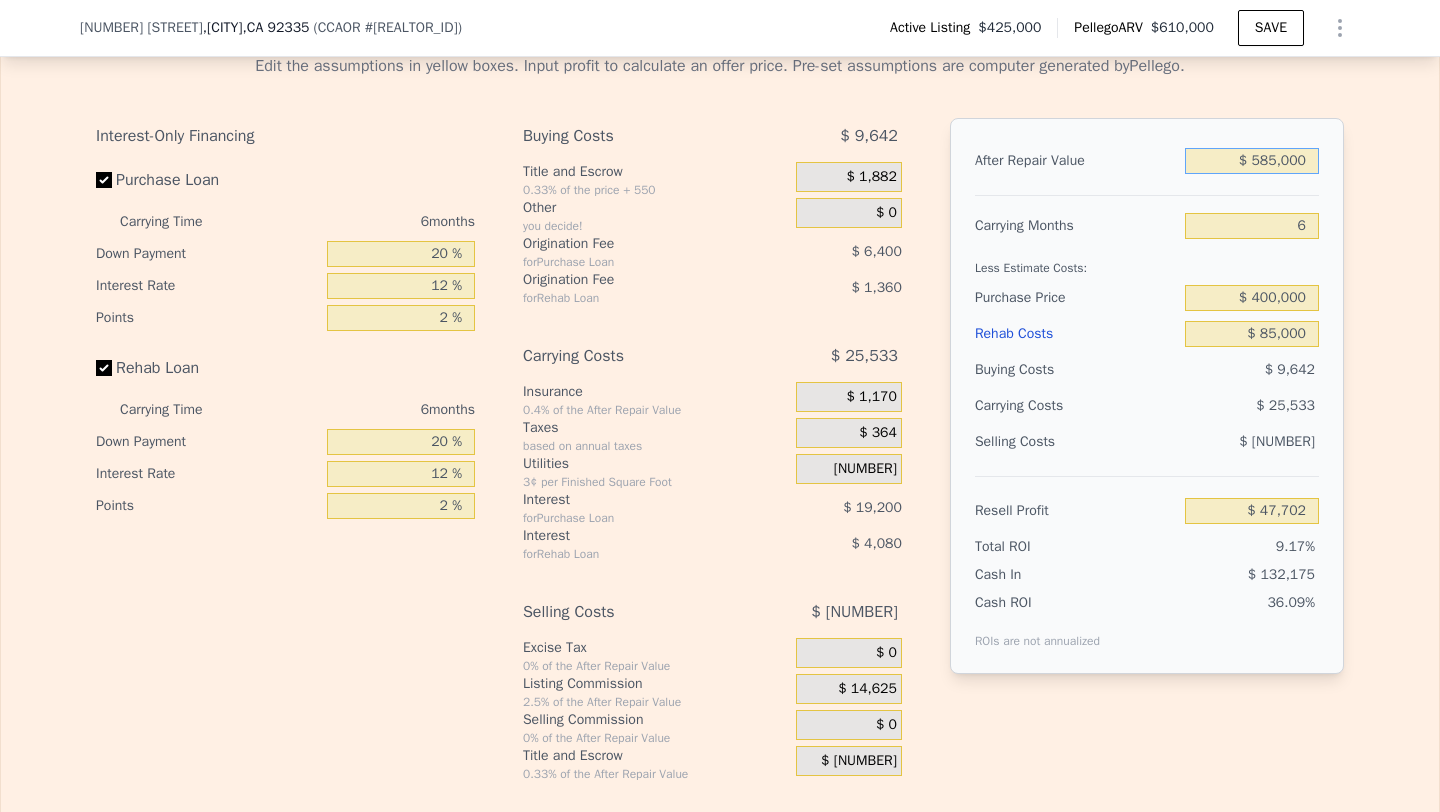 type on "$ 585,000" 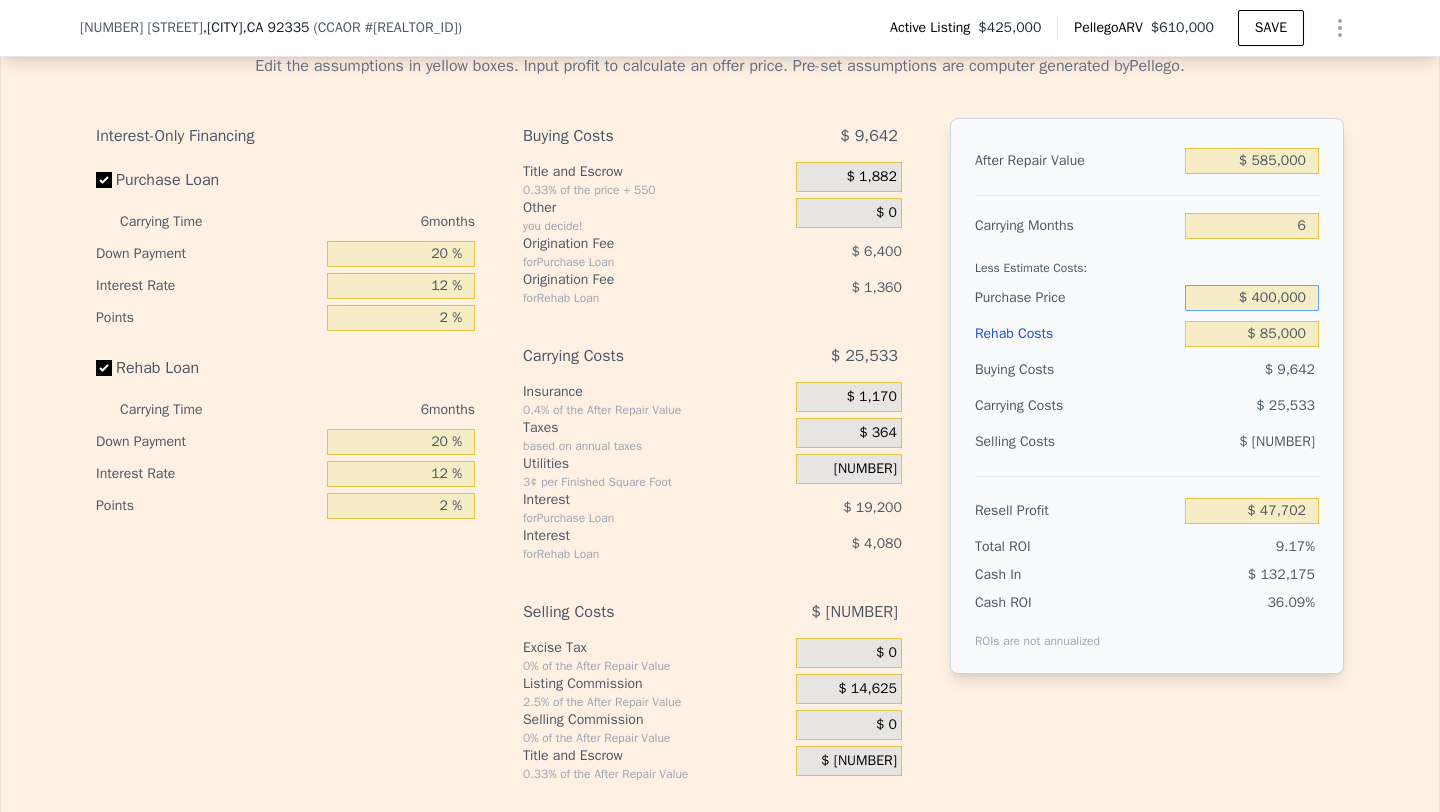 click on "$ 400,000" at bounding box center (1252, 298) 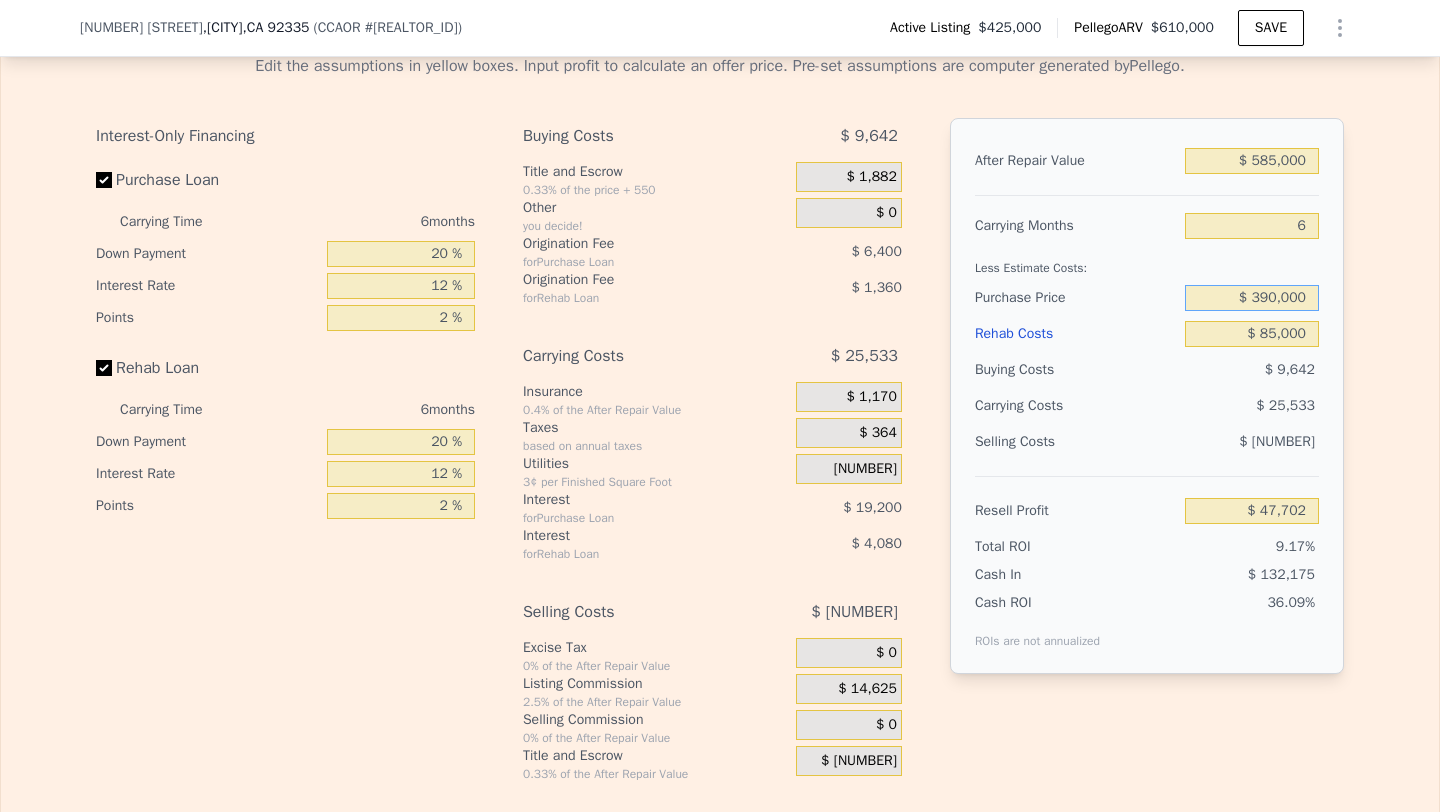 type on "$ 390,000" 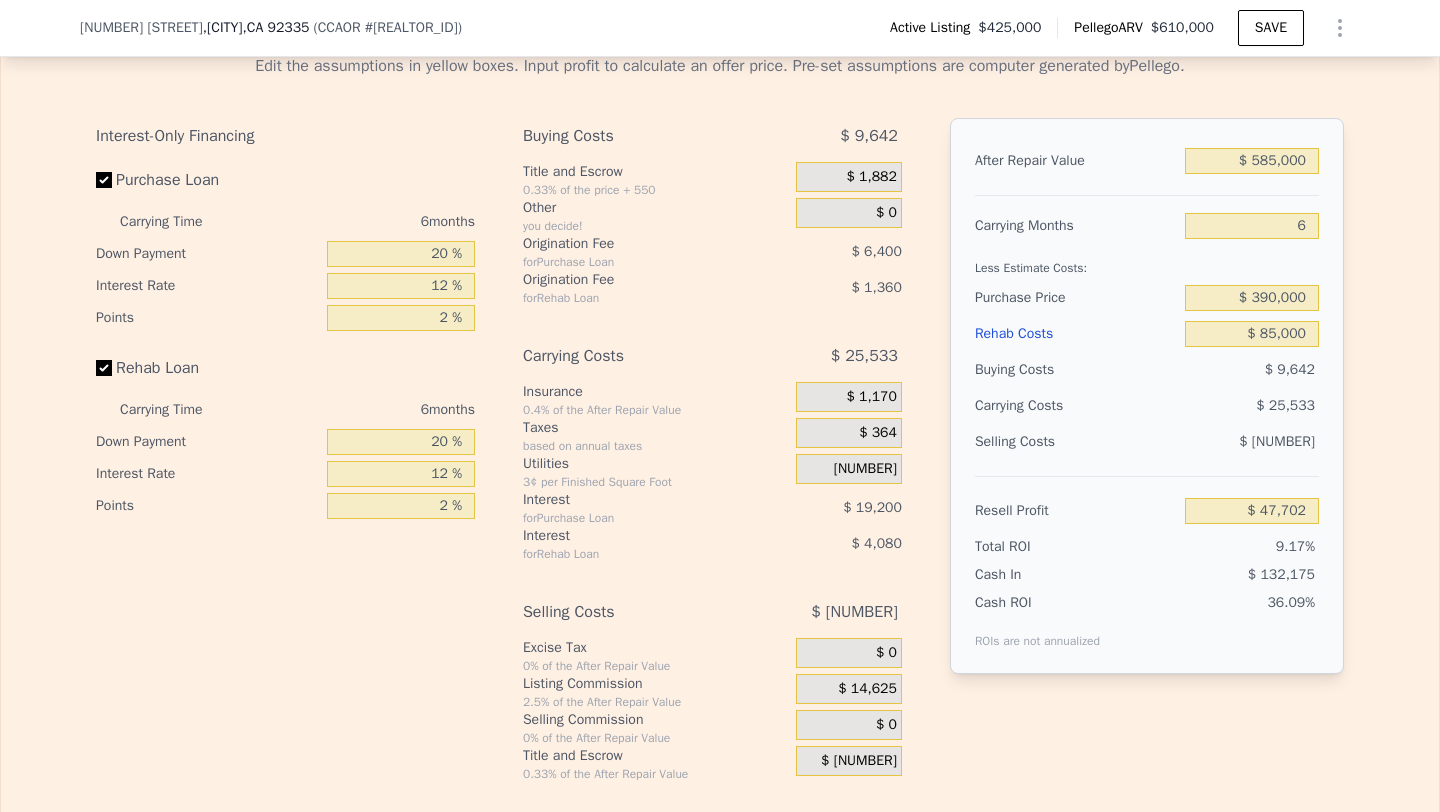 click on "$ 17,123" at bounding box center (1252, 442) 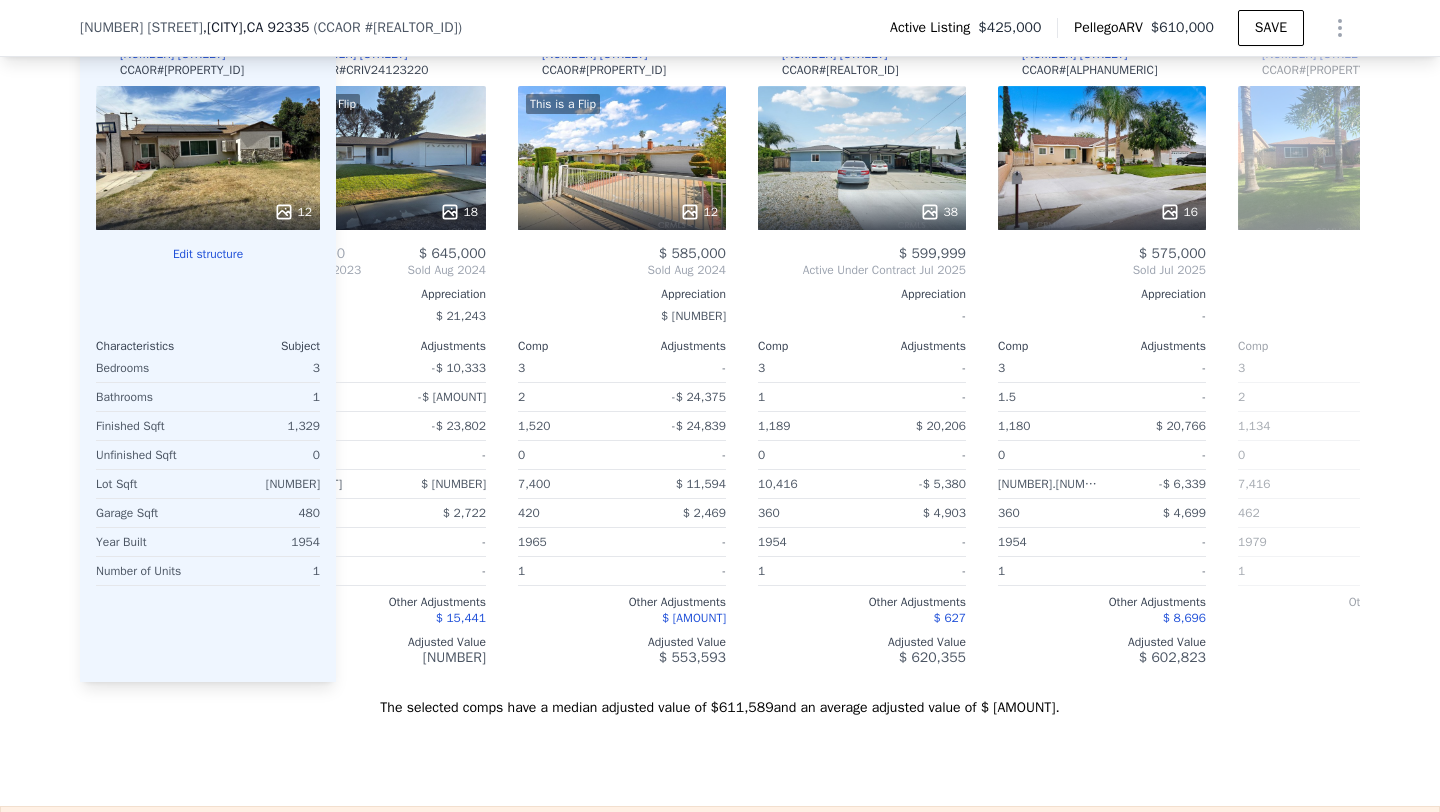 scroll, scrollTop: 2072, scrollLeft: 0, axis: vertical 